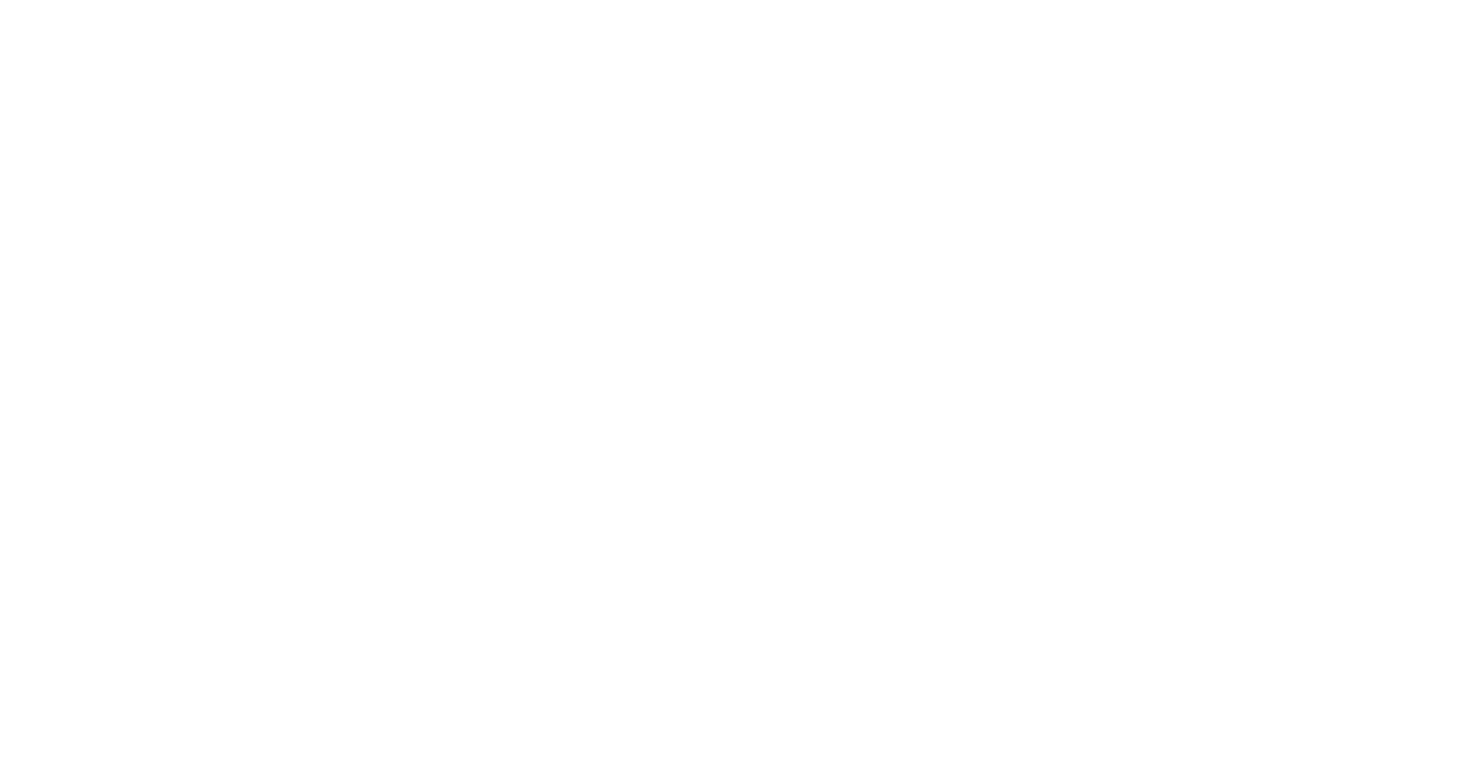 scroll, scrollTop: 0, scrollLeft: 0, axis: both 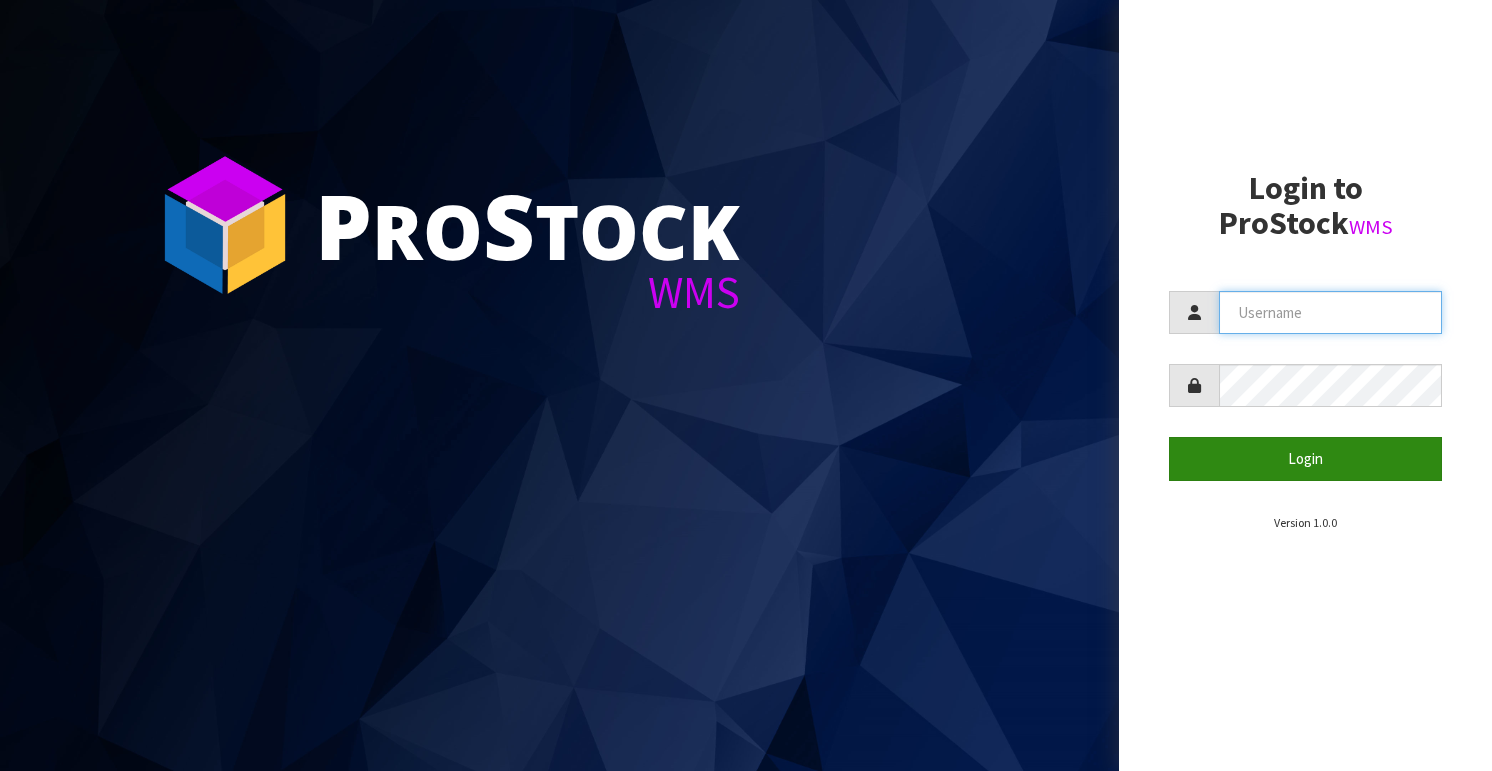 type on "[EMAIL]" 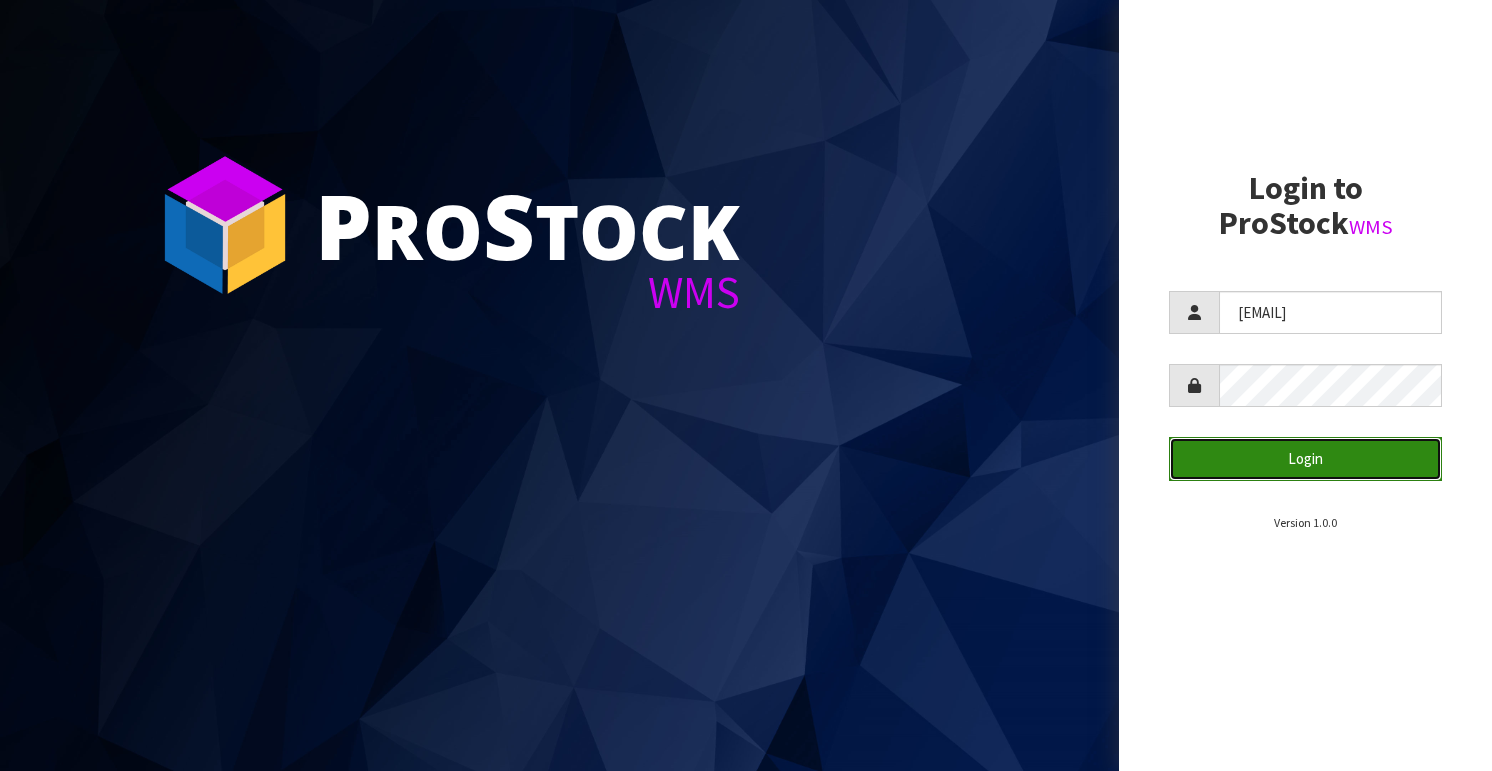 click on "Login" at bounding box center (1305, 458) 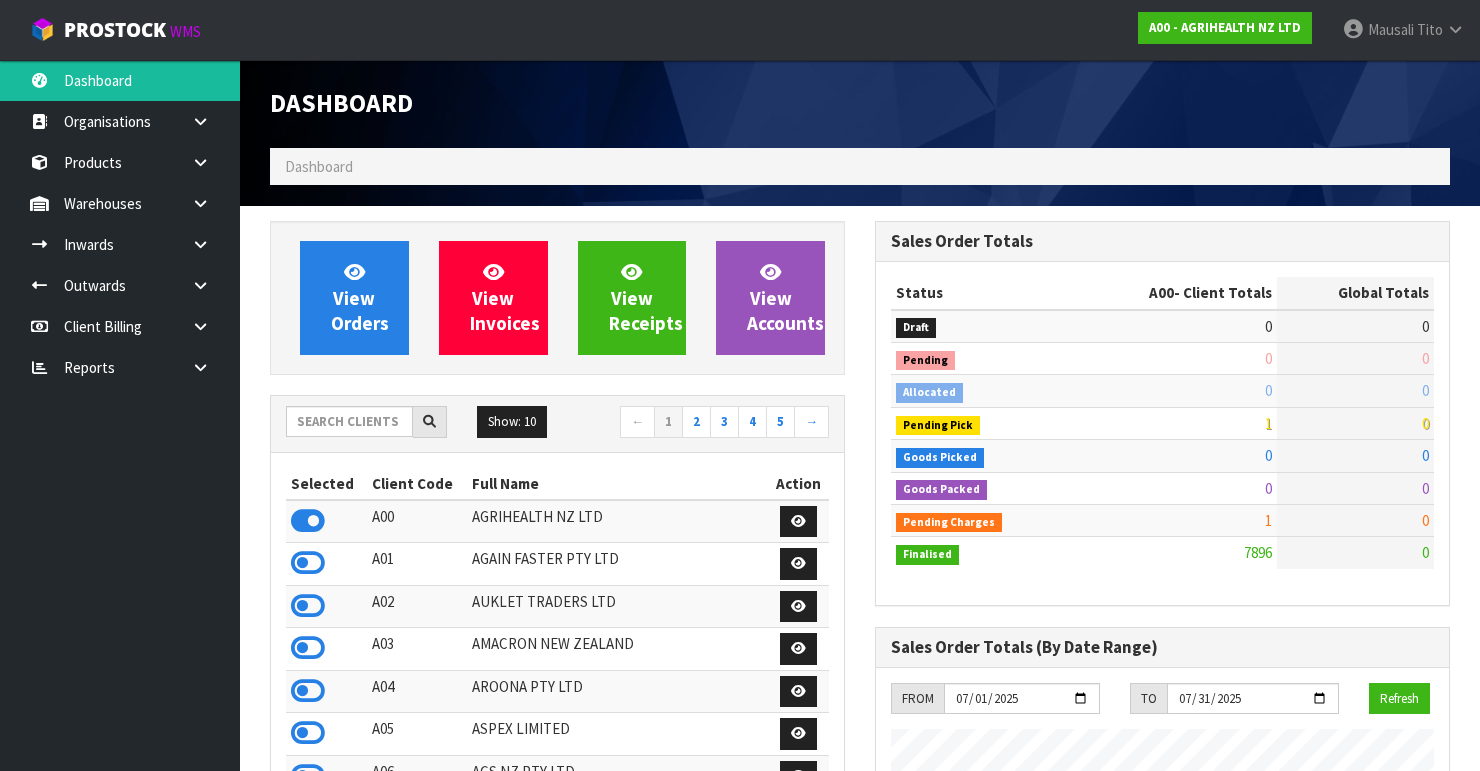 scroll, scrollTop: 998491, scrollLeft: 999395, axis: both 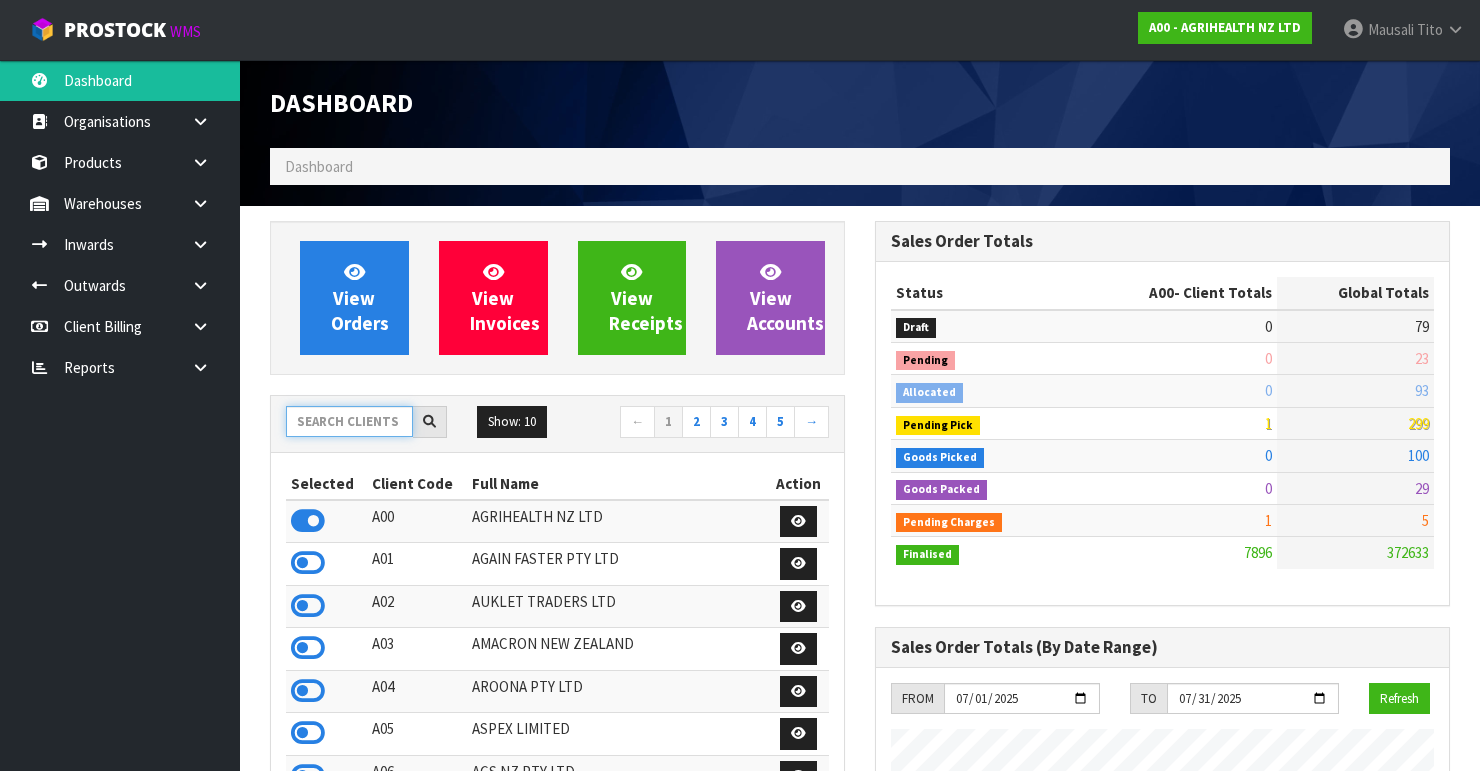 click at bounding box center (349, 421) 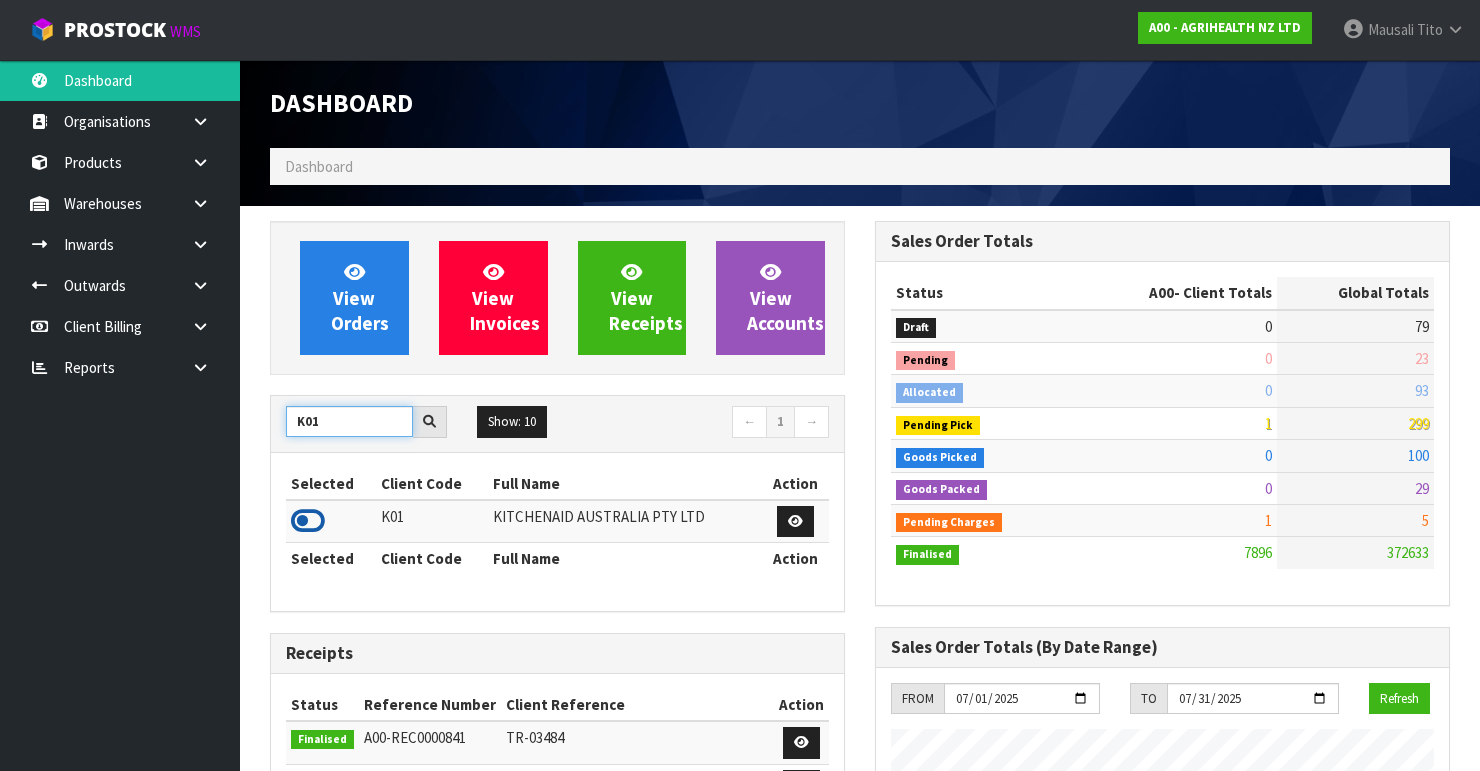 type on "K01" 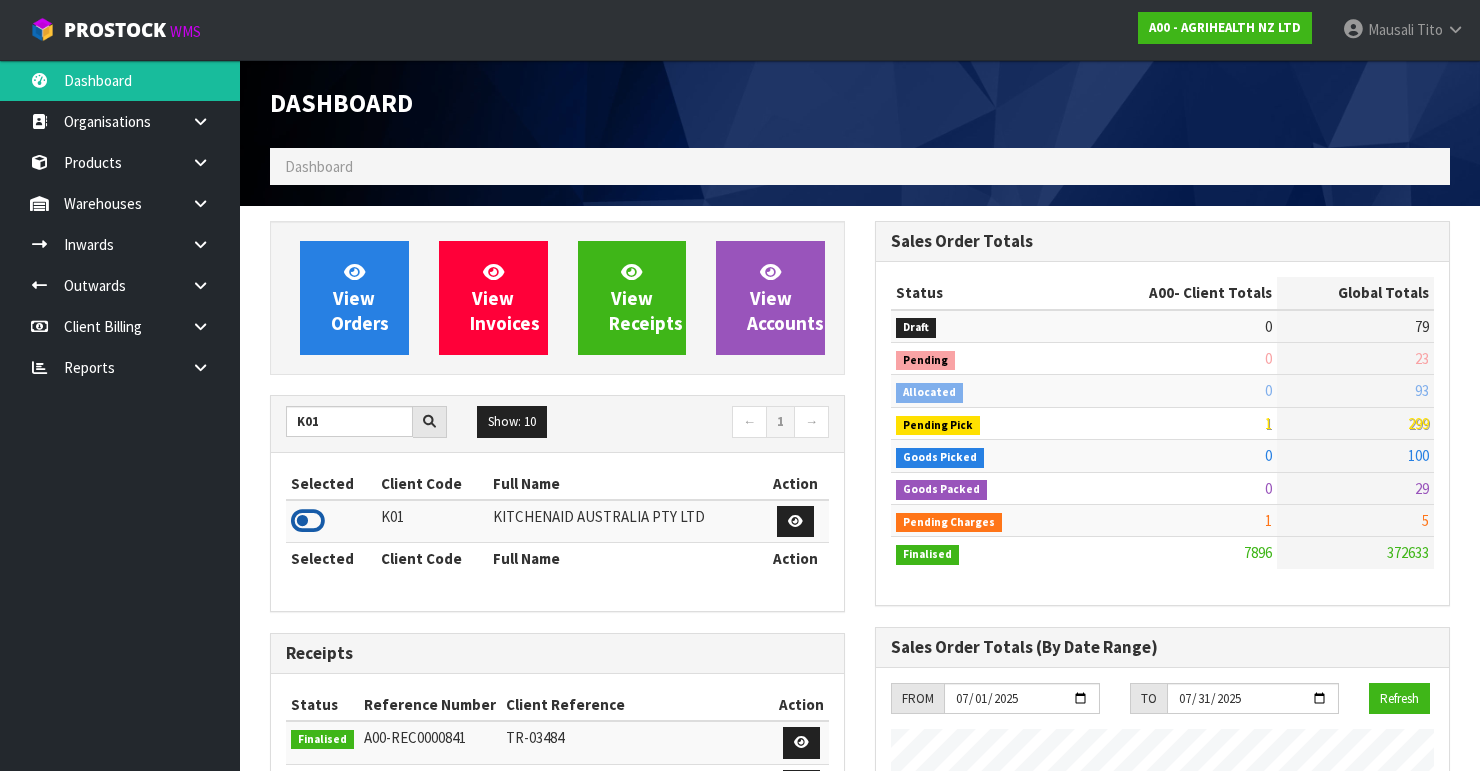 click at bounding box center (308, 521) 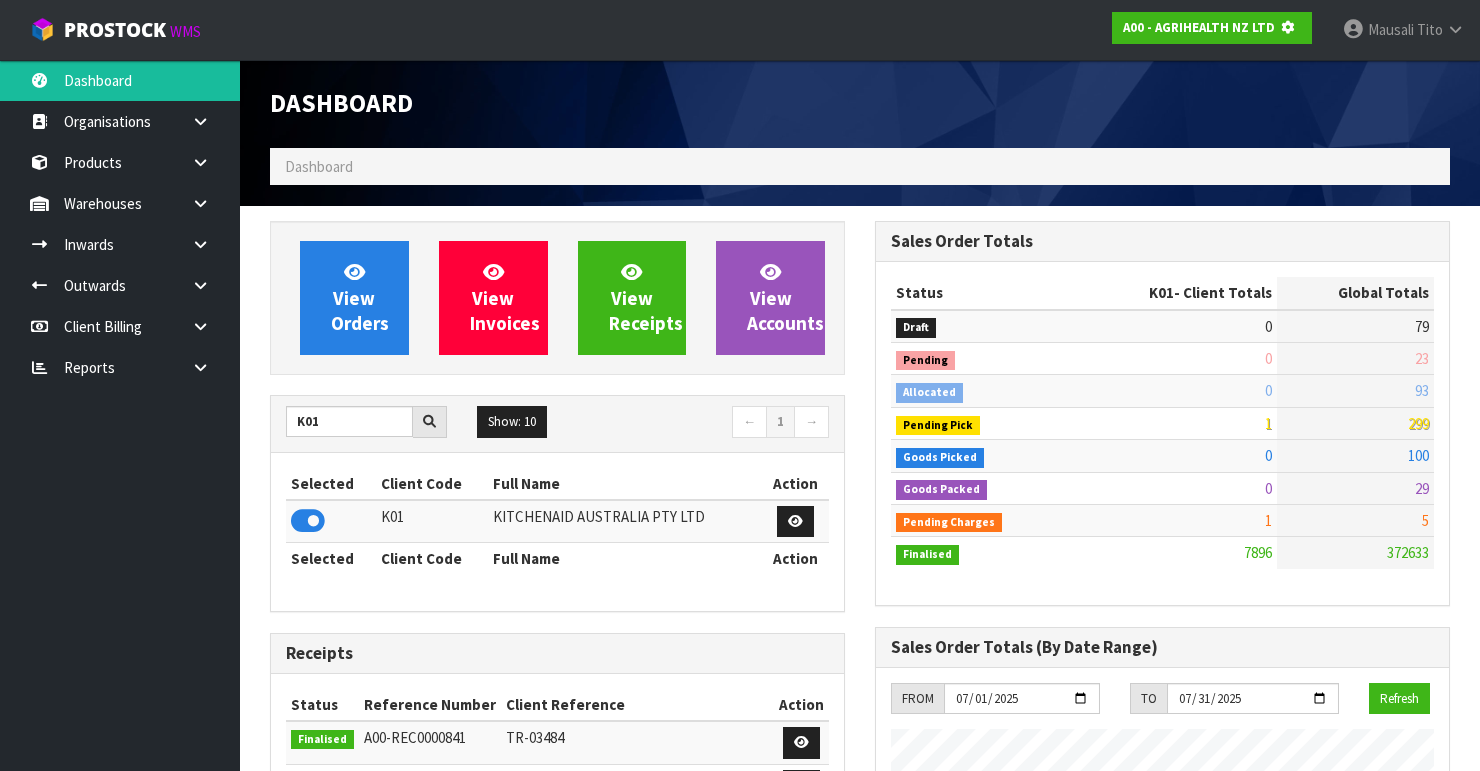 scroll, scrollTop: 1242, scrollLeft: 605, axis: both 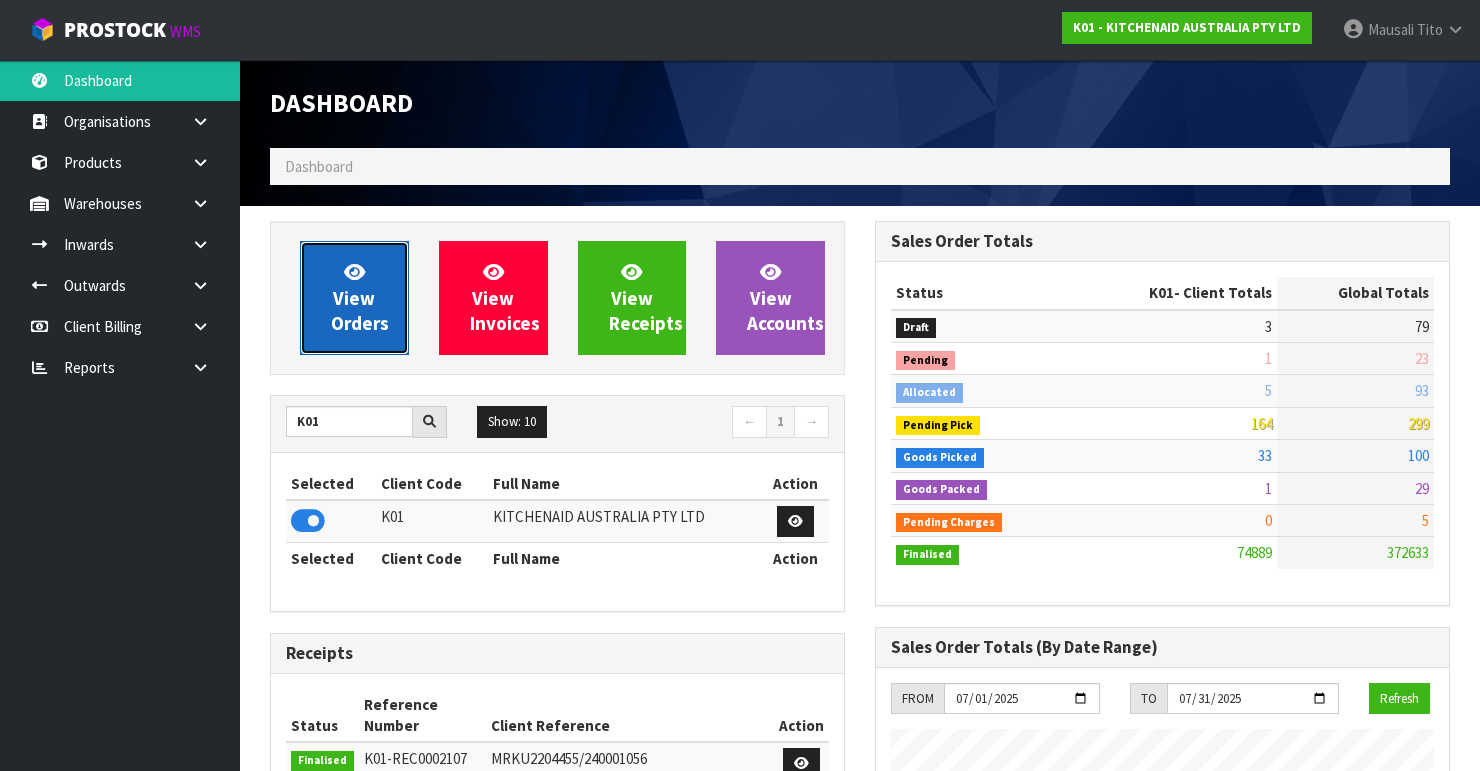 click on "View
Orders" at bounding box center [360, 297] 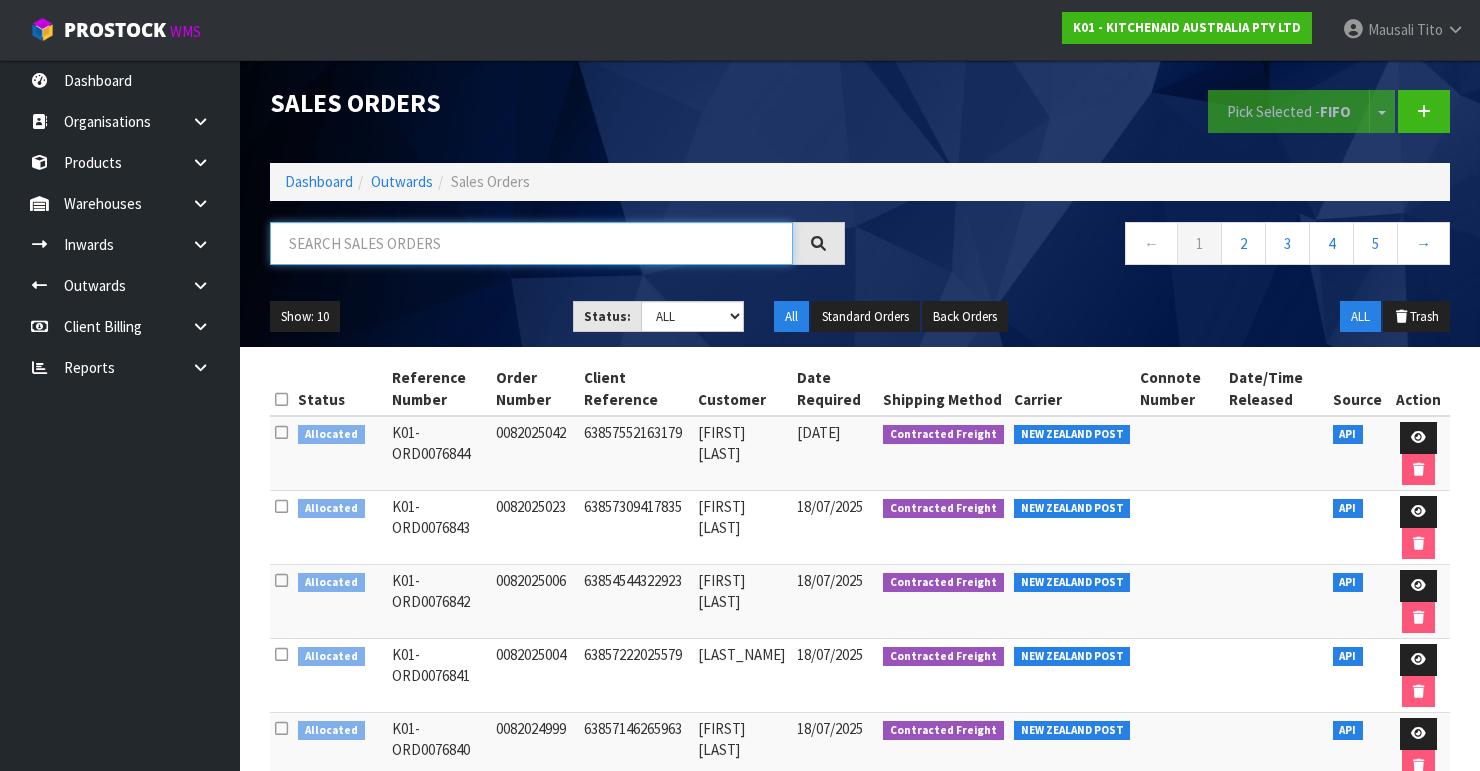 click at bounding box center (531, 243) 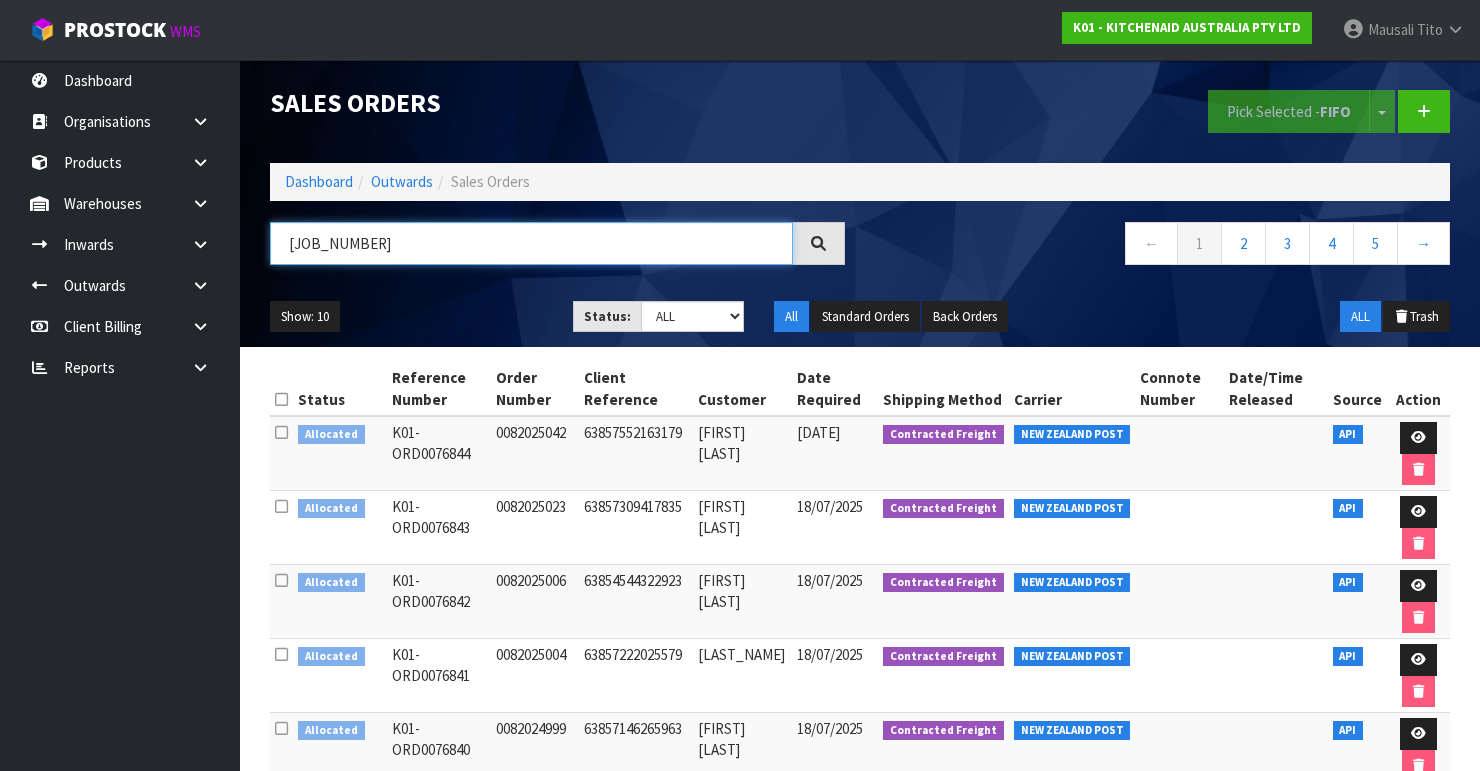 type on "[JOB_NUMBER]" 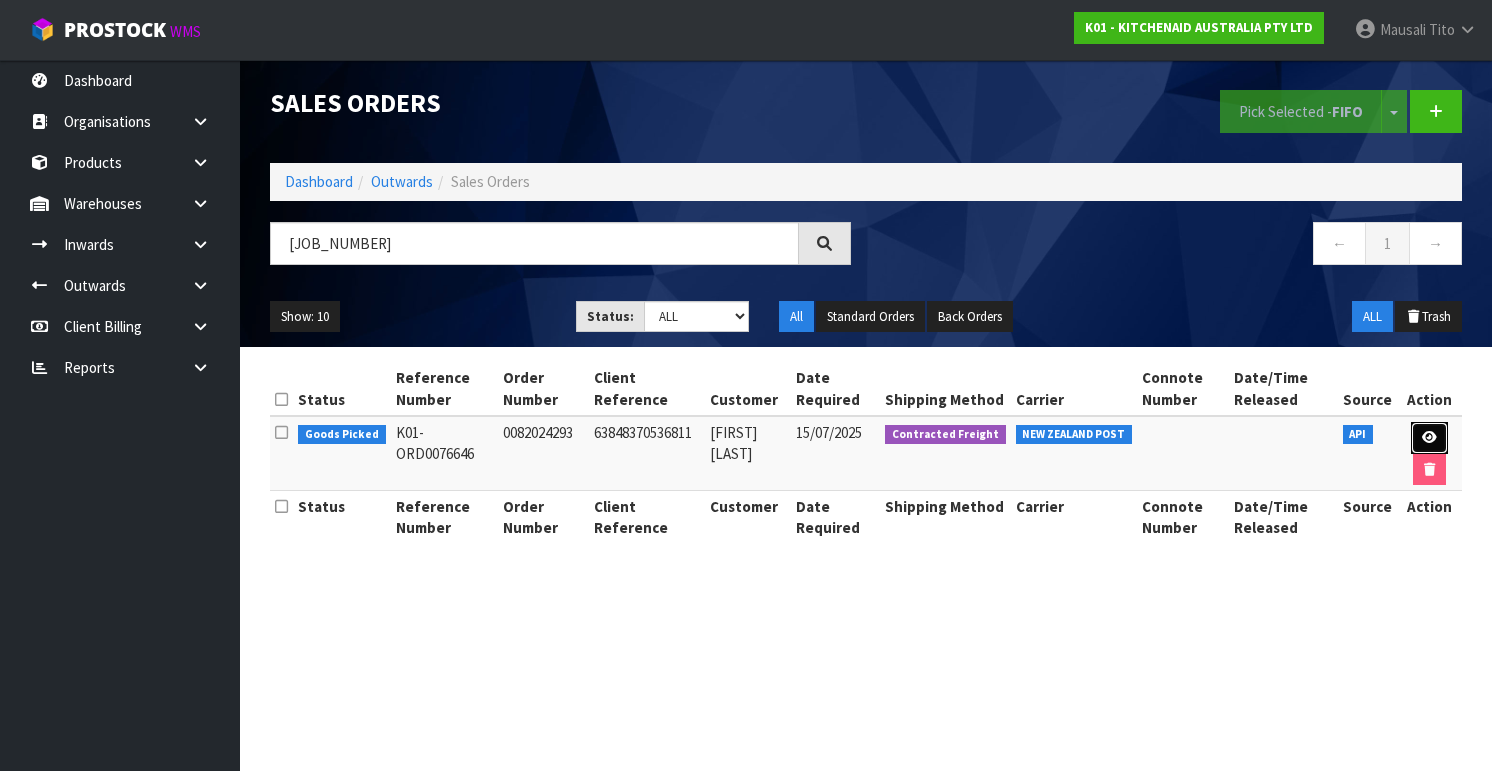 click at bounding box center (1429, 438) 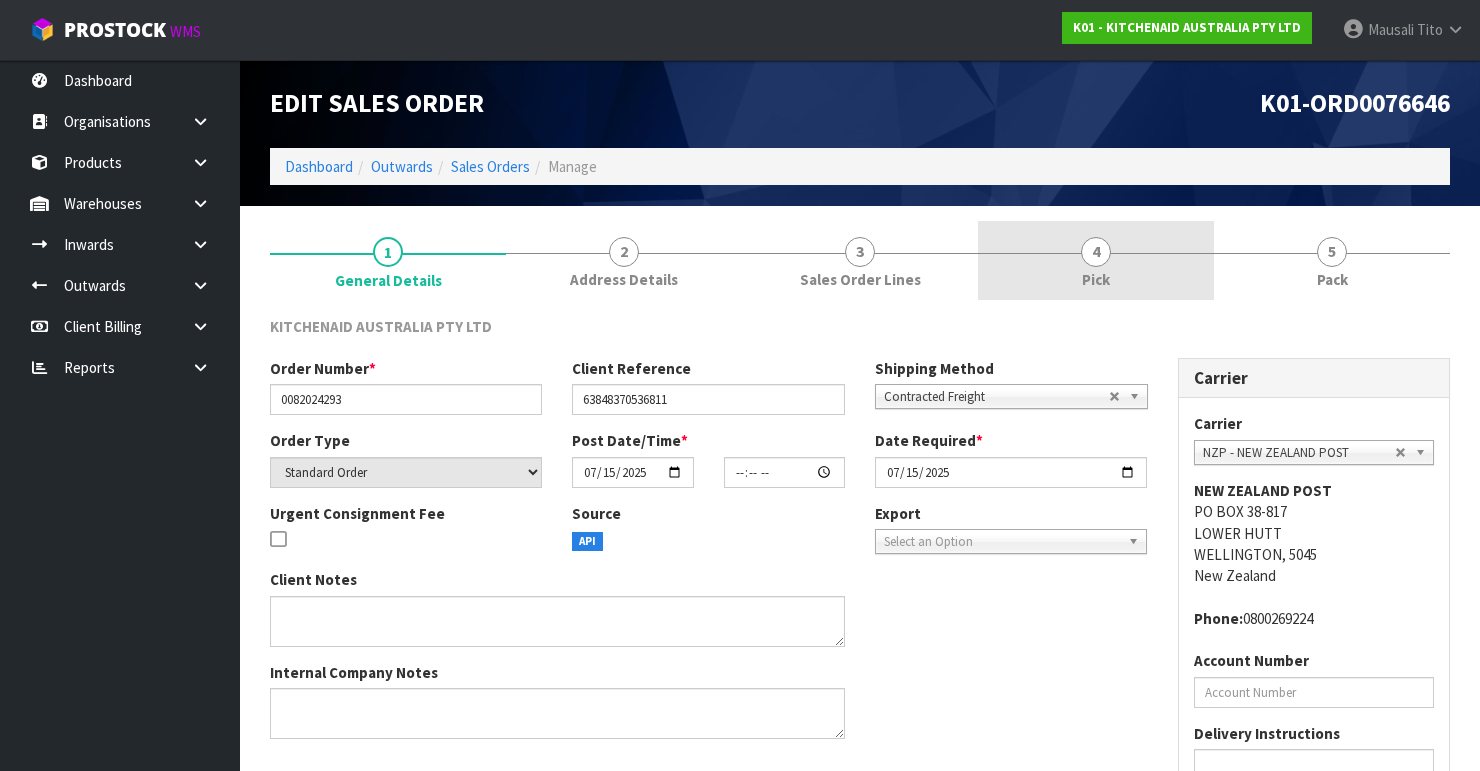 click on "4
Pick" at bounding box center [1096, 260] 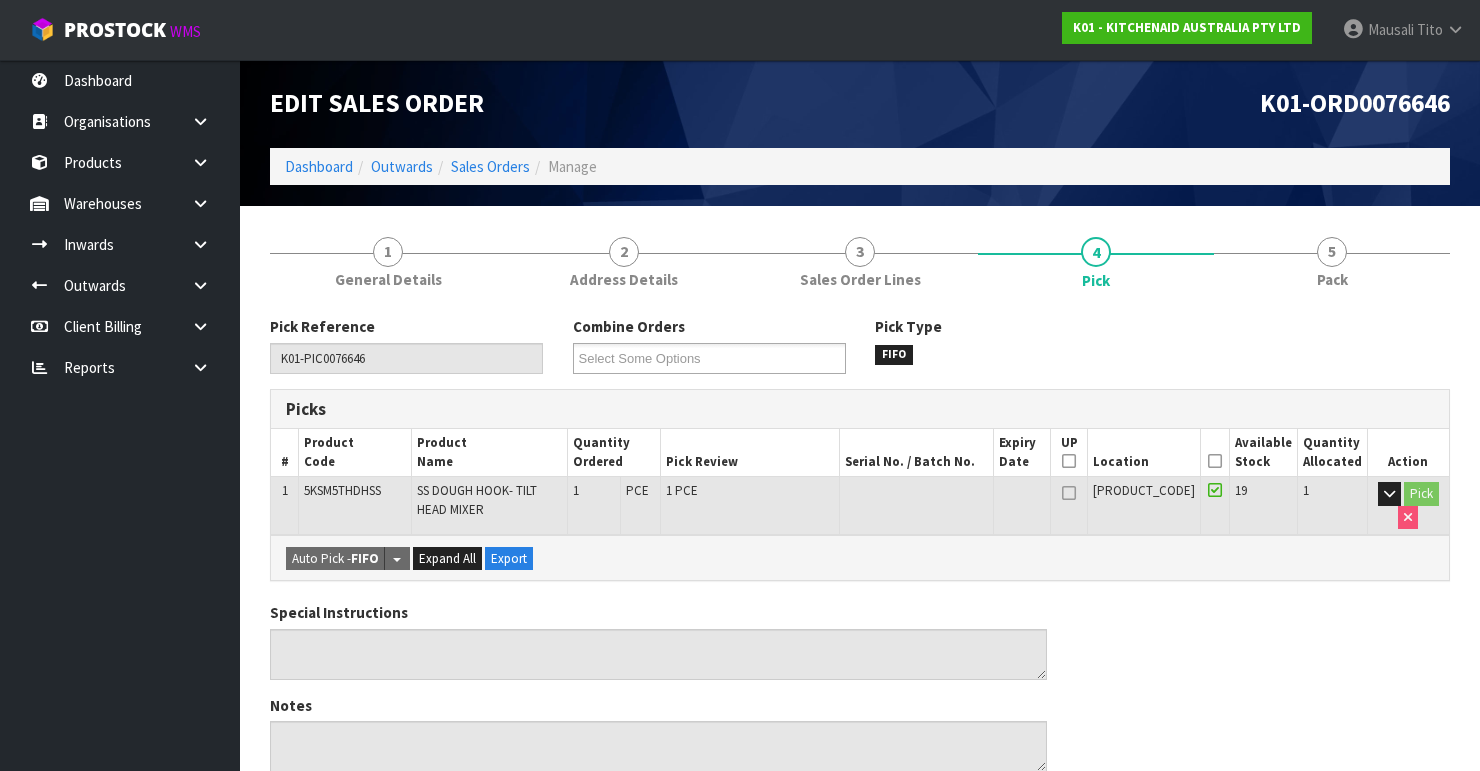 click at bounding box center (1215, 461) 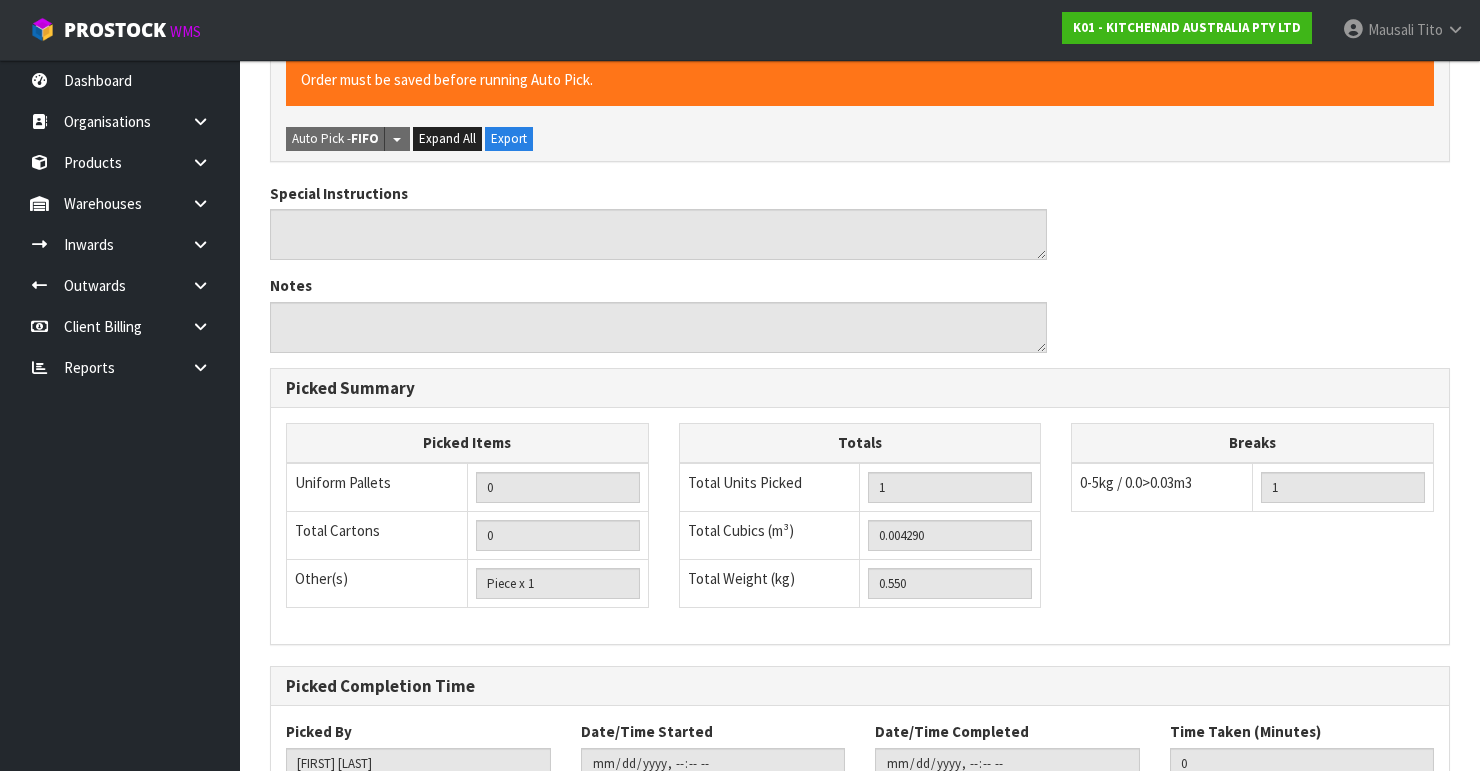 scroll, scrollTop: 633, scrollLeft: 0, axis: vertical 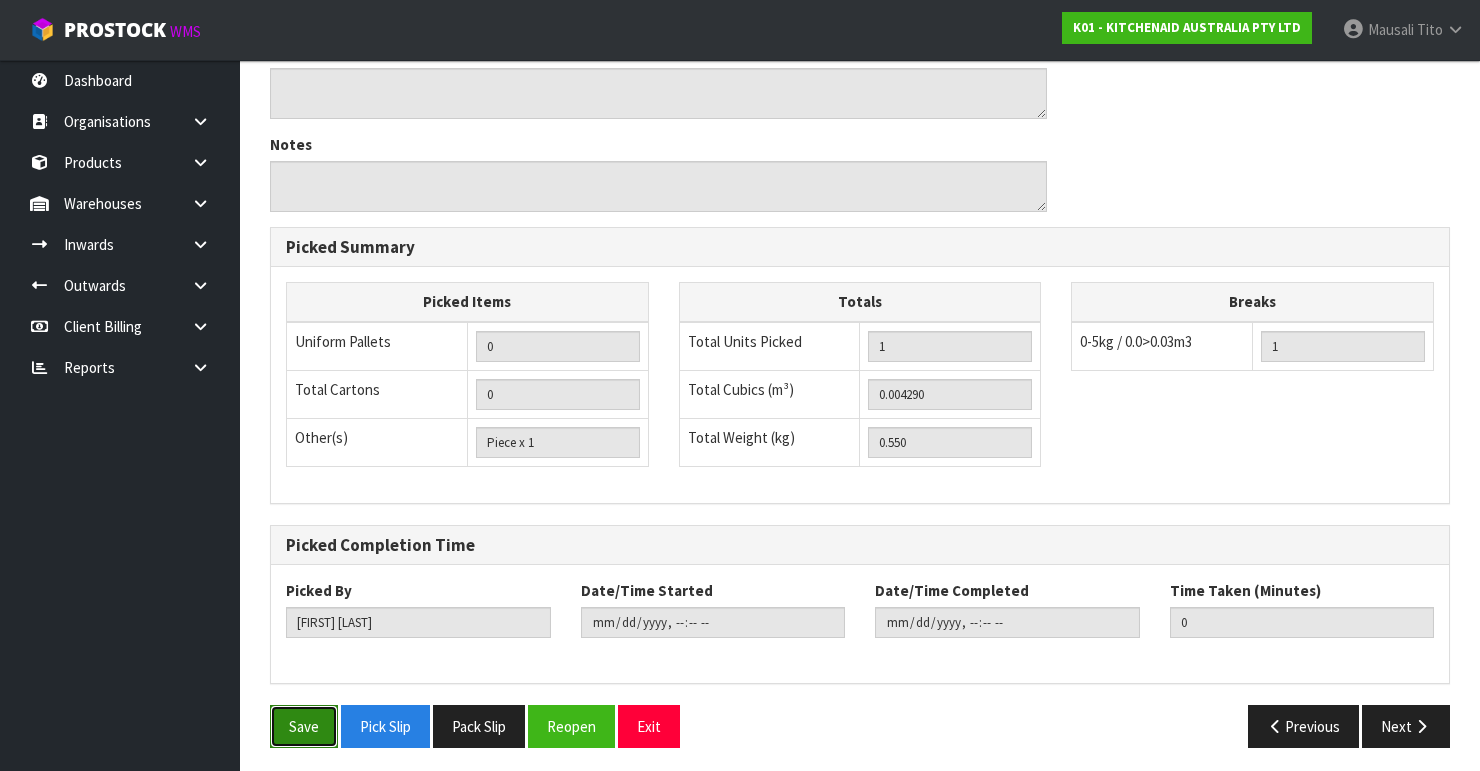 click on "Save" at bounding box center (304, 726) 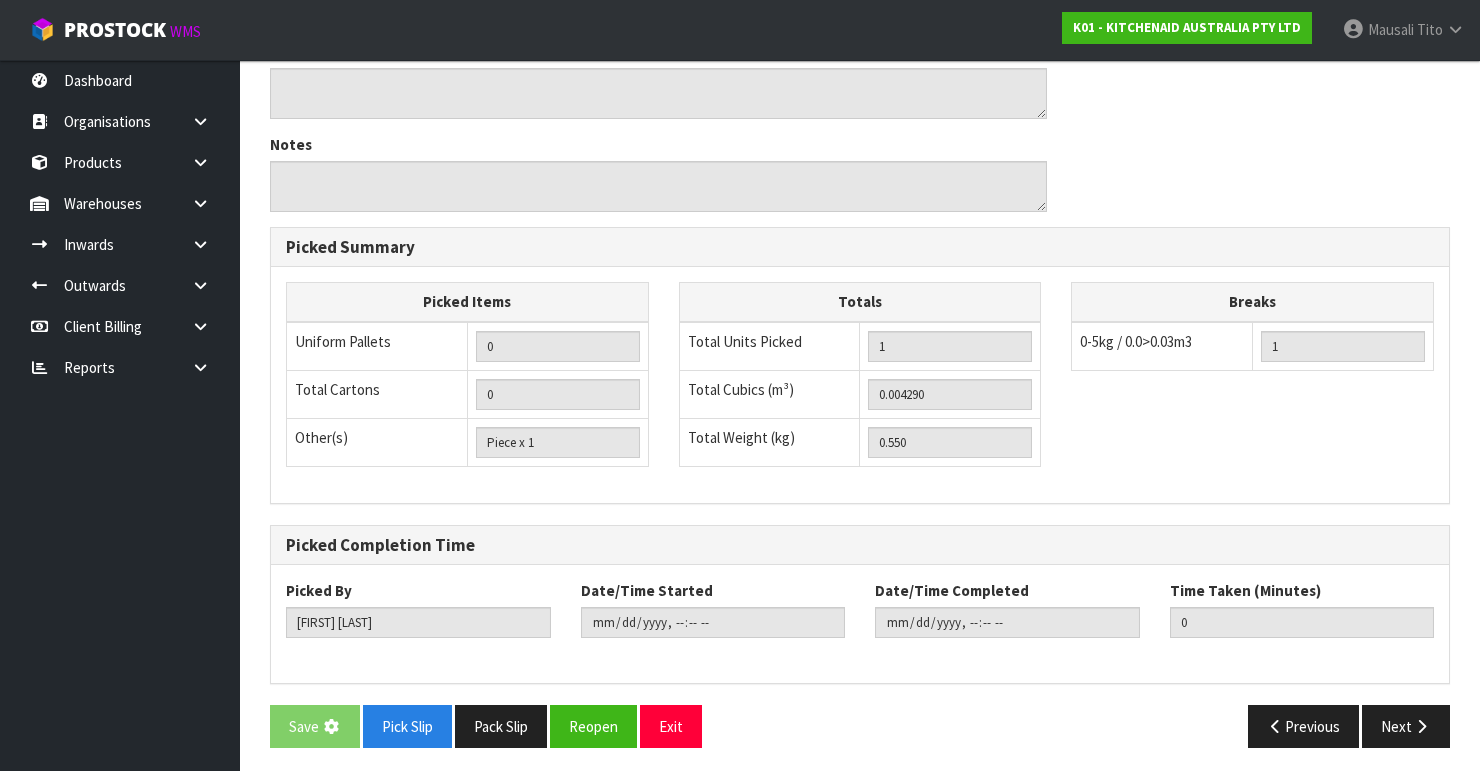 scroll, scrollTop: 0, scrollLeft: 0, axis: both 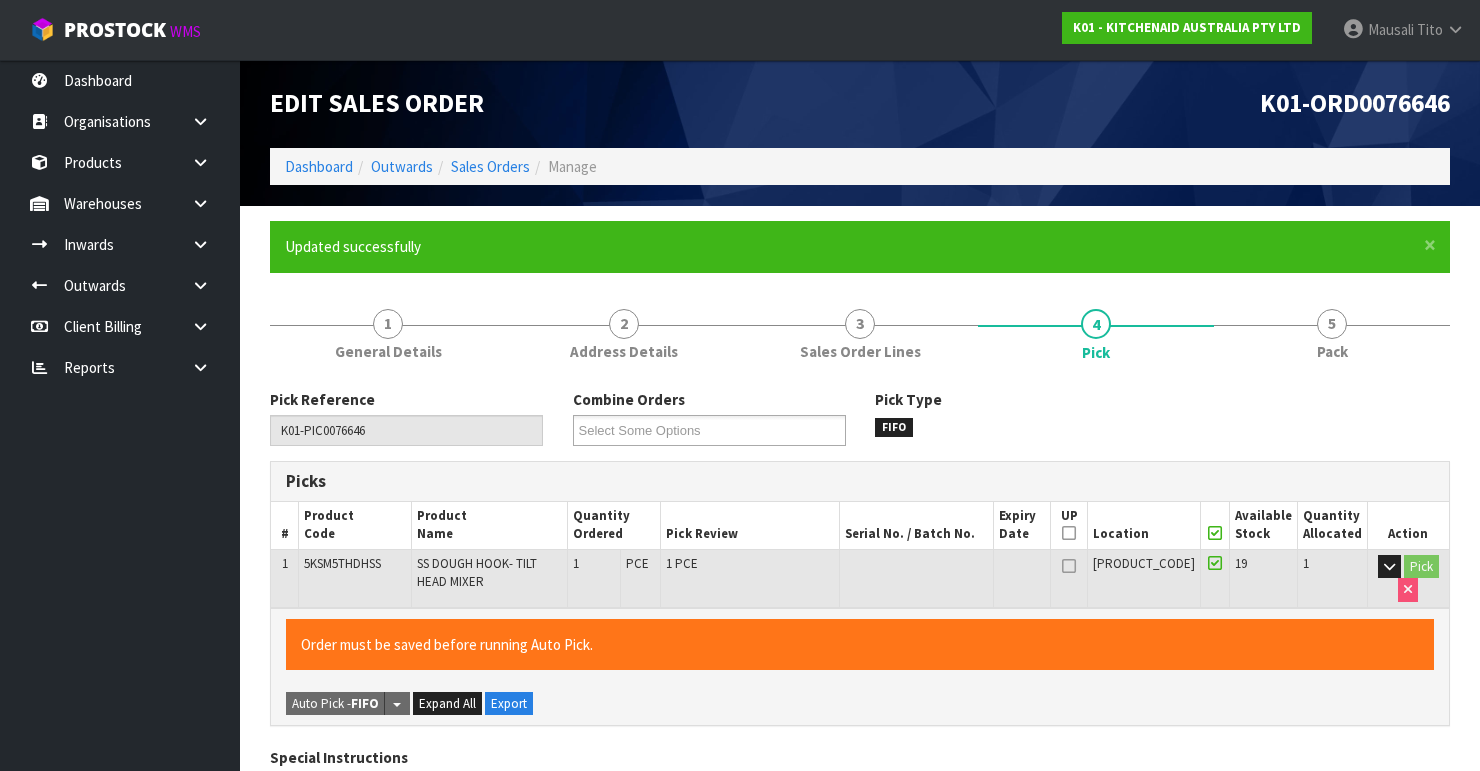 type on "[FIRST] [LAST]" 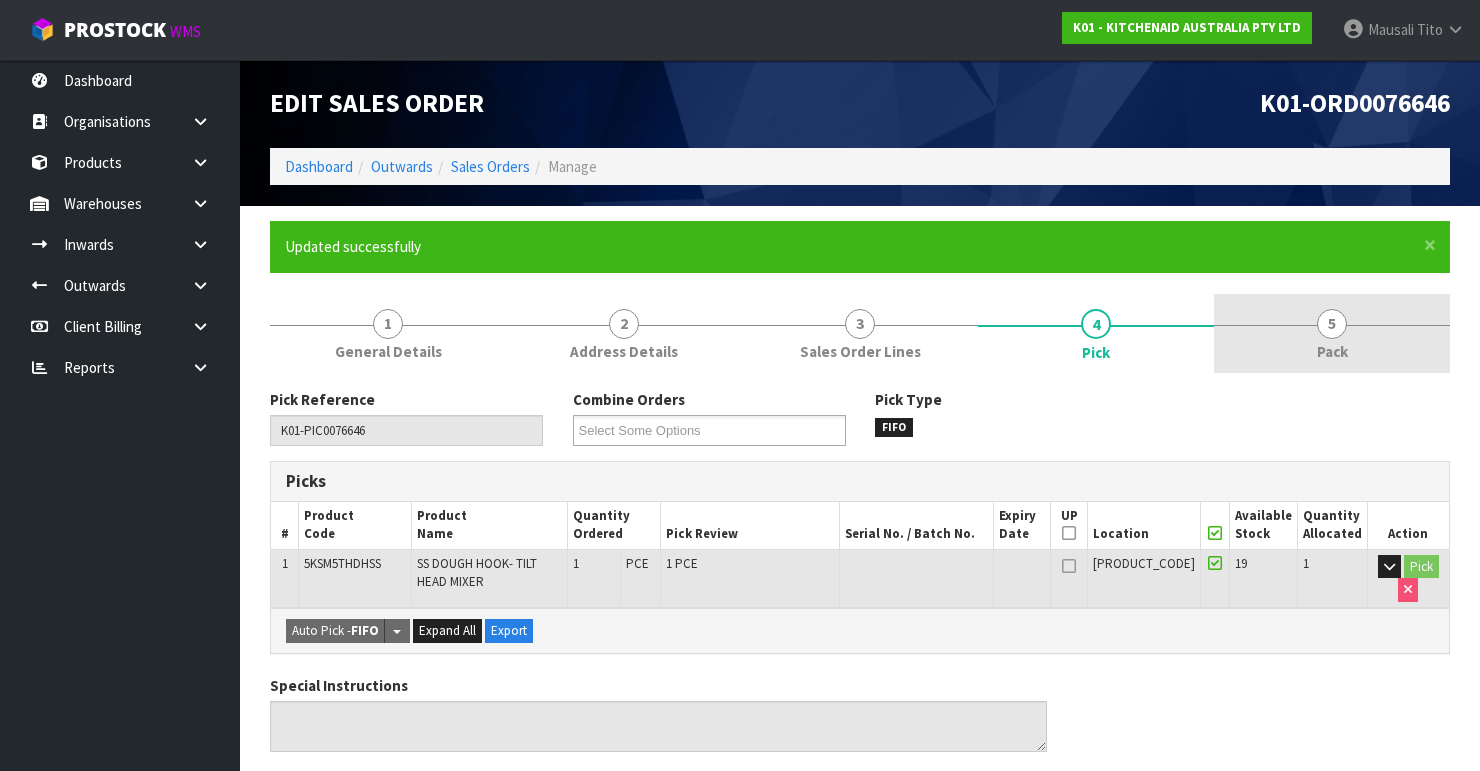 click on "5
Pack" at bounding box center (1332, 333) 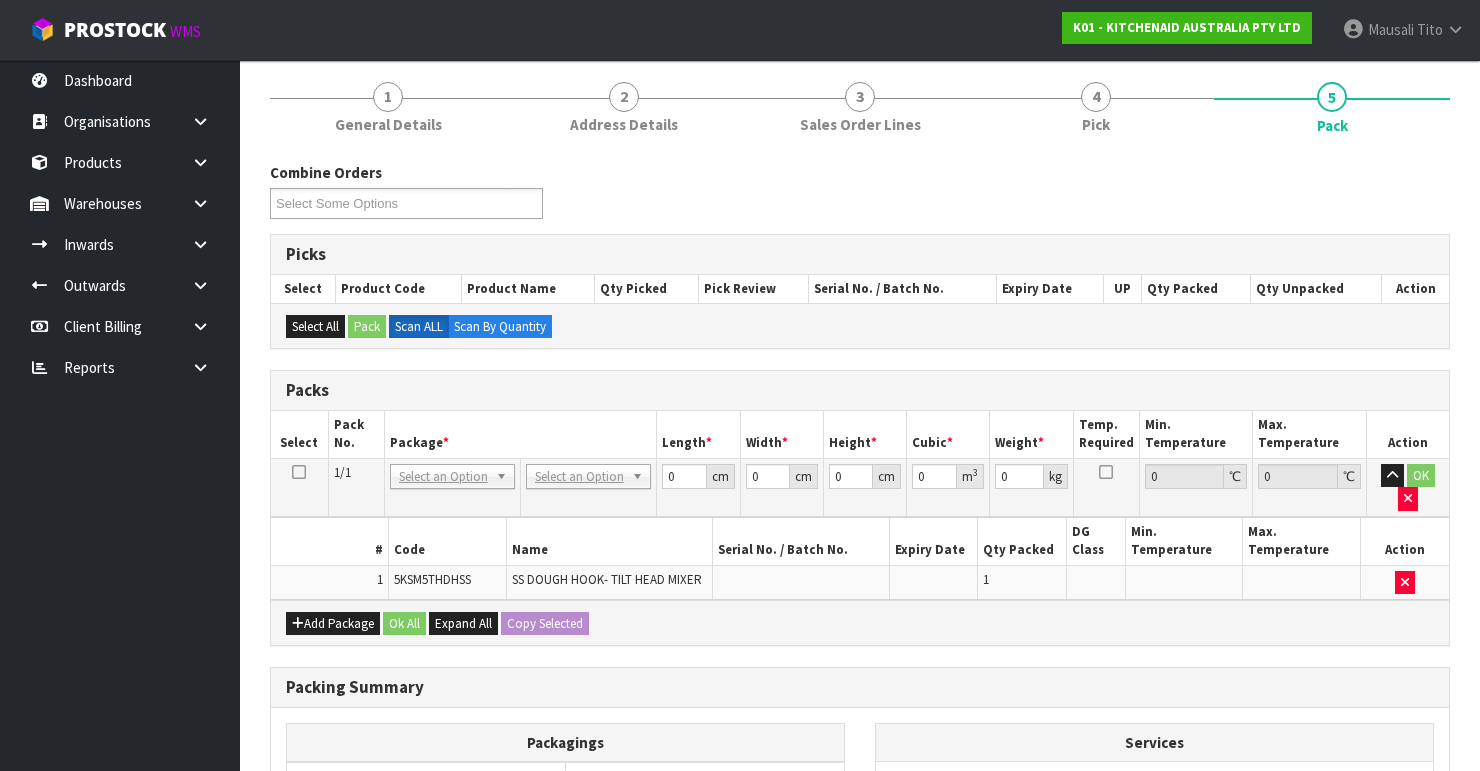 scroll, scrollTop: 400, scrollLeft: 0, axis: vertical 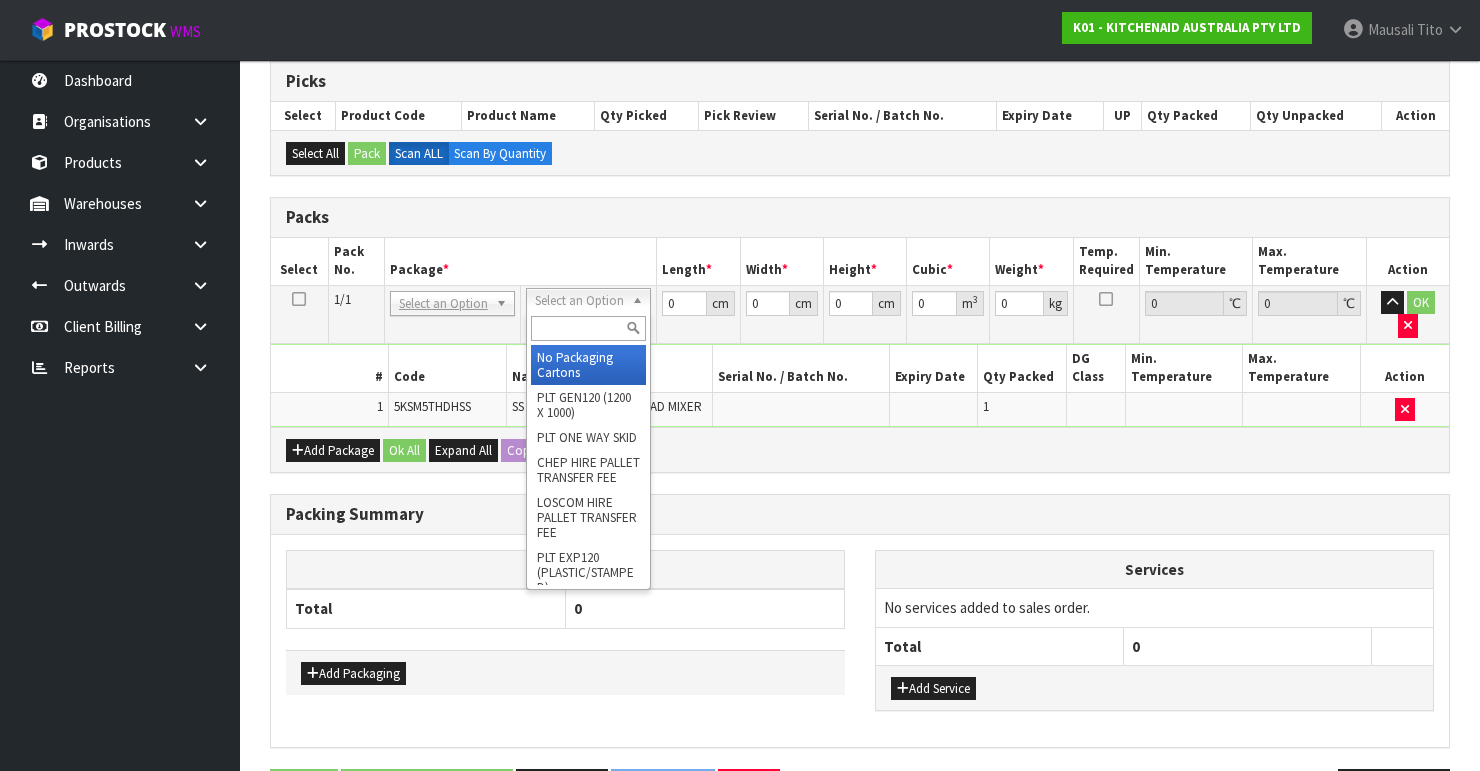 drag, startPoint x: 564, startPoint y: 305, endPoint x: 591, endPoint y: 343, distance: 46.615448 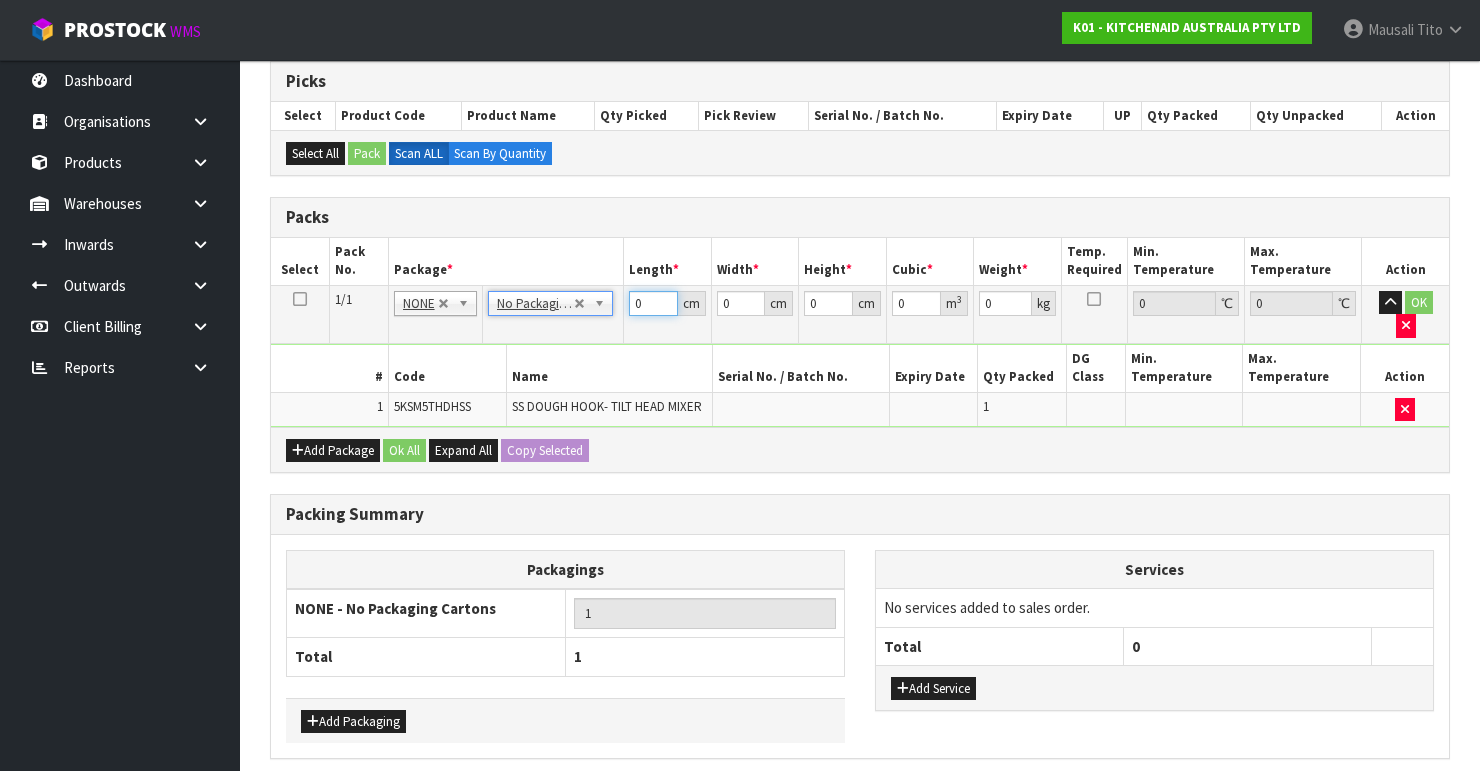 drag, startPoint x: 646, startPoint y: 303, endPoint x: 640, endPoint y: 316, distance: 14.3178215 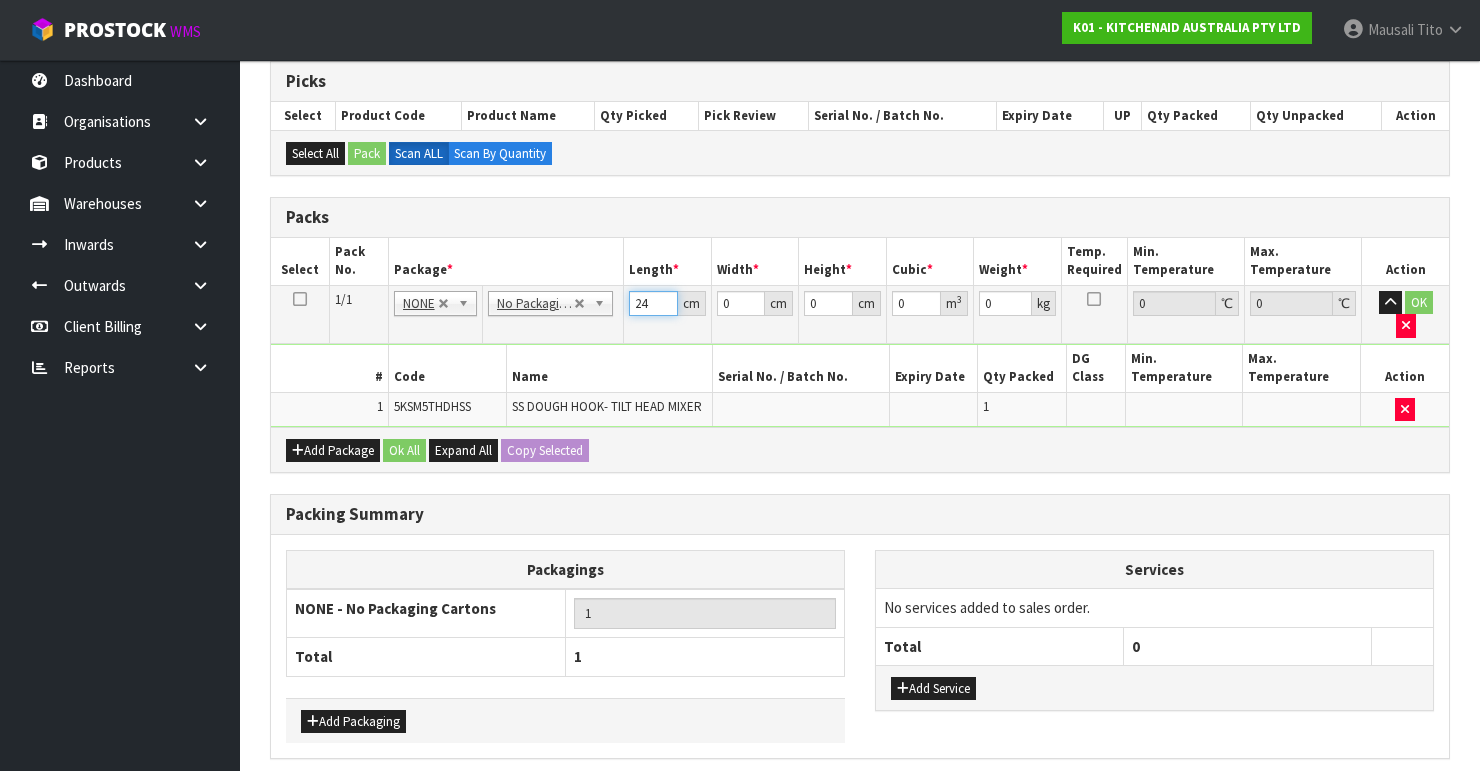 type on "24" 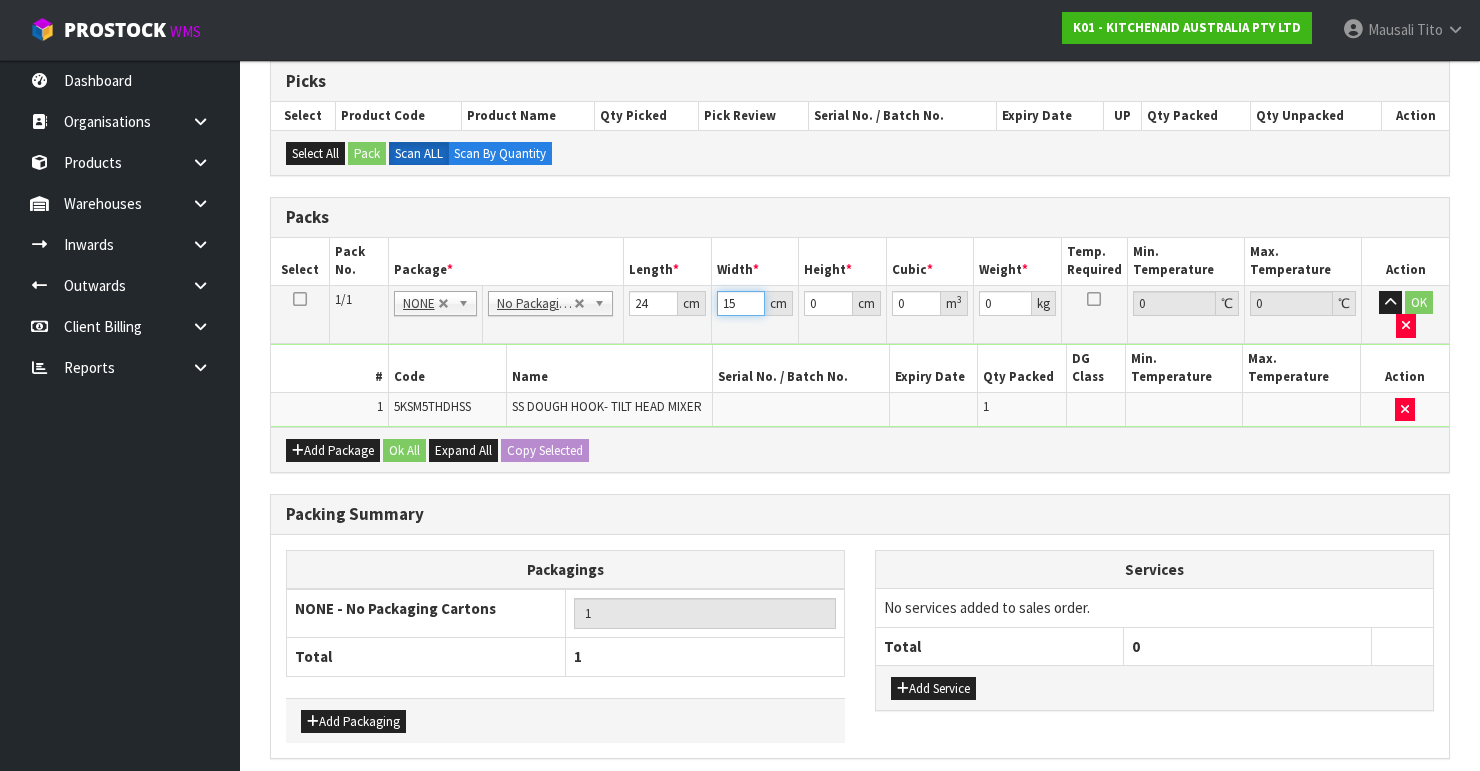 type on "15" 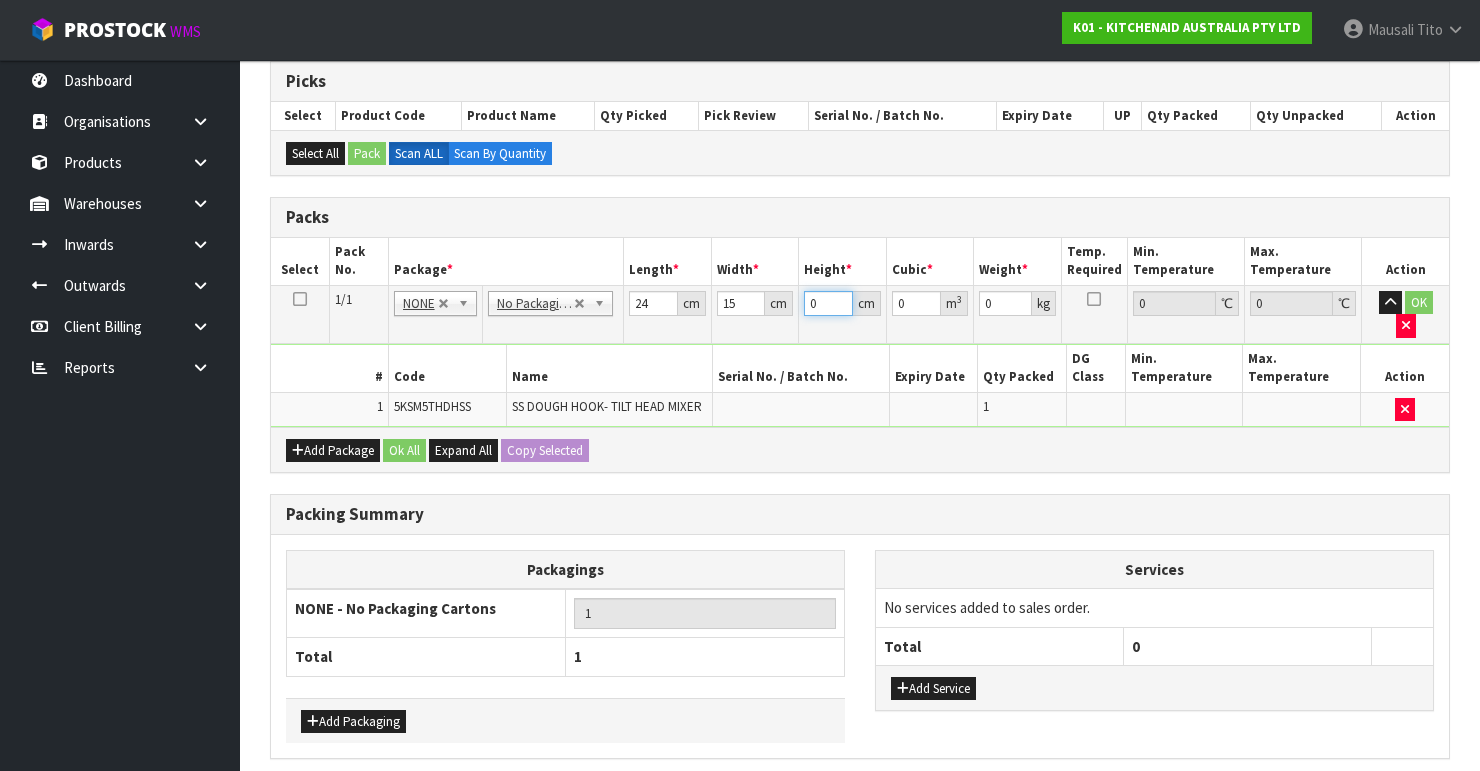type on "2" 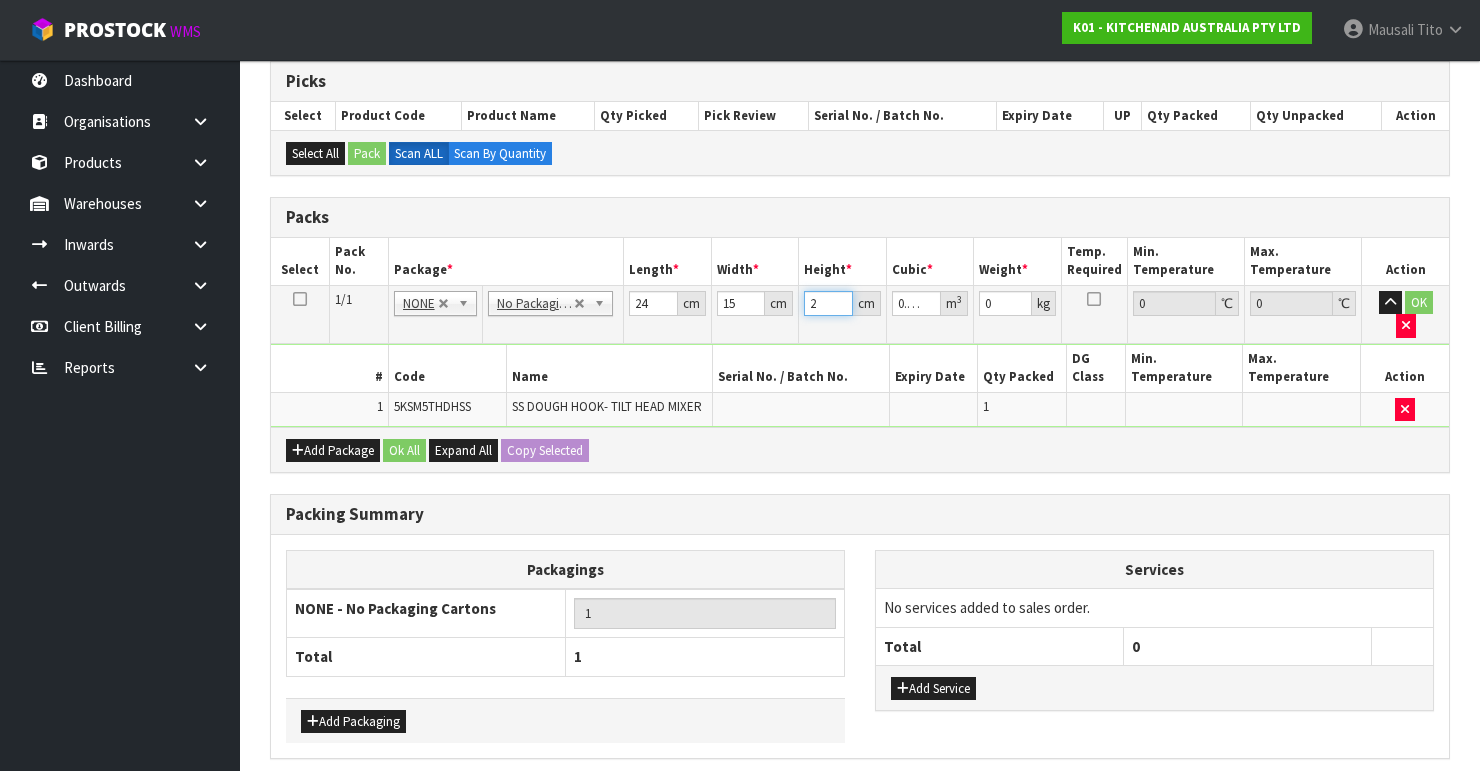 type on "24" 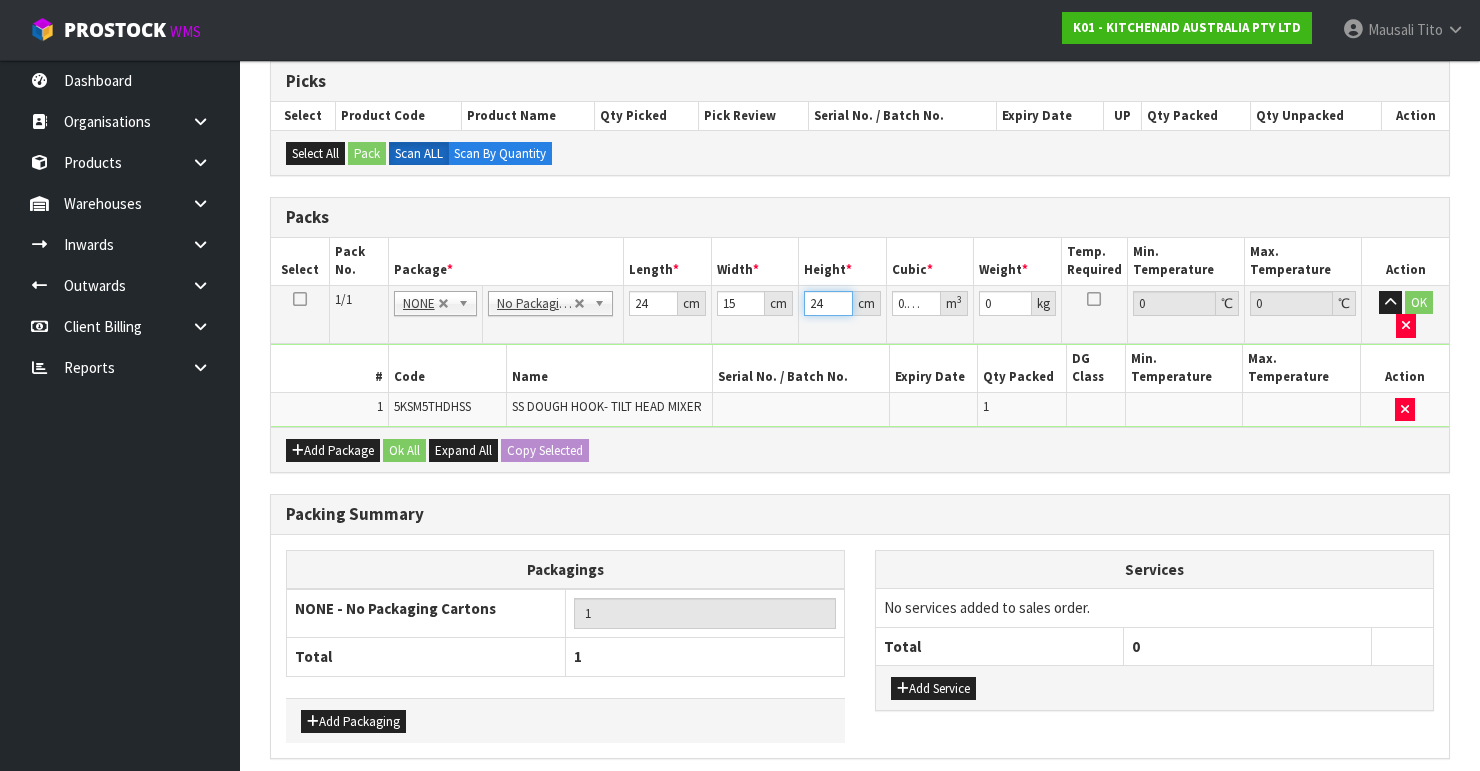type on "24" 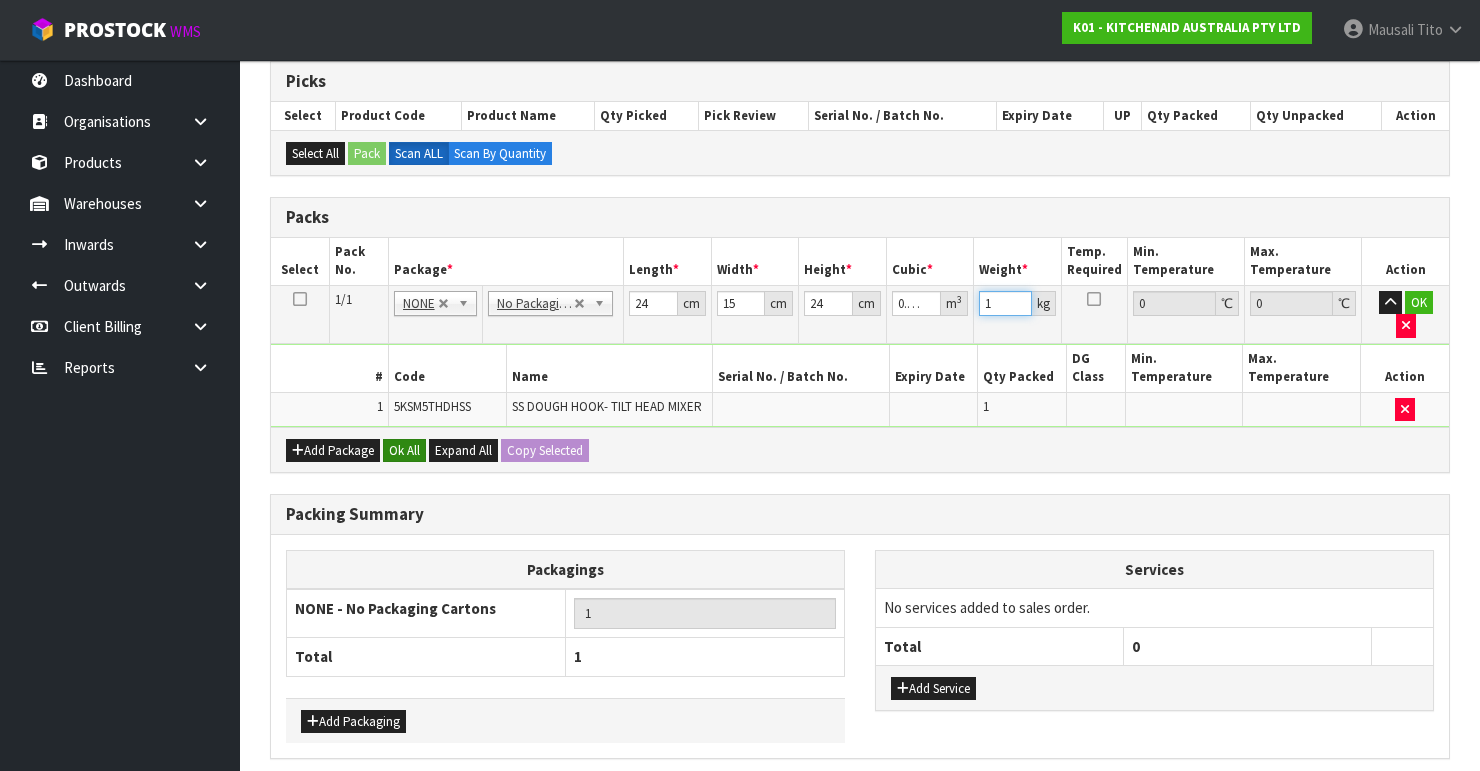 type on "1" 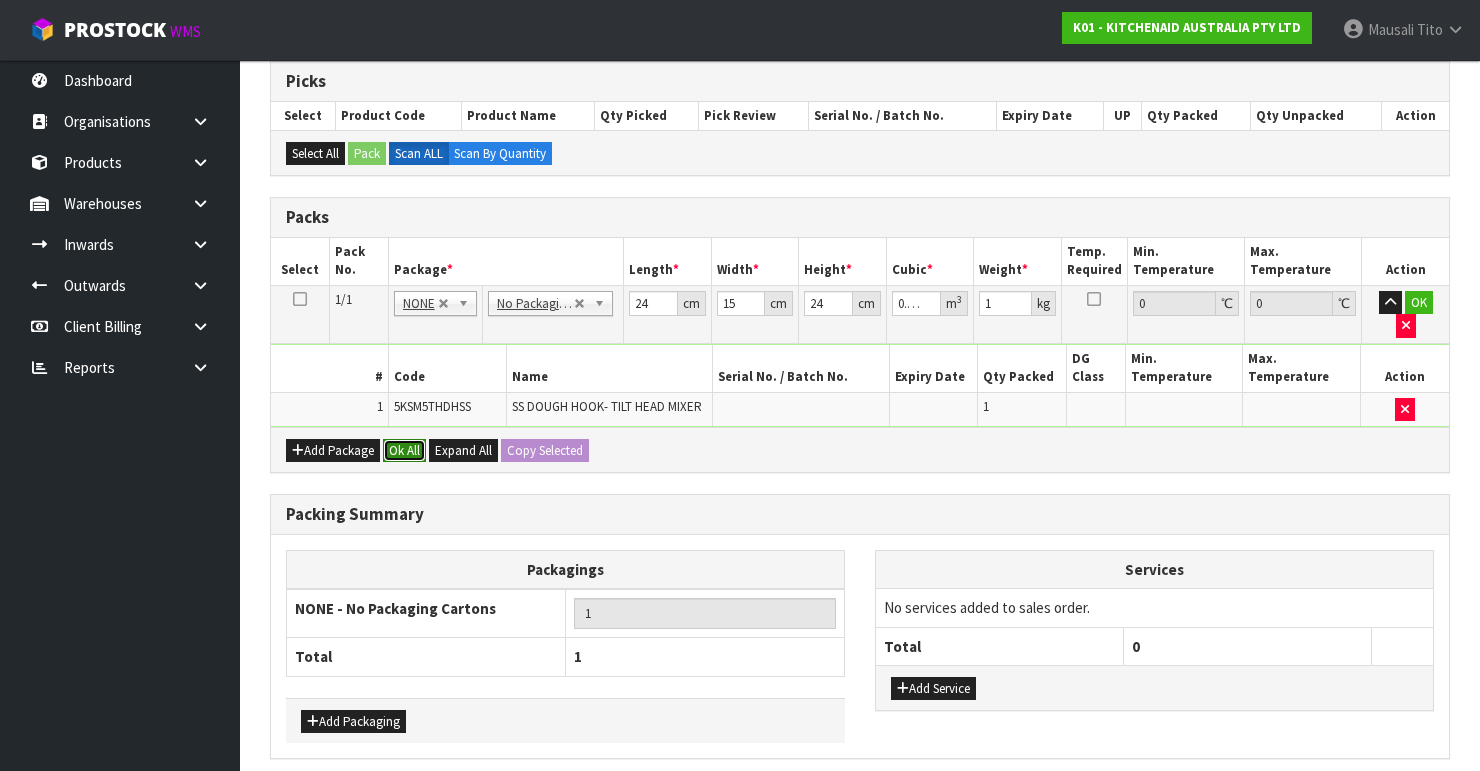 click on "Ok All" at bounding box center [404, 451] 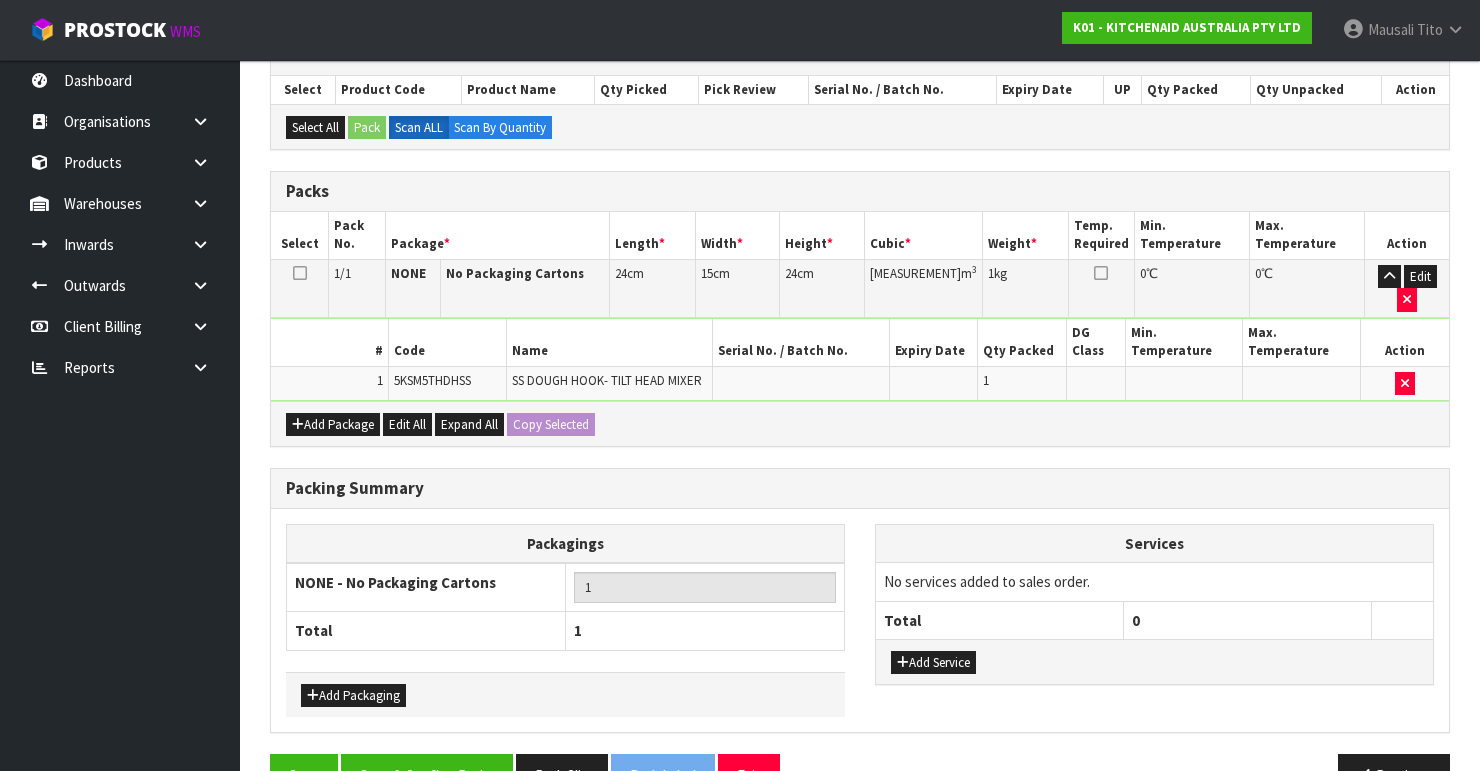 scroll, scrollTop: 472, scrollLeft: 0, axis: vertical 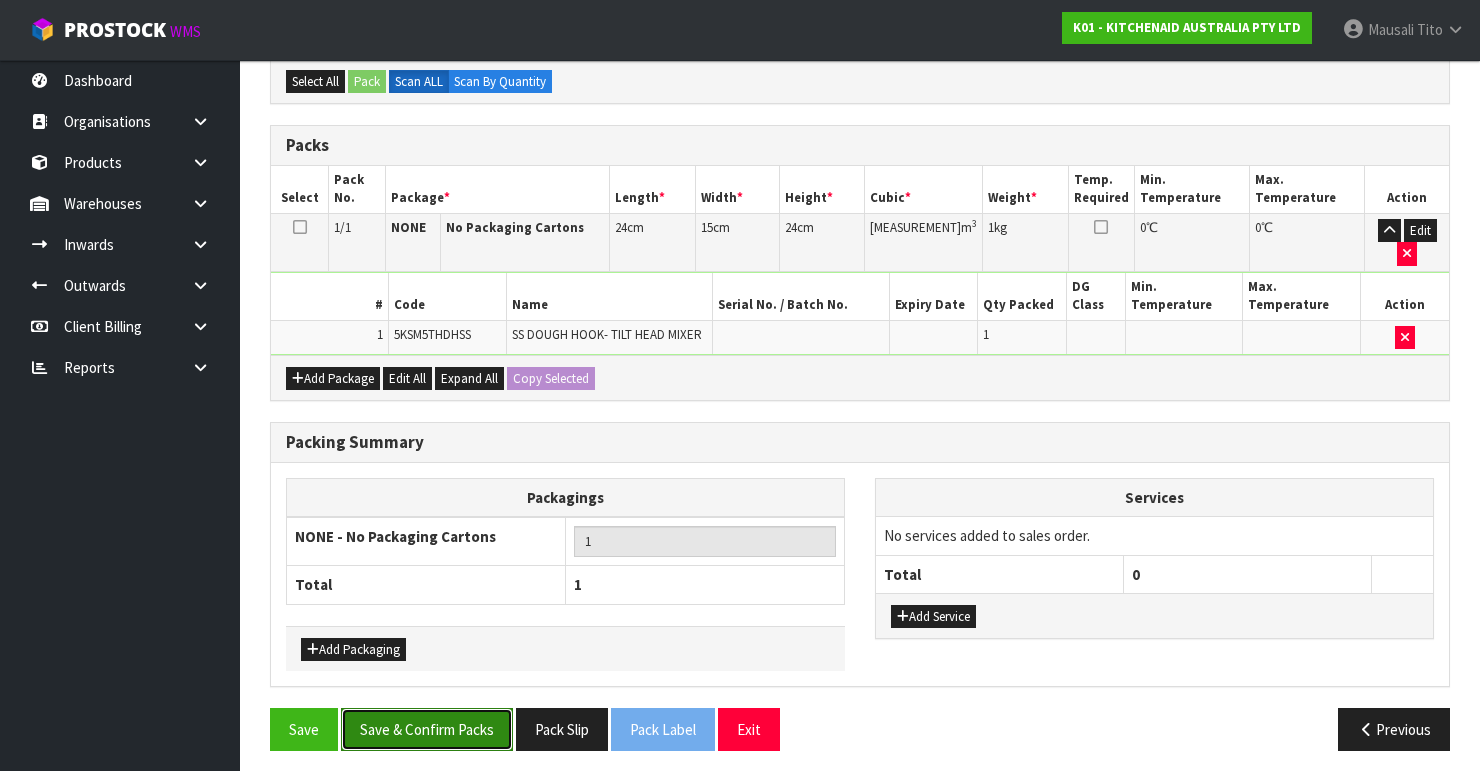 drag, startPoint x: 479, startPoint y: 704, endPoint x: 490, endPoint y: 702, distance: 11.18034 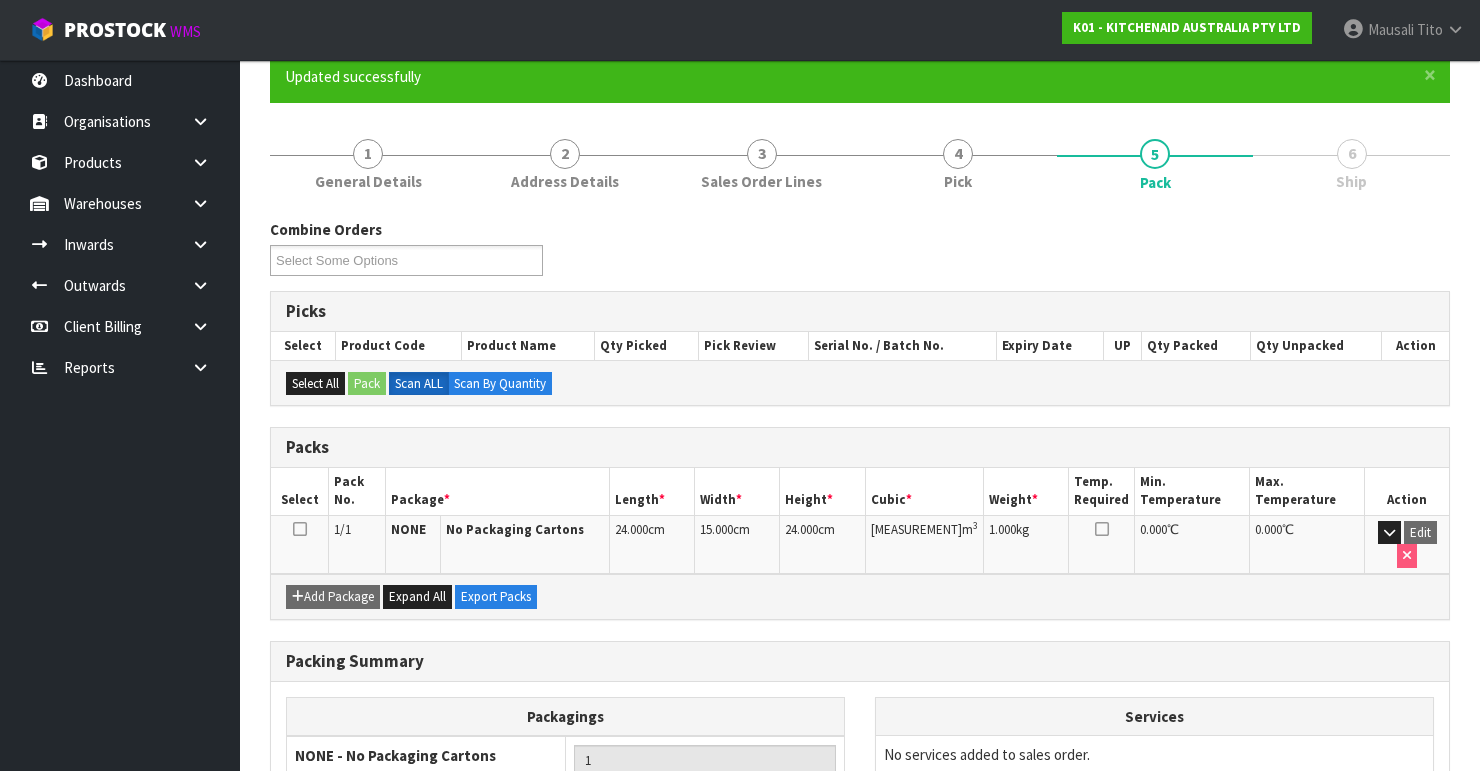 scroll, scrollTop: 346, scrollLeft: 0, axis: vertical 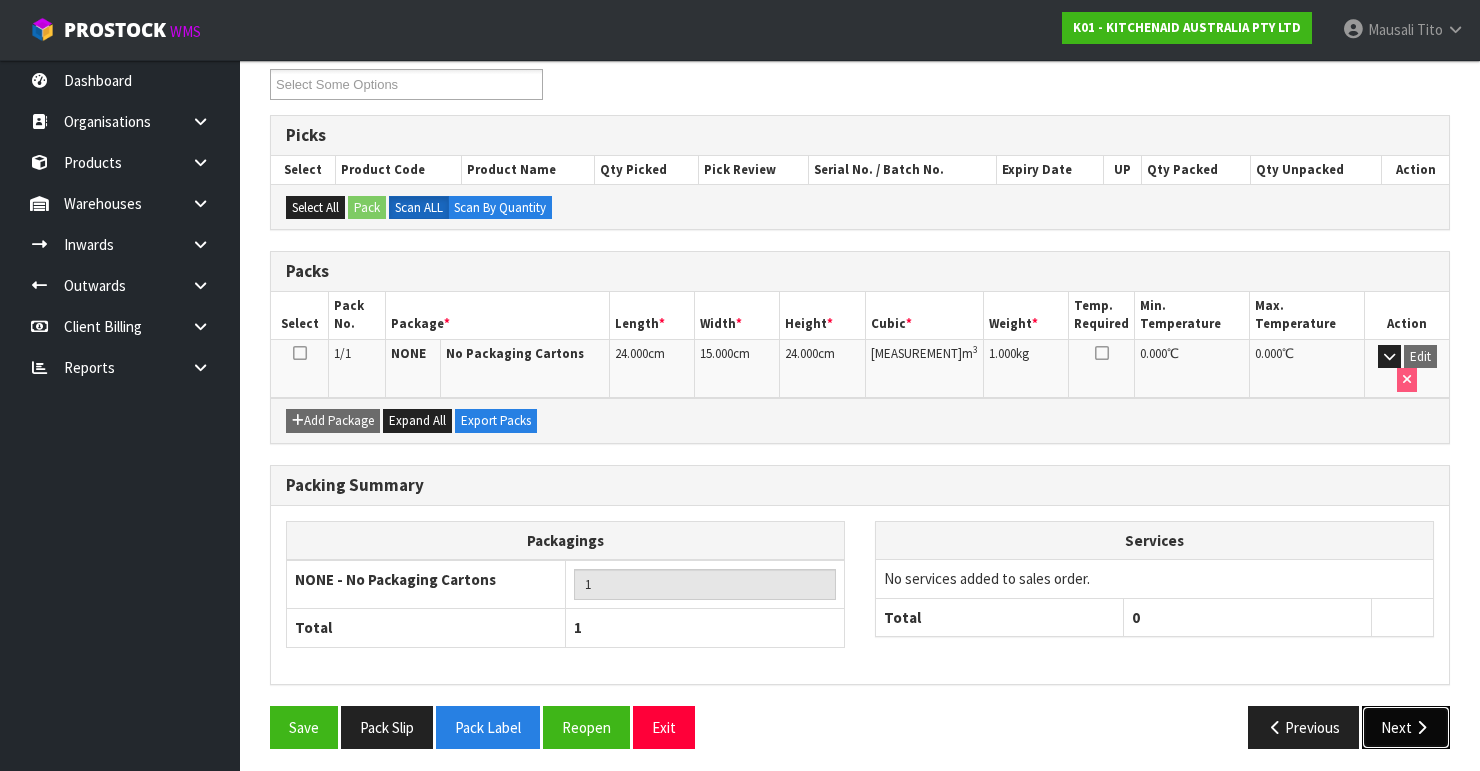 click at bounding box center (1421, 727) 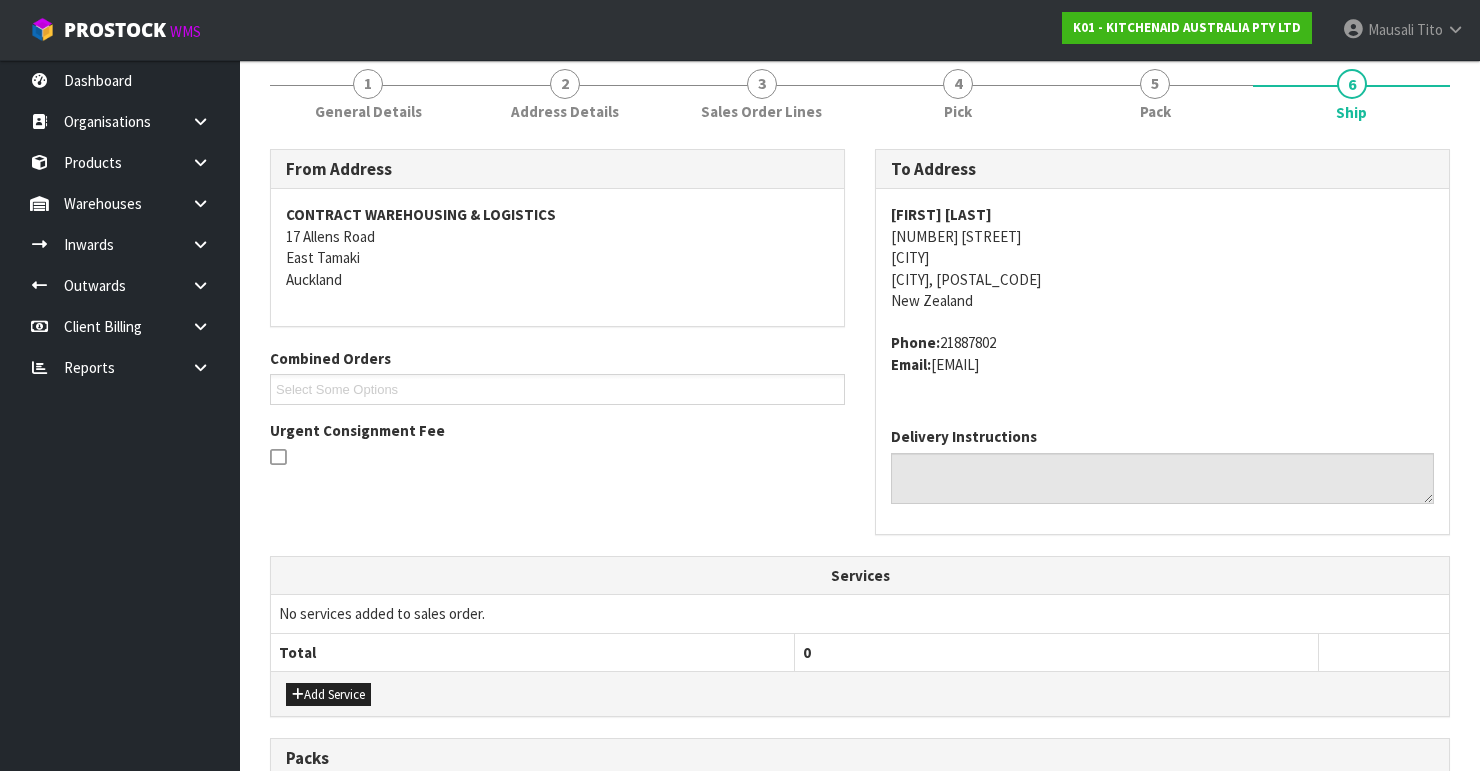scroll, scrollTop: 584, scrollLeft: 0, axis: vertical 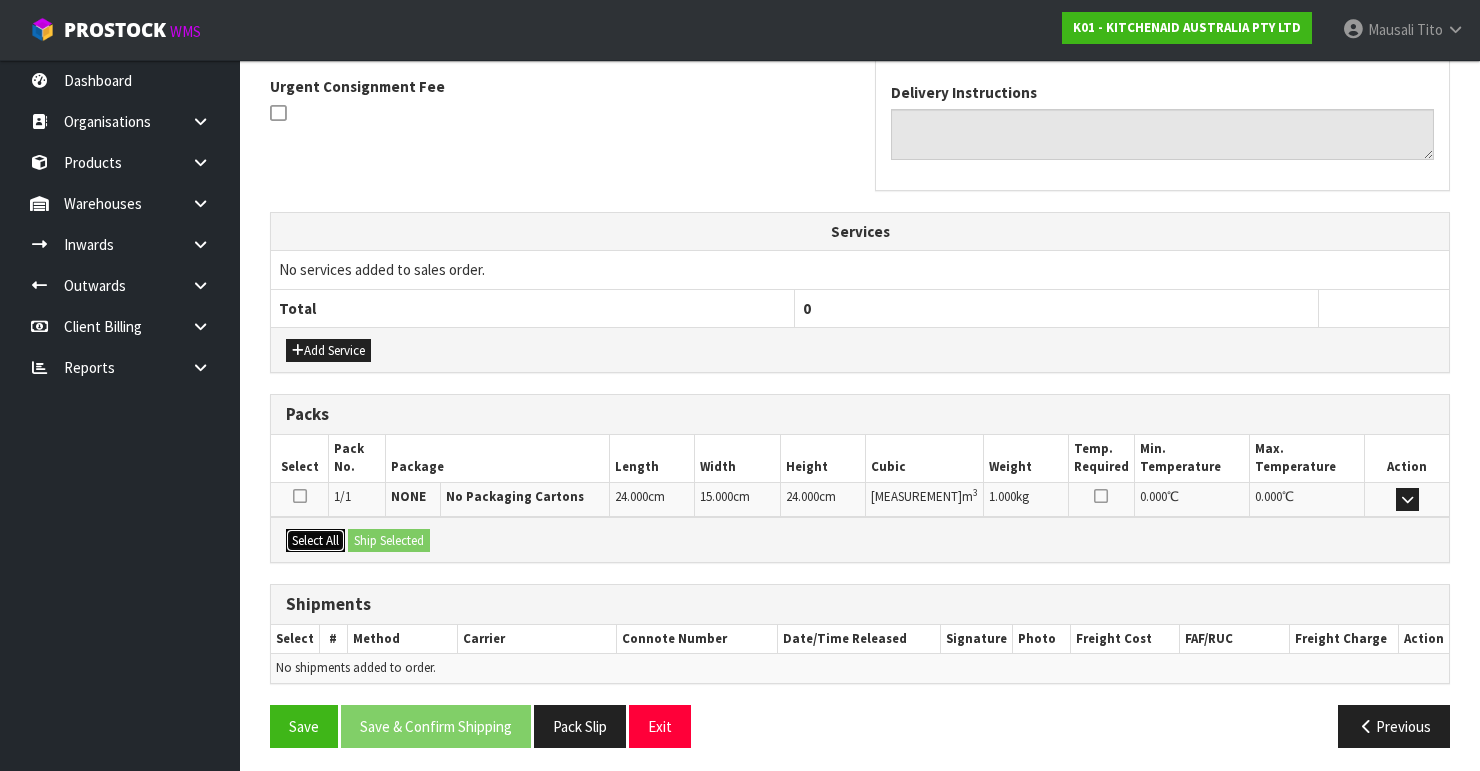 click on "Select All" at bounding box center [315, 541] 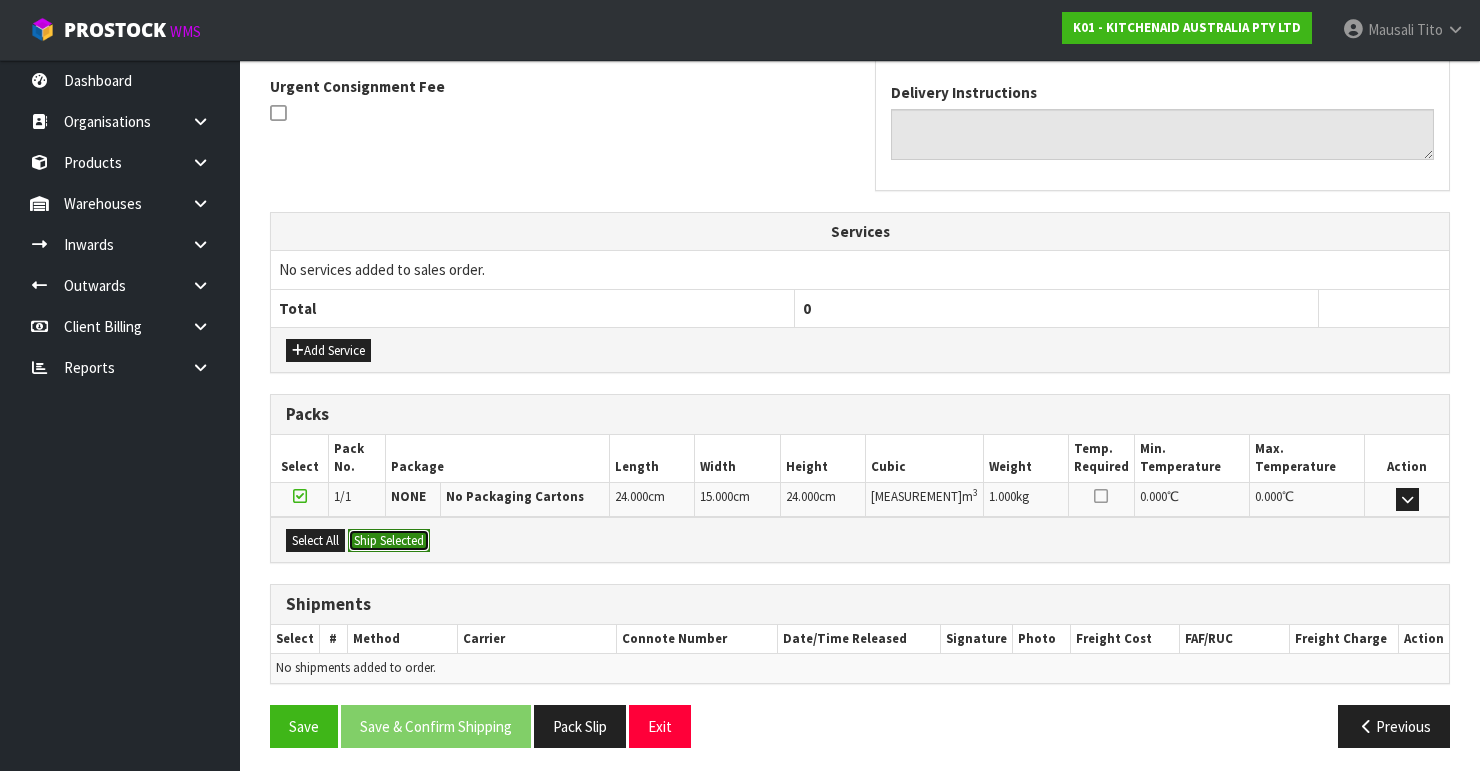 click on "Ship Selected" at bounding box center (389, 541) 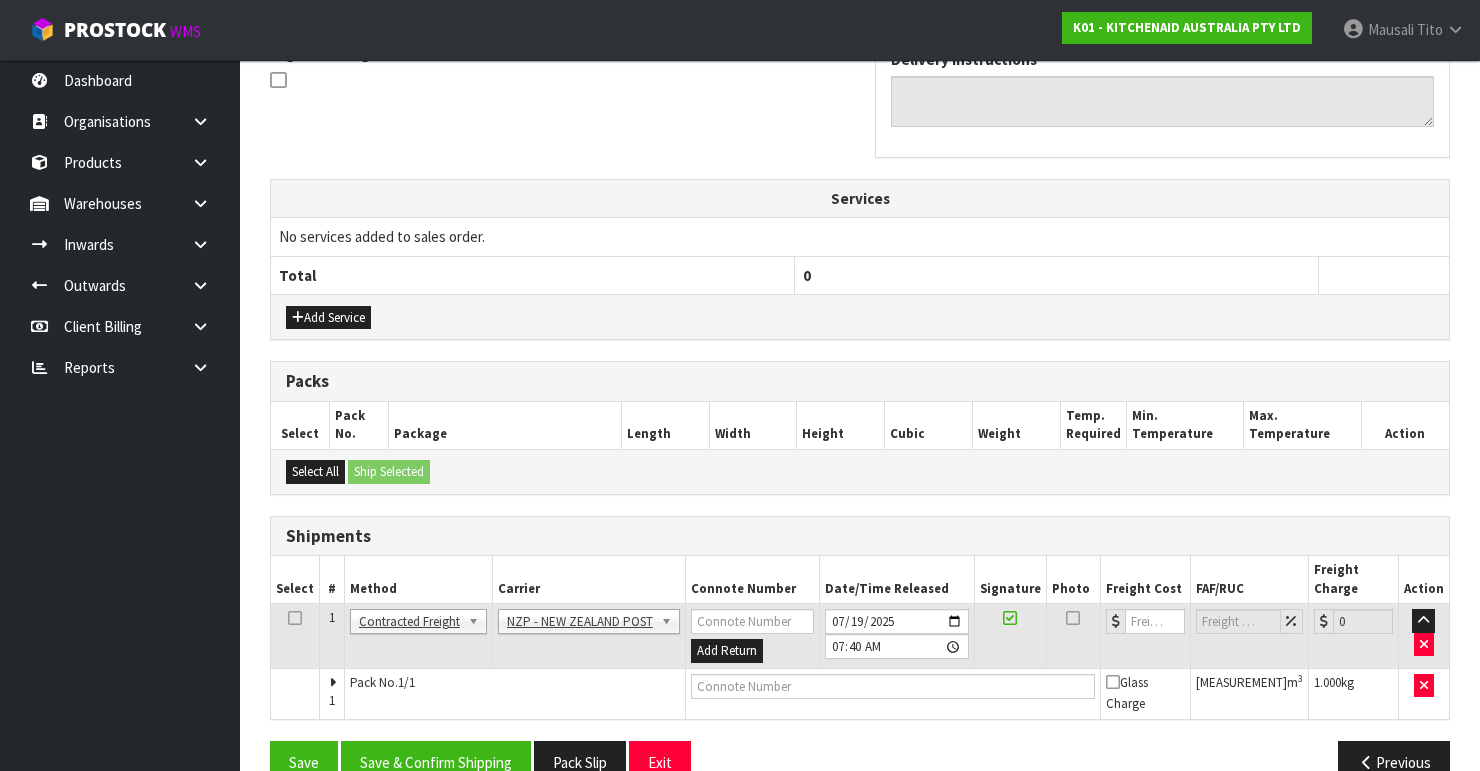 scroll, scrollTop: 635, scrollLeft: 0, axis: vertical 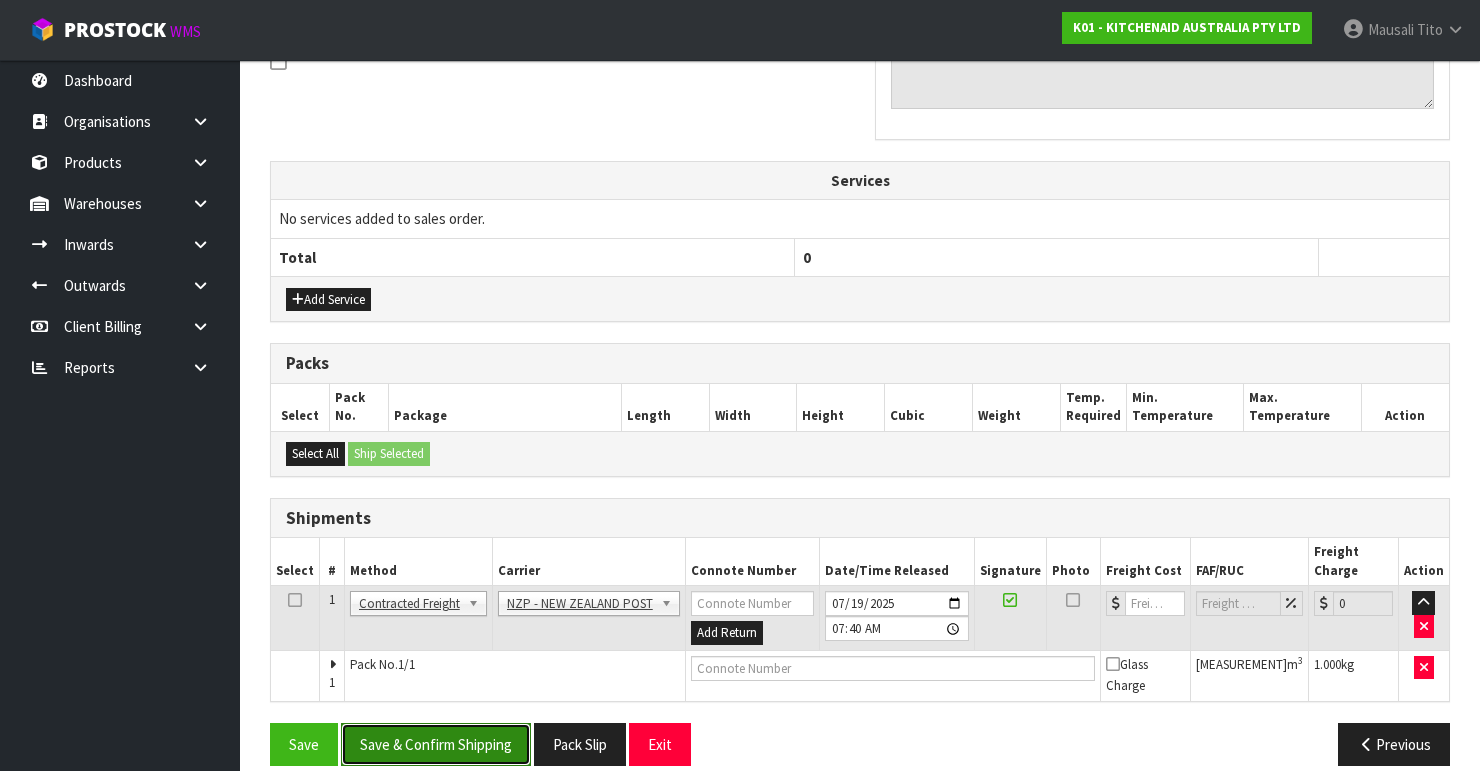 click on "Save & Confirm Shipping" at bounding box center (436, 744) 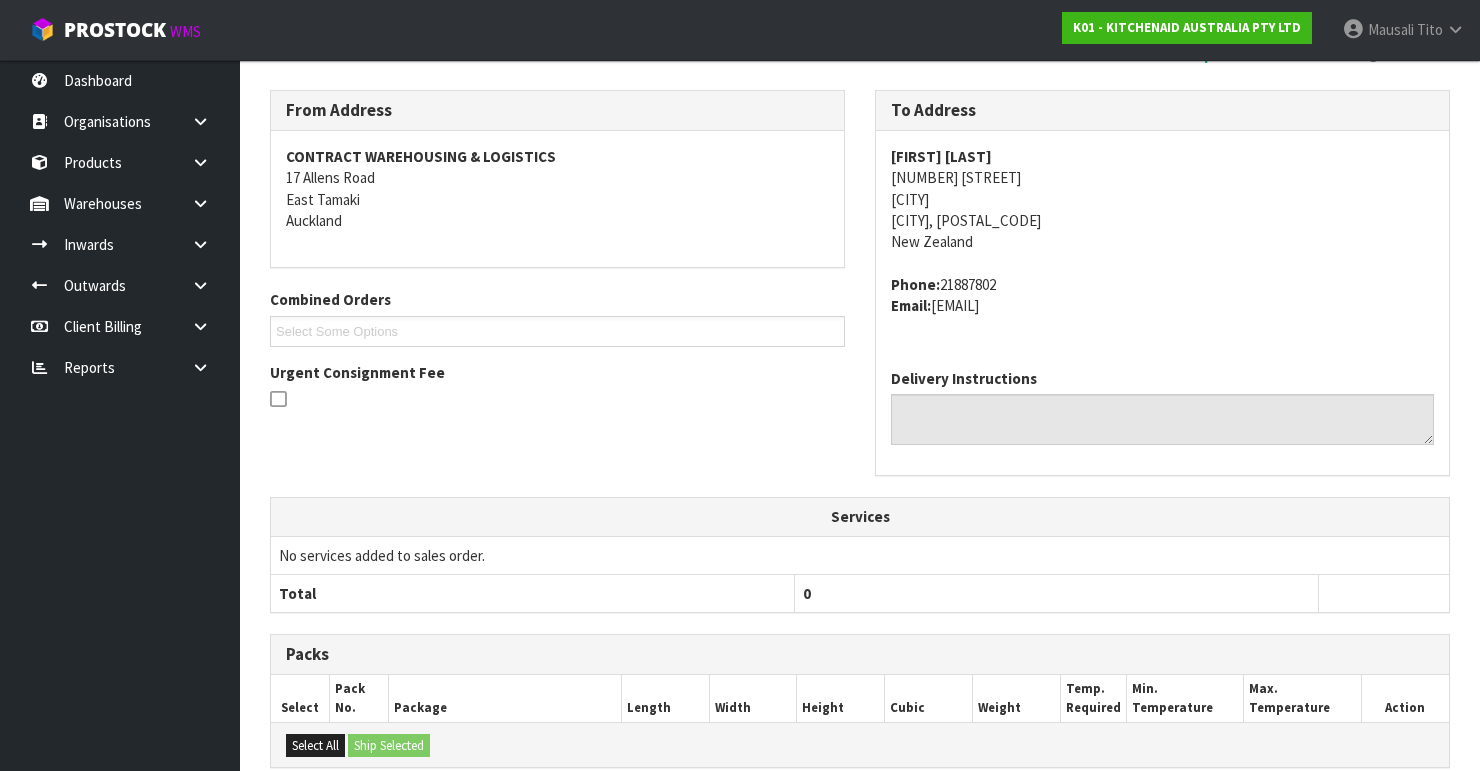 scroll, scrollTop: 605, scrollLeft: 0, axis: vertical 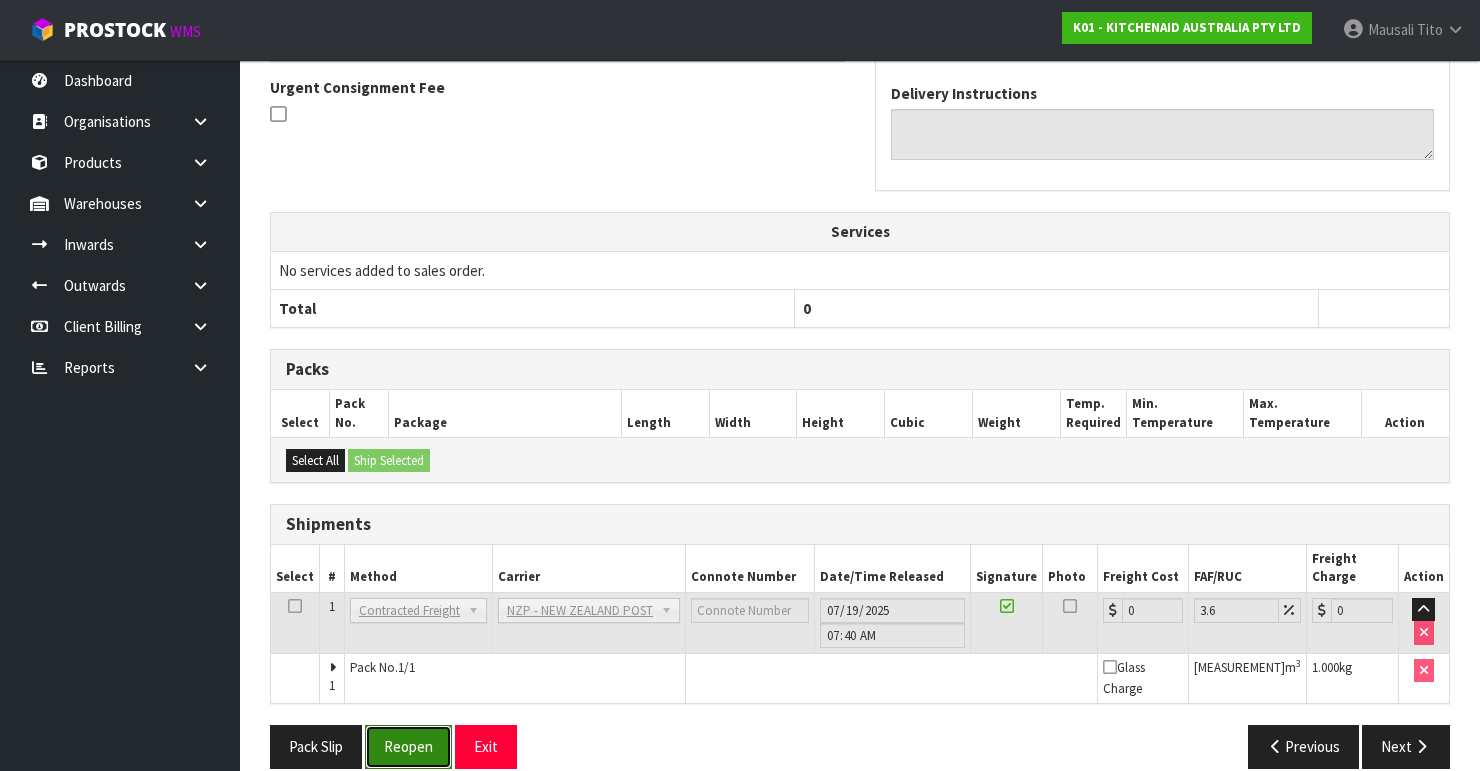 click on "Reopen" at bounding box center [408, 746] 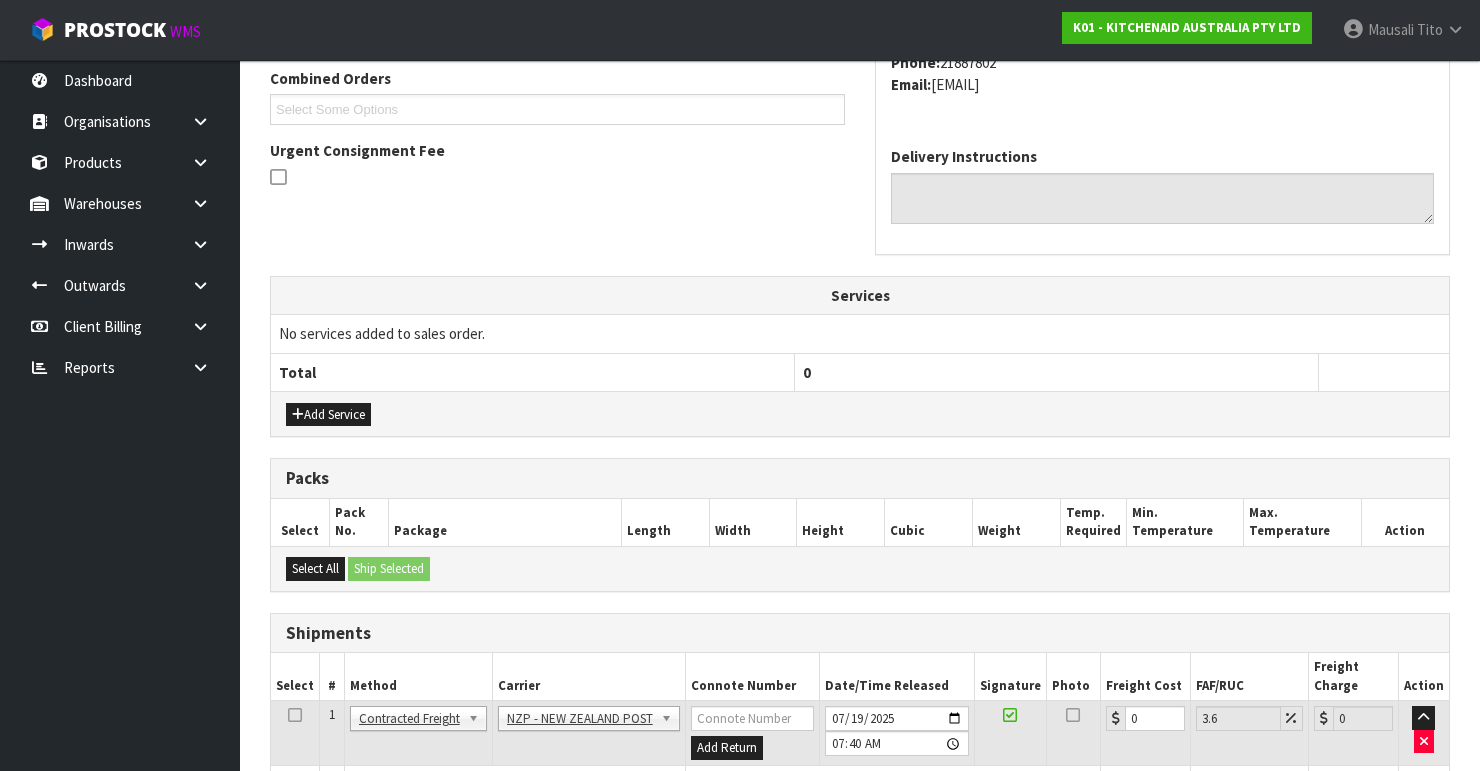scroll, scrollTop: 638, scrollLeft: 0, axis: vertical 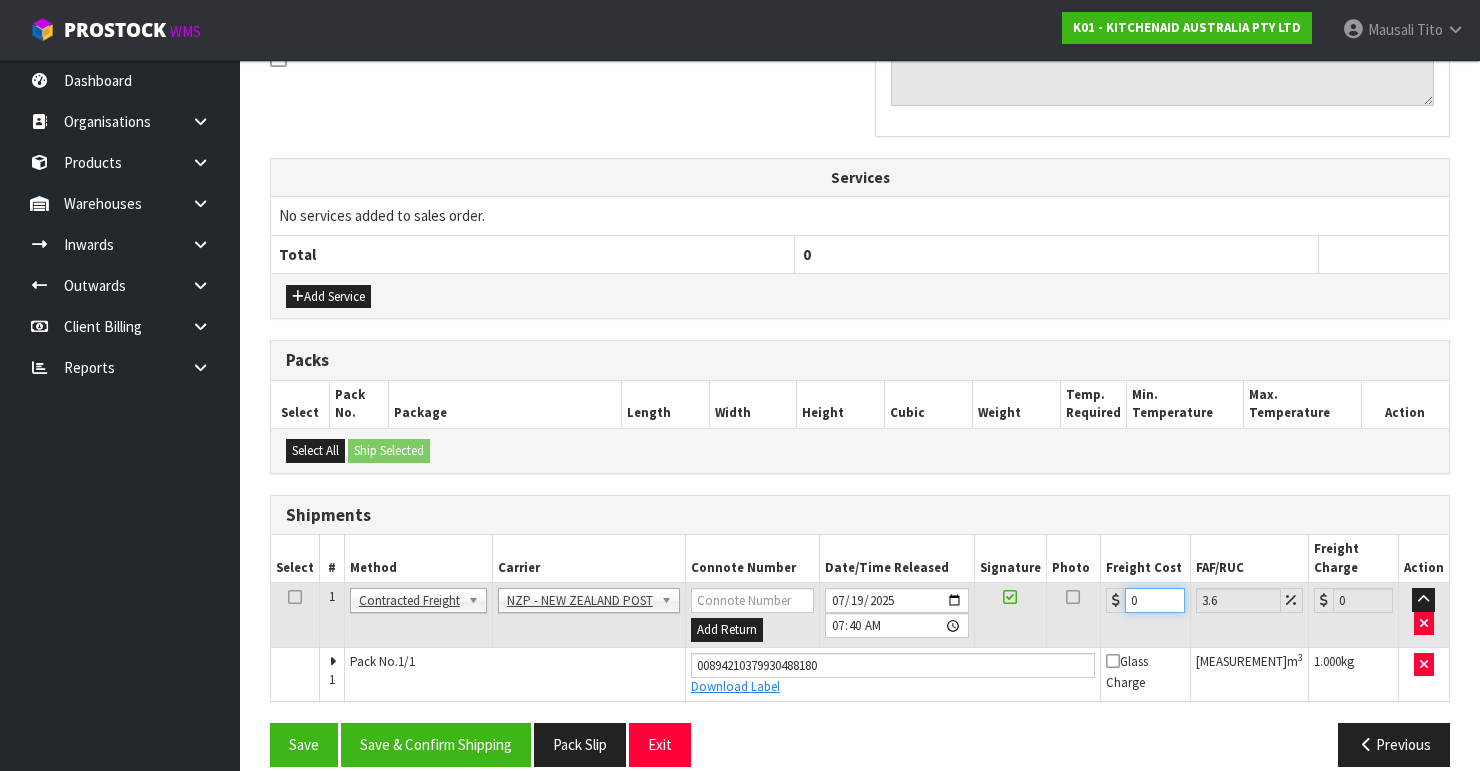 drag, startPoint x: 1149, startPoint y: 575, endPoint x: 1116, endPoint y: 580, distance: 33.37664 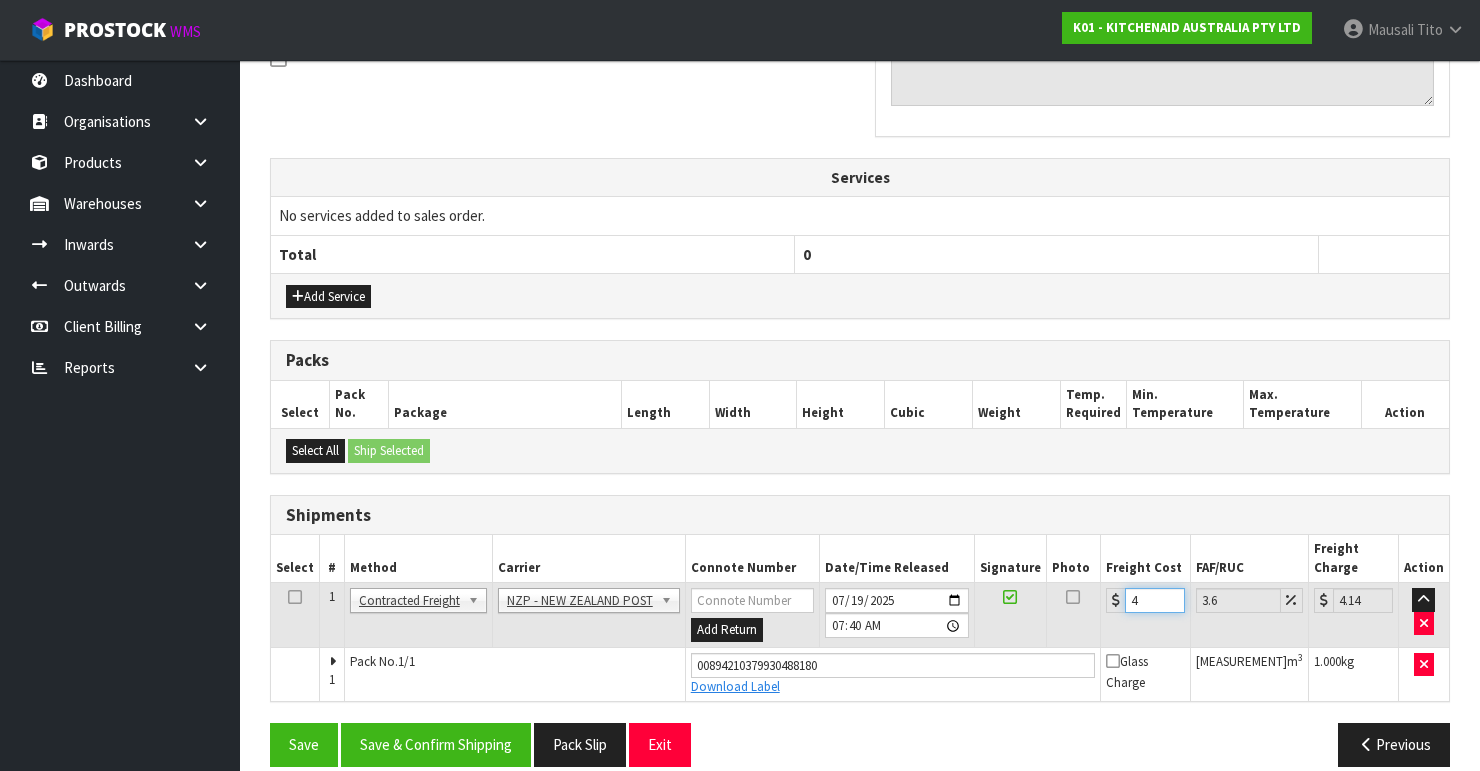 type on "4.3" 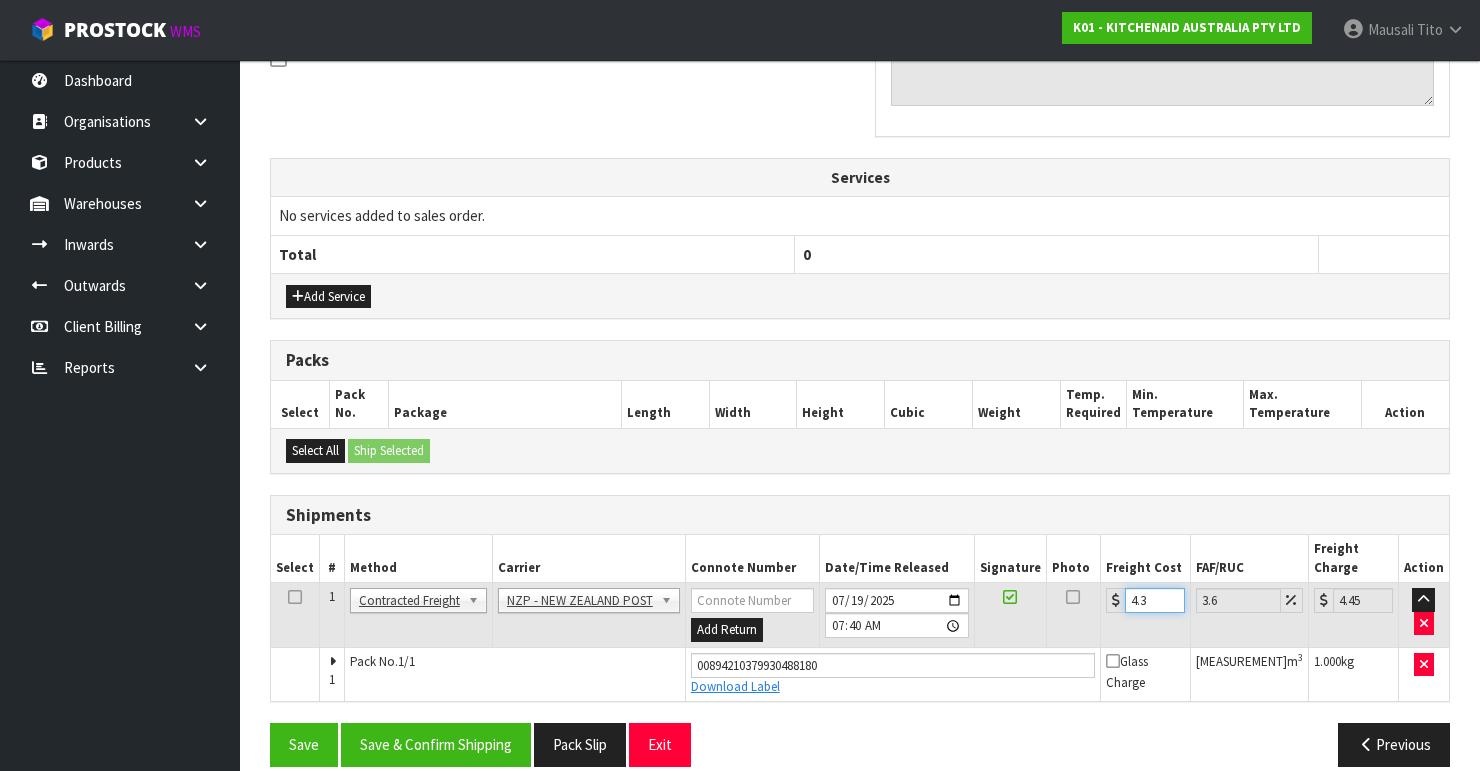 type on "4.33" 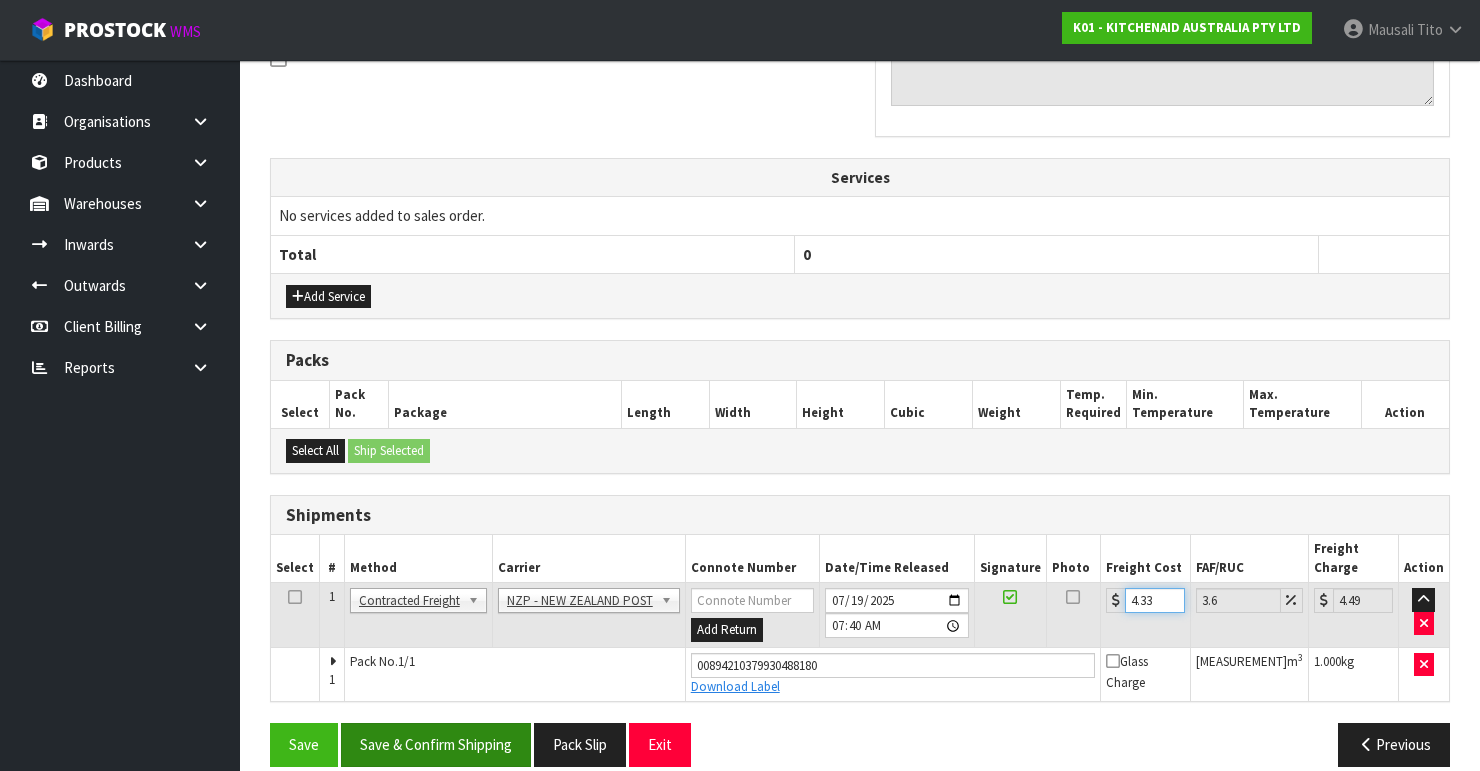 type on "4.33" 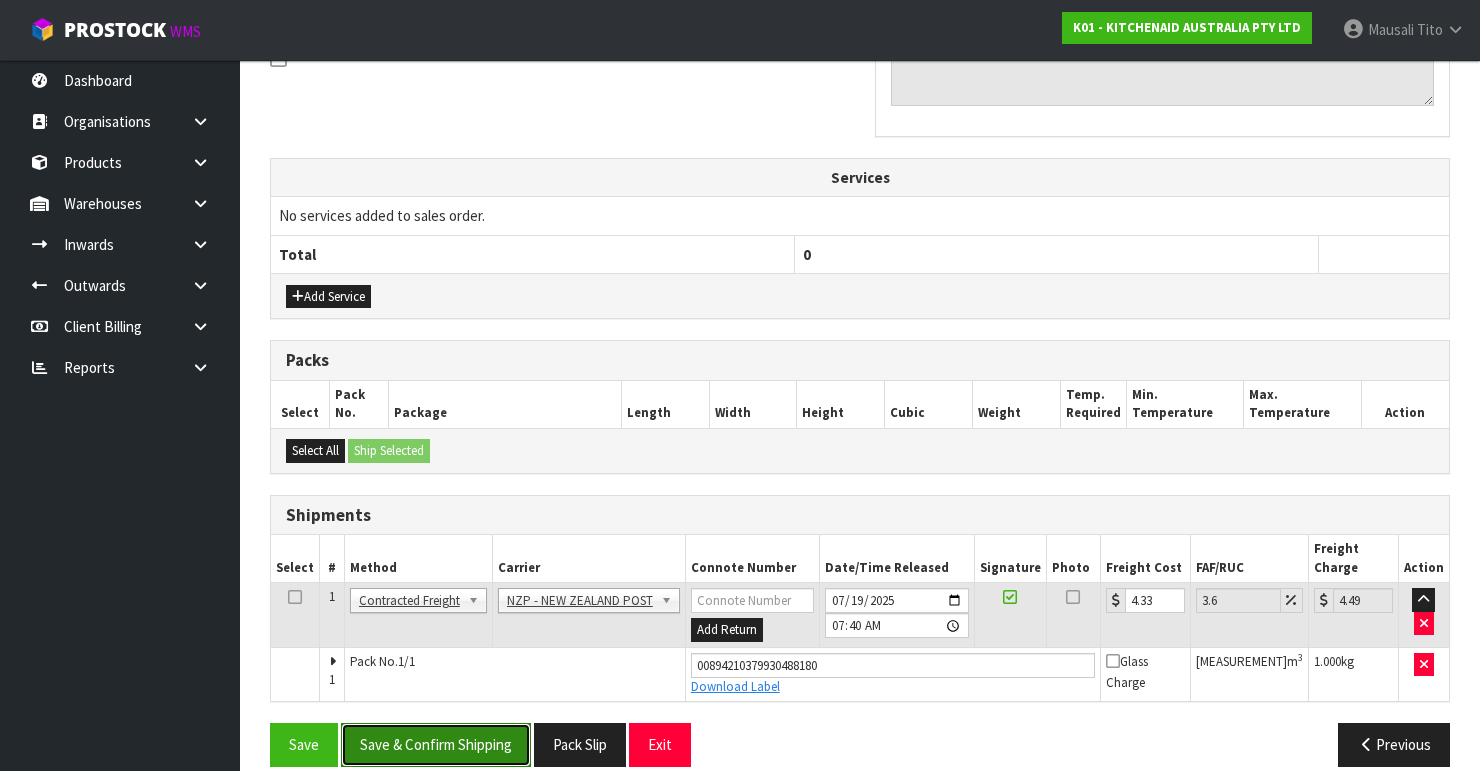 click on "Save & Confirm Shipping" at bounding box center (436, 744) 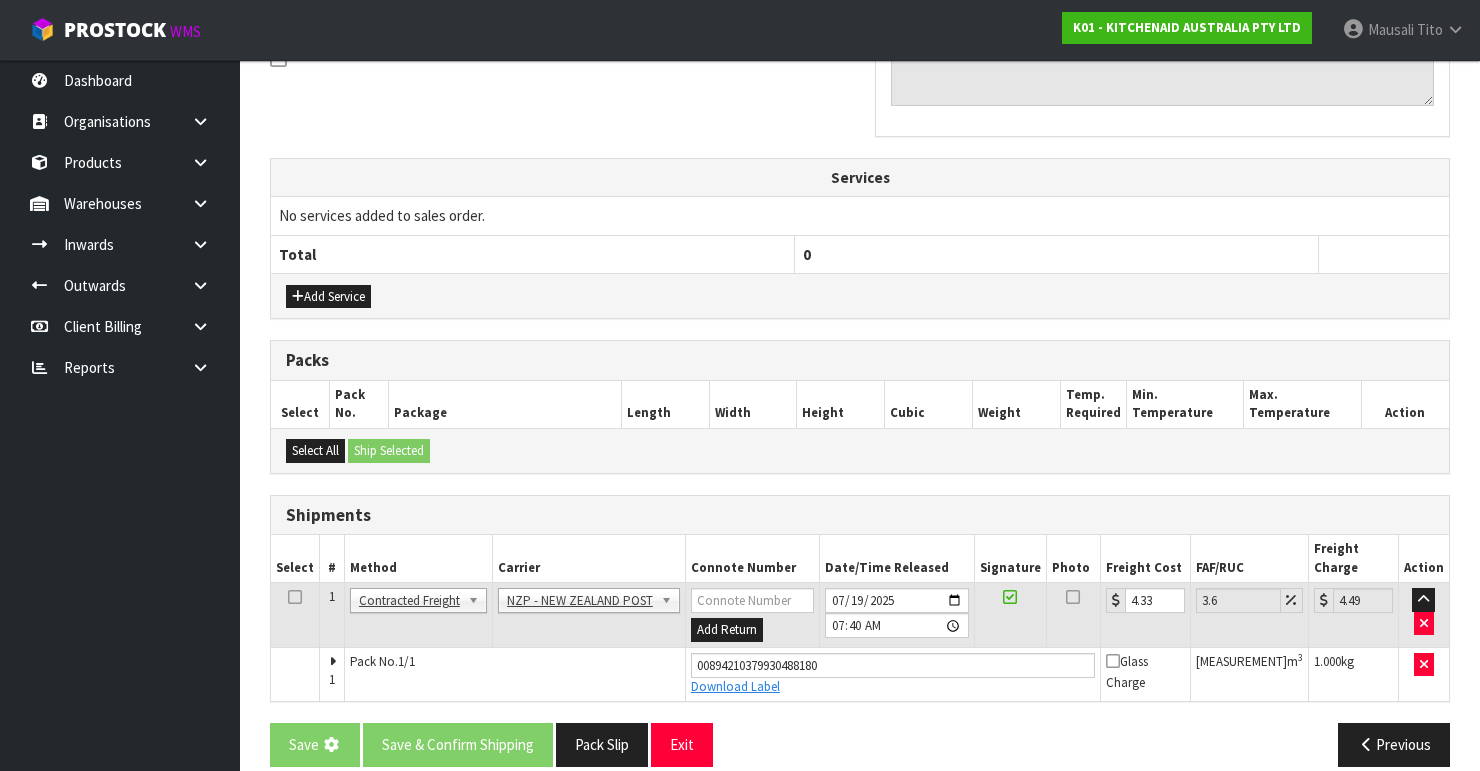 scroll, scrollTop: 0, scrollLeft: 0, axis: both 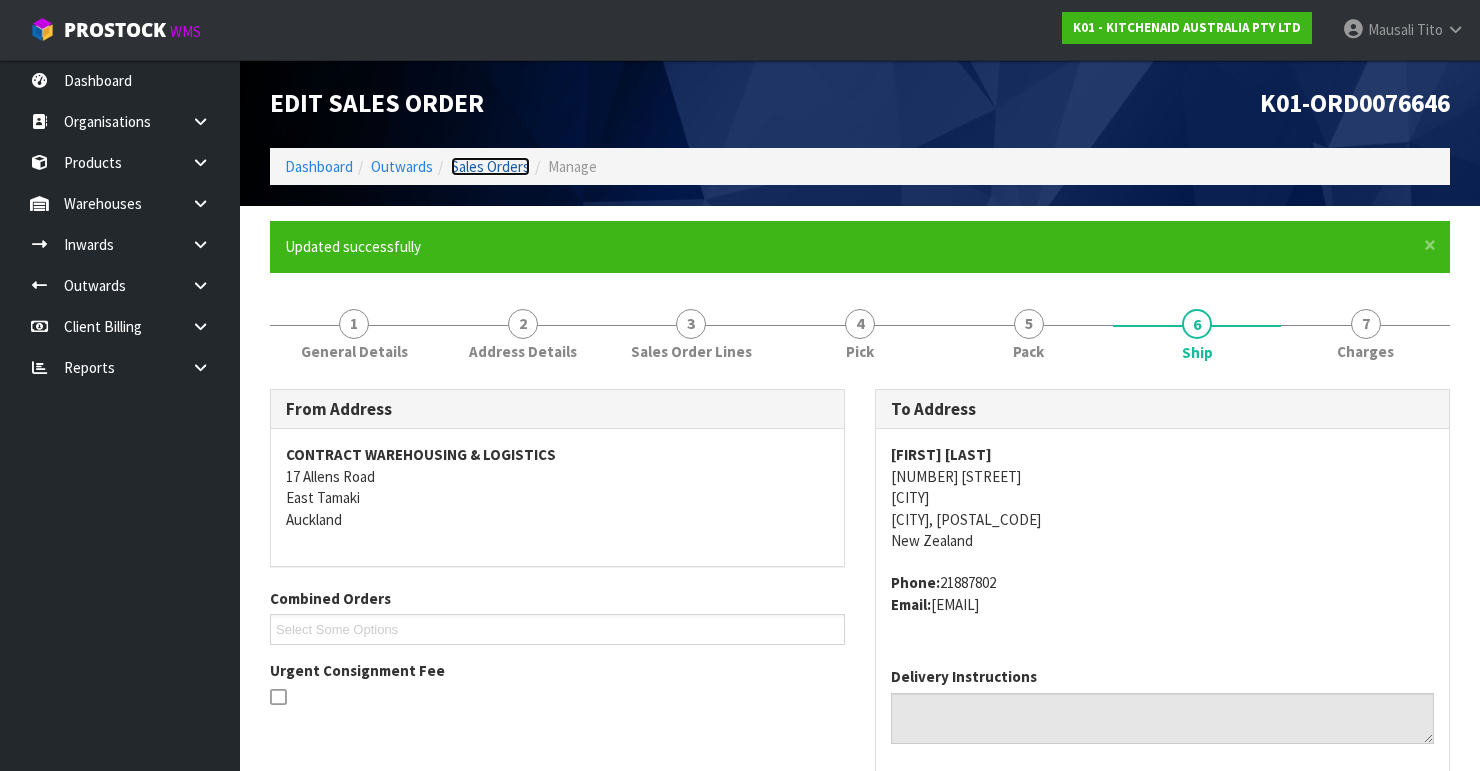 click on "Sales Orders" at bounding box center [490, 166] 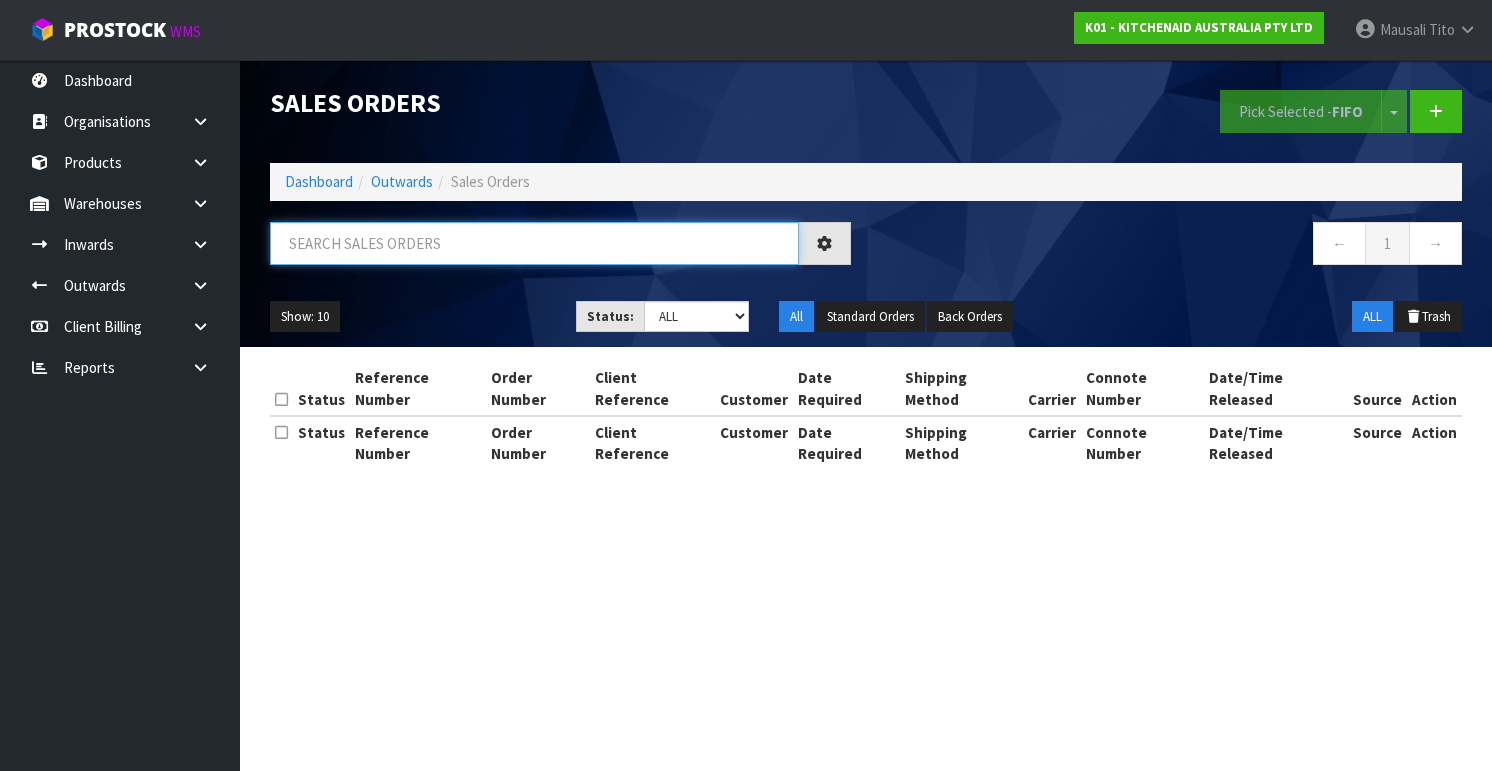 click at bounding box center (534, 243) 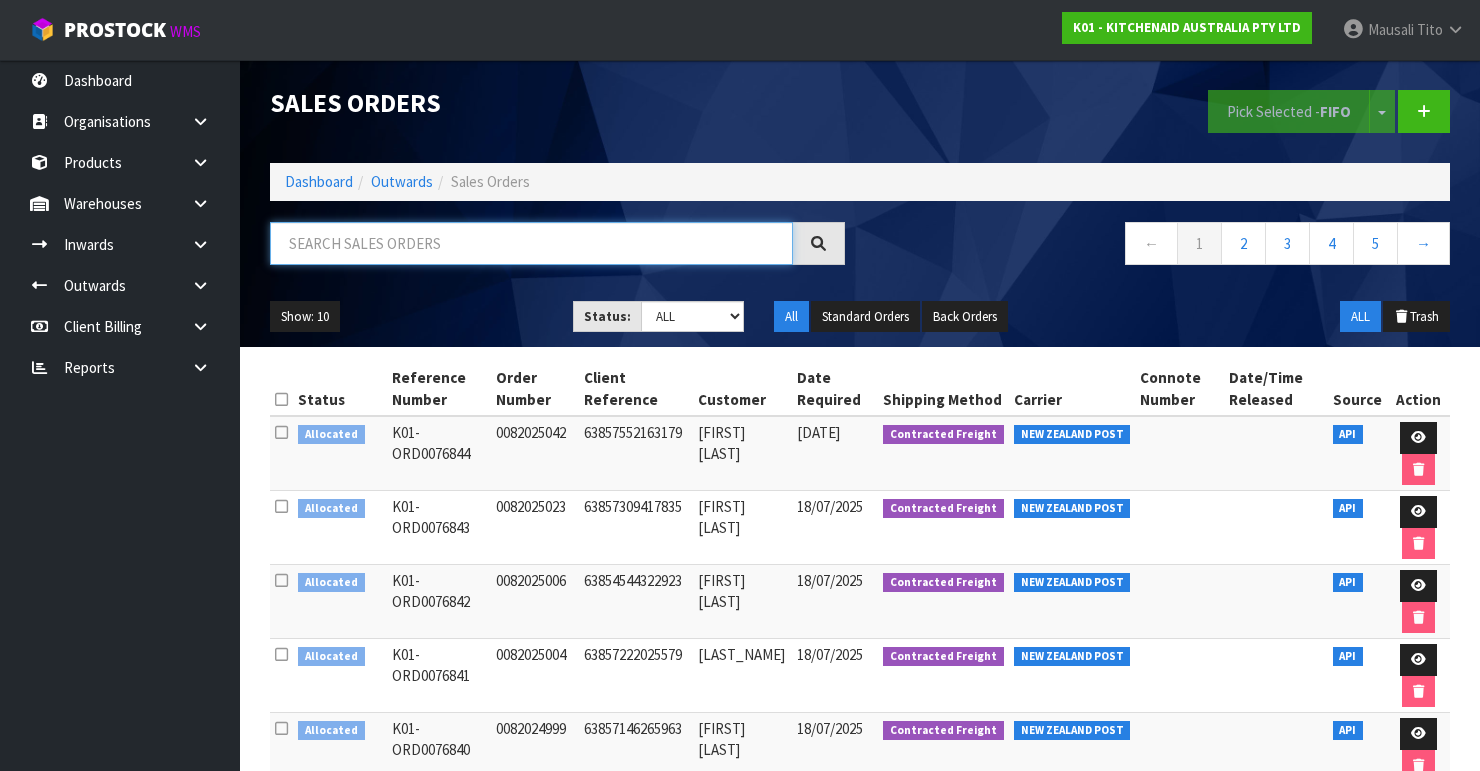 click at bounding box center [531, 243] 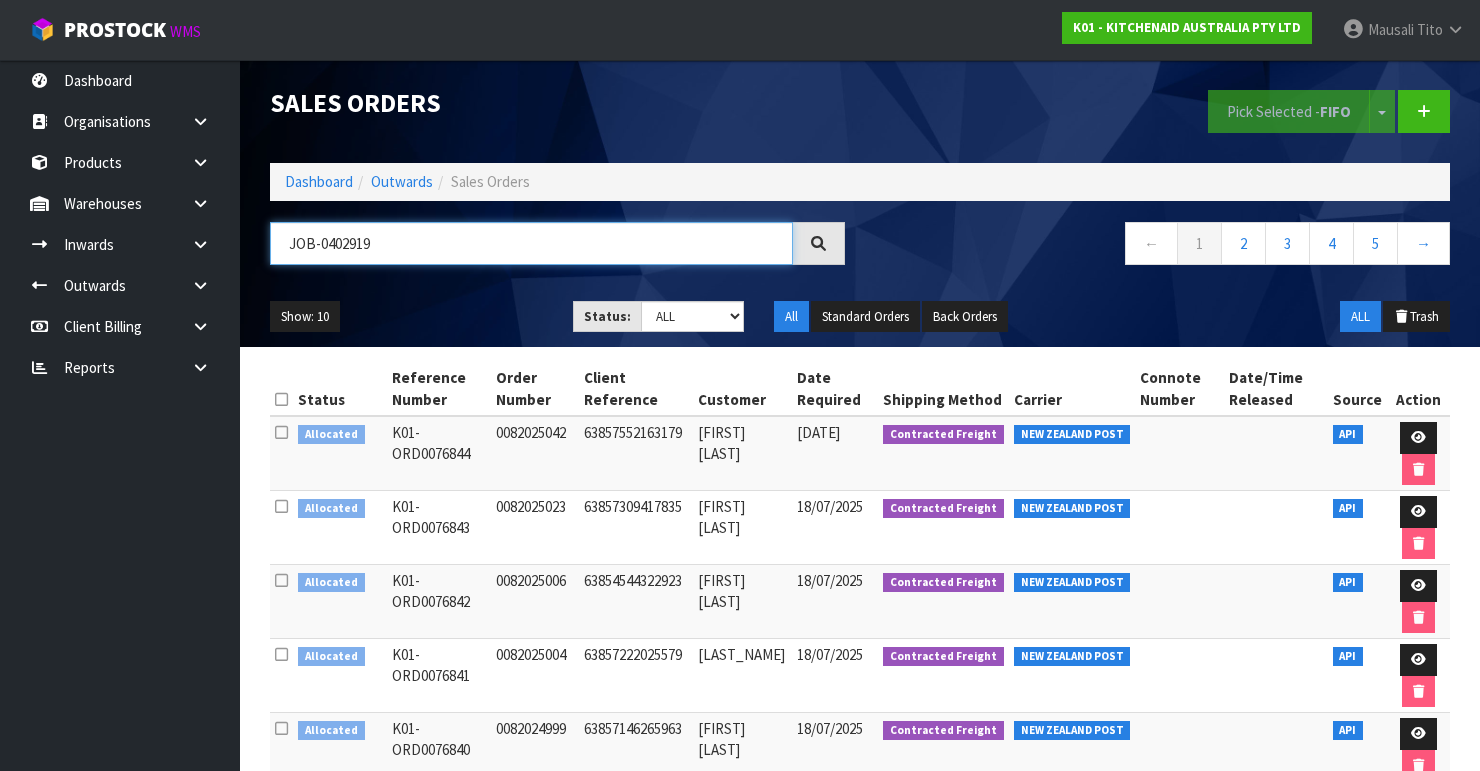 type on "JOB-0402919" 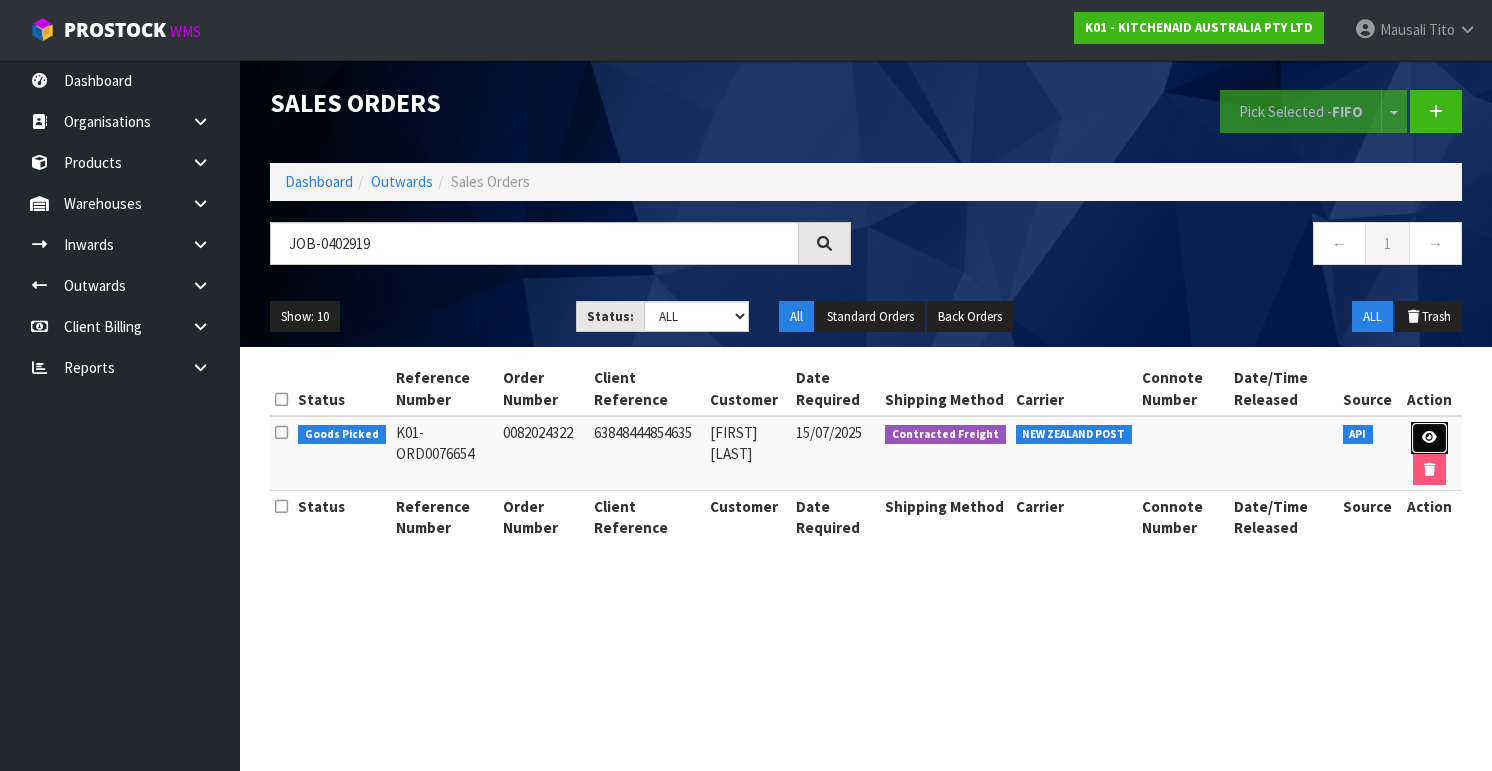 click at bounding box center (1429, 437) 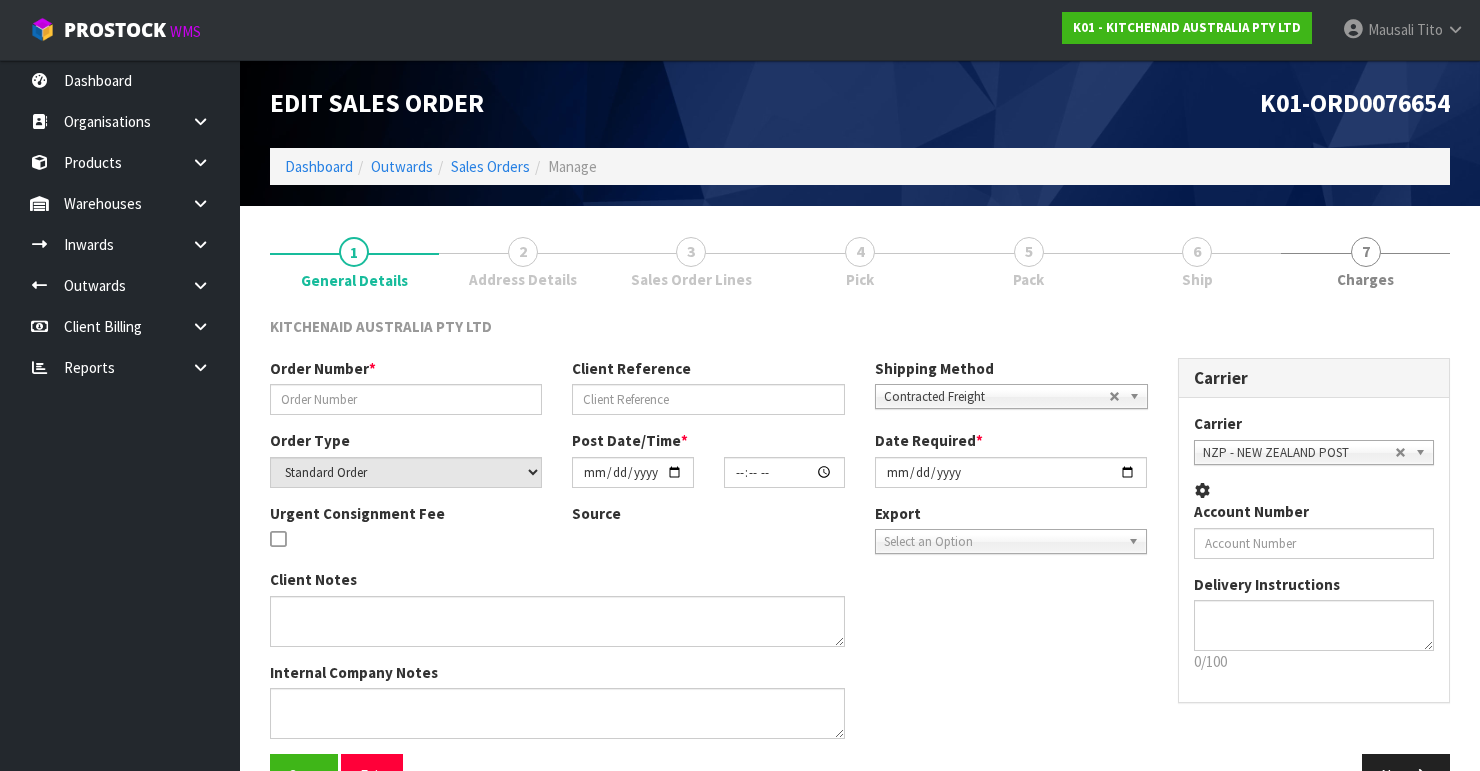 type on "0082024322" 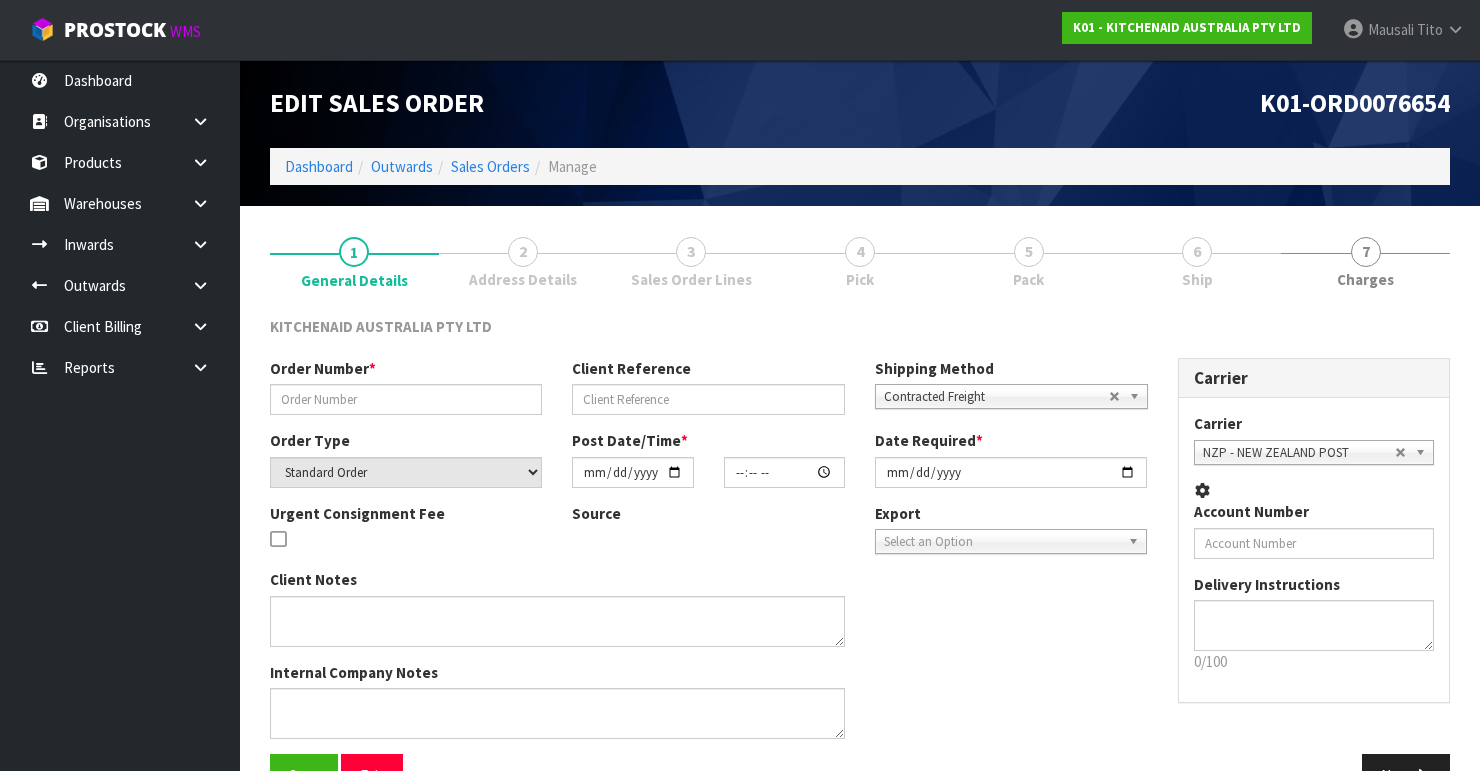 type on "63848444854635" 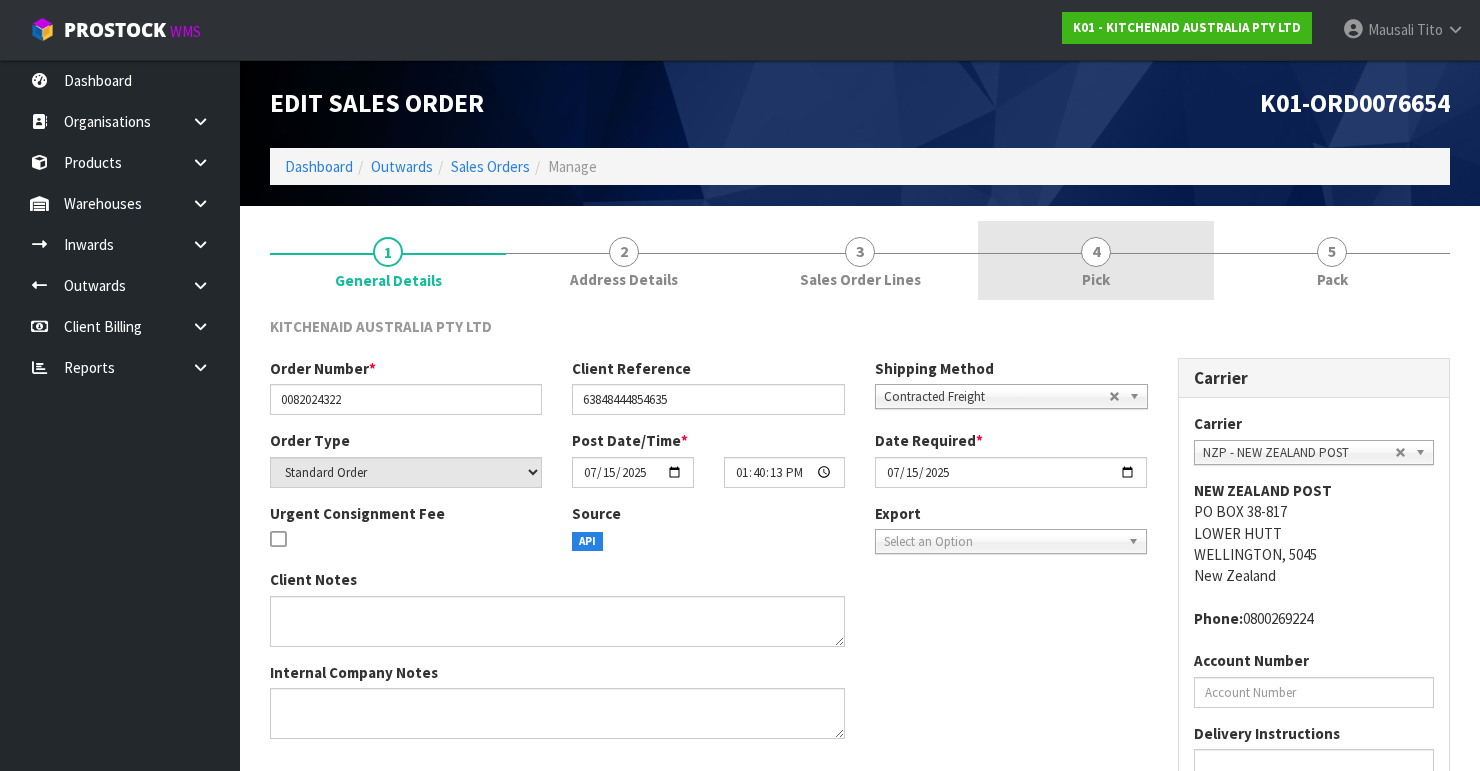 click on "4" at bounding box center (1096, 252) 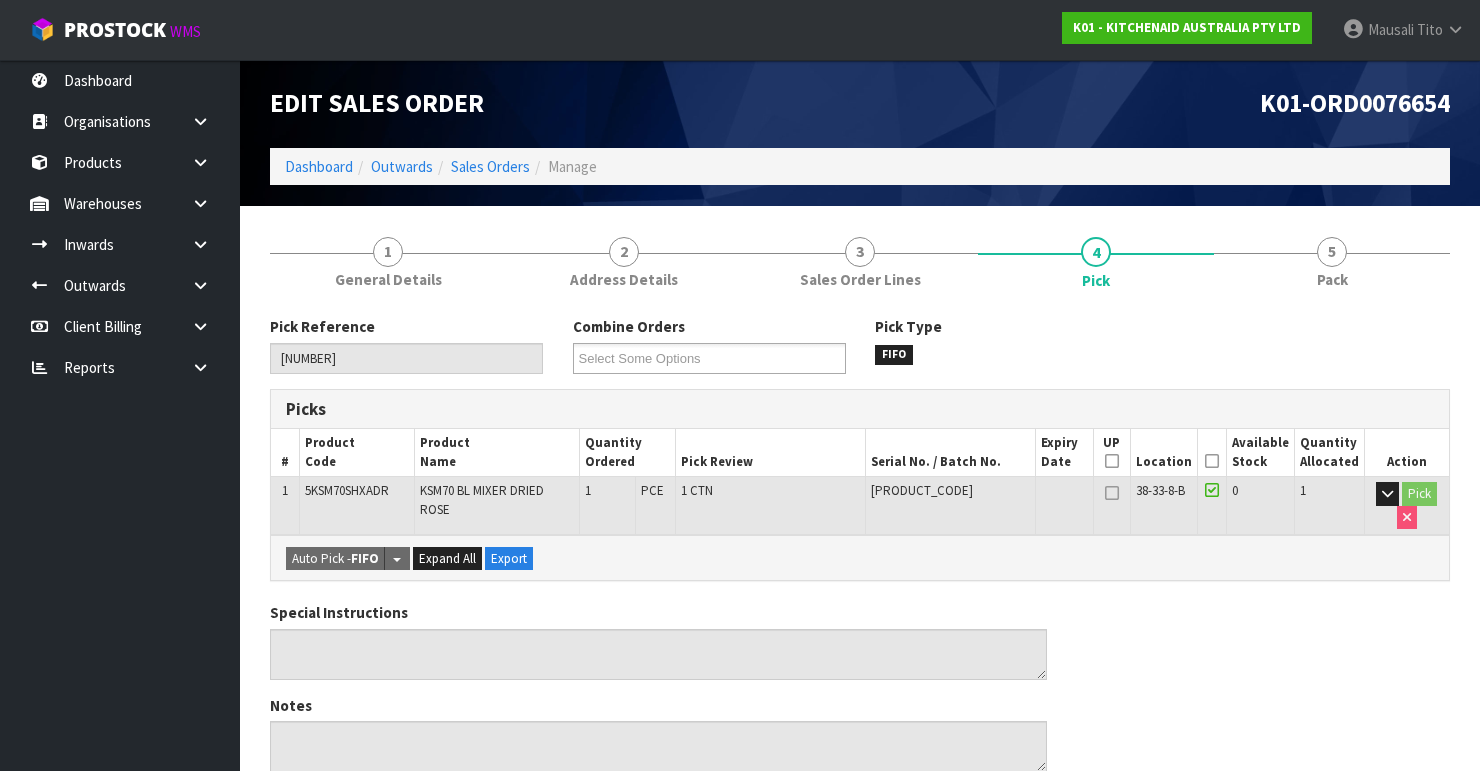 click at bounding box center [1212, 461] 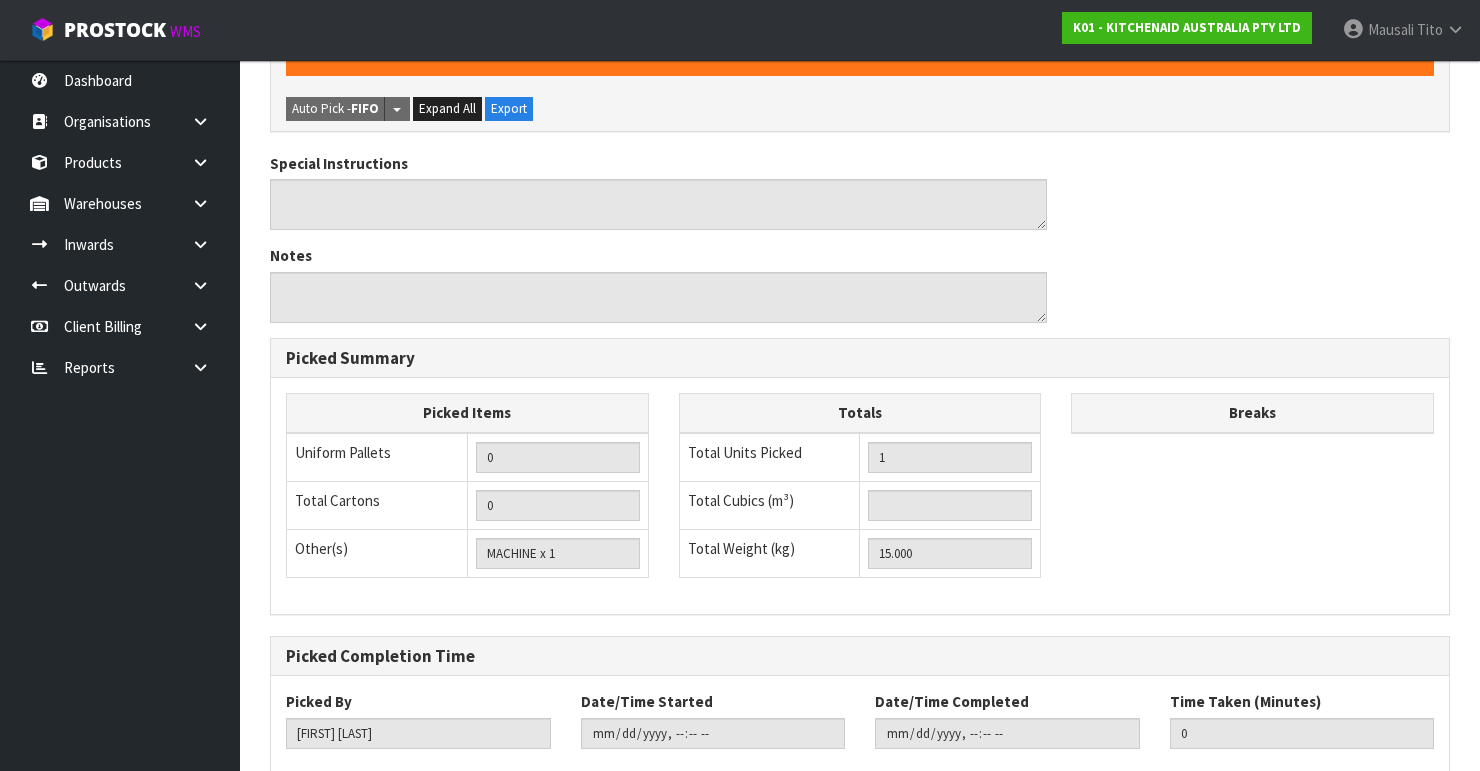 scroll, scrollTop: 633, scrollLeft: 0, axis: vertical 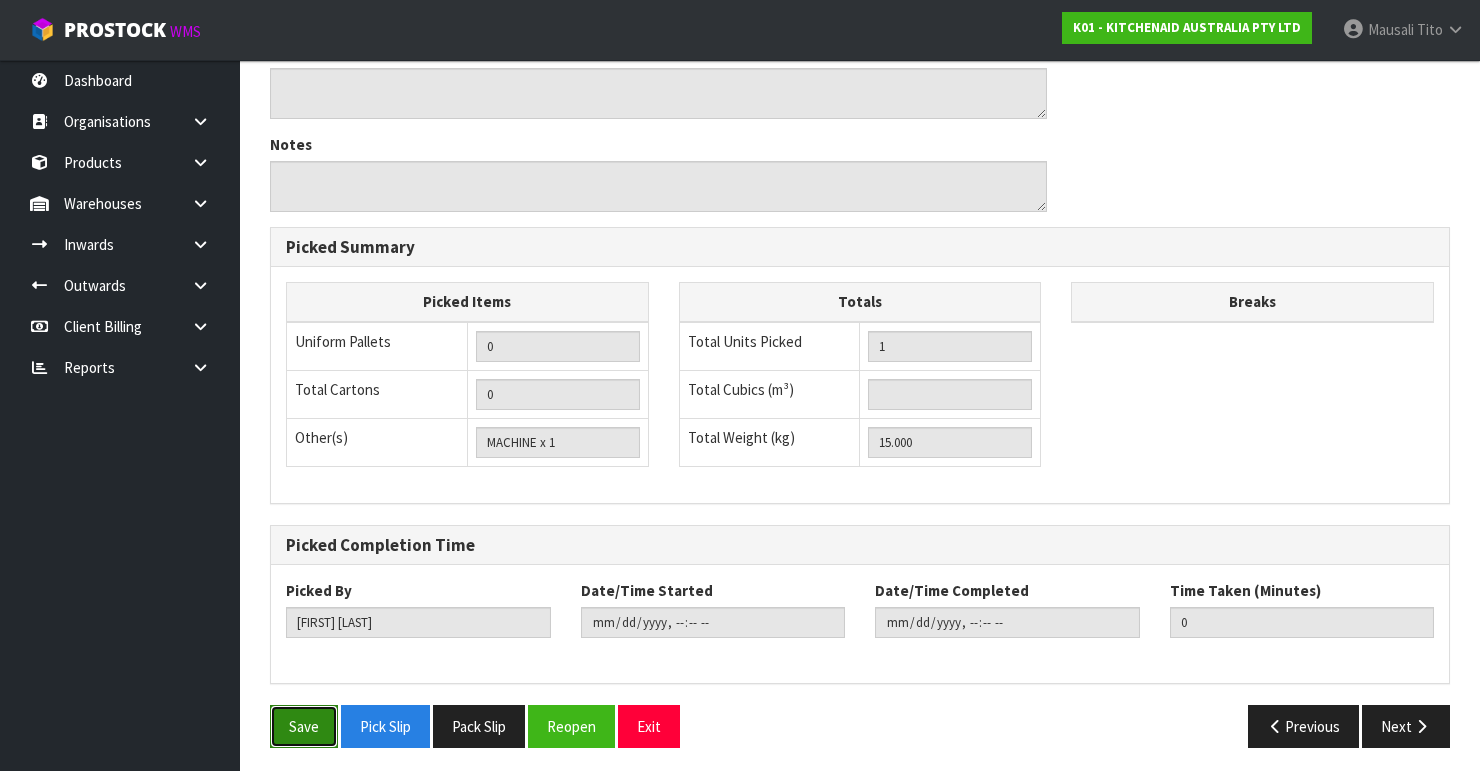 click on "Save" at bounding box center [304, 726] 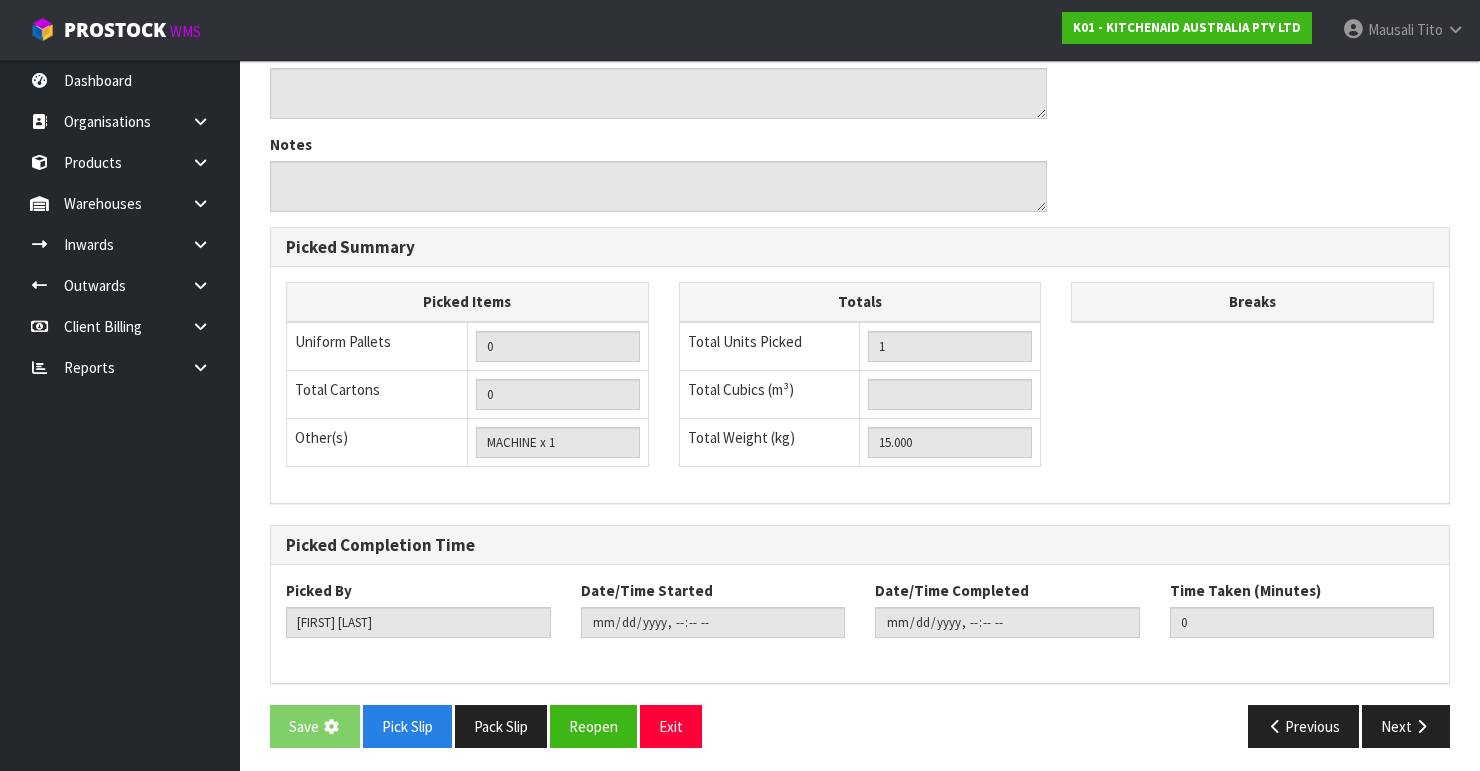 scroll, scrollTop: 0, scrollLeft: 0, axis: both 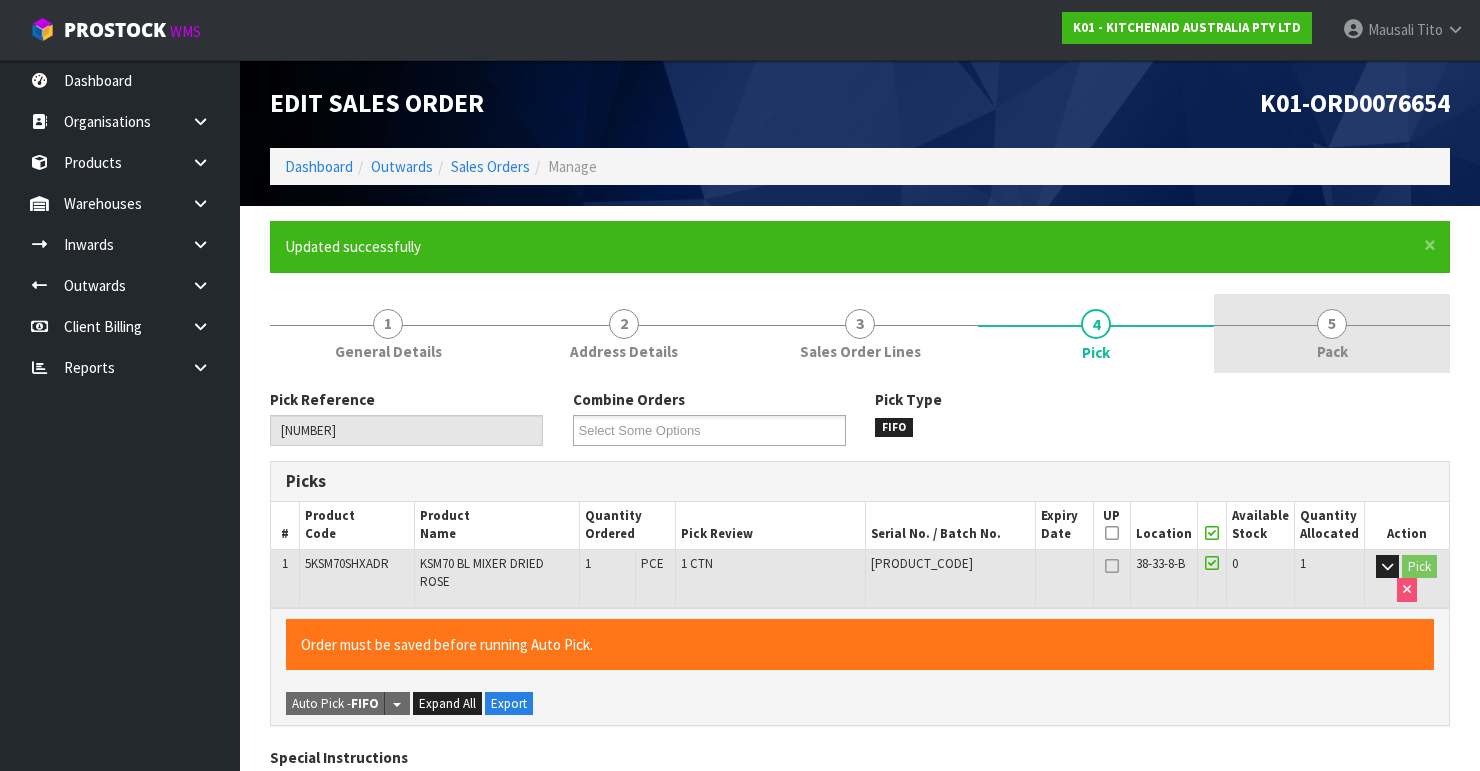 type on "[FIRST] [LAST]" 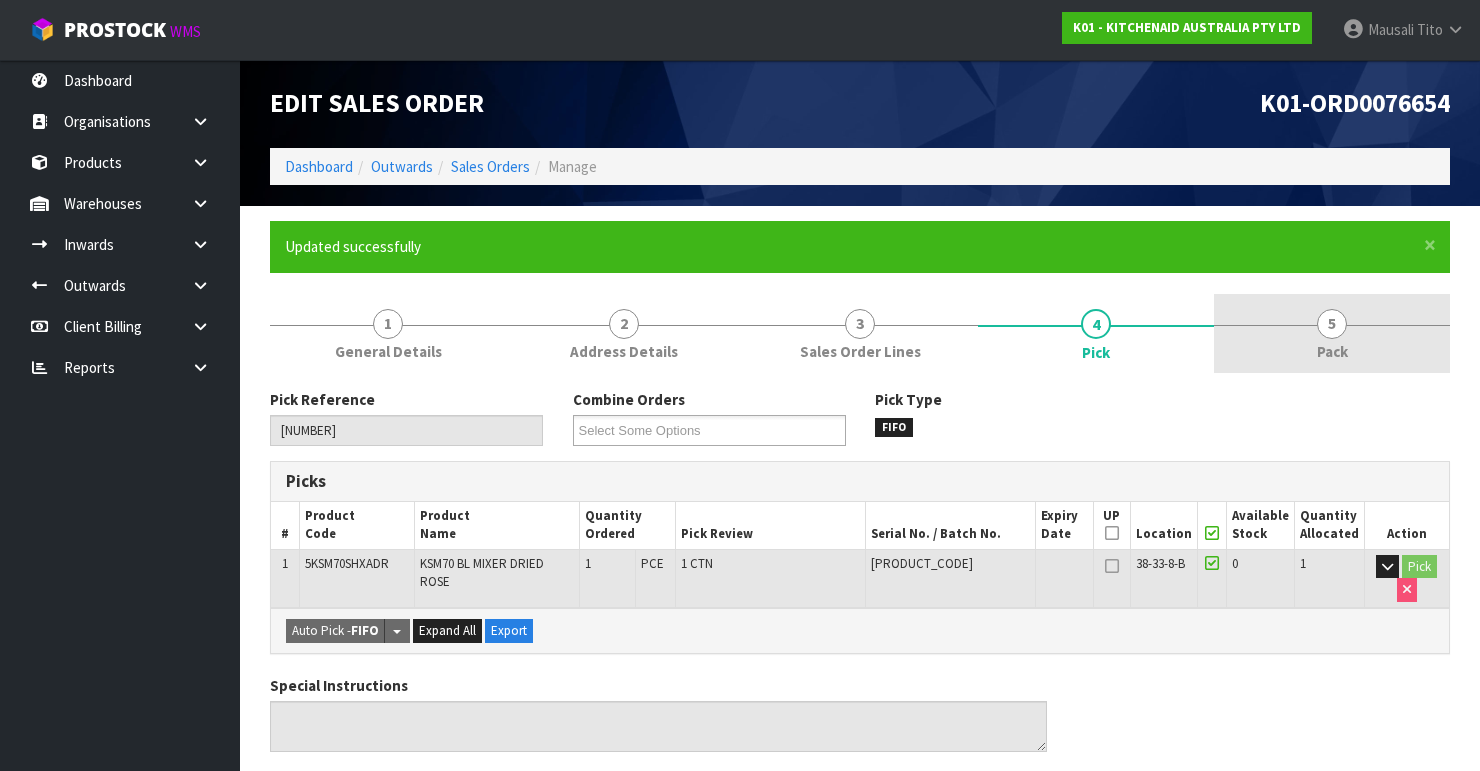 click on "5
Pack" at bounding box center (1332, 333) 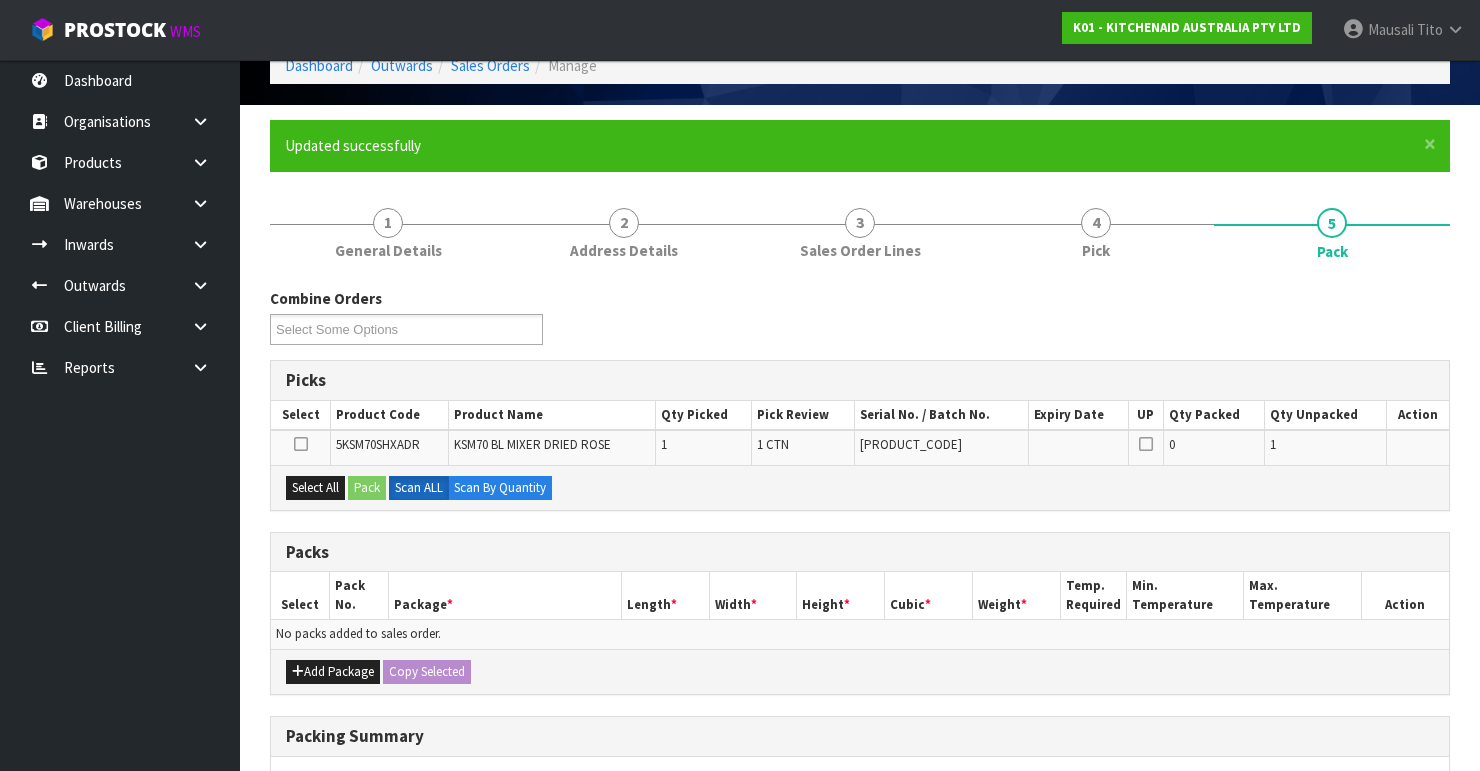 scroll, scrollTop: 240, scrollLeft: 0, axis: vertical 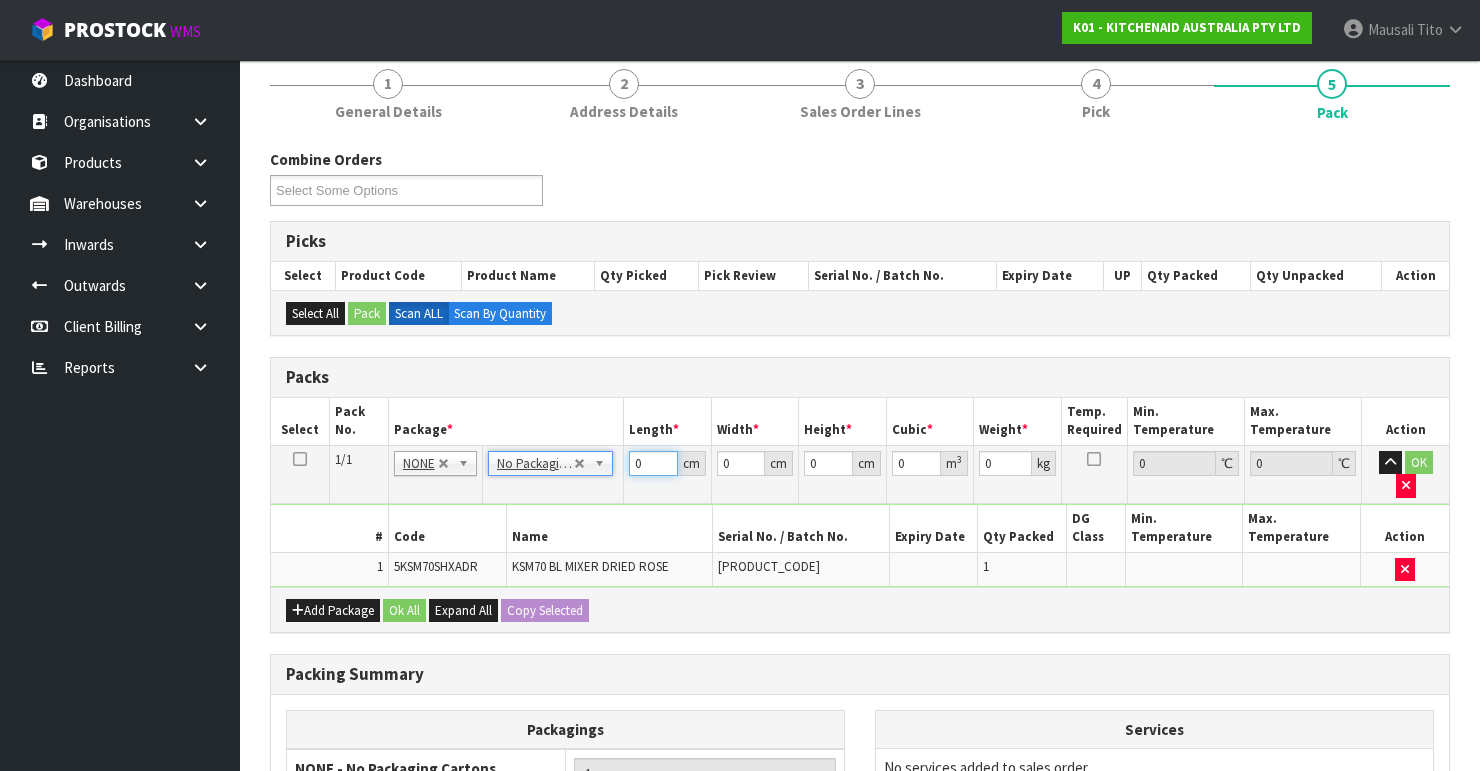 drag, startPoint x: 645, startPoint y: 460, endPoint x: 613, endPoint y: 469, distance: 33.24154 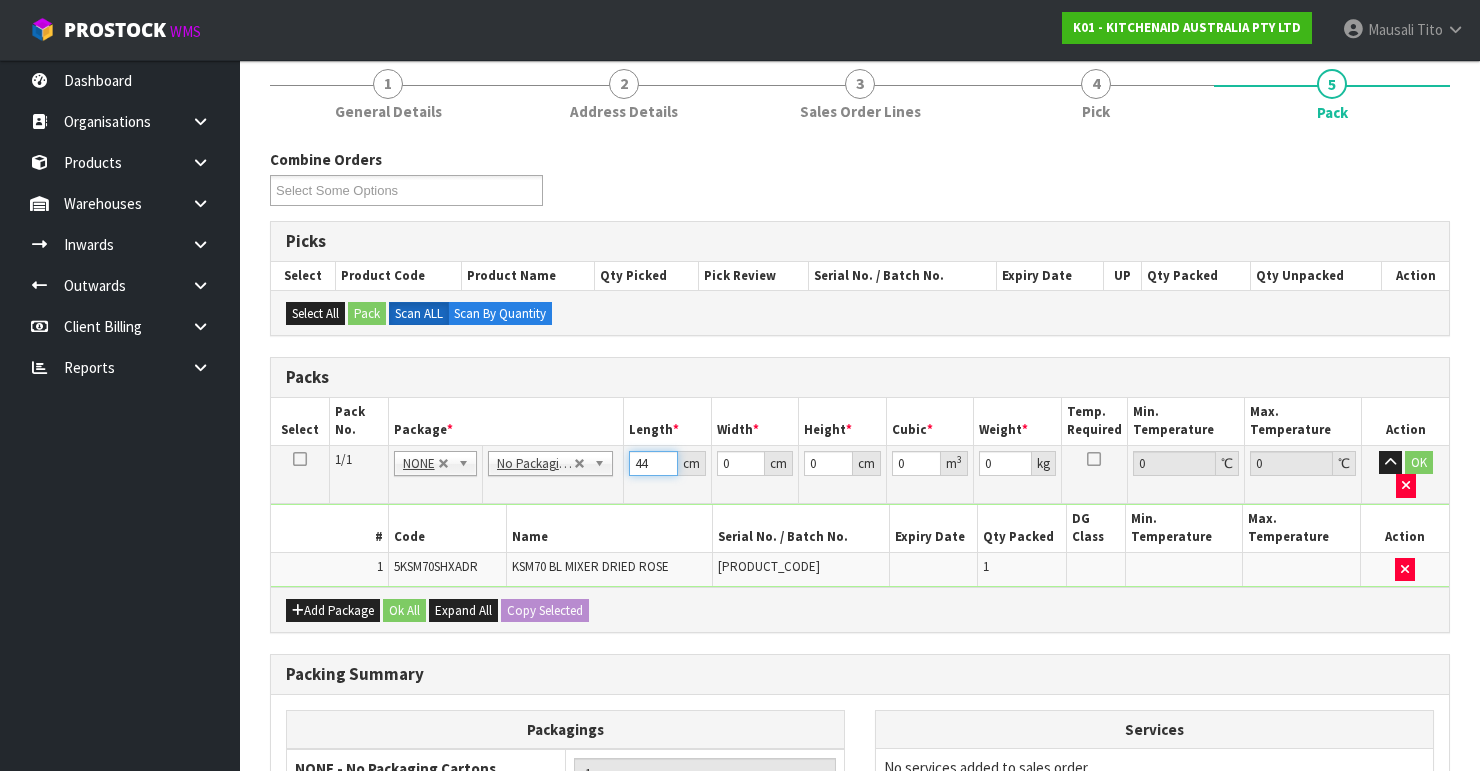 type on "44" 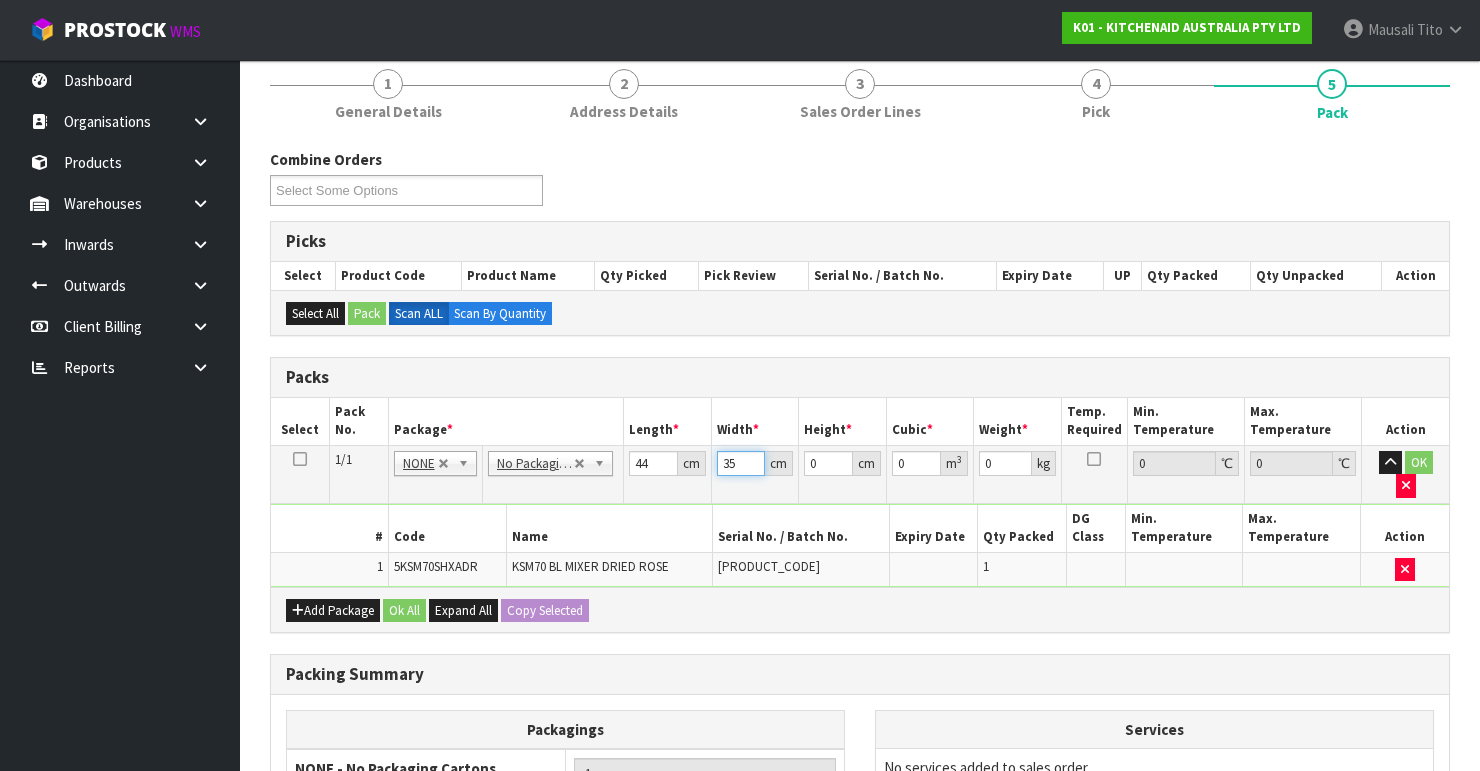 type on "35" 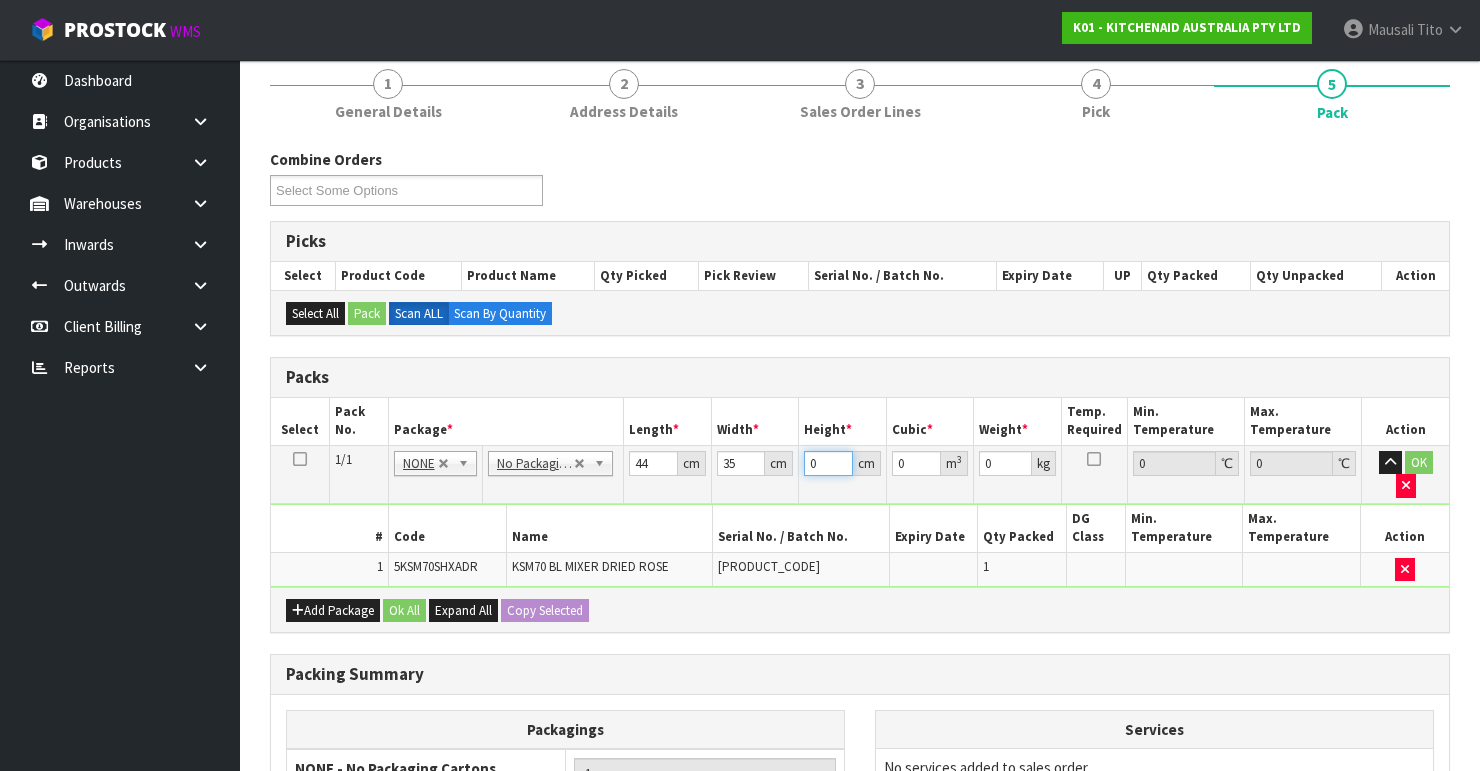 type on "5" 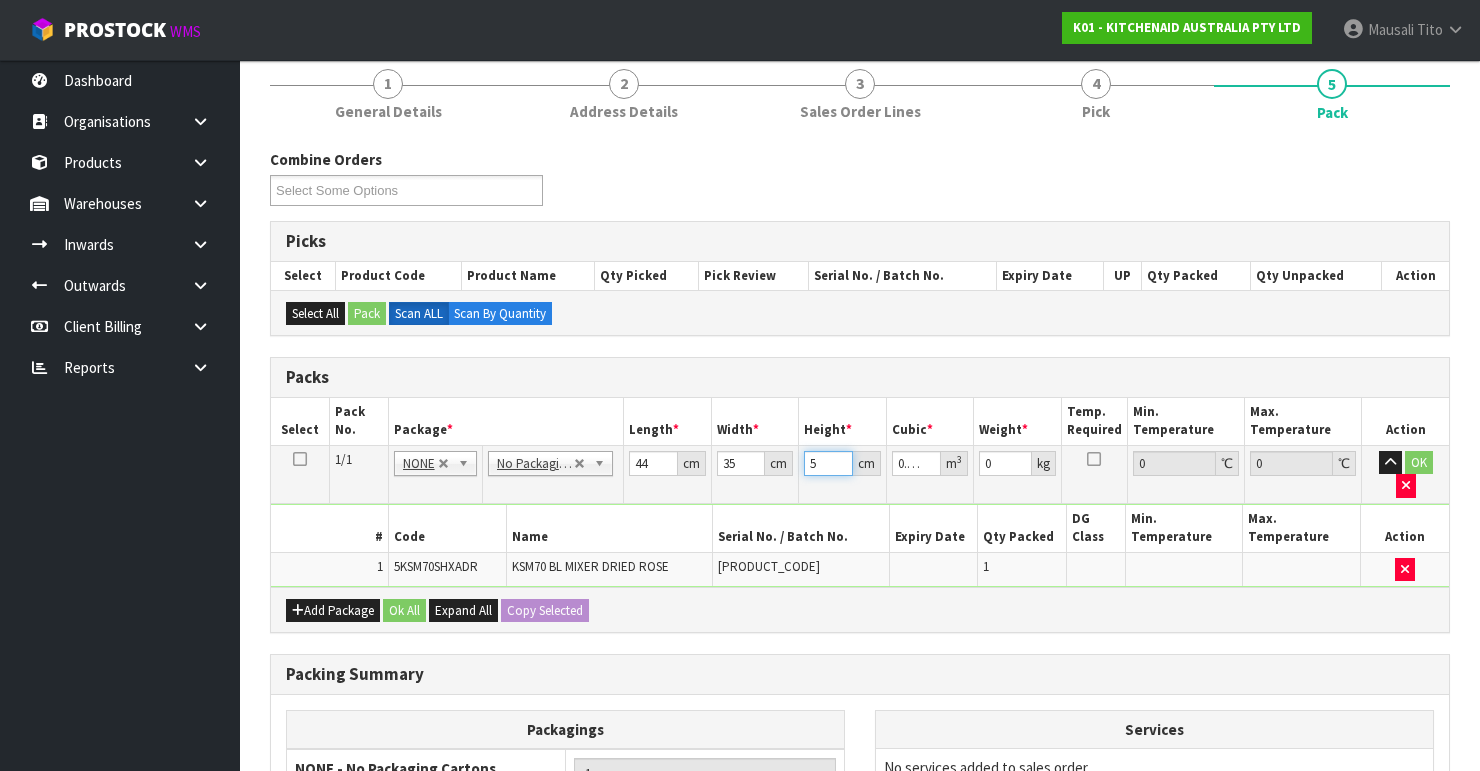 type on "51" 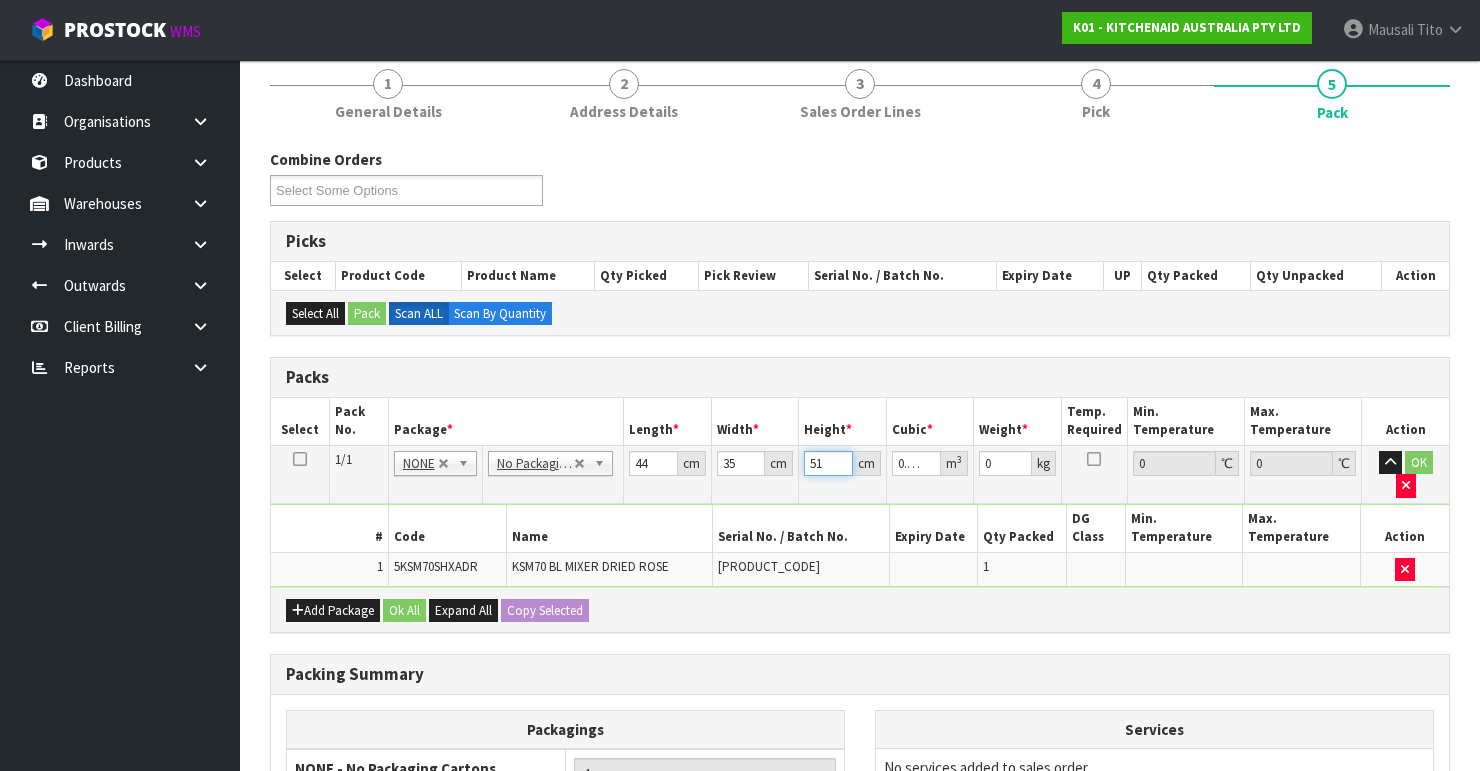 type on "51" 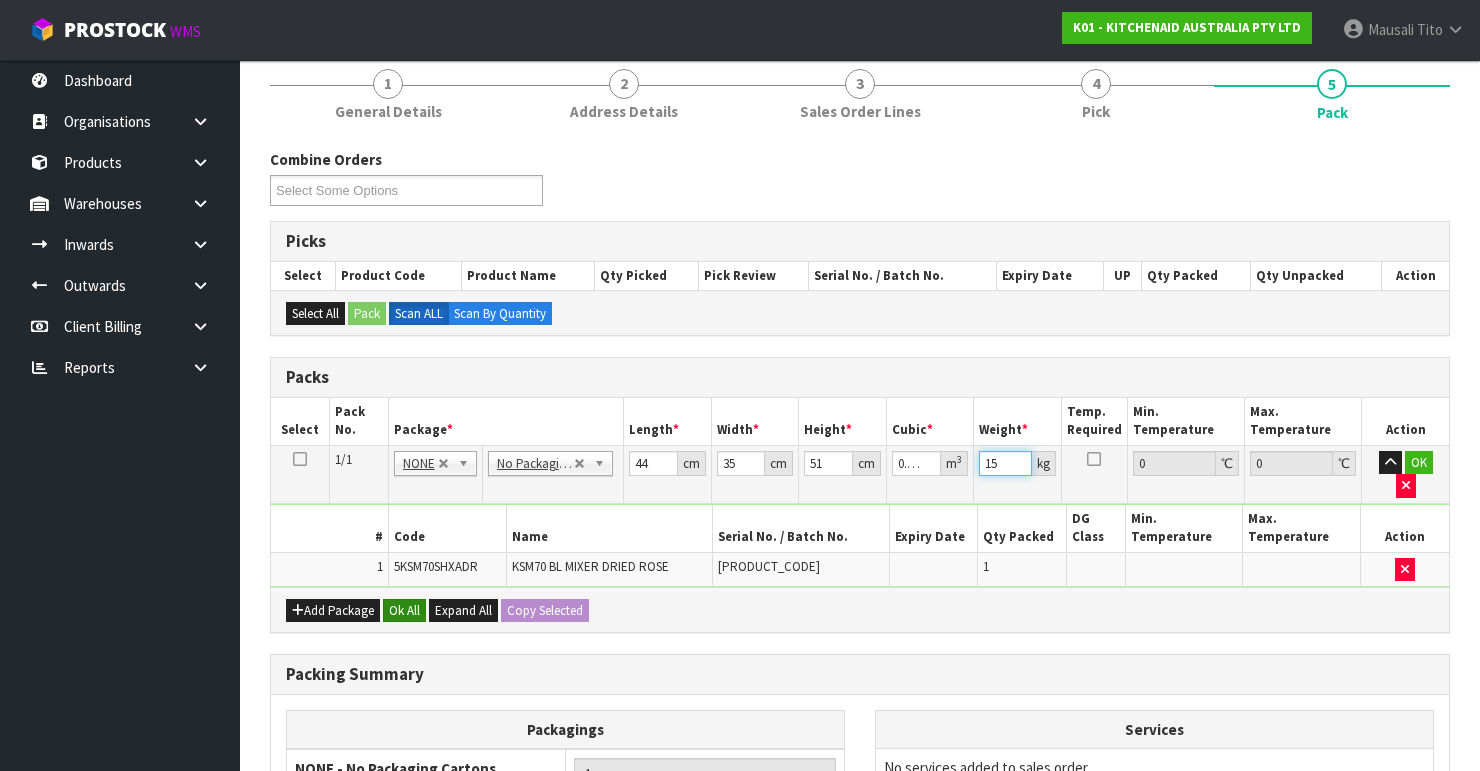 type on "15" 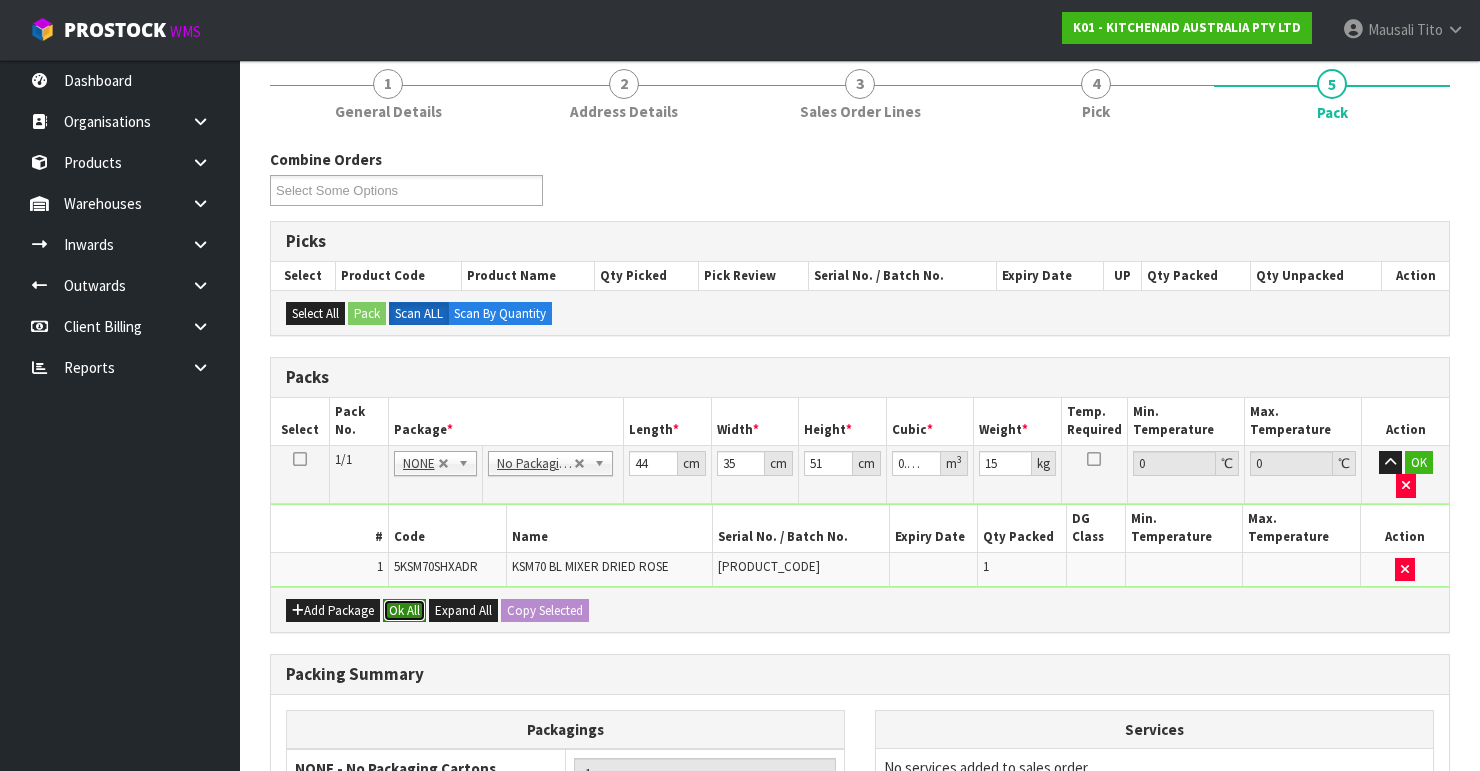 click on "Ok All" at bounding box center (404, 611) 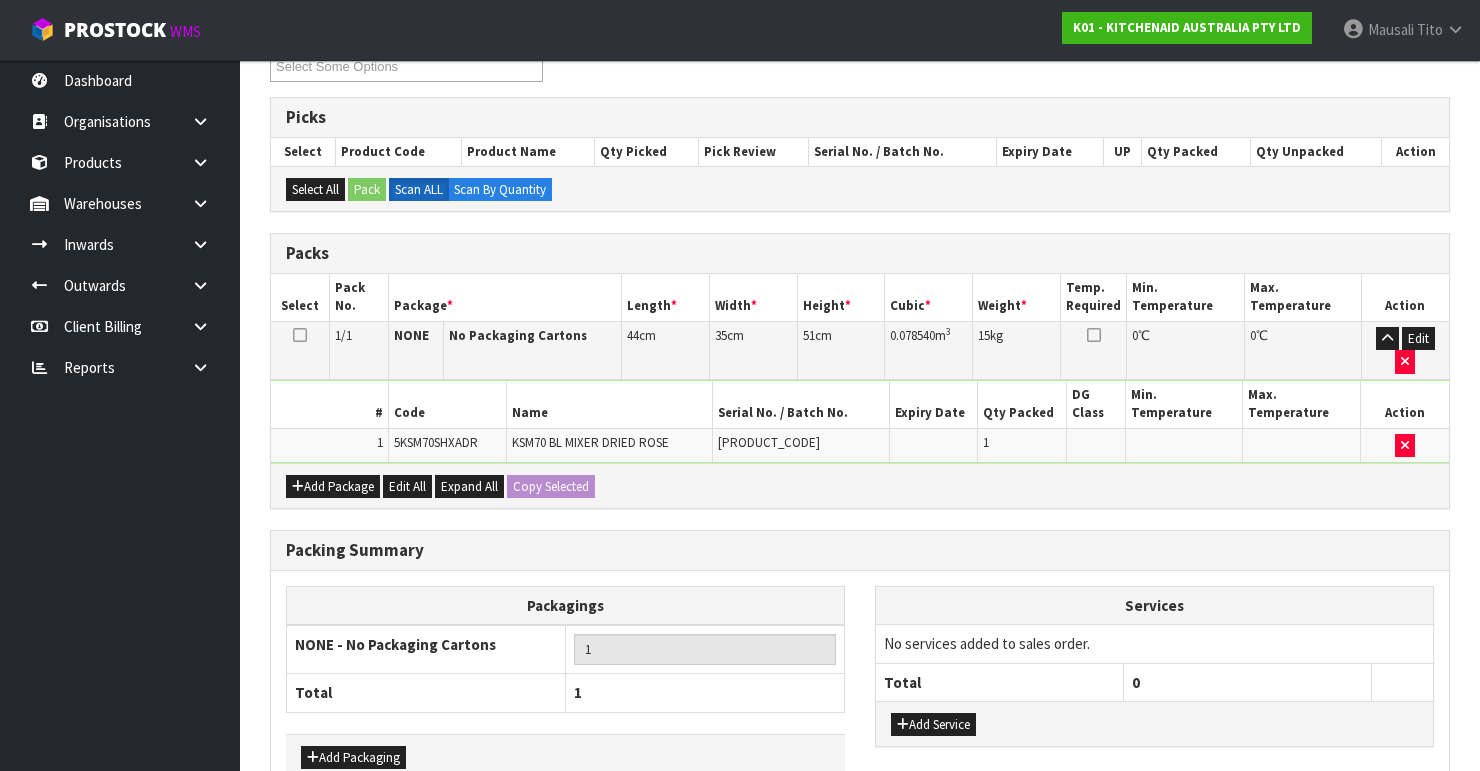 scroll, scrollTop: 472, scrollLeft: 0, axis: vertical 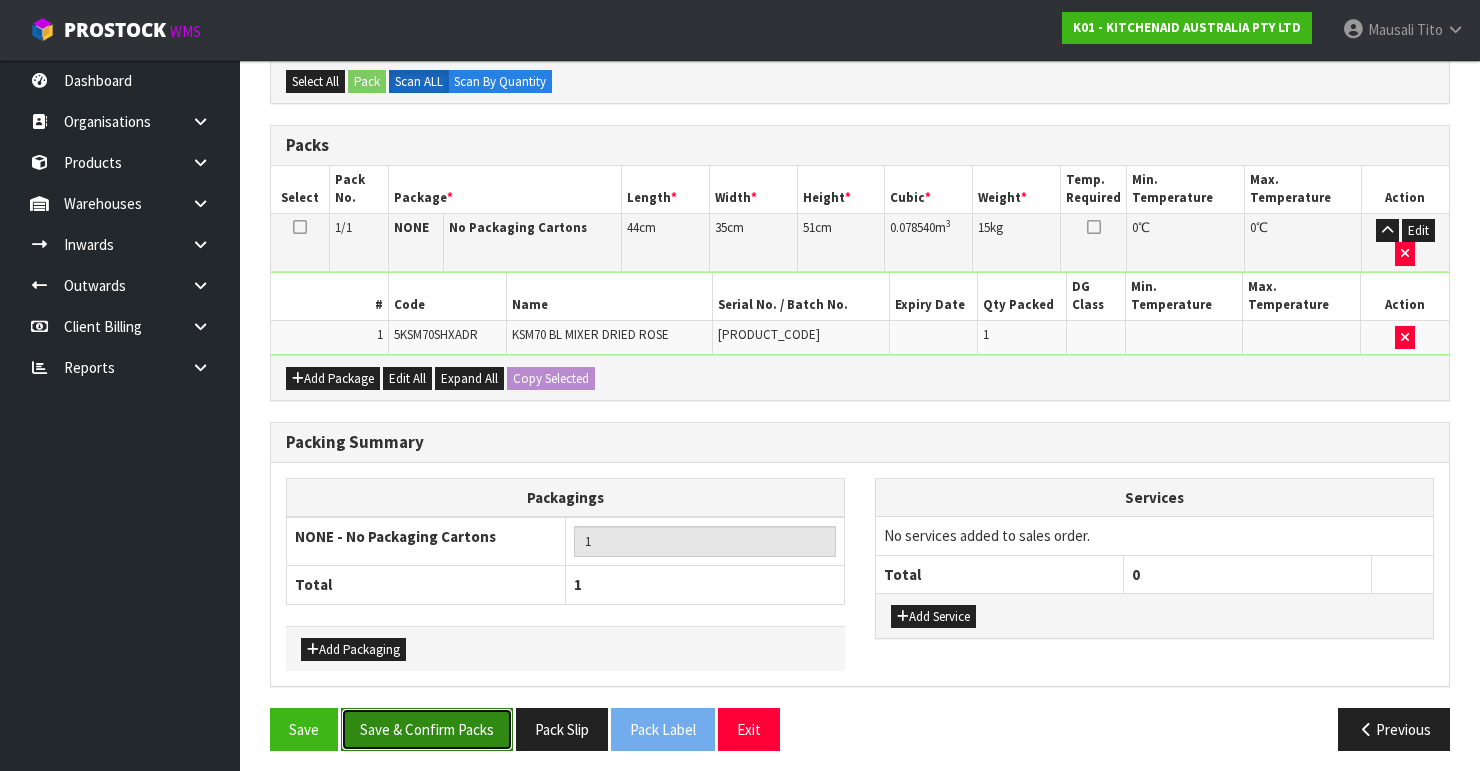 click on "Save & Confirm Packs" at bounding box center (427, 729) 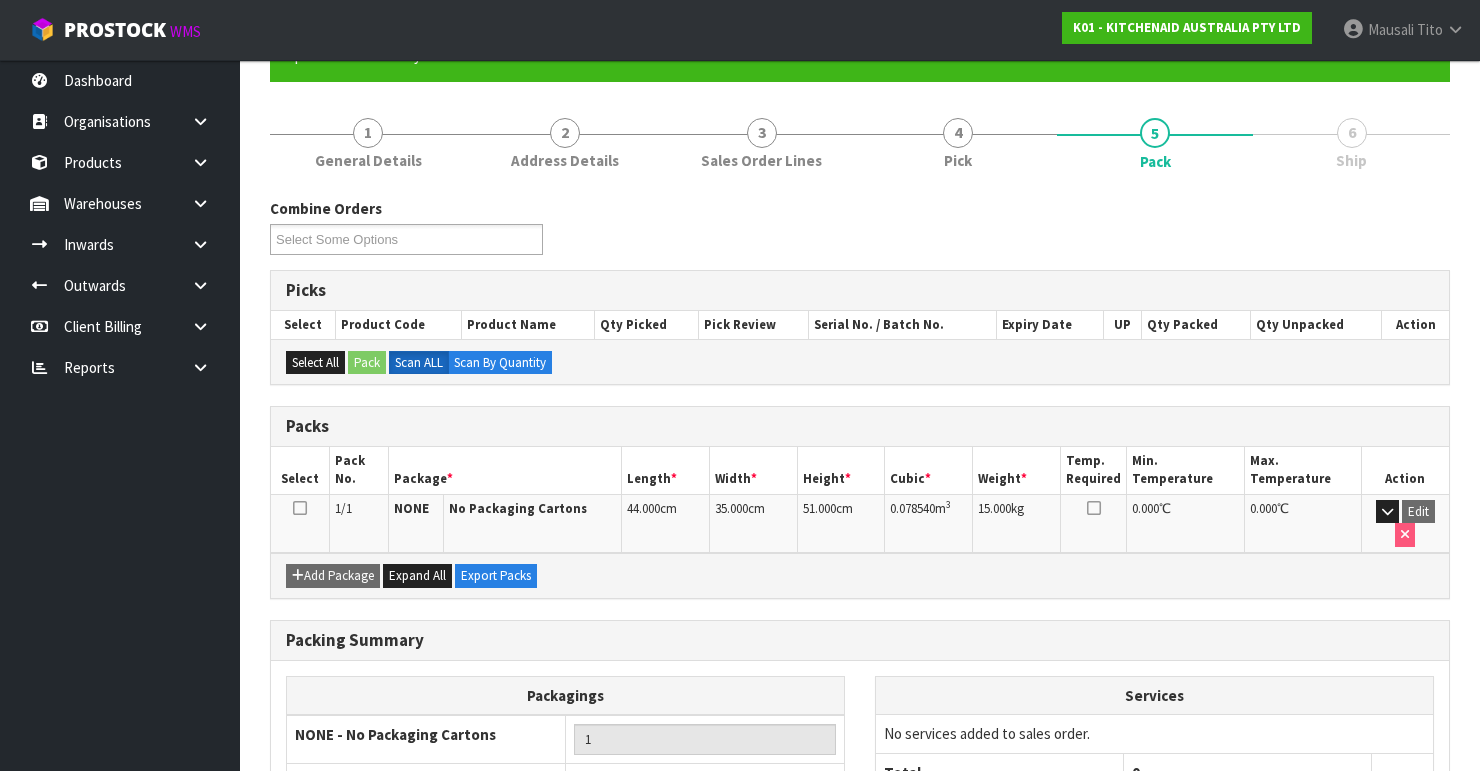 scroll, scrollTop: 346, scrollLeft: 0, axis: vertical 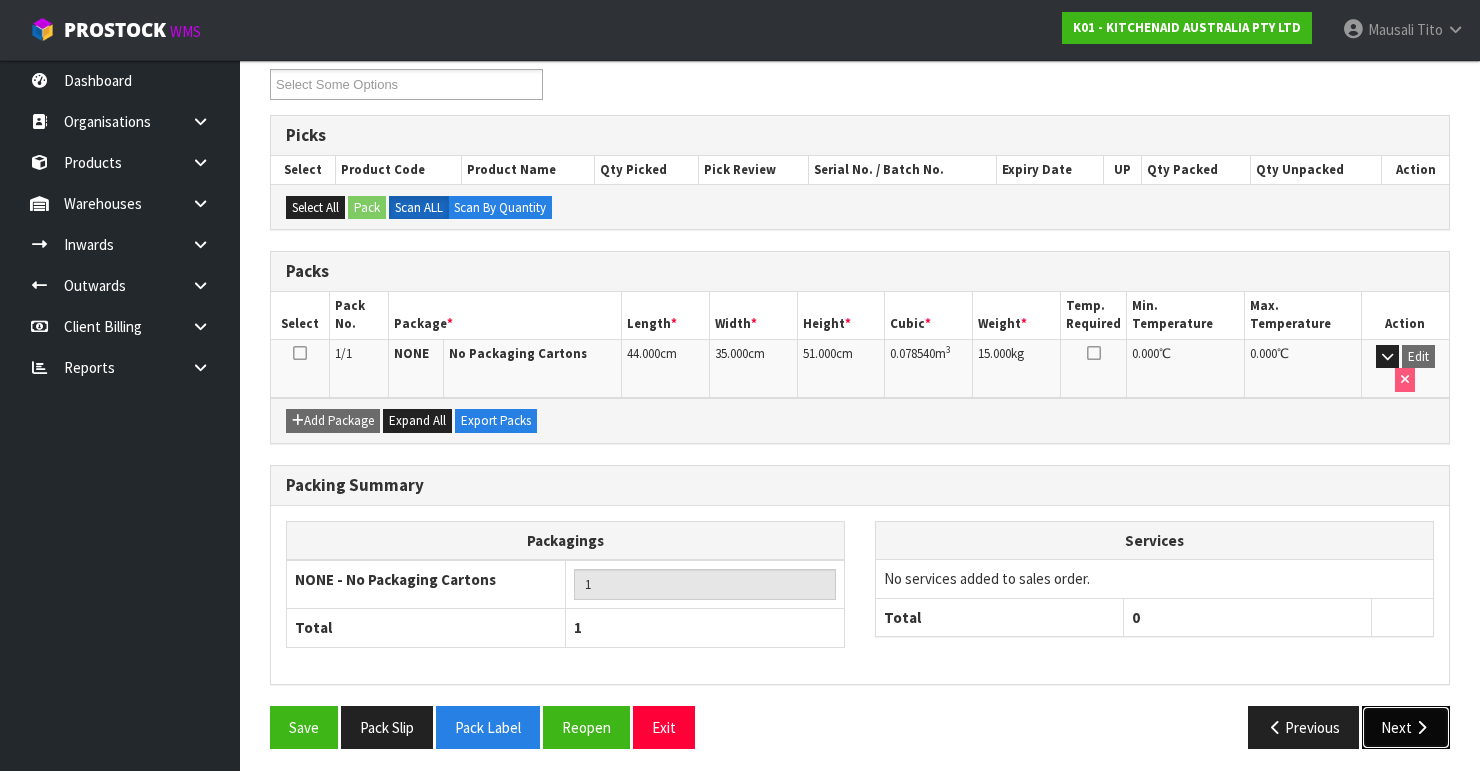 click on "Next" at bounding box center (1406, 727) 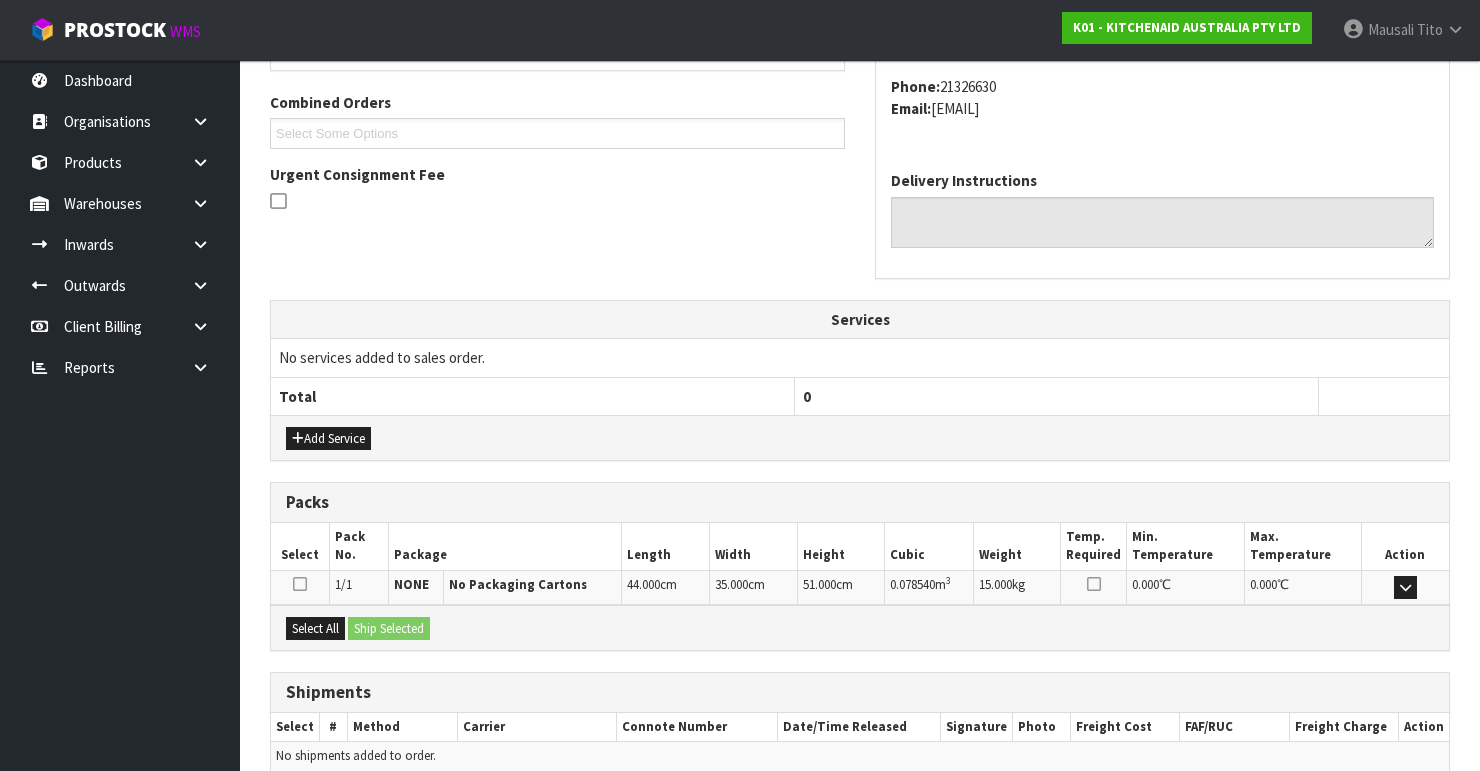 scroll, scrollTop: 584, scrollLeft: 0, axis: vertical 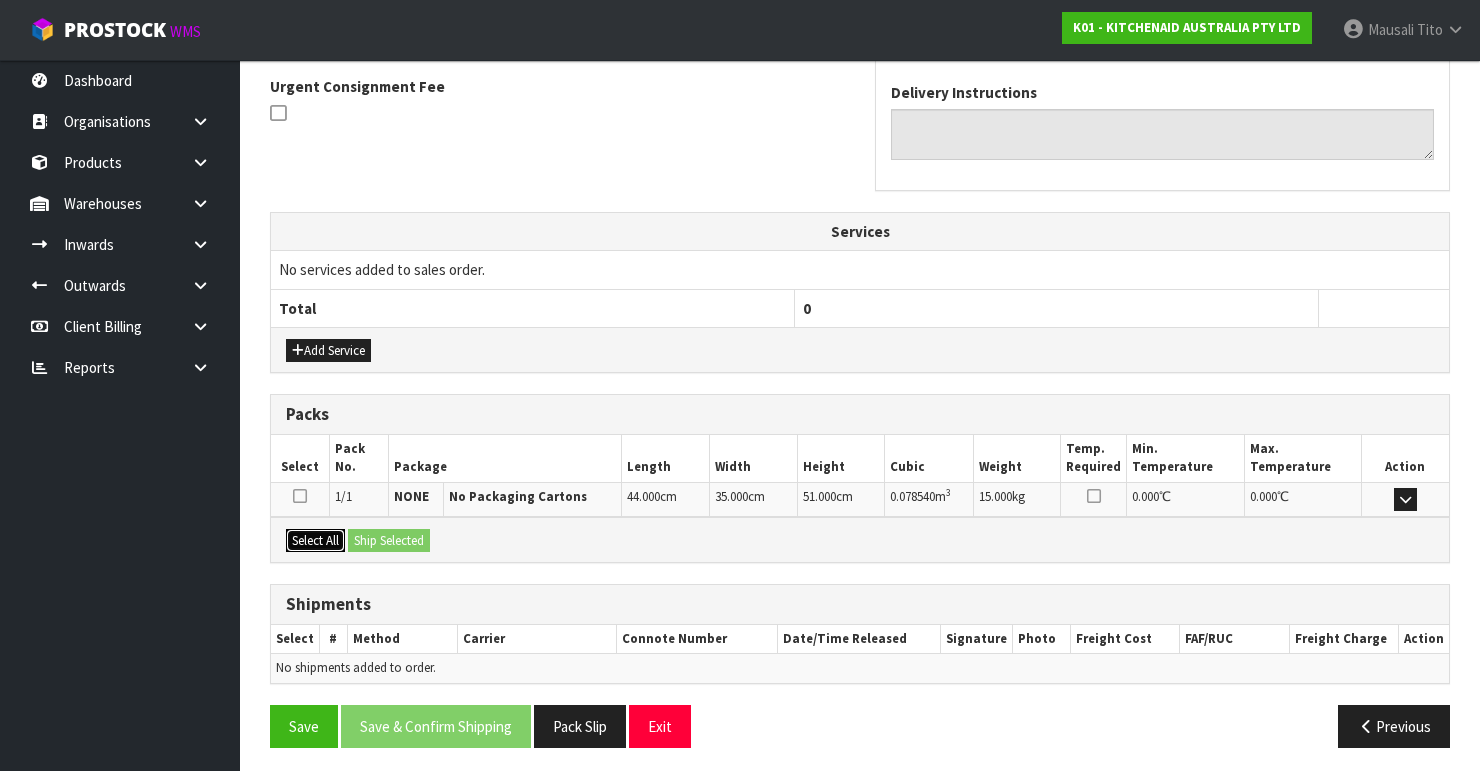 drag, startPoint x: 332, startPoint y: 537, endPoint x: 403, endPoint y: 544, distance: 71.34424 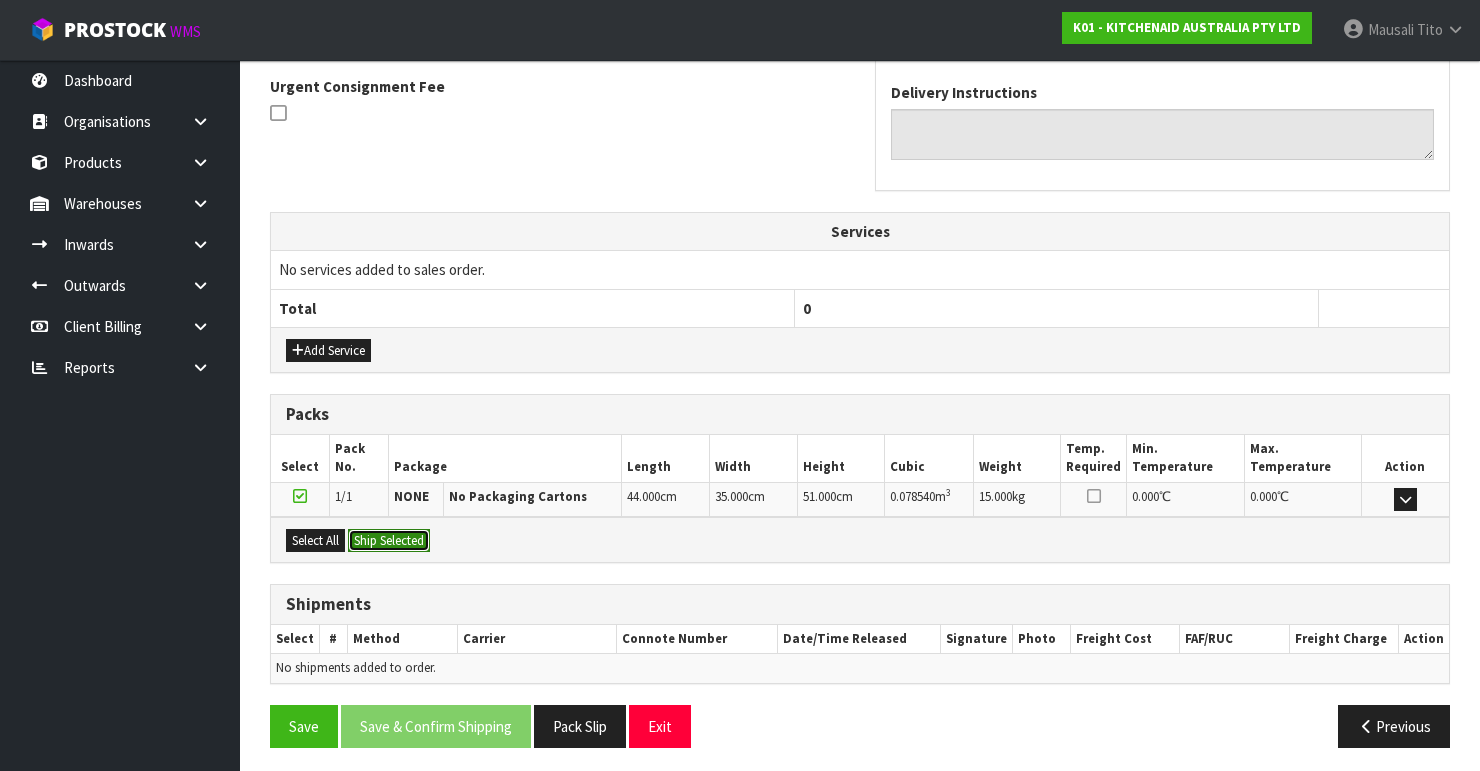 click on "Ship Selected" at bounding box center [389, 541] 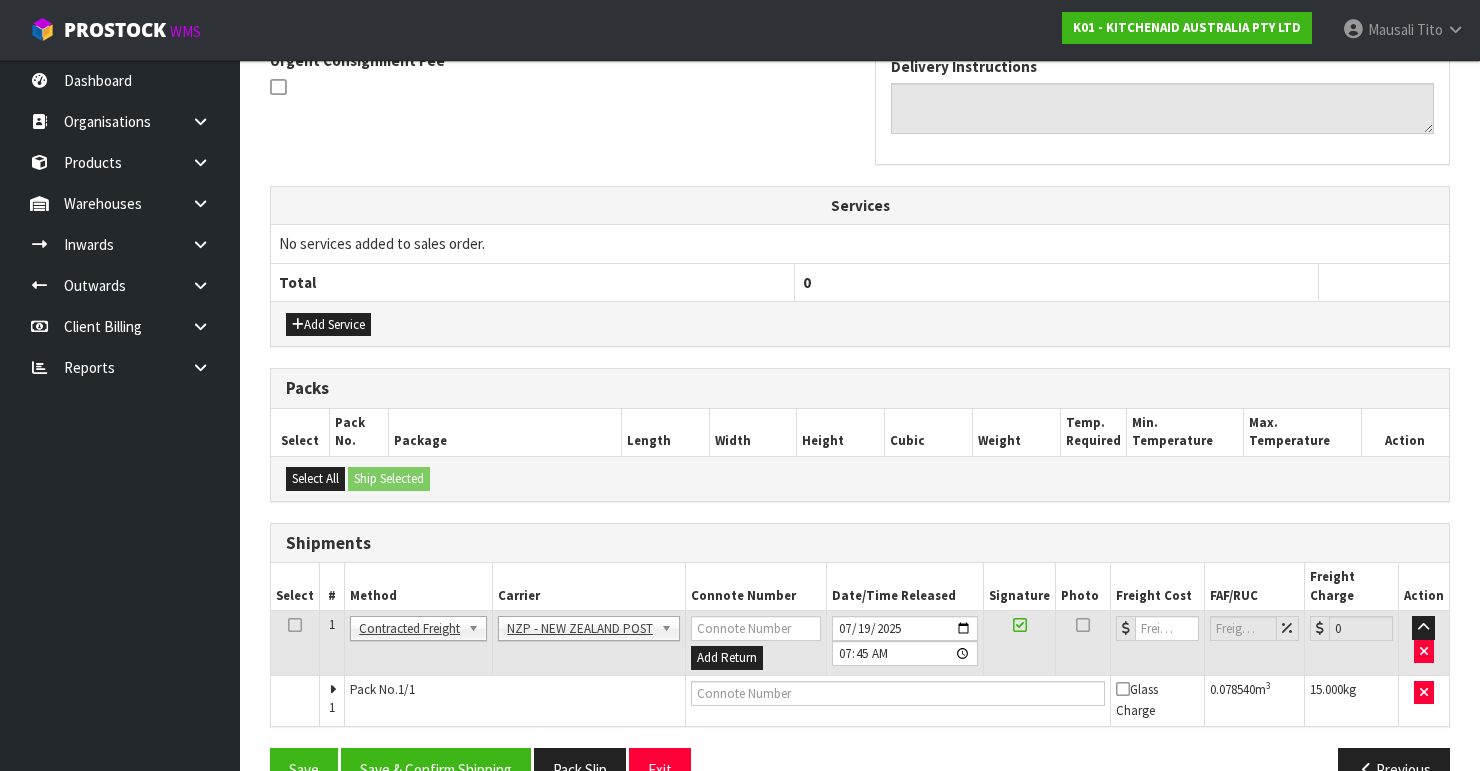 scroll, scrollTop: 635, scrollLeft: 0, axis: vertical 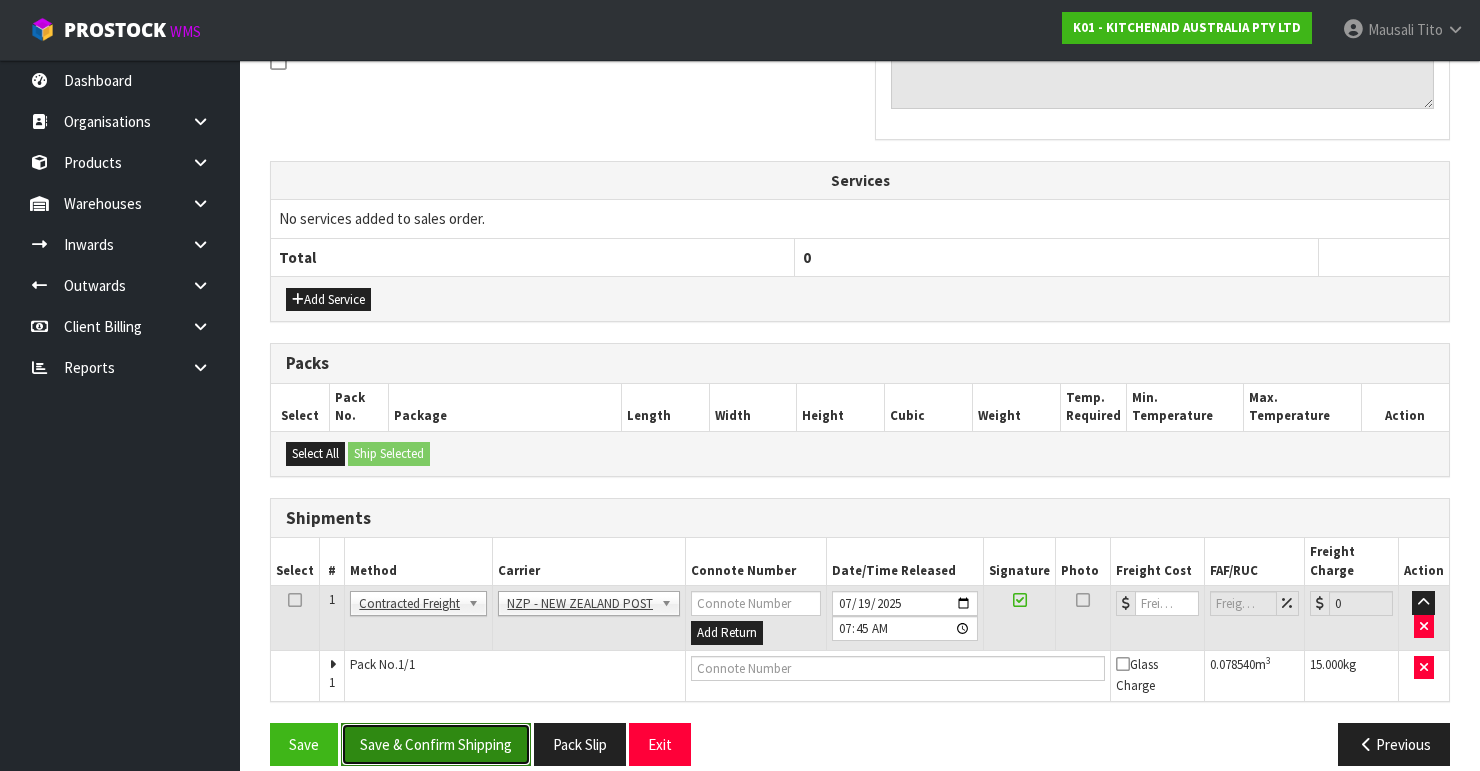 drag, startPoint x: 479, startPoint y: 712, endPoint x: 587, endPoint y: 688, distance: 110.63454 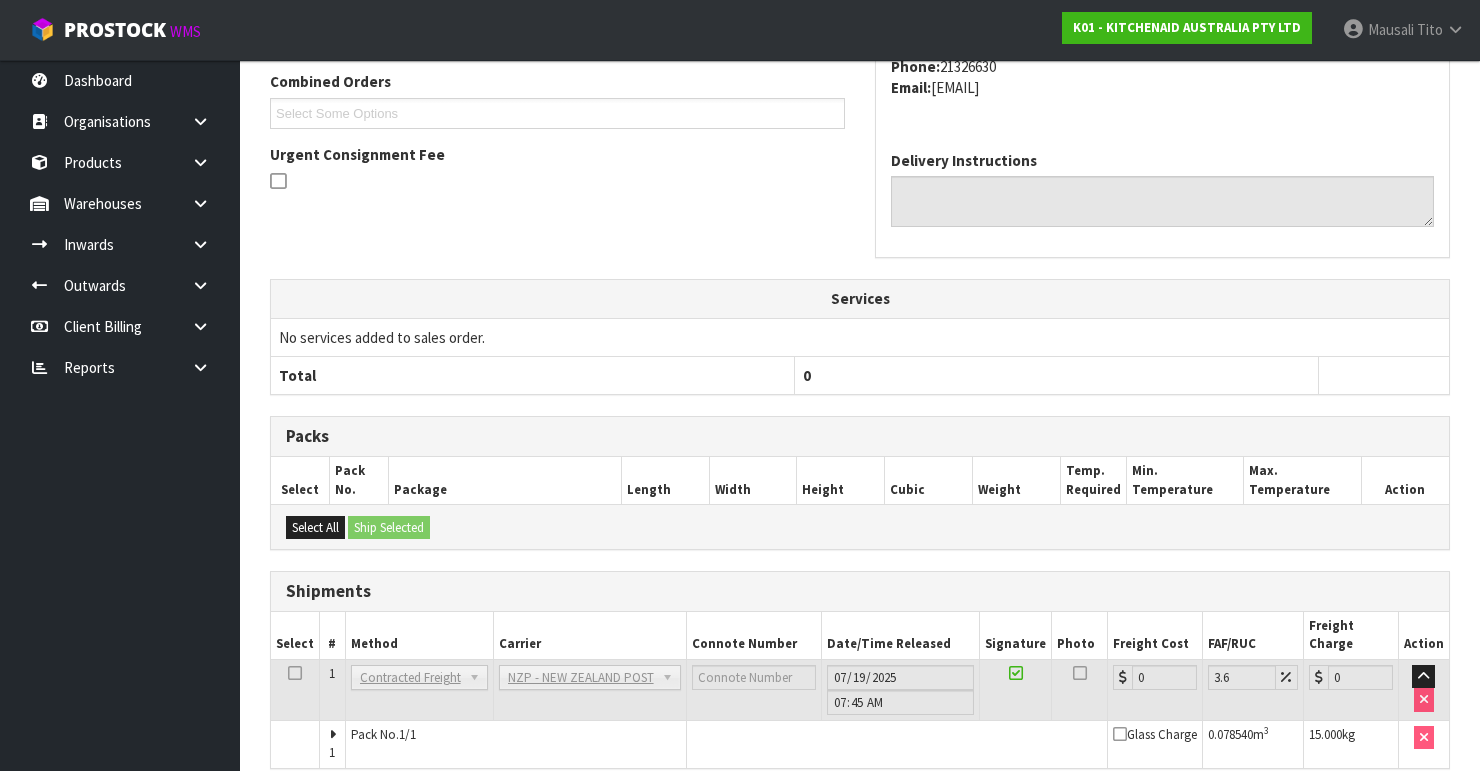 scroll, scrollTop: 605, scrollLeft: 0, axis: vertical 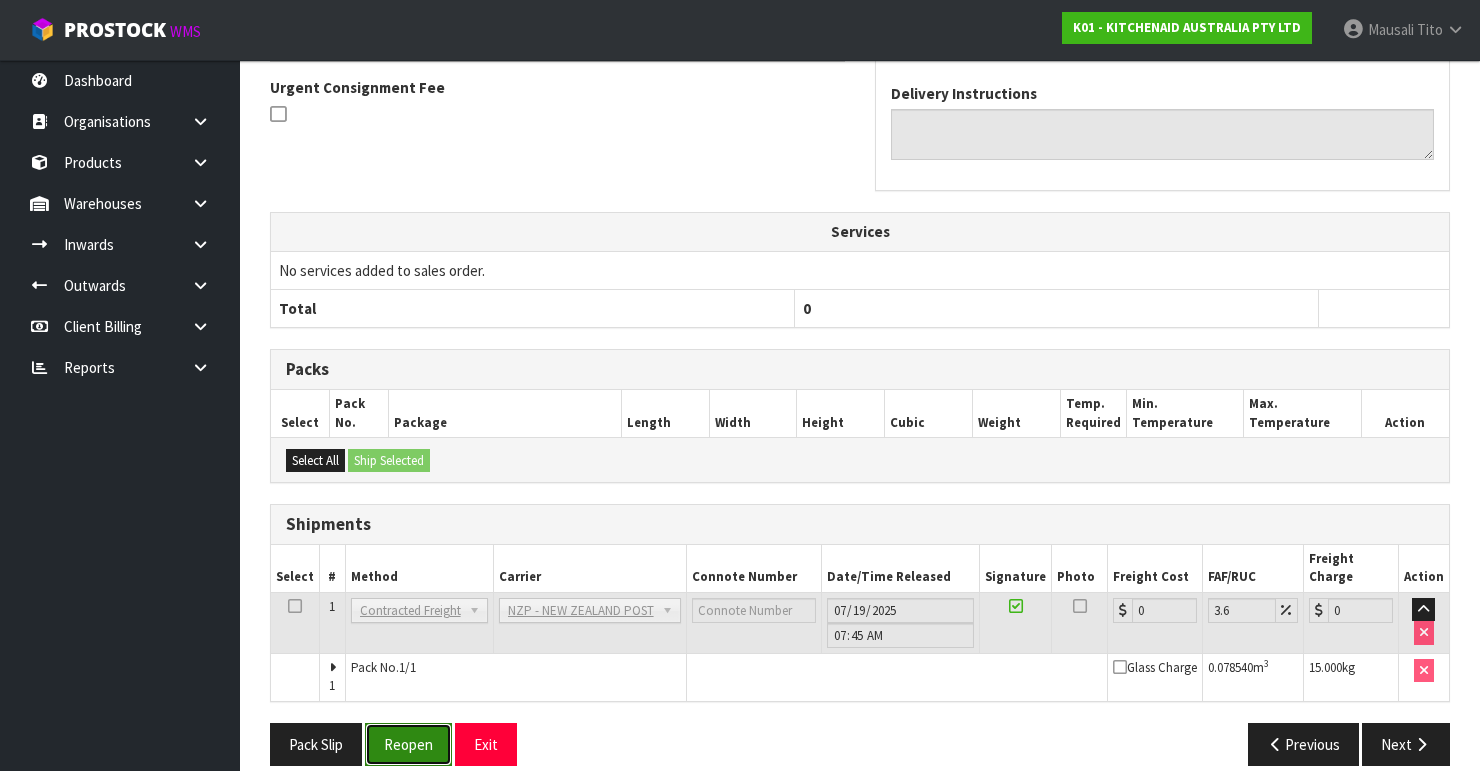 drag, startPoint x: 418, startPoint y: 722, endPoint x: 432, endPoint y: 720, distance: 14.142136 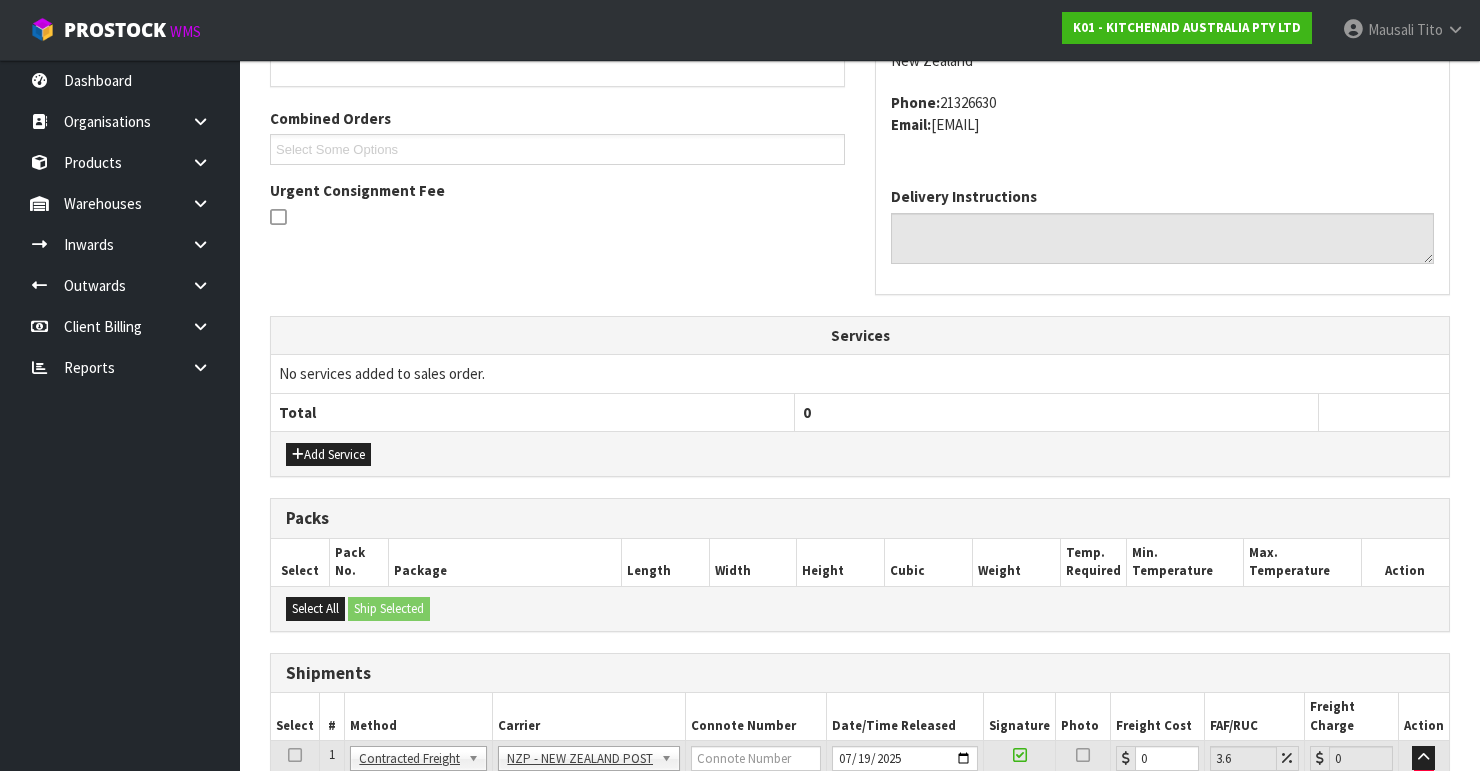 scroll, scrollTop: 638, scrollLeft: 0, axis: vertical 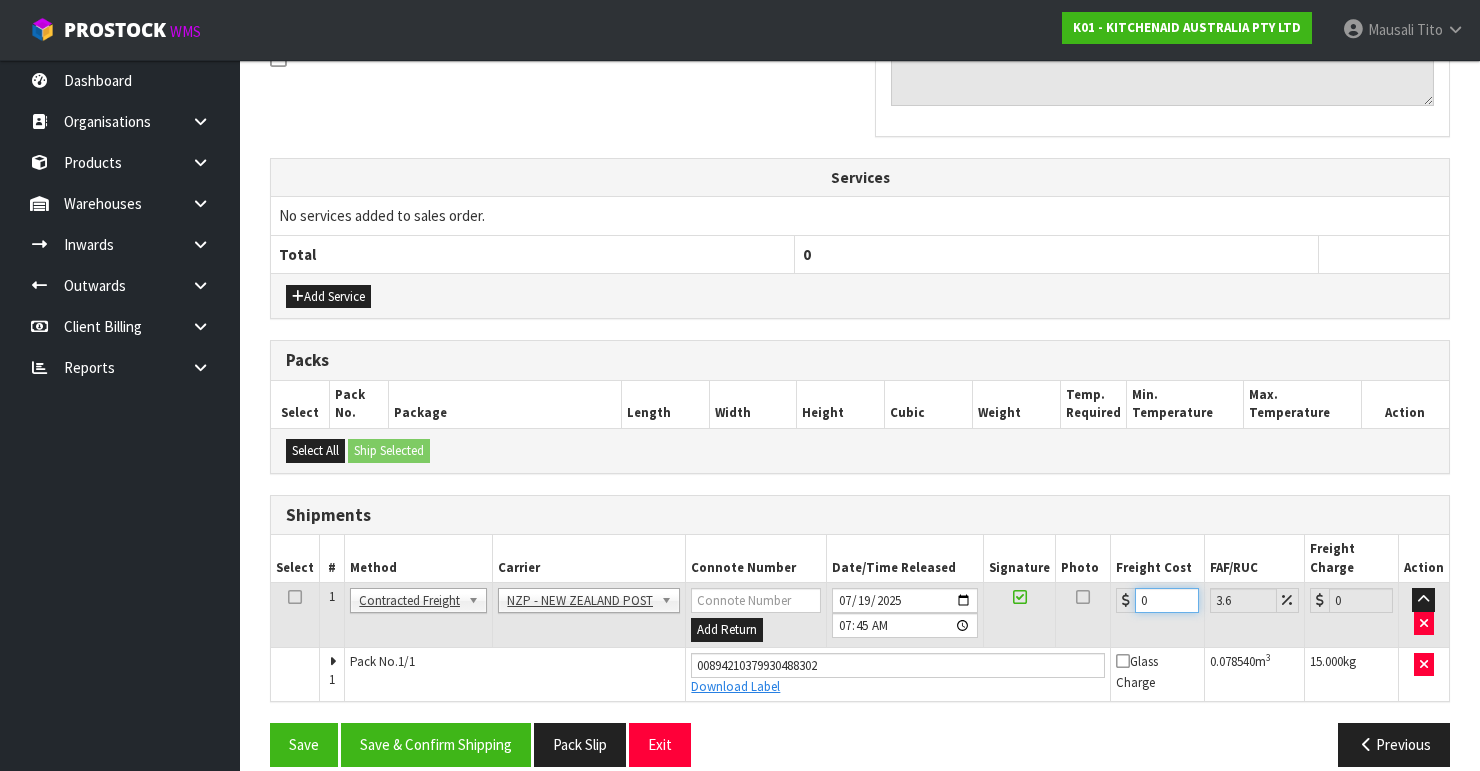 drag, startPoint x: 1154, startPoint y: 574, endPoint x: 1120, endPoint y: 582, distance: 34.928497 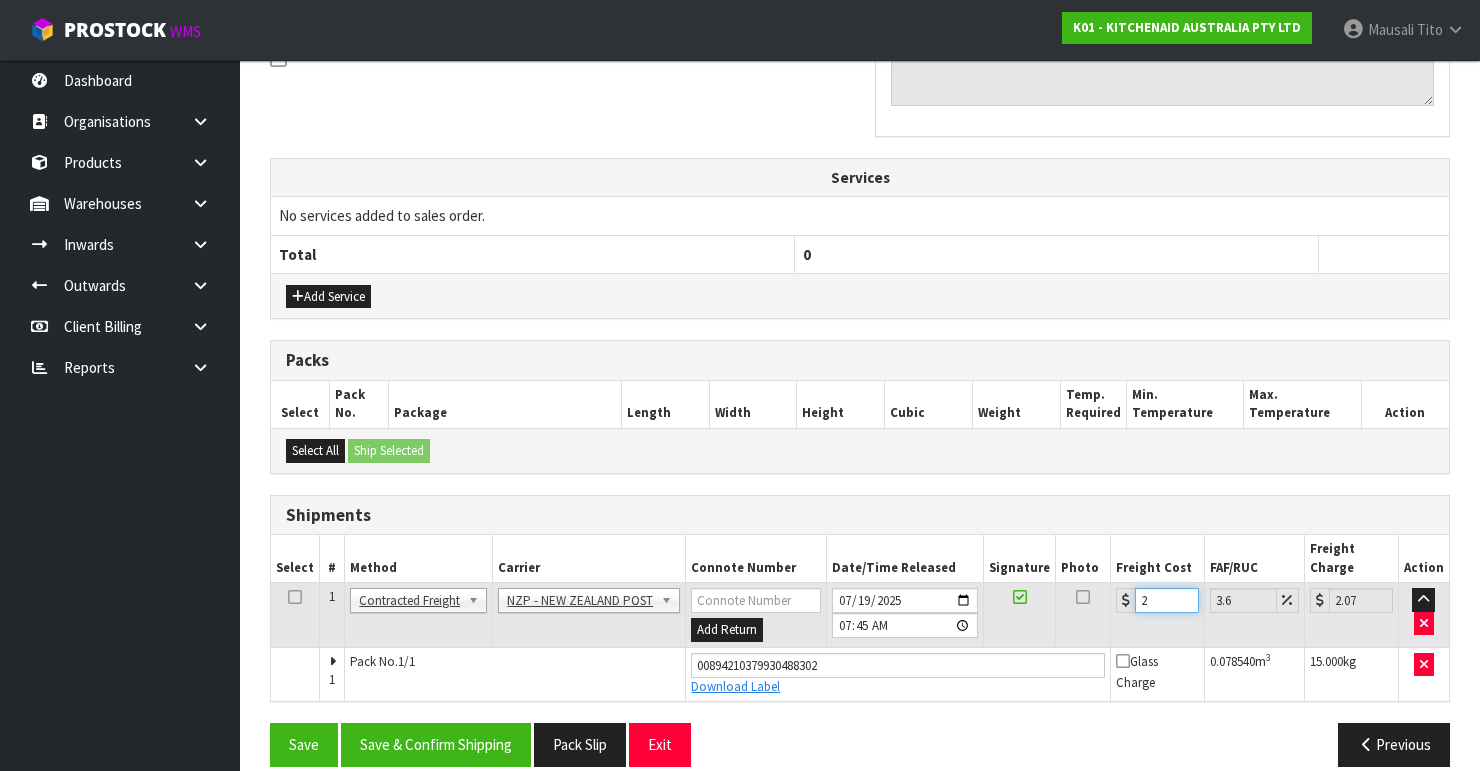 type on "21" 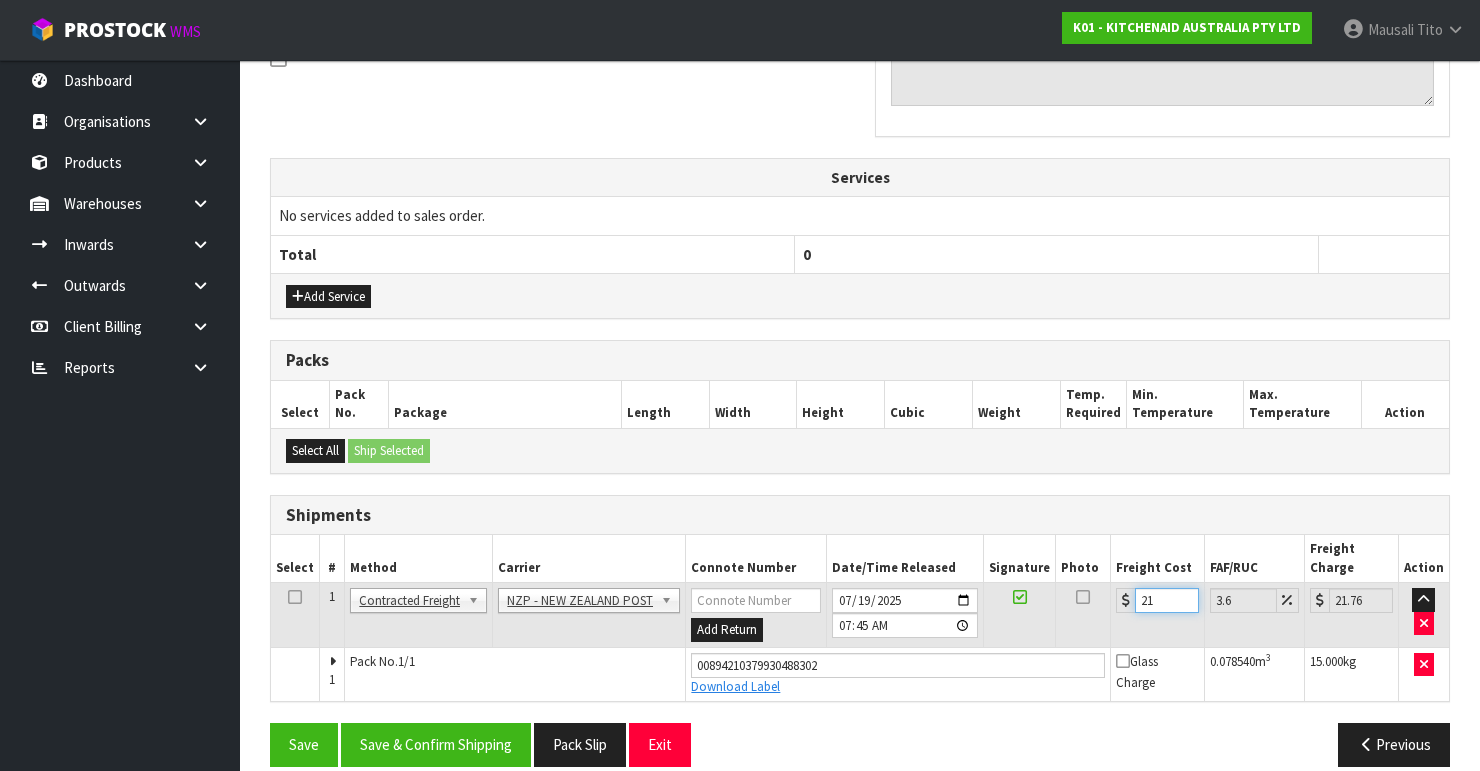 type on "21.6" 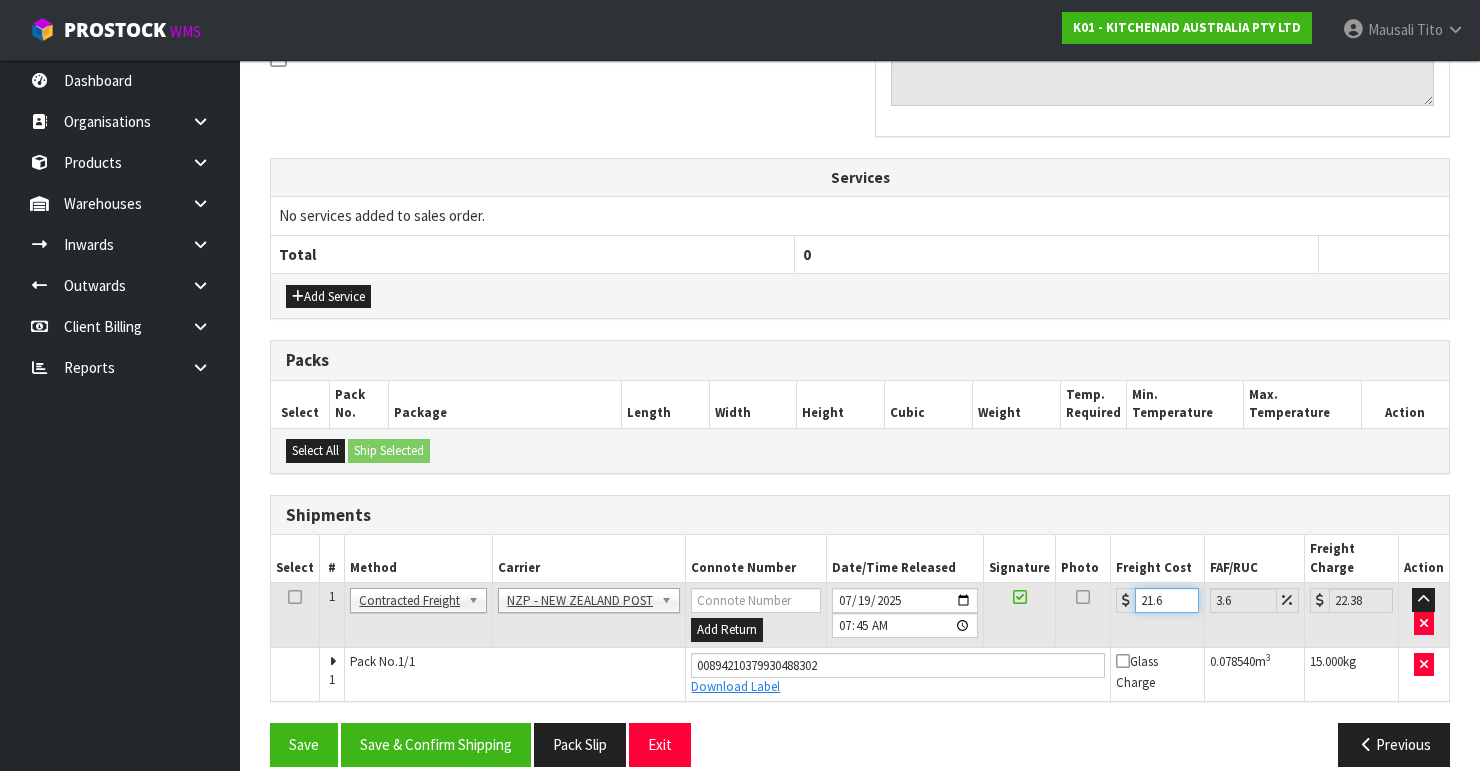 type on "21.61" 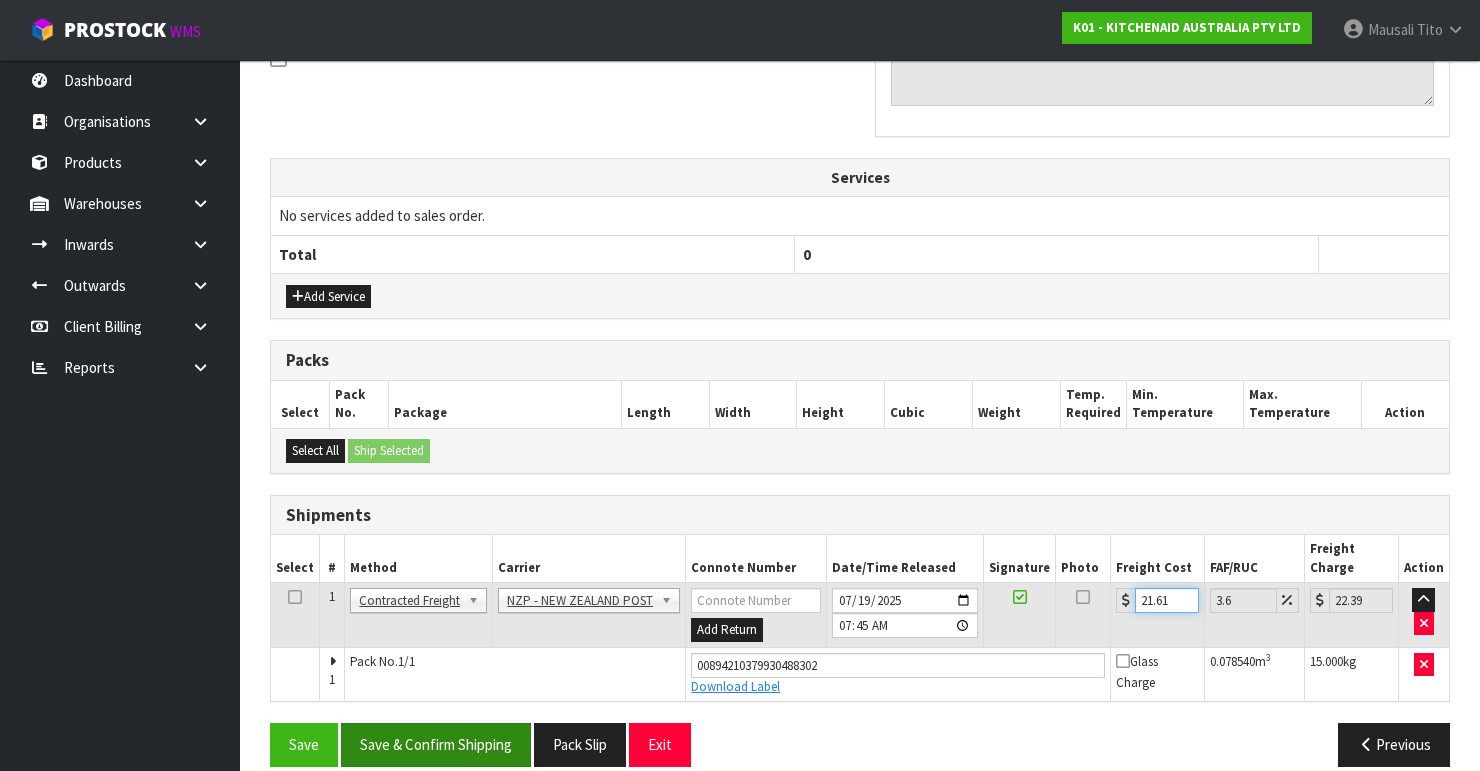 type on "21.61" 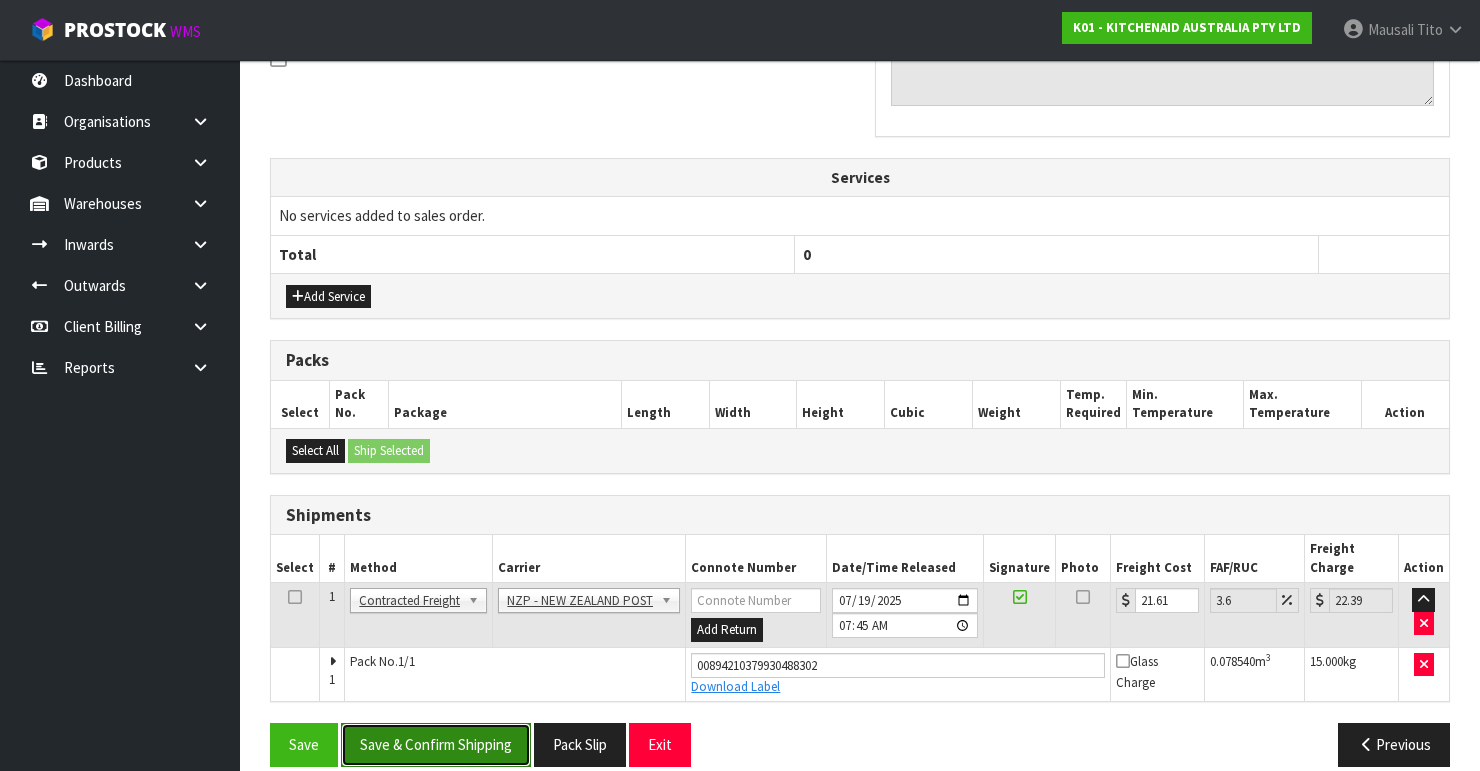 click on "Save & Confirm Shipping" at bounding box center [436, 744] 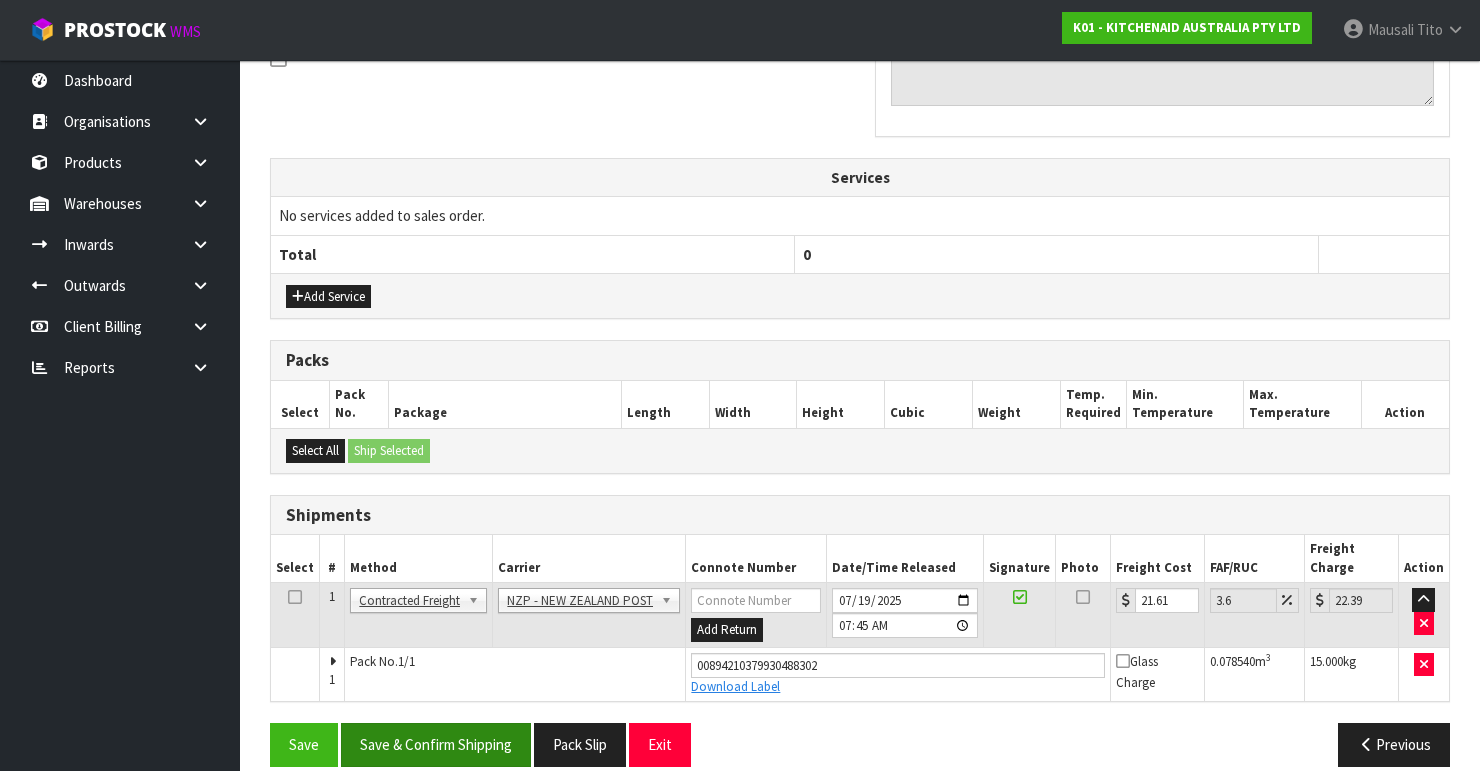 scroll, scrollTop: 0, scrollLeft: 0, axis: both 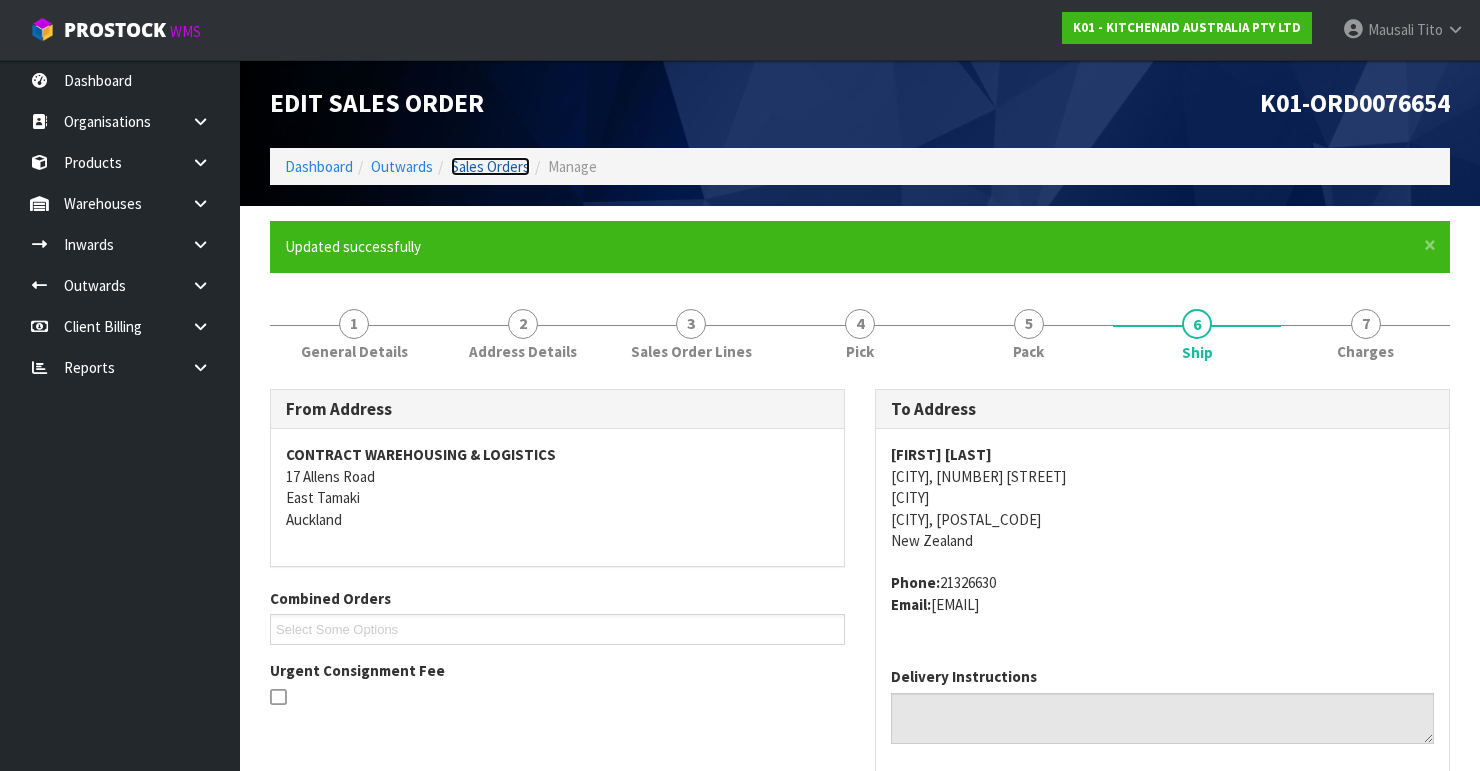 click on "Sales Orders" at bounding box center (490, 166) 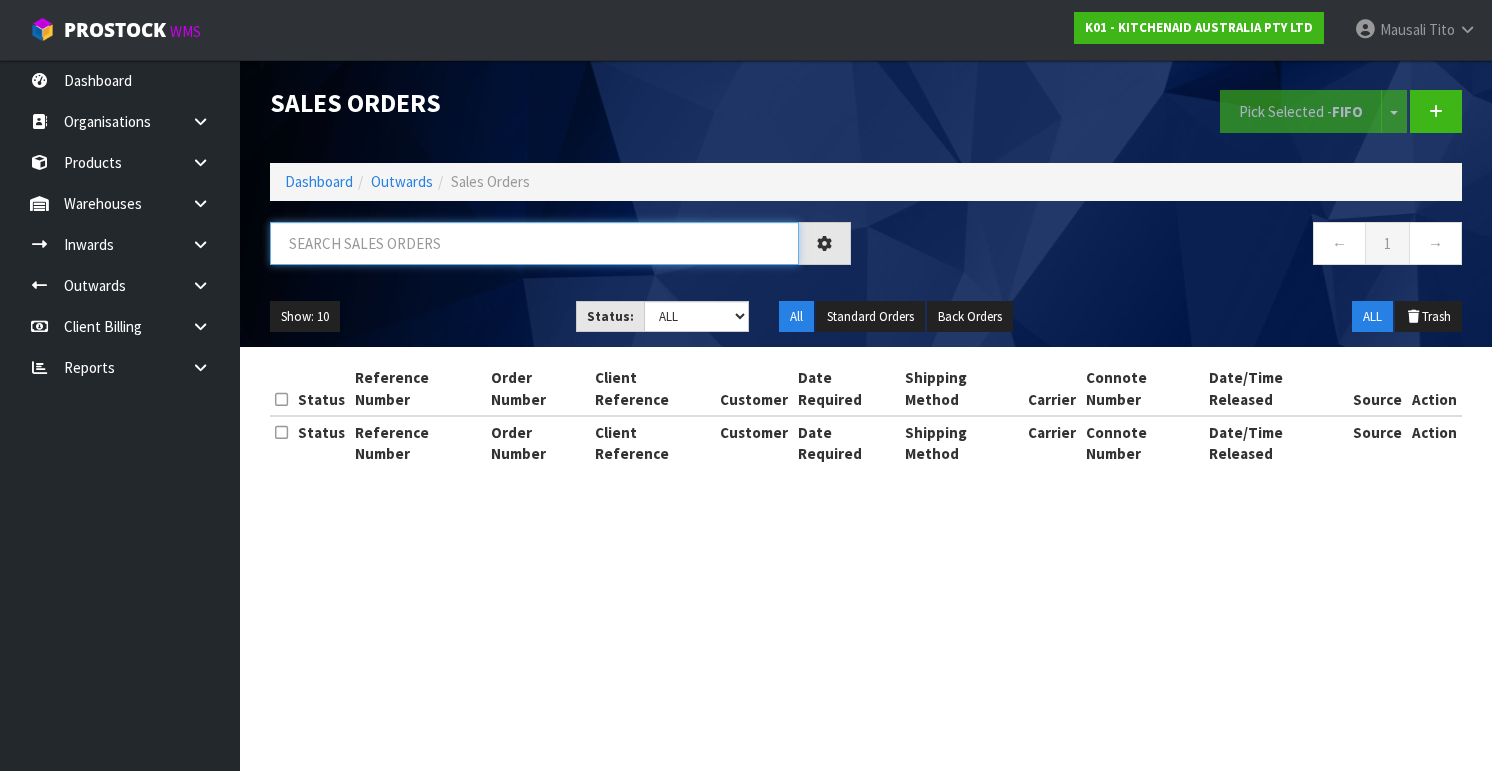 click at bounding box center (534, 243) 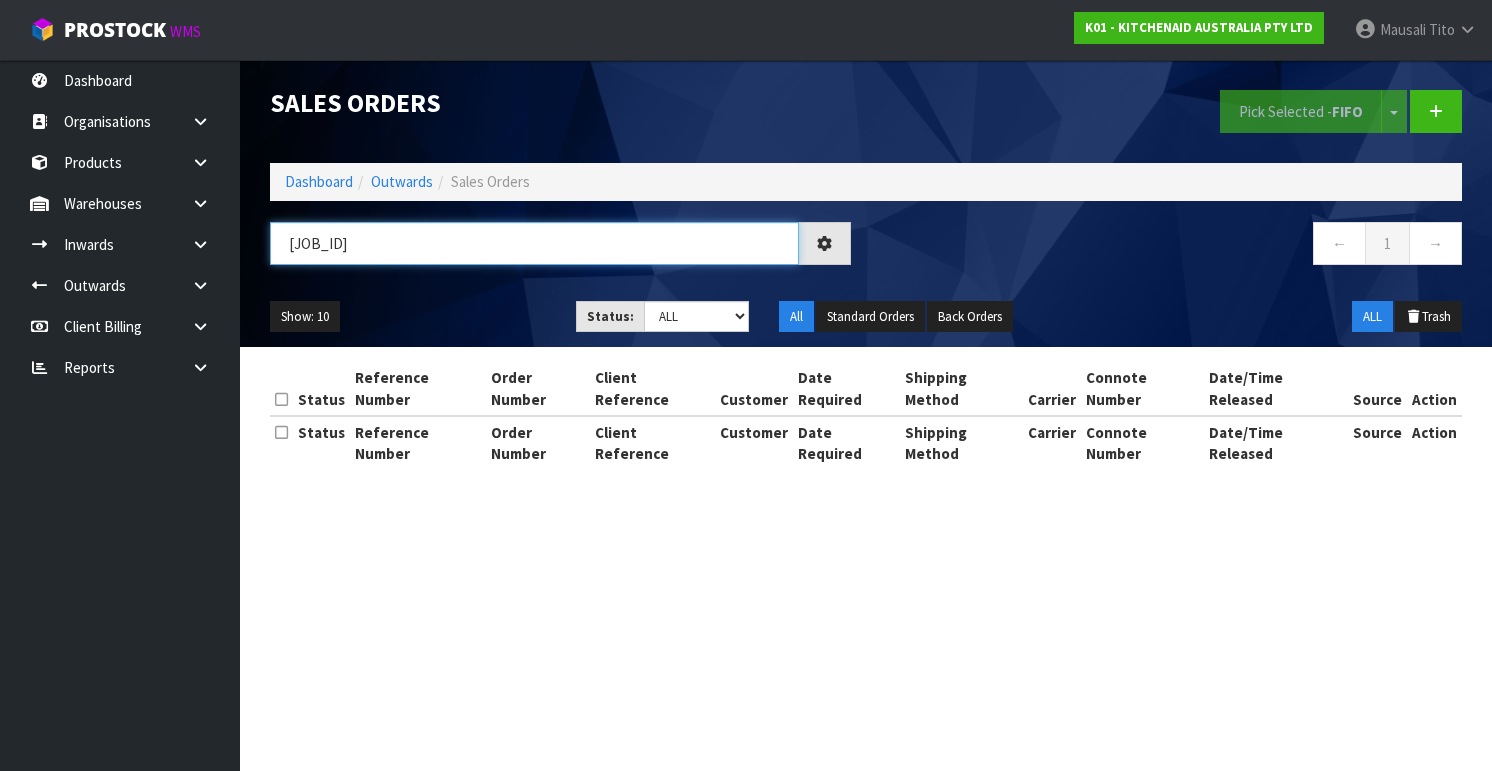 type on "[JOB_ID]" 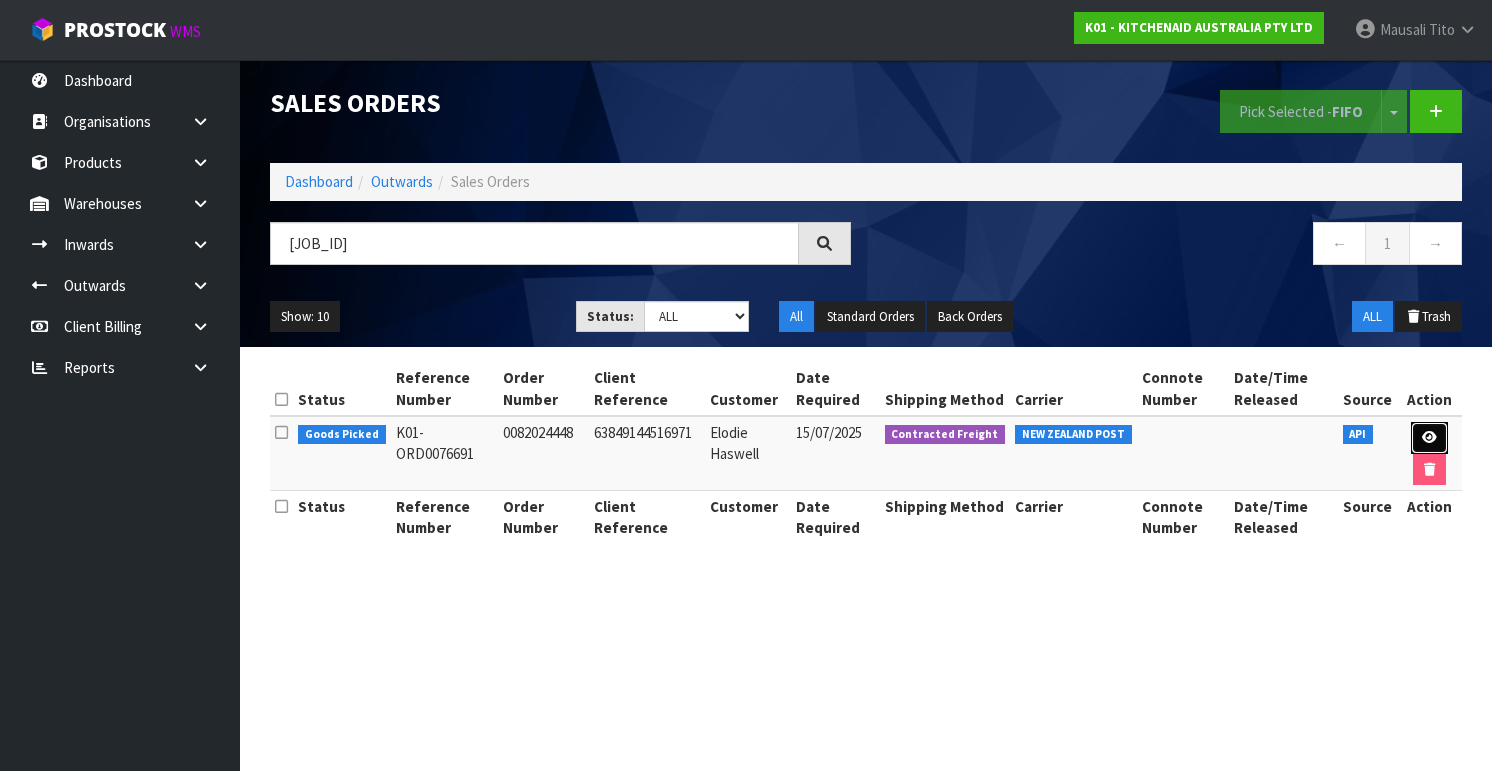 click at bounding box center (1429, 437) 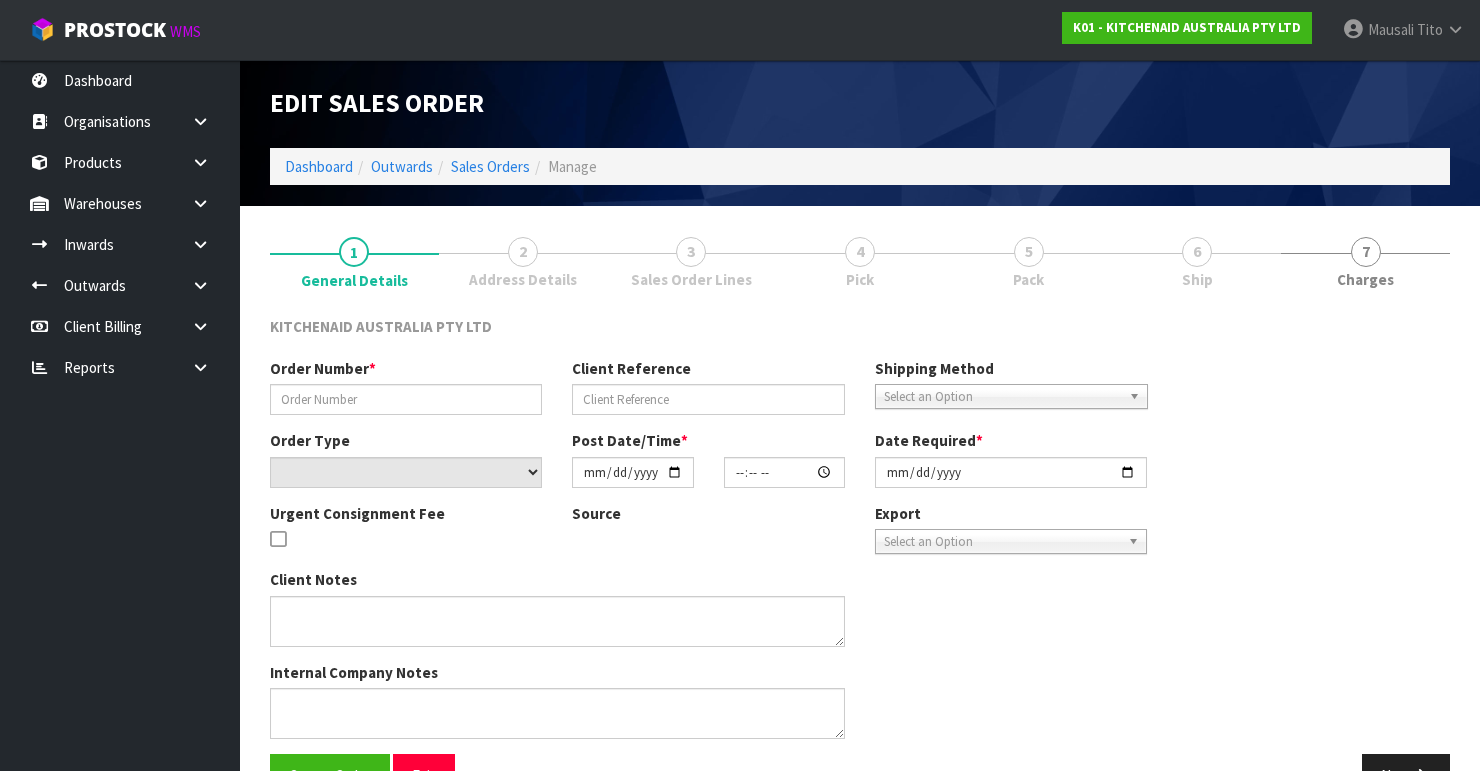 type on "0082024448" 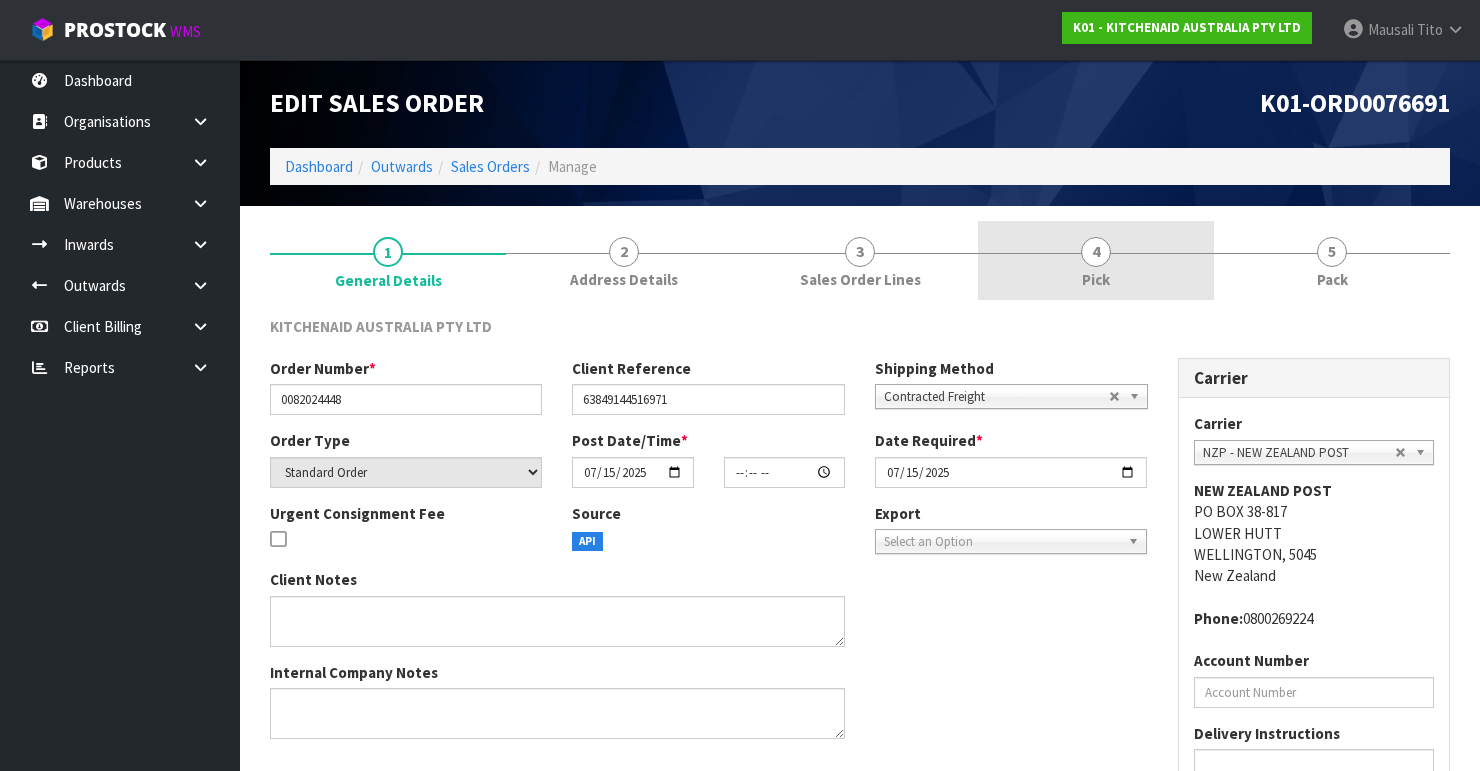 click on "4
Pick" at bounding box center (1096, 260) 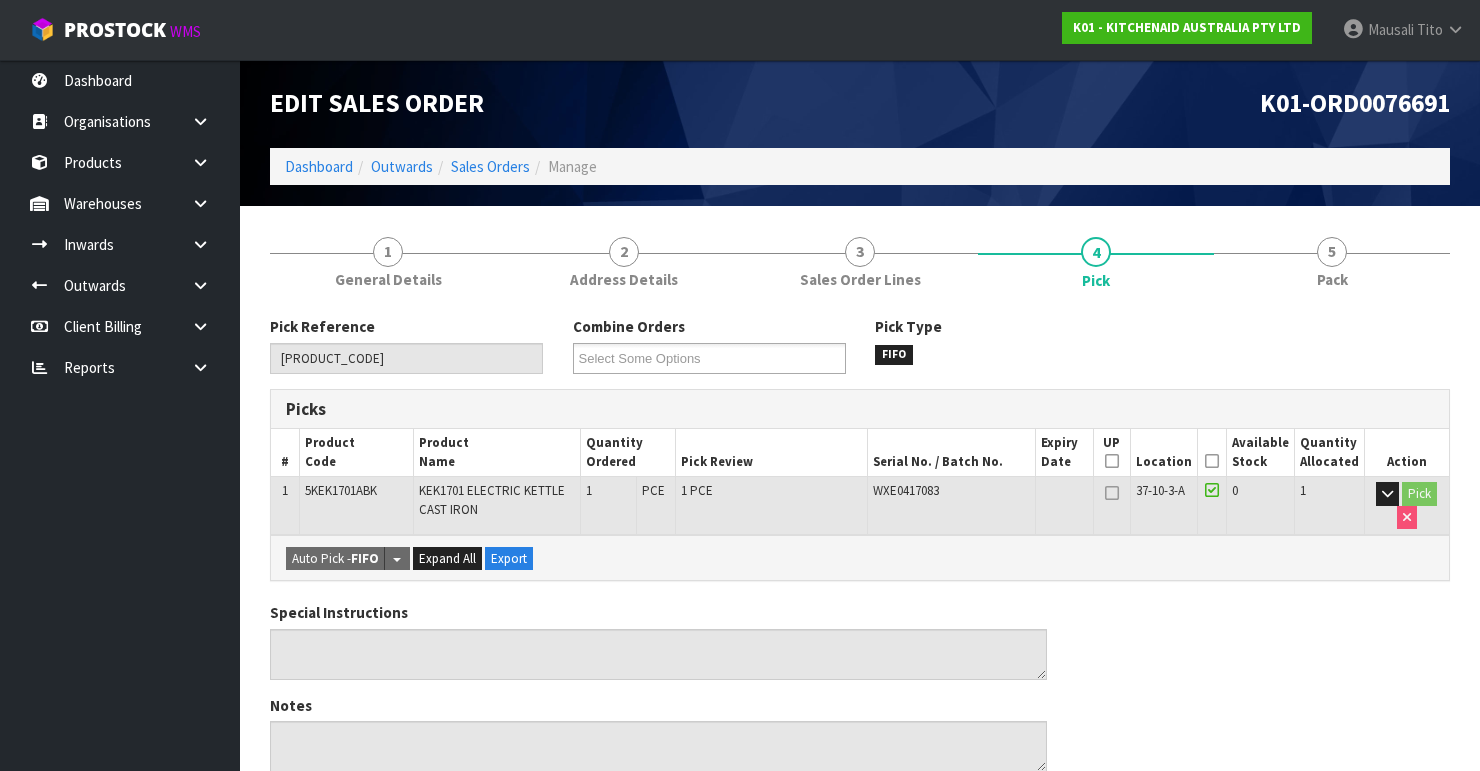 click at bounding box center [1212, 461] 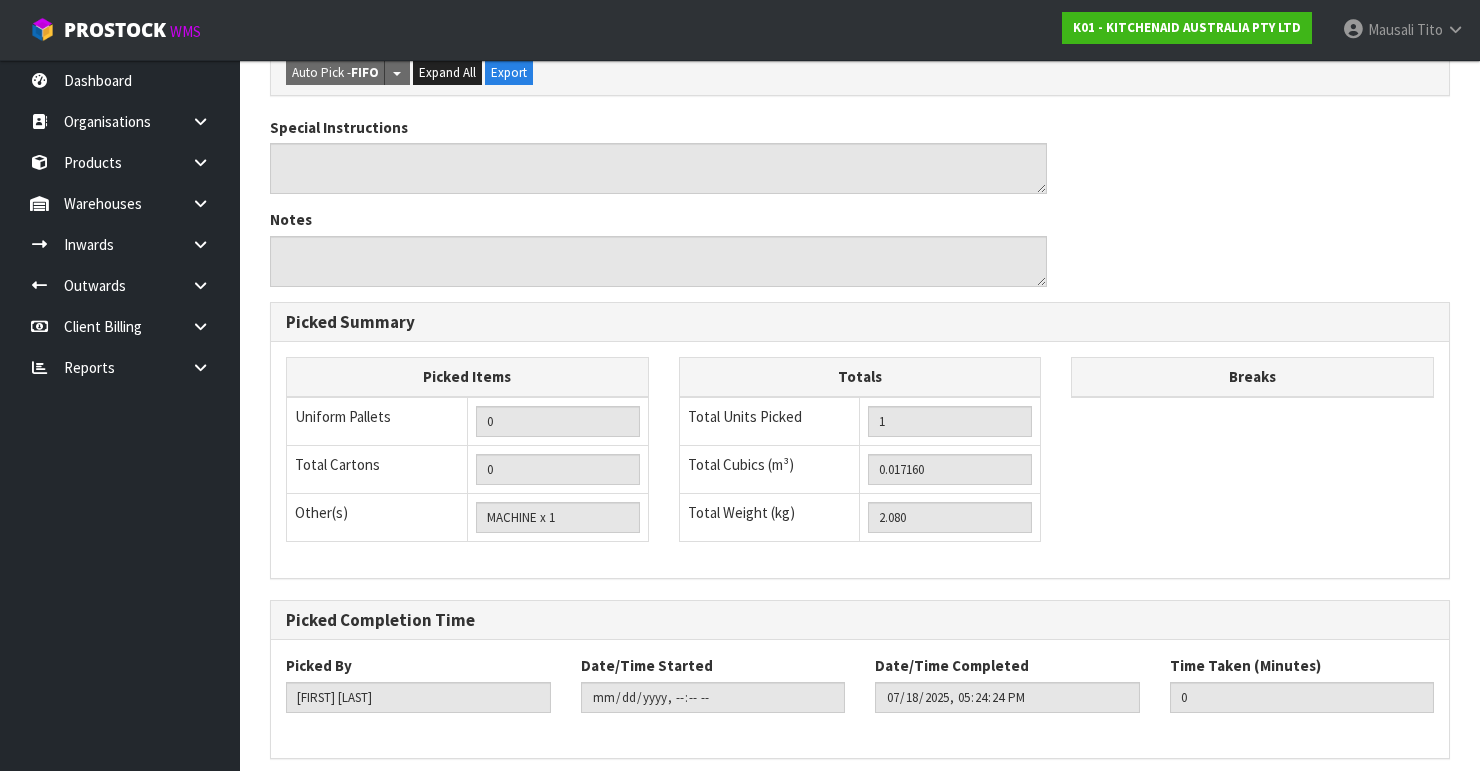 scroll, scrollTop: 633, scrollLeft: 0, axis: vertical 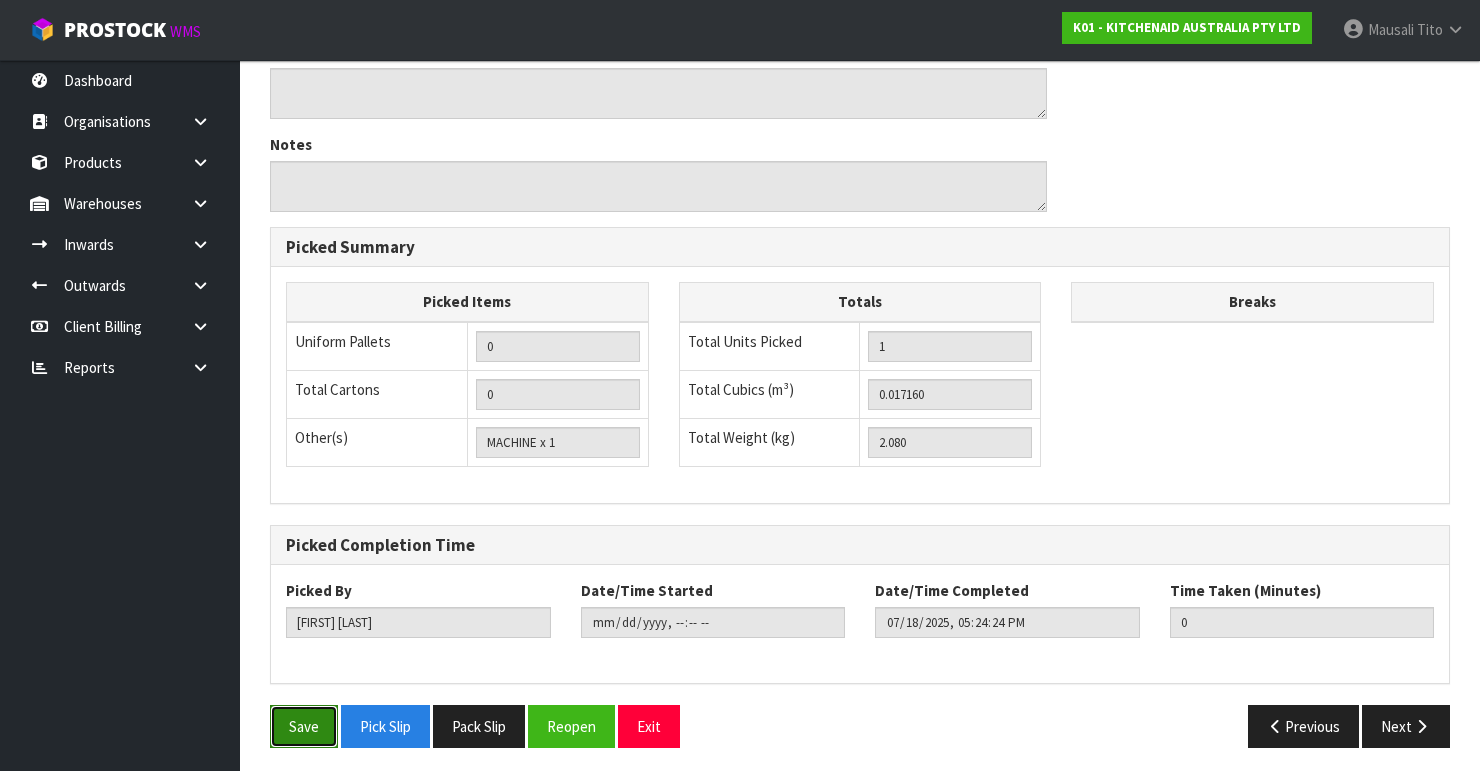 click on "Save" at bounding box center [304, 726] 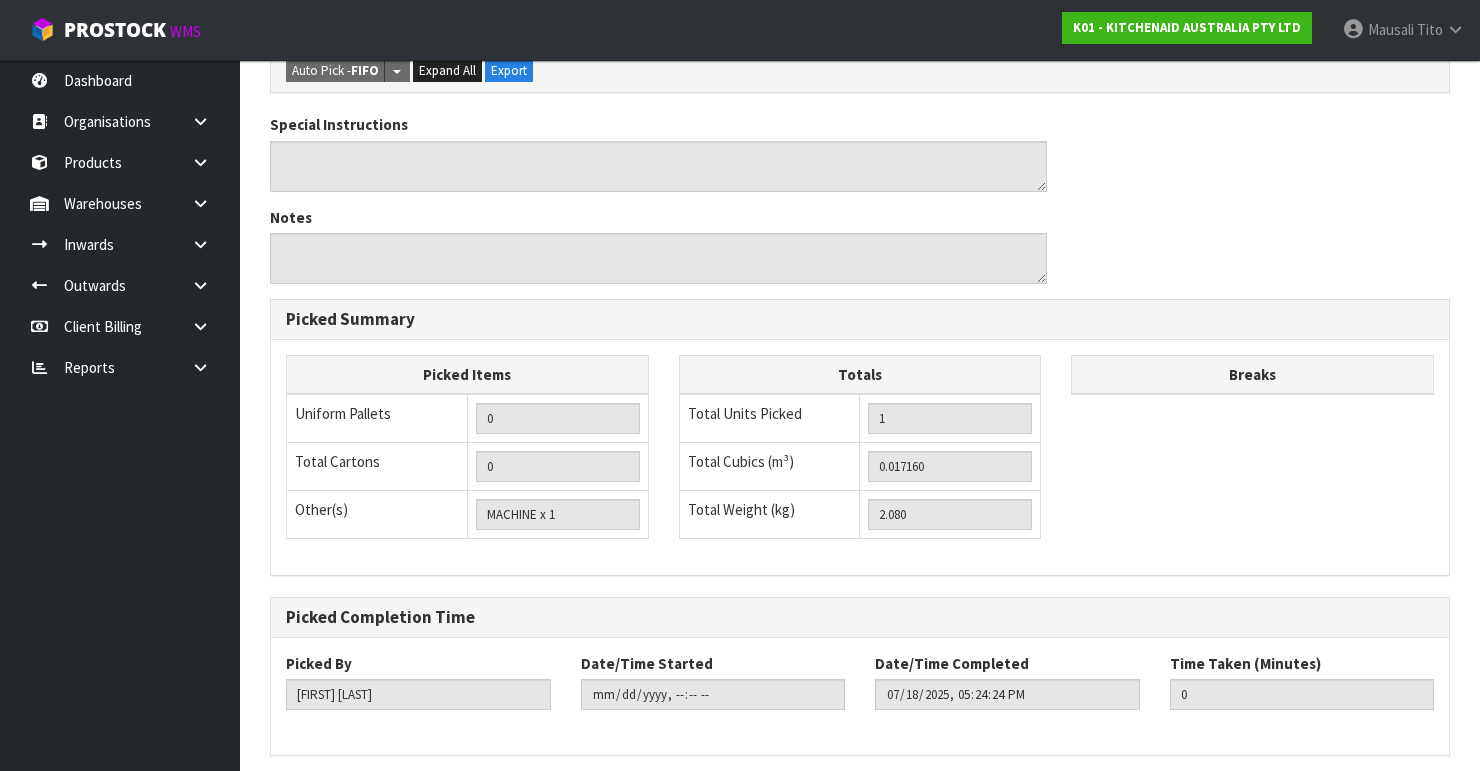 scroll, scrollTop: 0, scrollLeft: 0, axis: both 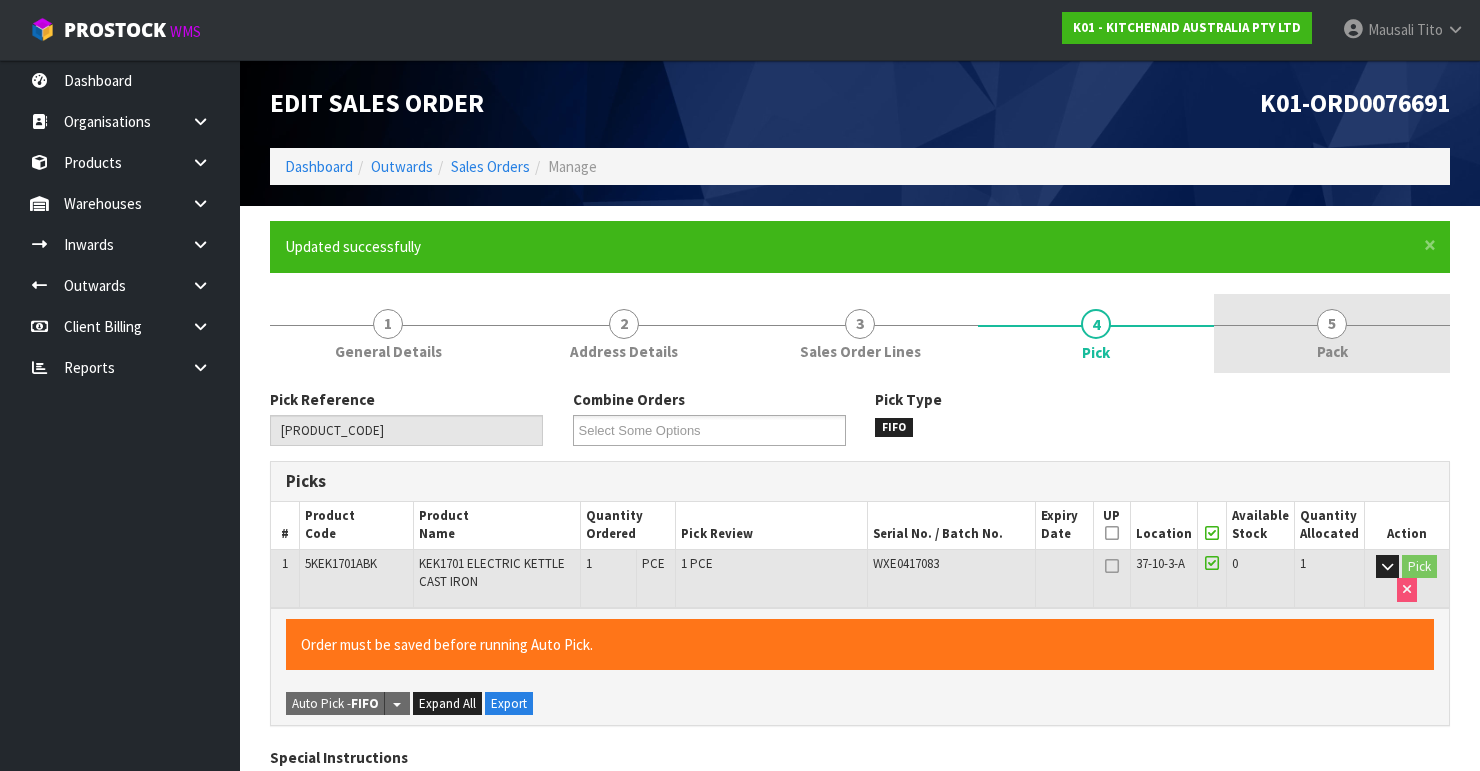 type on "[FIRST] [LAST]" 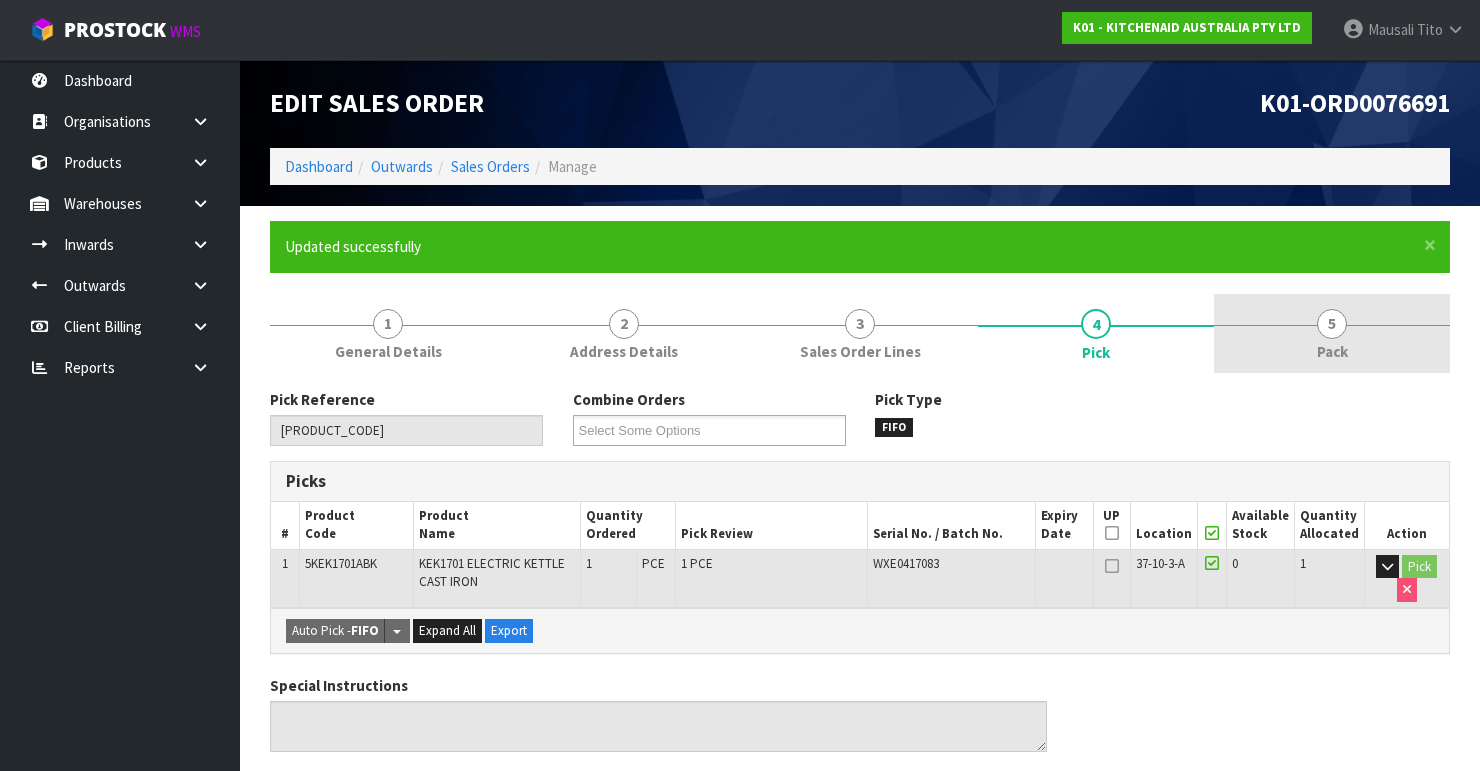 click on "5
Pack" at bounding box center [1332, 333] 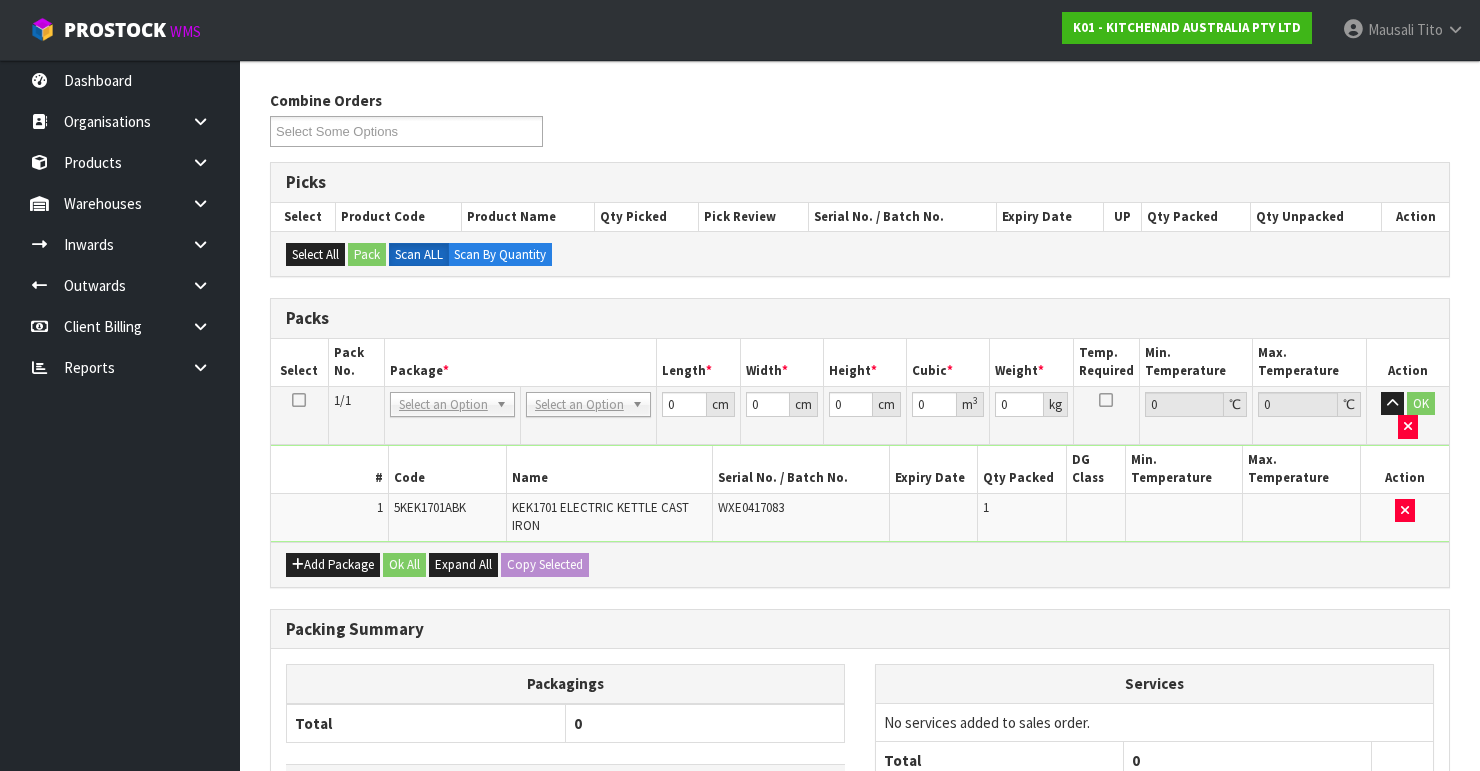 scroll, scrollTop: 400, scrollLeft: 0, axis: vertical 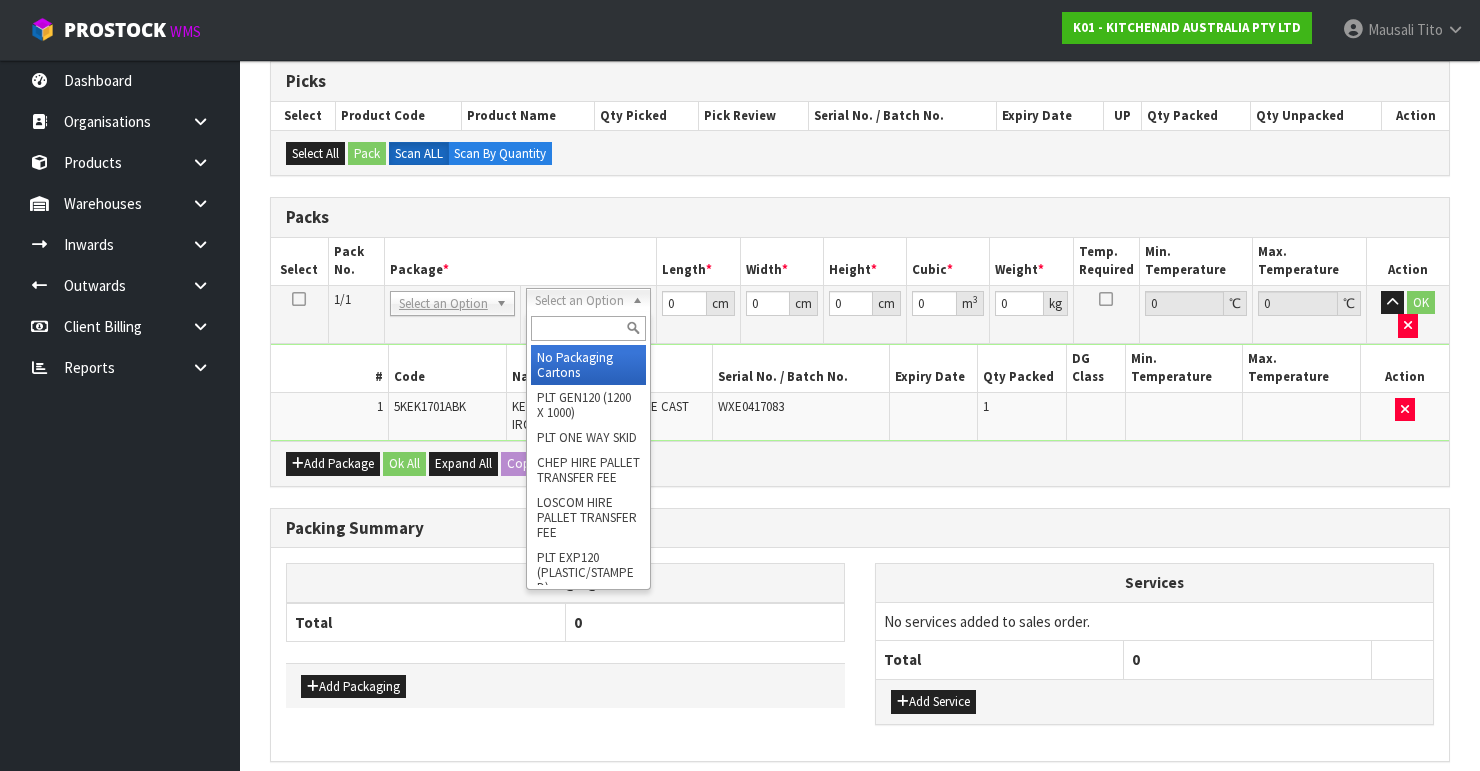 drag, startPoint x: 580, startPoint y: 356, endPoint x: 587, endPoint y: 343, distance: 14.764823 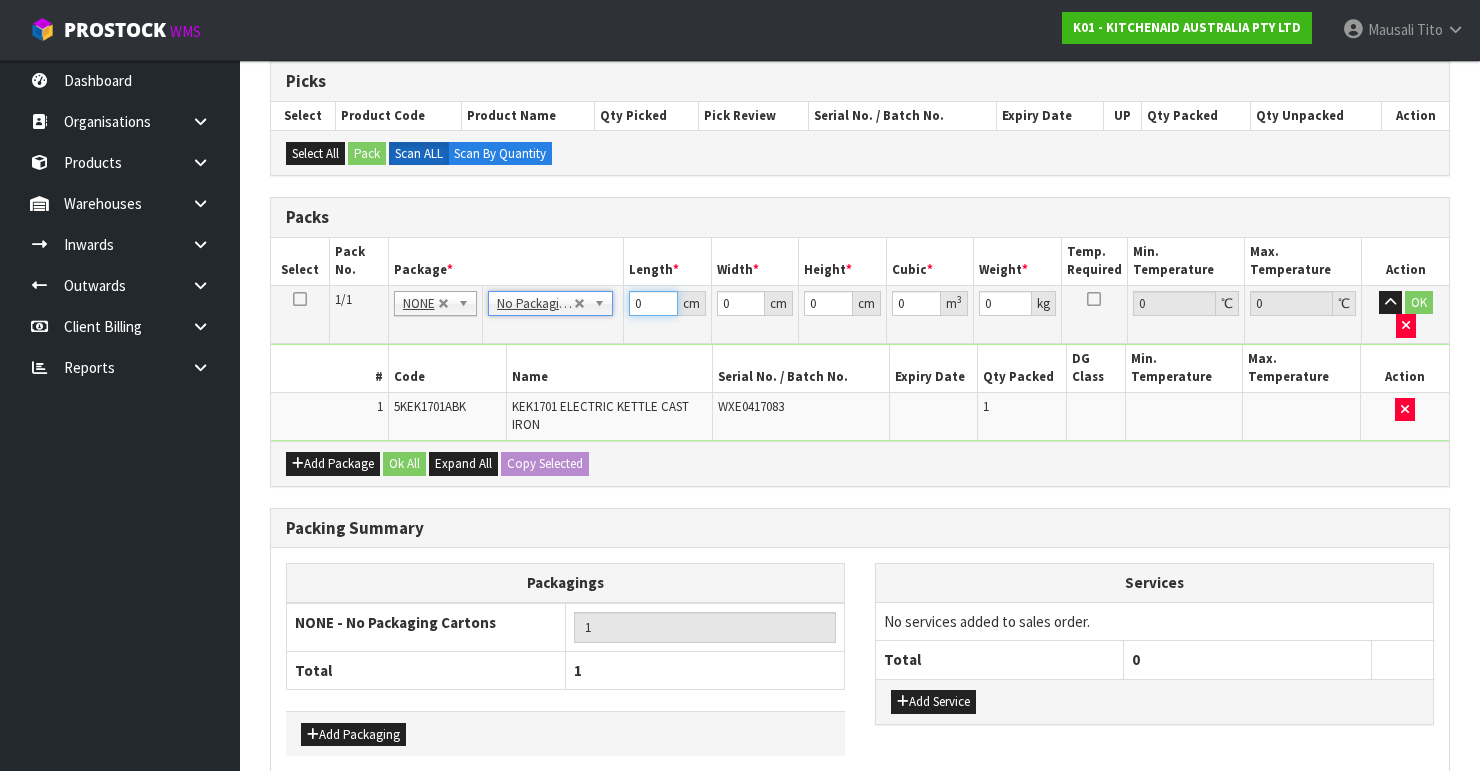 drag, startPoint x: 644, startPoint y: 299, endPoint x: 609, endPoint y: 320, distance: 40.81666 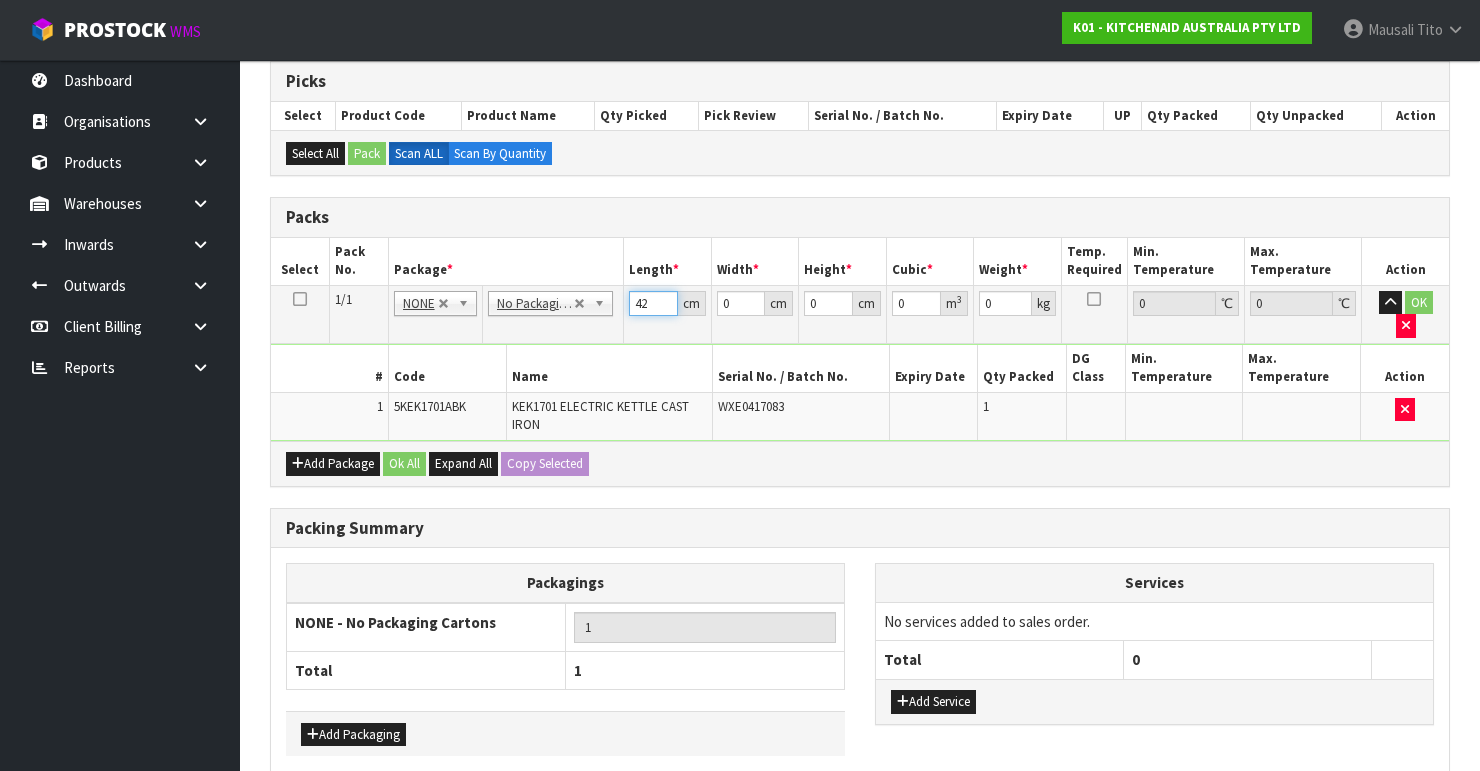 type on "42" 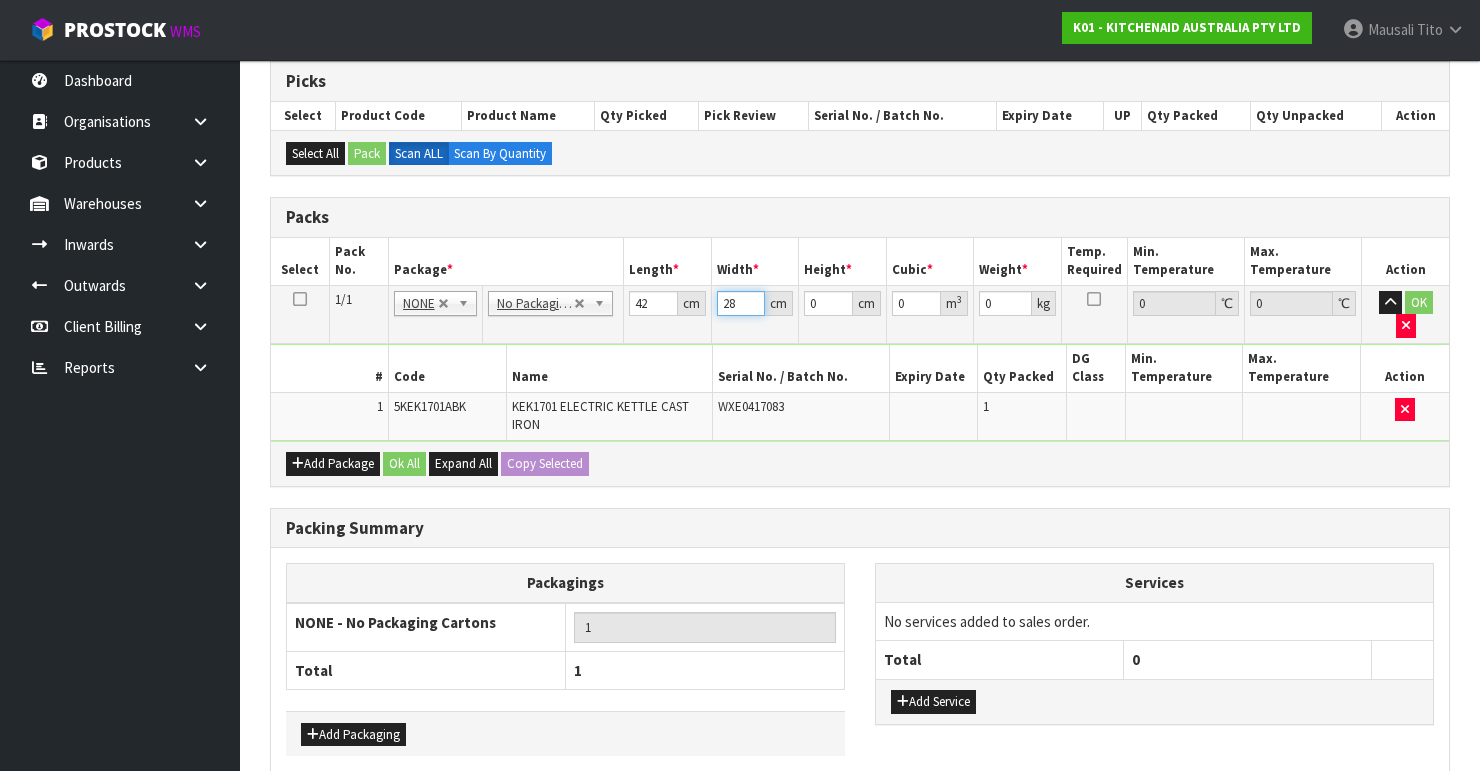 type on "28" 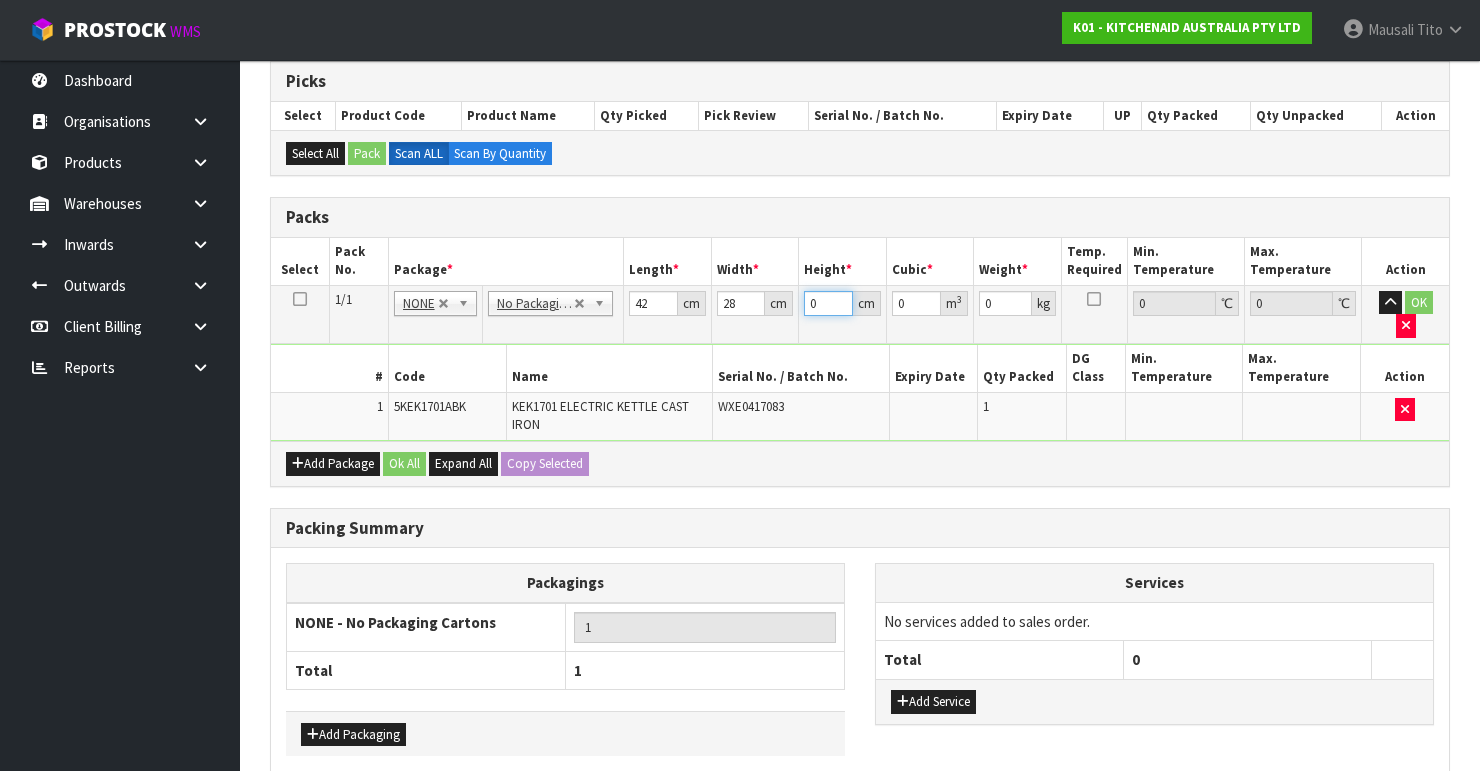 type on "2" 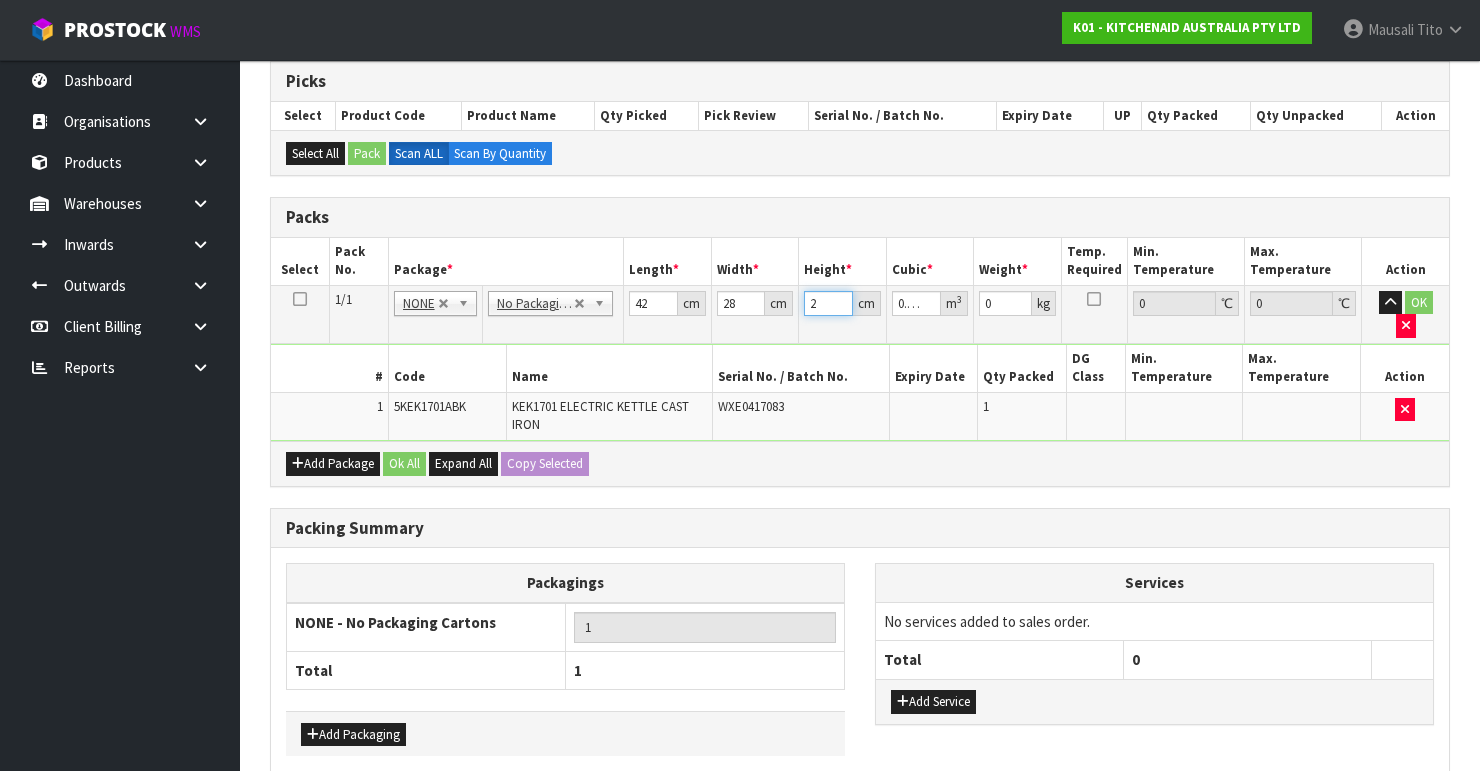 type on "23" 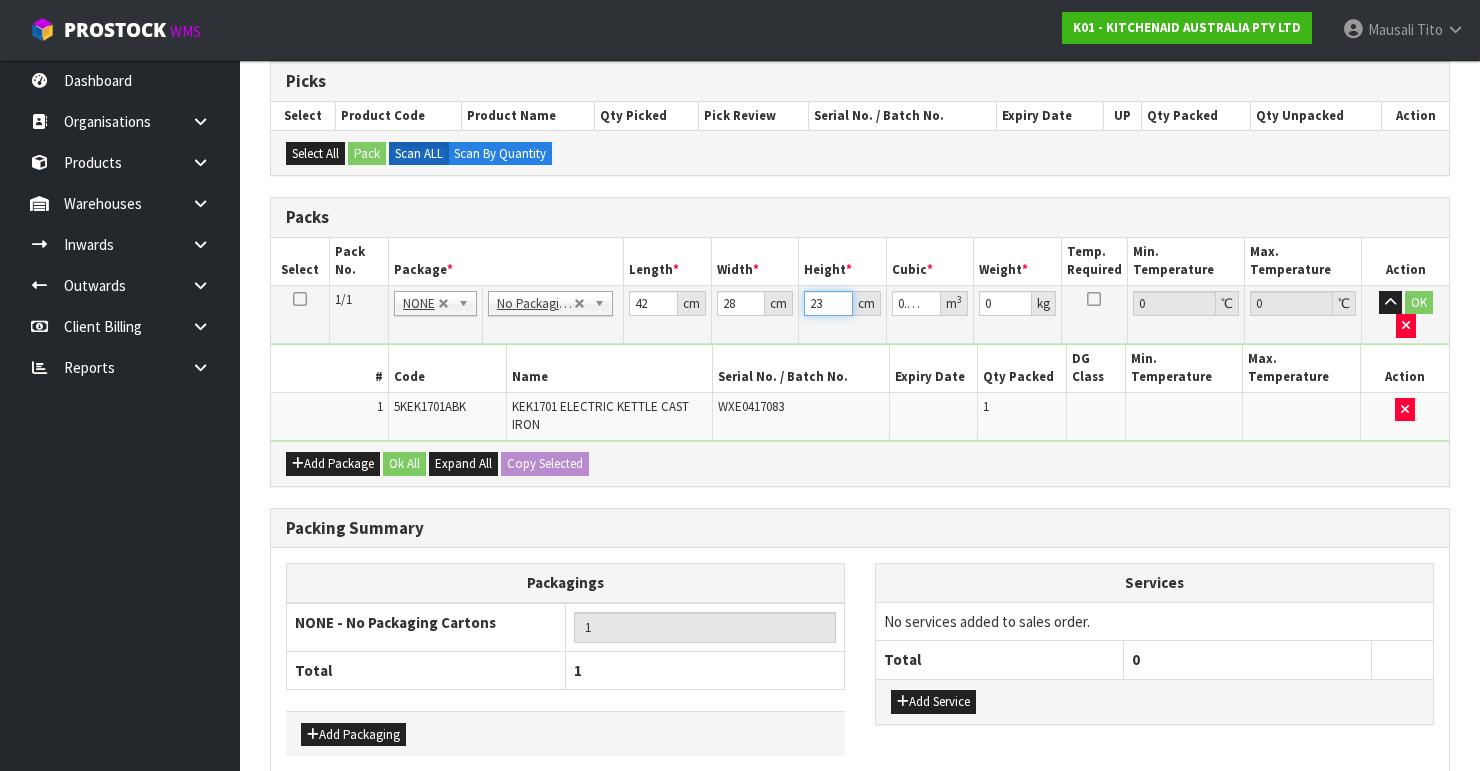 type on "23" 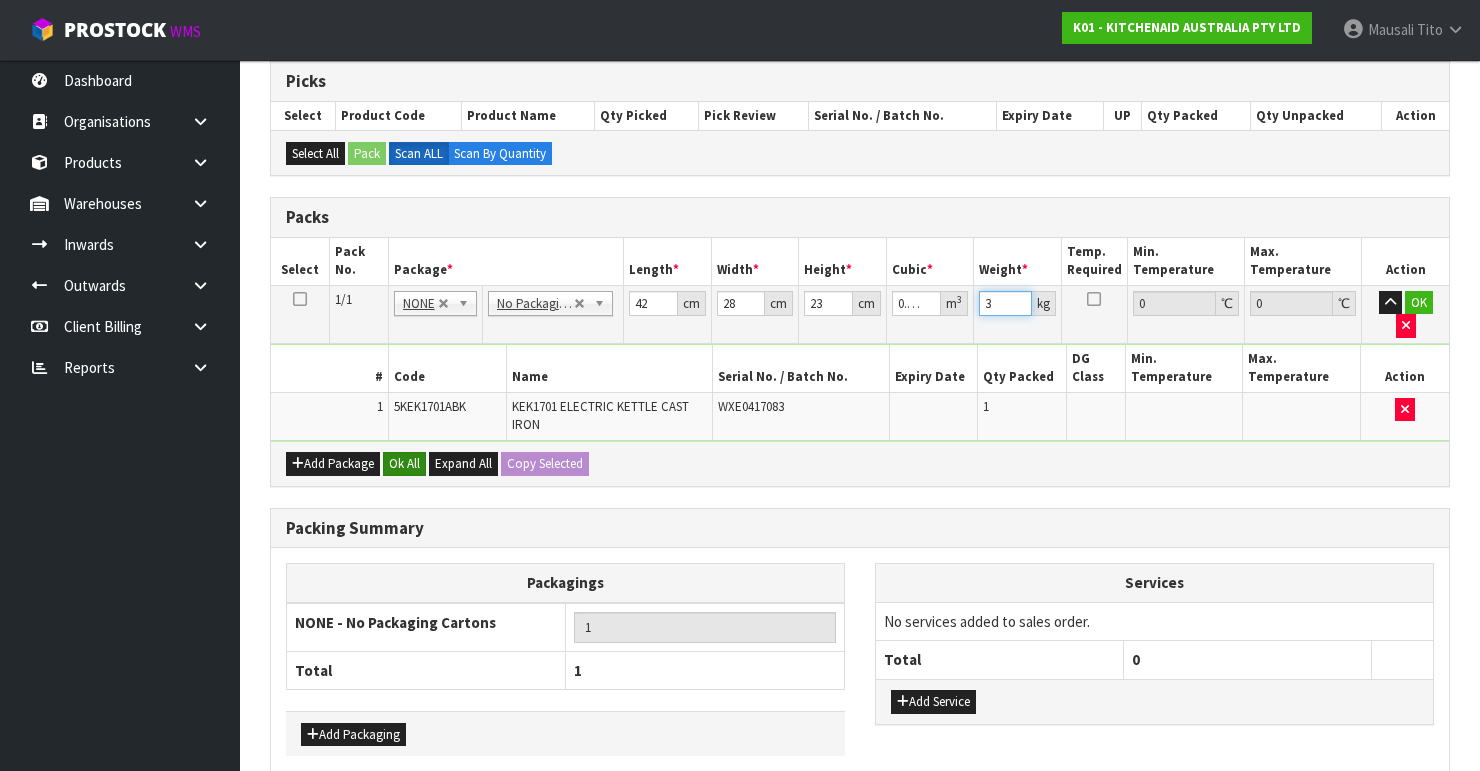 type on "3" 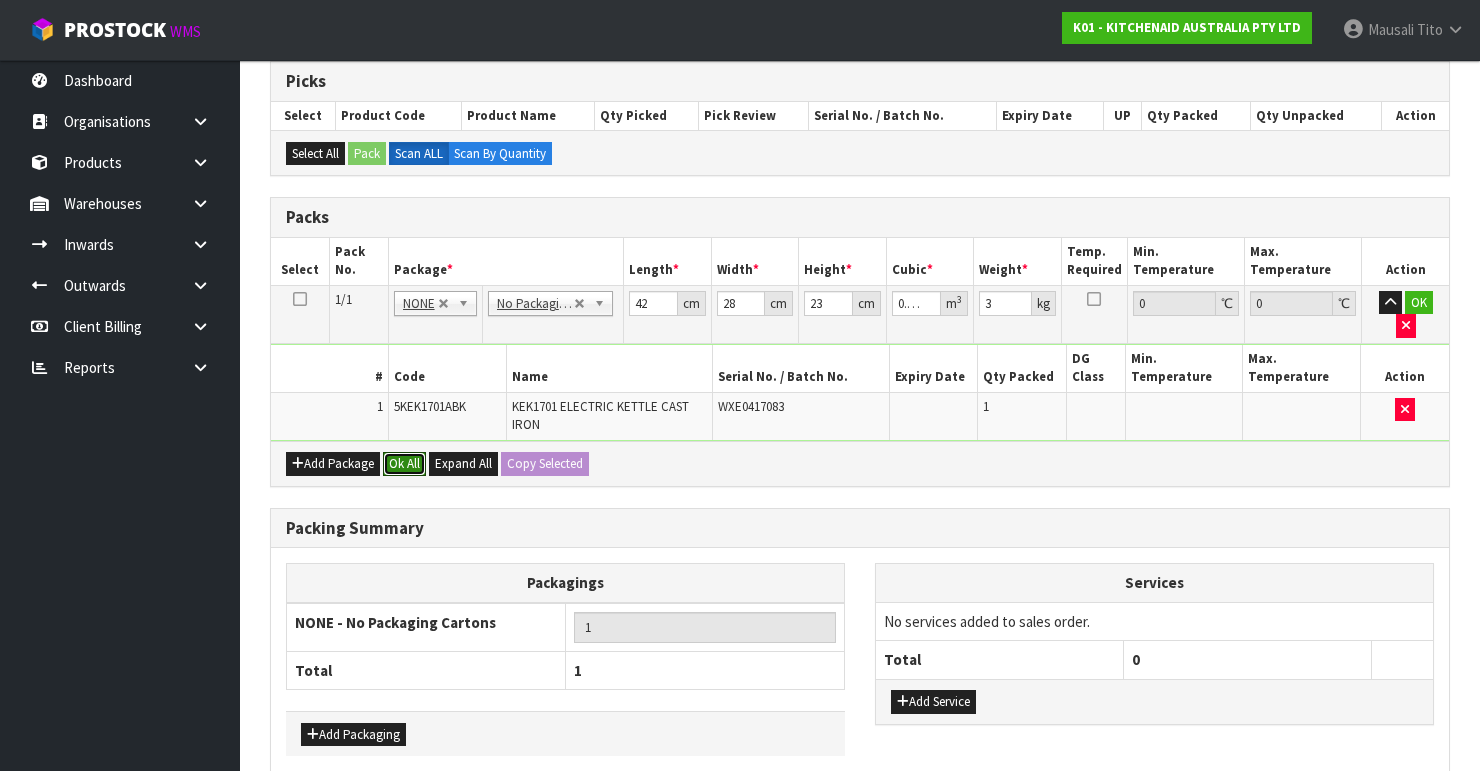 click on "Ok All" at bounding box center (404, 464) 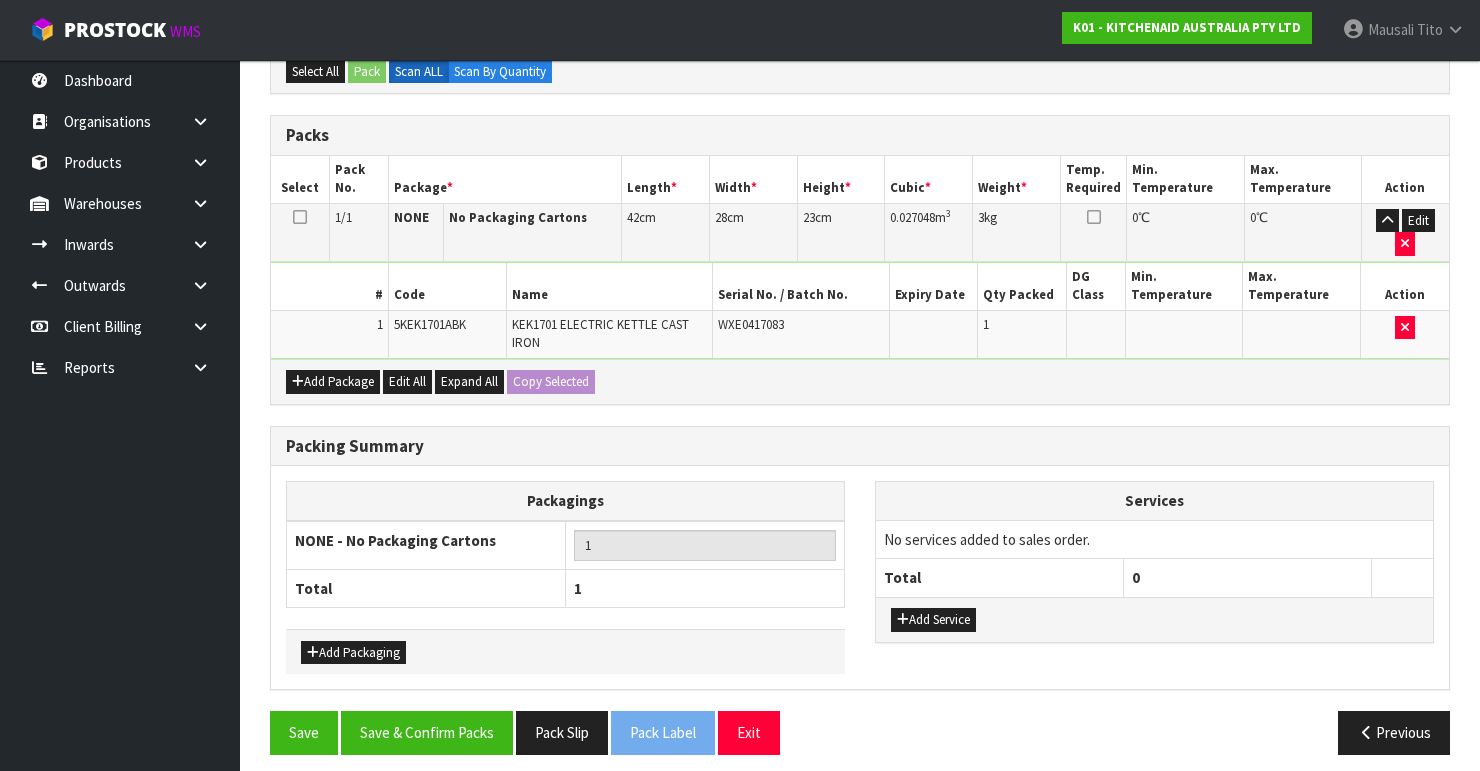 scroll, scrollTop: 486, scrollLeft: 0, axis: vertical 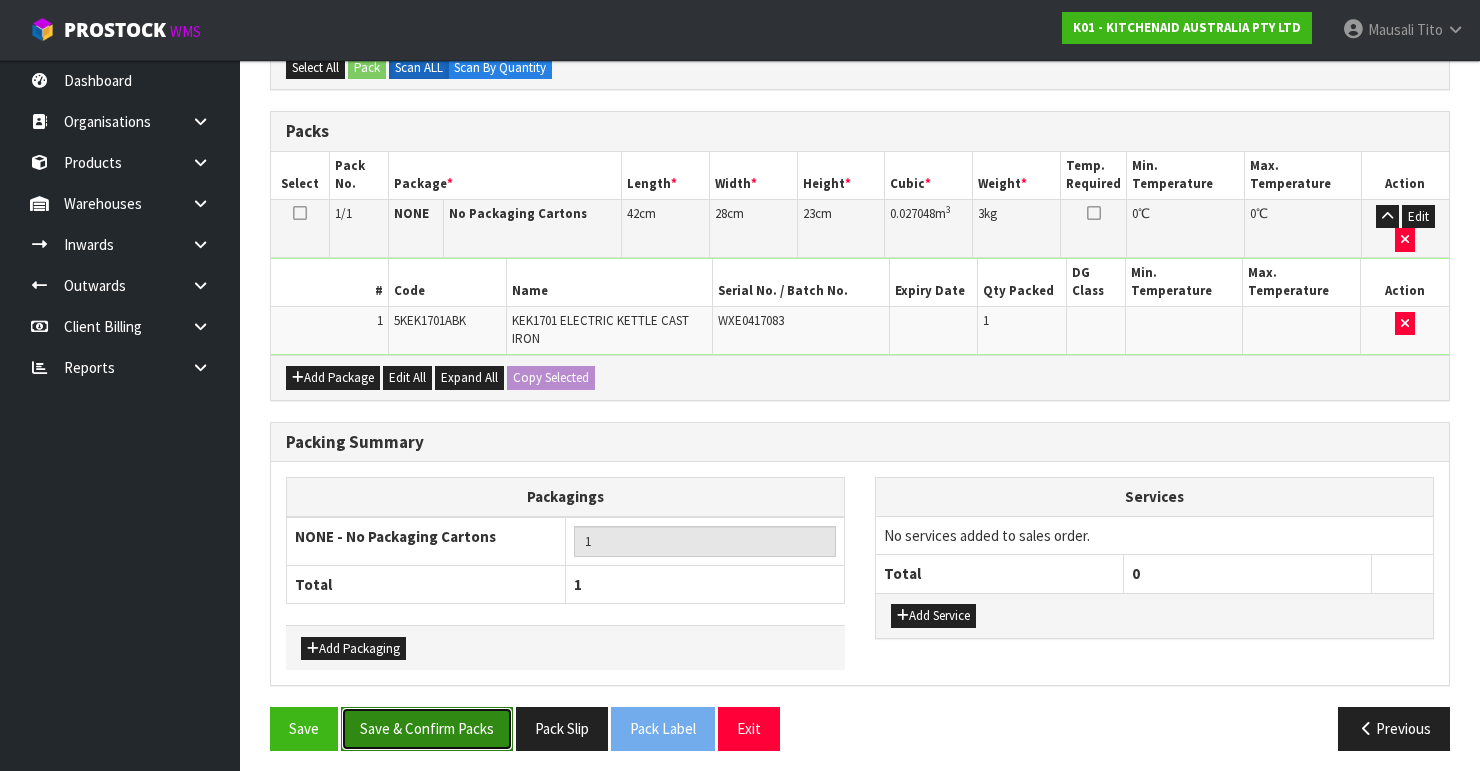 click on "Save & Confirm Packs" at bounding box center [427, 728] 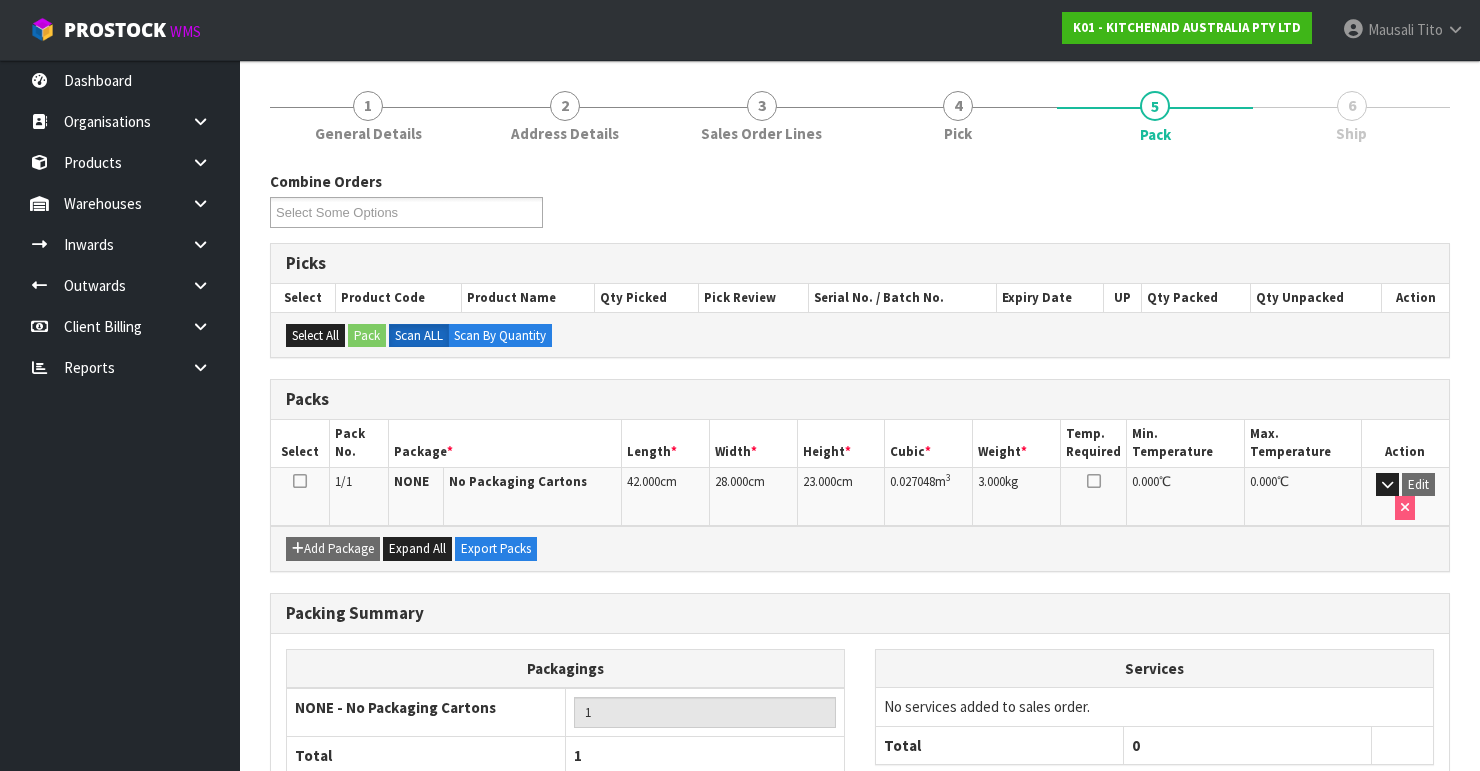 scroll, scrollTop: 346, scrollLeft: 0, axis: vertical 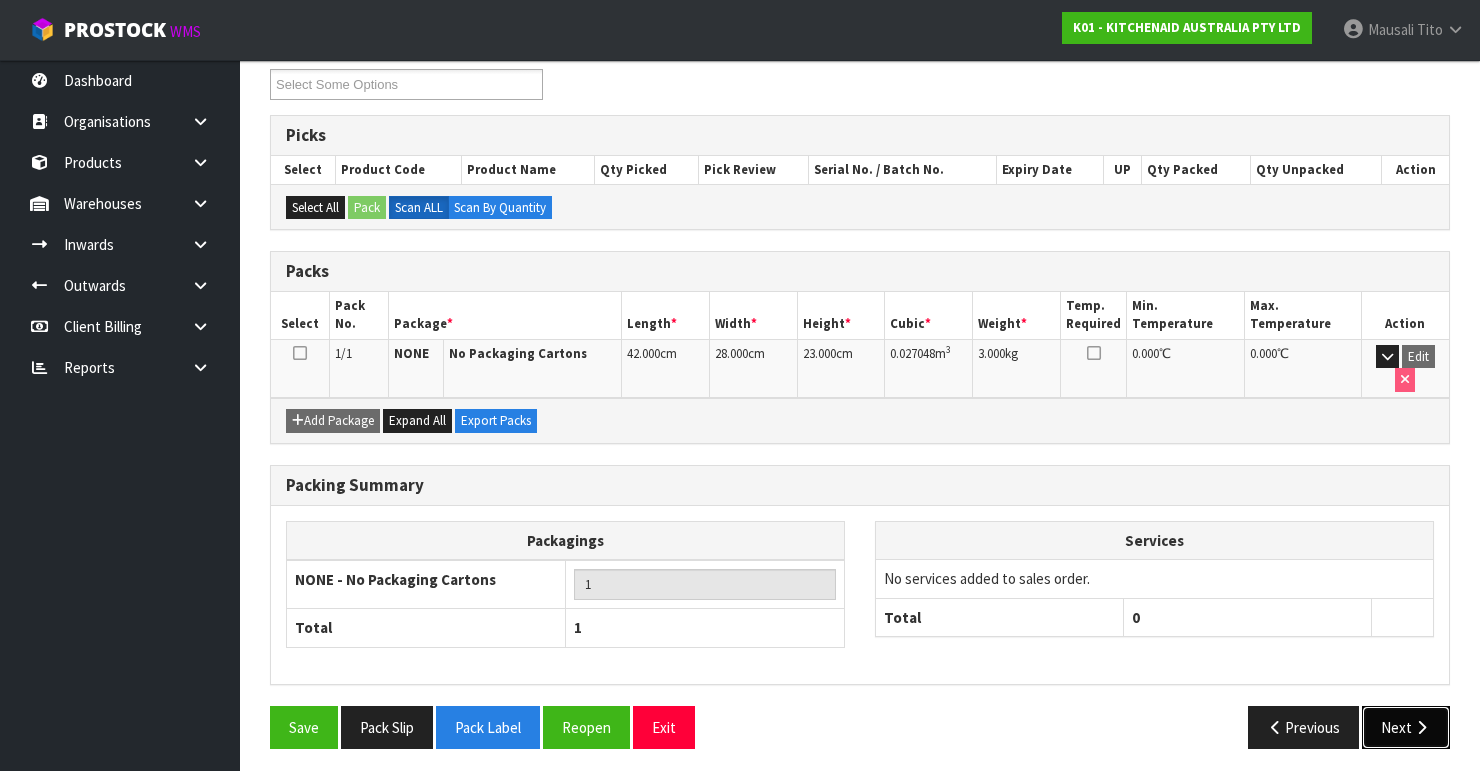 click on "Next" at bounding box center (1406, 727) 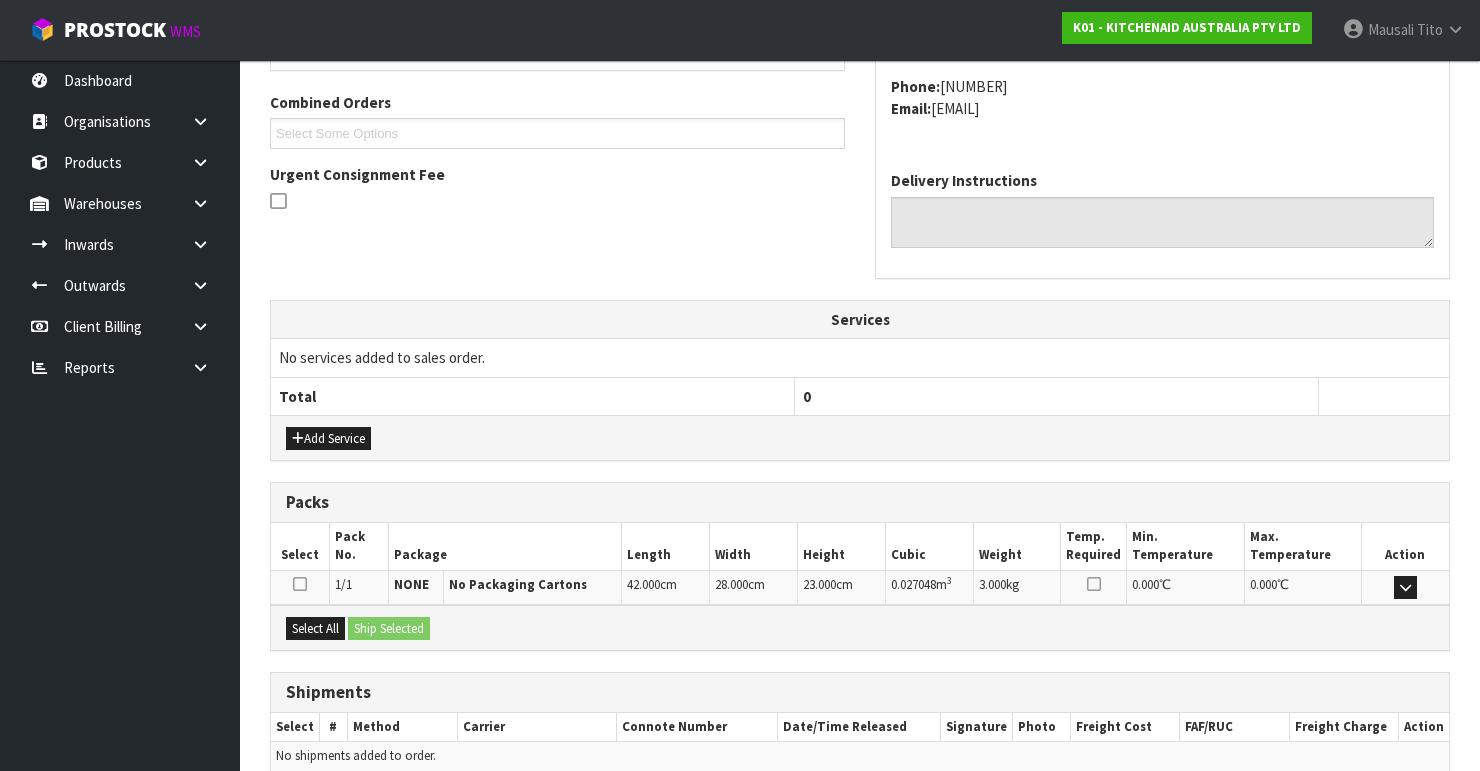 scroll, scrollTop: 584, scrollLeft: 0, axis: vertical 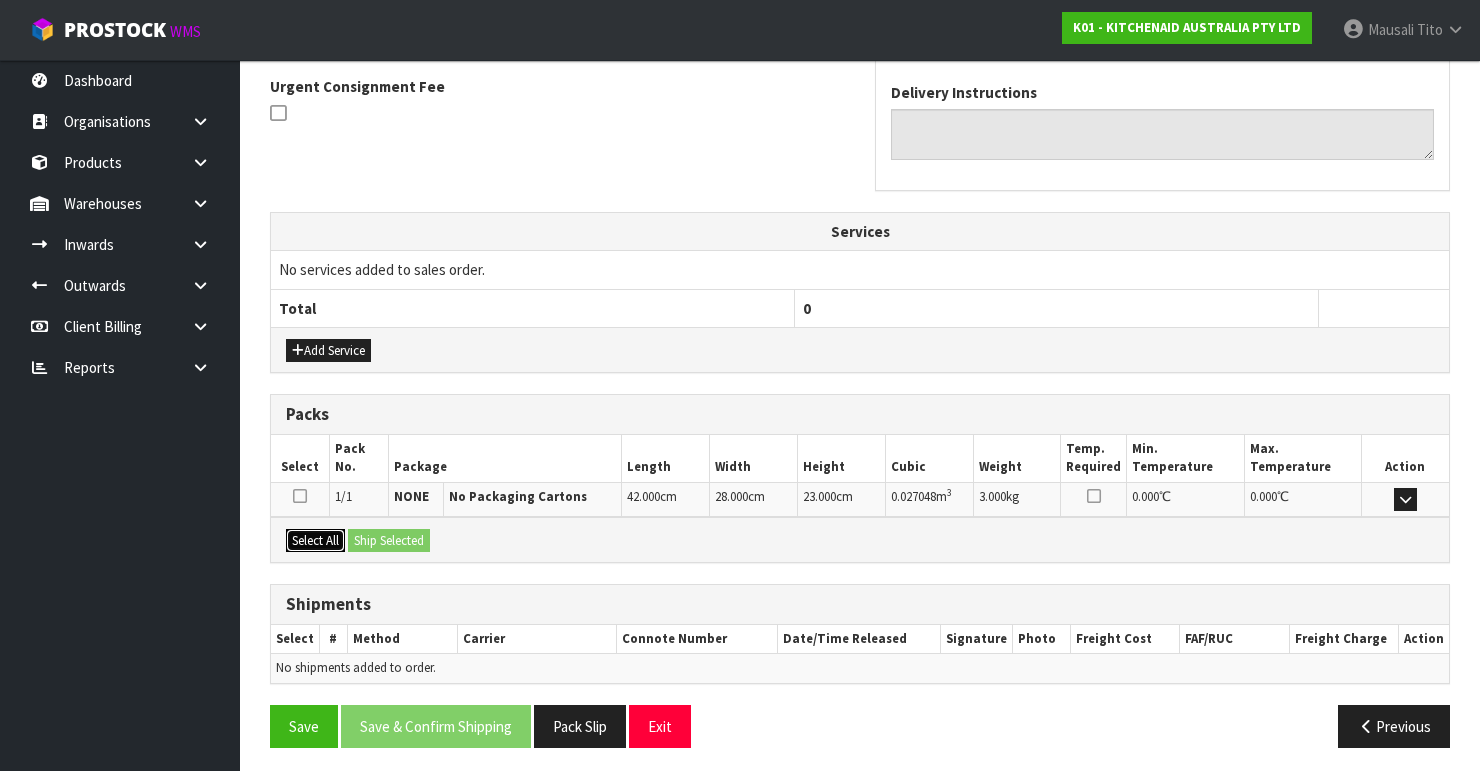 drag, startPoint x: 316, startPoint y: 538, endPoint x: 382, endPoint y: 534, distance: 66.1211 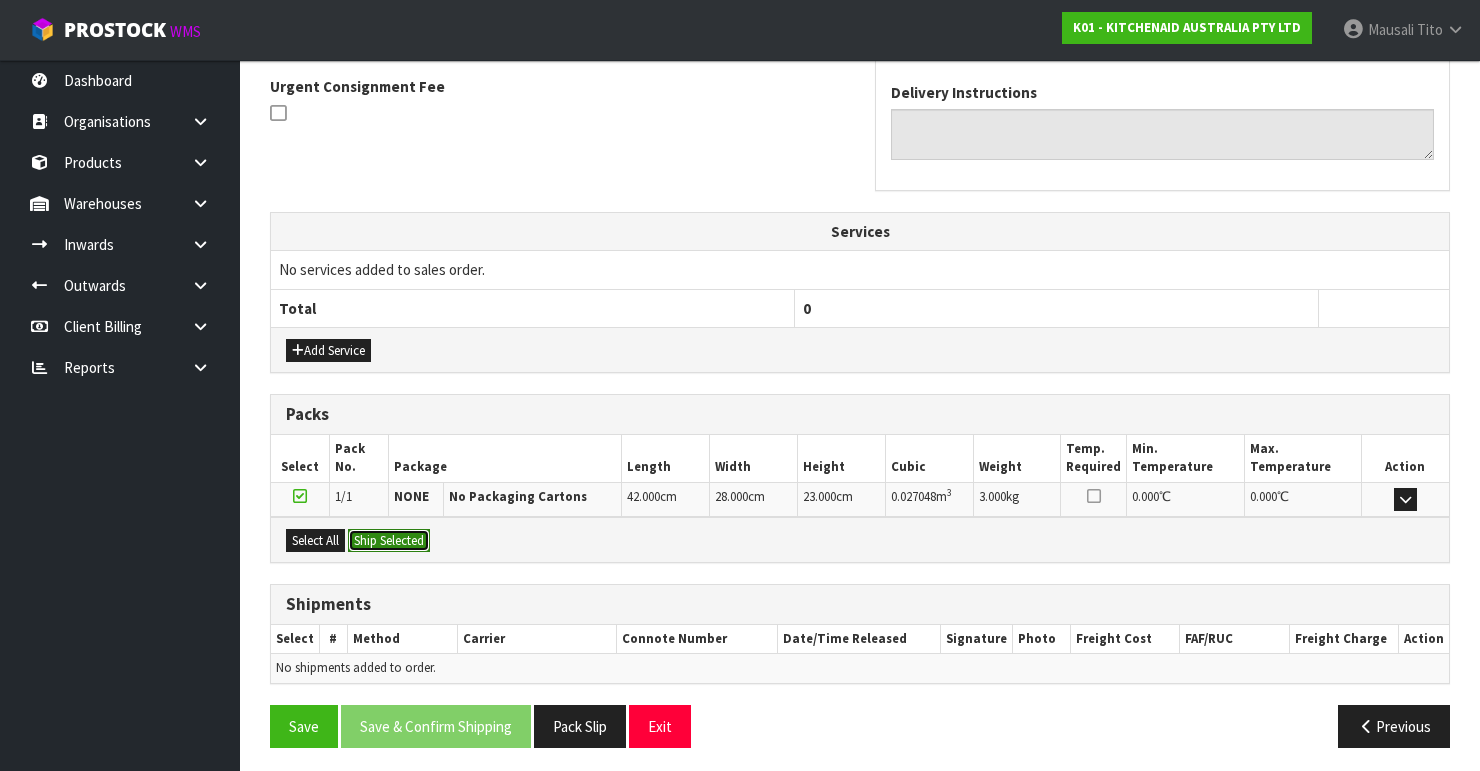 click on "Ship Selected" at bounding box center (389, 541) 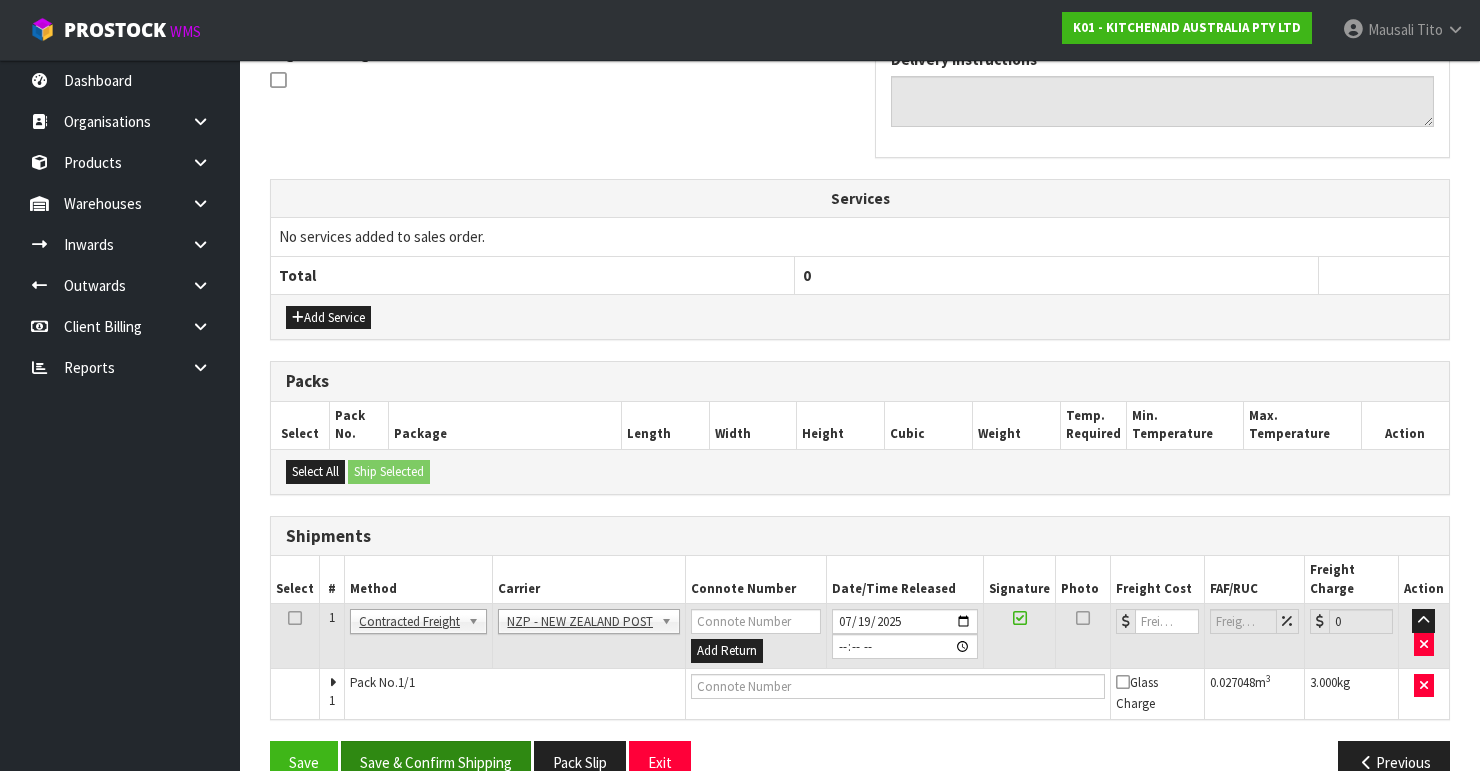 scroll, scrollTop: 635, scrollLeft: 0, axis: vertical 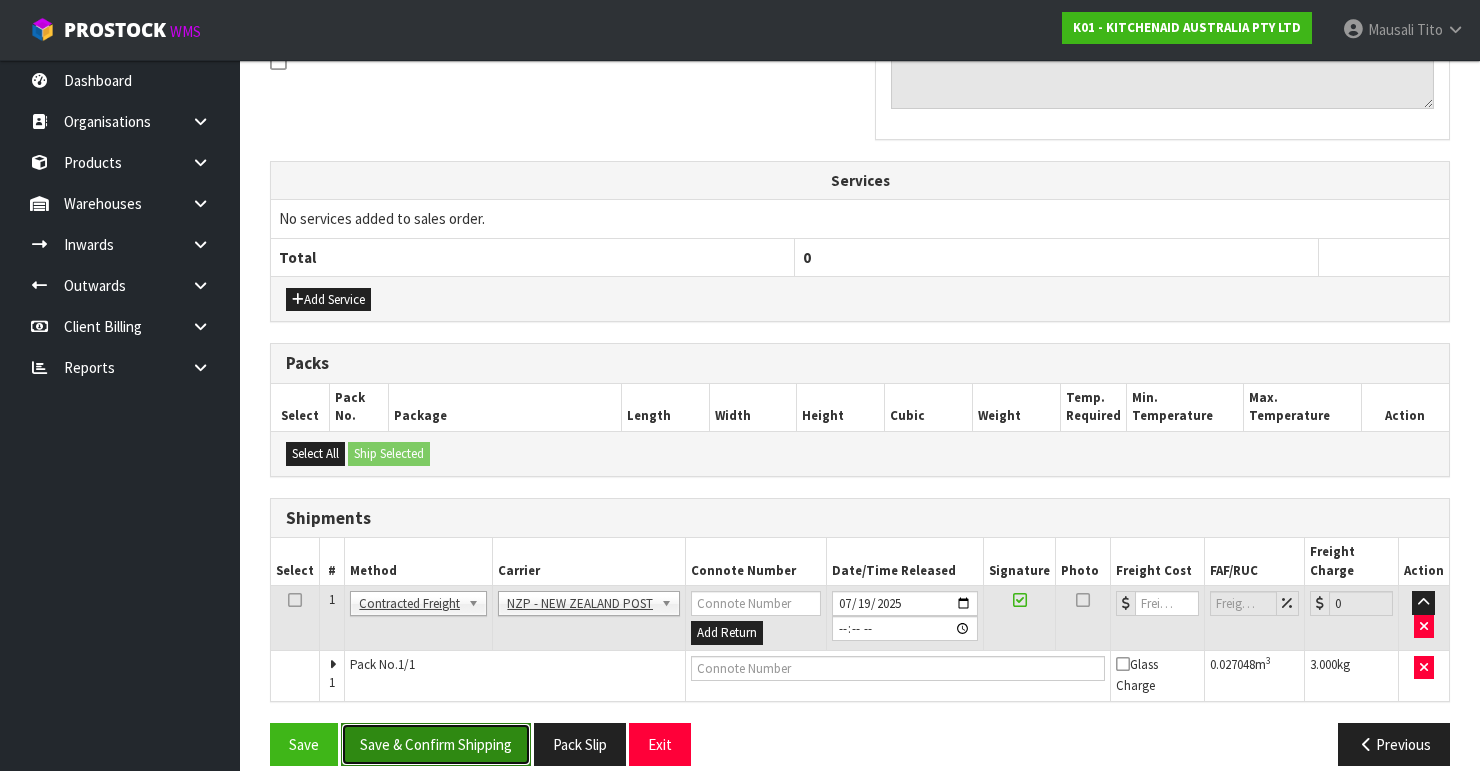 drag, startPoint x: 468, startPoint y: 718, endPoint x: 521, endPoint y: 713, distance: 53.235325 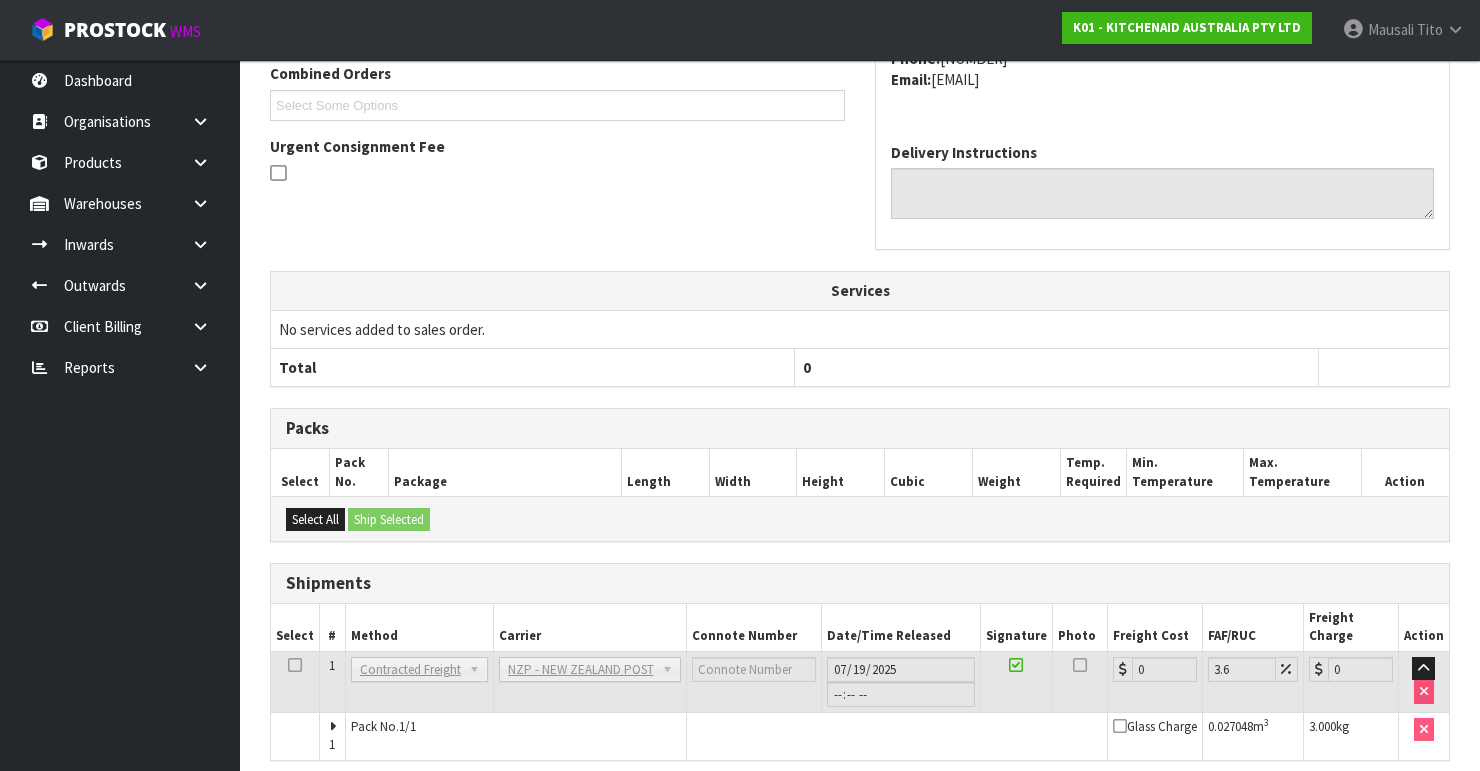 scroll, scrollTop: 605, scrollLeft: 0, axis: vertical 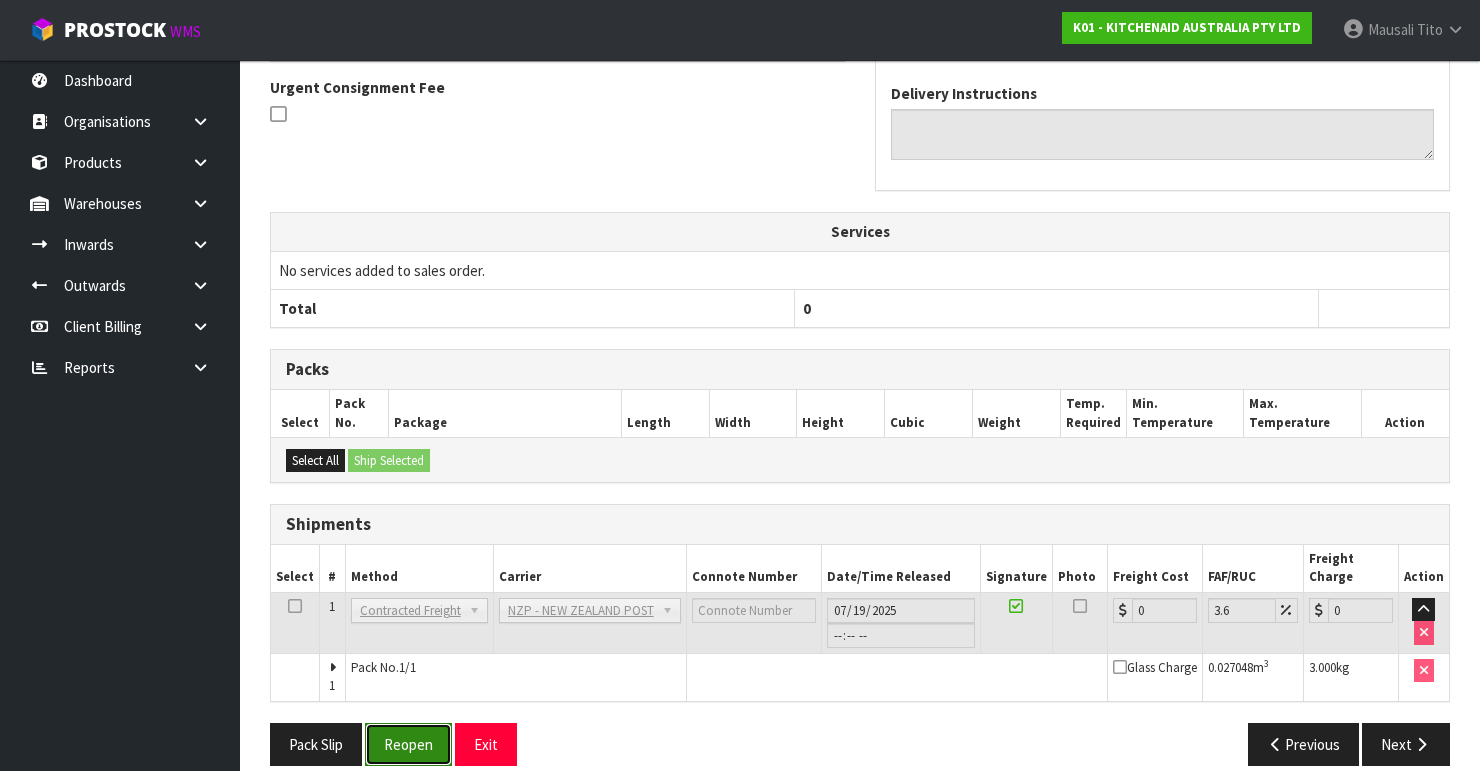 click on "Reopen" at bounding box center [408, 744] 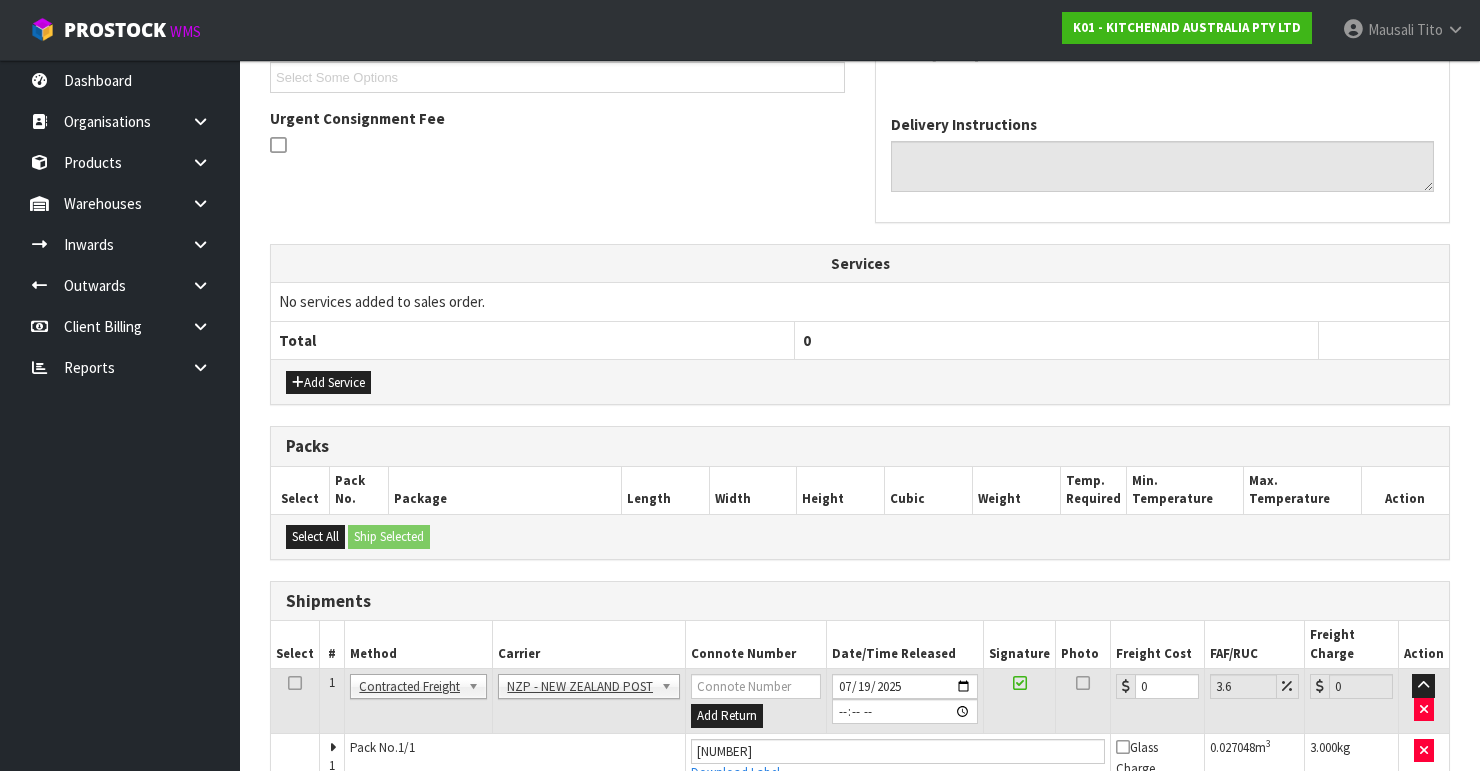 scroll, scrollTop: 638, scrollLeft: 0, axis: vertical 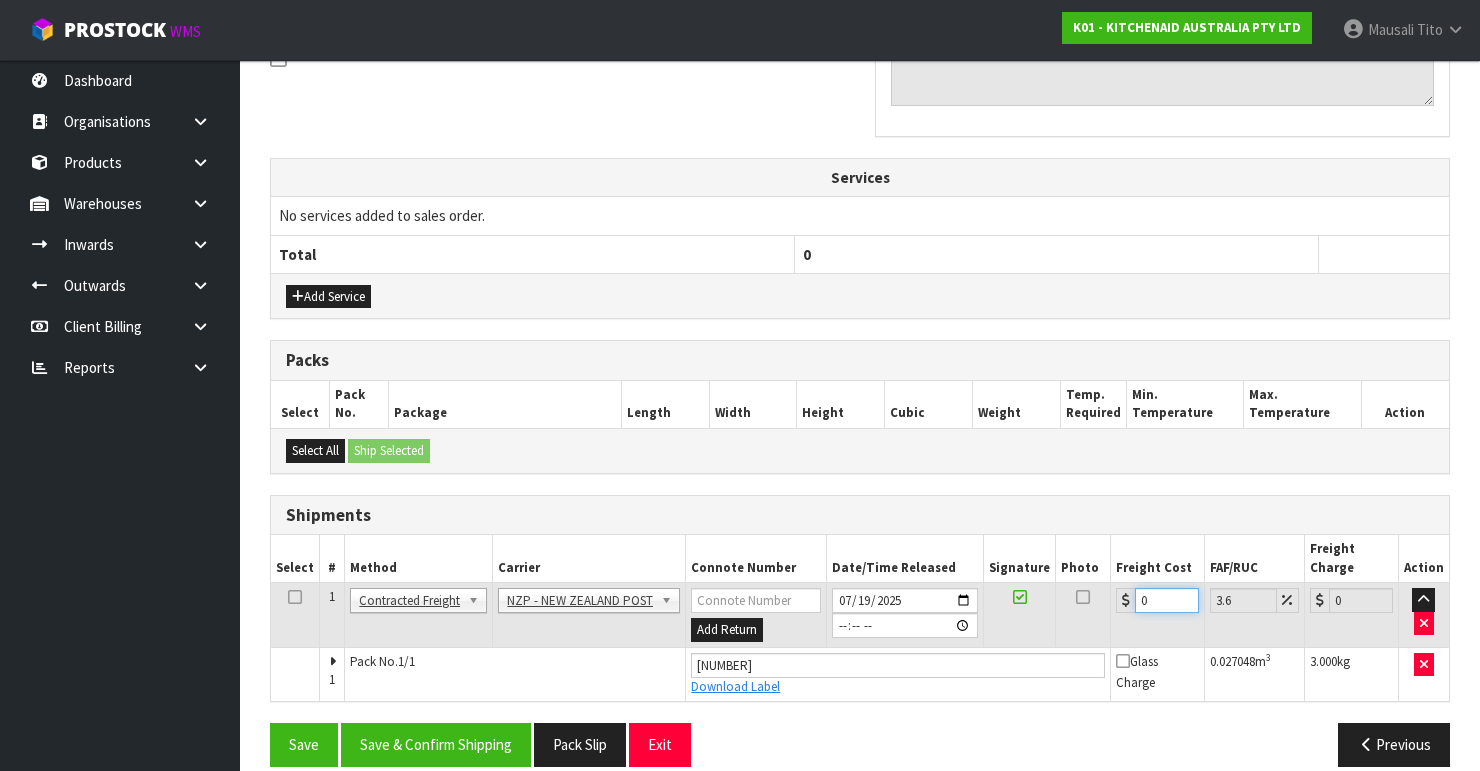 drag, startPoint x: 1144, startPoint y: 576, endPoint x: 1100, endPoint y: 592, distance: 46.818798 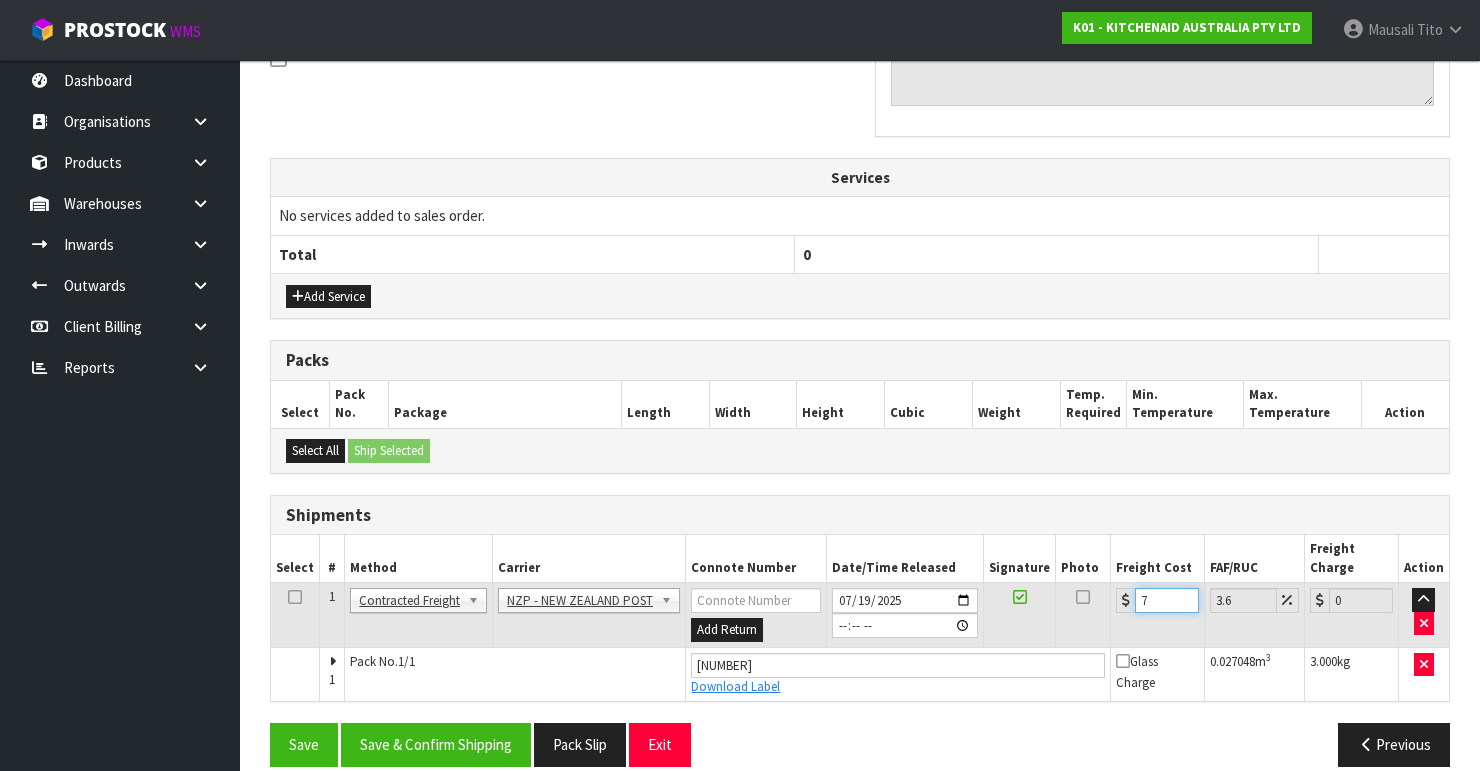 type on "7.25" 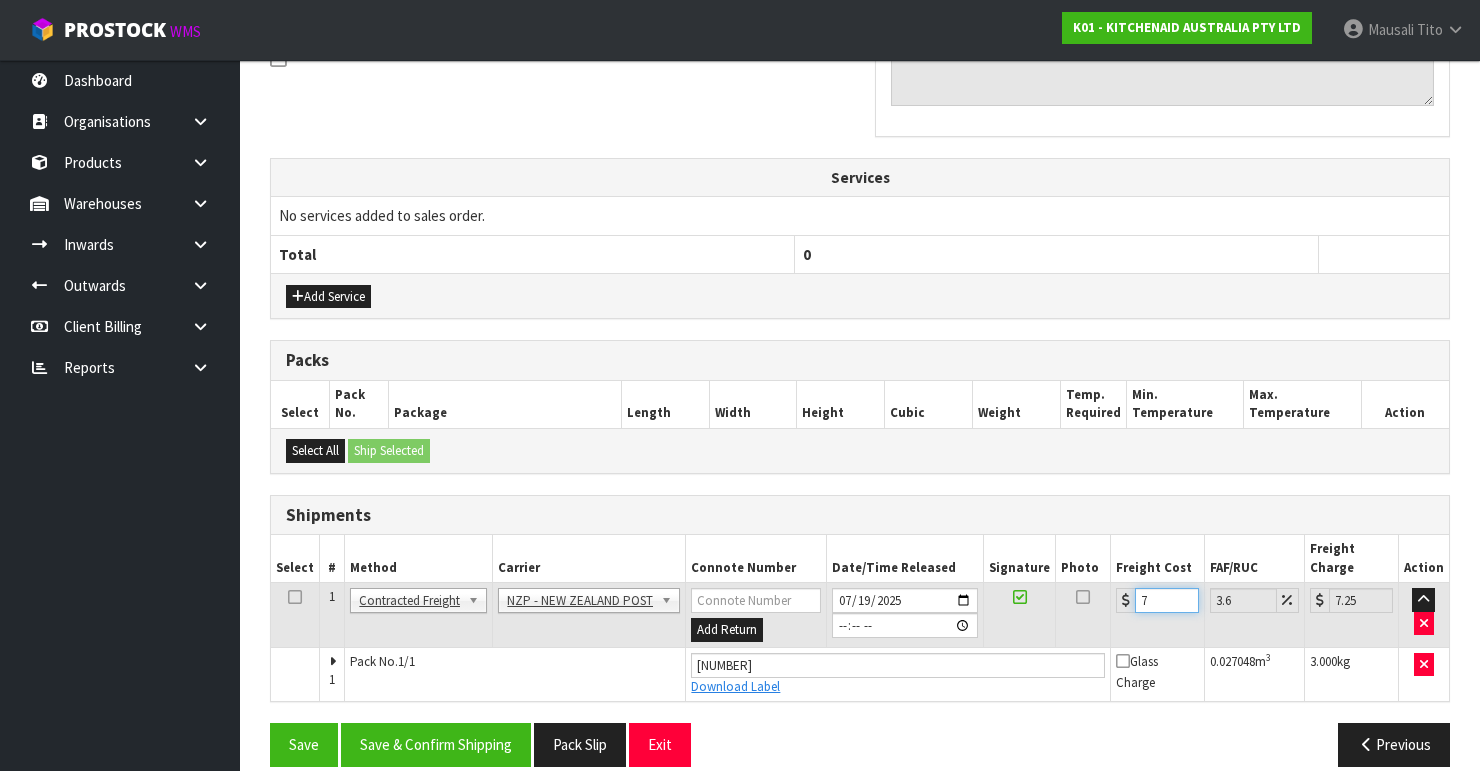 type on "7.3" 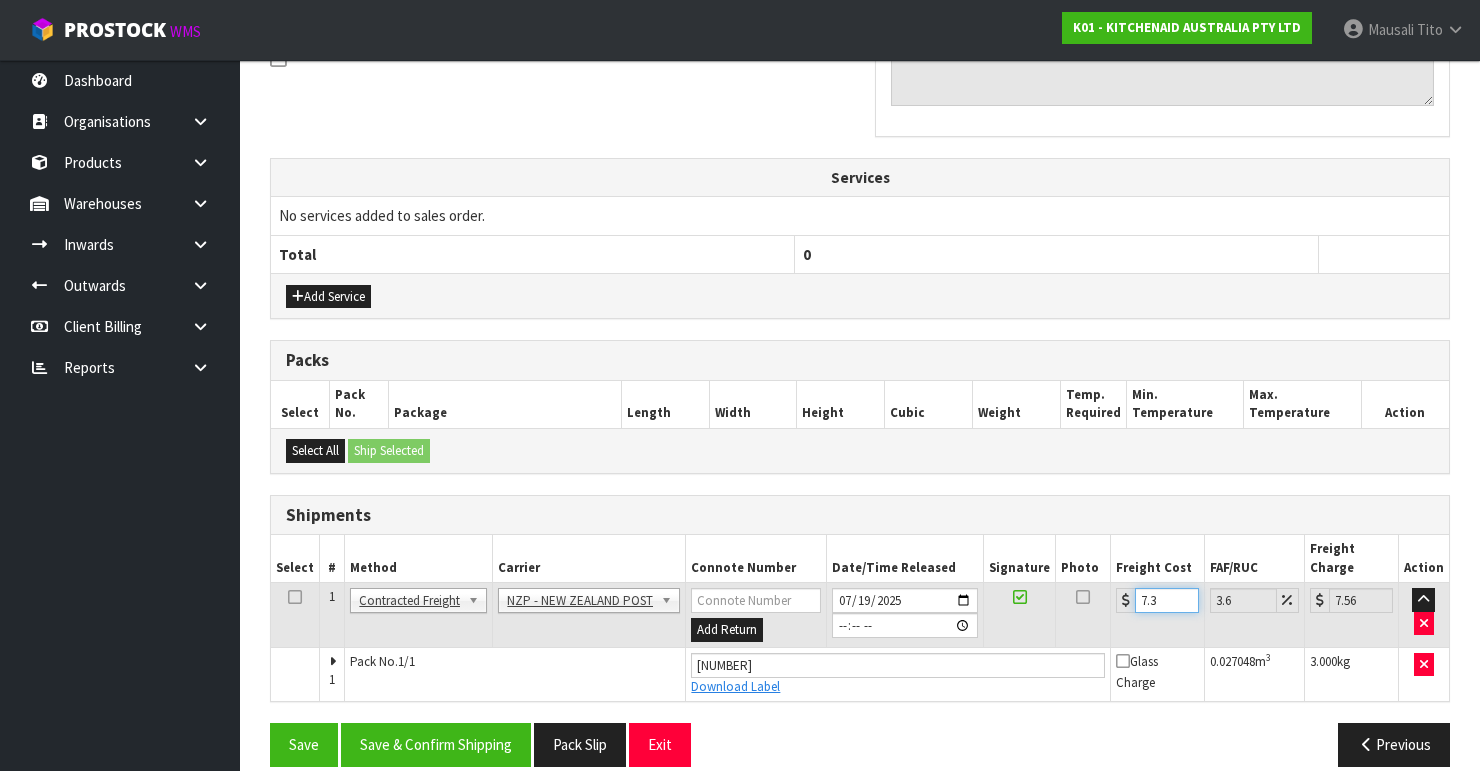 type on "7.31" 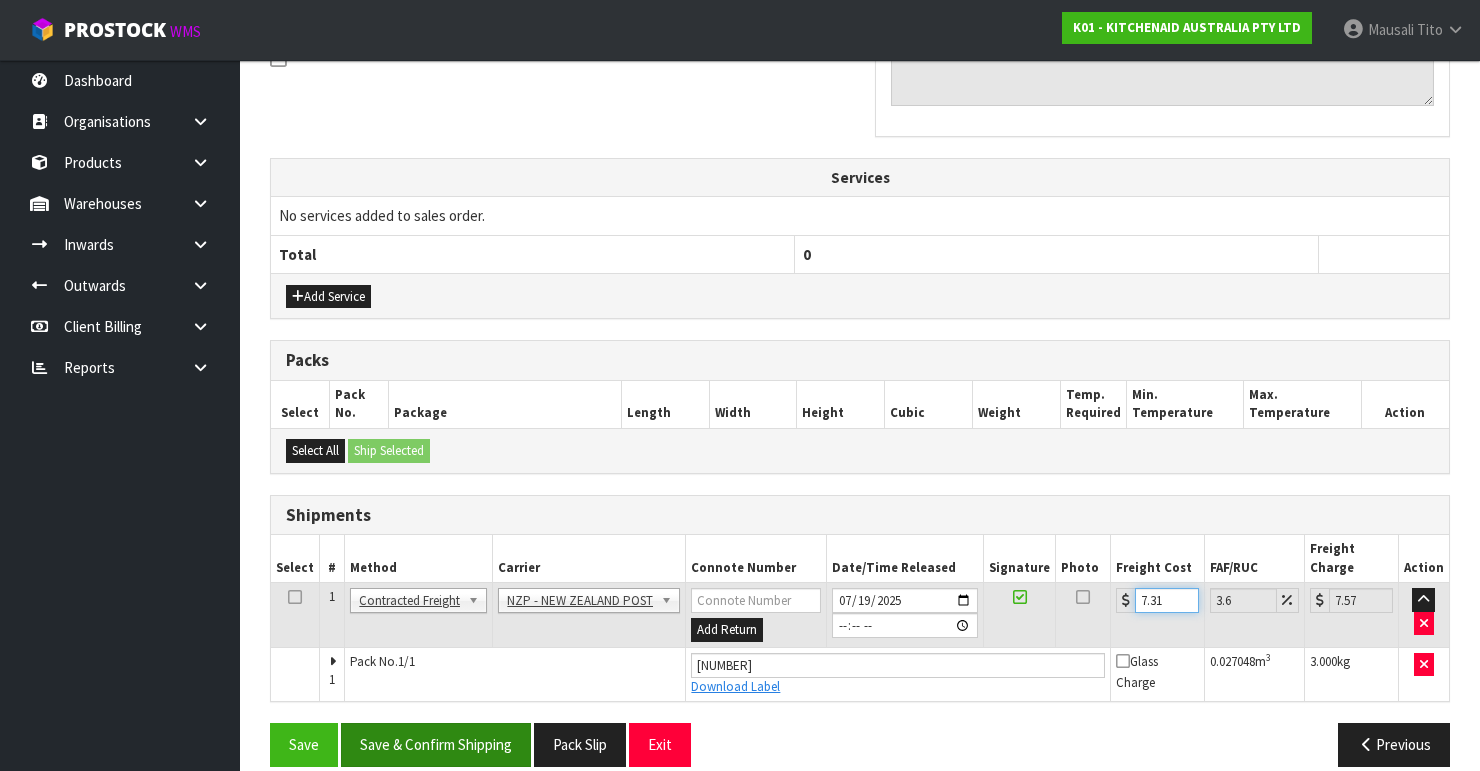 type on "7.31" 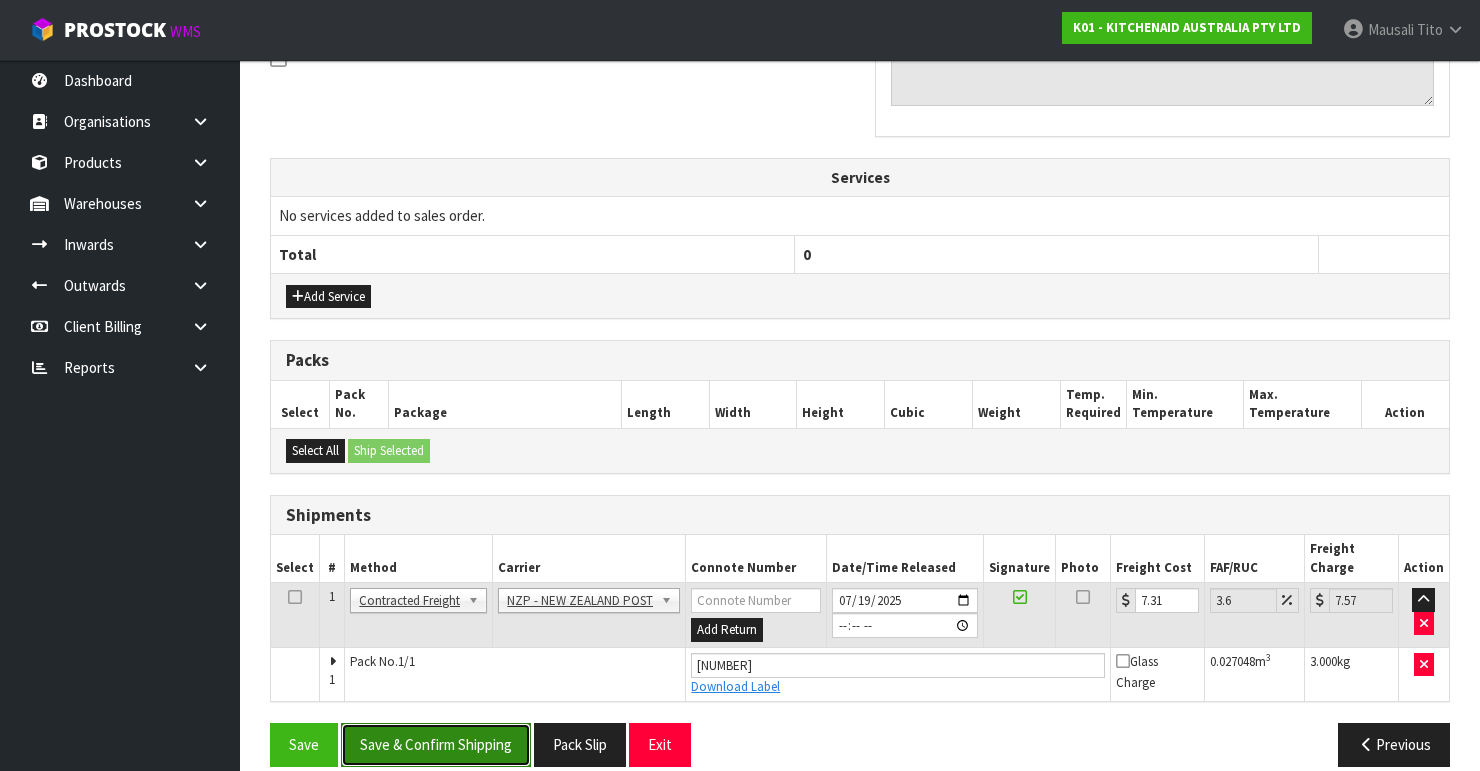 click on "Save & Confirm Shipping" at bounding box center (436, 744) 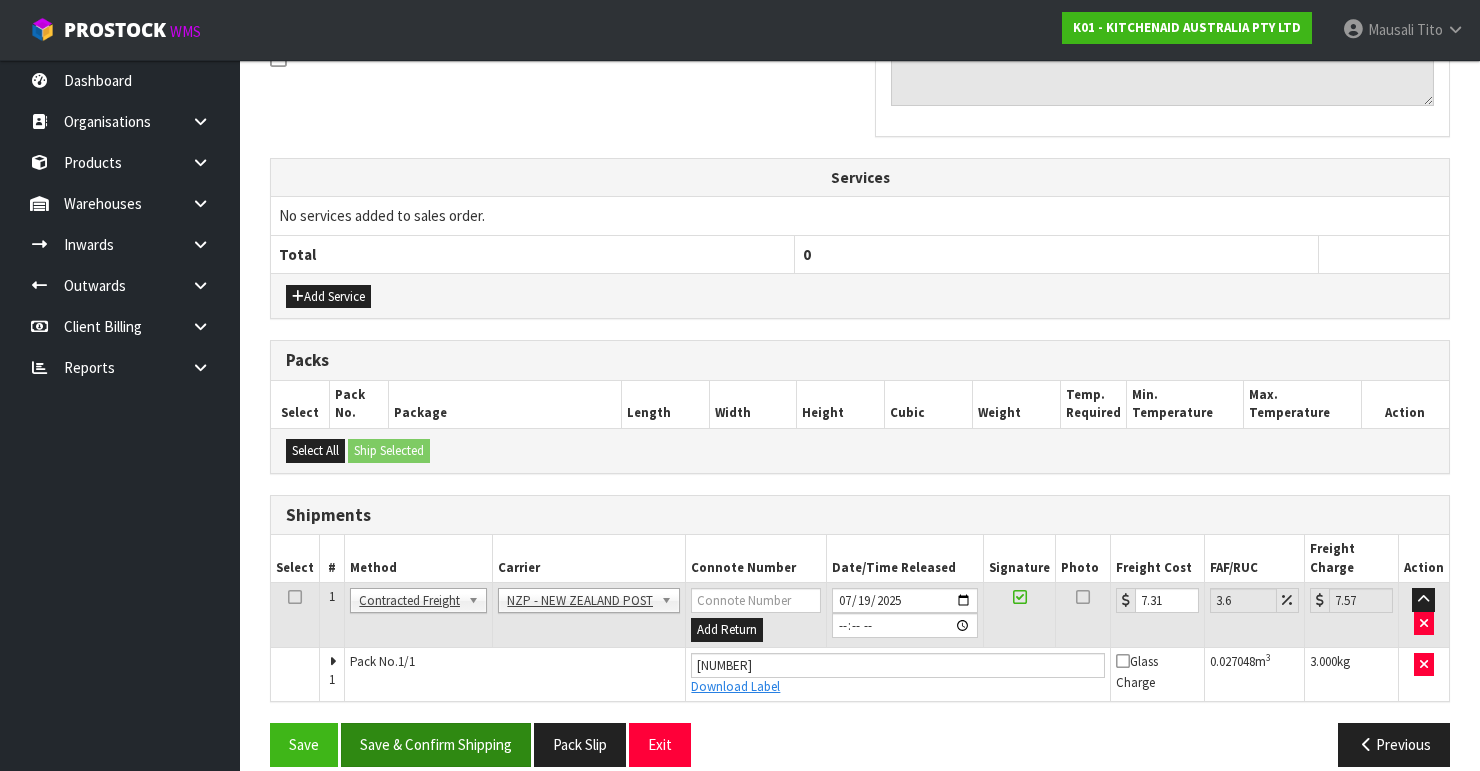 scroll, scrollTop: 0, scrollLeft: 0, axis: both 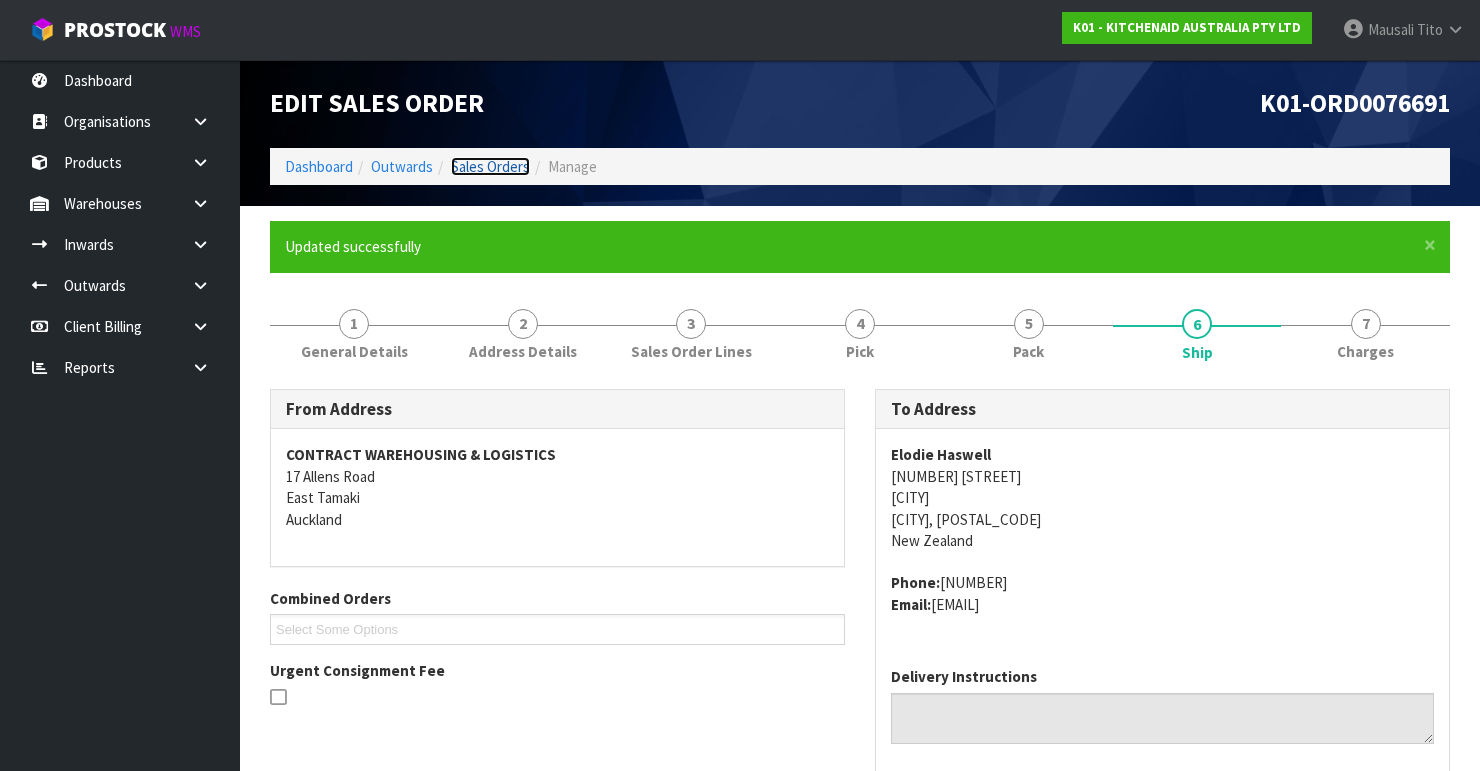 click on "Sales Orders" at bounding box center [490, 166] 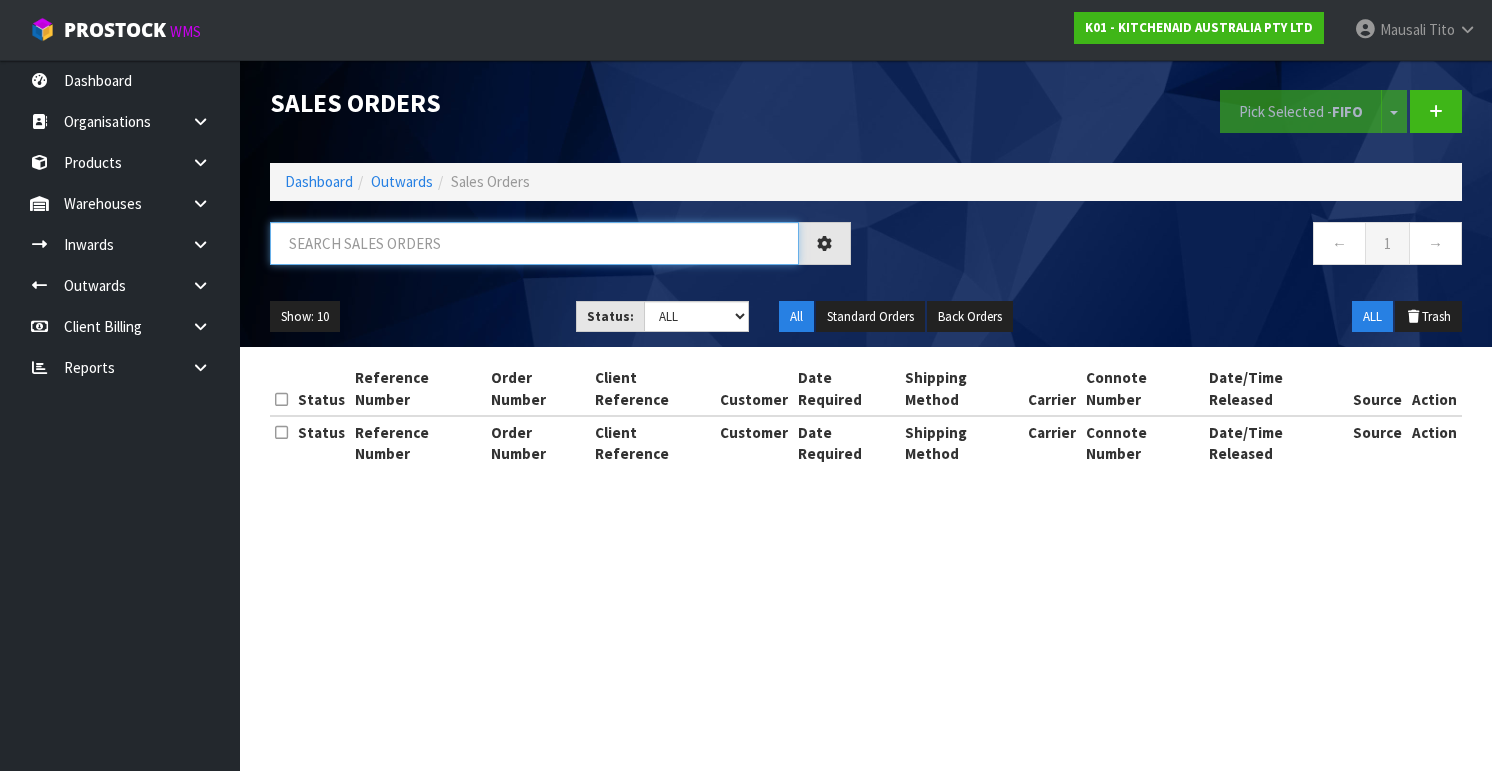 click at bounding box center [534, 243] 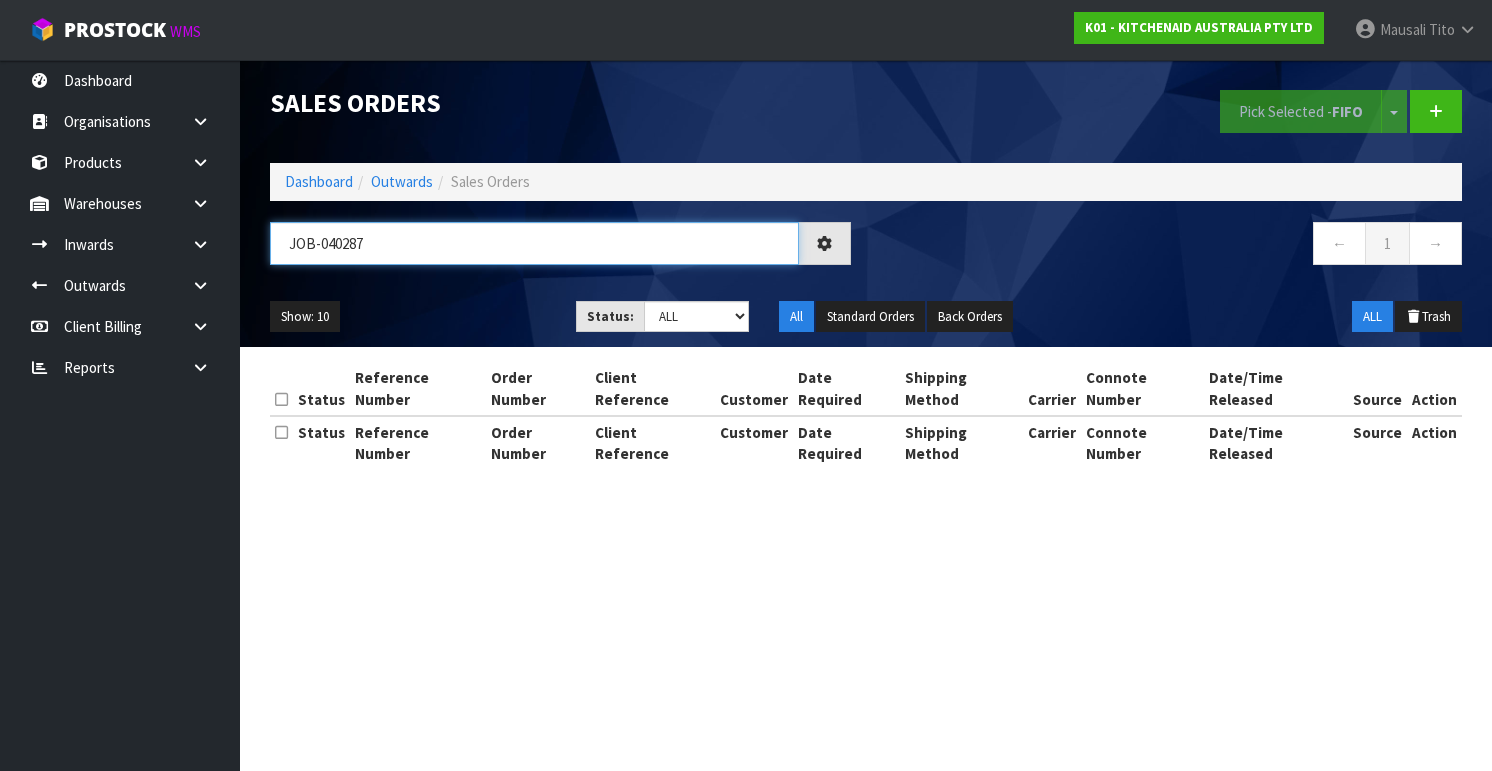 type on "[JOB_ID]" 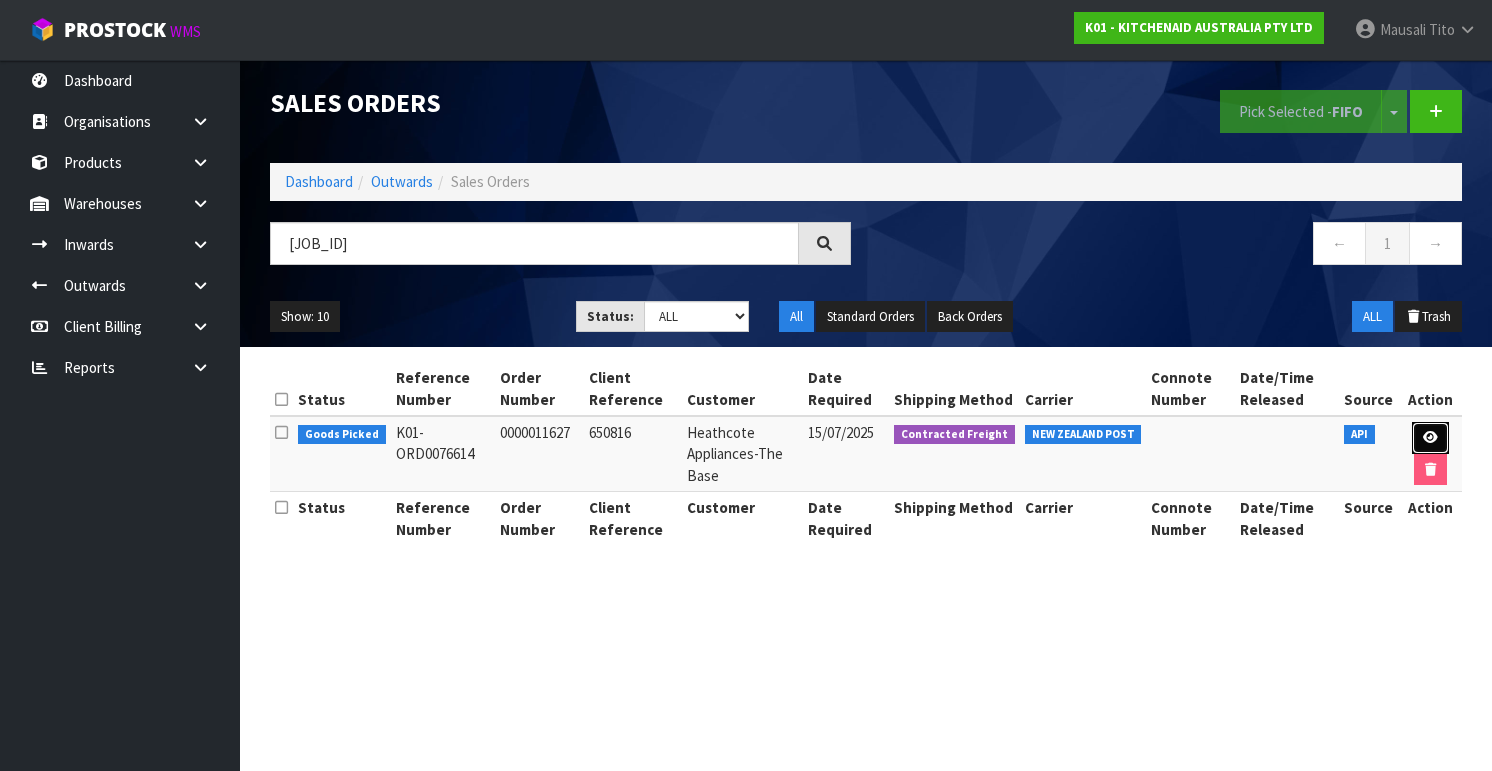 click at bounding box center (1430, 437) 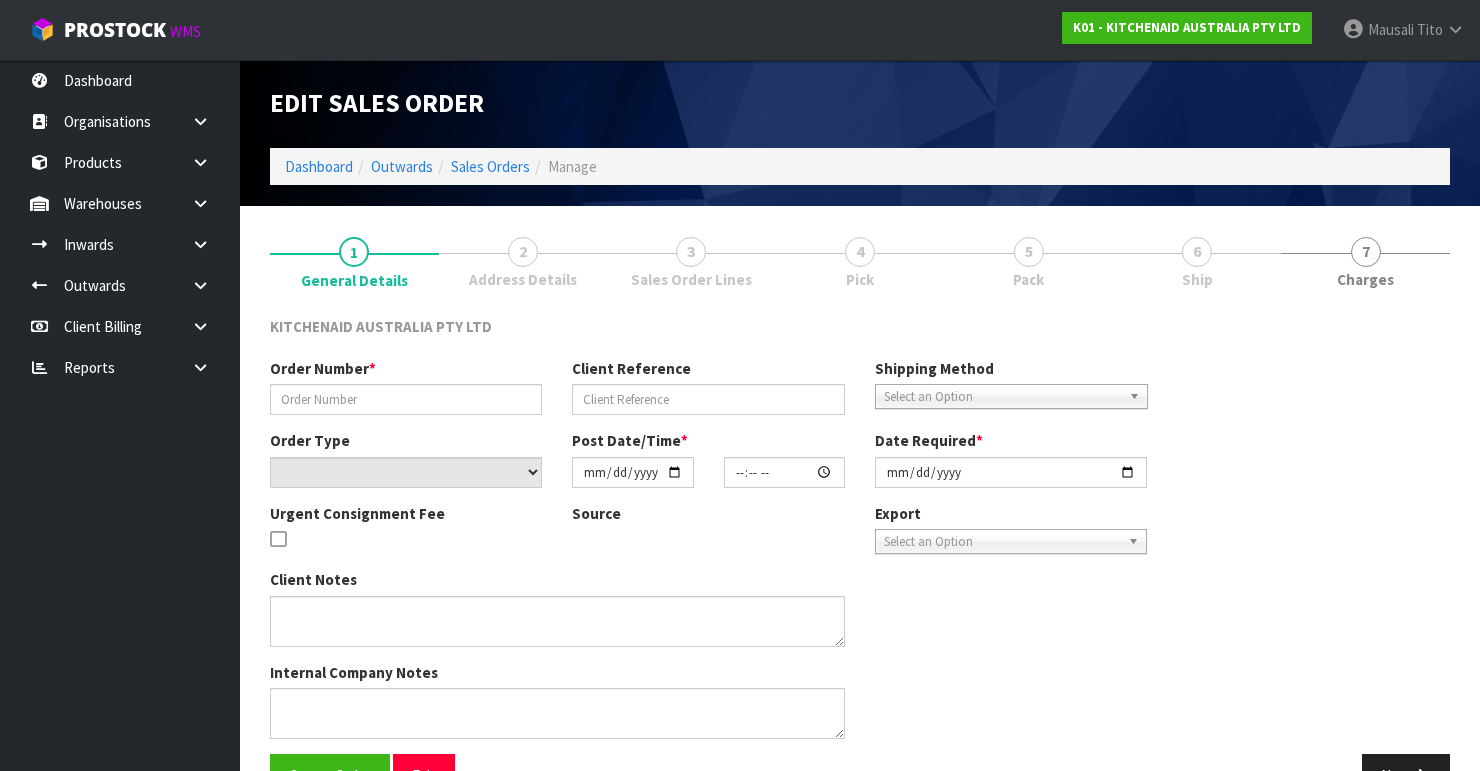 type on "0000011627" 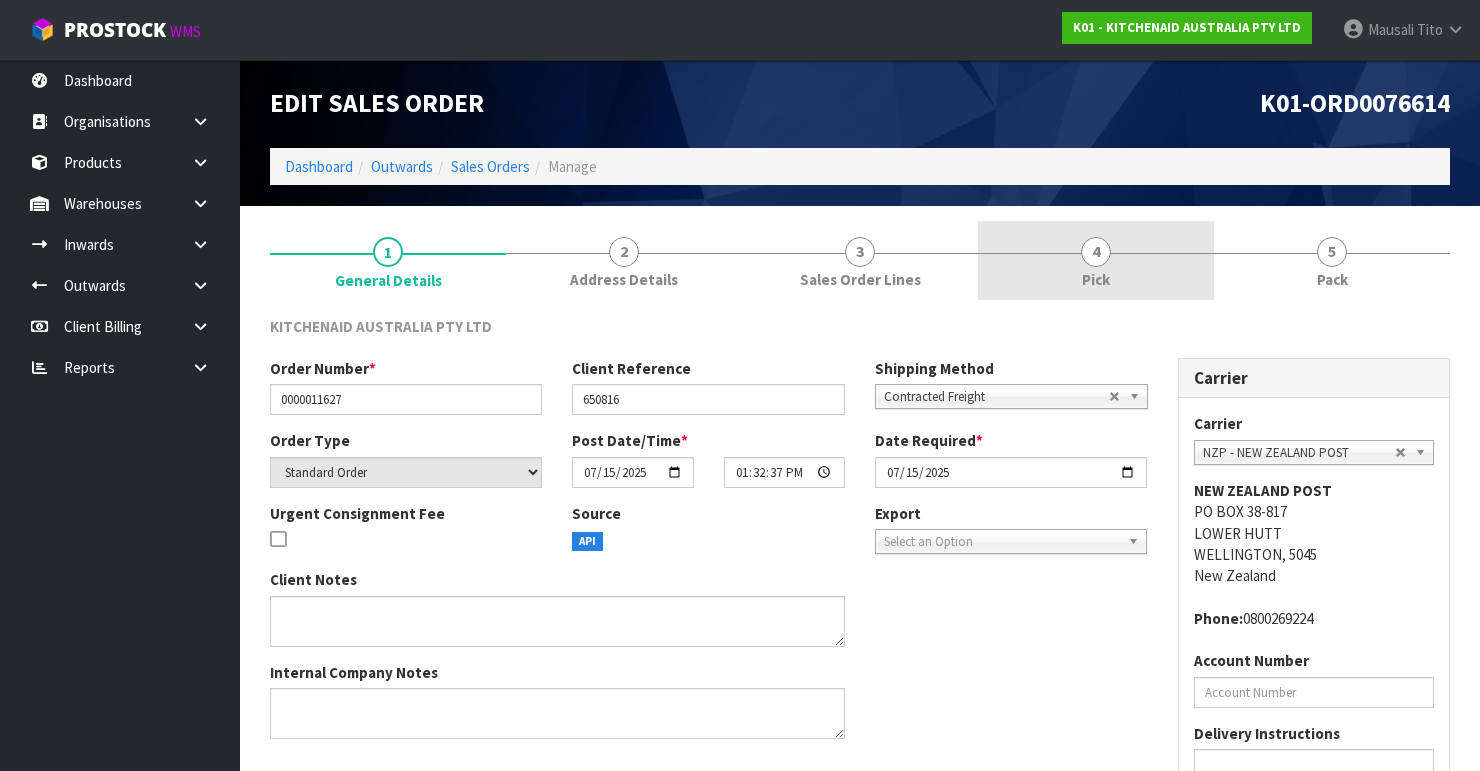 click on "4" at bounding box center [1096, 252] 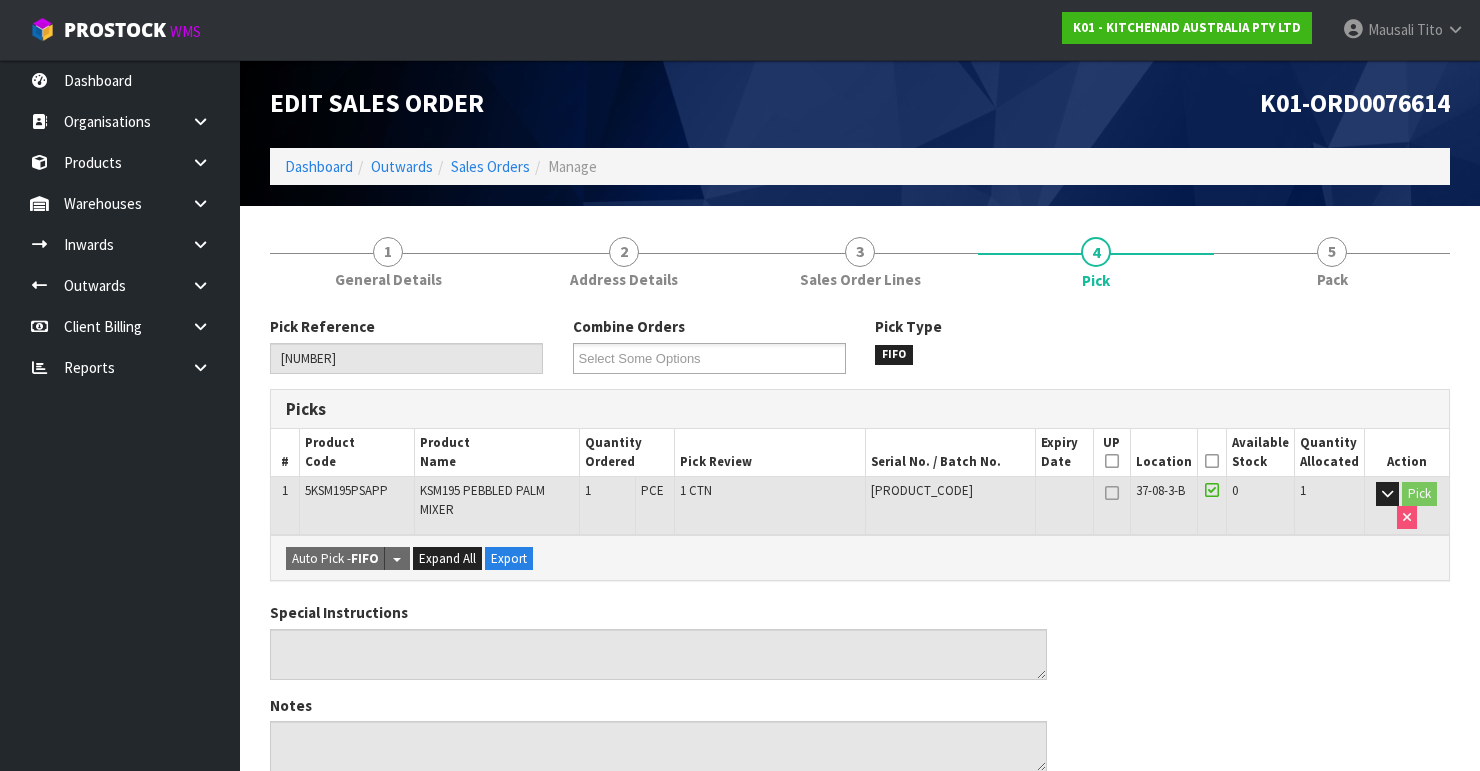 click at bounding box center [1212, 461] 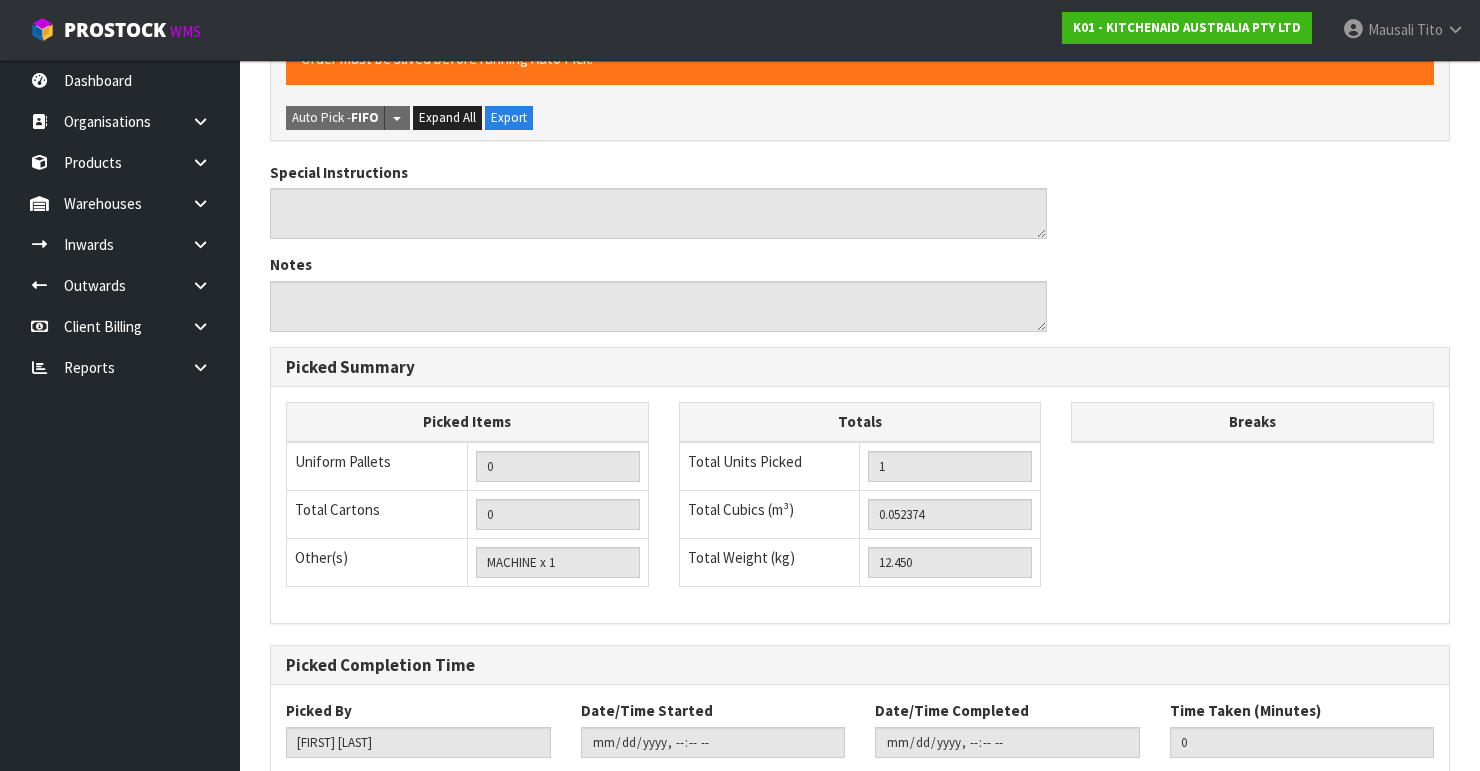 scroll, scrollTop: 633, scrollLeft: 0, axis: vertical 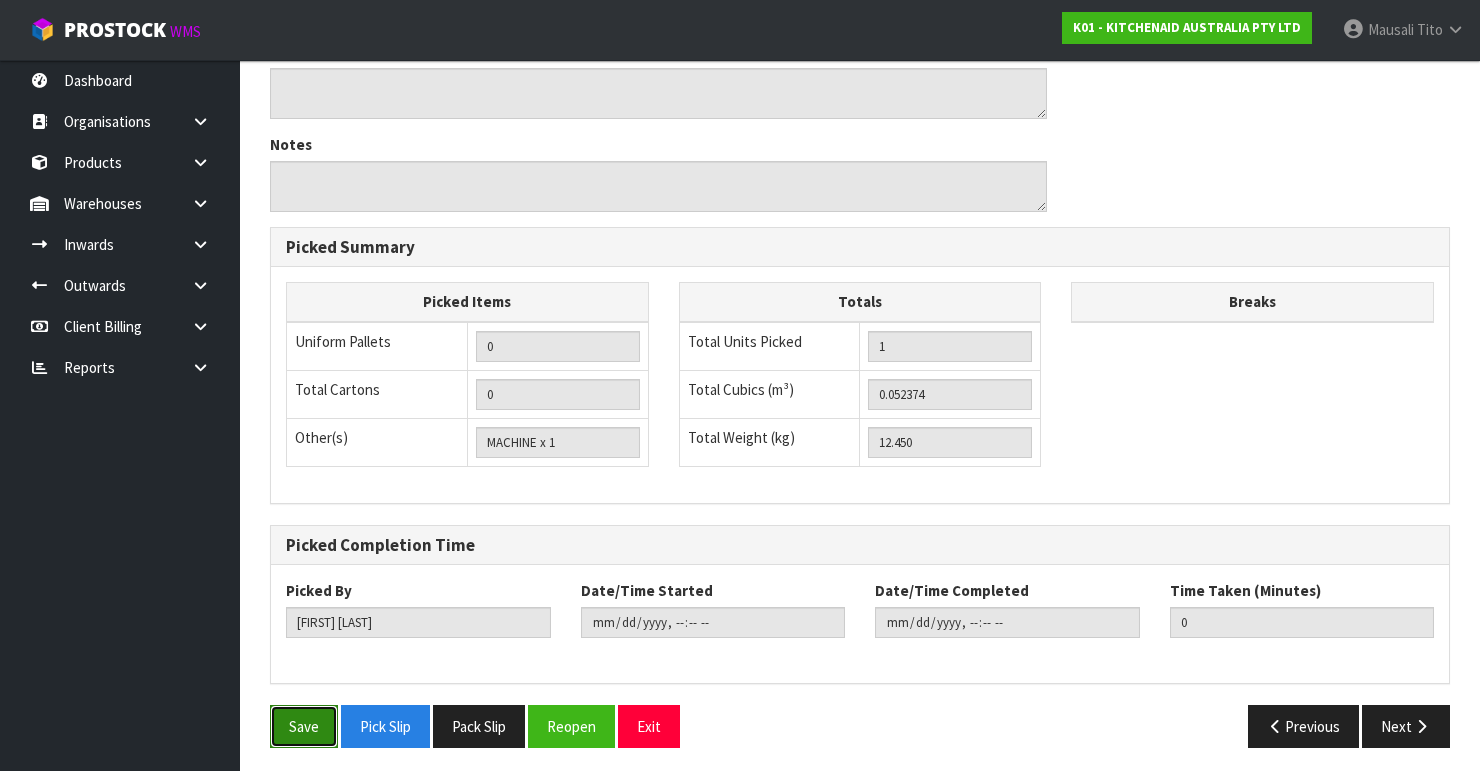 click on "Save" at bounding box center (304, 726) 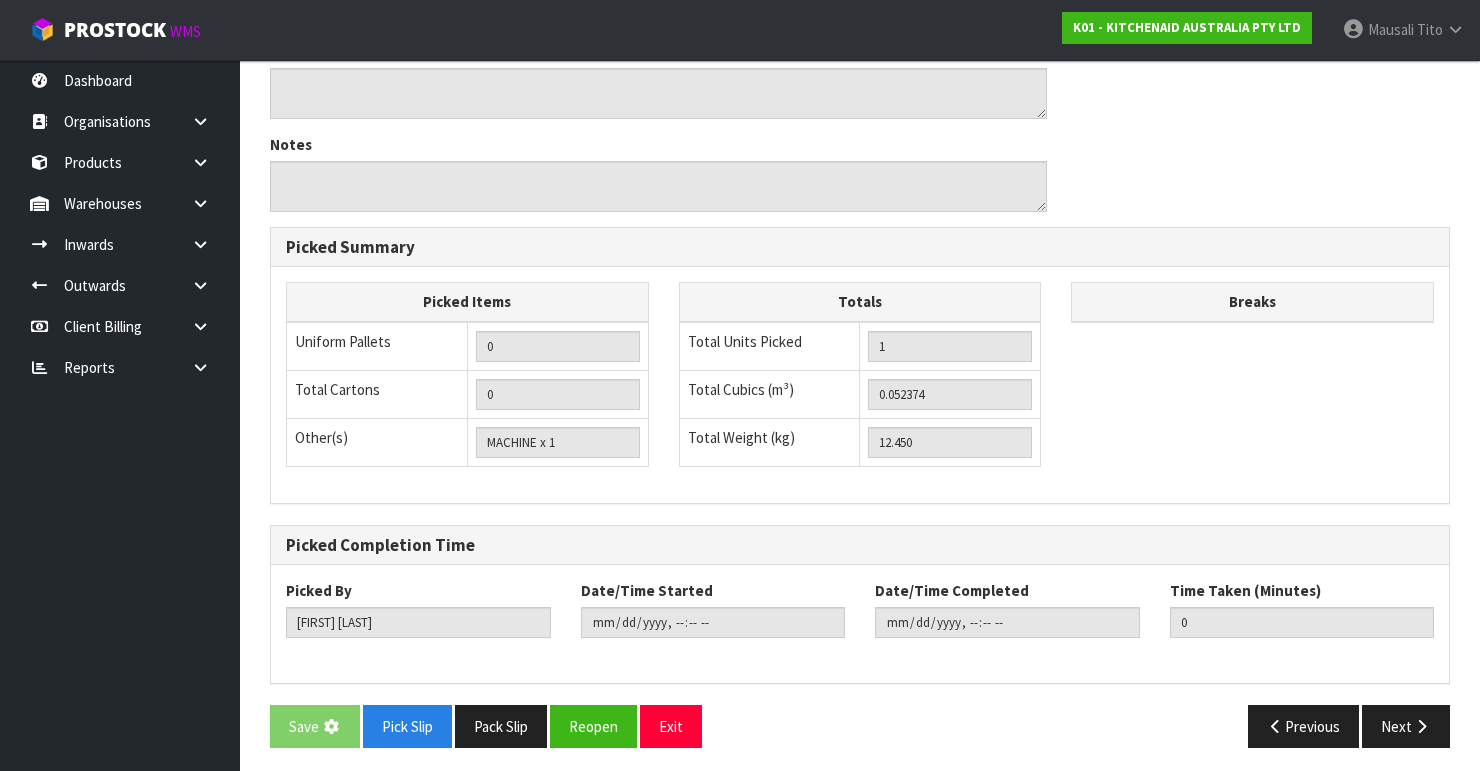 scroll, scrollTop: 0, scrollLeft: 0, axis: both 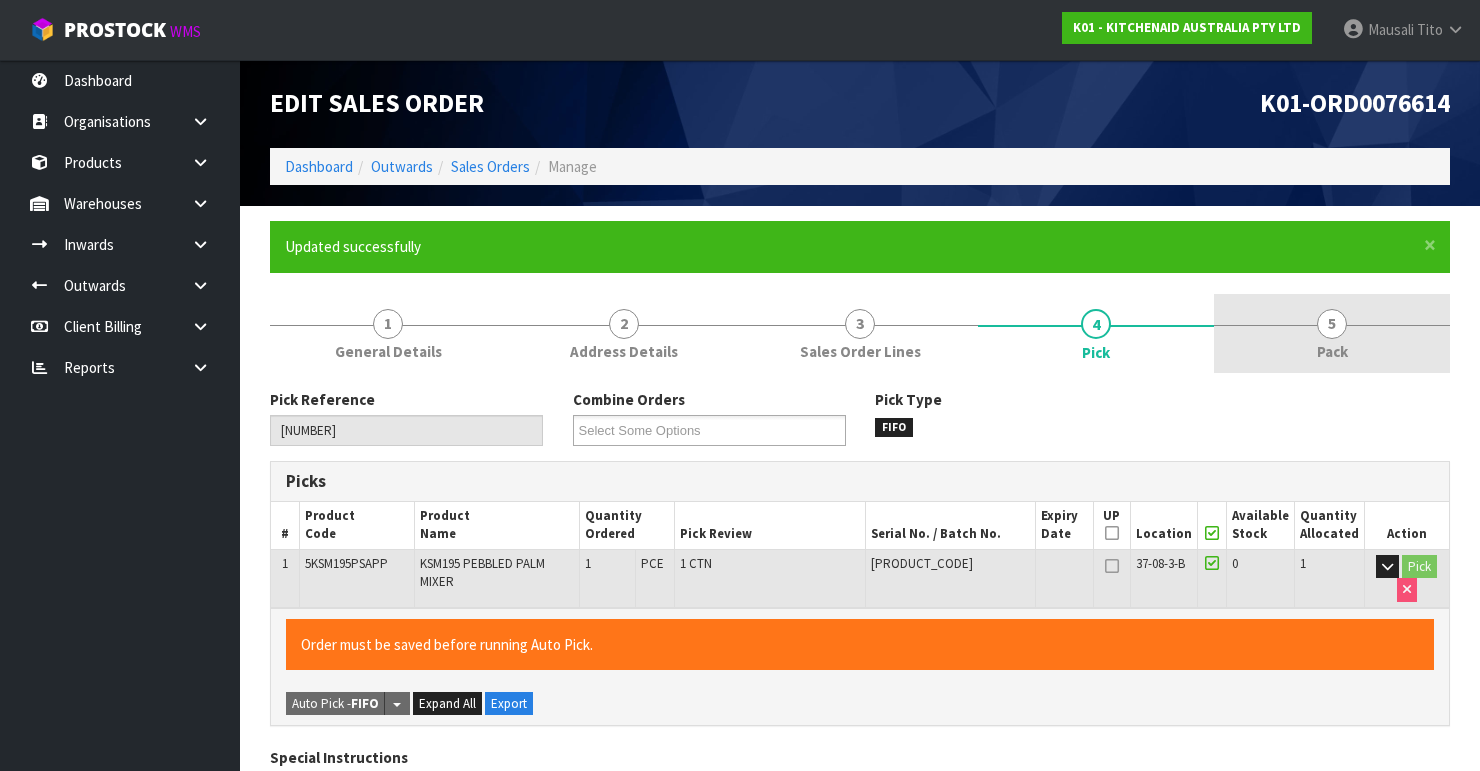 type on "[FIRST] [LAST]" 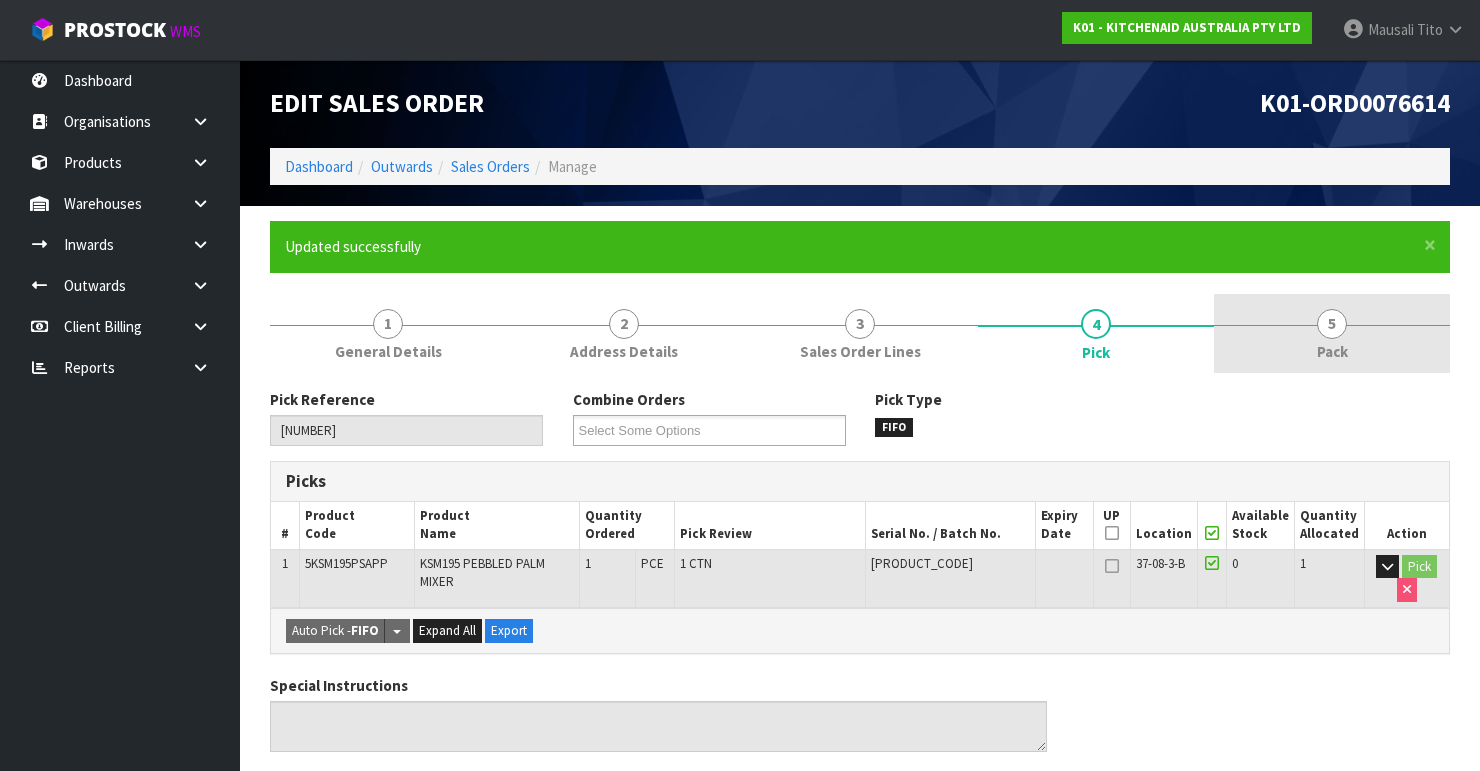click on "5
Pack" at bounding box center (1332, 333) 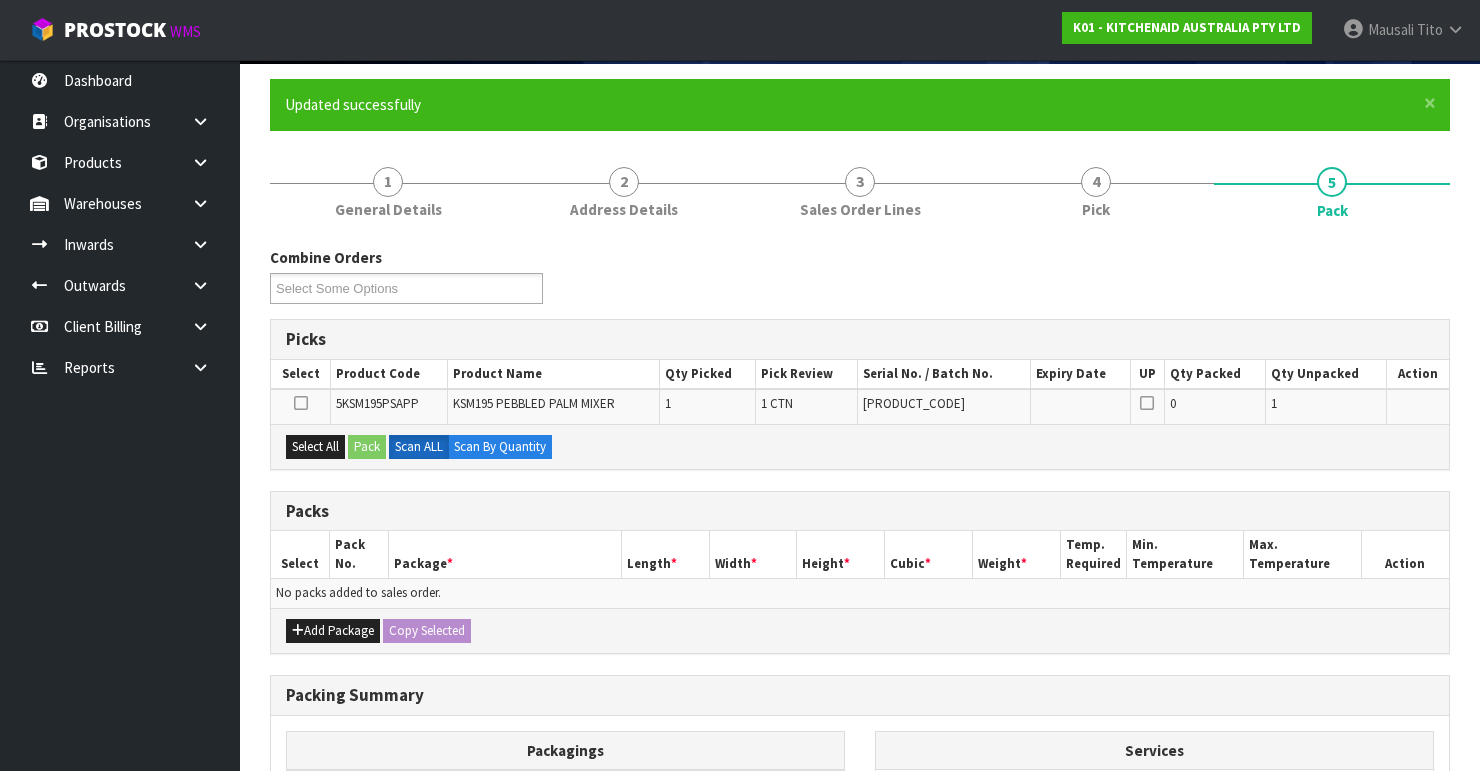 scroll, scrollTop: 320, scrollLeft: 0, axis: vertical 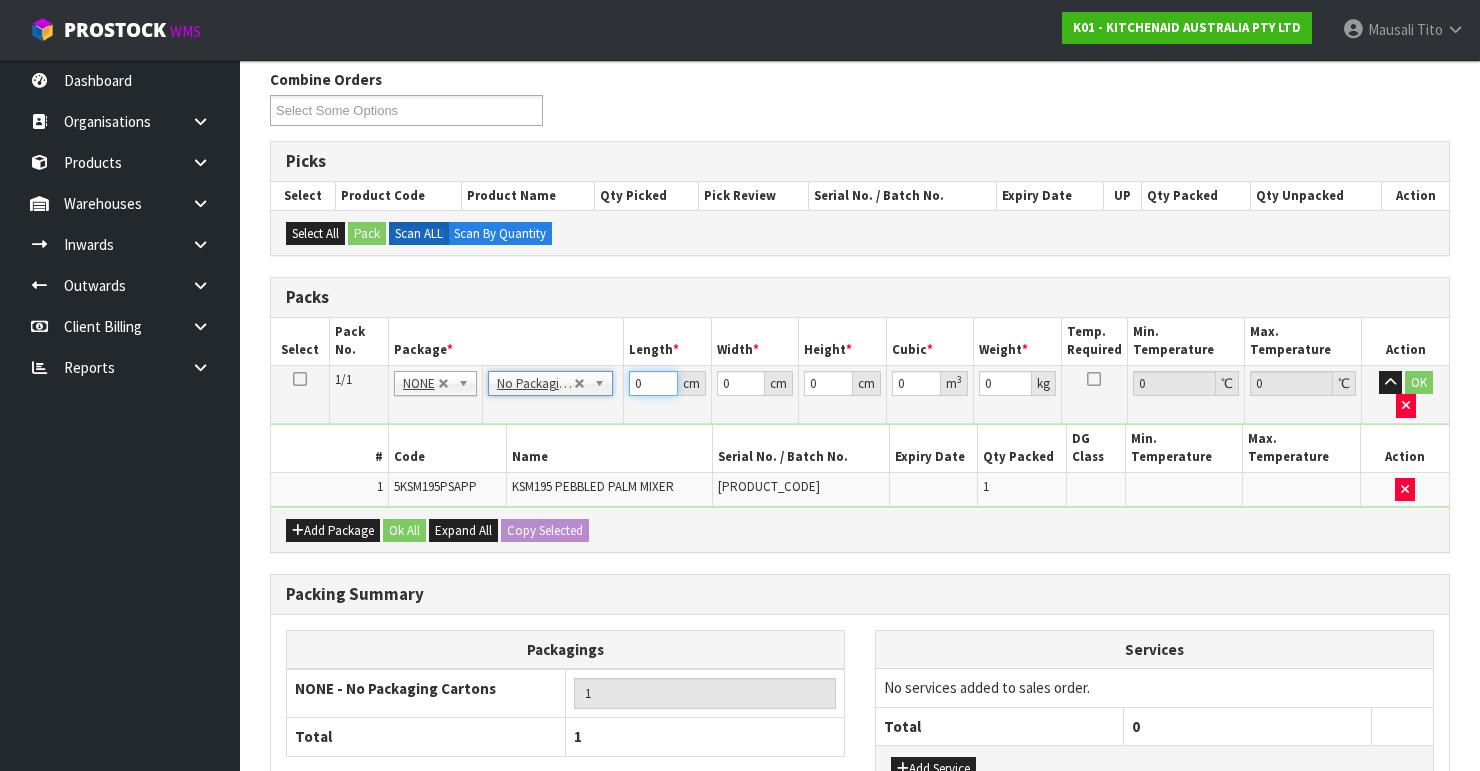 drag, startPoint x: 649, startPoint y: 380, endPoint x: 616, endPoint y: 396, distance: 36.67424 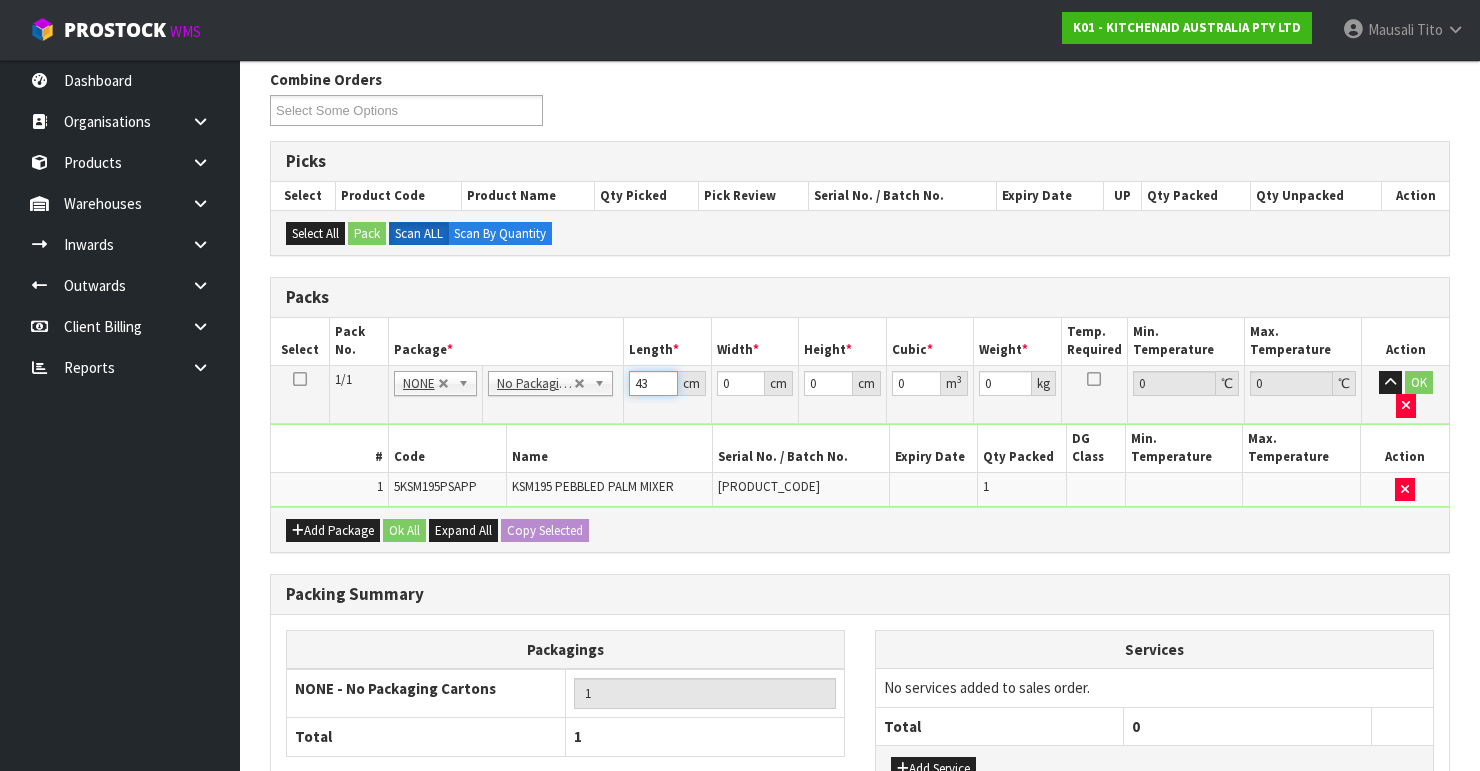 type on "43" 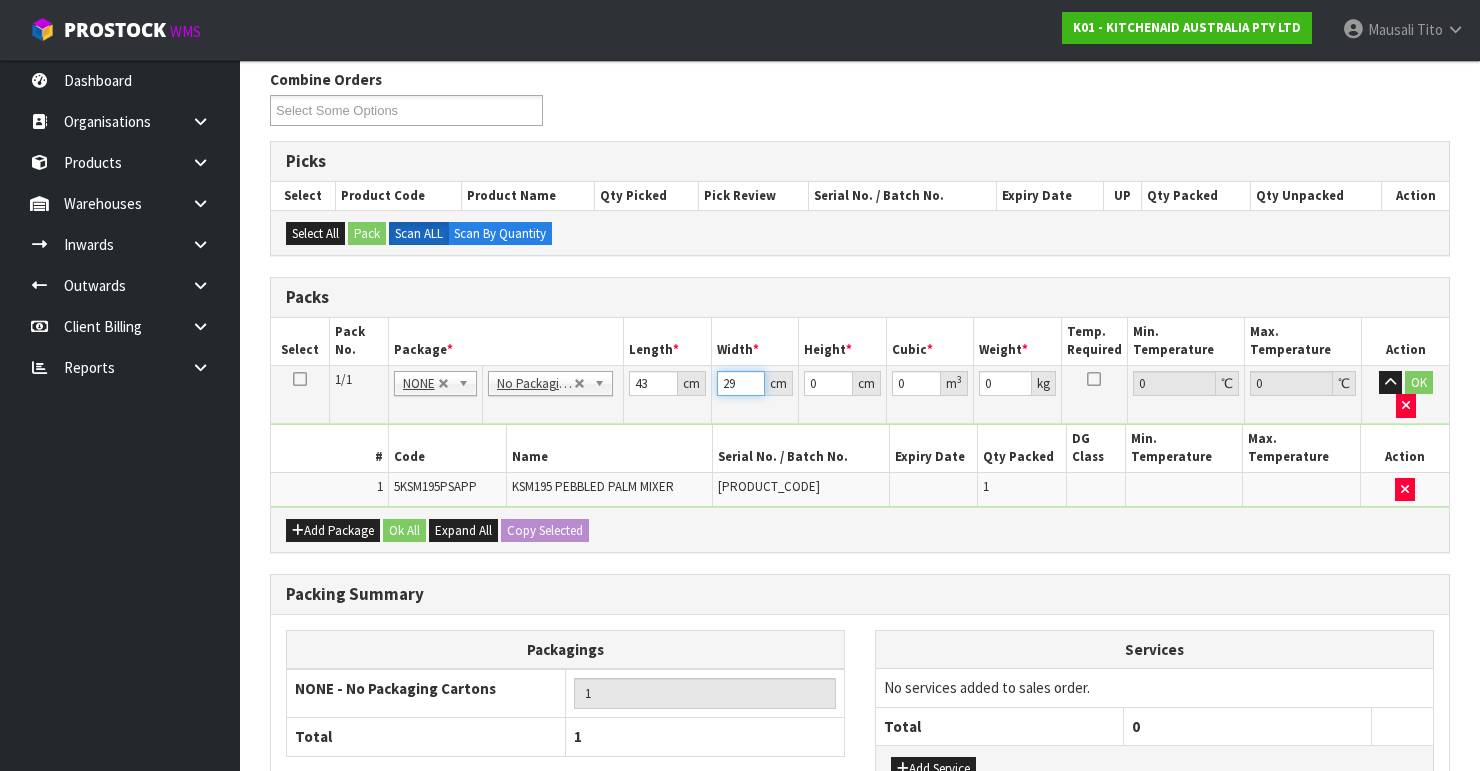 type on "29" 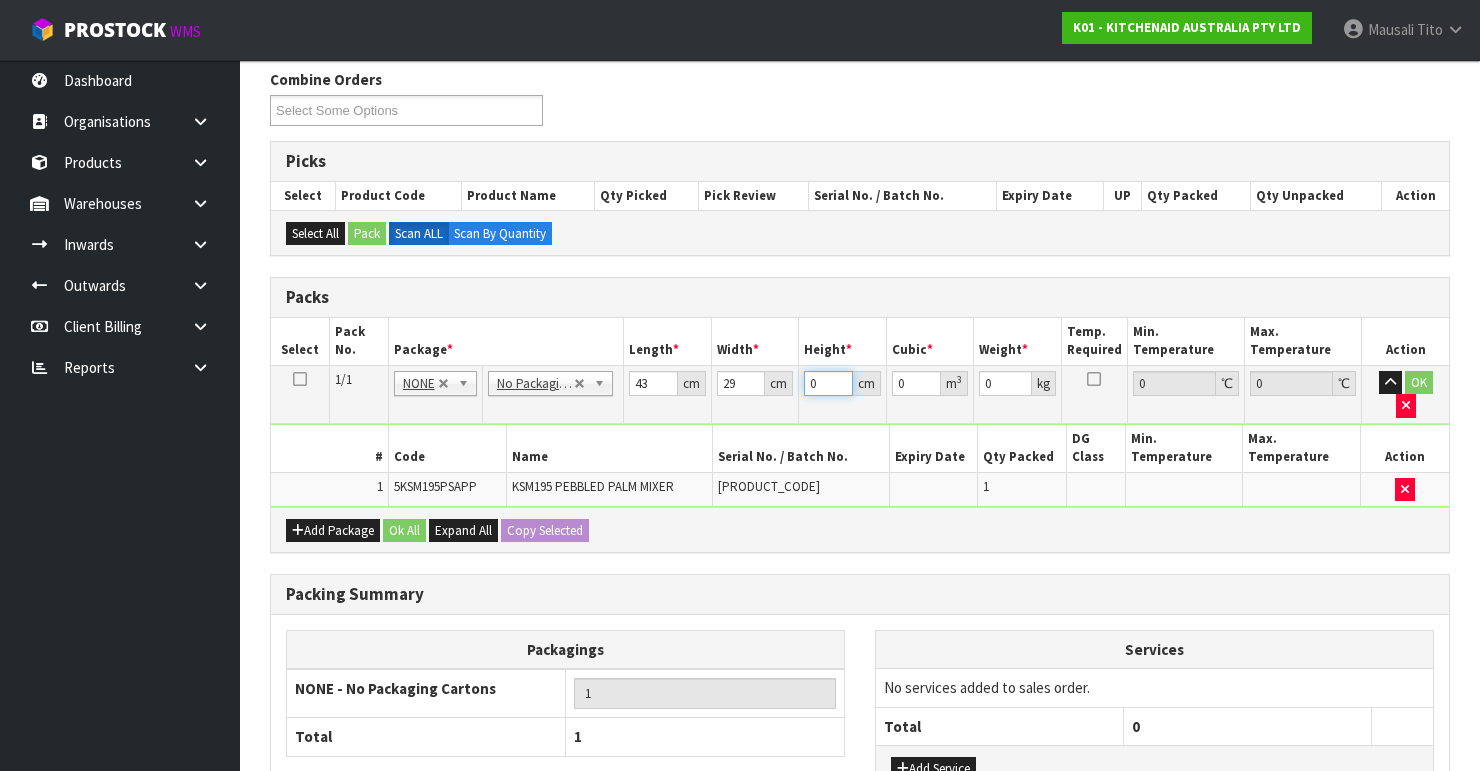 type on "4" 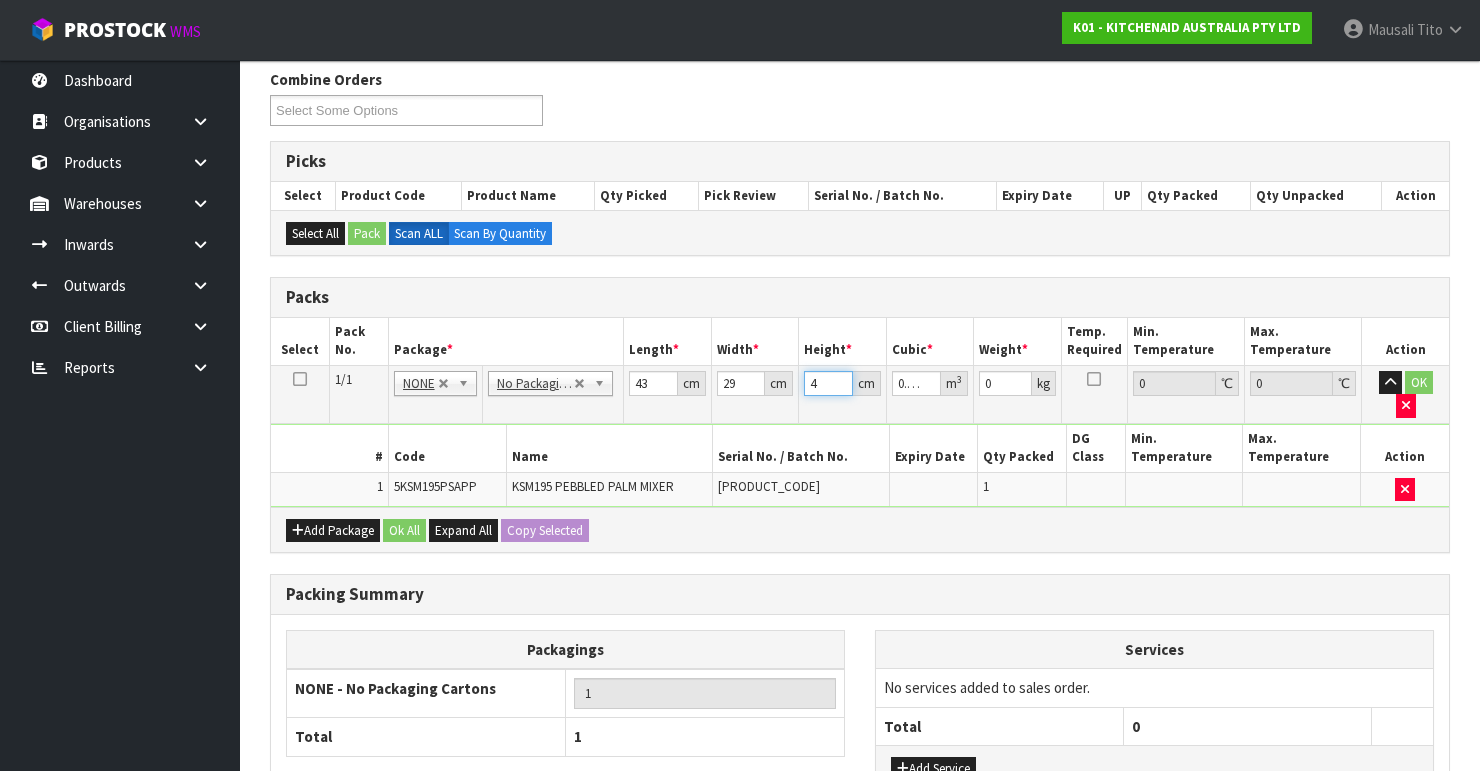 type on "43" 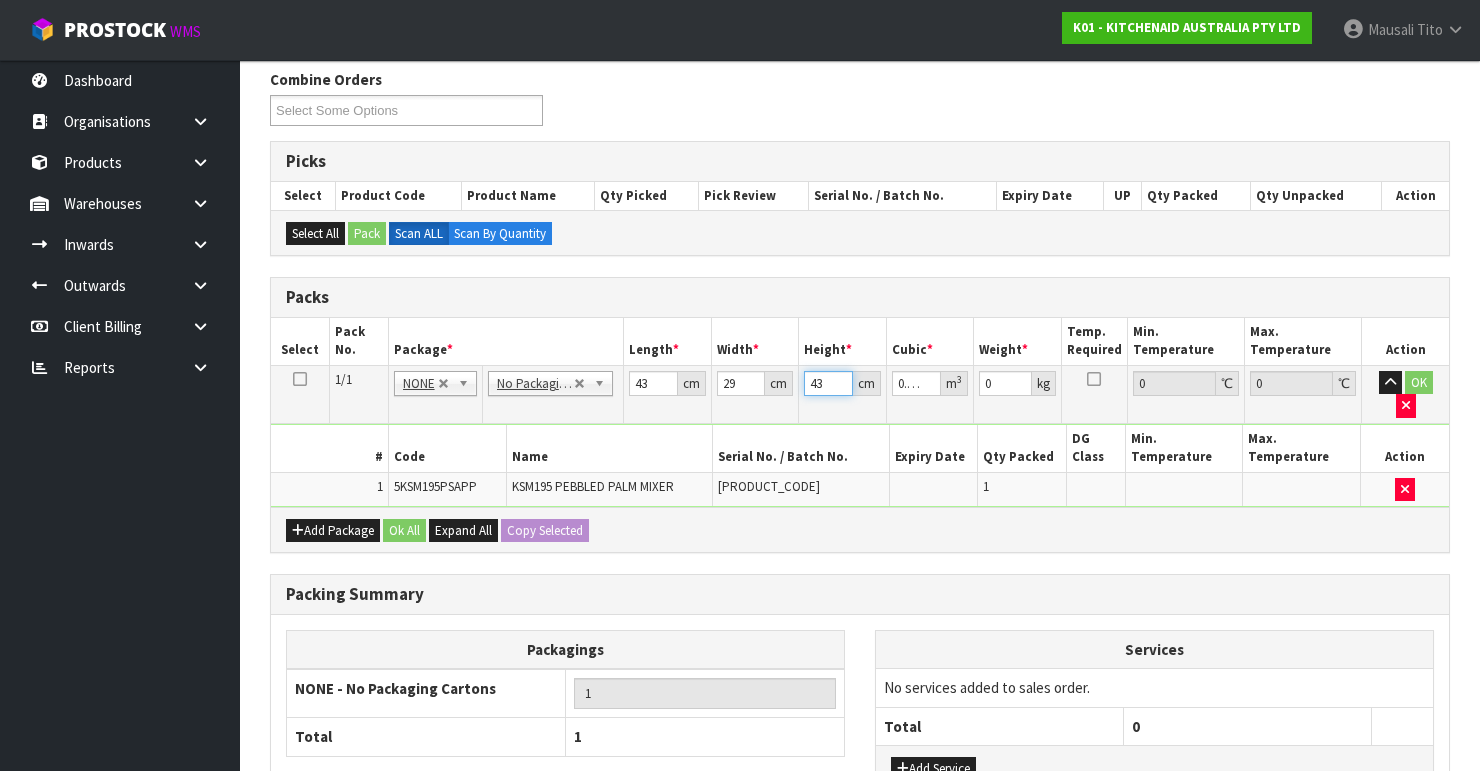 type on "43" 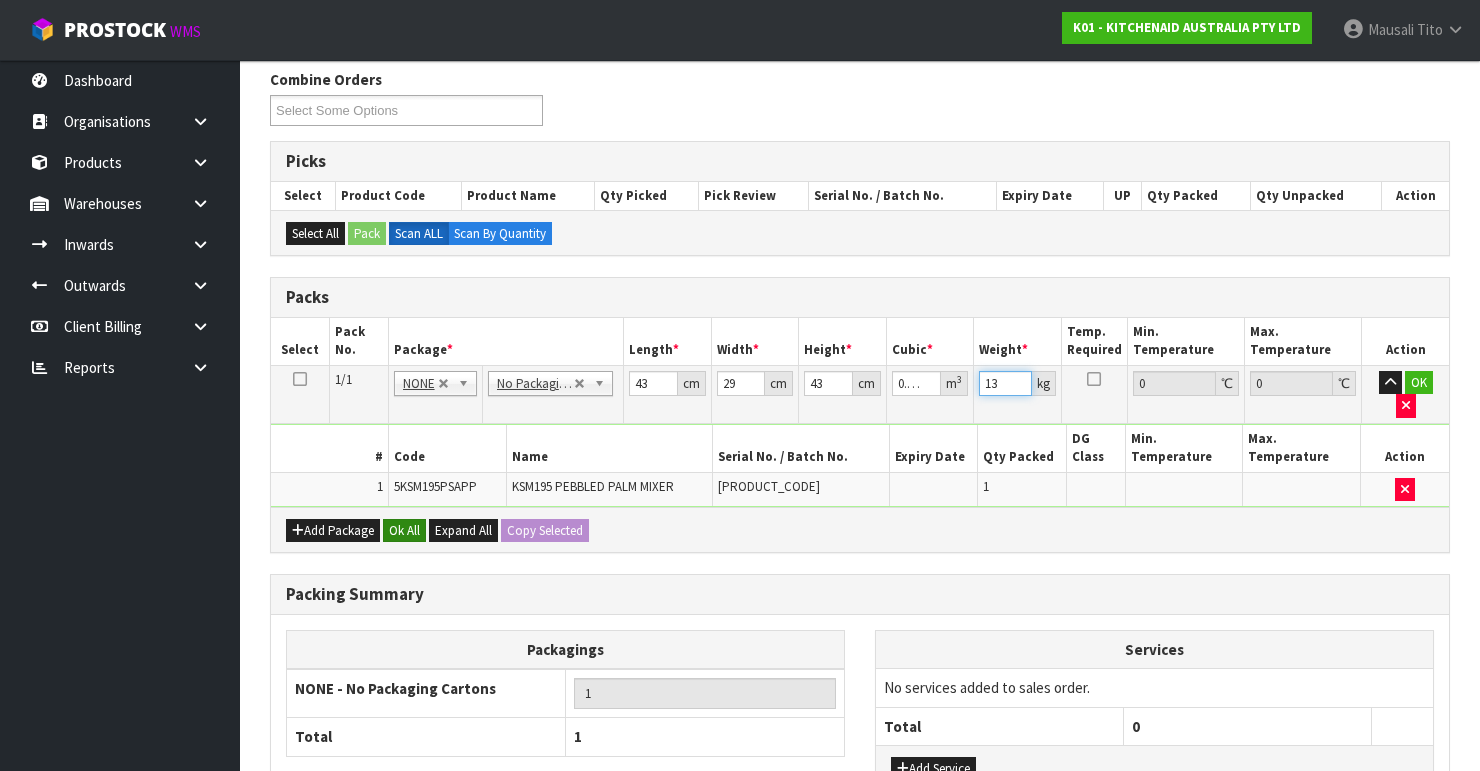 type on "13" 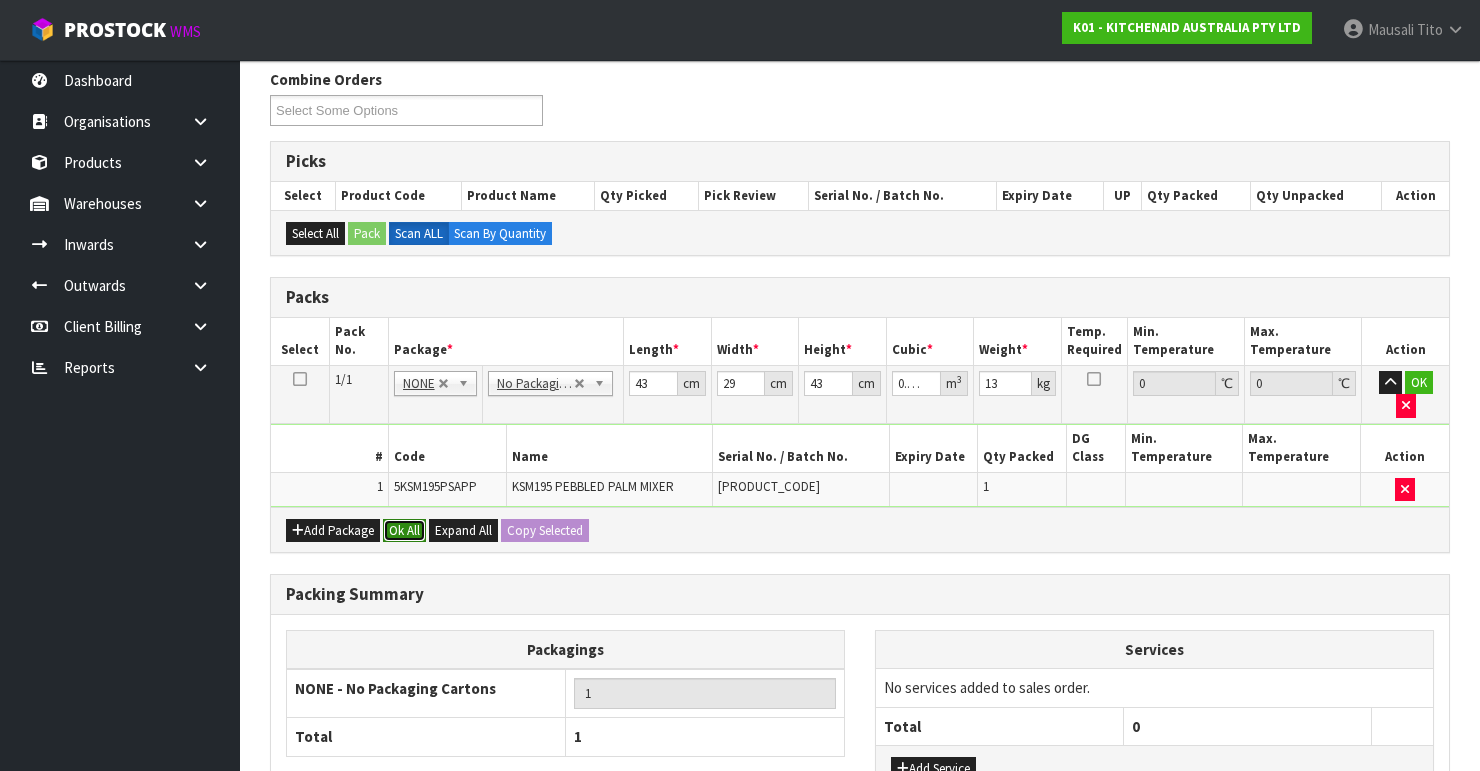click on "Ok All" at bounding box center (404, 531) 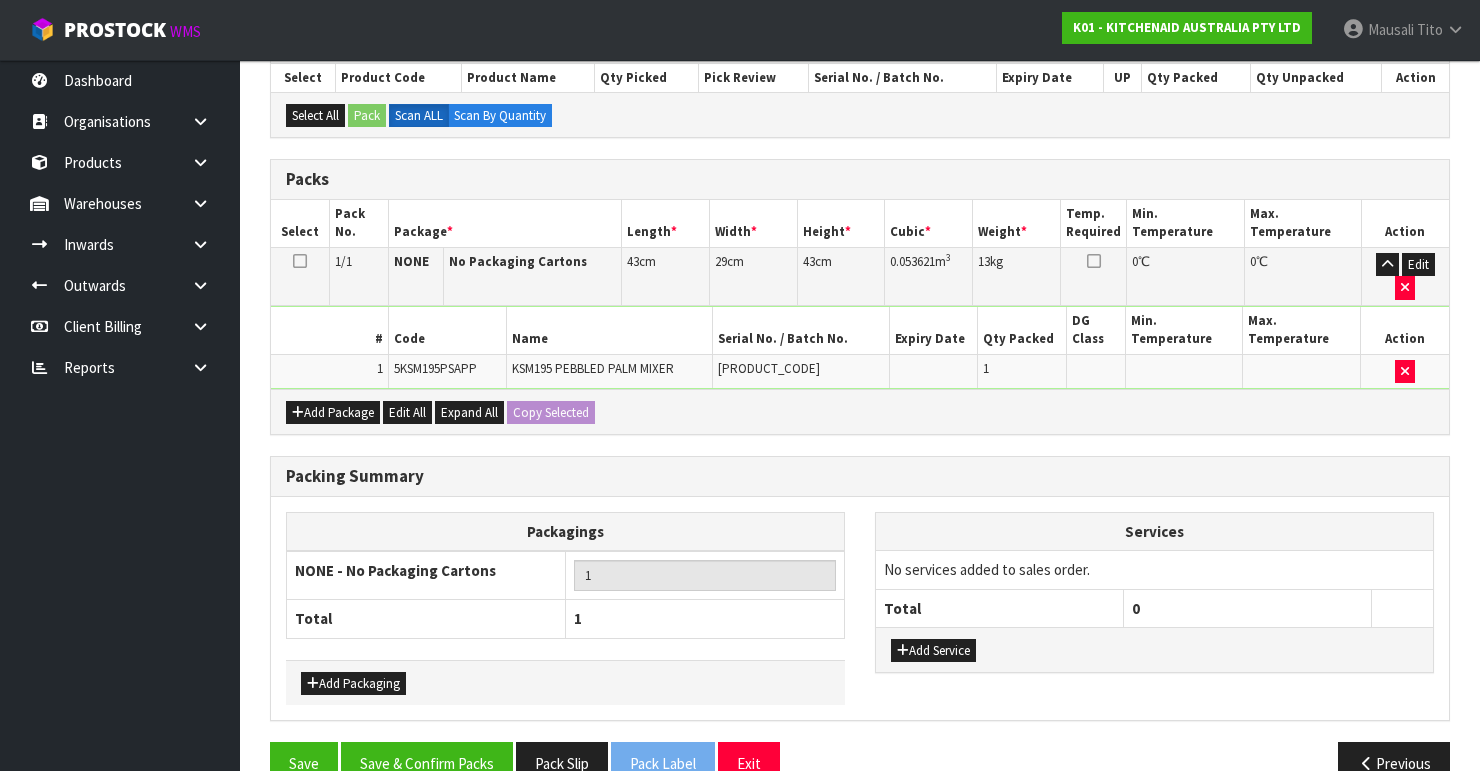 scroll, scrollTop: 472, scrollLeft: 0, axis: vertical 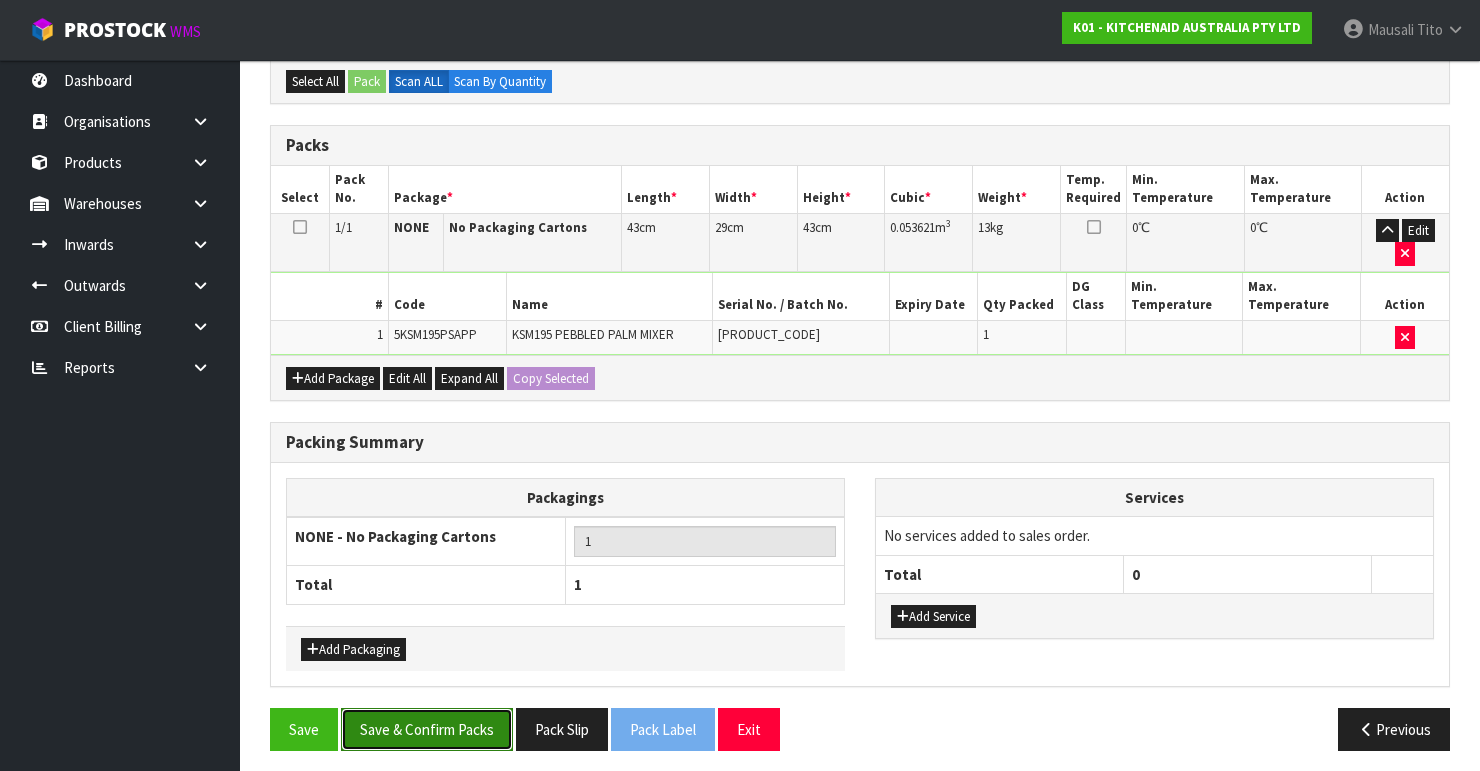 click on "Save & Confirm Packs" at bounding box center (427, 729) 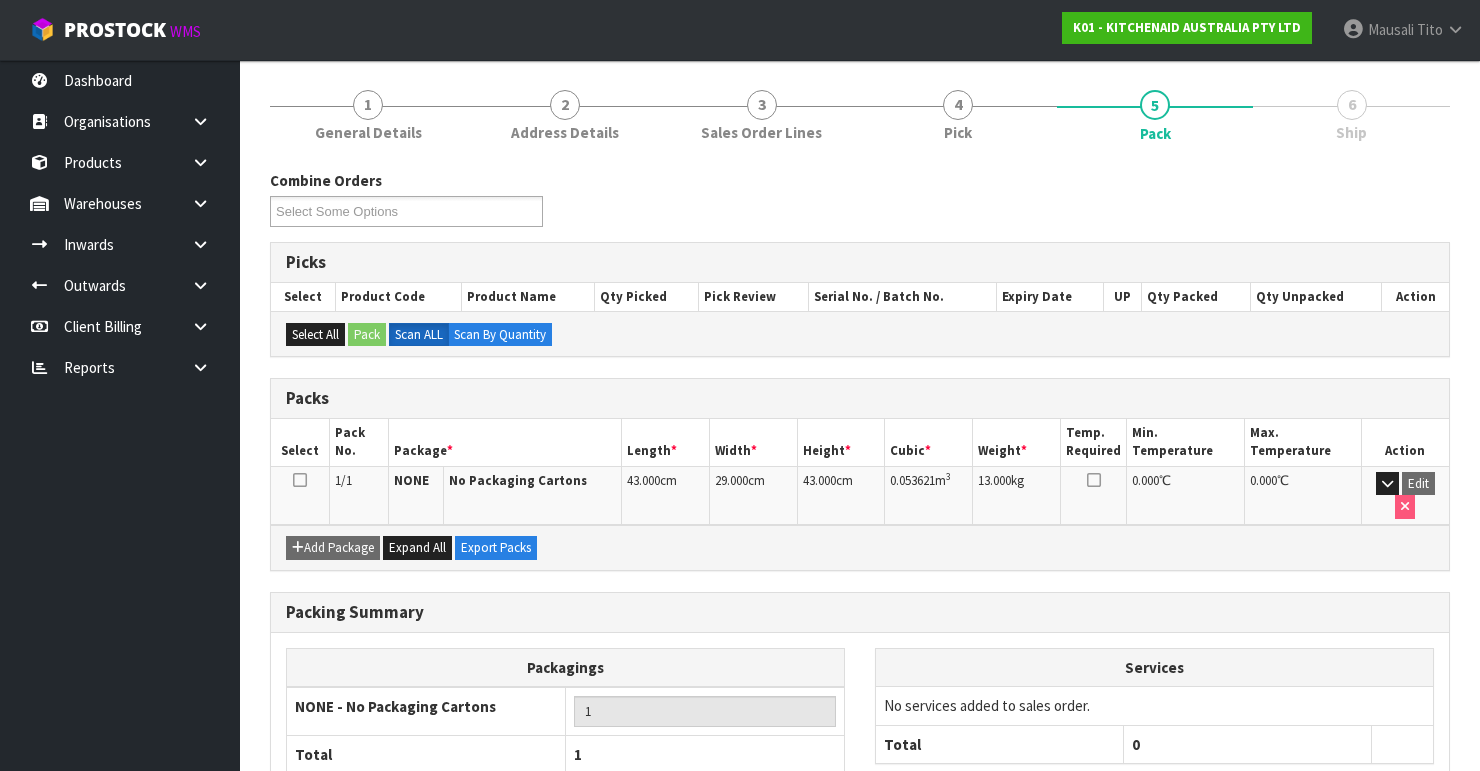 scroll, scrollTop: 346, scrollLeft: 0, axis: vertical 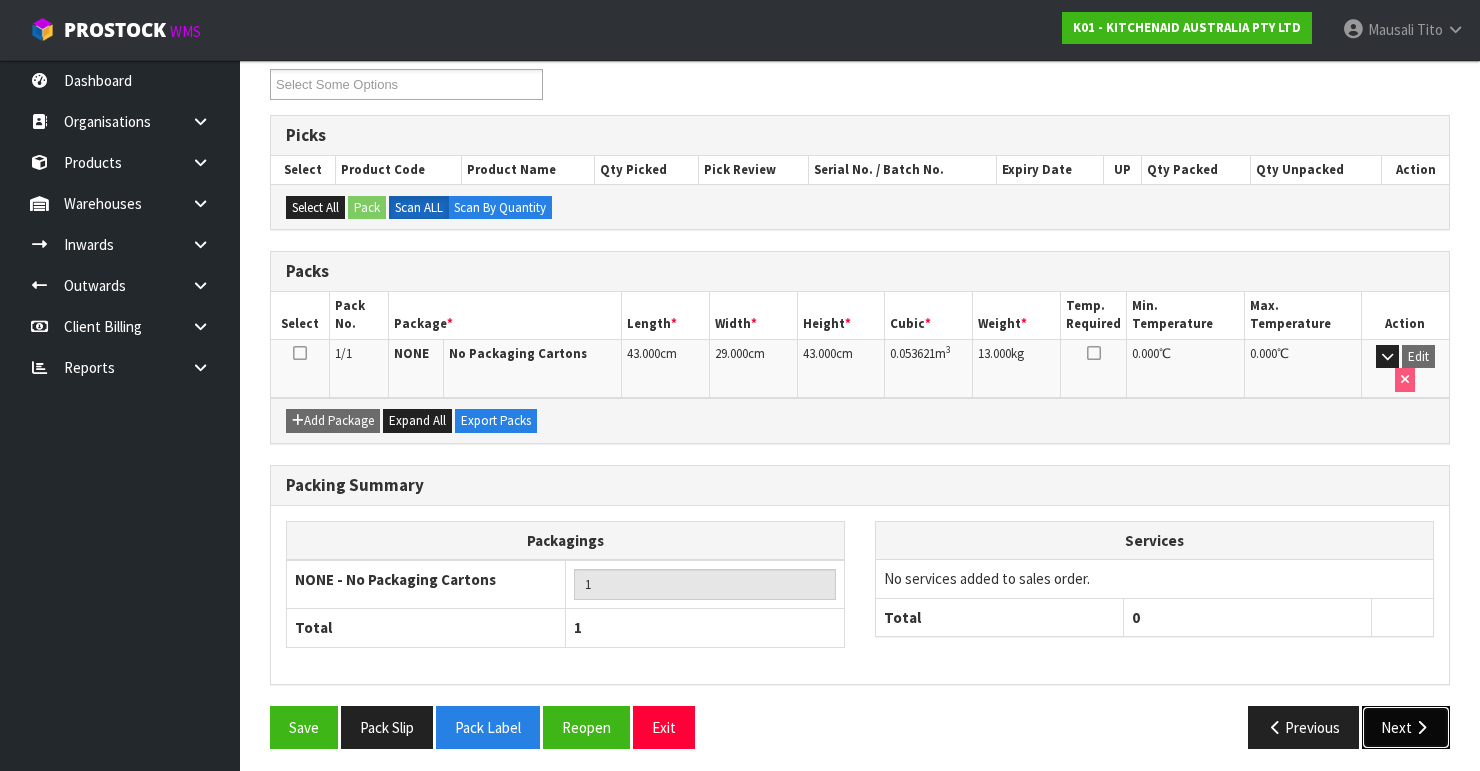 click at bounding box center [1421, 727] 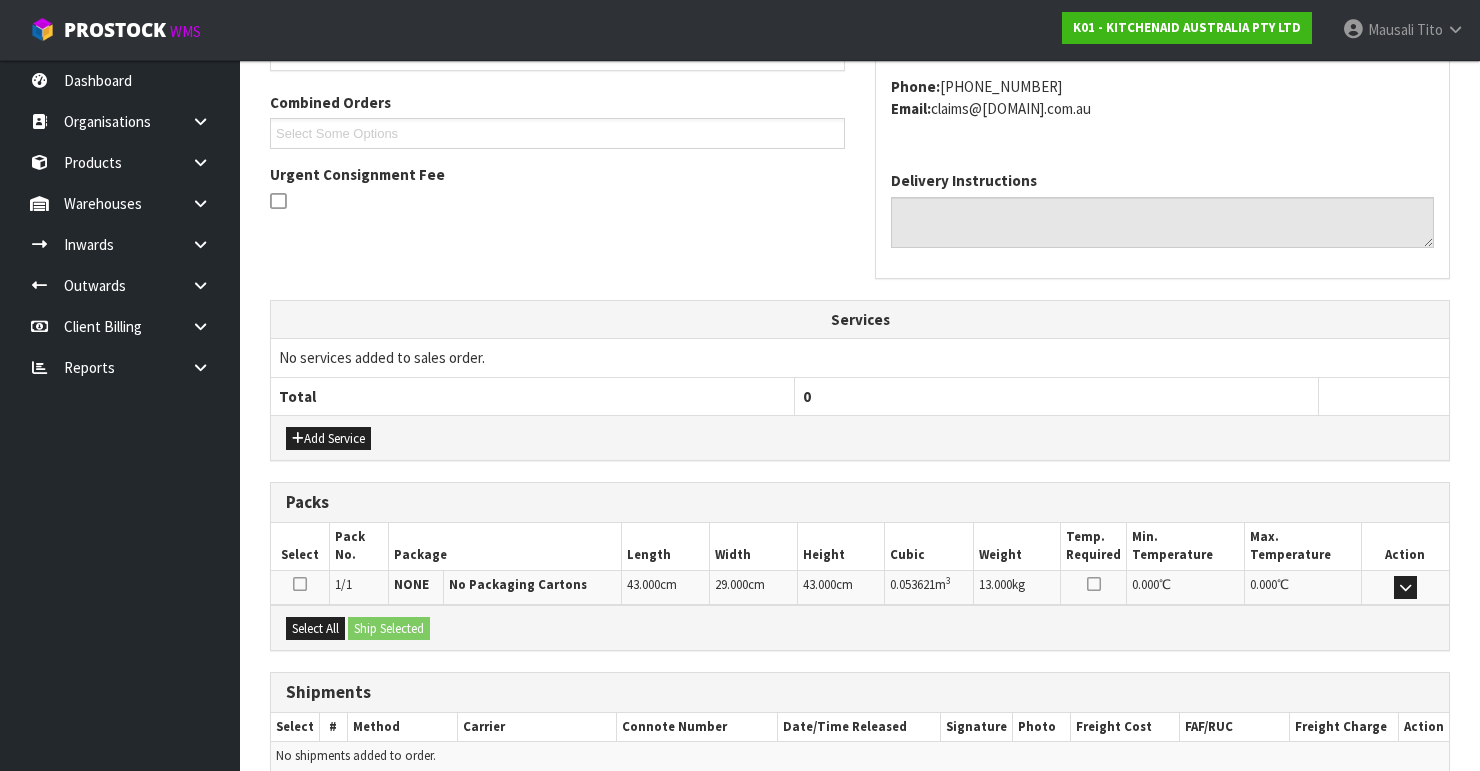 scroll, scrollTop: 584, scrollLeft: 0, axis: vertical 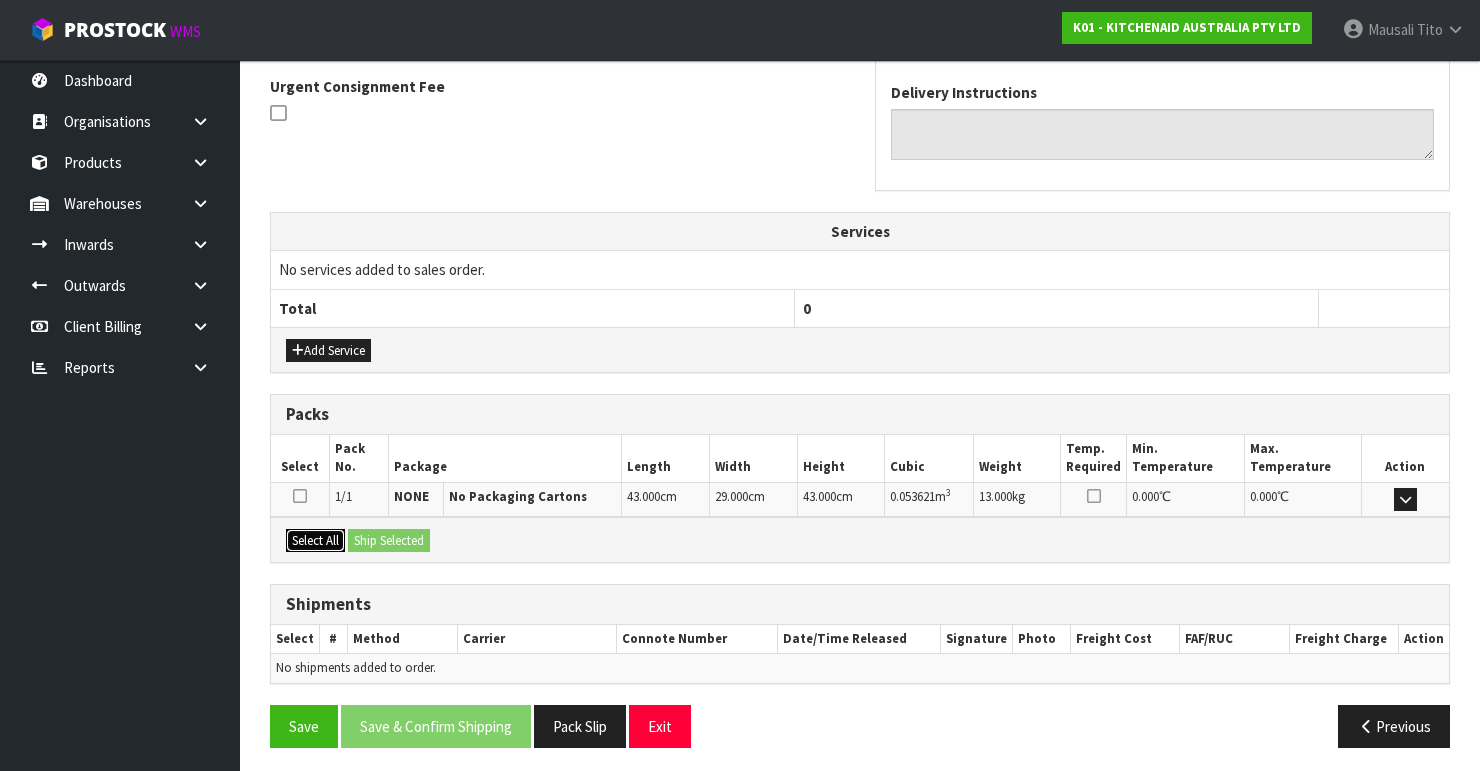 drag, startPoint x: 312, startPoint y: 536, endPoint x: 384, endPoint y: 544, distance: 72.443085 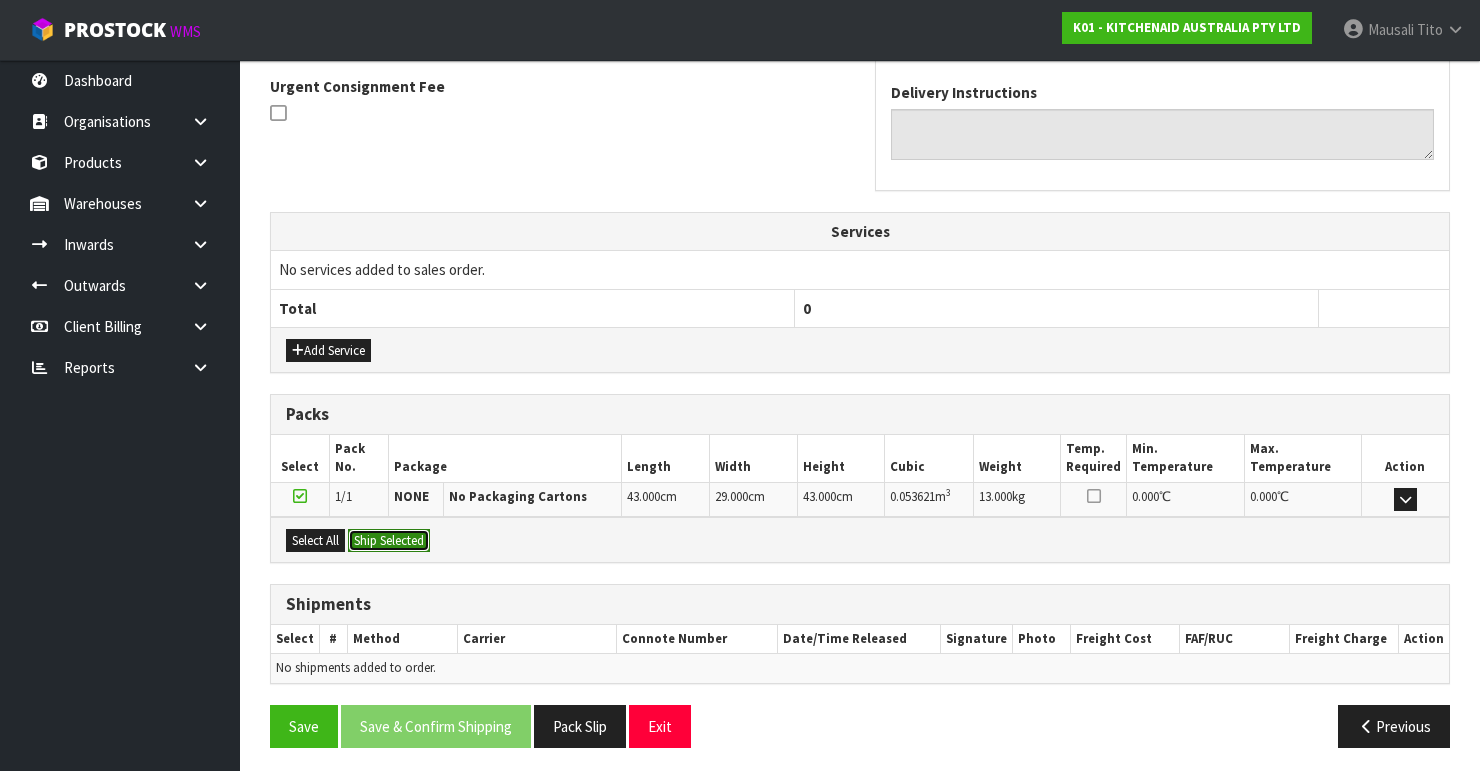 click on "Ship Selected" at bounding box center (389, 541) 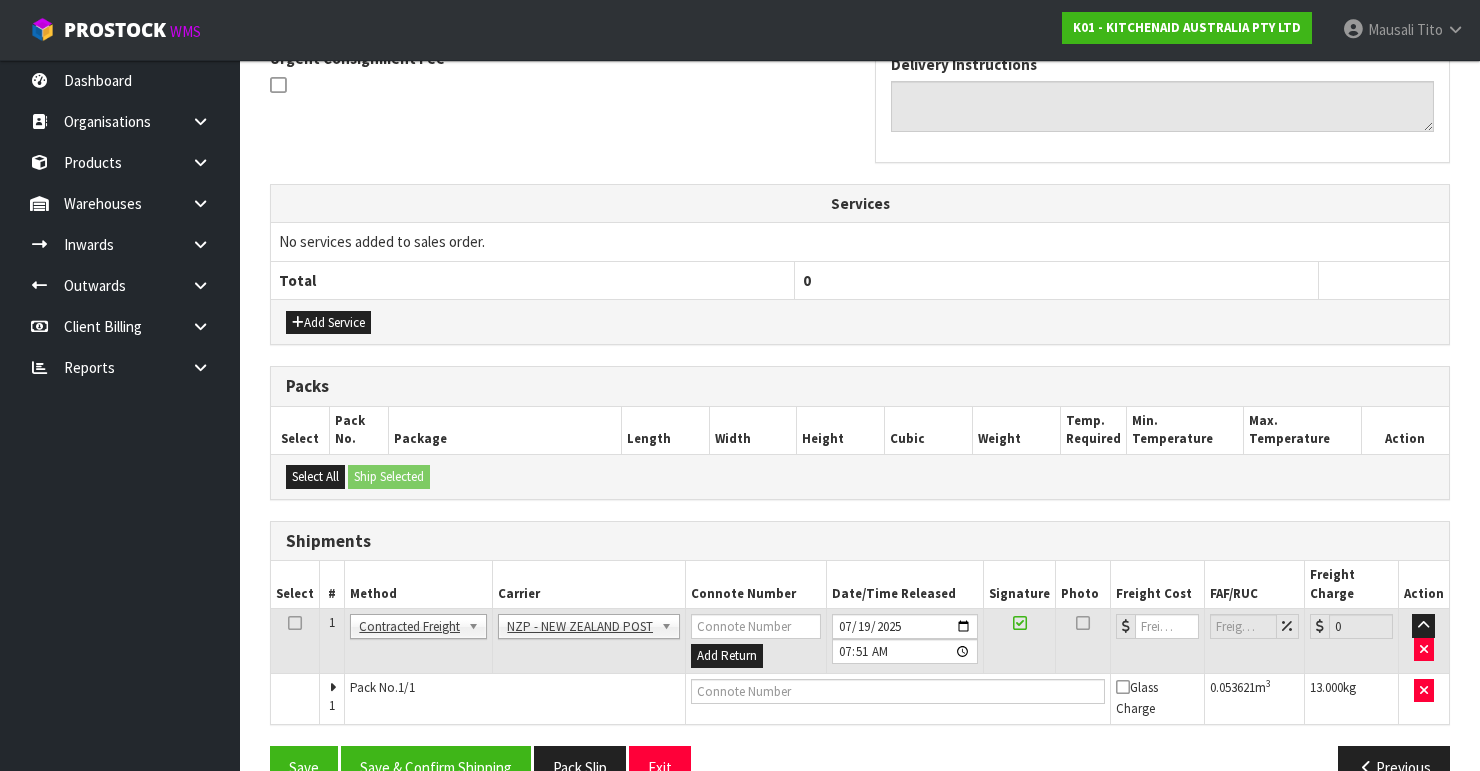 scroll, scrollTop: 635, scrollLeft: 0, axis: vertical 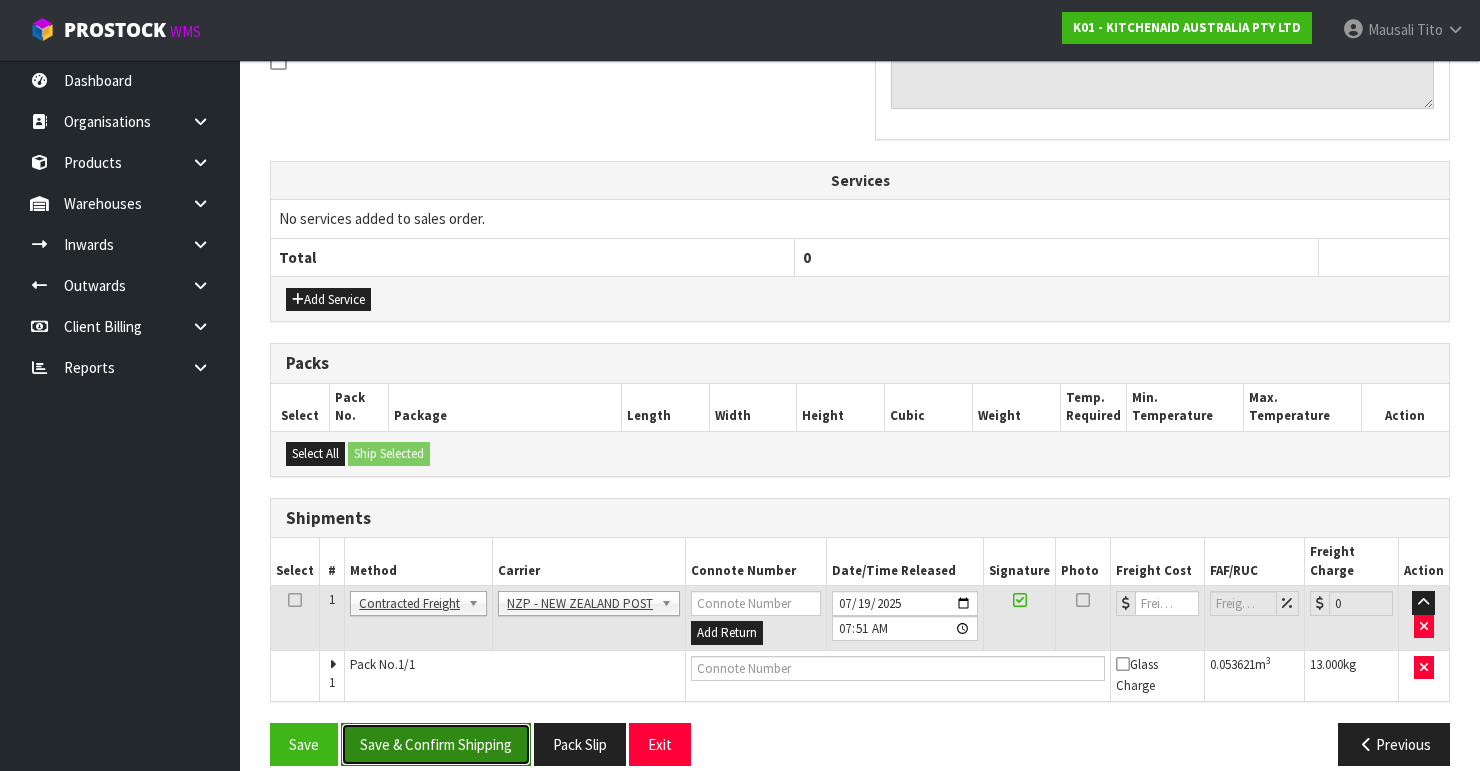 click on "Save & Confirm Shipping" at bounding box center [436, 744] 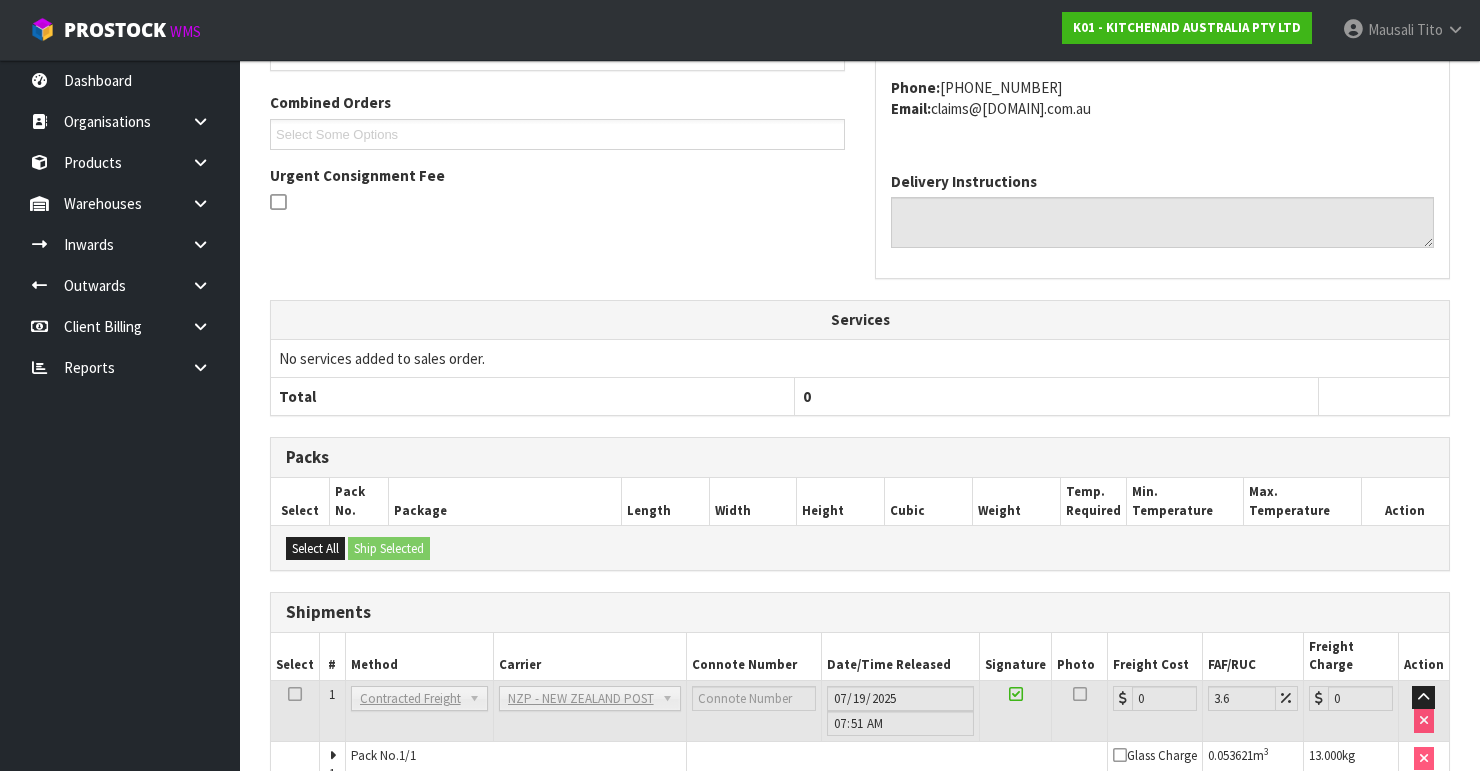 scroll, scrollTop: 605, scrollLeft: 0, axis: vertical 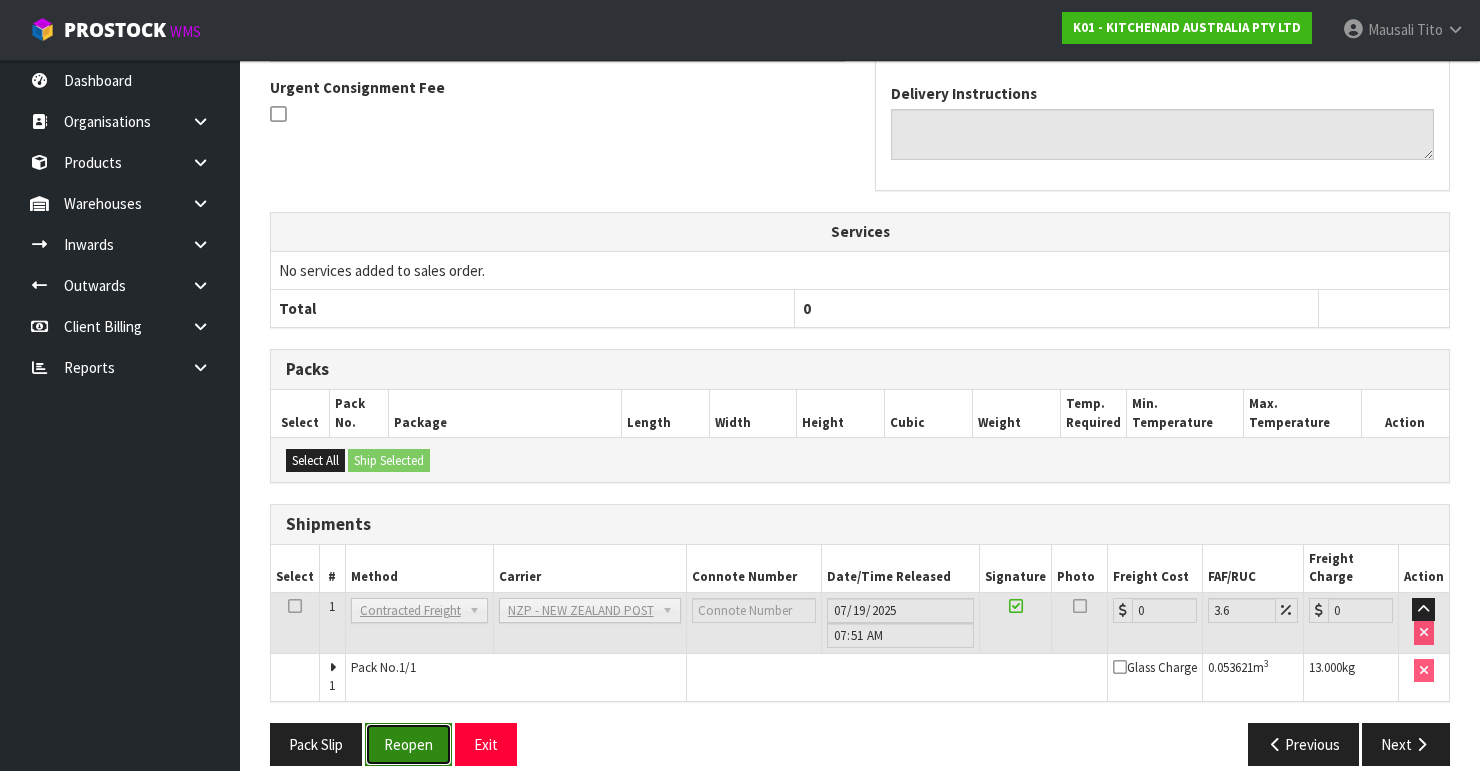 click on "Reopen" at bounding box center (408, 744) 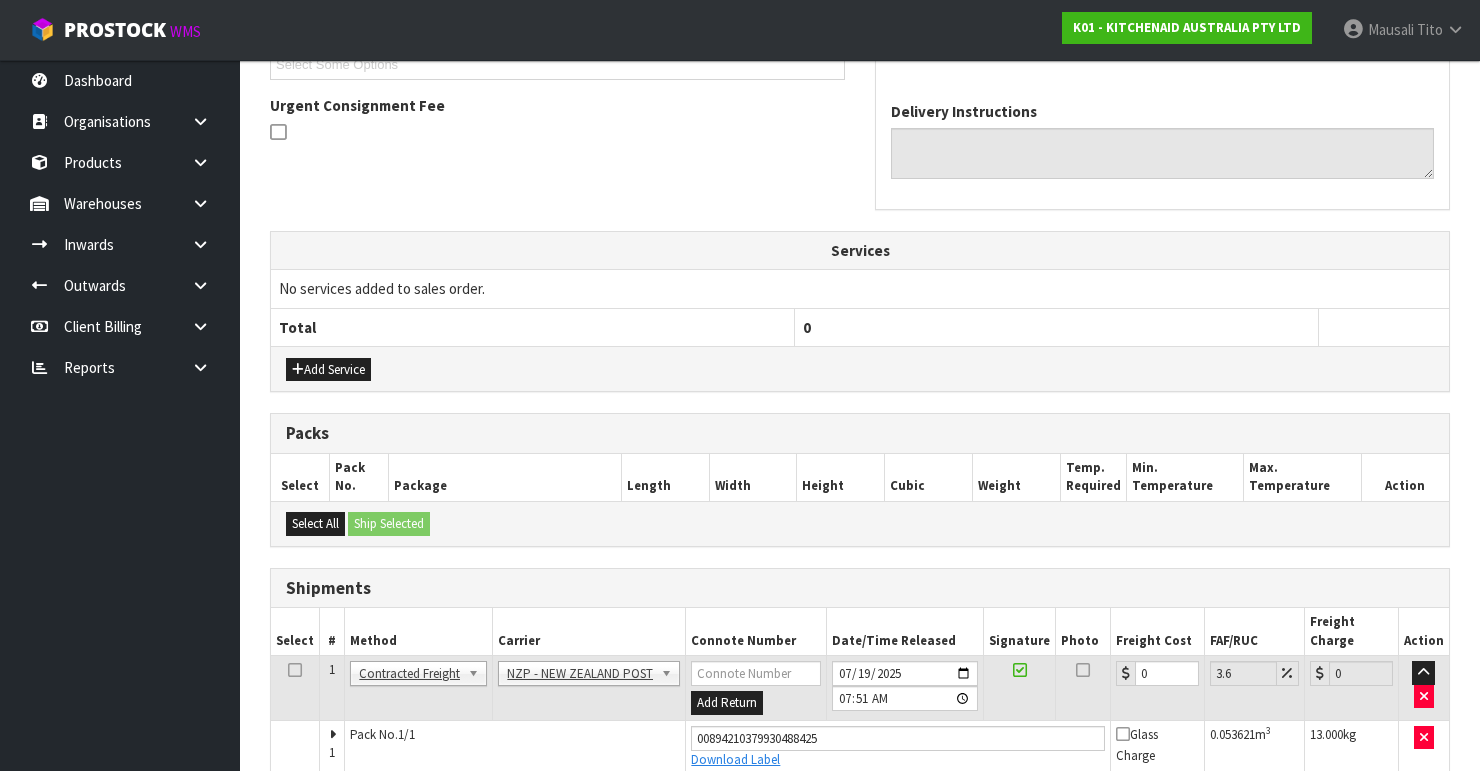 scroll, scrollTop: 638, scrollLeft: 0, axis: vertical 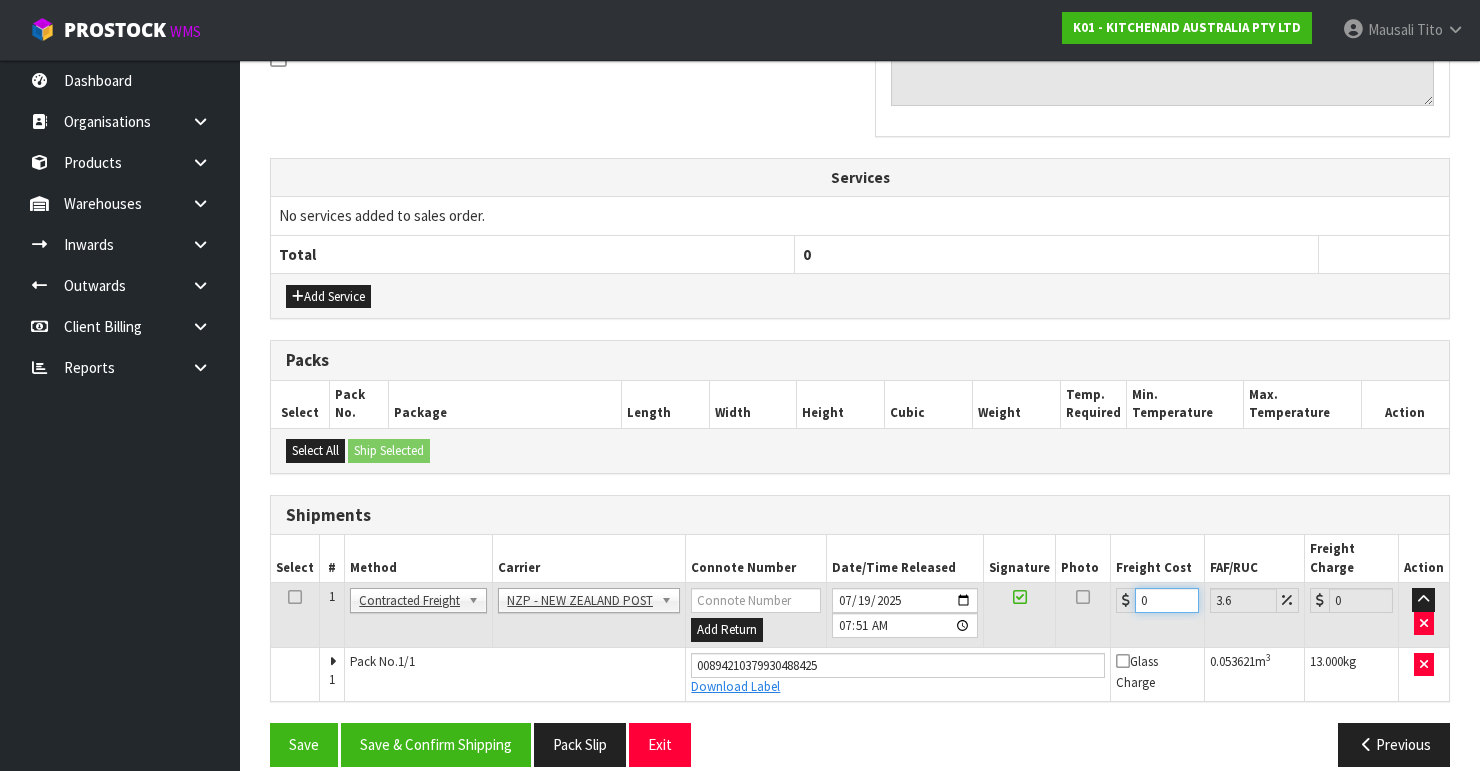 drag, startPoint x: 1164, startPoint y: 579, endPoint x: 1124, endPoint y: 586, distance: 40.60788 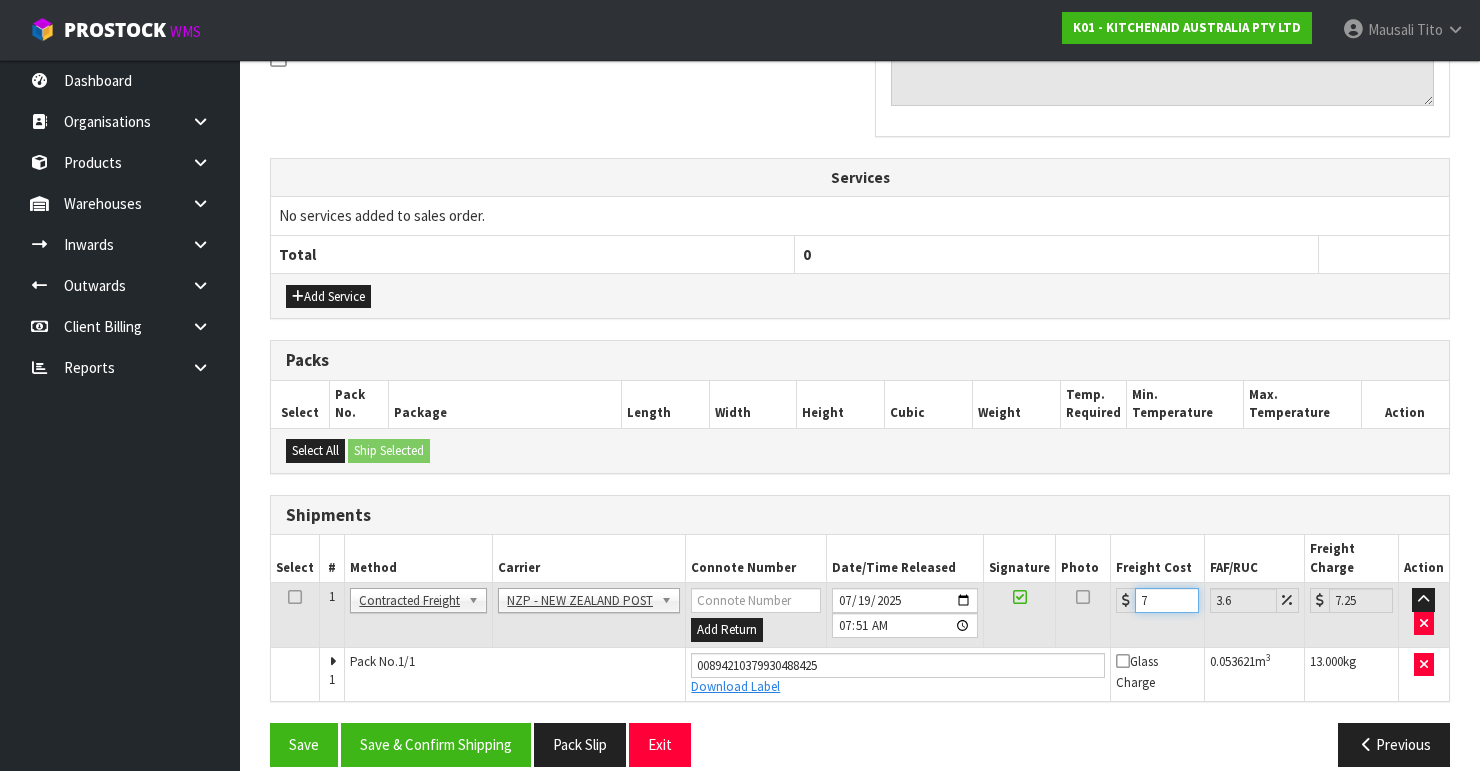 type on "7.3" 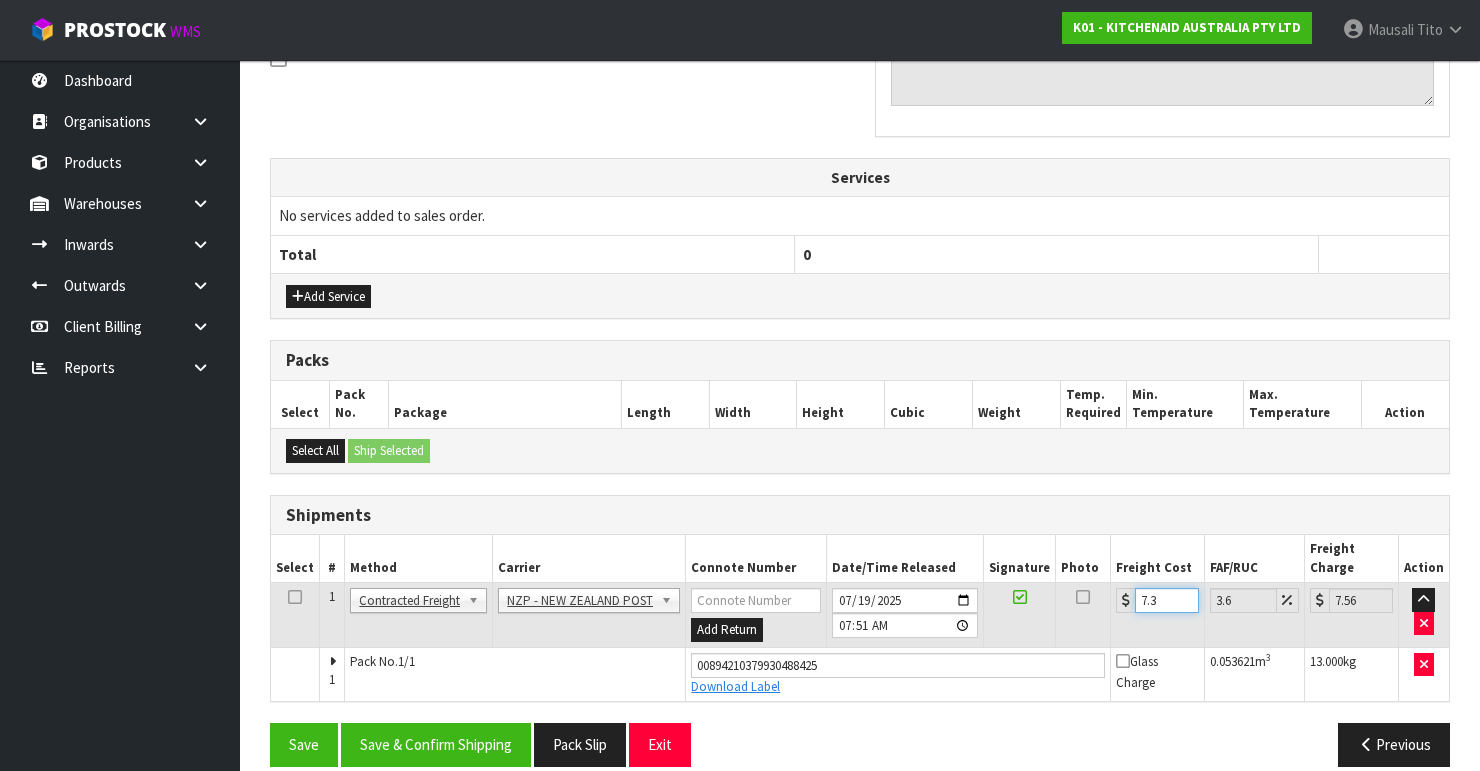 type on "7.31" 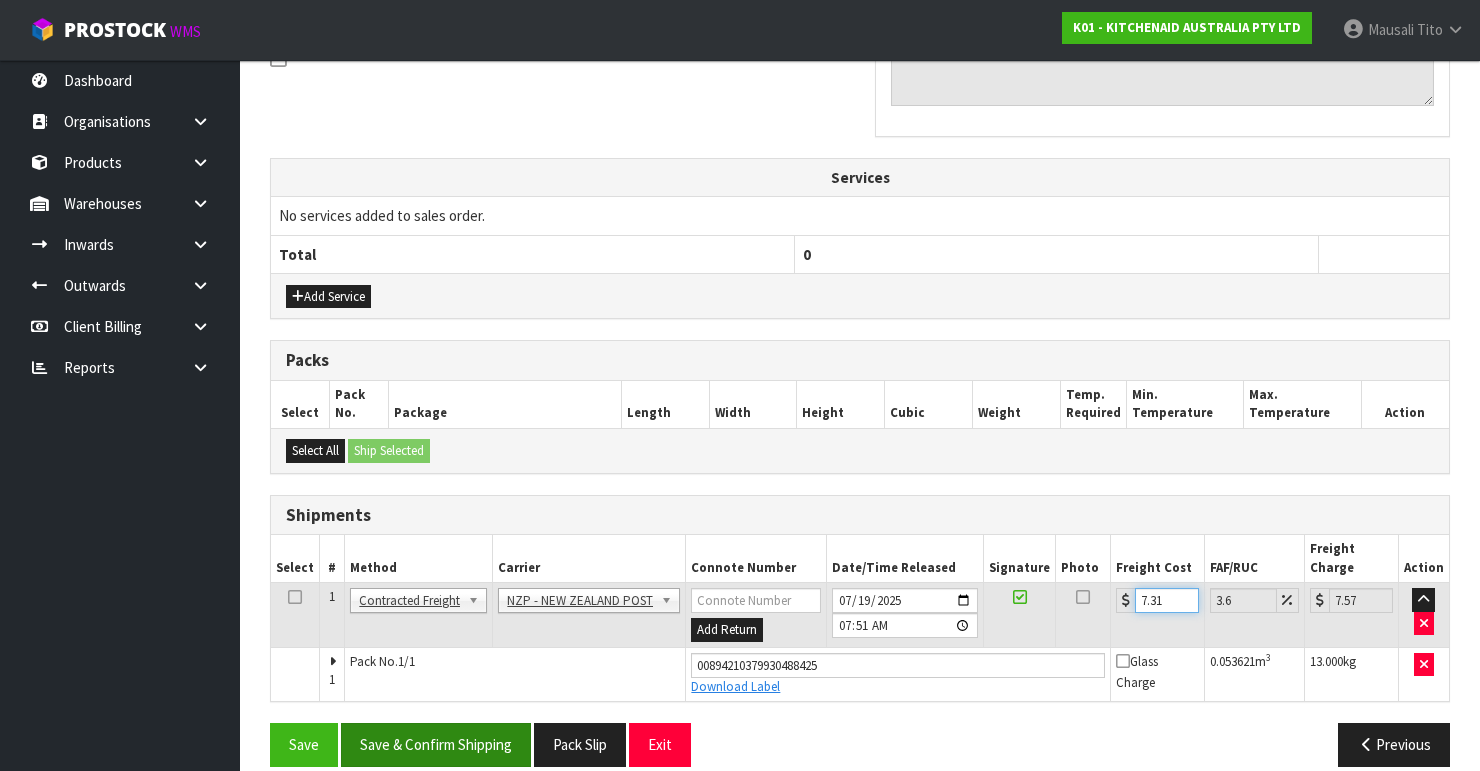 type on "7.31" 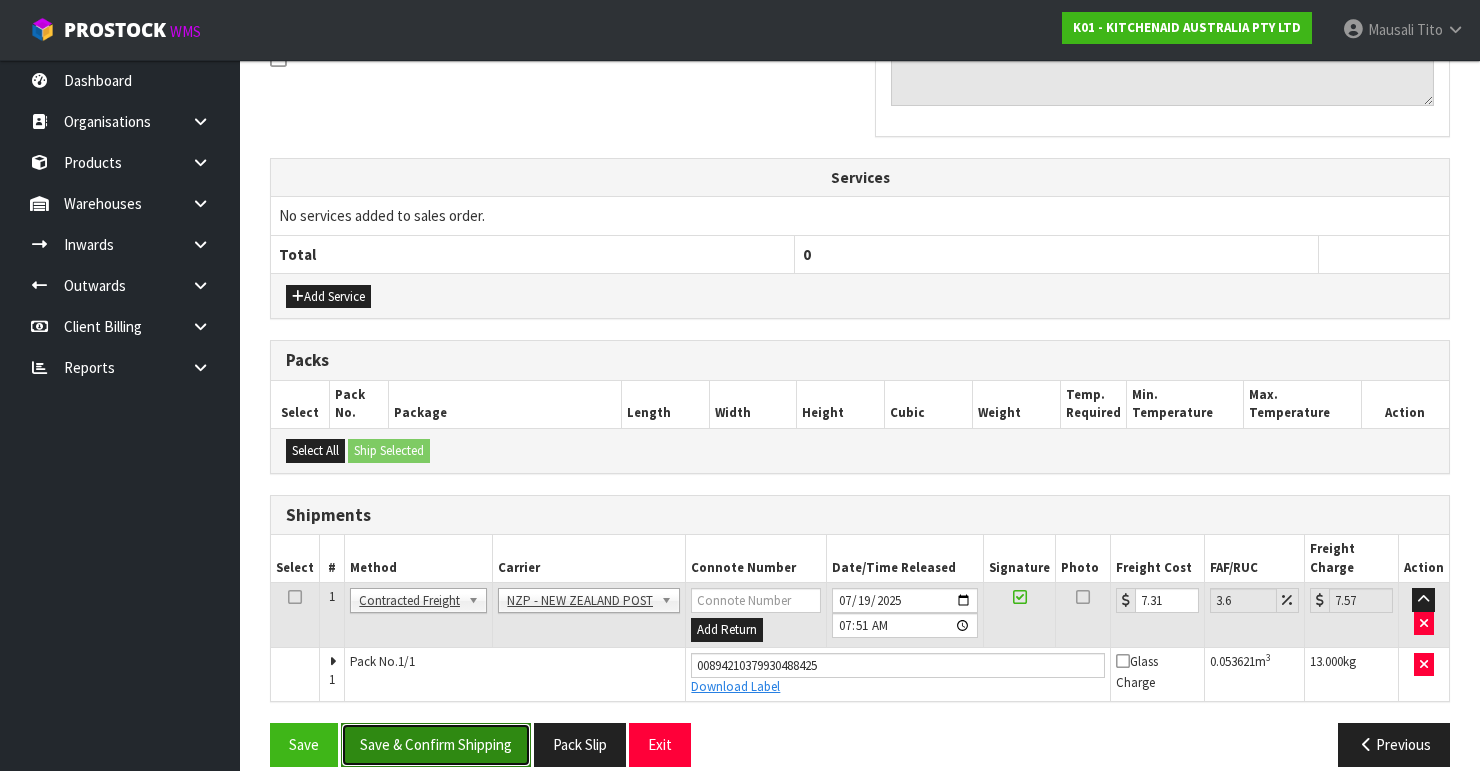 click on "Save & Confirm Shipping" at bounding box center [436, 744] 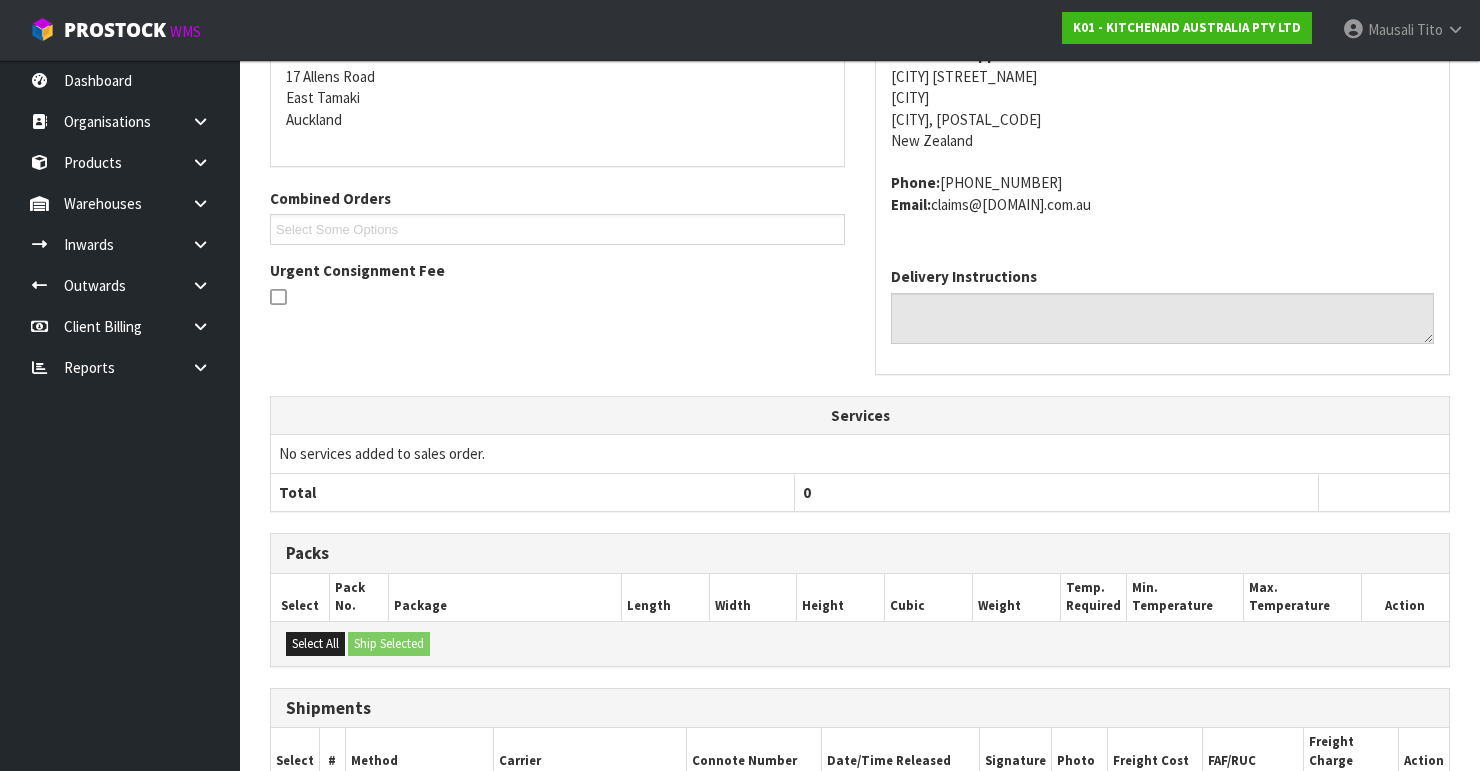 scroll, scrollTop: 584, scrollLeft: 0, axis: vertical 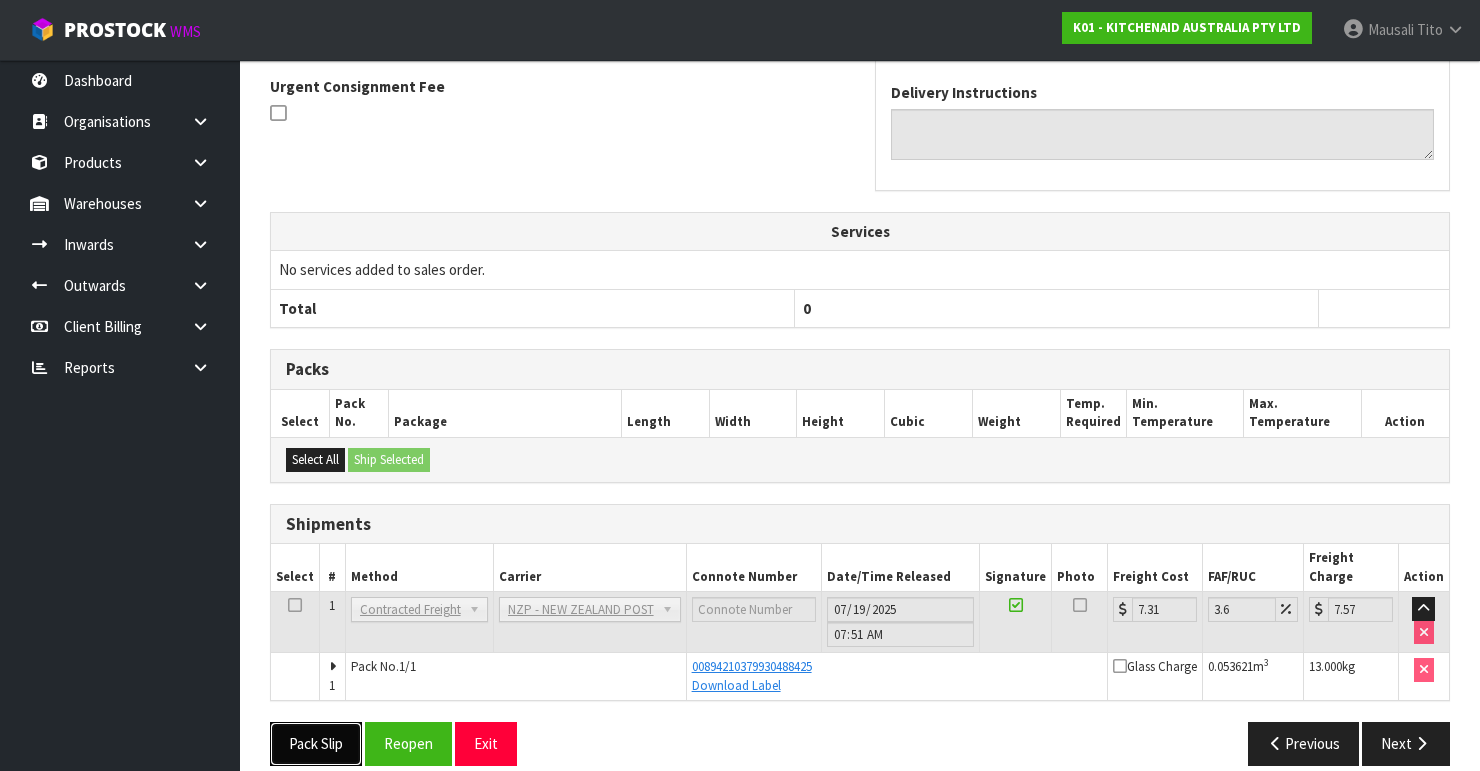 click on "Pack Slip" at bounding box center (316, 743) 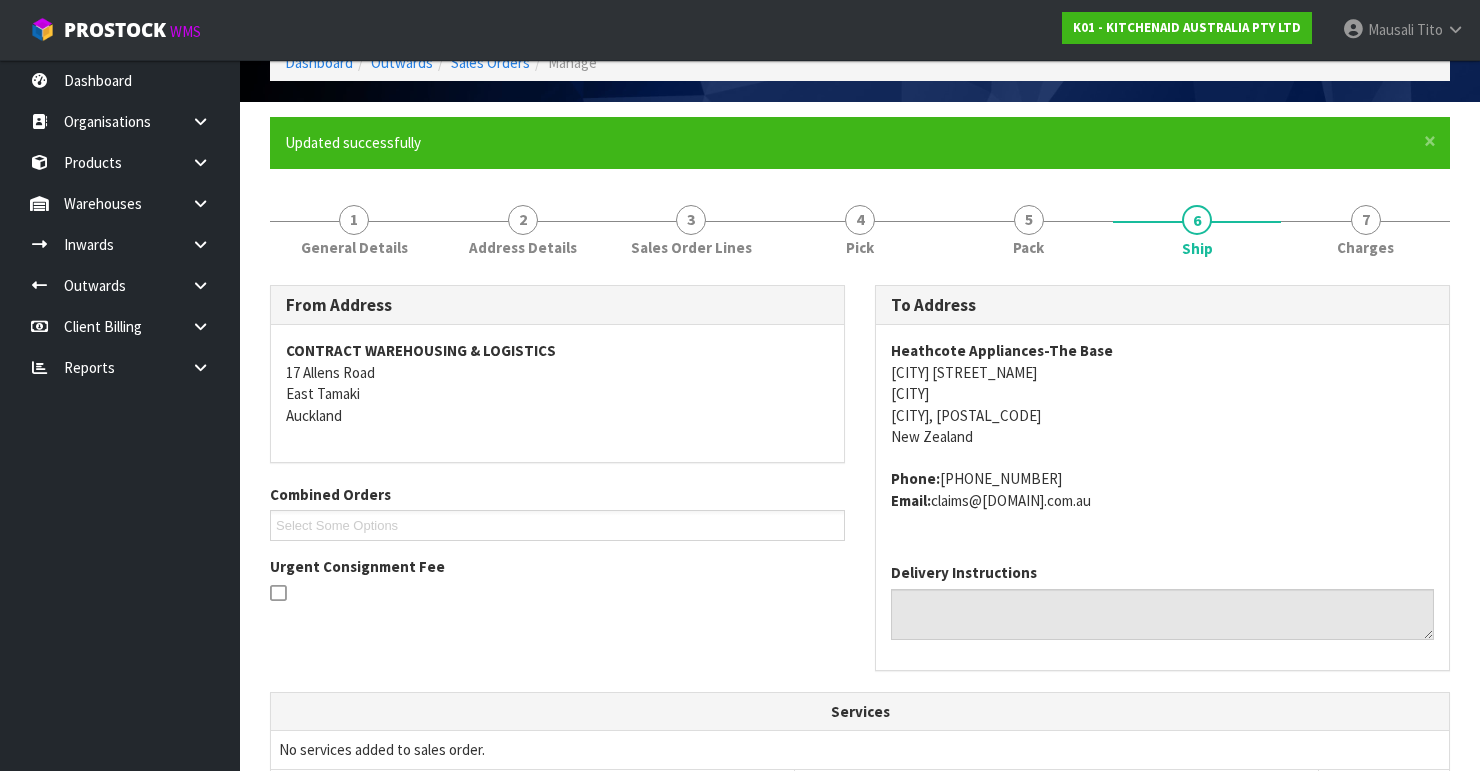 scroll, scrollTop: 0, scrollLeft: 0, axis: both 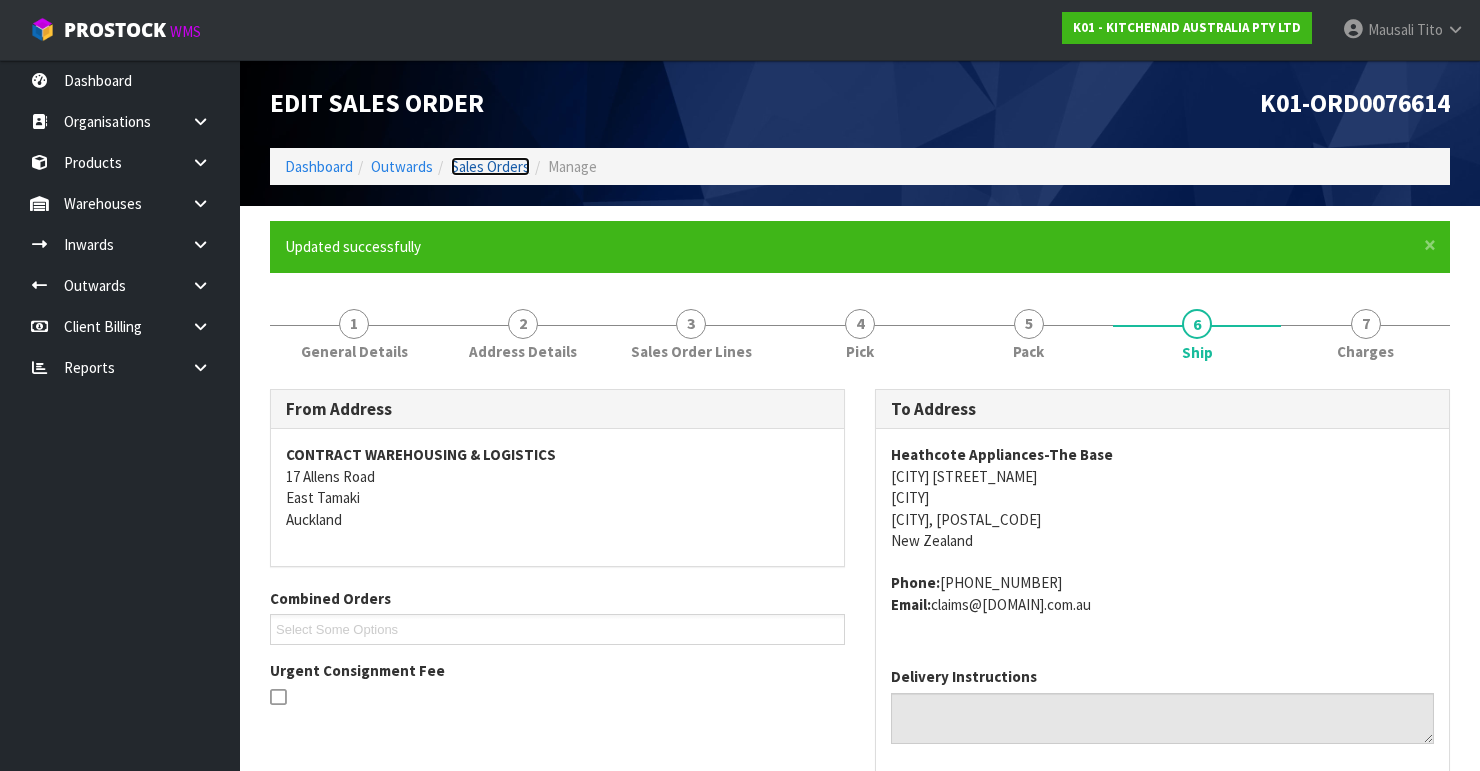 click on "Sales Orders" at bounding box center (490, 166) 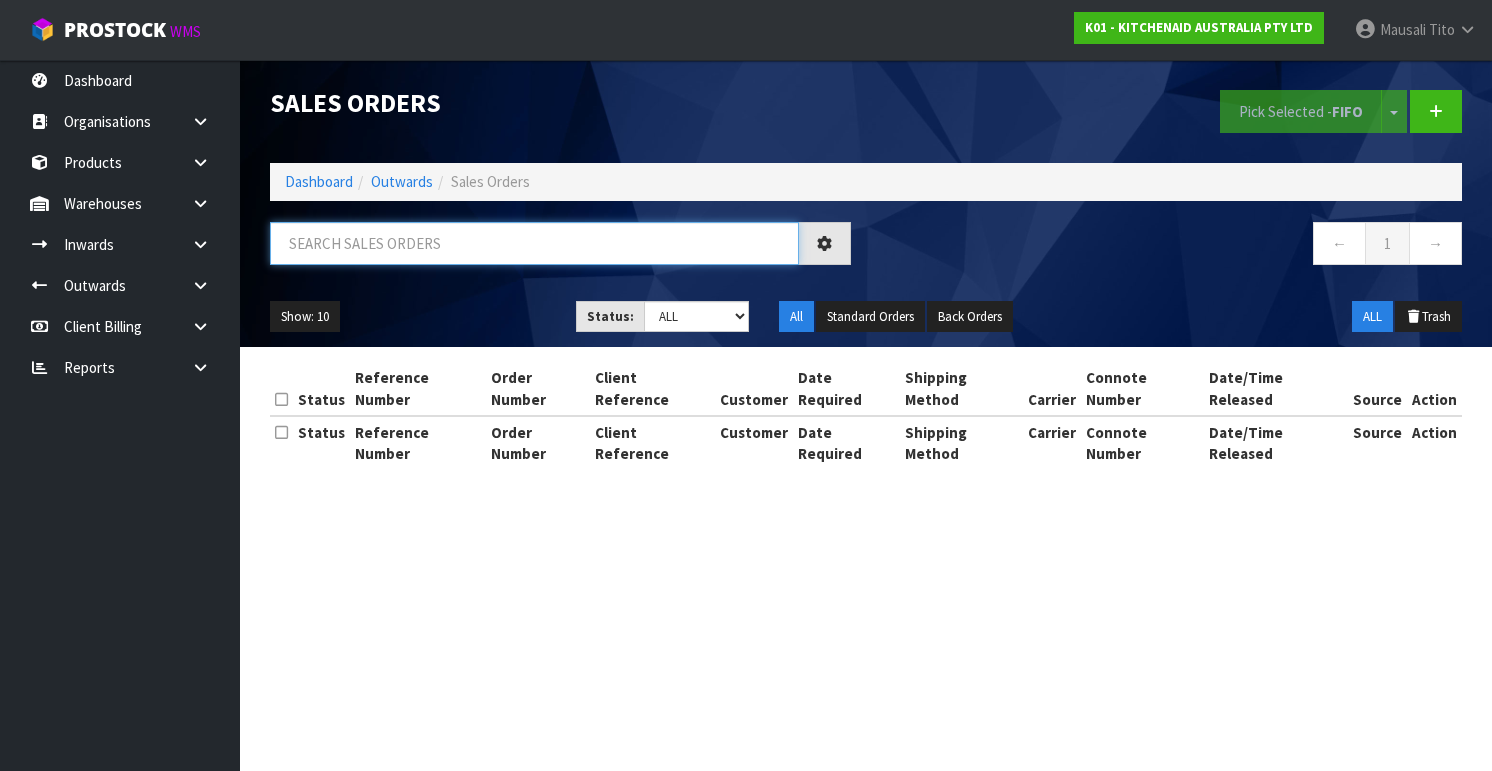 click at bounding box center (534, 243) 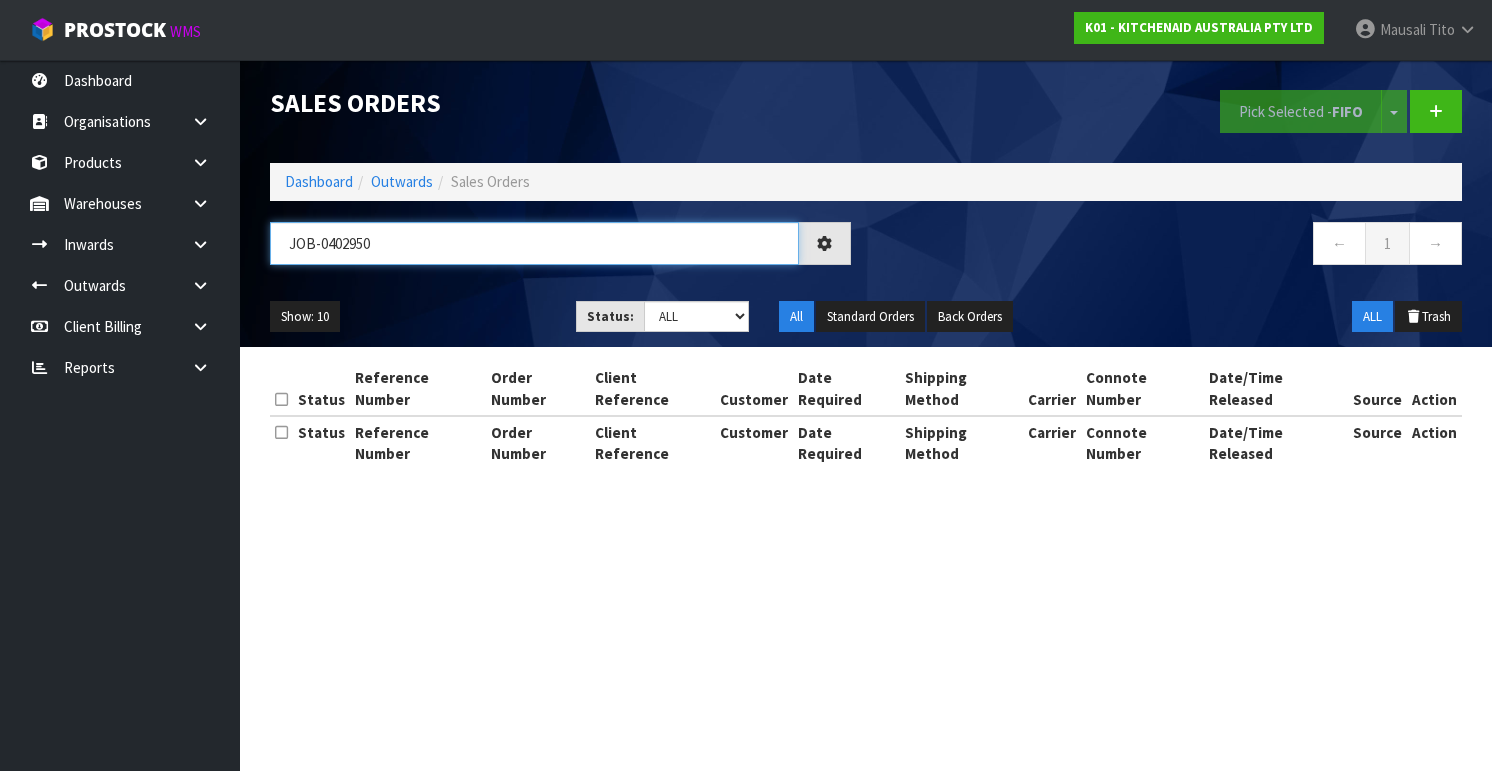type on "JOB-0402950" 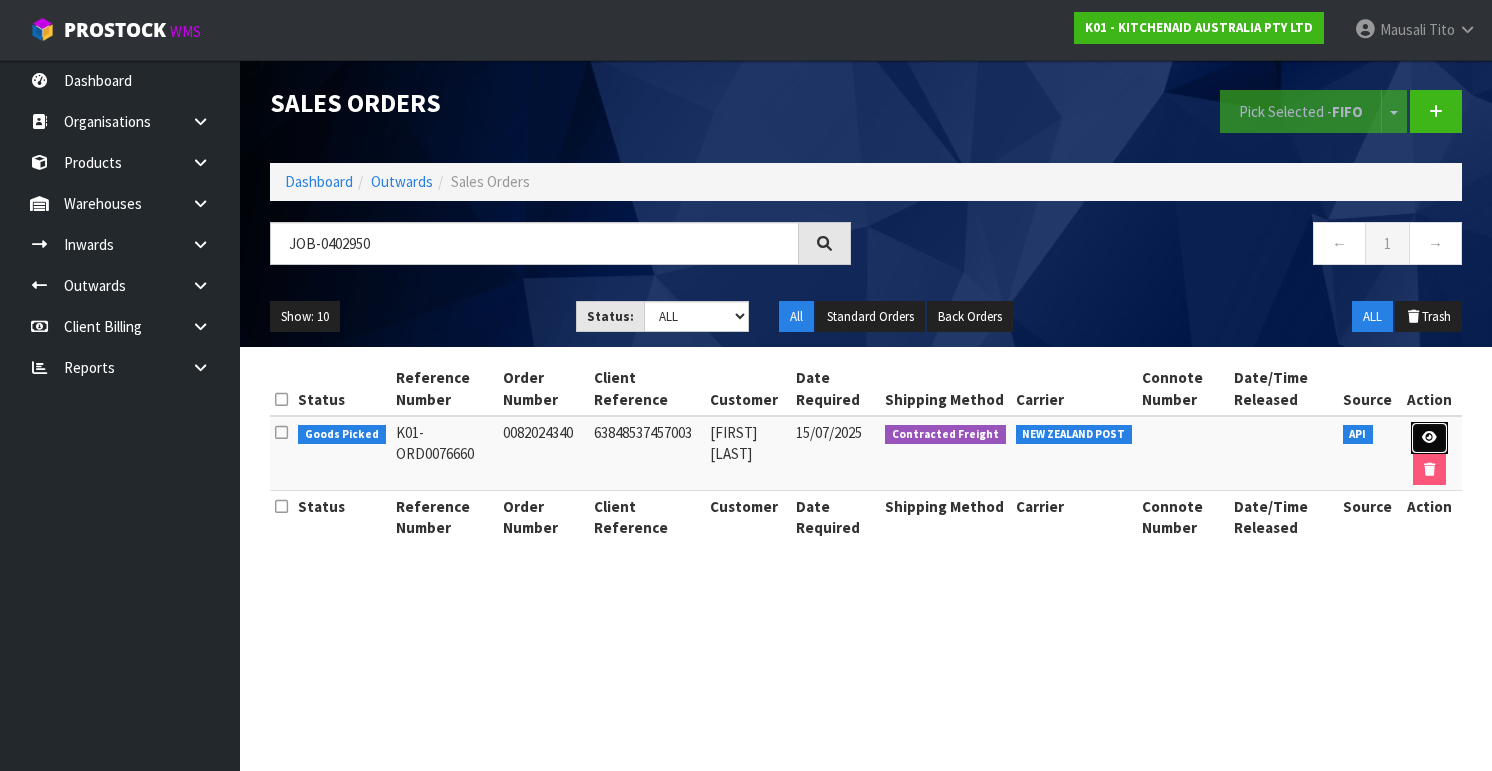 click at bounding box center [1429, 438] 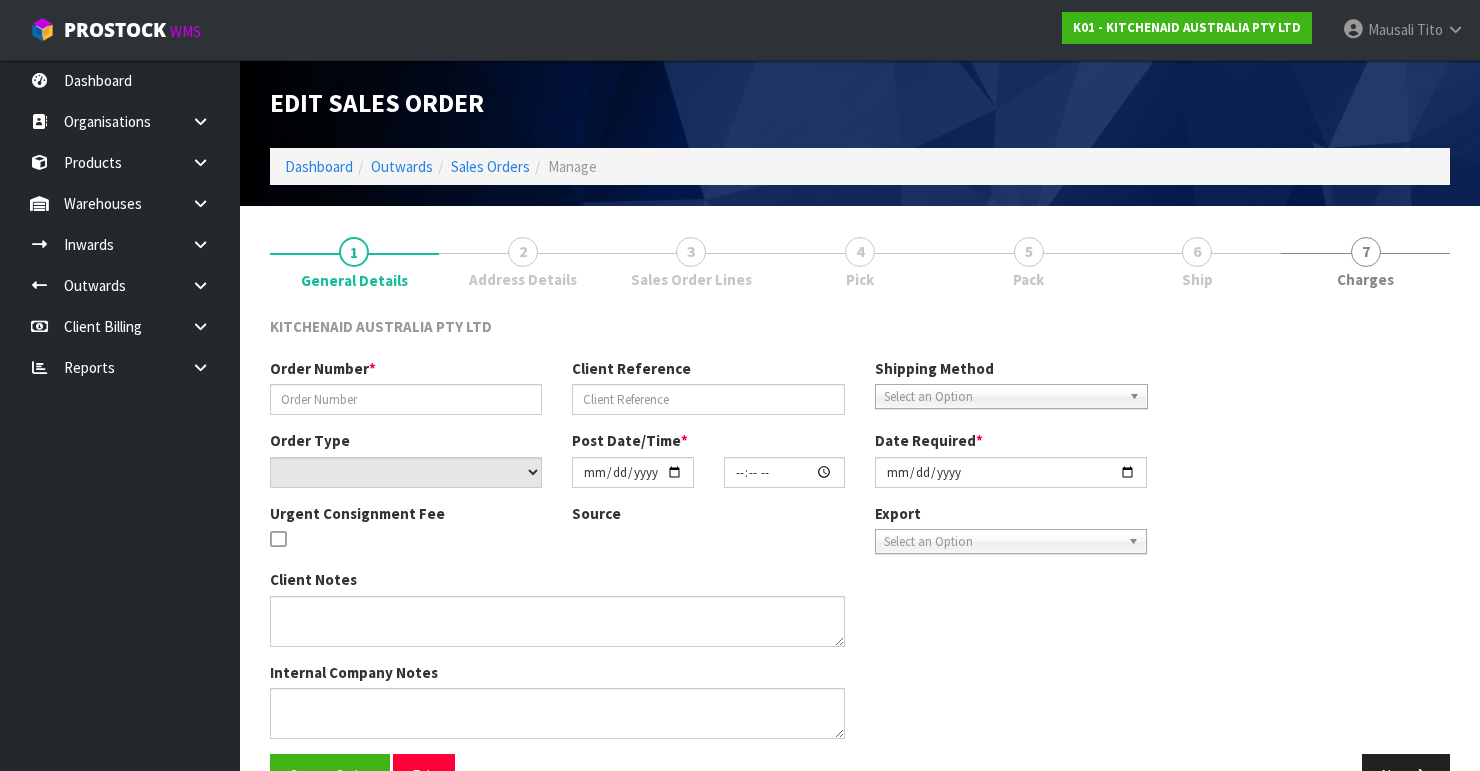 type on "0082024340" 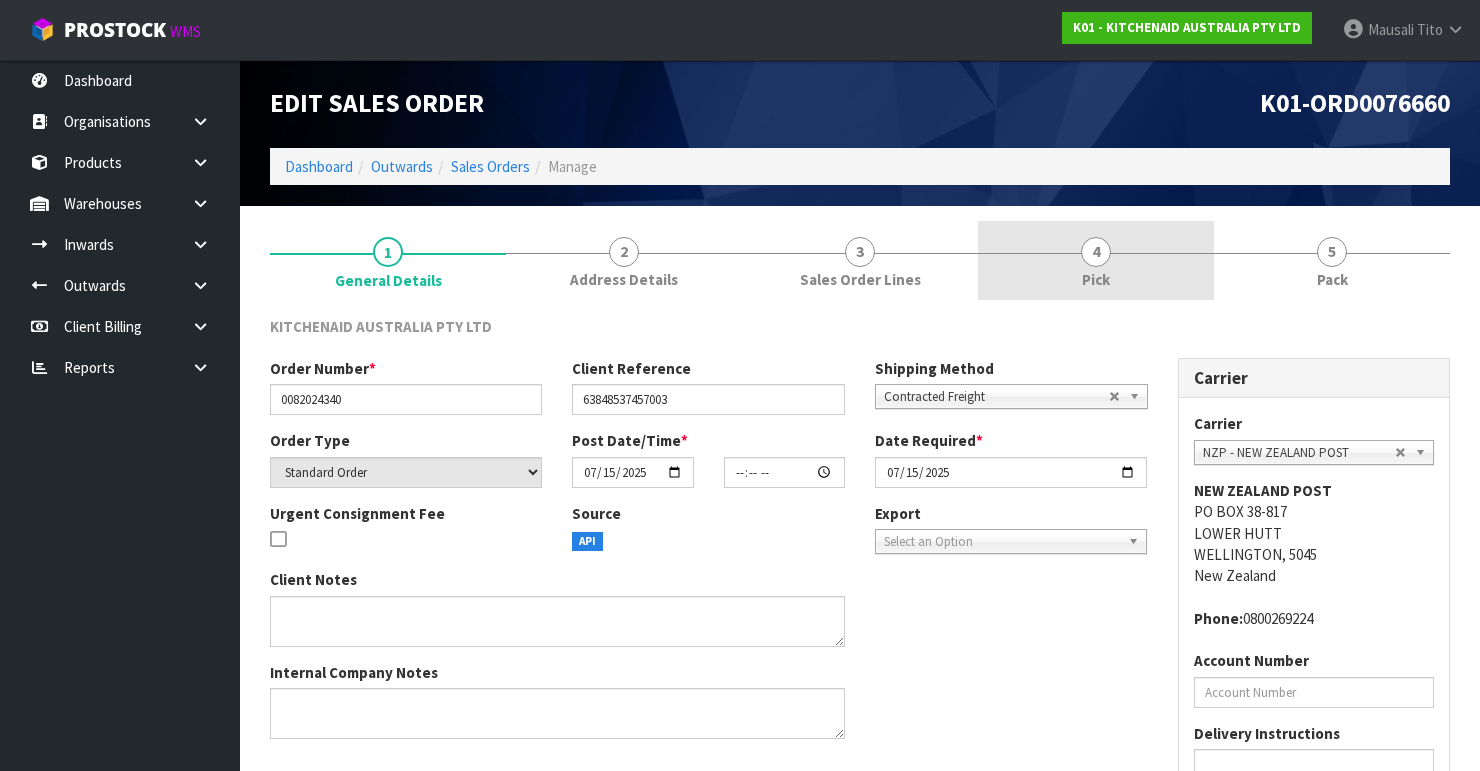 click on "4
Pick" at bounding box center (1096, 260) 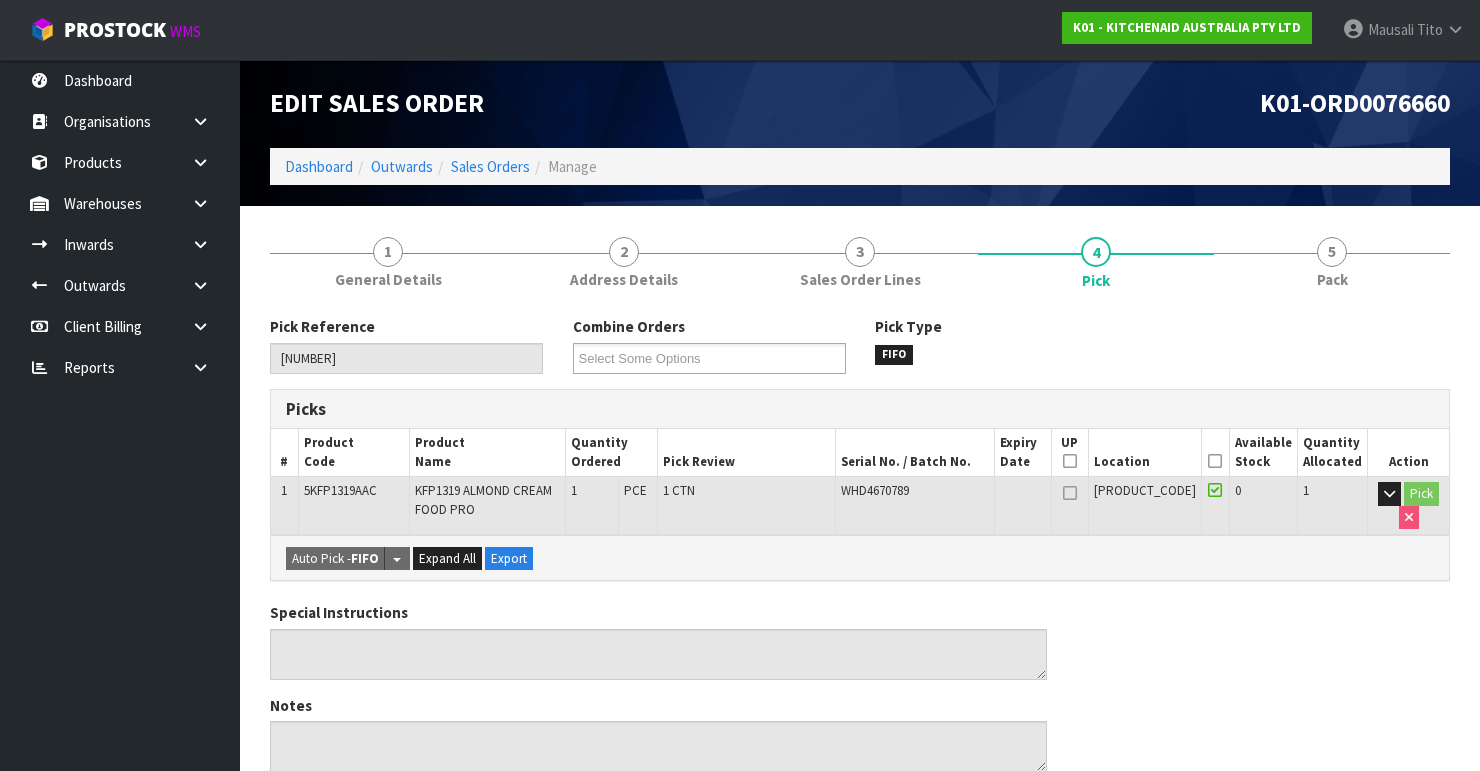 click at bounding box center [1215, 461] 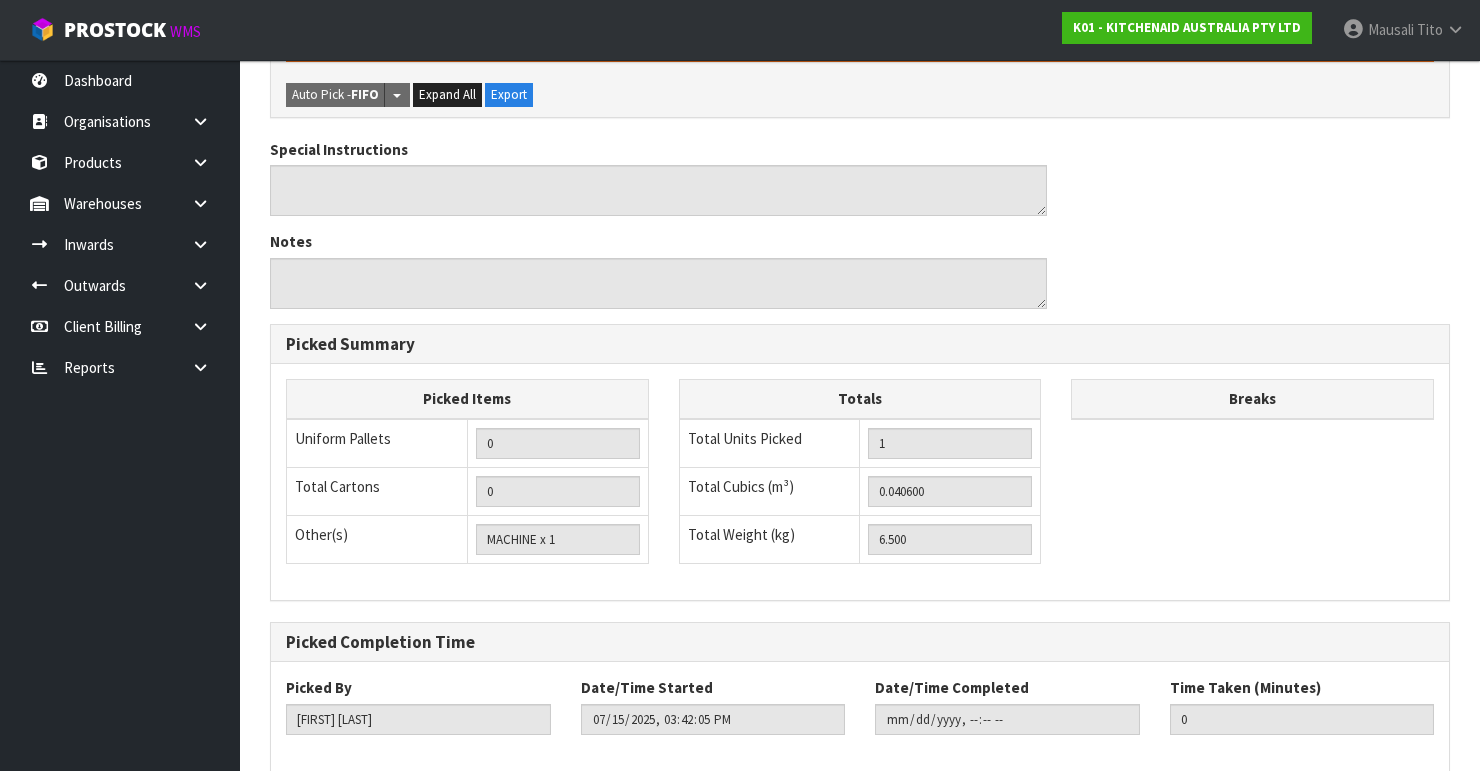 scroll, scrollTop: 633, scrollLeft: 0, axis: vertical 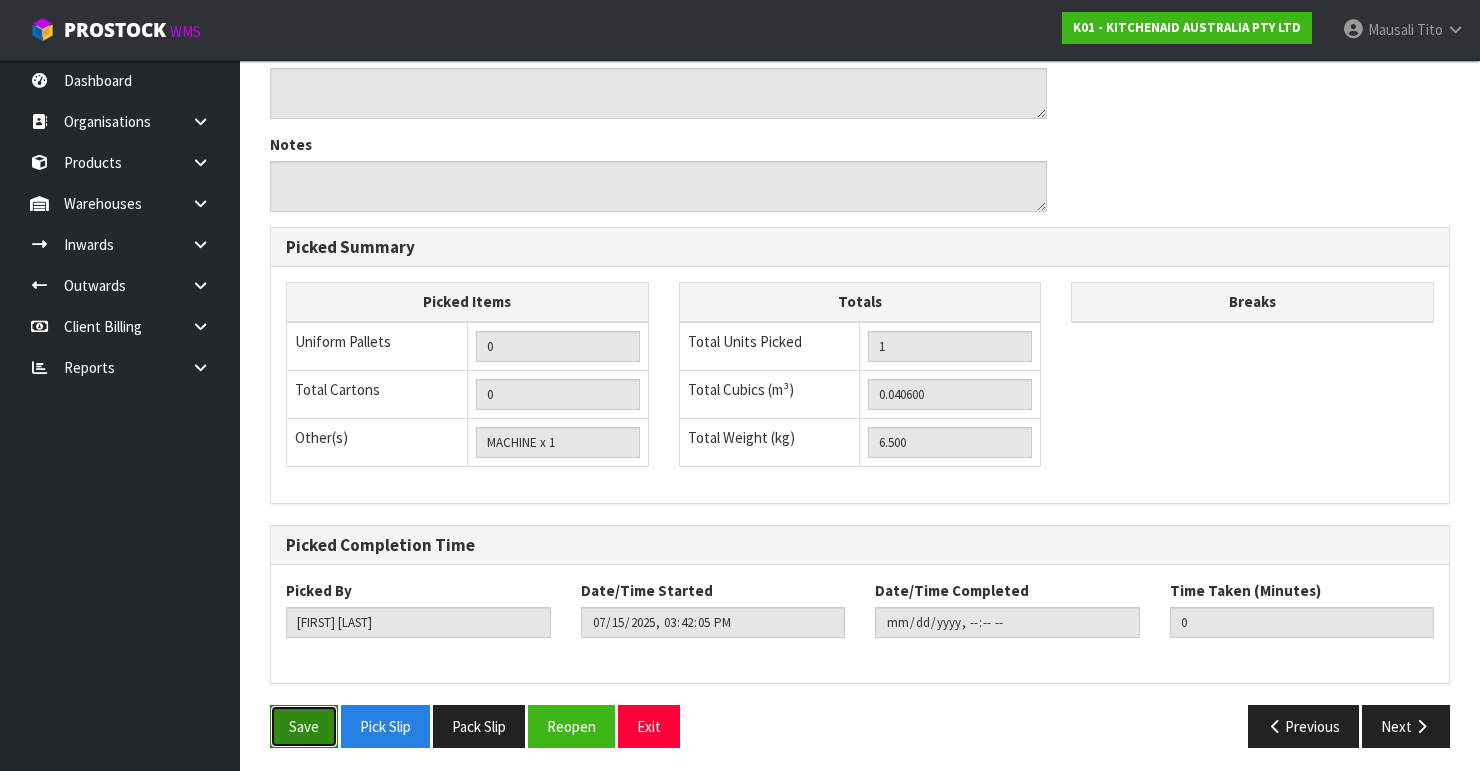 click on "Save" at bounding box center [304, 726] 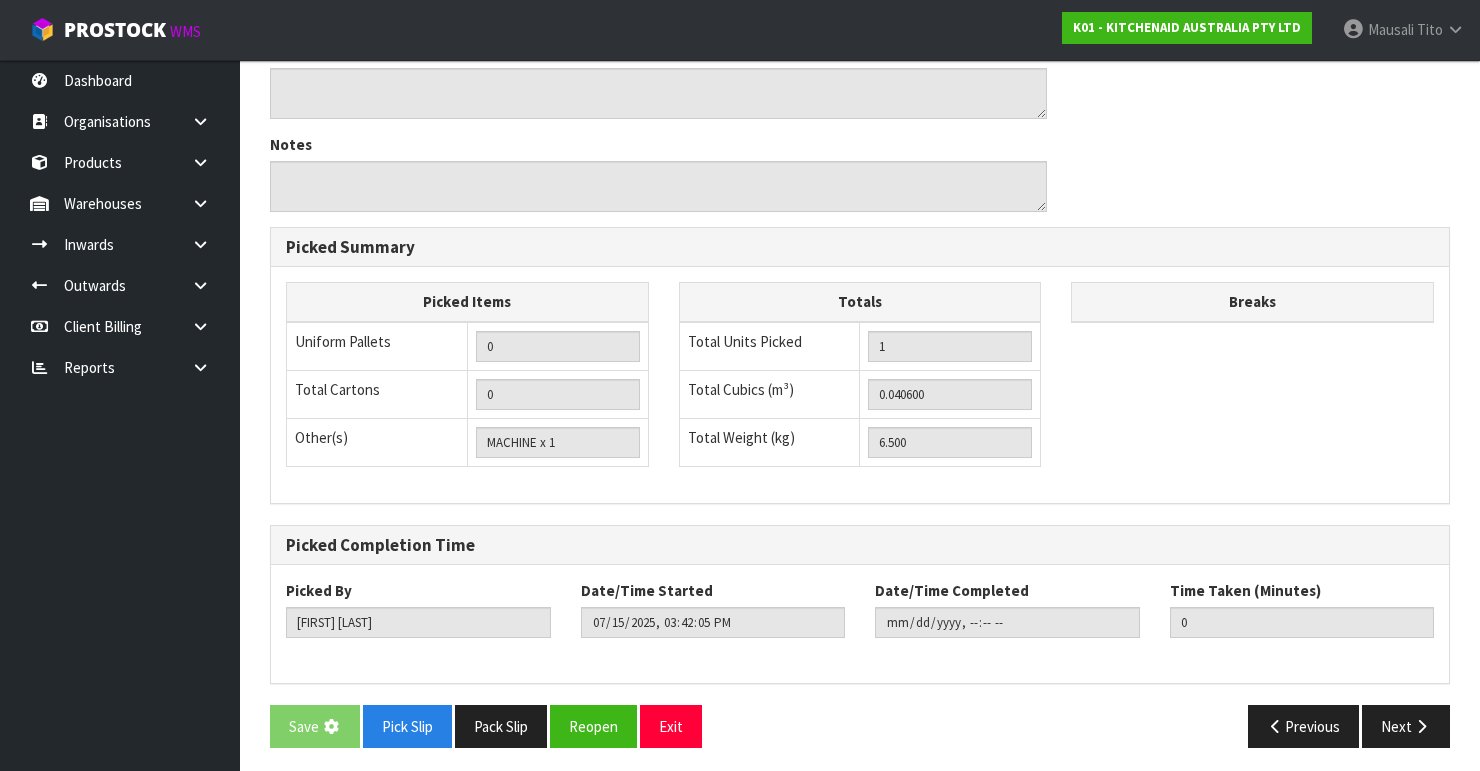 scroll, scrollTop: 0, scrollLeft: 0, axis: both 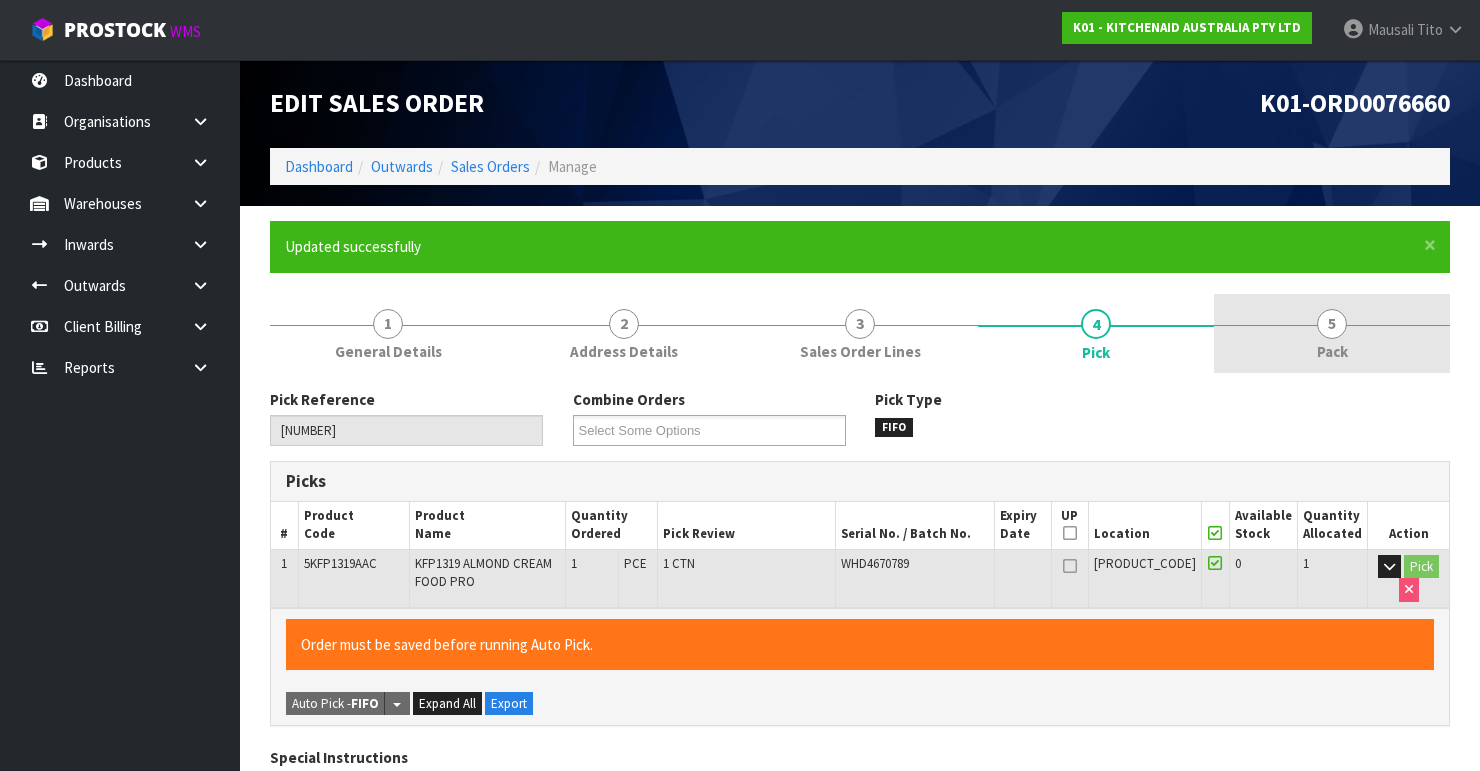 type on "[FIRST] [LAST]" 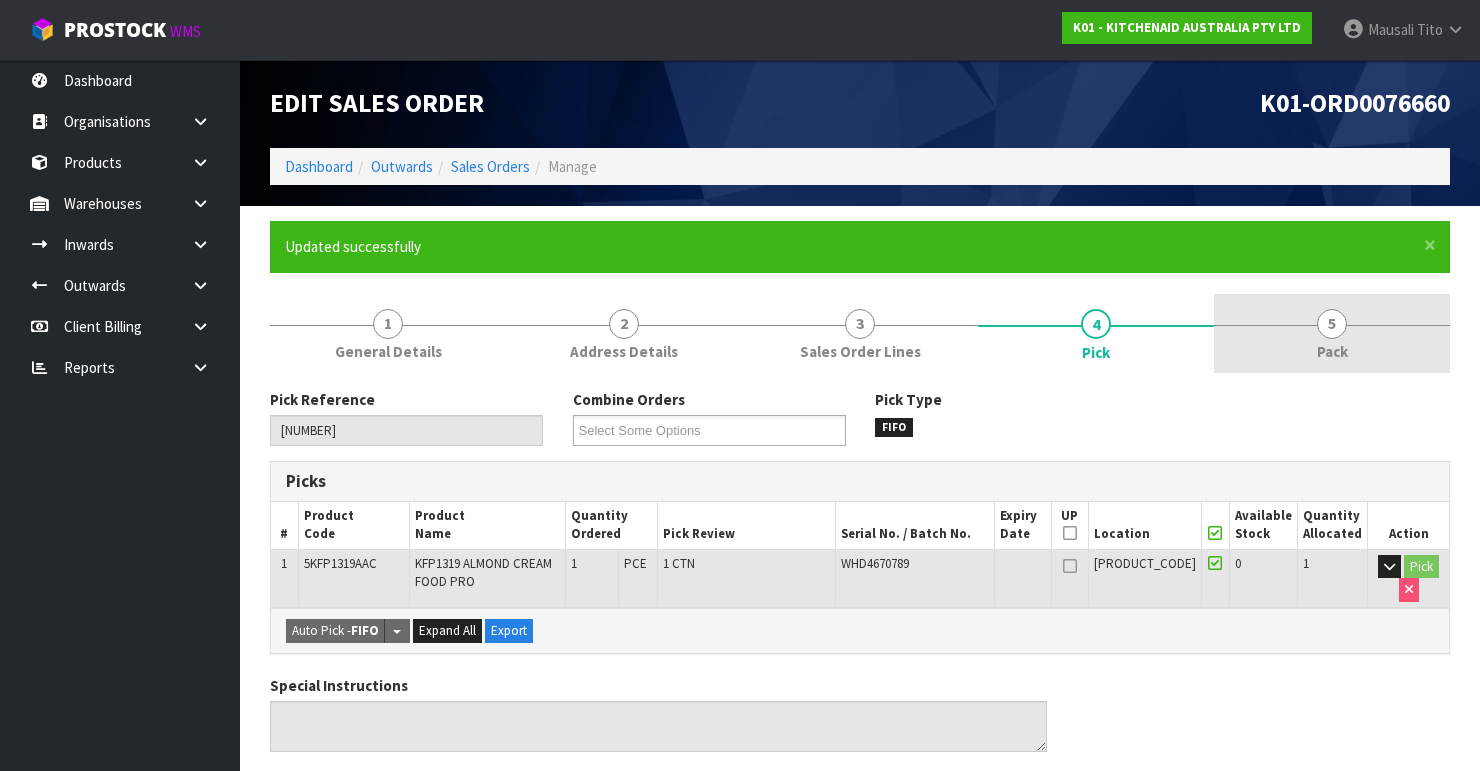 click on "Pack" at bounding box center (1332, 351) 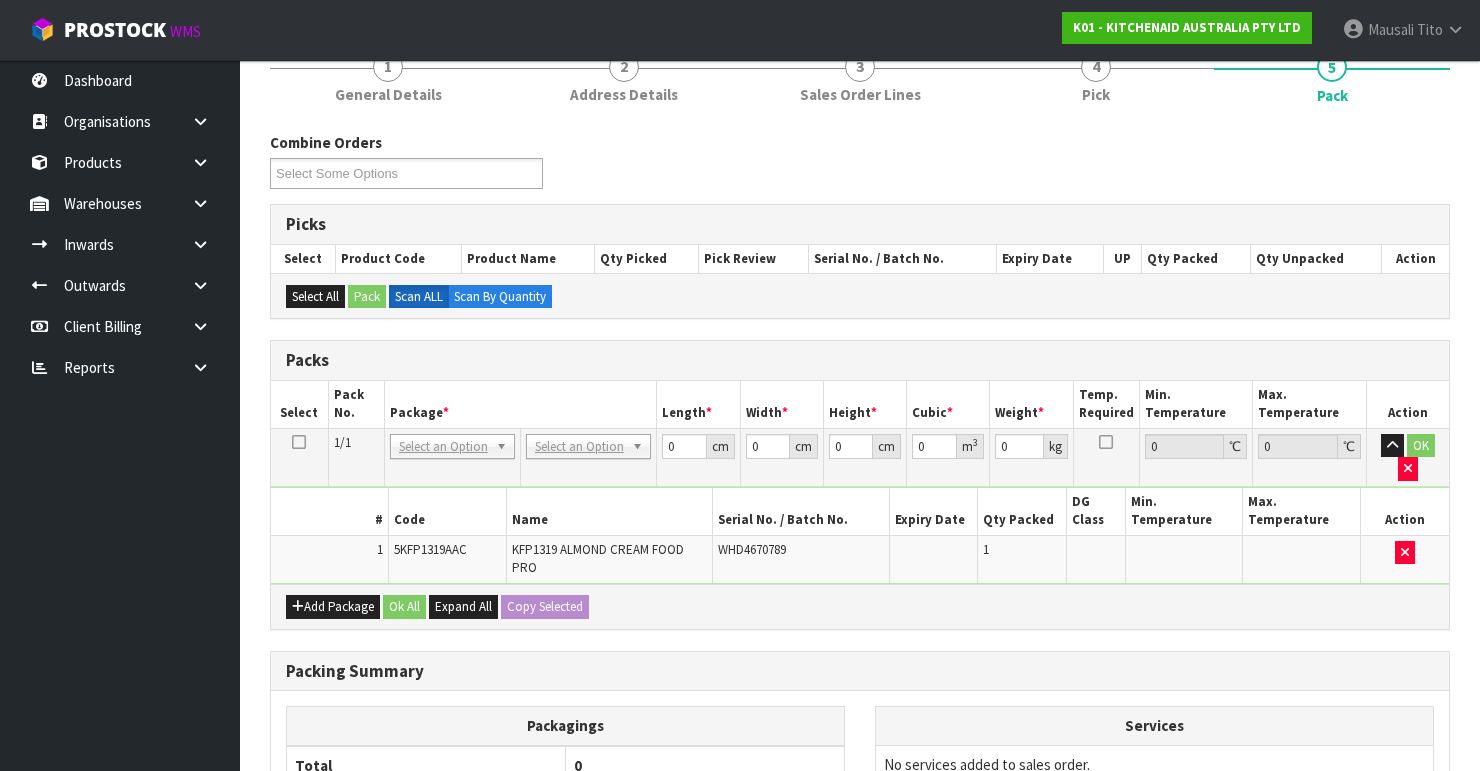 scroll, scrollTop: 400, scrollLeft: 0, axis: vertical 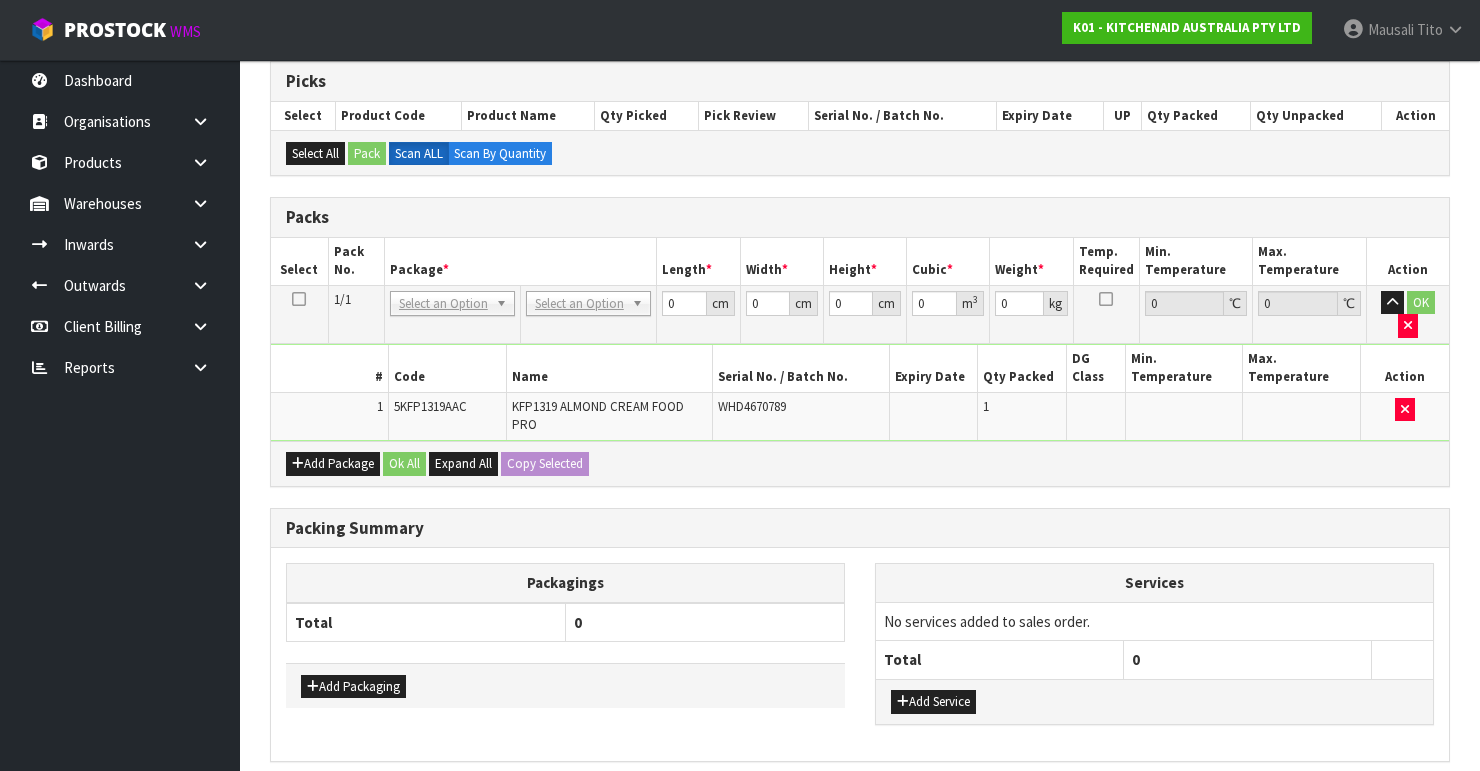 drag, startPoint x: 592, startPoint y: 295, endPoint x: 580, endPoint y: 303, distance: 14.422205 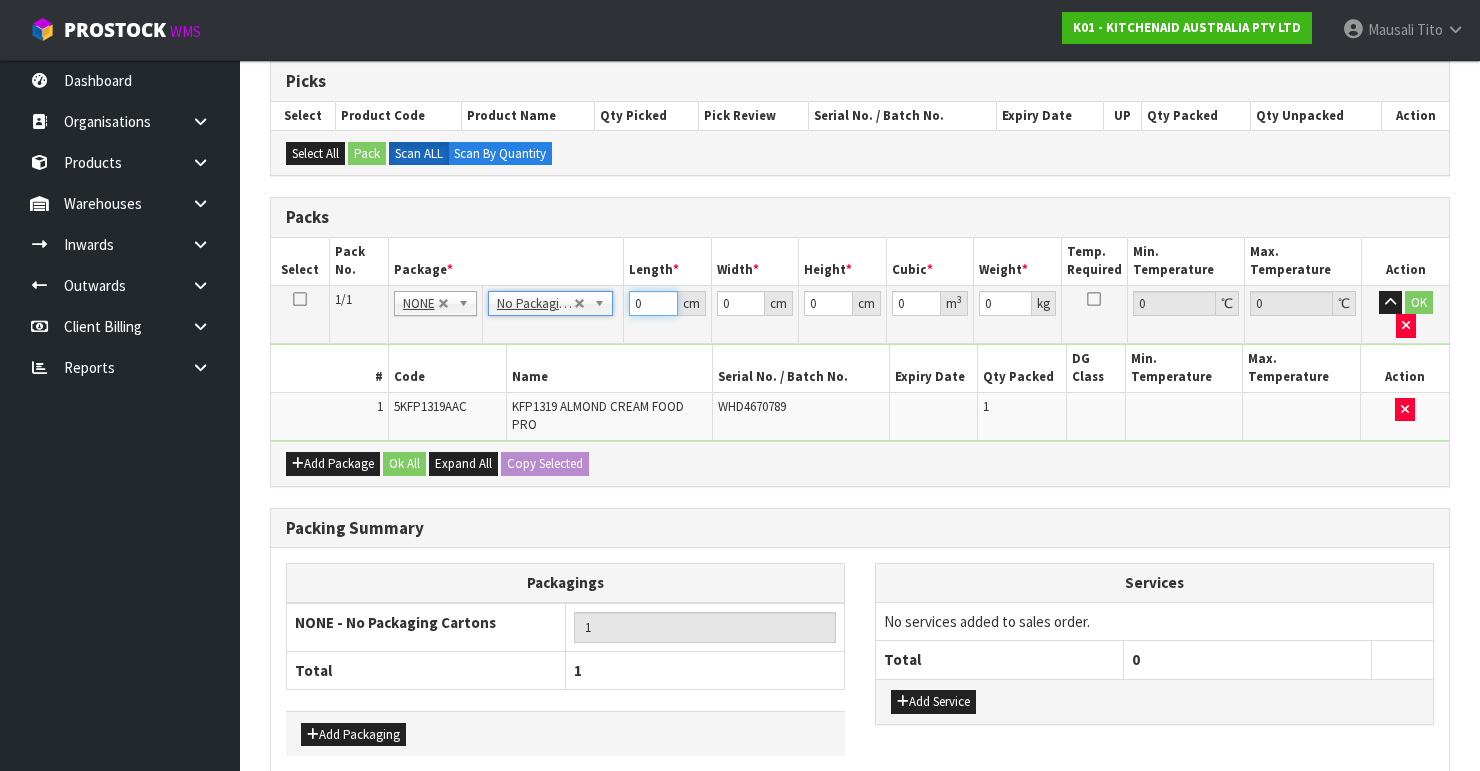 drag, startPoint x: 648, startPoint y: 305, endPoint x: 593, endPoint y: 328, distance: 59.615433 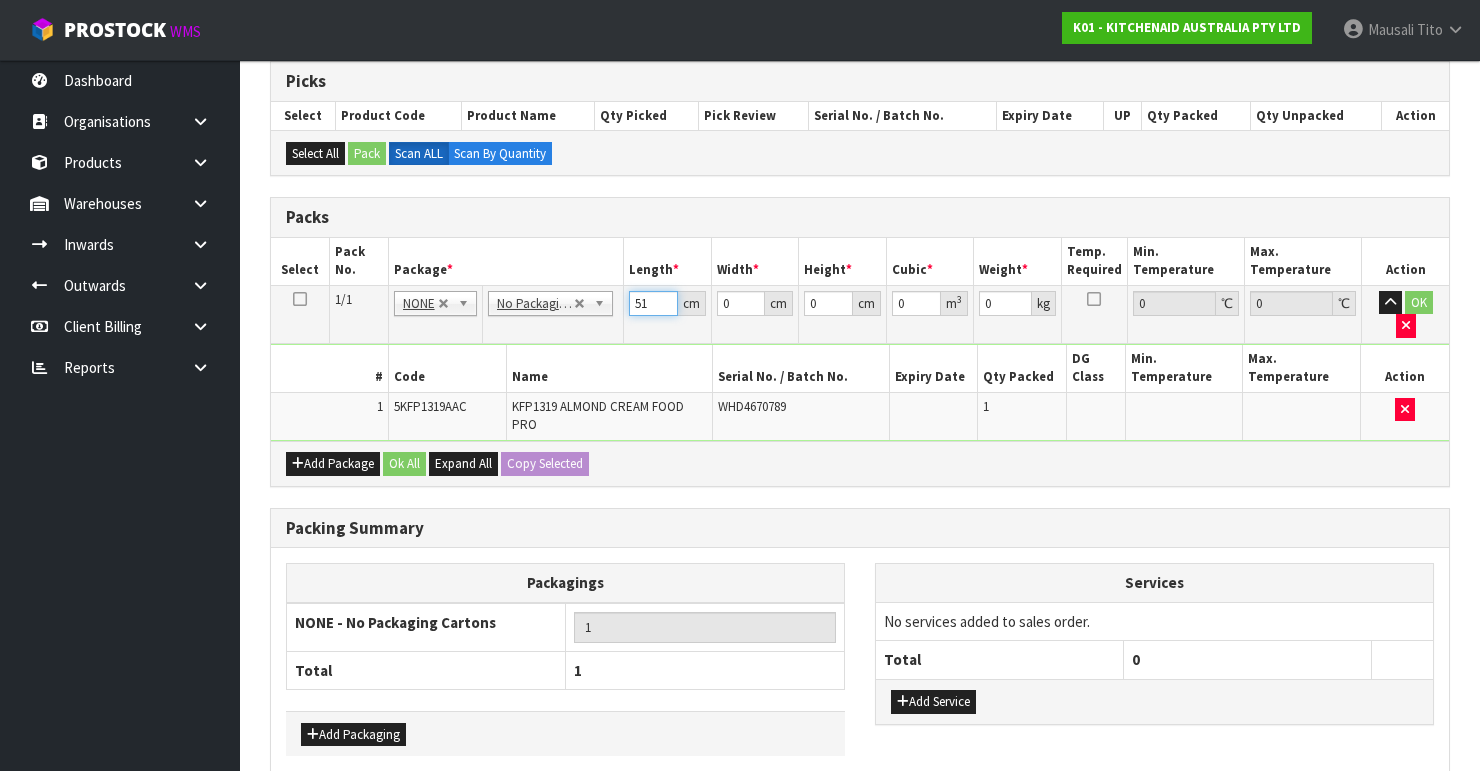 type on "51" 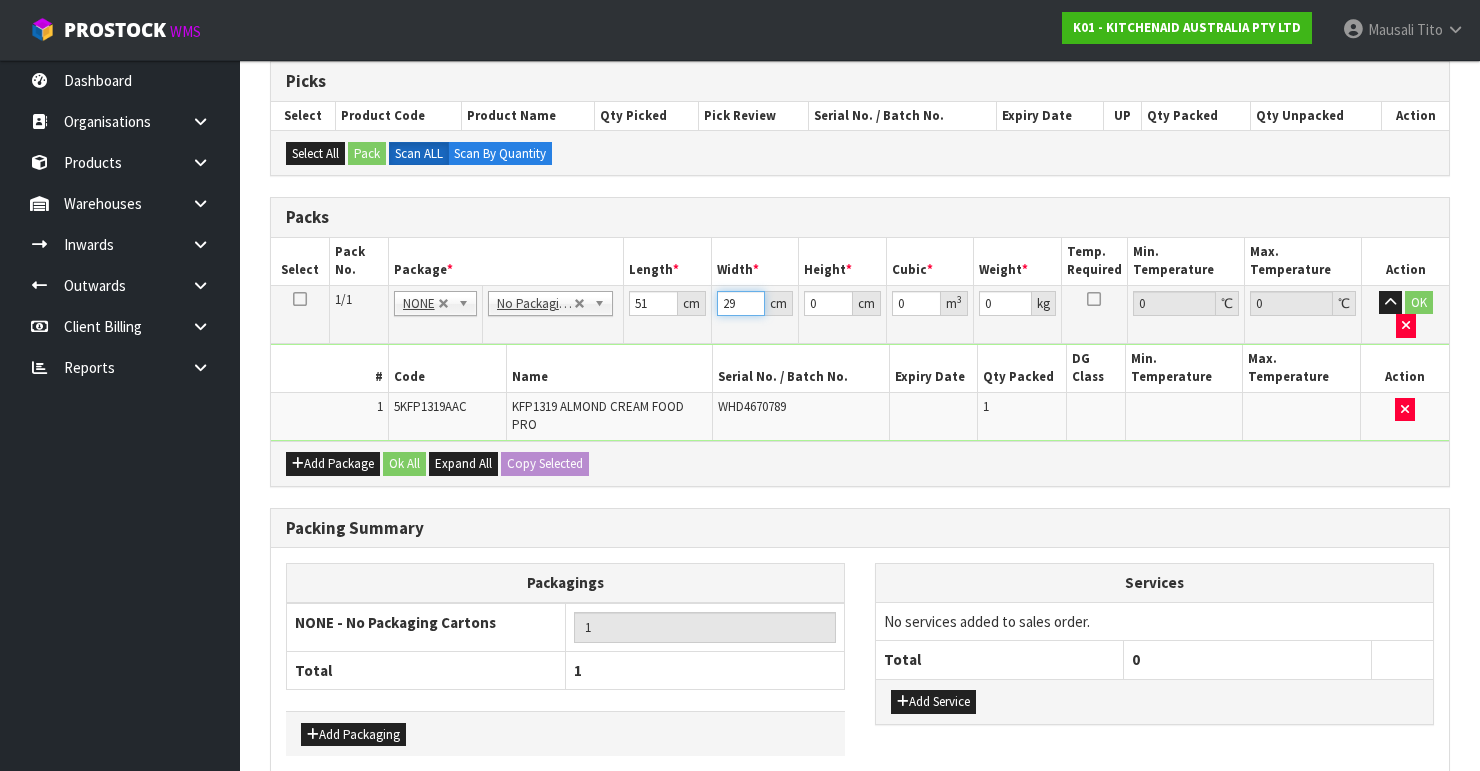 type on "29" 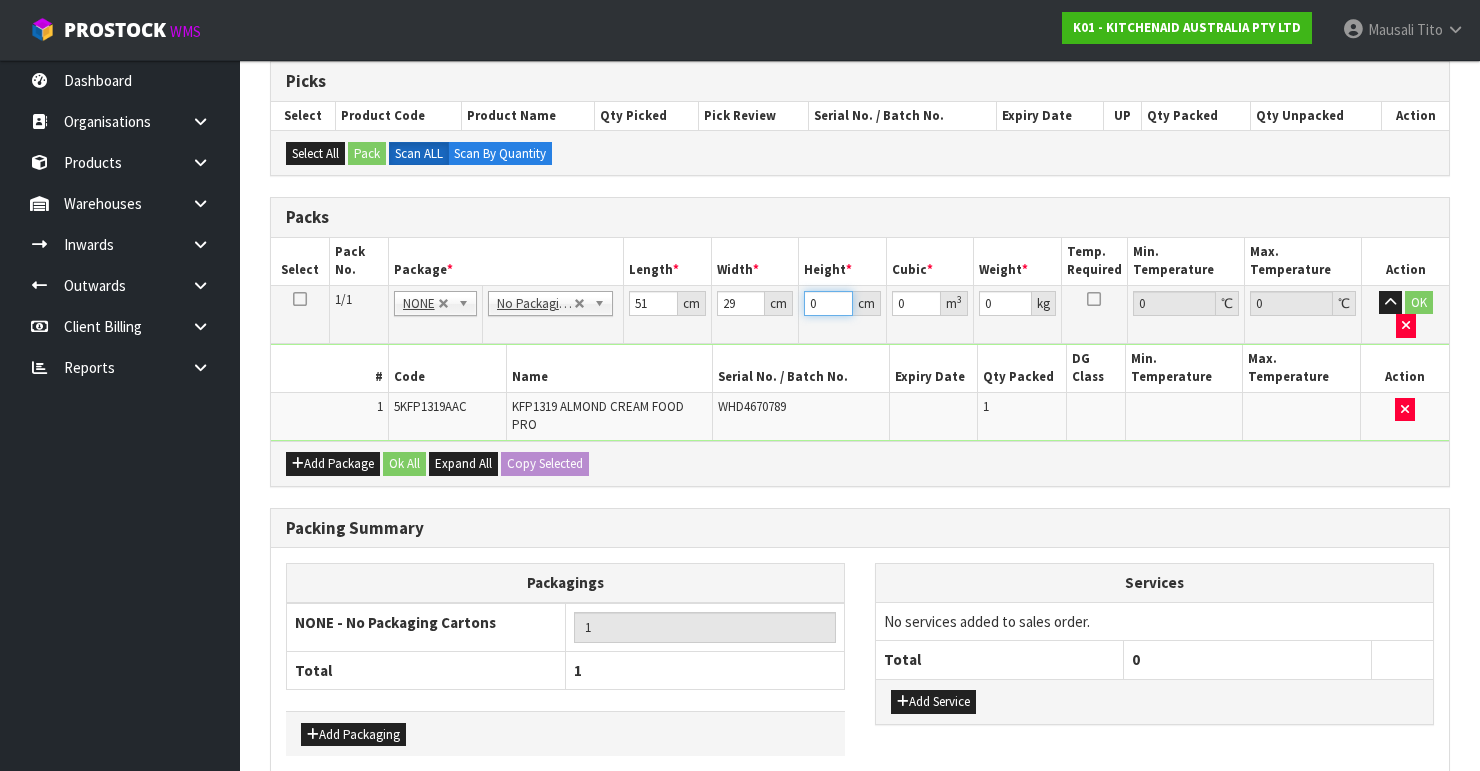 type on "2" 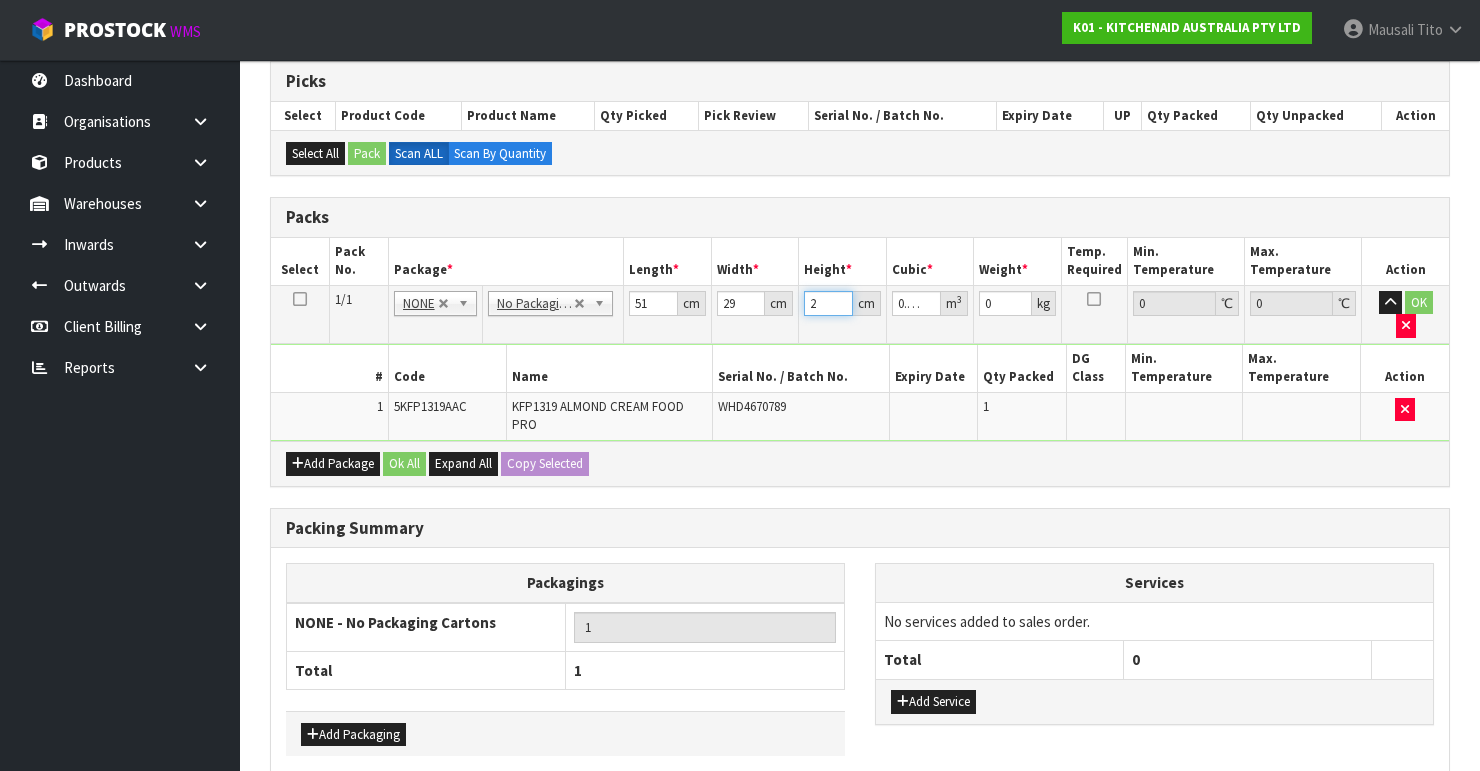 type on "29" 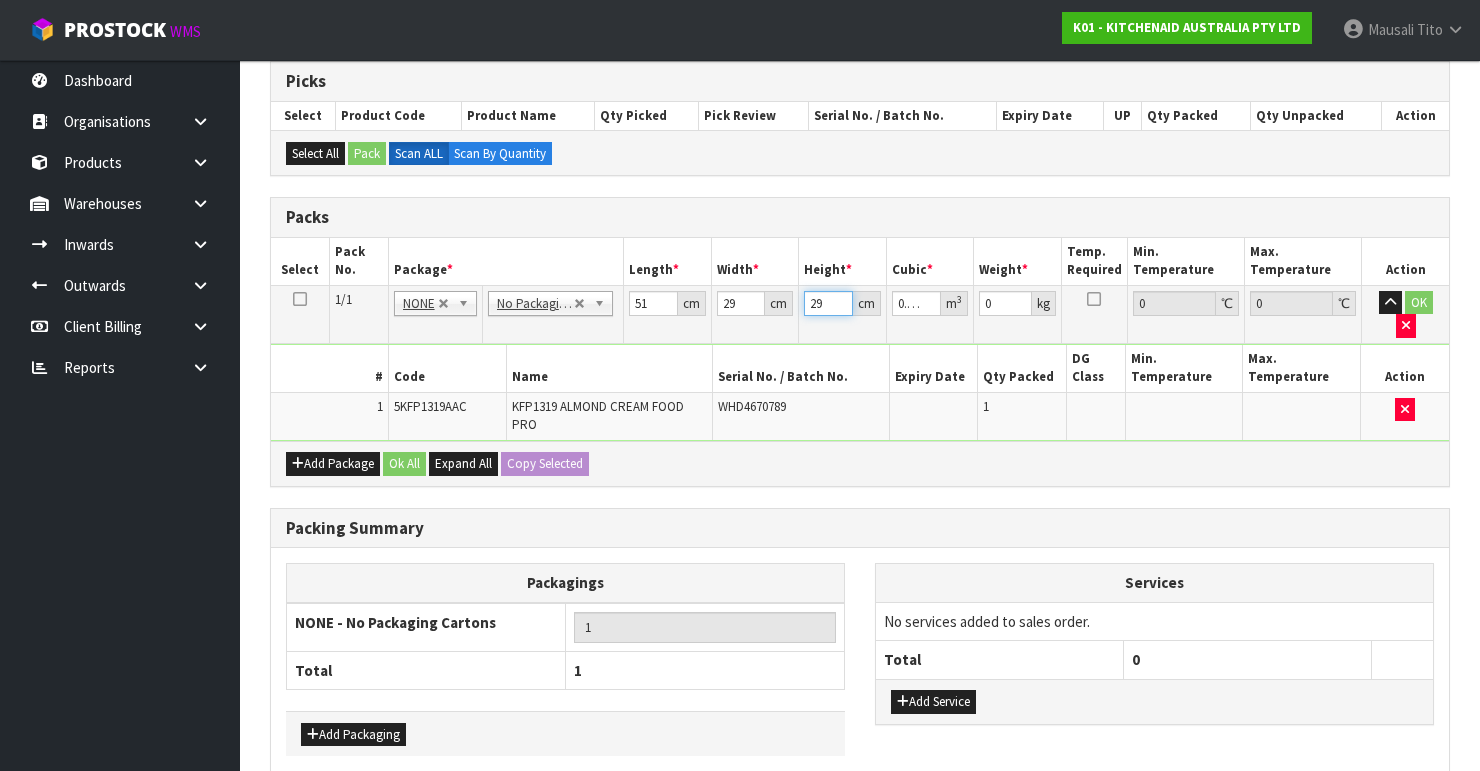 type on "29" 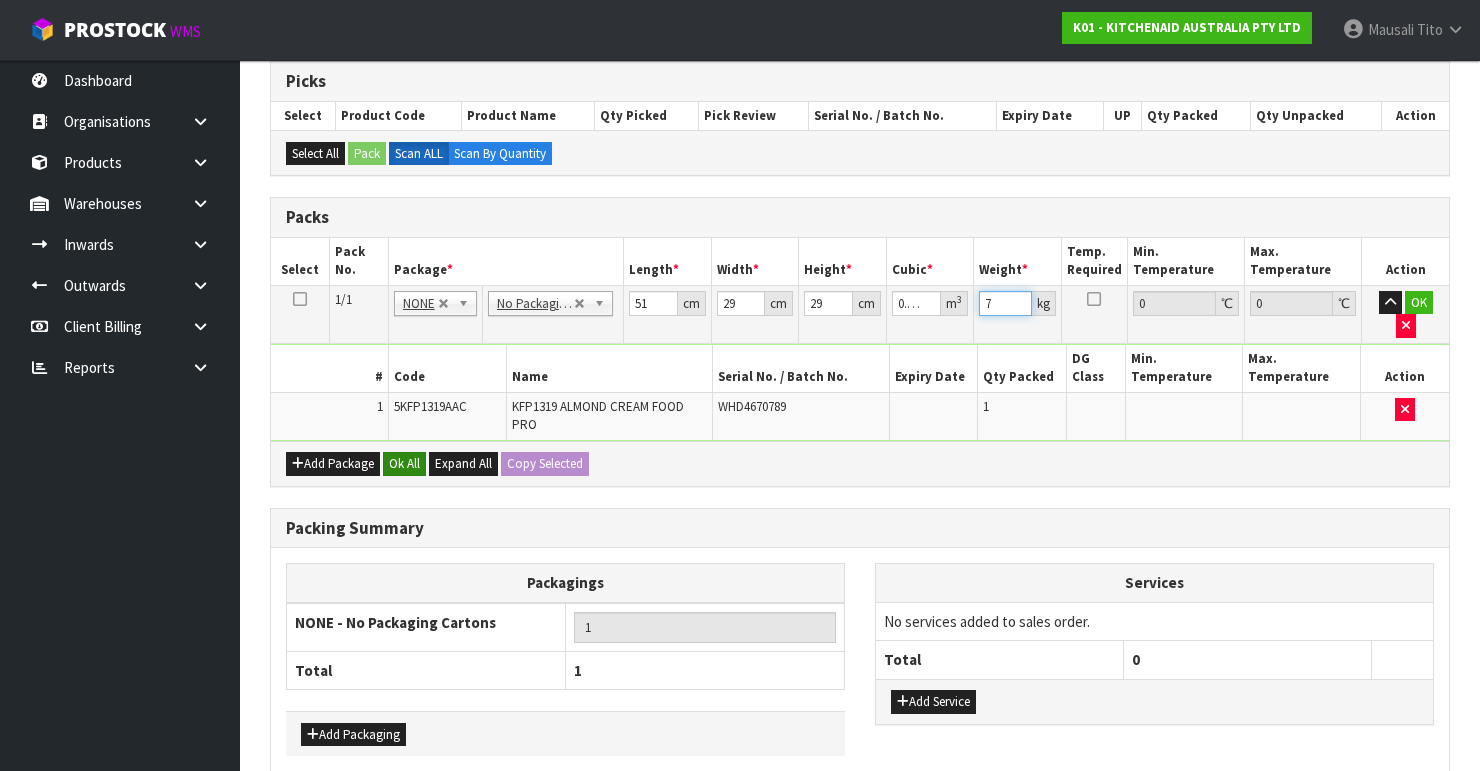 type on "7" 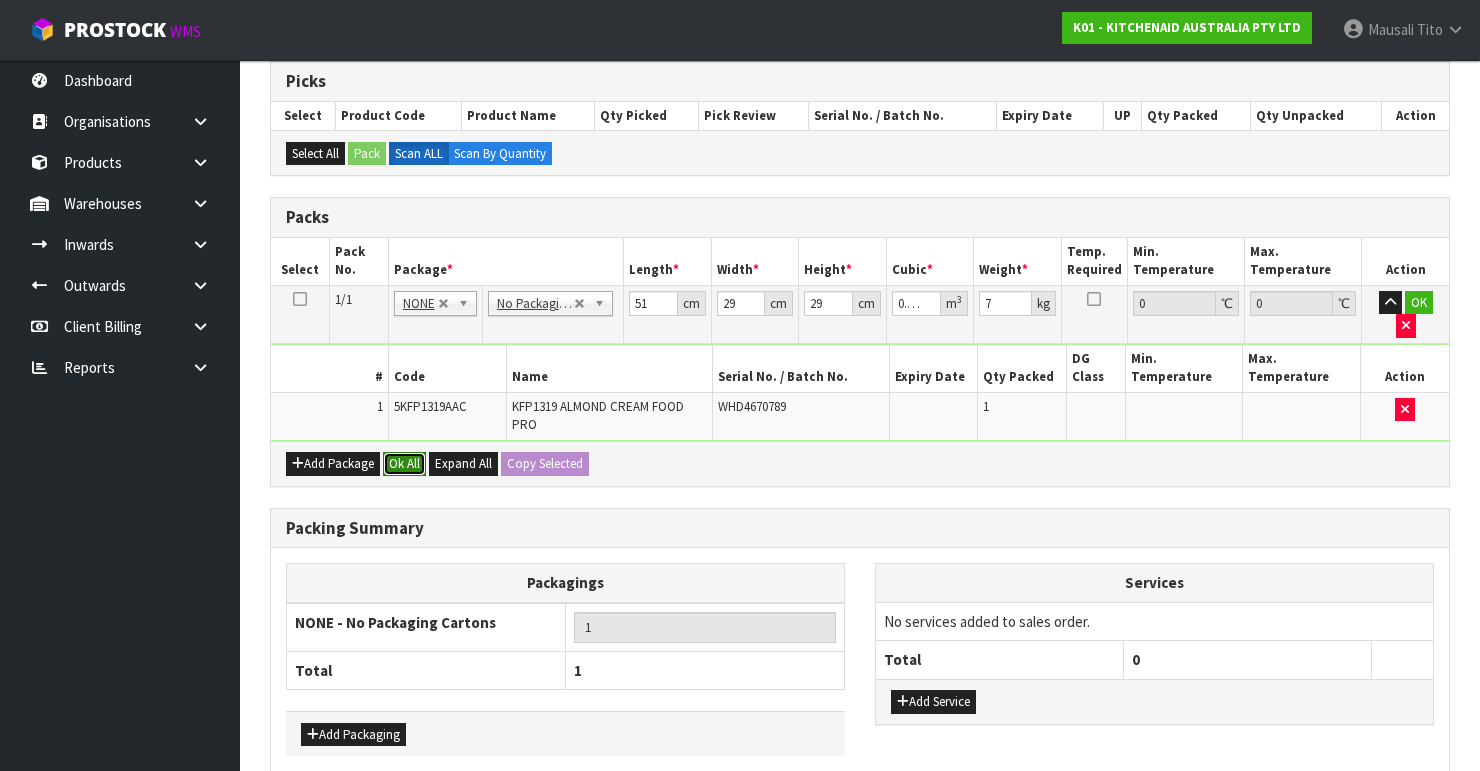click on "Ok All" at bounding box center (404, 464) 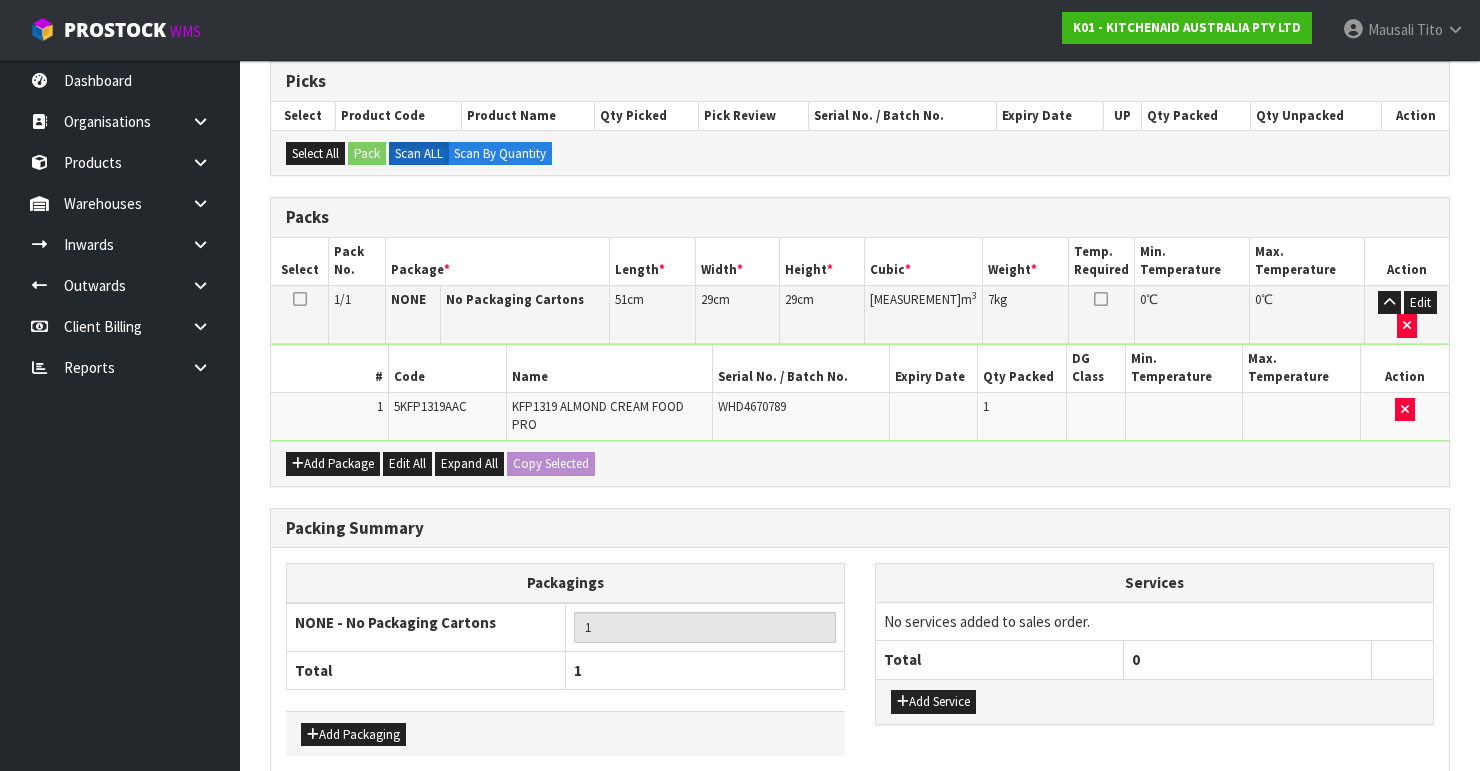 scroll, scrollTop: 486, scrollLeft: 0, axis: vertical 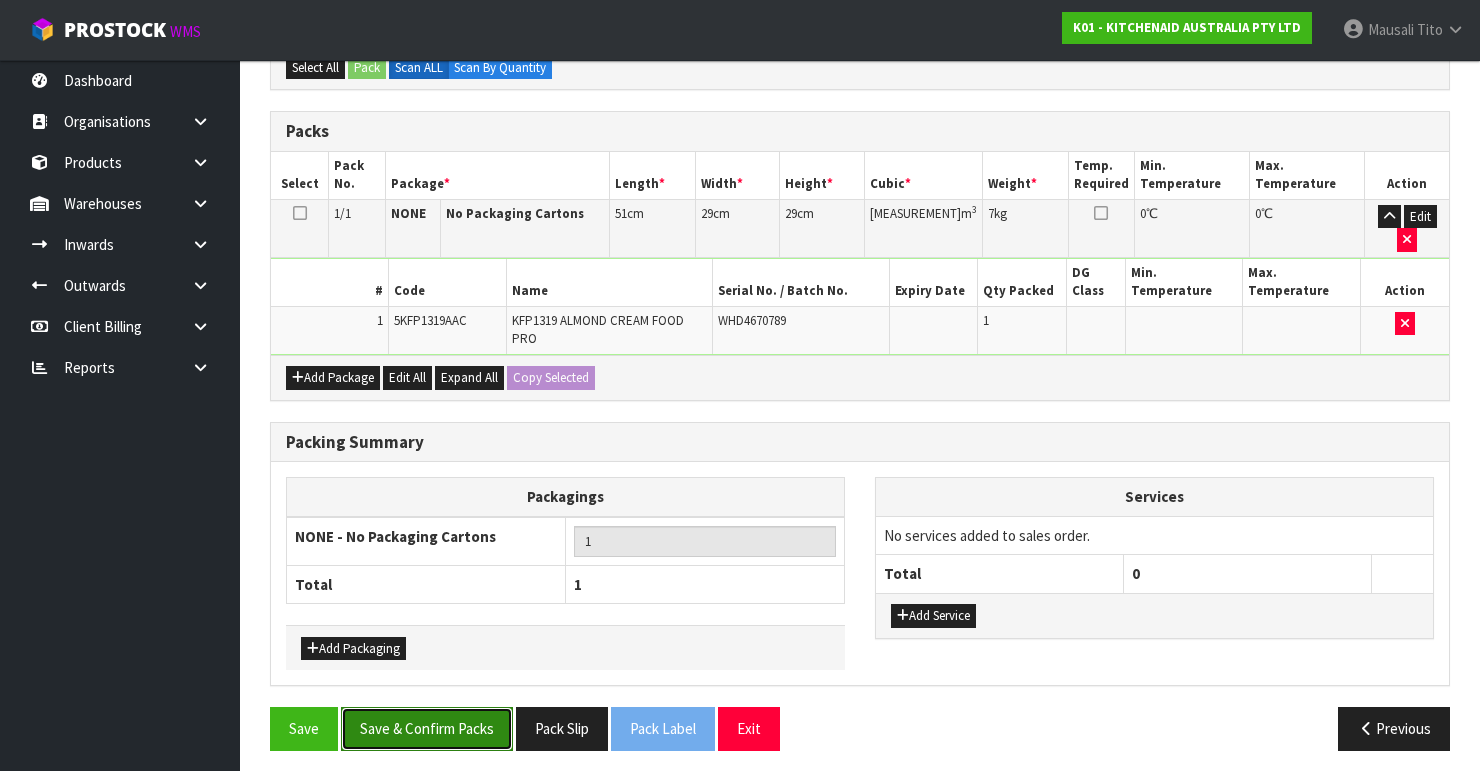 click on "Save & Confirm Packs" at bounding box center [427, 728] 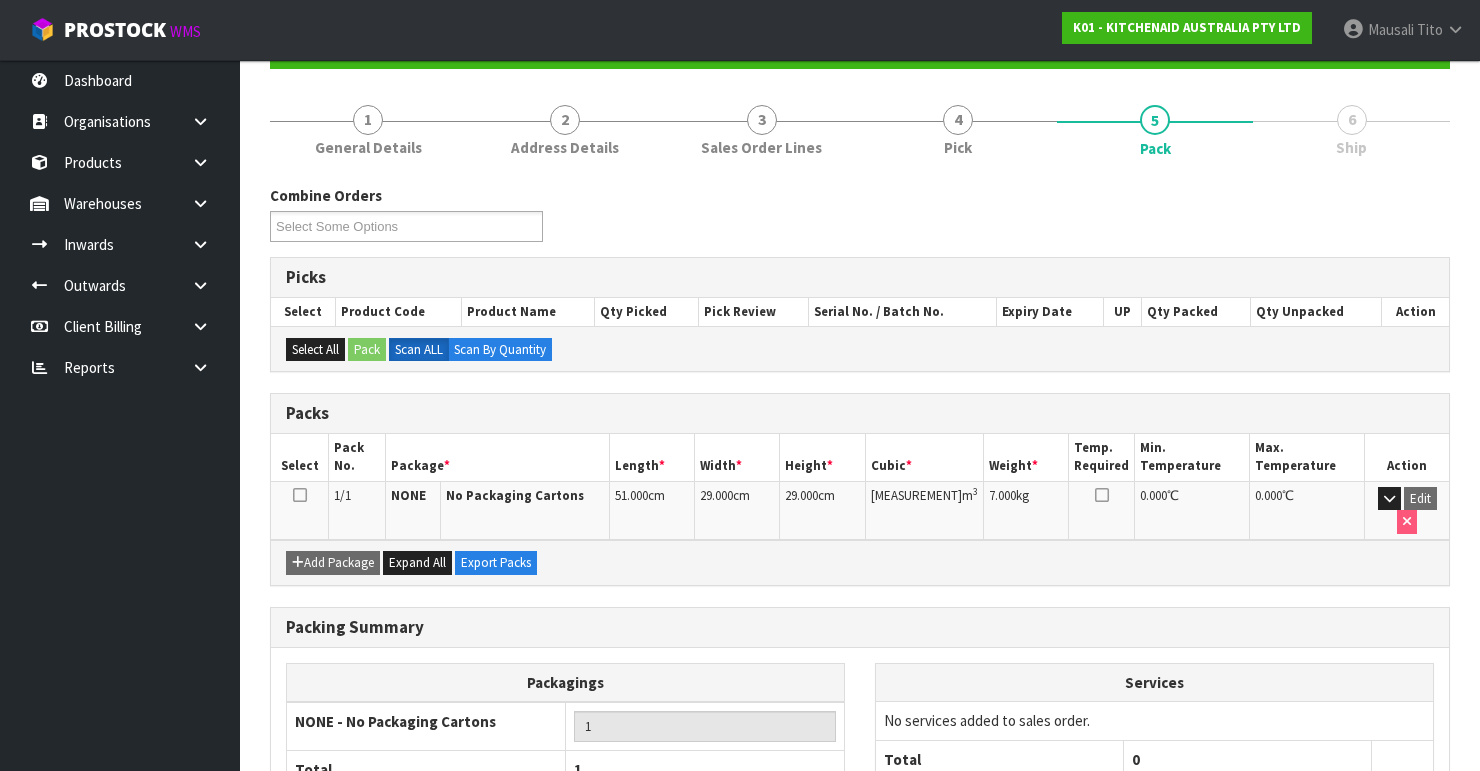 scroll, scrollTop: 346, scrollLeft: 0, axis: vertical 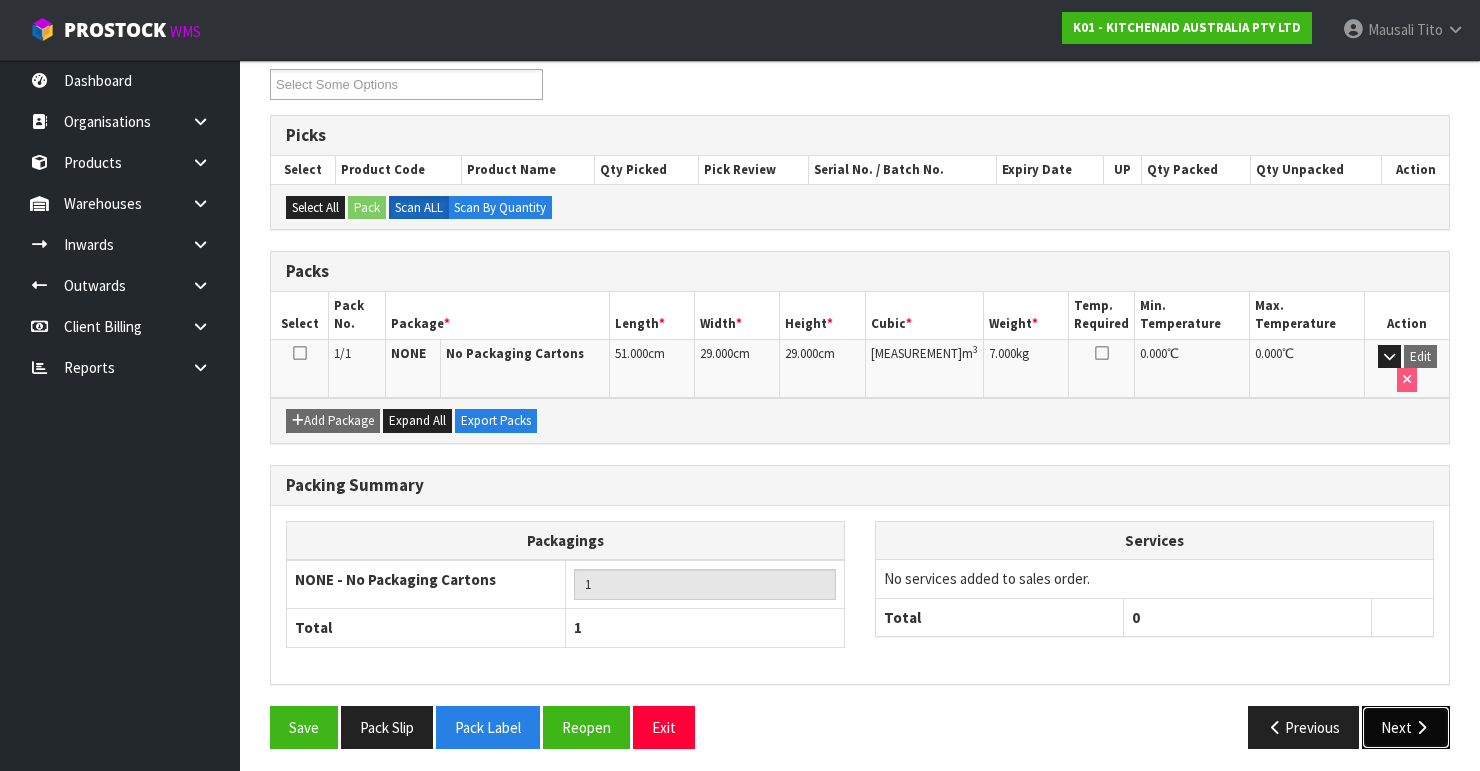 click on "Next" at bounding box center [1406, 727] 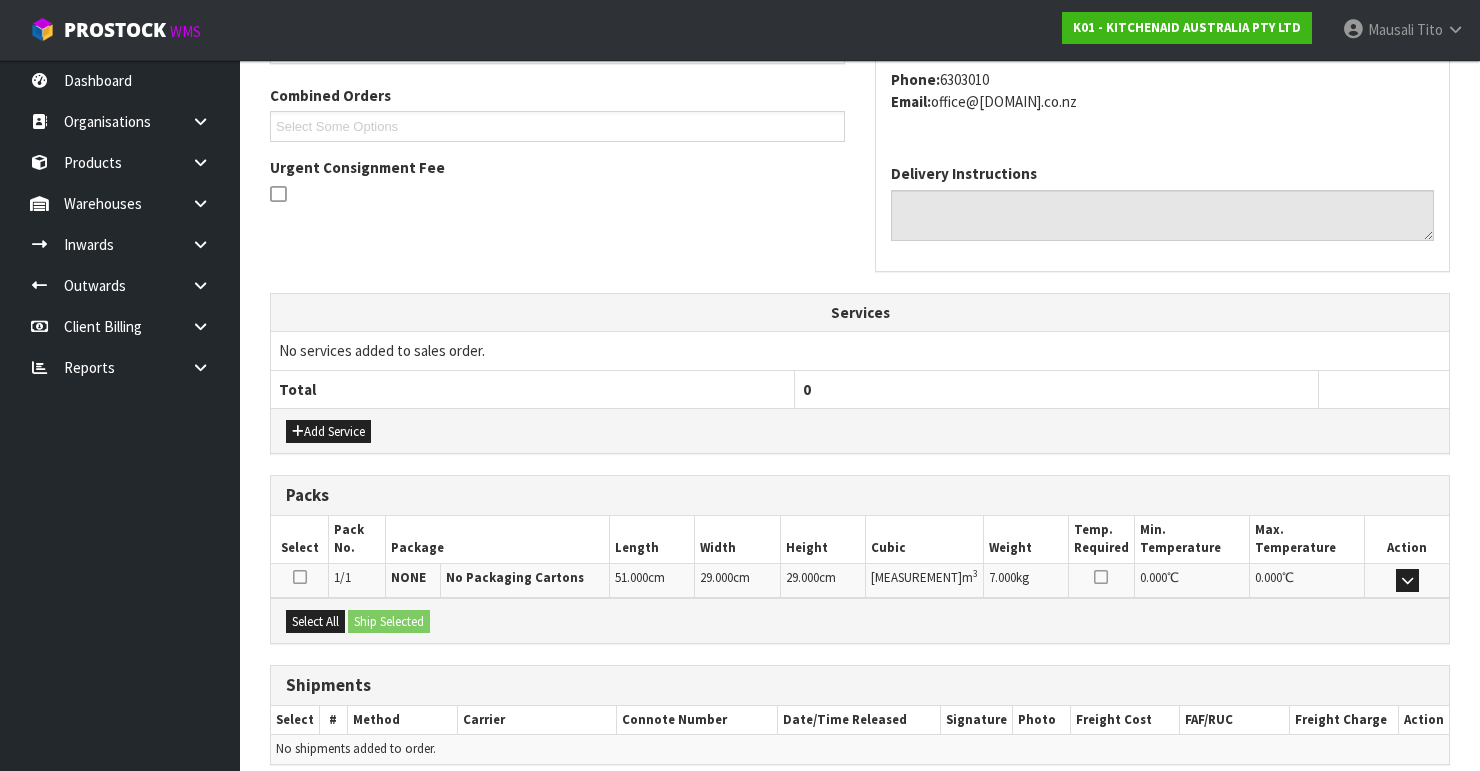 scroll, scrollTop: 584, scrollLeft: 0, axis: vertical 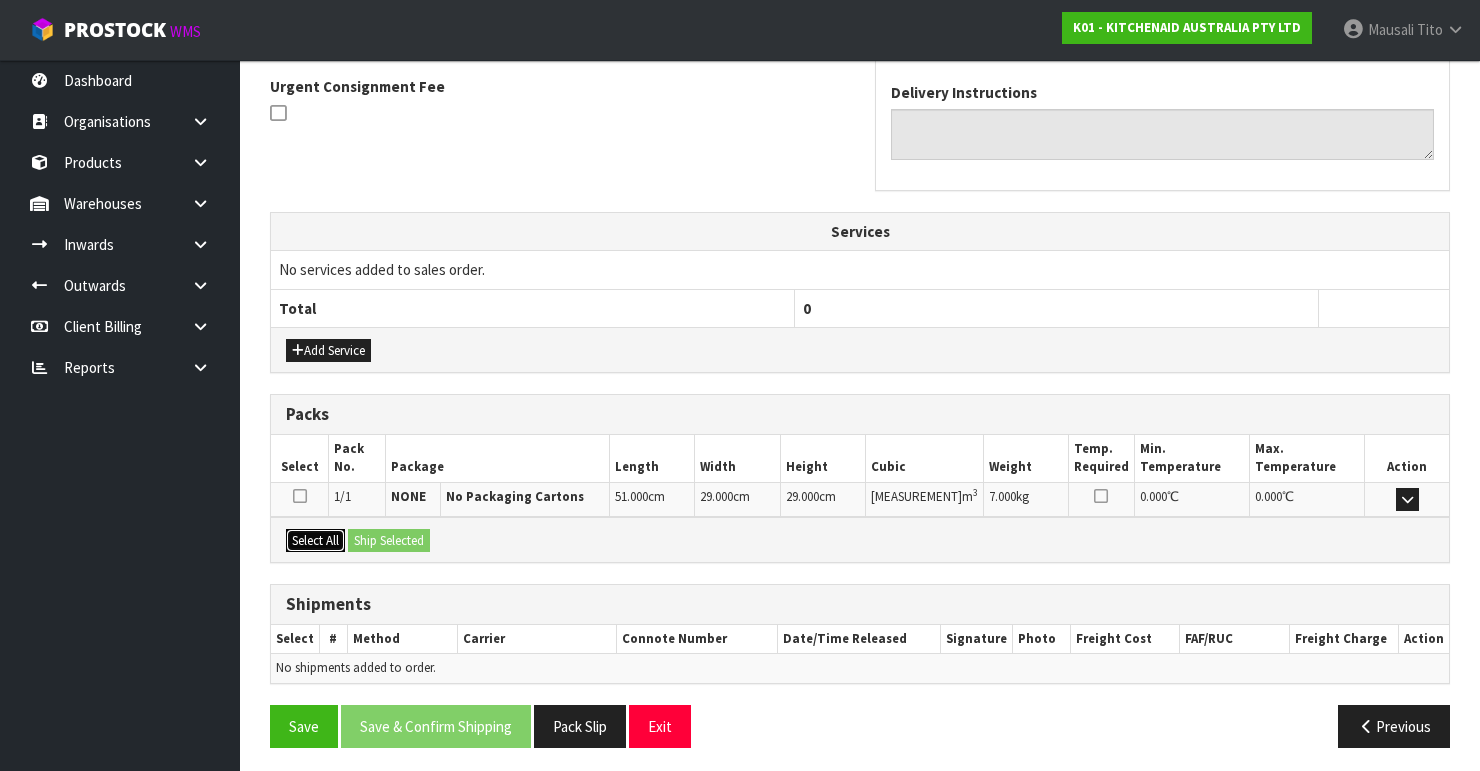 click on "Select All" at bounding box center (315, 541) 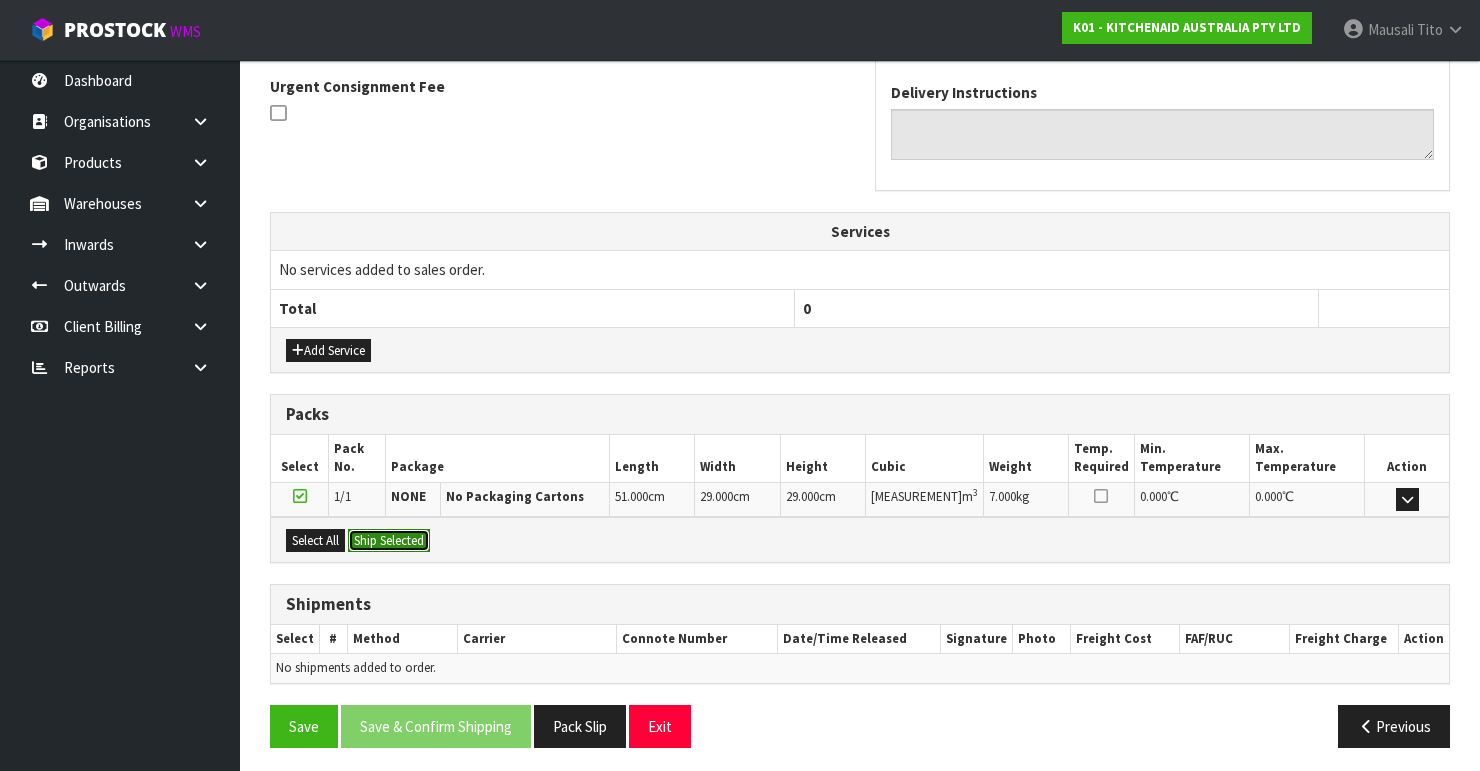 click on "Ship Selected" at bounding box center [389, 541] 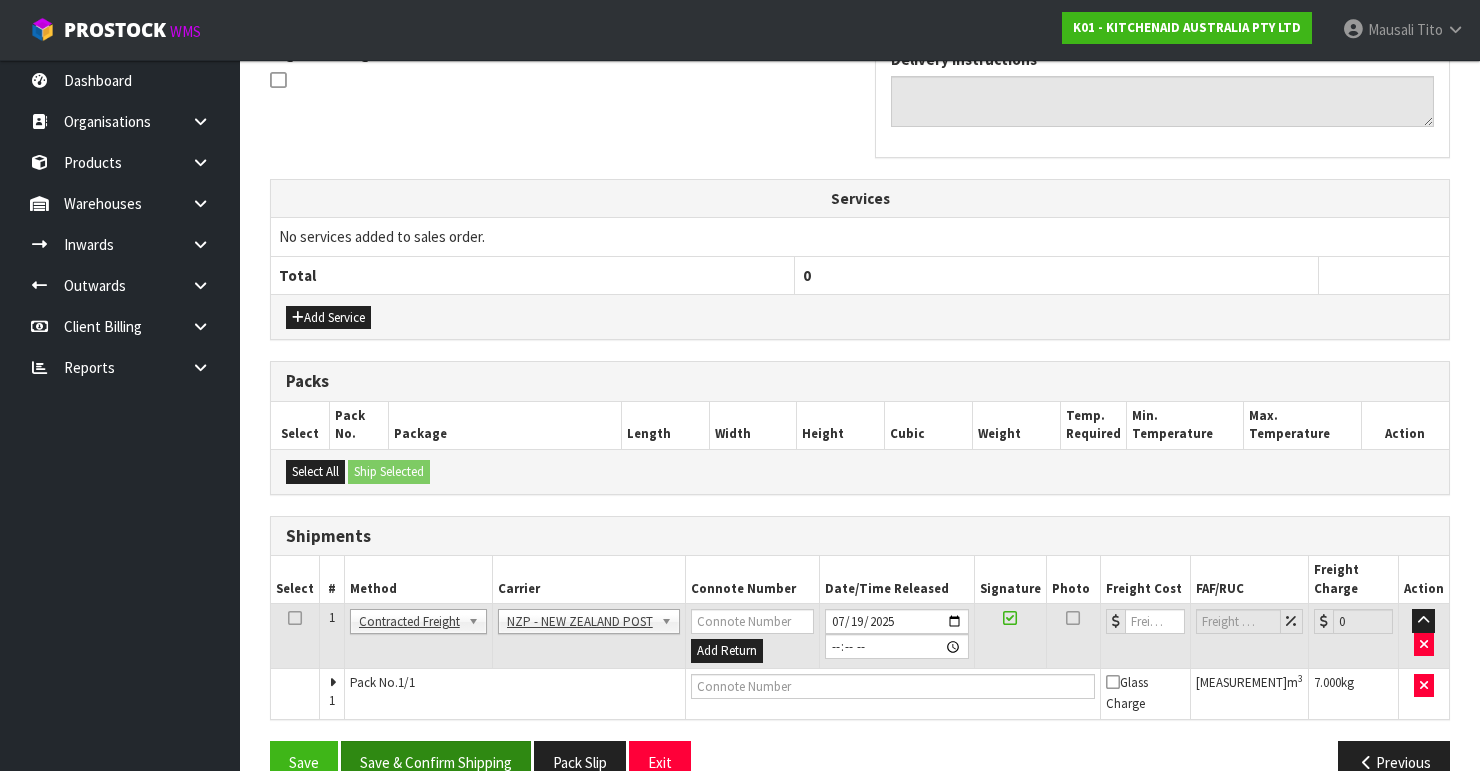 scroll, scrollTop: 635, scrollLeft: 0, axis: vertical 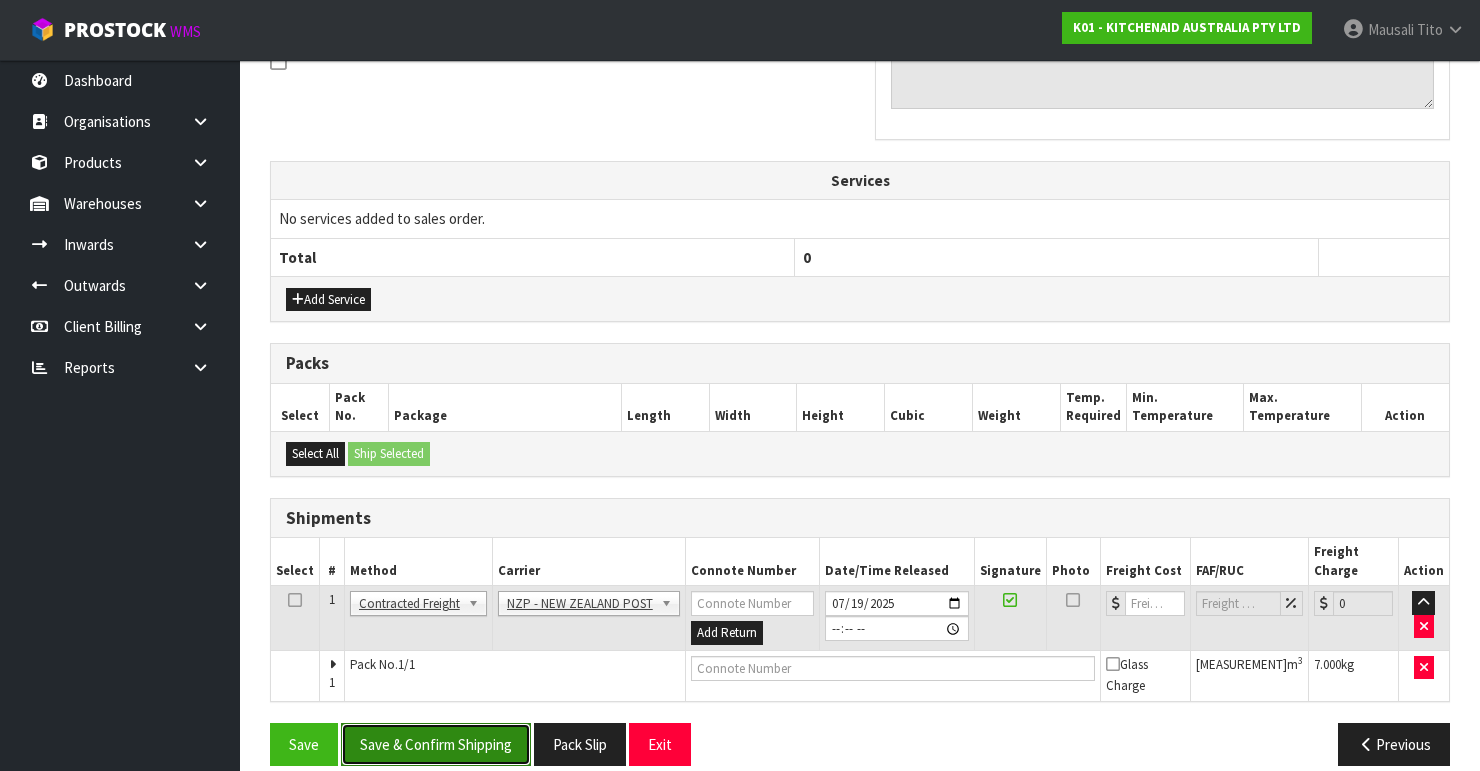 click on "Save & Confirm Shipping" at bounding box center [436, 744] 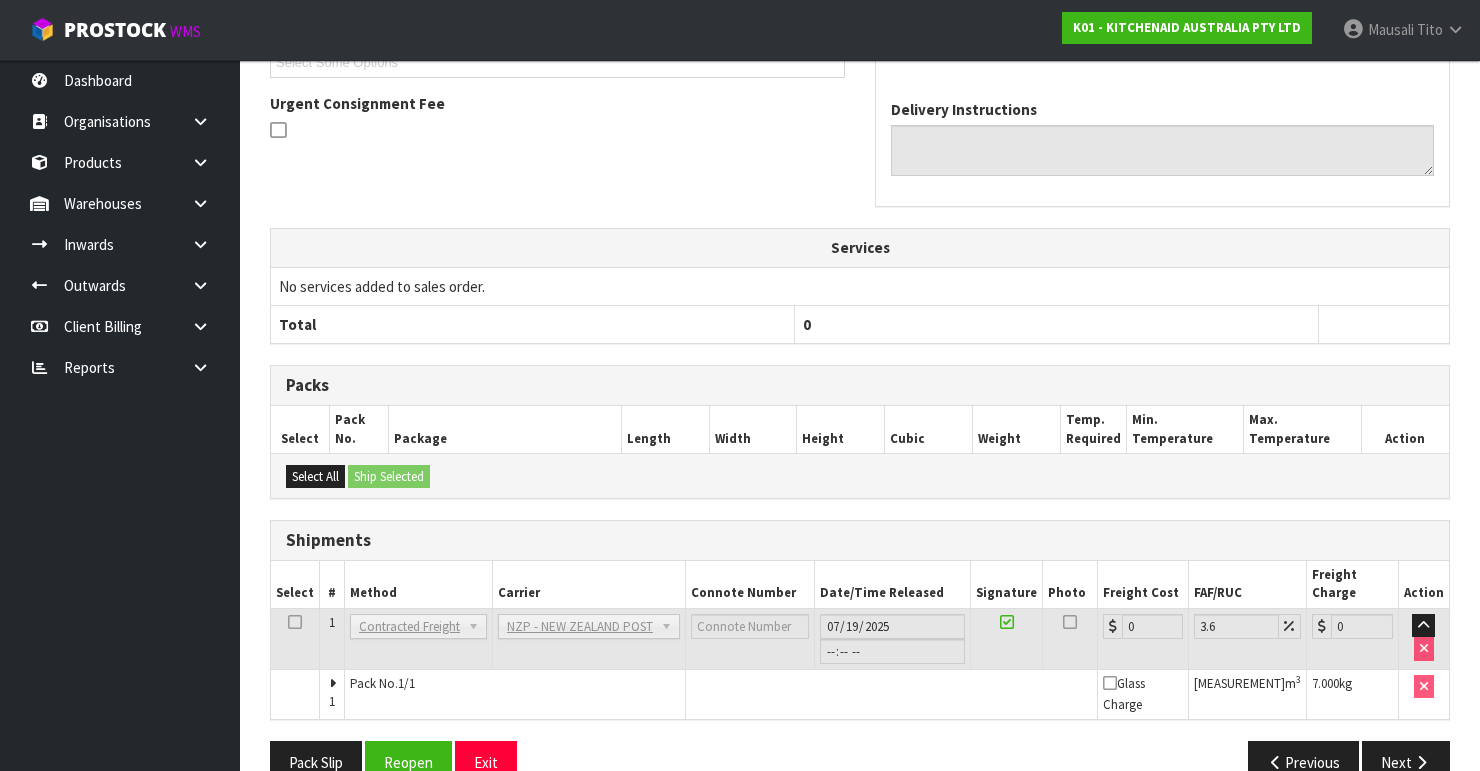 scroll, scrollTop: 605, scrollLeft: 0, axis: vertical 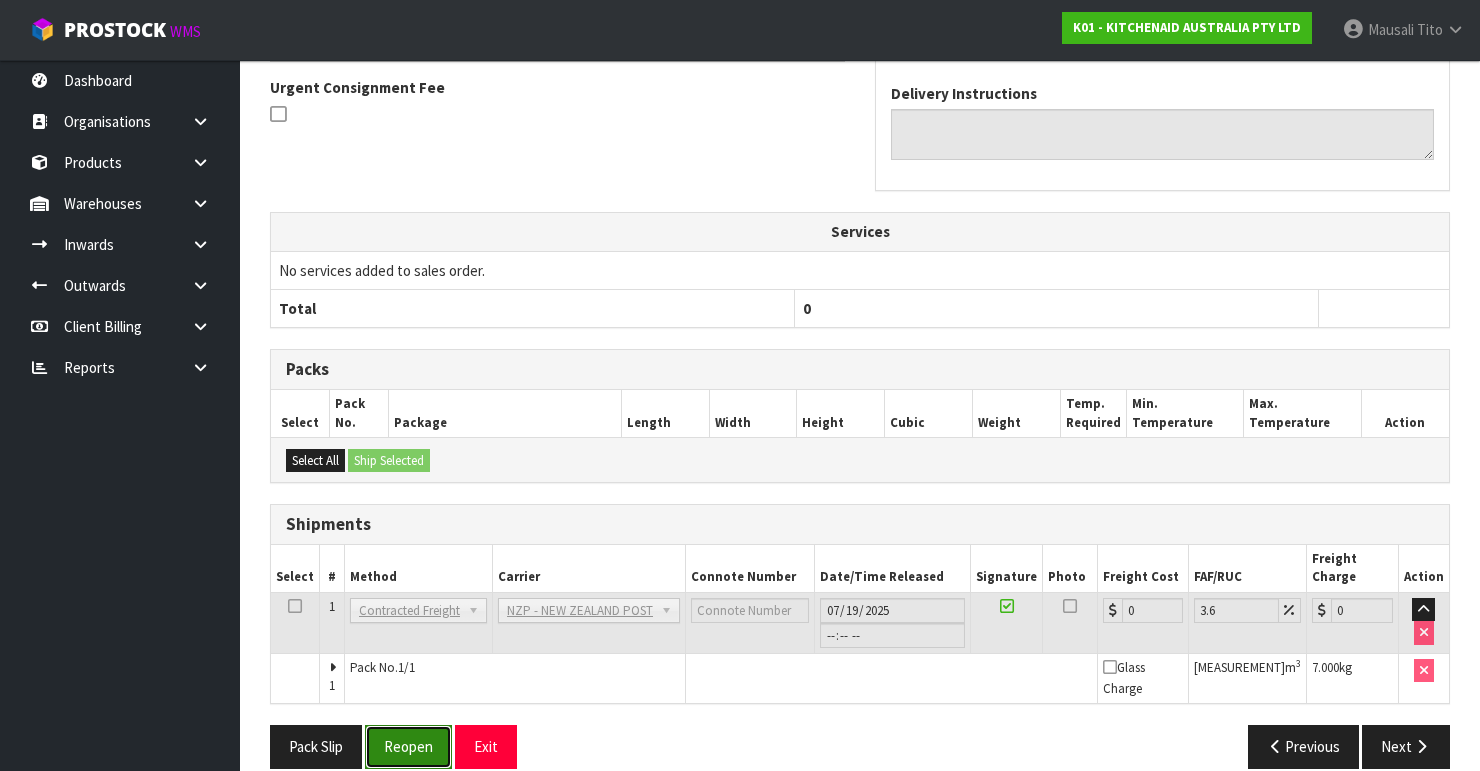 click on "Reopen" at bounding box center [408, 746] 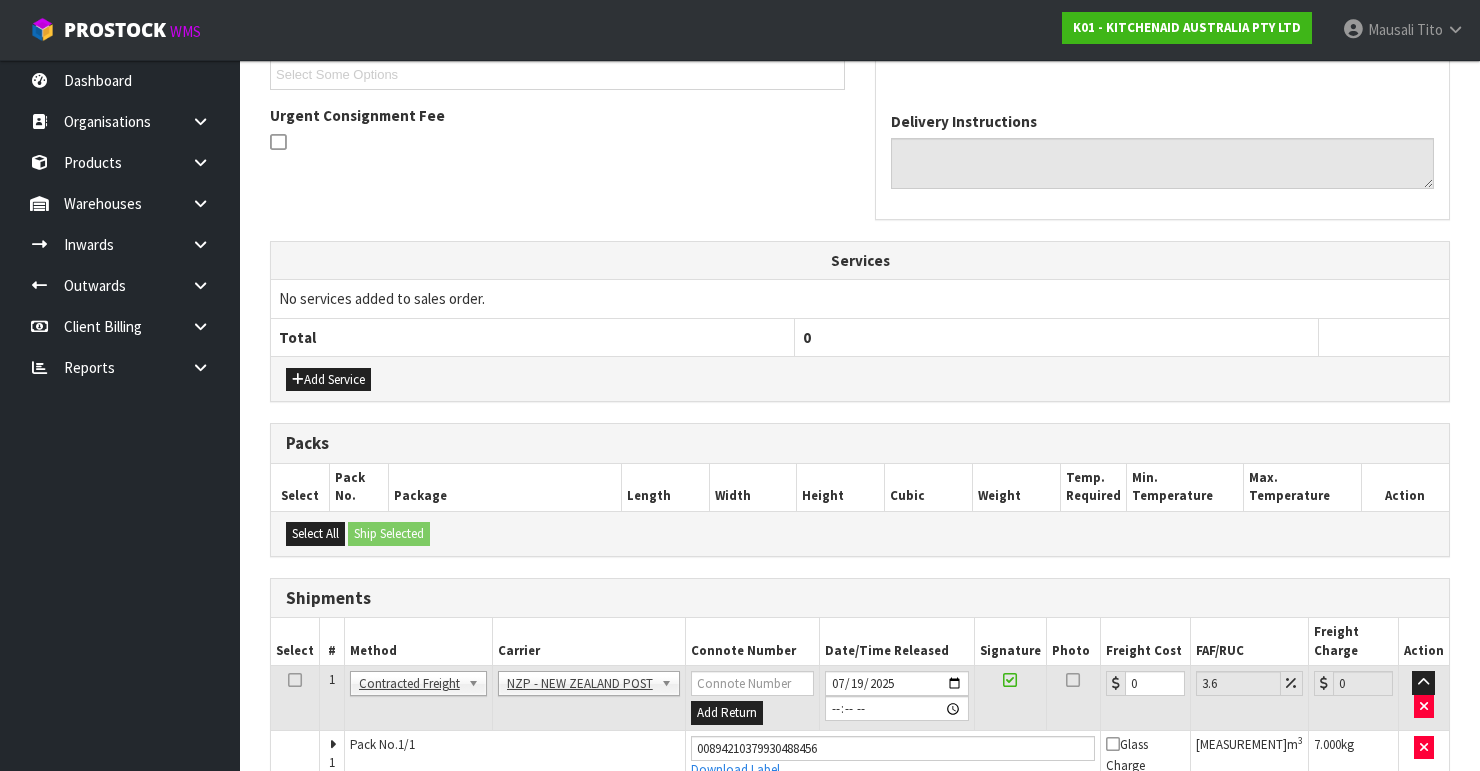 scroll, scrollTop: 638, scrollLeft: 0, axis: vertical 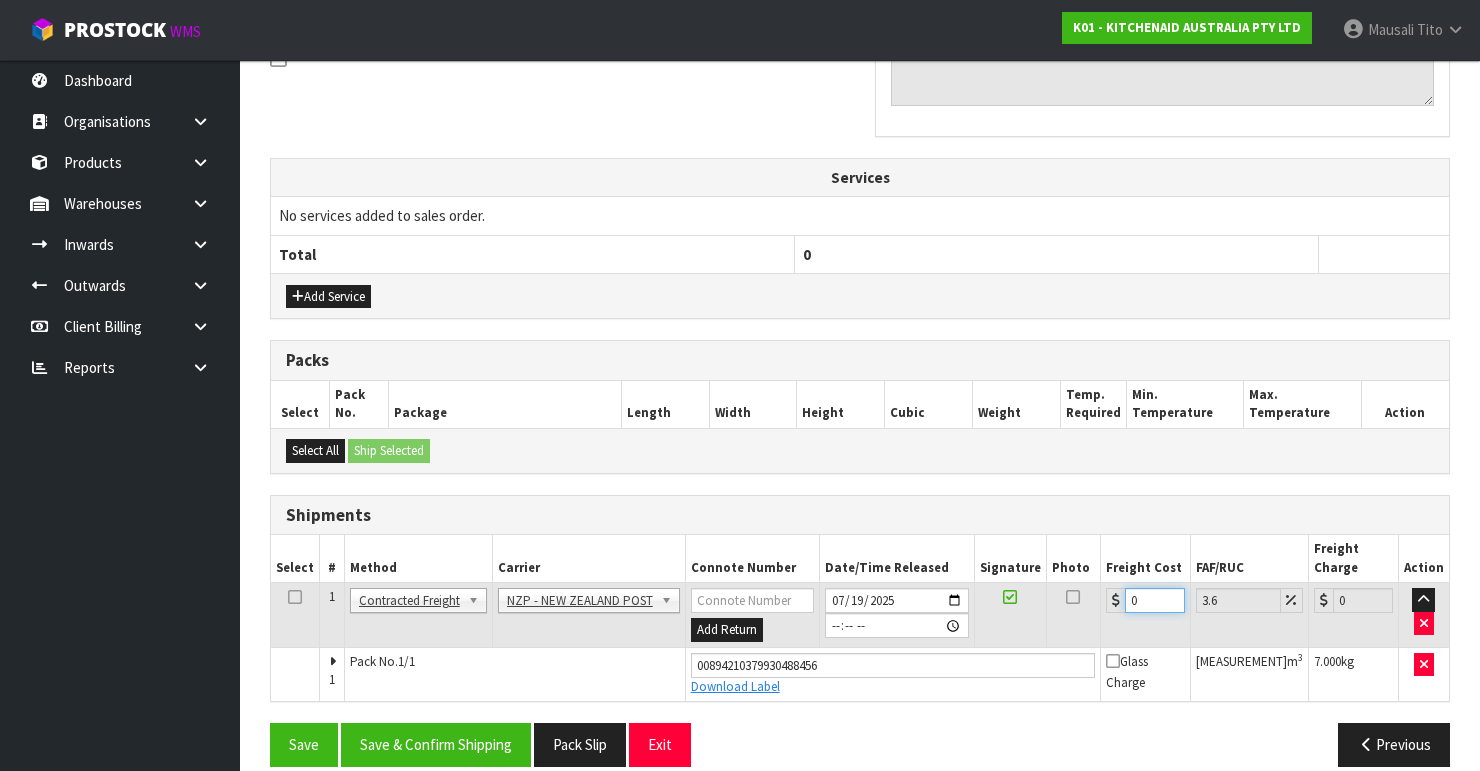 drag, startPoint x: 1162, startPoint y: 571, endPoint x: 1109, endPoint y: 596, distance: 58.60034 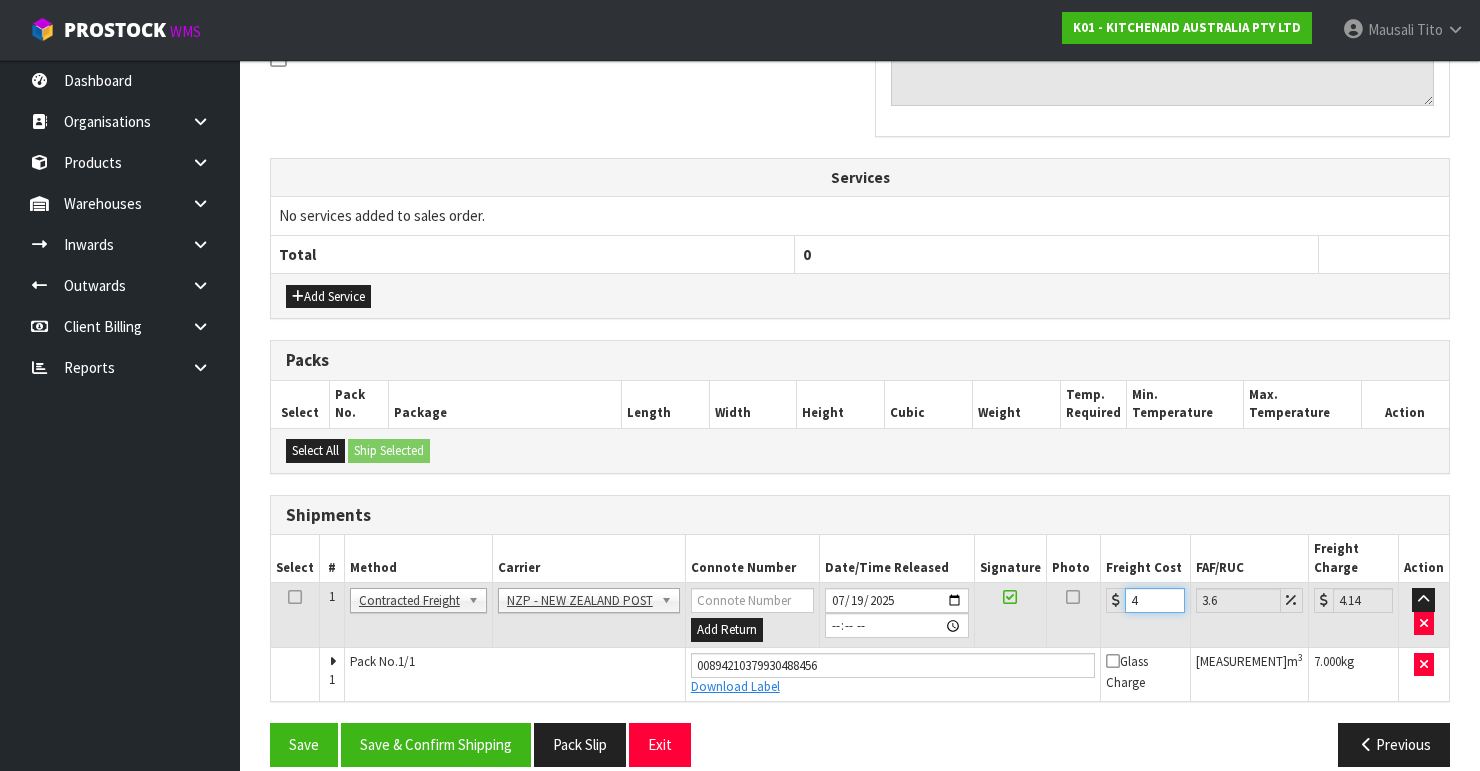 type on "4.3" 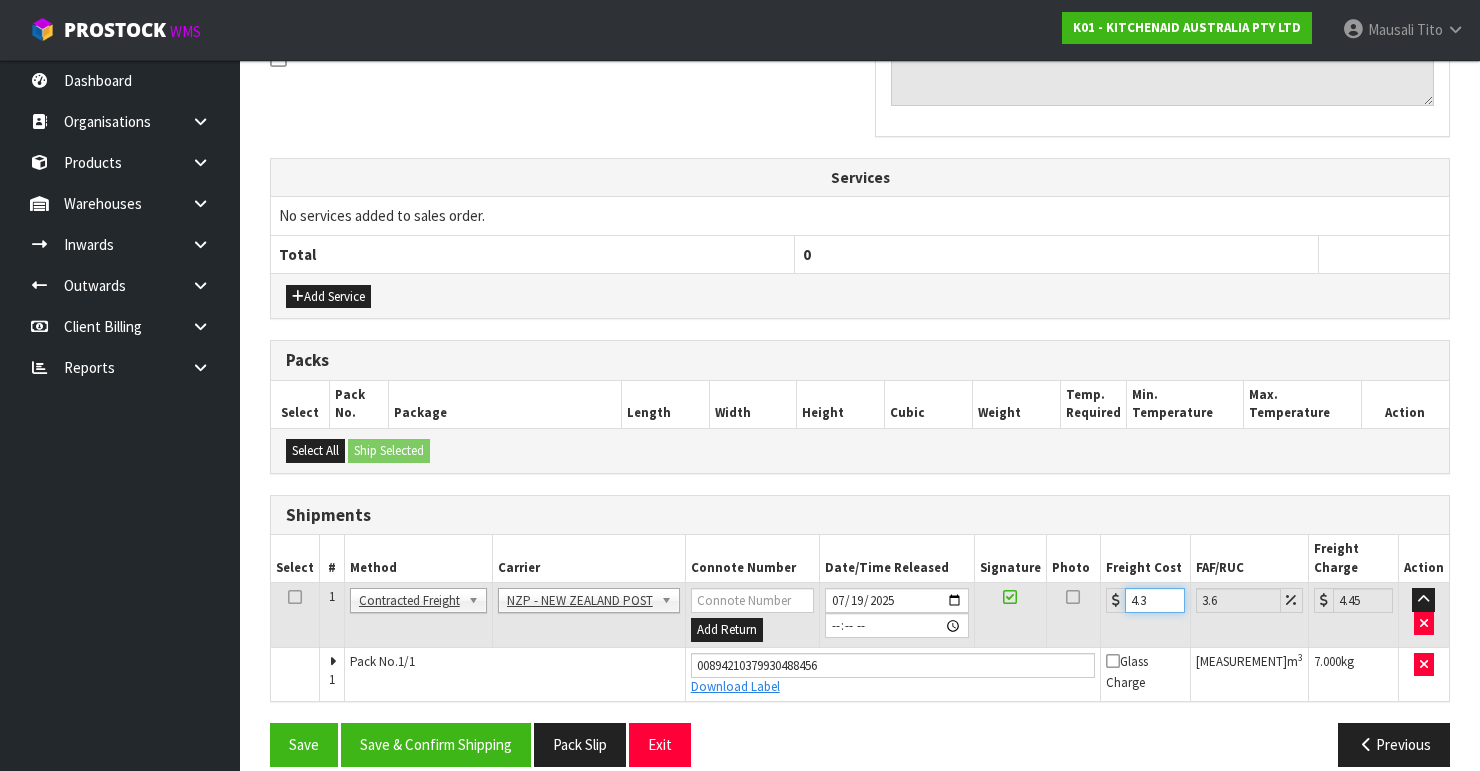 type on "4.33" 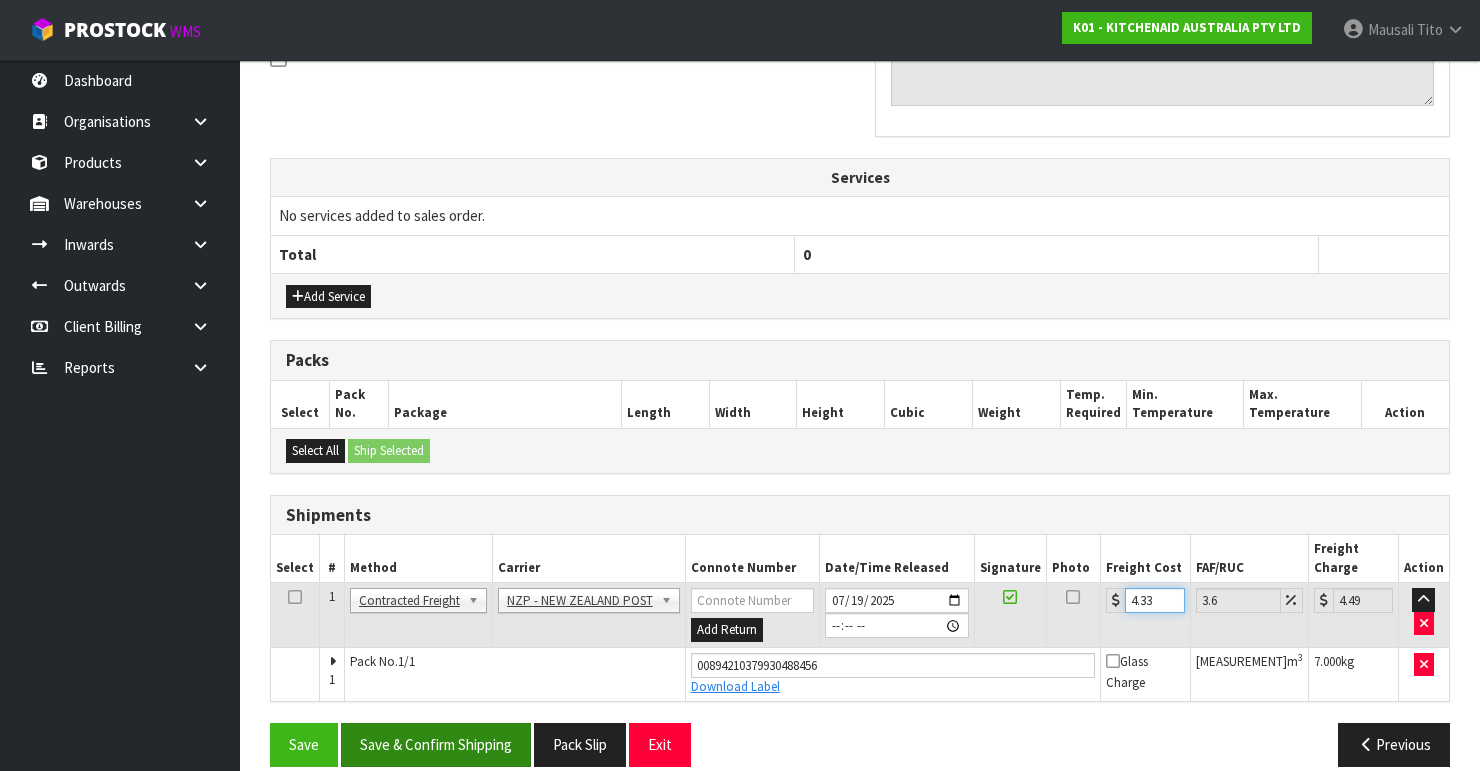 type on "4.33" 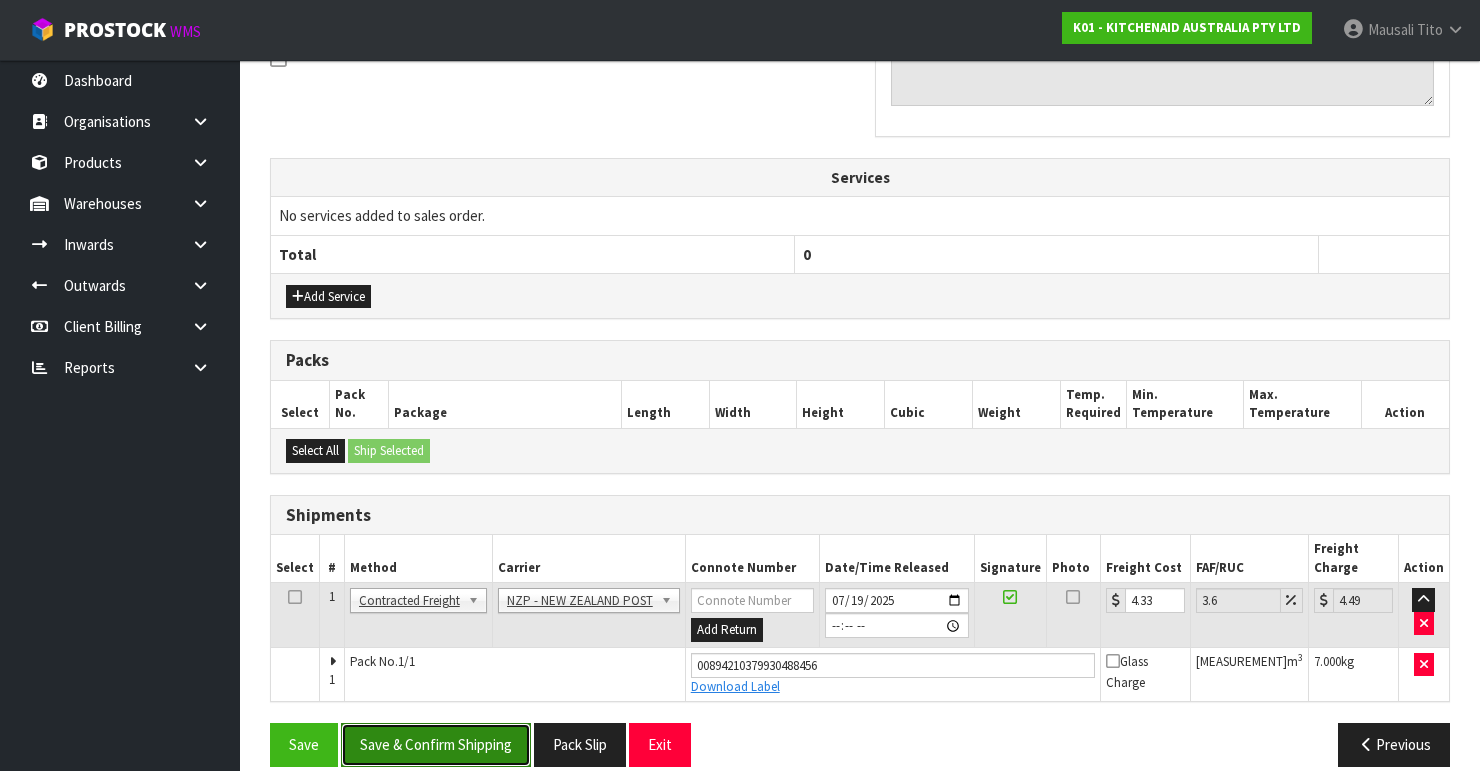 click on "Save & Confirm Shipping" at bounding box center (436, 744) 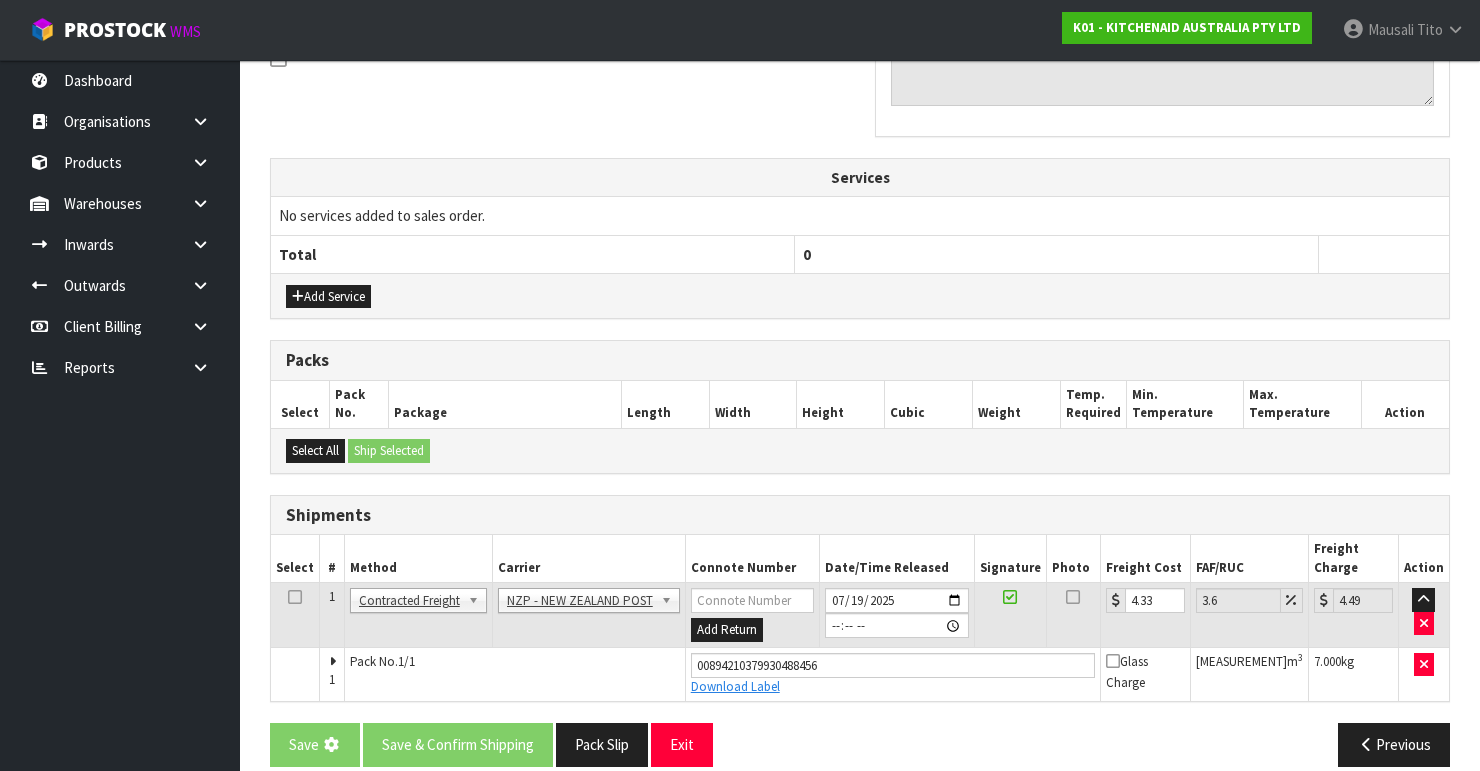 scroll, scrollTop: 0, scrollLeft: 0, axis: both 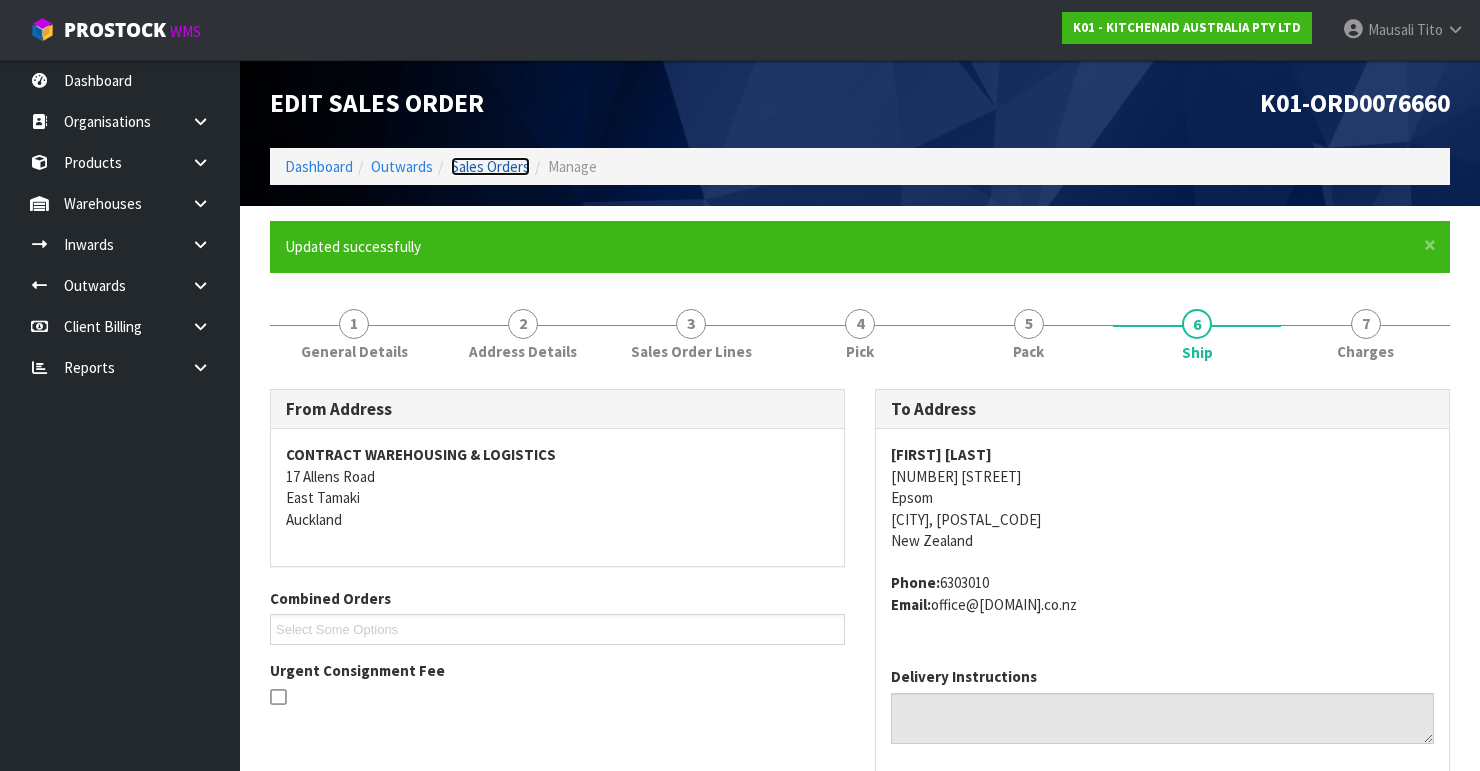 click on "Sales Orders" at bounding box center (490, 166) 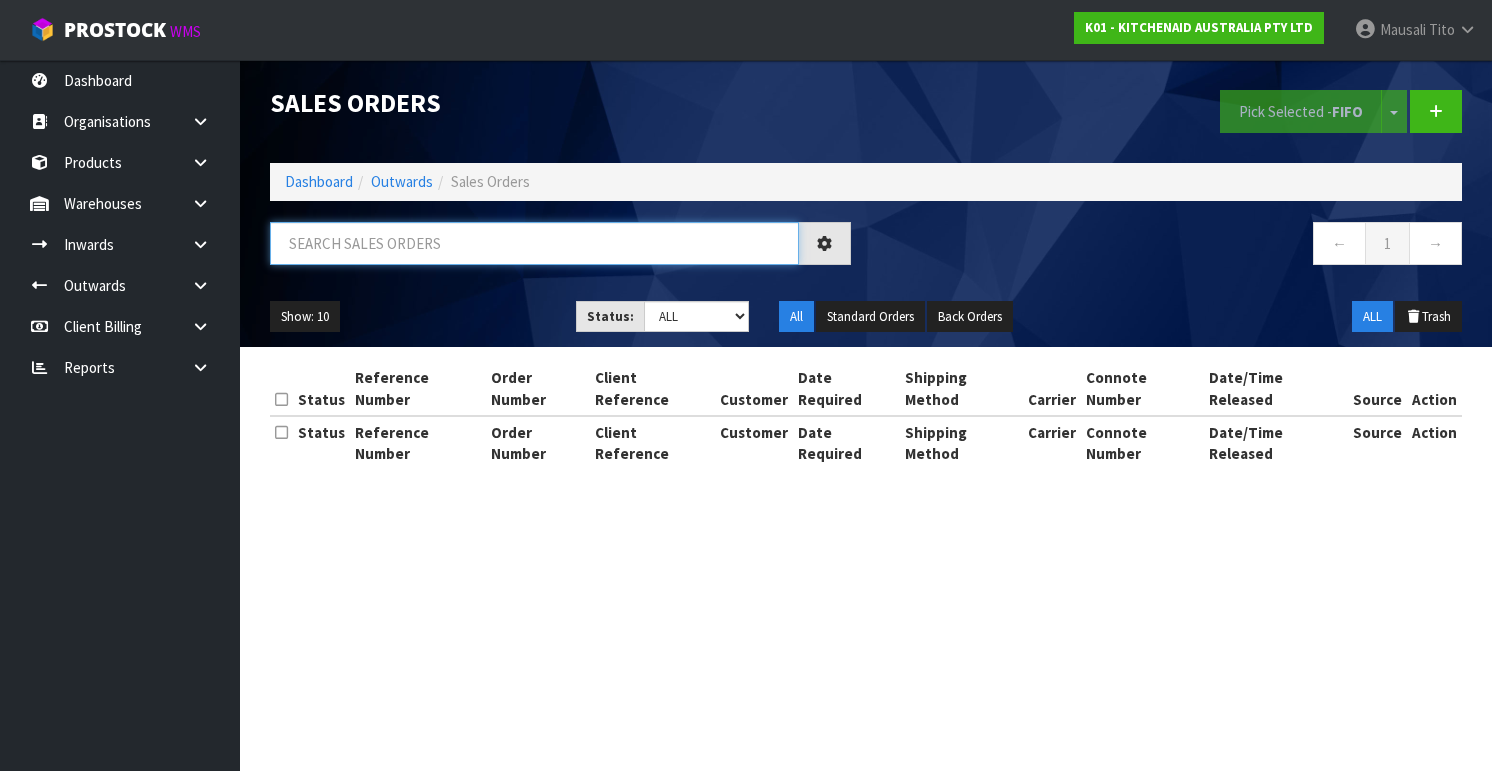 click at bounding box center [534, 243] 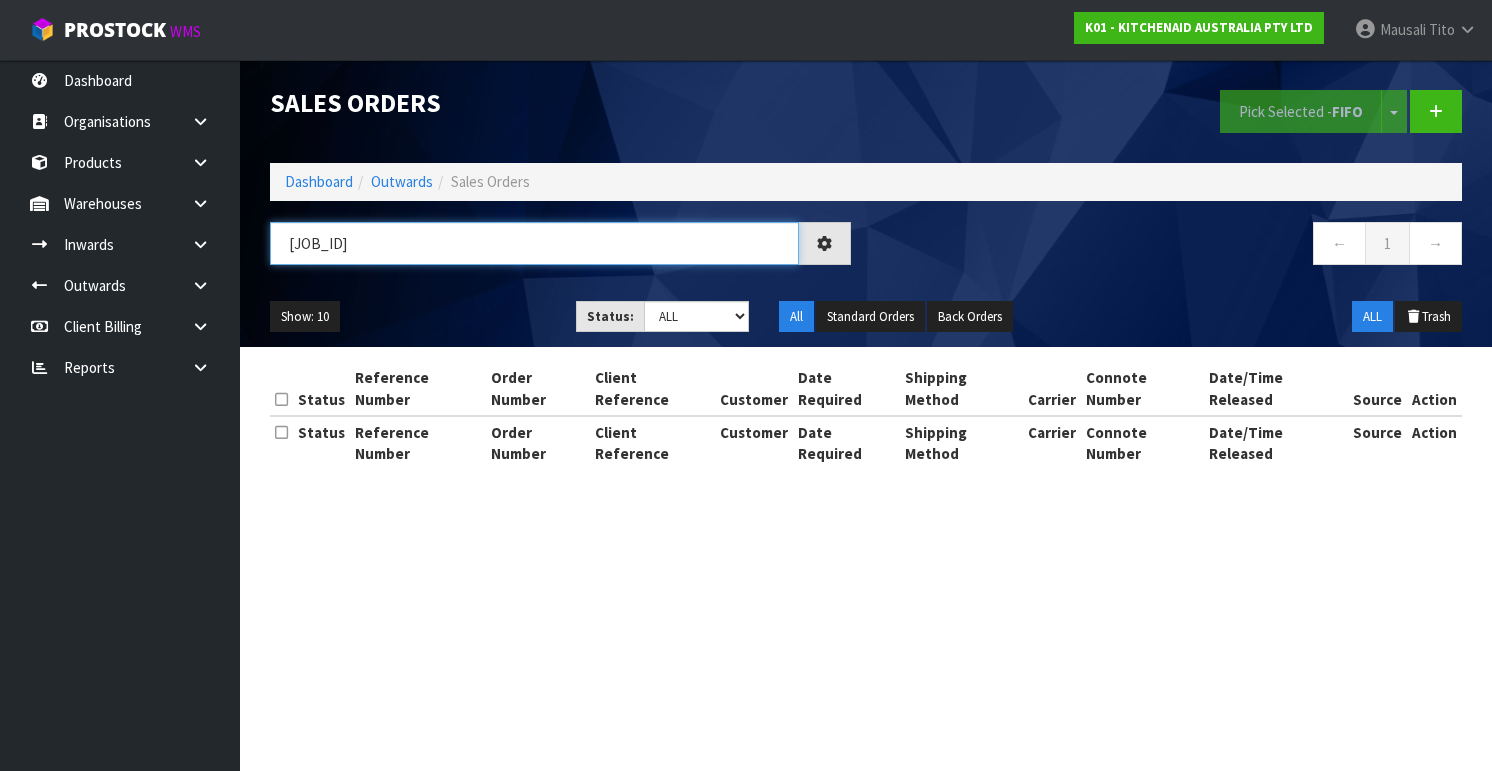 type on "[JOB_ID]" 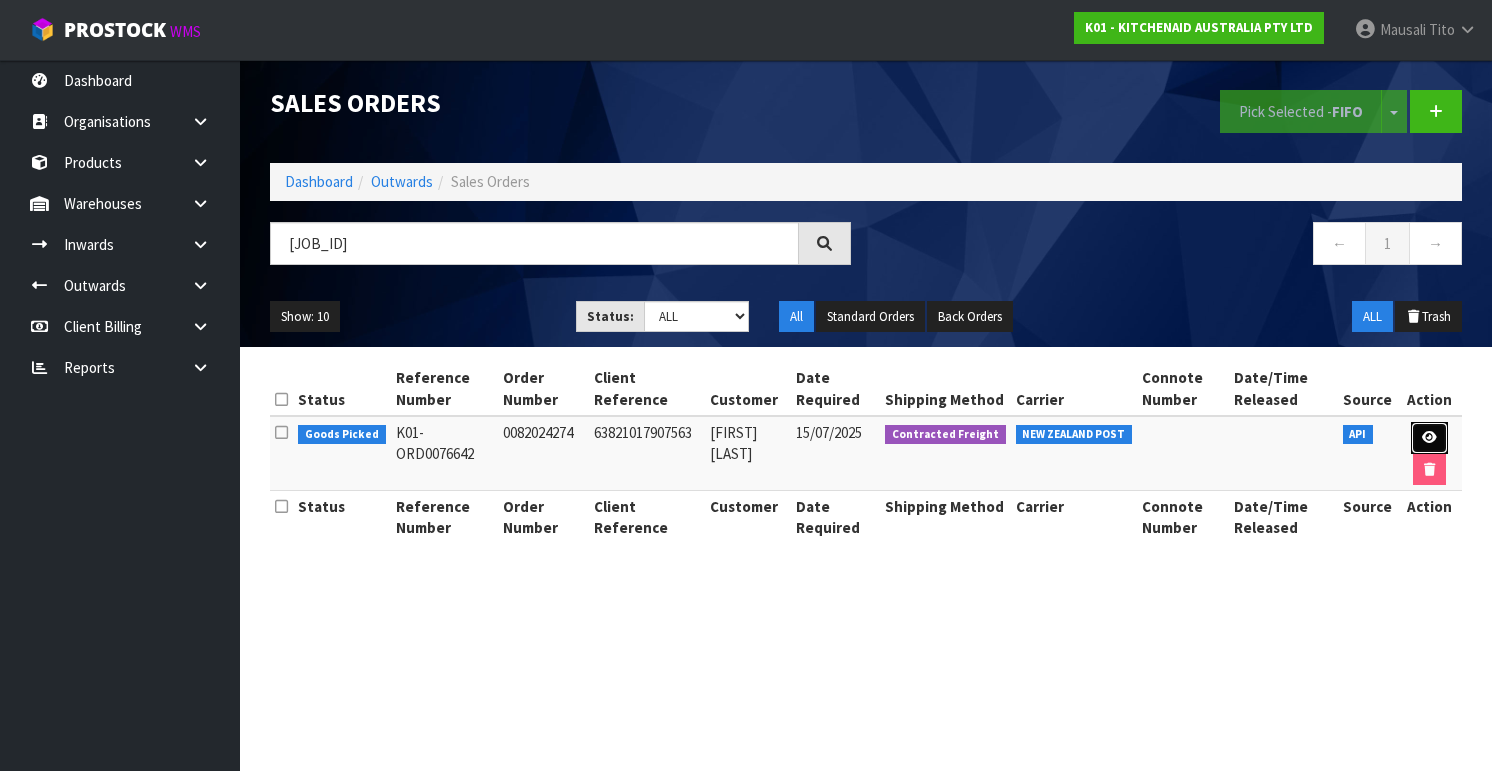 click at bounding box center (1429, 438) 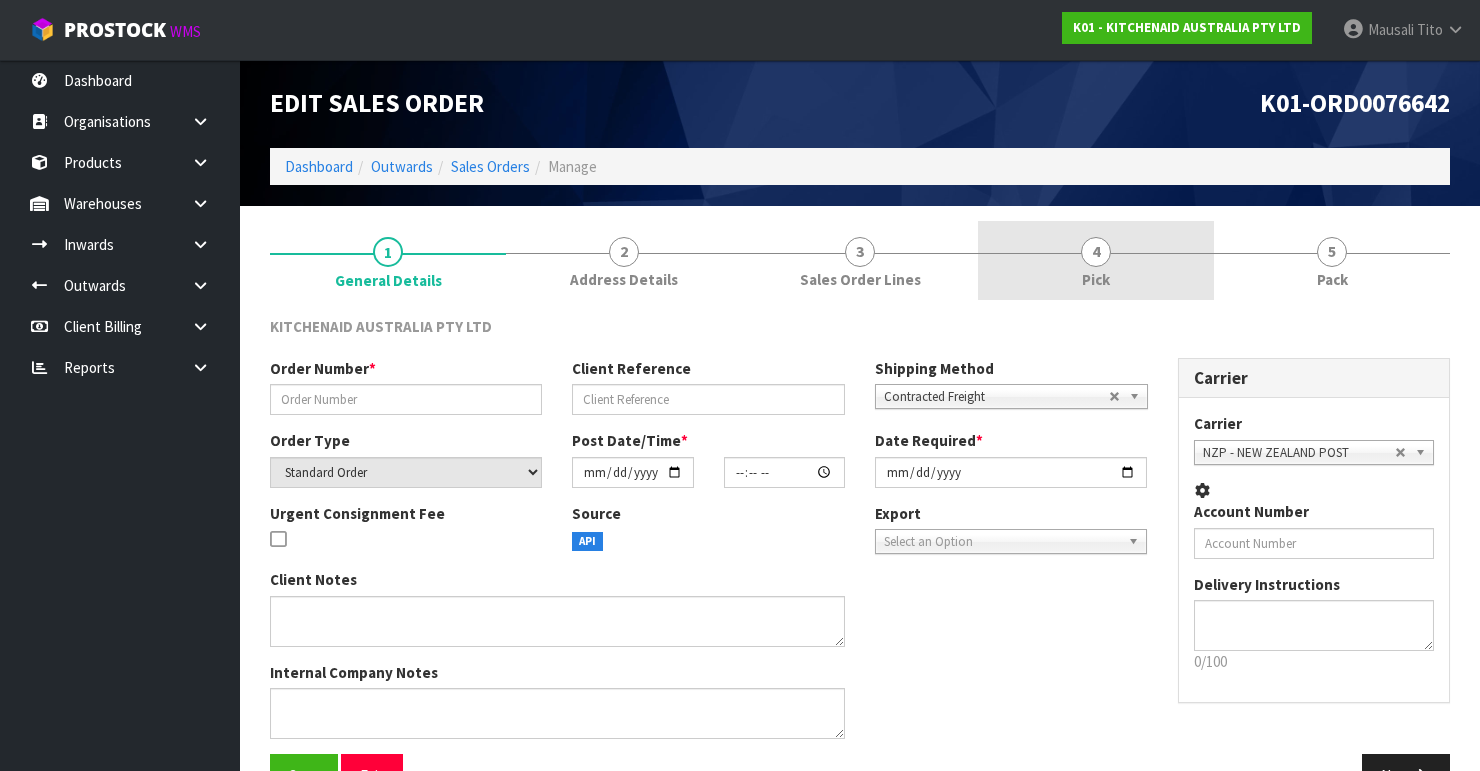 type on "0082024274" 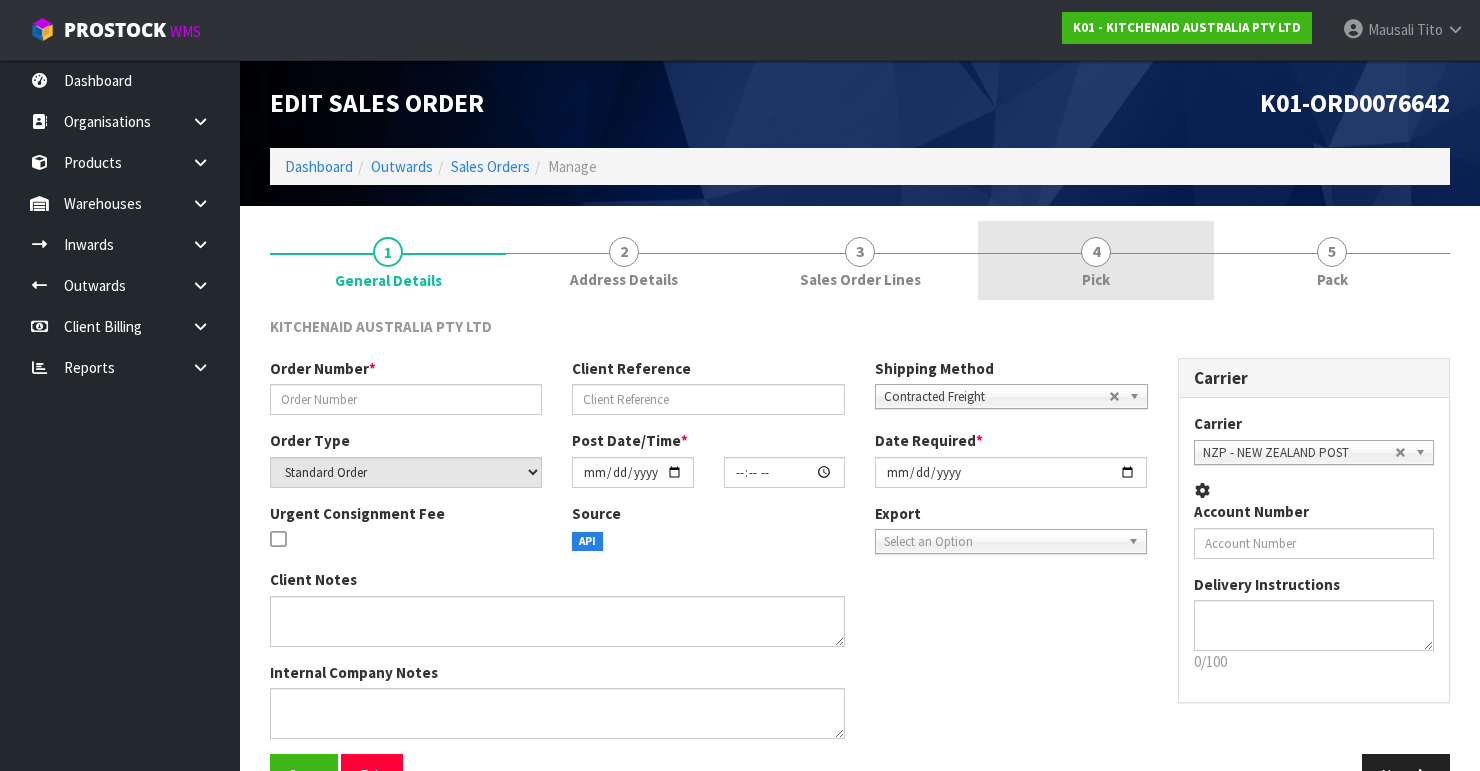 type on "63821017907563" 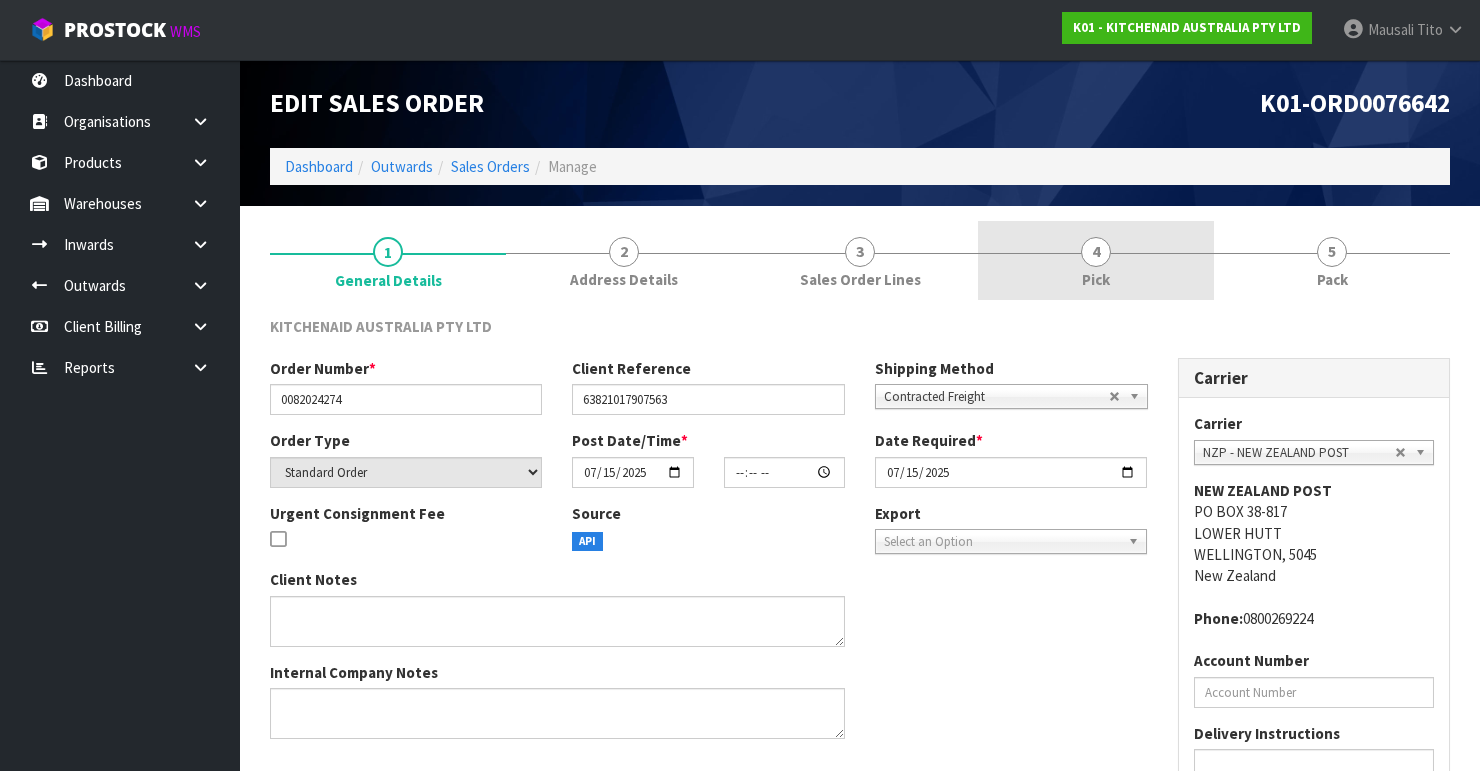 click on "4
Pick" at bounding box center [1096, 260] 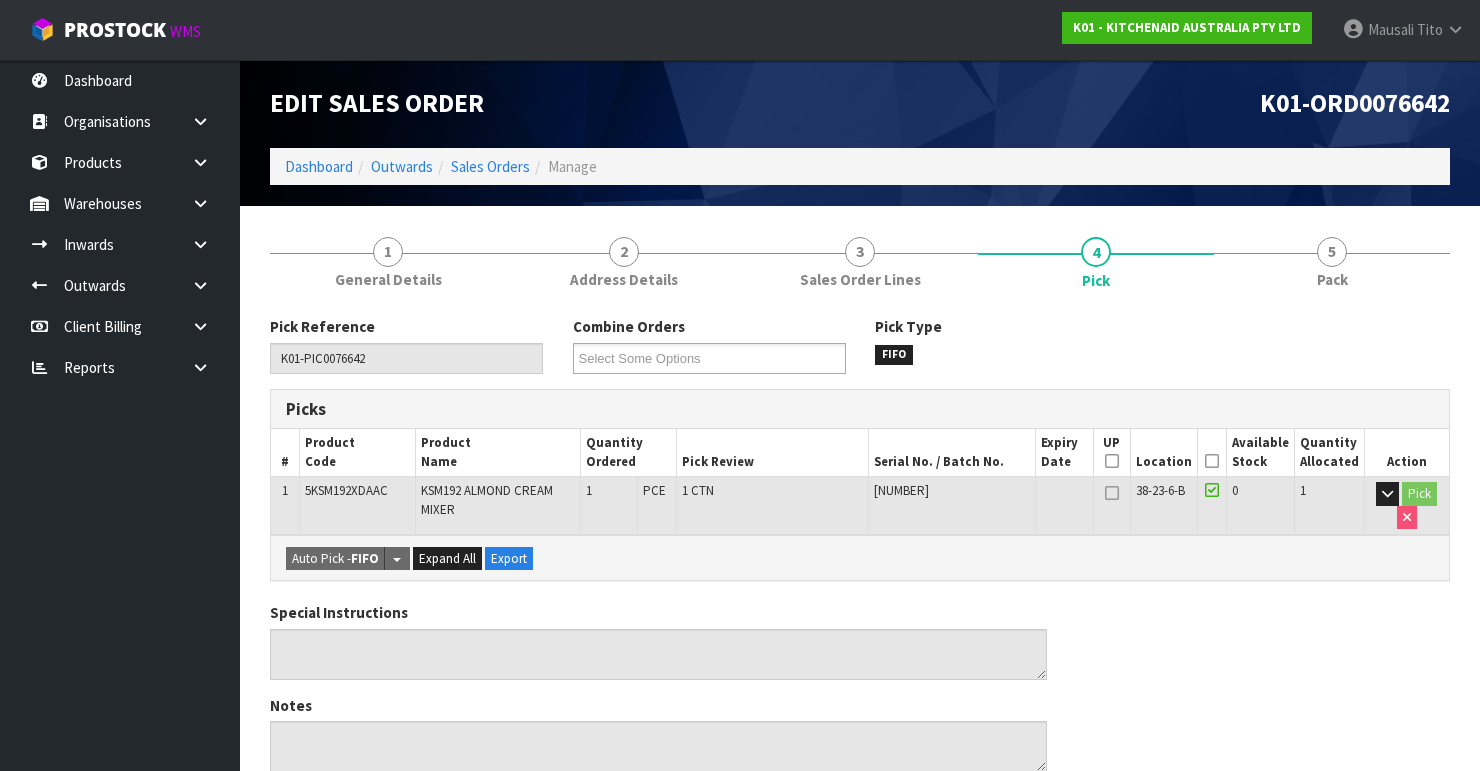 click at bounding box center (1212, 461) 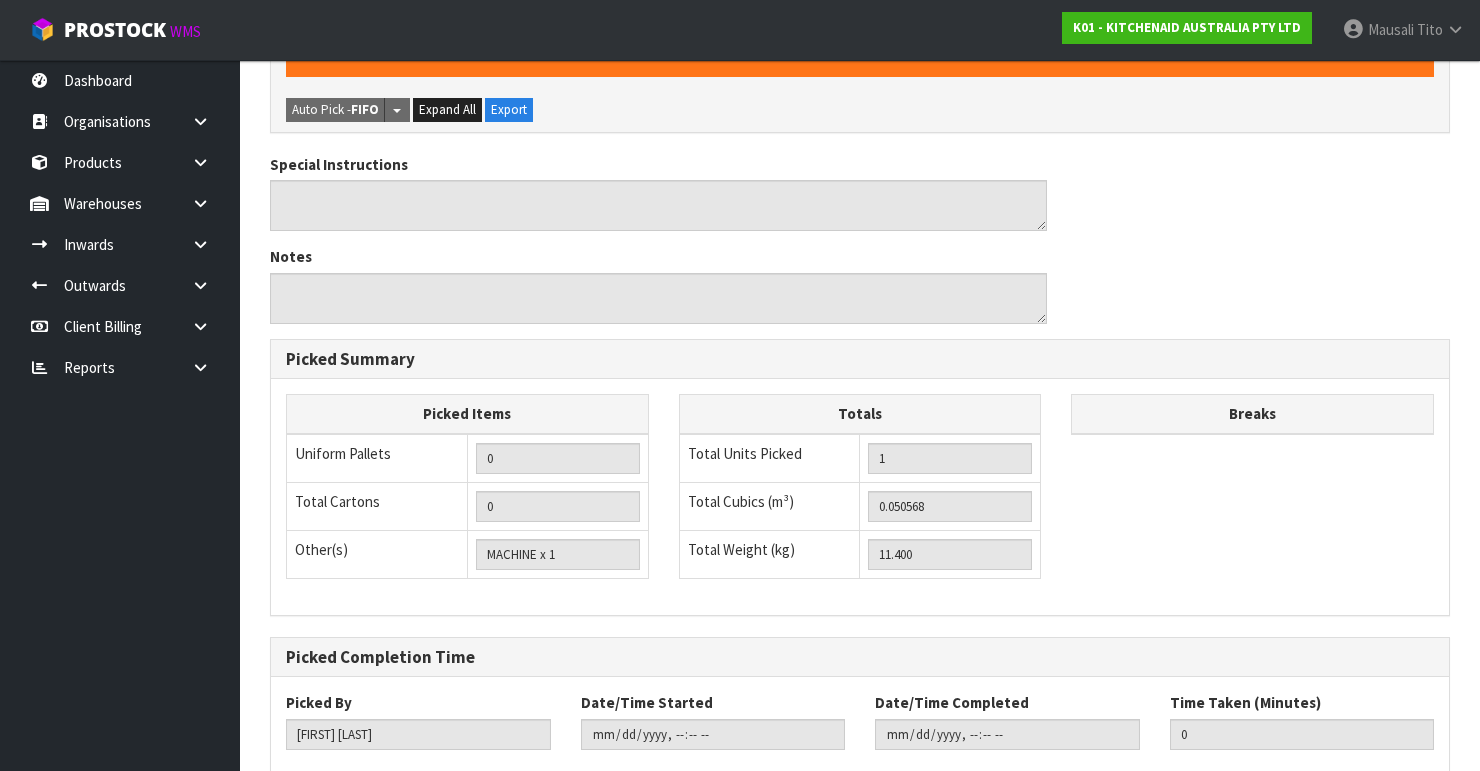 scroll, scrollTop: 633, scrollLeft: 0, axis: vertical 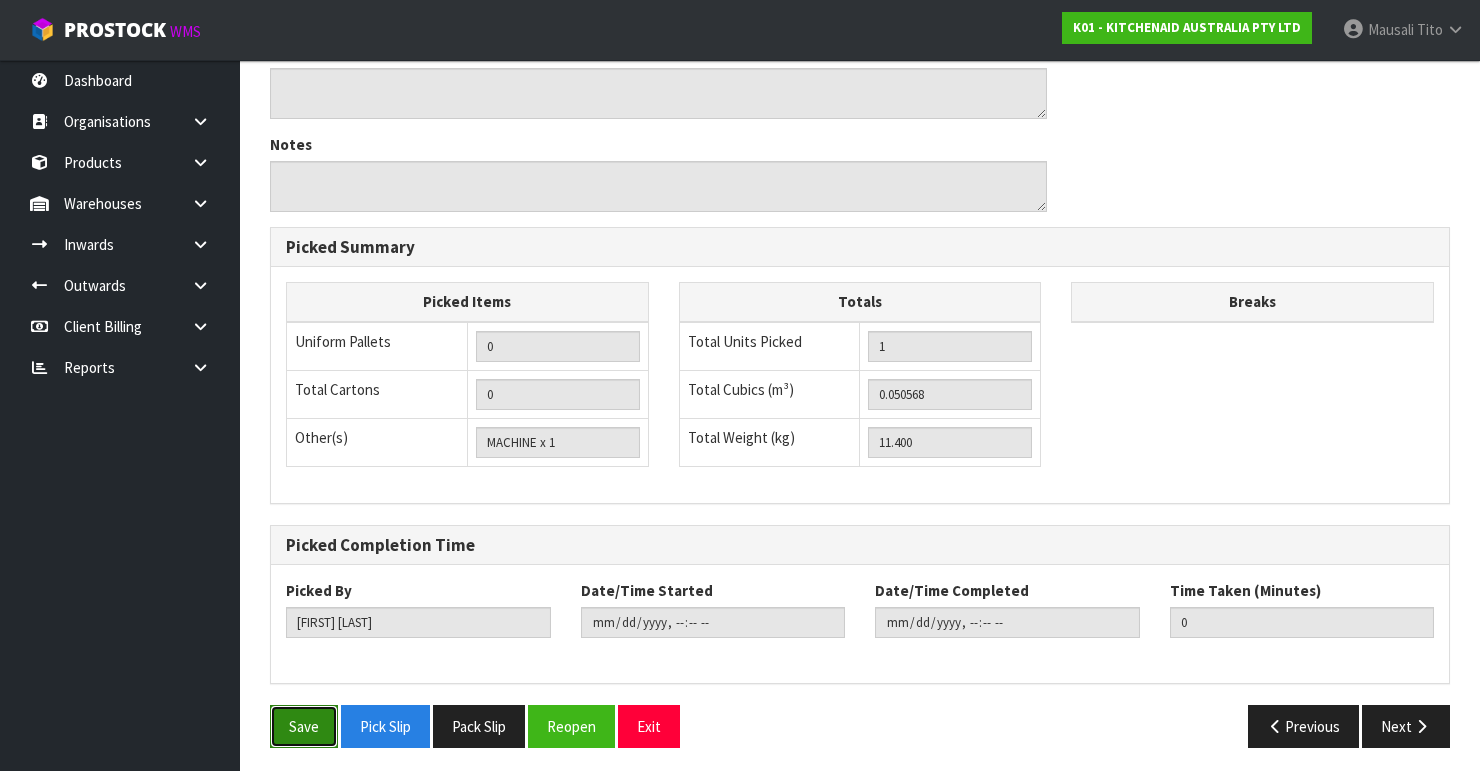 click on "Save" at bounding box center [304, 726] 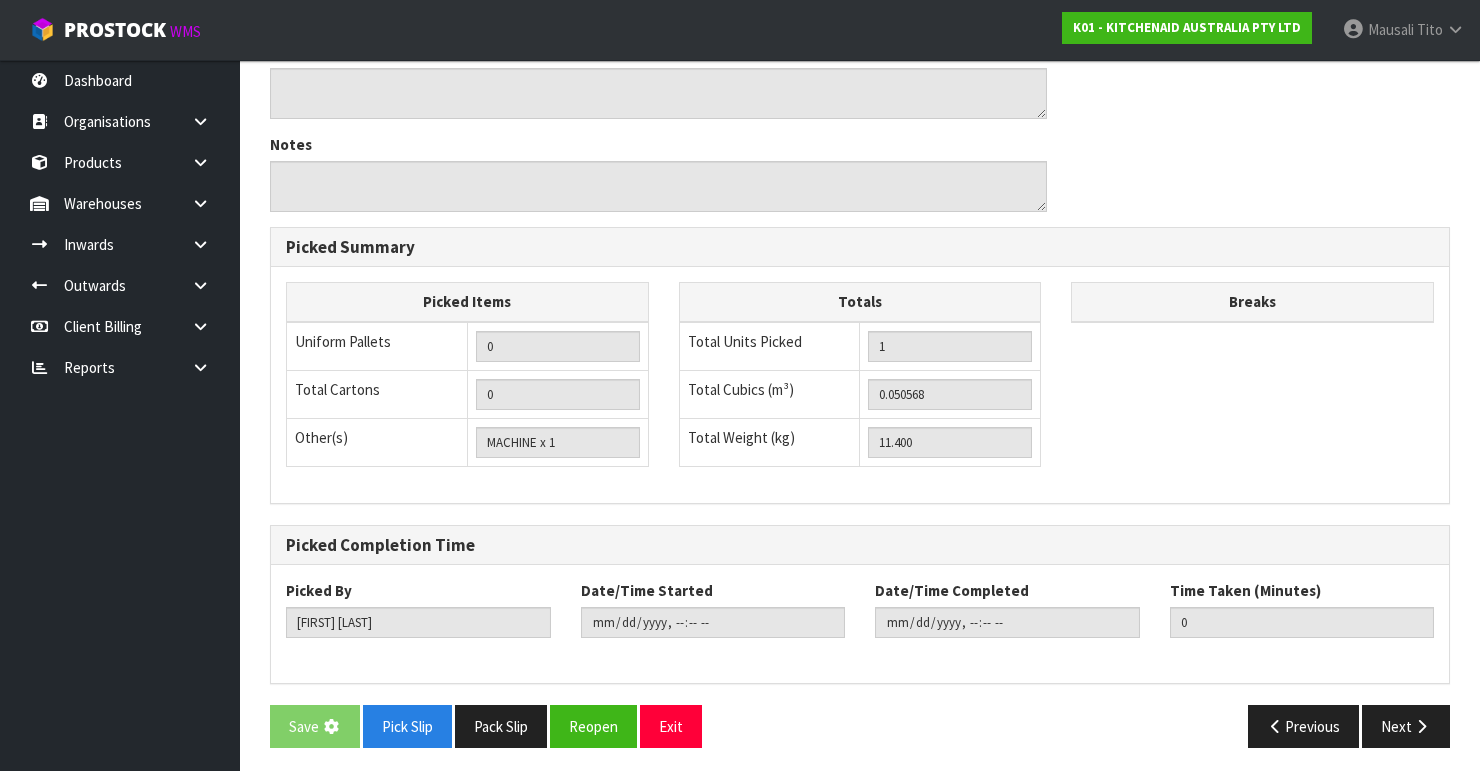 scroll, scrollTop: 0, scrollLeft: 0, axis: both 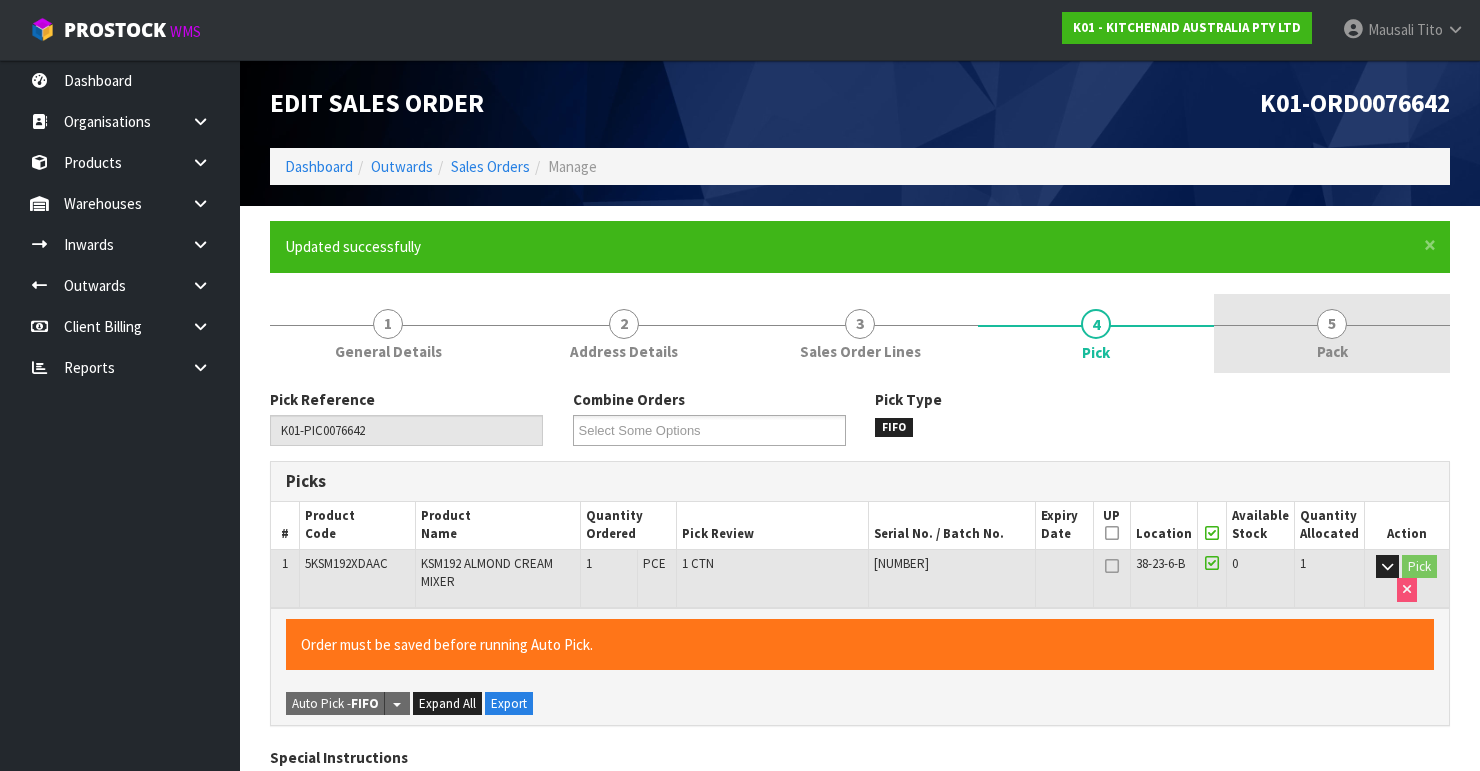 type on "[FIRST] [LAST]" 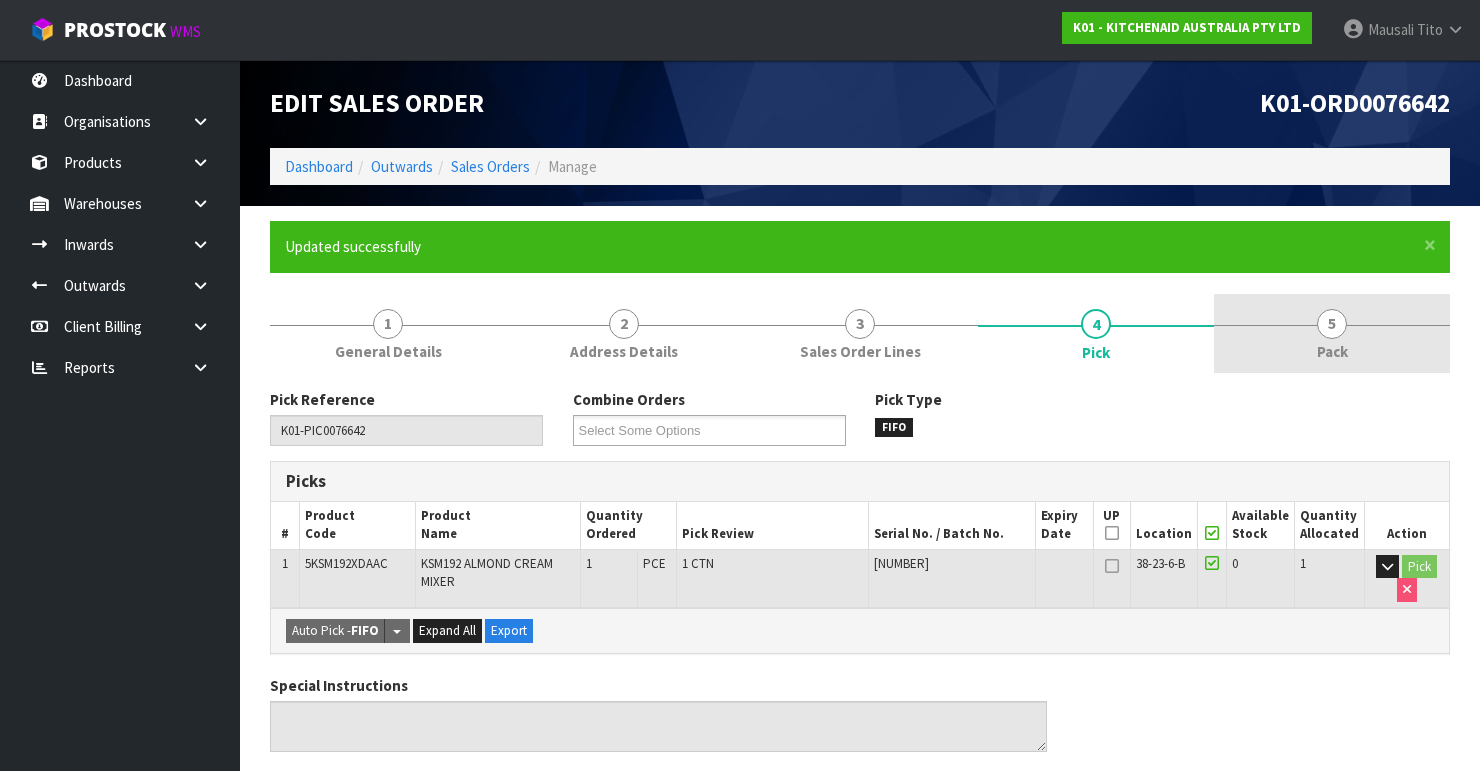 click on "5
Pack" at bounding box center [1332, 333] 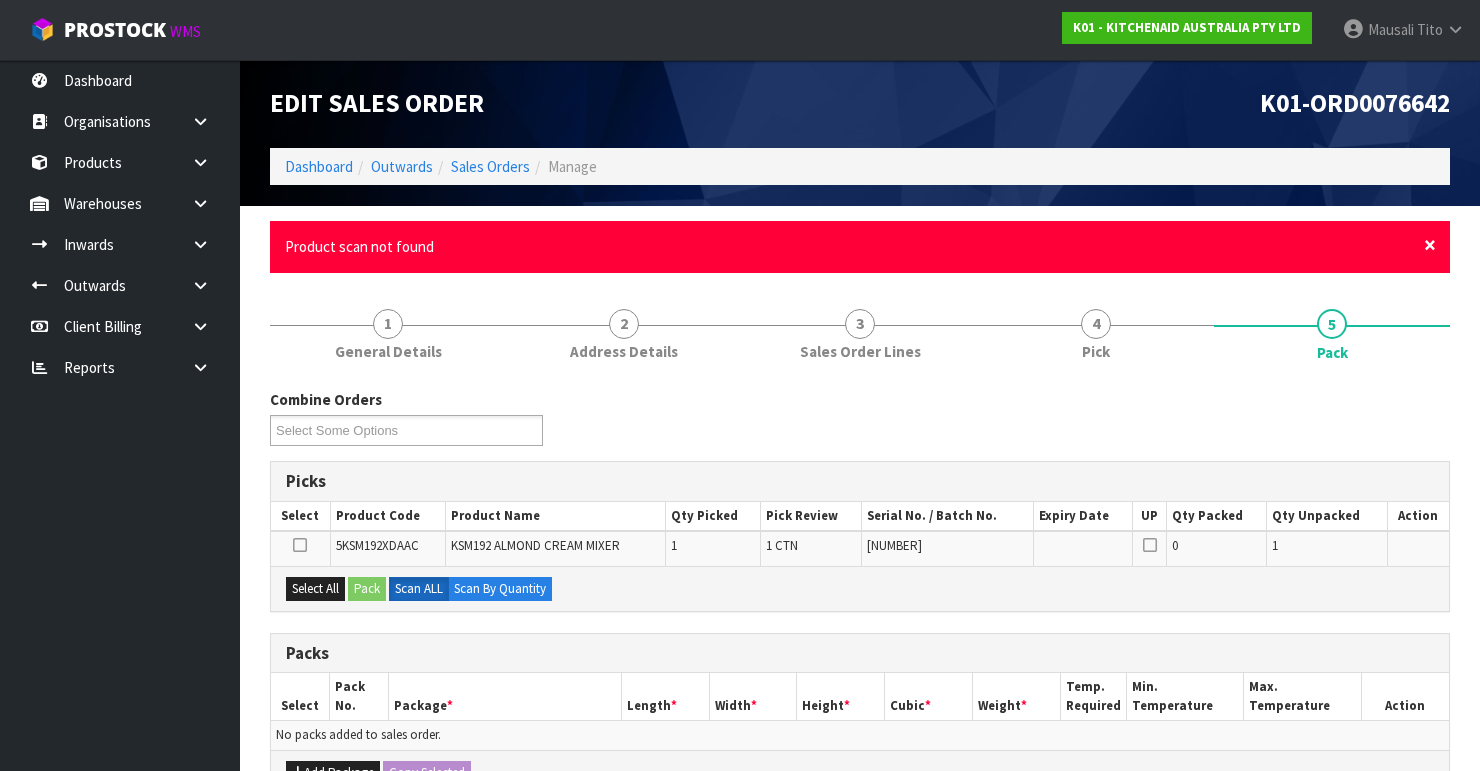 click on "×" at bounding box center (1430, 245) 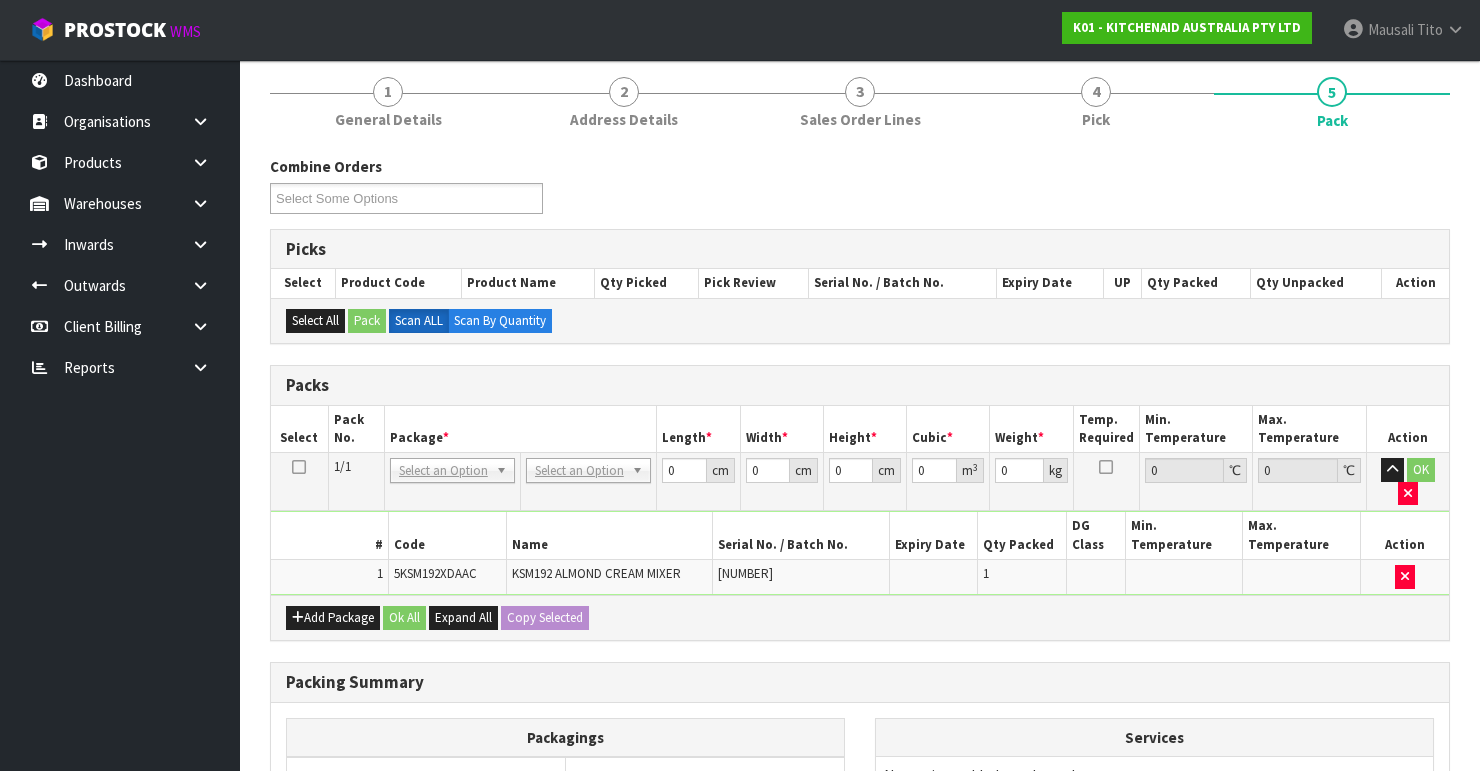 scroll, scrollTop: 320, scrollLeft: 0, axis: vertical 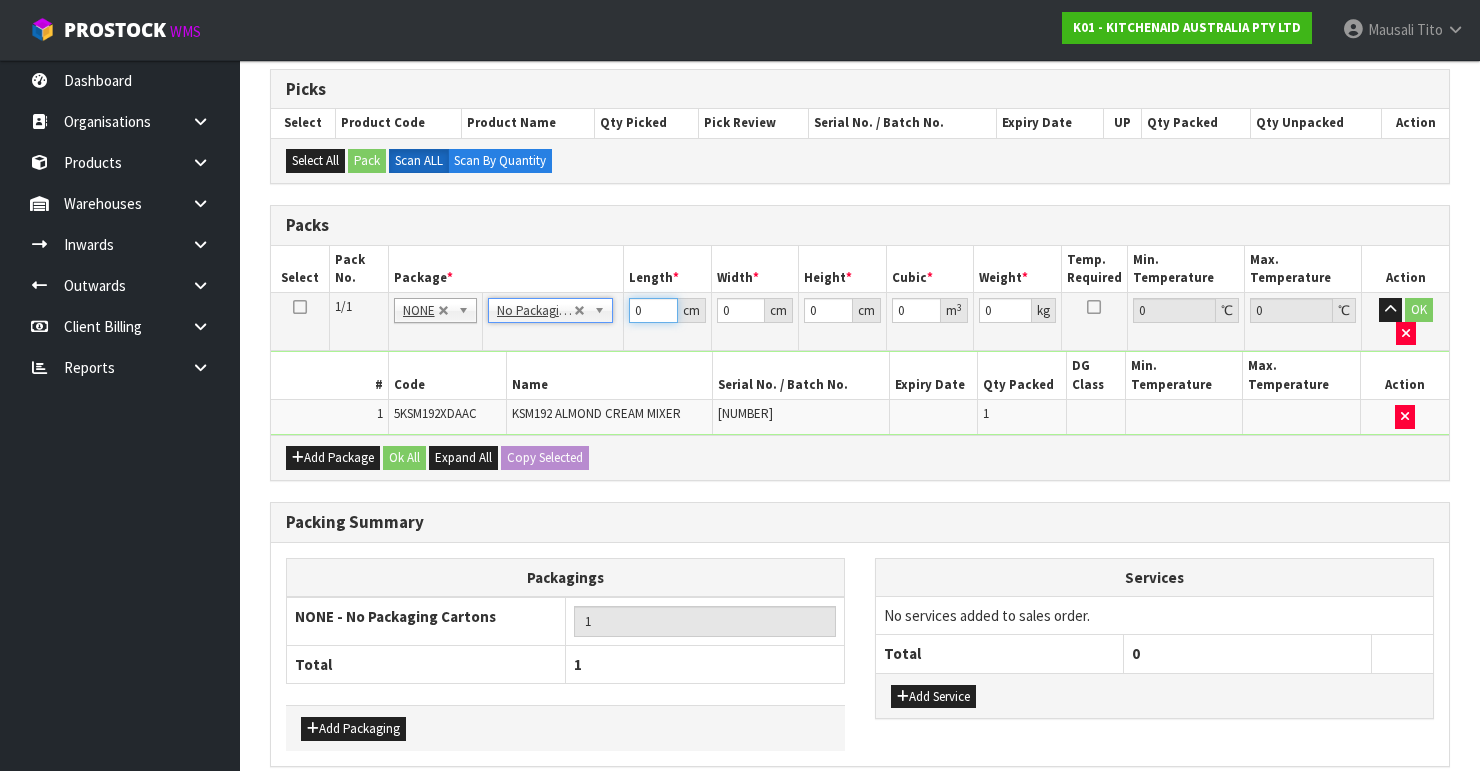 drag, startPoint x: 640, startPoint y: 316, endPoint x: 652, endPoint y: 318, distance: 12.165525 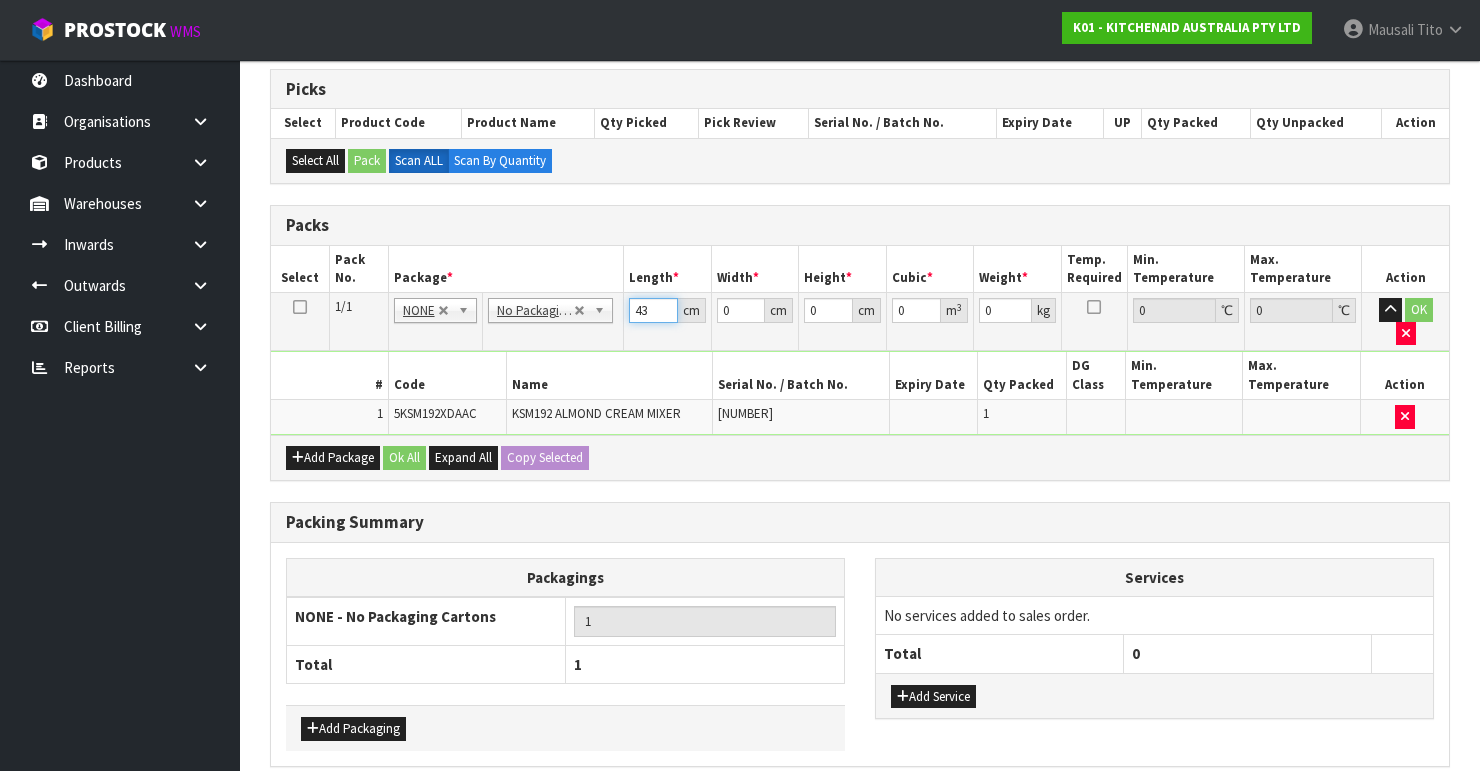 type on "43" 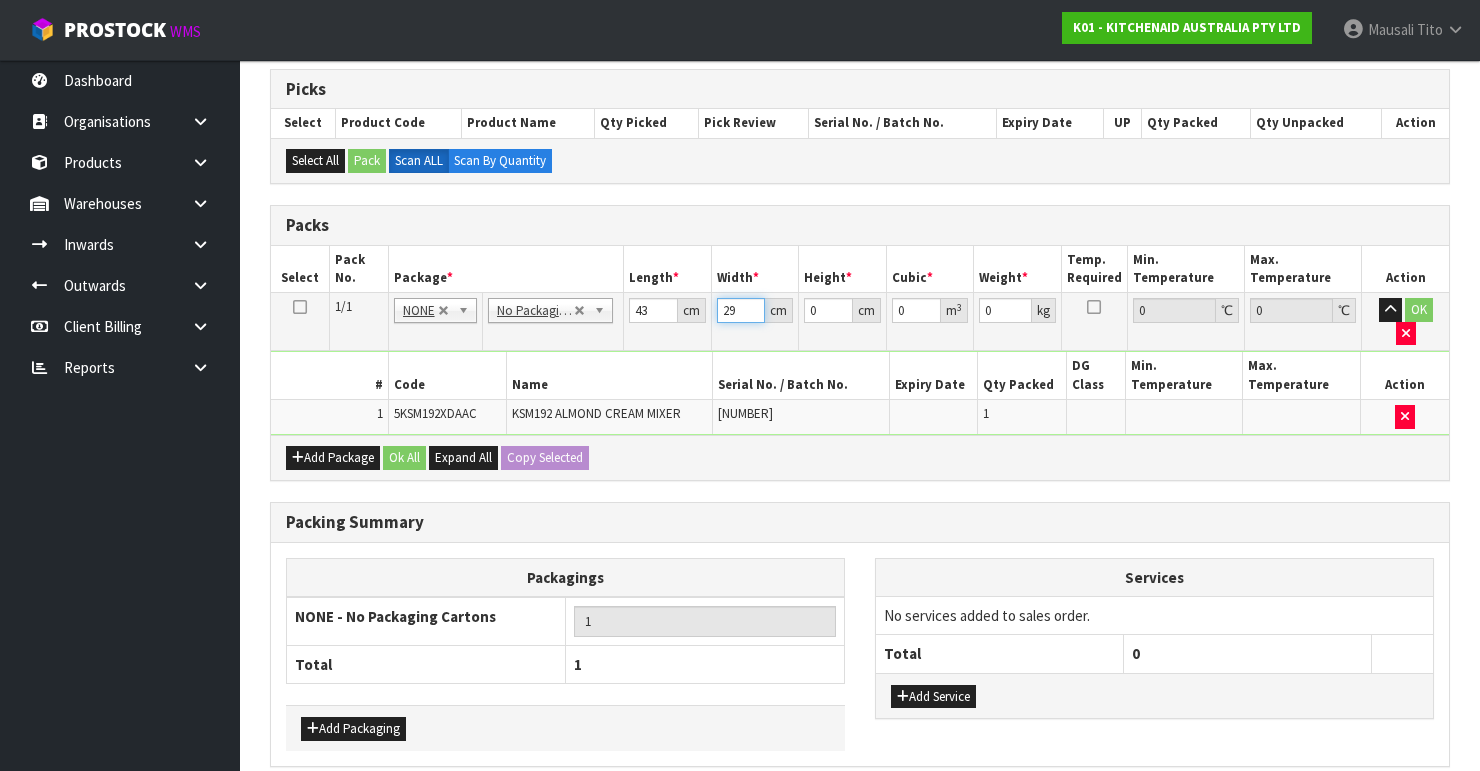 type on "29" 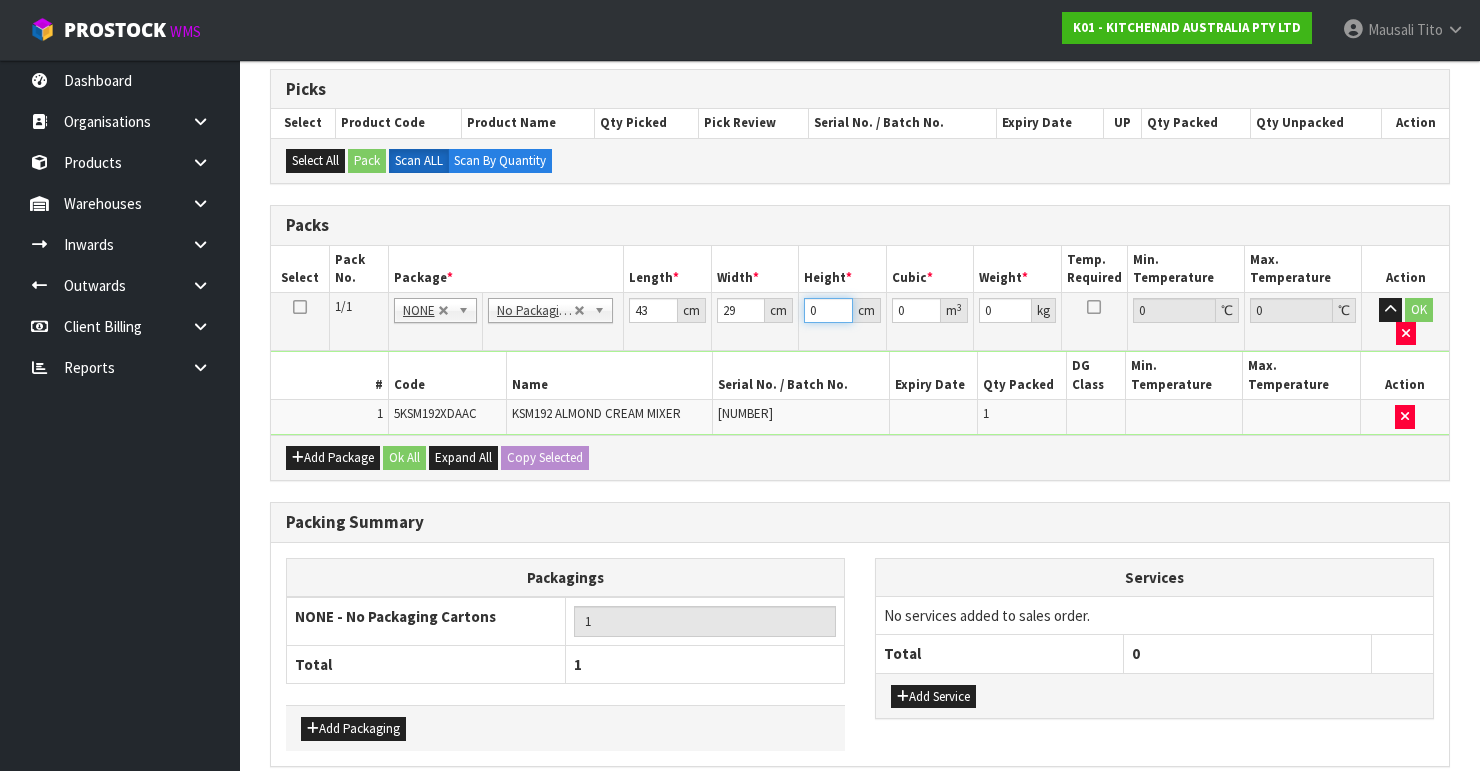 type on "4" 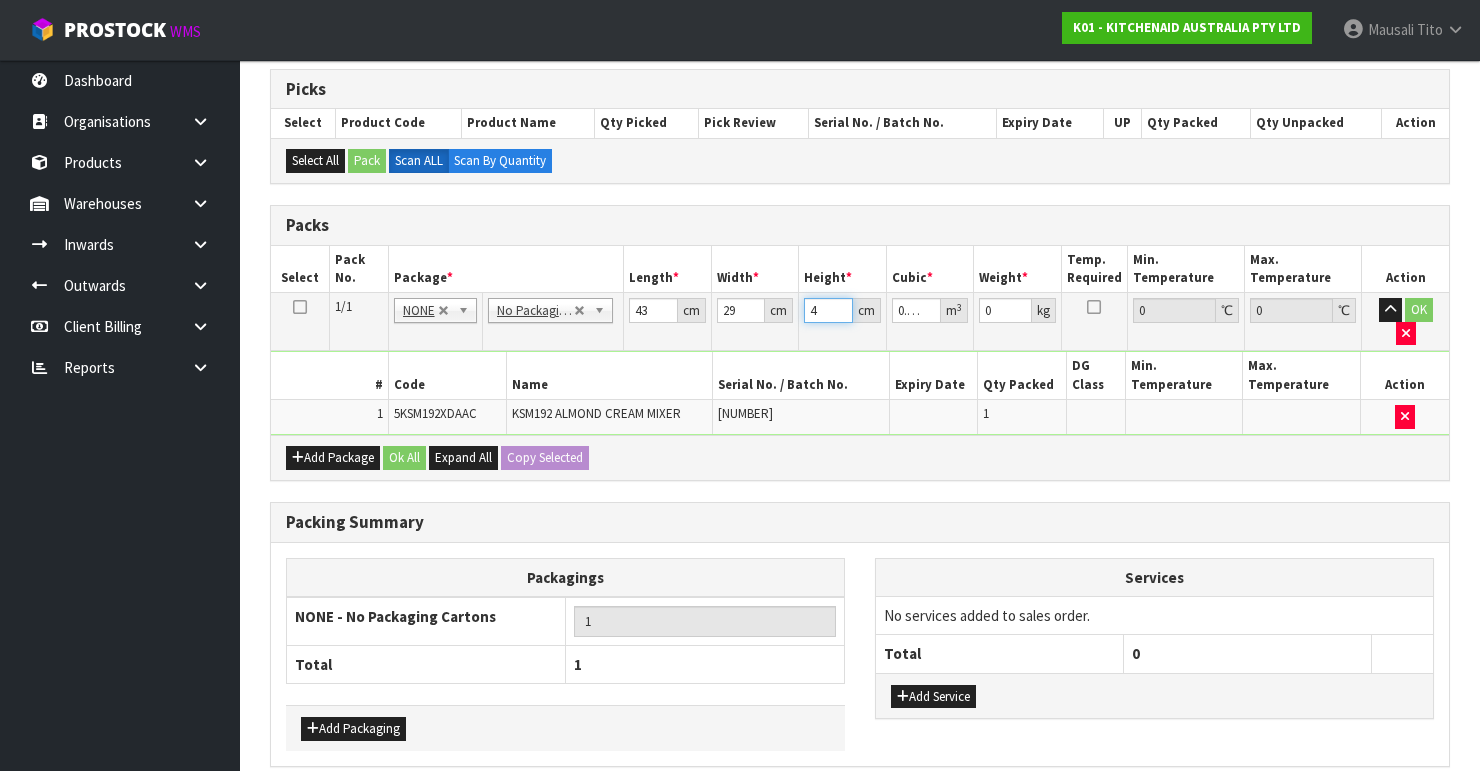 type on "43" 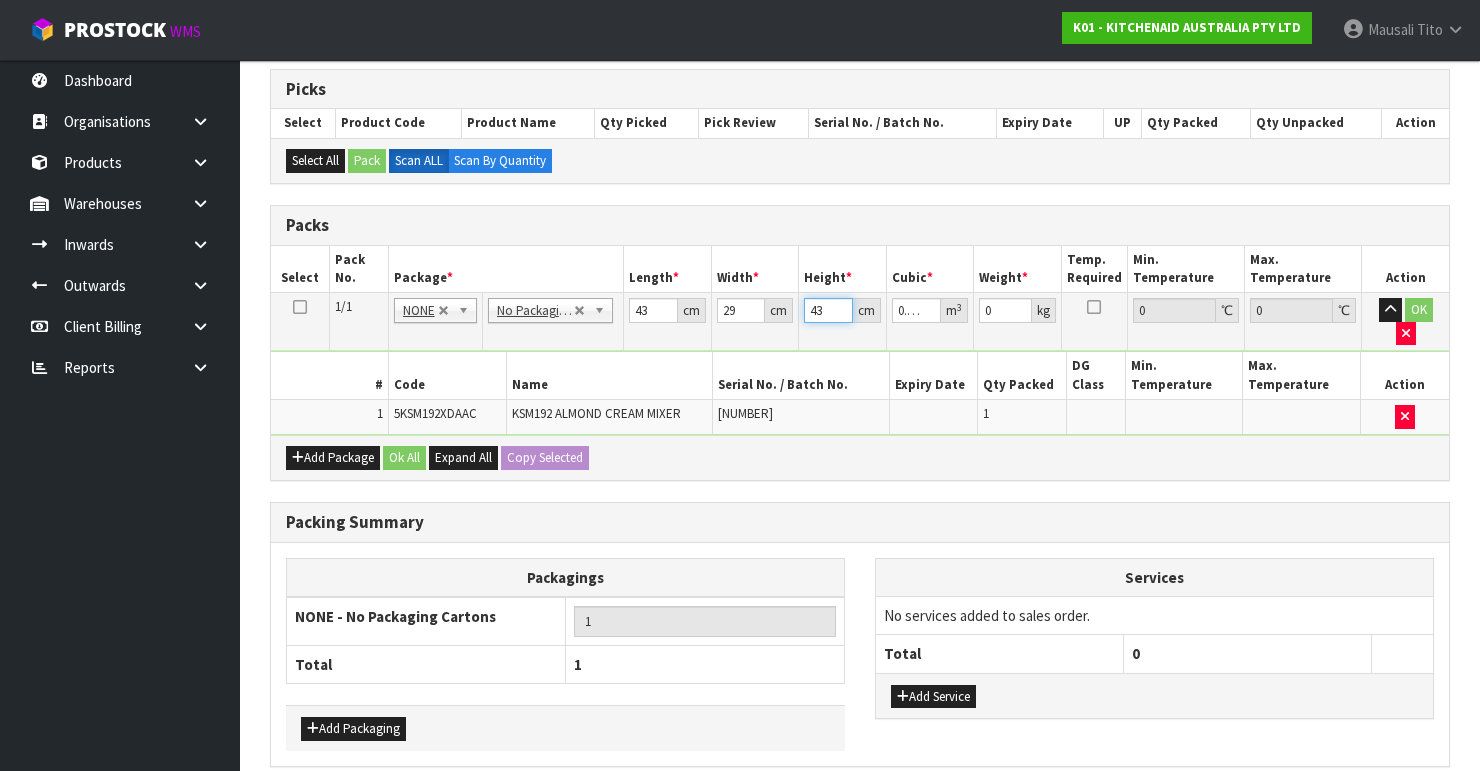 type on "43" 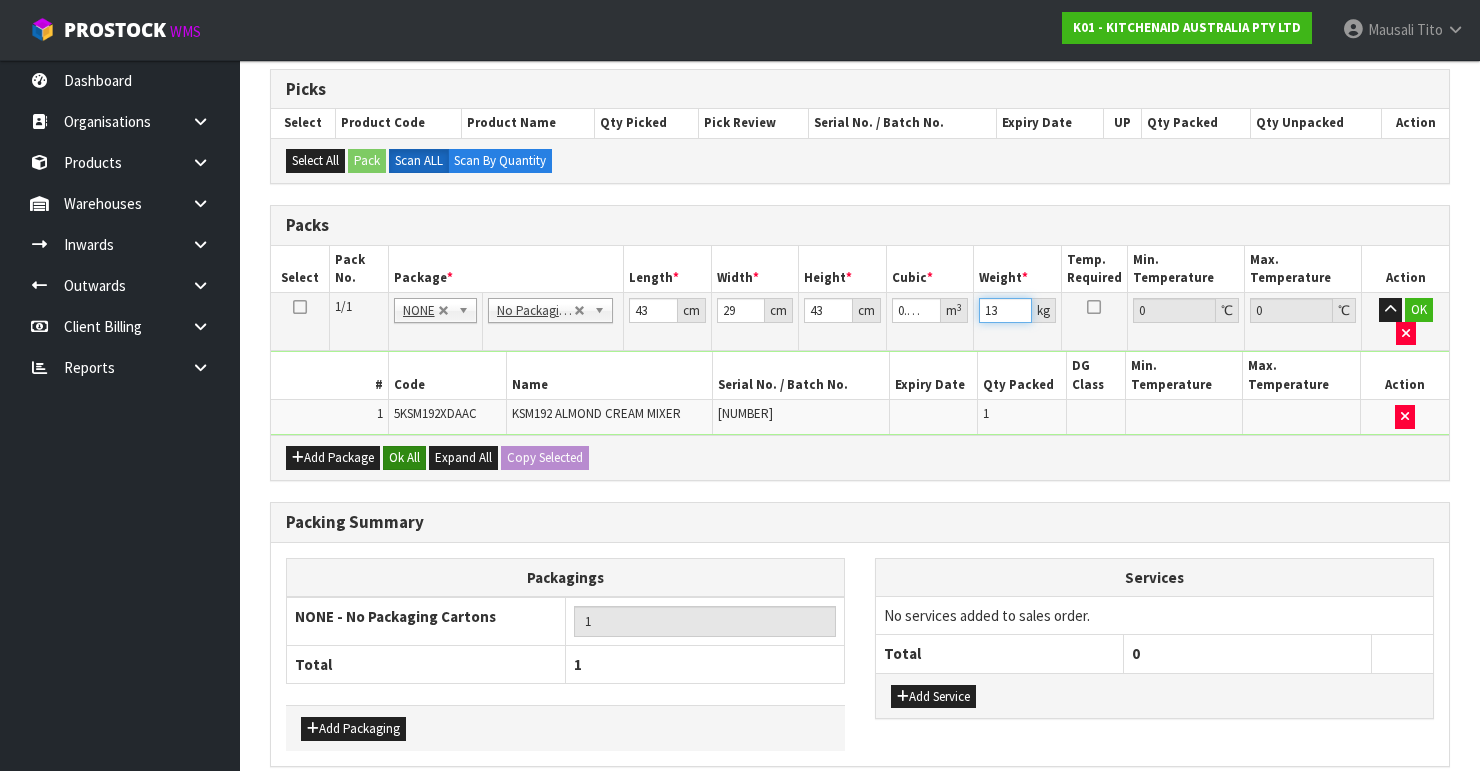 type on "13" 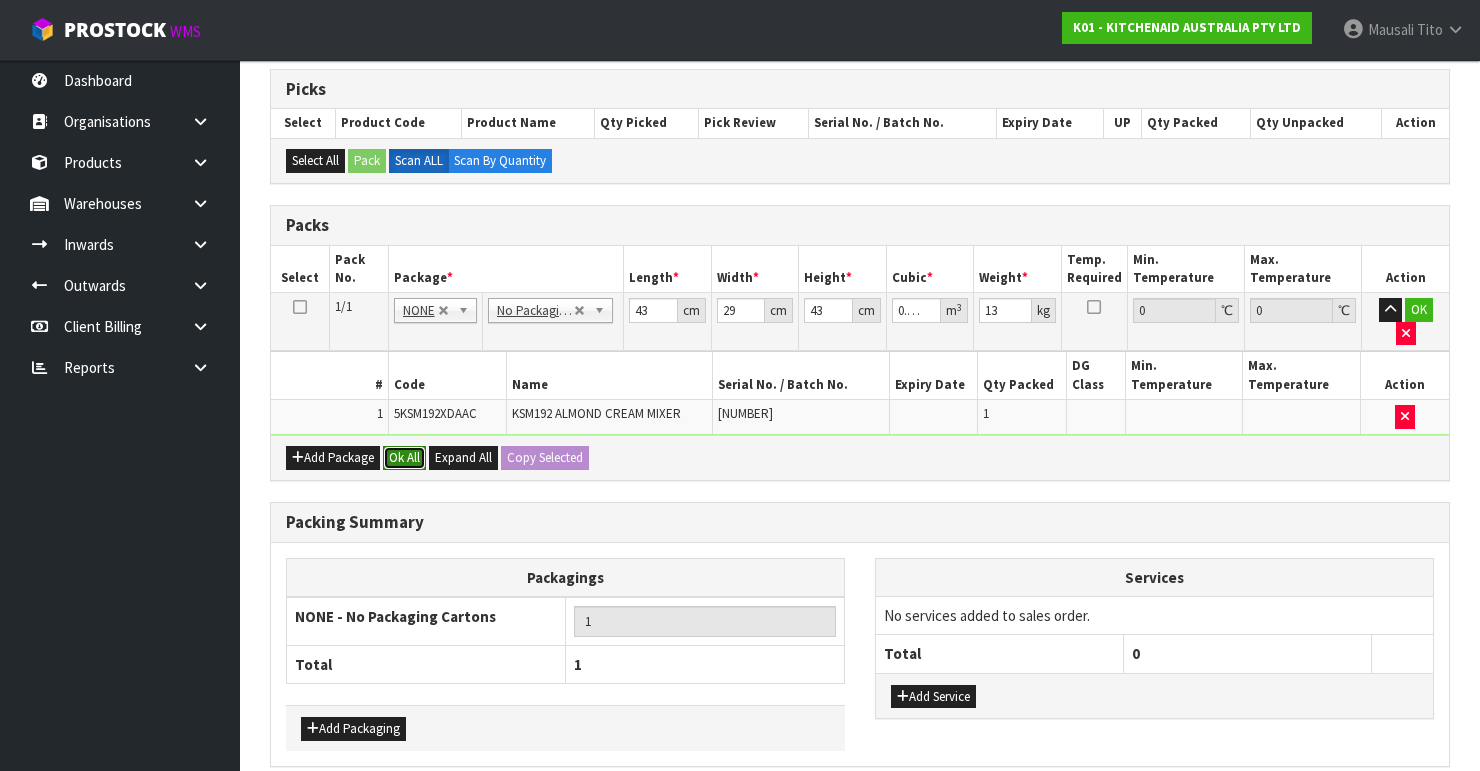 click on "Ok All" at bounding box center [404, 458] 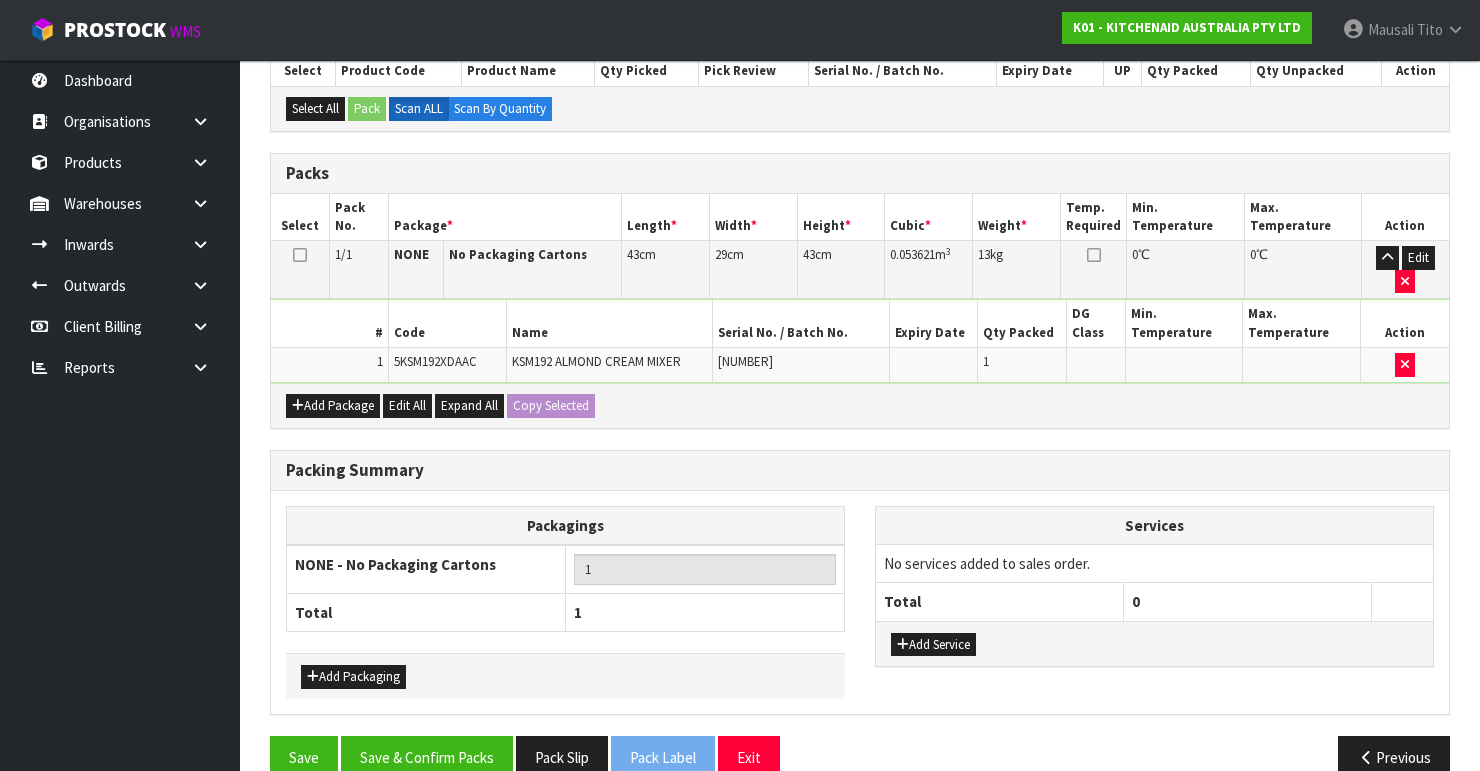 scroll, scrollTop: 400, scrollLeft: 0, axis: vertical 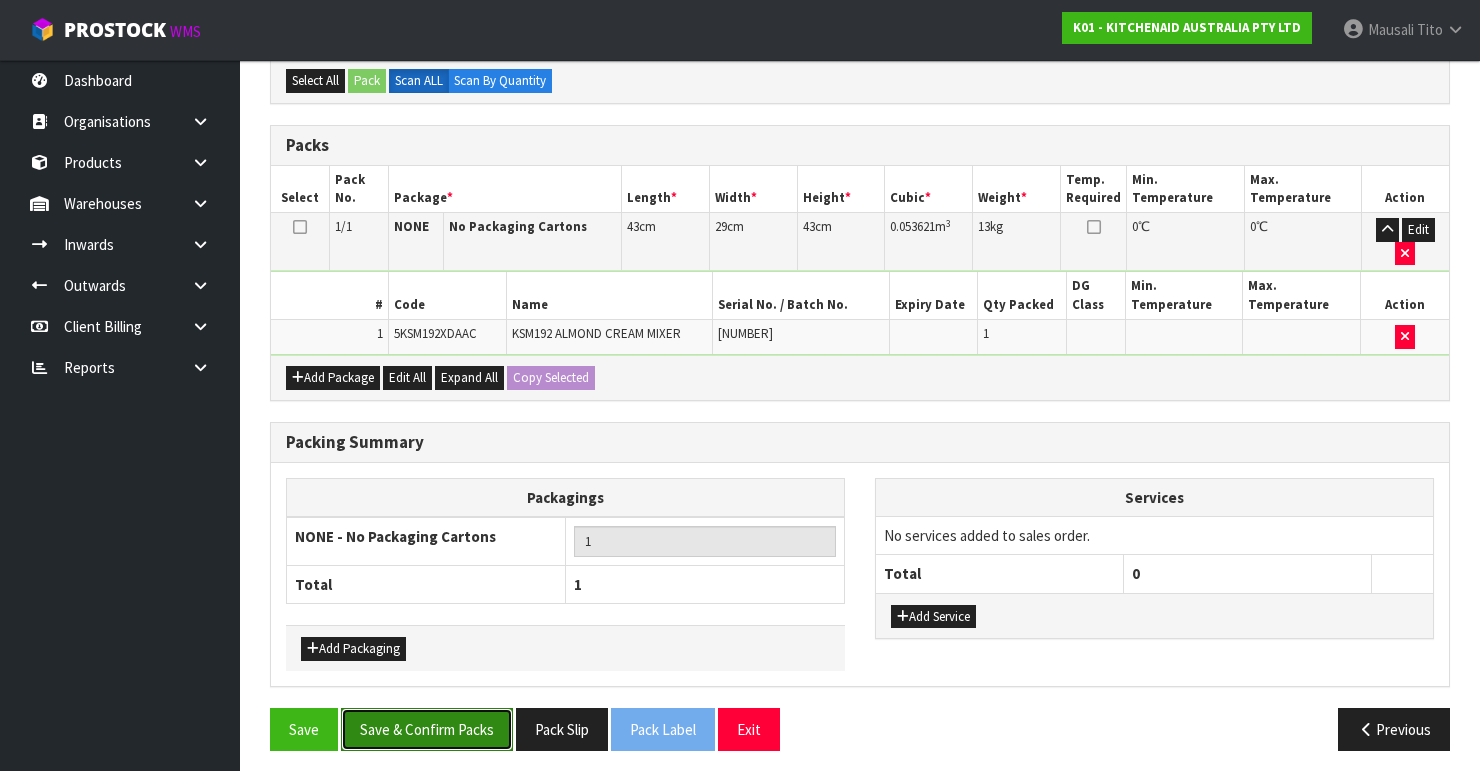 click on "Save & Confirm Packs" at bounding box center (427, 729) 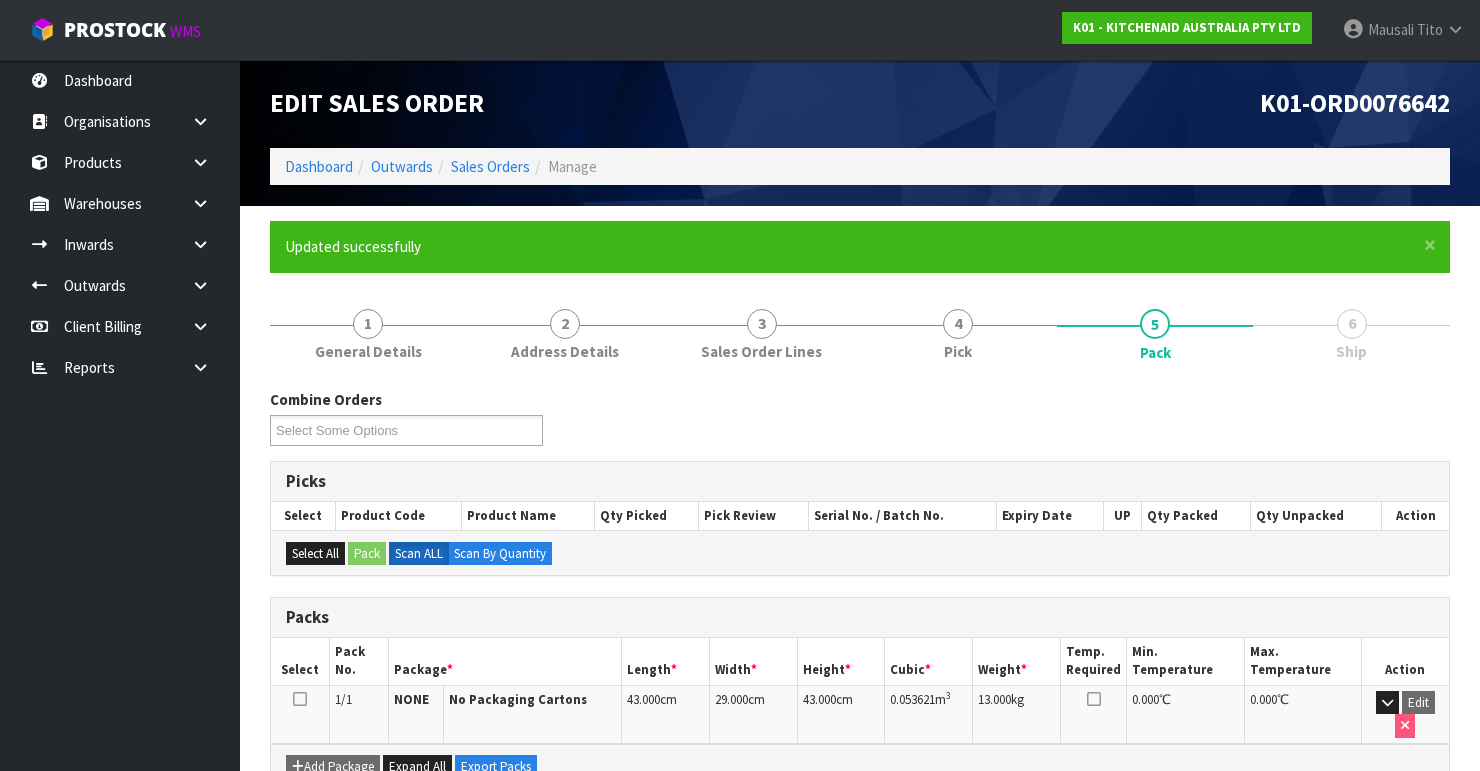 scroll, scrollTop: 346, scrollLeft: 0, axis: vertical 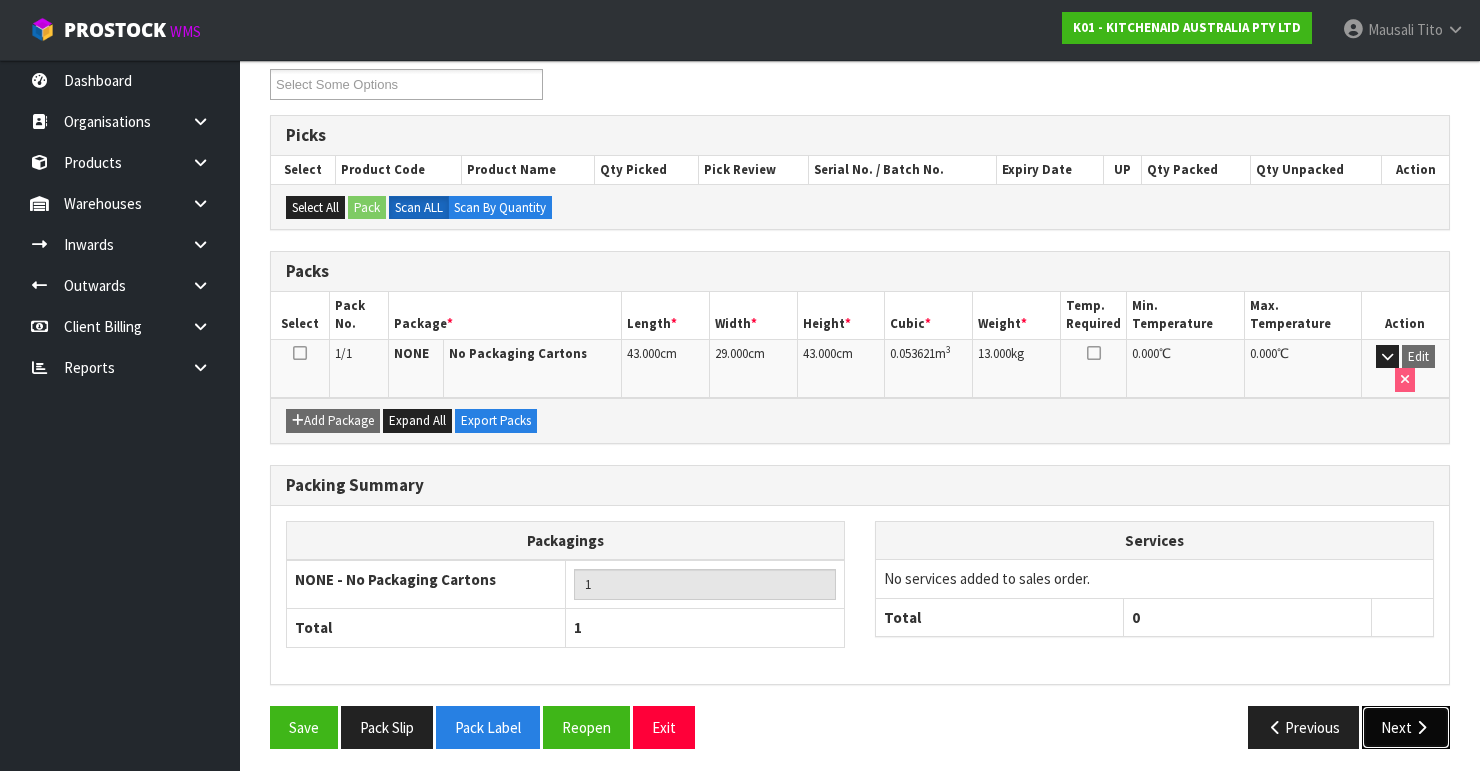 click on "Next" at bounding box center [1406, 727] 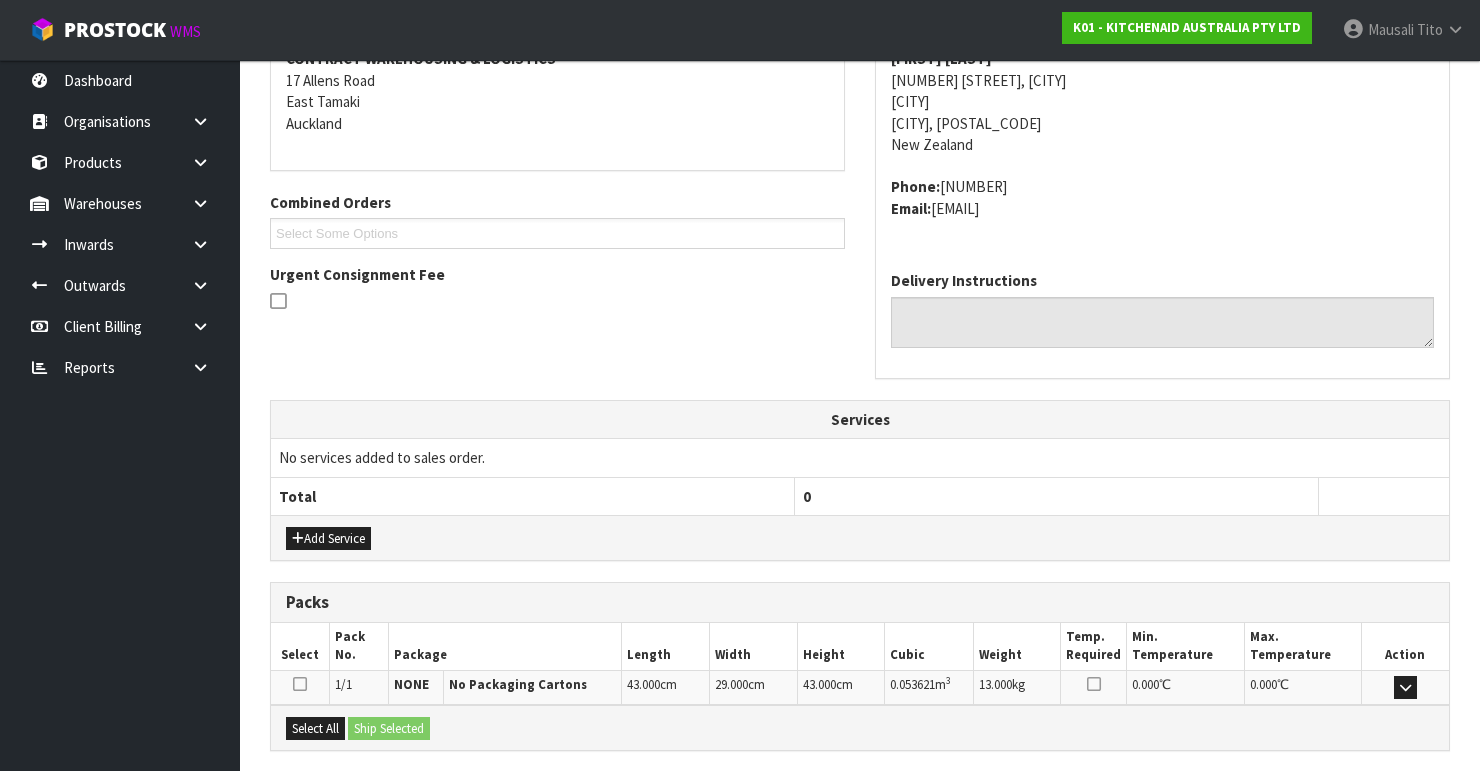 scroll, scrollTop: 584, scrollLeft: 0, axis: vertical 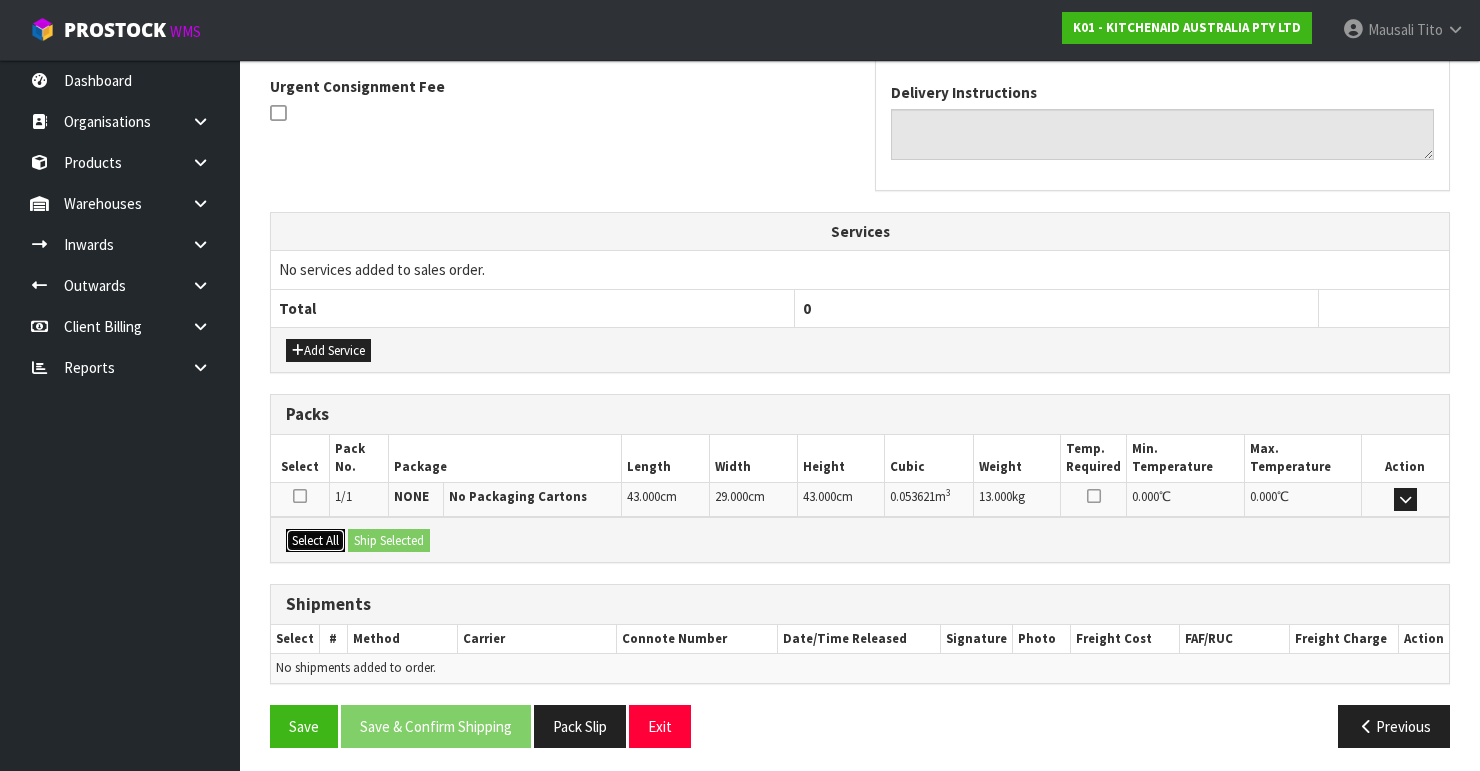 click on "Select All" at bounding box center [315, 541] 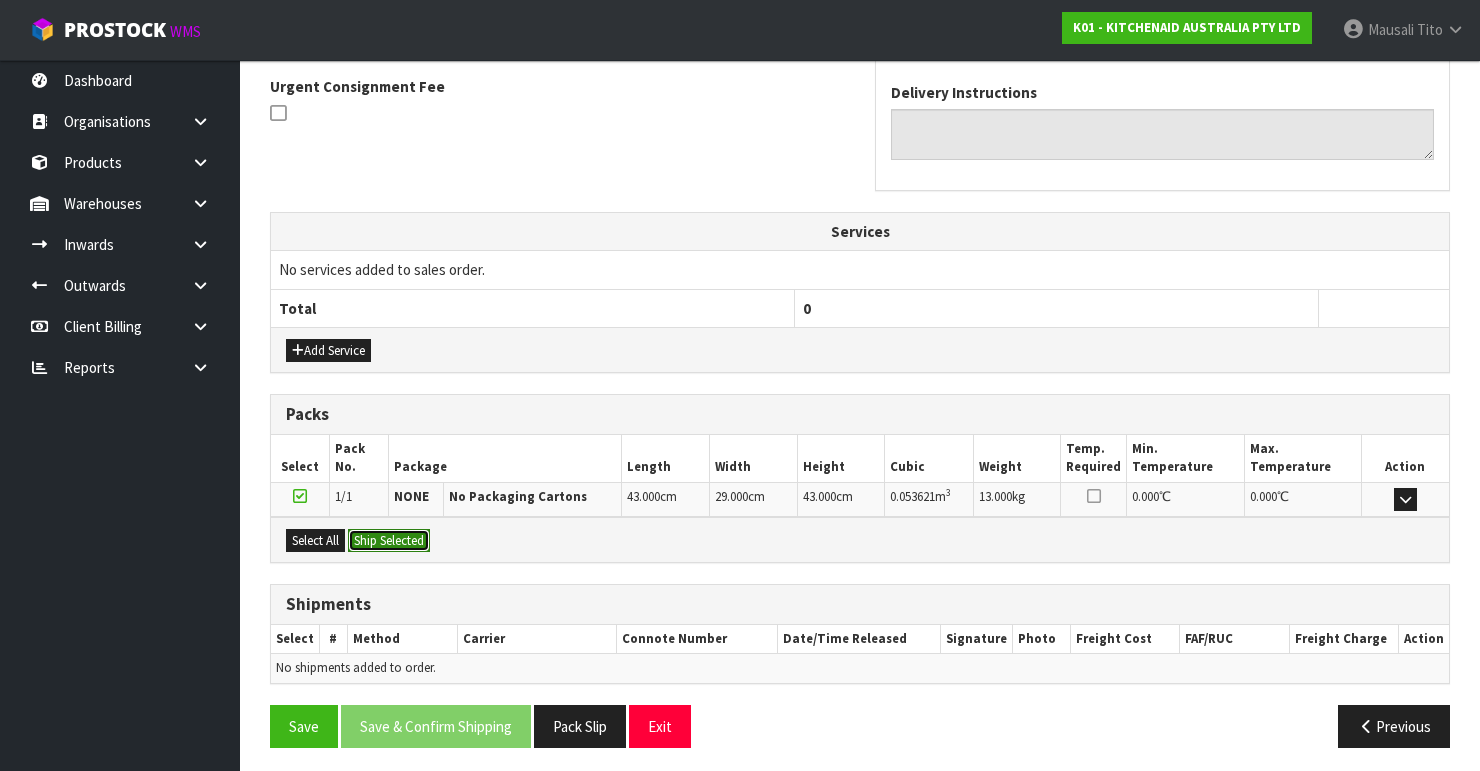 click on "Ship Selected" at bounding box center (389, 541) 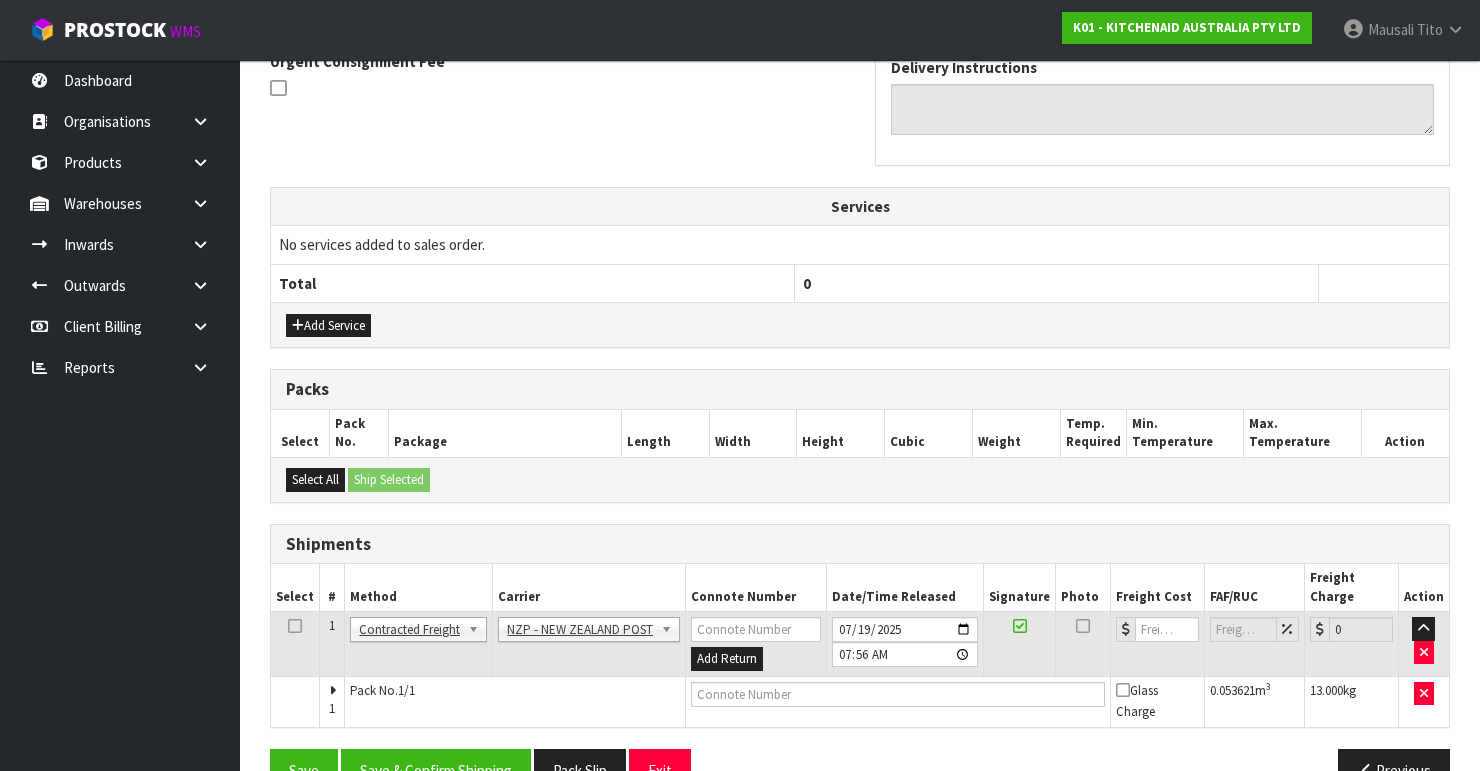 scroll, scrollTop: 635, scrollLeft: 0, axis: vertical 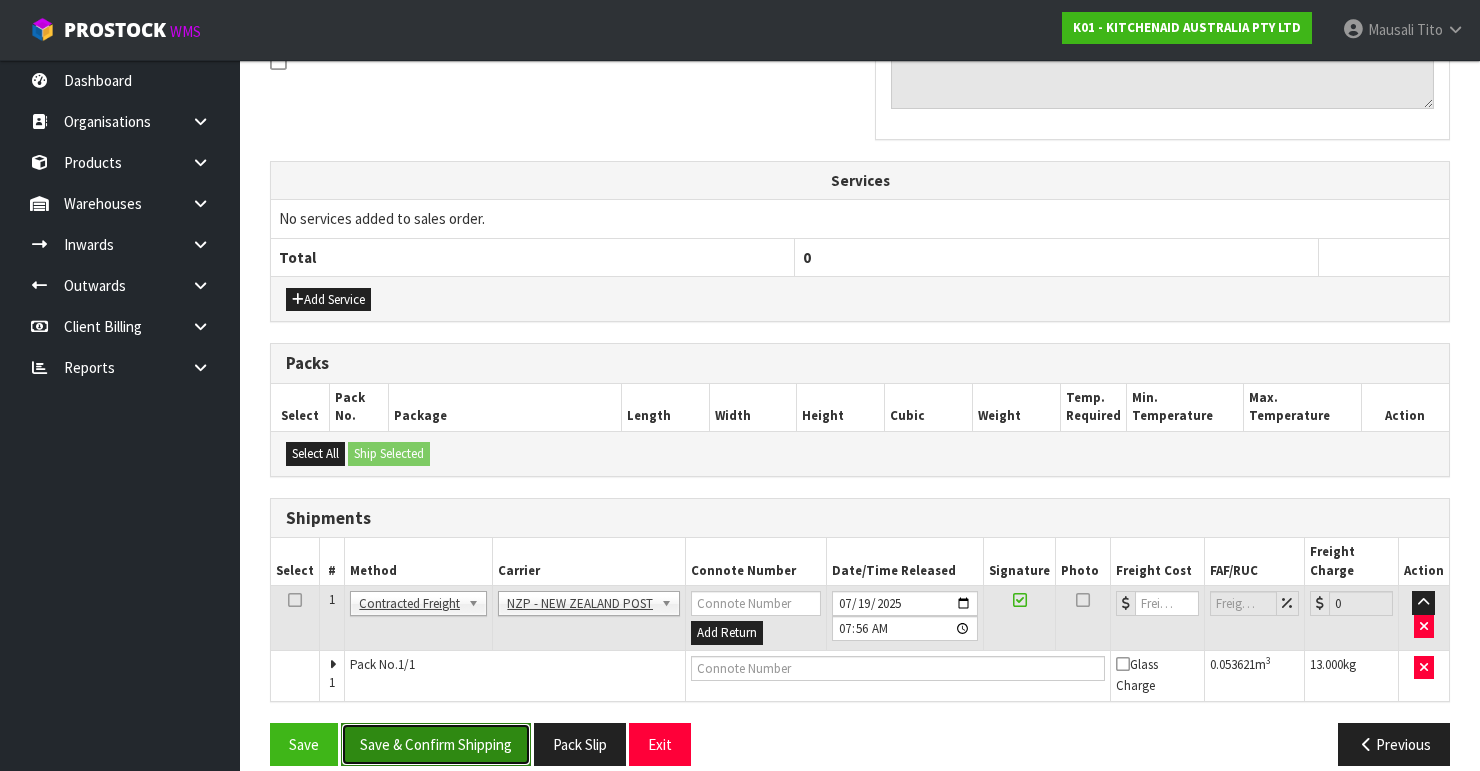 drag, startPoint x: 486, startPoint y: 717, endPoint x: 691, endPoint y: 612, distance: 230.32585 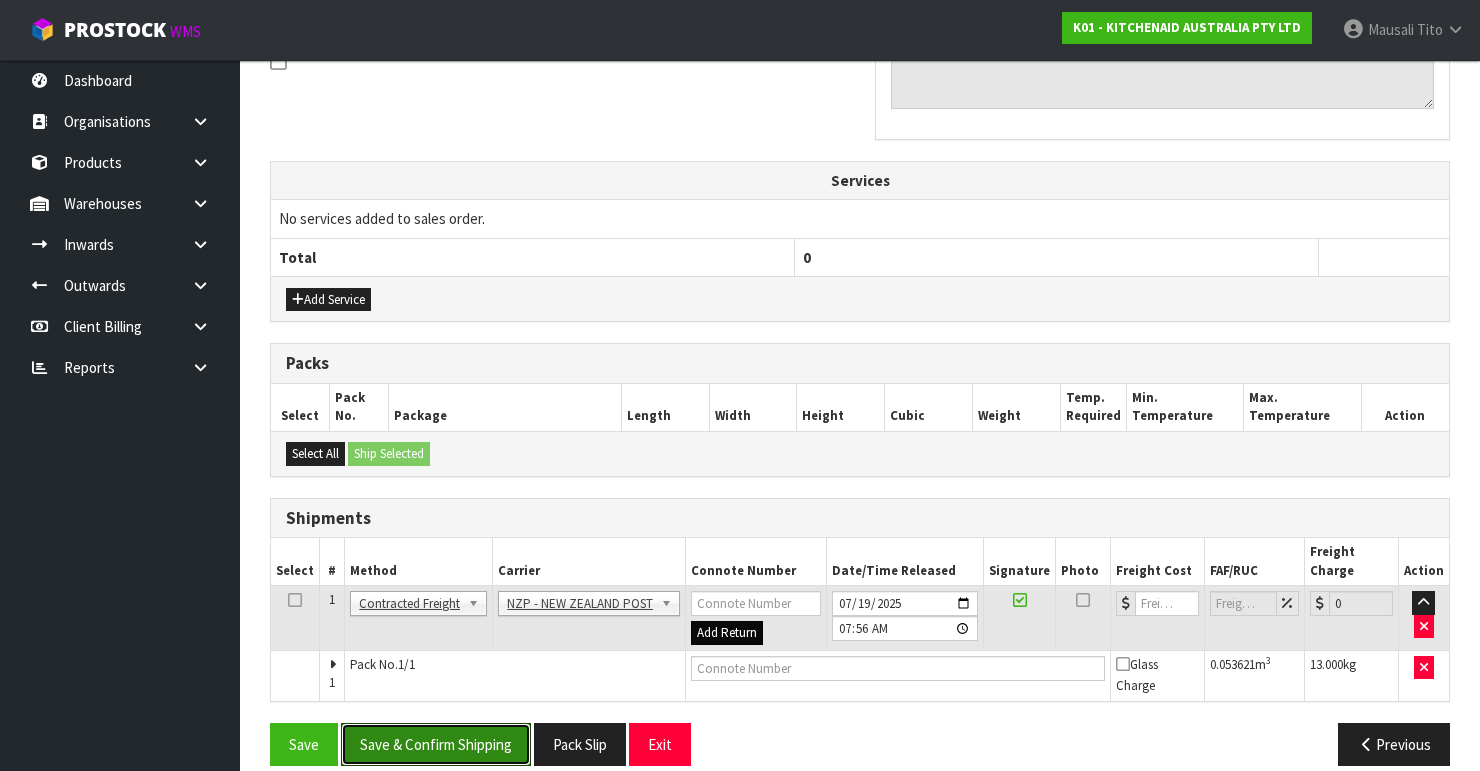 click on "Save & Confirm Shipping" at bounding box center (436, 744) 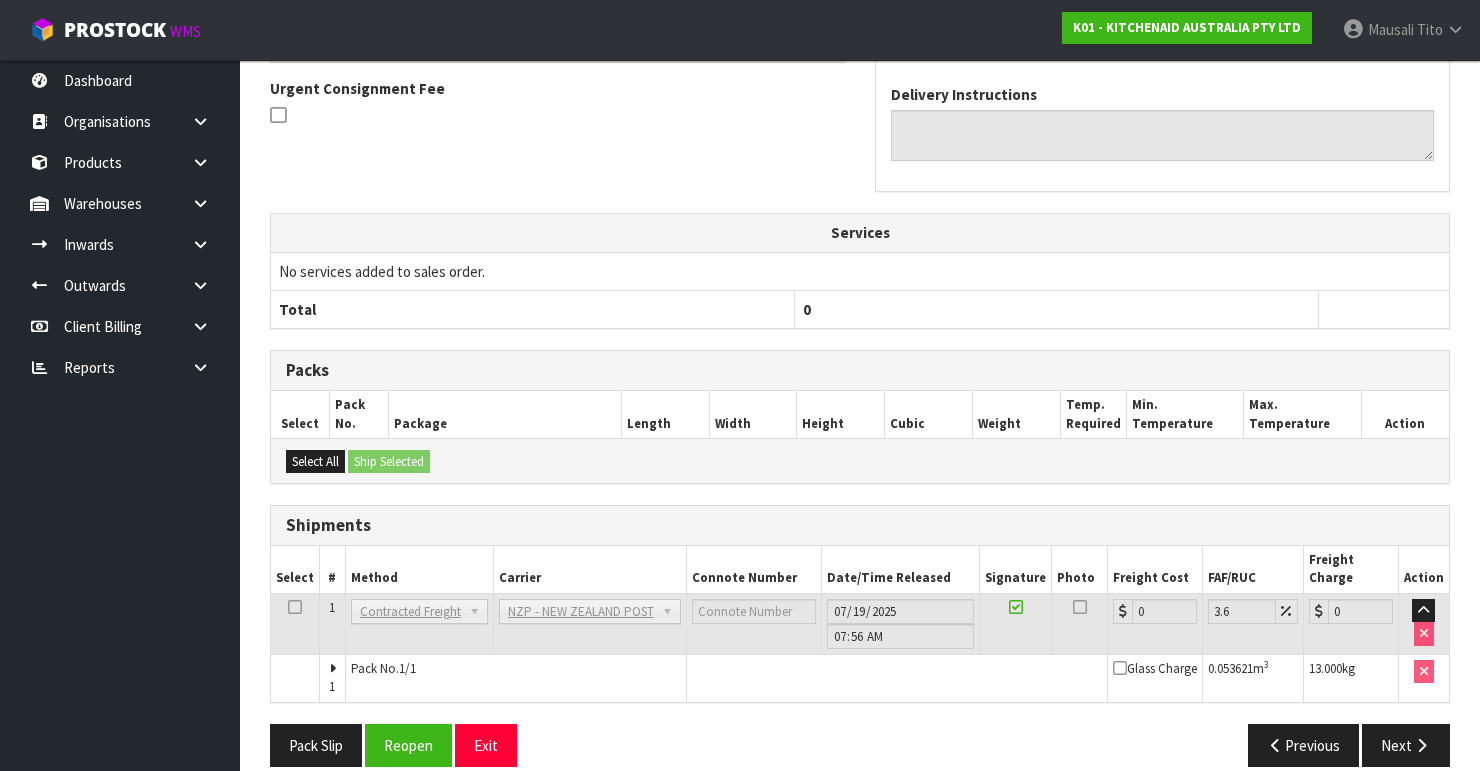 scroll, scrollTop: 605, scrollLeft: 0, axis: vertical 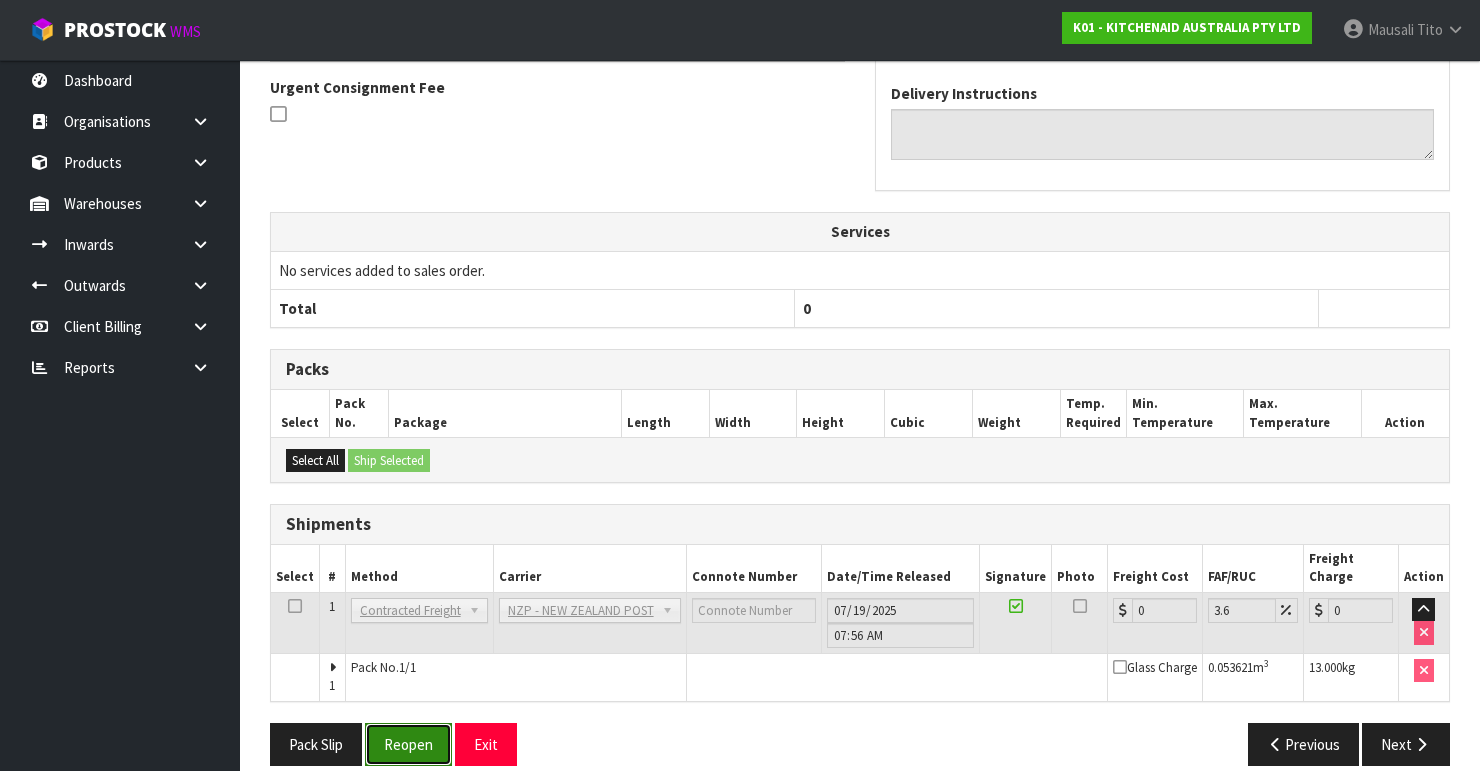 drag, startPoint x: 436, startPoint y: 707, endPoint x: 464, endPoint y: 708, distance: 28.01785 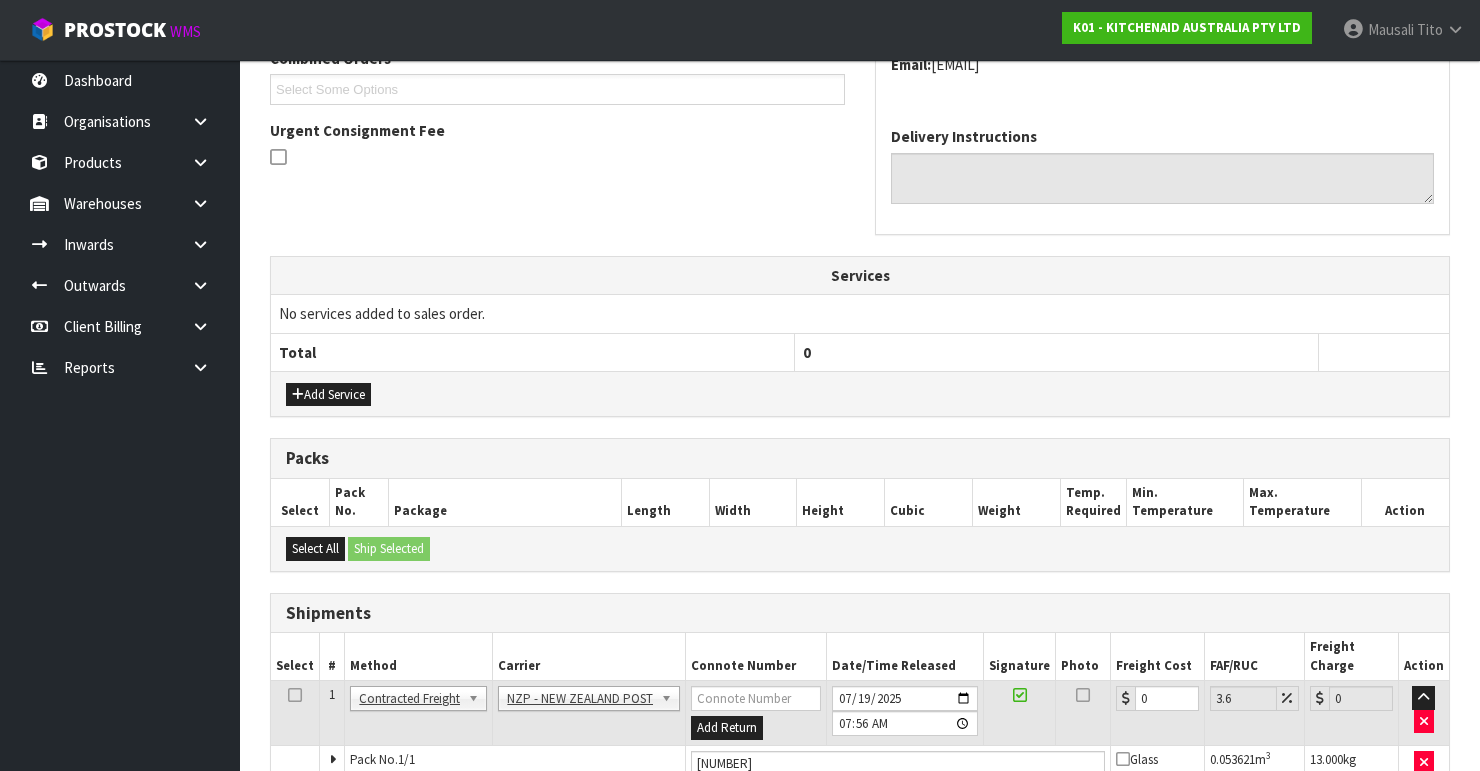 scroll, scrollTop: 638, scrollLeft: 0, axis: vertical 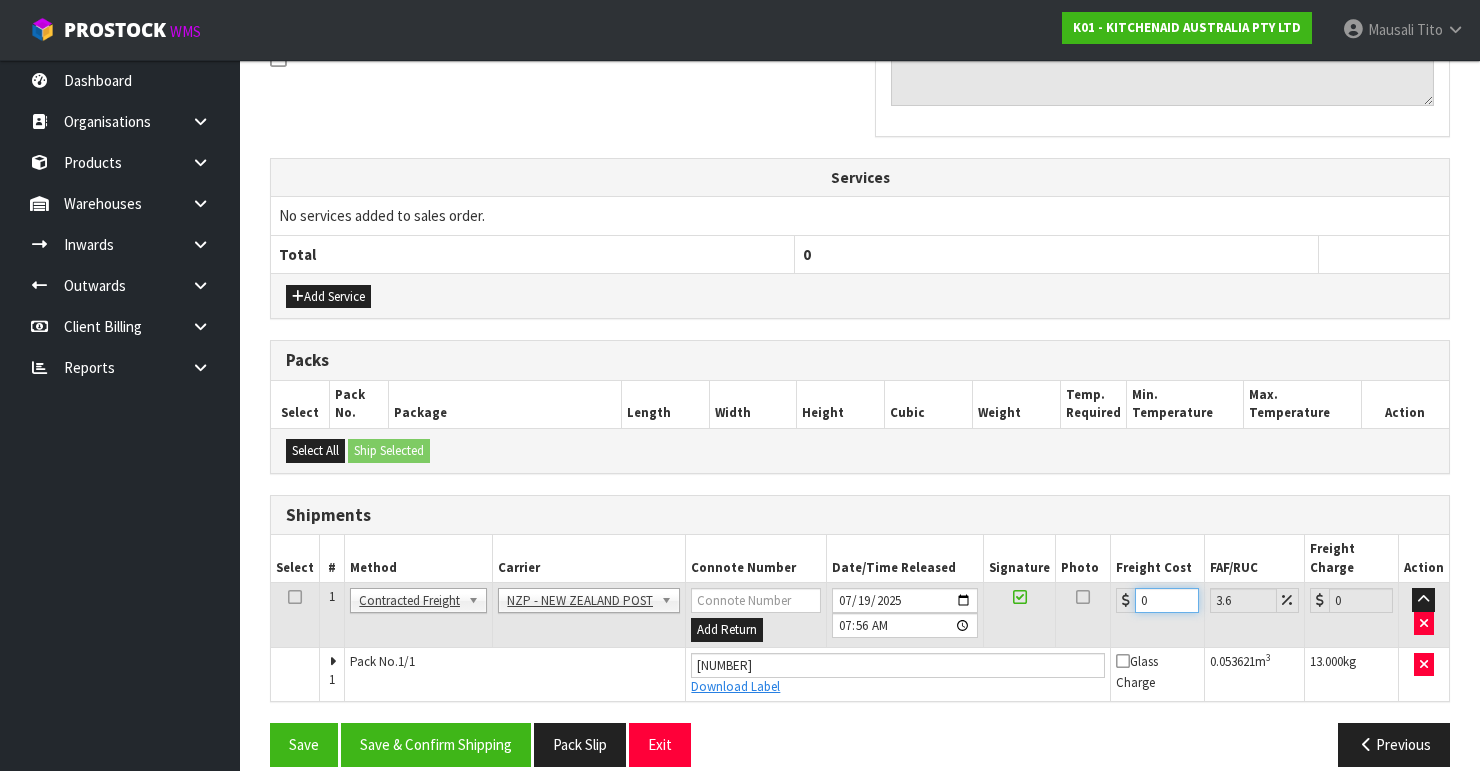 drag, startPoint x: 1152, startPoint y: 572, endPoint x: 1111, endPoint y: 587, distance: 43.65776 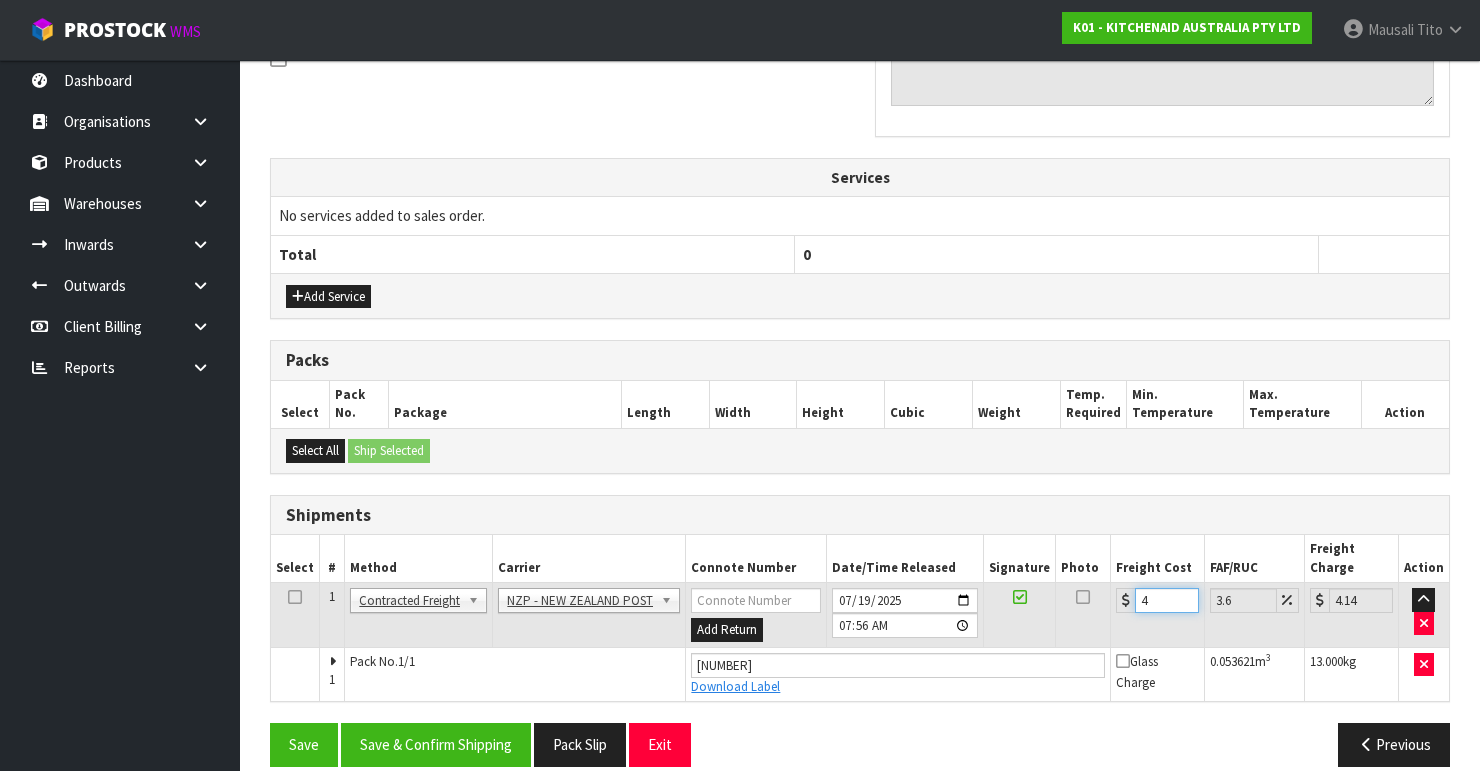 type on "4.3" 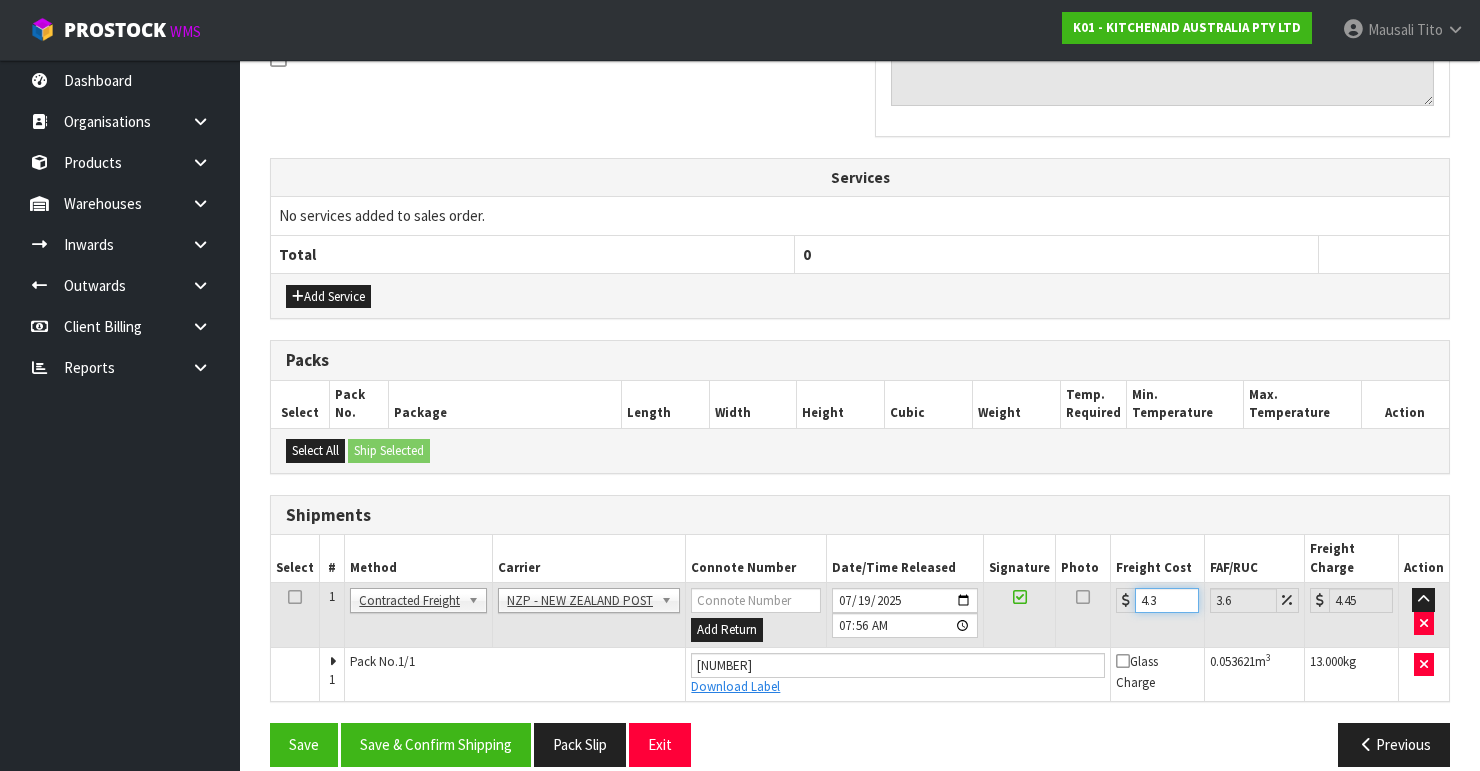 type on "4.33" 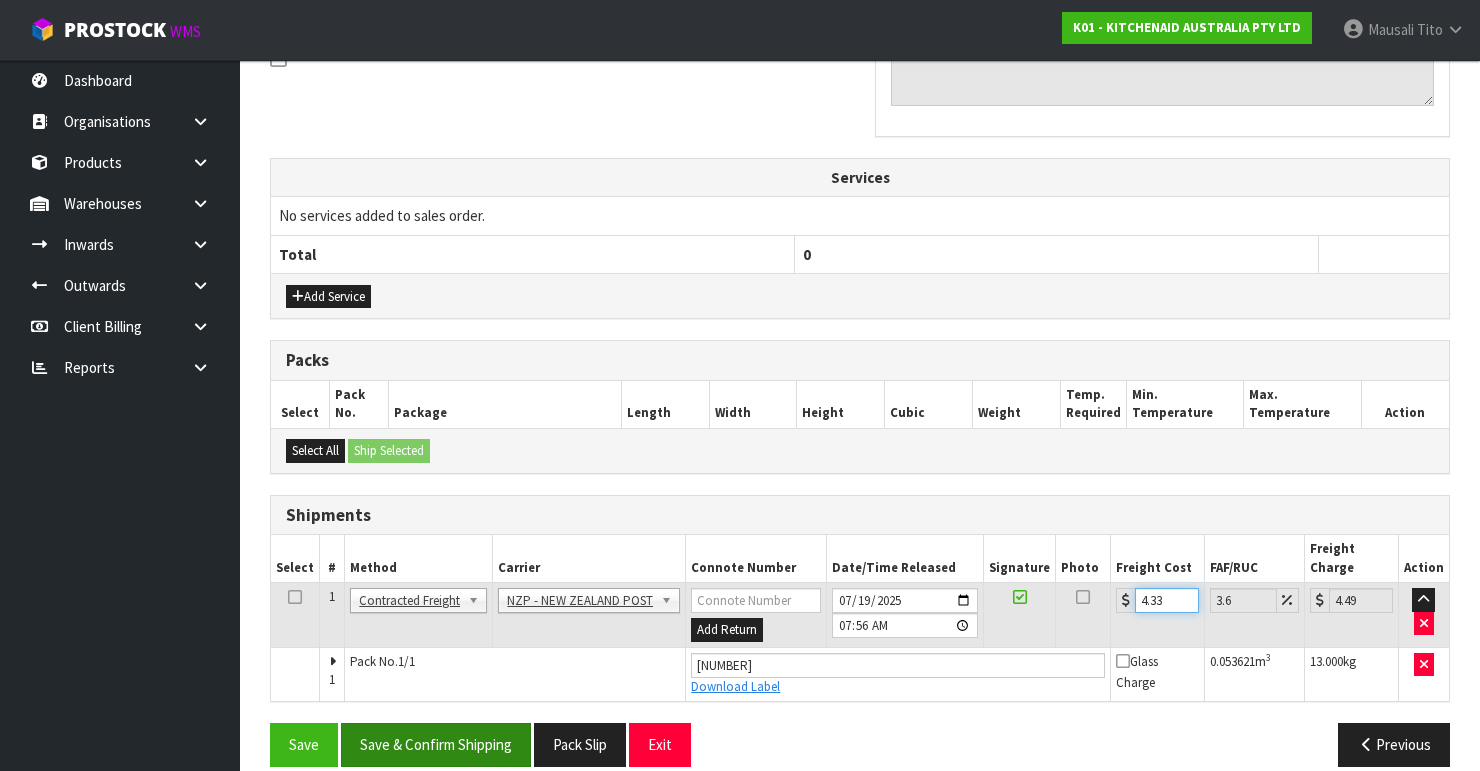 type on "4.33" 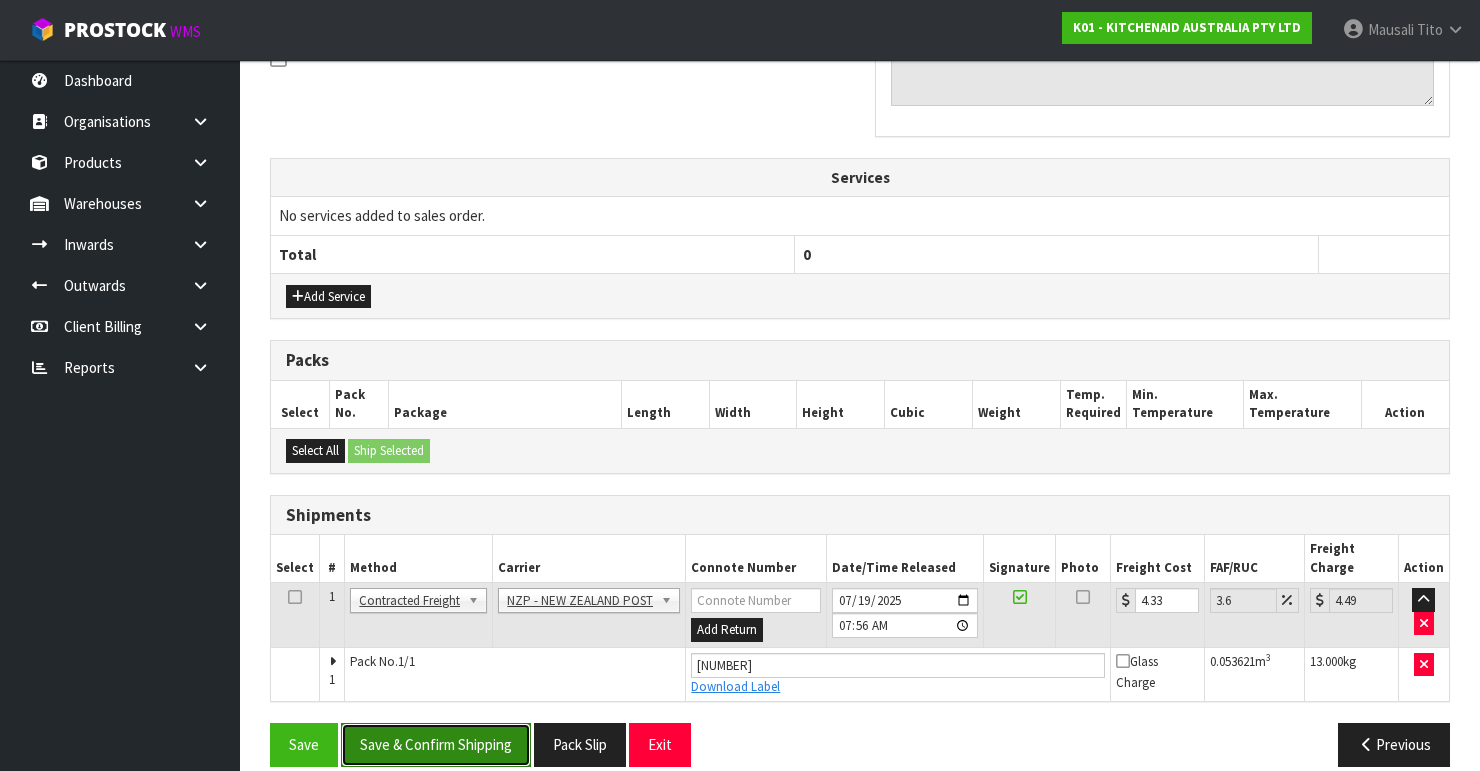 click on "Save & Confirm Shipping" at bounding box center (436, 744) 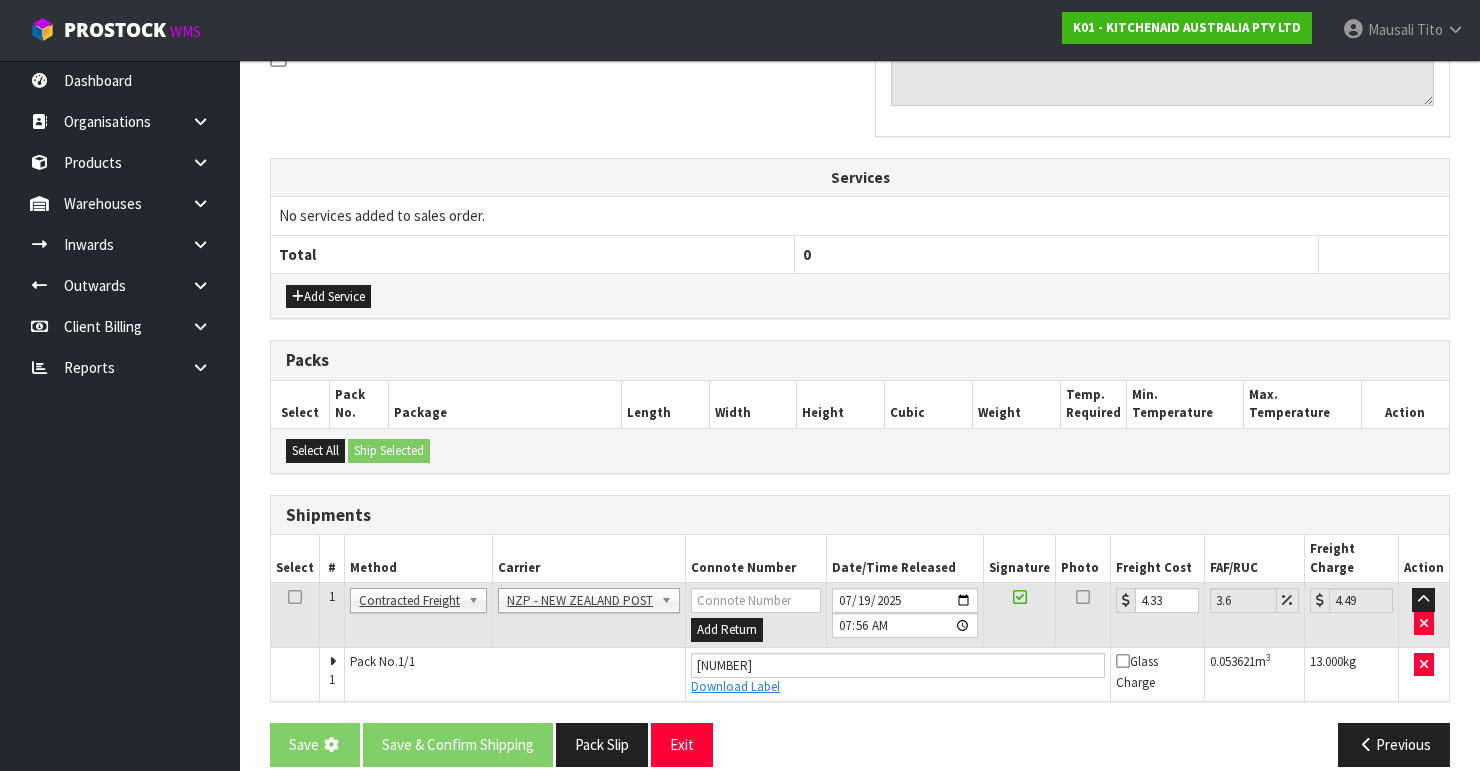 scroll, scrollTop: 0, scrollLeft: 0, axis: both 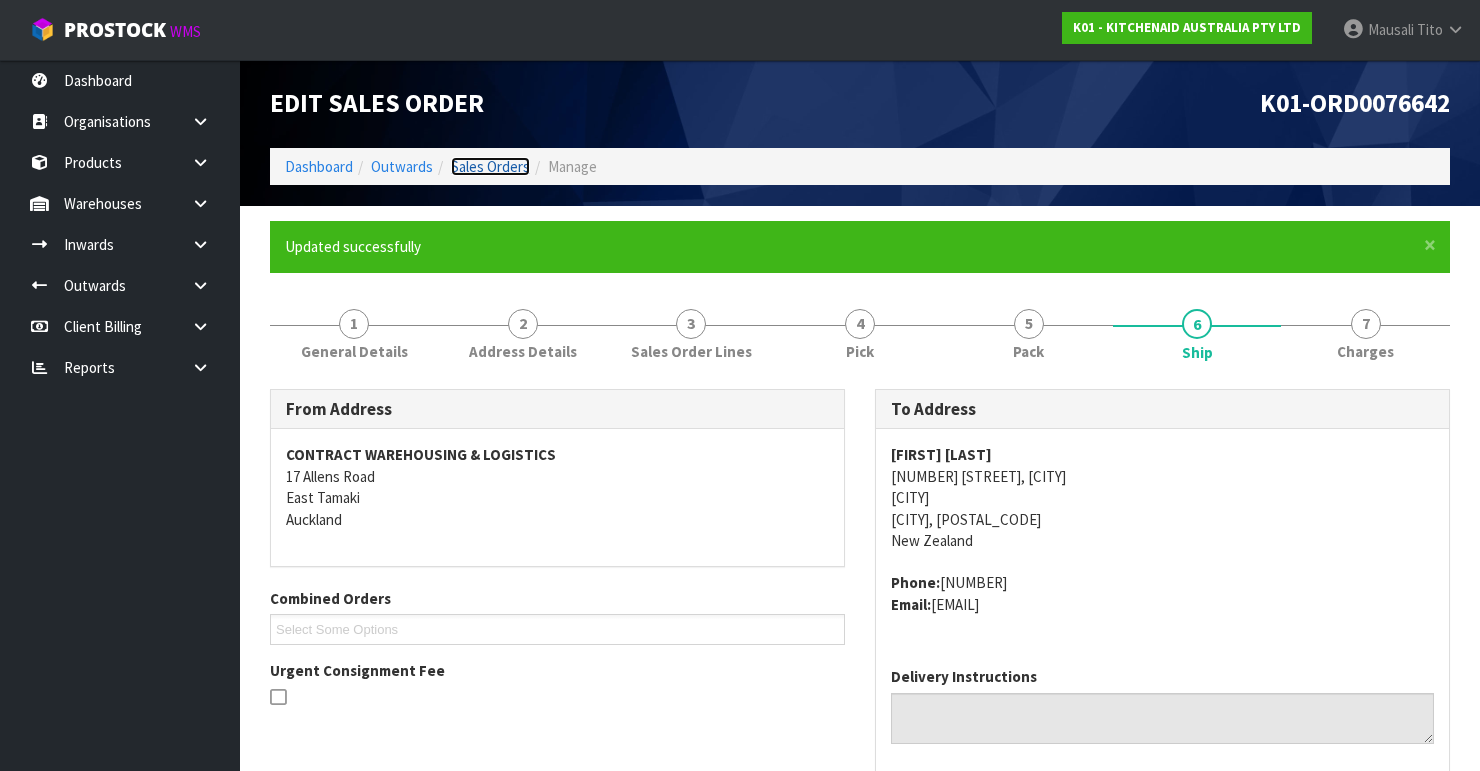 click on "Sales Orders" at bounding box center (490, 166) 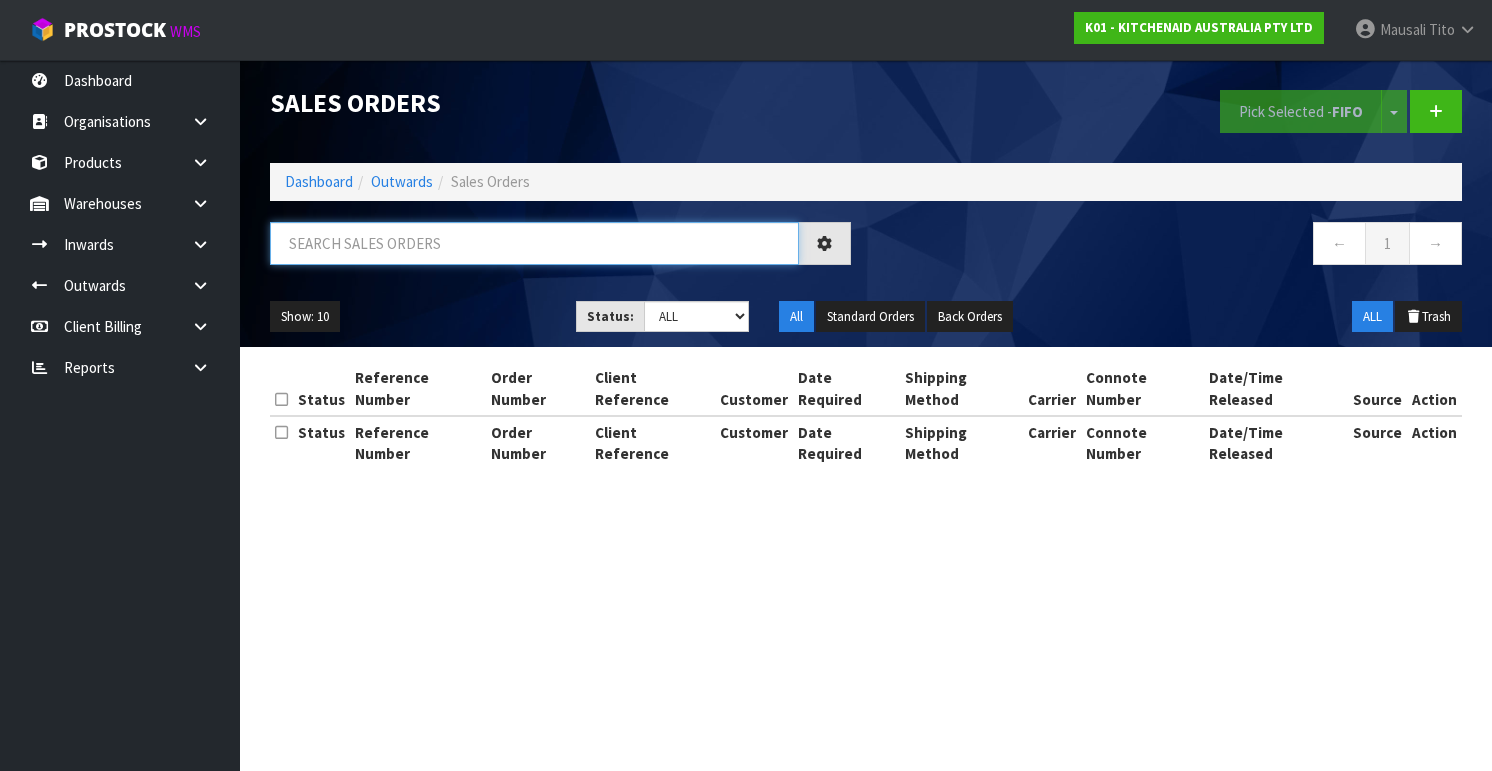 click at bounding box center [534, 243] 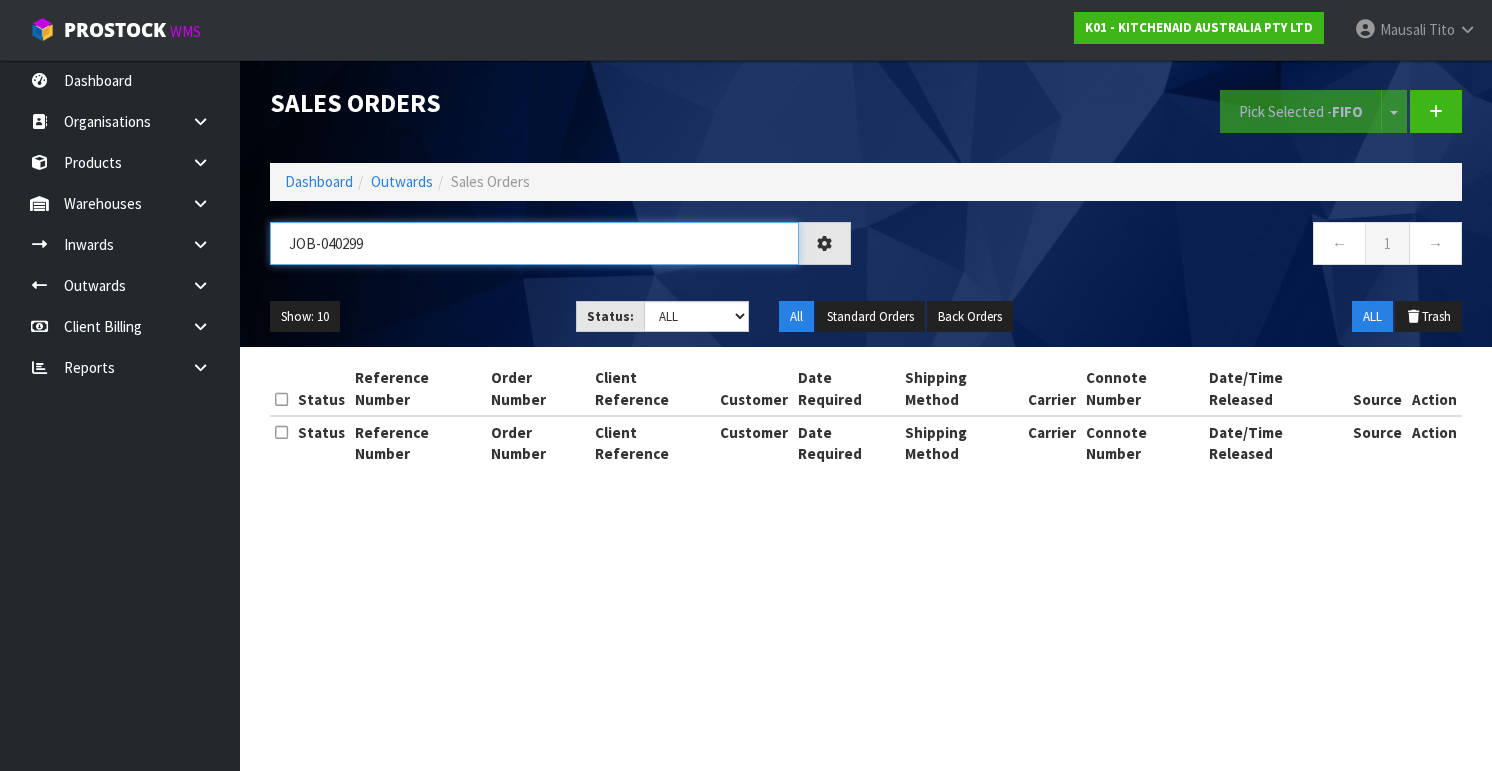 type on "JOB-0402993" 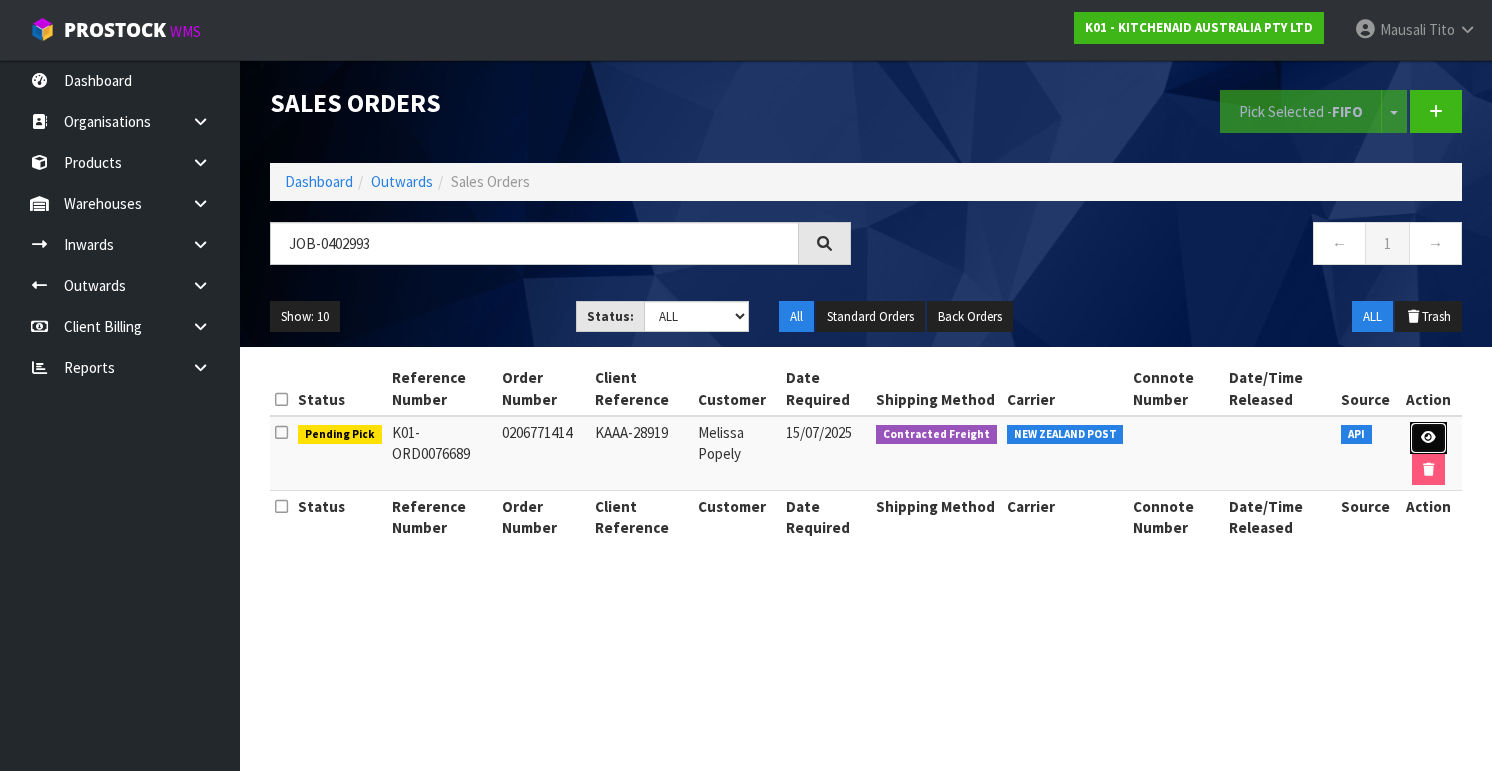 click at bounding box center (1428, 437) 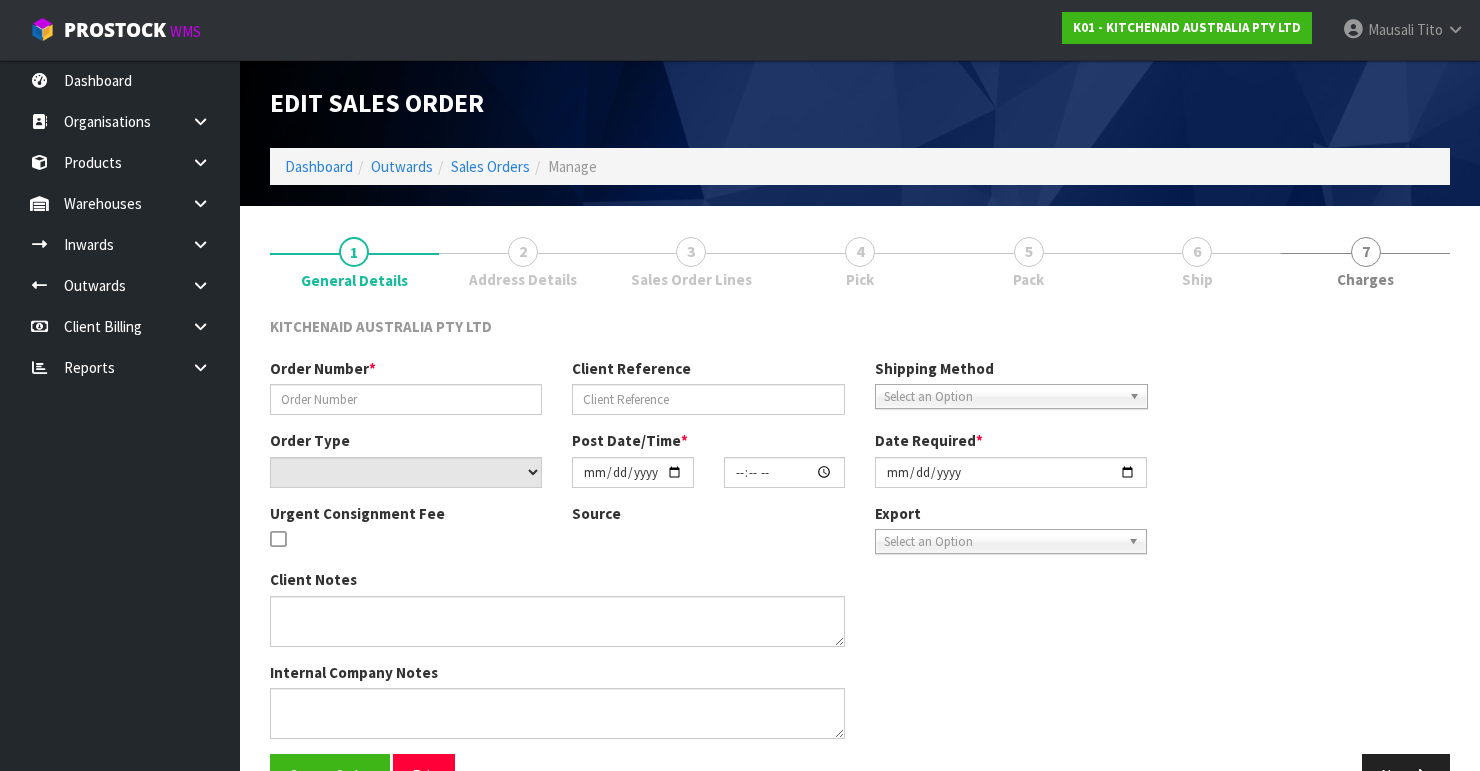 type on "0206771414" 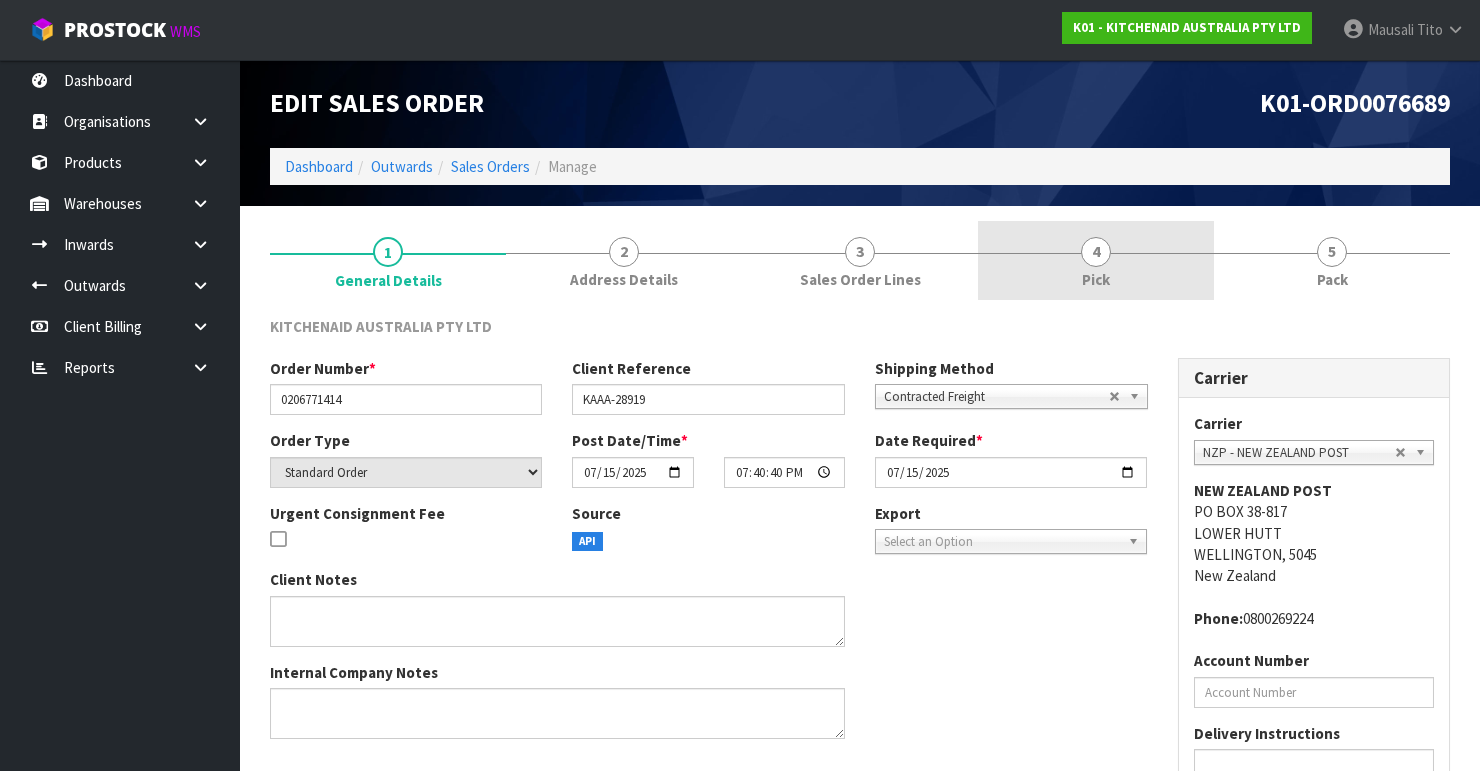 click on "4
Pick" at bounding box center (1096, 260) 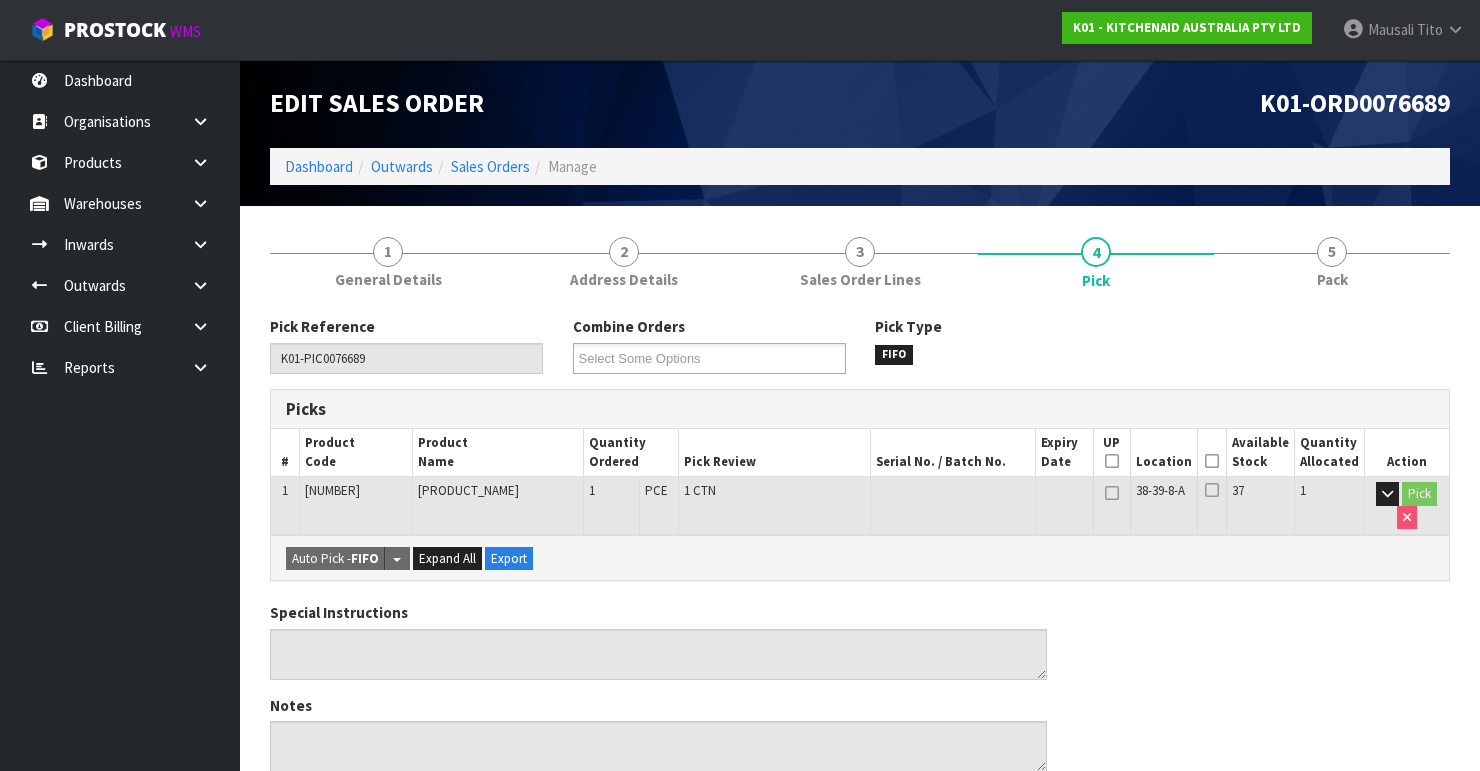 click on "Picked" at bounding box center (1211, 452) 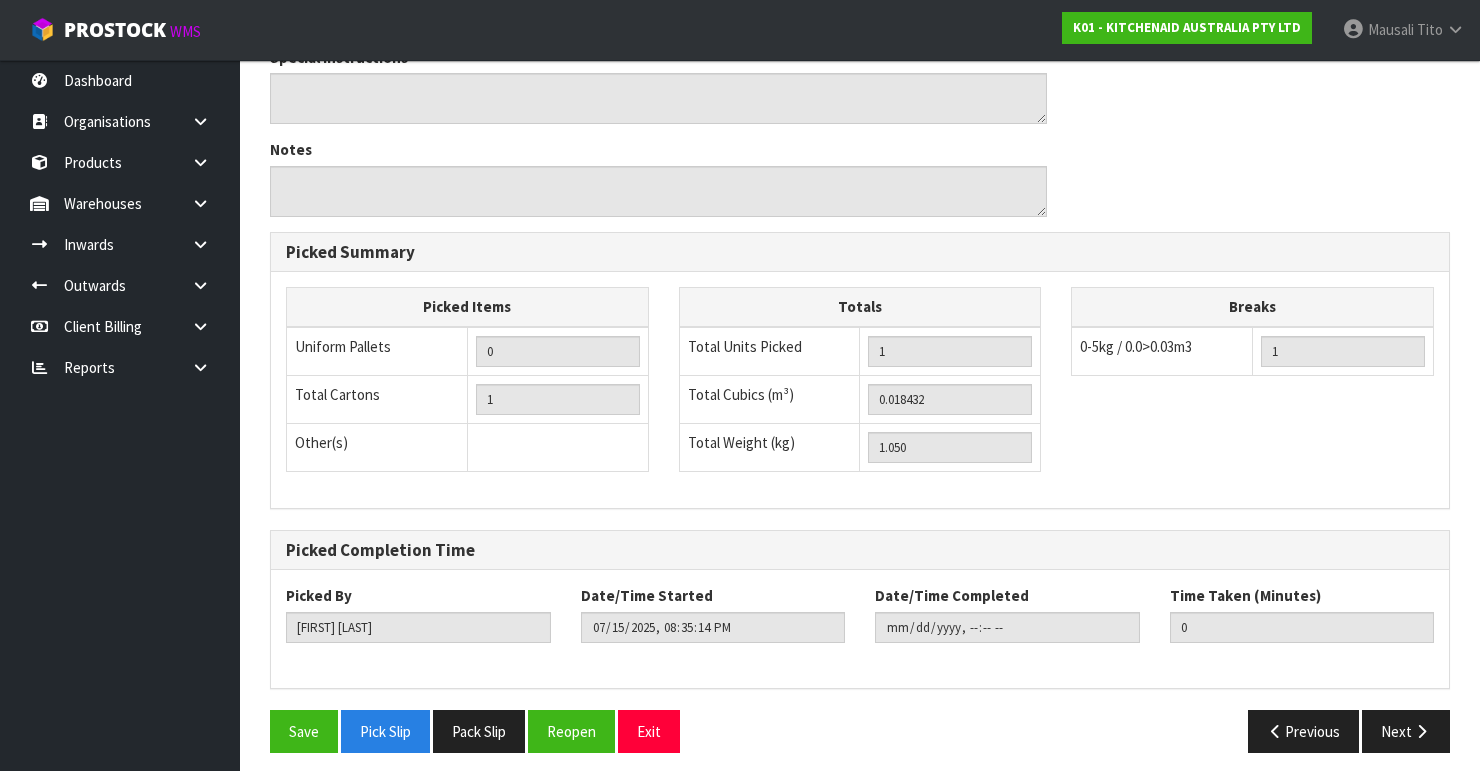 scroll, scrollTop: 633, scrollLeft: 0, axis: vertical 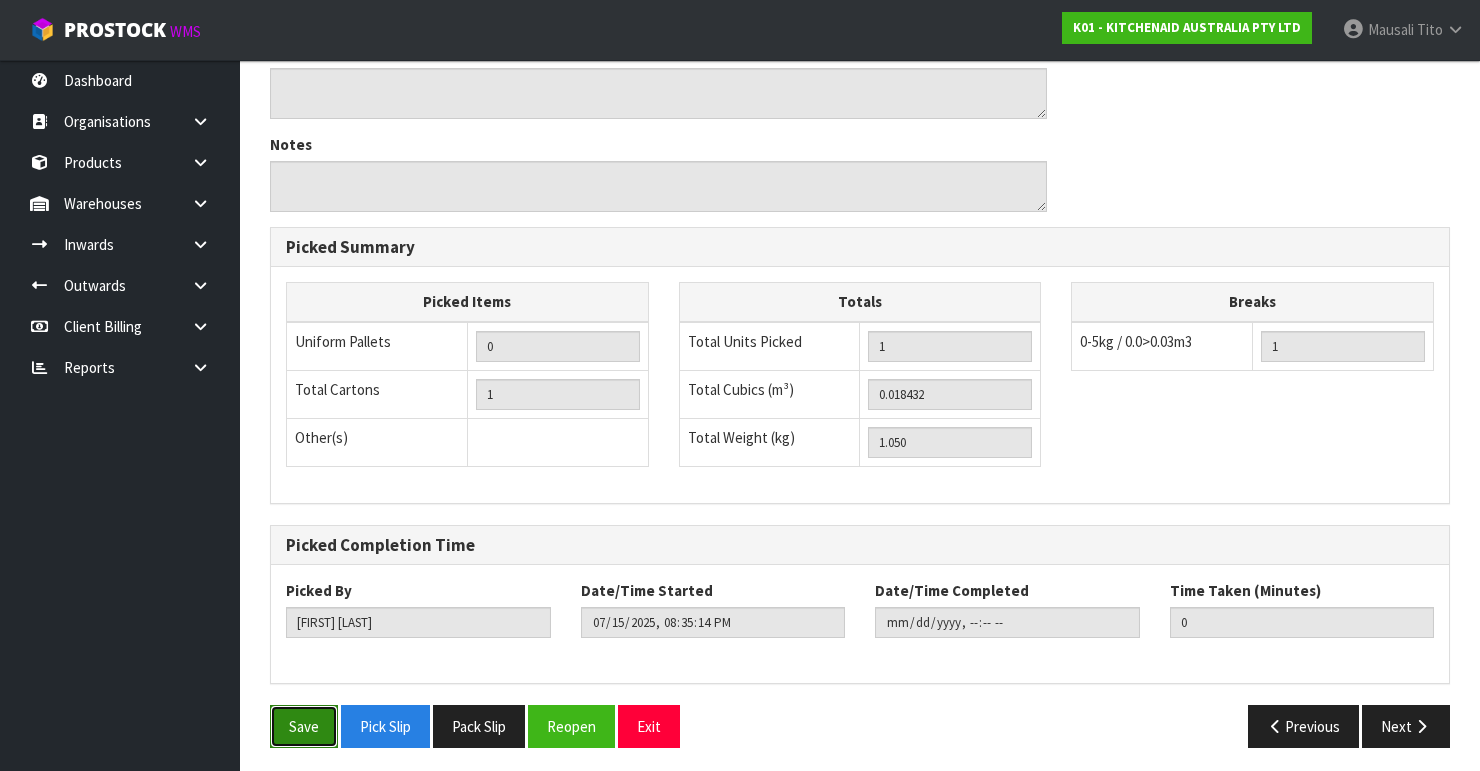 click on "Save" at bounding box center (304, 726) 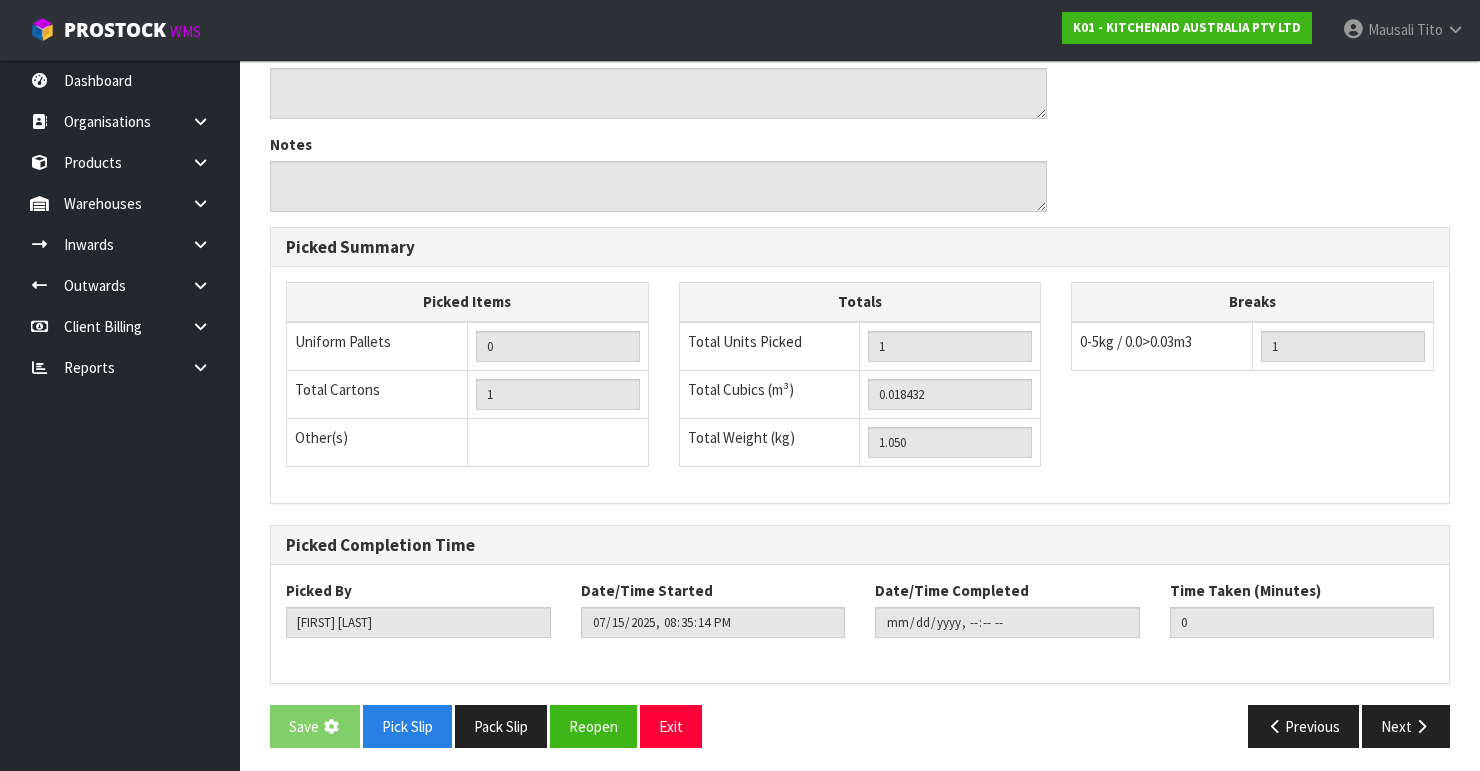 scroll, scrollTop: 0, scrollLeft: 0, axis: both 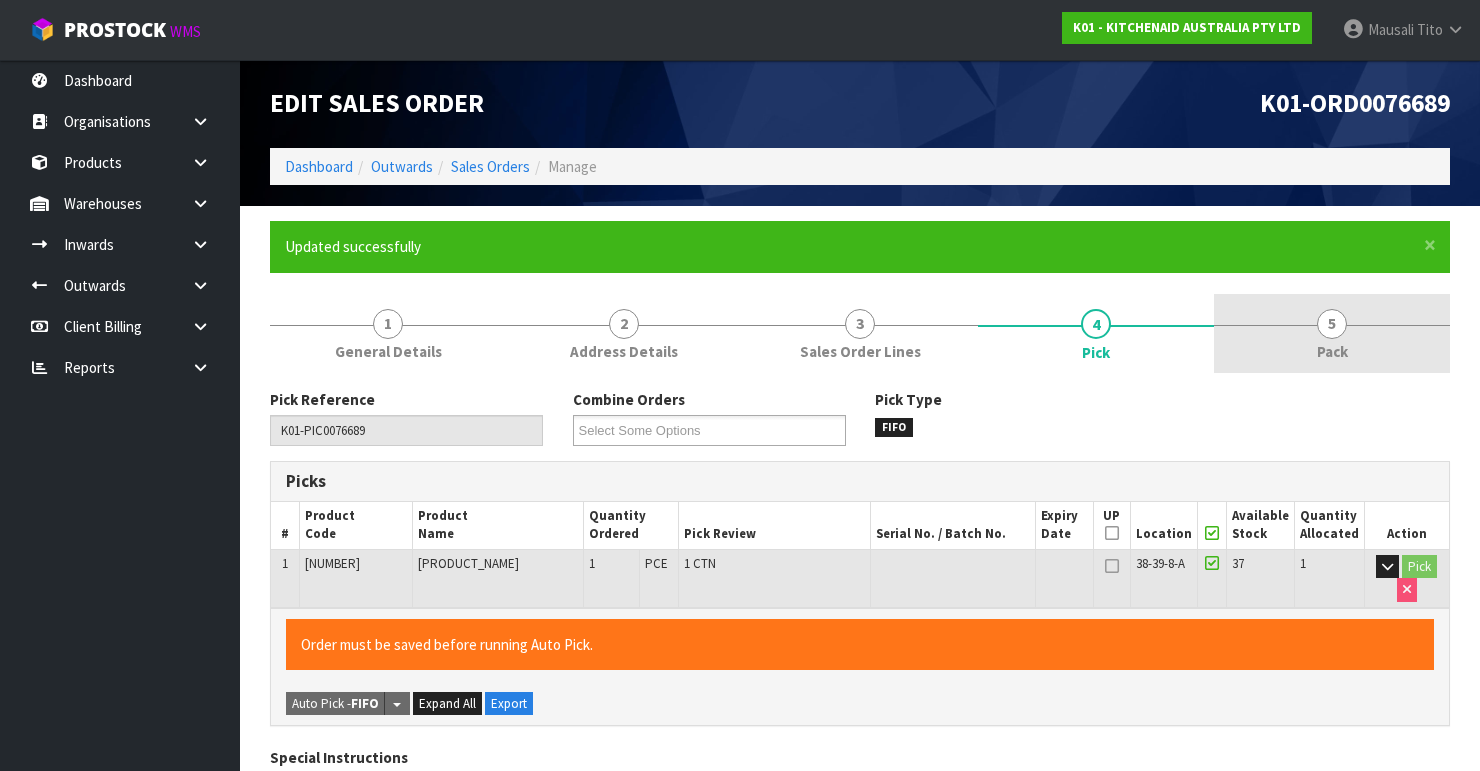 type on "[FIRST] [LAST]" 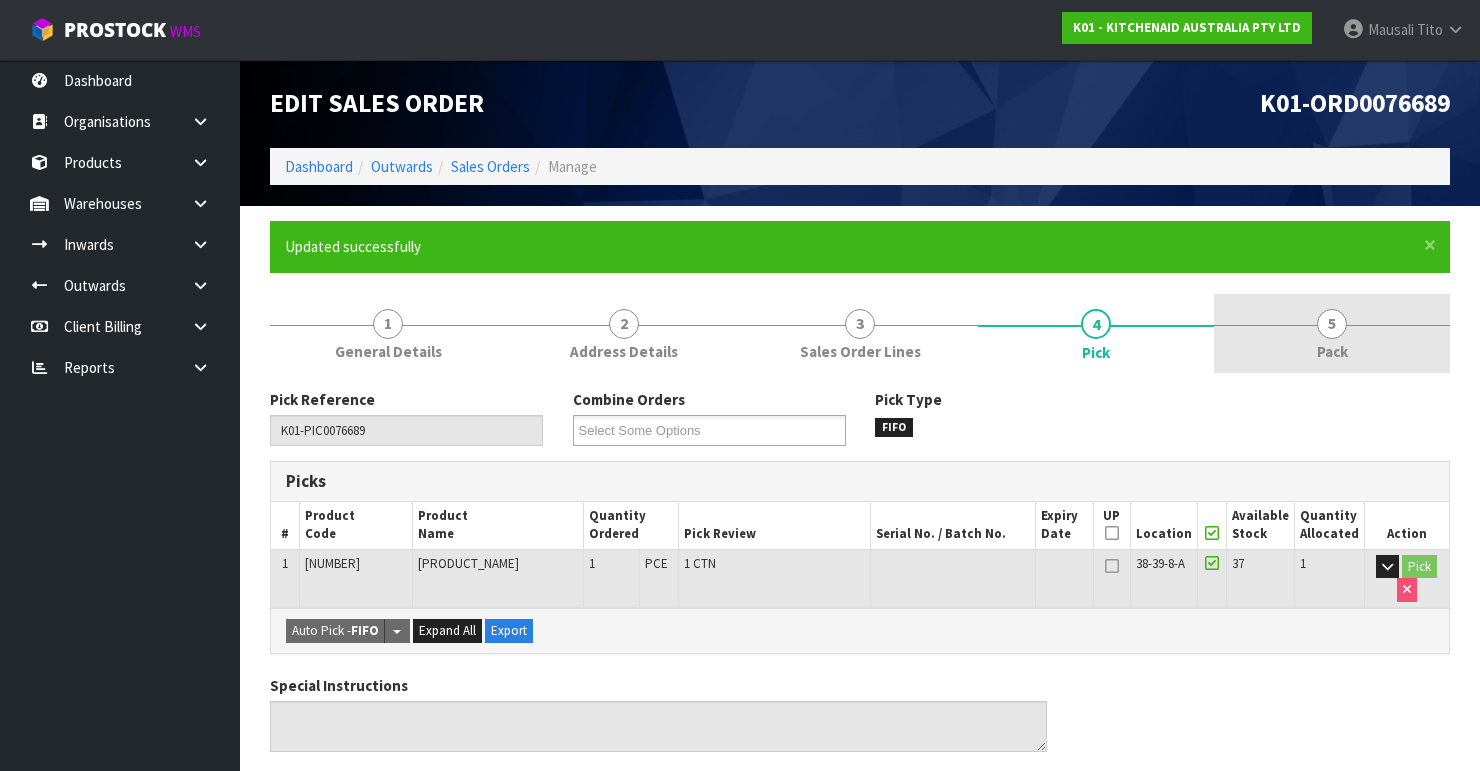 click on "5
Pack" at bounding box center (1332, 333) 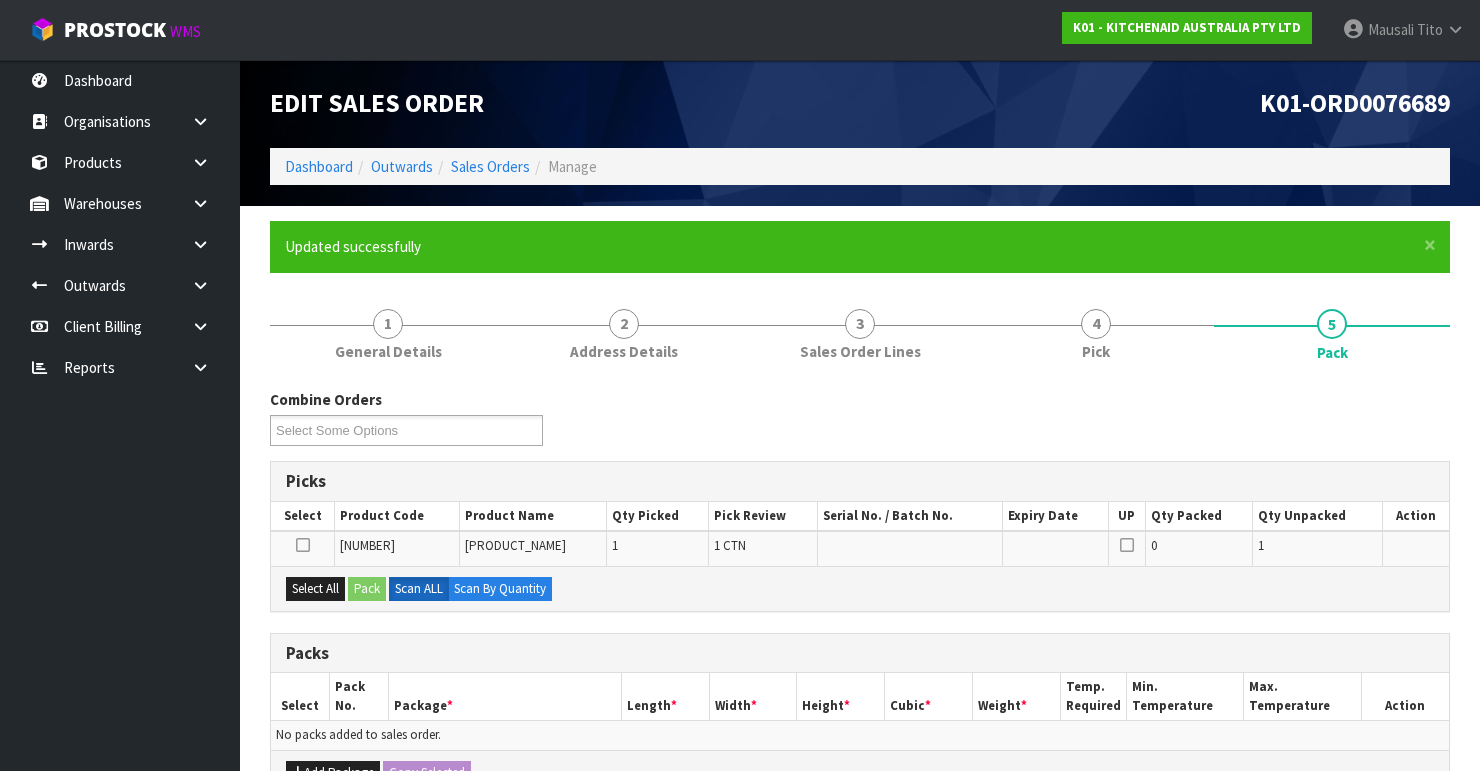 scroll, scrollTop: 320, scrollLeft: 0, axis: vertical 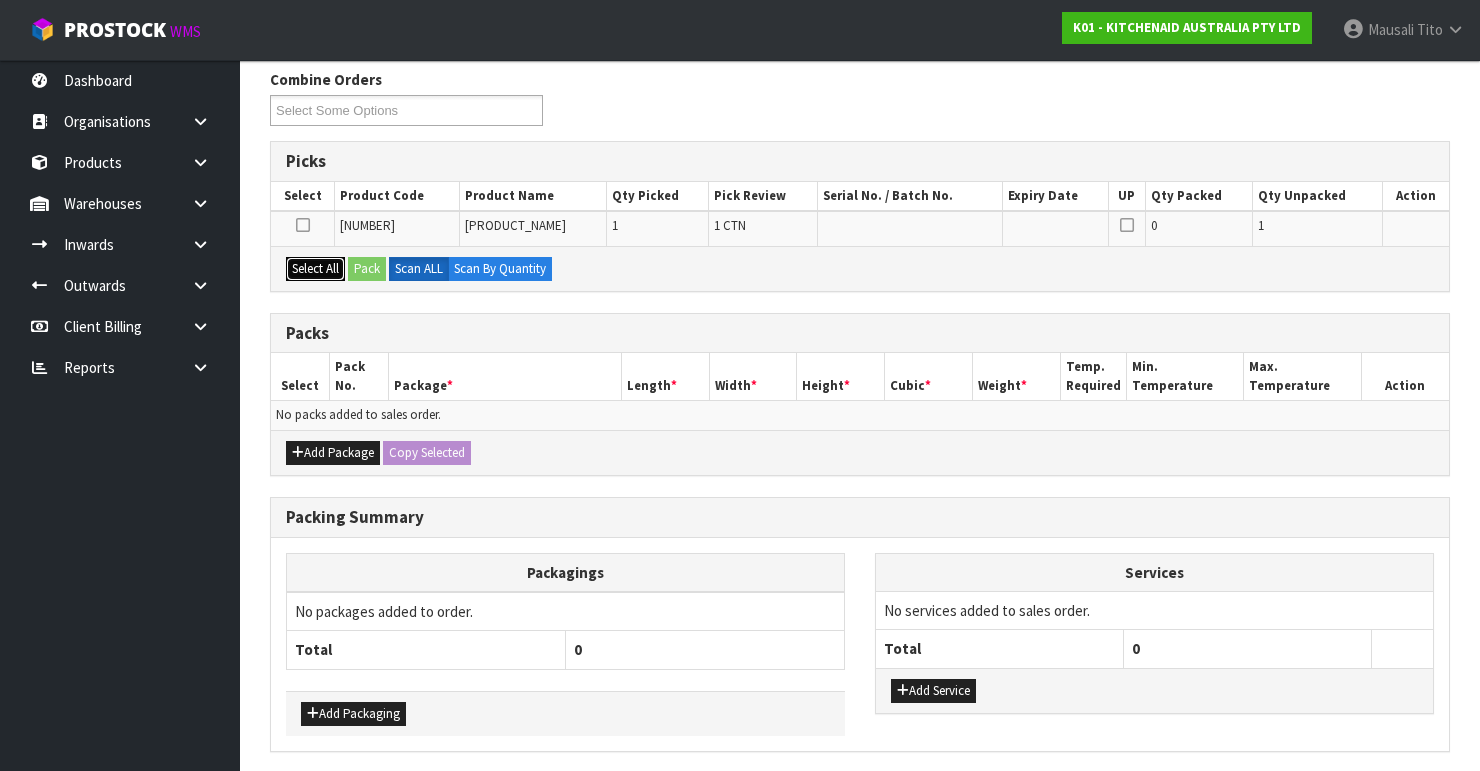 click on "Select All" at bounding box center (315, 269) 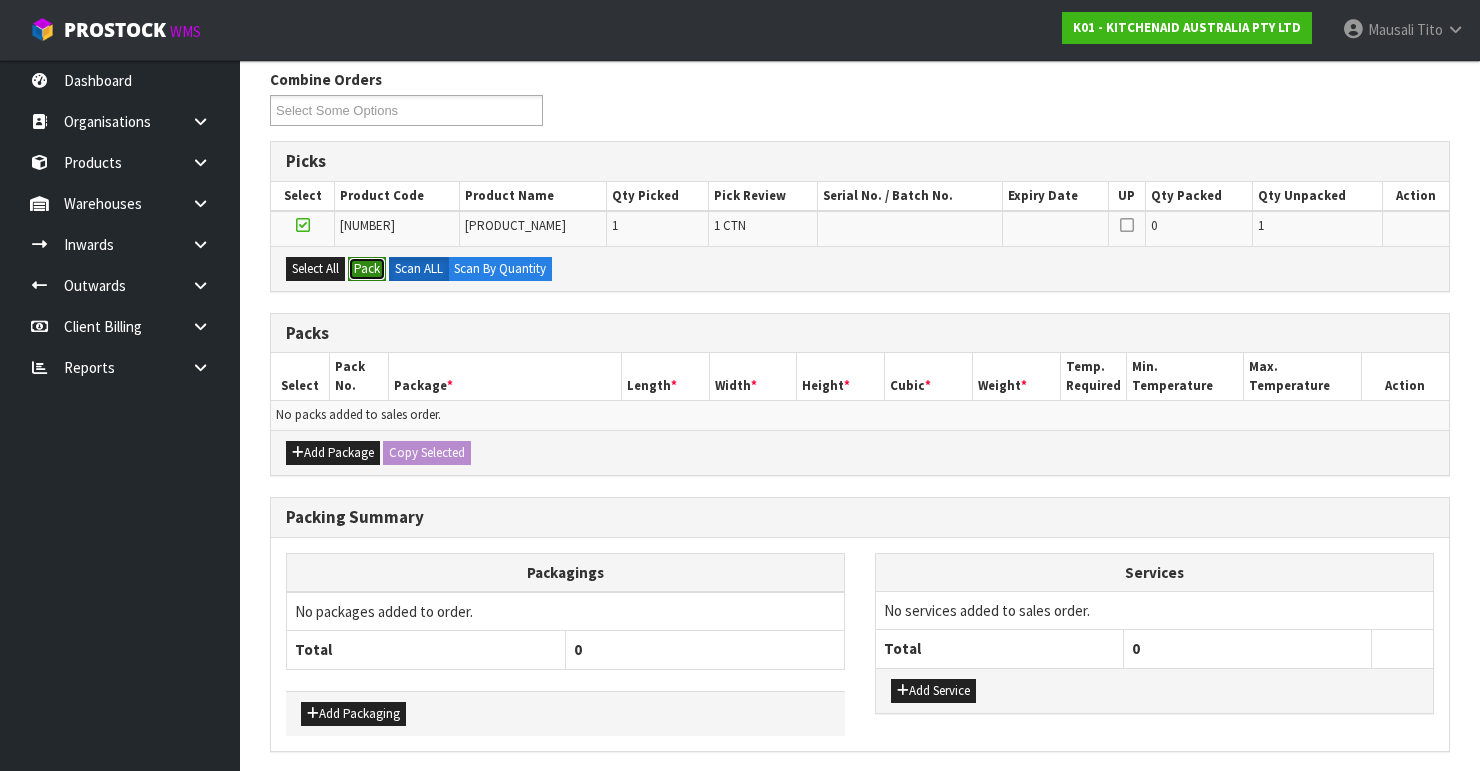click on "Pack" at bounding box center (367, 269) 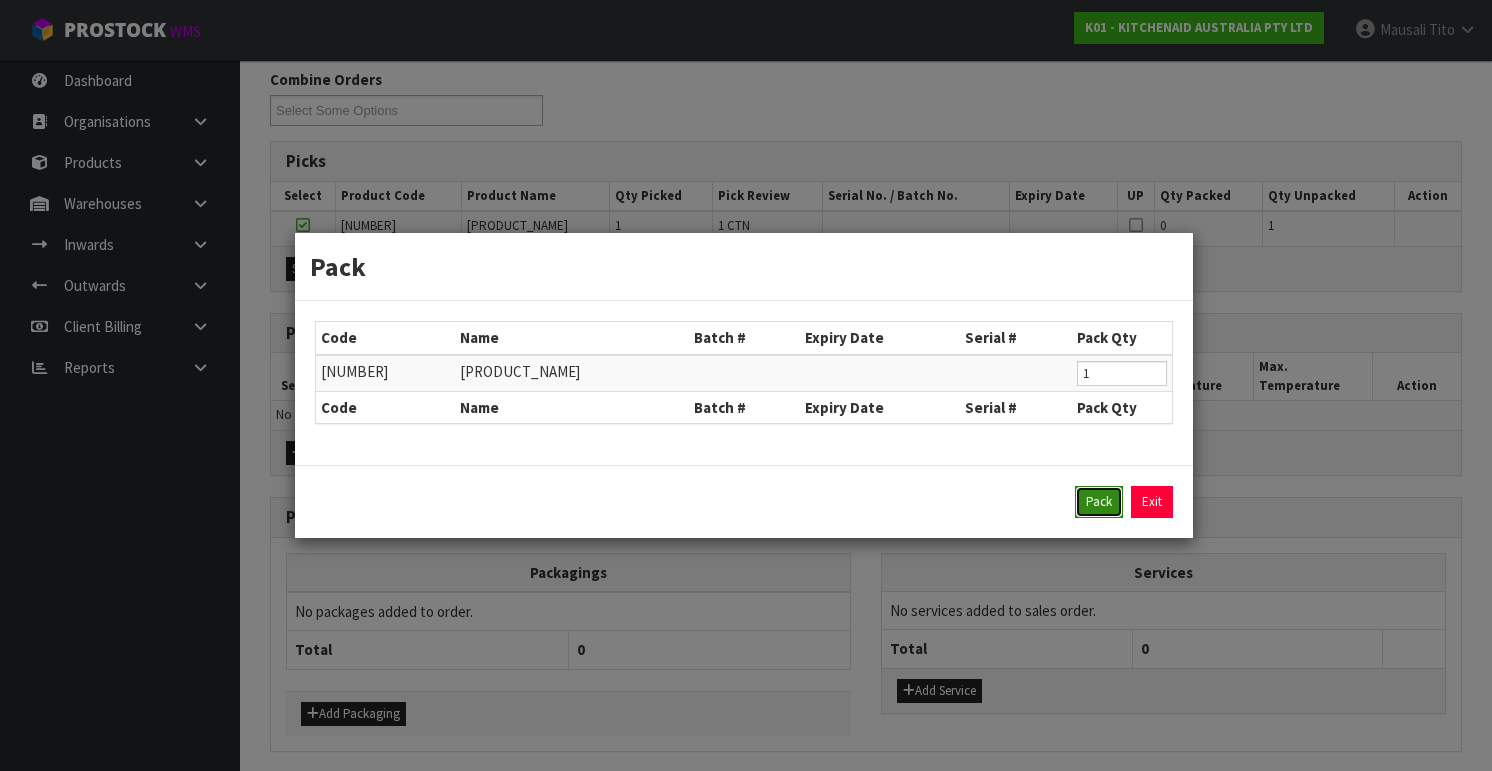 click on "Pack" at bounding box center (1099, 502) 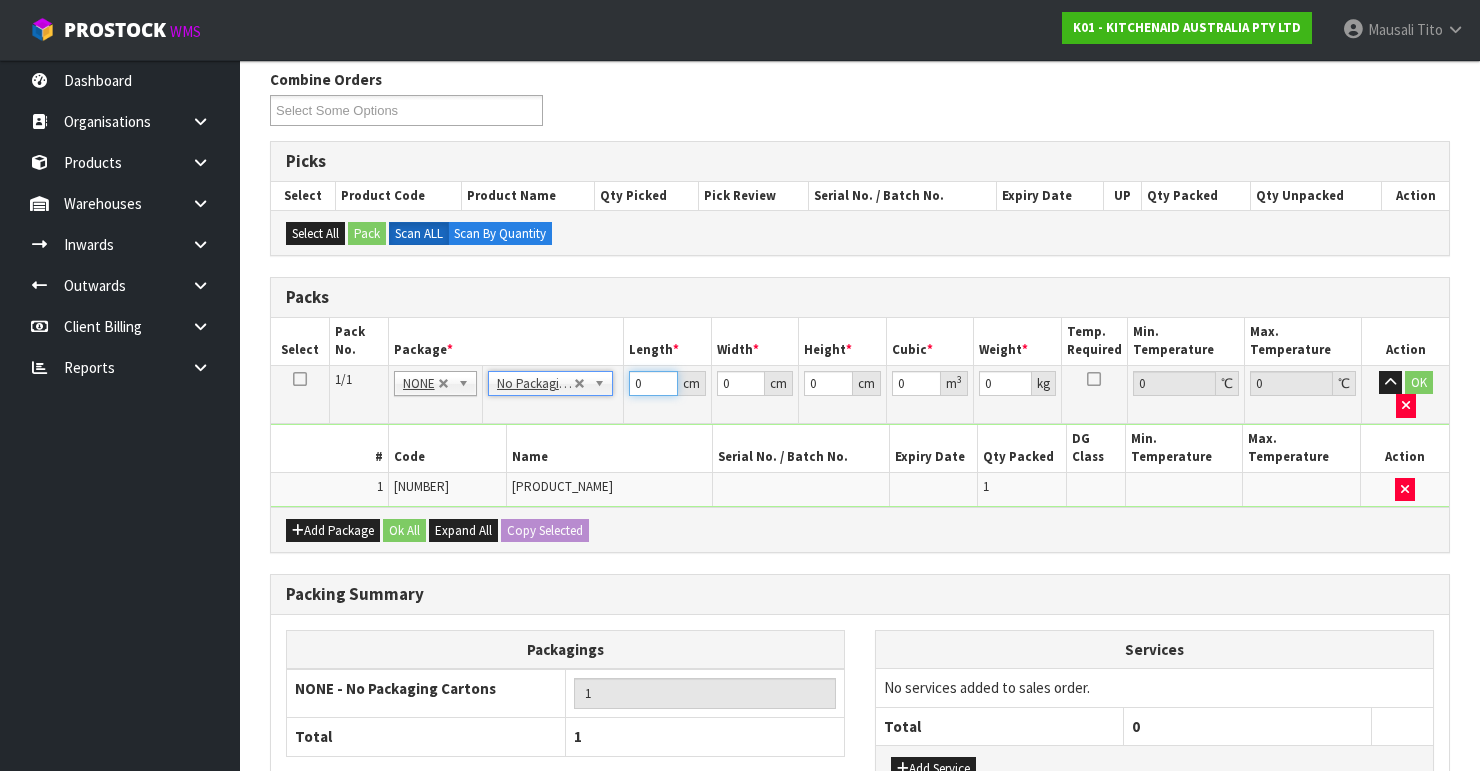 drag, startPoint x: 645, startPoint y: 378, endPoint x: 588, endPoint y: 404, distance: 62.649822 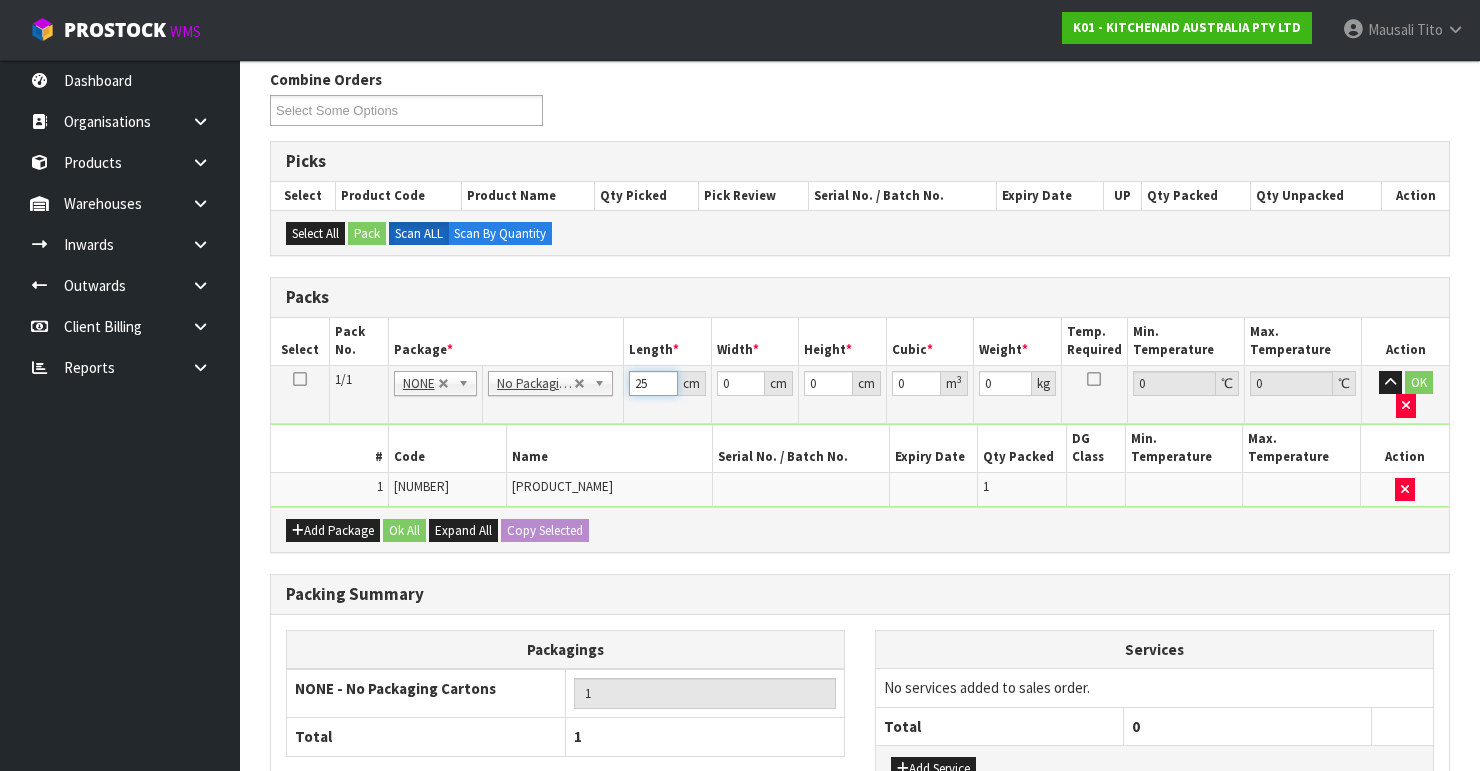 type on "25" 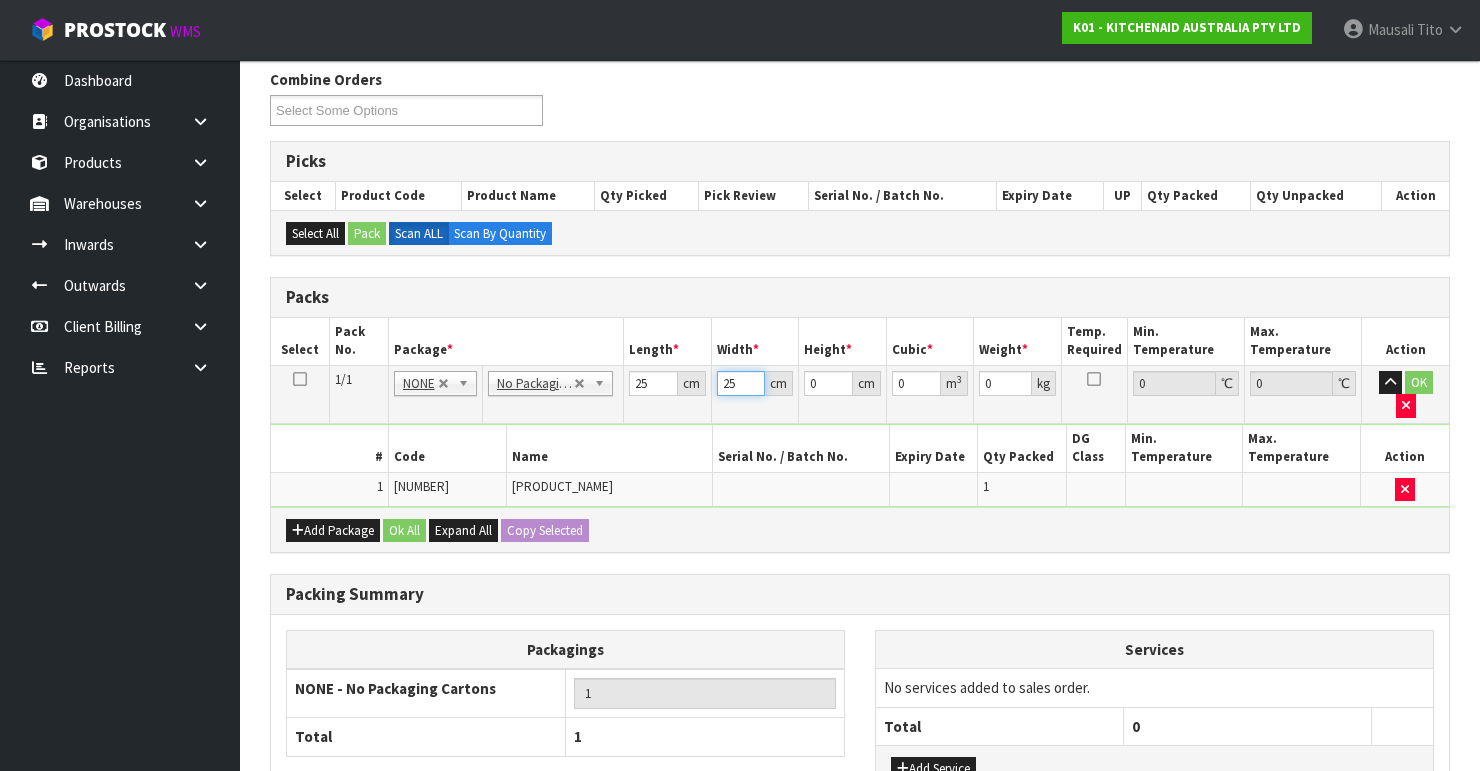 type on "25" 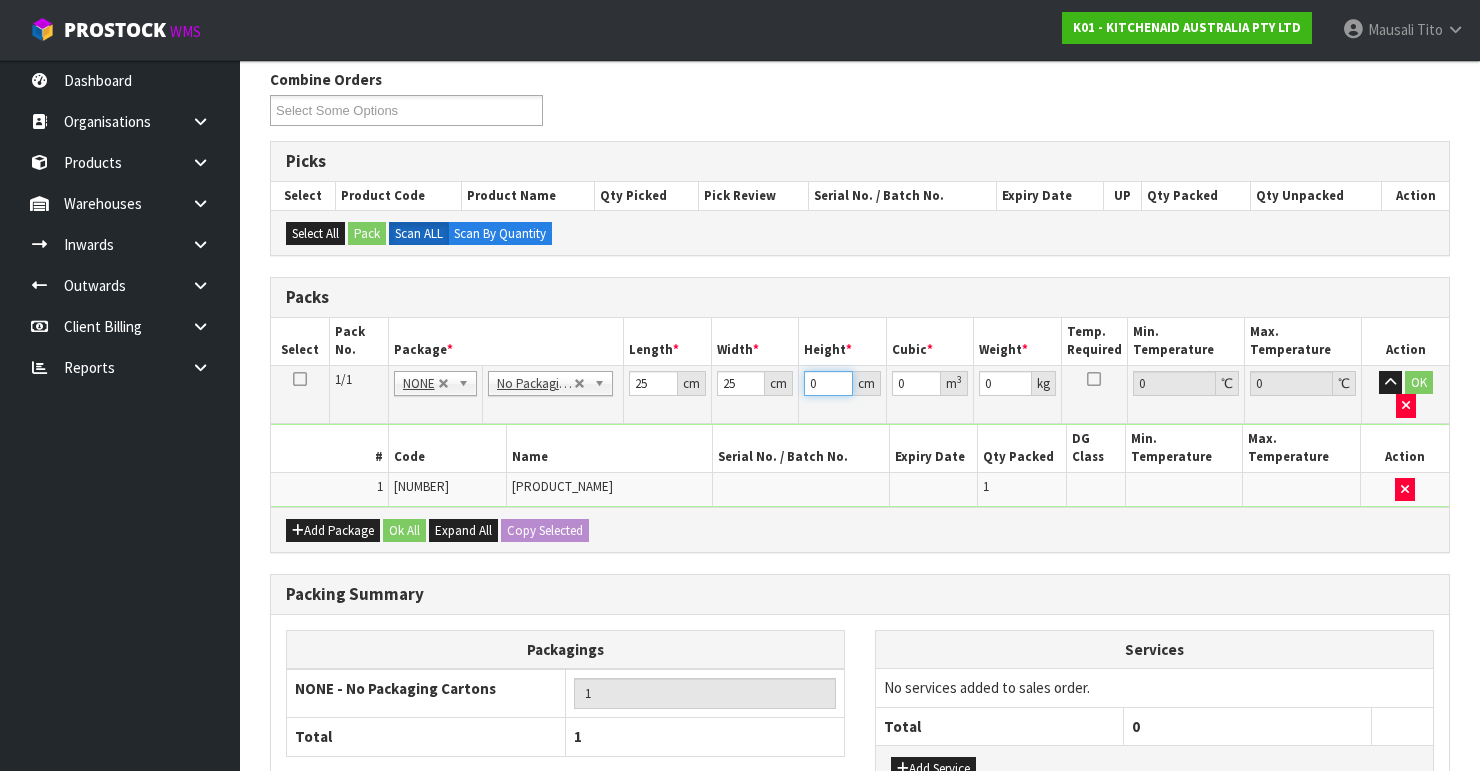 type on "3" 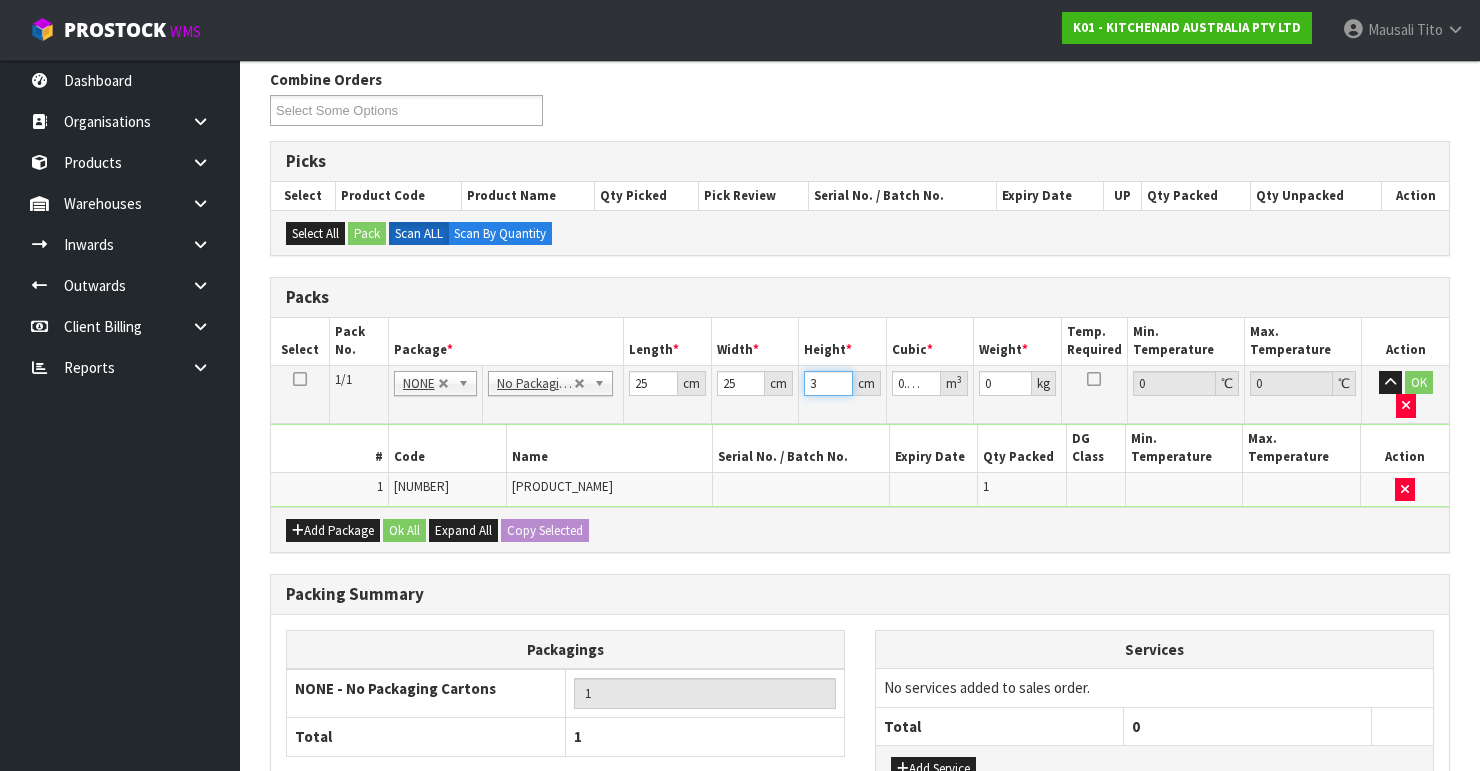 type on "33" 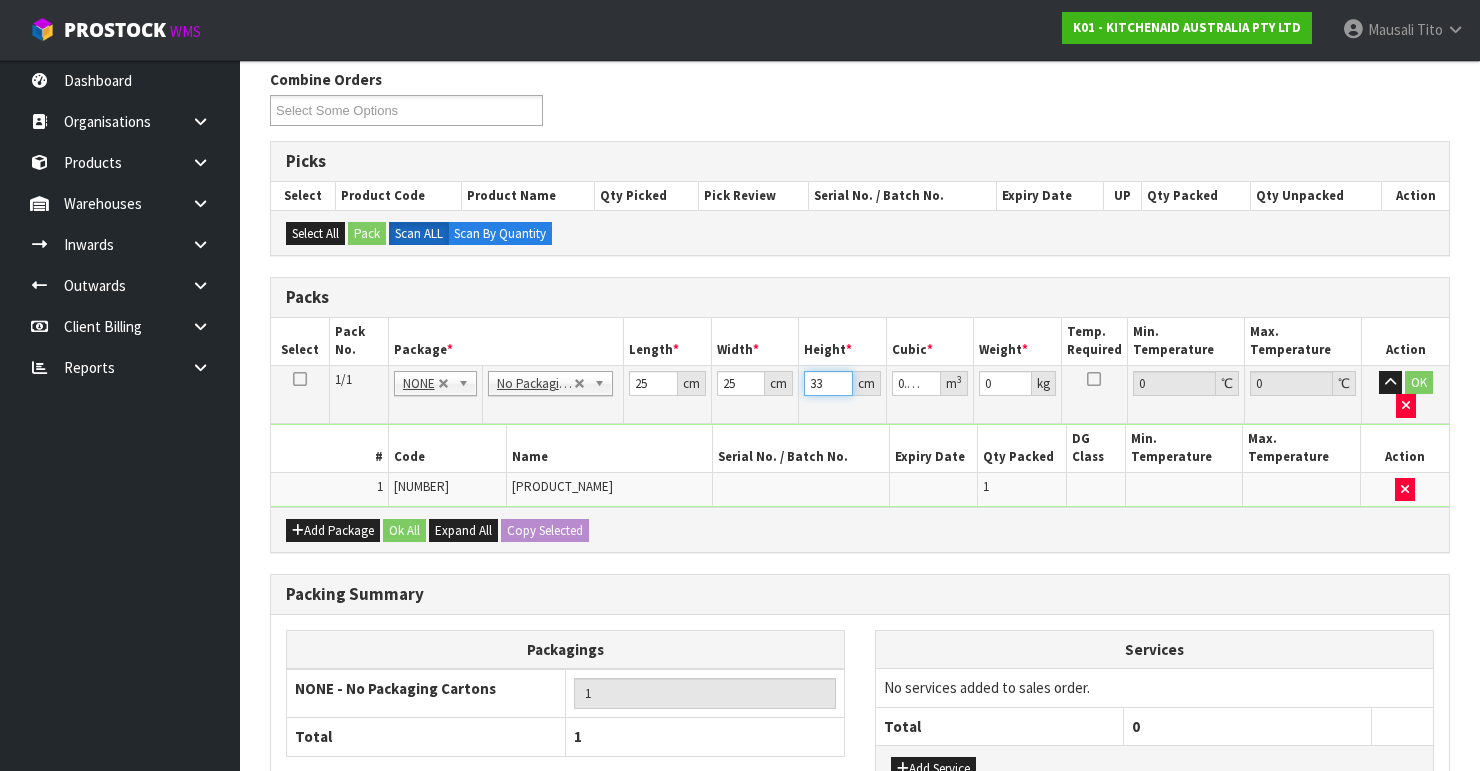type on "33" 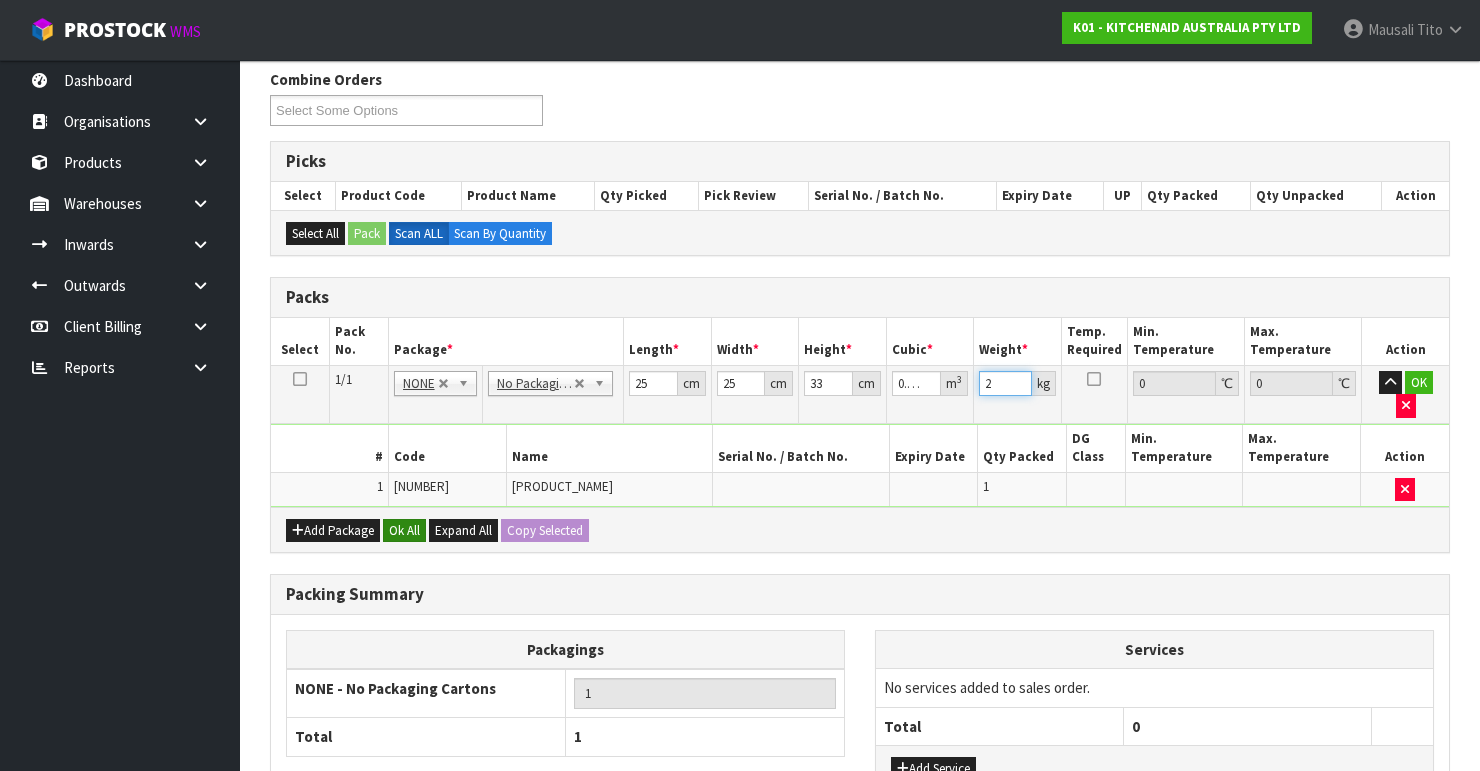 type on "2" 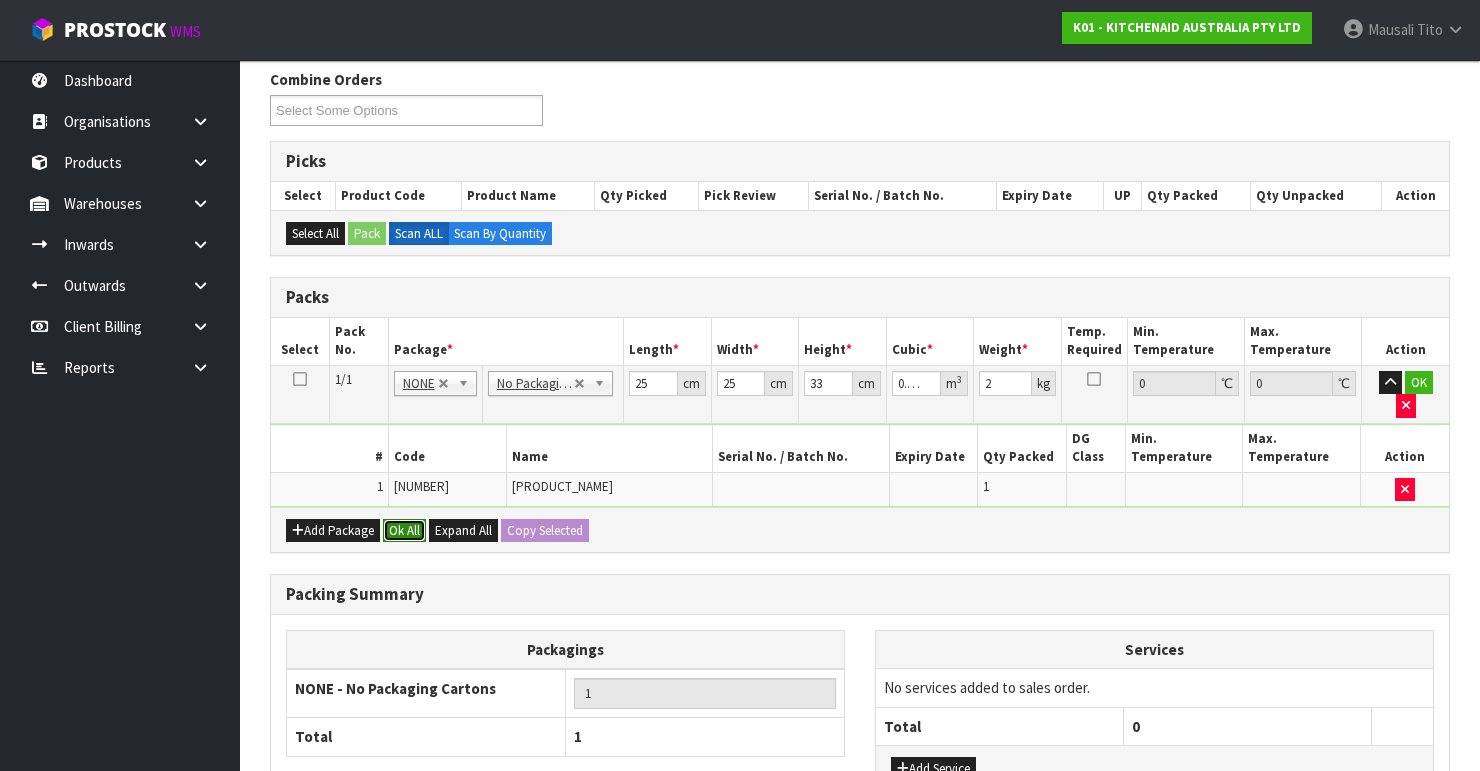 click on "Ok All" at bounding box center (404, 531) 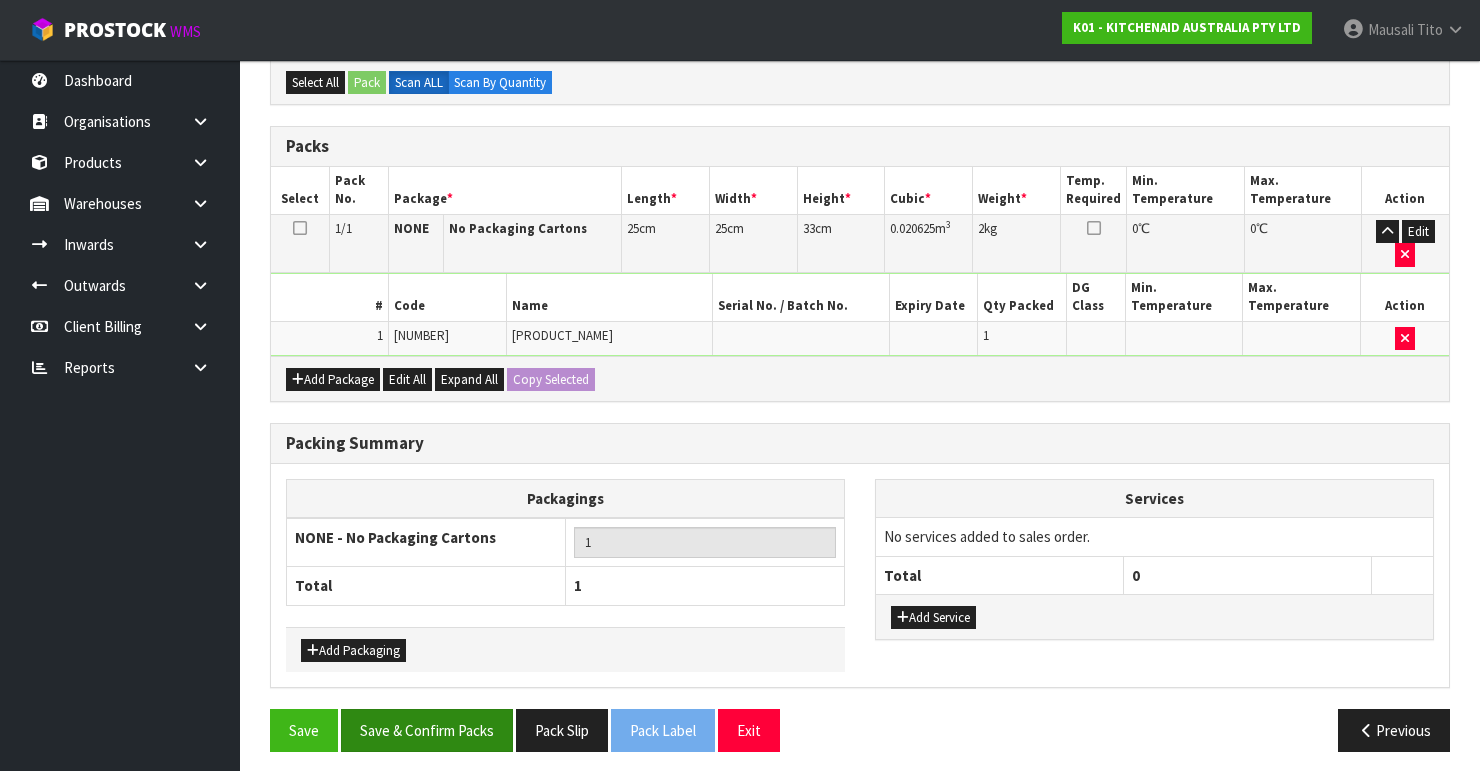 scroll, scrollTop: 472, scrollLeft: 0, axis: vertical 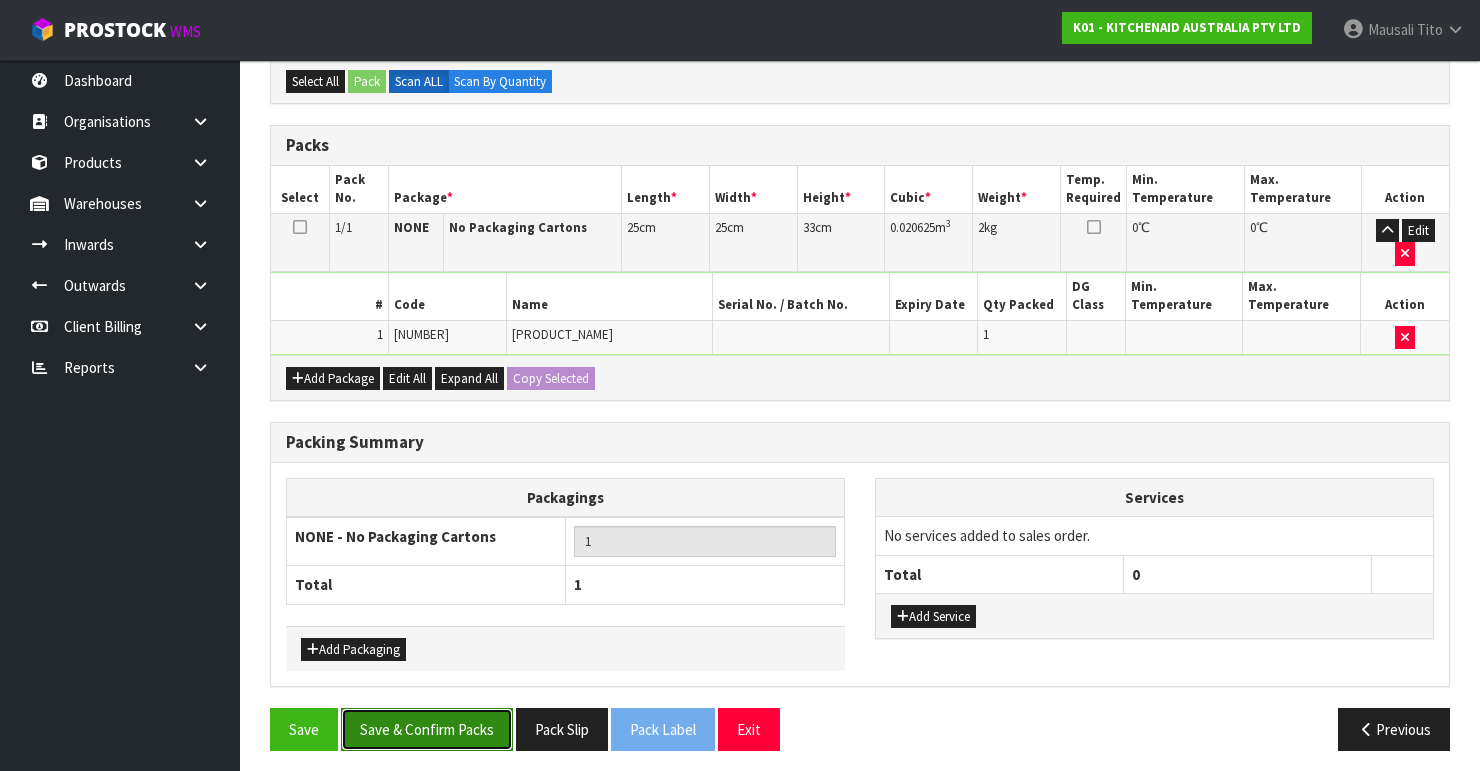 click on "Save & Confirm Packs" at bounding box center (427, 729) 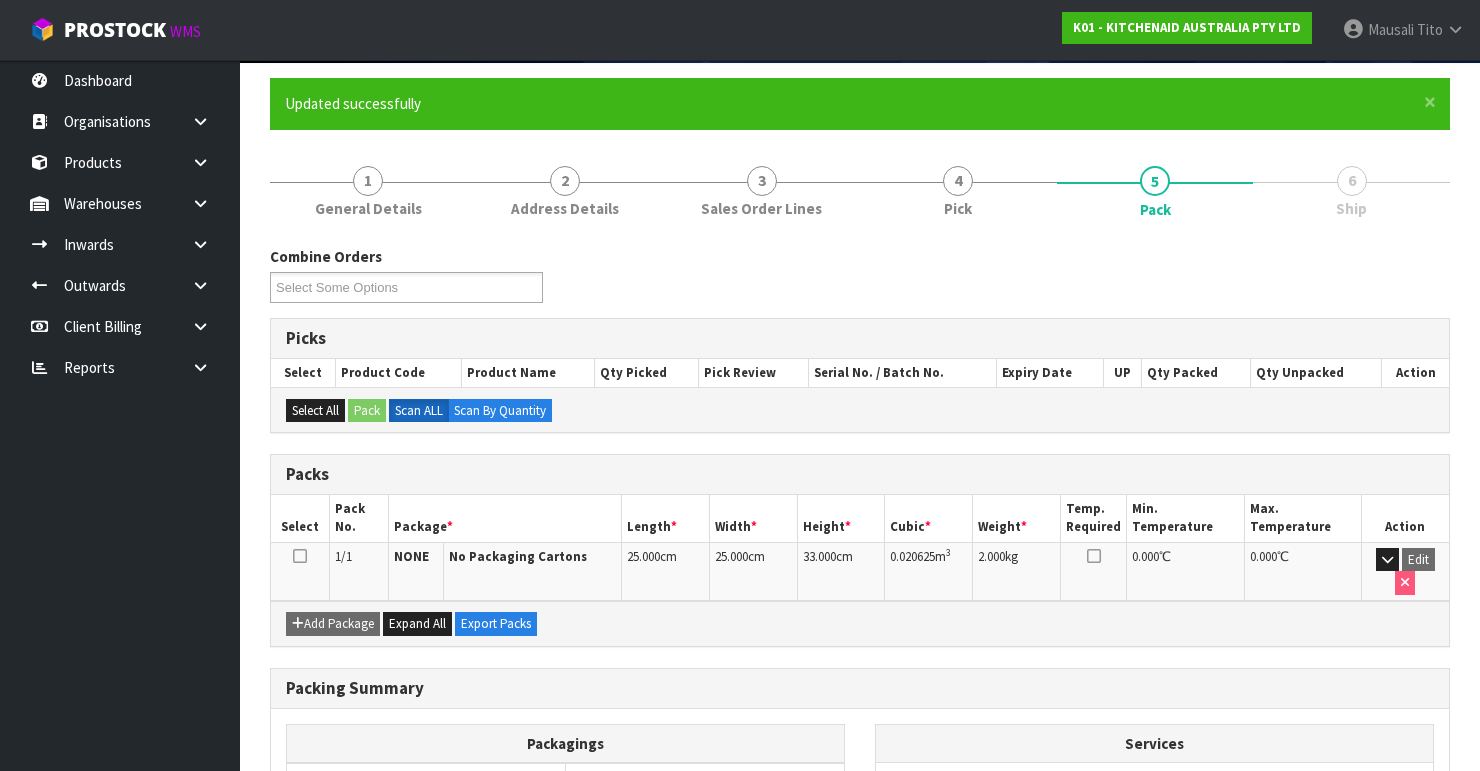 scroll, scrollTop: 346, scrollLeft: 0, axis: vertical 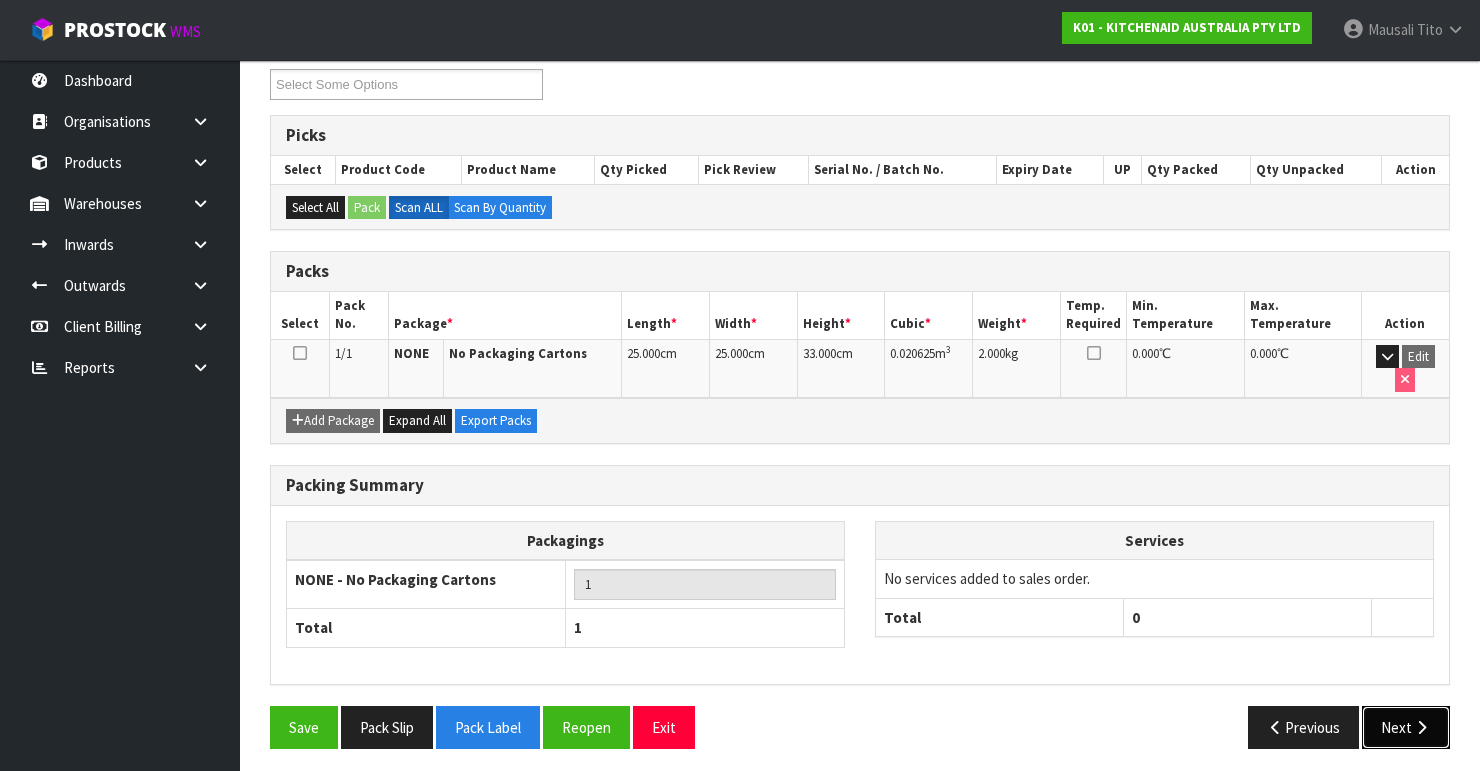 click at bounding box center (1421, 727) 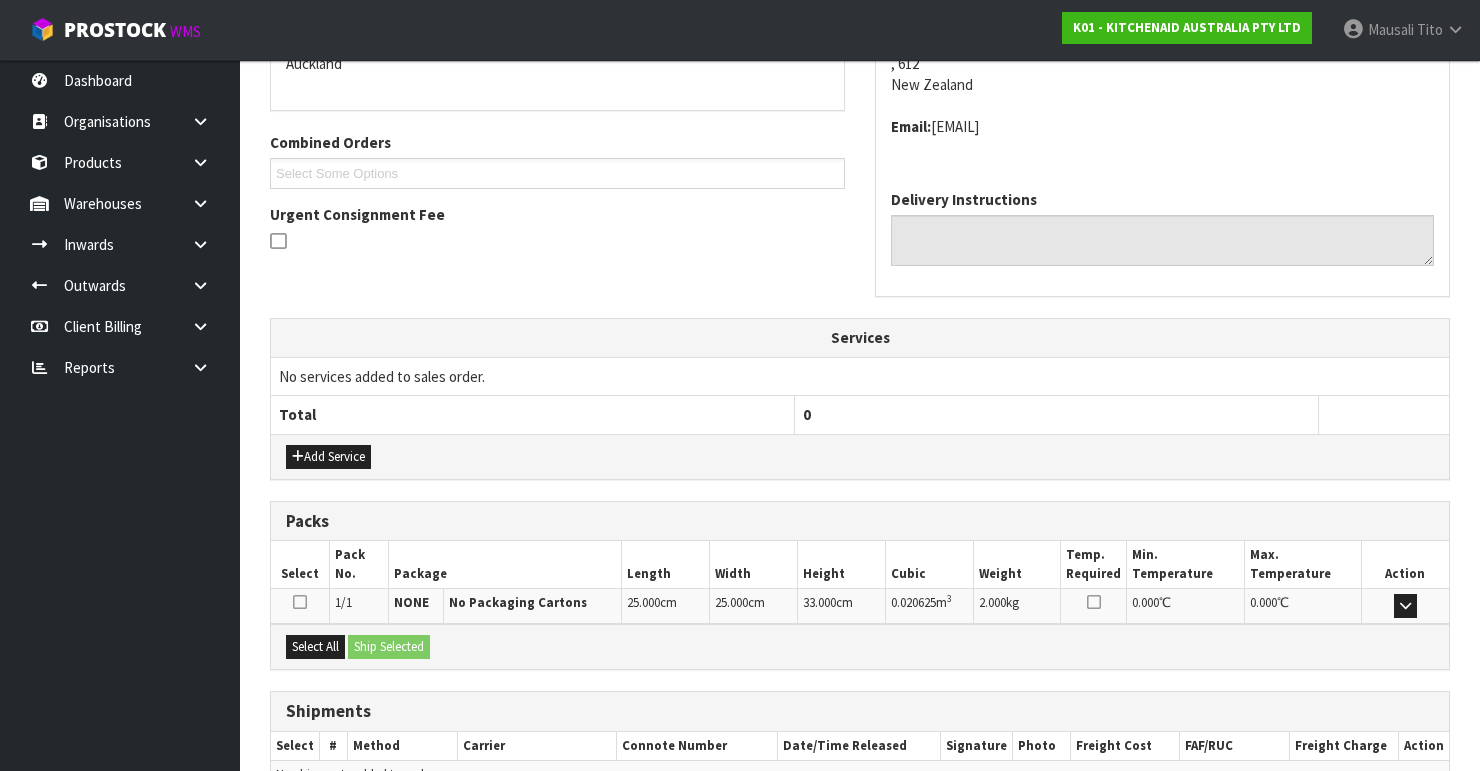scroll, scrollTop: 562, scrollLeft: 0, axis: vertical 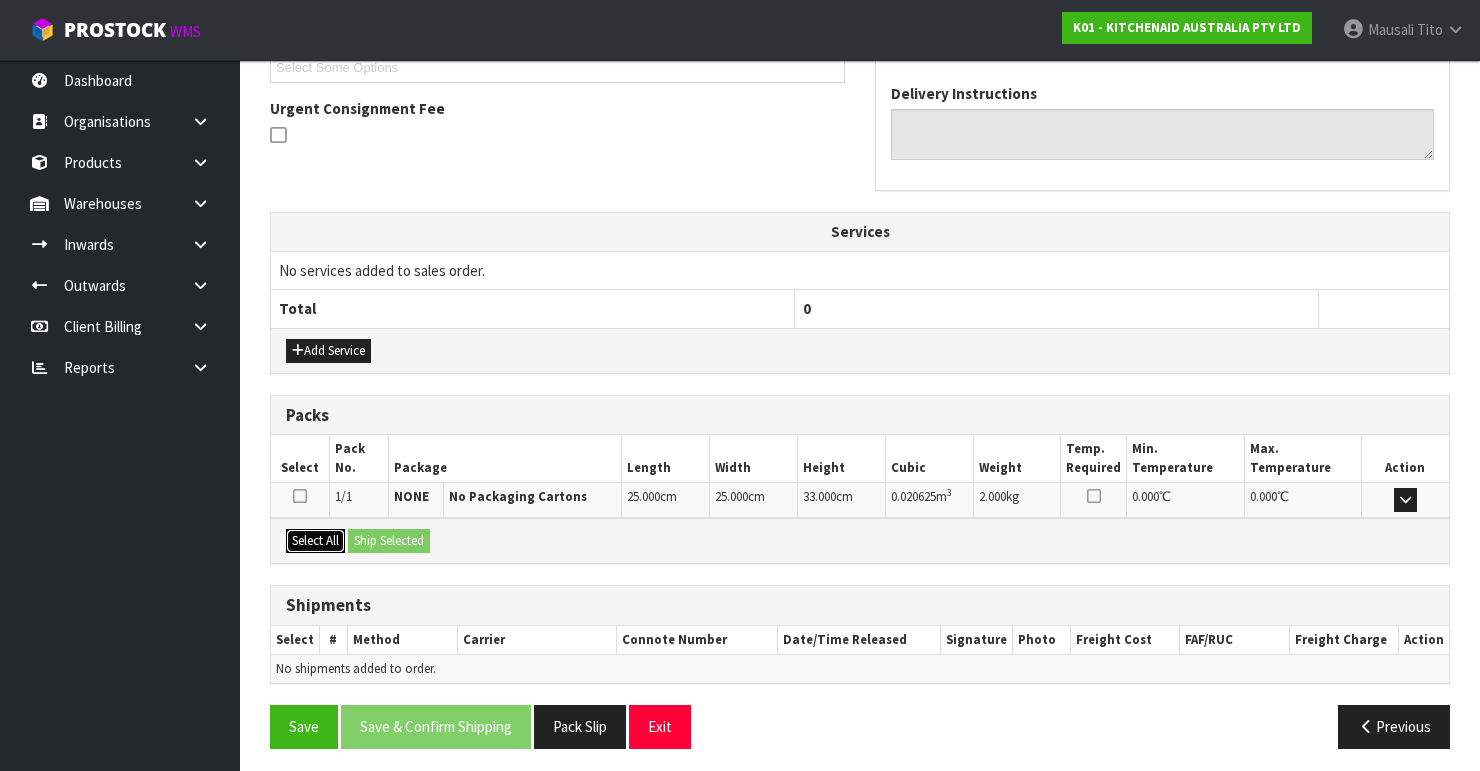 drag, startPoint x: 314, startPoint y: 540, endPoint x: 349, endPoint y: 535, distance: 35.35534 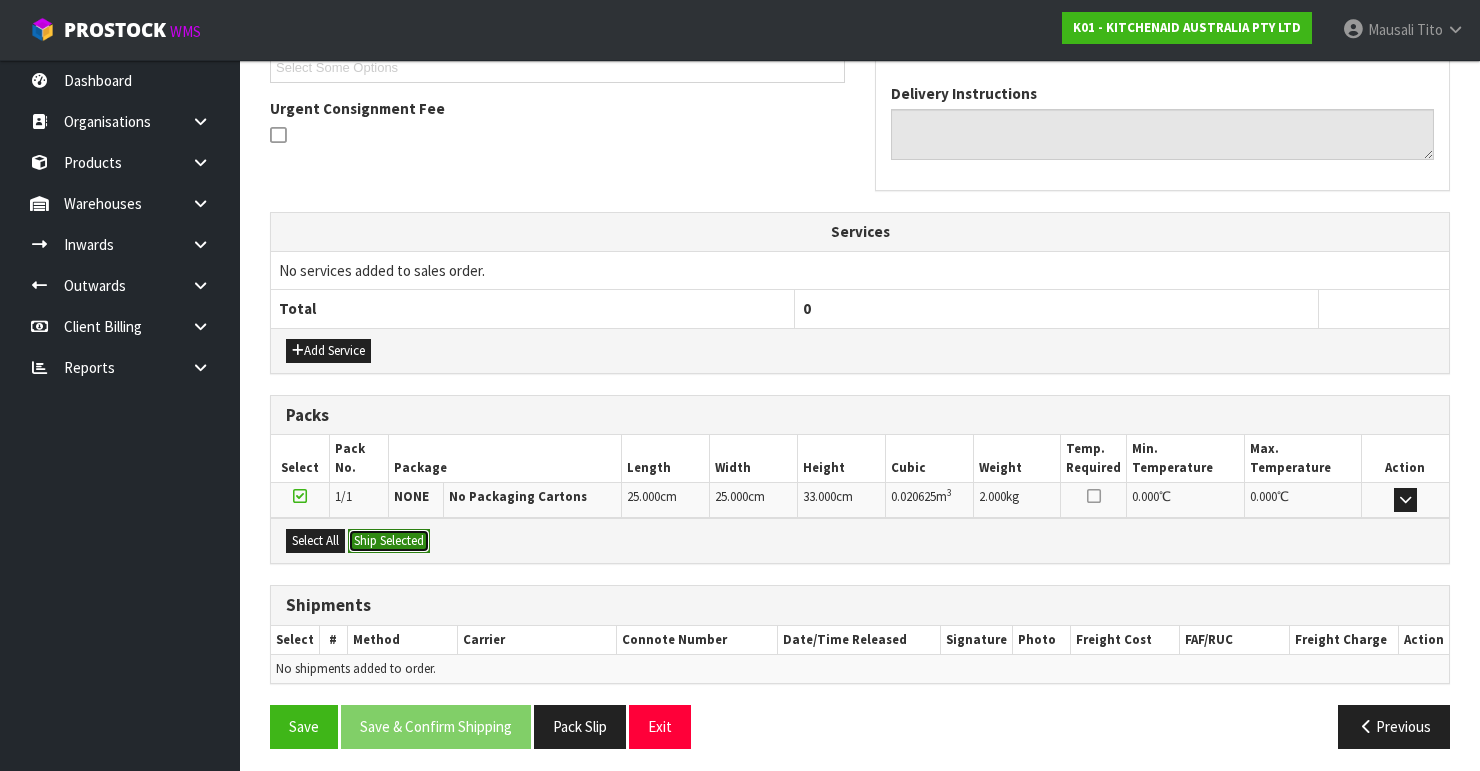 click on "Ship Selected" at bounding box center [389, 541] 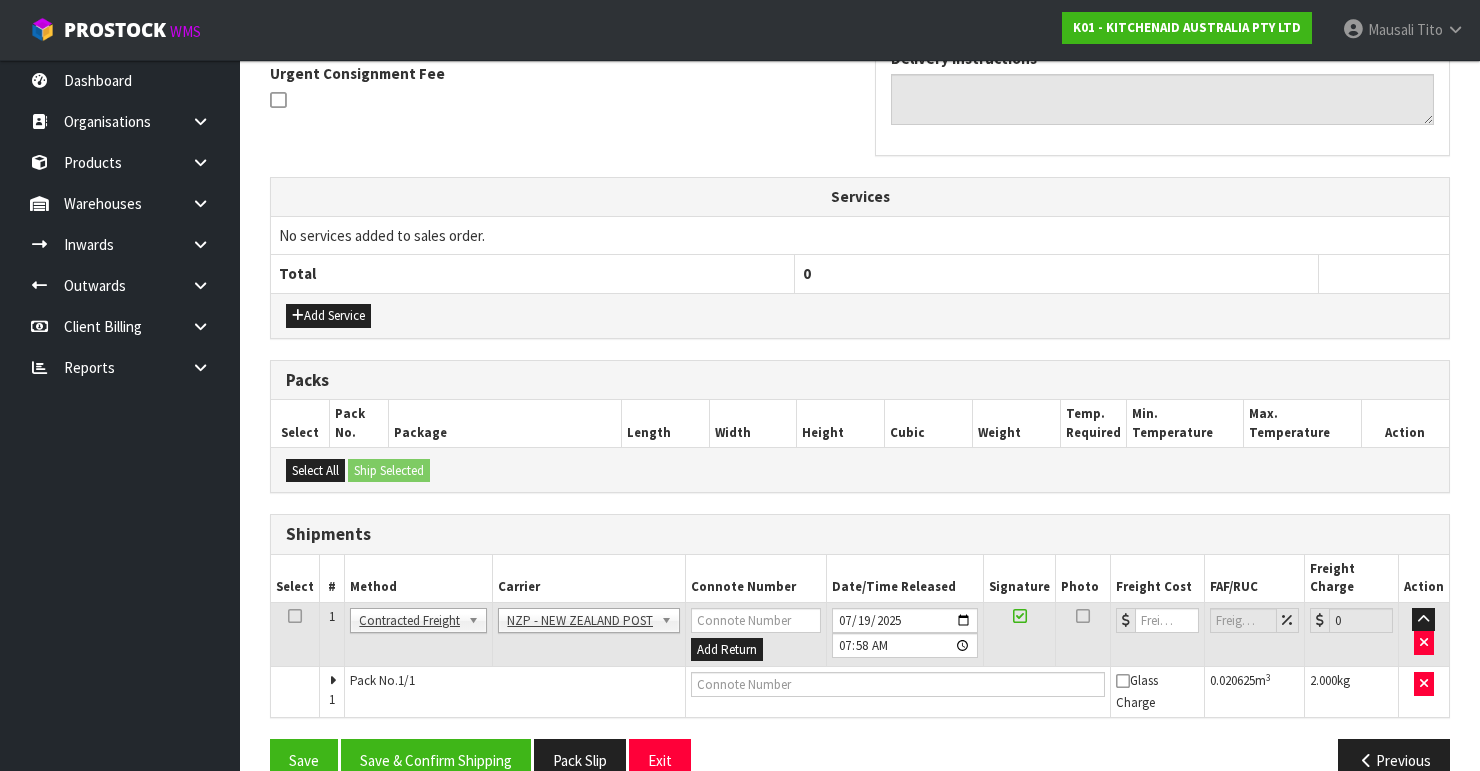 scroll, scrollTop: 613, scrollLeft: 0, axis: vertical 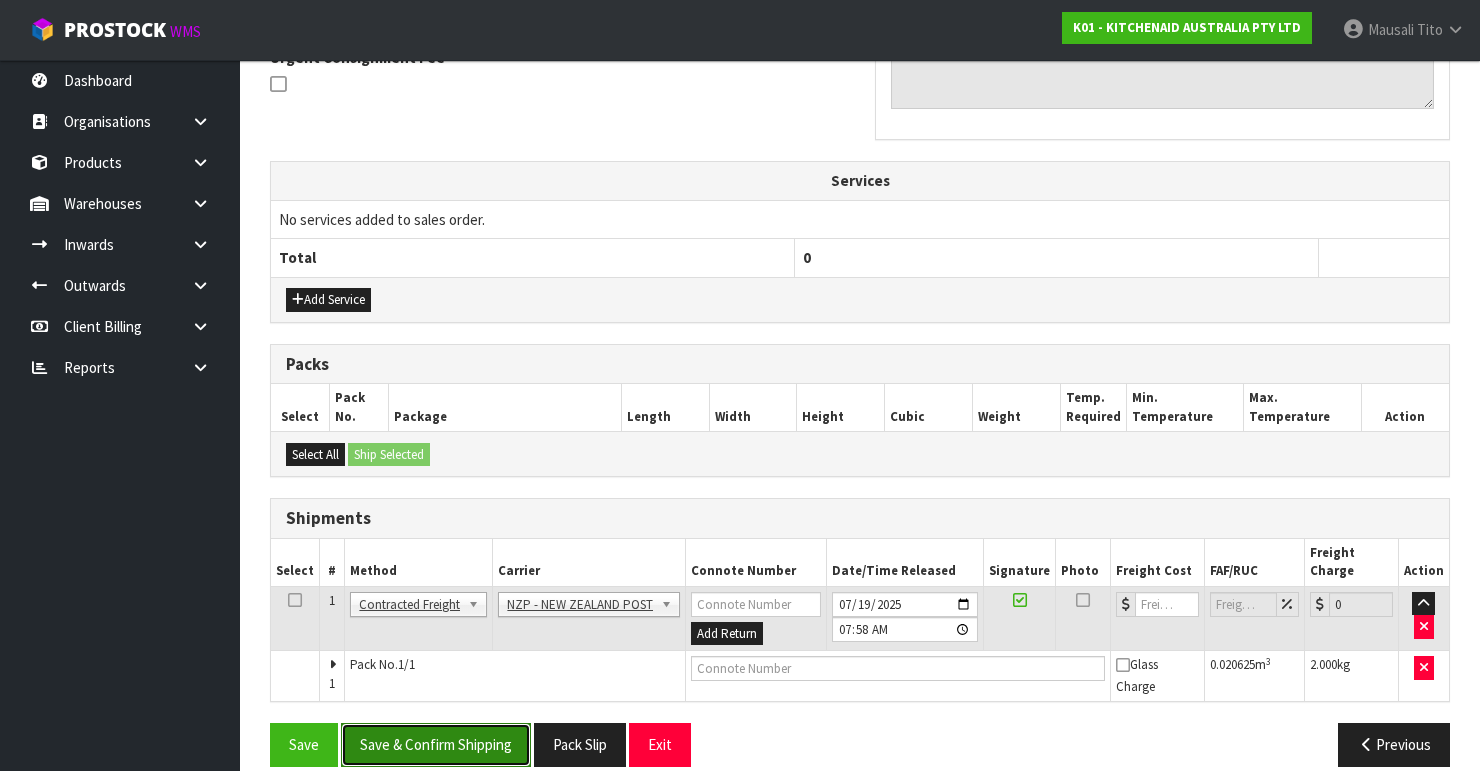 drag, startPoint x: 480, startPoint y: 716, endPoint x: 635, endPoint y: 654, distance: 166.94011 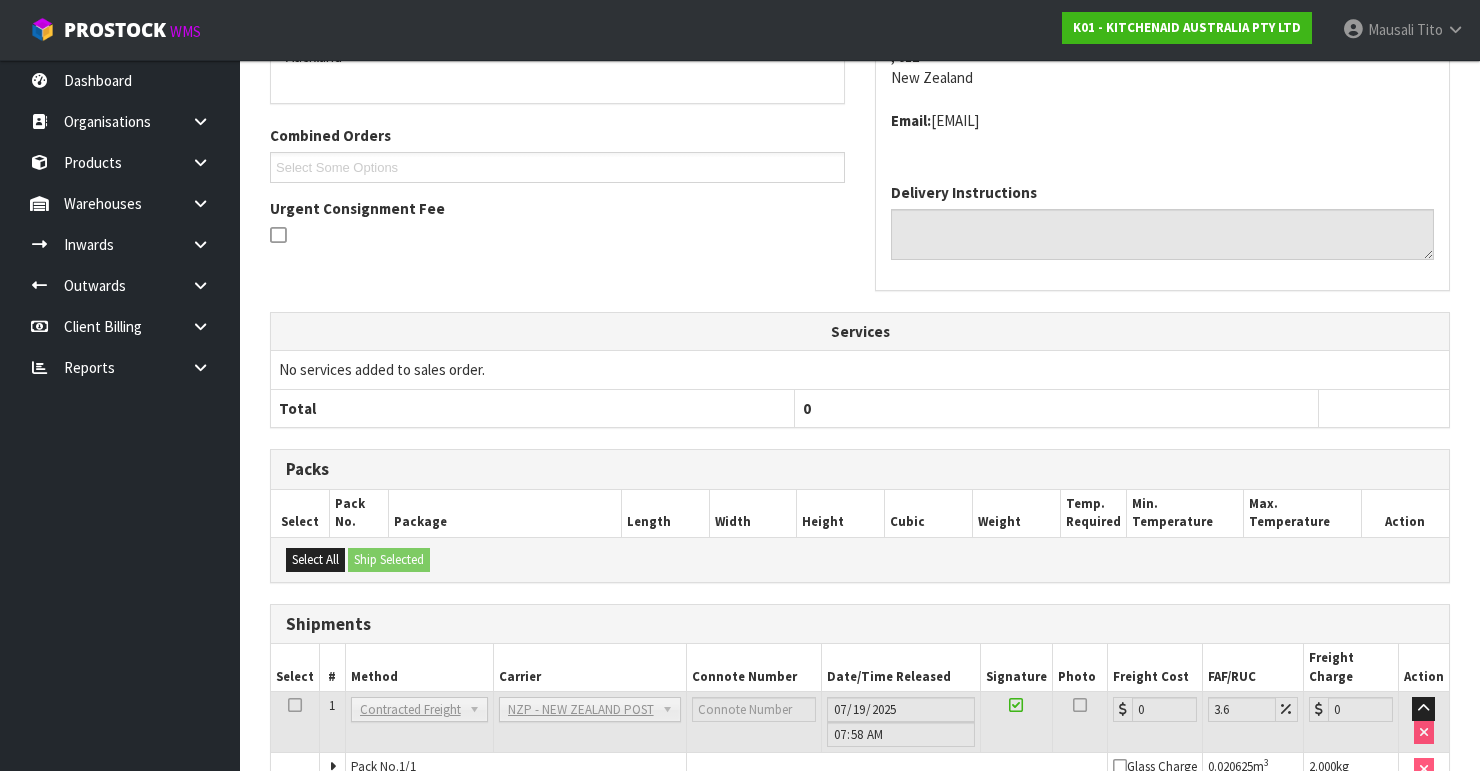 scroll, scrollTop: 584, scrollLeft: 0, axis: vertical 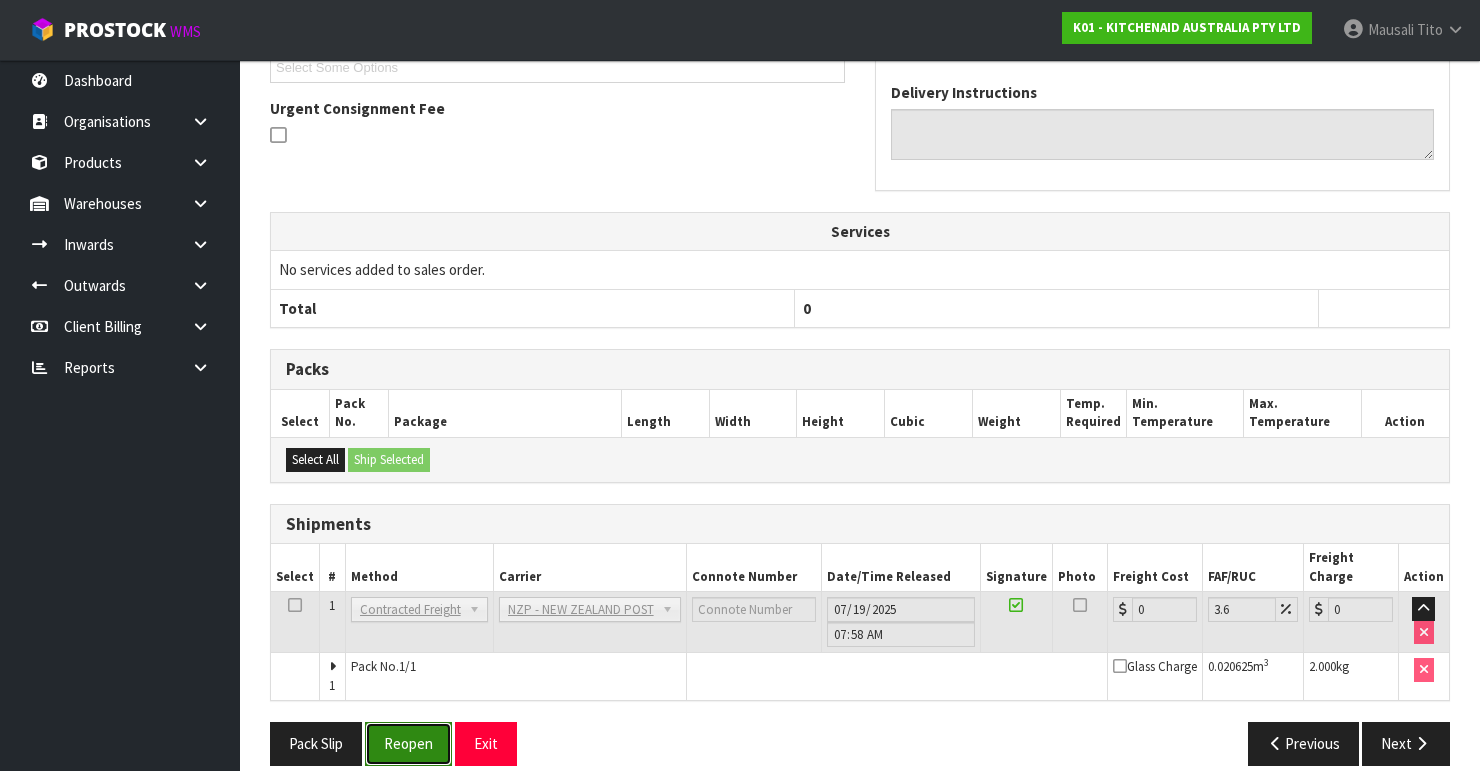 click on "Reopen" at bounding box center (408, 743) 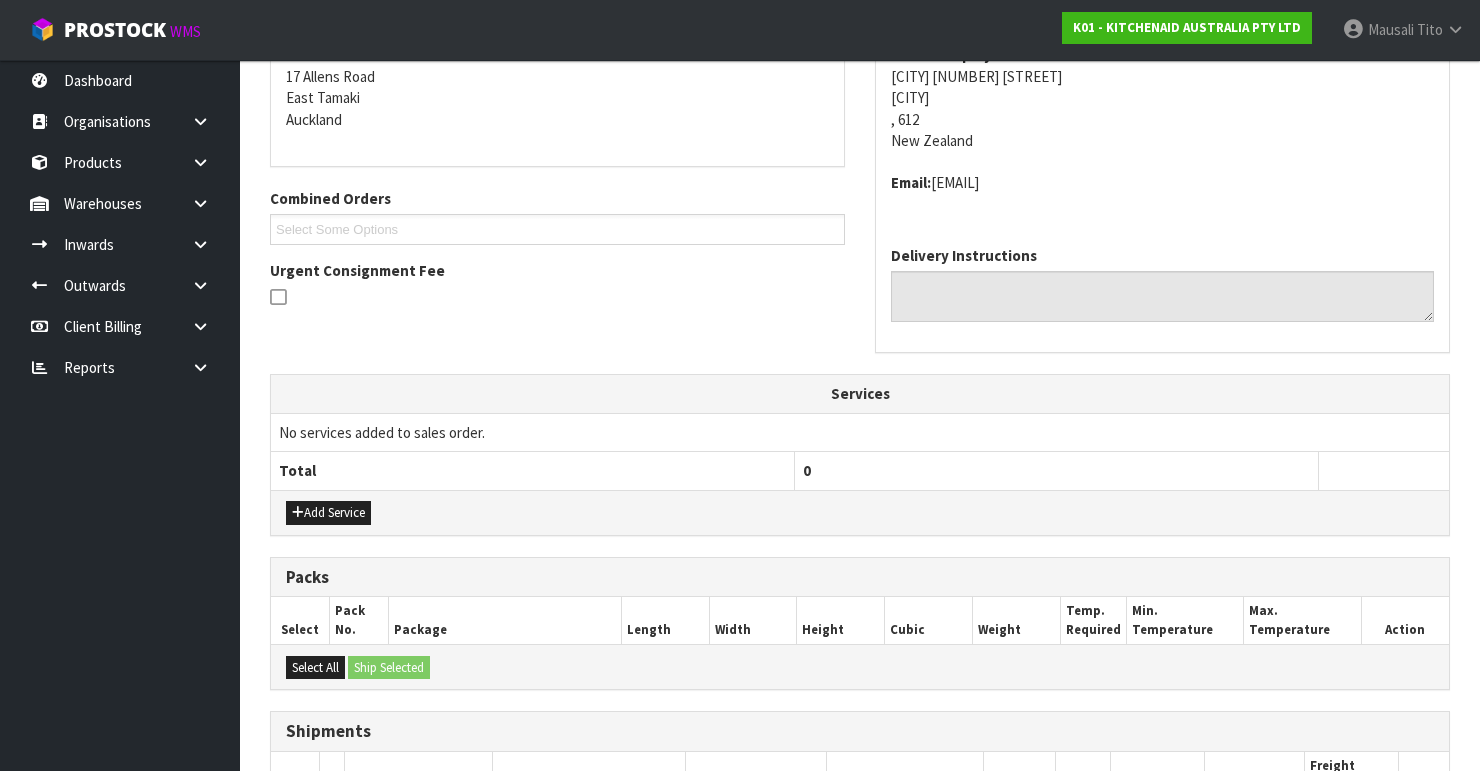 scroll, scrollTop: 616, scrollLeft: 0, axis: vertical 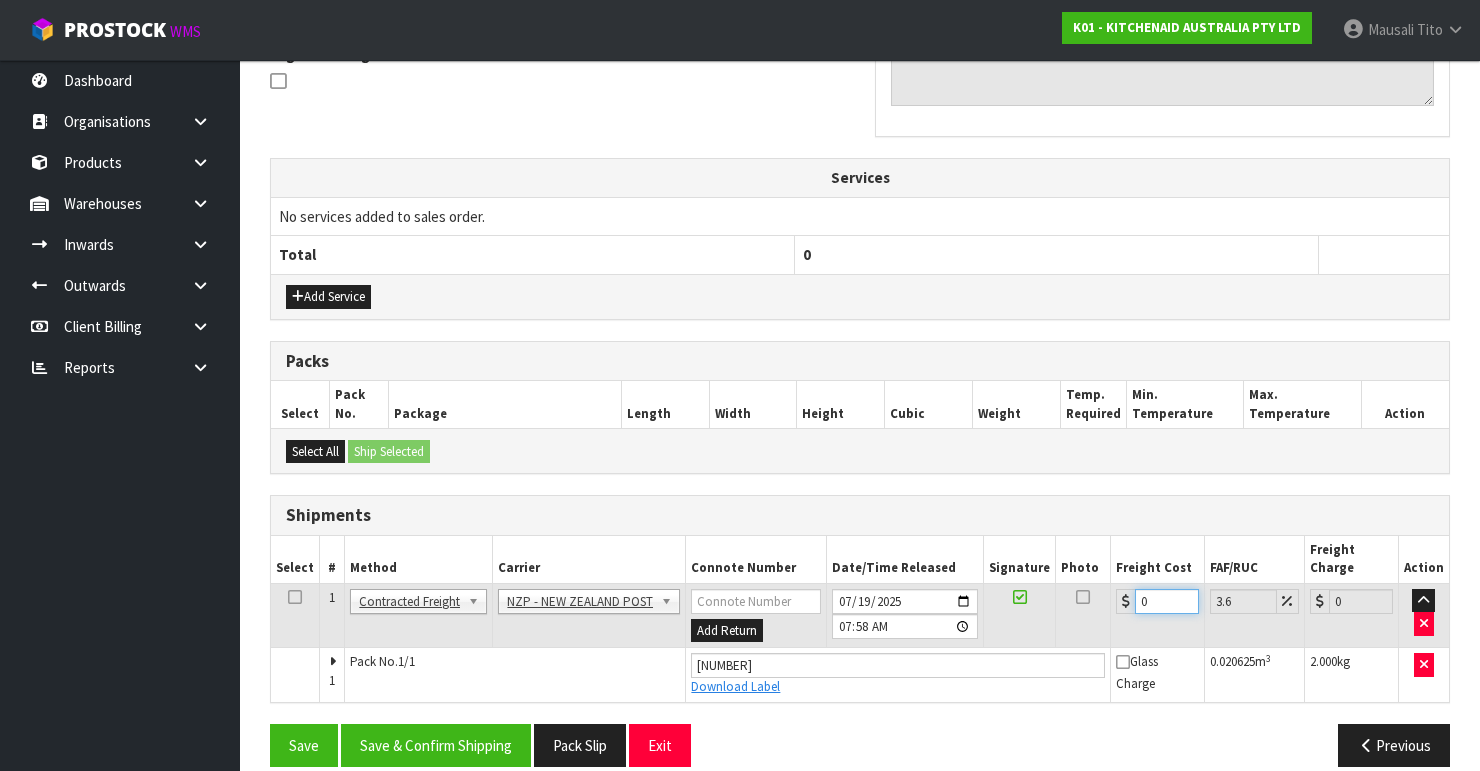 drag, startPoint x: 1166, startPoint y: 581, endPoint x: 1128, endPoint y: 593, distance: 39.849716 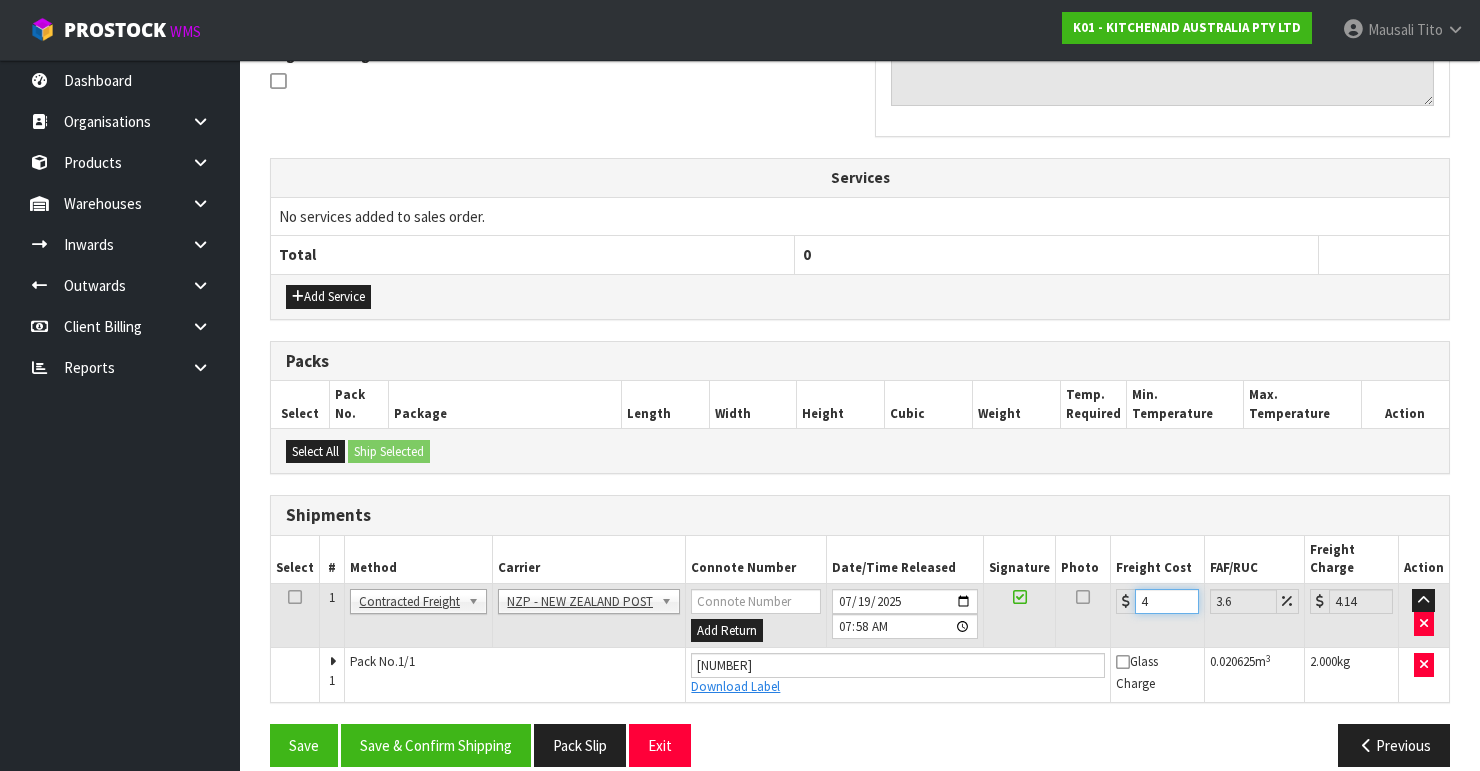 type on "4.3" 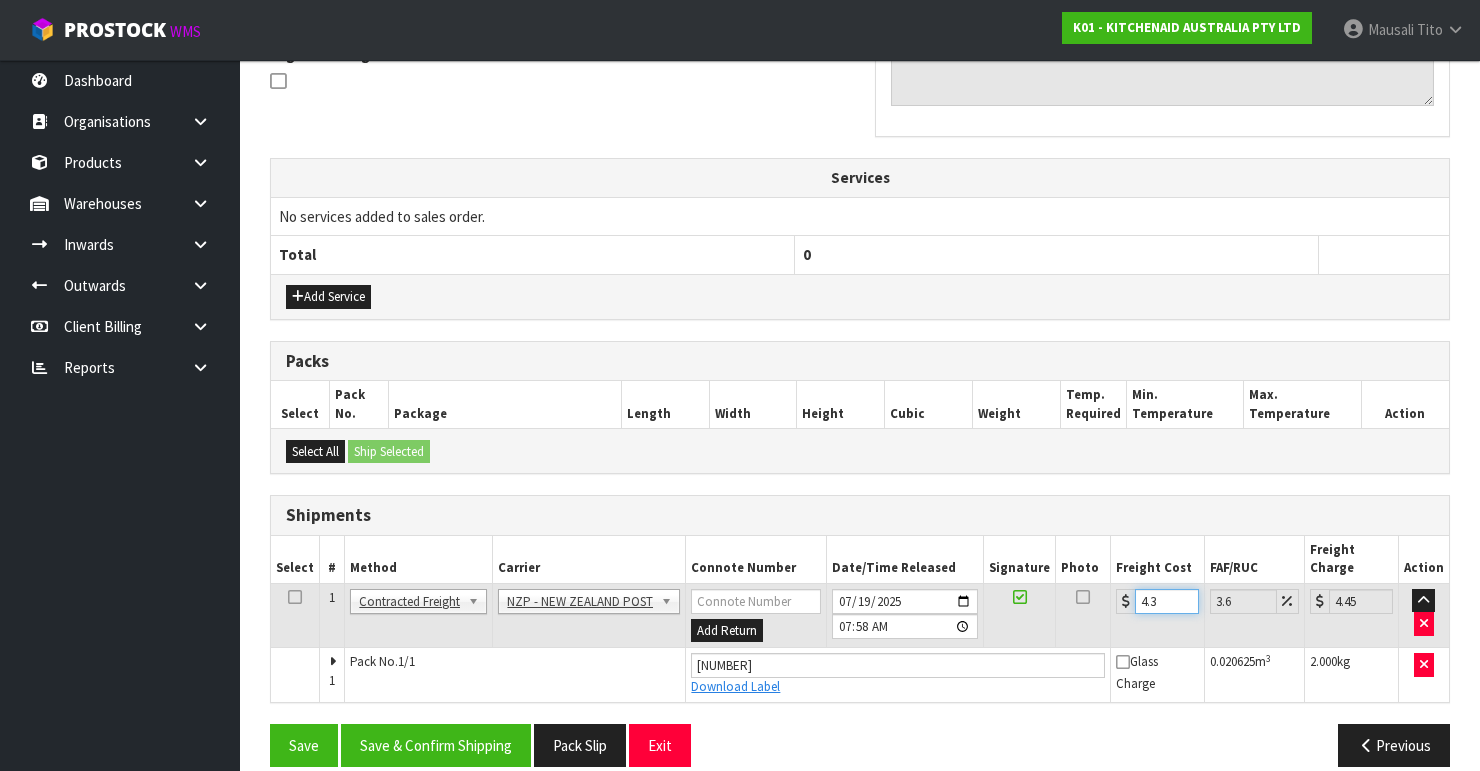 type on "4.33" 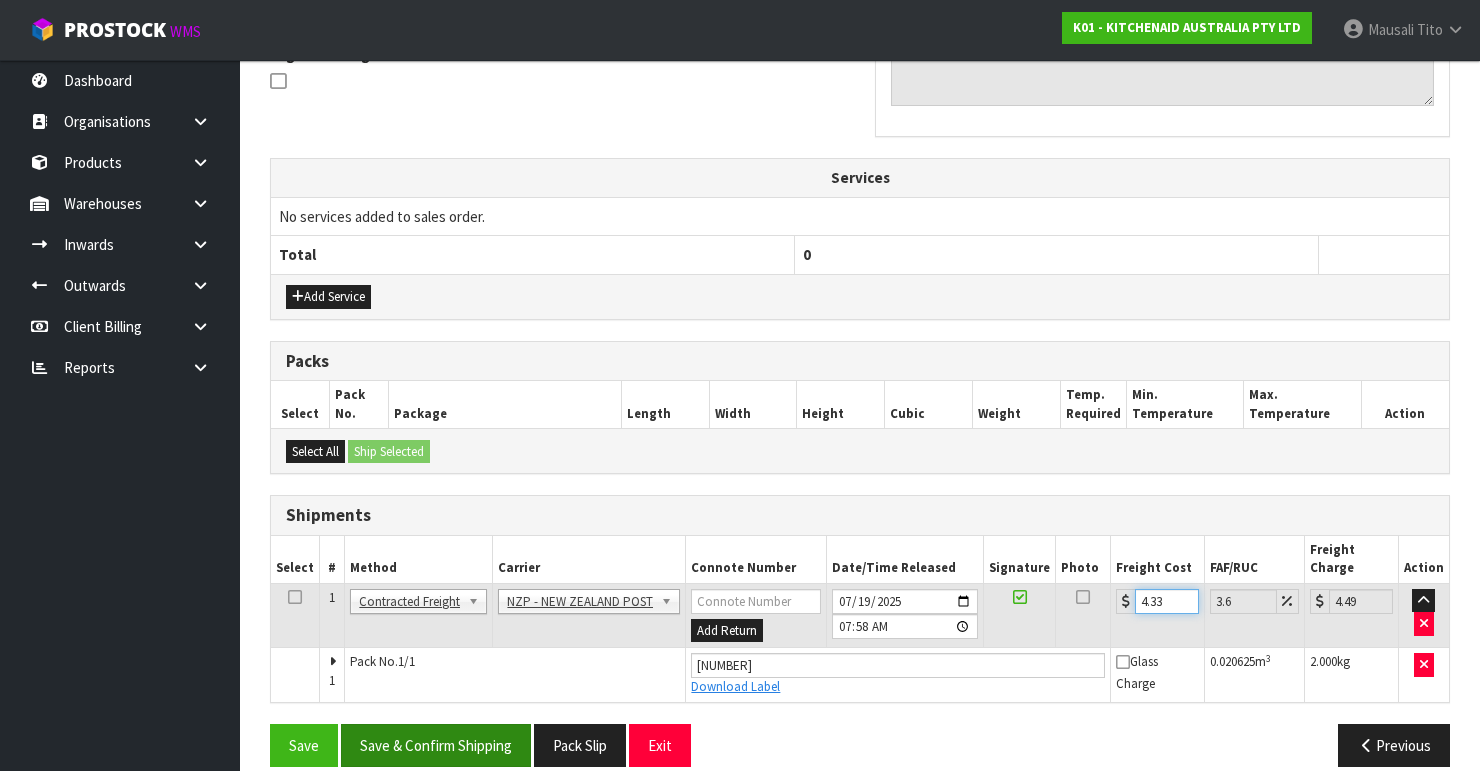 type on "4.33" 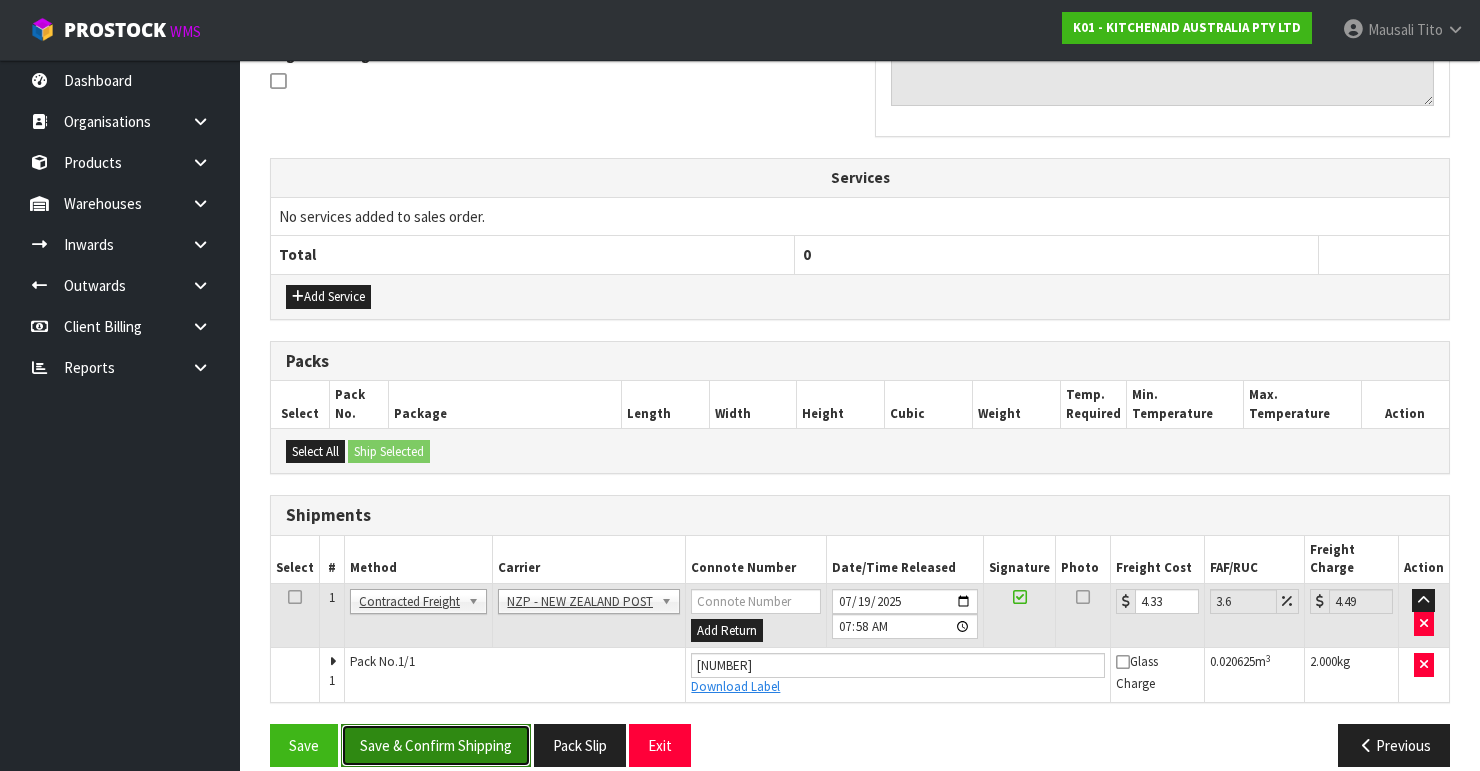 click on "Save & Confirm Shipping" at bounding box center [436, 745] 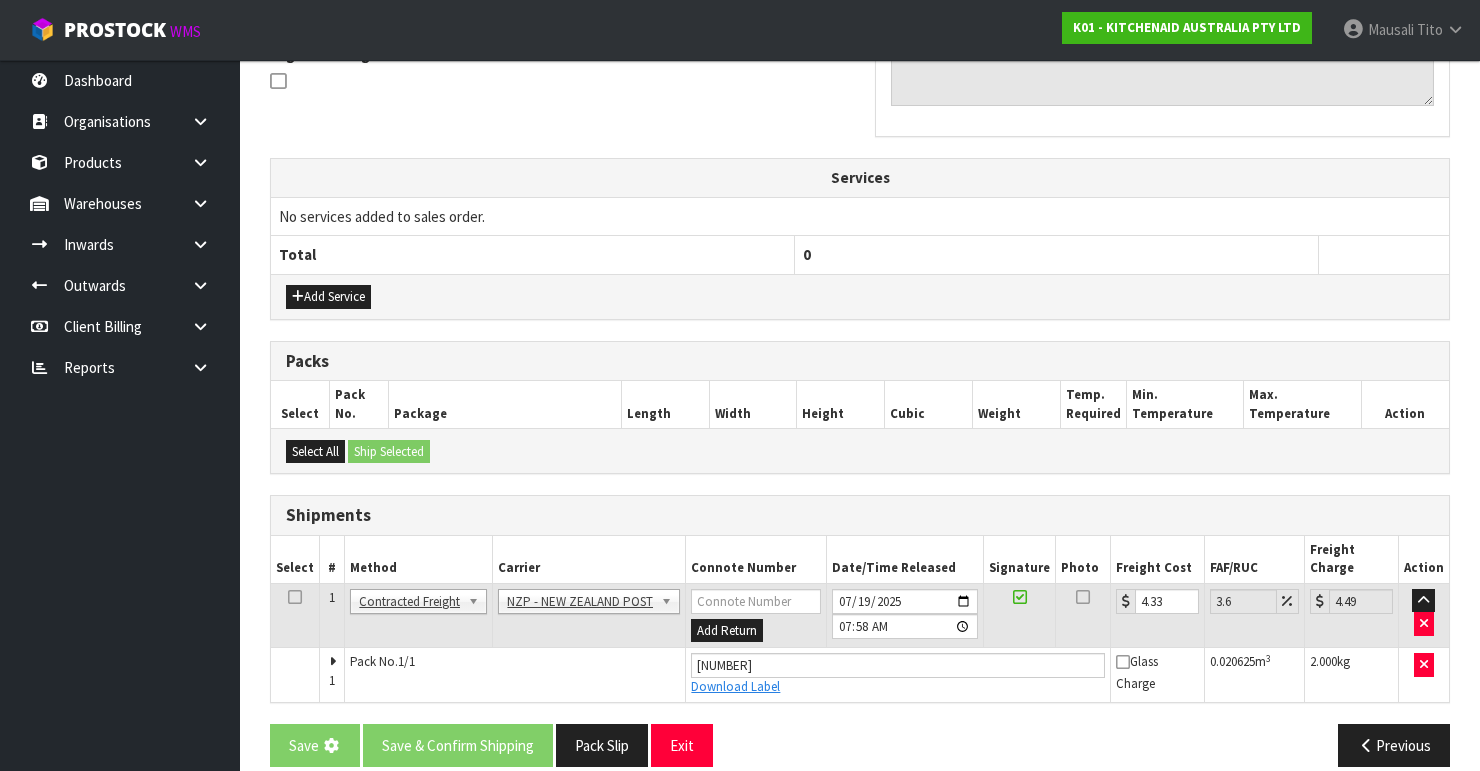 scroll, scrollTop: 0, scrollLeft: 0, axis: both 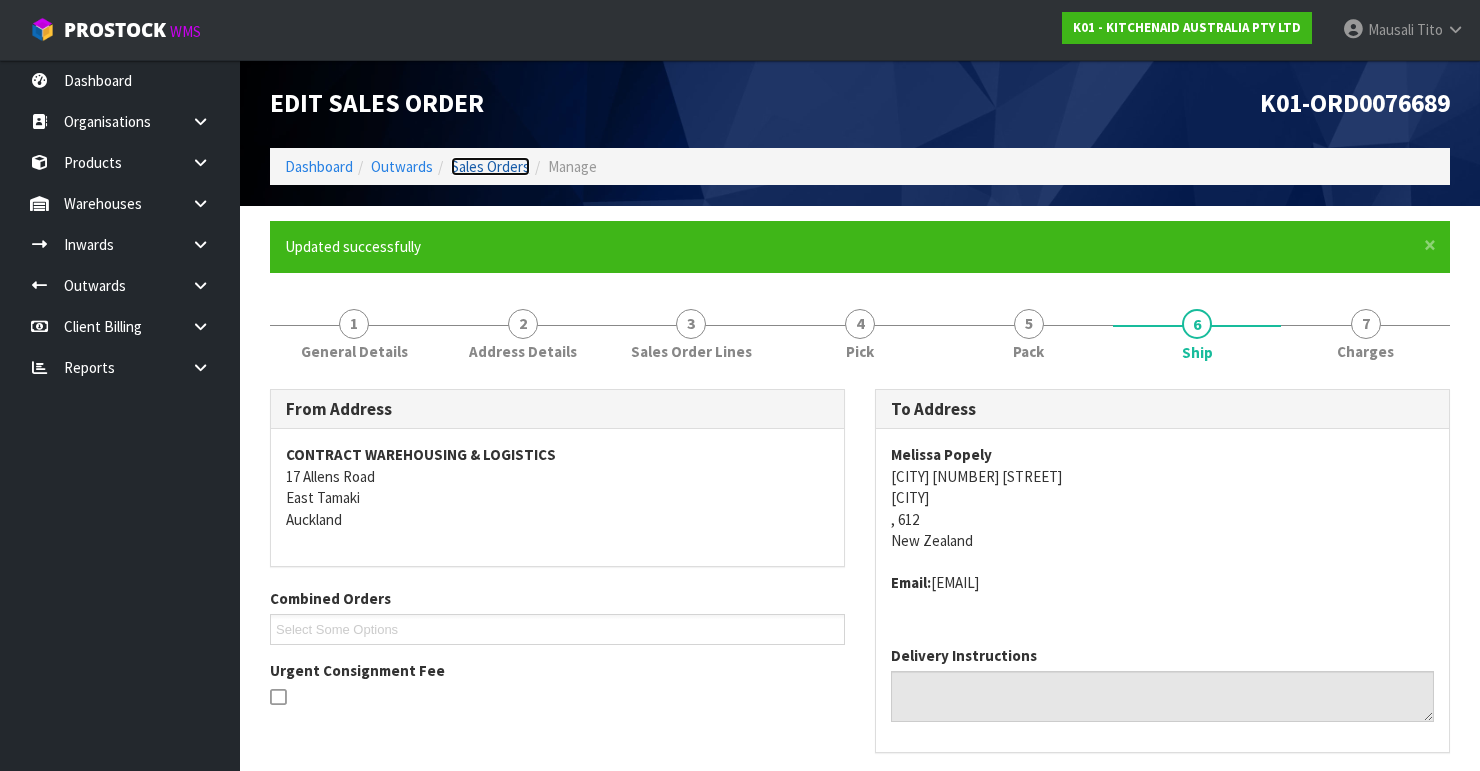 click on "Sales Orders" at bounding box center (490, 166) 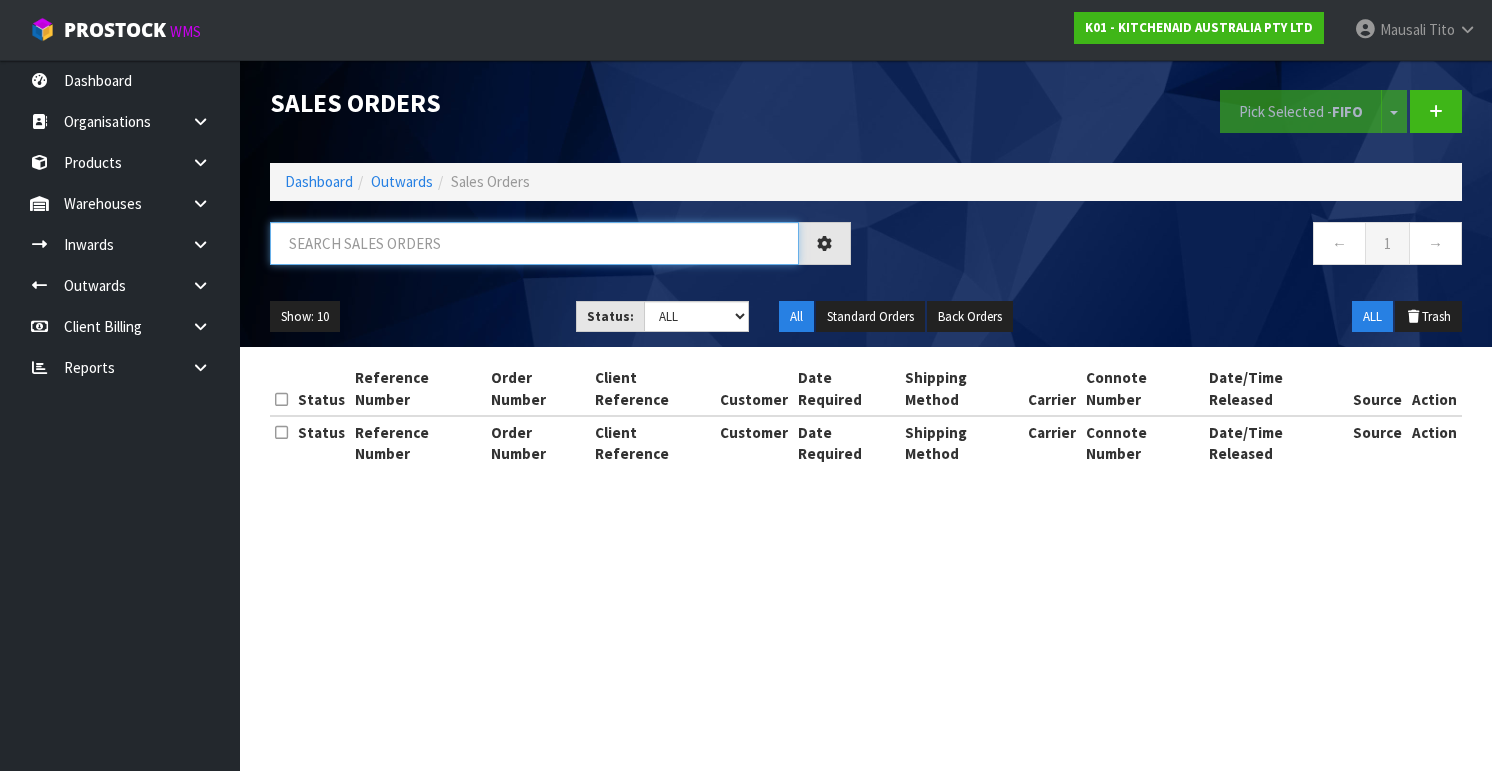click at bounding box center [534, 243] 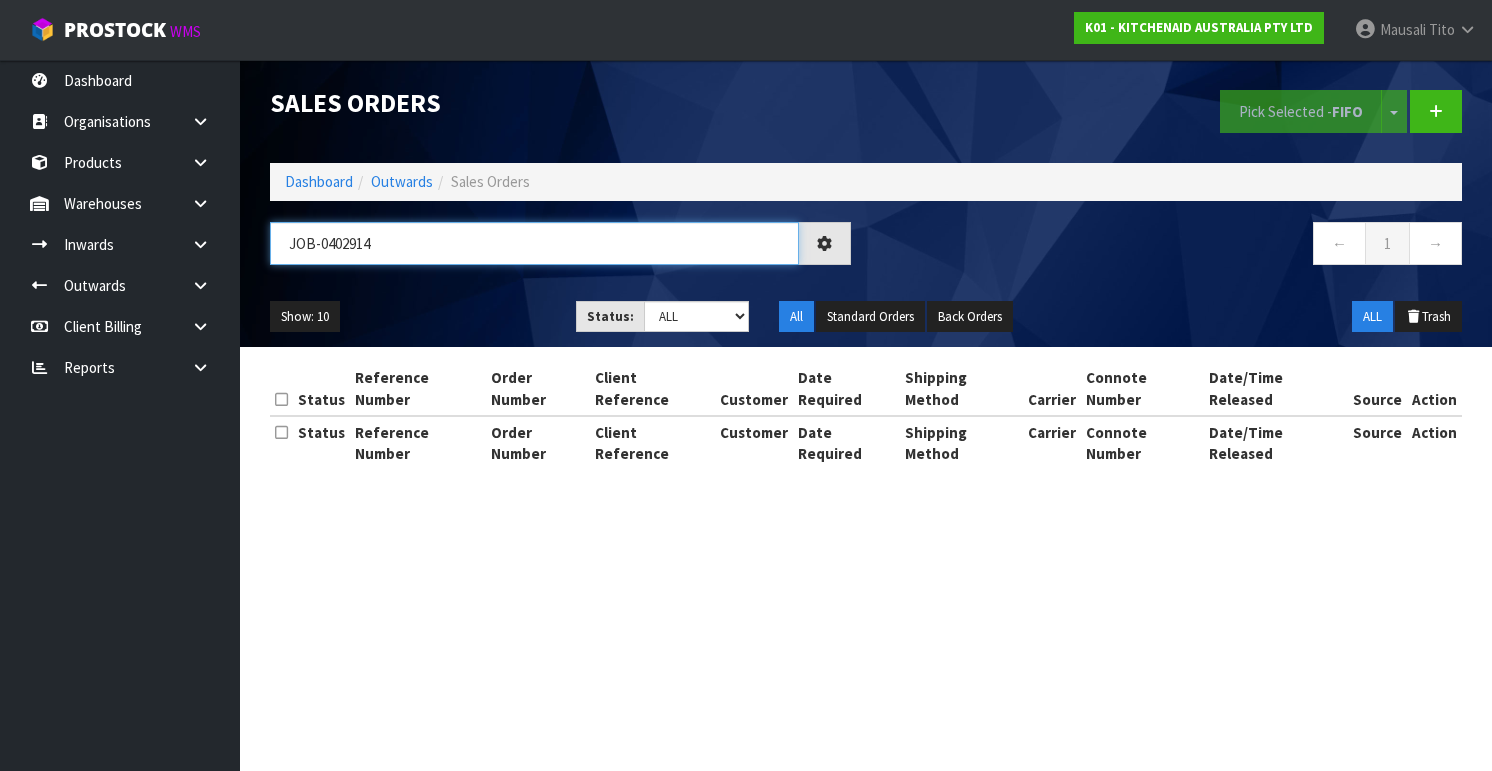 type on "JOB-0402914" 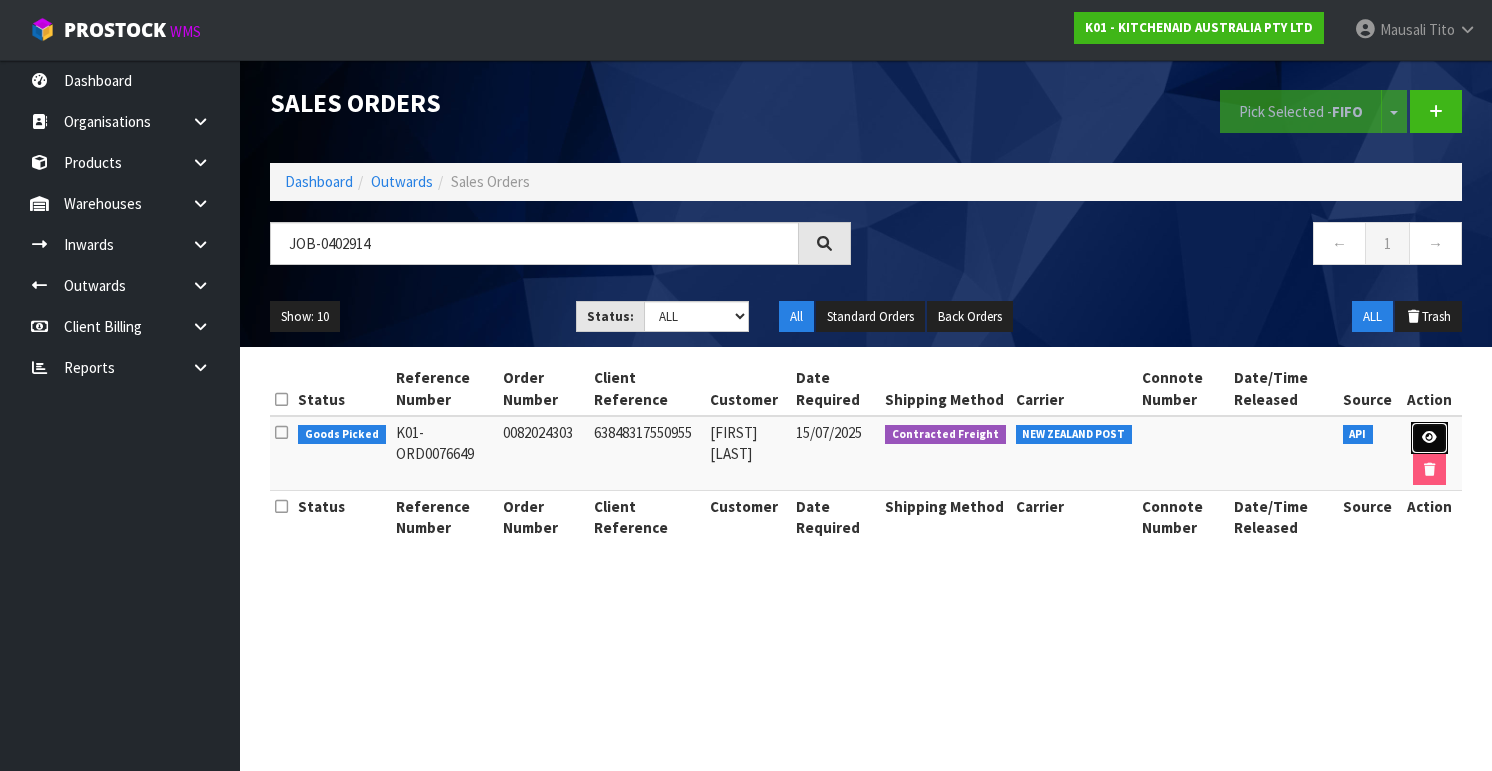 click at bounding box center [1429, 437] 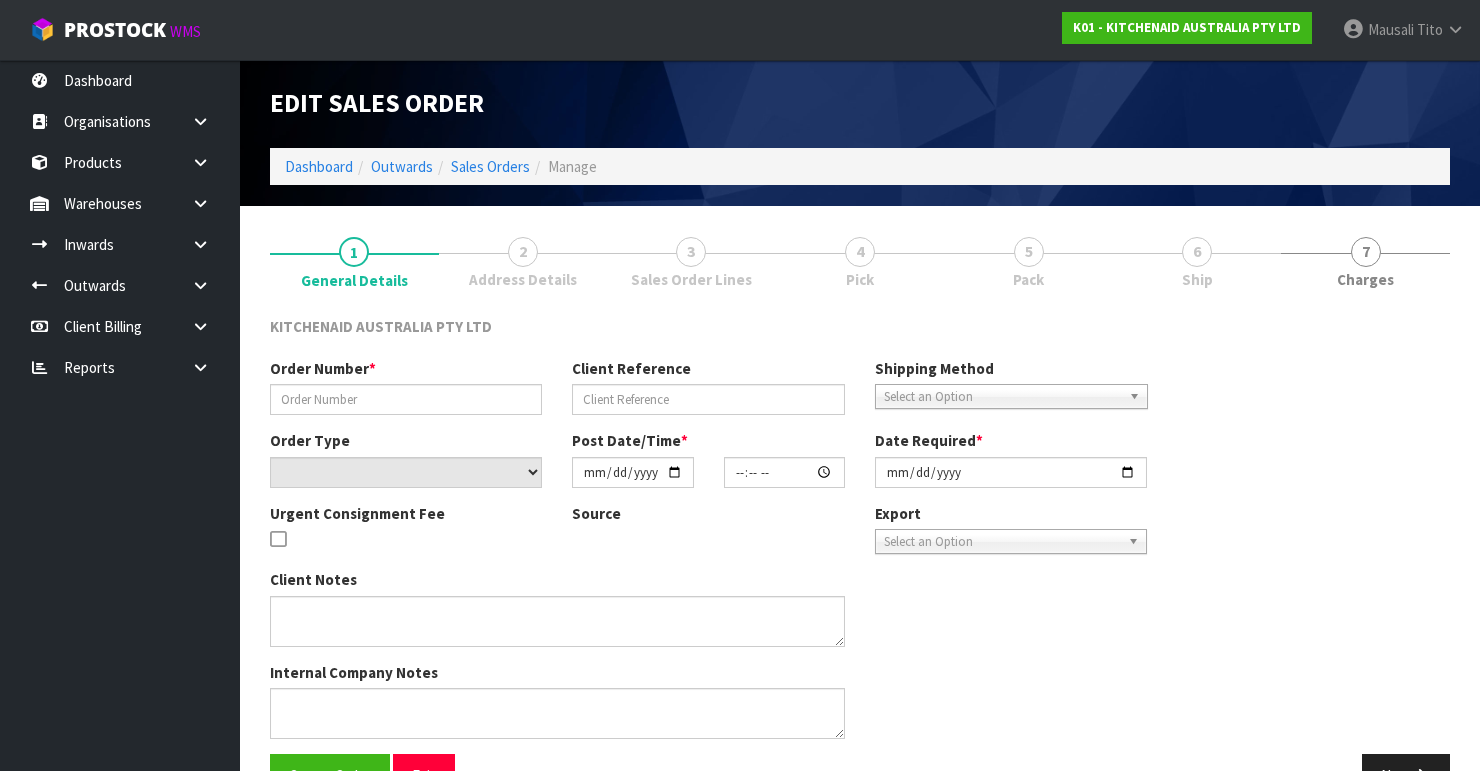 type on "0082024303" 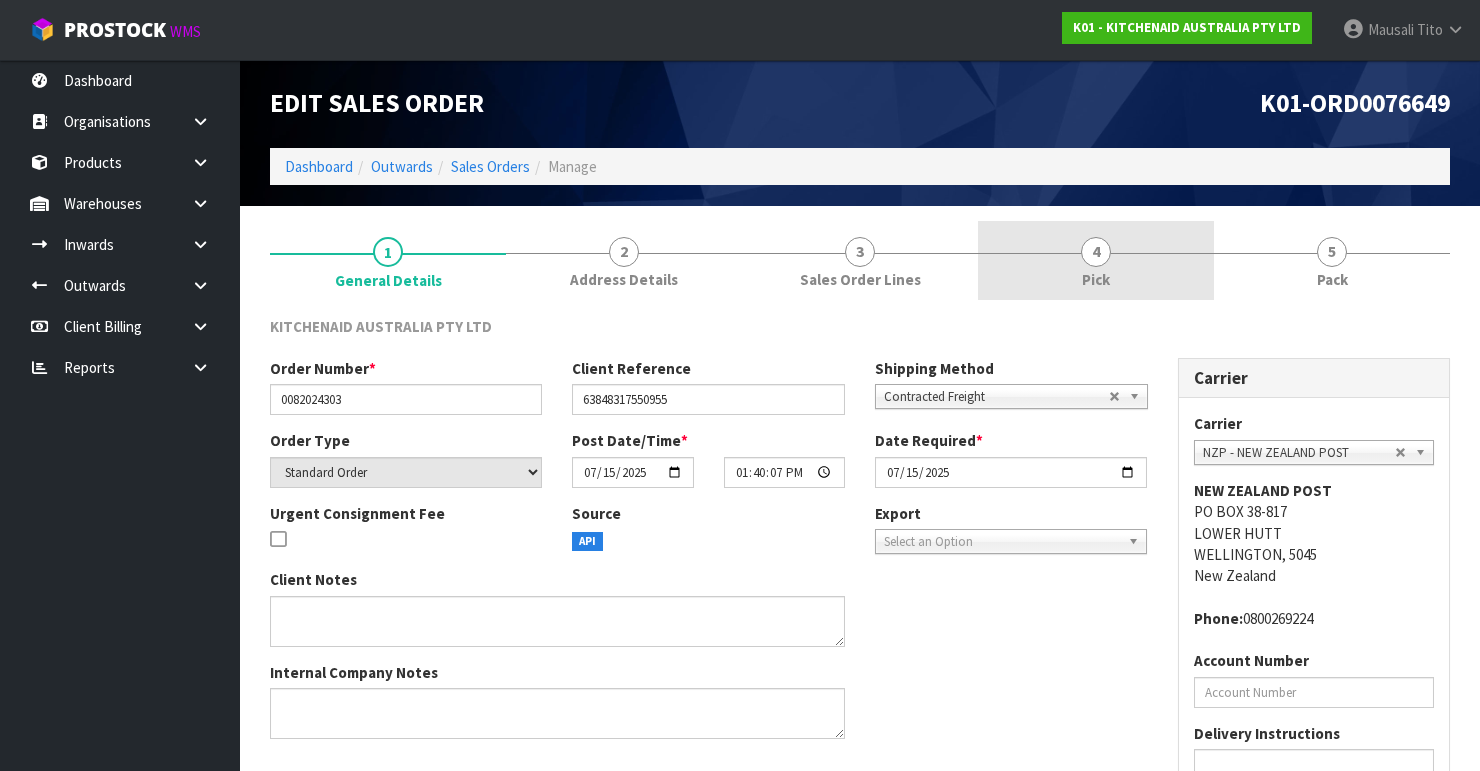 click on "4
Pick" at bounding box center (1096, 260) 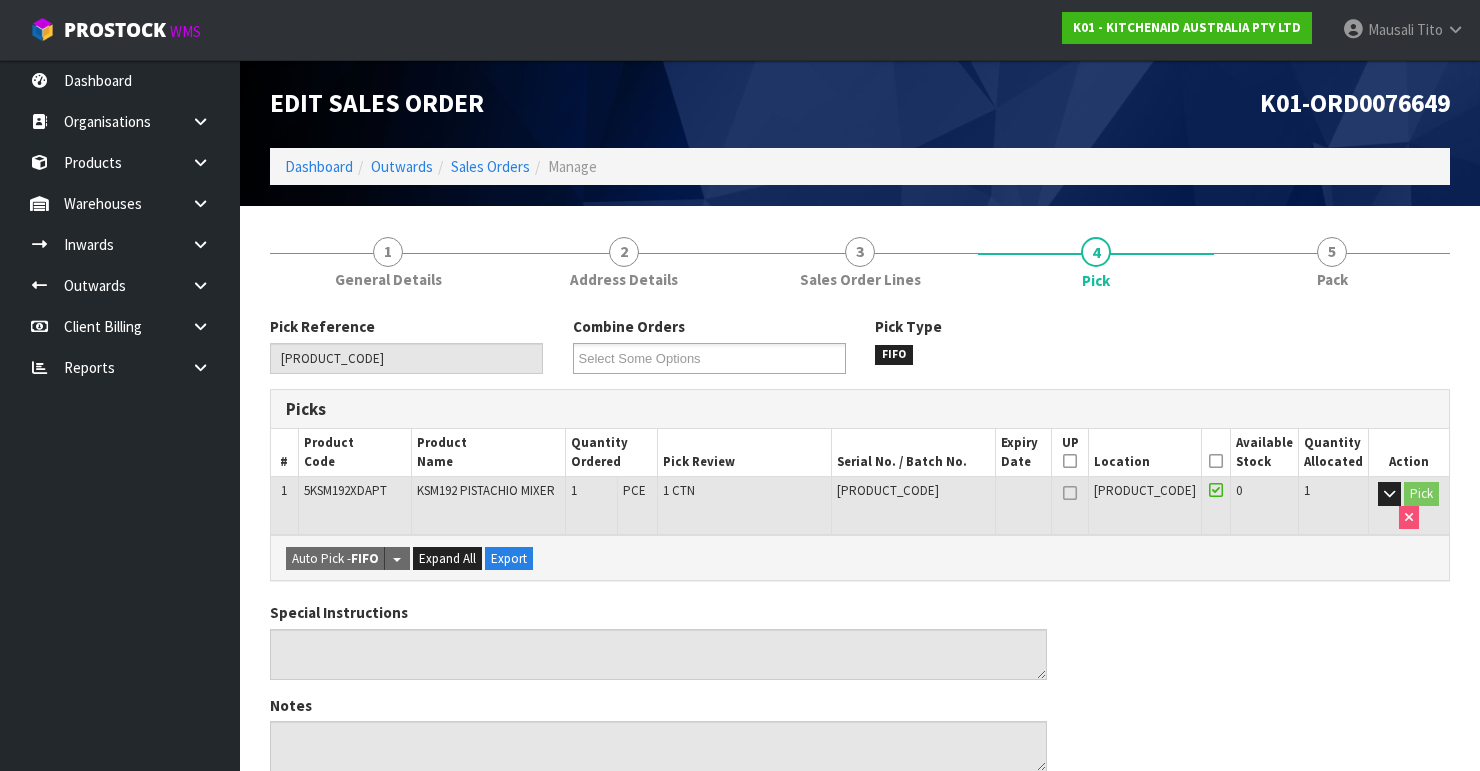click at bounding box center [1216, 461] 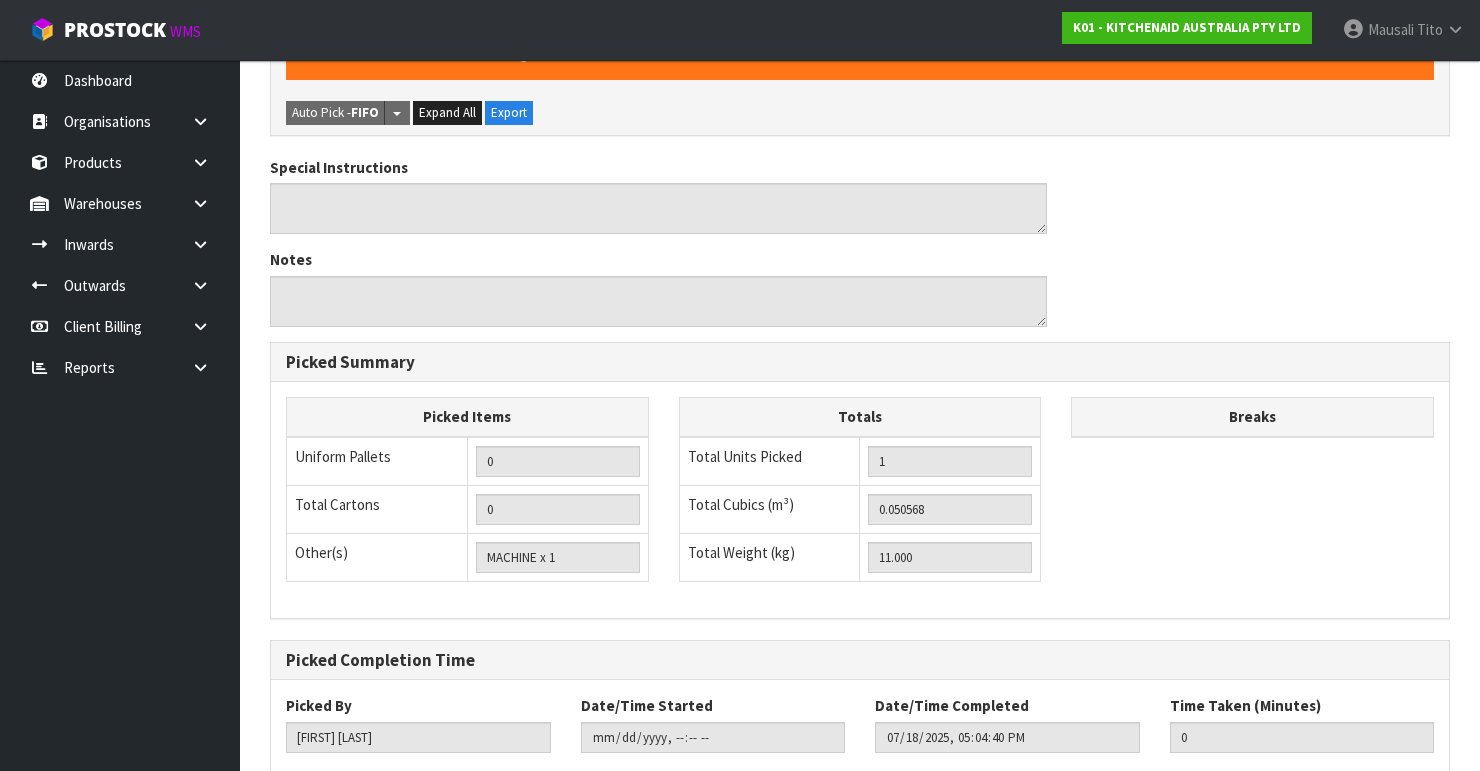 scroll, scrollTop: 633, scrollLeft: 0, axis: vertical 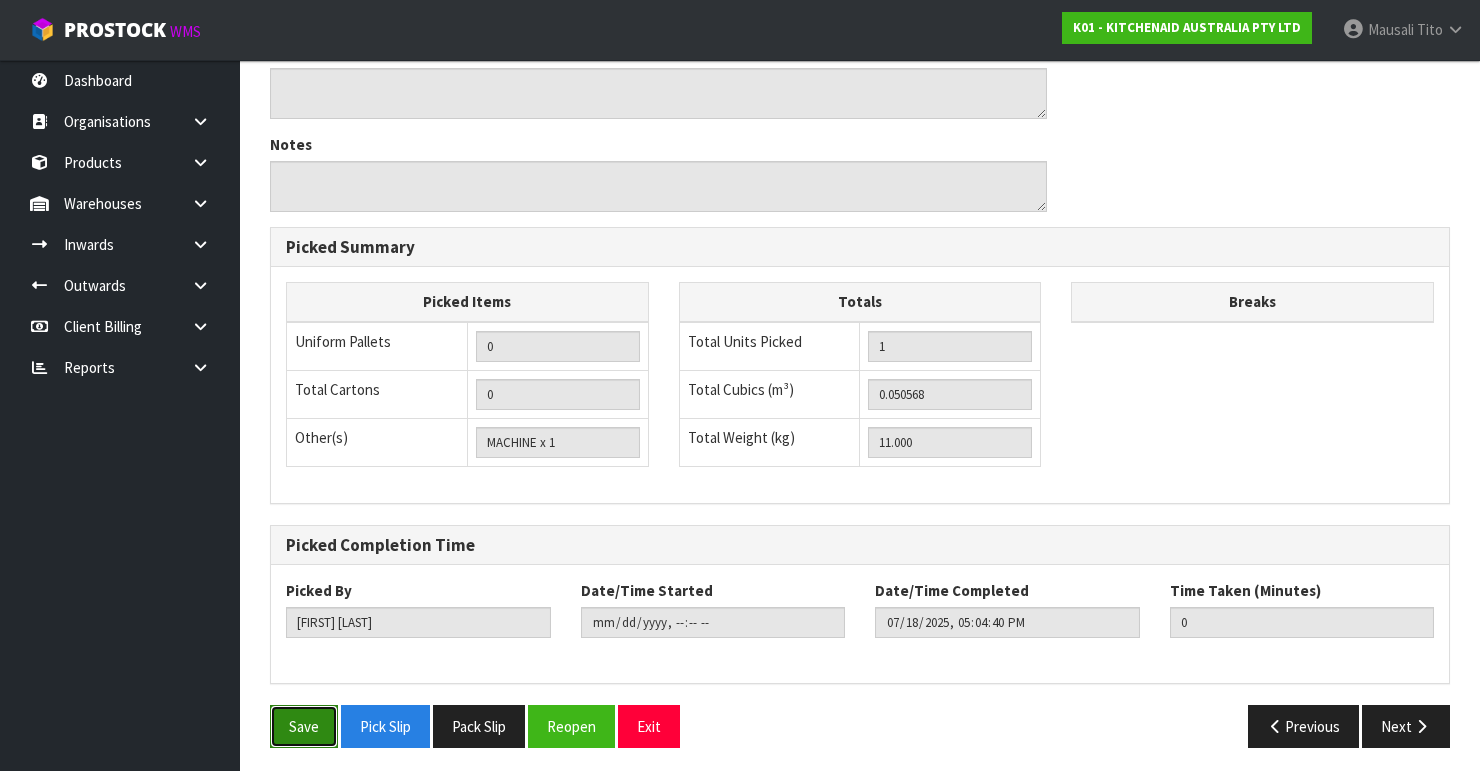 click on "Save" at bounding box center (304, 726) 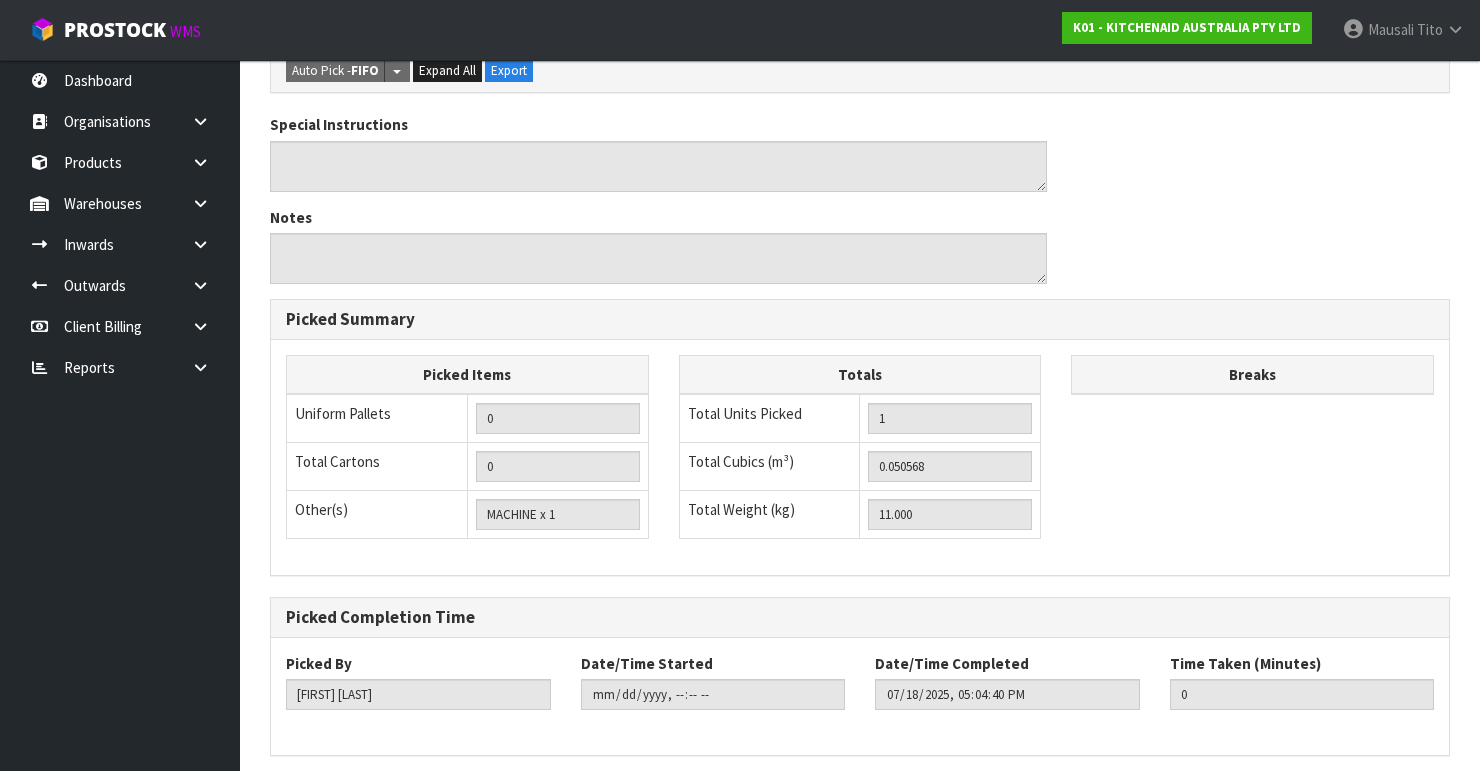 scroll, scrollTop: 0, scrollLeft: 0, axis: both 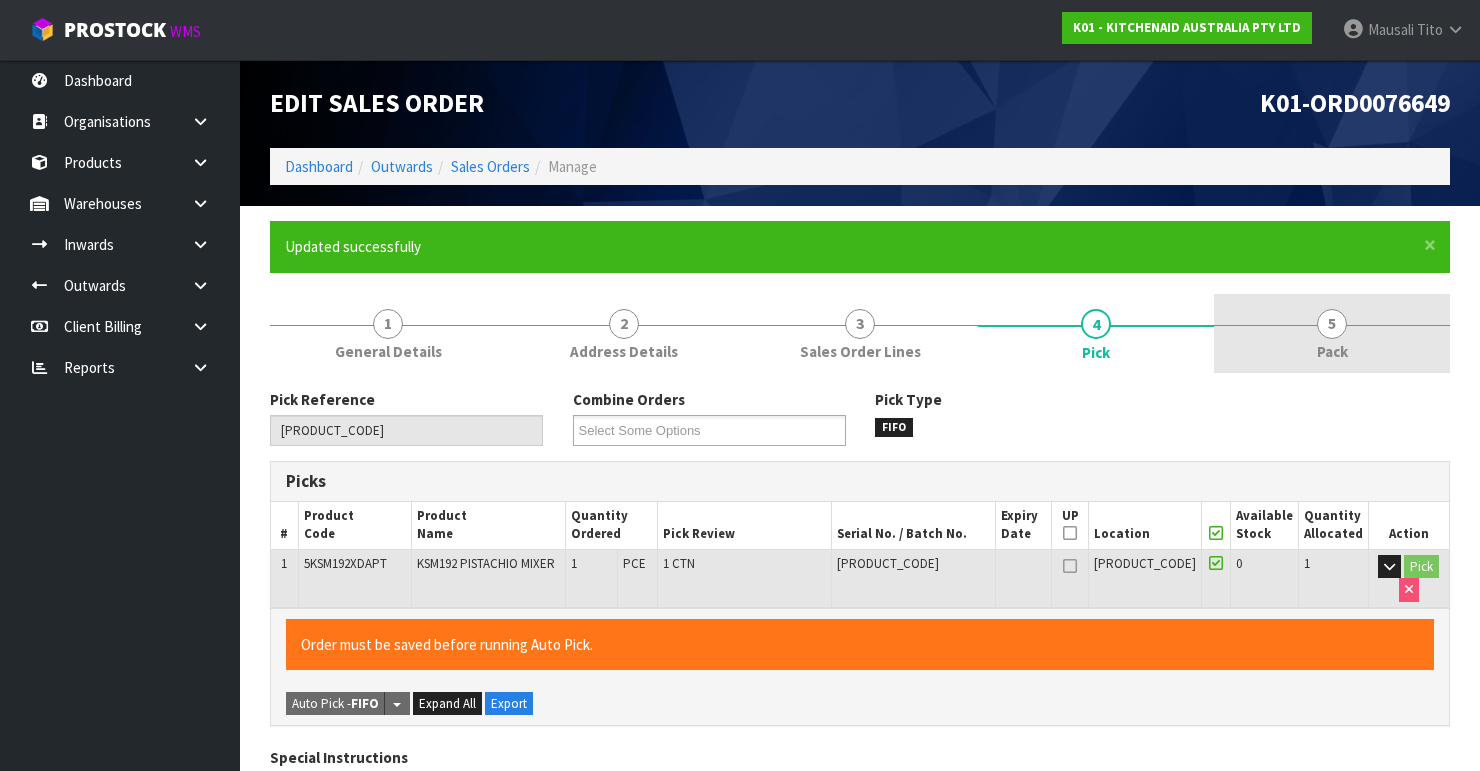 type on "[FIRST] [LAST]" 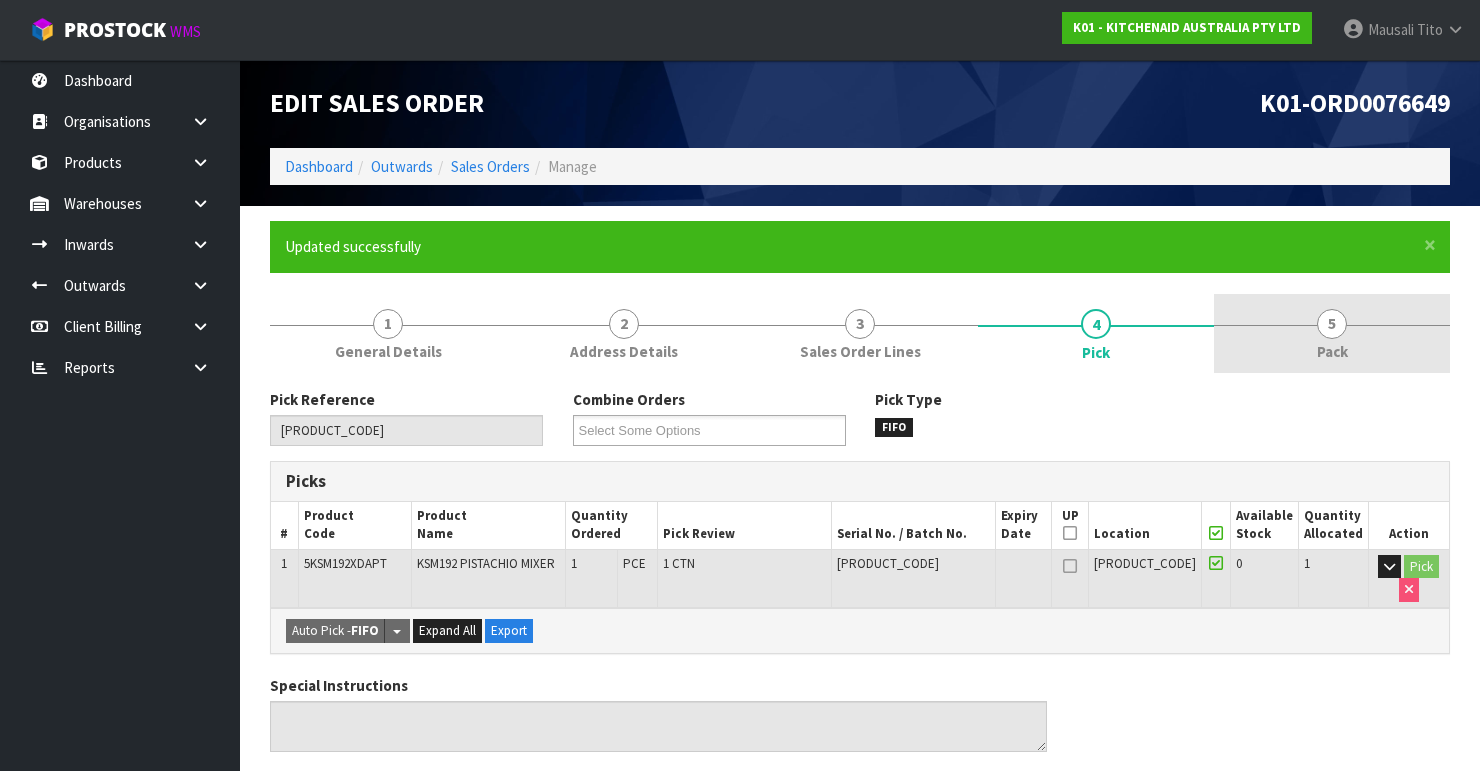 click on "Pack" at bounding box center (1332, 351) 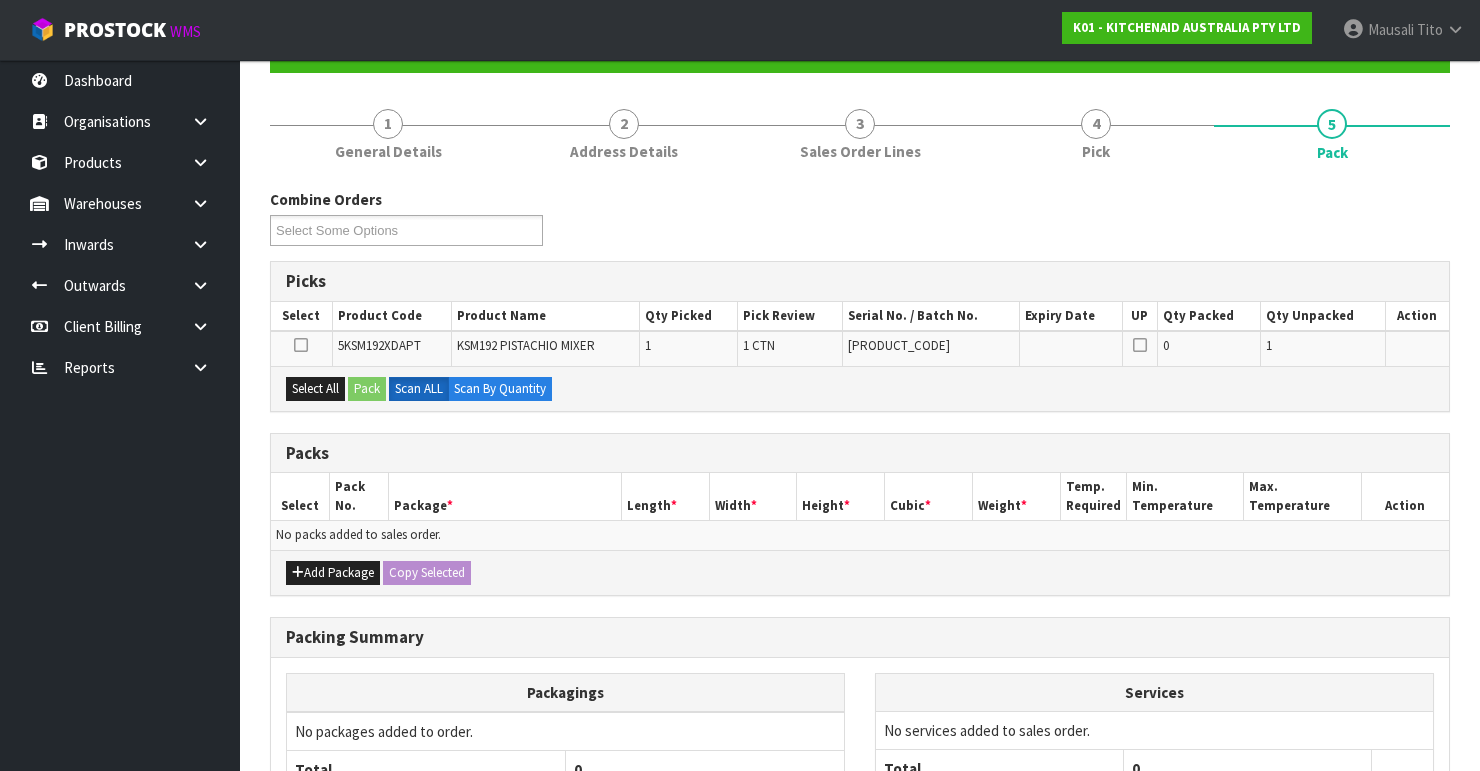 scroll, scrollTop: 320, scrollLeft: 0, axis: vertical 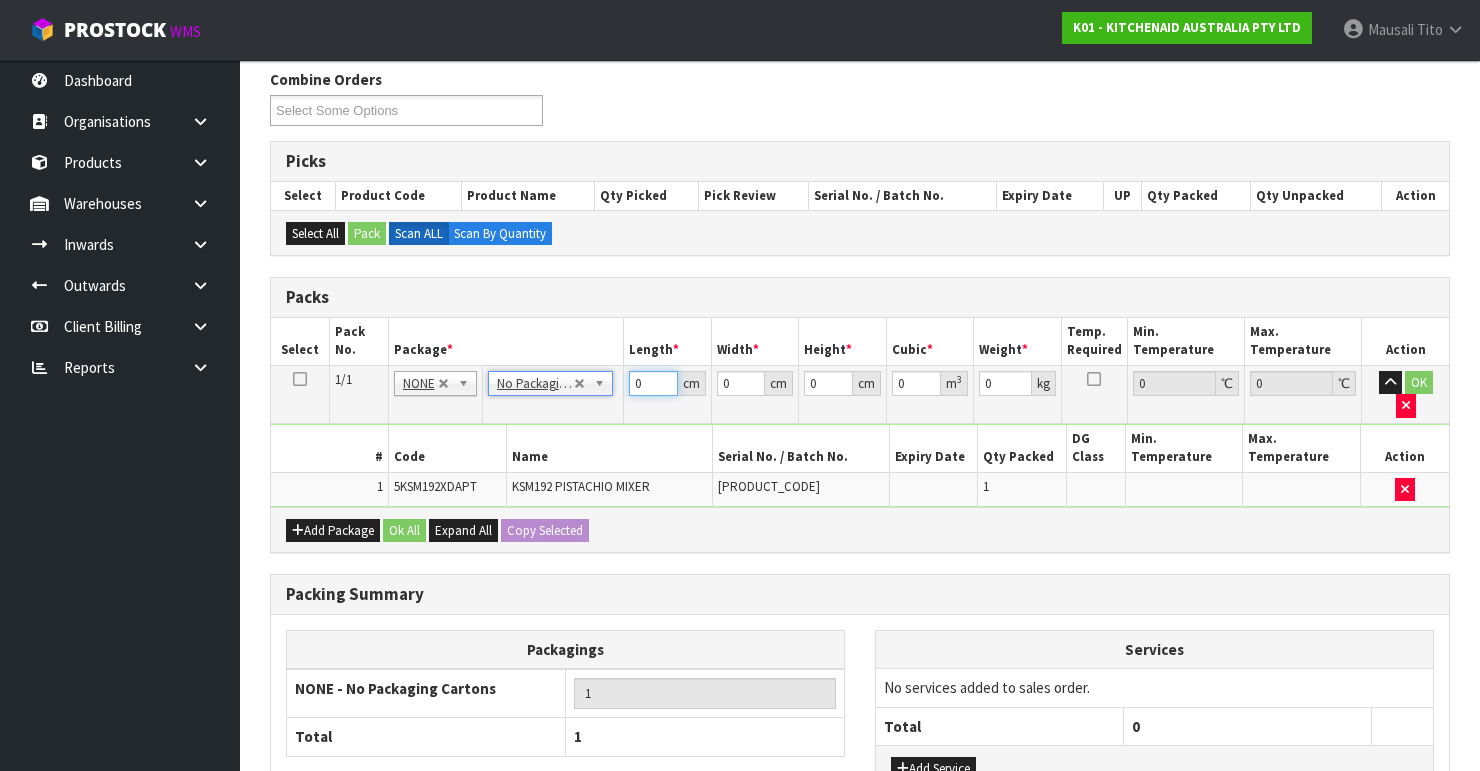 drag, startPoint x: 644, startPoint y: 376, endPoint x: 598, endPoint y: 397, distance: 50.566788 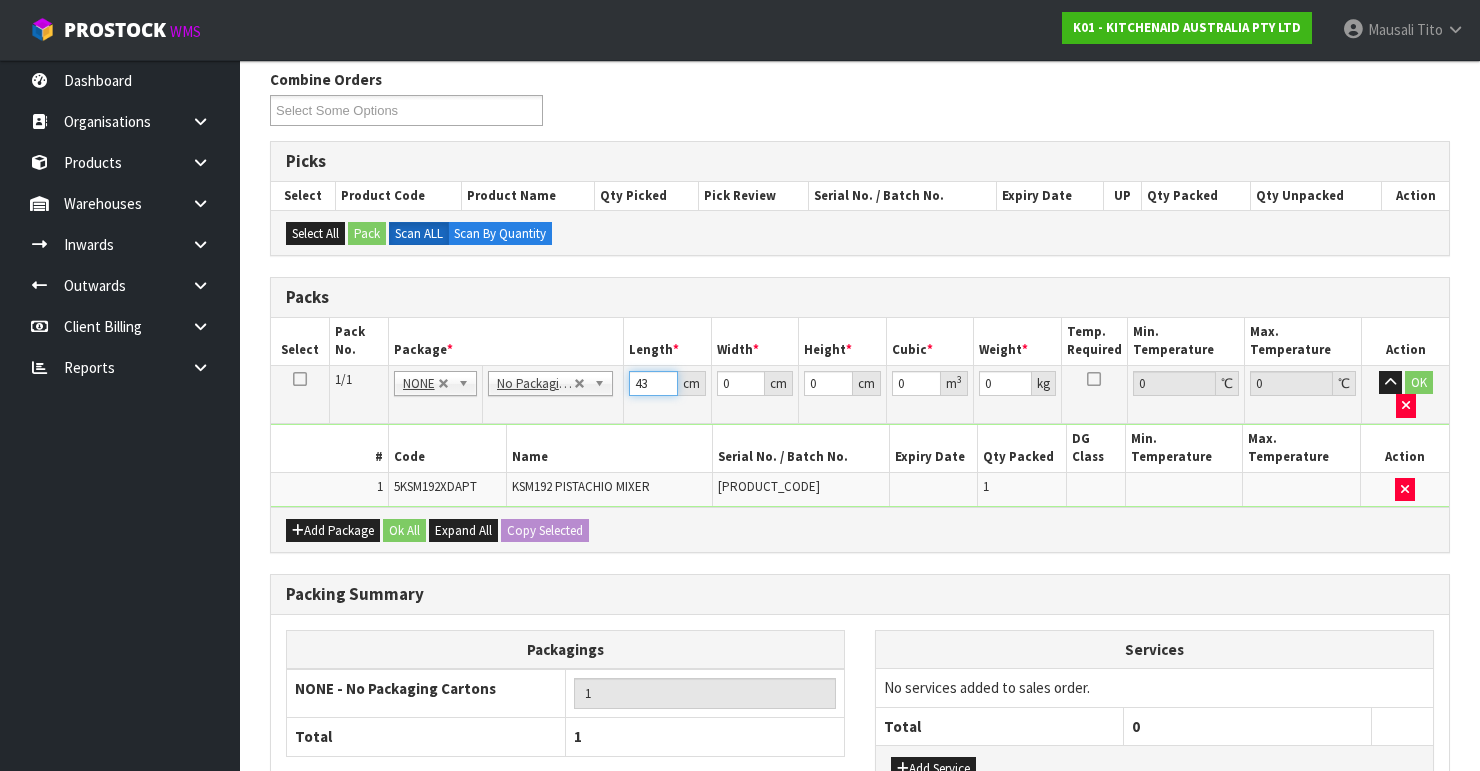 type on "43" 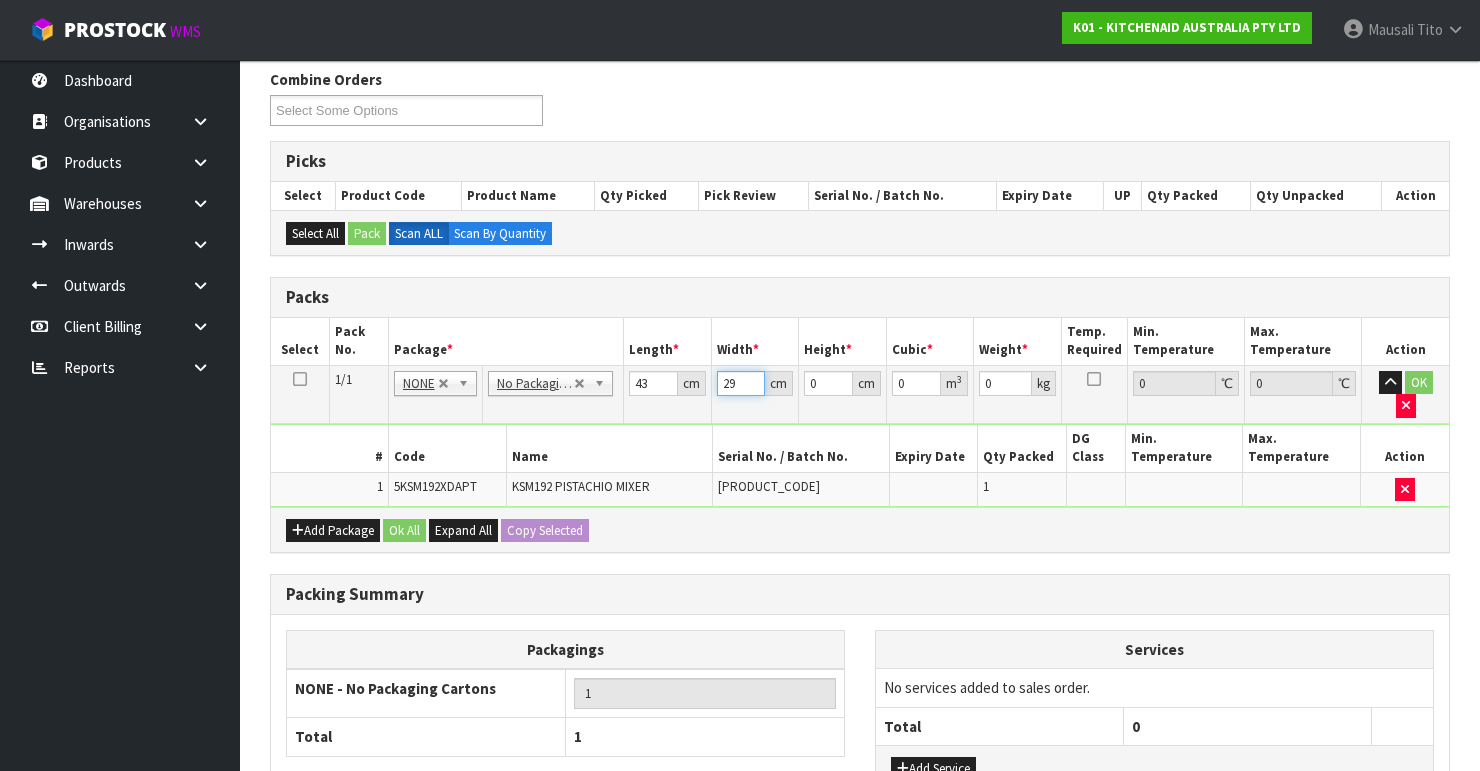 type on "29" 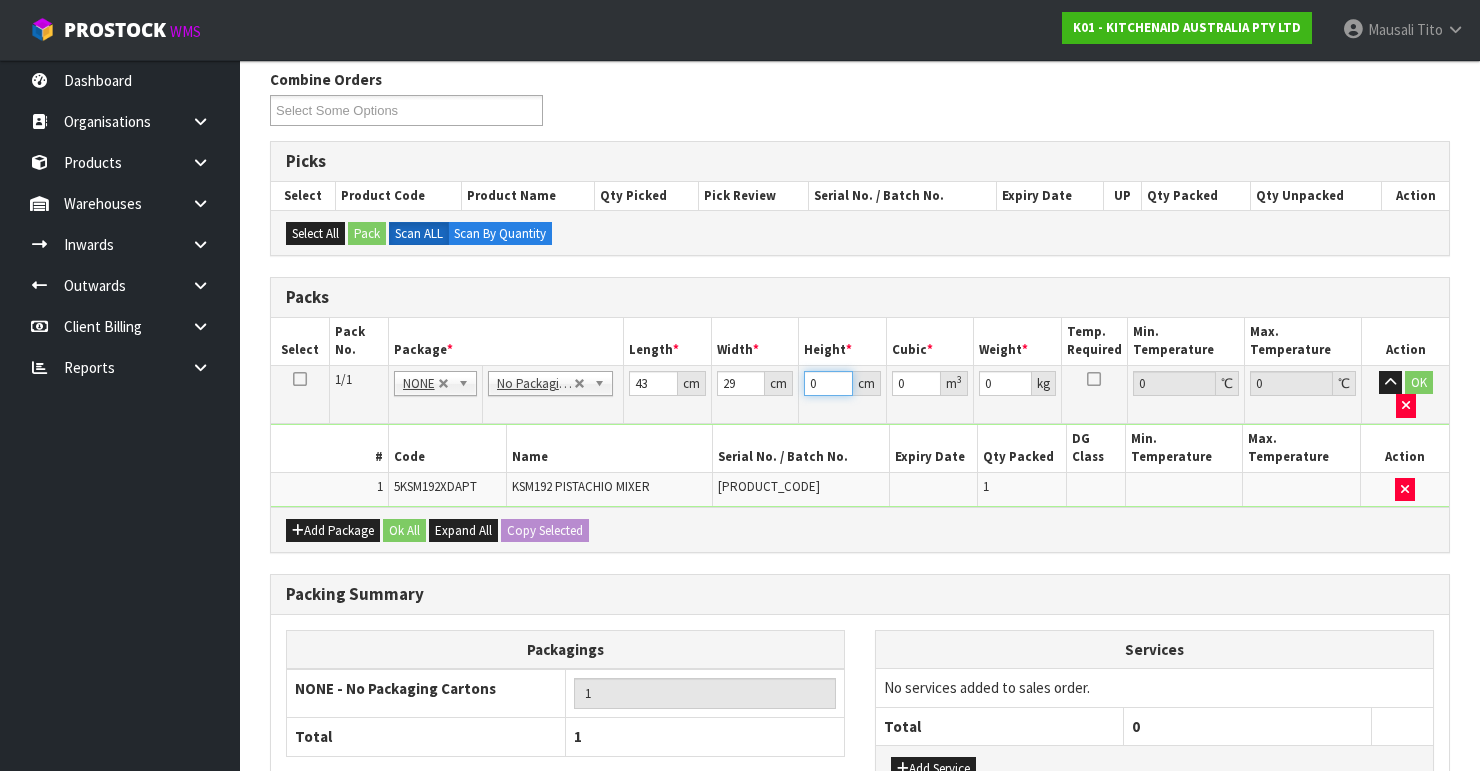 type on "4" 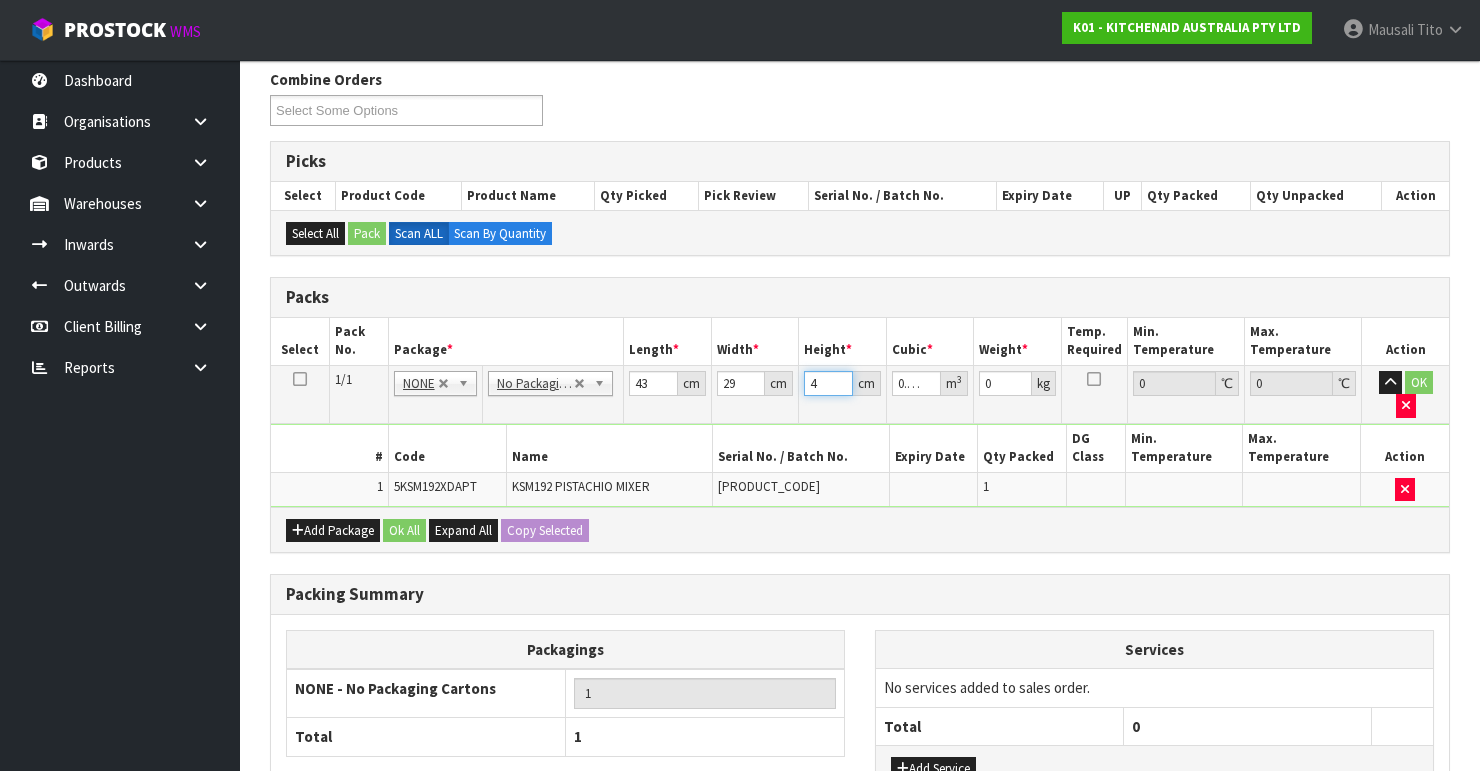 type on "43" 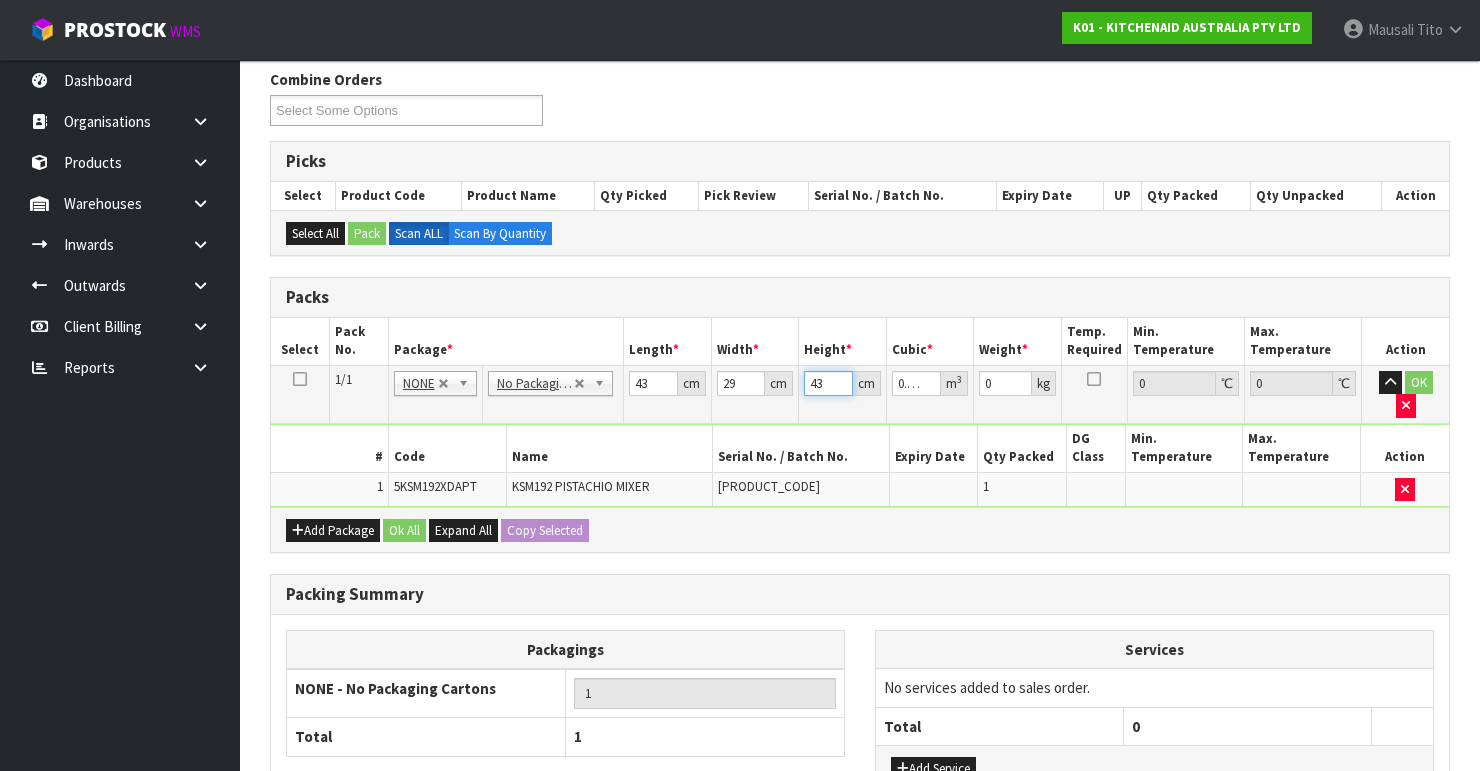 type on "43" 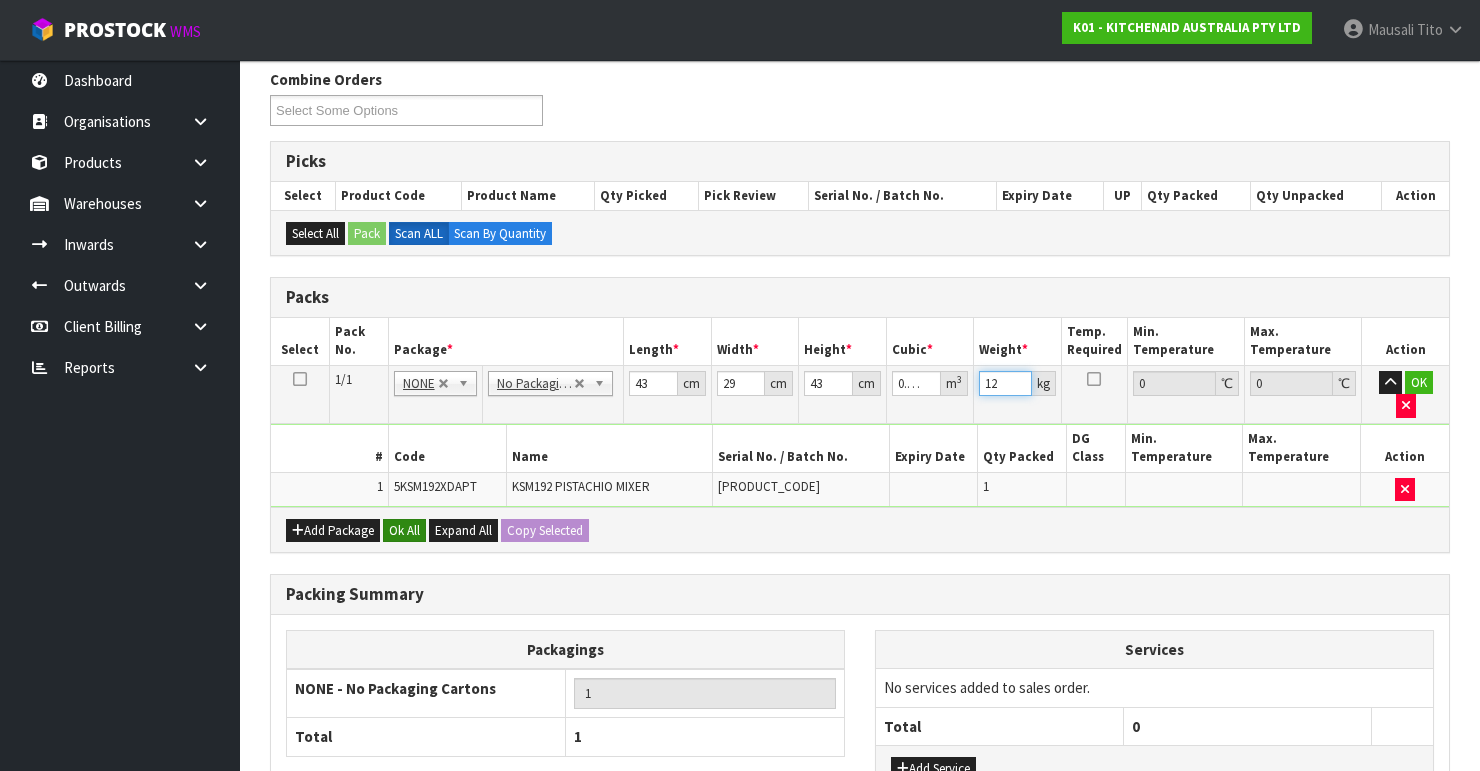 type on "12" 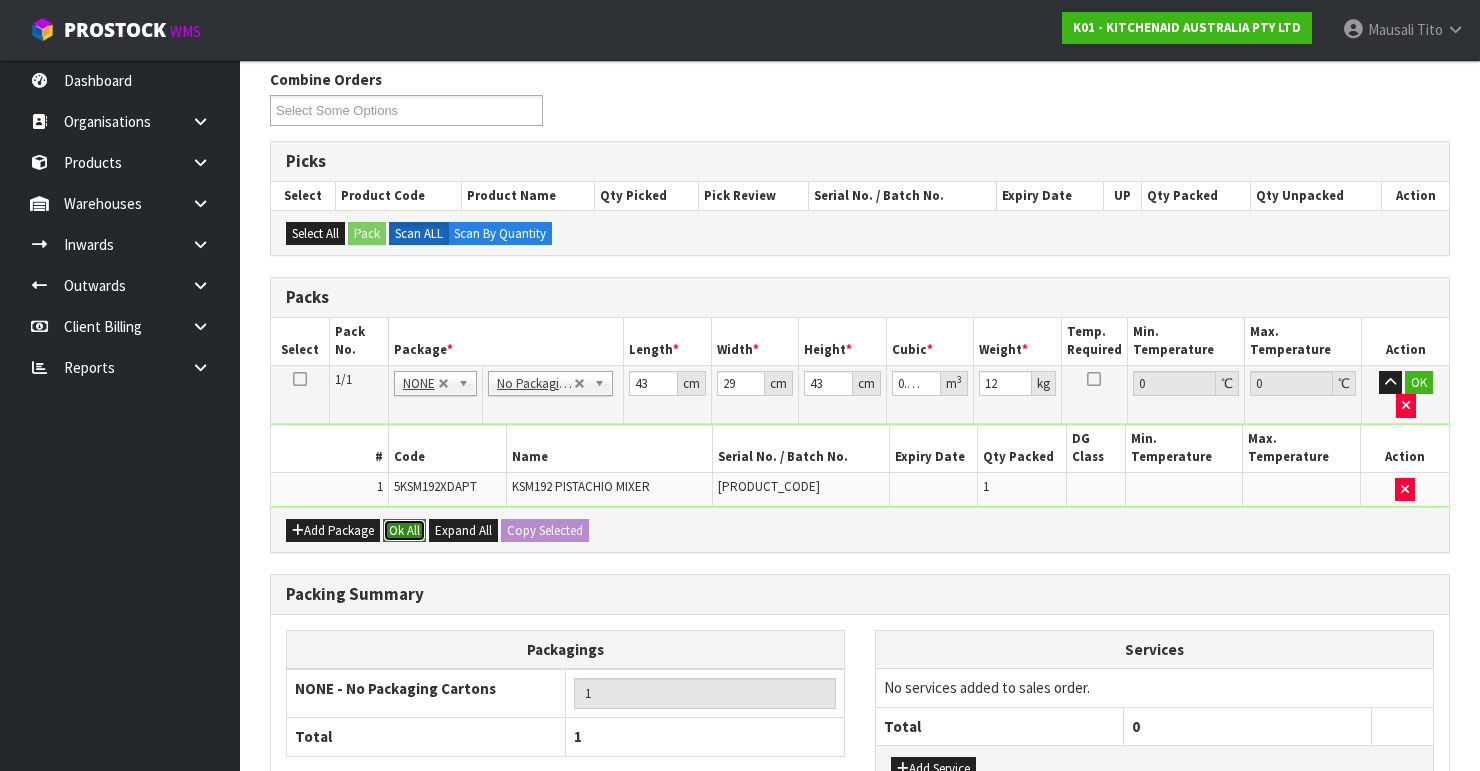 click on "Ok All" at bounding box center [404, 531] 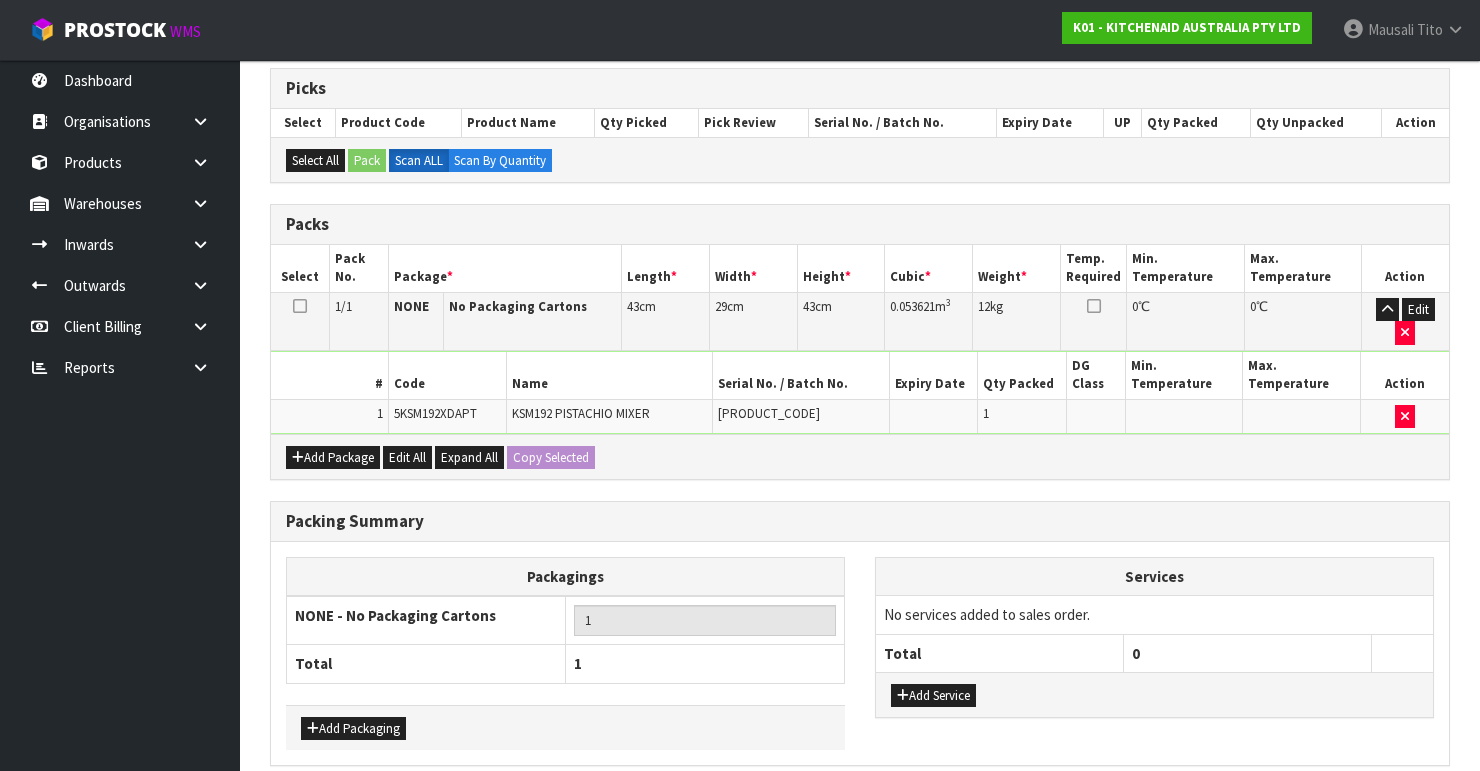 scroll, scrollTop: 472, scrollLeft: 0, axis: vertical 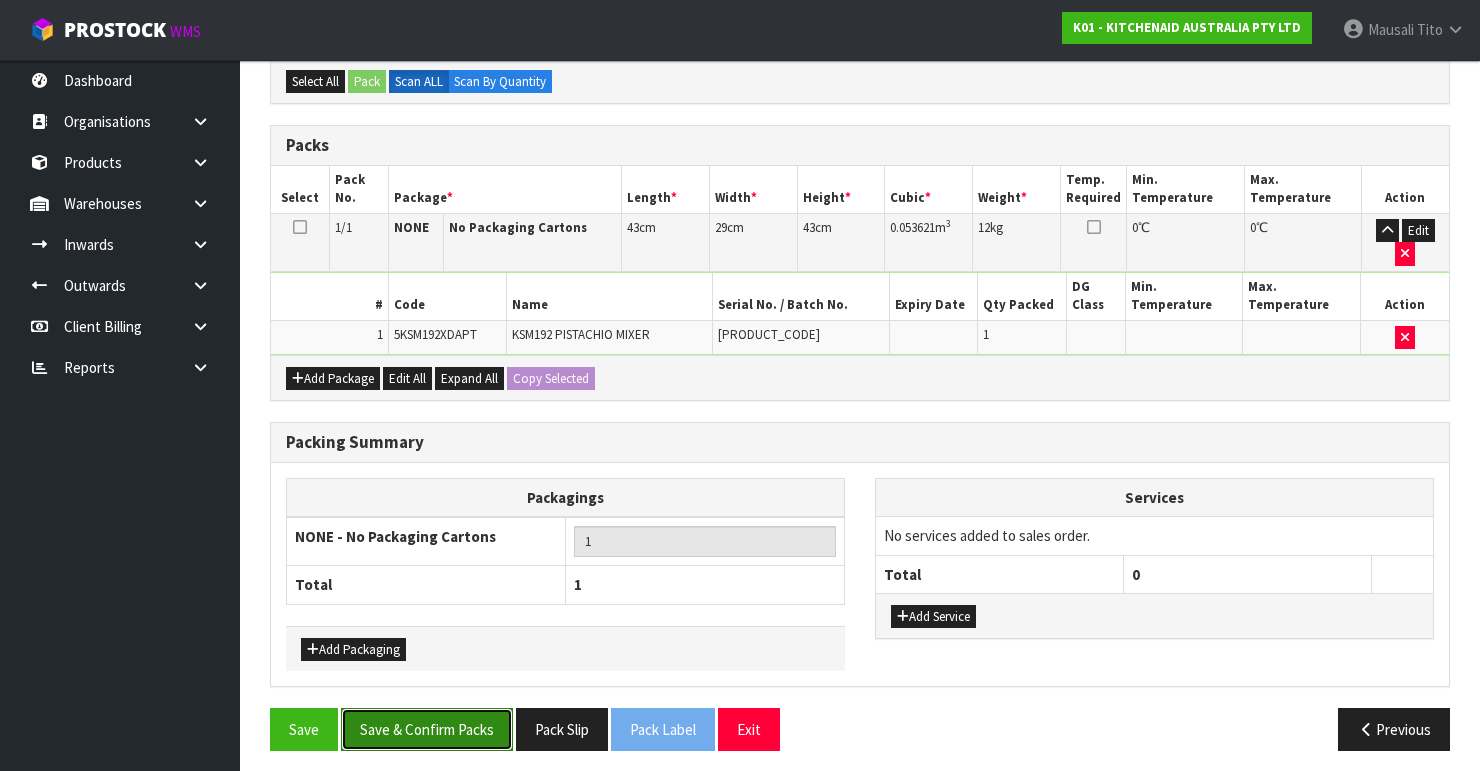click on "Save & Confirm Packs" at bounding box center [427, 729] 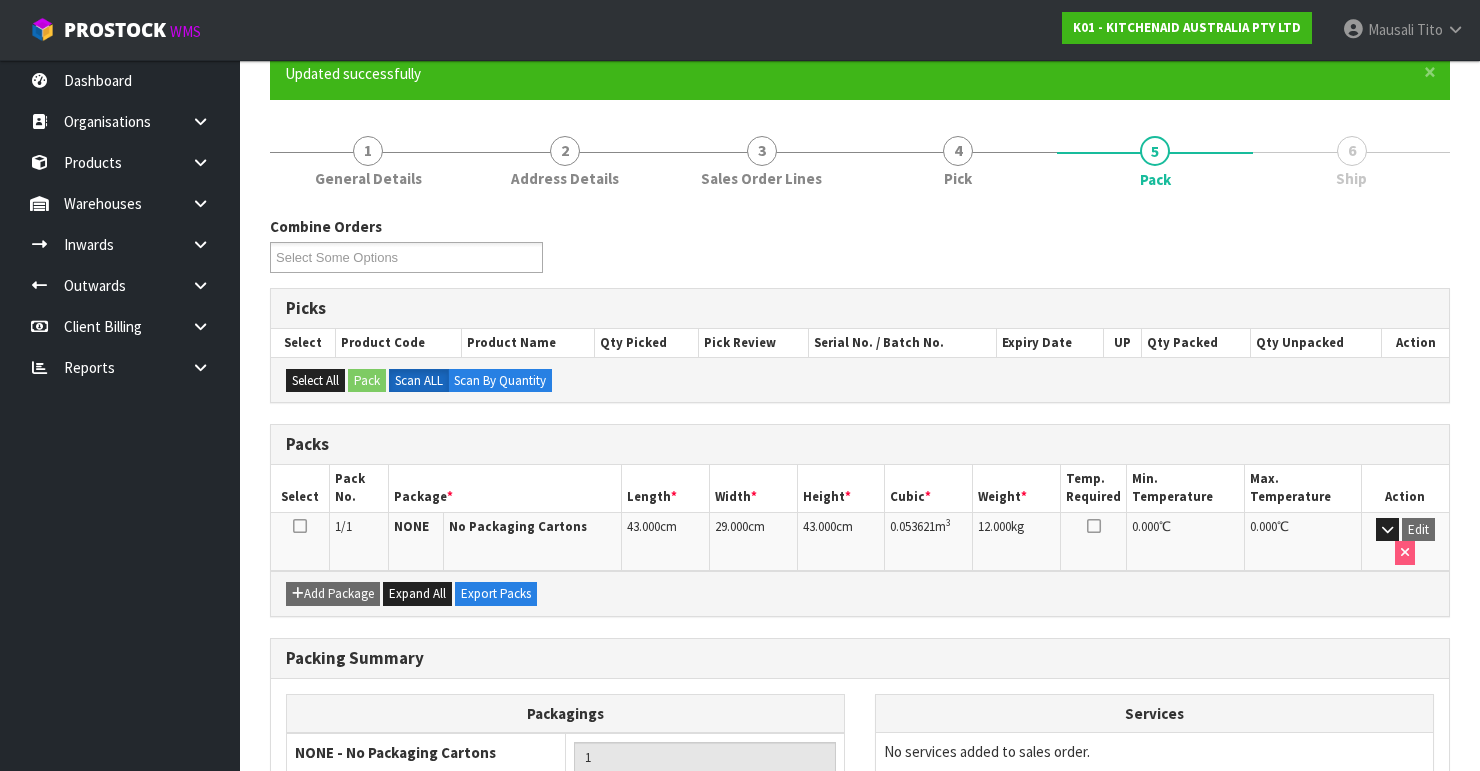 scroll, scrollTop: 346, scrollLeft: 0, axis: vertical 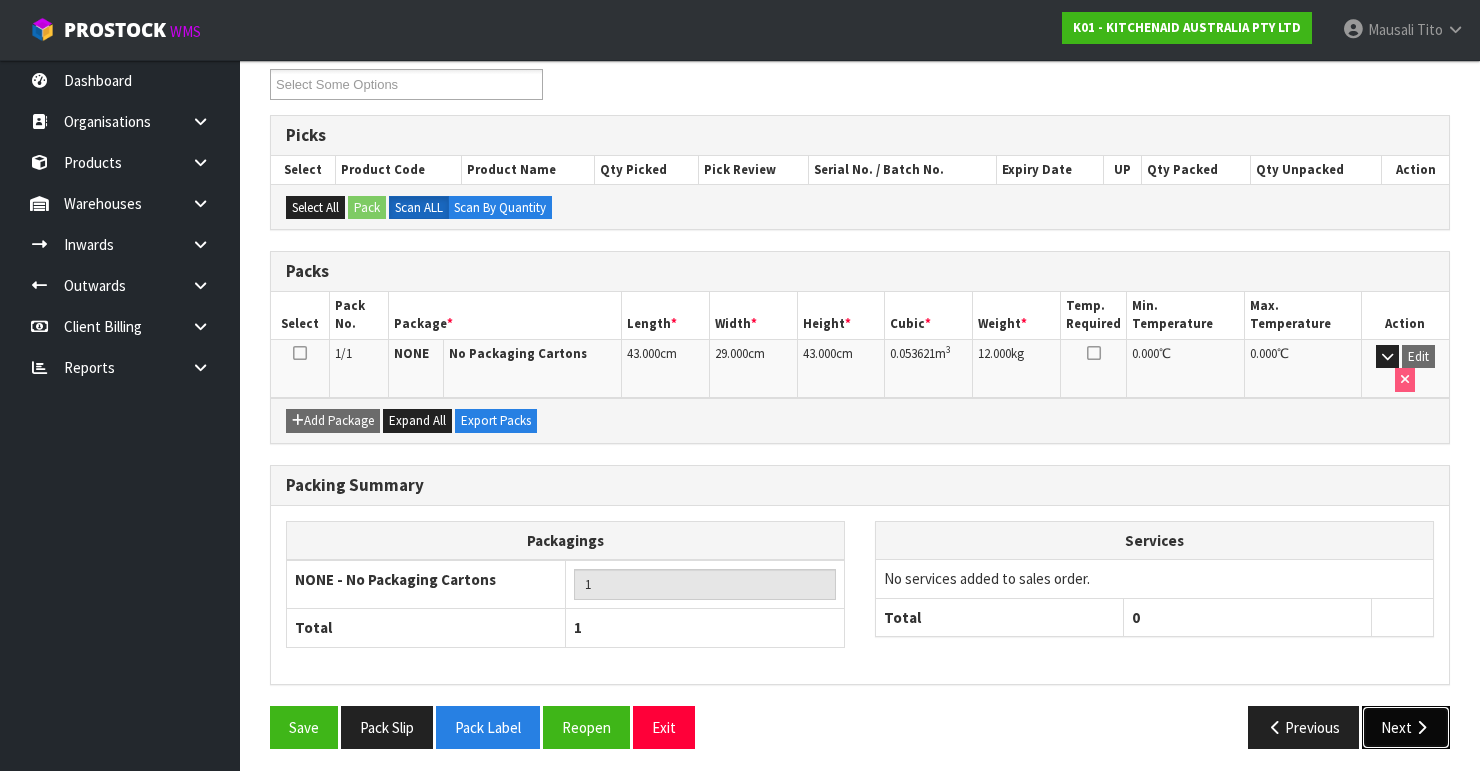 click on "Next" at bounding box center [1406, 727] 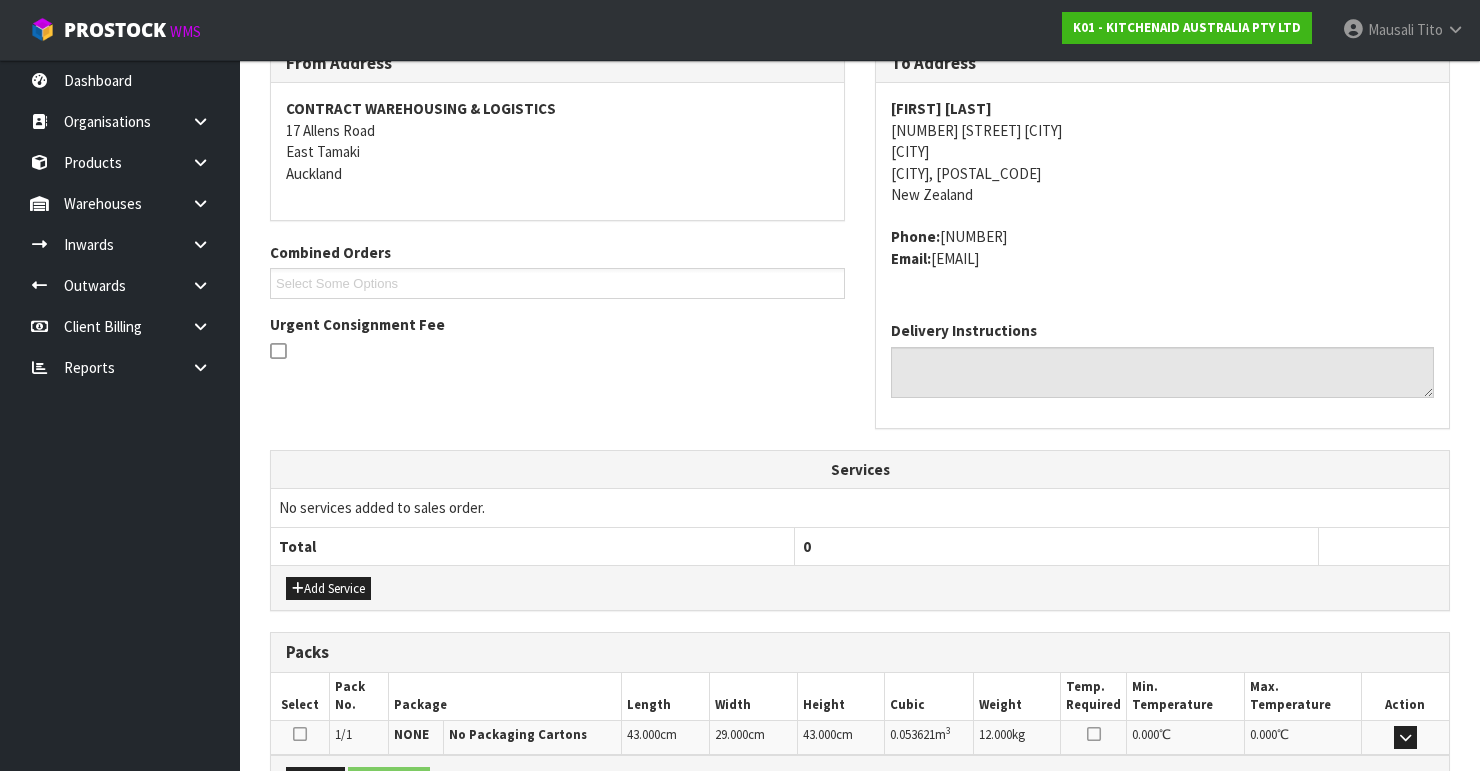 scroll, scrollTop: 584, scrollLeft: 0, axis: vertical 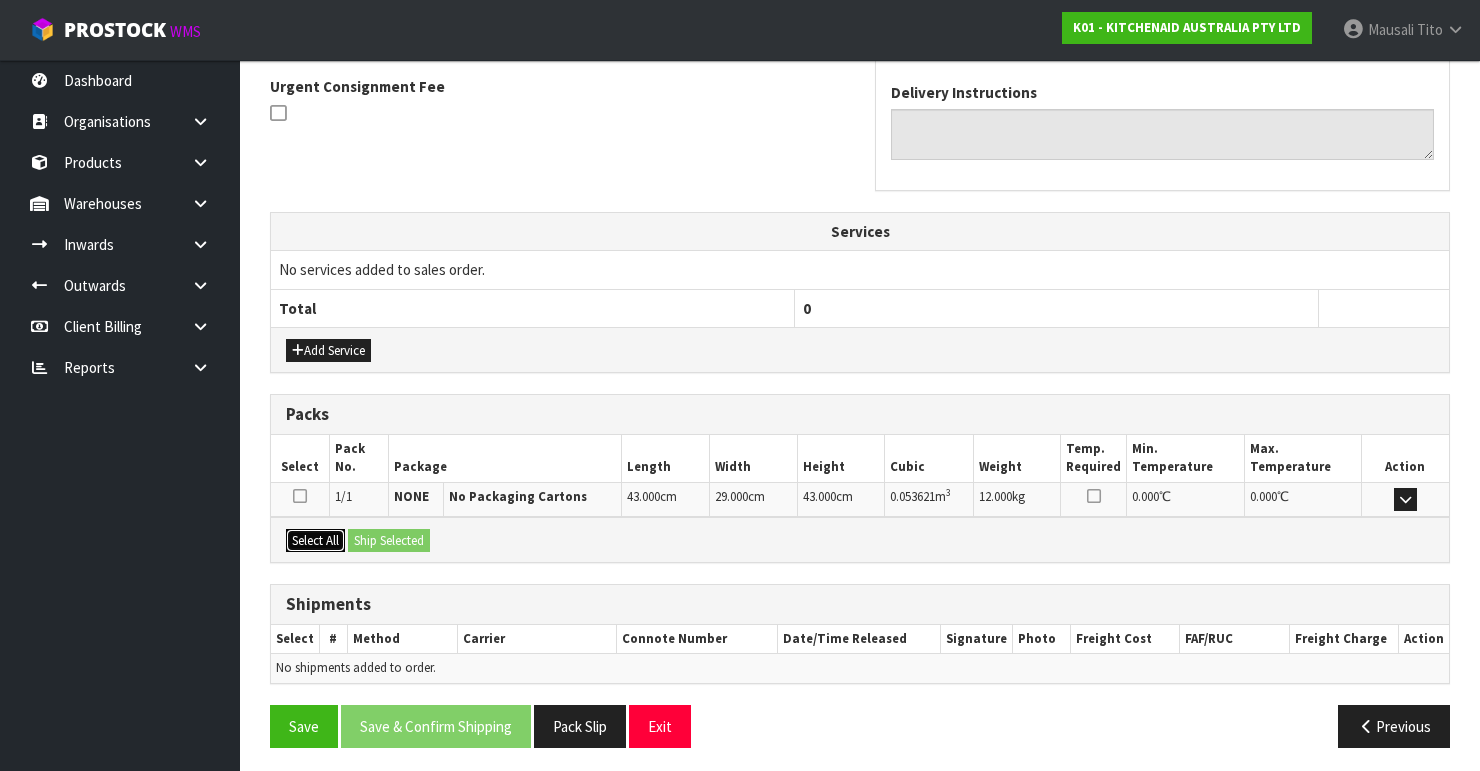 drag, startPoint x: 320, startPoint y: 530, endPoint x: 380, endPoint y: 527, distance: 60.074955 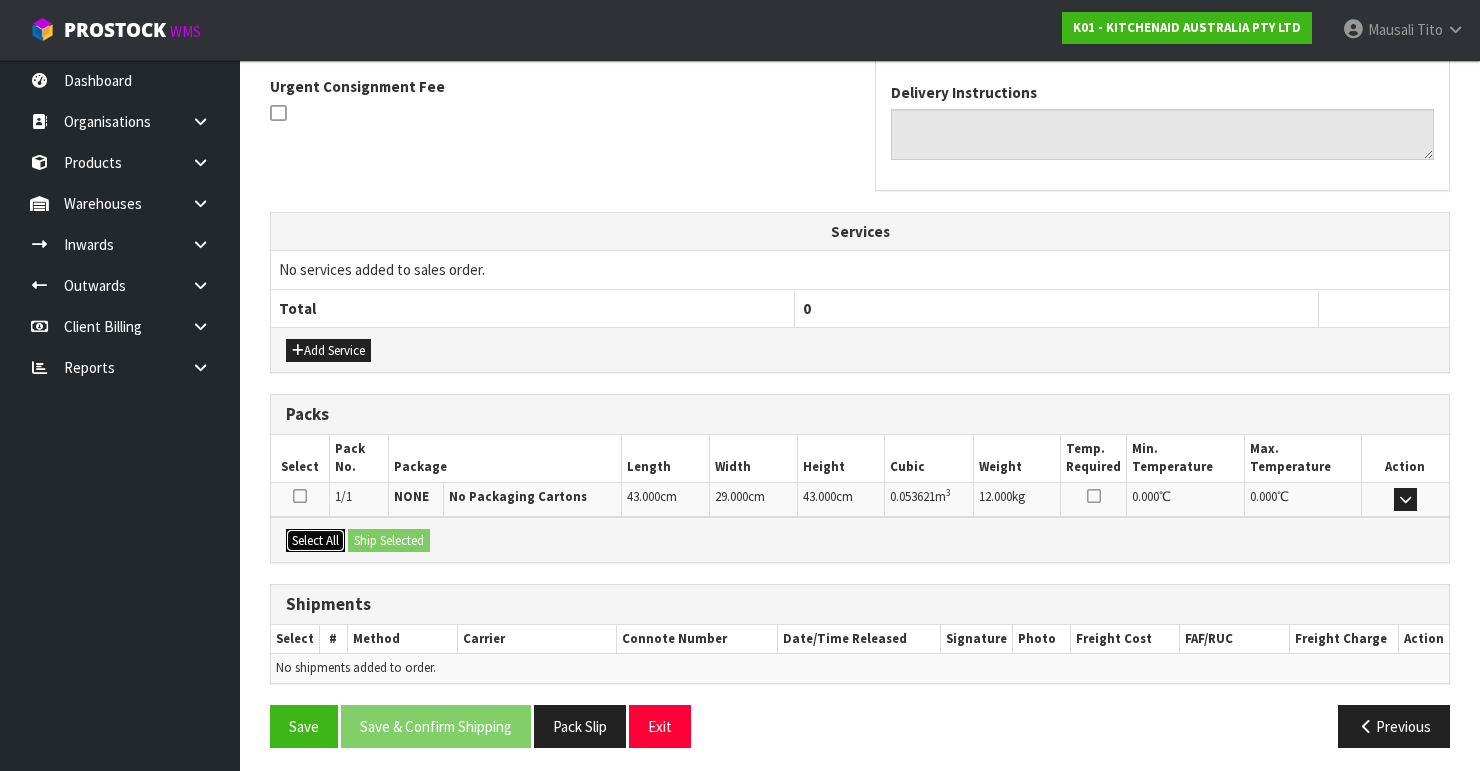 click on "Select All" at bounding box center [315, 541] 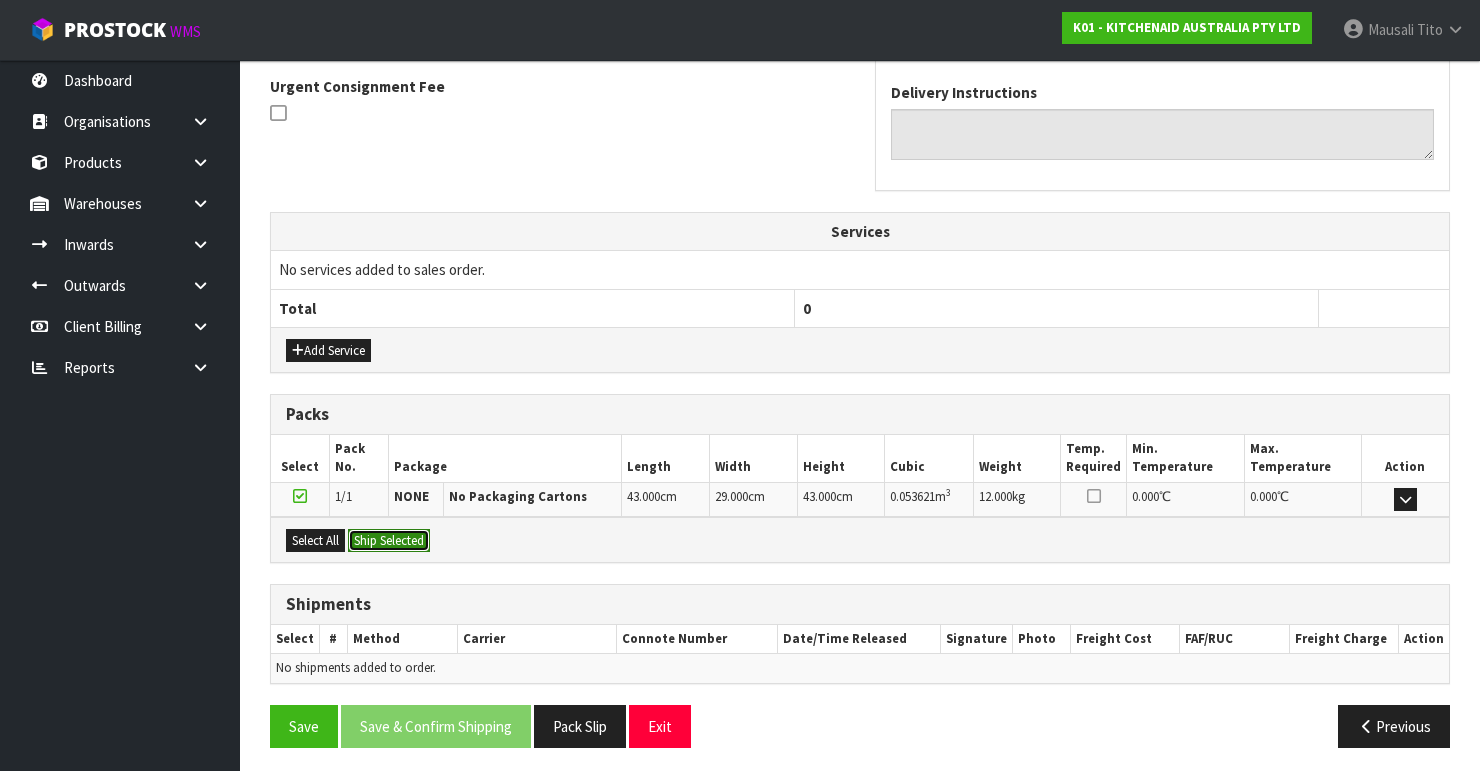 click on "Ship Selected" at bounding box center (389, 541) 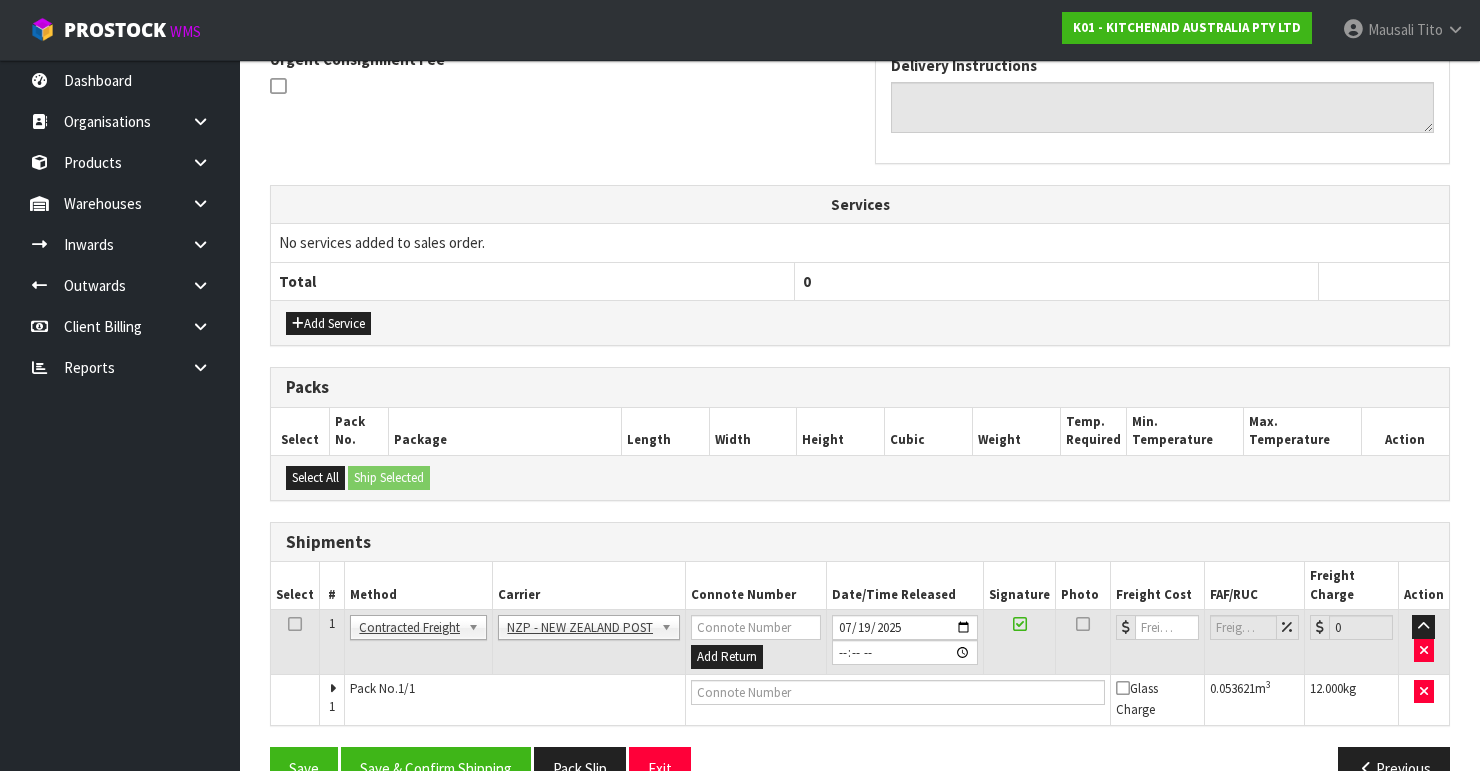 scroll, scrollTop: 635, scrollLeft: 0, axis: vertical 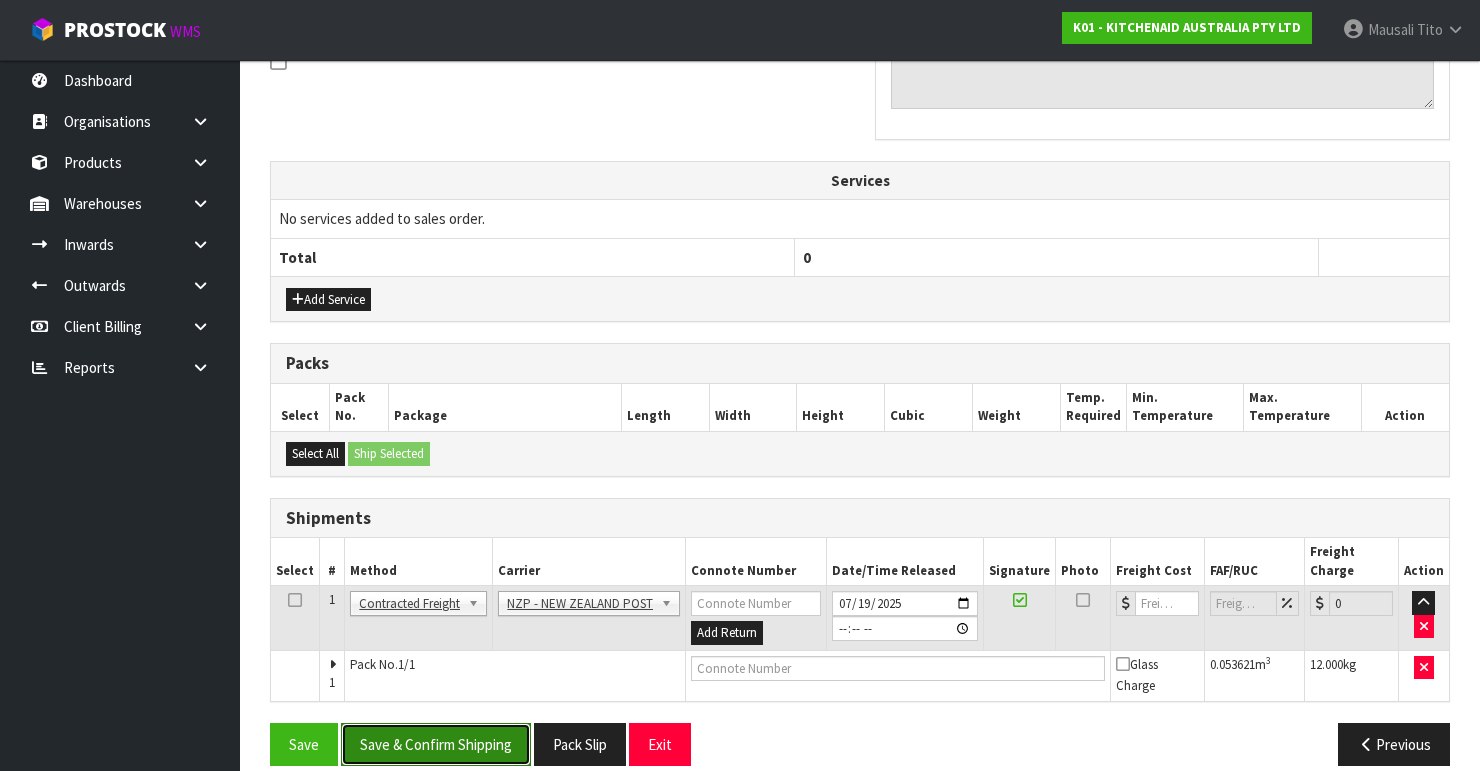 drag, startPoint x: 444, startPoint y: 704, endPoint x: 457, endPoint y: 700, distance: 13.601471 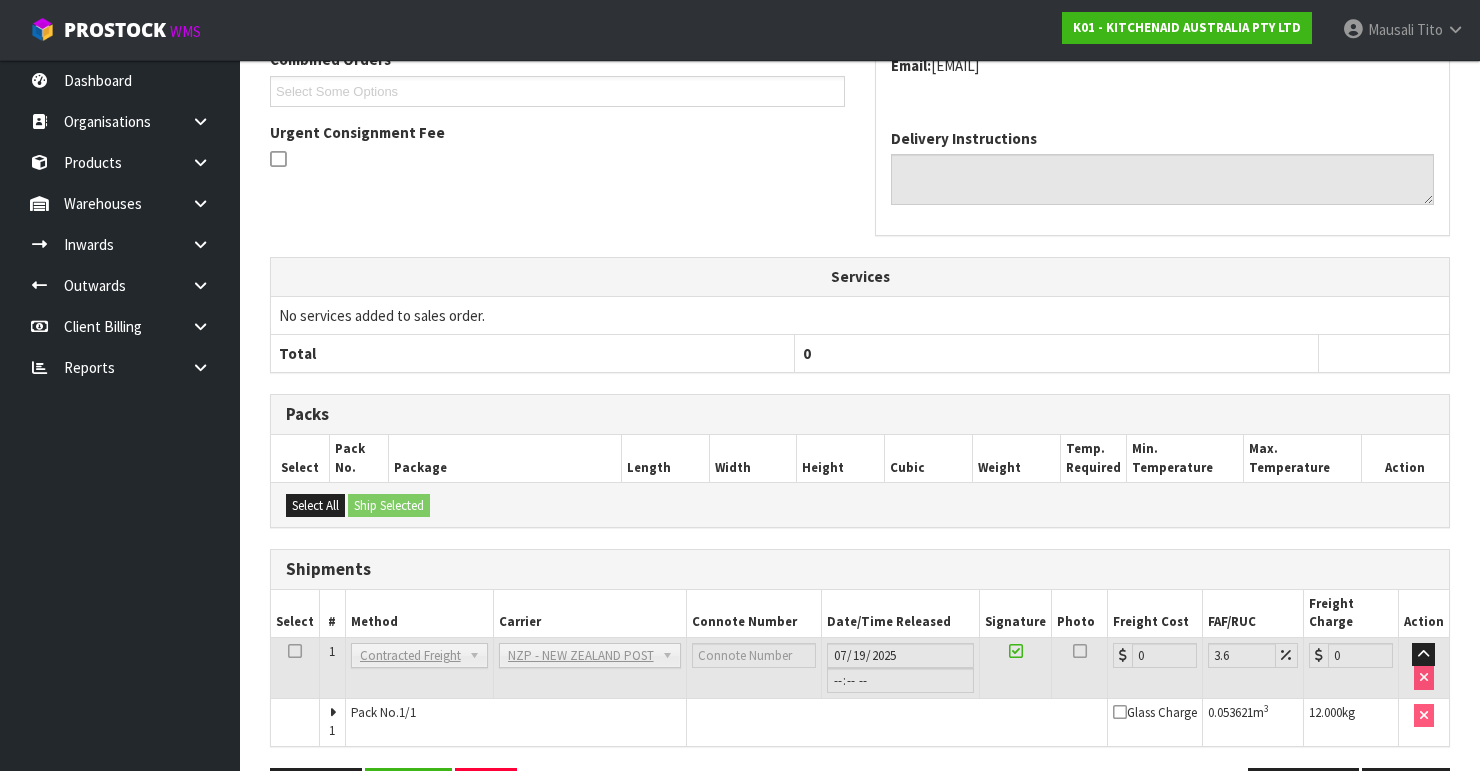 scroll, scrollTop: 605, scrollLeft: 0, axis: vertical 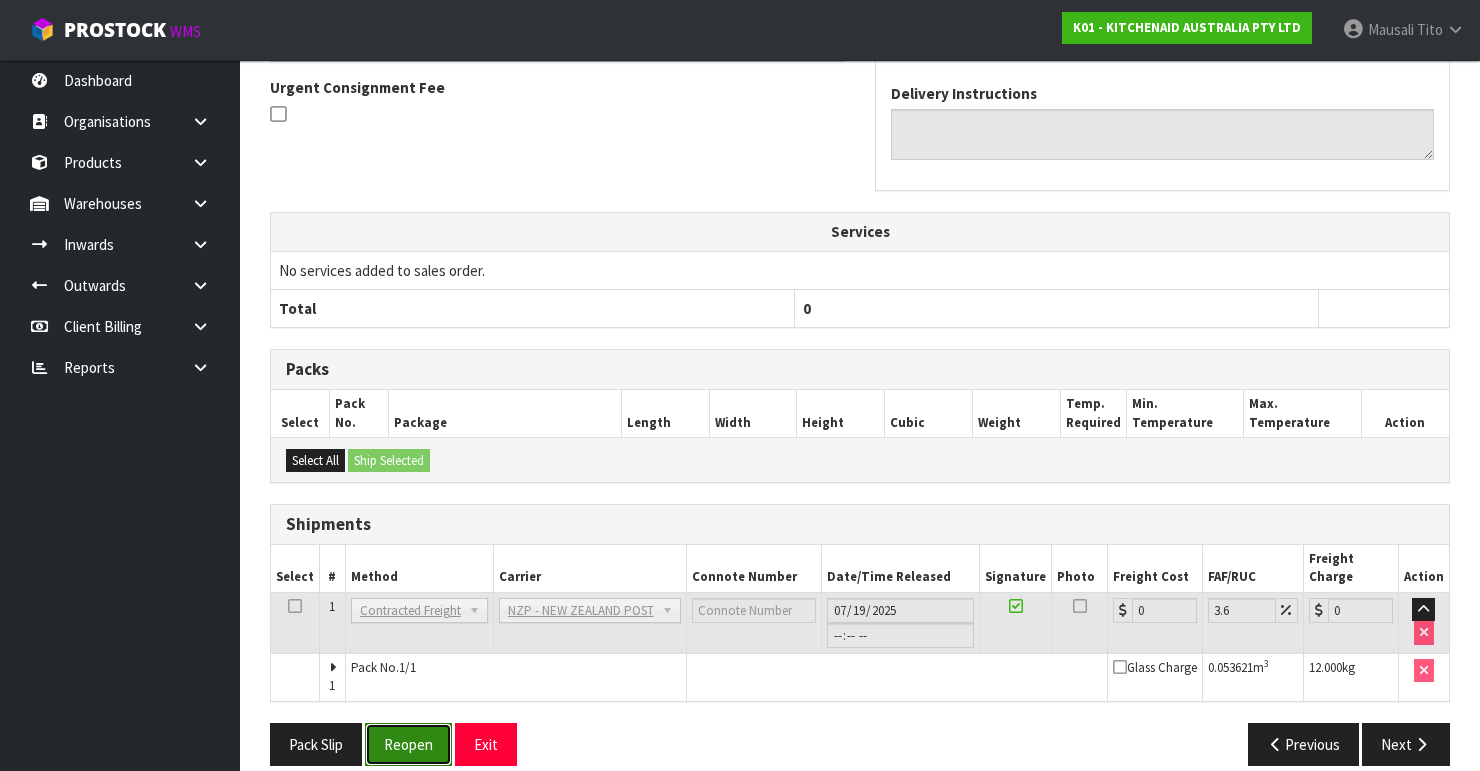 drag, startPoint x: 405, startPoint y: 716, endPoint x: 451, endPoint y: 708, distance: 46.69047 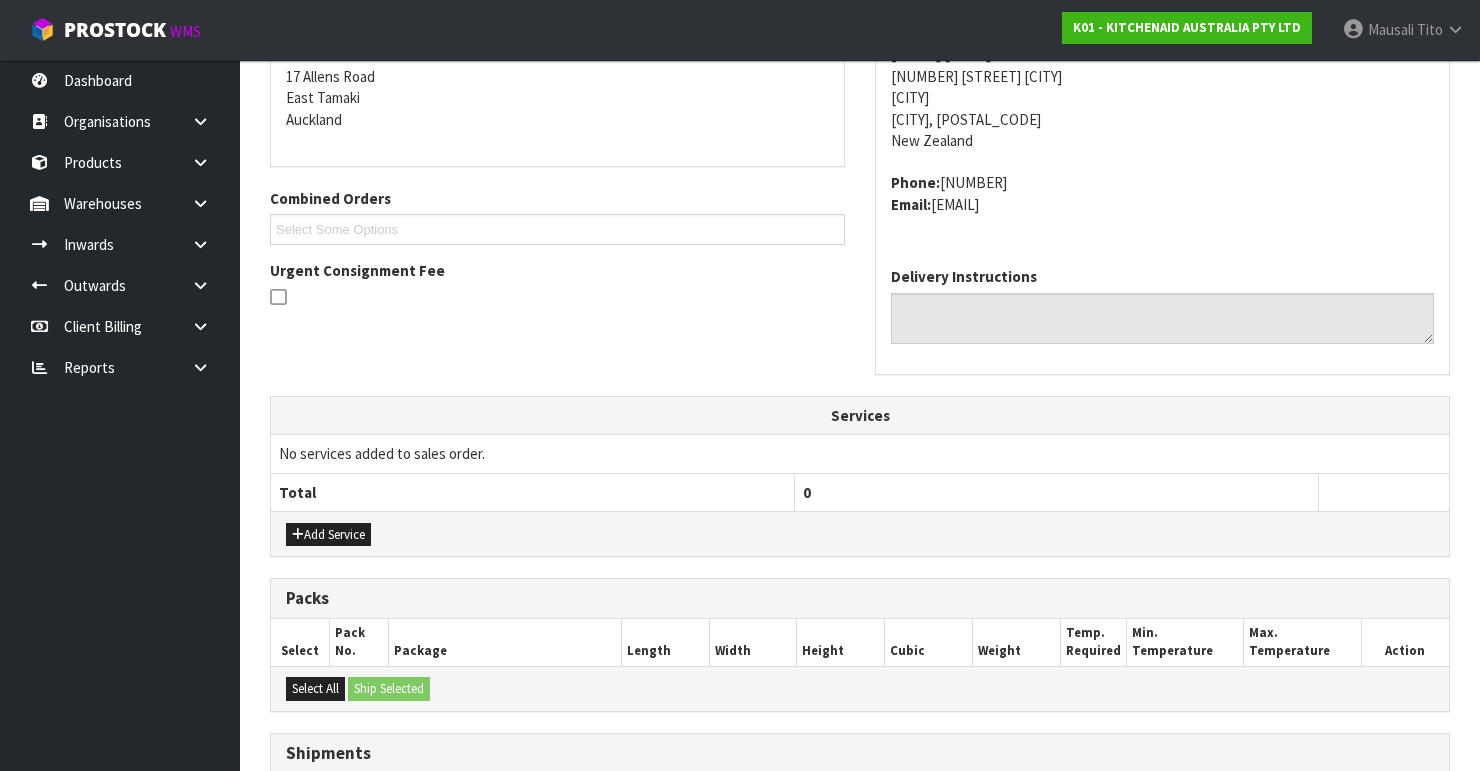 scroll, scrollTop: 638, scrollLeft: 0, axis: vertical 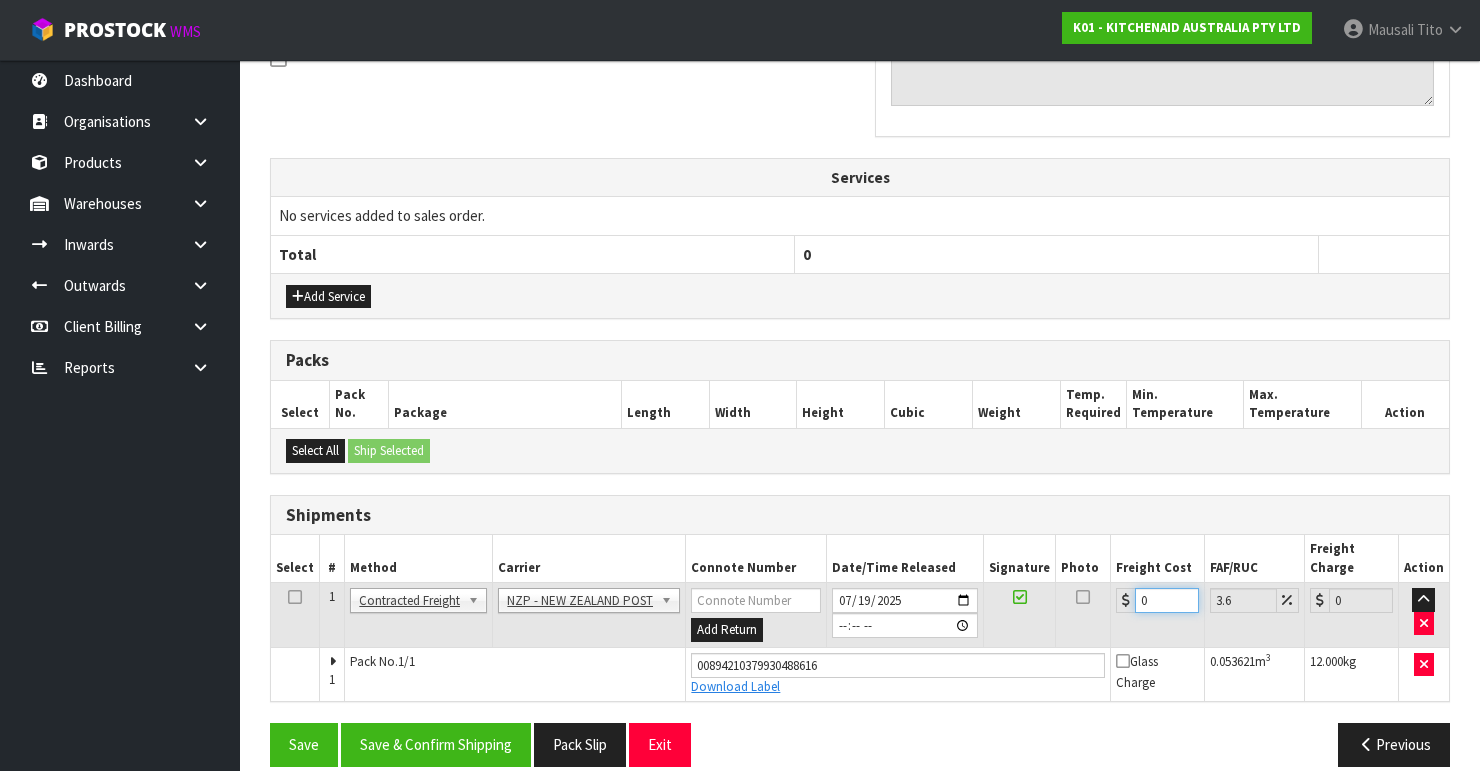 drag, startPoint x: 1148, startPoint y: 580, endPoint x: 1120, endPoint y: 588, distance: 29.12044 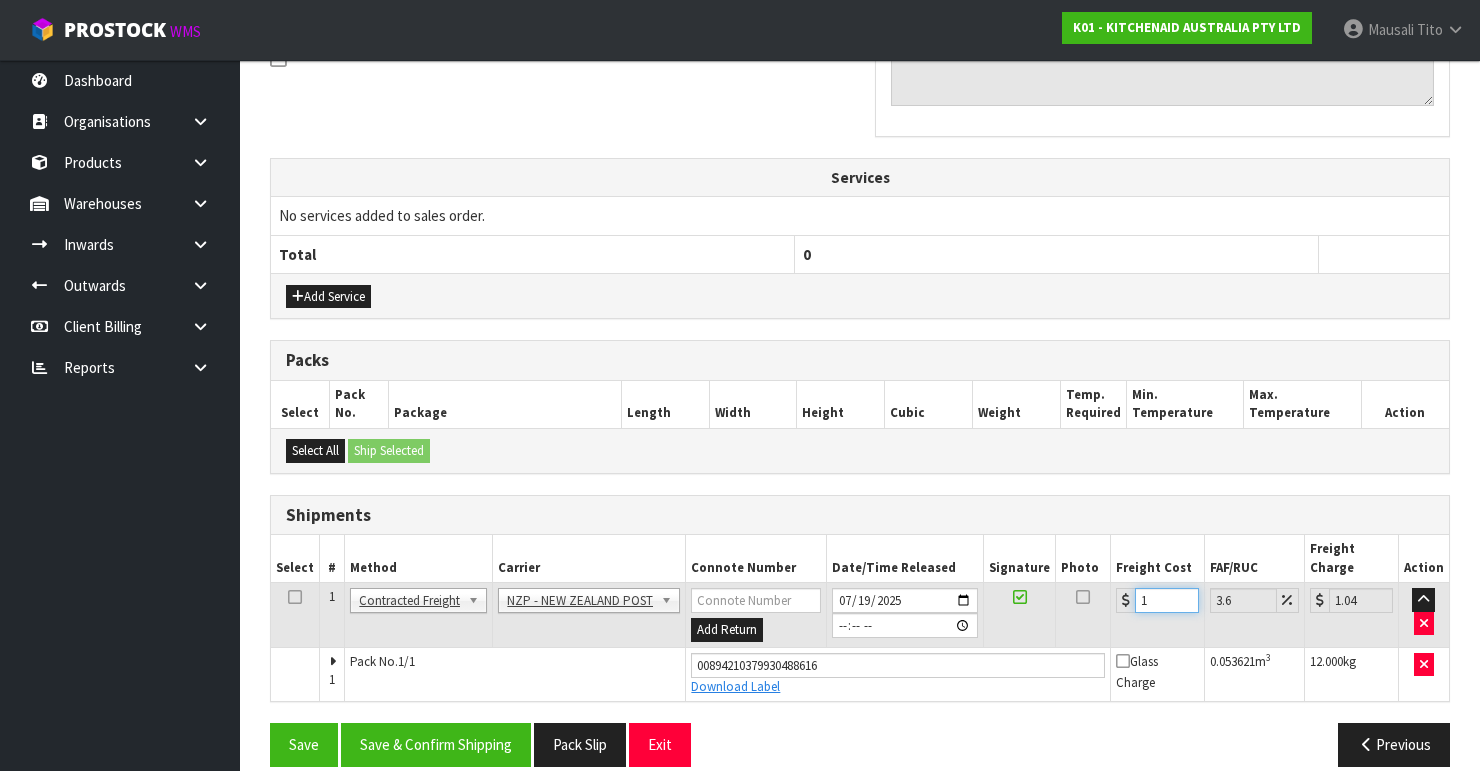 type on "14" 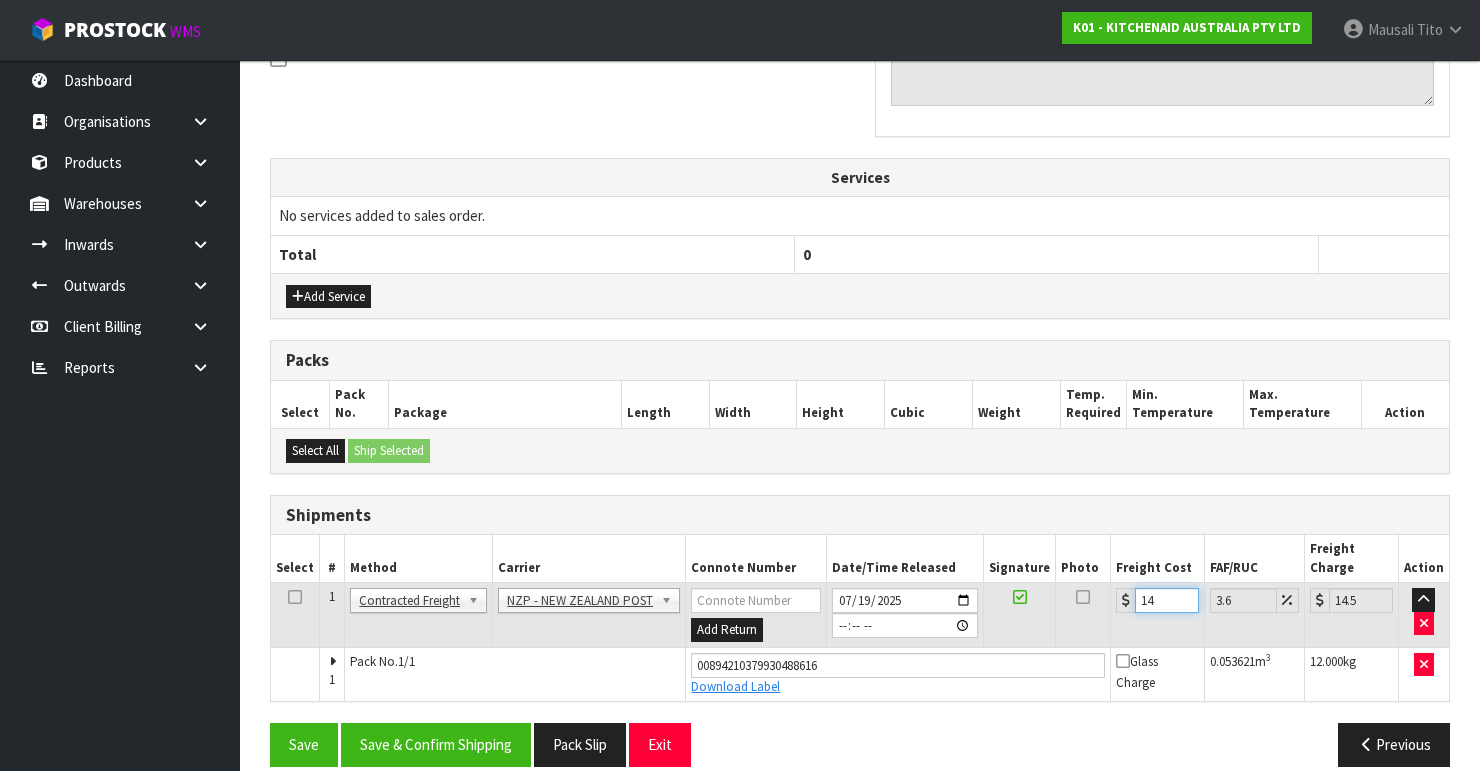 type on "14.6" 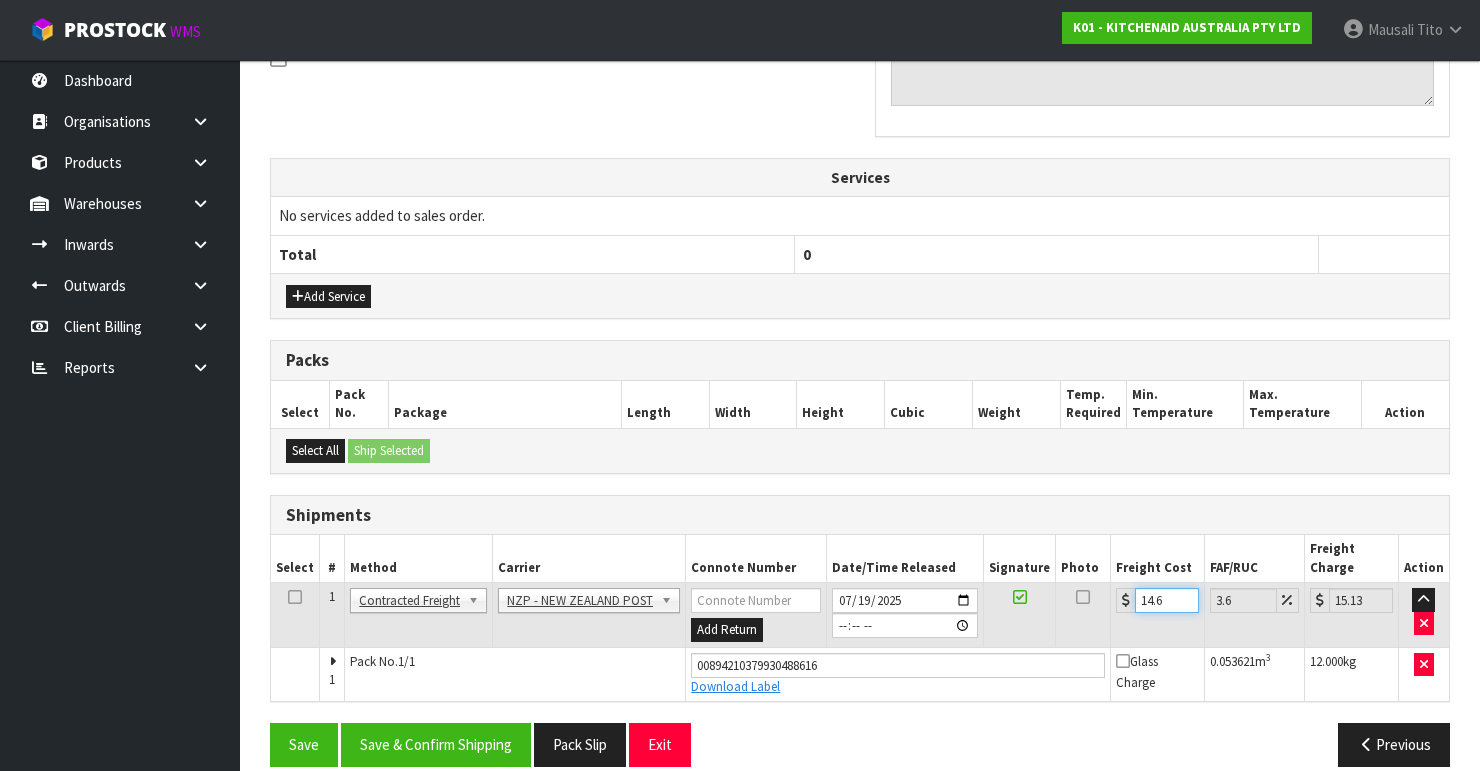 type on "[PRICE]" 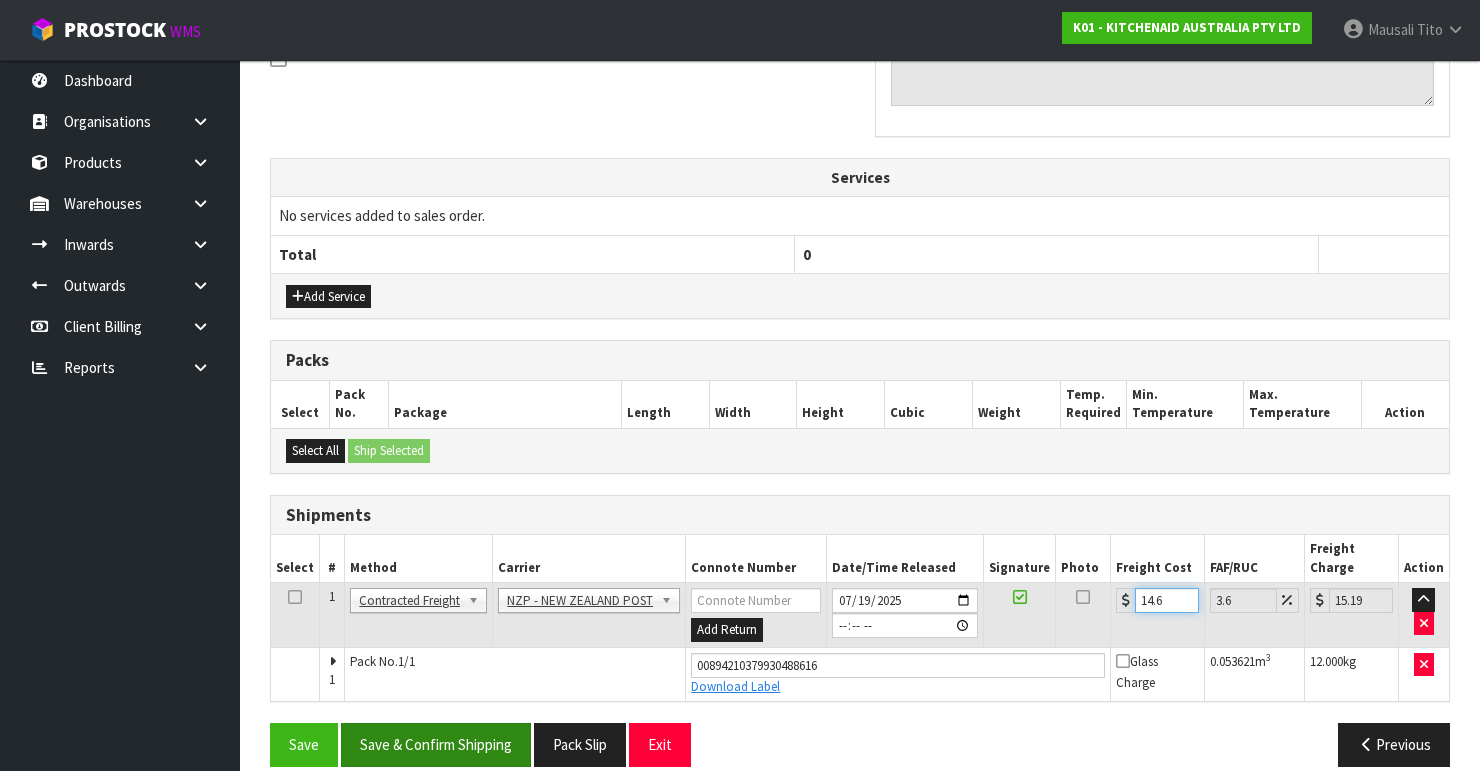 type on "[PRICE]" 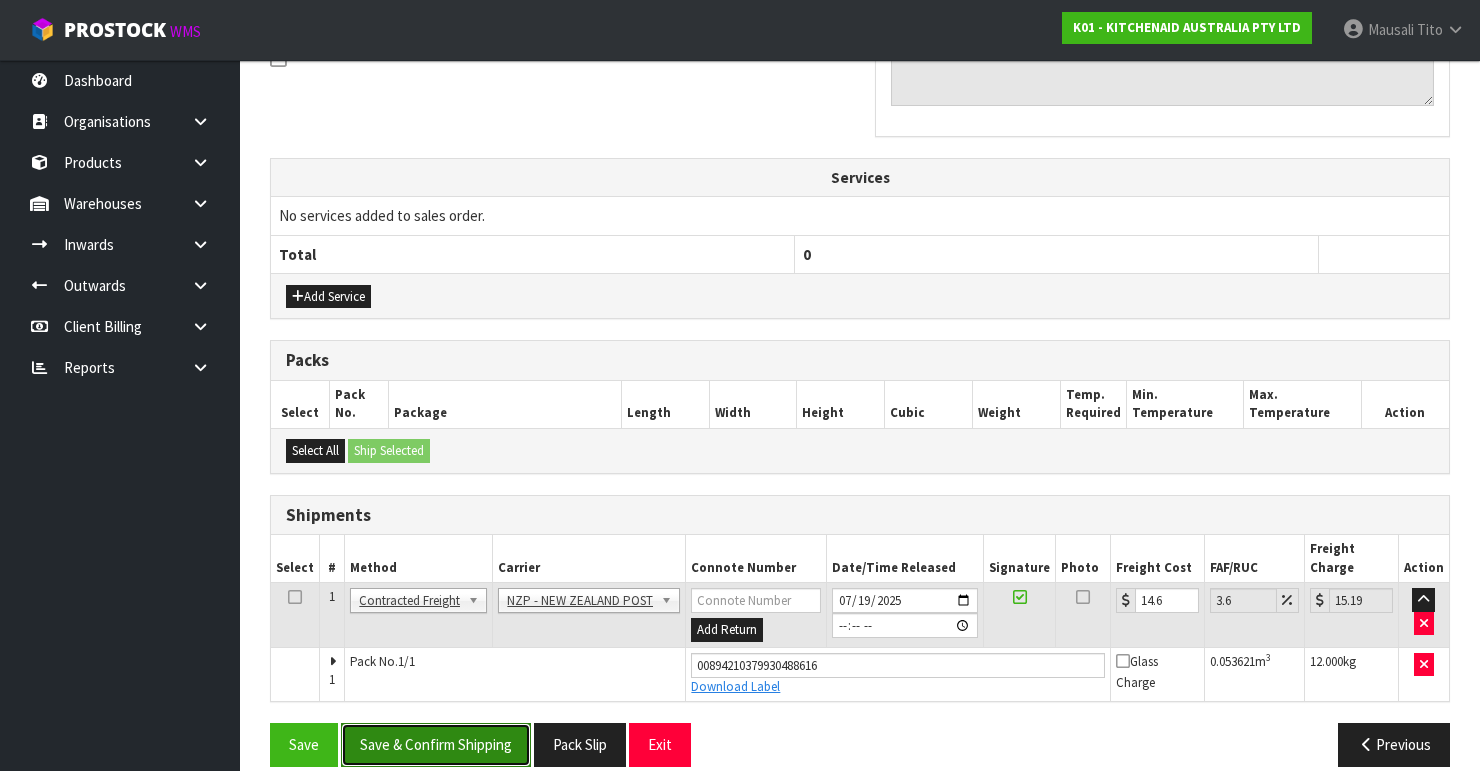click on "Save & Confirm Shipping" at bounding box center (436, 744) 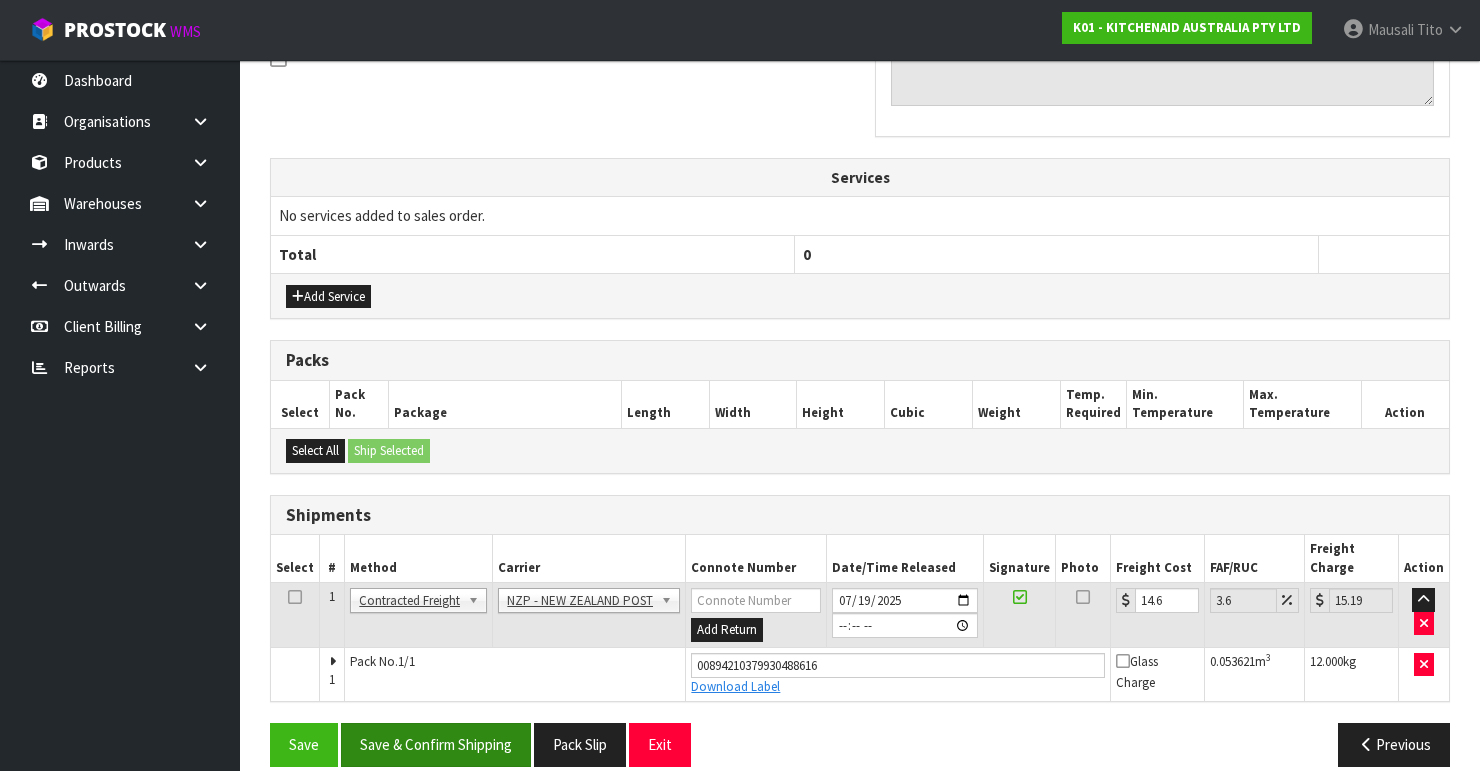 scroll, scrollTop: 0, scrollLeft: 0, axis: both 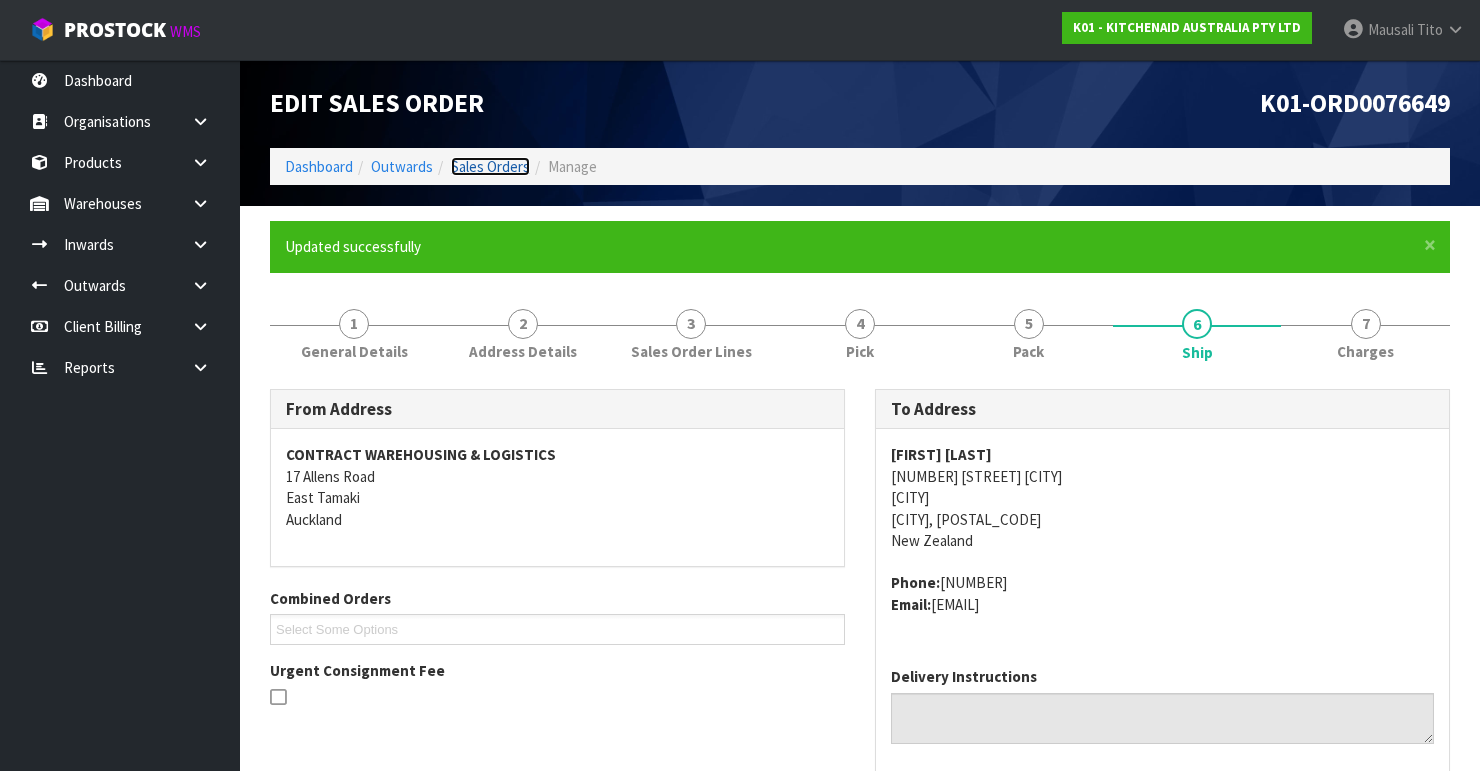 click on "Sales Orders" at bounding box center [490, 166] 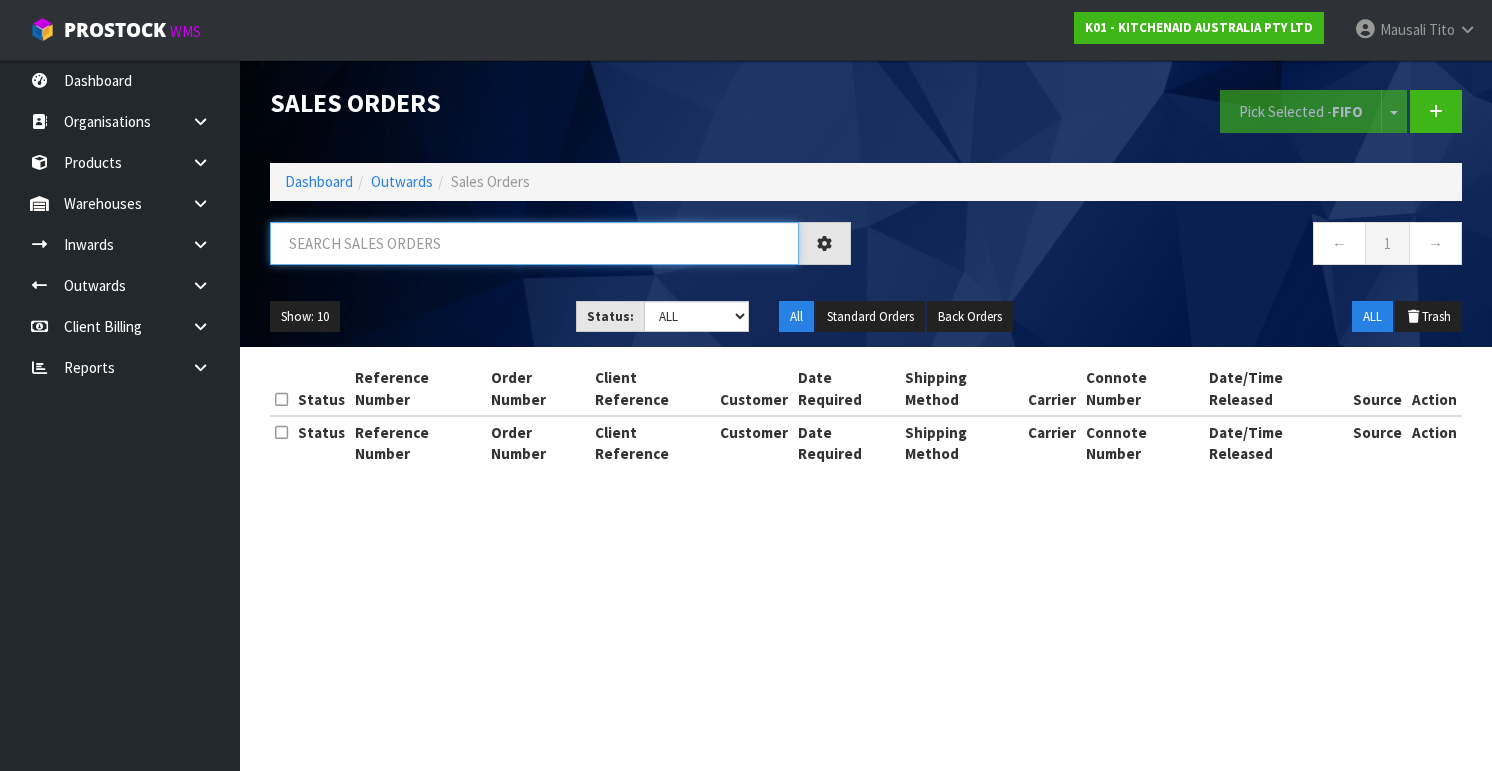 click at bounding box center (534, 243) 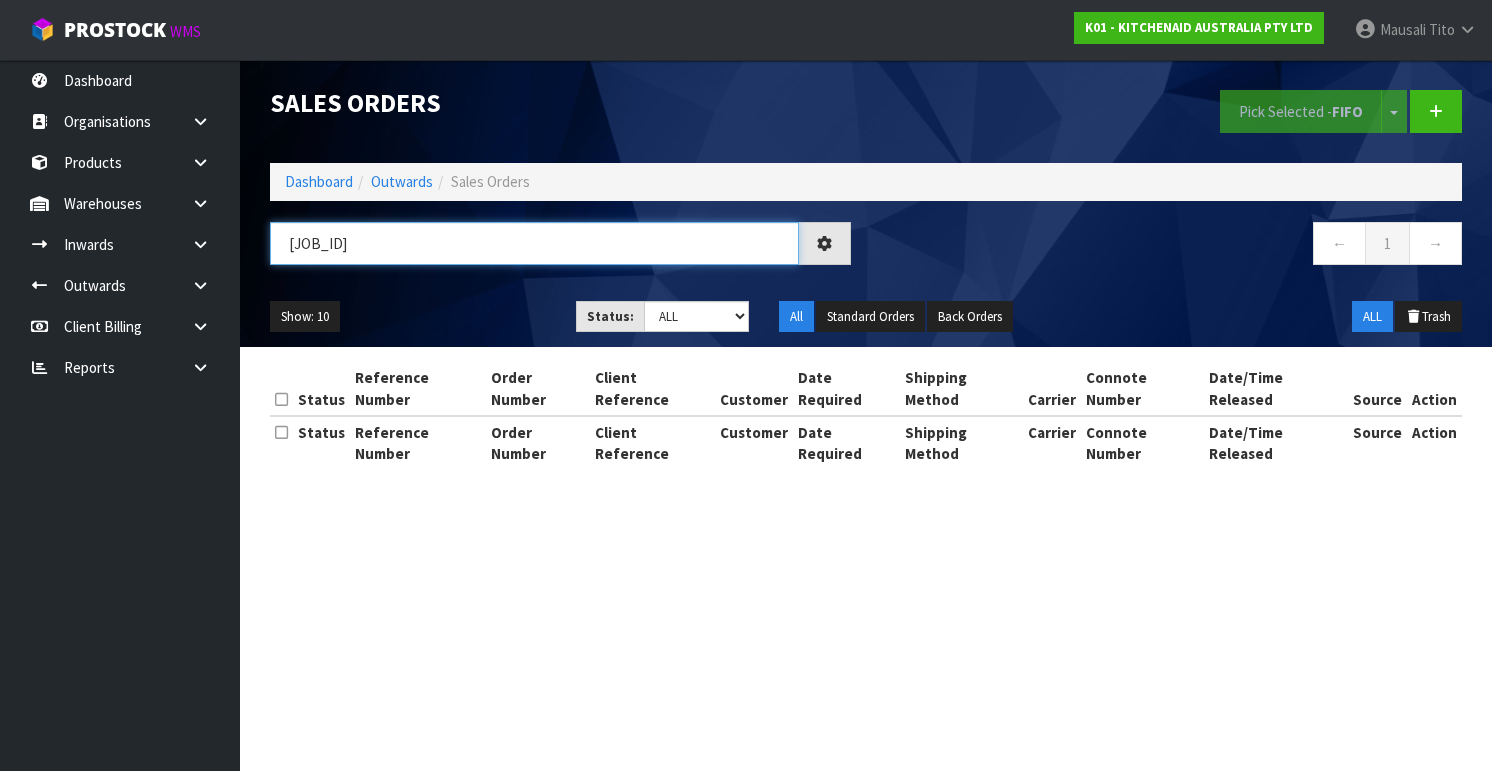 type on "[JOB_ID]" 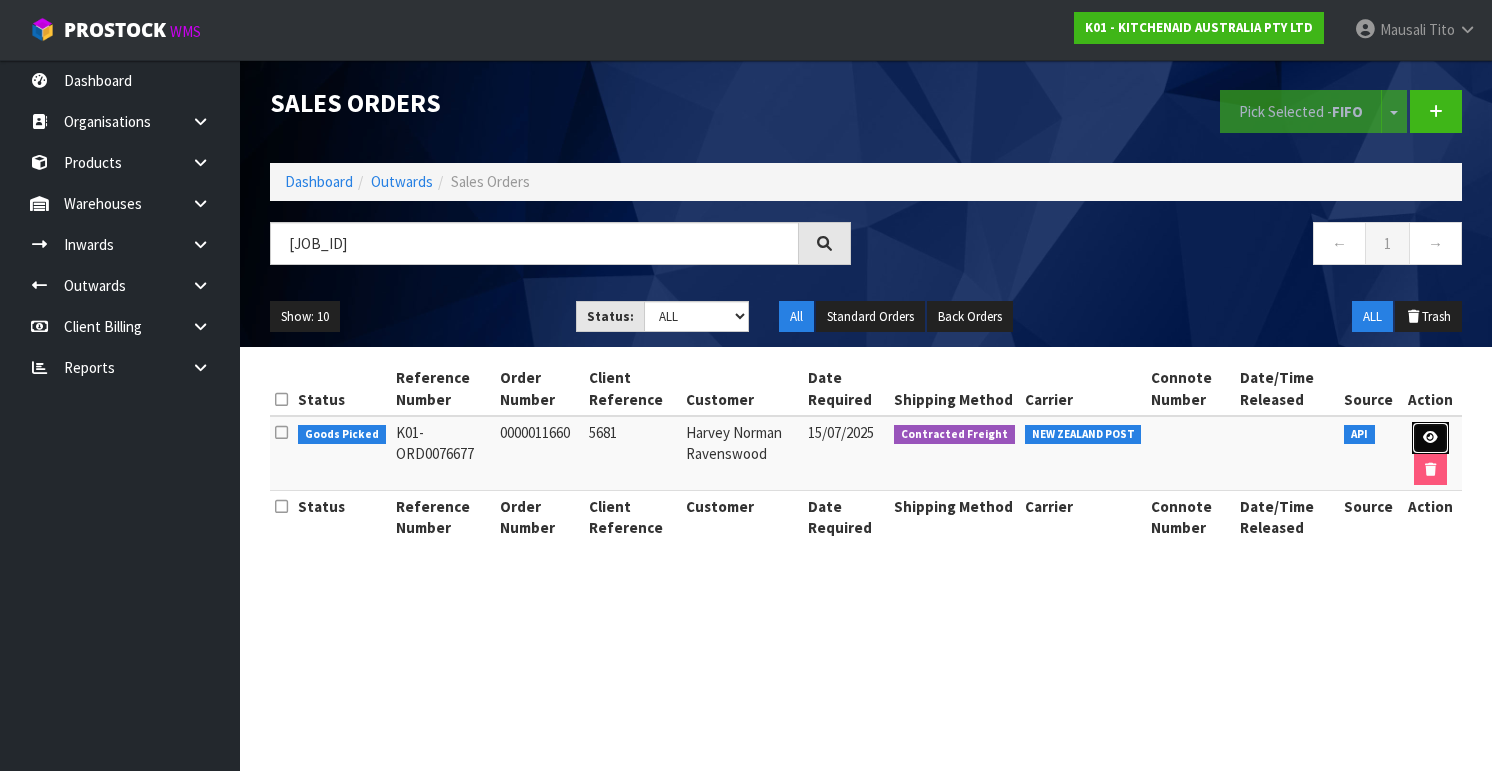 click at bounding box center (1430, 438) 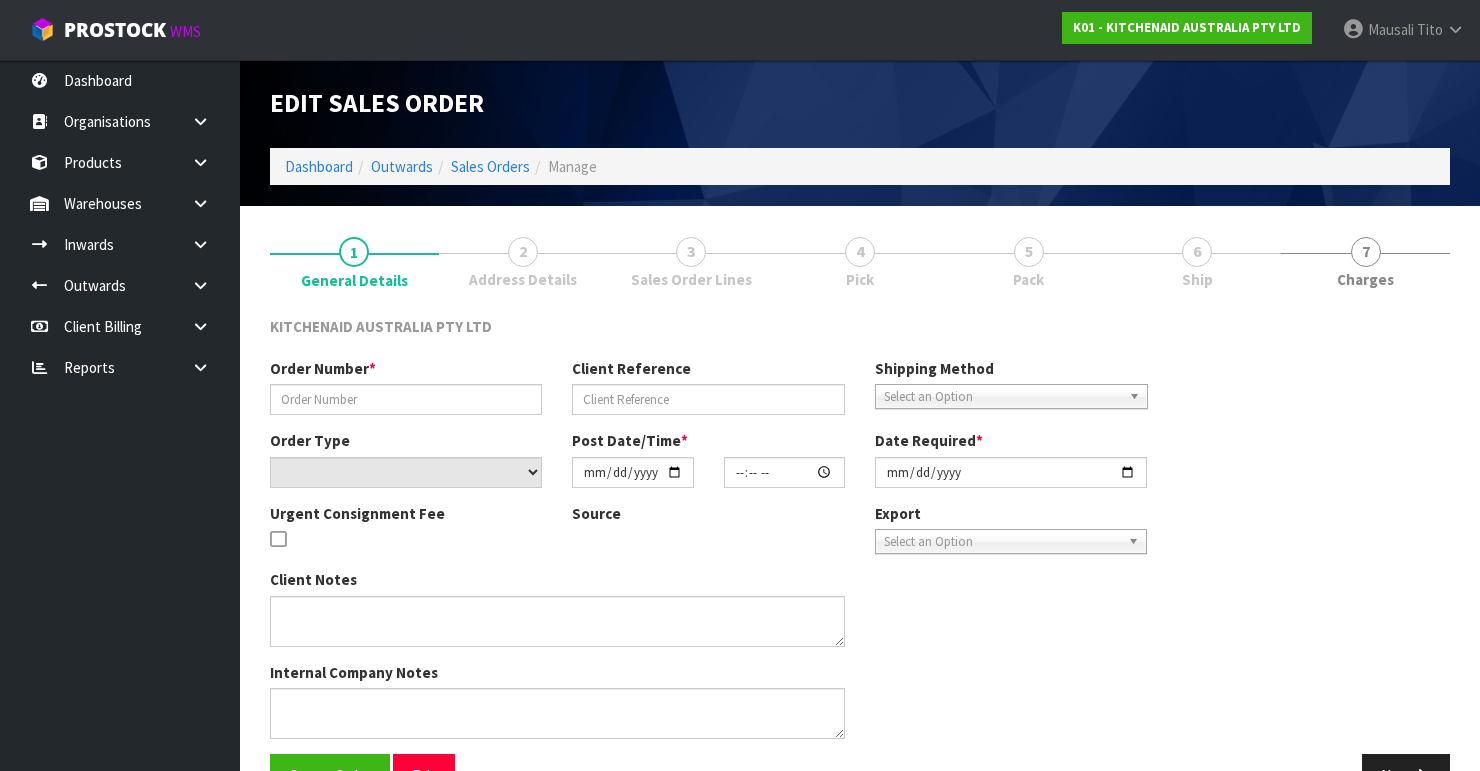 type on "0000011660" 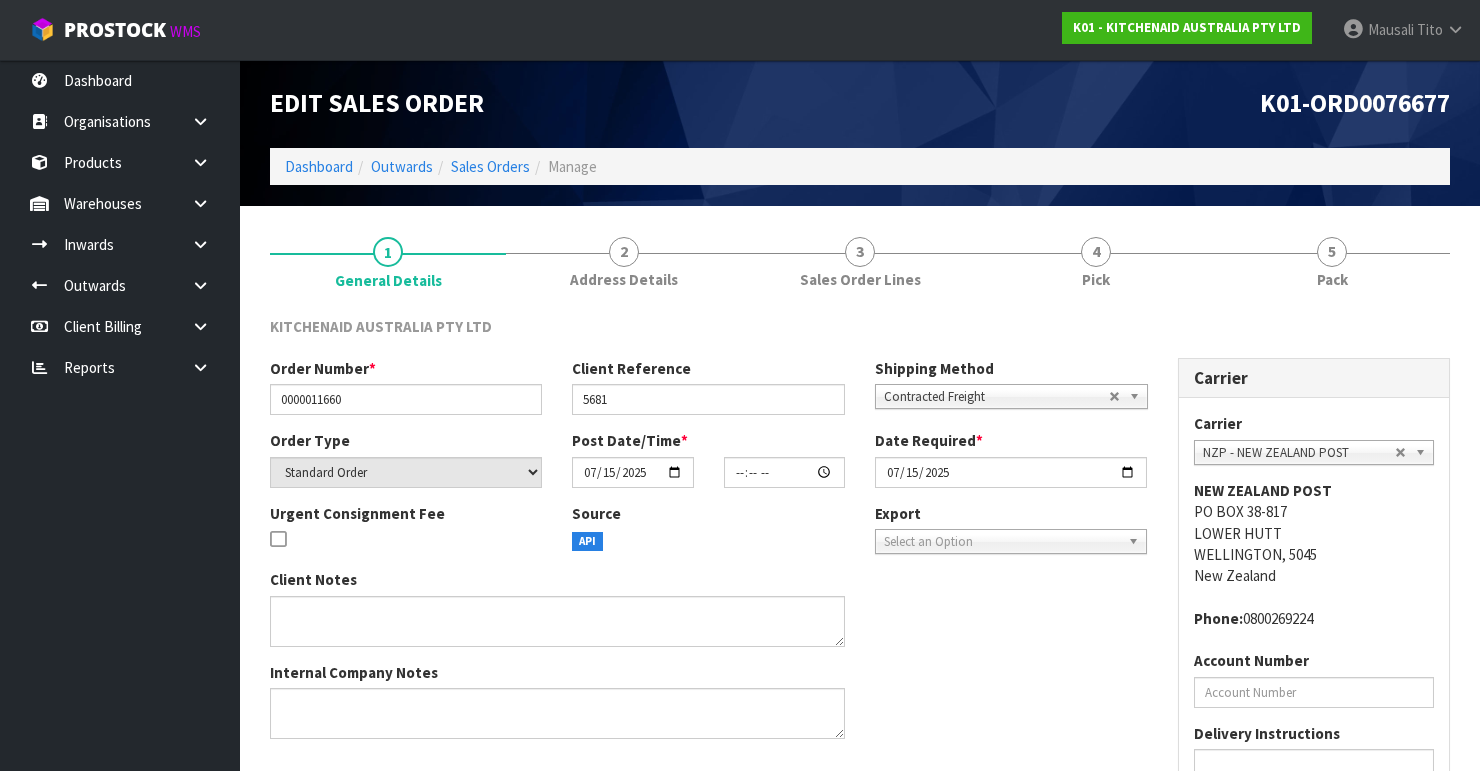 click on "KITCHENAID AUSTRALIA PTY LTD
Order Number  *
[NUMBER]
Client Reference
[NUMBER]
Shipping Method
Client Local Pickup Customer Local Pickup Company Freight Contracted Freight Client Organised Freight
Contracted Freight
Order Type
Standard Order Back Order
Post Date/Time  *
[DATE]
[TIME]
Date Required  *
[DATE]
Urgent Consignment Fee
Source
API
Export
FCL-20ft FCL-40ft
Select an Option
Client Notes
Internal Company Notes" at bounding box center (860, 616) 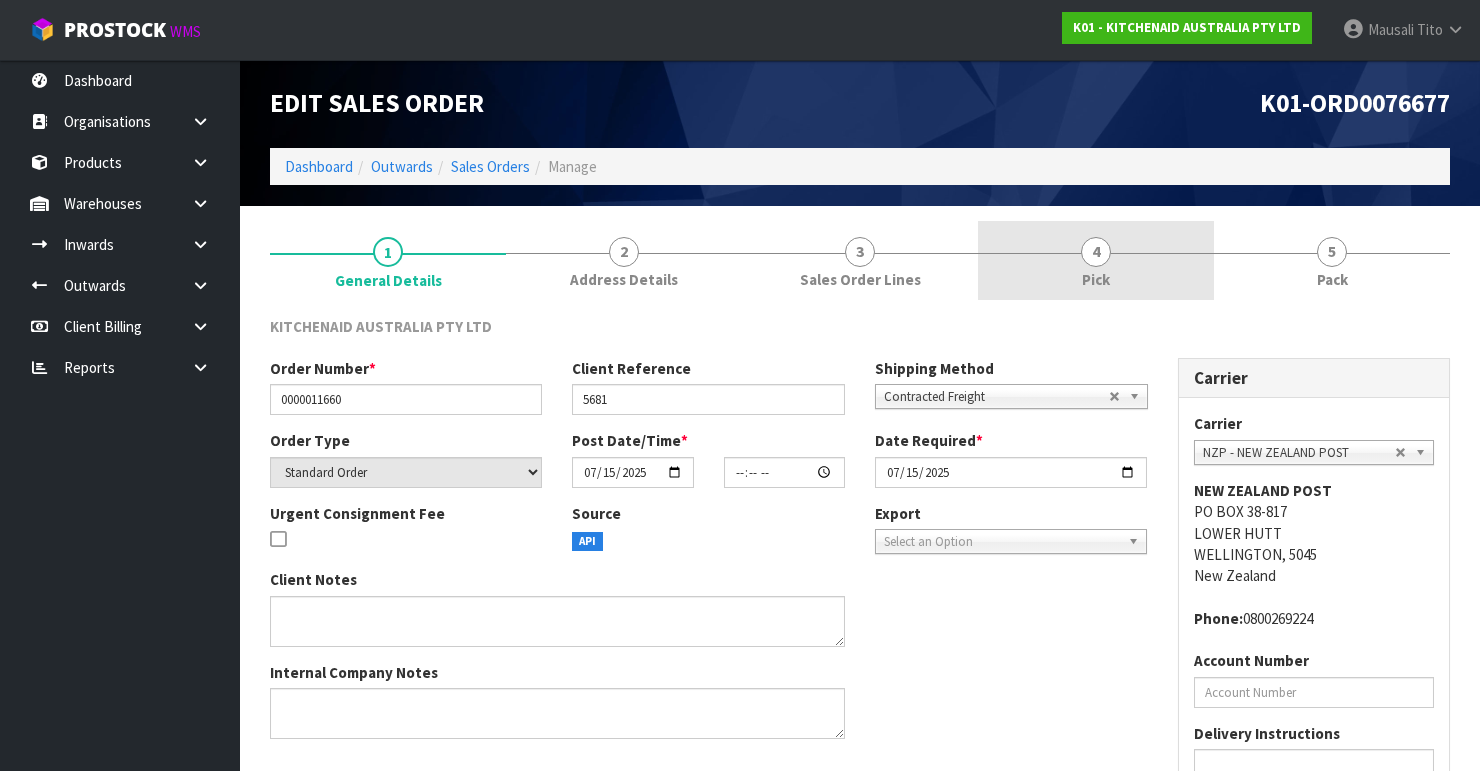 drag, startPoint x: 1088, startPoint y: 252, endPoint x: 1133, endPoint y: 296, distance: 62.936478 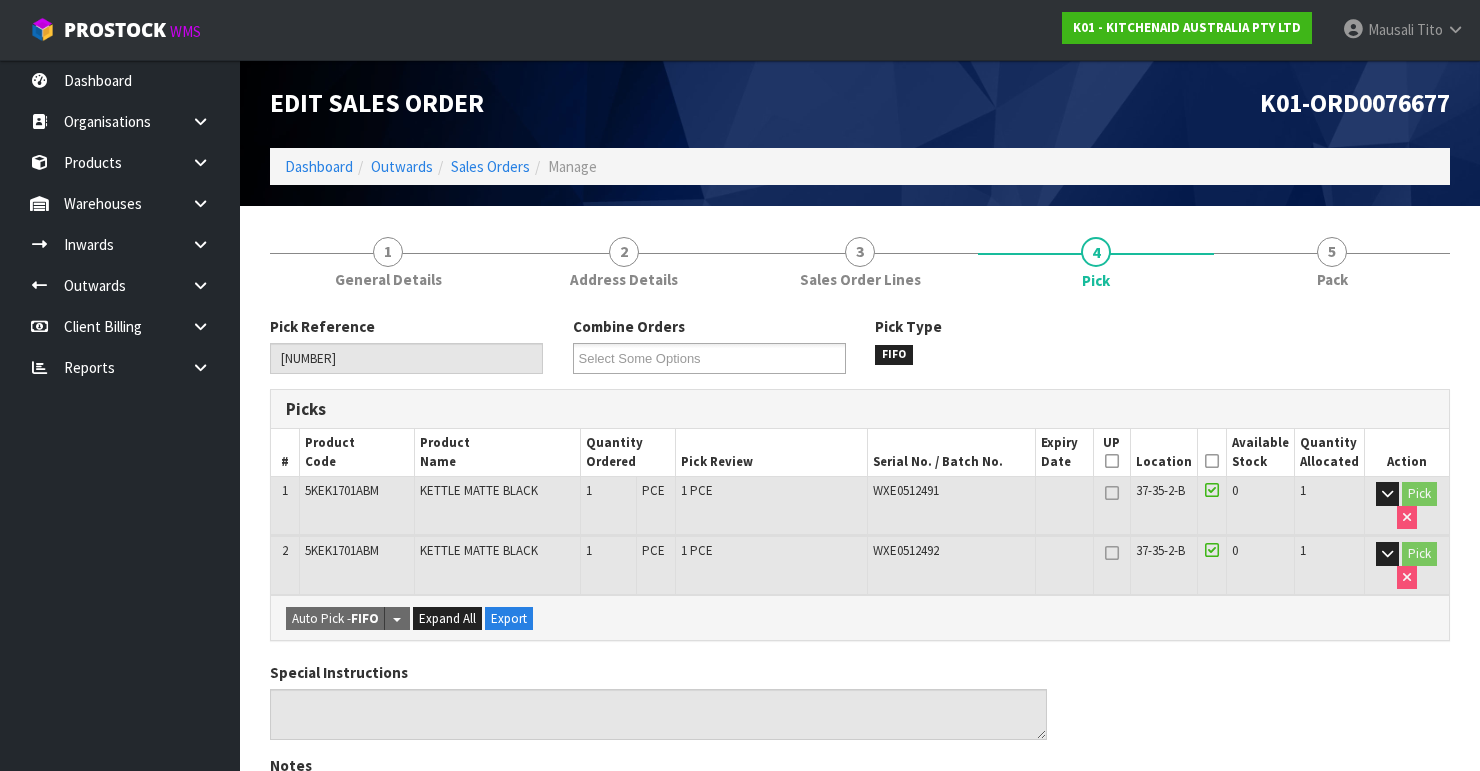 click at bounding box center [1212, 461] 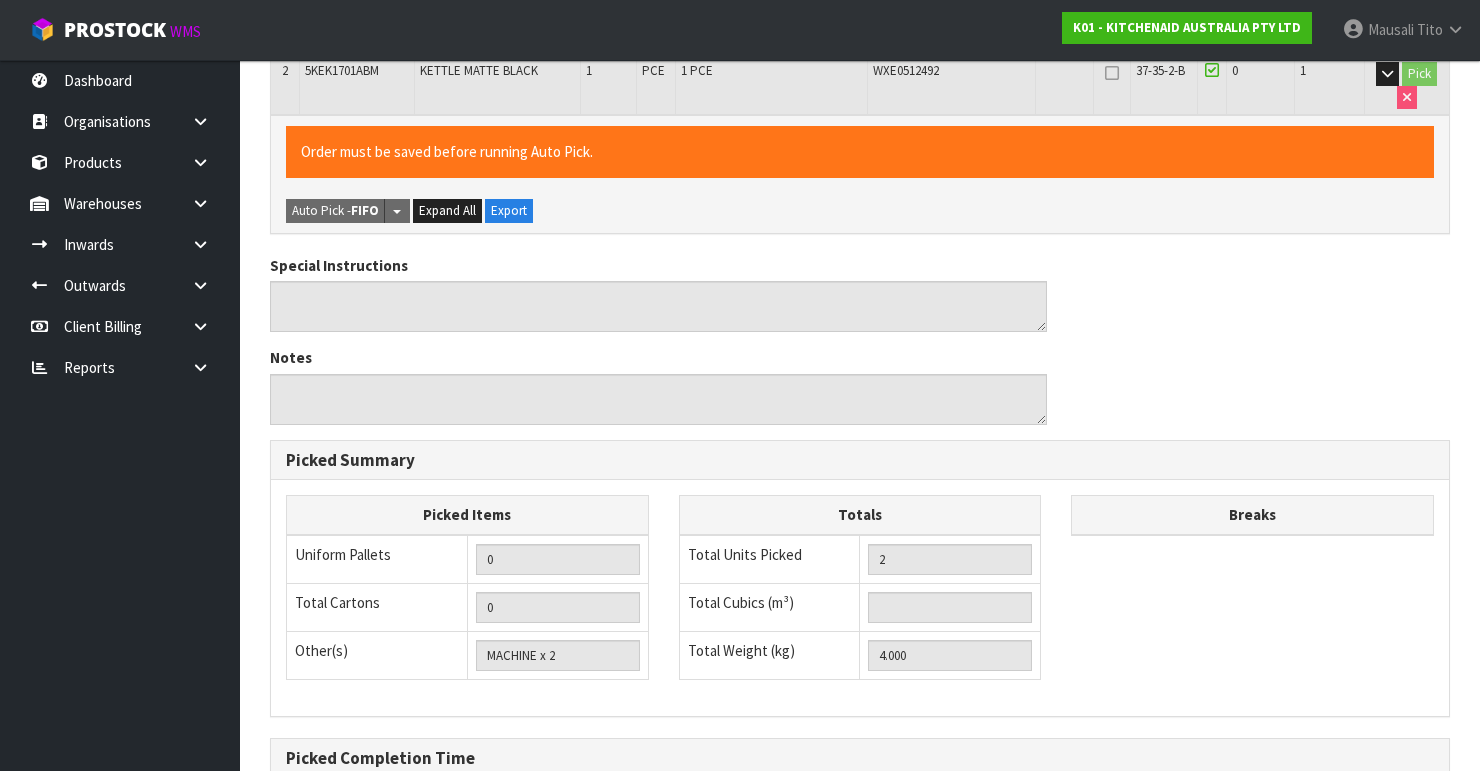 scroll, scrollTop: 692, scrollLeft: 0, axis: vertical 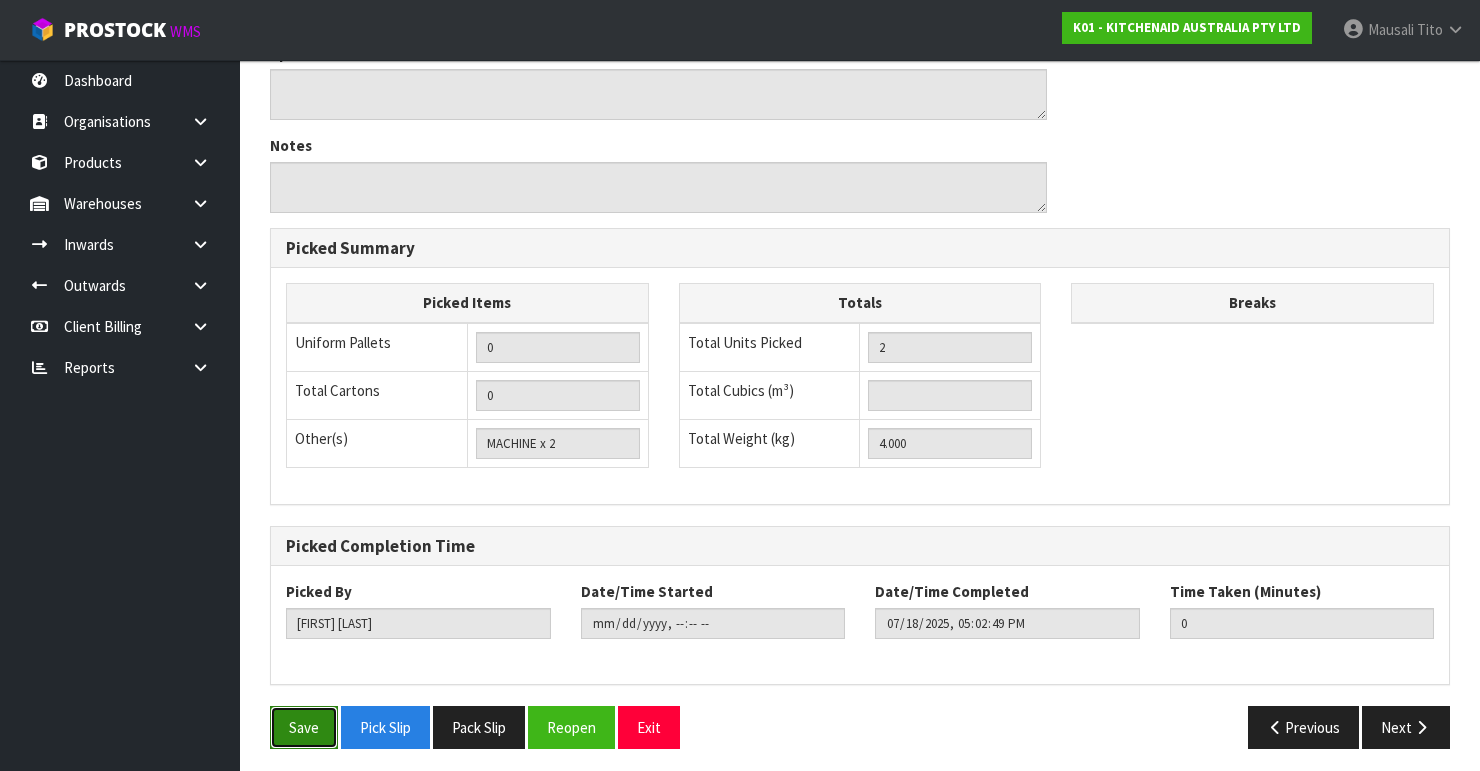 click on "Save" at bounding box center [304, 727] 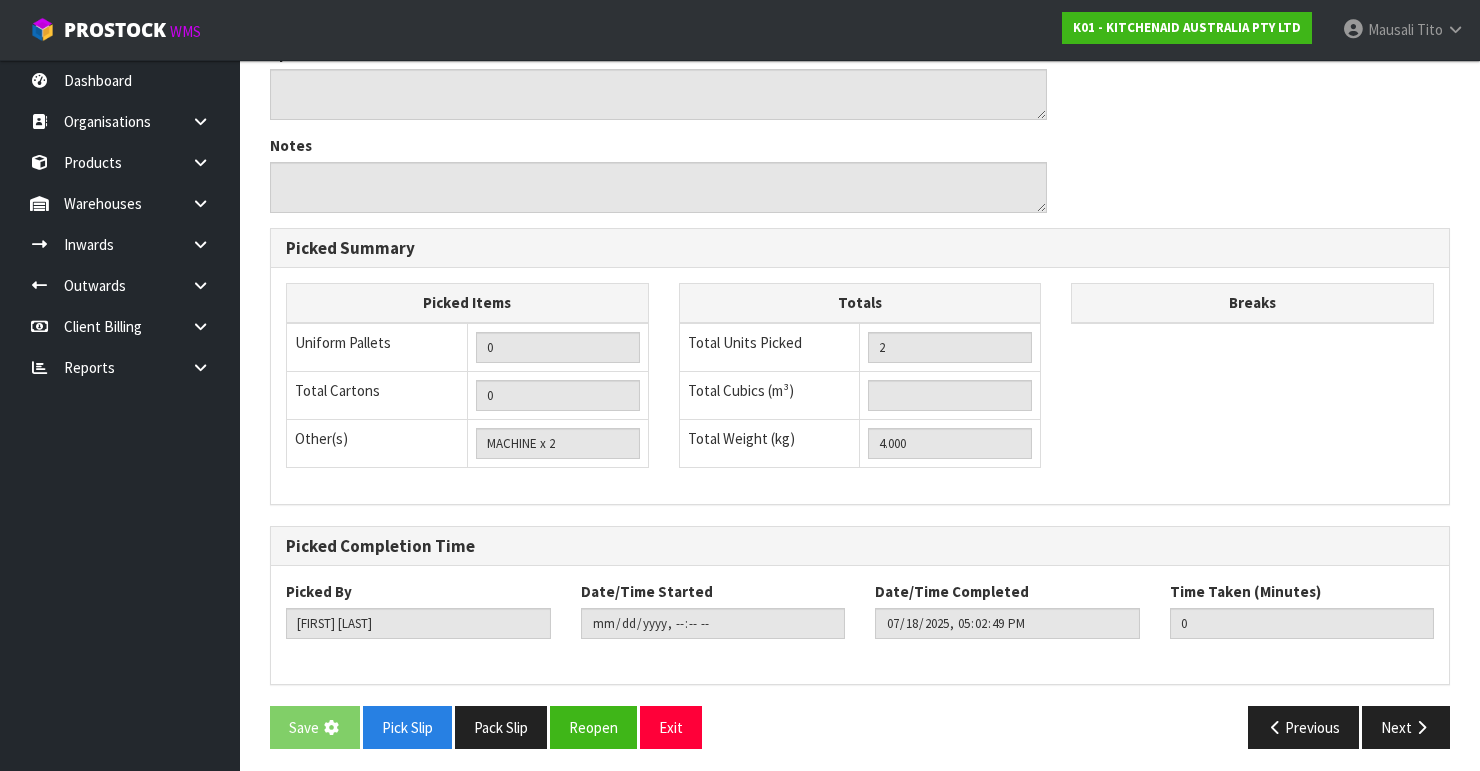 scroll, scrollTop: 0, scrollLeft: 0, axis: both 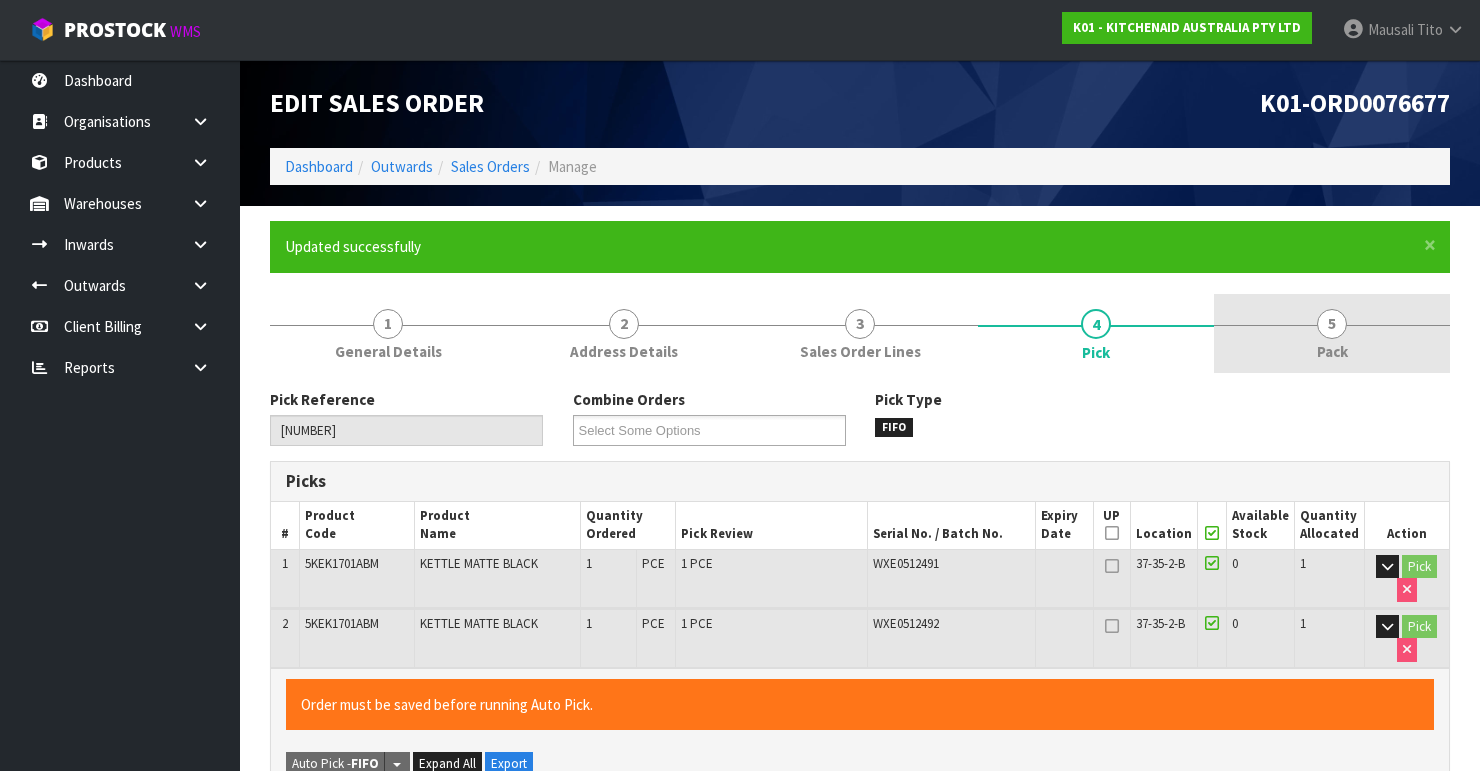 type on "[FIRST] [LAST]" 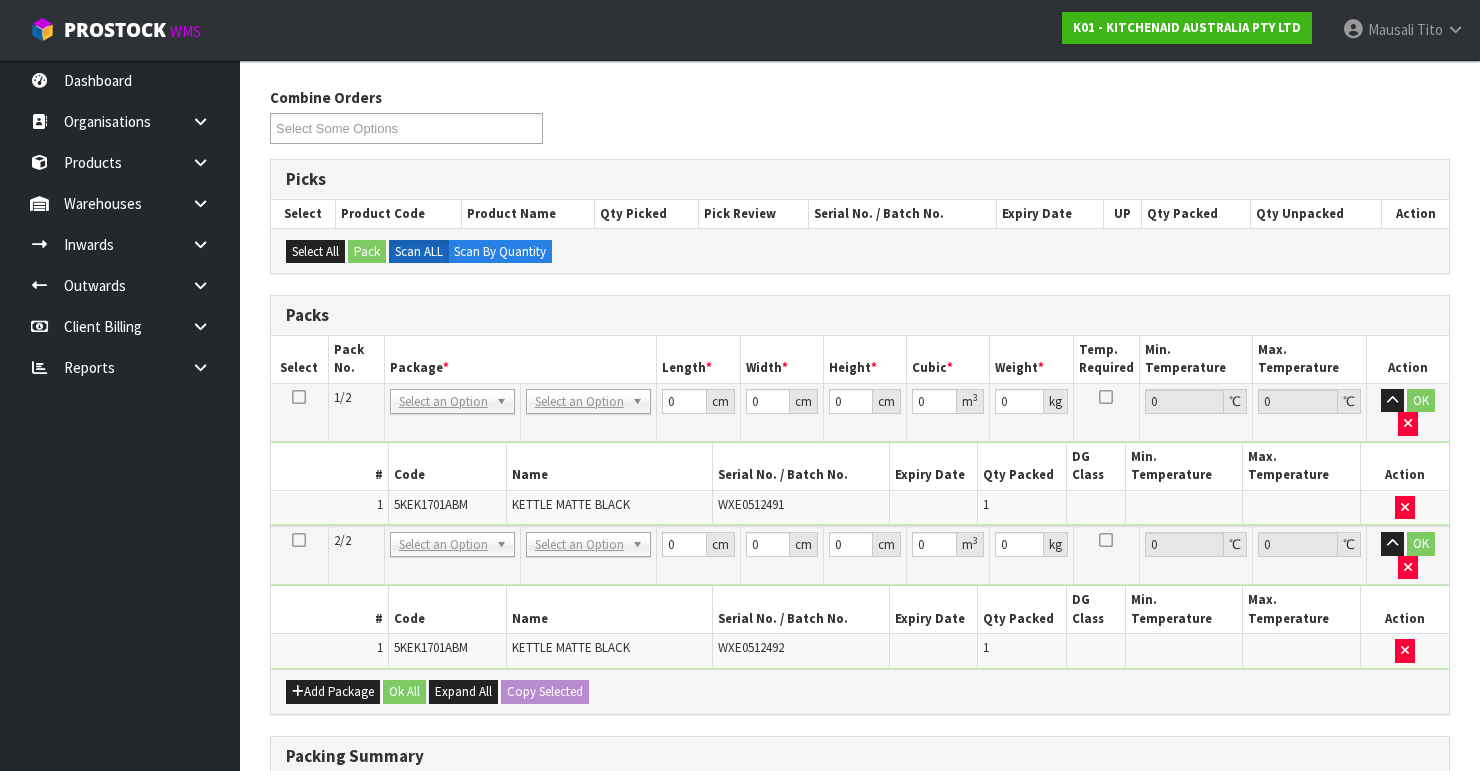 scroll, scrollTop: 320, scrollLeft: 0, axis: vertical 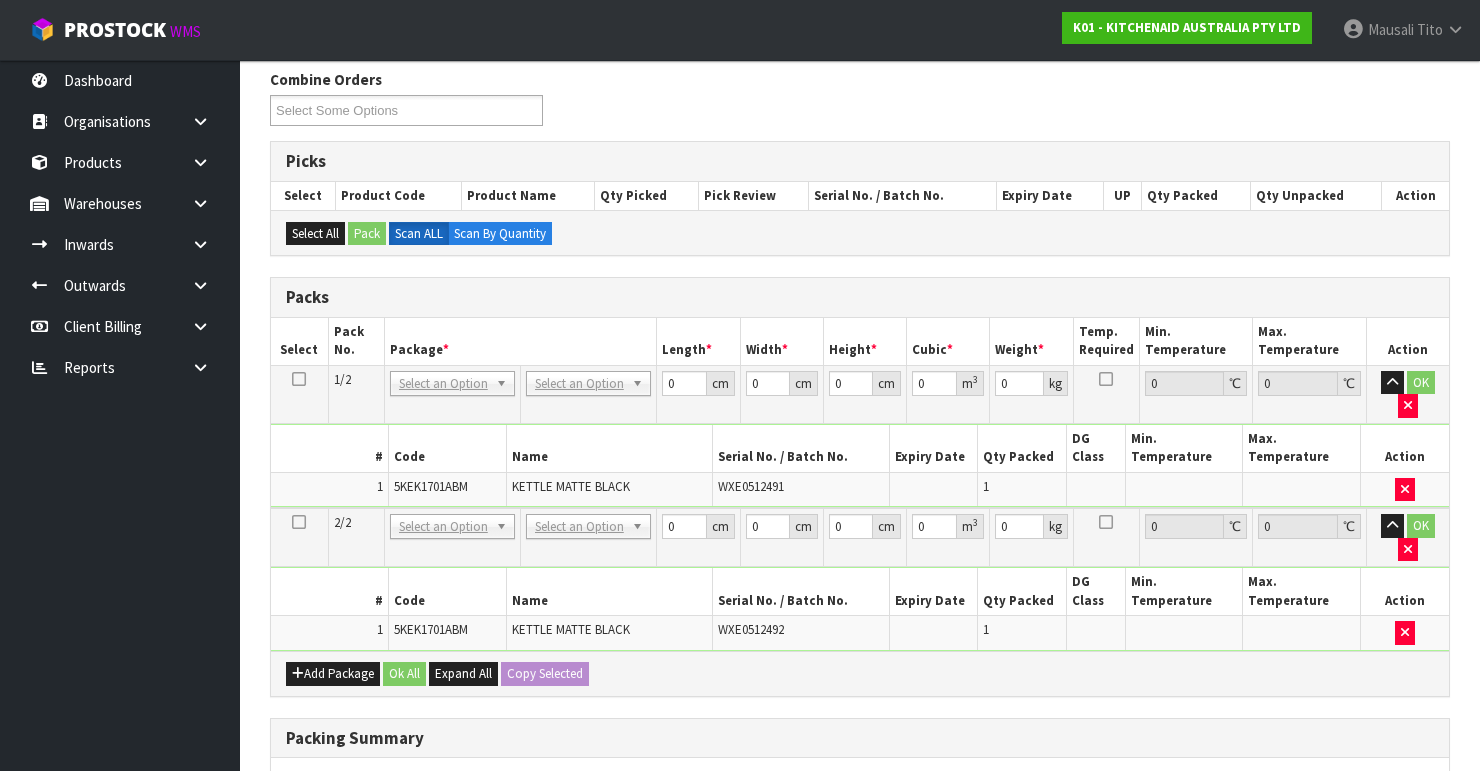 click at bounding box center [299, 379] 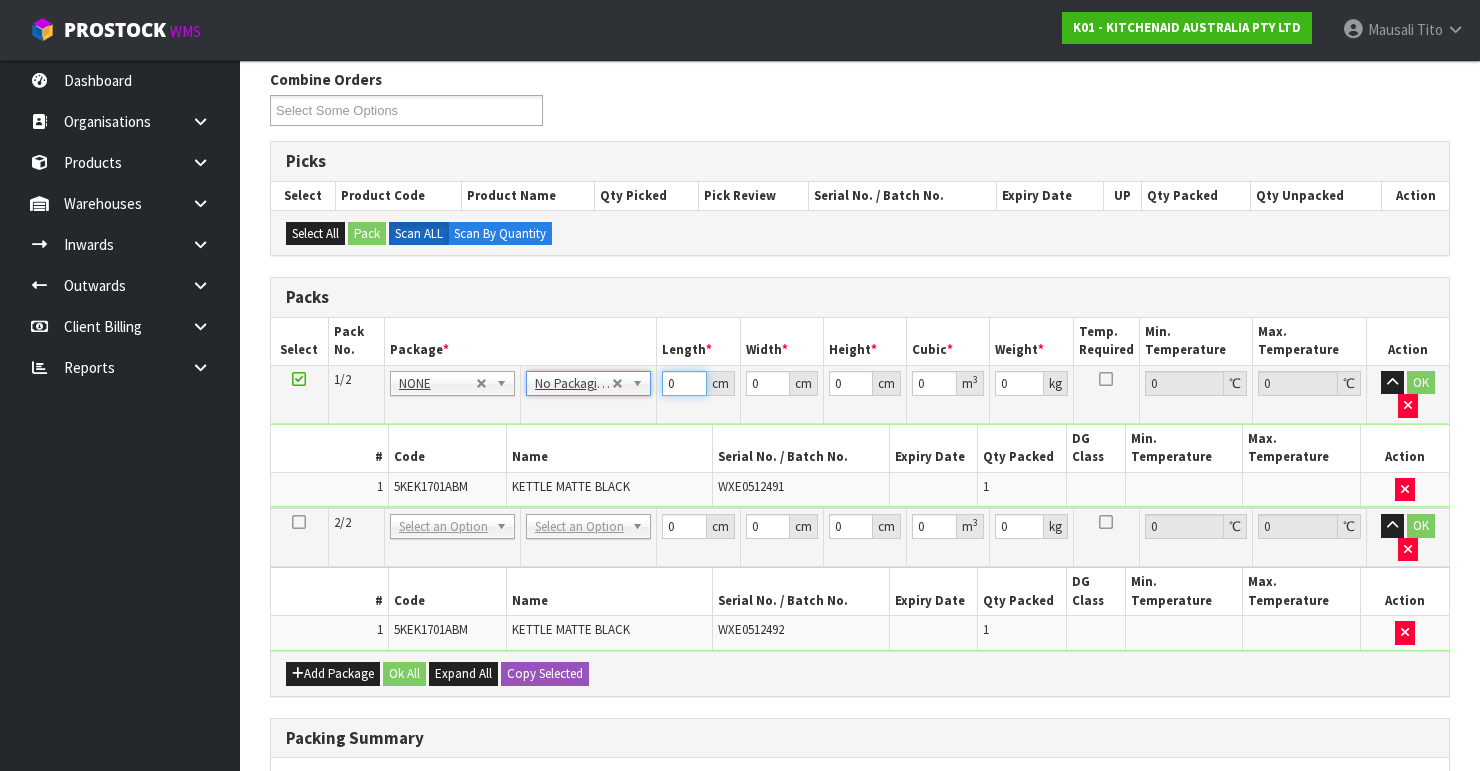 drag, startPoint x: 675, startPoint y: 381, endPoint x: 635, endPoint y: 404, distance: 46.141087 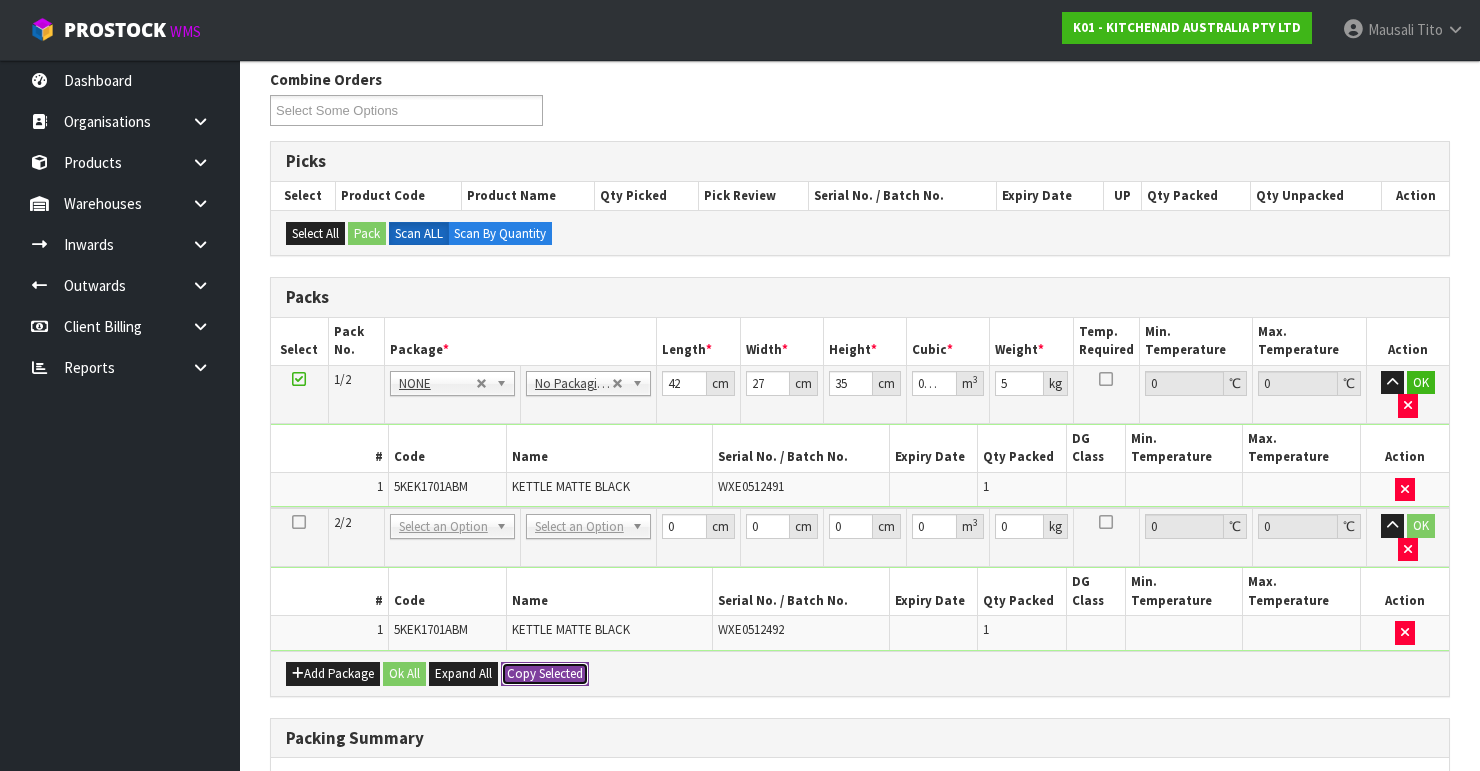 click on "Copy Selected" at bounding box center [545, 674] 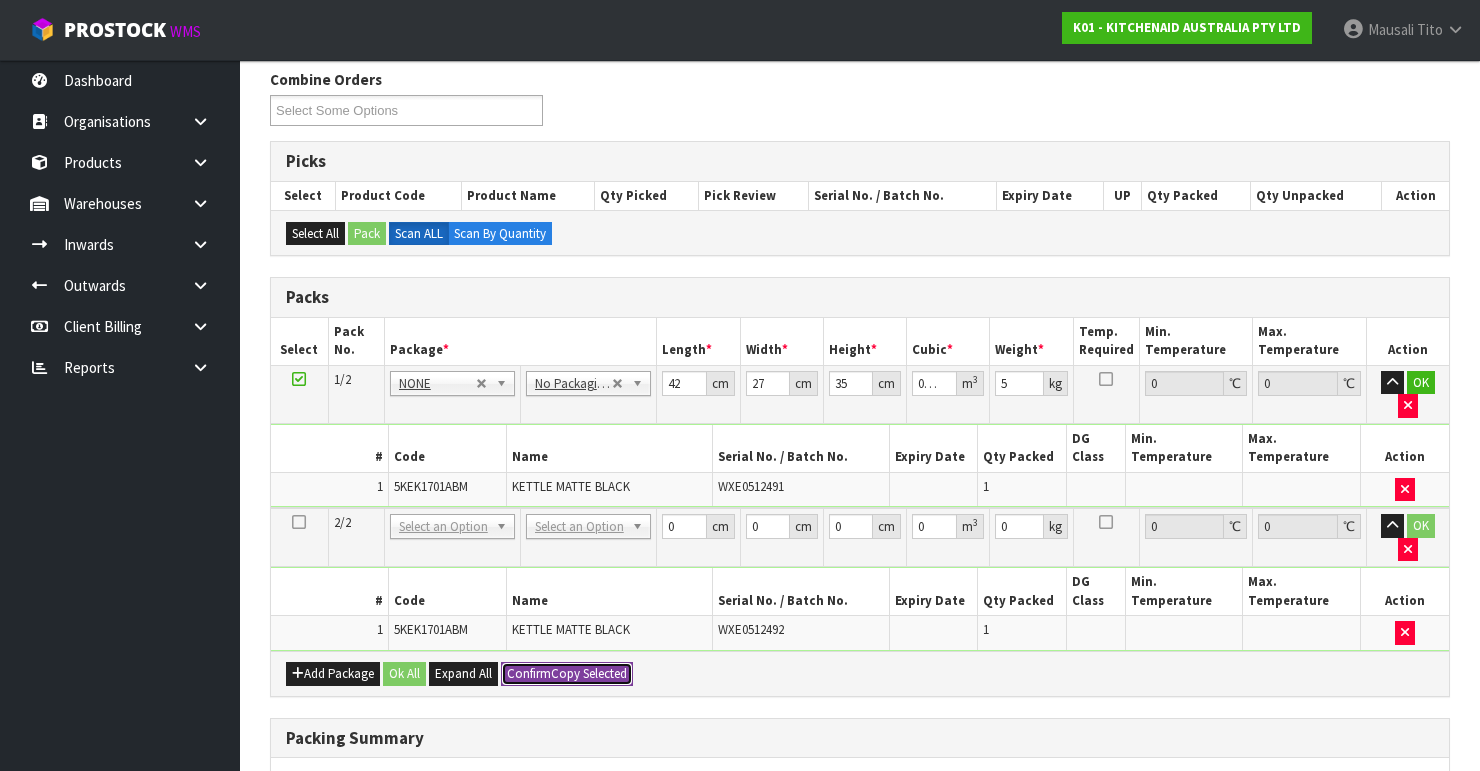 click on "Confirm" at bounding box center (529, 673) 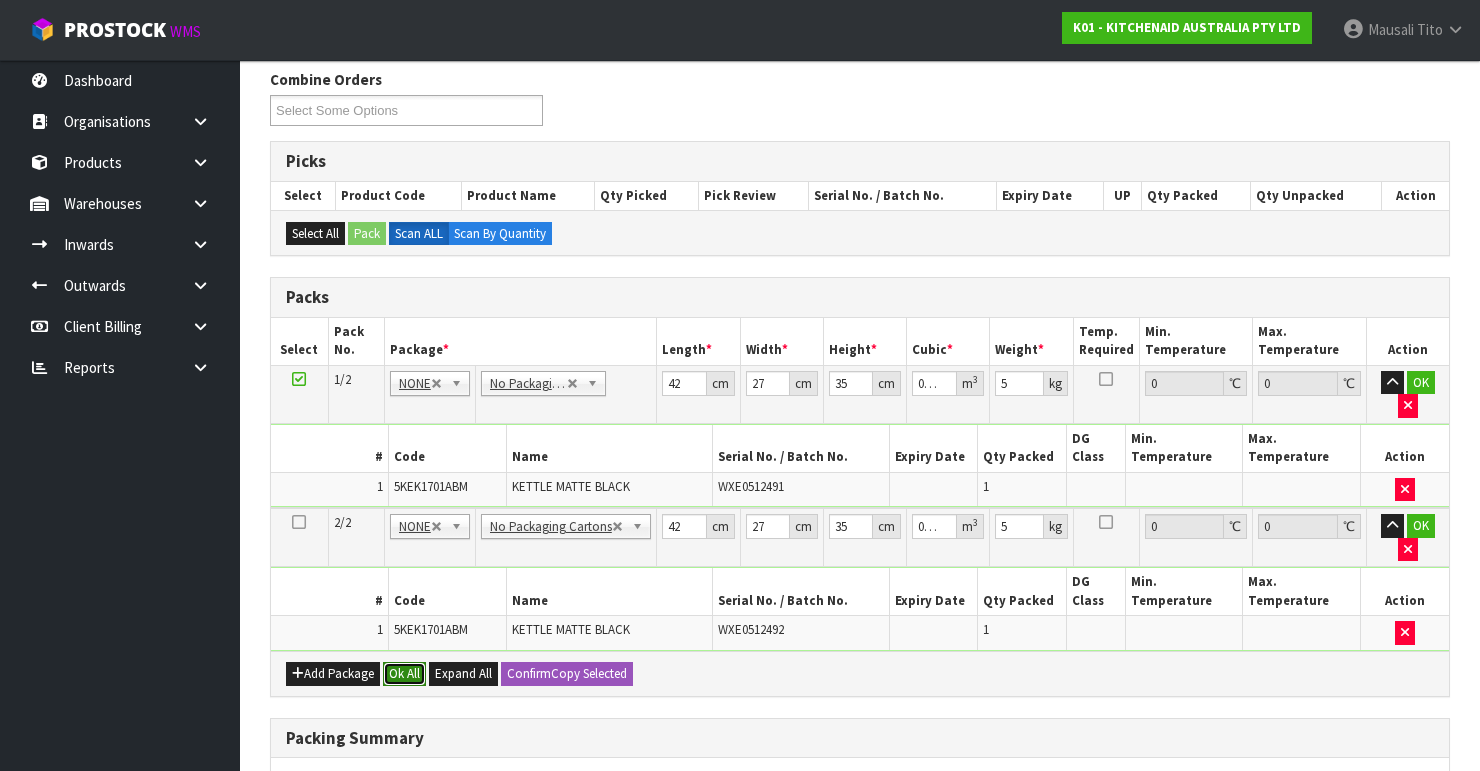 click on "Ok All" at bounding box center [404, 674] 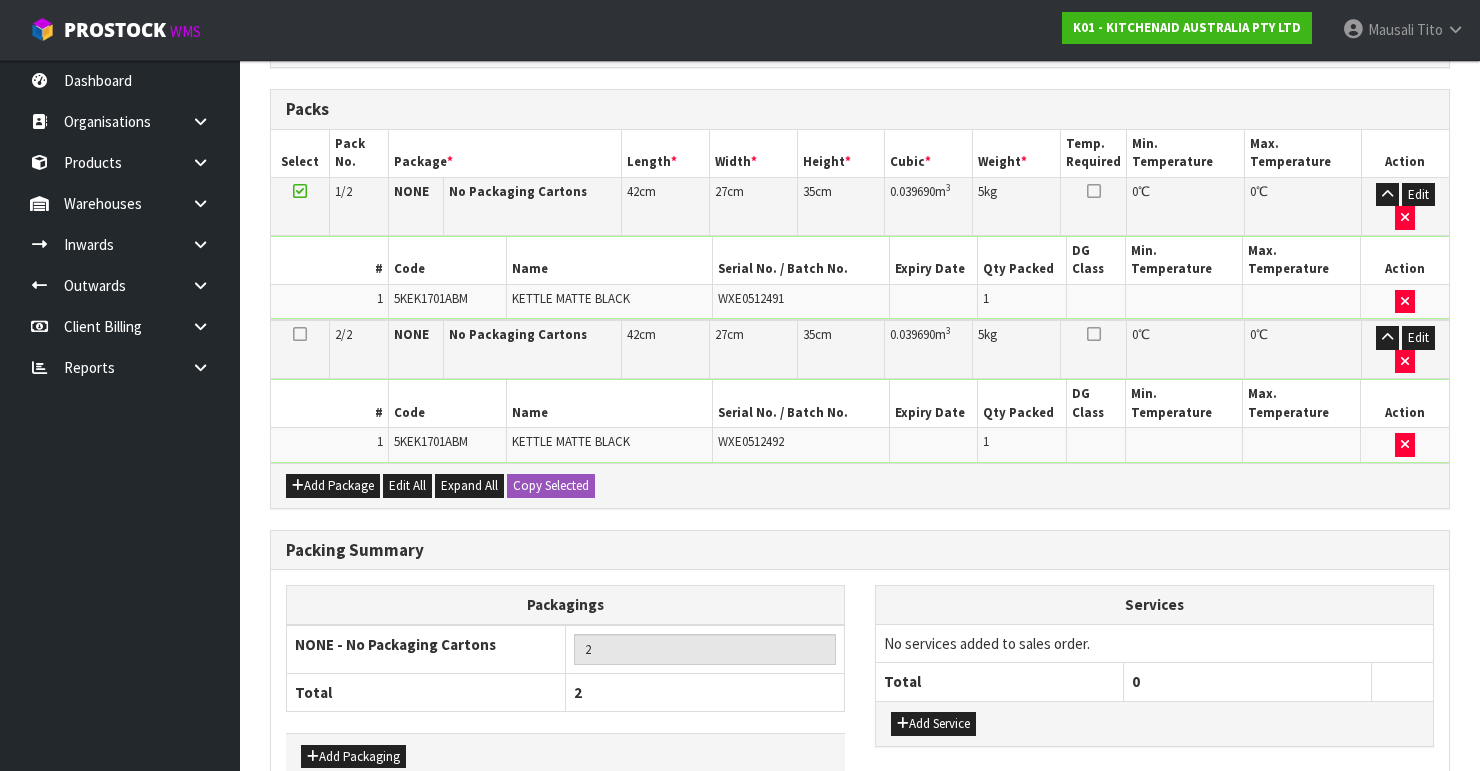scroll, scrollTop: 613, scrollLeft: 0, axis: vertical 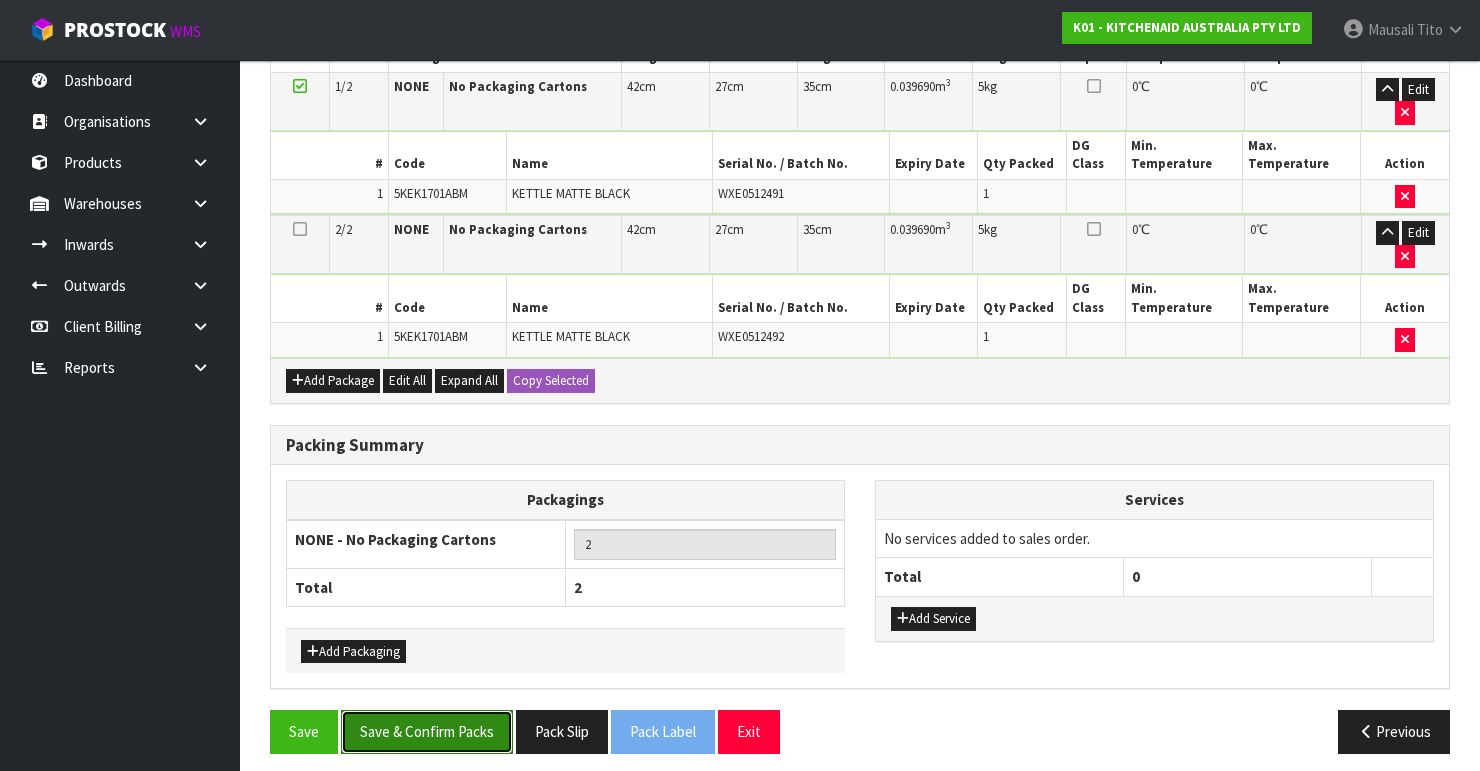 click on "Save & Confirm Packs" at bounding box center [427, 731] 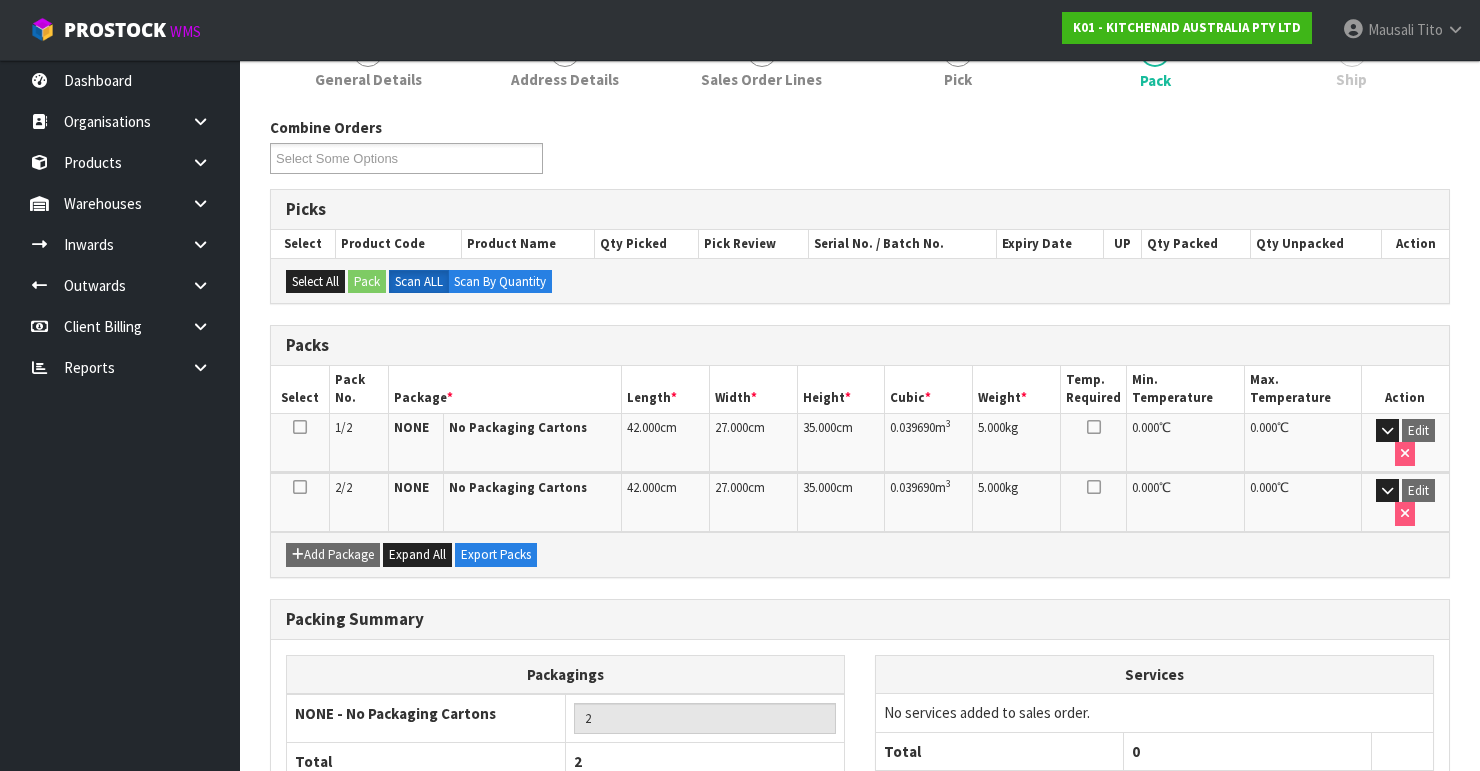 scroll, scrollTop: 400, scrollLeft: 0, axis: vertical 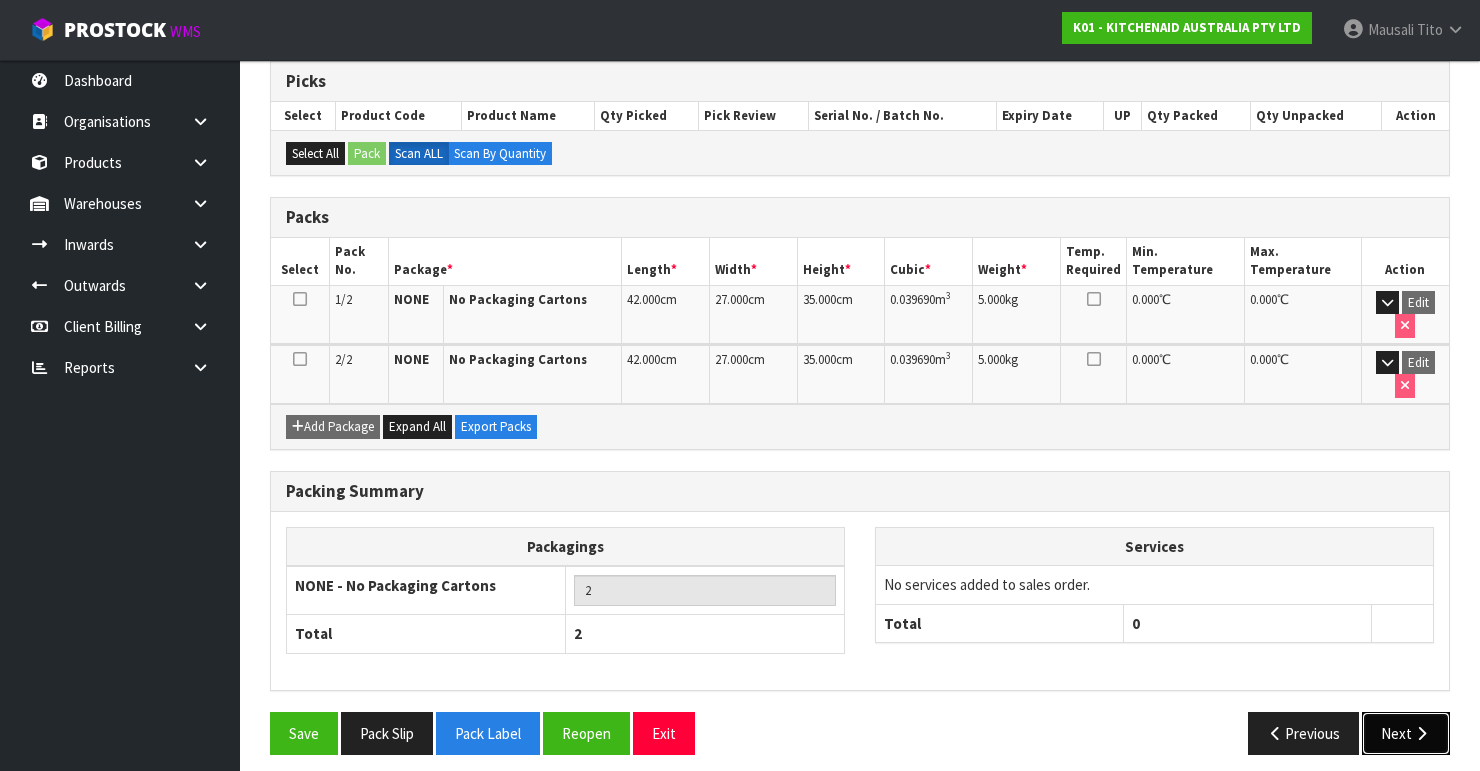 click on "Next" at bounding box center [1406, 733] 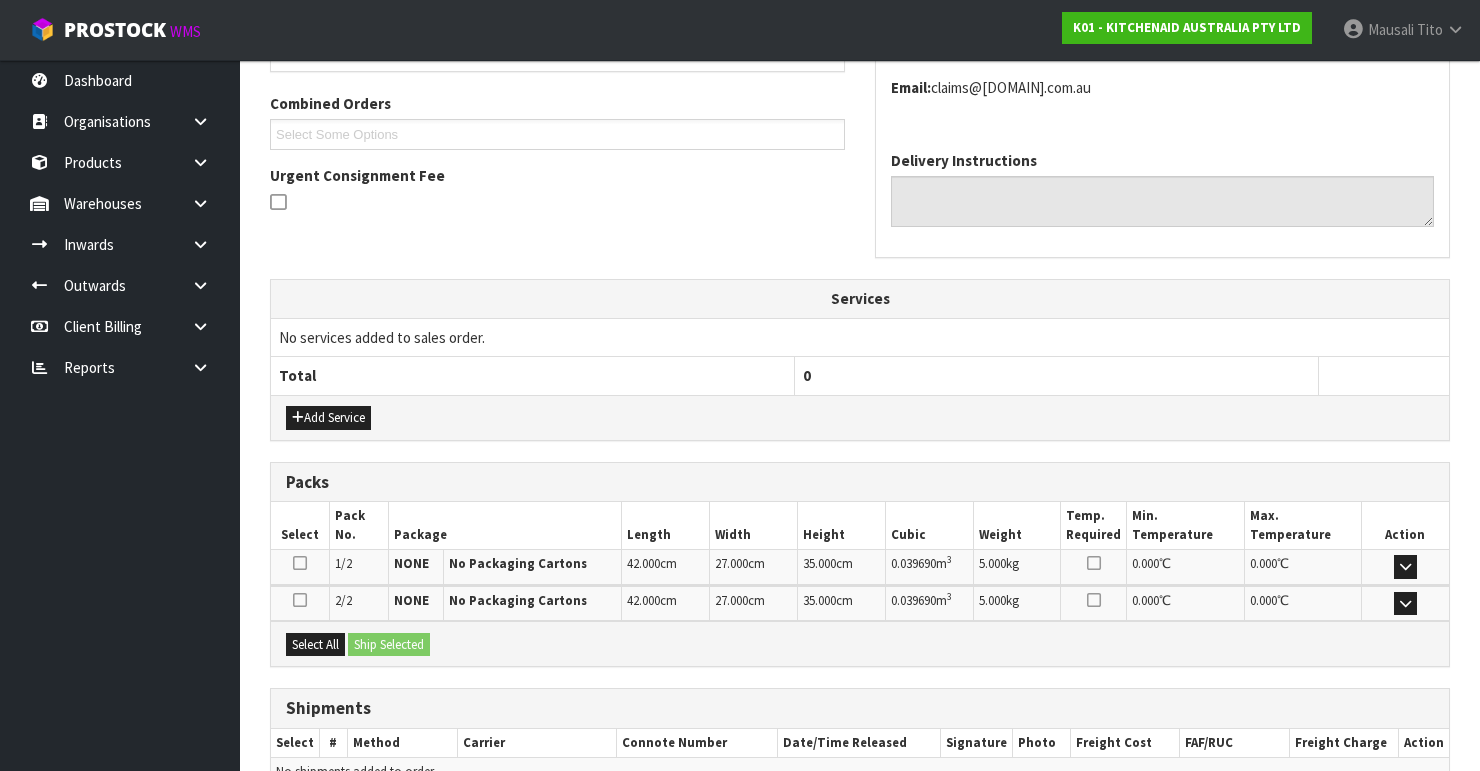 scroll, scrollTop: 598, scrollLeft: 0, axis: vertical 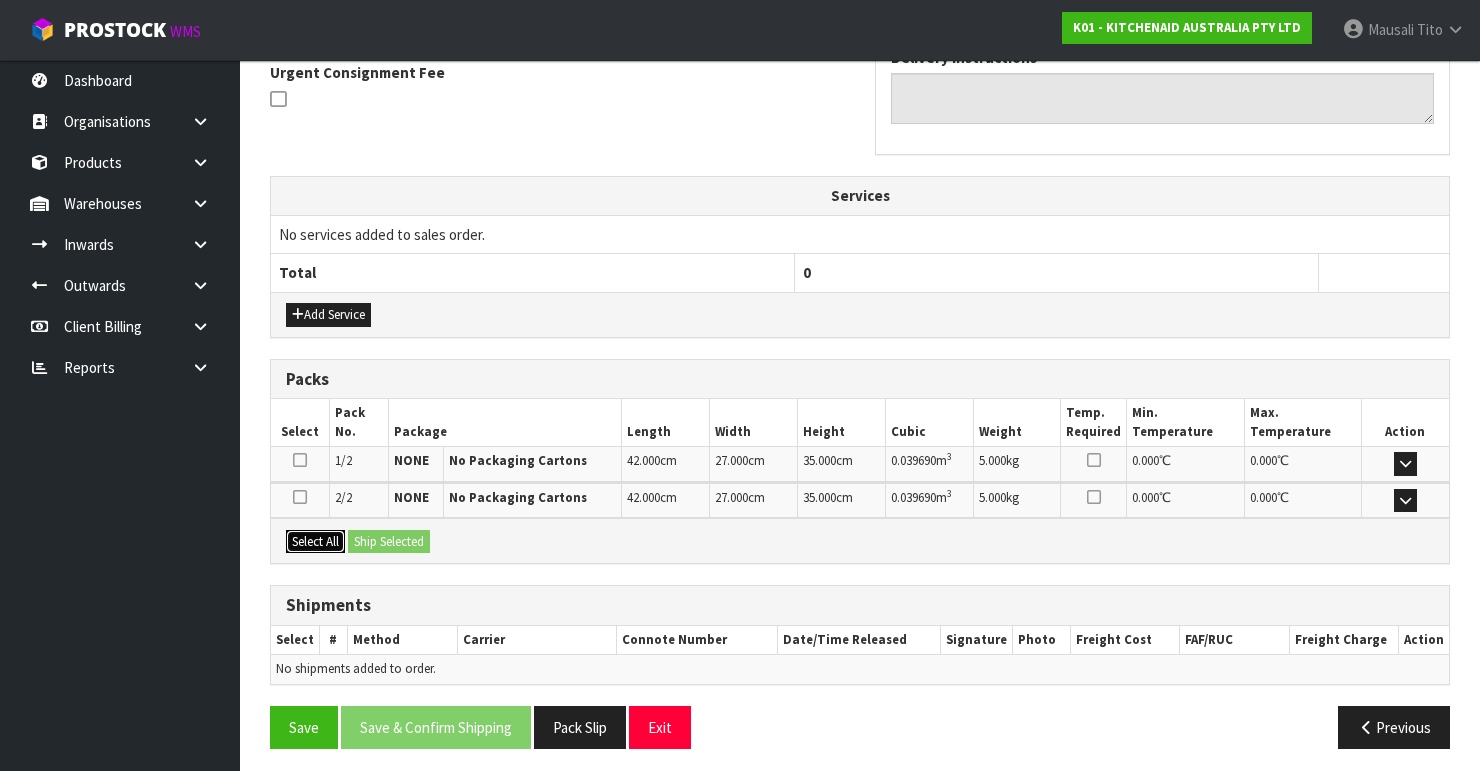 click on "Select All" at bounding box center (315, 542) 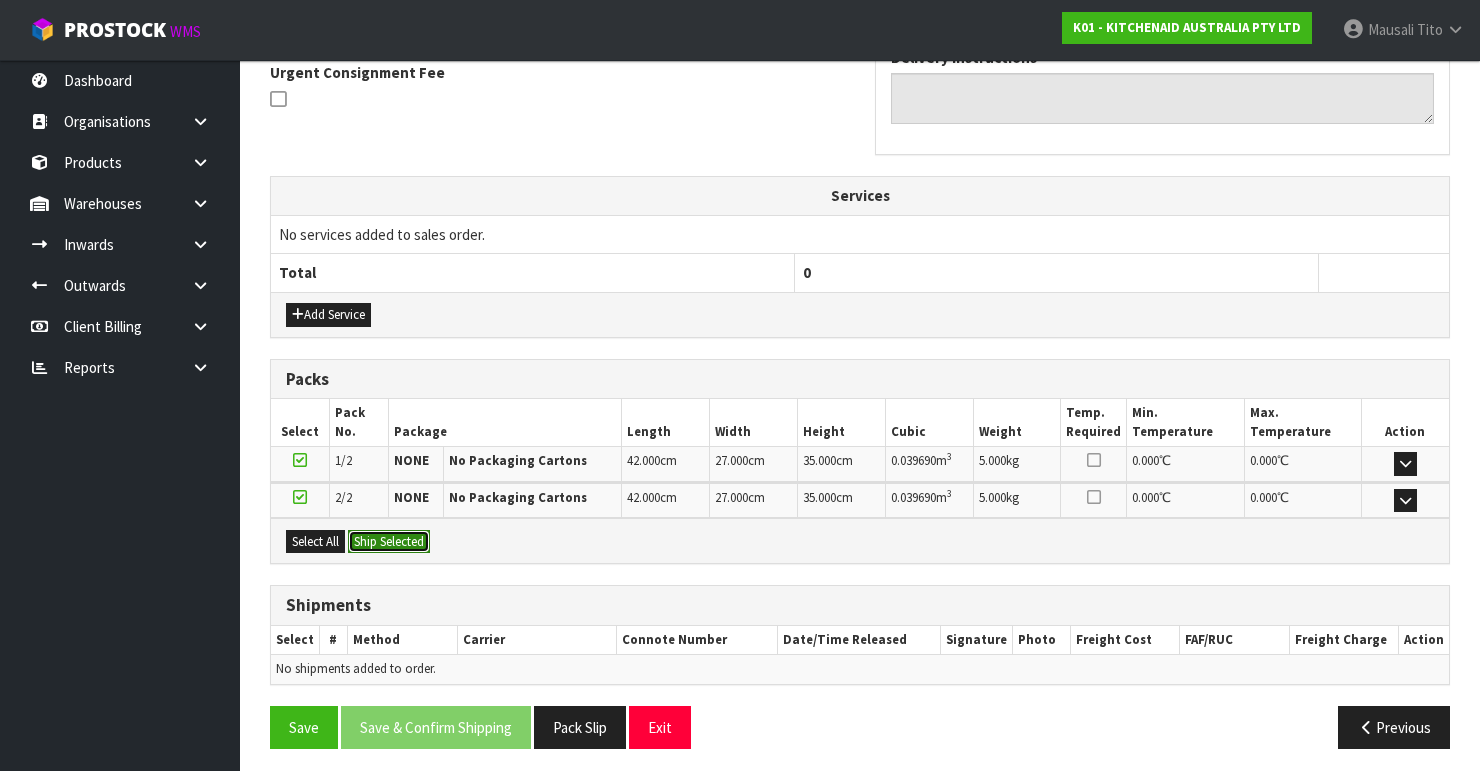 click on "Ship Selected" at bounding box center (389, 542) 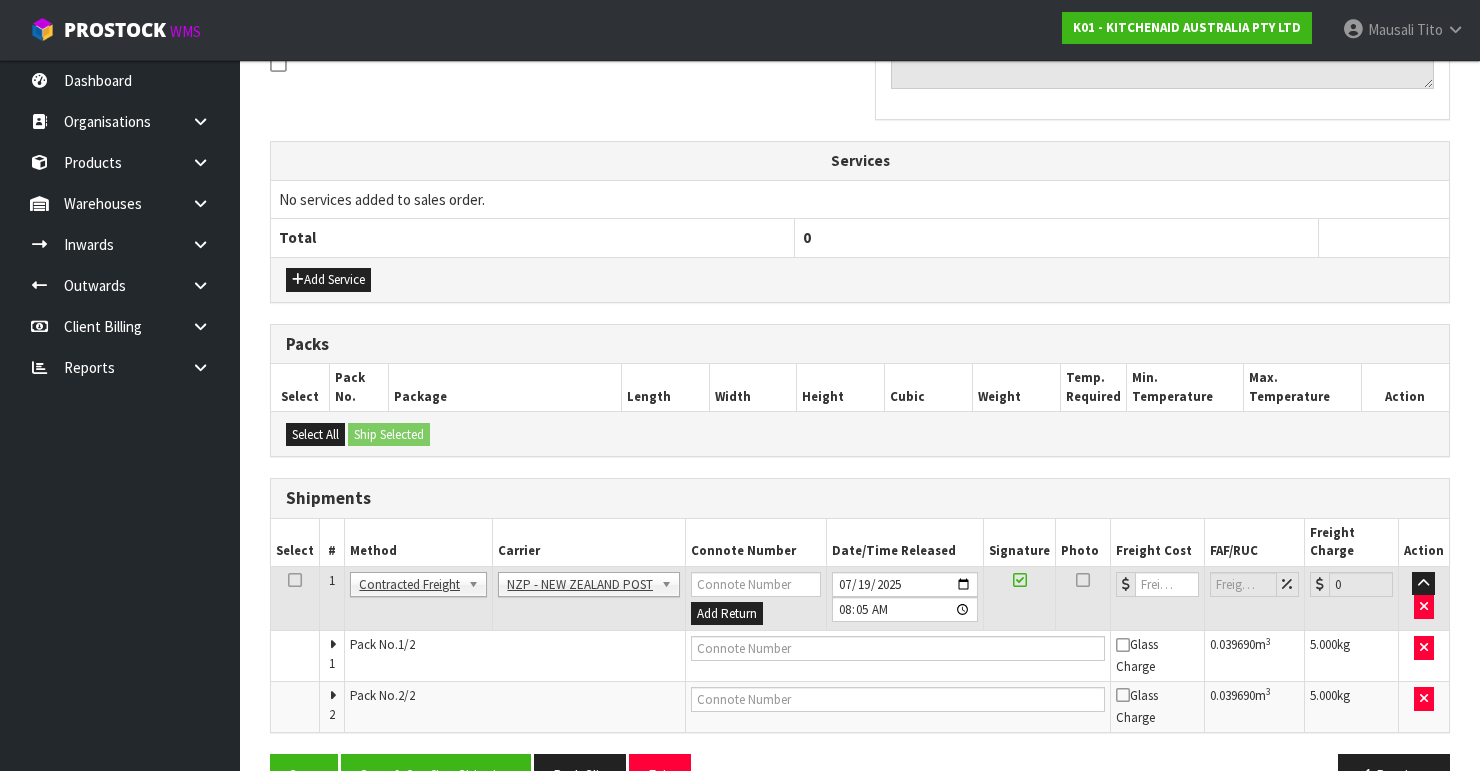 scroll, scrollTop: 665, scrollLeft: 0, axis: vertical 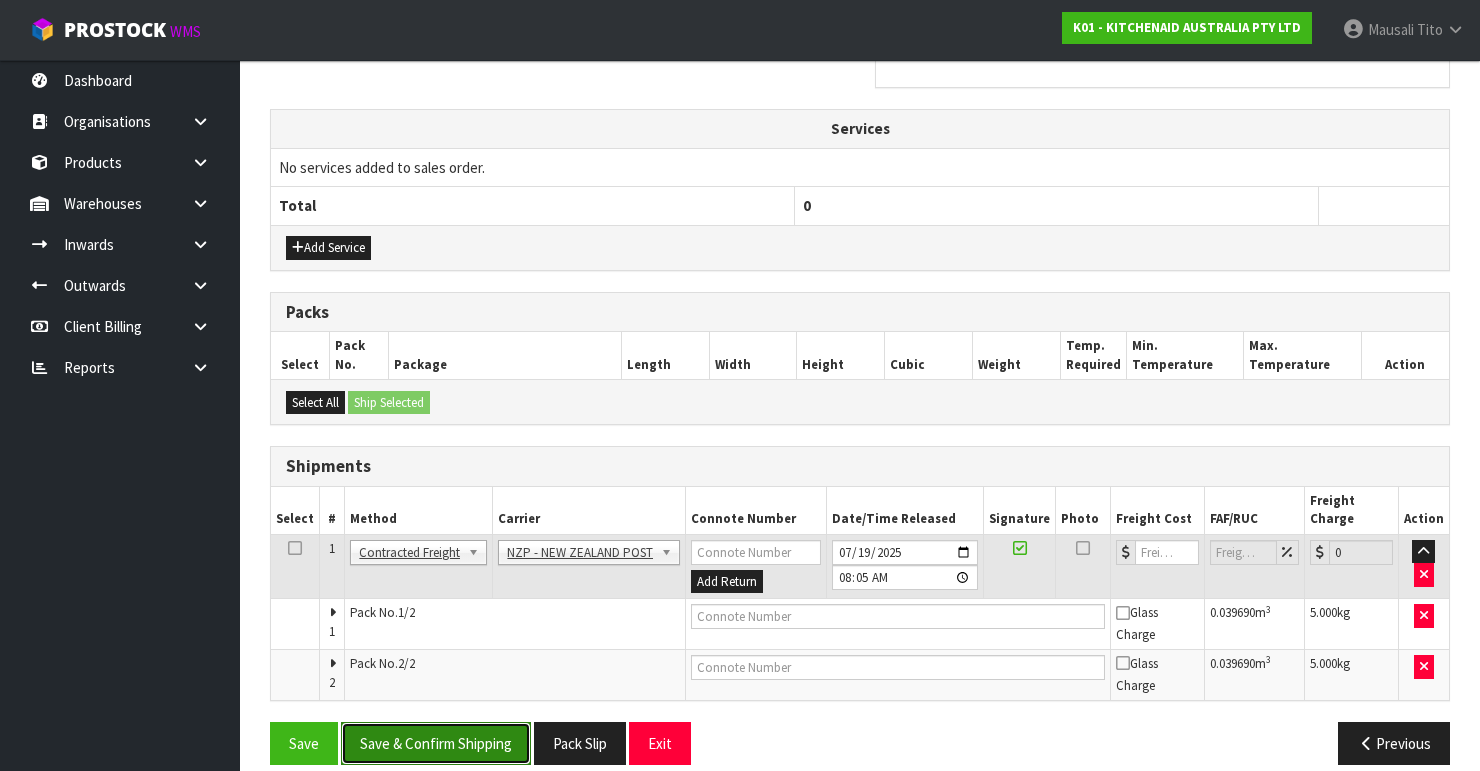 click on "Save & Confirm Shipping" at bounding box center [436, 743] 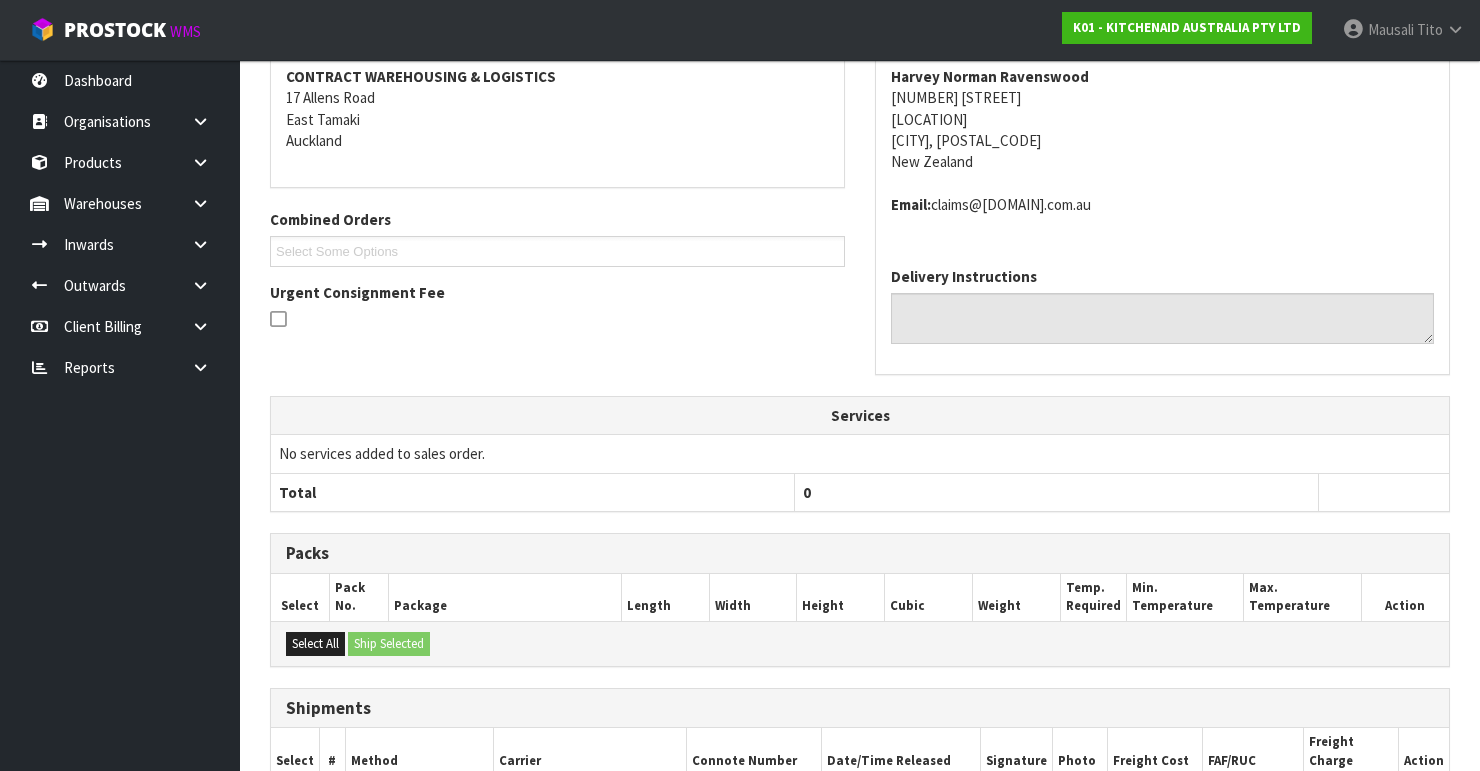 scroll, scrollTop: 632, scrollLeft: 0, axis: vertical 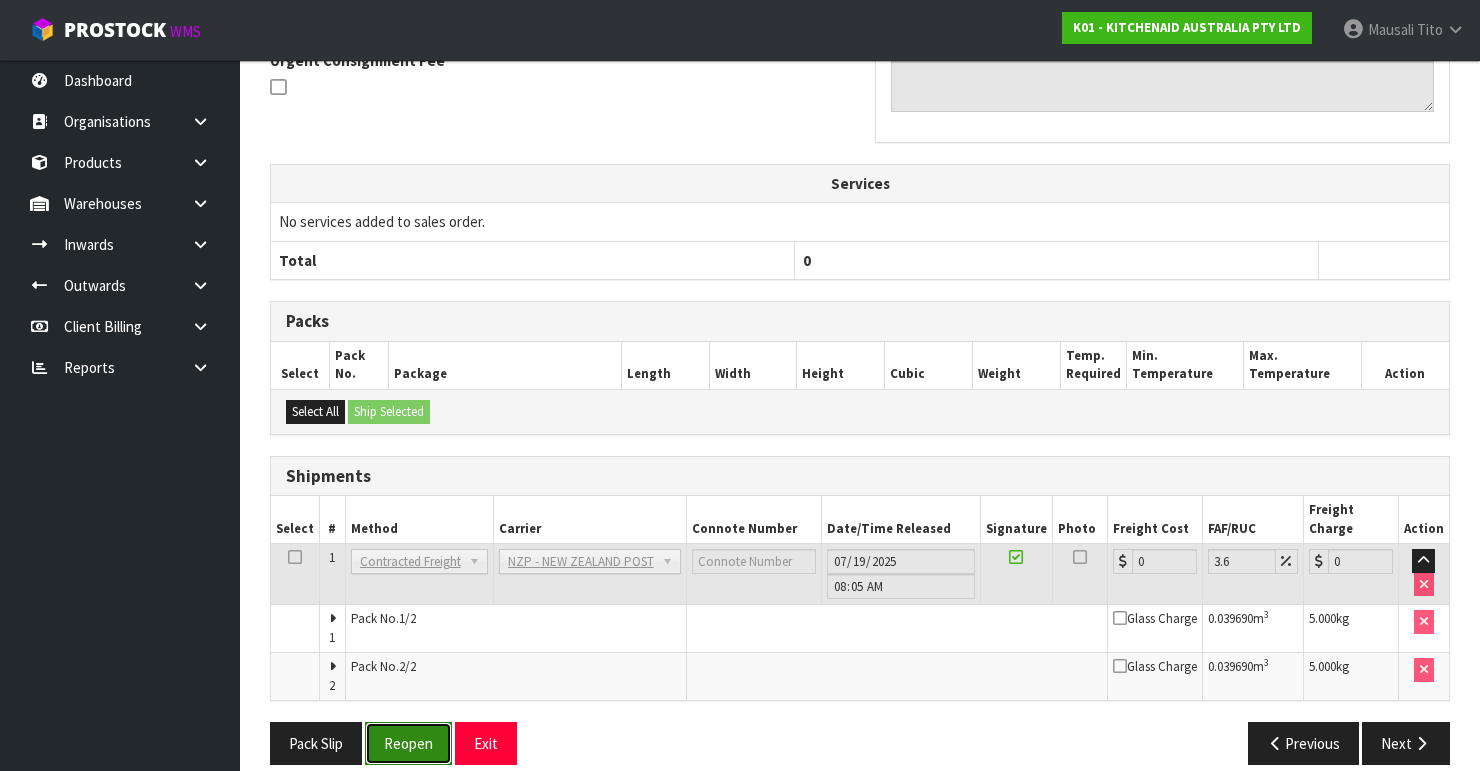 drag, startPoint x: 393, startPoint y: 718, endPoint x: 488, endPoint y: 704, distance: 96.02604 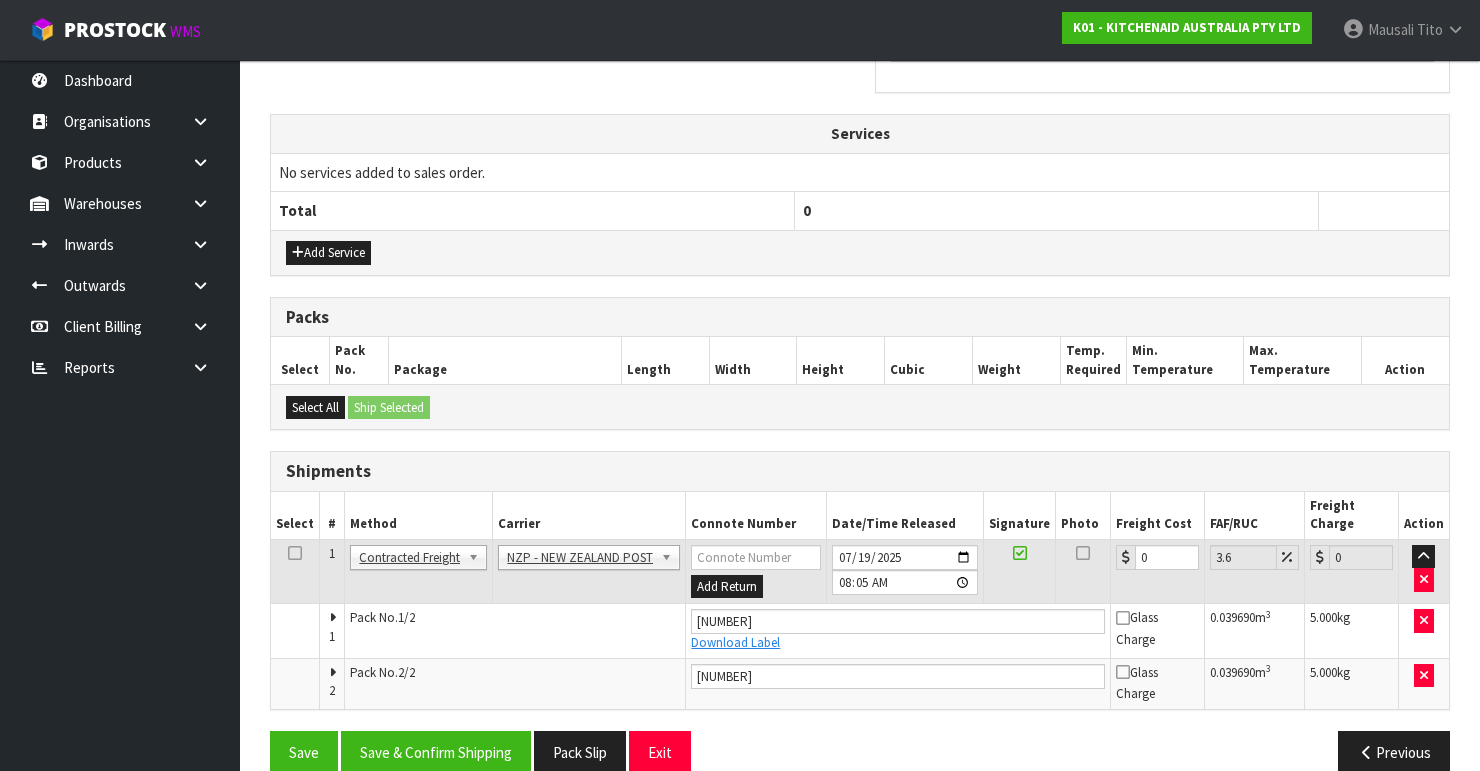 scroll, scrollTop: 668, scrollLeft: 0, axis: vertical 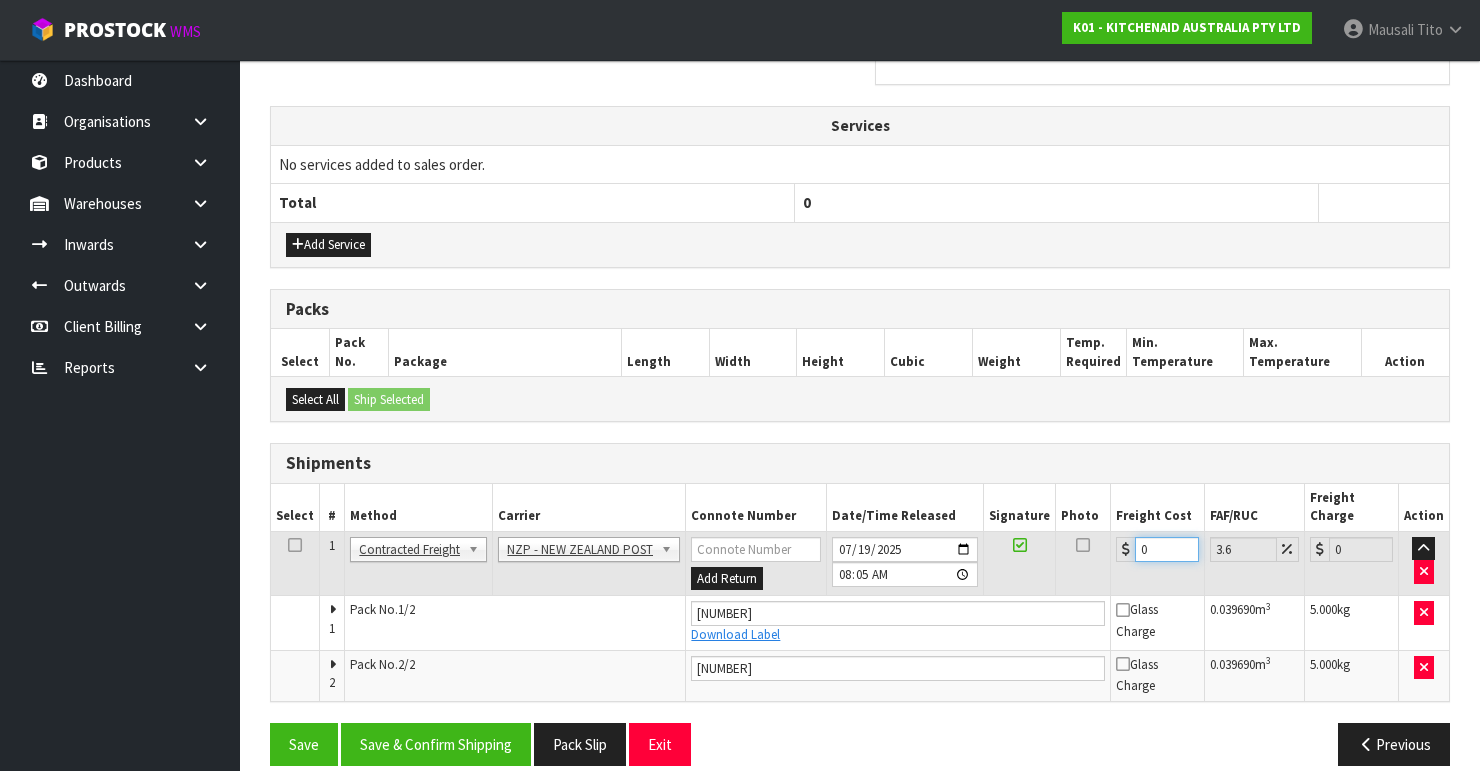 drag, startPoint x: 1152, startPoint y: 527, endPoint x: 1121, endPoint y: 536, distance: 32.280025 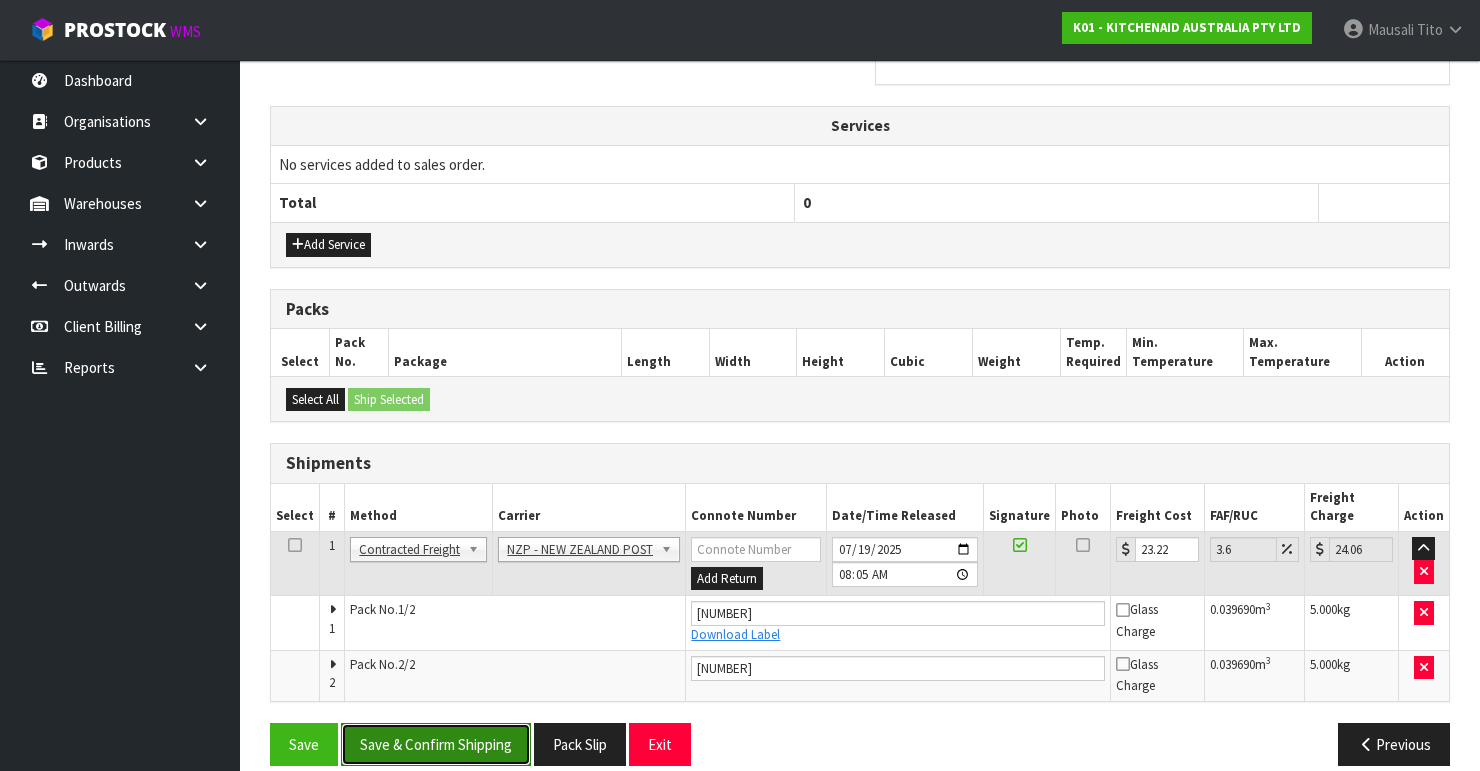 click on "Save & Confirm Shipping" at bounding box center [436, 744] 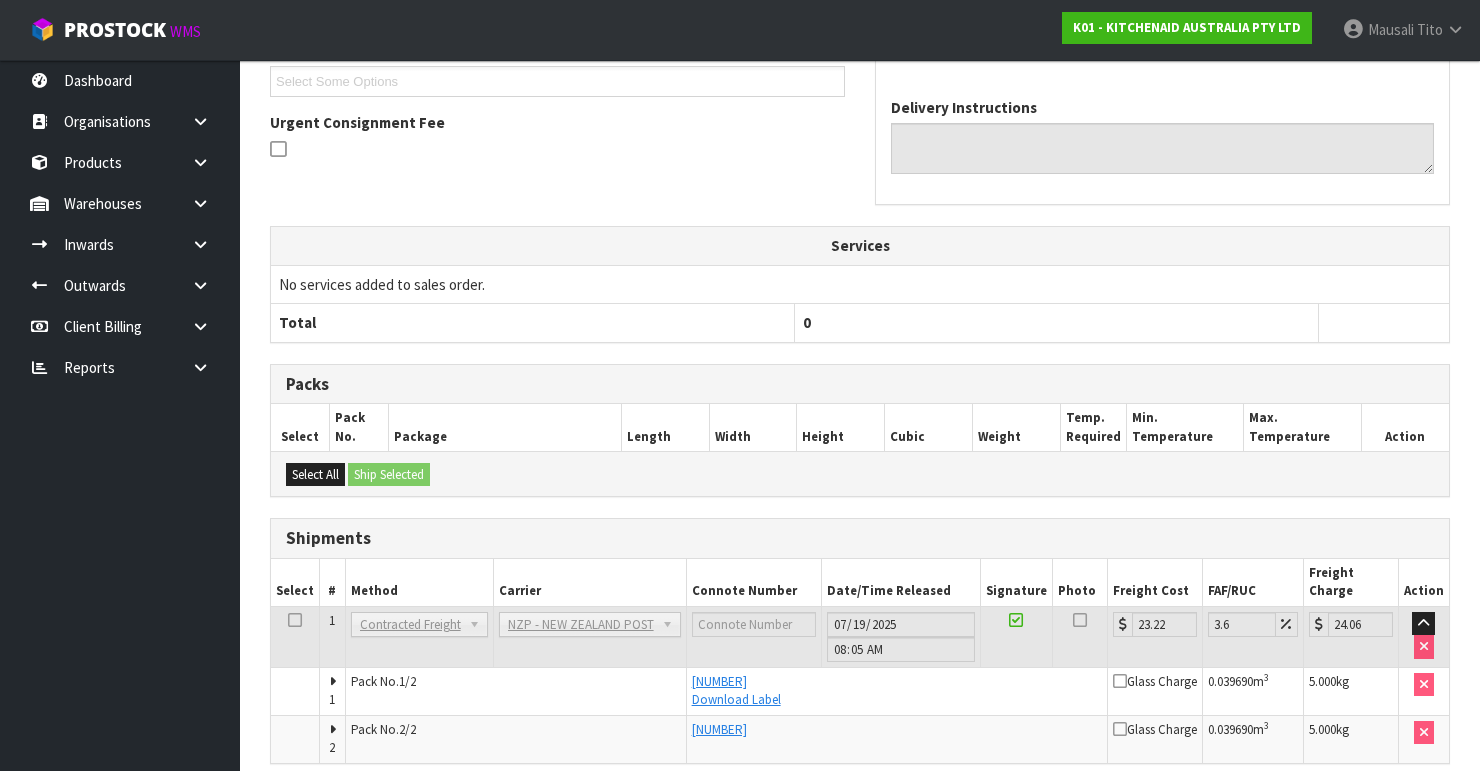 scroll, scrollTop: 610, scrollLeft: 0, axis: vertical 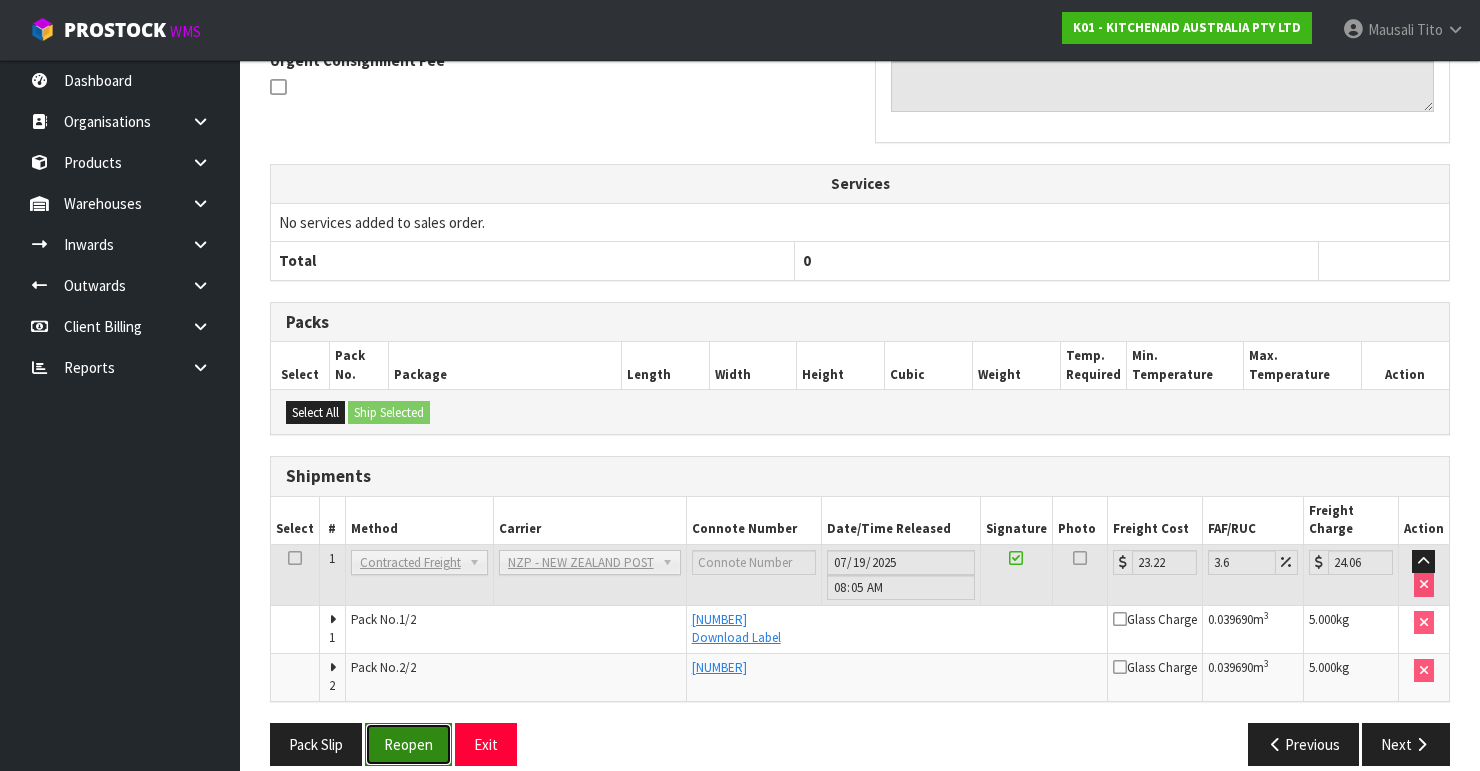 click on "Reopen" at bounding box center [408, 744] 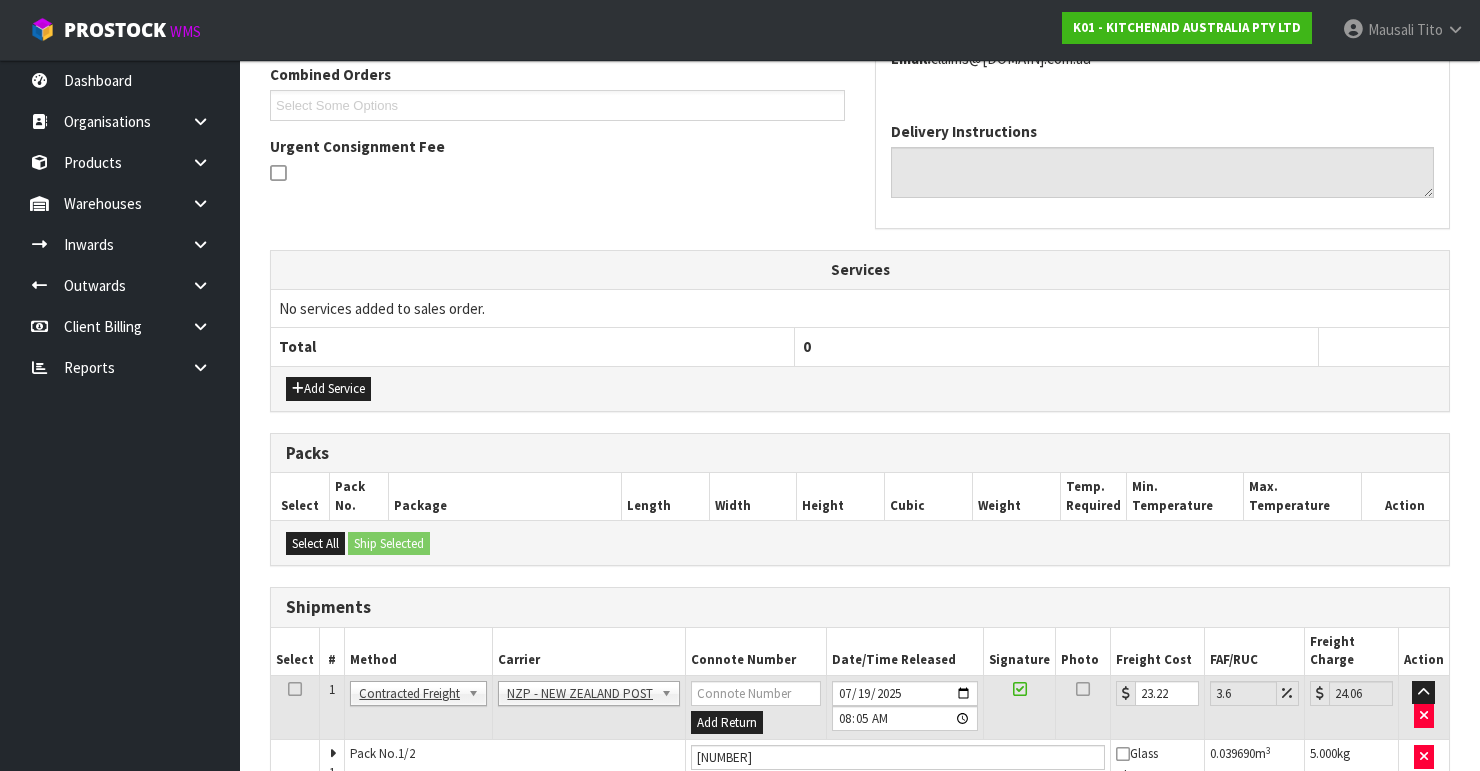 scroll, scrollTop: 668, scrollLeft: 0, axis: vertical 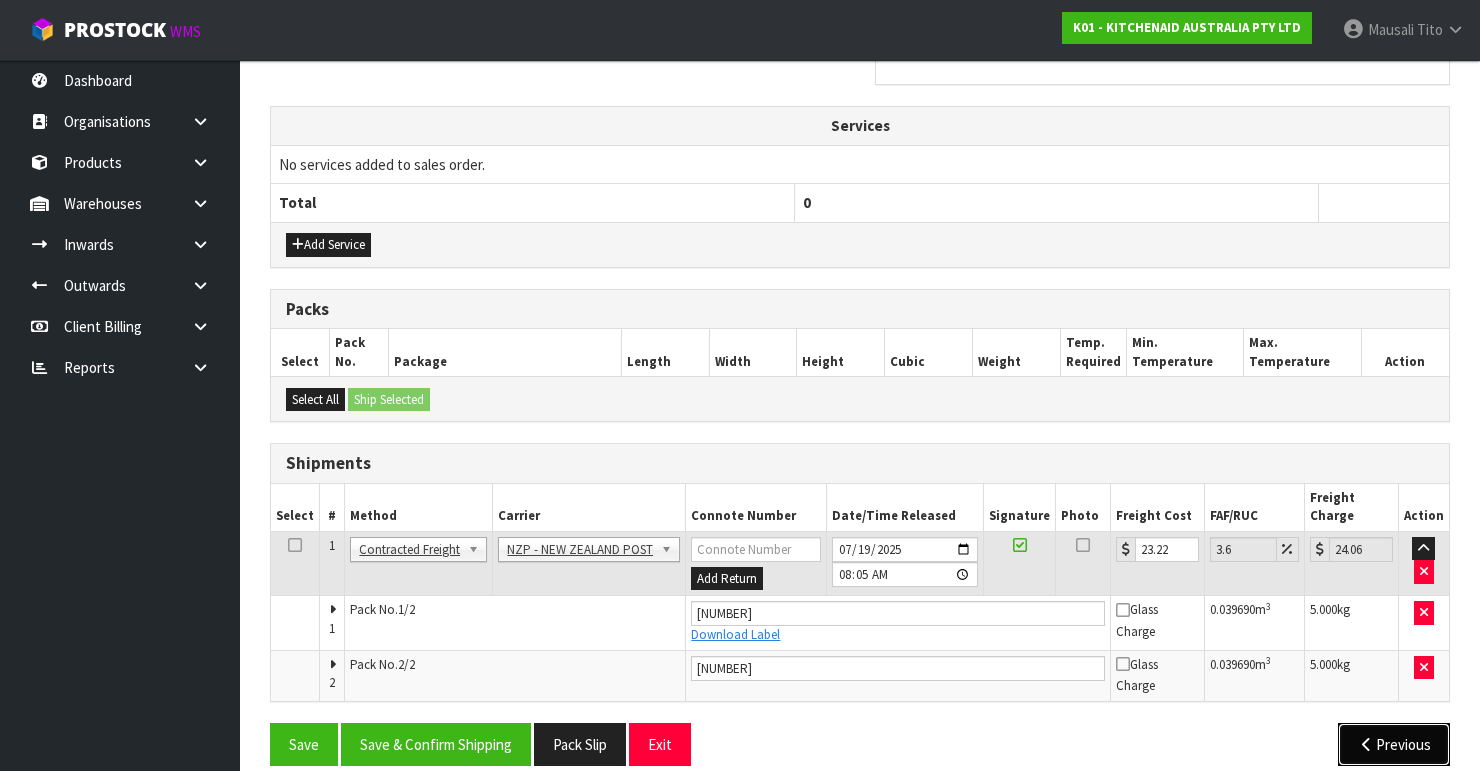 click on "Previous" at bounding box center (1394, 744) 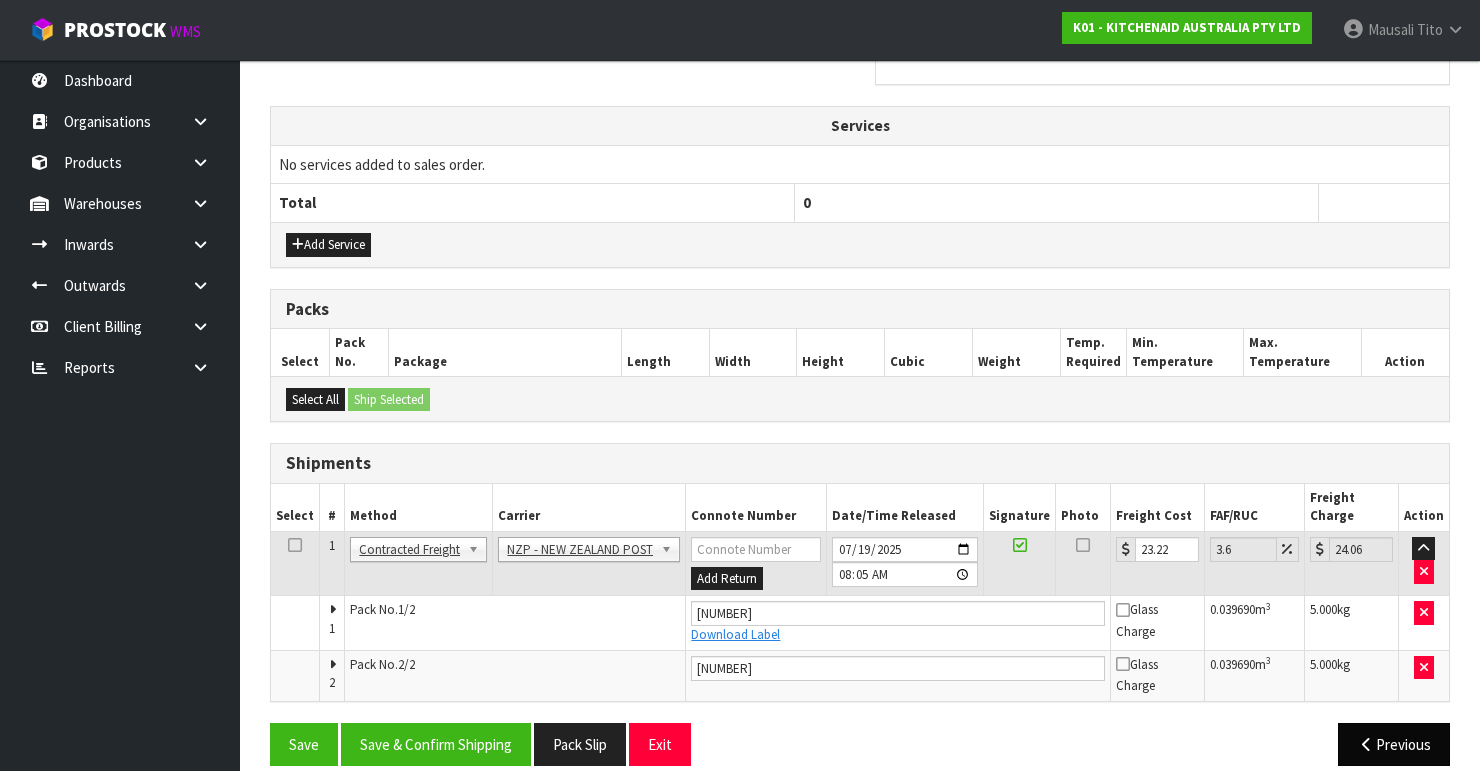 scroll, scrollTop: 404, scrollLeft: 0, axis: vertical 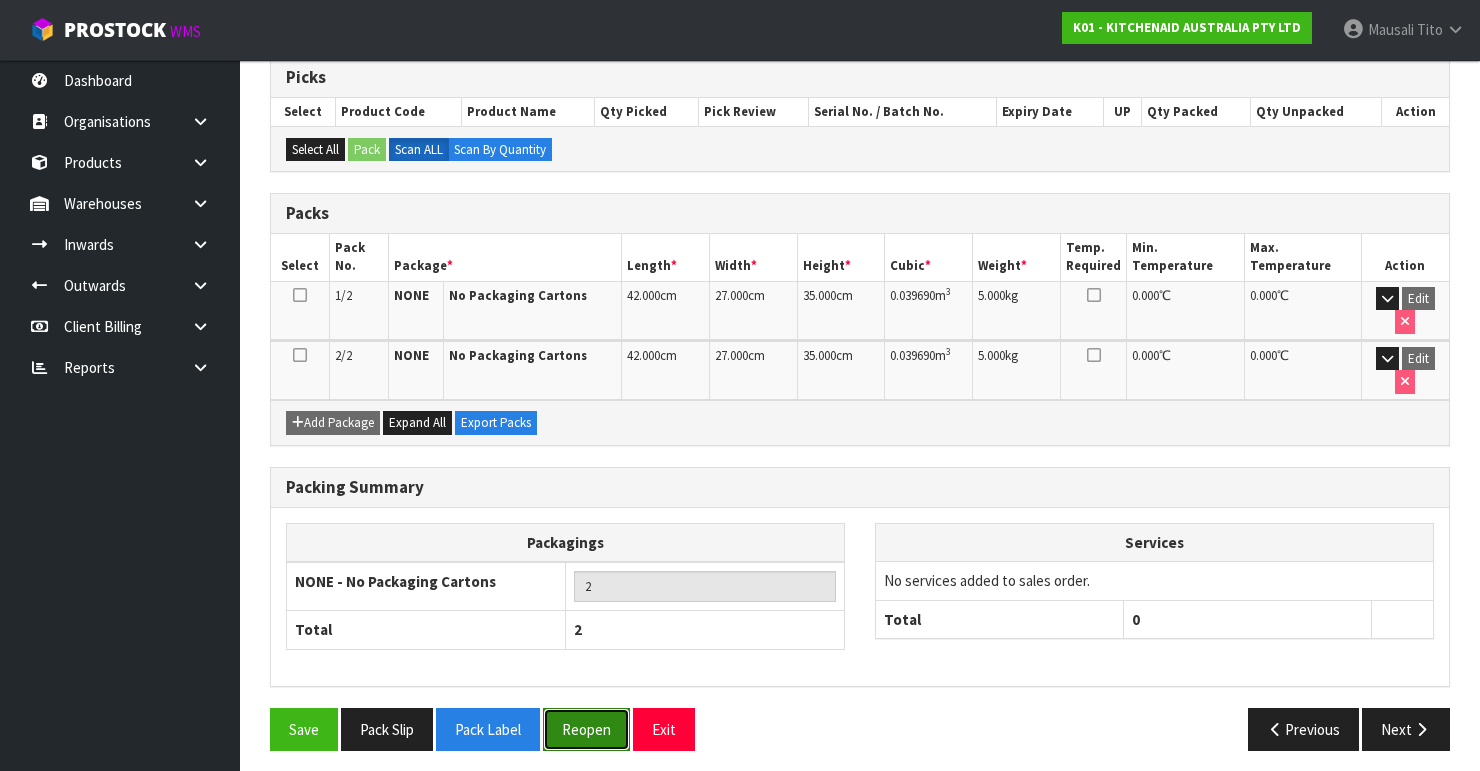click on "Reopen" at bounding box center [586, 729] 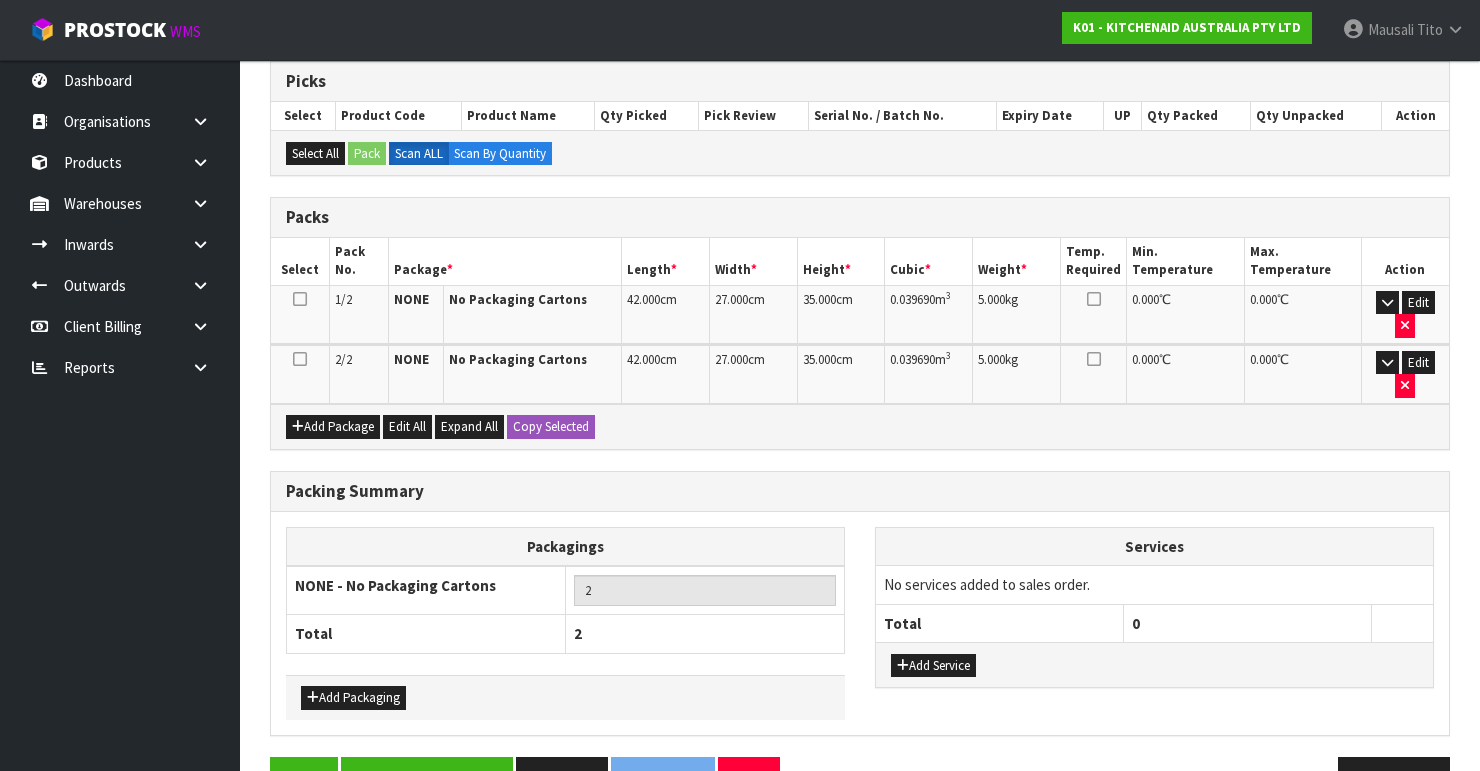 scroll, scrollTop: 448, scrollLeft: 0, axis: vertical 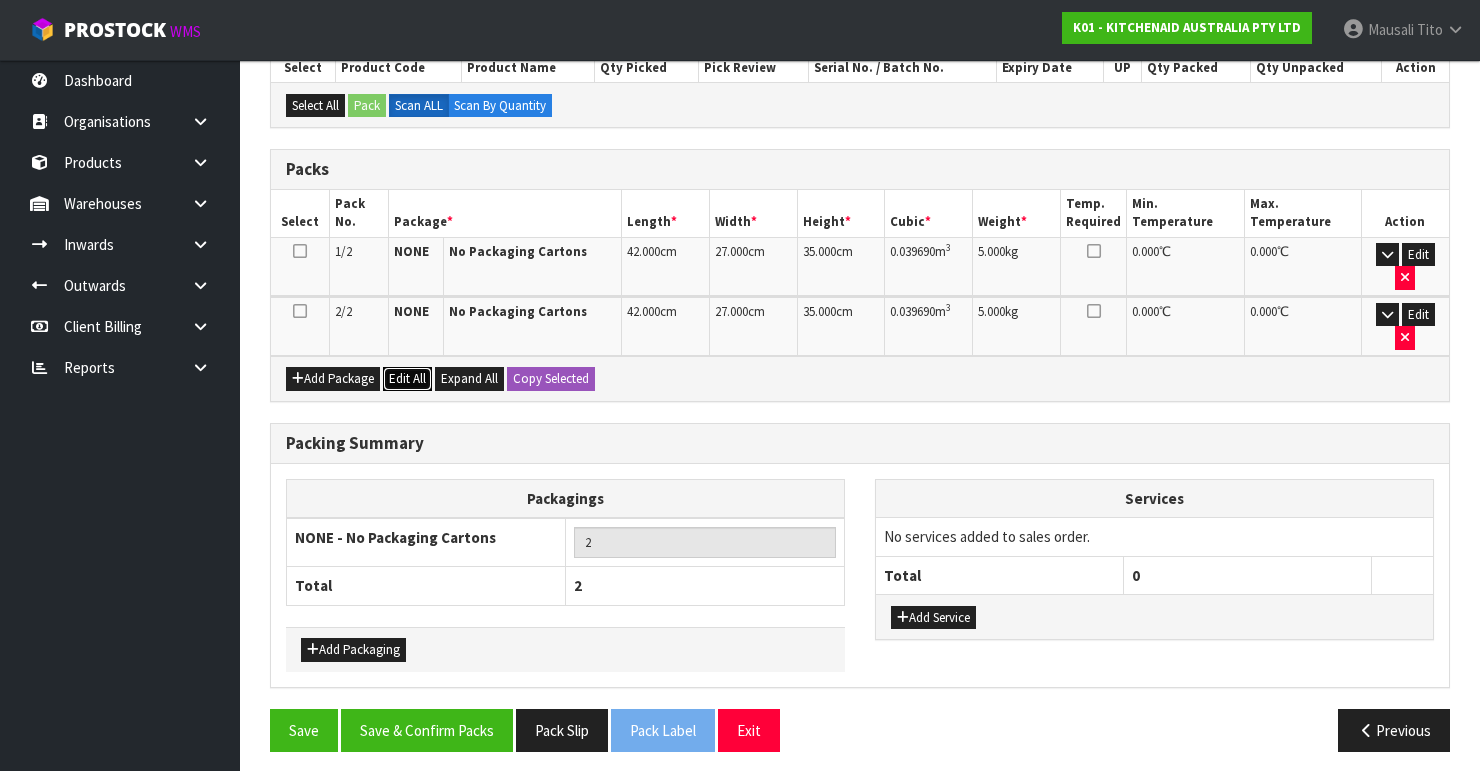 click on "Edit All" at bounding box center (407, 379) 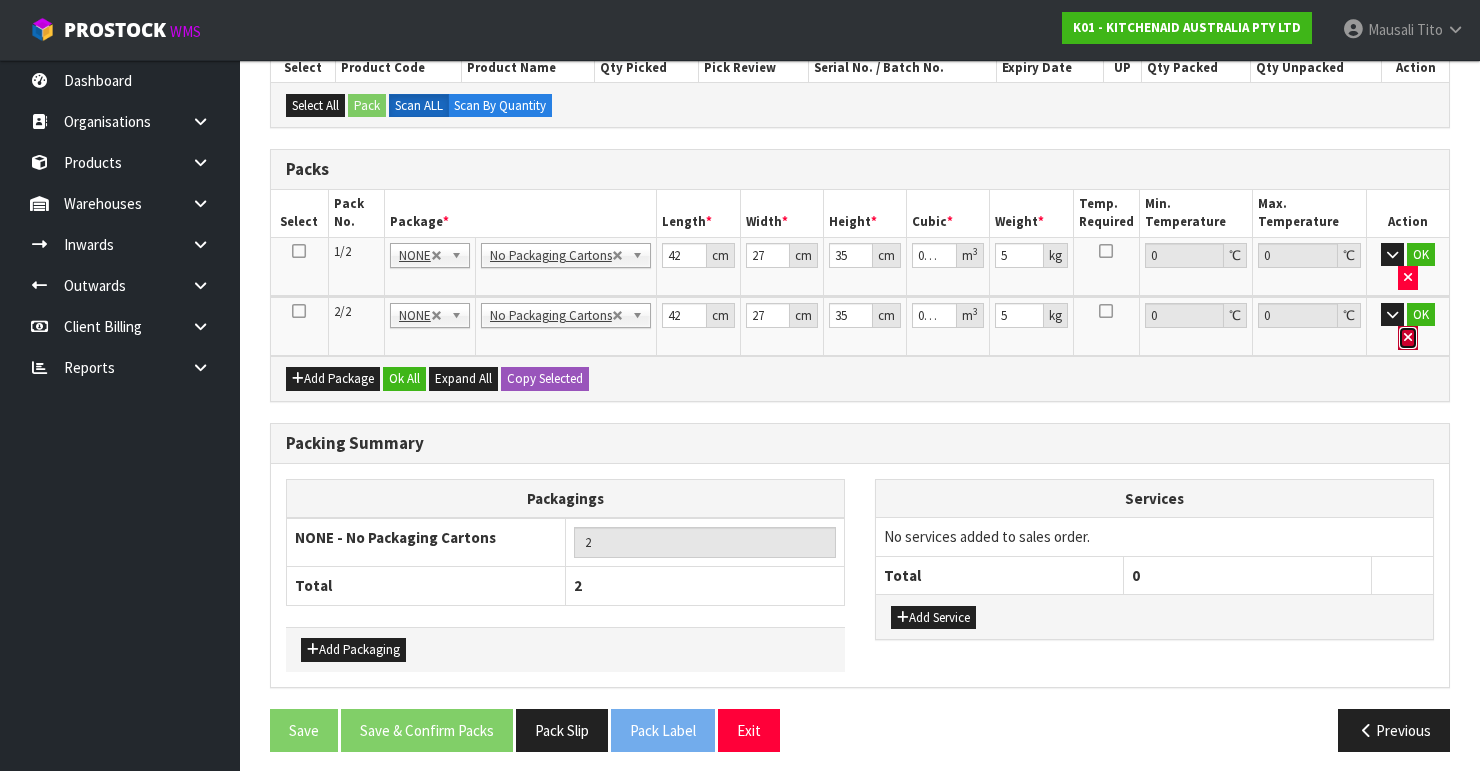 click at bounding box center [1408, 338] 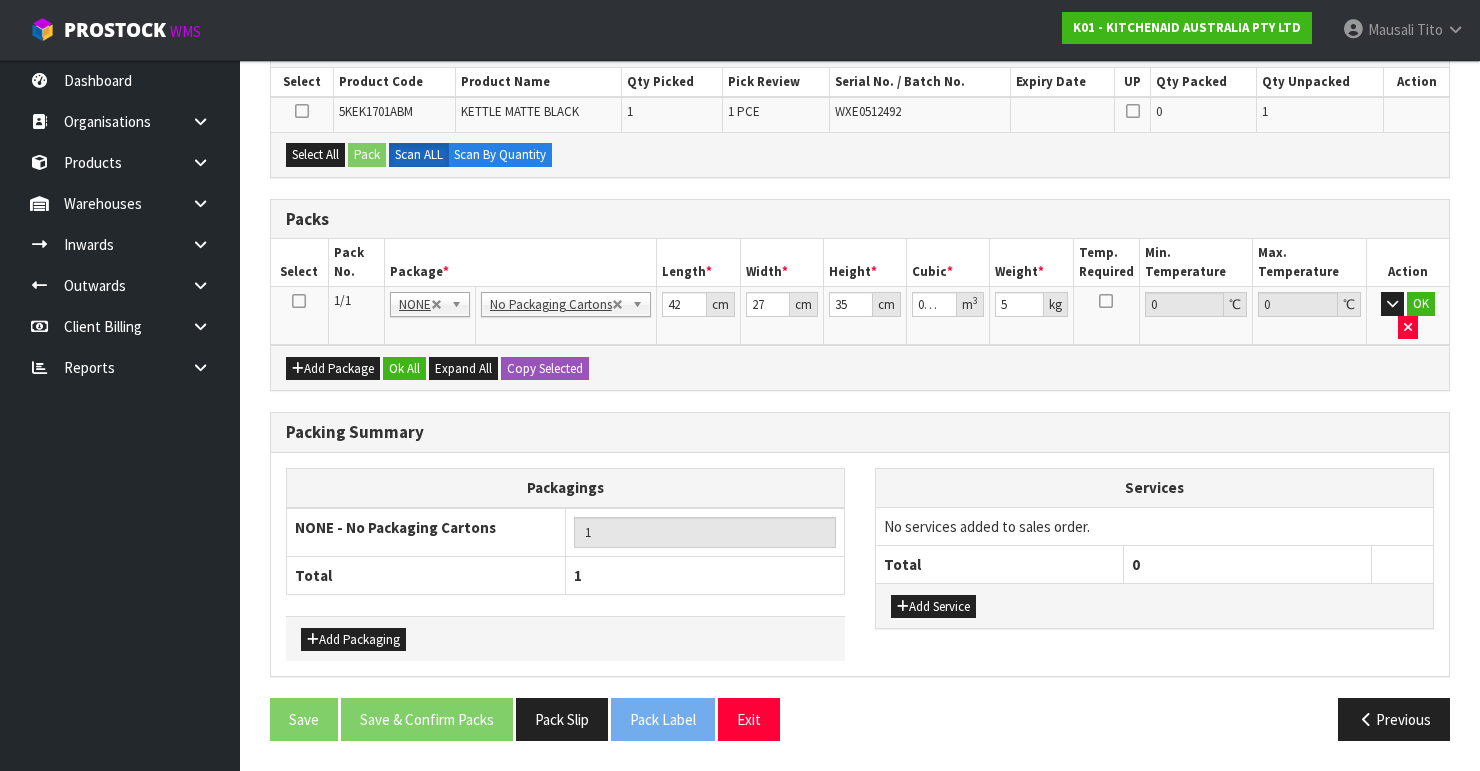 scroll, scrollTop: 424, scrollLeft: 0, axis: vertical 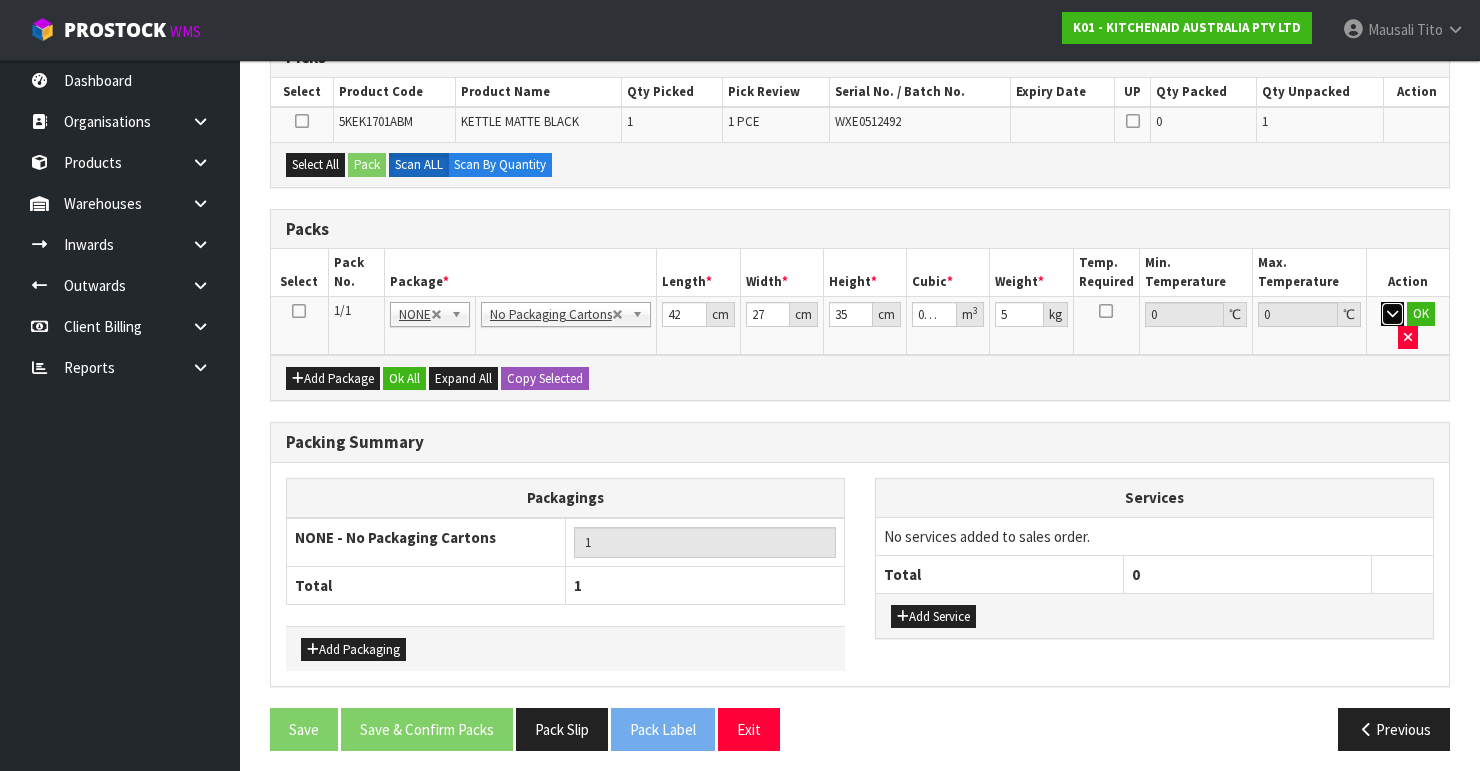 click at bounding box center [1392, 313] 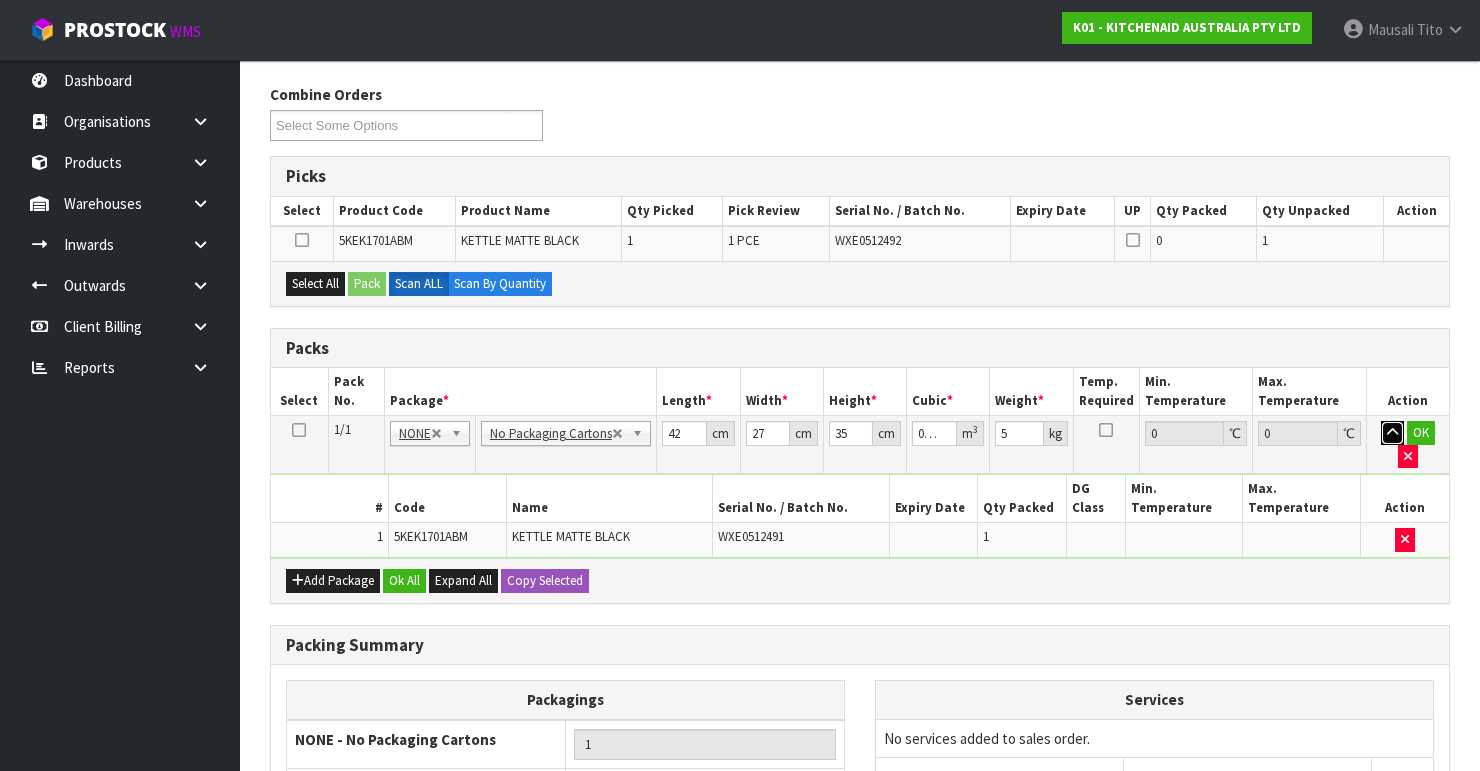 scroll, scrollTop: 264, scrollLeft: 0, axis: vertical 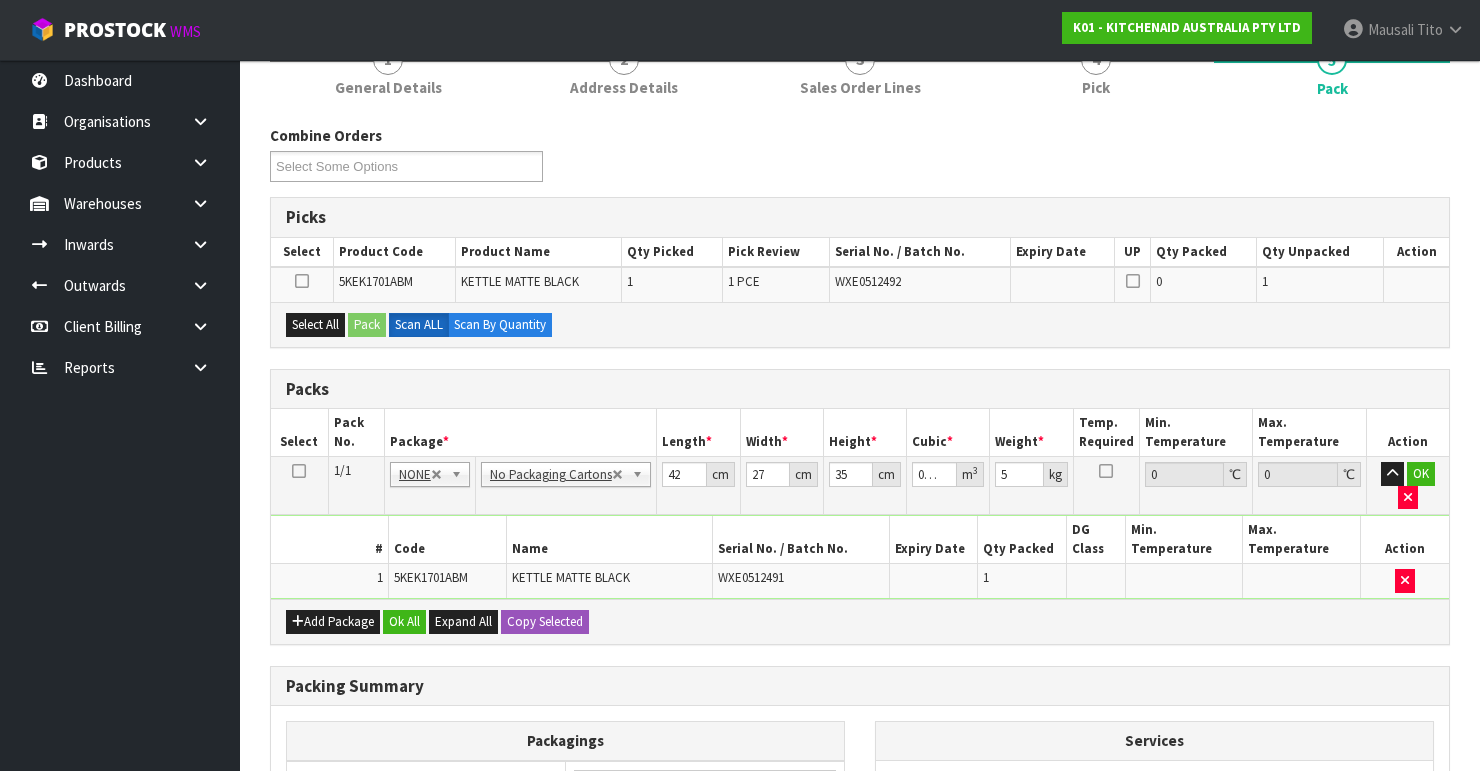 click at bounding box center [299, 471] 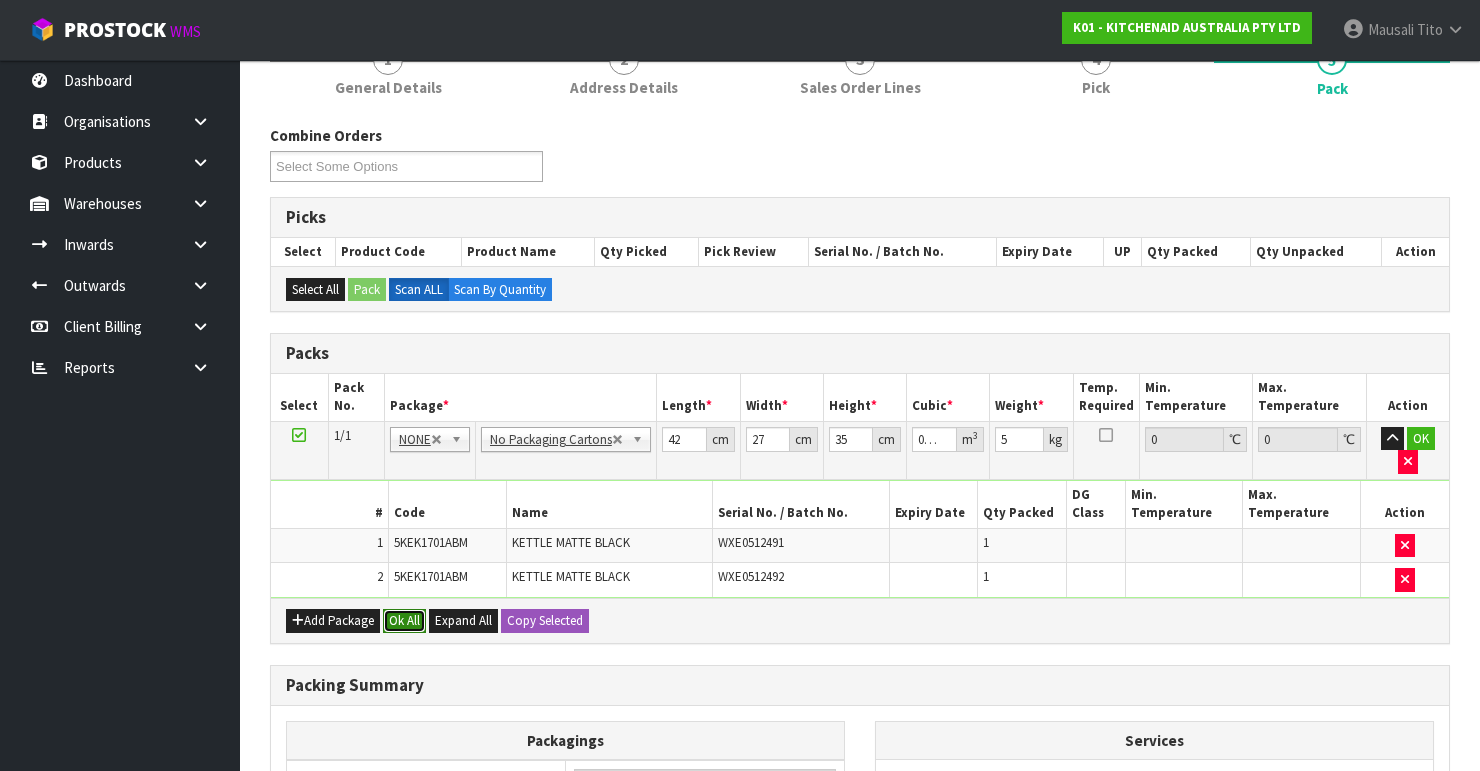 click on "Ok All" at bounding box center (404, 621) 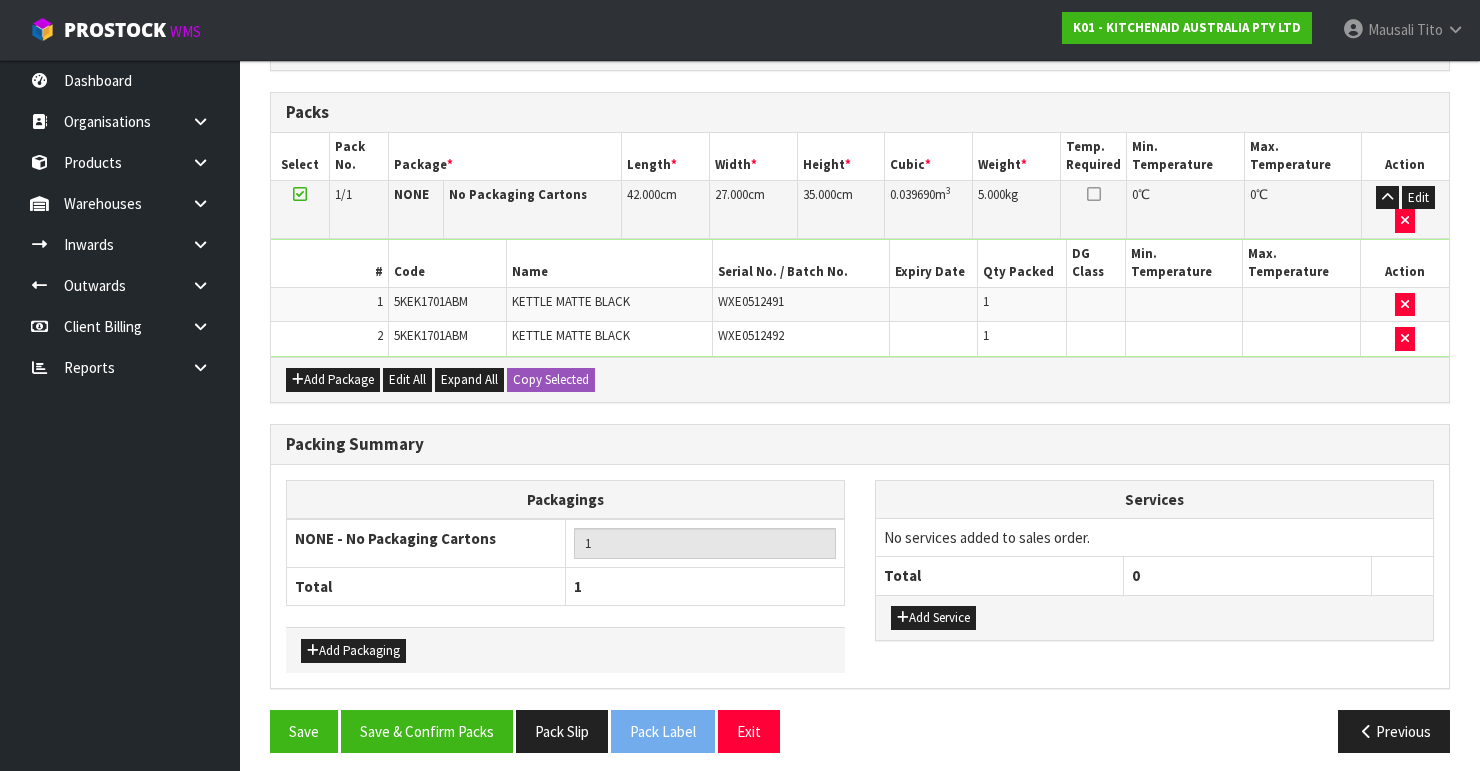 scroll, scrollTop: 506, scrollLeft: 0, axis: vertical 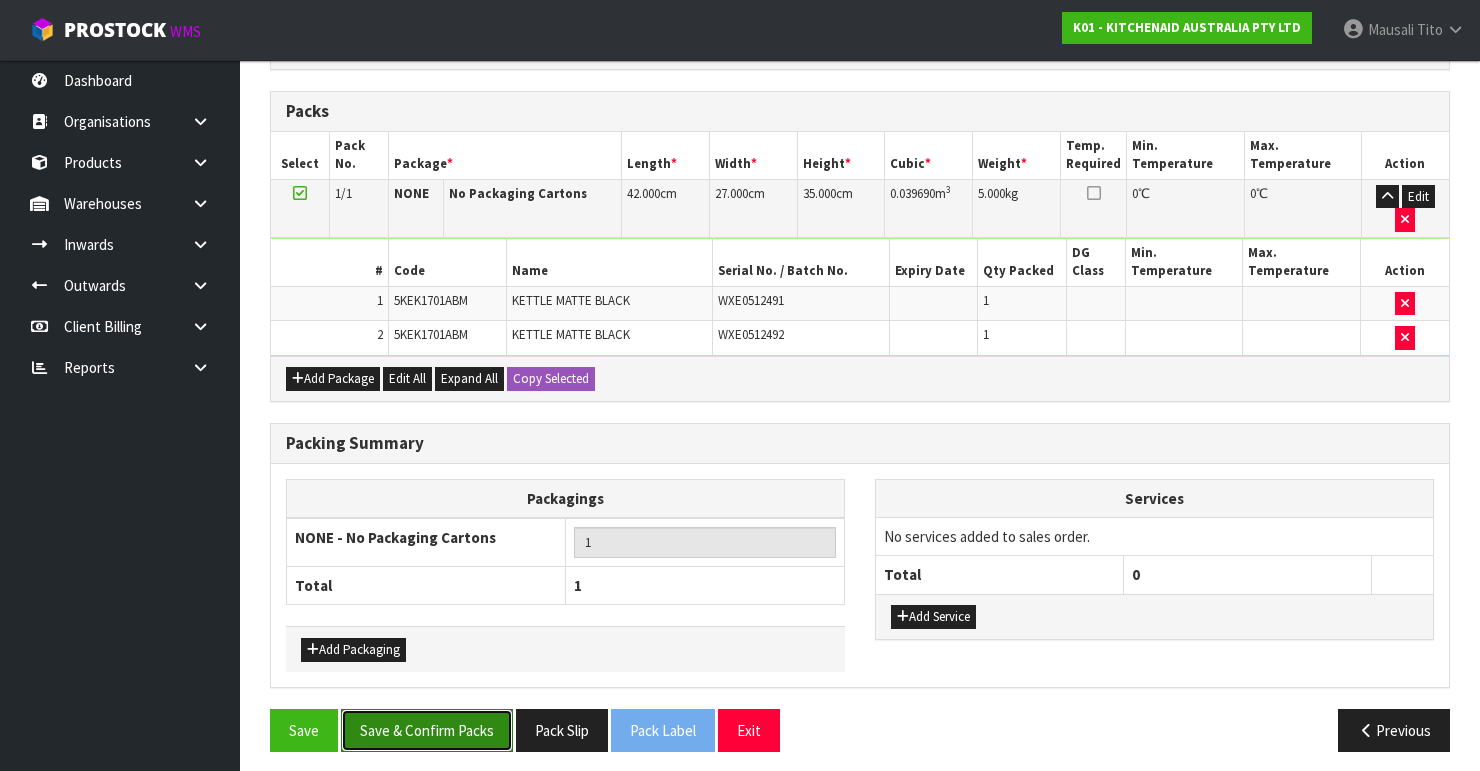 click on "Save & Confirm Packs" at bounding box center (427, 730) 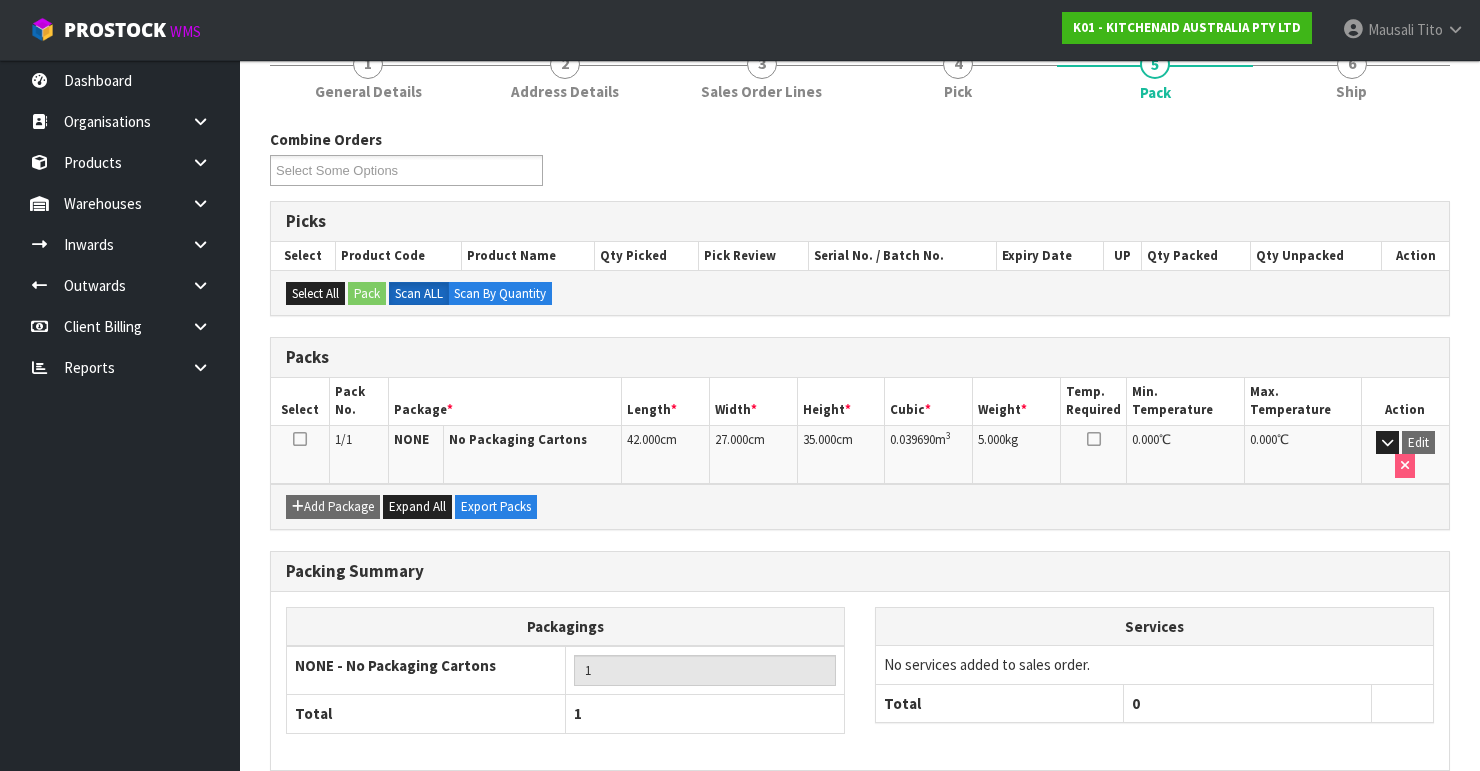scroll, scrollTop: 346, scrollLeft: 0, axis: vertical 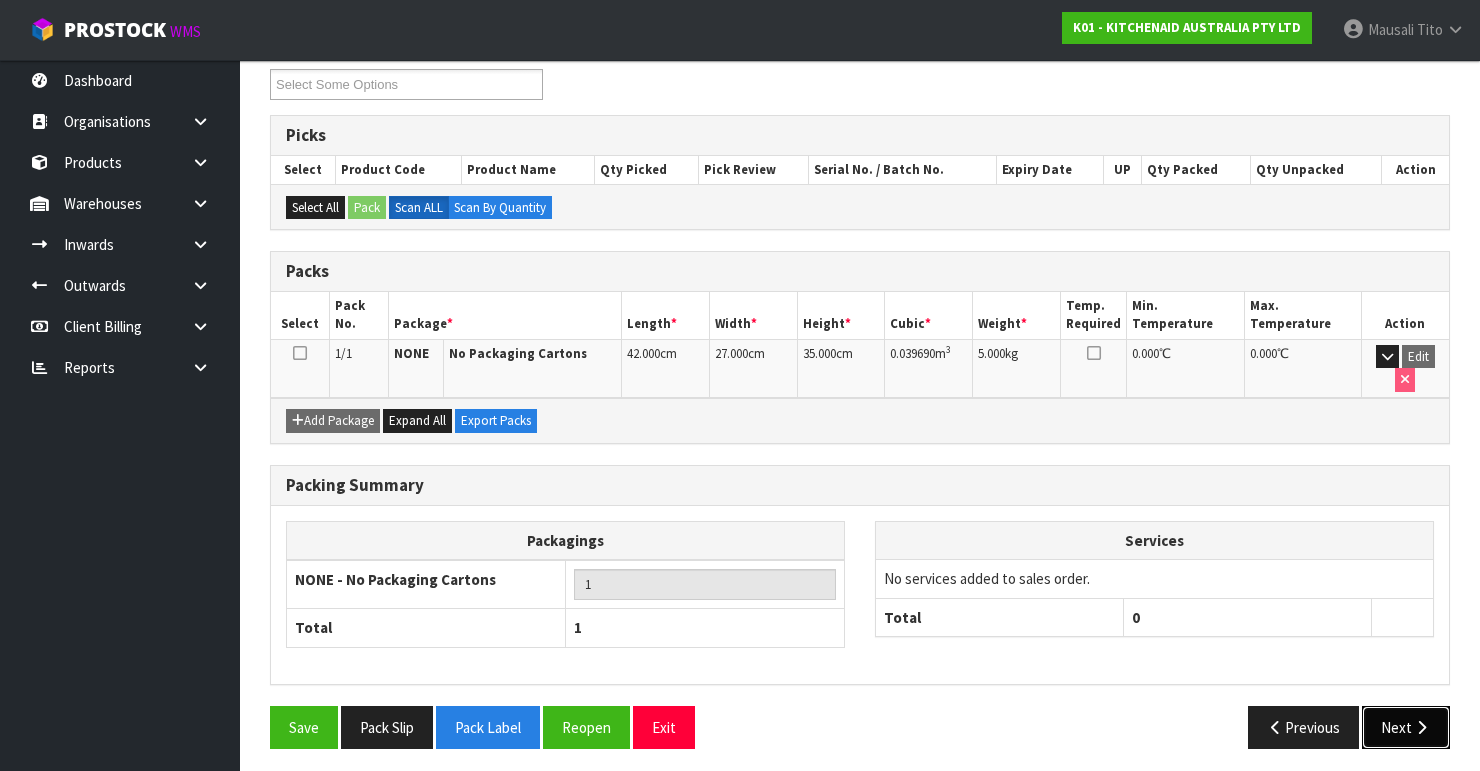 click on "Next" at bounding box center (1406, 727) 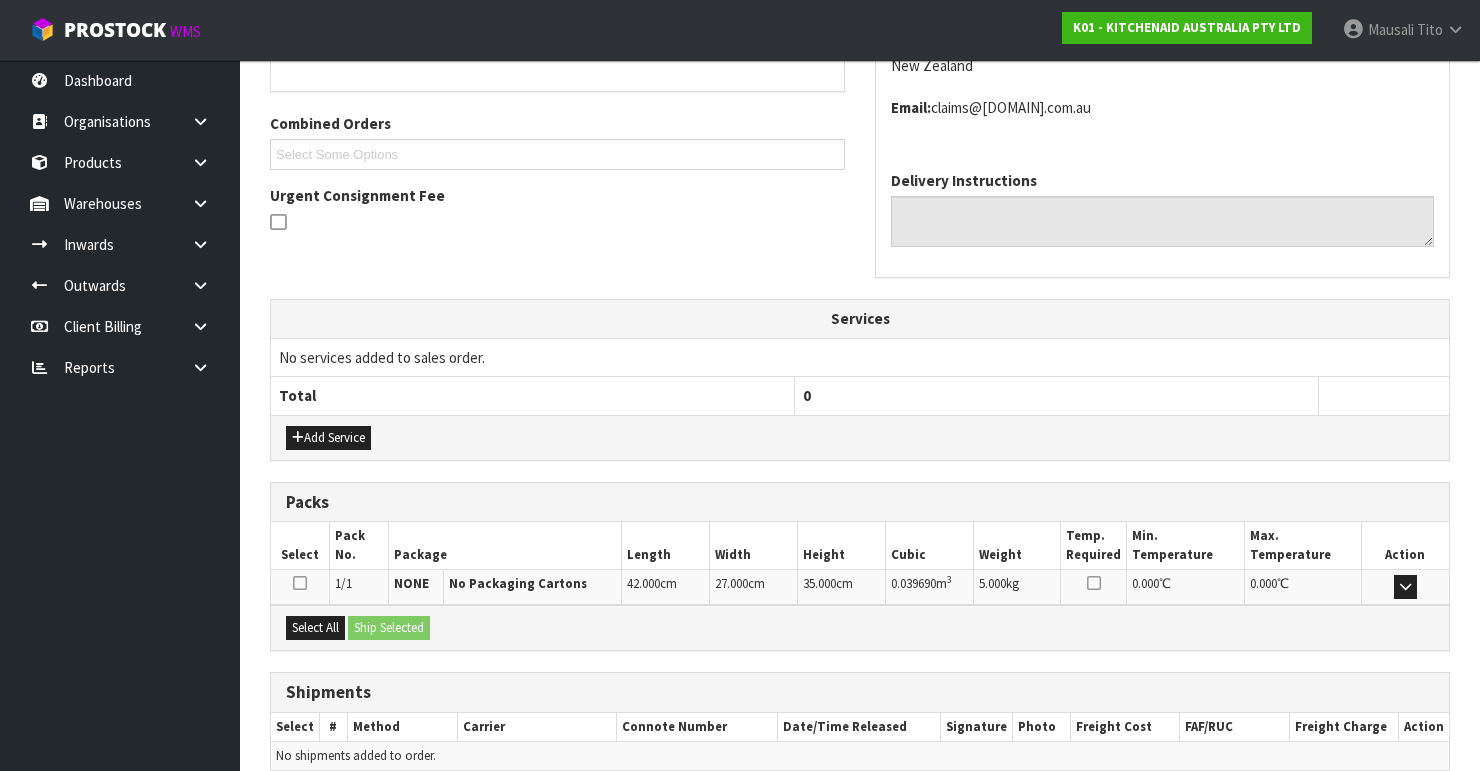 scroll, scrollTop: 562, scrollLeft: 0, axis: vertical 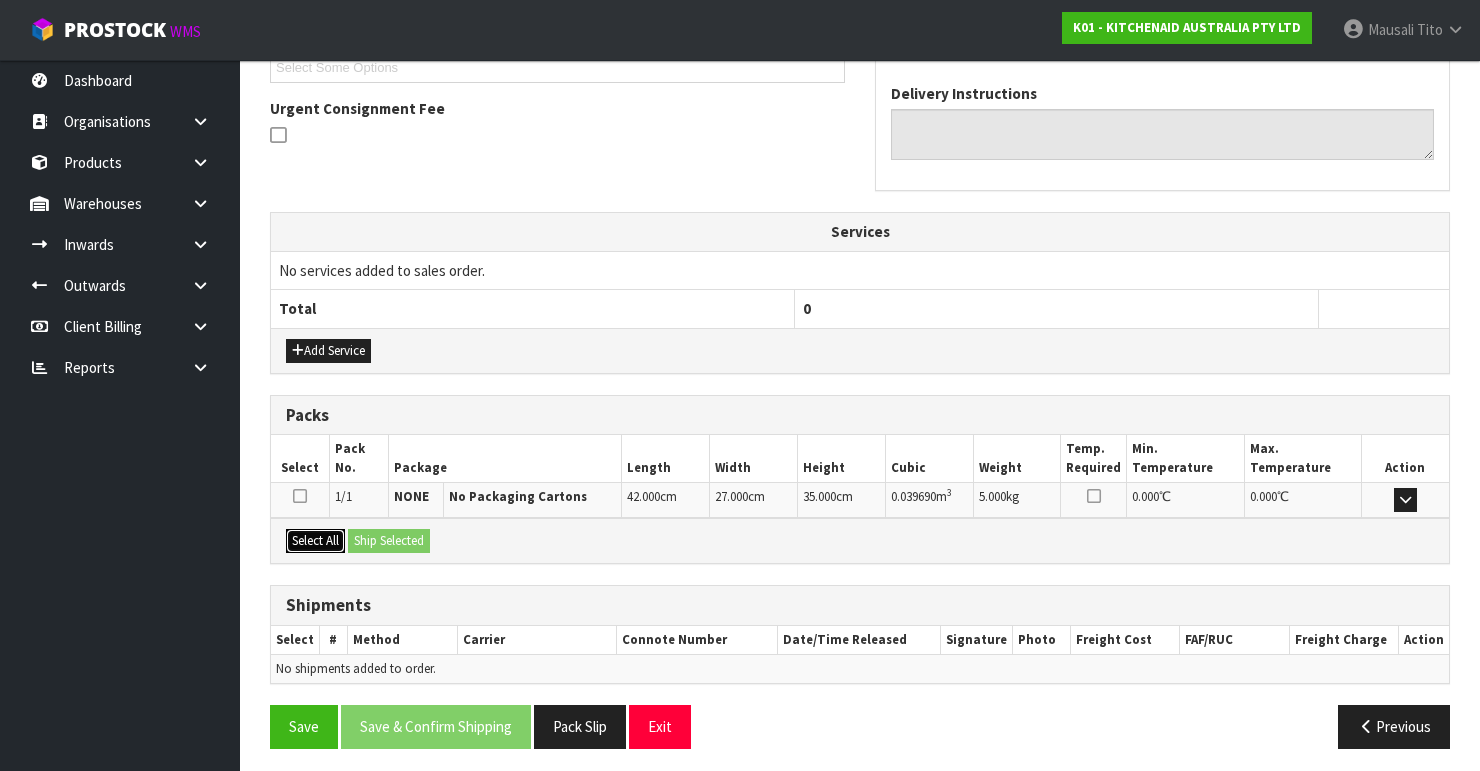 drag, startPoint x: 328, startPoint y: 534, endPoint x: 373, endPoint y: 541, distance: 45.54119 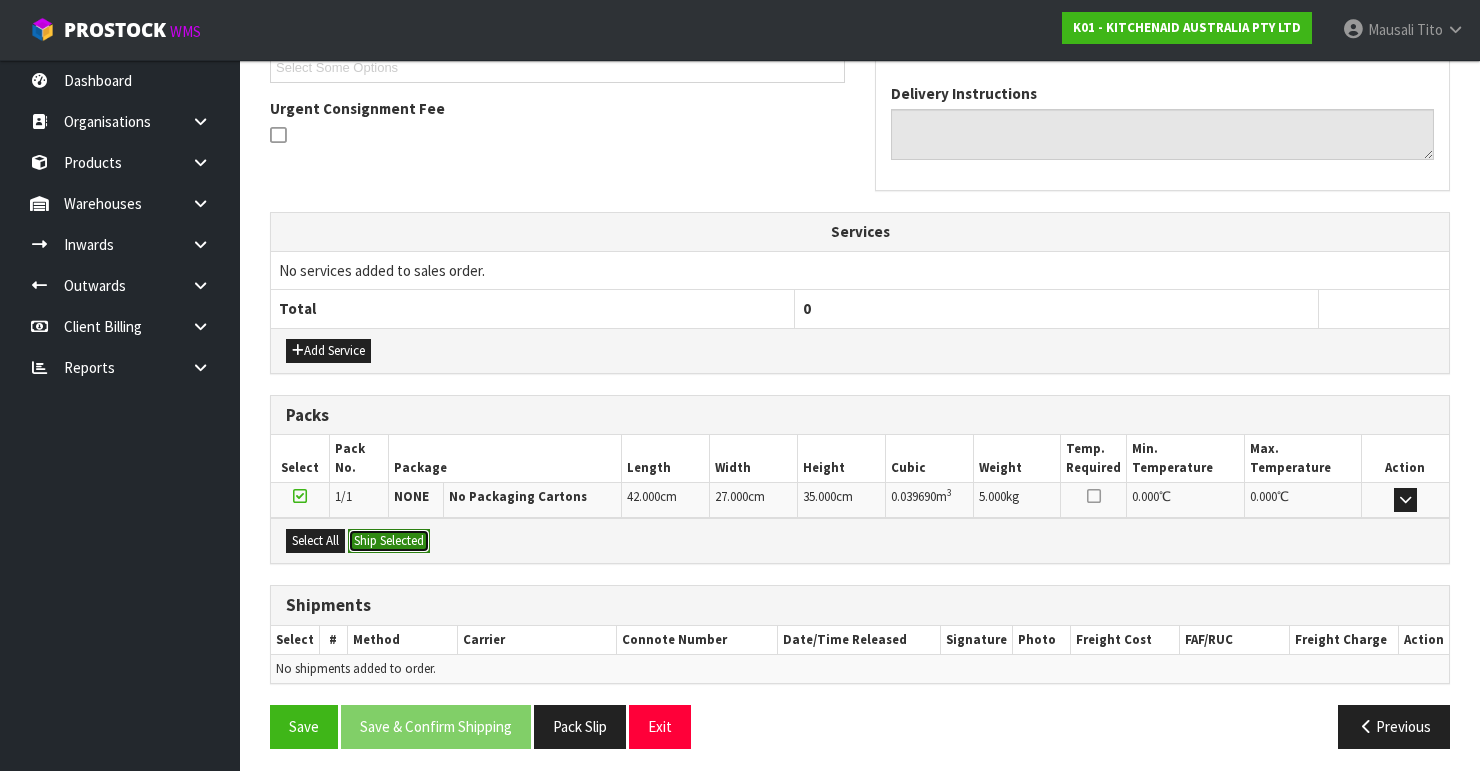 click on "Ship Selected" at bounding box center (389, 541) 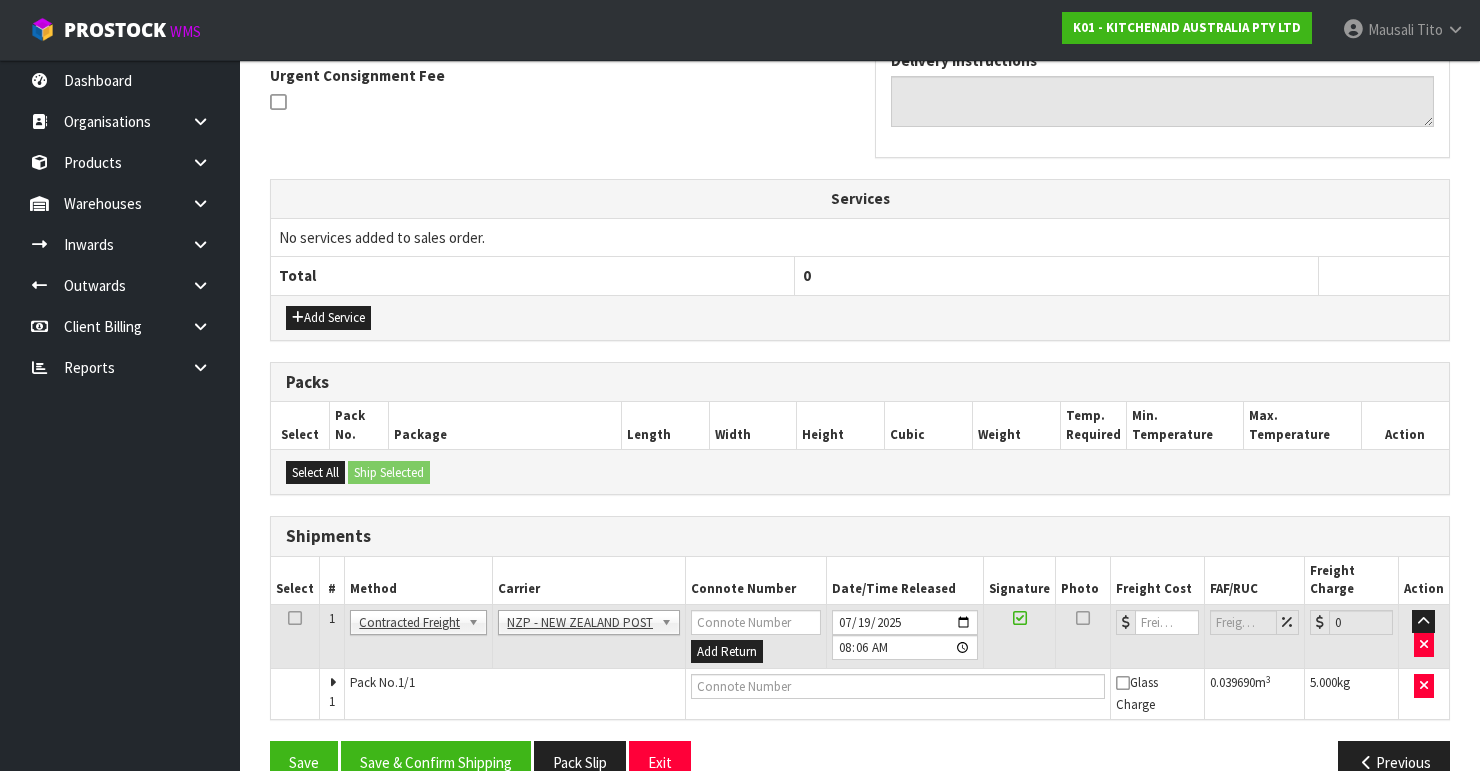 scroll, scrollTop: 613, scrollLeft: 0, axis: vertical 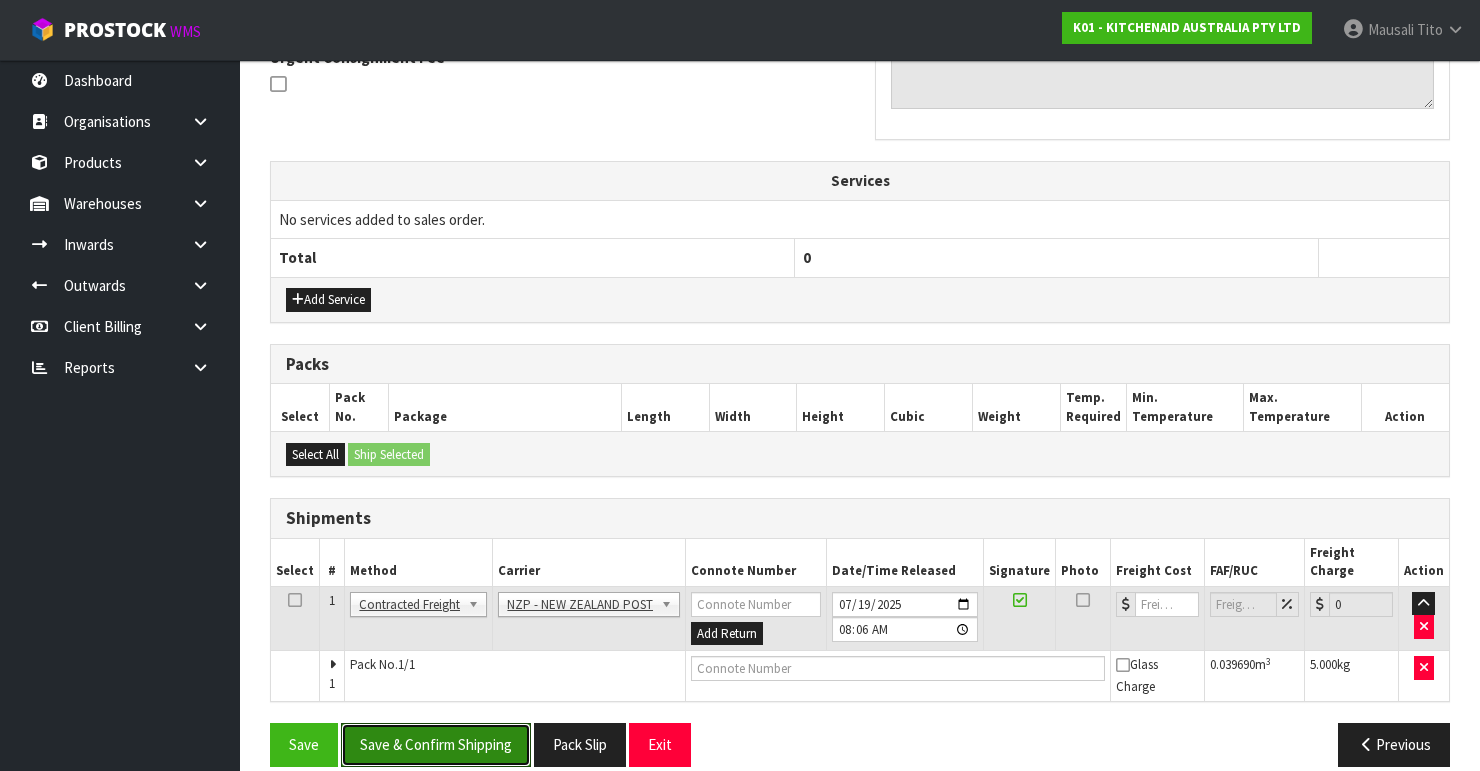 drag, startPoint x: 467, startPoint y: 710, endPoint x: 480, endPoint y: 688, distance: 25.553865 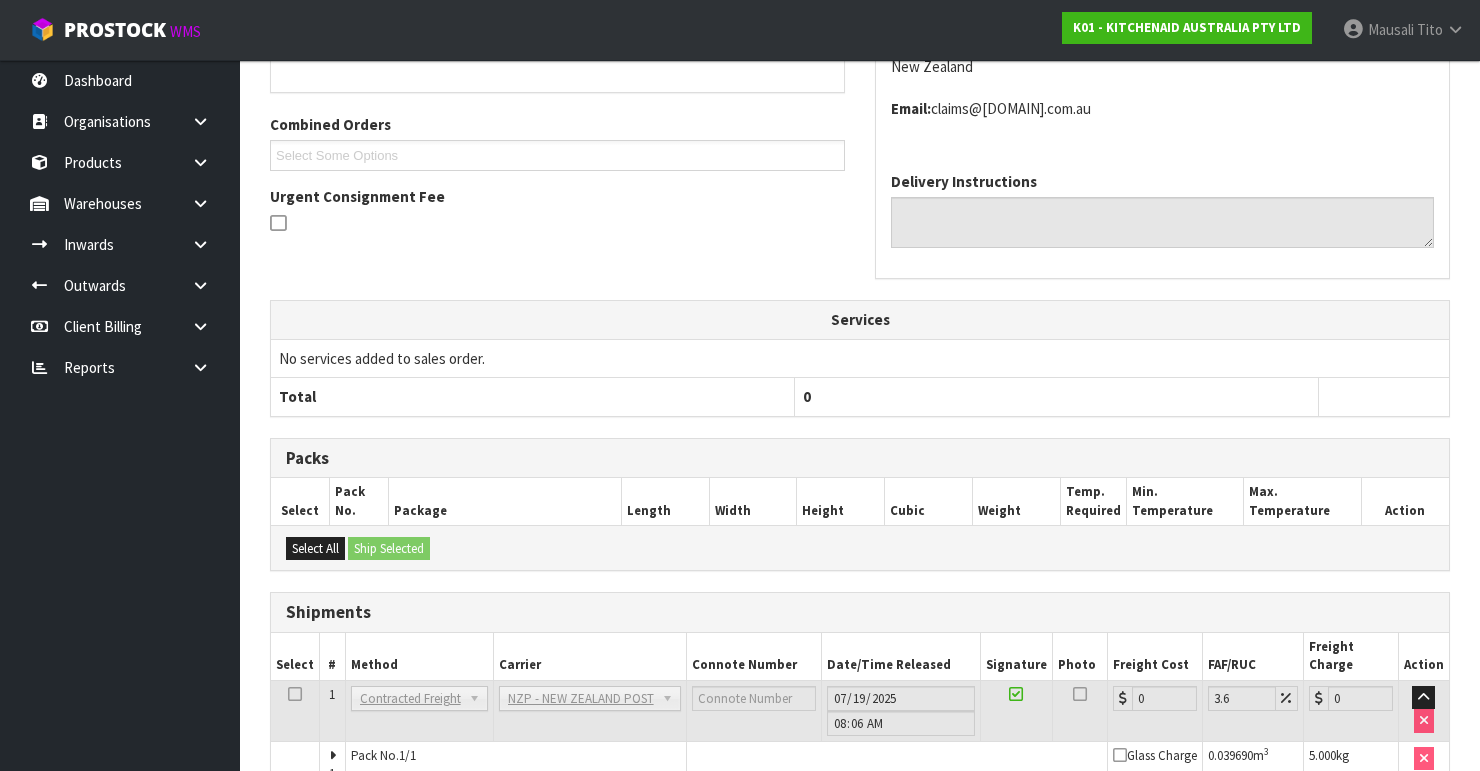 scroll, scrollTop: 563, scrollLeft: 0, axis: vertical 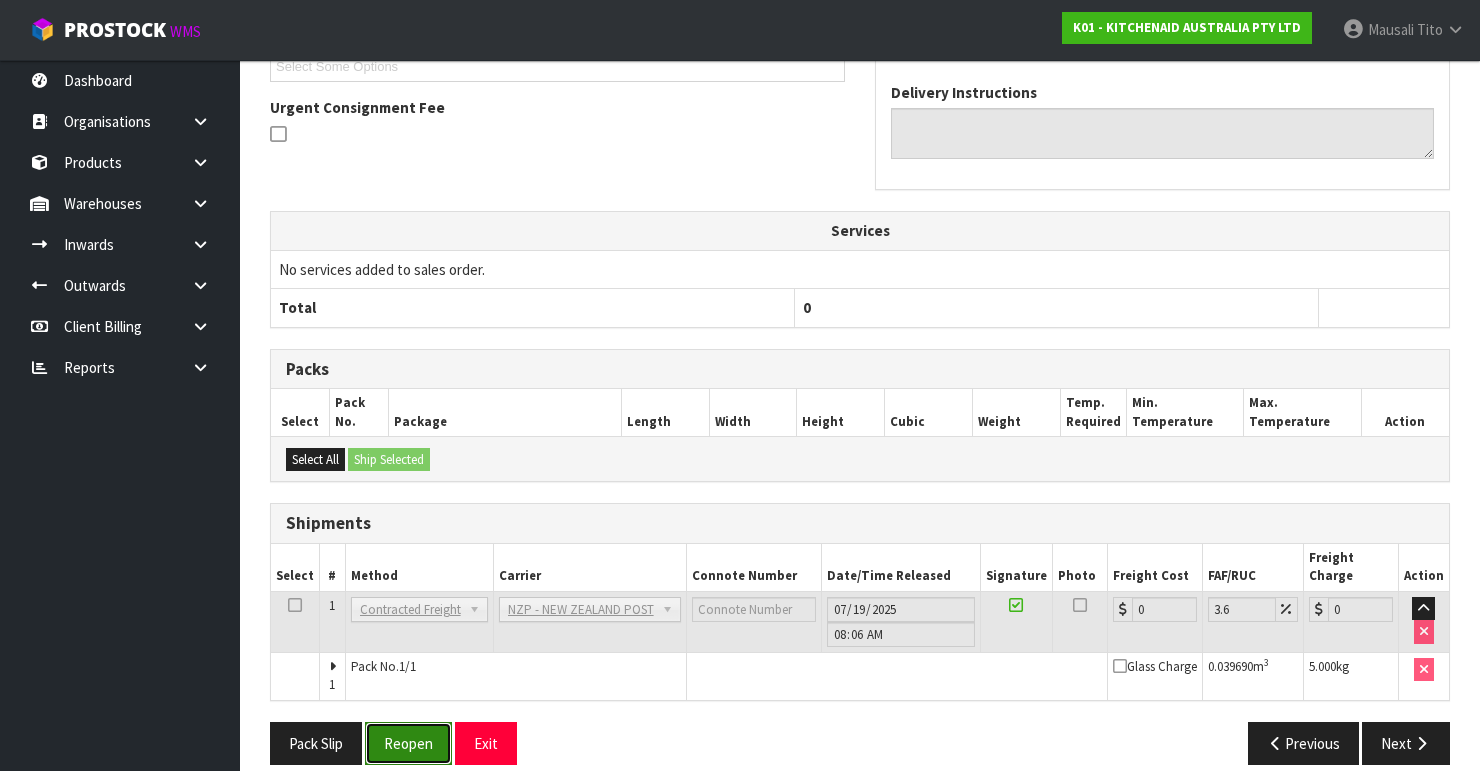 click on "Reopen" at bounding box center (408, 743) 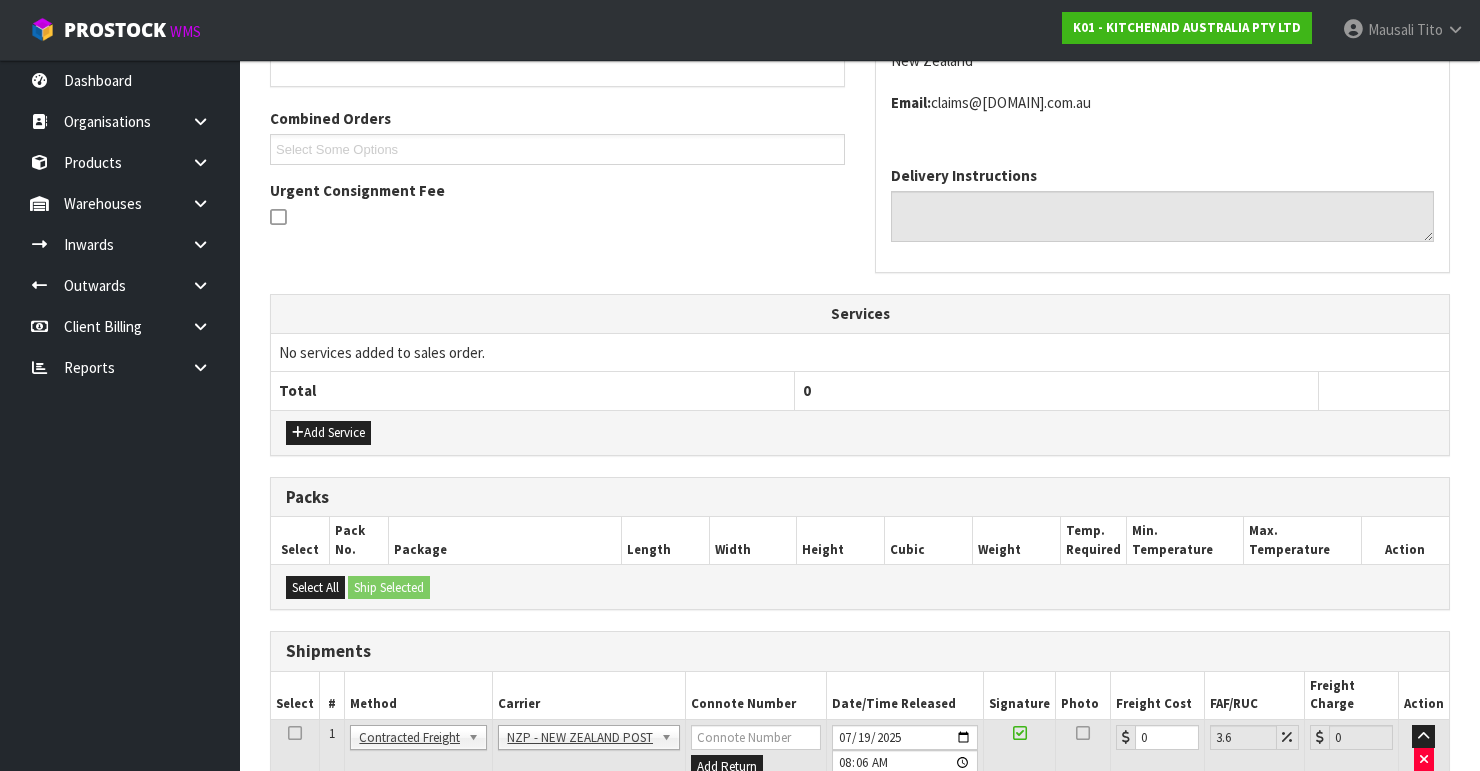 scroll, scrollTop: 613, scrollLeft: 0, axis: vertical 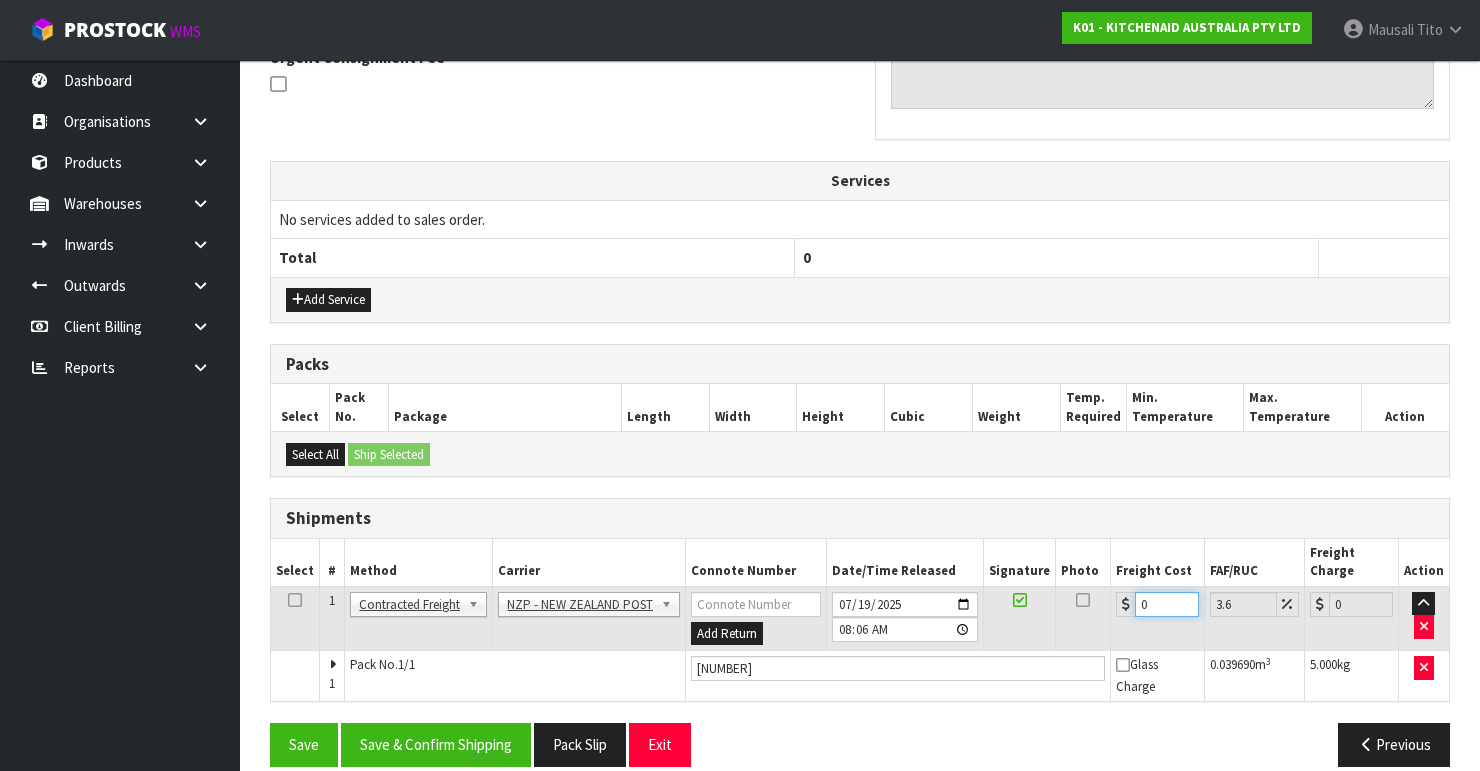 drag, startPoint x: 1150, startPoint y: 581, endPoint x: 1120, endPoint y: 591, distance: 31.622776 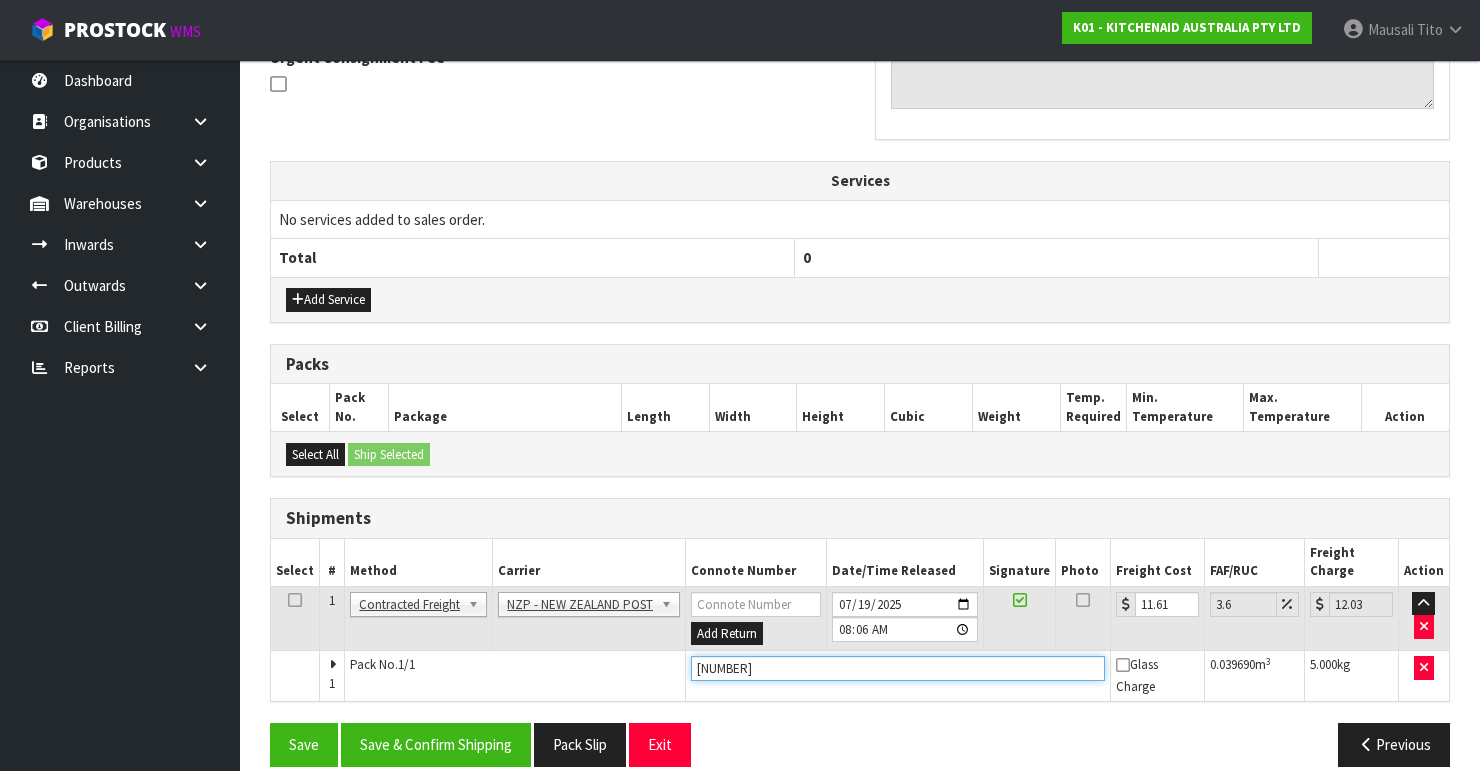 drag, startPoint x: 858, startPoint y: 644, endPoint x: 594, endPoint y: 664, distance: 264.7565 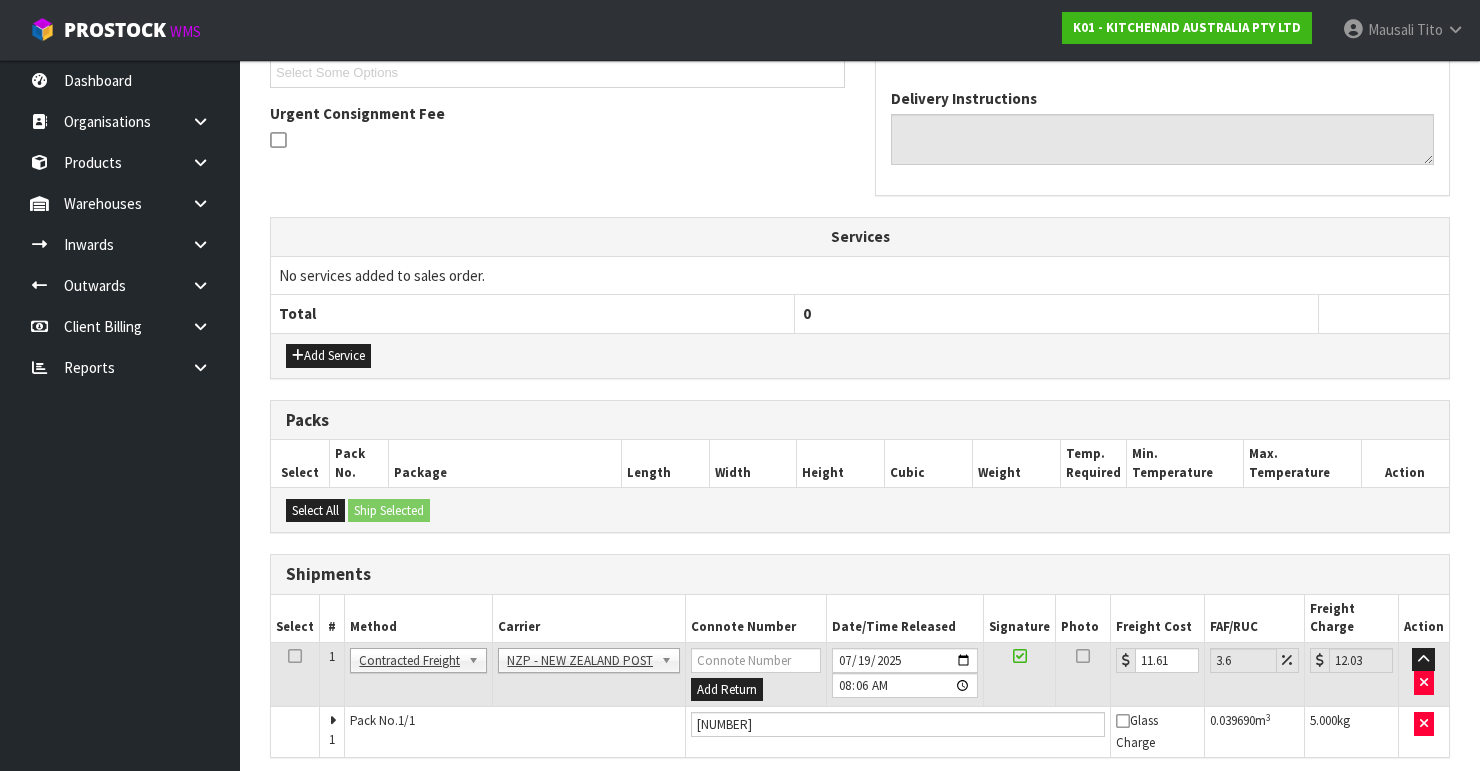 scroll, scrollTop: 613, scrollLeft: 0, axis: vertical 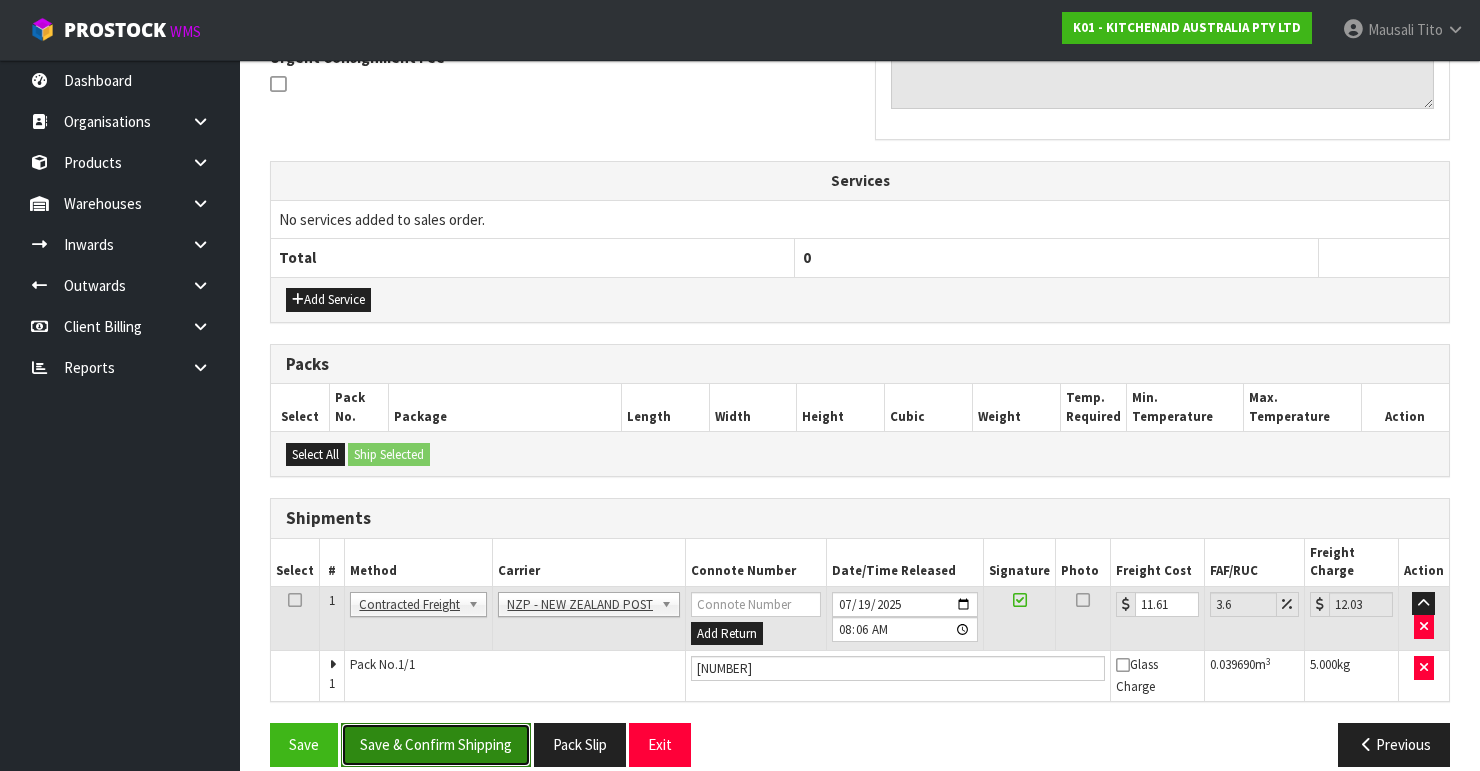 click on "Save & Confirm Shipping" at bounding box center [436, 744] 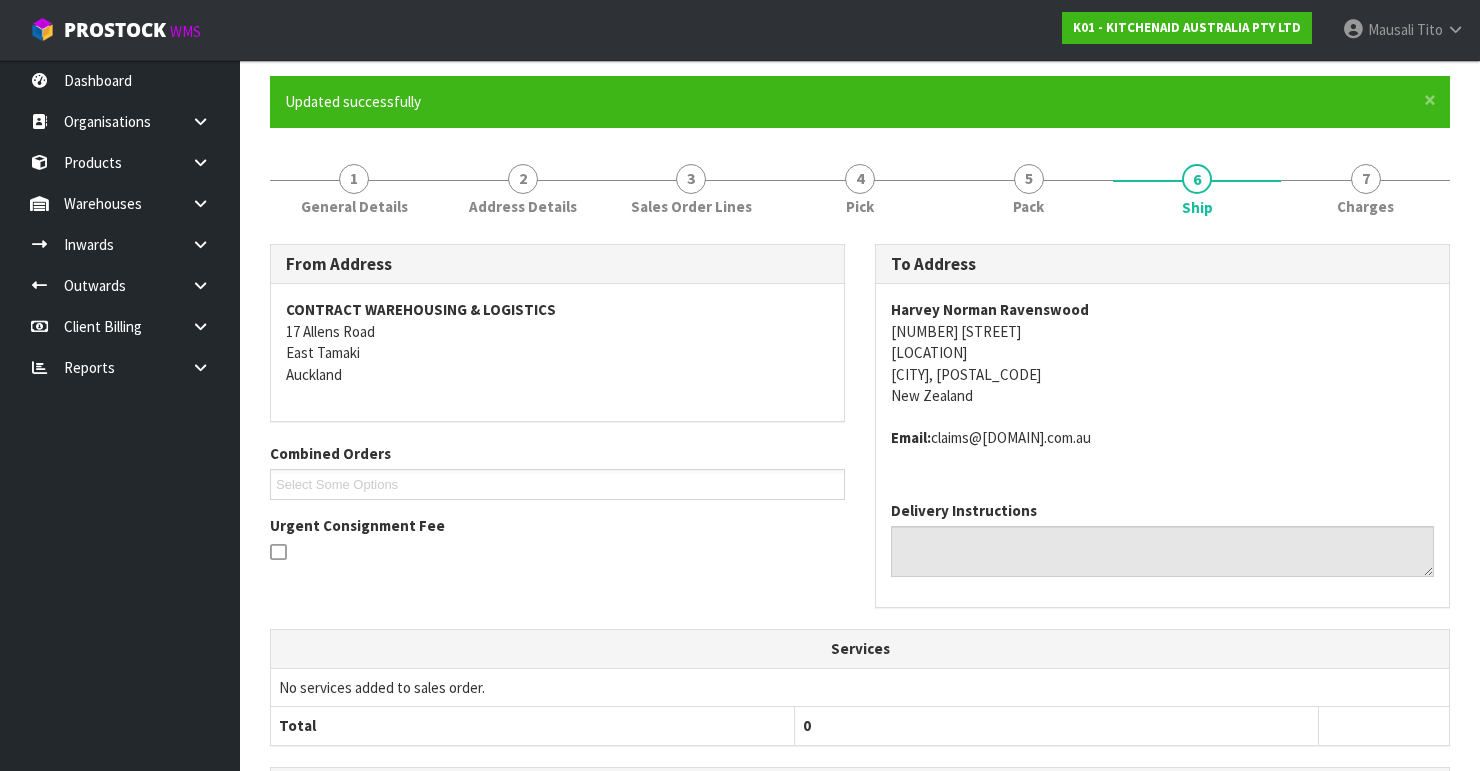 scroll, scrollTop: 0, scrollLeft: 0, axis: both 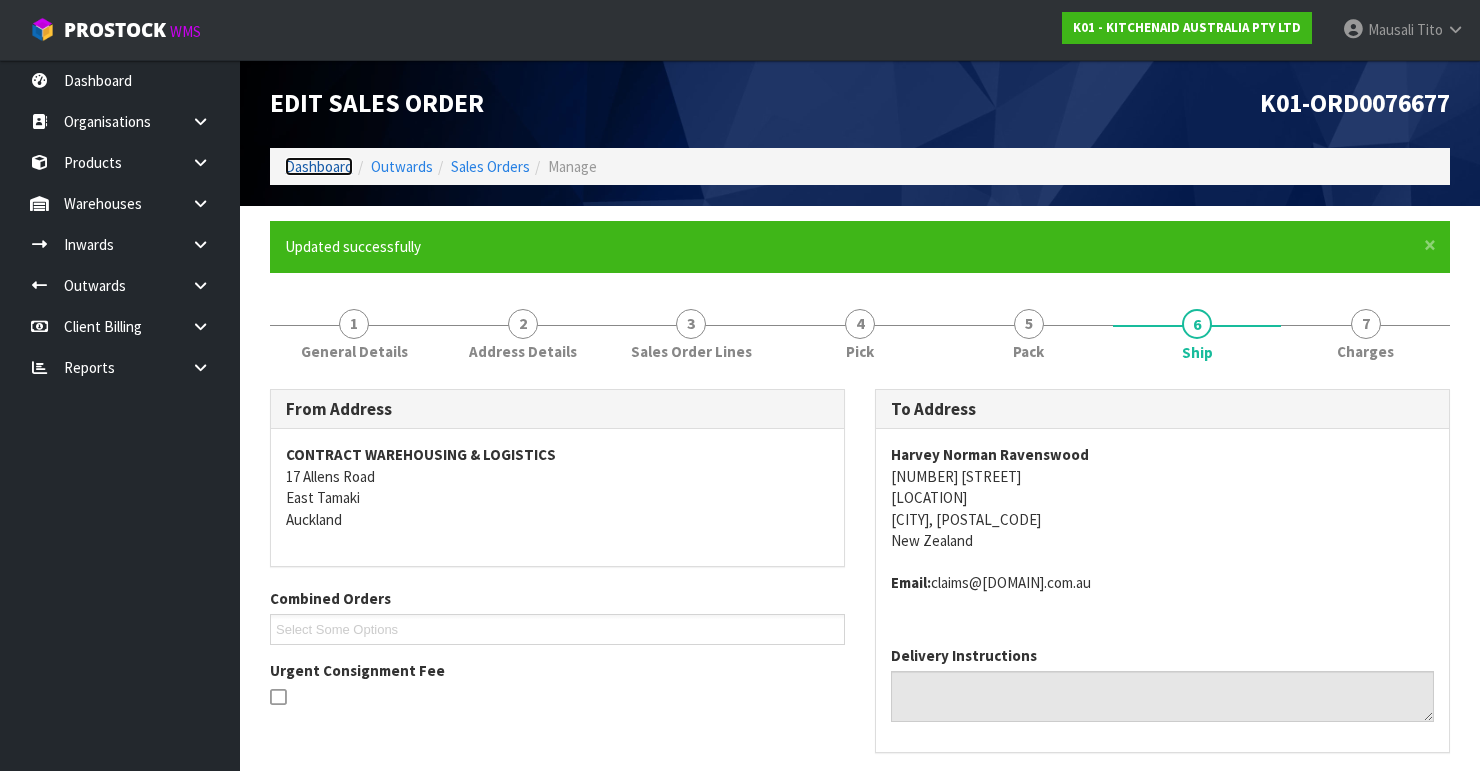 click on "Dashboard" at bounding box center [319, 166] 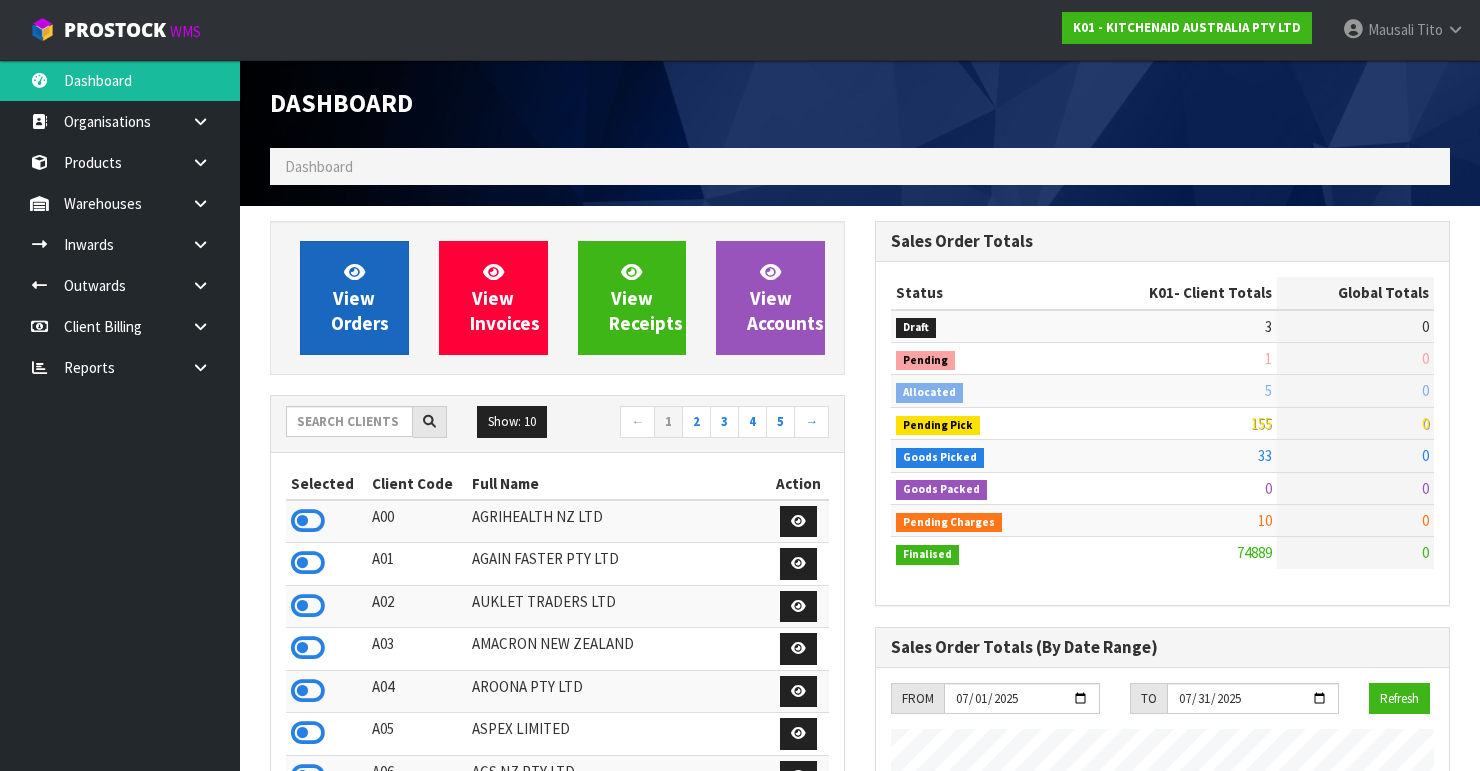scroll, scrollTop: 998756, scrollLeft: 999395, axis: both 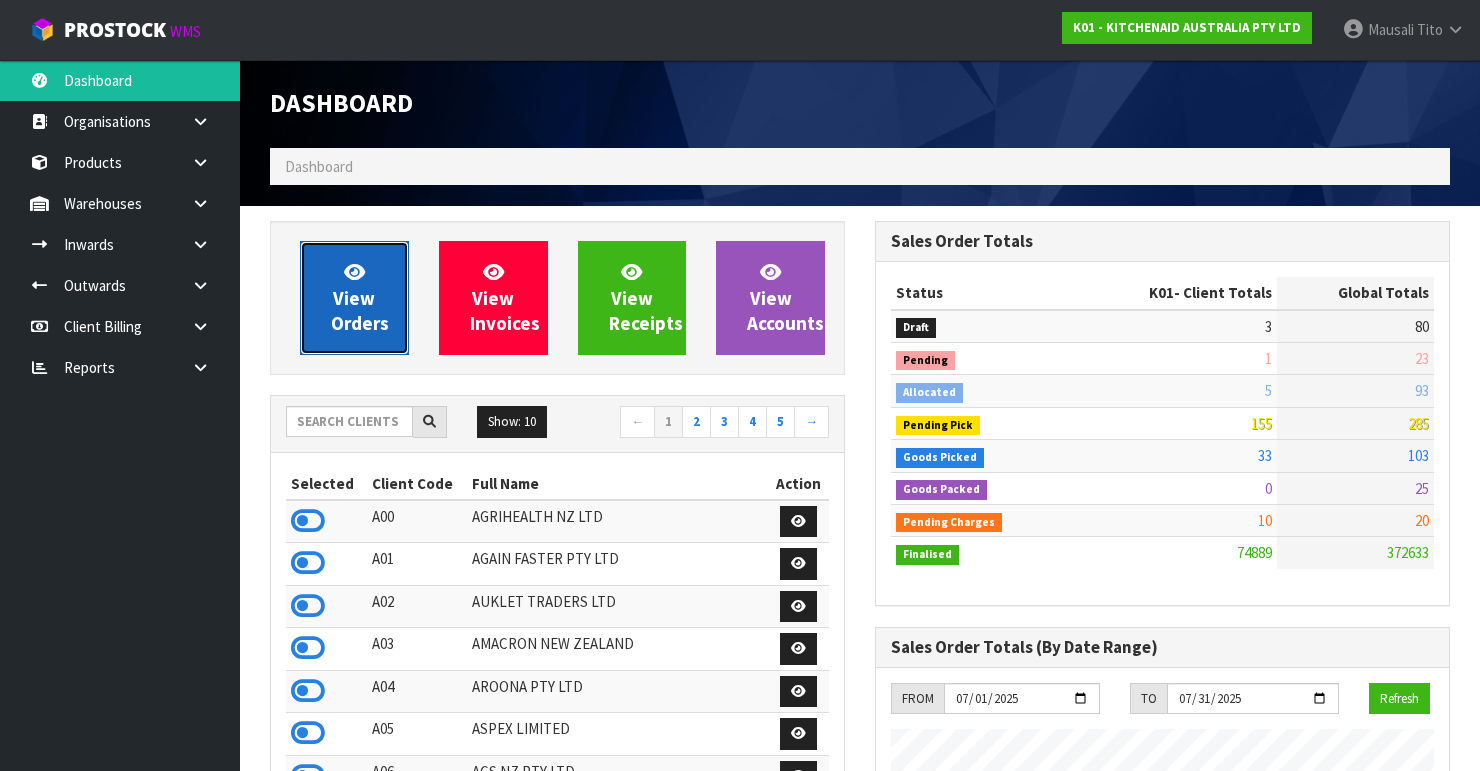 click on "View
Orders" at bounding box center (360, 297) 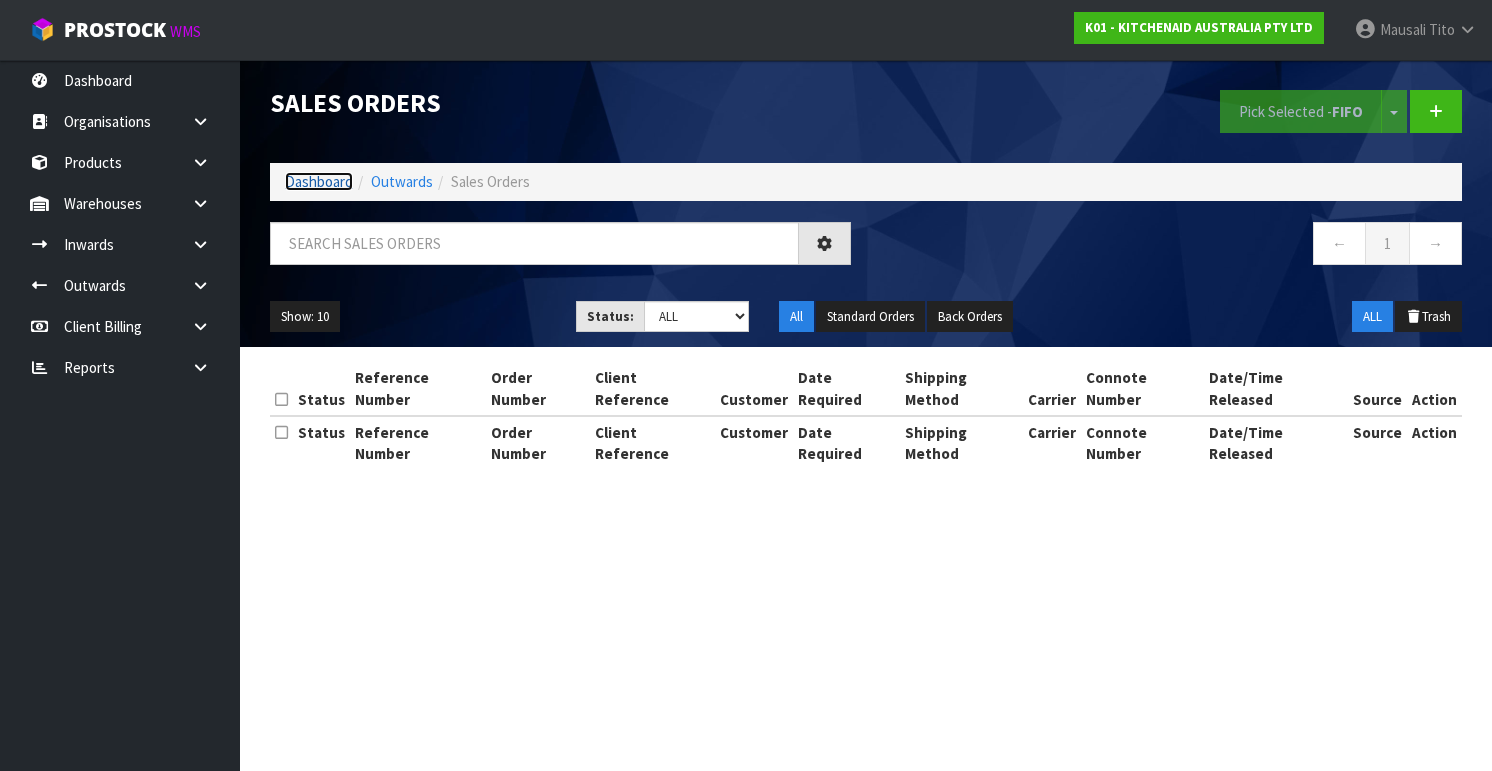 click on "Dashboard" at bounding box center (319, 181) 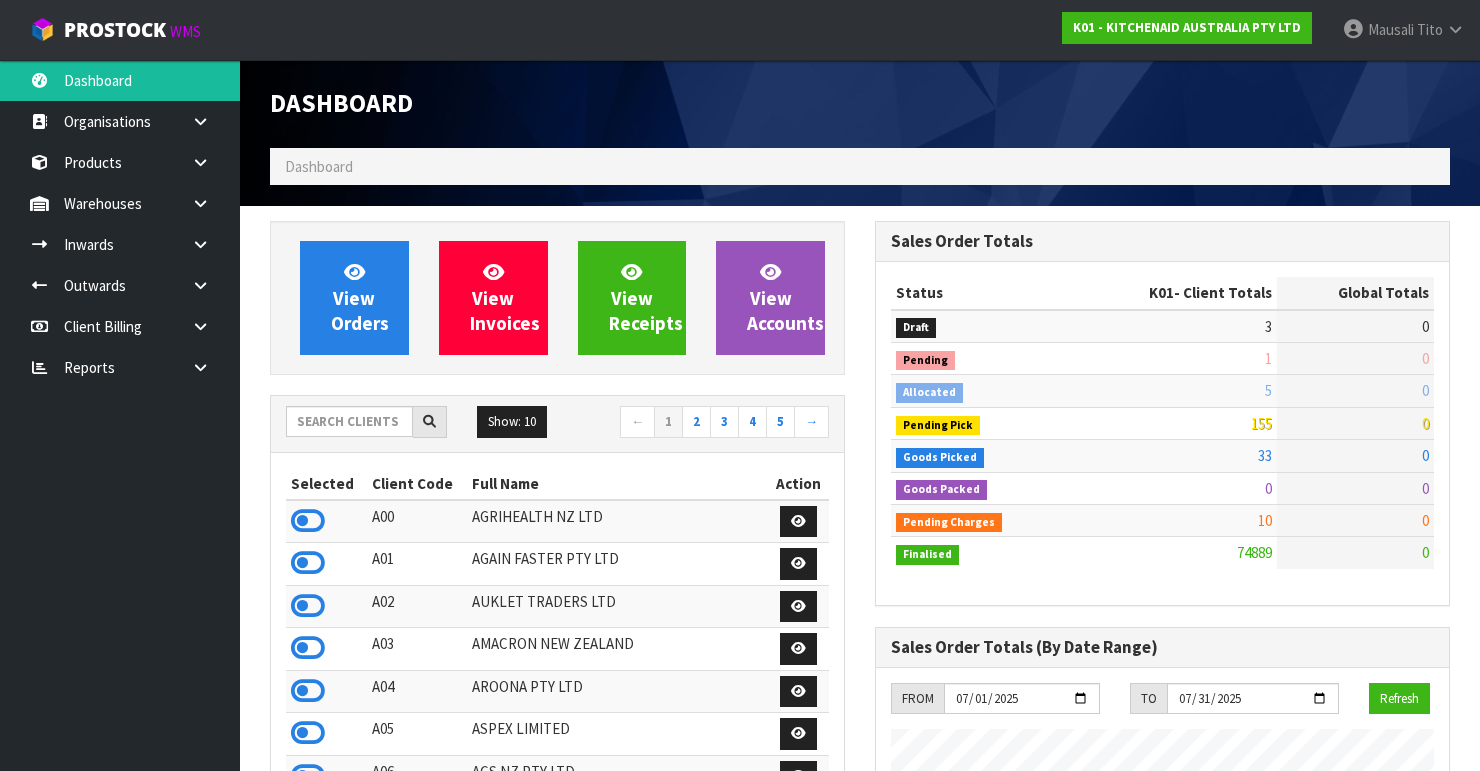 scroll, scrollTop: 998756, scrollLeft: 999395, axis: both 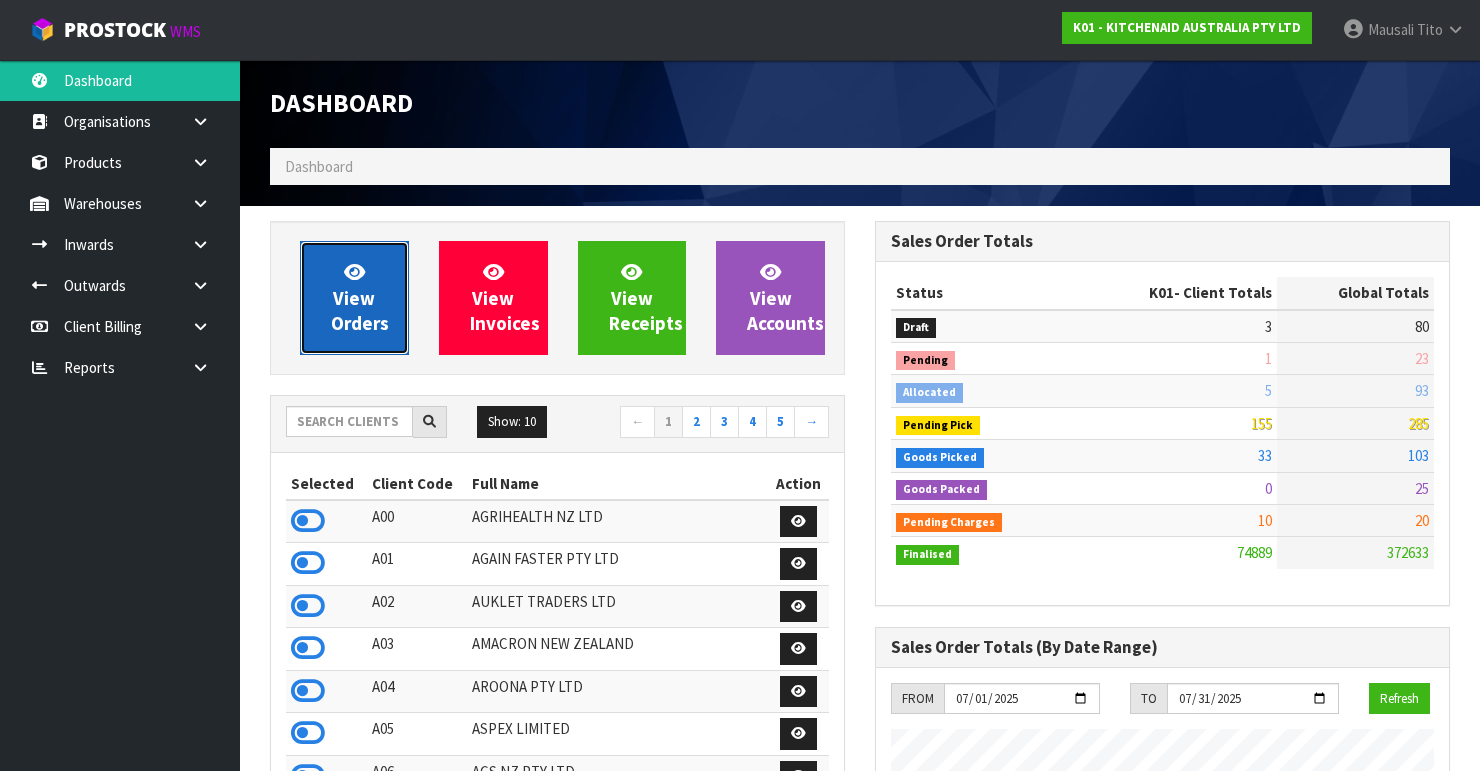 click at bounding box center [354, 271] 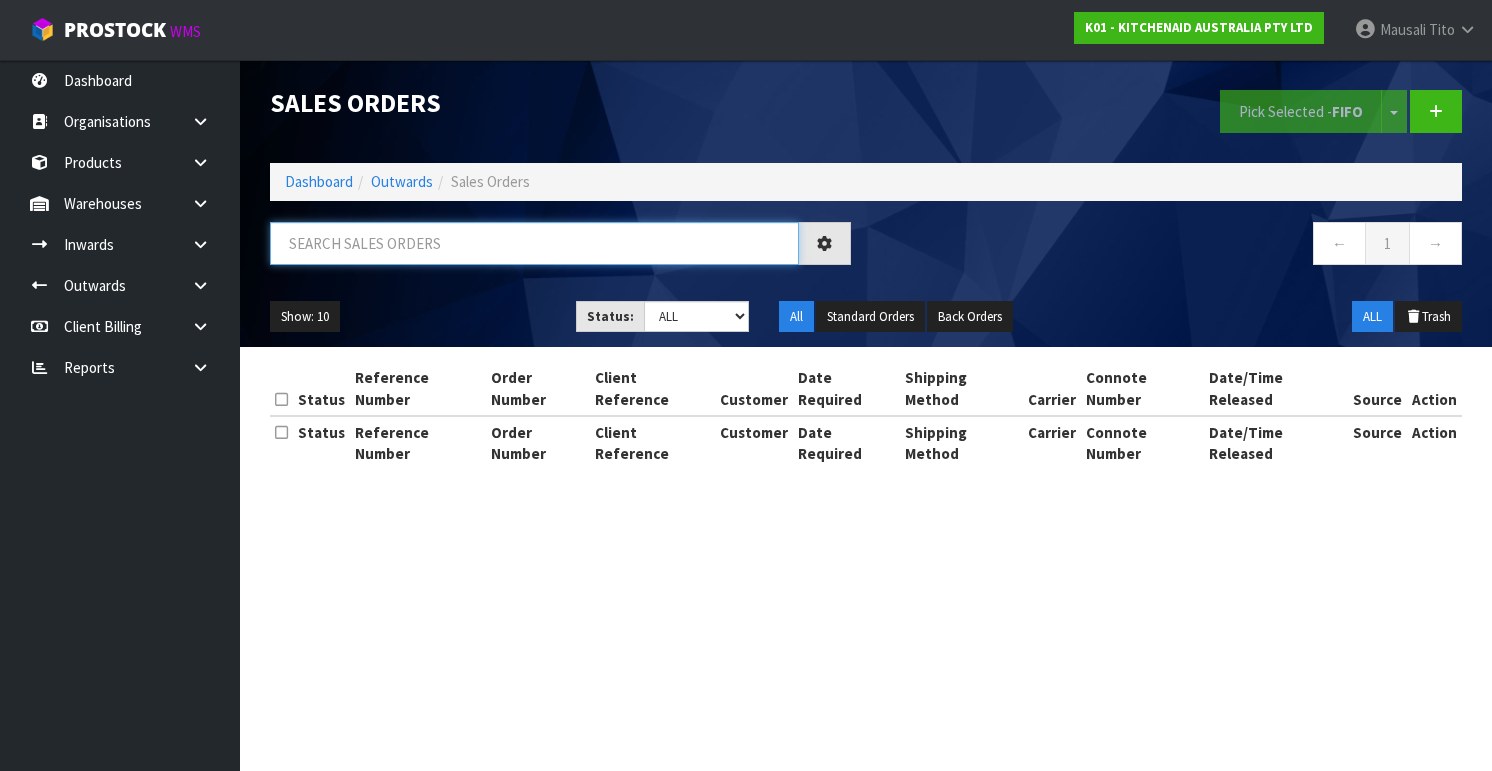 click at bounding box center [534, 243] 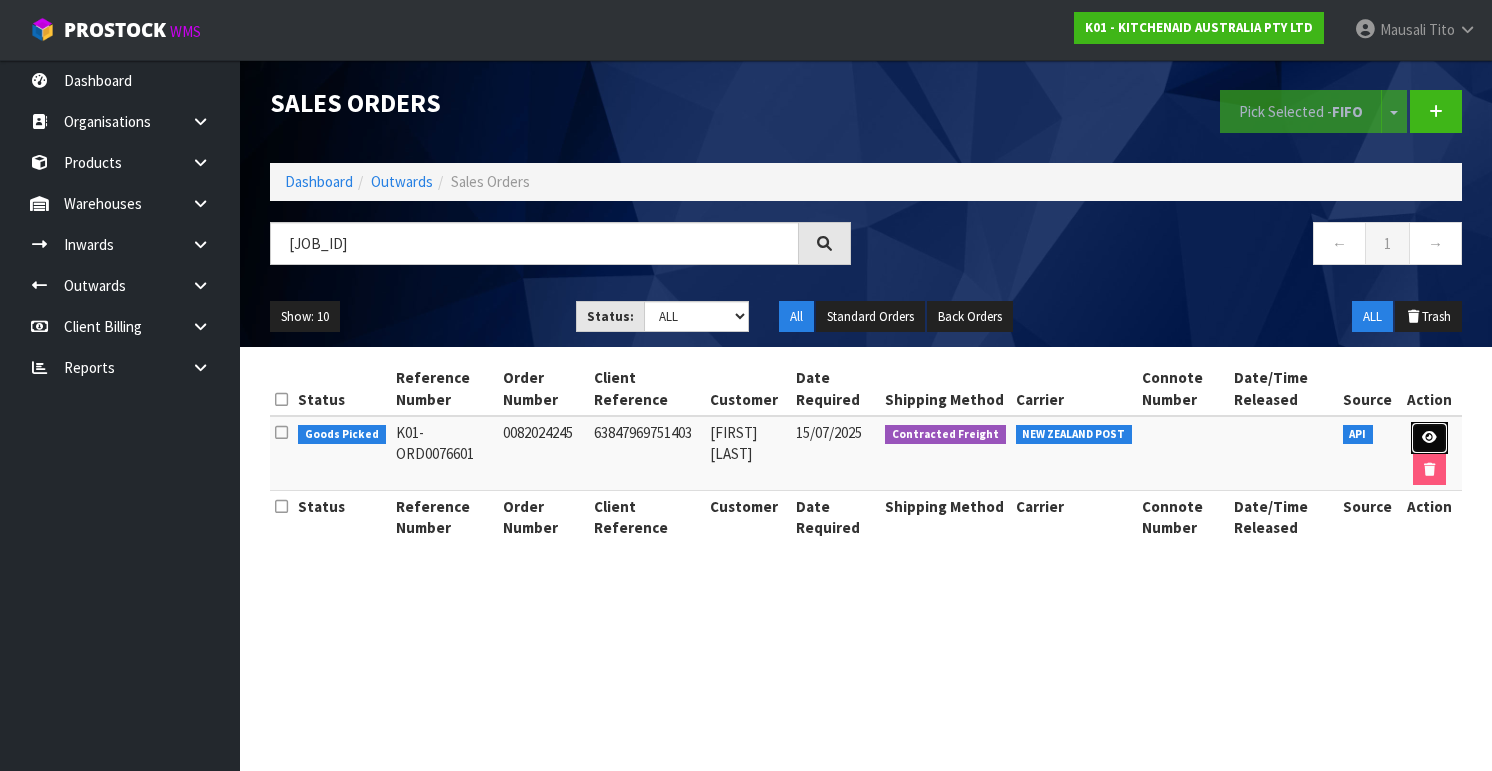 click at bounding box center (1429, 437) 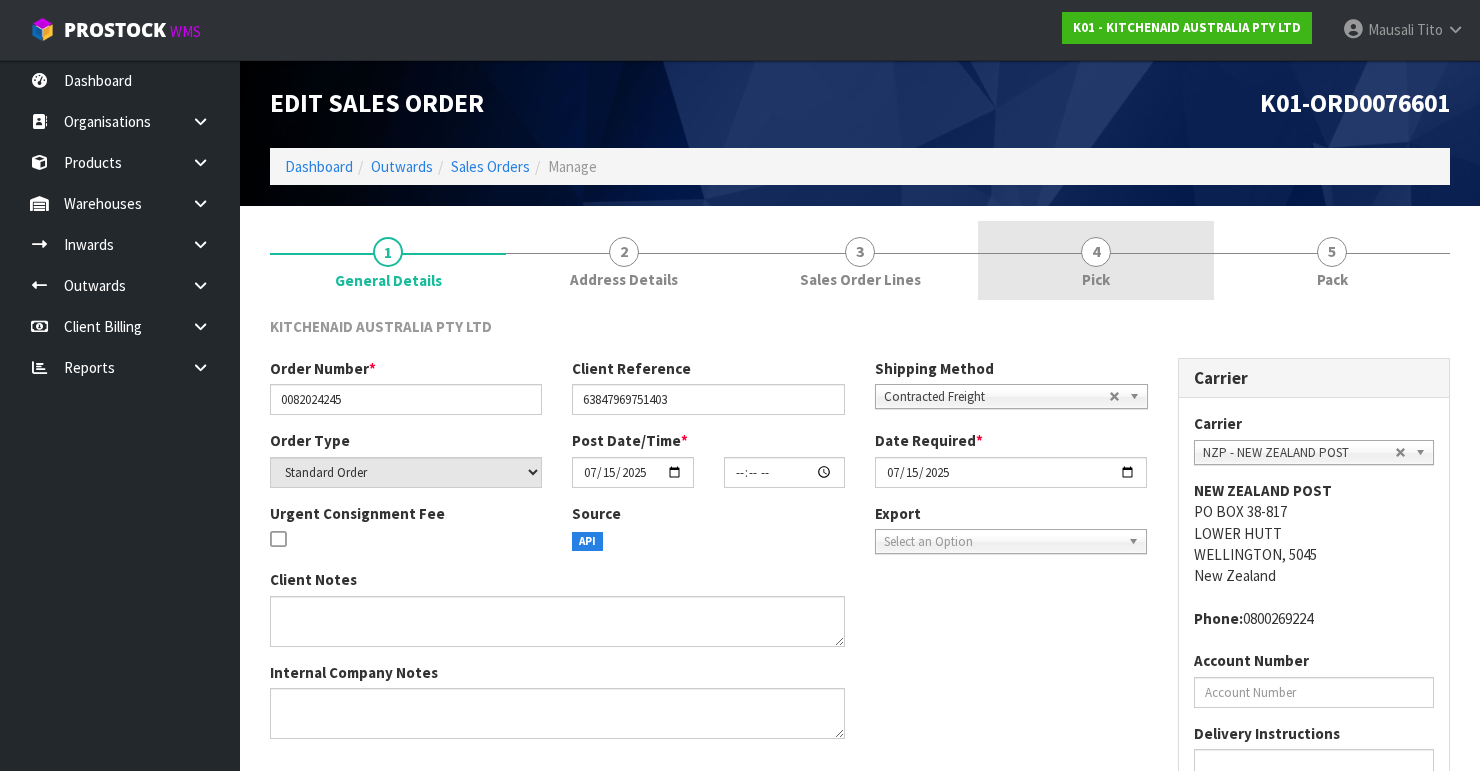 click on "4
Pick" at bounding box center [1096, 260] 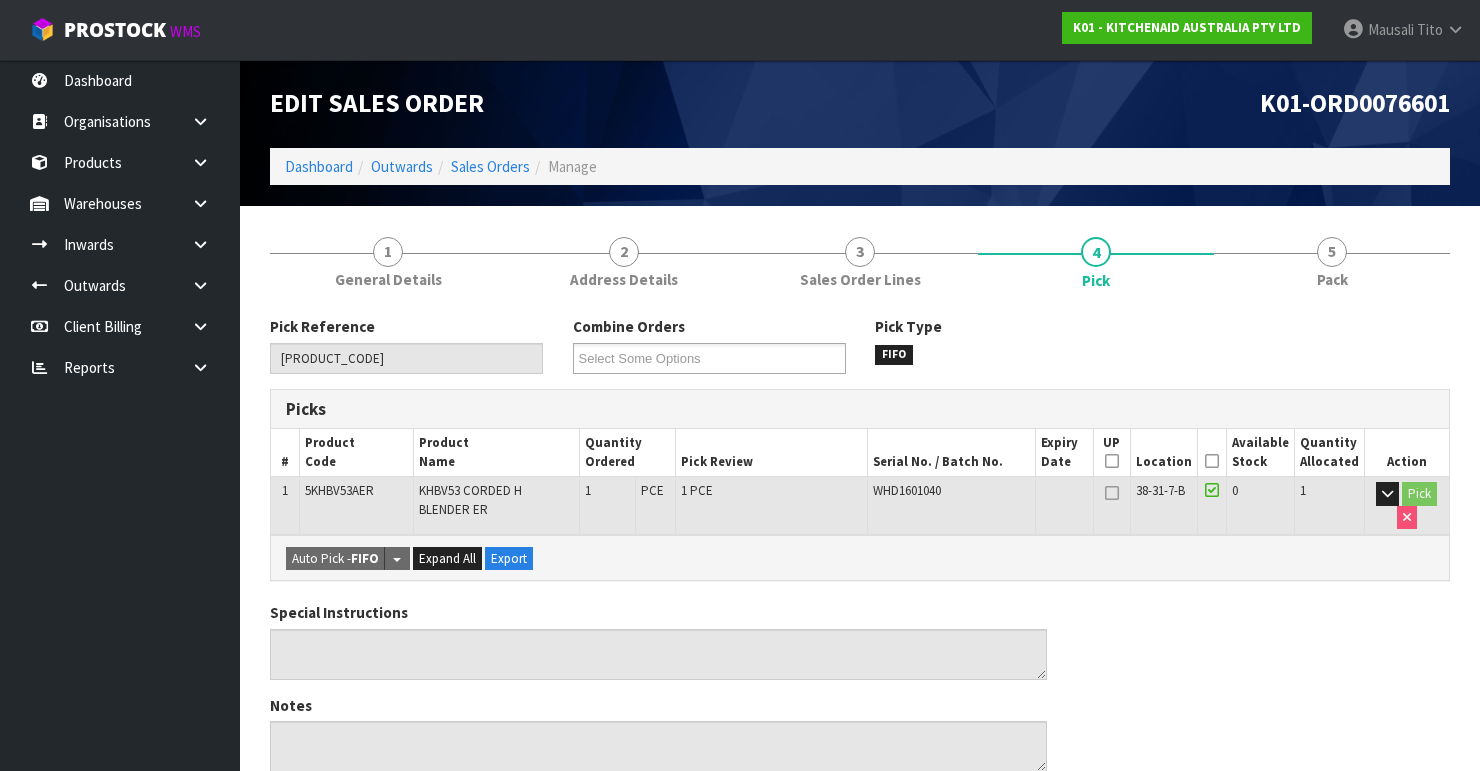 click at bounding box center [1212, 461] 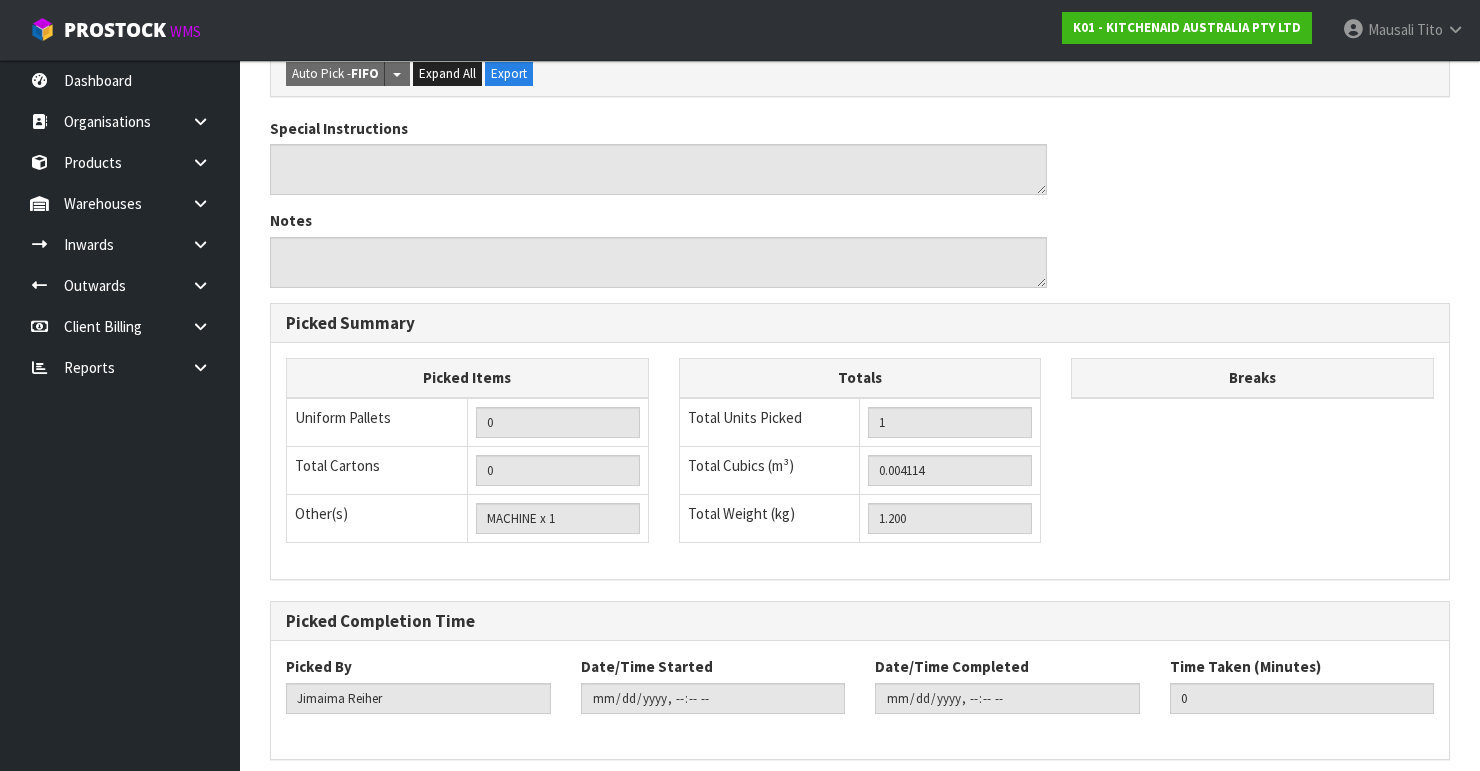 scroll, scrollTop: 633, scrollLeft: 0, axis: vertical 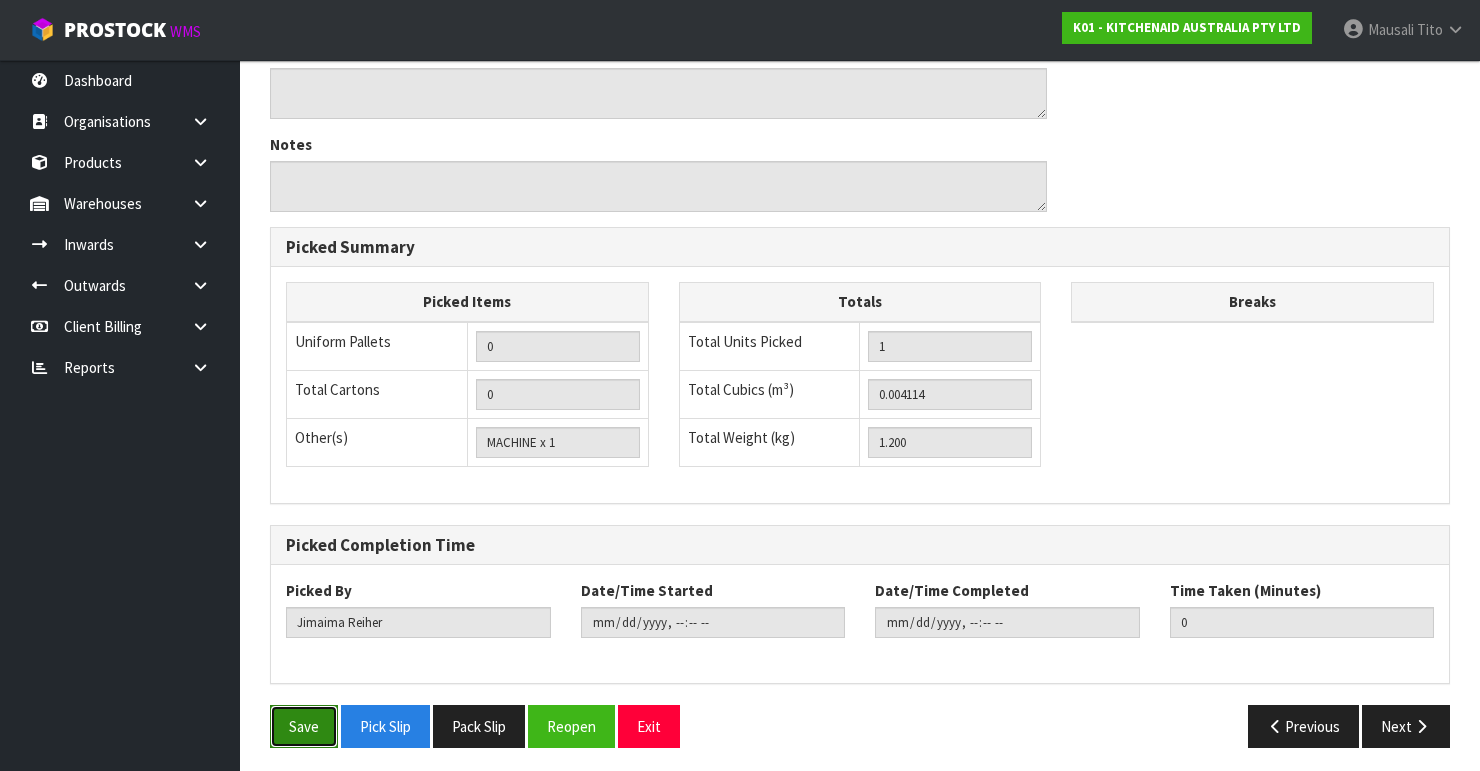 click on "Save" at bounding box center (304, 726) 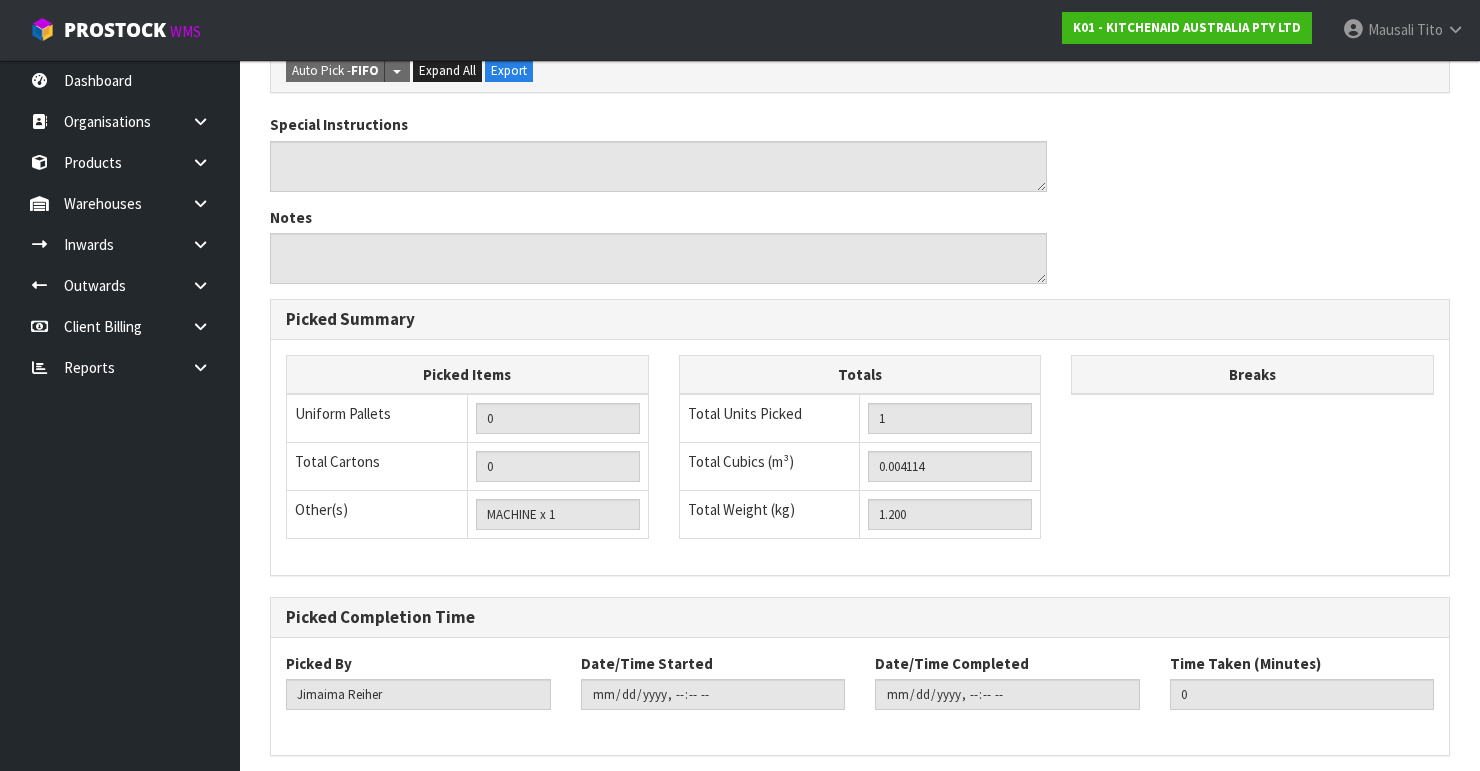scroll, scrollTop: 0, scrollLeft: 0, axis: both 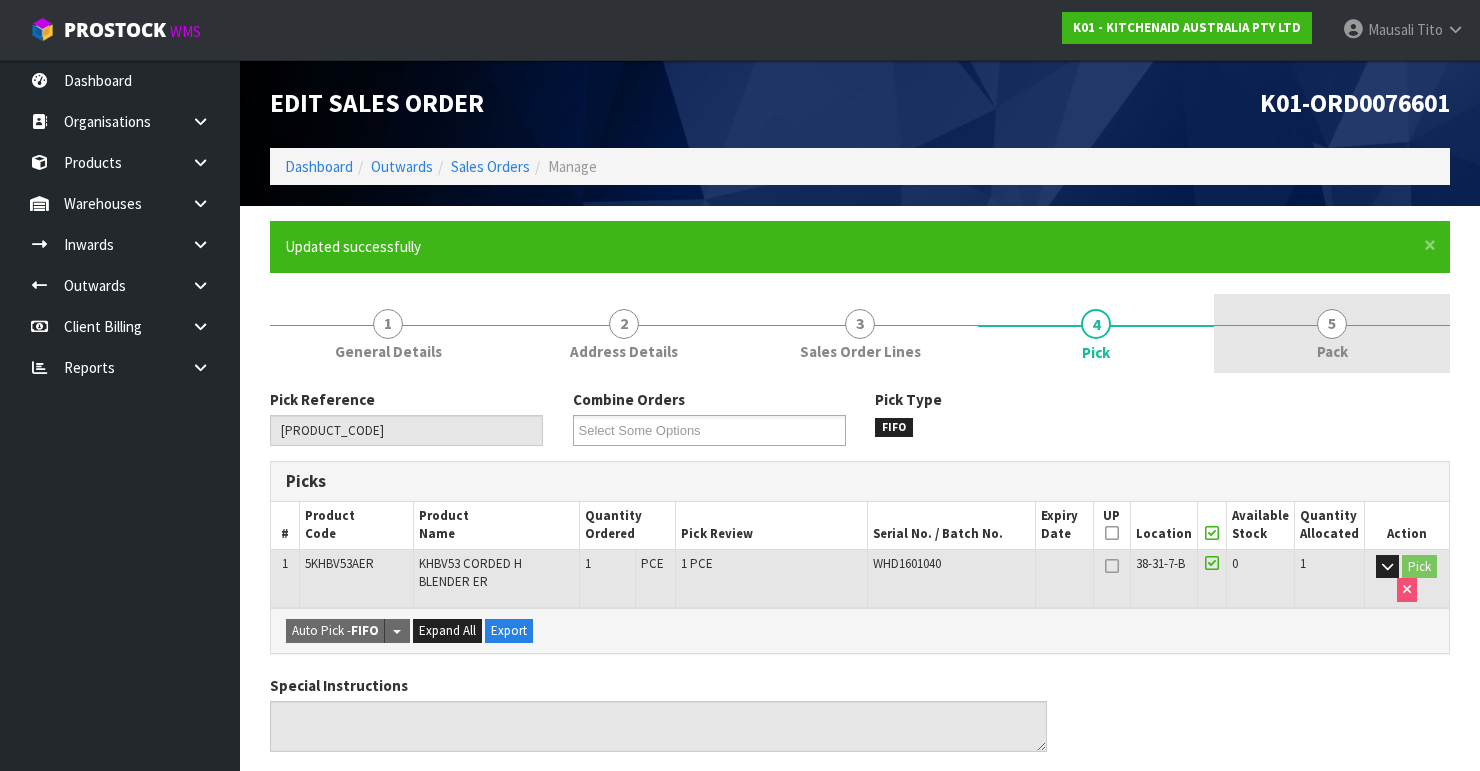 click on "Pack" at bounding box center (1332, 351) 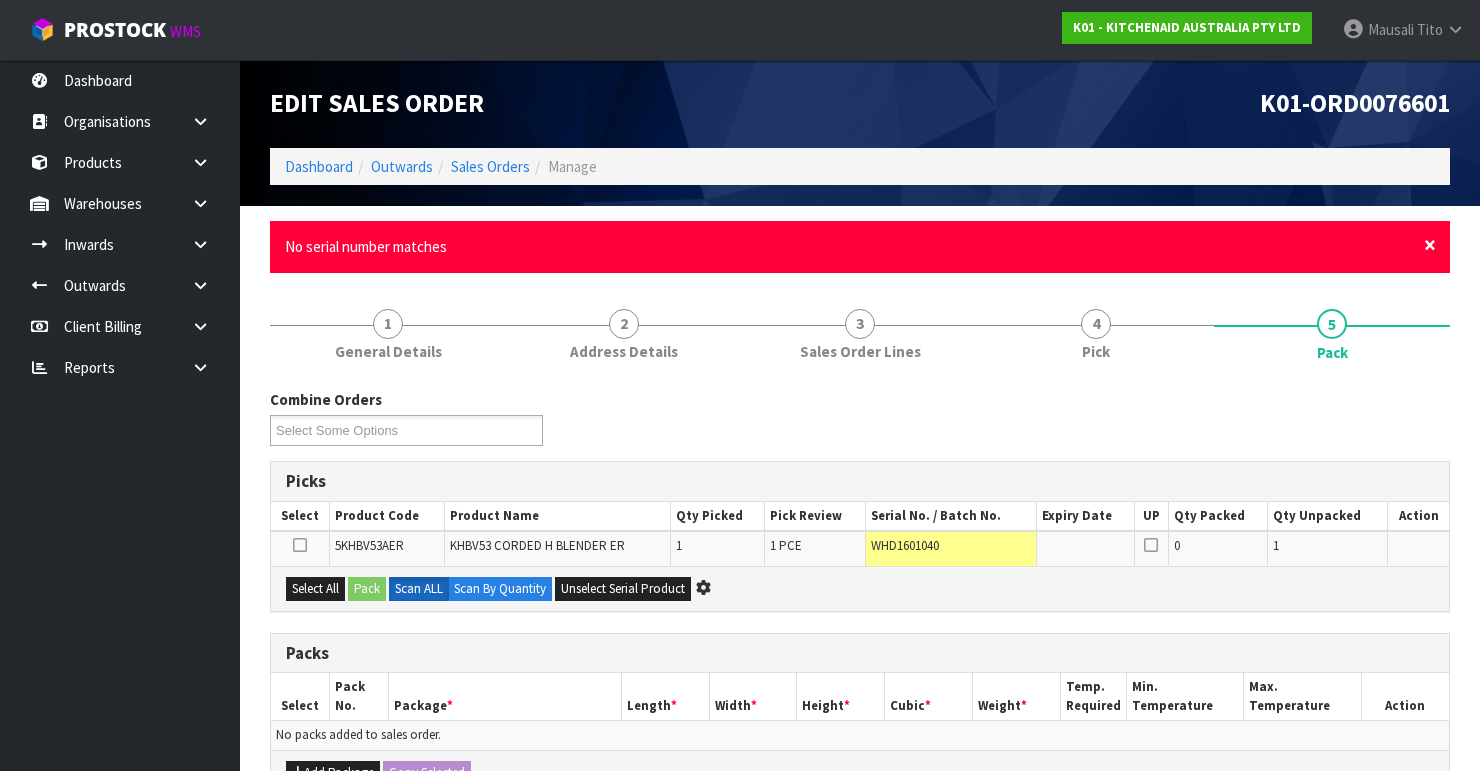 click on "×" at bounding box center [1430, 245] 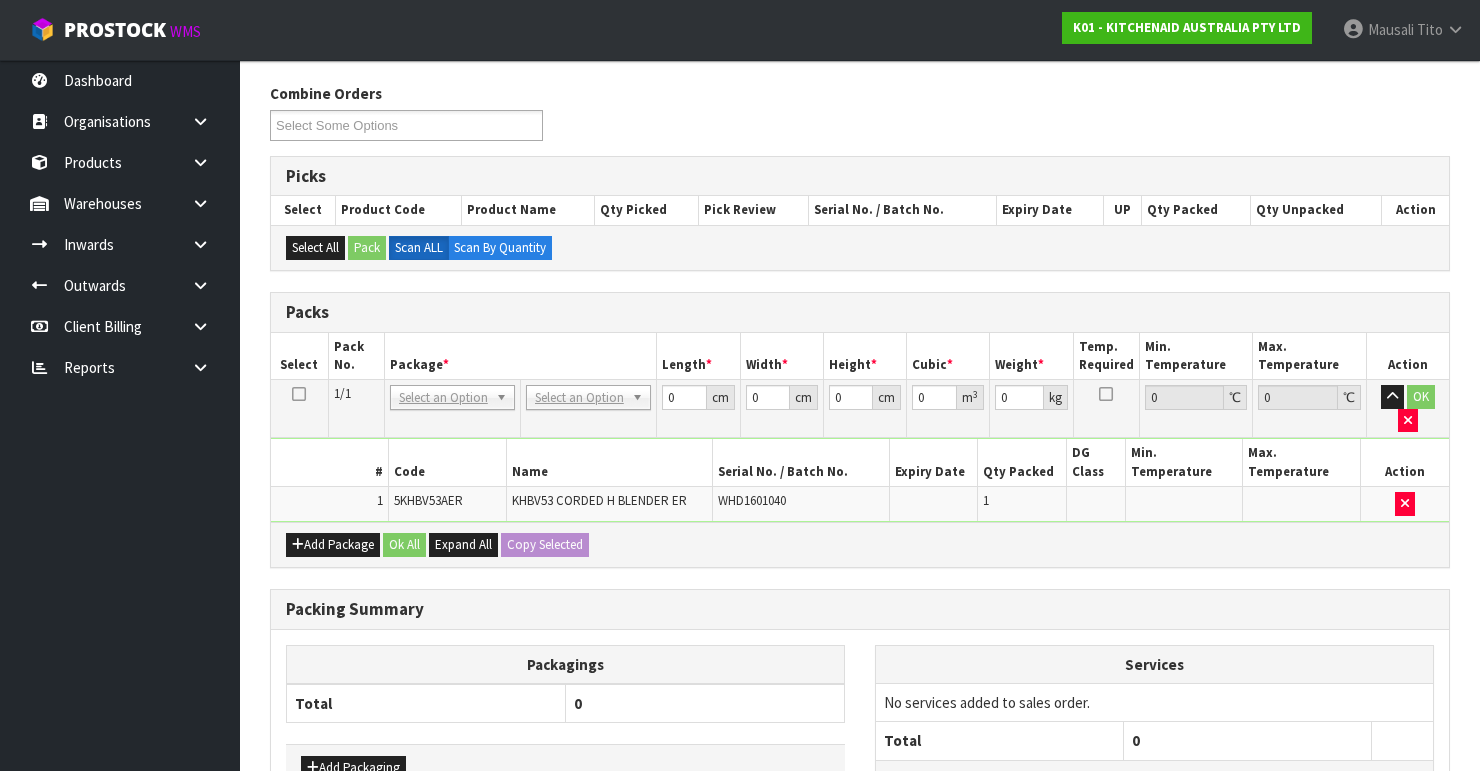 scroll, scrollTop: 389, scrollLeft: 0, axis: vertical 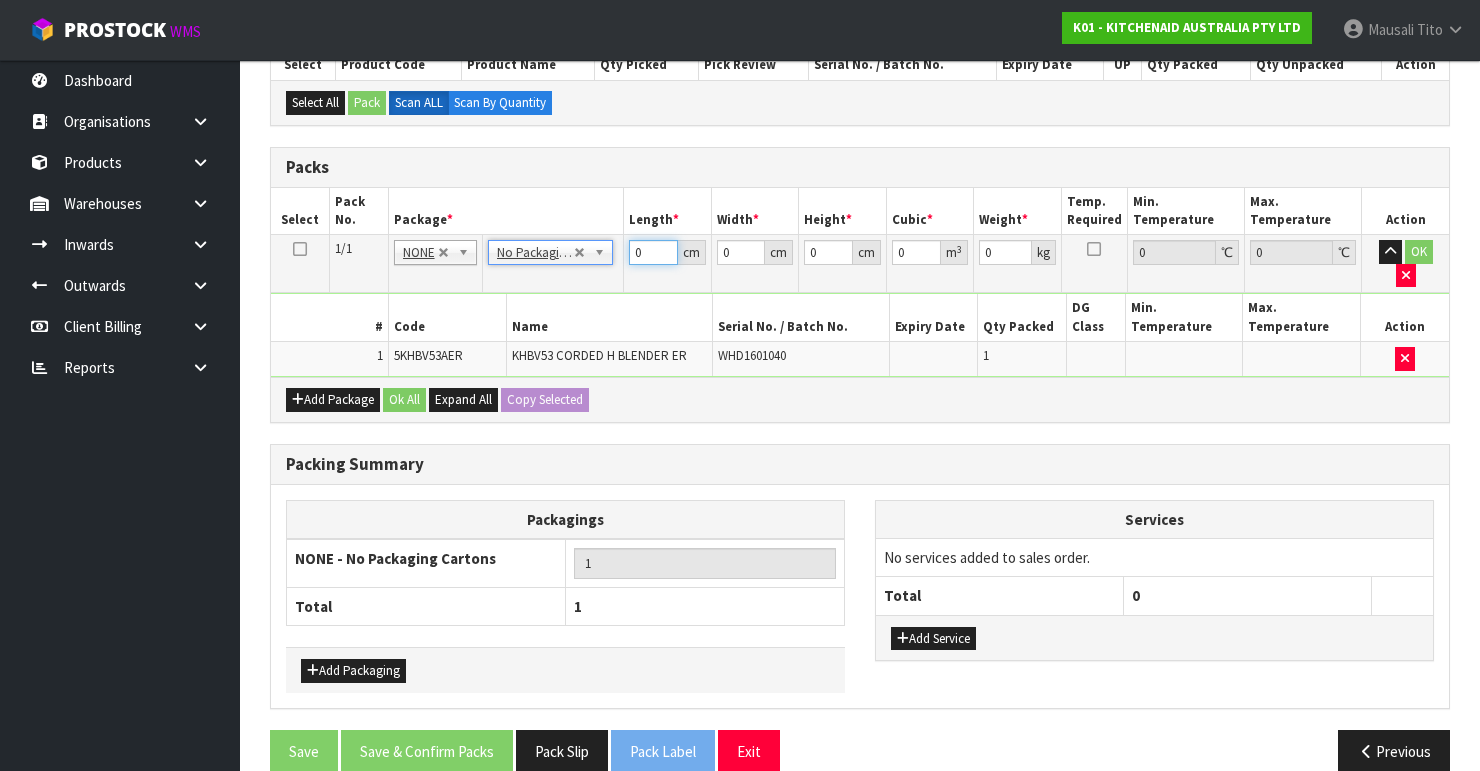 drag, startPoint x: 647, startPoint y: 249, endPoint x: 603, endPoint y: 260, distance: 45.35416 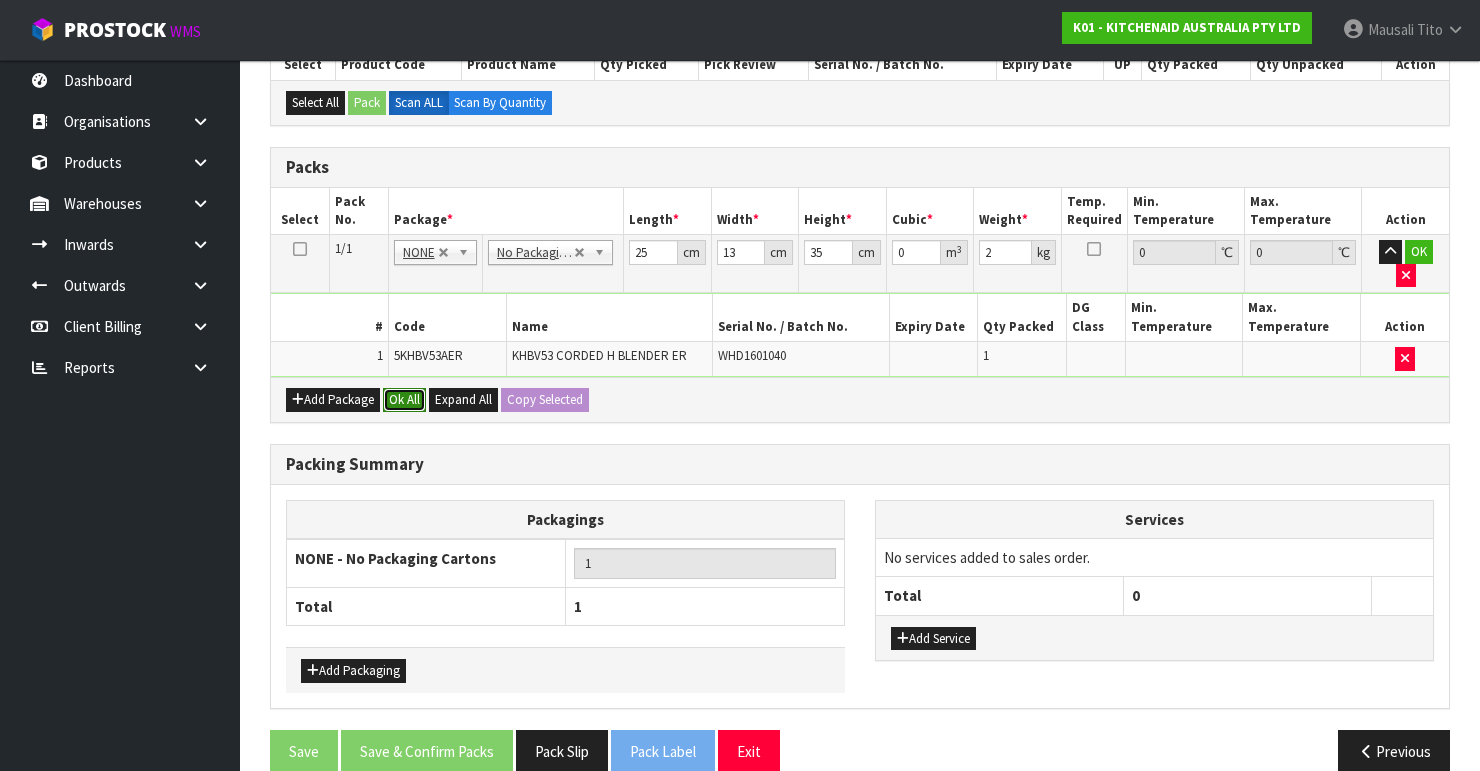 click on "Ok All" at bounding box center (404, 400) 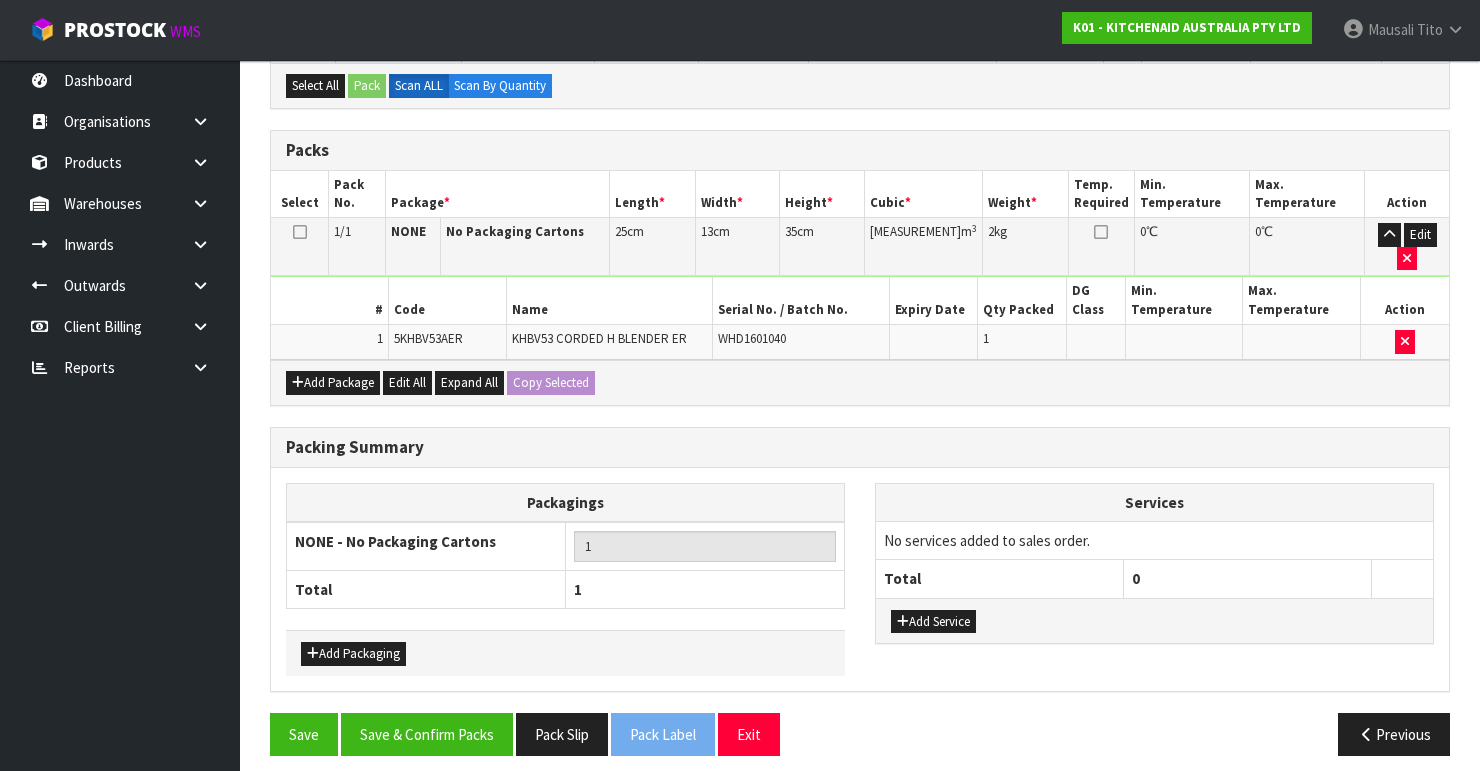 scroll, scrollTop: 400, scrollLeft: 0, axis: vertical 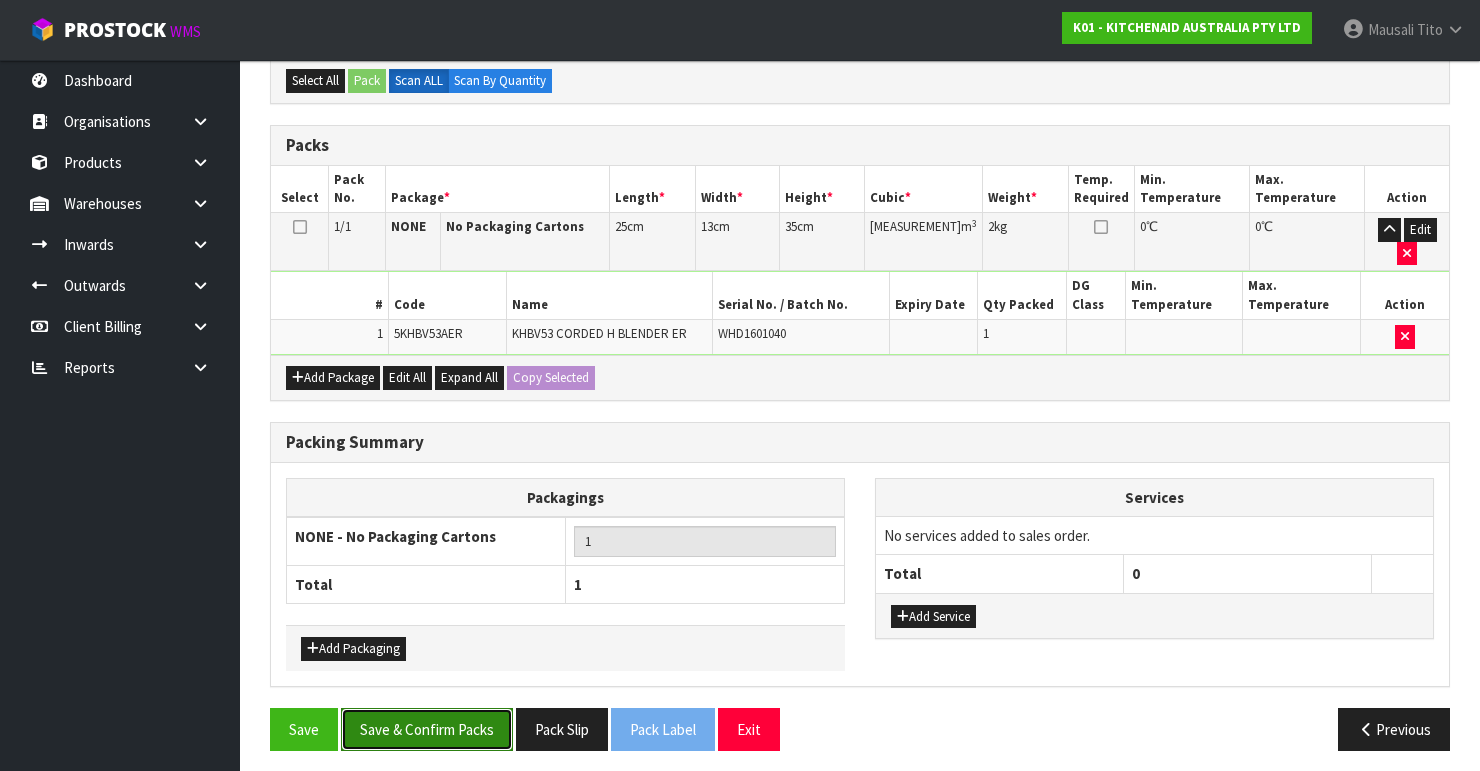 click on "Save & Confirm Packs" at bounding box center (427, 729) 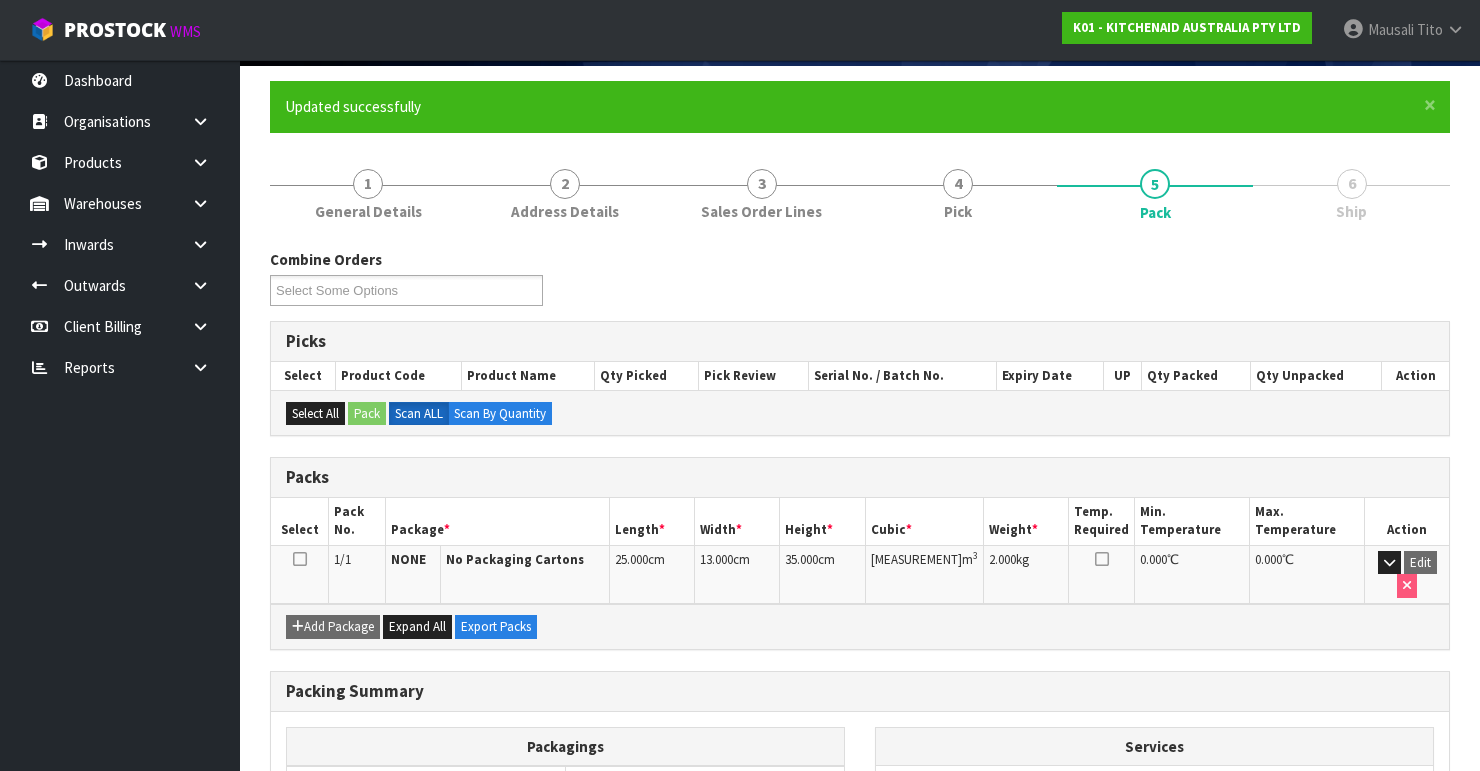 scroll, scrollTop: 346, scrollLeft: 0, axis: vertical 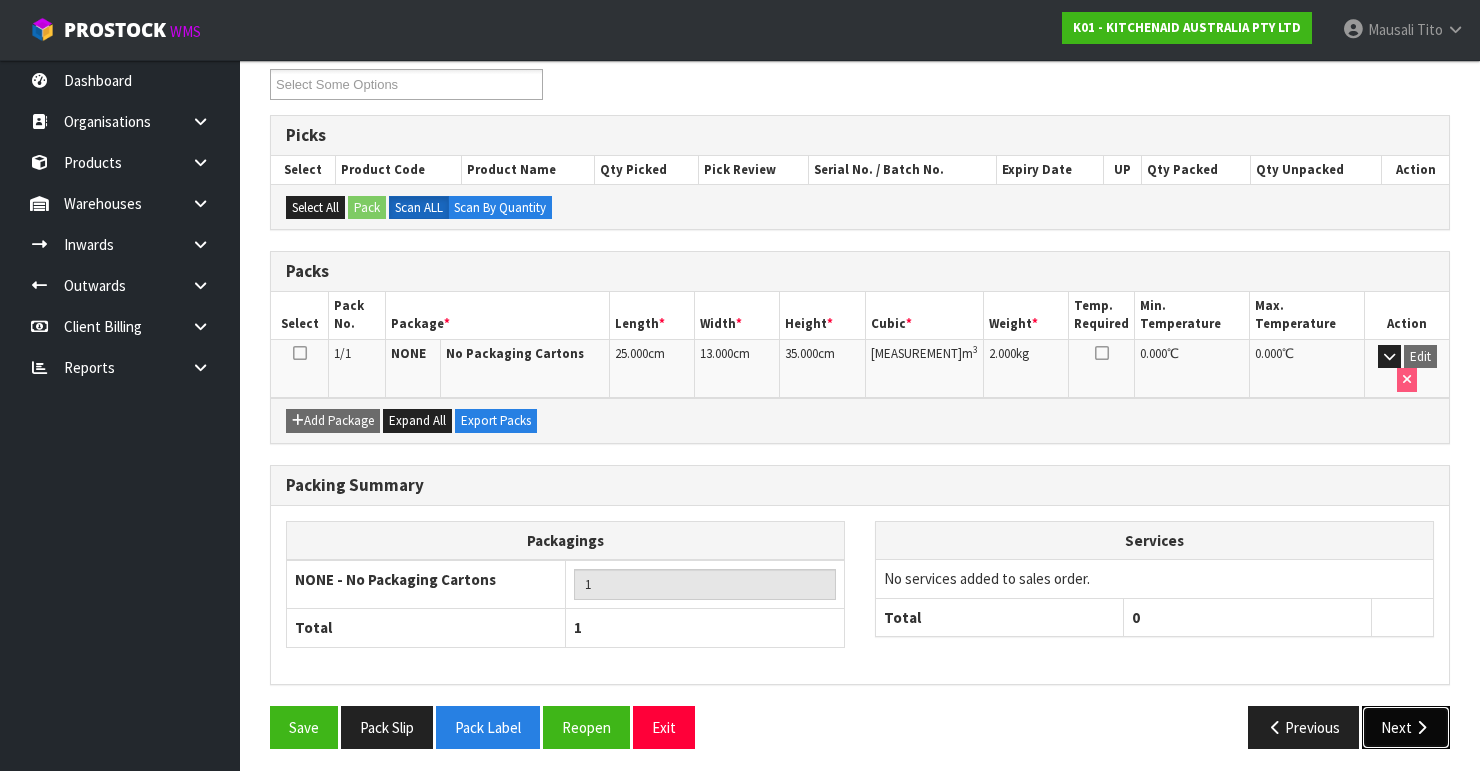 click on "Next" at bounding box center (1406, 727) 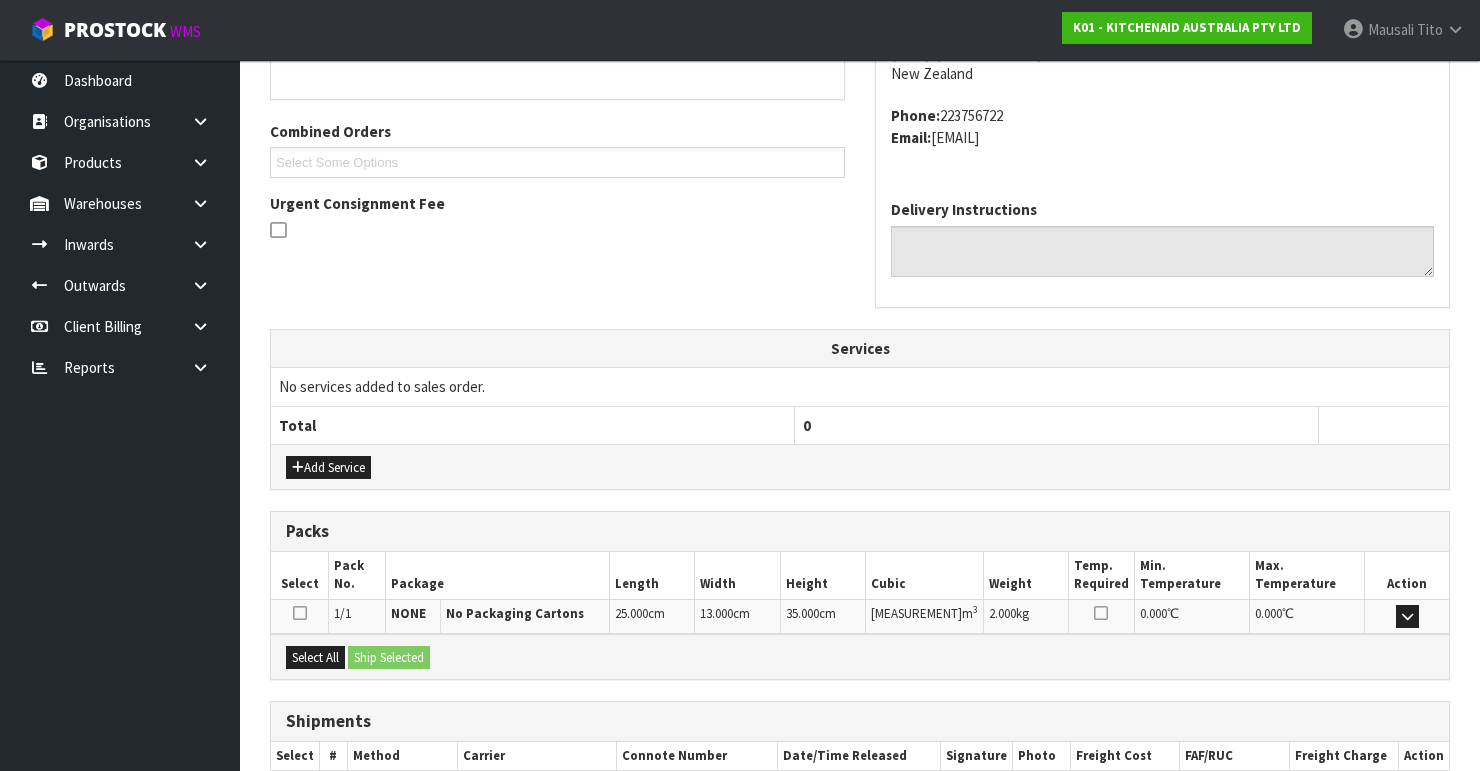 scroll, scrollTop: 584, scrollLeft: 0, axis: vertical 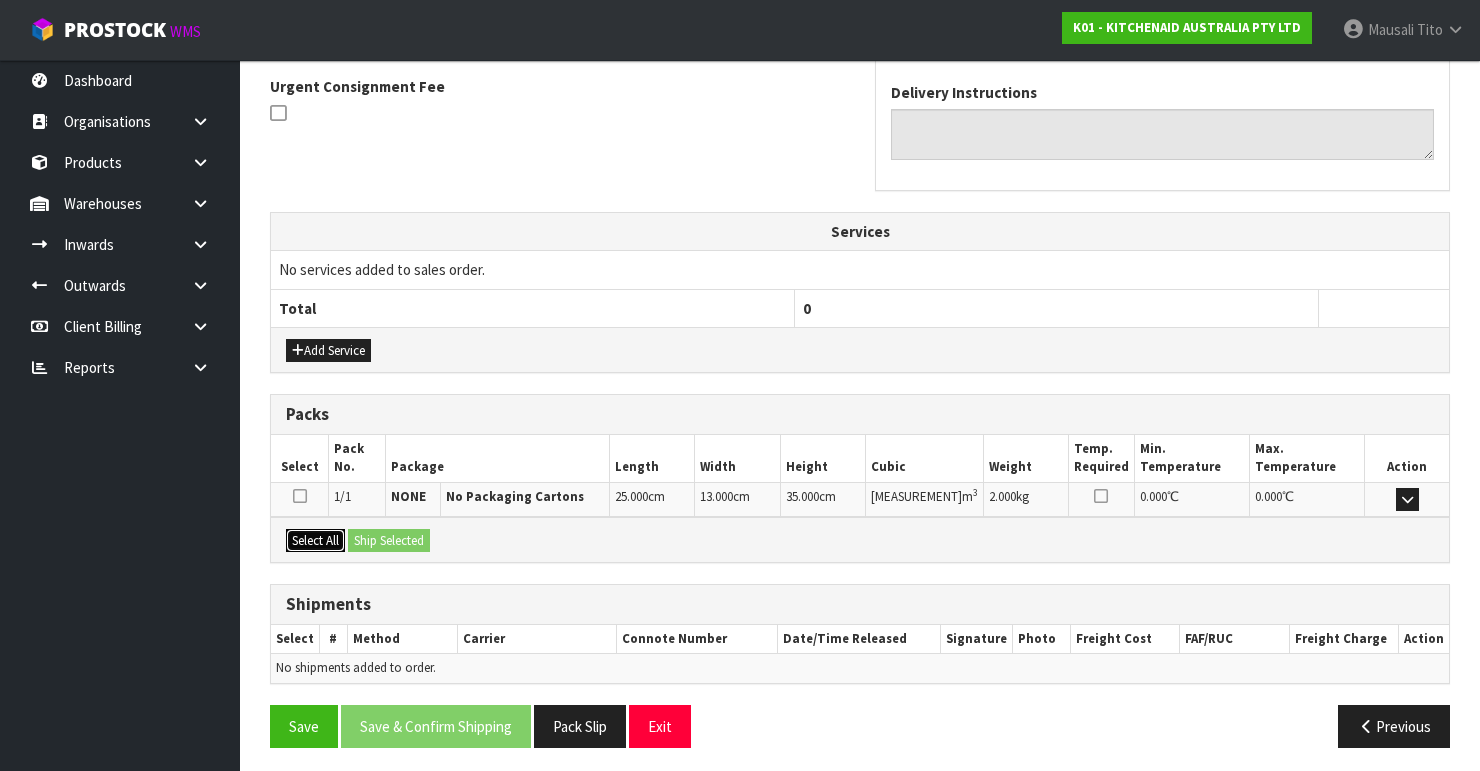 click on "Select All" at bounding box center (315, 541) 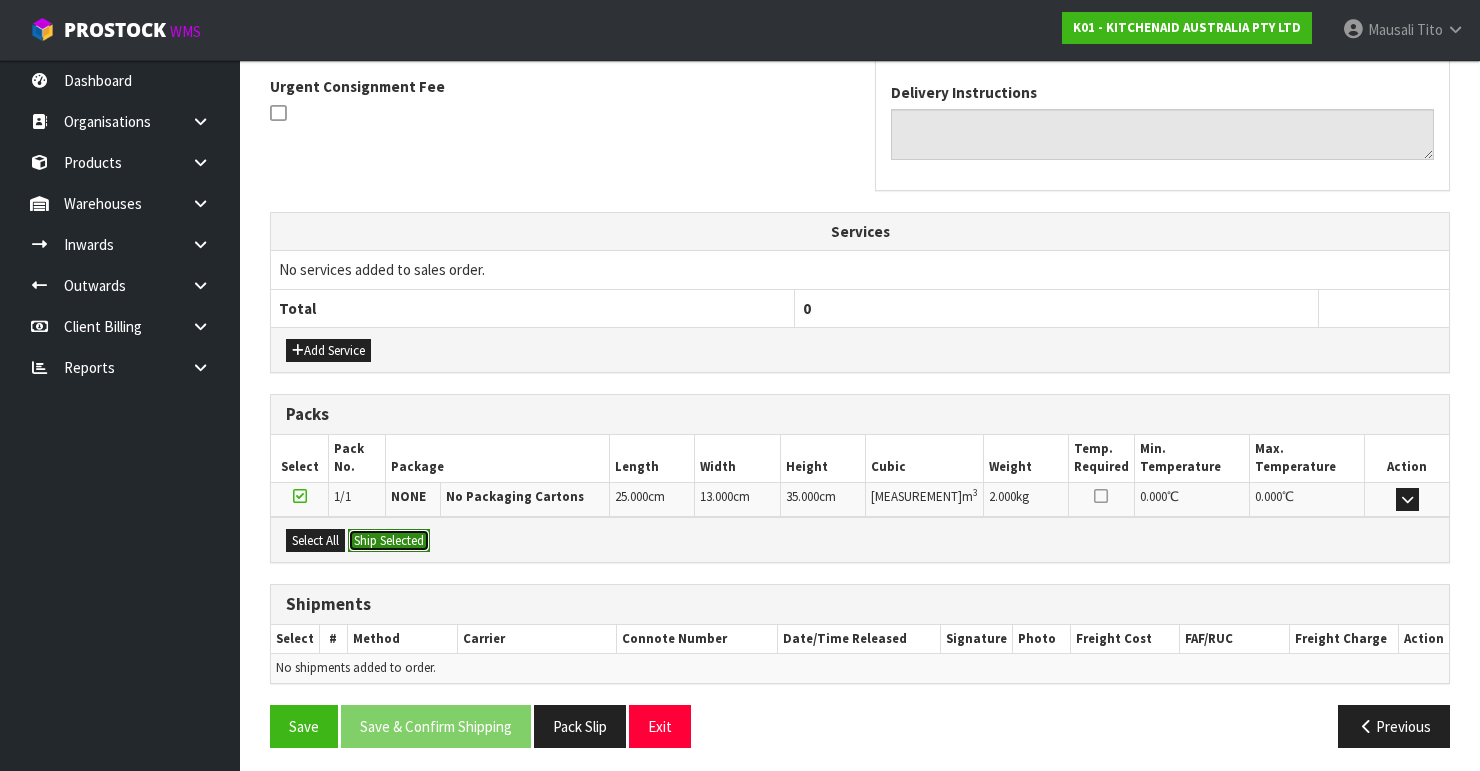 click on "Ship Selected" at bounding box center [389, 541] 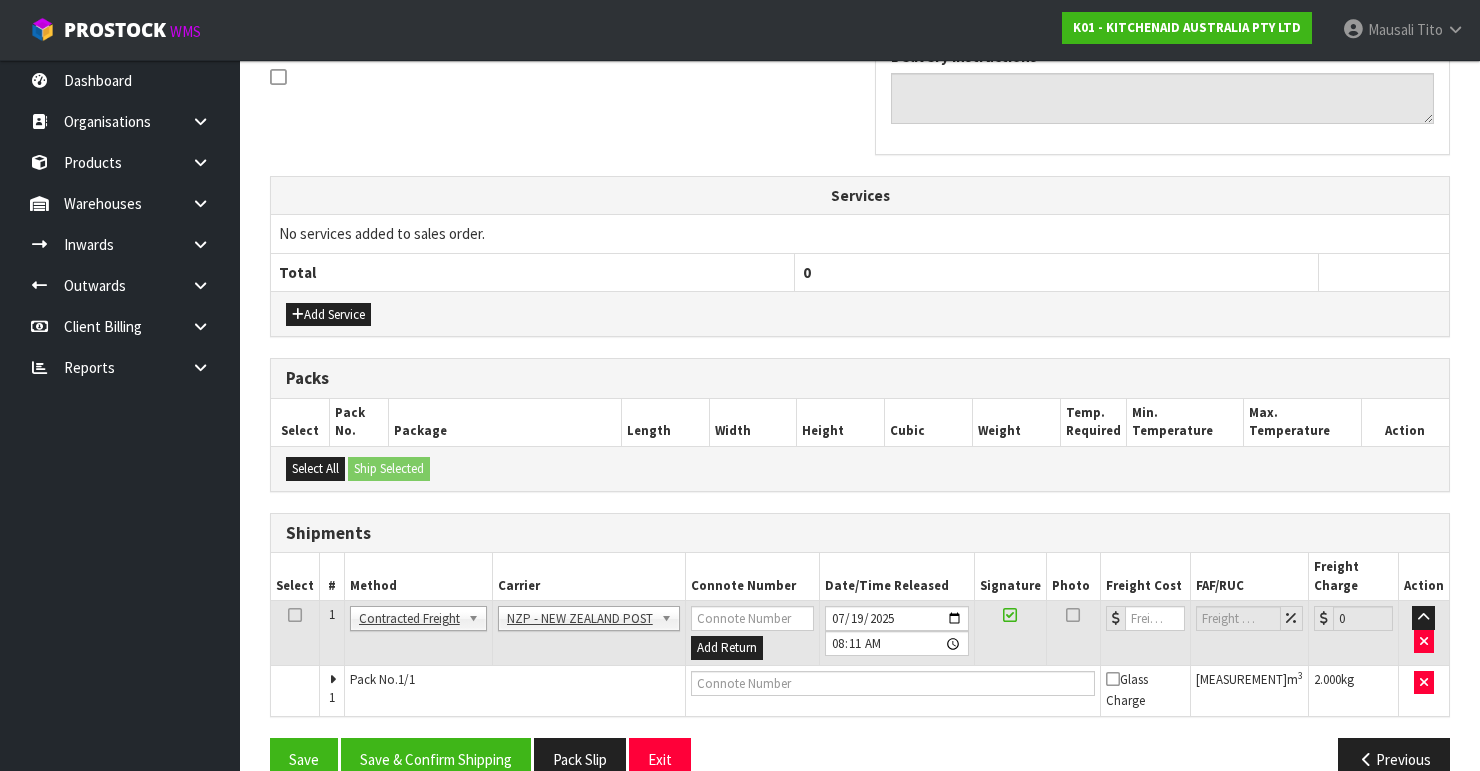 scroll, scrollTop: 635, scrollLeft: 0, axis: vertical 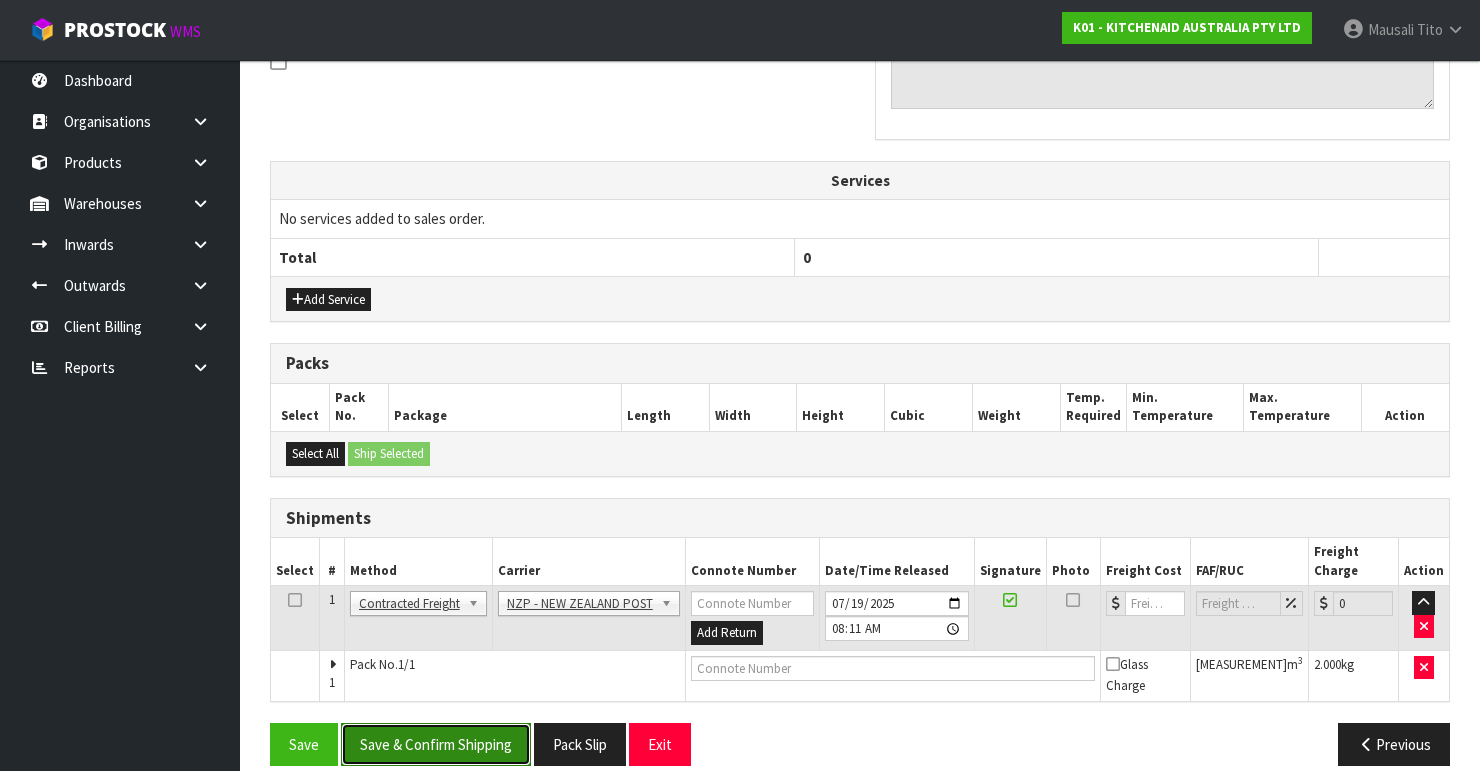 click on "Save & Confirm Shipping" at bounding box center (436, 744) 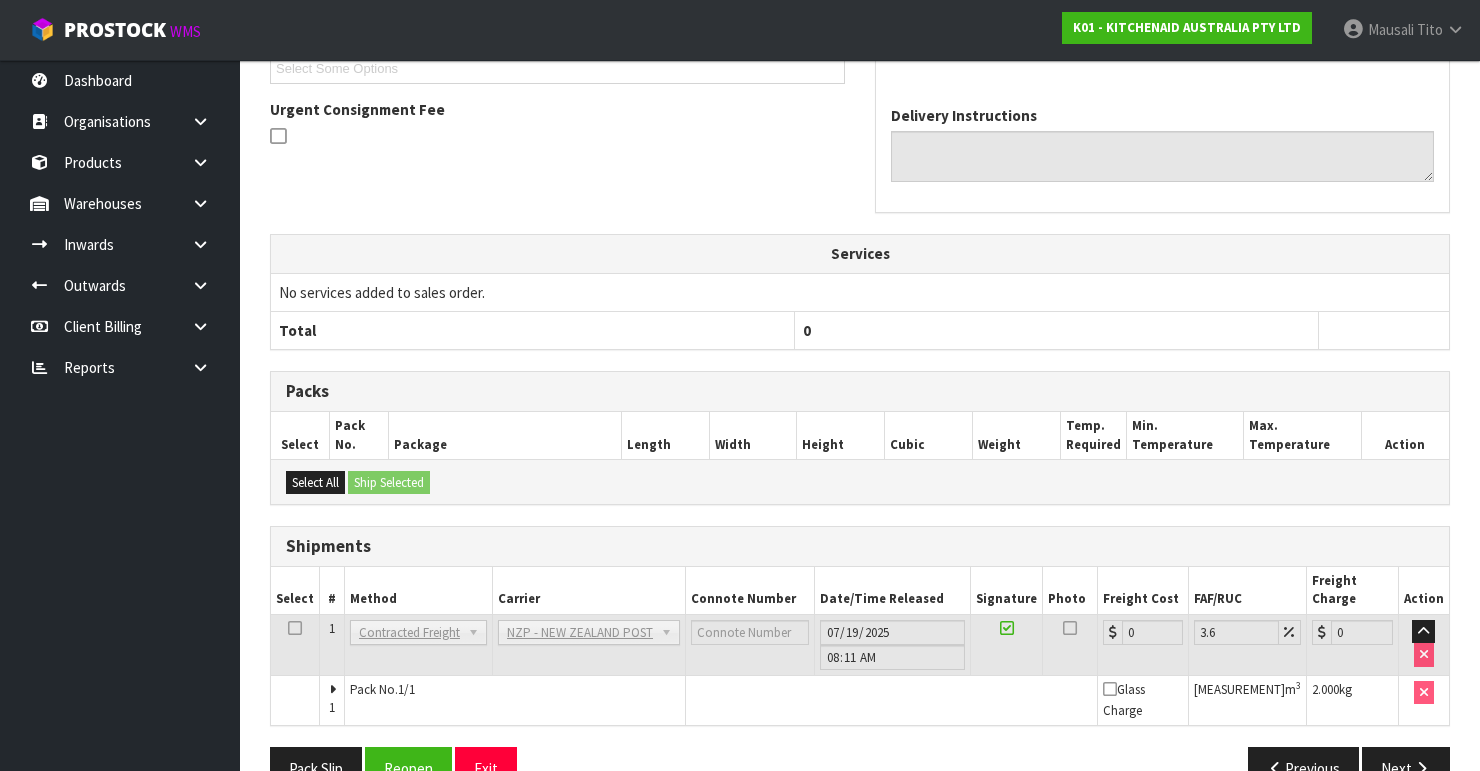 scroll, scrollTop: 605, scrollLeft: 0, axis: vertical 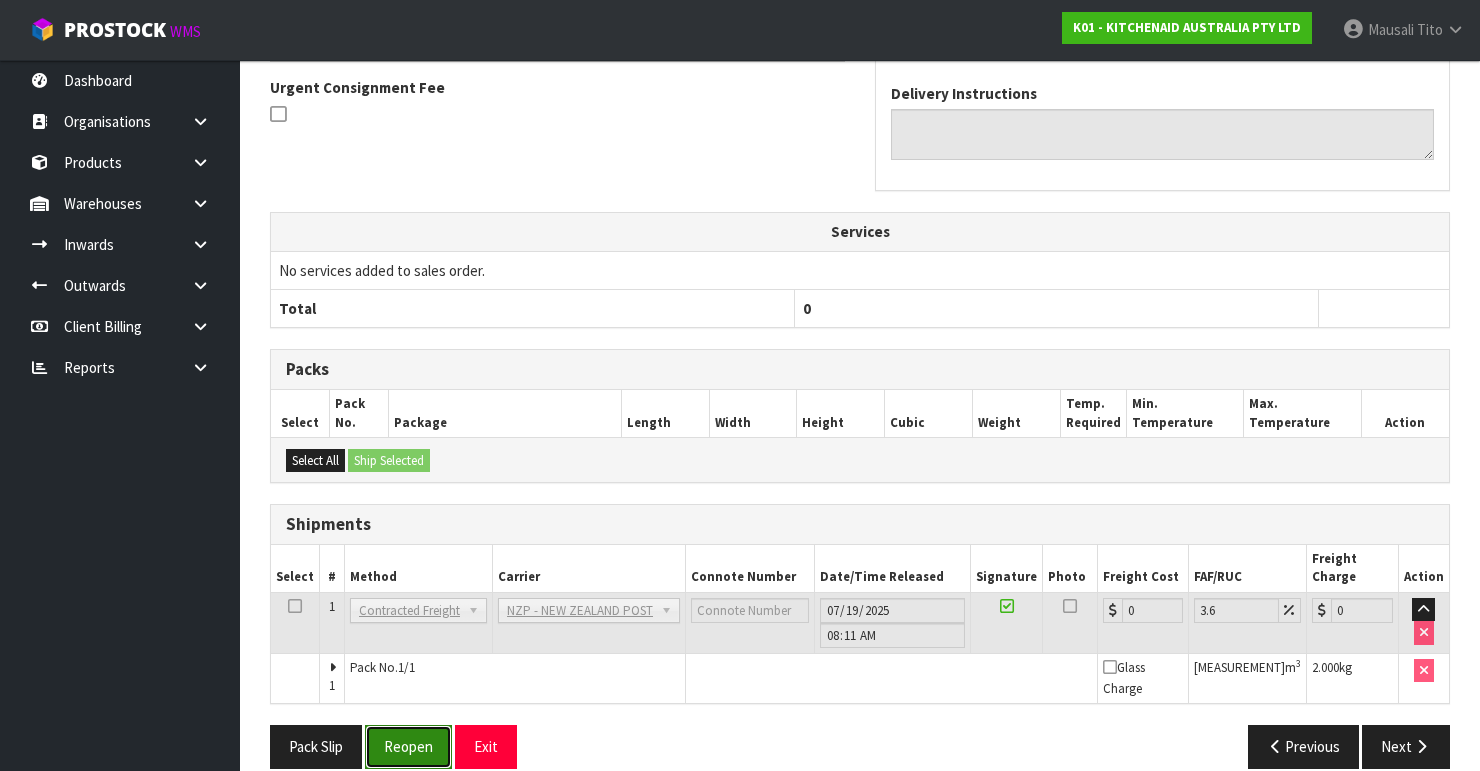 drag, startPoint x: 401, startPoint y: 716, endPoint x: 449, endPoint y: 706, distance: 49.0306 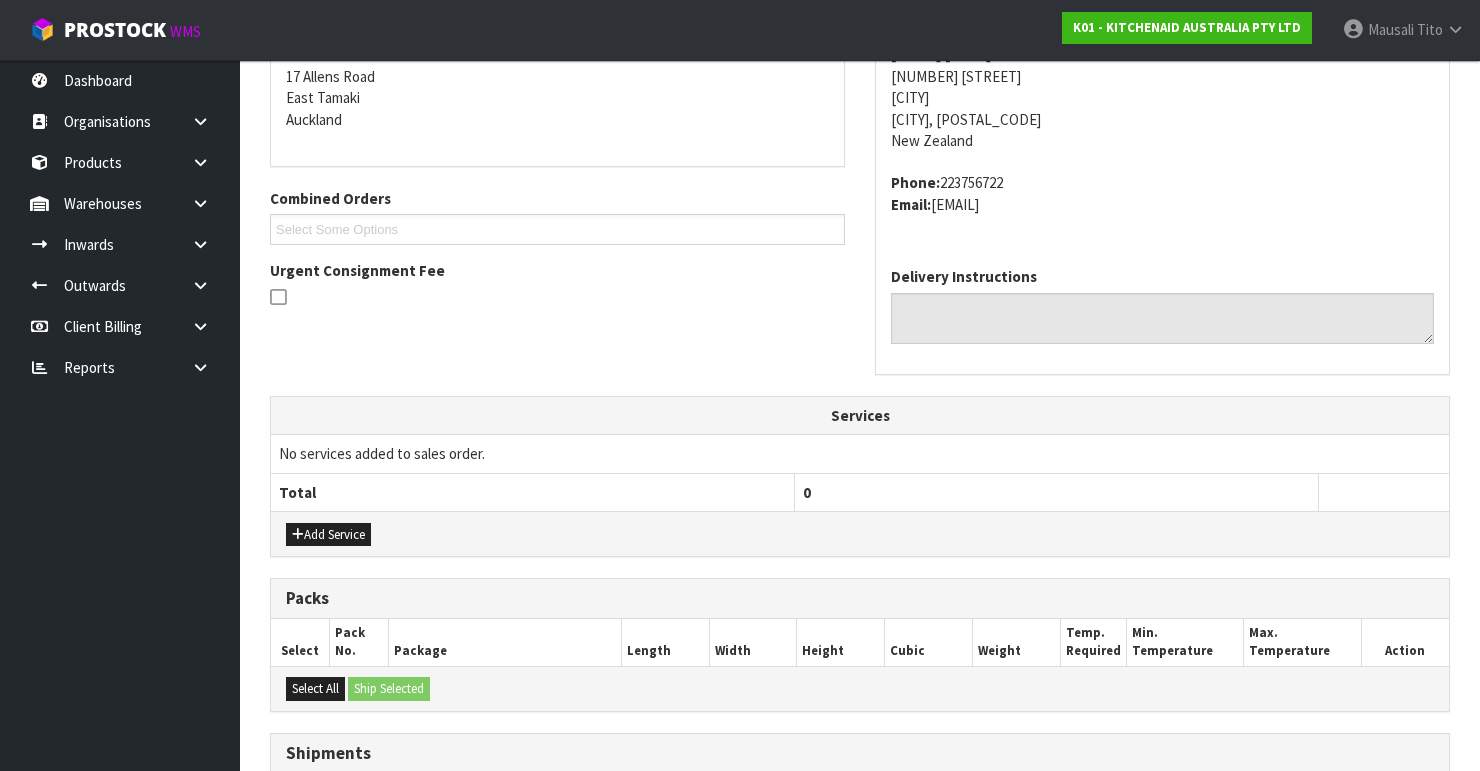 scroll, scrollTop: 638, scrollLeft: 0, axis: vertical 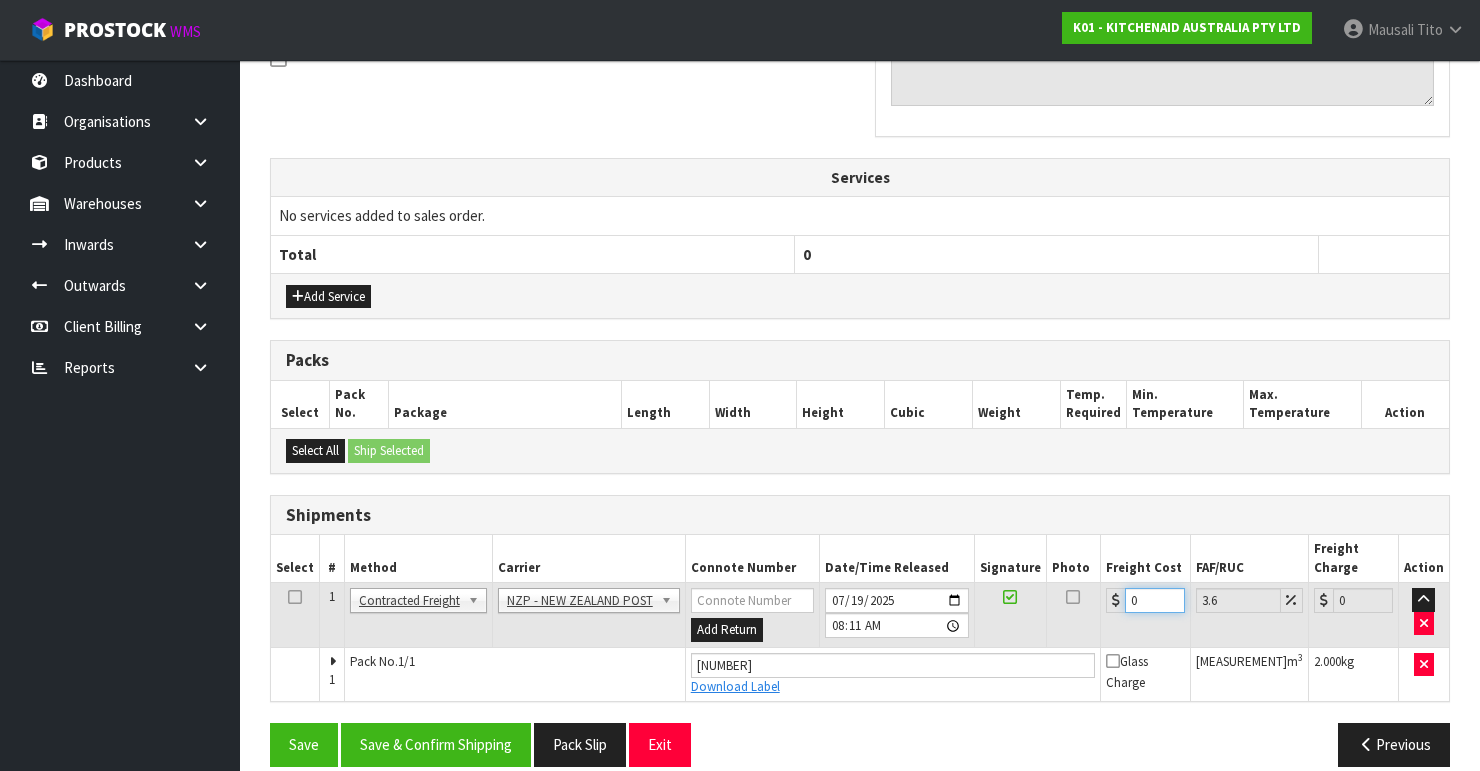 drag, startPoint x: 1162, startPoint y: 583, endPoint x: 1137, endPoint y: 591, distance: 26.24881 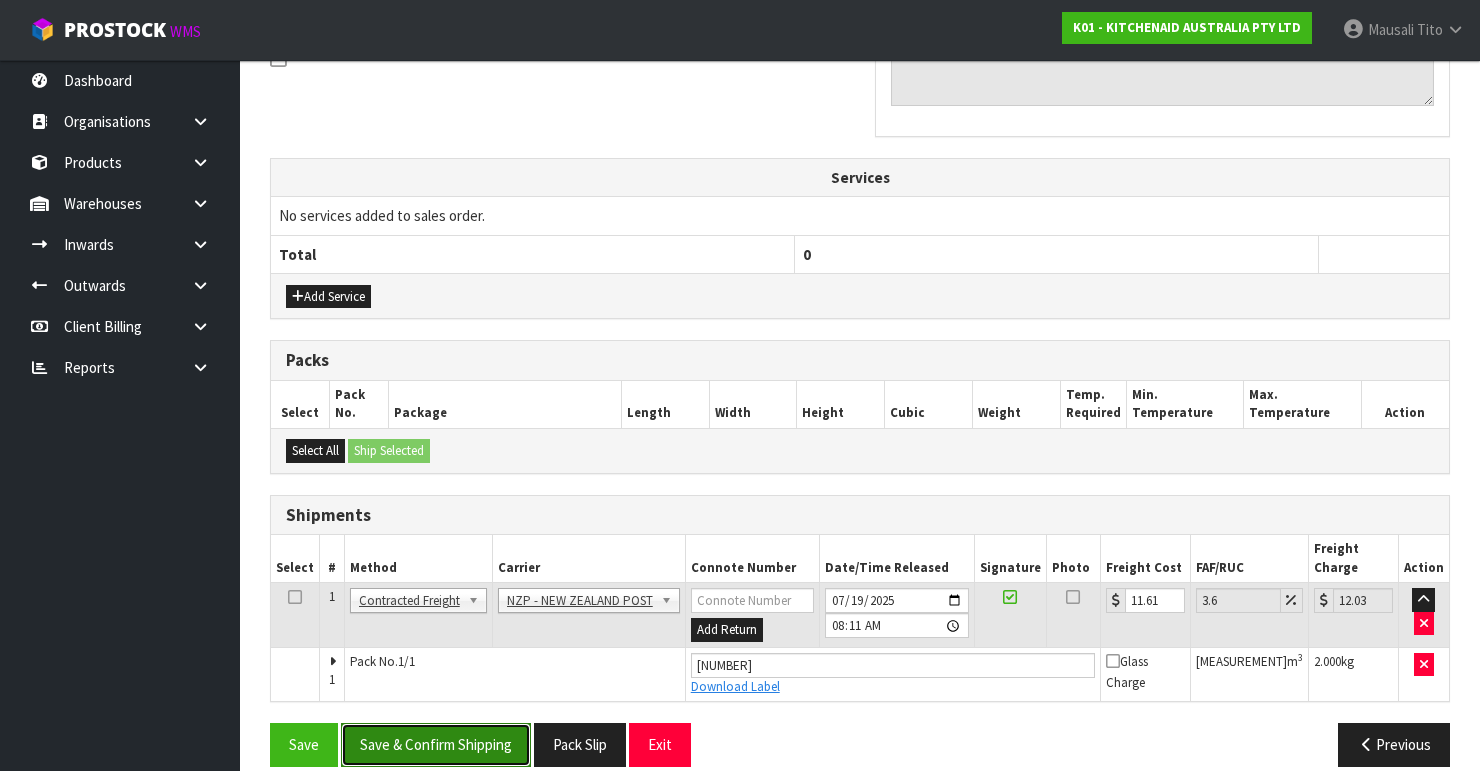 click on "Save & Confirm Shipping" at bounding box center (436, 744) 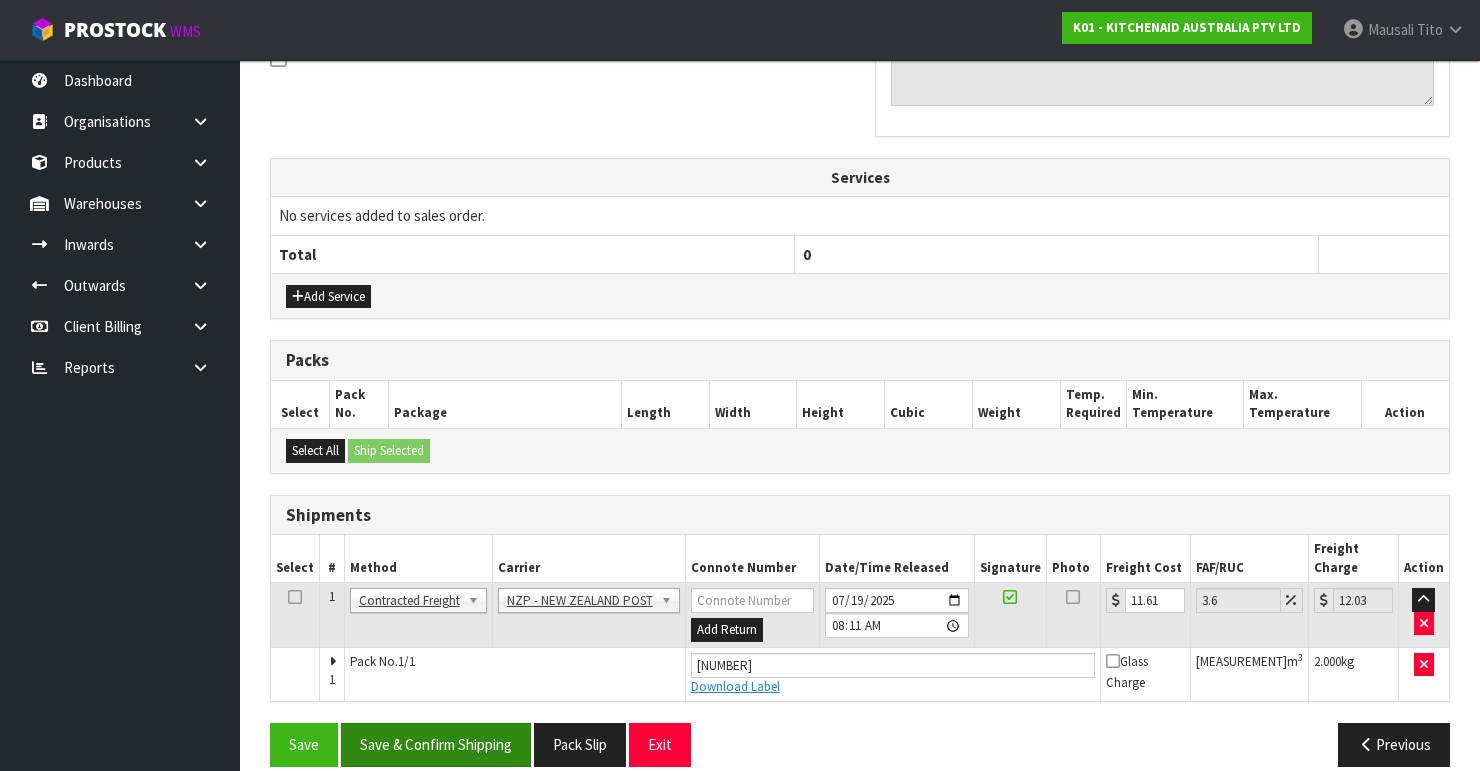scroll, scrollTop: 0, scrollLeft: 0, axis: both 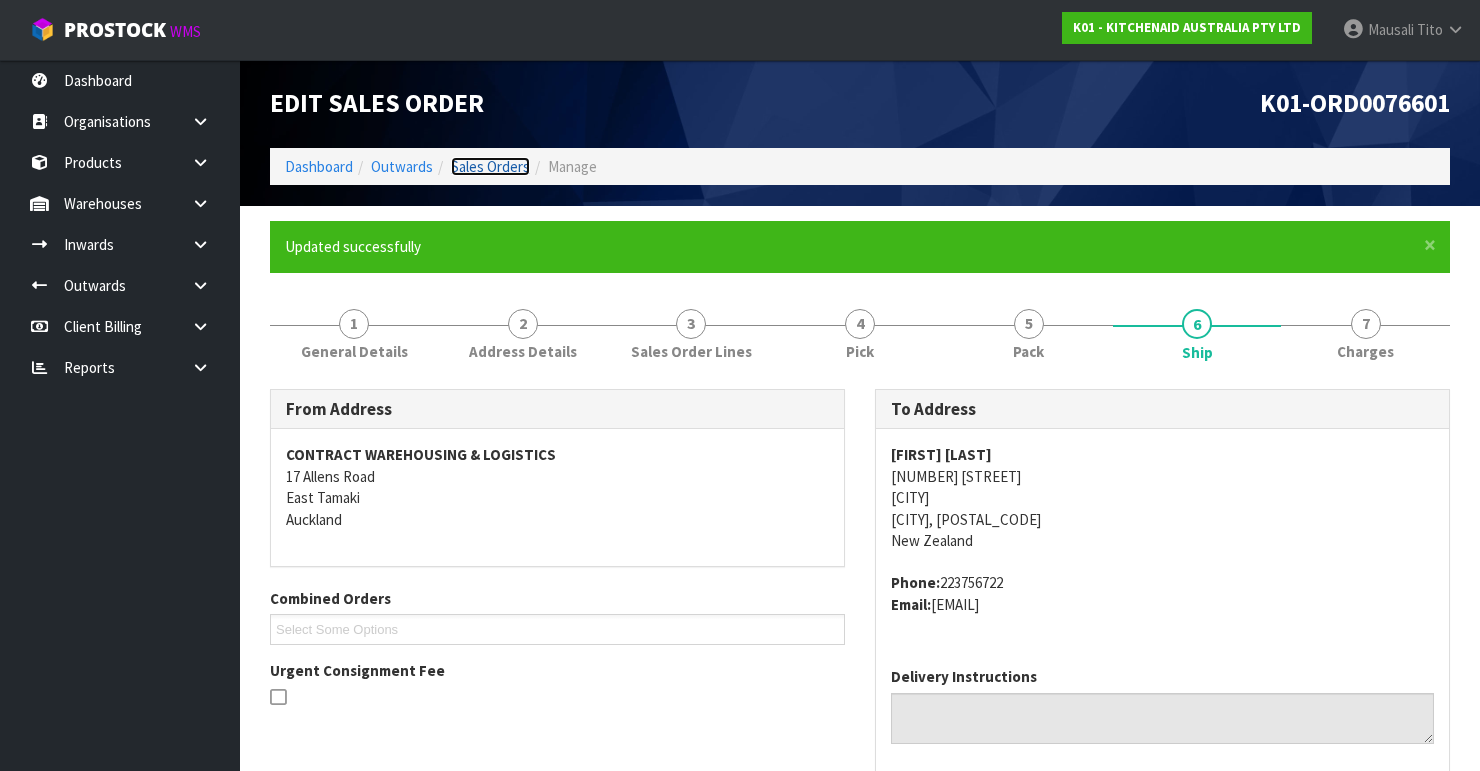 click on "Sales Orders" at bounding box center [490, 166] 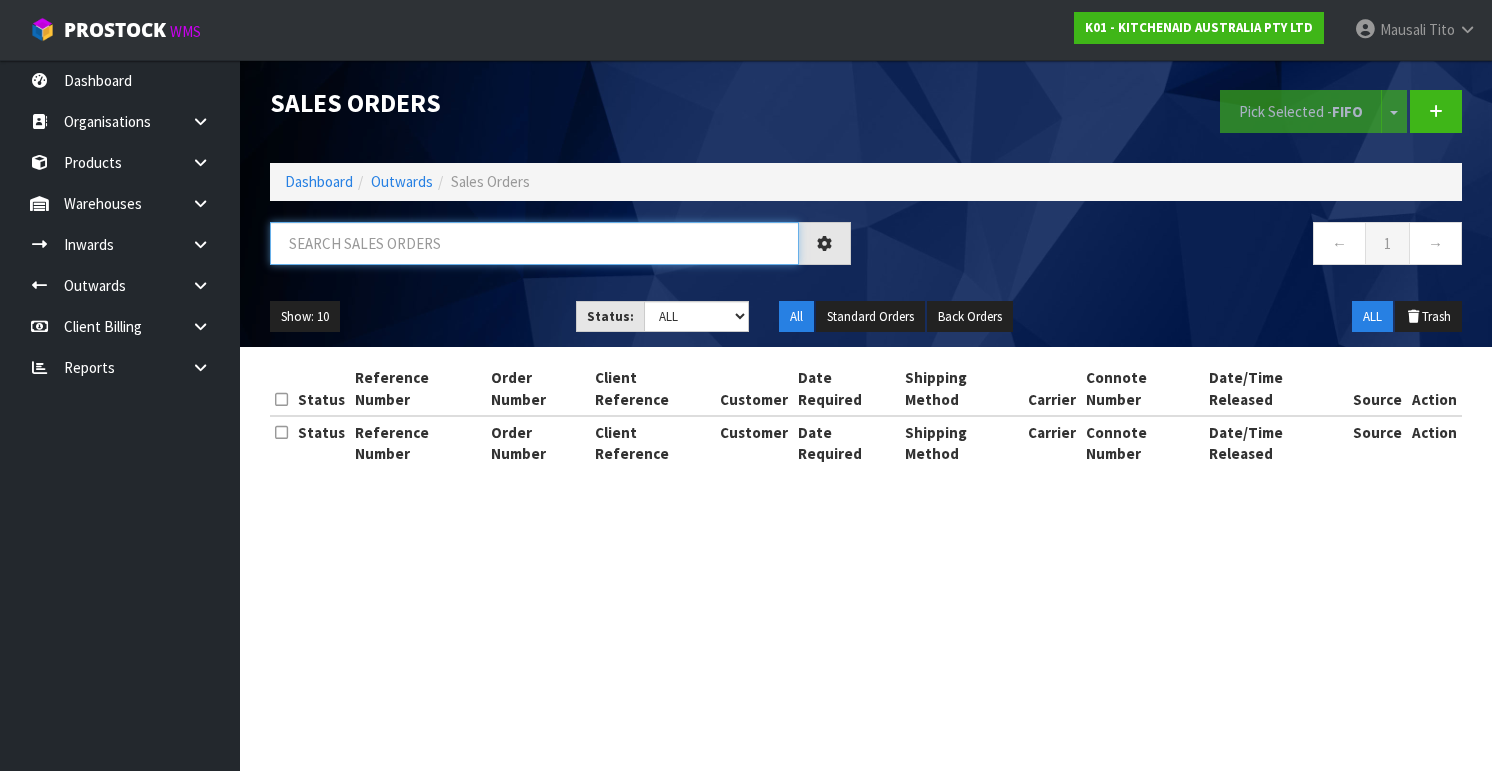 click at bounding box center [534, 243] 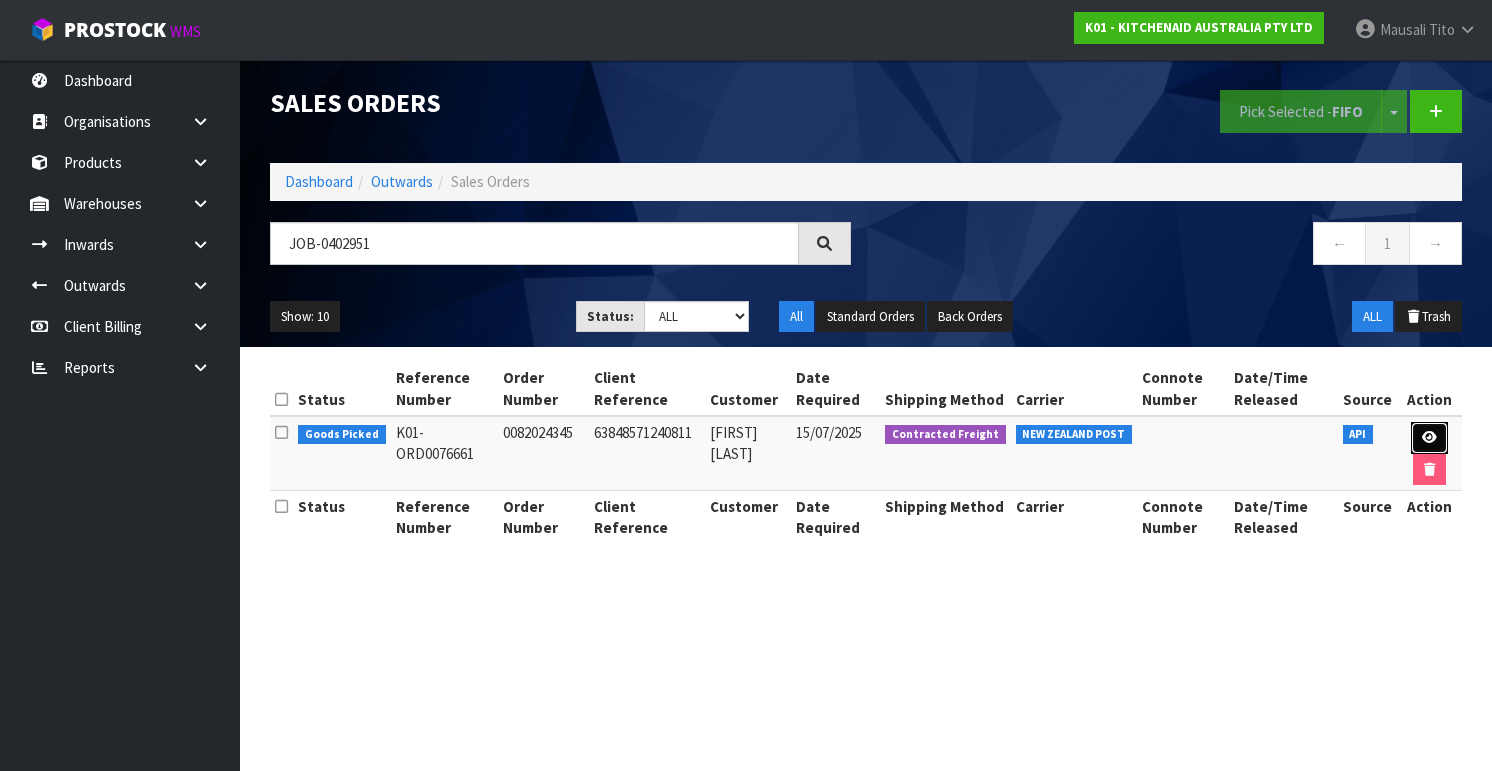drag, startPoint x: 1430, startPoint y: 436, endPoint x: 1416, endPoint y: 438, distance: 14.142136 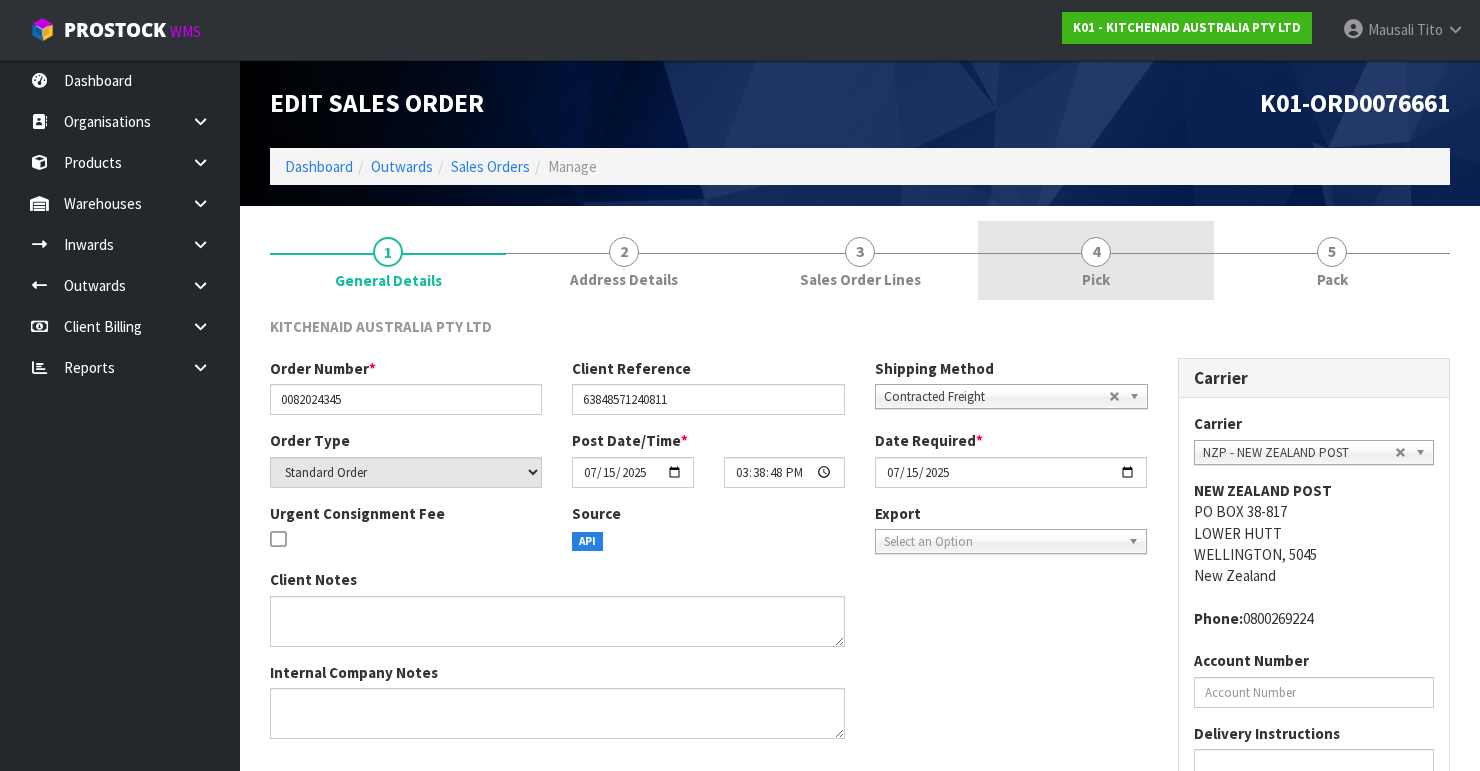 click on "4
Pick" at bounding box center [1096, 260] 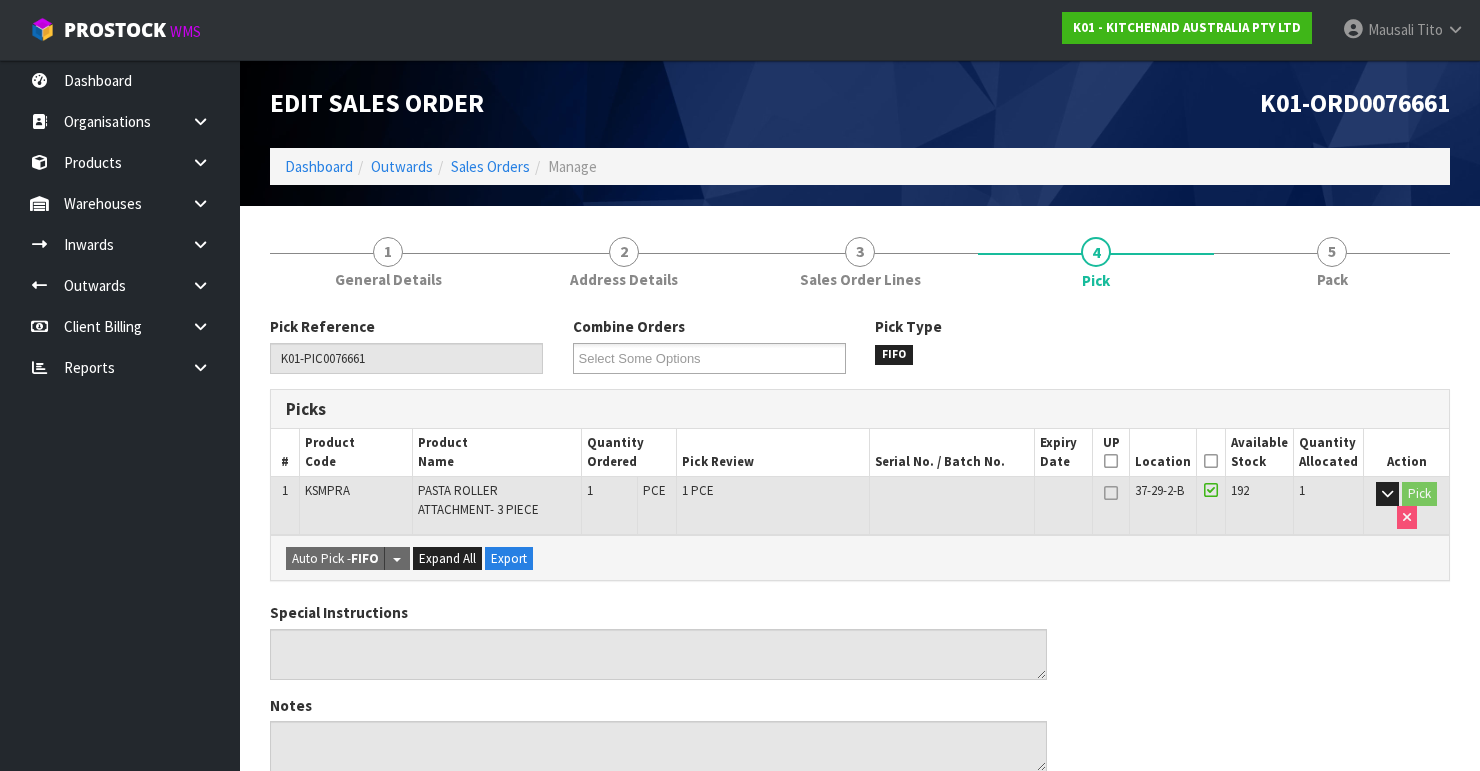 click at bounding box center [1211, 461] 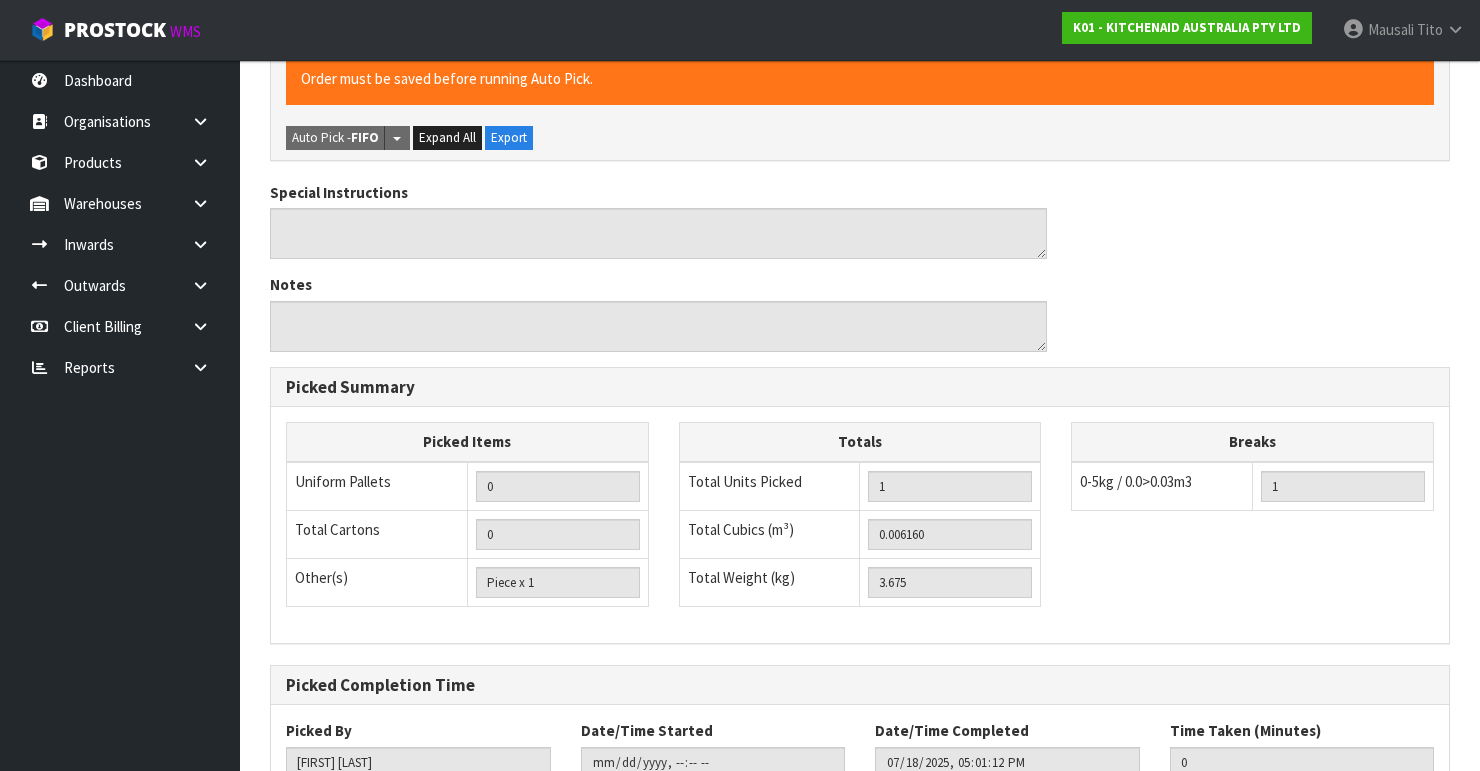 scroll, scrollTop: 633, scrollLeft: 0, axis: vertical 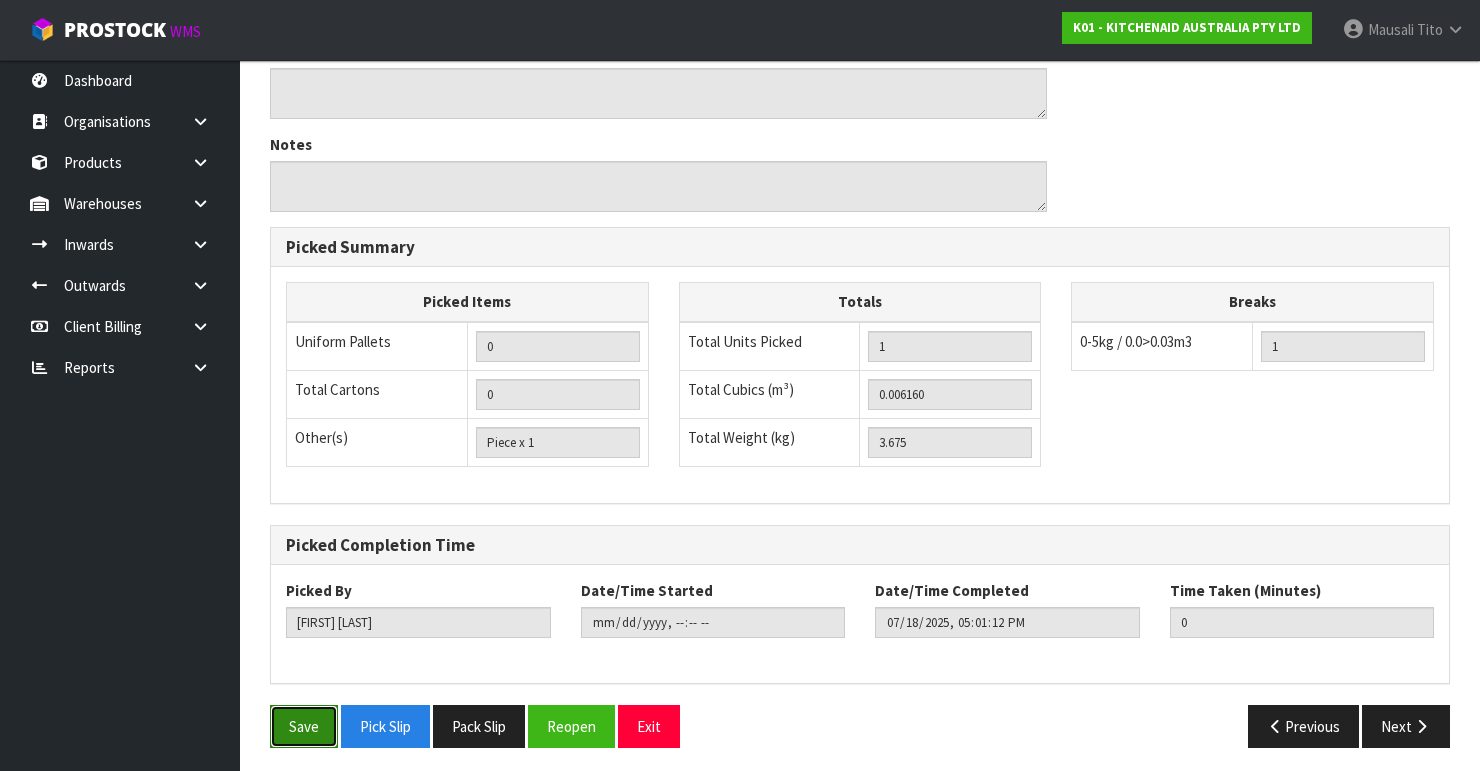 click on "Save" at bounding box center [304, 726] 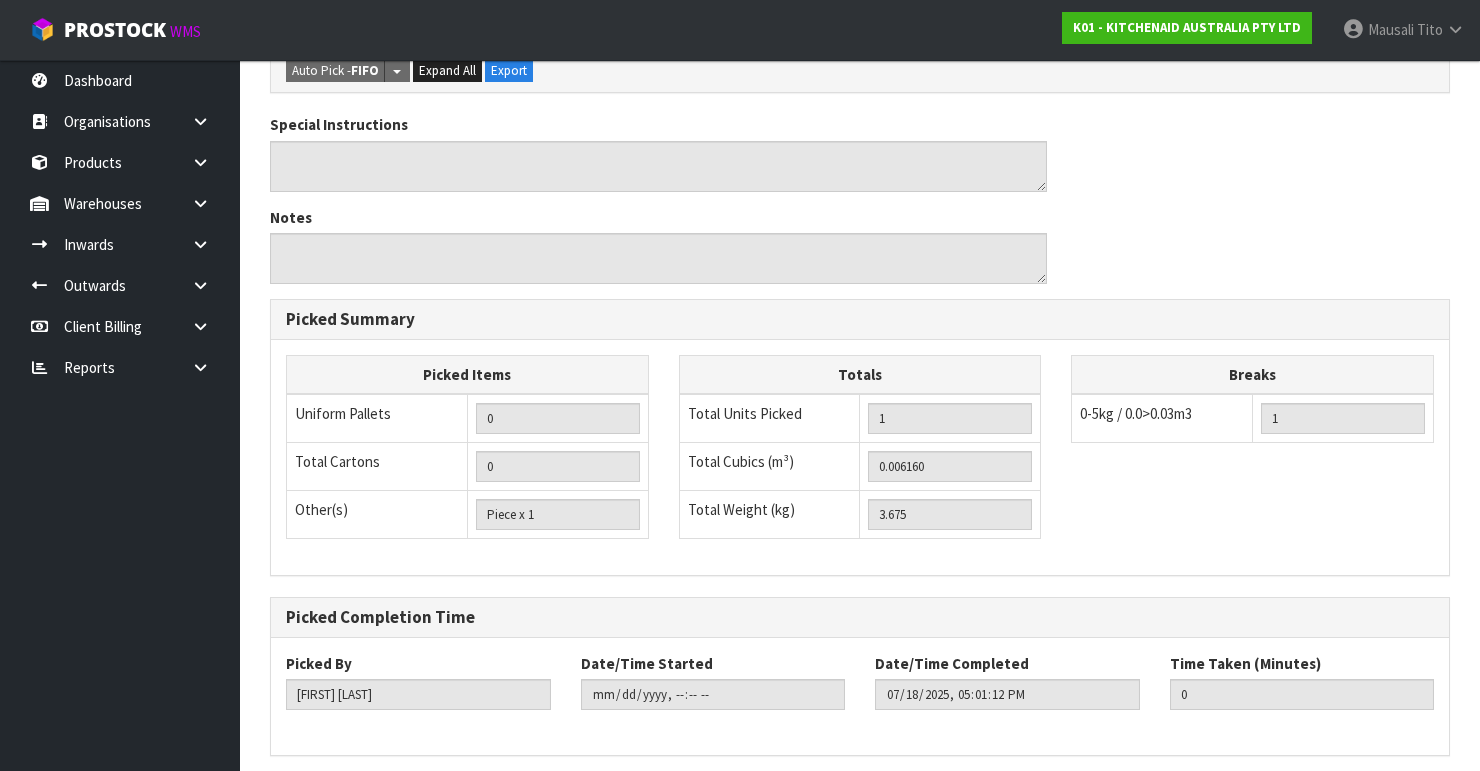 scroll, scrollTop: 0, scrollLeft: 0, axis: both 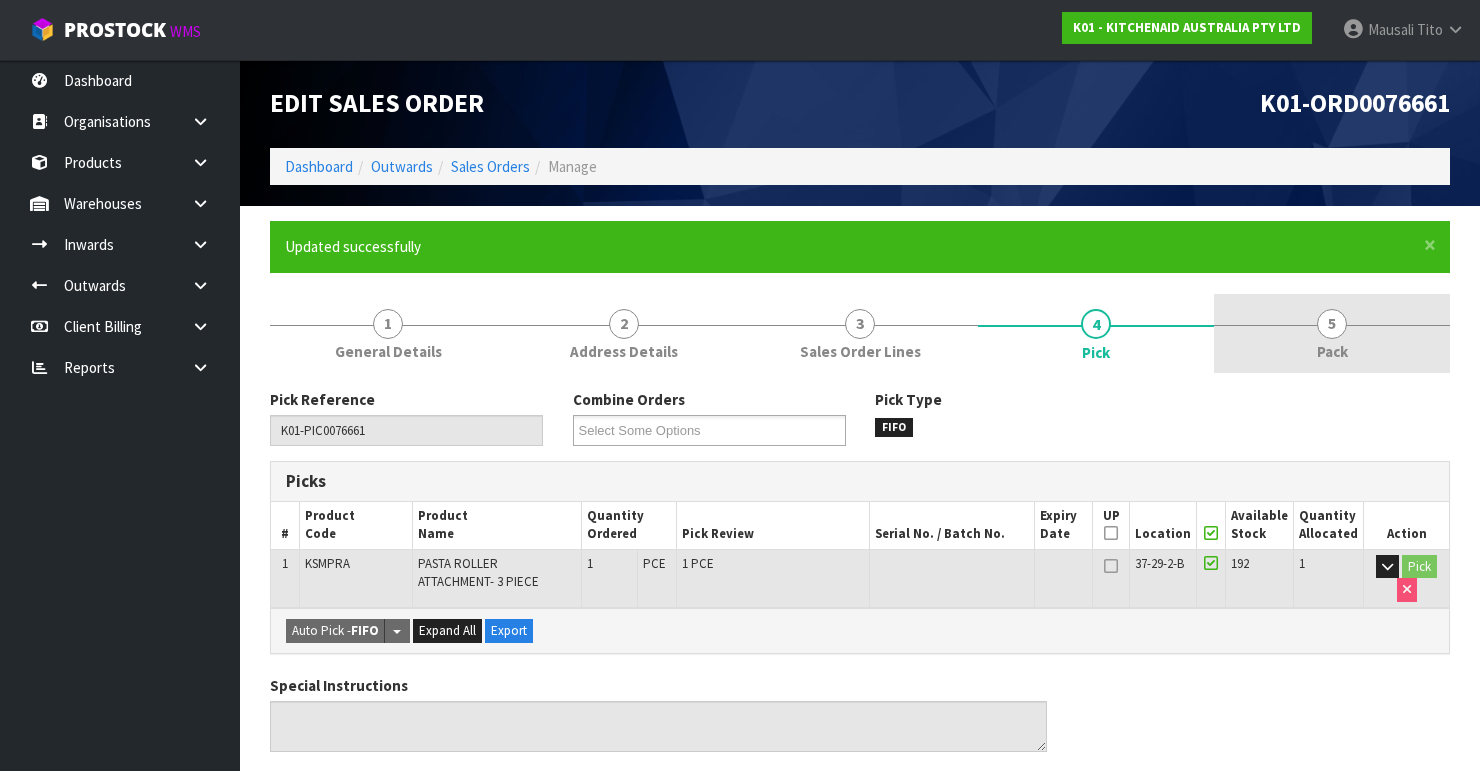 click on "5" at bounding box center [1332, 324] 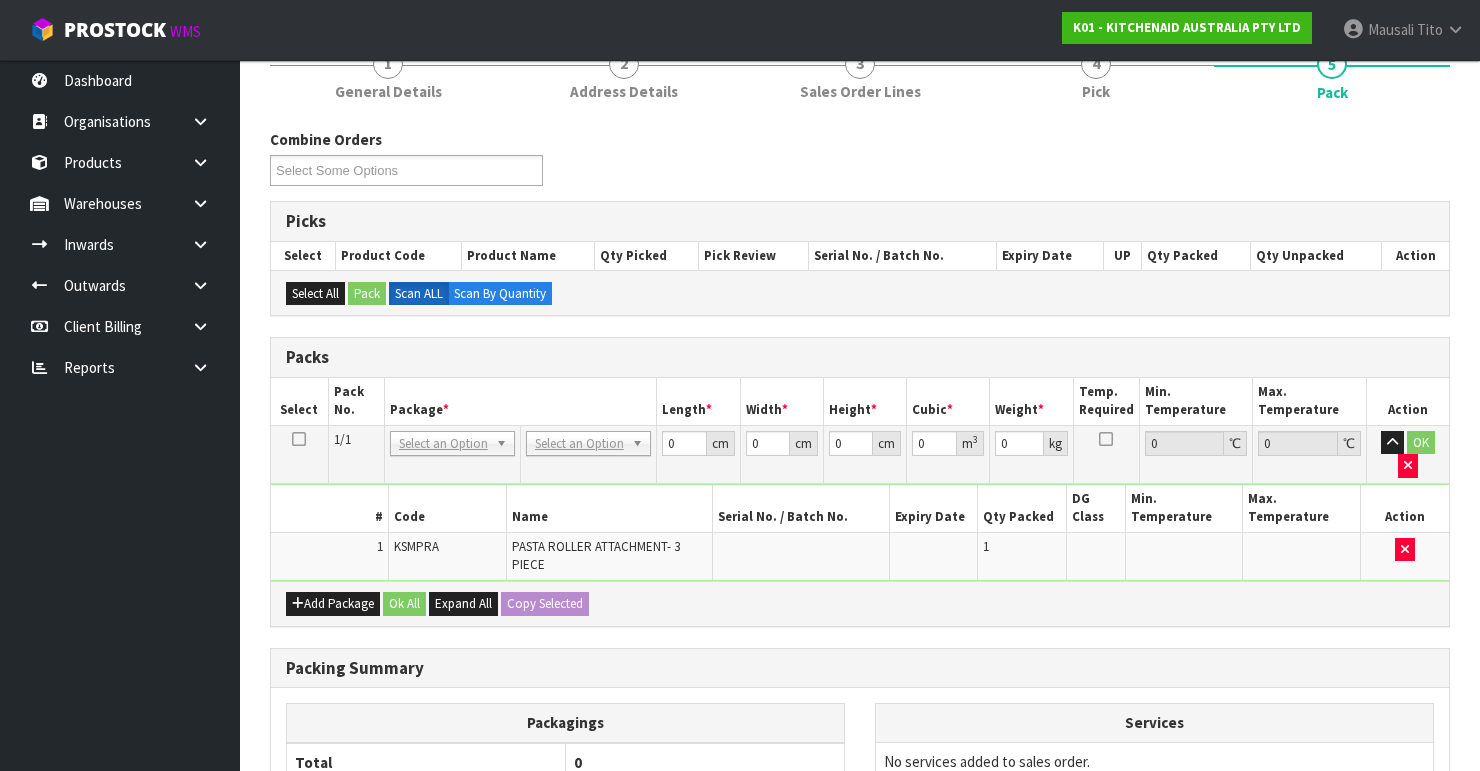 scroll, scrollTop: 400, scrollLeft: 0, axis: vertical 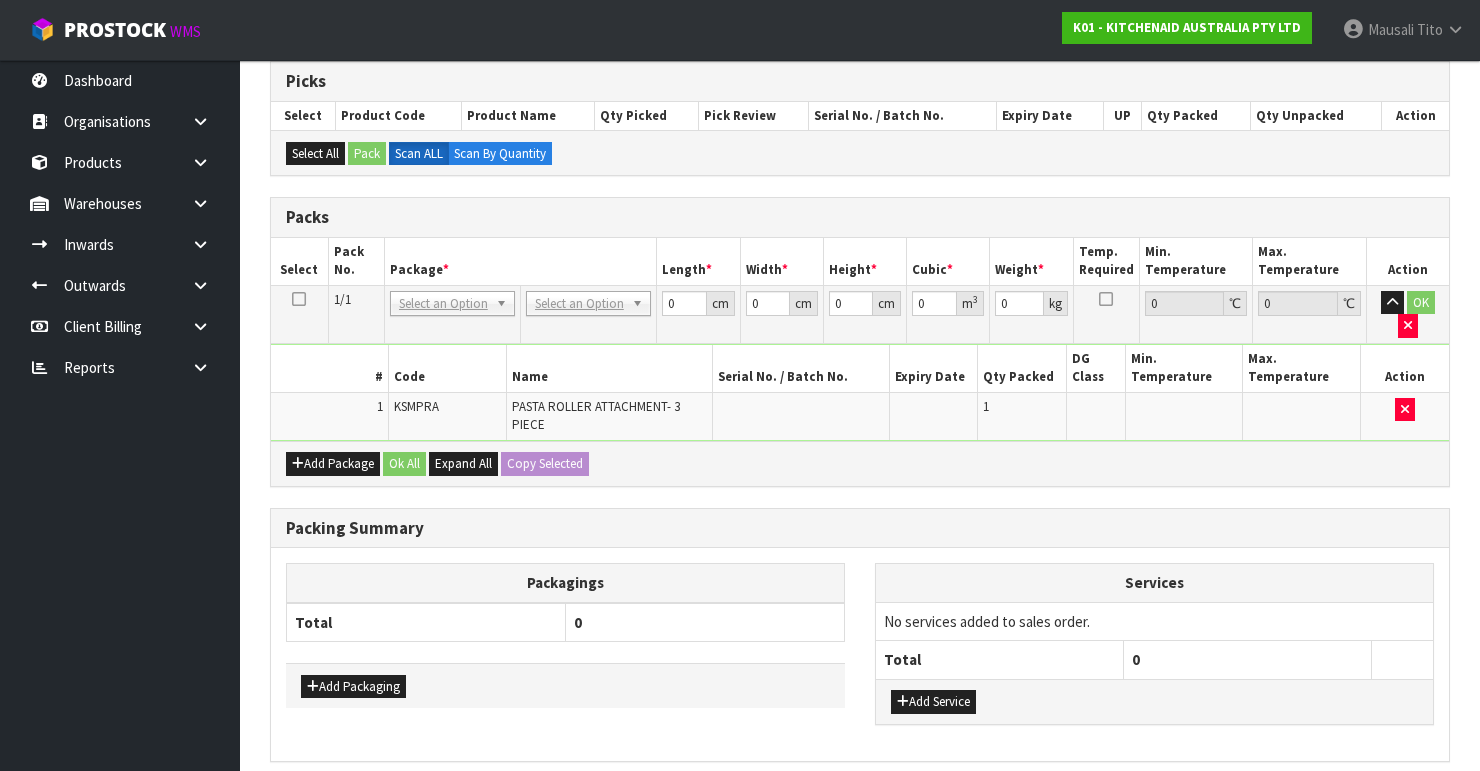drag, startPoint x: 586, startPoint y: 305, endPoint x: 568, endPoint y: 336, distance: 35.846897 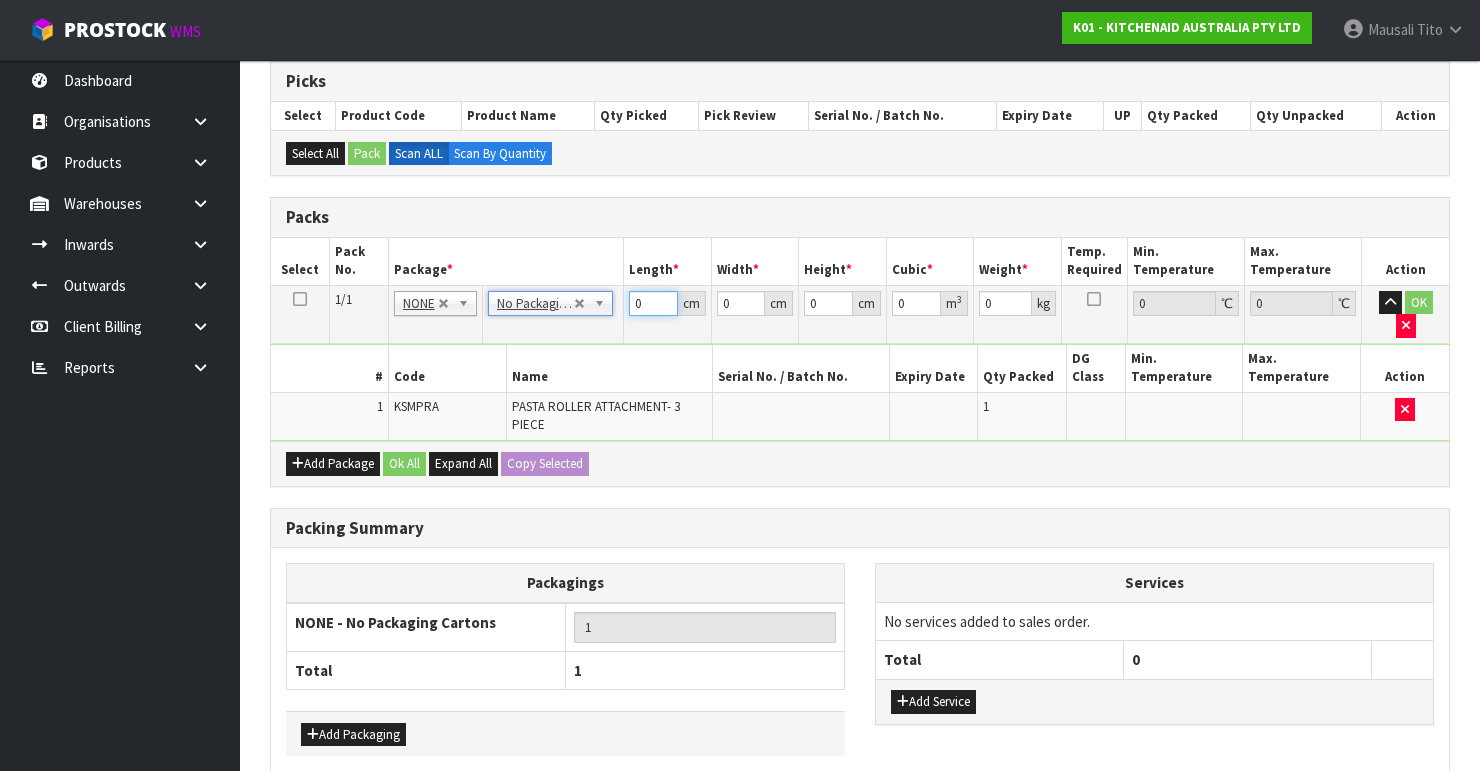 drag, startPoint x: 645, startPoint y: 302, endPoint x: 576, endPoint y: 324, distance: 72.42237 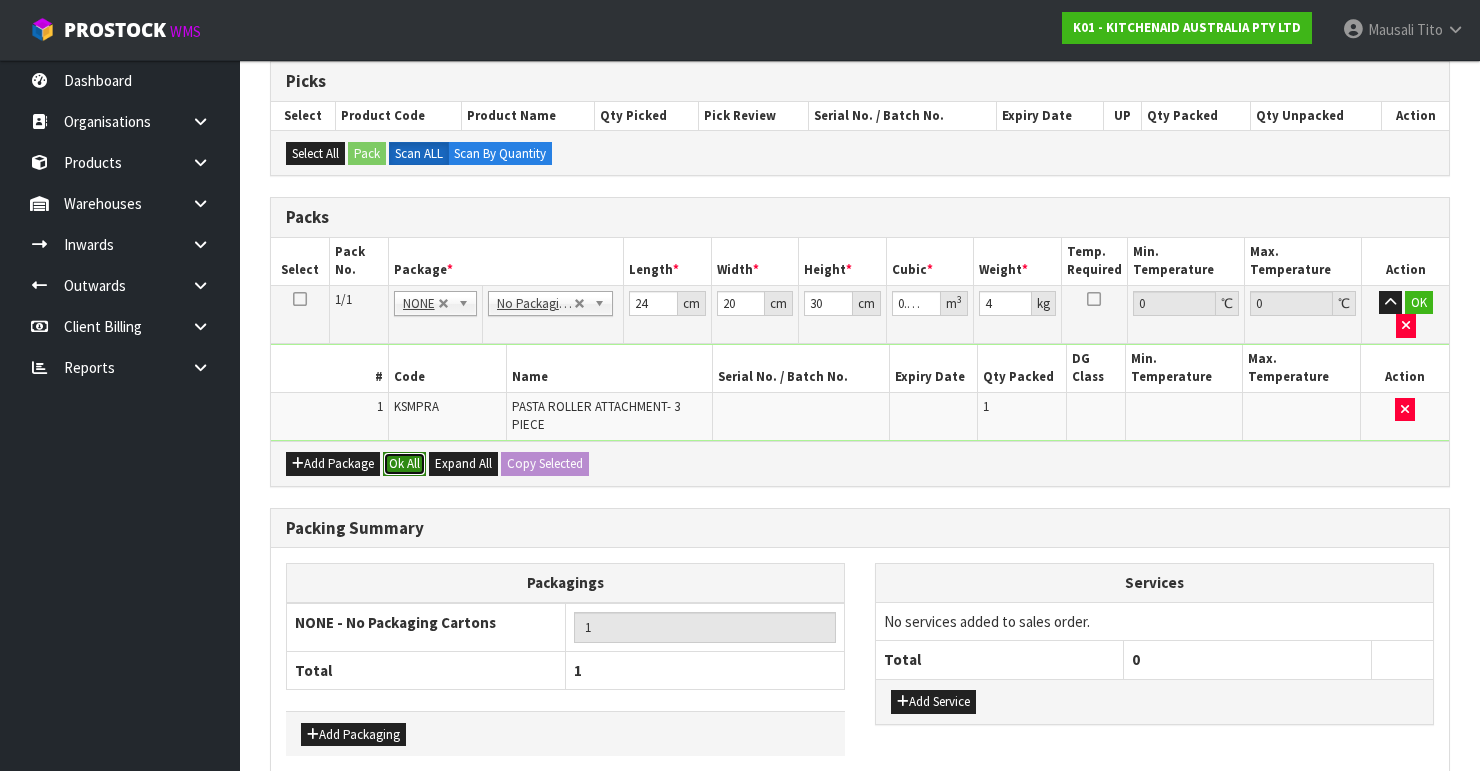 click on "Ok All" at bounding box center [404, 464] 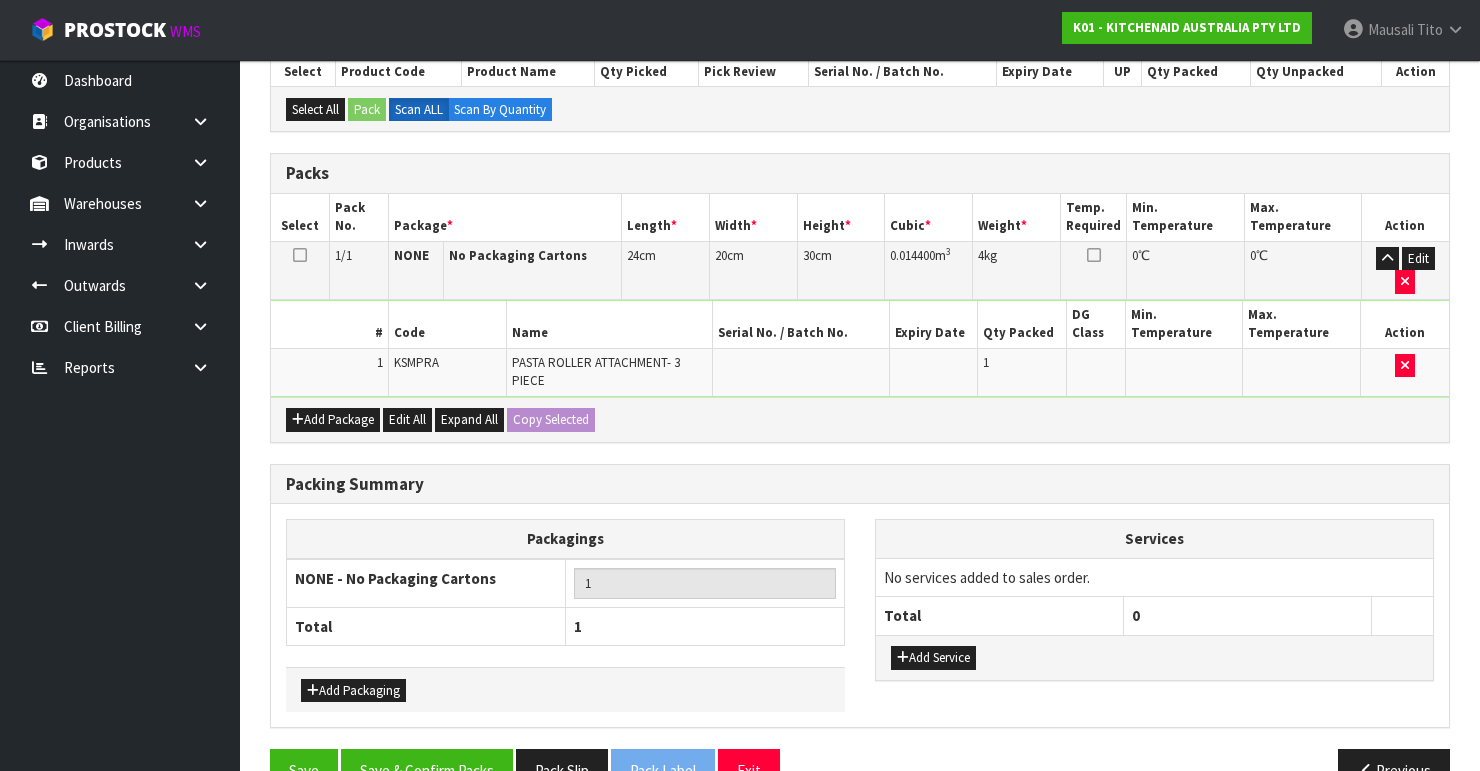 scroll, scrollTop: 486, scrollLeft: 0, axis: vertical 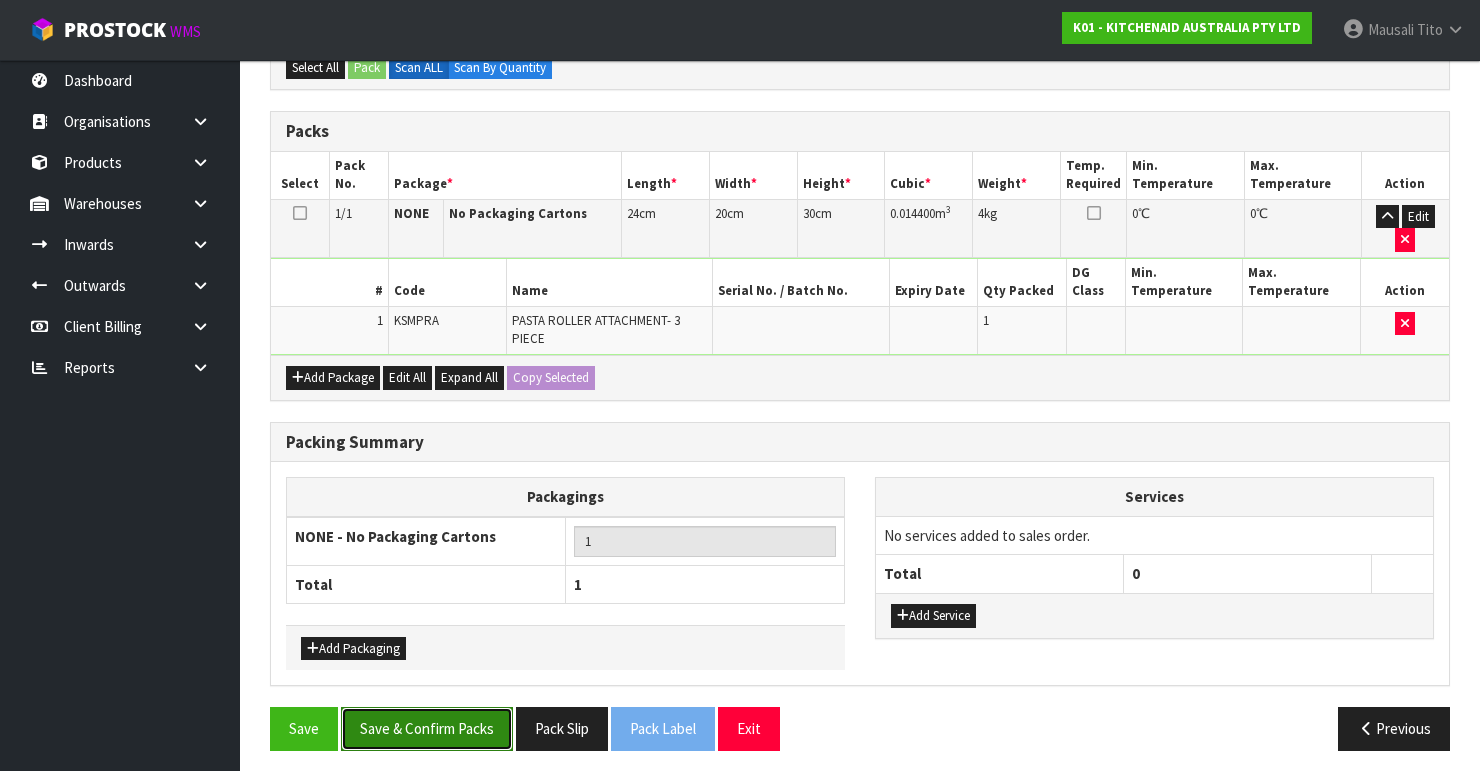 click on "Save & Confirm Packs" at bounding box center (427, 728) 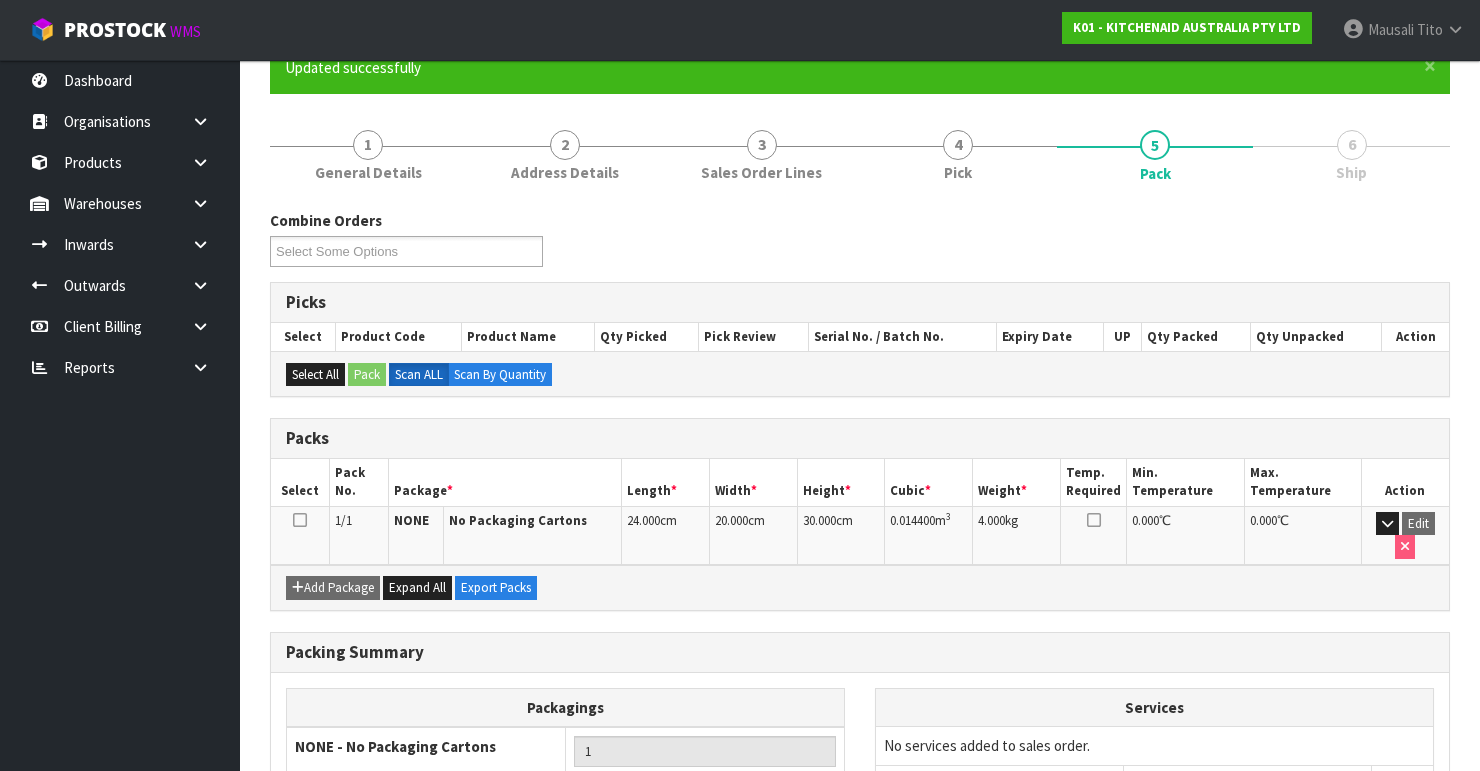 scroll, scrollTop: 346, scrollLeft: 0, axis: vertical 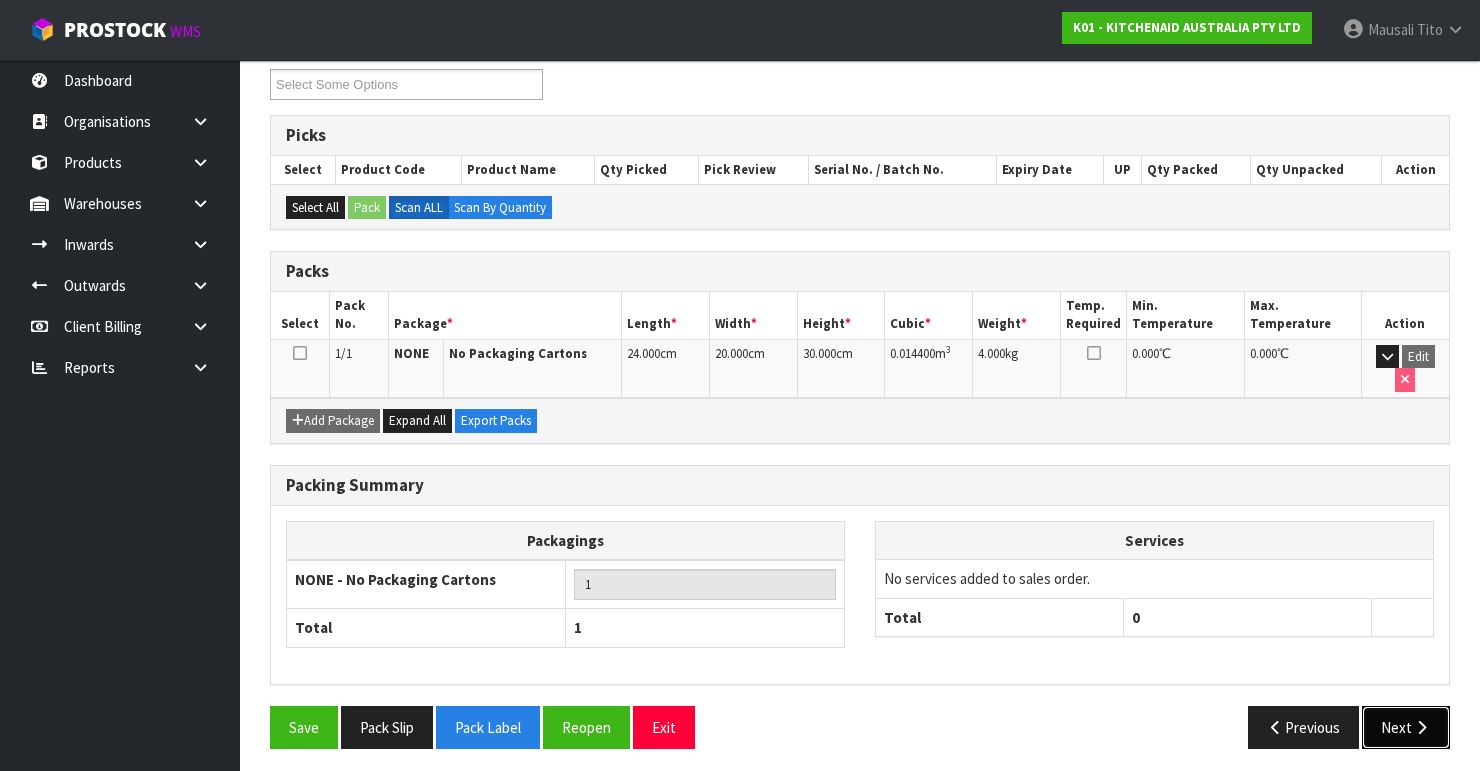 click on "Next" at bounding box center [1406, 727] 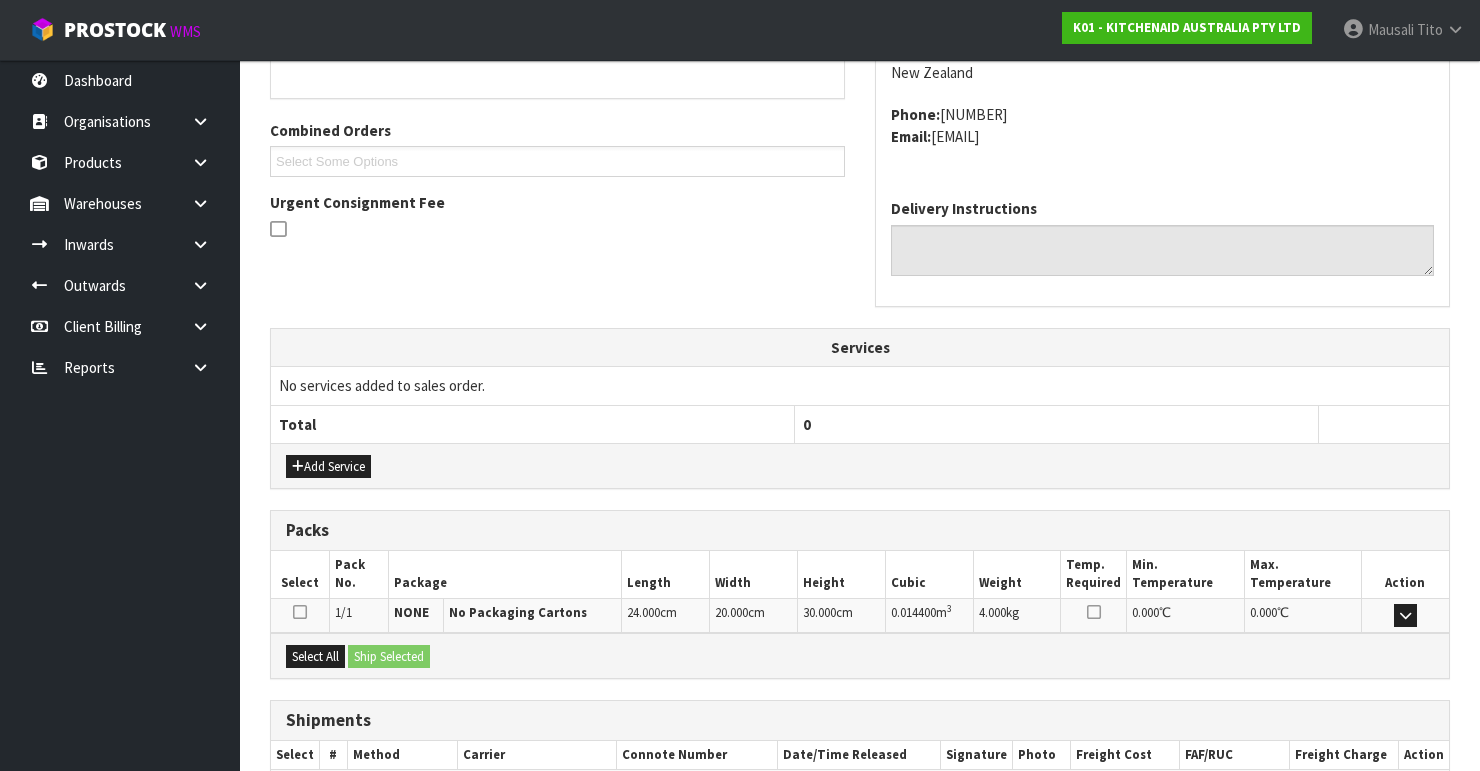 scroll, scrollTop: 584, scrollLeft: 0, axis: vertical 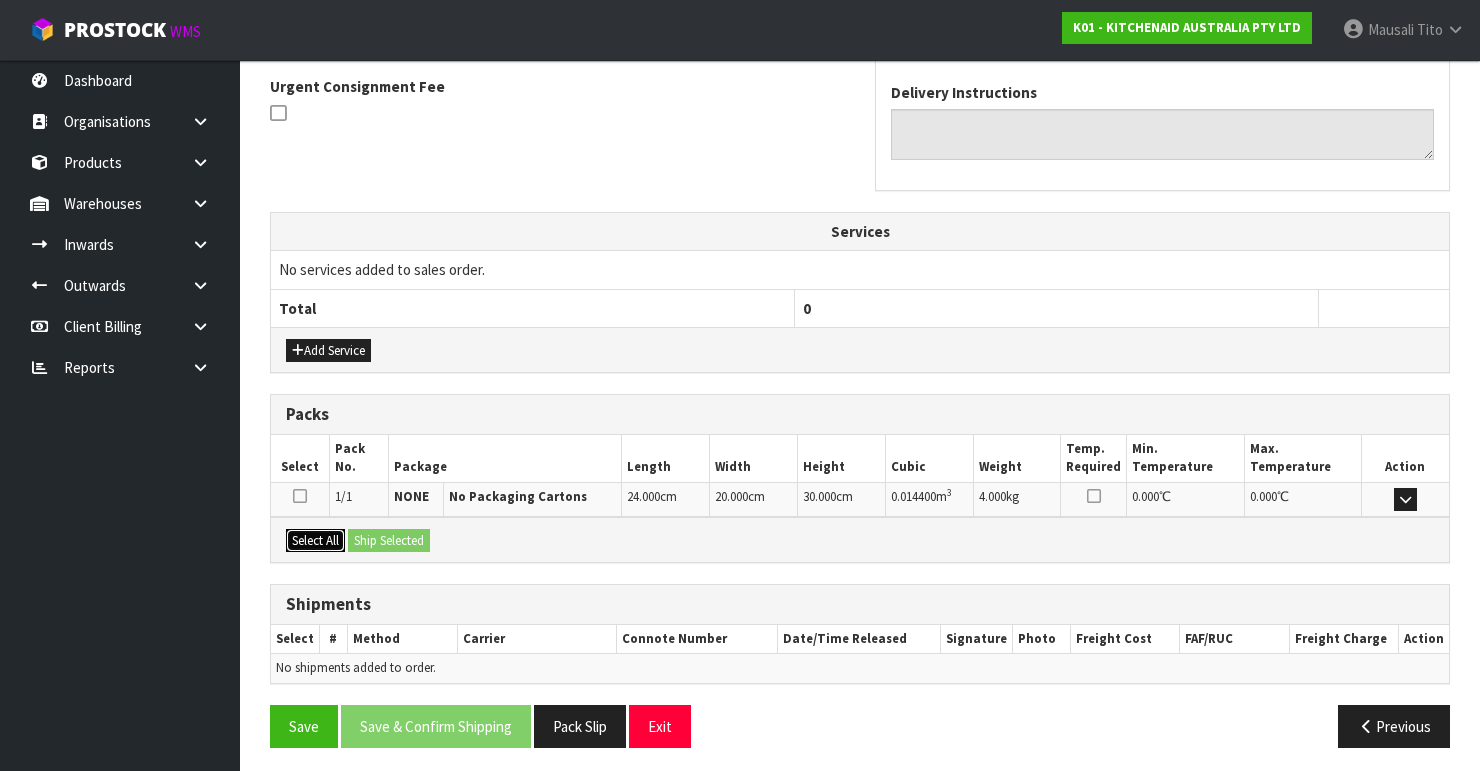 click on "Select All" at bounding box center (315, 541) 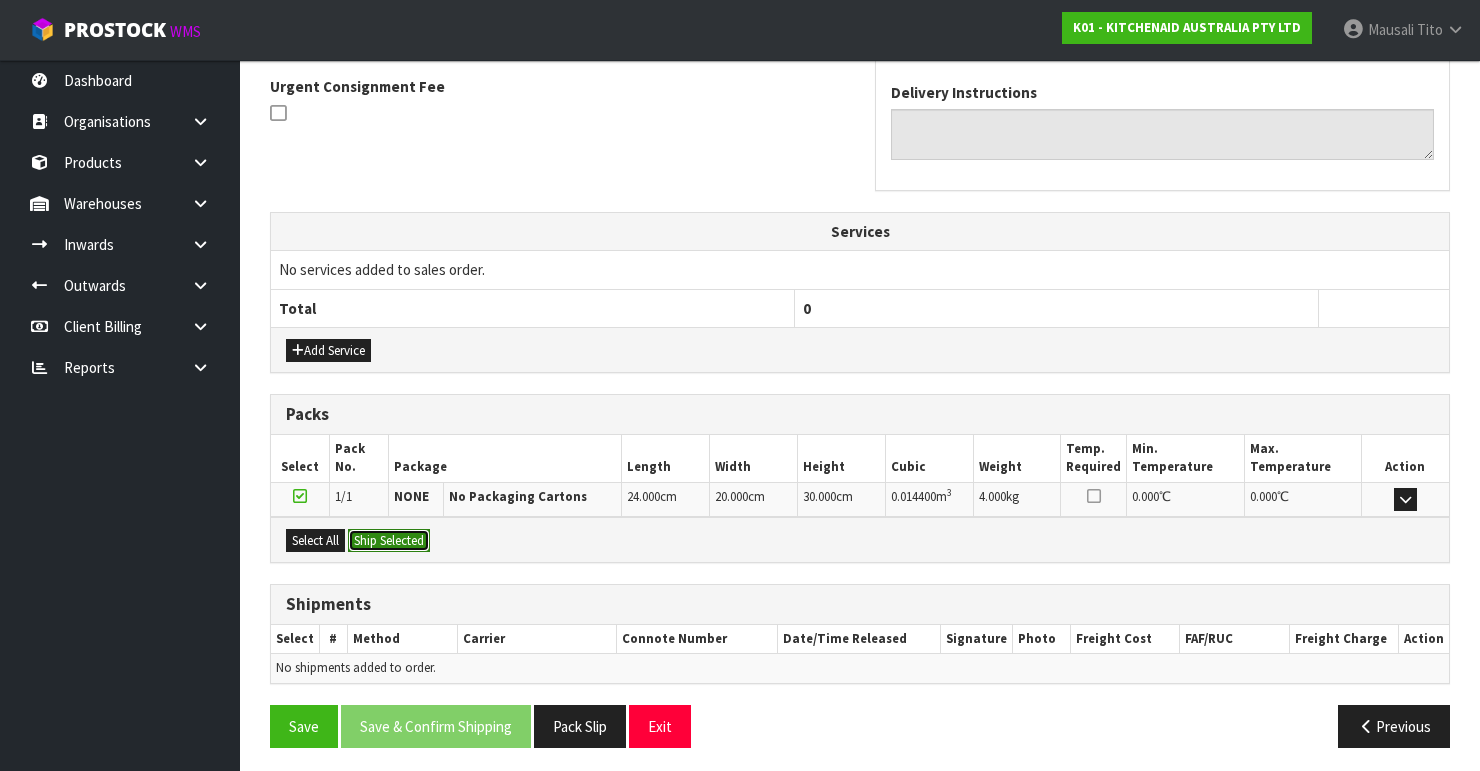 click on "Ship Selected" at bounding box center (389, 541) 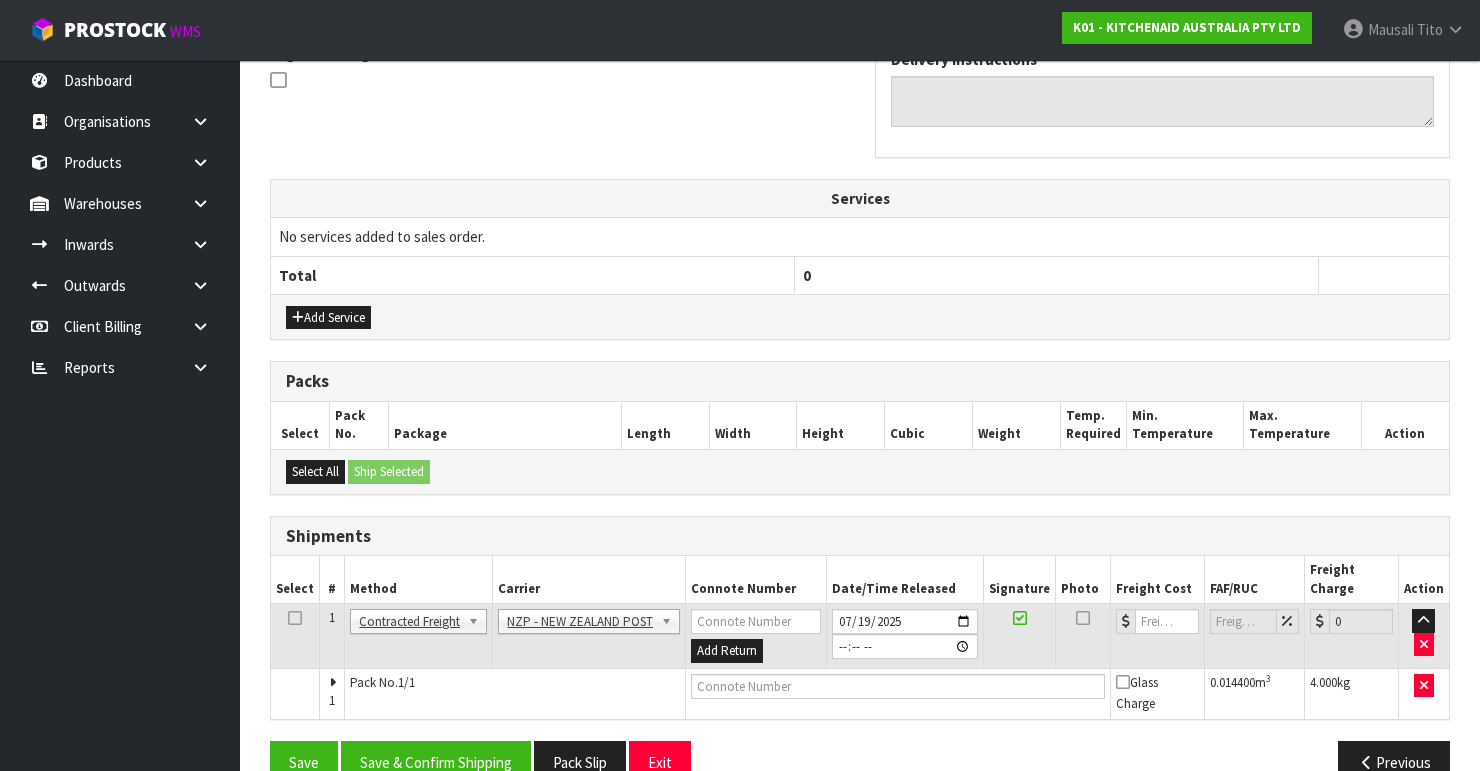 scroll, scrollTop: 635, scrollLeft: 0, axis: vertical 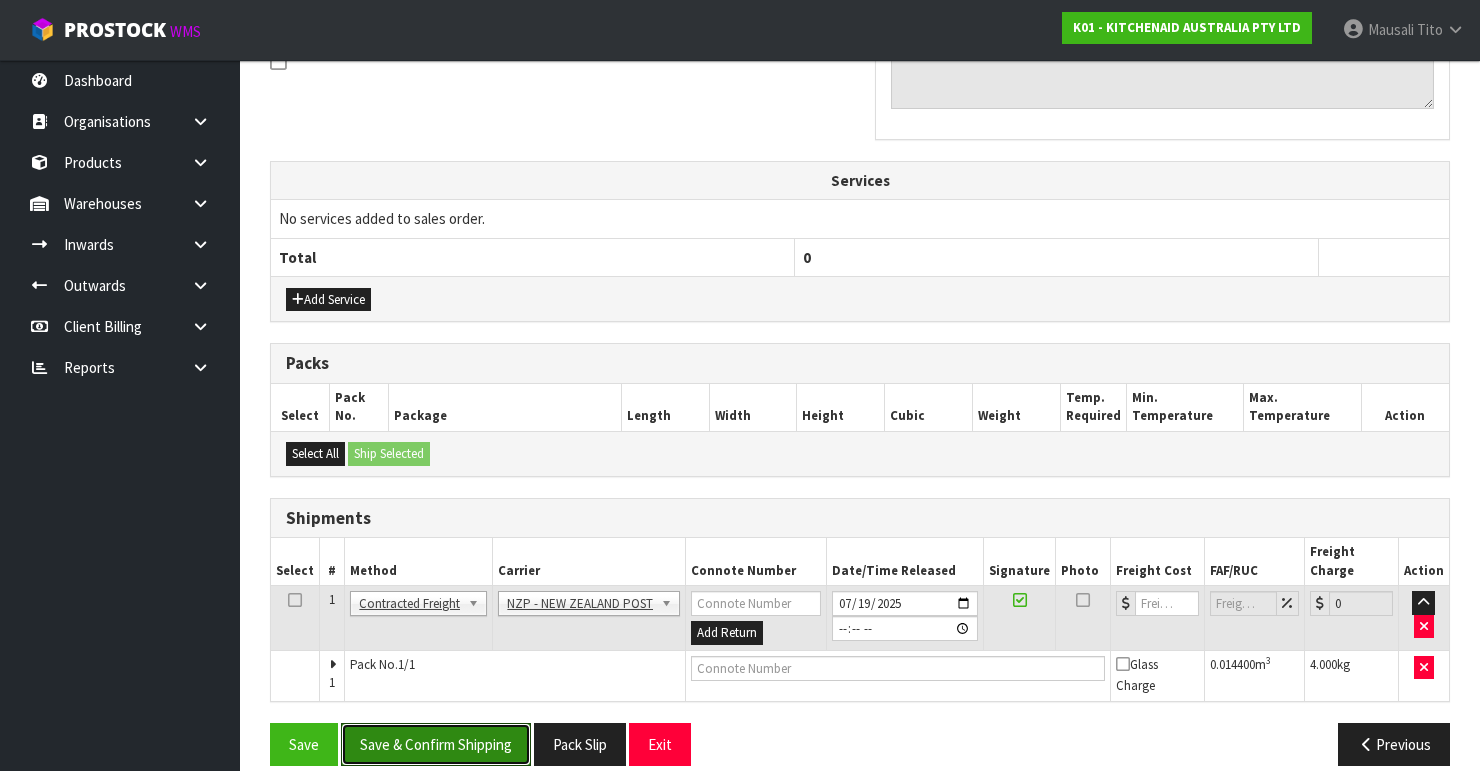 drag, startPoint x: 436, startPoint y: 708, endPoint x: 508, endPoint y: 678, distance: 78 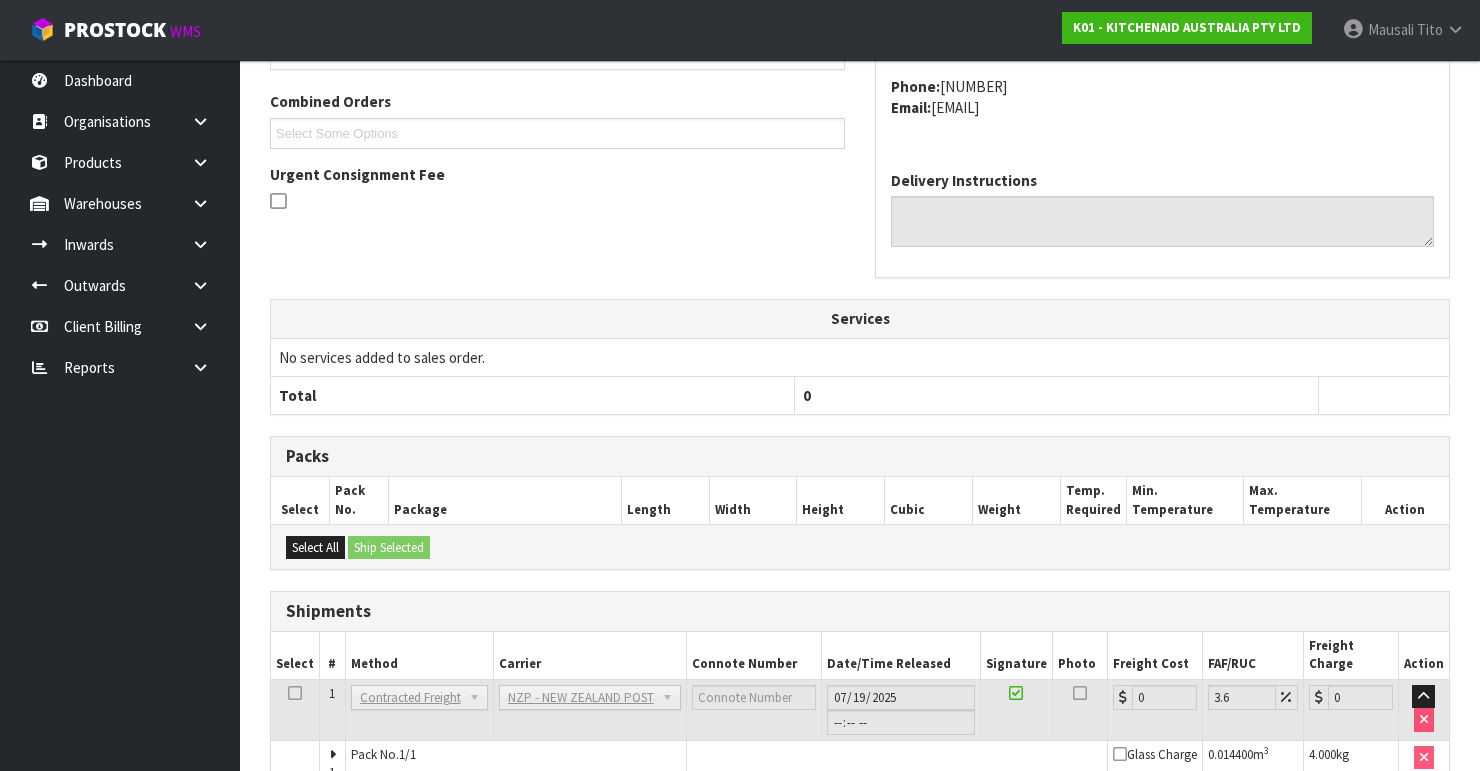 scroll, scrollTop: 605, scrollLeft: 0, axis: vertical 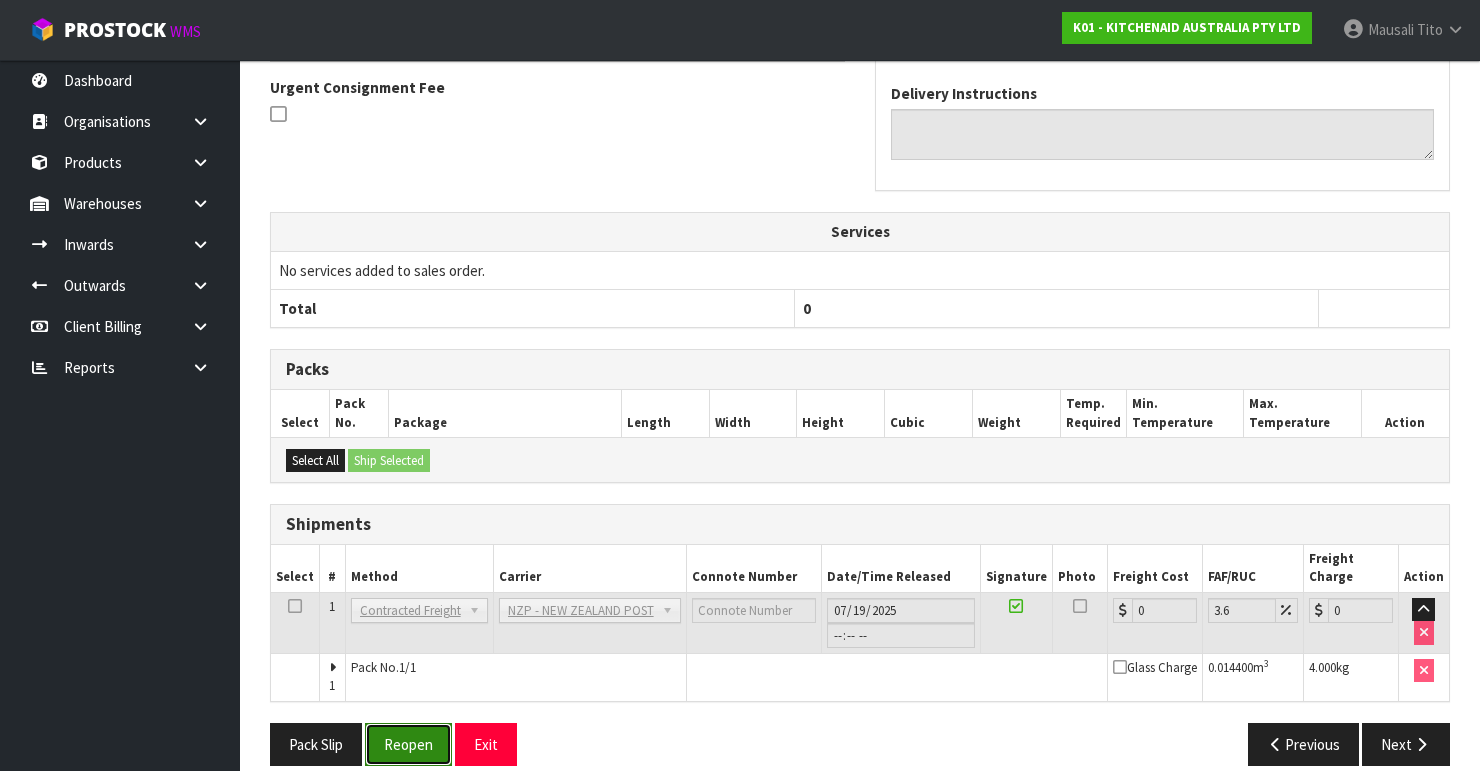 click on "Reopen" at bounding box center (408, 744) 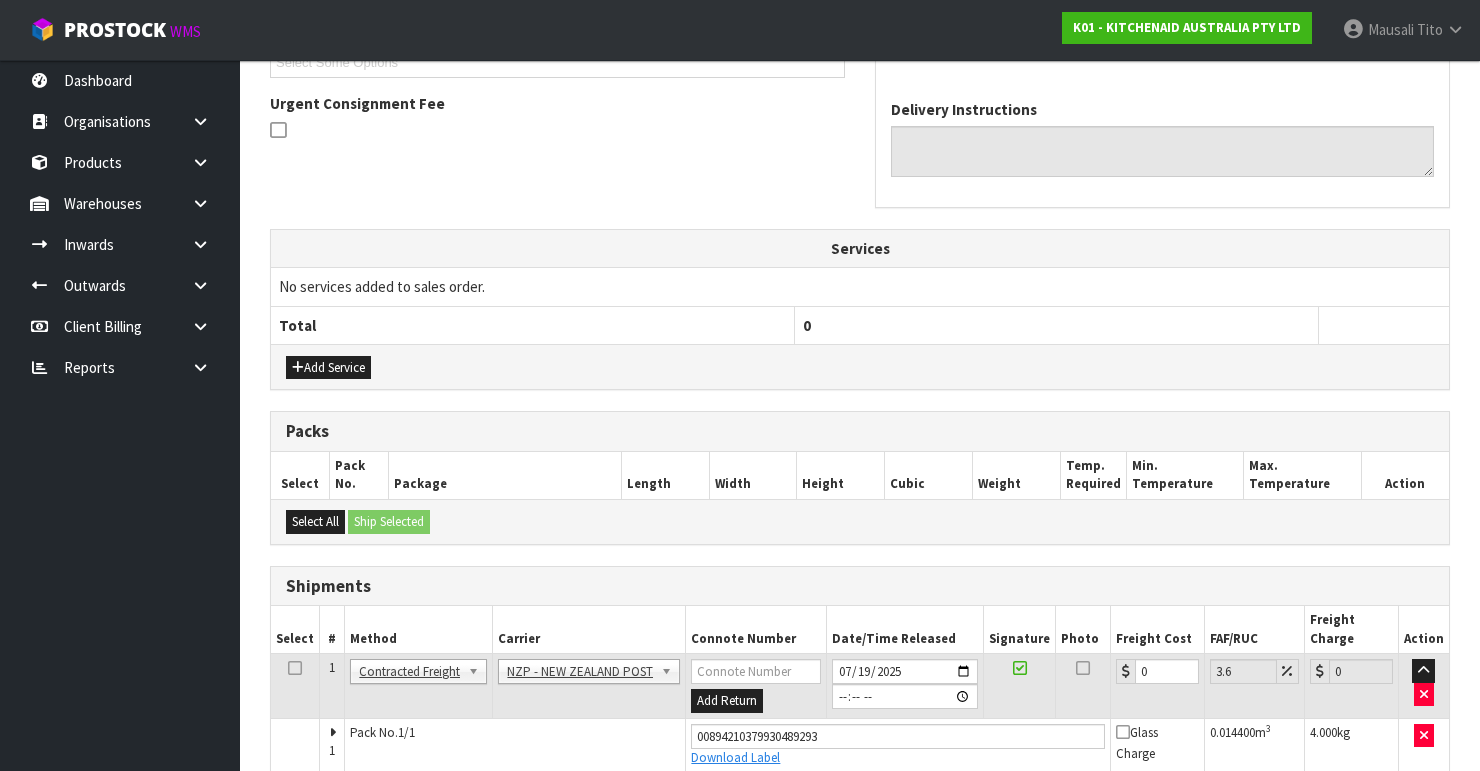 scroll, scrollTop: 638, scrollLeft: 0, axis: vertical 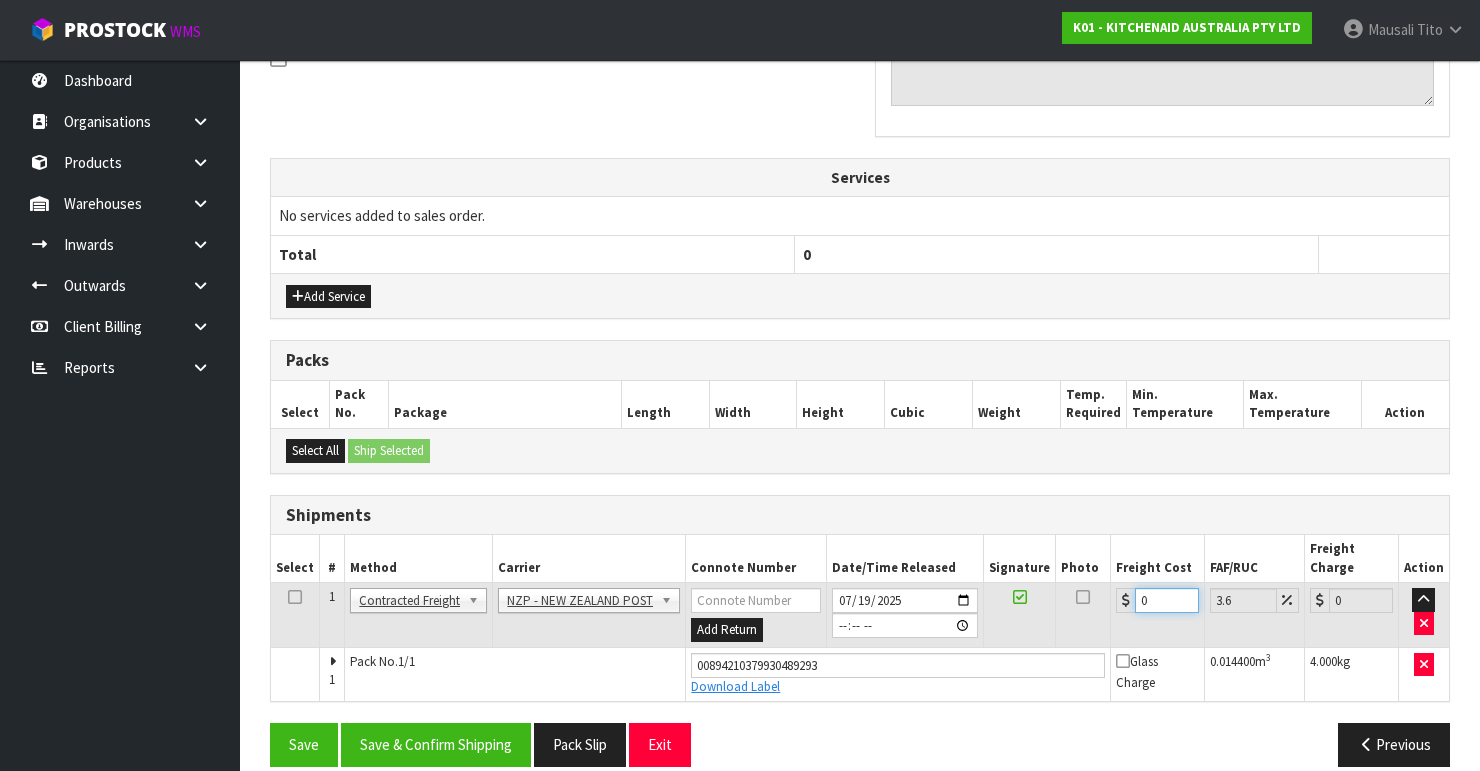 drag, startPoint x: 1157, startPoint y: 571, endPoint x: 1121, endPoint y: 586, distance: 39 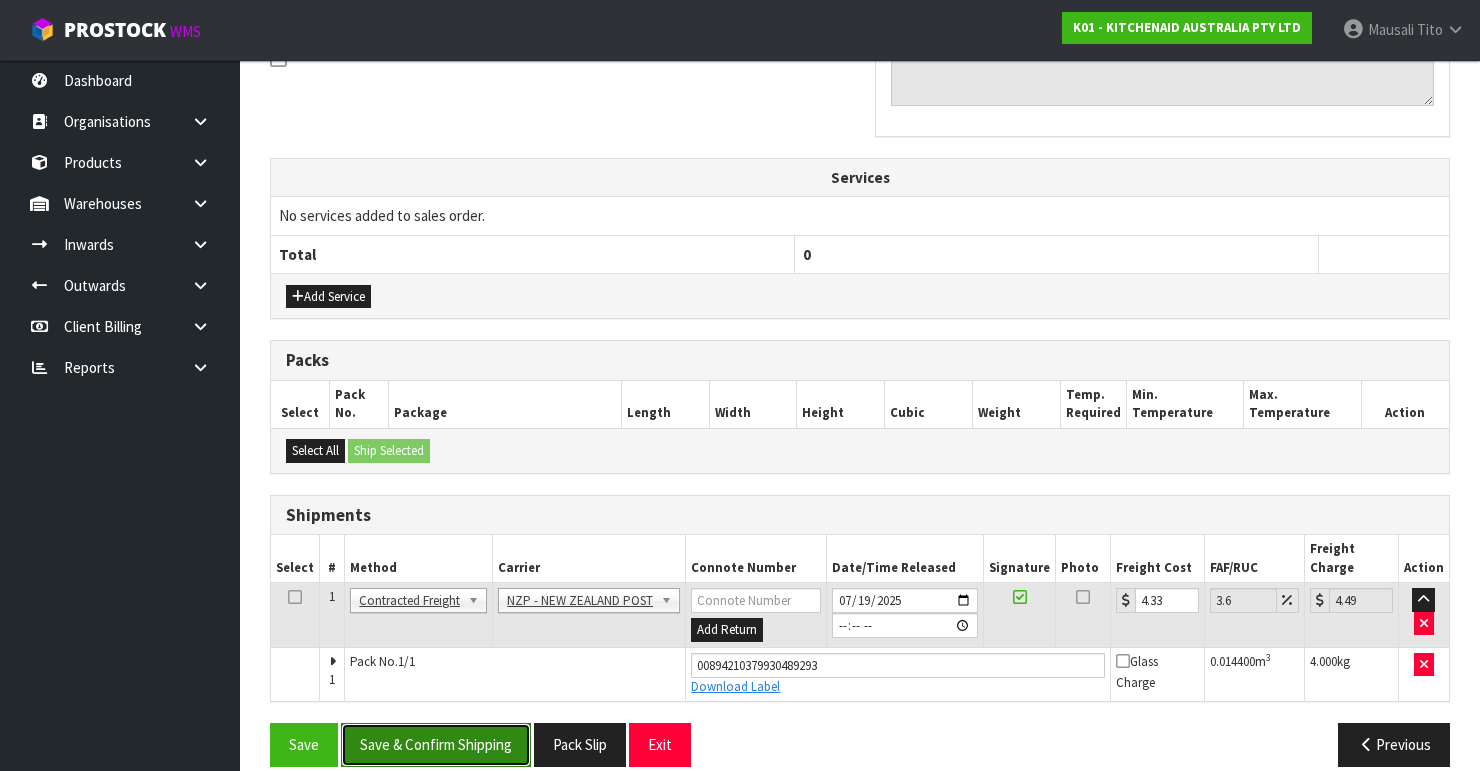 click on "Save & Confirm Shipping" at bounding box center (436, 744) 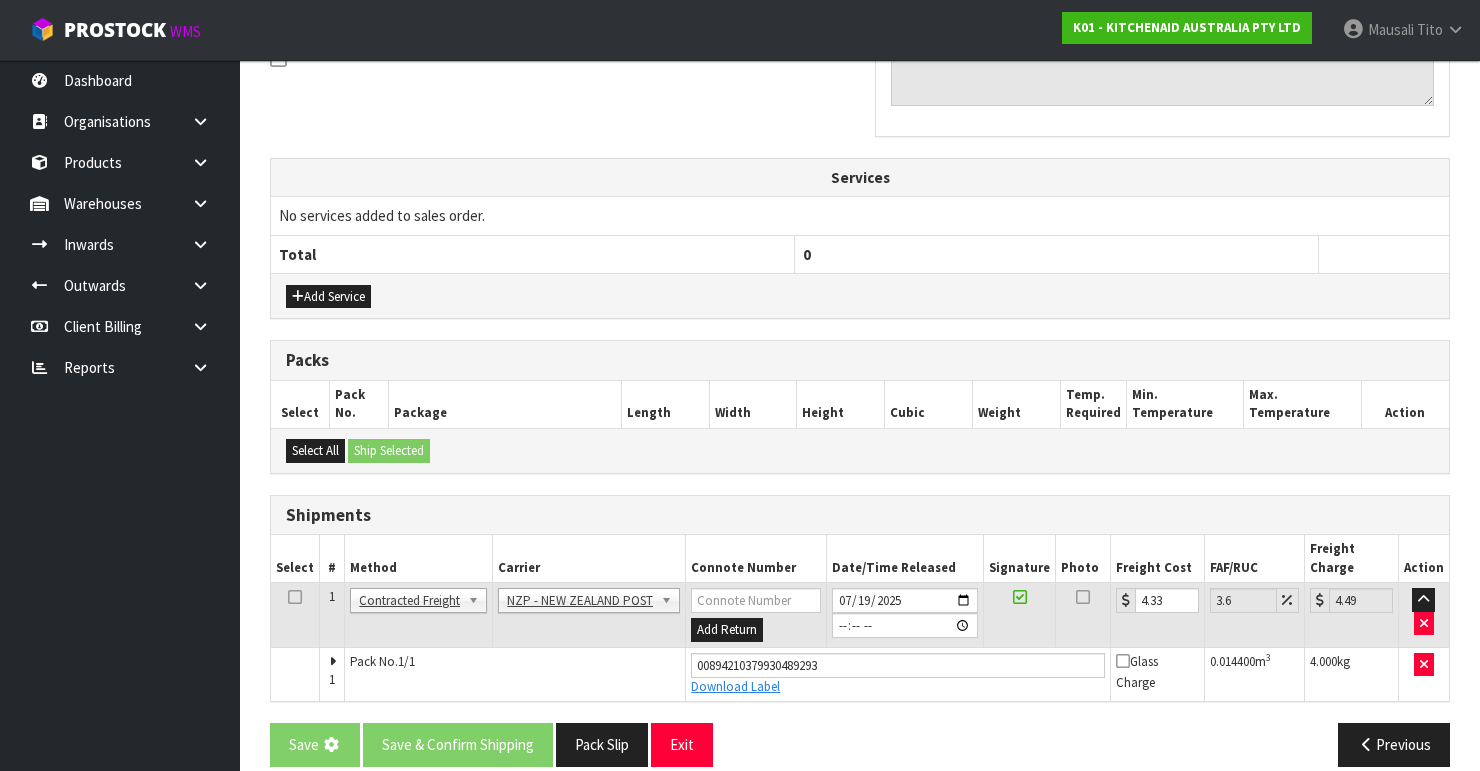 scroll, scrollTop: 0, scrollLeft: 0, axis: both 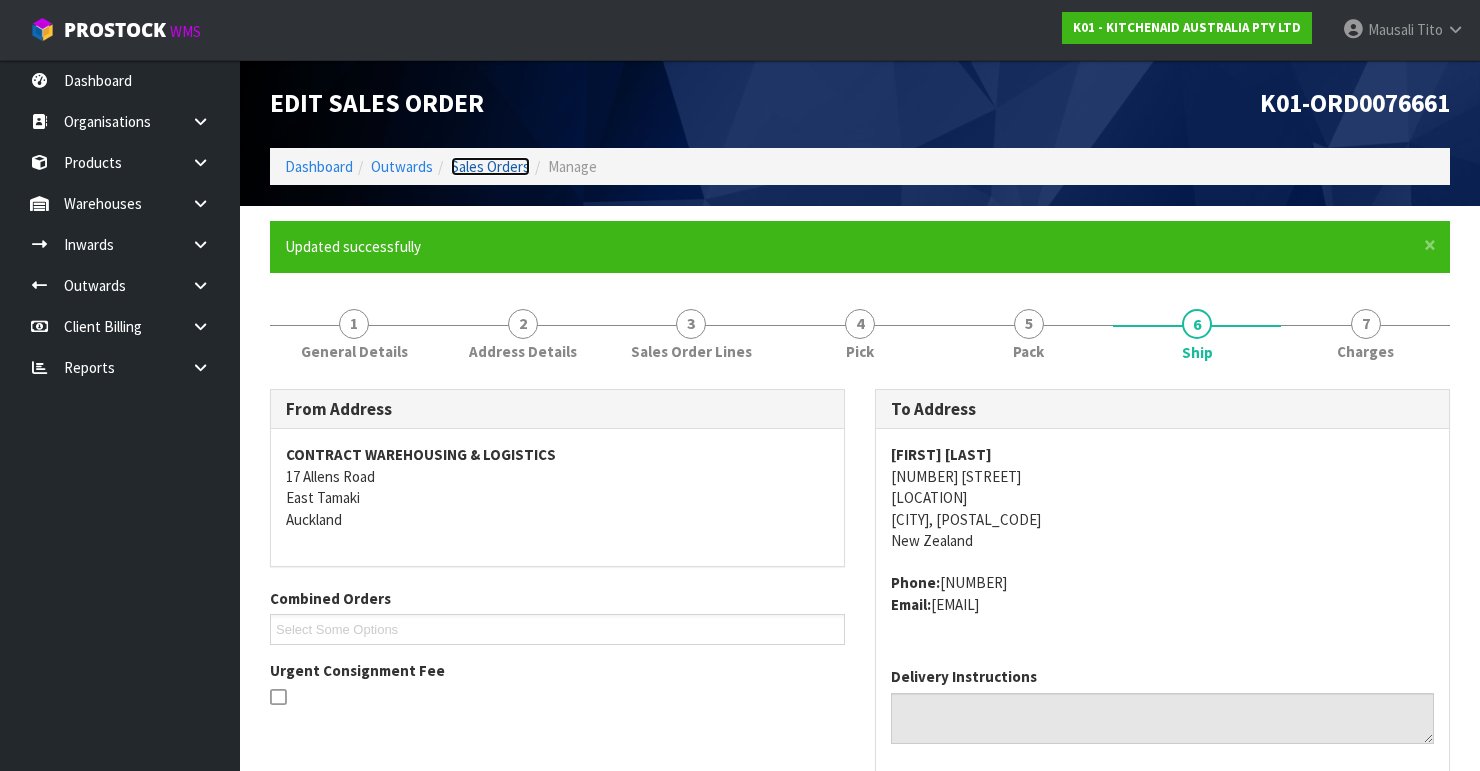 click on "Sales Orders" at bounding box center (490, 166) 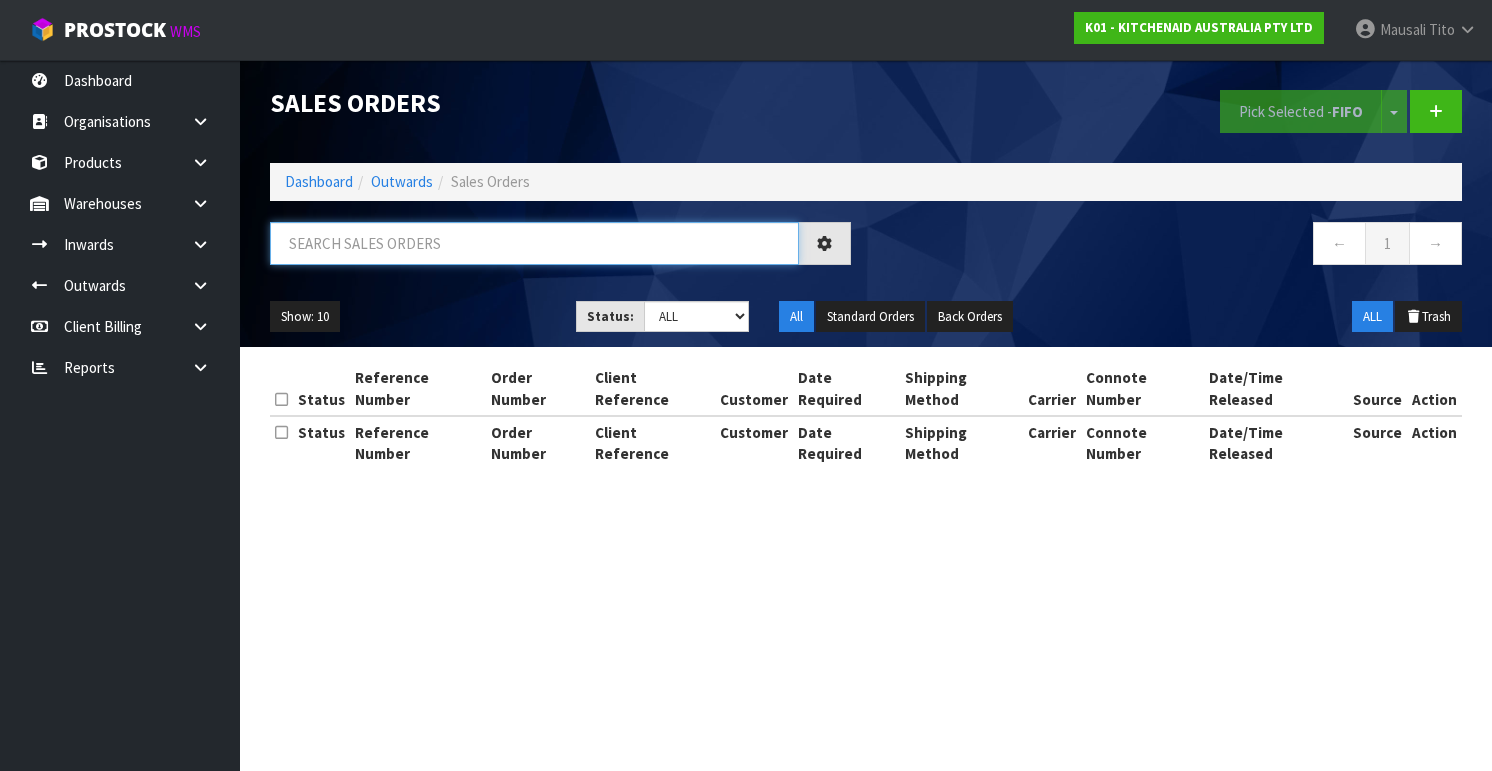 click at bounding box center [534, 243] 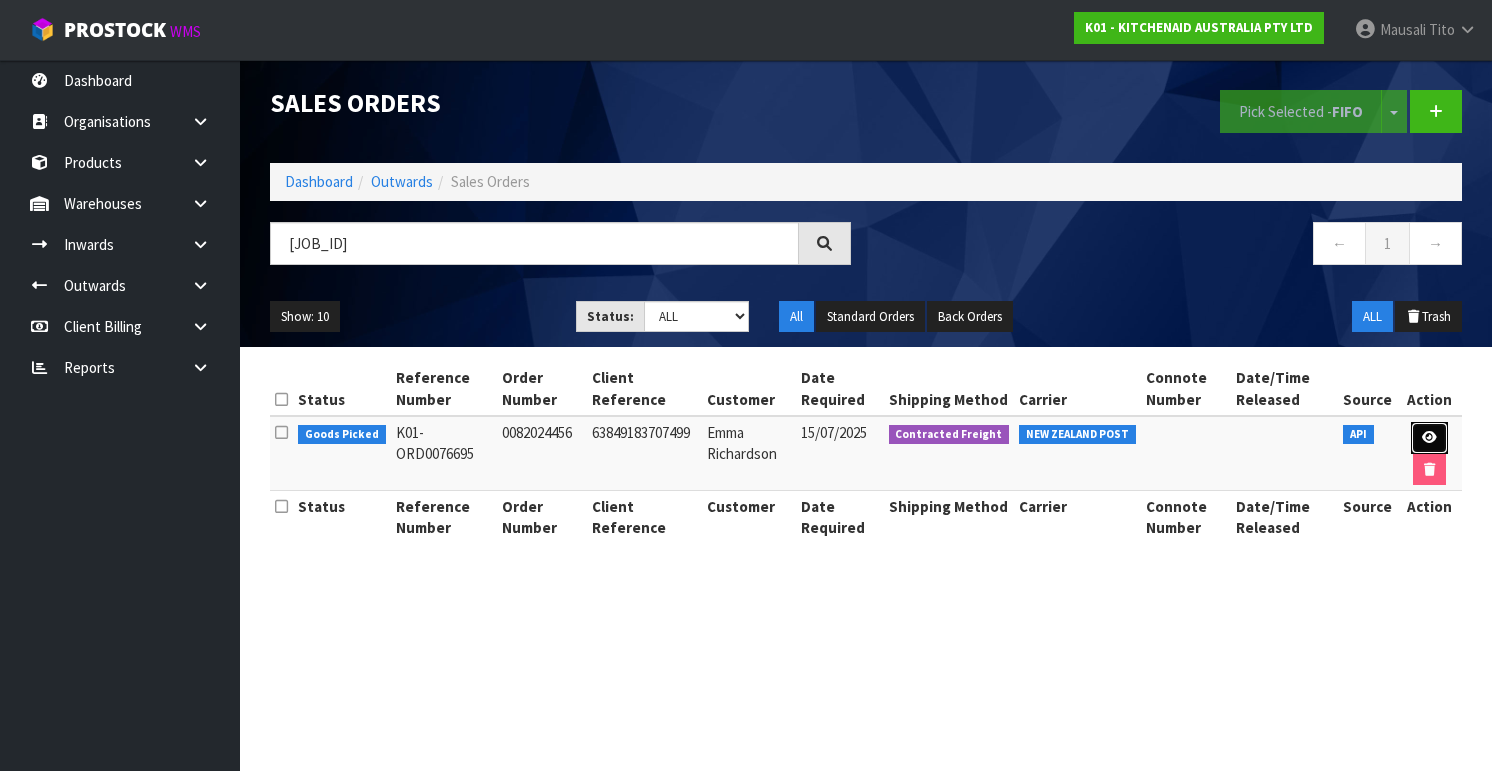 click at bounding box center (1429, 438) 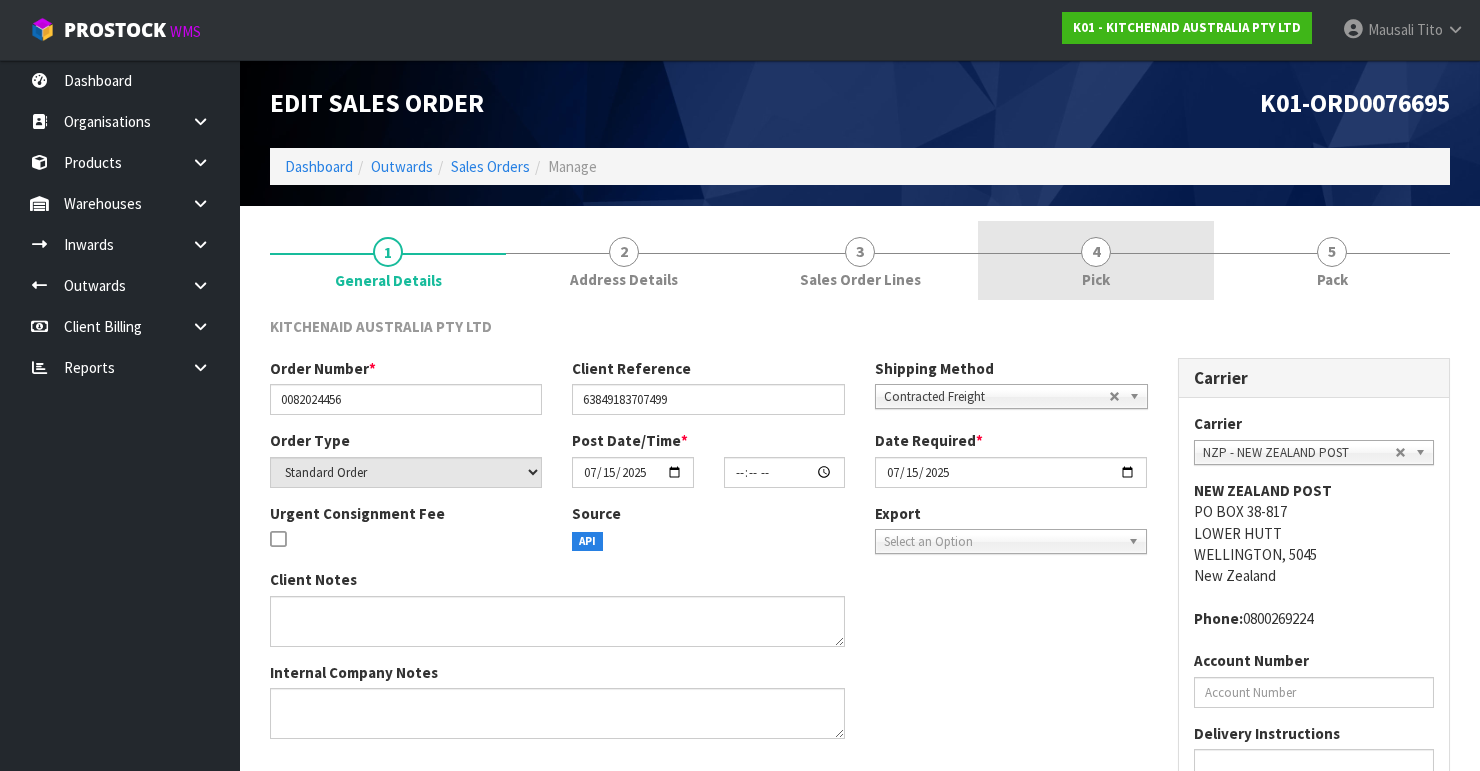 click on "Pick" at bounding box center [1096, 279] 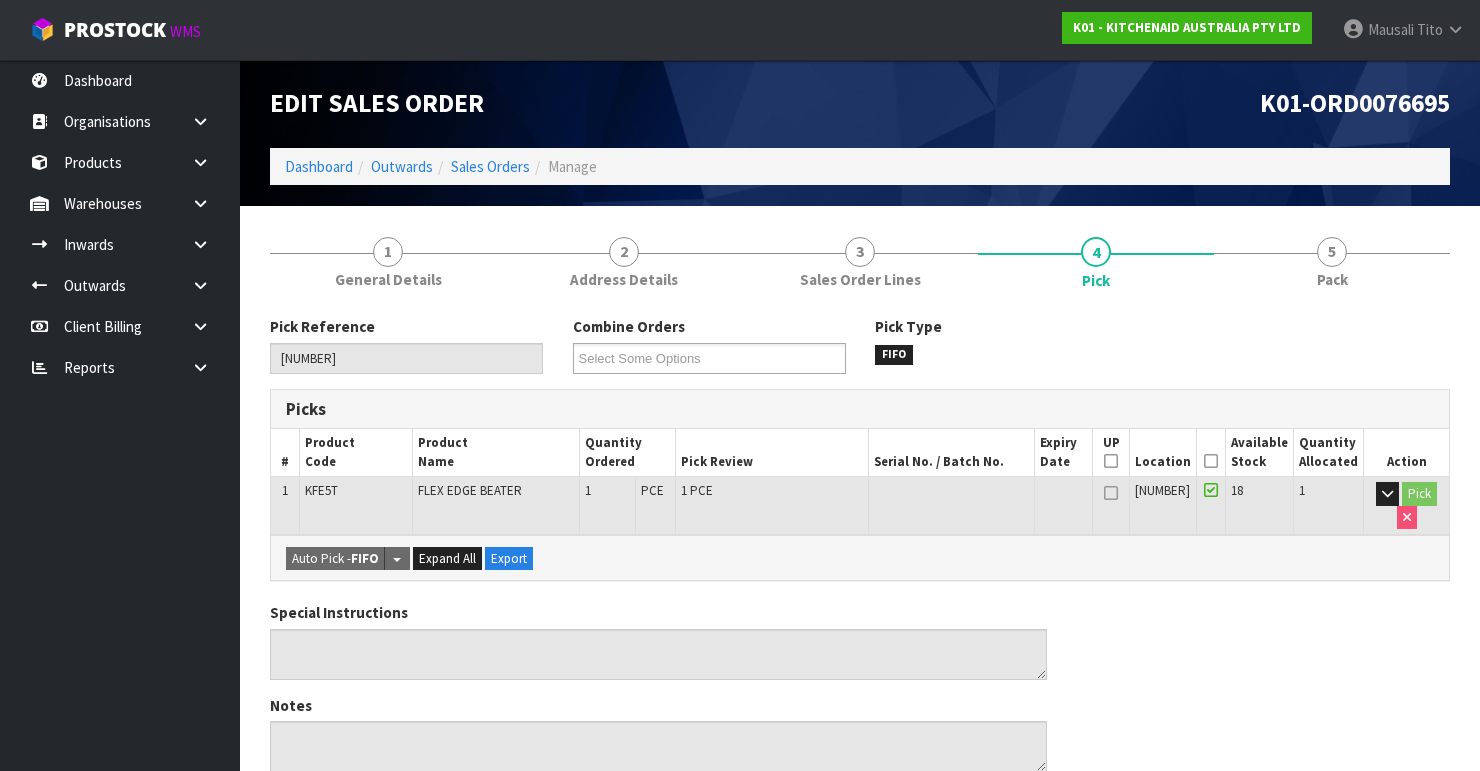 click at bounding box center (1211, 461) 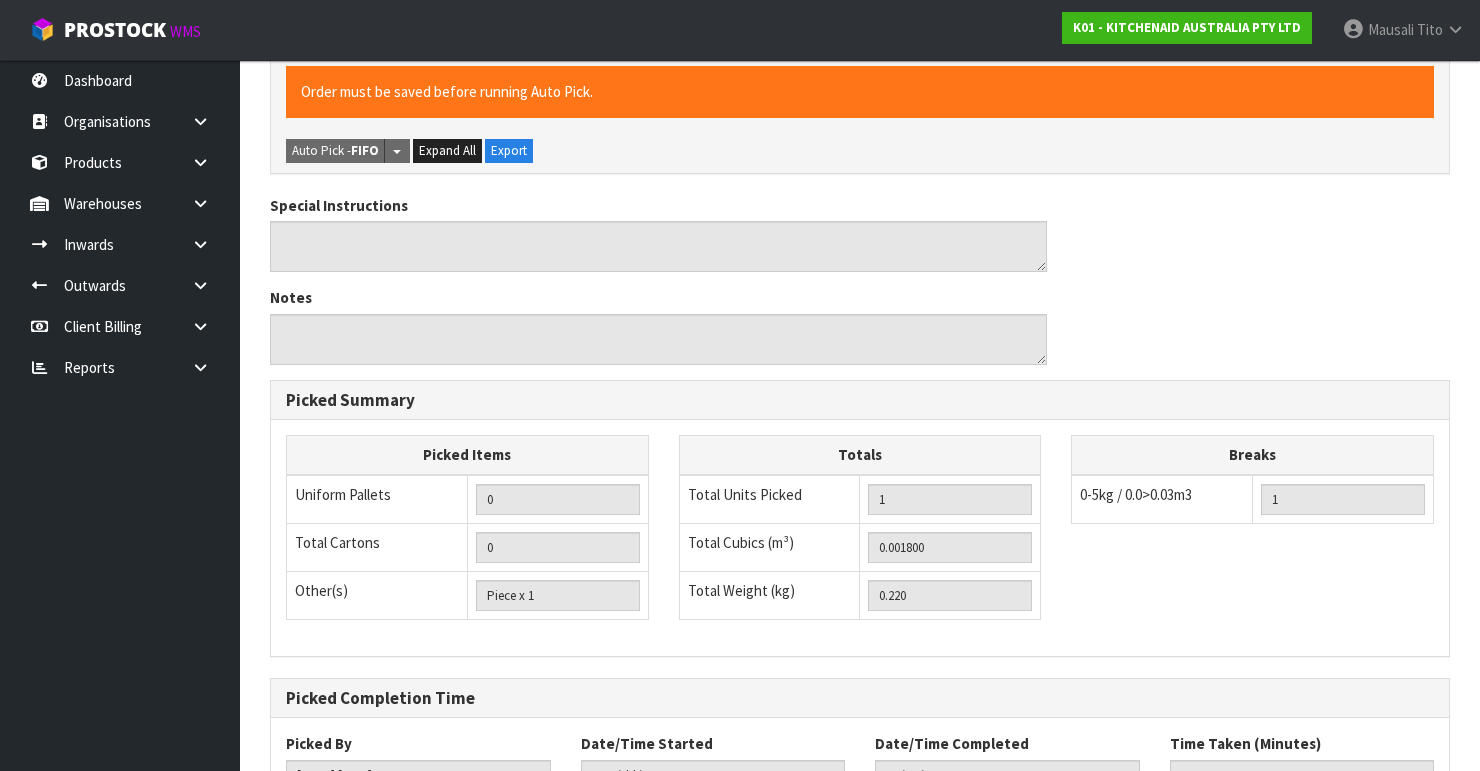 scroll, scrollTop: 633, scrollLeft: 0, axis: vertical 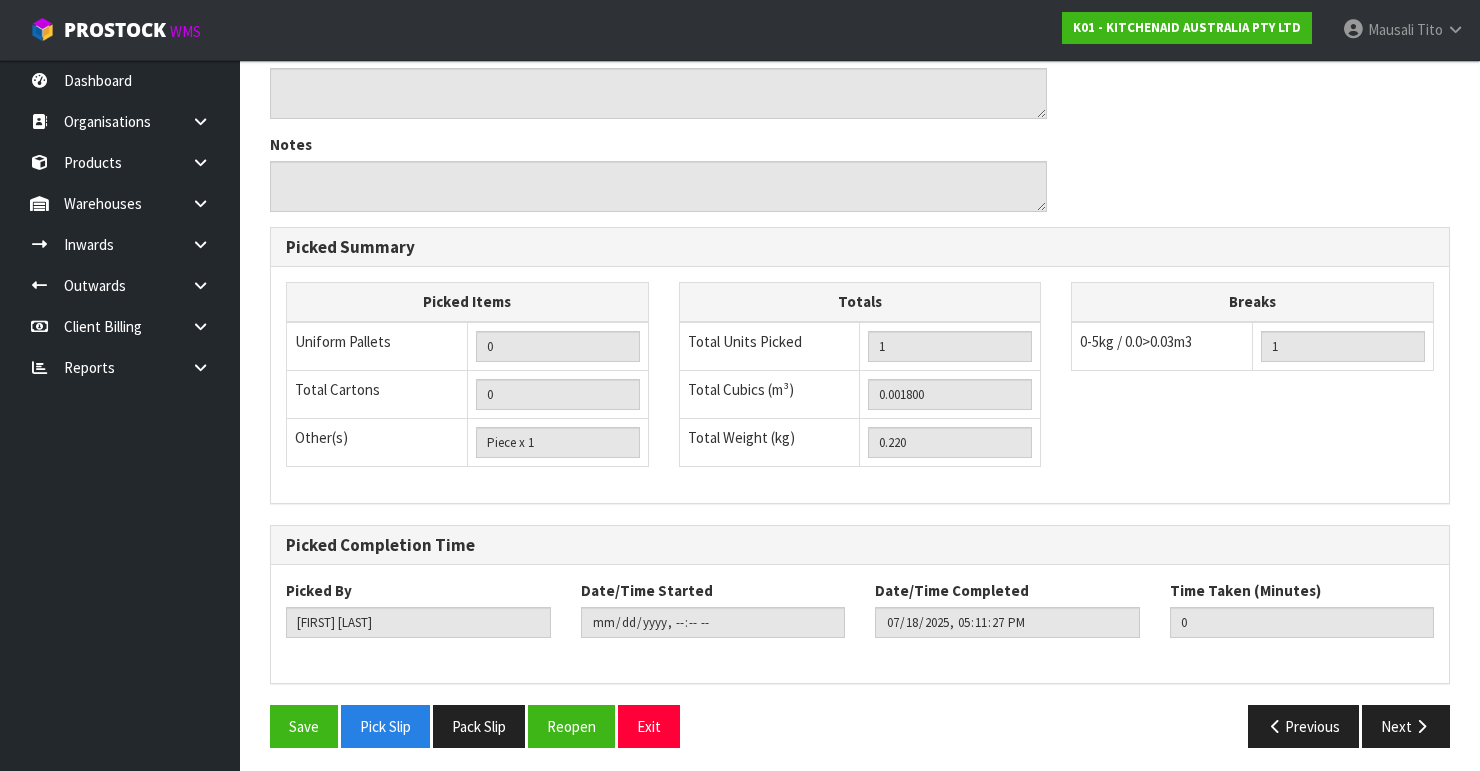click on "Save
Pick Slip
Pack Slip
Reopen
Exit" at bounding box center (557, 726) 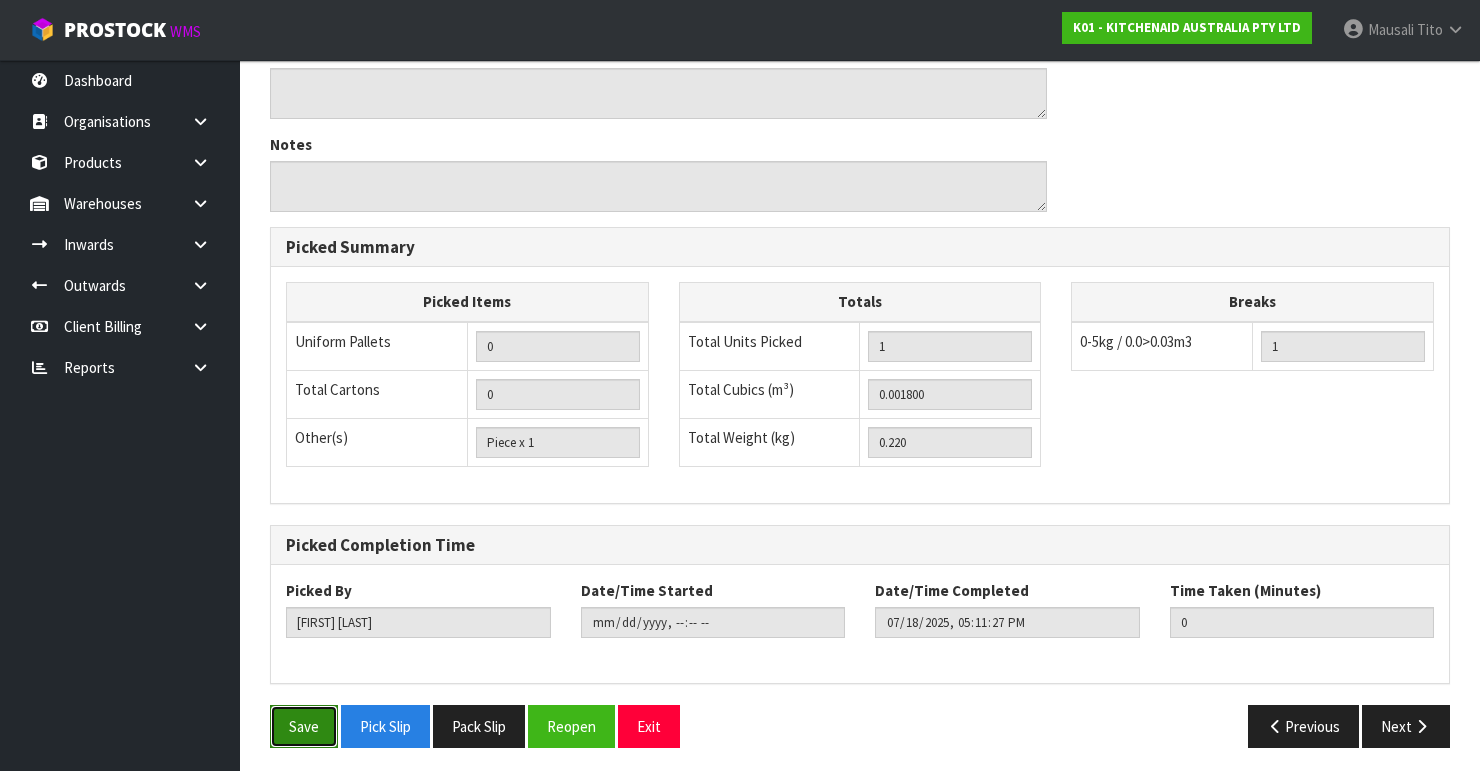 drag, startPoint x: 283, startPoint y: 714, endPoint x: 315, endPoint y: 708, distance: 32.55764 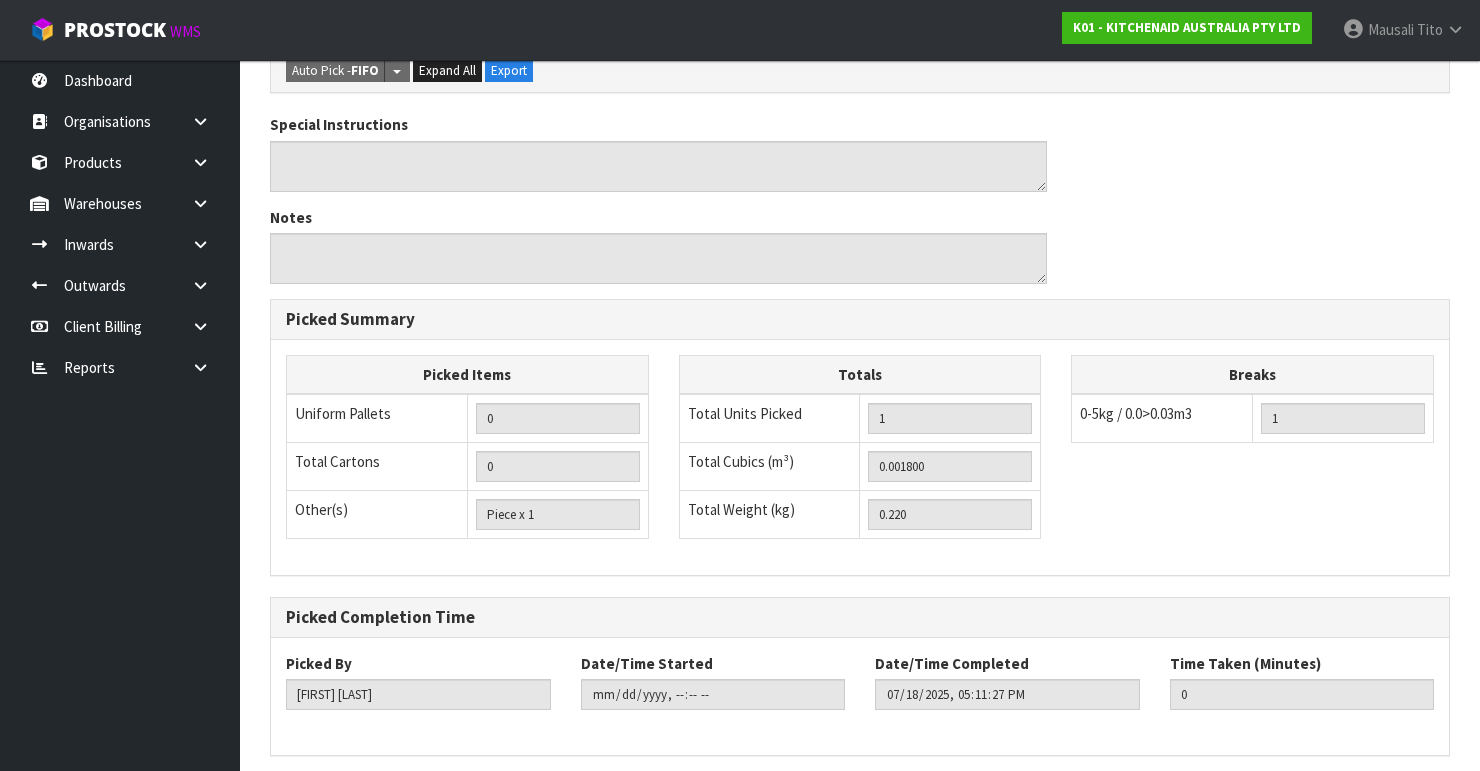 scroll, scrollTop: 0, scrollLeft: 0, axis: both 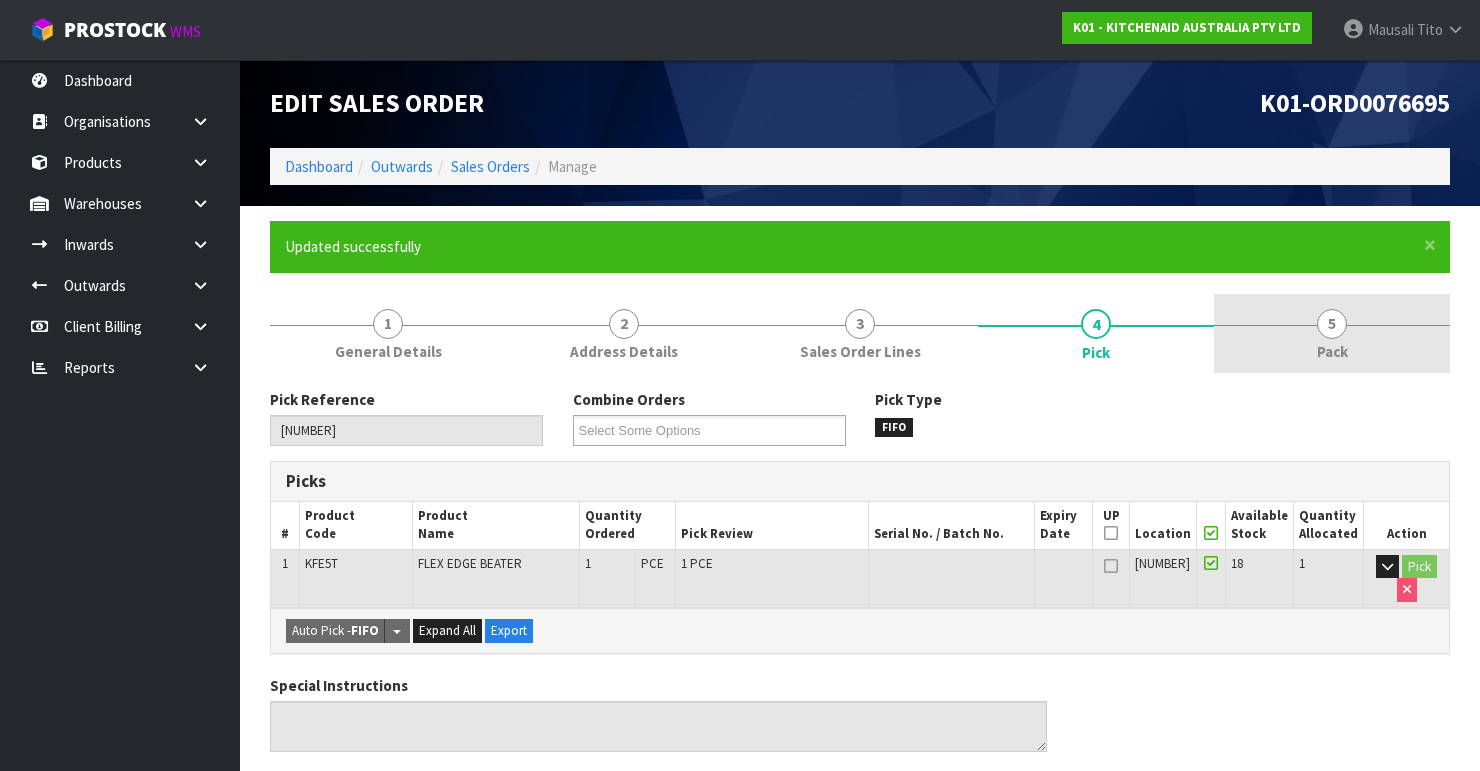 click on "5
Pack" at bounding box center (1332, 333) 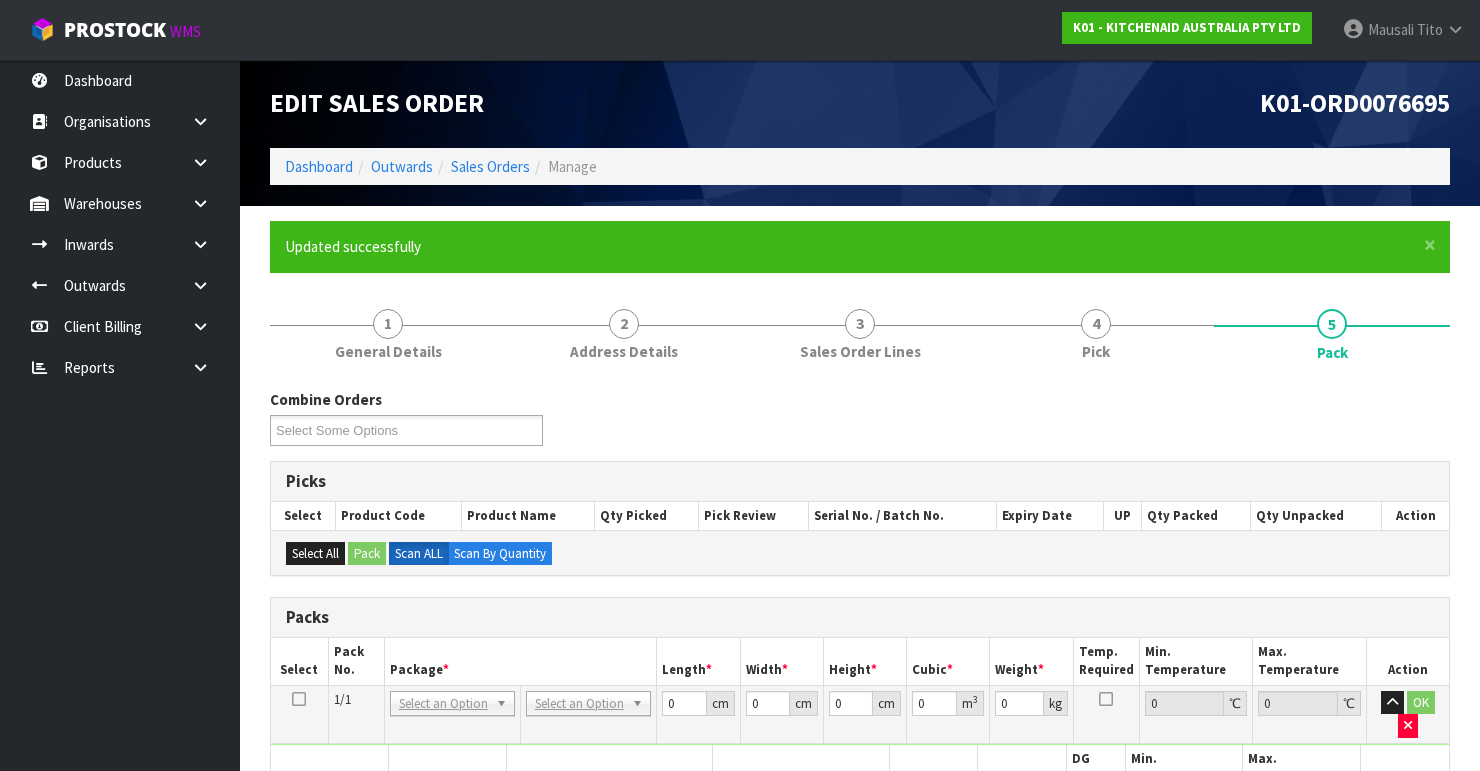 scroll, scrollTop: 400, scrollLeft: 0, axis: vertical 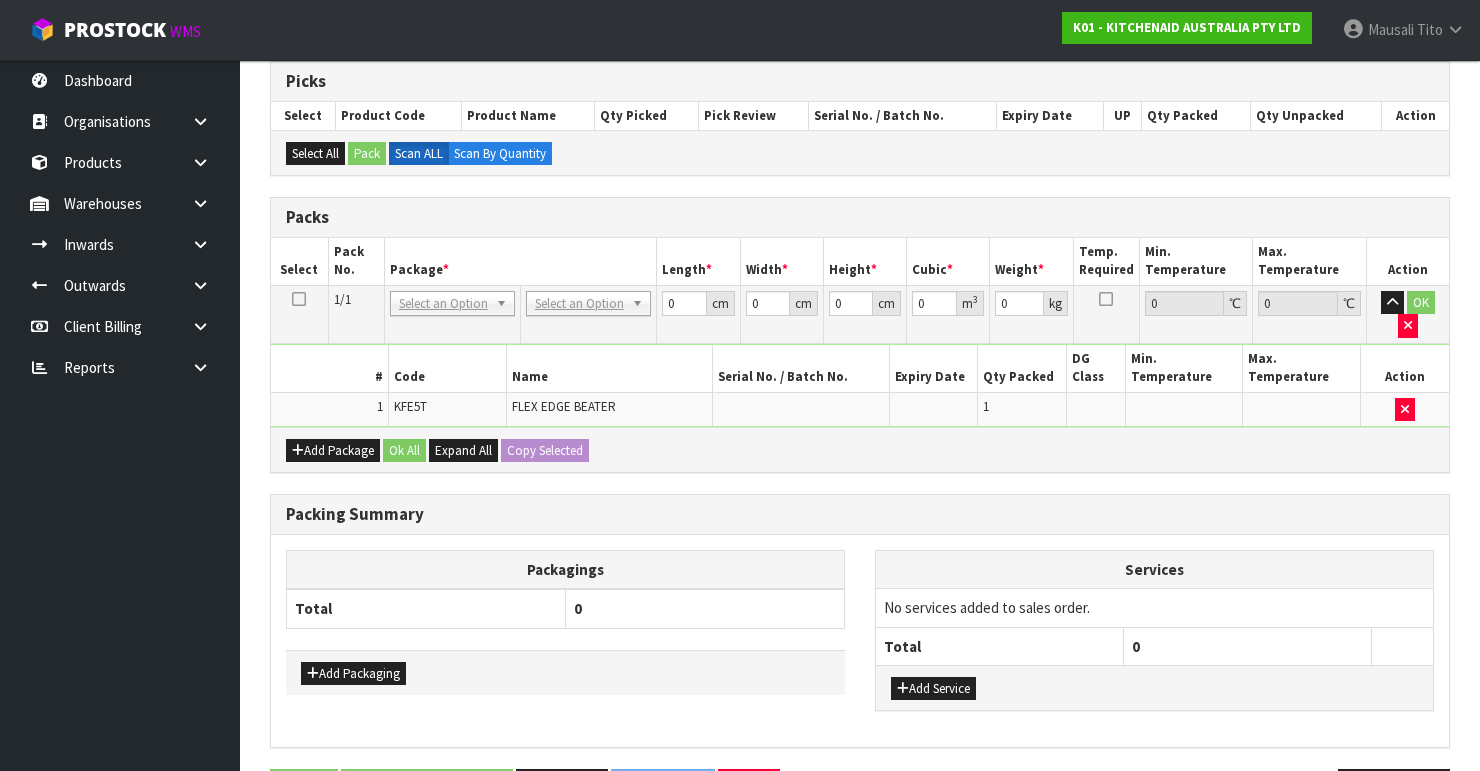 drag, startPoint x: 564, startPoint y: 301, endPoint x: 557, endPoint y: 328, distance: 27.89265 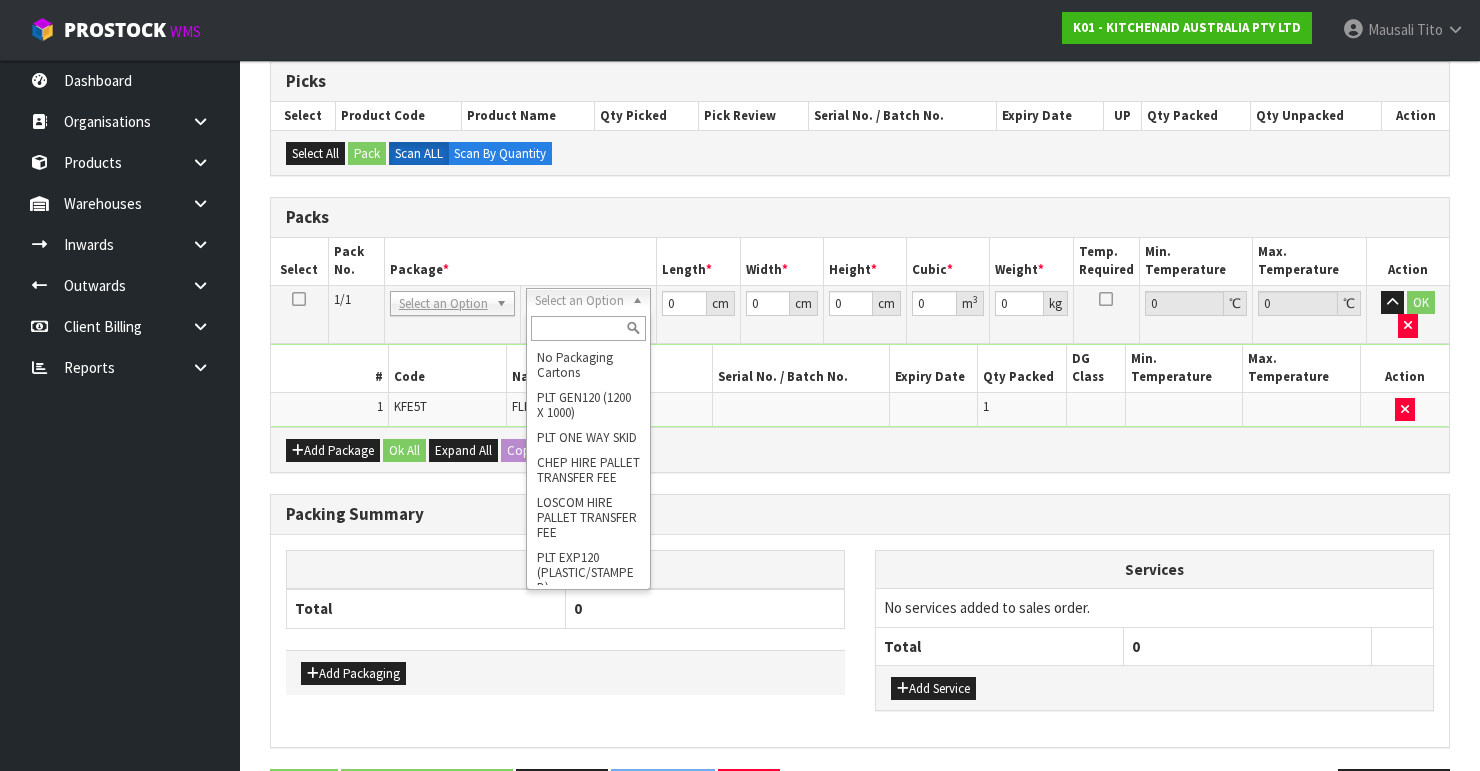 click at bounding box center [588, 328] 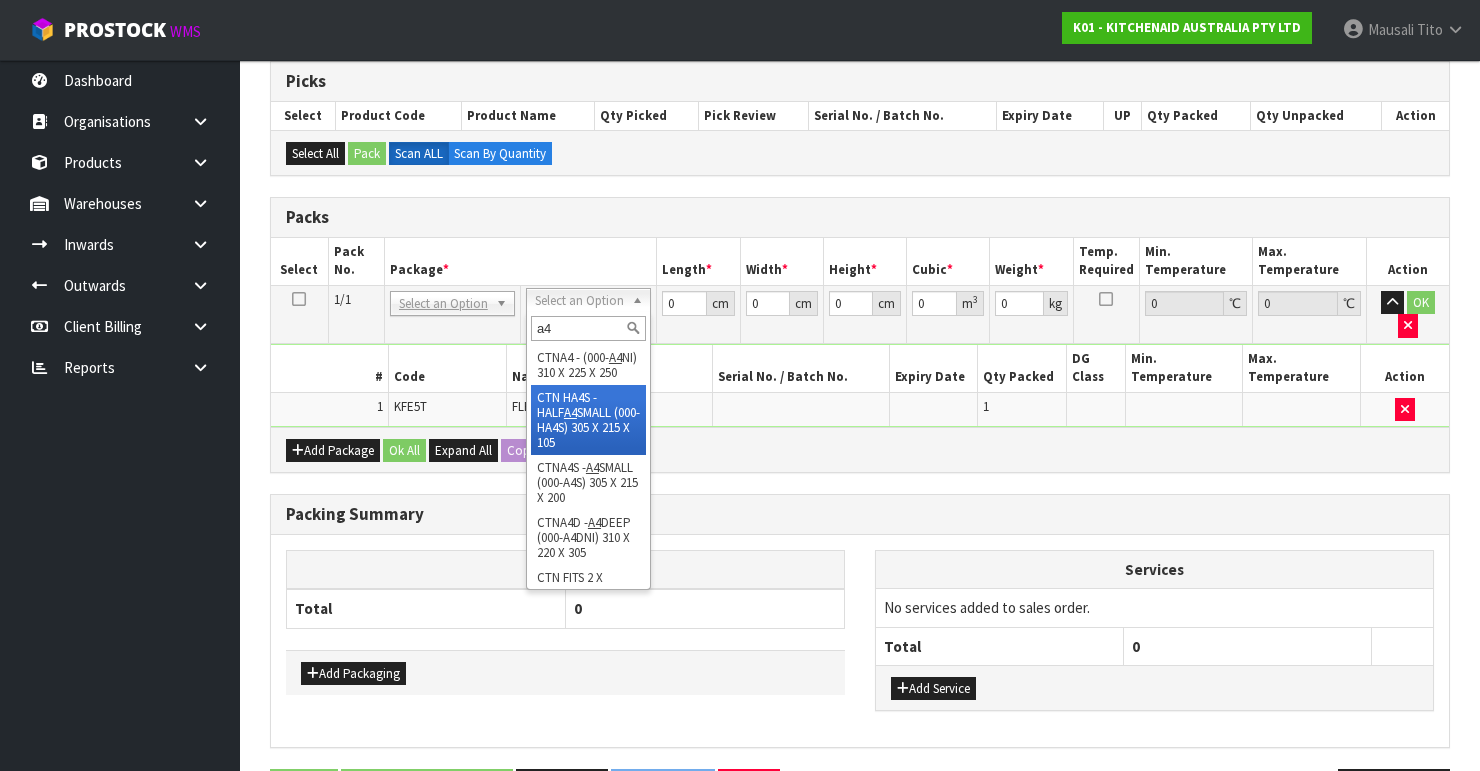 scroll, scrollTop: 330, scrollLeft: 0, axis: vertical 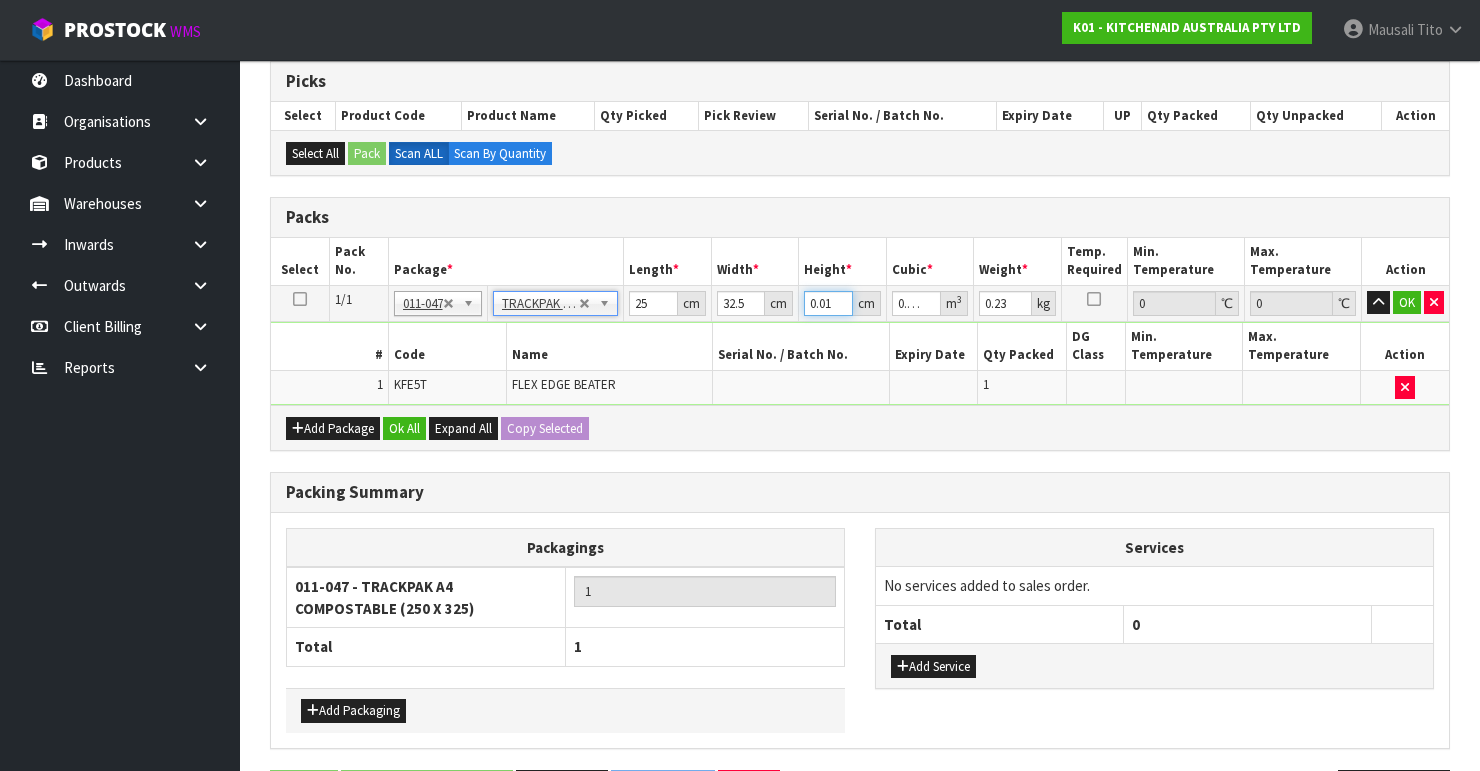 drag, startPoint x: 832, startPoint y: 300, endPoint x: 771, endPoint y: 313, distance: 62.369865 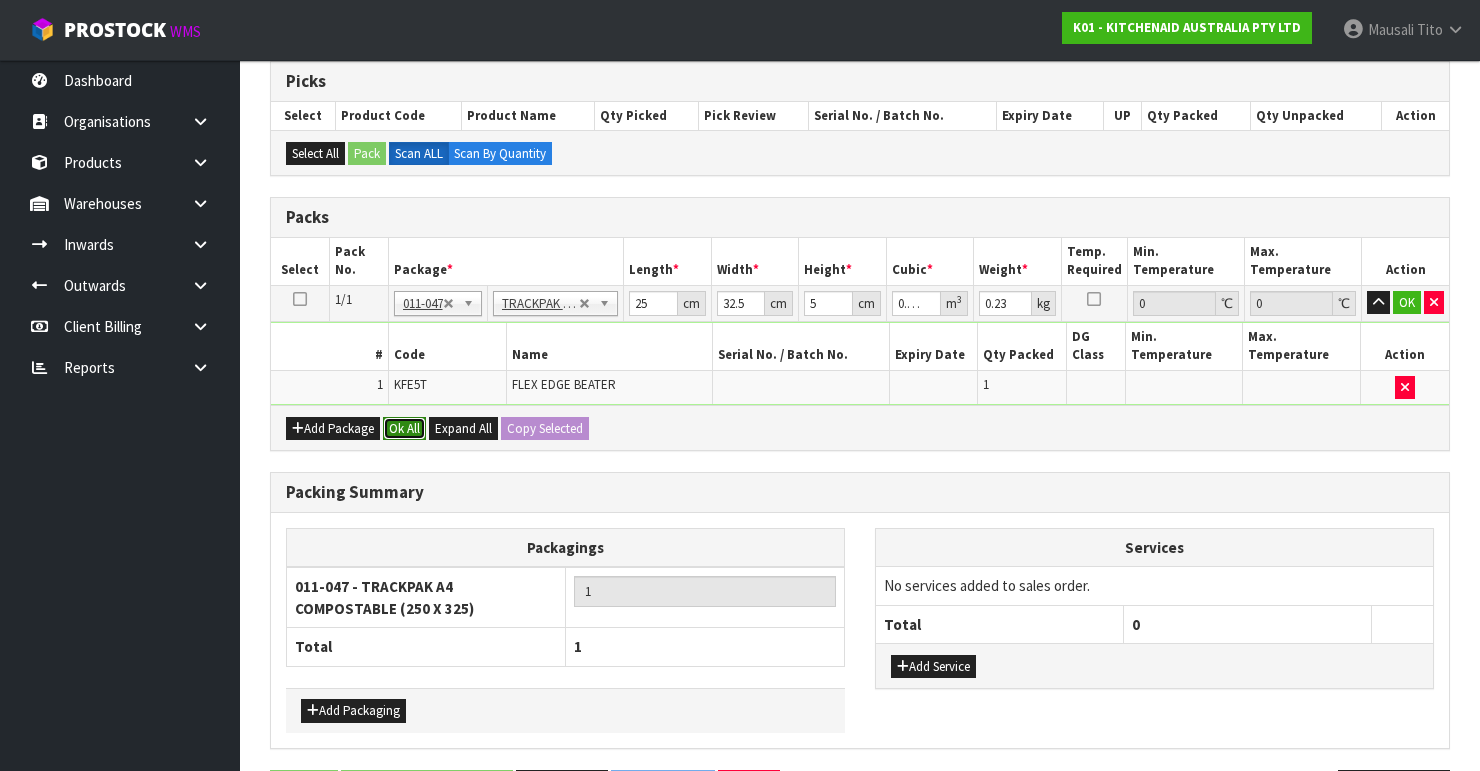 click on "Ok All" at bounding box center [404, 429] 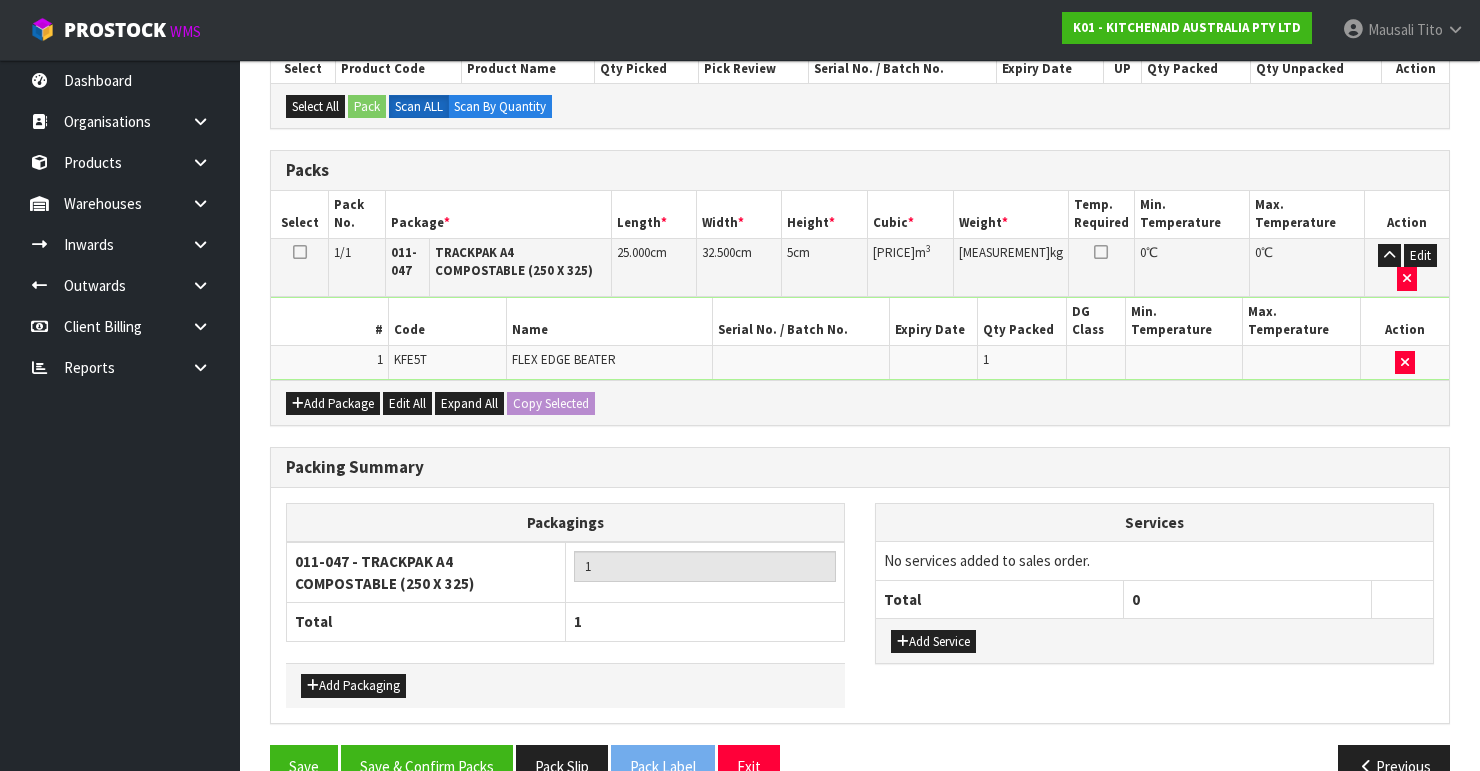scroll, scrollTop: 484, scrollLeft: 0, axis: vertical 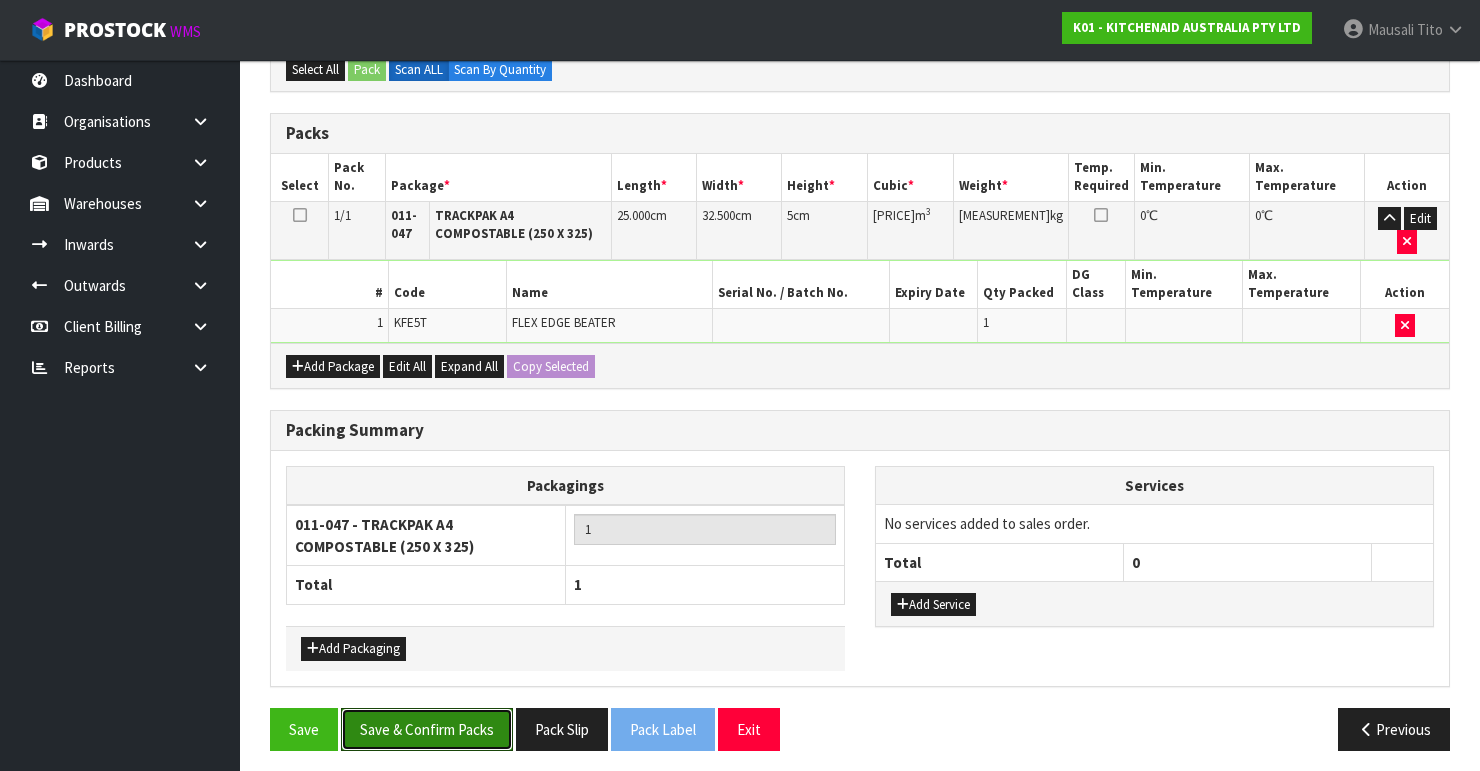drag, startPoint x: 452, startPoint y: 706, endPoint x: 484, endPoint y: 697, distance: 33.24154 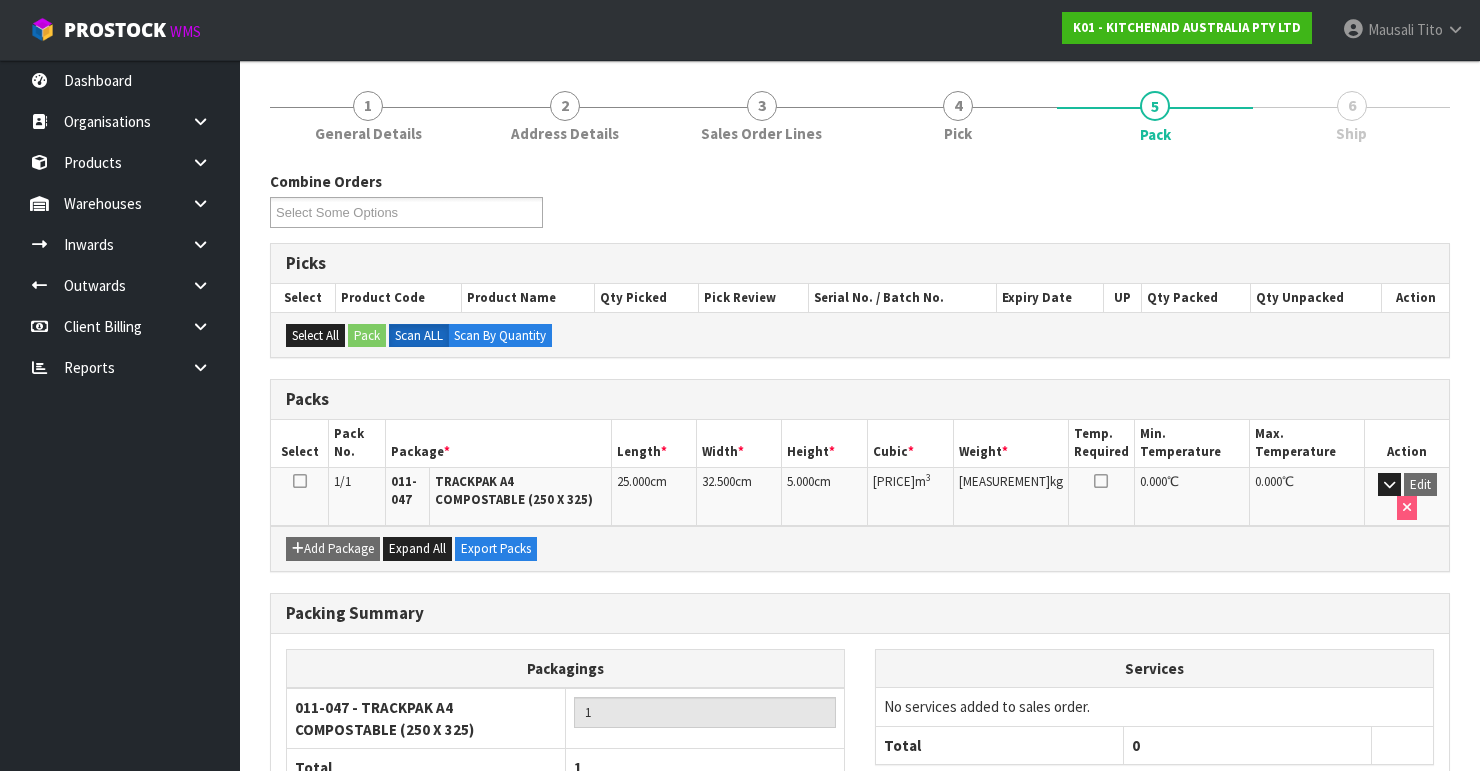 scroll, scrollTop: 358, scrollLeft: 0, axis: vertical 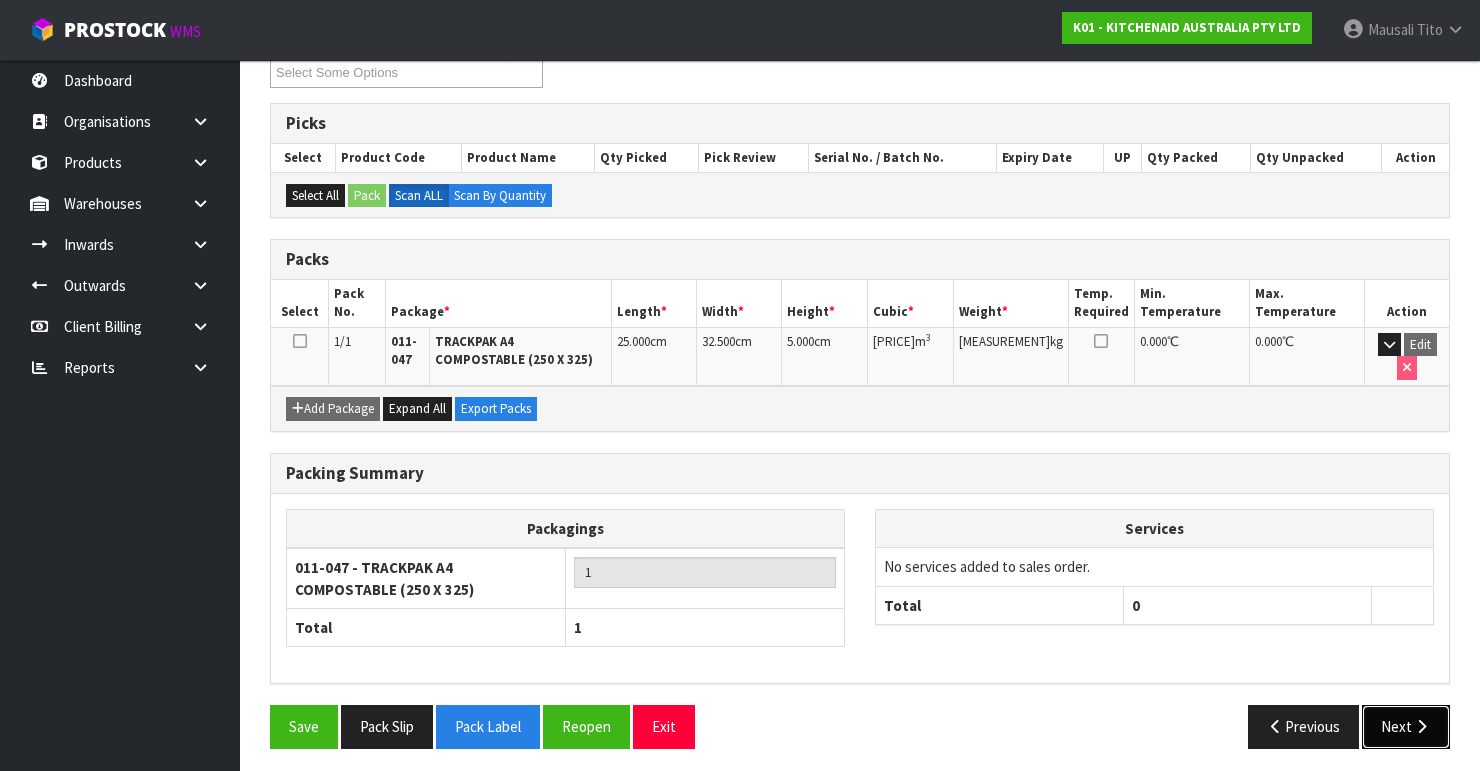 click on "Next" at bounding box center [1406, 726] 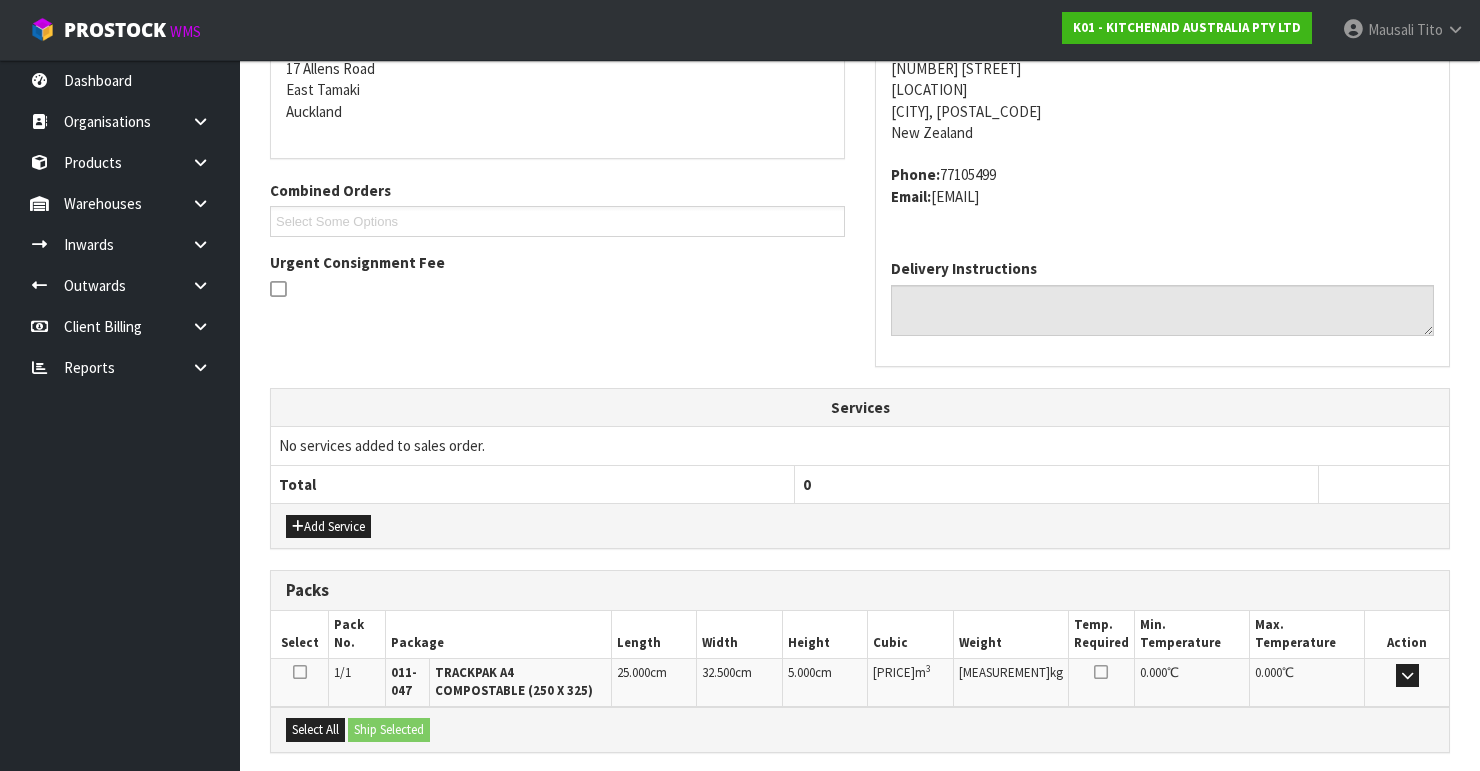 scroll, scrollTop: 597, scrollLeft: 0, axis: vertical 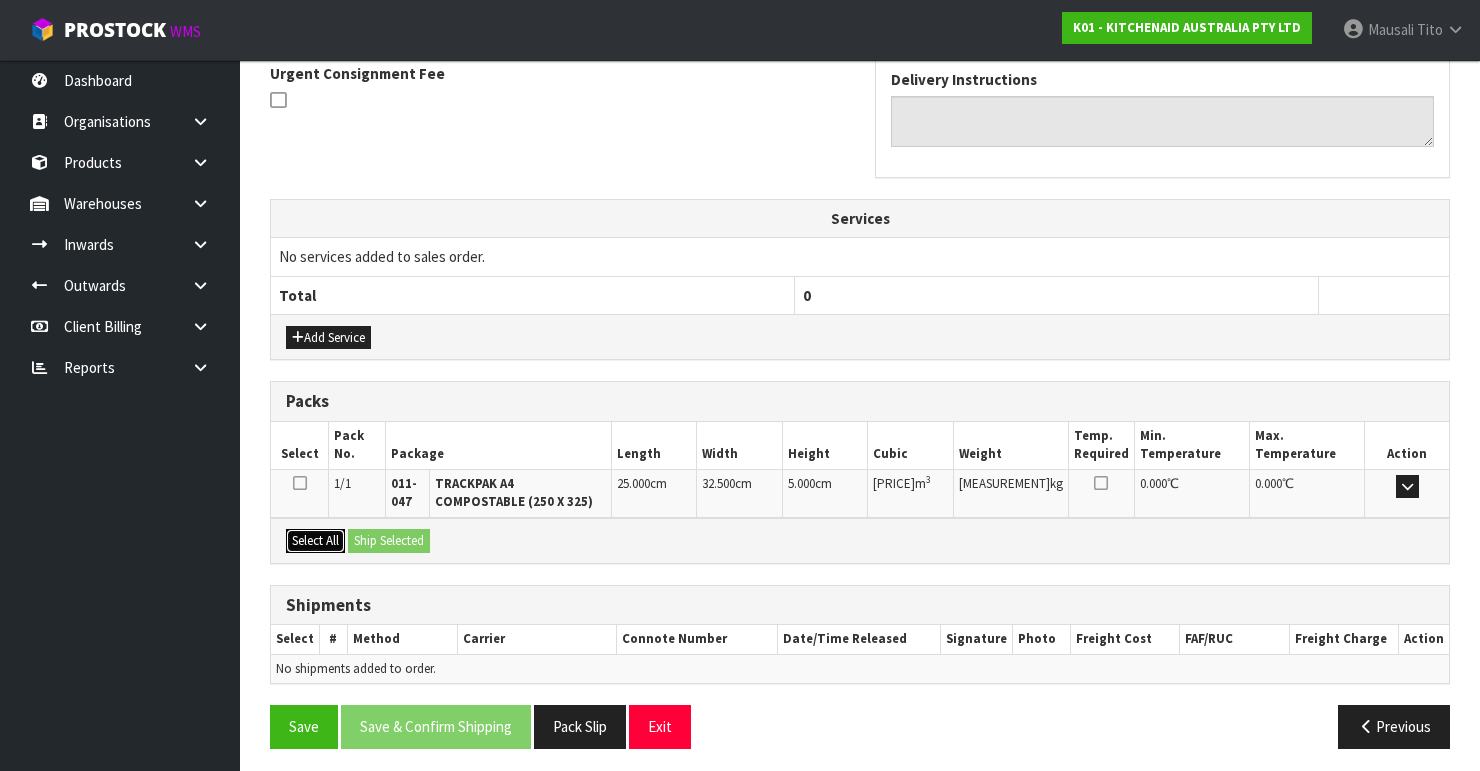 click on "Select All" at bounding box center (315, 541) 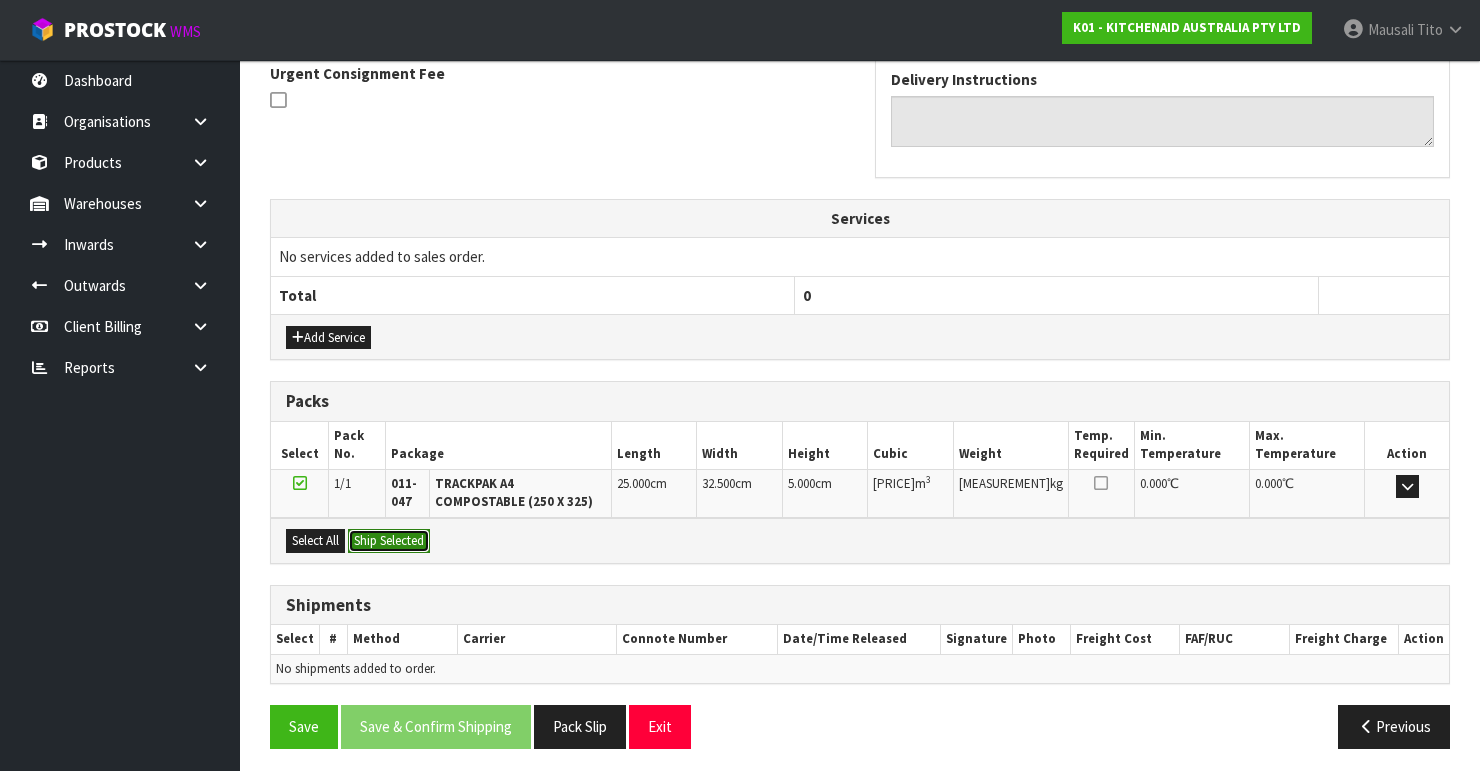 click on "Ship Selected" at bounding box center (389, 541) 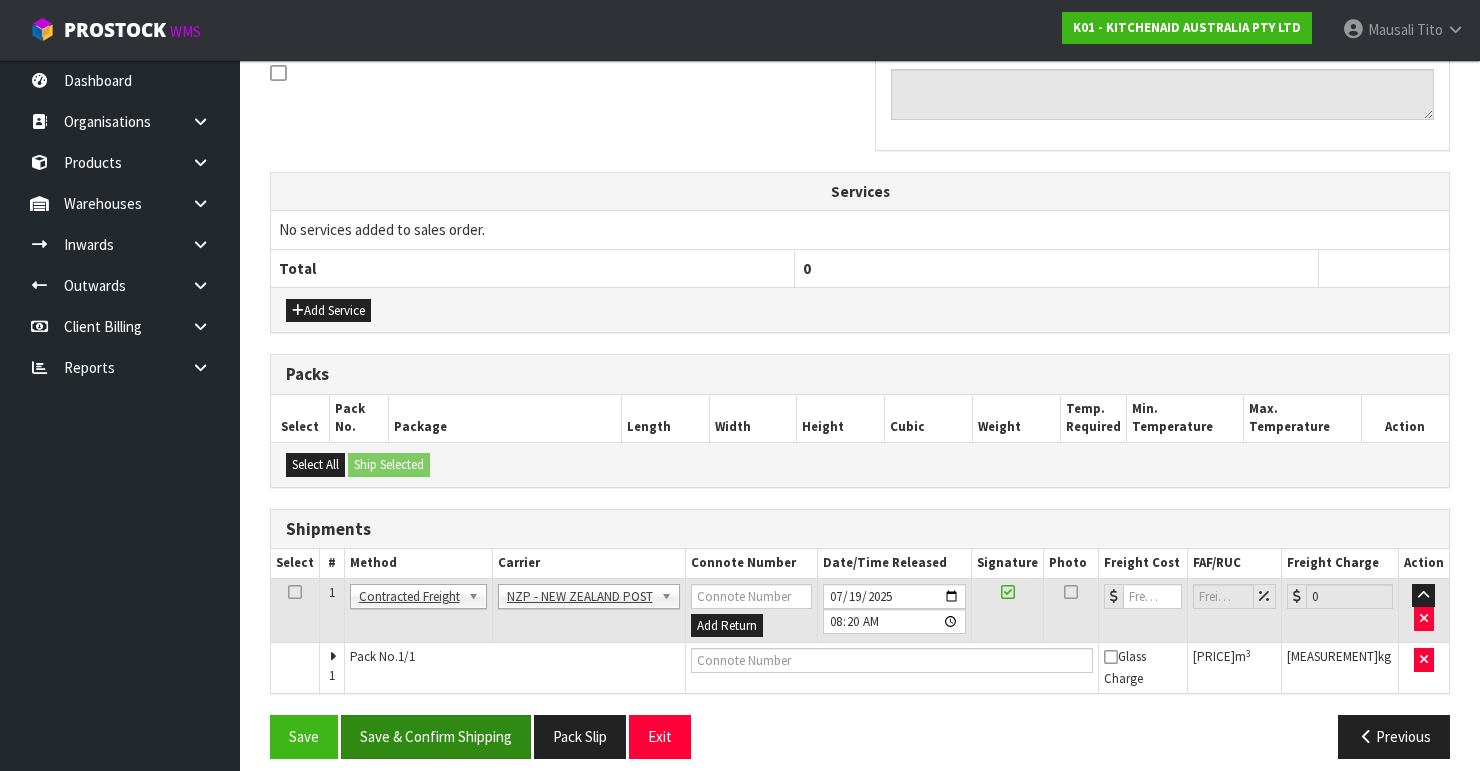 scroll, scrollTop: 635, scrollLeft: 0, axis: vertical 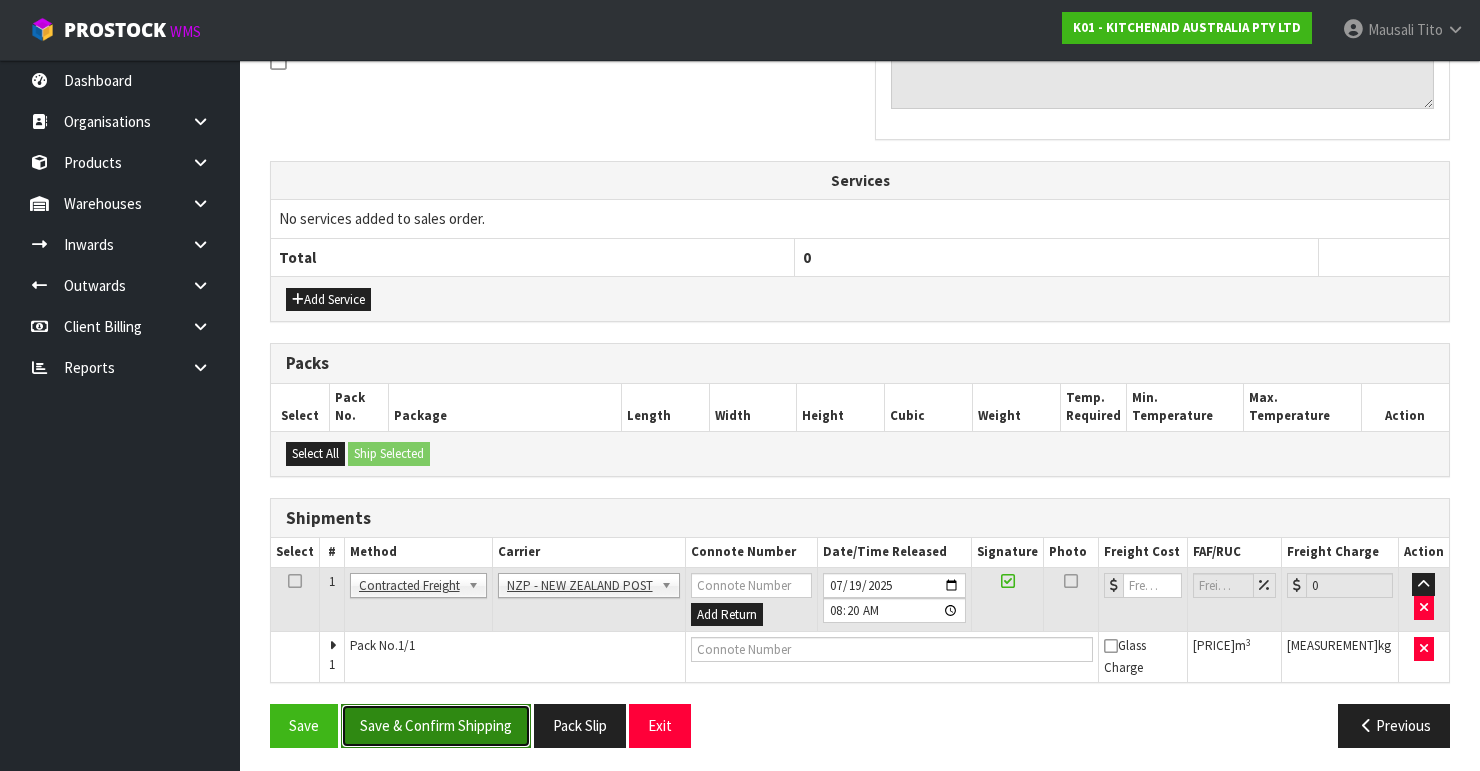drag, startPoint x: 458, startPoint y: 720, endPoint x: 628, endPoint y: 692, distance: 172.29045 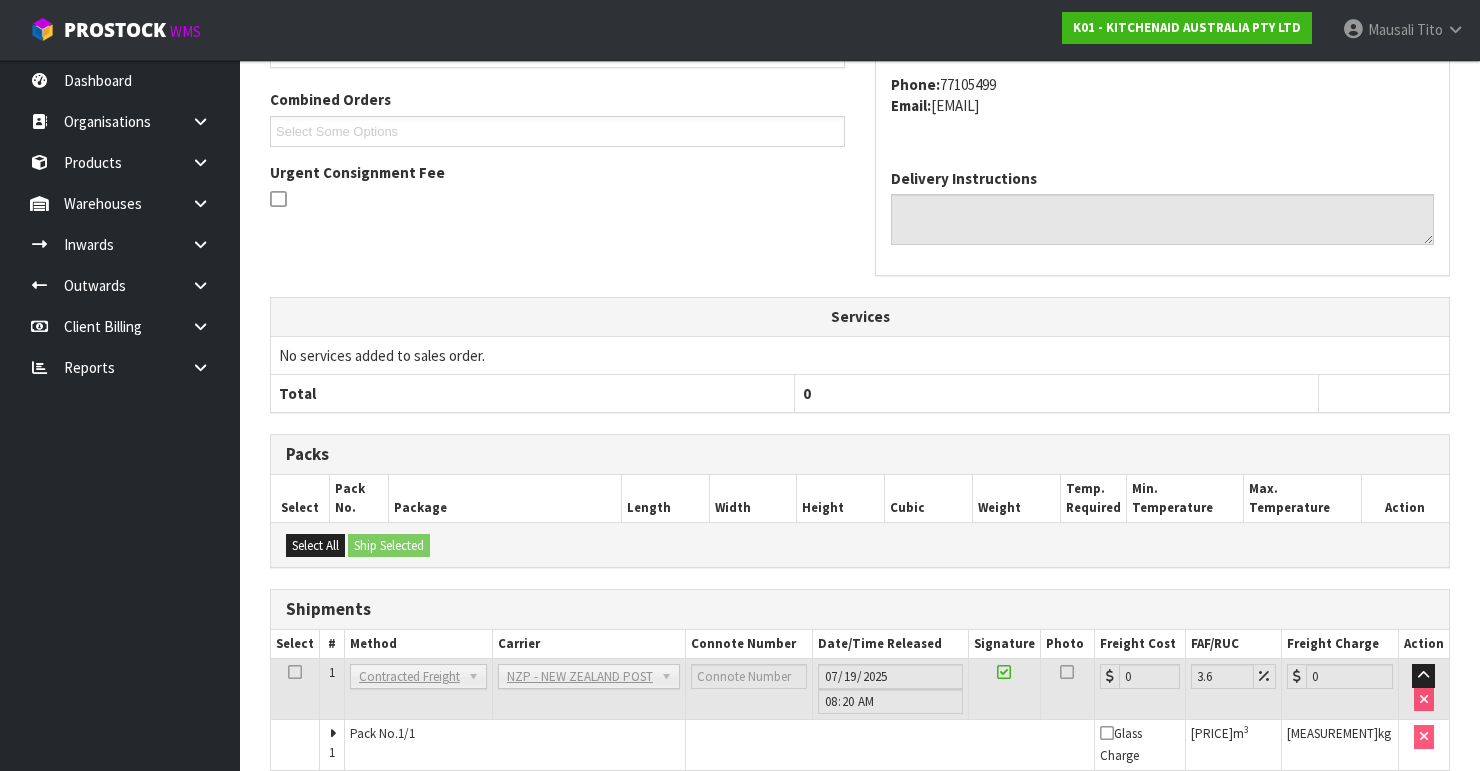 scroll, scrollTop: 605, scrollLeft: 0, axis: vertical 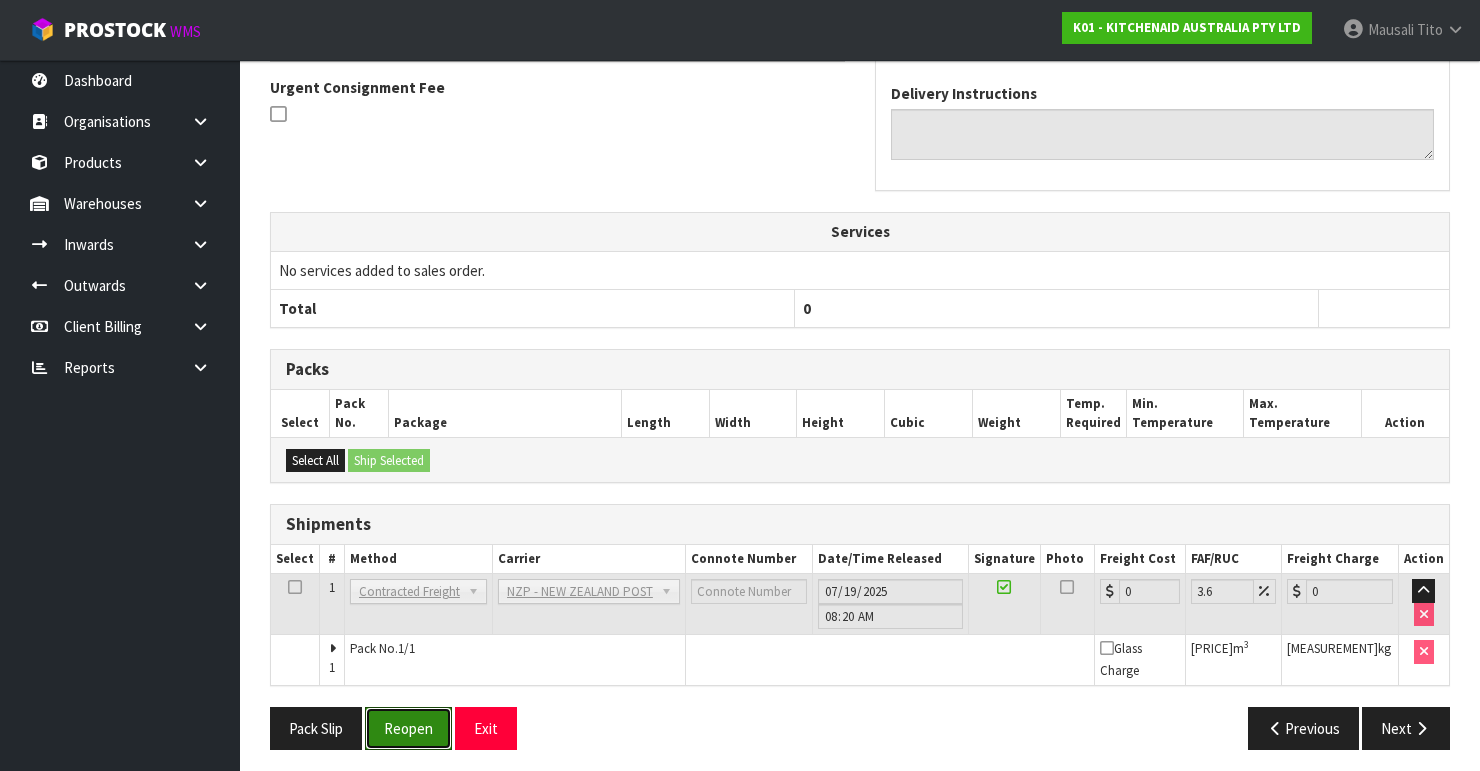 drag, startPoint x: 416, startPoint y: 705, endPoint x: 428, endPoint y: 687, distance: 21.633308 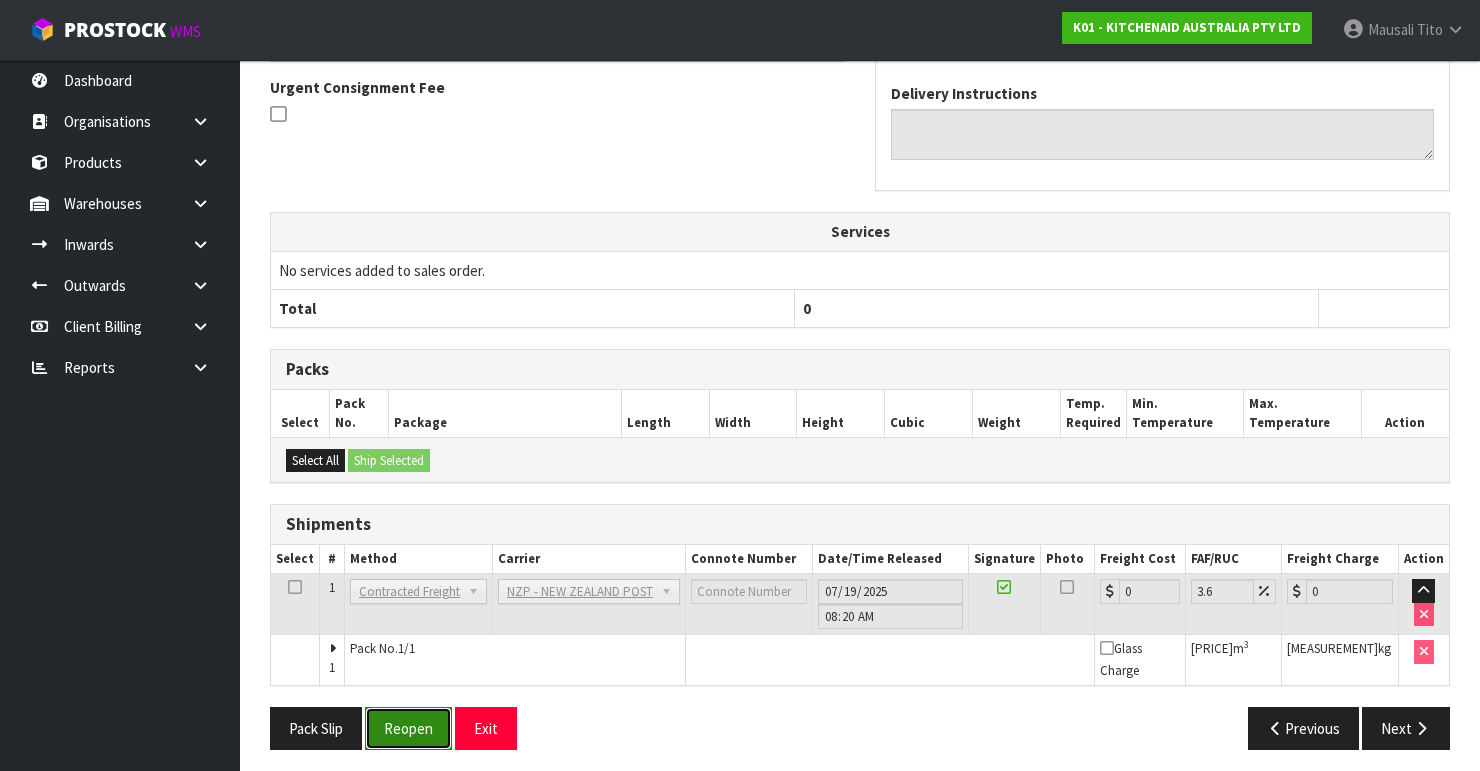 drag, startPoint x: 413, startPoint y: 709, endPoint x: 443, endPoint y: 699, distance: 31.622776 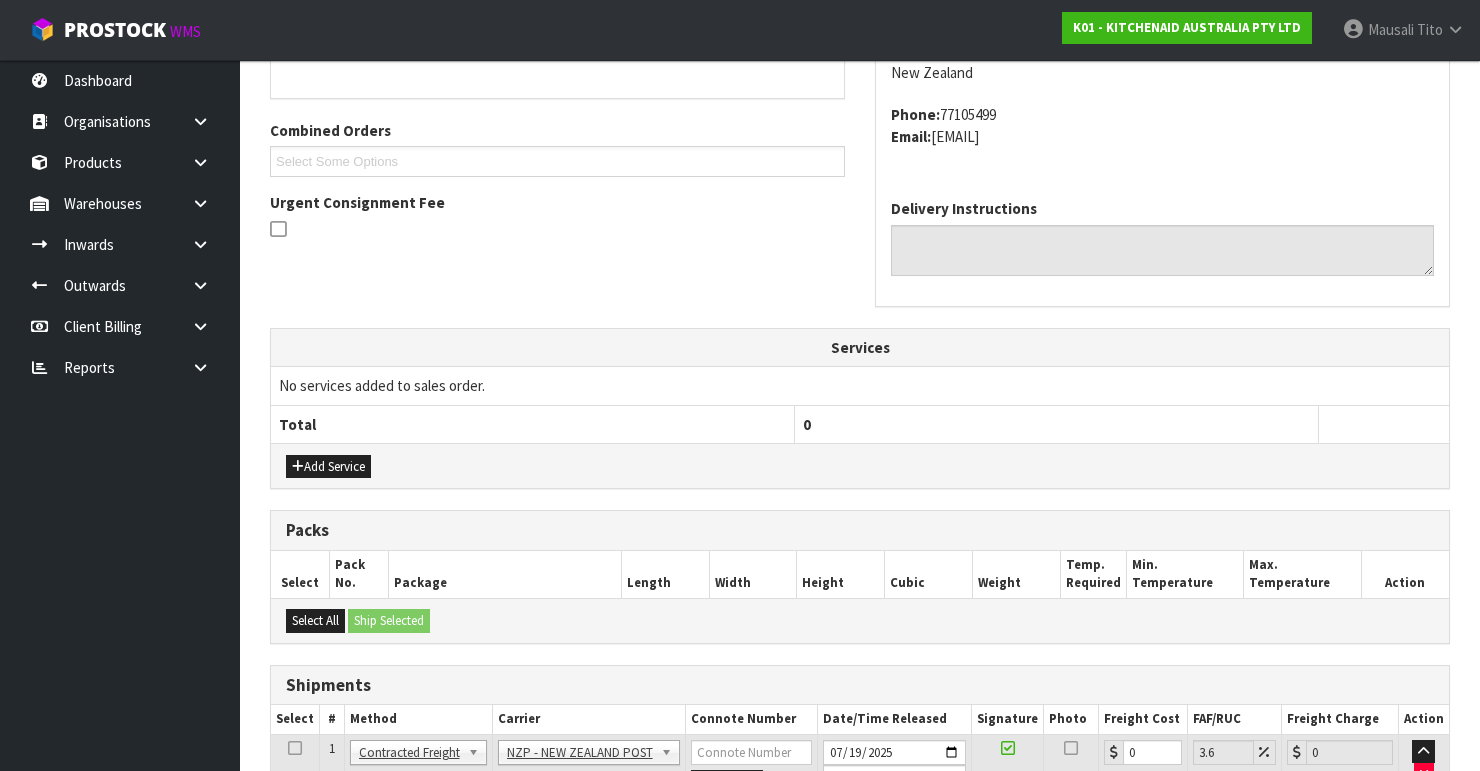 scroll, scrollTop: 638, scrollLeft: 0, axis: vertical 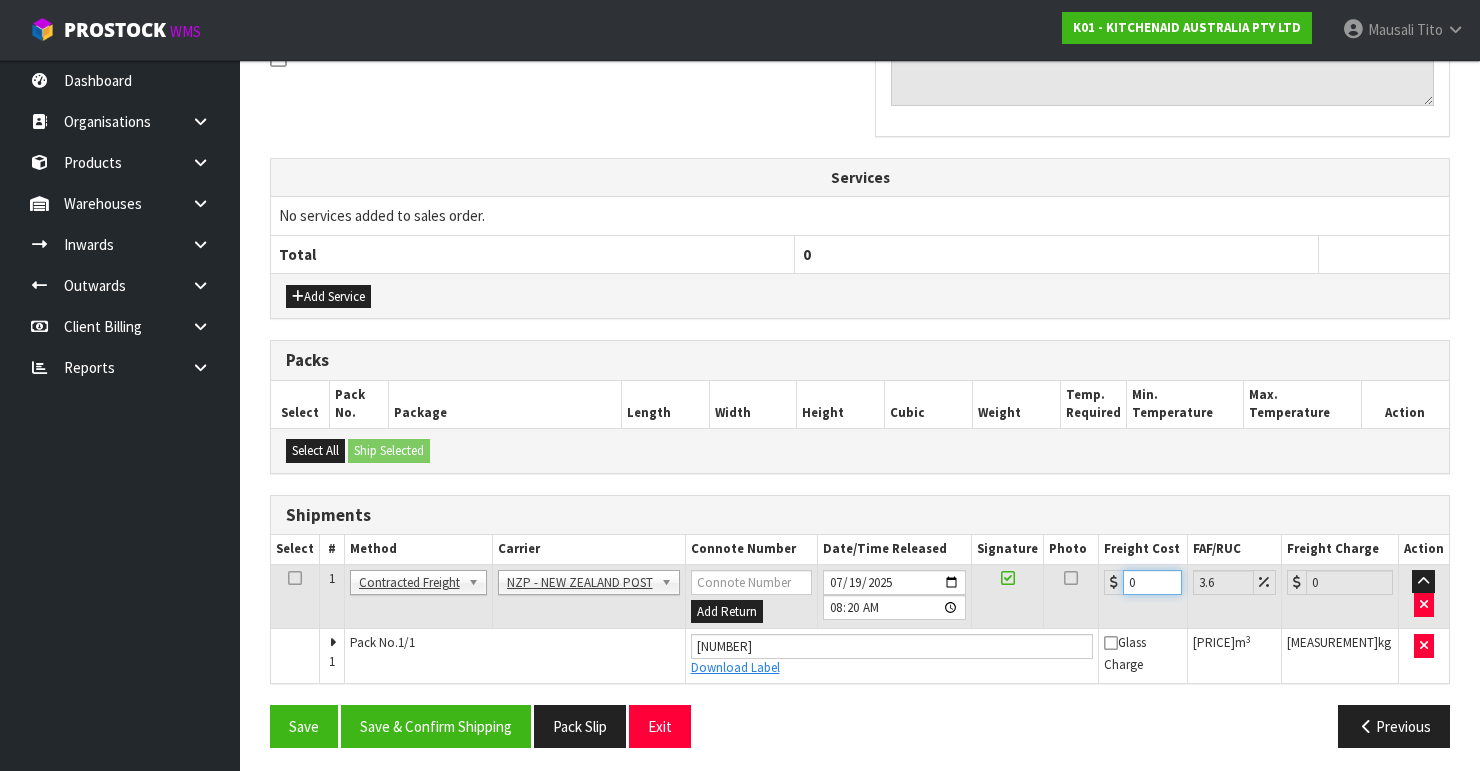 drag, startPoint x: 1160, startPoint y: 578, endPoint x: 1128, endPoint y: 592, distance: 34.928497 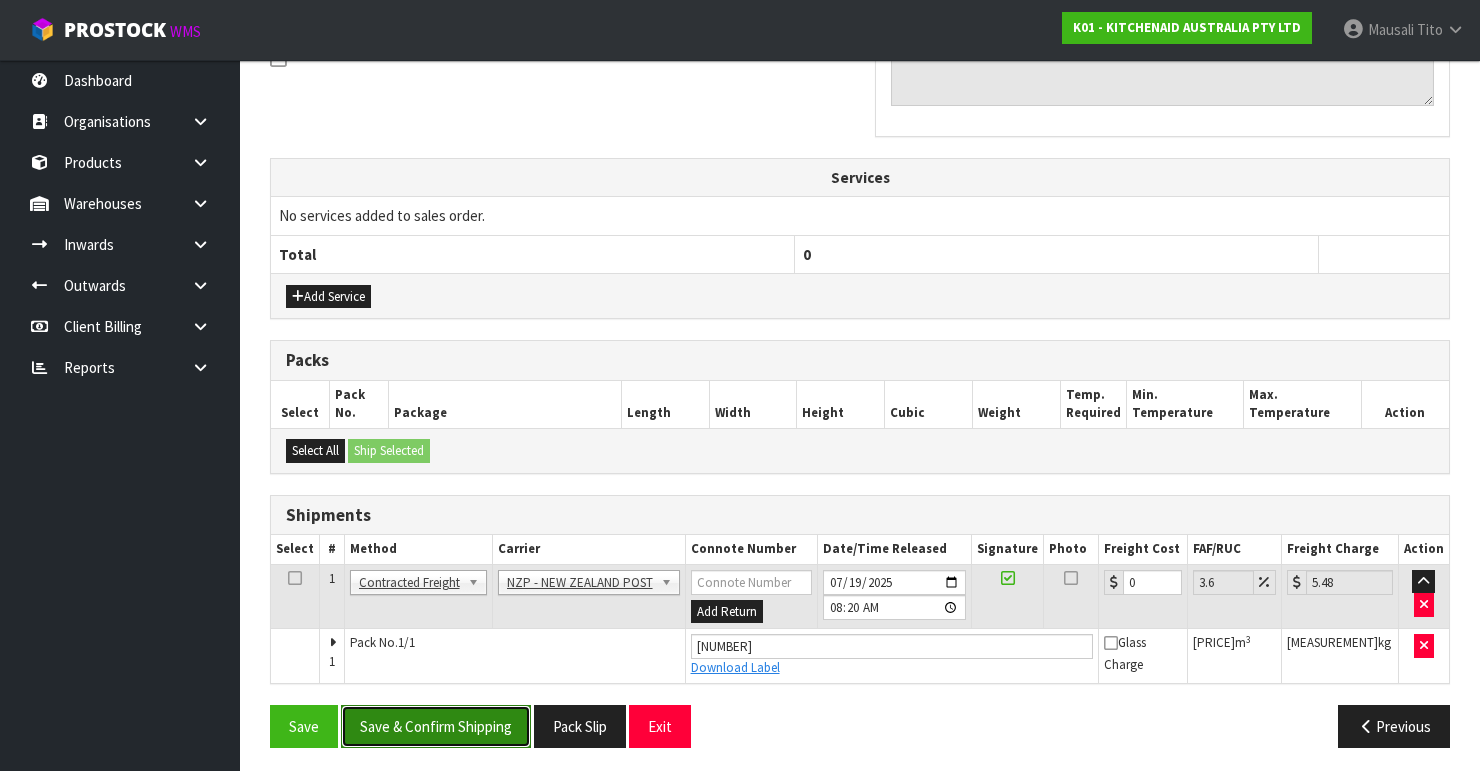 click on "Save & Confirm Shipping" at bounding box center (436, 726) 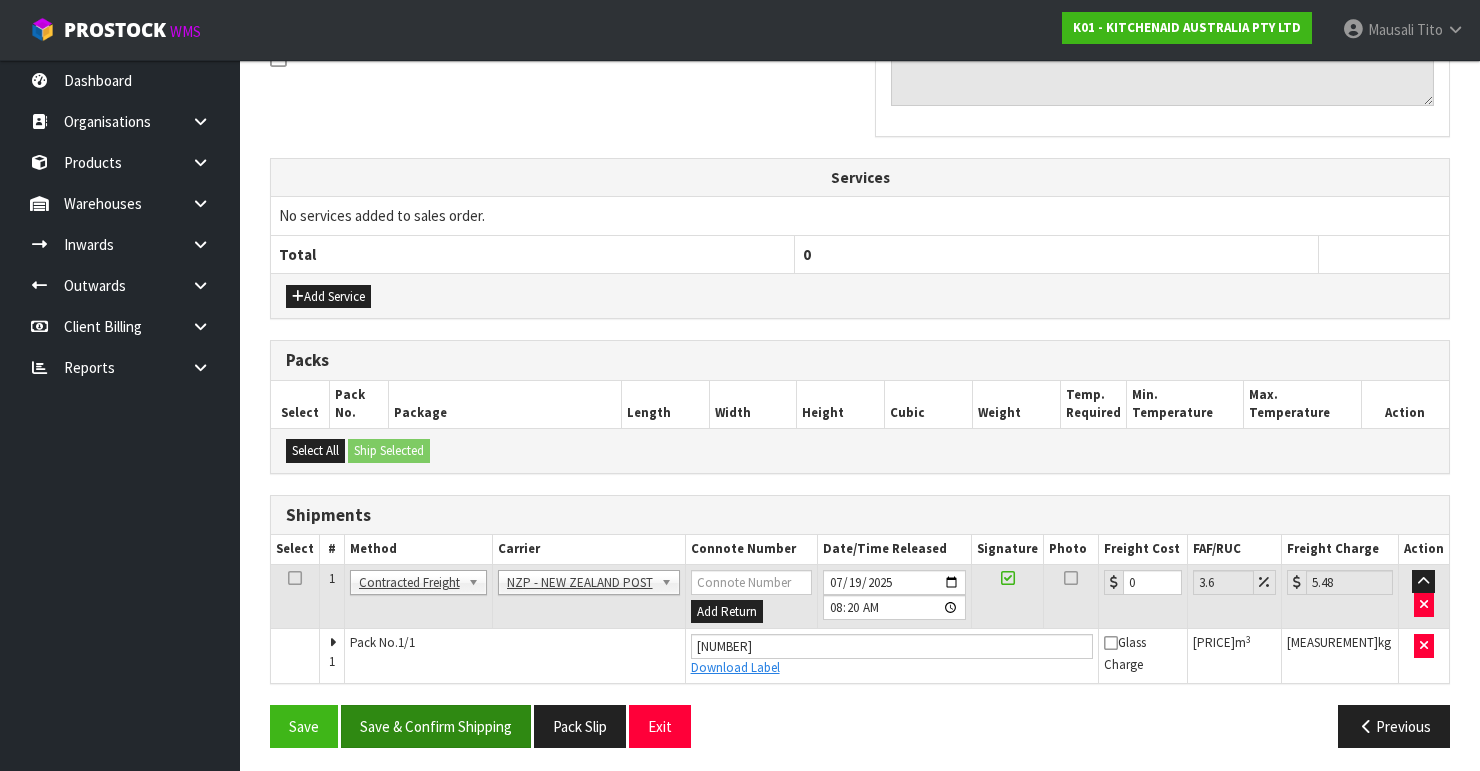scroll, scrollTop: 0, scrollLeft: 0, axis: both 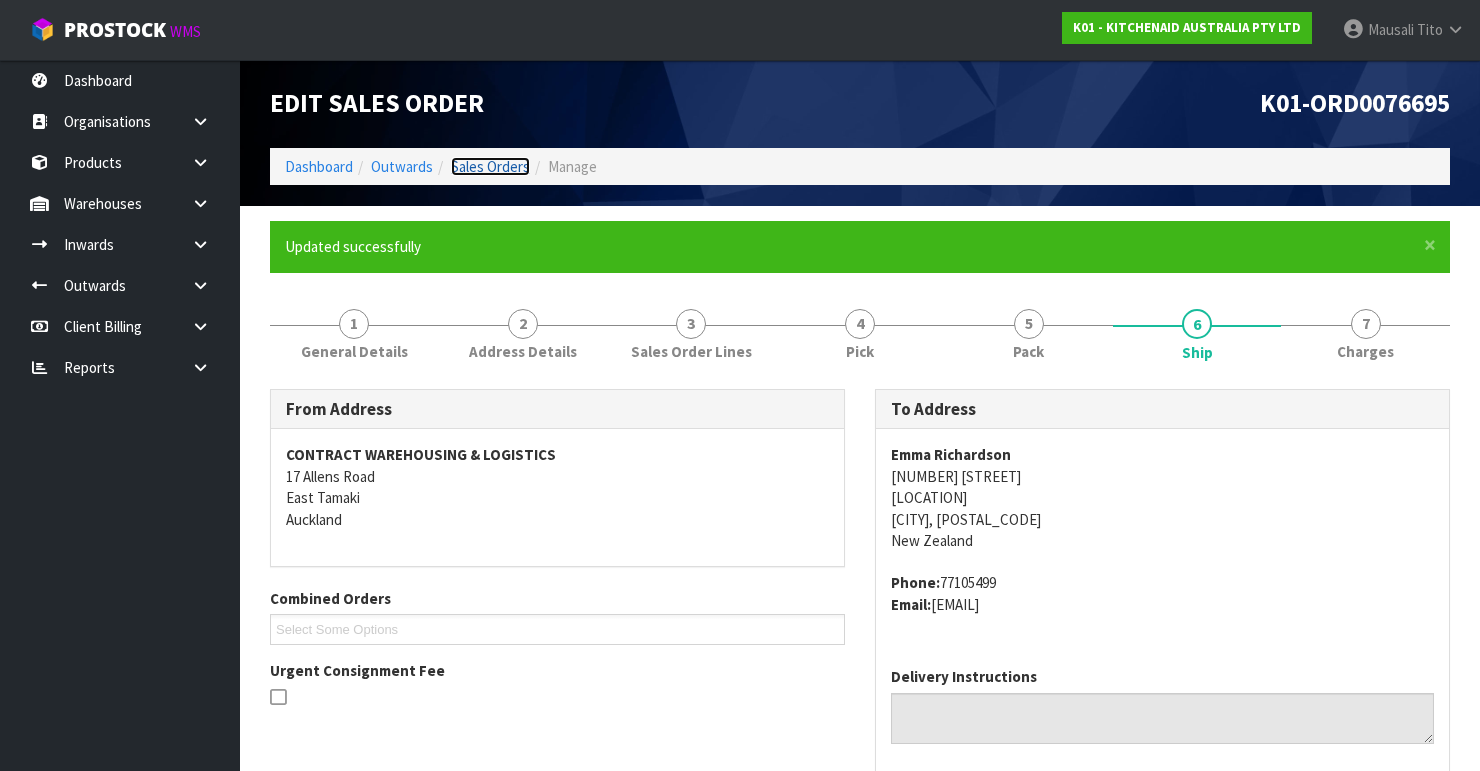click on "Sales Orders" at bounding box center (490, 166) 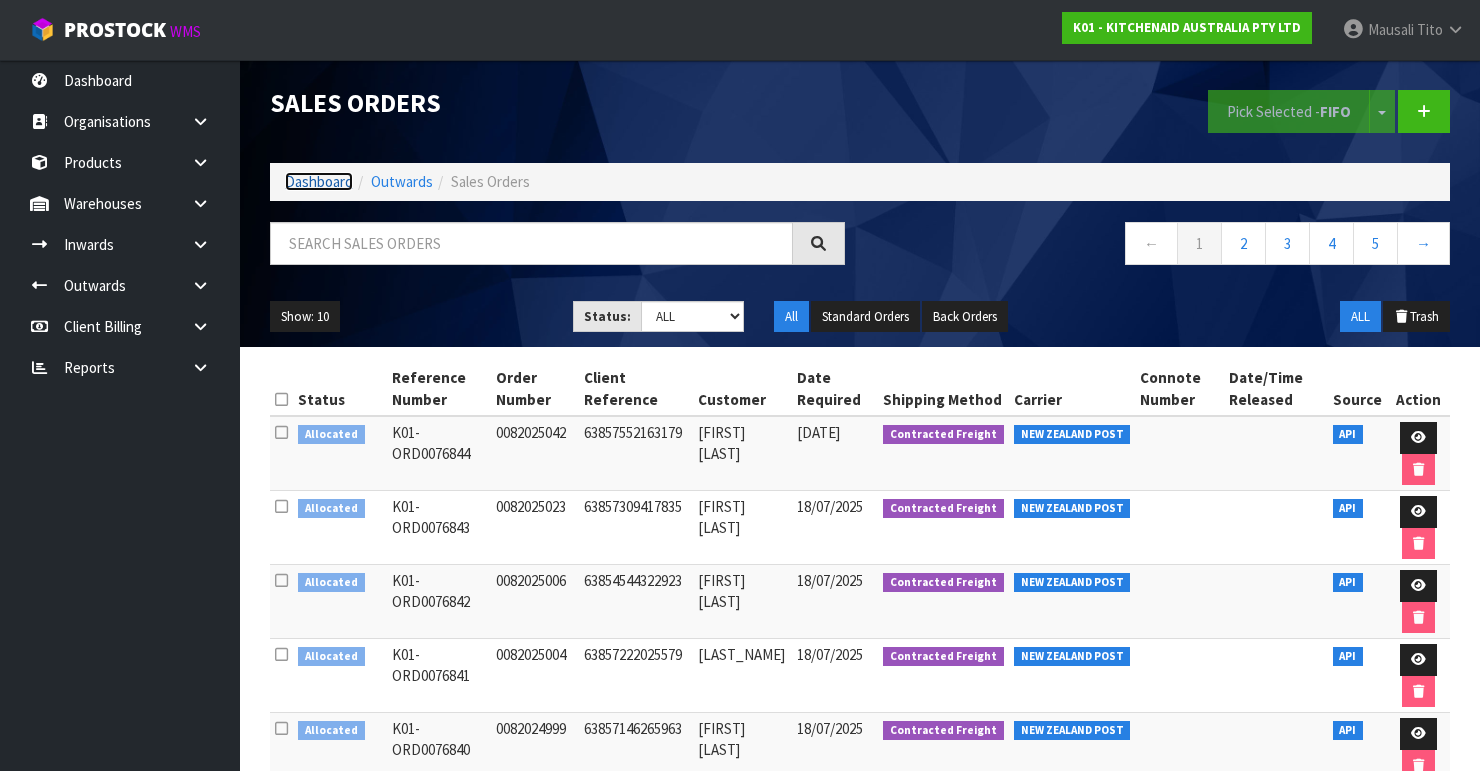 click on "Dashboard" at bounding box center [319, 181] 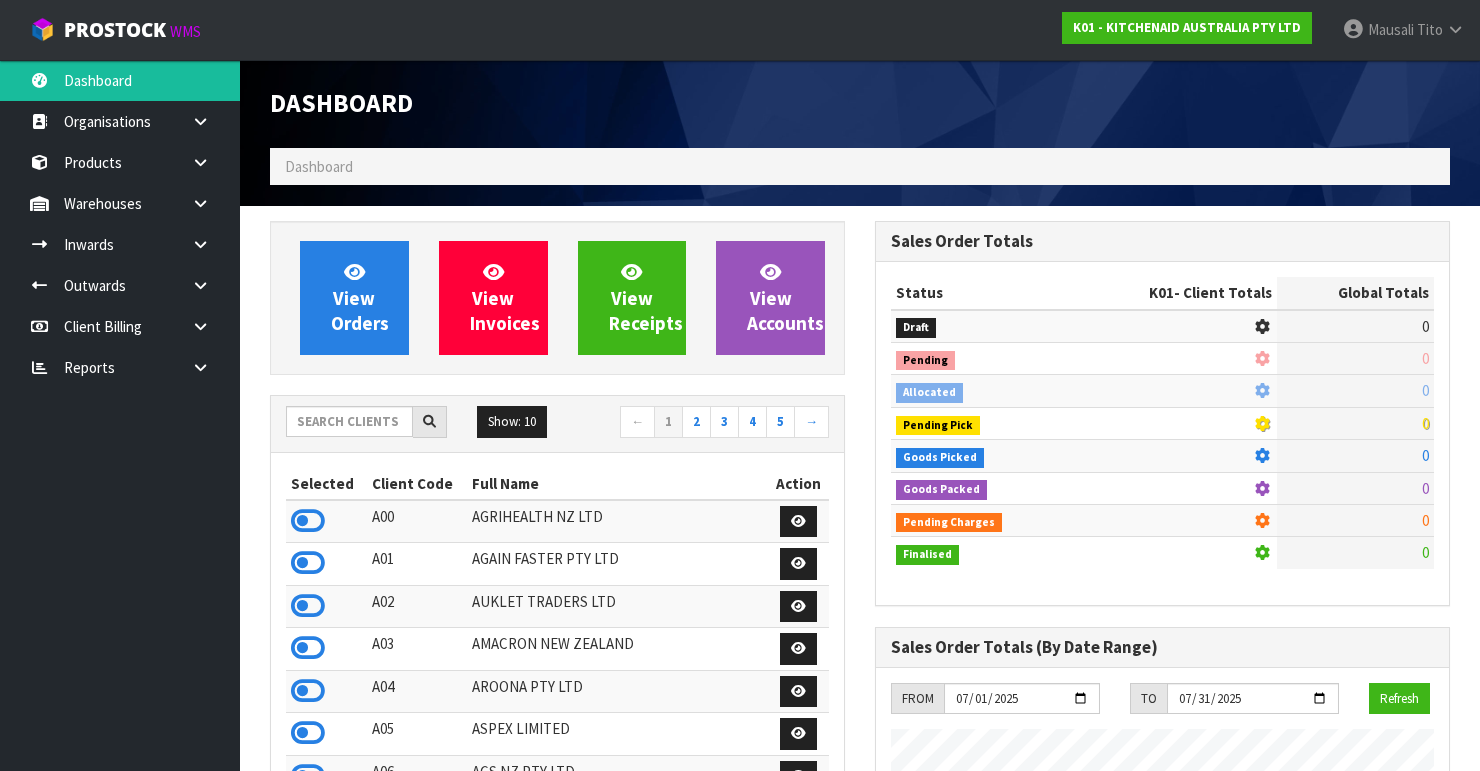 scroll, scrollTop: 998756, scrollLeft: 999395, axis: both 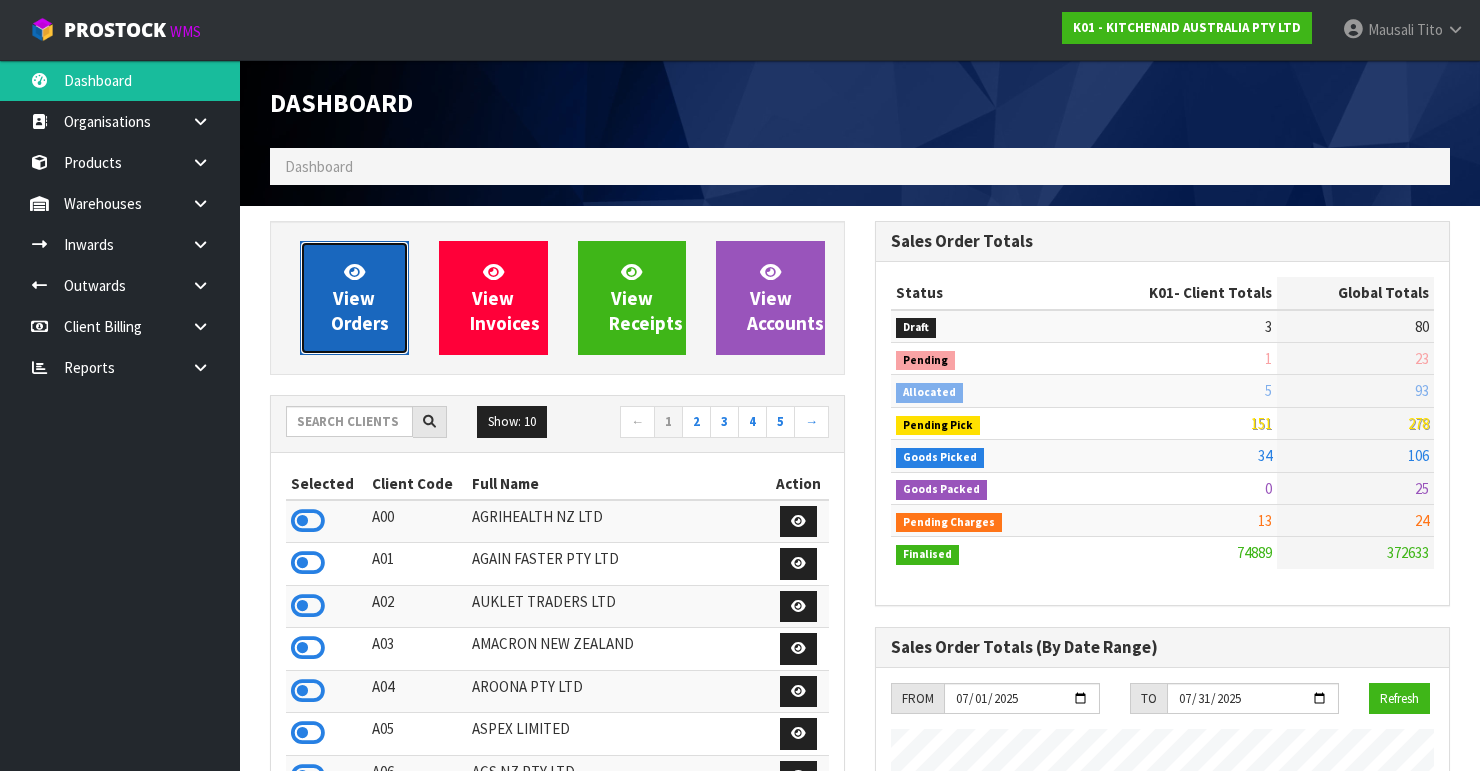 click on "View
Orders" at bounding box center [360, 297] 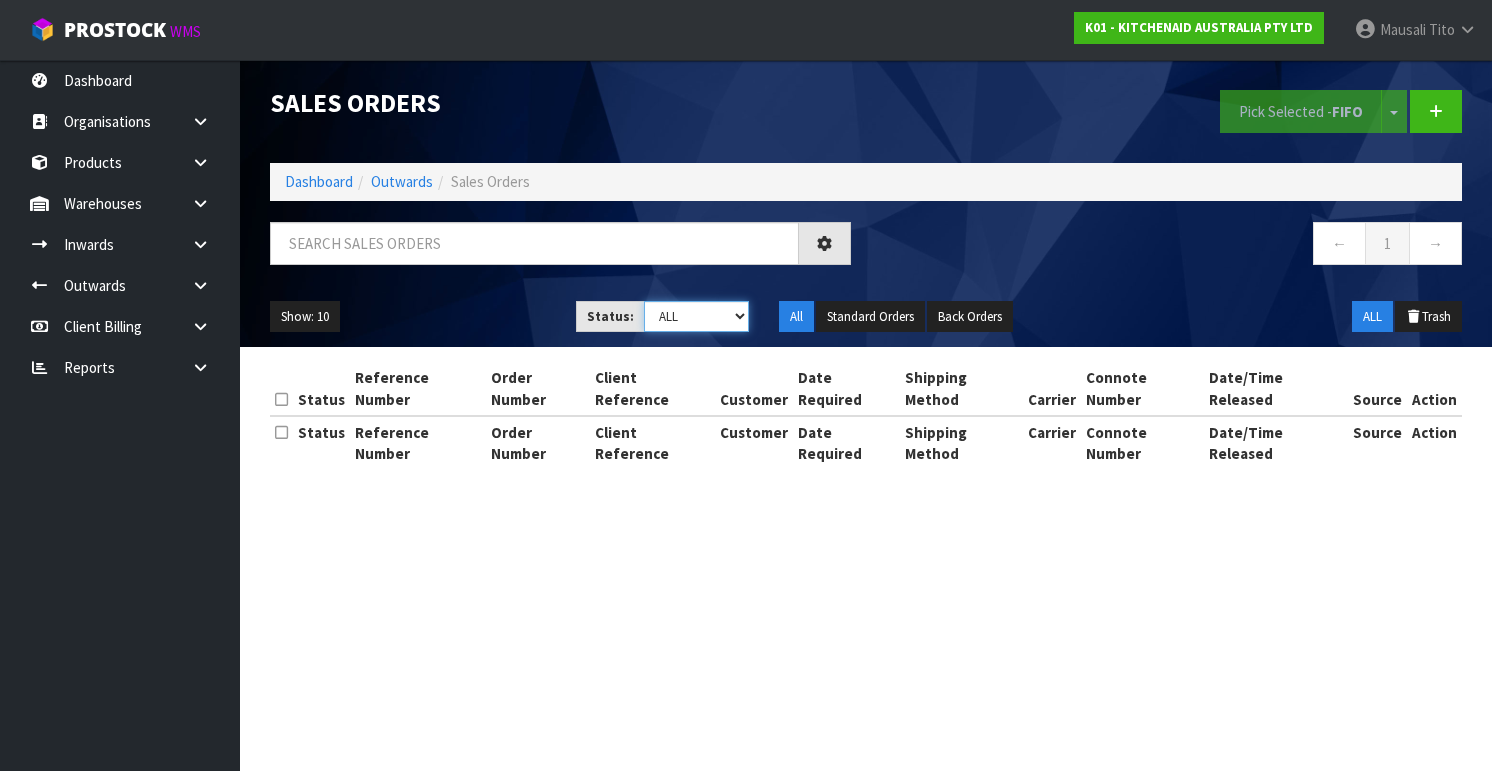 click on "Draft Pending Allocated Pending Pick Goods Picked Goods Packed Pending Charges Finalised Cancelled Review ALL" at bounding box center [697, 316] 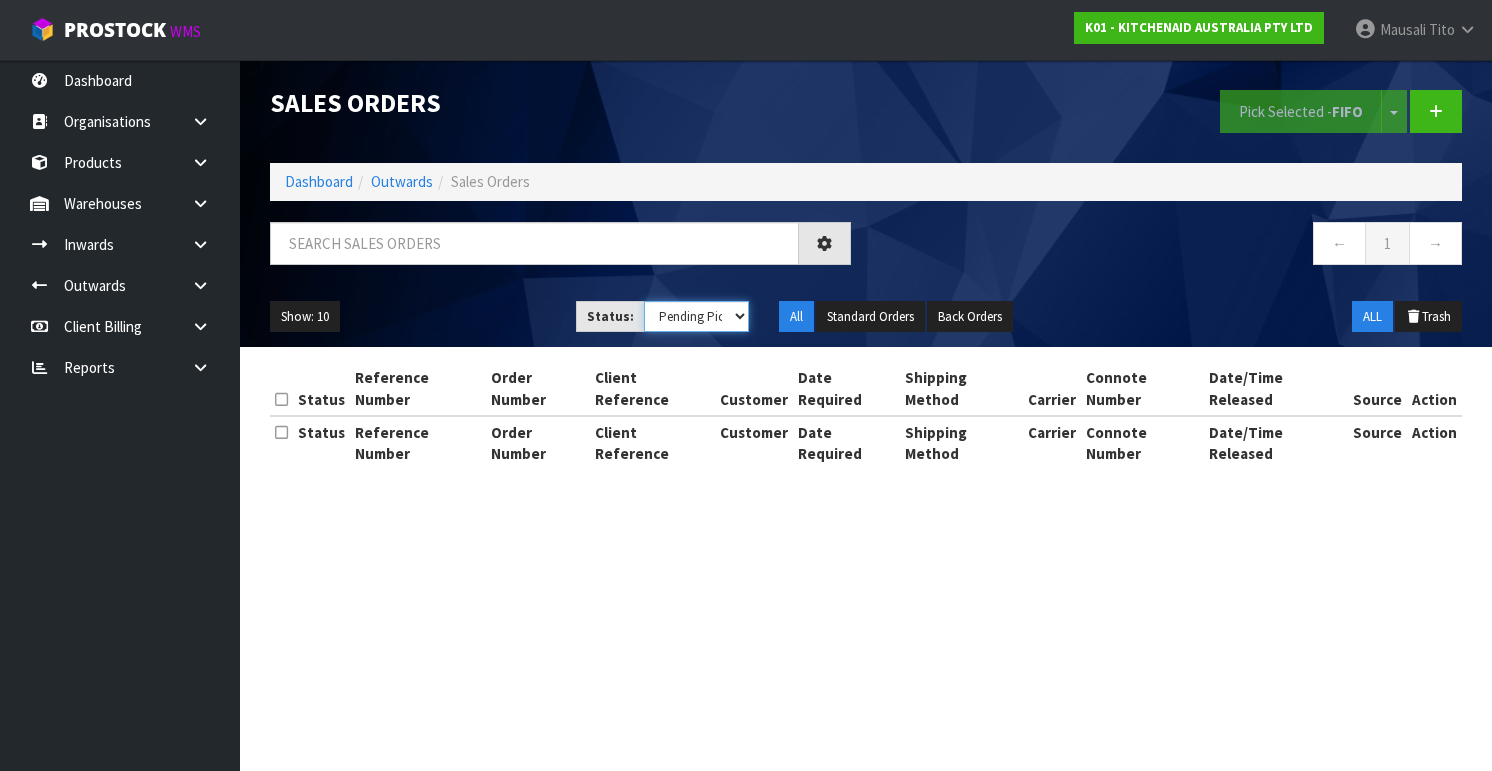click on "Draft Pending Allocated Pending Pick Goods Picked Goods Packed Pending Charges Finalised Cancelled Review ALL" at bounding box center (697, 316) 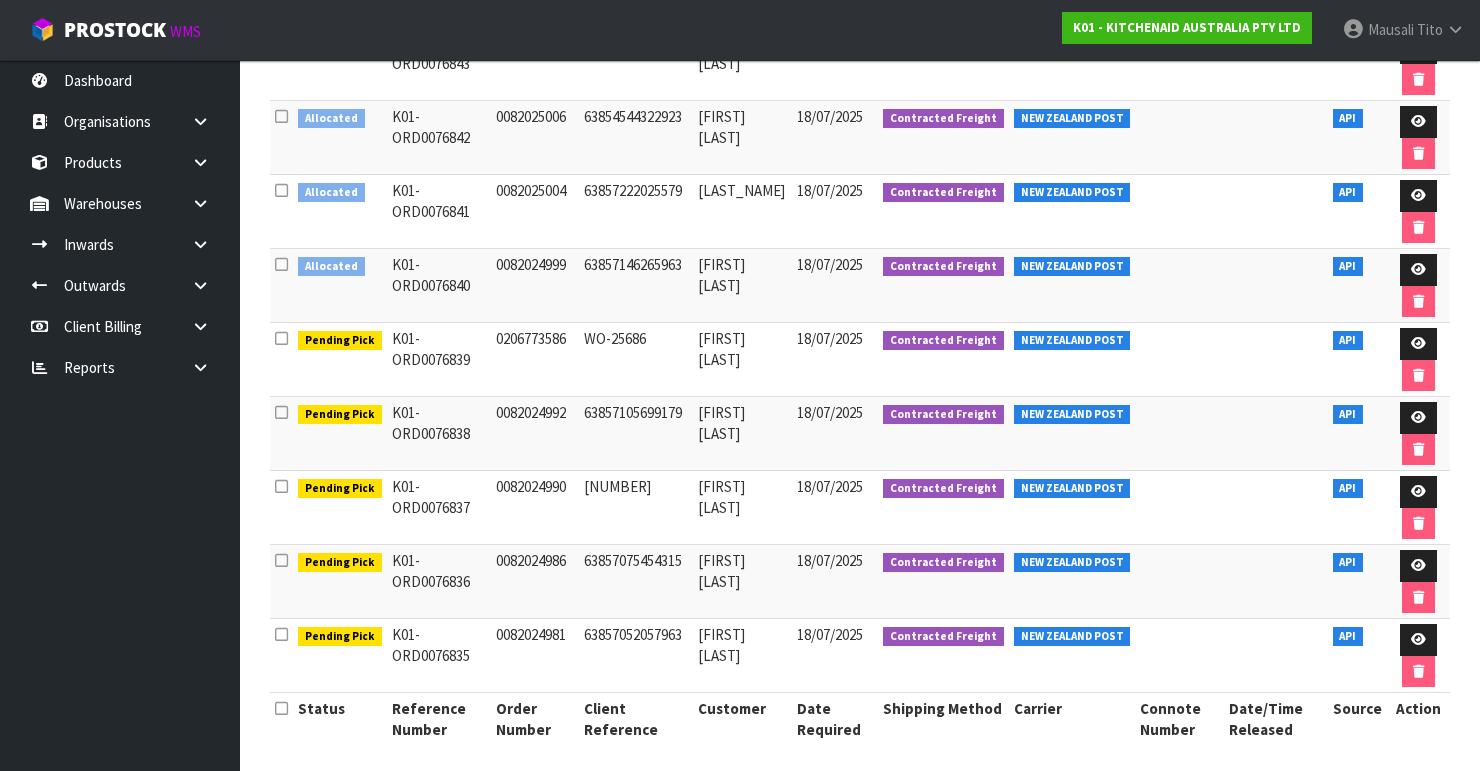 scroll, scrollTop: 64, scrollLeft: 0, axis: vertical 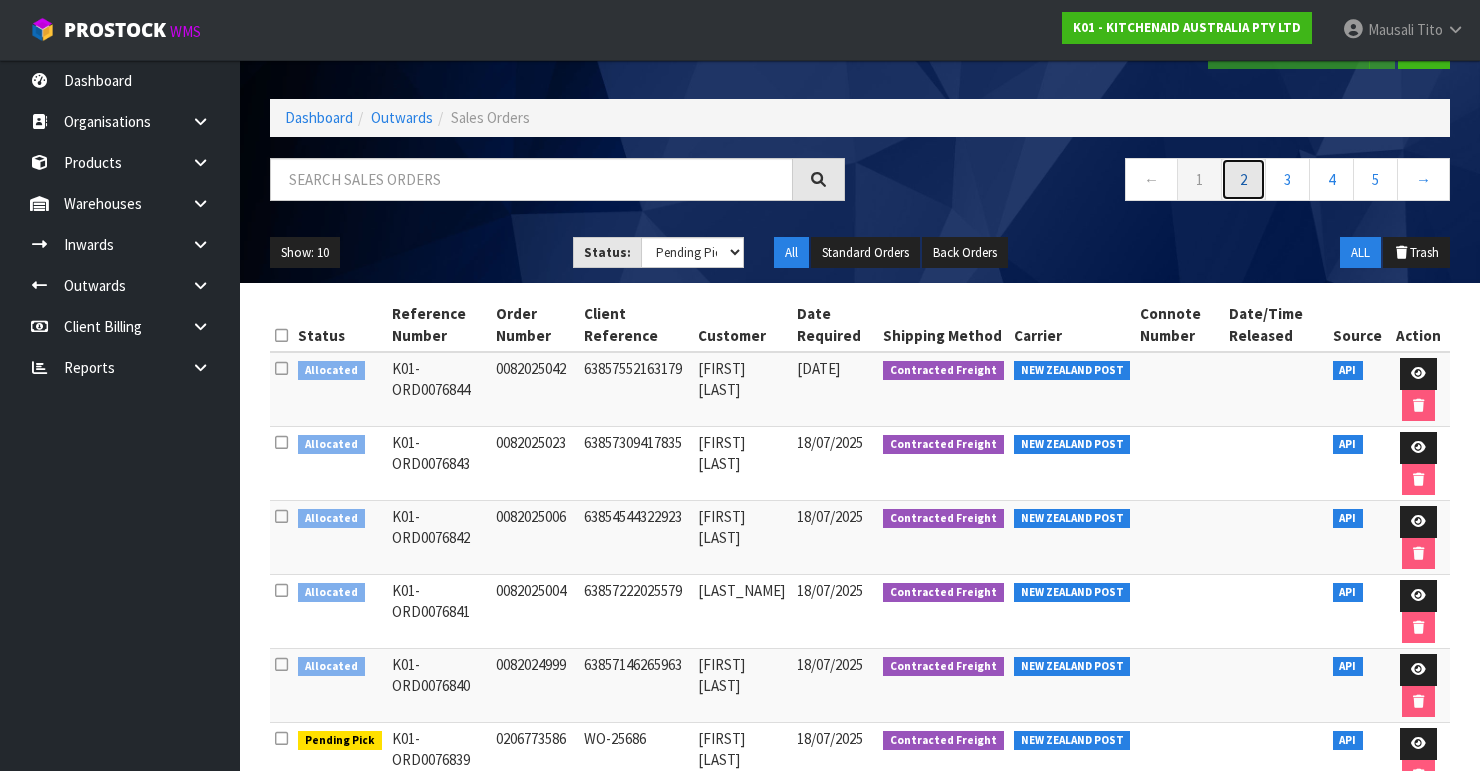click on "2" at bounding box center (1243, 179) 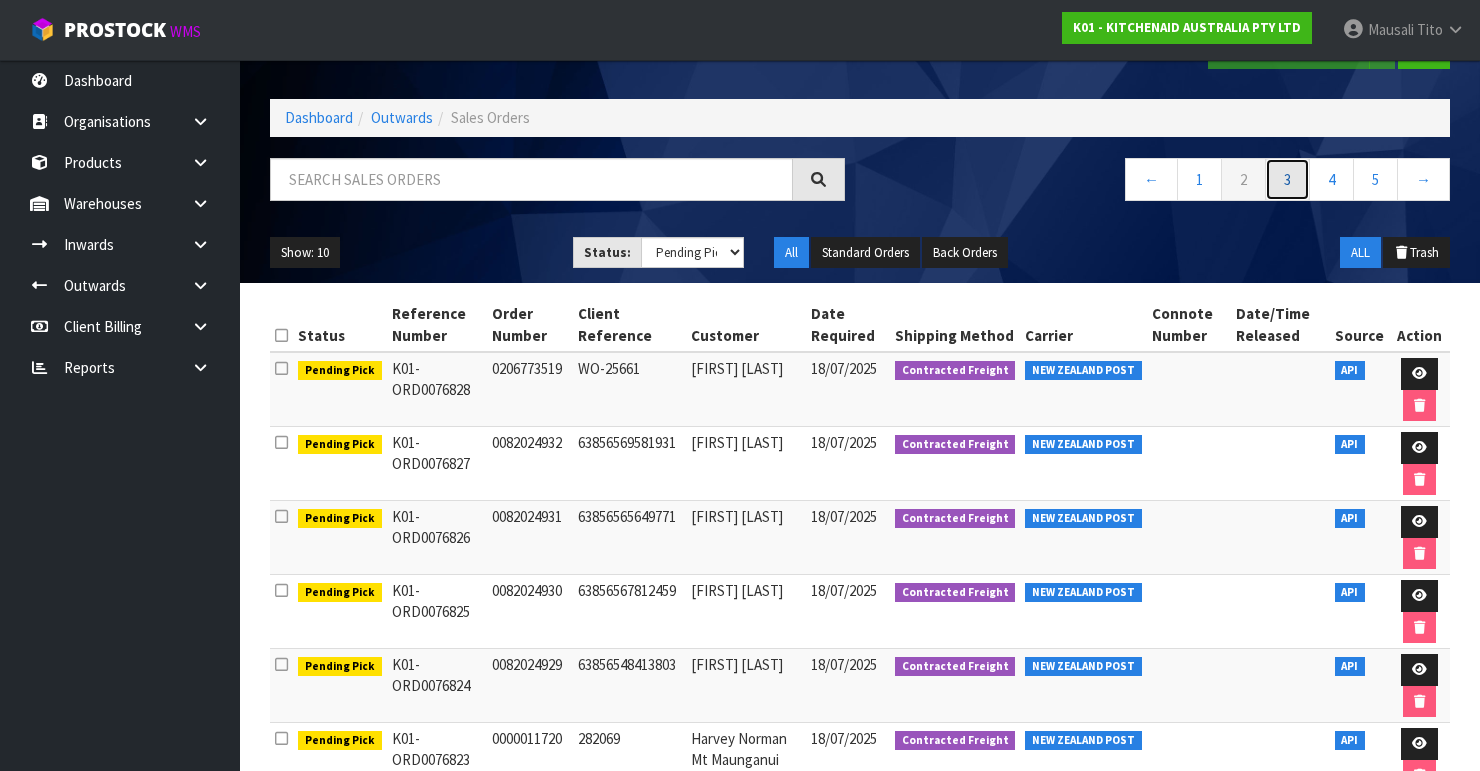 click on "3" at bounding box center [1287, 179] 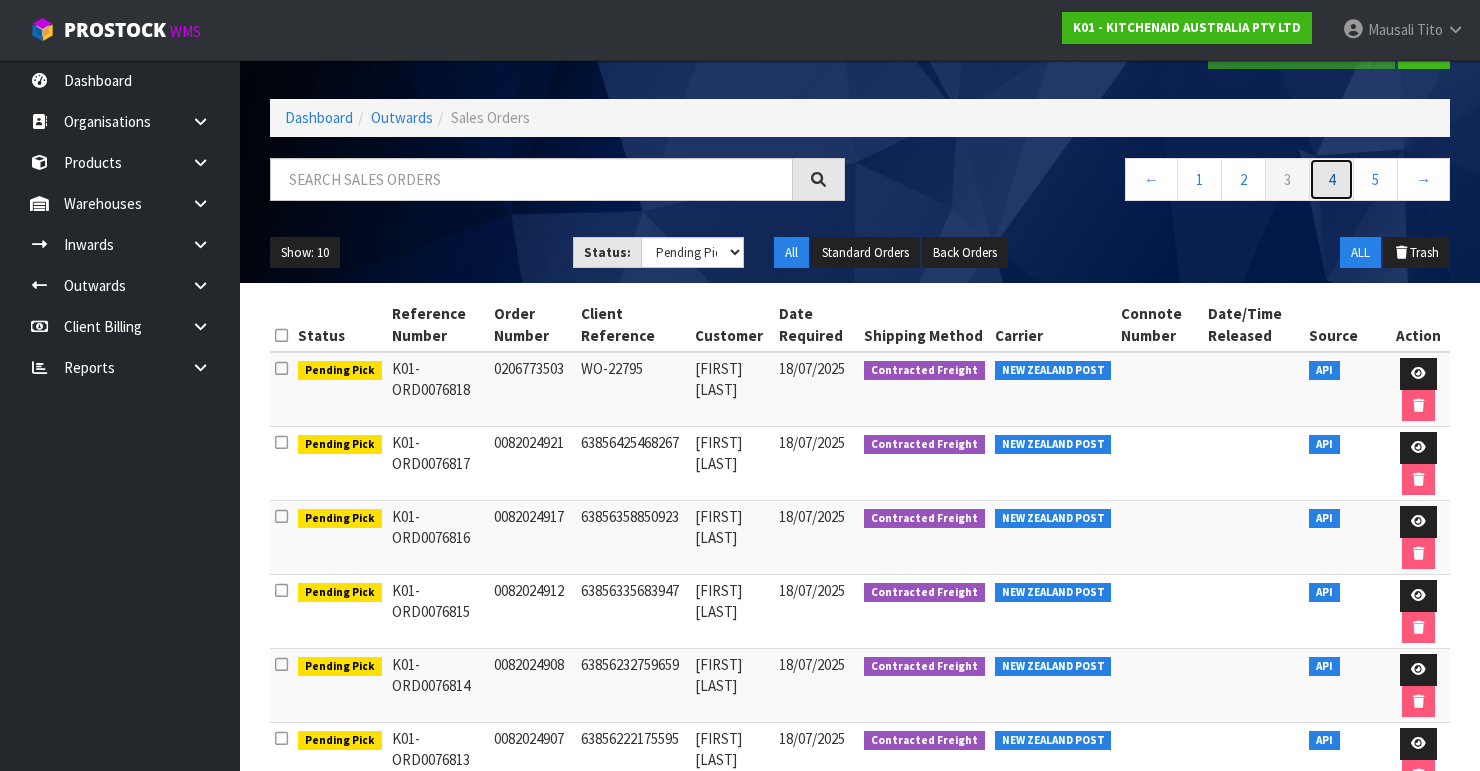 click on "4" at bounding box center (1331, 179) 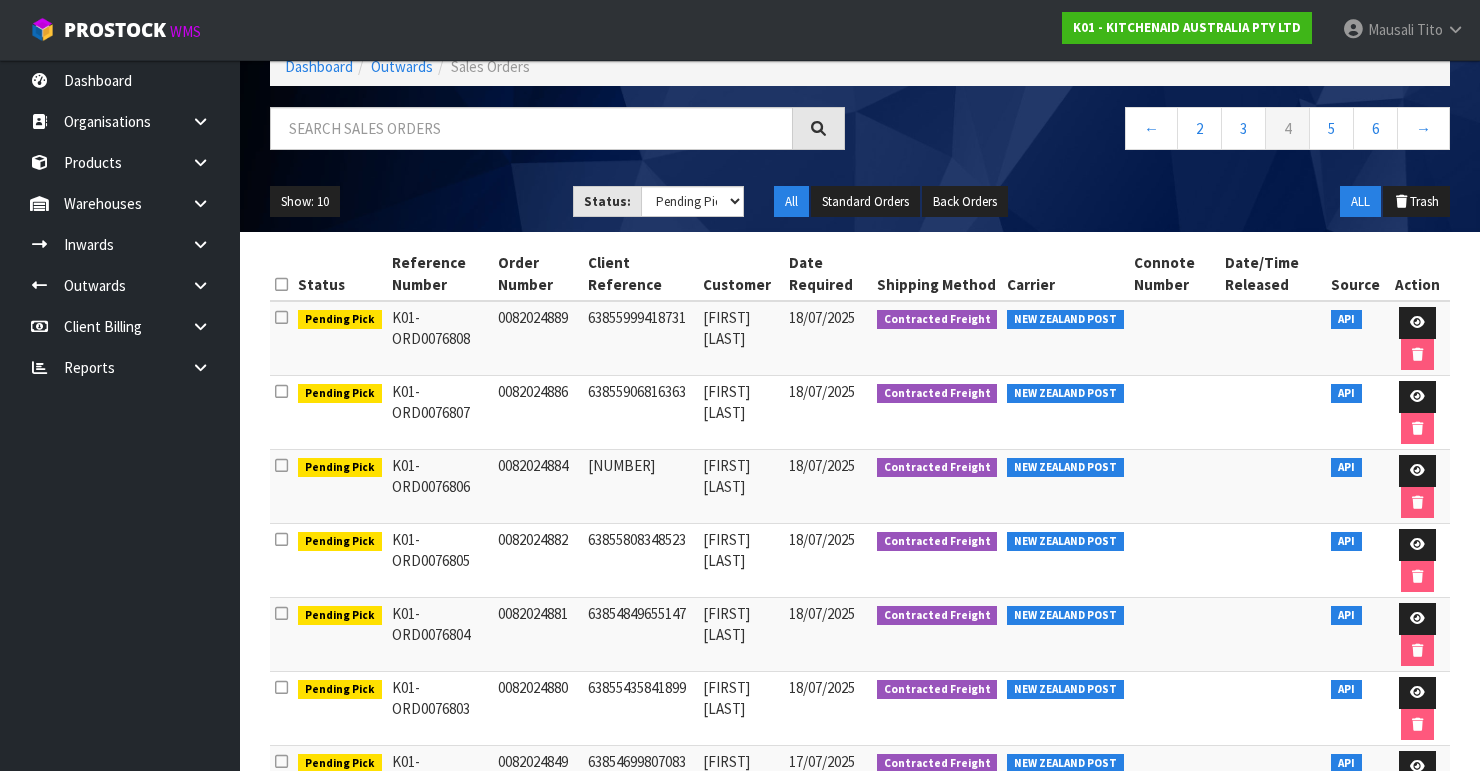 scroll, scrollTop: 0, scrollLeft: 0, axis: both 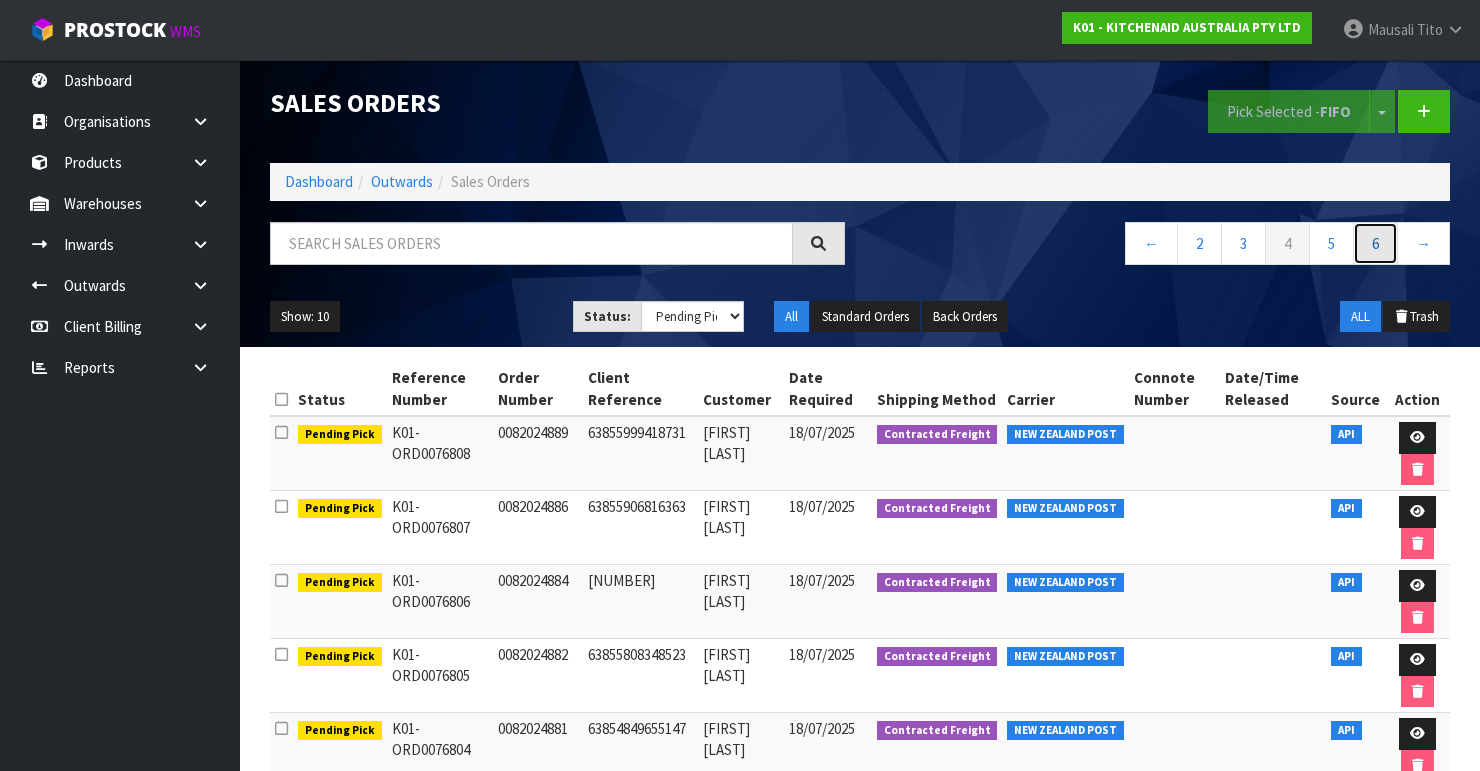 click on "6" at bounding box center (1375, 243) 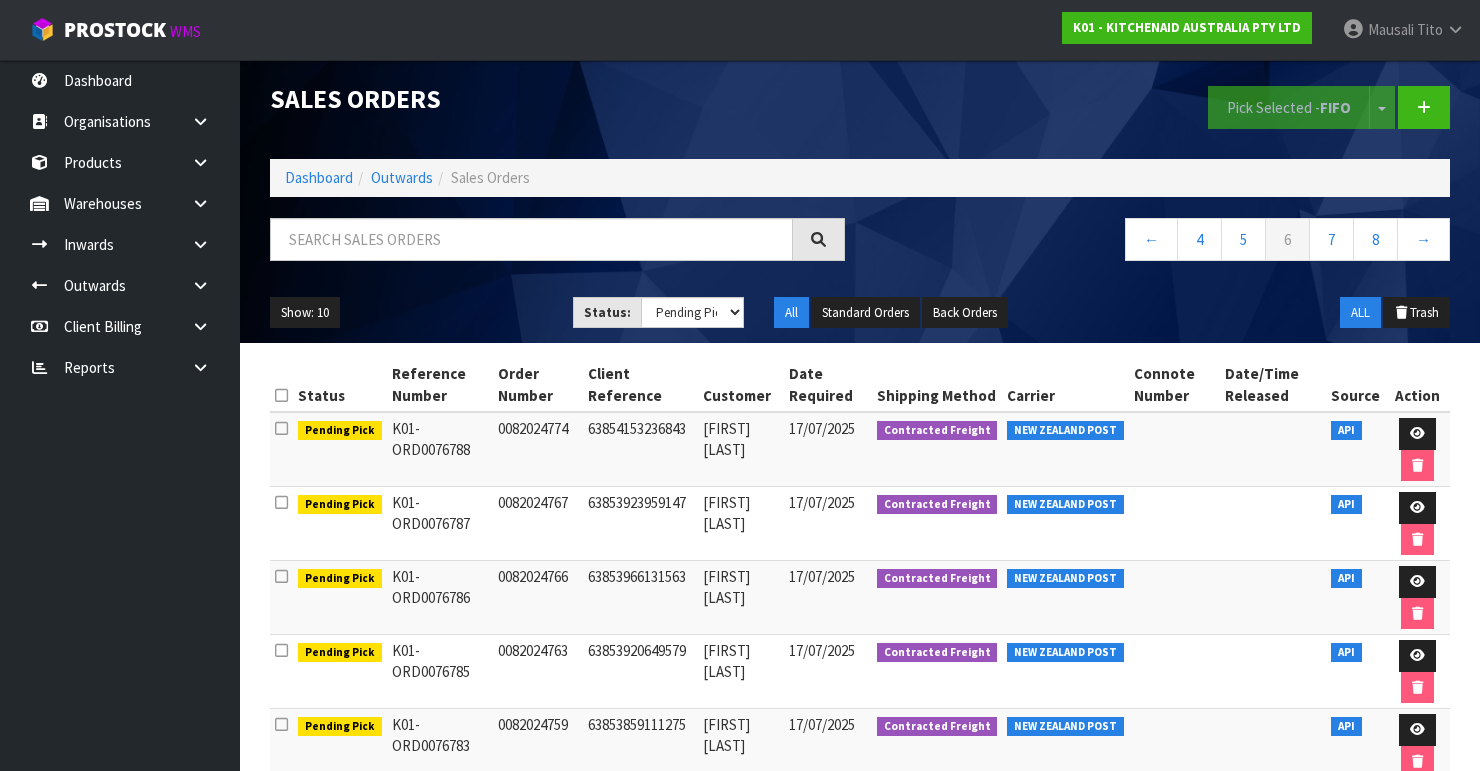 scroll, scrollTop: 0, scrollLeft: 0, axis: both 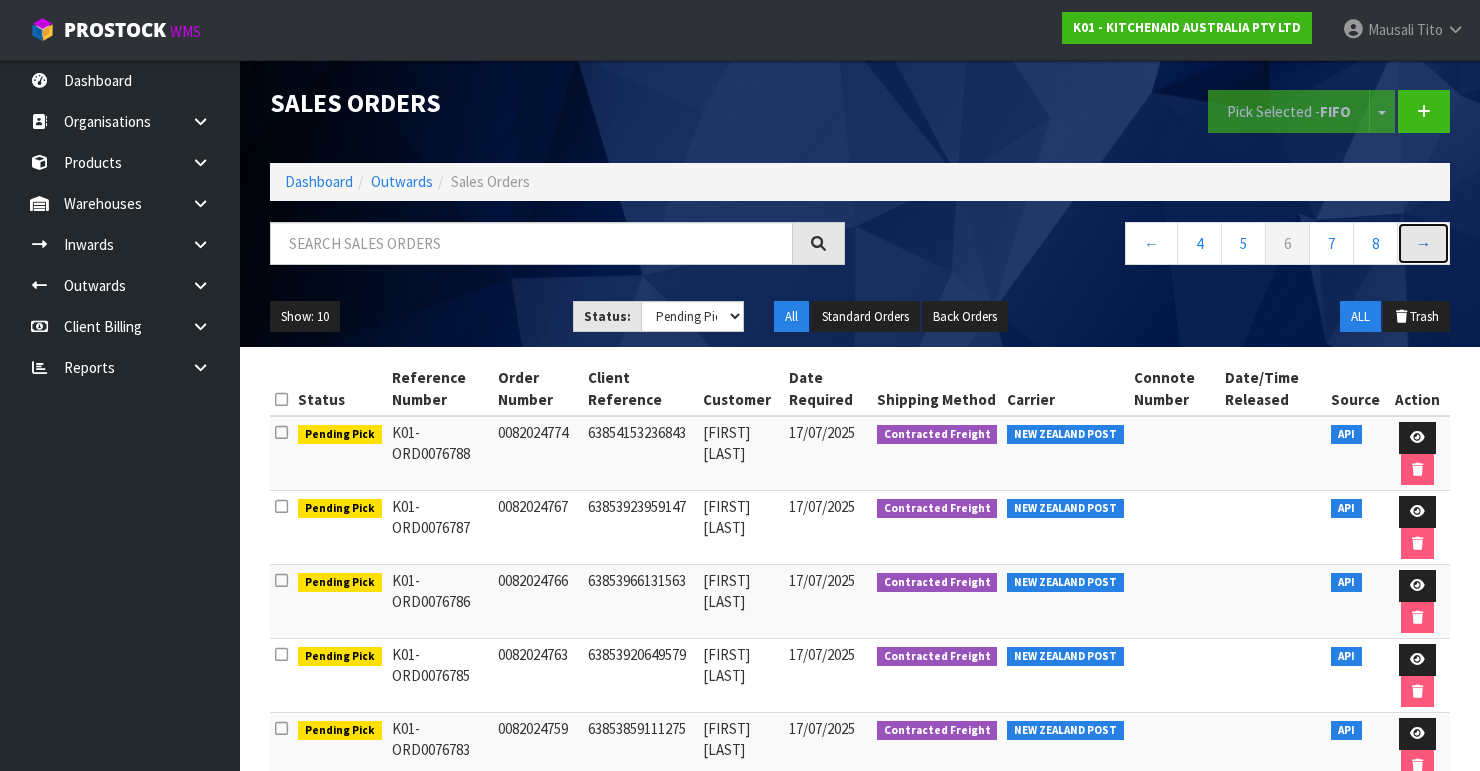 click on "→" at bounding box center (1423, 243) 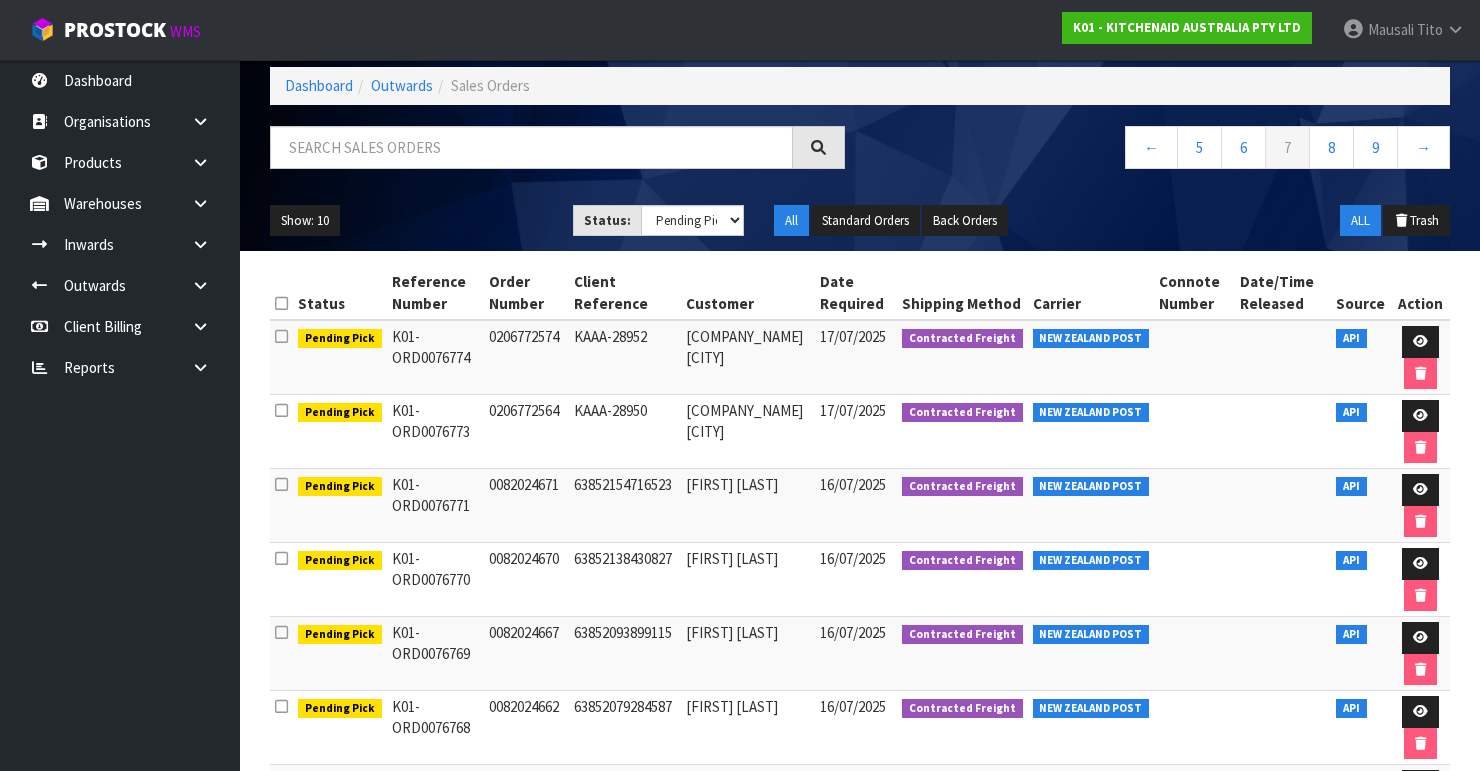 scroll, scrollTop: 68, scrollLeft: 0, axis: vertical 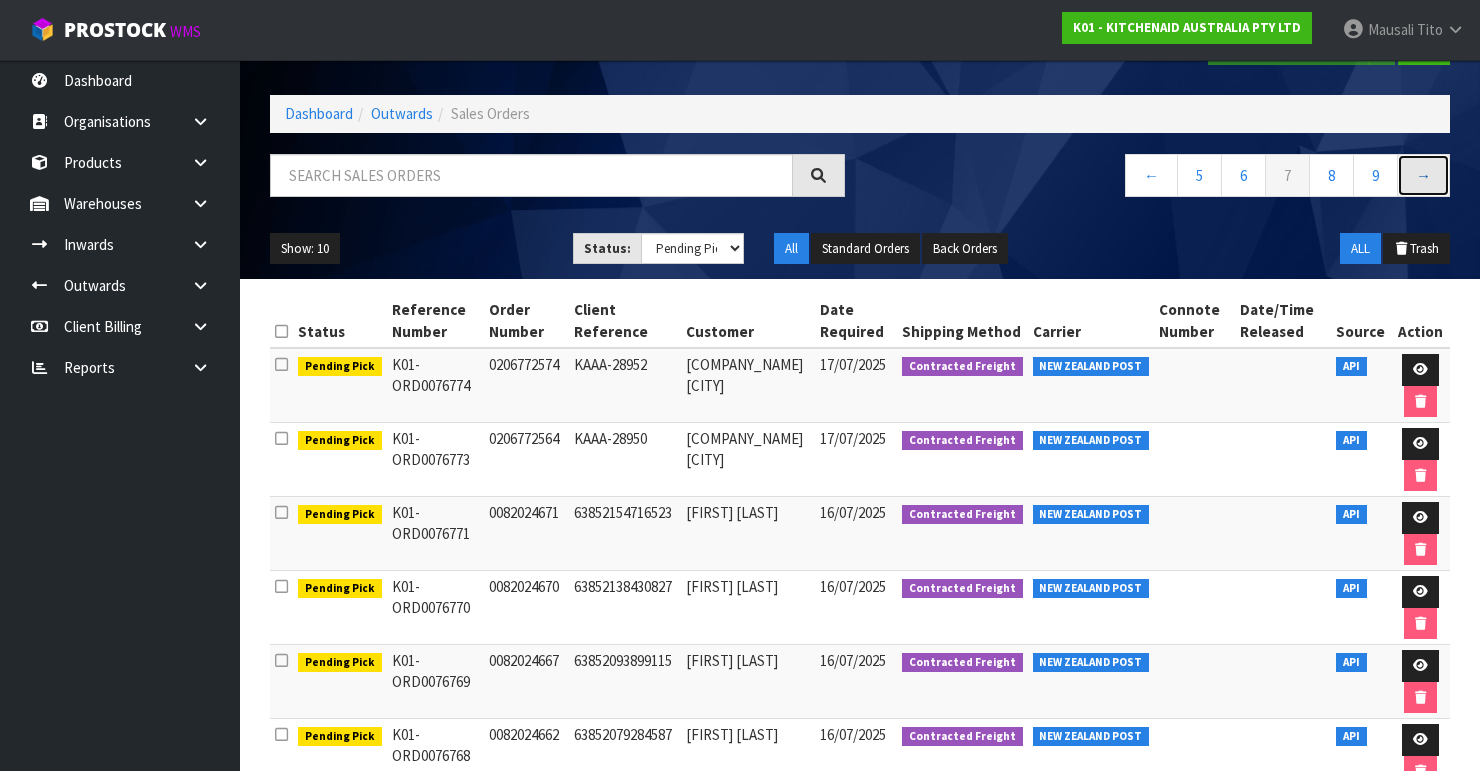 click on "→" at bounding box center (1423, 175) 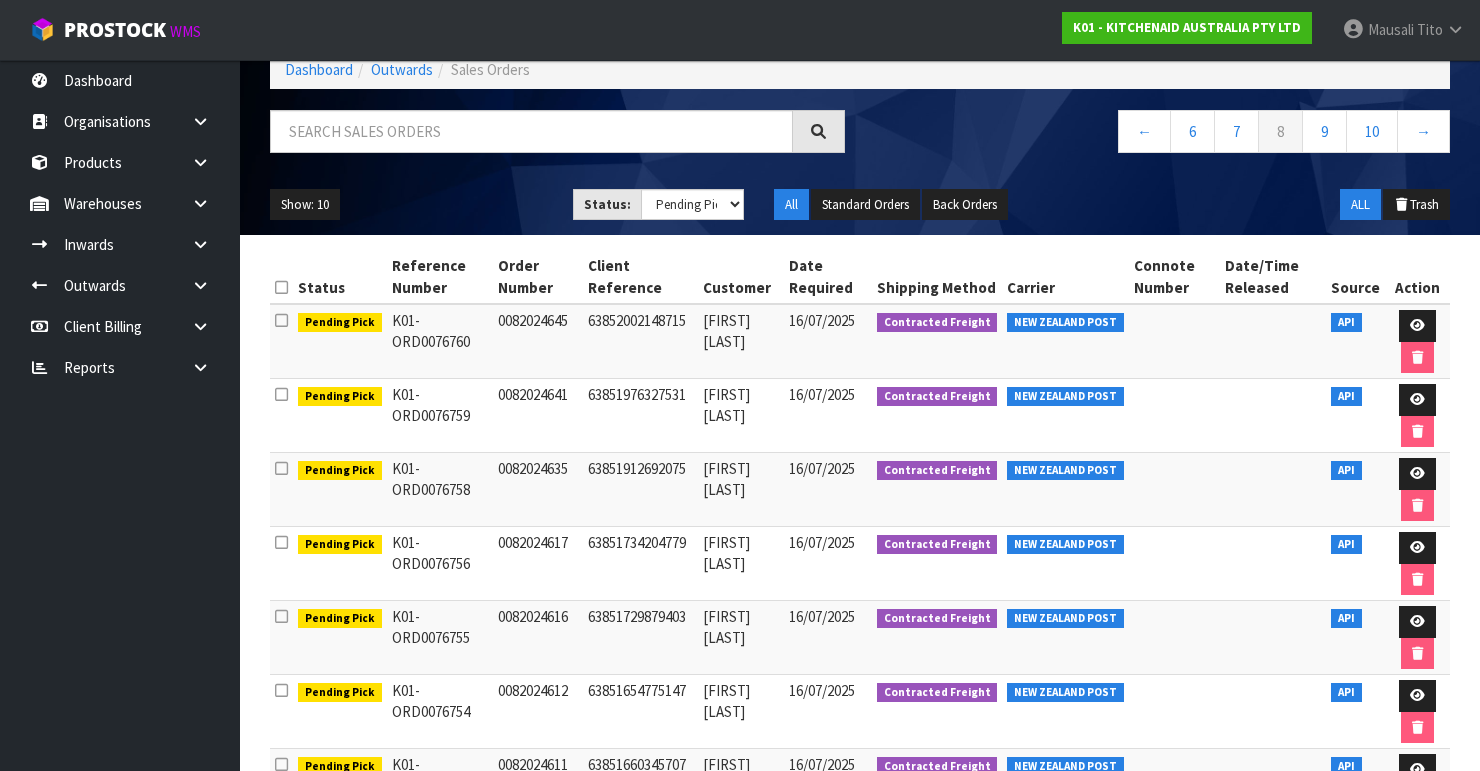 scroll, scrollTop: 64, scrollLeft: 0, axis: vertical 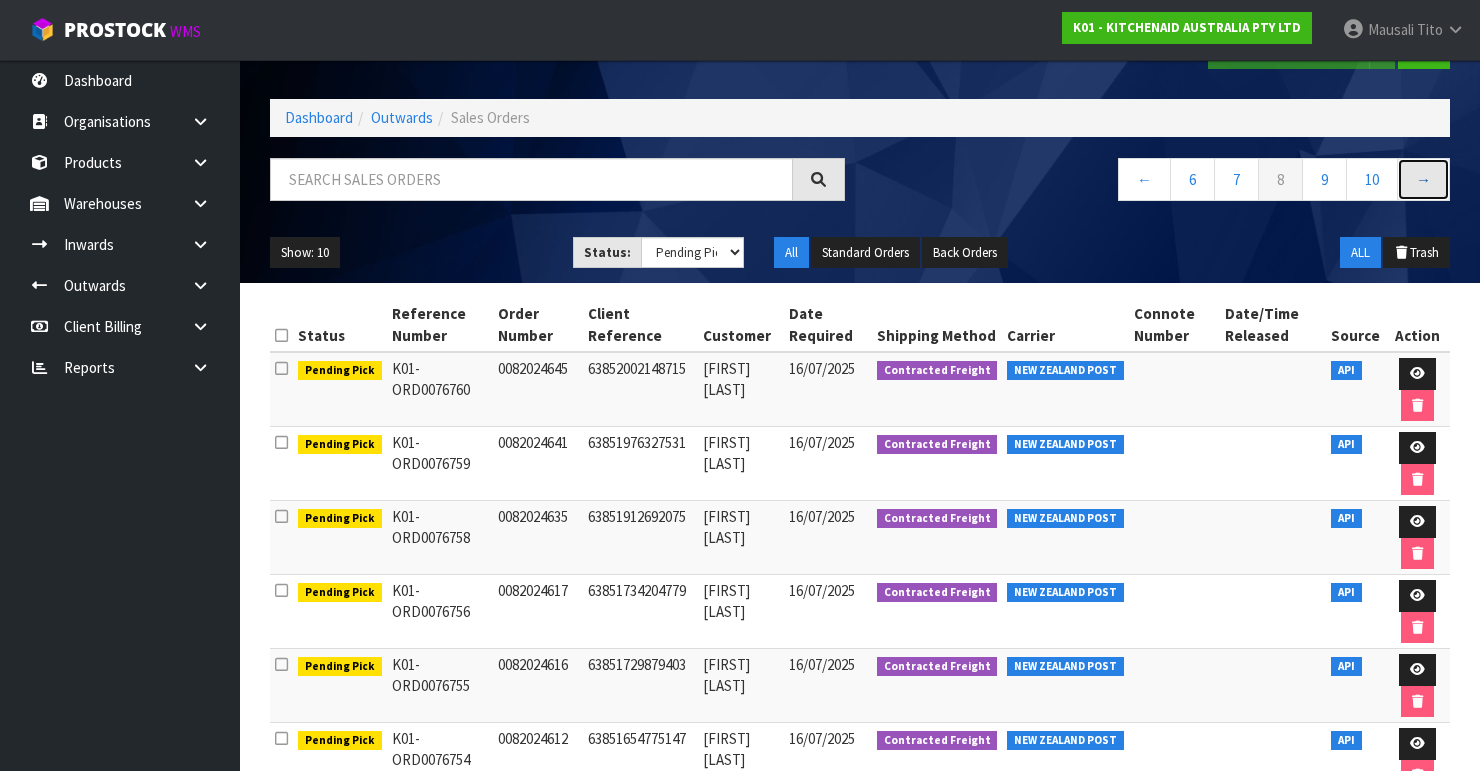 click on "→" at bounding box center (1423, 179) 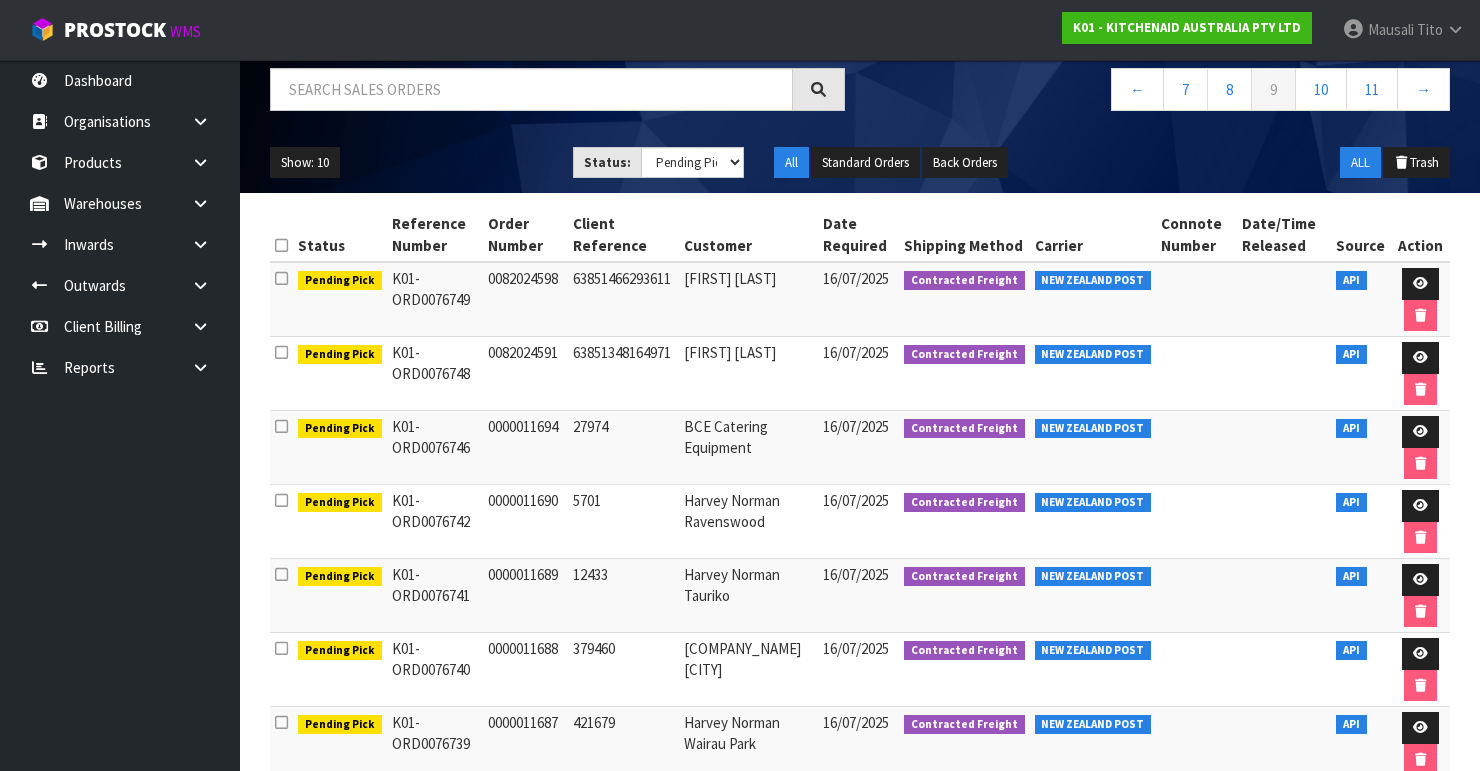 scroll, scrollTop: 0, scrollLeft: 0, axis: both 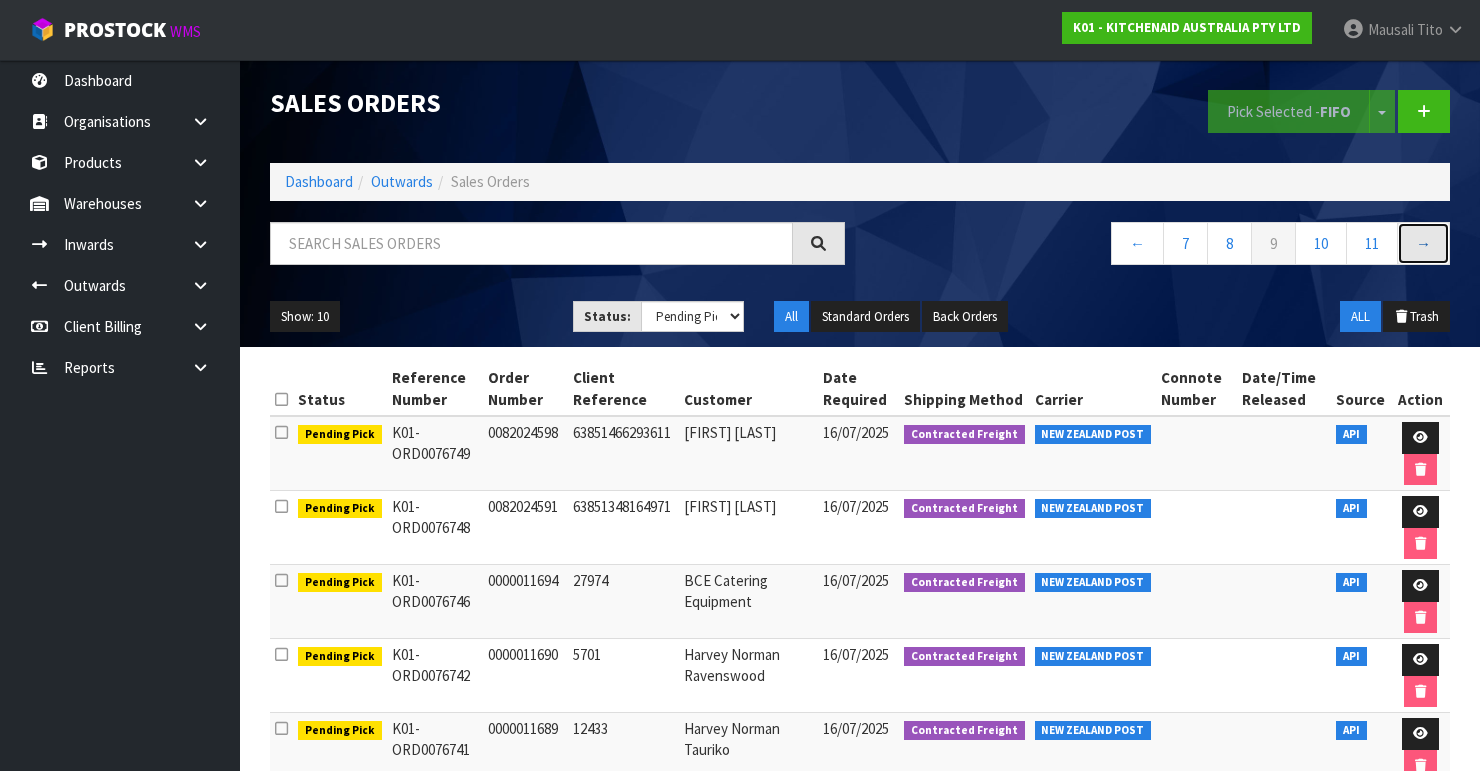 click on "→" at bounding box center (1423, 243) 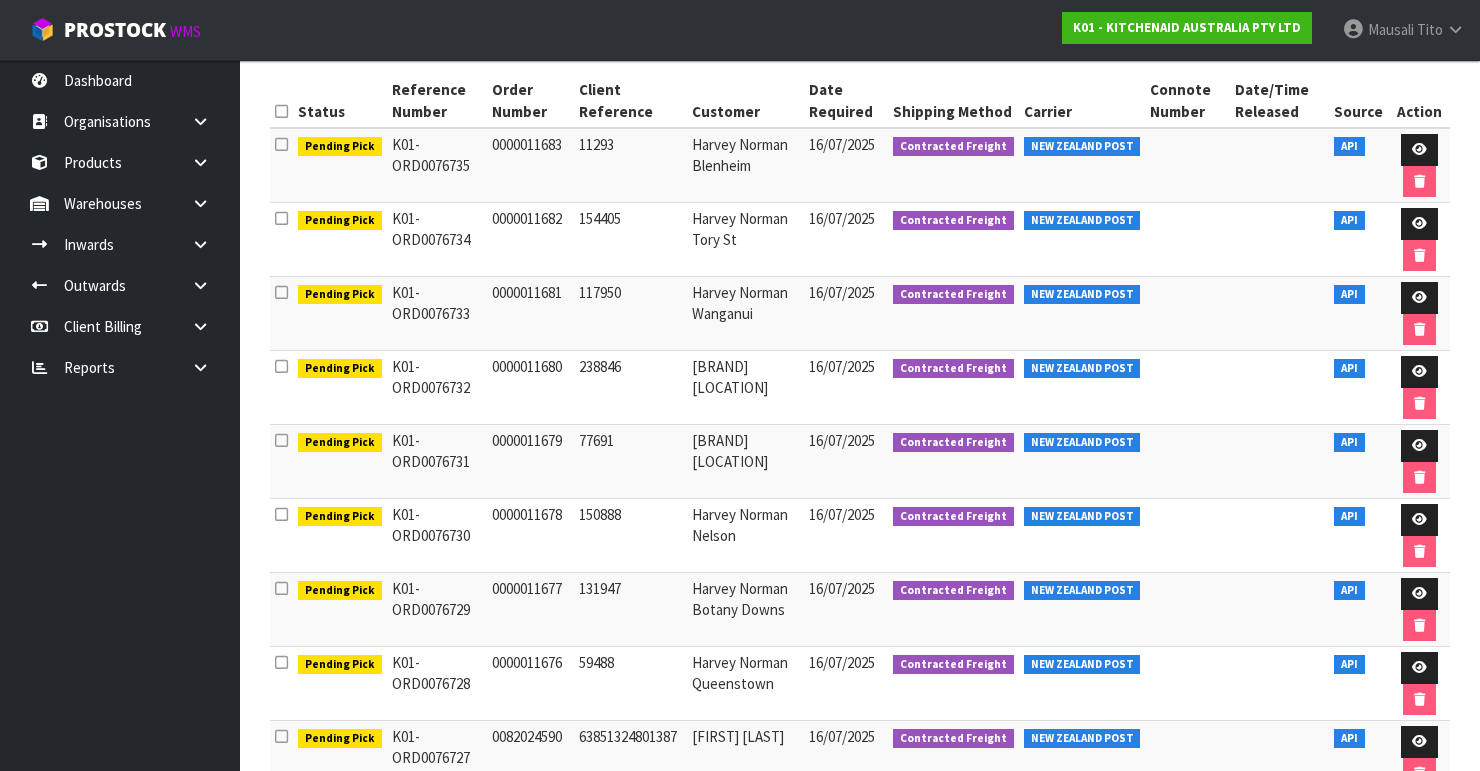 scroll, scrollTop: 0, scrollLeft: 0, axis: both 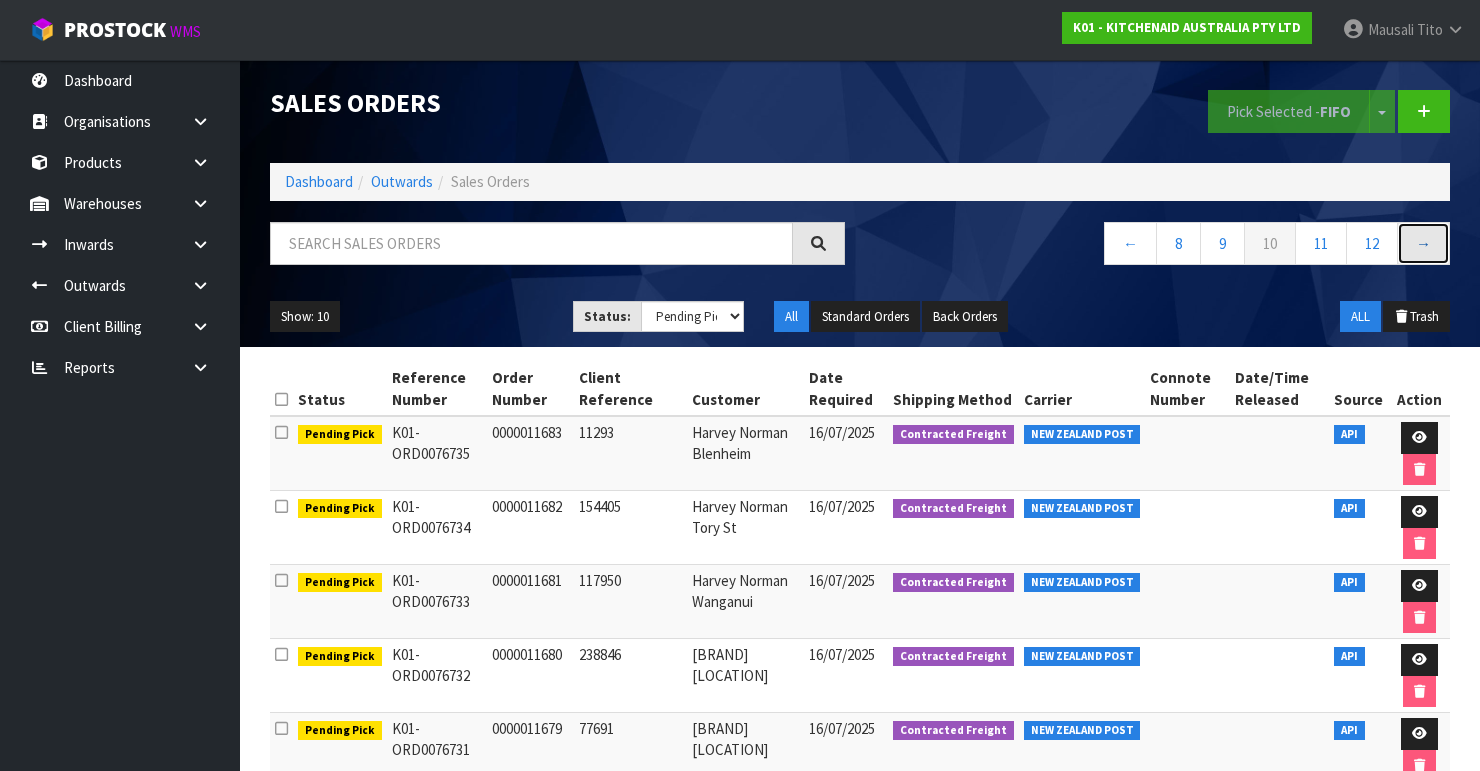 click on "→" at bounding box center [1423, 243] 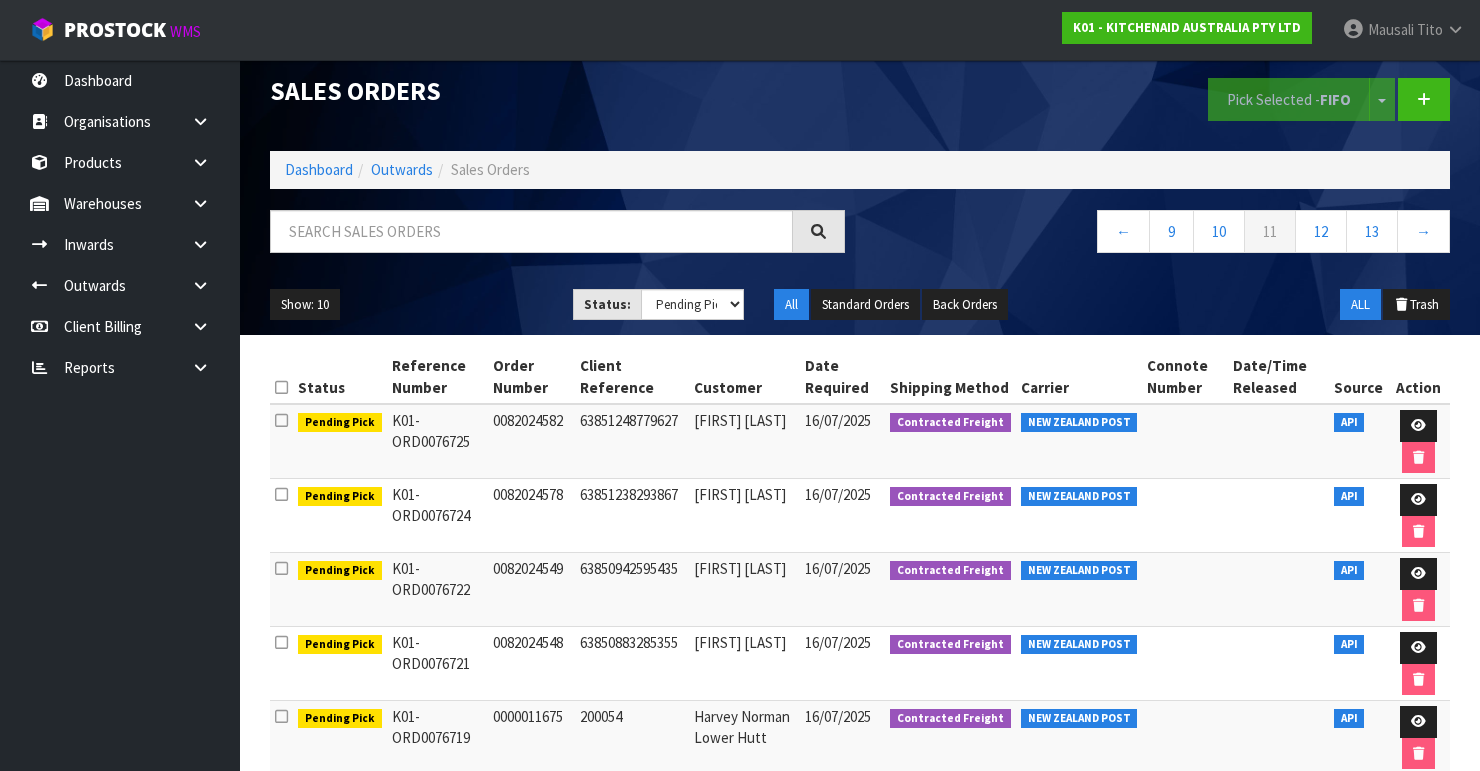 scroll, scrollTop: 0, scrollLeft: 0, axis: both 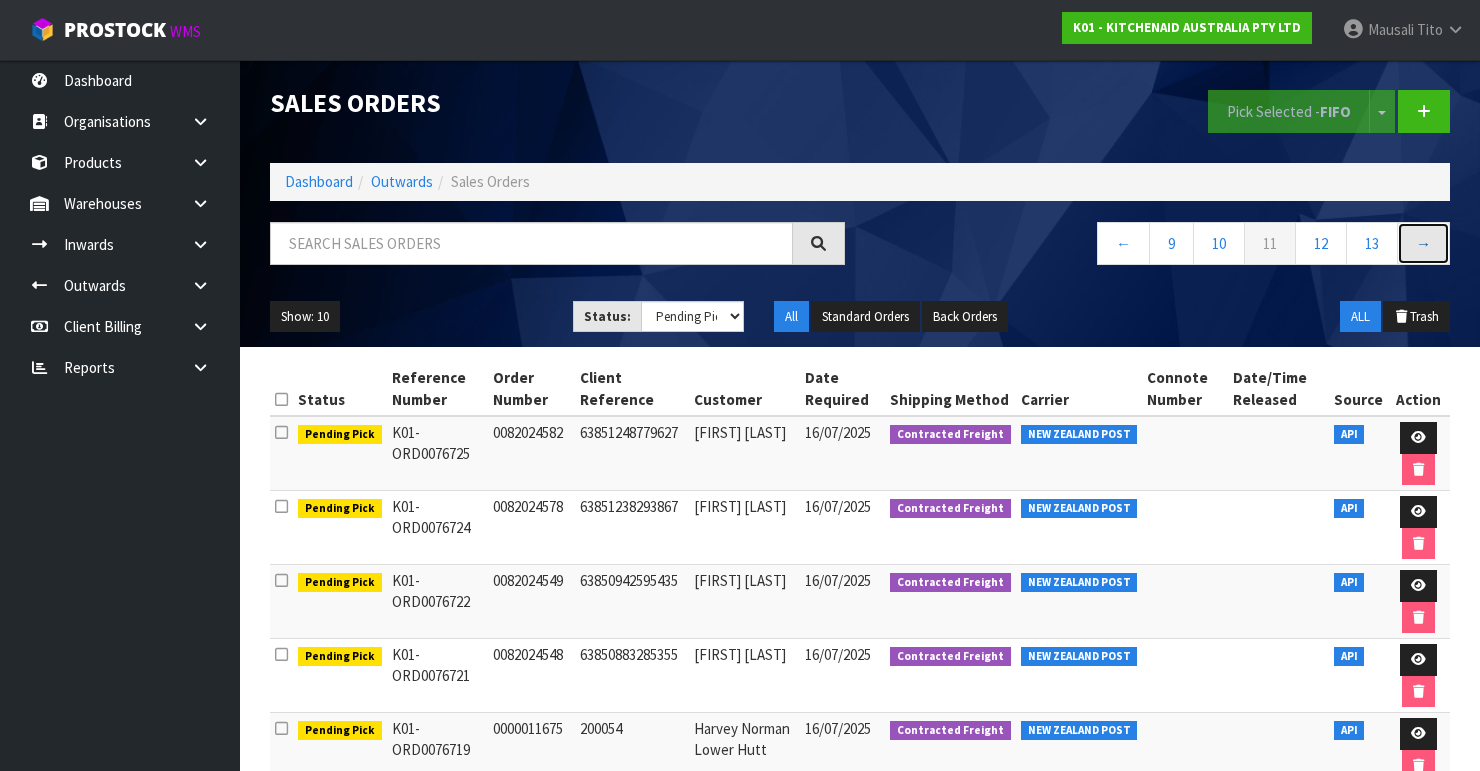 click on "→" at bounding box center (1423, 243) 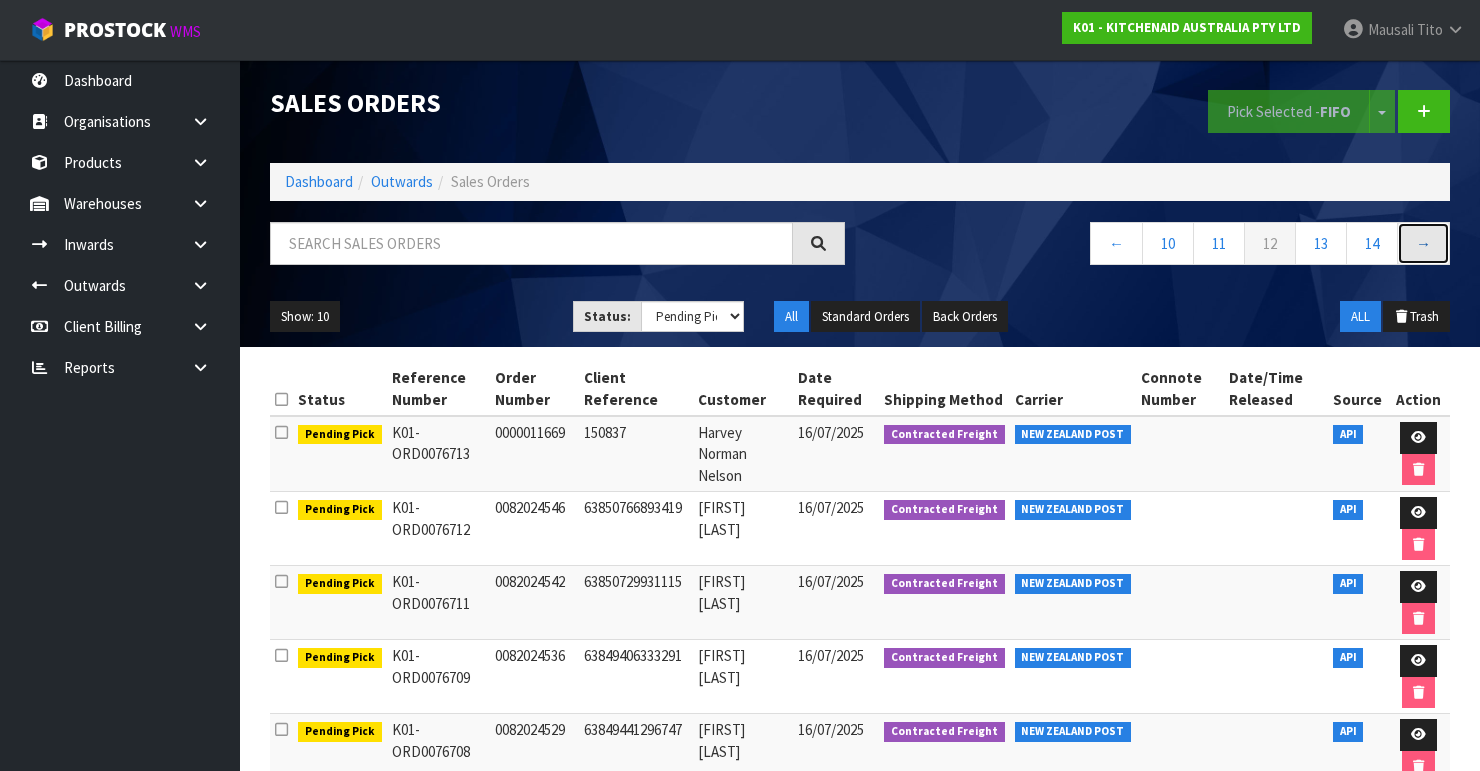 click on "→" at bounding box center [1423, 243] 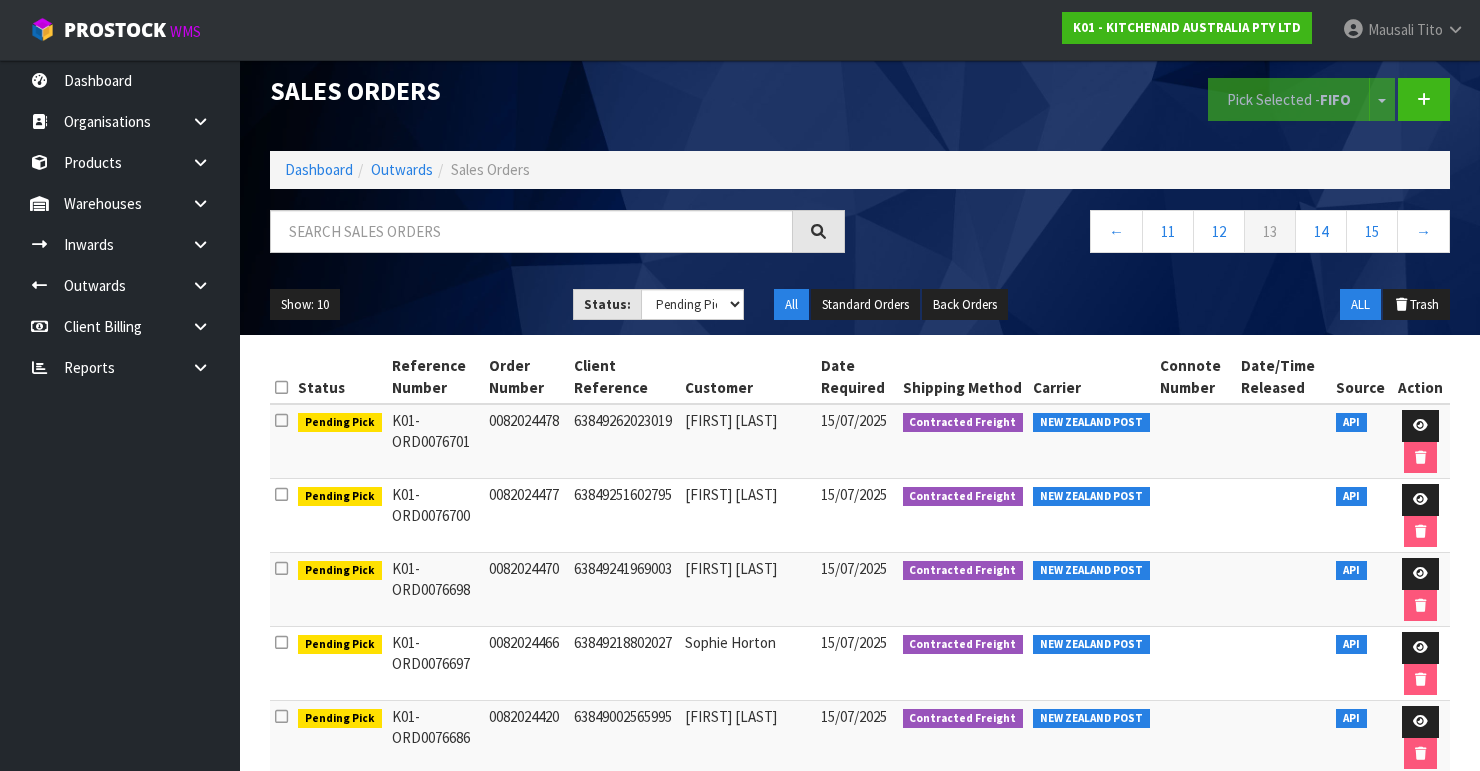 scroll, scrollTop: 0, scrollLeft: 0, axis: both 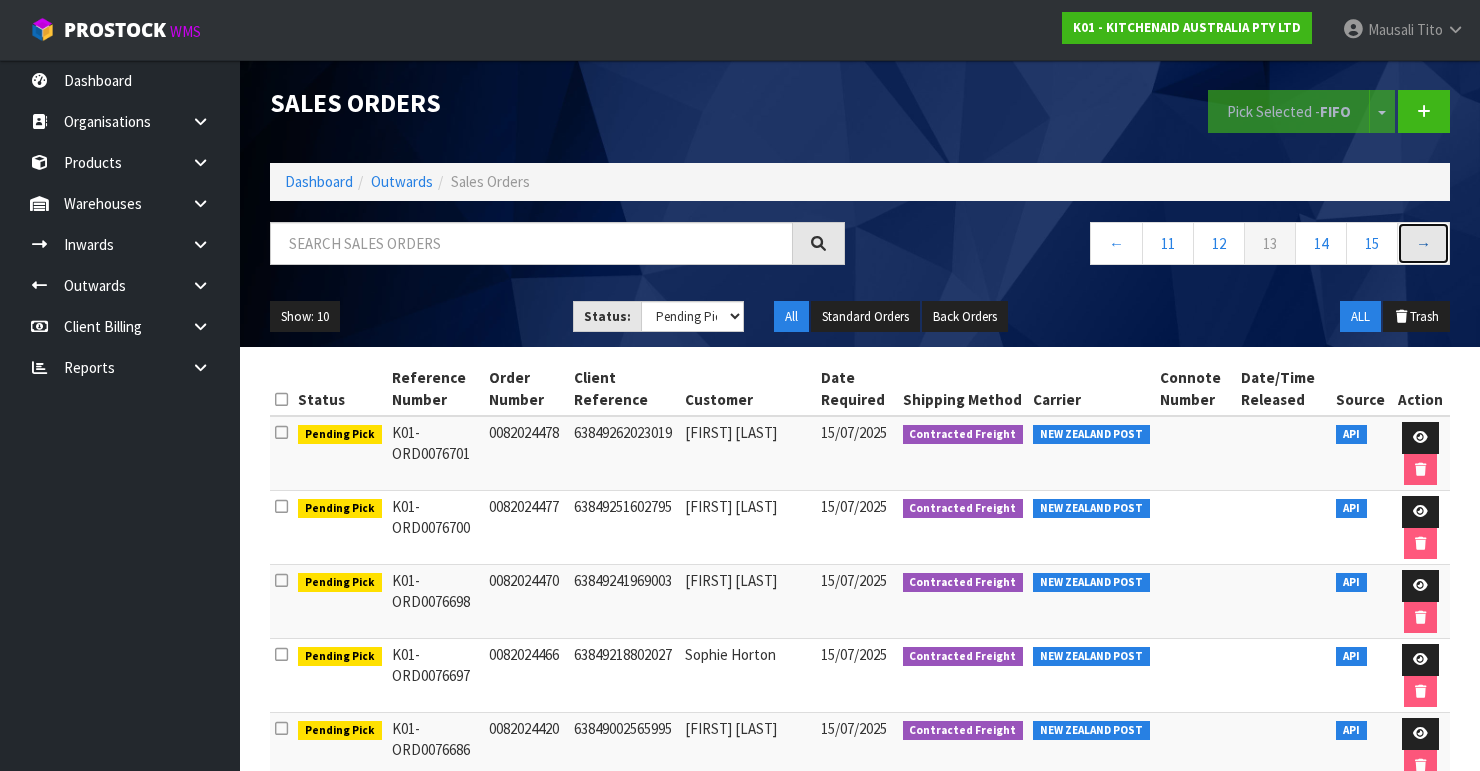 click on "→" at bounding box center (1423, 243) 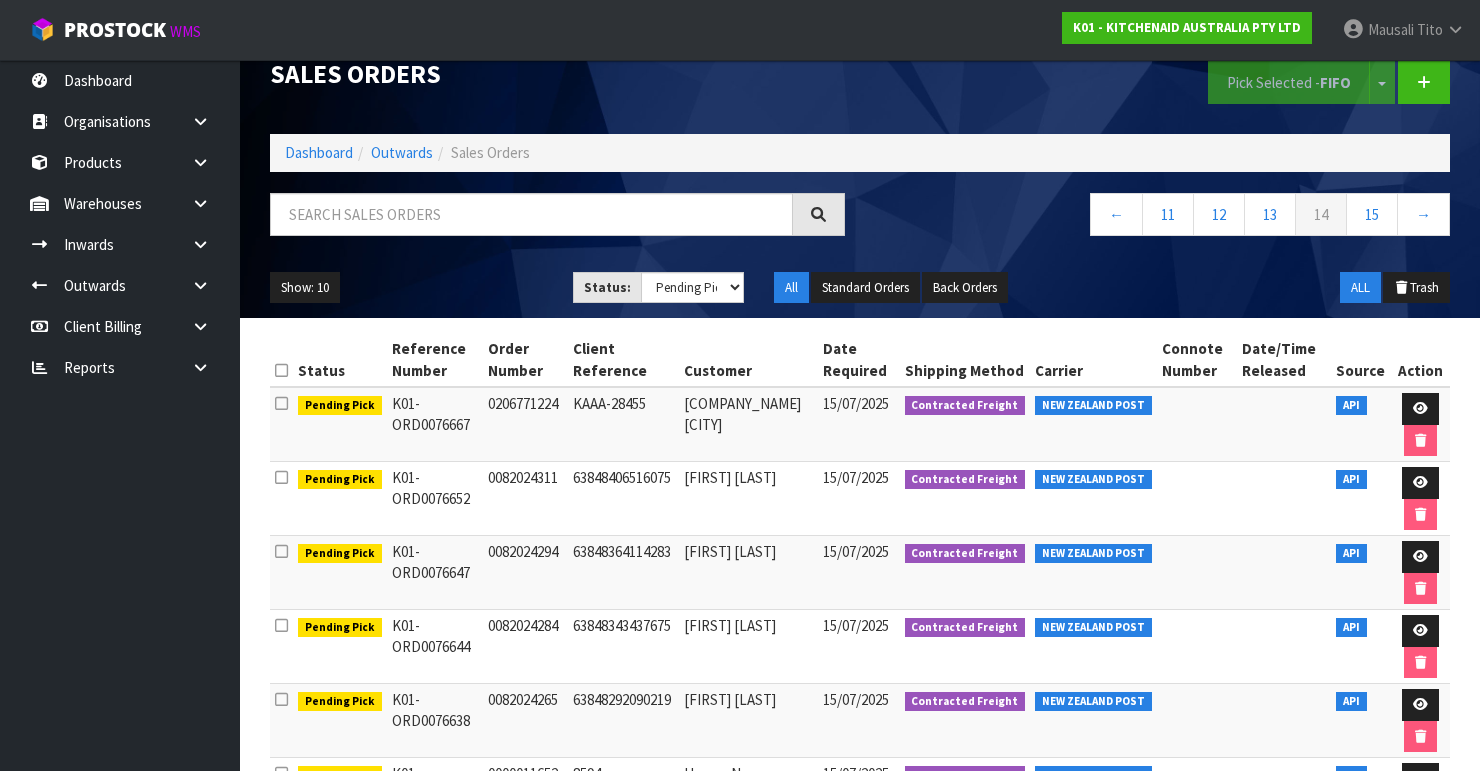 scroll, scrollTop: 0, scrollLeft: 0, axis: both 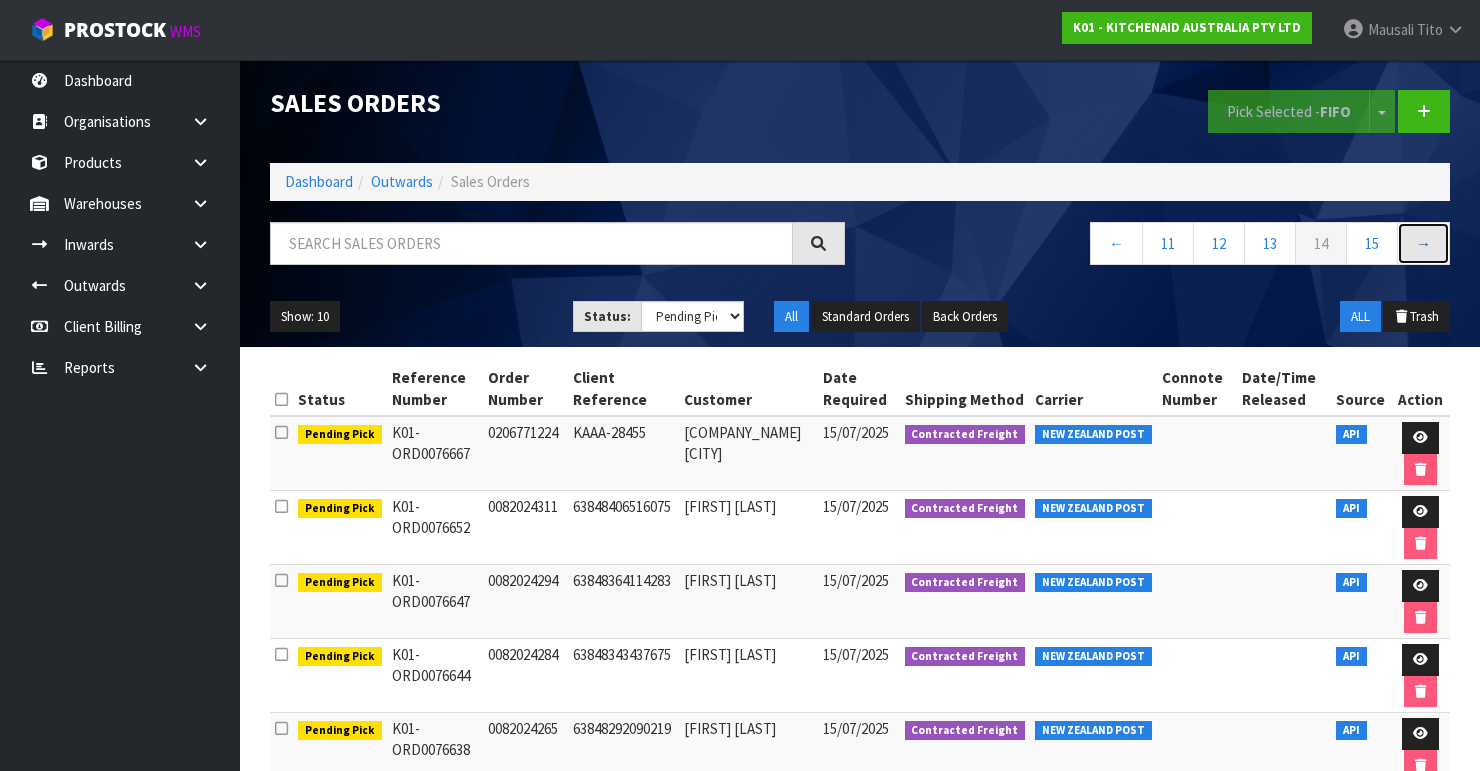 click on "→" at bounding box center (1423, 243) 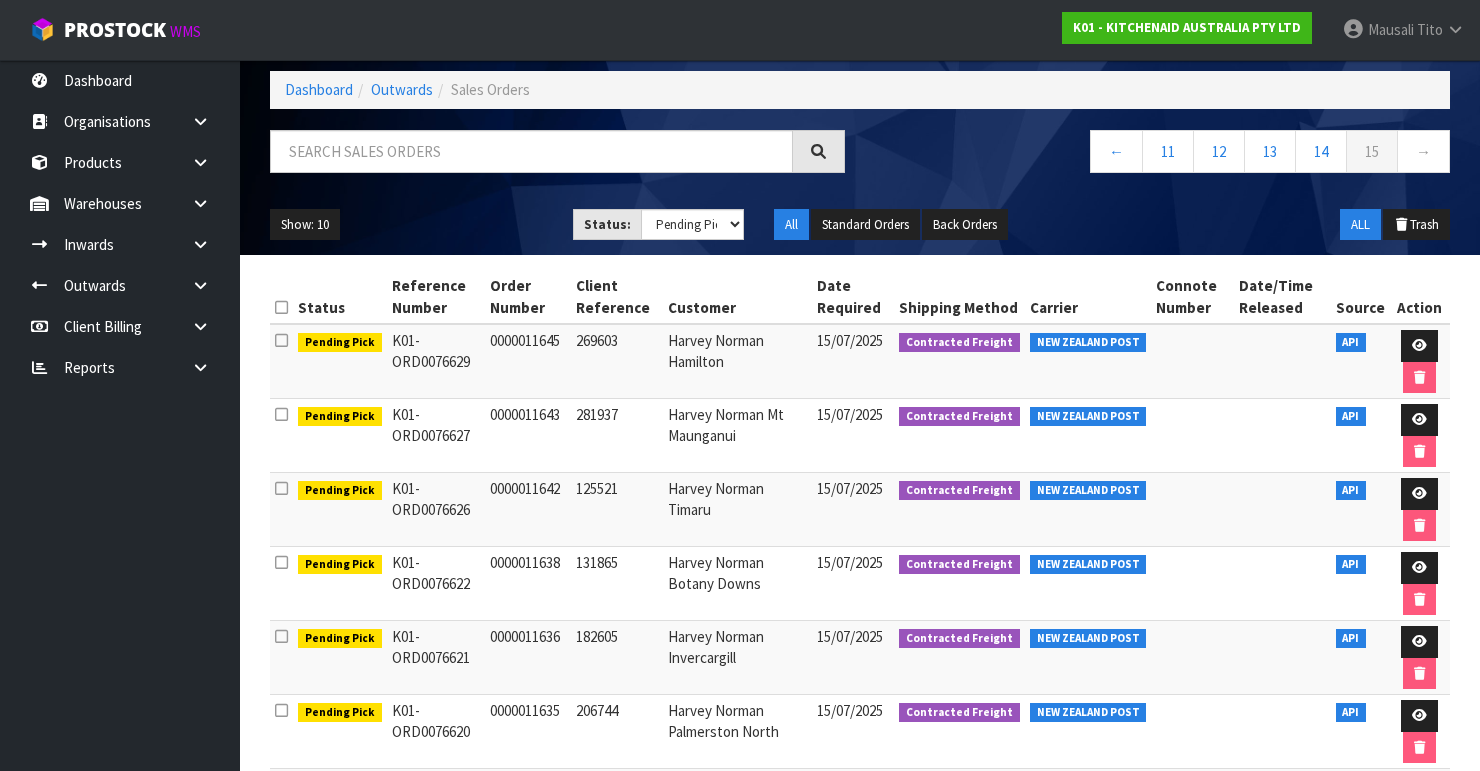 scroll, scrollTop: 64, scrollLeft: 0, axis: vertical 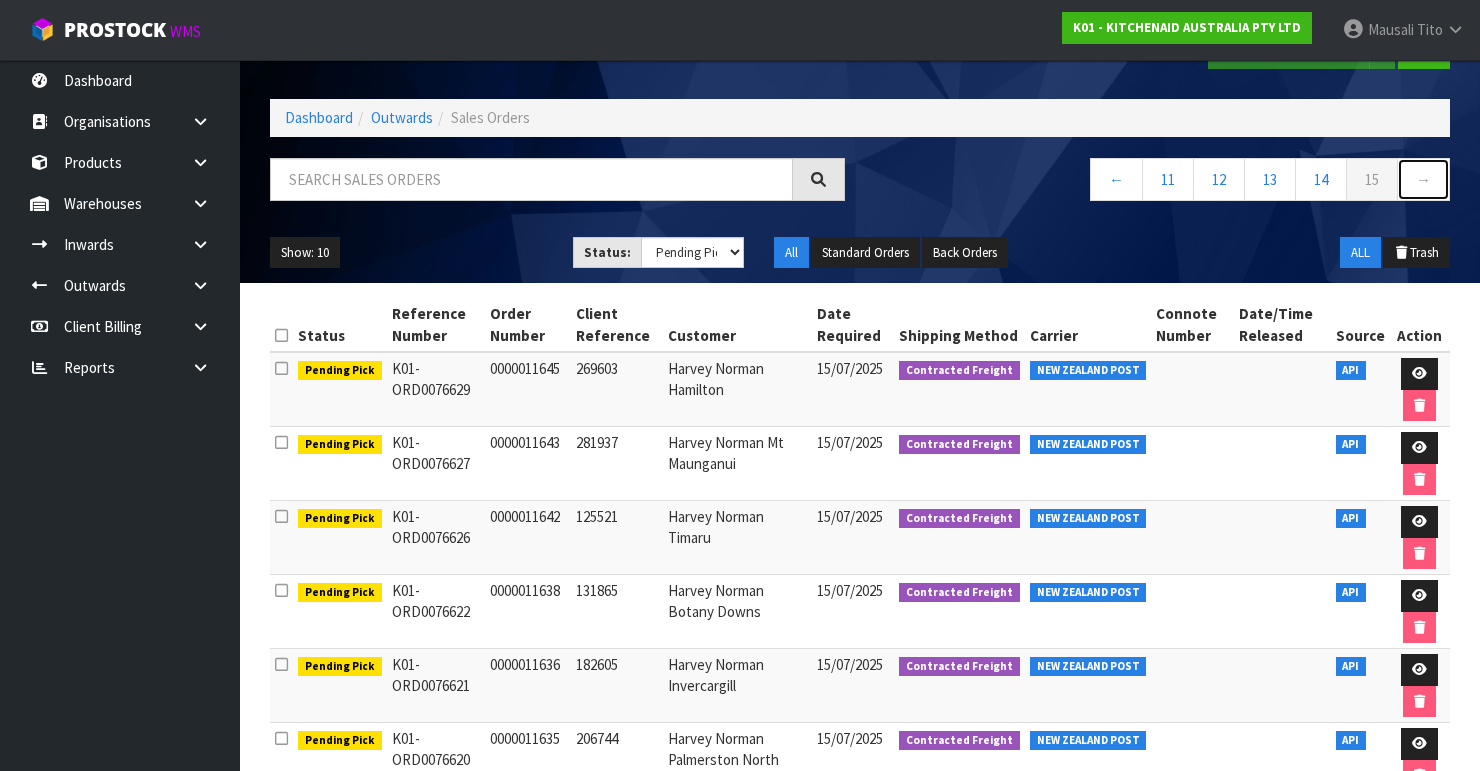 click on "→" at bounding box center (1423, 179) 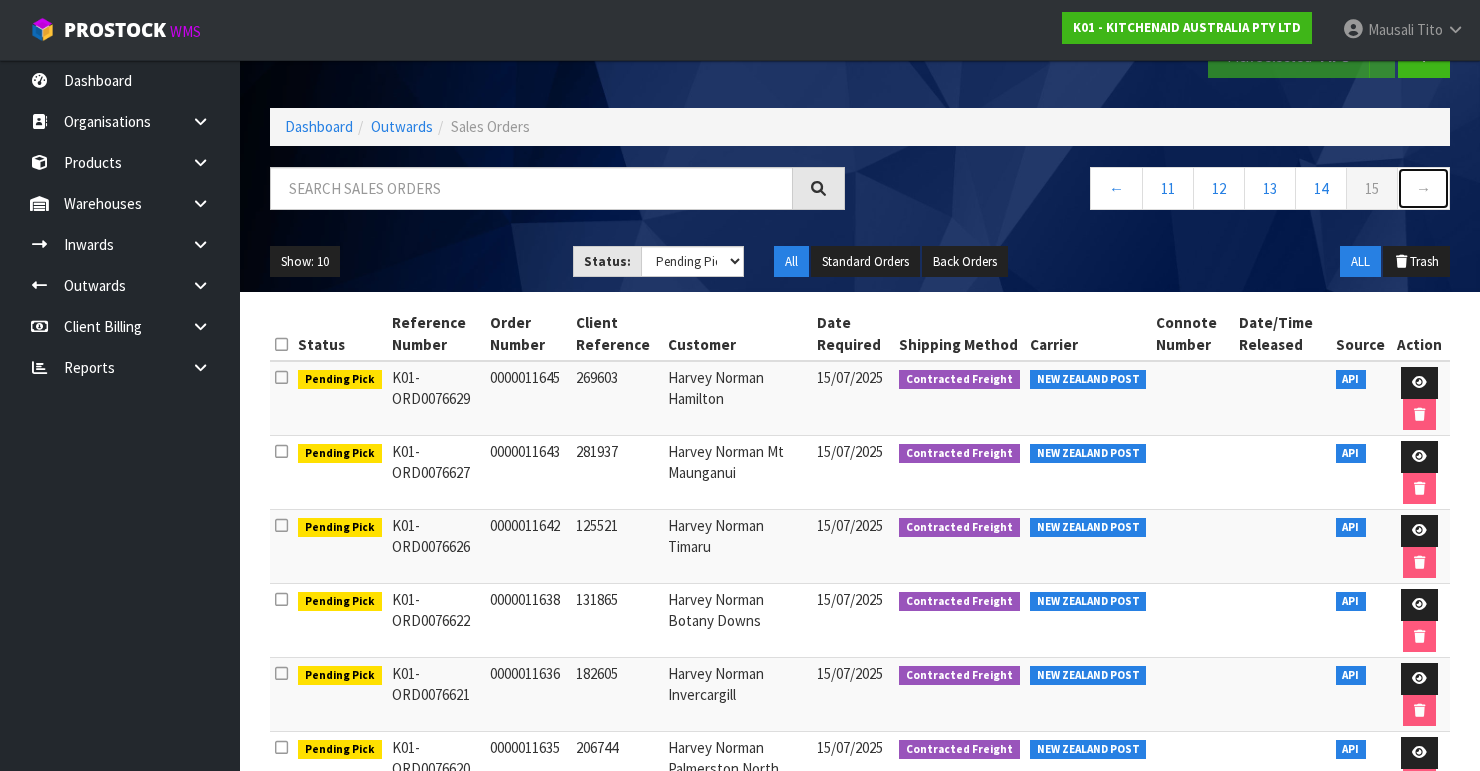 scroll, scrollTop: 0, scrollLeft: 0, axis: both 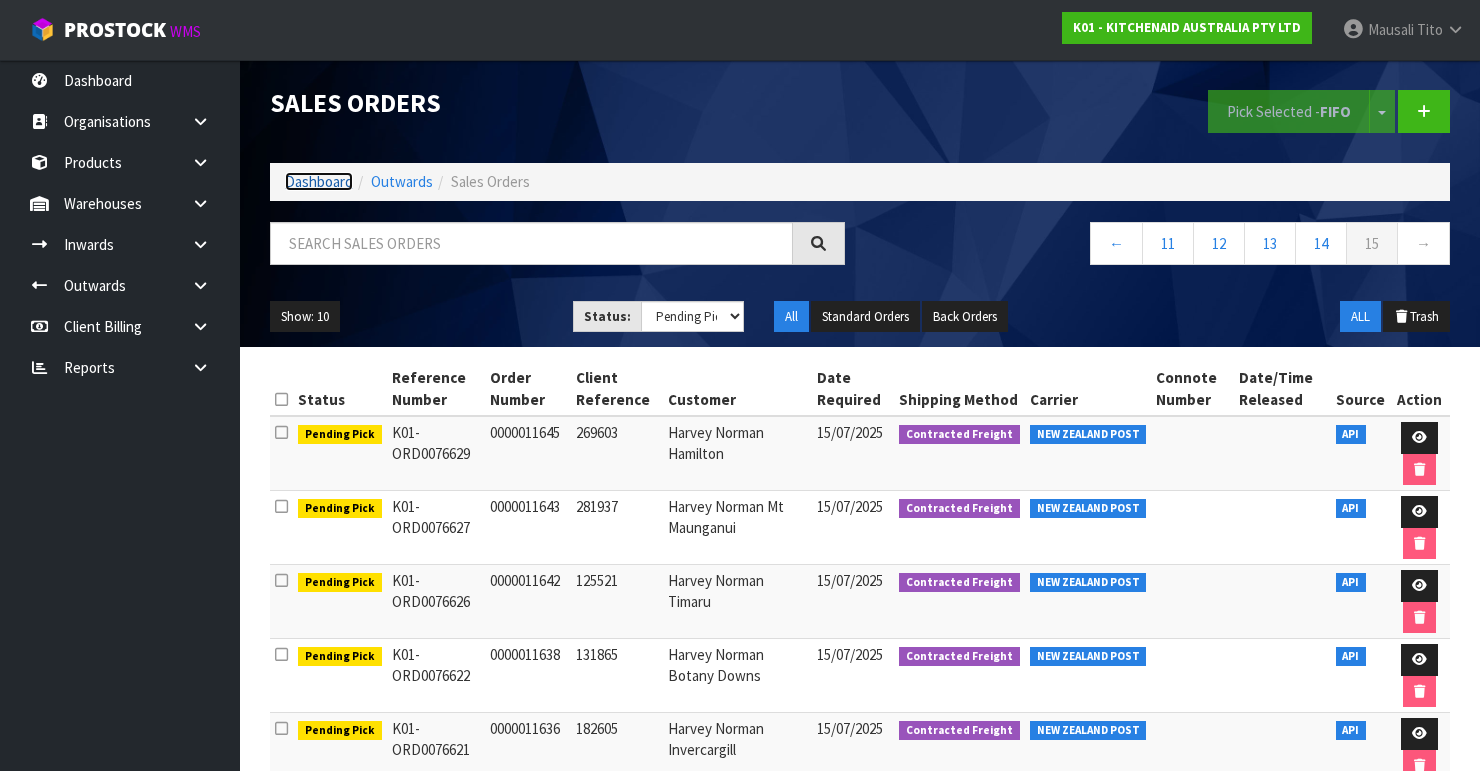 click on "Dashboard" at bounding box center [319, 181] 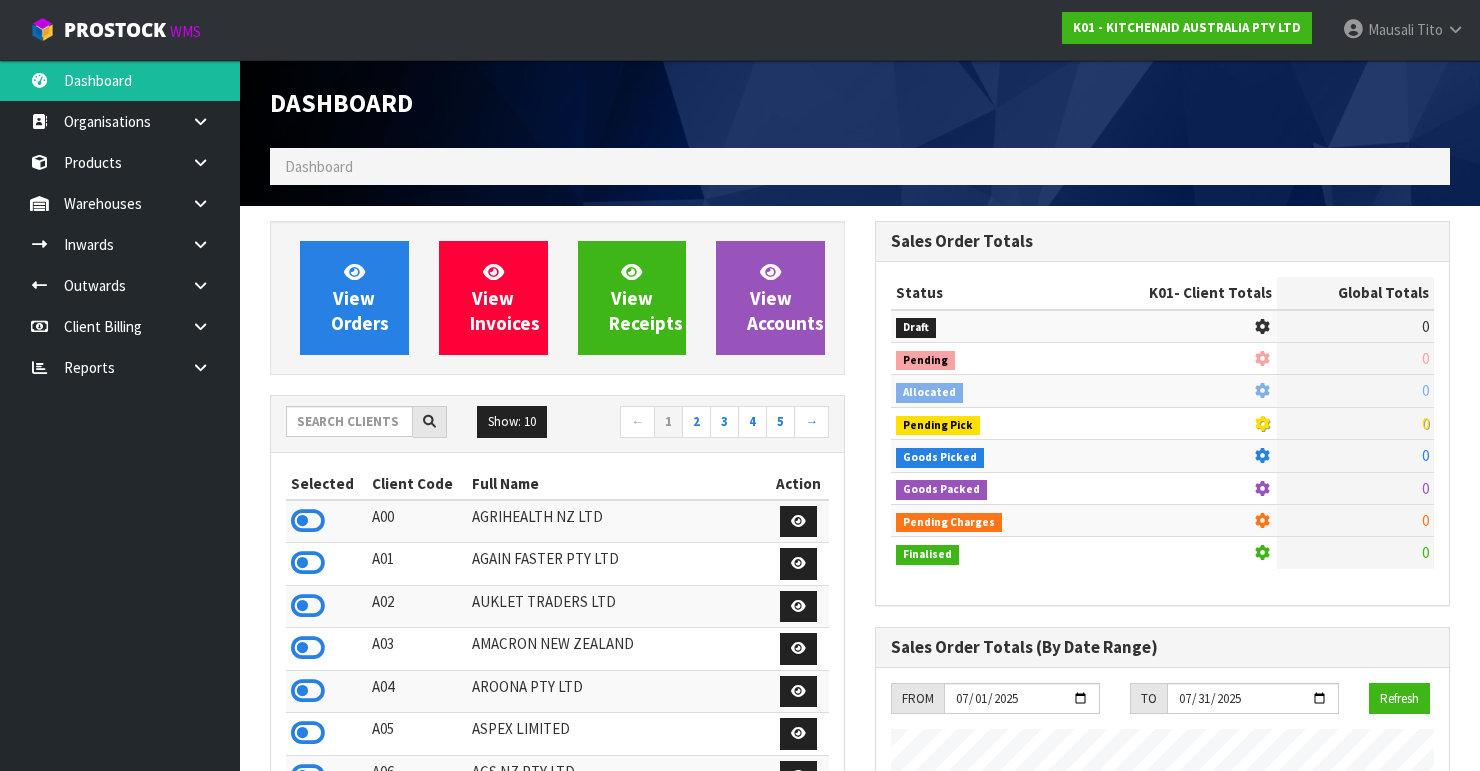 scroll, scrollTop: 998427, scrollLeft: 999395, axis: both 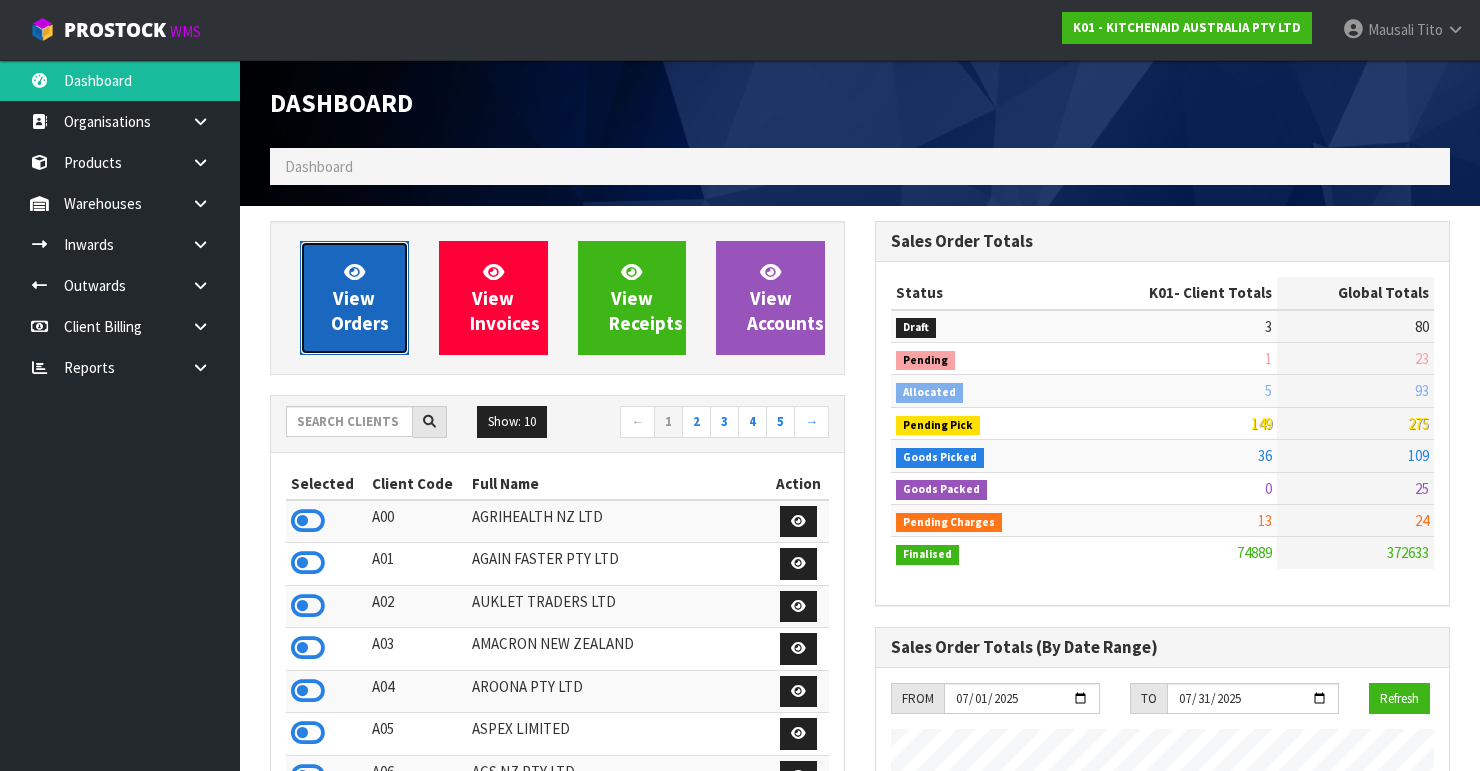 click on "View
Orders" at bounding box center (360, 297) 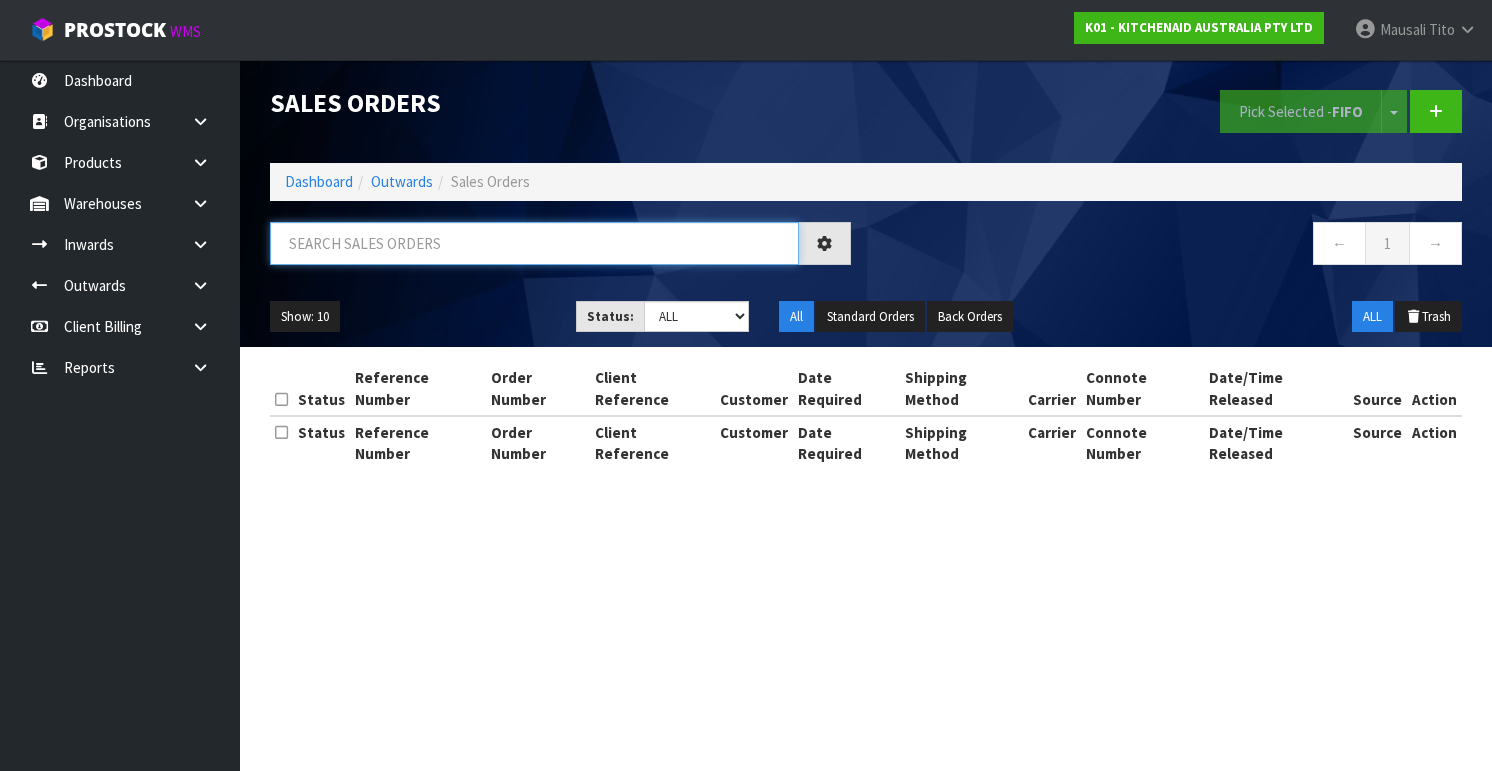 click at bounding box center [534, 243] 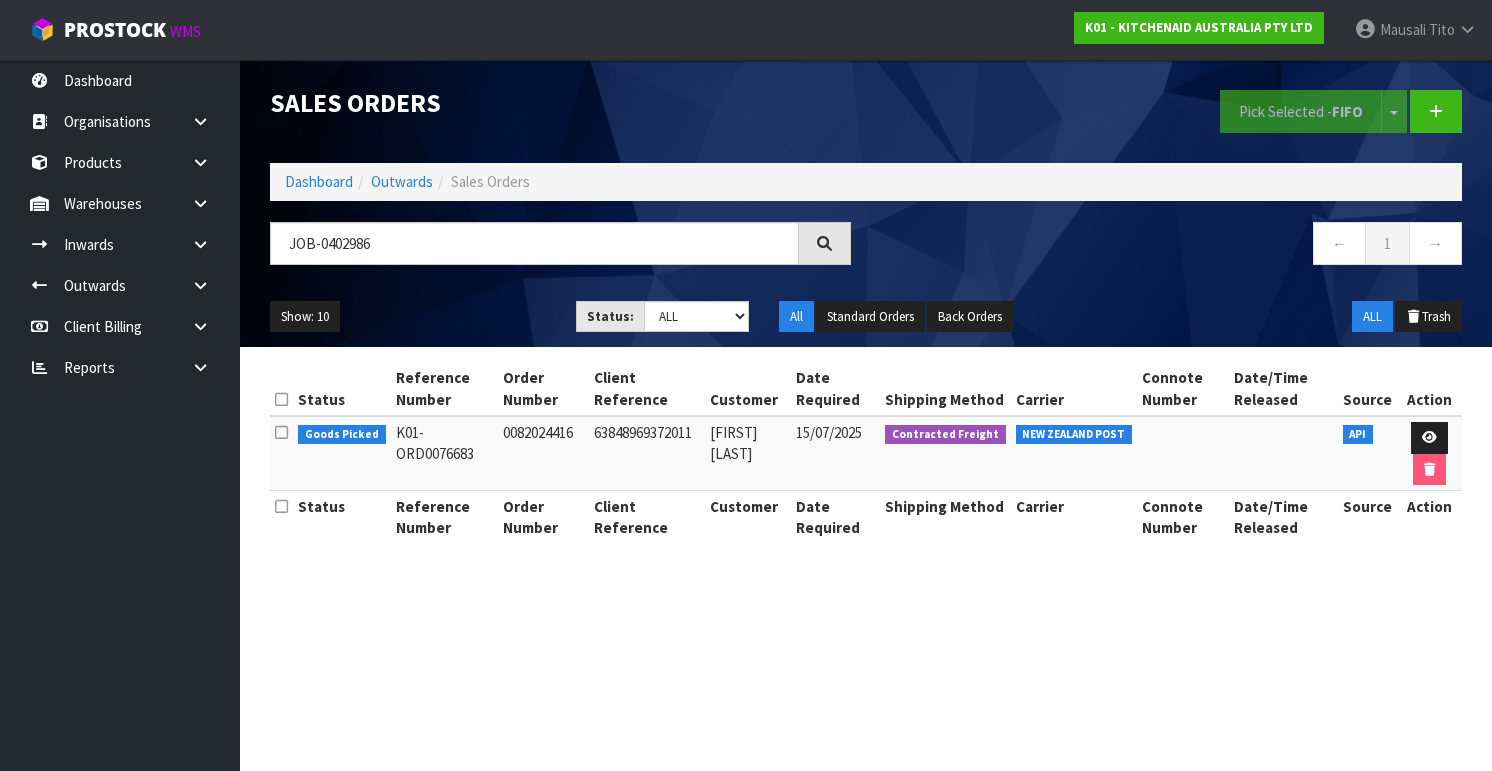click at bounding box center (1429, 453) 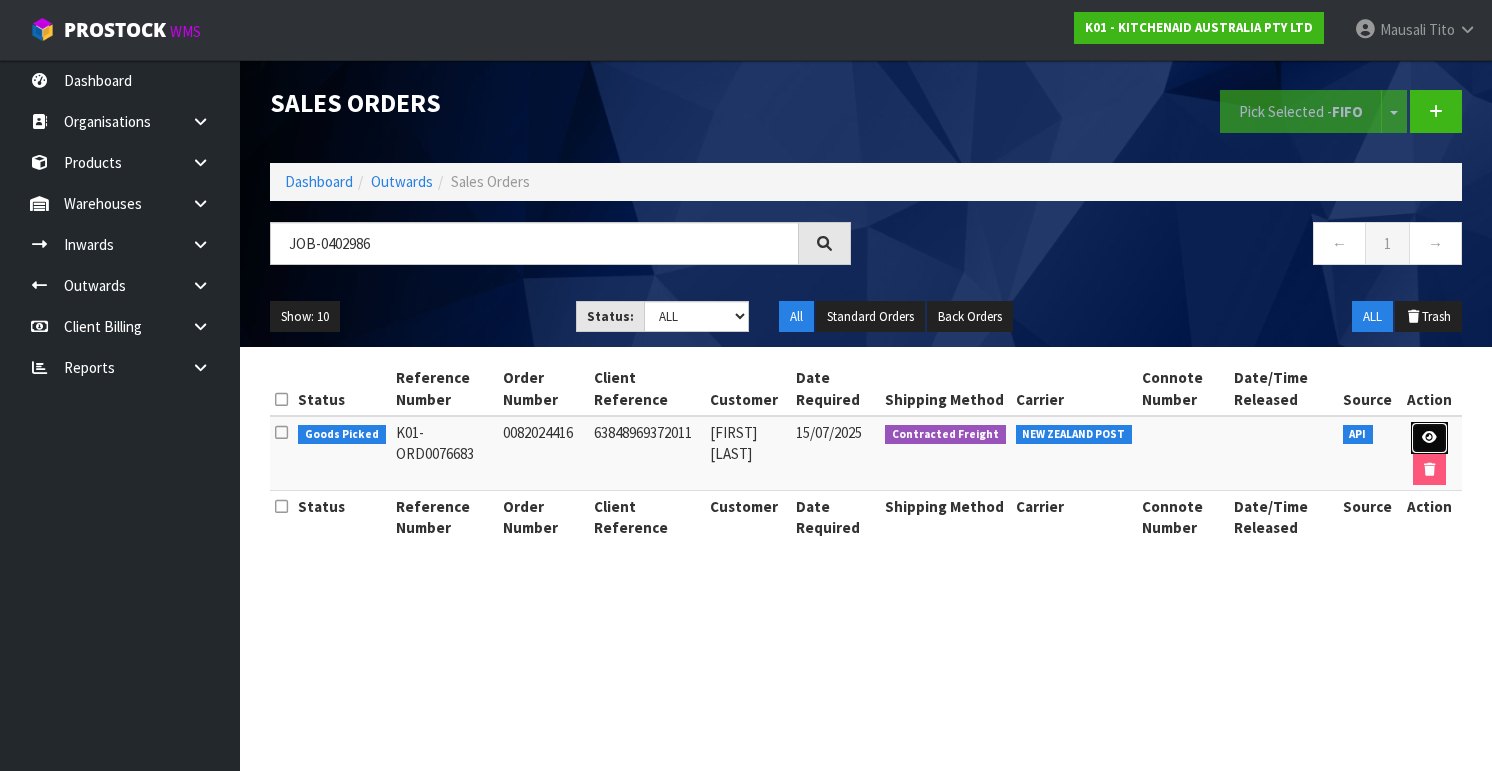 click at bounding box center [1429, 437] 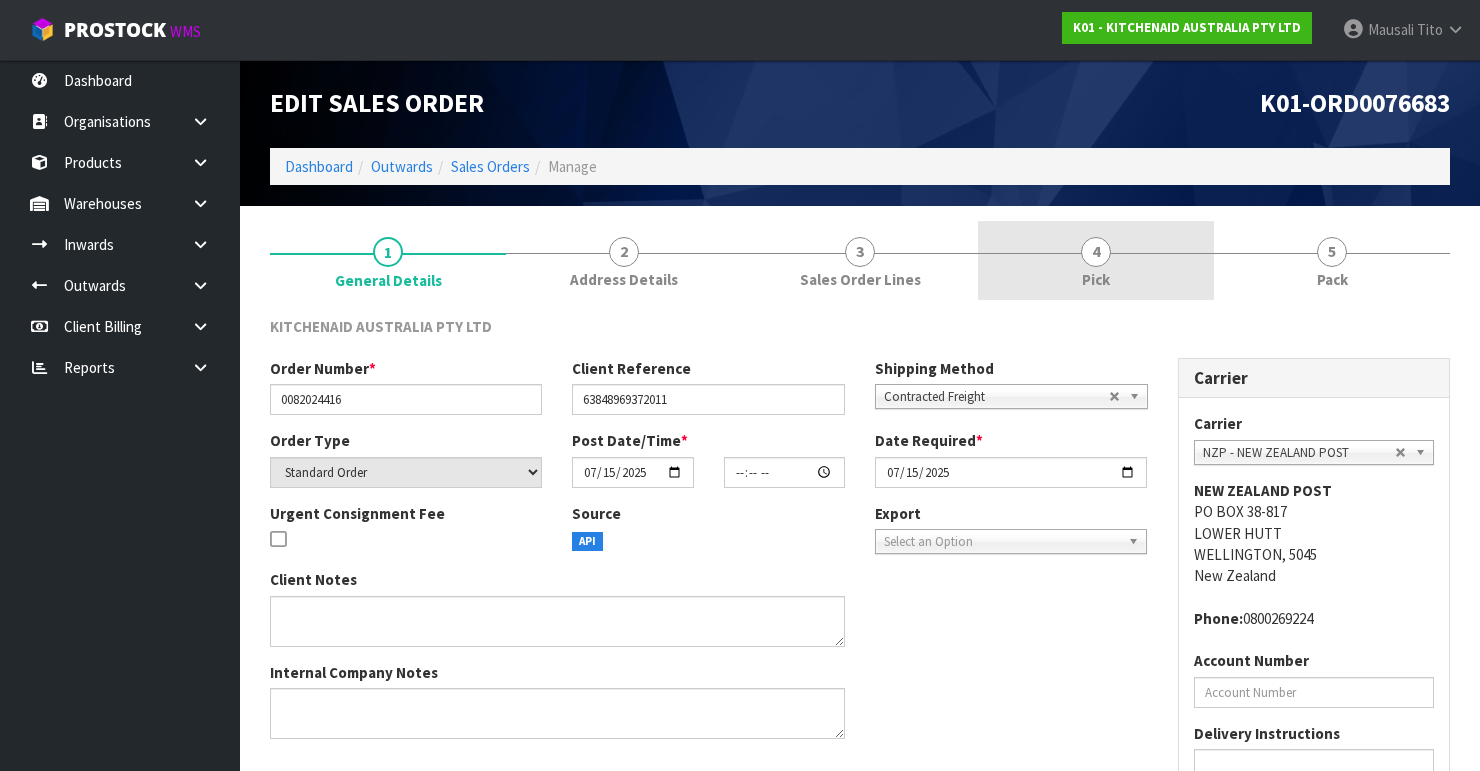 click on "4
Pick" at bounding box center (1096, 260) 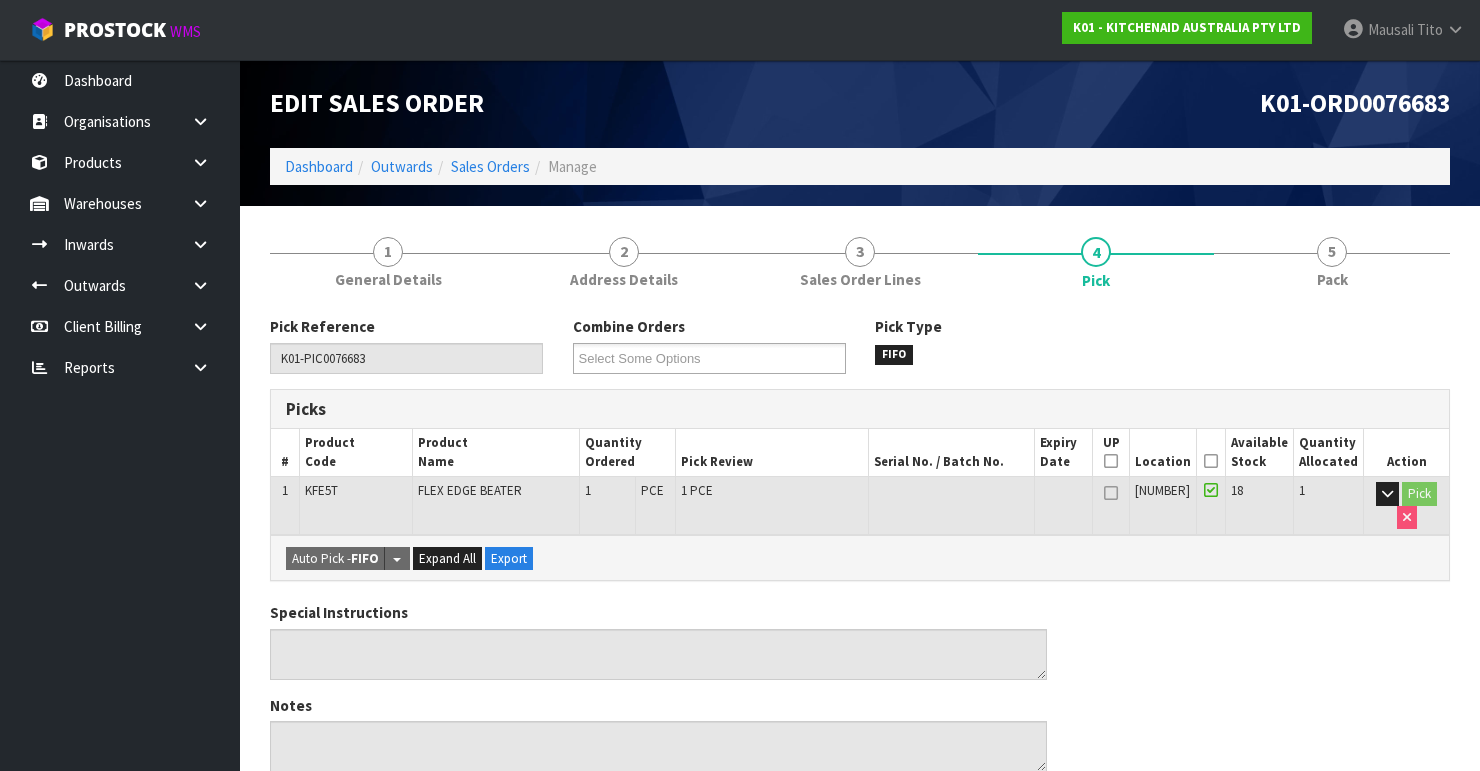 drag, startPoint x: 1216, startPoint y: 455, endPoint x: 953, endPoint y: 538, distance: 275.78616 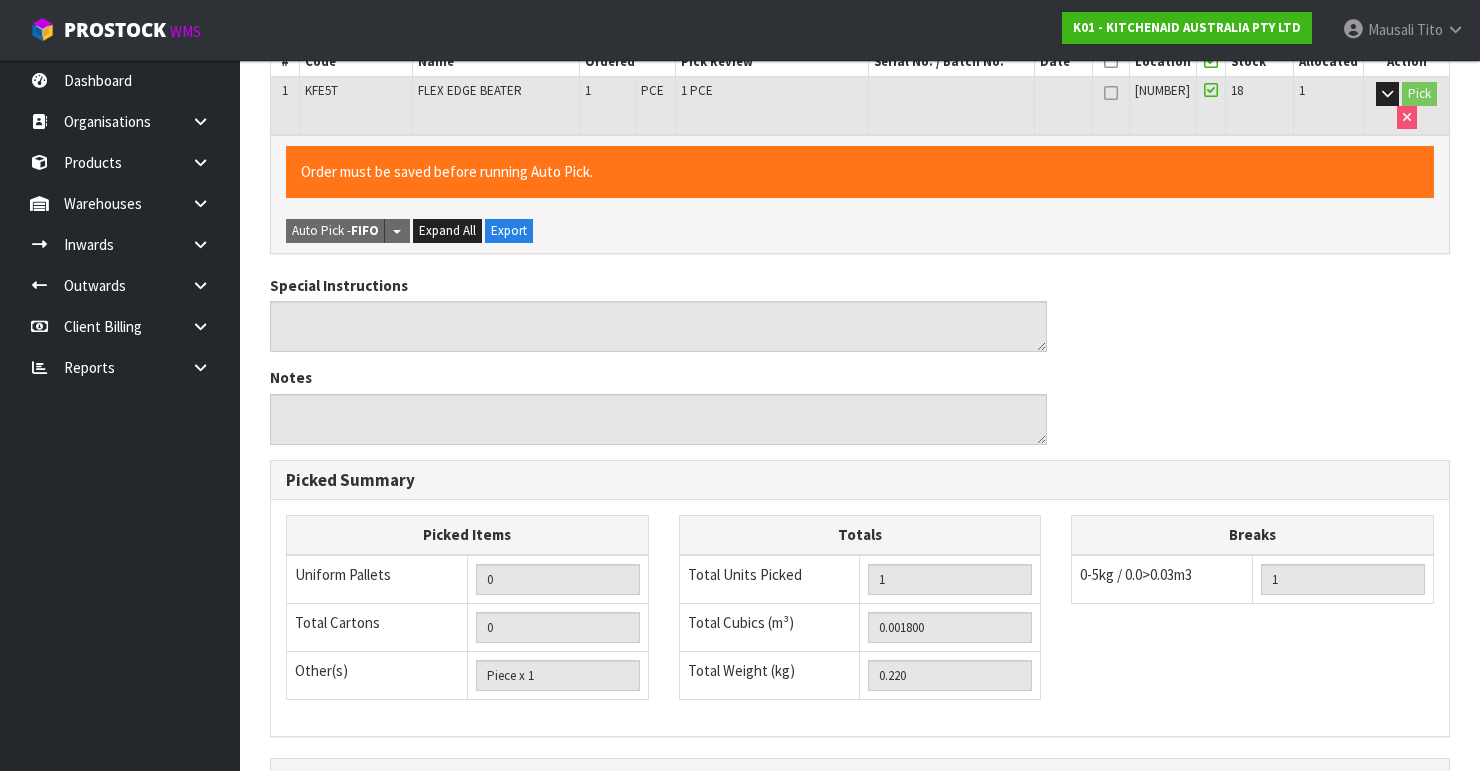 scroll, scrollTop: 633, scrollLeft: 0, axis: vertical 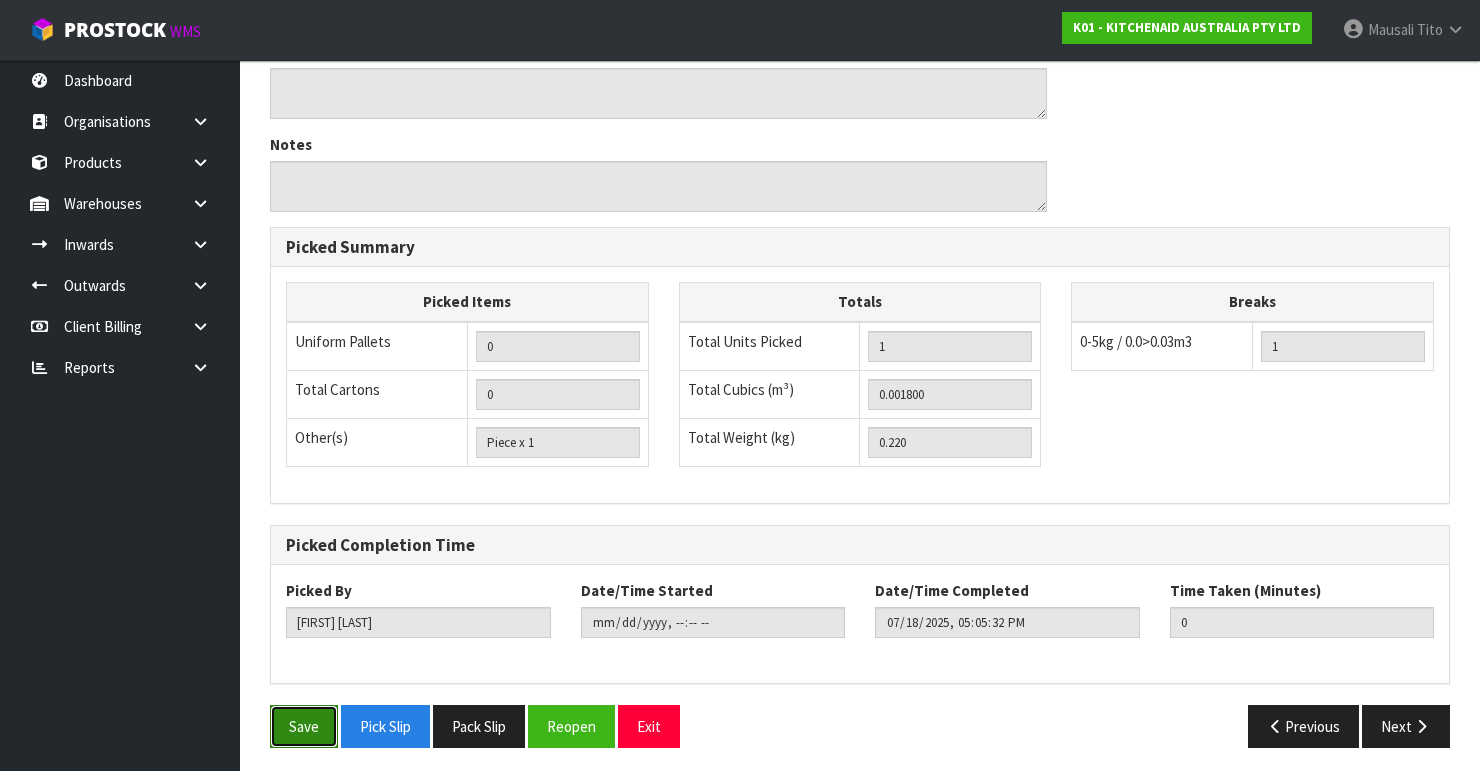 drag, startPoint x: 272, startPoint y: 715, endPoint x: 443, endPoint y: 676, distance: 175.39099 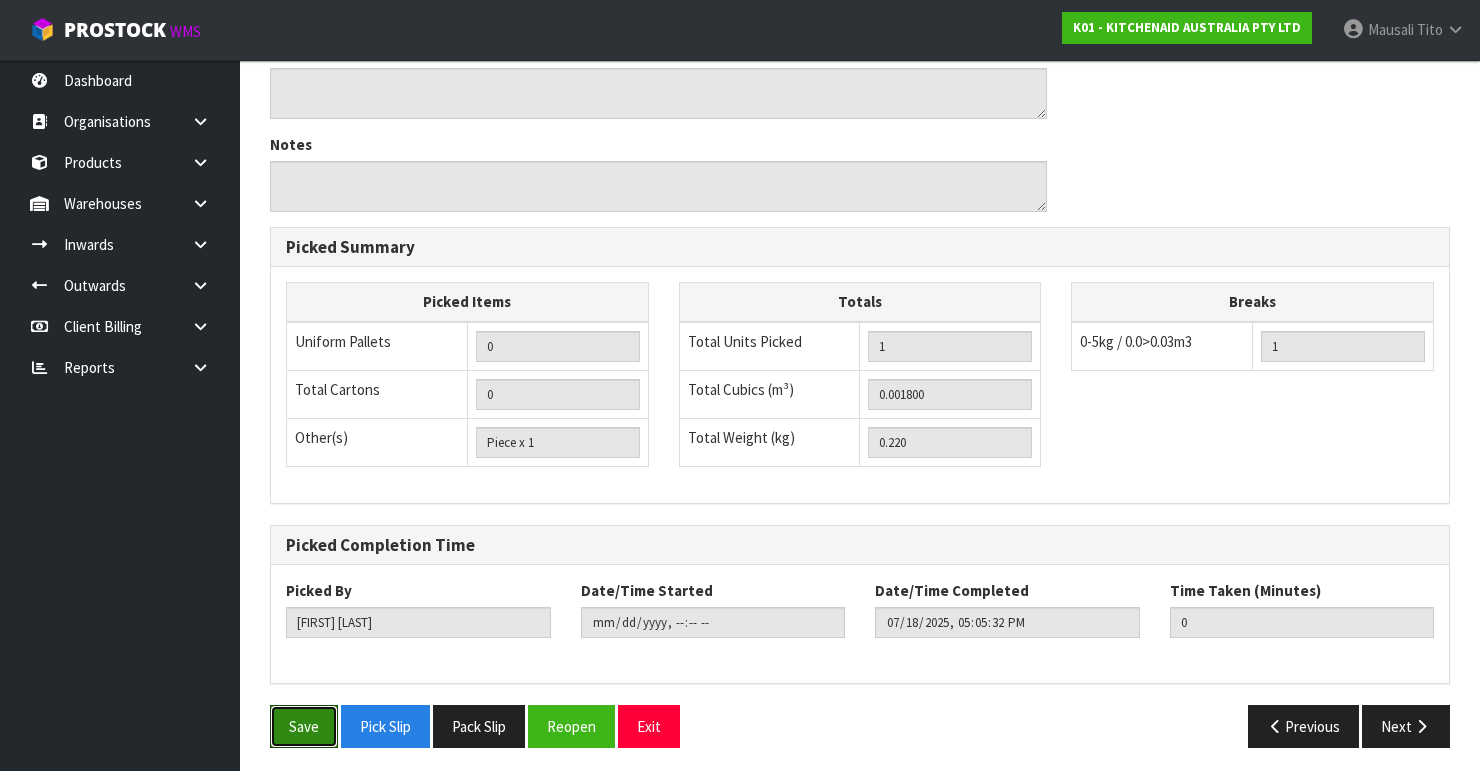 click on "Save" at bounding box center (304, 726) 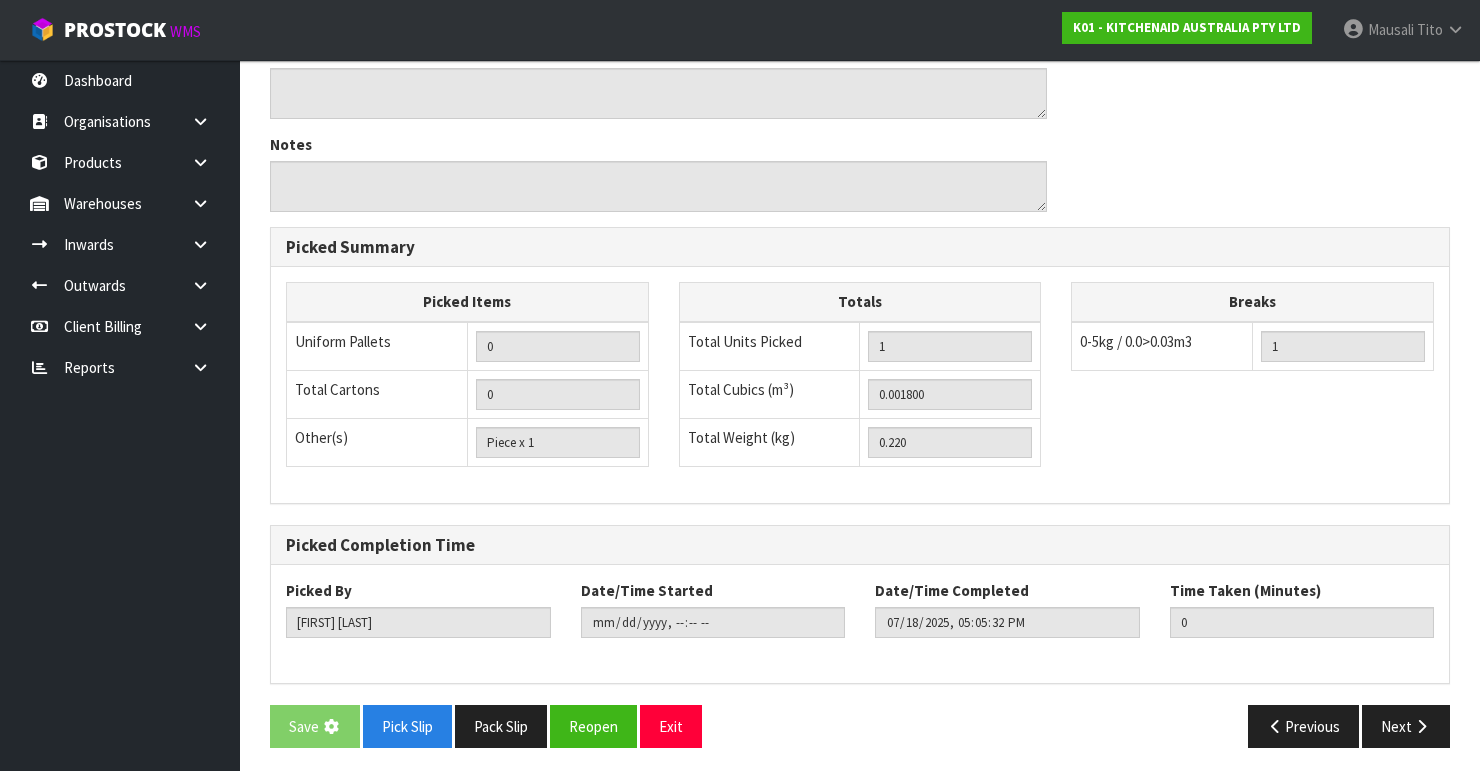 scroll, scrollTop: 0, scrollLeft: 0, axis: both 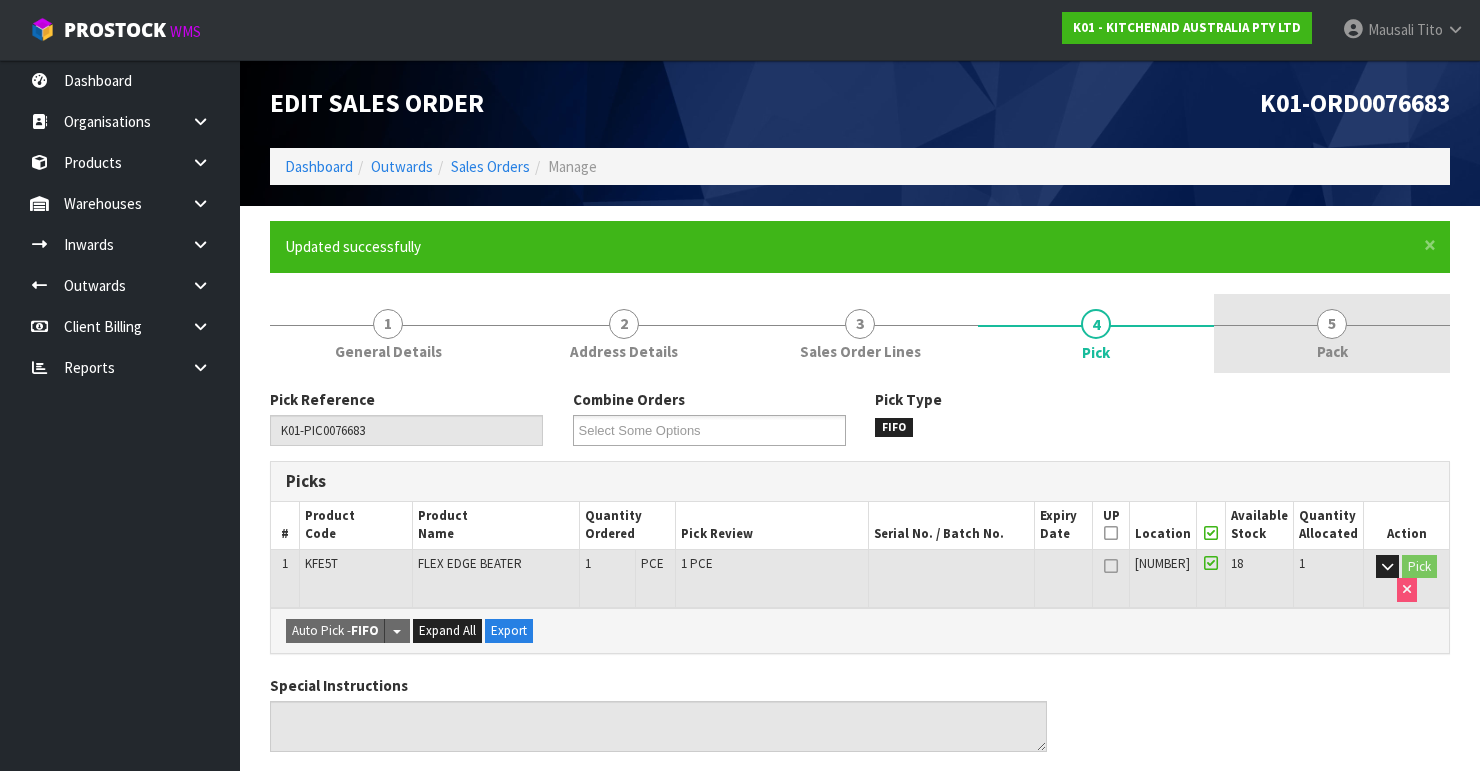 click on "5
Pack" at bounding box center [1332, 333] 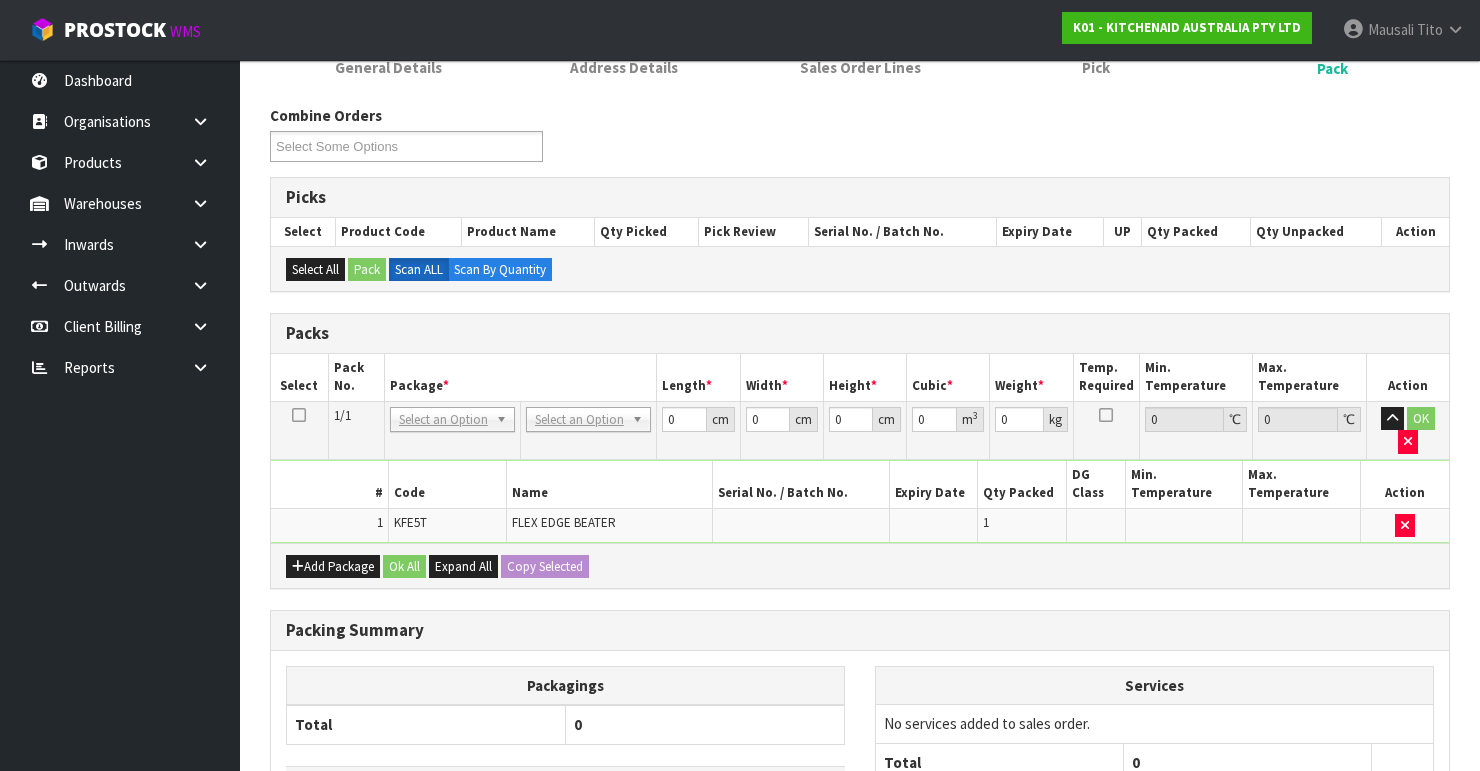 scroll, scrollTop: 400, scrollLeft: 0, axis: vertical 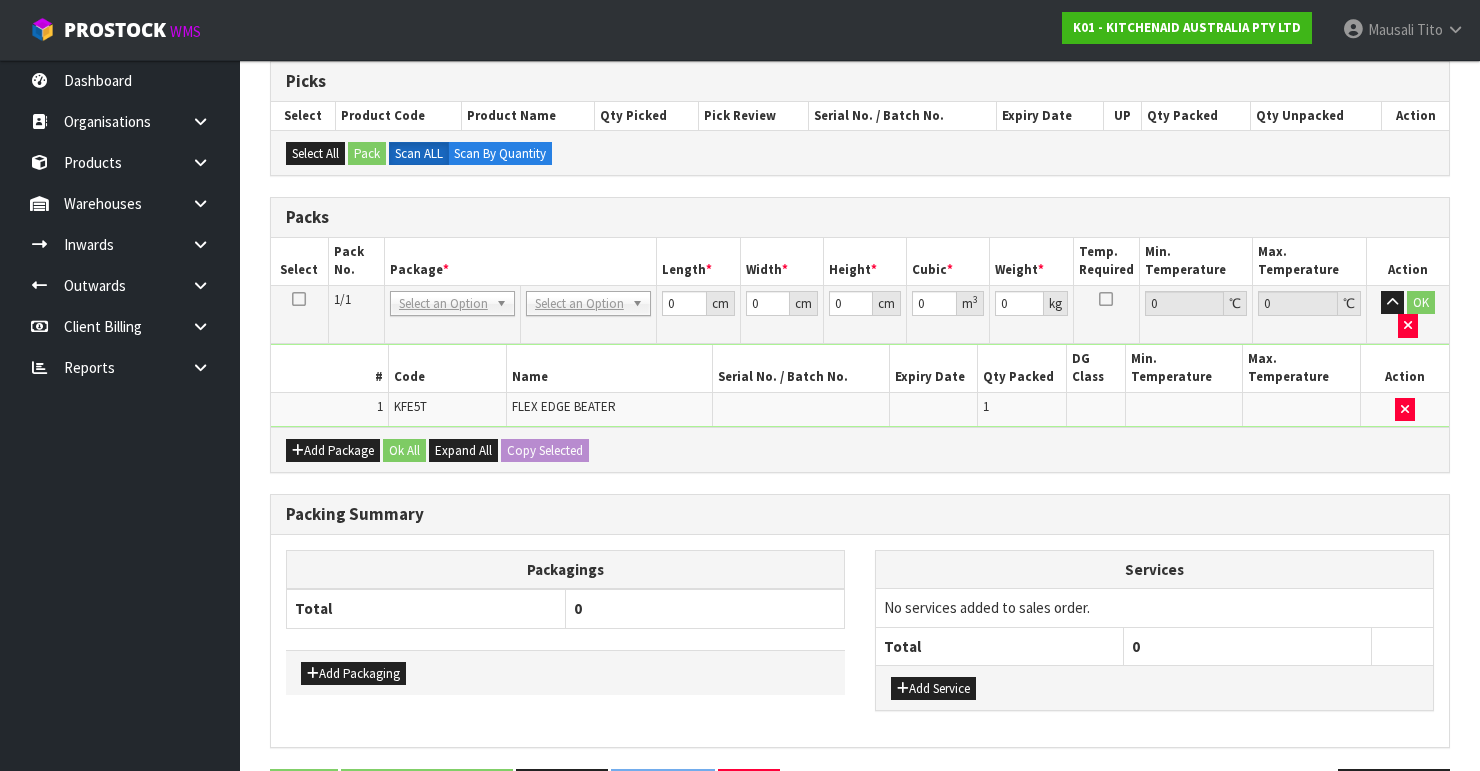 drag, startPoint x: 568, startPoint y: 300, endPoint x: 576, endPoint y: 335, distance: 35.902645 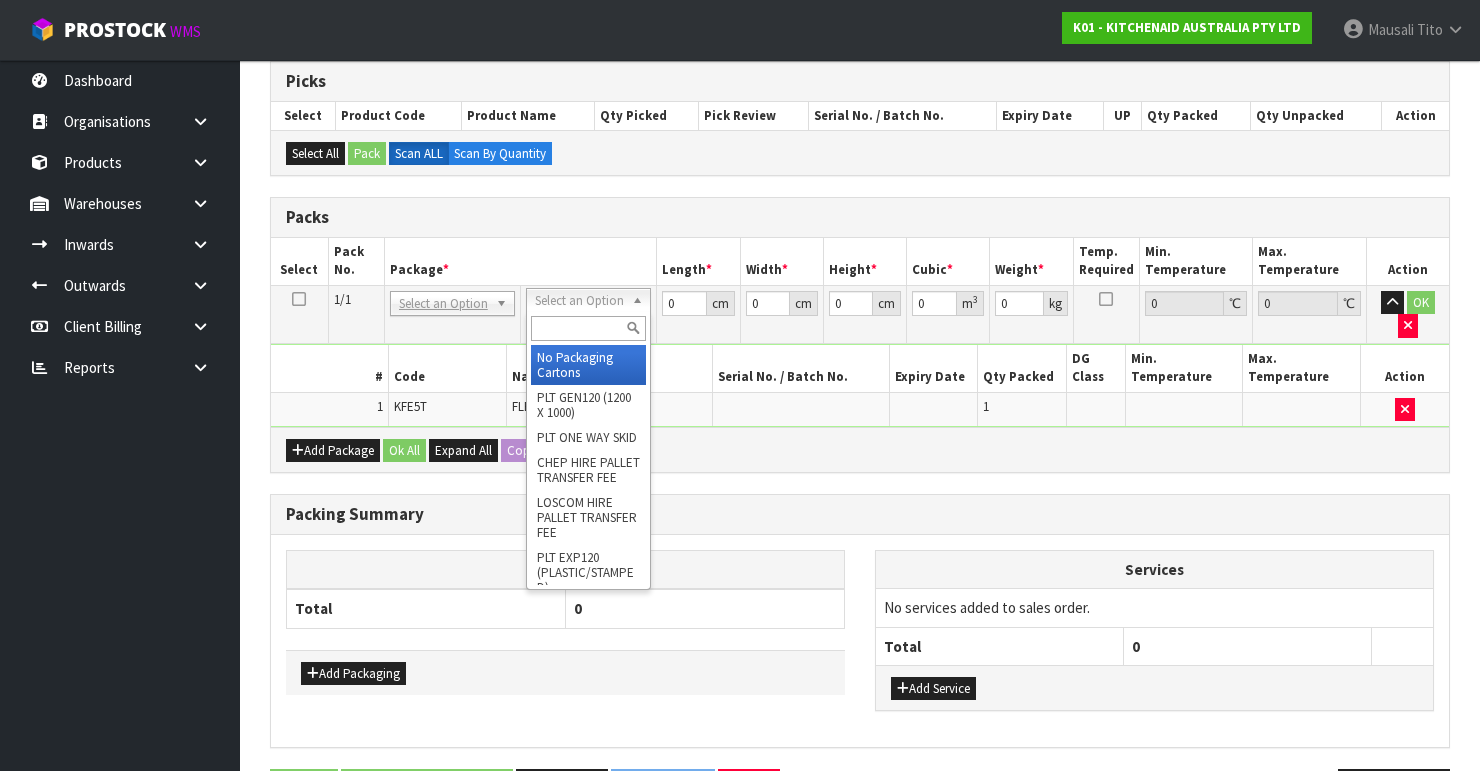 click at bounding box center [588, 328] 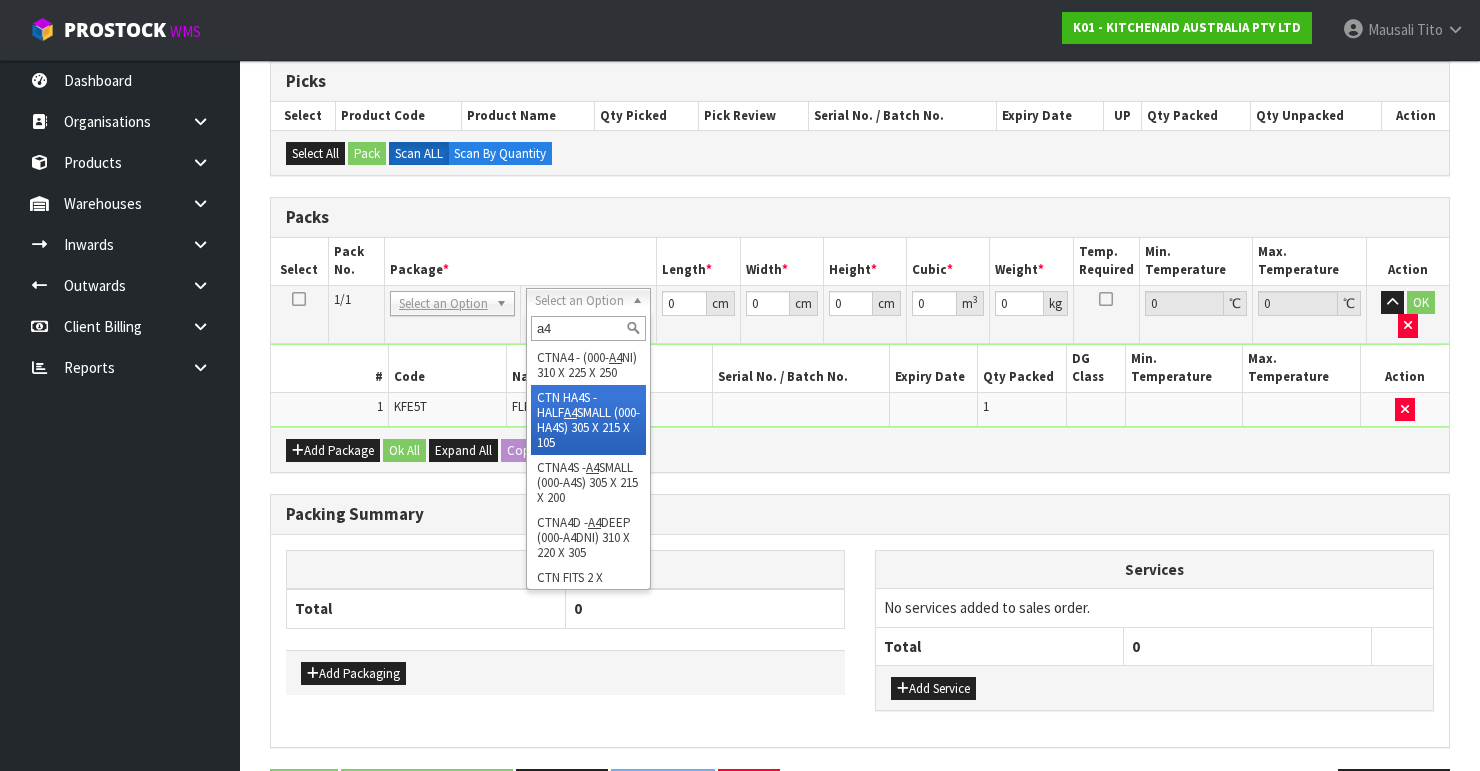 scroll, scrollTop: 330, scrollLeft: 0, axis: vertical 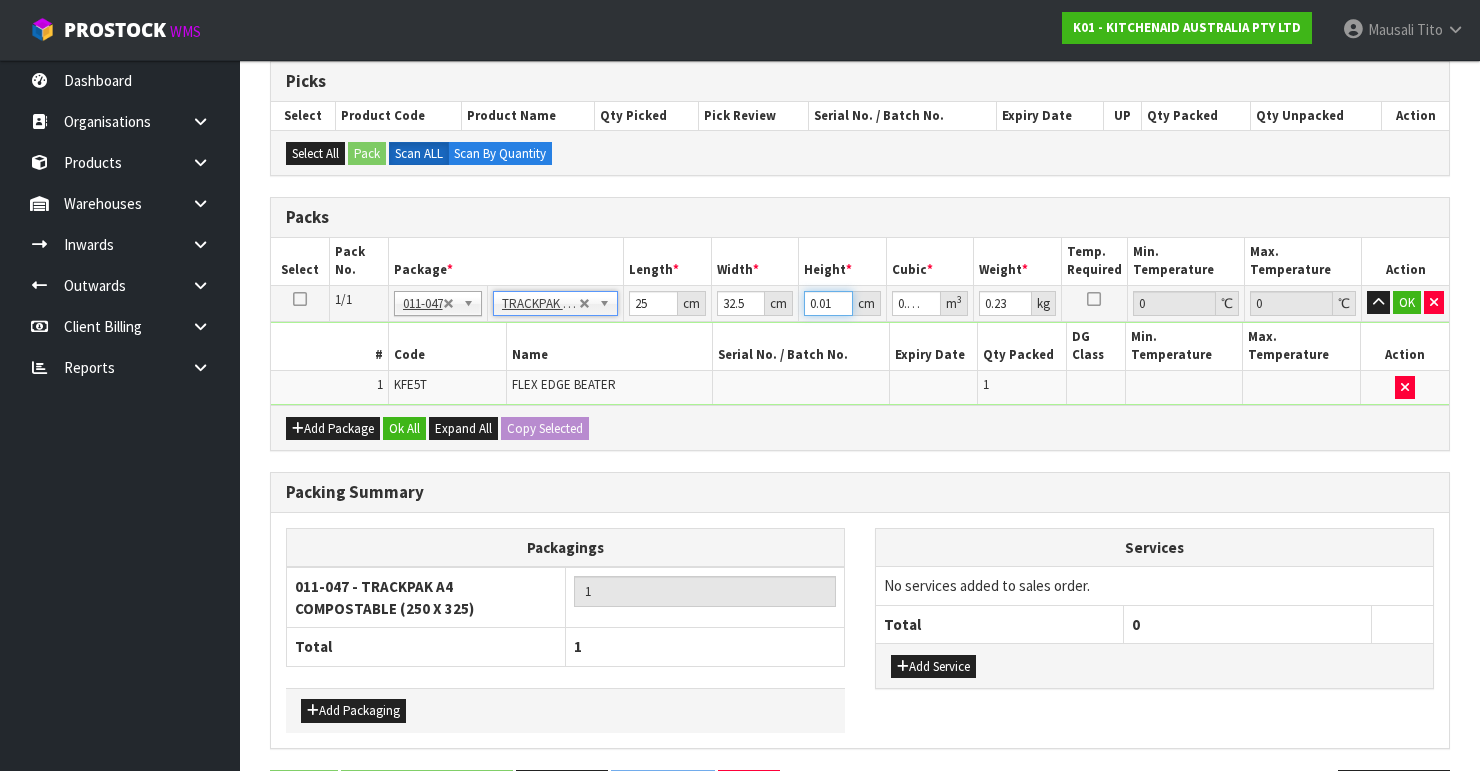 drag, startPoint x: 832, startPoint y: 300, endPoint x: 796, endPoint y: 302, distance: 36.05551 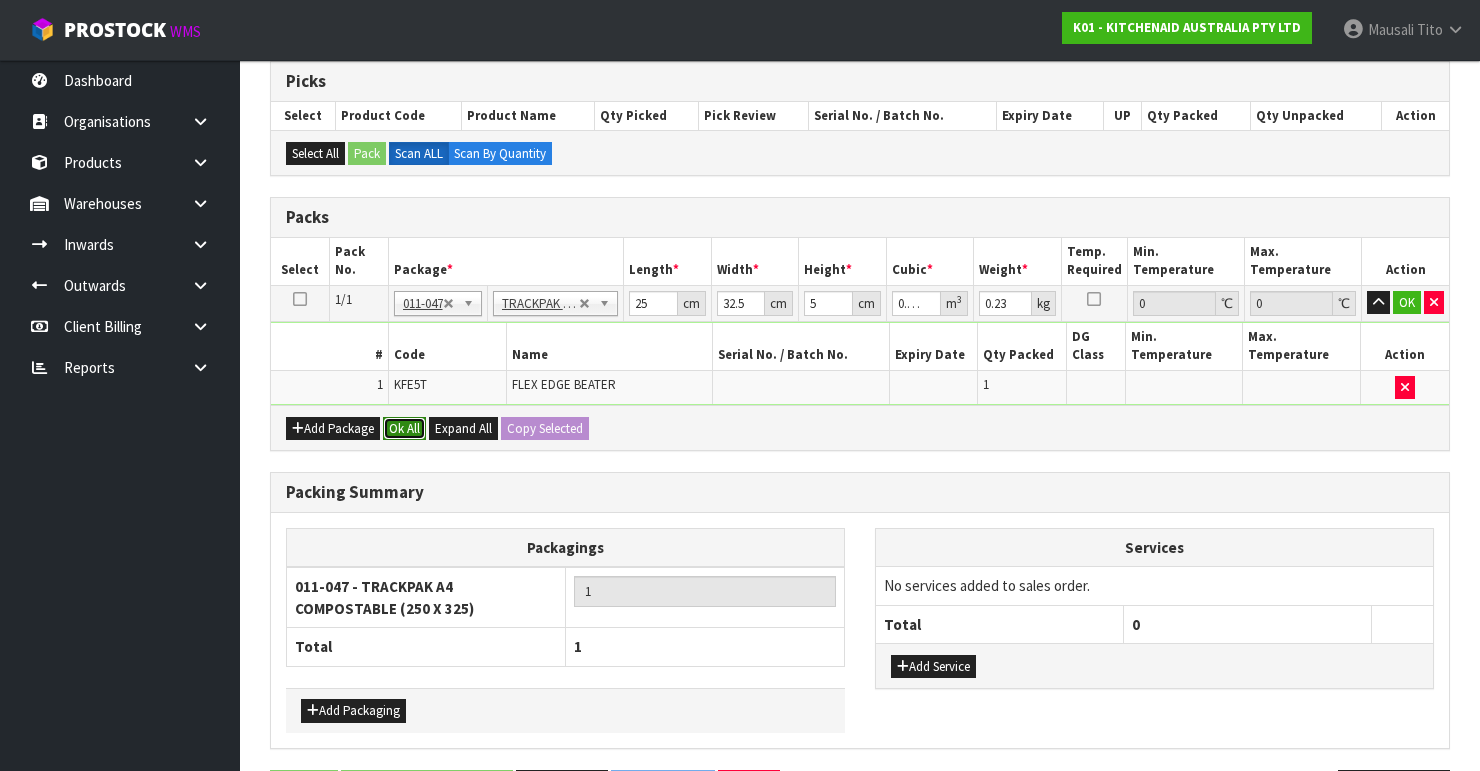 click on "Ok All" at bounding box center (404, 429) 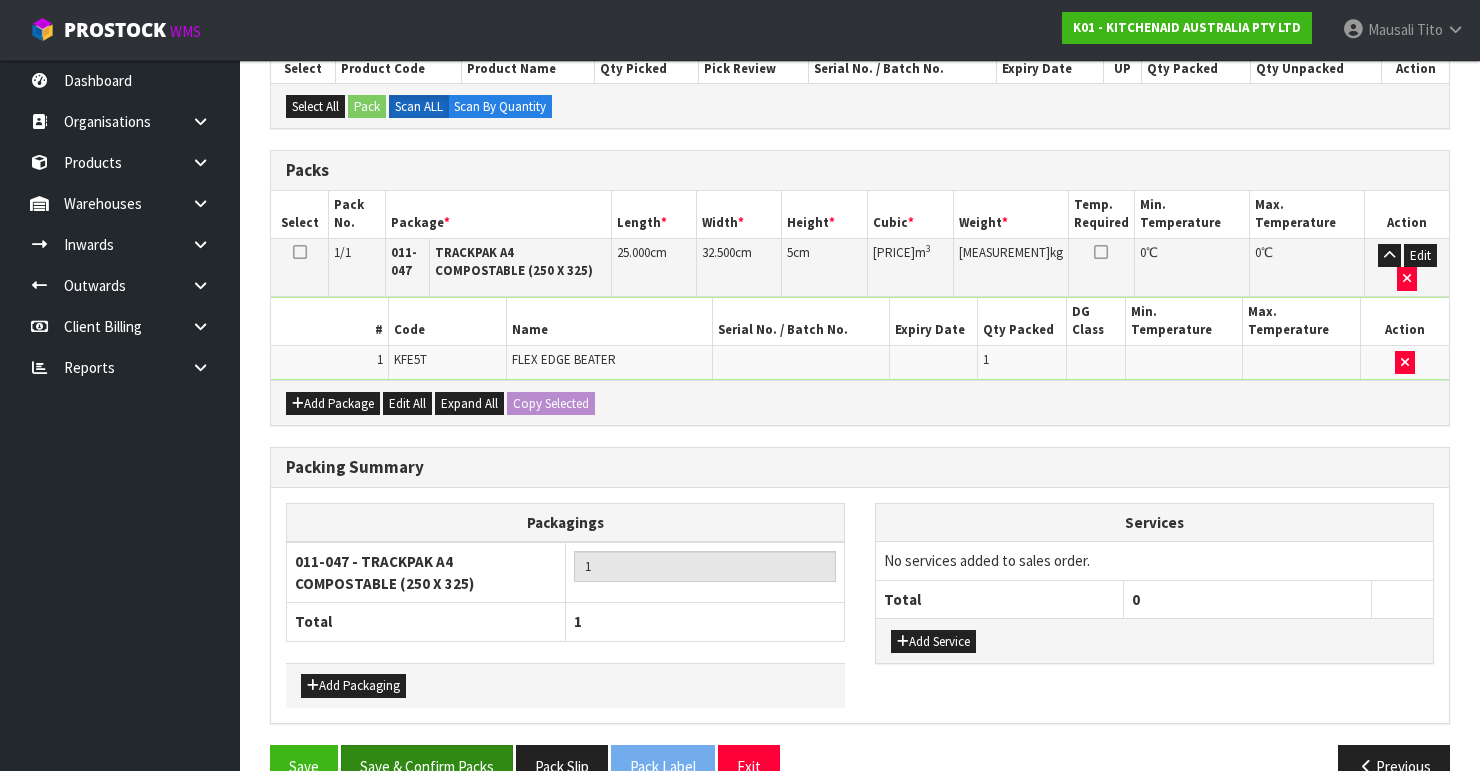 scroll, scrollTop: 484, scrollLeft: 0, axis: vertical 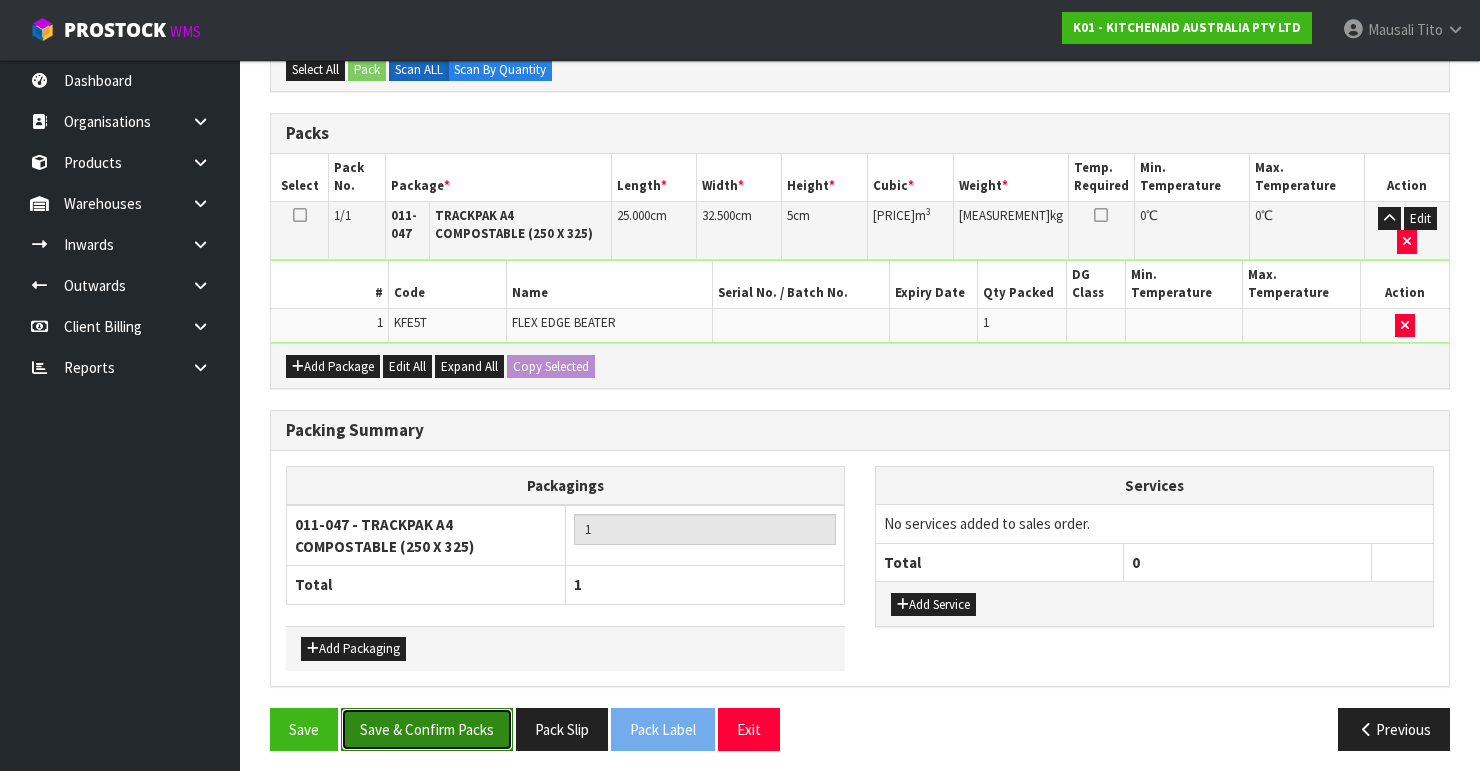 click on "Save & Confirm Packs" at bounding box center (427, 729) 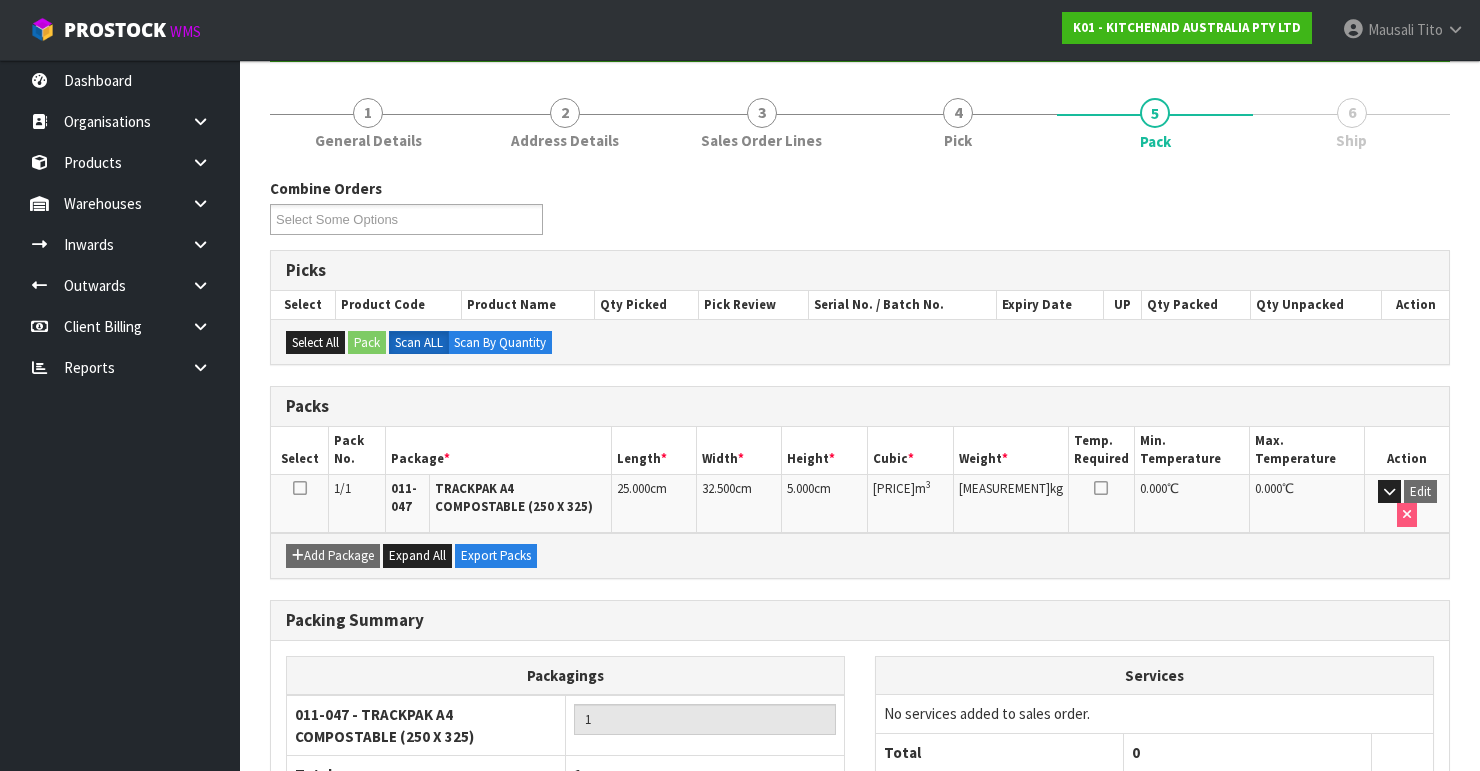 scroll, scrollTop: 358, scrollLeft: 0, axis: vertical 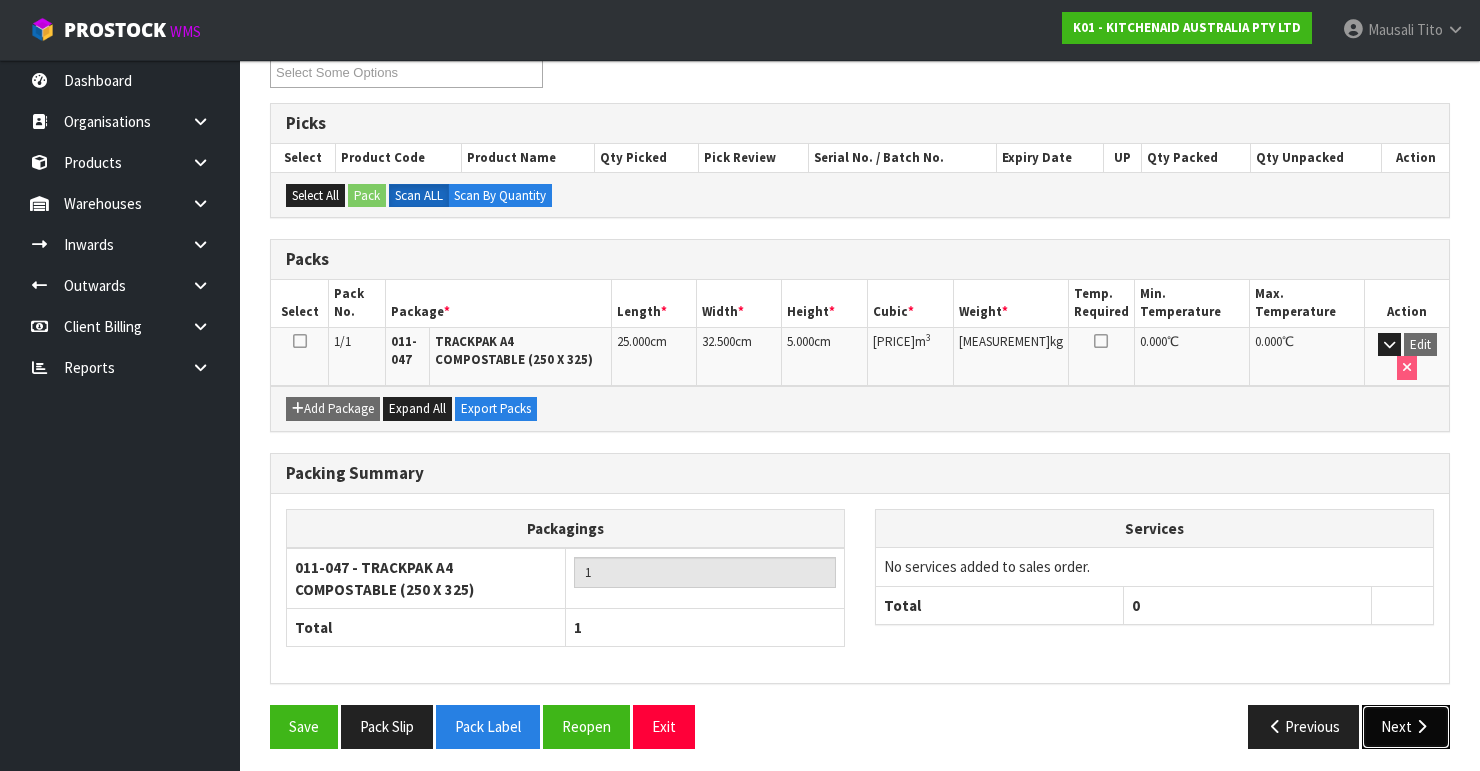 click on "Next" at bounding box center [1406, 726] 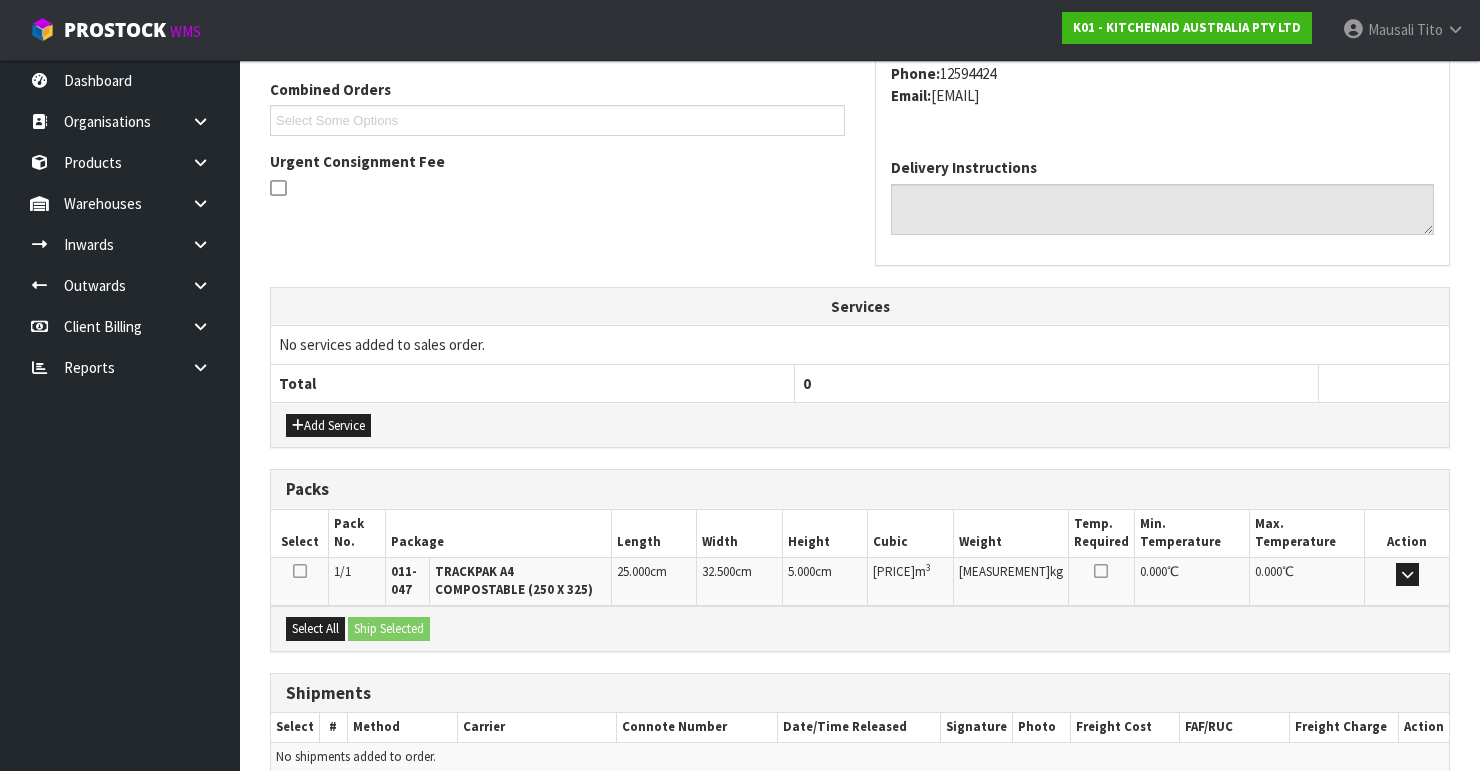 scroll, scrollTop: 597, scrollLeft: 0, axis: vertical 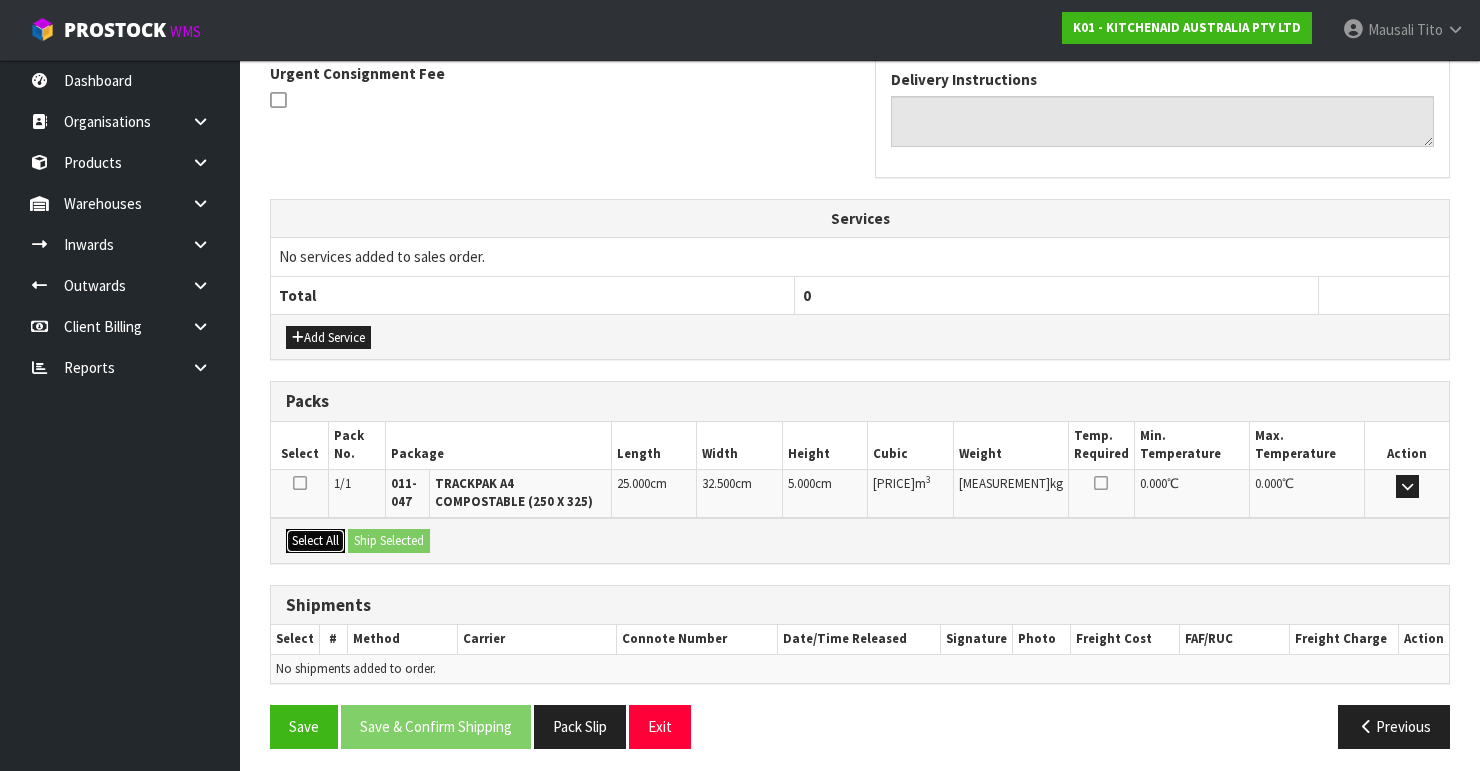 drag, startPoint x: 319, startPoint y: 530, endPoint x: 373, endPoint y: 543, distance: 55.542778 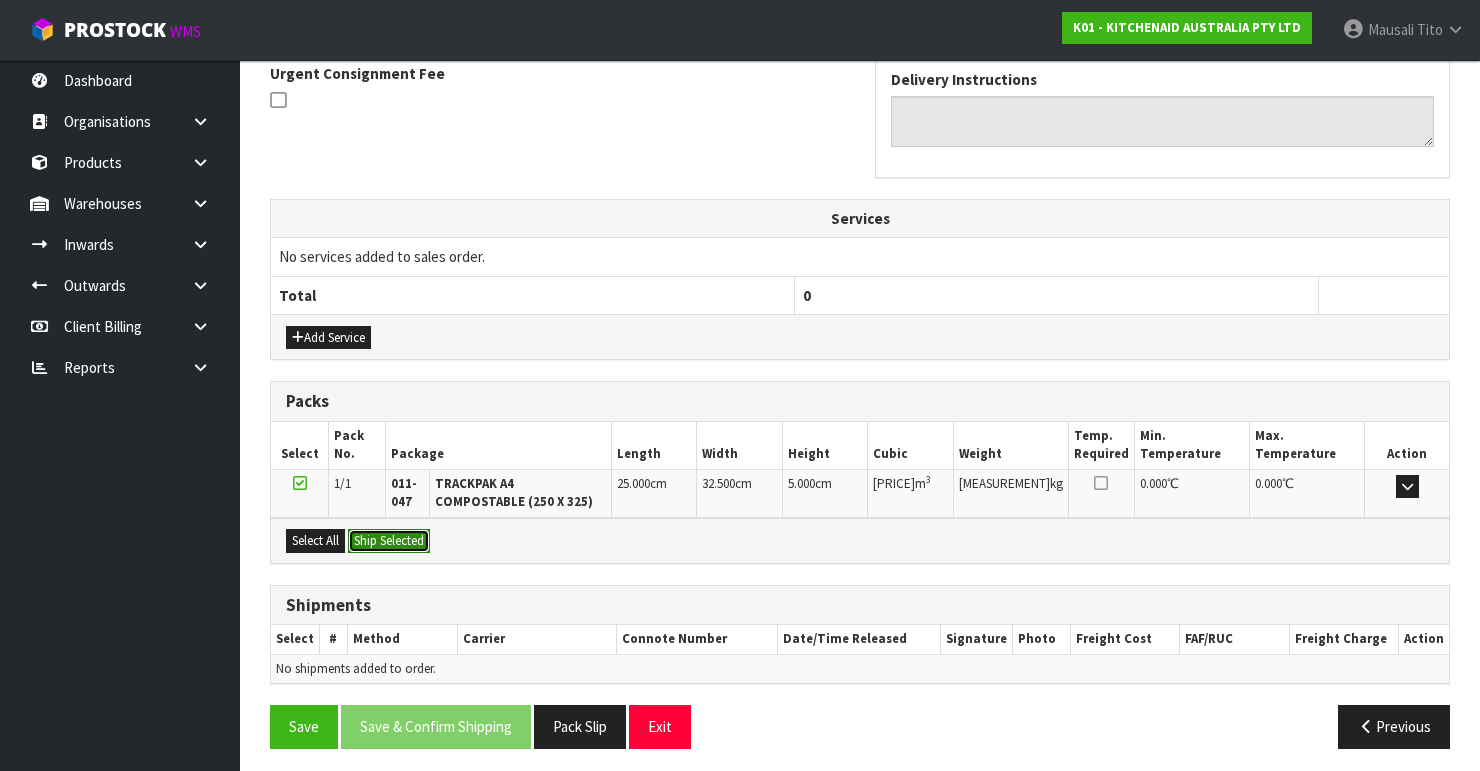 click on "Ship Selected" at bounding box center [389, 541] 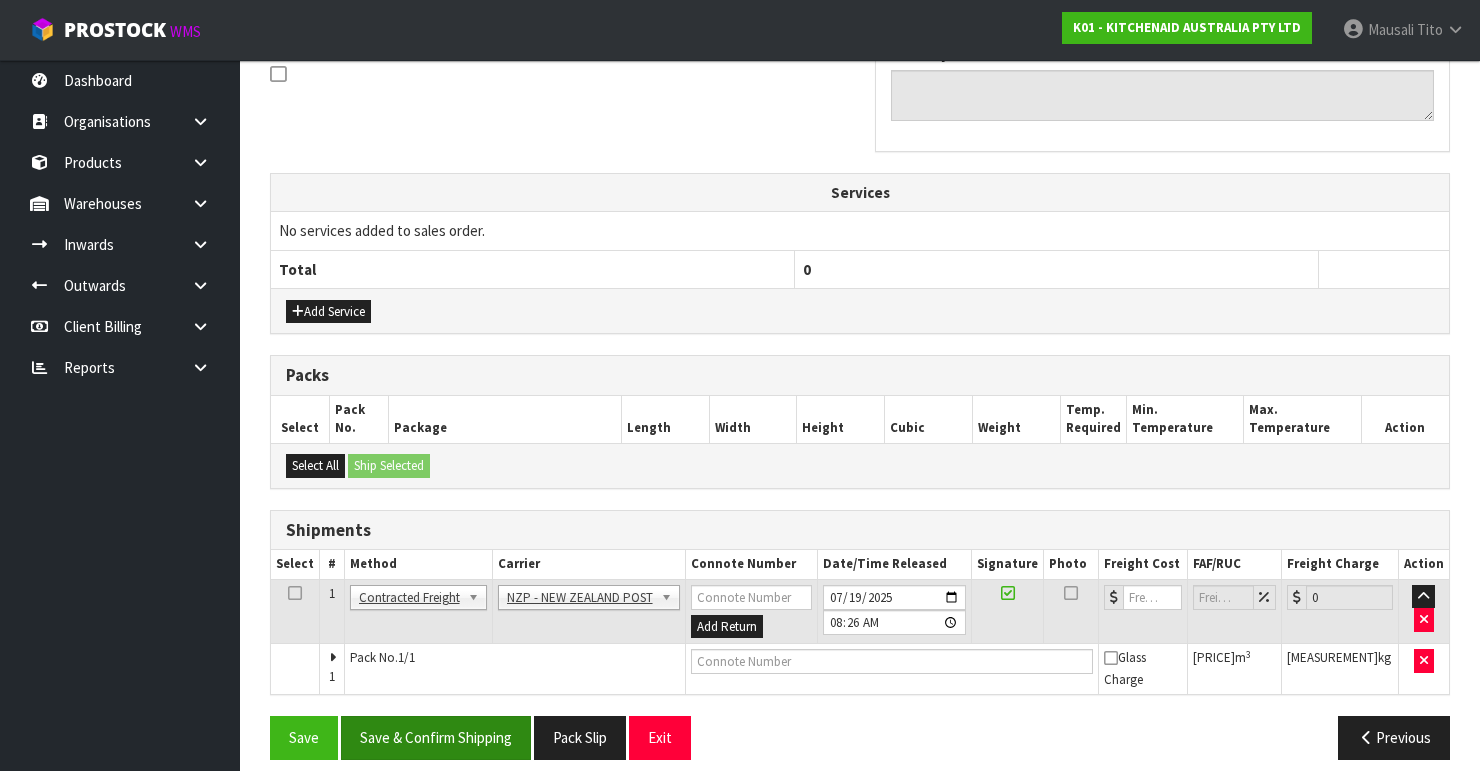 scroll, scrollTop: 635, scrollLeft: 0, axis: vertical 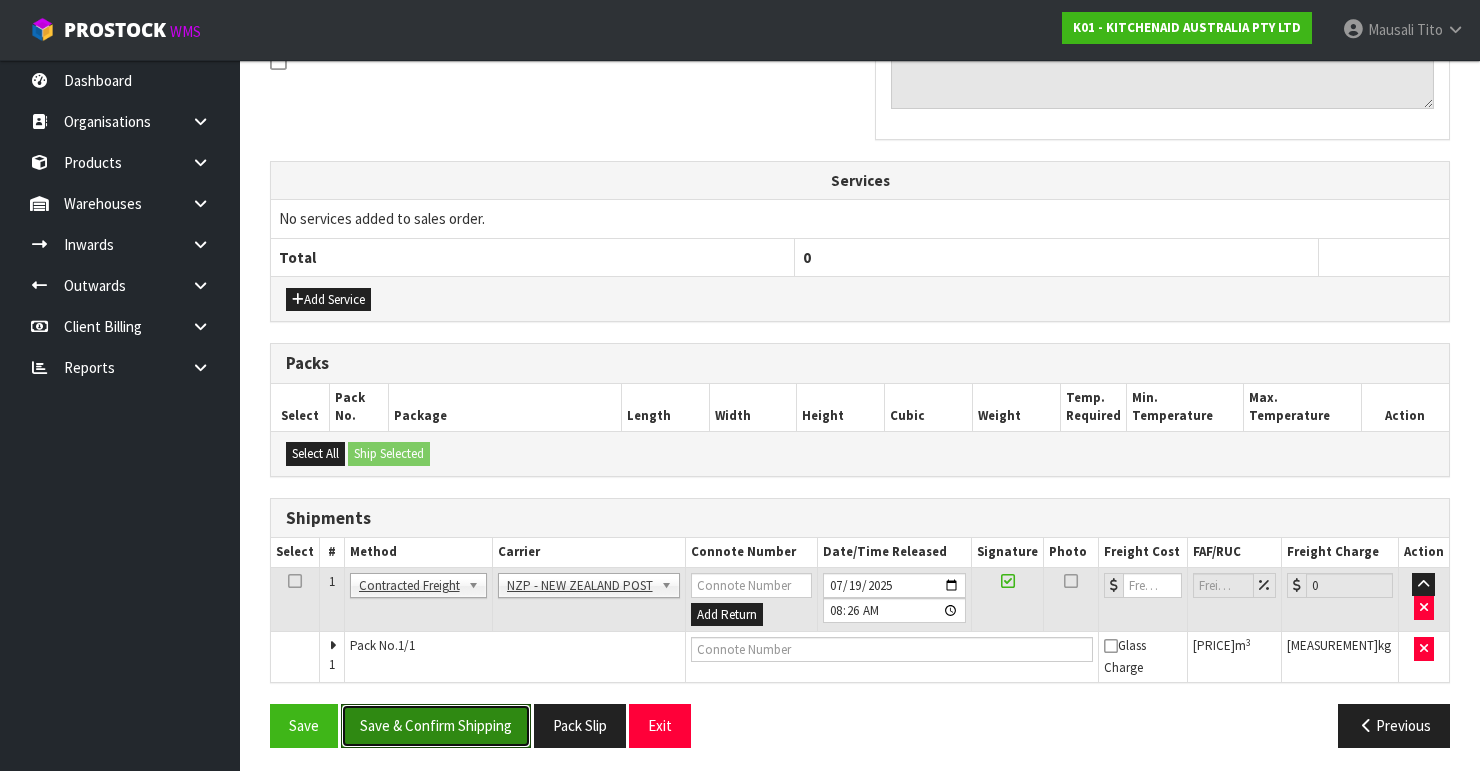 drag, startPoint x: 468, startPoint y: 717, endPoint x: 628, endPoint y: 680, distance: 164.22241 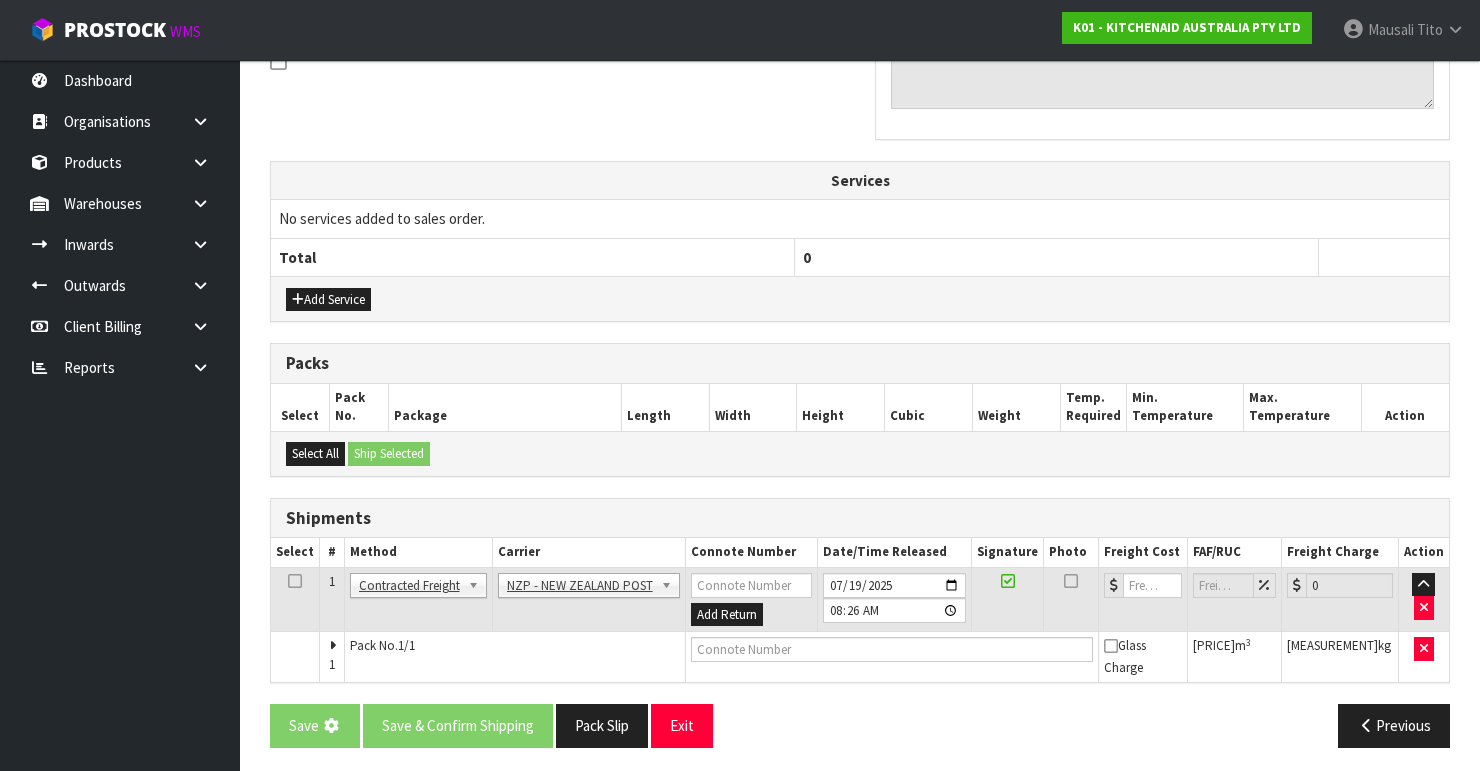 scroll, scrollTop: 0, scrollLeft: 0, axis: both 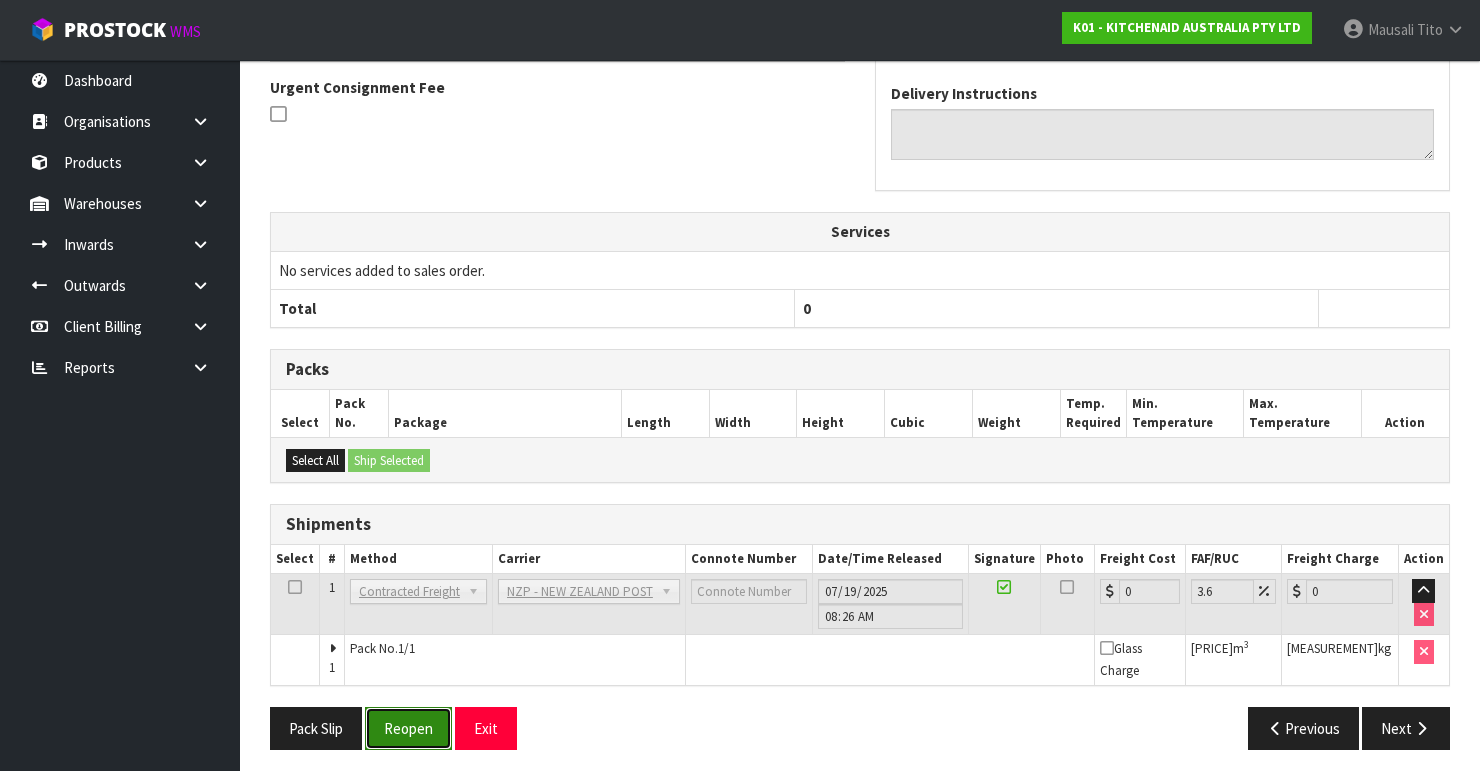 click on "Reopen" at bounding box center [408, 728] 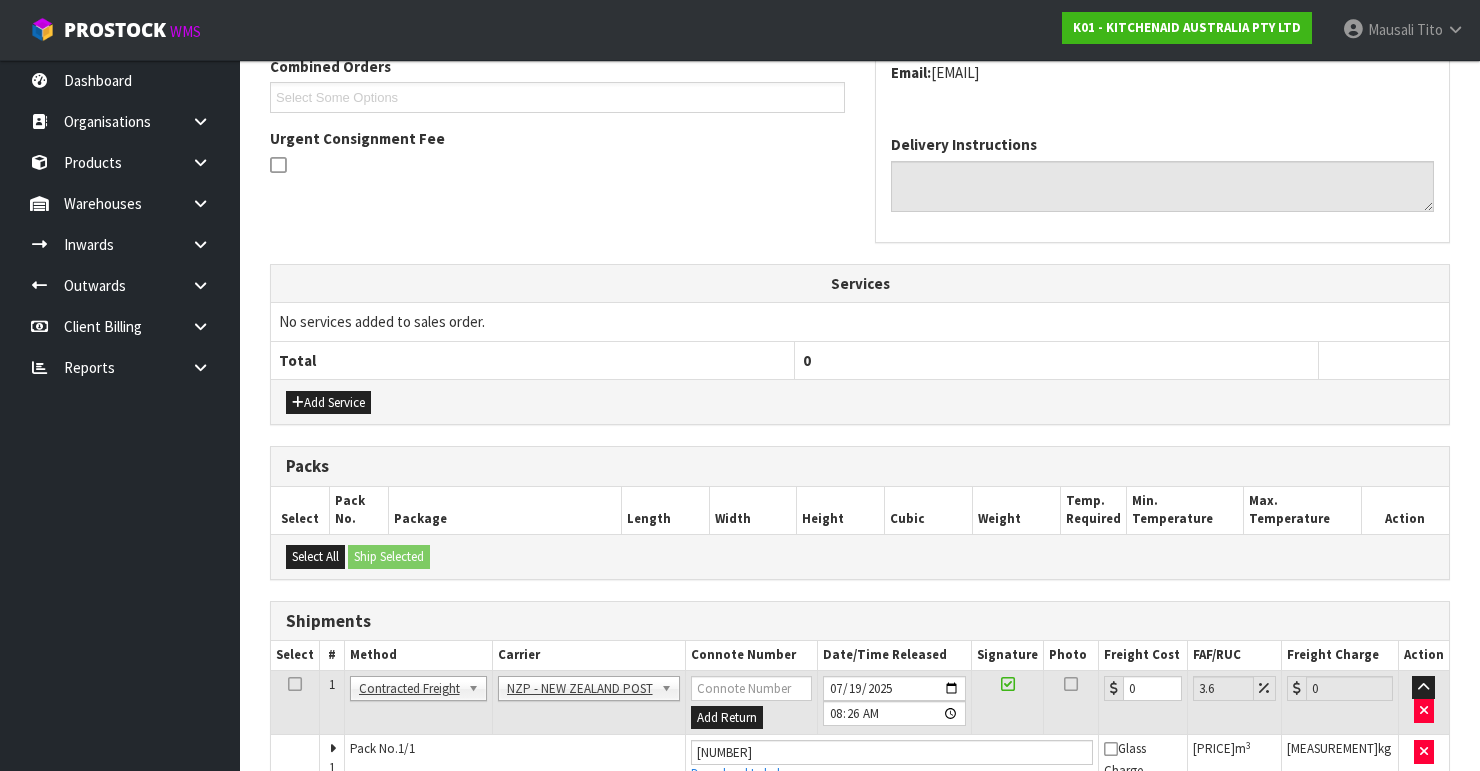 scroll, scrollTop: 638, scrollLeft: 0, axis: vertical 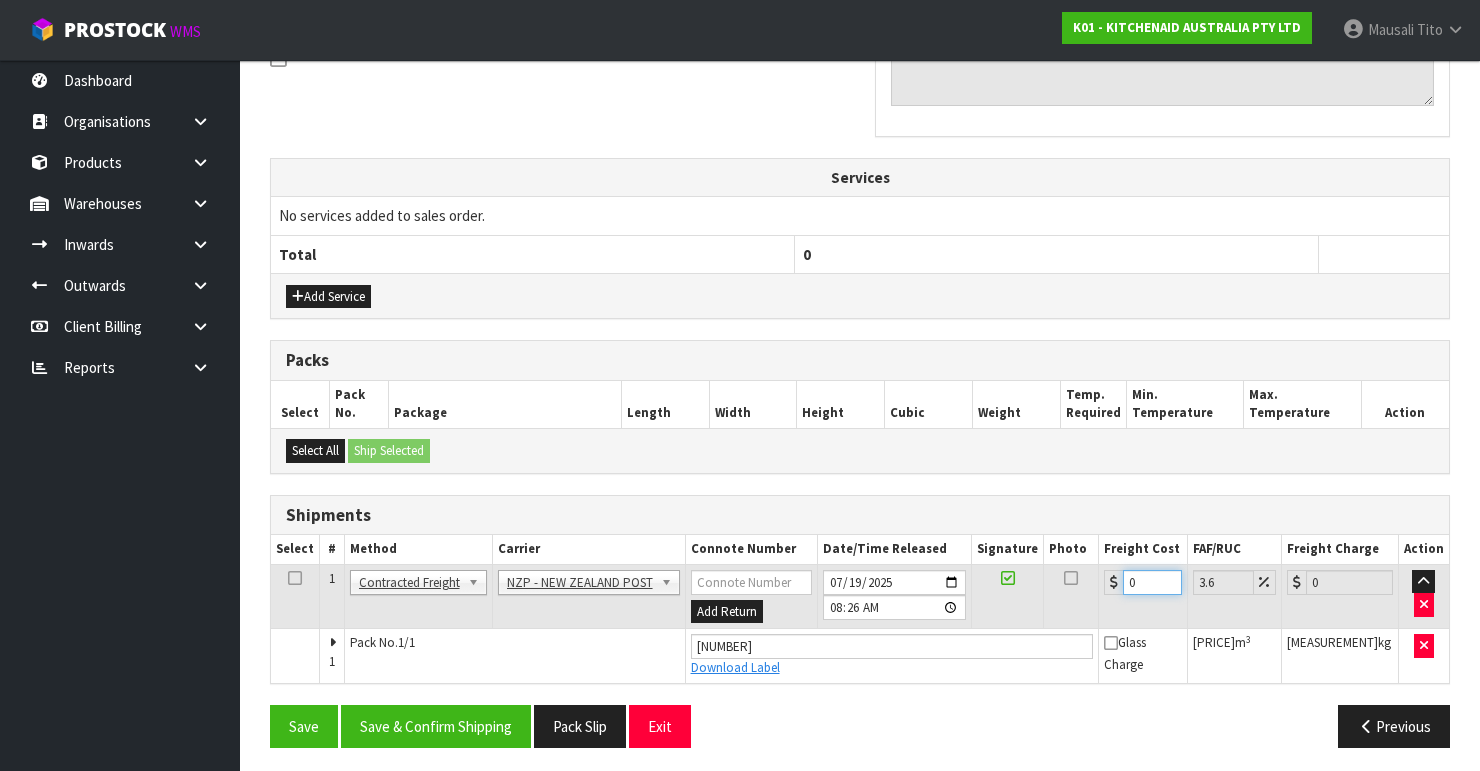 drag, startPoint x: 1145, startPoint y: 576, endPoint x: 1119, endPoint y: 584, distance: 27.202942 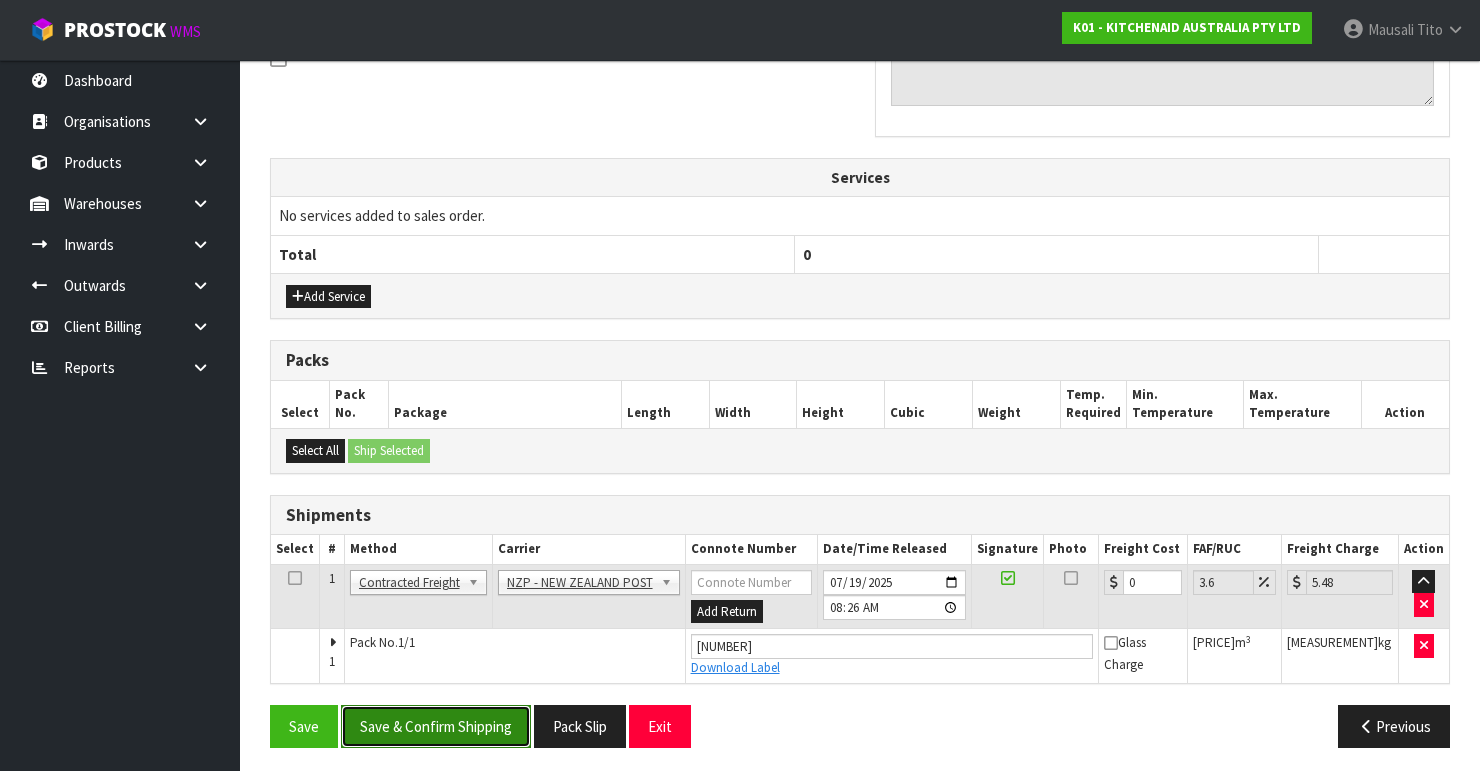 click on "Save & Confirm Shipping" at bounding box center (436, 726) 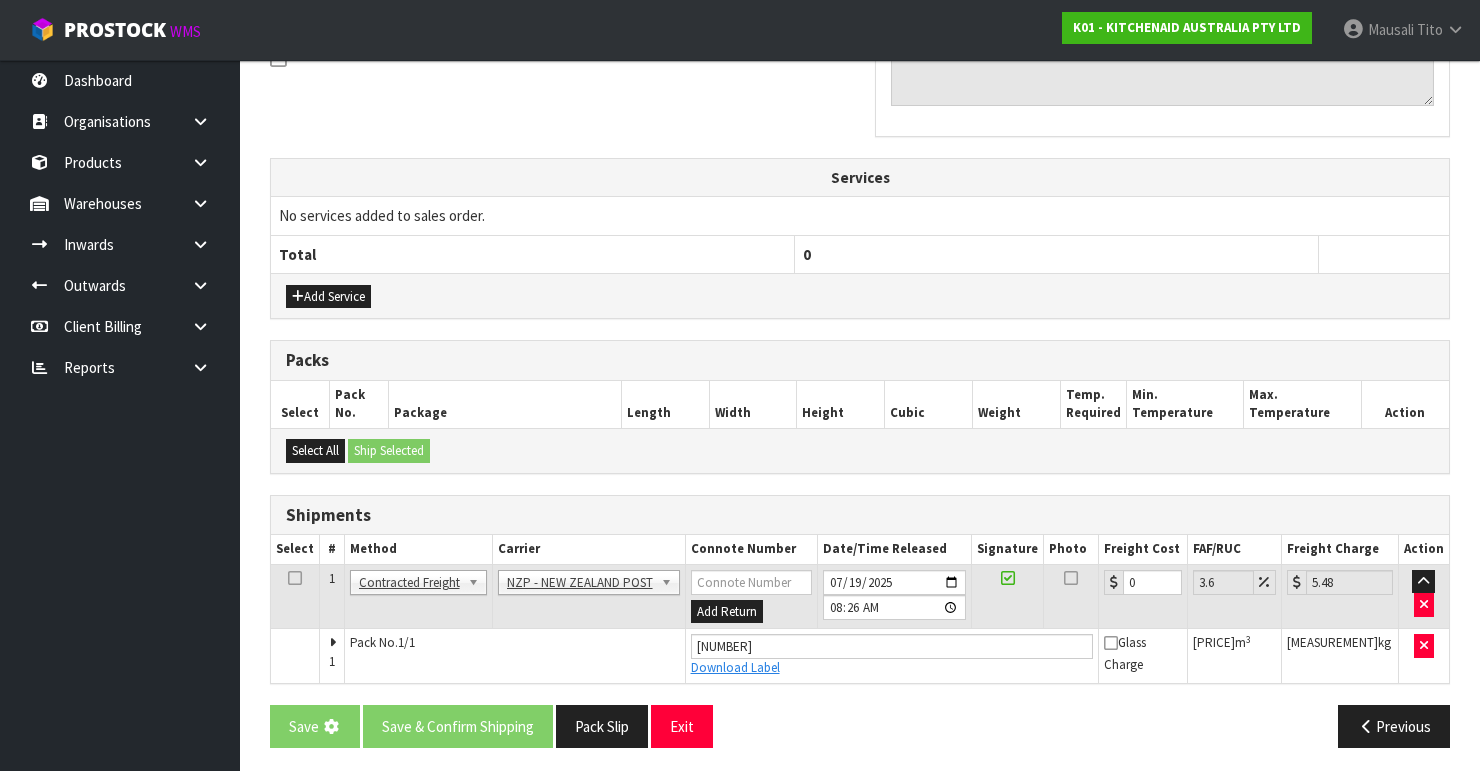 scroll, scrollTop: 0, scrollLeft: 0, axis: both 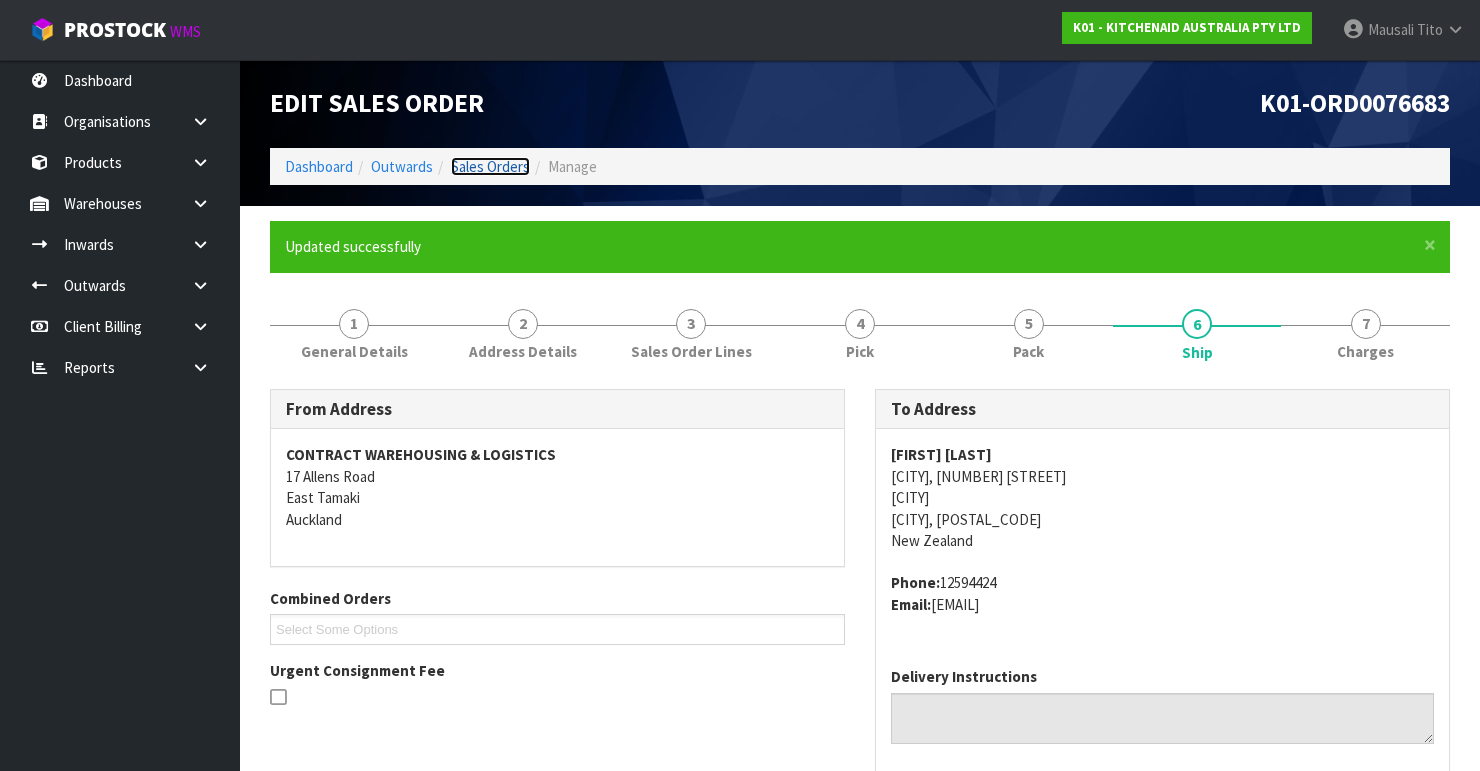 click on "Sales Orders" at bounding box center (490, 166) 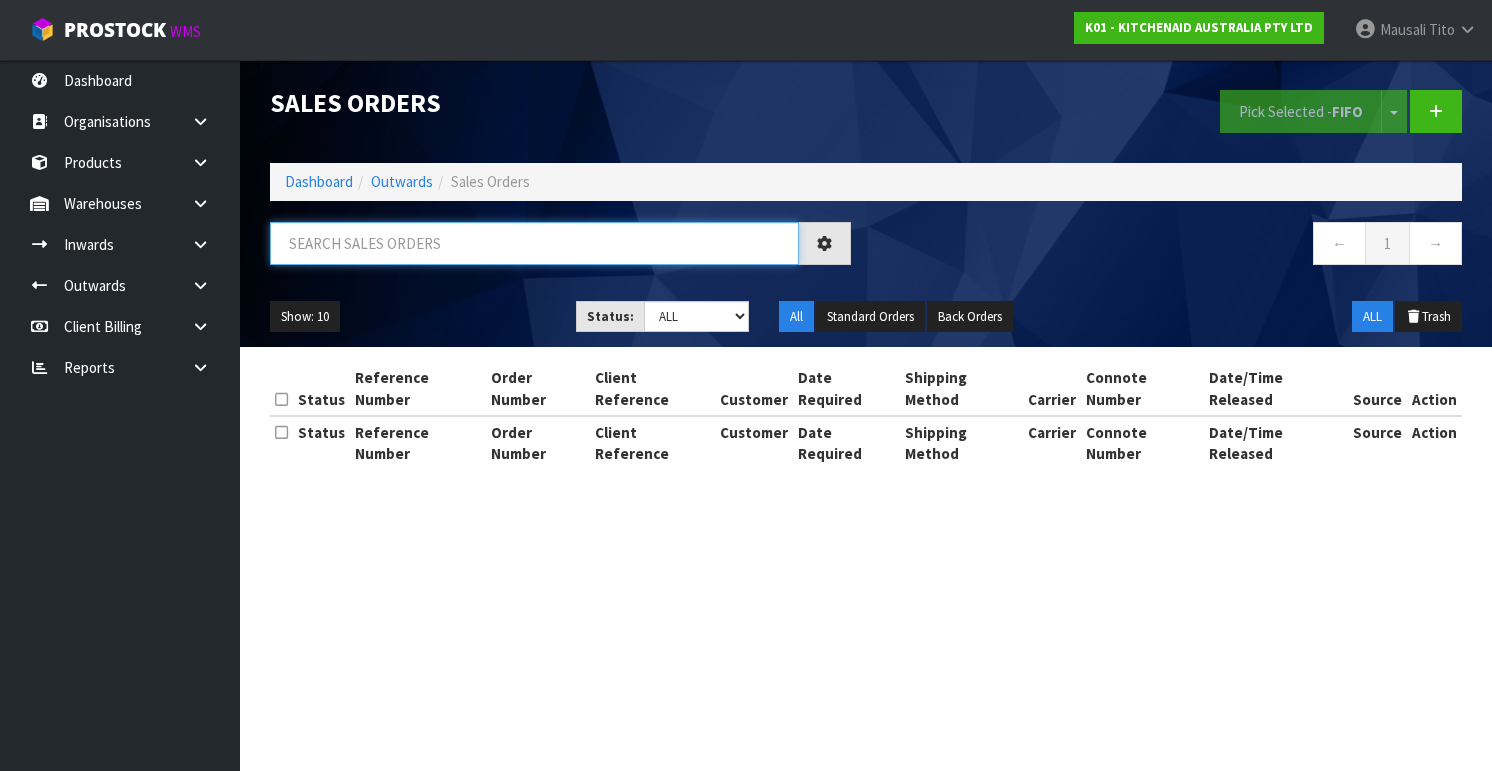 click at bounding box center [534, 243] 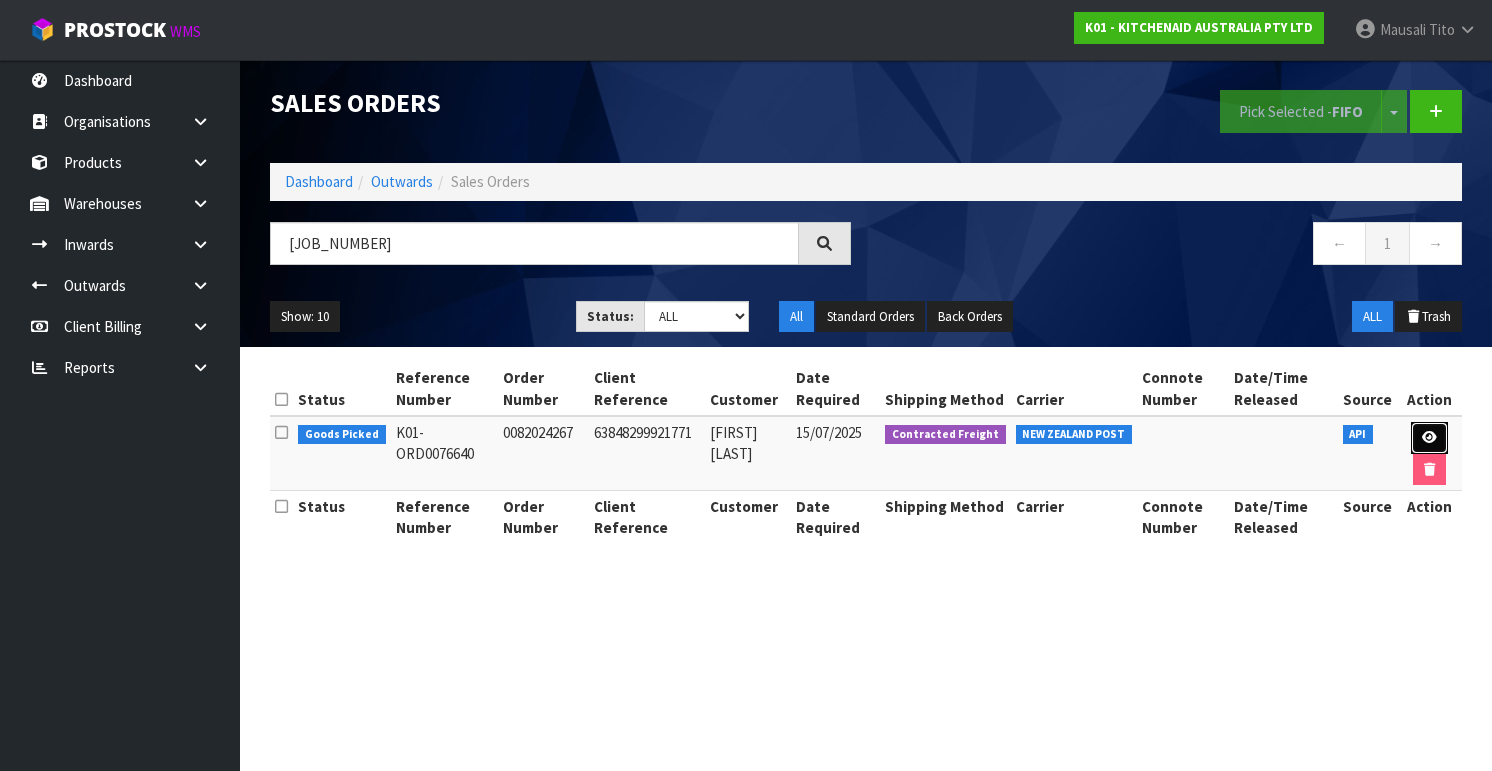 click at bounding box center (1429, 437) 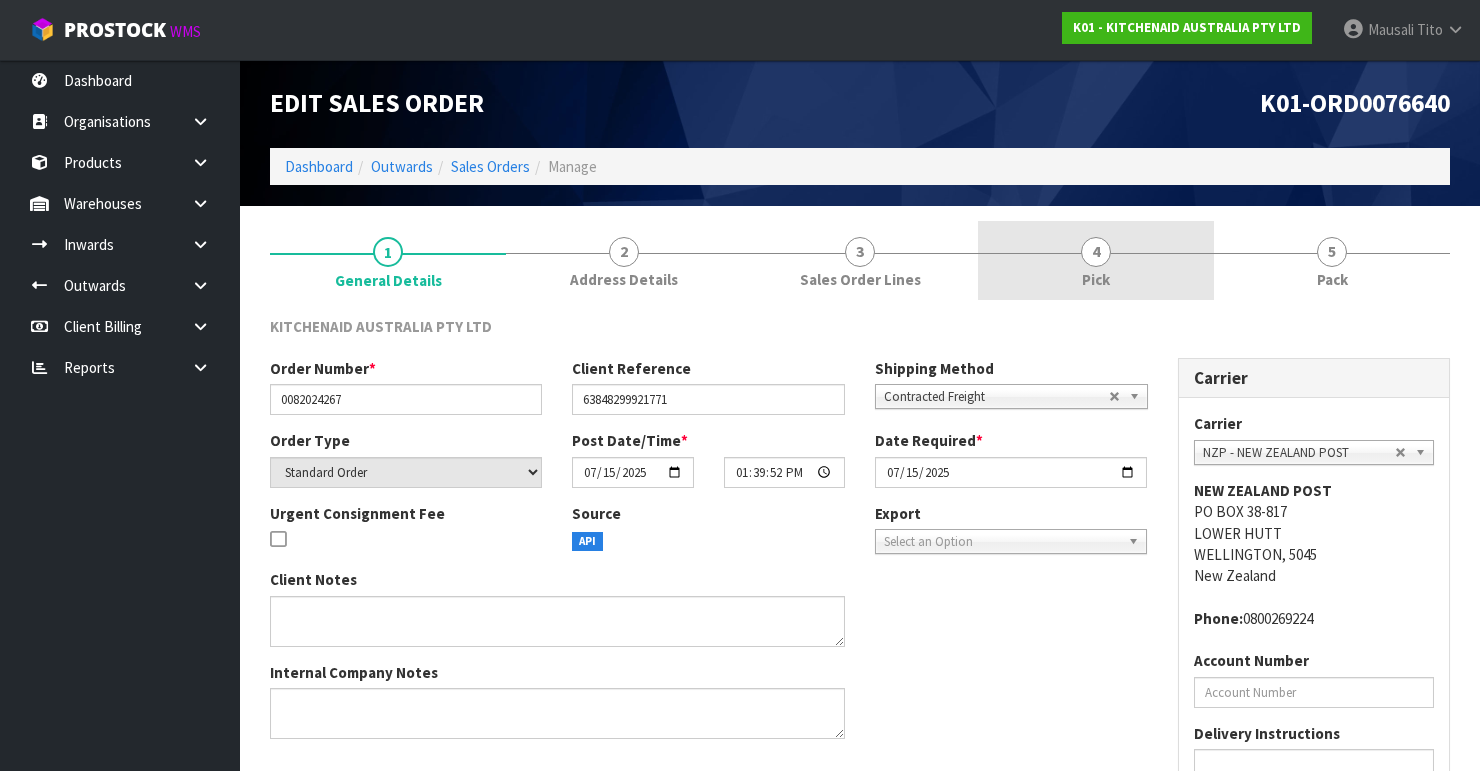 click on "4
Pick" at bounding box center (1096, 260) 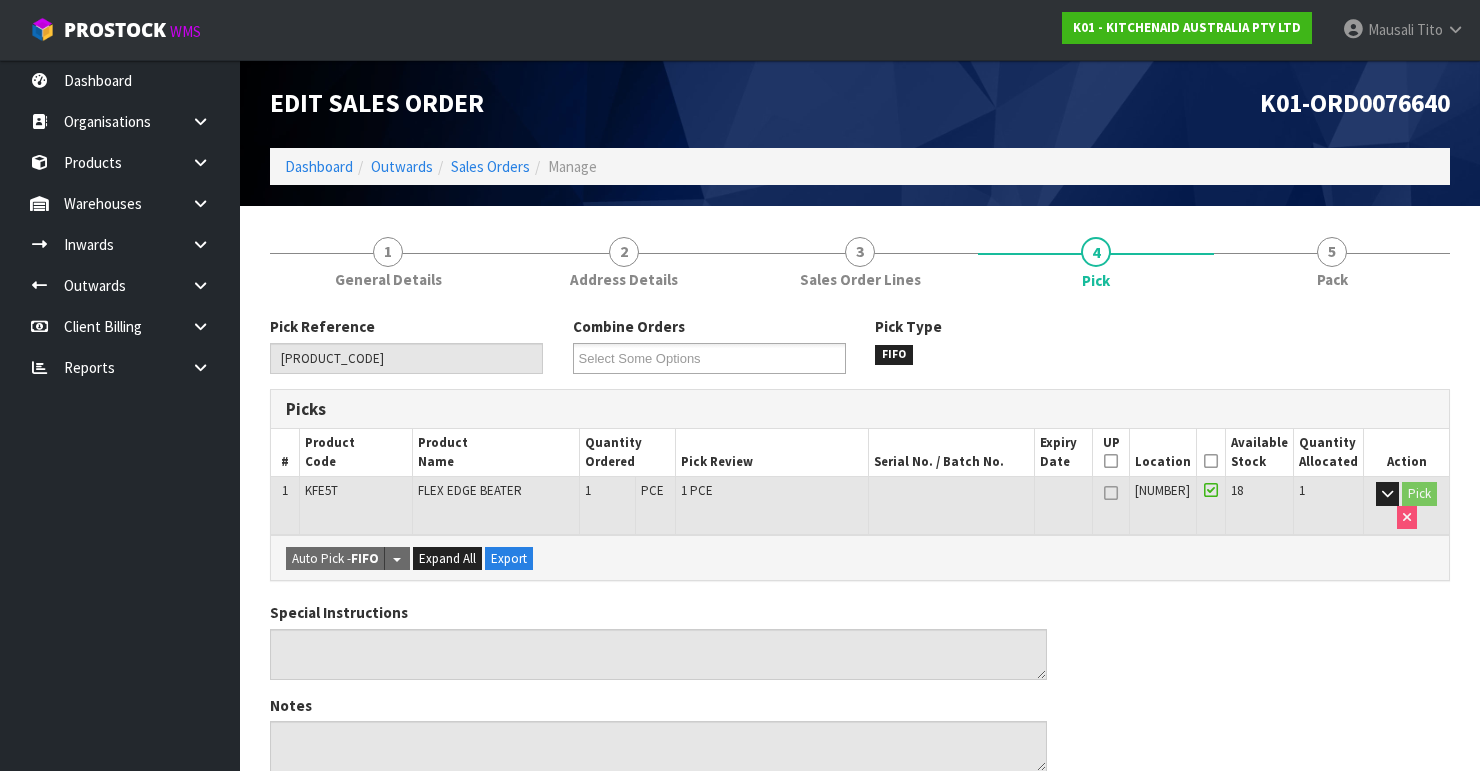 click at bounding box center (1211, 461) 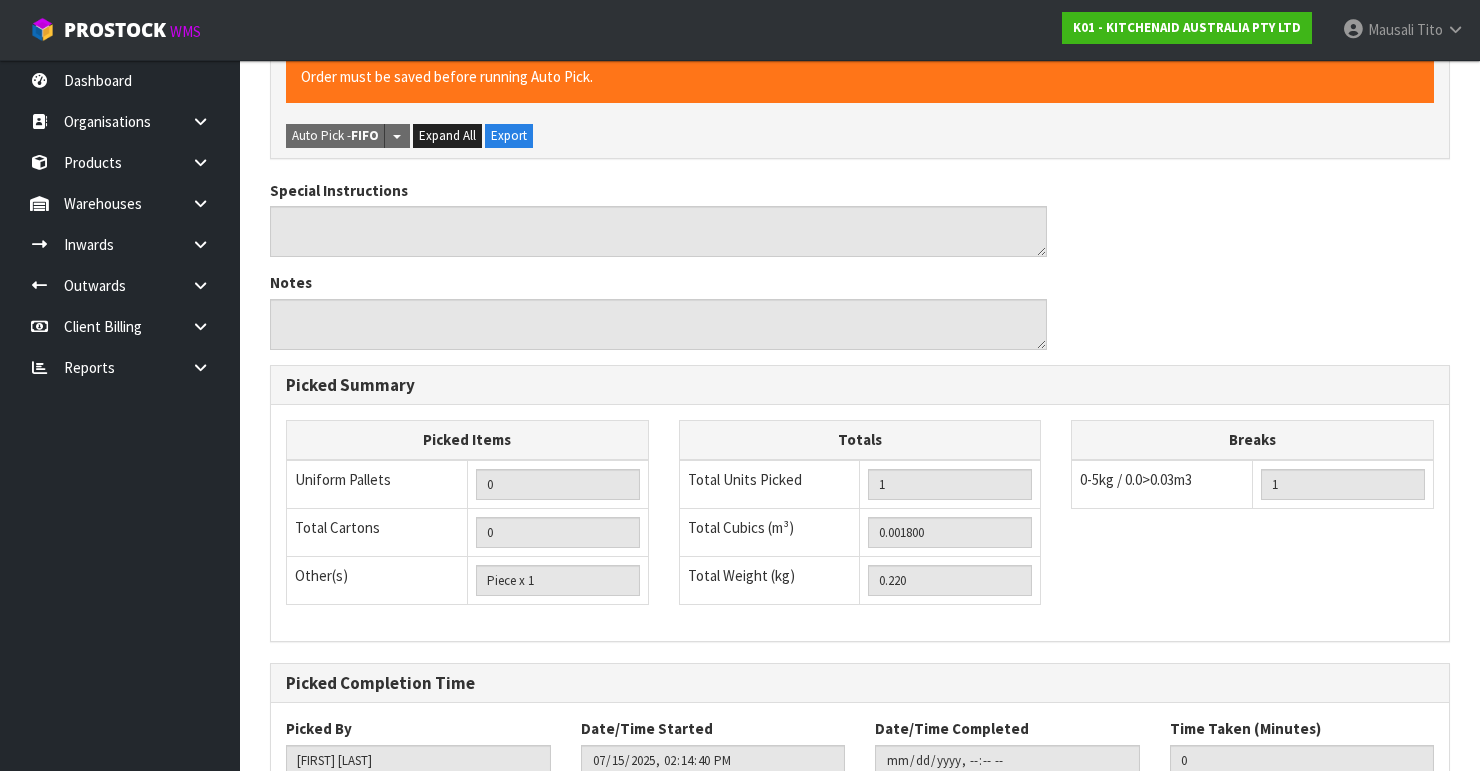 scroll, scrollTop: 633, scrollLeft: 0, axis: vertical 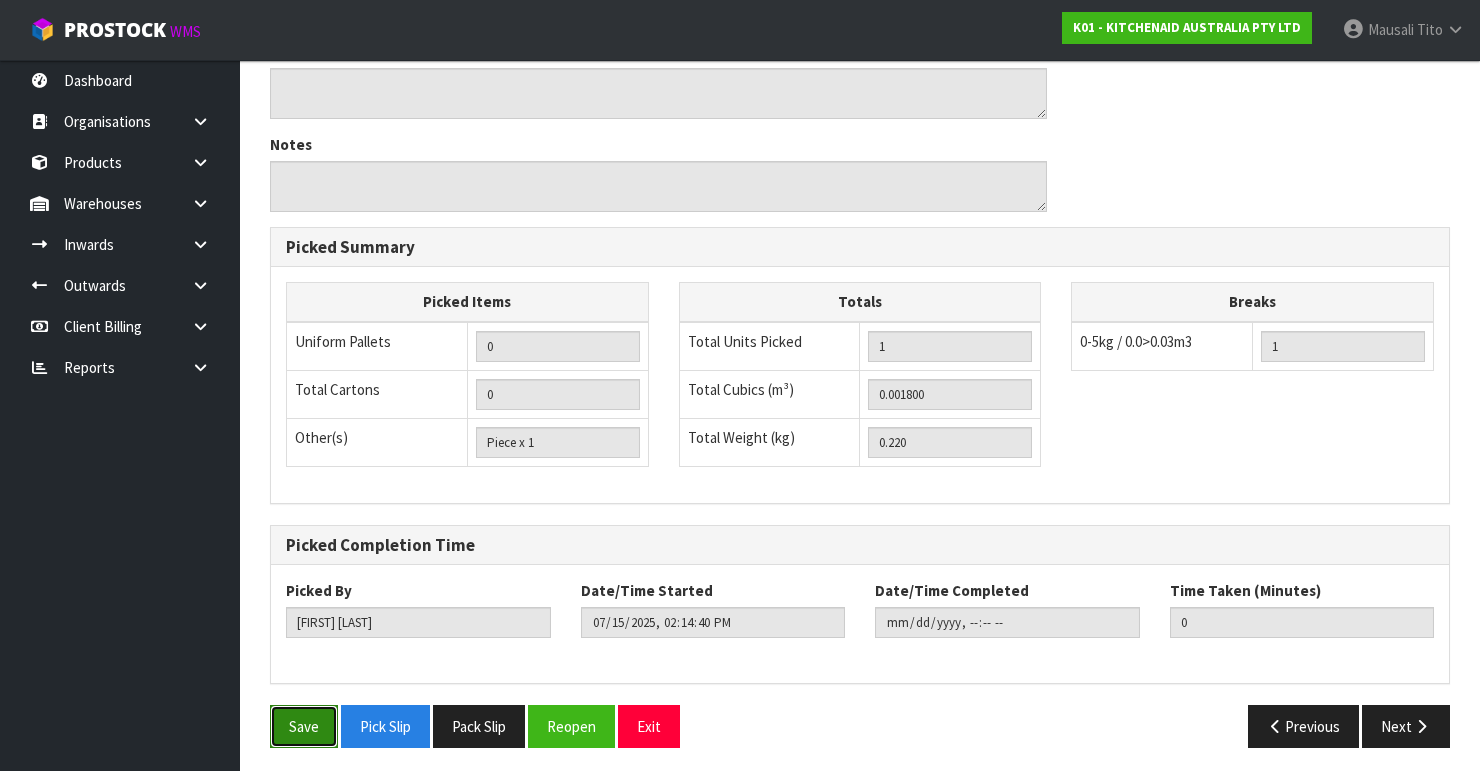 click on "Save" at bounding box center [304, 726] 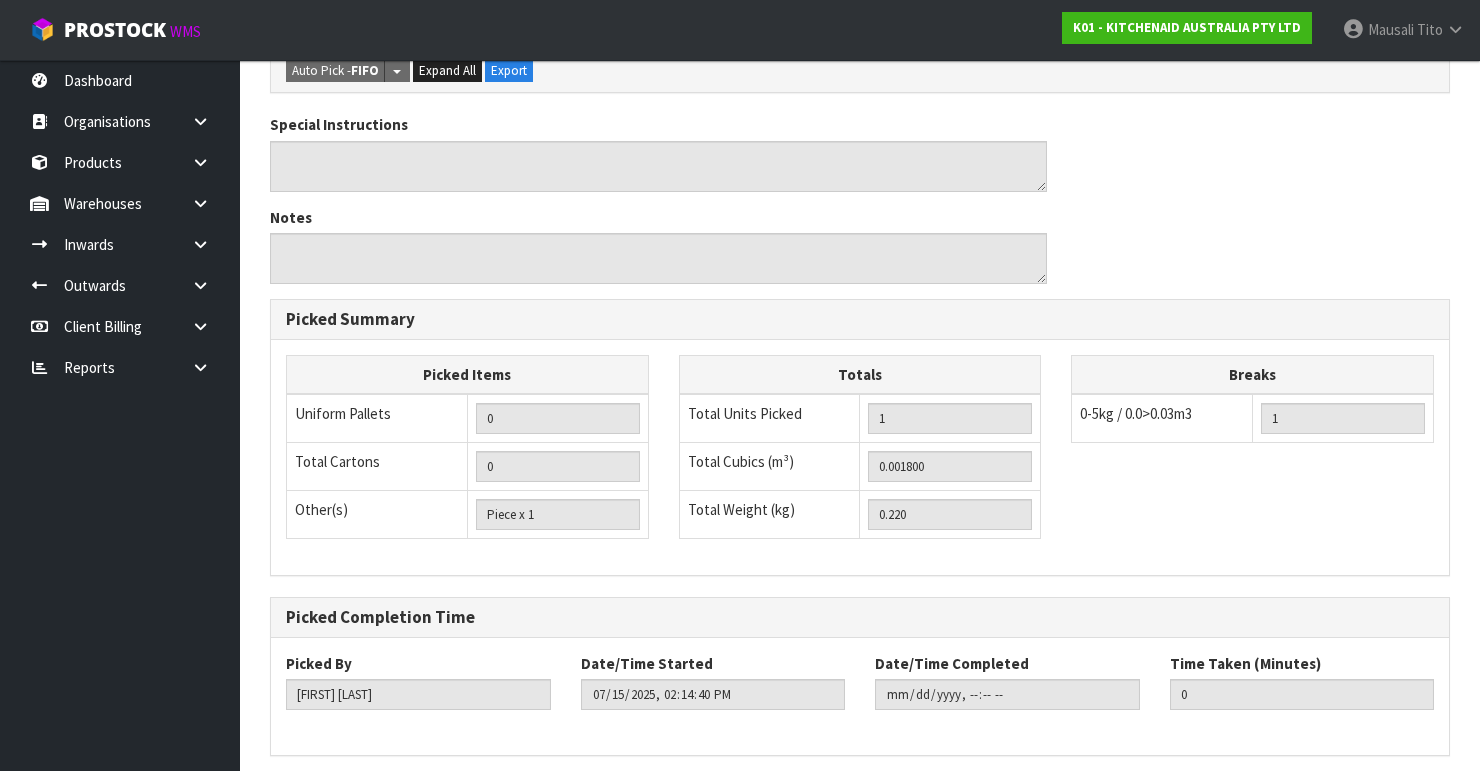 scroll, scrollTop: 0, scrollLeft: 0, axis: both 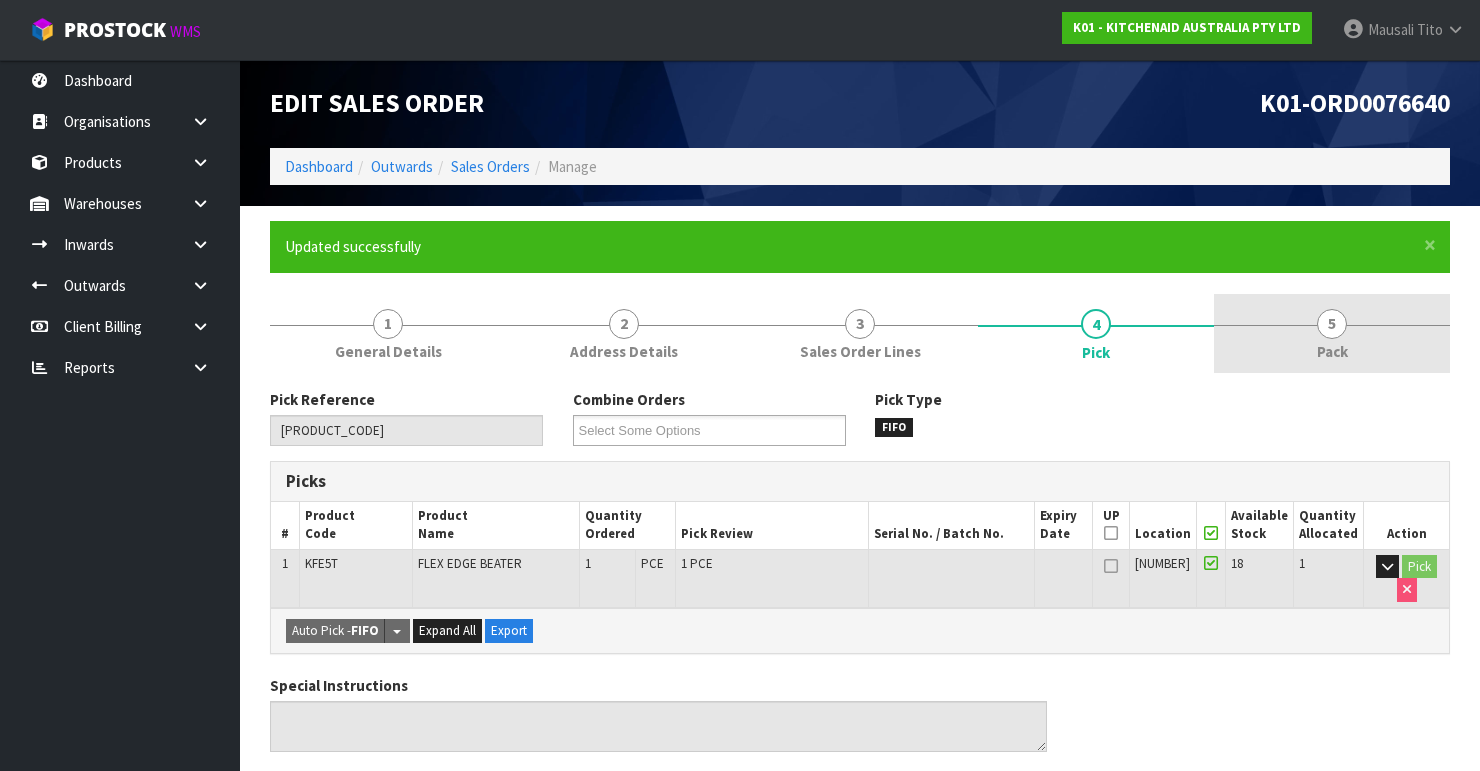 click on "5
Pack" at bounding box center (1332, 333) 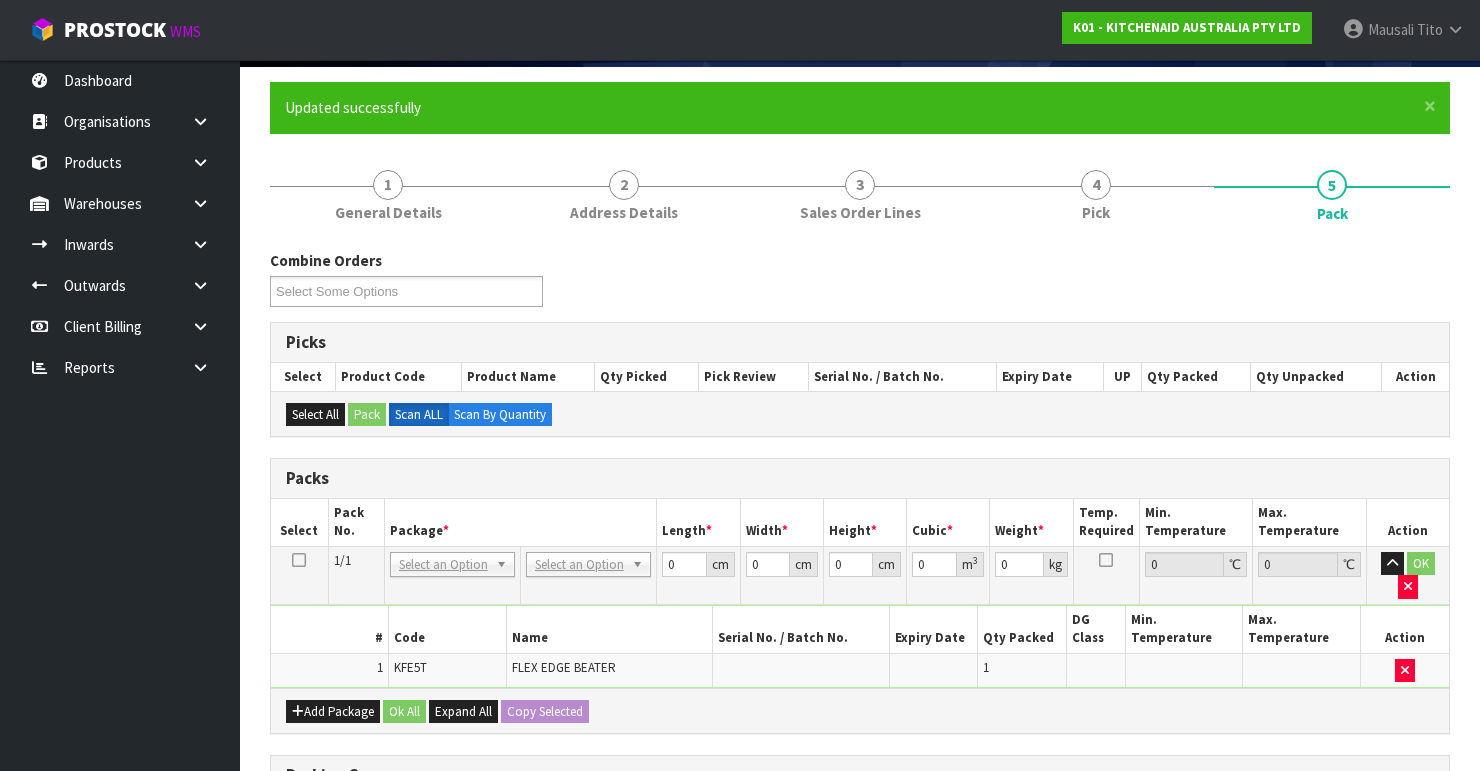 scroll, scrollTop: 320, scrollLeft: 0, axis: vertical 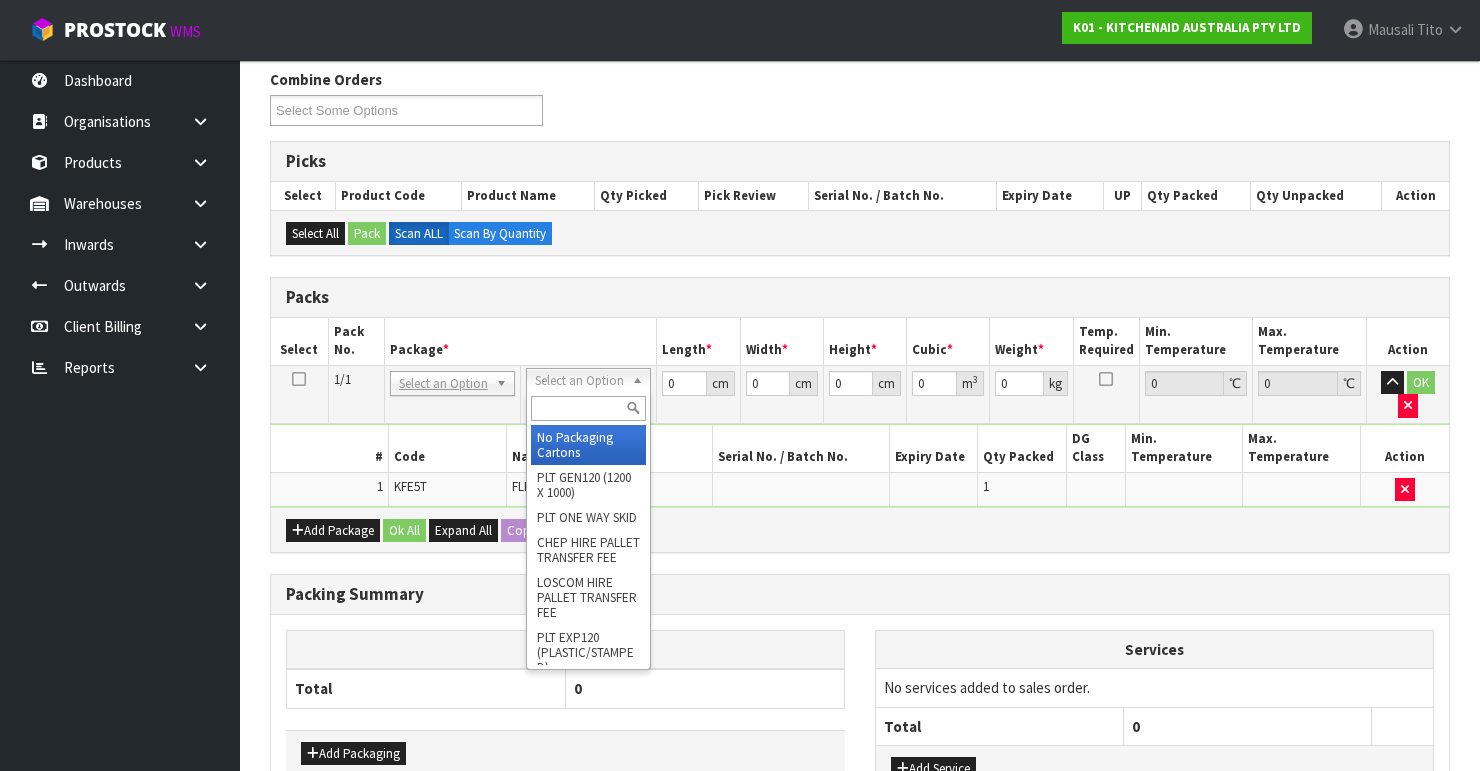 click at bounding box center [588, 408] 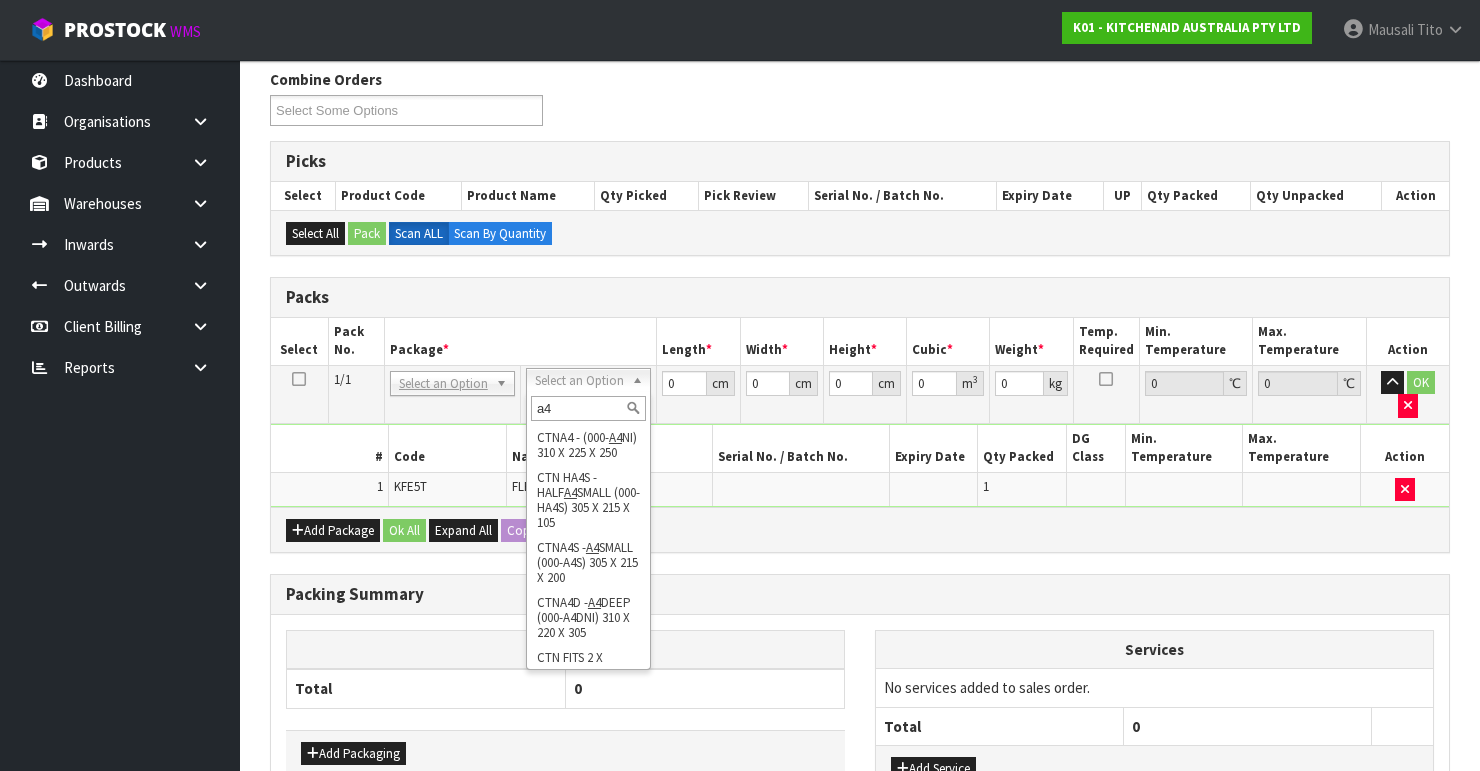 scroll, scrollTop: 320, scrollLeft: 0, axis: vertical 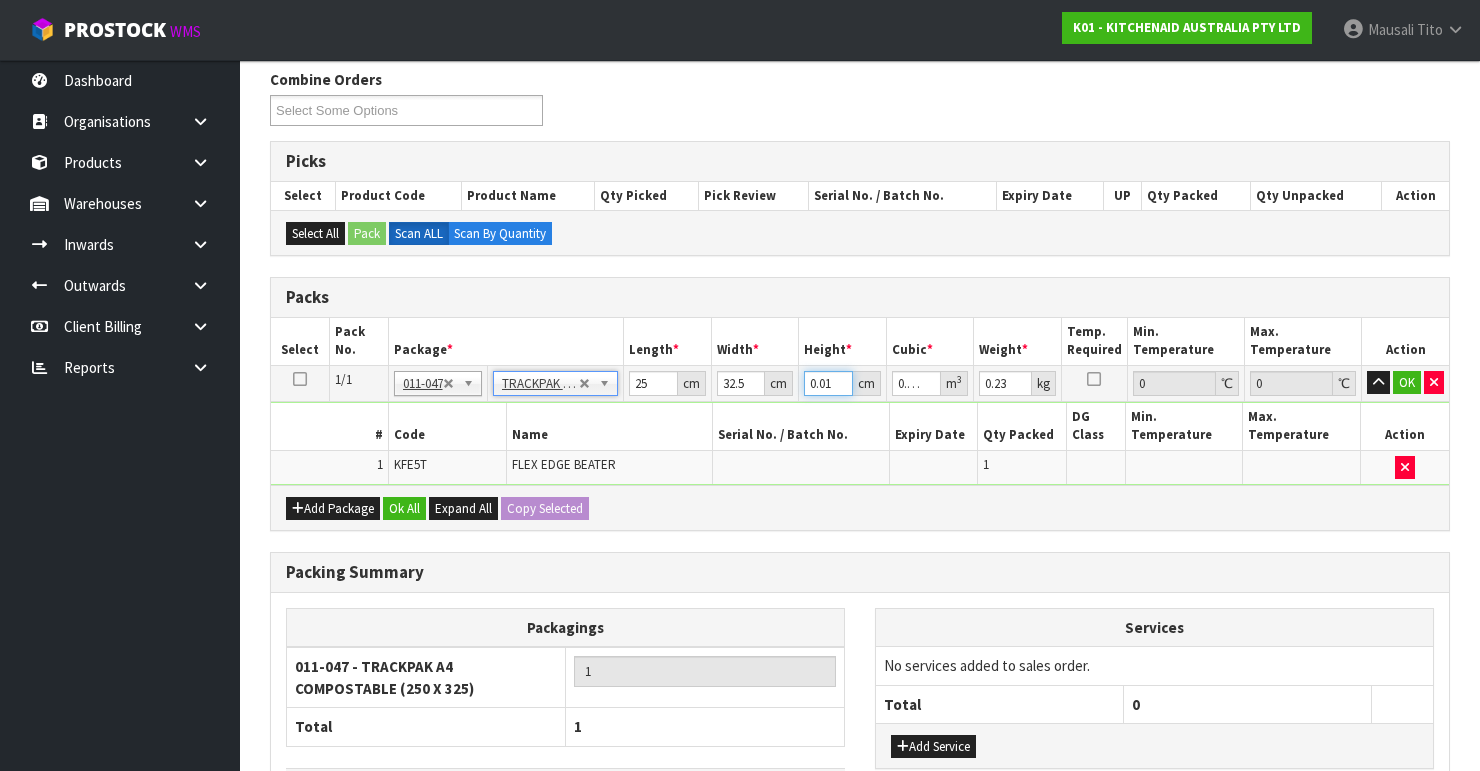 drag, startPoint x: 831, startPoint y: 378, endPoint x: 788, endPoint y: 384, distance: 43.416588 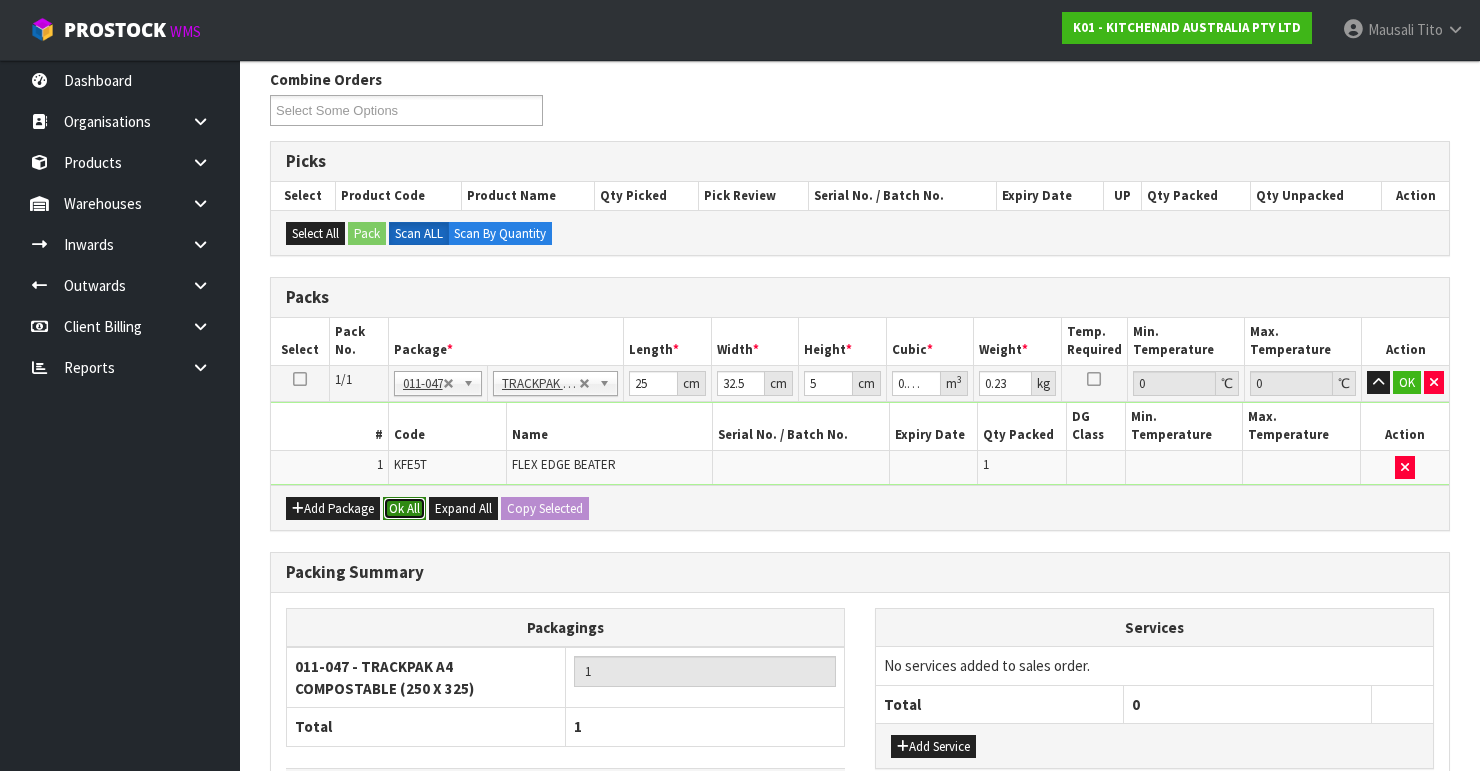 click on "Ok All" at bounding box center (404, 509) 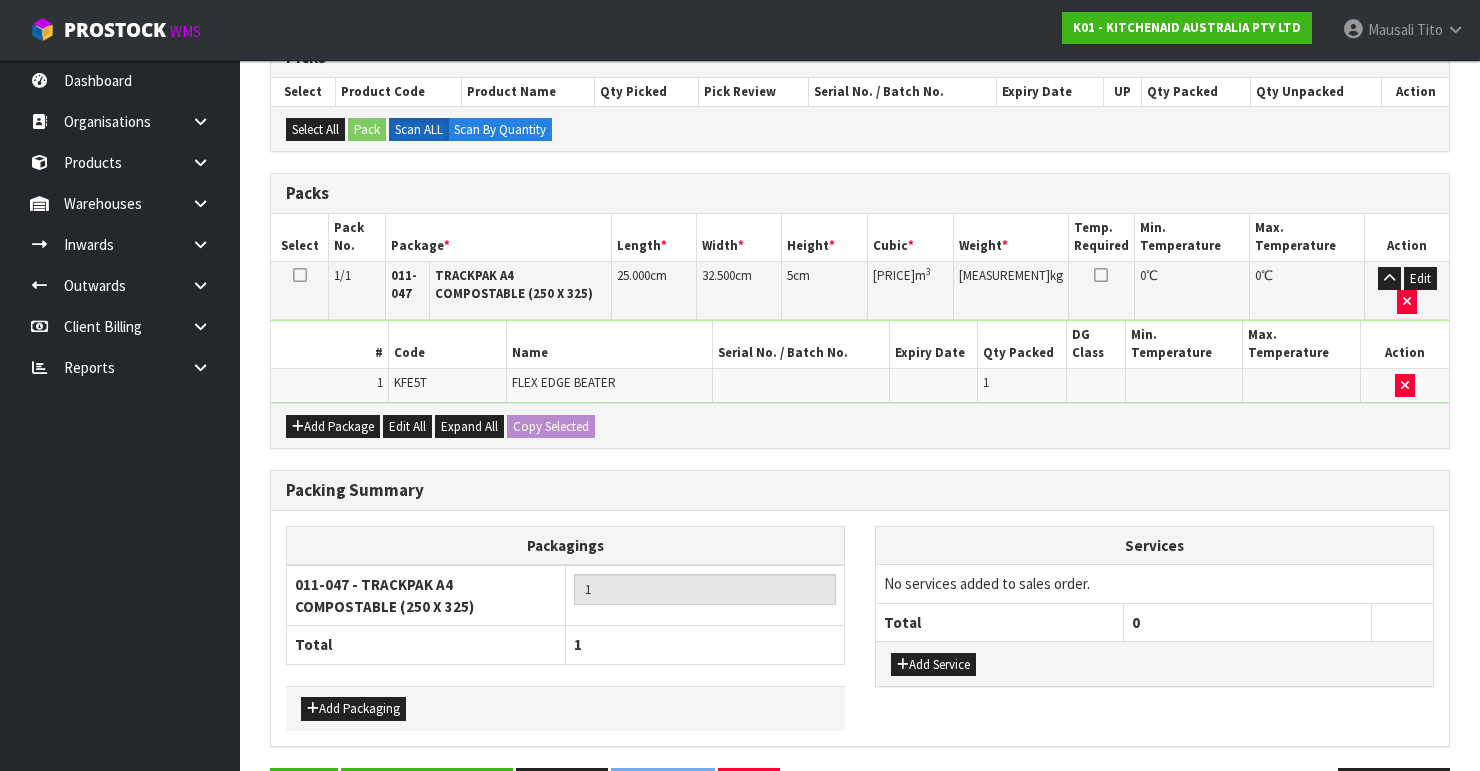 scroll, scrollTop: 484, scrollLeft: 0, axis: vertical 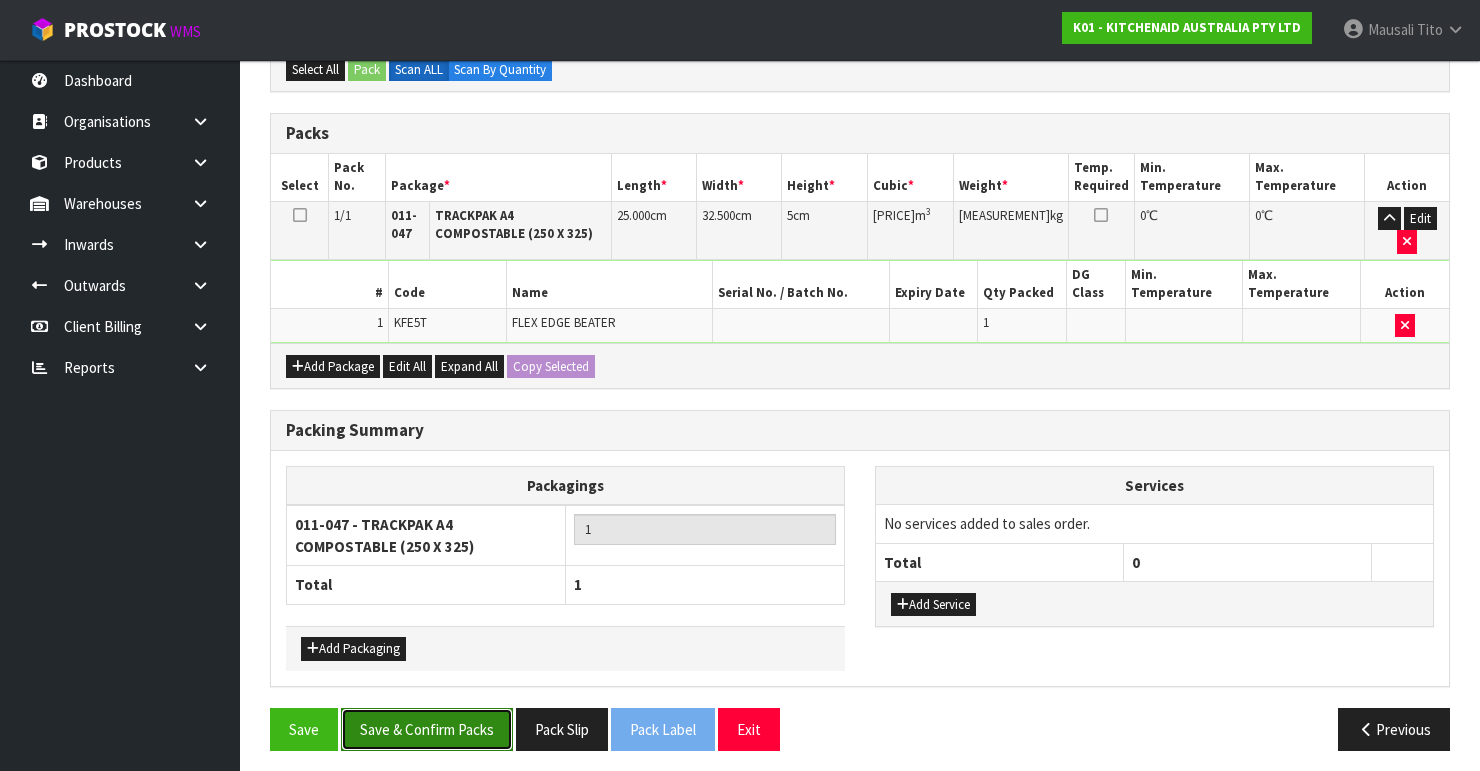 click on "Save & Confirm Packs" at bounding box center [427, 729] 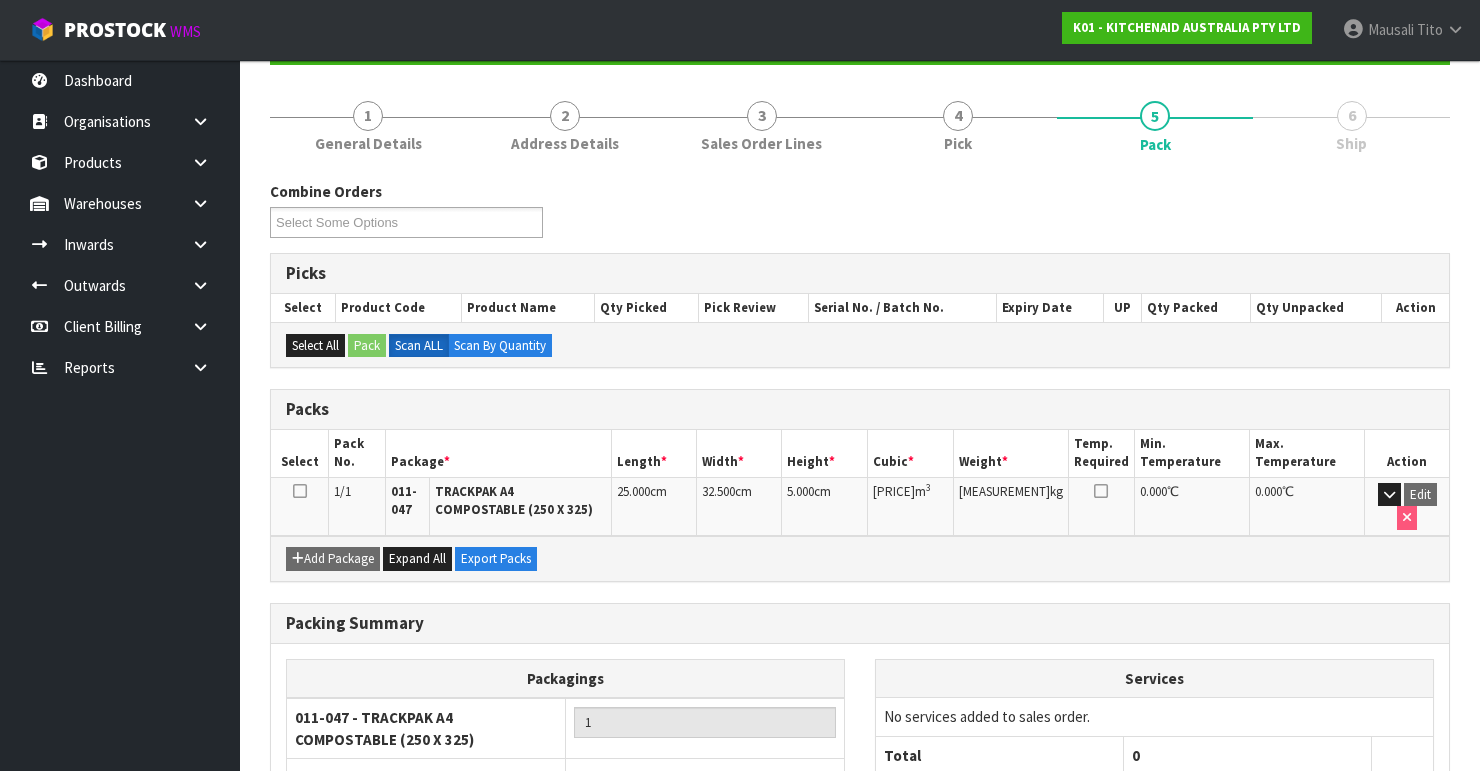 scroll, scrollTop: 358, scrollLeft: 0, axis: vertical 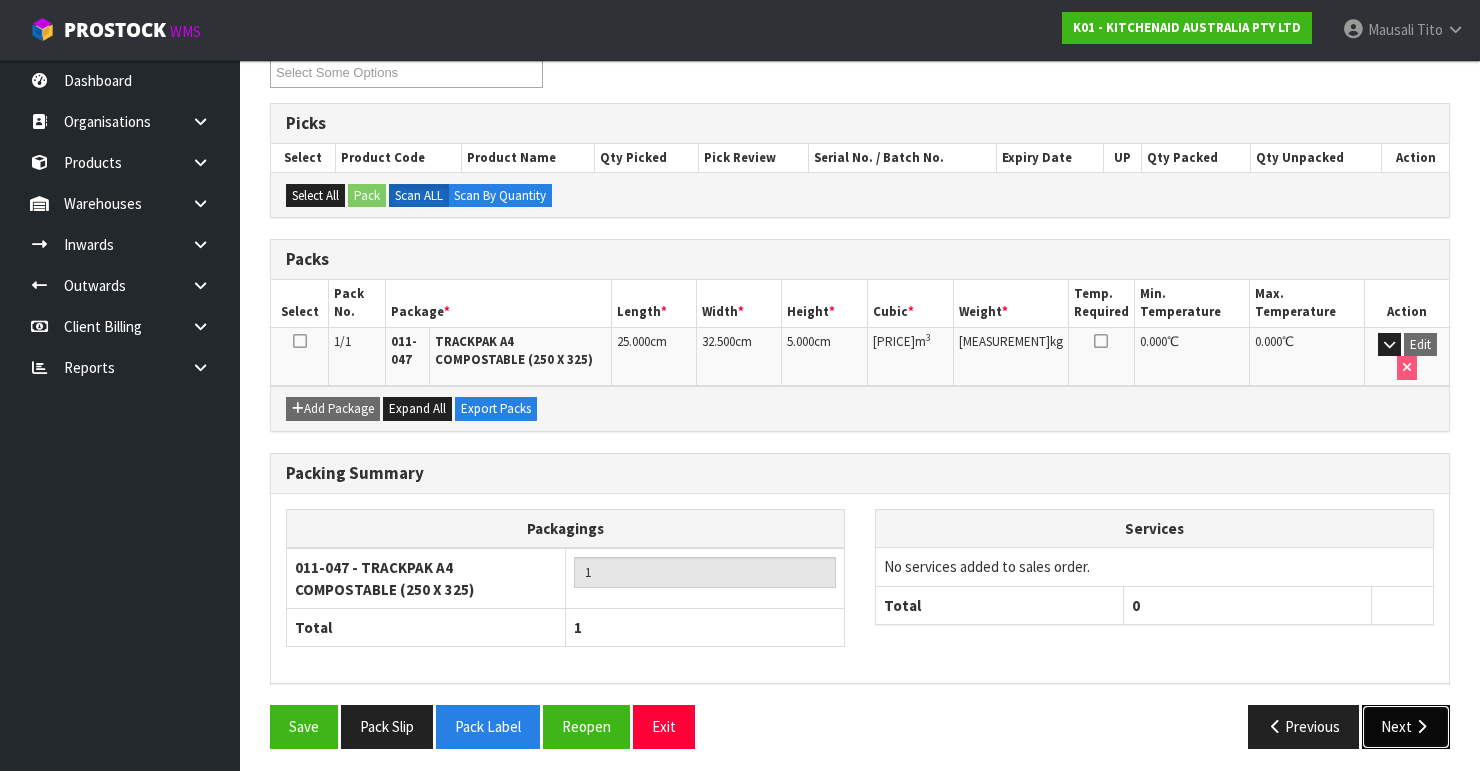 click on "Next" at bounding box center (1406, 726) 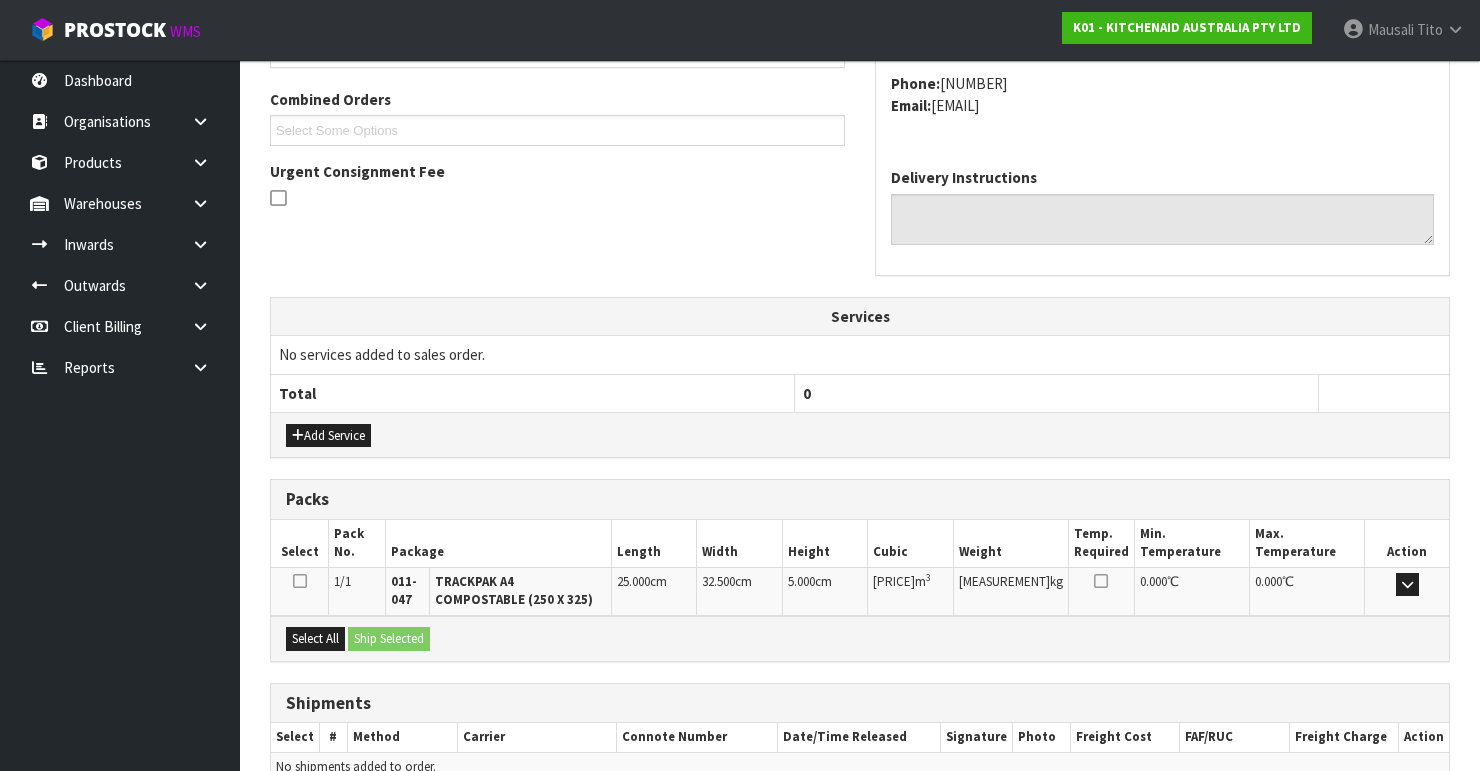 scroll, scrollTop: 597, scrollLeft: 0, axis: vertical 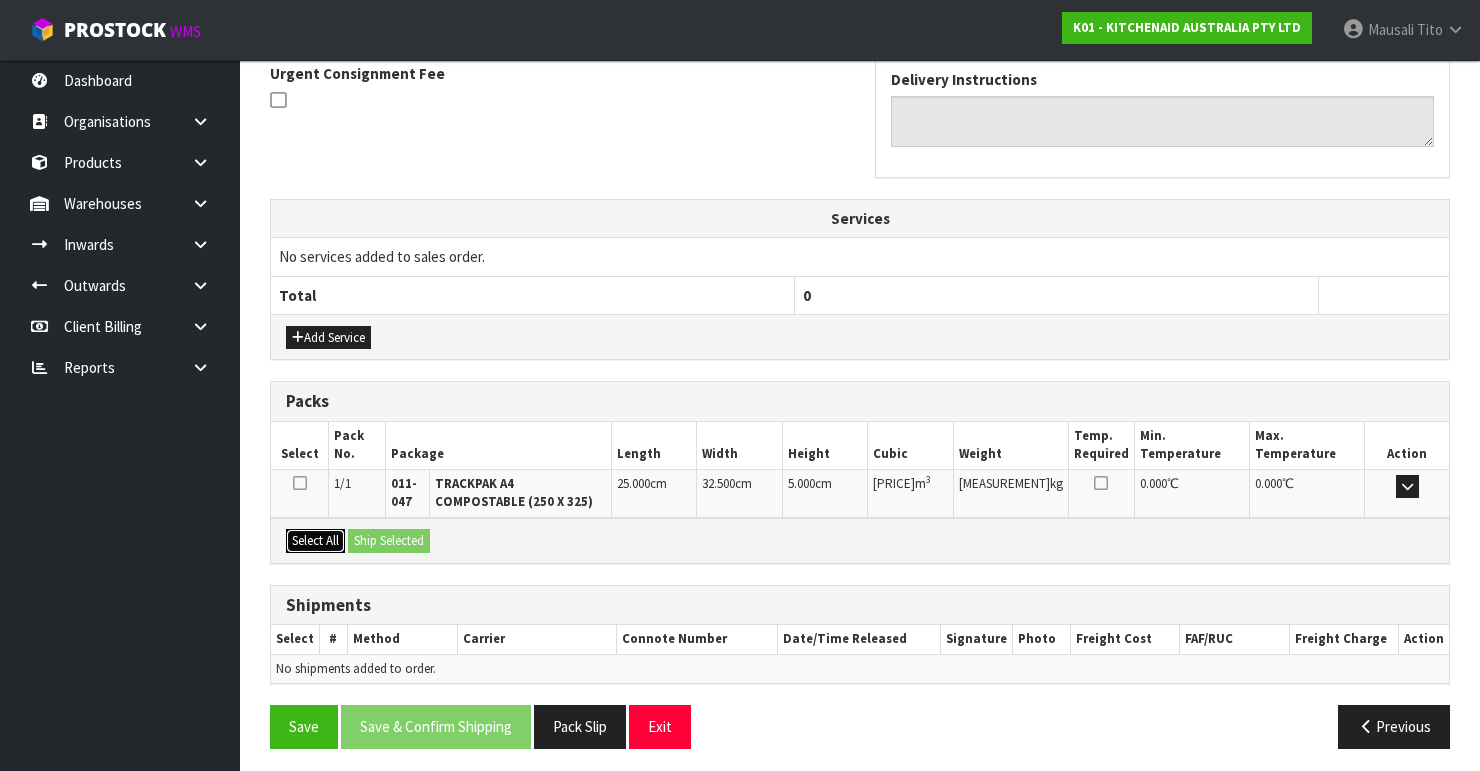 drag, startPoint x: 336, startPoint y: 529, endPoint x: 363, endPoint y: 528, distance: 27.018513 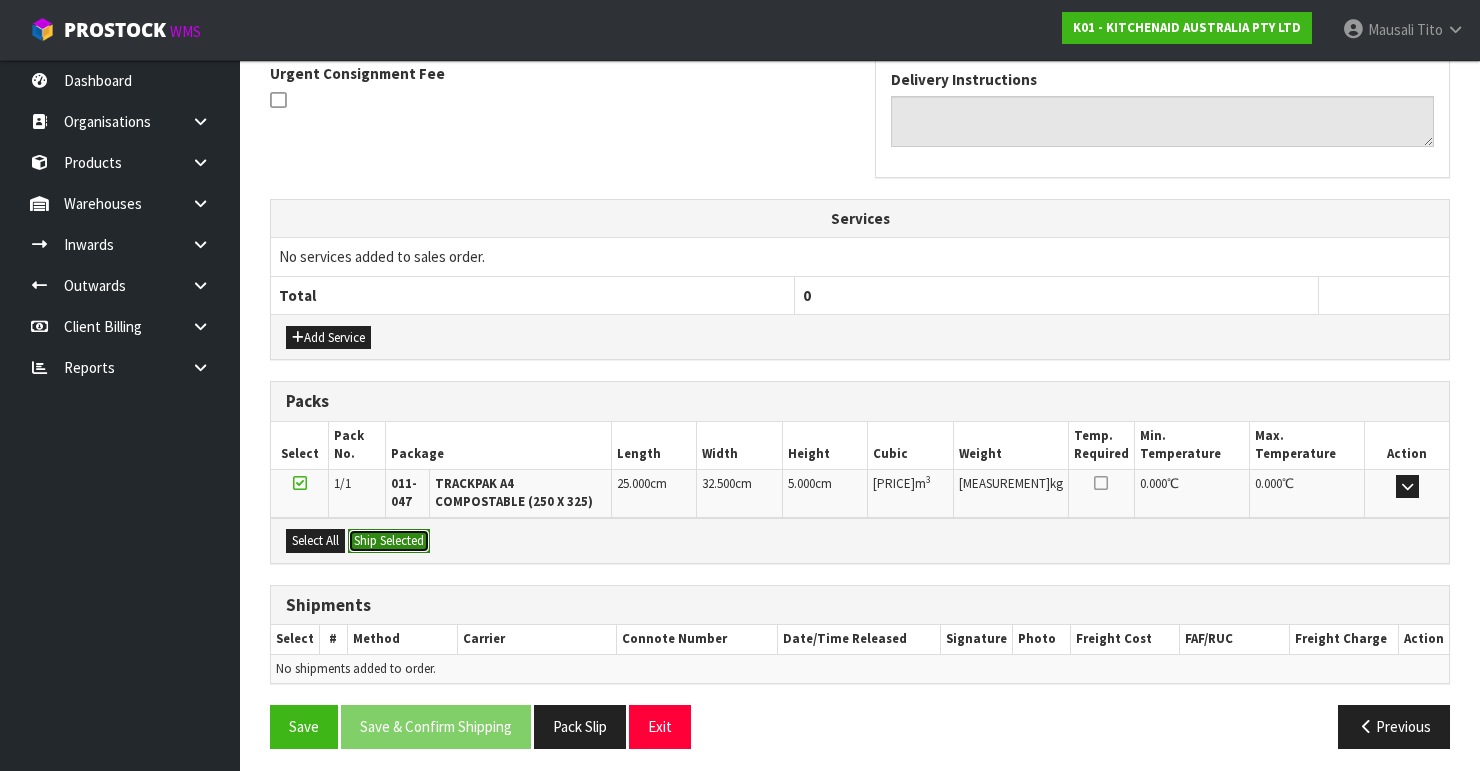 click on "Ship Selected" at bounding box center [389, 541] 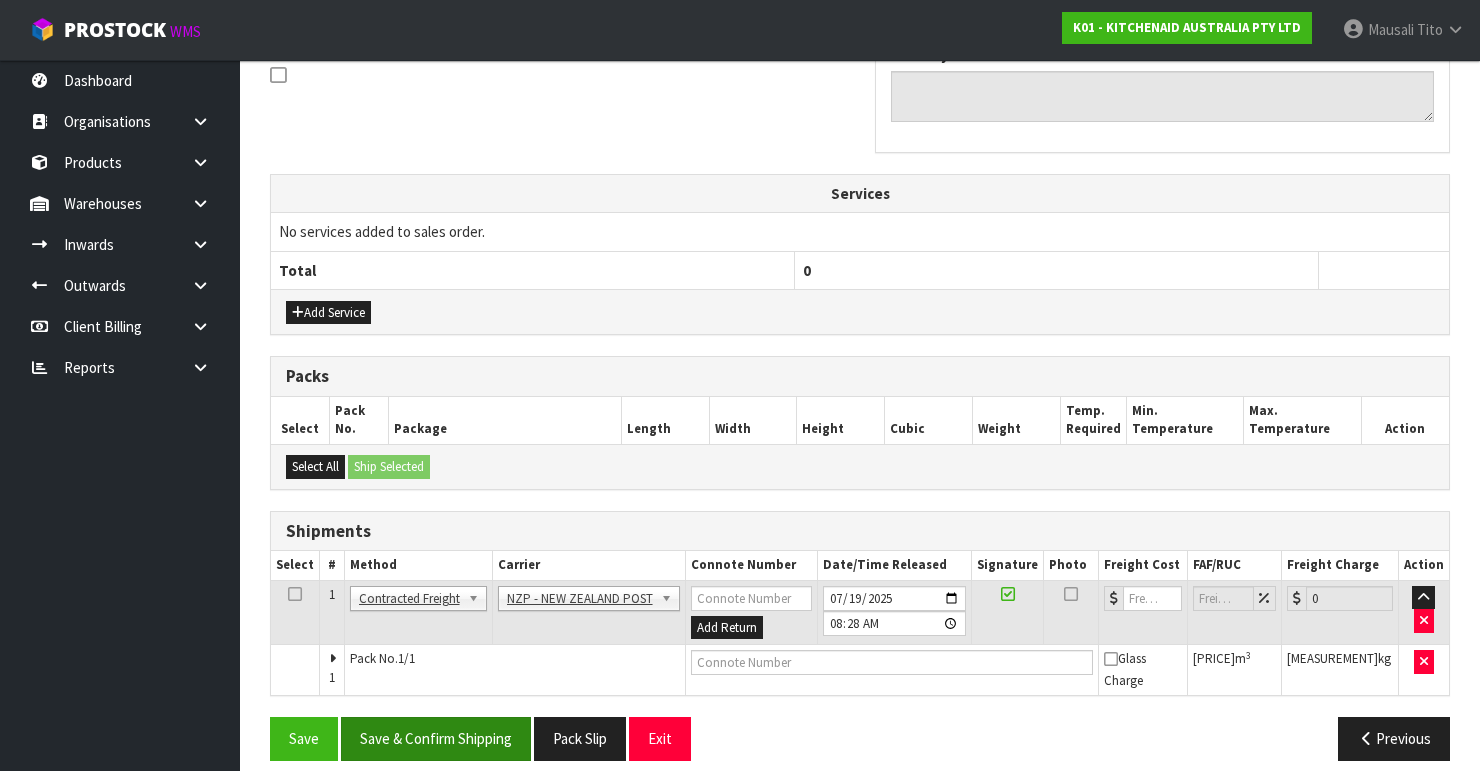scroll, scrollTop: 635, scrollLeft: 0, axis: vertical 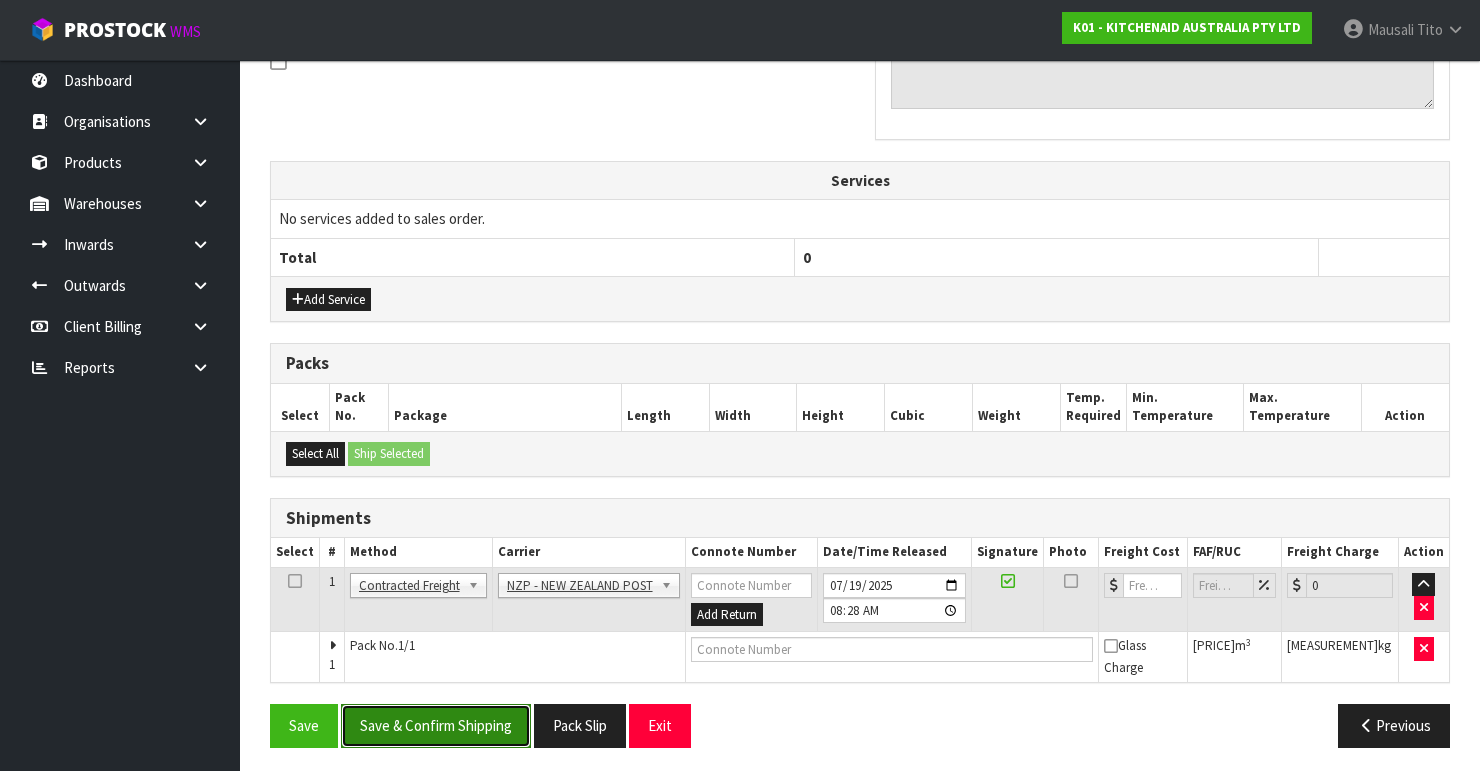 click on "Save & Confirm Shipping" at bounding box center [436, 725] 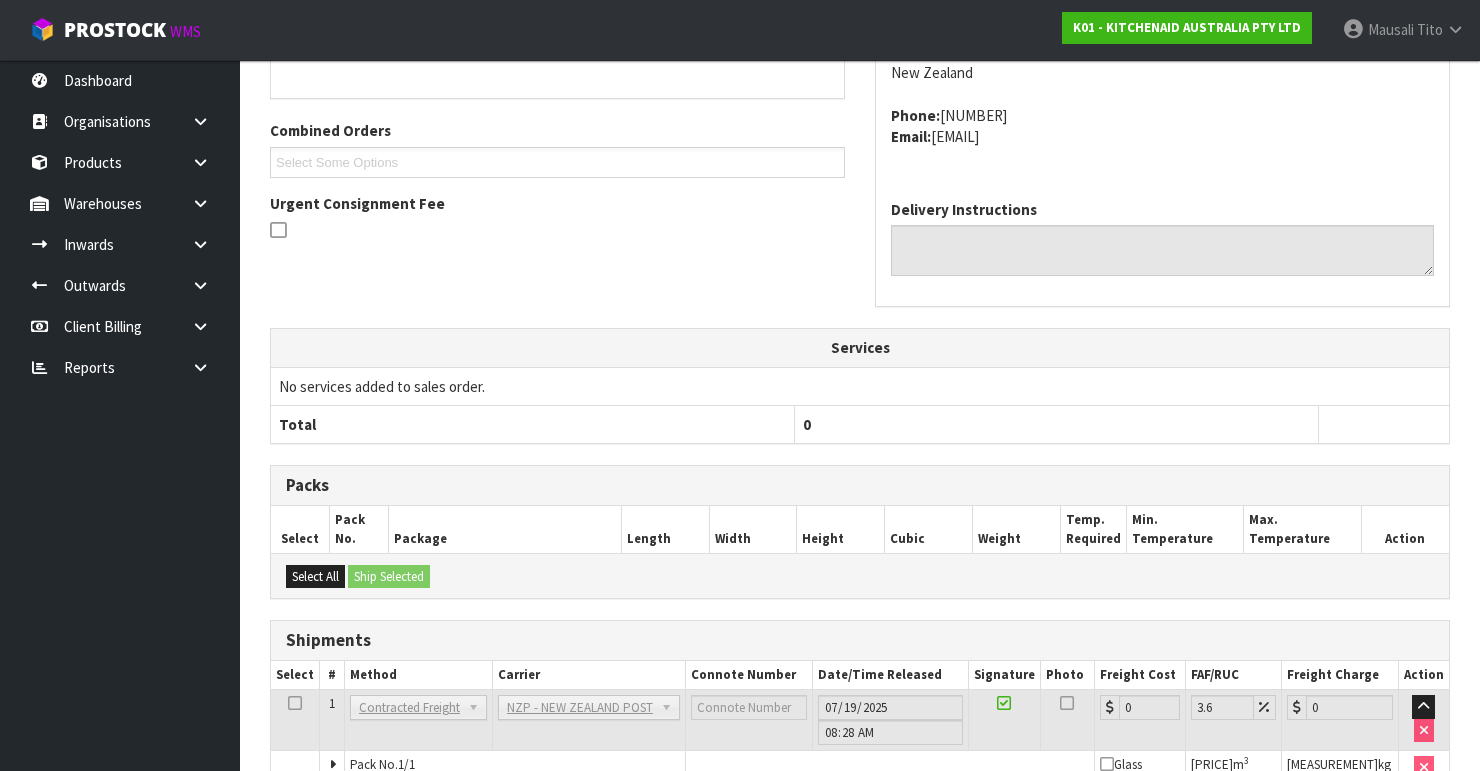 scroll, scrollTop: 605, scrollLeft: 0, axis: vertical 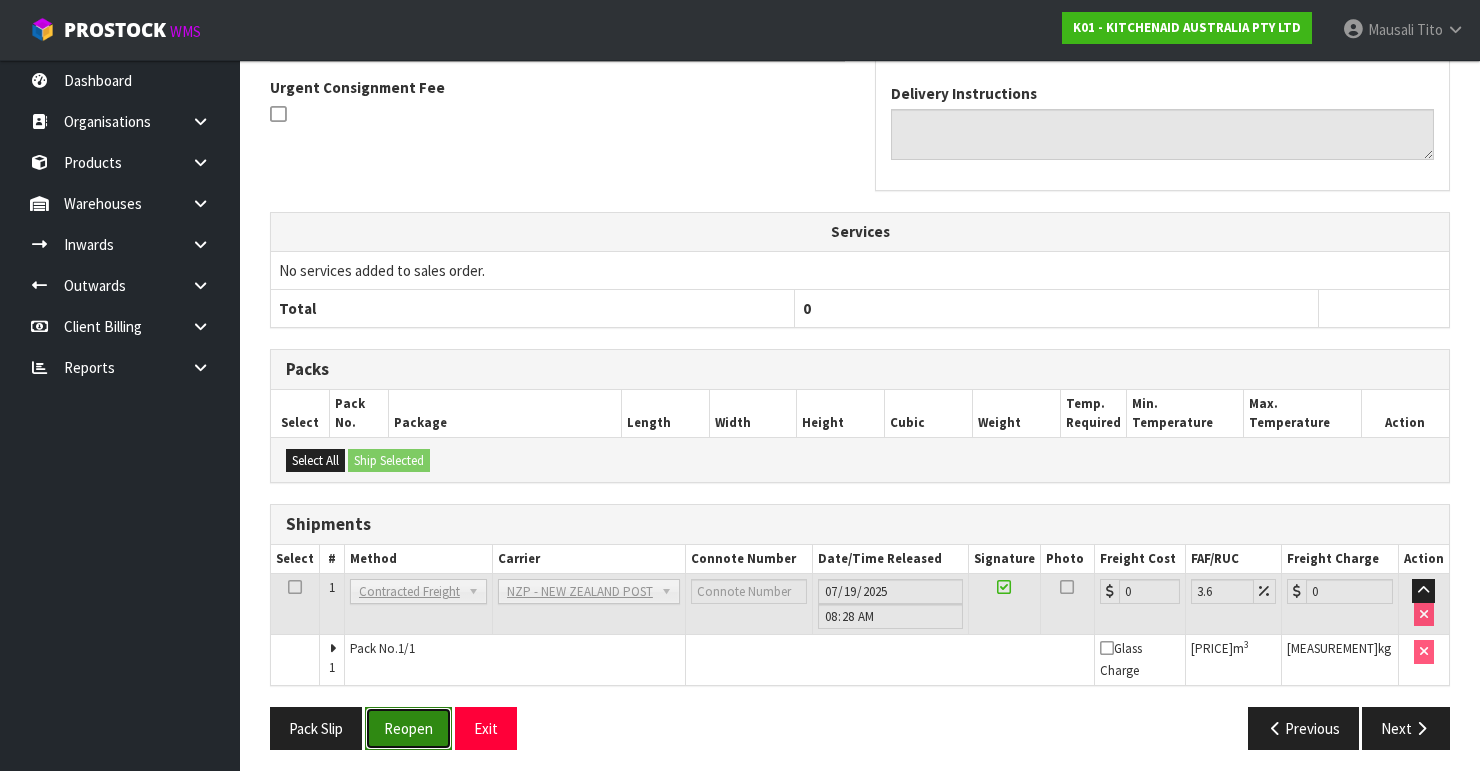 click on "Reopen" at bounding box center (408, 728) 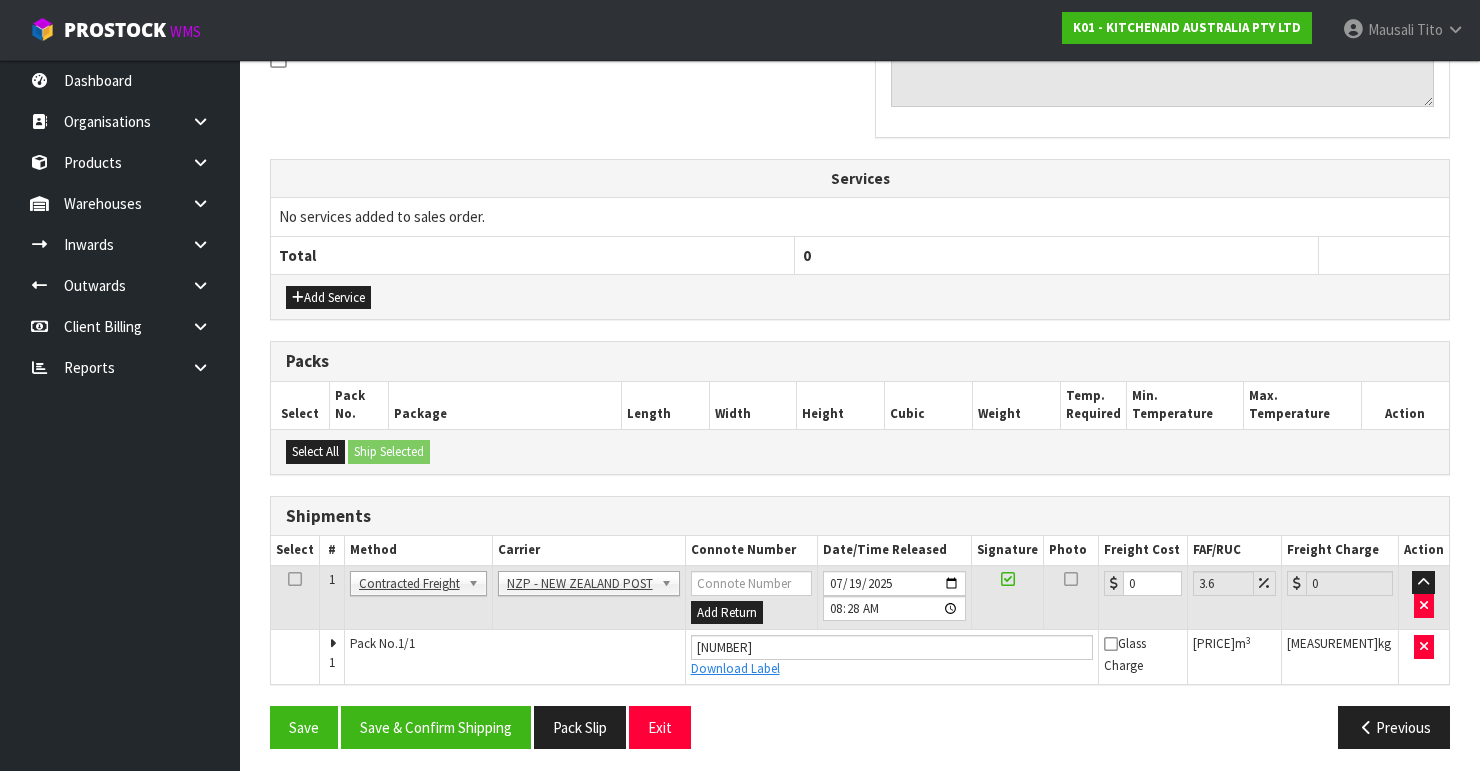 scroll, scrollTop: 638, scrollLeft: 0, axis: vertical 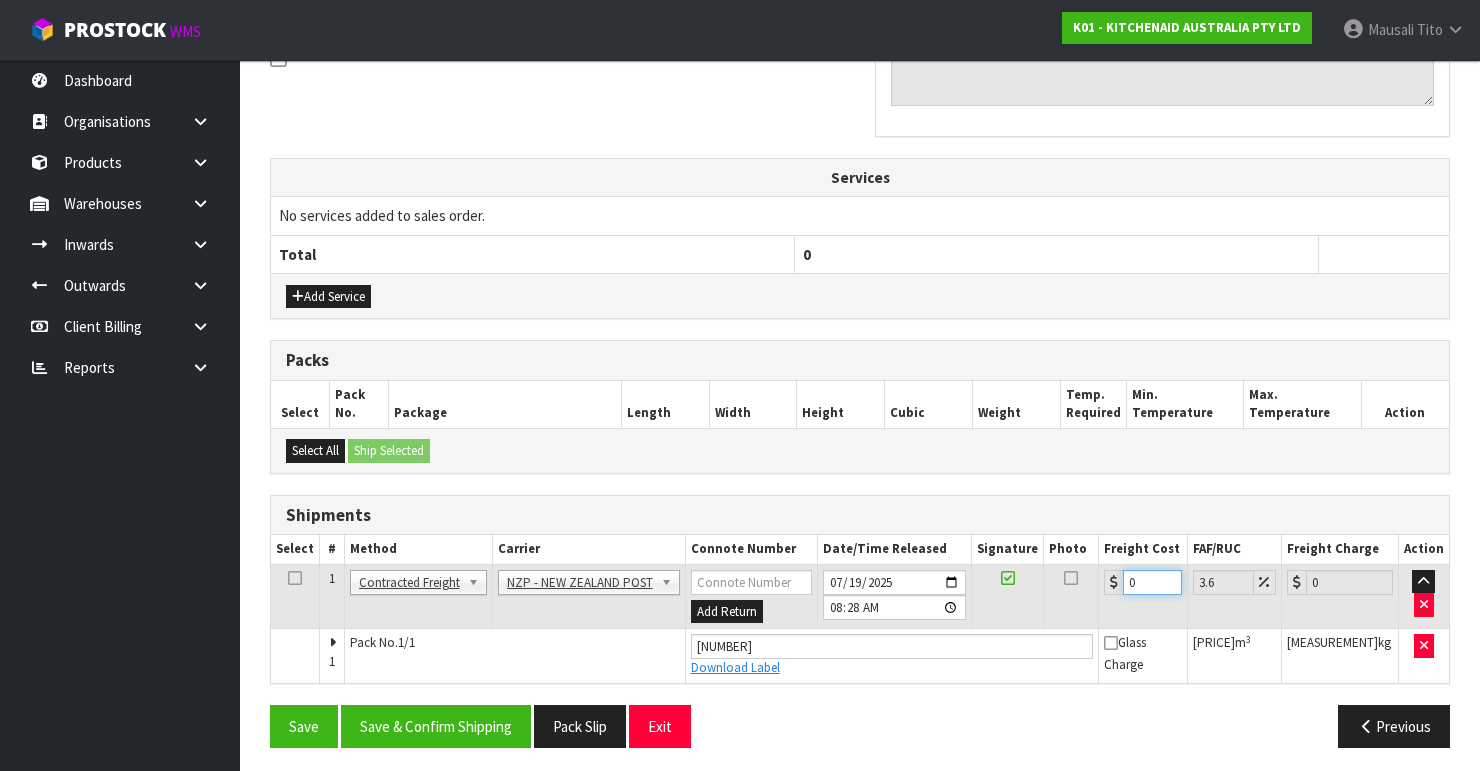 drag, startPoint x: 1152, startPoint y: 580, endPoint x: 1112, endPoint y: 587, distance: 40.60788 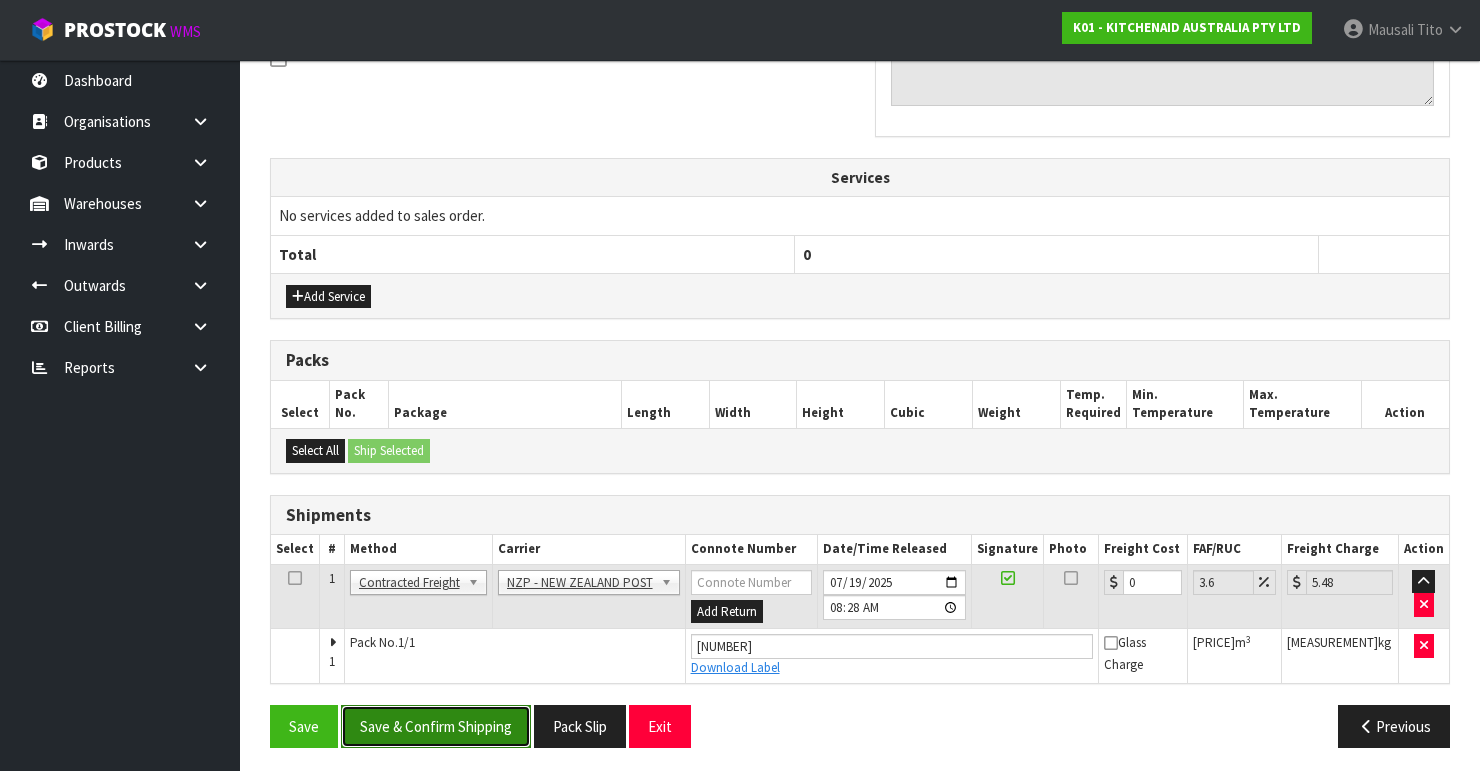 click on "Save & Confirm Shipping" at bounding box center [436, 726] 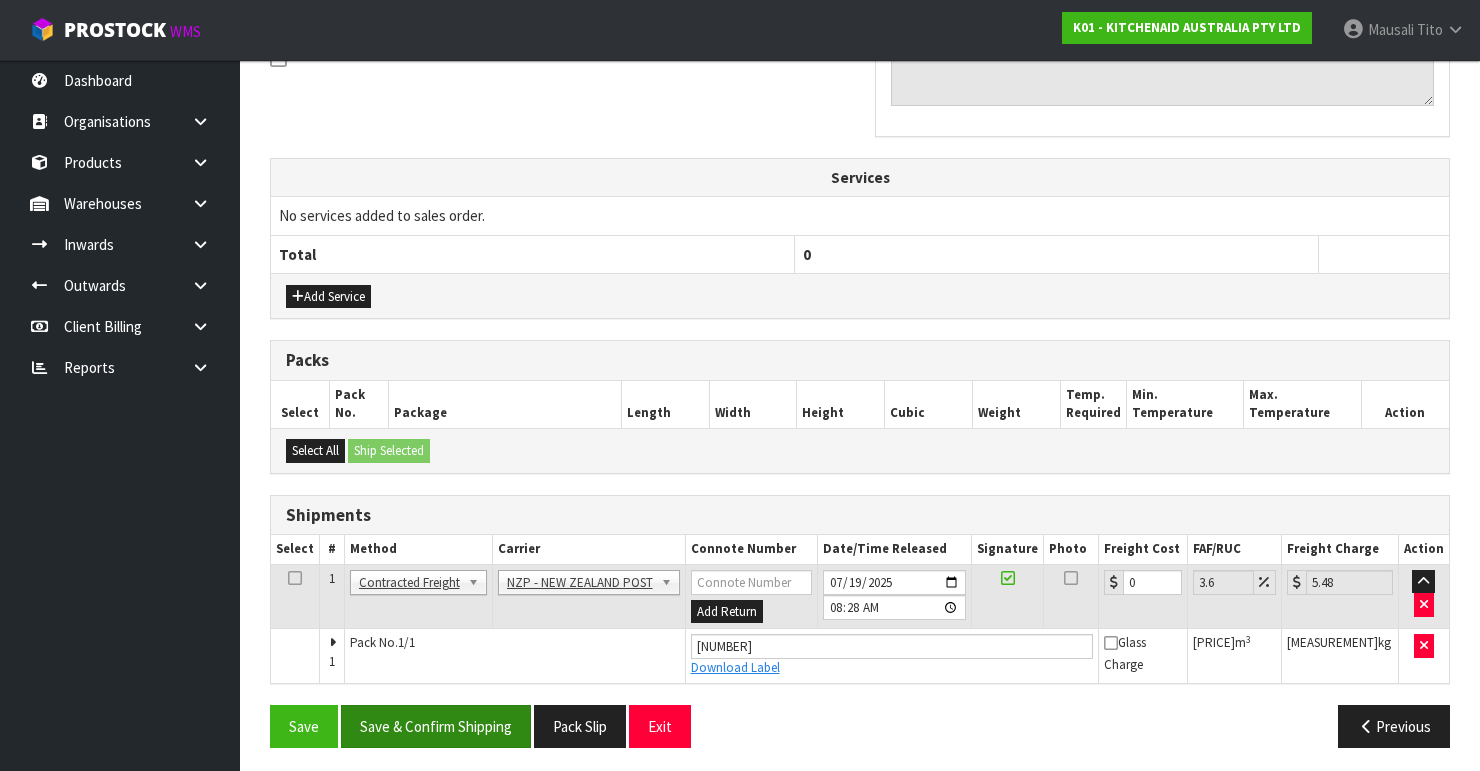 scroll, scrollTop: 0, scrollLeft: 0, axis: both 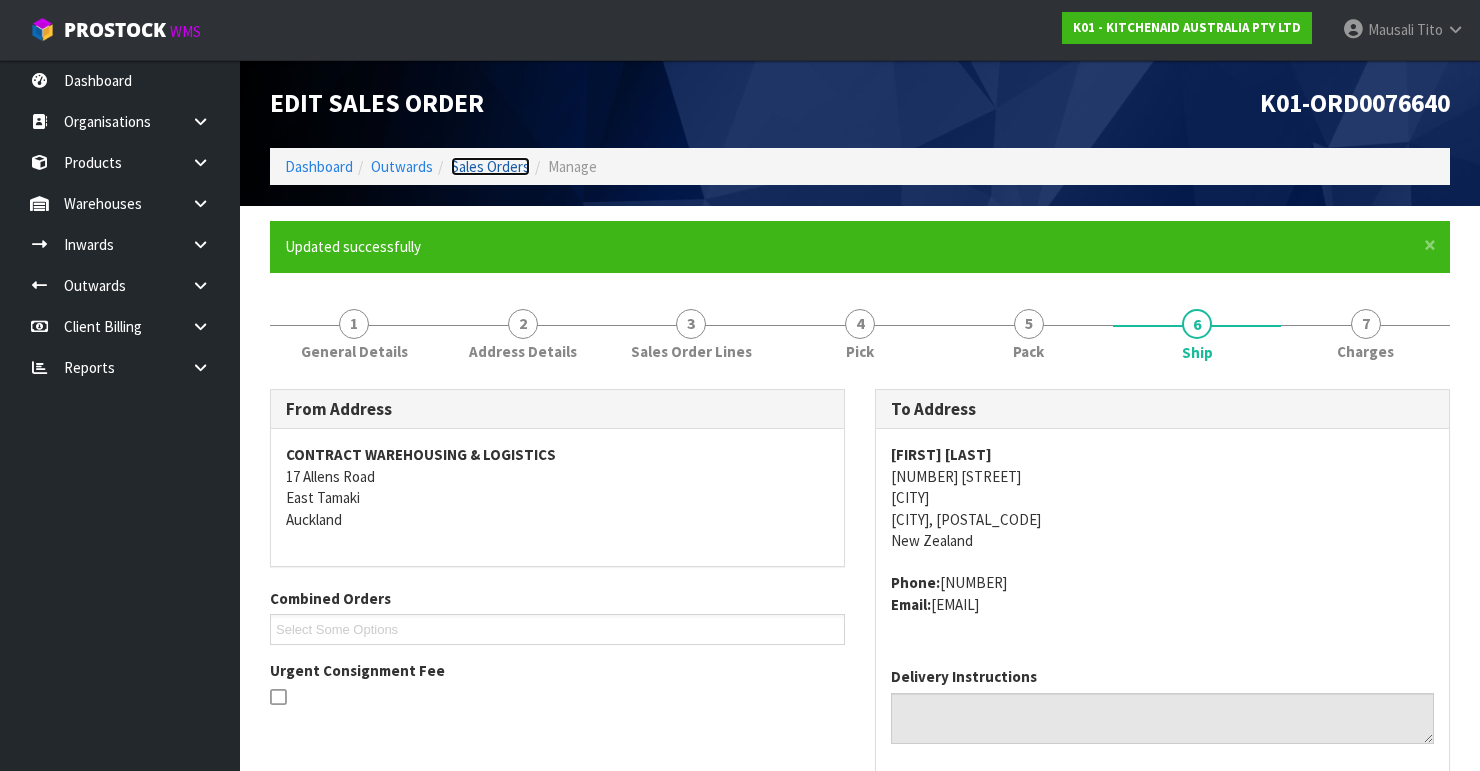 click on "Sales Orders" at bounding box center (490, 166) 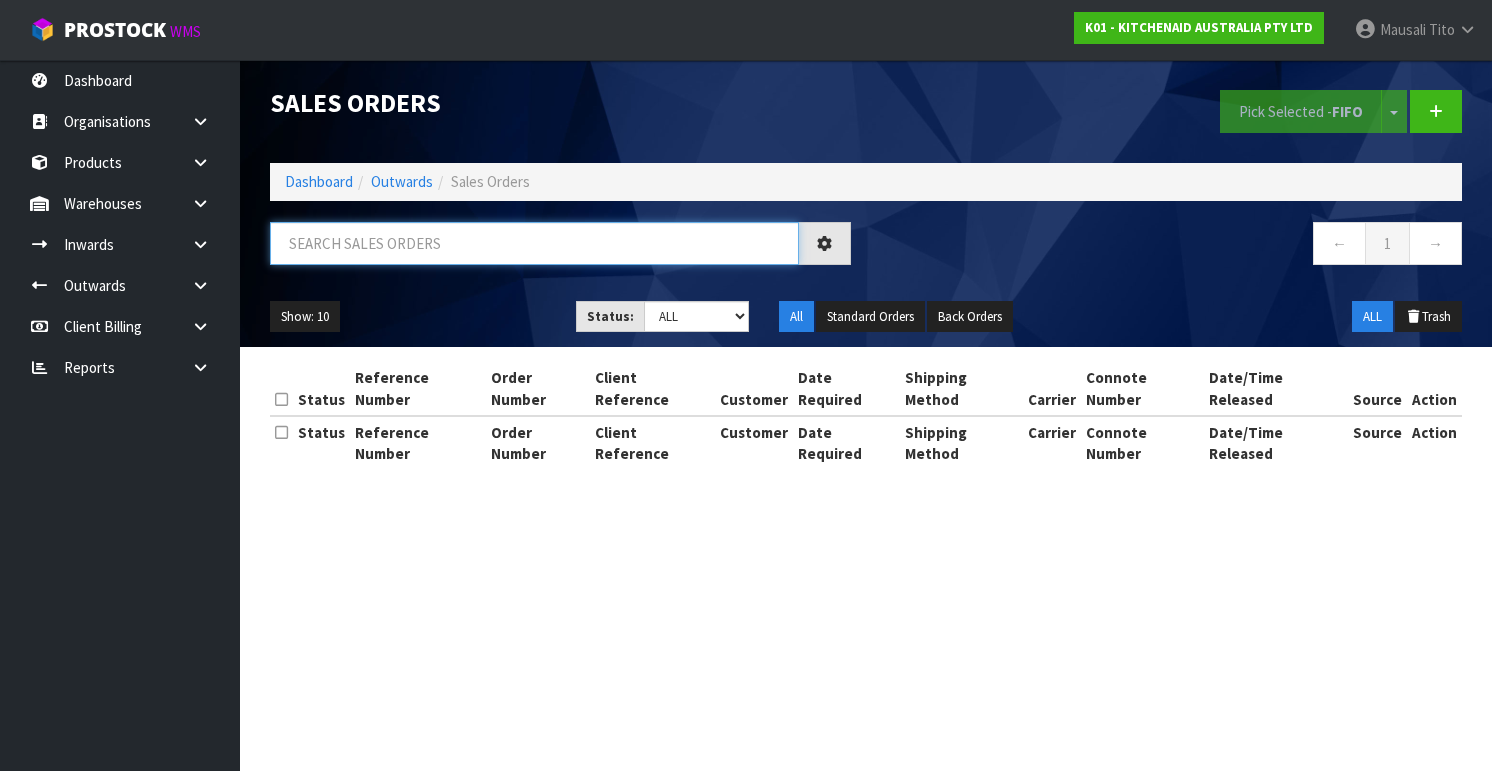 click at bounding box center (534, 243) 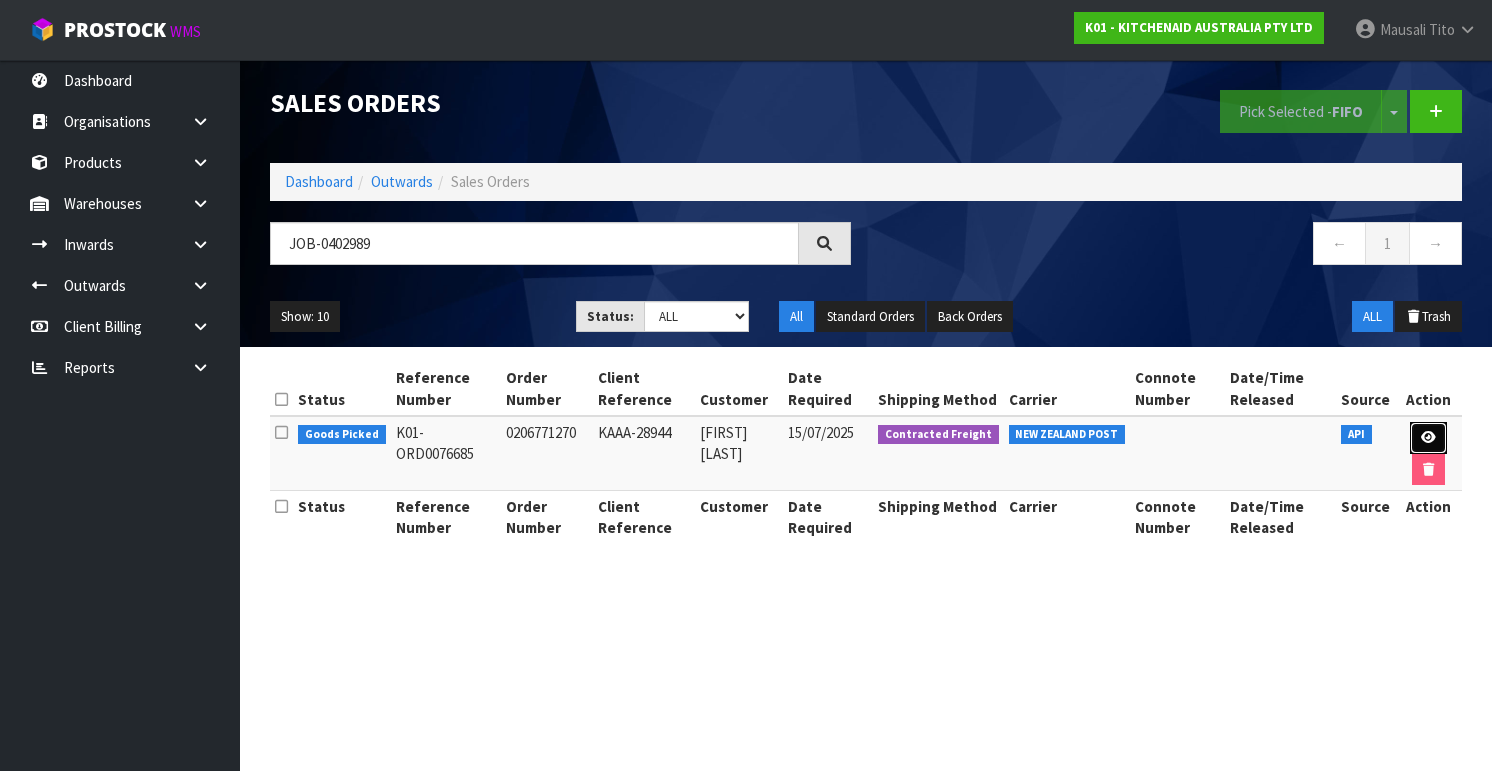 click at bounding box center (1428, 438) 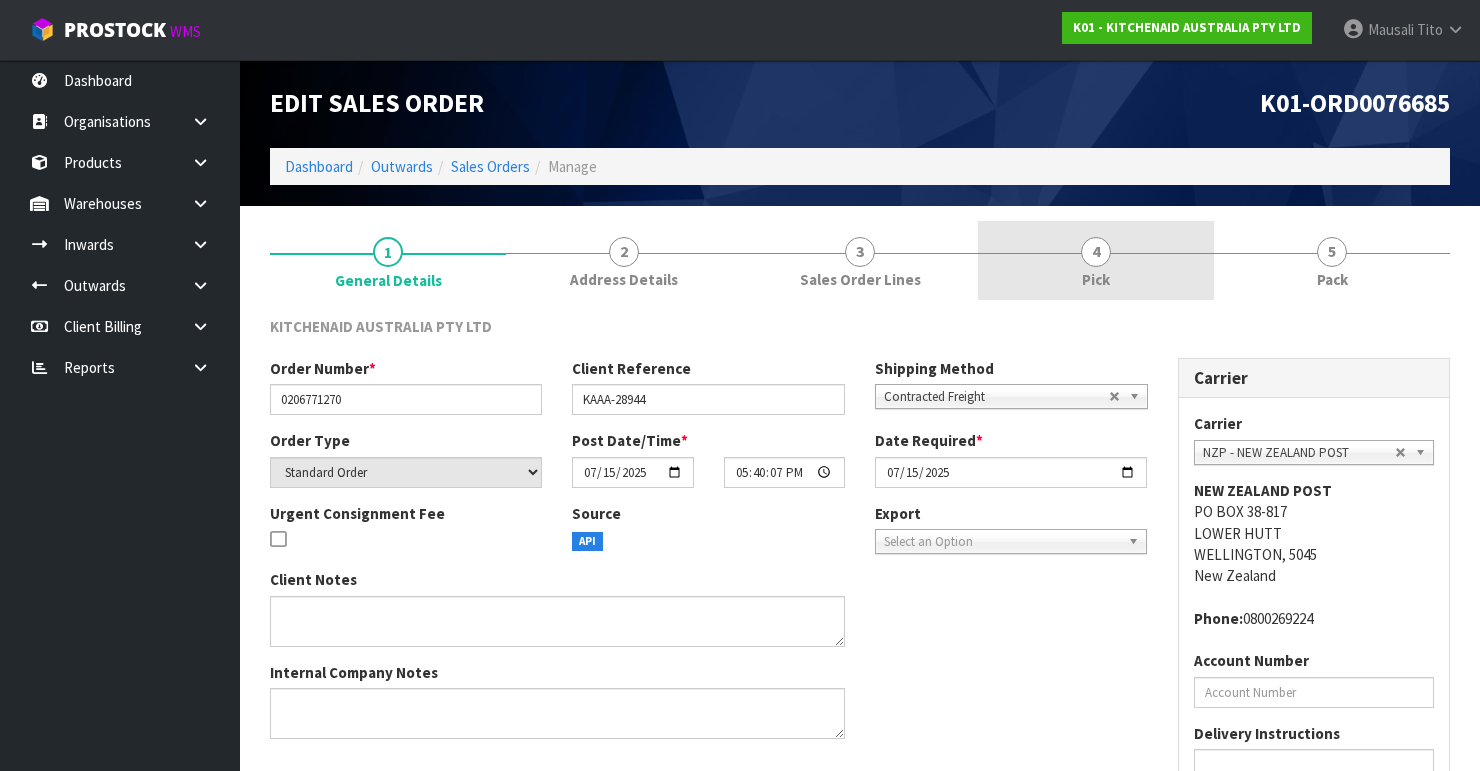 click on "4" at bounding box center [1096, 252] 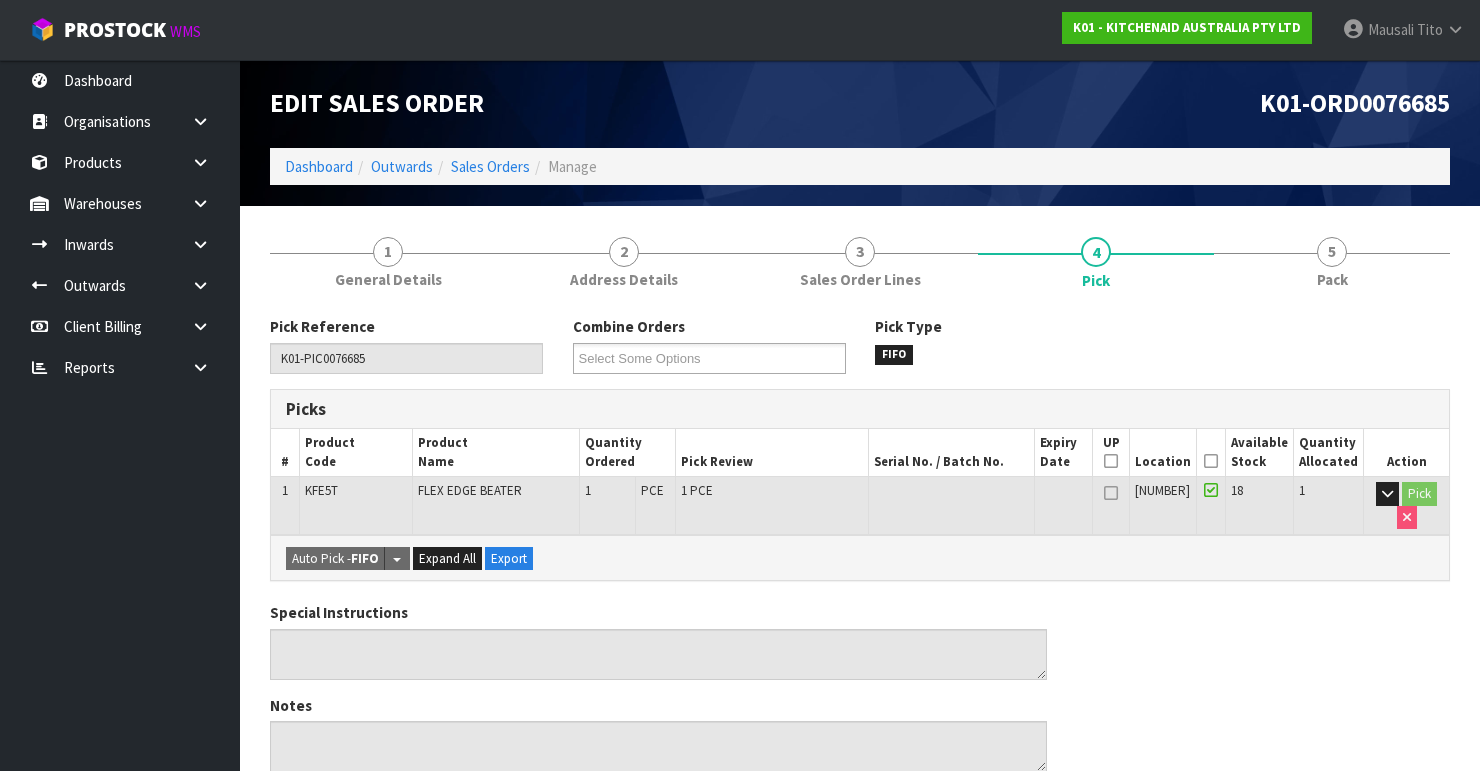 click at bounding box center (1211, 461) 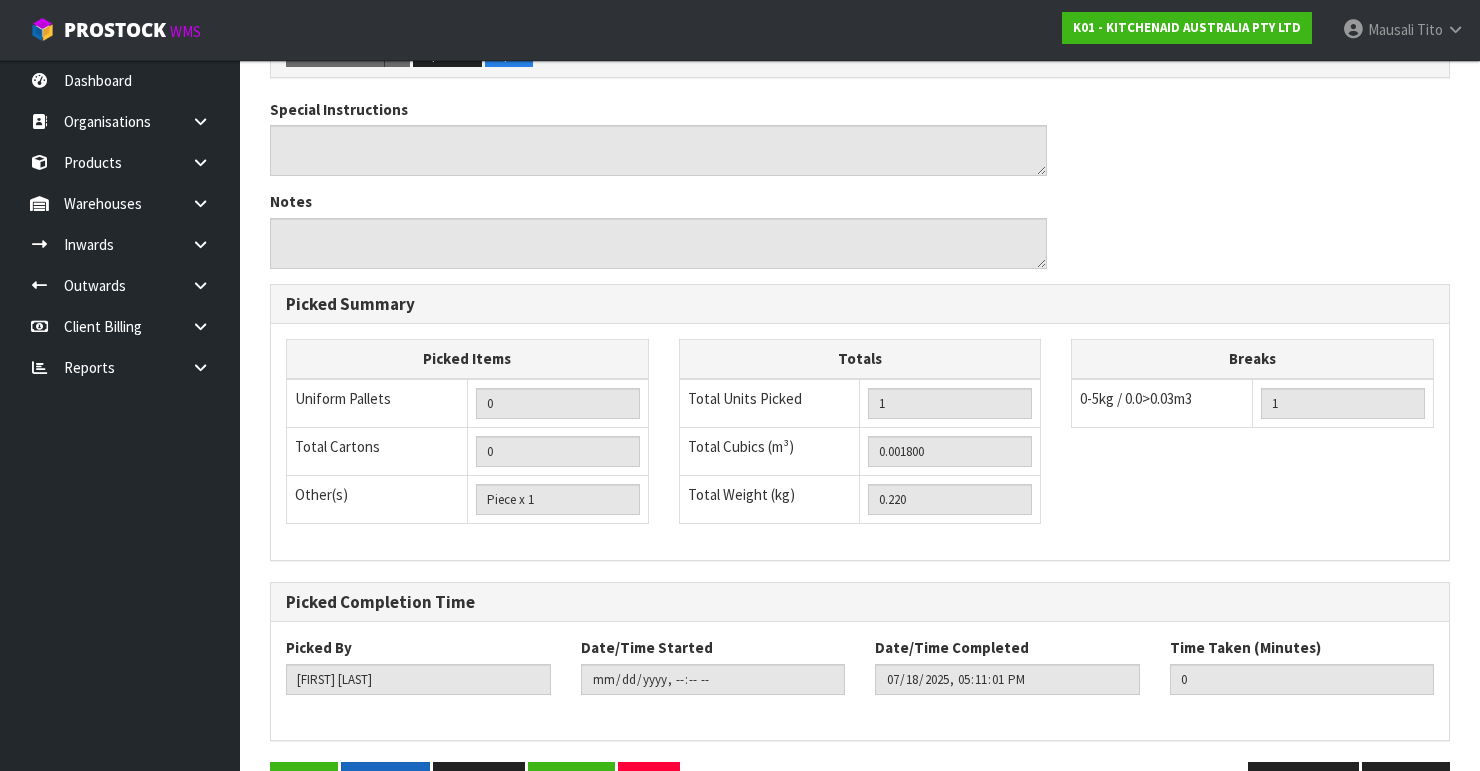 scroll, scrollTop: 633, scrollLeft: 0, axis: vertical 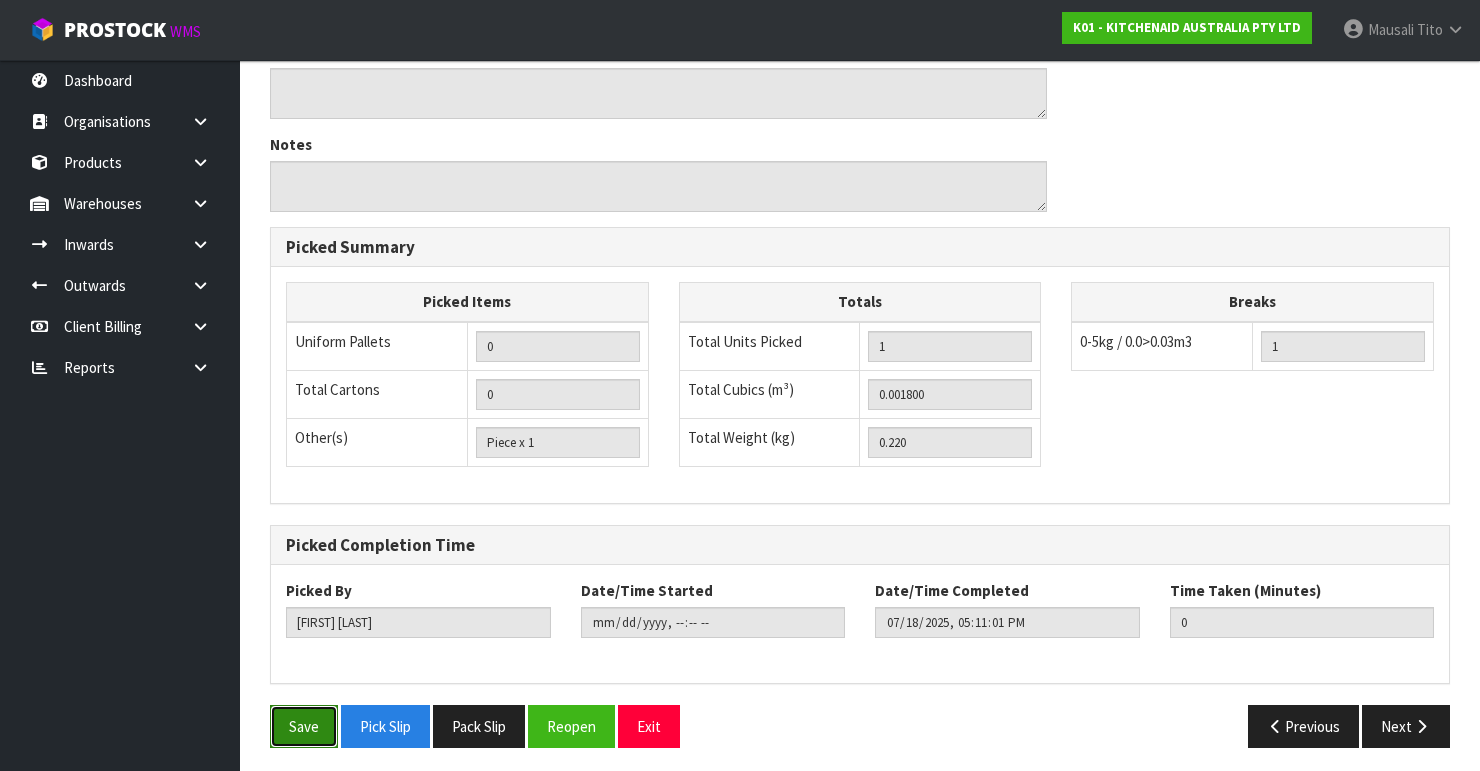 click on "Save" at bounding box center [304, 726] 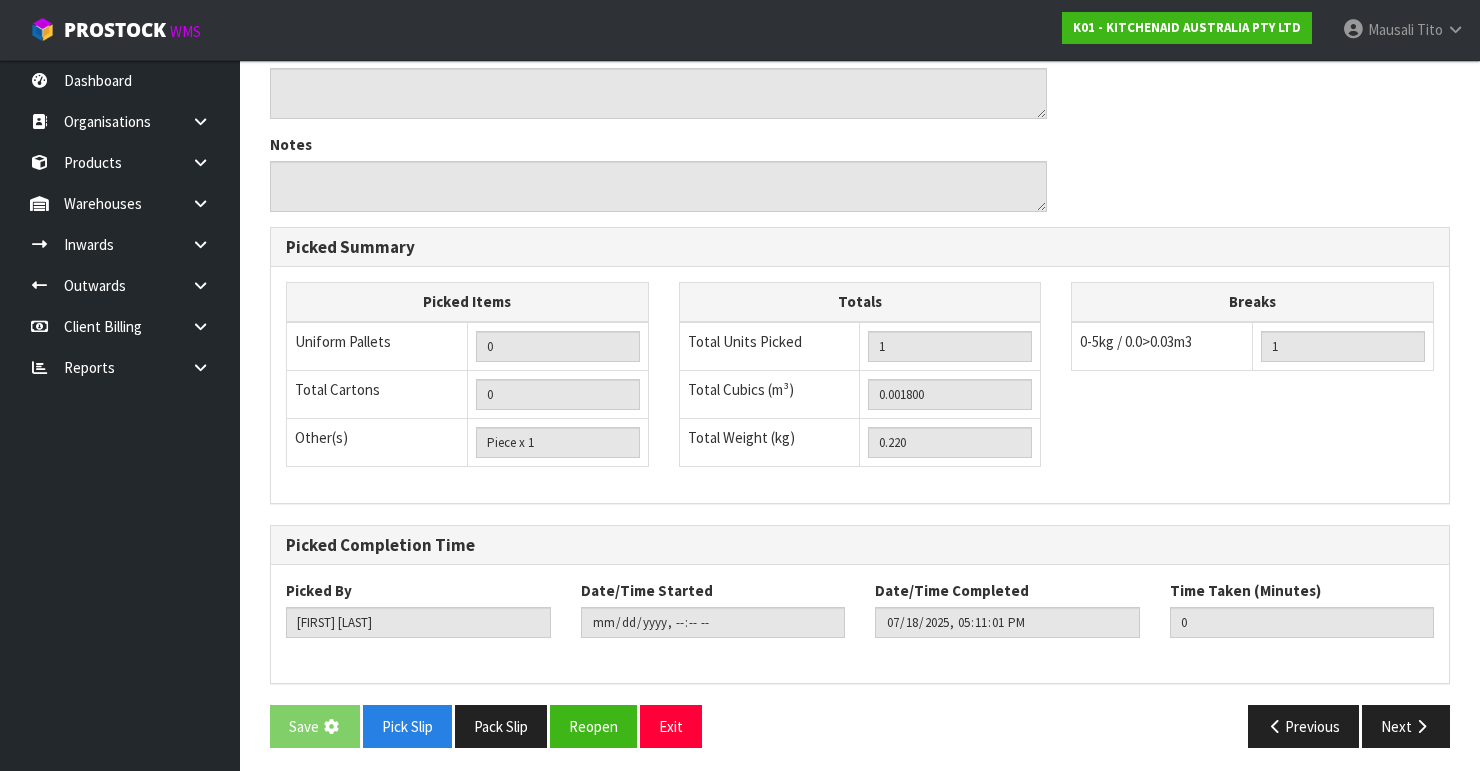 scroll, scrollTop: 0, scrollLeft: 0, axis: both 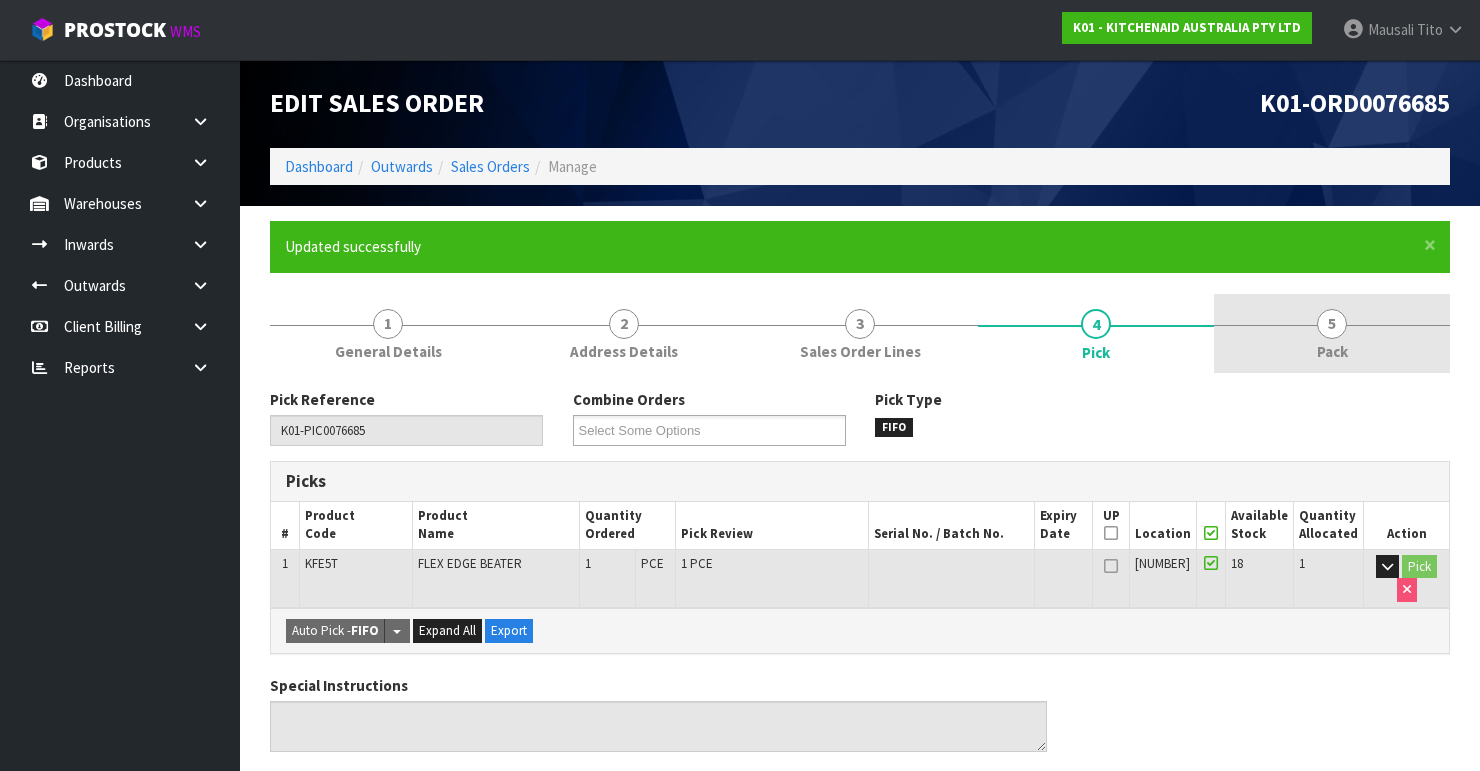 click on "5
Pack" at bounding box center (1332, 333) 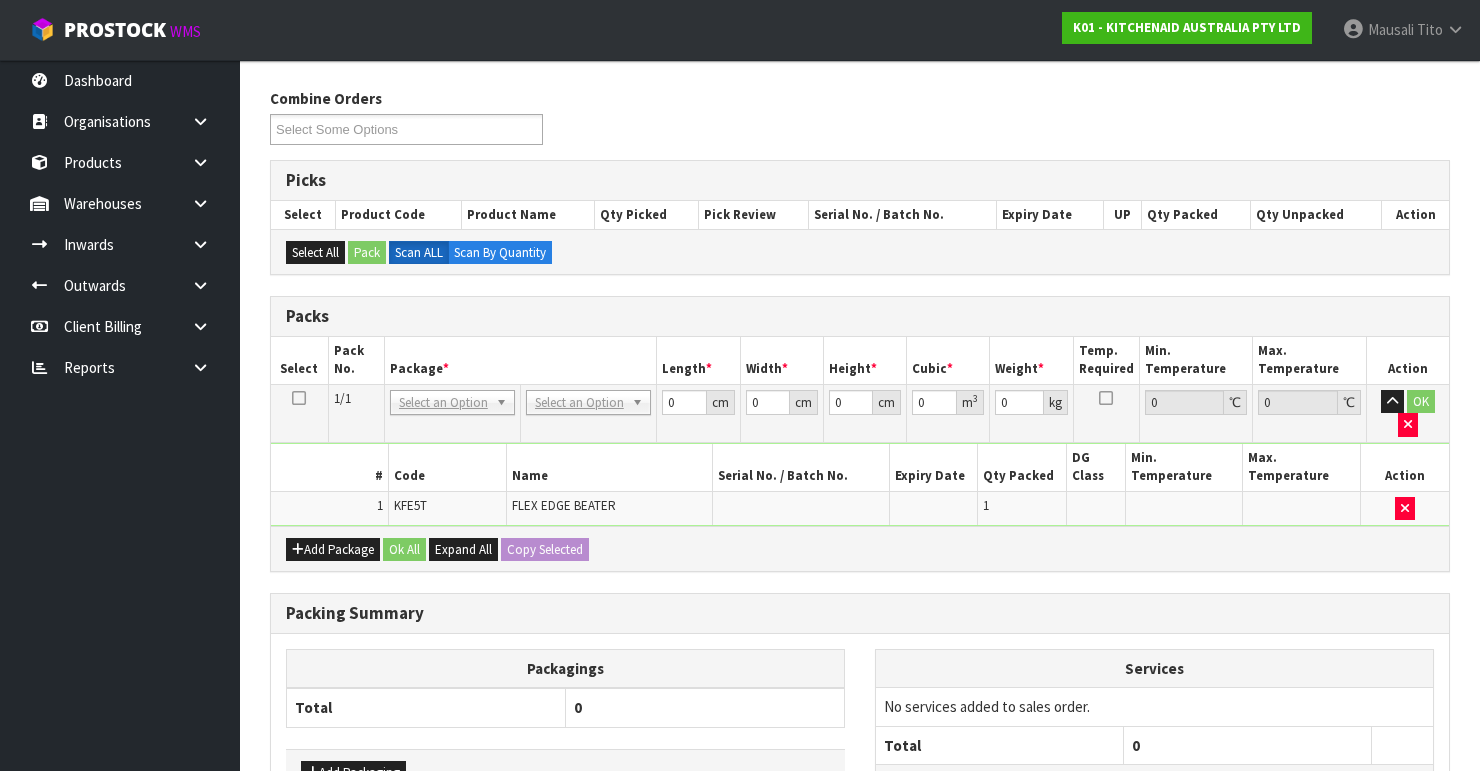 scroll, scrollTop: 462, scrollLeft: 0, axis: vertical 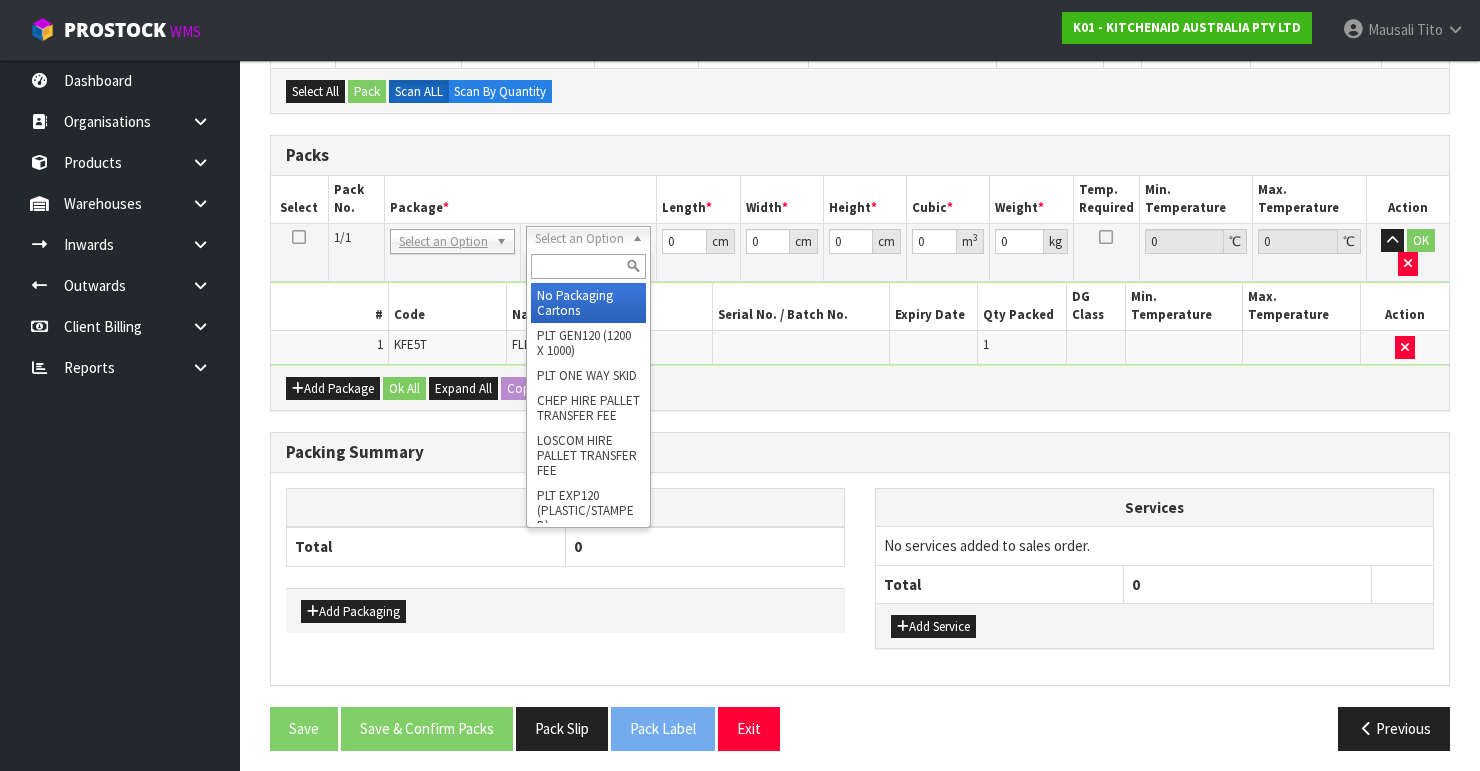 click at bounding box center [588, 266] 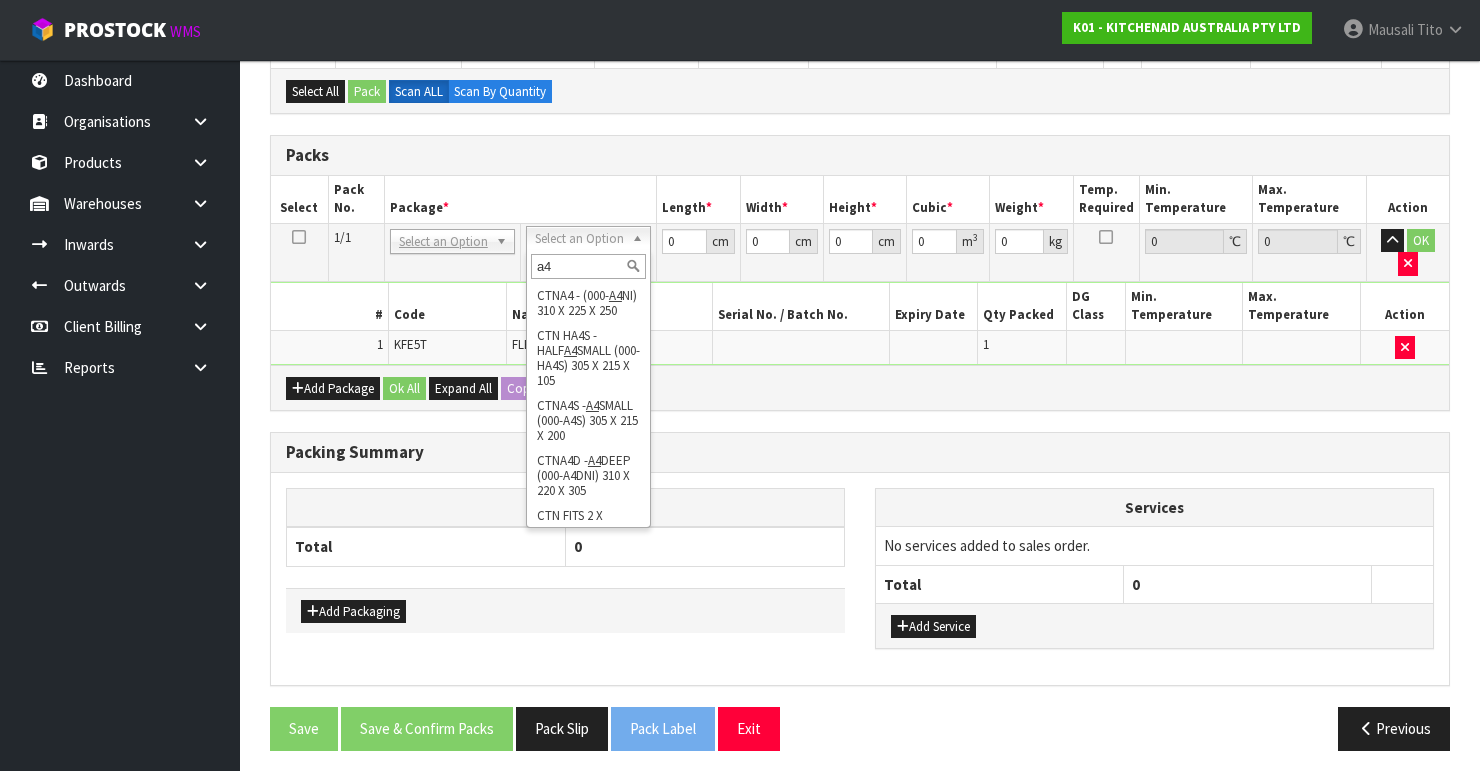 scroll, scrollTop: 330, scrollLeft: 0, axis: vertical 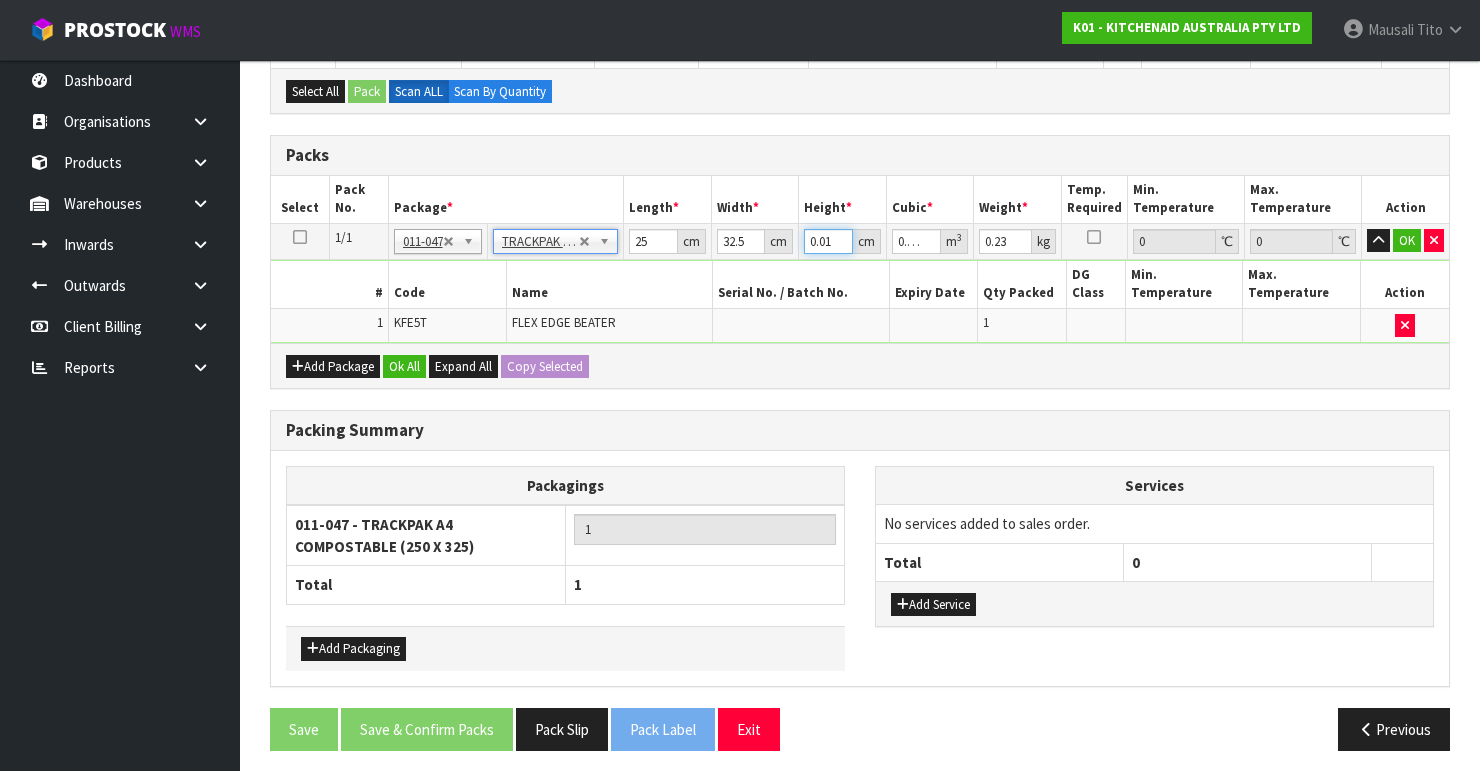 drag, startPoint x: 832, startPoint y: 241, endPoint x: 804, endPoint y: 250, distance: 29.410883 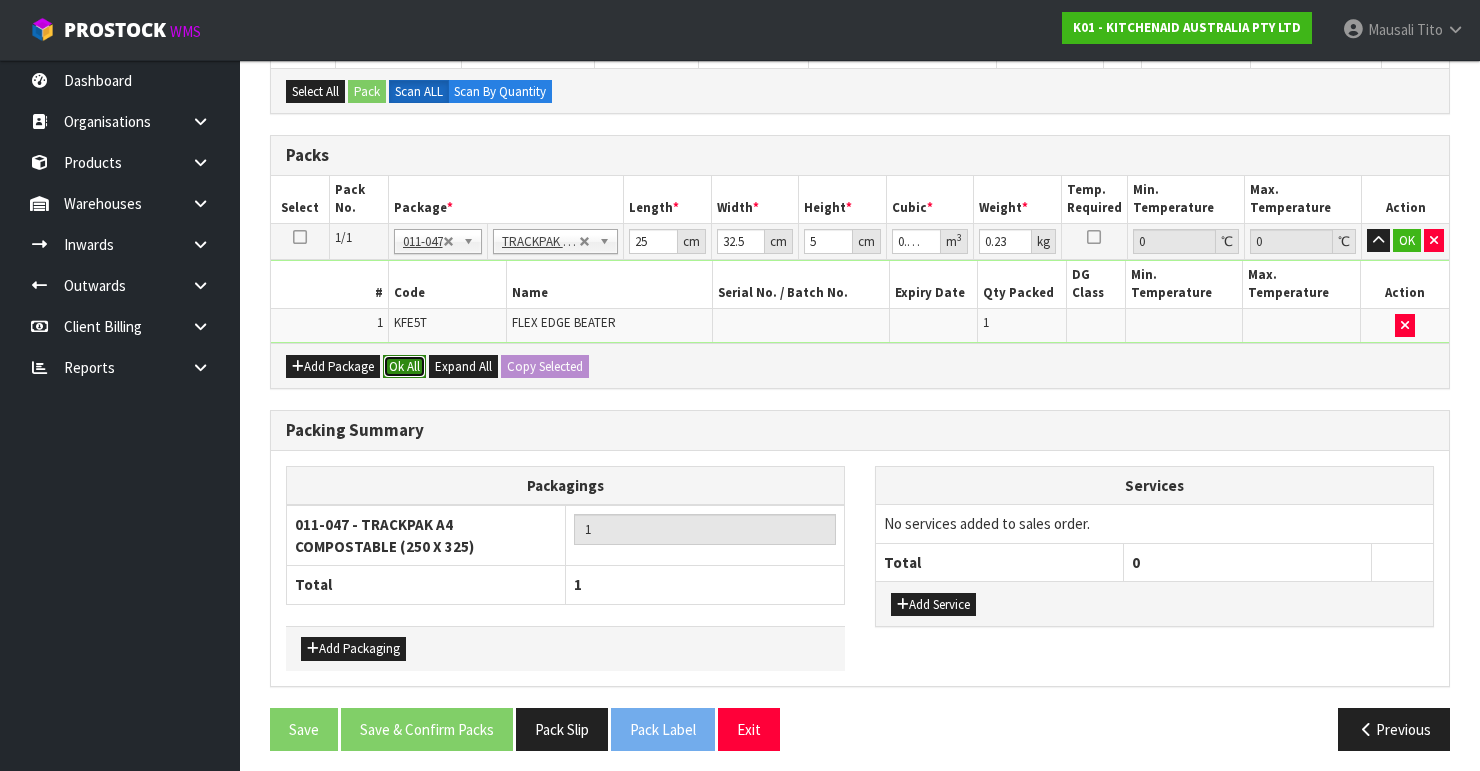 click on "Ok All" at bounding box center (404, 367) 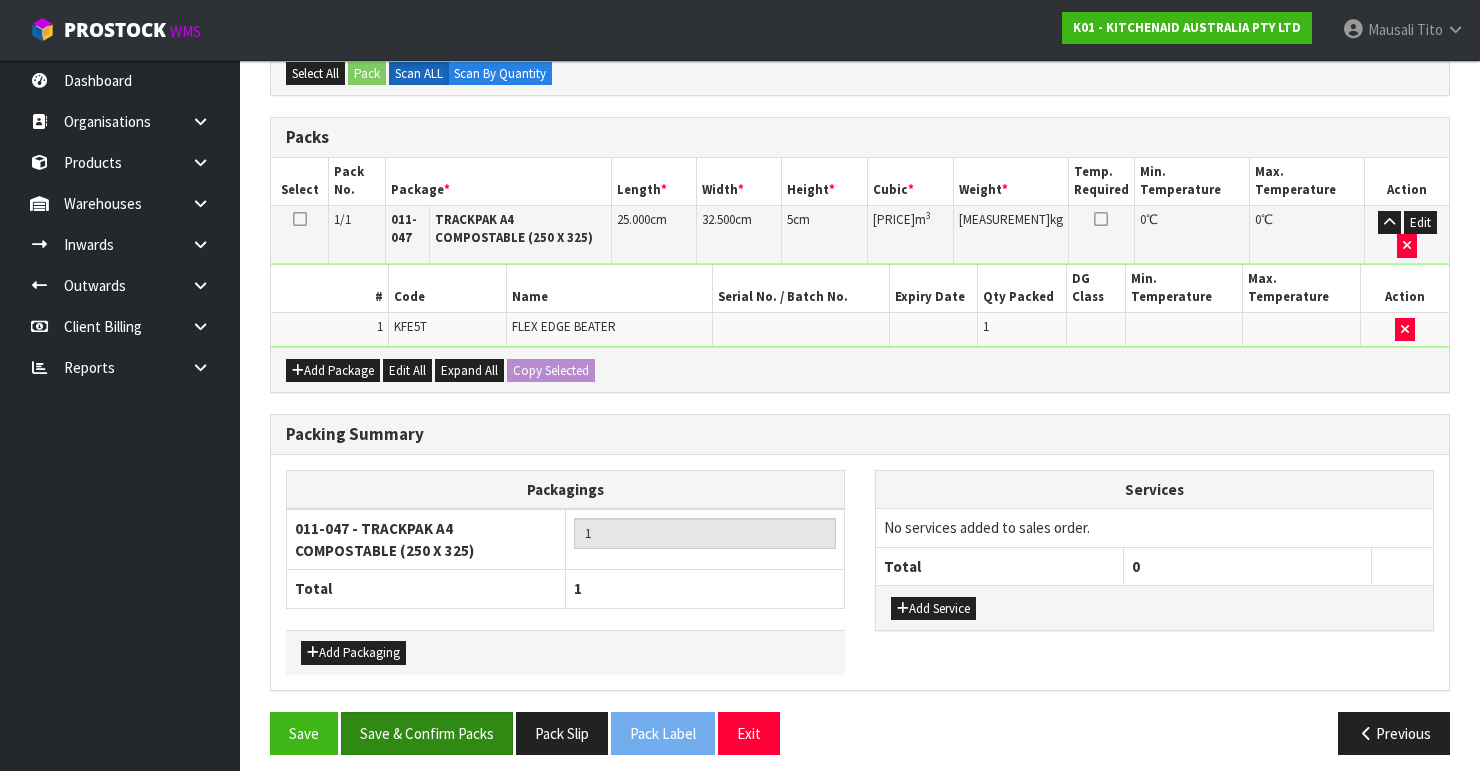 scroll, scrollTop: 484, scrollLeft: 0, axis: vertical 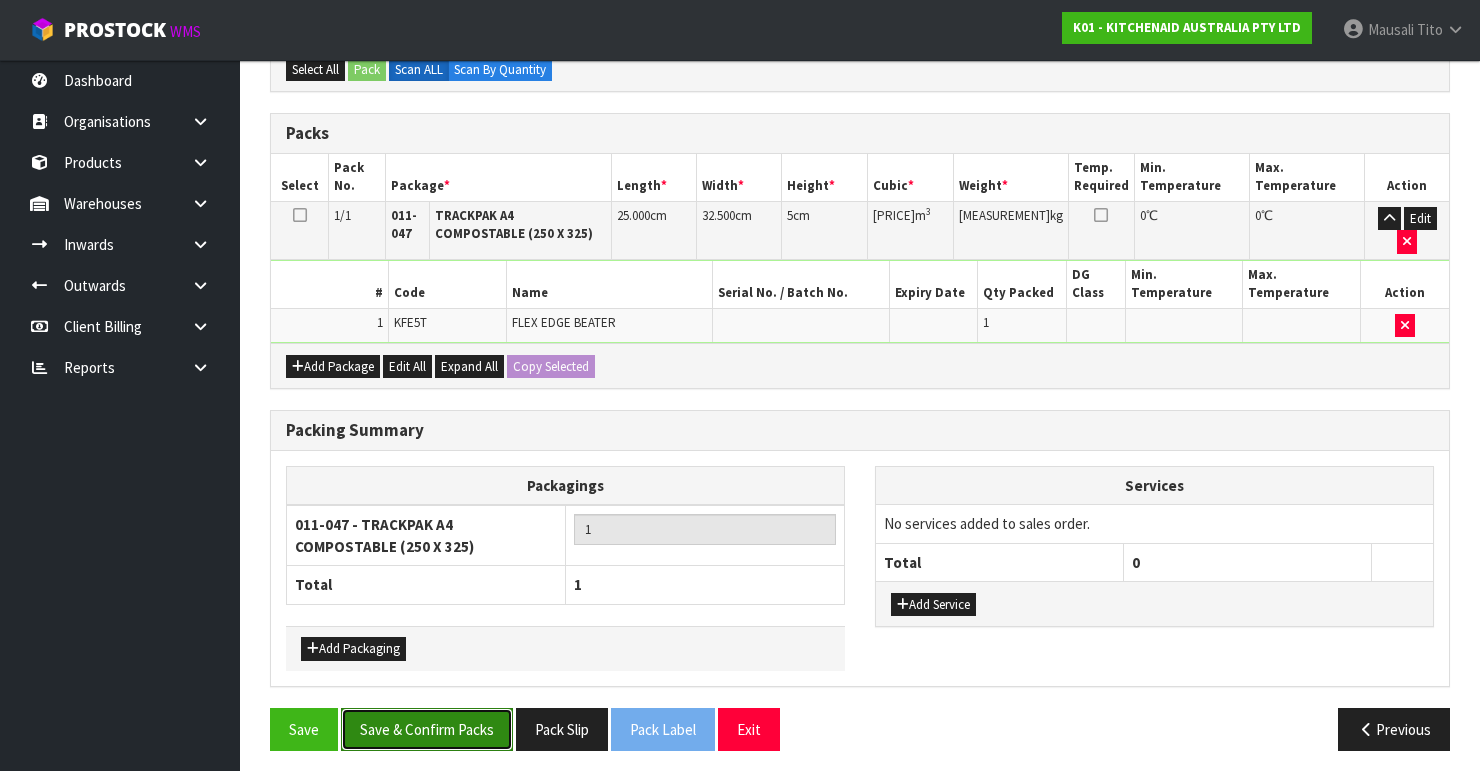 drag, startPoint x: 488, startPoint y: 712, endPoint x: 522, endPoint y: 716, distance: 34.234486 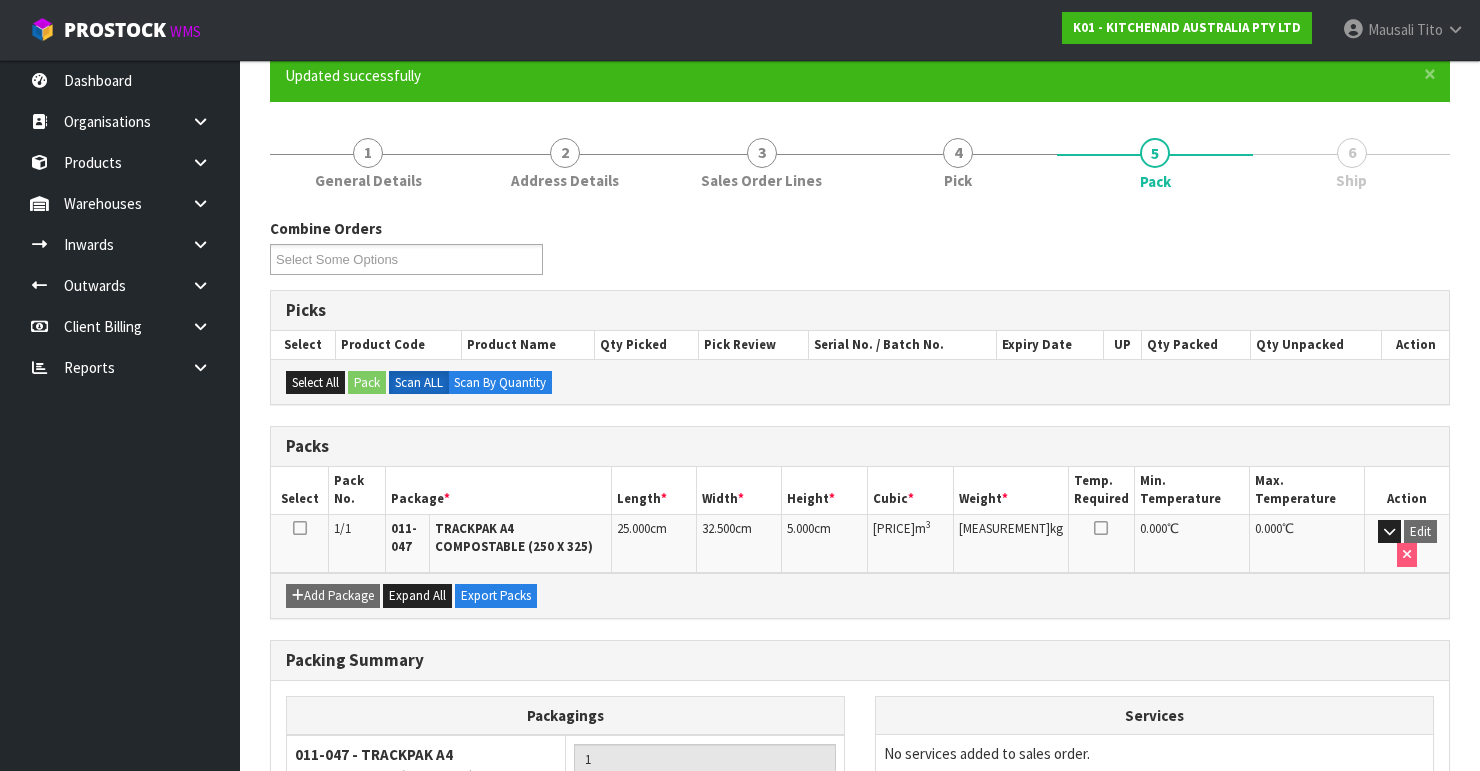 scroll, scrollTop: 358, scrollLeft: 0, axis: vertical 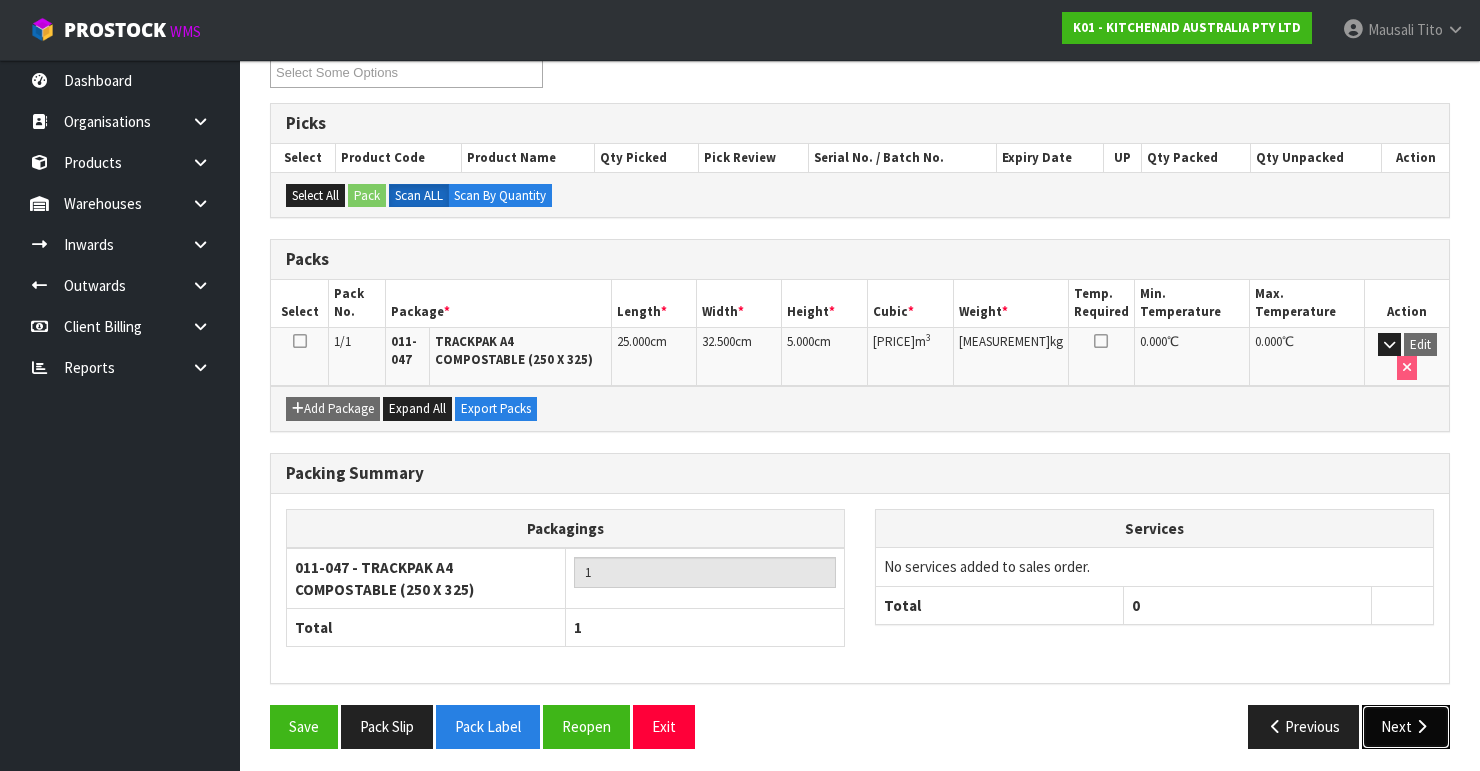drag, startPoint x: 1400, startPoint y: 709, endPoint x: 1388, endPoint y: 707, distance: 12.165525 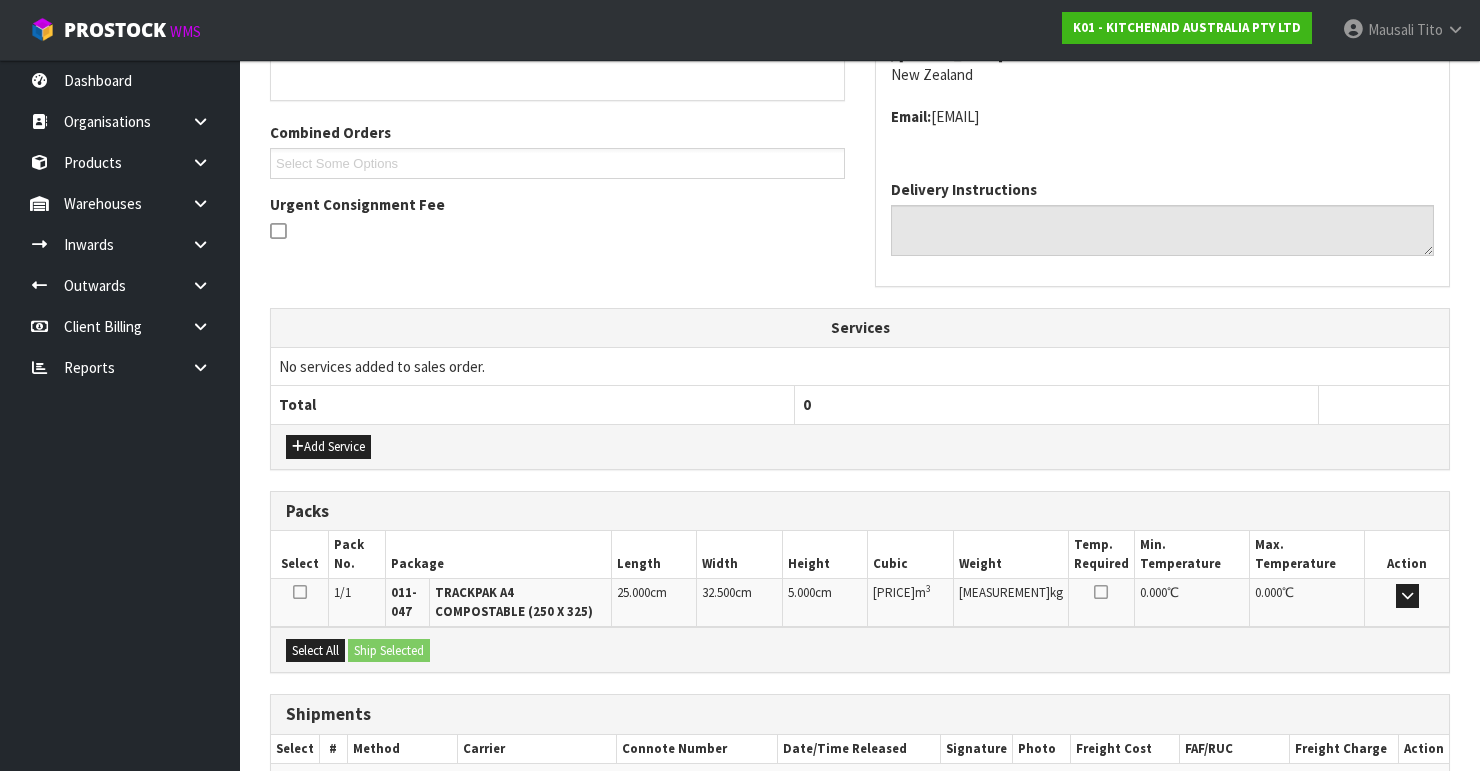 scroll, scrollTop: 576, scrollLeft: 0, axis: vertical 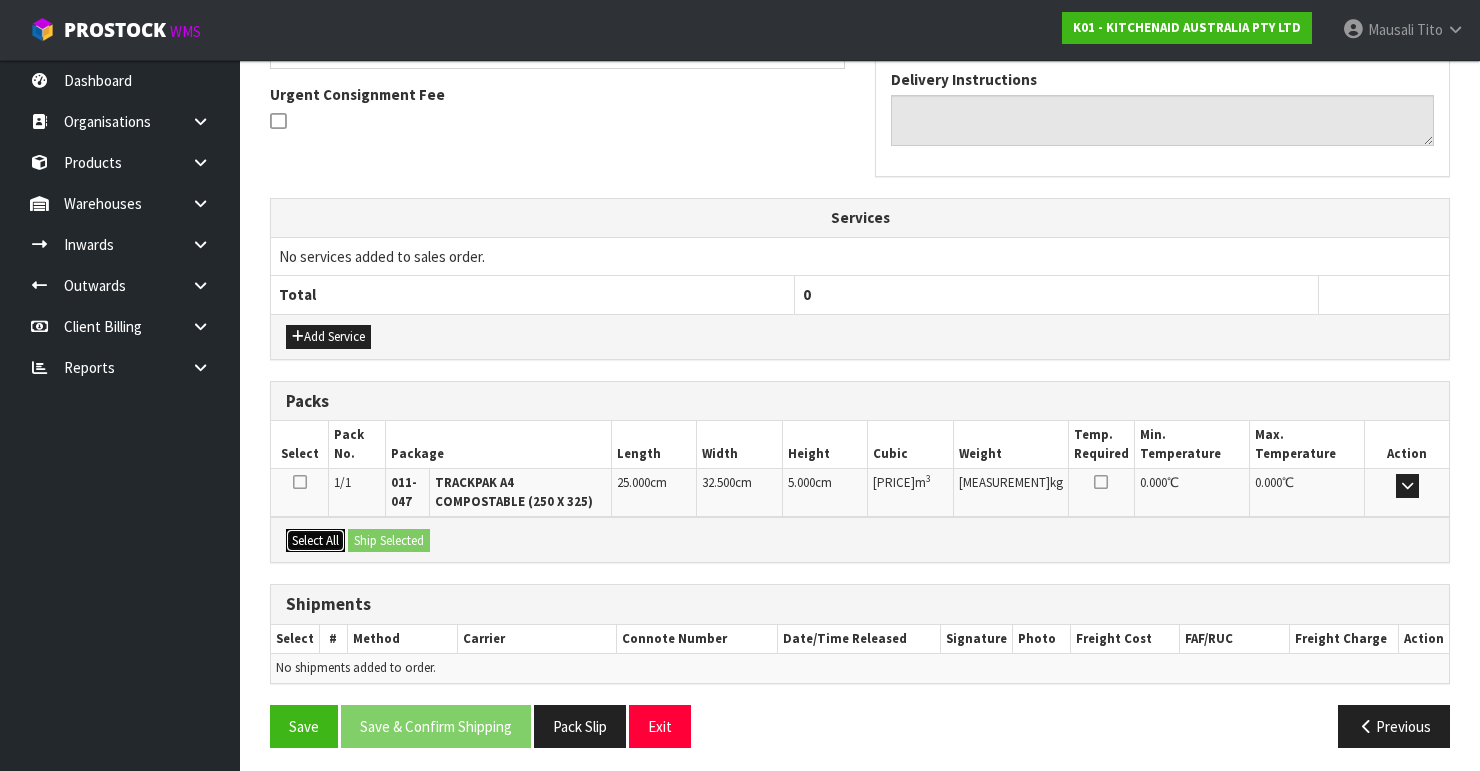 drag, startPoint x: 329, startPoint y: 533, endPoint x: 355, endPoint y: 536, distance: 26.172504 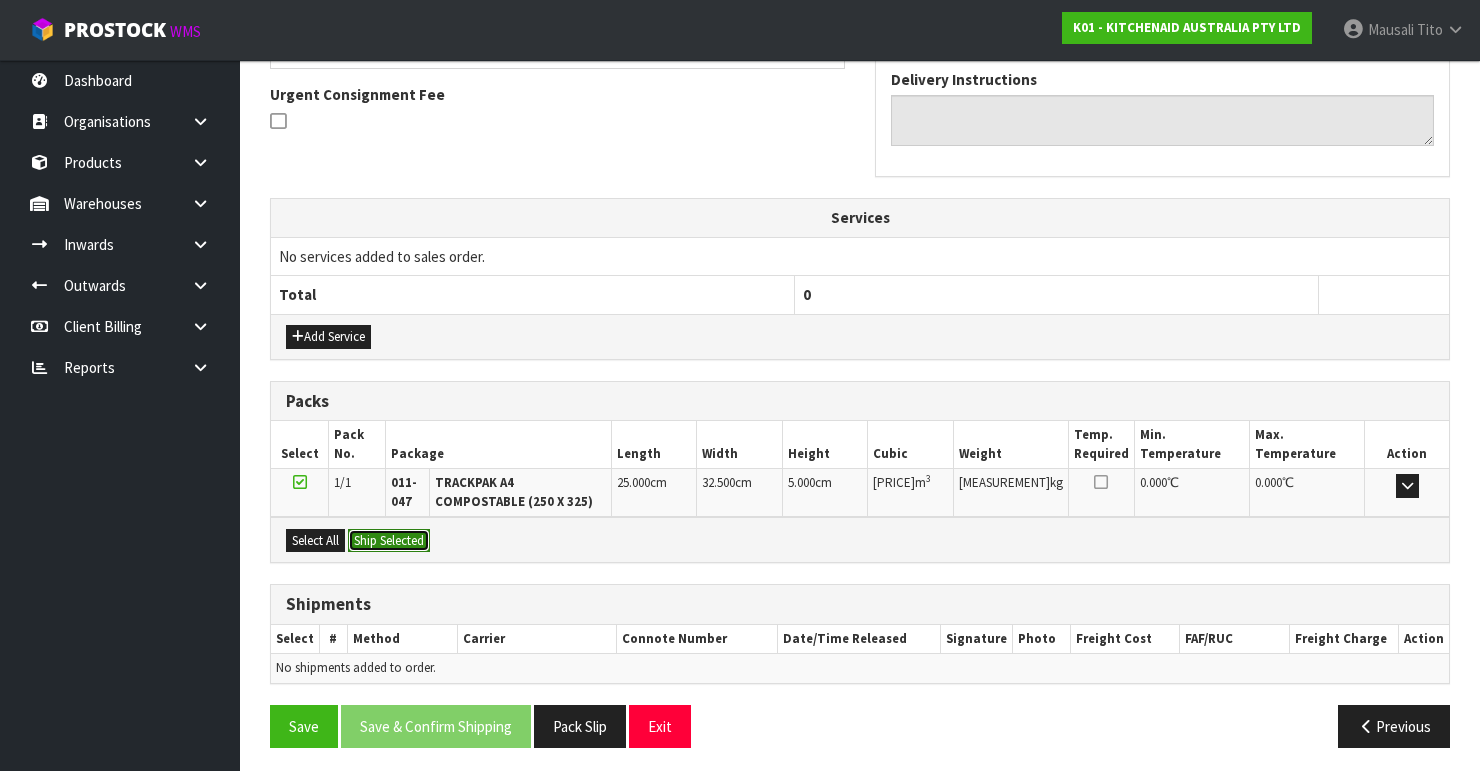 click on "Ship Selected" at bounding box center (389, 541) 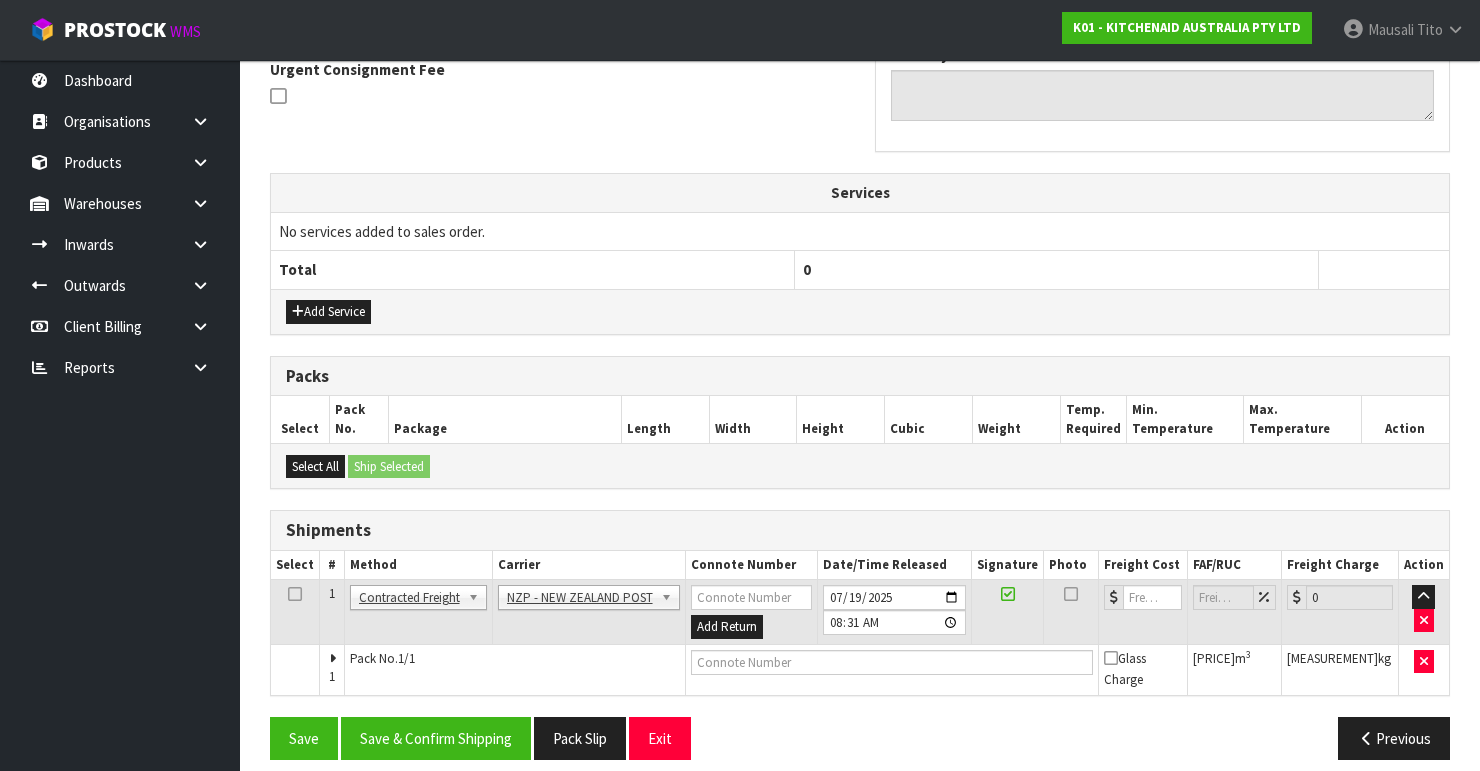 scroll, scrollTop: 613, scrollLeft: 0, axis: vertical 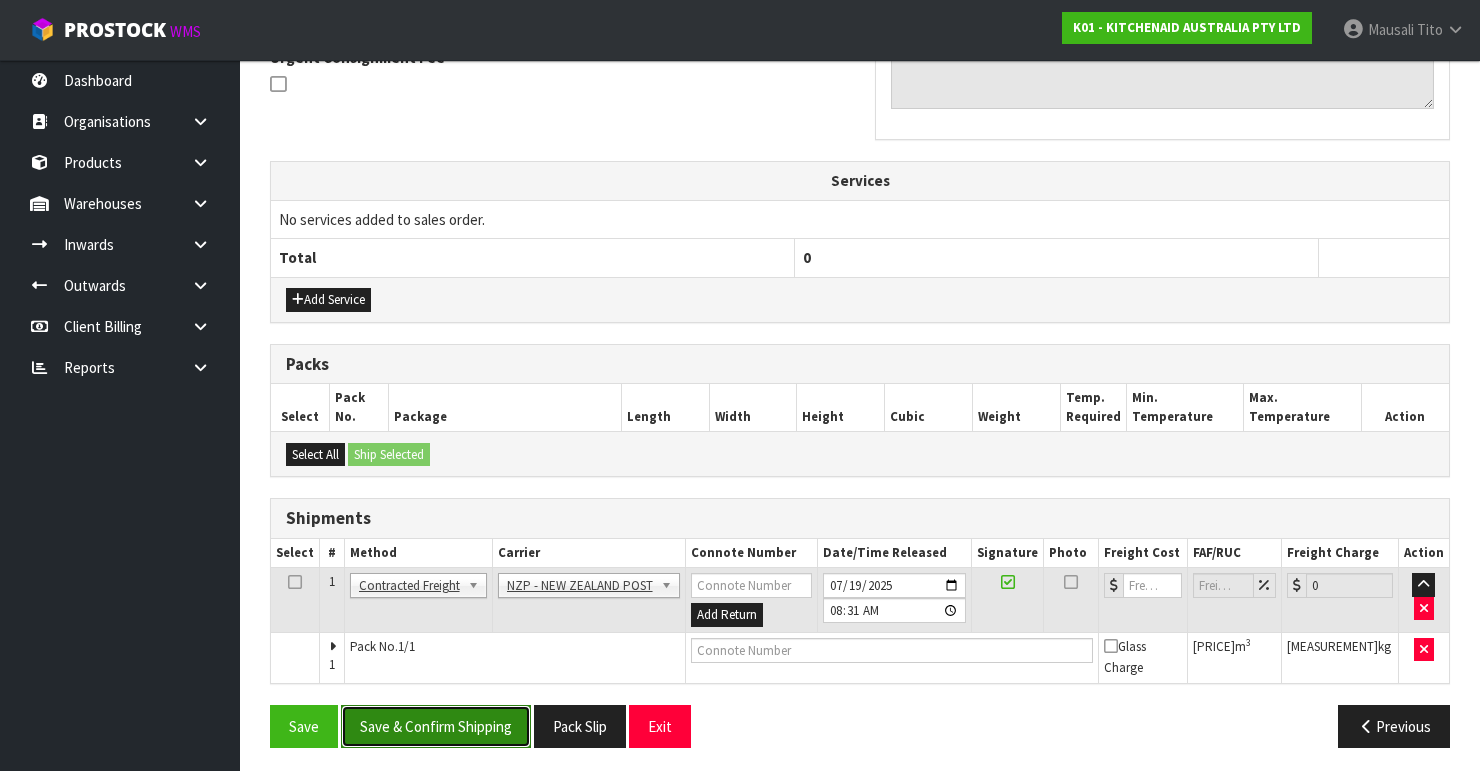 drag, startPoint x: 455, startPoint y: 712, endPoint x: 480, endPoint y: 714, distance: 25.079872 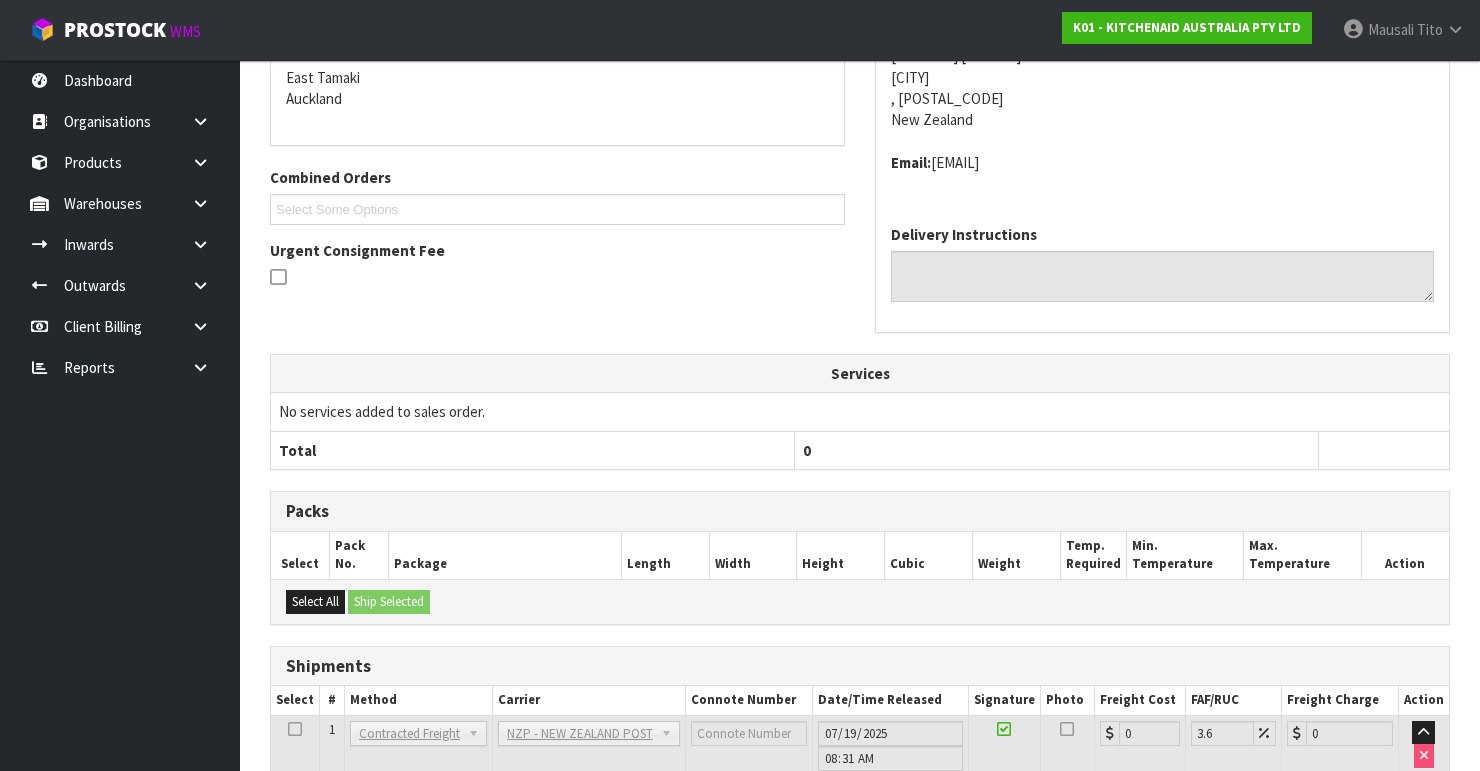 scroll, scrollTop: 584, scrollLeft: 0, axis: vertical 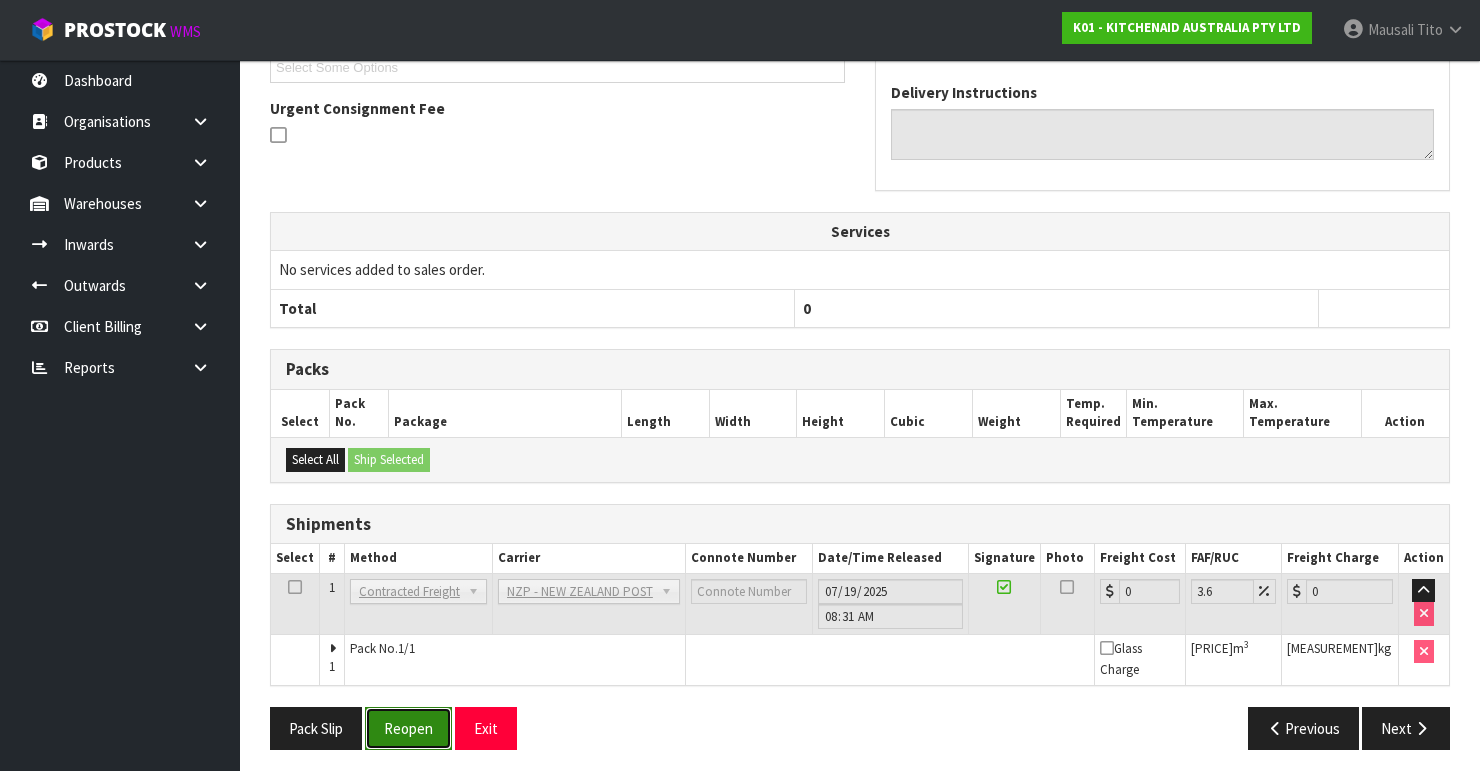 click on "Reopen" at bounding box center (408, 728) 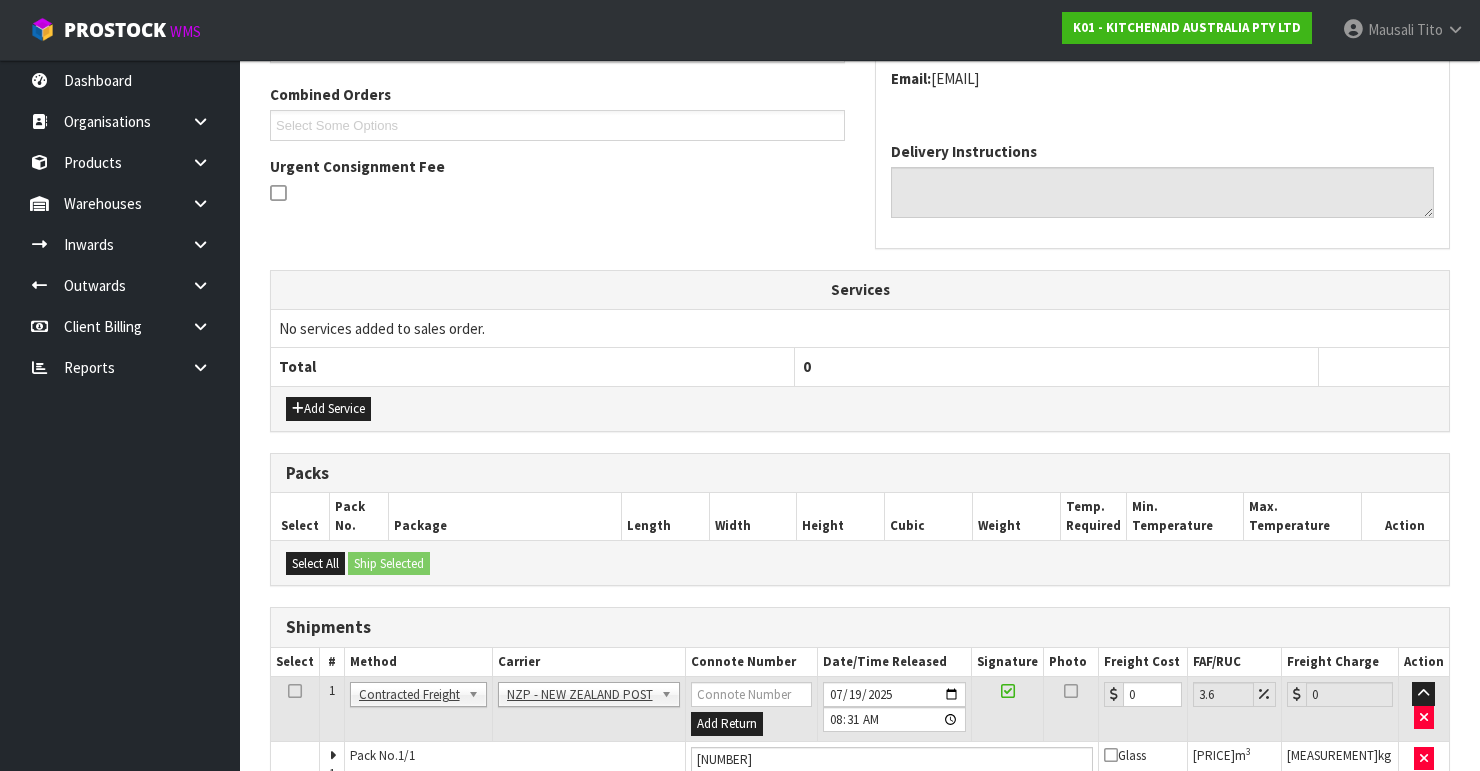 scroll, scrollTop: 616, scrollLeft: 0, axis: vertical 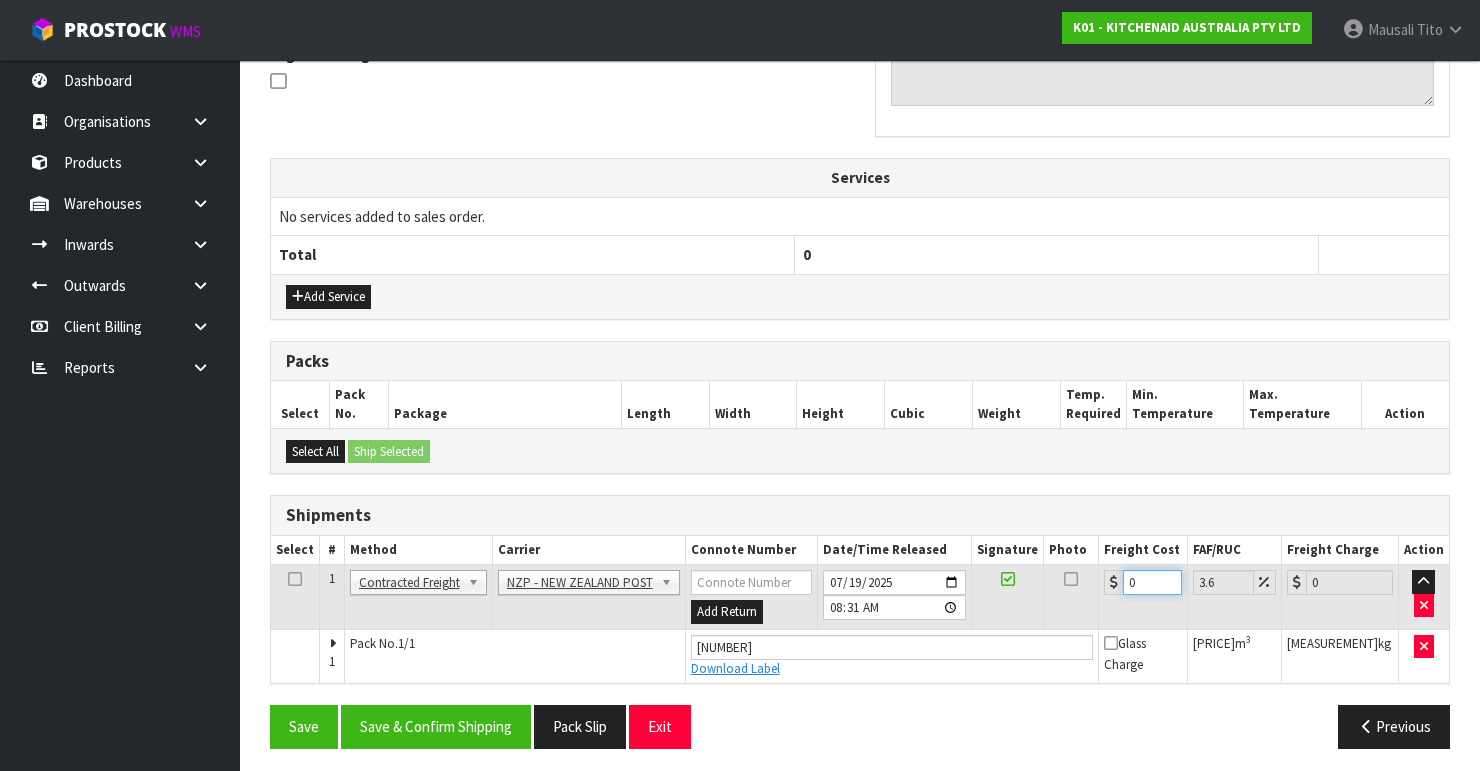 drag, startPoint x: 1151, startPoint y: 577, endPoint x: 1114, endPoint y: 593, distance: 40.311287 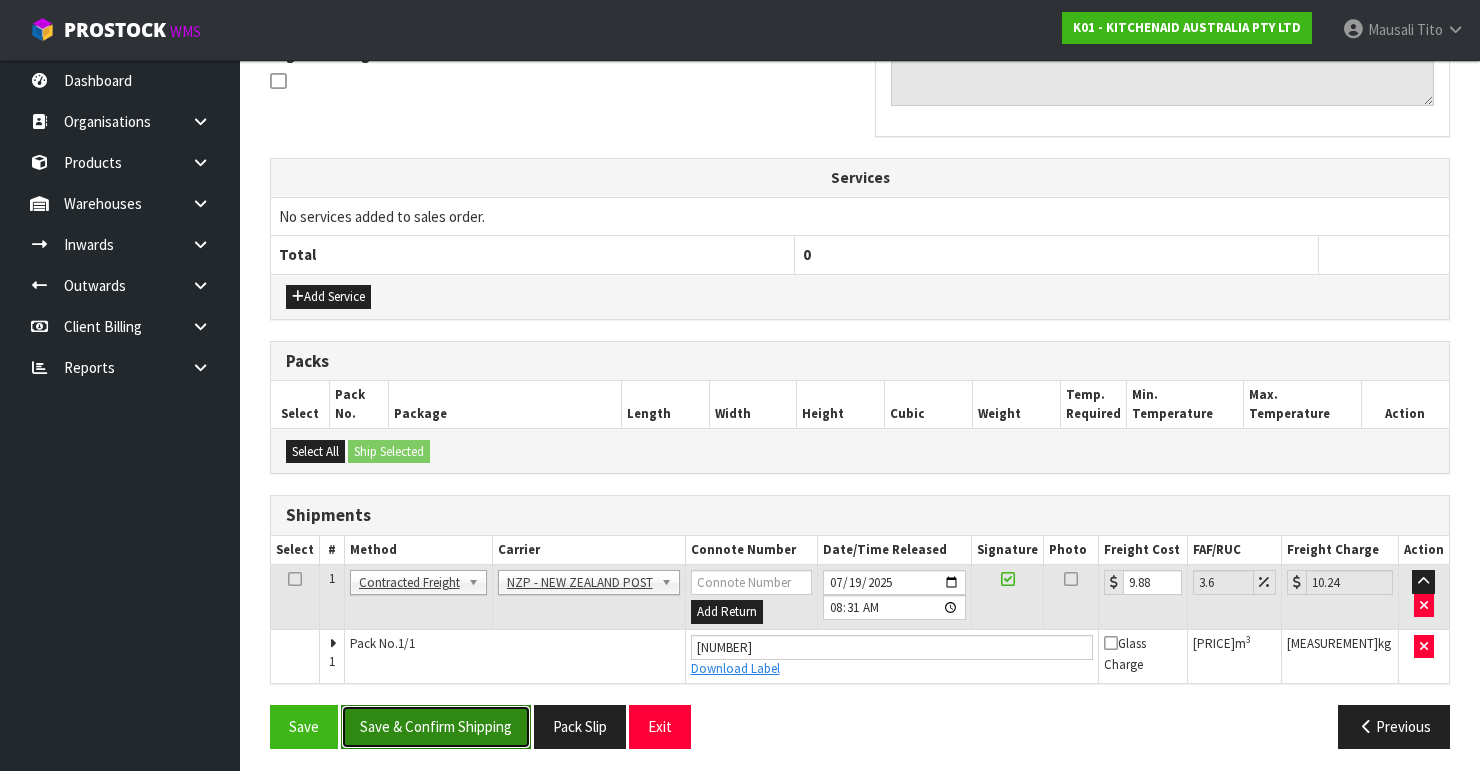 click on "Save & Confirm Shipping" at bounding box center [436, 726] 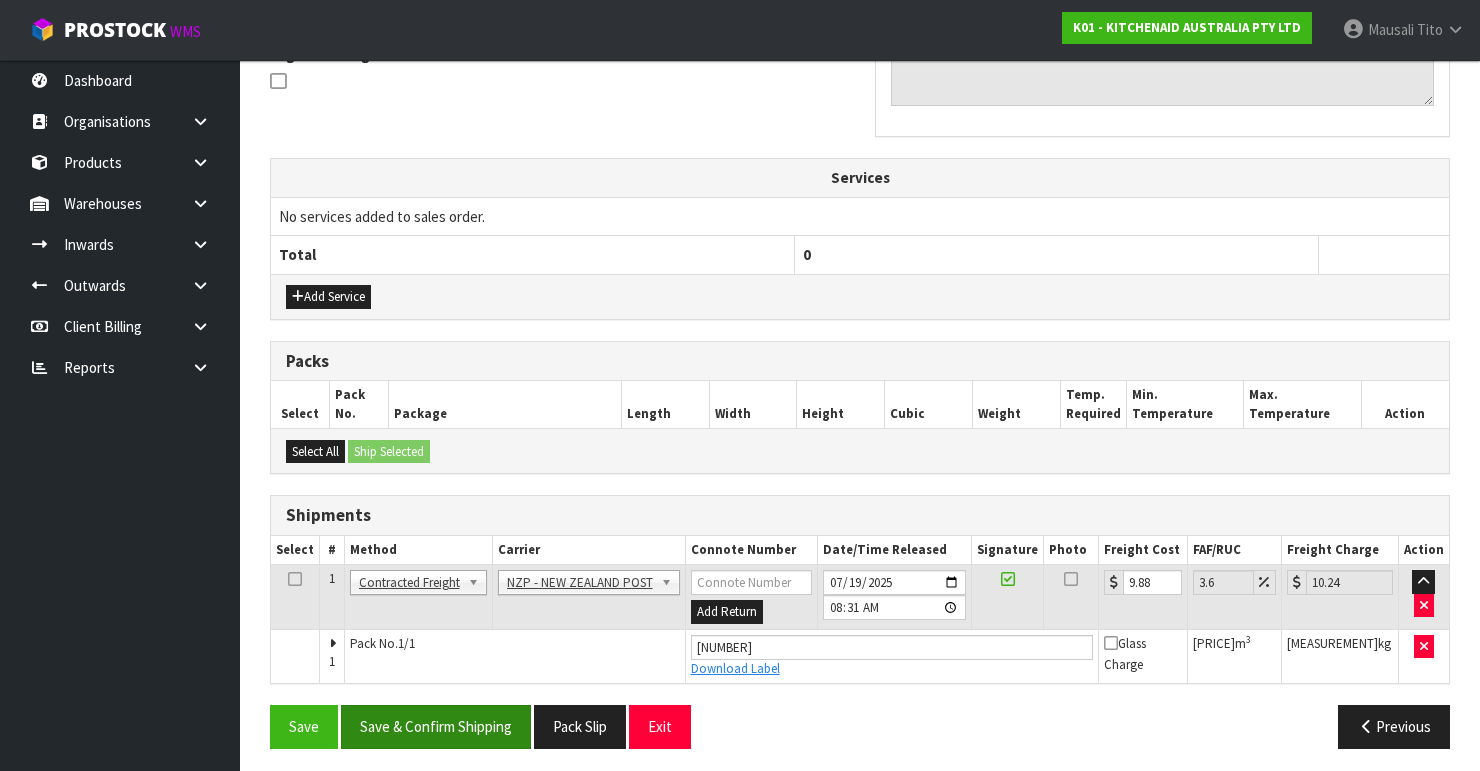 scroll, scrollTop: 0, scrollLeft: 0, axis: both 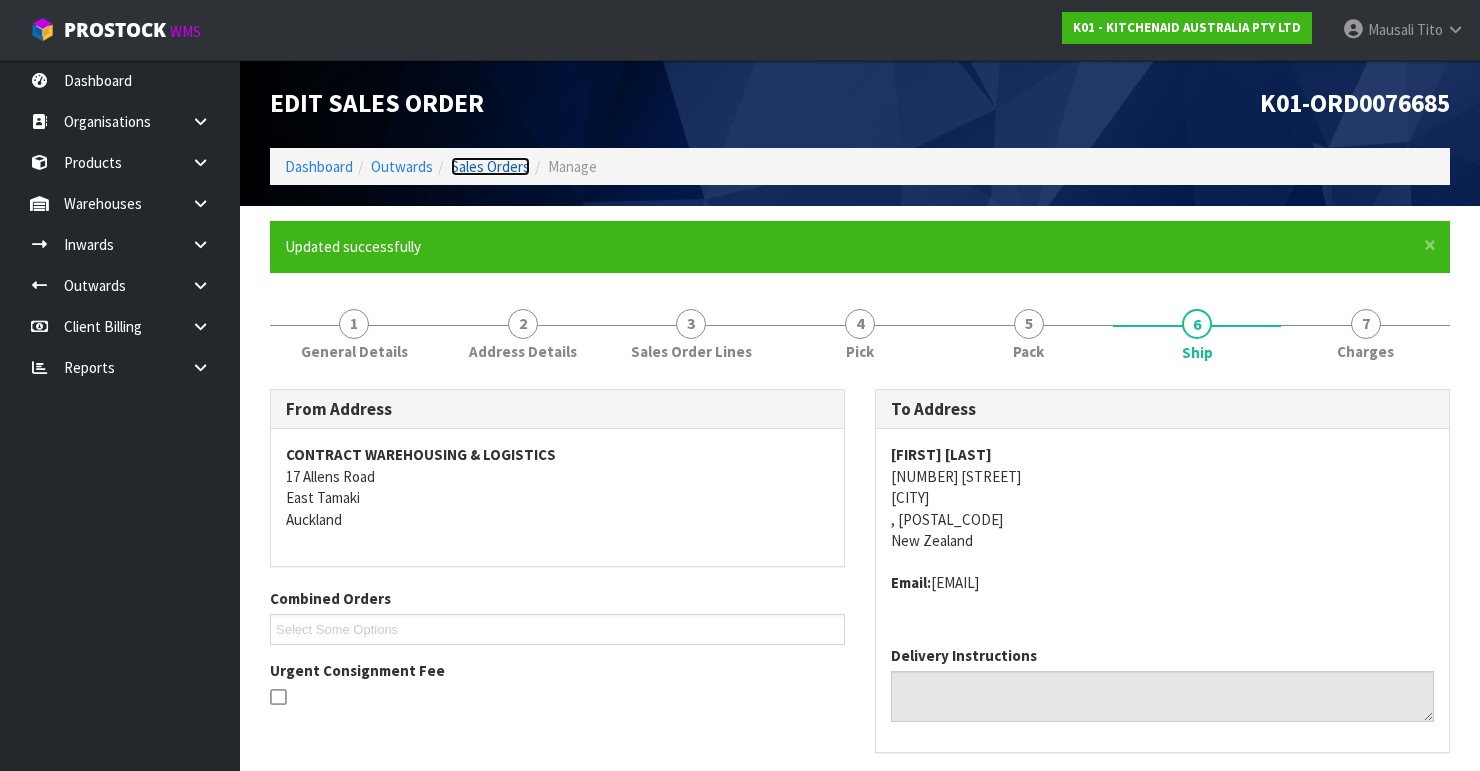 click on "Sales Orders" at bounding box center [490, 166] 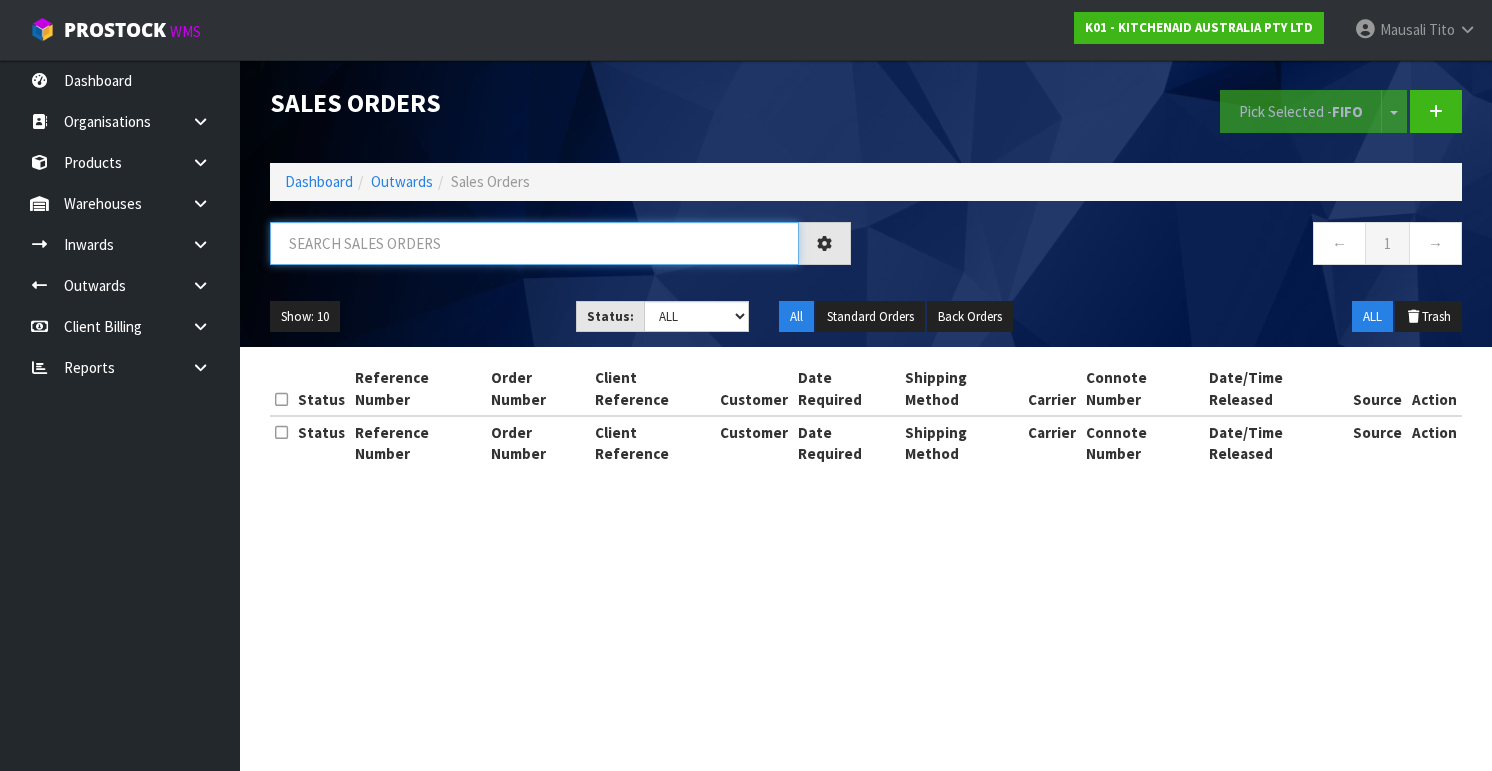click at bounding box center (534, 243) 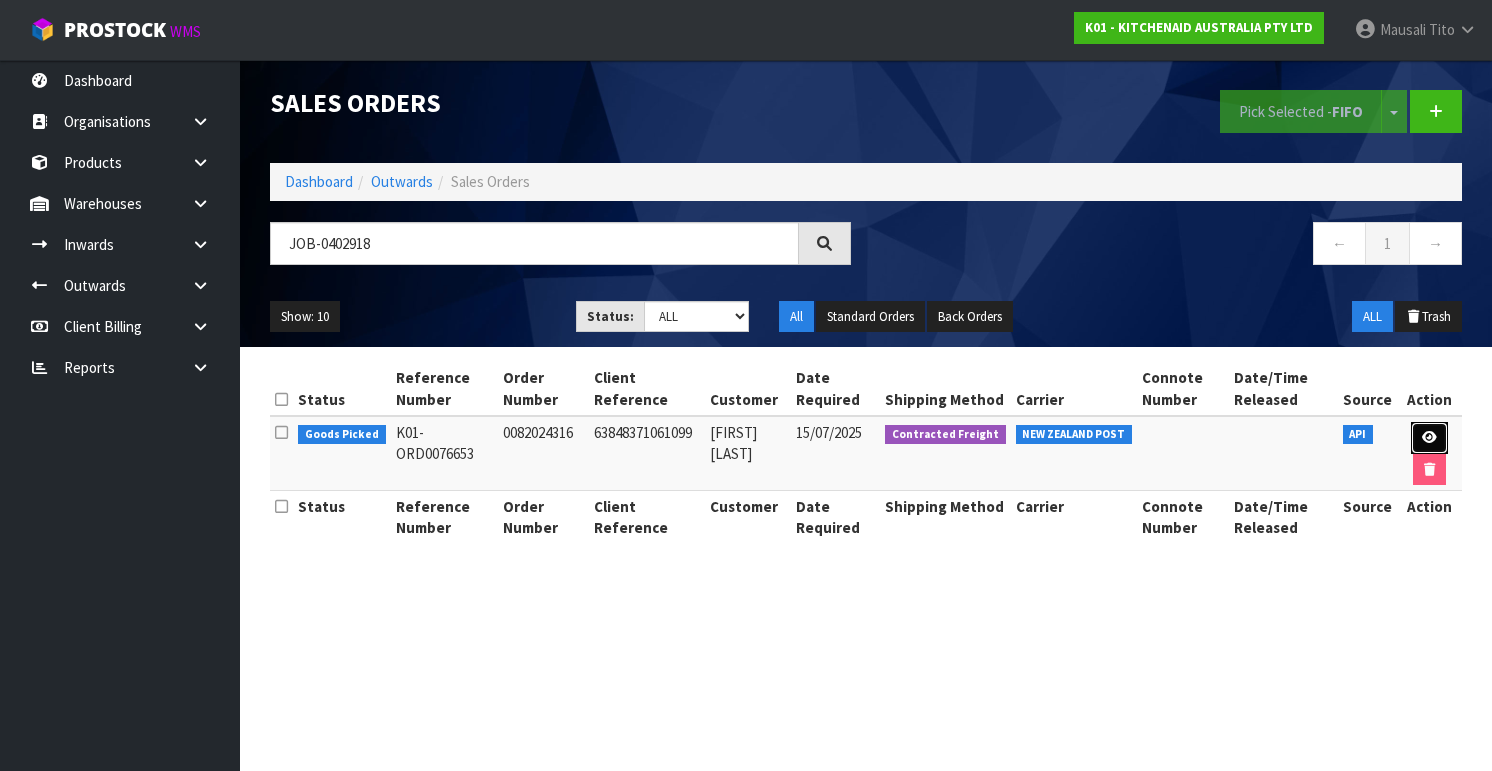 click at bounding box center (1429, 437) 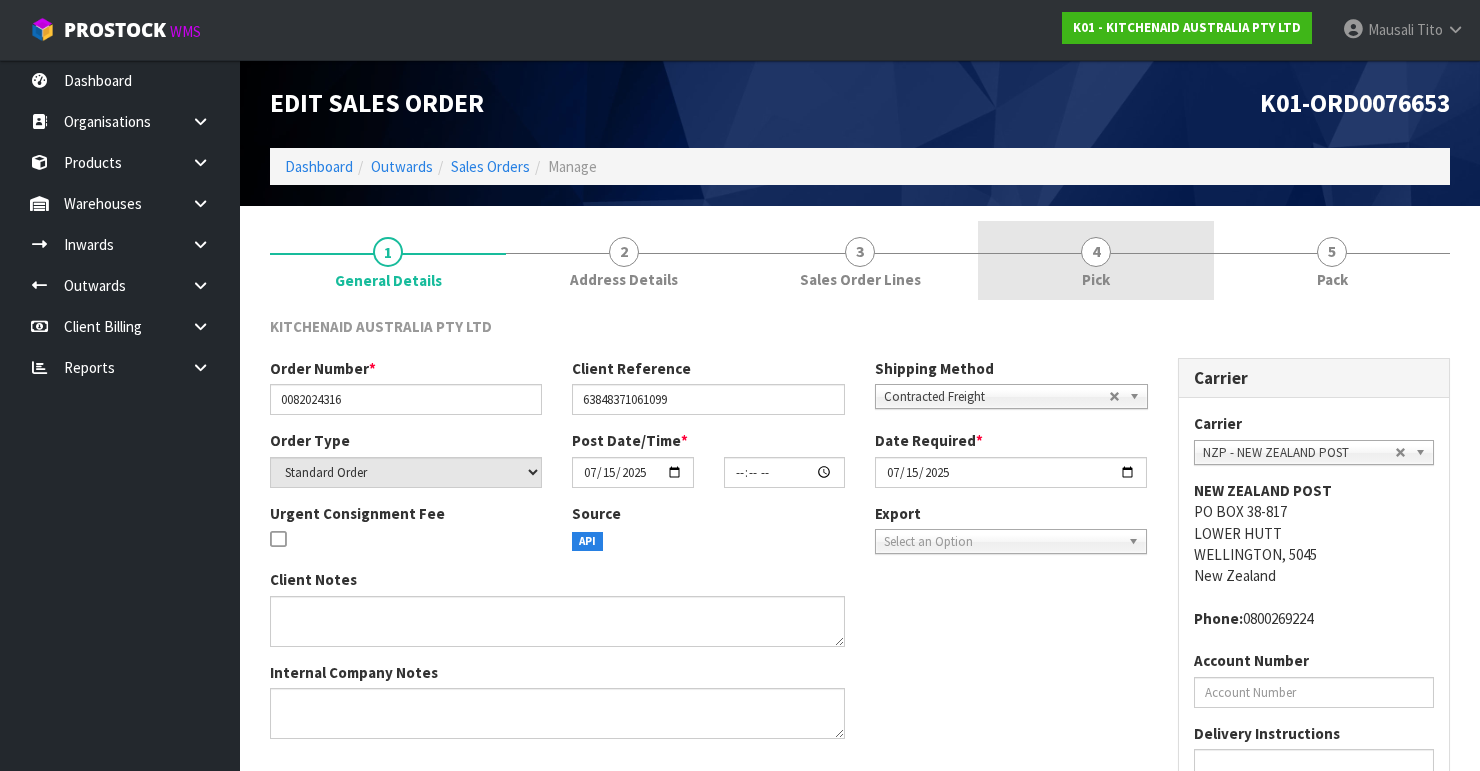 click on "4
Pick" at bounding box center (1096, 260) 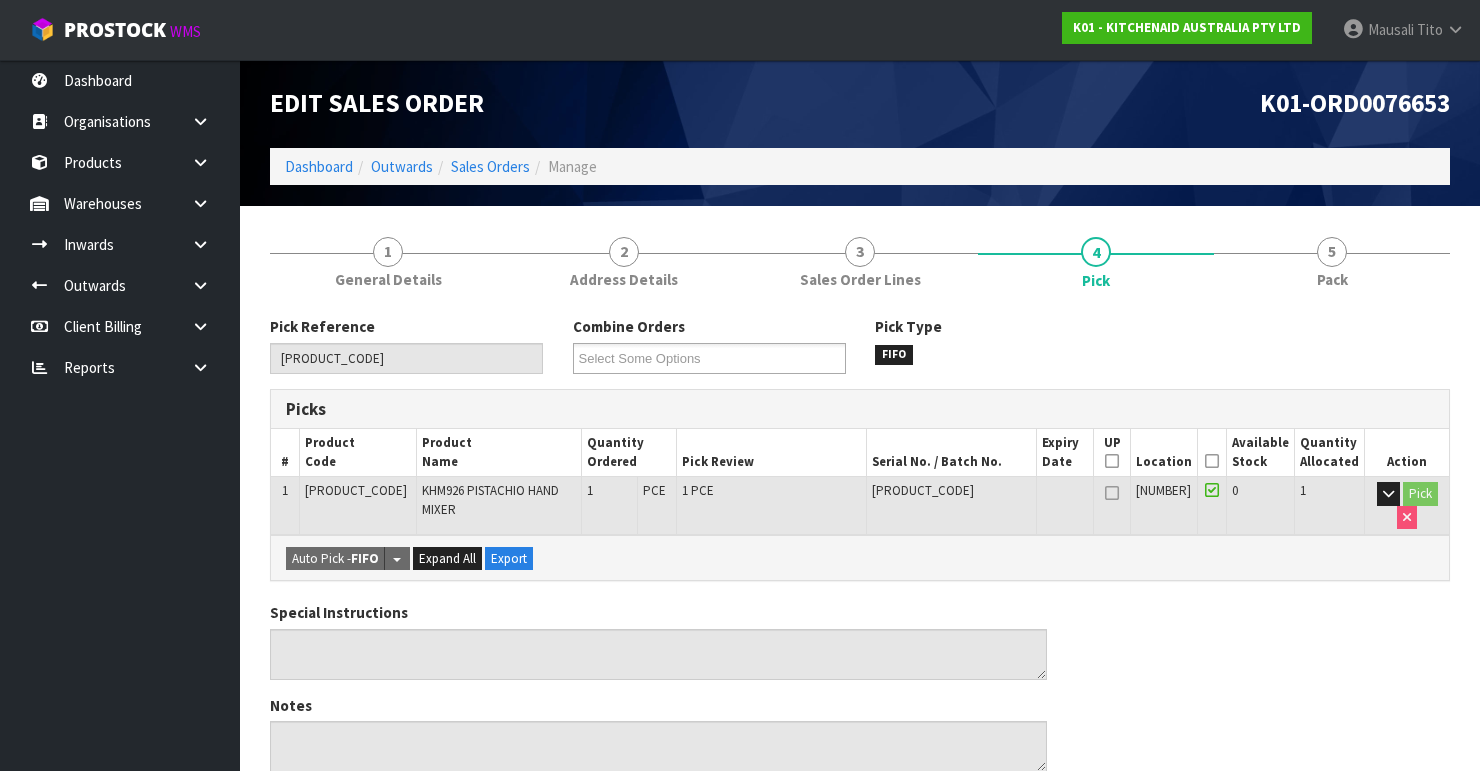 click on "Picked" at bounding box center [1212, 452] 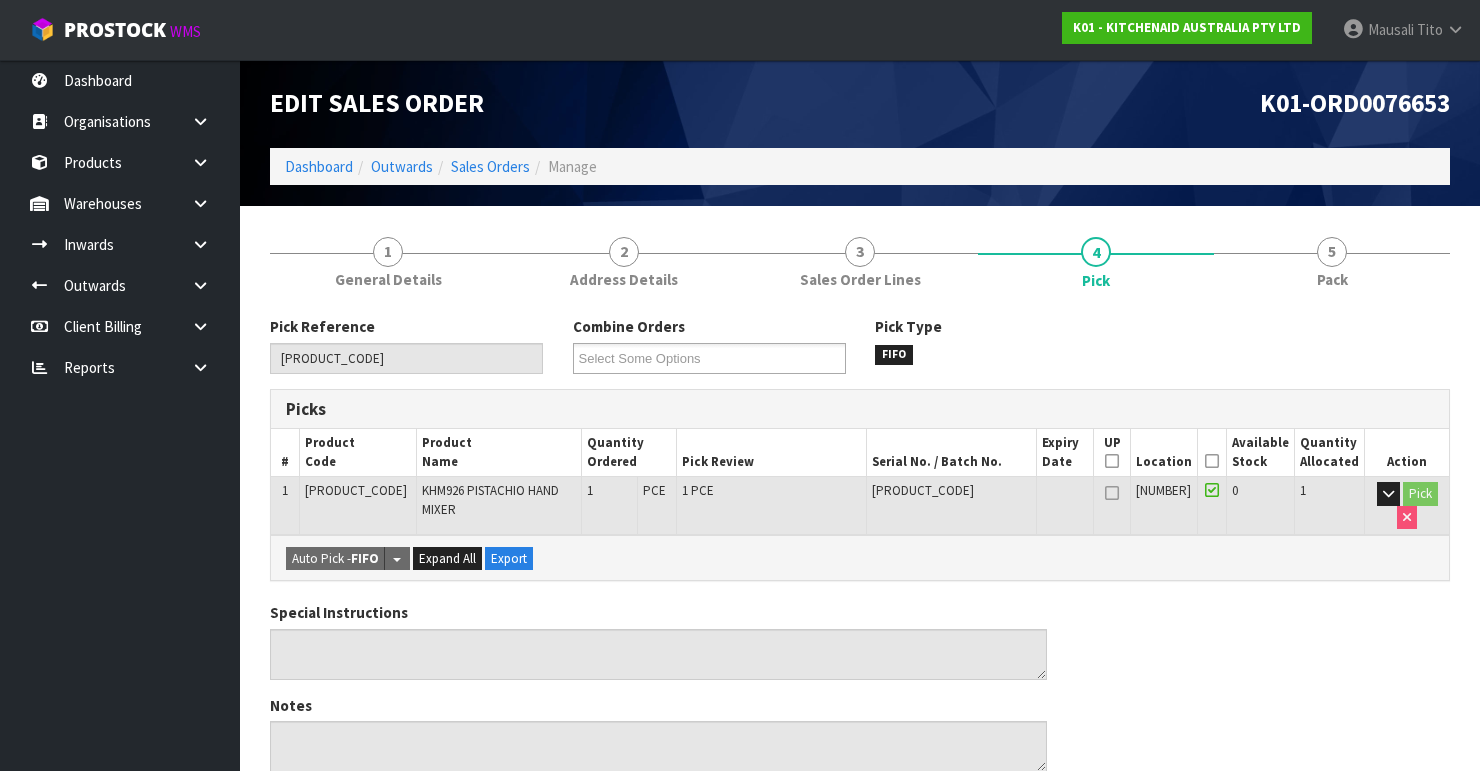 click at bounding box center [1212, 461] 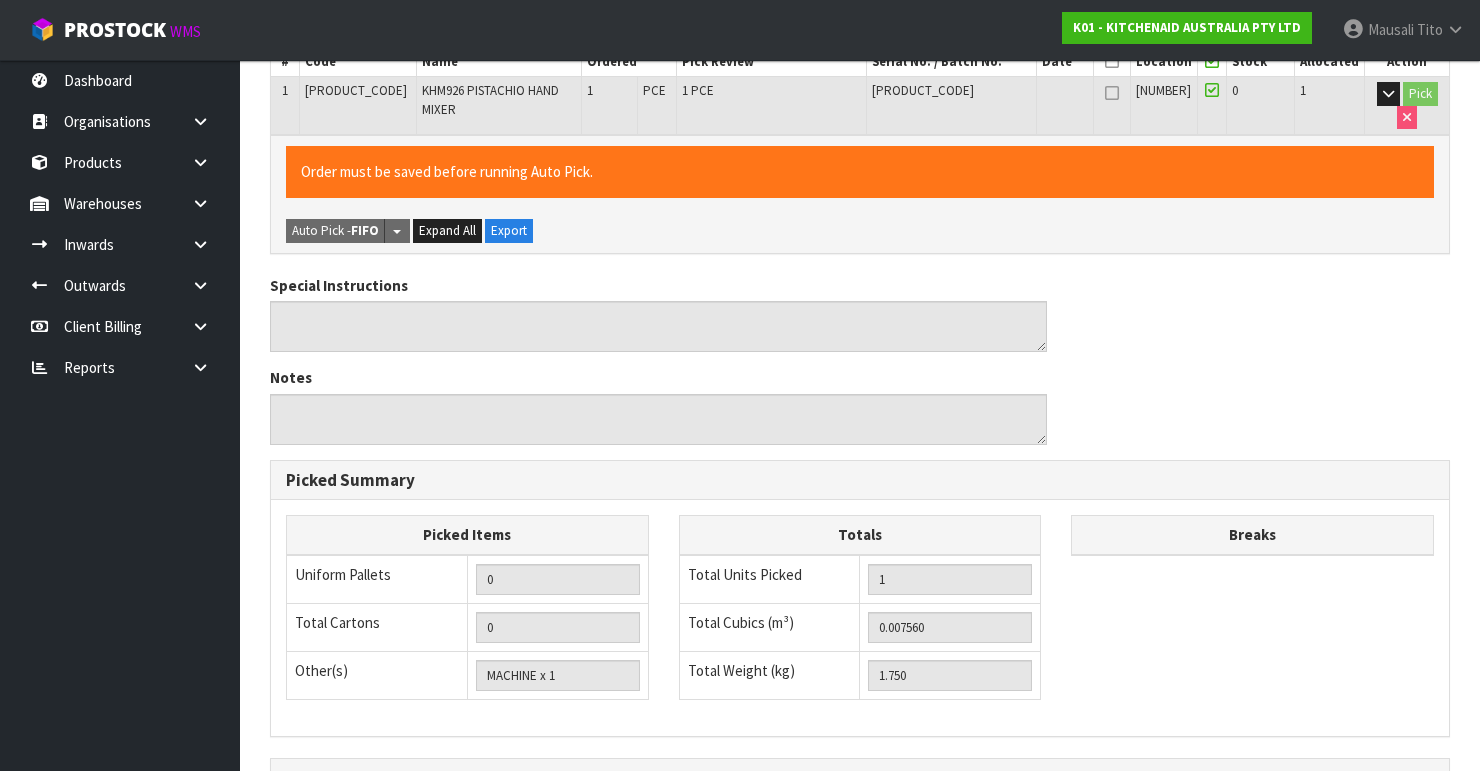 scroll, scrollTop: 633, scrollLeft: 0, axis: vertical 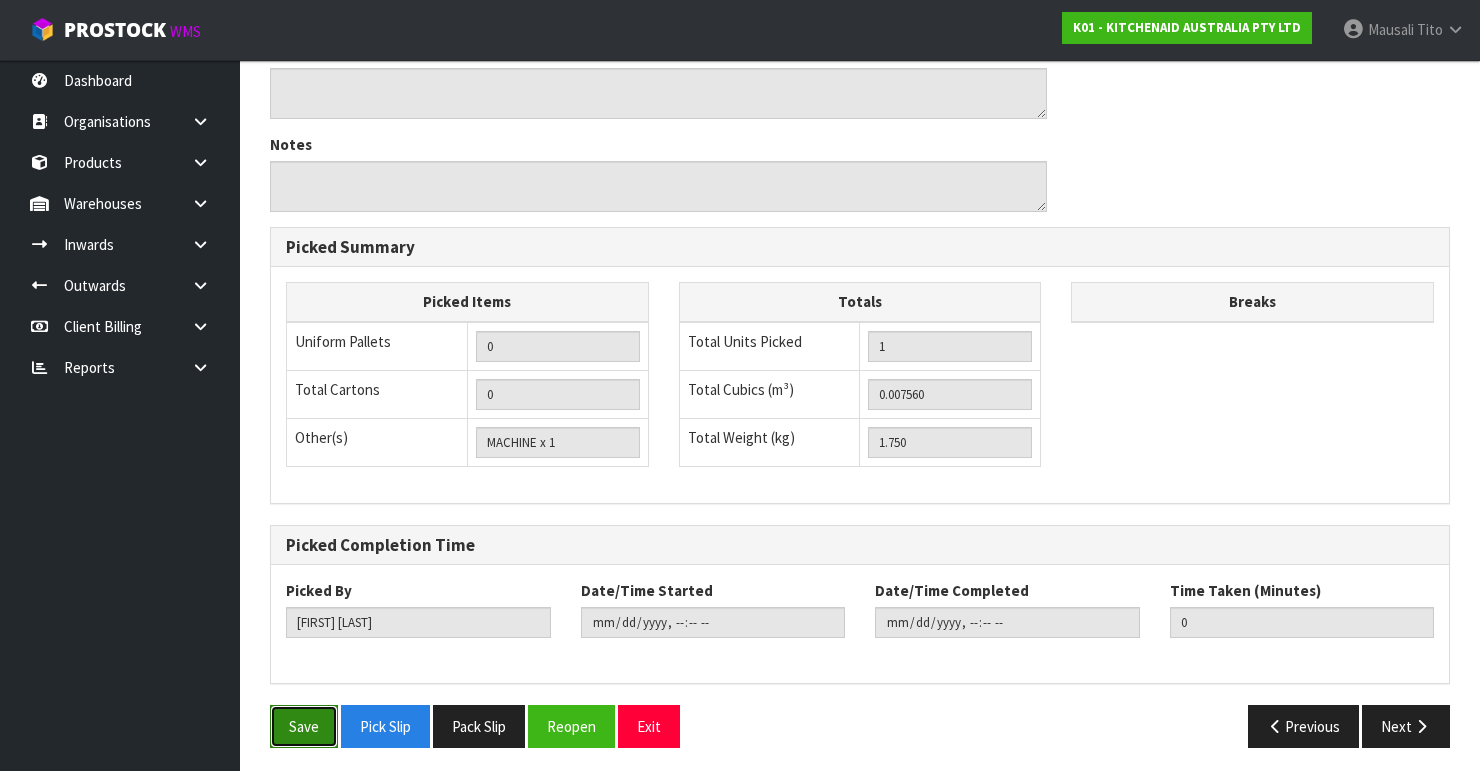 drag, startPoint x: 303, startPoint y: 709, endPoint x: 351, endPoint y: 704, distance: 48.259712 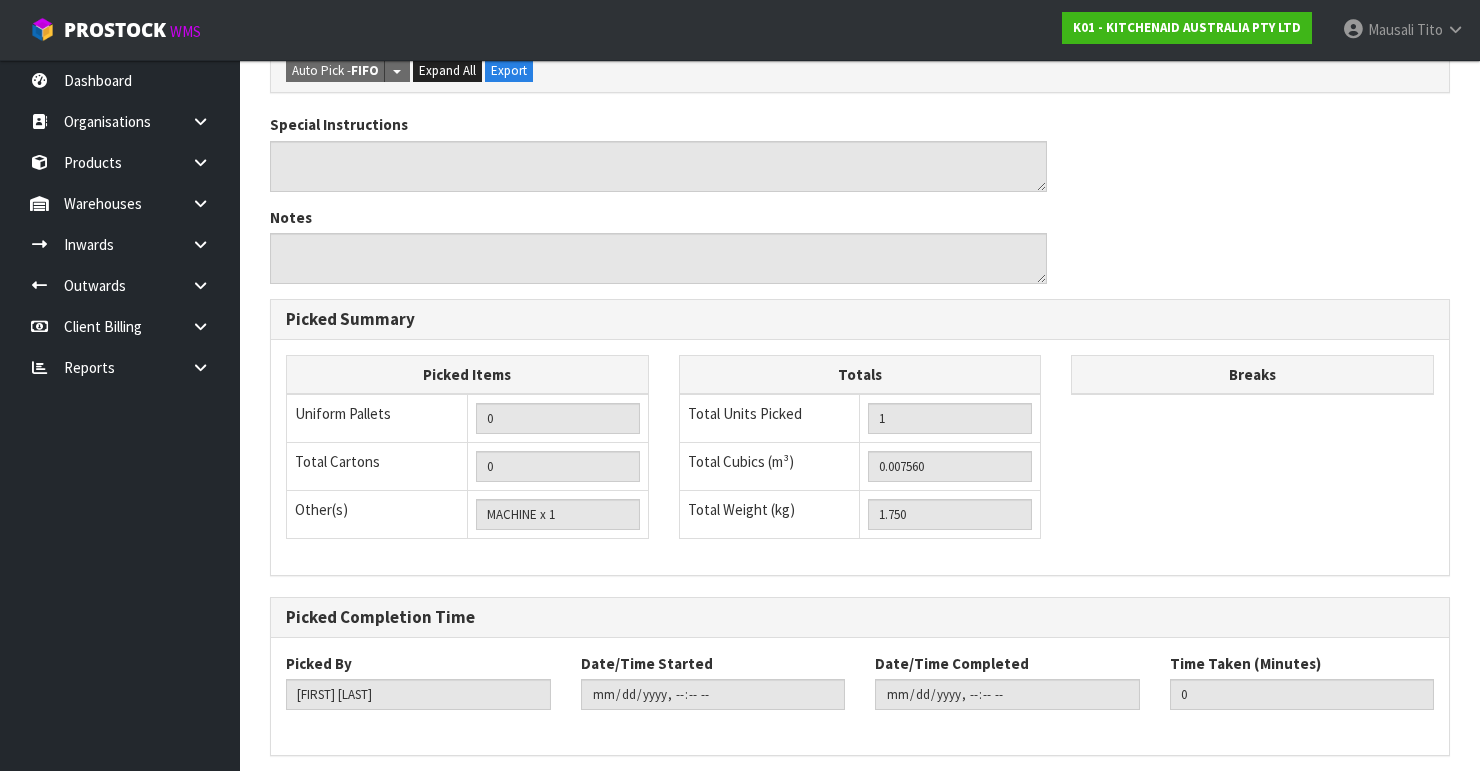 scroll, scrollTop: 0, scrollLeft: 0, axis: both 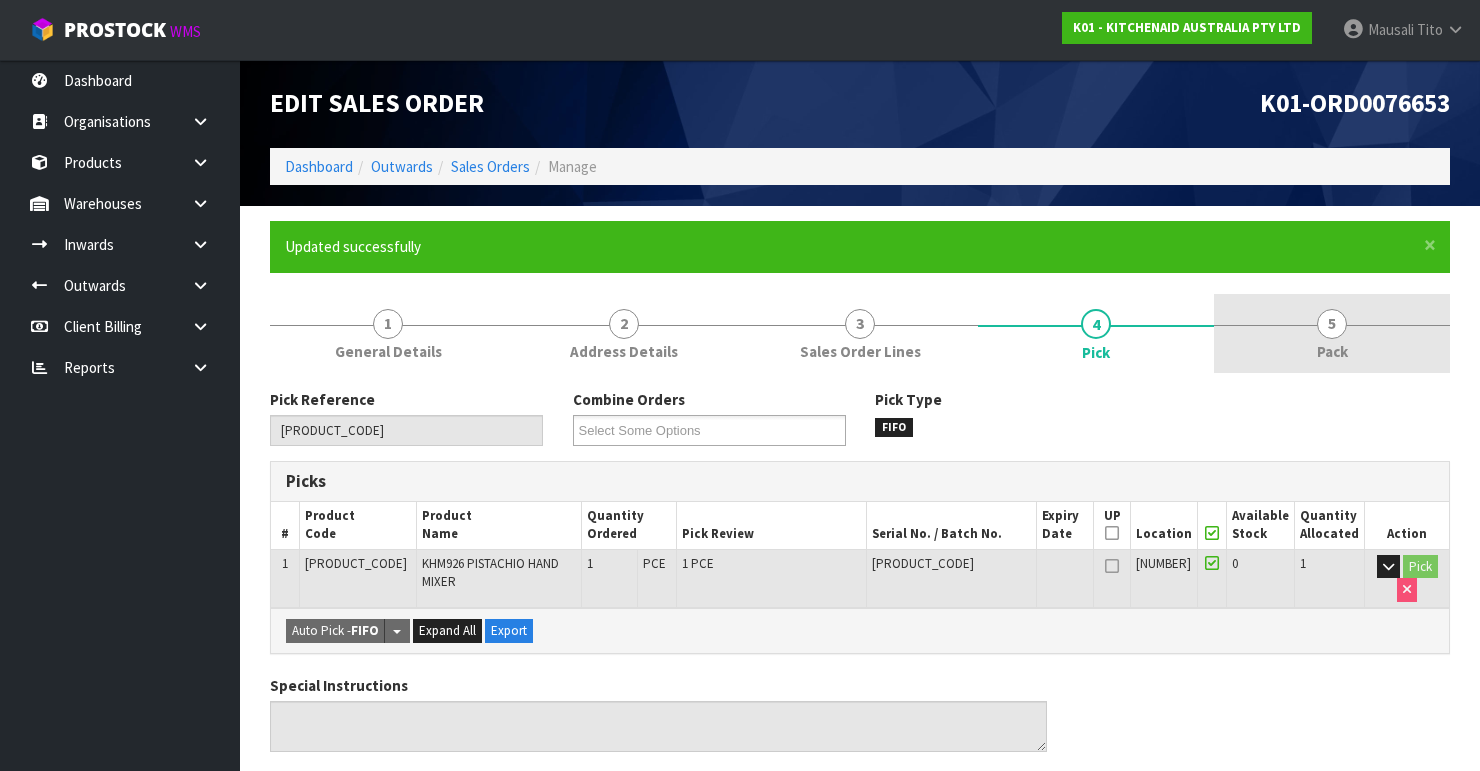 click on "Pack" at bounding box center [1332, 351] 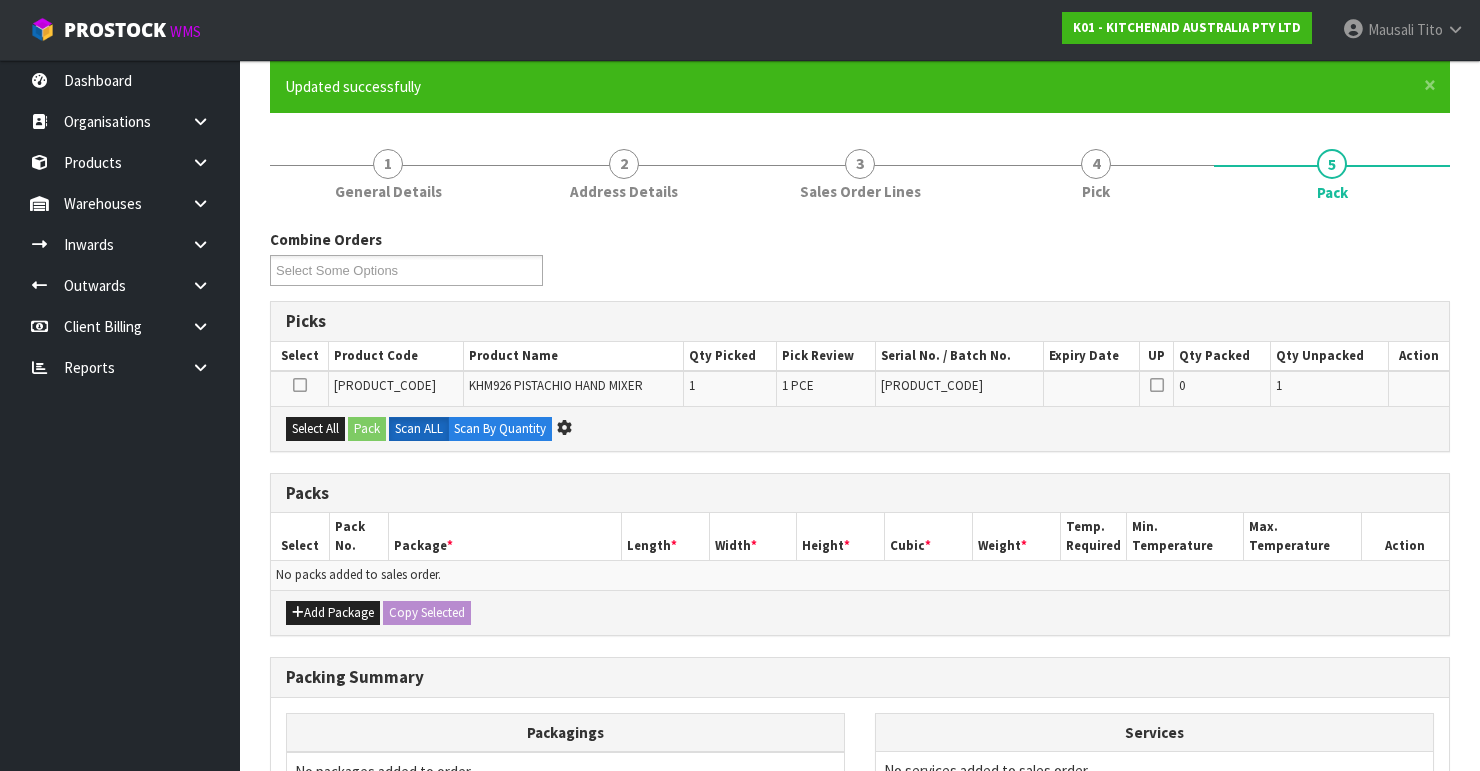 scroll, scrollTop: 0, scrollLeft: 0, axis: both 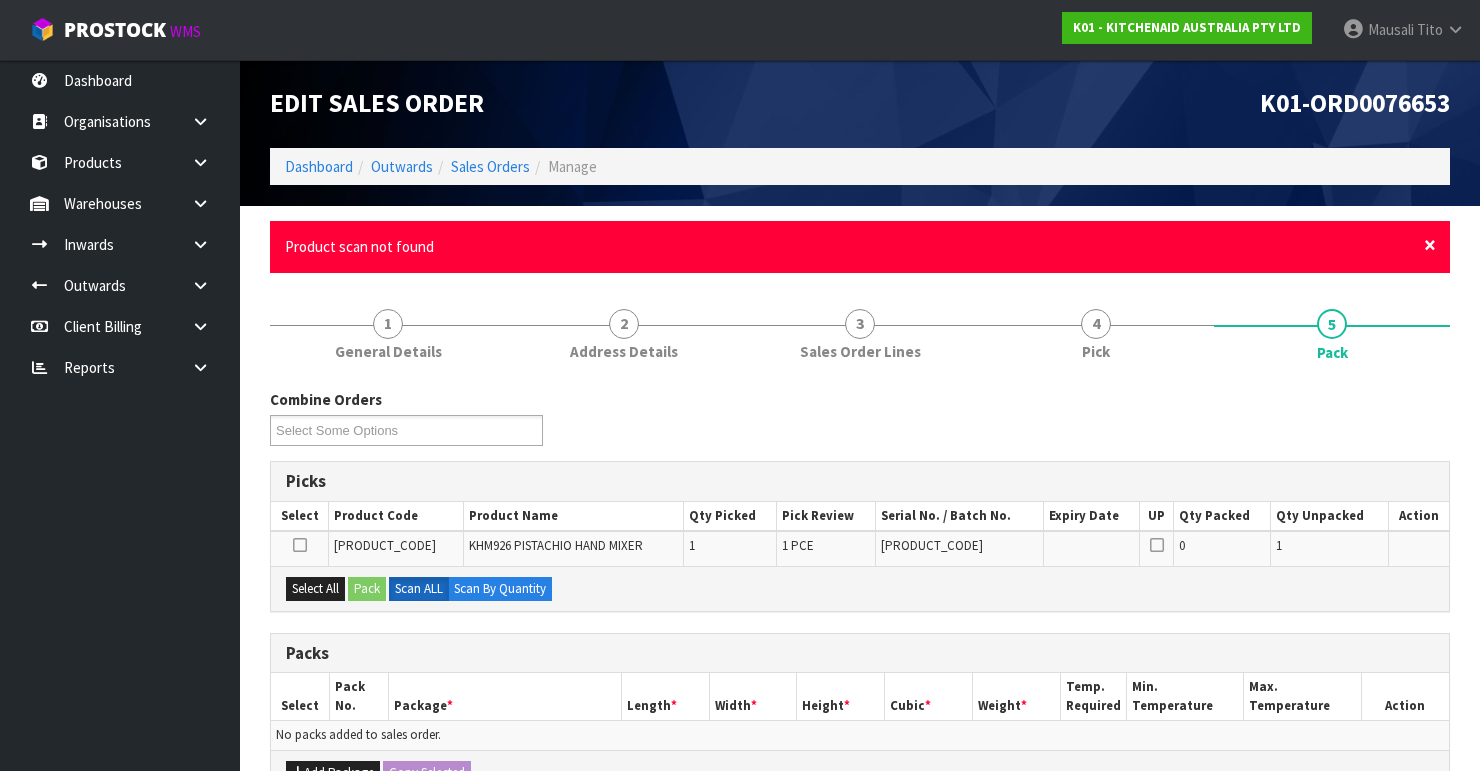 click on "×" at bounding box center [1430, 245] 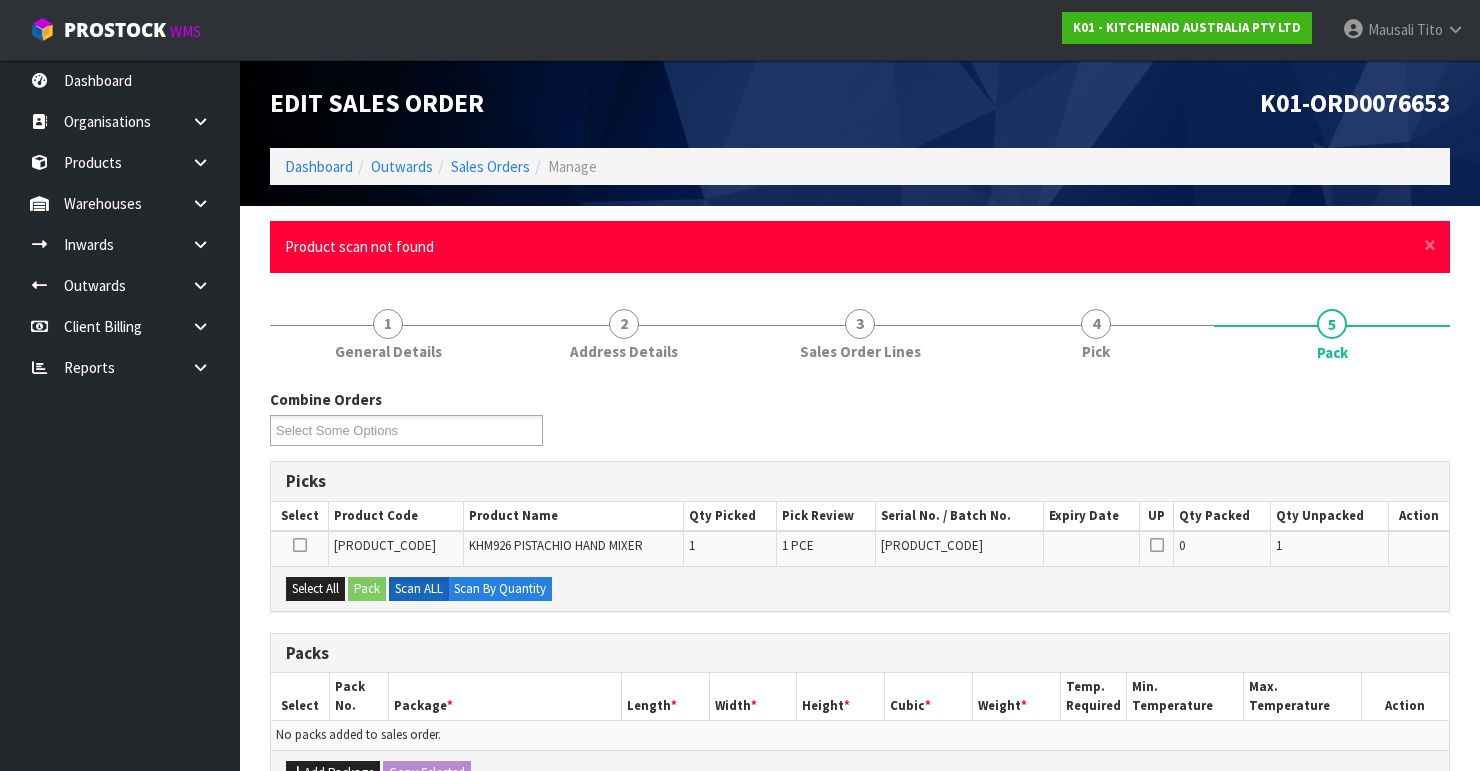 click on "×
Close
Product scan not found" at bounding box center (860, 246) 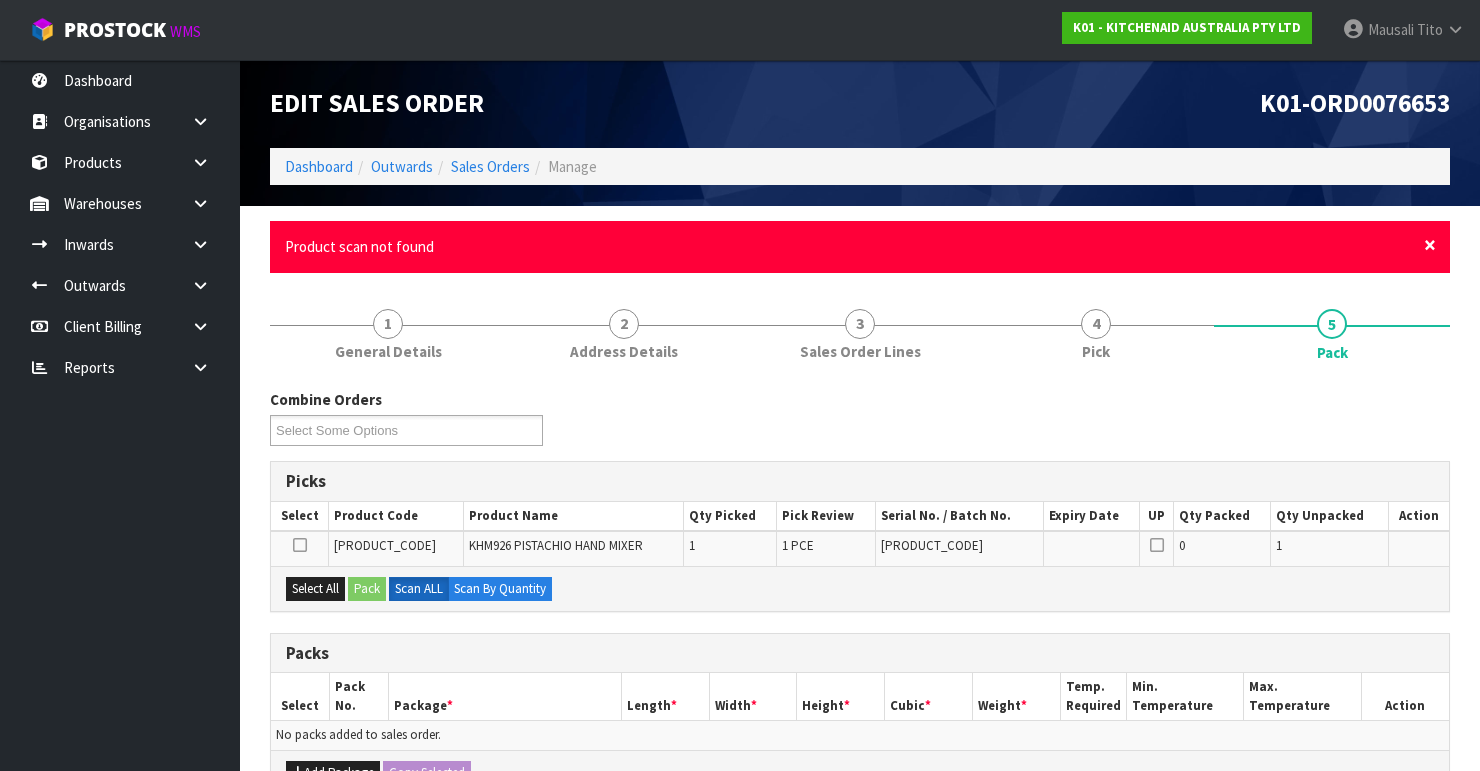 click on "×" at bounding box center [1430, 245] 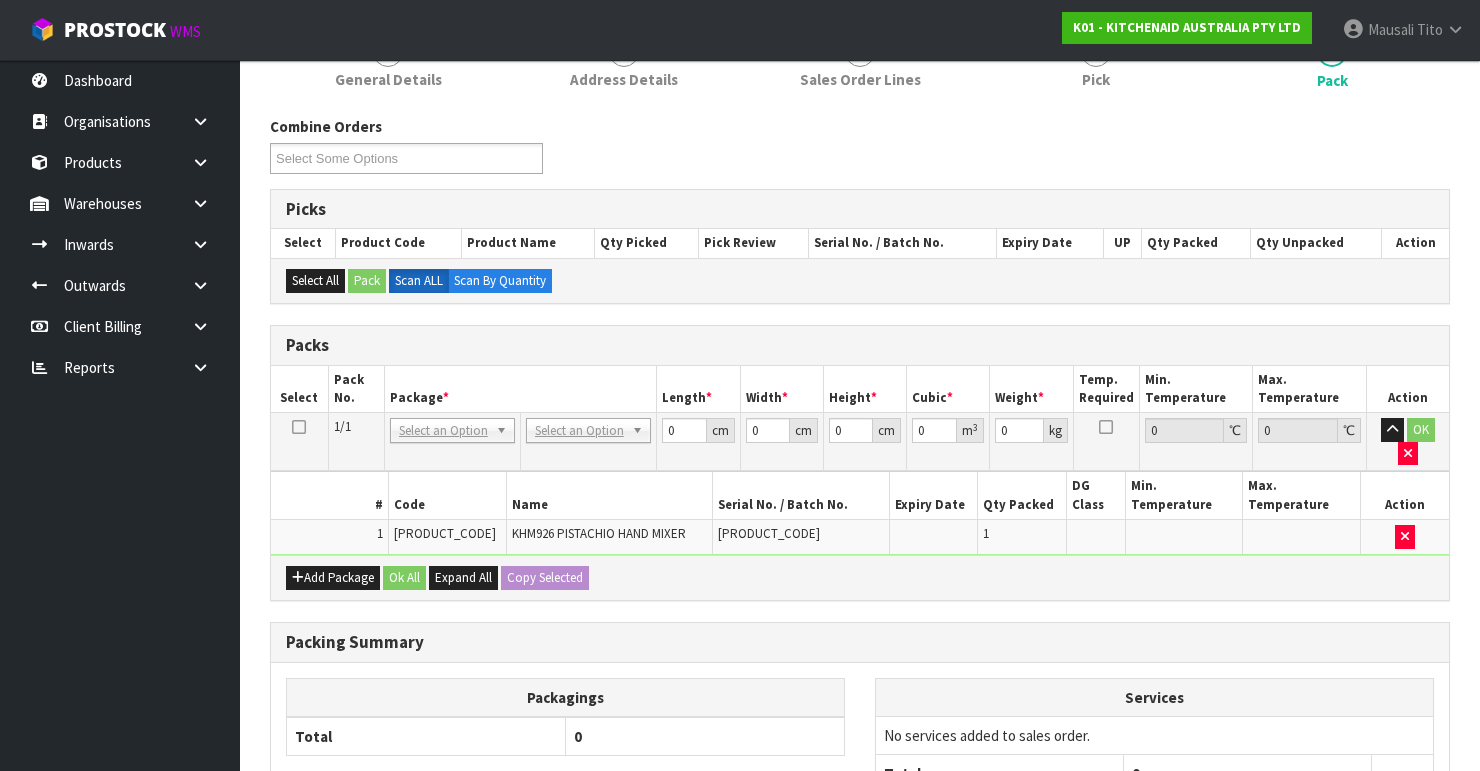 scroll, scrollTop: 320, scrollLeft: 0, axis: vertical 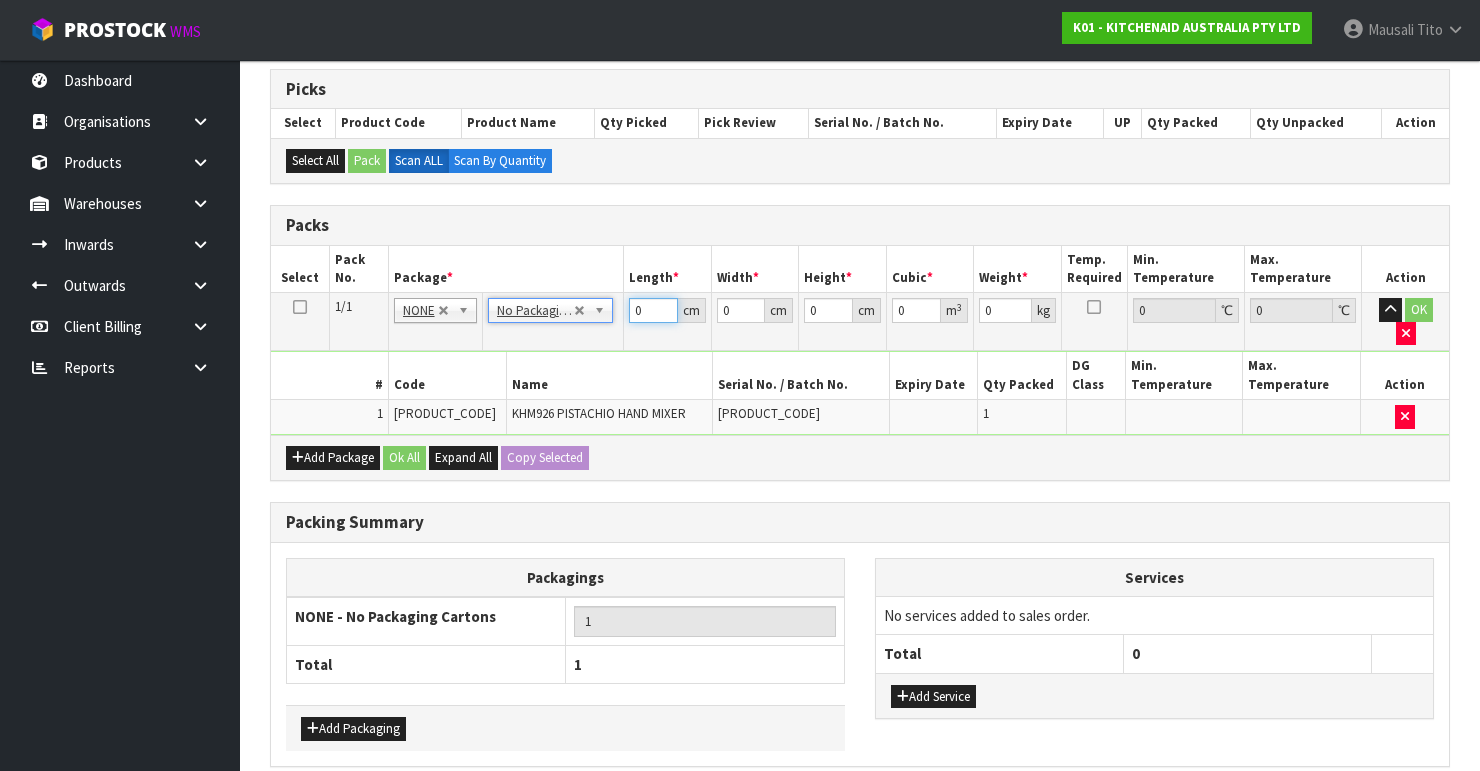 drag, startPoint x: 648, startPoint y: 304, endPoint x: 601, endPoint y: 325, distance: 51.47815 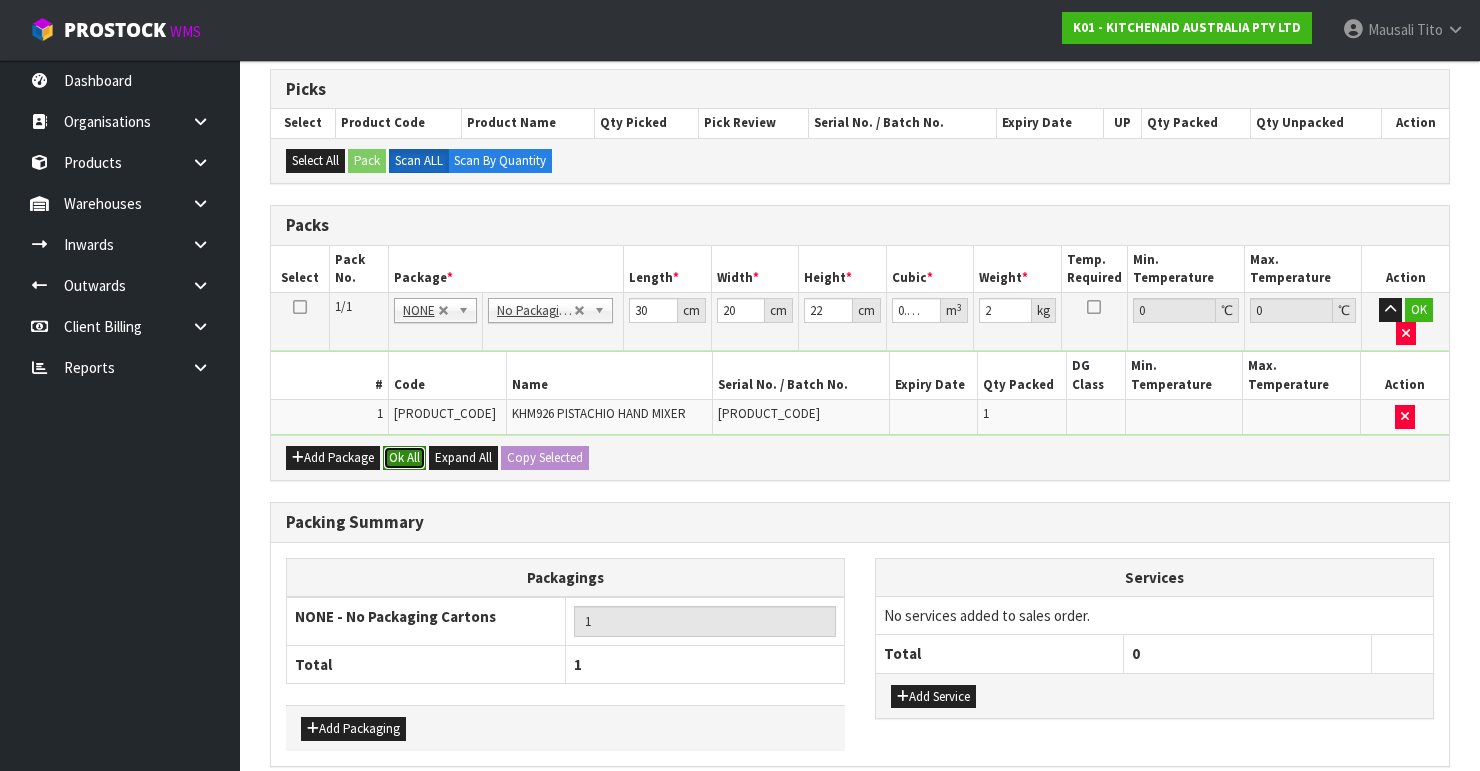 click on "Ok All" at bounding box center (404, 458) 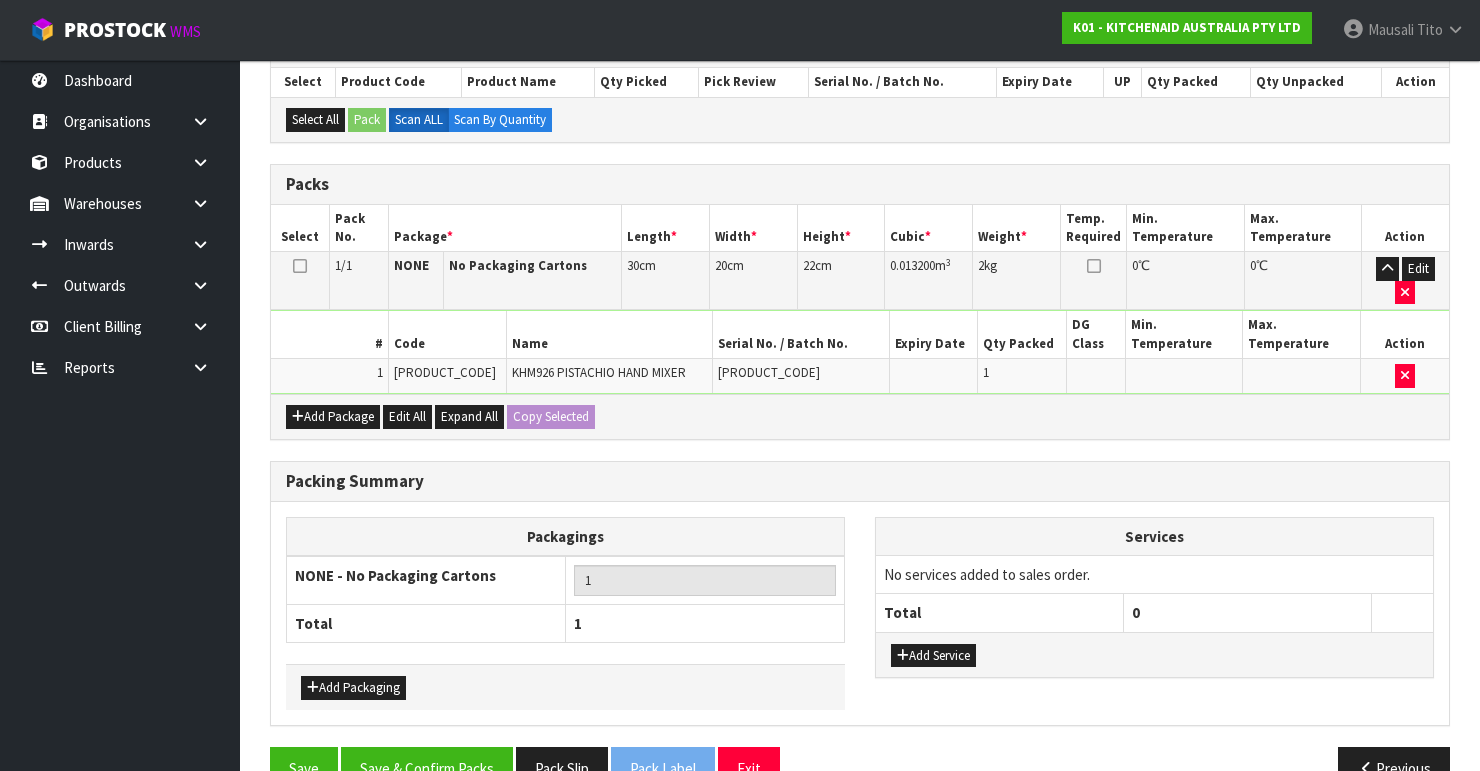 scroll, scrollTop: 400, scrollLeft: 0, axis: vertical 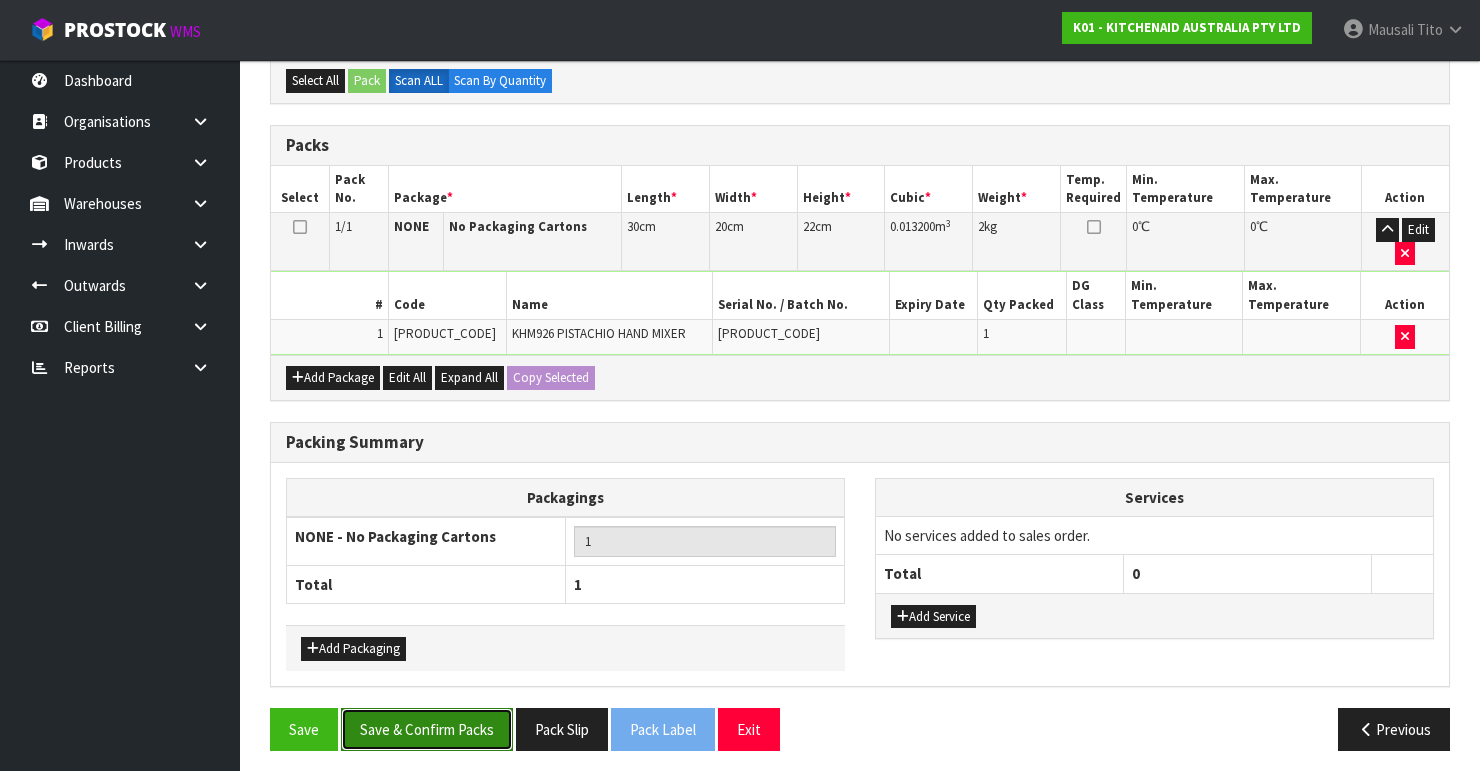 drag, startPoint x: 441, startPoint y: 715, endPoint x: 488, endPoint y: 701, distance: 49.0408 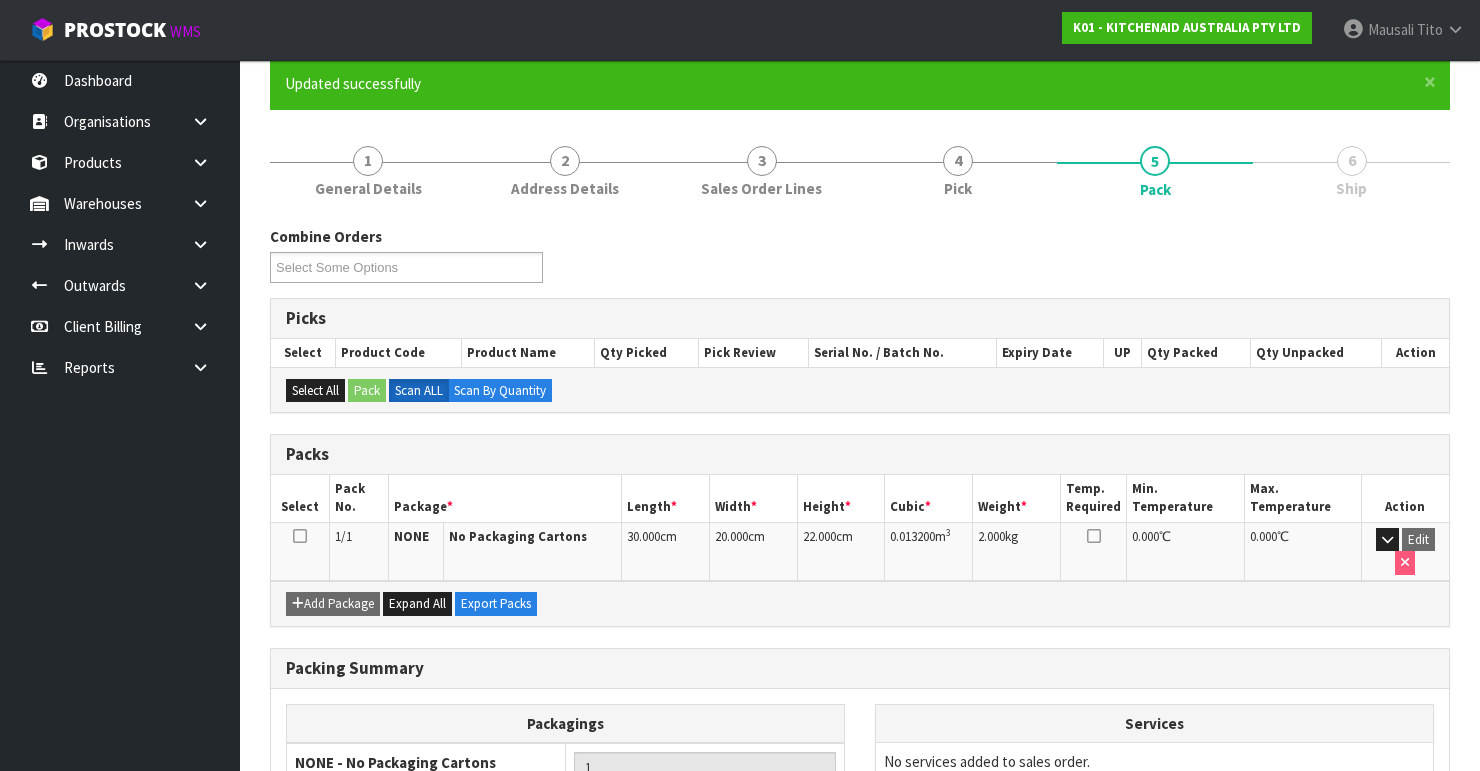 scroll, scrollTop: 346, scrollLeft: 0, axis: vertical 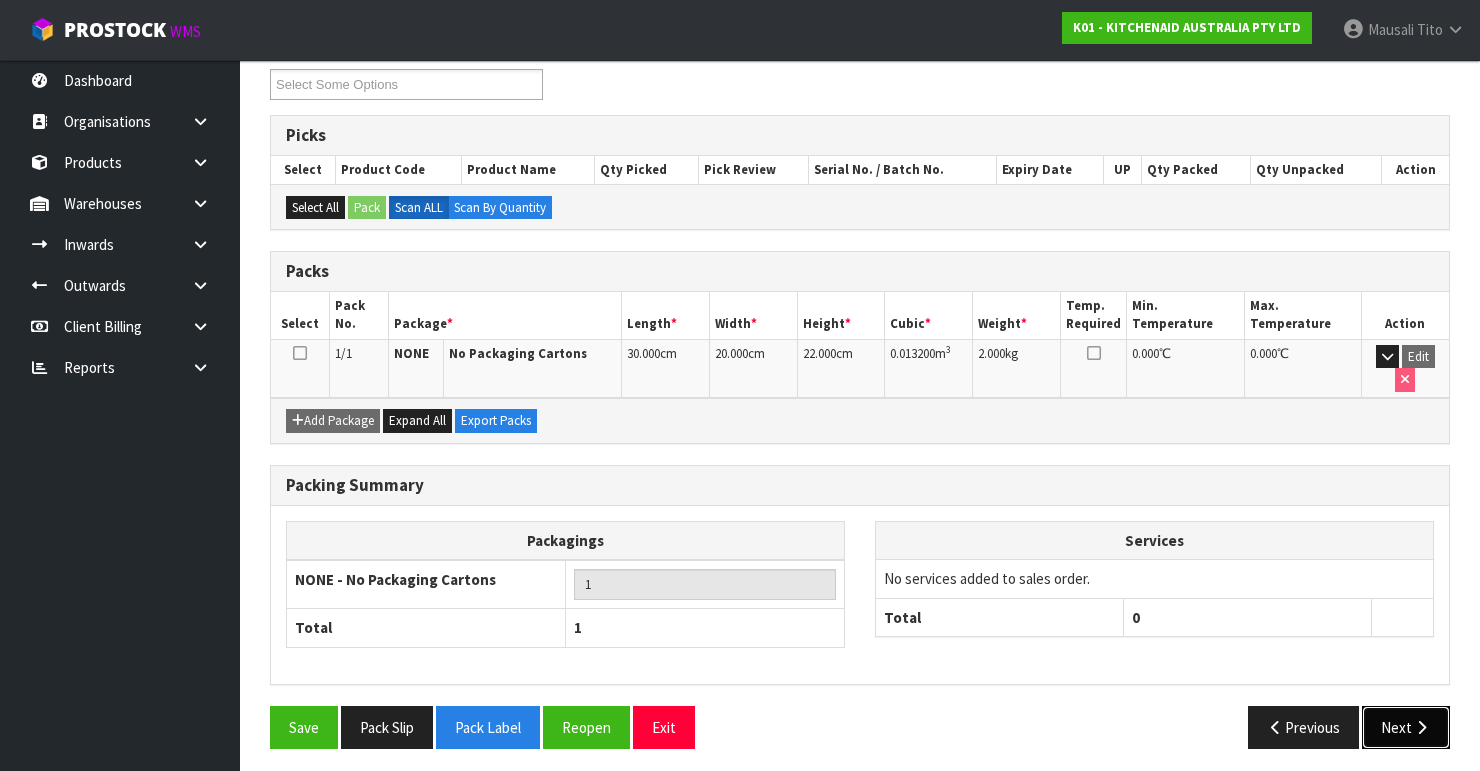 click on "Next" at bounding box center [1406, 727] 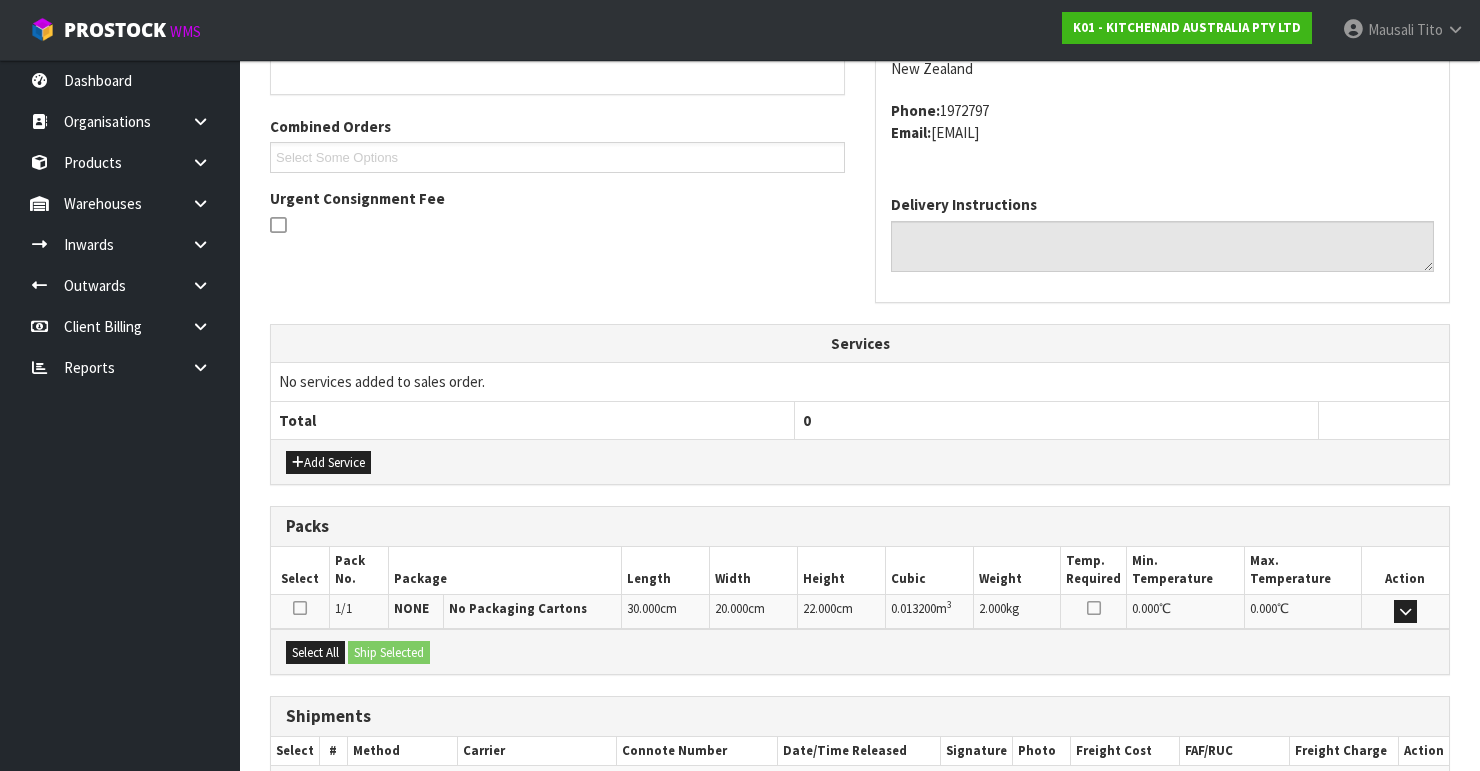 scroll, scrollTop: 584, scrollLeft: 0, axis: vertical 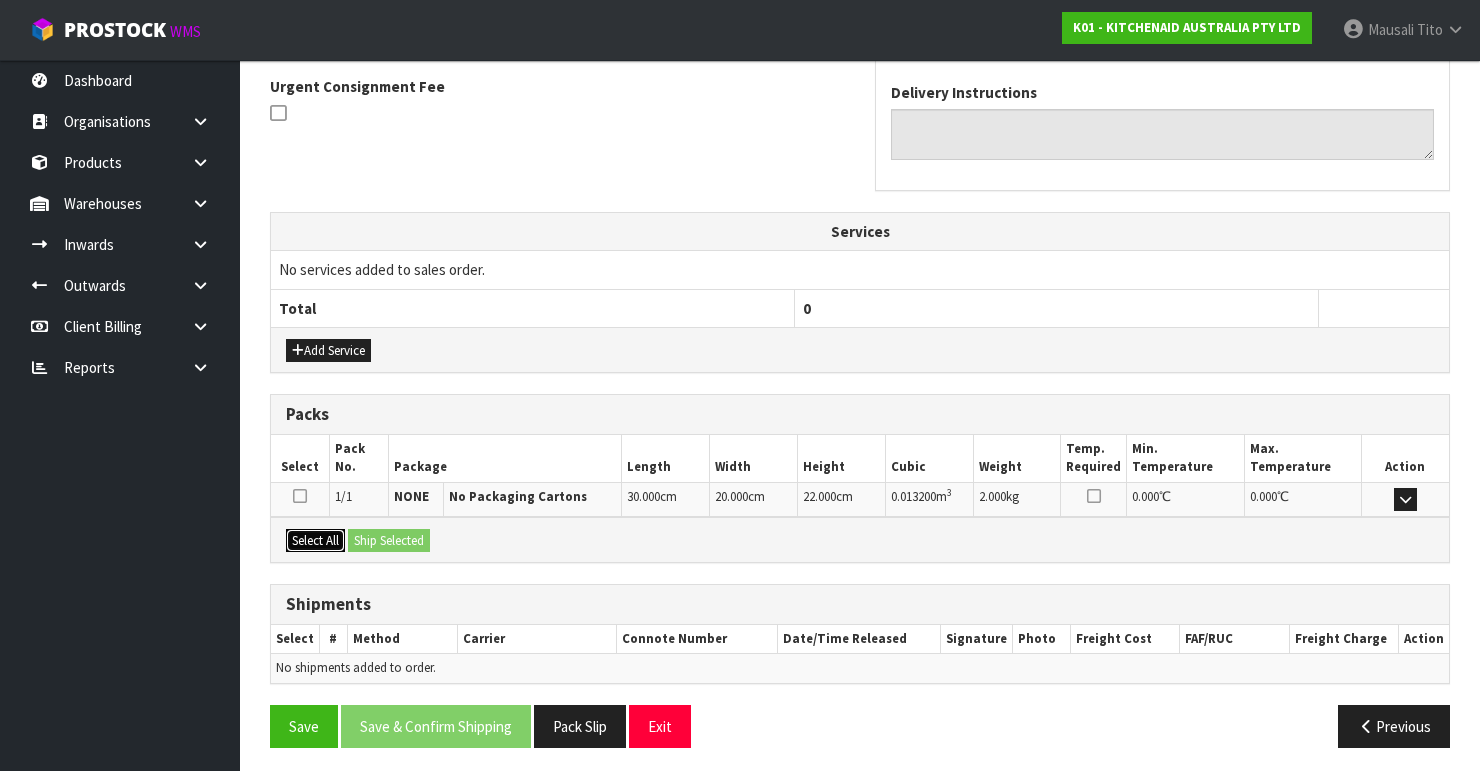 click on "Select All" at bounding box center (315, 541) 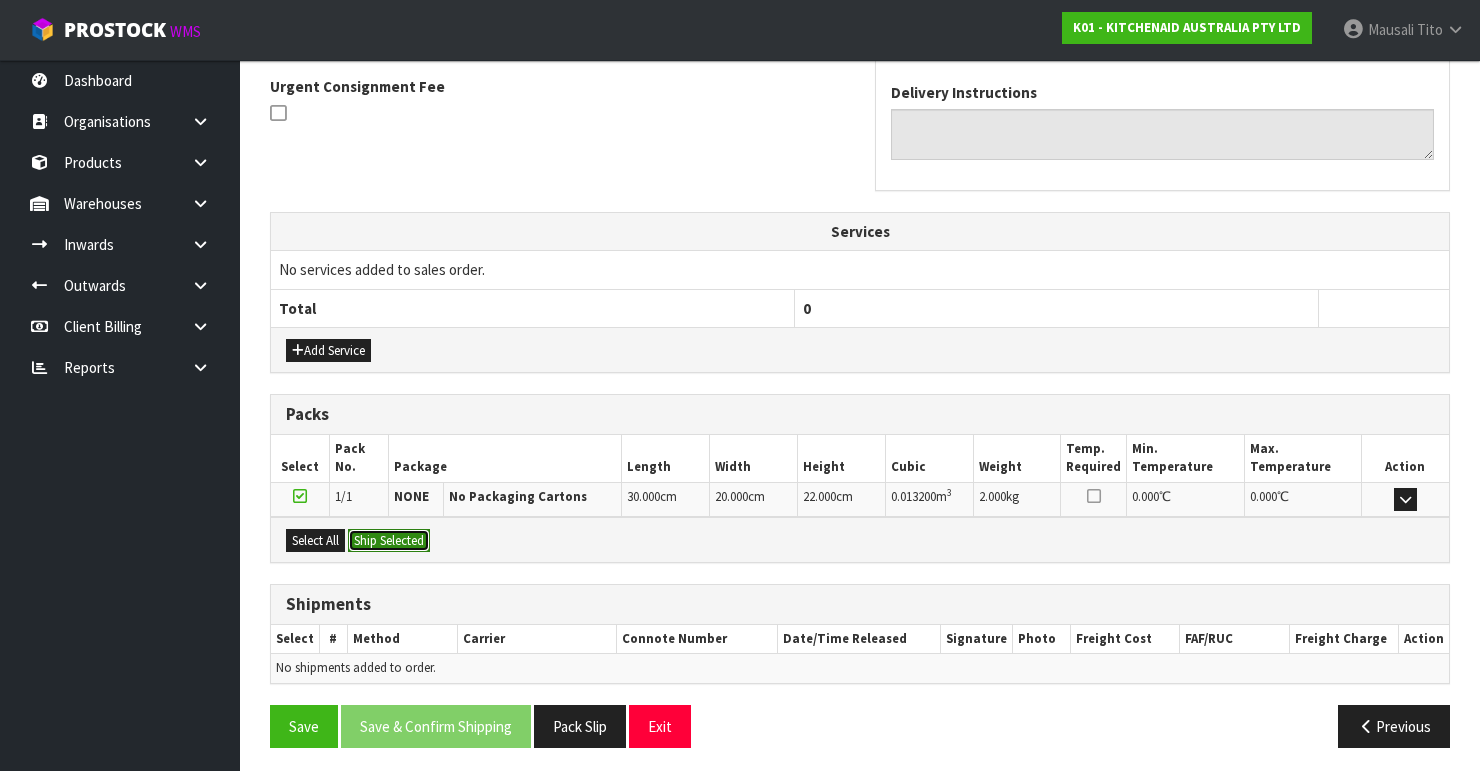 click on "Ship Selected" at bounding box center [389, 541] 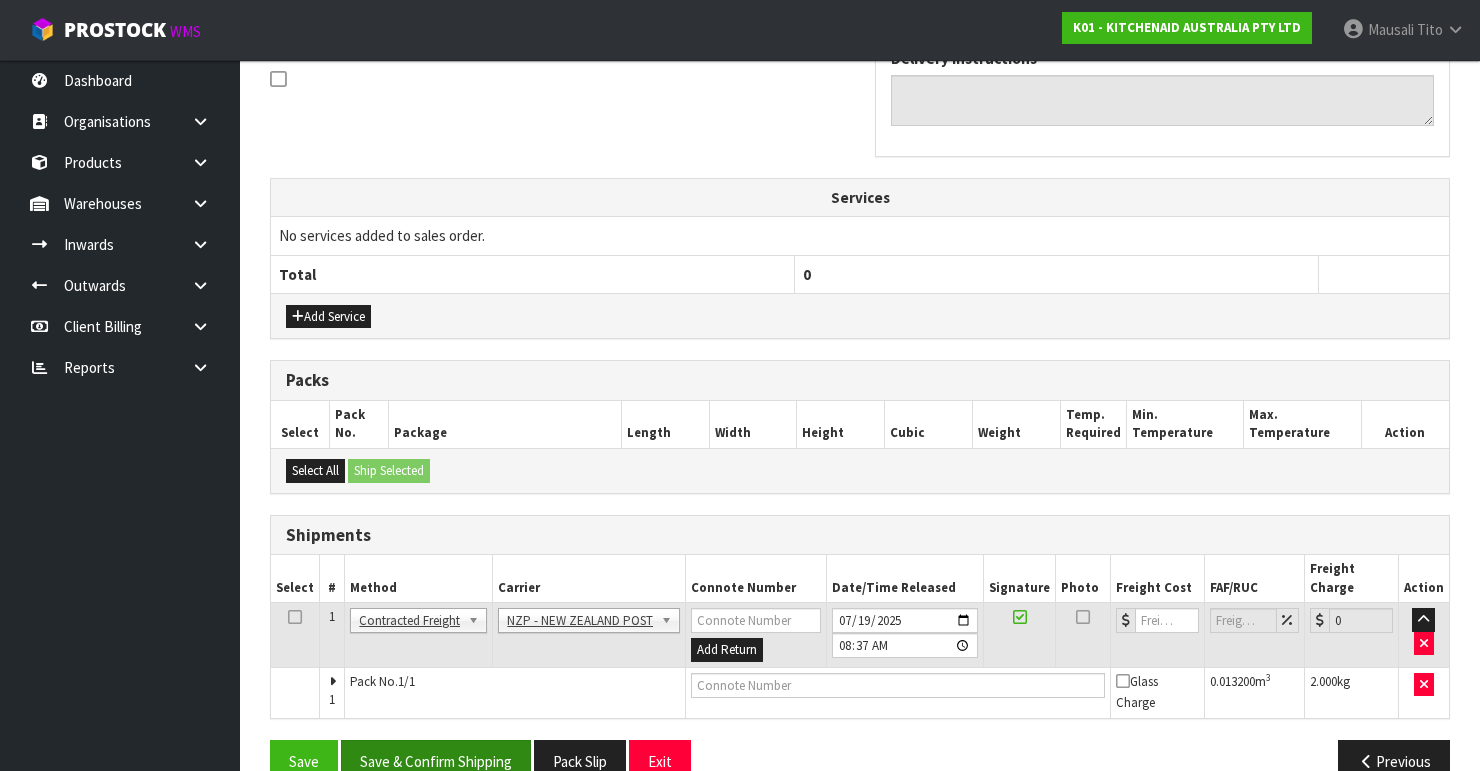 scroll, scrollTop: 635, scrollLeft: 0, axis: vertical 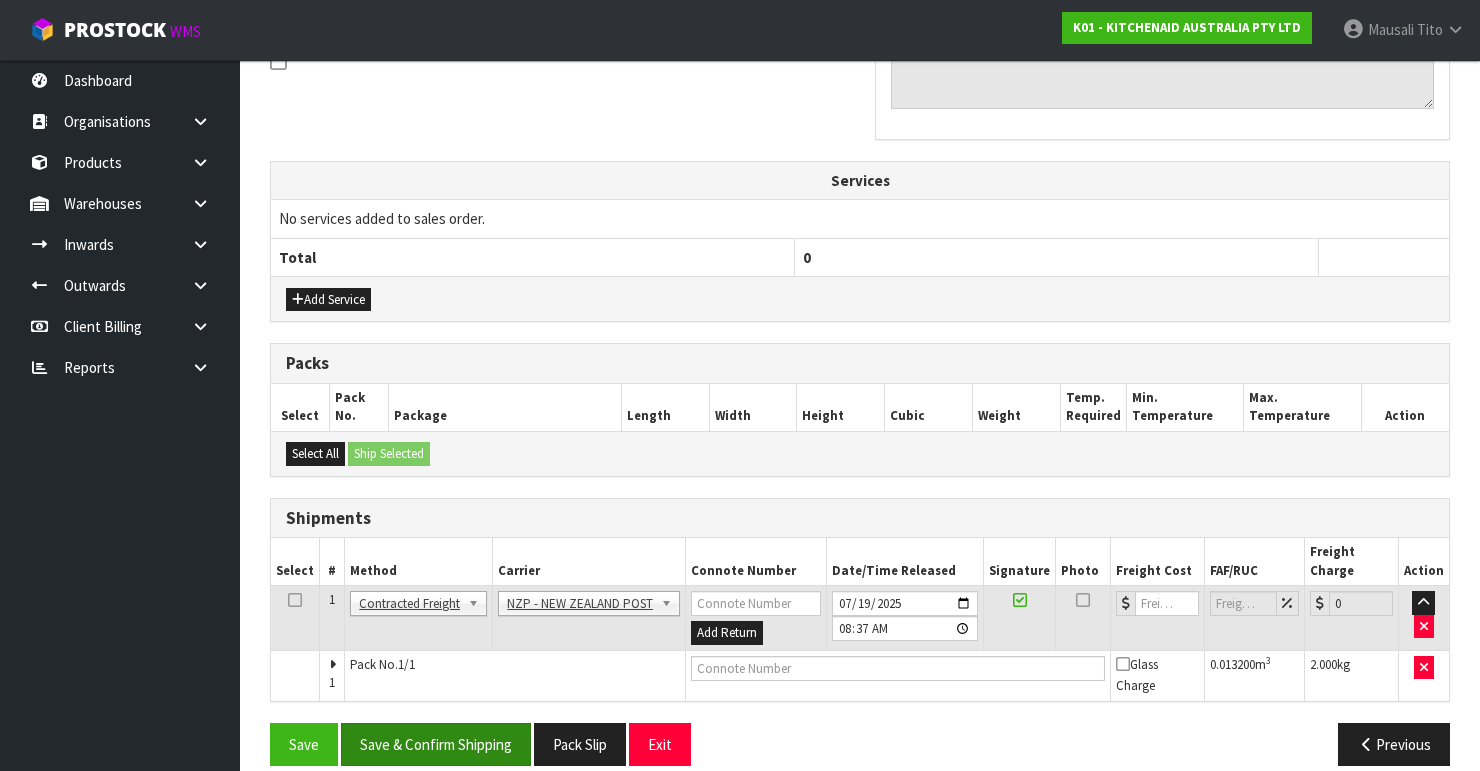 click on "Save
Save & Confirm Shipping
Pack Slip
Exit
Previous" at bounding box center (860, 752) 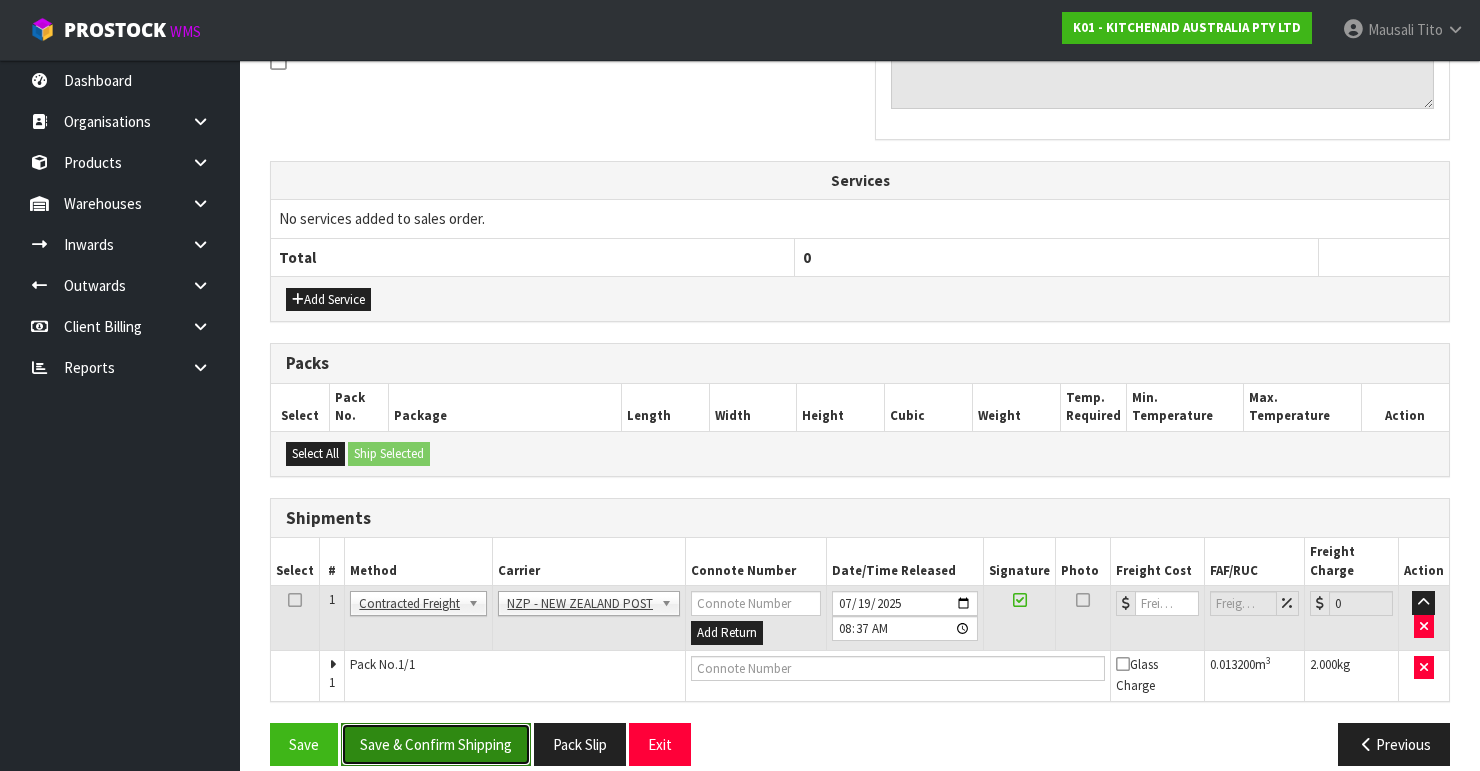 click on "Save & Confirm Shipping" at bounding box center (436, 744) 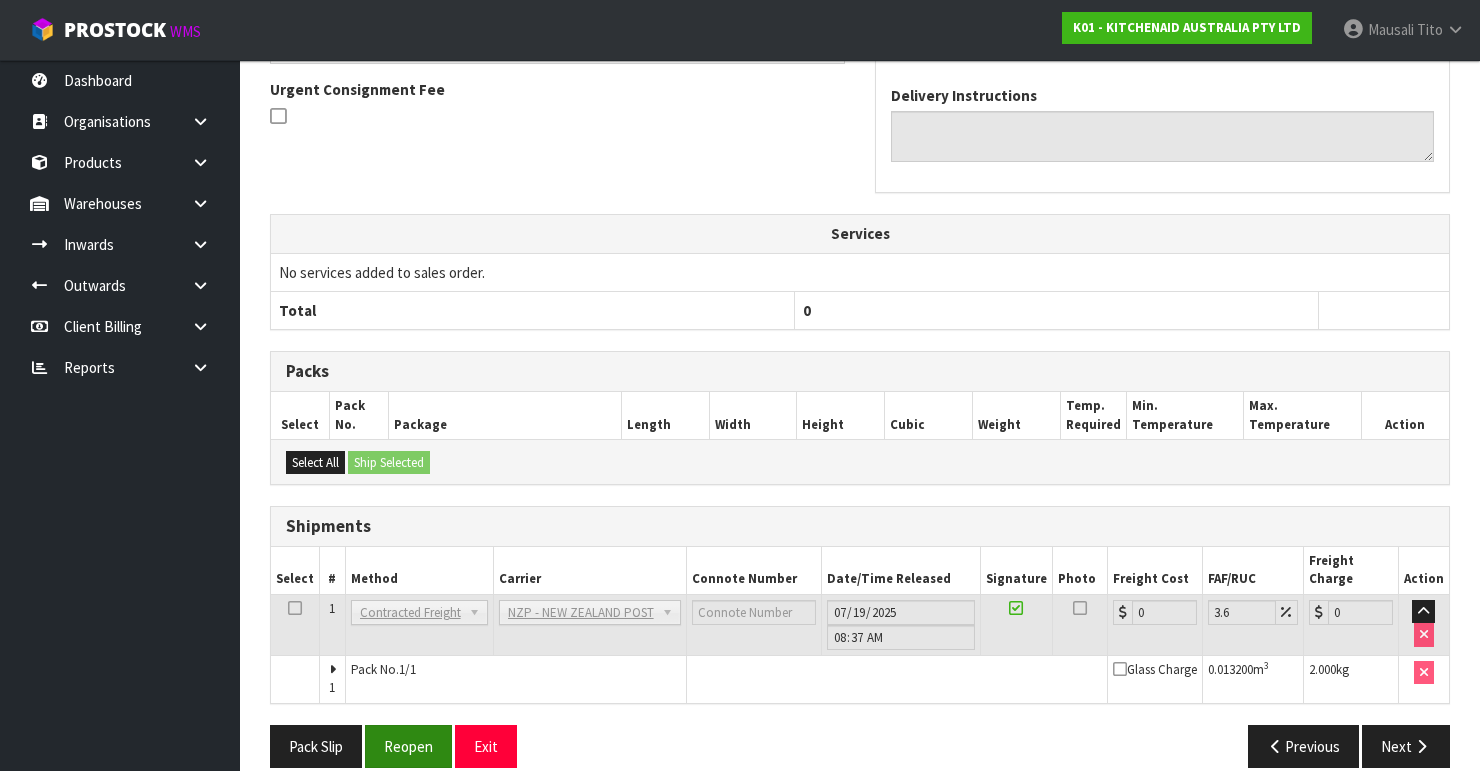 scroll, scrollTop: 605, scrollLeft: 0, axis: vertical 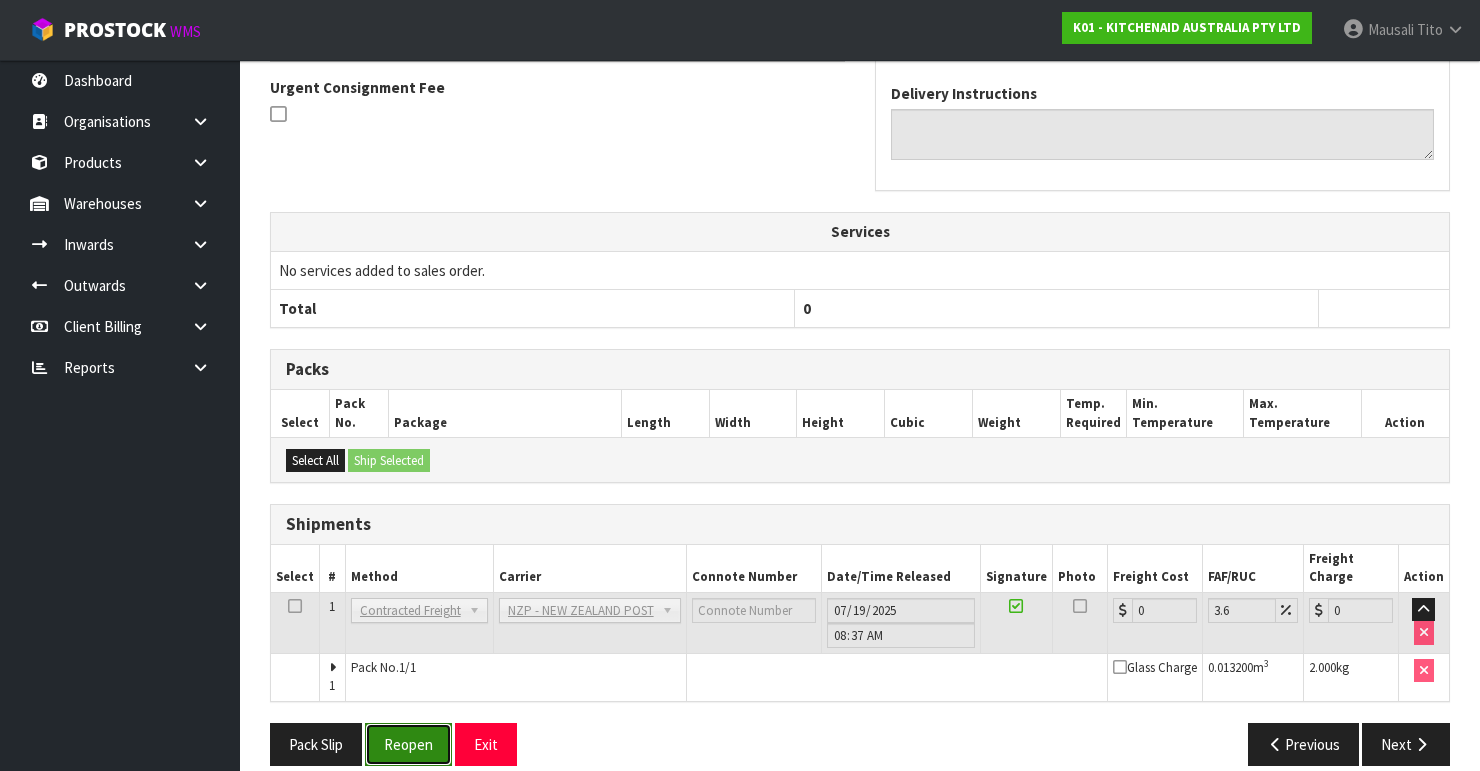 click on "Reopen" at bounding box center (408, 744) 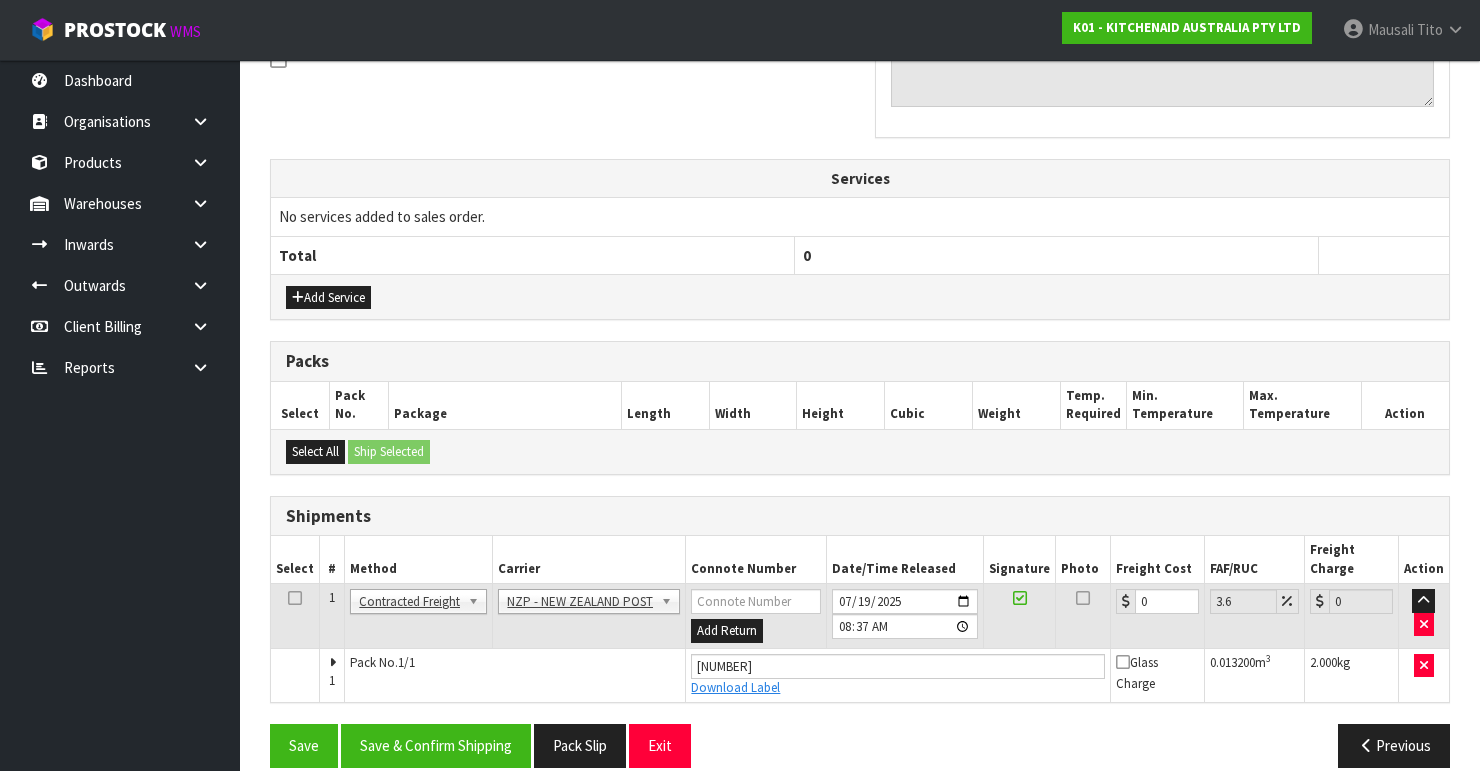 scroll, scrollTop: 638, scrollLeft: 0, axis: vertical 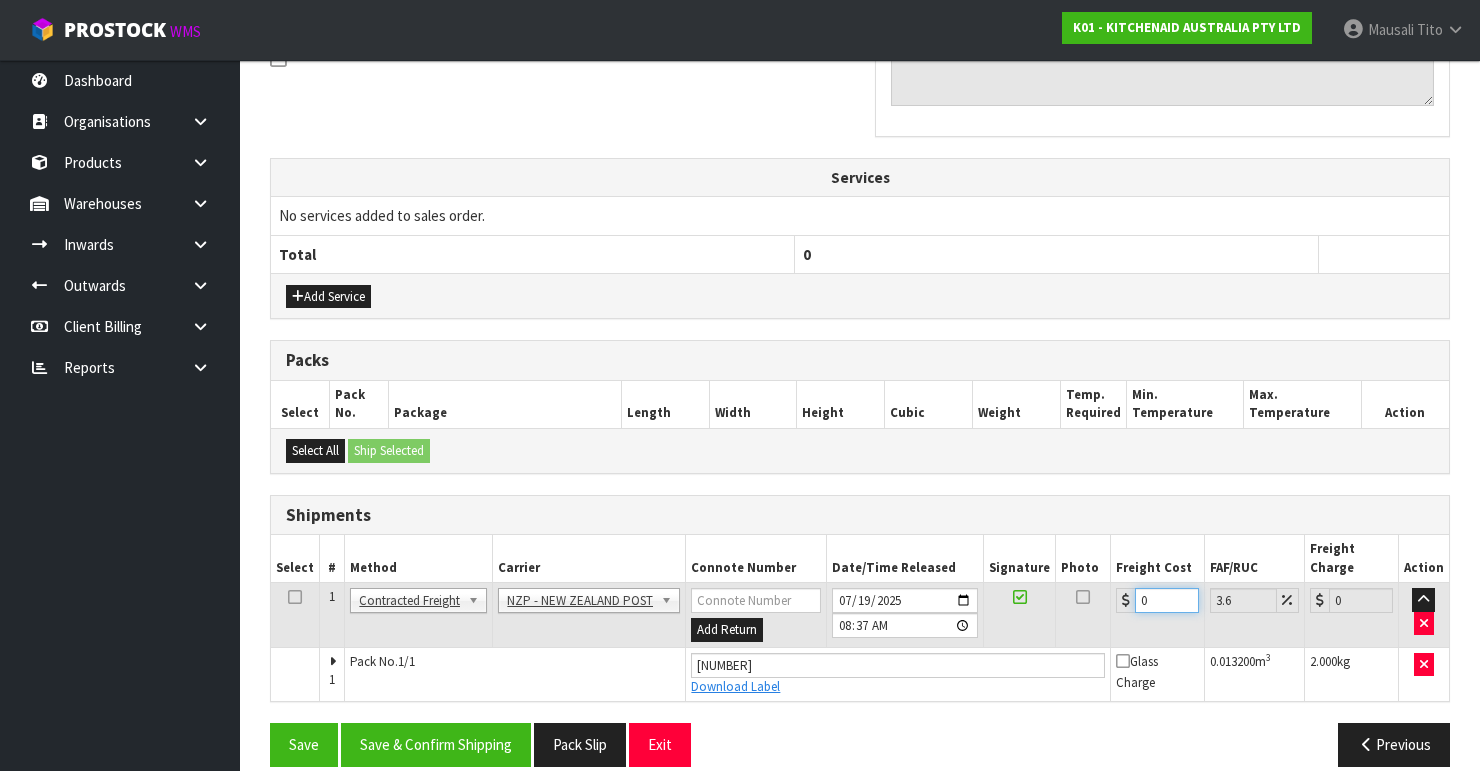 drag, startPoint x: 1152, startPoint y: 577, endPoint x: 1118, endPoint y: 592, distance: 37.161808 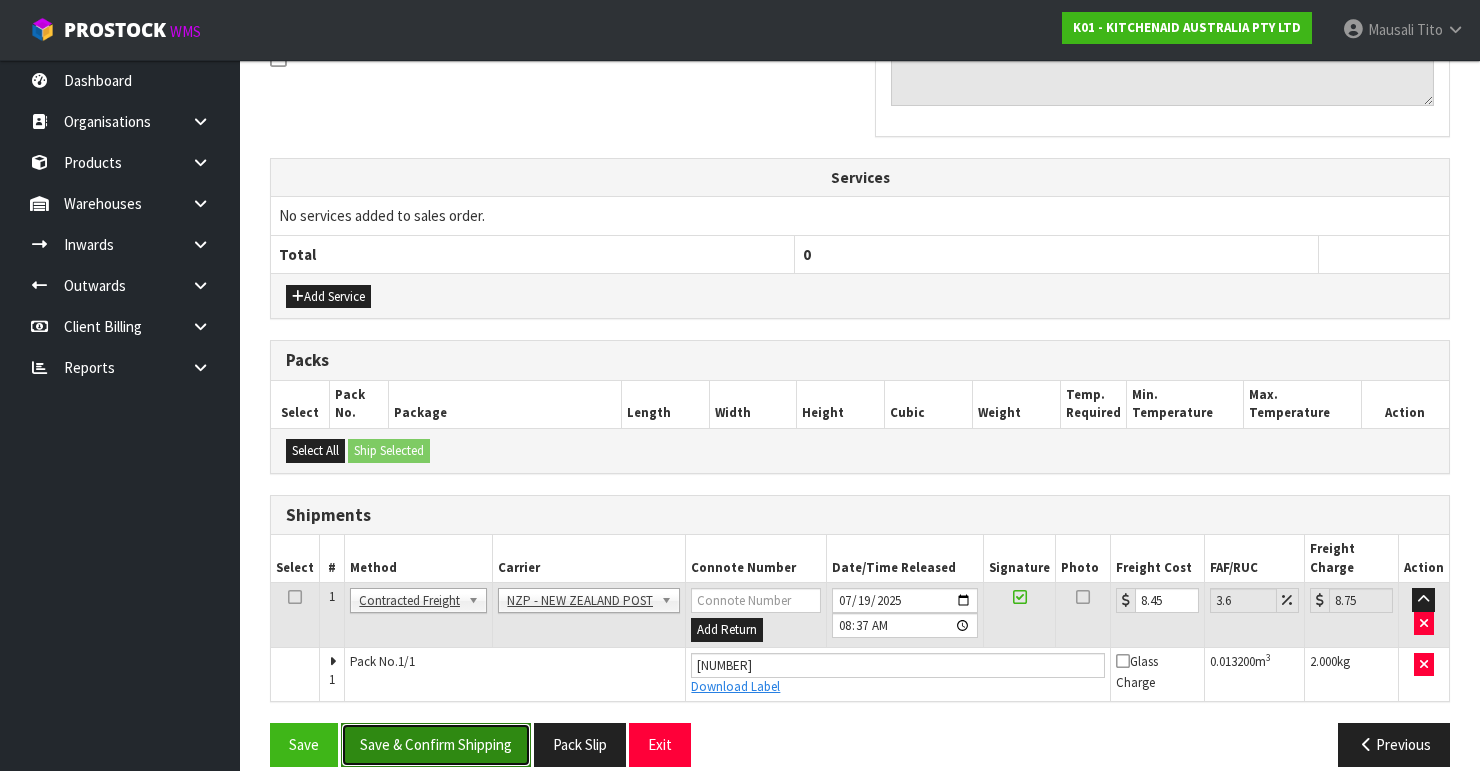 click on "Save & Confirm Shipping" at bounding box center (436, 744) 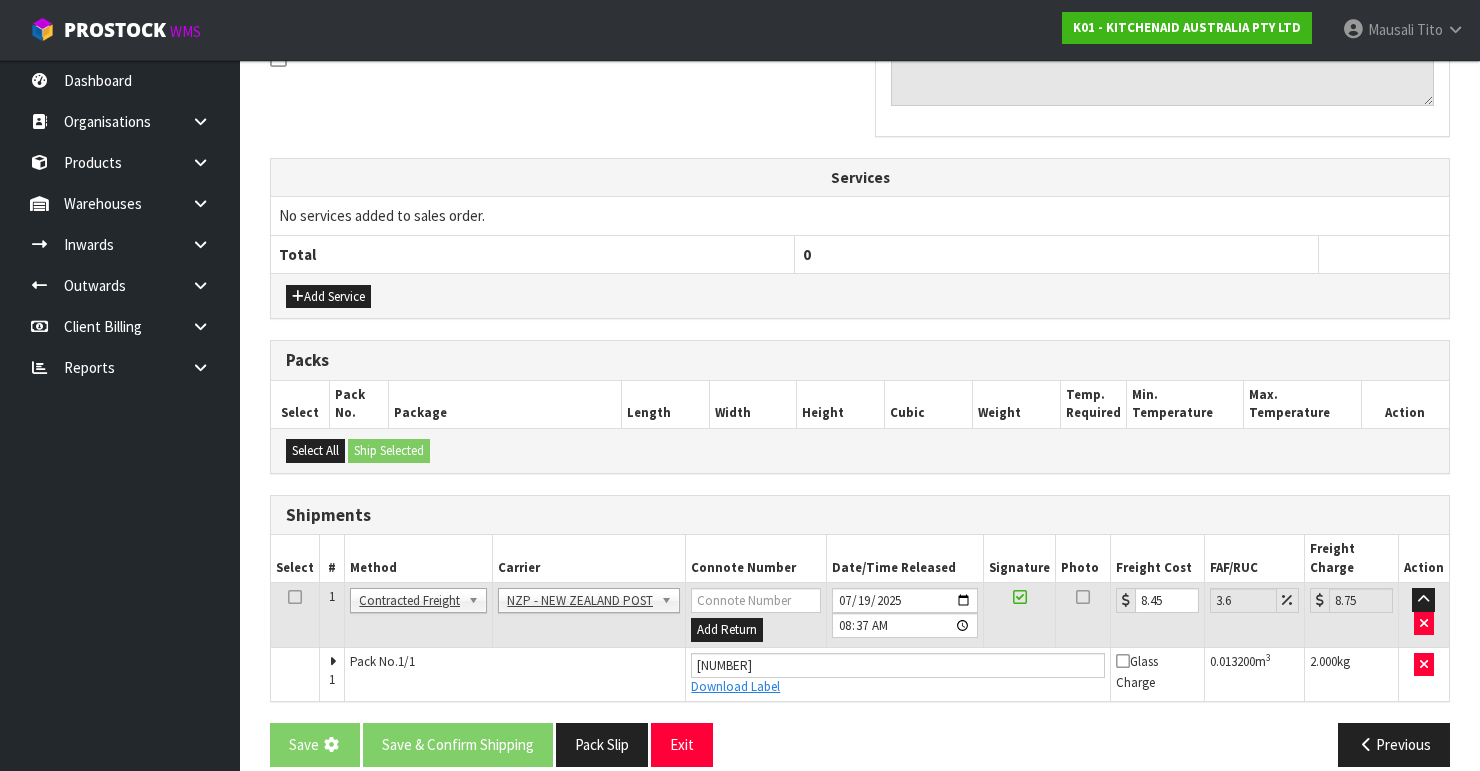 scroll, scrollTop: 0, scrollLeft: 0, axis: both 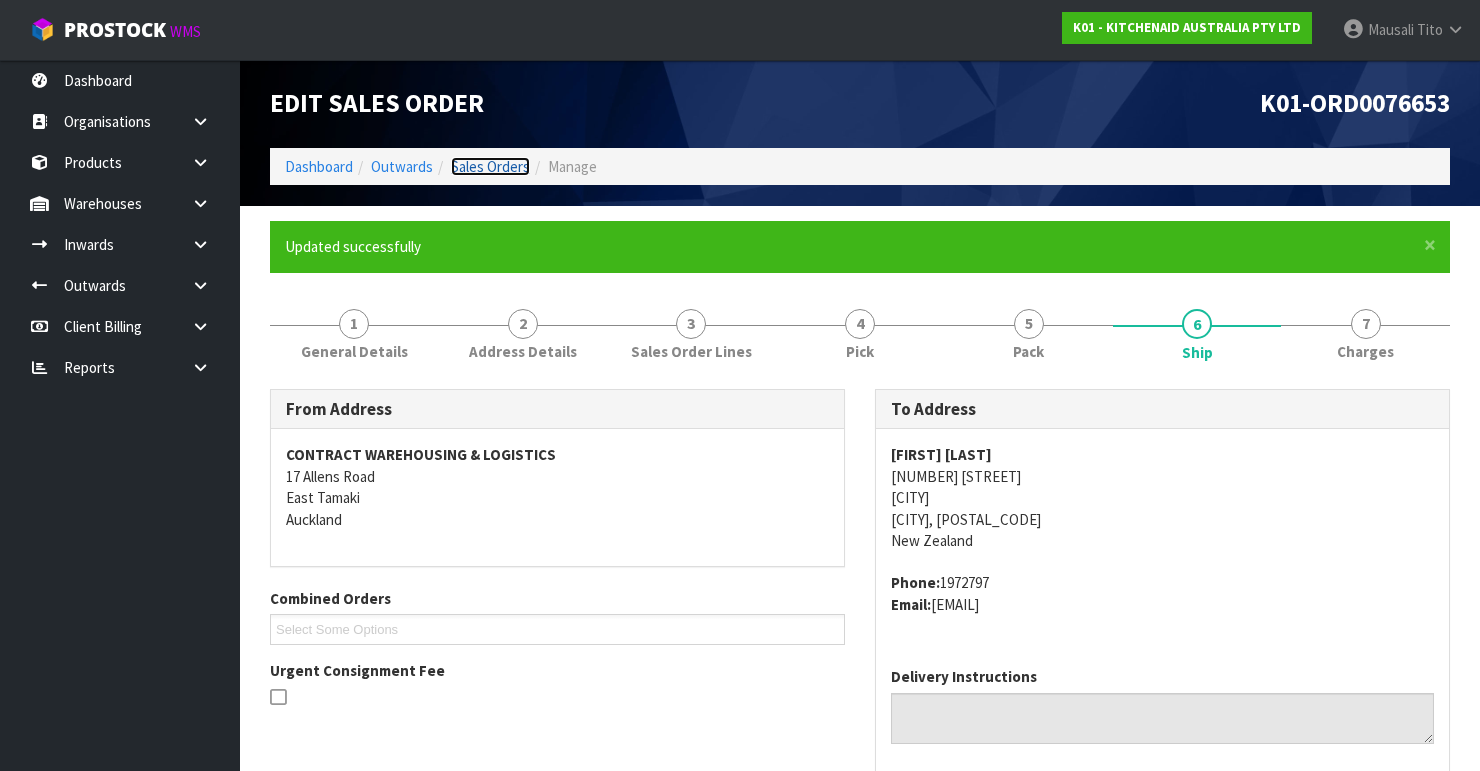 click on "Sales Orders" at bounding box center [490, 166] 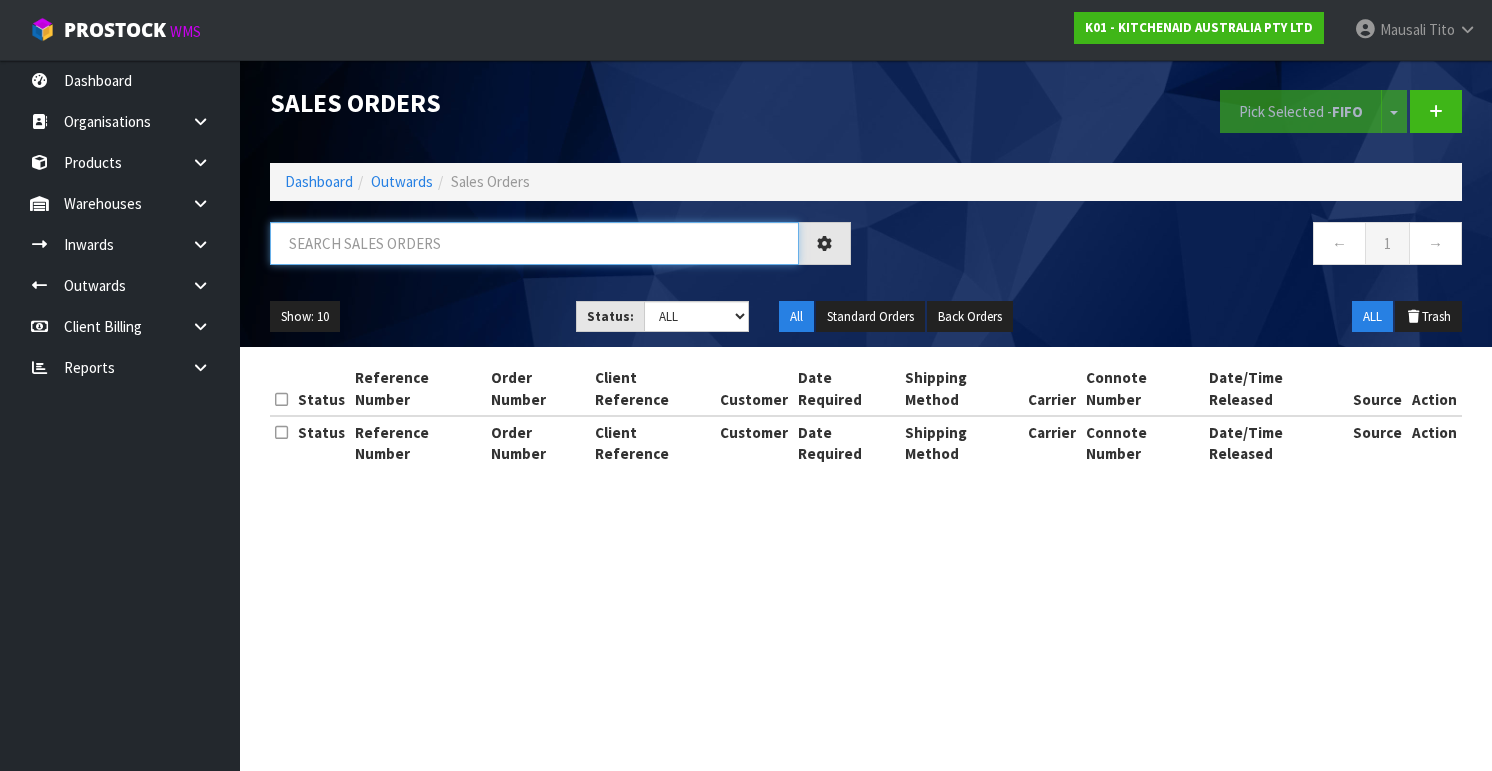 click at bounding box center (534, 243) 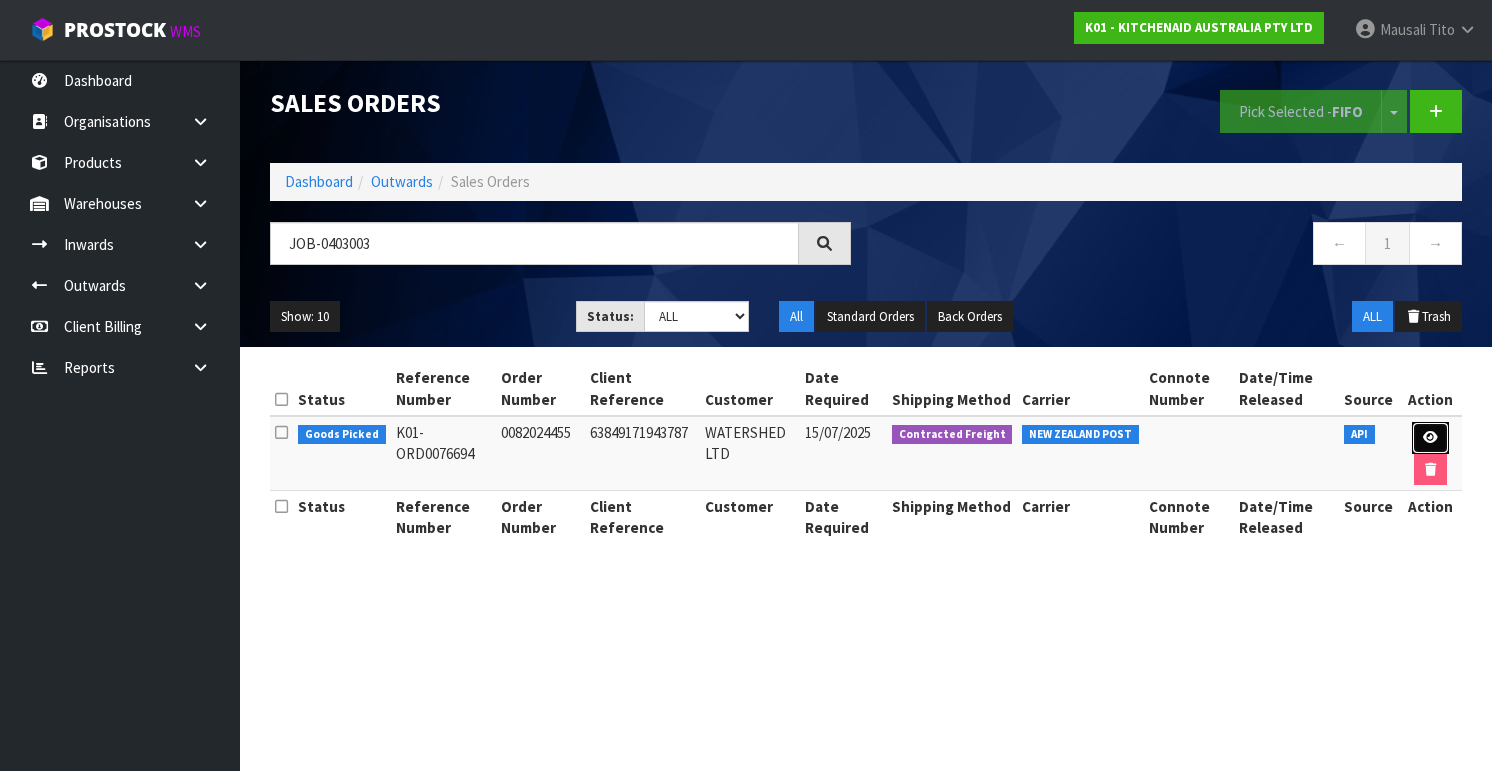 click at bounding box center [1430, 437] 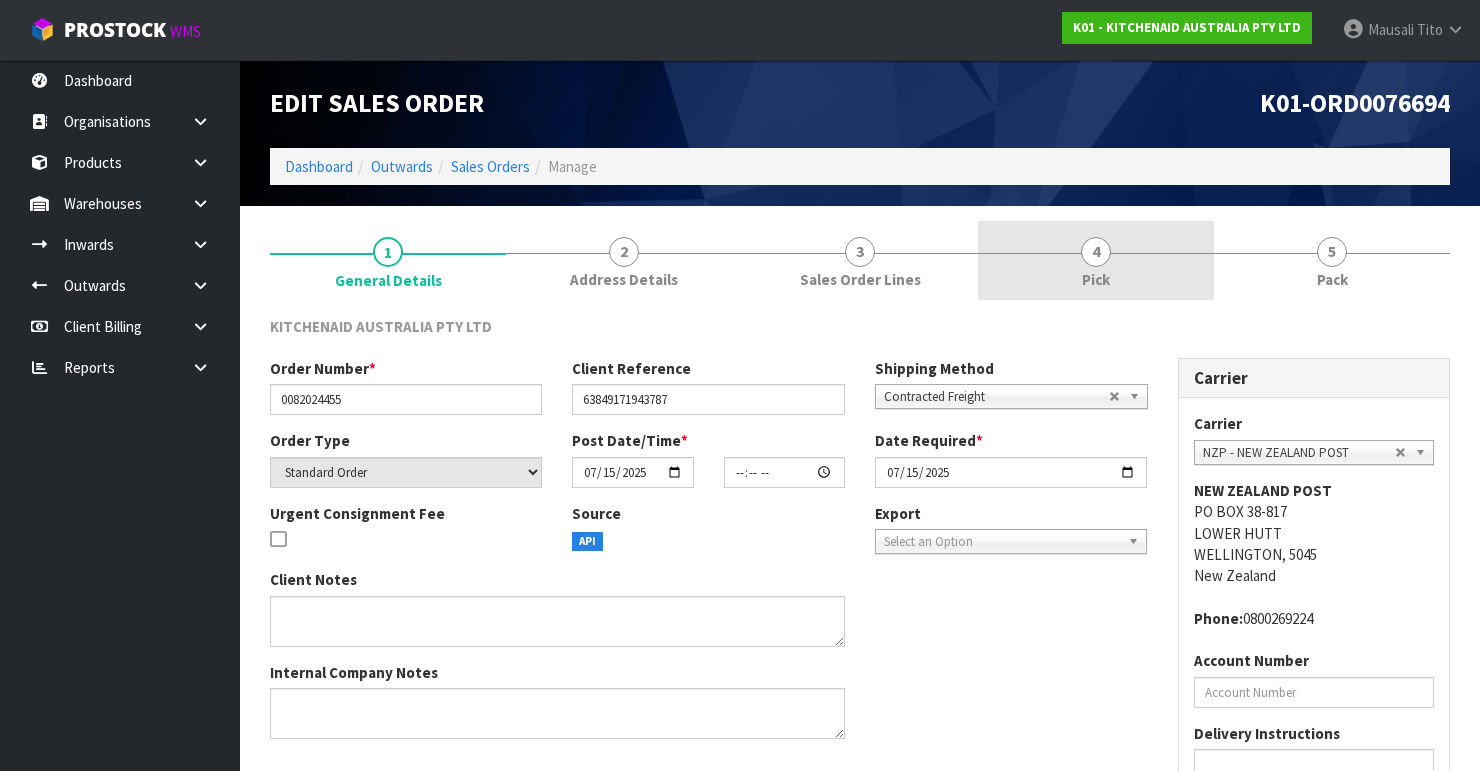 click on "4
Pick" at bounding box center (1096, 260) 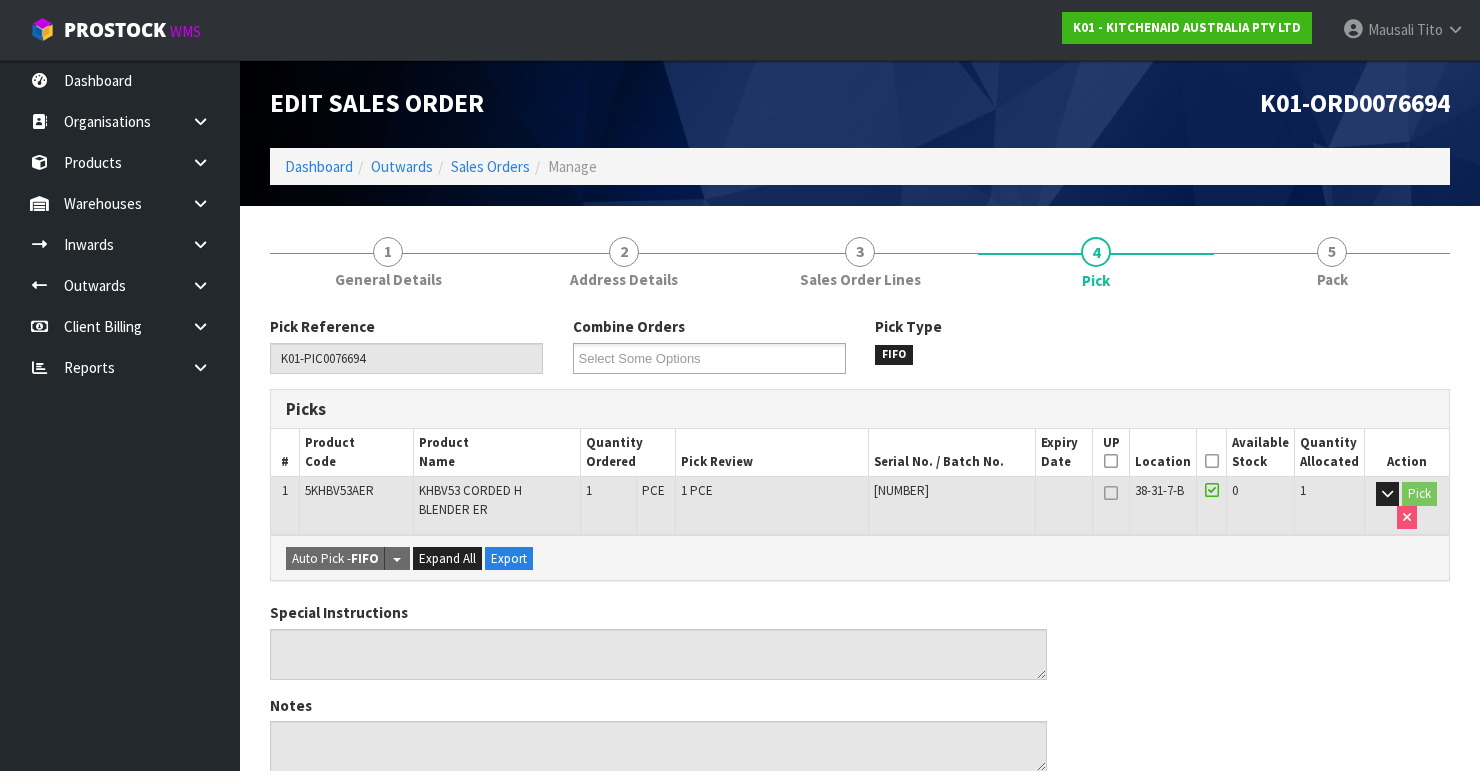 click at bounding box center [1212, 461] 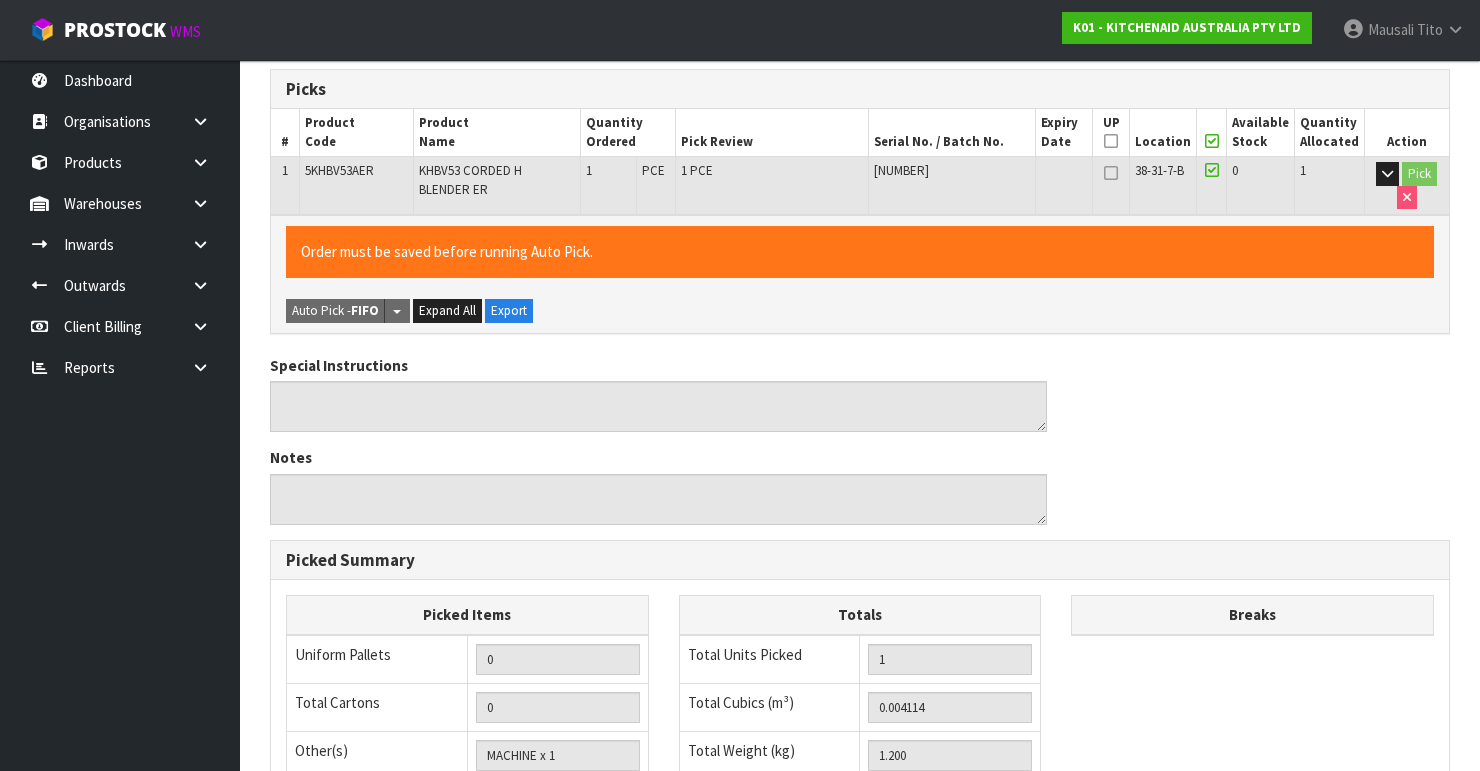 scroll, scrollTop: 633, scrollLeft: 0, axis: vertical 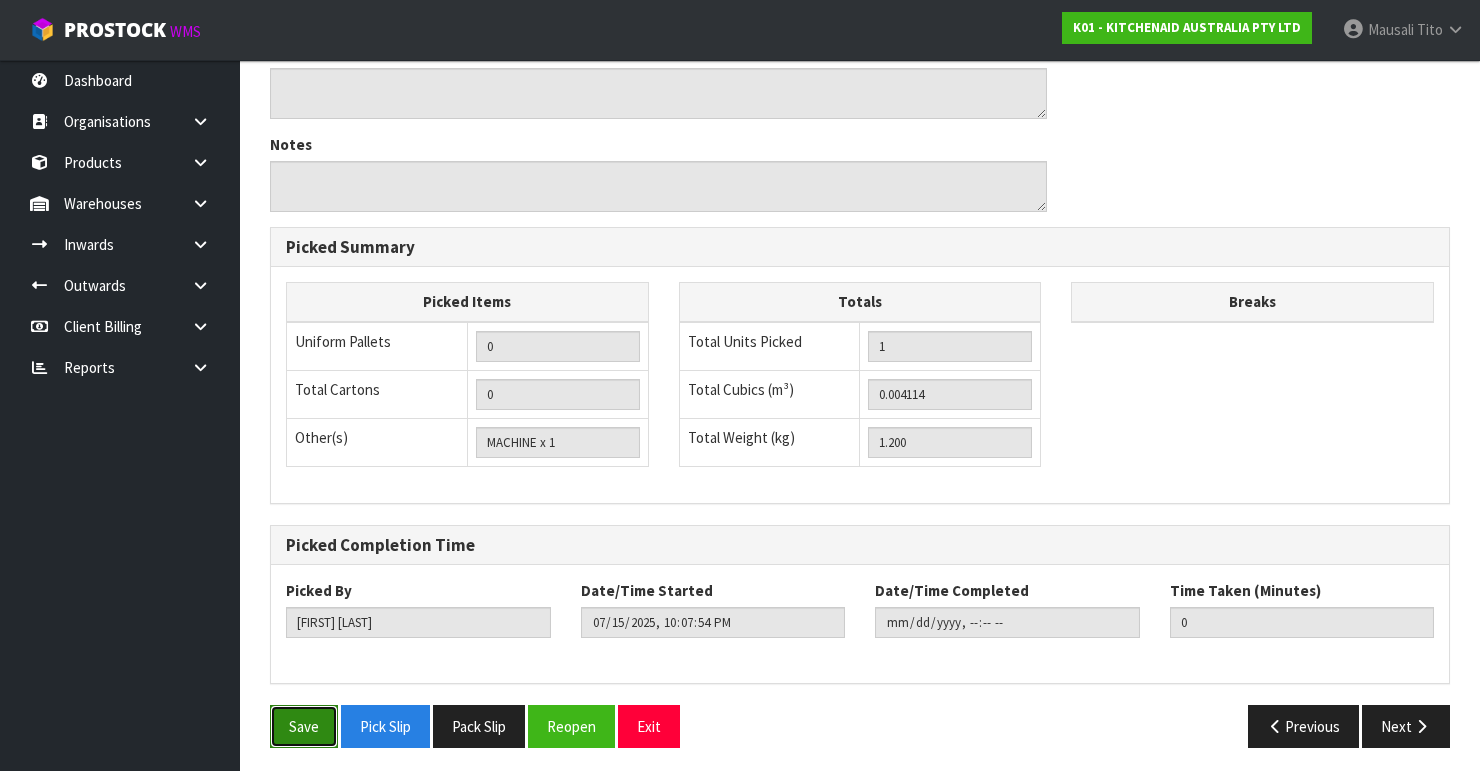click on "Save" at bounding box center (304, 726) 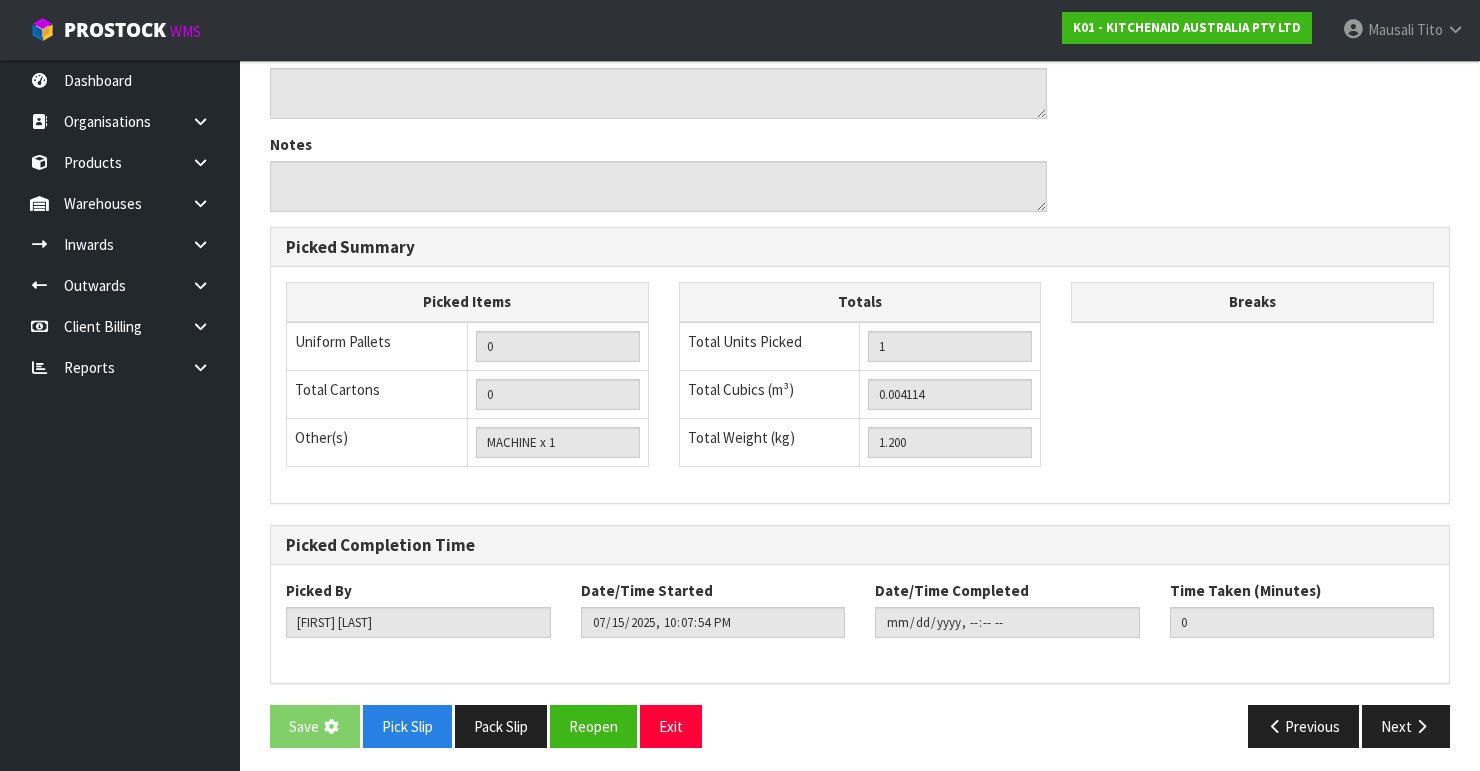 scroll, scrollTop: 0, scrollLeft: 0, axis: both 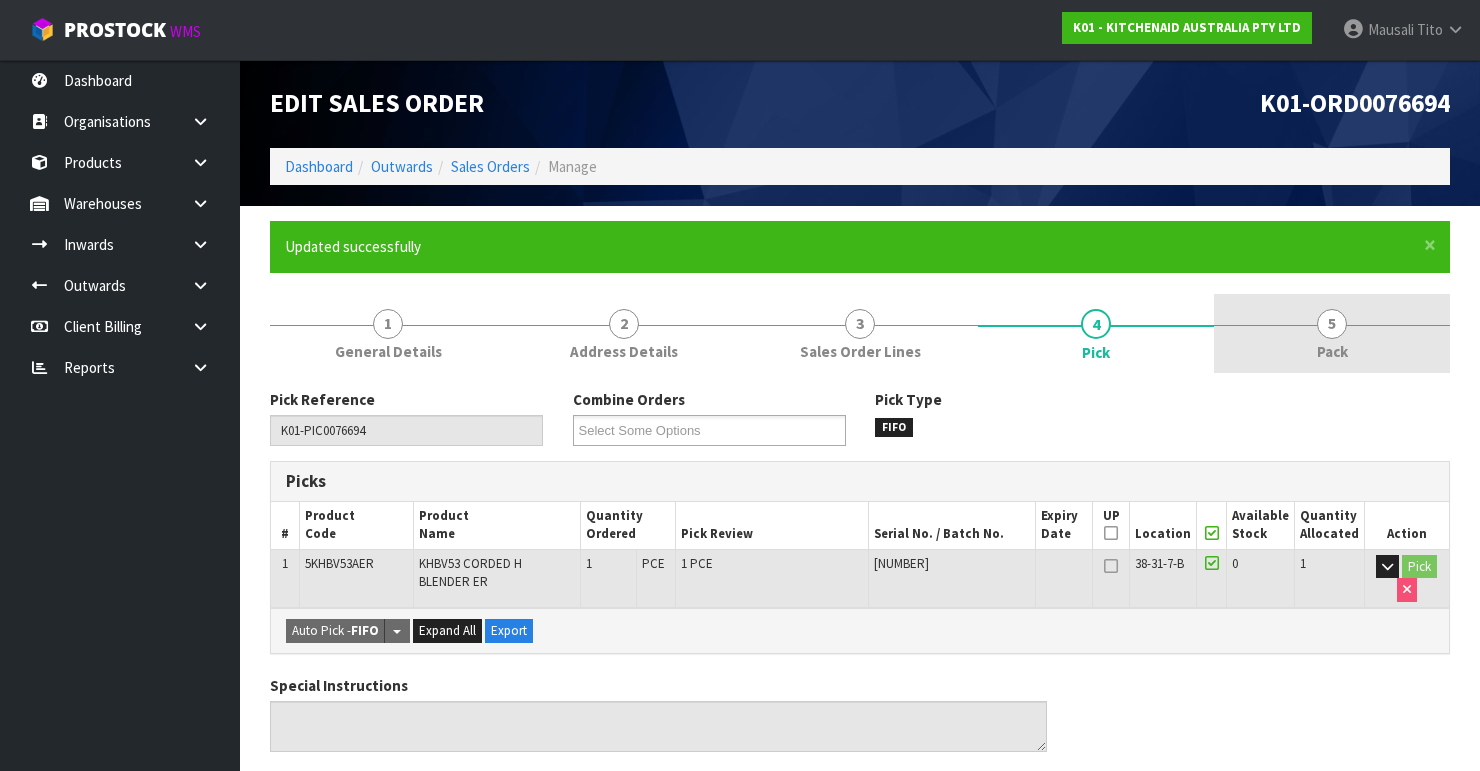 click on "5" at bounding box center [1332, 324] 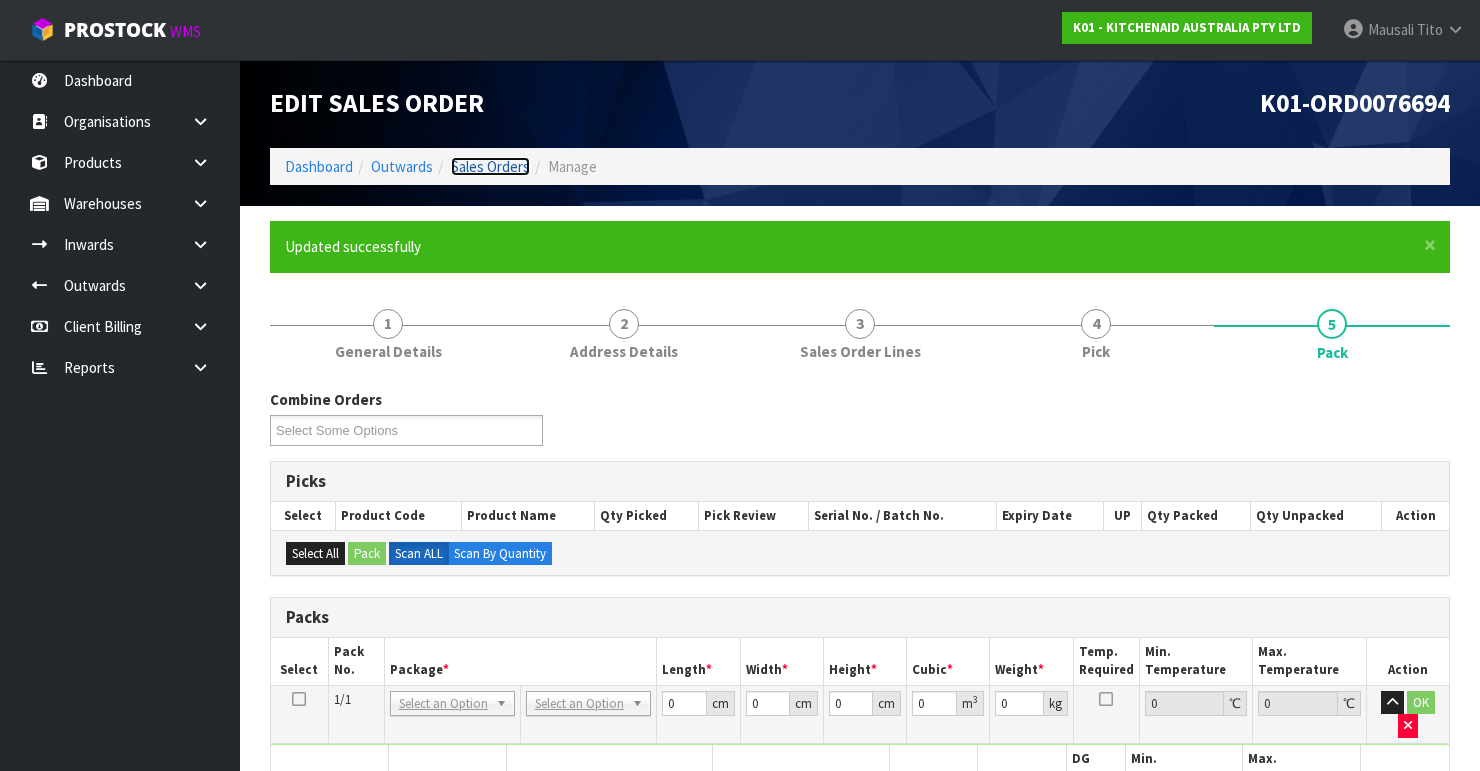 click on "Sales Orders" at bounding box center [490, 166] 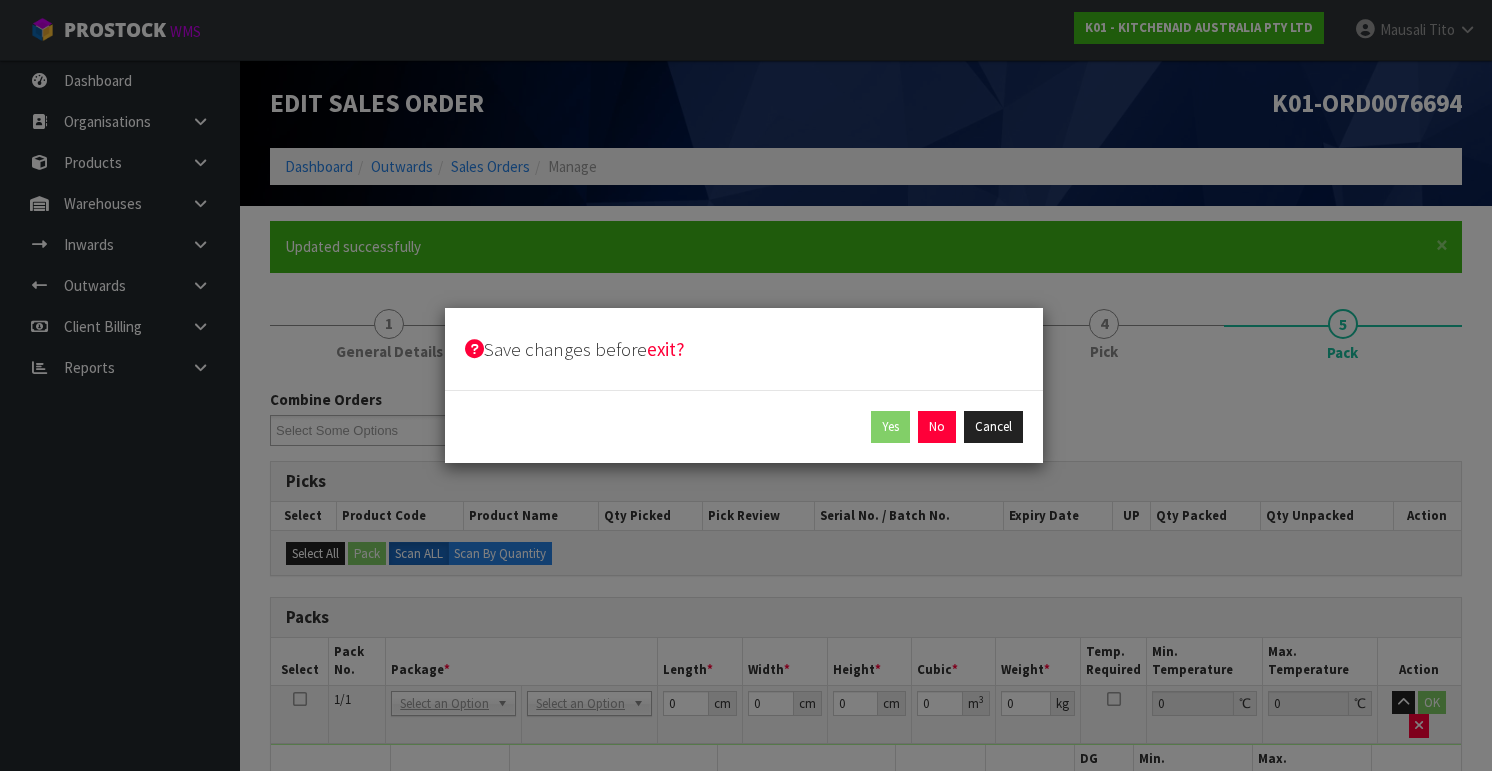 click on "Save changes before   exit?
Yes
No
Cancel" at bounding box center (746, 385) 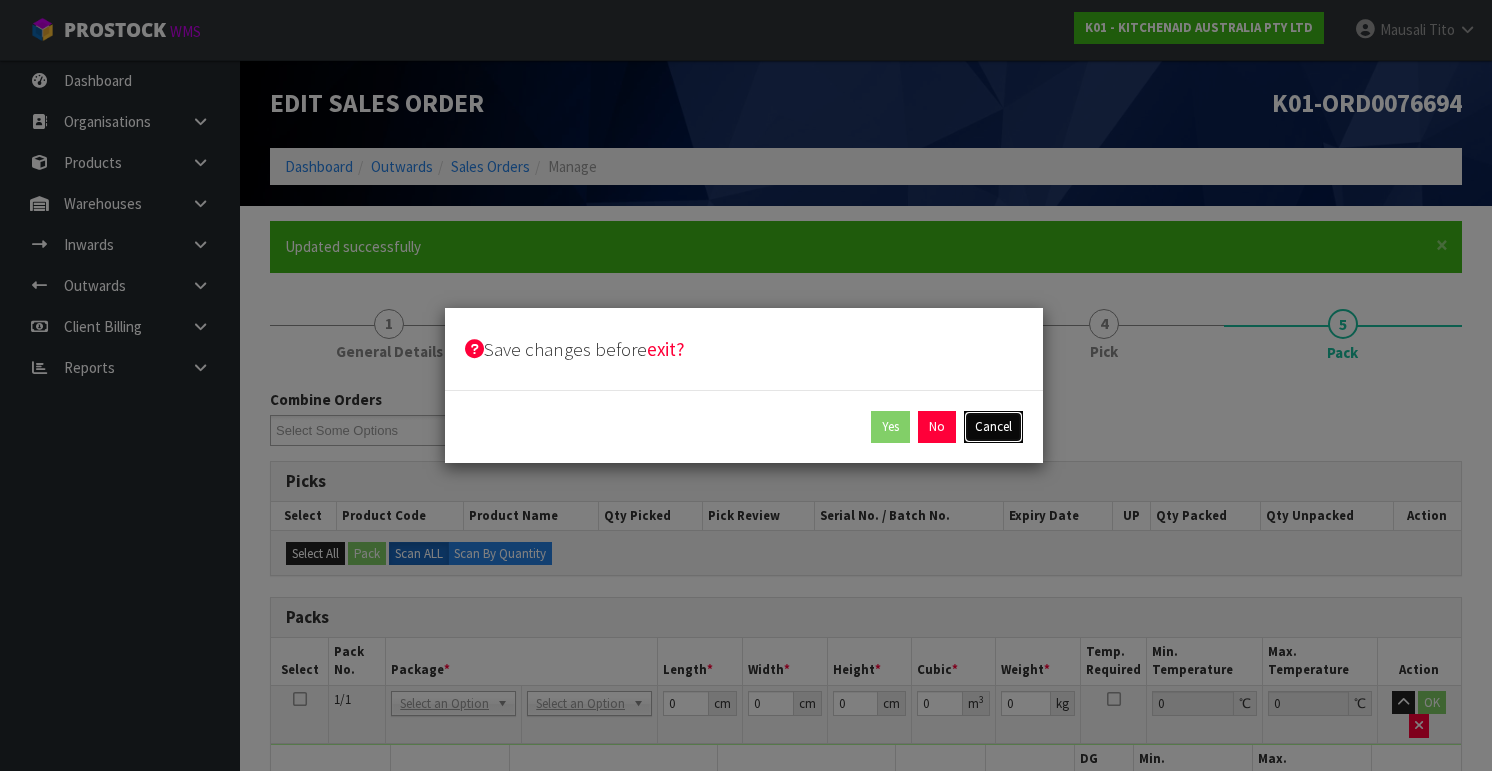 click on "Cancel" at bounding box center (993, 427) 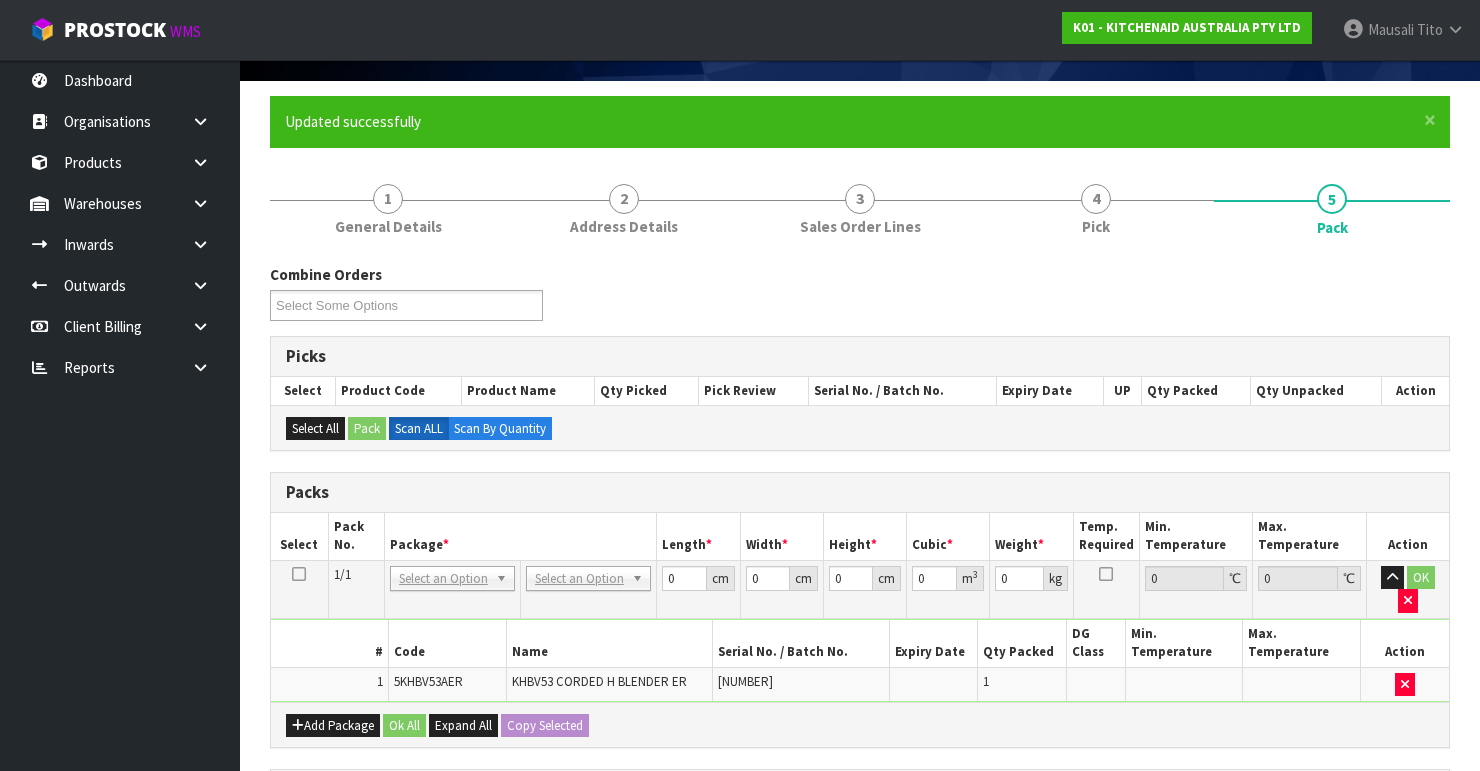 scroll, scrollTop: 400, scrollLeft: 0, axis: vertical 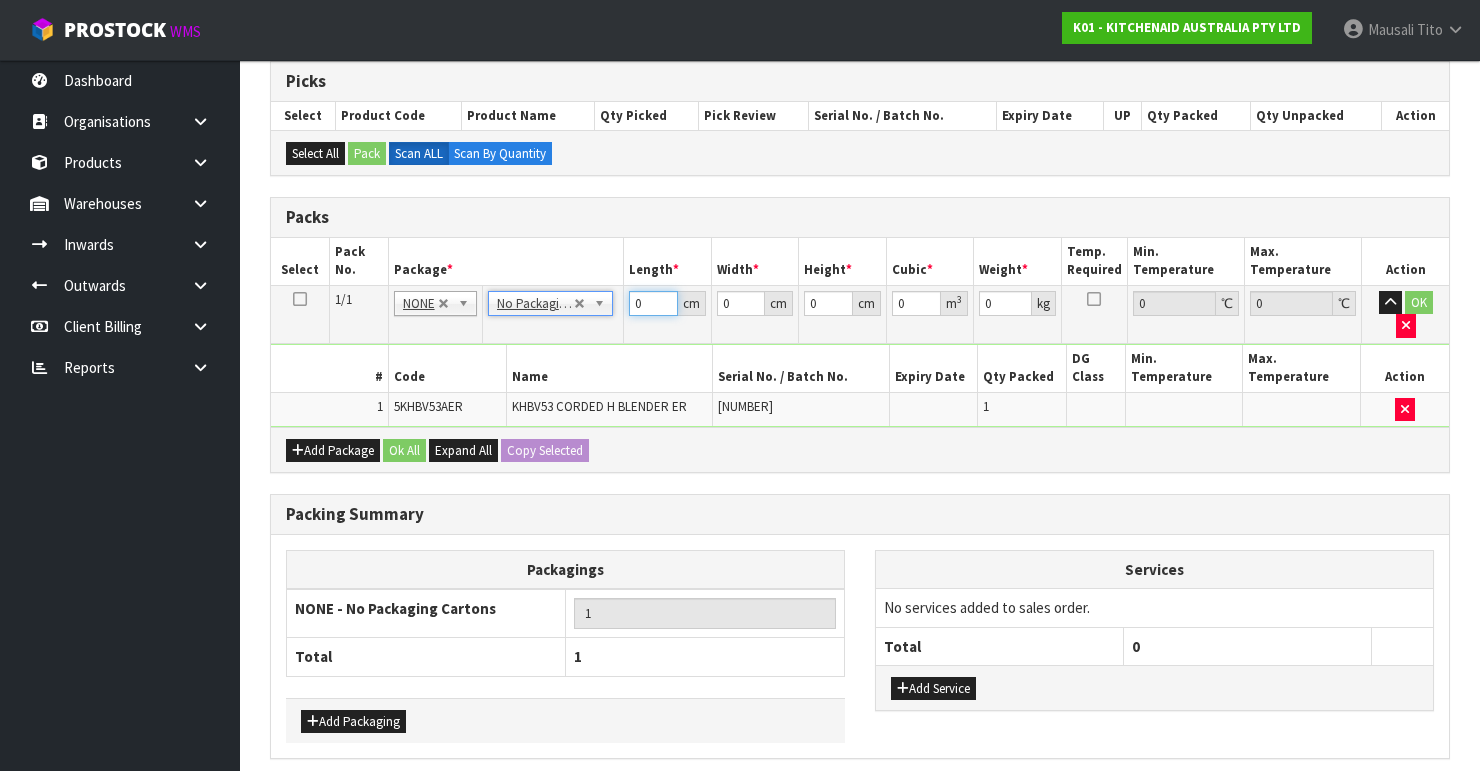 drag, startPoint x: 651, startPoint y: 306, endPoint x: 594, endPoint y: 339, distance: 65.863495 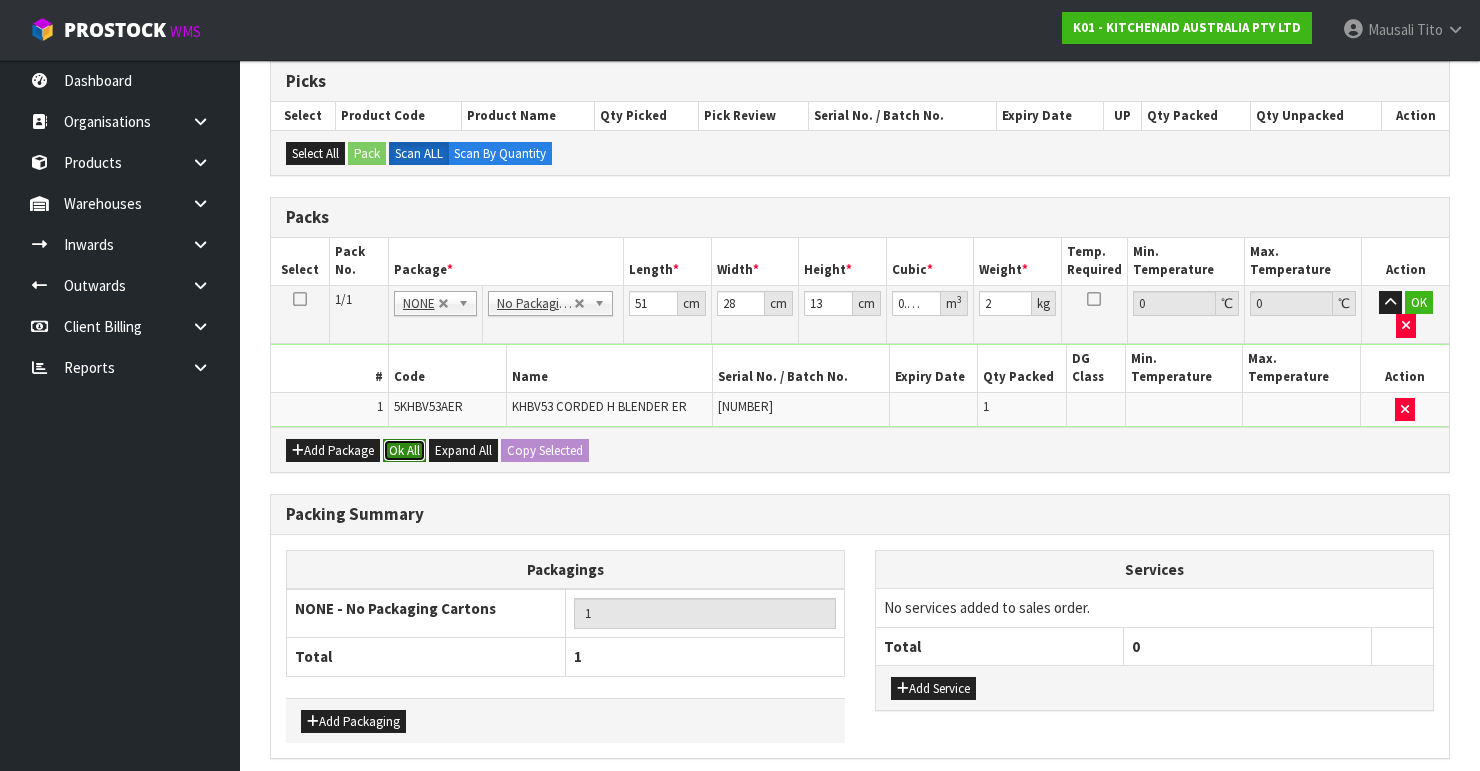 click on "Ok All" at bounding box center [404, 451] 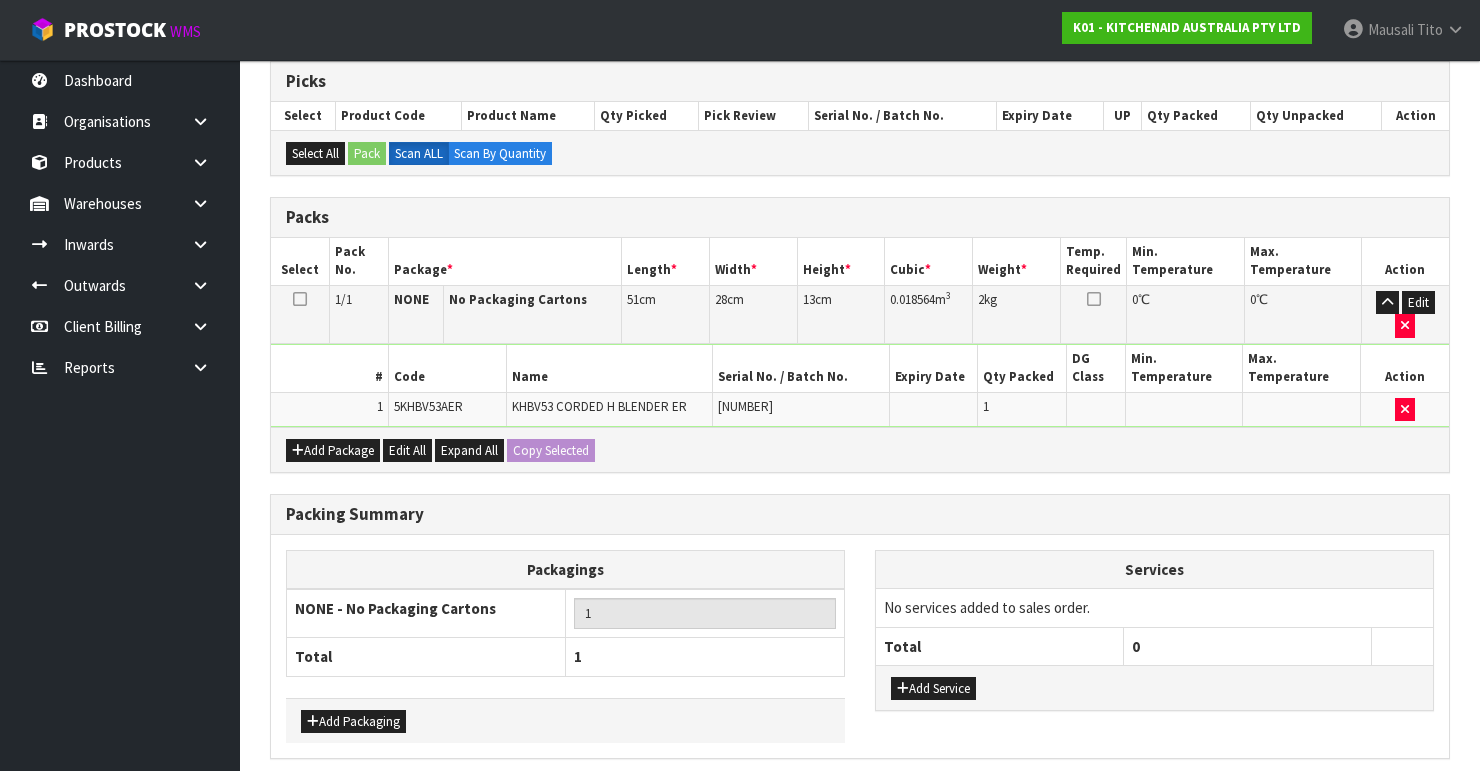 scroll, scrollTop: 472, scrollLeft: 0, axis: vertical 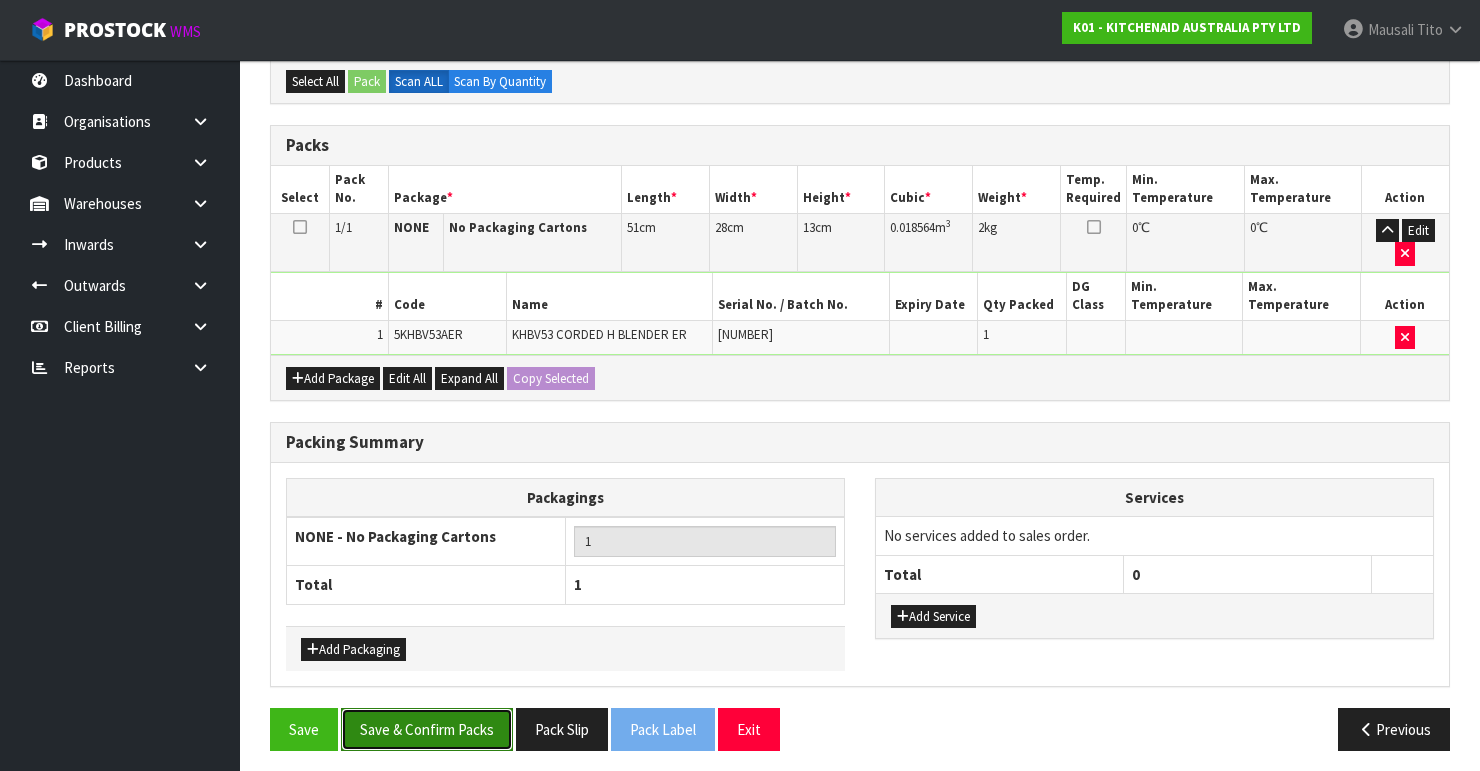 click on "Save & Confirm Packs" at bounding box center (427, 729) 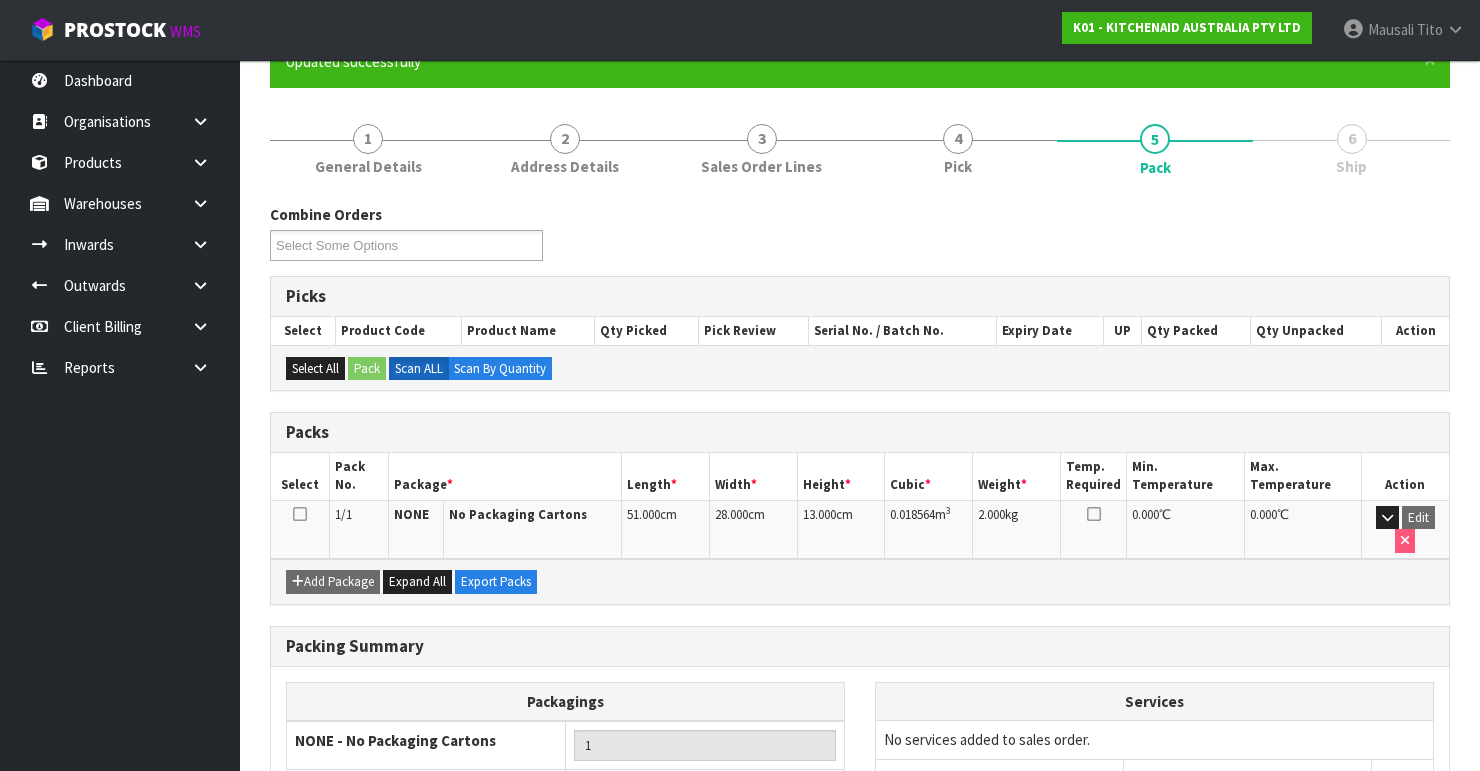 scroll, scrollTop: 346, scrollLeft: 0, axis: vertical 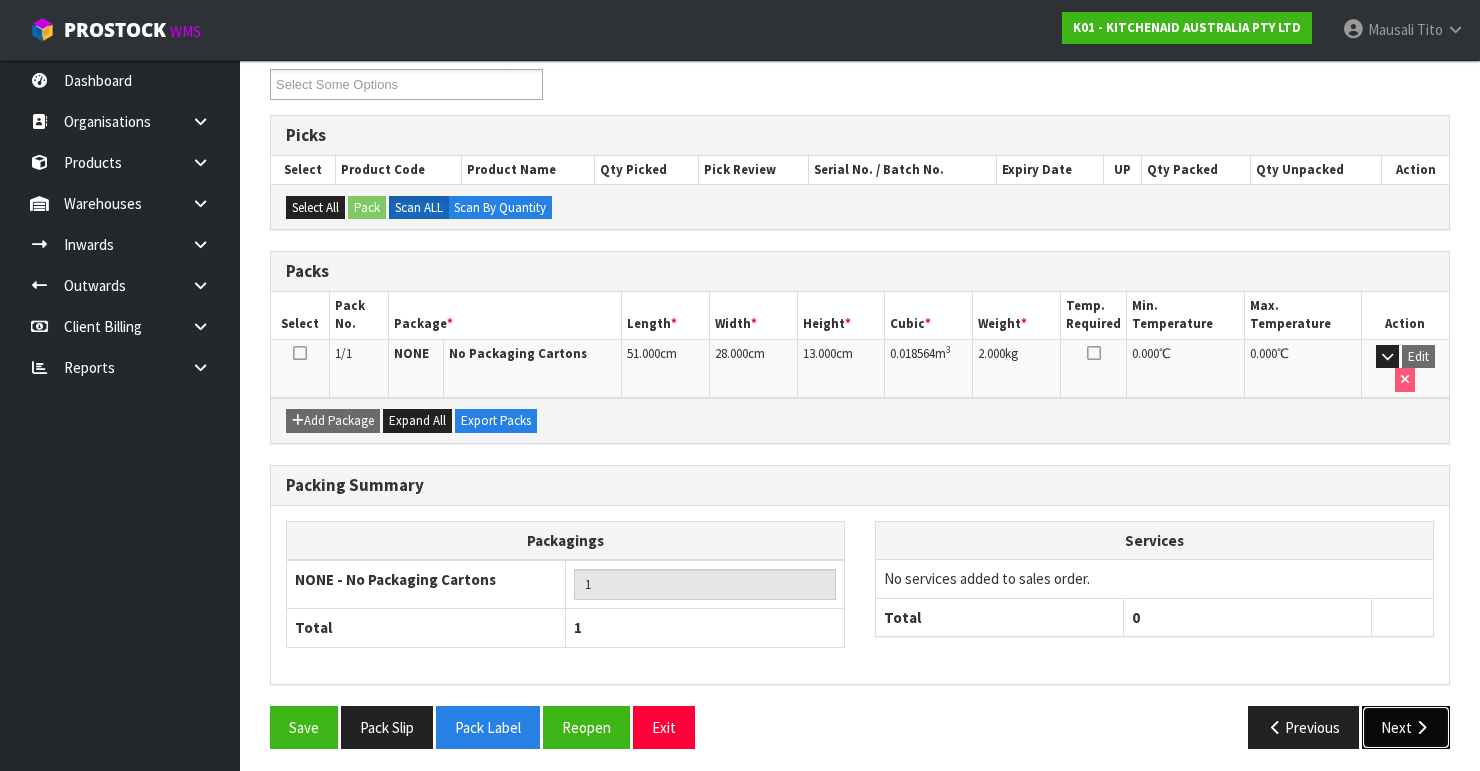 click on "Next" at bounding box center [1406, 727] 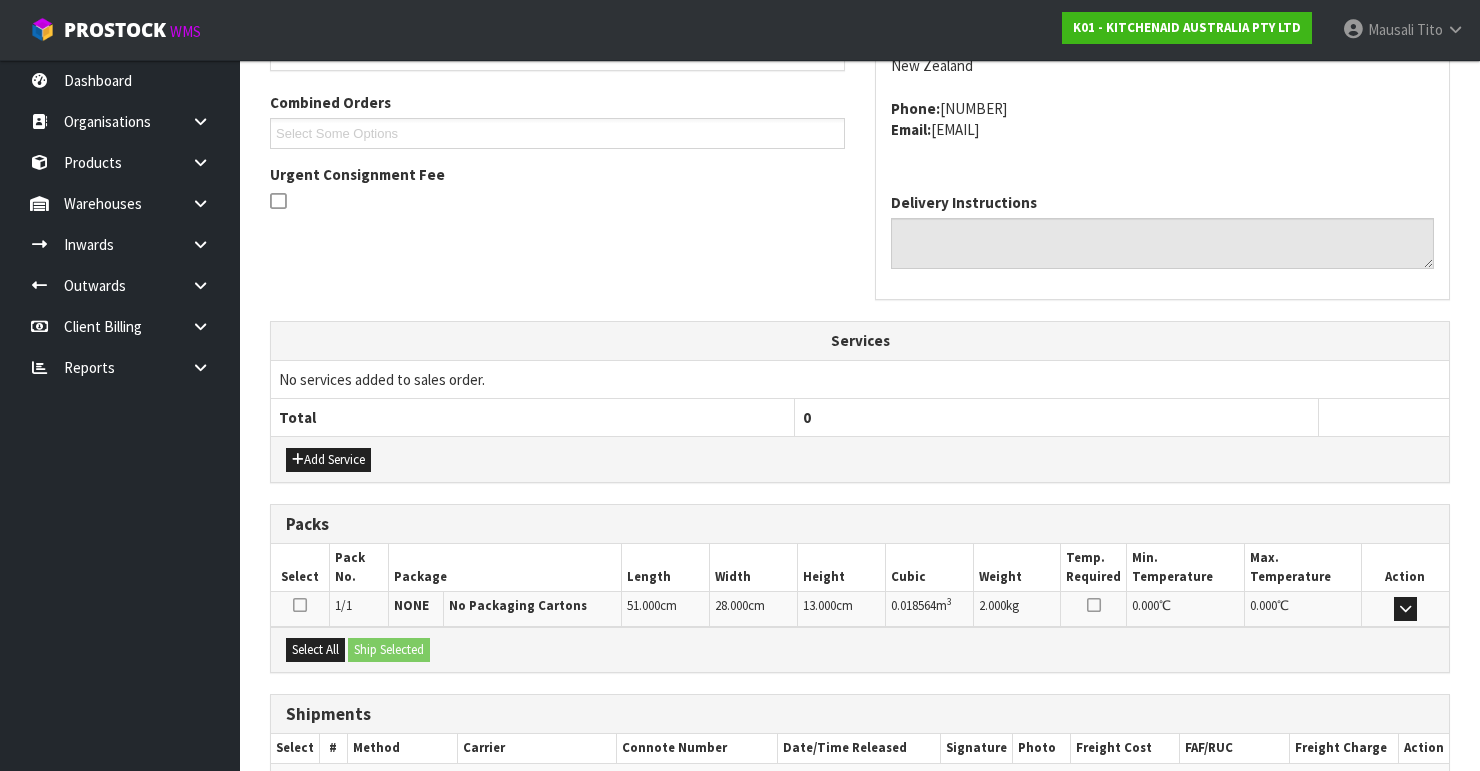 scroll, scrollTop: 605, scrollLeft: 0, axis: vertical 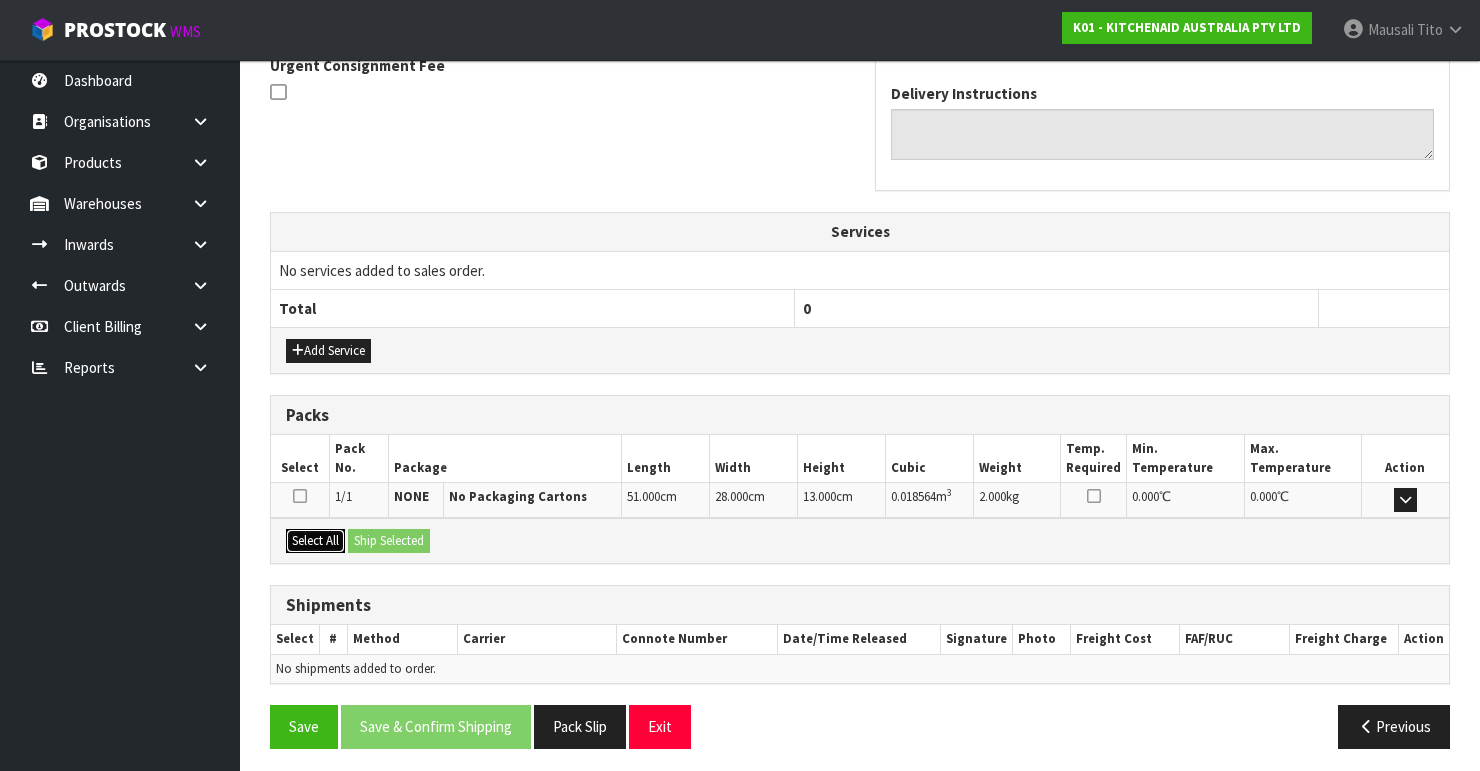drag, startPoint x: 320, startPoint y: 530, endPoint x: 354, endPoint y: 540, distance: 35.44009 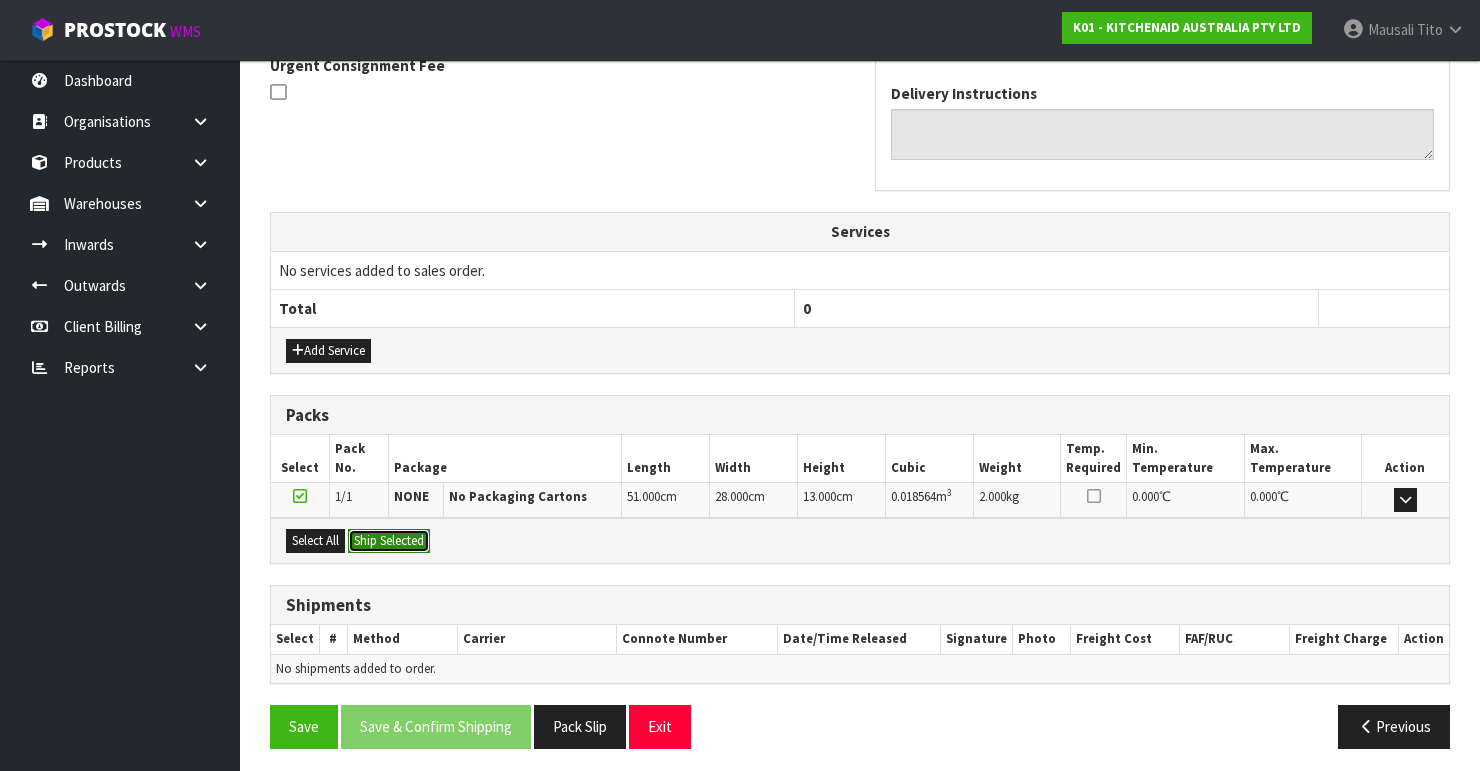 click on "Ship Selected" at bounding box center (389, 541) 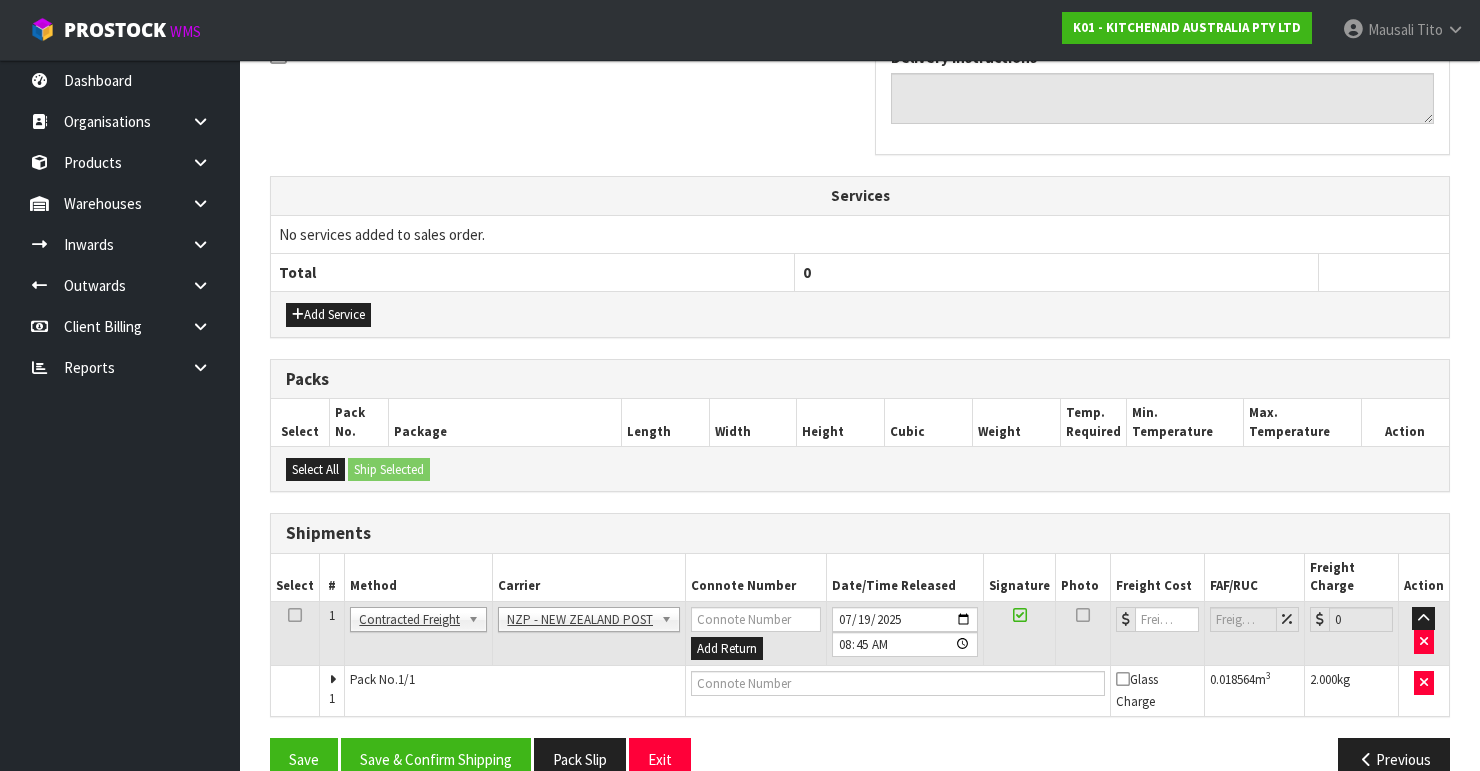 scroll, scrollTop: 656, scrollLeft: 0, axis: vertical 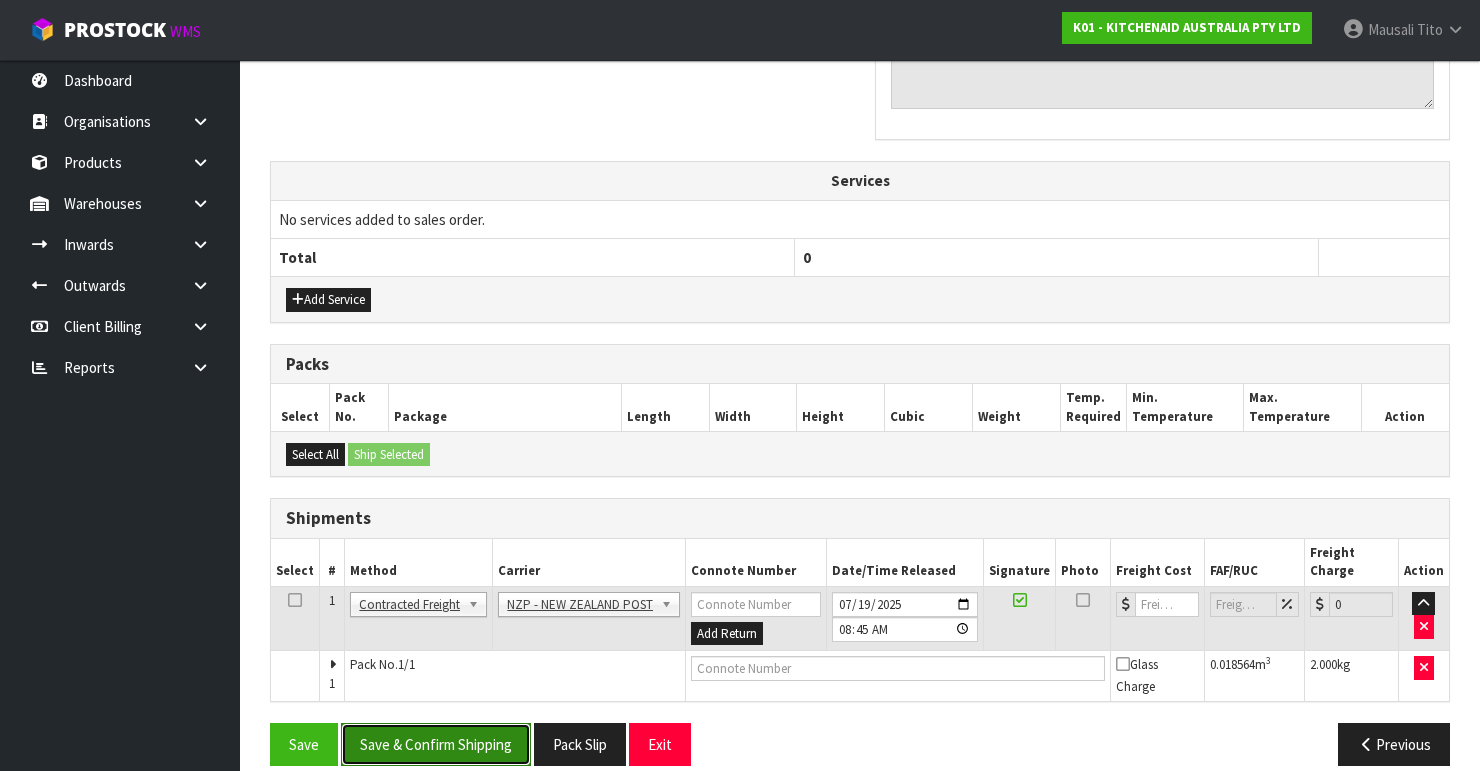 click on "Save & Confirm Shipping" at bounding box center [436, 744] 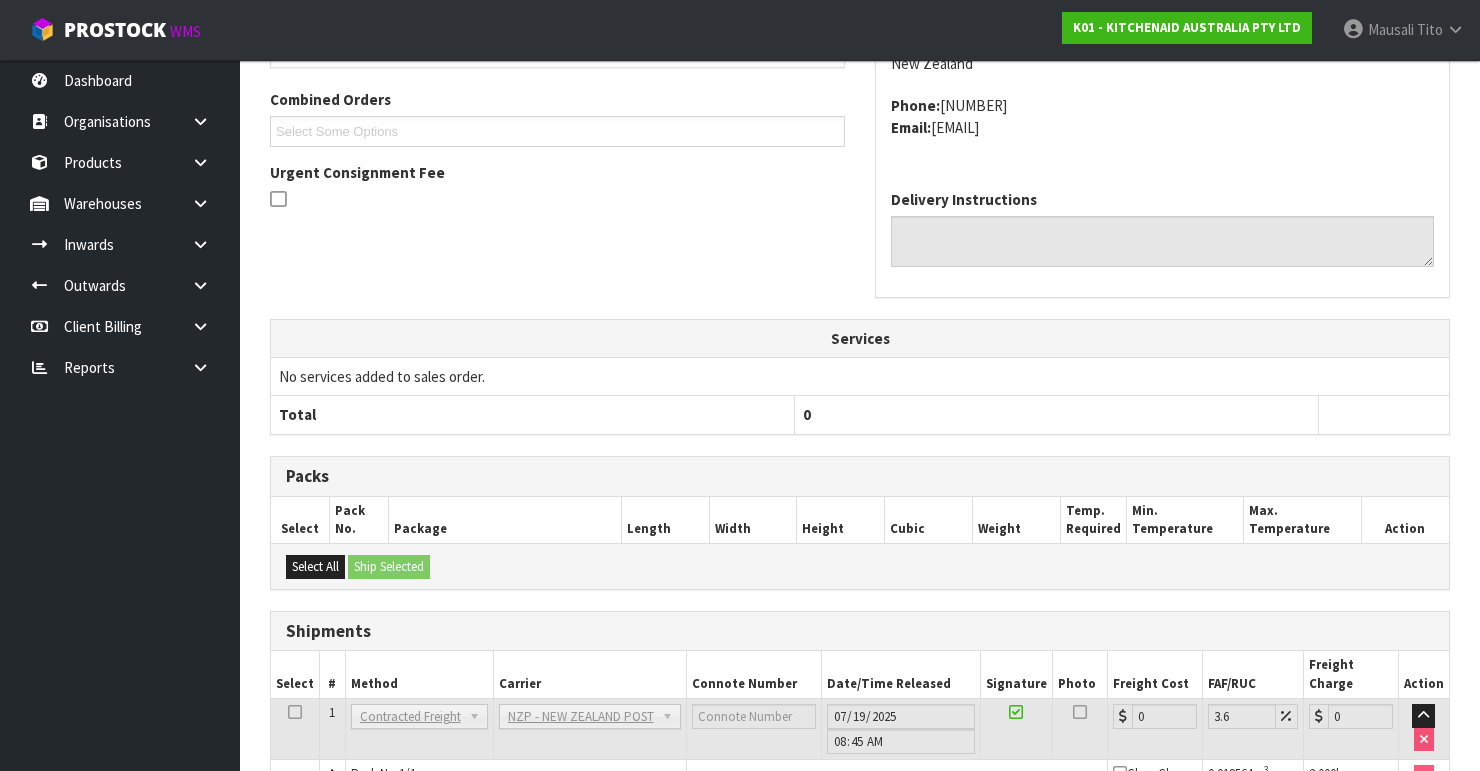 scroll, scrollTop: 627, scrollLeft: 0, axis: vertical 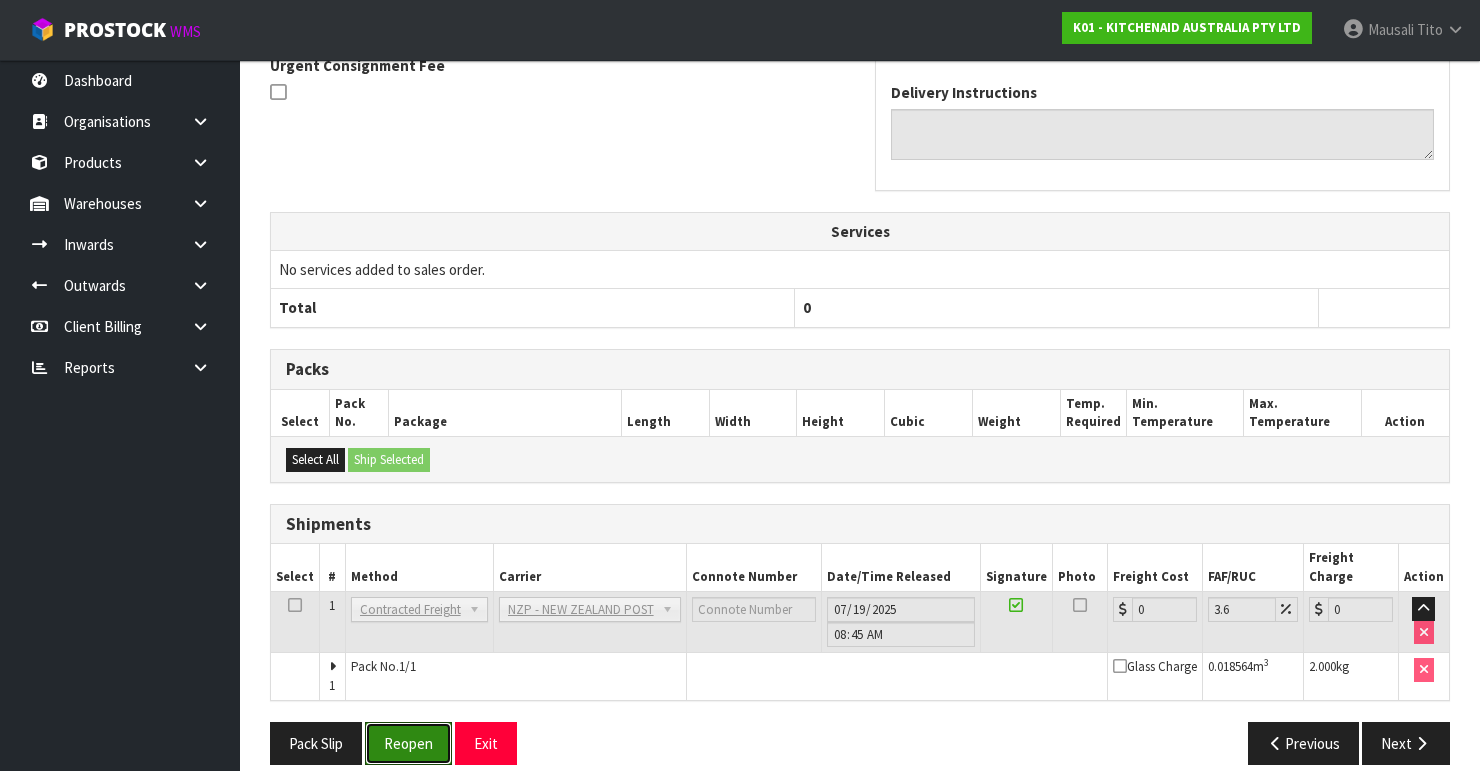 drag, startPoint x: 426, startPoint y: 704, endPoint x: 462, endPoint y: 696, distance: 36.878178 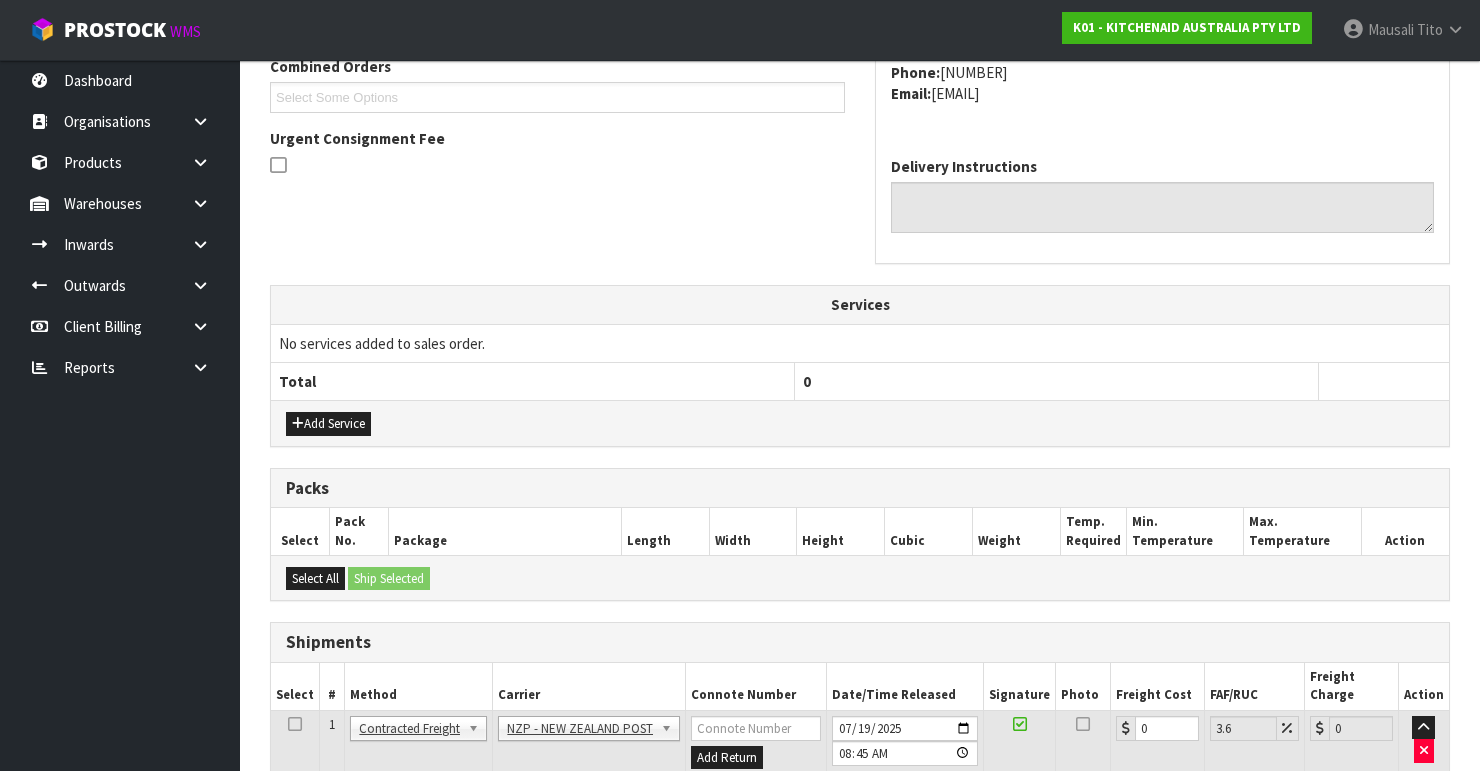 scroll, scrollTop: 659, scrollLeft: 0, axis: vertical 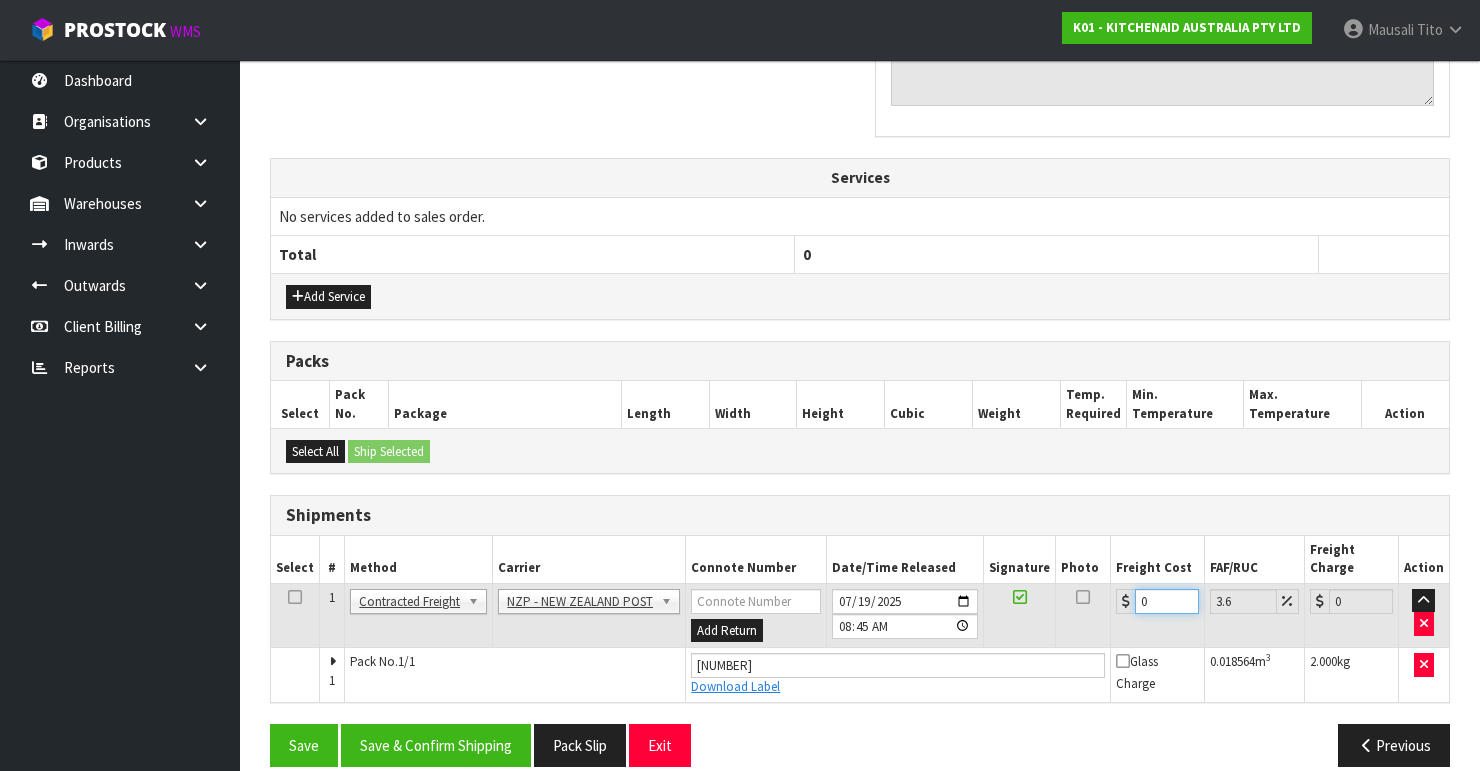 drag, startPoint x: 1156, startPoint y: 575, endPoint x: 1113, endPoint y: 600, distance: 49.73932 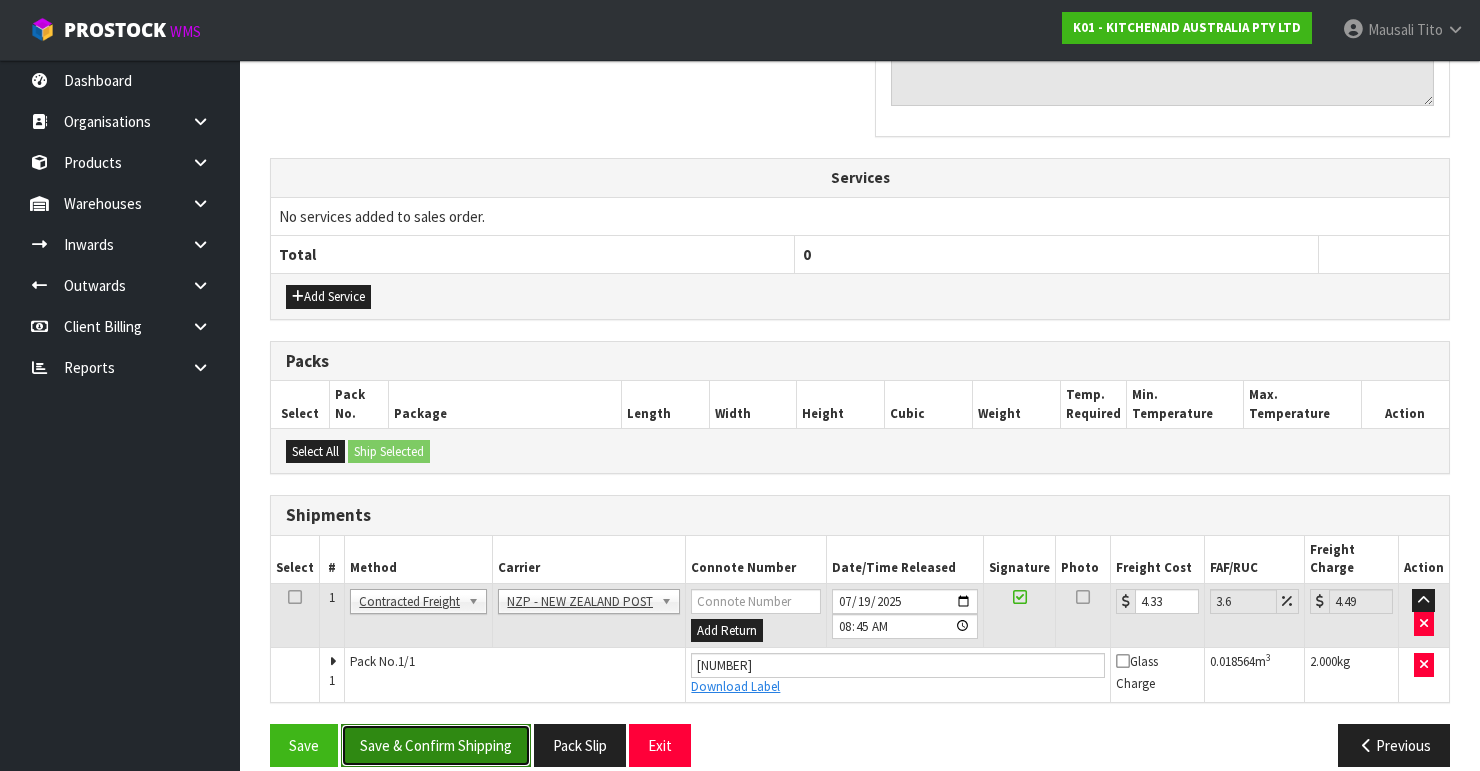 click on "Save & Confirm Shipping" at bounding box center [436, 745] 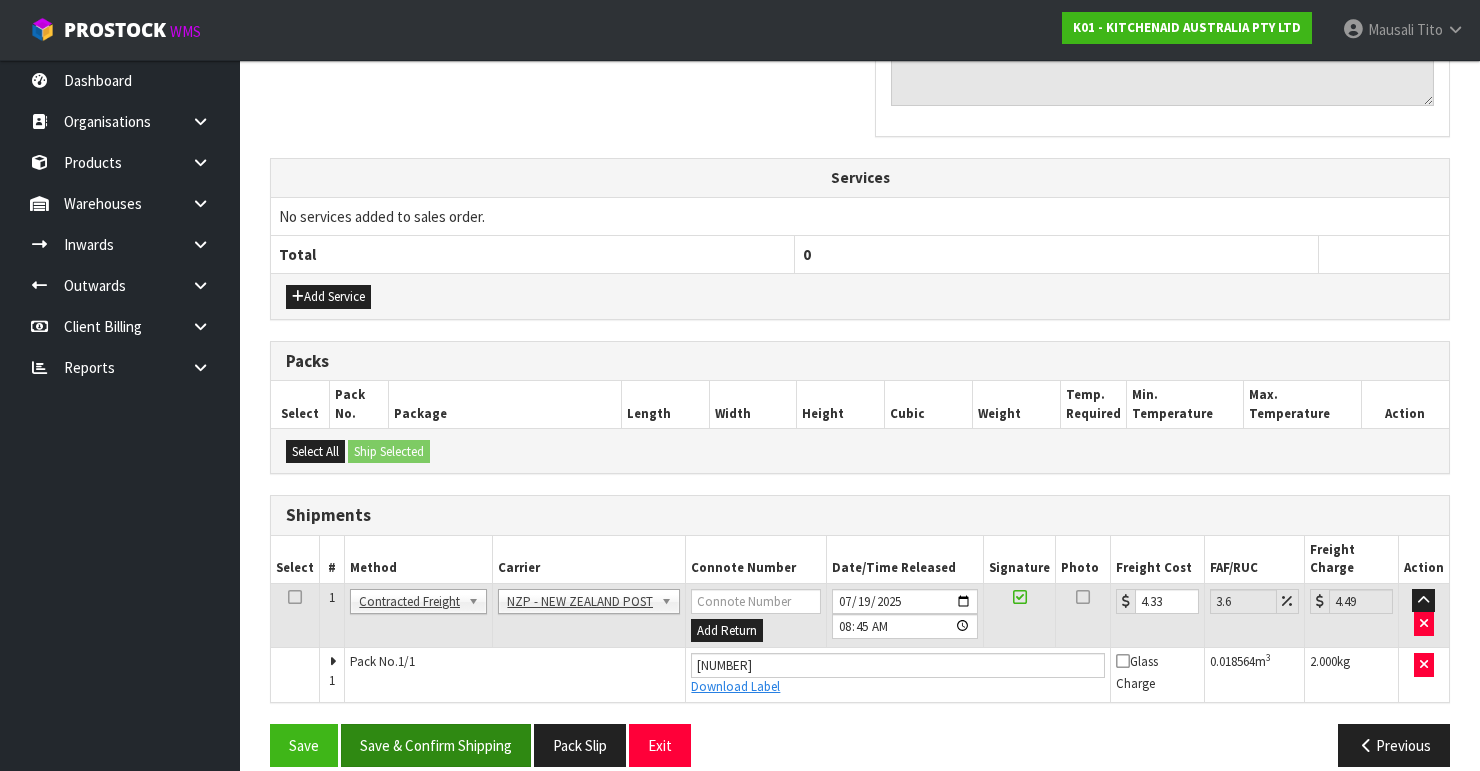scroll, scrollTop: 0, scrollLeft: 0, axis: both 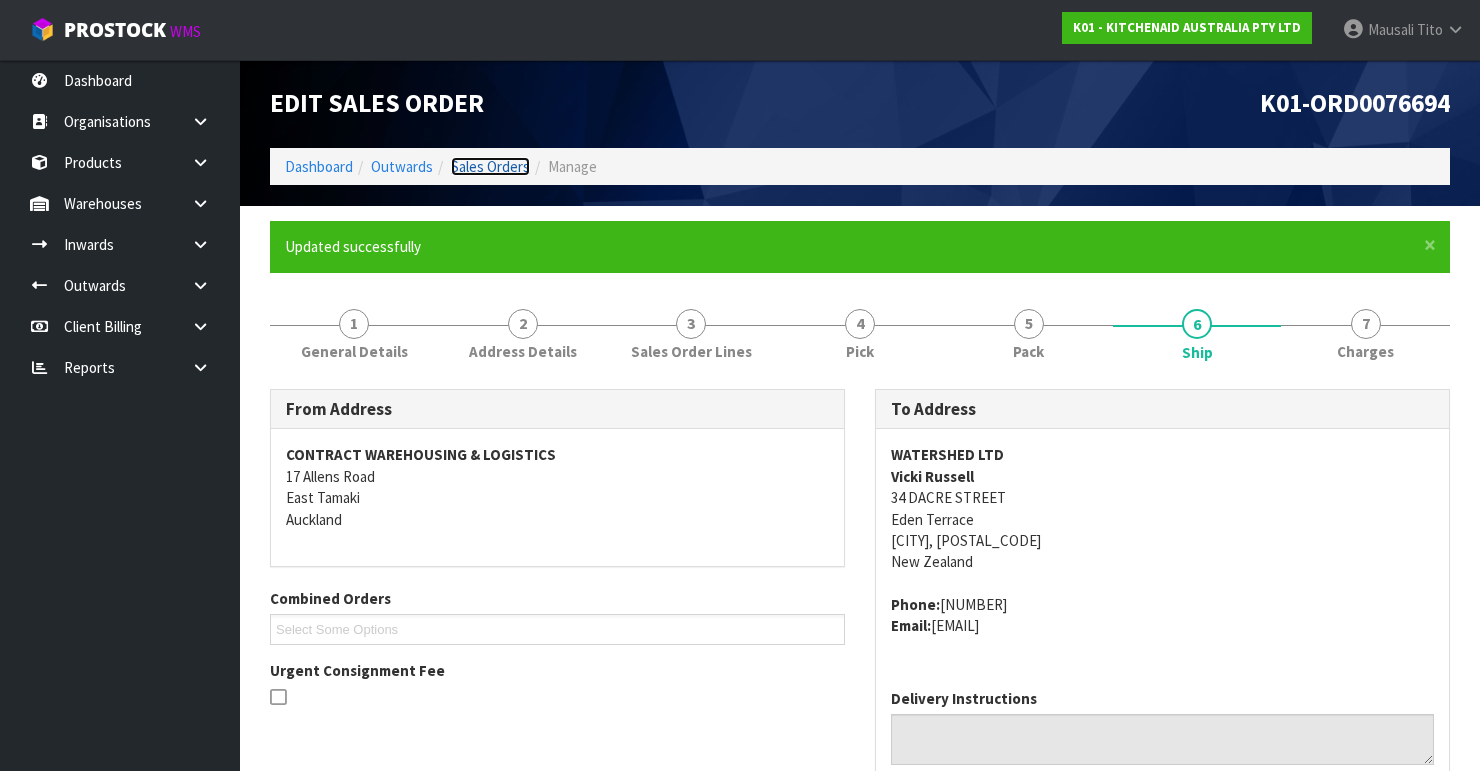 click on "Sales Orders" at bounding box center (490, 166) 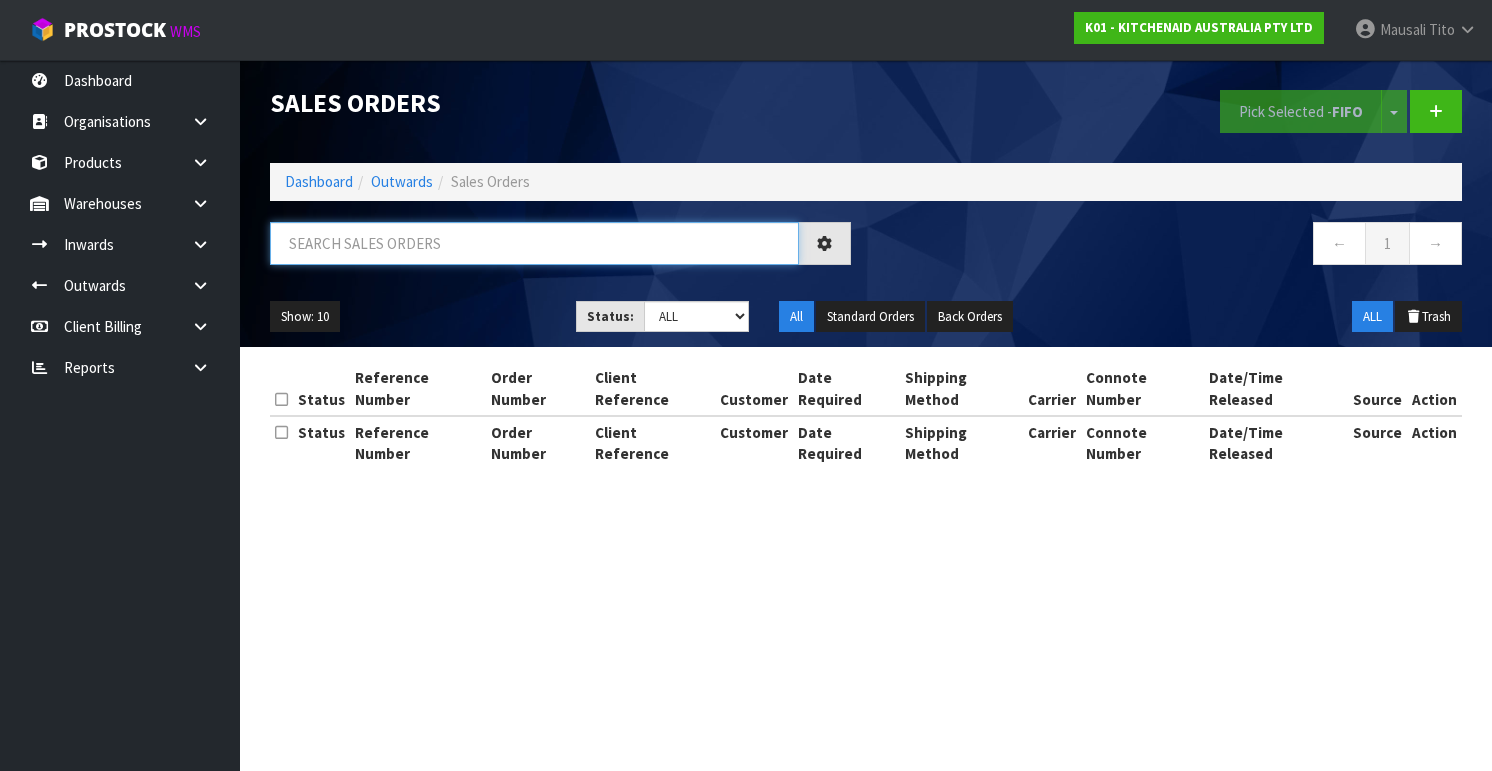 click at bounding box center (534, 243) 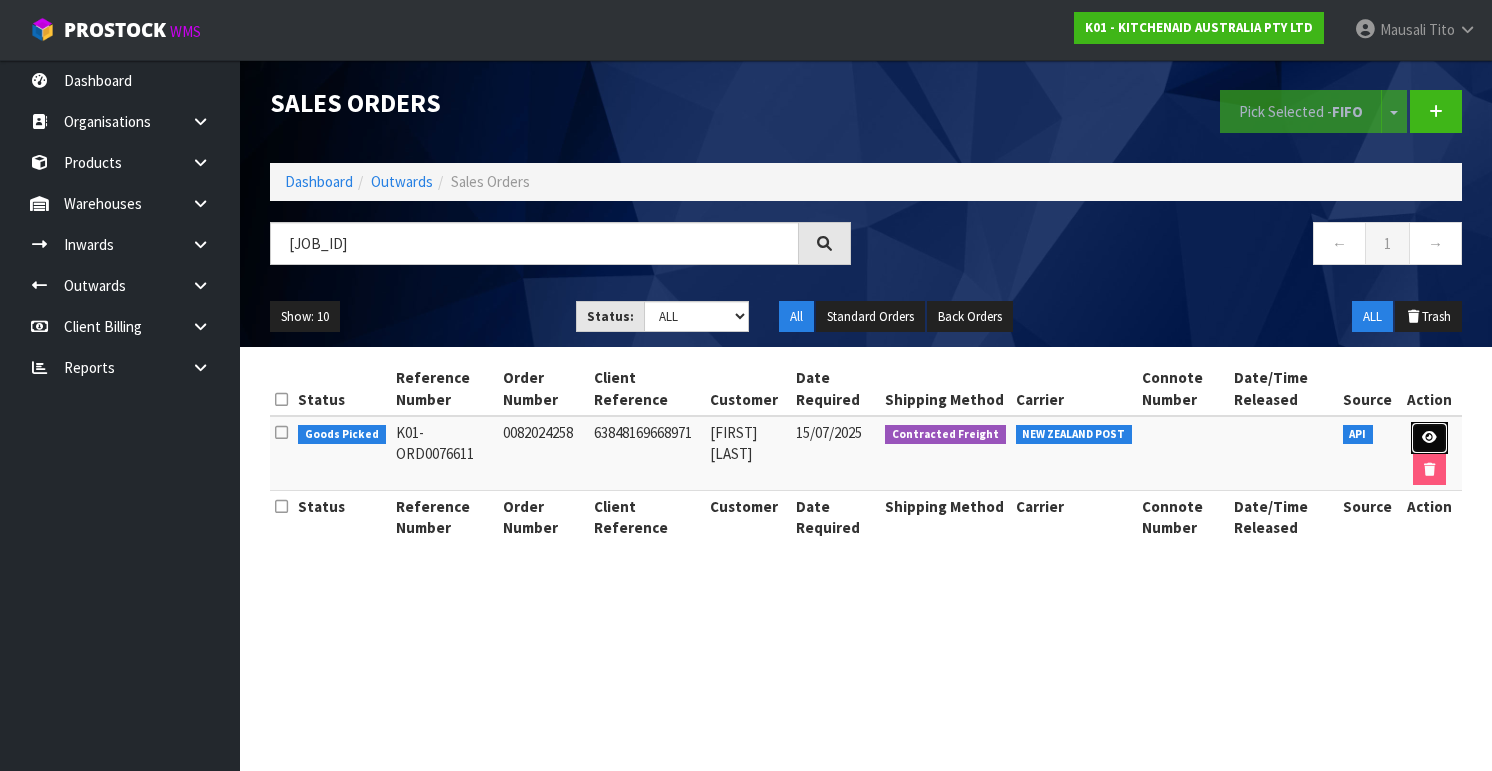 click at bounding box center [1429, 438] 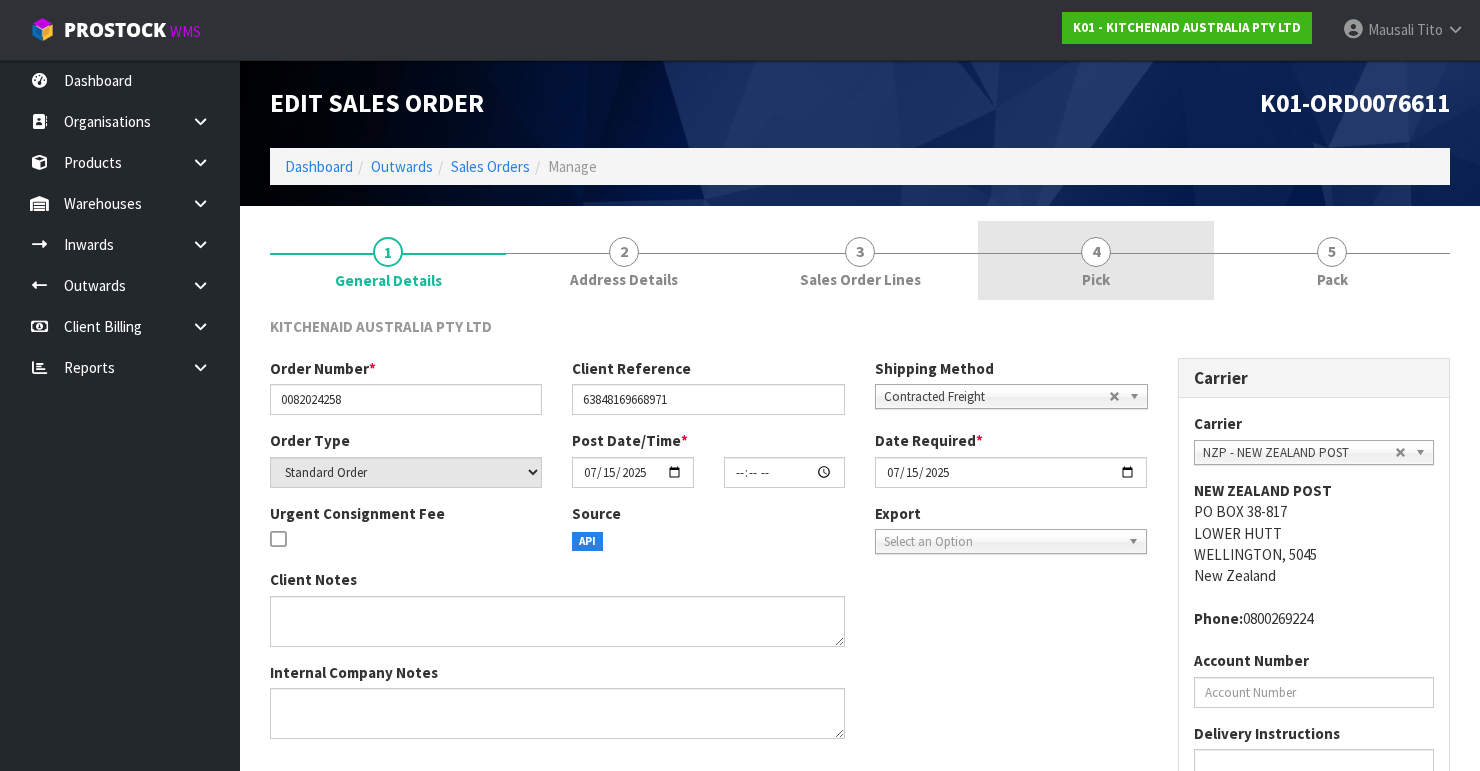 click on "4" at bounding box center [1096, 252] 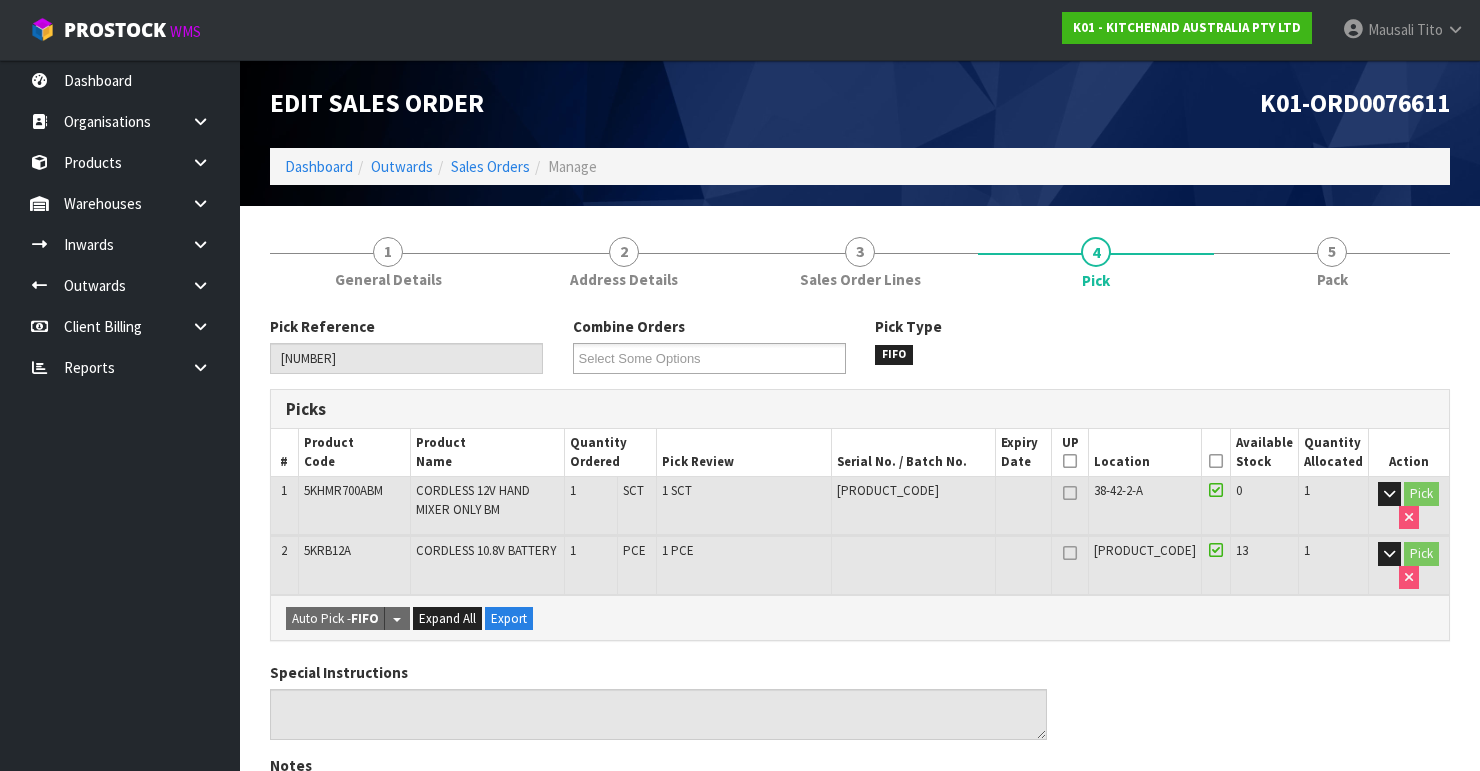 click at bounding box center (1216, 461) 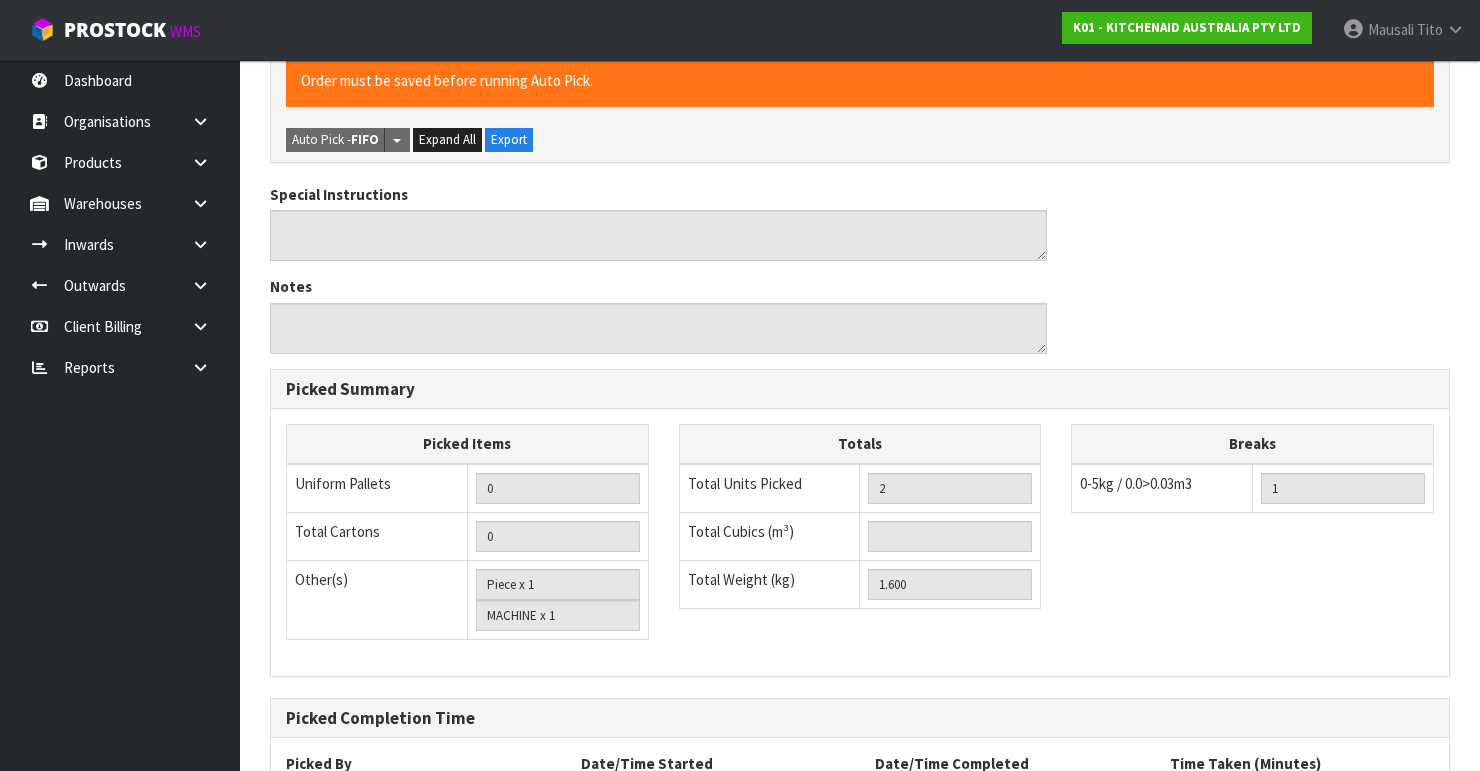 scroll, scrollTop: 720, scrollLeft: 0, axis: vertical 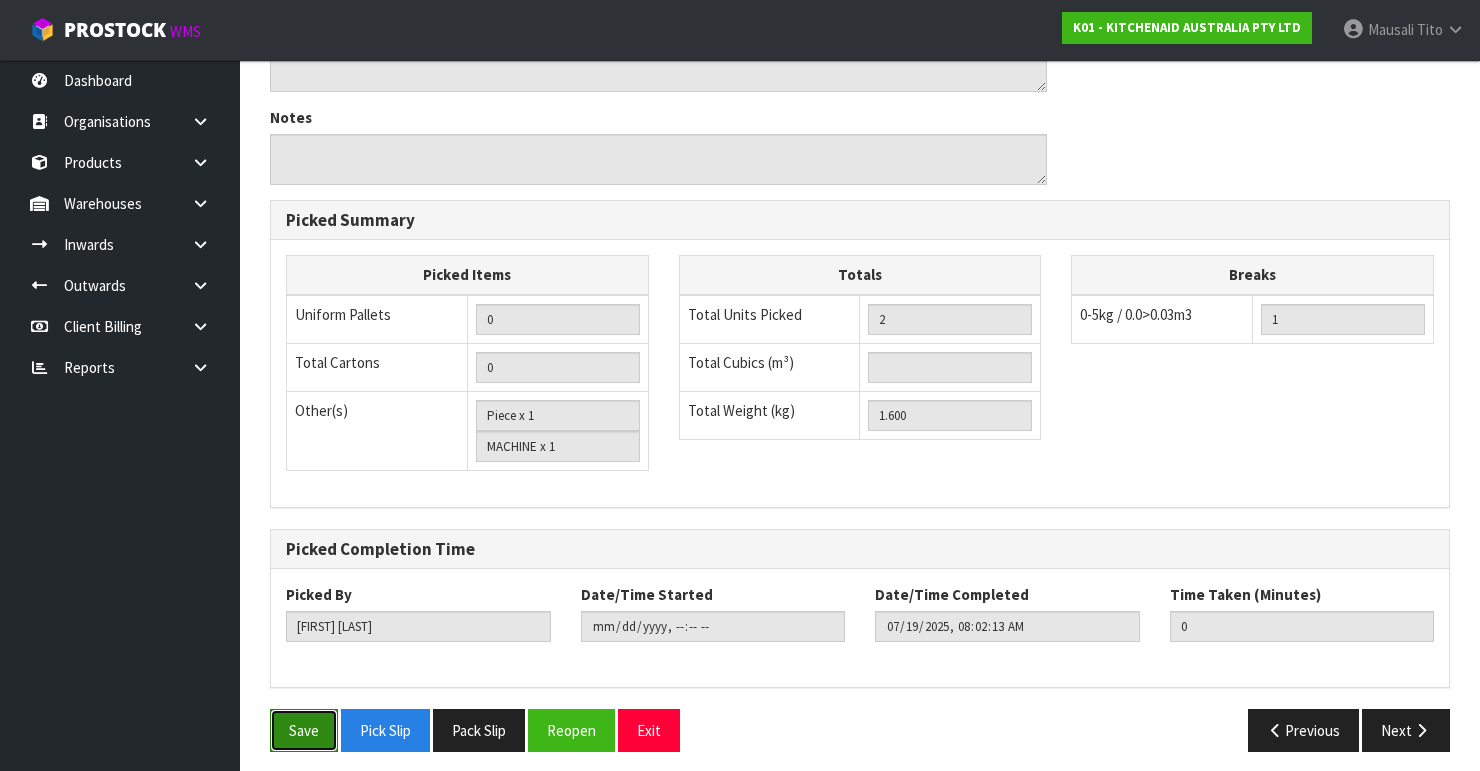 click on "Save" at bounding box center [304, 730] 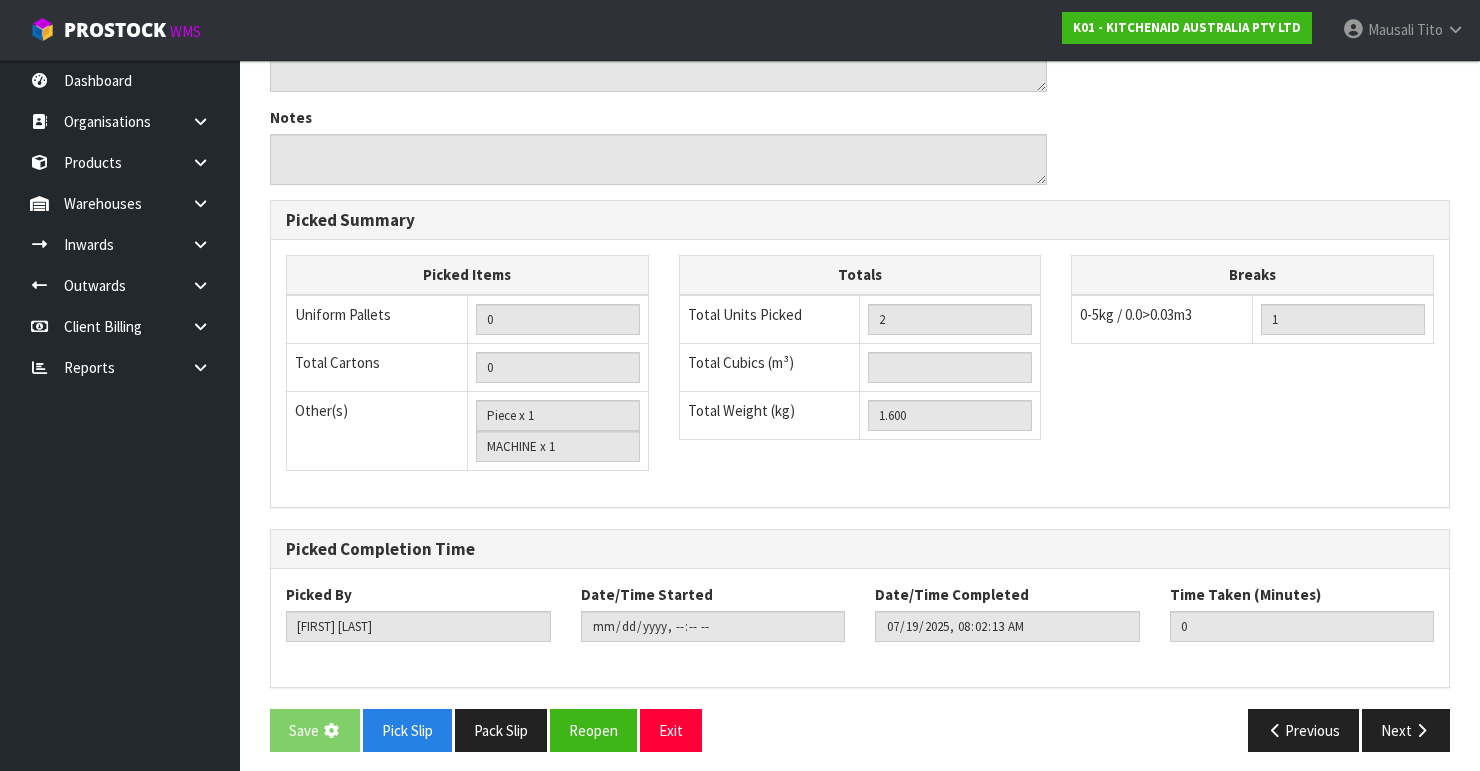 scroll, scrollTop: 0, scrollLeft: 0, axis: both 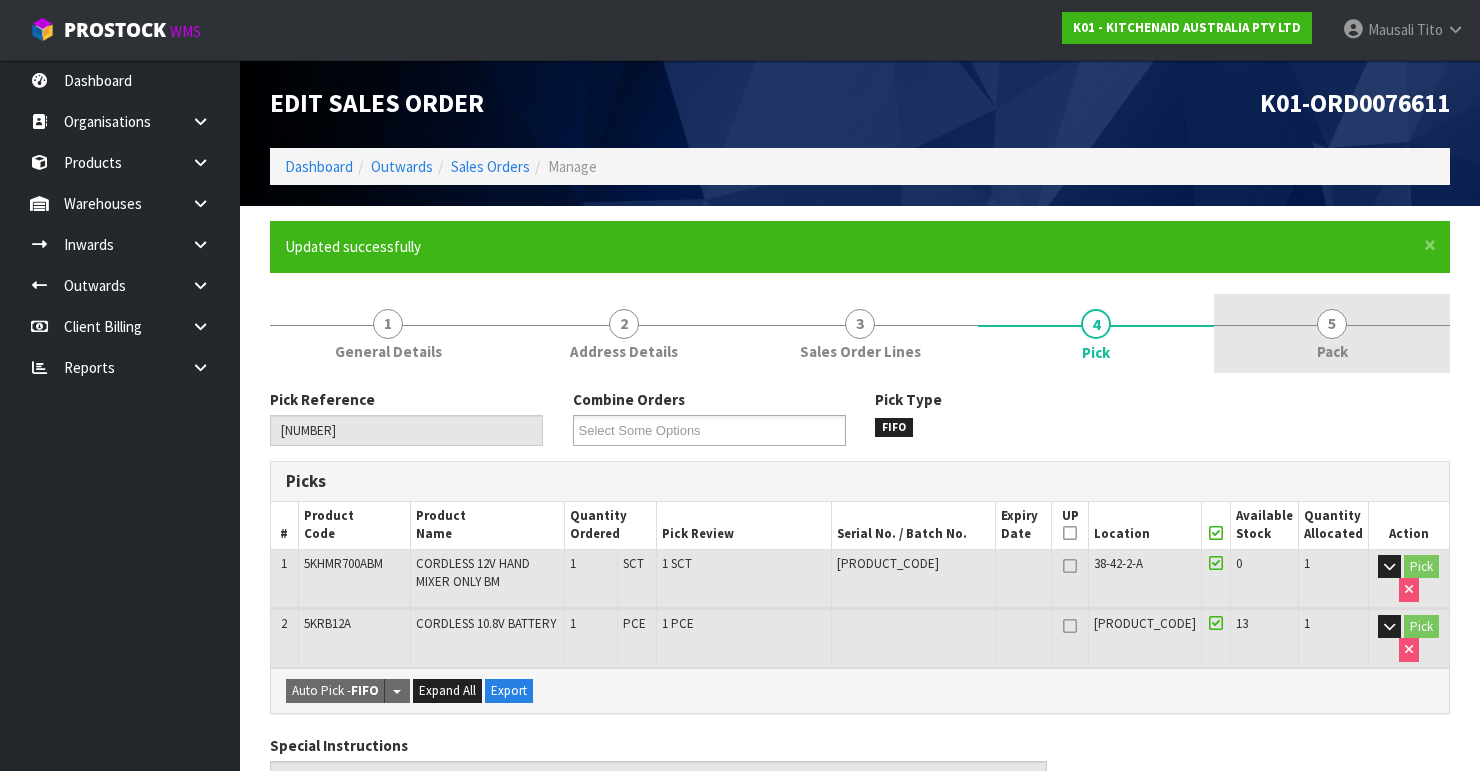 drag, startPoint x: 1340, startPoint y: 318, endPoint x: 1248, endPoint y: 369, distance: 105.1903 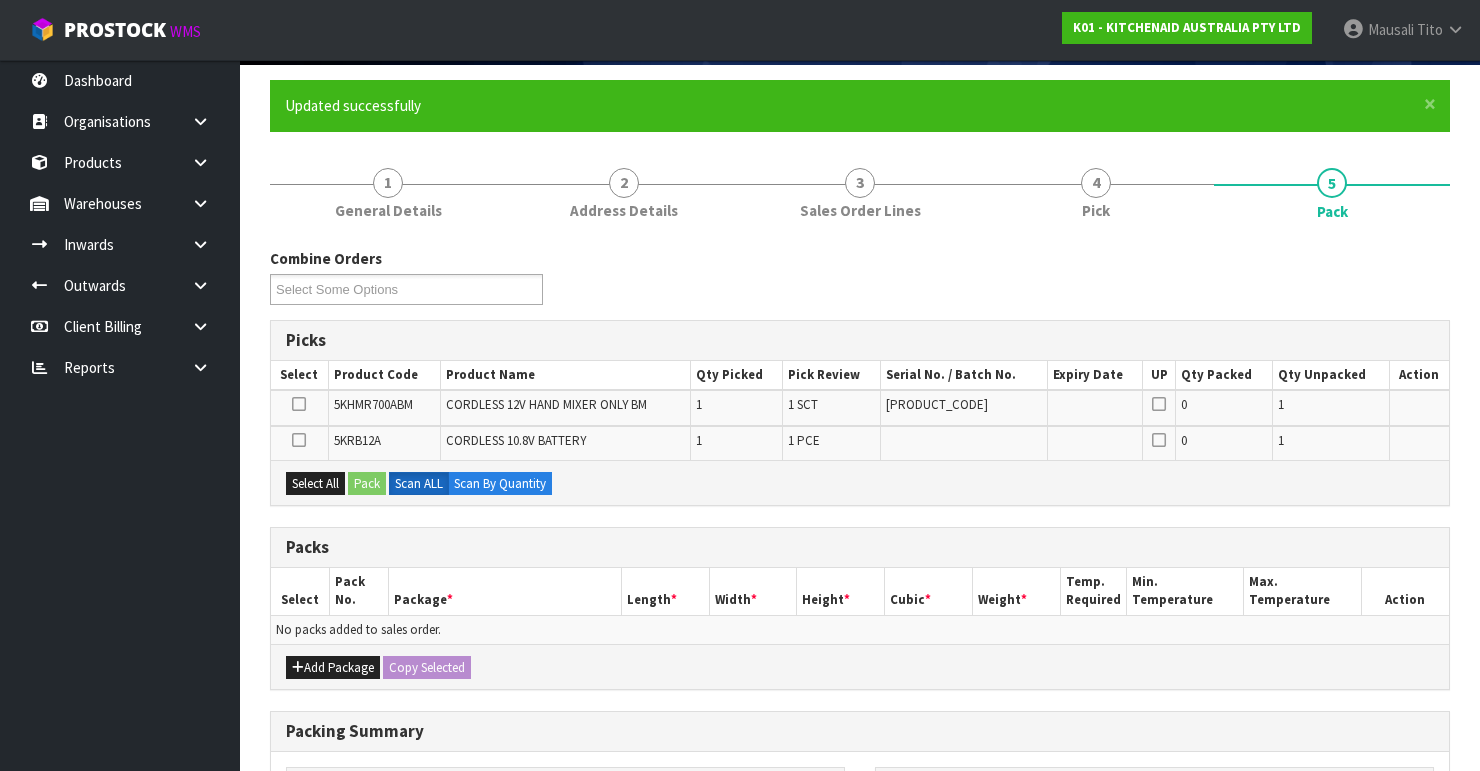 scroll, scrollTop: 320, scrollLeft: 0, axis: vertical 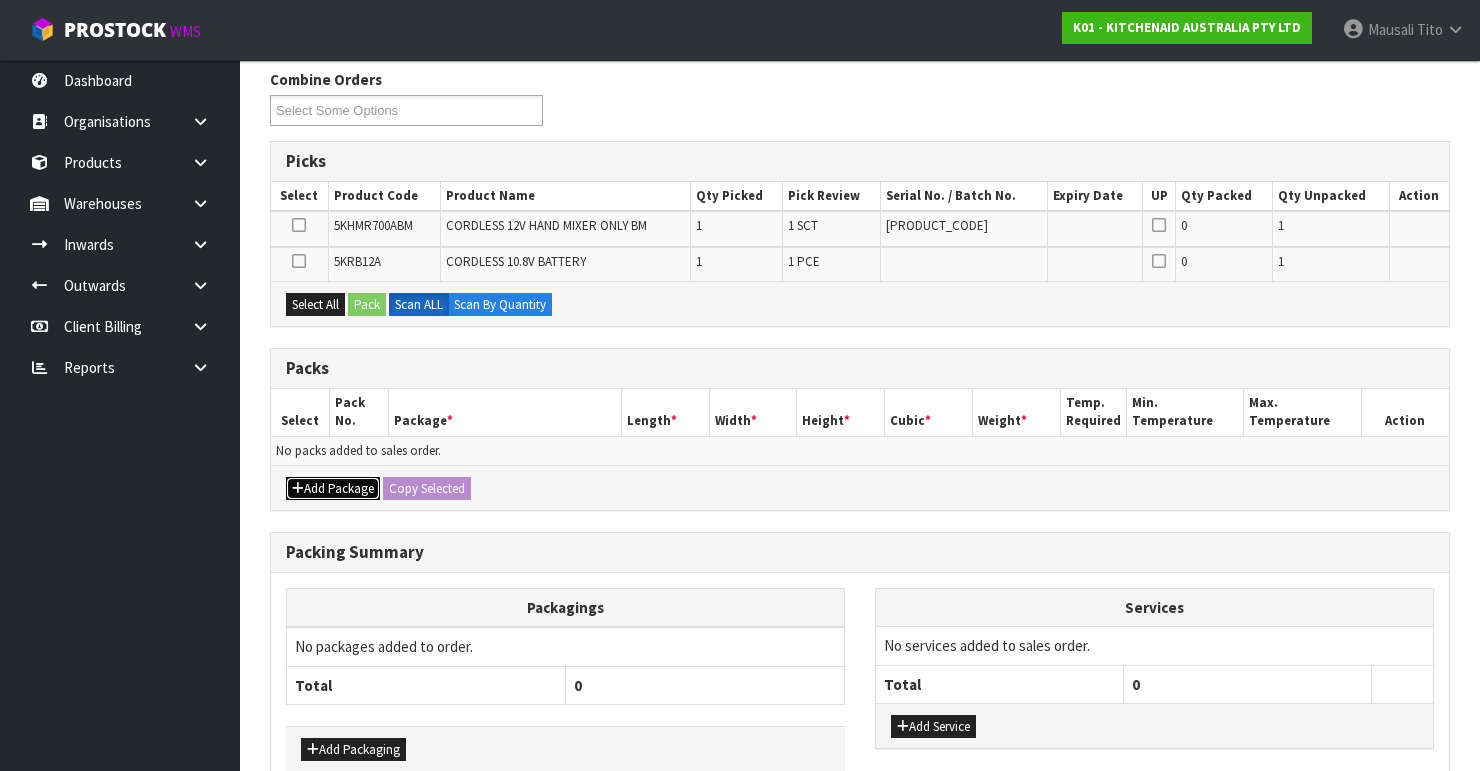 click on "Add Package" at bounding box center [333, 489] 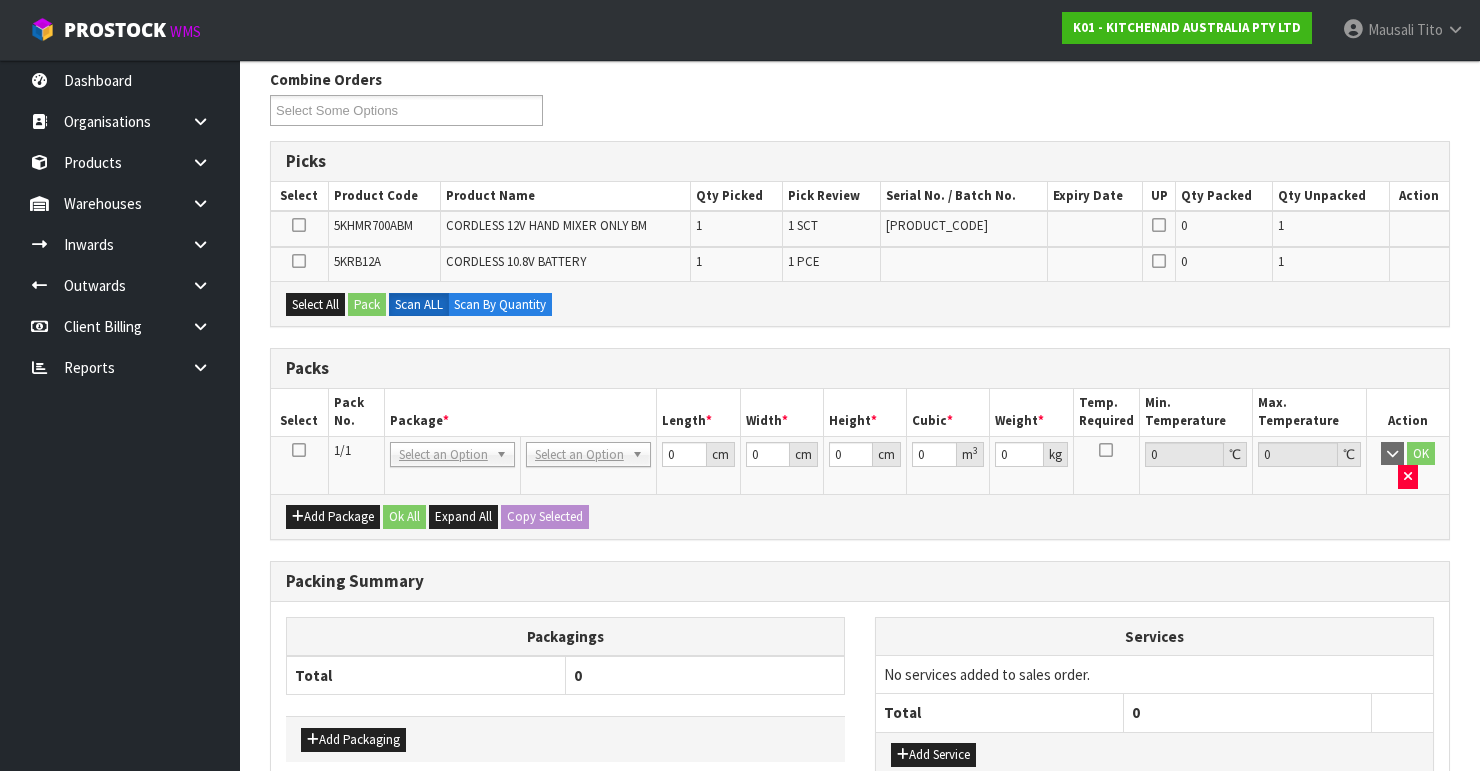 click at bounding box center [299, 450] 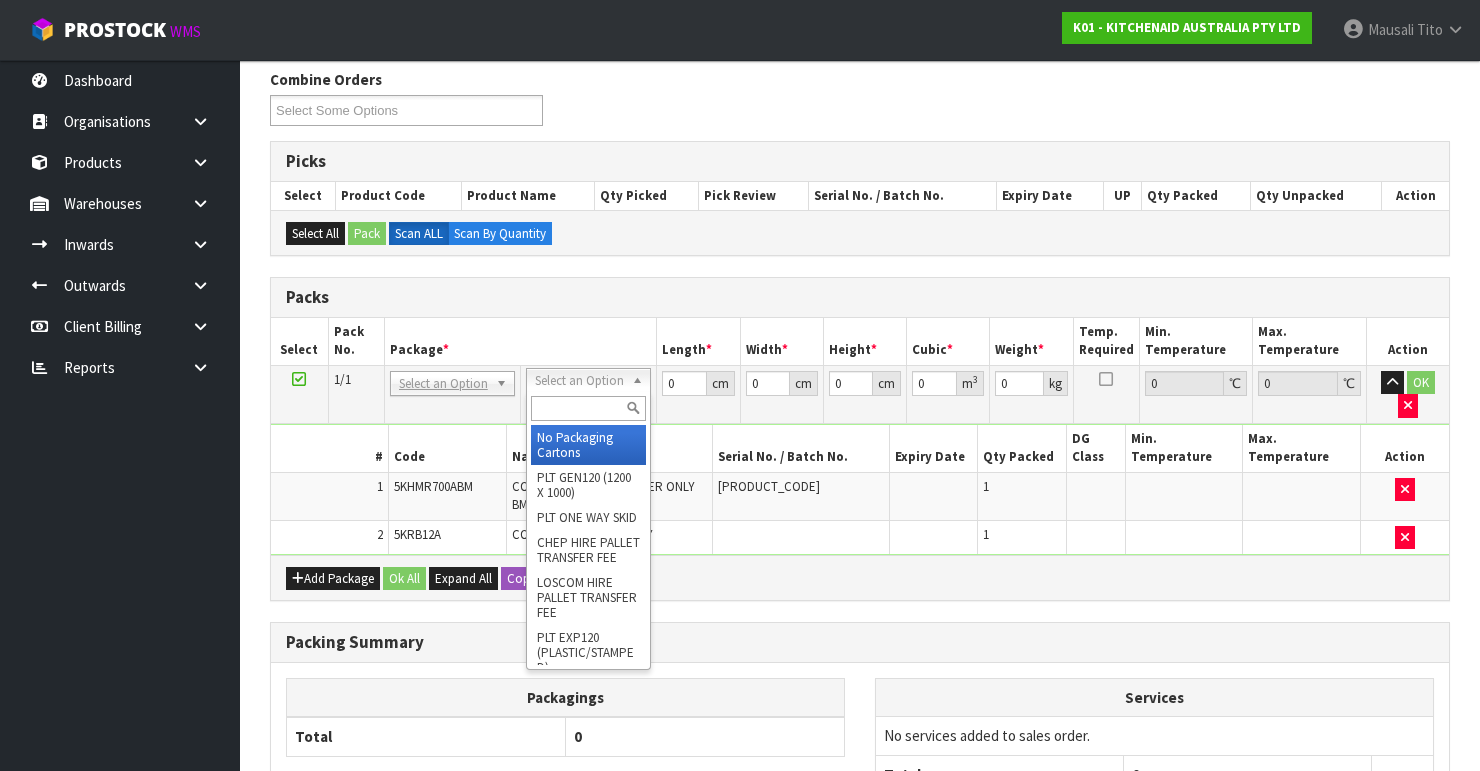 drag, startPoint x: 549, startPoint y: 377, endPoint x: 584, endPoint y: 414, distance: 50.931328 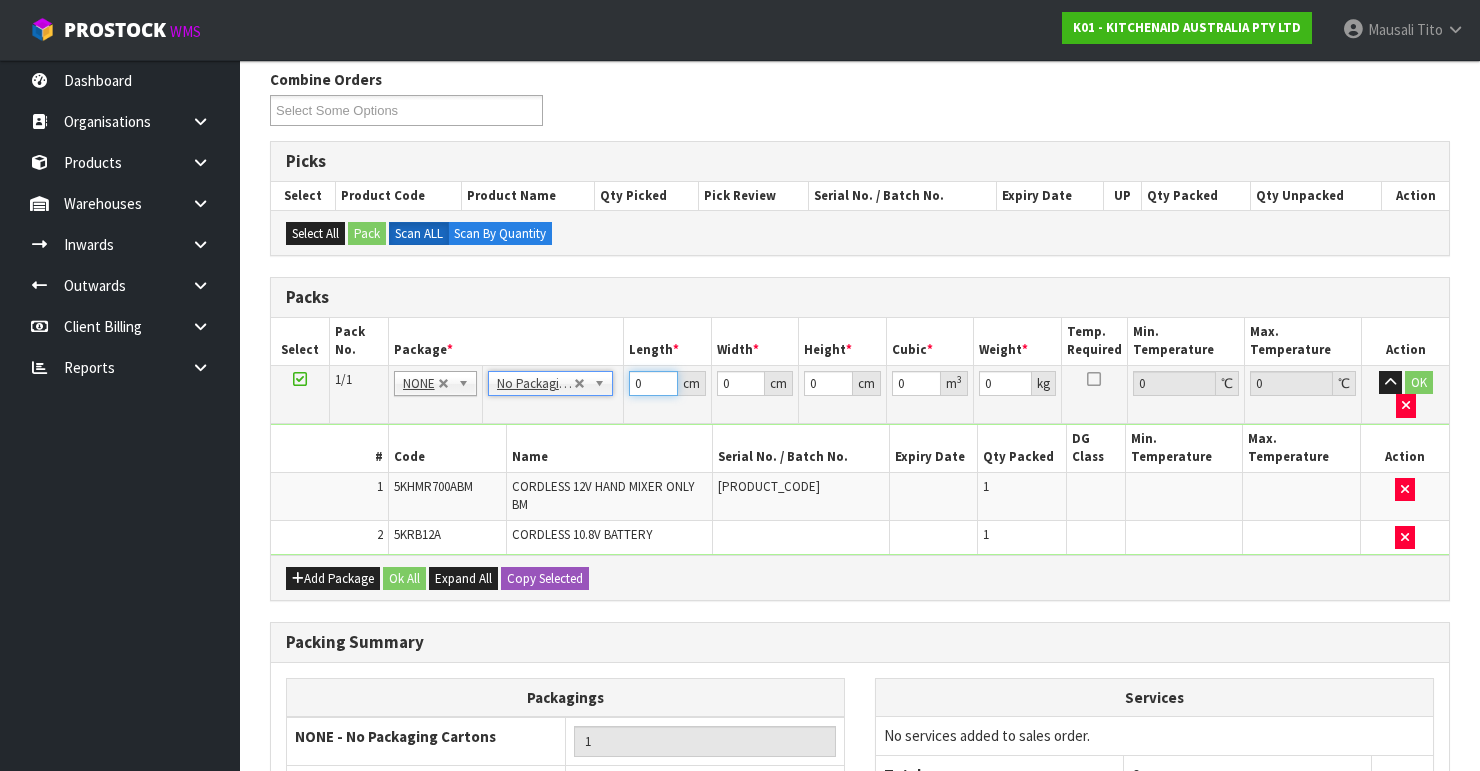 drag, startPoint x: 648, startPoint y: 384, endPoint x: 596, endPoint y: 404, distance: 55.713554 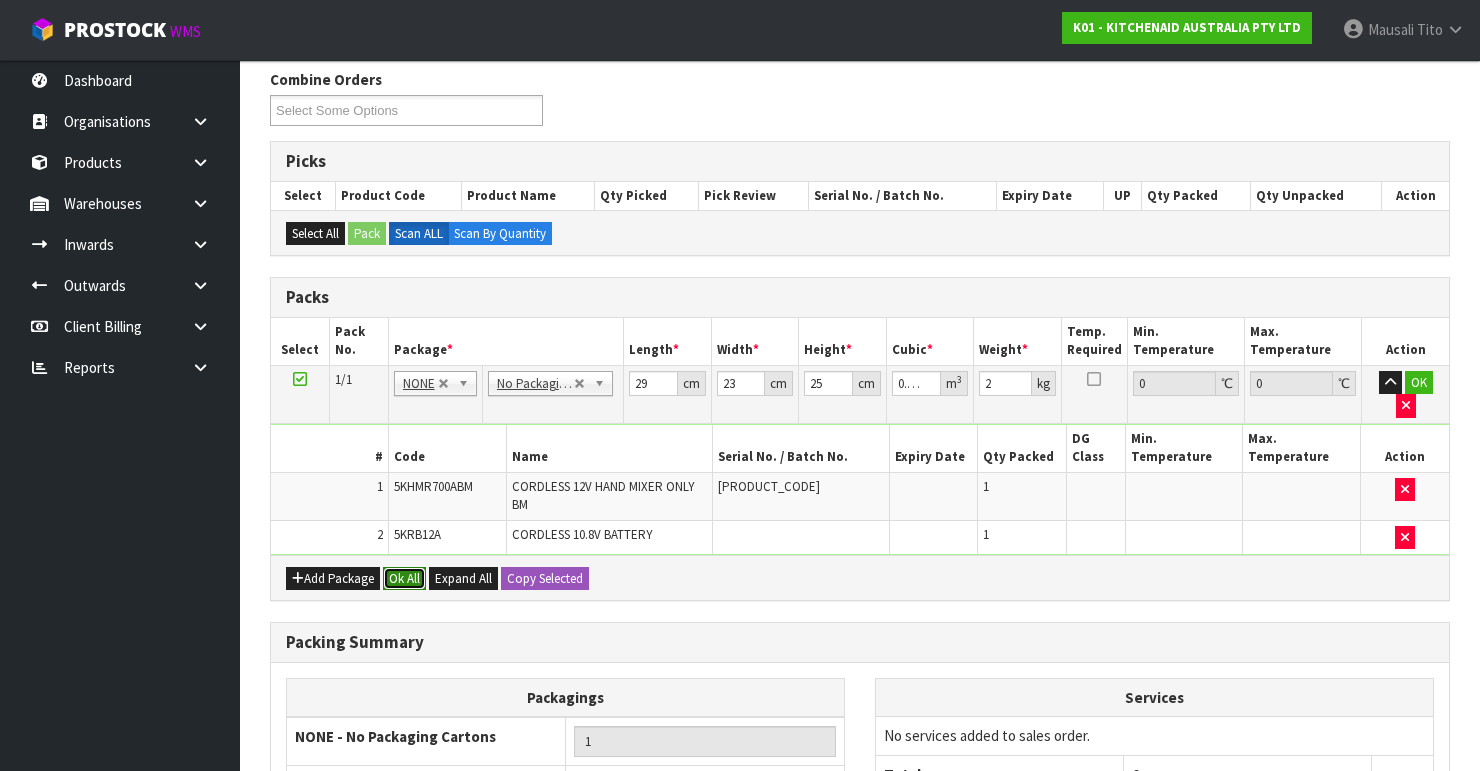click on "Ok All" at bounding box center [404, 579] 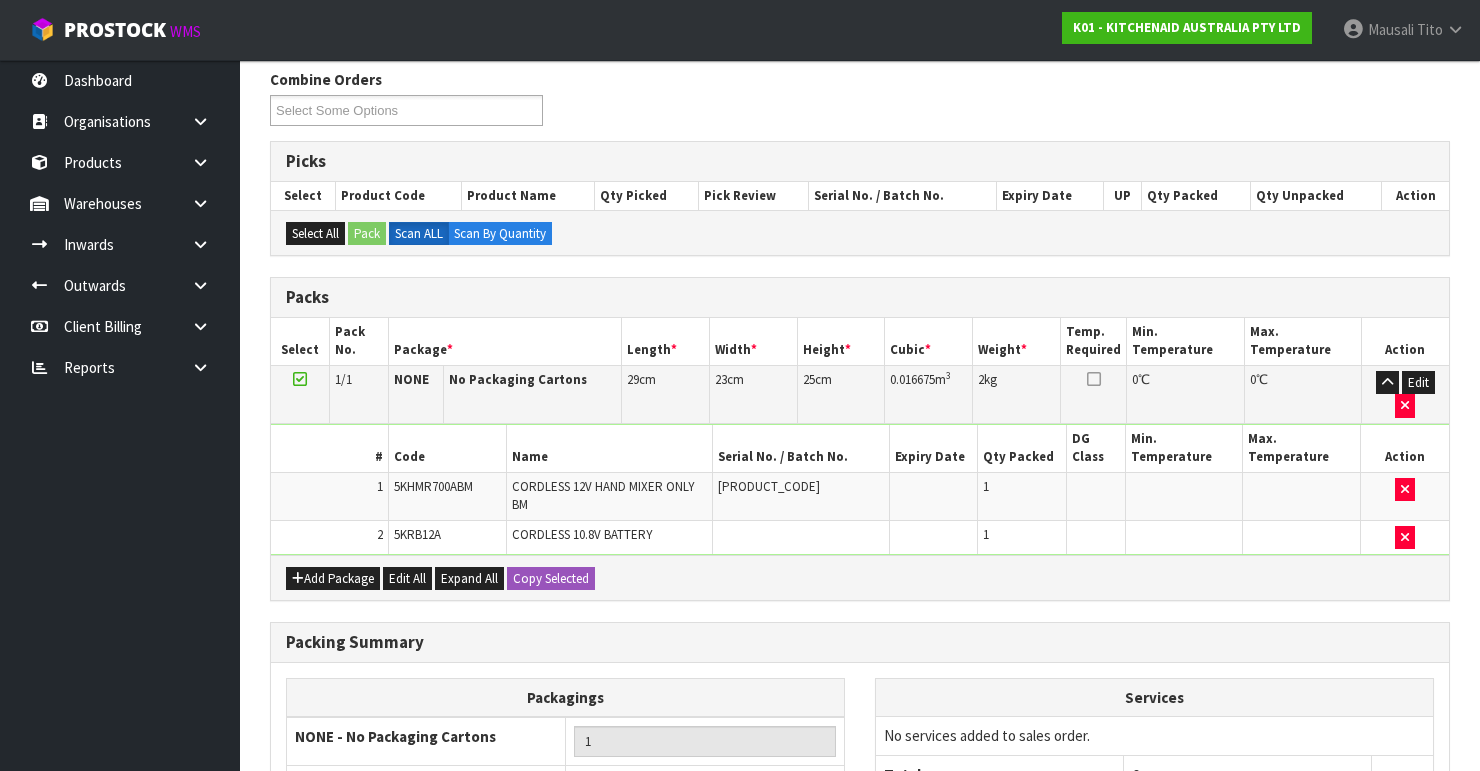 scroll, scrollTop: 520, scrollLeft: 0, axis: vertical 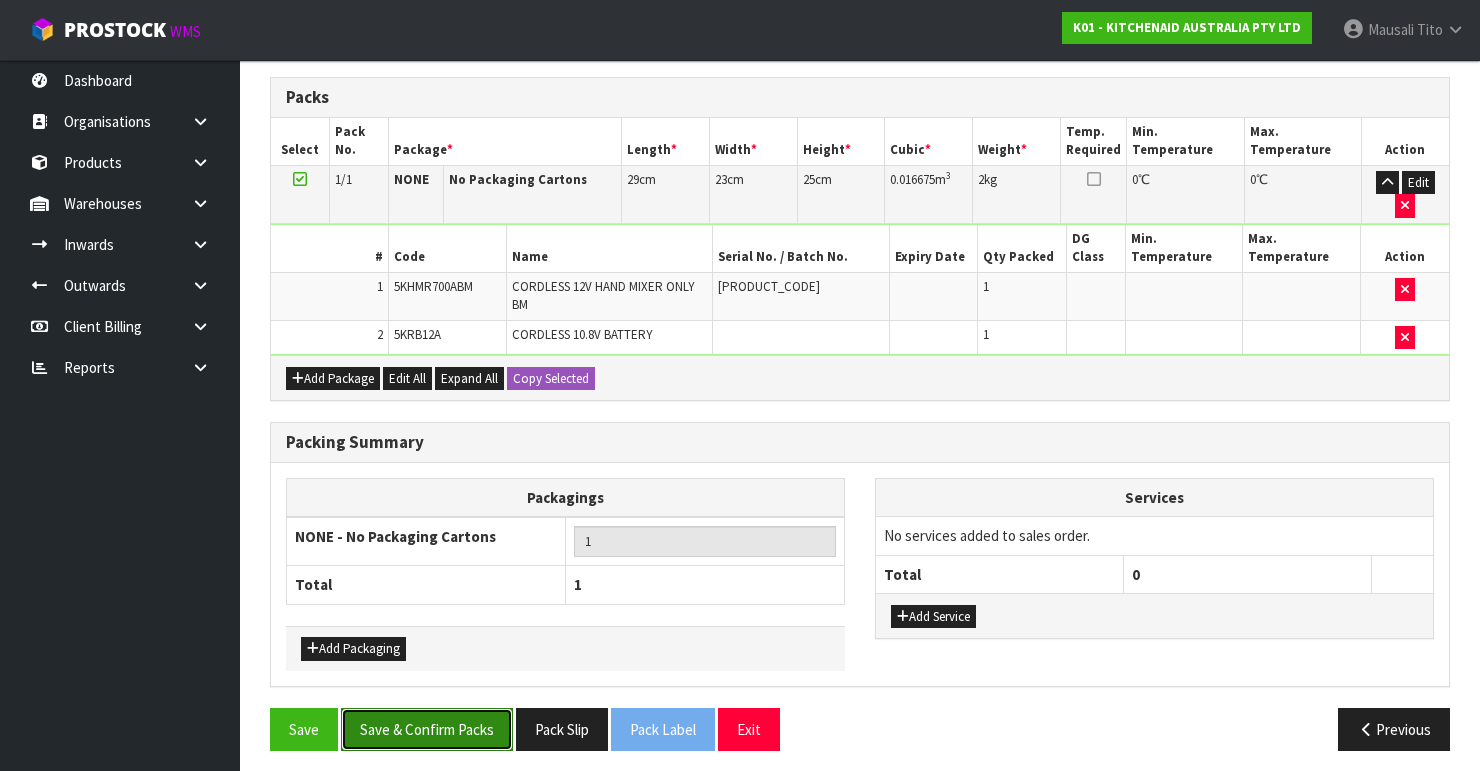click on "Save & Confirm Packs" at bounding box center [427, 729] 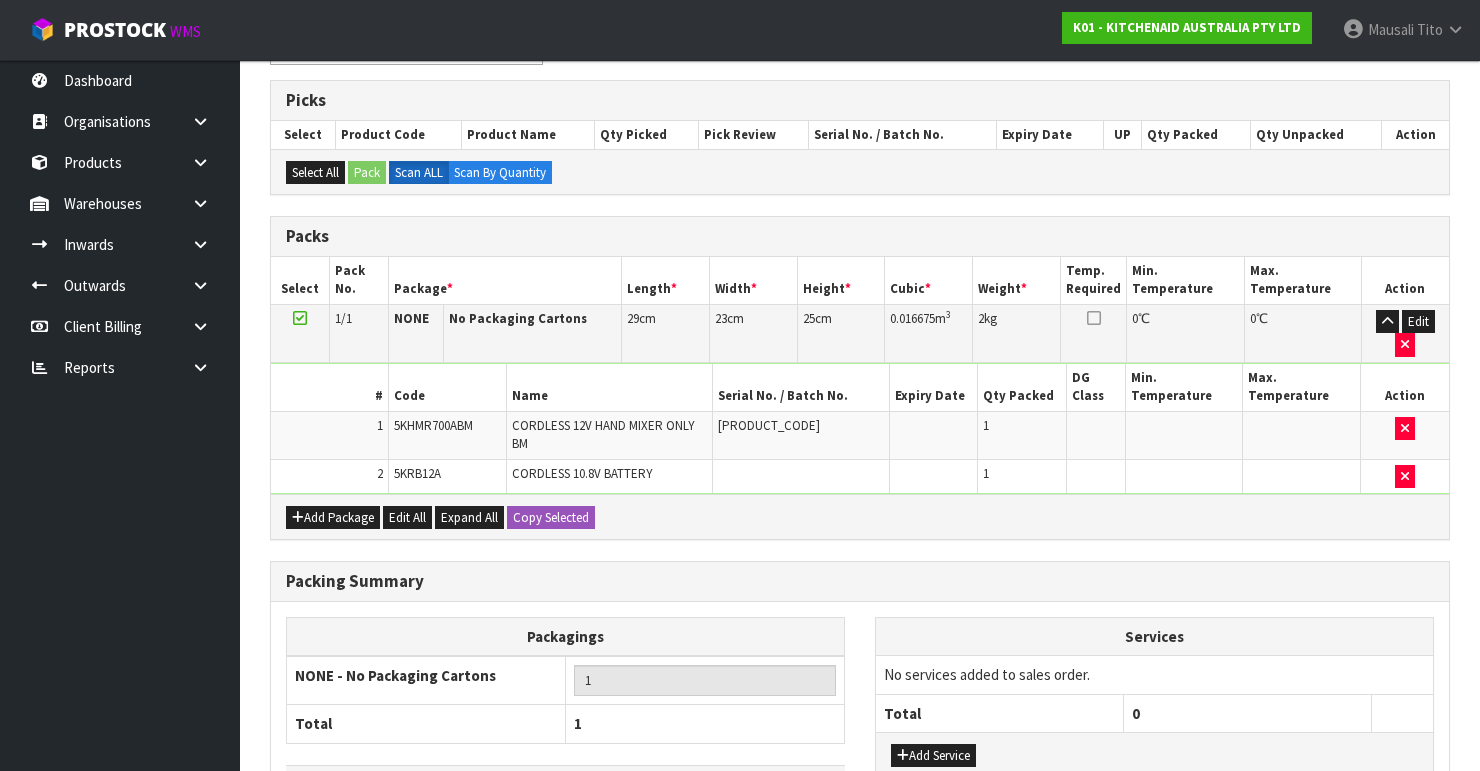 scroll, scrollTop: 346, scrollLeft: 0, axis: vertical 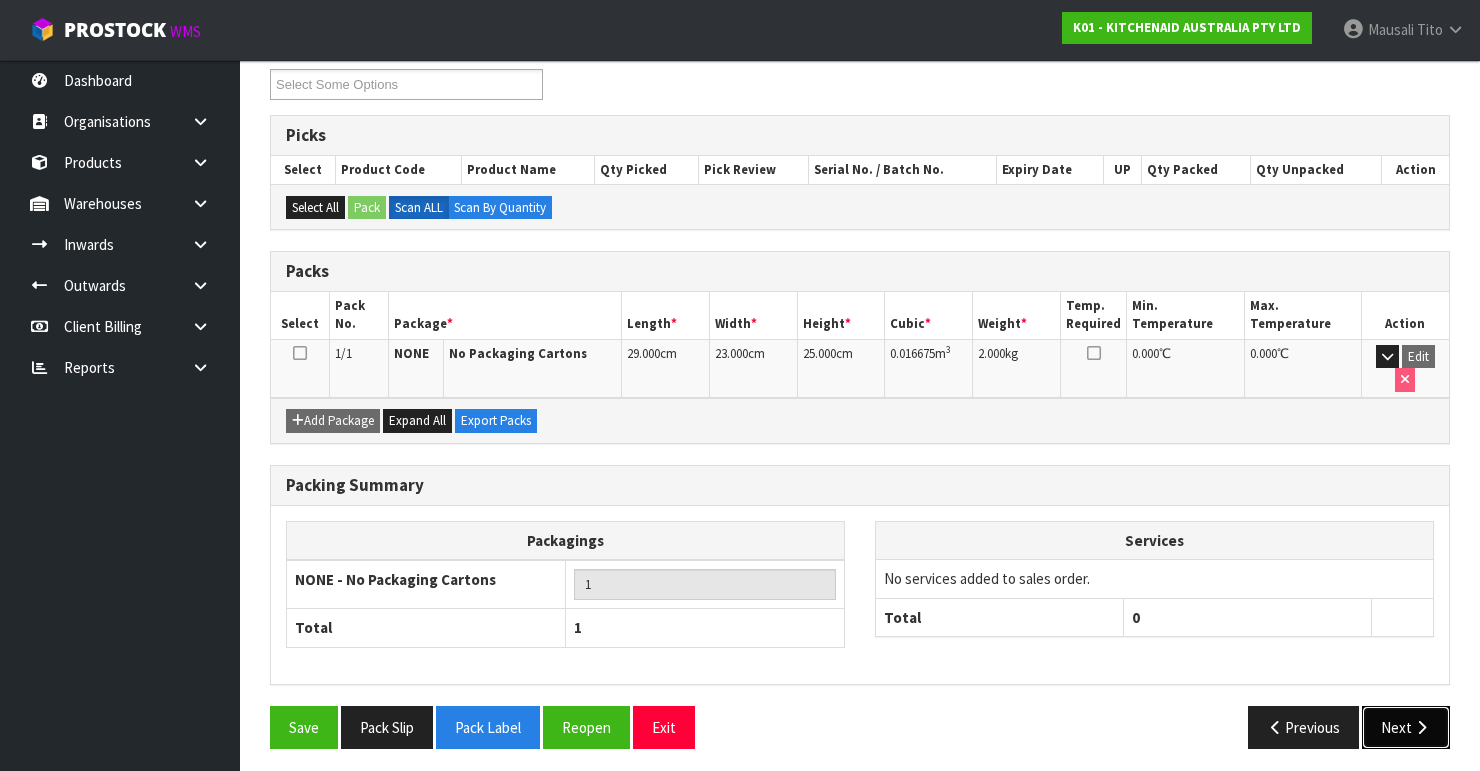click on "Next" at bounding box center [1406, 727] 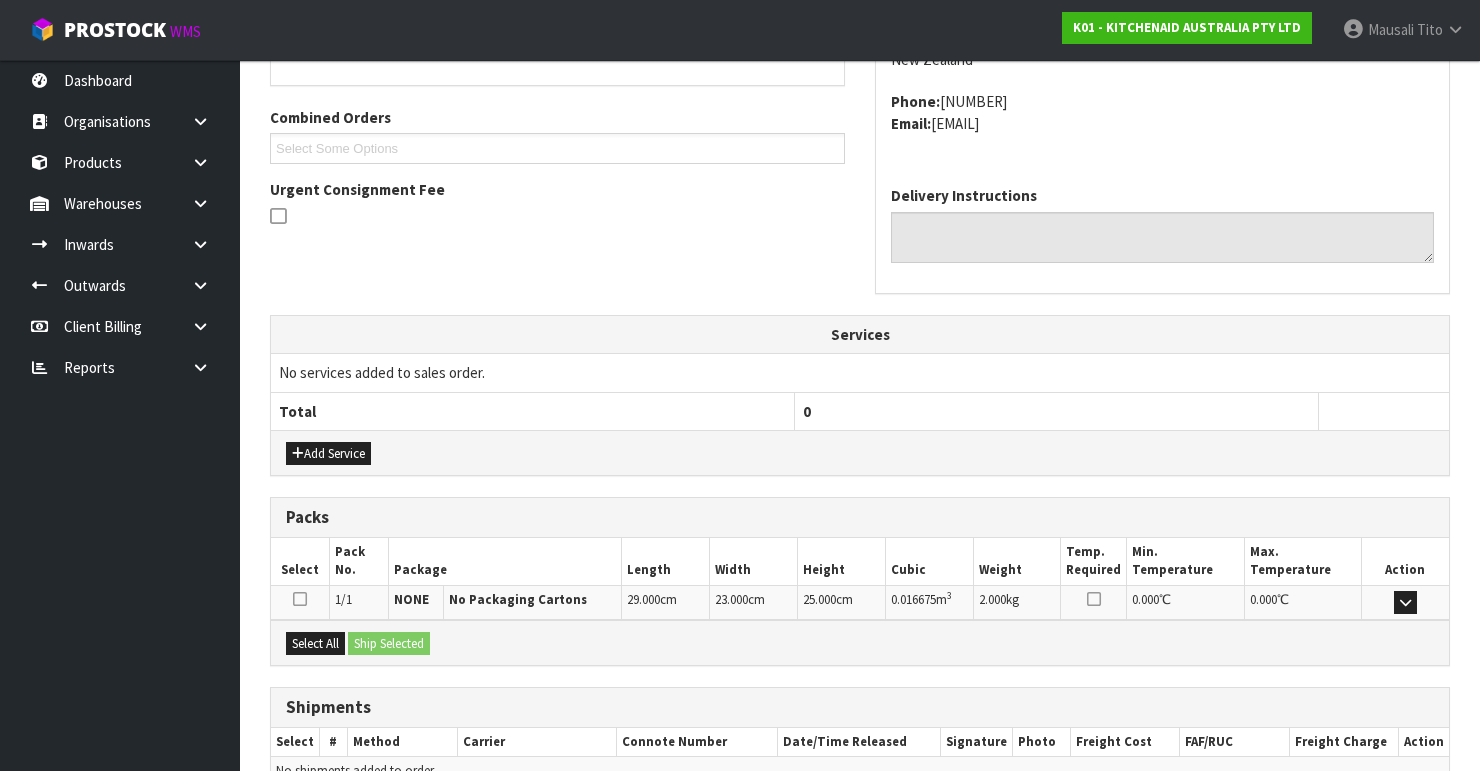 scroll, scrollTop: 584, scrollLeft: 0, axis: vertical 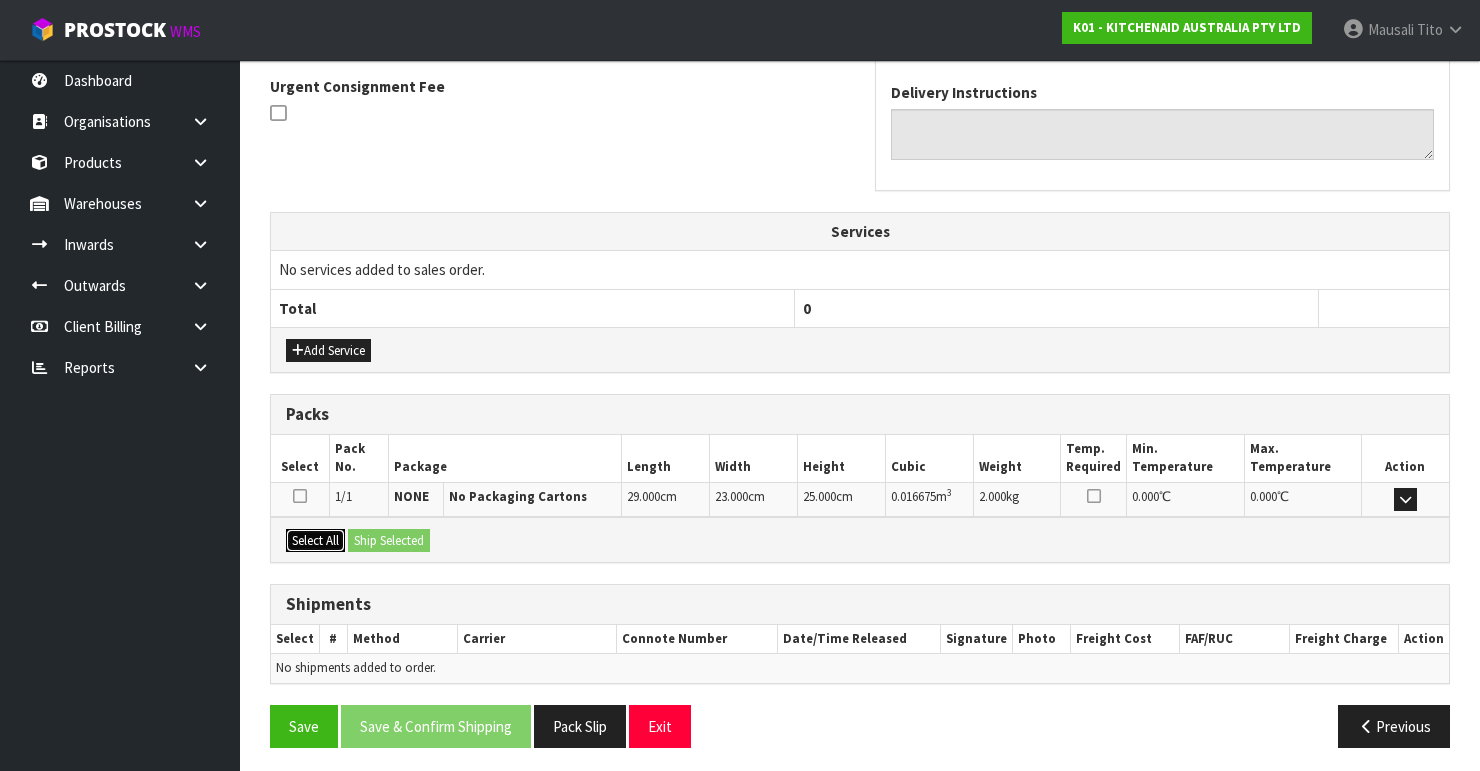 drag, startPoint x: 304, startPoint y: 536, endPoint x: 360, endPoint y: 533, distance: 56.0803 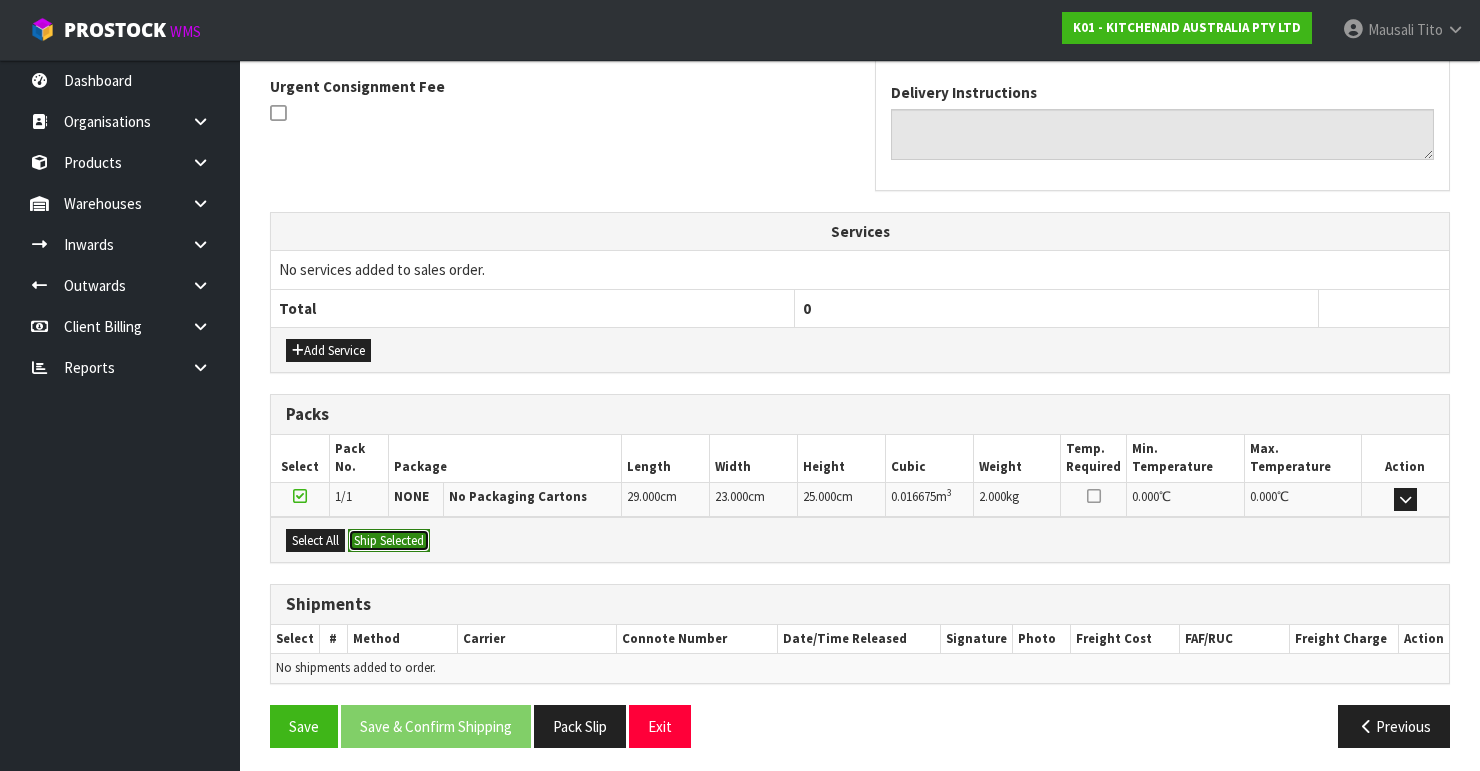 click on "Ship Selected" at bounding box center (389, 541) 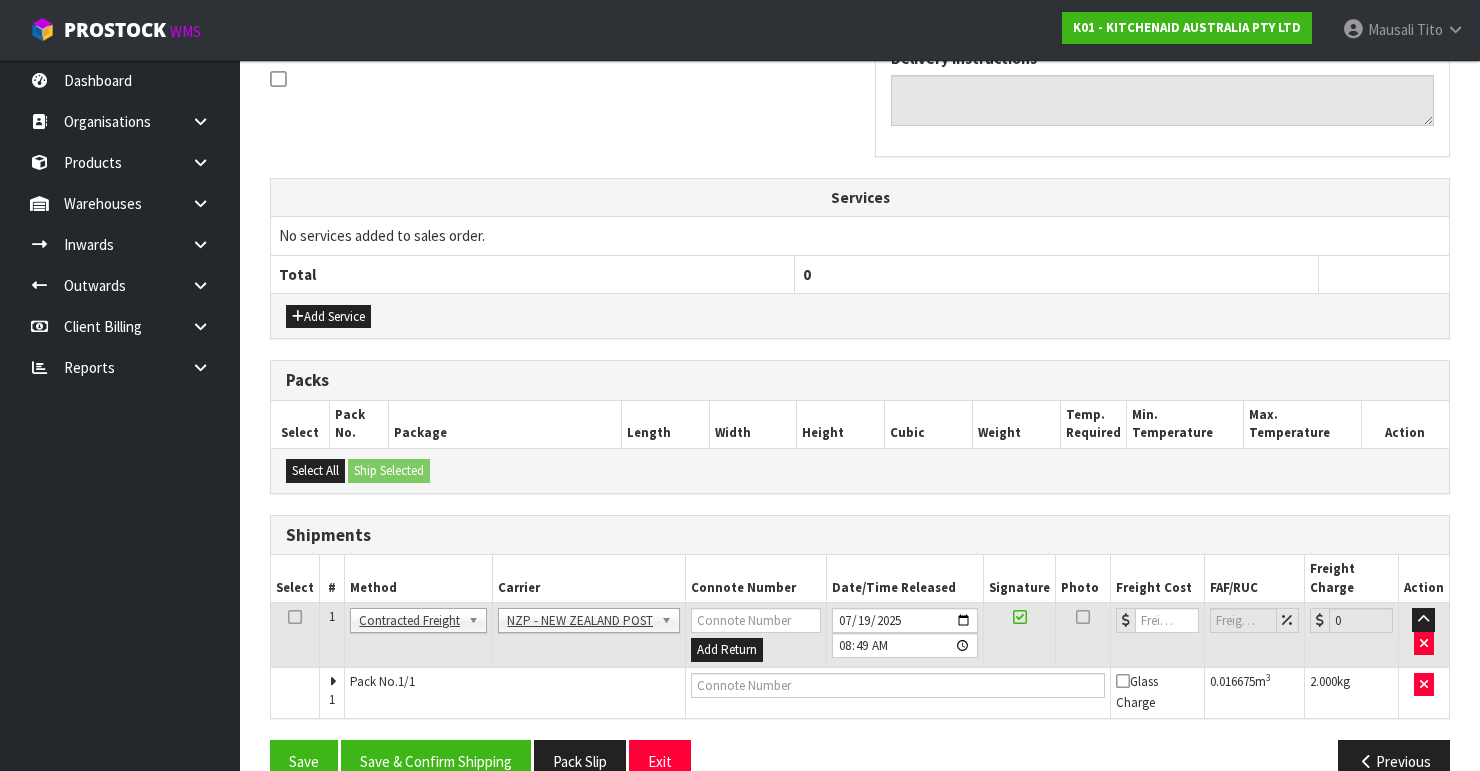 scroll, scrollTop: 635, scrollLeft: 0, axis: vertical 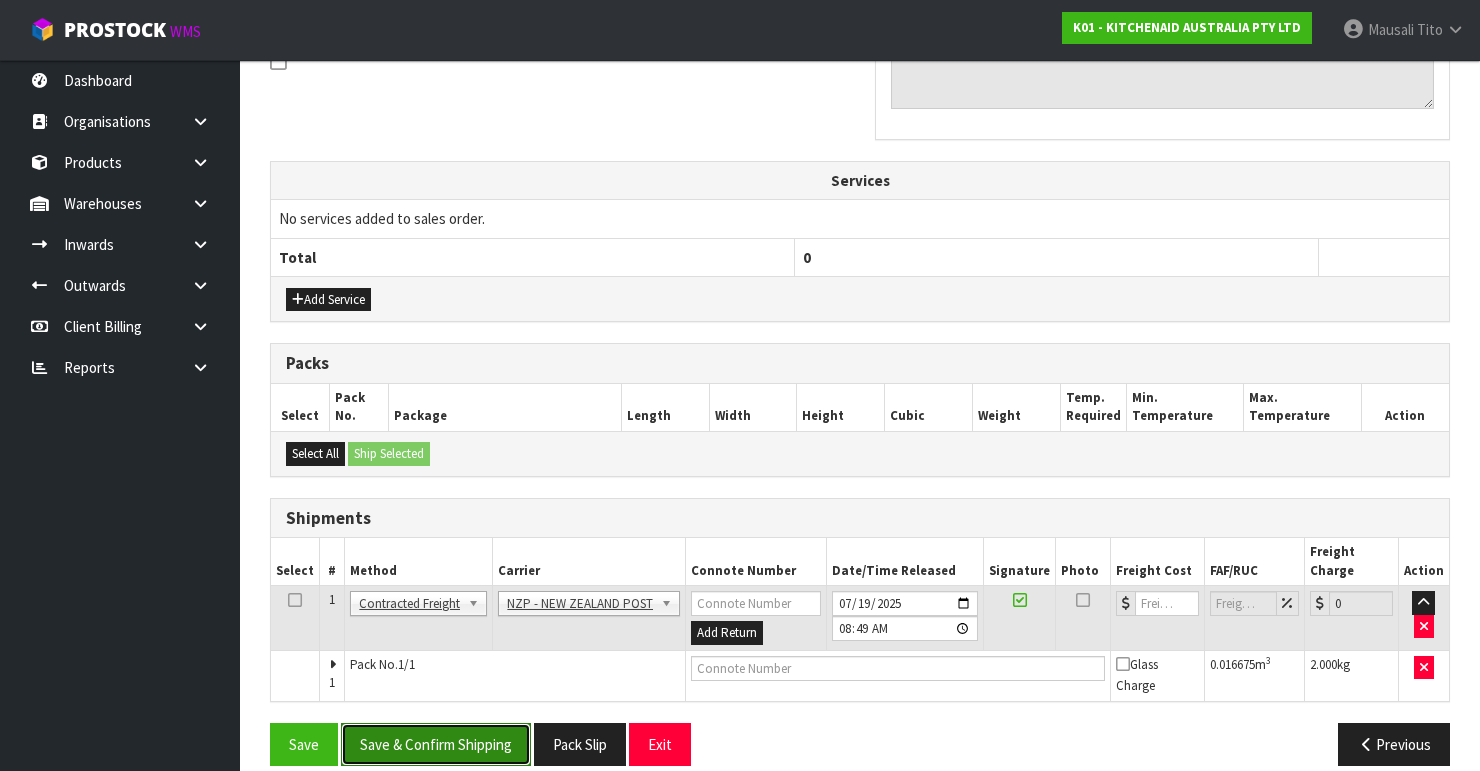 drag, startPoint x: 454, startPoint y: 718, endPoint x: 475, endPoint y: 716, distance: 21.095022 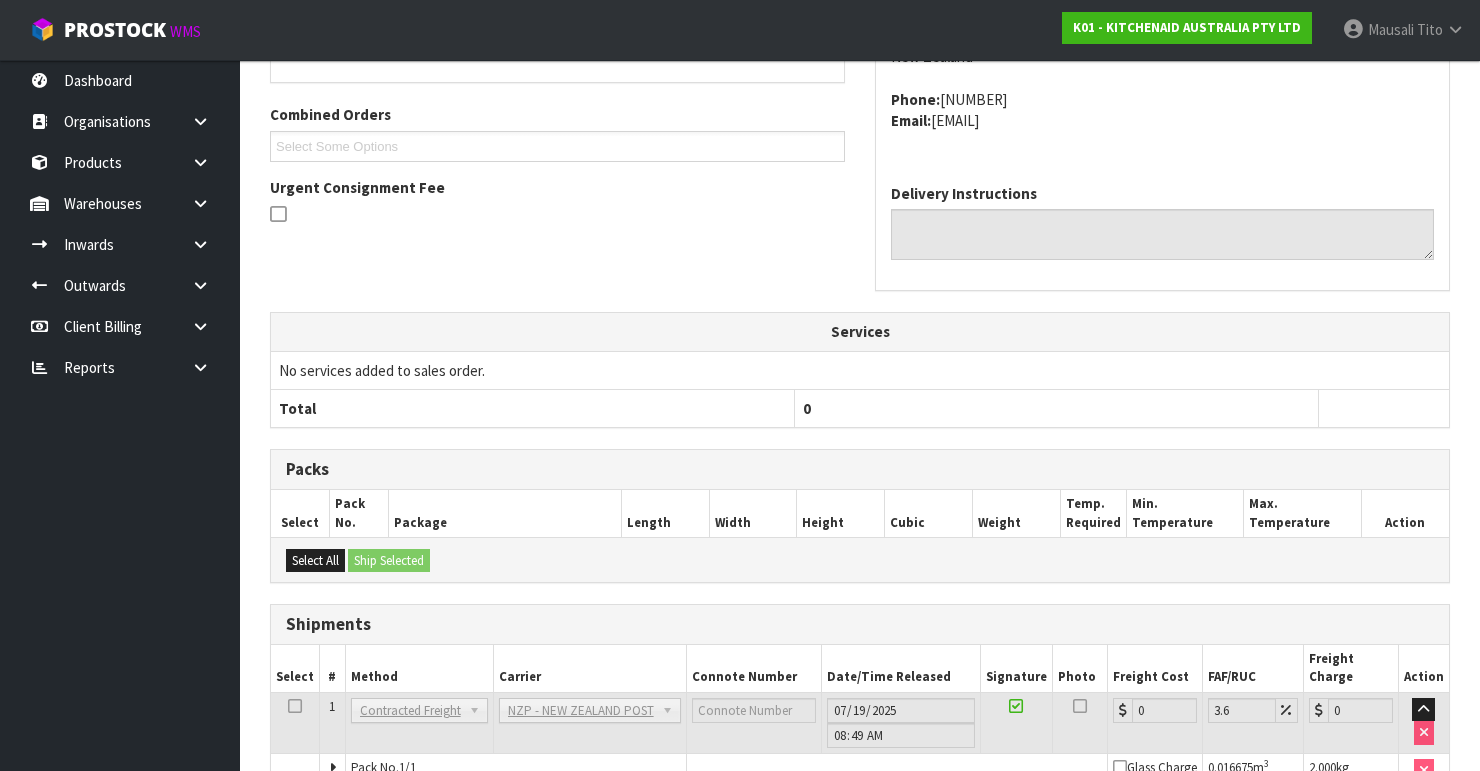 scroll, scrollTop: 605, scrollLeft: 0, axis: vertical 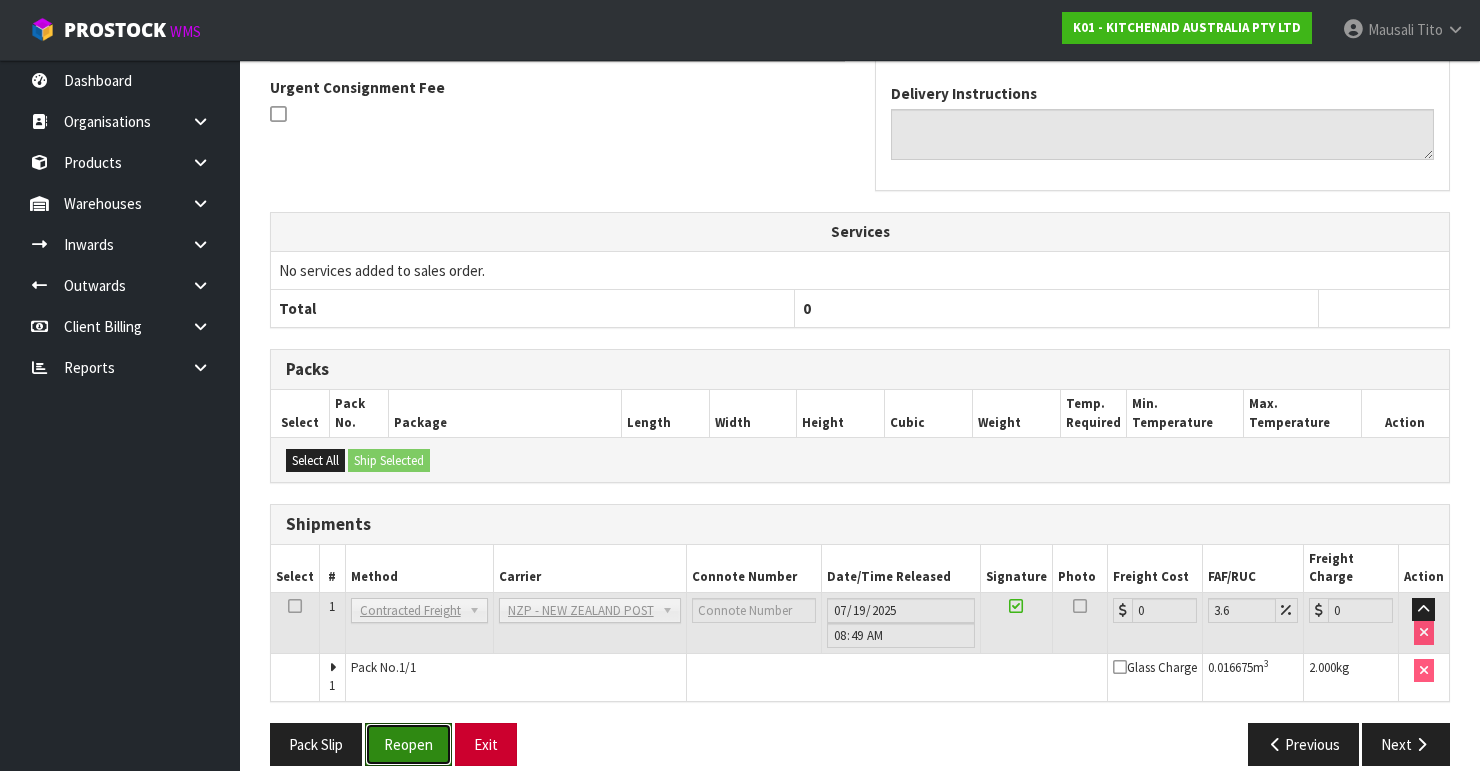 drag, startPoint x: 420, startPoint y: 712, endPoint x: 477, endPoint y: 708, distance: 57.14018 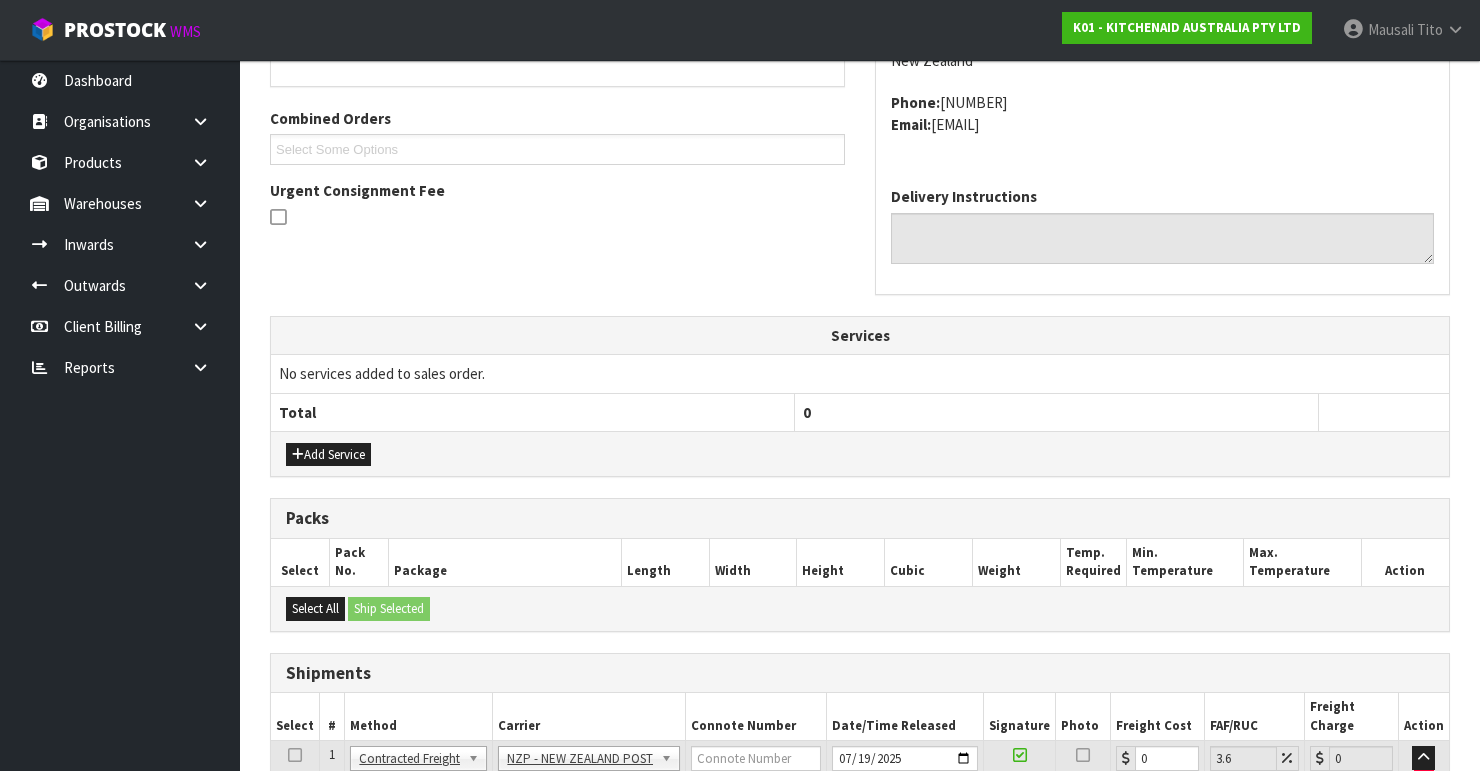 scroll, scrollTop: 638, scrollLeft: 0, axis: vertical 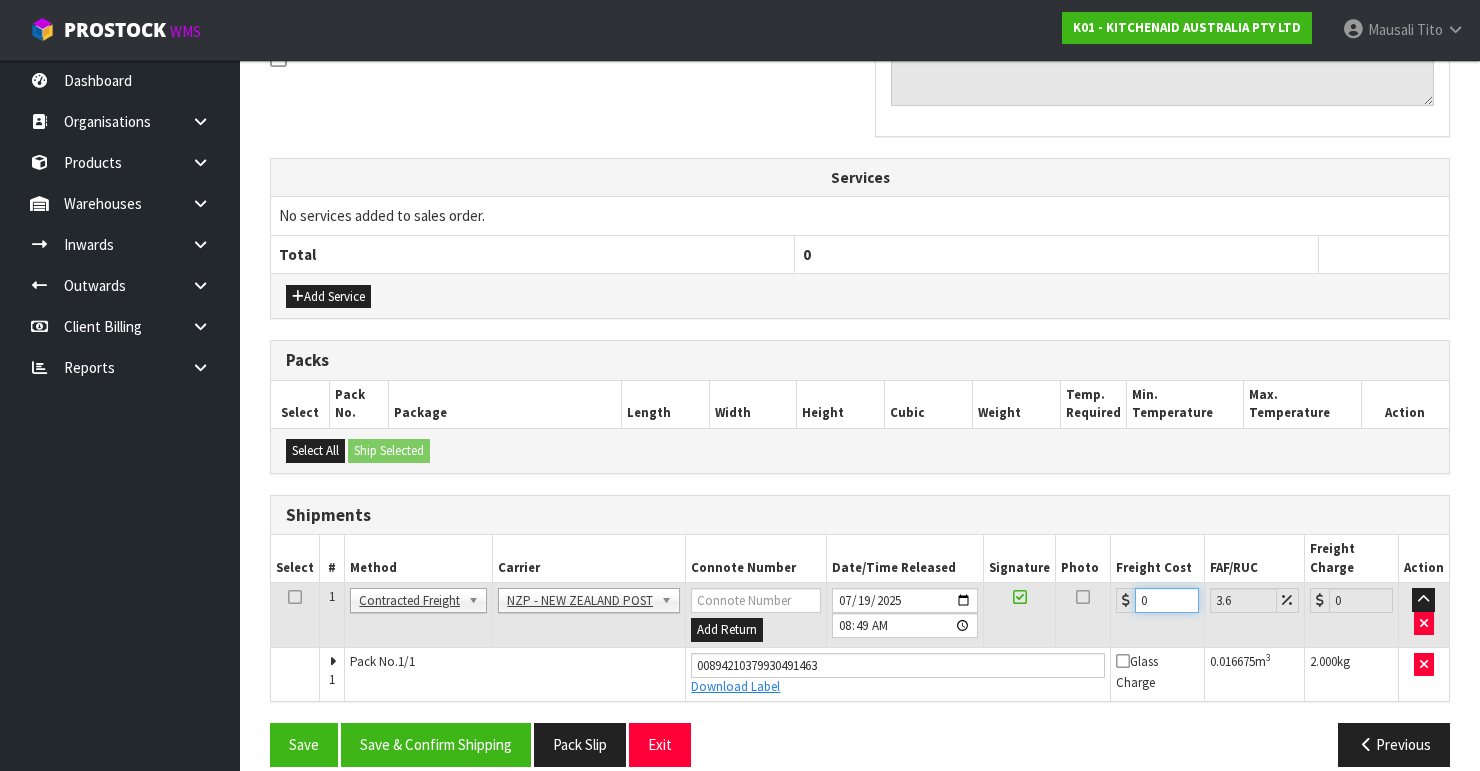 drag, startPoint x: 1163, startPoint y: 580, endPoint x: 1118, endPoint y: 592, distance: 46.572525 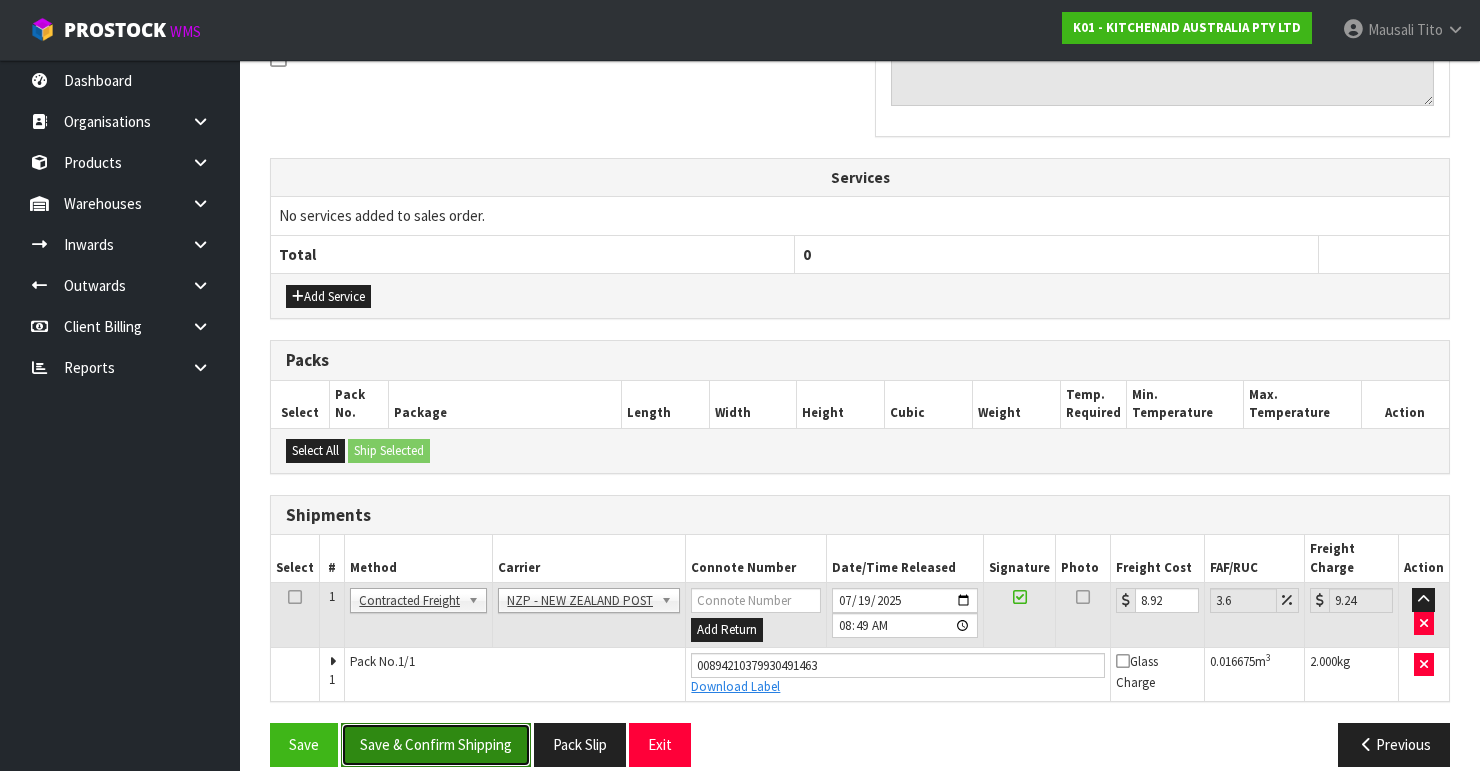 click on "Save & Confirm Shipping" at bounding box center [436, 744] 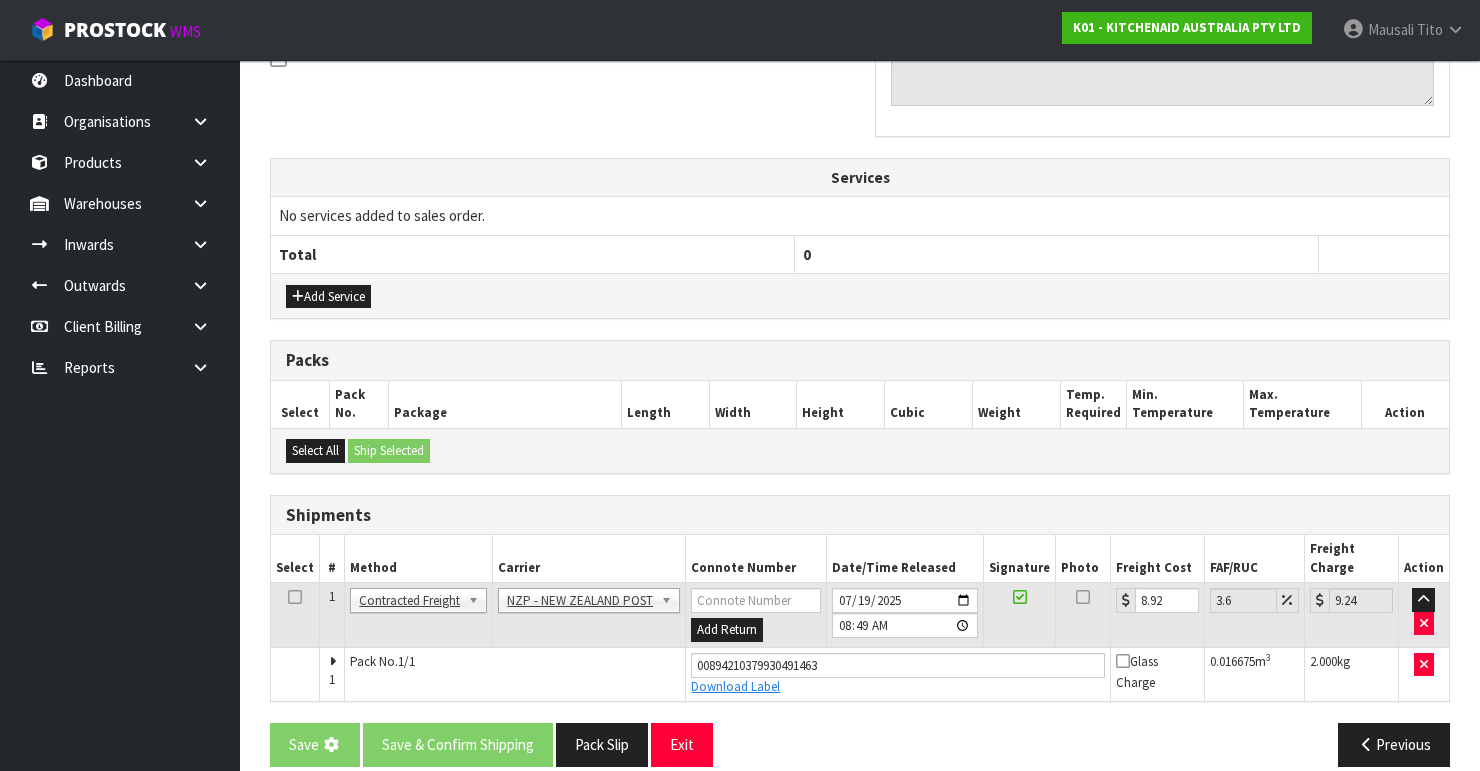 scroll, scrollTop: 0, scrollLeft: 0, axis: both 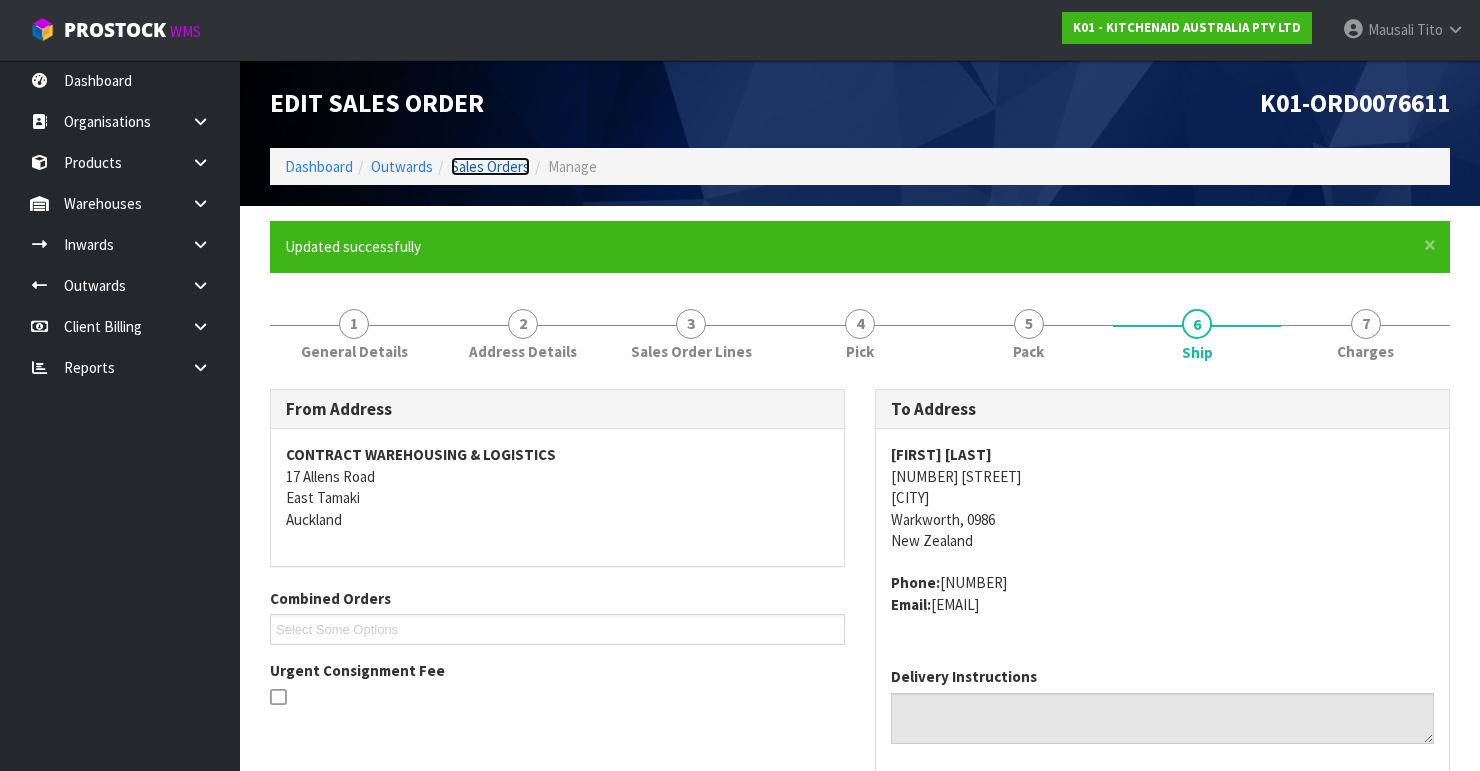 click on "Sales Orders" at bounding box center (490, 166) 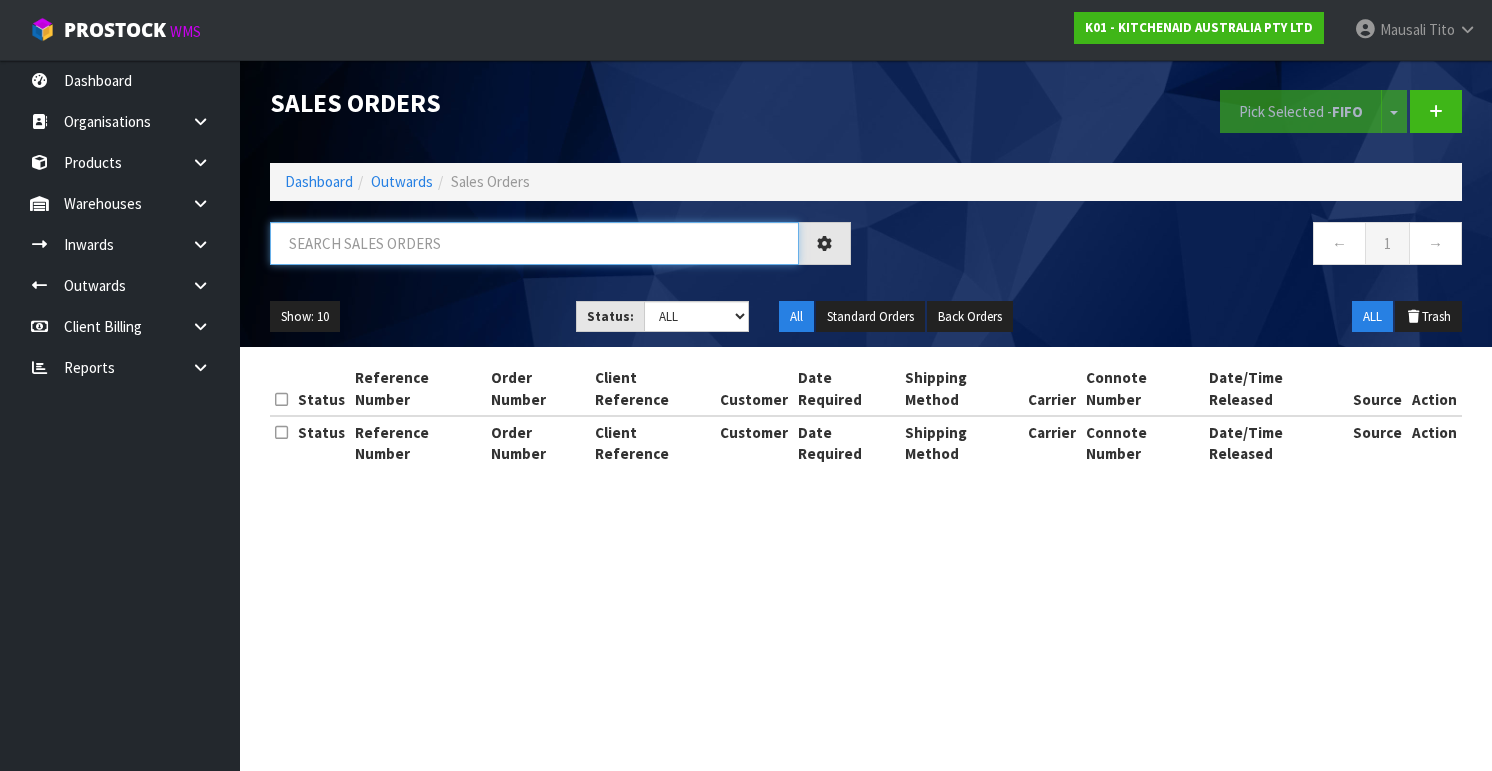 click at bounding box center (534, 243) 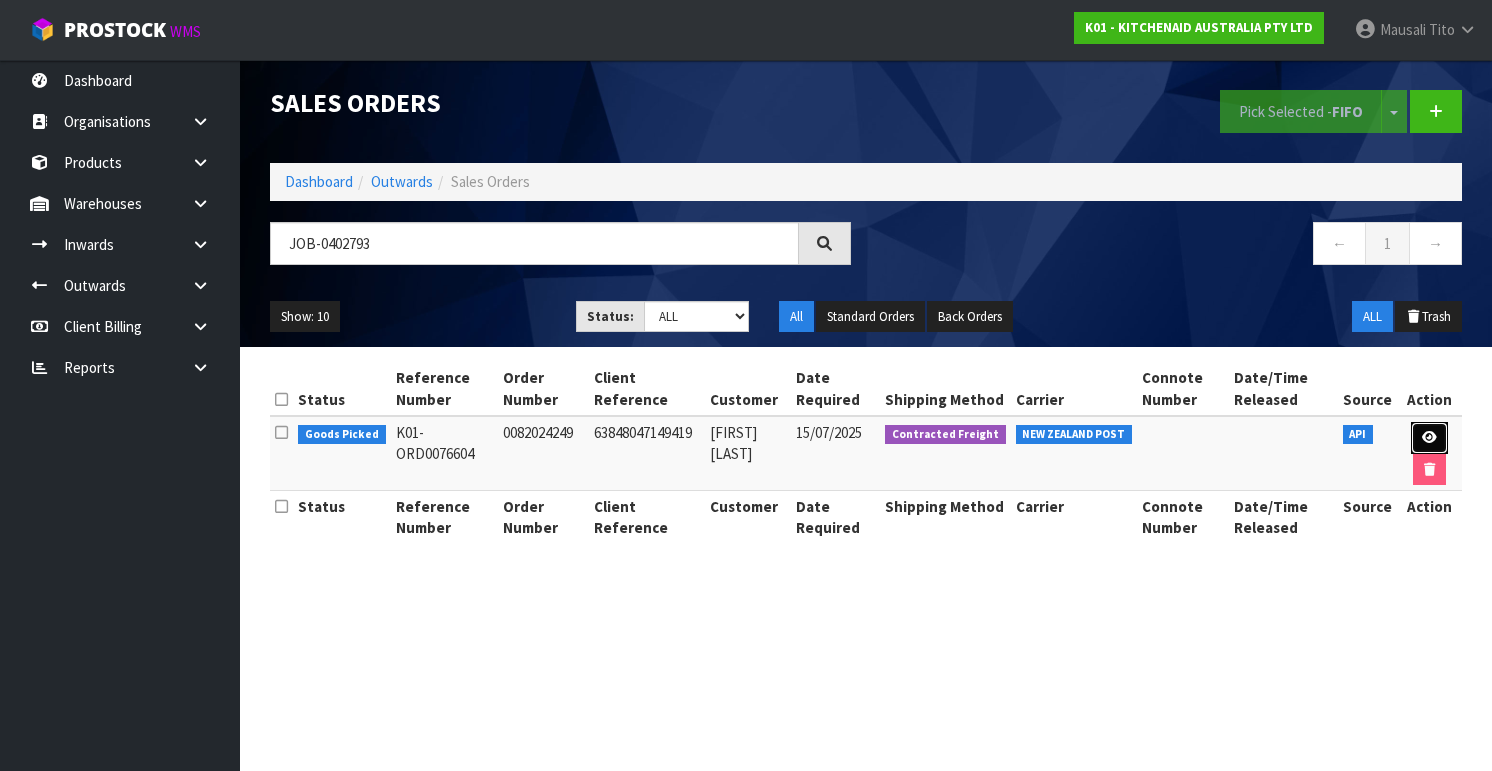 click at bounding box center [1429, 437] 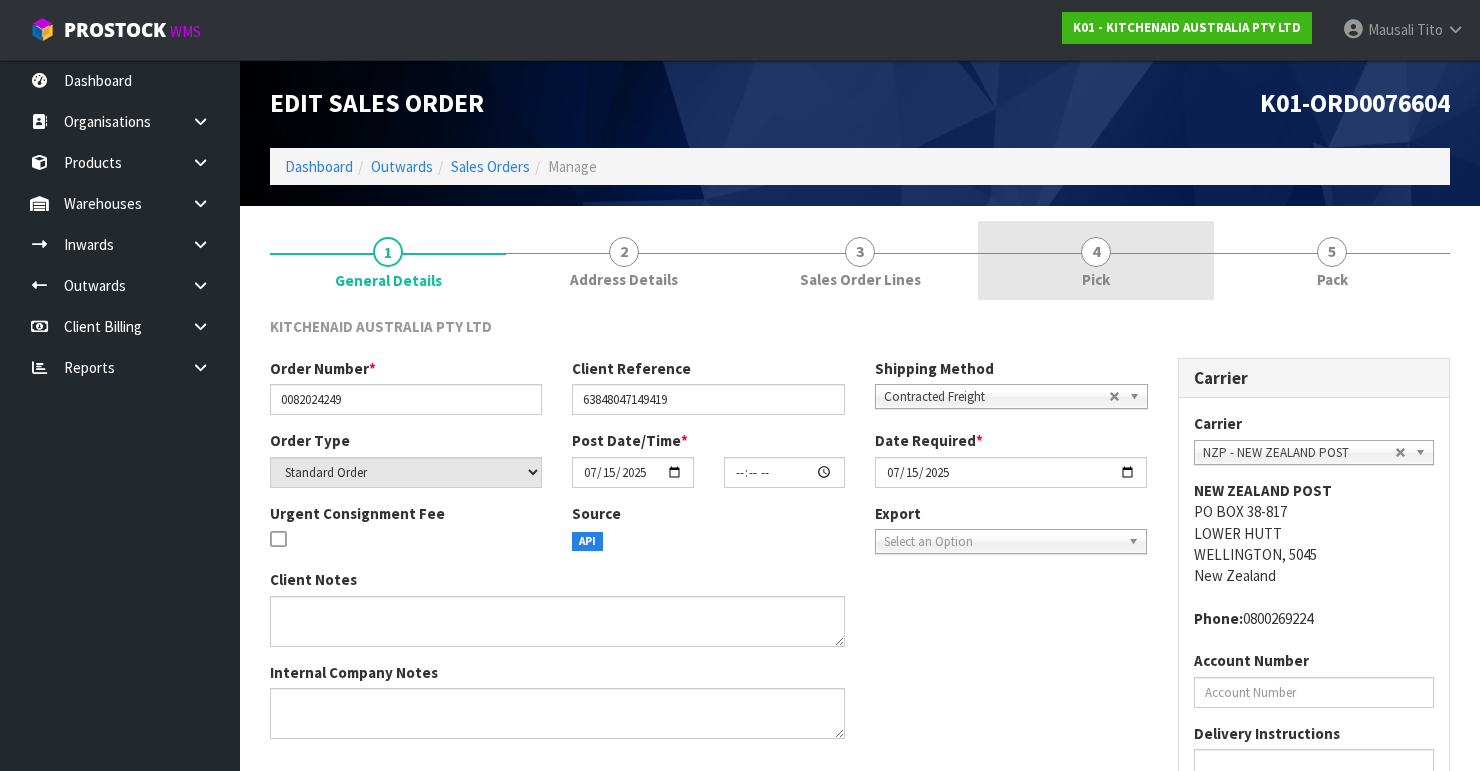 click on "Pick" at bounding box center (1096, 279) 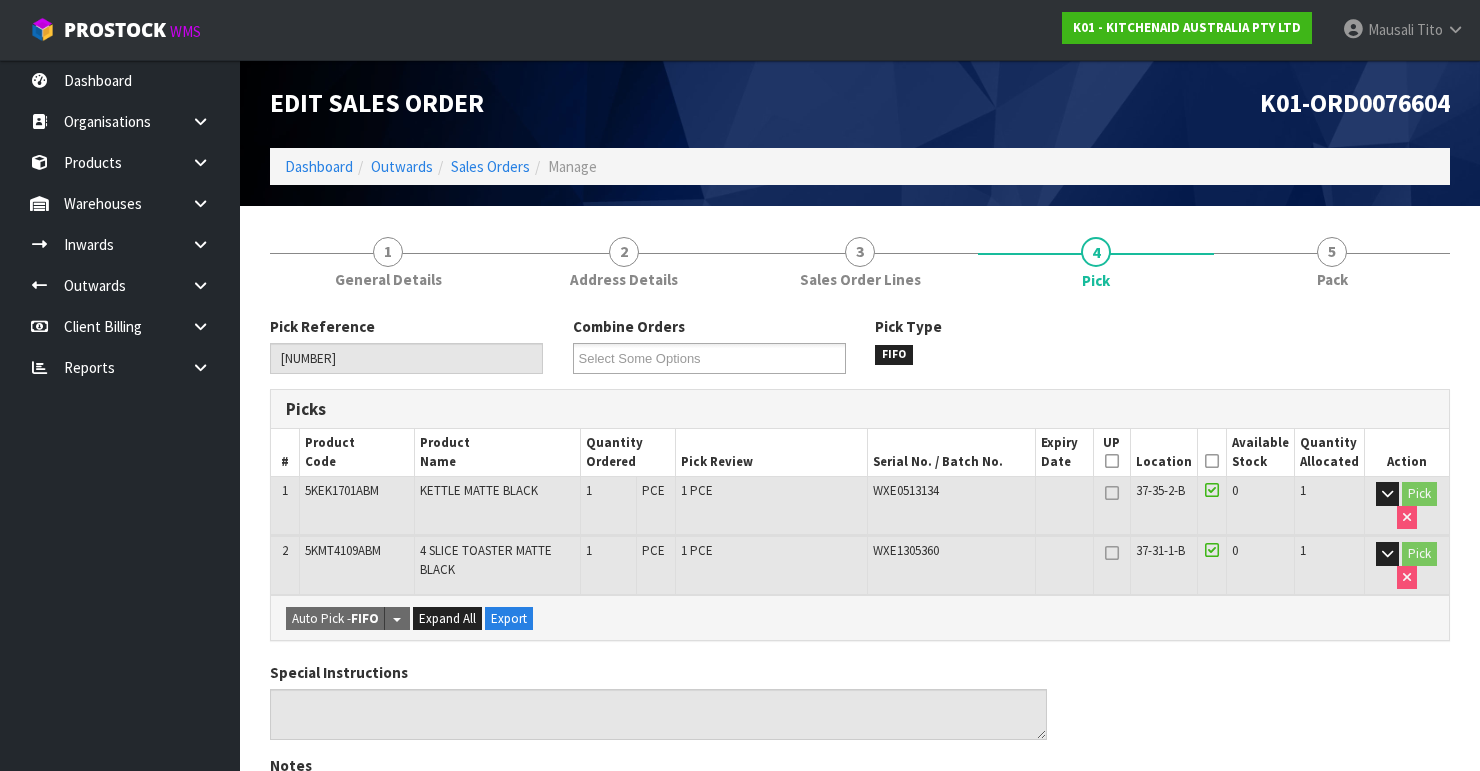 click at bounding box center (1212, 461) 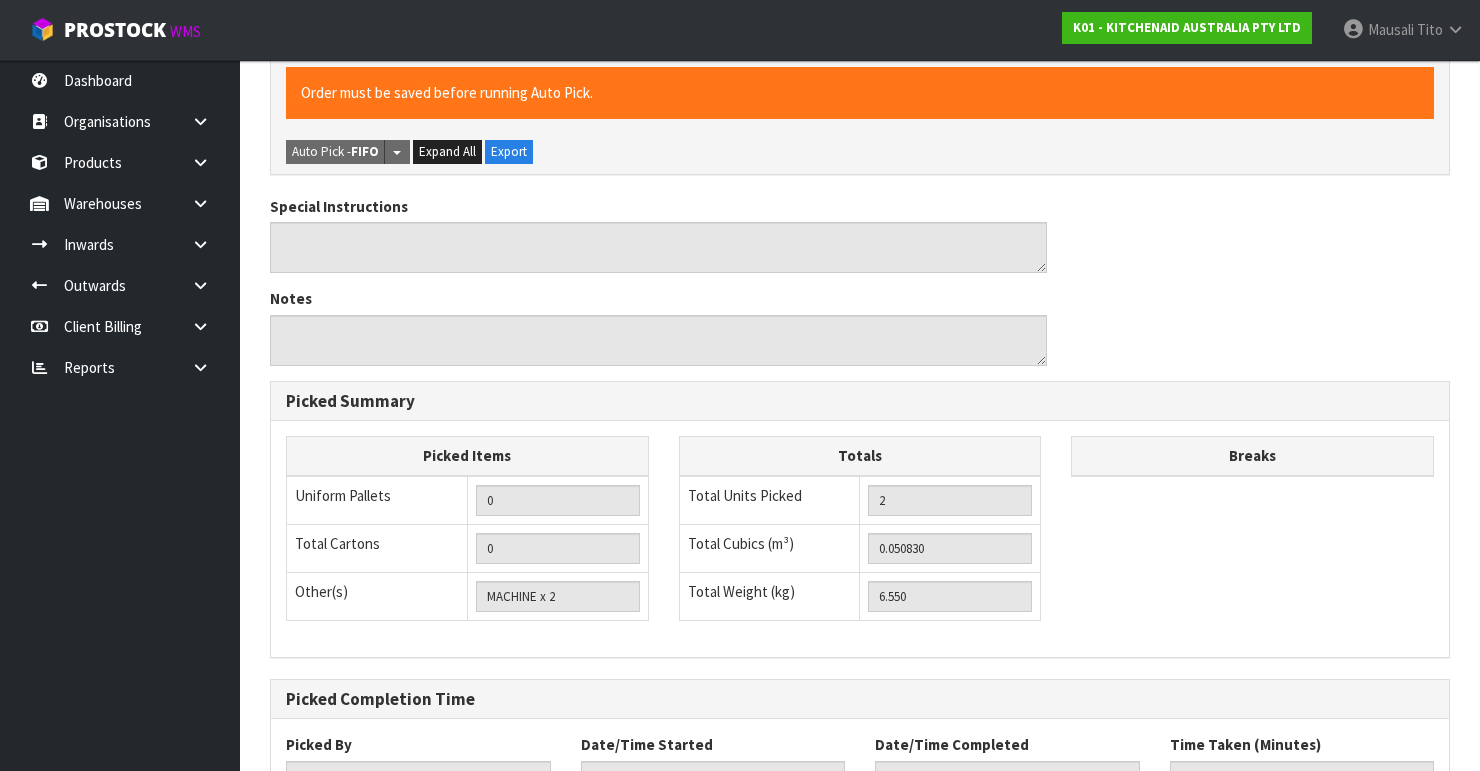 scroll, scrollTop: 692, scrollLeft: 0, axis: vertical 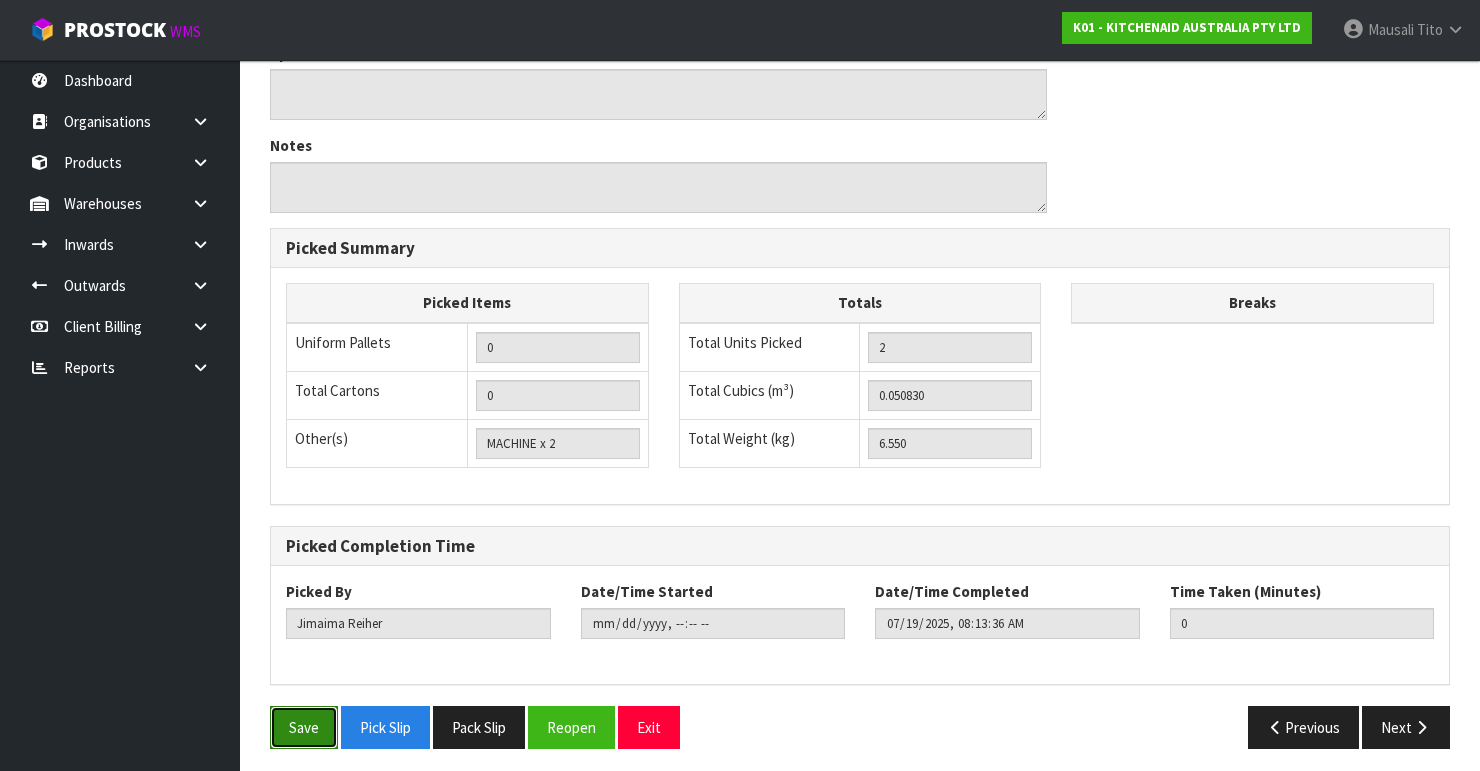 click on "Save" at bounding box center (304, 727) 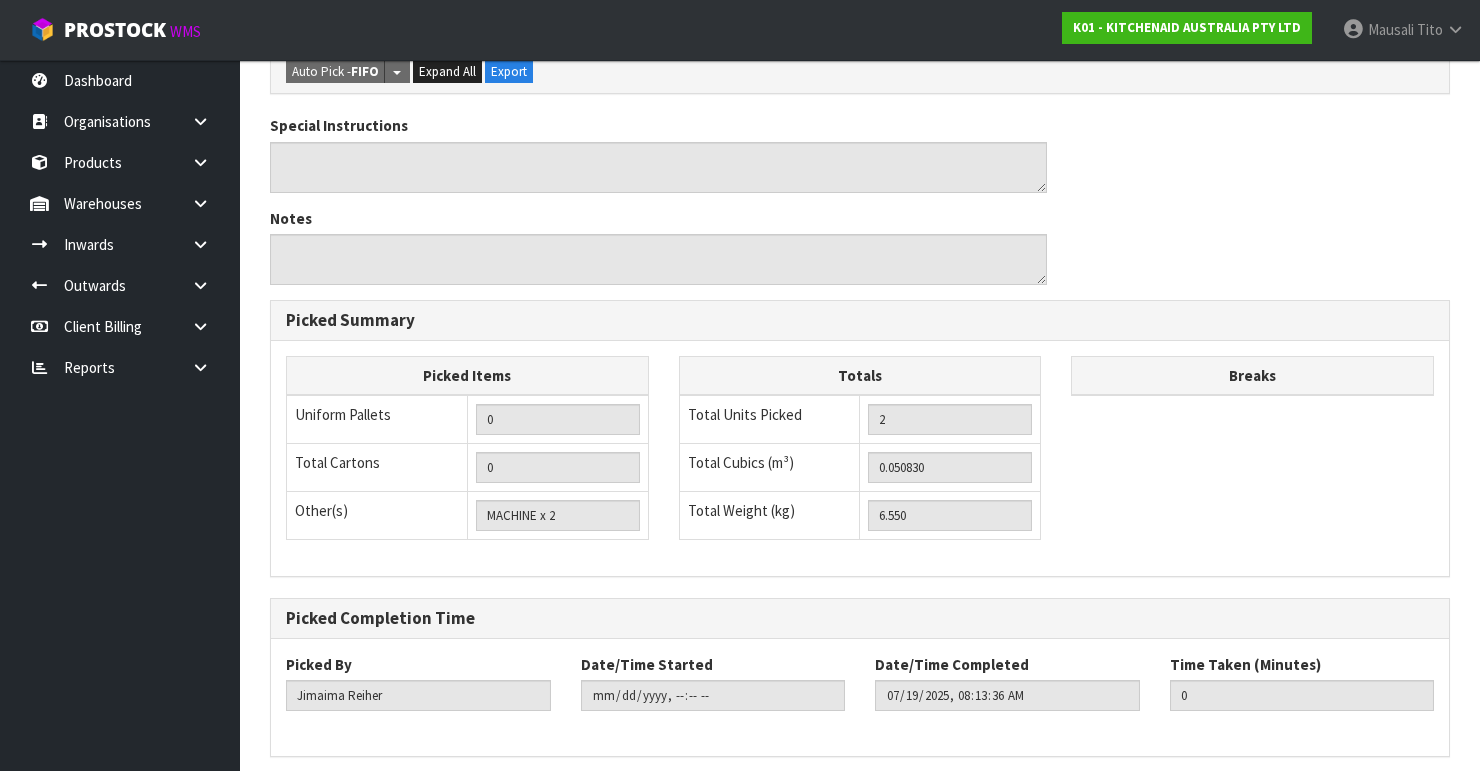 scroll, scrollTop: 0, scrollLeft: 0, axis: both 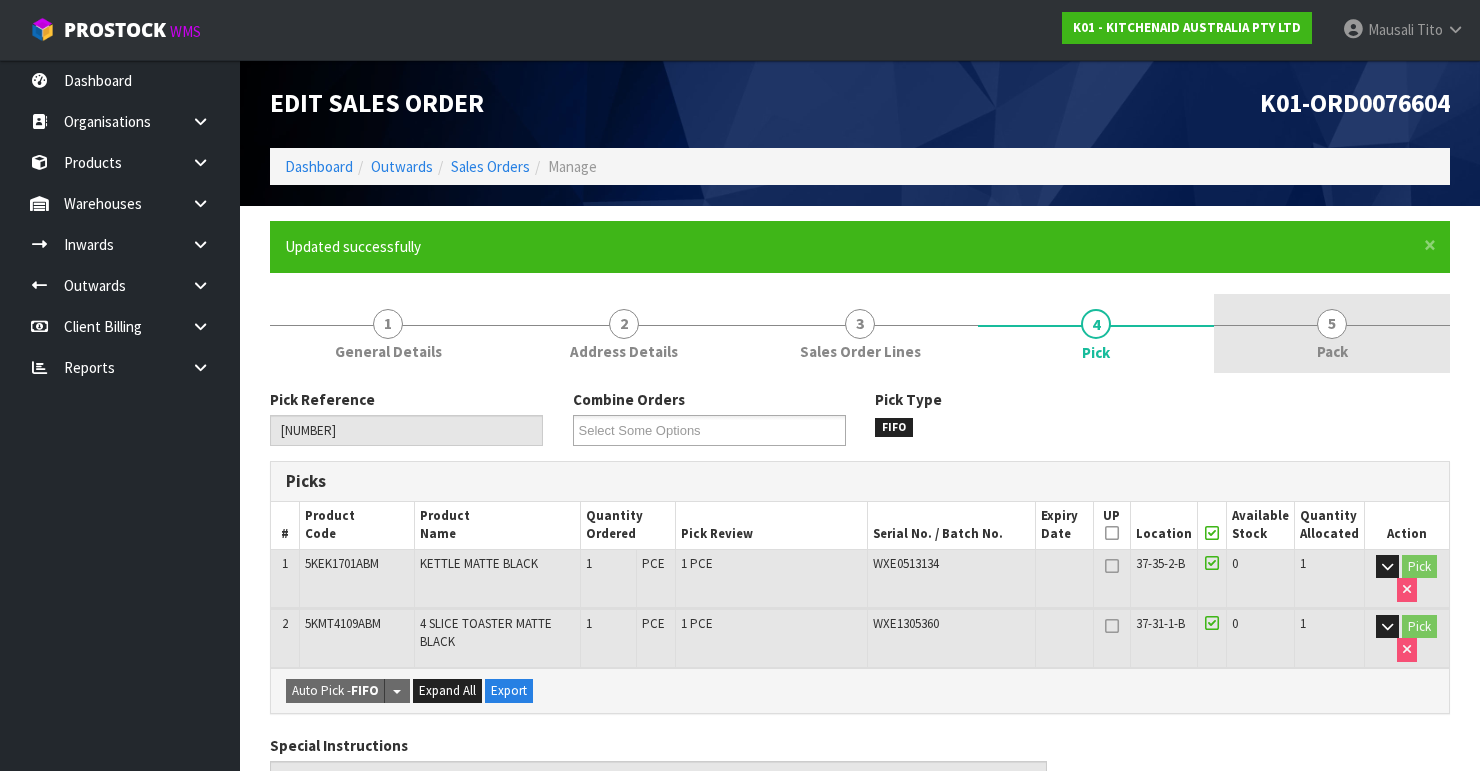 click on "5
Pack" at bounding box center (1332, 333) 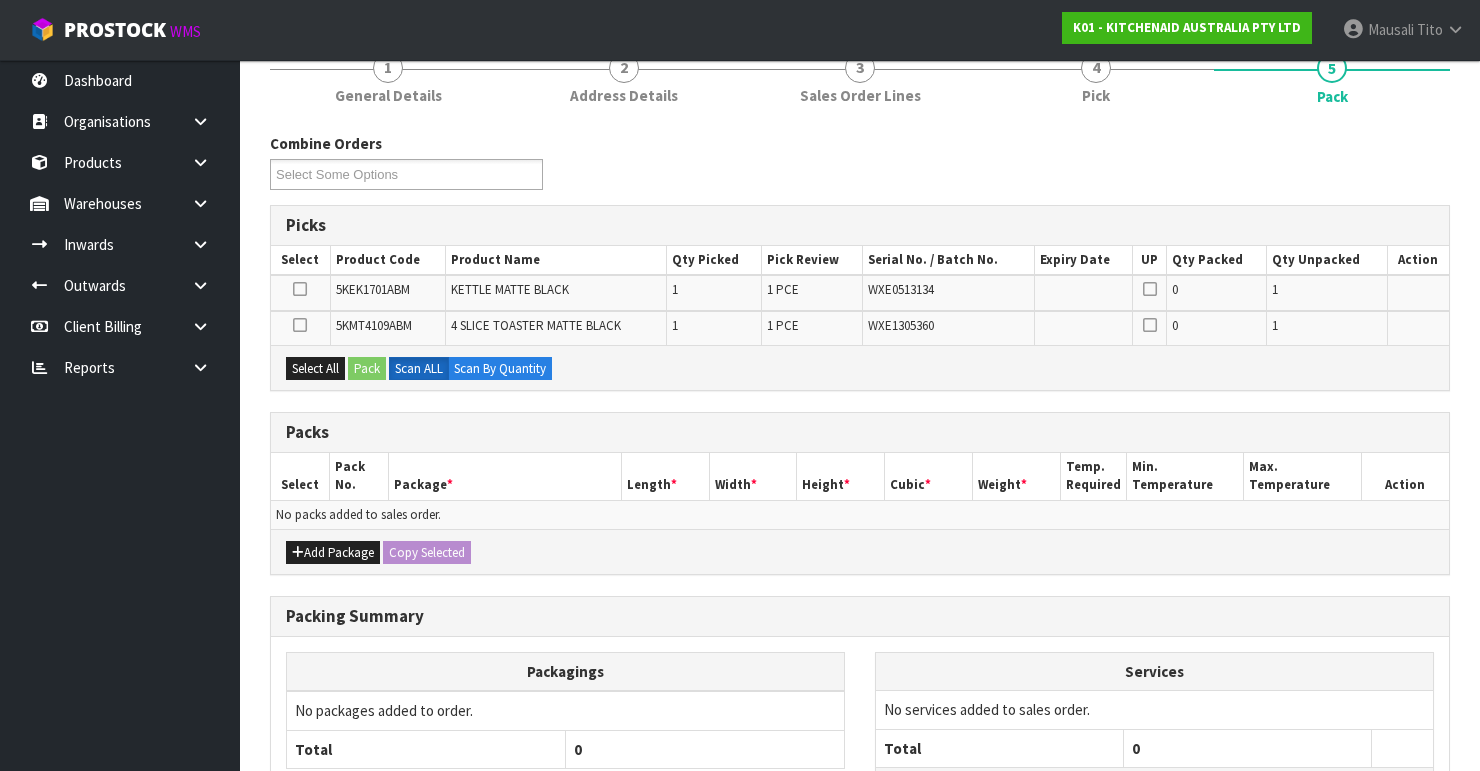 scroll, scrollTop: 320, scrollLeft: 0, axis: vertical 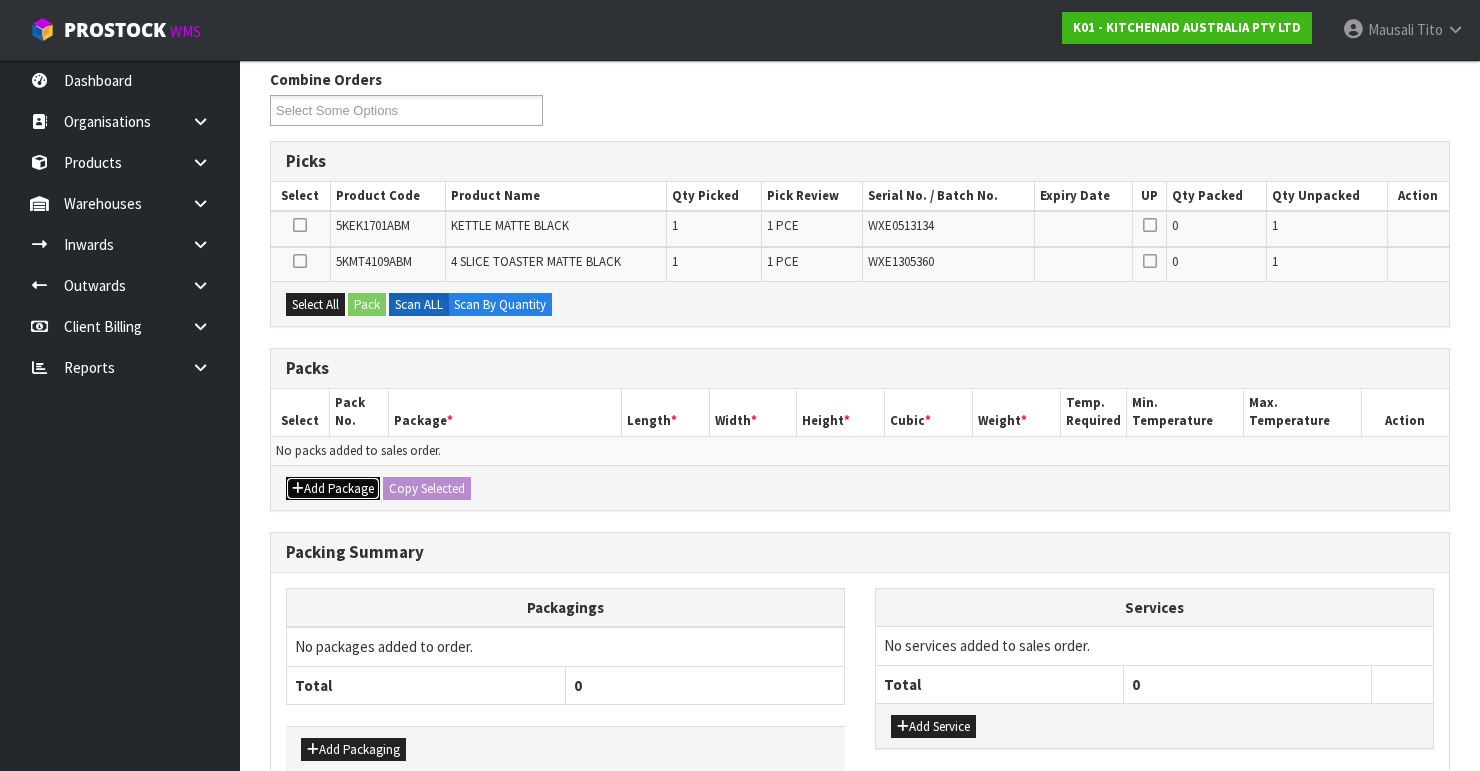 click on "Add Package" at bounding box center [333, 489] 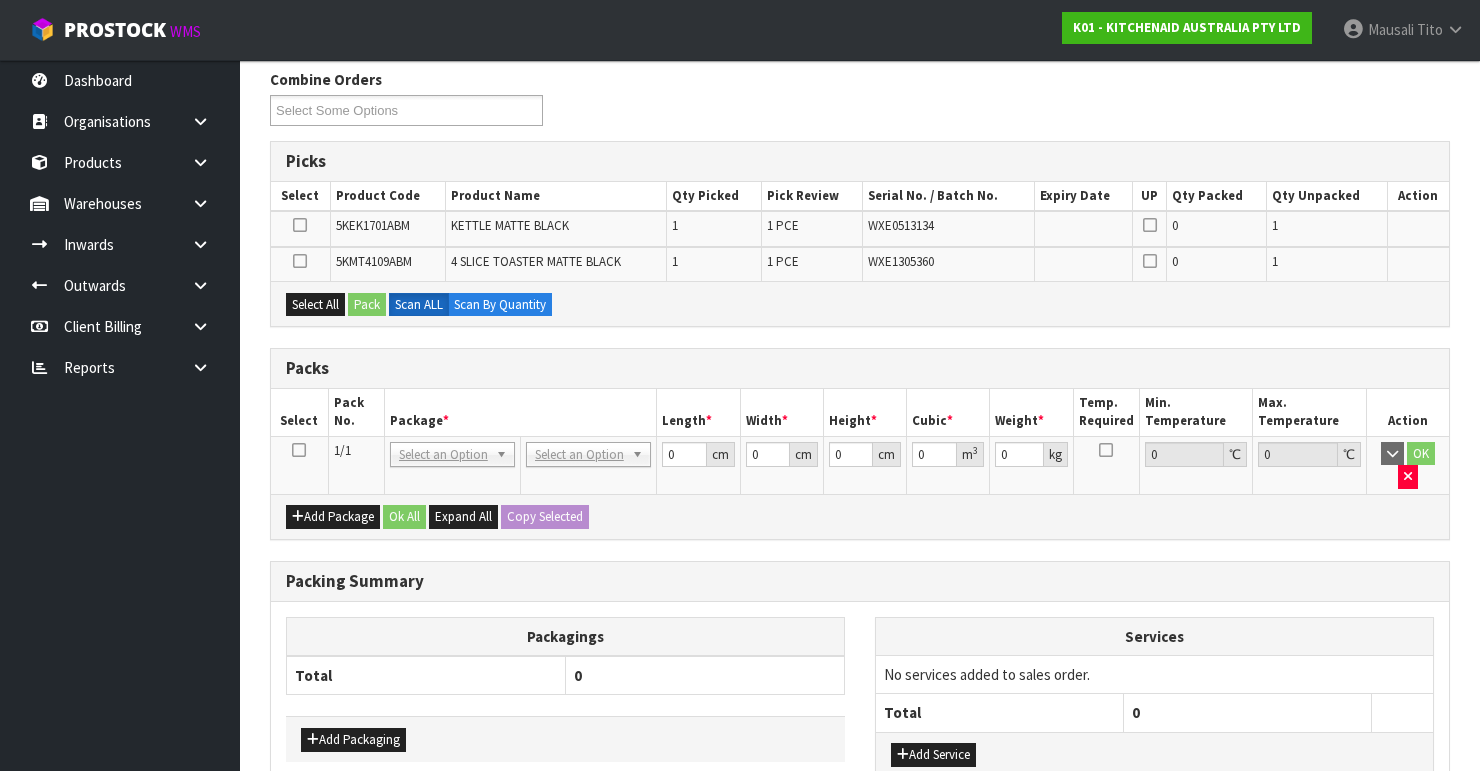 click at bounding box center [299, 465] 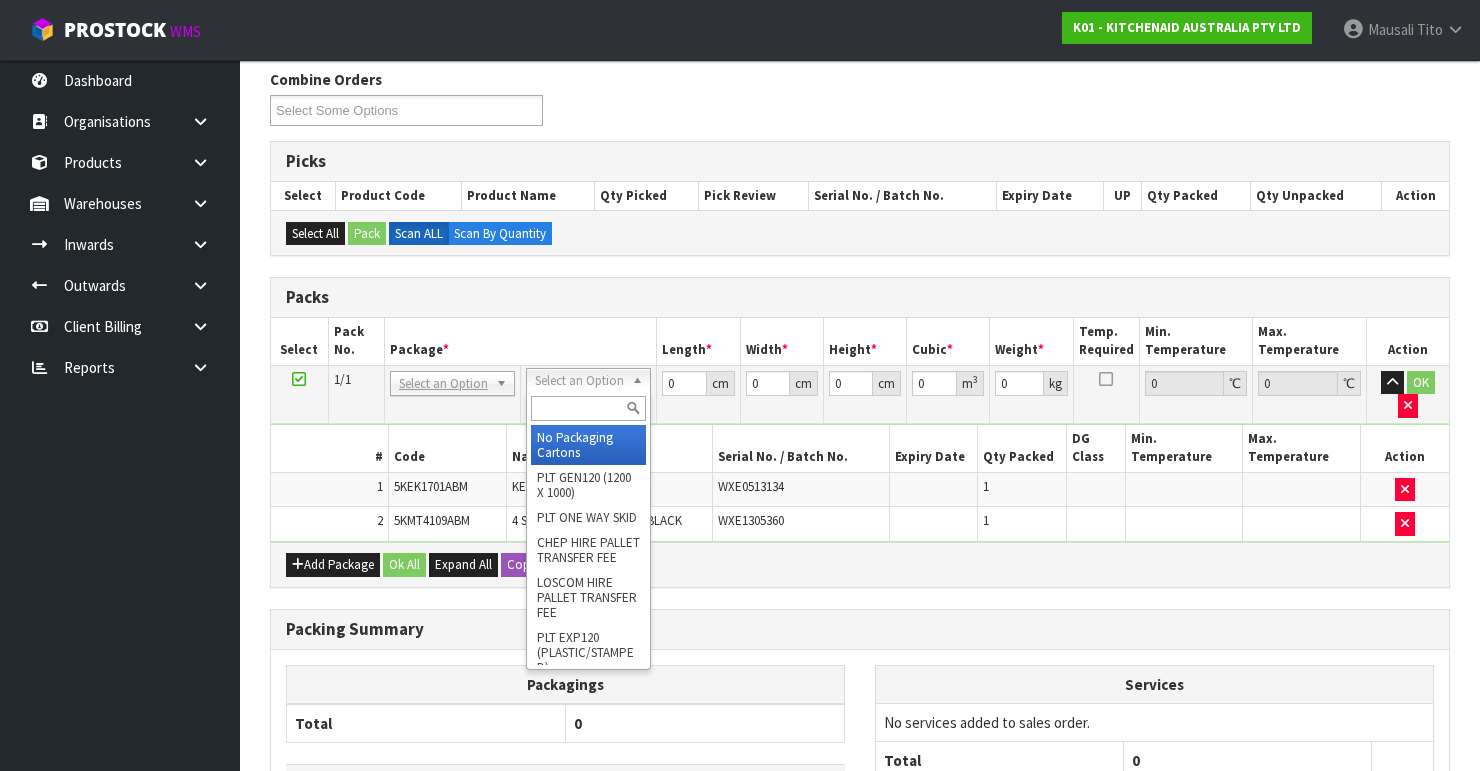 drag, startPoint x: 556, startPoint y: 441, endPoint x: 636, endPoint y: 418, distance: 83.240616 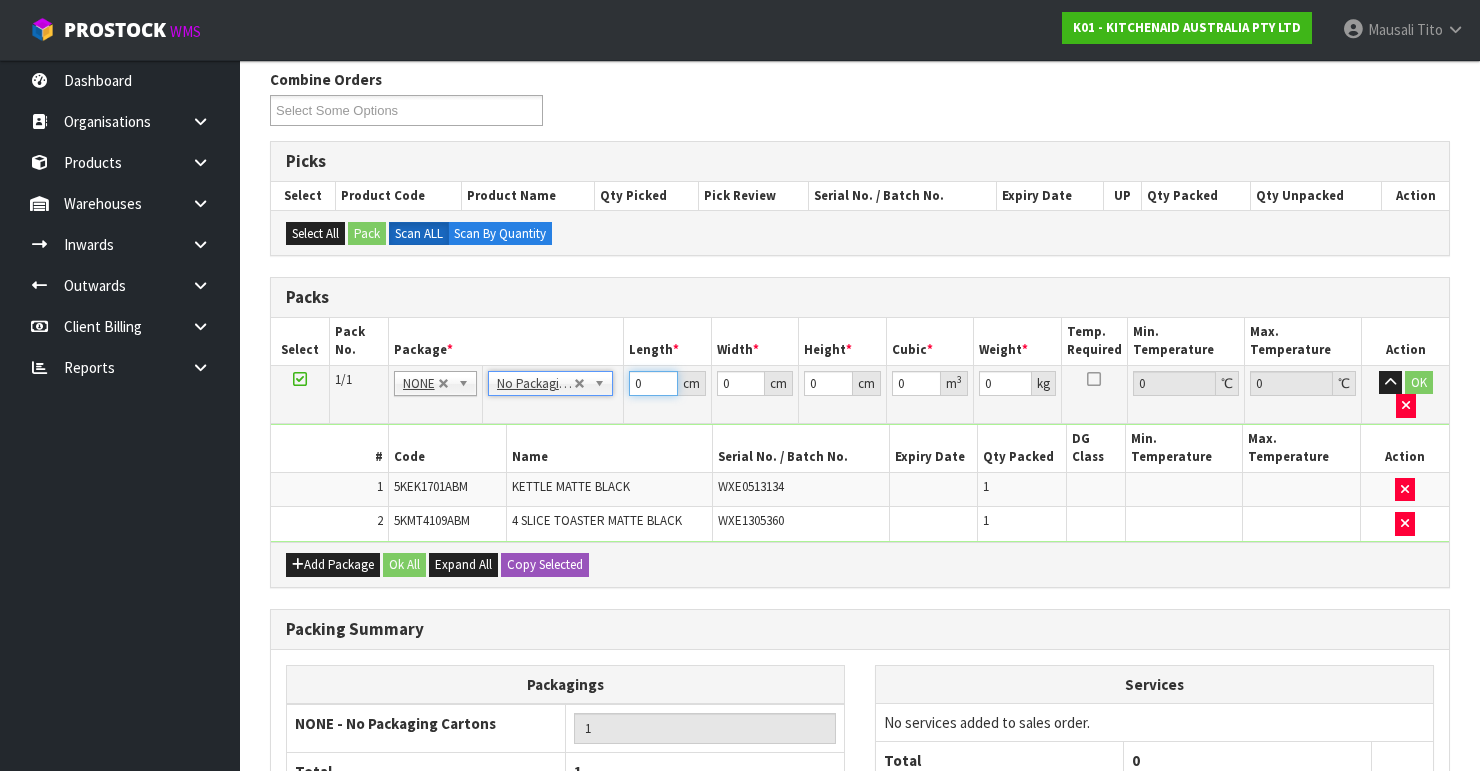 drag, startPoint x: 643, startPoint y: 384, endPoint x: 619, endPoint y: 395, distance: 26.400757 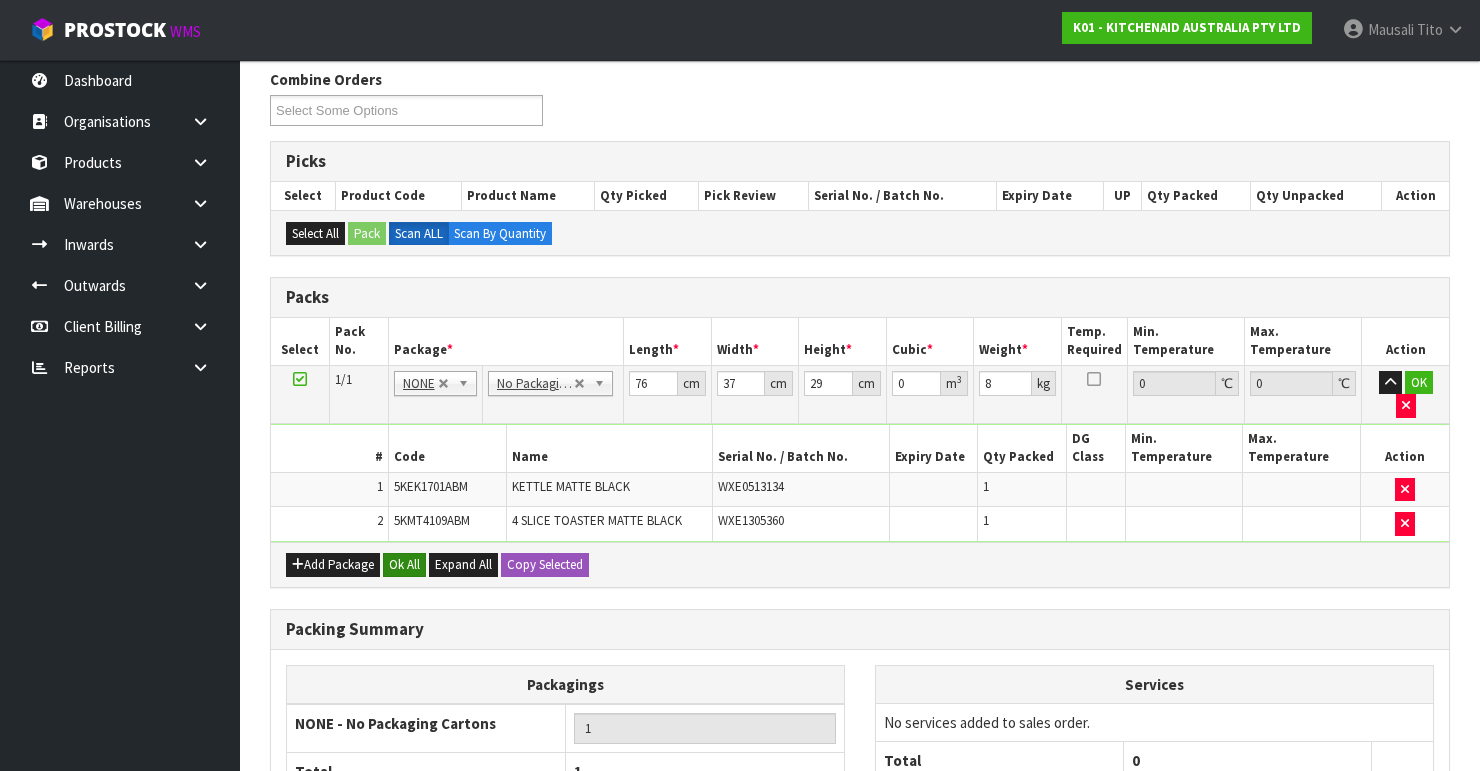 drag, startPoint x: 388, startPoint y: 520, endPoint x: 392, endPoint y: 530, distance: 10.770329 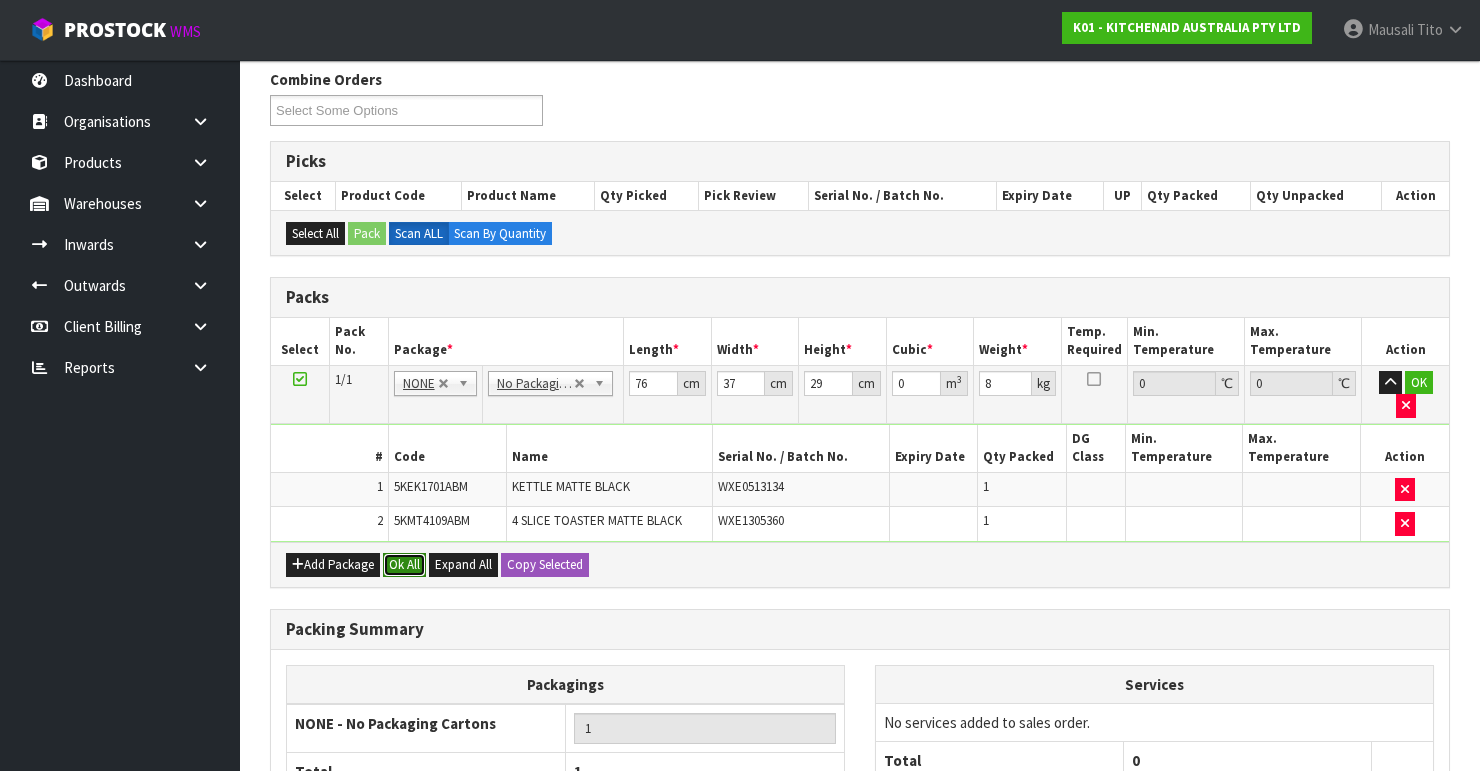 click on "Ok All" at bounding box center (404, 565) 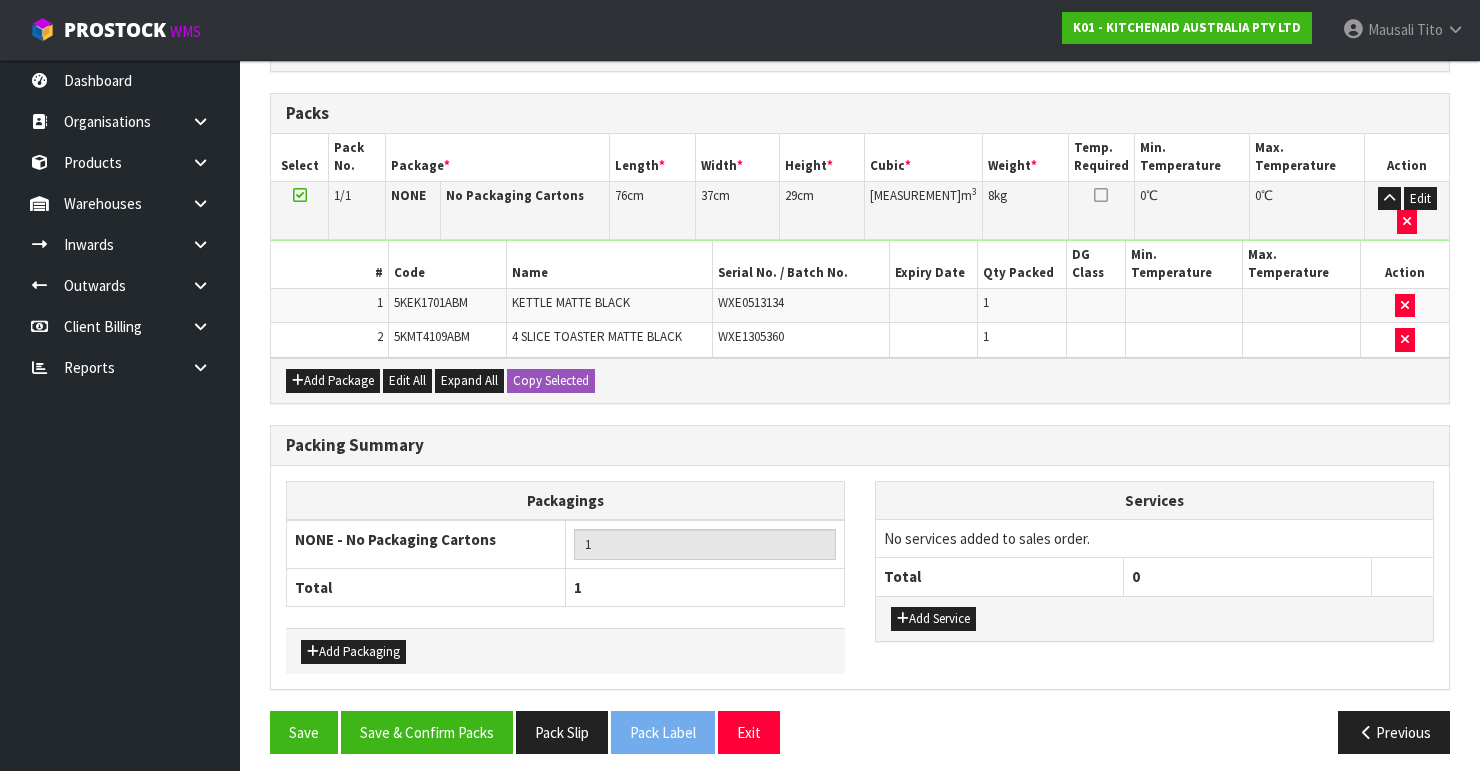 scroll, scrollTop: 506, scrollLeft: 0, axis: vertical 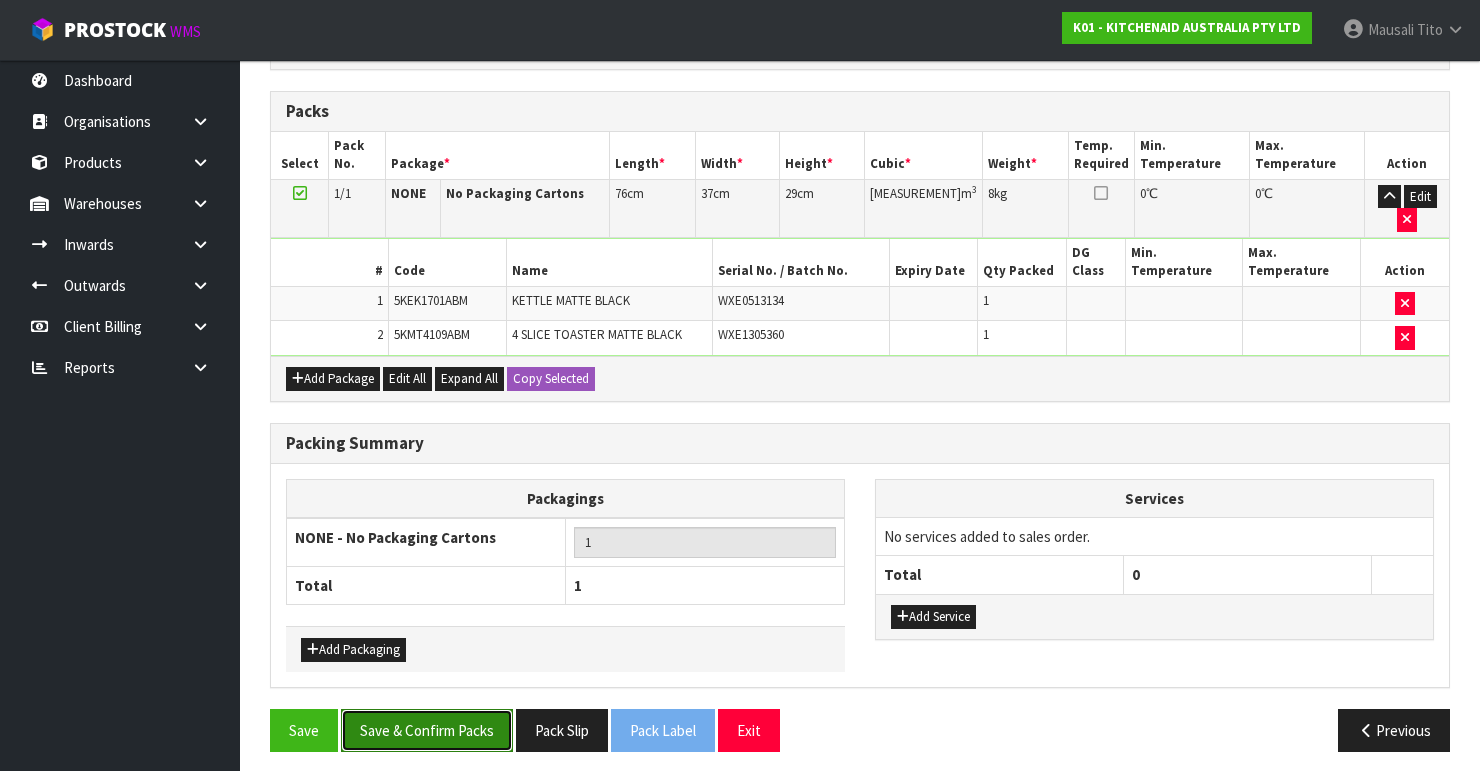 click on "Save & Confirm Packs" at bounding box center [427, 730] 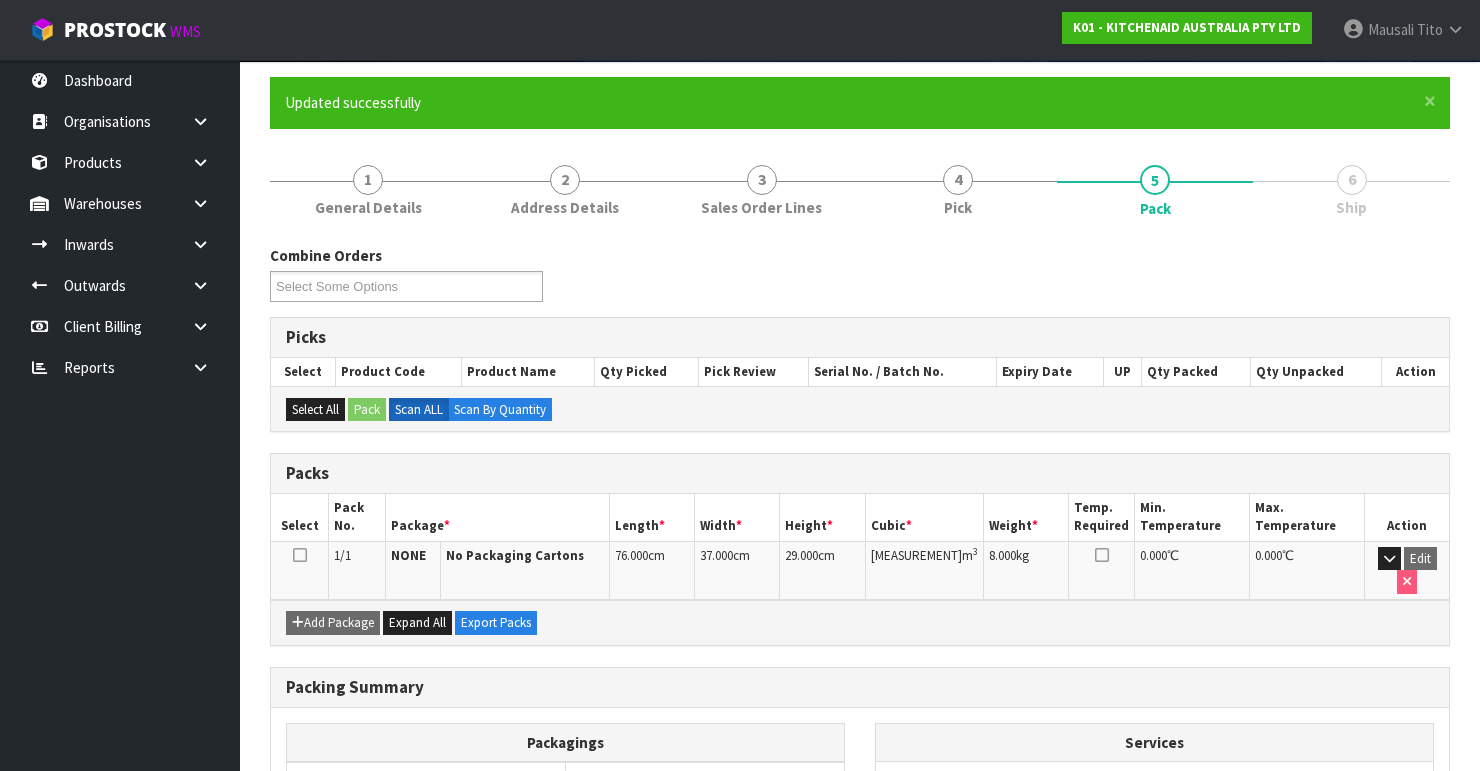 scroll, scrollTop: 346, scrollLeft: 0, axis: vertical 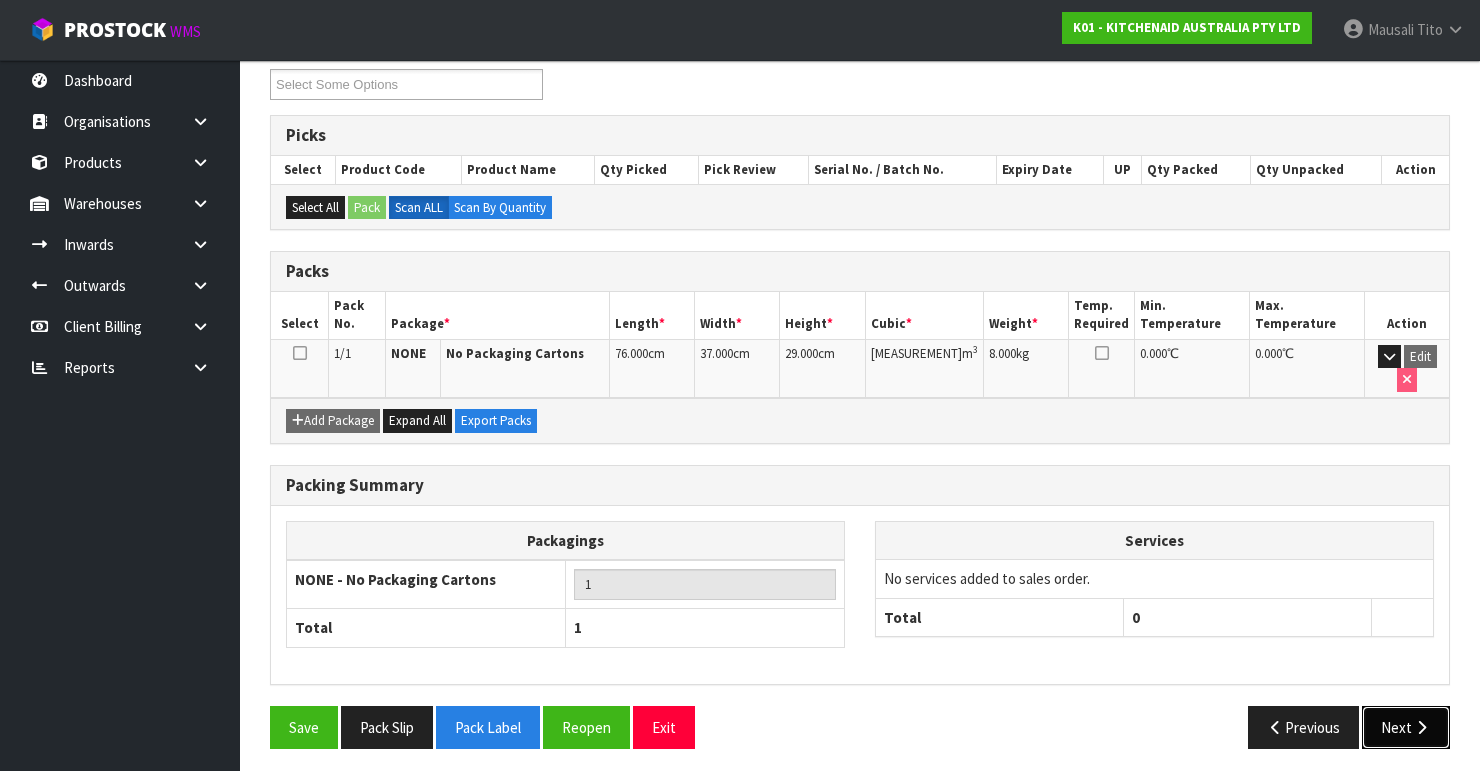 click on "Next" at bounding box center [1406, 727] 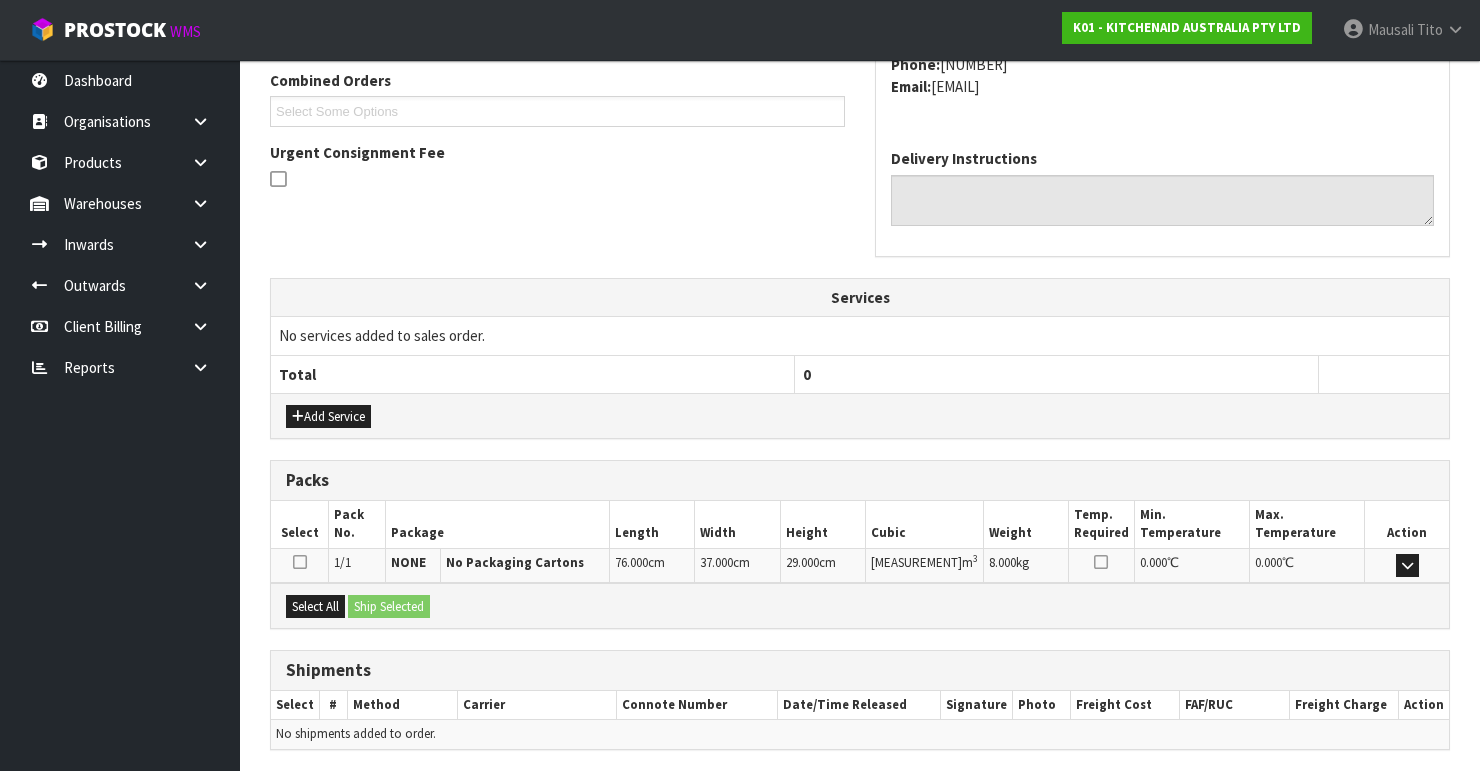 scroll, scrollTop: 584, scrollLeft: 0, axis: vertical 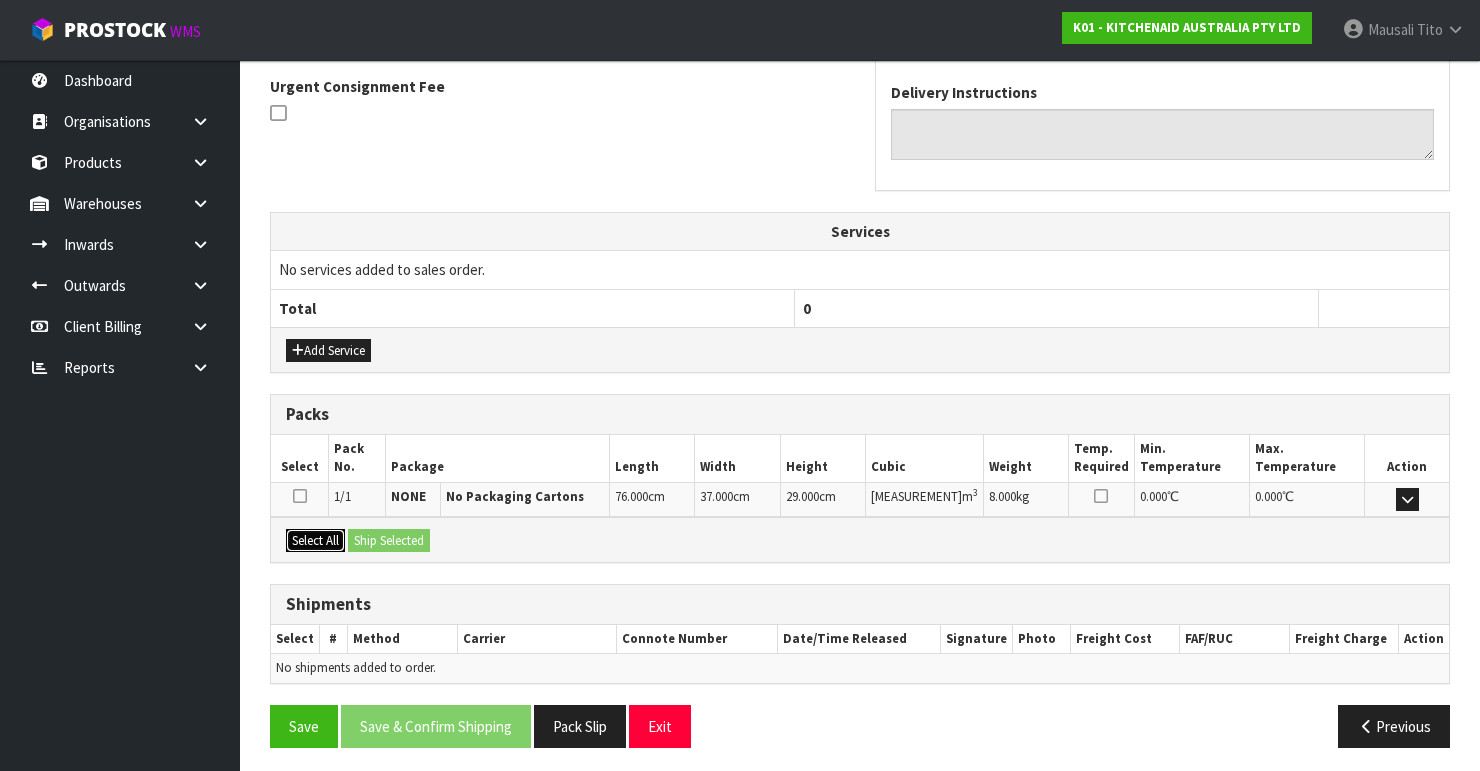 drag, startPoint x: 333, startPoint y: 529, endPoint x: 386, endPoint y: 543, distance: 54.81788 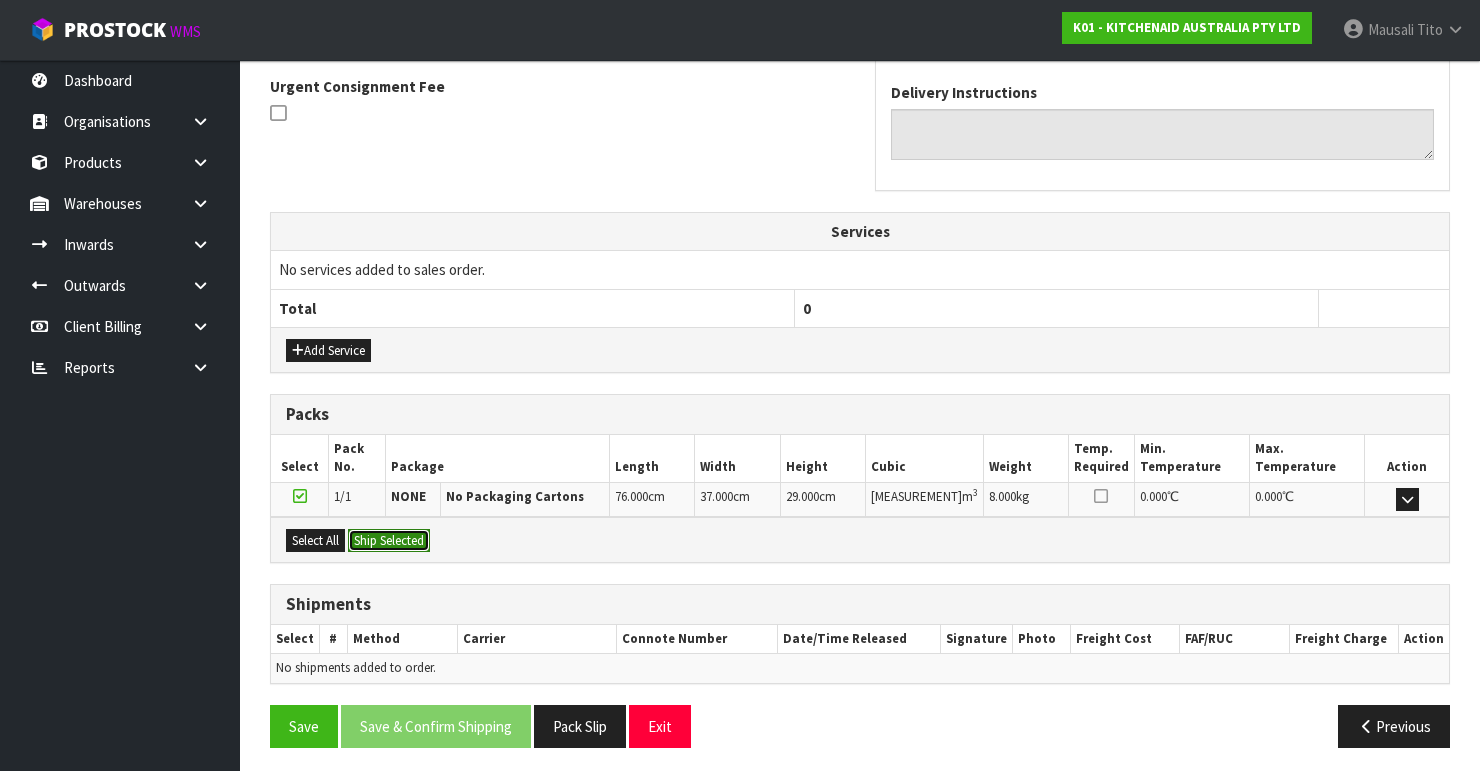 click on "Ship Selected" at bounding box center [389, 541] 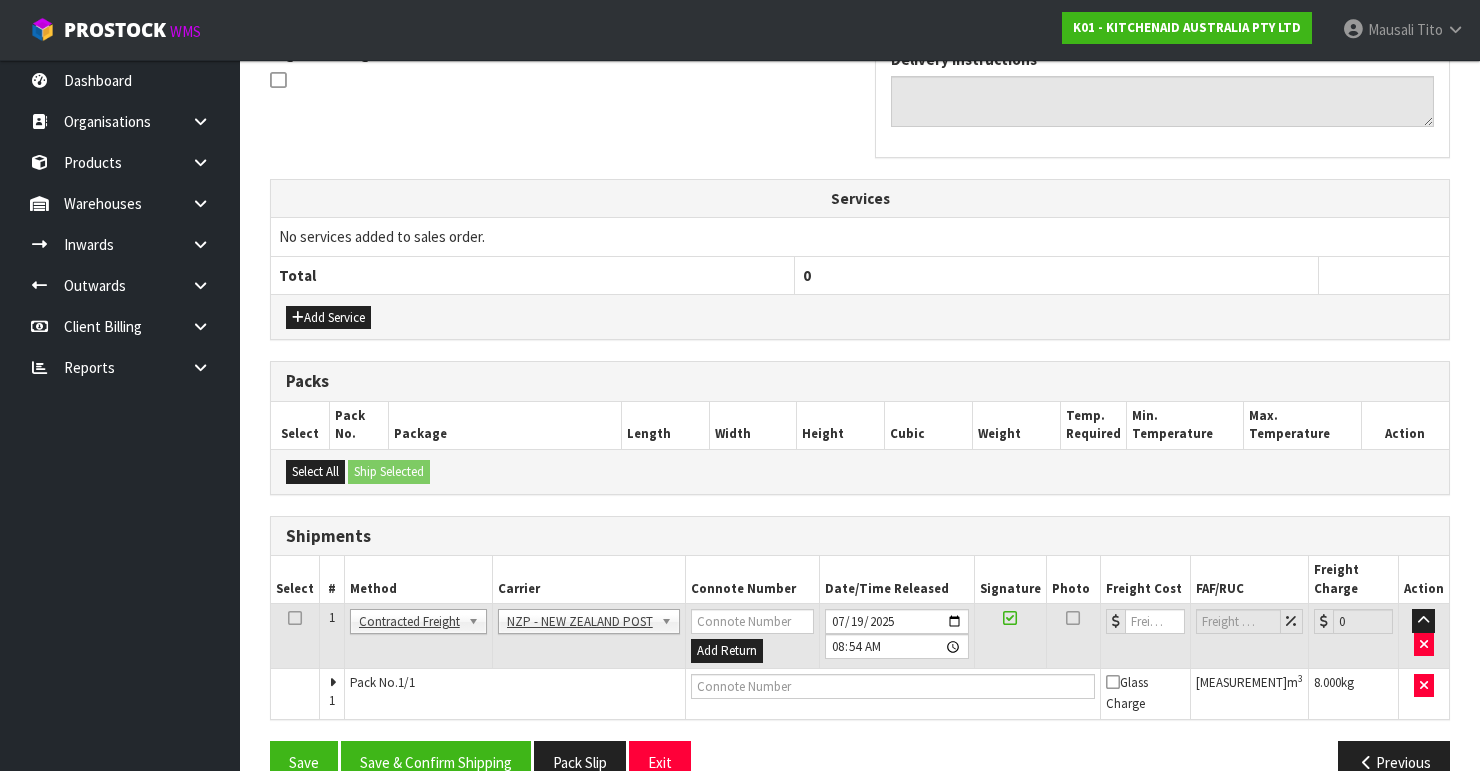 scroll, scrollTop: 635, scrollLeft: 0, axis: vertical 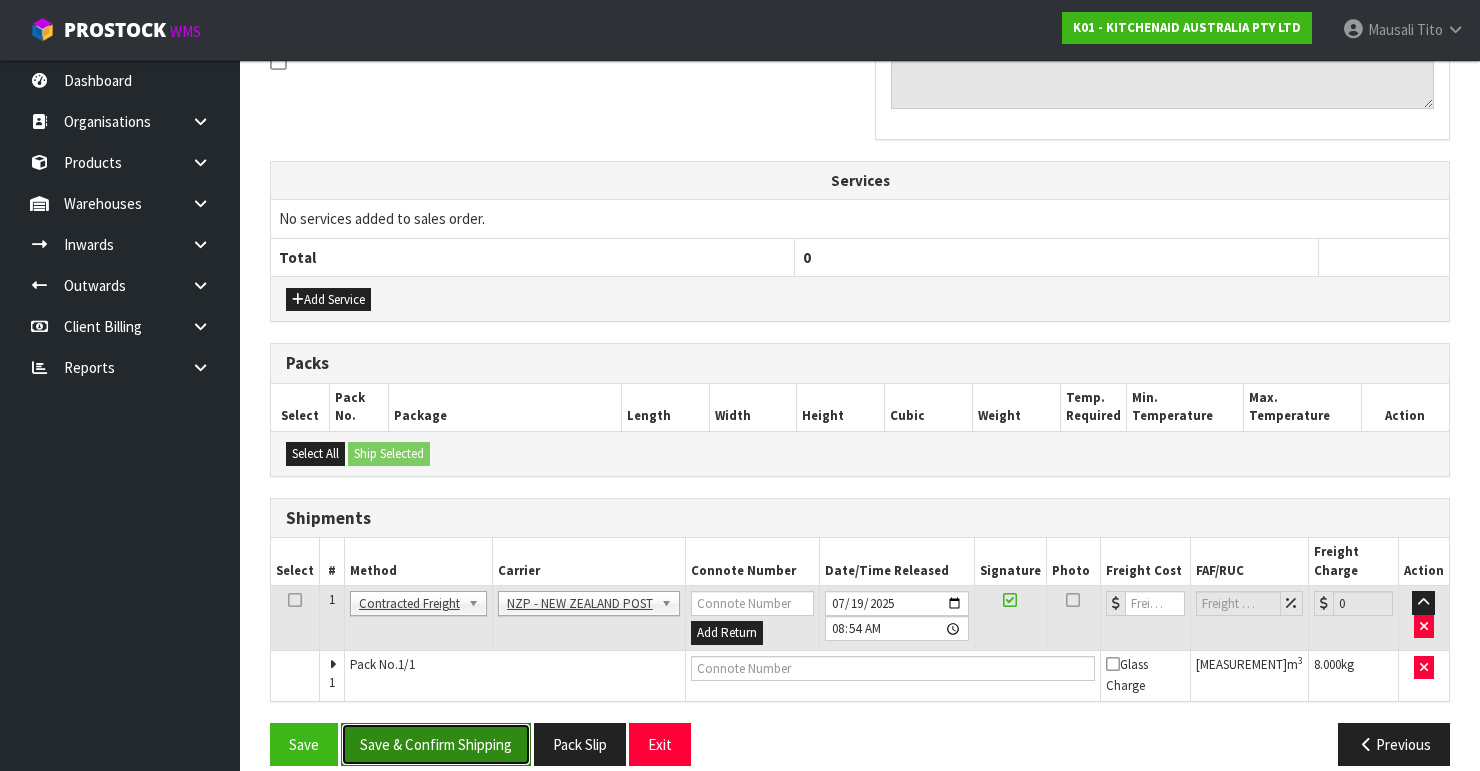 drag, startPoint x: 464, startPoint y: 722, endPoint x: 490, endPoint y: 720, distance: 26.076809 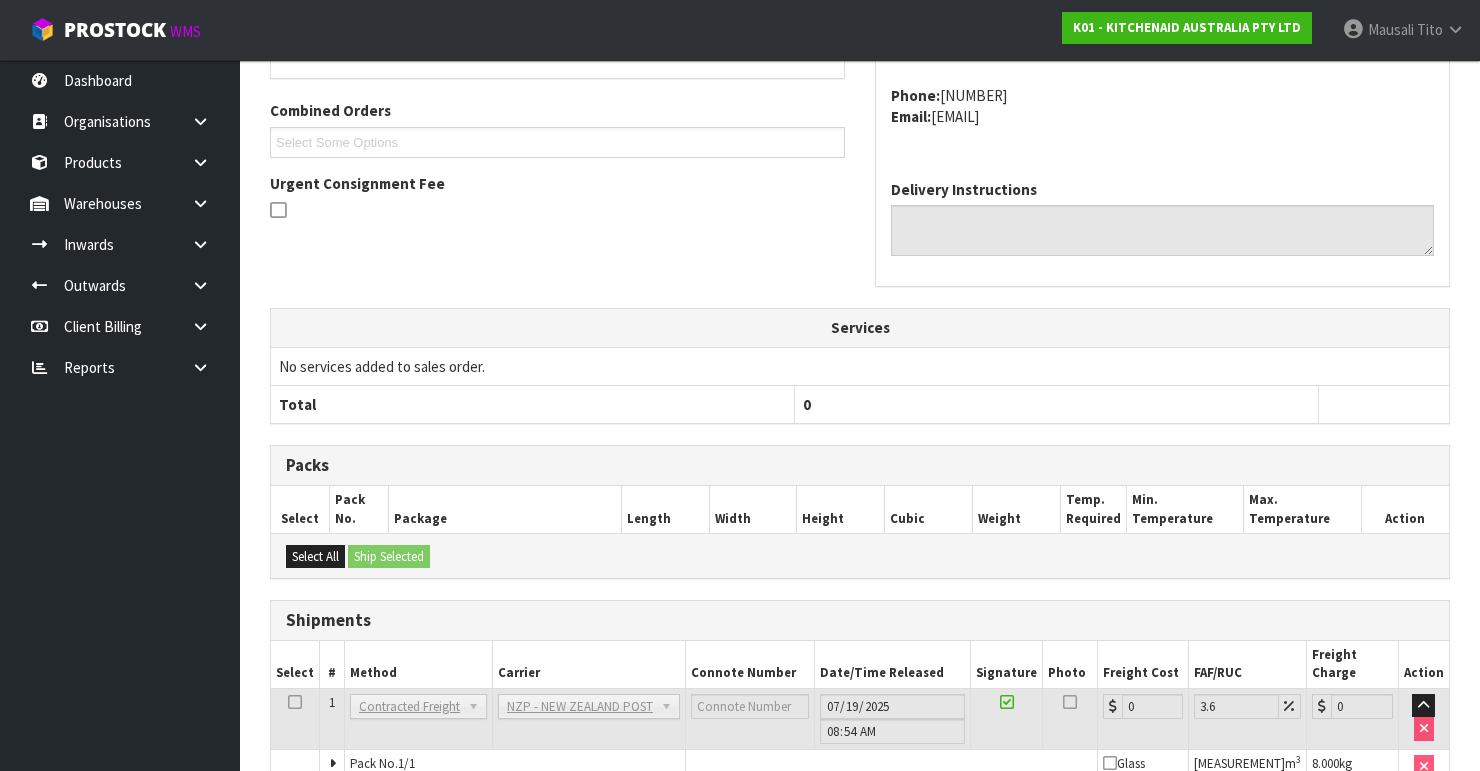scroll, scrollTop: 605, scrollLeft: 0, axis: vertical 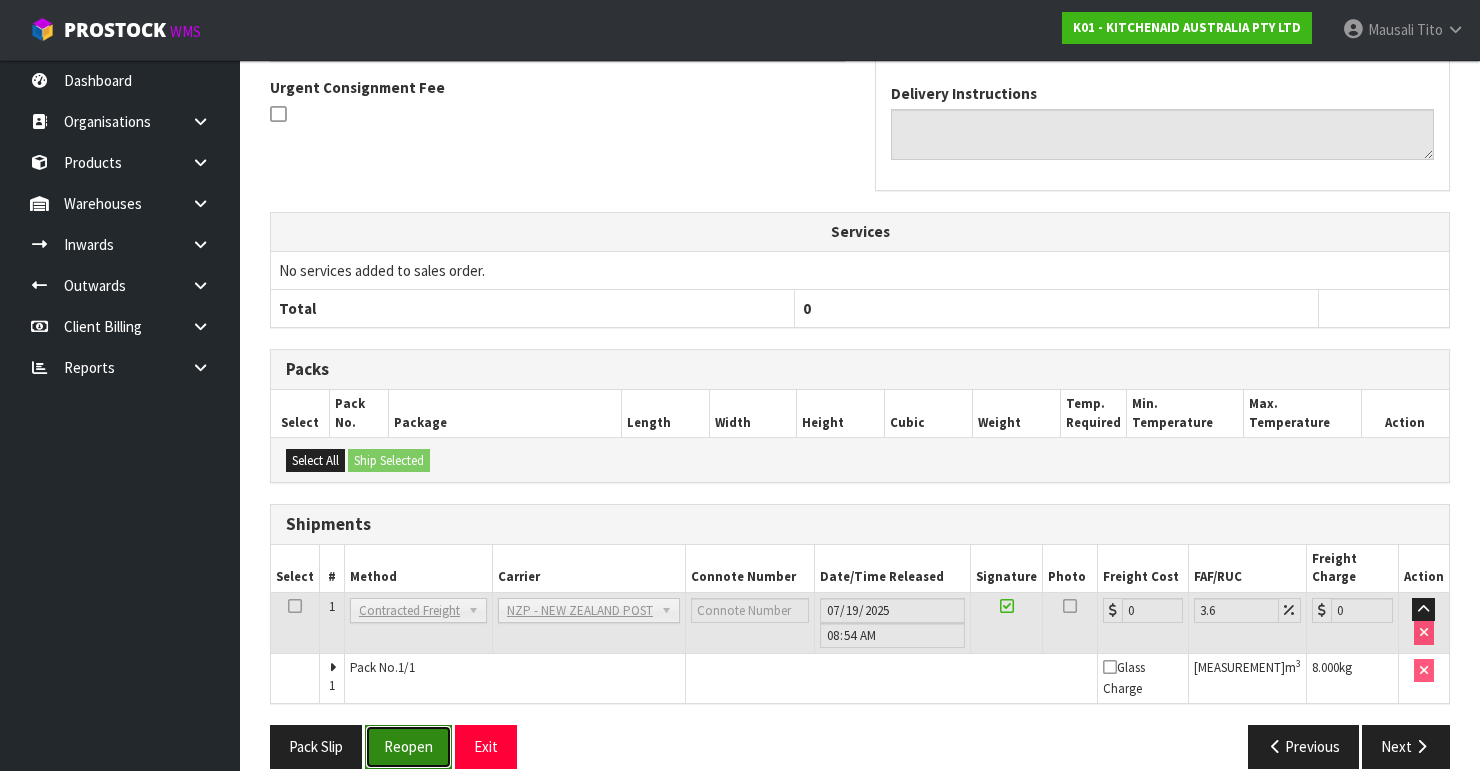 drag, startPoint x: 433, startPoint y: 714, endPoint x: 464, endPoint y: 708, distance: 31.575306 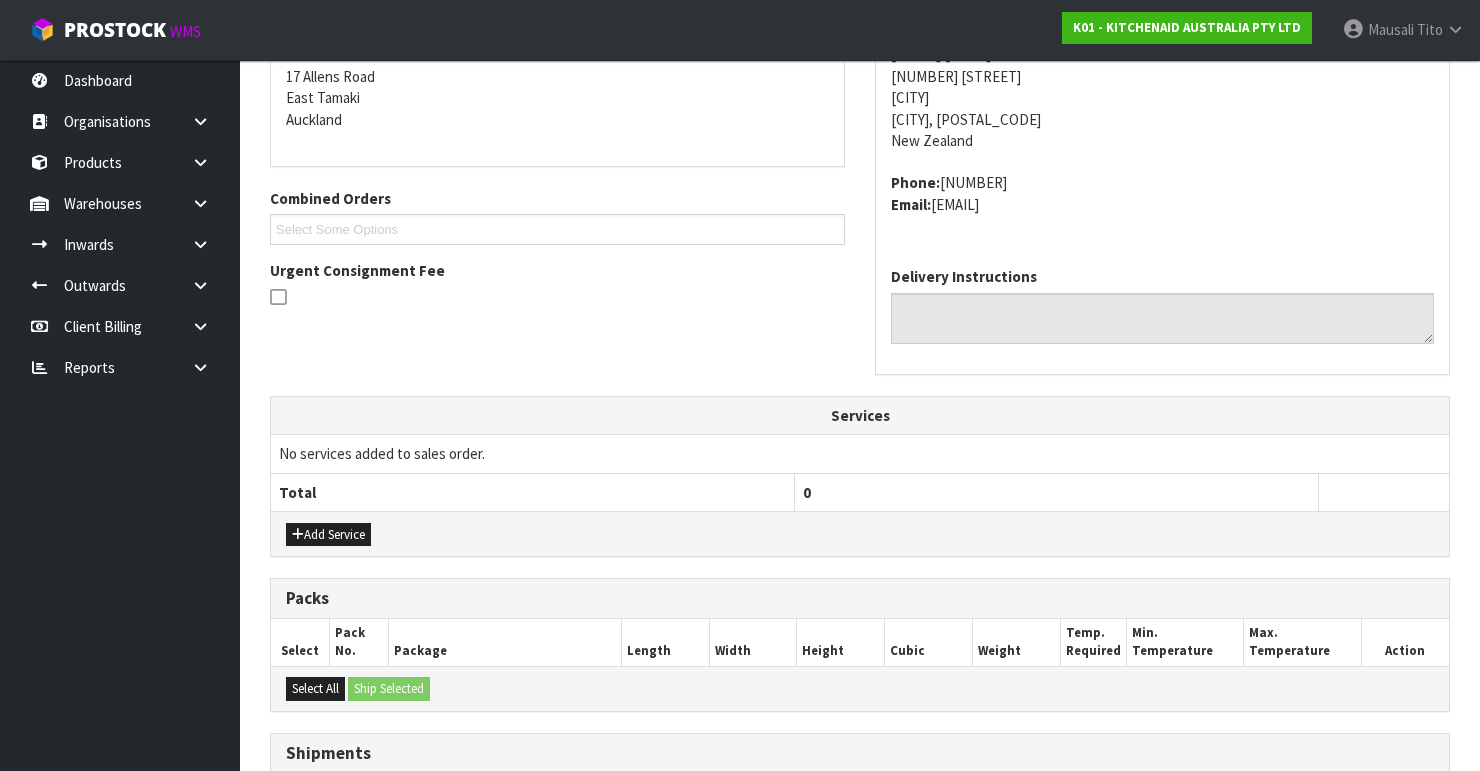 scroll, scrollTop: 638, scrollLeft: 0, axis: vertical 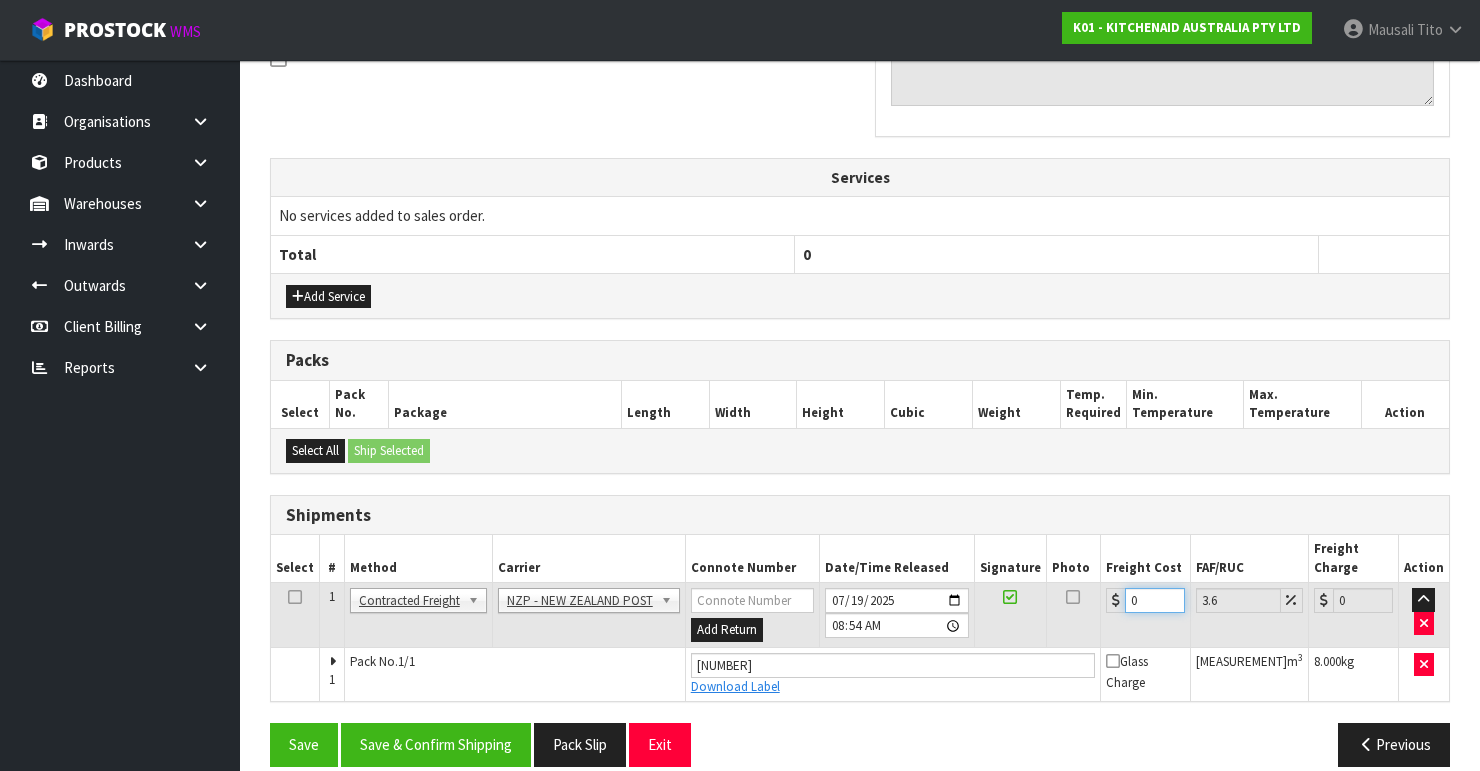 drag, startPoint x: 1152, startPoint y: 579, endPoint x: 1130, endPoint y: 589, distance: 24.166092 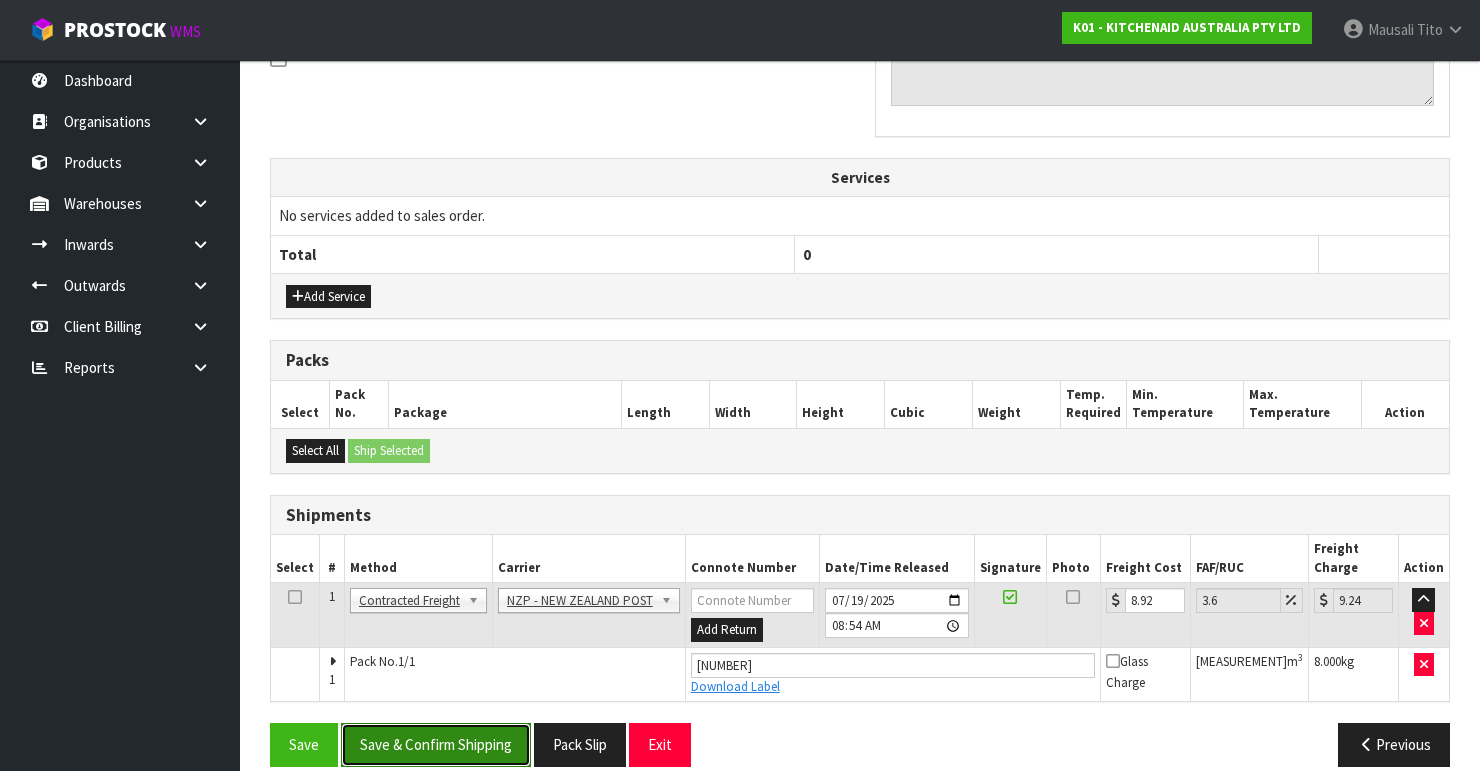 click on "Save & Confirm Shipping" at bounding box center [436, 744] 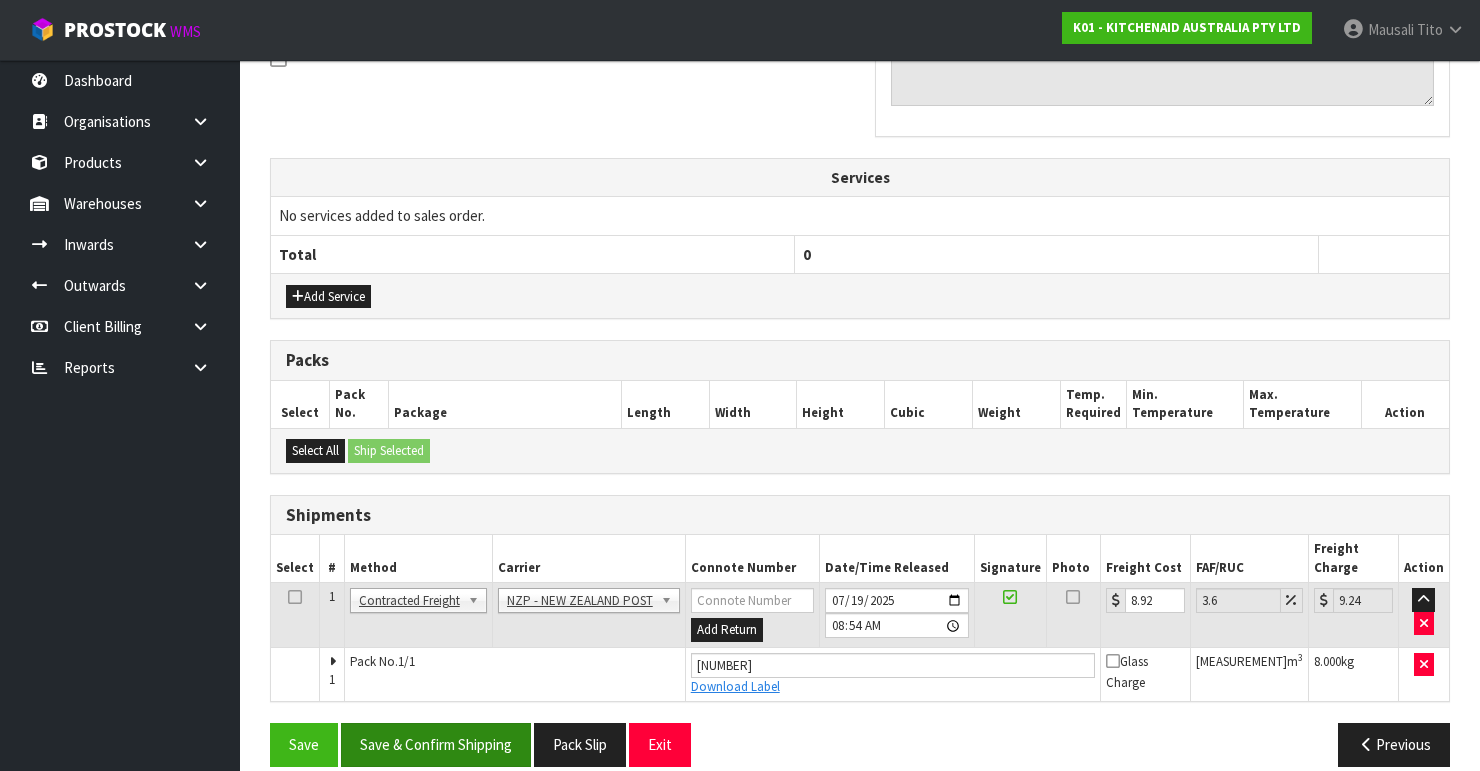 scroll, scrollTop: 0, scrollLeft: 0, axis: both 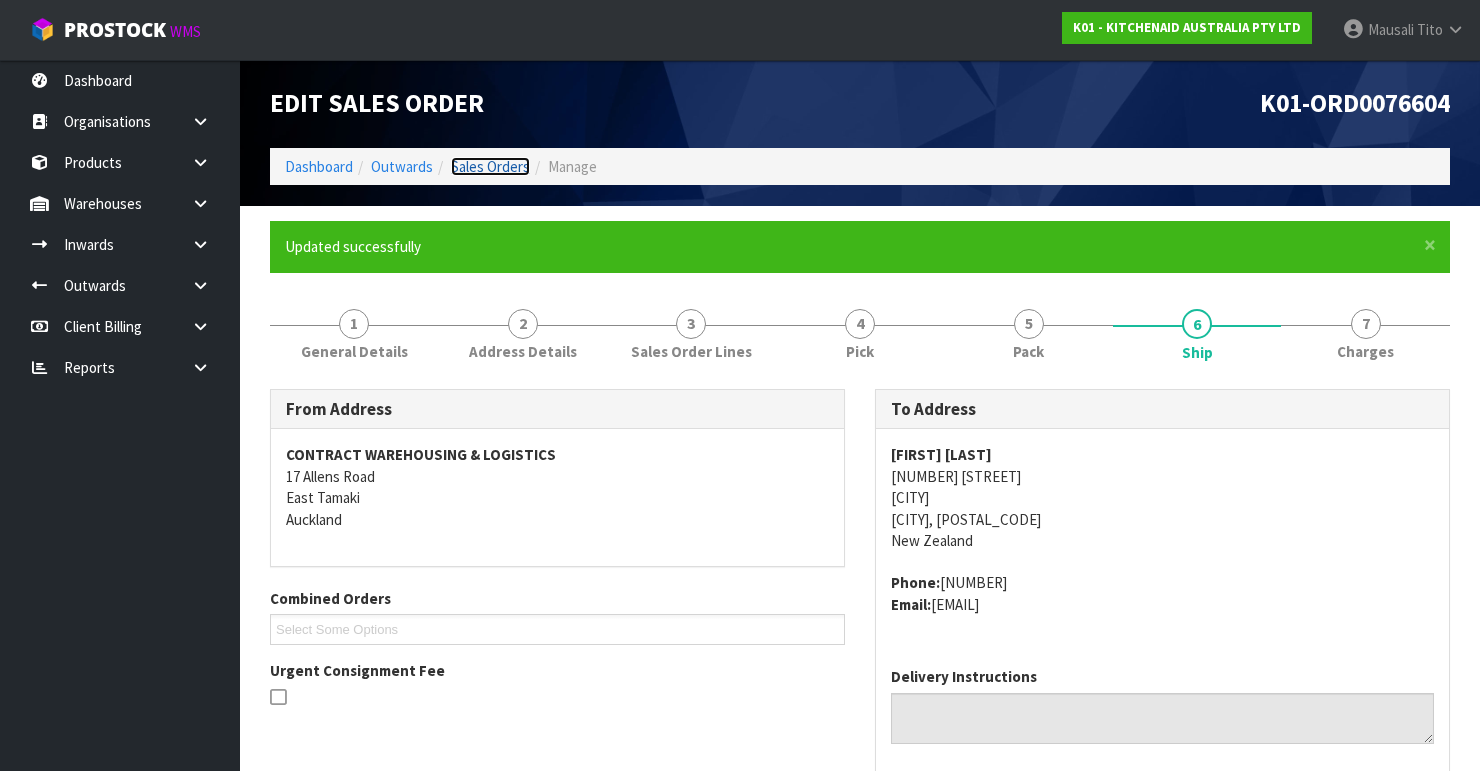 click on "Sales Orders" at bounding box center (490, 166) 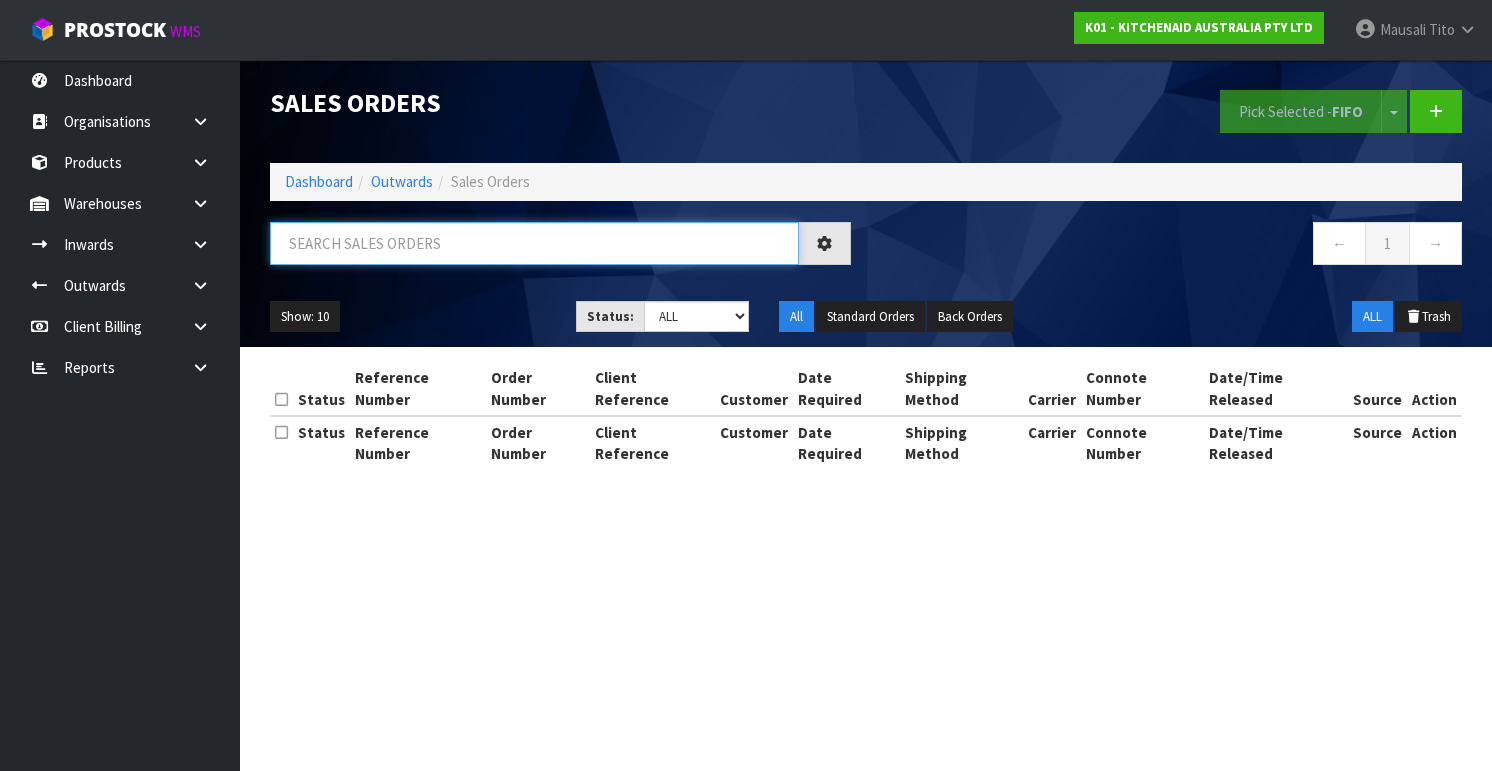 click at bounding box center (534, 243) 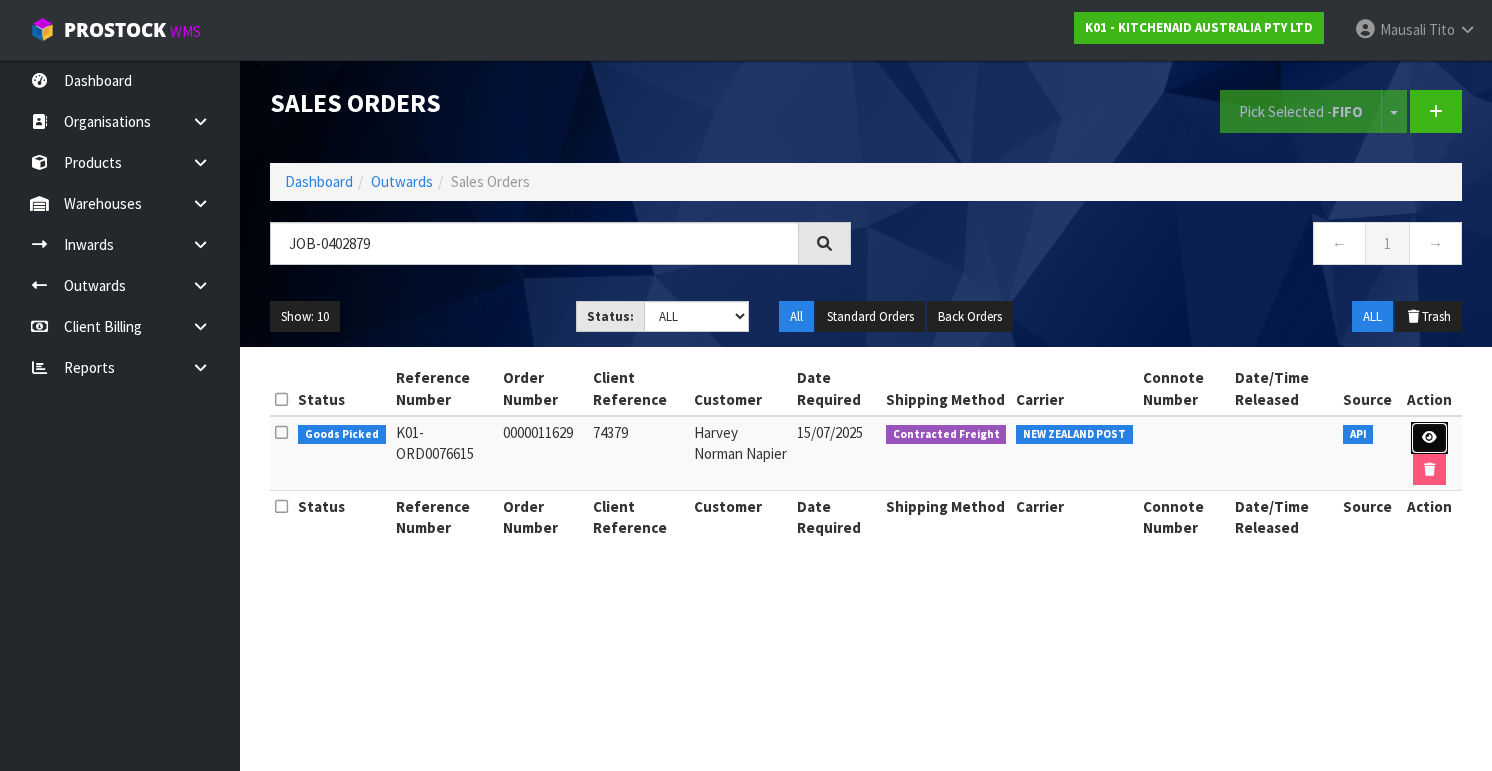 click at bounding box center (1429, 438) 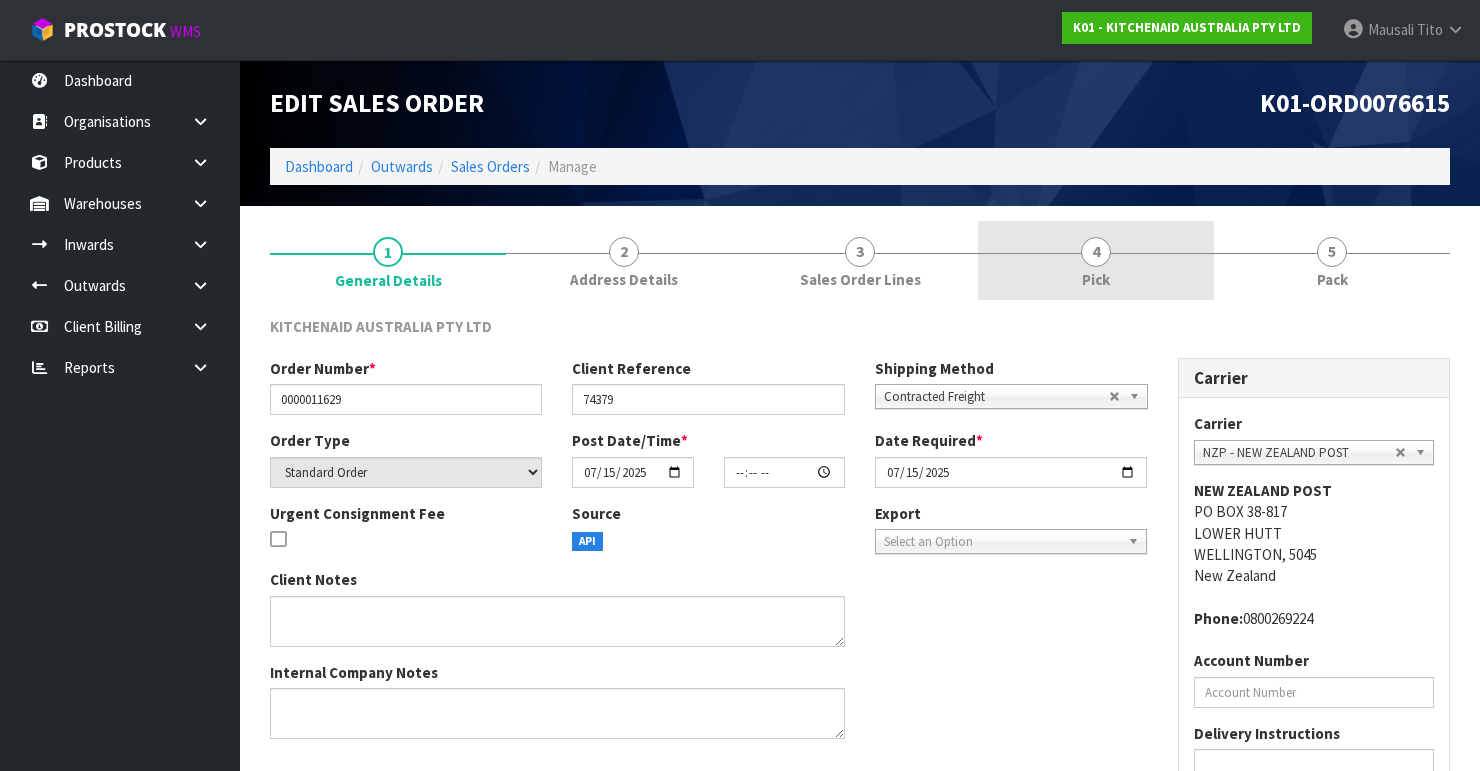 click on "4
Pick" at bounding box center (1096, 260) 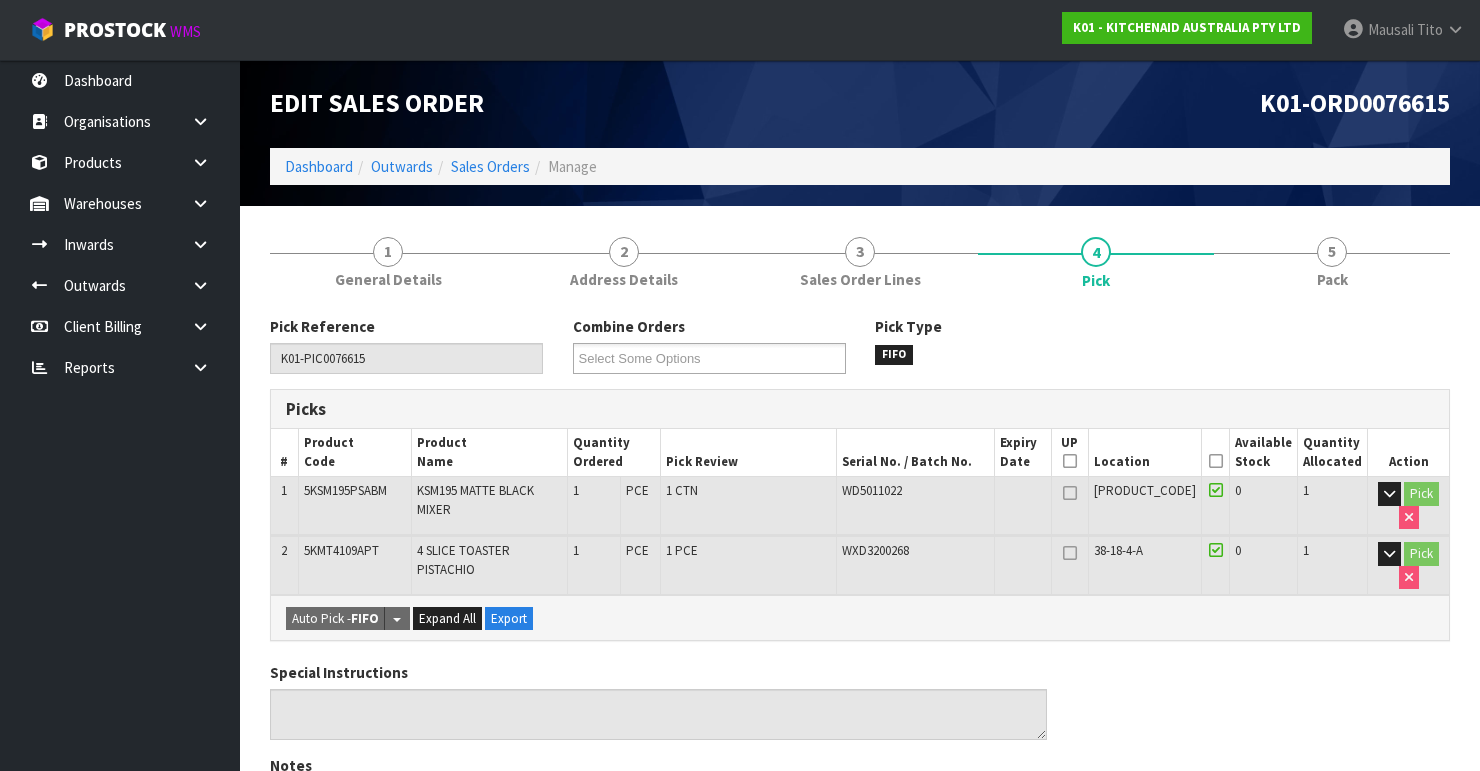 click at bounding box center [1216, 461] 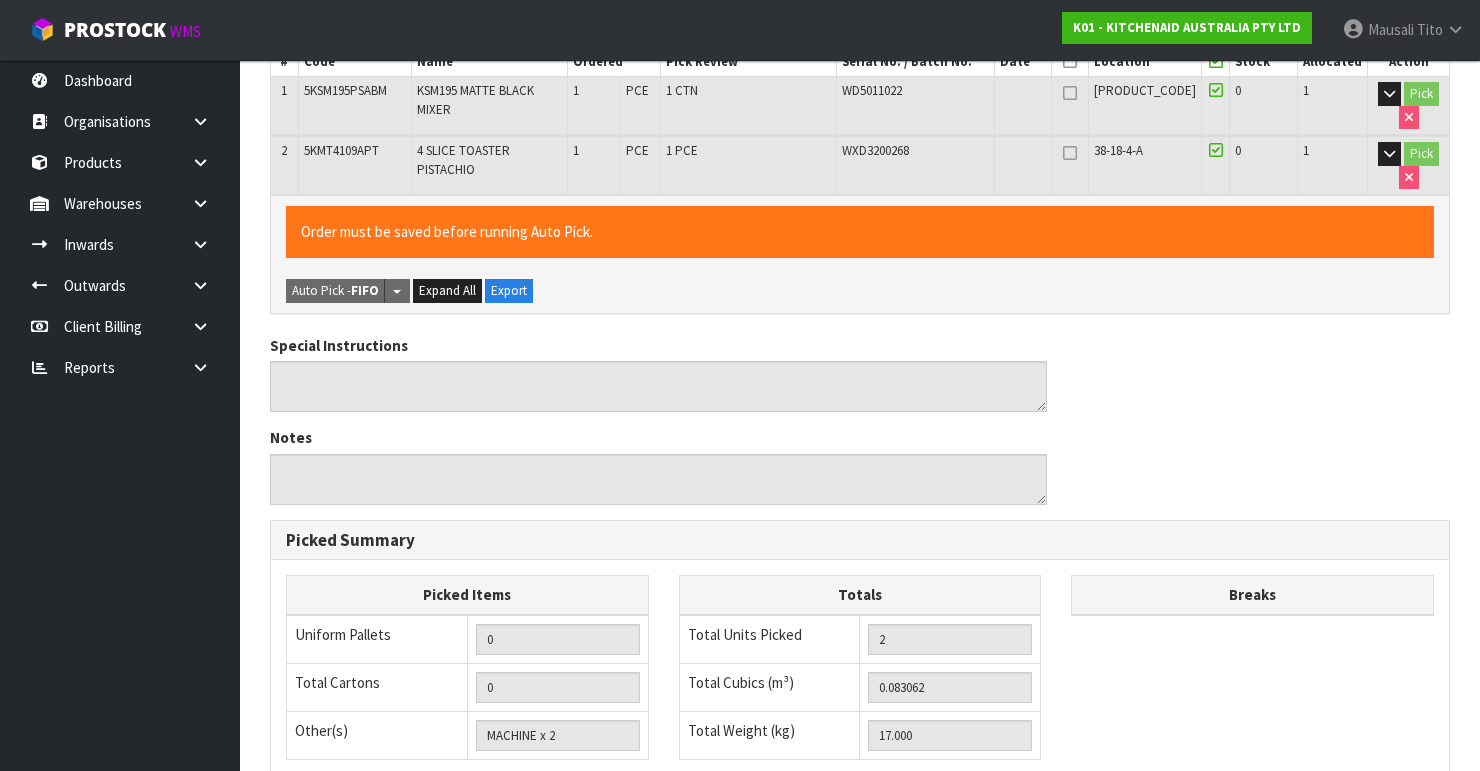 scroll, scrollTop: 692, scrollLeft: 0, axis: vertical 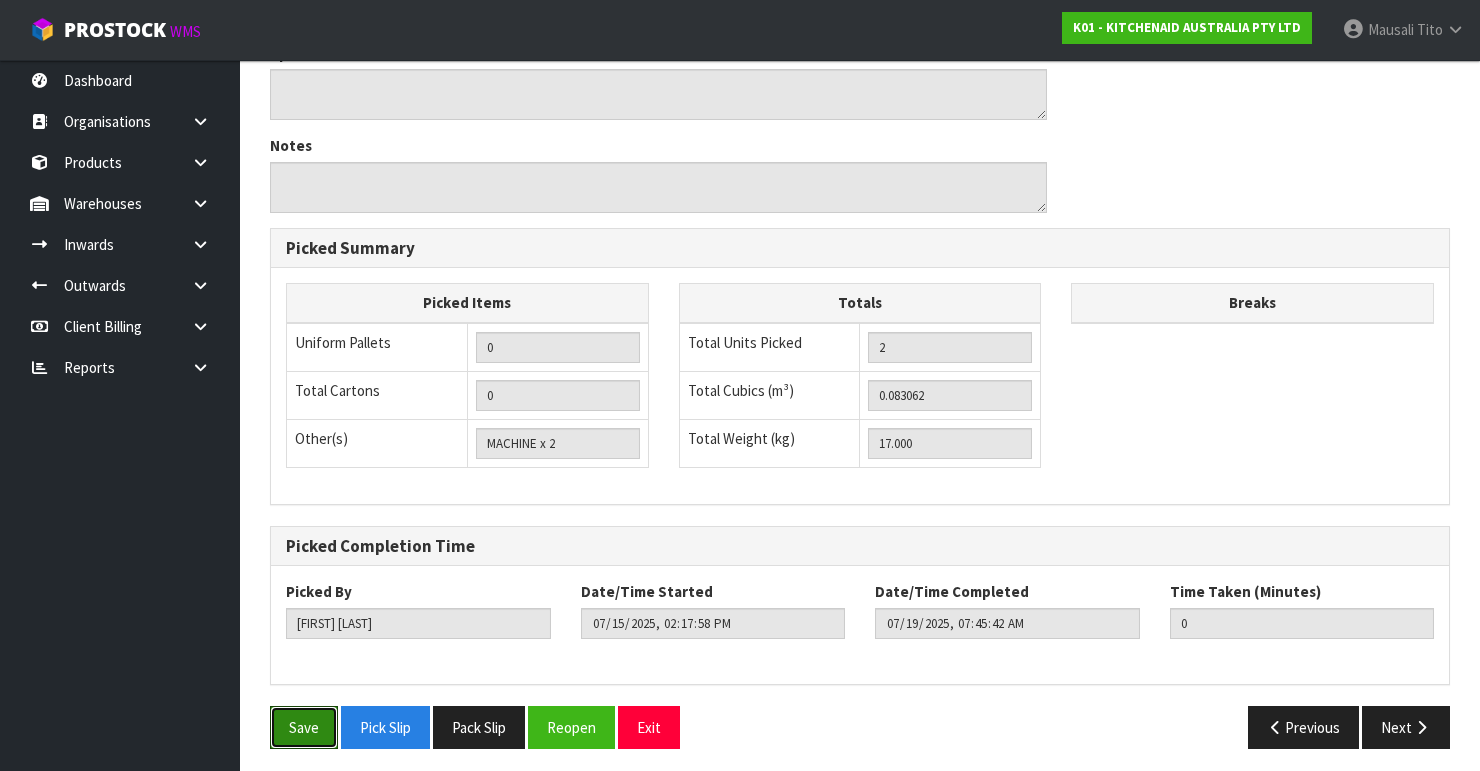 drag, startPoint x: 312, startPoint y: 705, endPoint x: 371, endPoint y: 696, distance: 59.682495 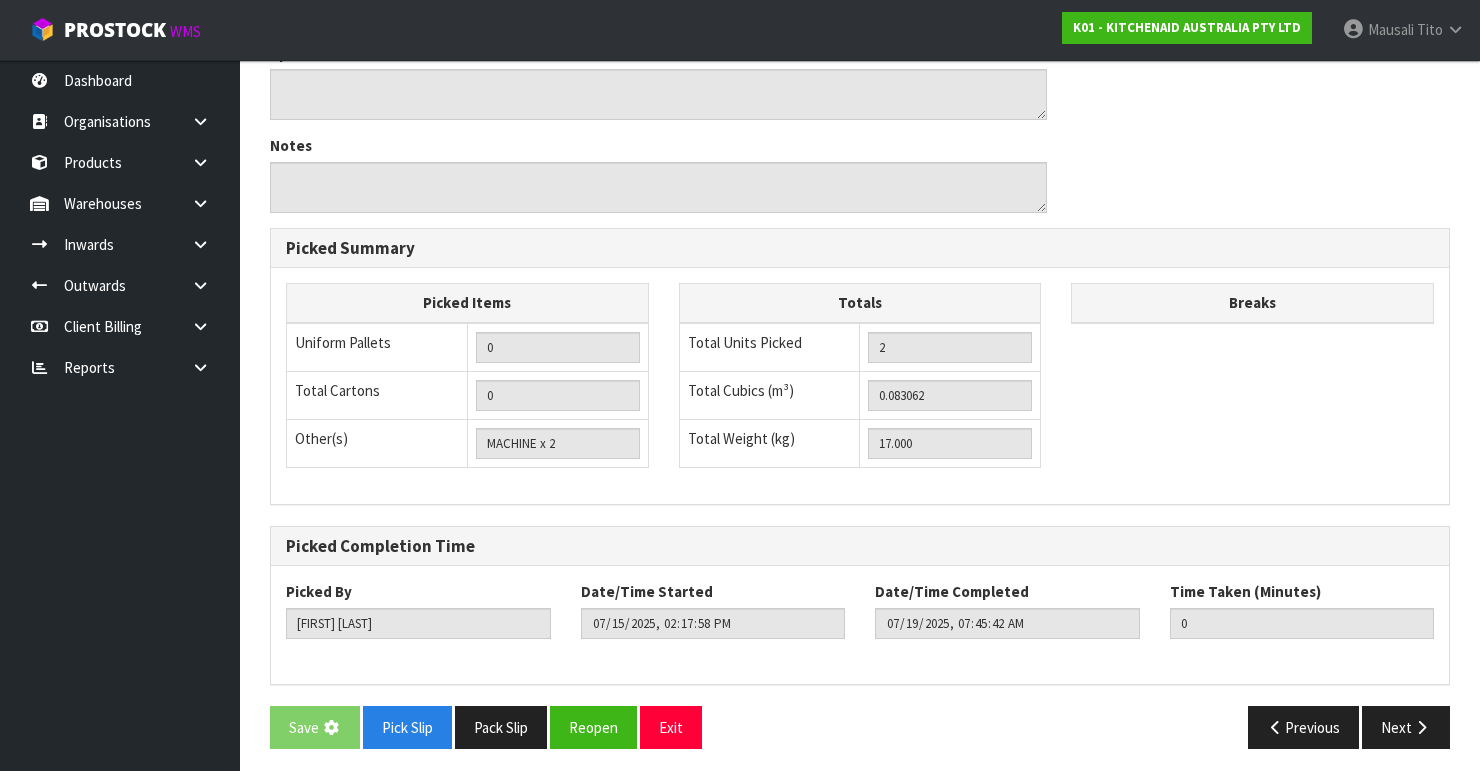 scroll, scrollTop: 0, scrollLeft: 0, axis: both 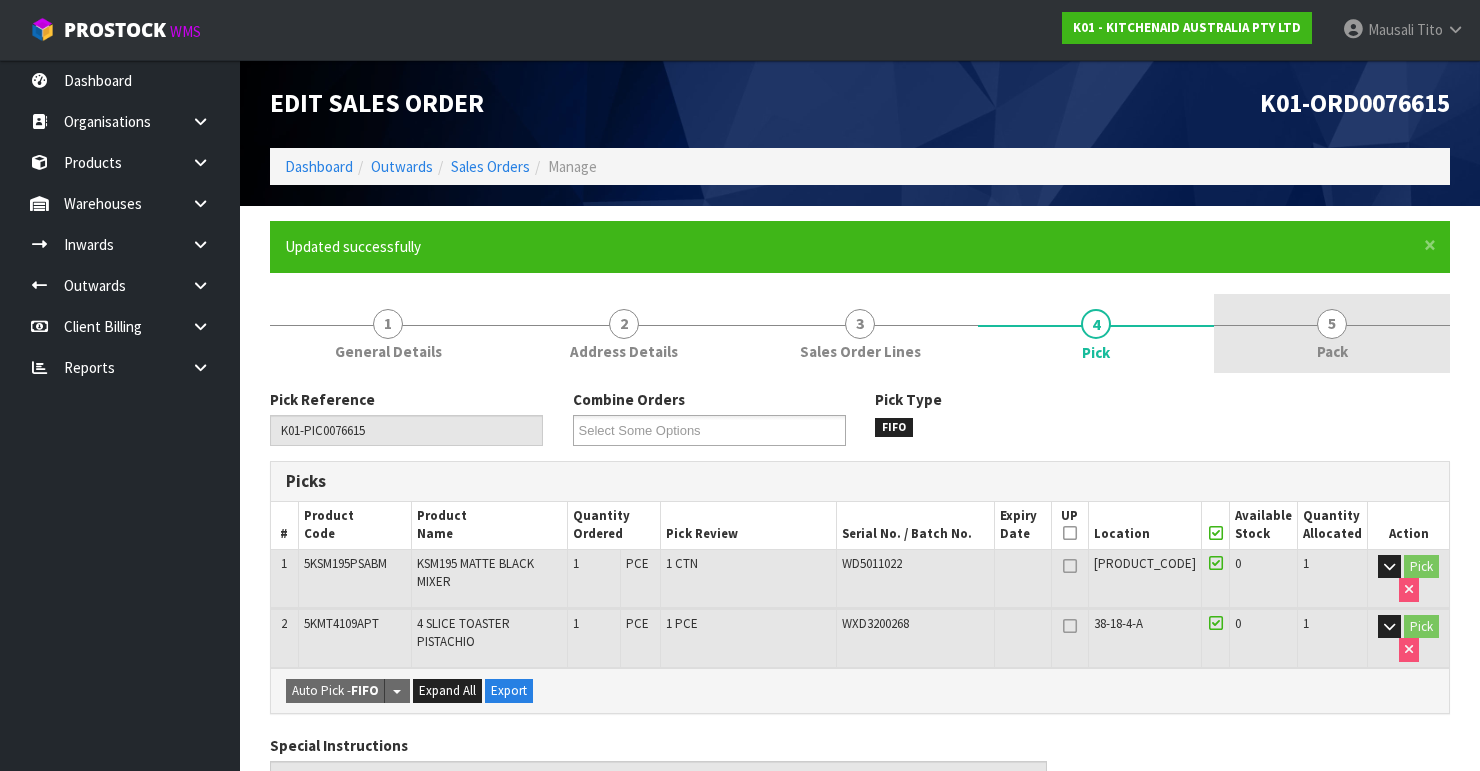 click on "5" at bounding box center [1332, 324] 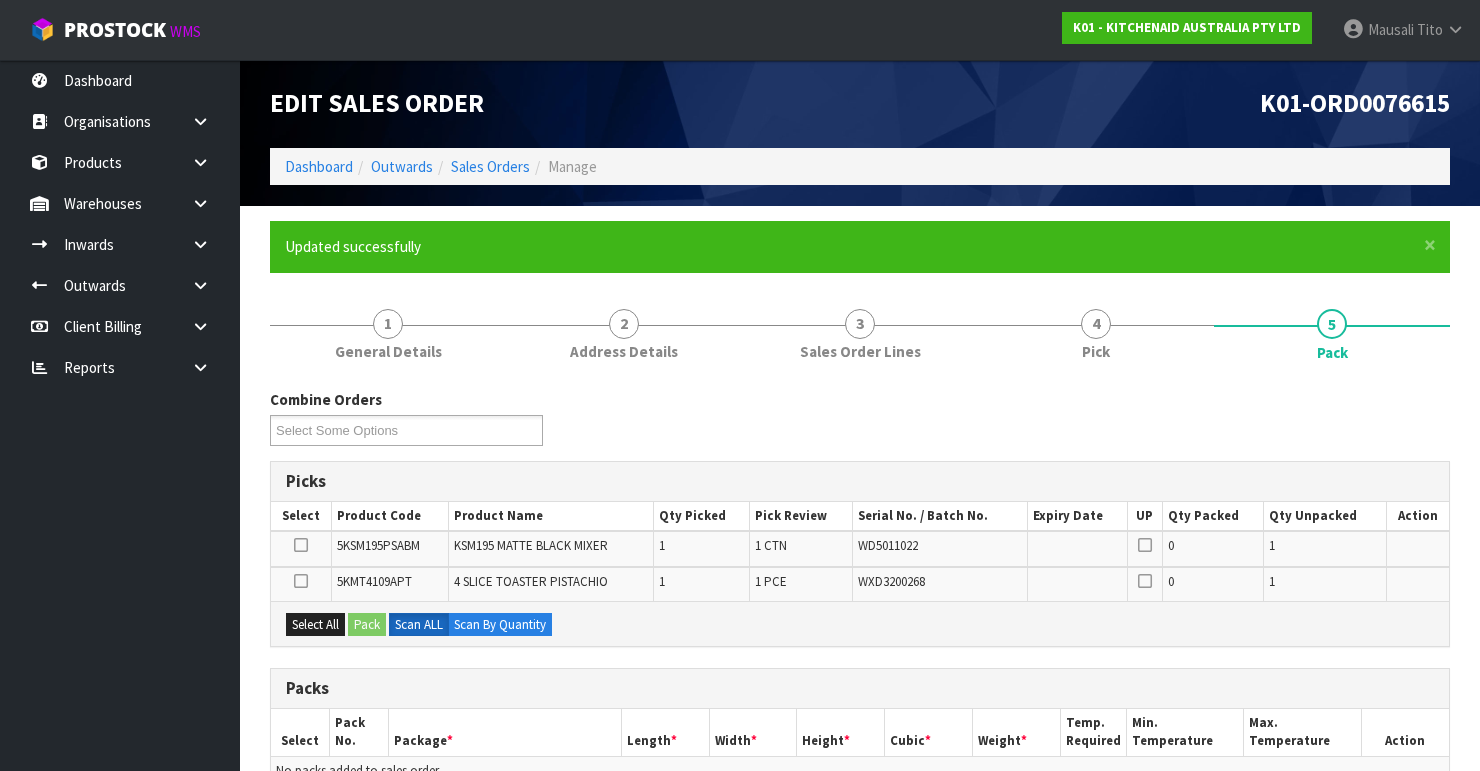 scroll, scrollTop: 320, scrollLeft: 0, axis: vertical 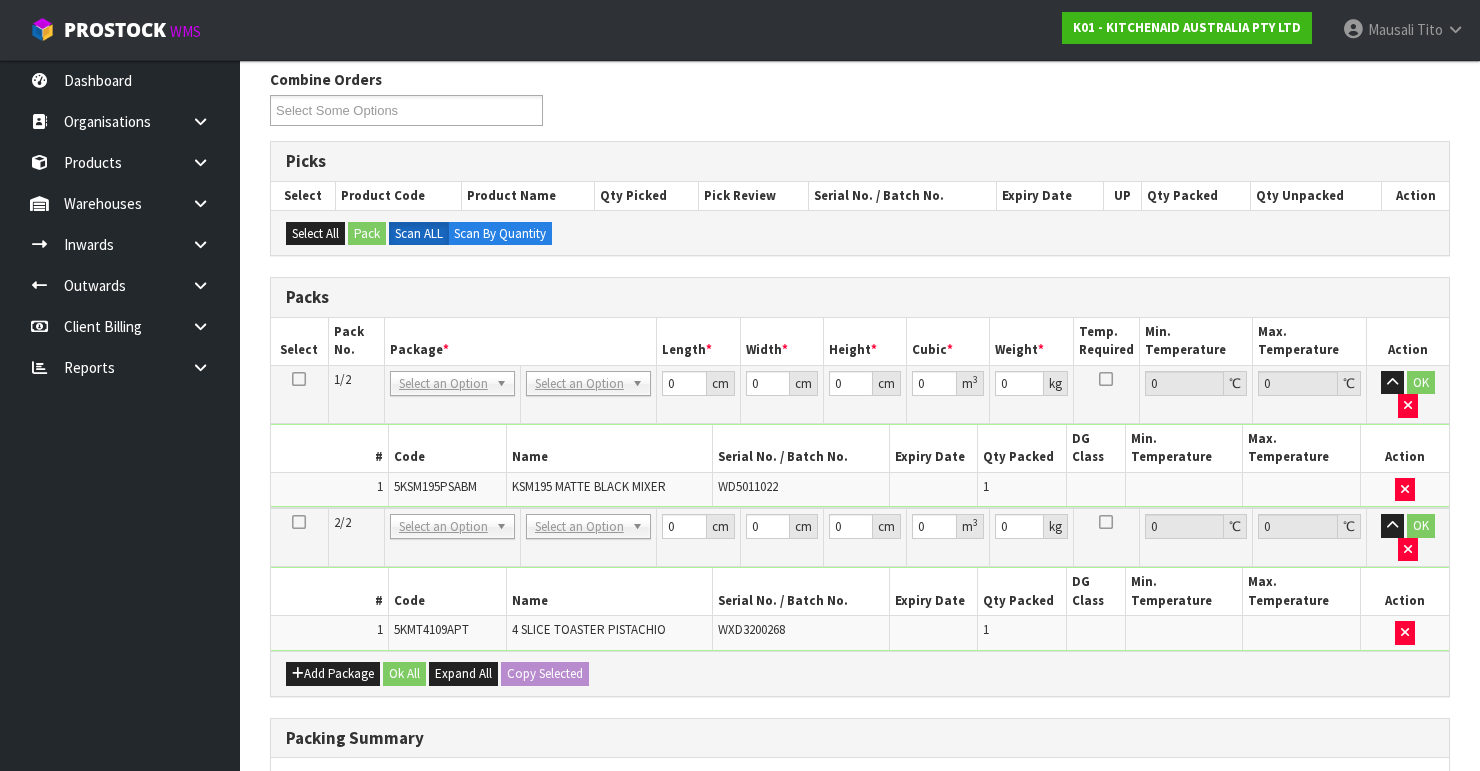 click at bounding box center [299, 379] 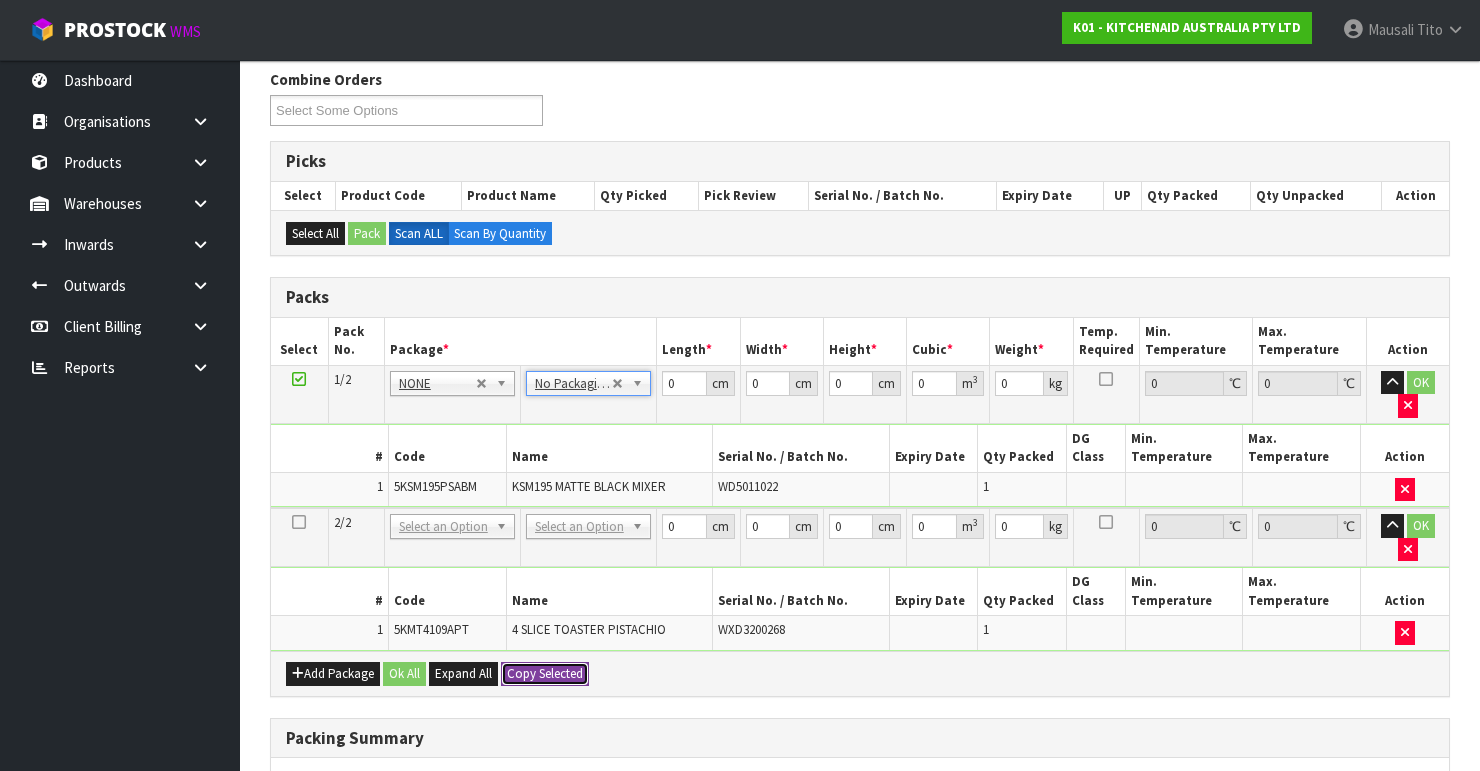 click on "Copy Selected" at bounding box center [545, 674] 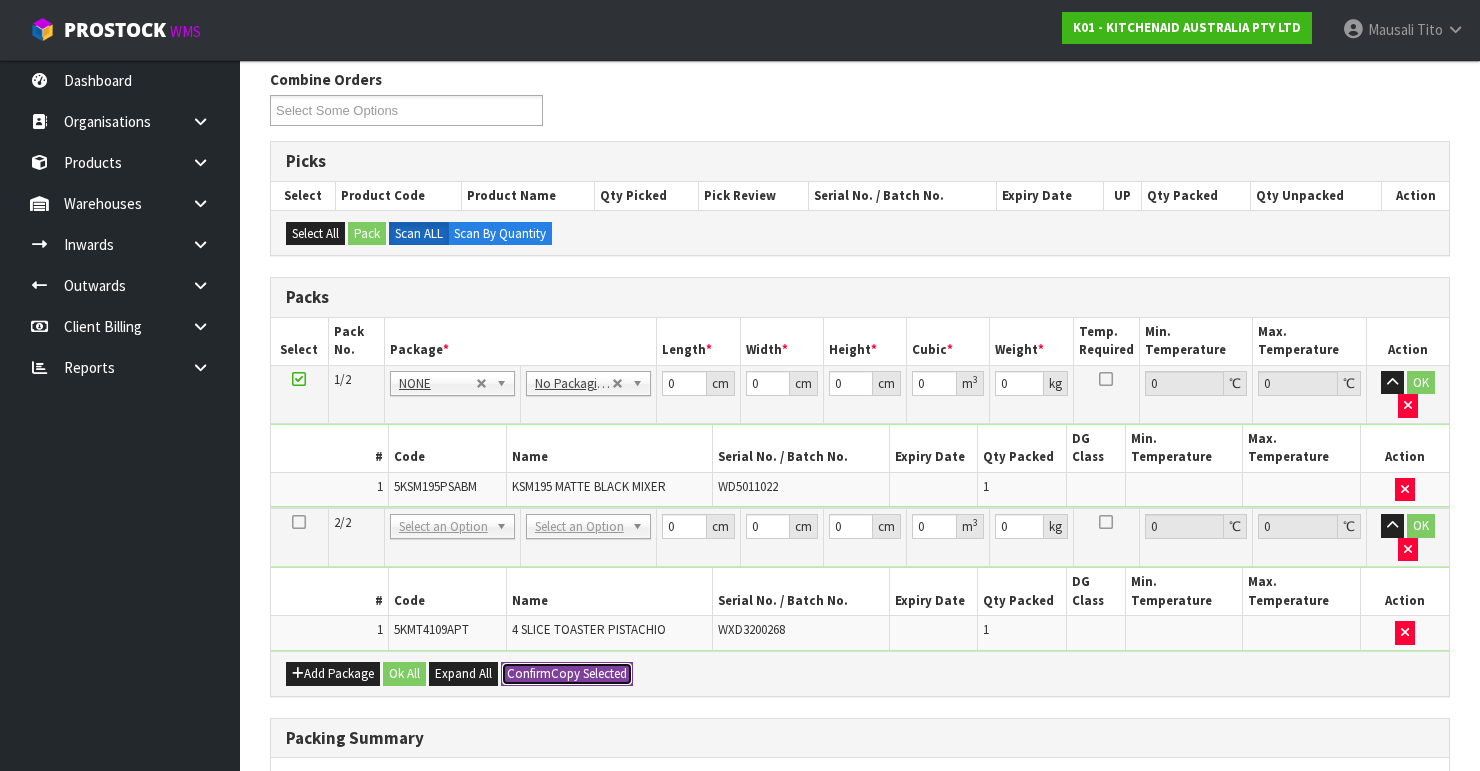 click on "Confirm  Copy Selected" at bounding box center (567, 674) 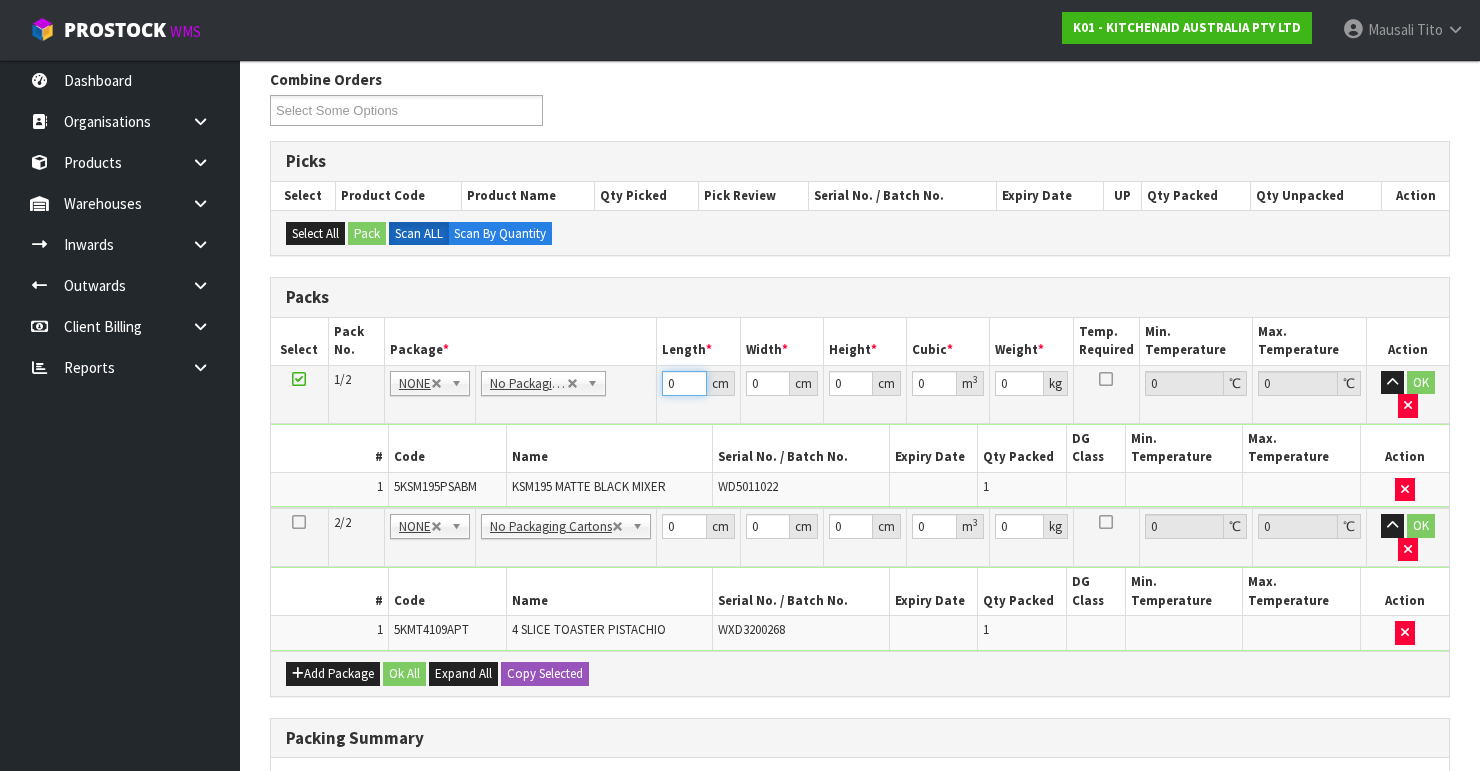 drag, startPoint x: 674, startPoint y: 379, endPoint x: 632, endPoint y: 398, distance: 46.09772 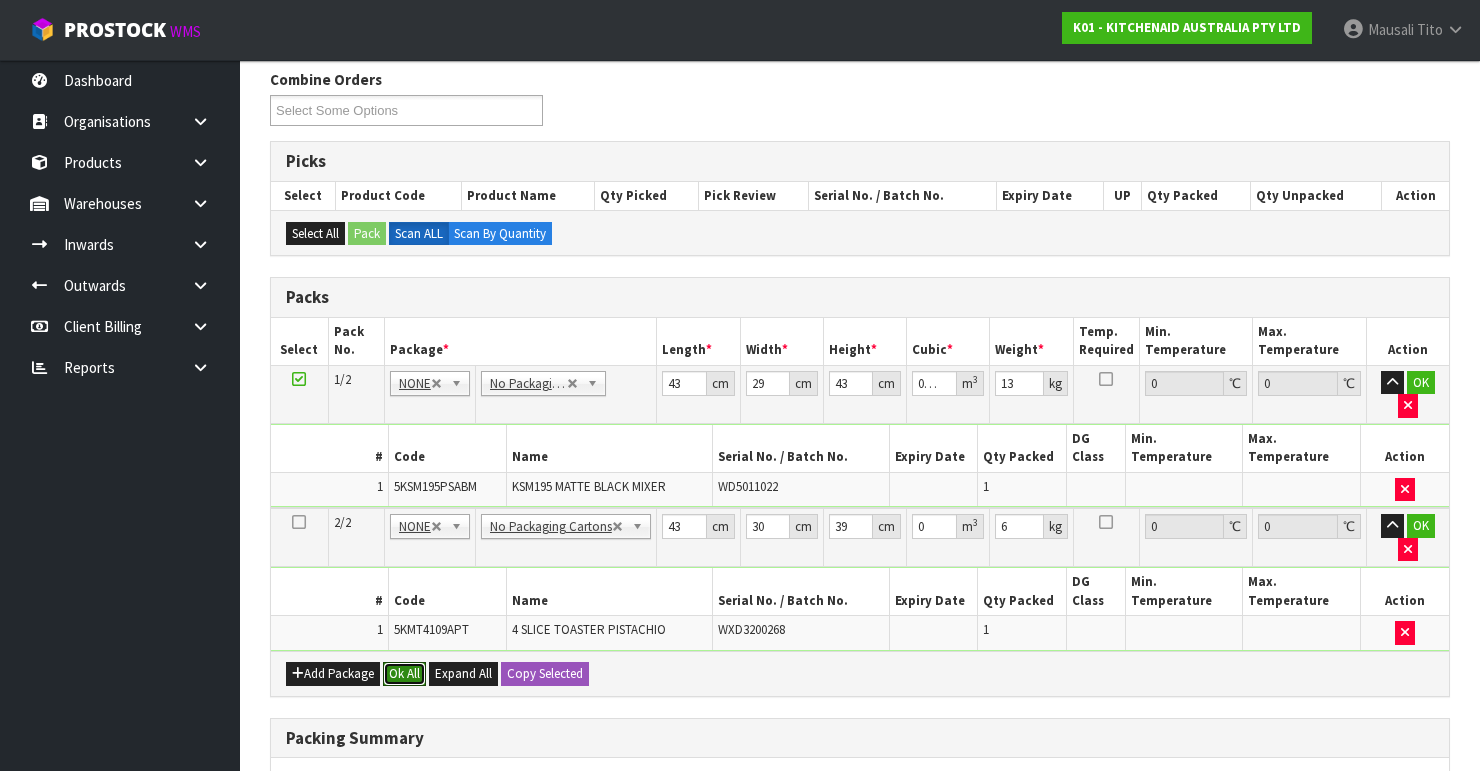 click on "Ok All" at bounding box center [404, 674] 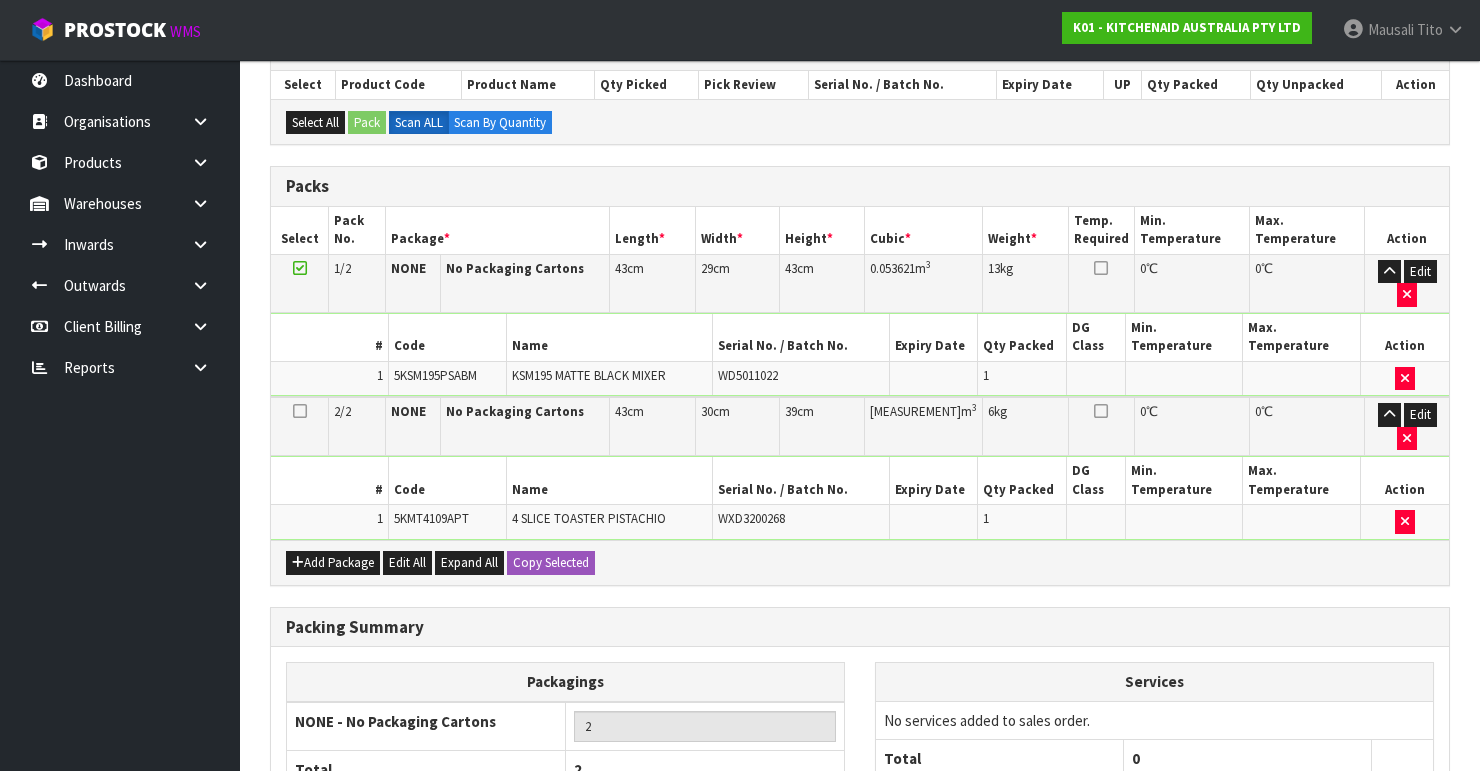 scroll, scrollTop: 613, scrollLeft: 0, axis: vertical 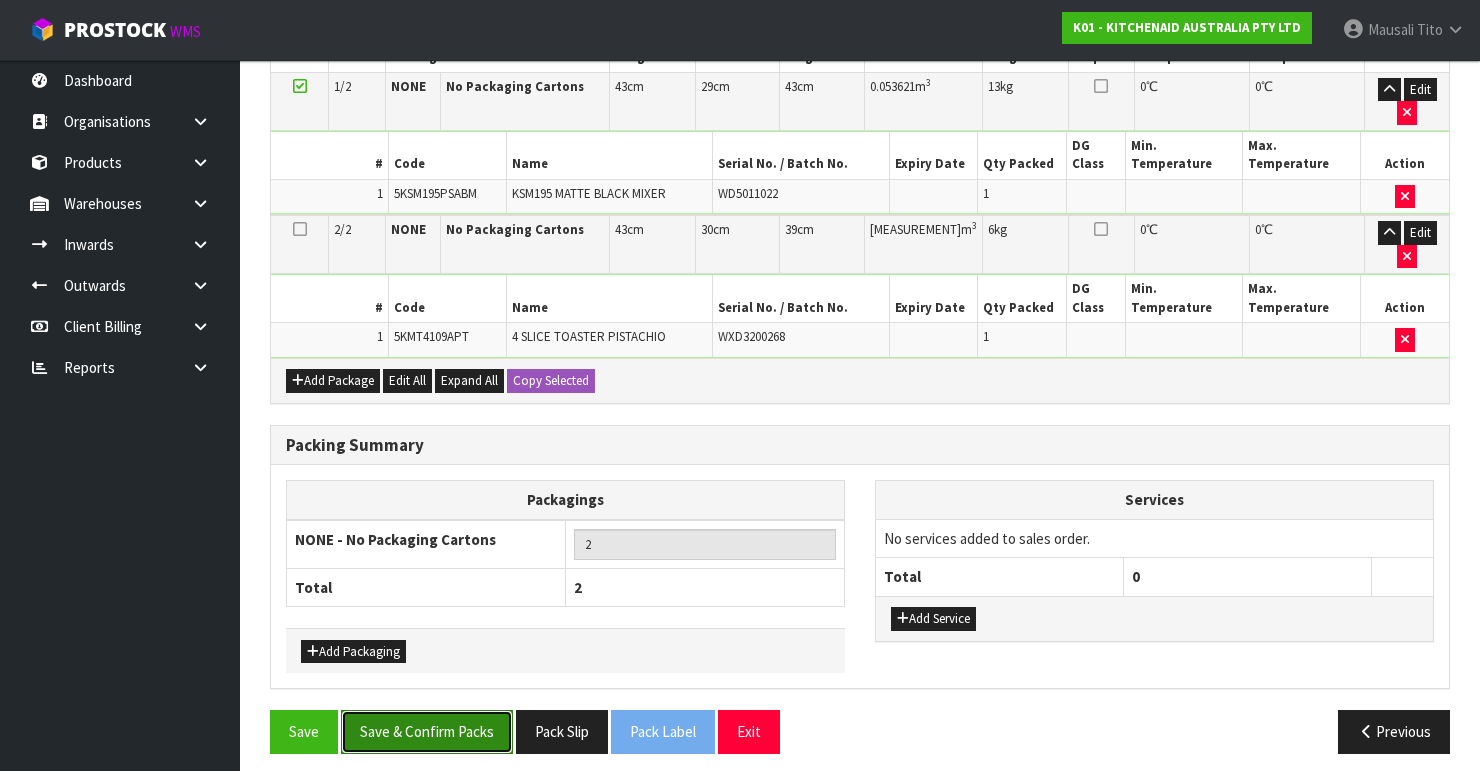 drag, startPoint x: 433, startPoint y: 725, endPoint x: 505, endPoint y: 720, distance: 72.1734 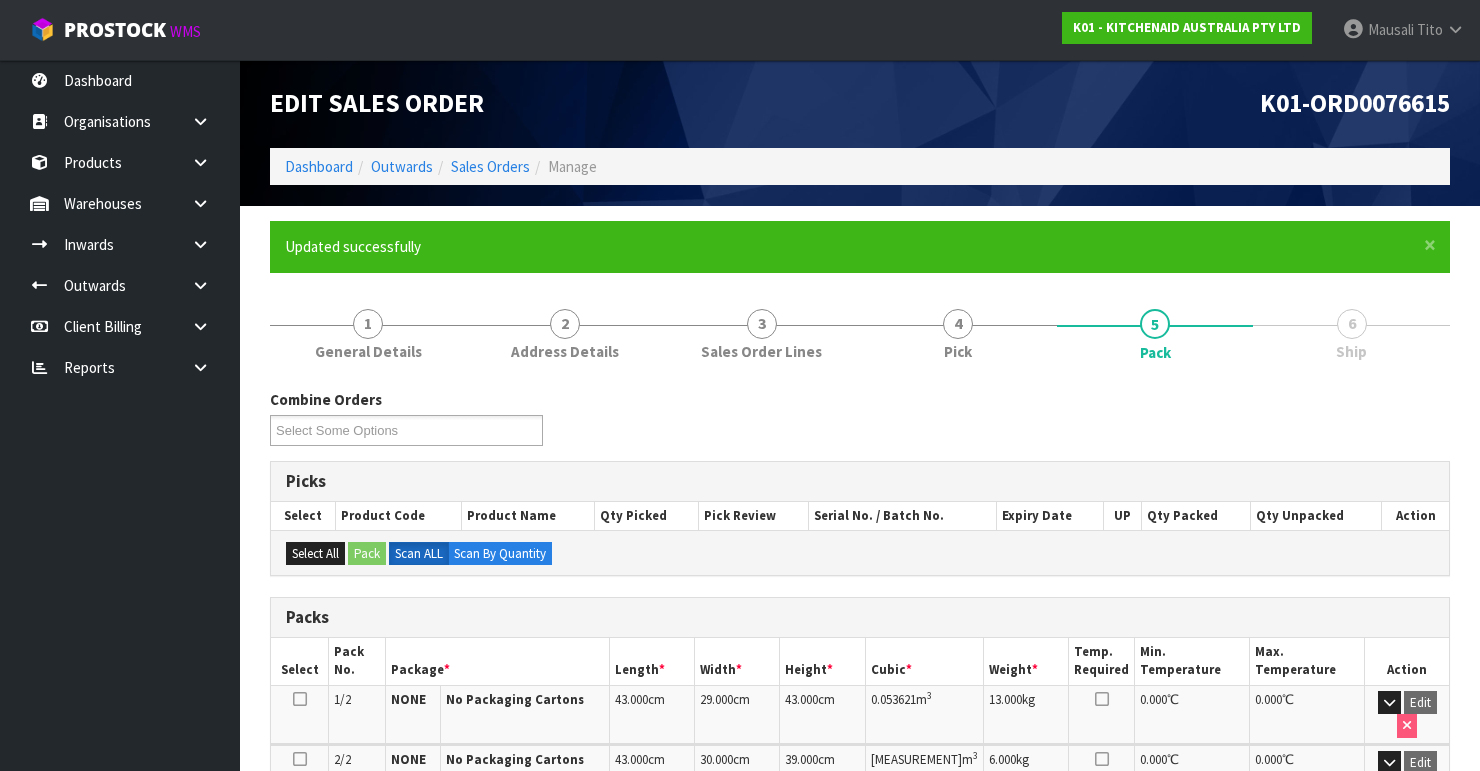 scroll, scrollTop: 404, scrollLeft: 0, axis: vertical 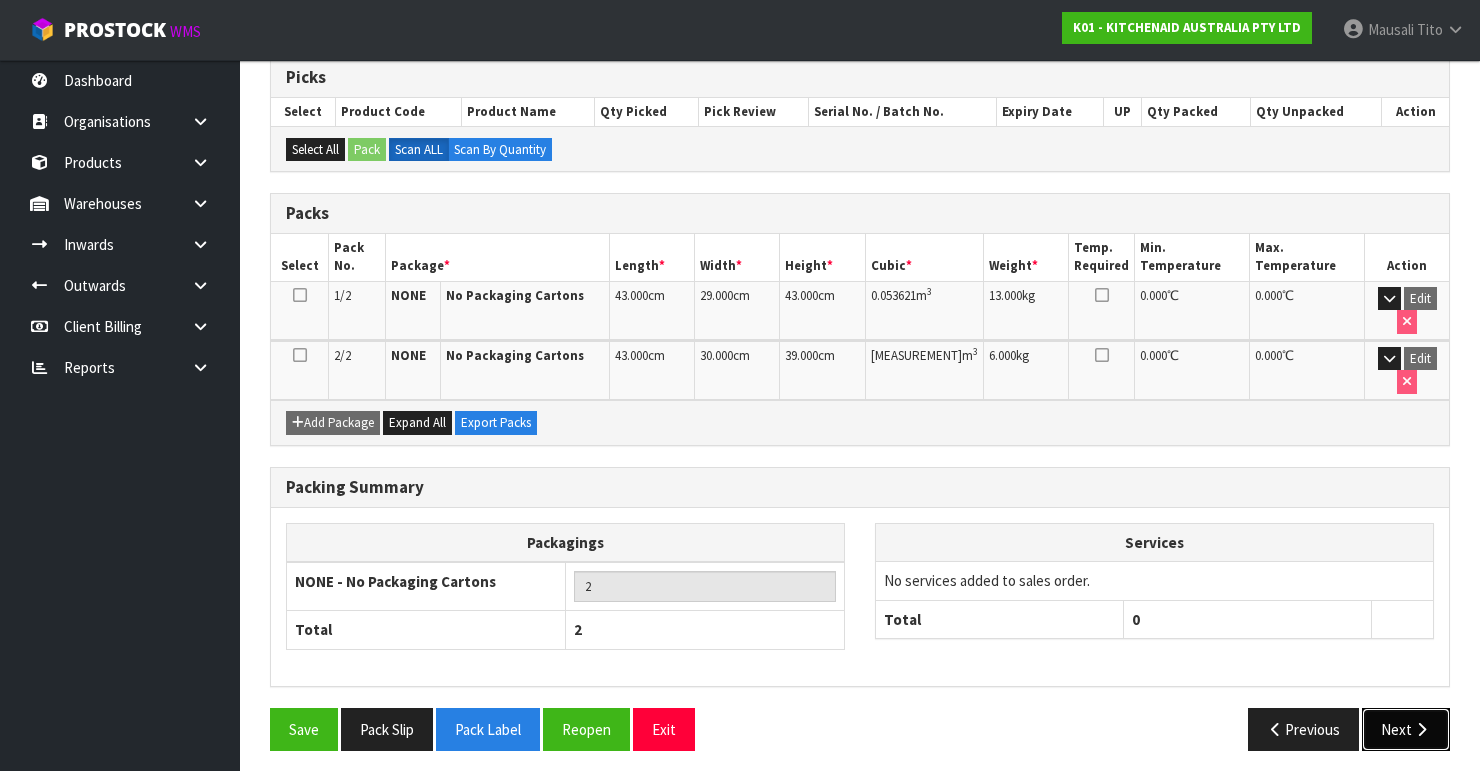 click on "Next" at bounding box center [1406, 729] 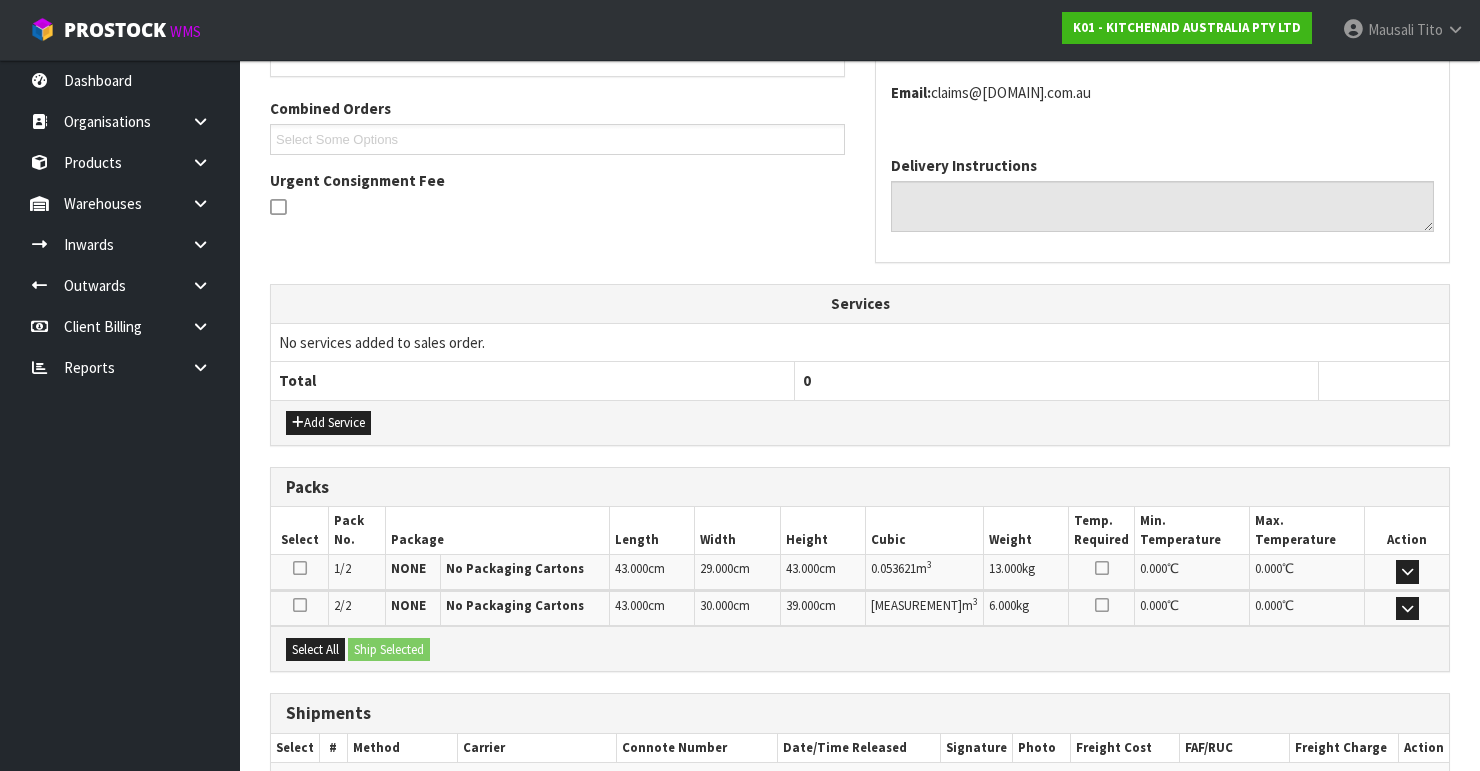 scroll, scrollTop: 598, scrollLeft: 0, axis: vertical 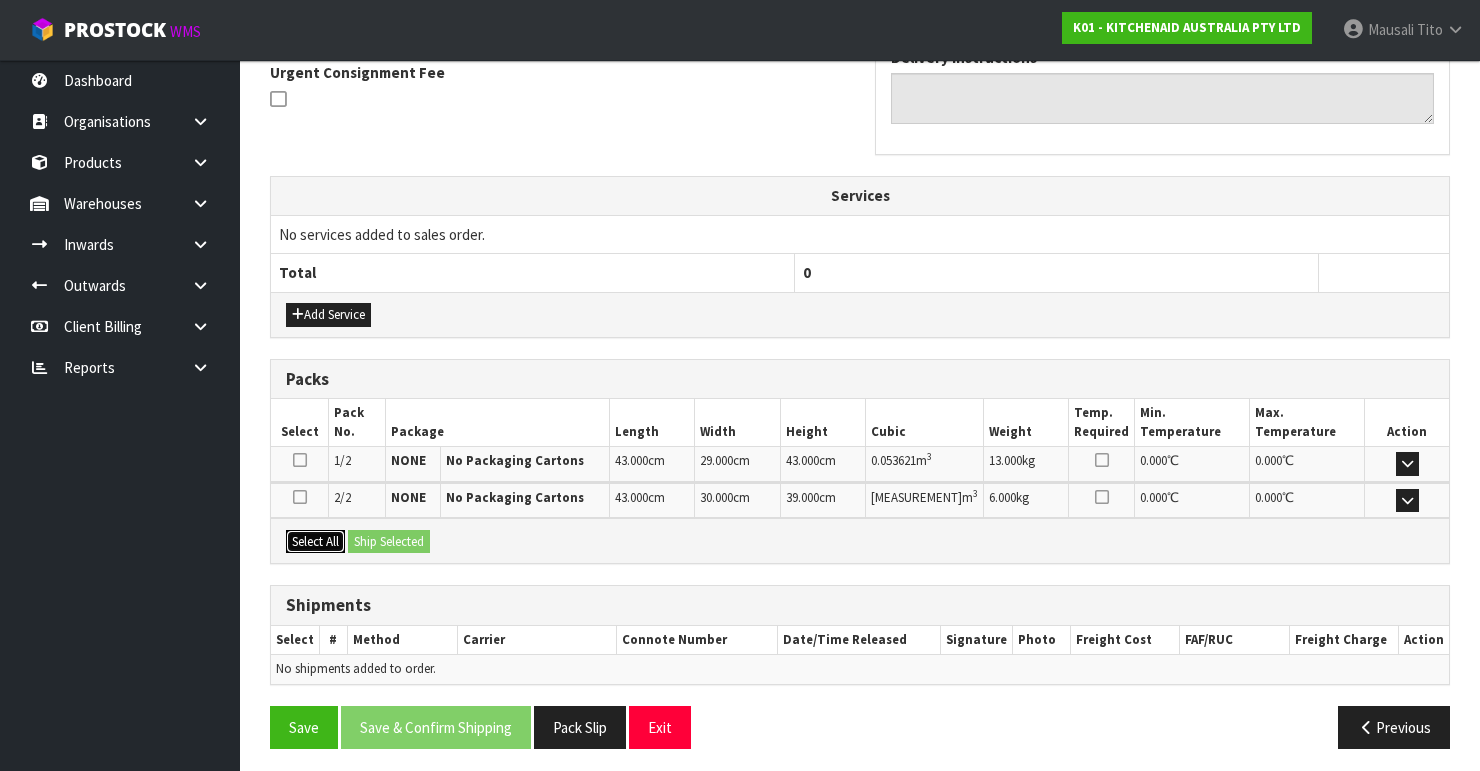 click on "Select All
Ship Selected" at bounding box center [860, 540] 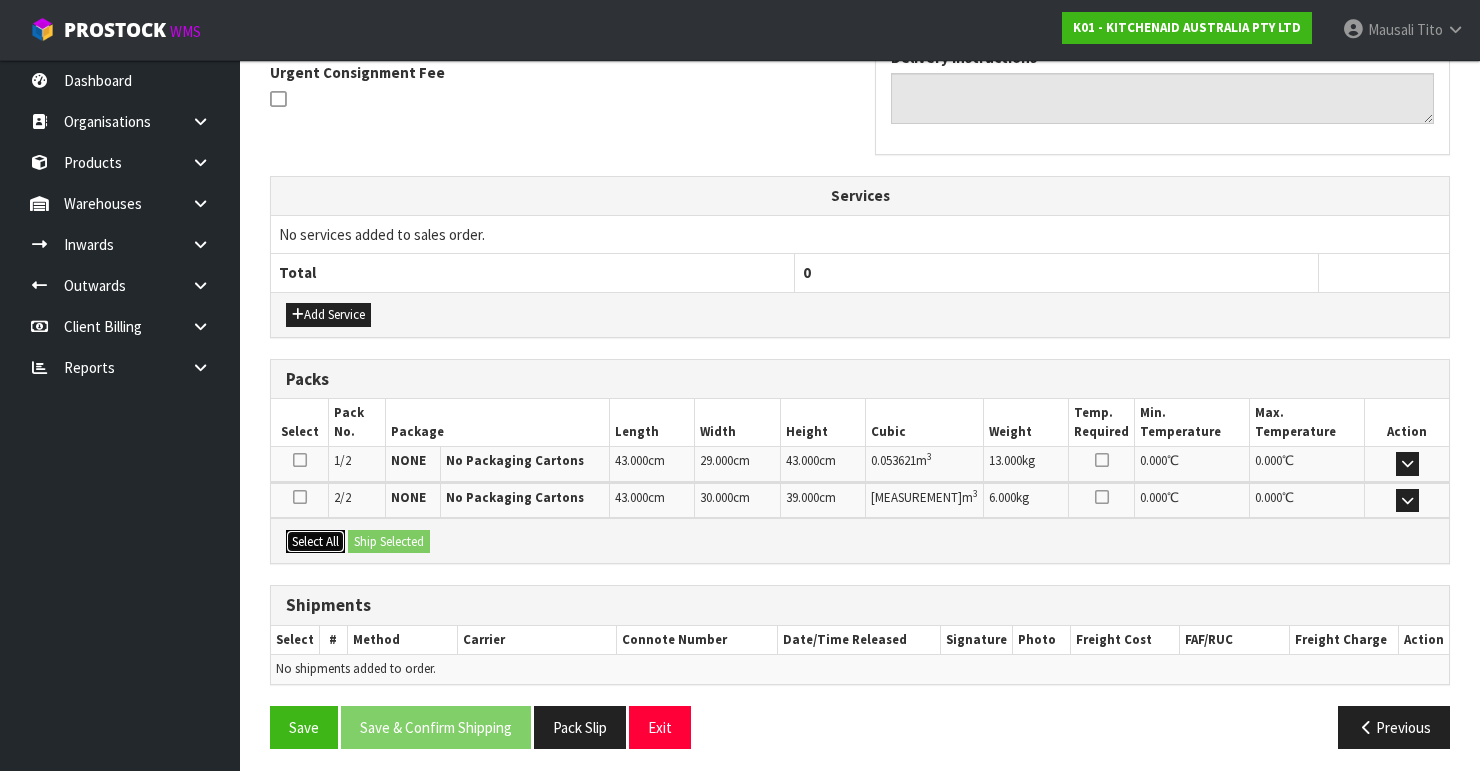 click on "Select All" at bounding box center [315, 542] 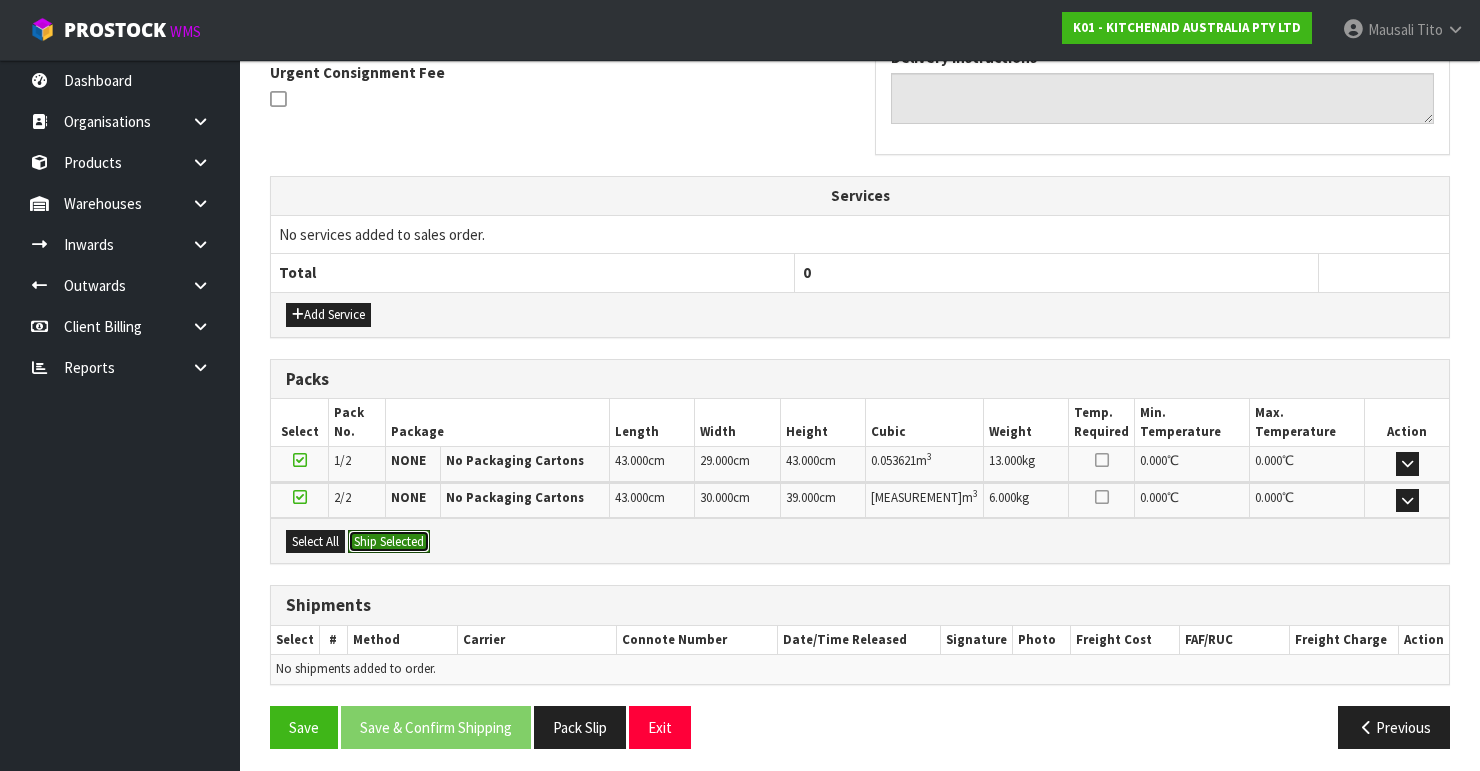 click on "Ship Selected" at bounding box center (389, 542) 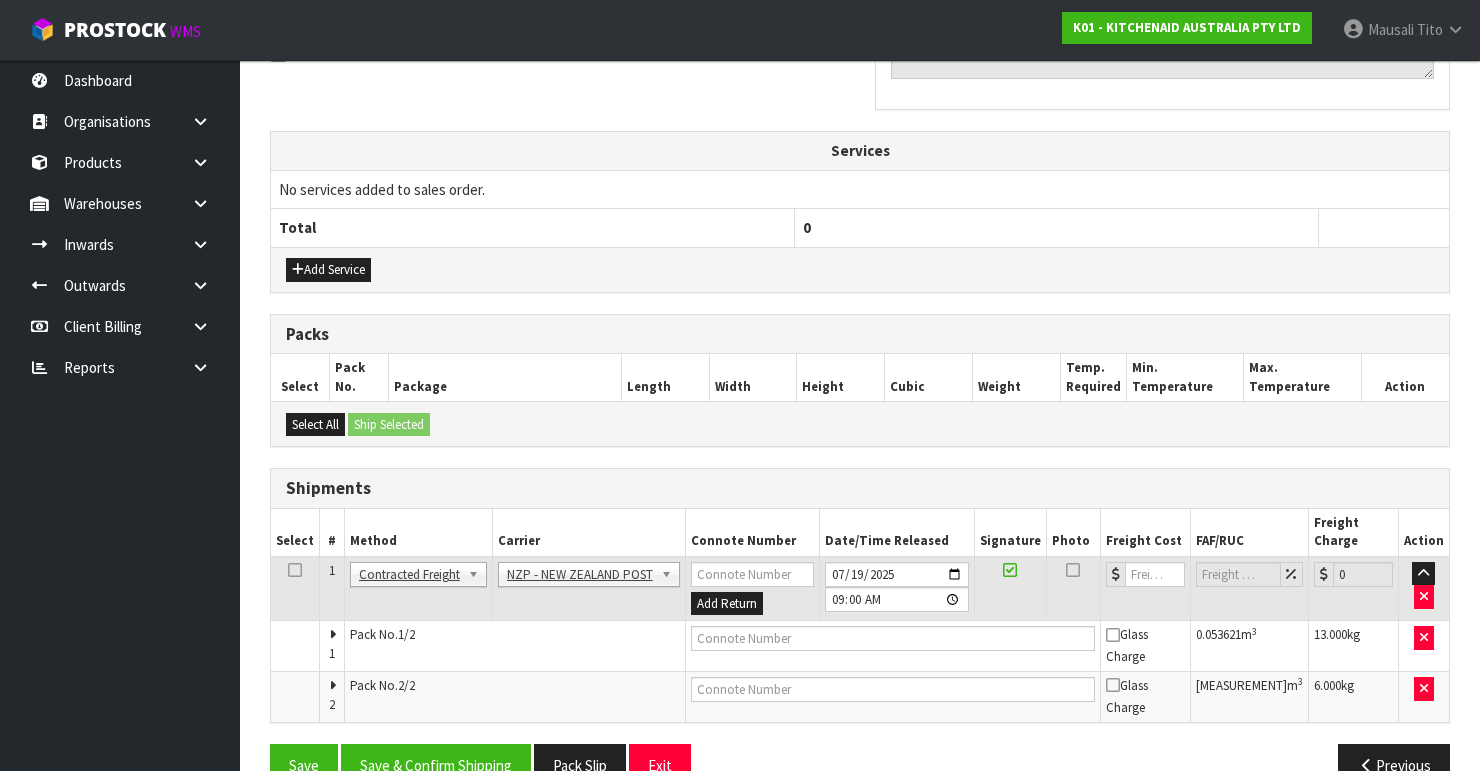 scroll, scrollTop: 665, scrollLeft: 0, axis: vertical 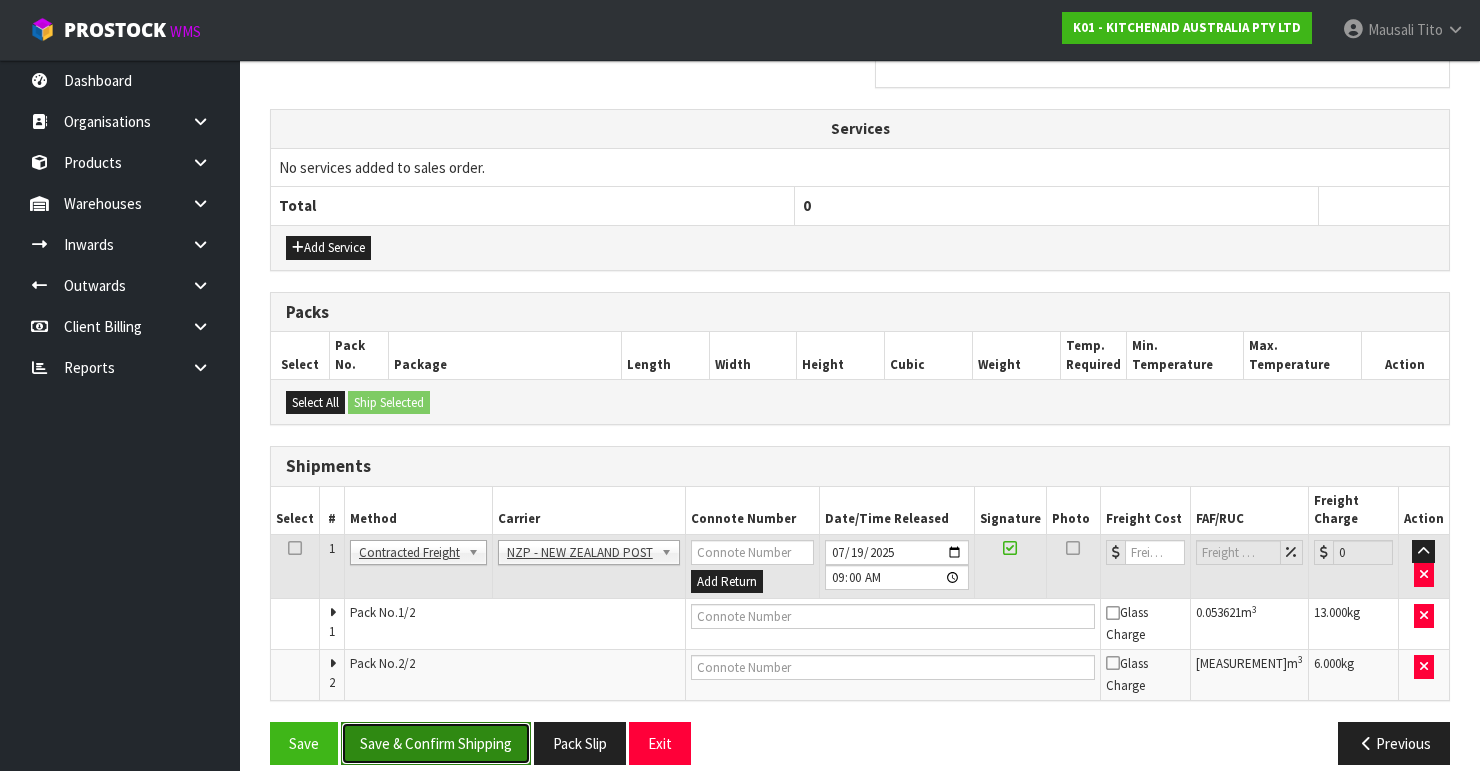 click on "Save & Confirm Shipping" at bounding box center [436, 743] 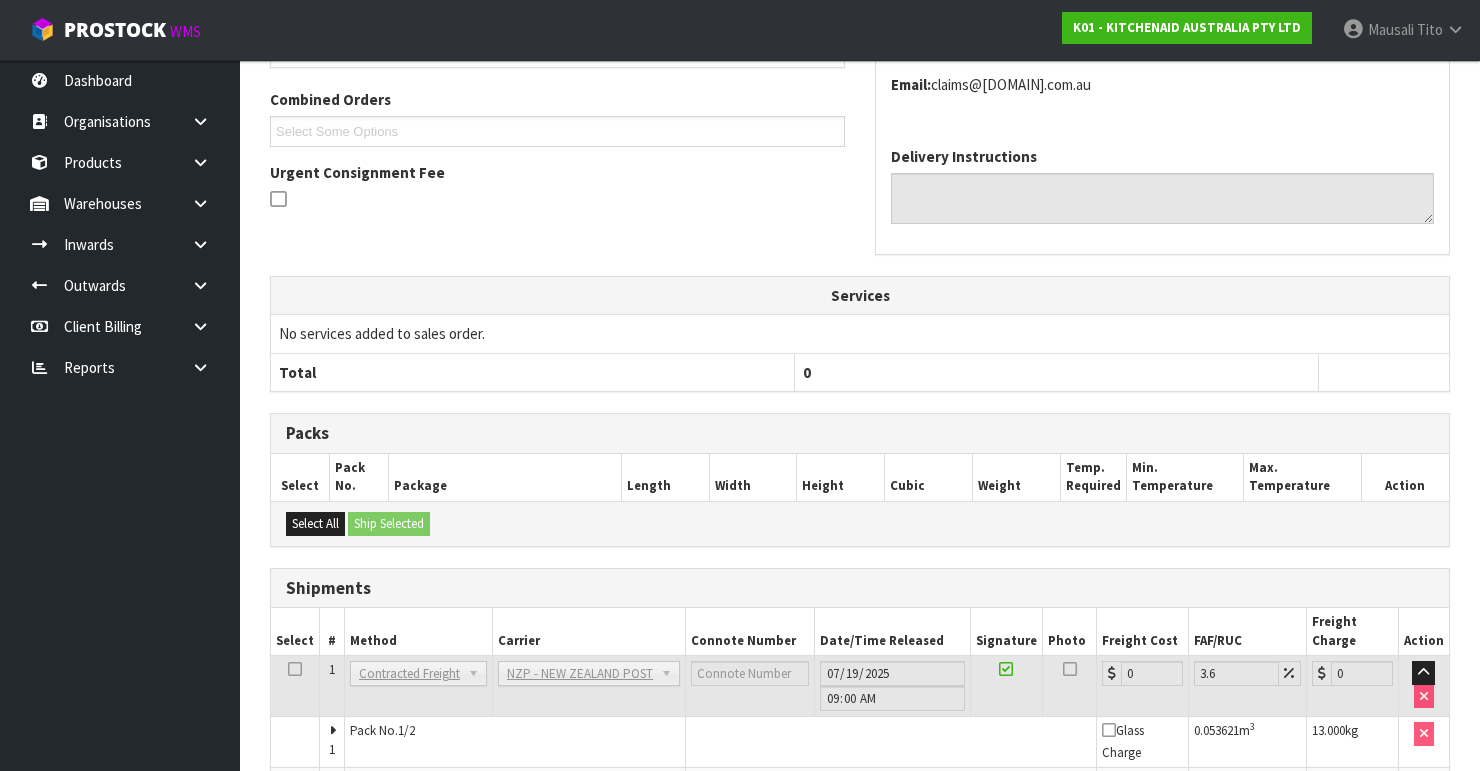 scroll, scrollTop: 632, scrollLeft: 0, axis: vertical 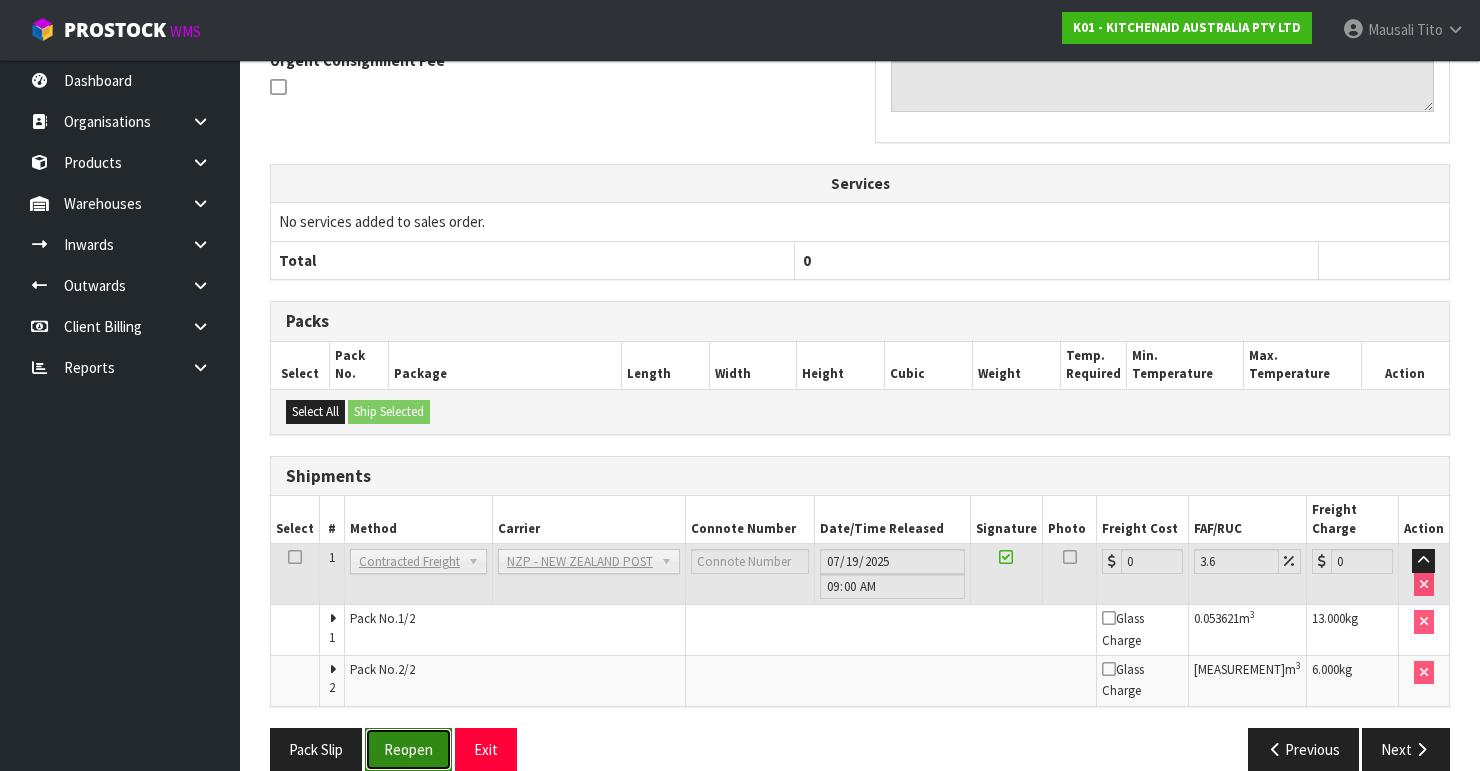 drag, startPoint x: 396, startPoint y: 728, endPoint x: 473, endPoint y: 704, distance: 80.65358 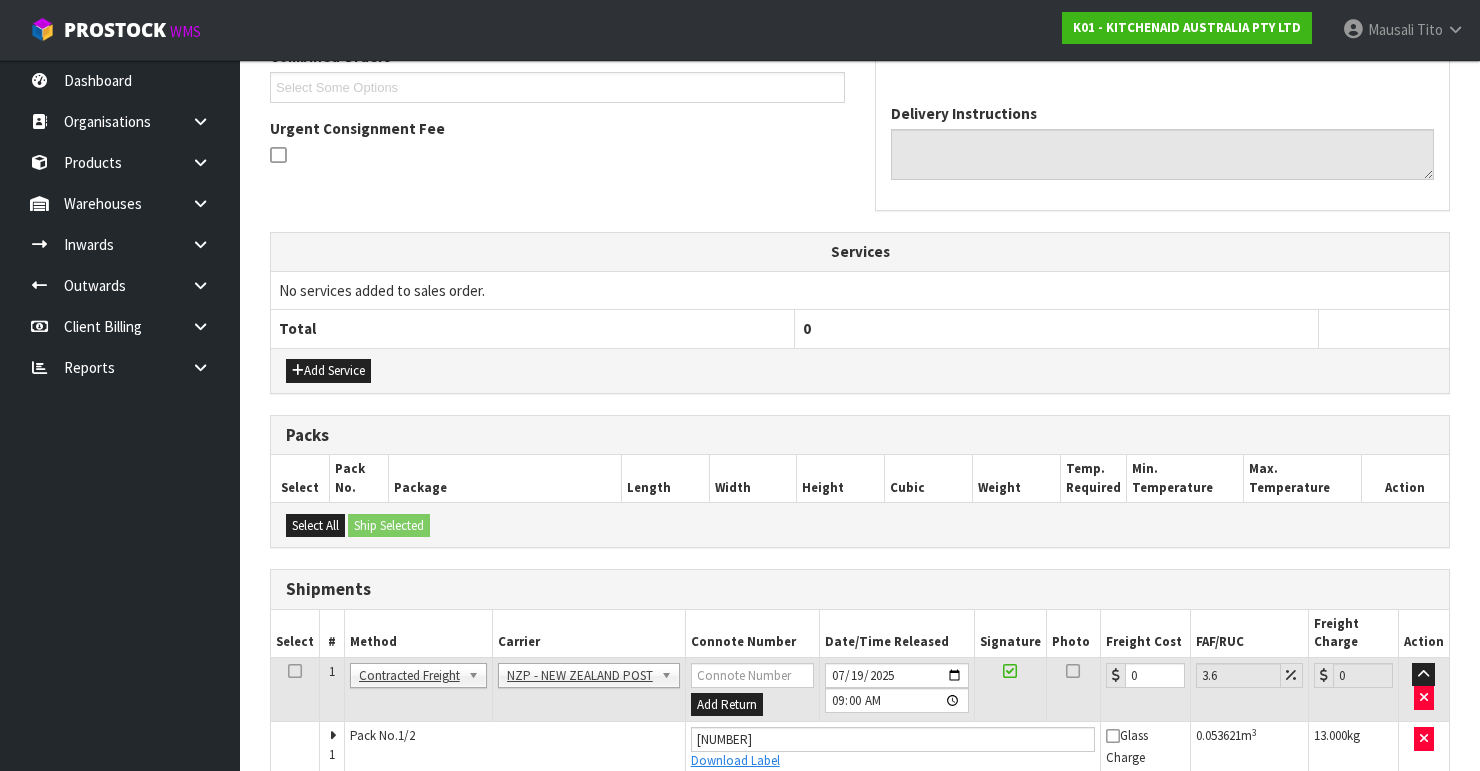 scroll, scrollTop: 668, scrollLeft: 0, axis: vertical 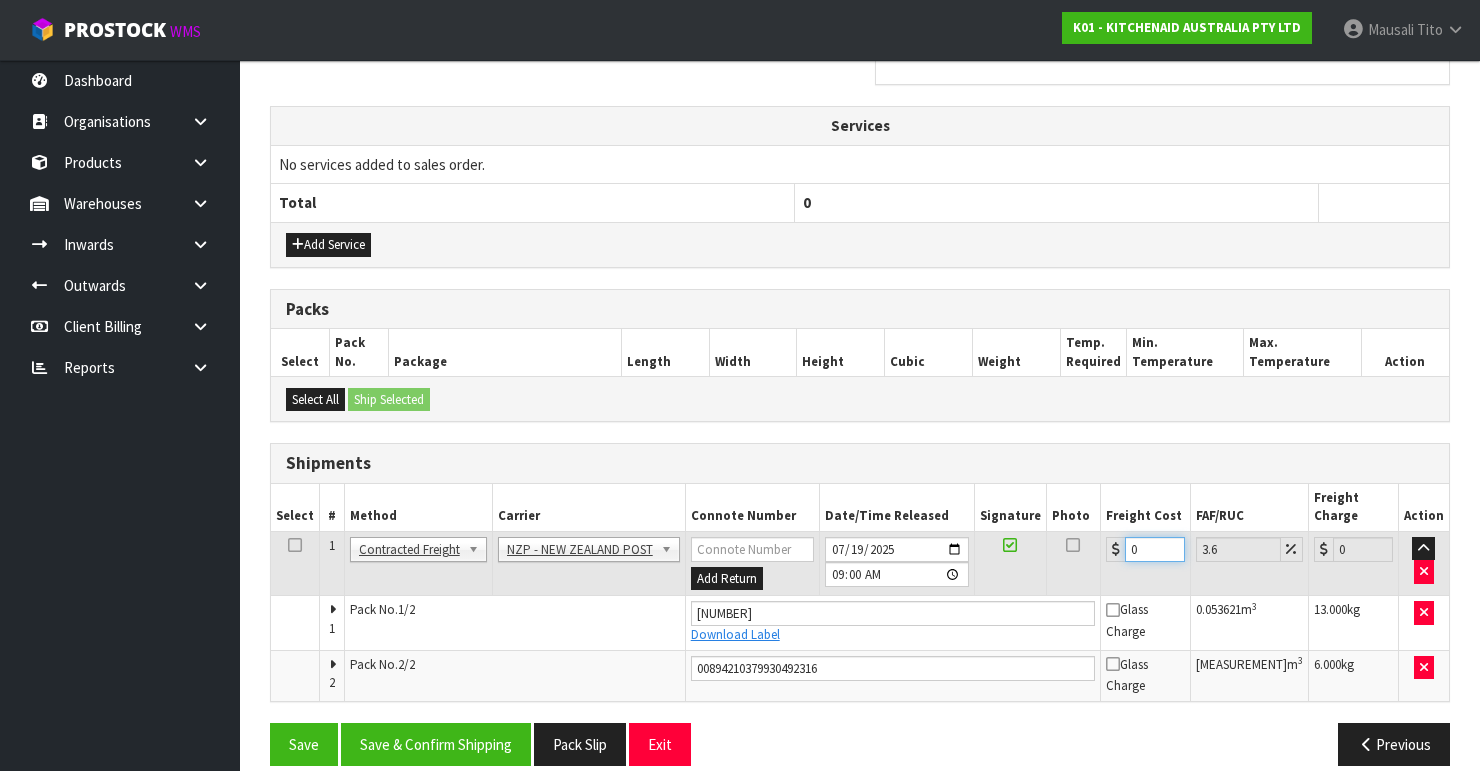 drag, startPoint x: 1145, startPoint y: 524, endPoint x: 1085, endPoint y: 534, distance: 60.827625 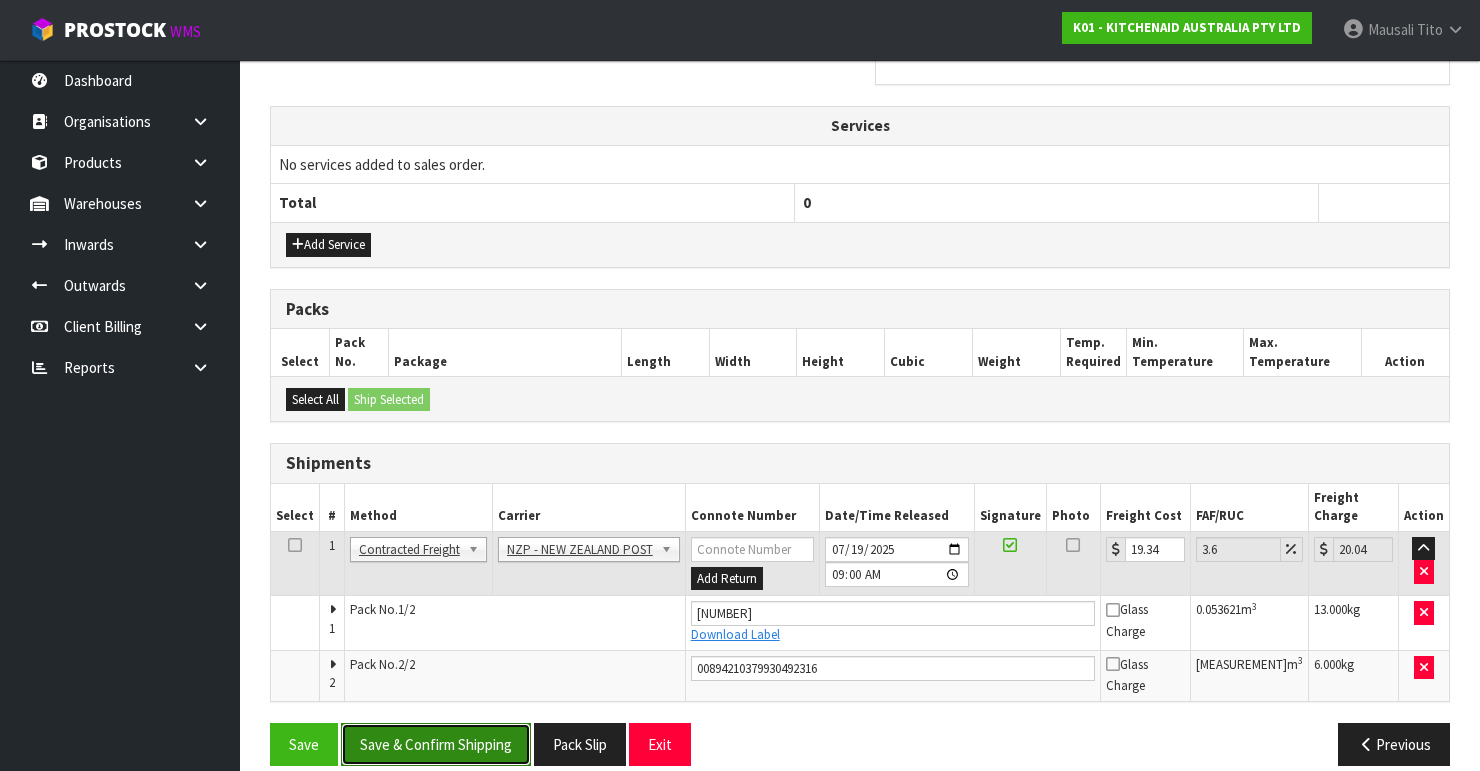 drag, startPoint x: 441, startPoint y: 712, endPoint x: 452, endPoint y: 710, distance: 11.18034 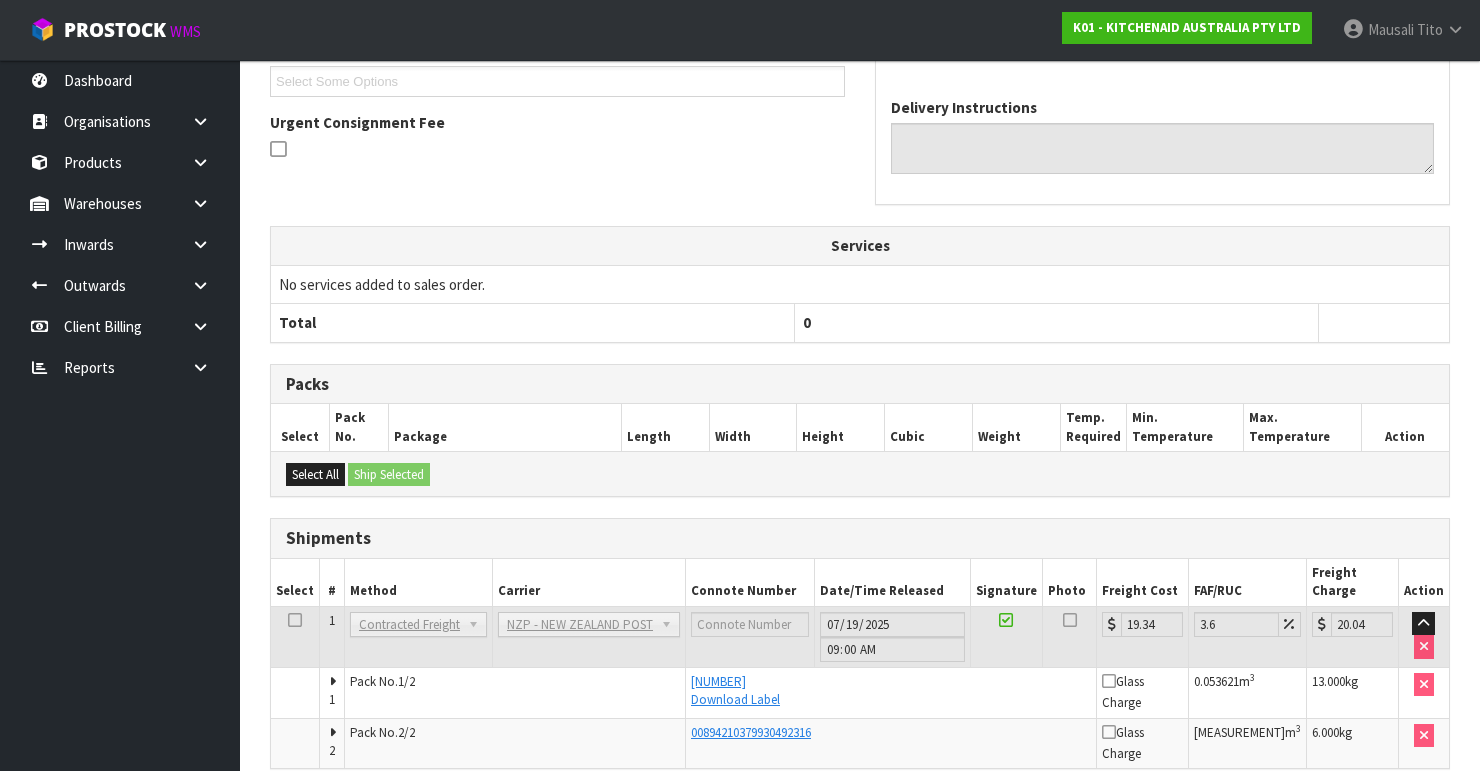scroll, scrollTop: 610, scrollLeft: 0, axis: vertical 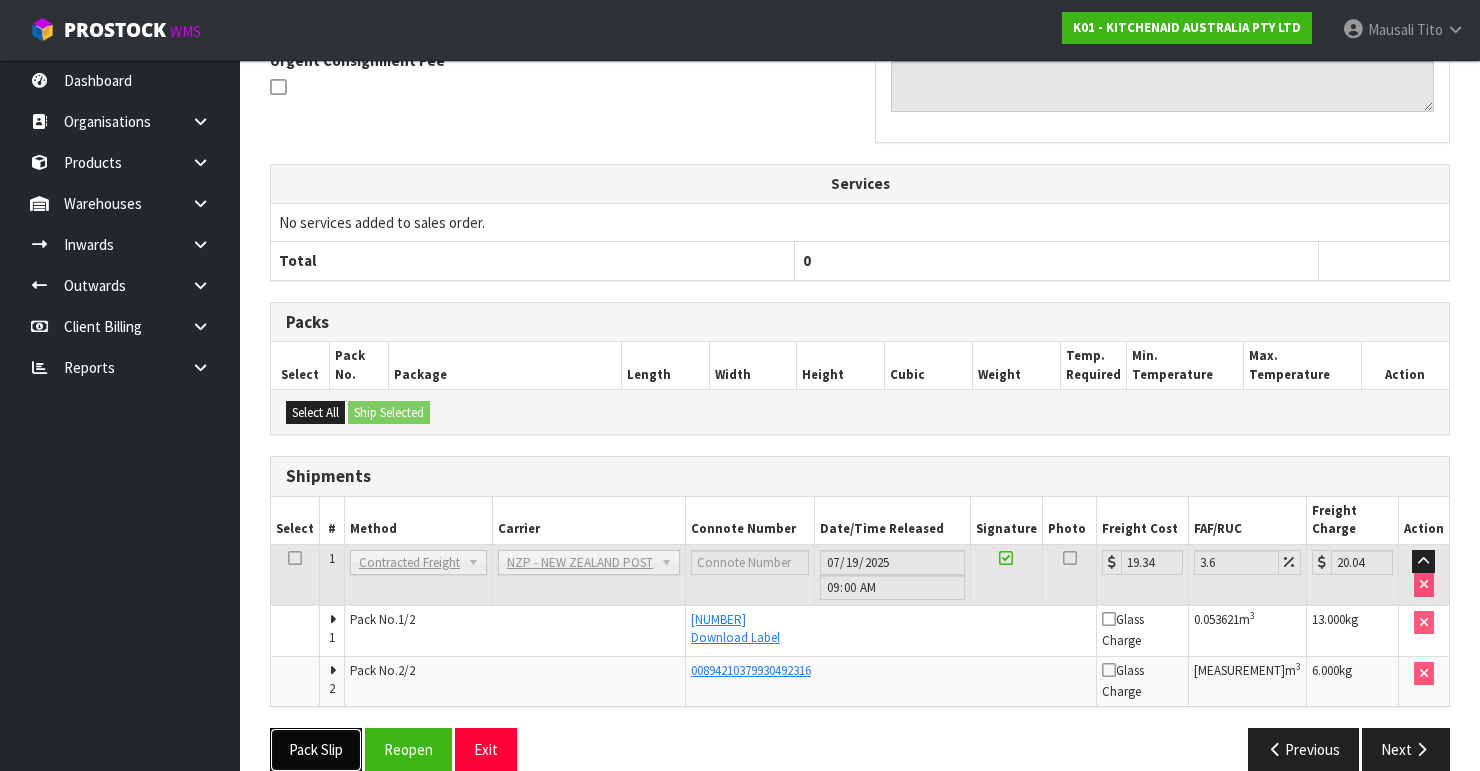 click on "Pack Slip" at bounding box center (316, 749) 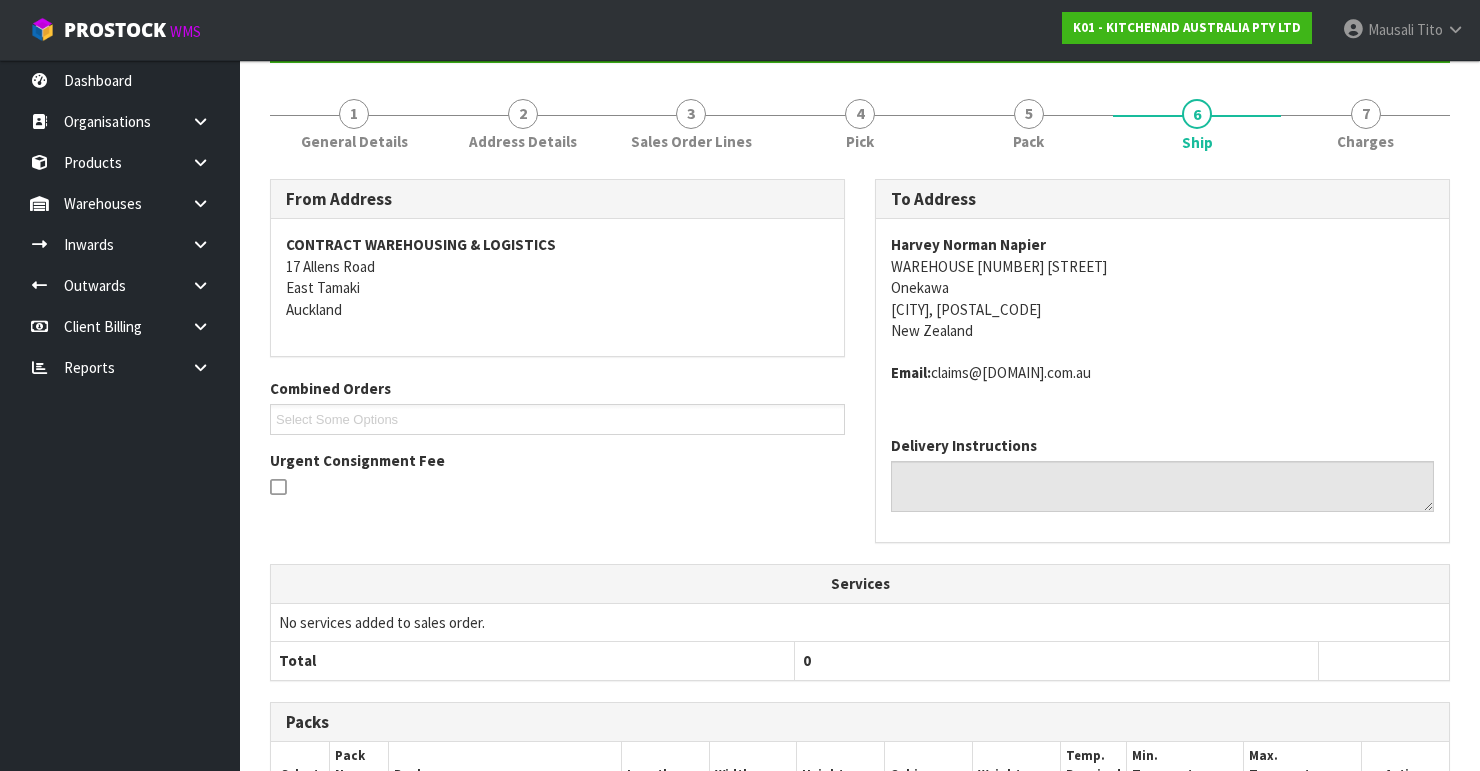 scroll, scrollTop: 0, scrollLeft: 0, axis: both 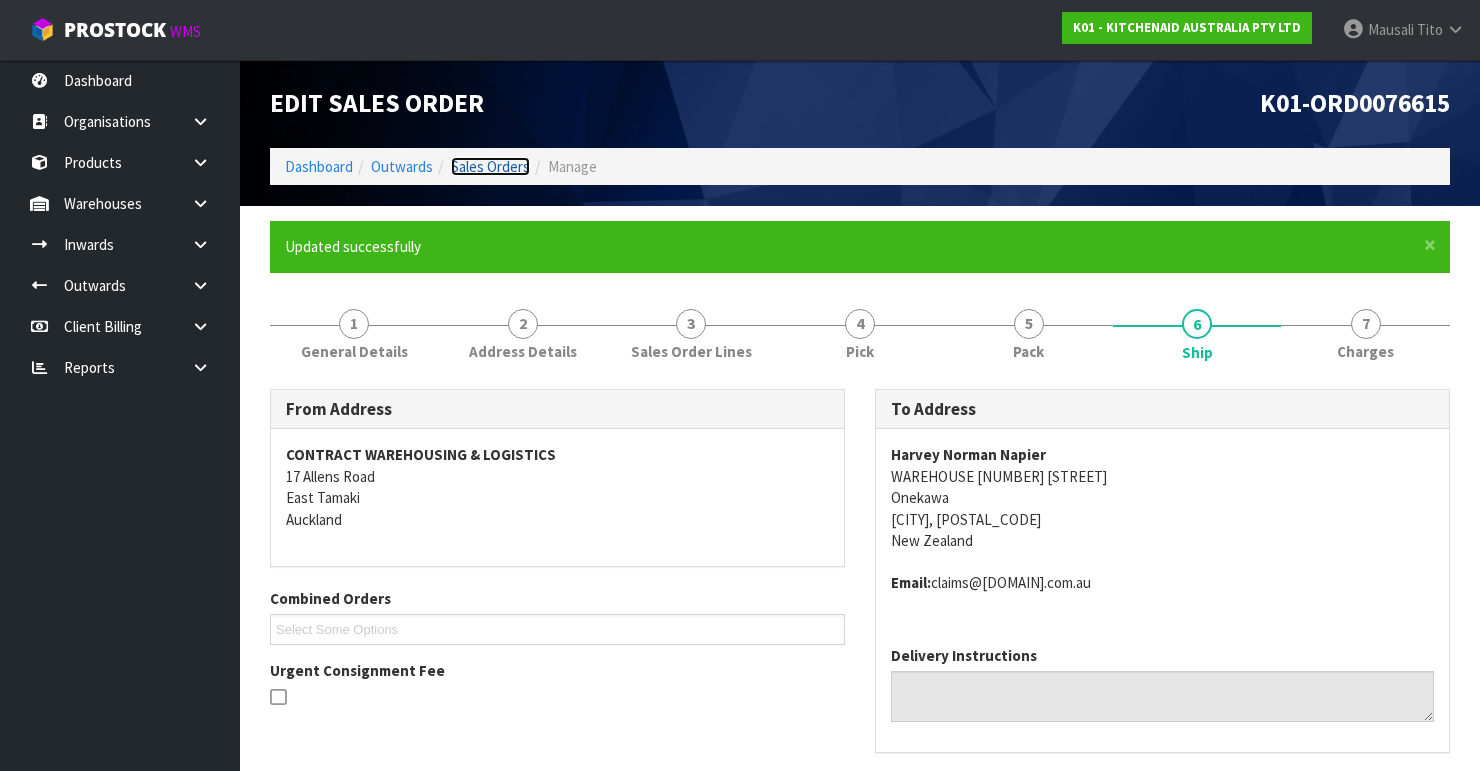 click on "Sales Orders" at bounding box center (490, 166) 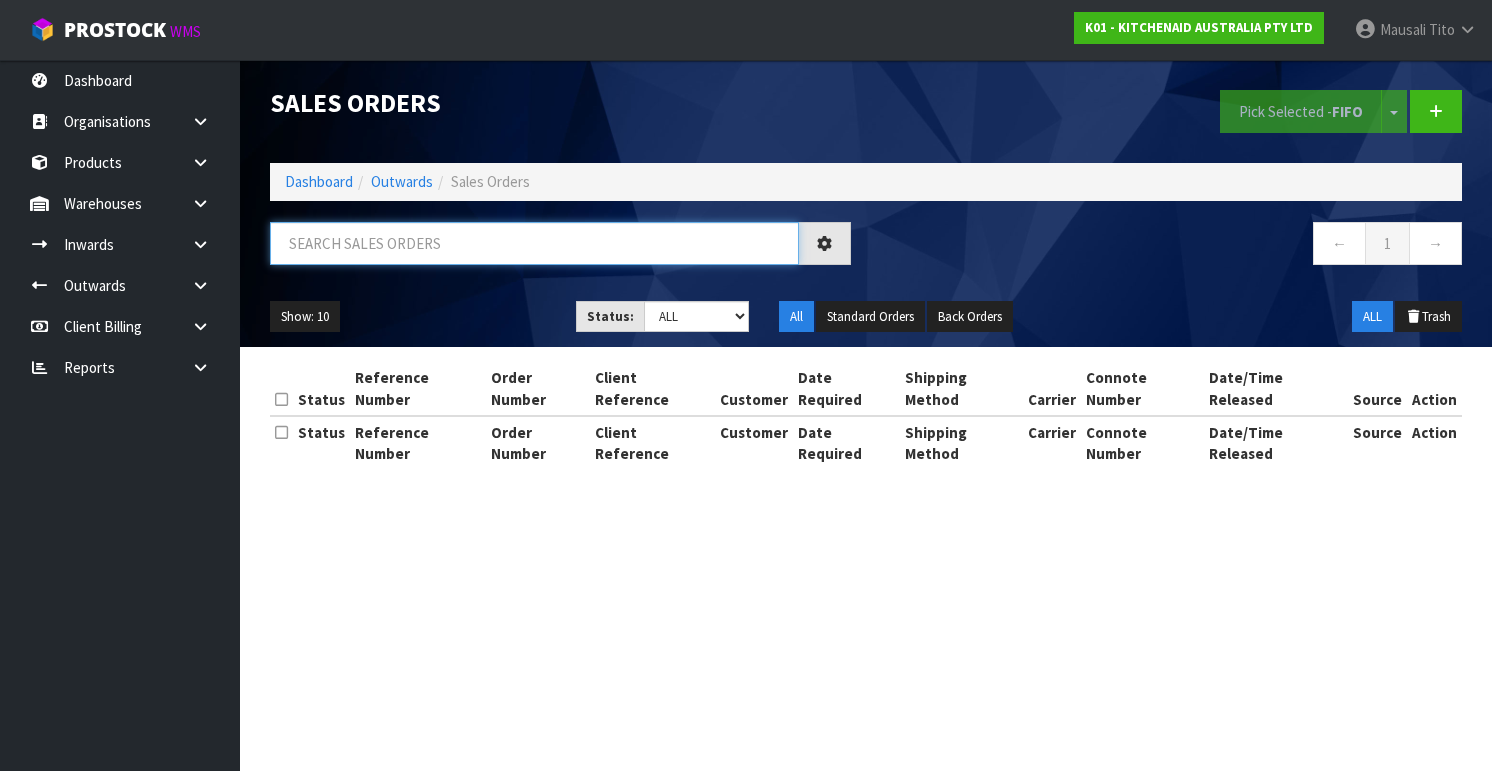click at bounding box center (534, 243) 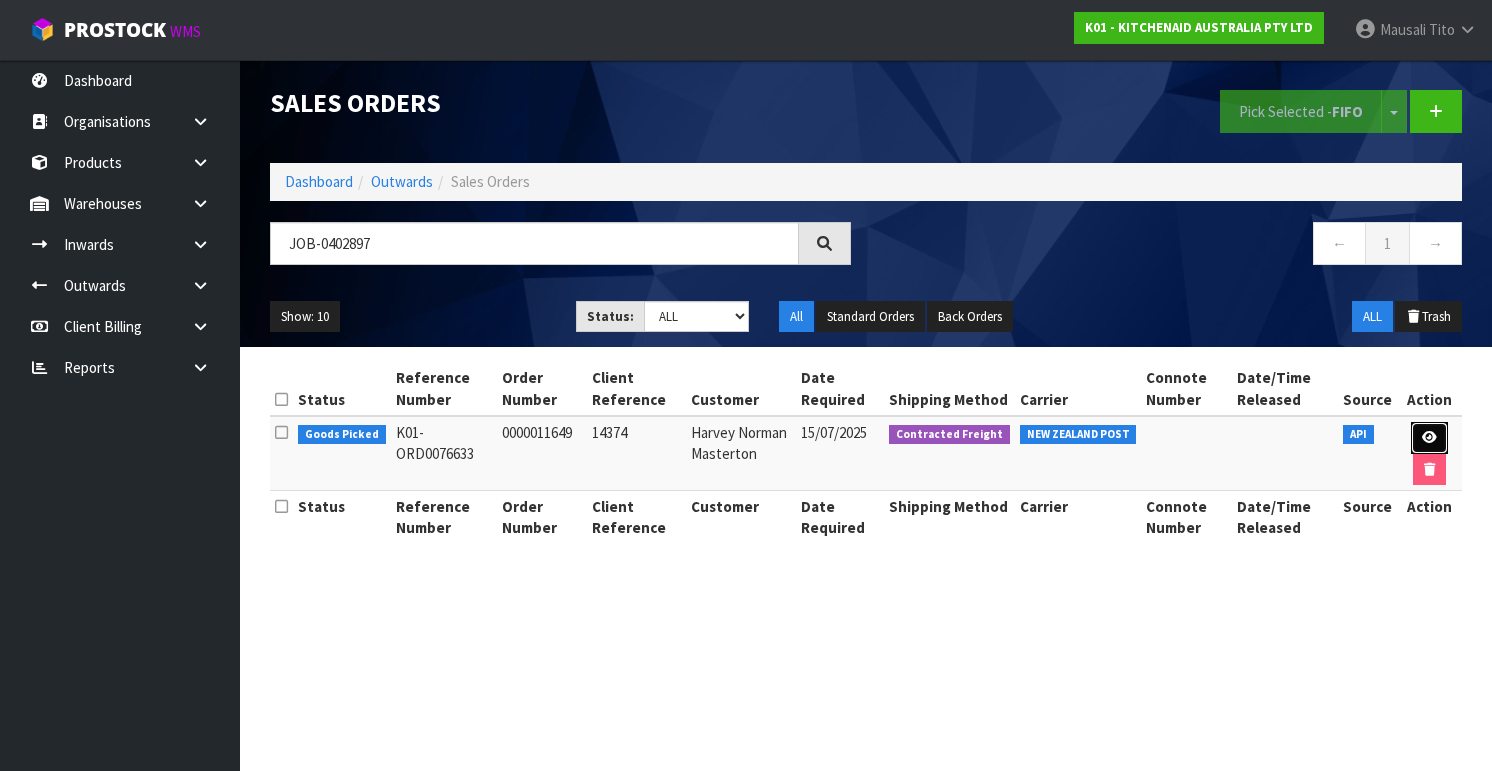 click at bounding box center [1429, 438] 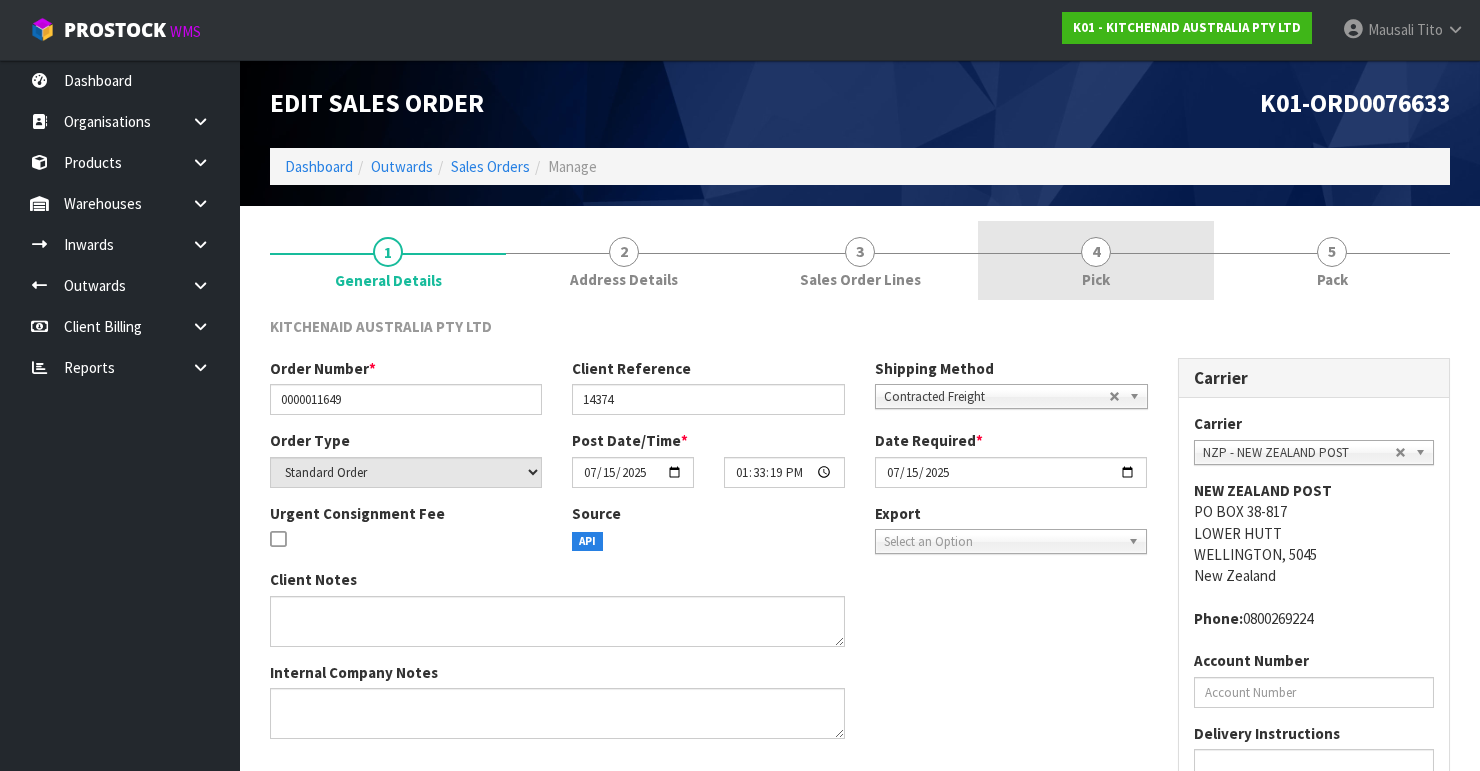 click on "4" at bounding box center [1096, 252] 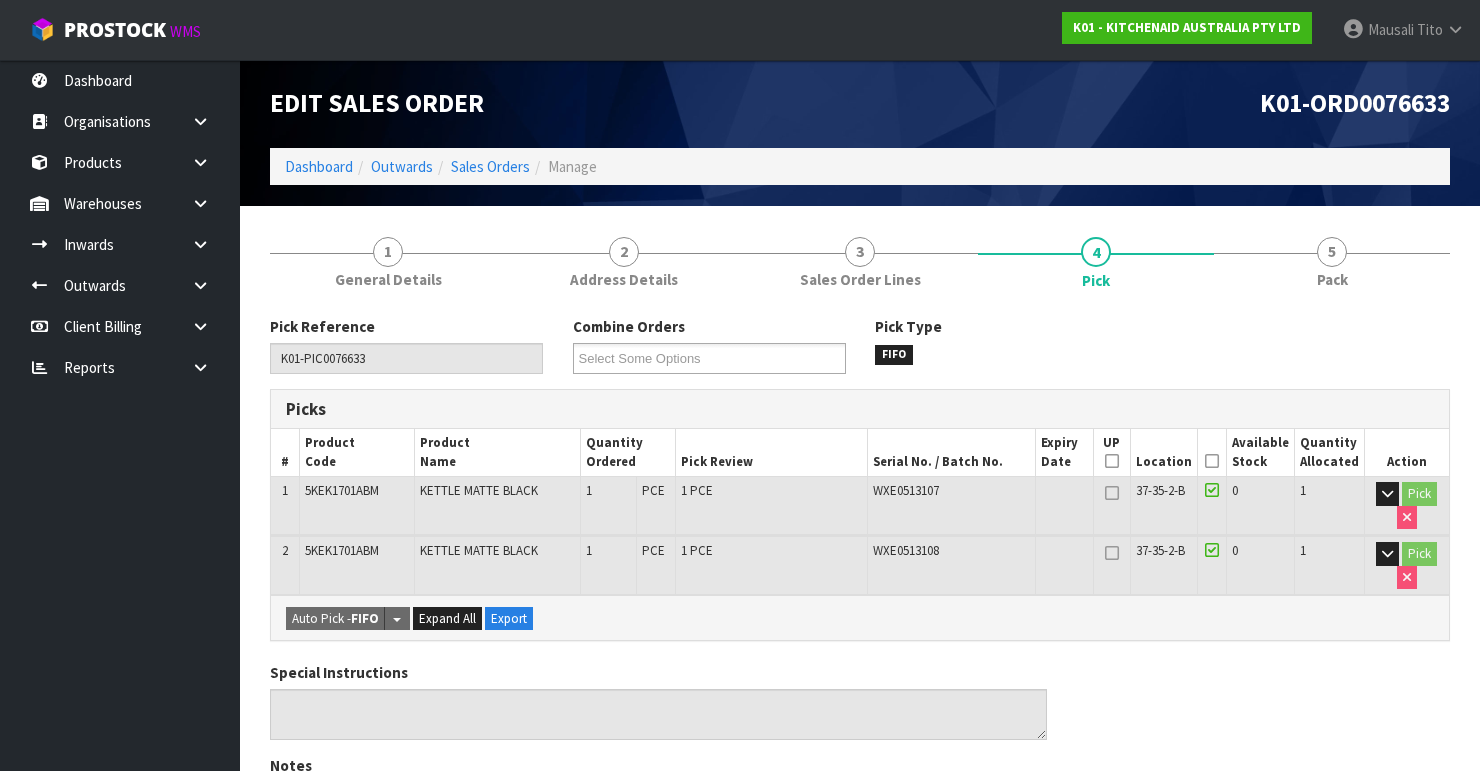 click at bounding box center [1212, 461] 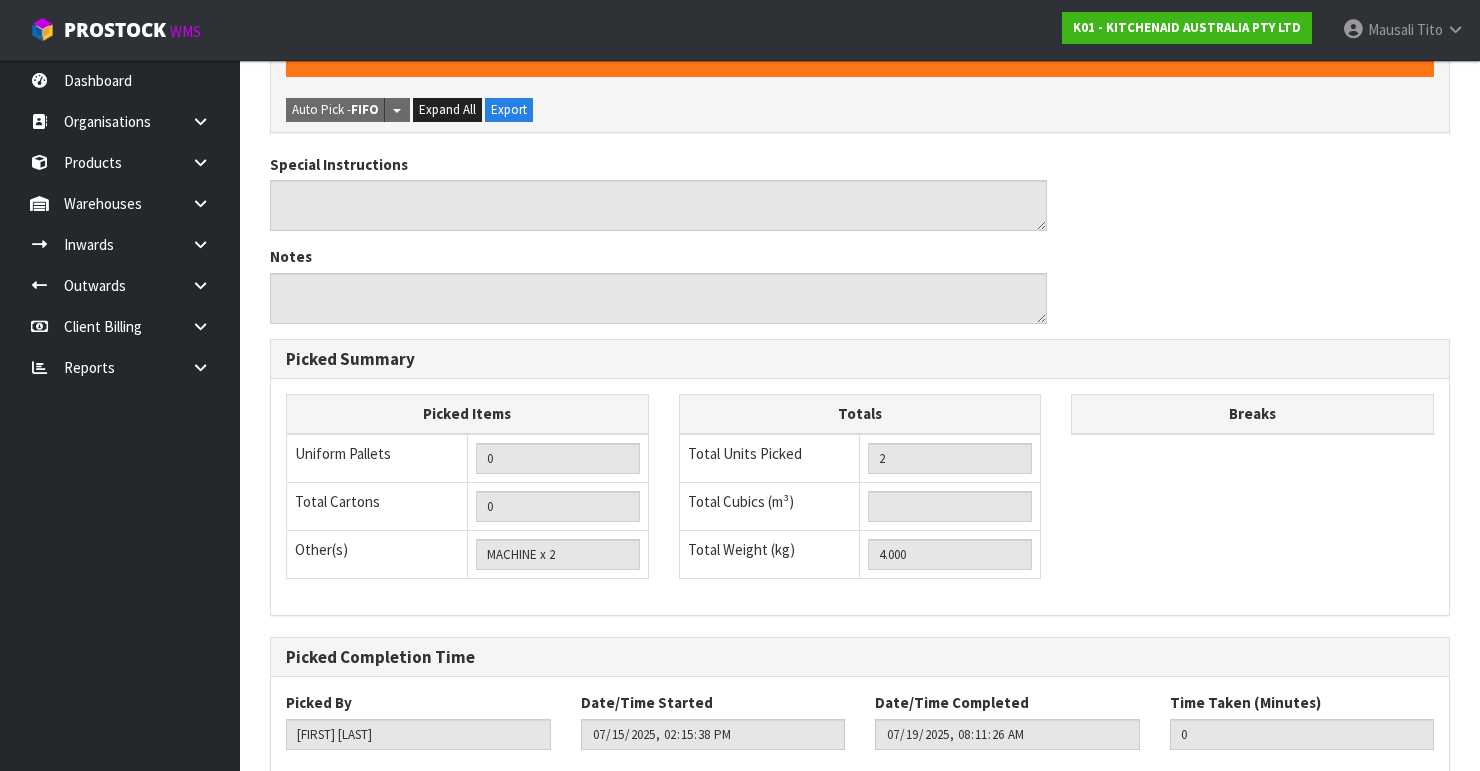 scroll, scrollTop: 692, scrollLeft: 0, axis: vertical 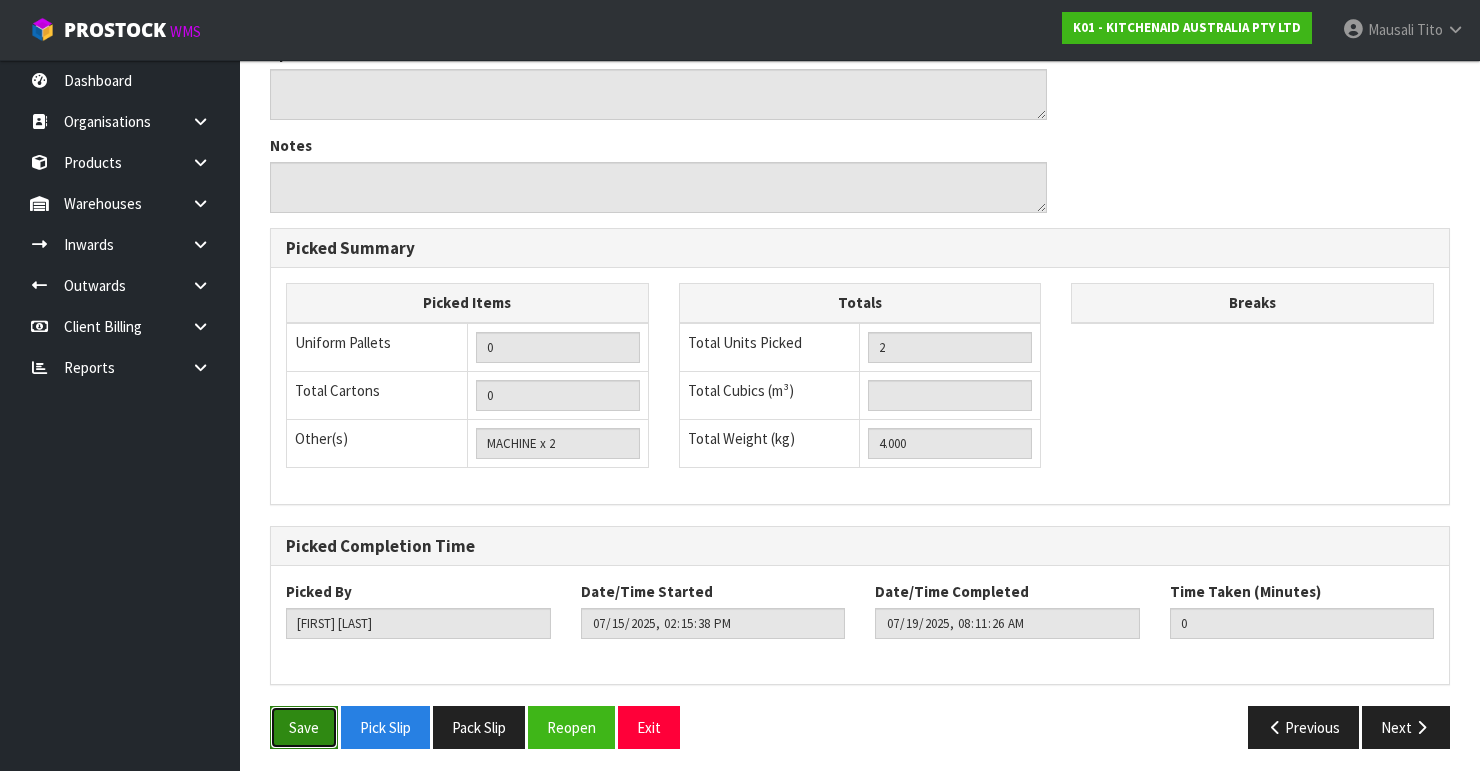 click on "Save" at bounding box center (304, 727) 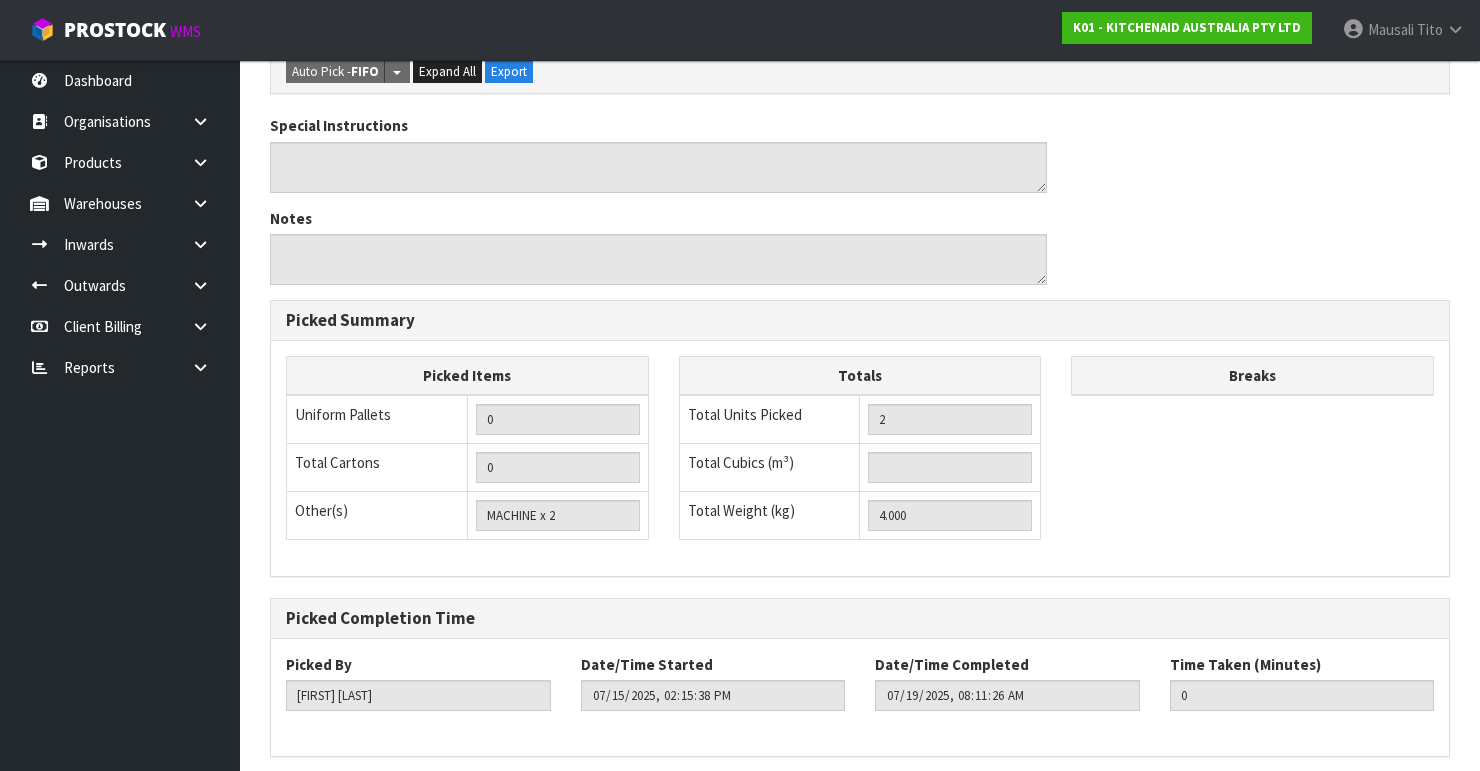 scroll, scrollTop: 0, scrollLeft: 0, axis: both 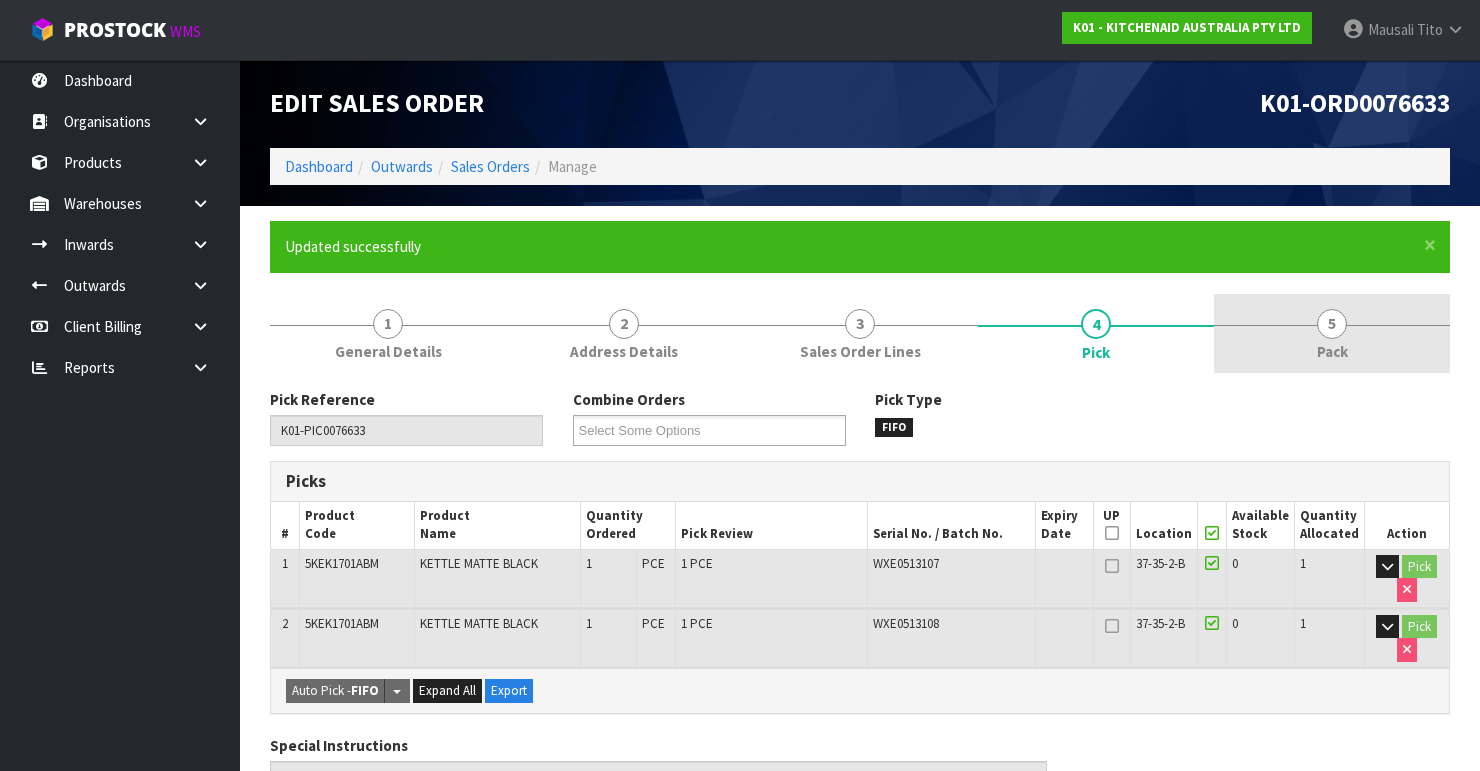 click on "5
Pack" at bounding box center [1332, 333] 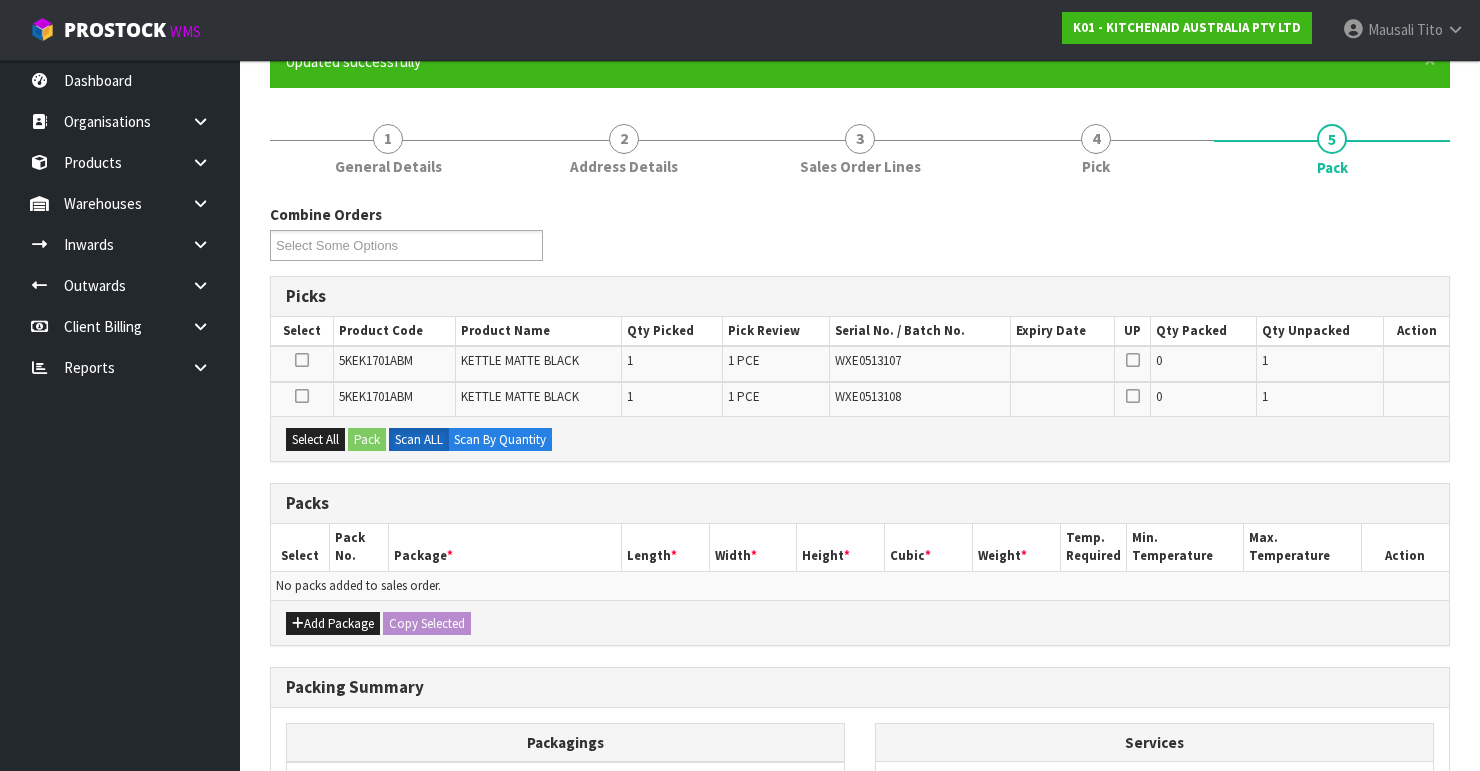 scroll, scrollTop: 320, scrollLeft: 0, axis: vertical 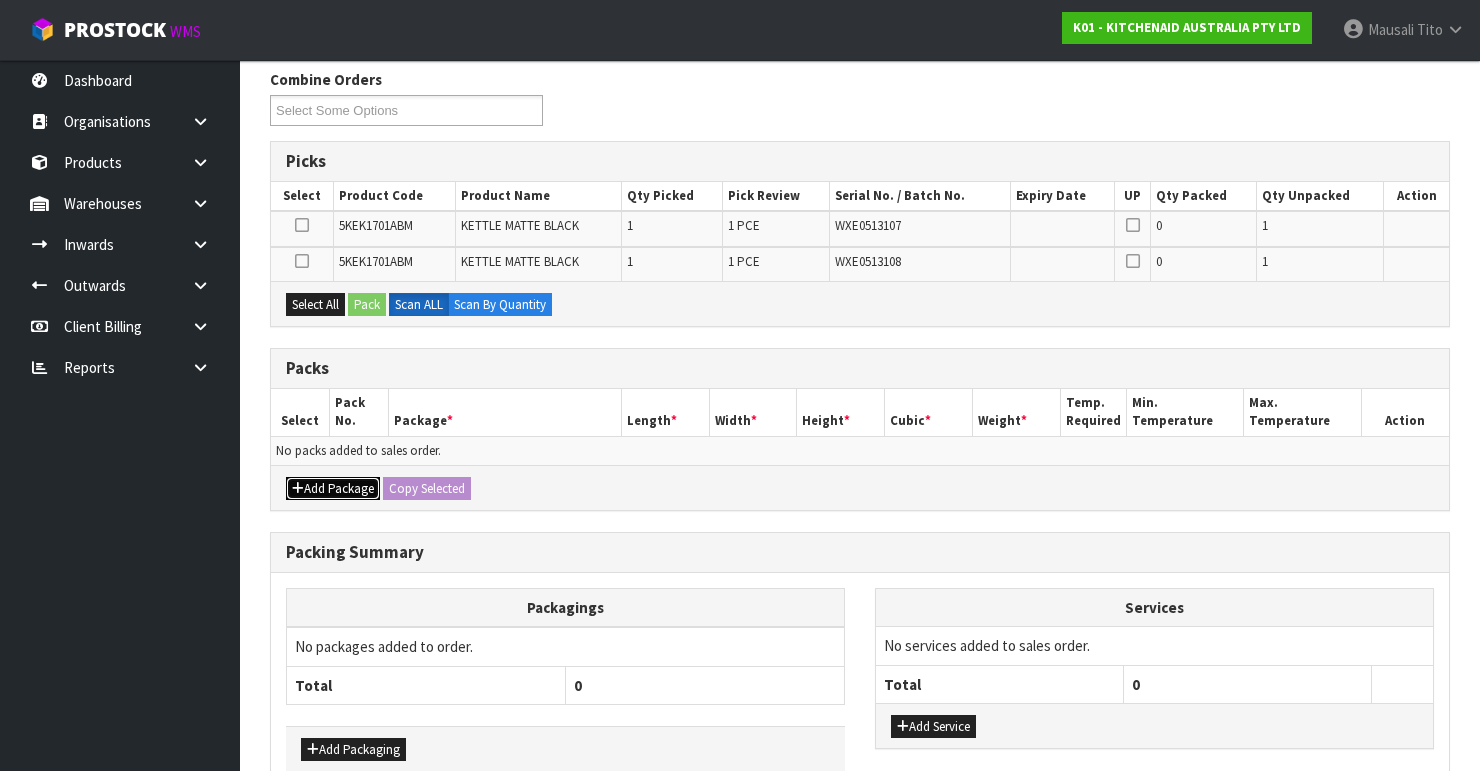 click on "Add Package" at bounding box center (333, 489) 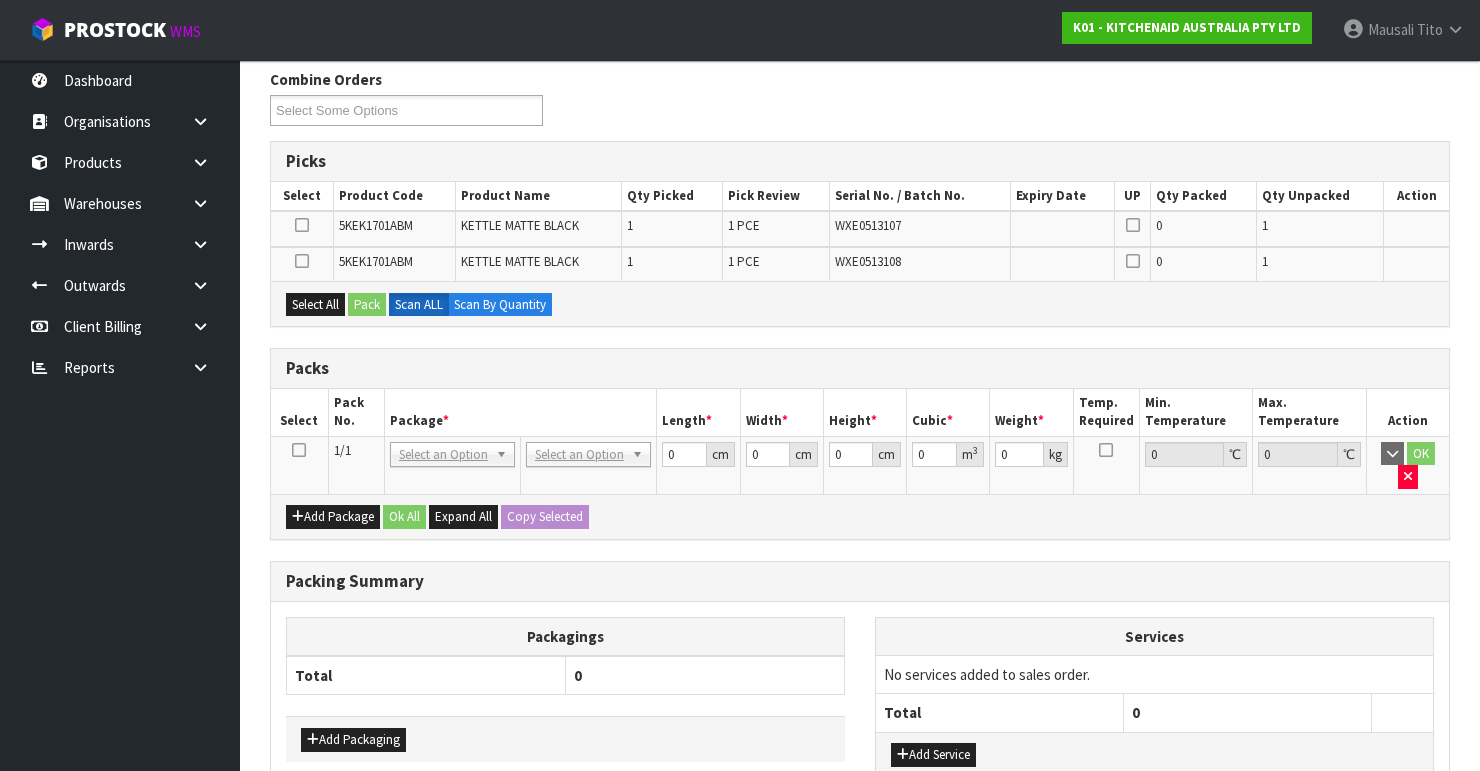 click at bounding box center (299, 450) 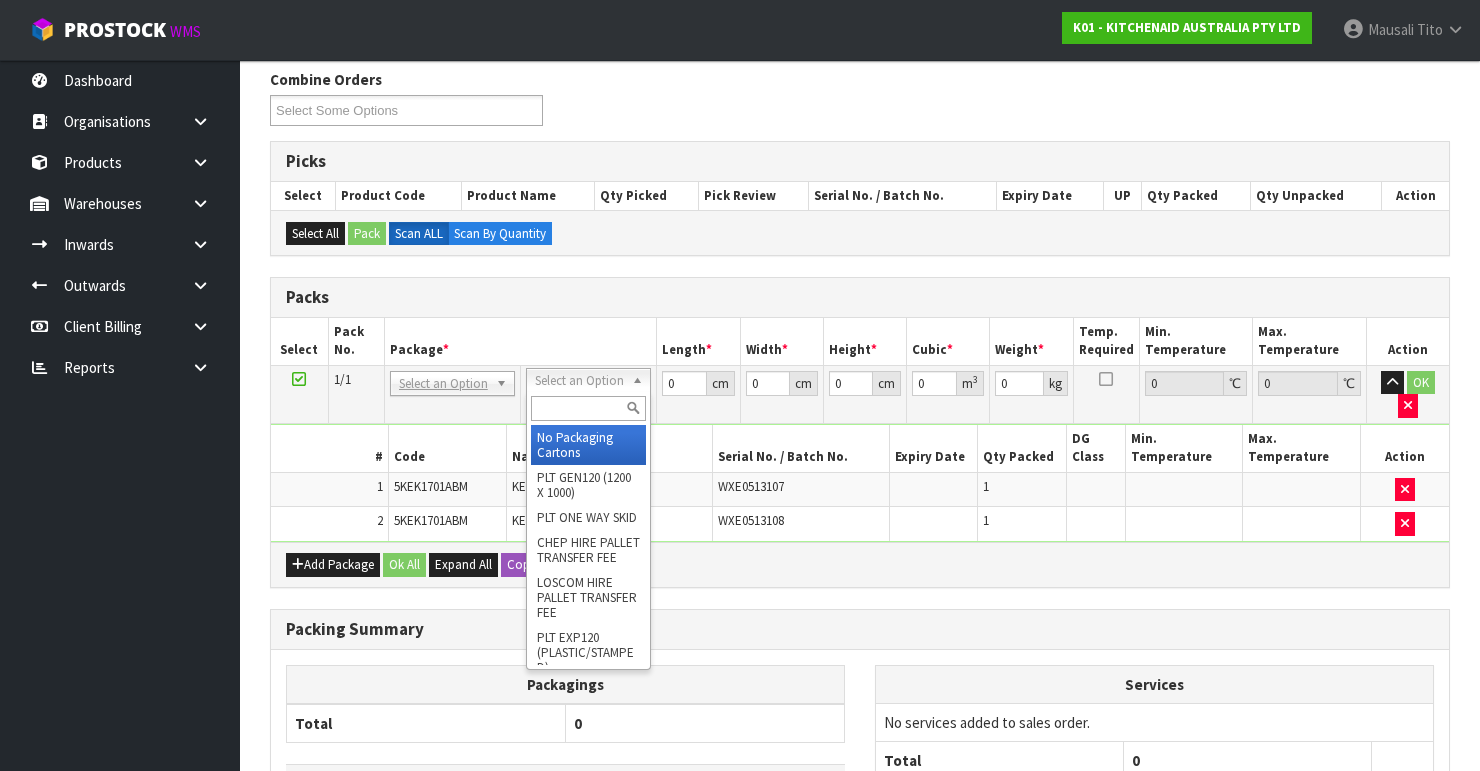 drag, startPoint x: 587, startPoint y: 376, endPoint x: 576, endPoint y: 427, distance: 52.17279 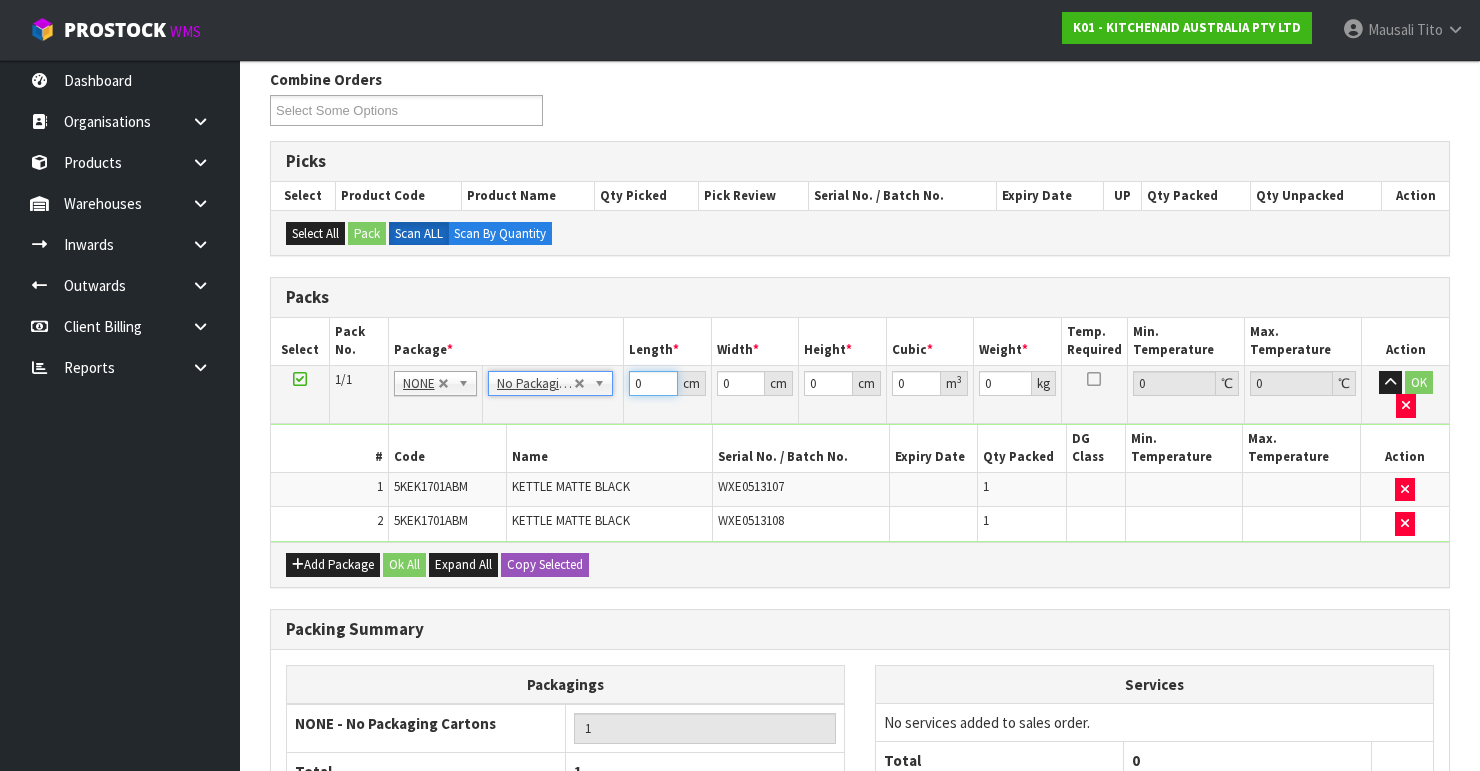 drag, startPoint x: 648, startPoint y: 381, endPoint x: 623, endPoint y: 393, distance: 27.730848 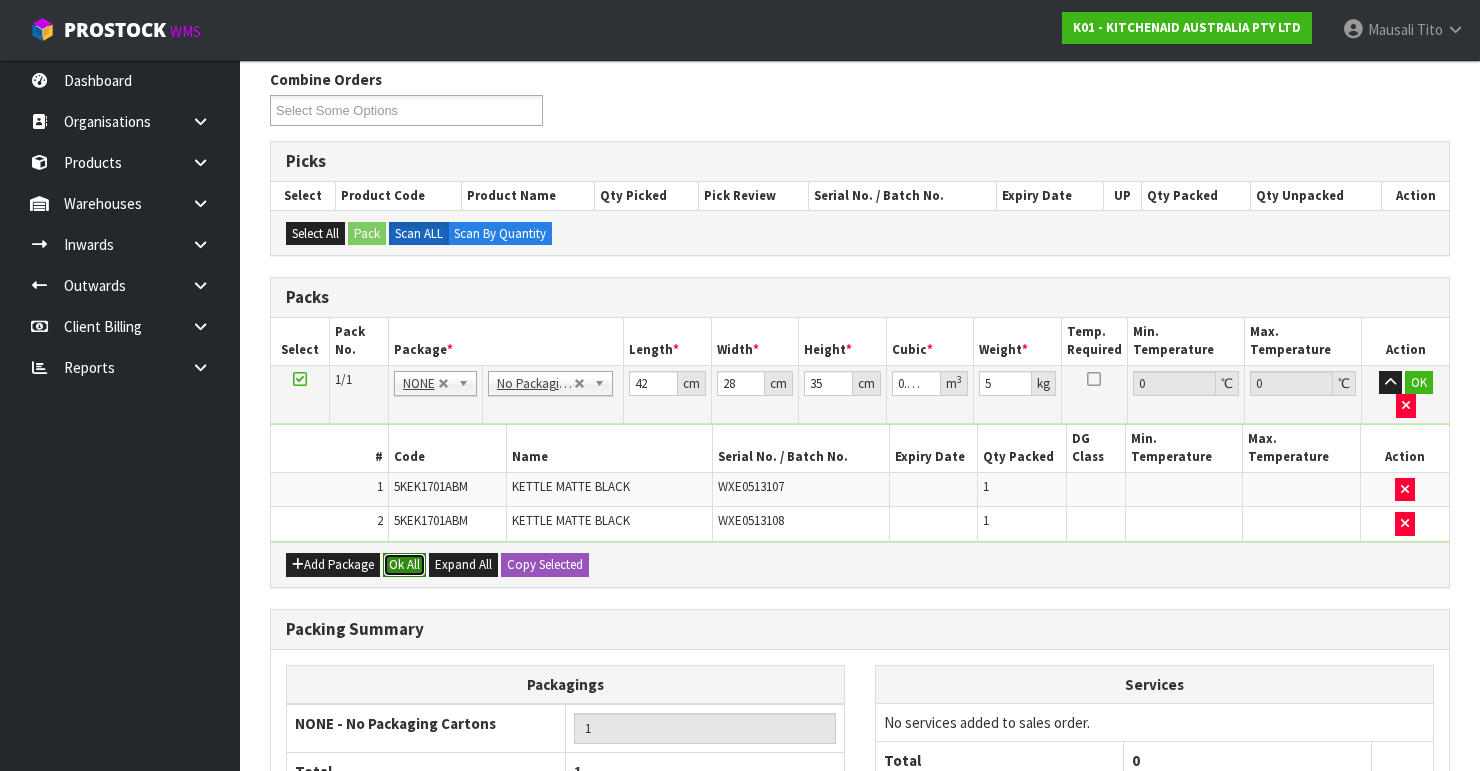 click on "Ok All" at bounding box center (404, 565) 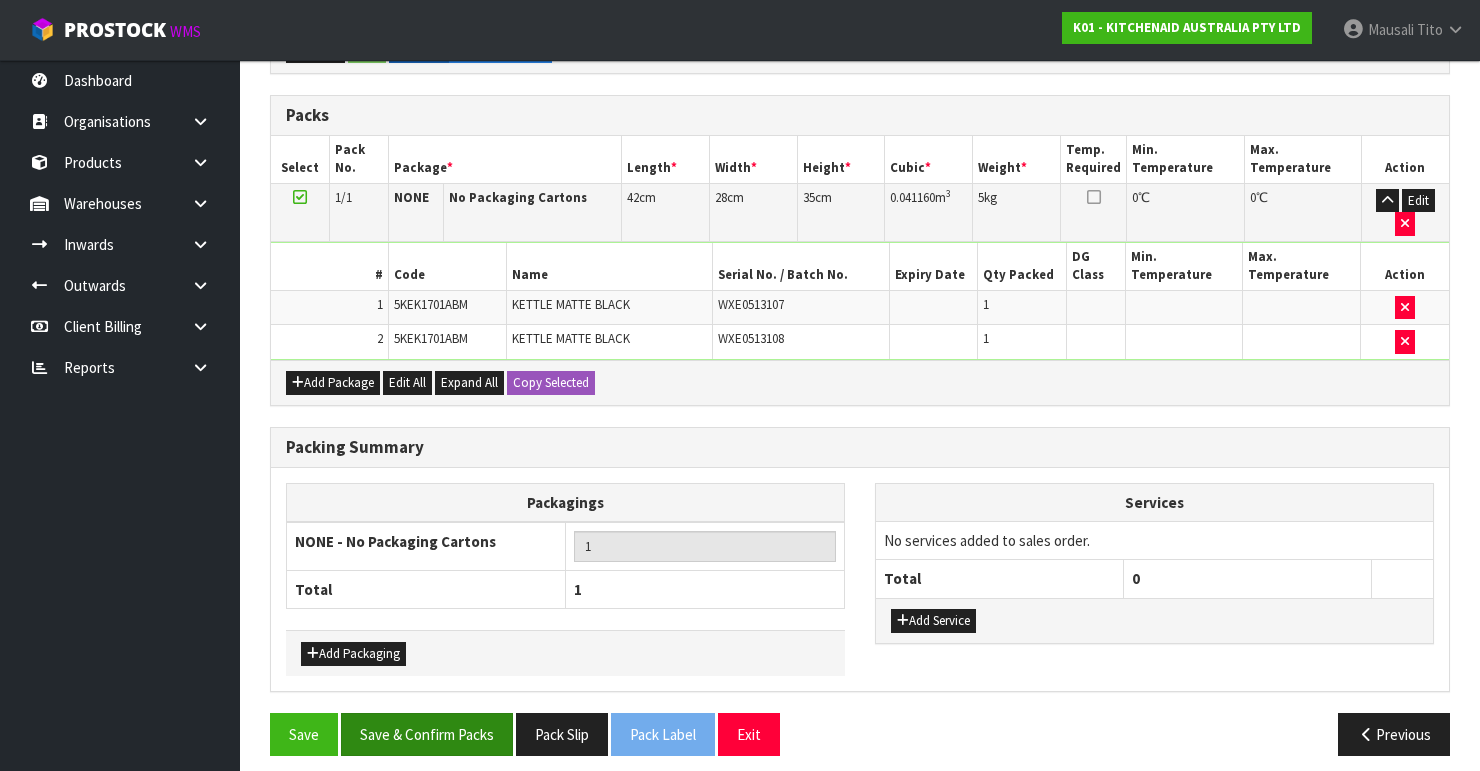scroll, scrollTop: 506, scrollLeft: 0, axis: vertical 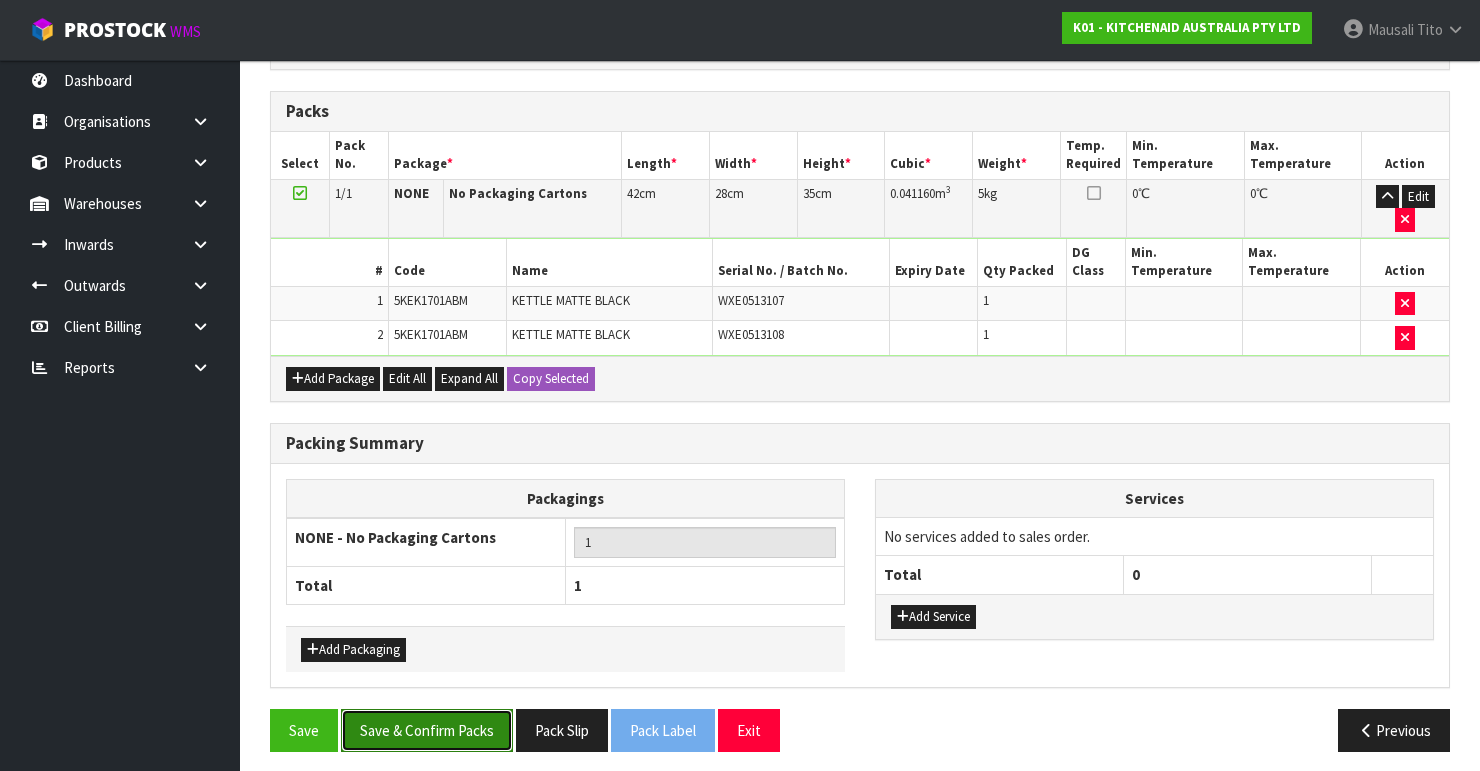 drag, startPoint x: 453, startPoint y: 725, endPoint x: 484, endPoint y: 710, distance: 34.43835 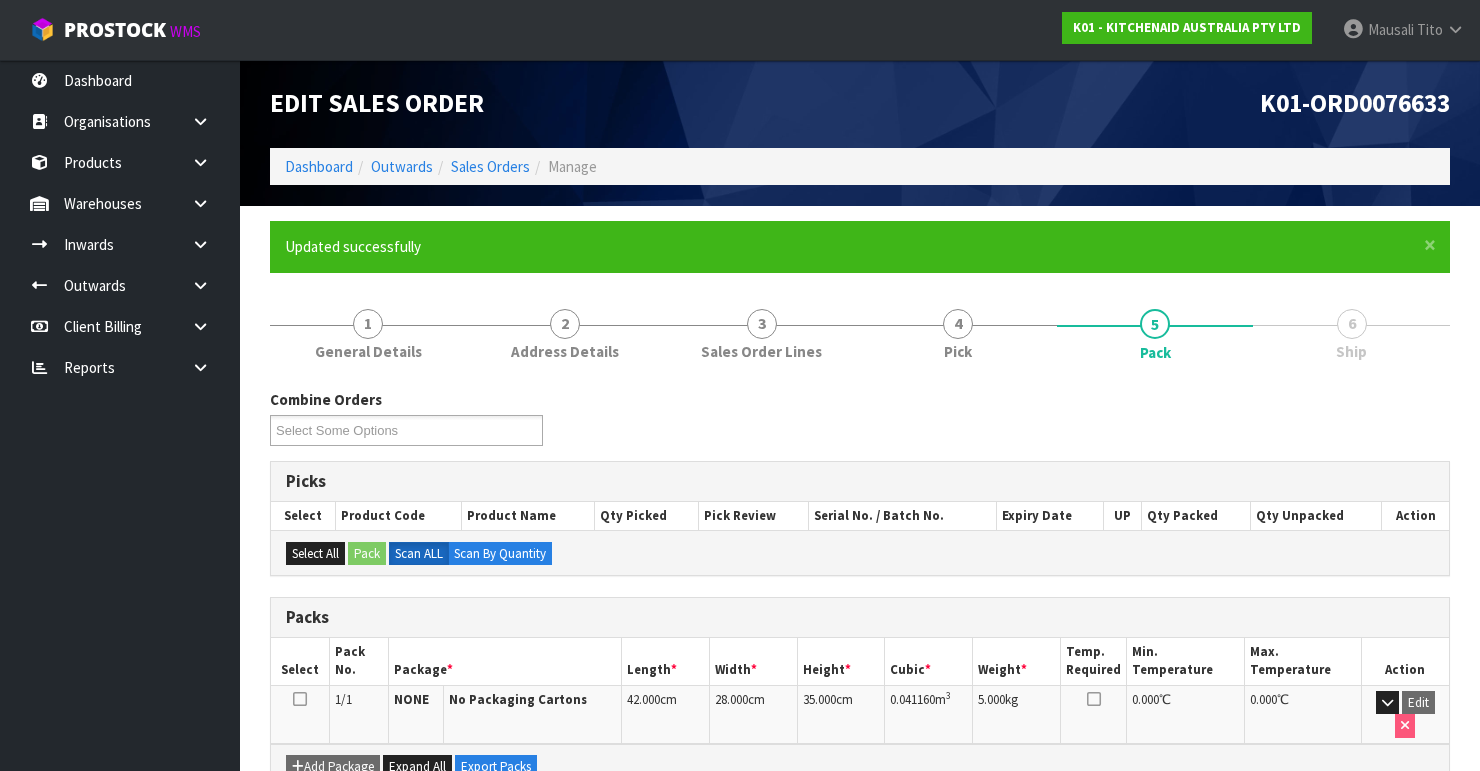 scroll, scrollTop: 346, scrollLeft: 0, axis: vertical 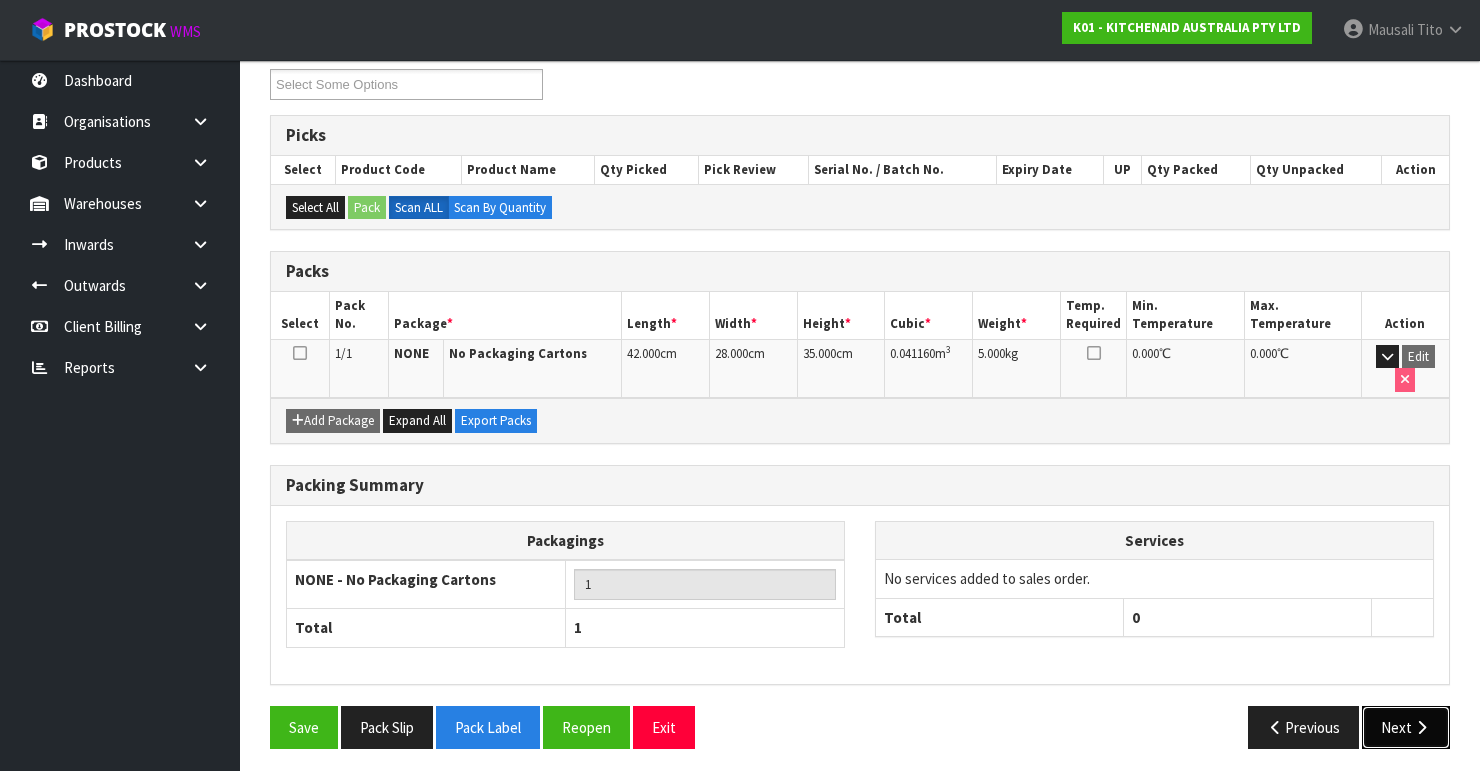 click on "Next" at bounding box center (1406, 727) 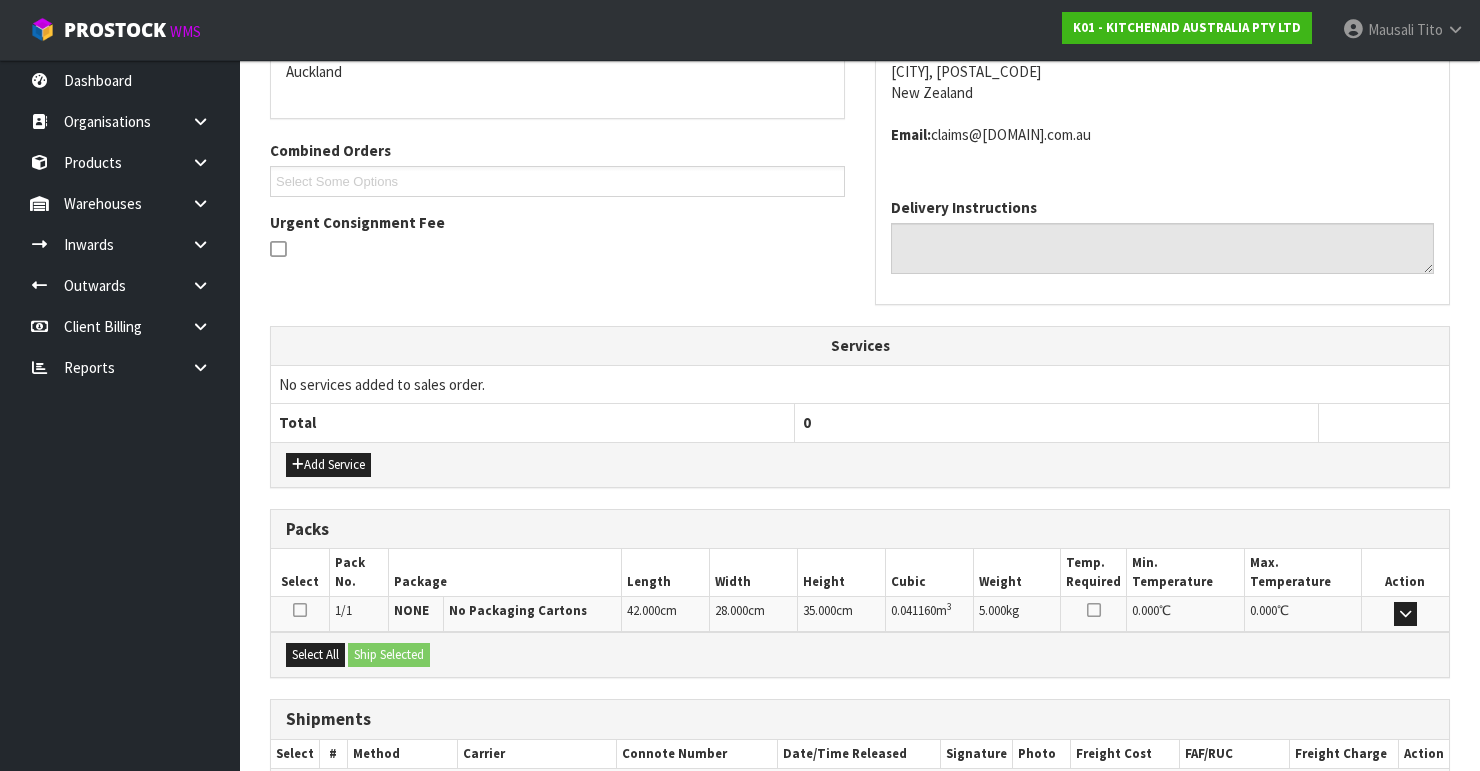 scroll, scrollTop: 562, scrollLeft: 0, axis: vertical 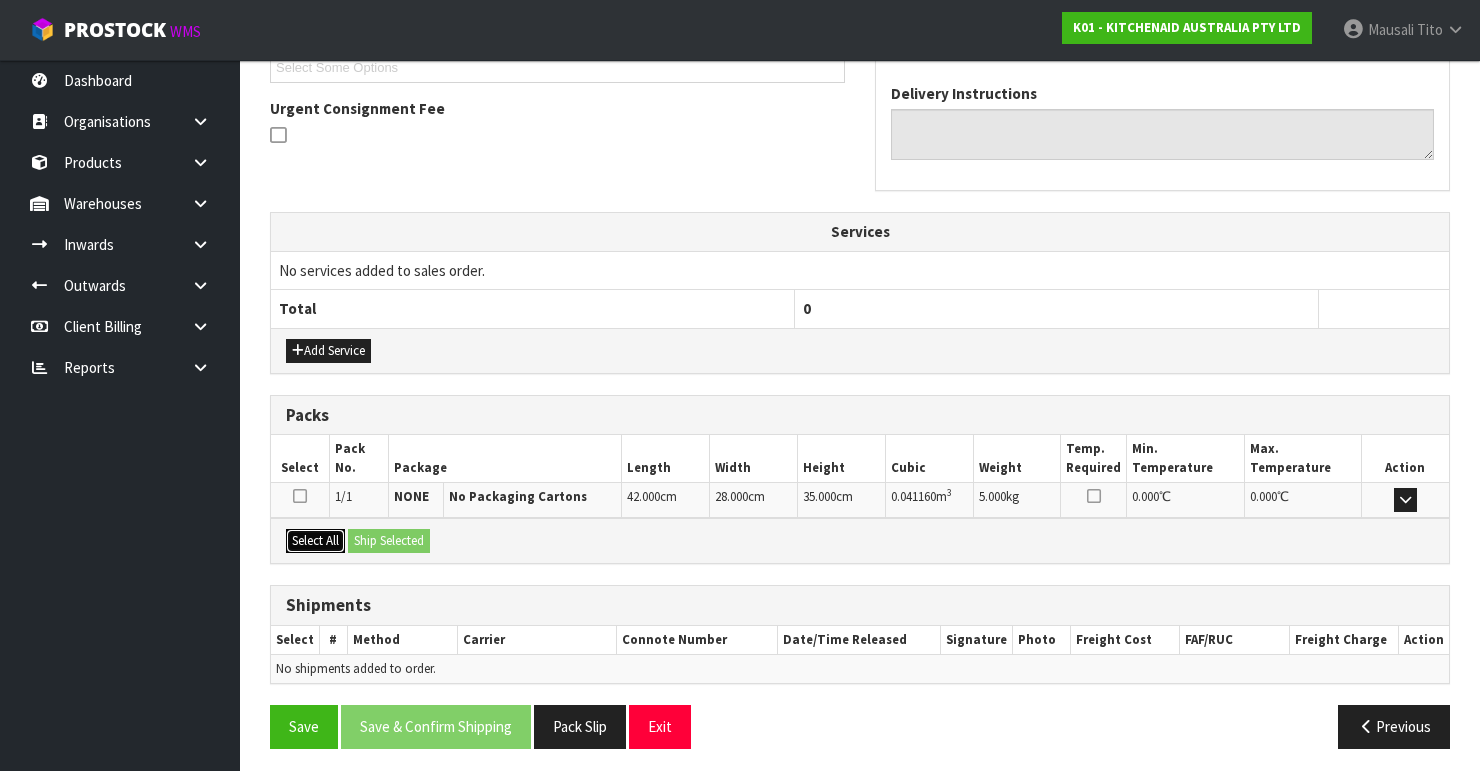click on "Select All" at bounding box center [315, 541] 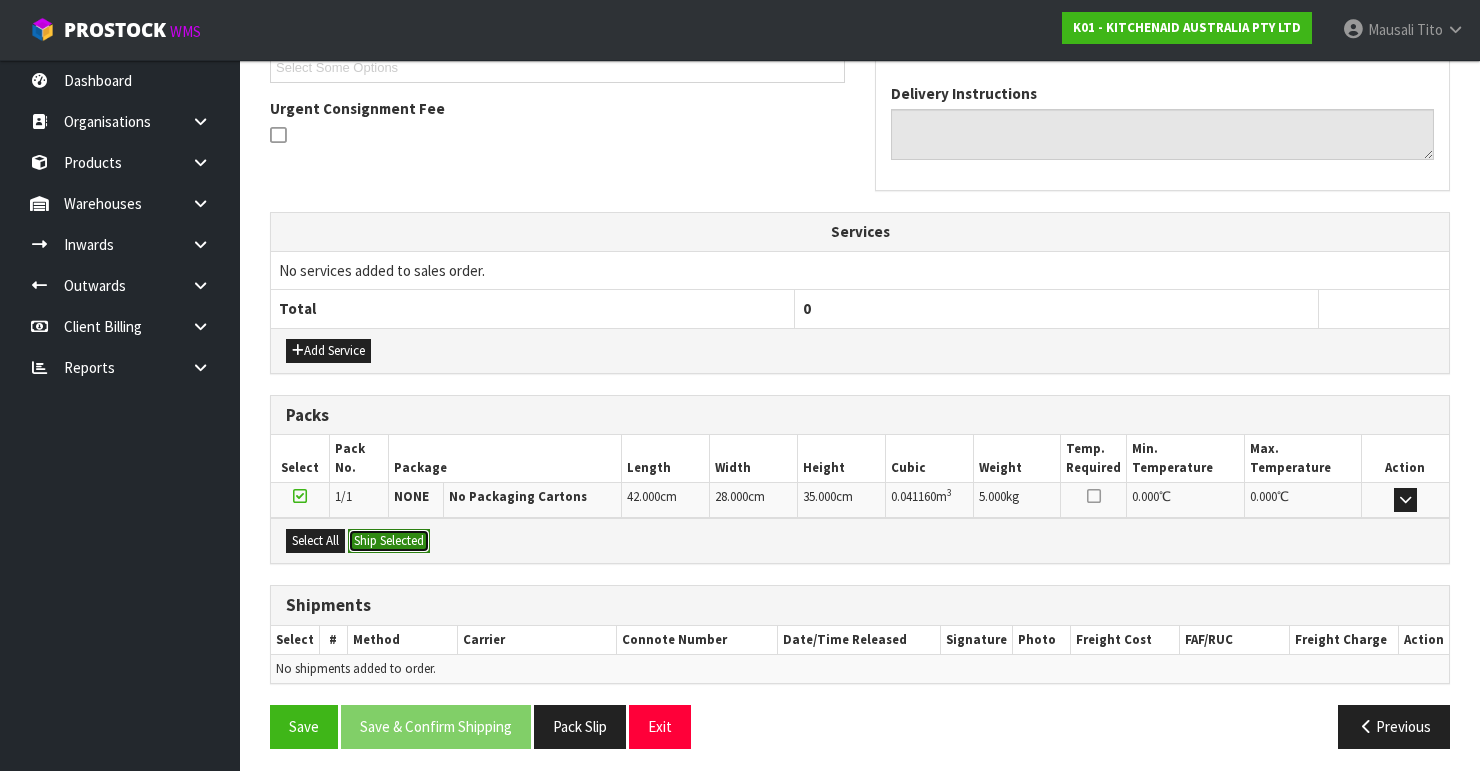 click on "Ship Selected" at bounding box center [389, 541] 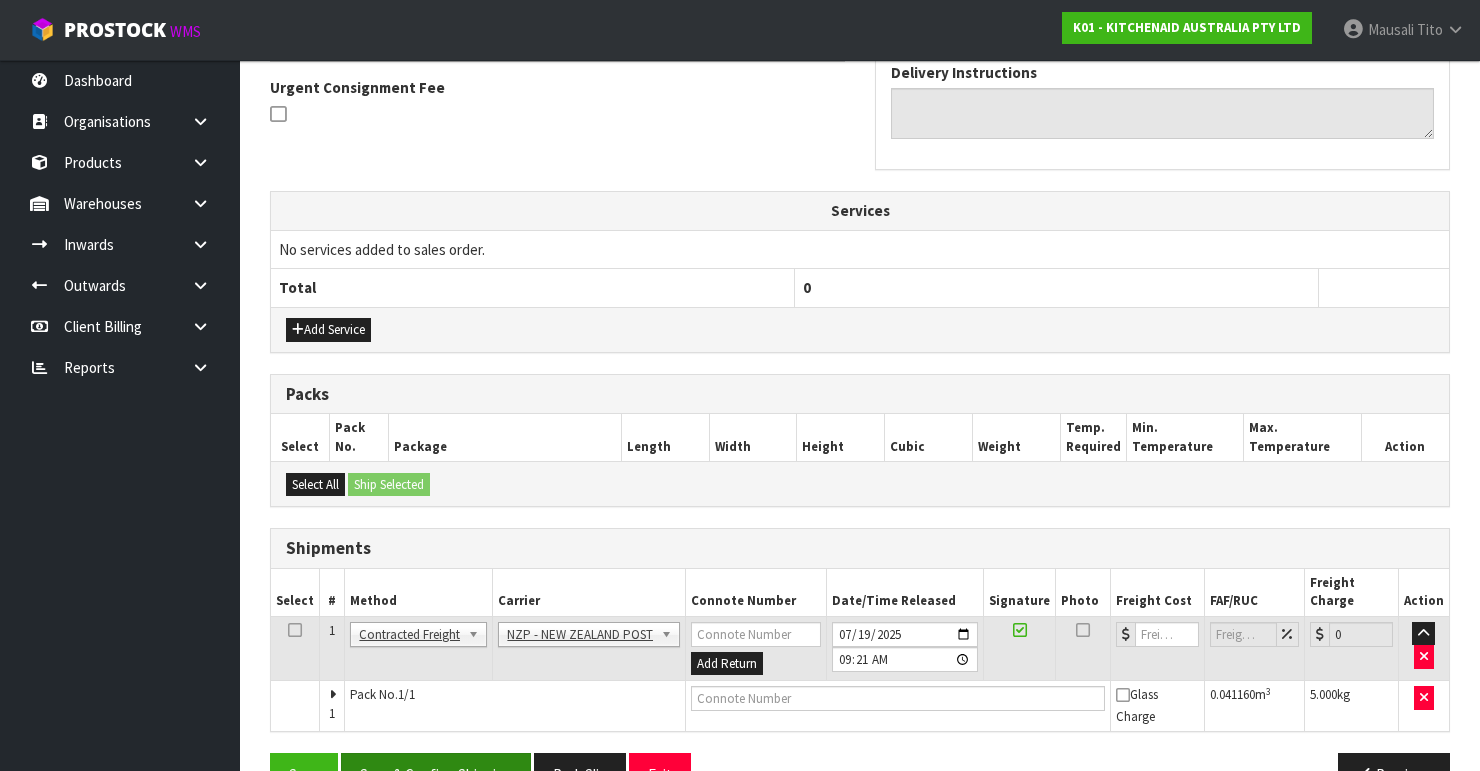scroll, scrollTop: 613, scrollLeft: 0, axis: vertical 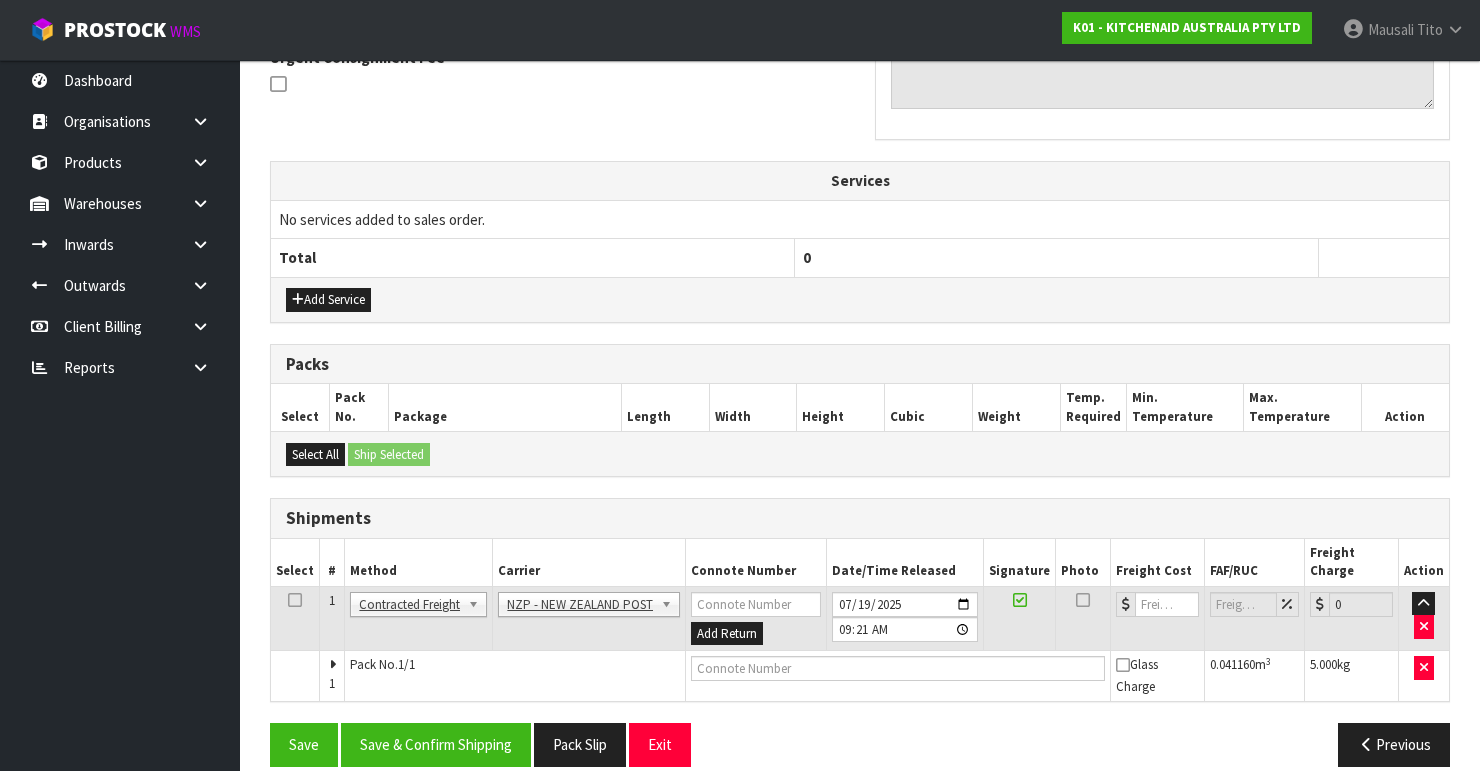 click on "From Address
CONTRACT WAREHOUSING & LOGISTICS [NUMBER] [STREET] [CITY]
Combined Orders
[NUMBER] [NUMBER] [NUMBER] [NUMBER] [NUMBER] [NUMBER] [NUMBER] [NUMBER] [NUMBER] [NUMBER] [NUMBER] [NUMBER] [NUMBER] [NUMBER] [NUMBER] [NUMBER] [NUMBER] [NUMBER] [NUMBER] [NUMBER] [NUMBER] [NUMBER] [NUMBER] [NUMBER] [NUMBER] [NUMBER] [NUMBER] [NUMBER] [NUMBER] [NUMBER] [NUMBER] [NUMBER] [NUMBER] [NUMBER] [NUMBER] [NUMBER] [NUMBER] [NUMBER] [NUMBER] [NUMBER] [NUMBER] [NUMBER] [NUMBER] [NUMBER] [NUMBER] [NUMBER] [NUMBER] [NUMBER] [NUMBER] [NUMBER] [NUMBER] [NUMBER]" at bounding box center (860, 279) 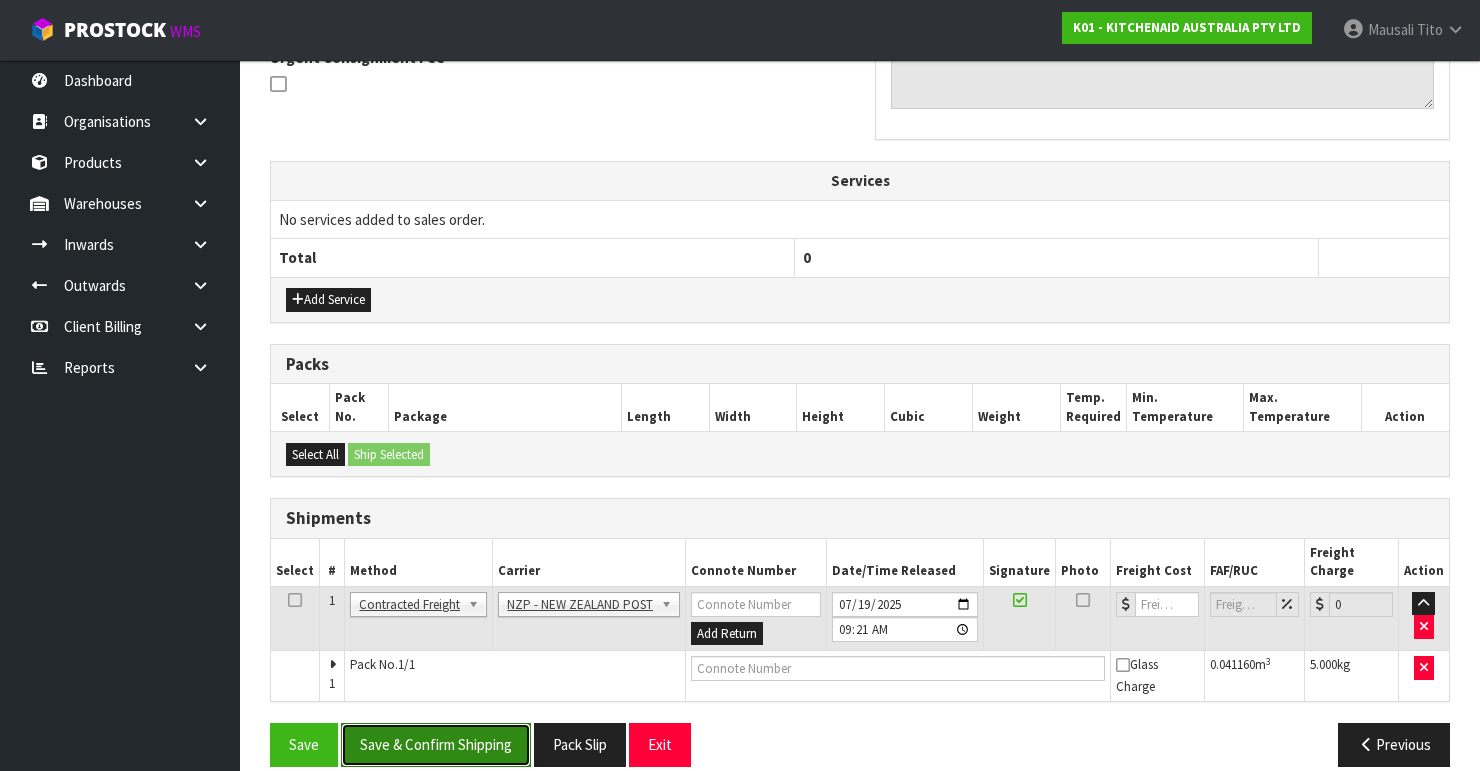click on "Save & Confirm Shipping" at bounding box center [436, 744] 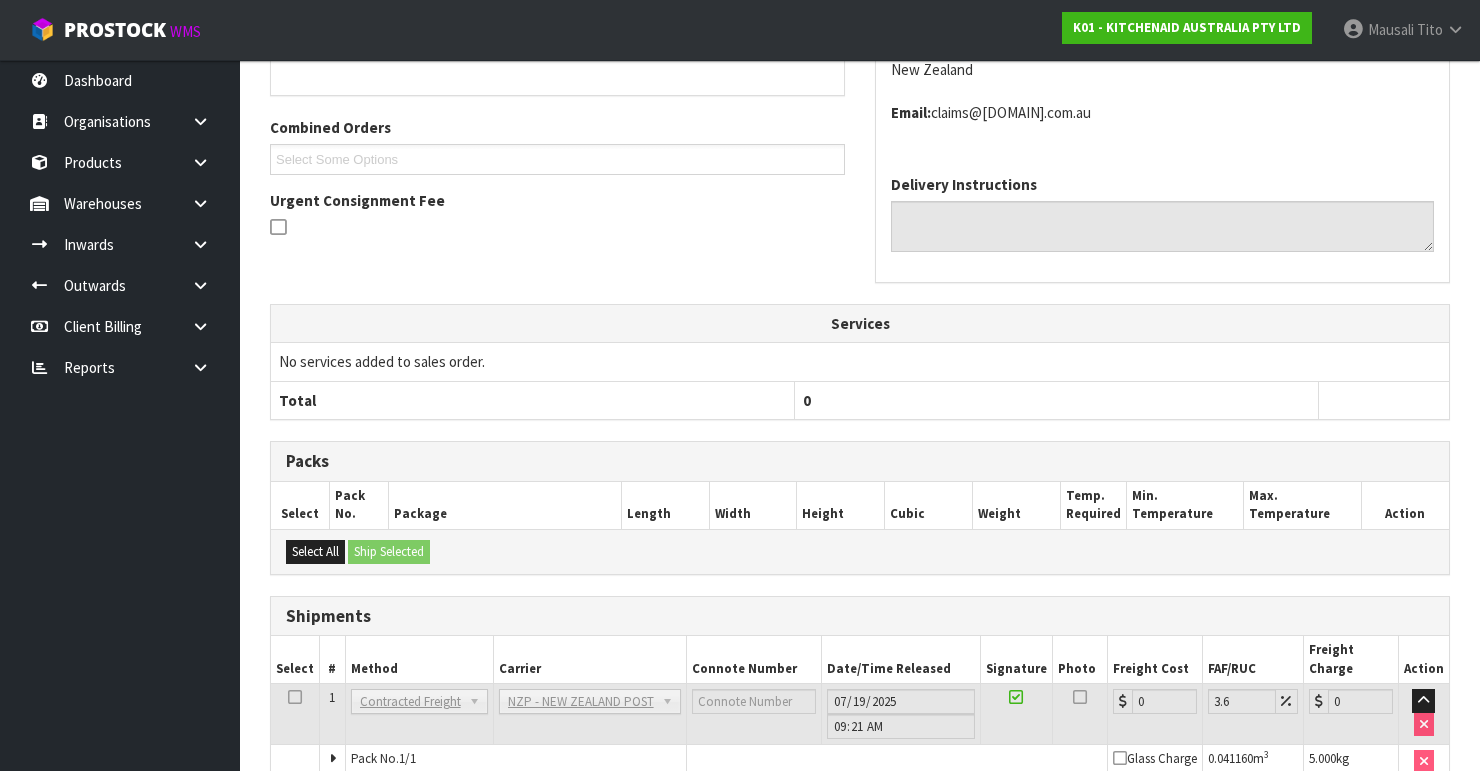 scroll, scrollTop: 584, scrollLeft: 0, axis: vertical 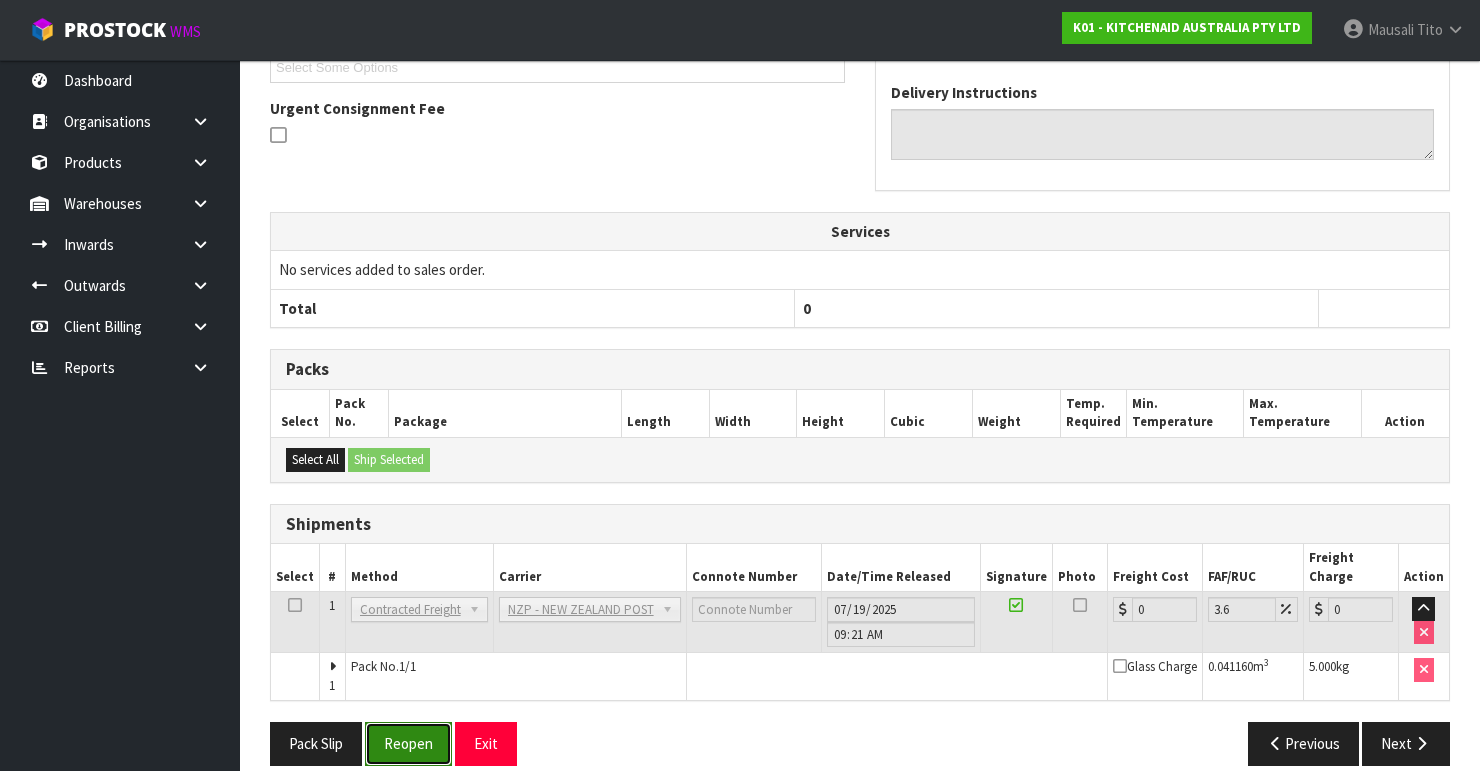 click on "Reopen" at bounding box center (408, 743) 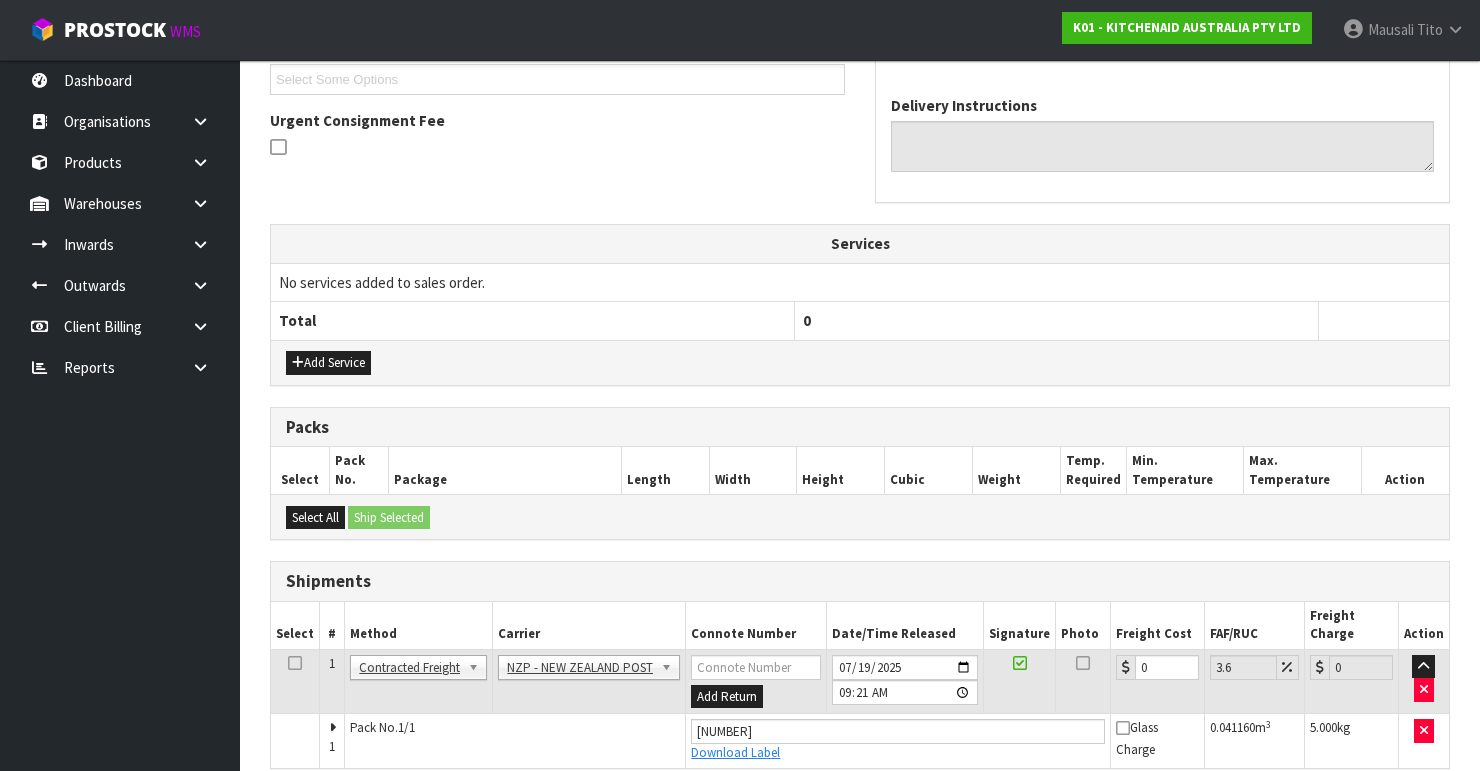 scroll, scrollTop: 616, scrollLeft: 0, axis: vertical 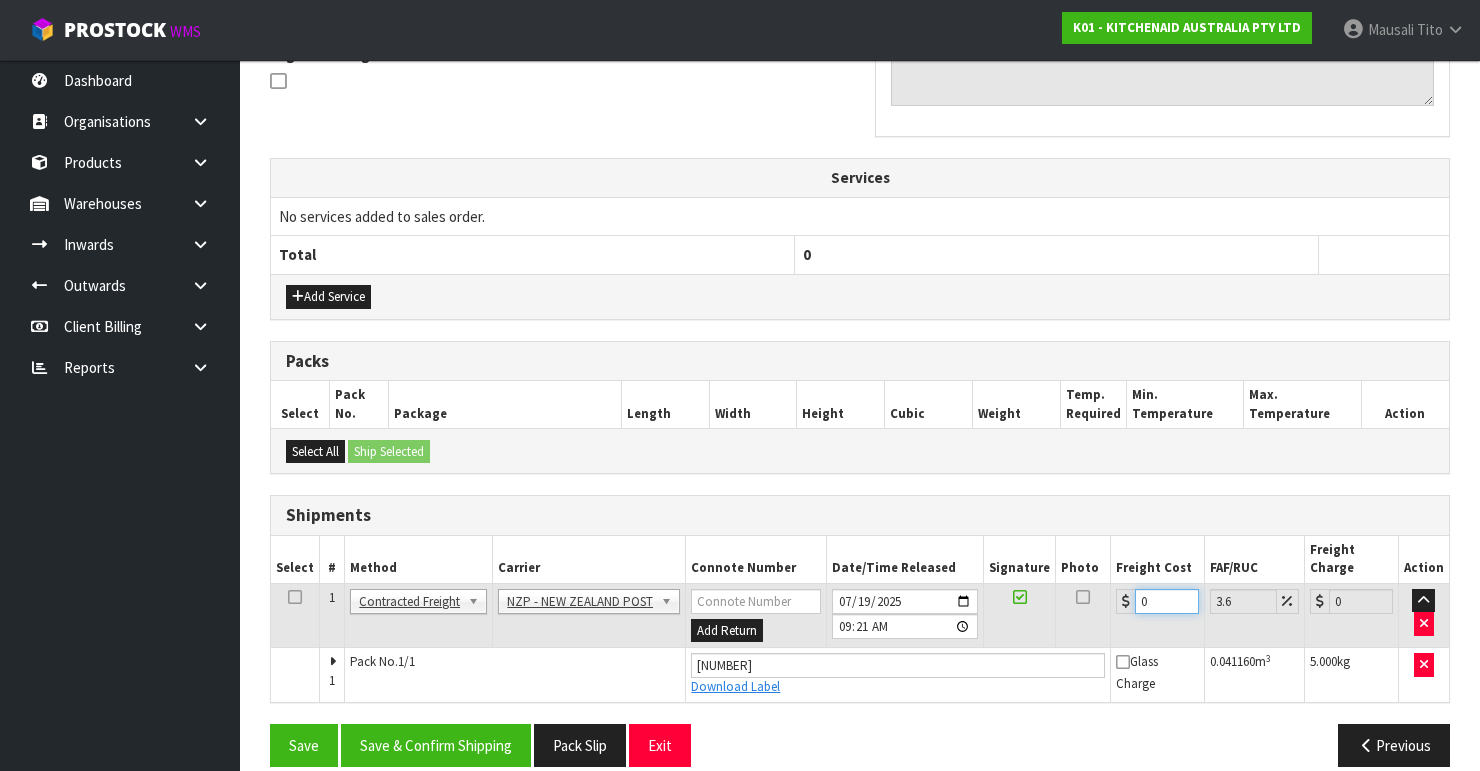 drag, startPoint x: 1156, startPoint y: 570, endPoint x: 1127, endPoint y: 580, distance: 30.675724 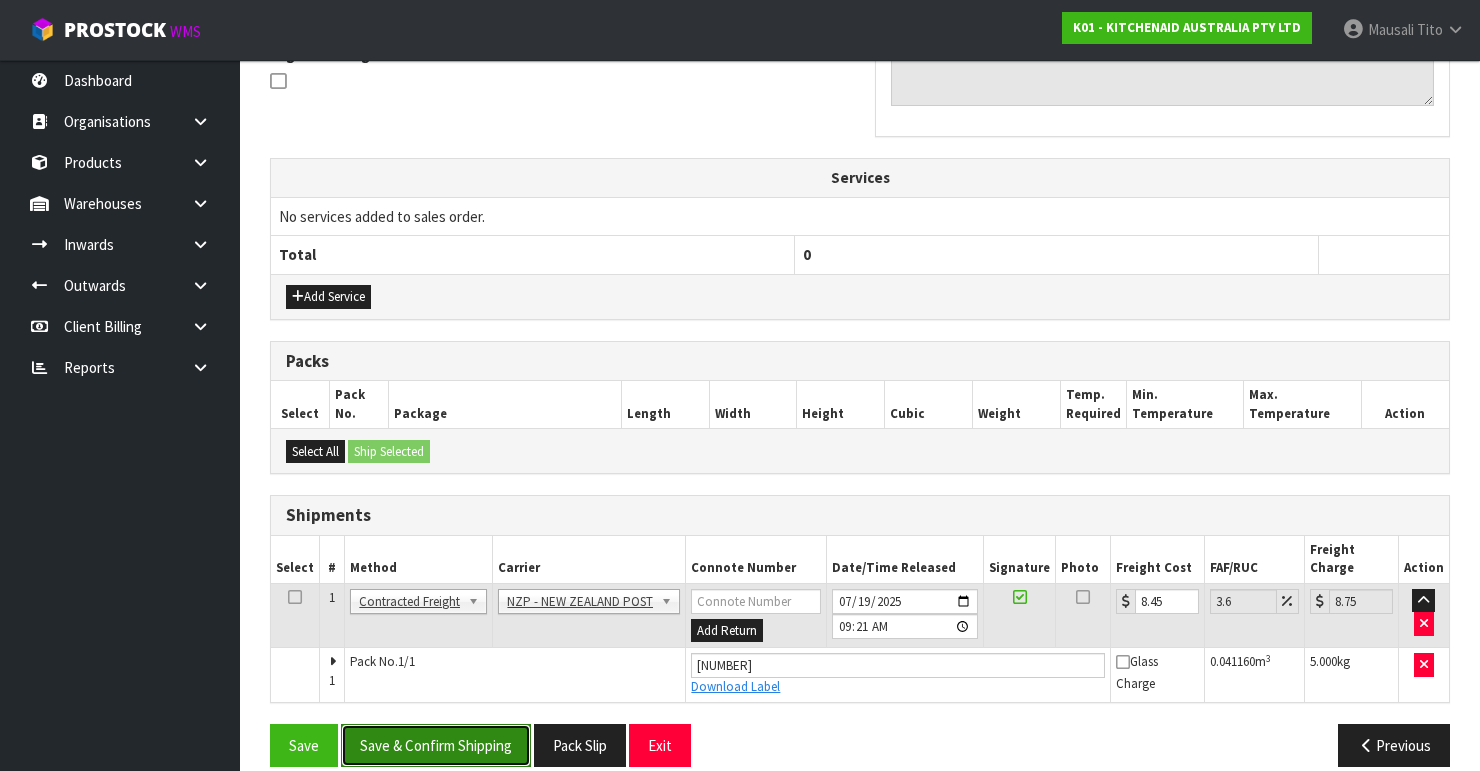 click on "Save & Confirm Shipping" at bounding box center (436, 745) 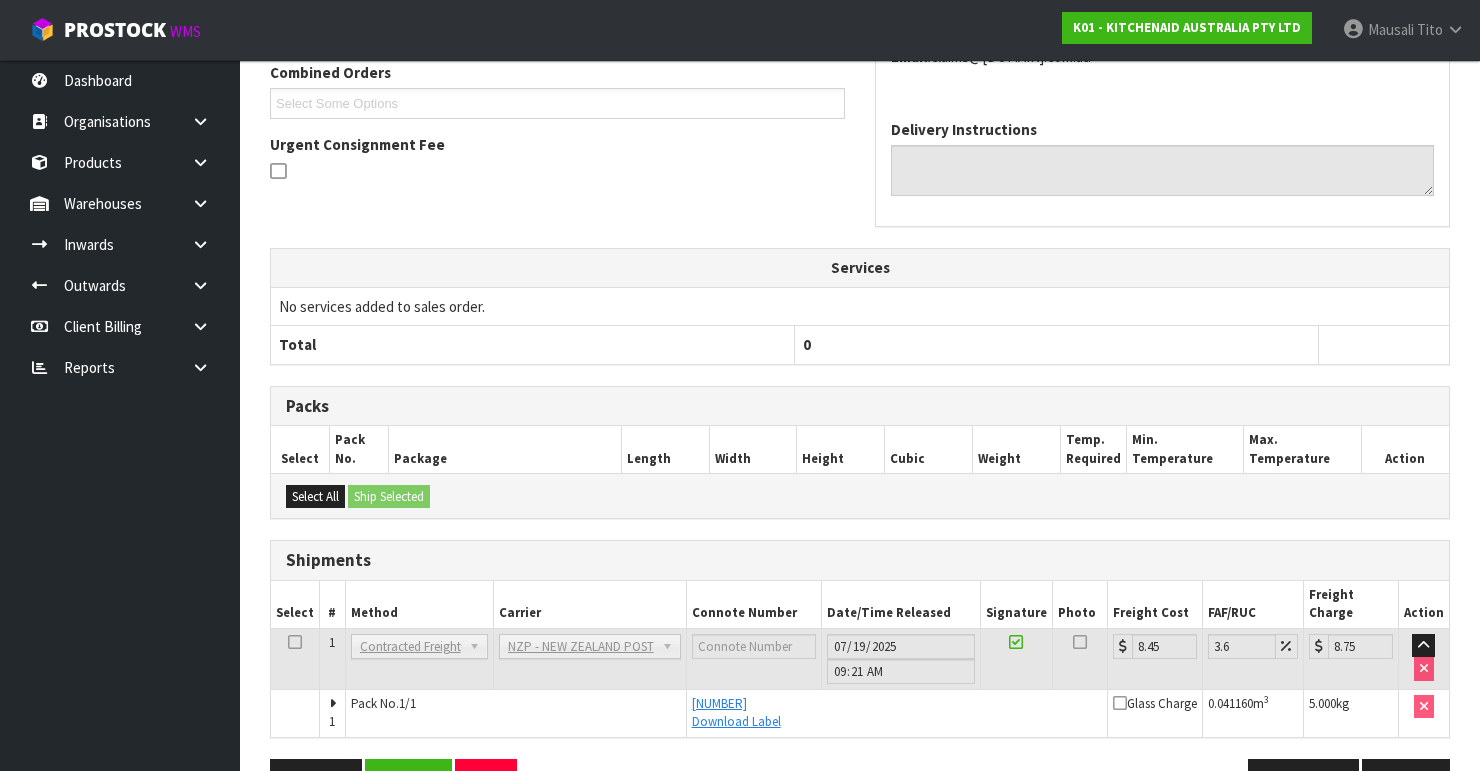 scroll, scrollTop: 563, scrollLeft: 0, axis: vertical 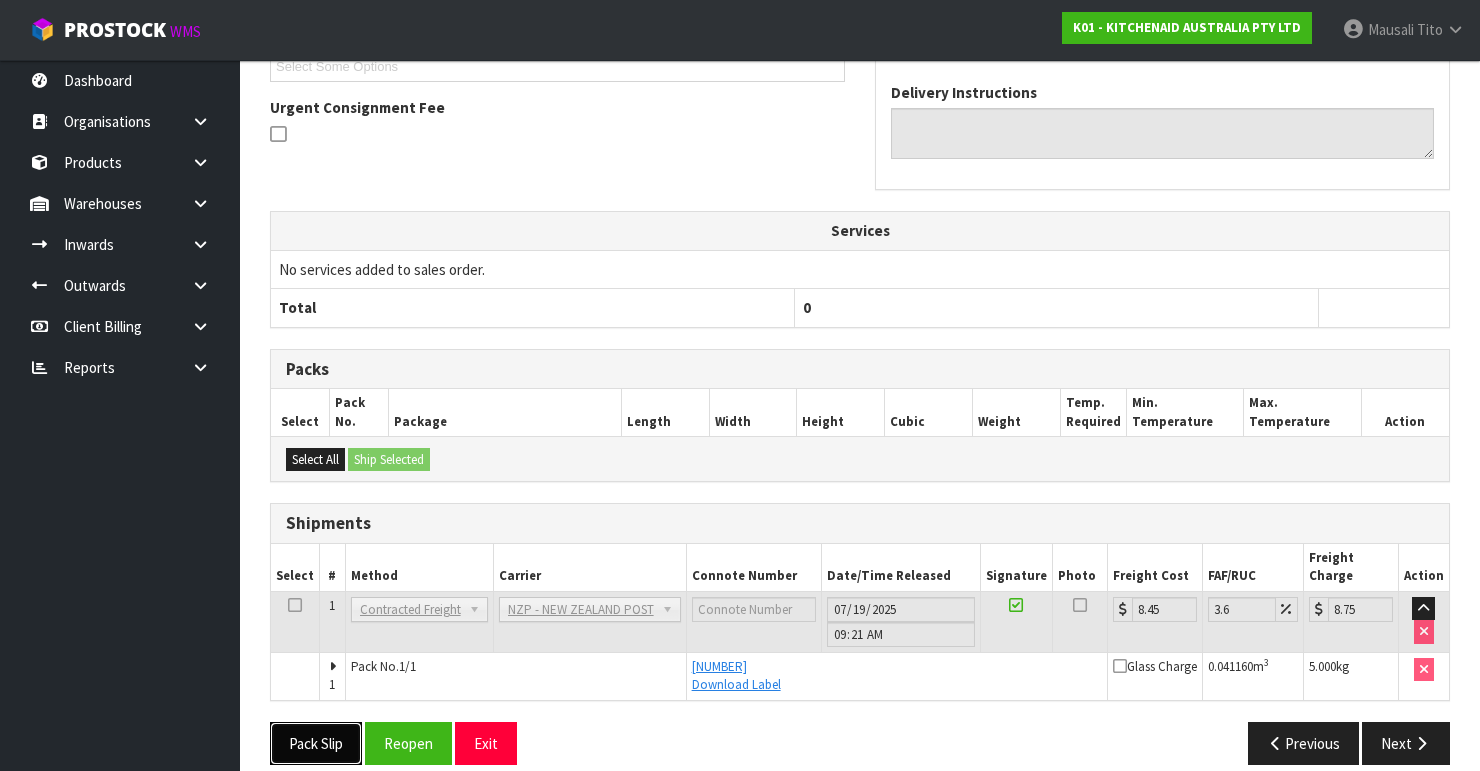 click on "Pack Slip" at bounding box center (316, 743) 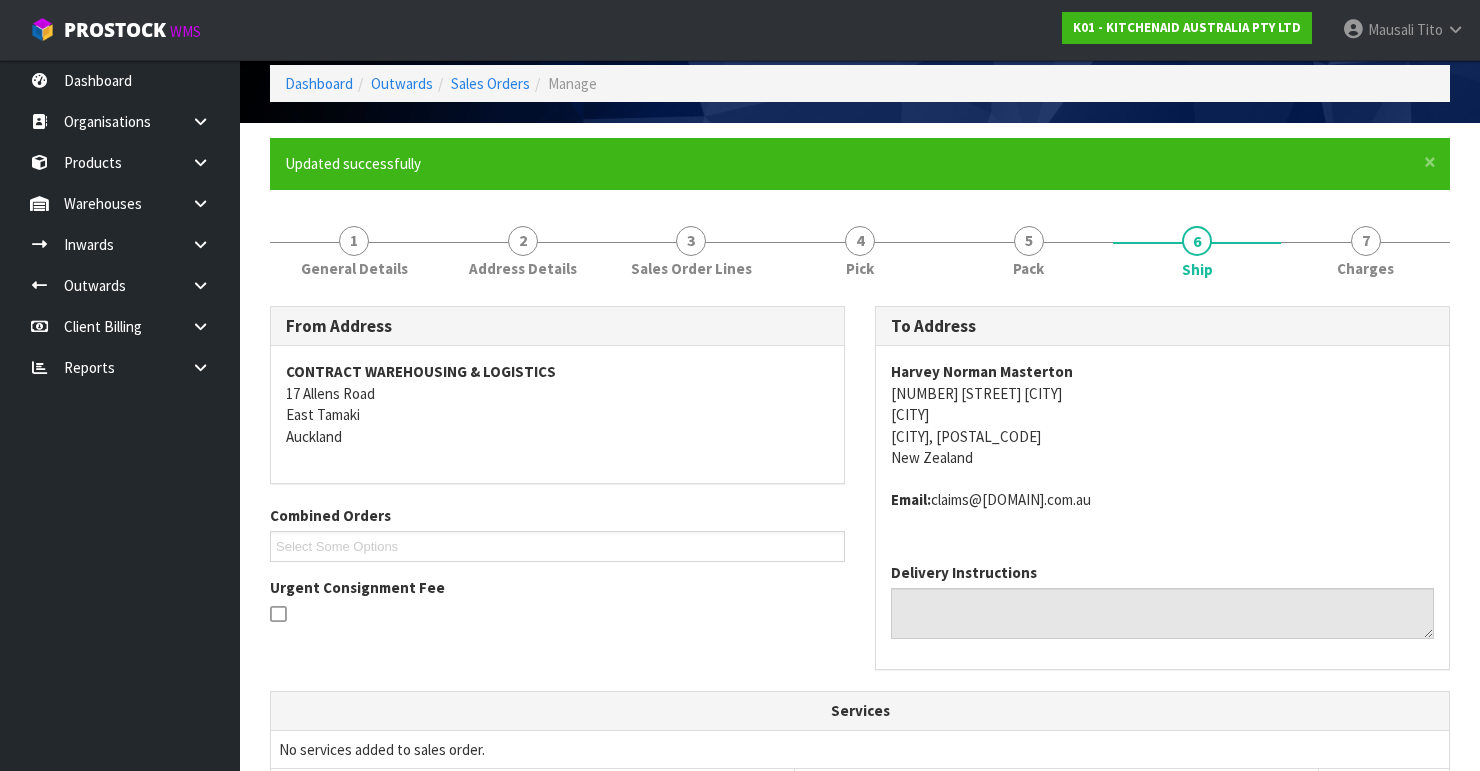 scroll, scrollTop: 0, scrollLeft: 0, axis: both 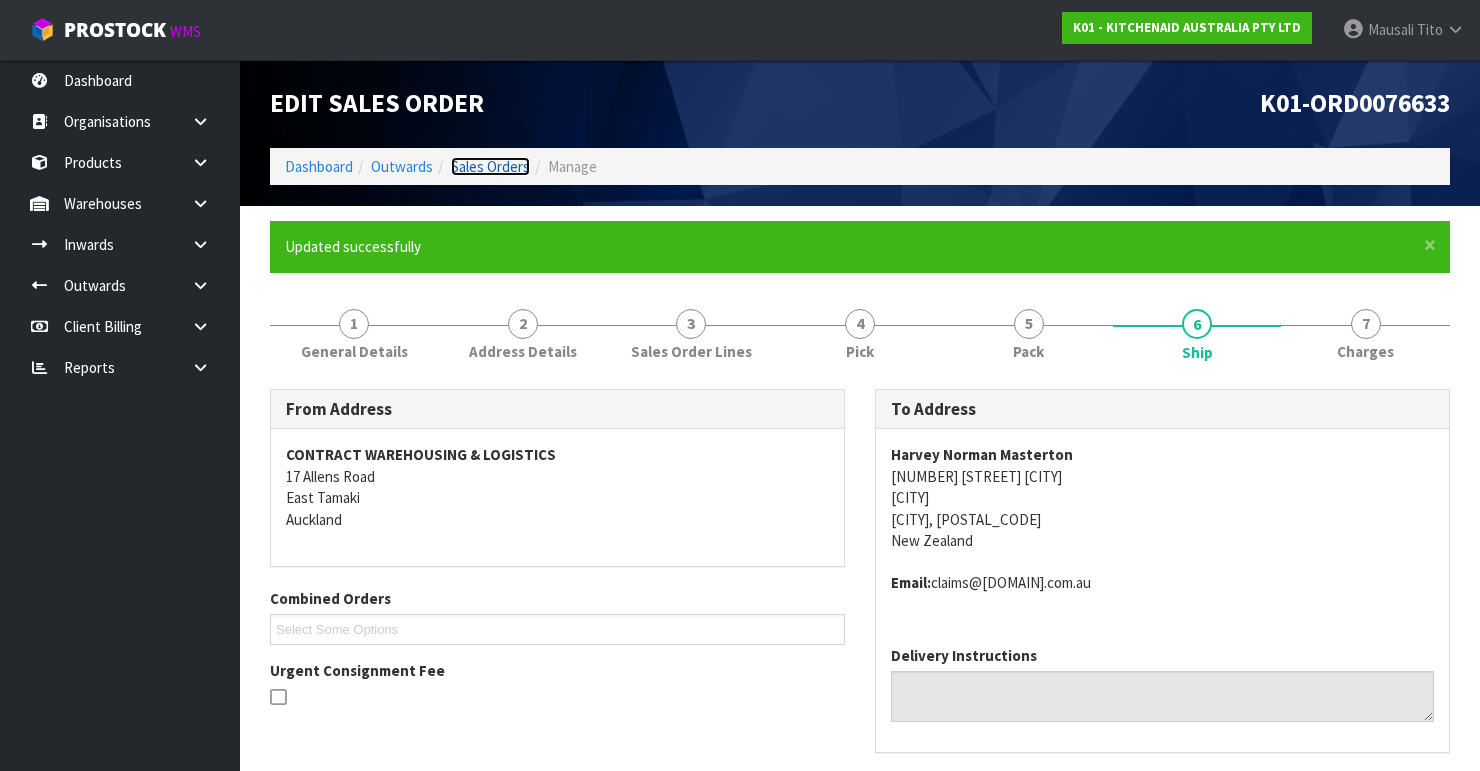 click on "Sales Orders" at bounding box center [490, 166] 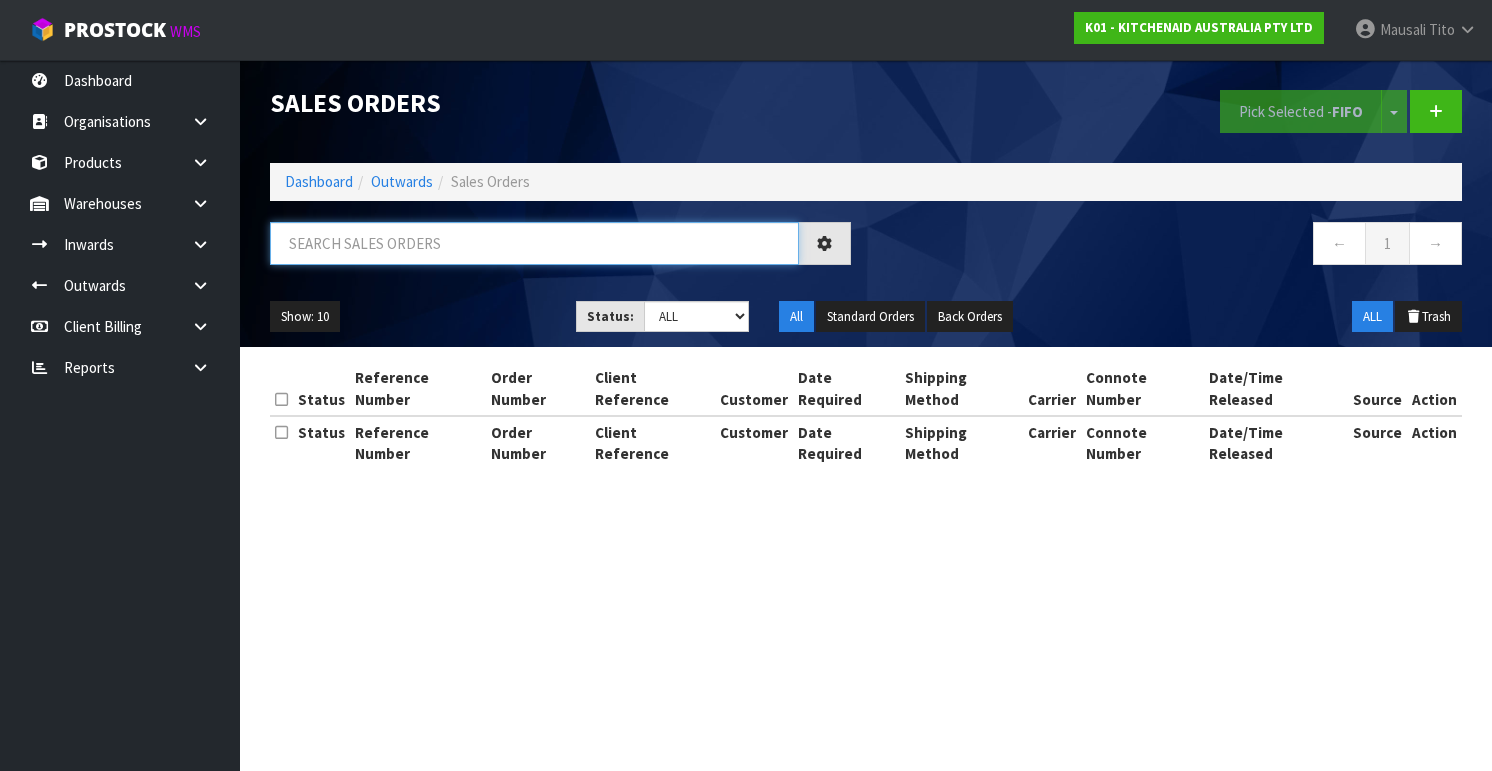 click at bounding box center [534, 243] 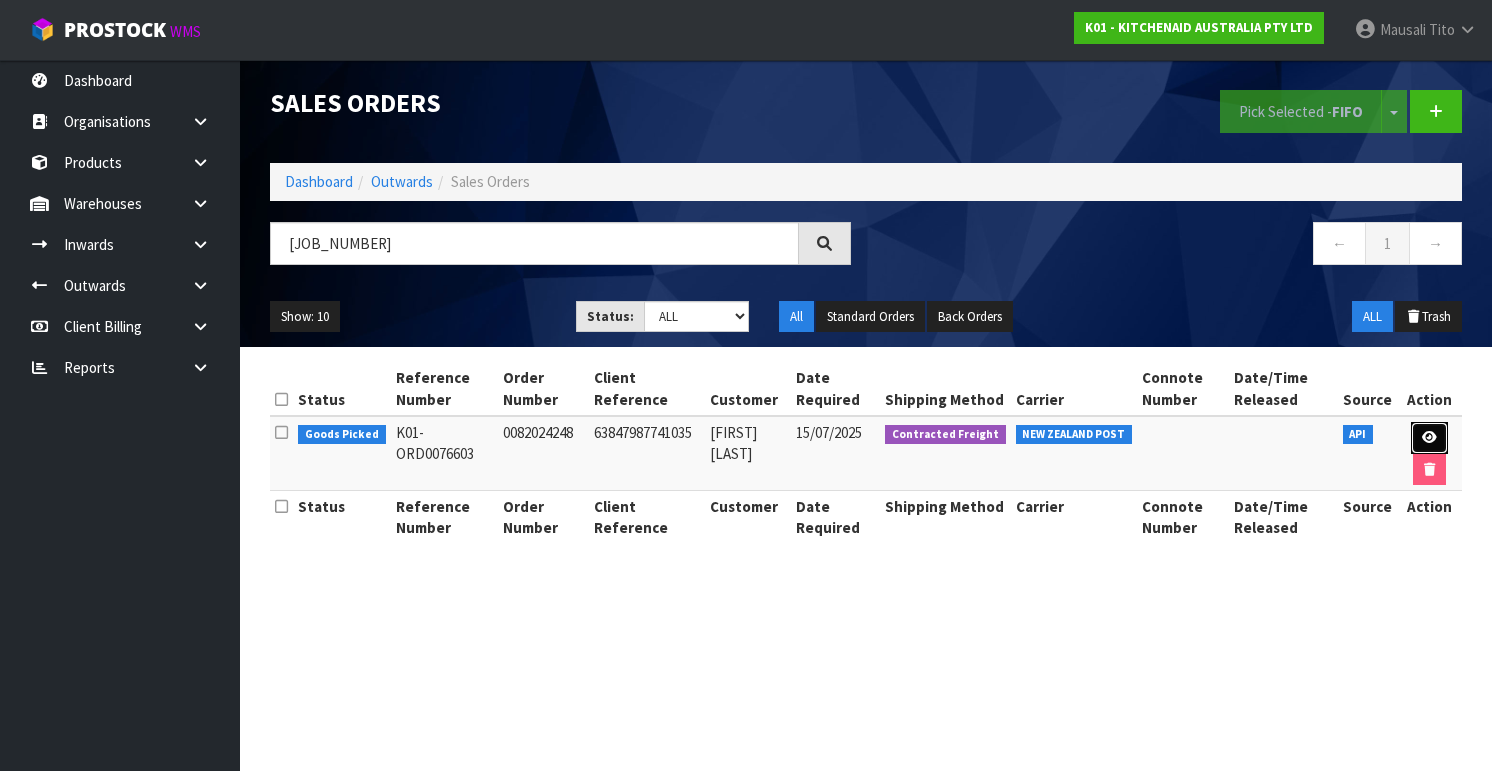 click at bounding box center (1429, 437) 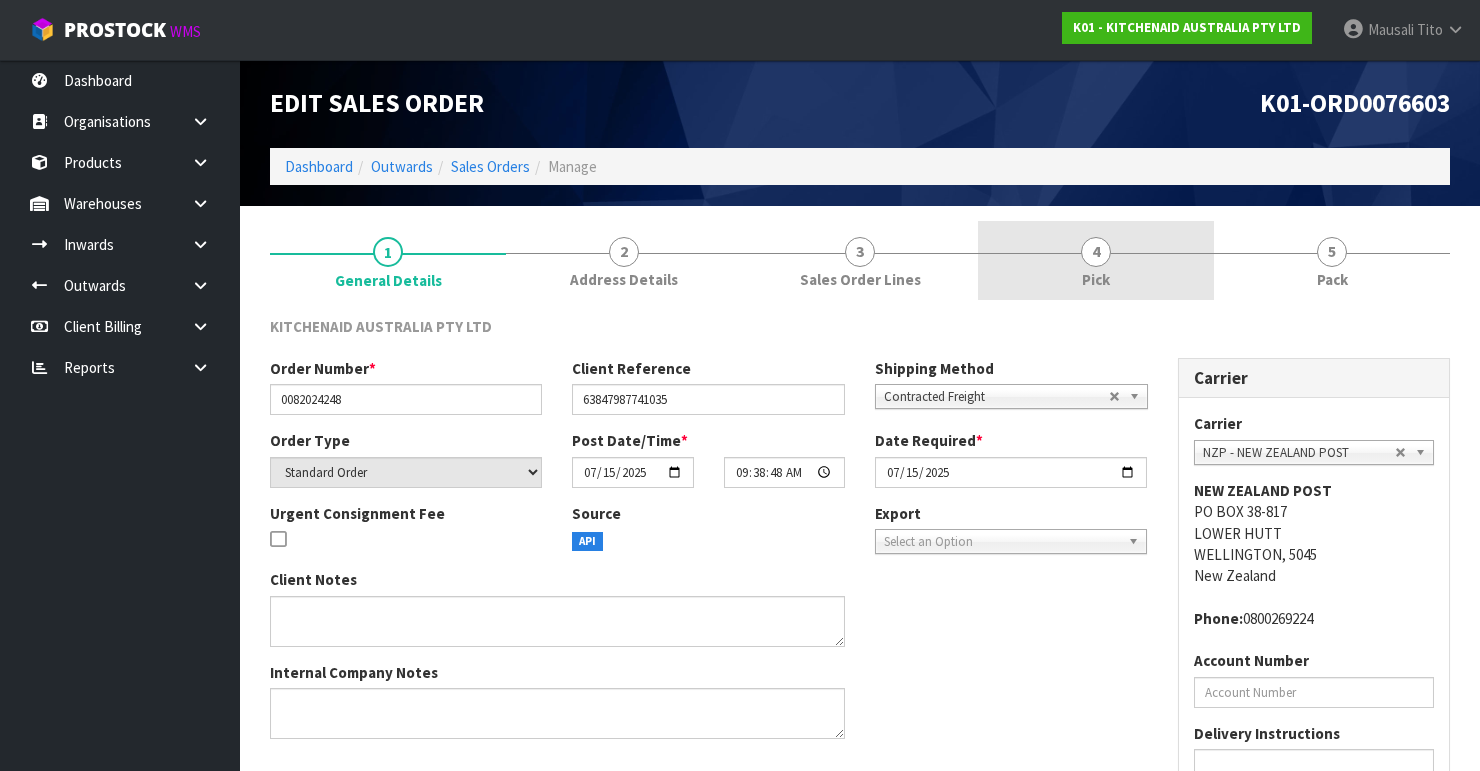 click on "4
Pick" at bounding box center (1096, 260) 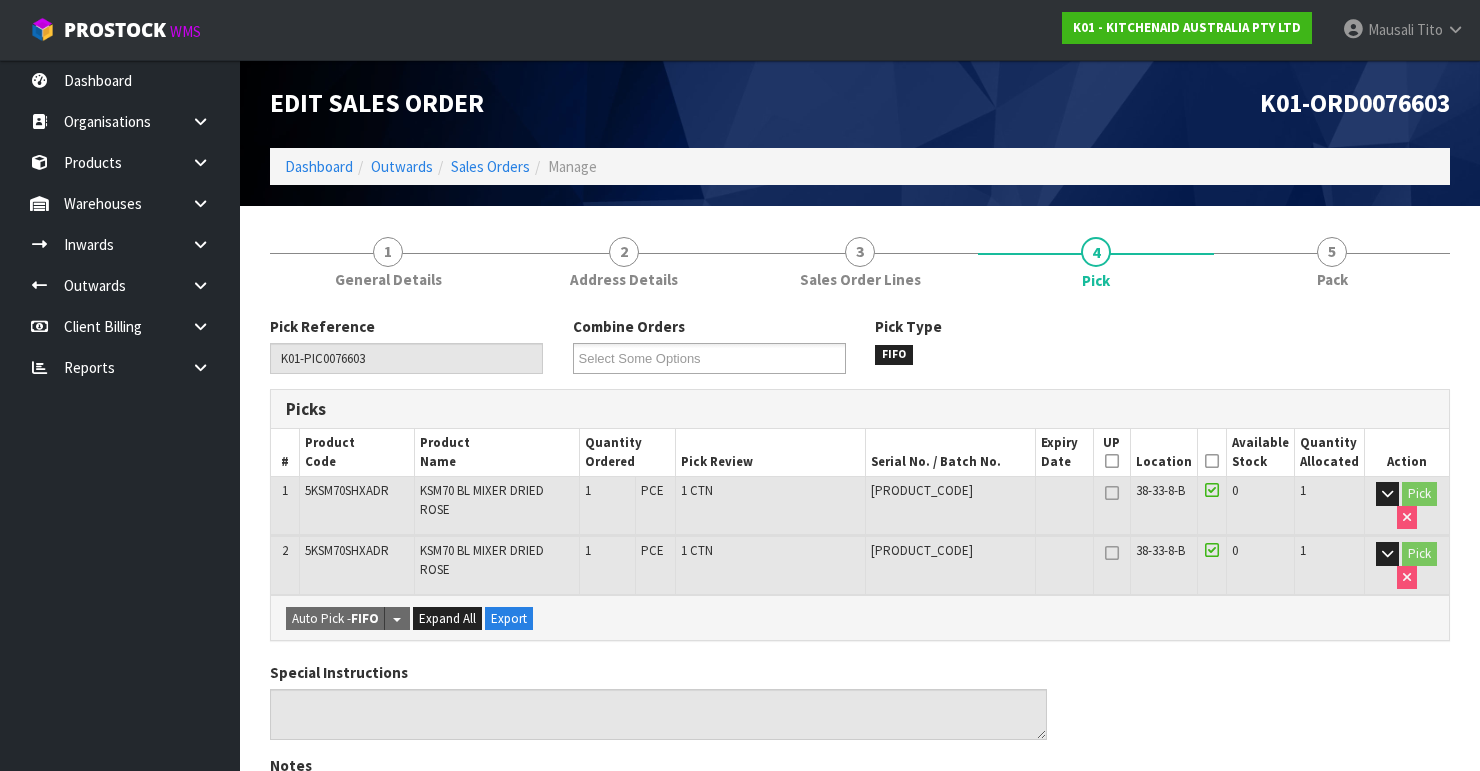 click at bounding box center (1212, 461) 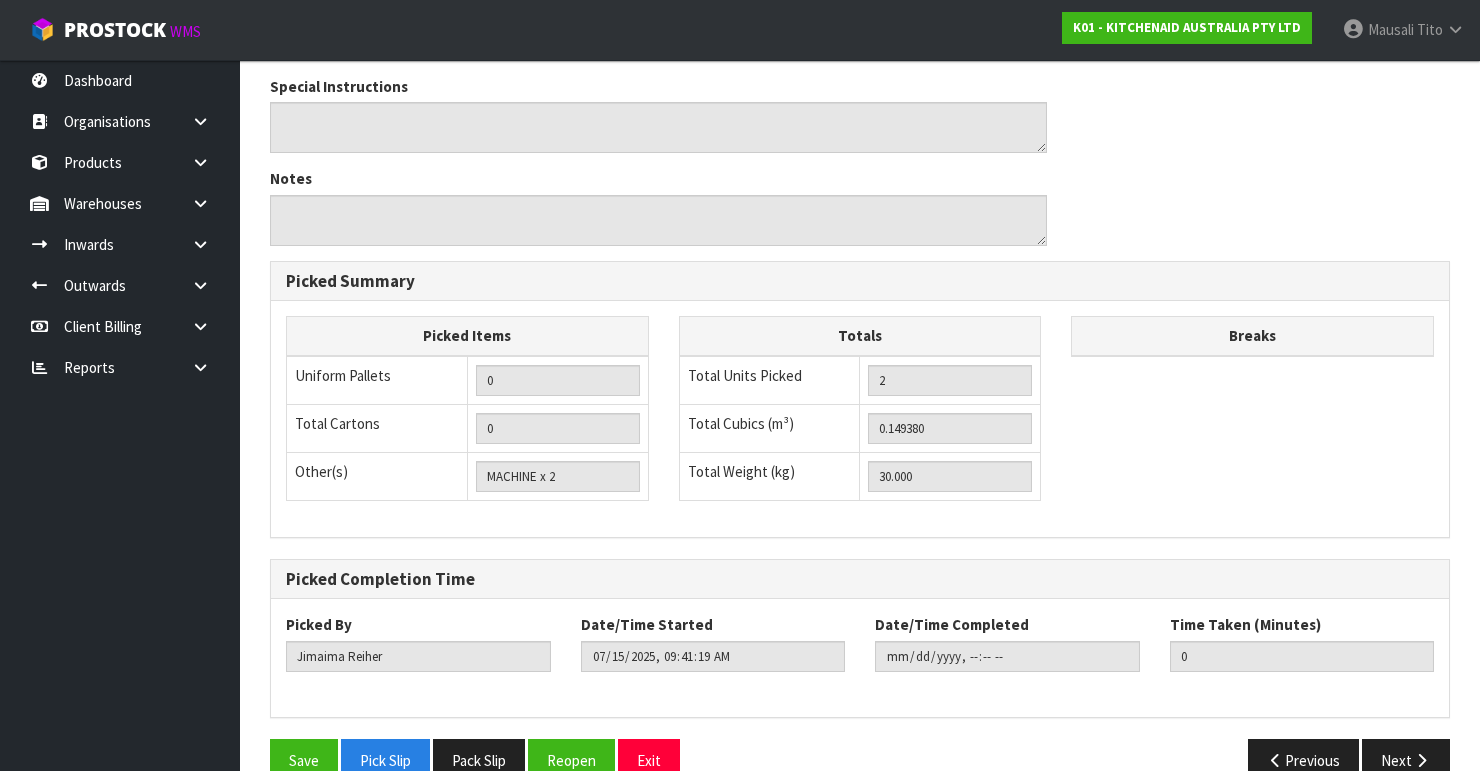 scroll, scrollTop: 692, scrollLeft: 0, axis: vertical 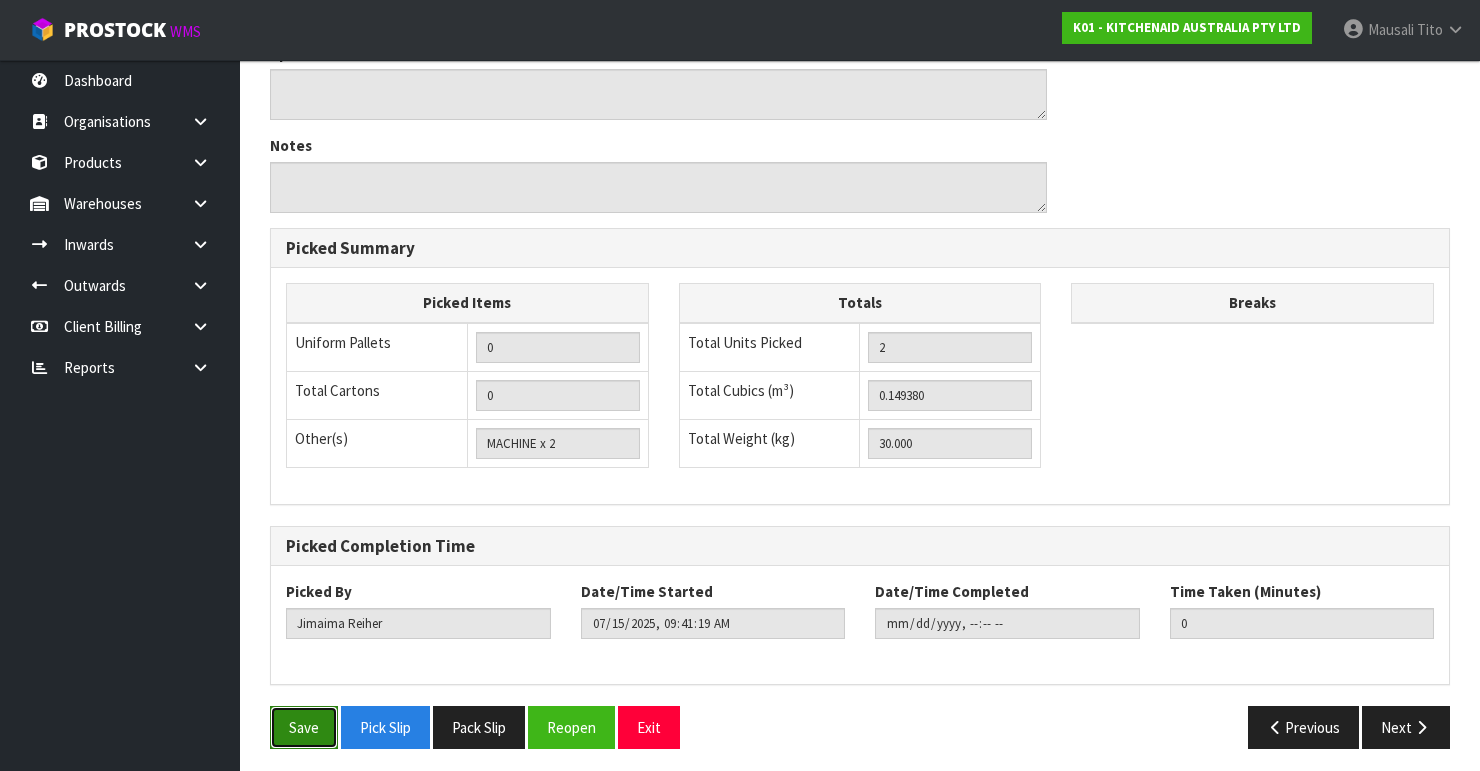 click on "Save" at bounding box center (304, 727) 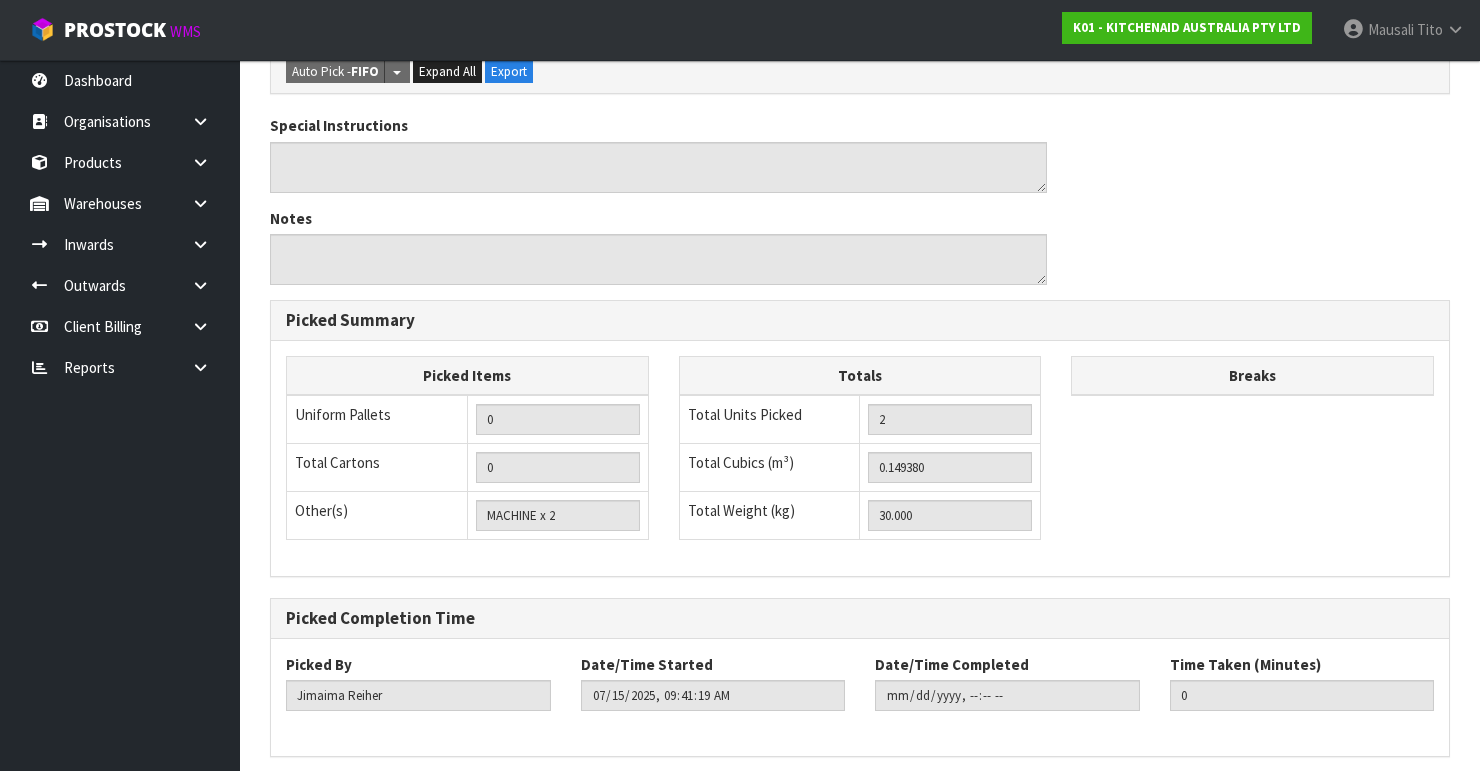 scroll, scrollTop: 0, scrollLeft: 0, axis: both 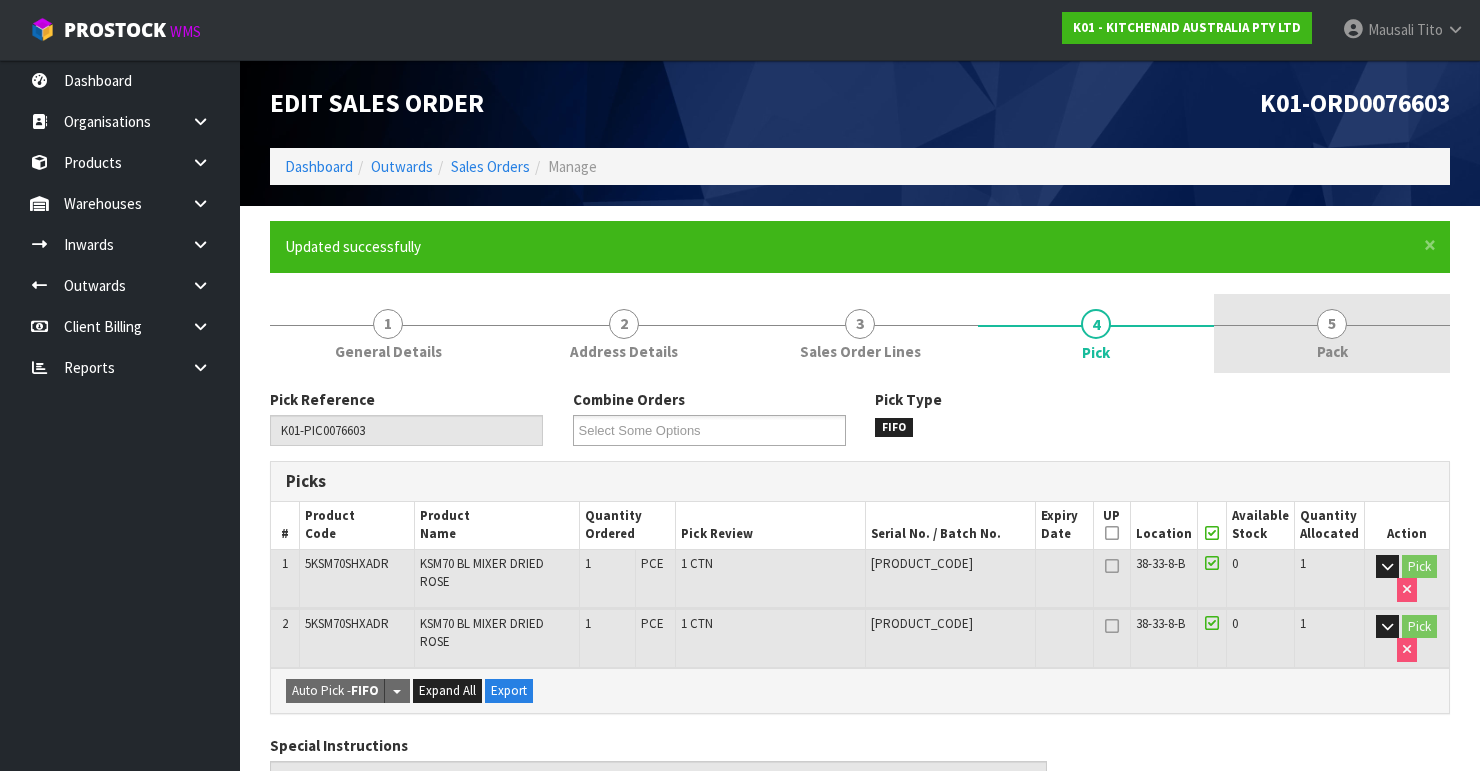 drag, startPoint x: 1333, startPoint y: 348, endPoint x: 1319, endPoint y: 354, distance: 15.231546 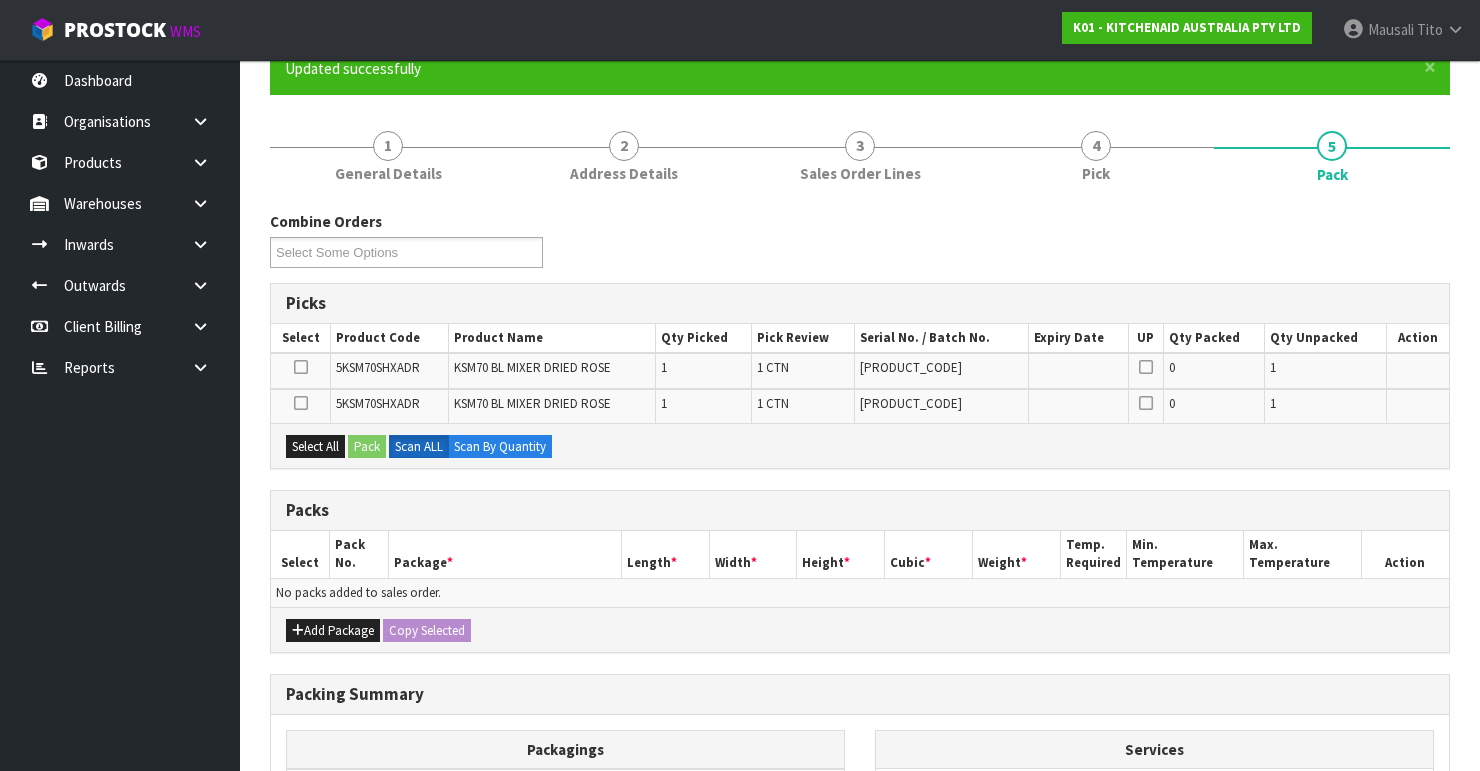 scroll, scrollTop: 320, scrollLeft: 0, axis: vertical 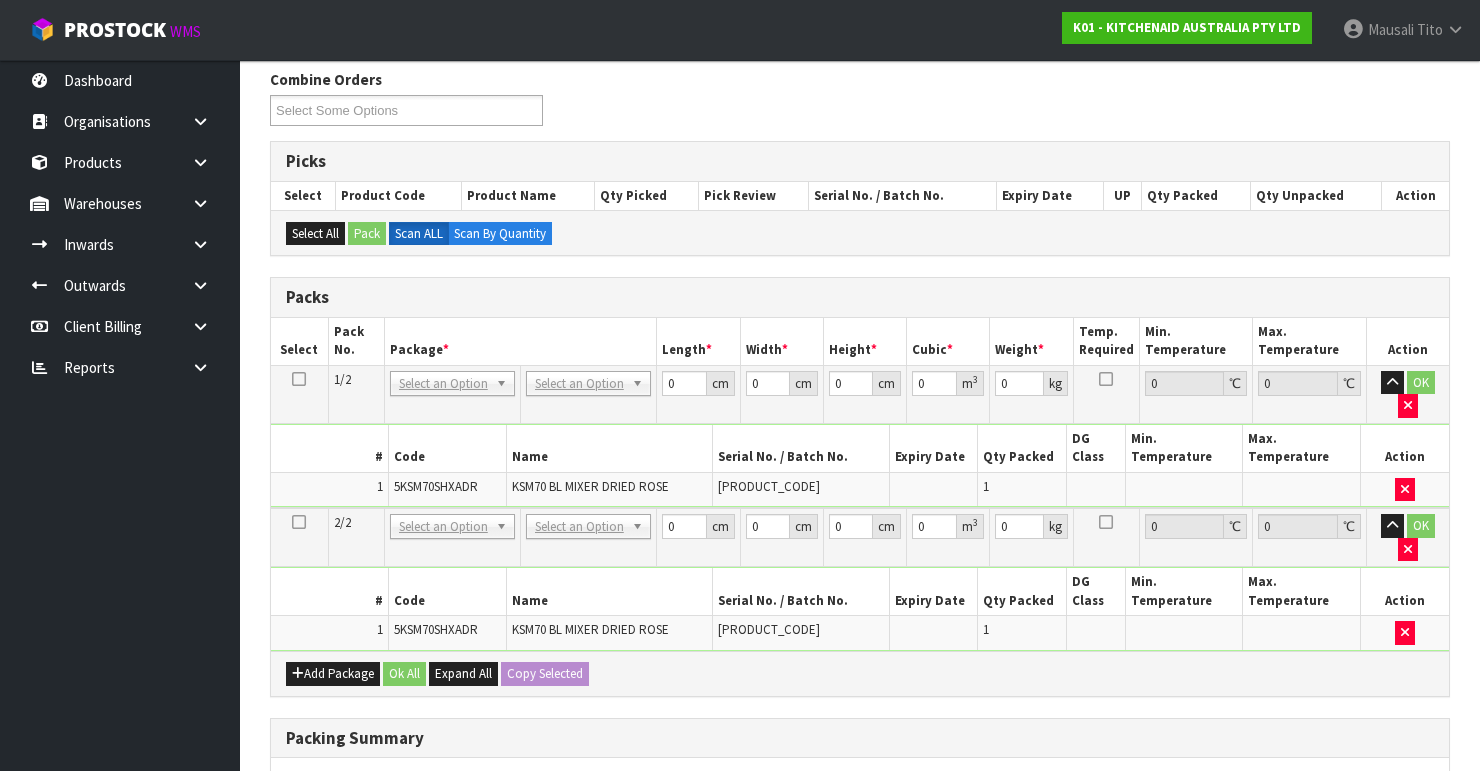 click at bounding box center (299, 379) 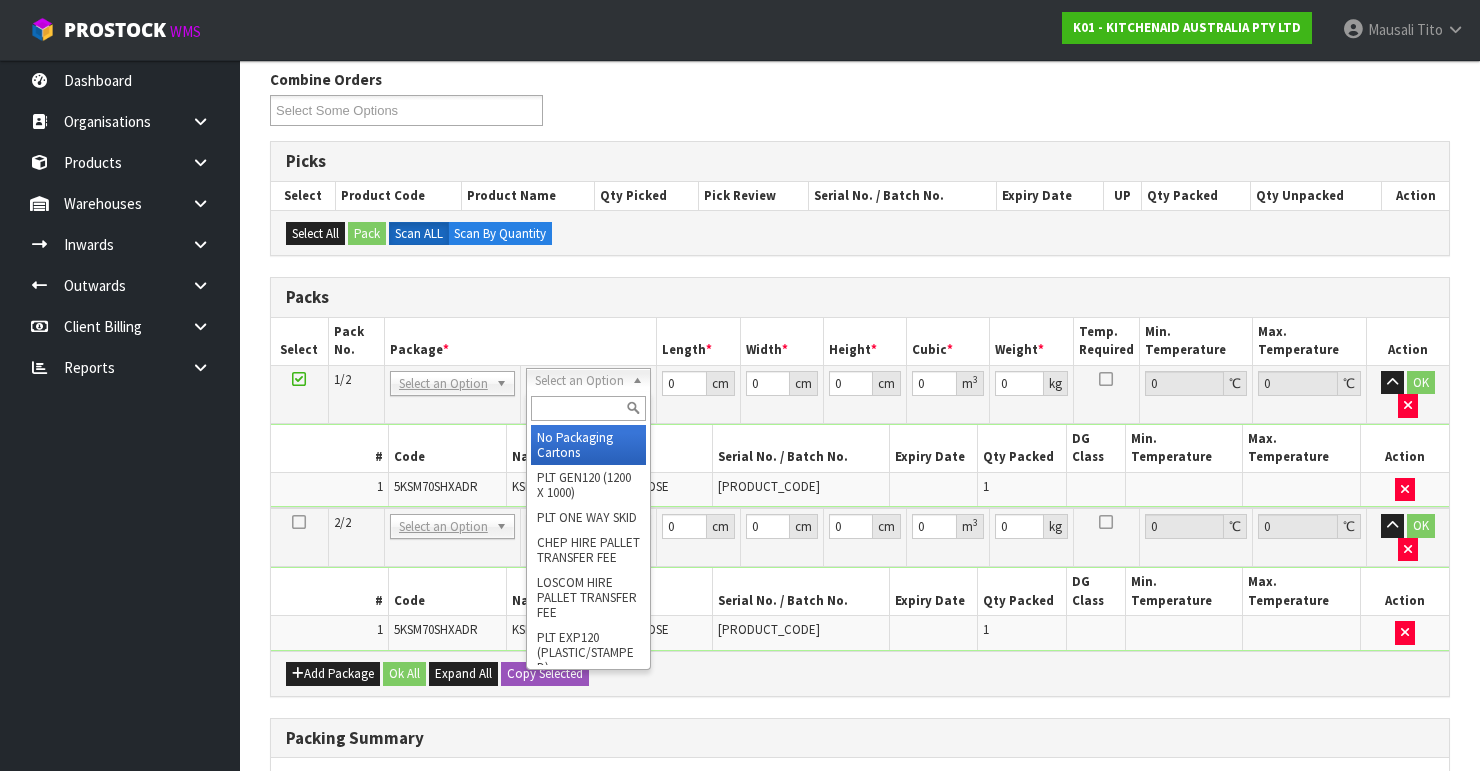 drag, startPoint x: 557, startPoint y: 378, endPoint x: 579, endPoint y: 427, distance: 53.712196 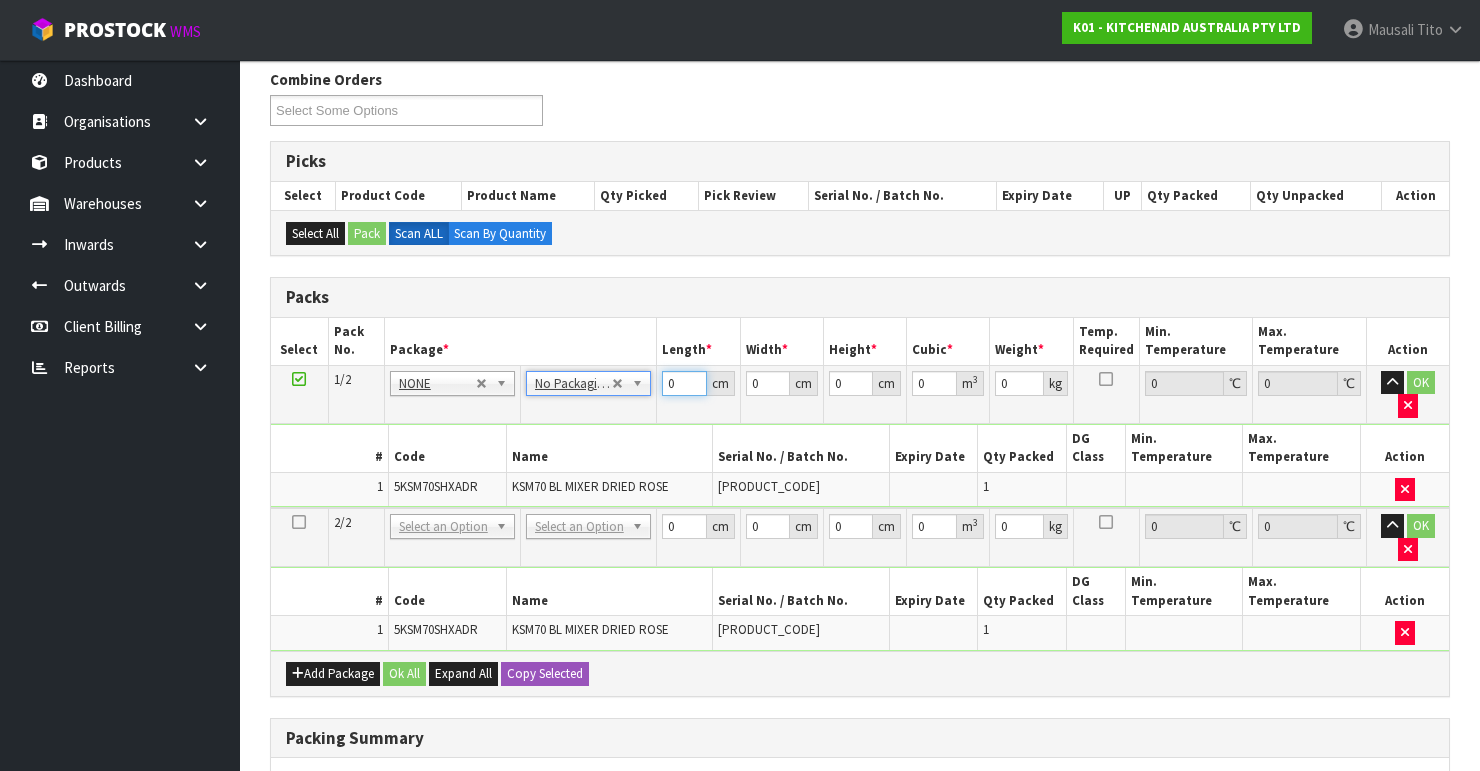 drag, startPoint x: 674, startPoint y: 376, endPoint x: 647, endPoint y: 397, distance: 34.20526 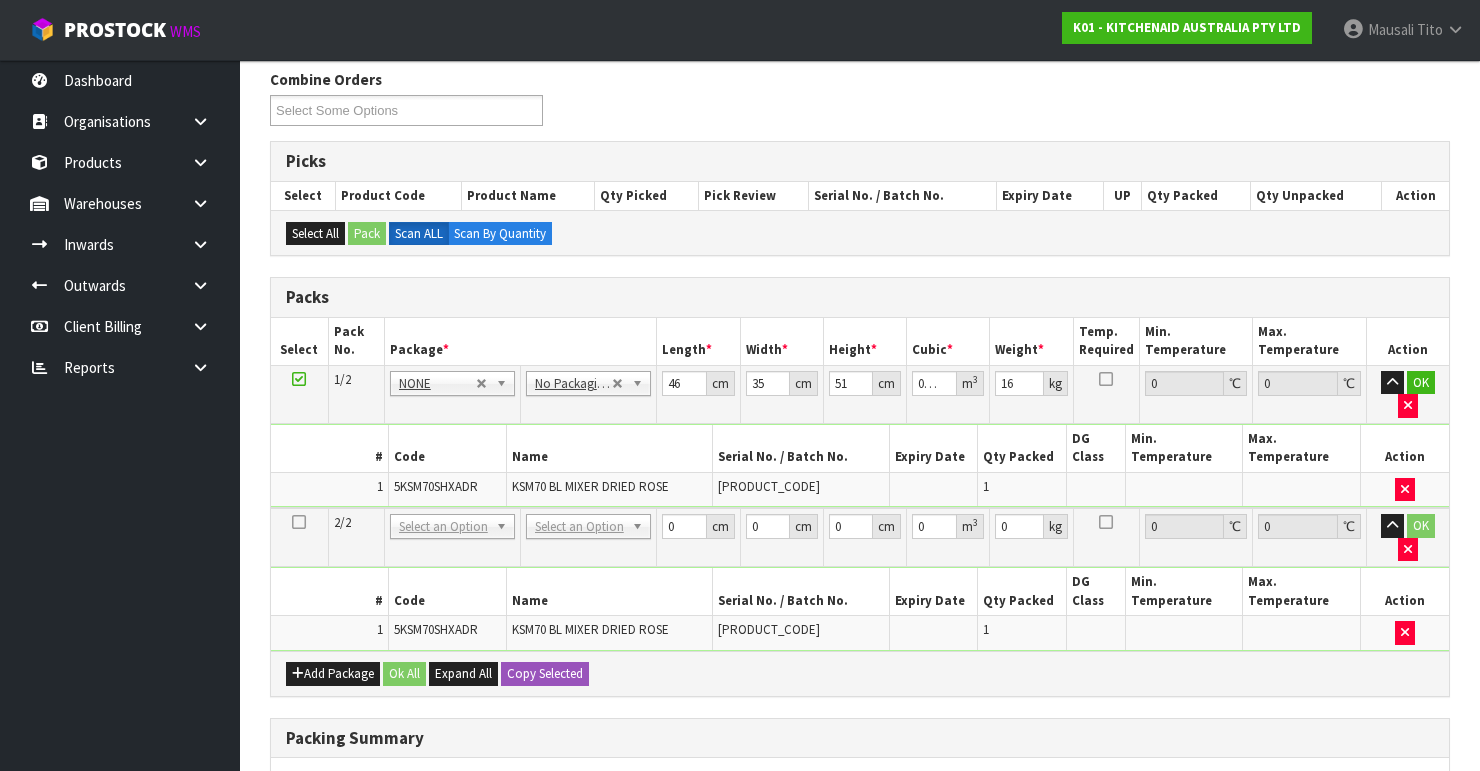 click on "Add Package
Ok All
Expand All
Copy Selected" at bounding box center [860, 673] 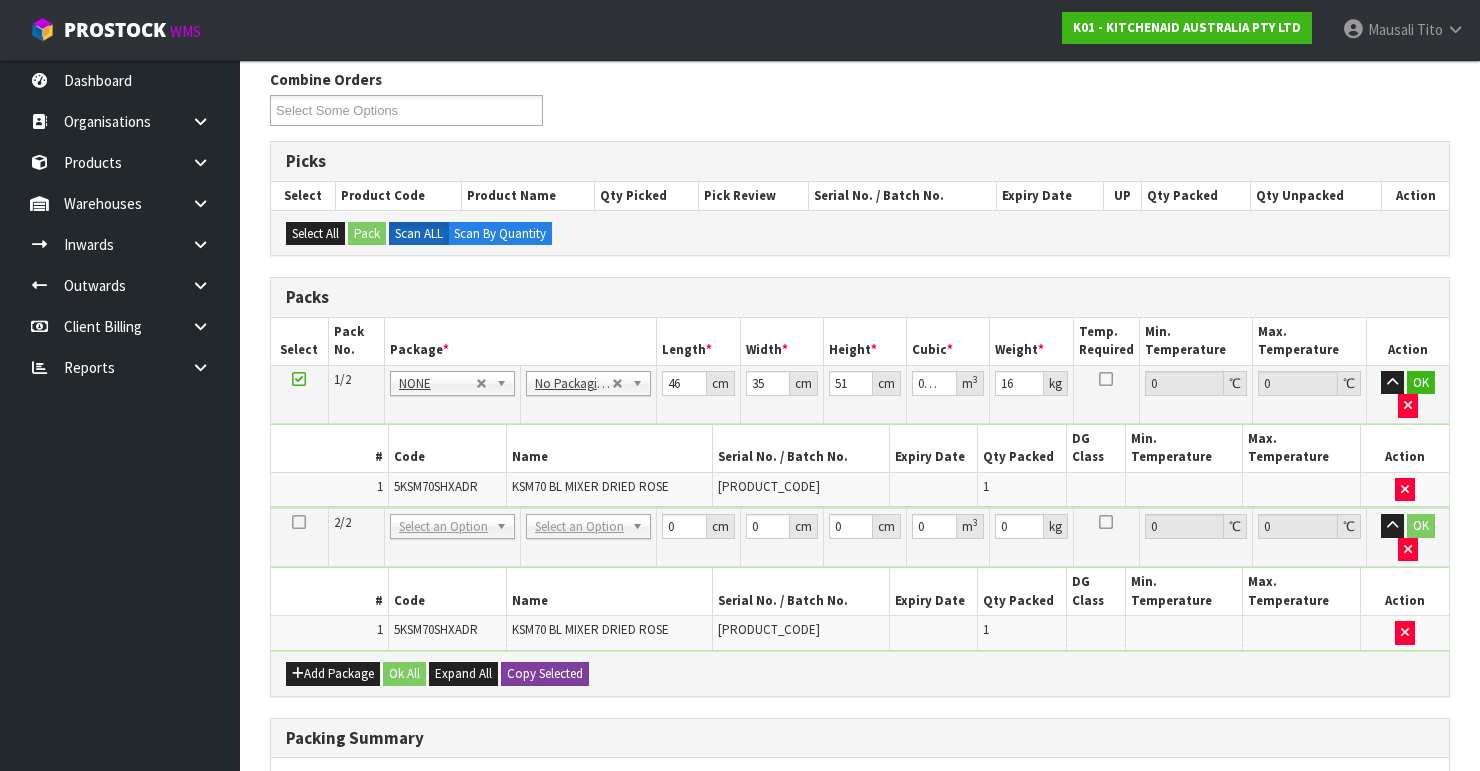 click on "Add Package
Ok All
Expand All
Copy Selected" at bounding box center (860, 673) 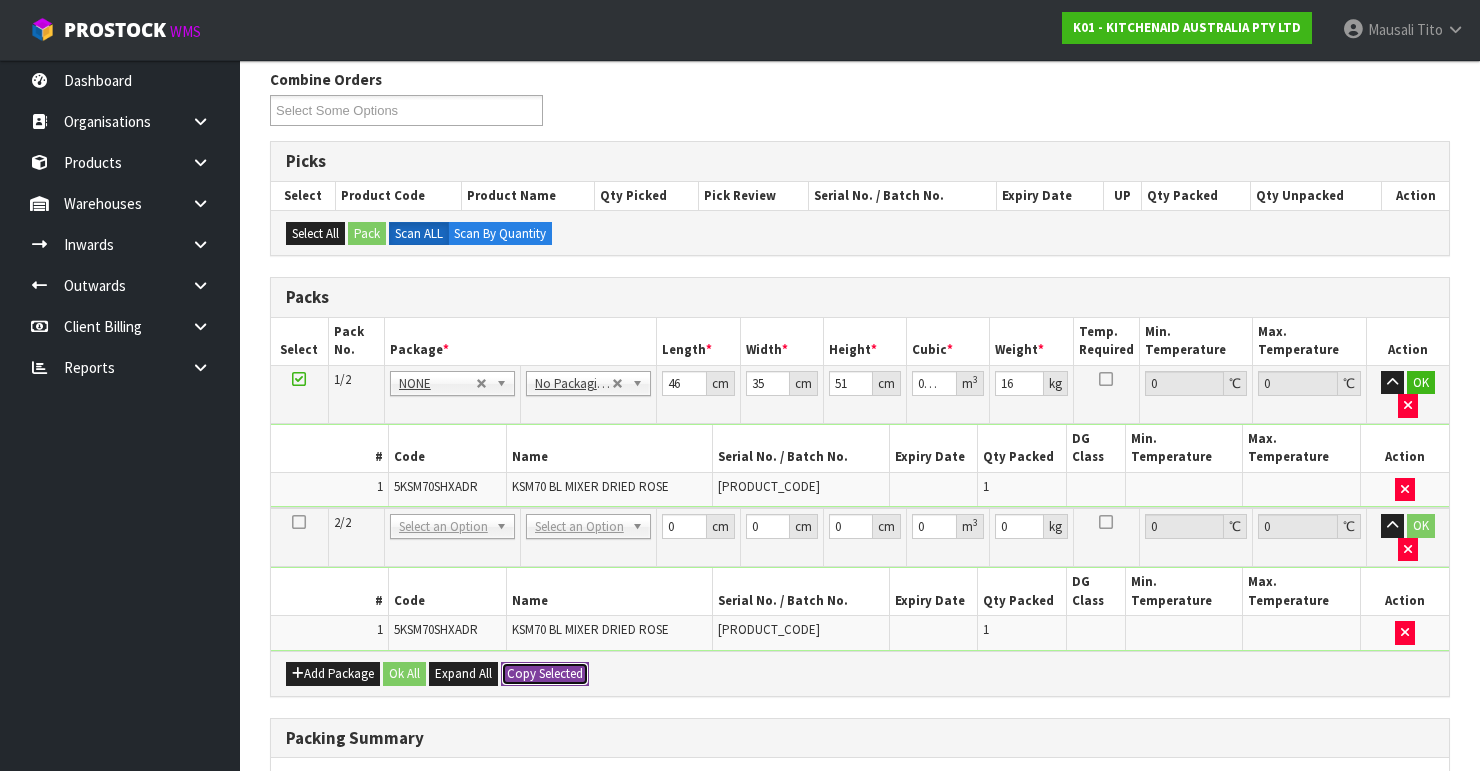 click on "Copy Selected" at bounding box center (545, 674) 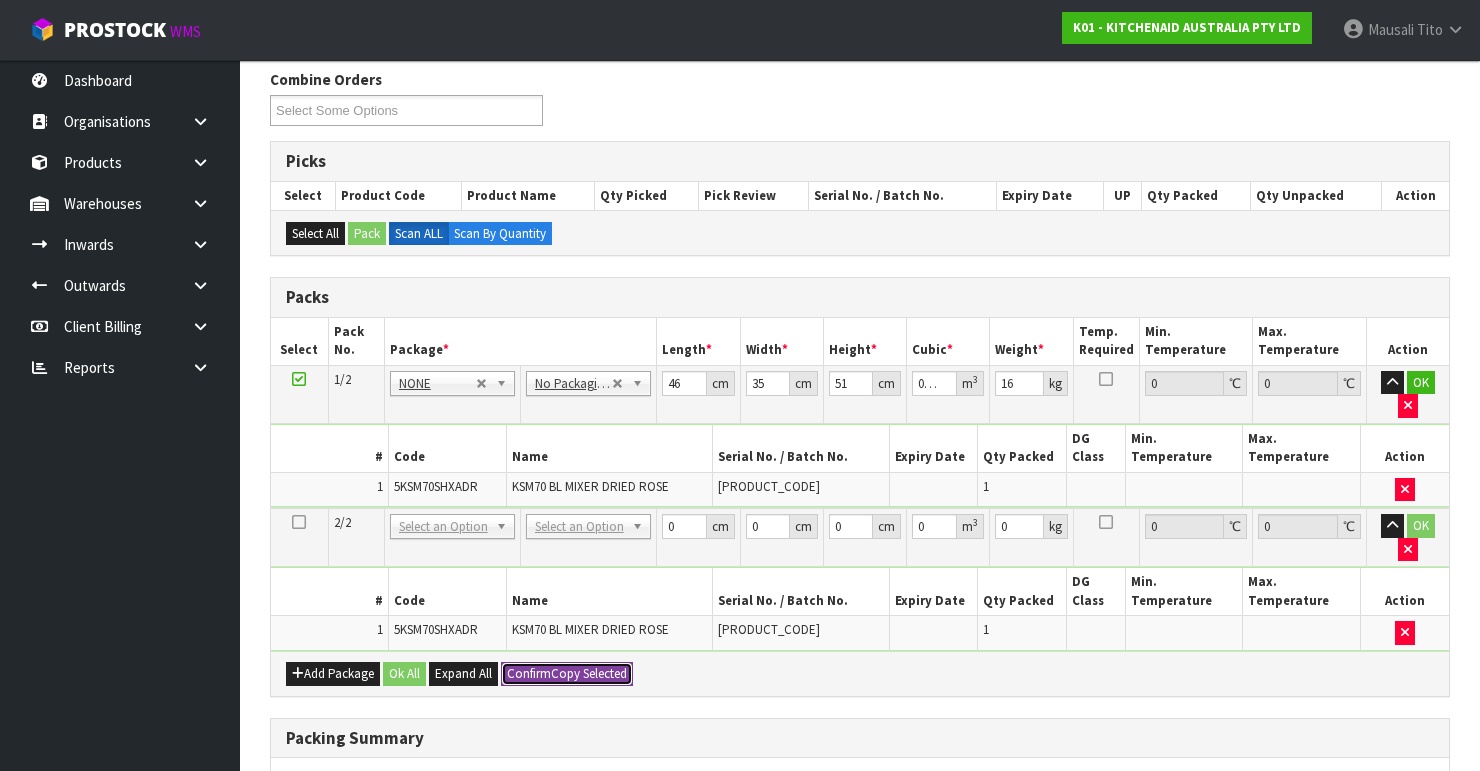 click on "Confirm" at bounding box center (529, 673) 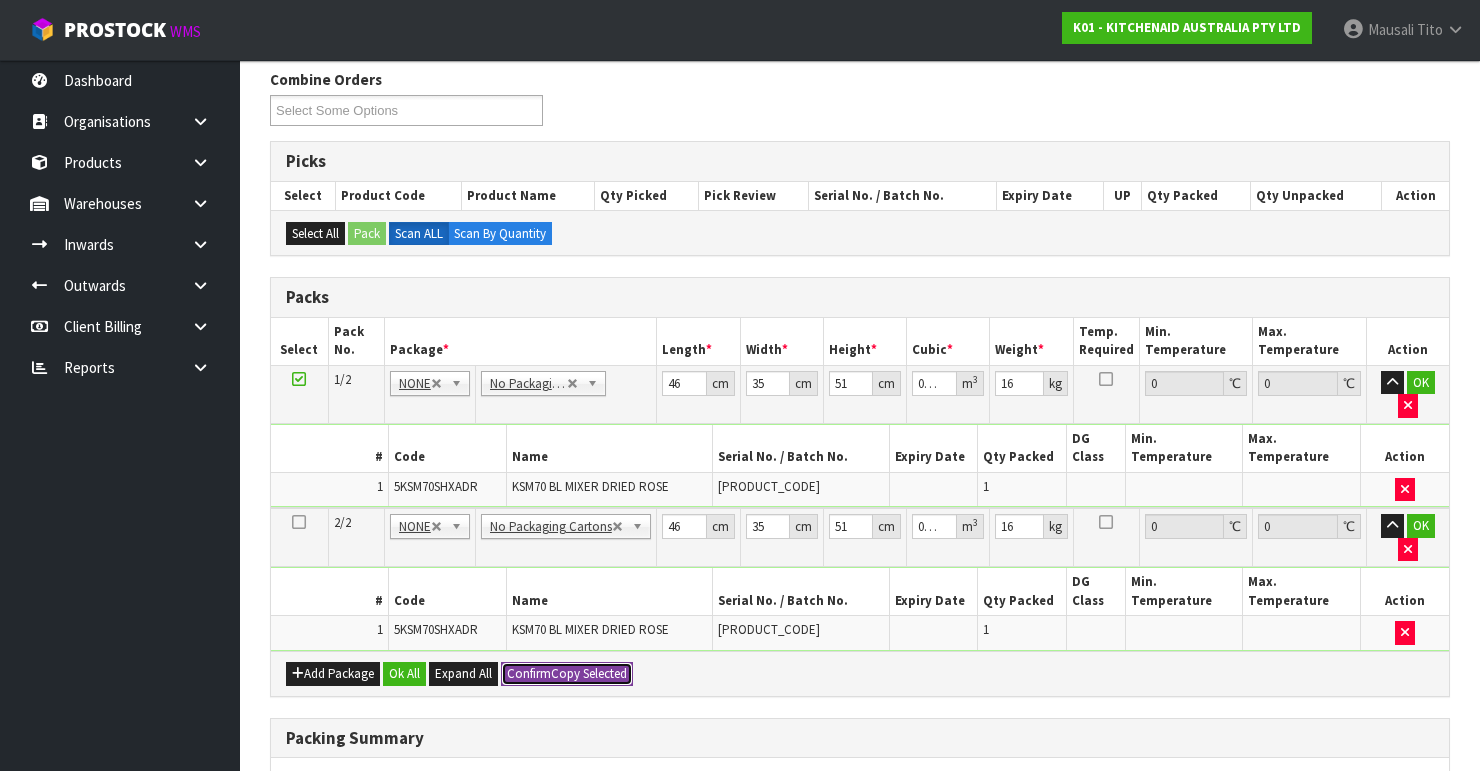 click on "Confirm  Copy Selected" at bounding box center [567, 674] 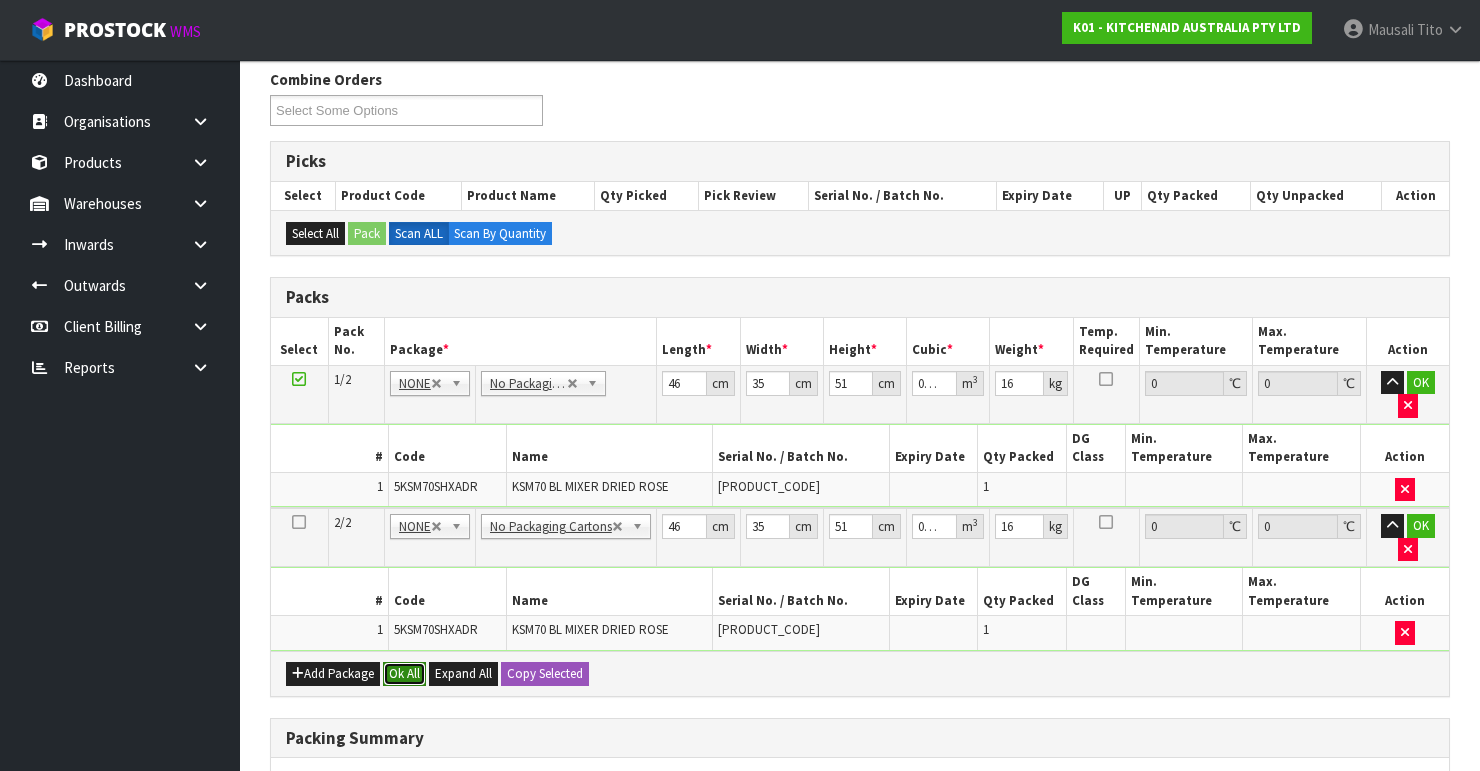 click on "Ok All" at bounding box center [404, 674] 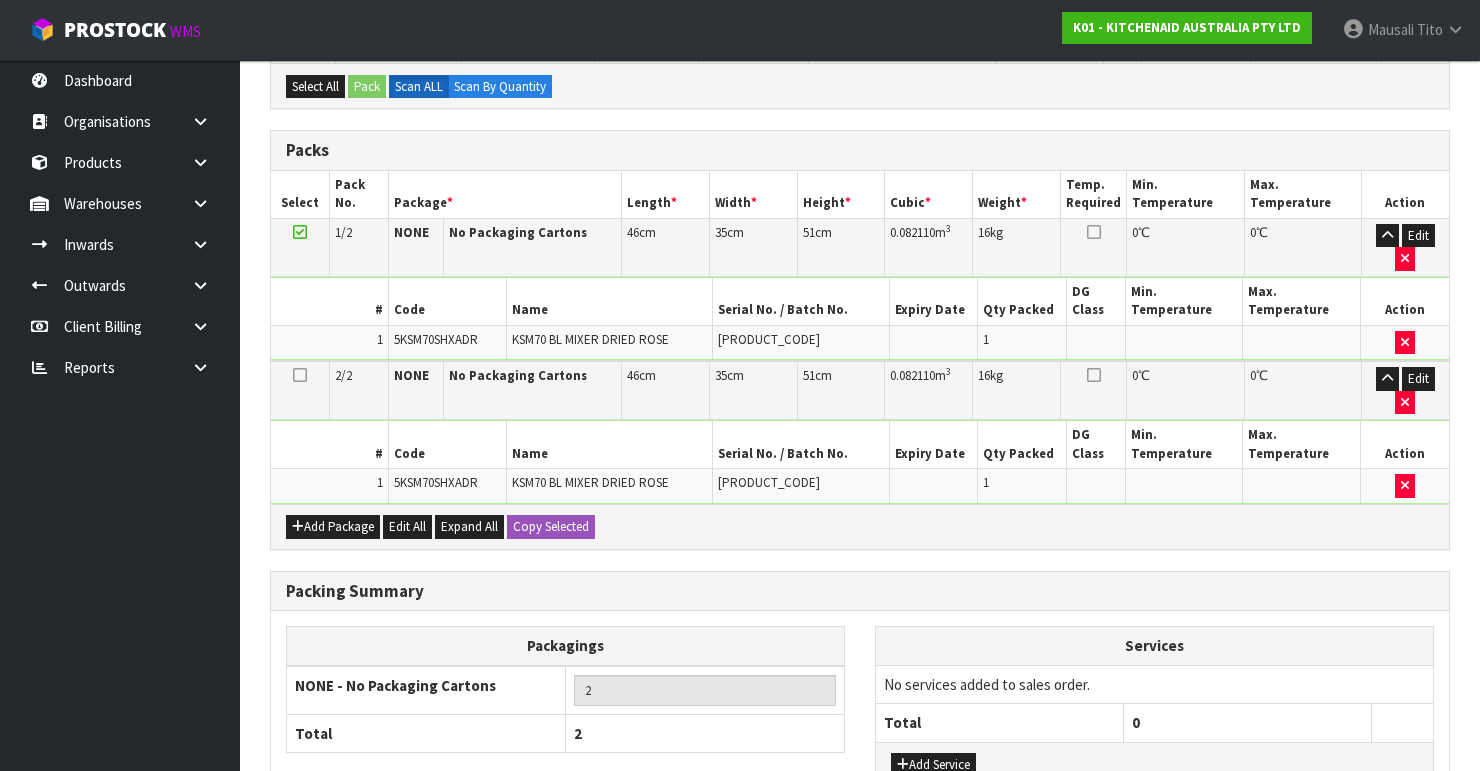 scroll, scrollTop: 613, scrollLeft: 0, axis: vertical 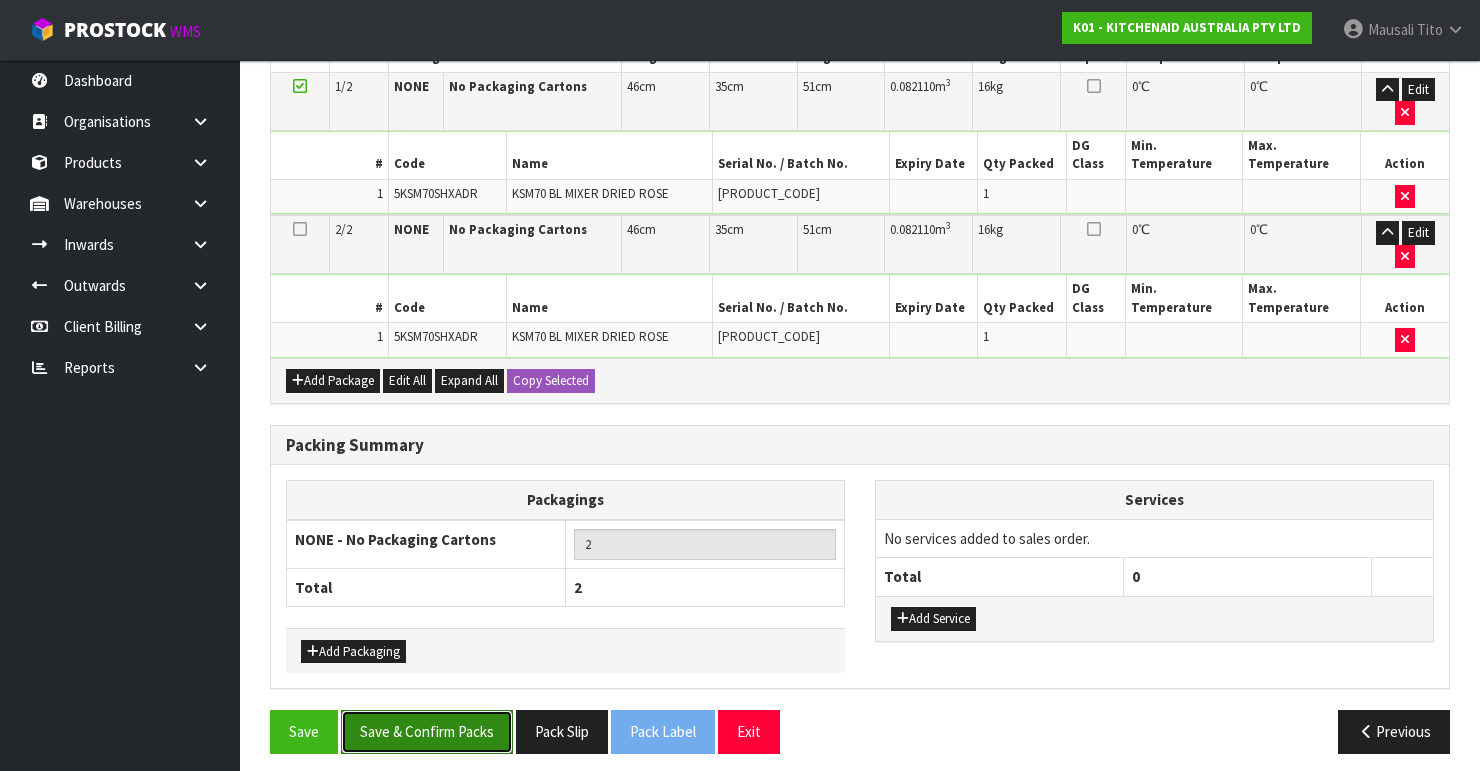 click on "Save & Confirm Packs" at bounding box center (427, 731) 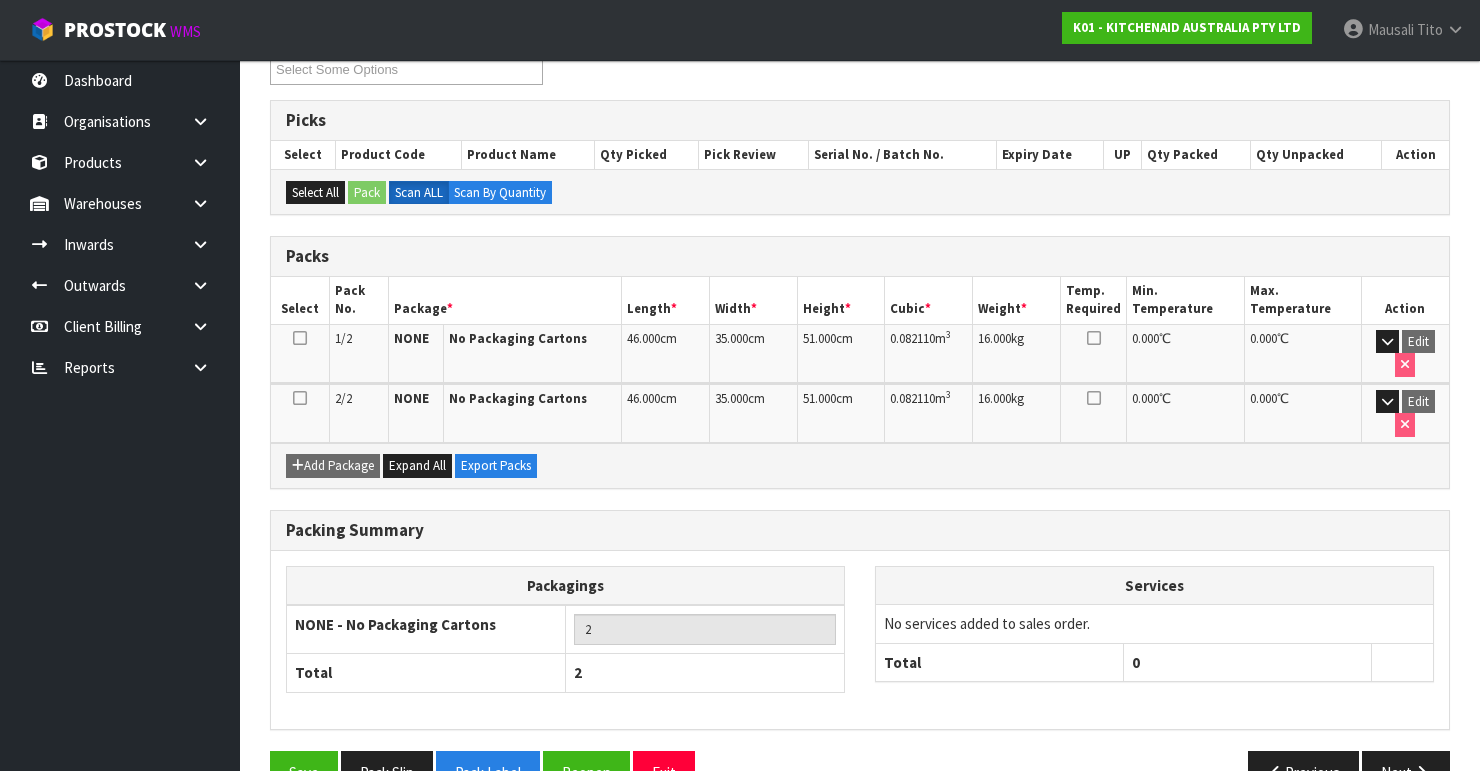 scroll, scrollTop: 400, scrollLeft: 0, axis: vertical 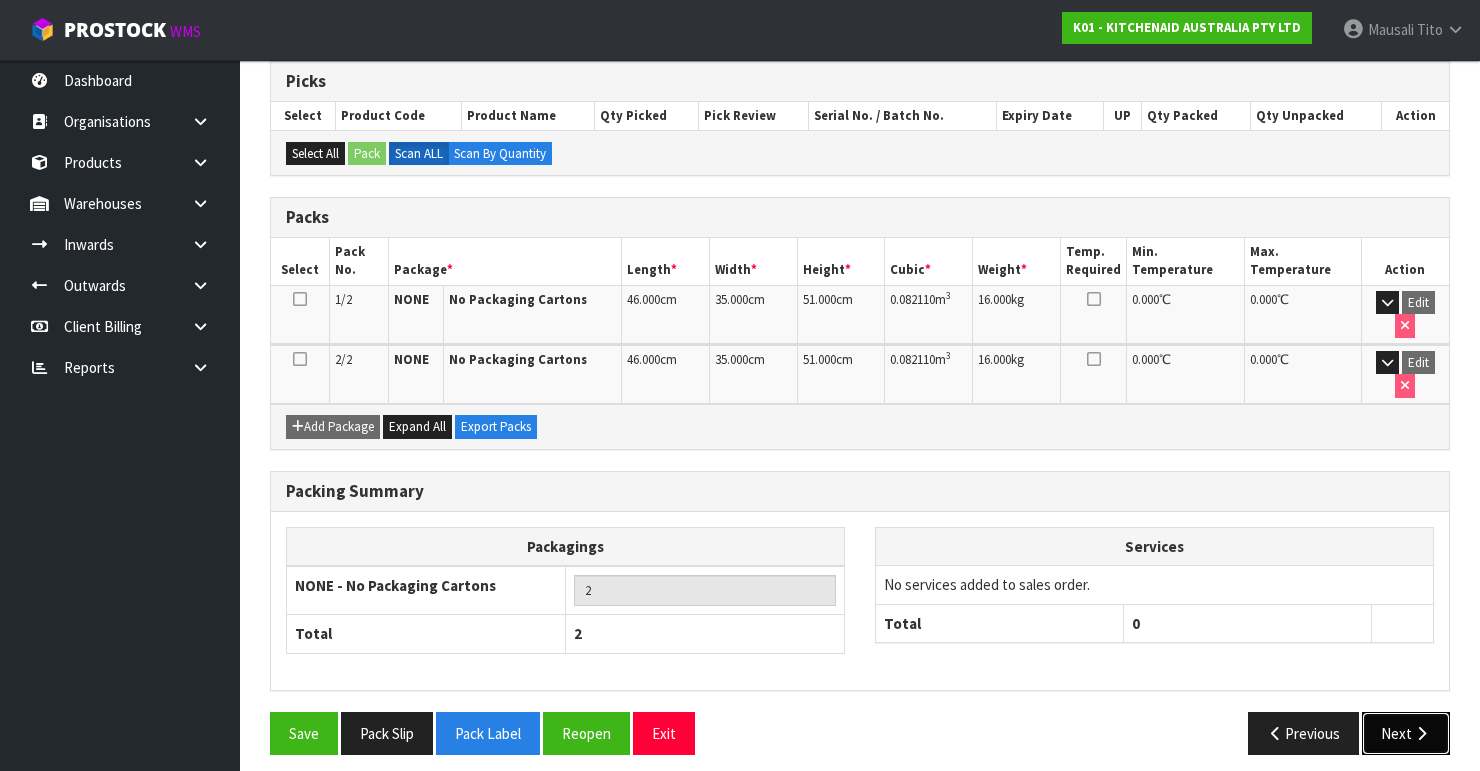 click on "Next" at bounding box center [1406, 733] 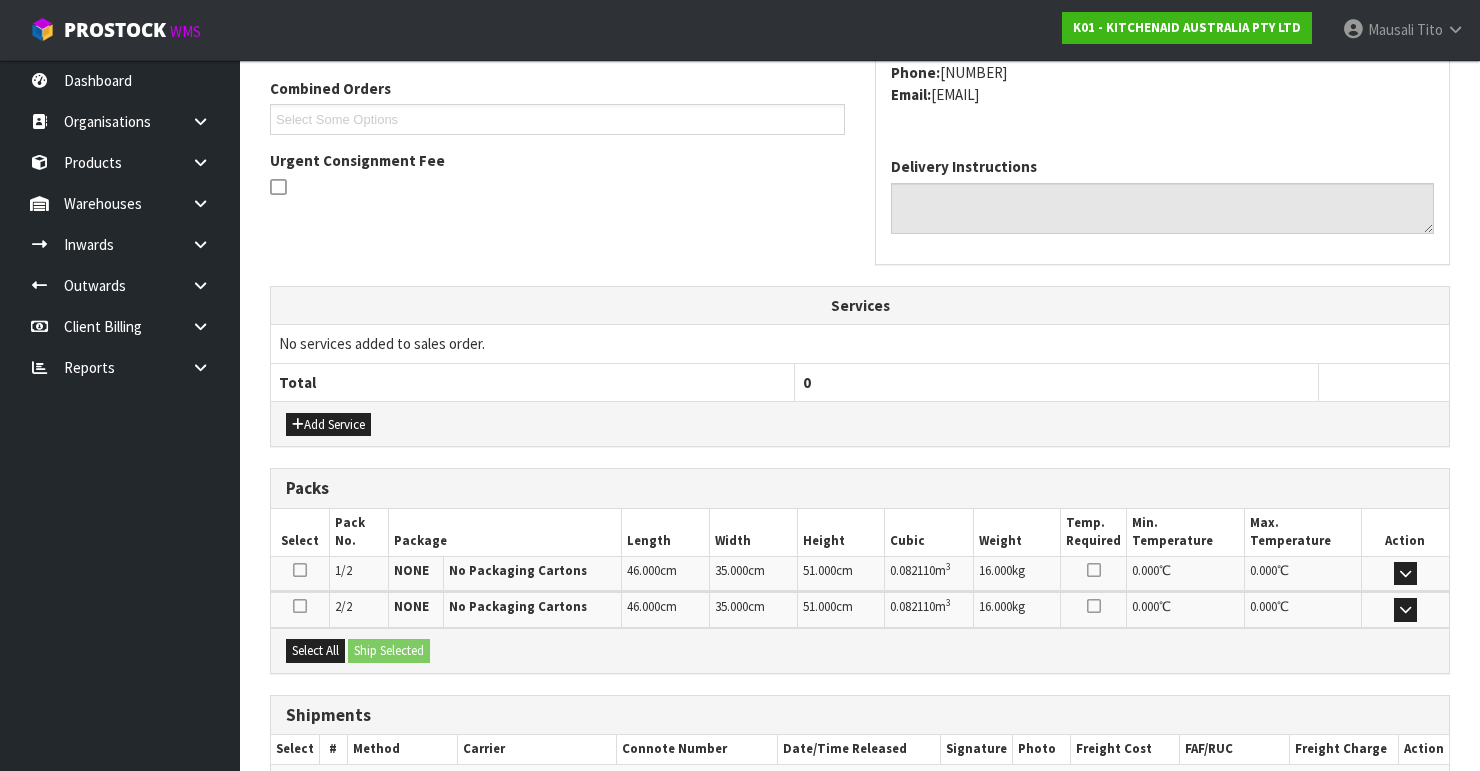 scroll, scrollTop: 620, scrollLeft: 0, axis: vertical 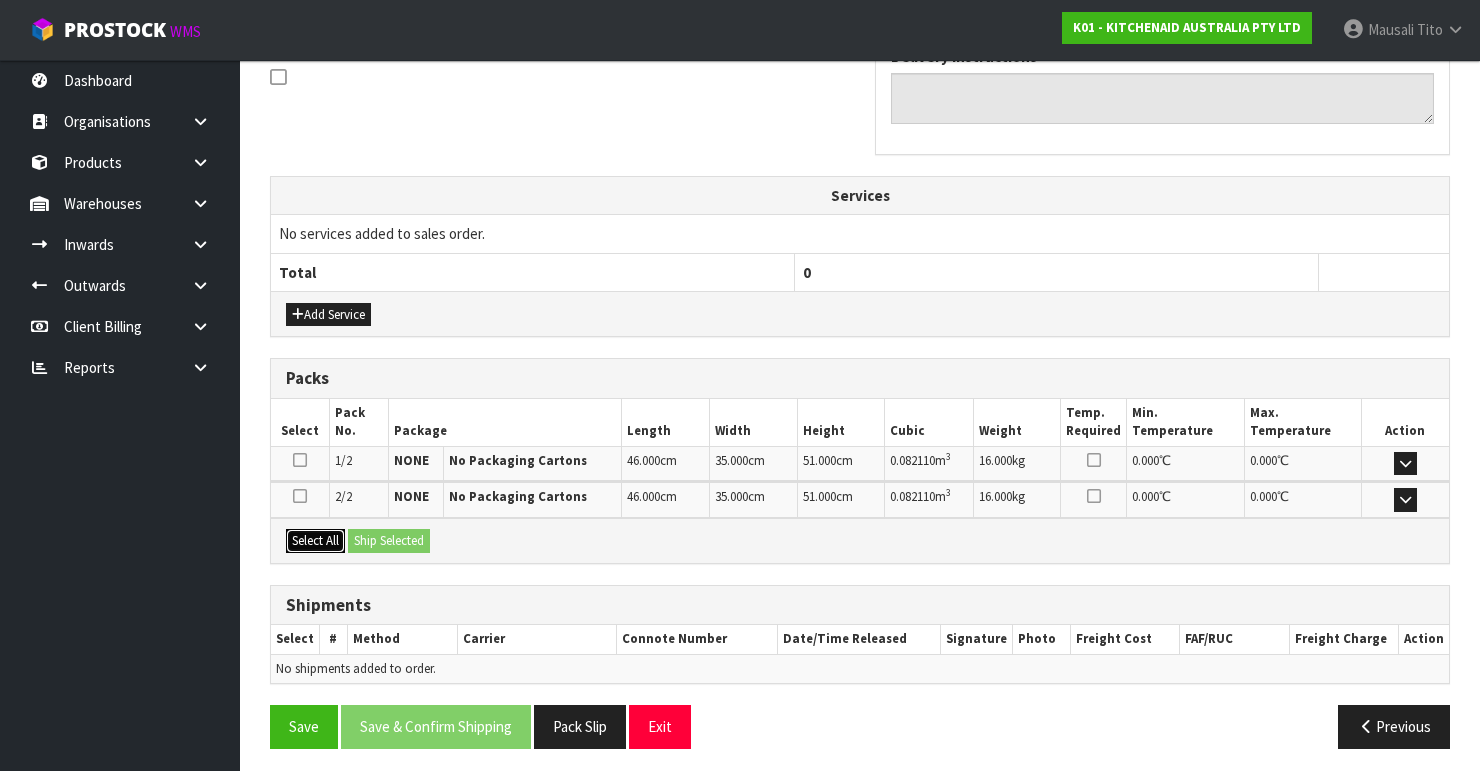 drag, startPoint x: 328, startPoint y: 524, endPoint x: 393, endPoint y: 538, distance: 66.4906 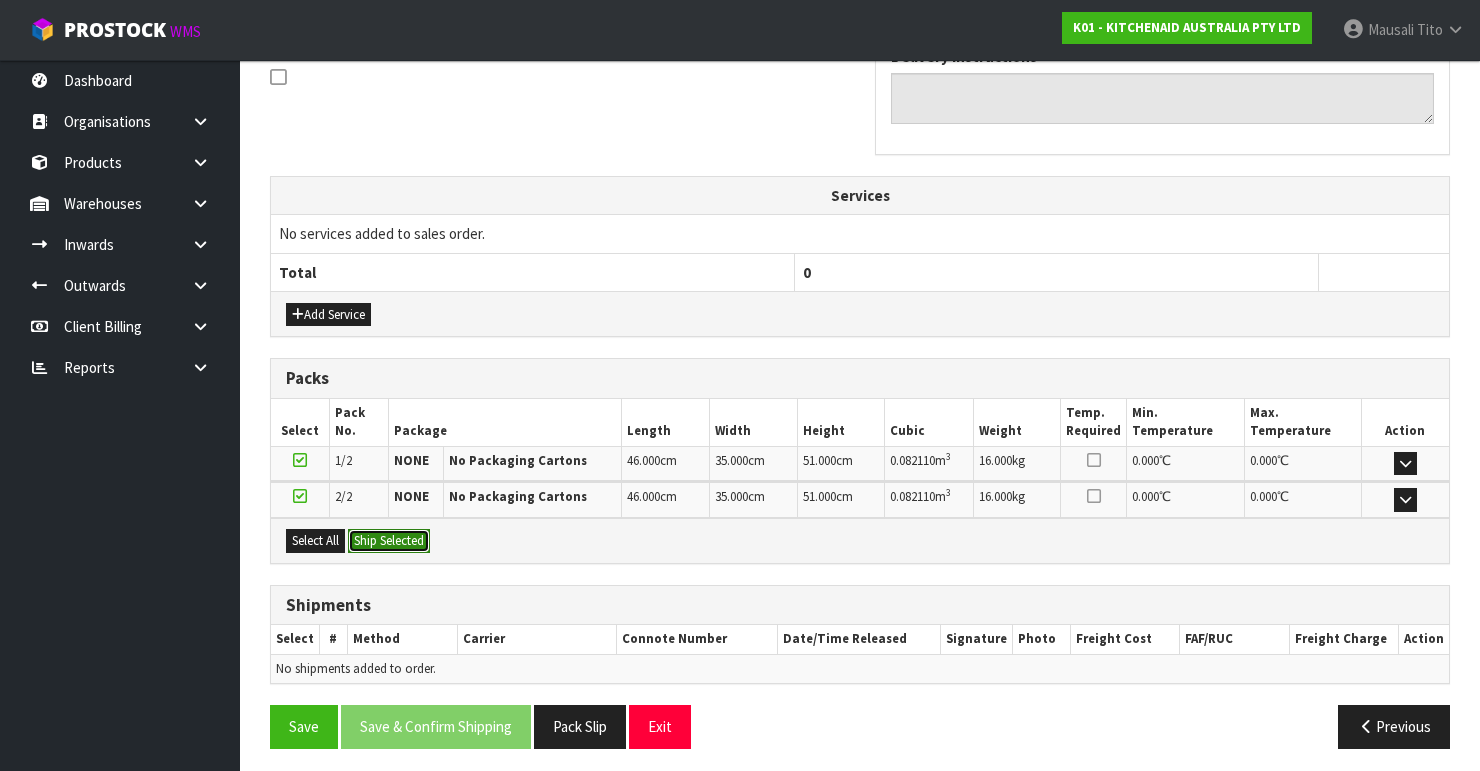 click on "Ship Selected" at bounding box center (389, 541) 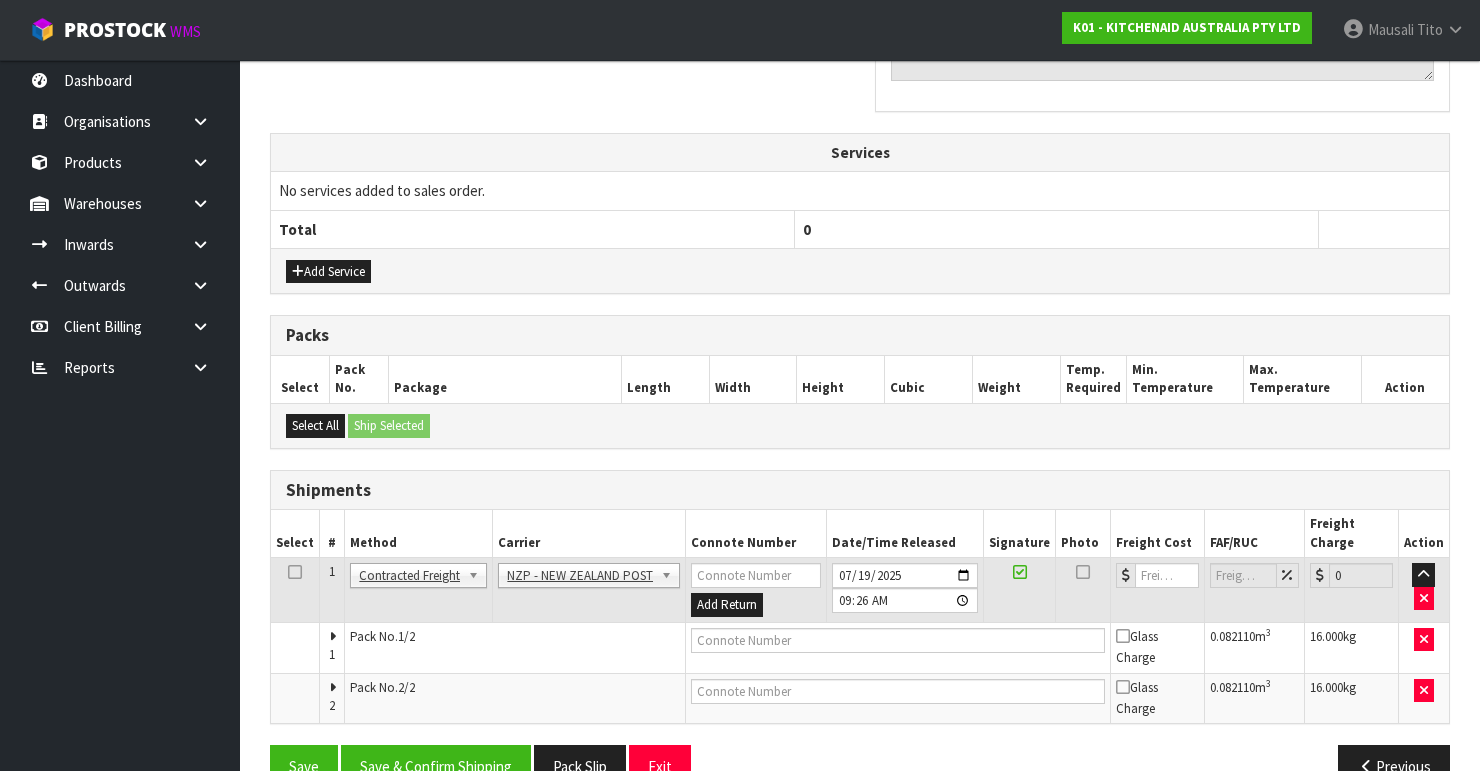 scroll, scrollTop: 687, scrollLeft: 0, axis: vertical 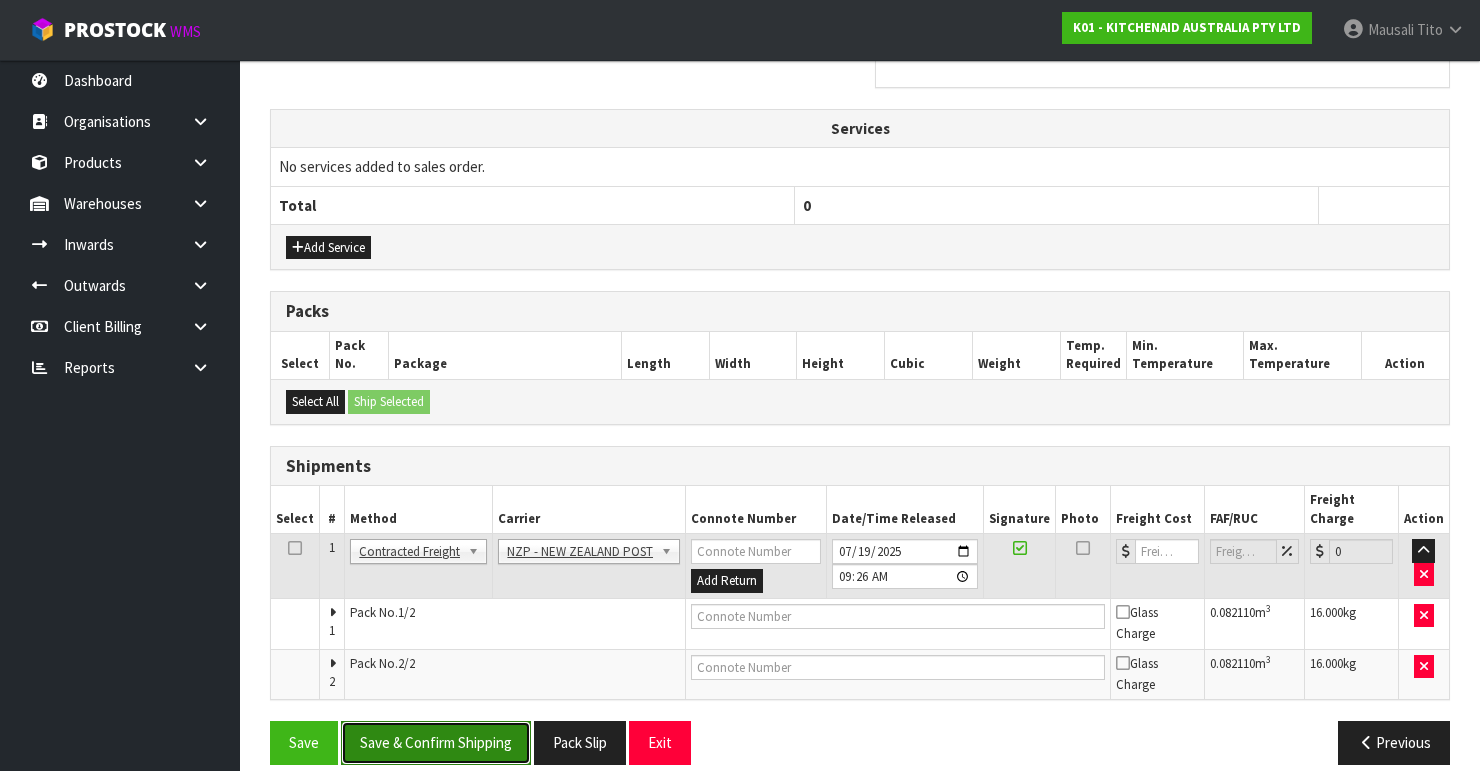drag, startPoint x: 473, startPoint y: 719, endPoint x: 602, endPoint y: 663, distance: 140.63072 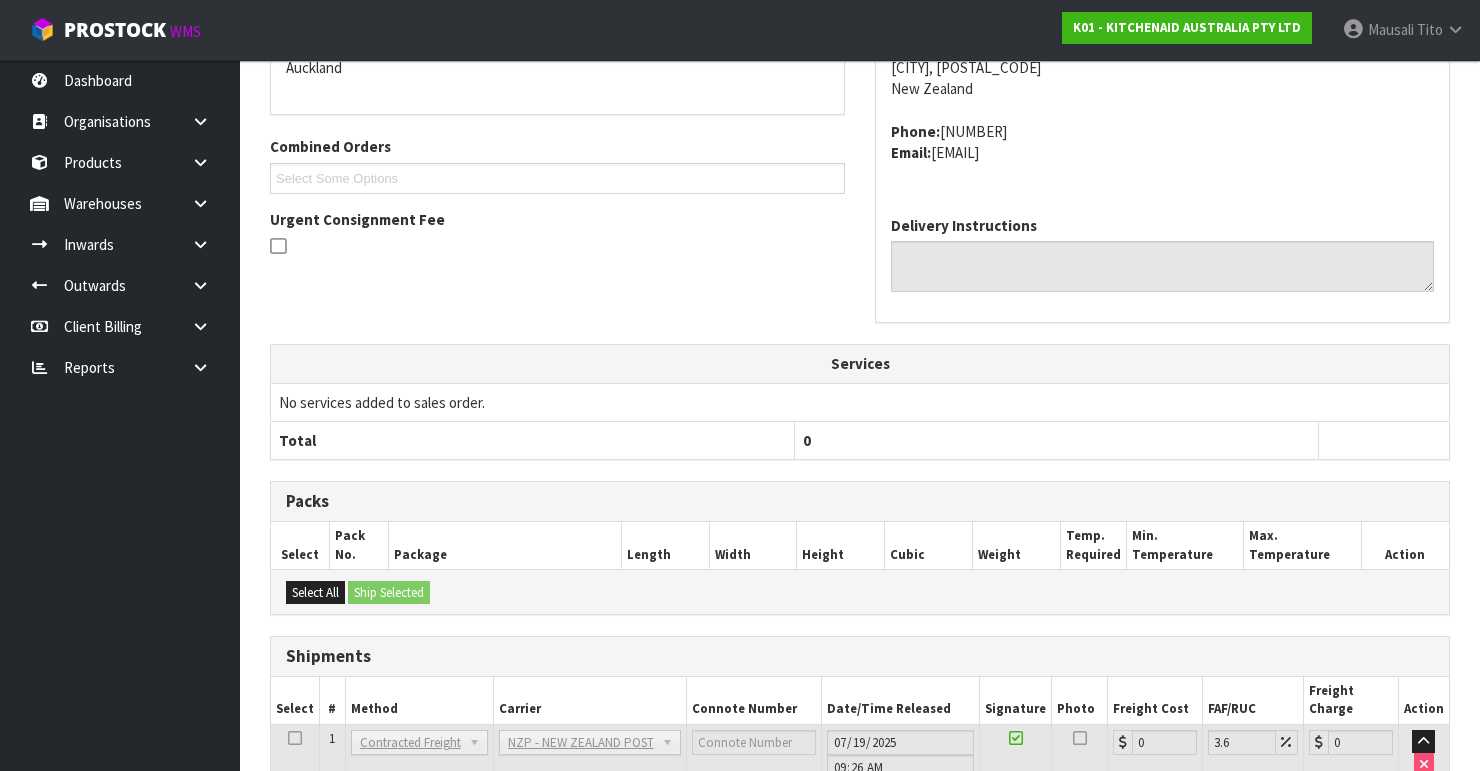 scroll, scrollTop: 653, scrollLeft: 0, axis: vertical 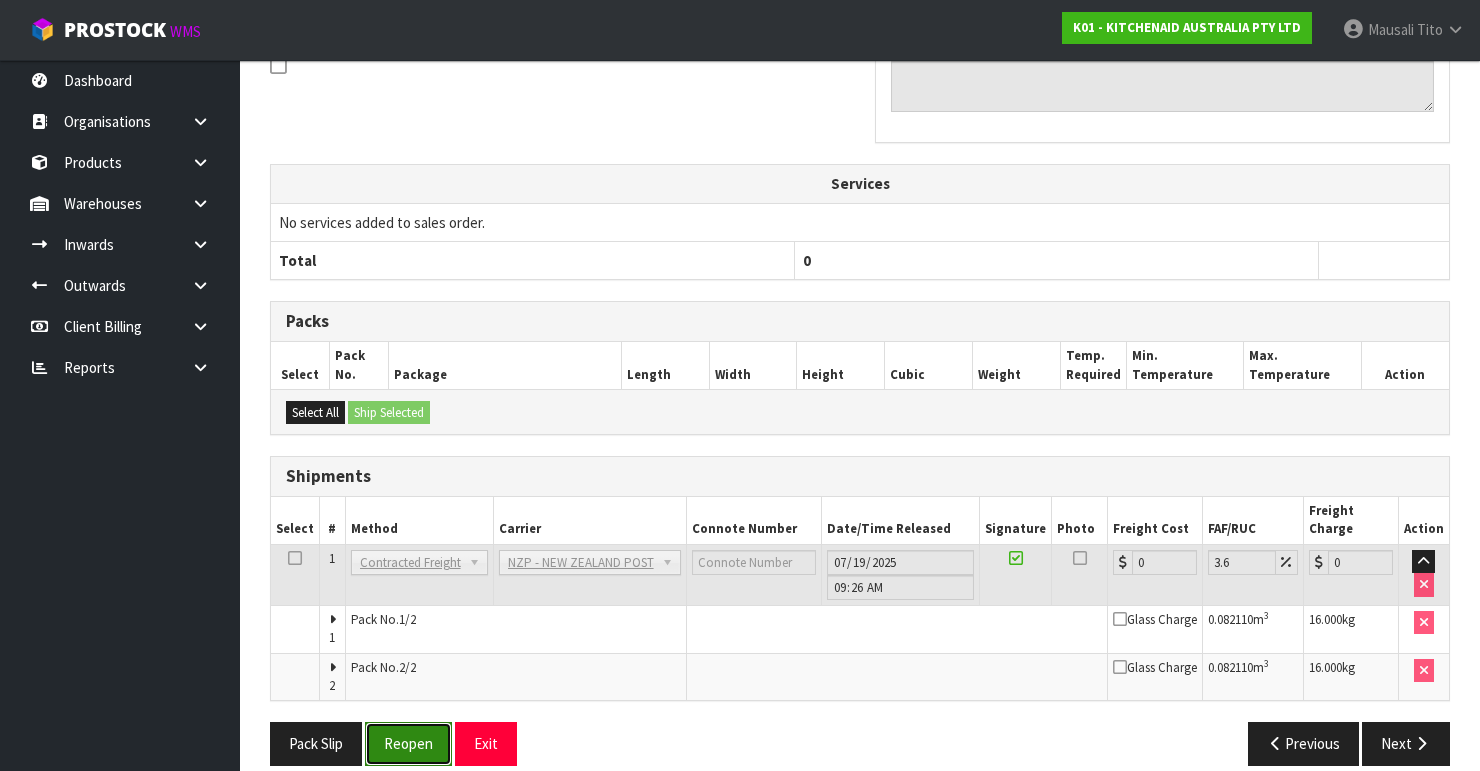 click on "Reopen" at bounding box center [408, 743] 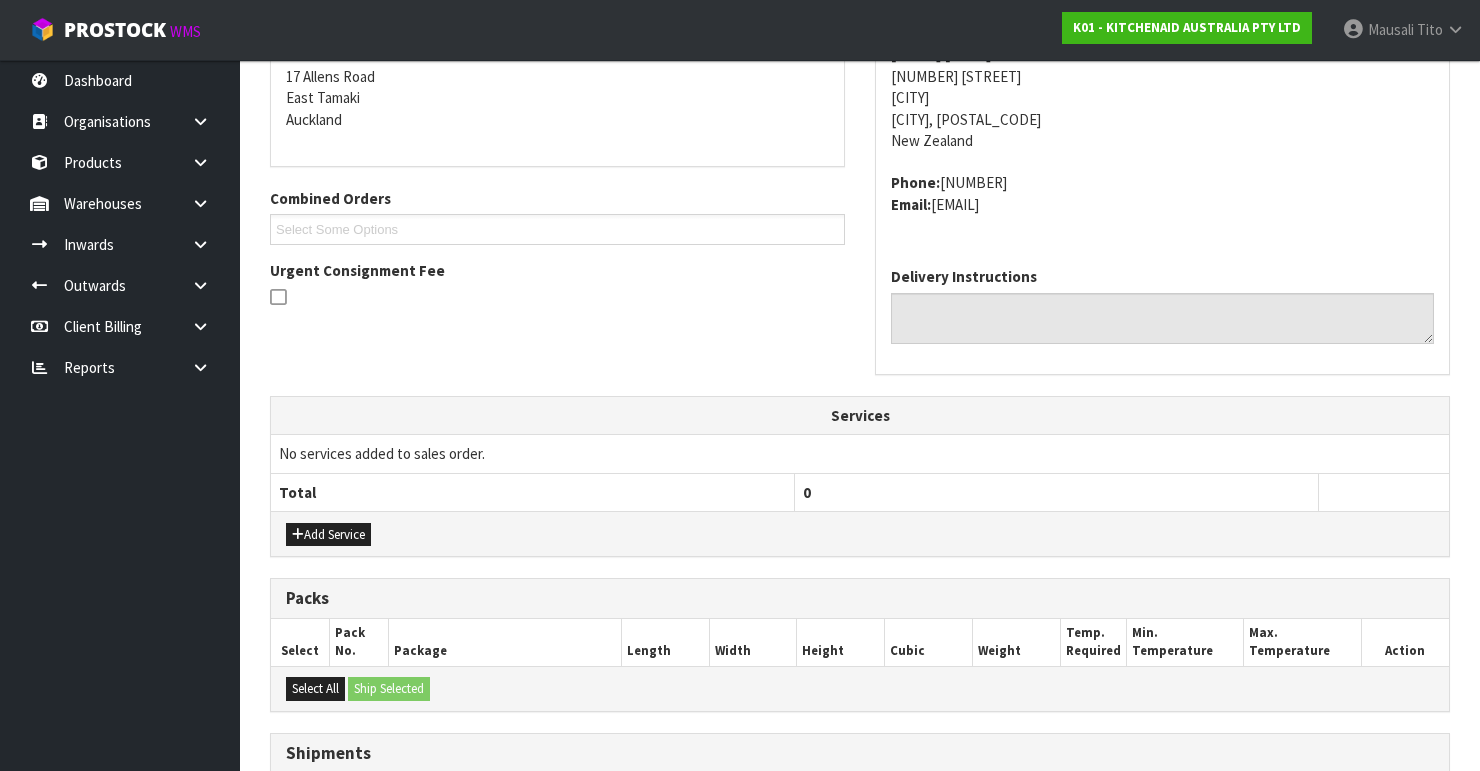 scroll, scrollTop: 689, scrollLeft: 0, axis: vertical 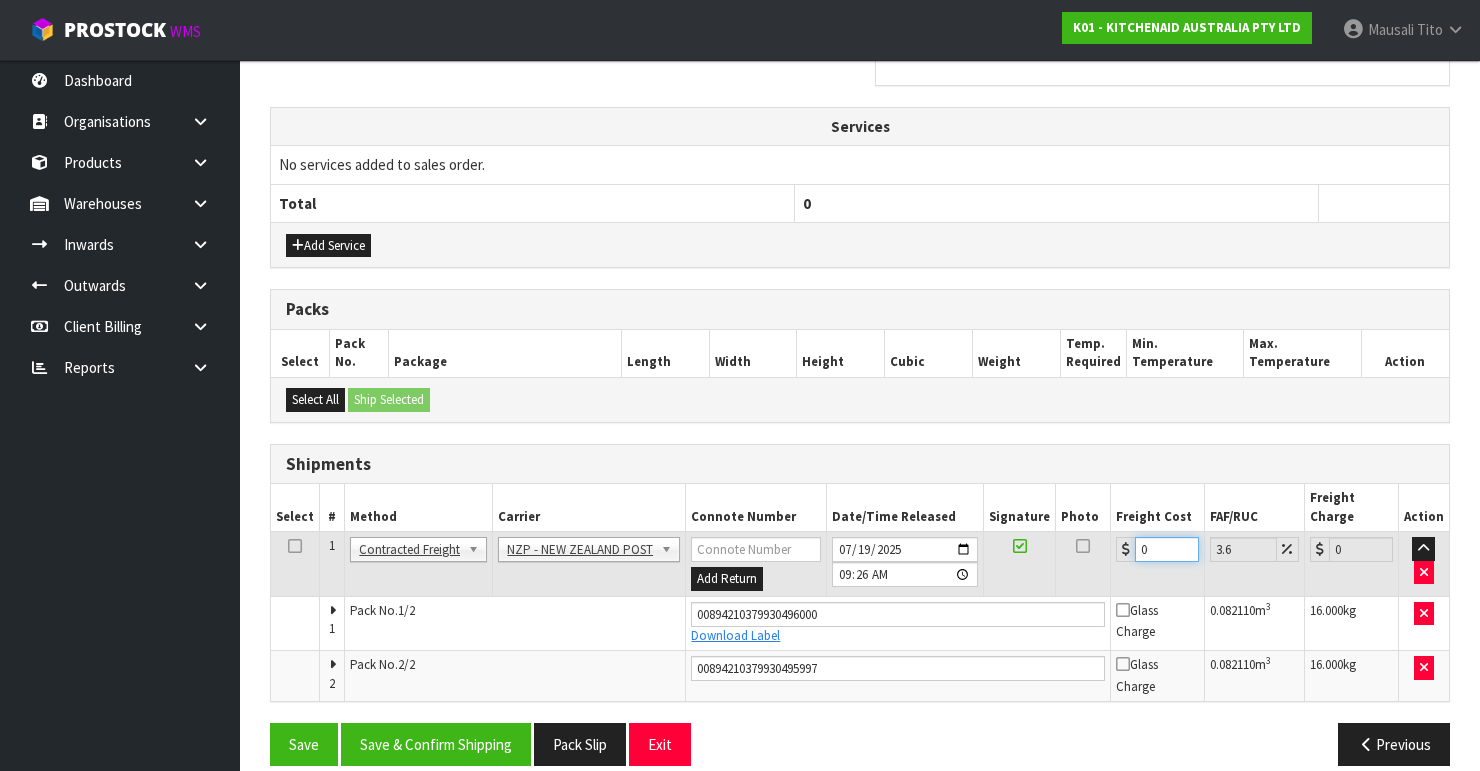drag, startPoint x: 1122, startPoint y: 531, endPoint x: 1101, endPoint y: 534, distance: 21.213203 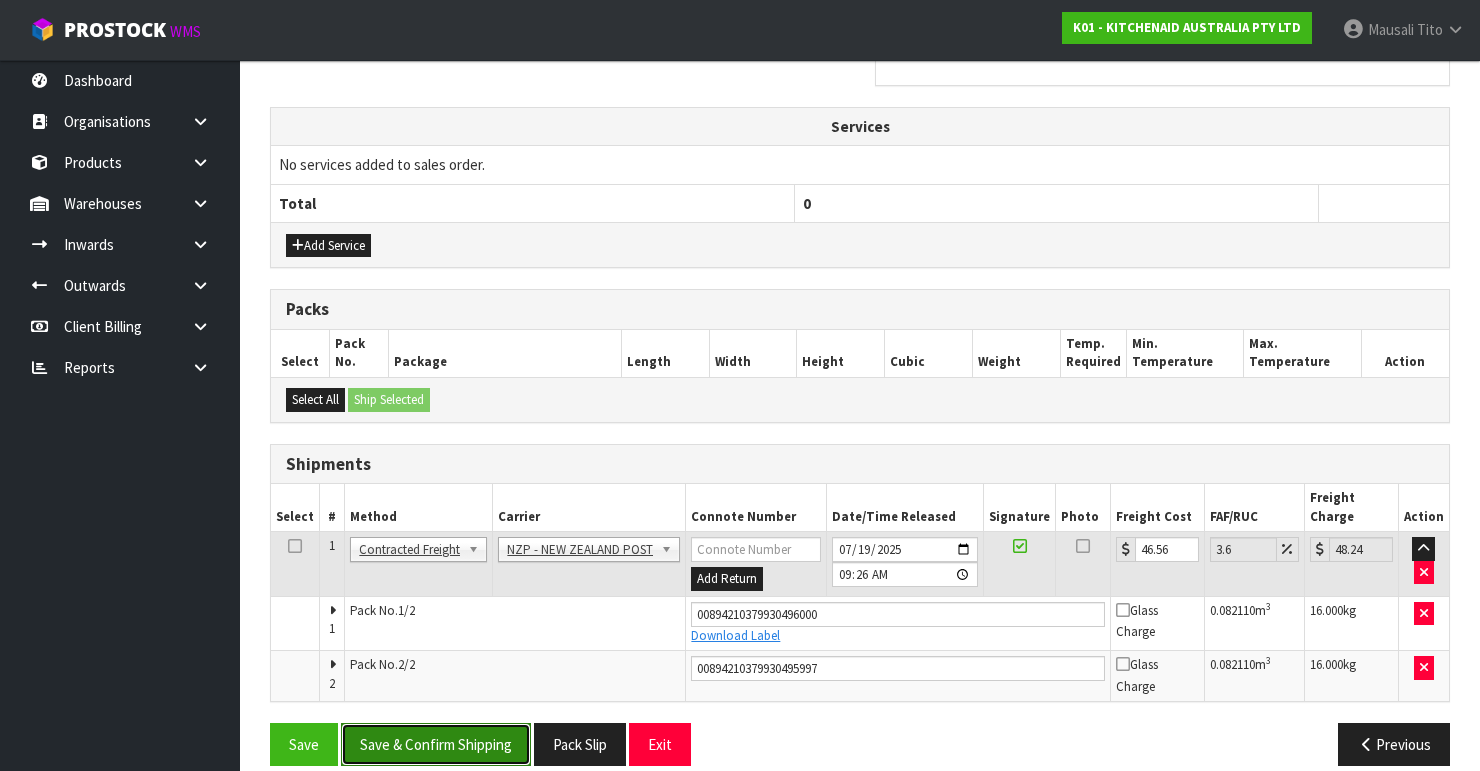 click on "Save & Confirm Shipping" at bounding box center [436, 744] 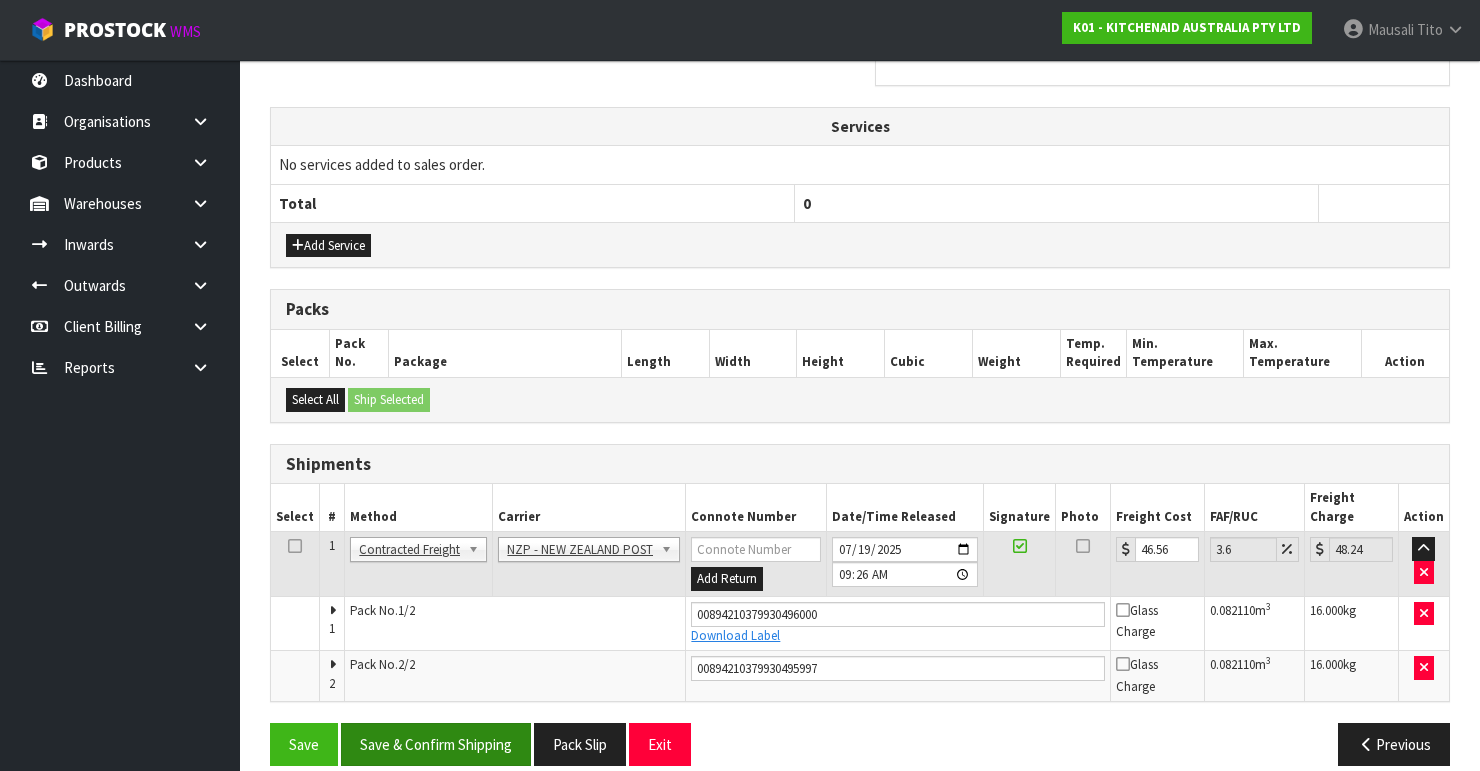 scroll, scrollTop: 0, scrollLeft: 0, axis: both 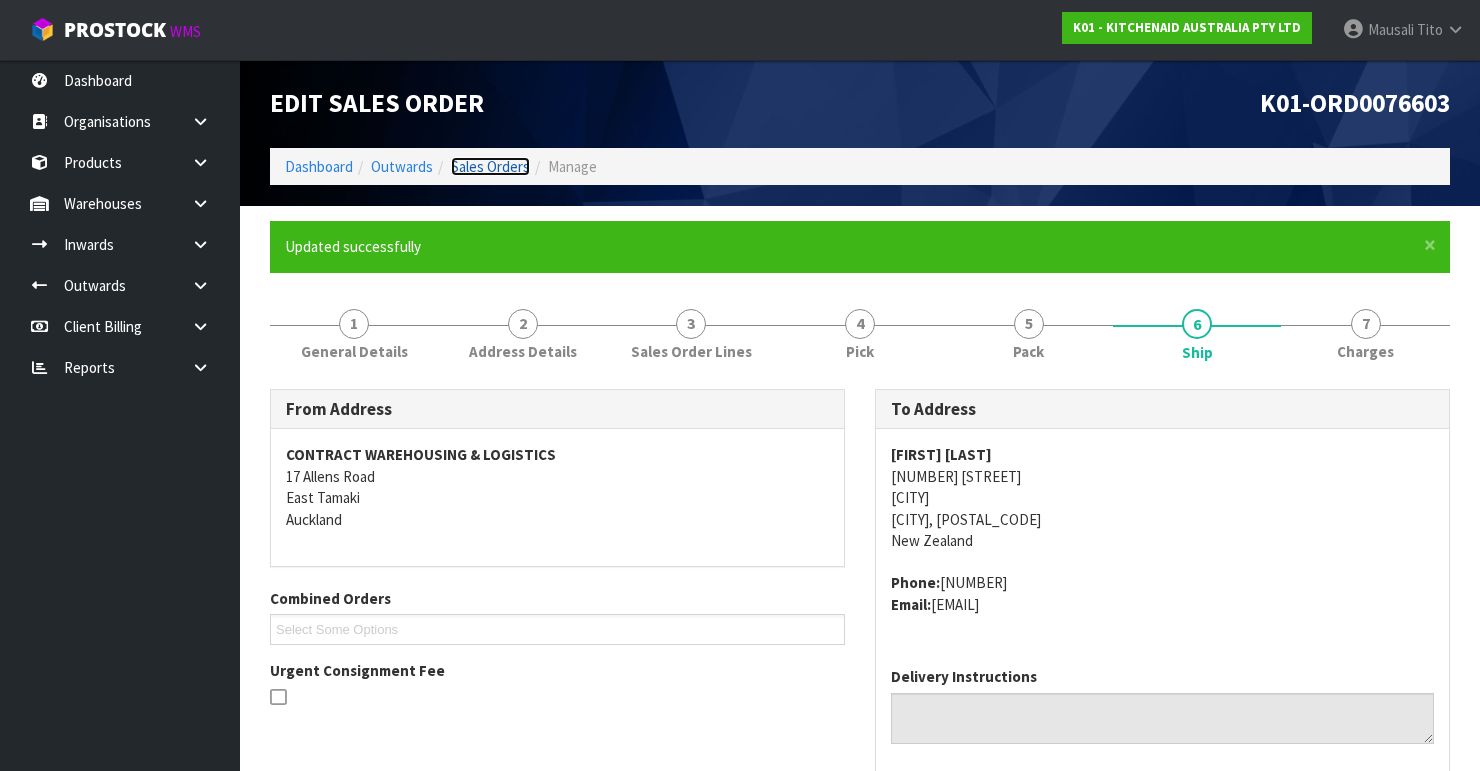 click on "Sales Orders" at bounding box center (490, 166) 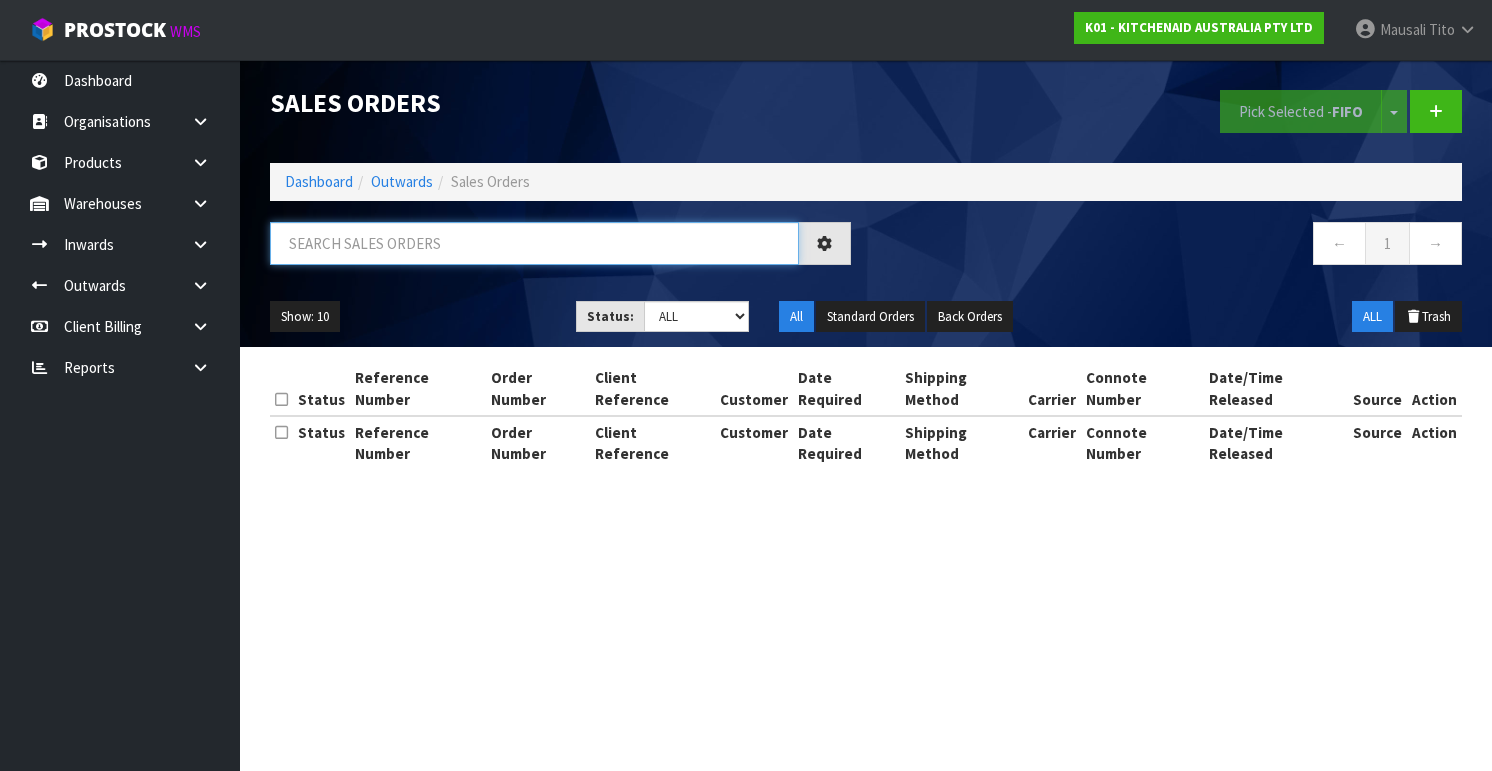 click at bounding box center [534, 243] 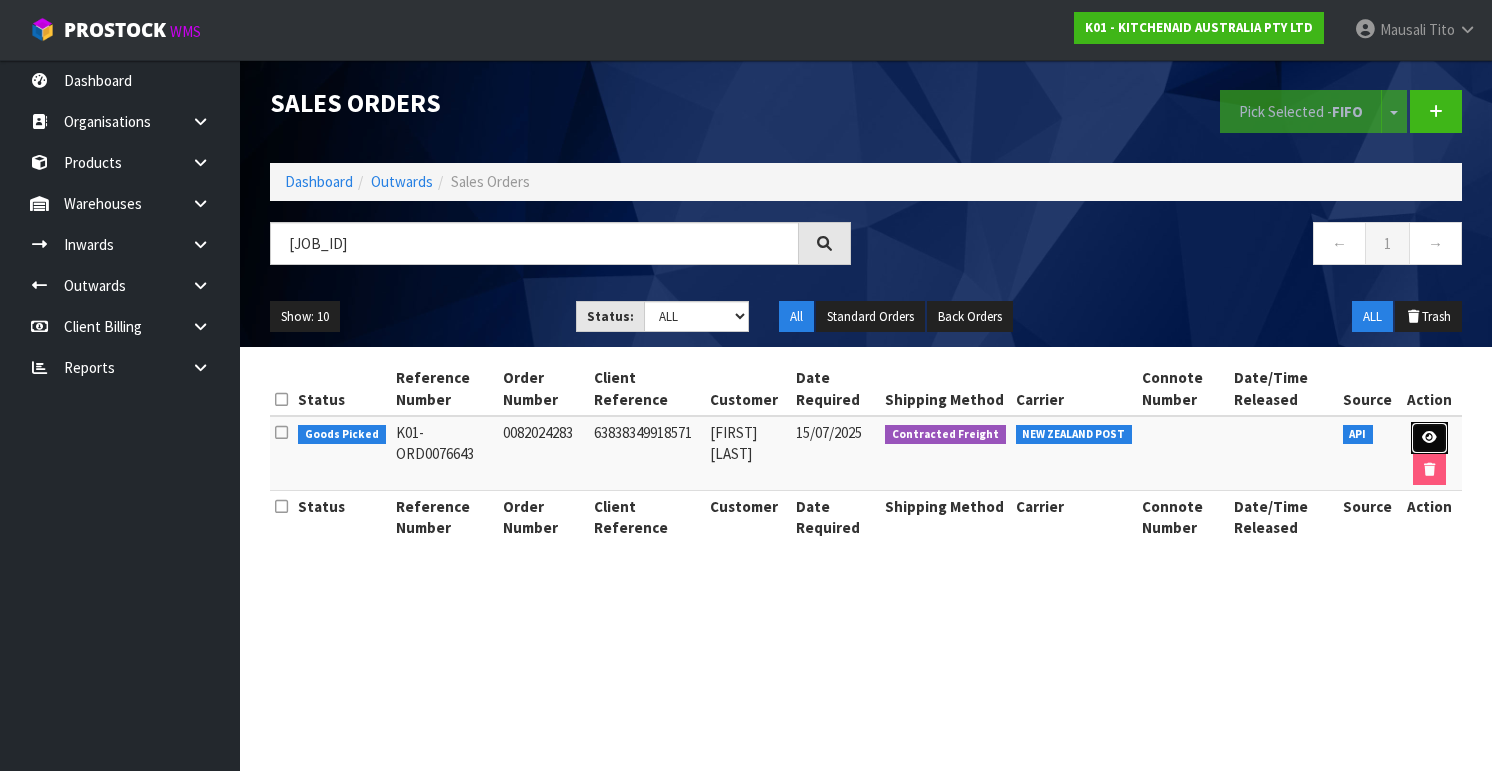 click at bounding box center (1429, 437) 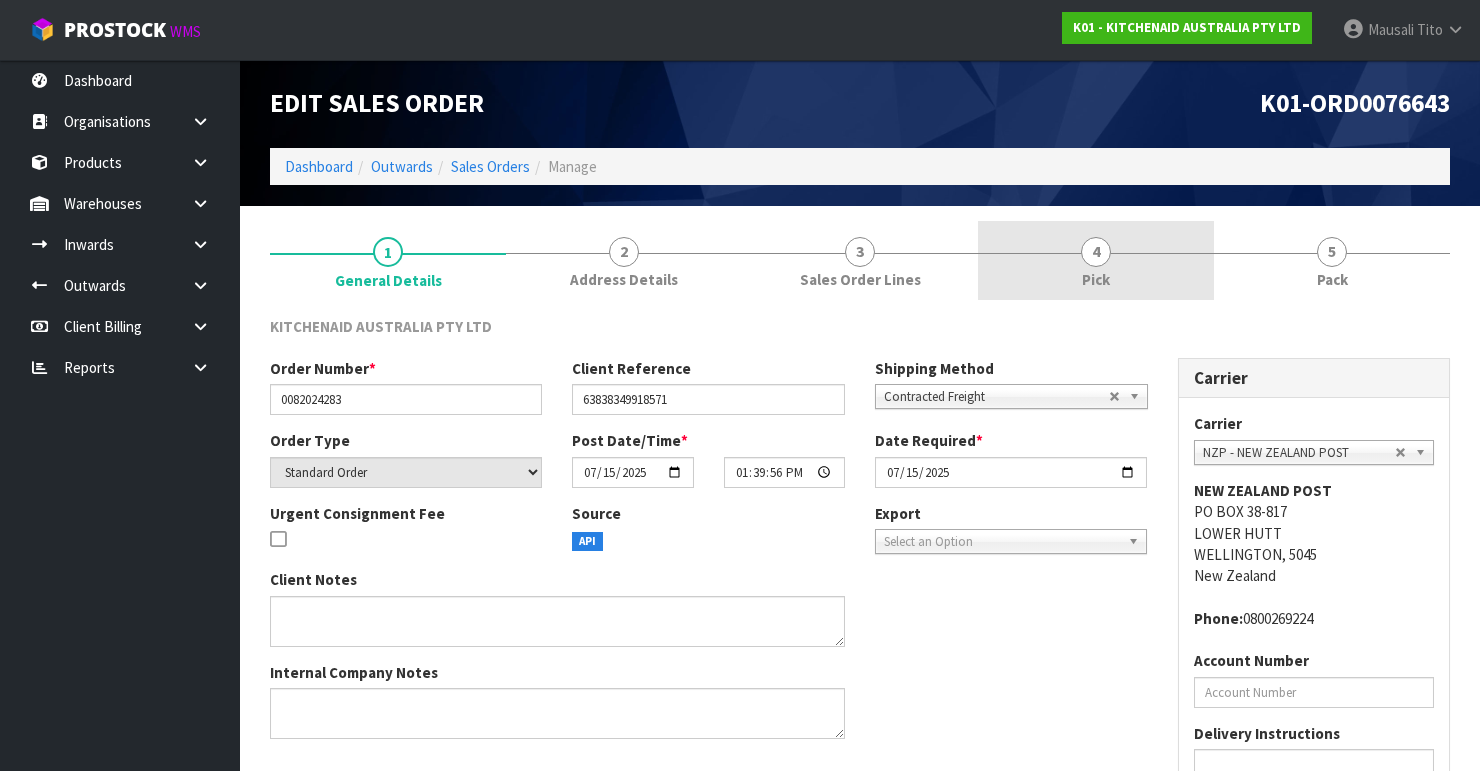 click on "4
Pick" at bounding box center (1096, 260) 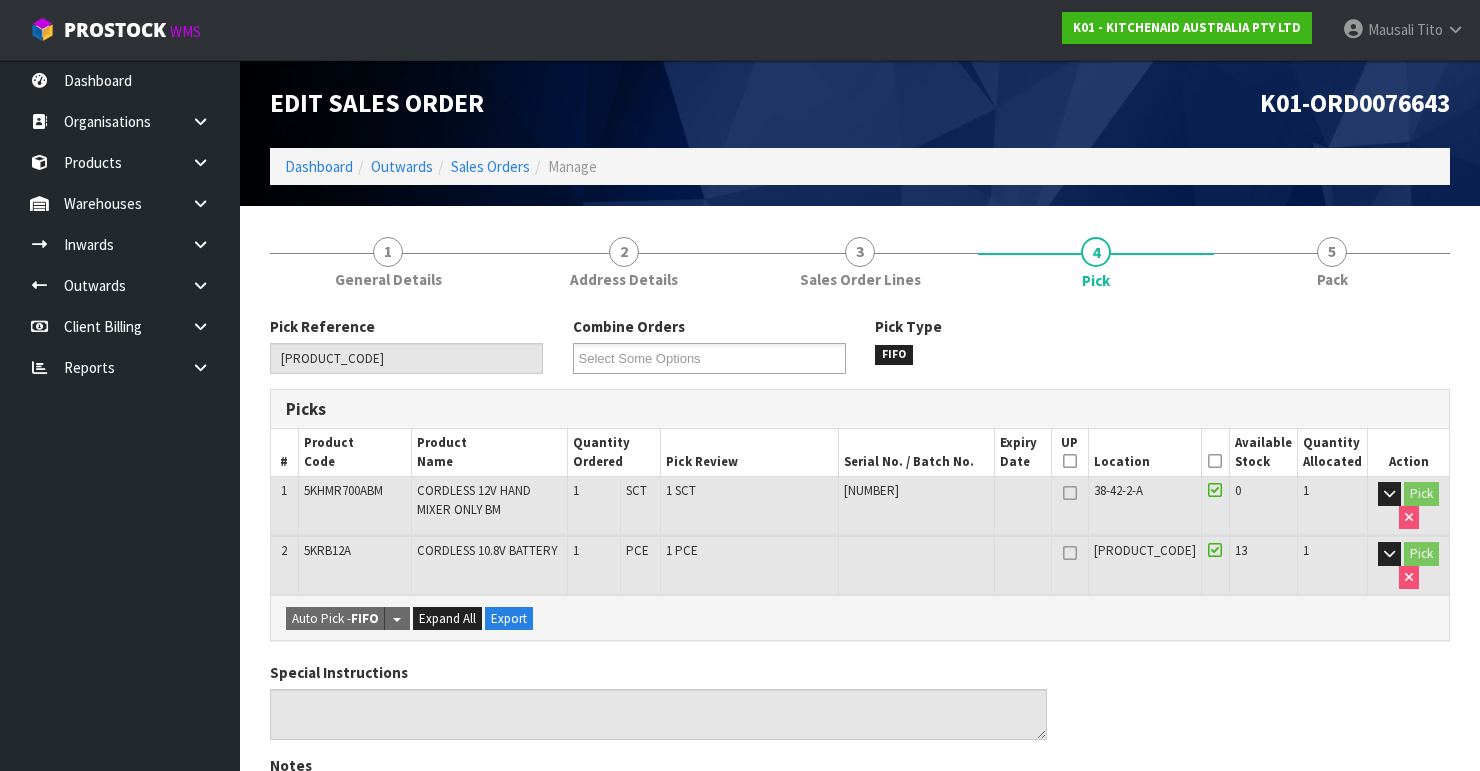 click at bounding box center (1215, 461) 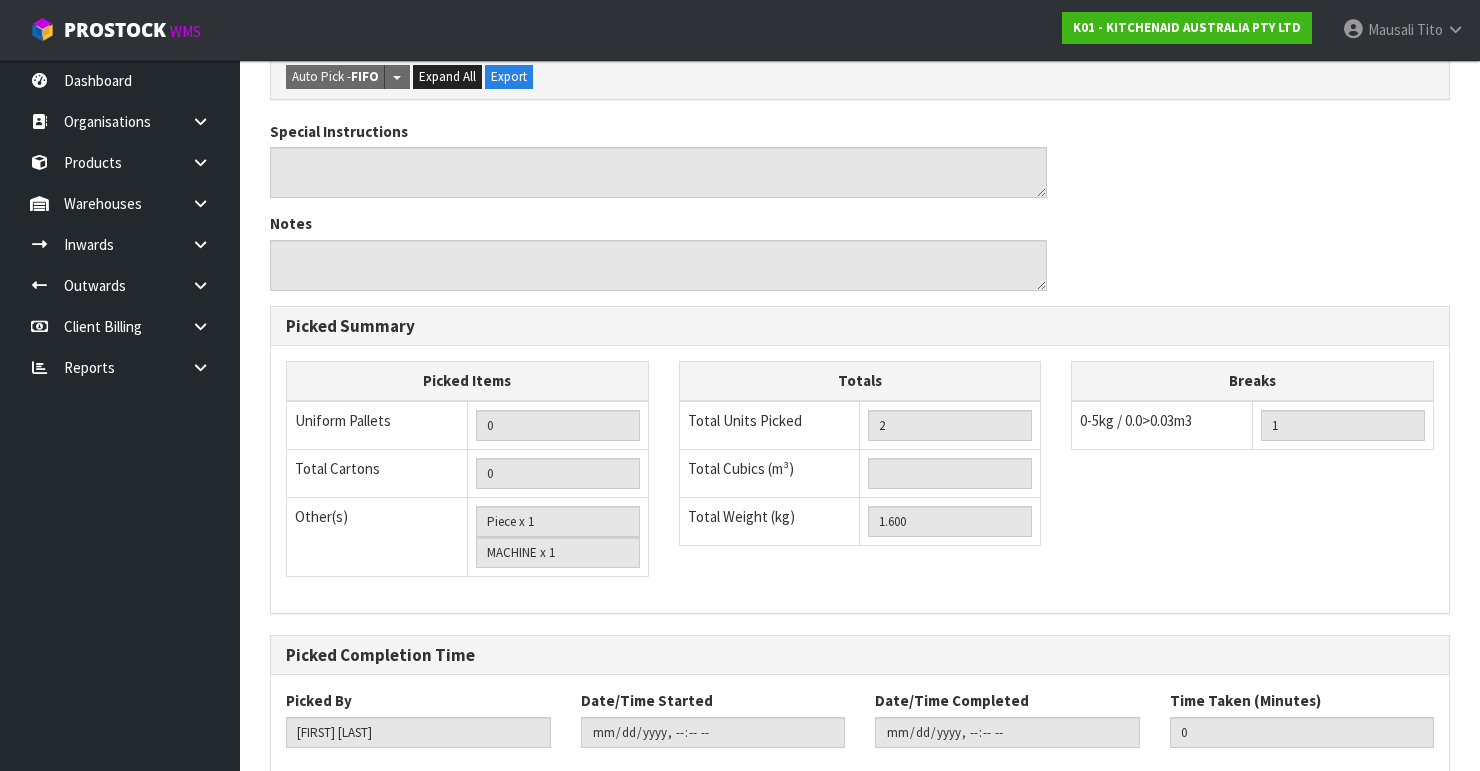 scroll, scrollTop: 722, scrollLeft: 0, axis: vertical 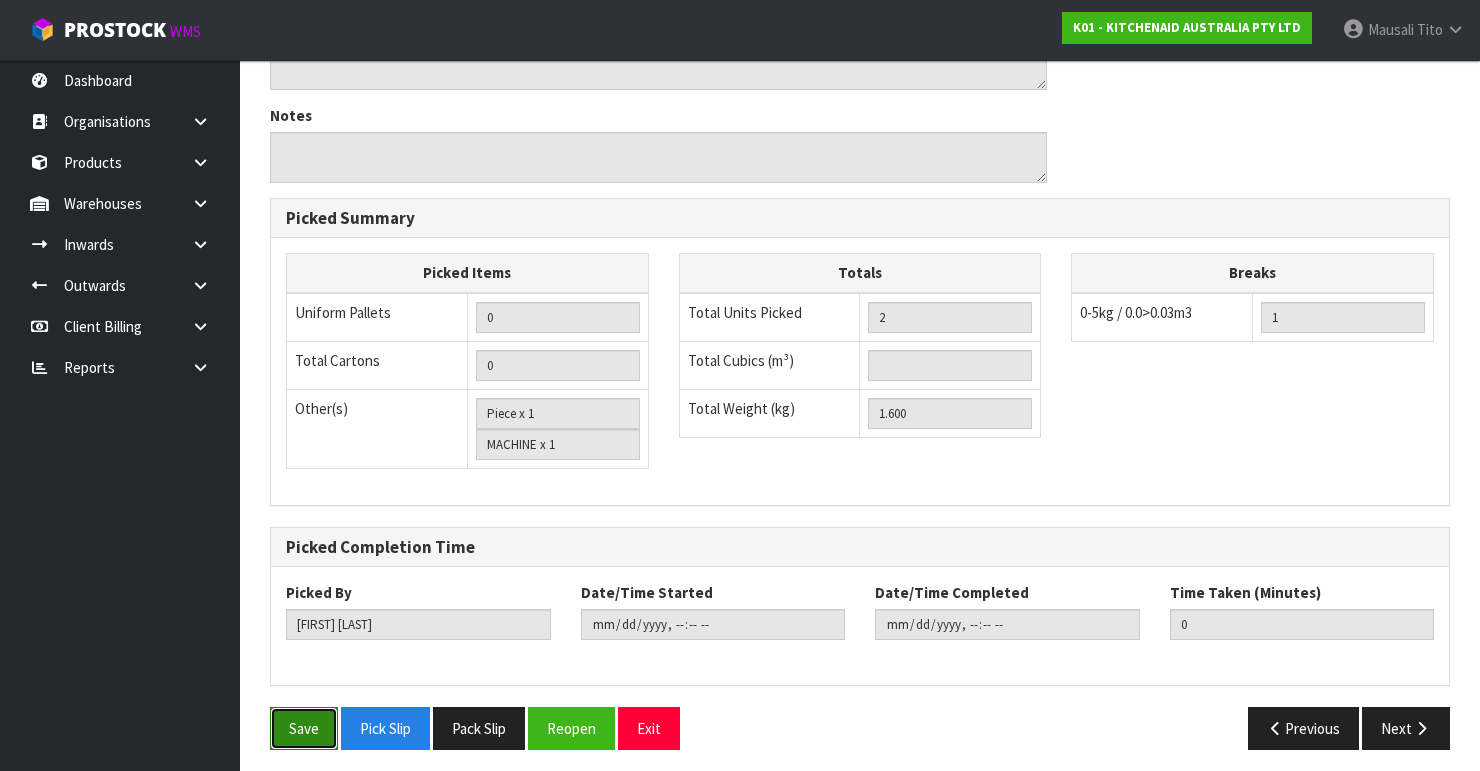 click on "Save" at bounding box center [304, 728] 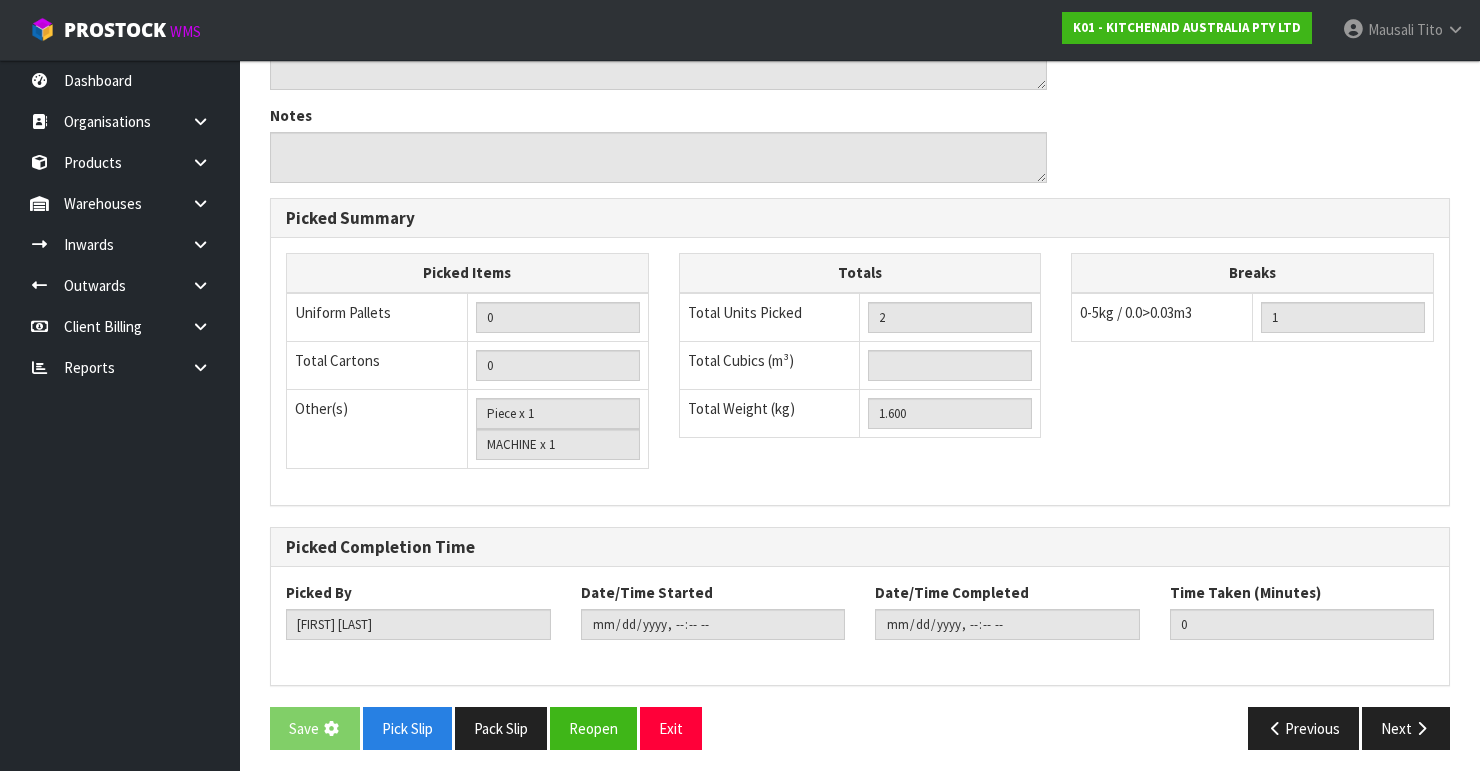 scroll, scrollTop: 0, scrollLeft: 0, axis: both 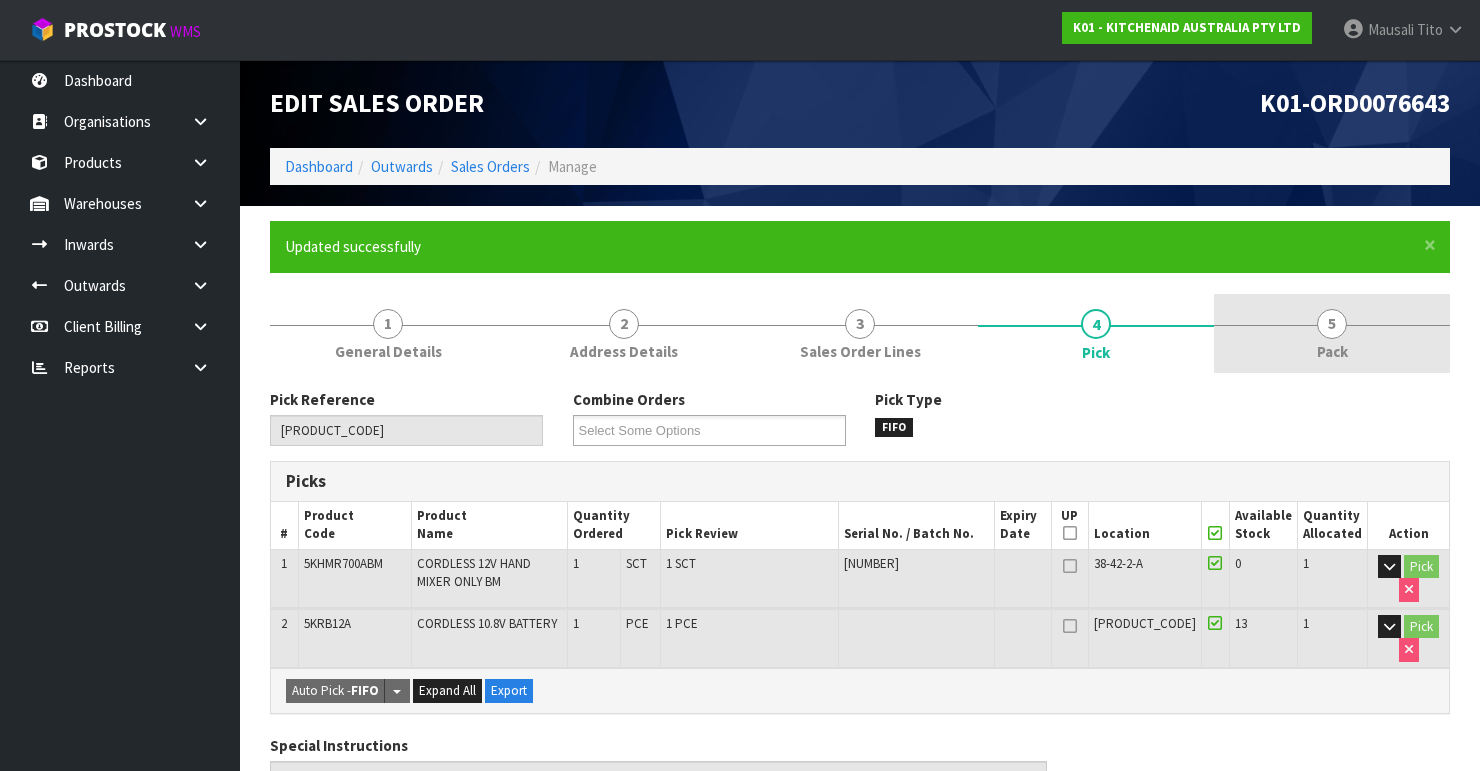 click on "5
Pack" at bounding box center (1332, 333) 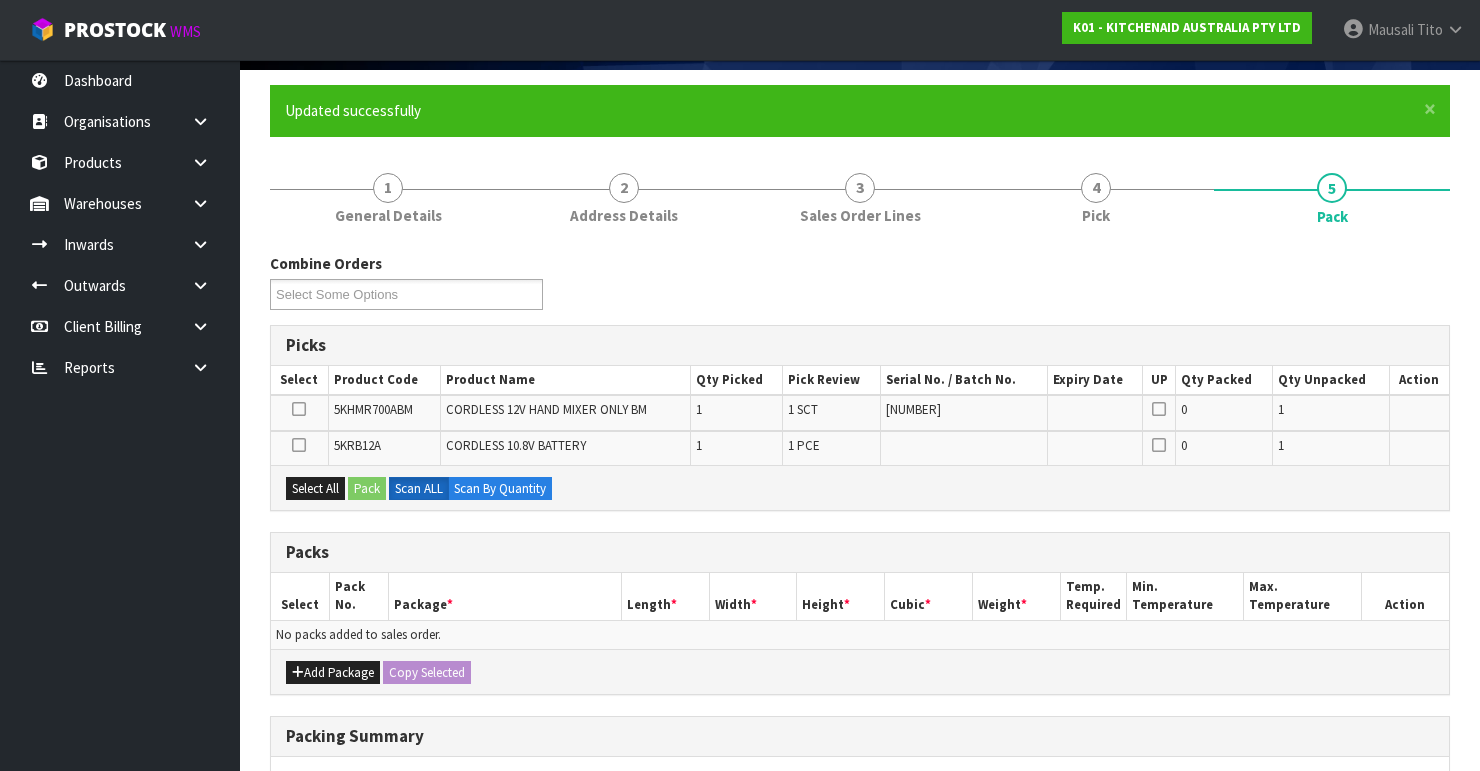 scroll, scrollTop: 240, scrollLeft: 0, axis: vertical 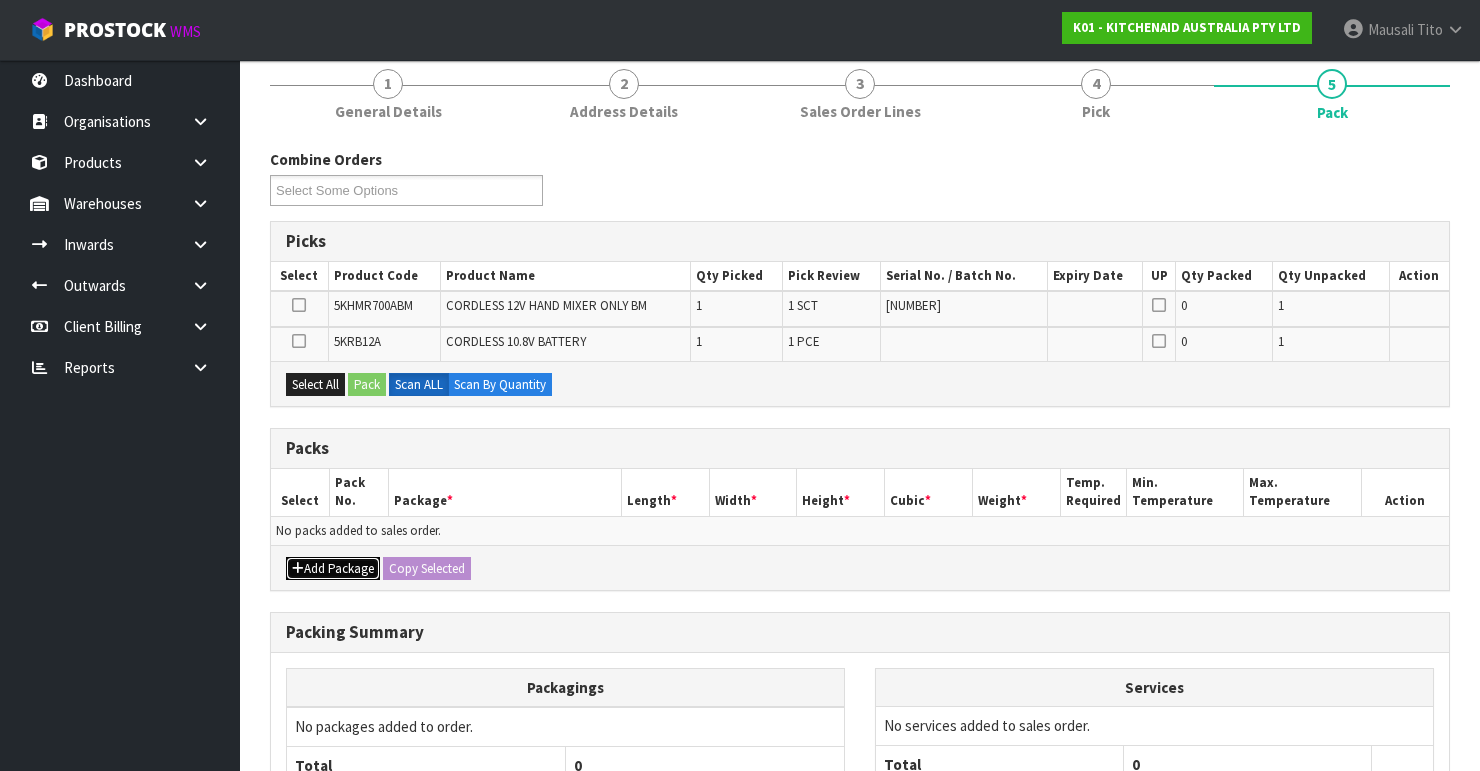 click on "Add Package" at bounding box center (333, 569) 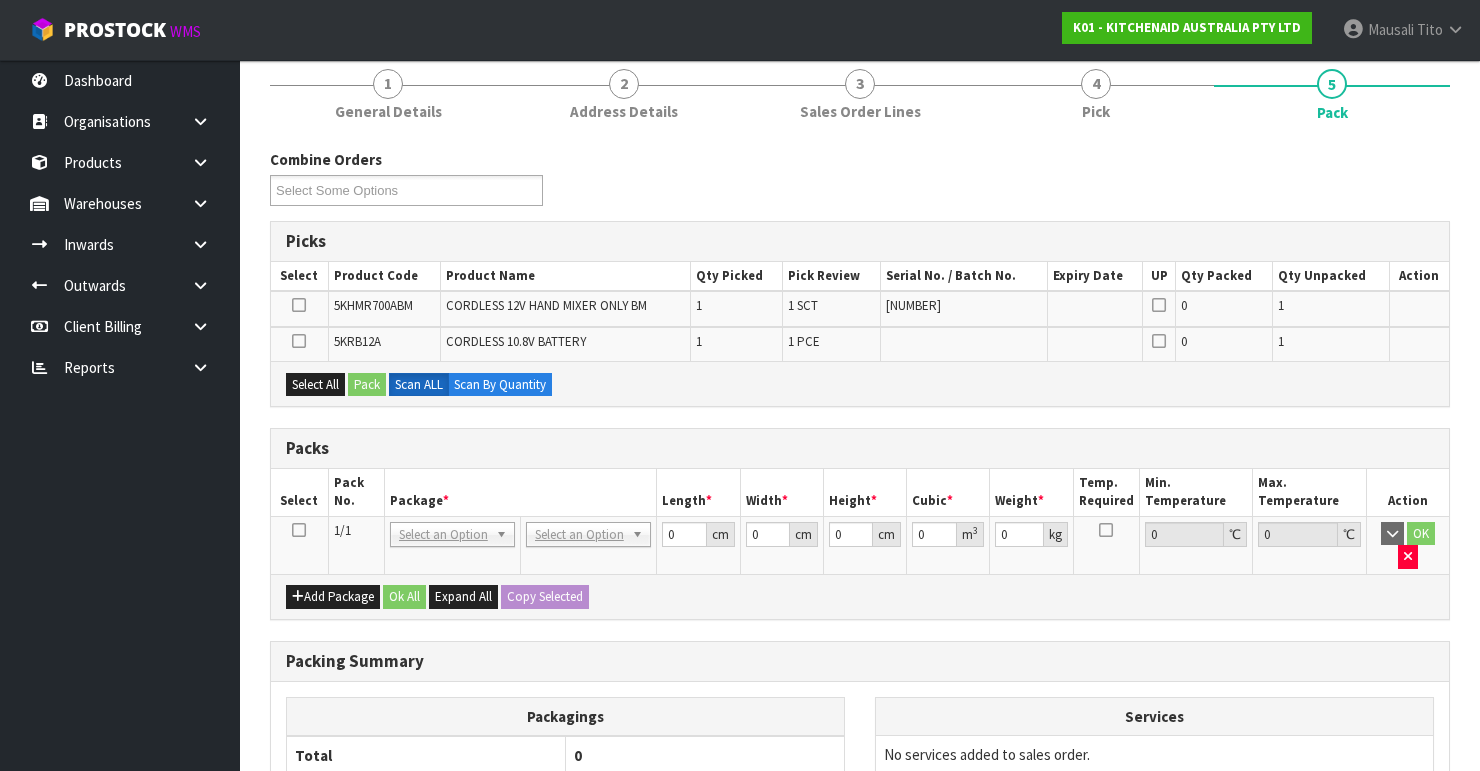click at bounding box center [299, 530] 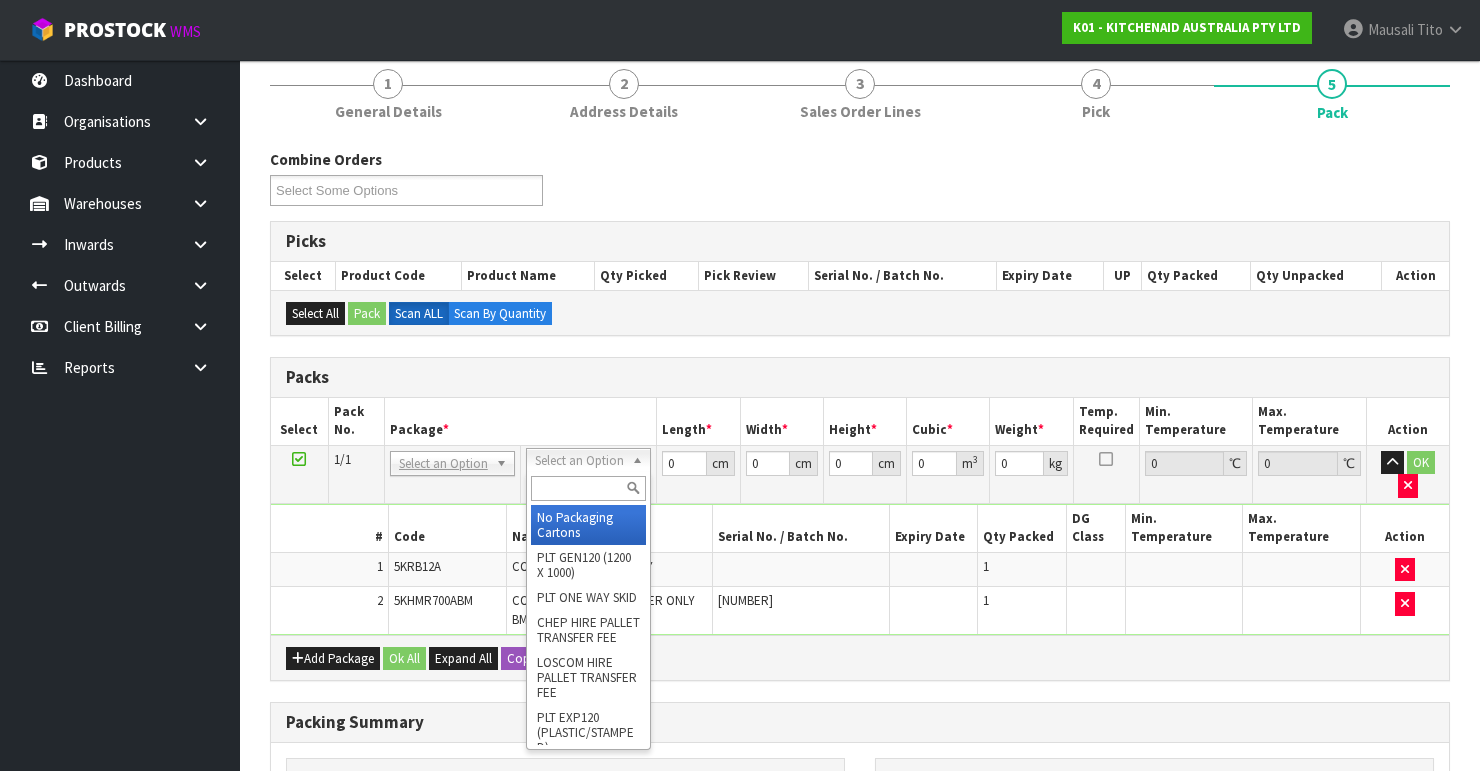 drag, startPoint x: 551, startPoint y: 526, endPoint x: 560, endPoint y: 520, distance: 10.816654 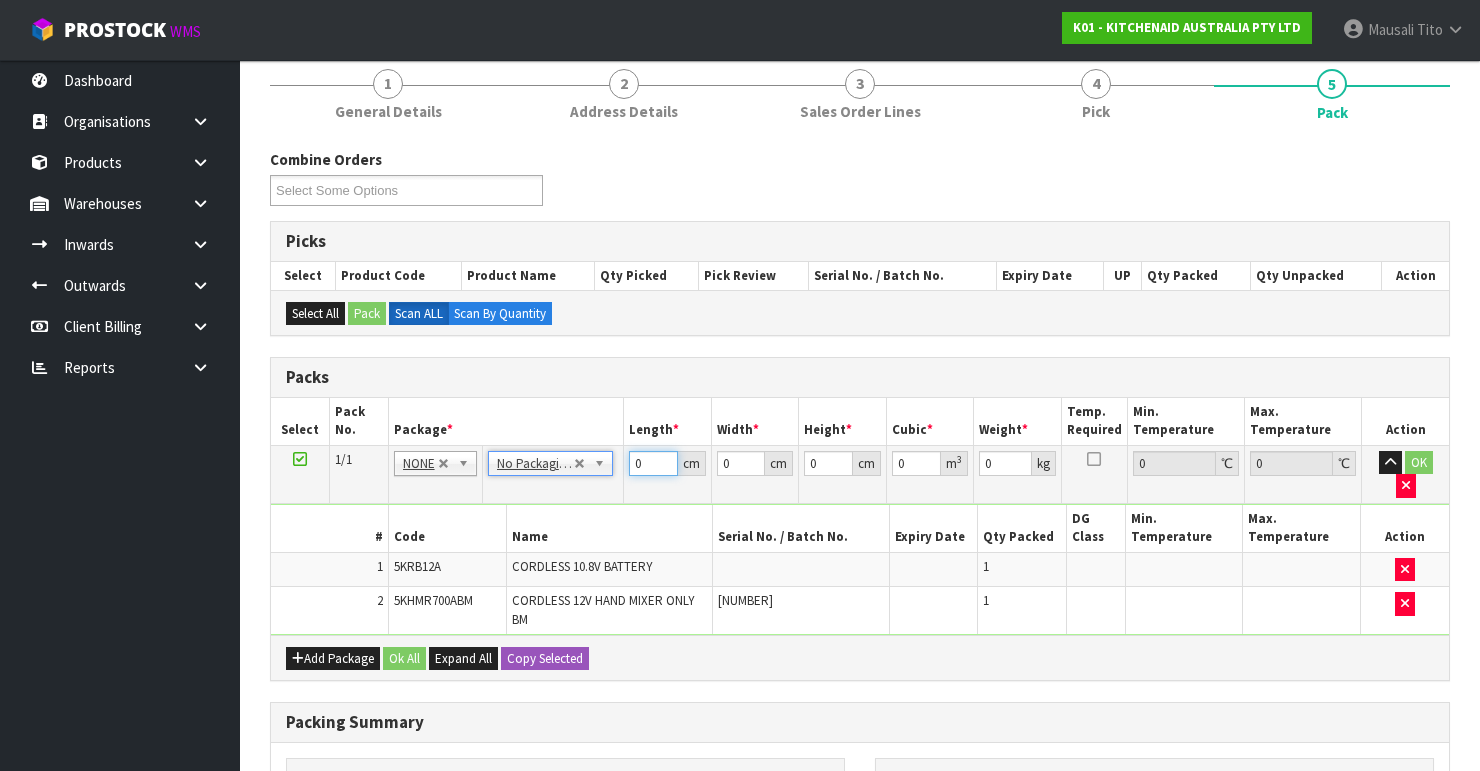 drag, startPoint x: 626, startPoint y: 469, endPoint x: 567, endPoint y: 479, distance: 59.841457 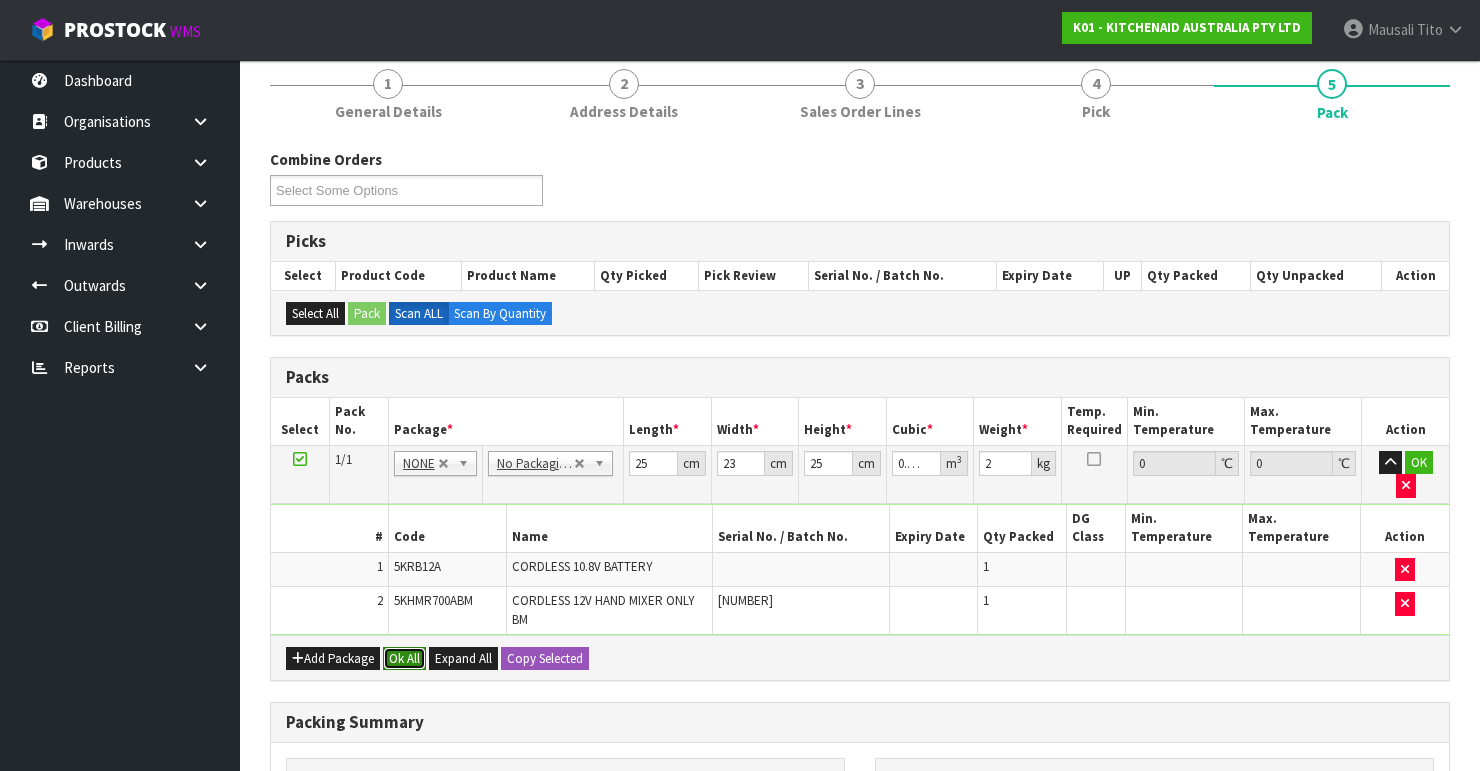 click on "Ok All" at bounding box center (404, 659) 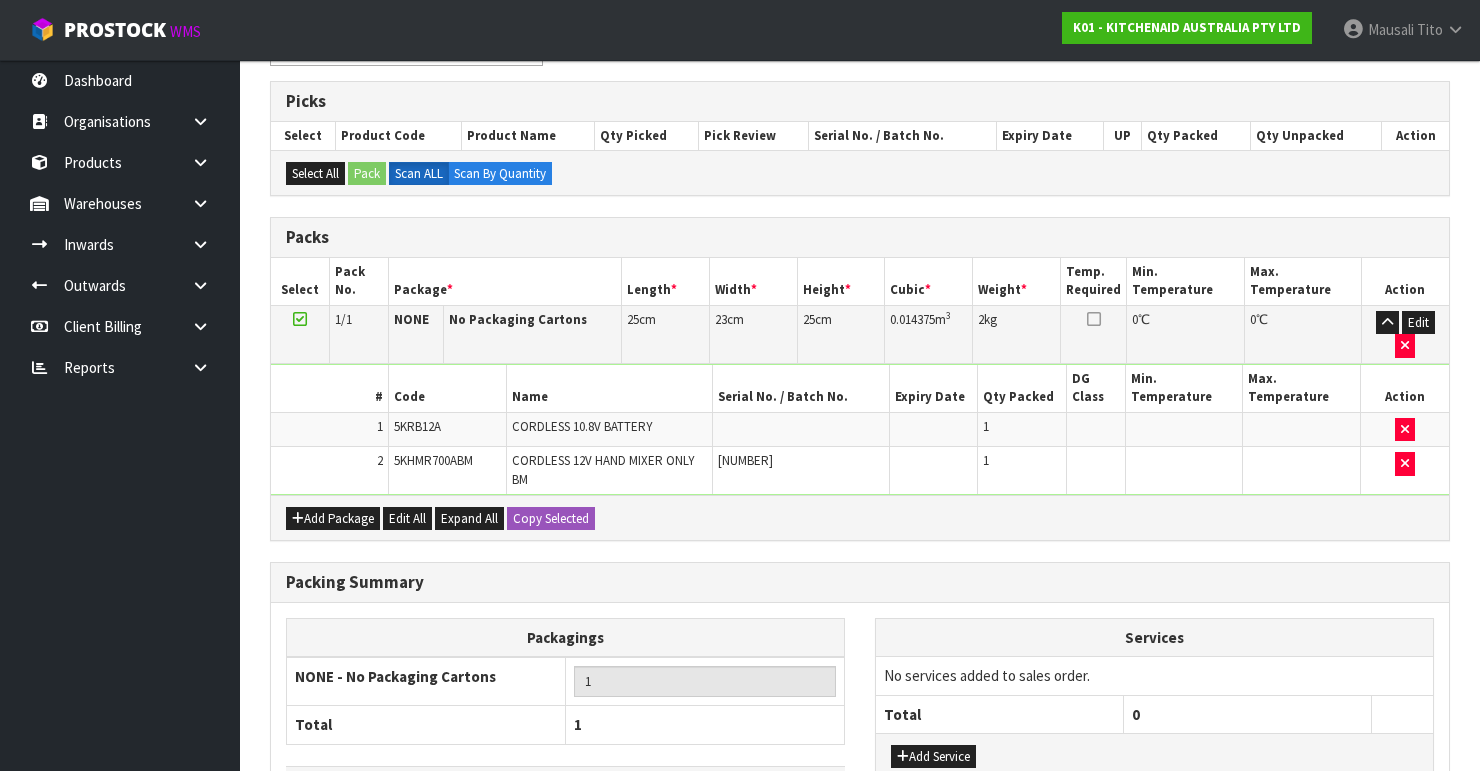 scroll, scrollTop: 520, scrollLeft: 0, axis: vertical 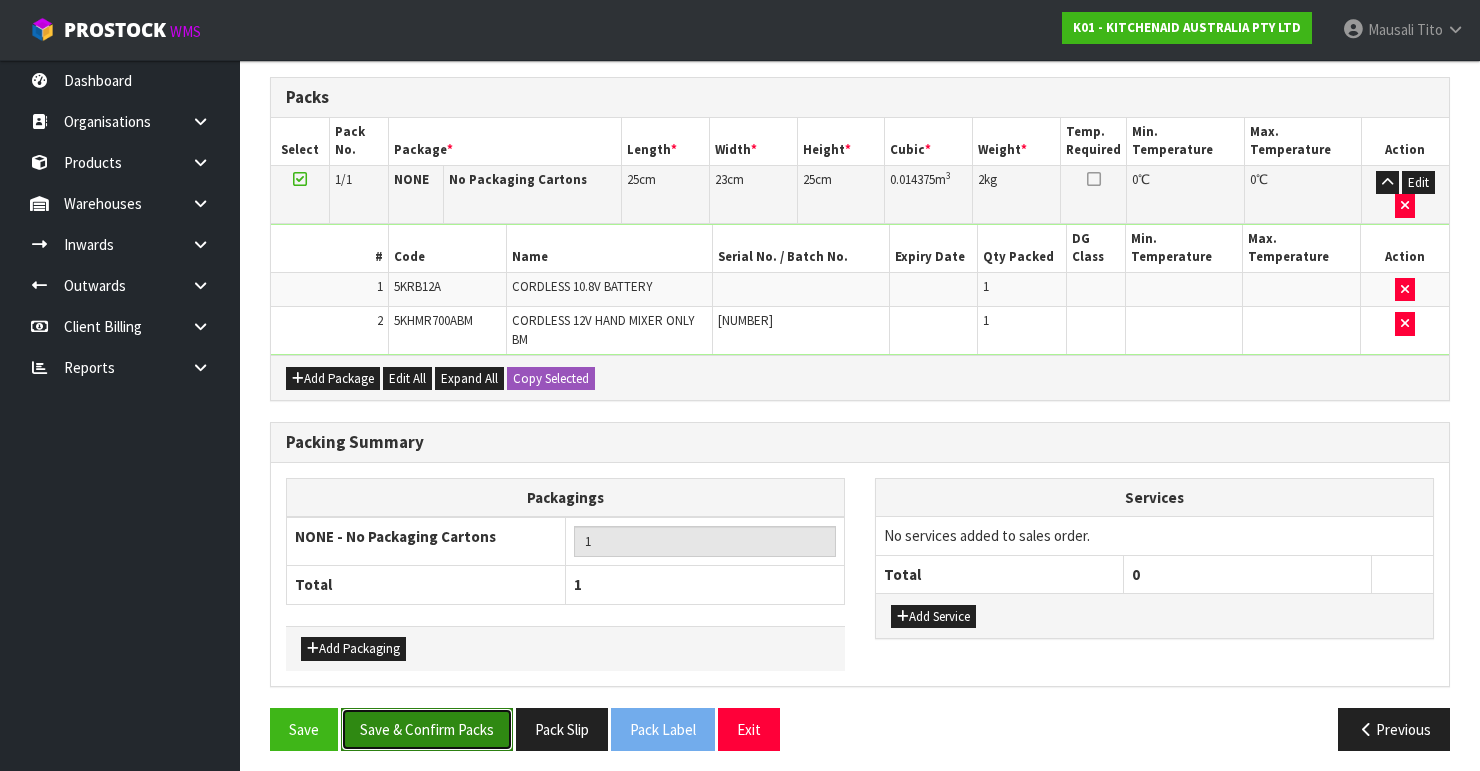 click on "Save & Confirm Packs" at bounding box center [427, 729] 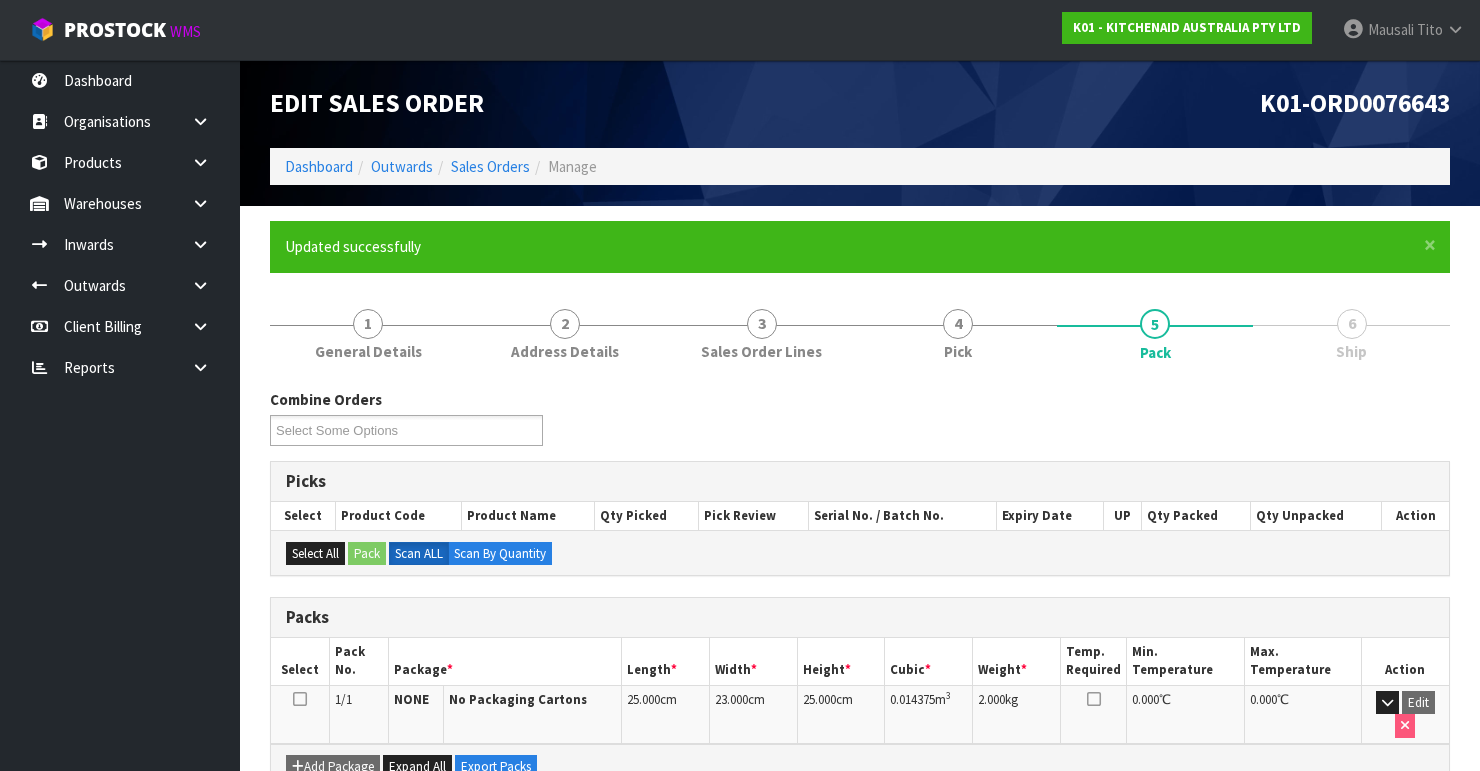 scroll, scrollTop: 346, scrollLeft: 0, axis: vertical 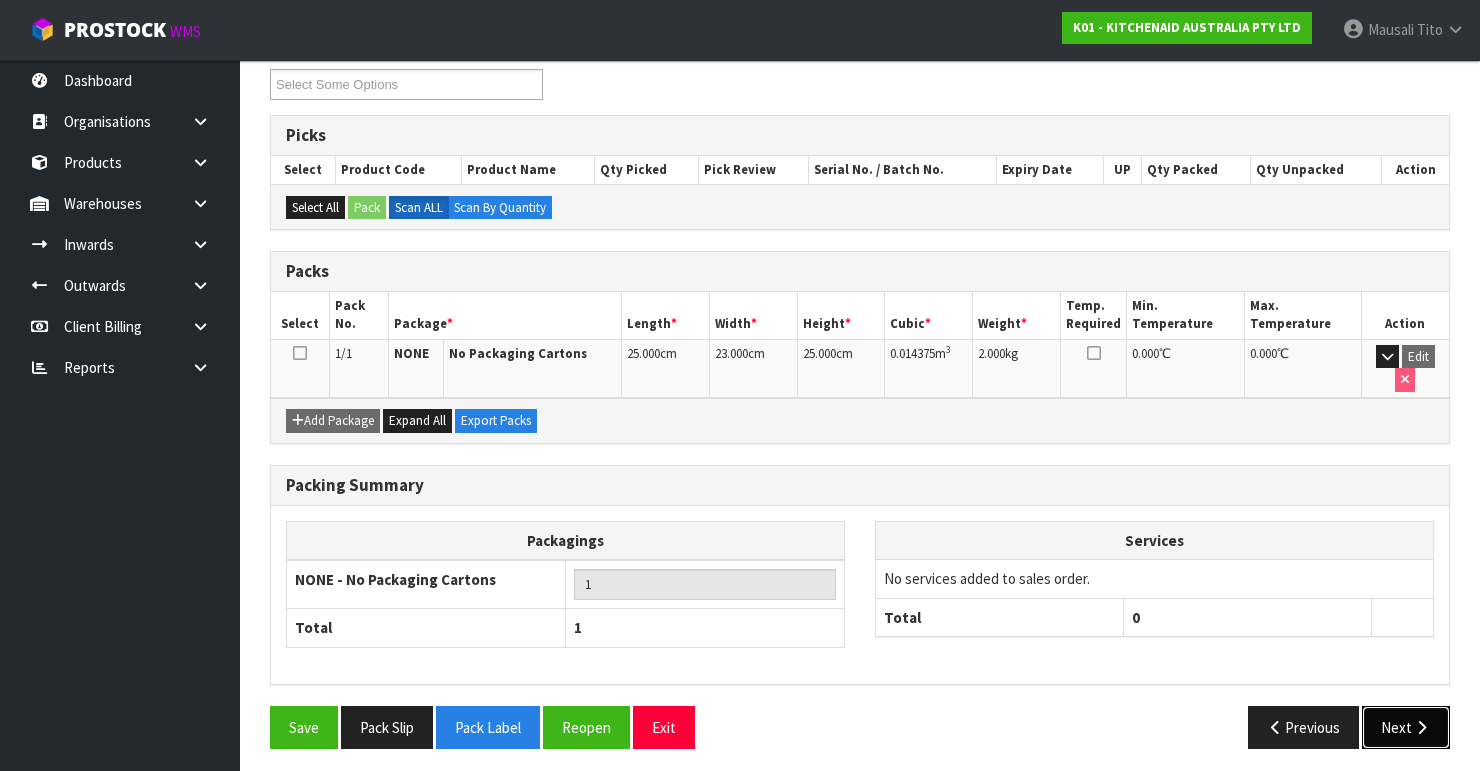 click on "Next" at bounding box center (1406, 727) 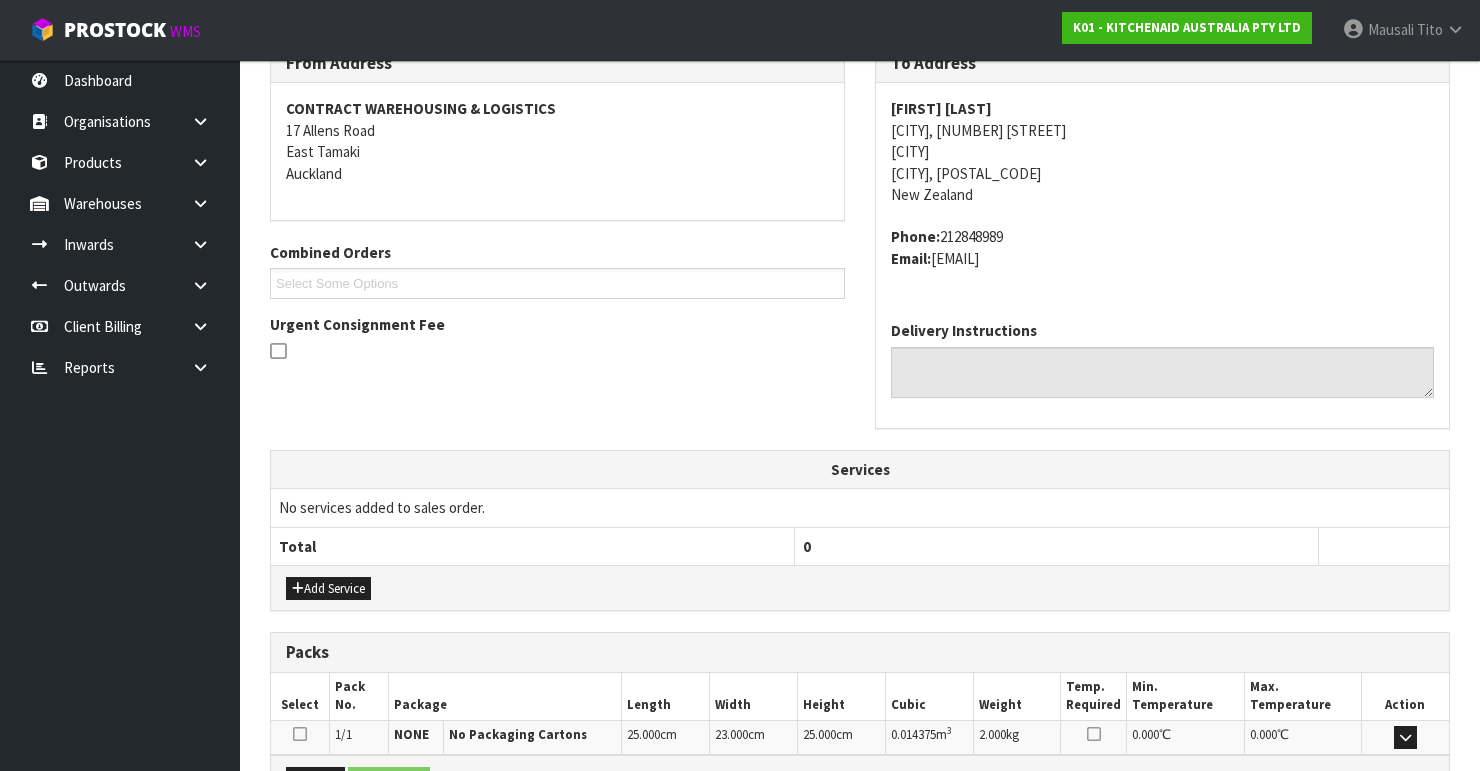 scroll, scrollTop: 584, scrollLeft: 0, axis: vertical 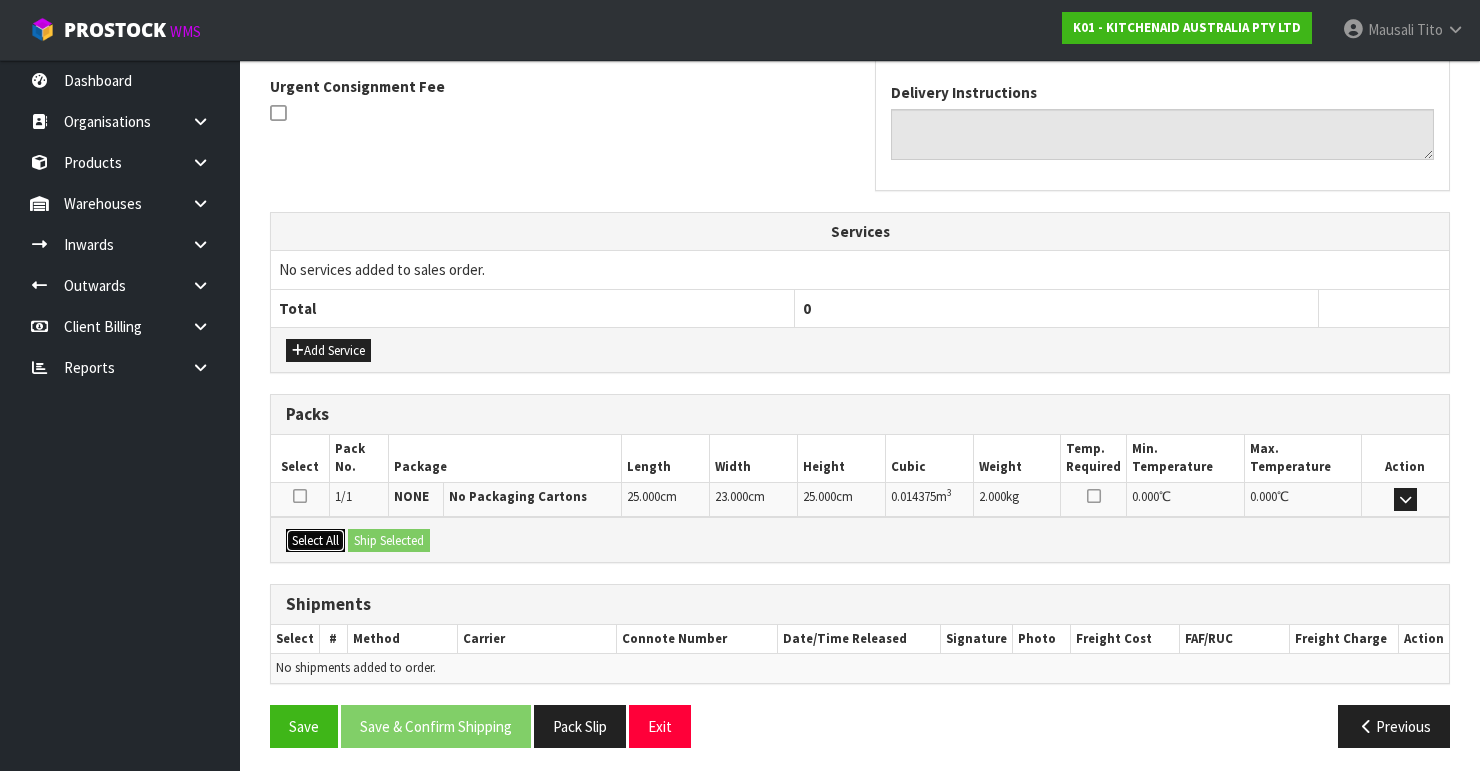 click on "Select All" at bounding box center [315, 541] 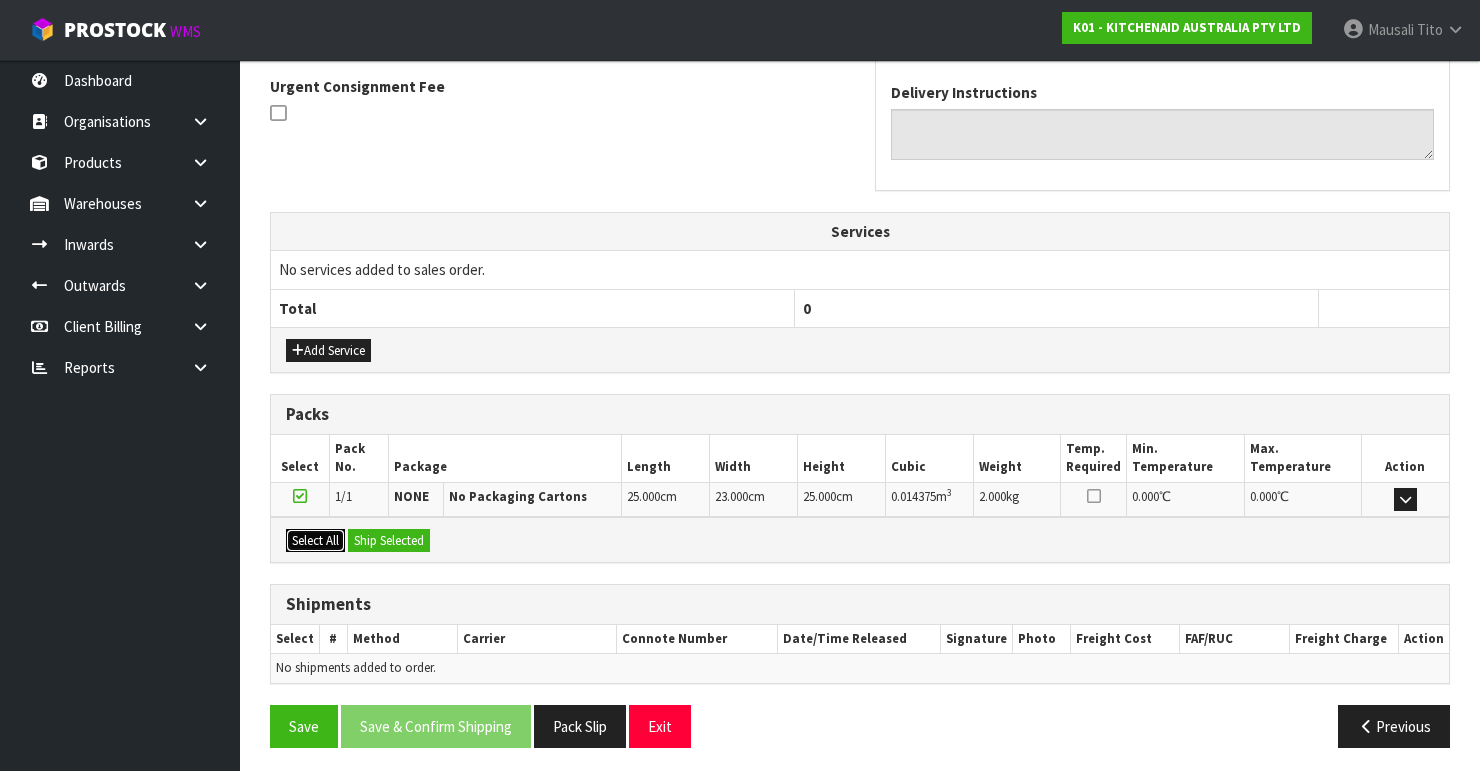 click on "Select All" at bounding box center (315, 541) 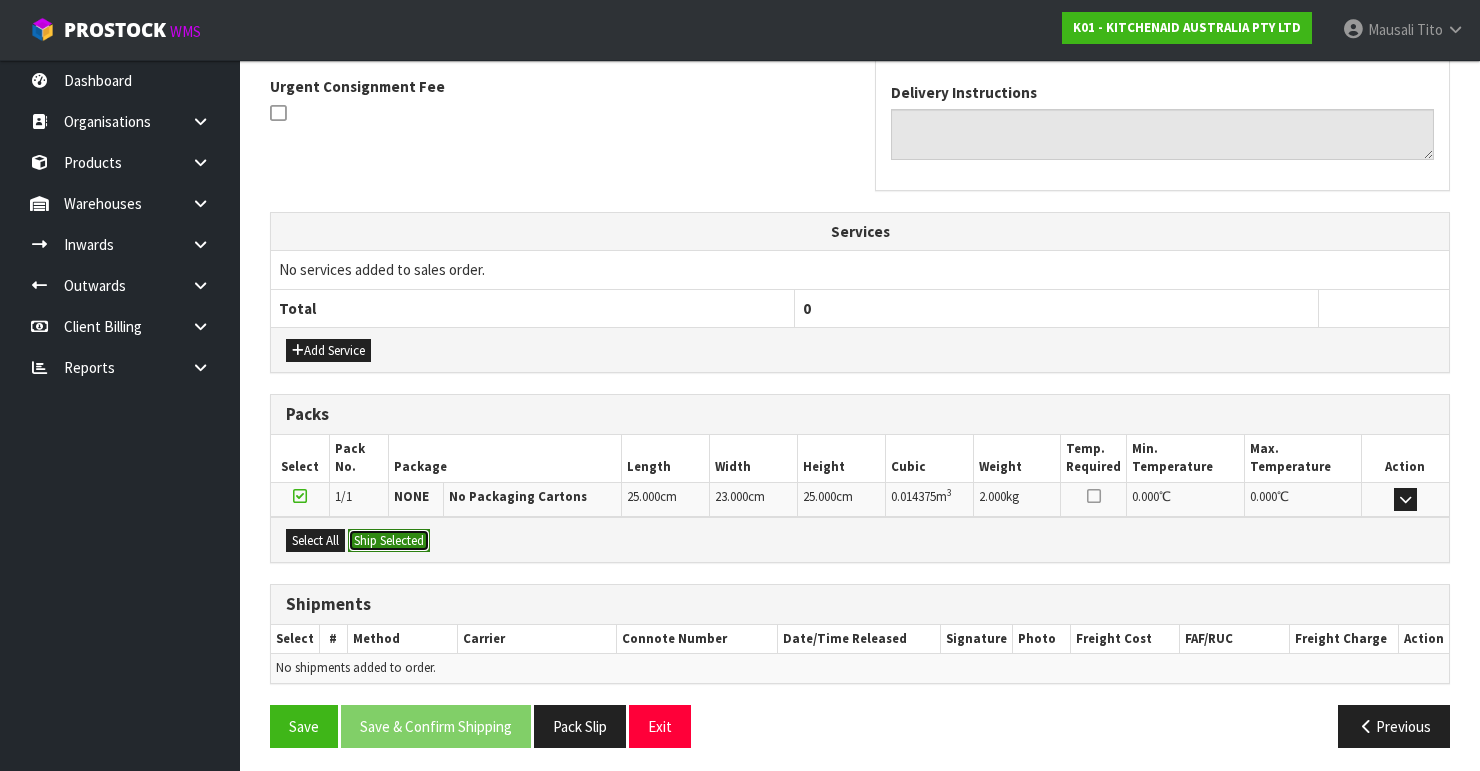 click on "Ship Selected" at bounding box center [389, 541] 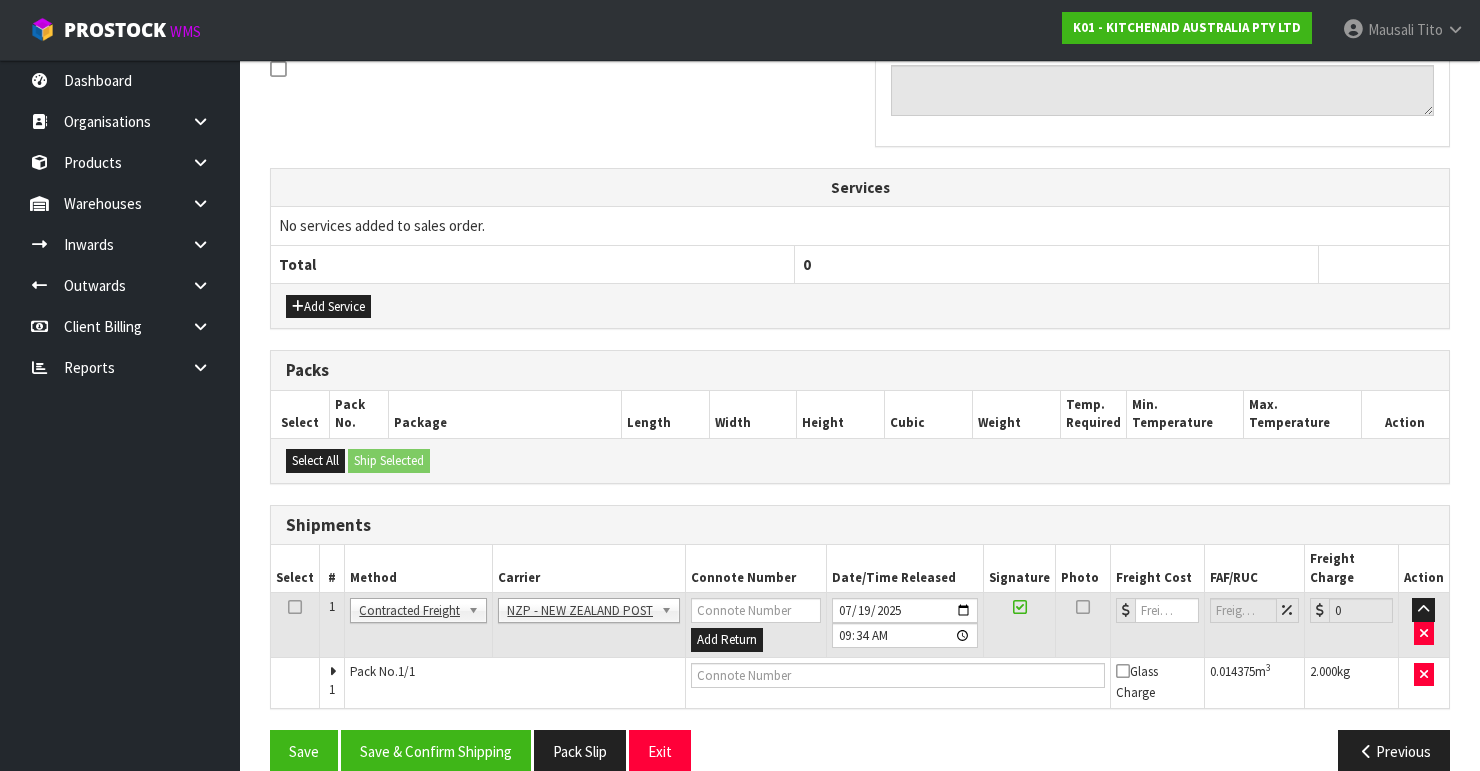 scroll, scrollTop: 635, scrollLeft: 0, axis: vertical 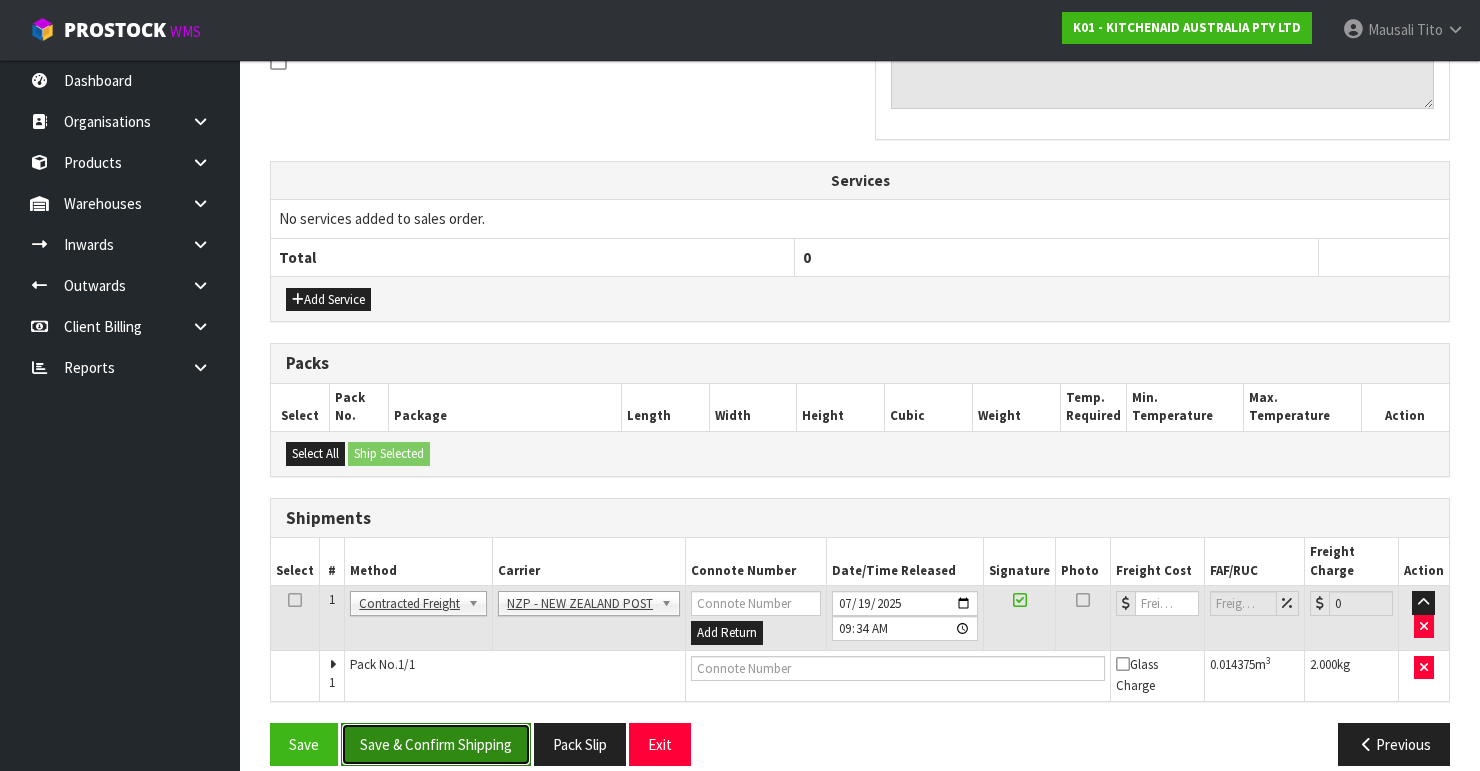 click on "Save & Confirm Shipping" at bounding box center (436, 744) 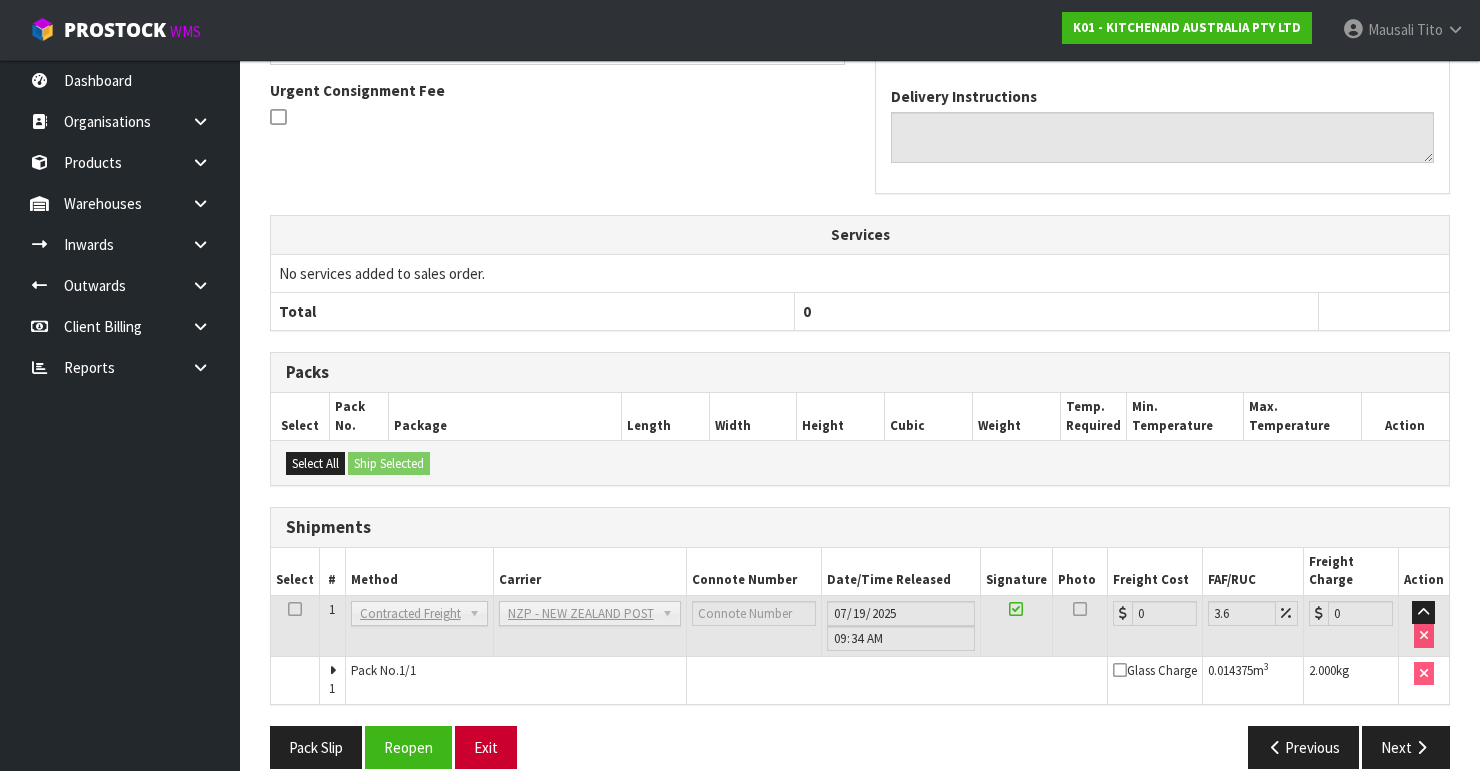 scroll, scrollTop: 605, scrollLeft: 0, axis: vertical 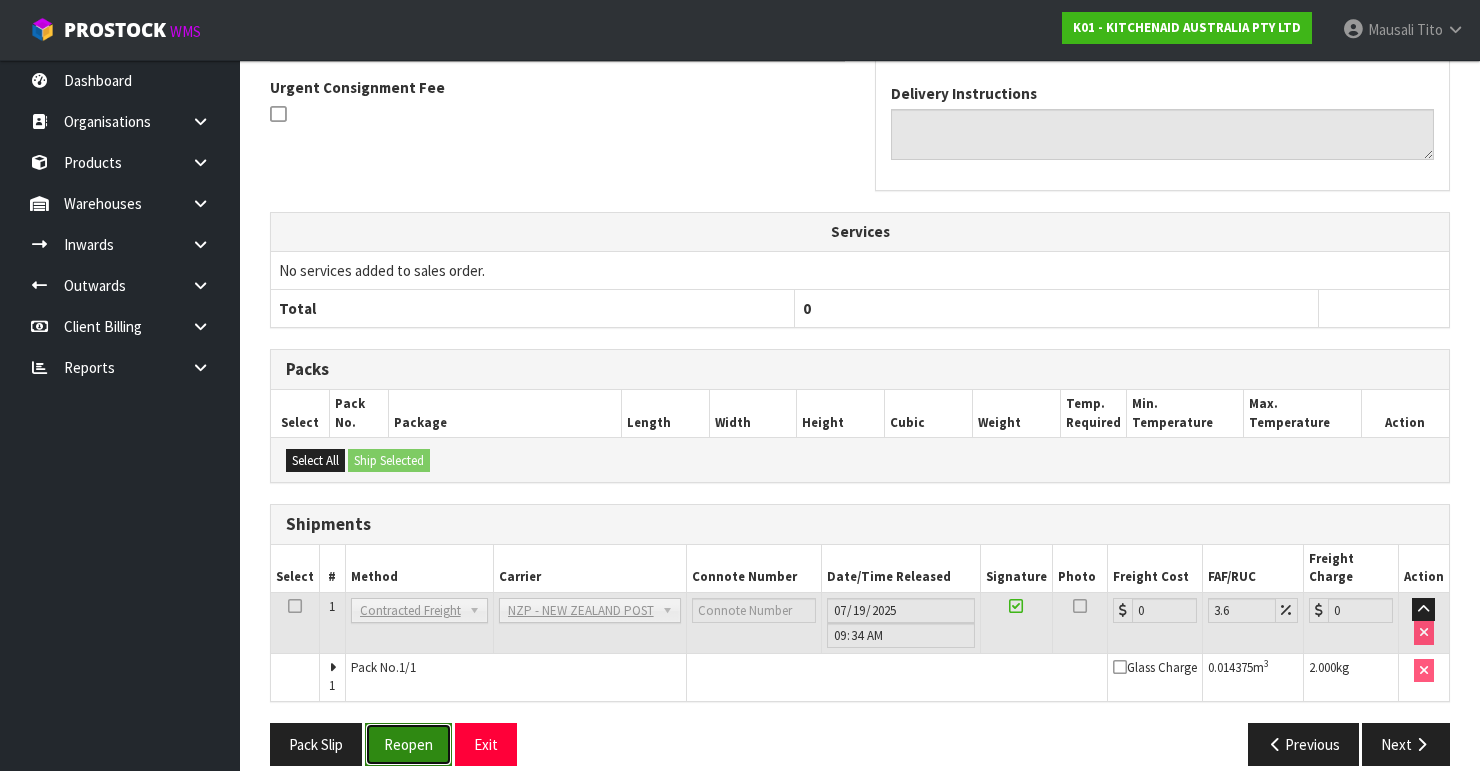 click on "Reopen" at bounding box center (408, 744) 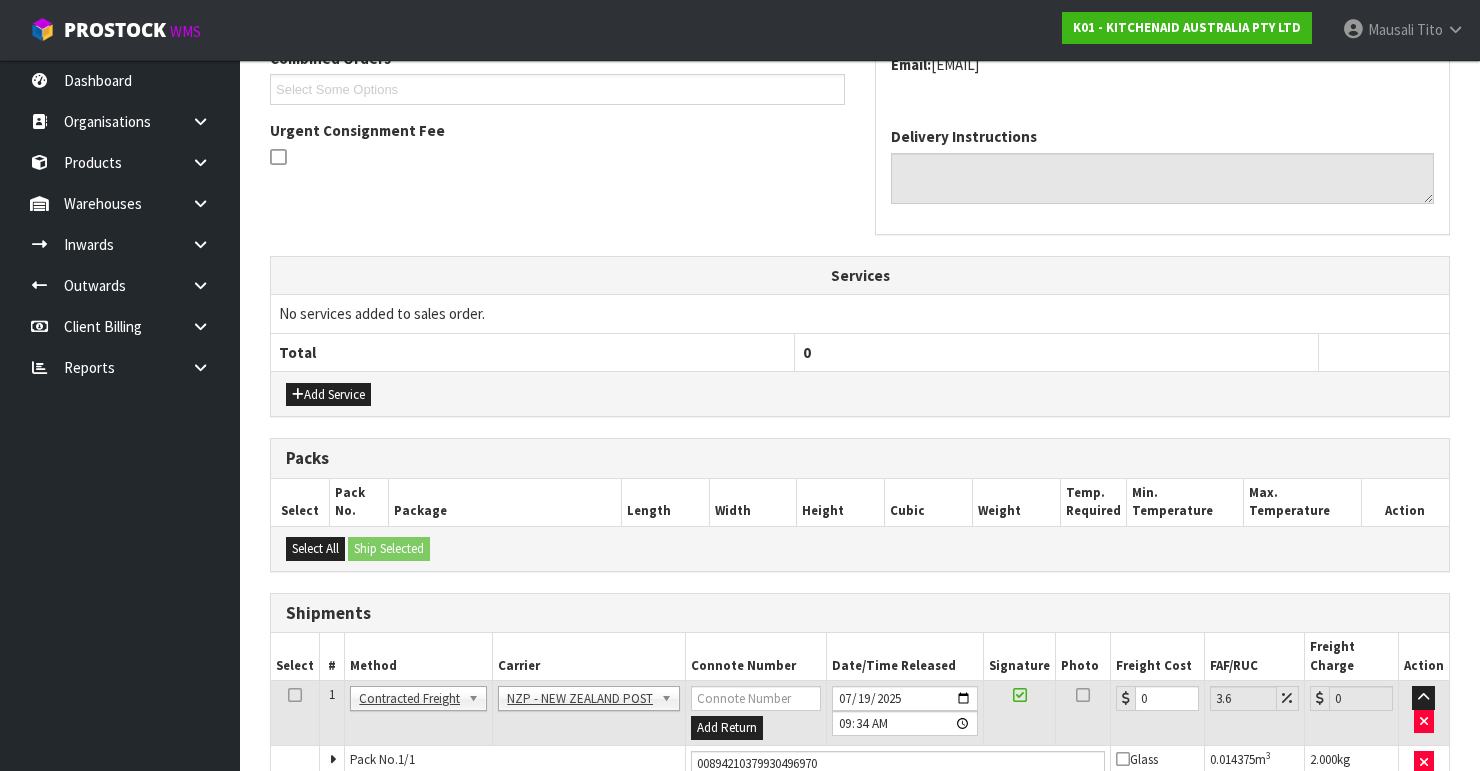 scroll, scrollTop: 638, scrollLeft: 0, axis: vertical 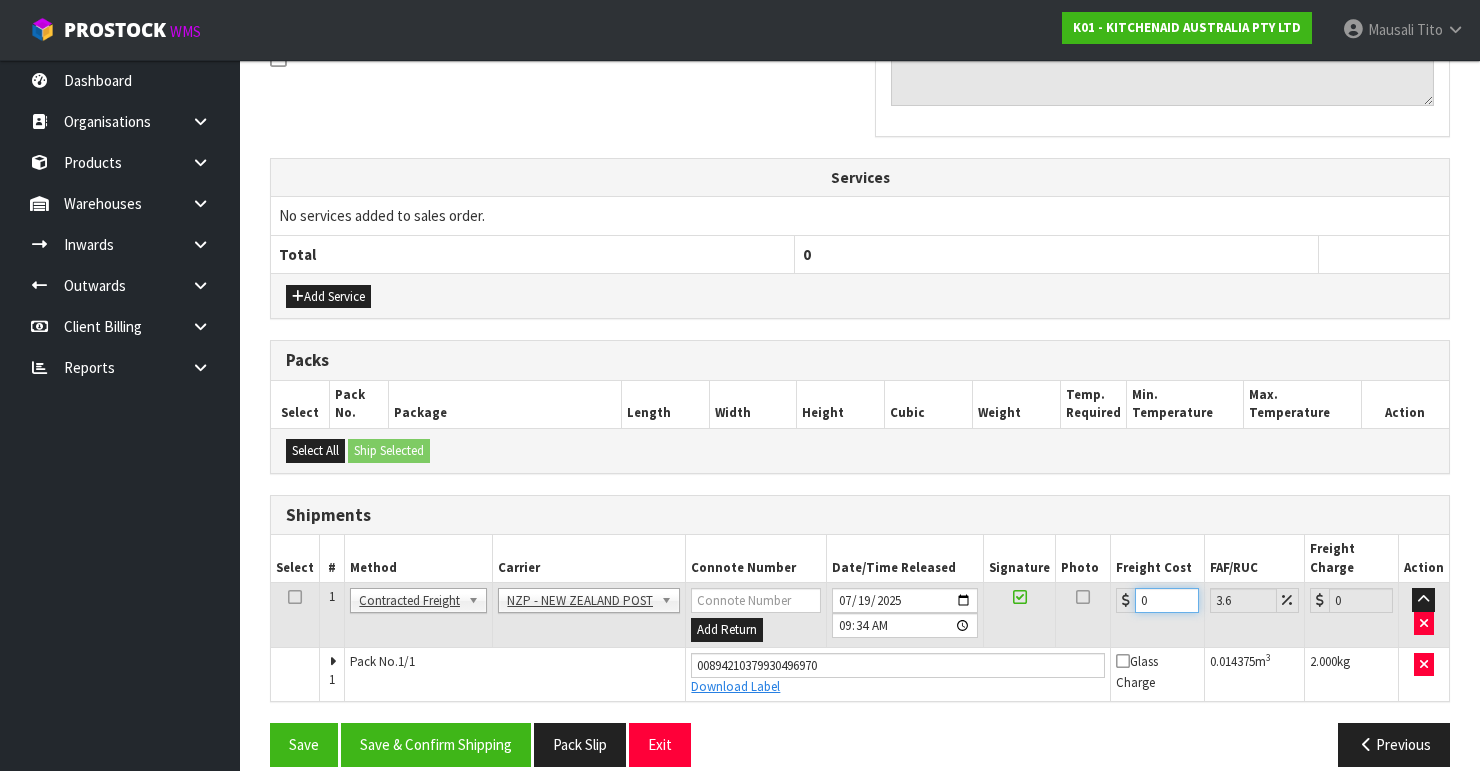 drag, startPoint x: 1155, startPoint y: 572, endPoint x: 1117, endPoint y: 592, distance: 42.941822 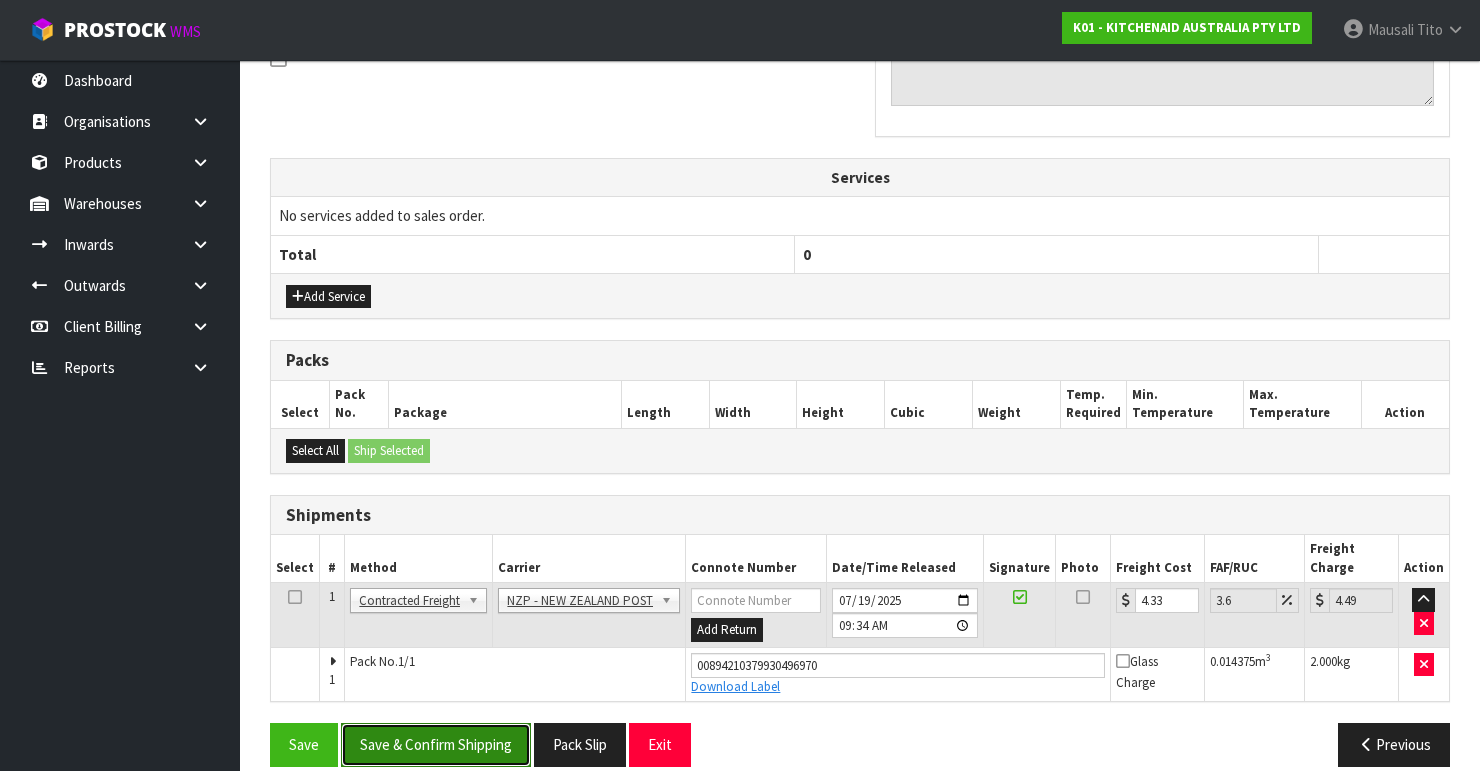 click on "Save & Confirm Shipping" at bounding box center (436, 744) 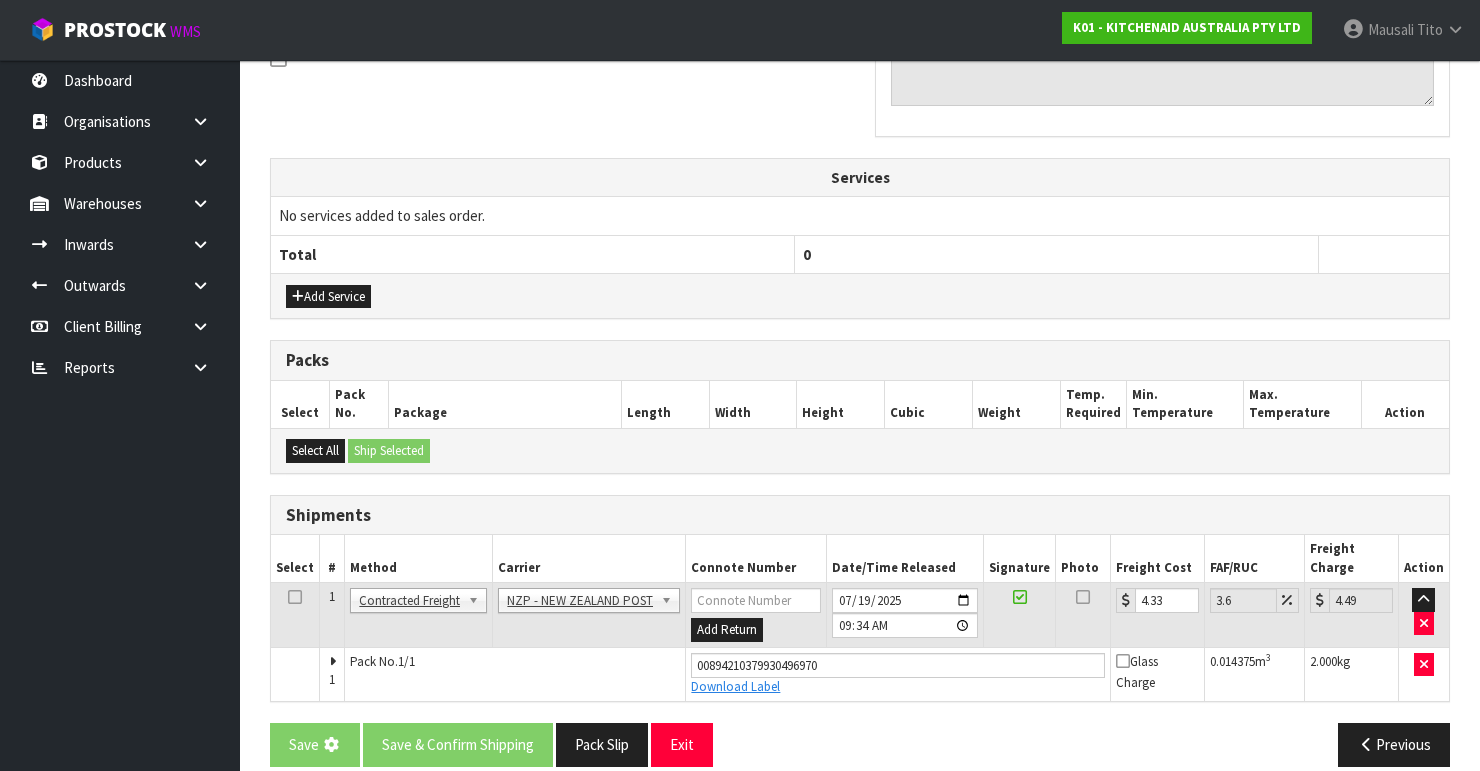 scroll, scrollTop: 0, scrollLeft: 0, axis: both 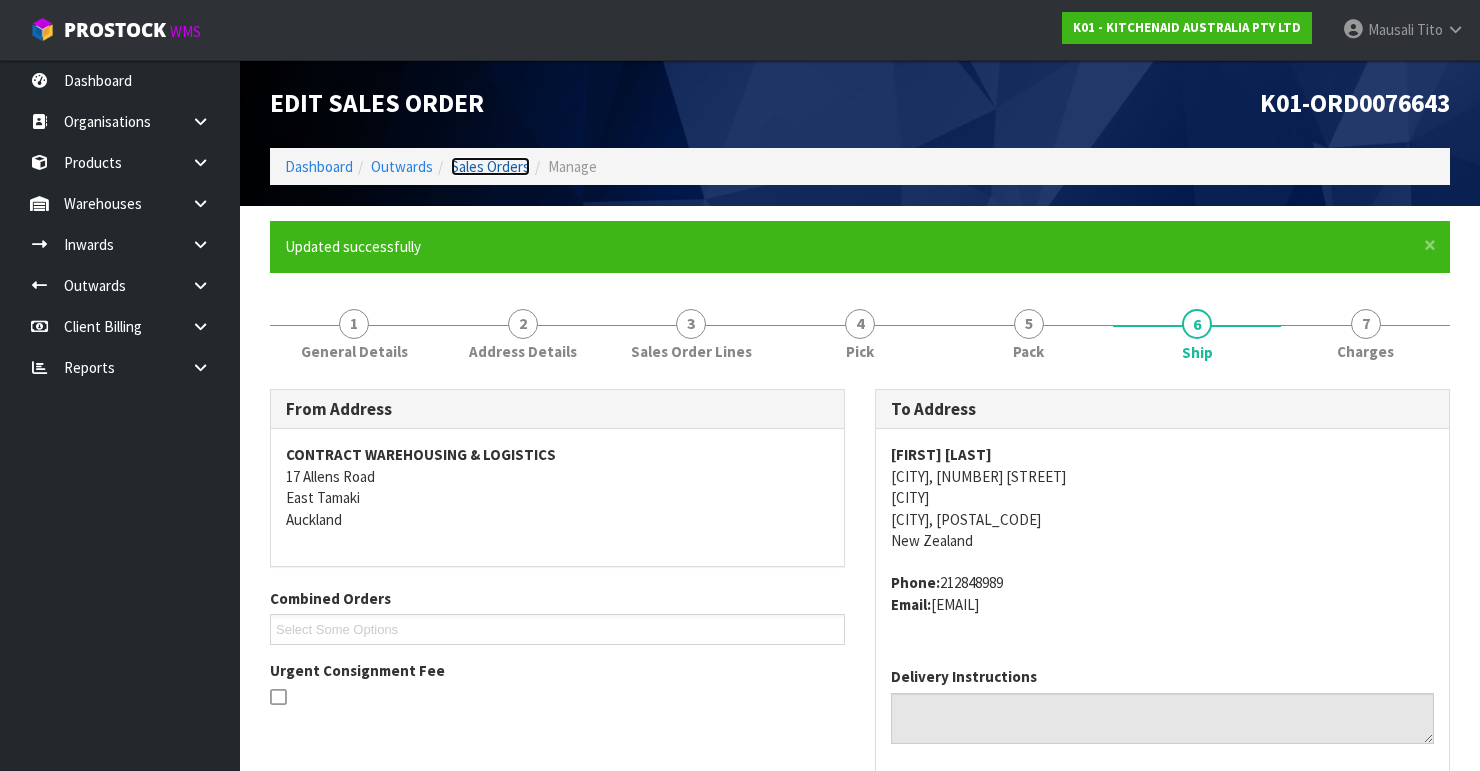 click on "Sales Orders" at bounding box center (490, 166) 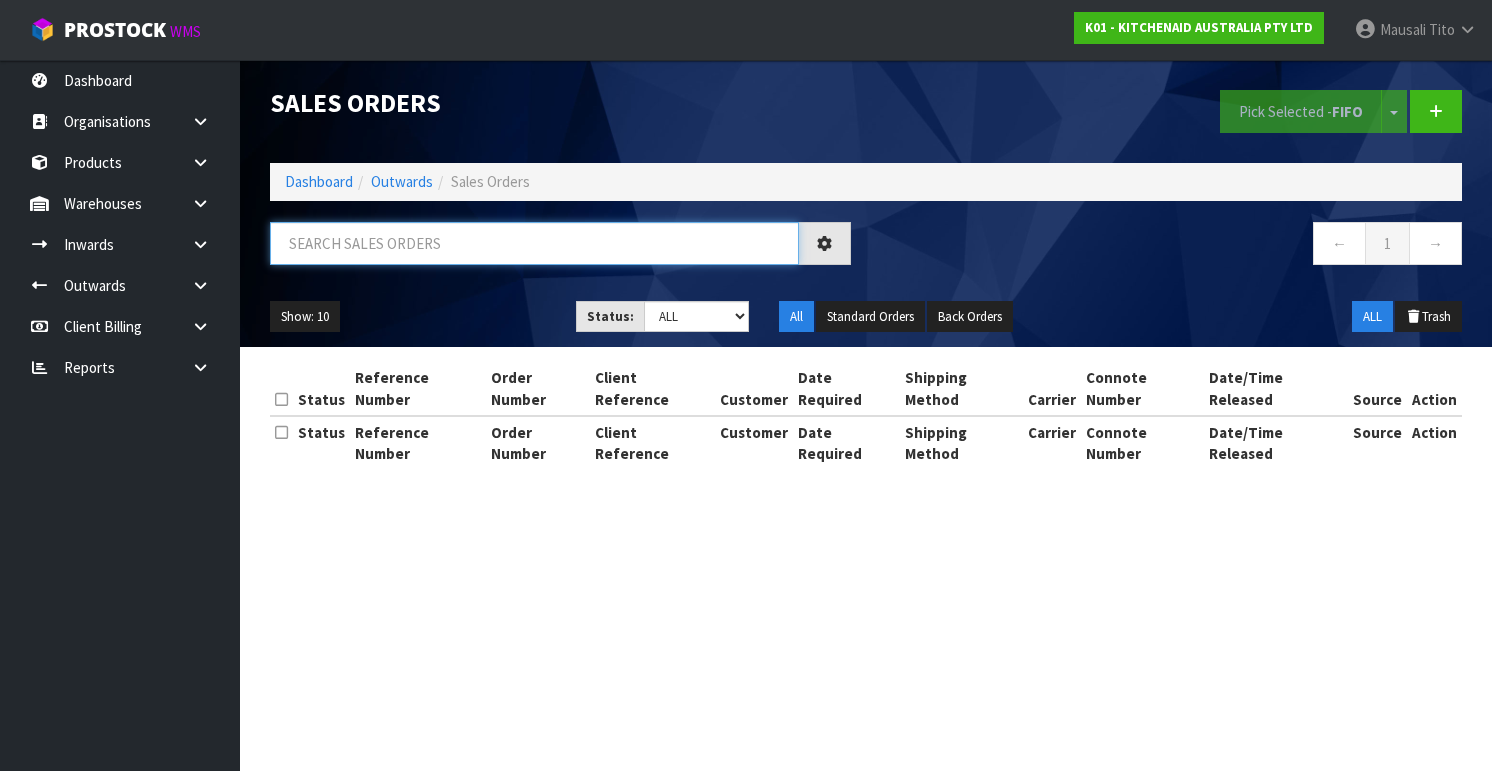 click at bounding box center [534, 243] 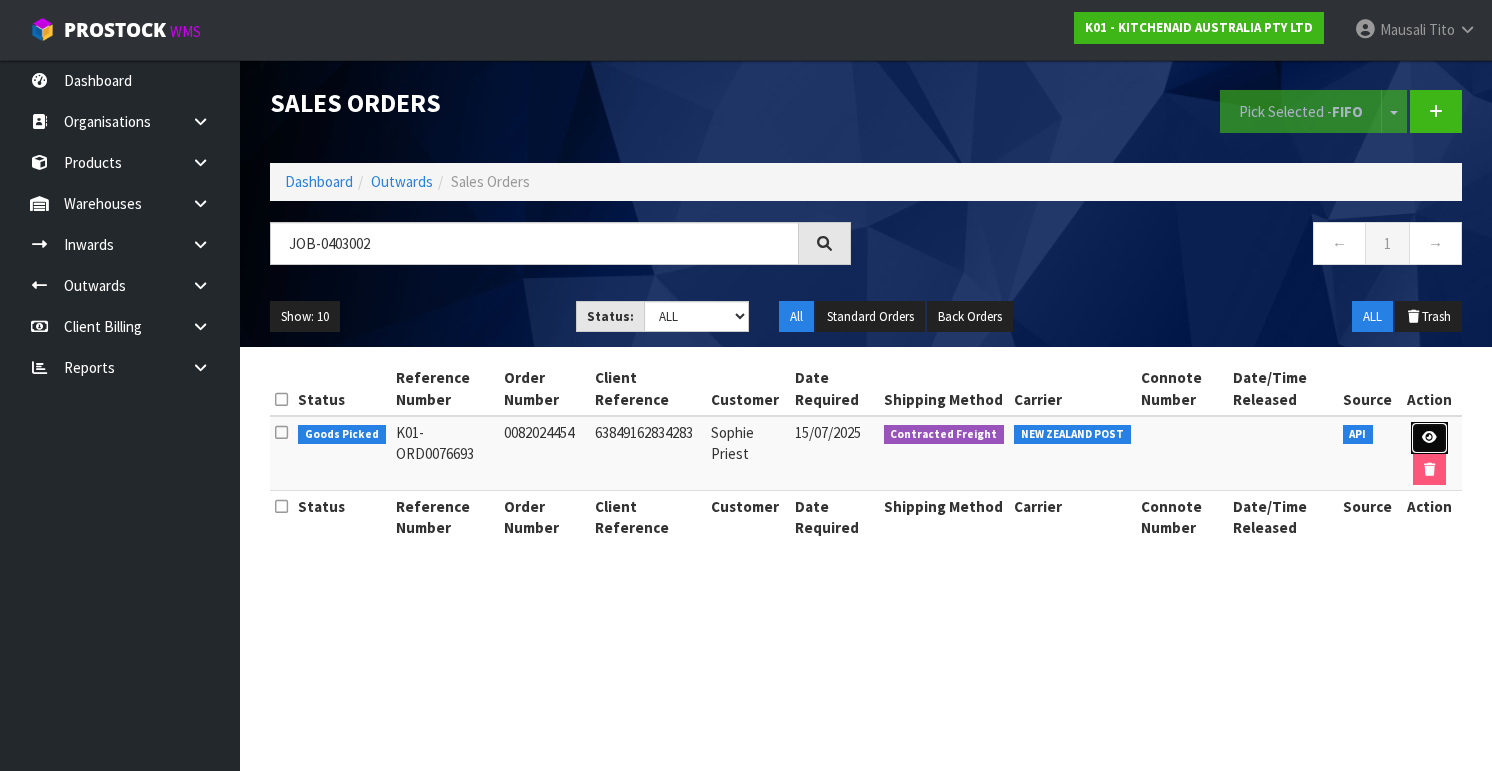 click at bounding box center (1429, 438) 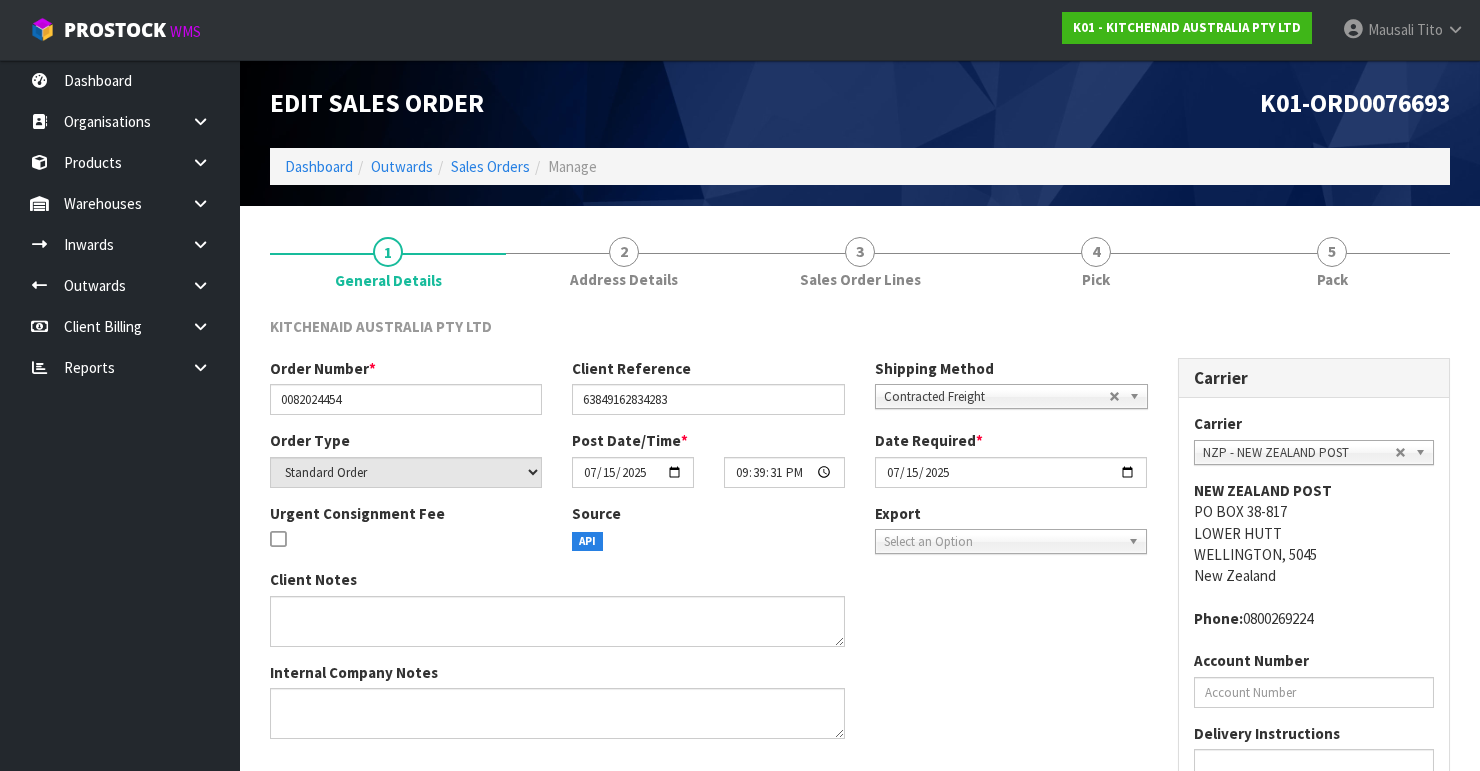 drag, startPoint x: 1088, startPoint y: 275, endPoint x: 1113, endPoint y: 324, distance: 55.00909 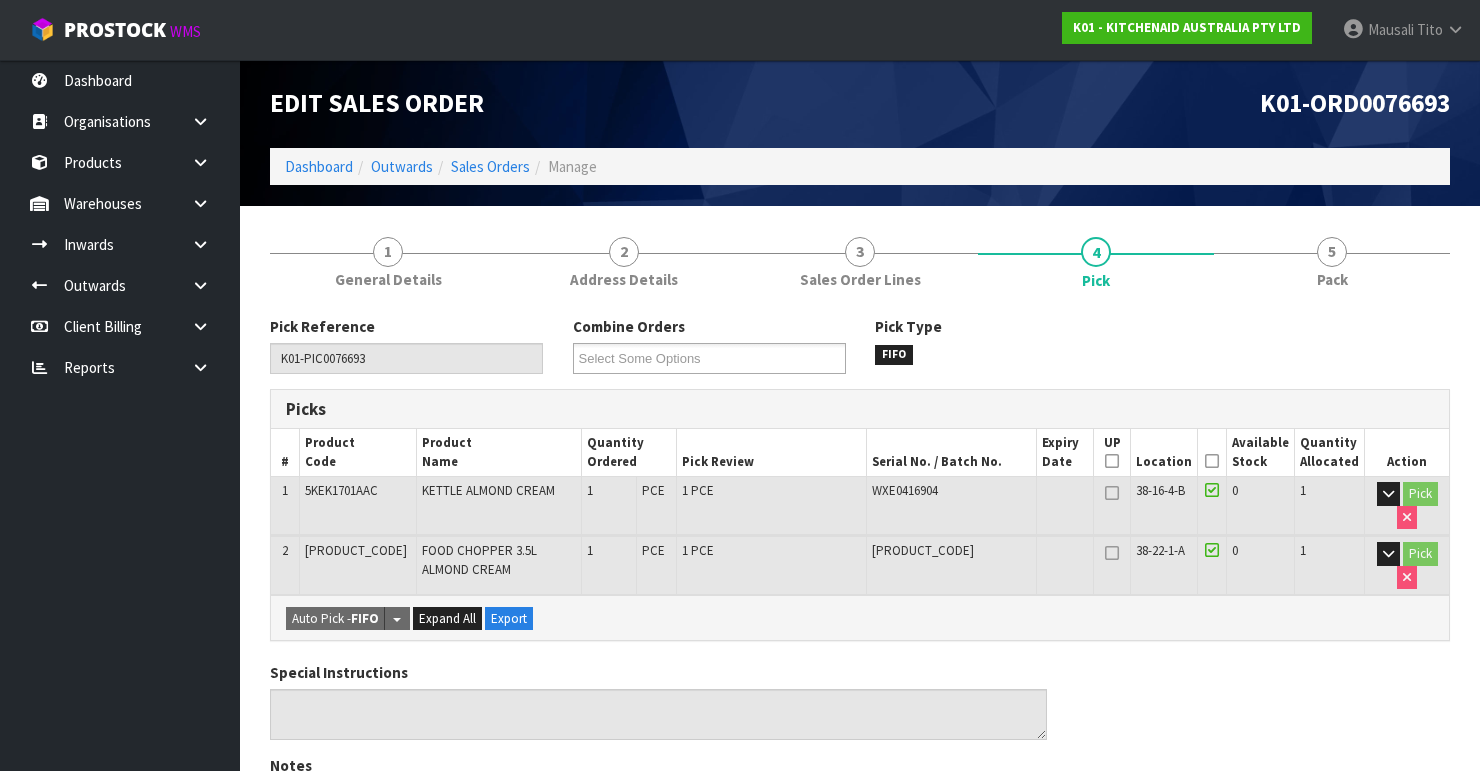 drag, startPoint x: 1214, startPoint y: 452, endPoint x: 1214, endPoint y: 465, distance: 13 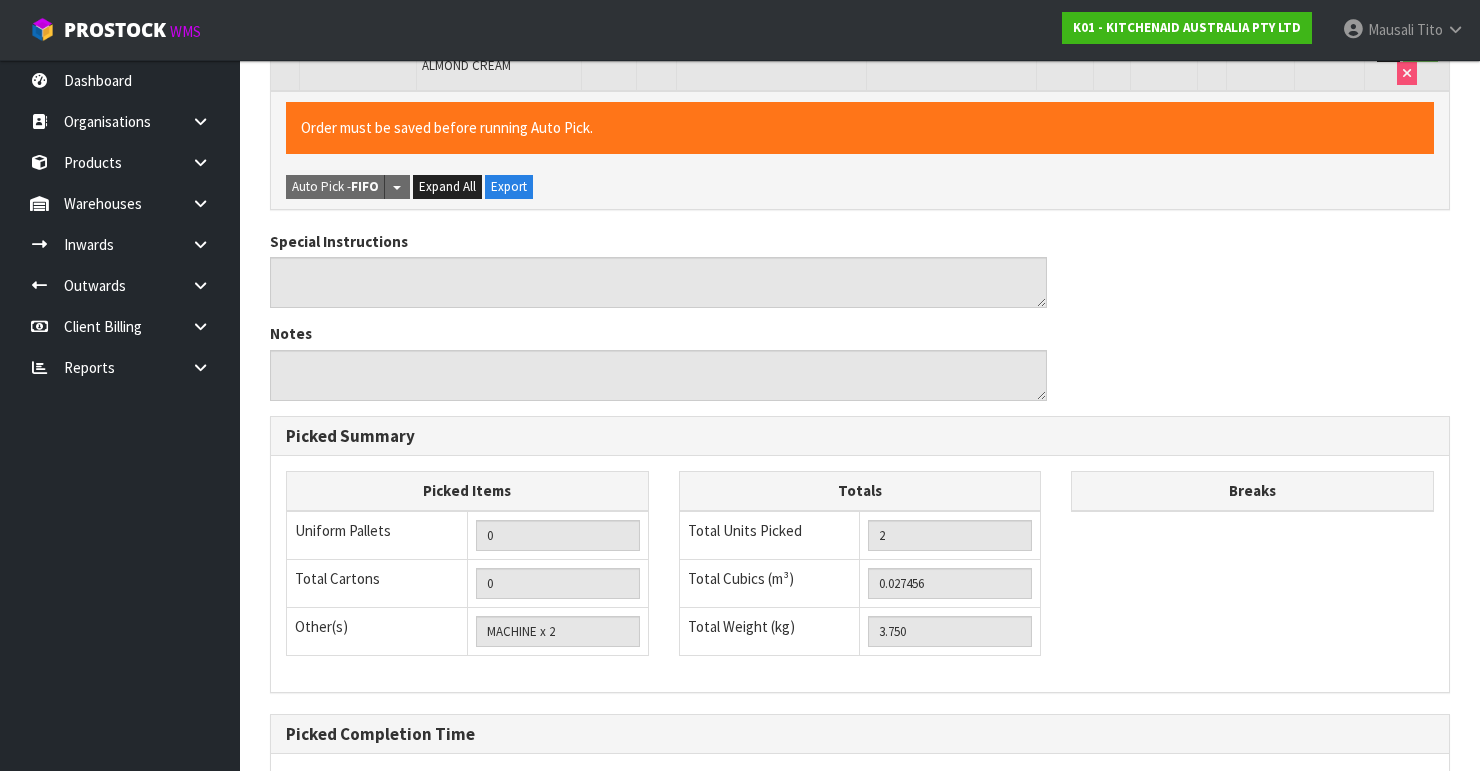 scroll, scrollTop: 692, scrollLeft: 0, axis: vertical 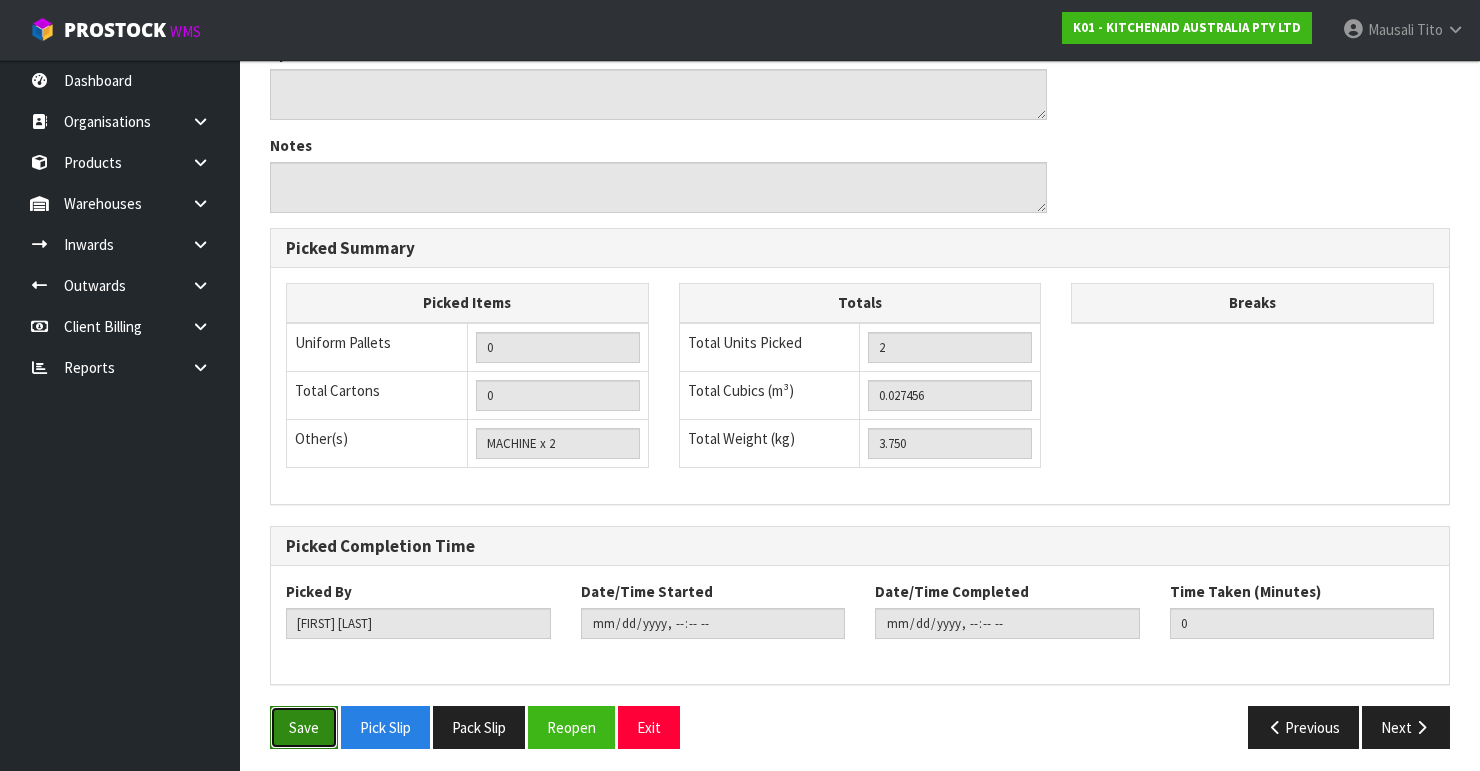 drag, startPoint x: 308, startPoint y: 710, endPoint x: 478, endPoint y: 665, distance: 175.85506 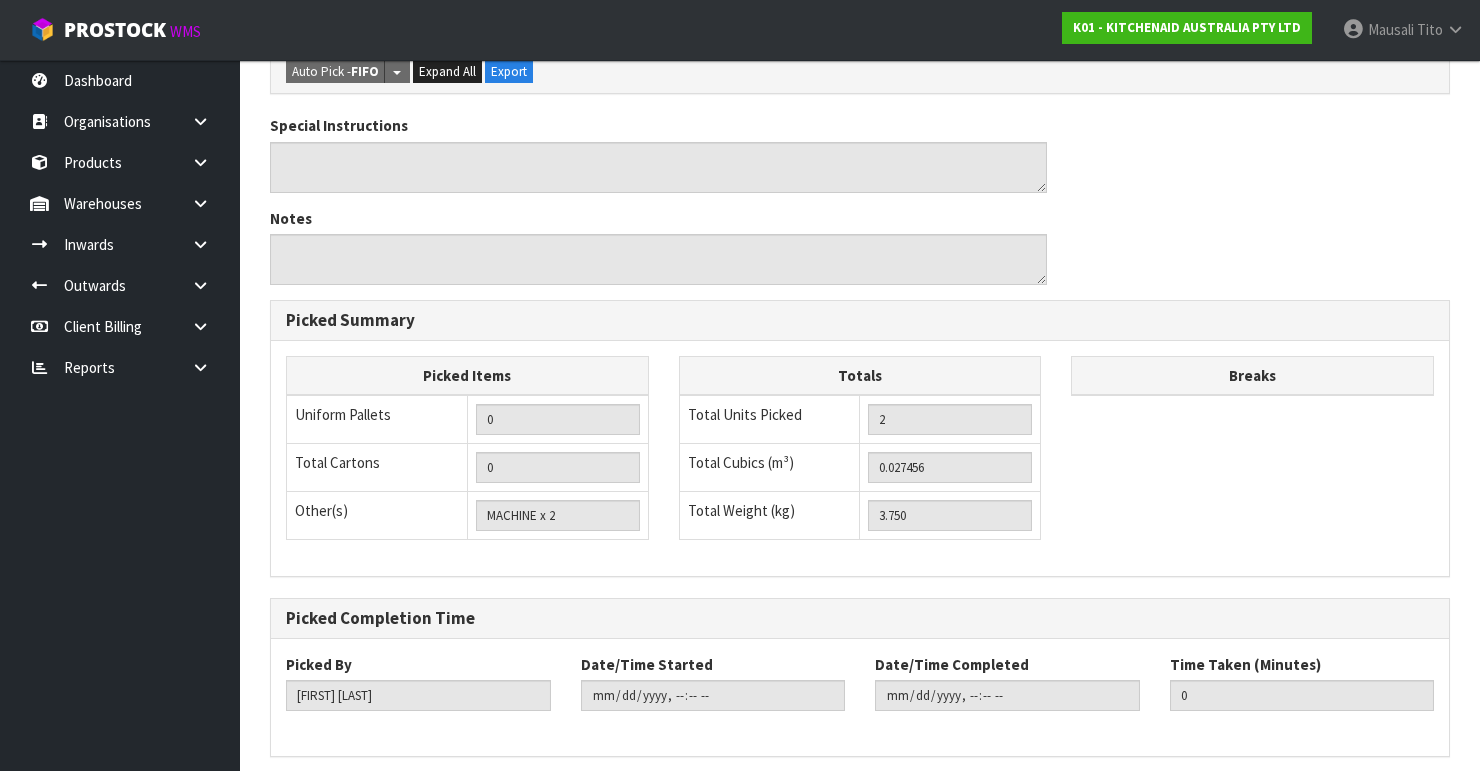 scroll, scrollTop: 0, scrollLeft: 0, axis: both 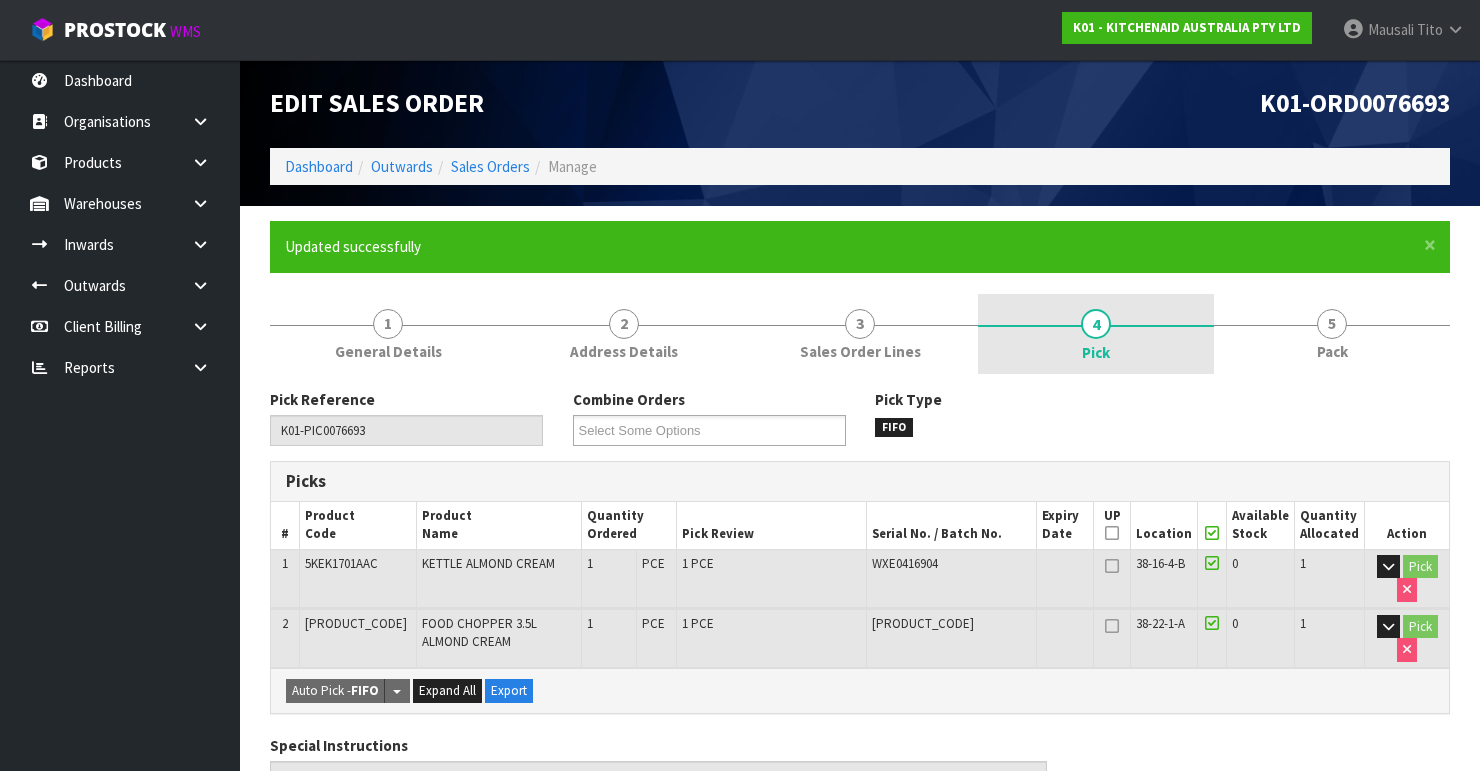 drag, startPoint x: 1272, startPoint y: 344, endPoint x: 1113, endPoint y: 369, distance: 160.95341 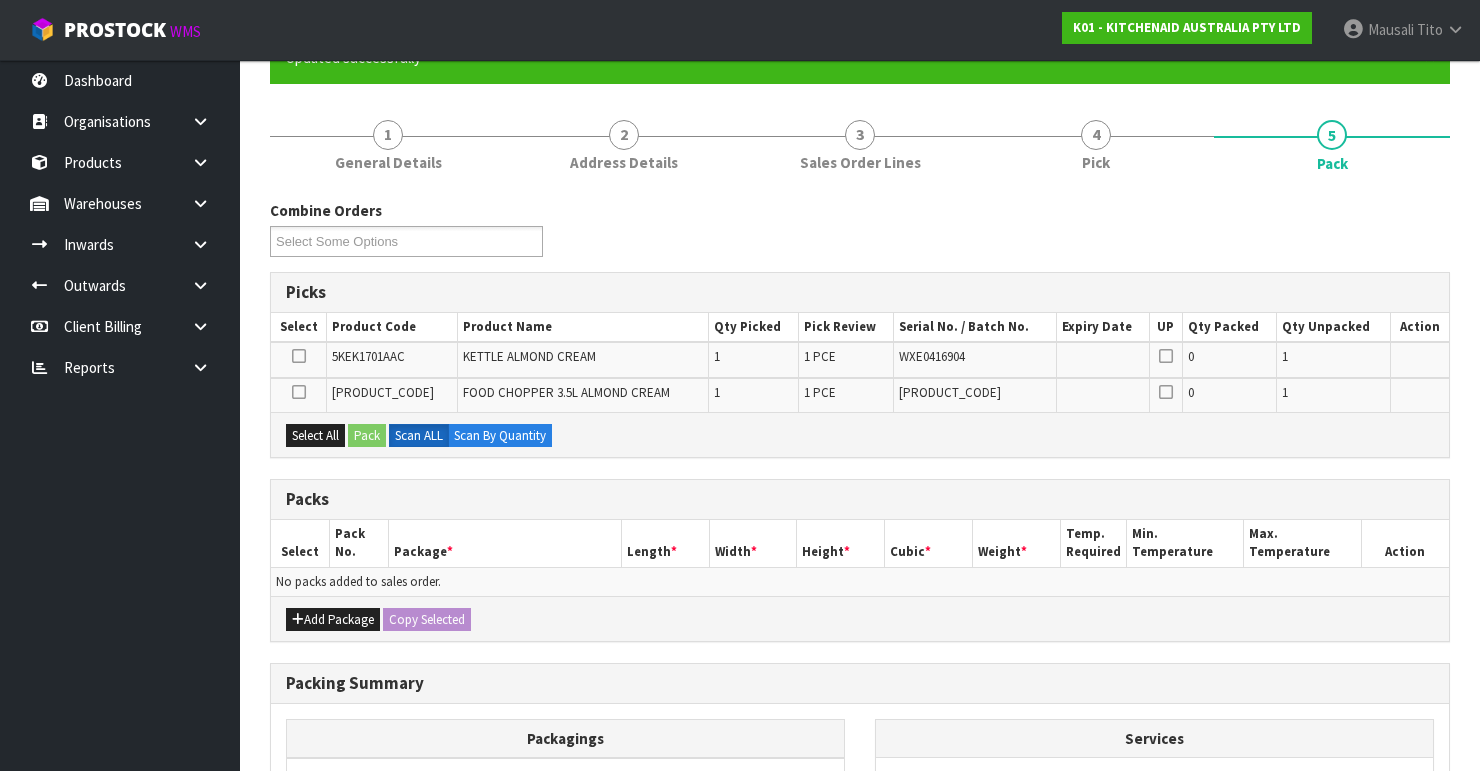 scroll, scrollTop: 320, scrollLeft: 0, axis: vertical 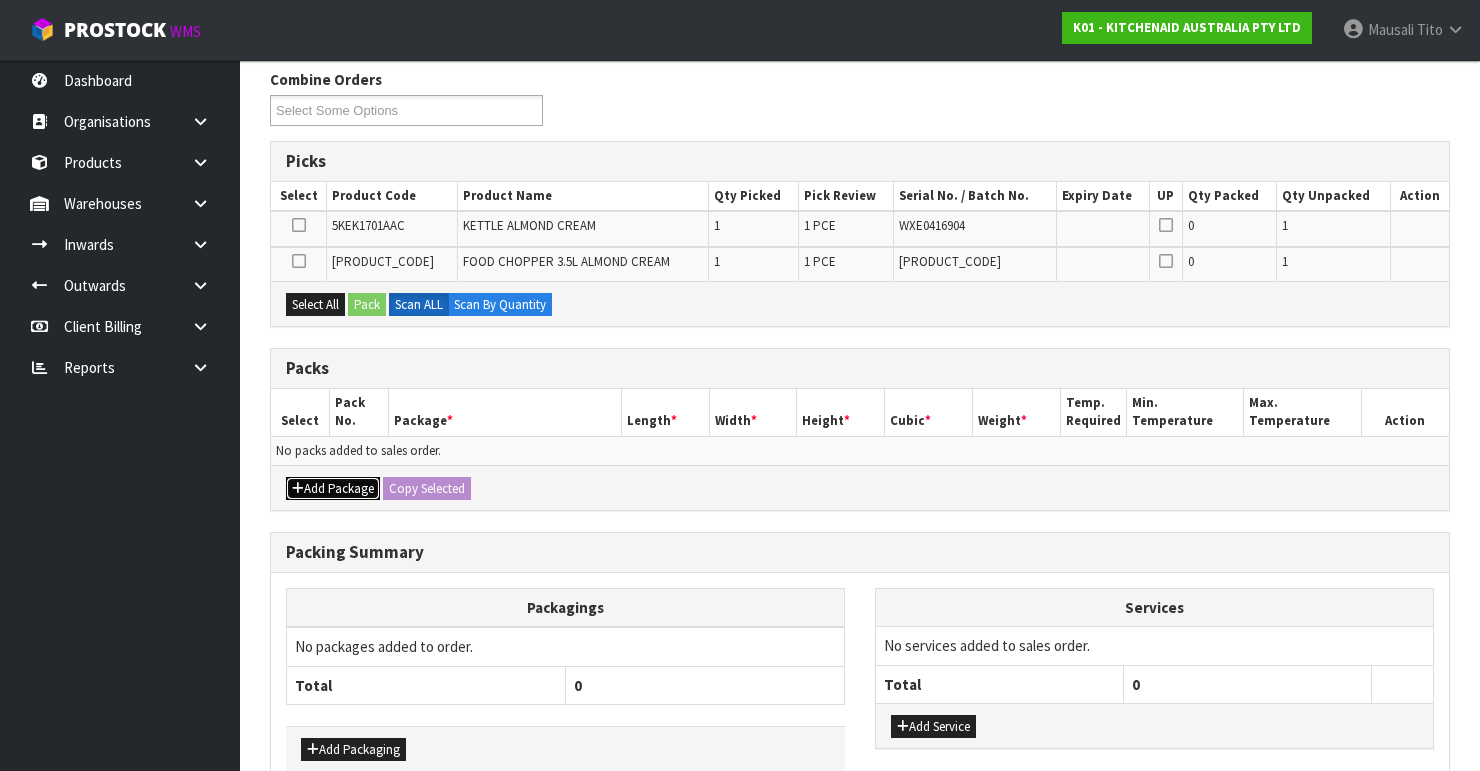 click on "Add Package" at bounding box center (333, 489) 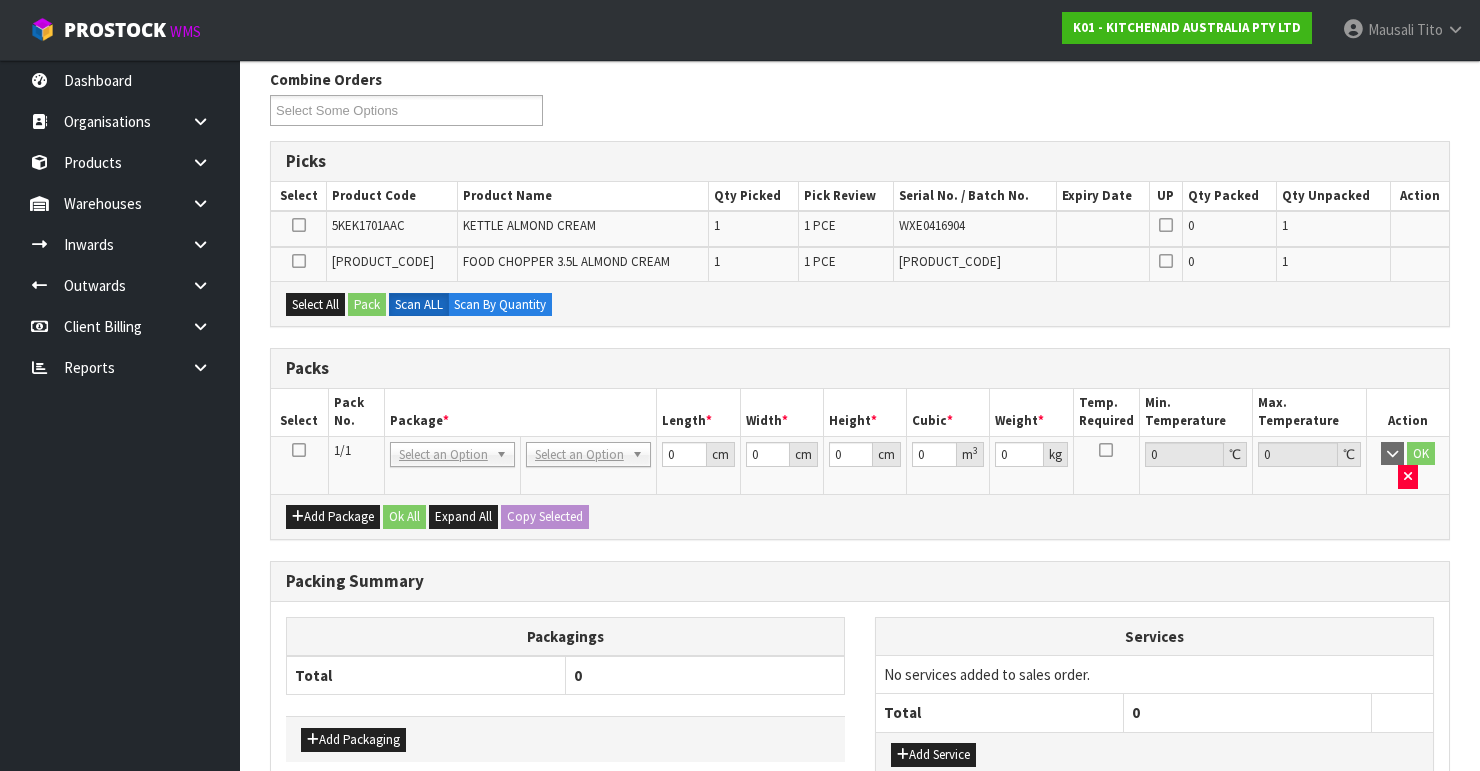 click at bounding box center (299, 450) 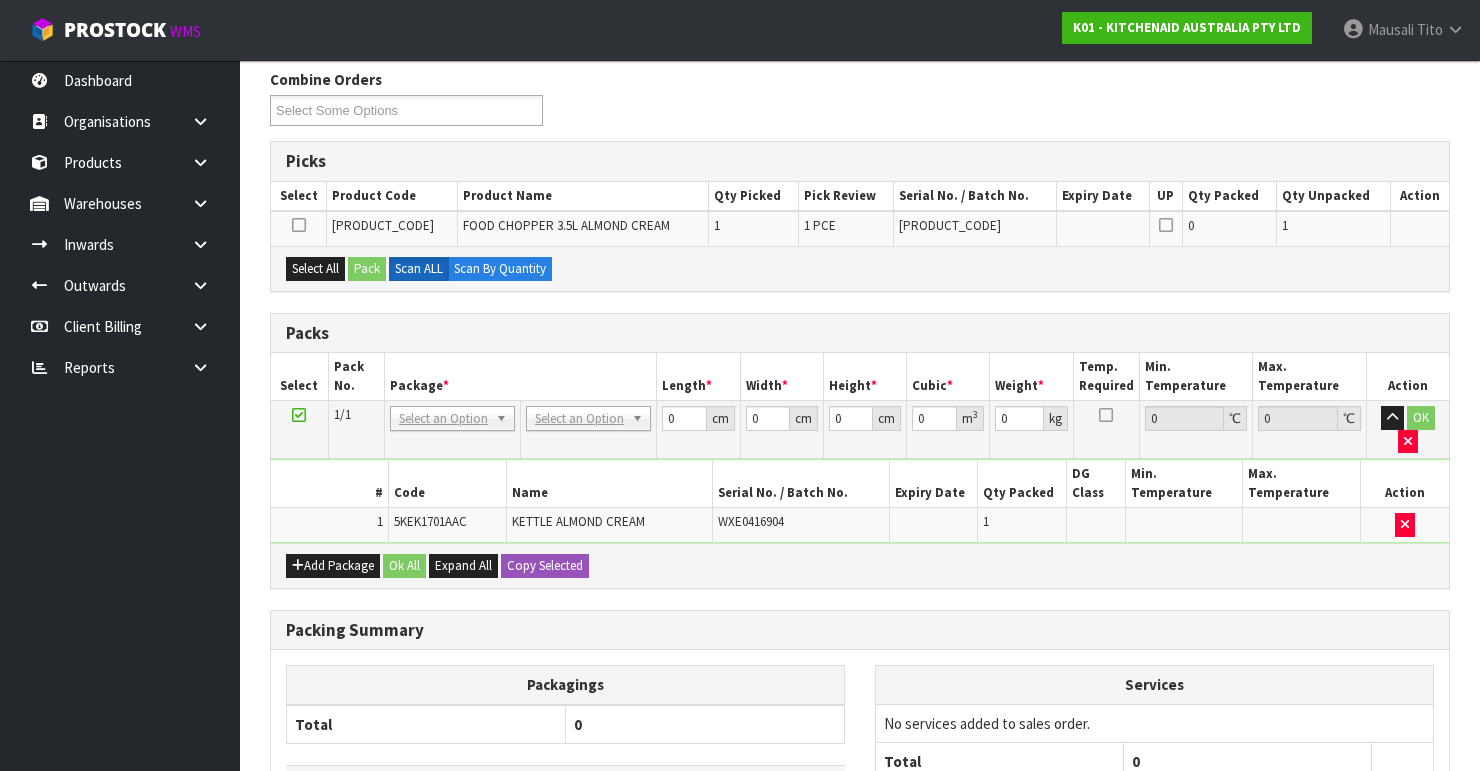 scroll, scrollTop: 0, scrollLeft: 0, axis: both 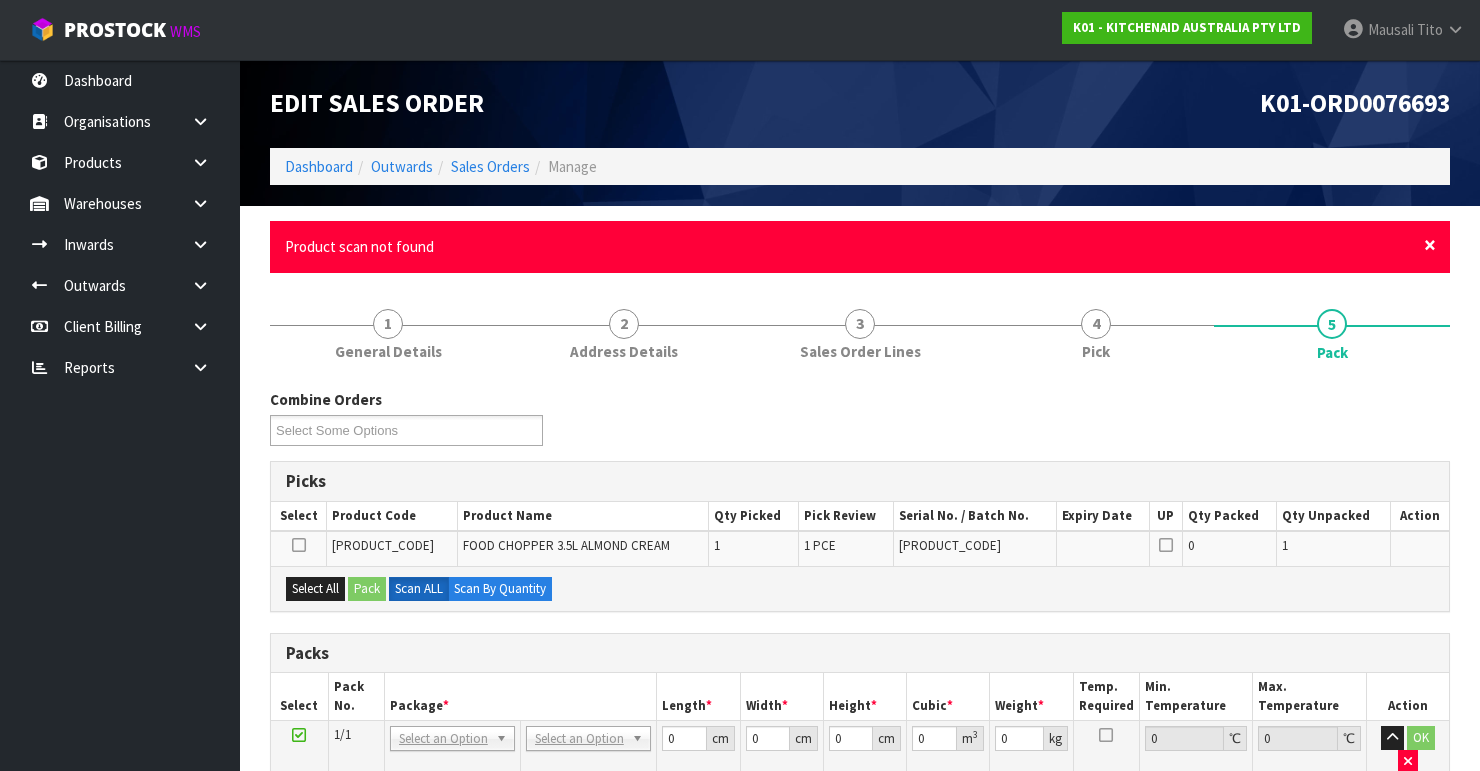 click on "×" at bounding box center (1430, 245) 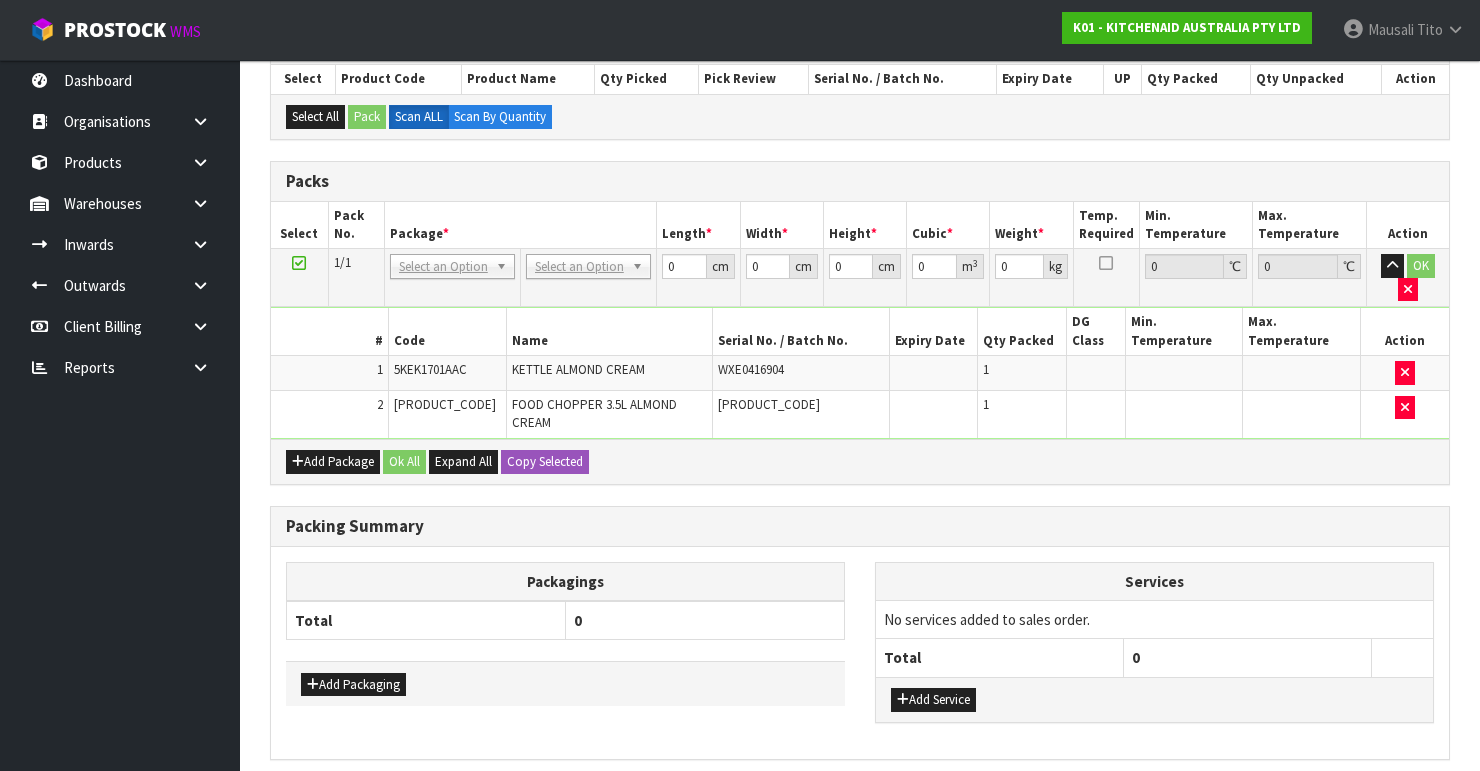 scroll, scrollTop: 437, scrollLeft: 0, axis: vertical 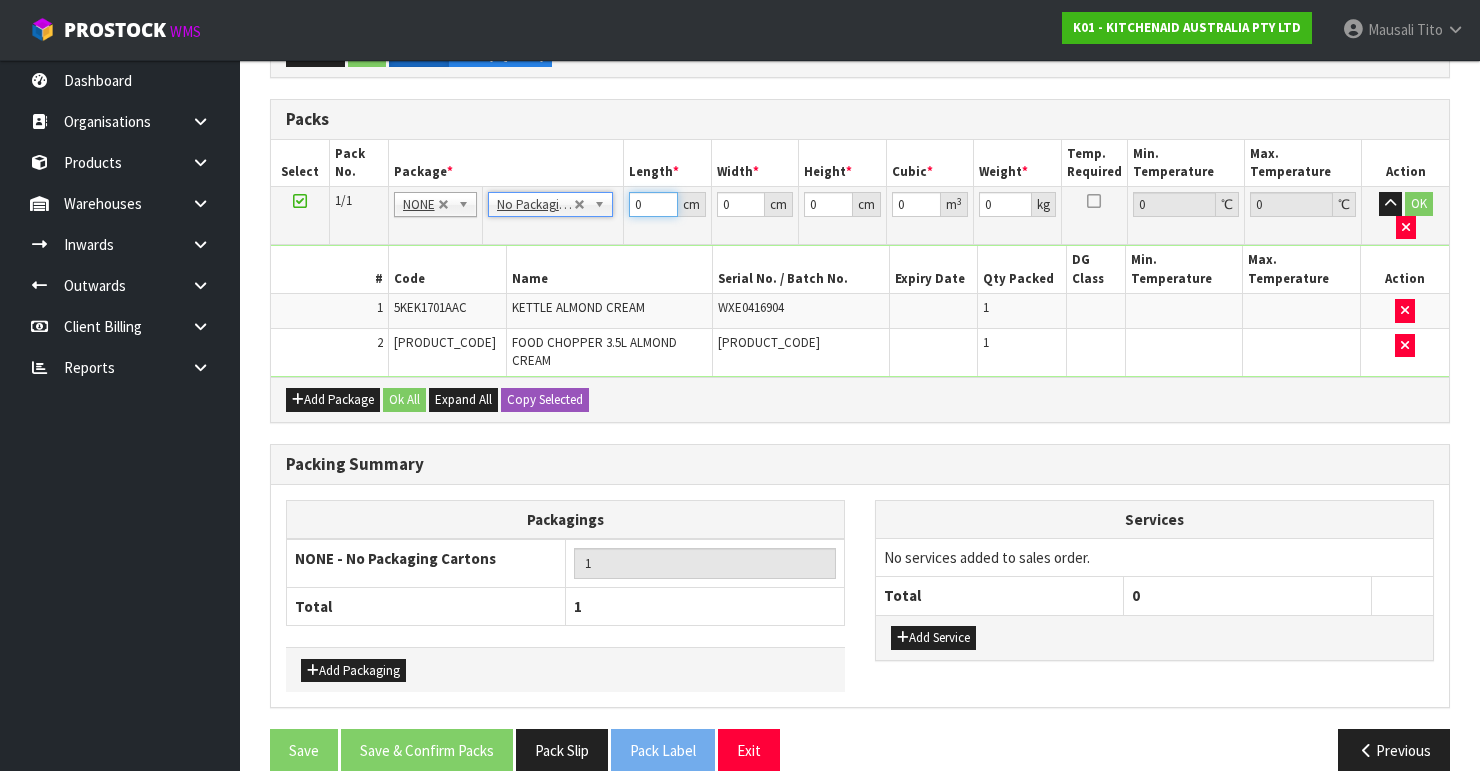 drag, startPoint x: 644, startPoint y: 202, endPoint x: 596, endPoint y: 220, distance: 51.264023 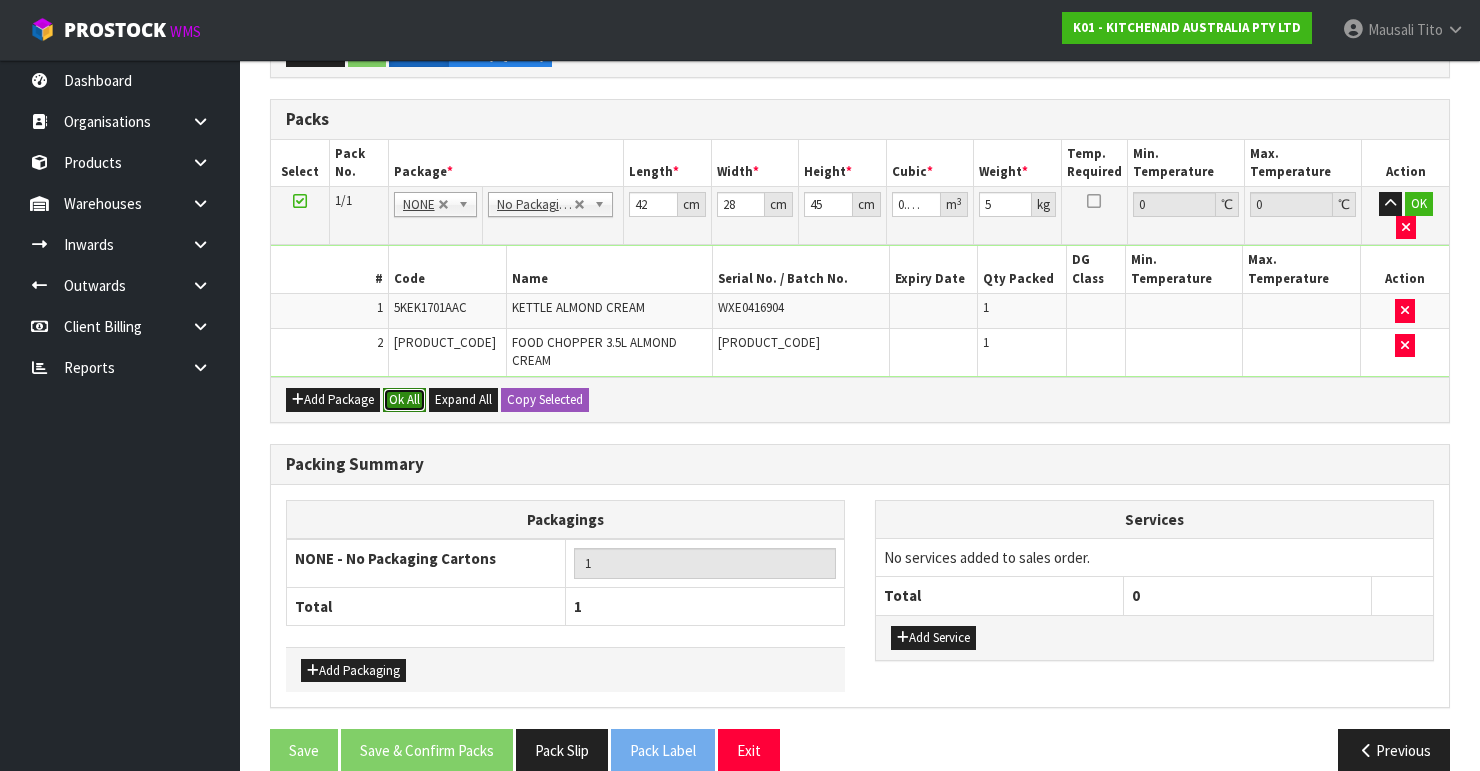click on "Ok All" at bounding box center (404, 400) 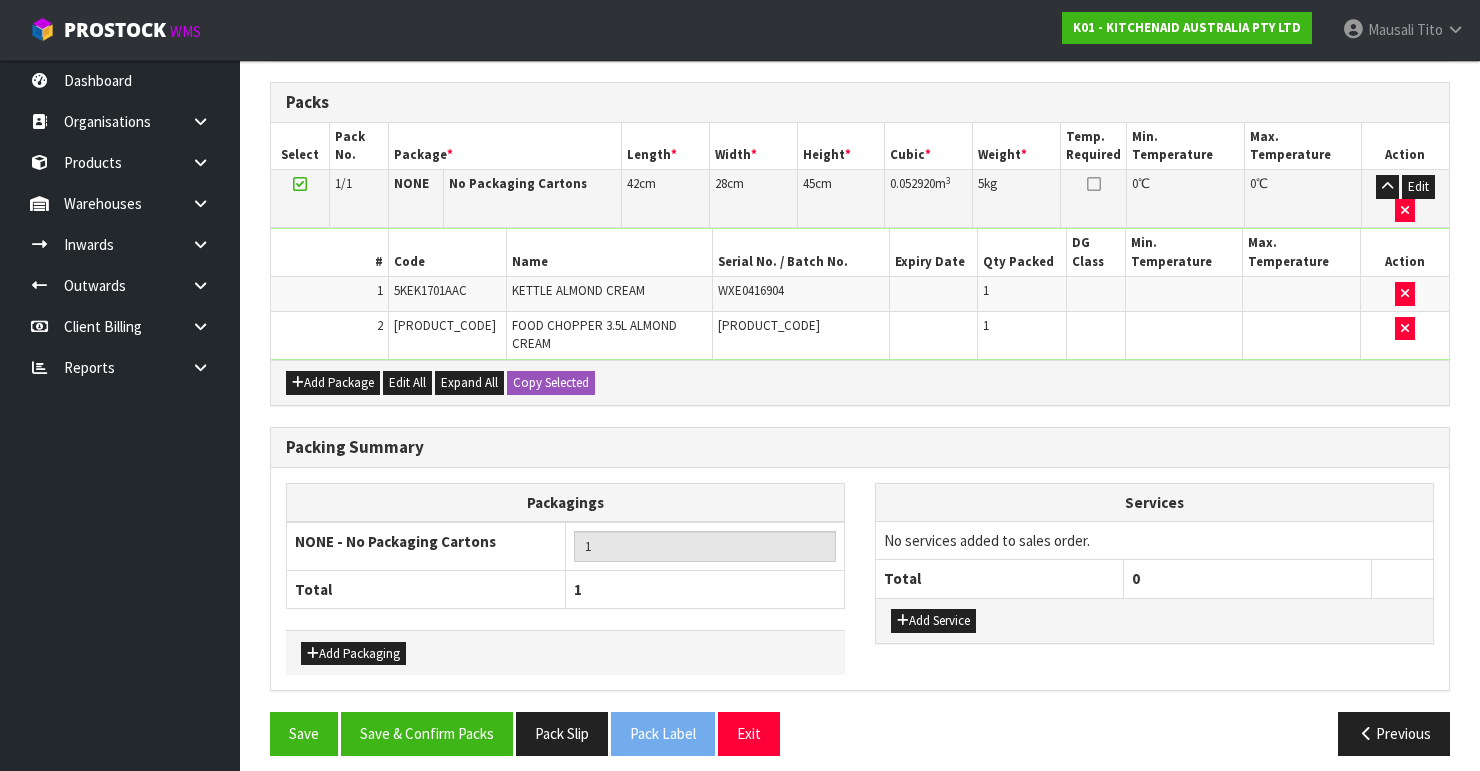 scroll, scrollTop: 448, scrollLeft: 0, axis: vertical 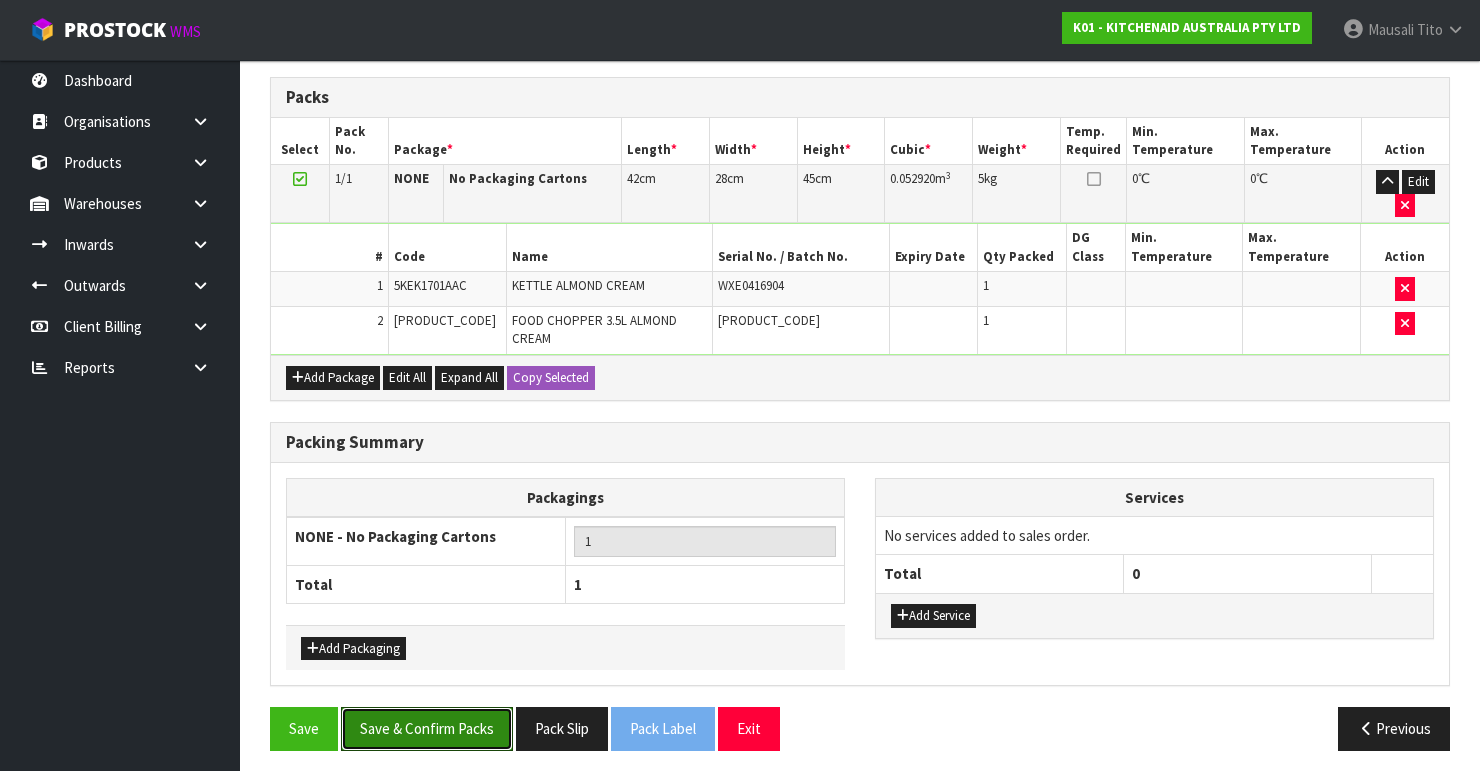 drag, startPoint x: 462, startPoint y: 708, endPoint x: 472, endPoint y: 696, distance: 15.6205 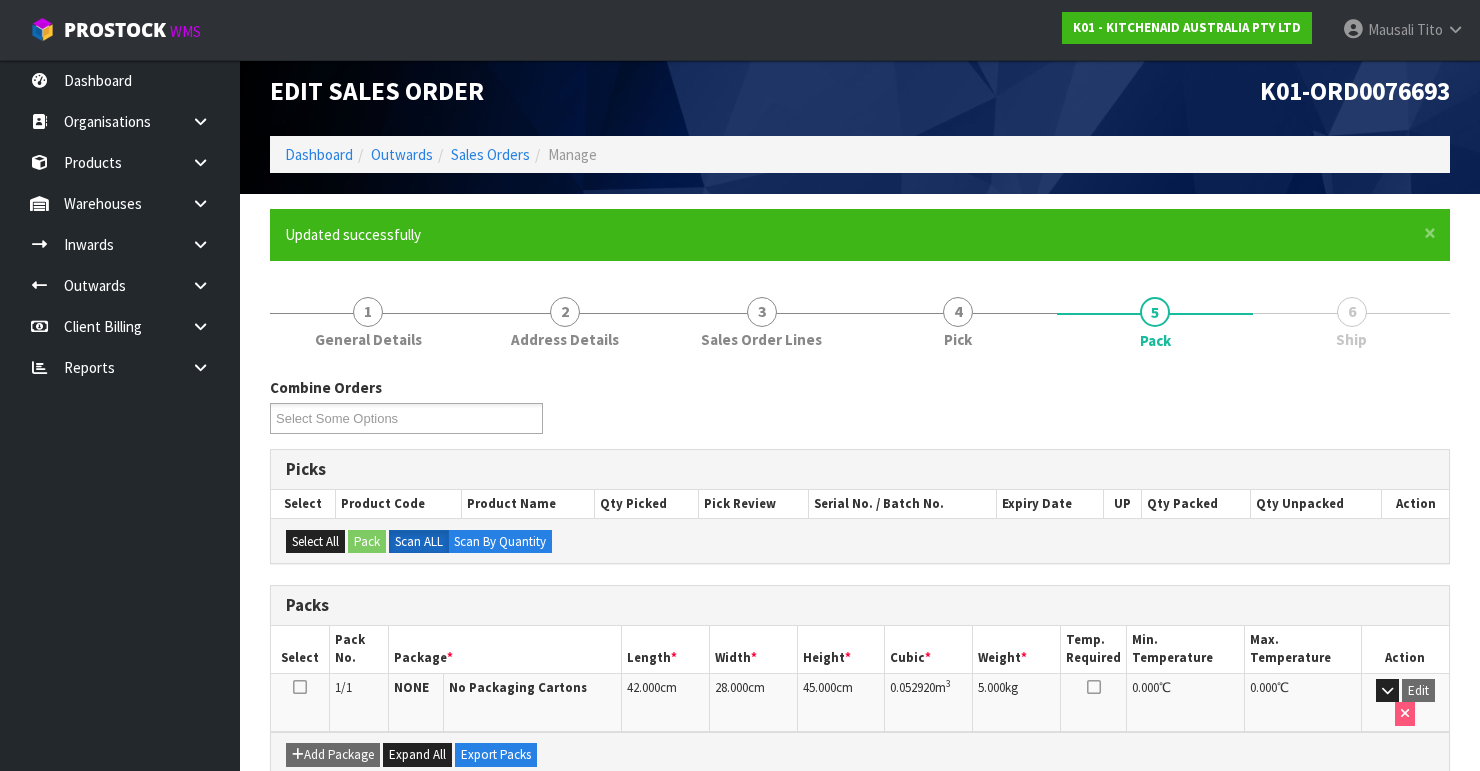 scroll, scrollTop: 346, scrollLeft: 0, axis: vertical 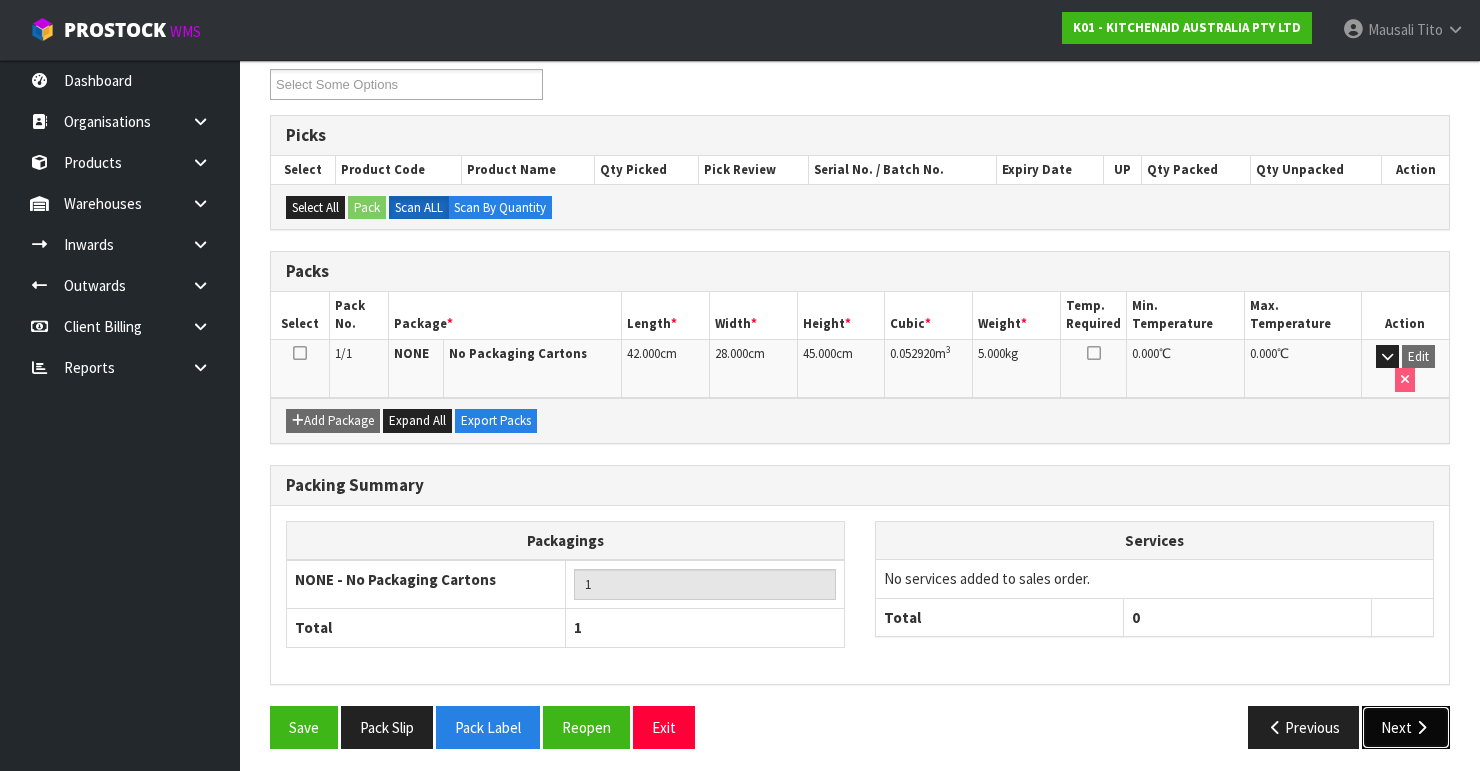 click on "Next" at bounding box center [1406, 727] 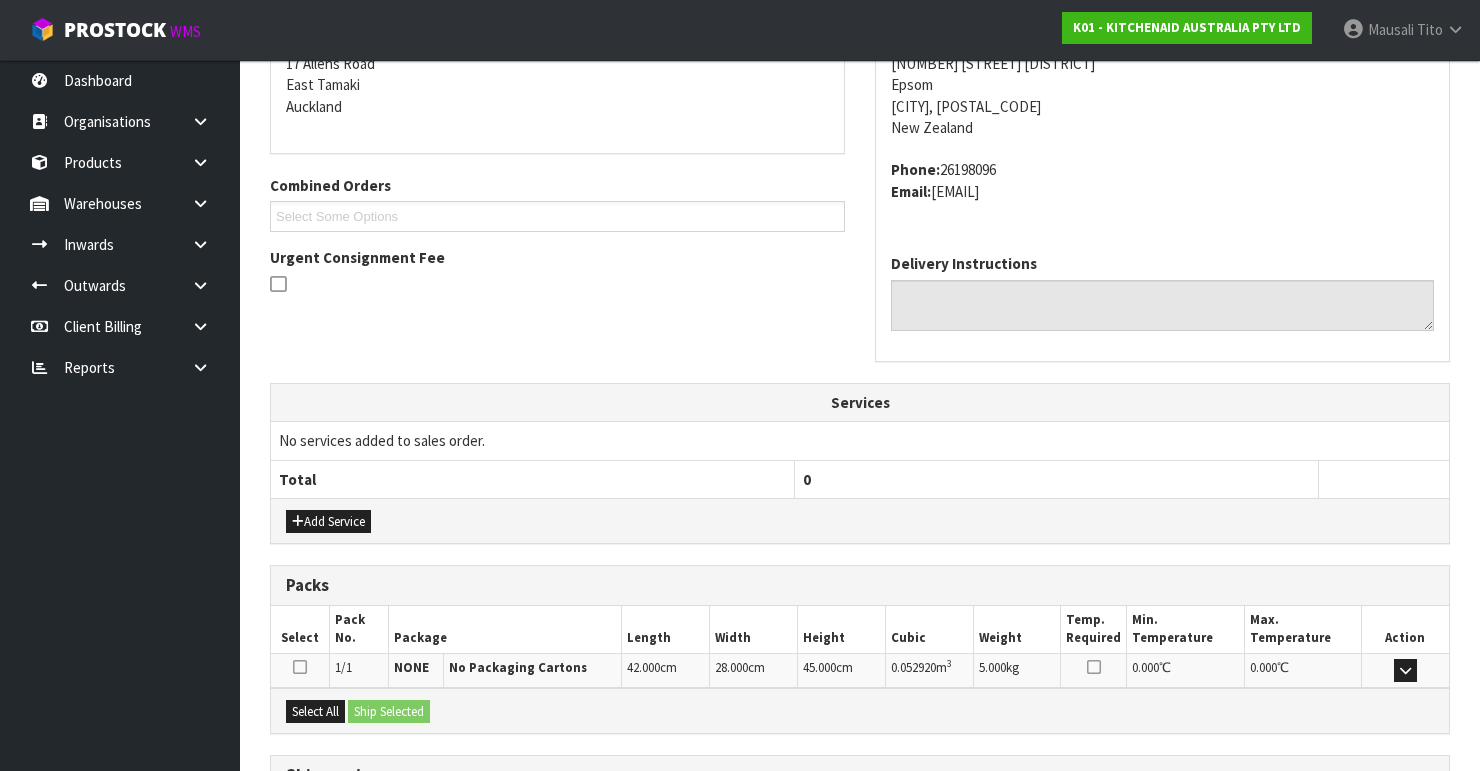 scroll, scrollTop: 584, scrollLeft: 0, axis: vertical 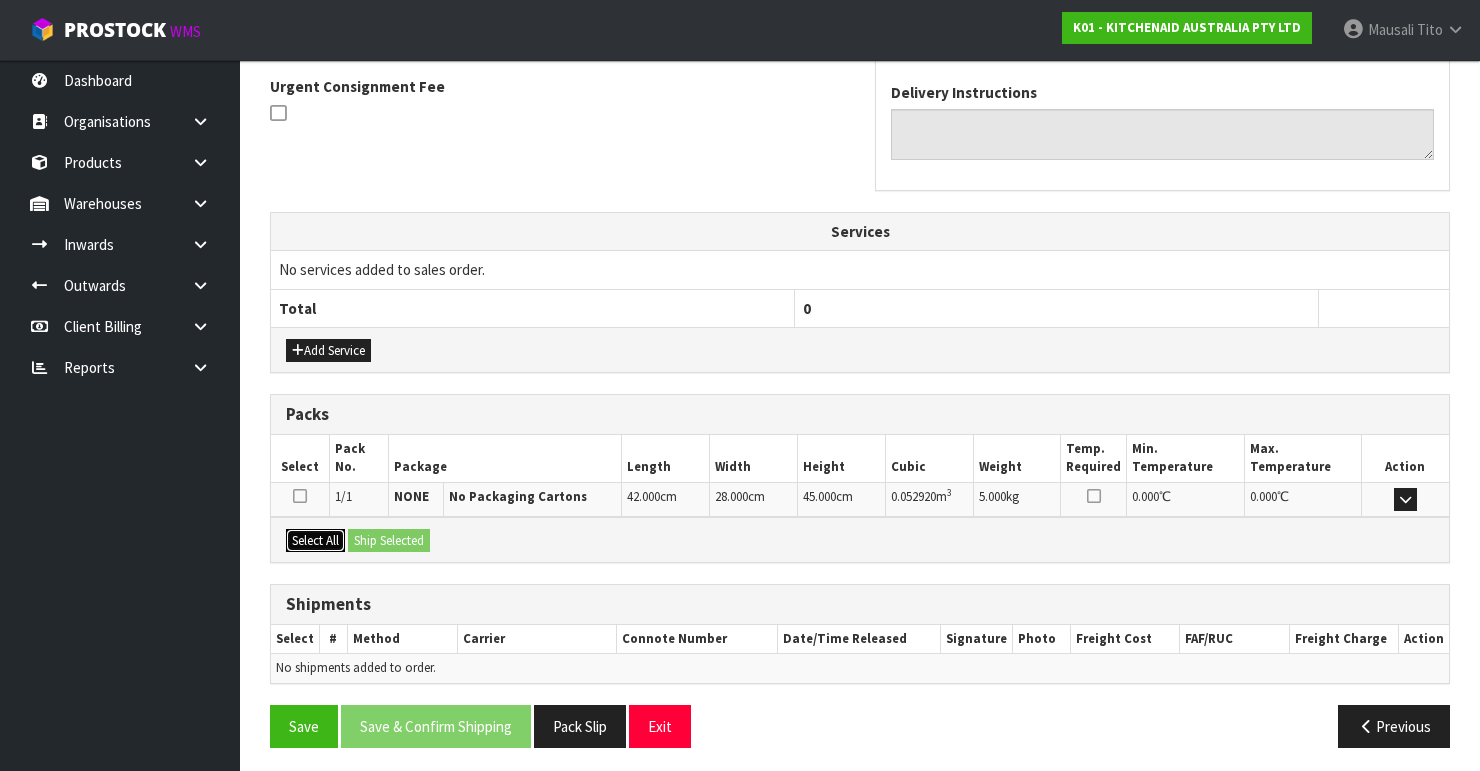 click on "Select All
Ship Selected" at bounding box center [860, 539] 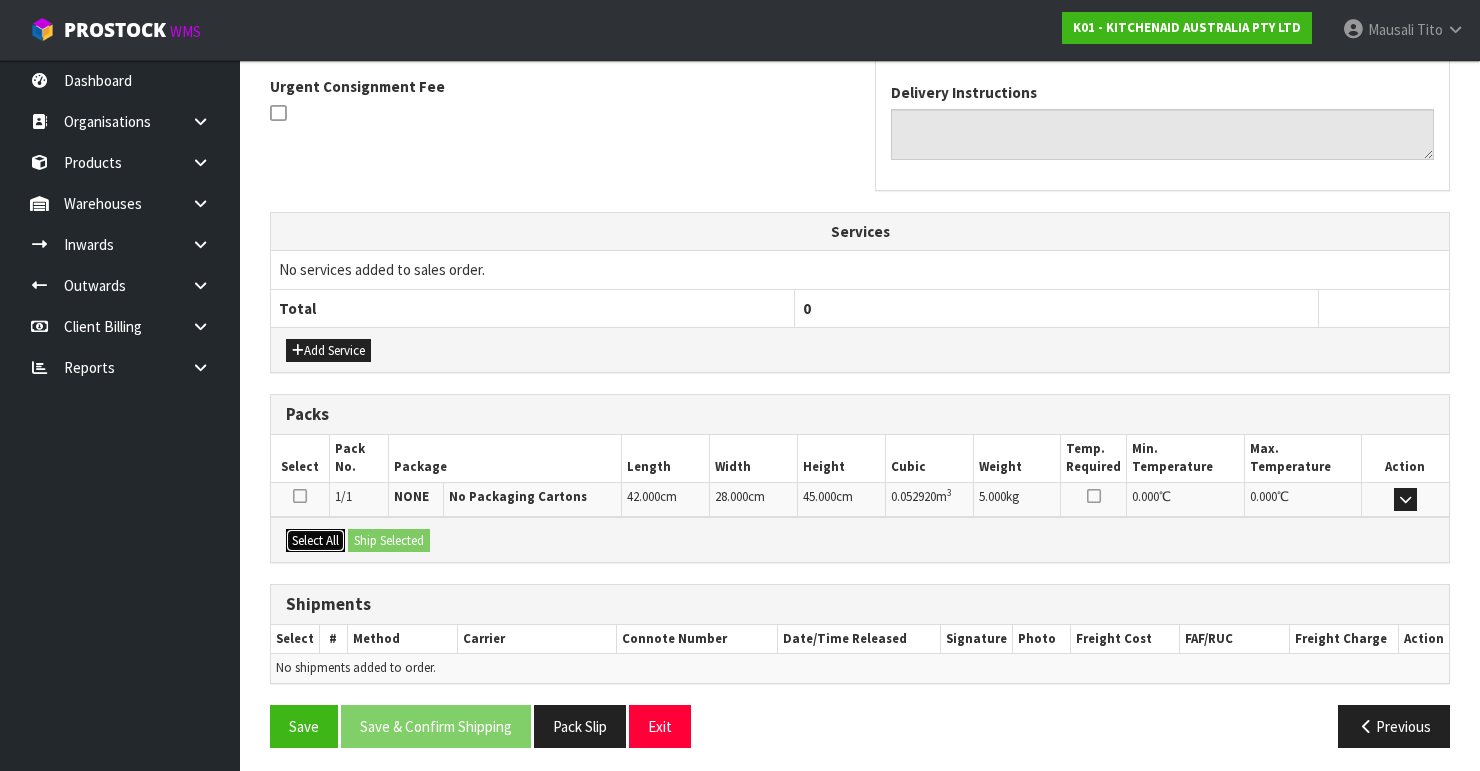click on "Select All" at bounding box center (315, 541) 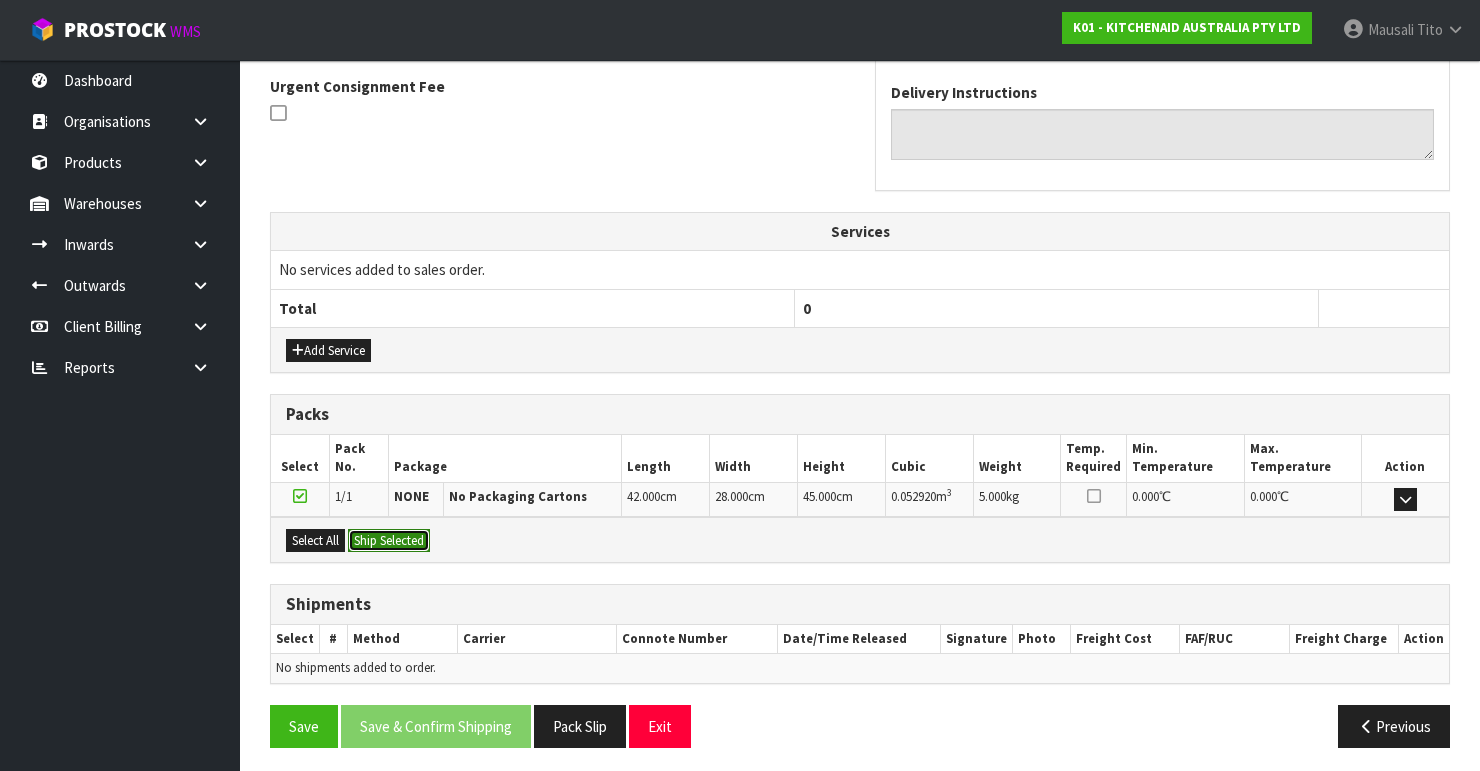 click on "Ship Selected" at bounding box center [389, 541] 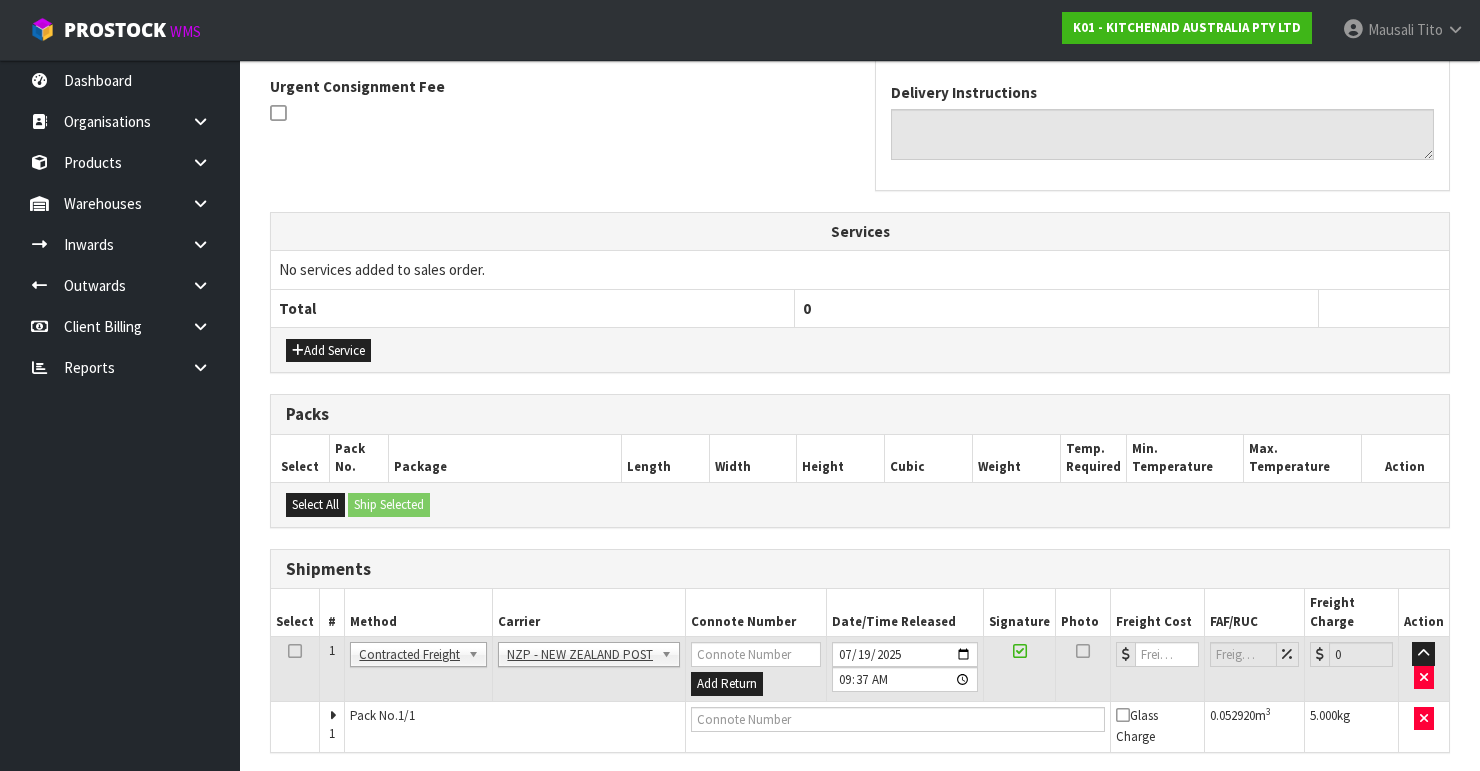 scroll, scrollTop: 635, scrollLeft: 0, axis: vertical 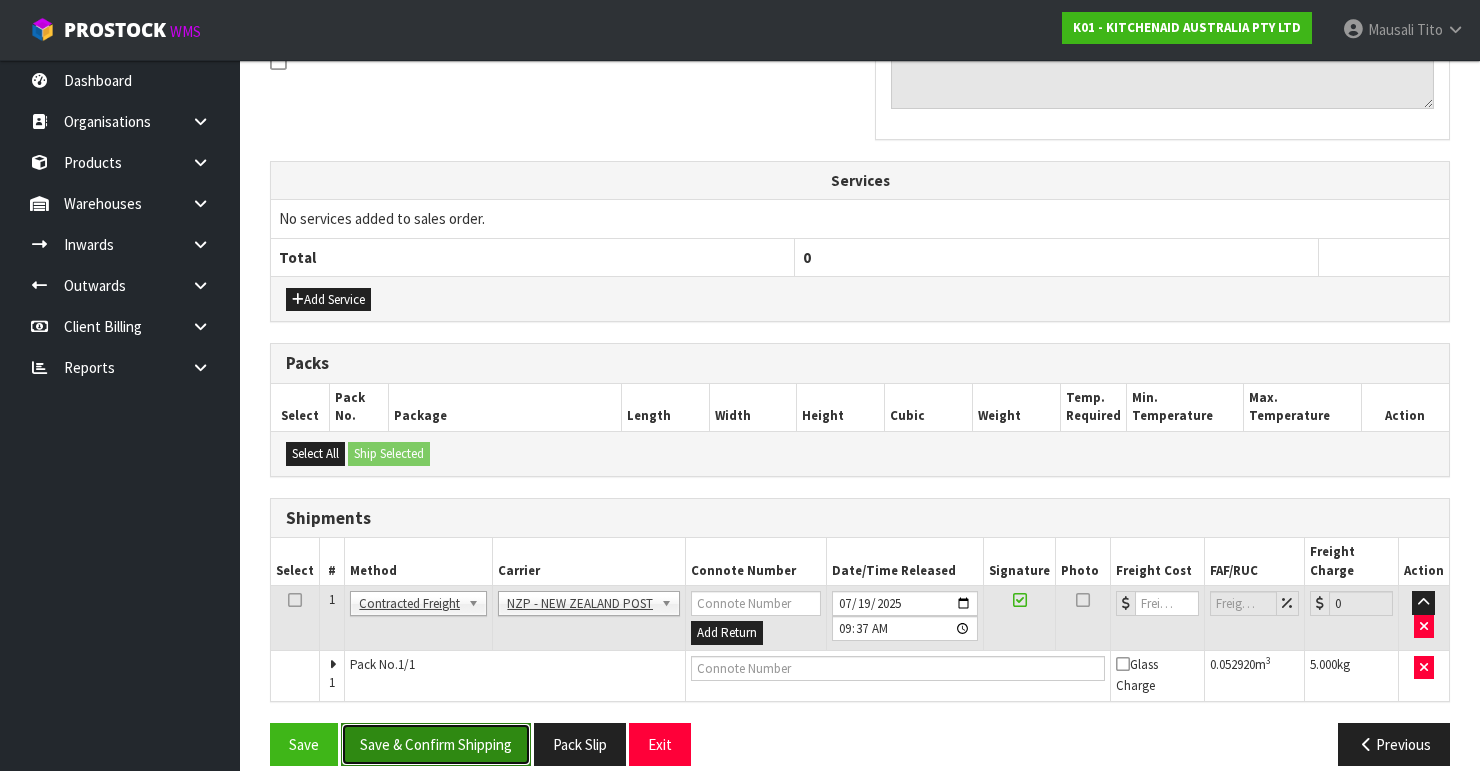 click on "Save & Confirm Shipping" at bounding box center [436, 744] 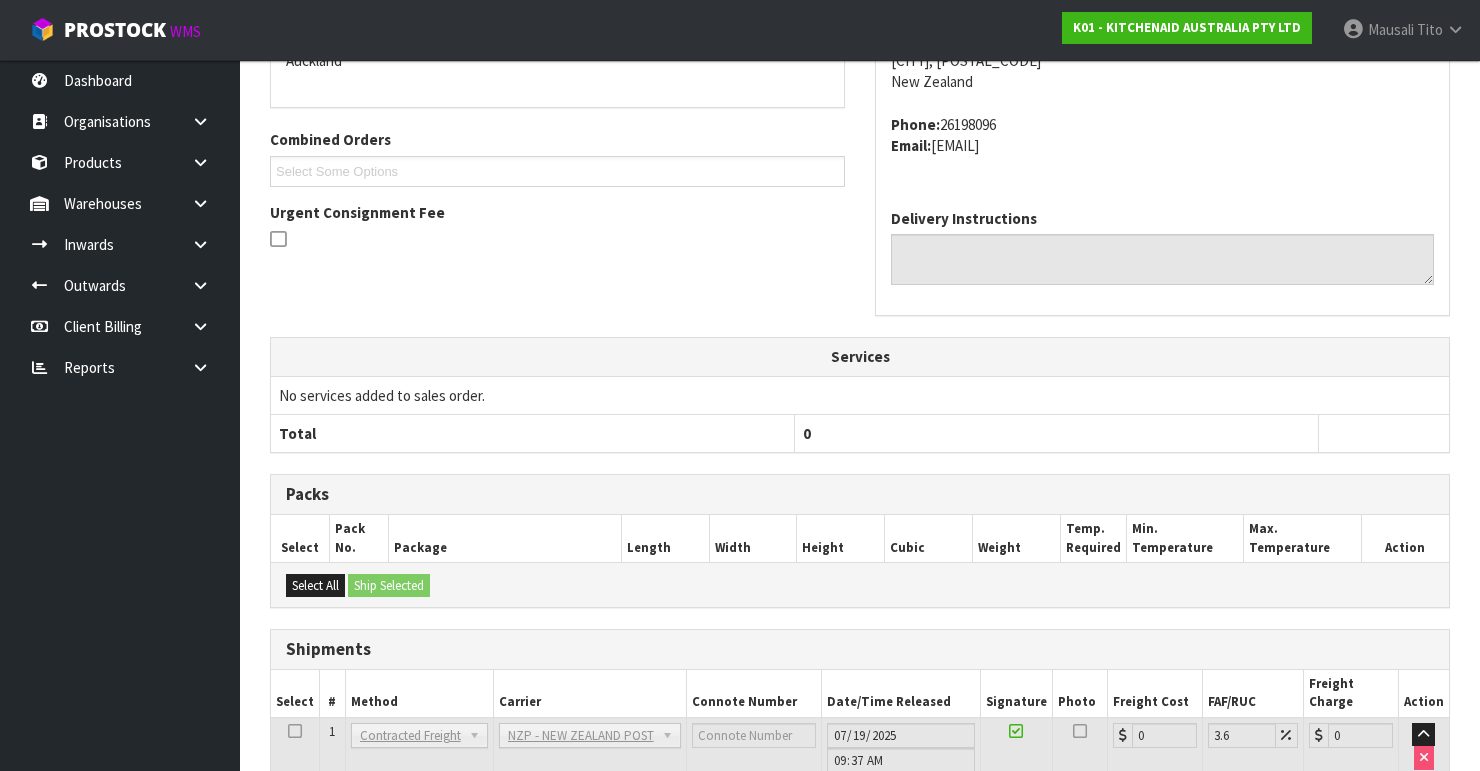 scroll, scrollTop: 605, scrollLeft: 0, axis: vertical 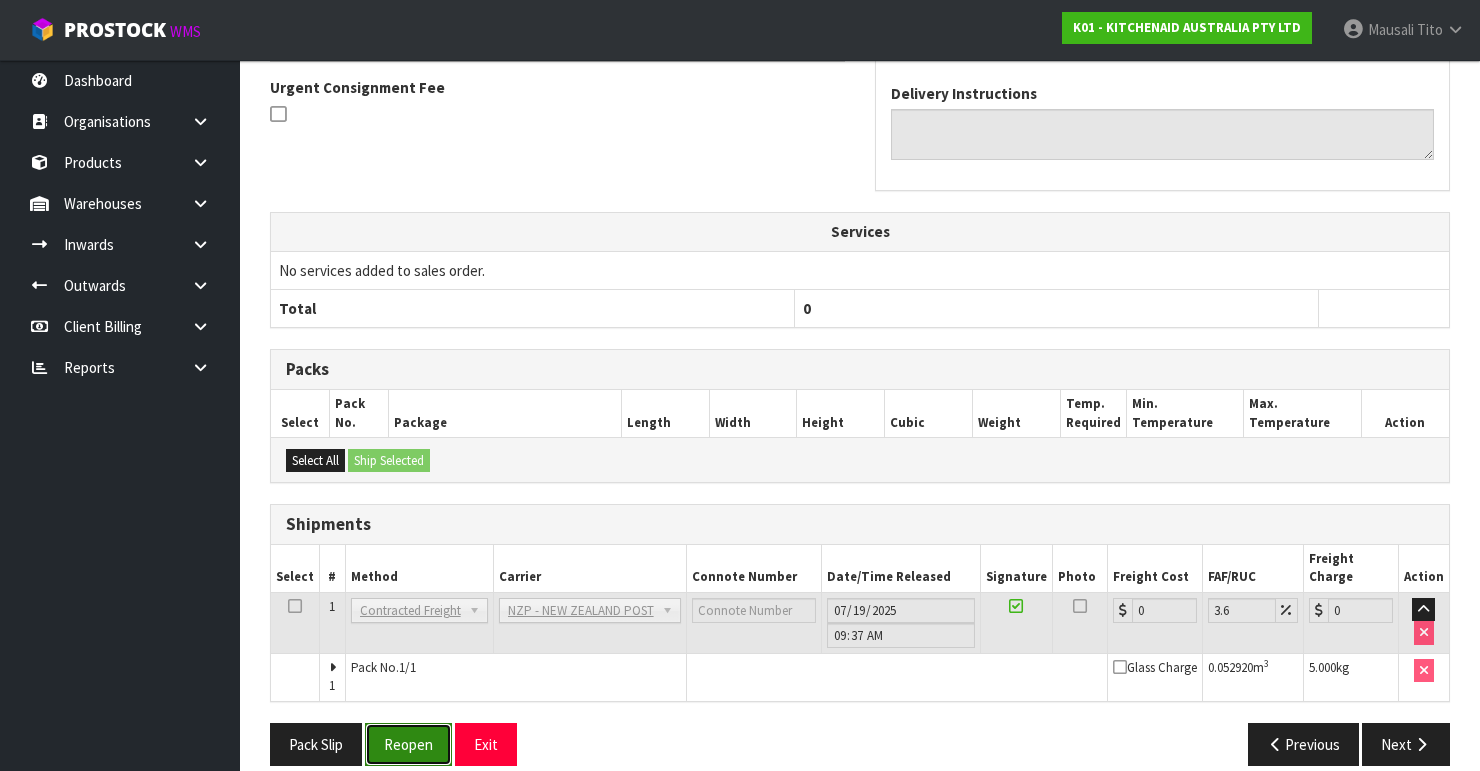 click on "Reopen" at bounding box center (408, 744) 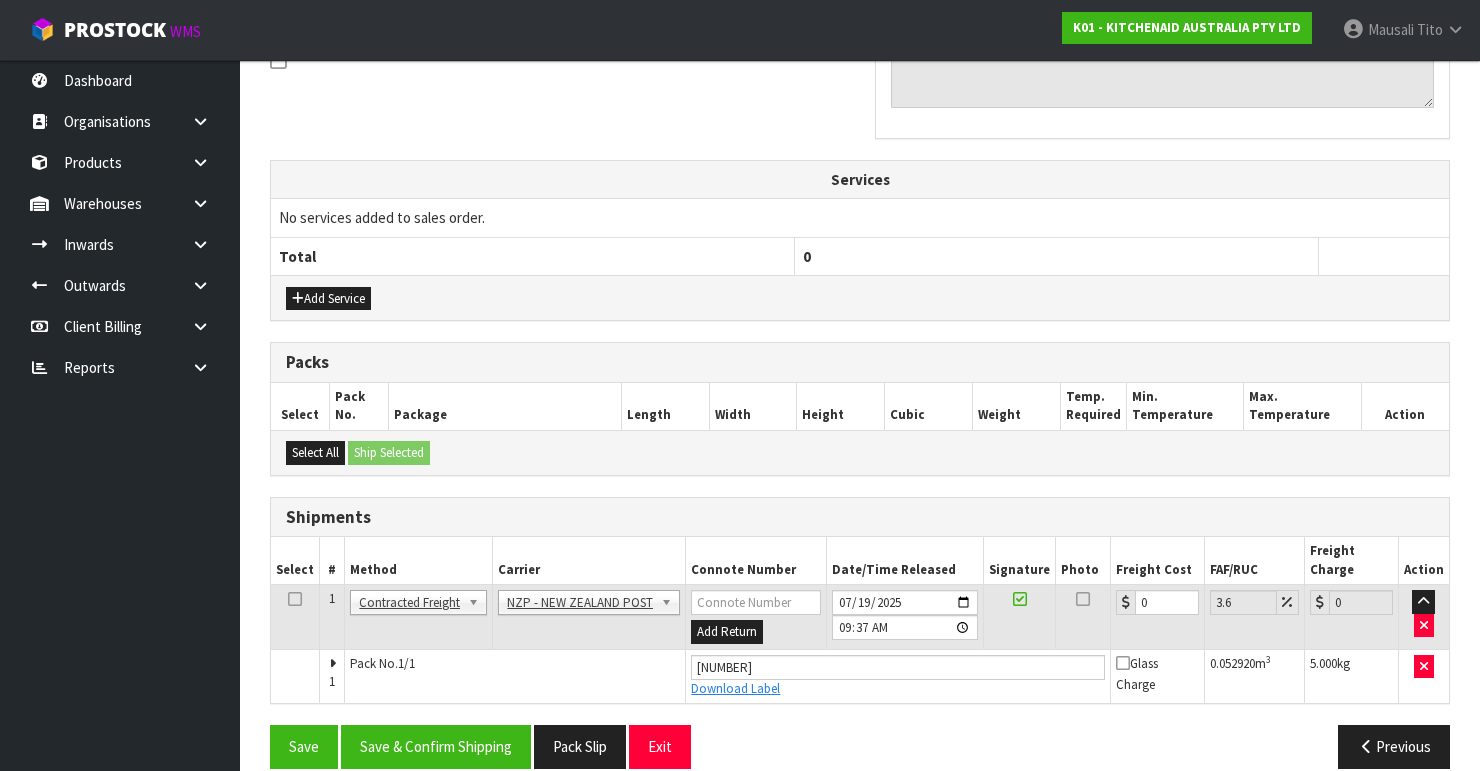 scroll, scrollTop: 638, scrollLeft: 0, axis: vertical 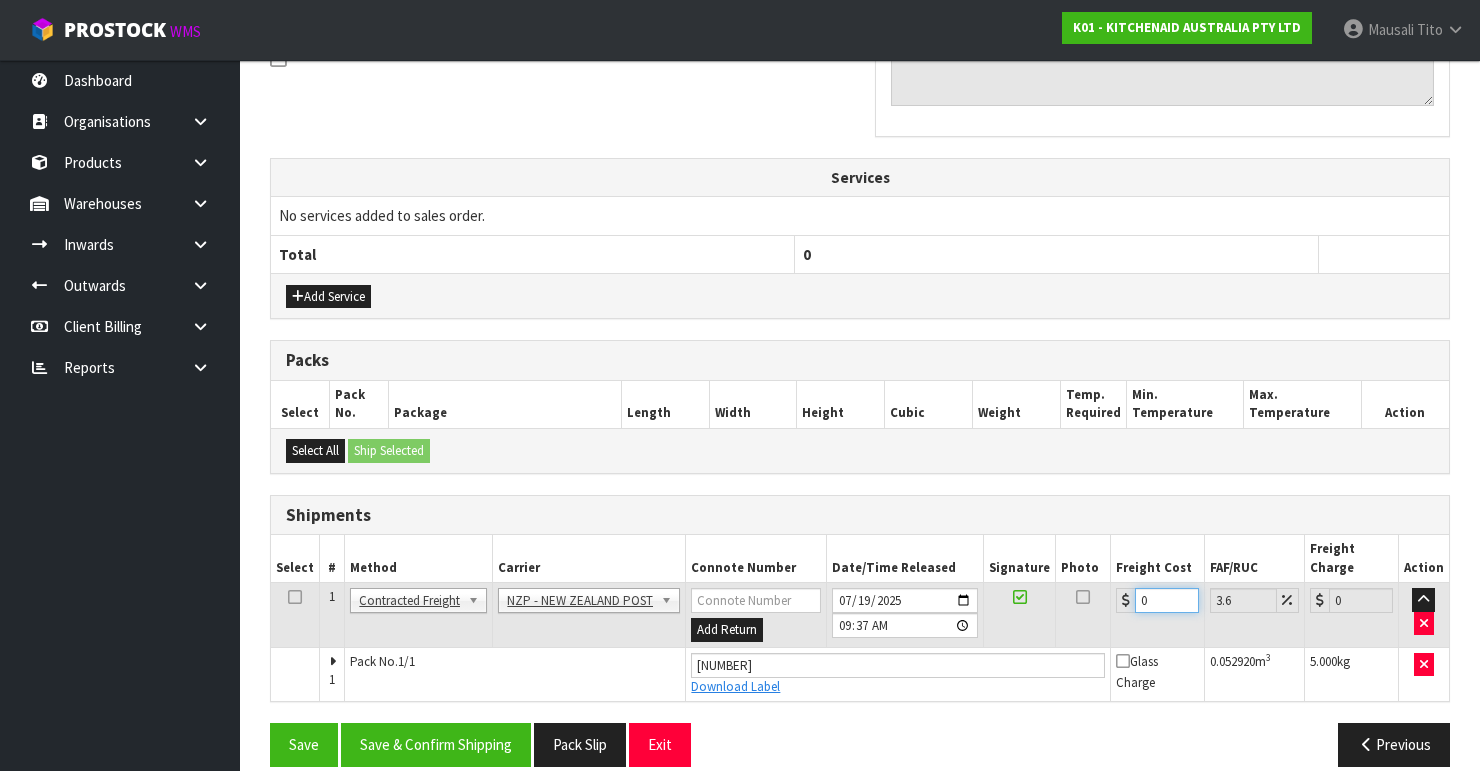 drag, startPoint x: 1158, startPoint y: 578, endPoint x: 1107, endPoint y: 601, distance: 55.946404 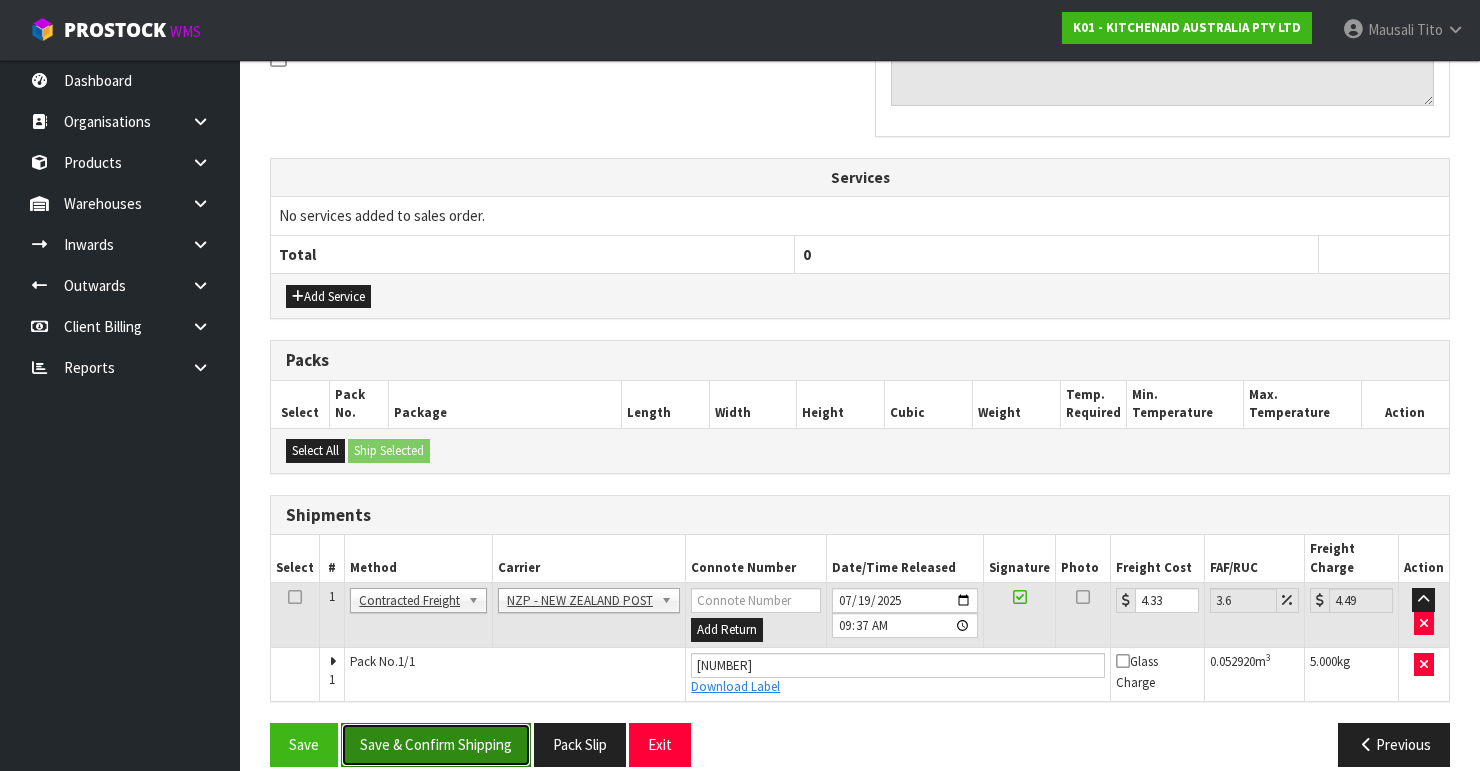 click on "Save & Confirm Shipping" at bounding box center (436, 744) 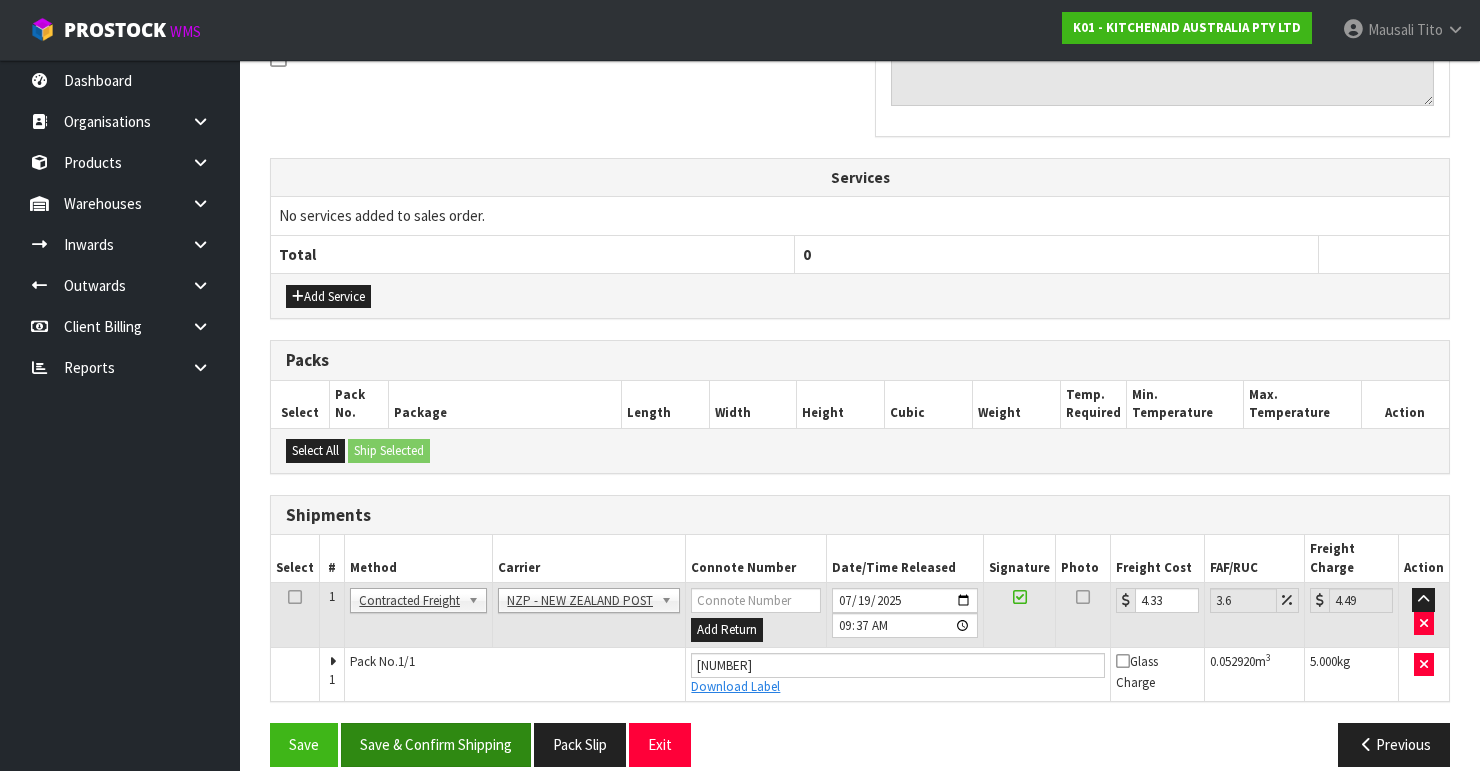 scroll, scrollTop: 0, scrollLeft: 0, axis: both 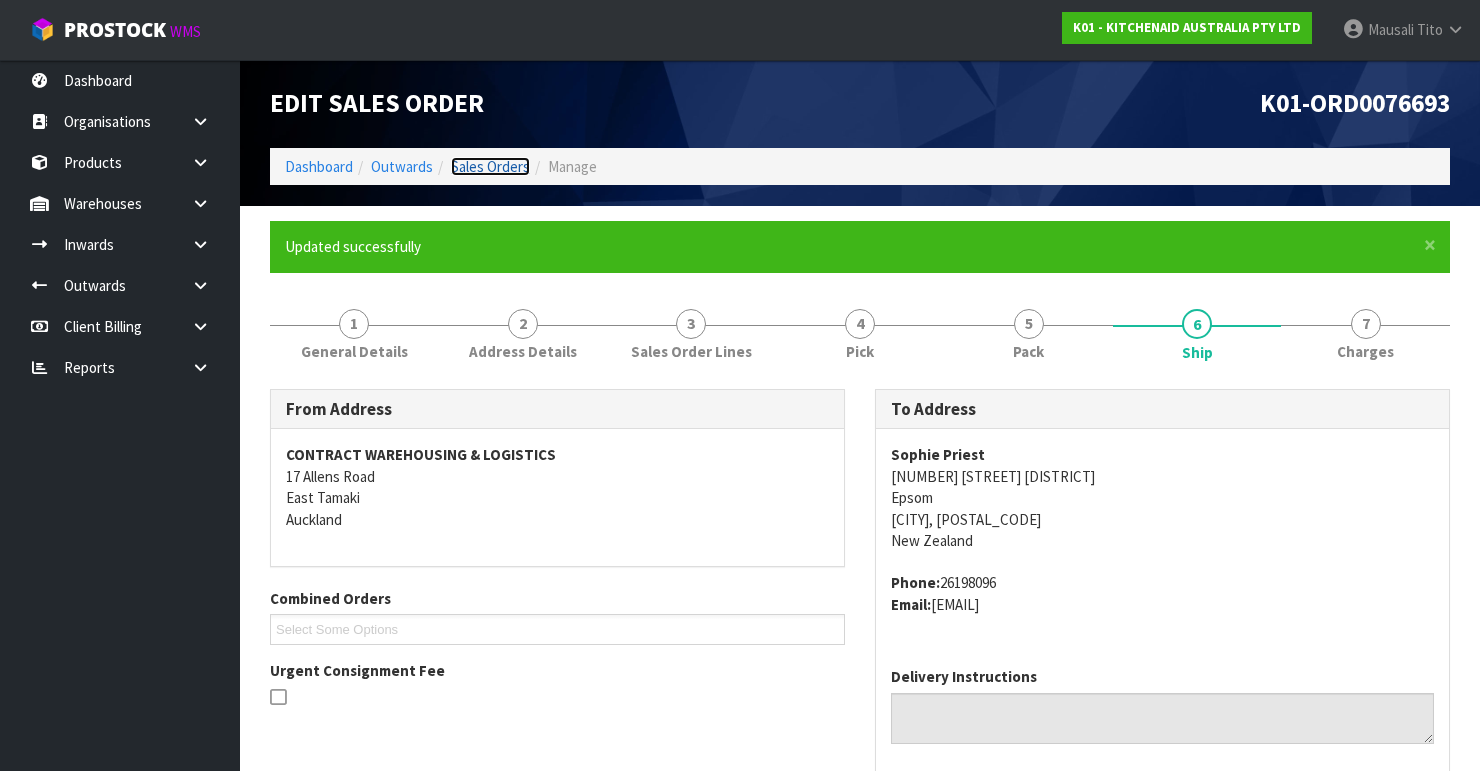 click on "Sales Orders" at bounding box center [490, 166] 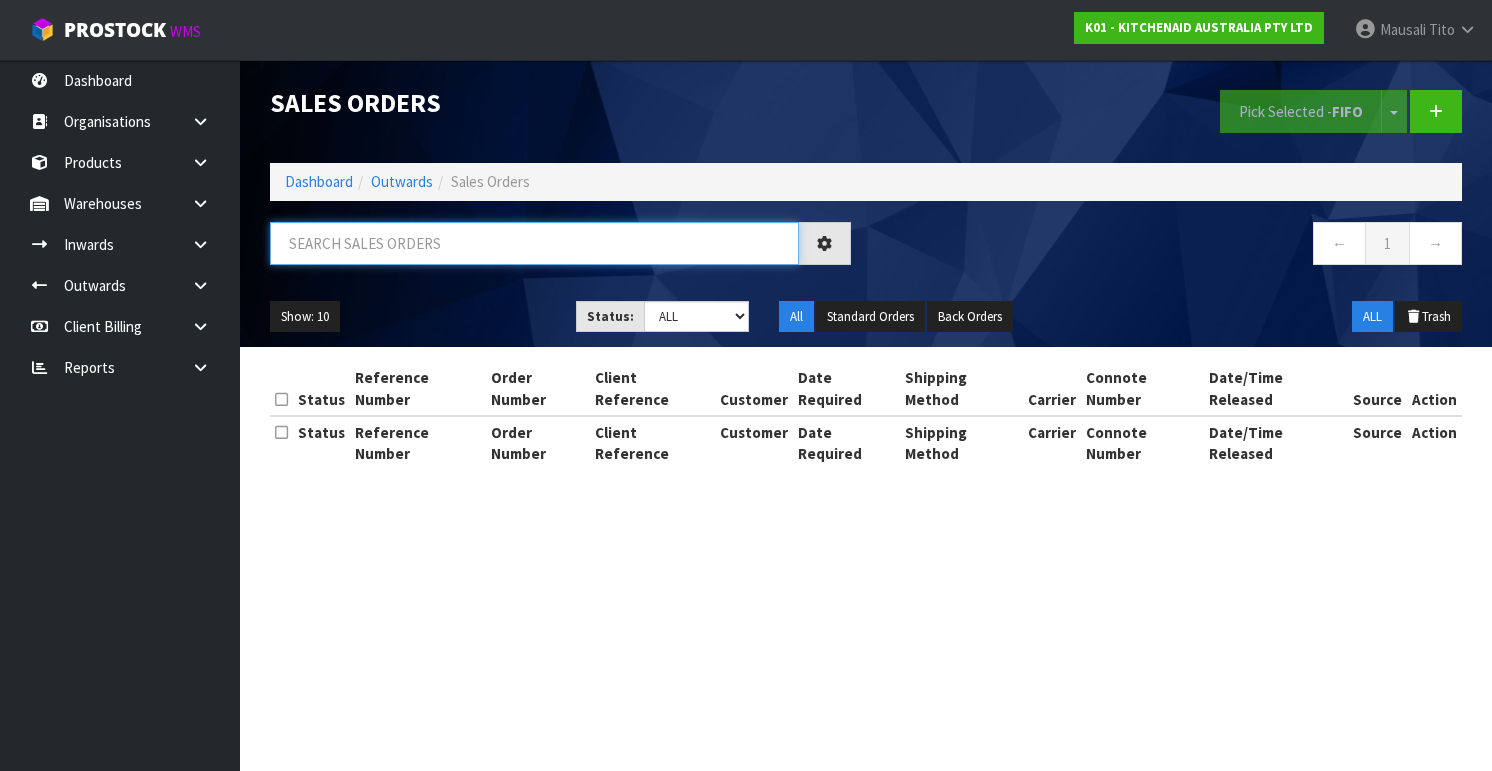 click at bounding box center [534, 243] 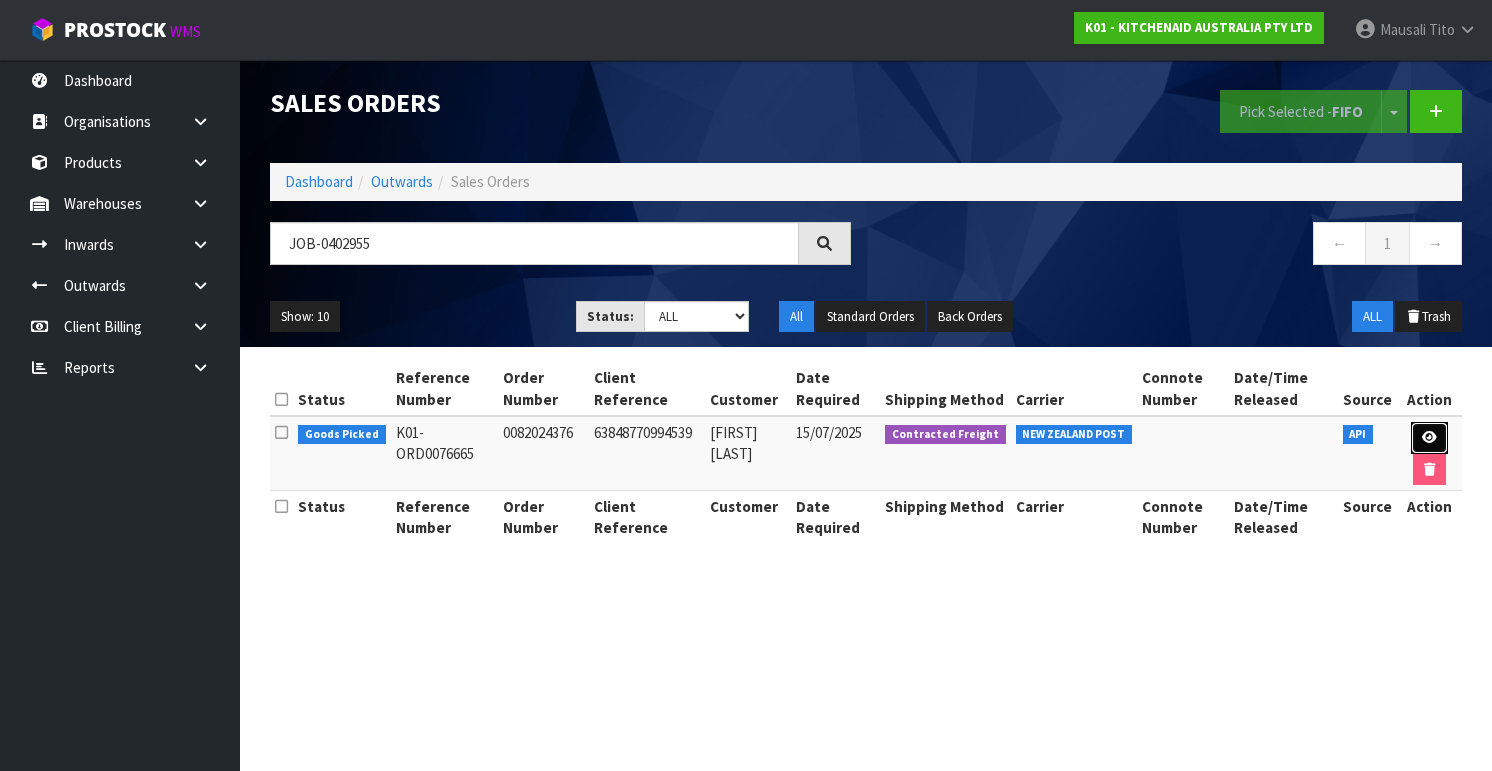 click at bounding box center (1429, 437) 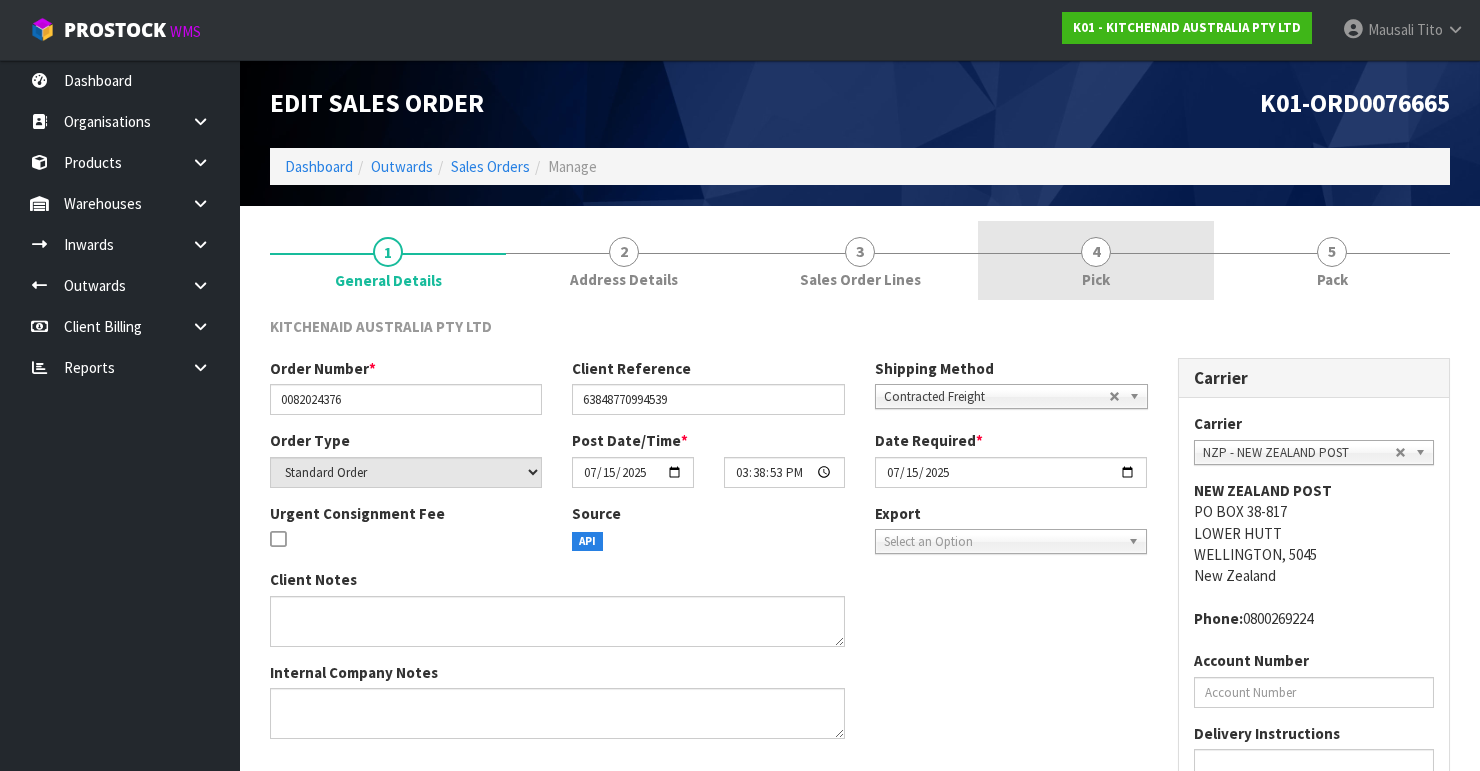 click on "Pick" at bounding box center [1096, 279] 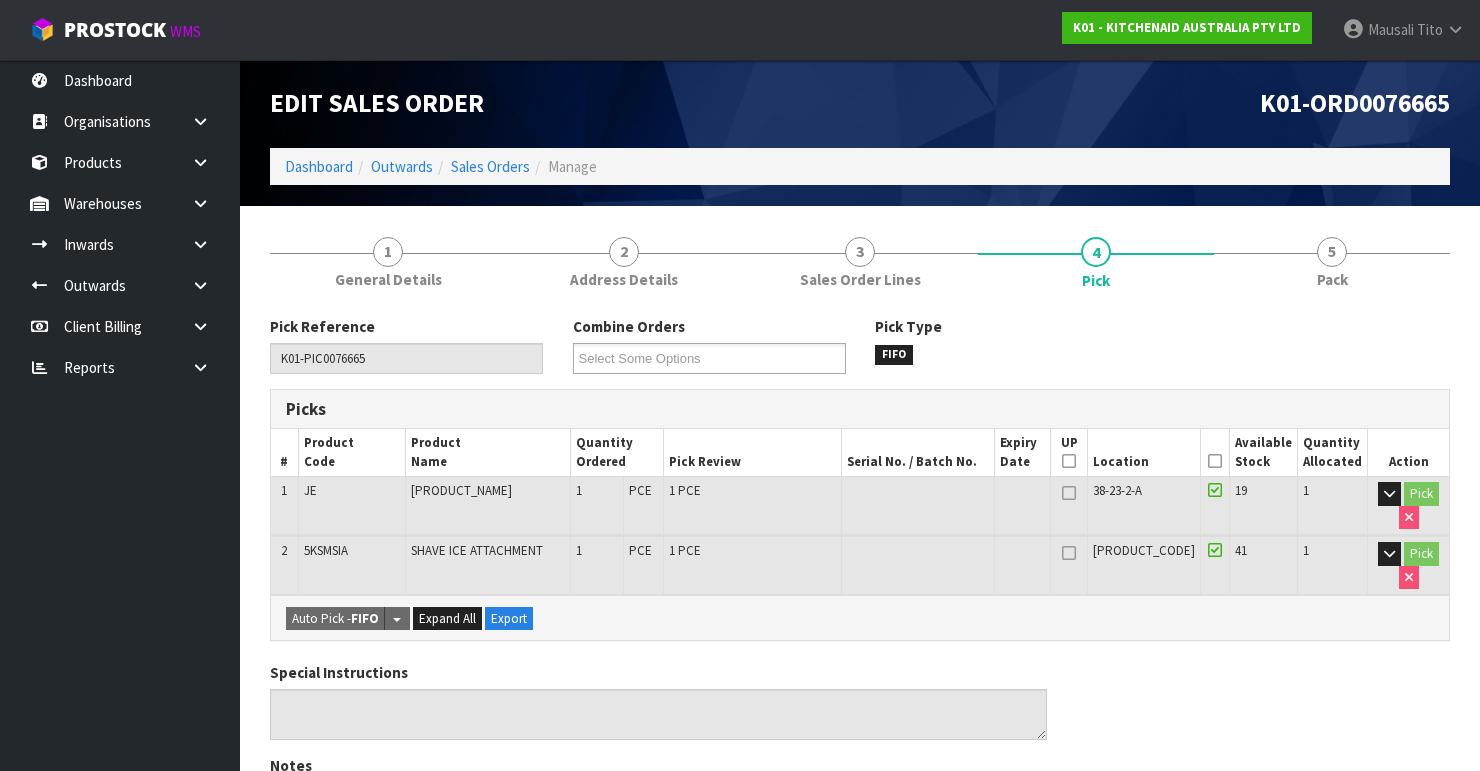 click at bounding box center [1215, 461] 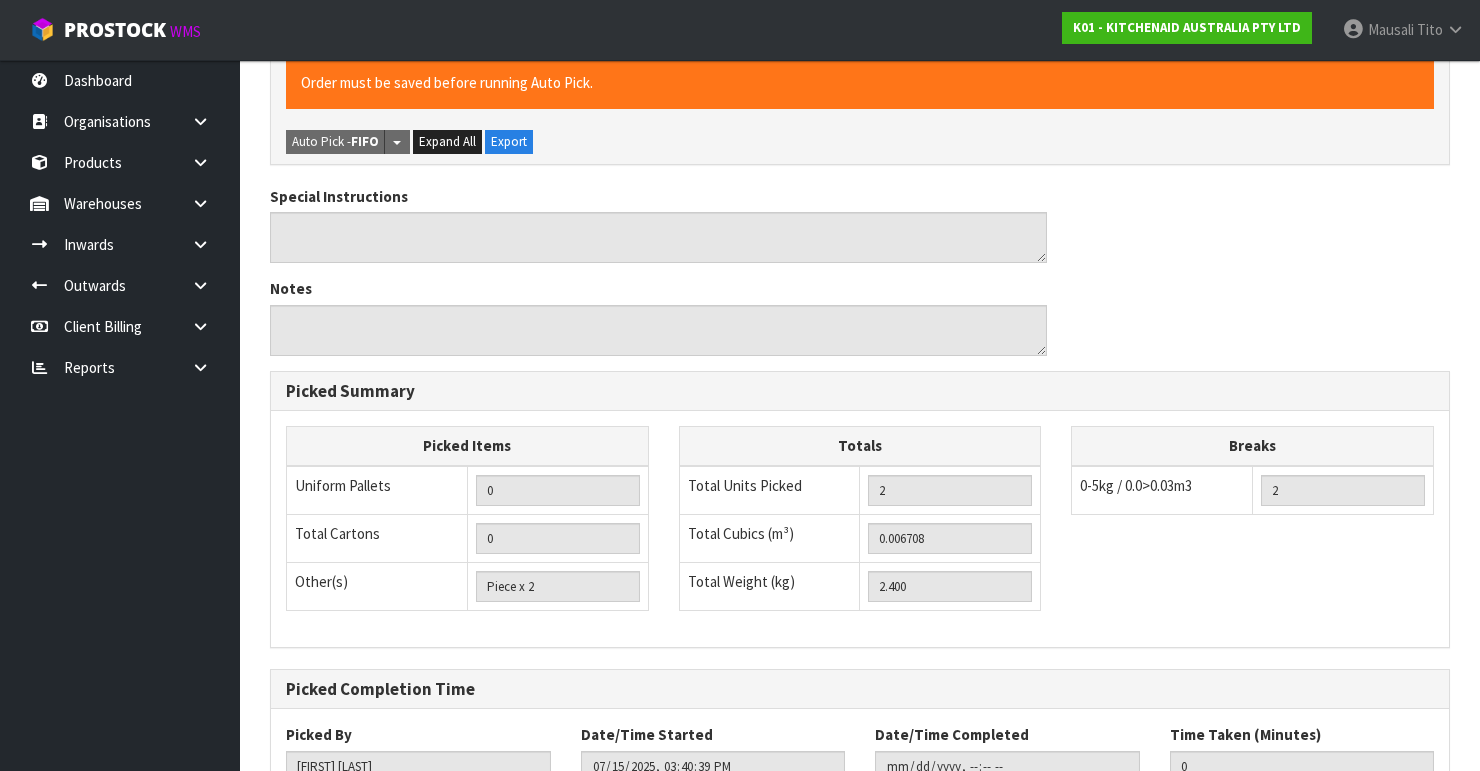 scroll, scrollTop: 692, scrollLeft: 0, axis: vertical 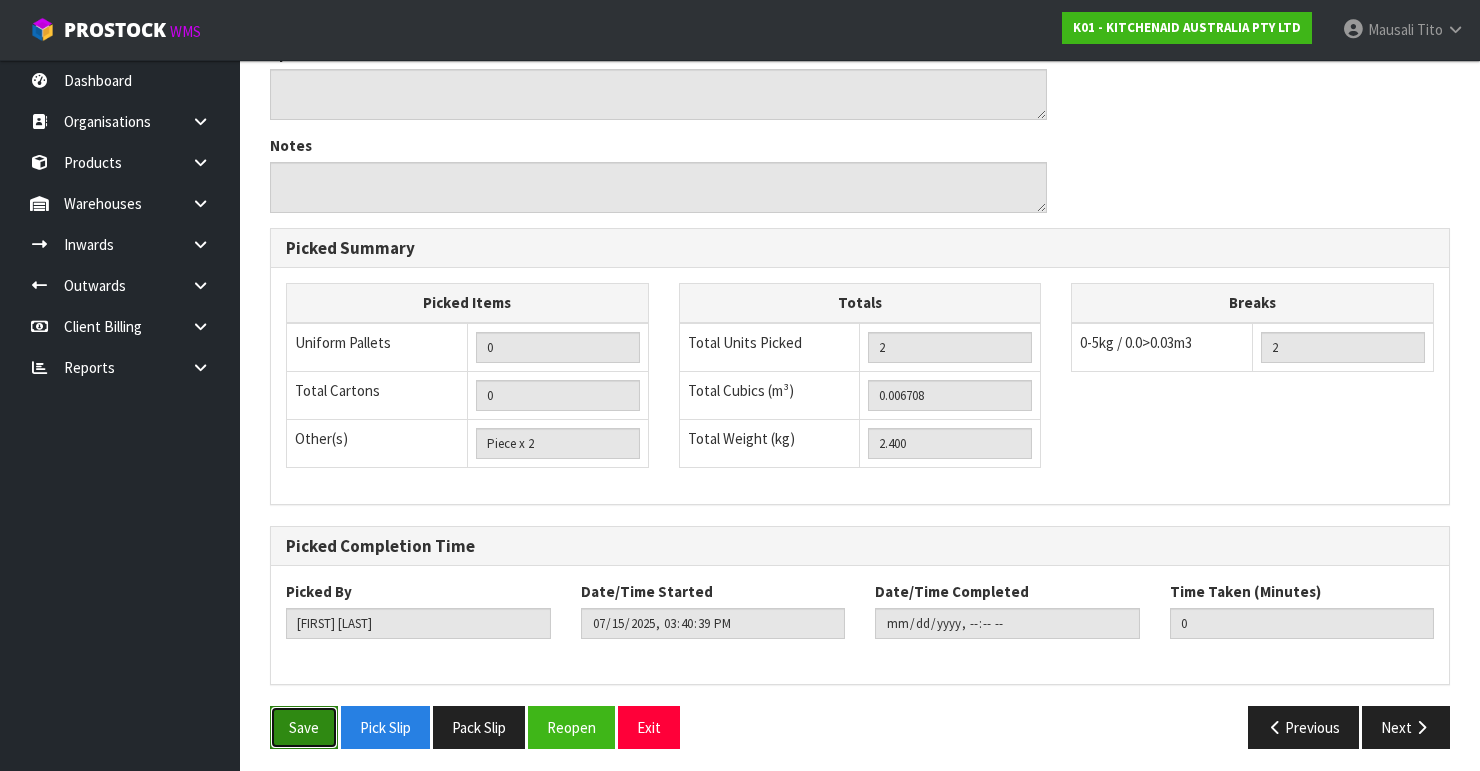 click on "Save" at bounding box center [304, 727] 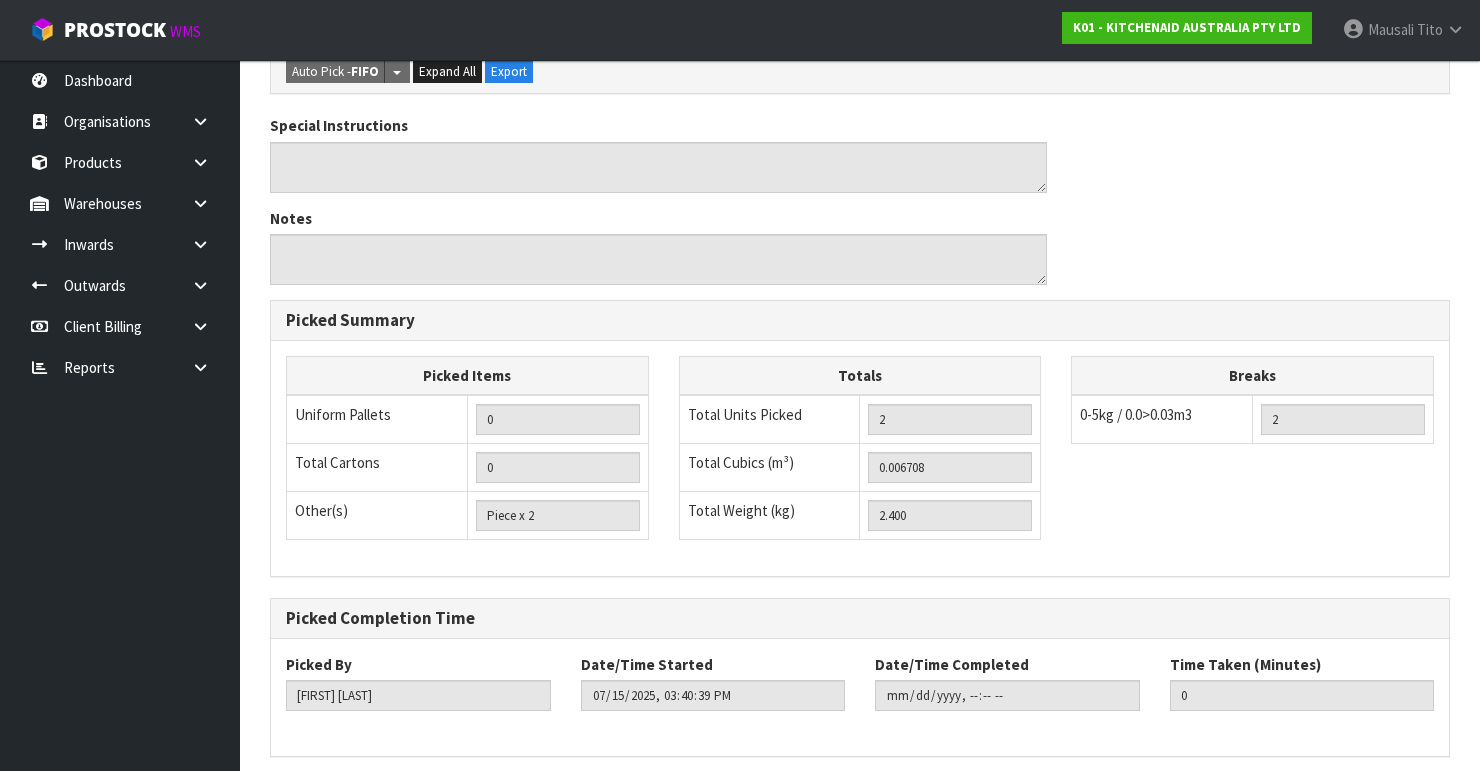 scroll, scrollTop: 0, scrollLeft: 0, axis: both 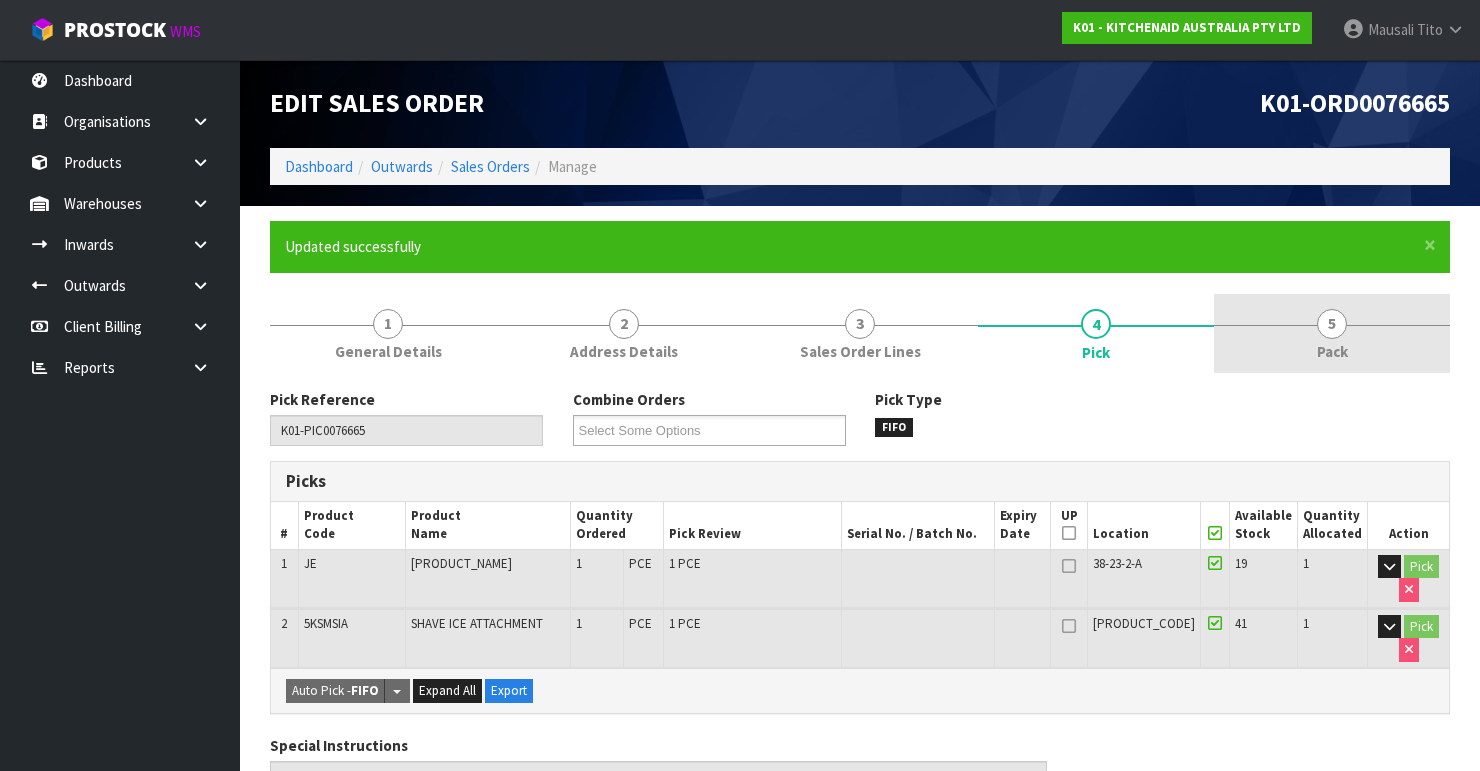 drag, startPoint x: 1319, startPoint y: 348, endPoint x: 1228, endPoint y: 356, distance: 91.350975 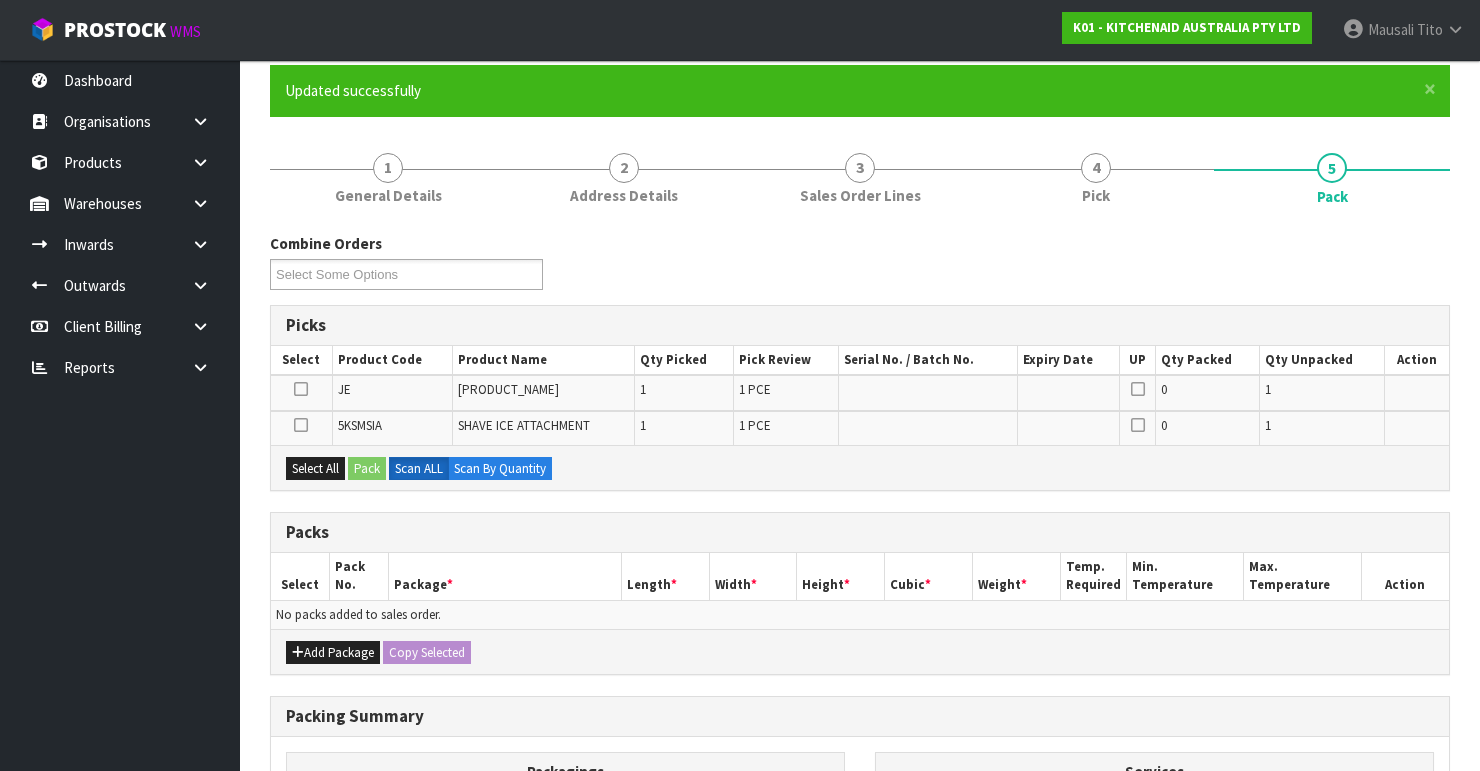 scroll, scrollTop: 240, scrollLeft: 0, axis: vertical 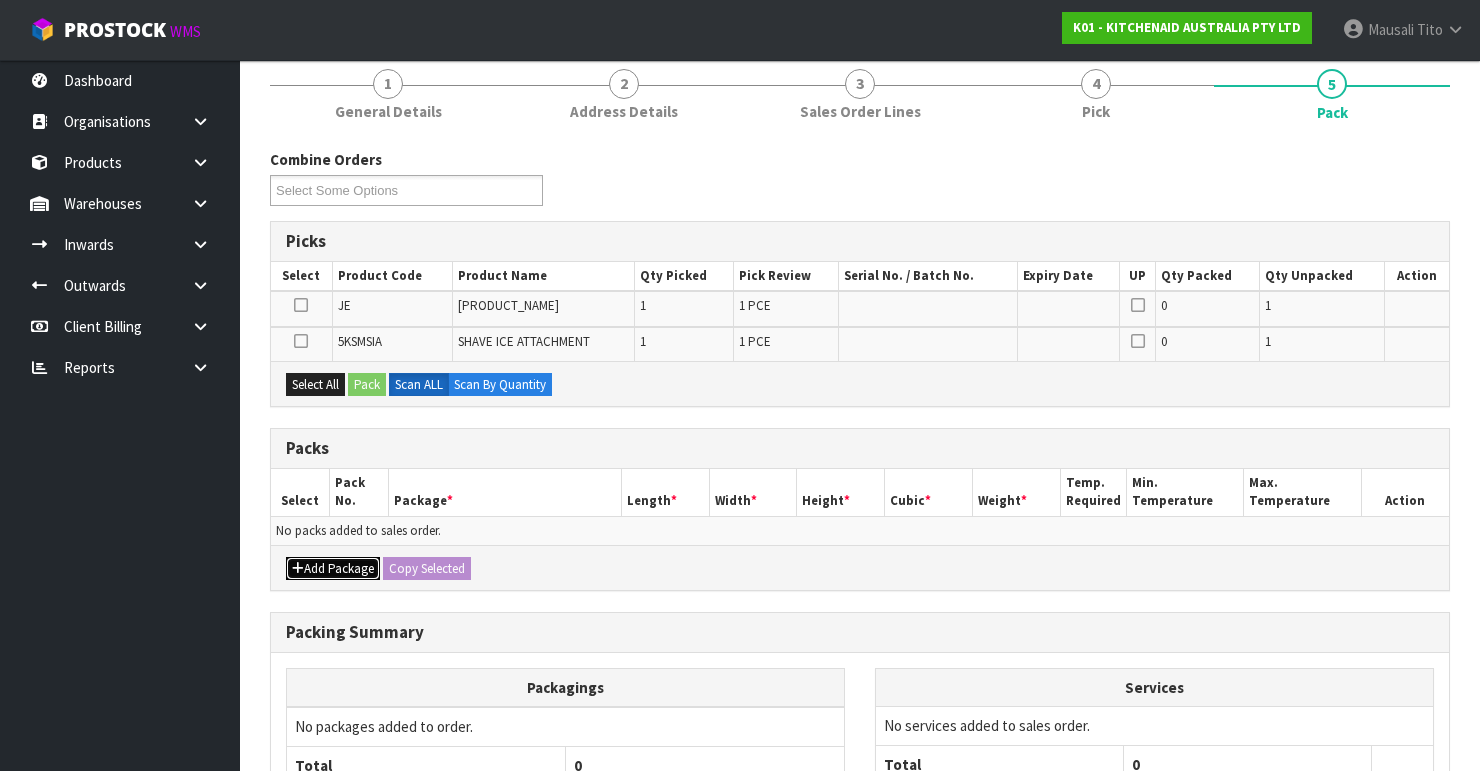 click on "Add Package" at bounding box center [333, 569] 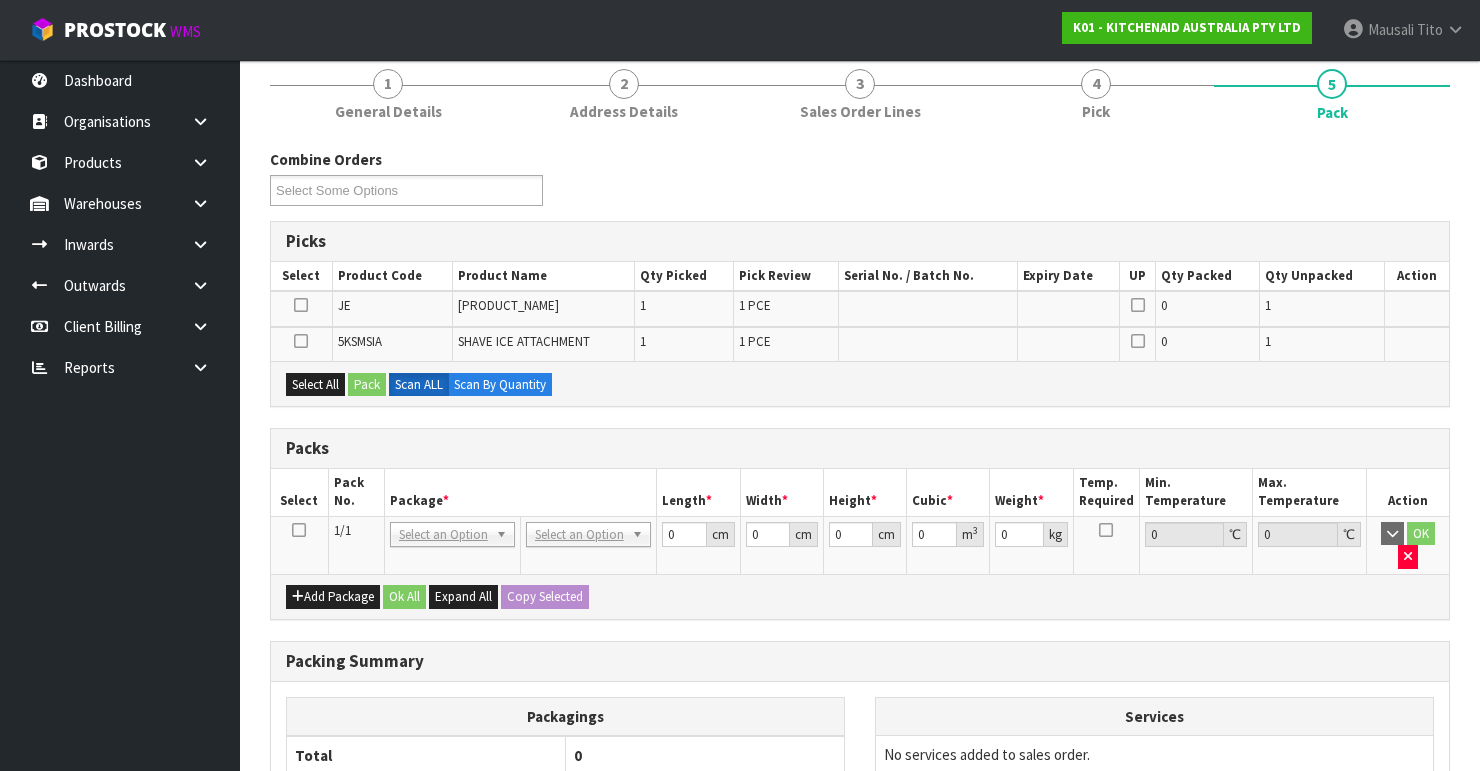 click at bounding box center [299, 530] 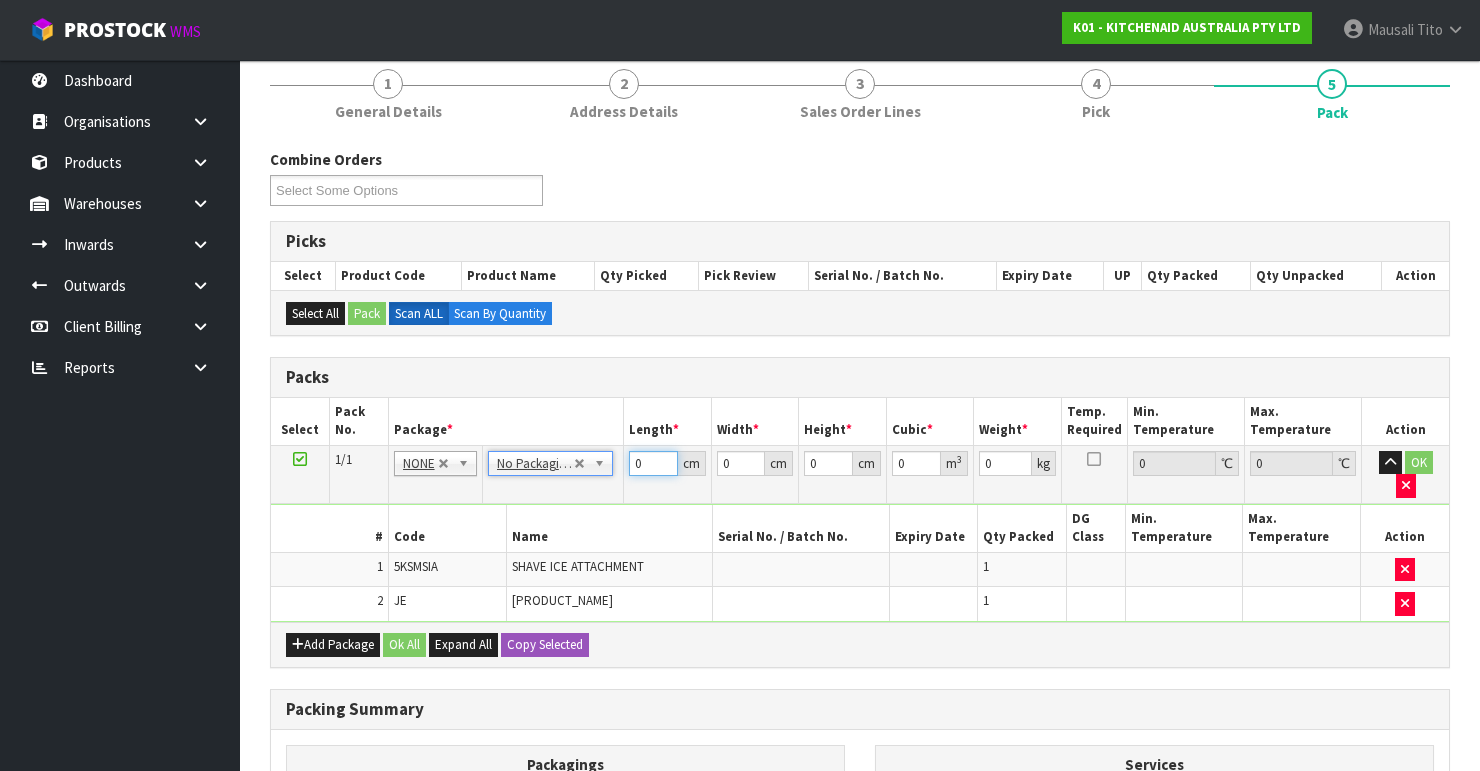 drag, startPoint x: 651, startPoint y: 468, endPoint x: 616, endPoint y: 475, distance: 35.69314 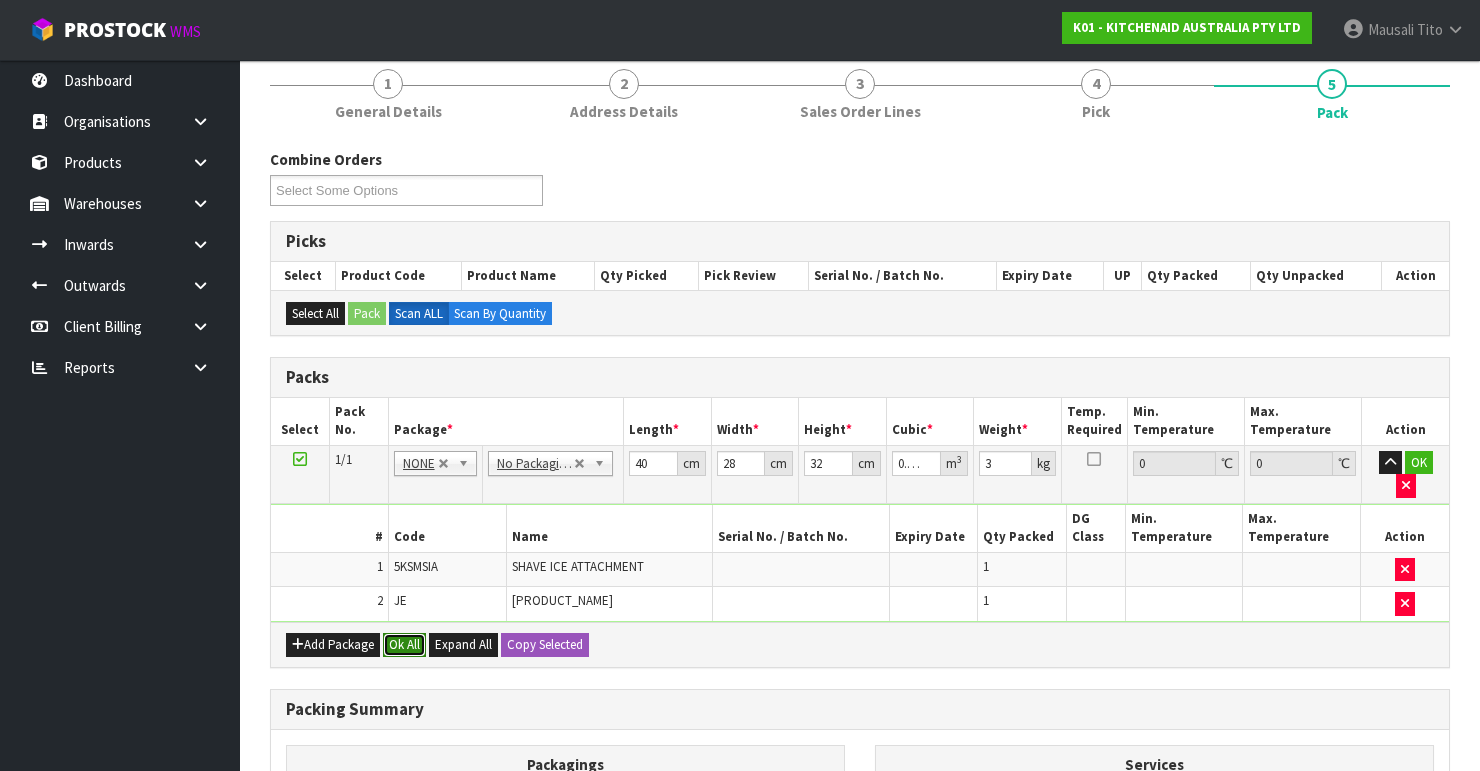 click on "Ok All" at bounding box center [404, 645] 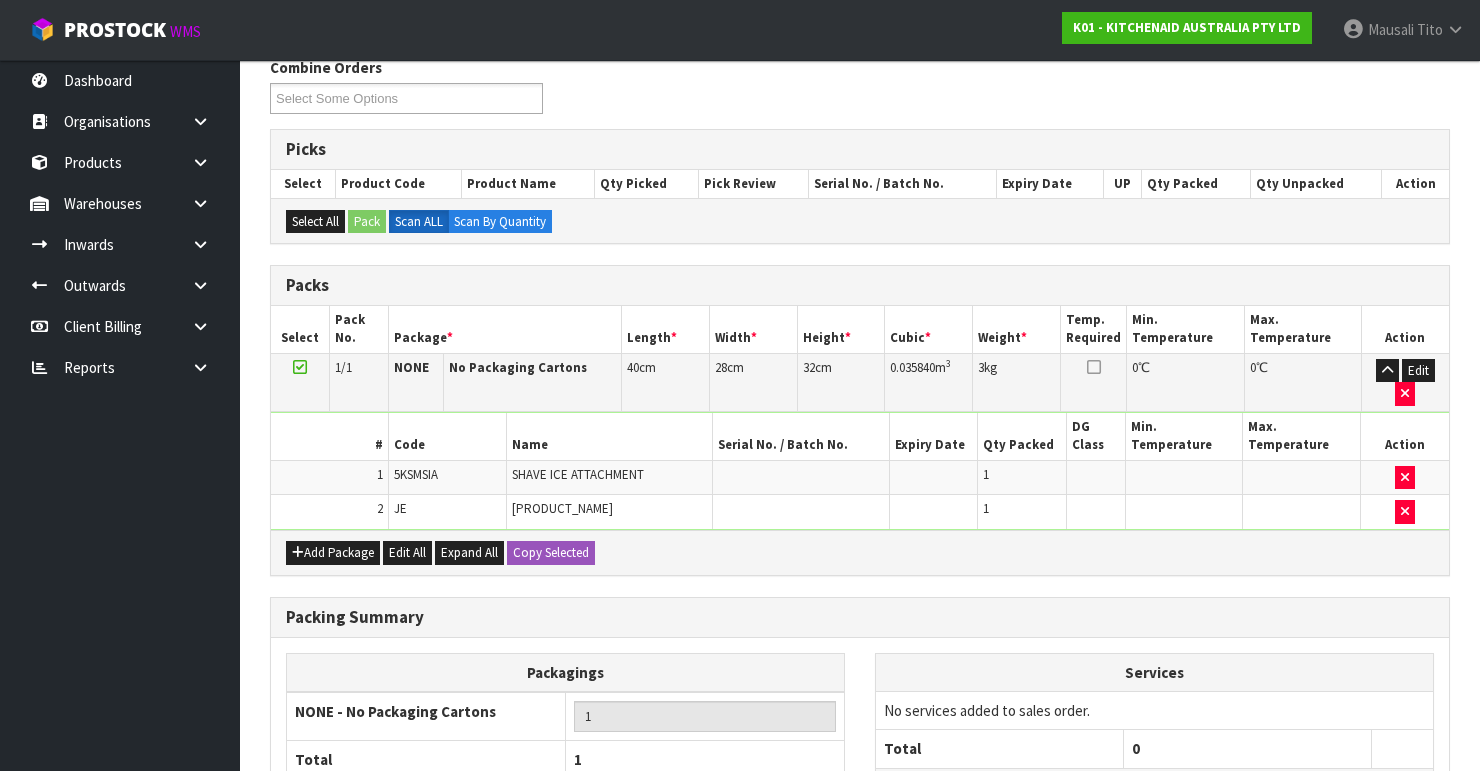 scroll, scrollTop: 506, scrollLeft: 0, axis: vertical 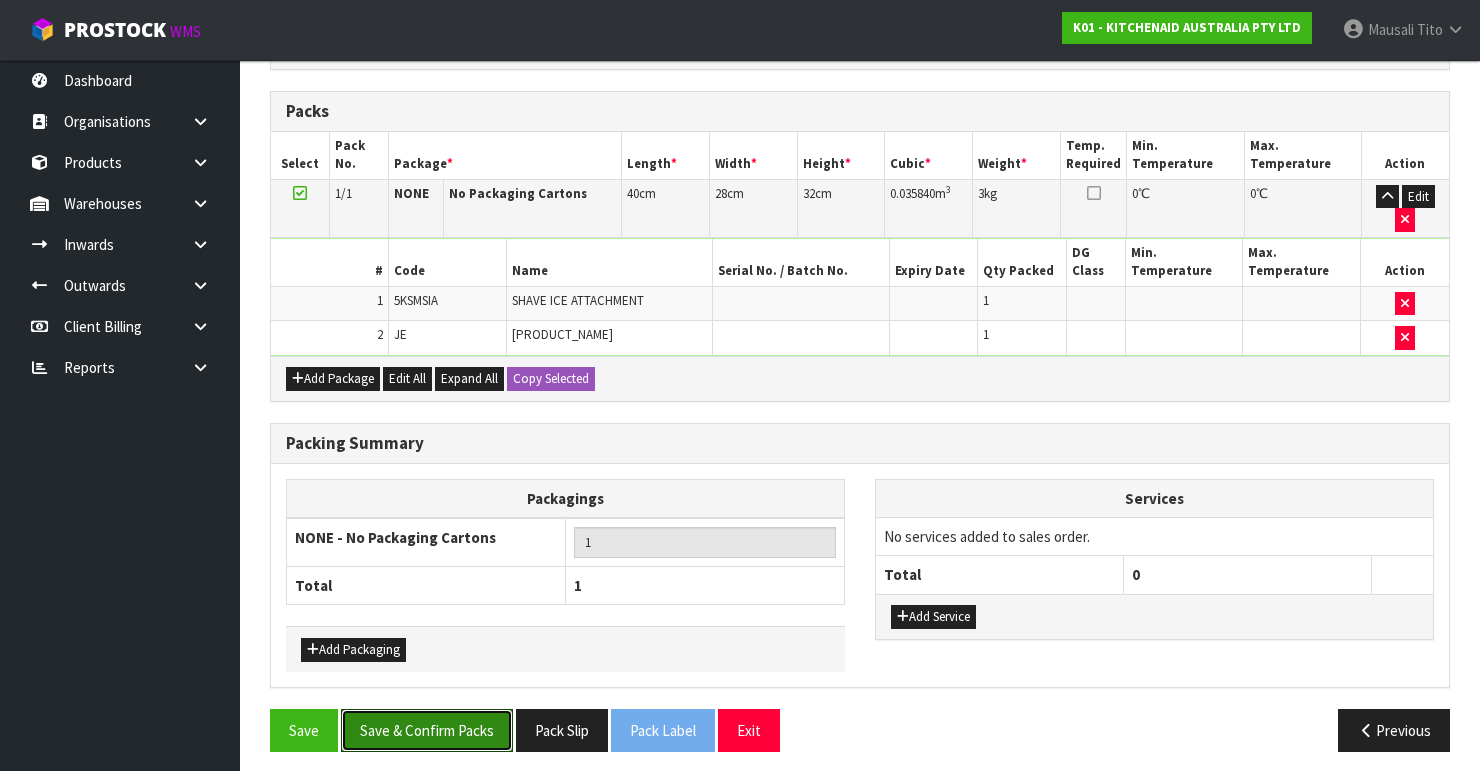 drag, startPoint x: 432, startPoint y: 708, endPoint x: 512, endPoint y: 694, distance: 81.21576 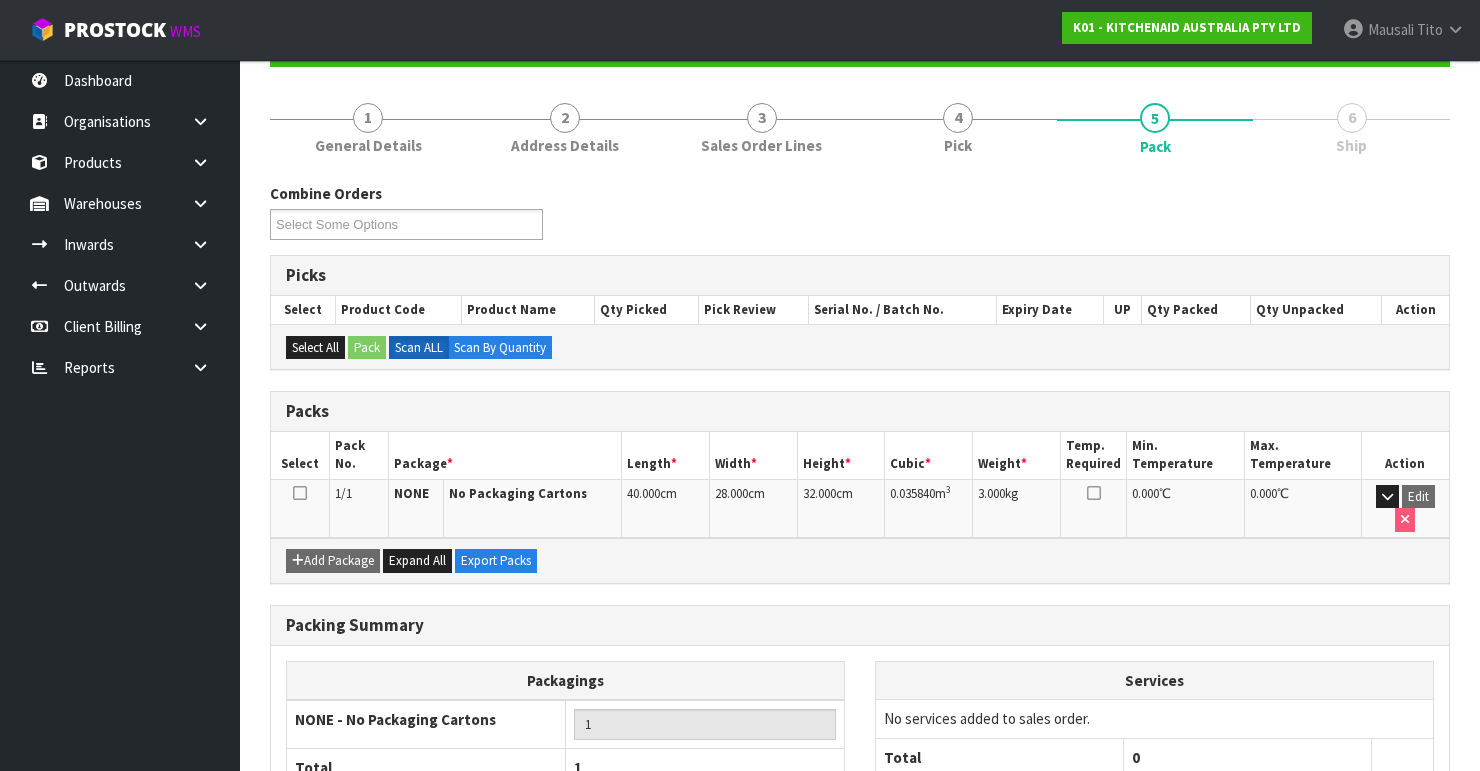 scroll, scrollTop: 346, scrollLeft: 0, axis: vertical 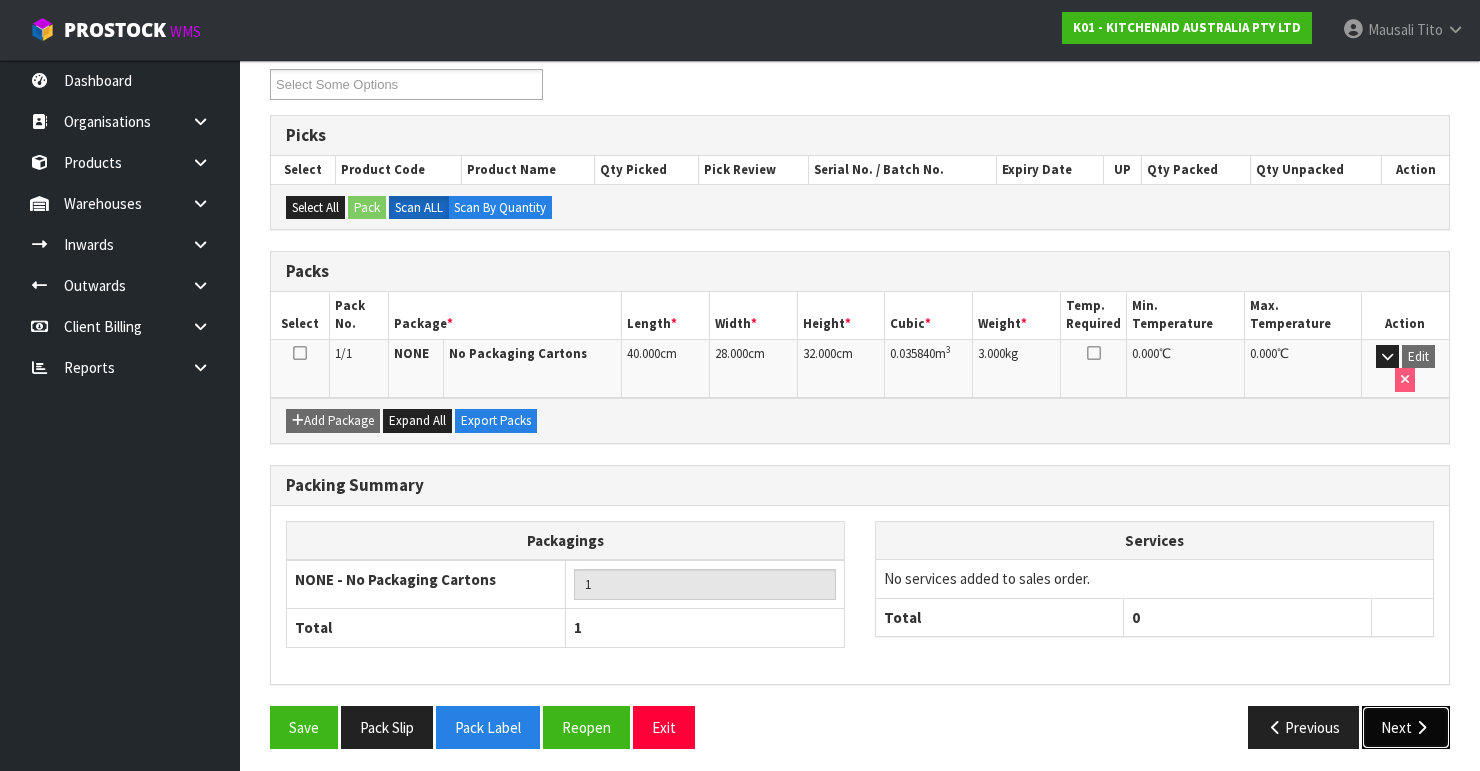 click on "Next" at bounding box center (1406, 727) 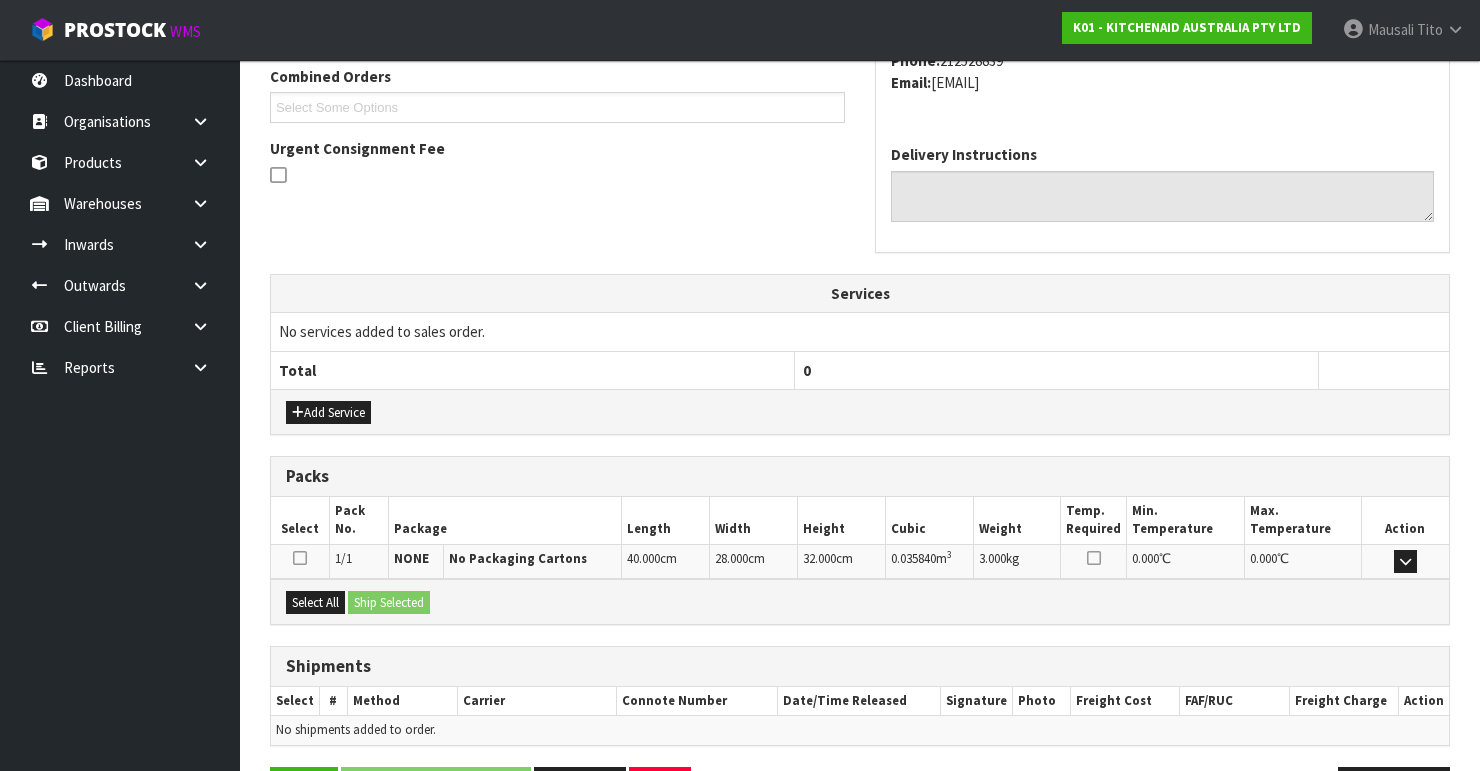 scroll, scrollTop: 584, scrollLeft: 0, axis: vertical 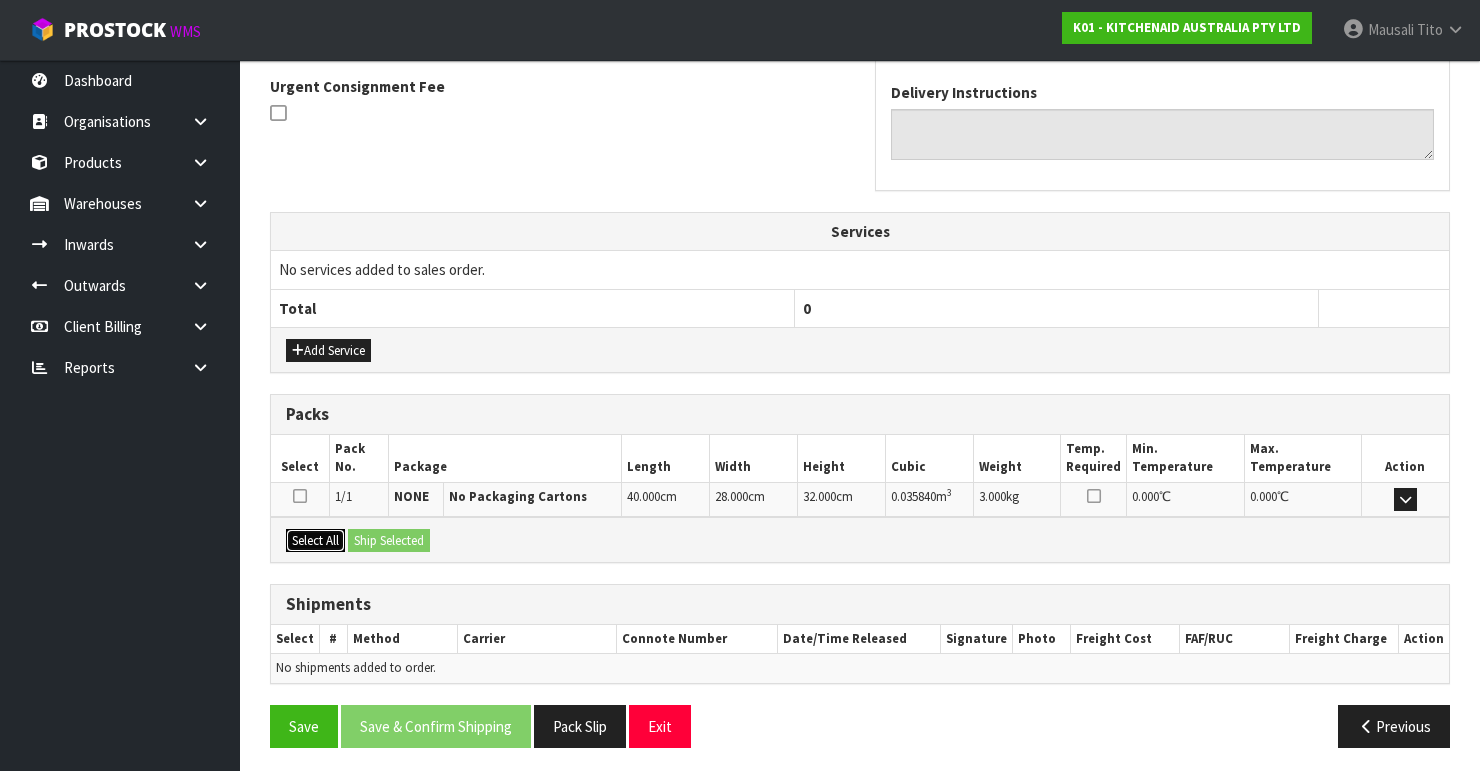 drag, startPoint x: 320, startPoint y: 532, endPoint x: 351, endPoint y: 537, distance: 31.400637 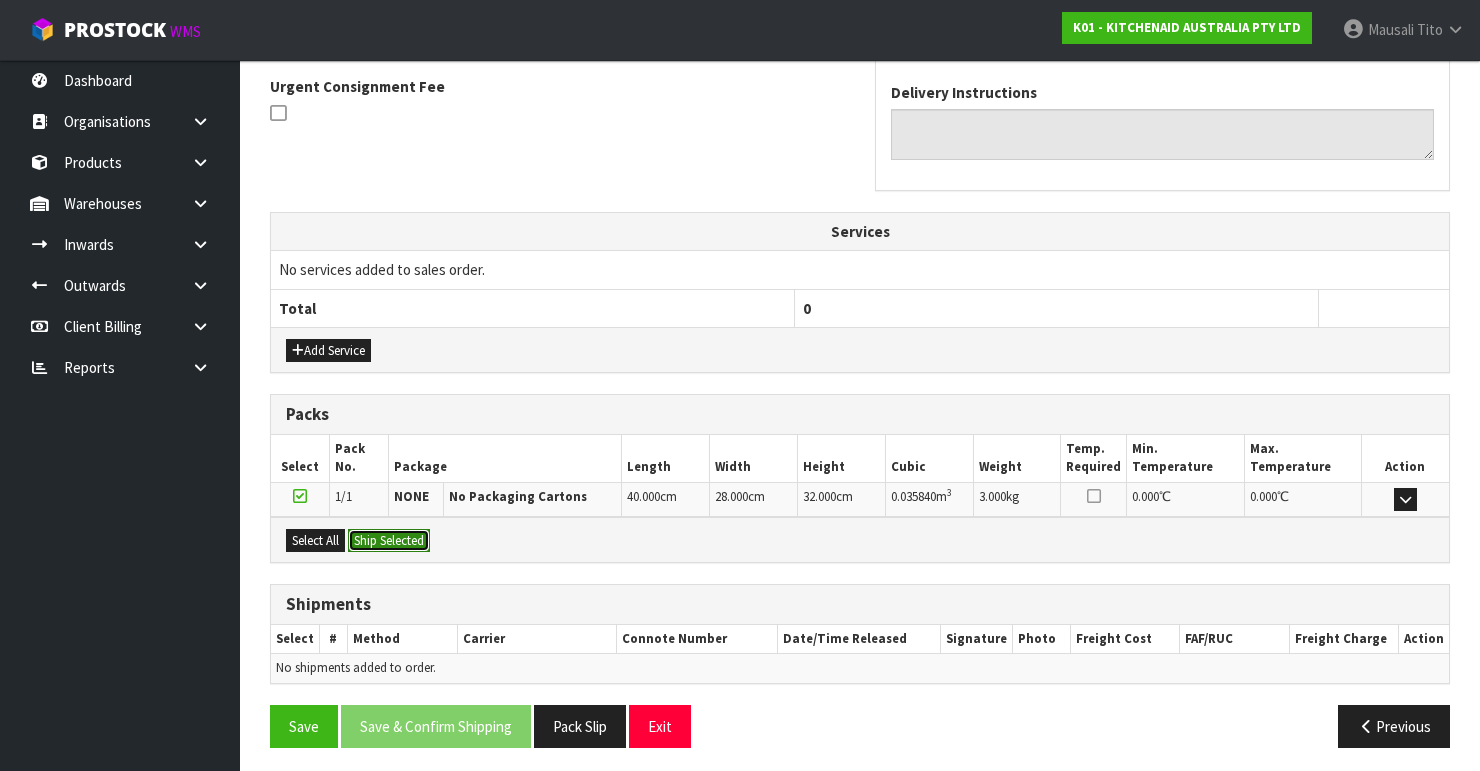 click on "Ship Selected" at bounding box center [389, 541] 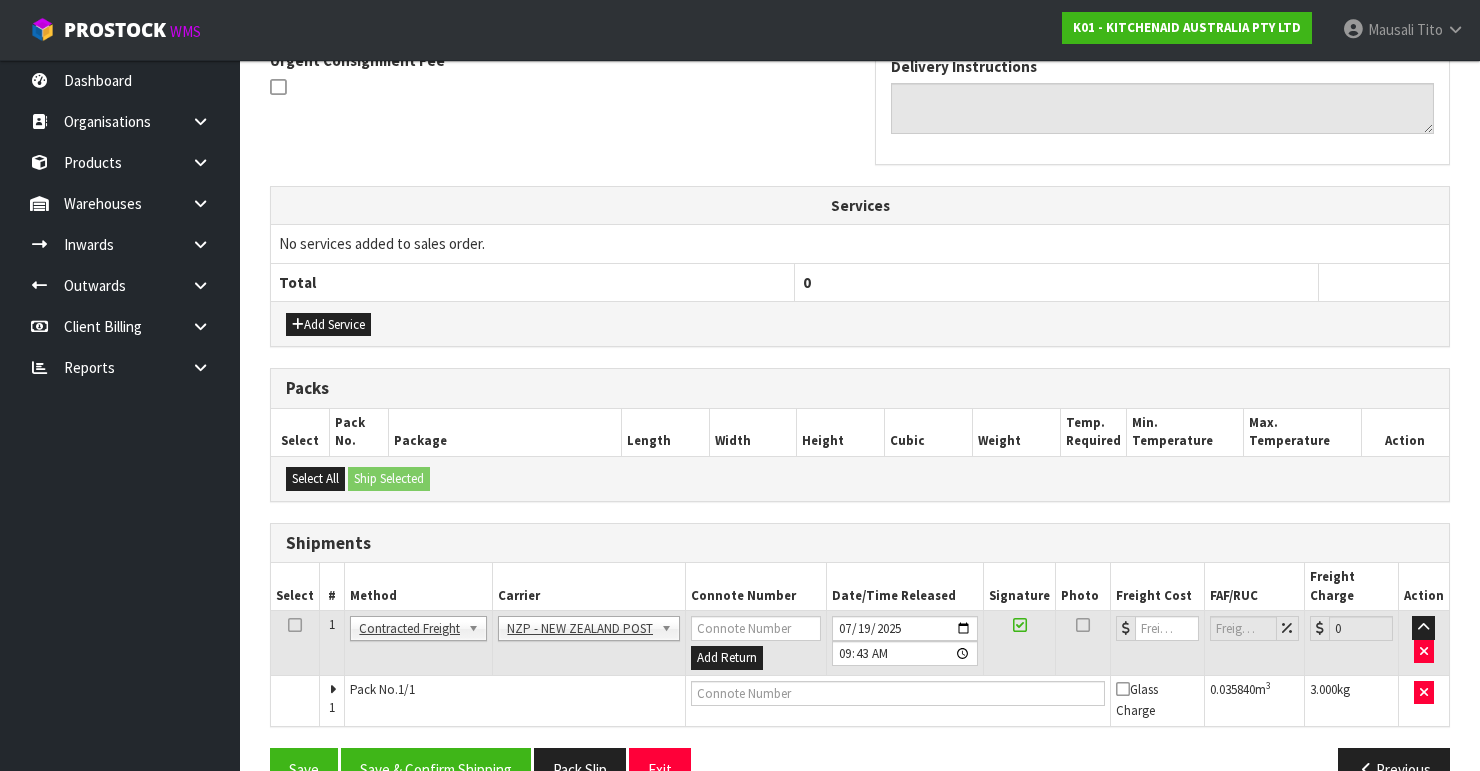 scroll, scrollTop: 635, scrollLeft: 0, axis: vertical 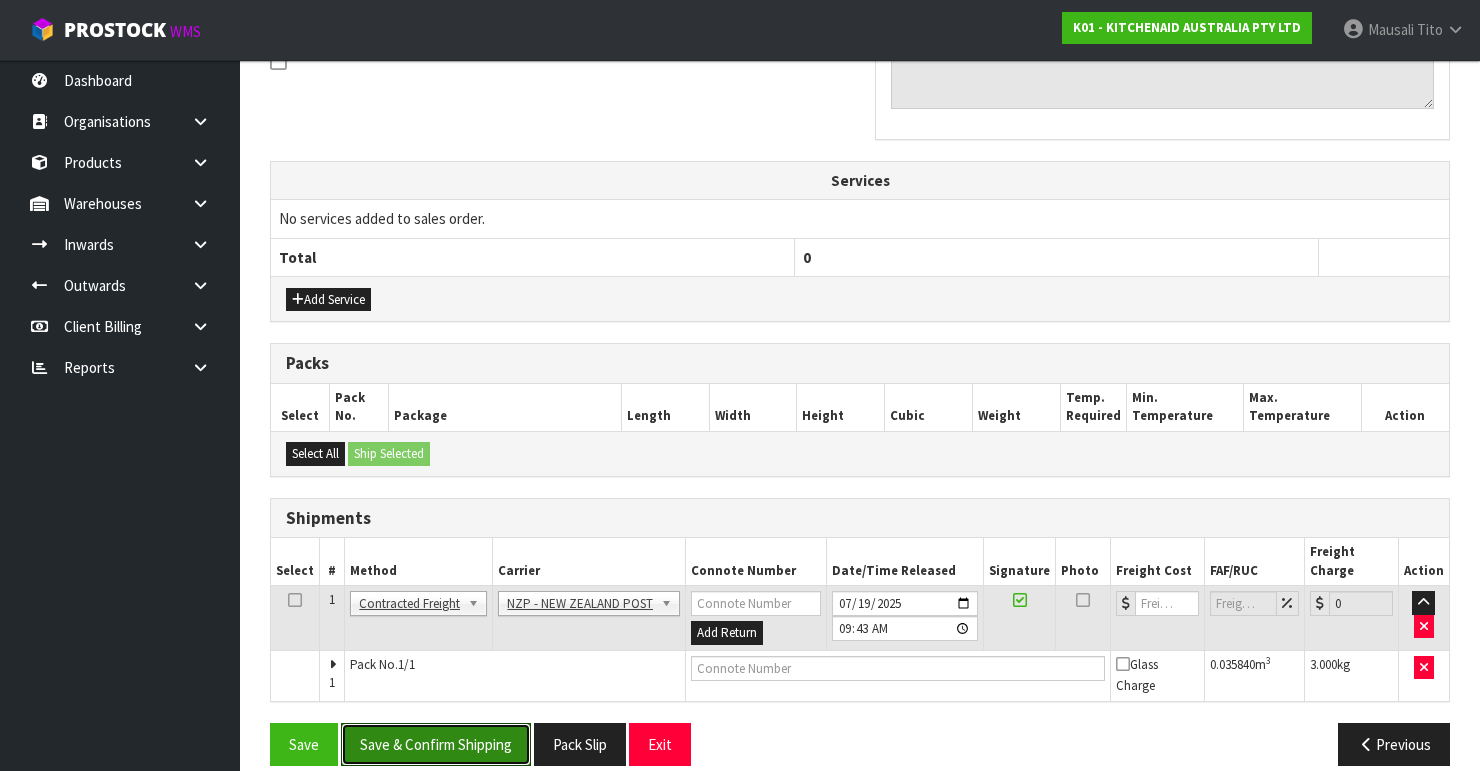 drag, startPoint x: 448, startPoint y: 724, endPoint x: 559, endPoint y: 663, distance: 126.65702 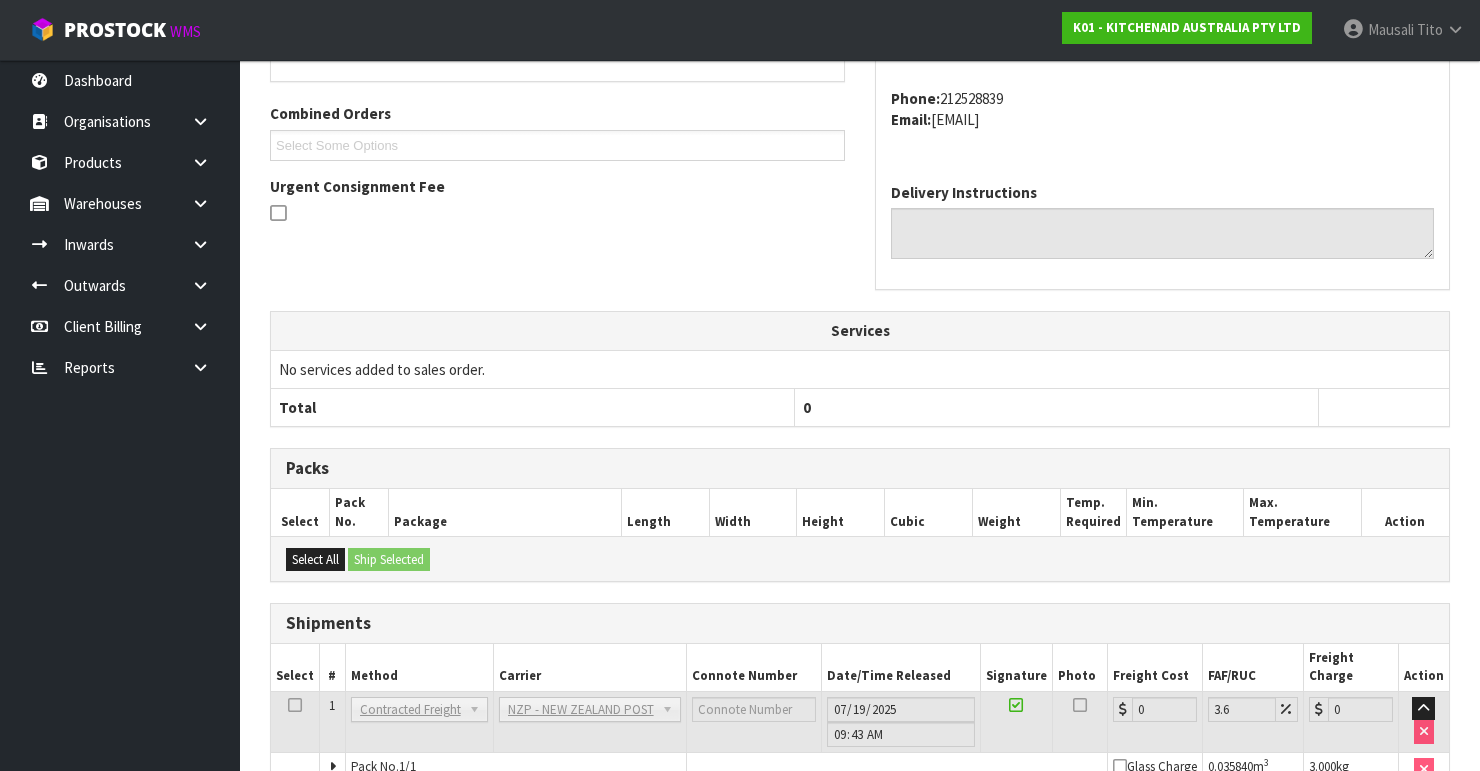 scroll, scrollTop: 605, scrollLeft: 0, axis: vertical 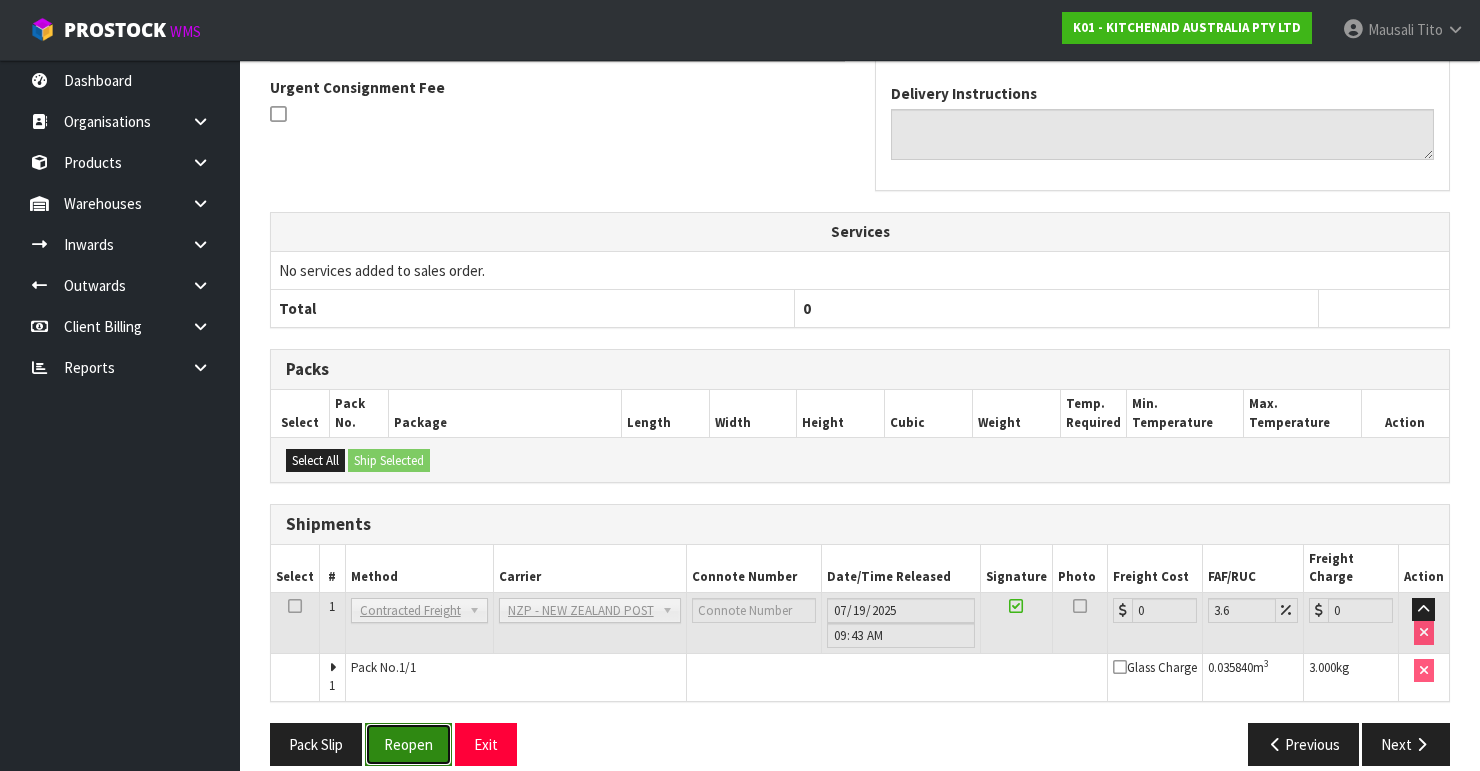 drag, startPoint x: 398, startPoint y: 720, endPoint x: 428, endPoint y: 720, distance: 30 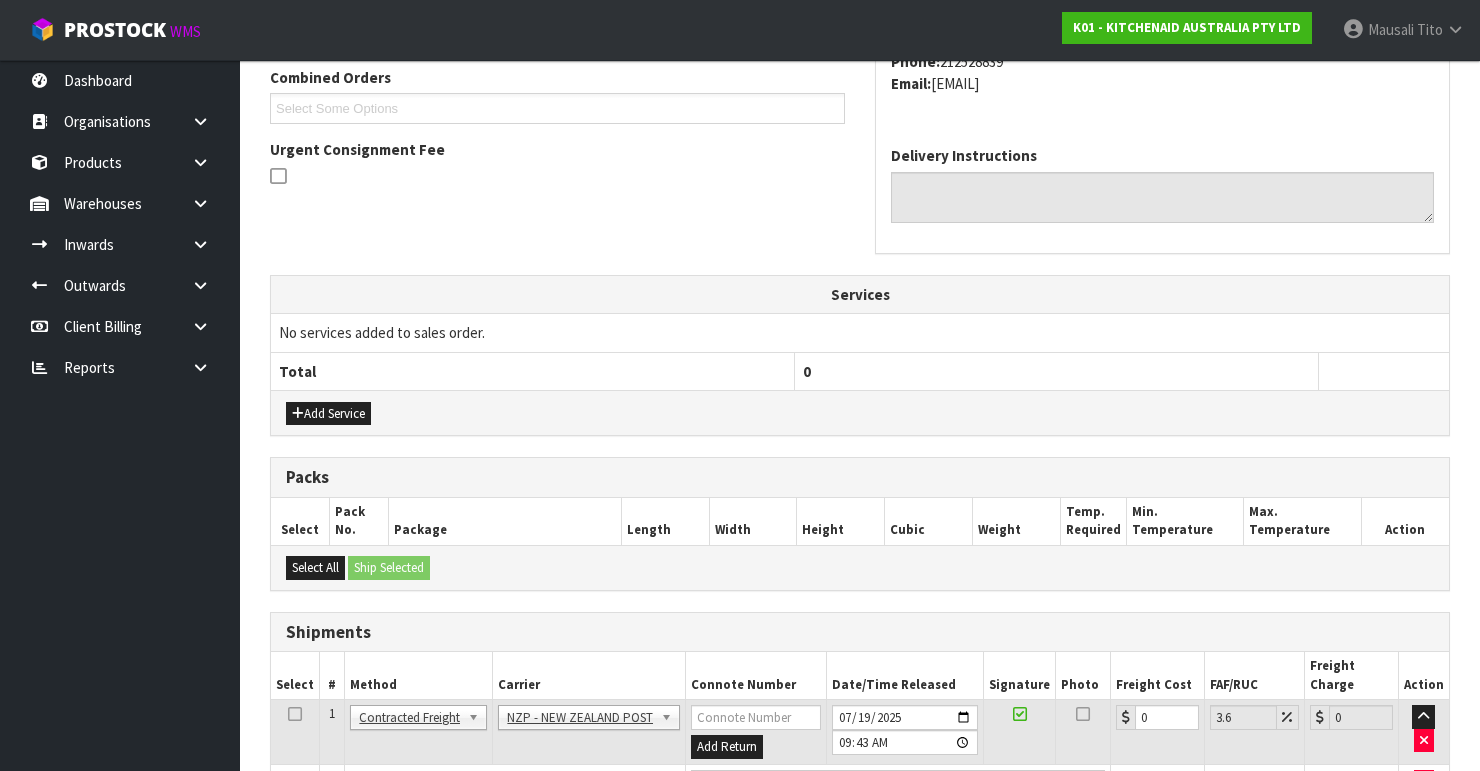 scroll, scrollTop: 638, scrollLeft: 0, axis: vertical 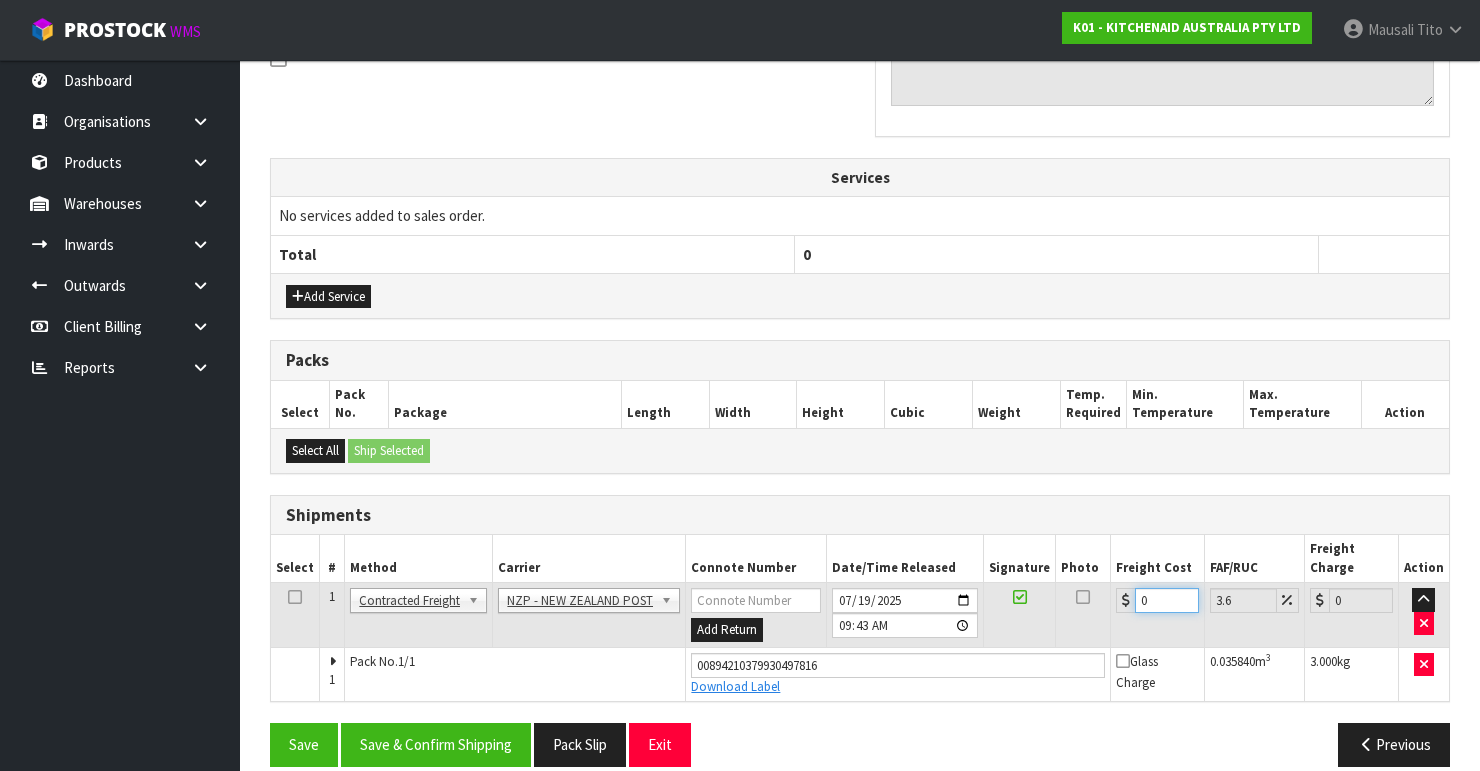 drag, startPoint x: 1152, startPoint y: 577, endPoint x: 1124, endPoint y: 587, distance: 29.732138 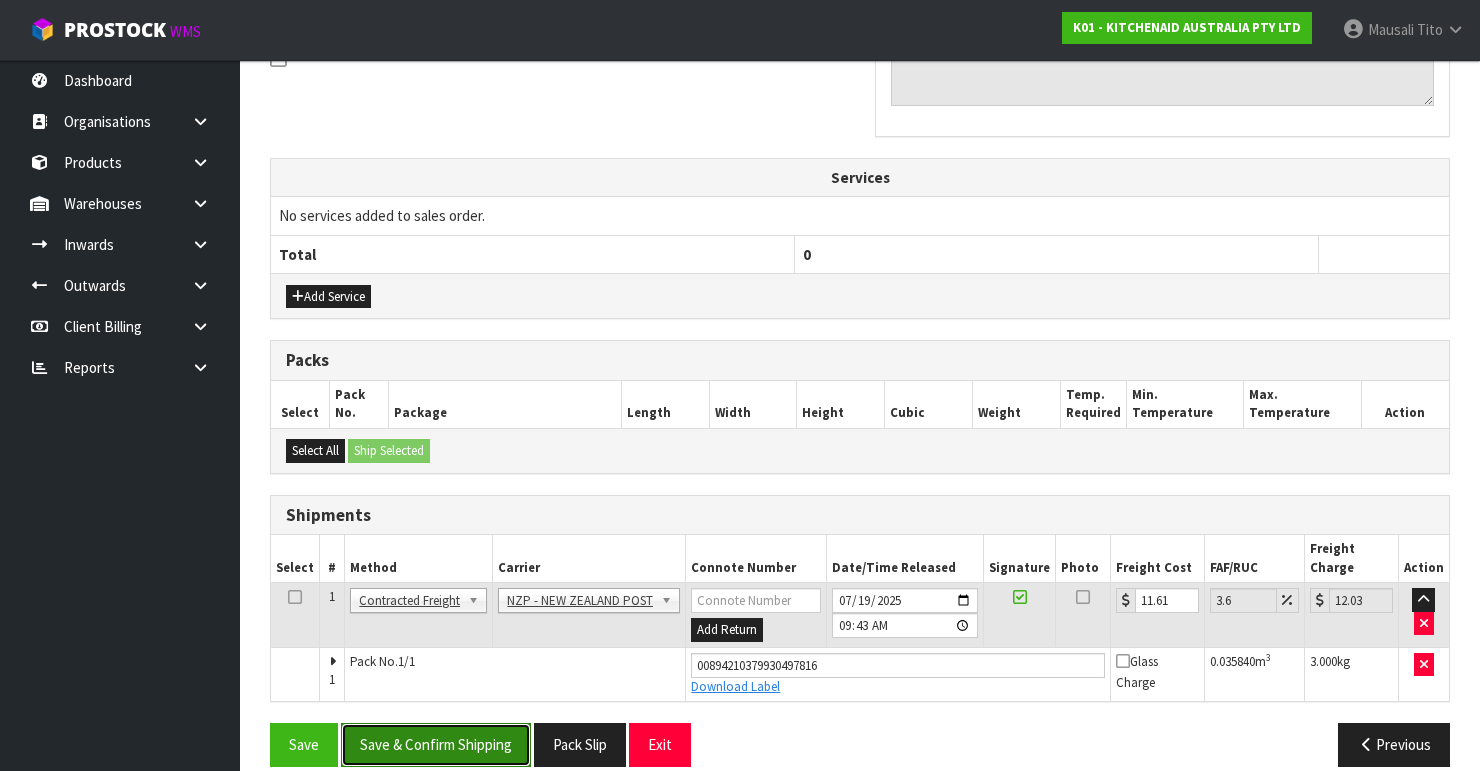 drag, startPoint x: 478, startPoint y: 707, endPoint x: 490, endPoint y: 705, distance: 12.165525 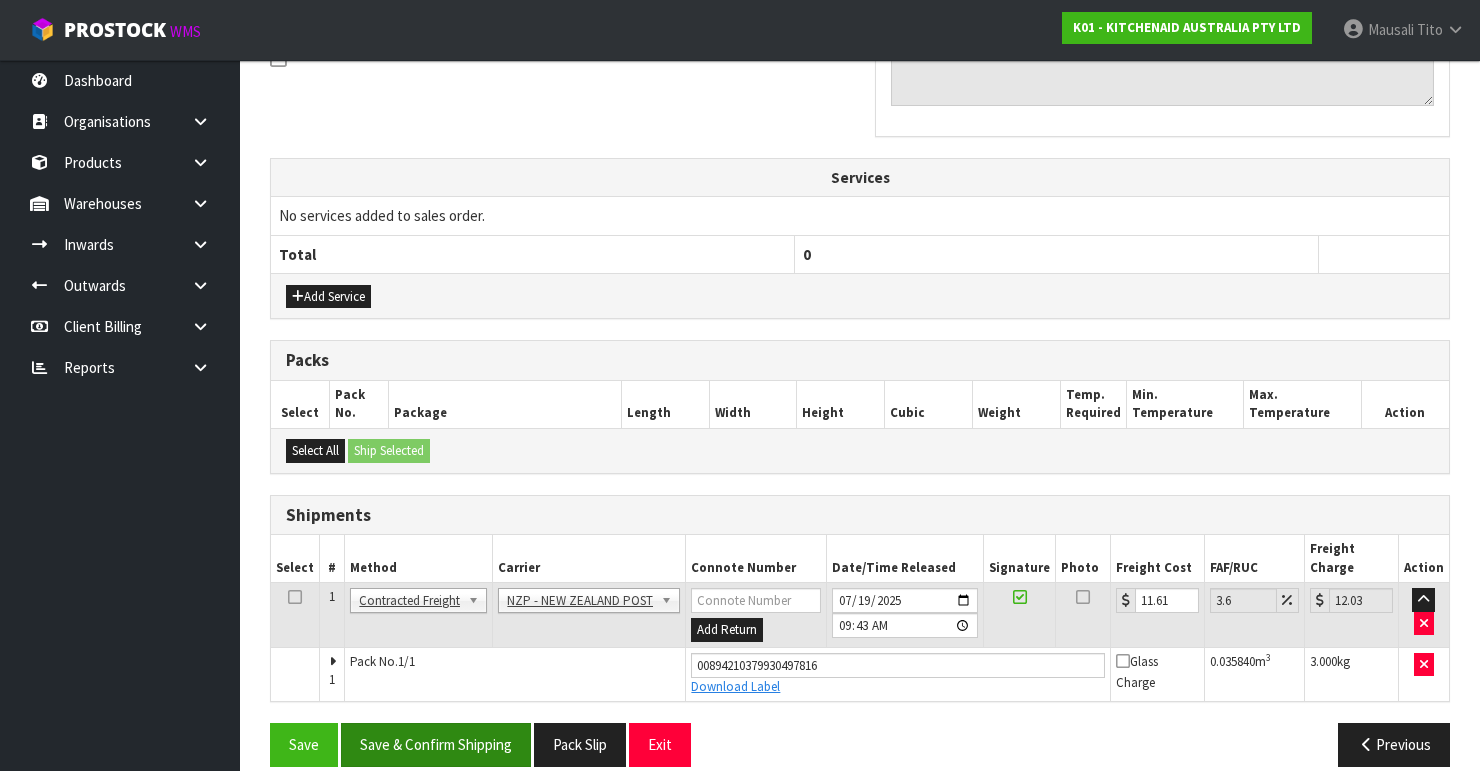 scroll, scrollTop: 0, scrollLeft: 0, axis: both 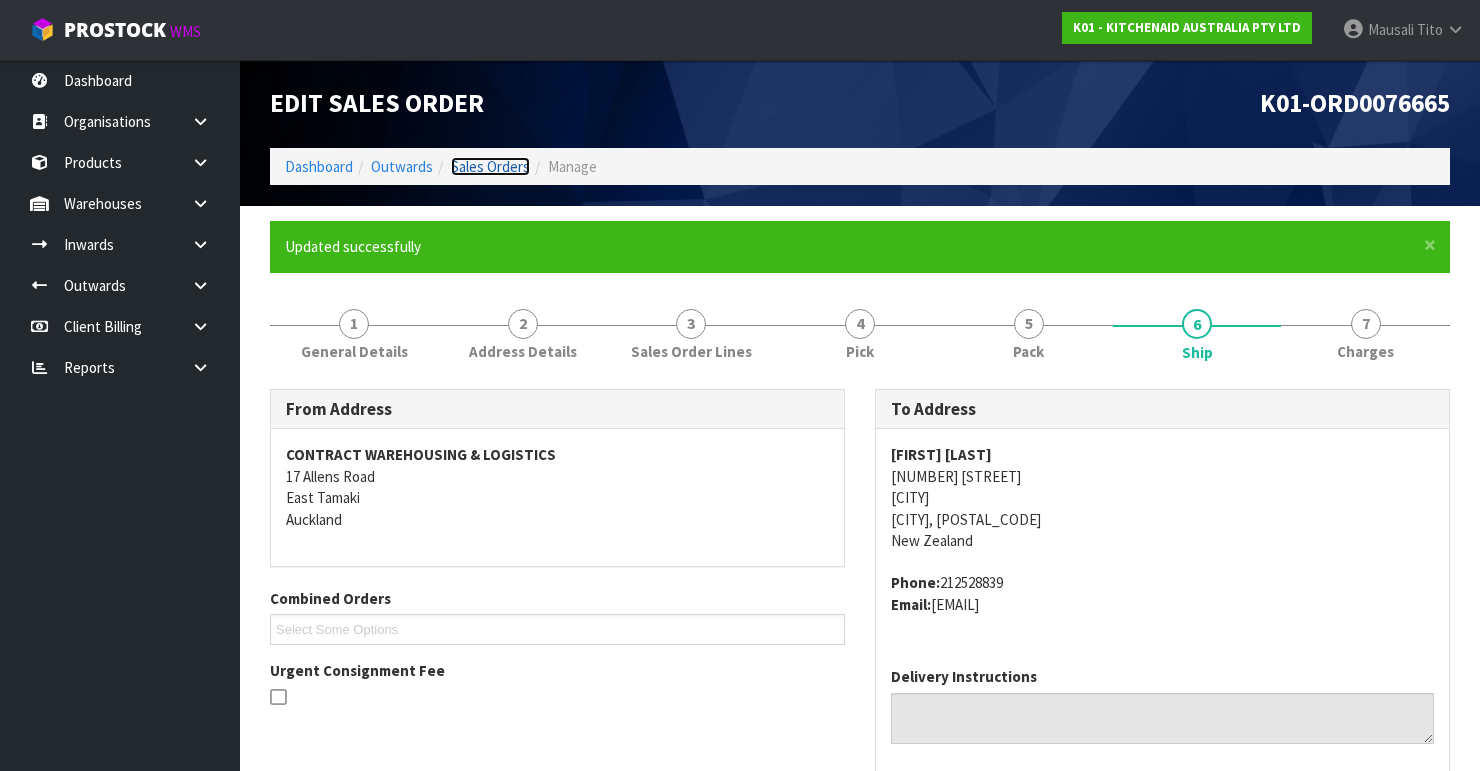 click on "Sales Orders" at bounding box center [490, 166] 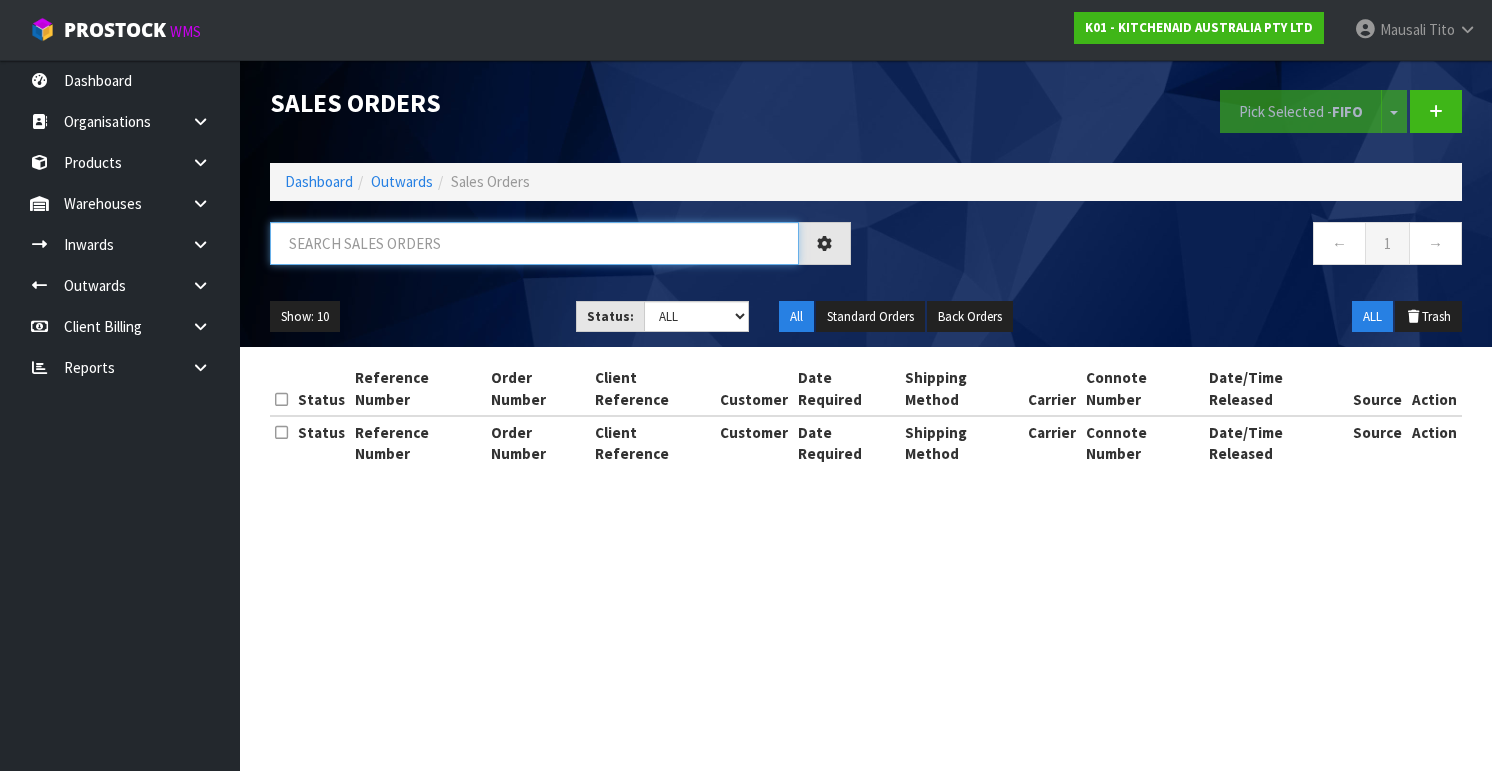 click at bounding box center [534, 243] 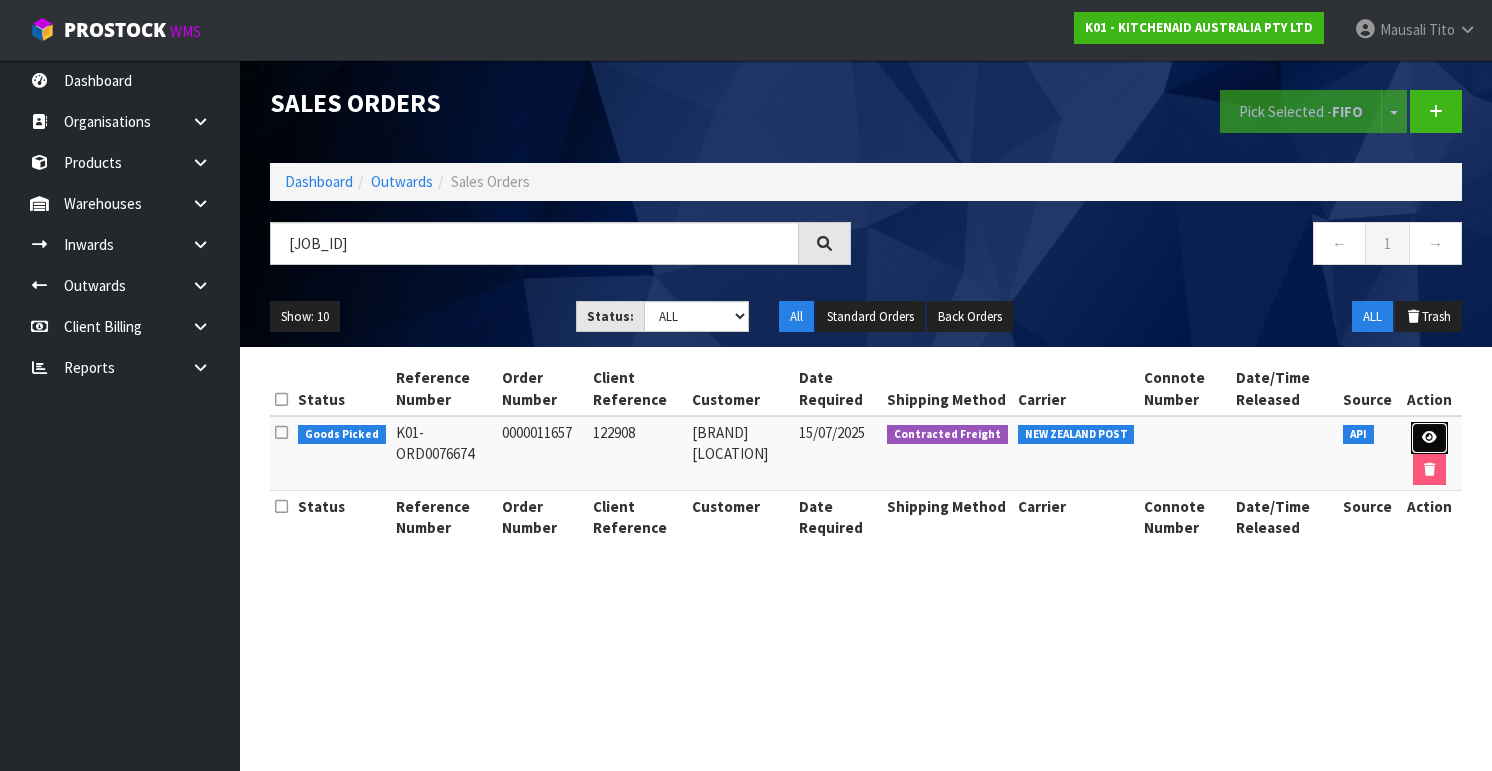 click at bounding box center [1429, 438] 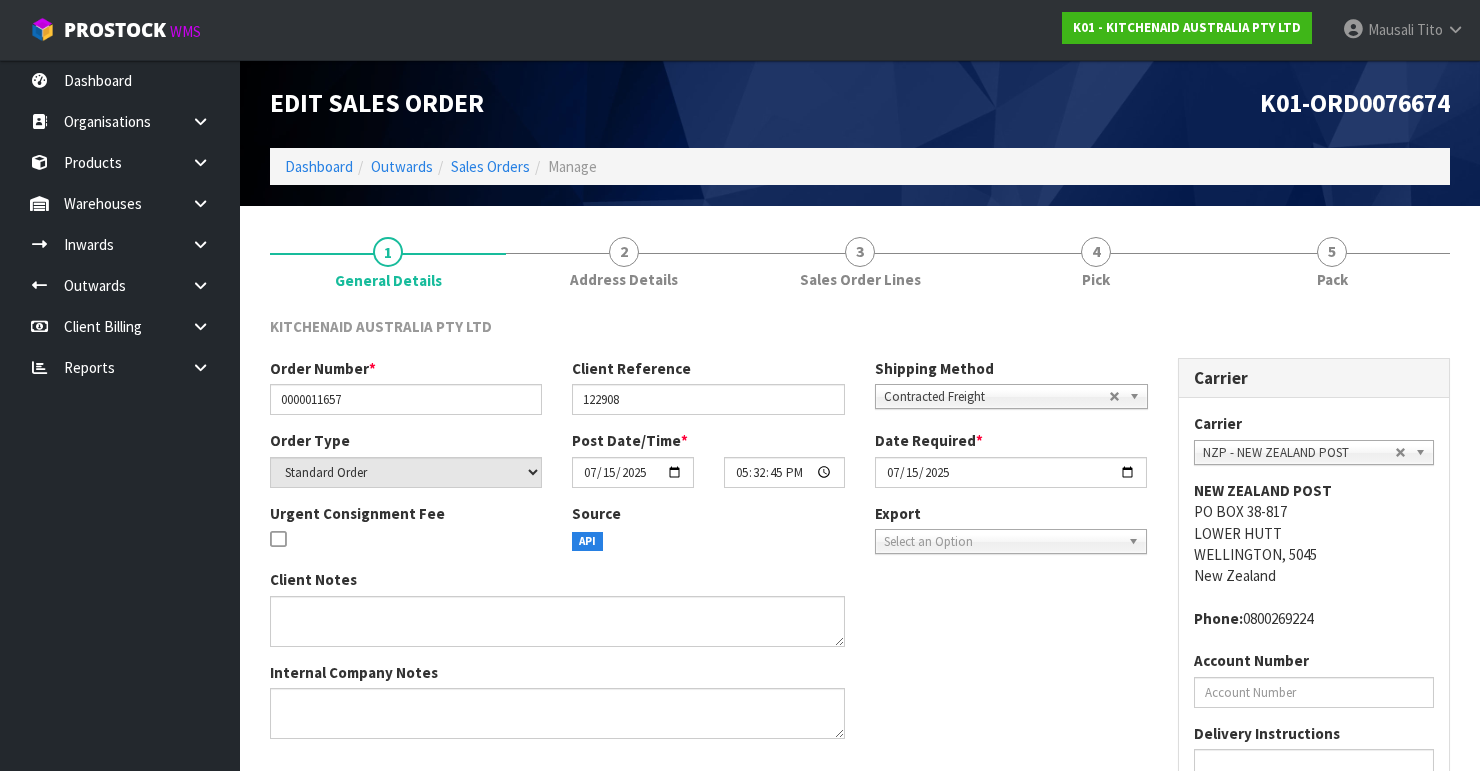 click on "4
Pick" at bounding box center (1096, 260) 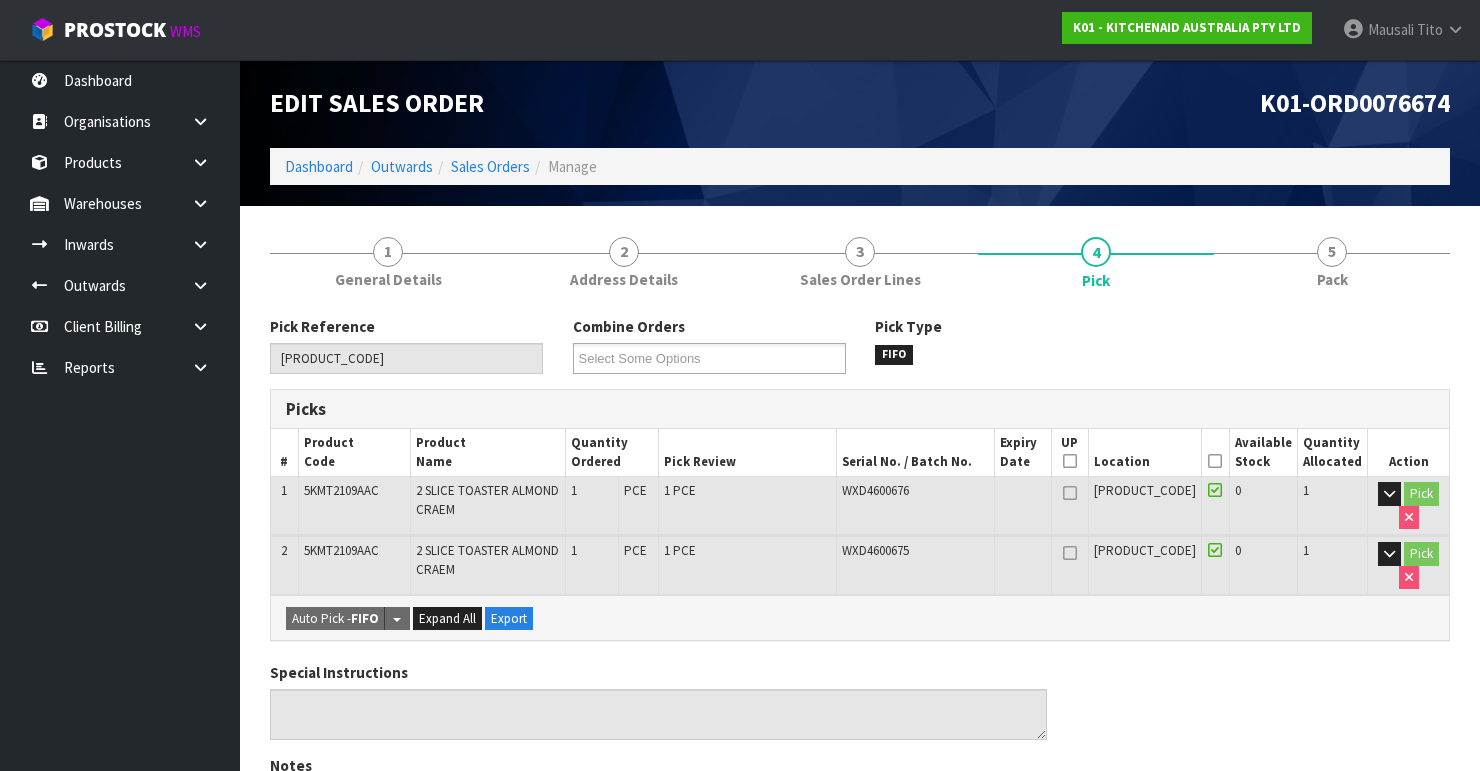 click at bounding box center [1215, 461] 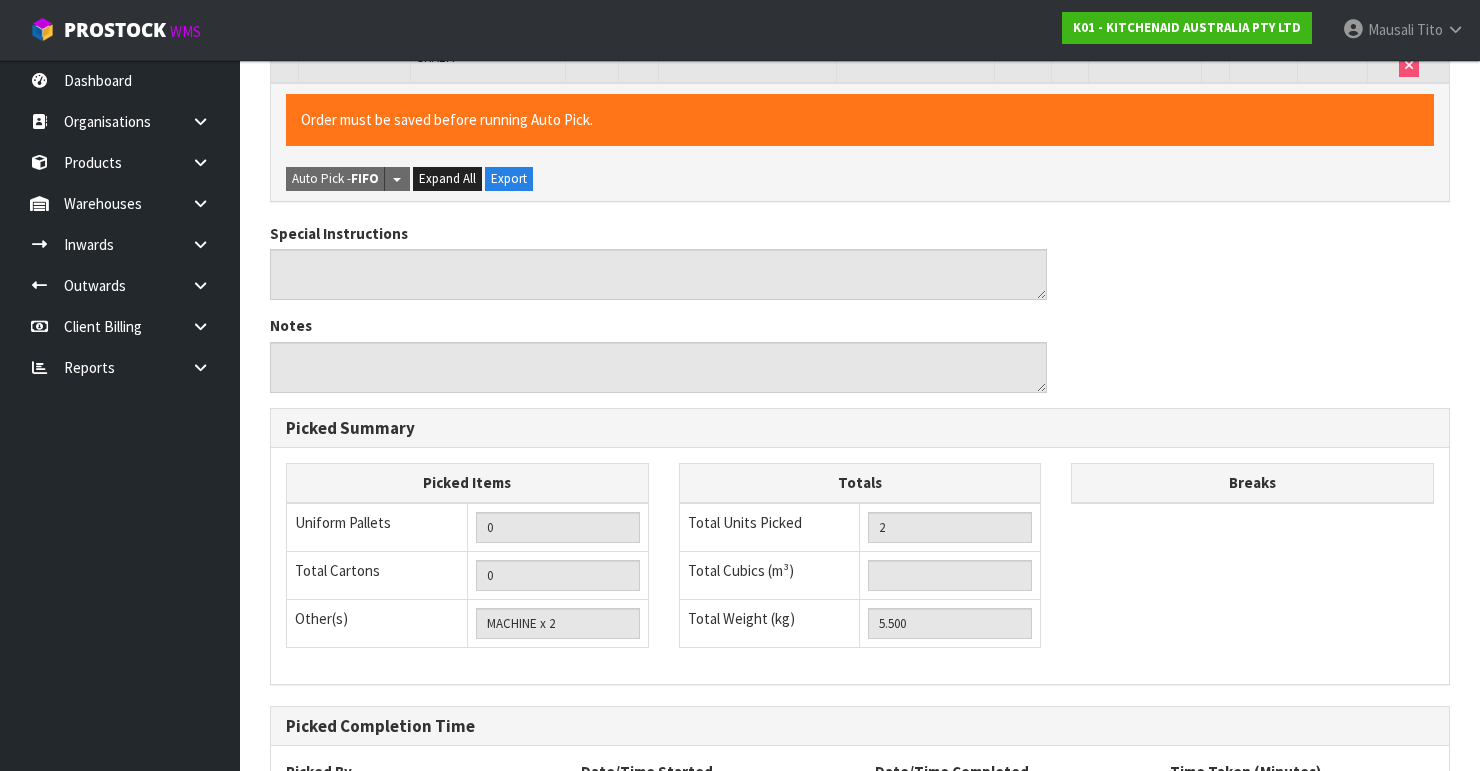 scroll, scrollTop: 692, scrollLeft: 0, axis: vertical 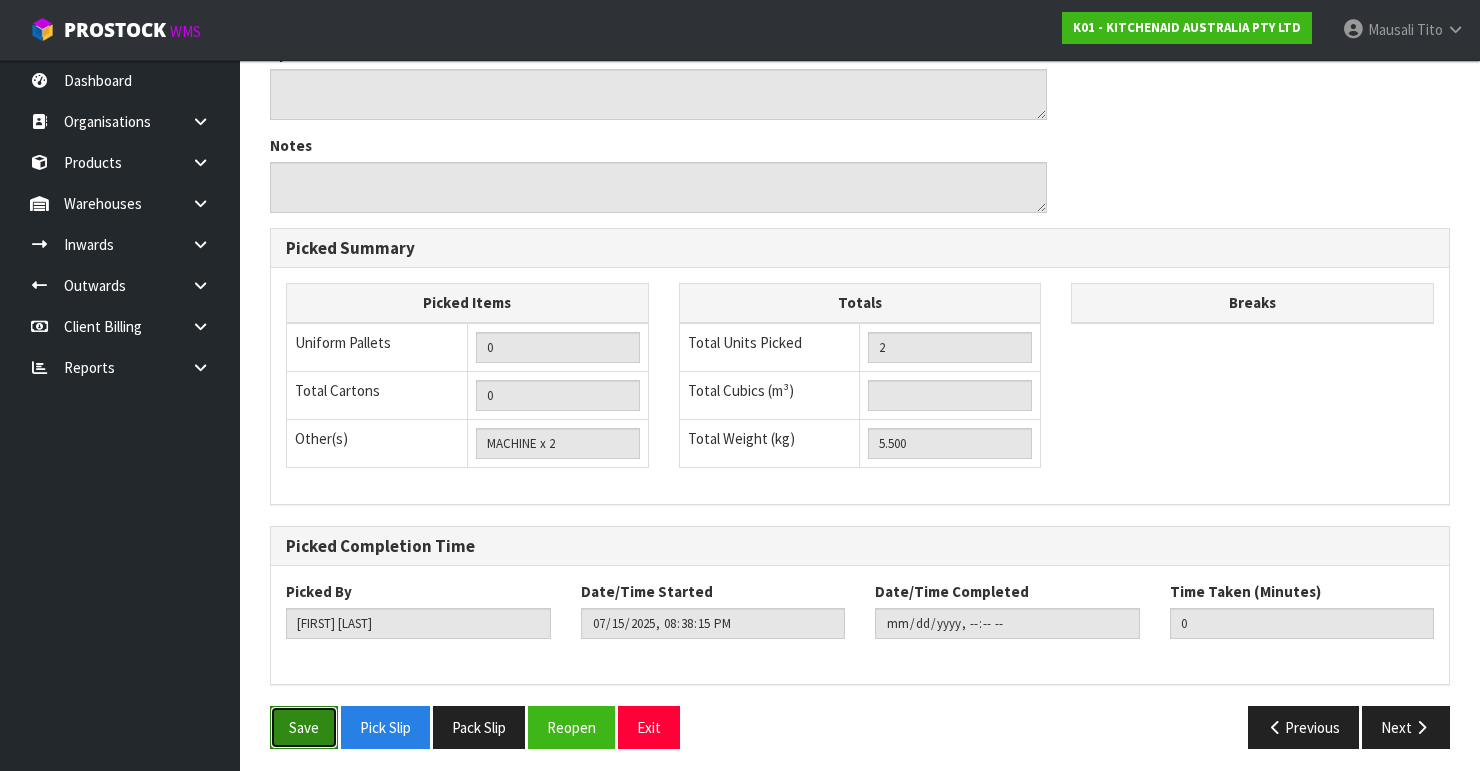 drag, startPoint x: 301, startPoint y: 713, endPoint x: 386, endPoint y: 684, distance: 89.81091 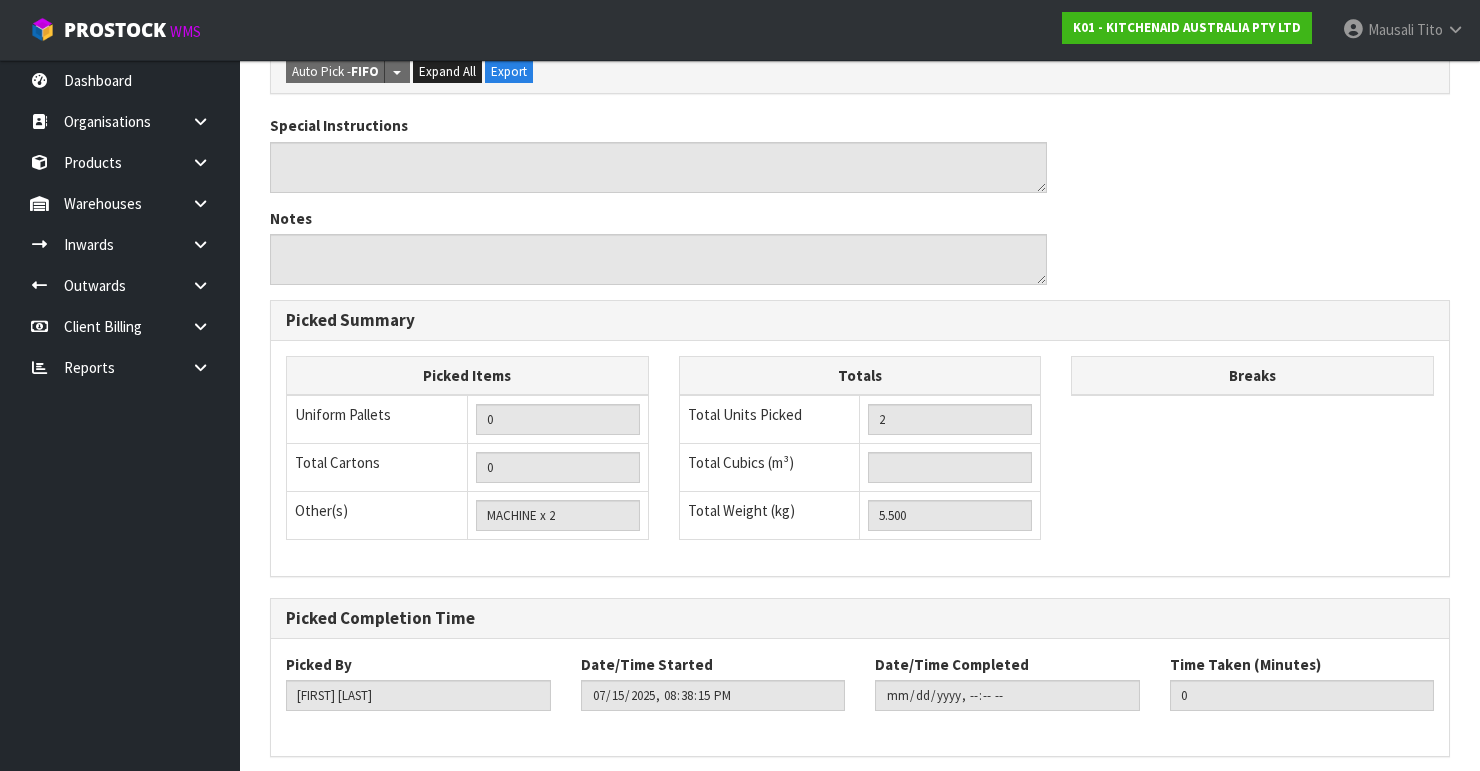 scroll, scrollTop: 0, scrollLeft: 0, axis: both 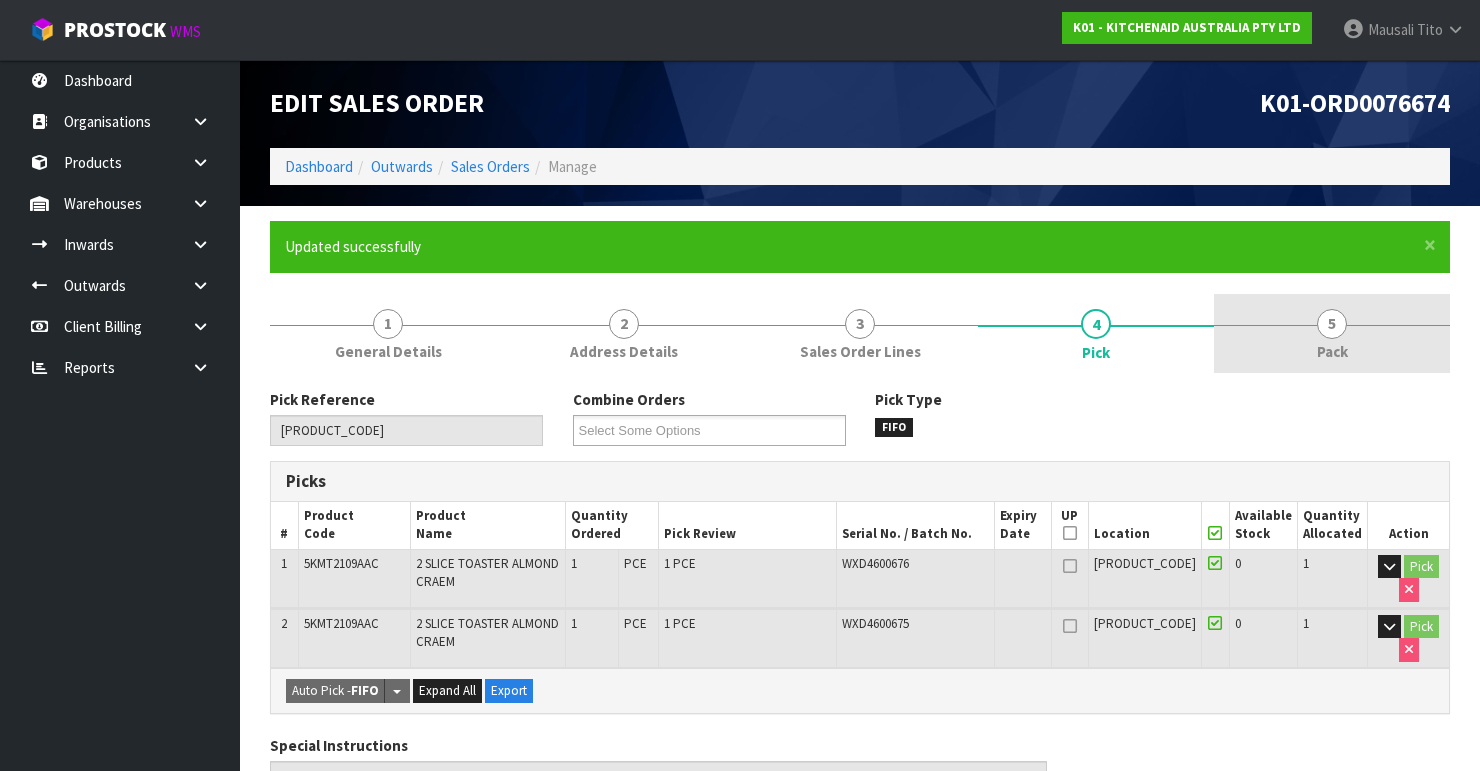 click on "5
Pack" at bounding box center [1332, 333] 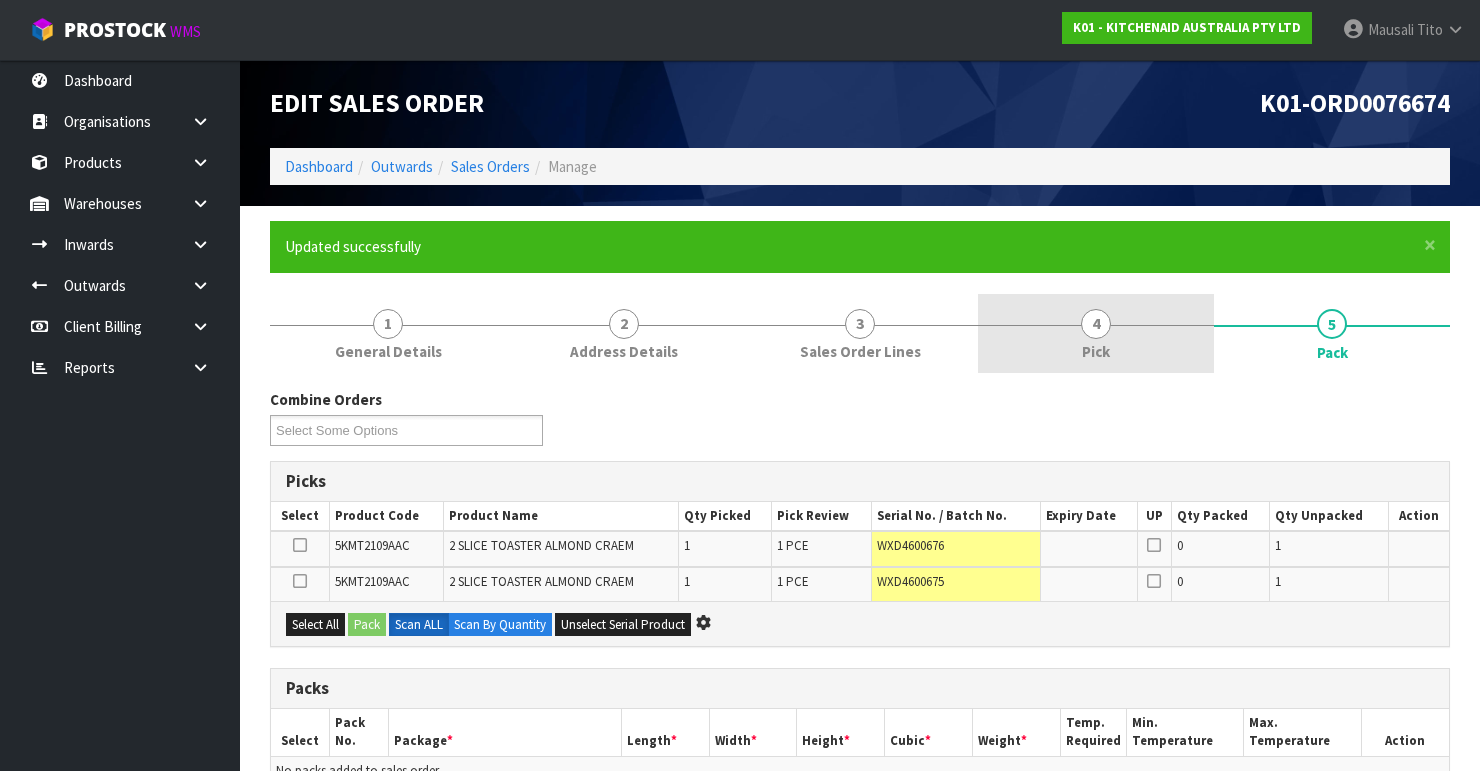 scroll, scrollTop: 320, scrollLeft: 0, axis: vertical 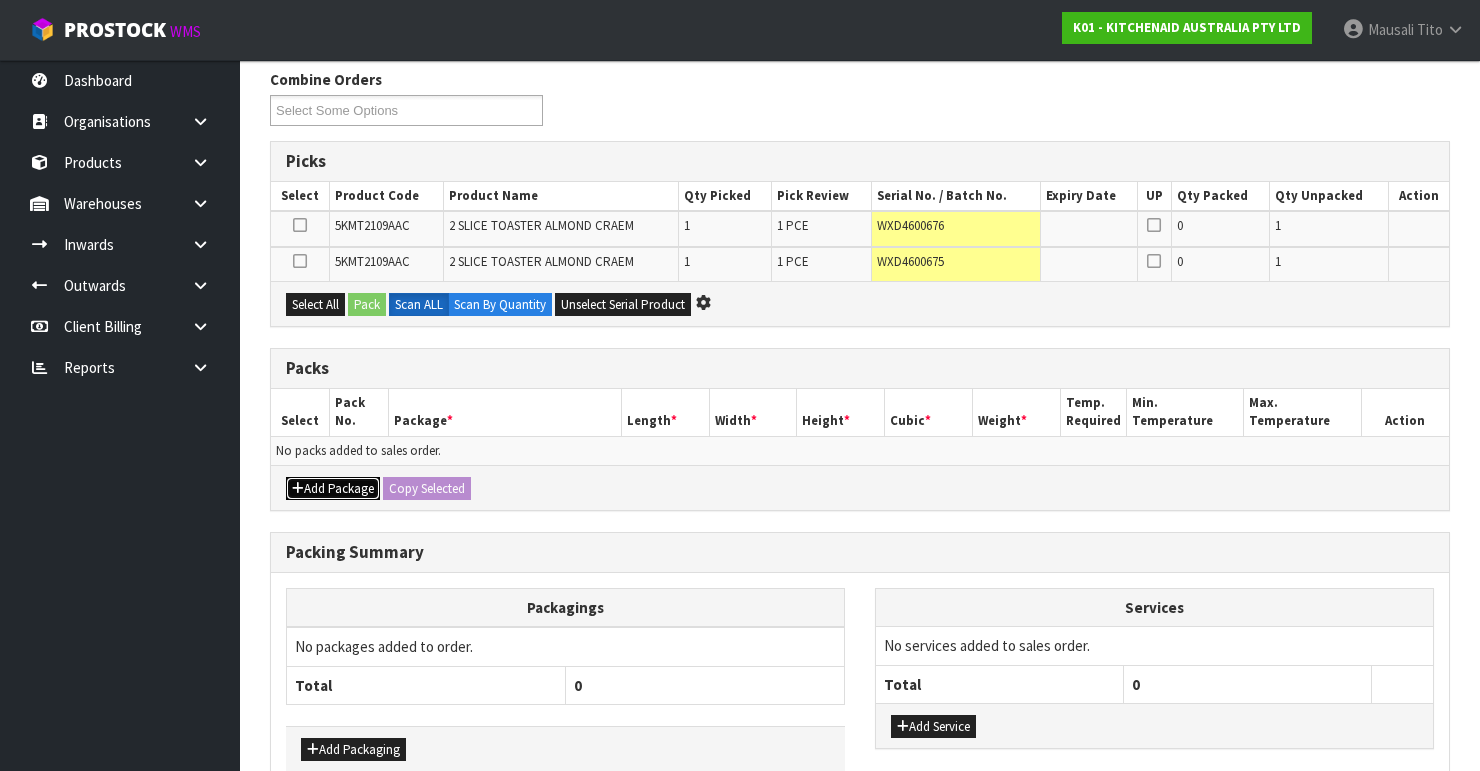 click on "Add Package" at bounding box center [333, 489] 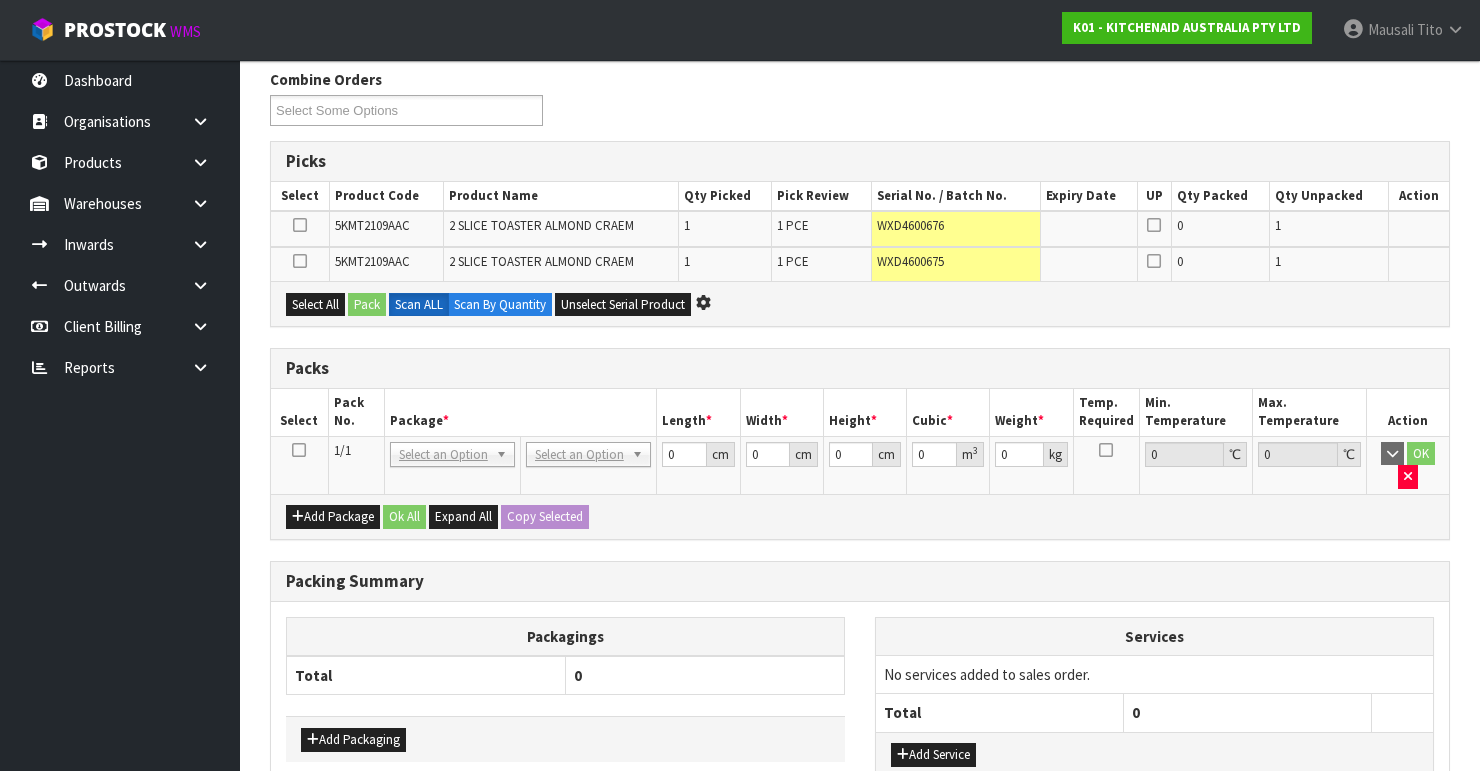 click at bounding box center [299, 450] 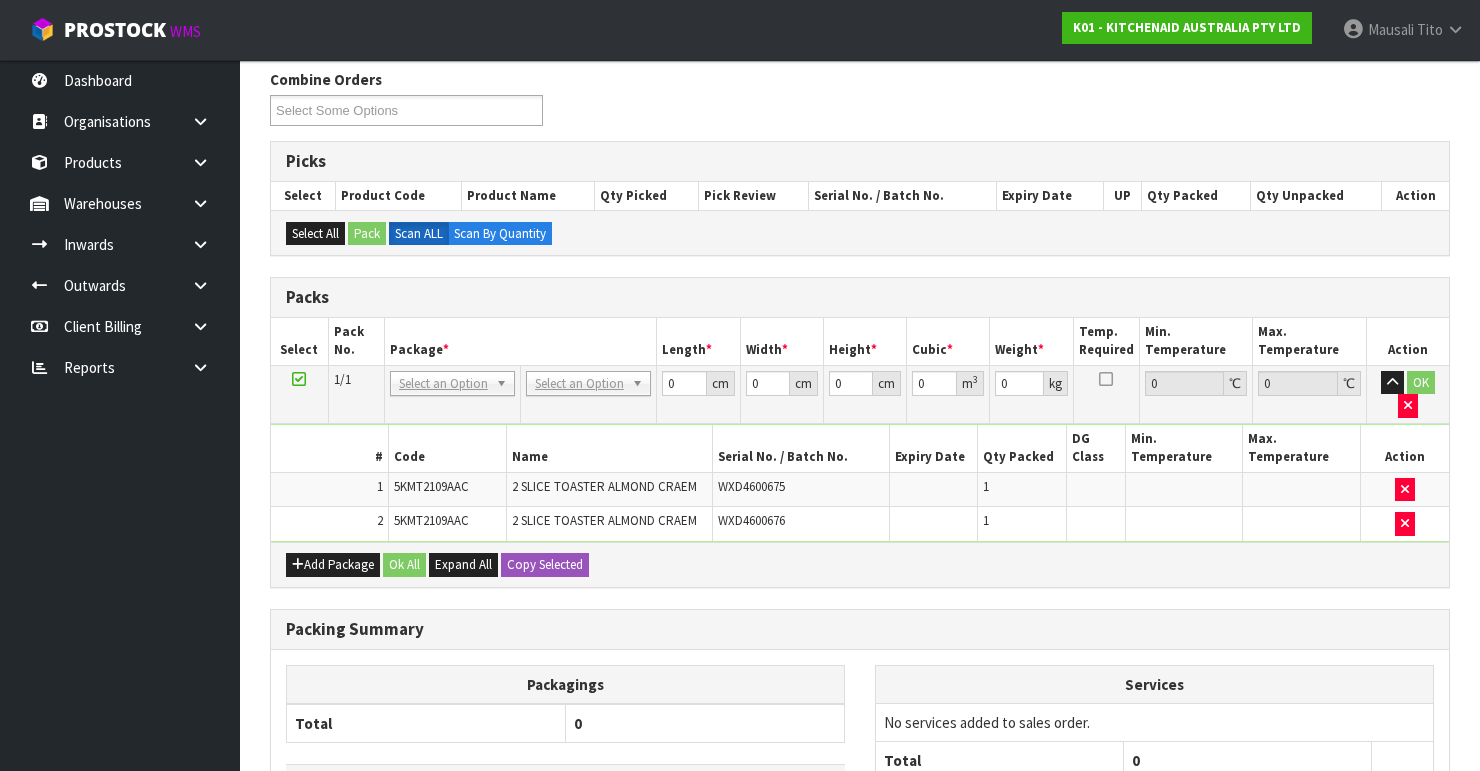 drag, startPoint x: 581, startPoint y: 387, endPoint x: 560, endPoint y: 423, distance: 41.677334 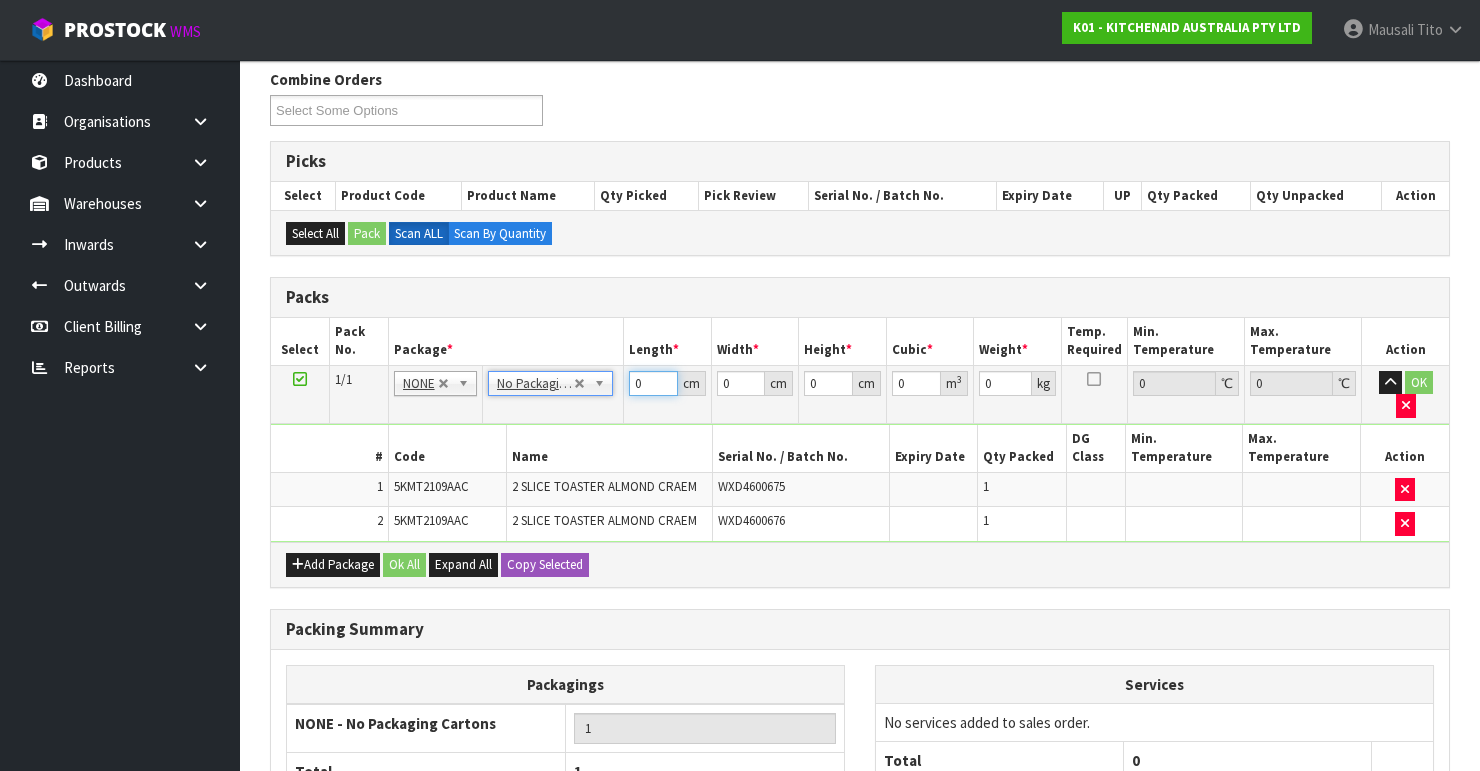 drag, startPoint x: 653, startPoint y: 380, endPoint x: 623, endPoint y: 391, distance: 31.95309 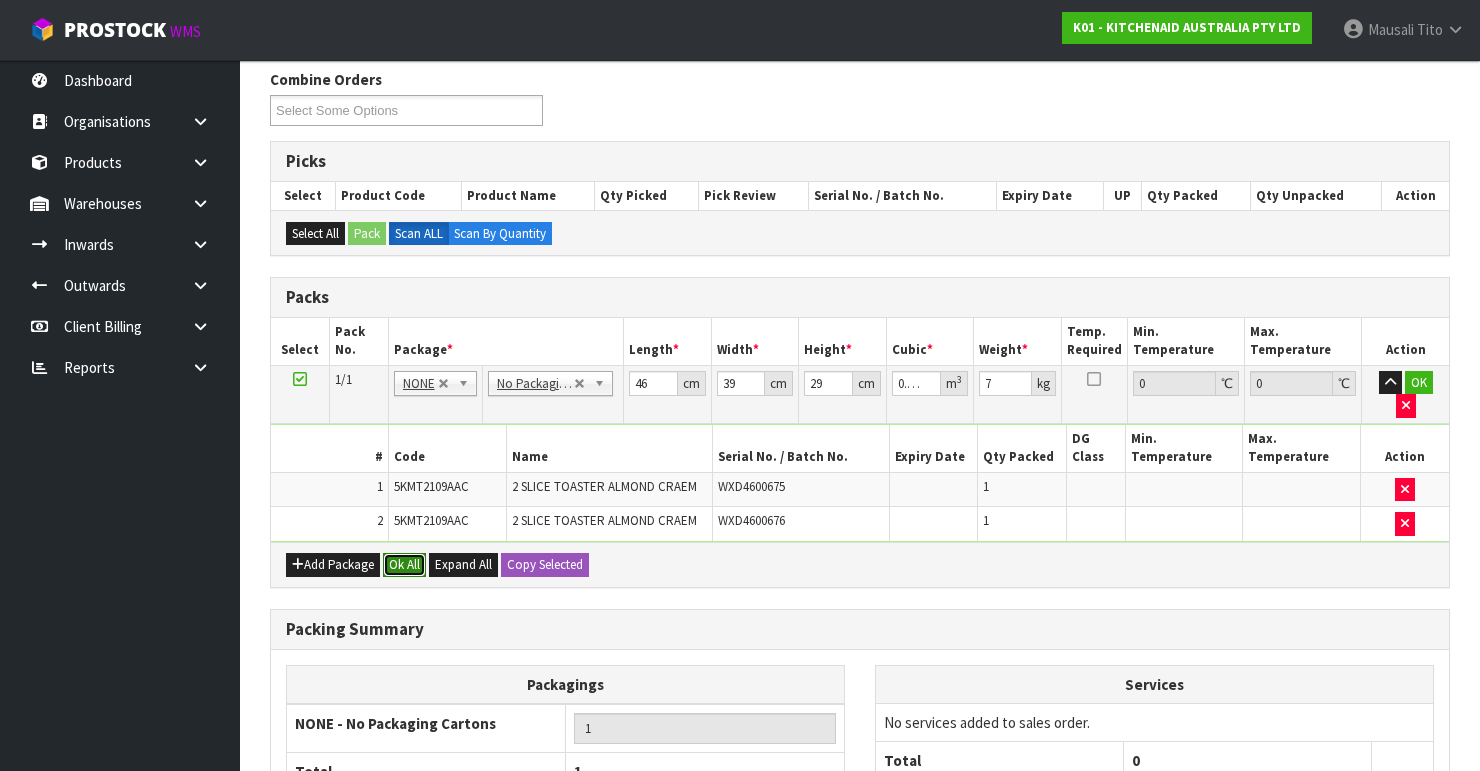 click on "Ok All" at bounding box center (404, 565) 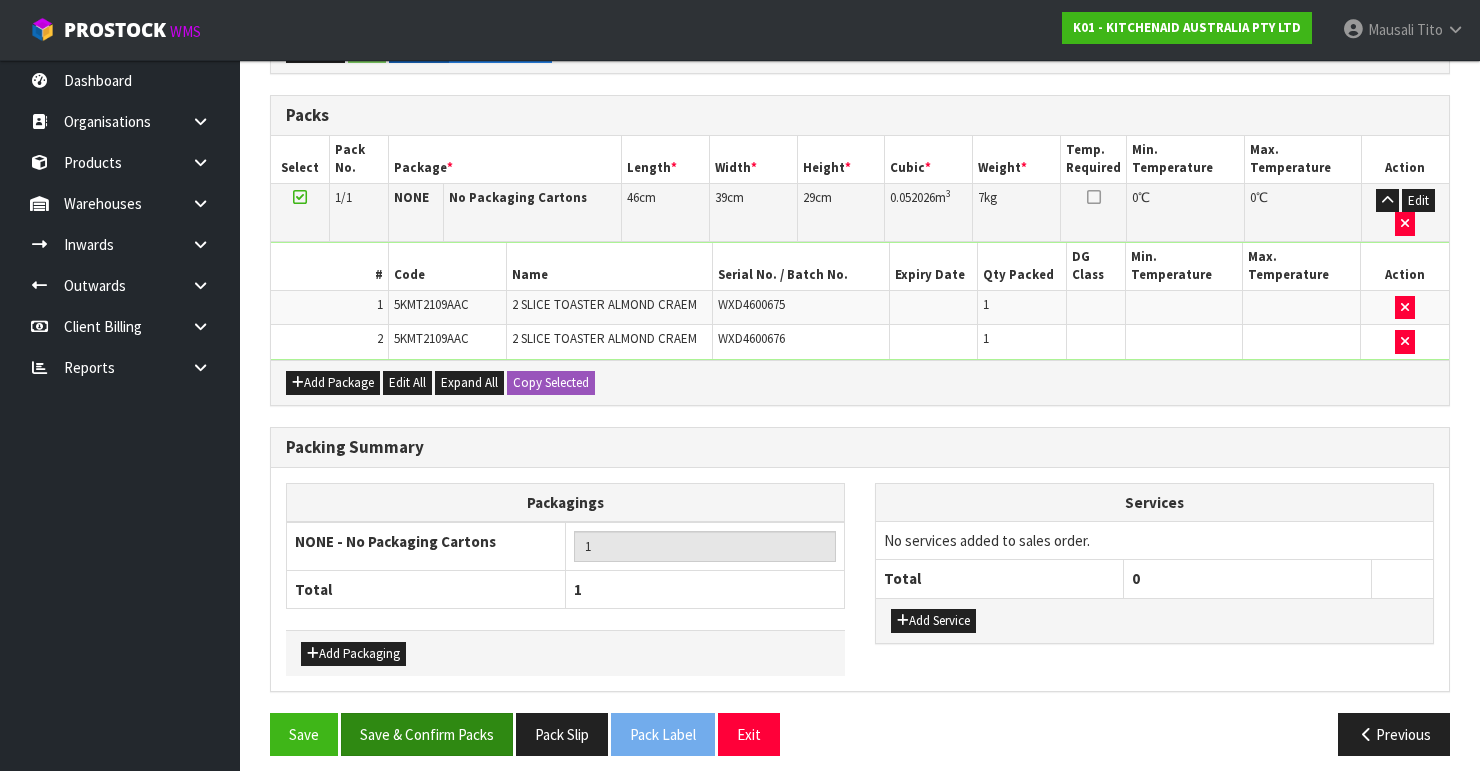 scroll, scrollTop: 506, scrollLeft: 0, axis: vertical 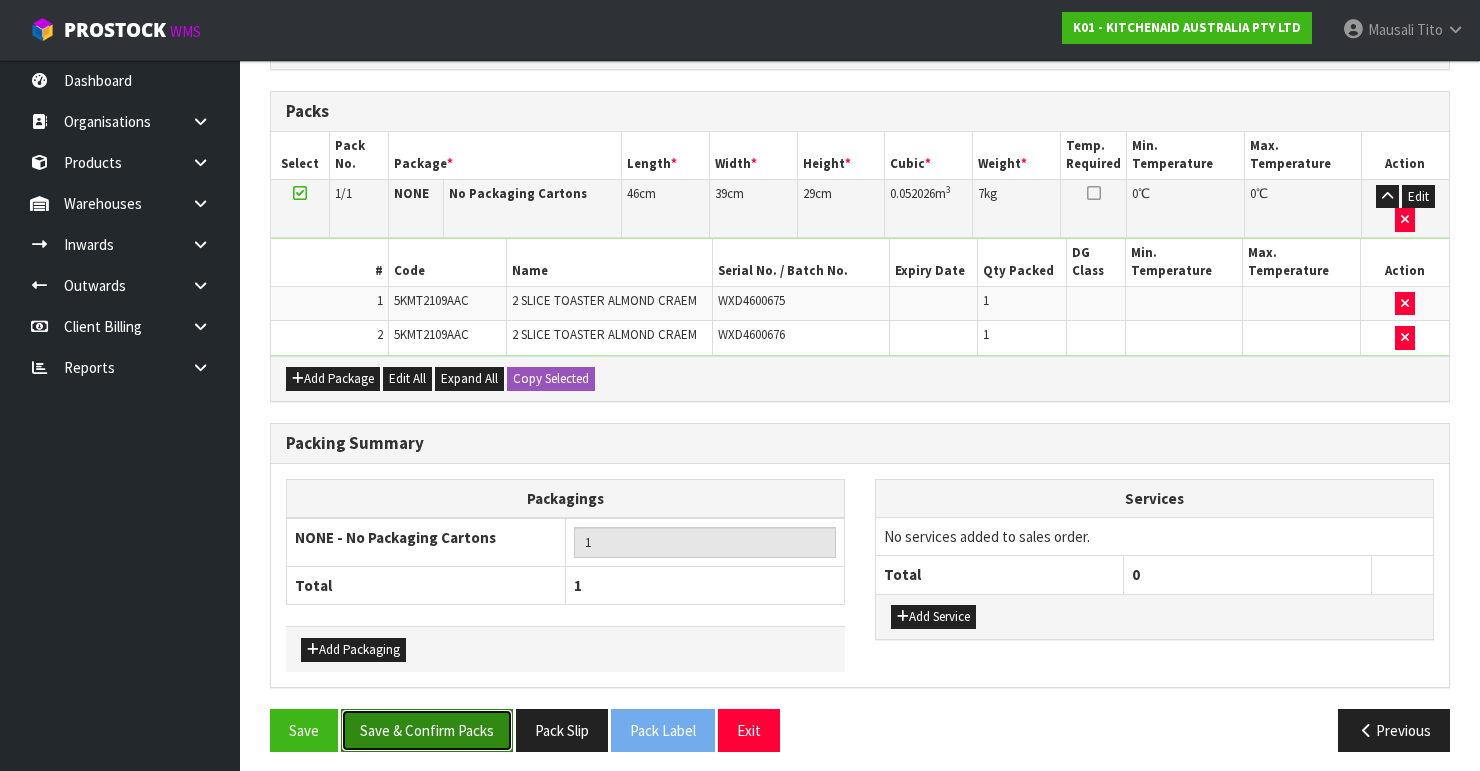click on "Save & Confirm Packs" at bounding box center (427, 730) 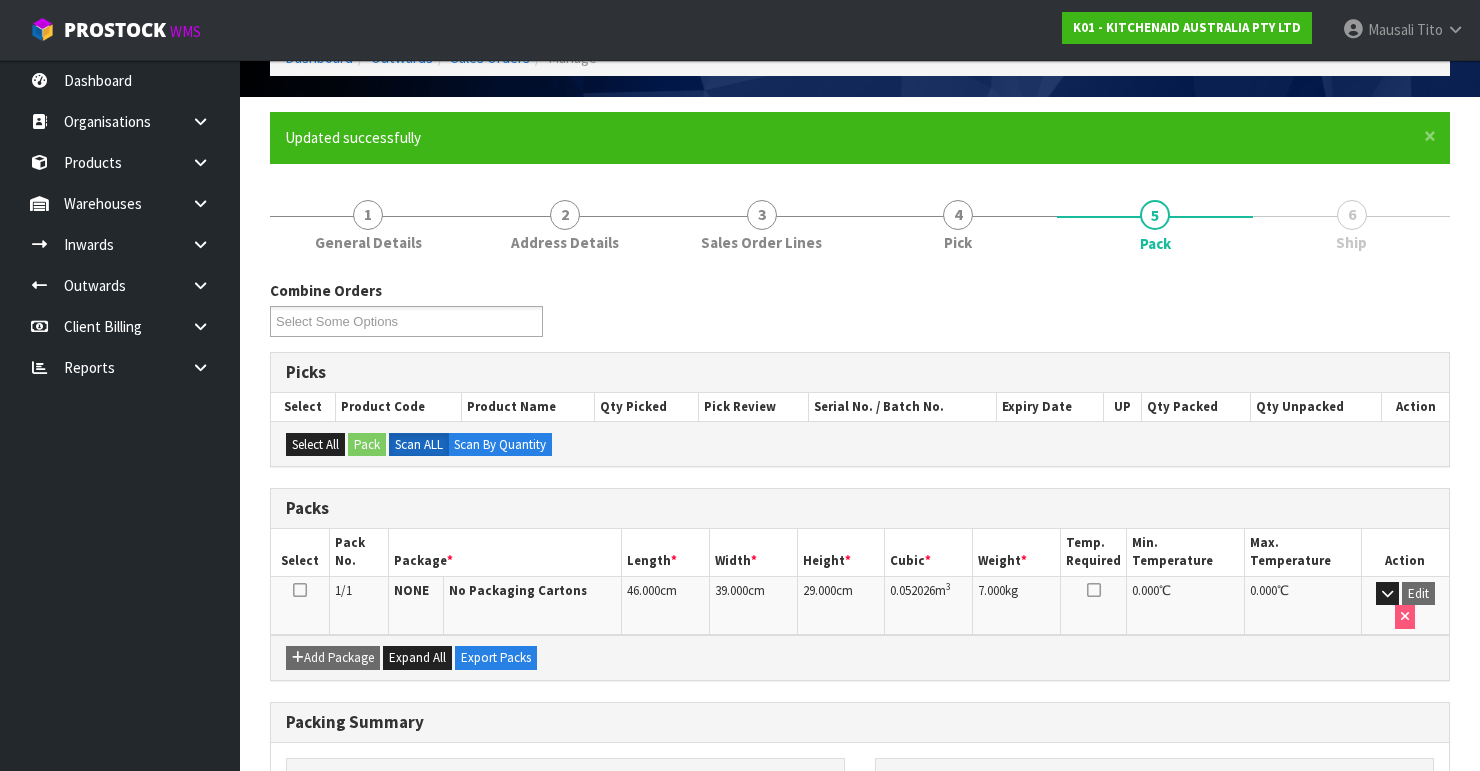scroll, scrollTop: 346, scrollLeft: 0, axis: vertical 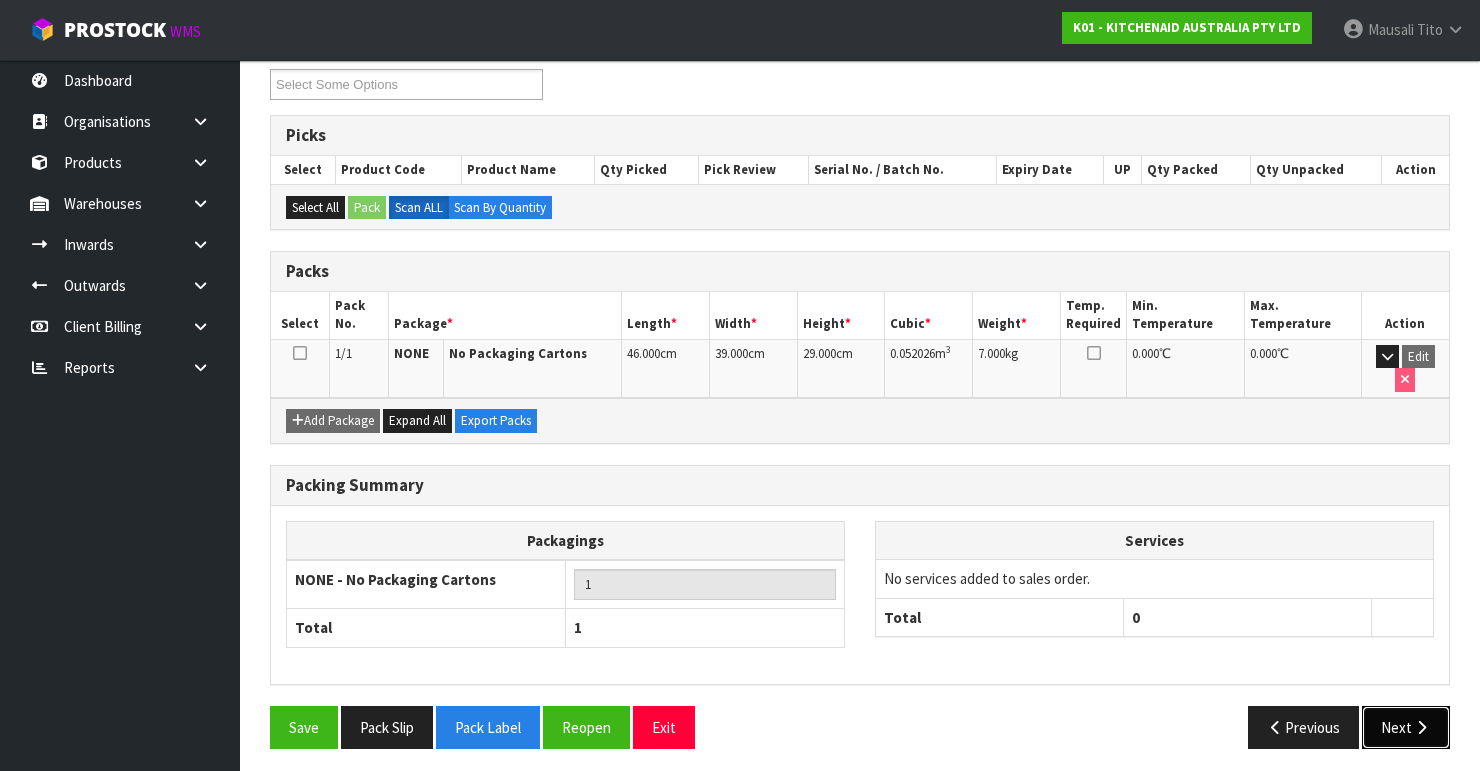 click on "Next" at bounding box center [1406, 727] 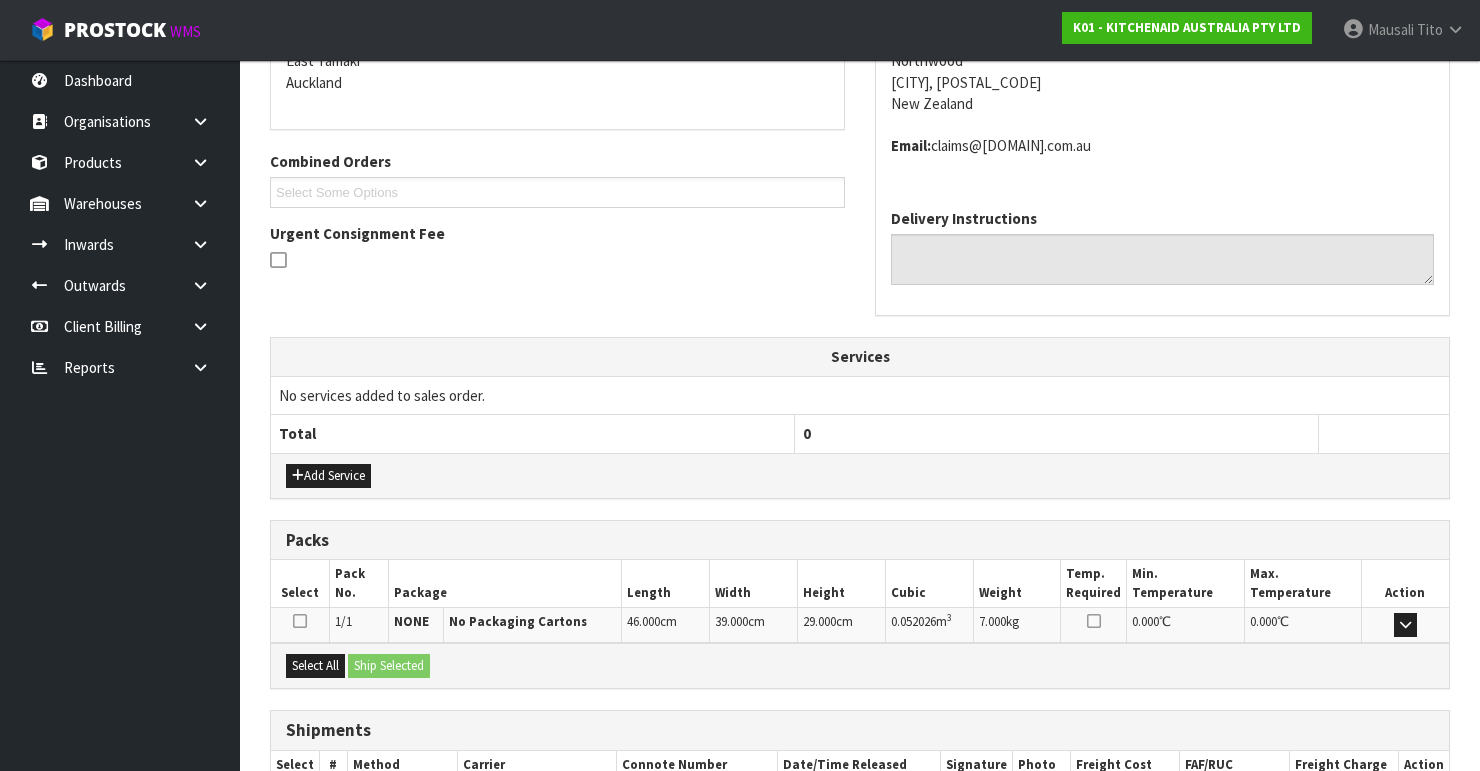 scroll, scrollTop: 562, scrollLeft: 0, axis: vertical 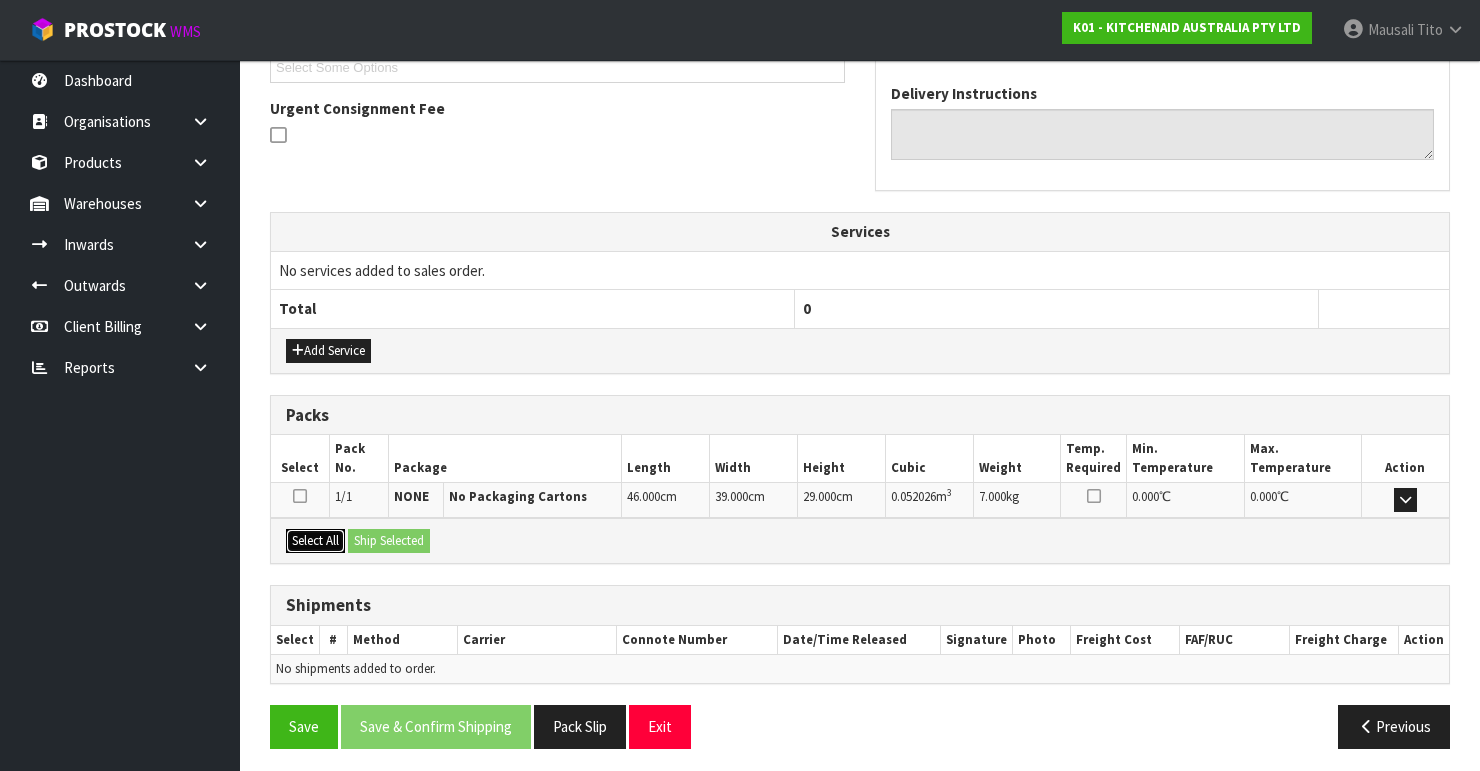 drag, startPoint x: 322, startPoint y: 534, endPoint x: 388, endPoint y: 533, distance: 66.007576 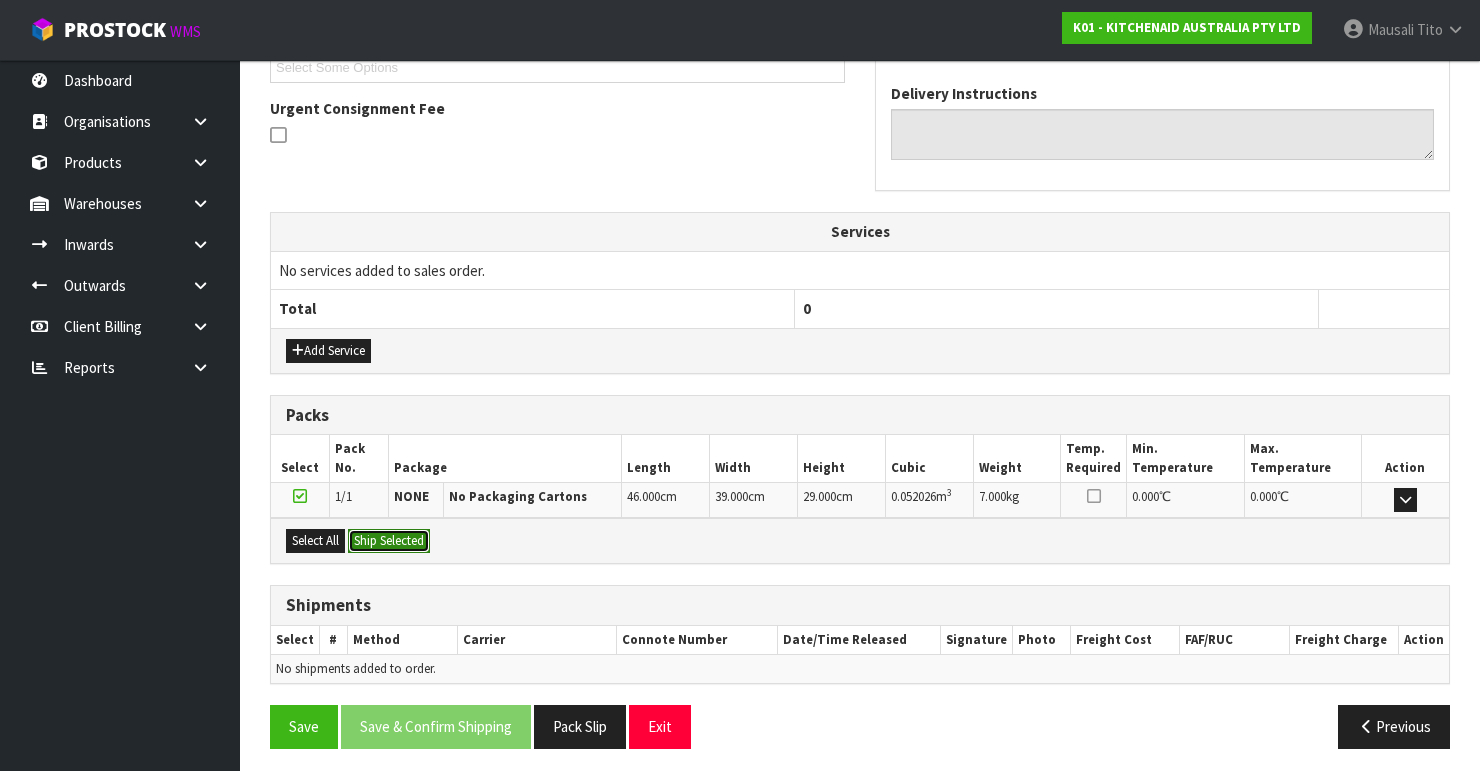click on "Ship Selected" at bounding box center [389, 541] 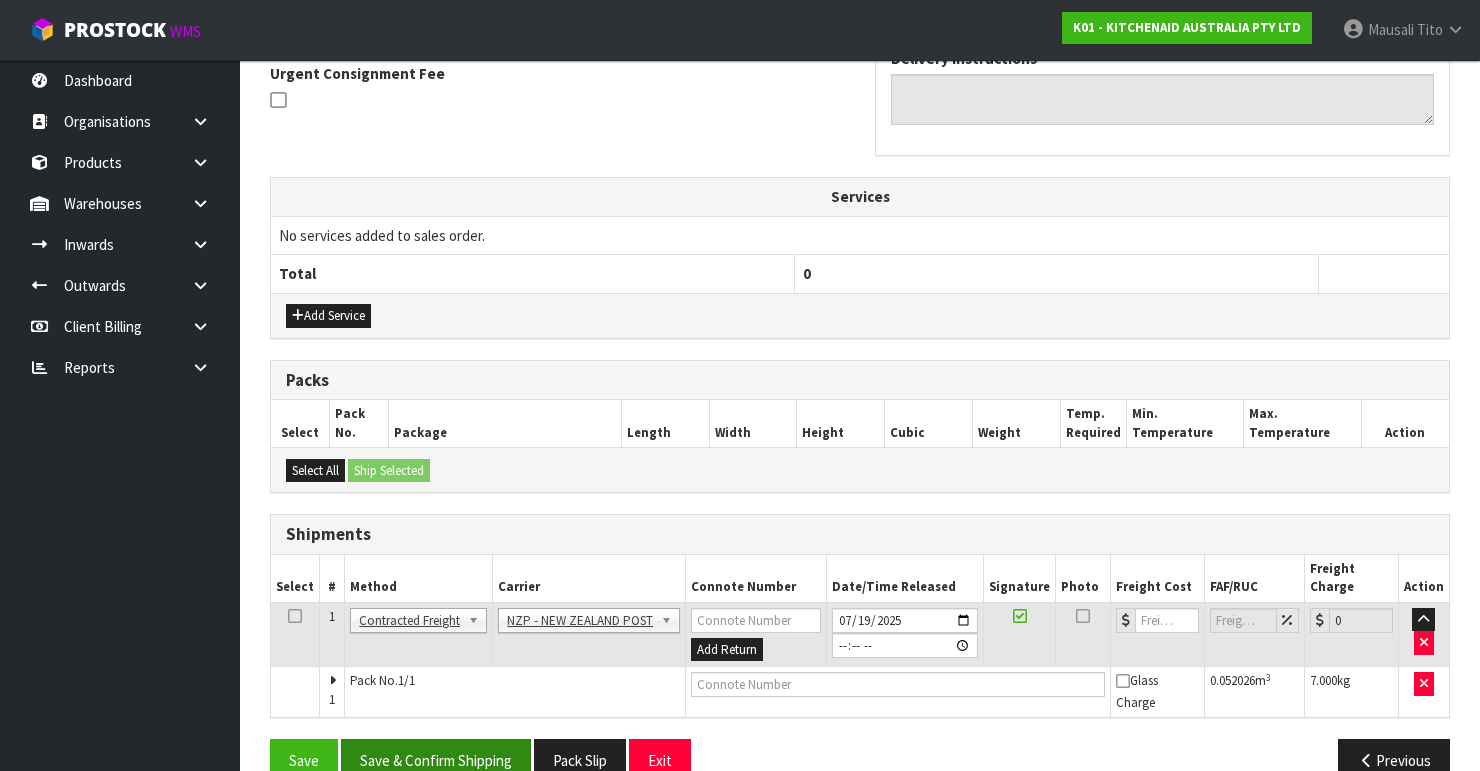scroll, scrollTop: 613, scrollLeft: 0, axis: vertical 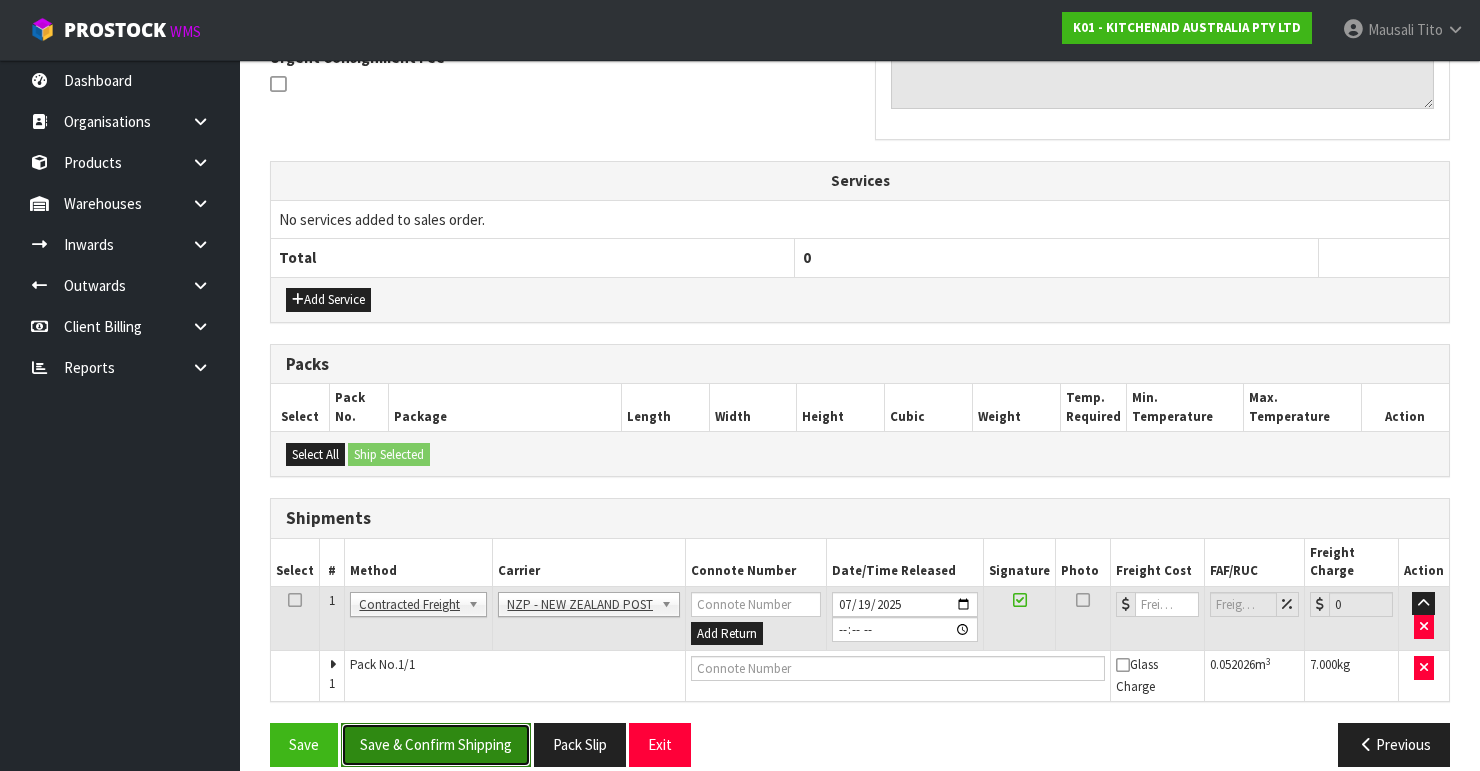 drag, startPoint x: 490, startPoint y: 726, endPoint x: 516, endPoint y: 720, distance: 26.683329 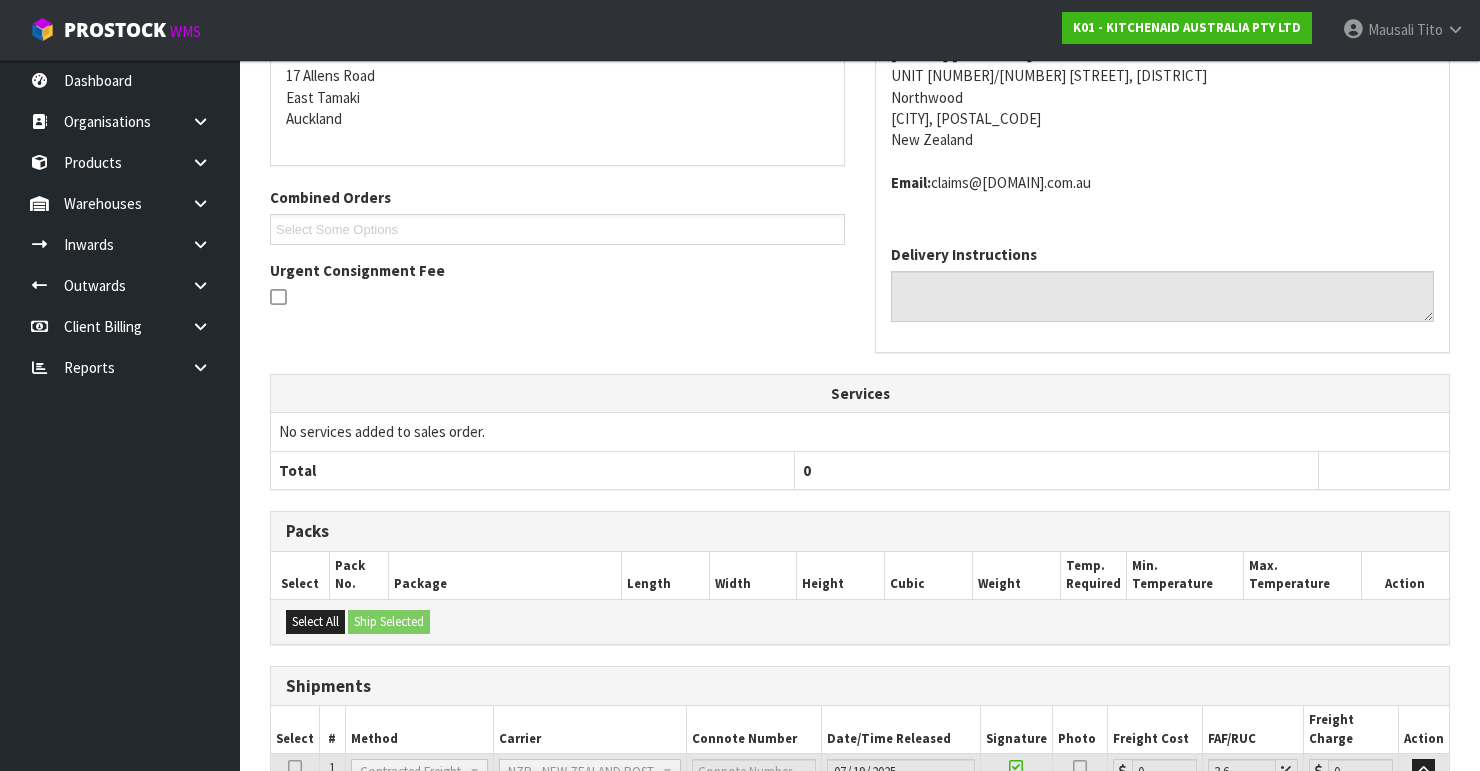 scroll, scrollTop: 584, scrollLeft: 0, axis: vertical 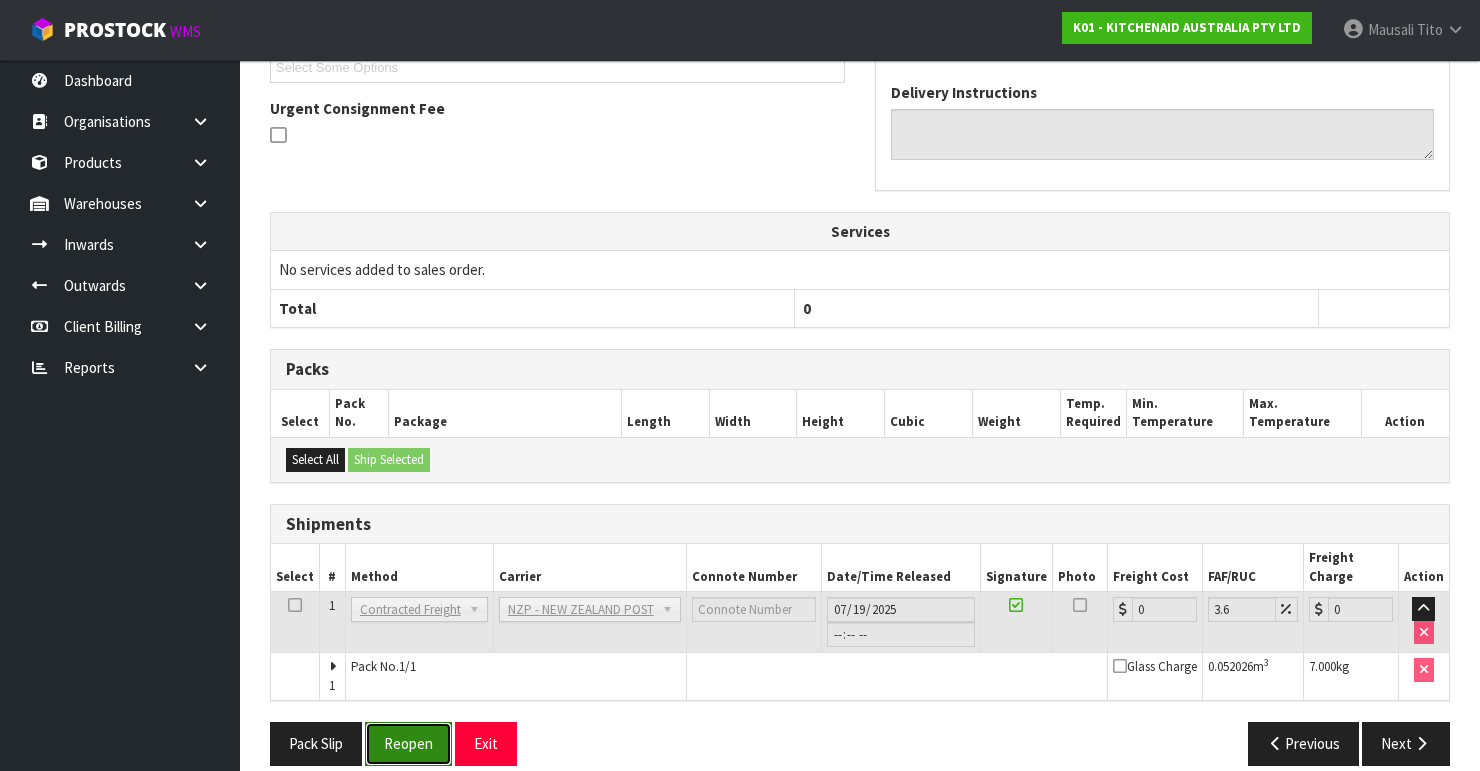 click on "Reopen" at bounding box center (408, 743) 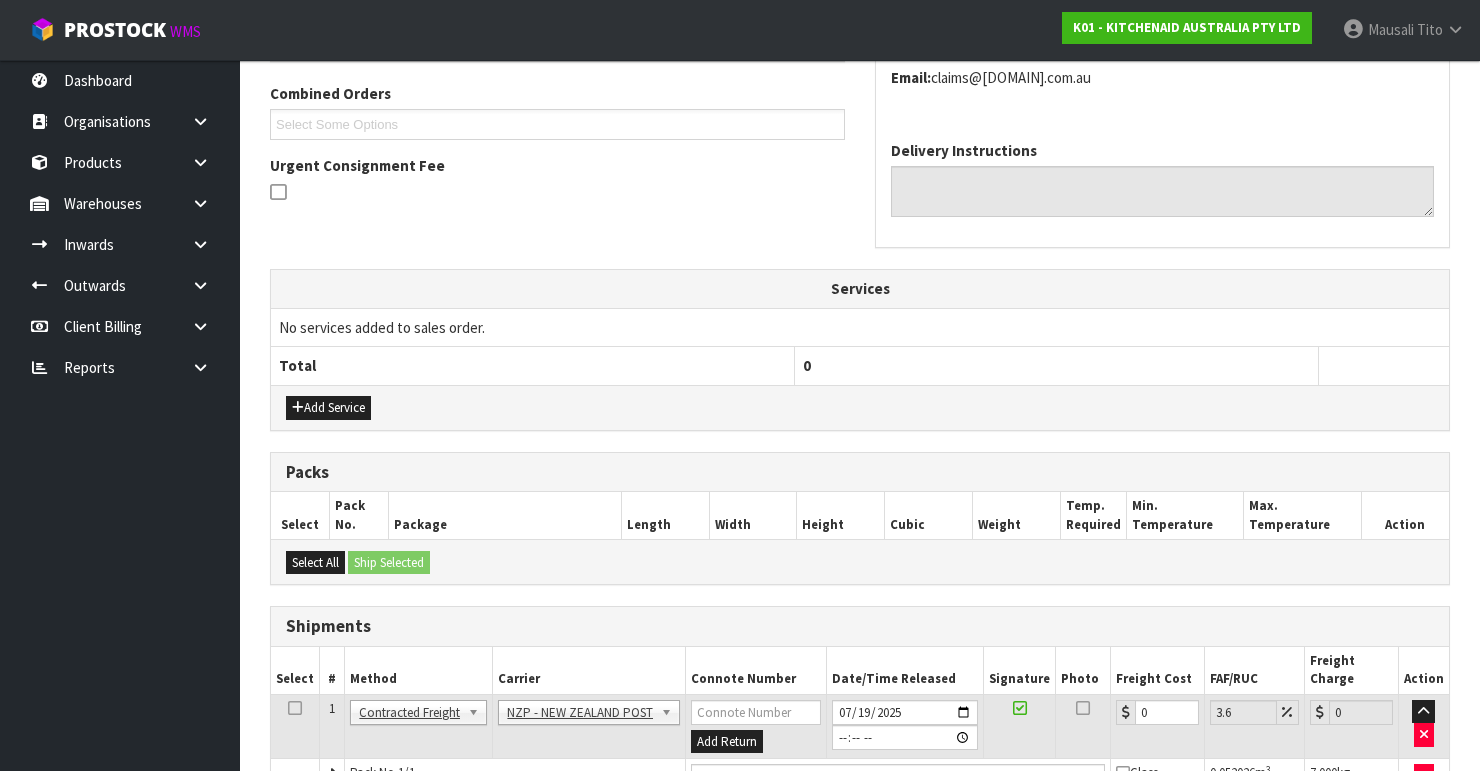 scroll, scrollTop: 616, scrollLeft: 0, axis: vertical 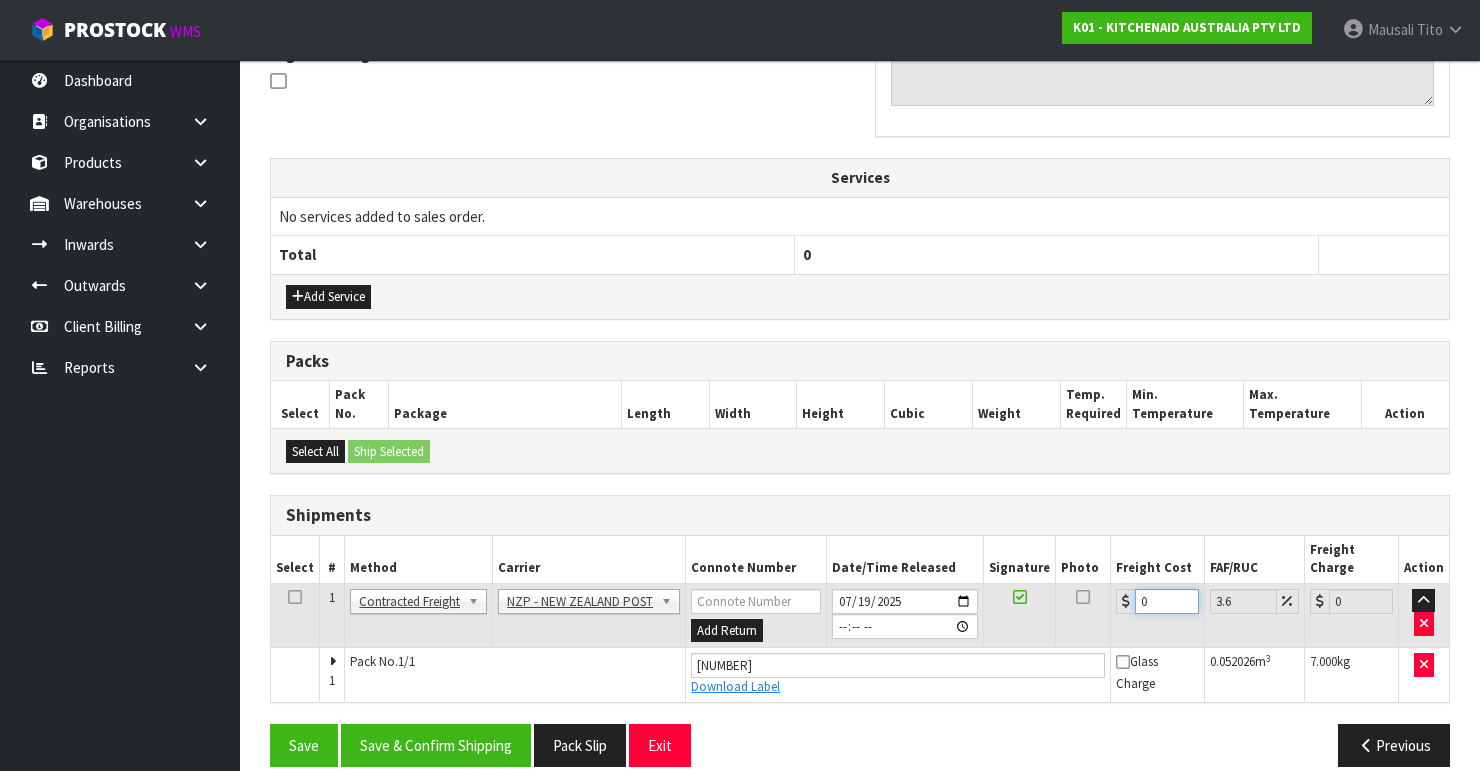 click on "0" at bounding box center [1158, 615] 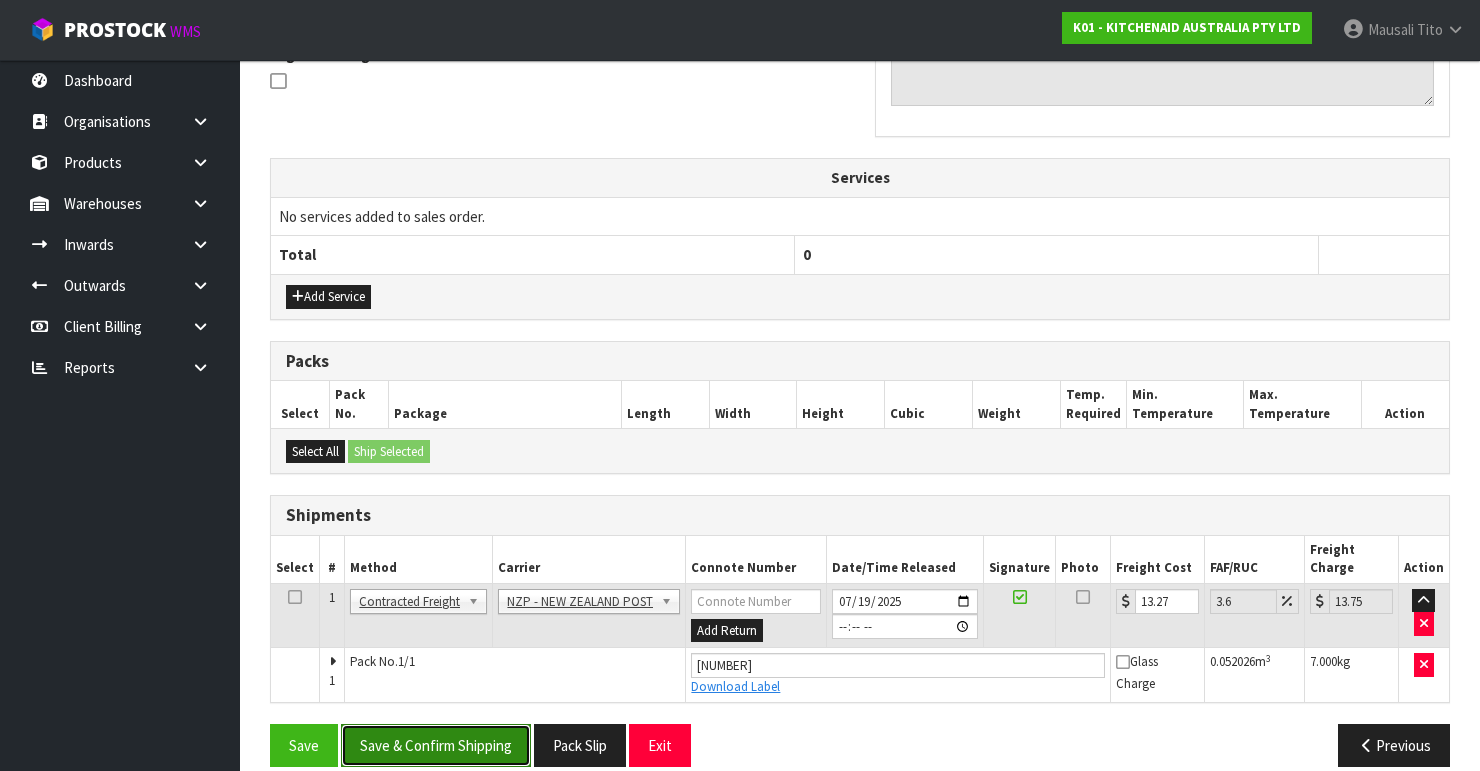 click on "Save & Confirm Shipping" at bounding box center [436, 745] 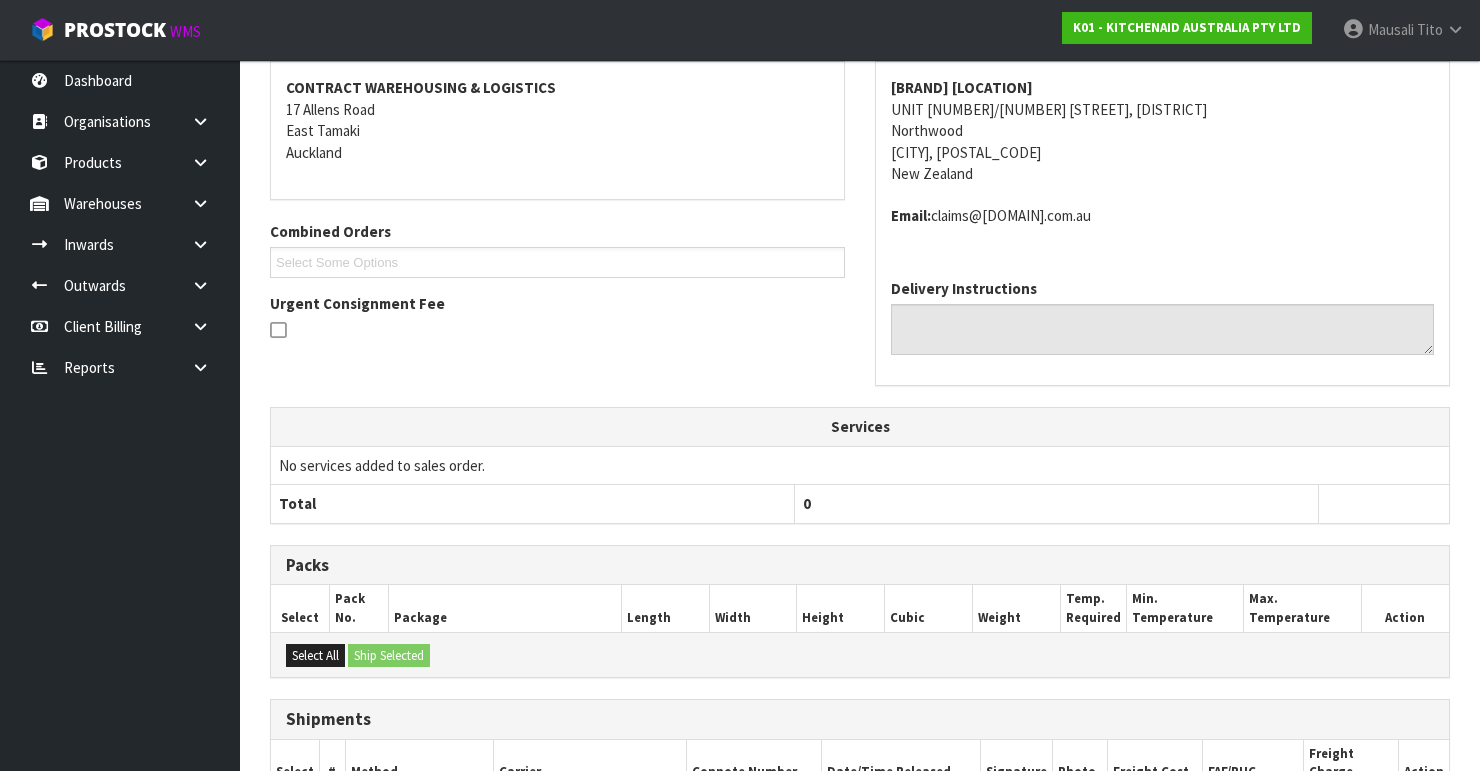 scroll, scrollTop: 560, scrollLeft: 0, axis: vertical 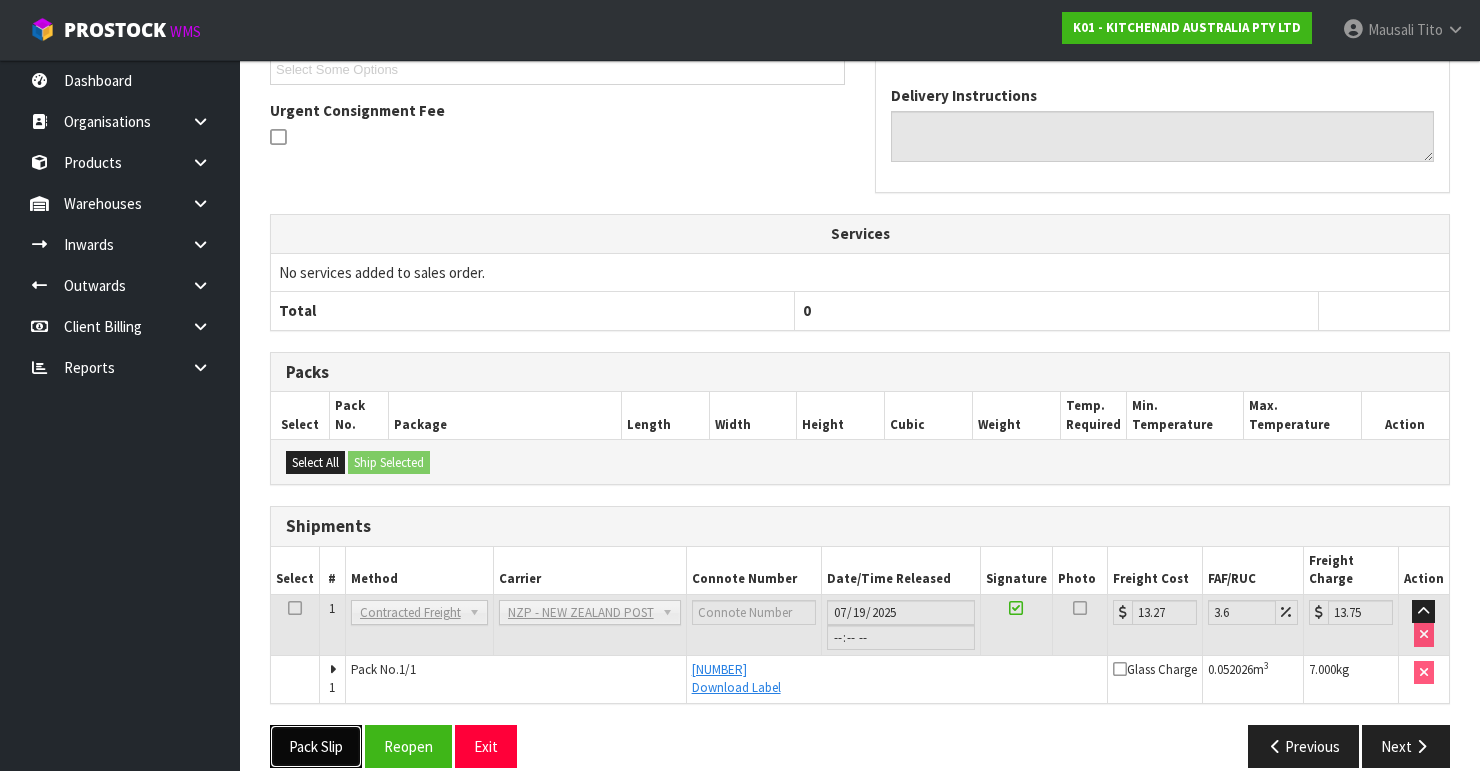 click on "Pack Slip" at bounding box center (316, 746) 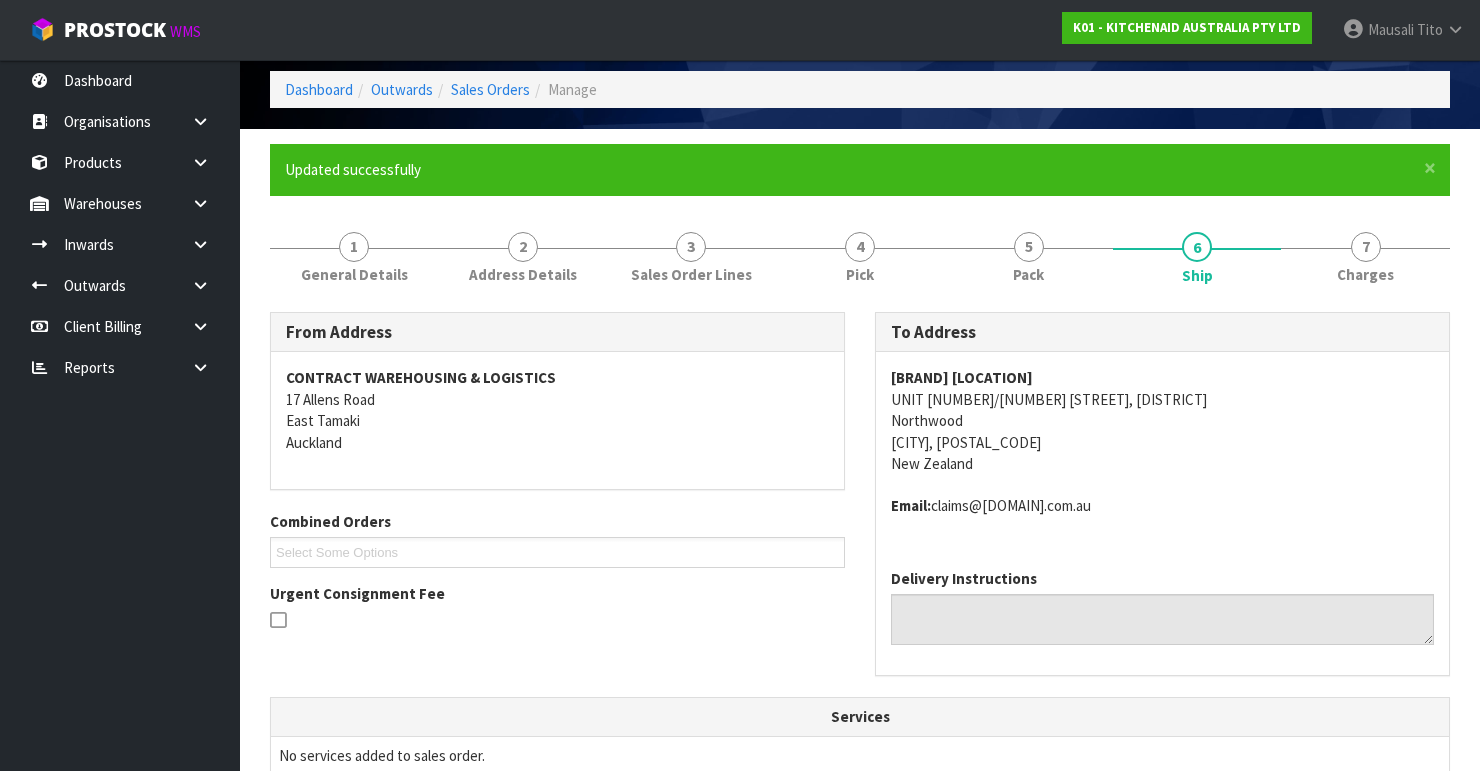 scroll, scrollTop: 0, scrollLeft: 0, axis: both 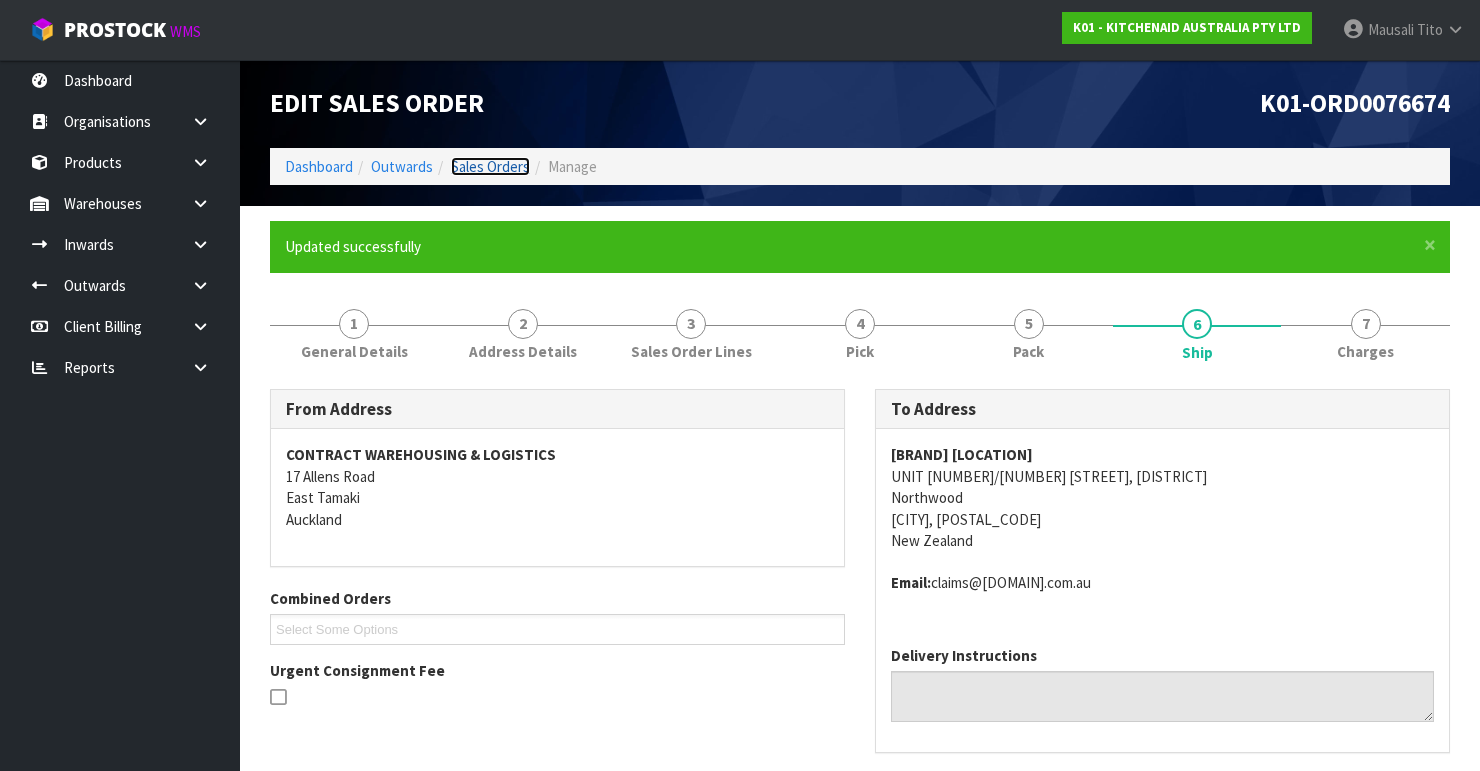 click on "Sales Orders" at bounding box center (490, 166) 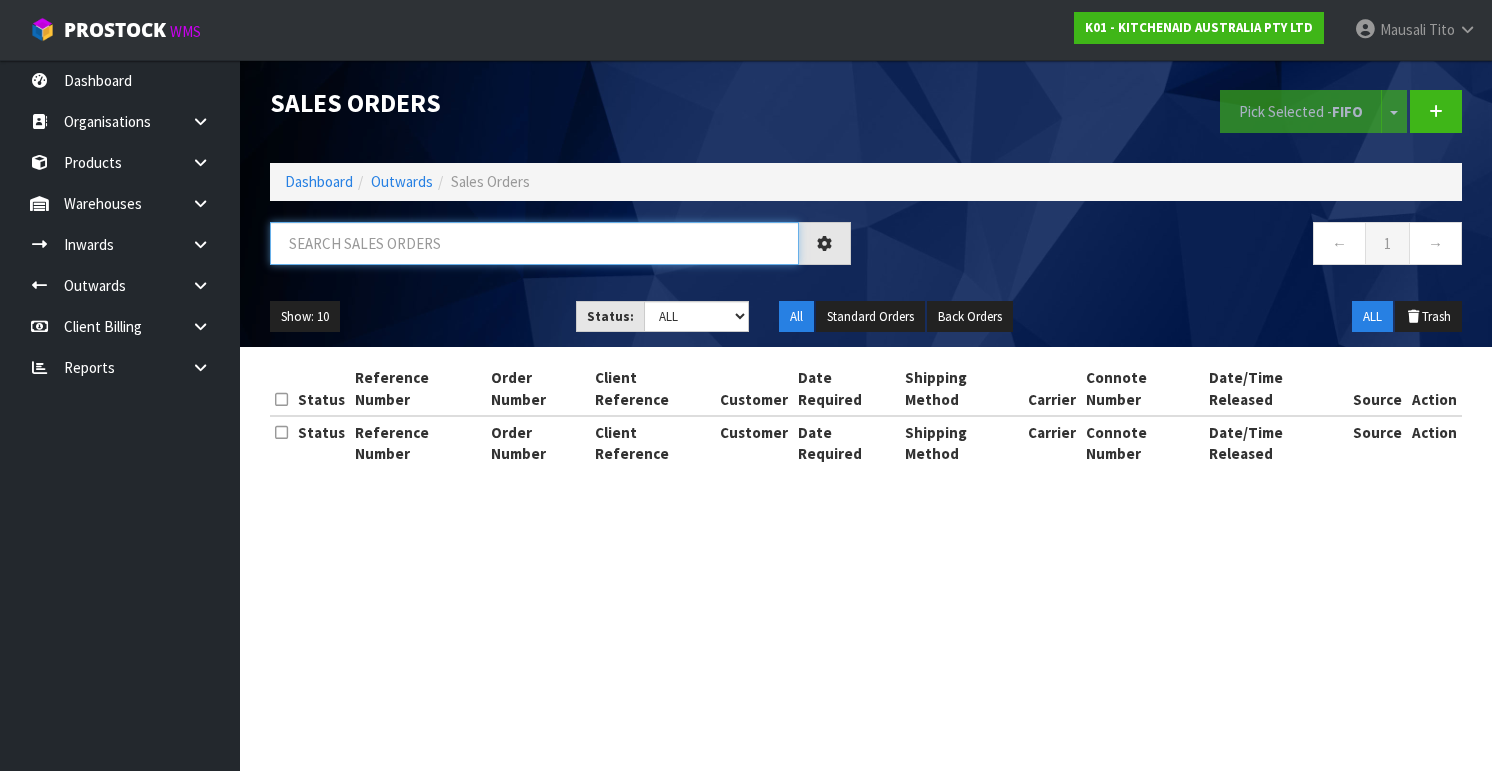 click at bounding box center (534, 243) 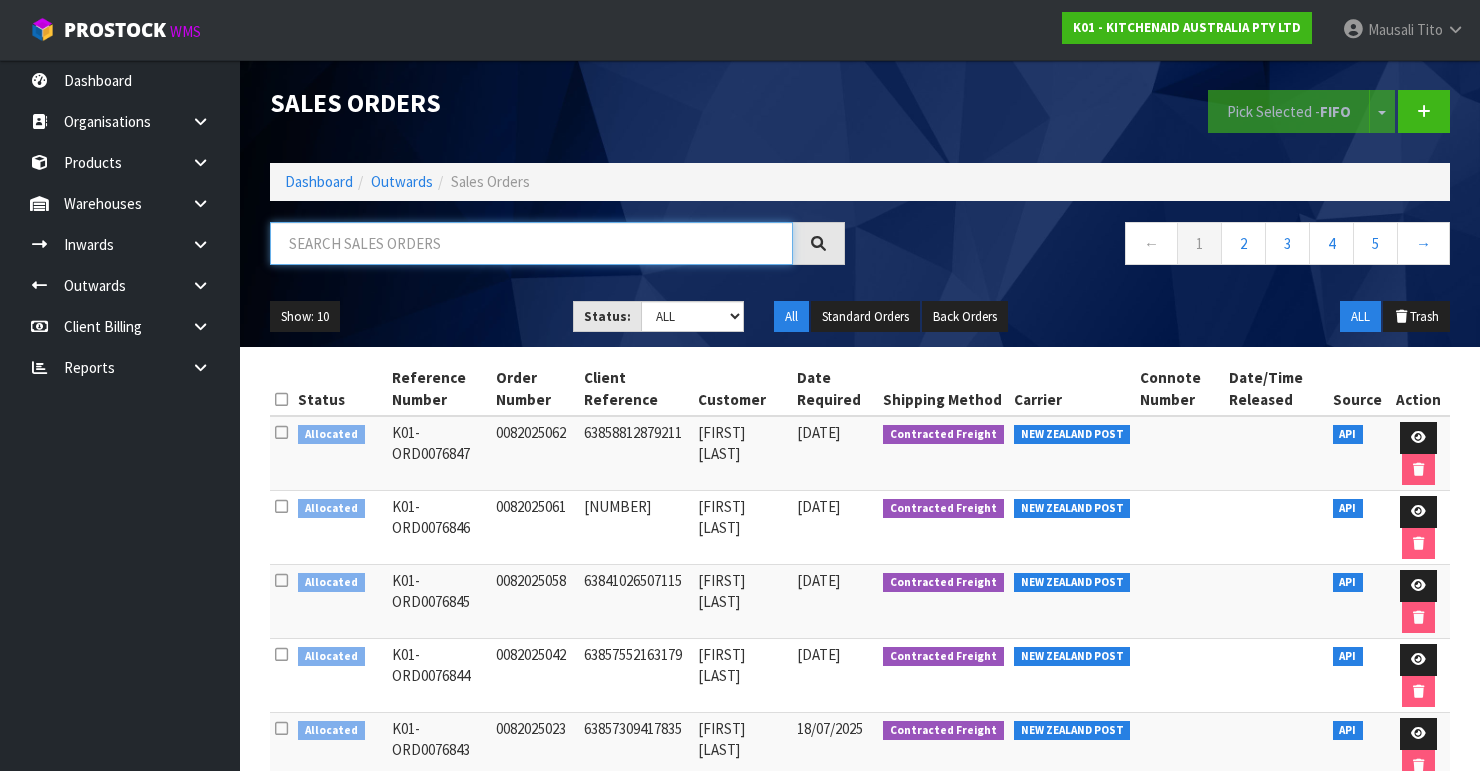 click at bounding box center [531, 243] 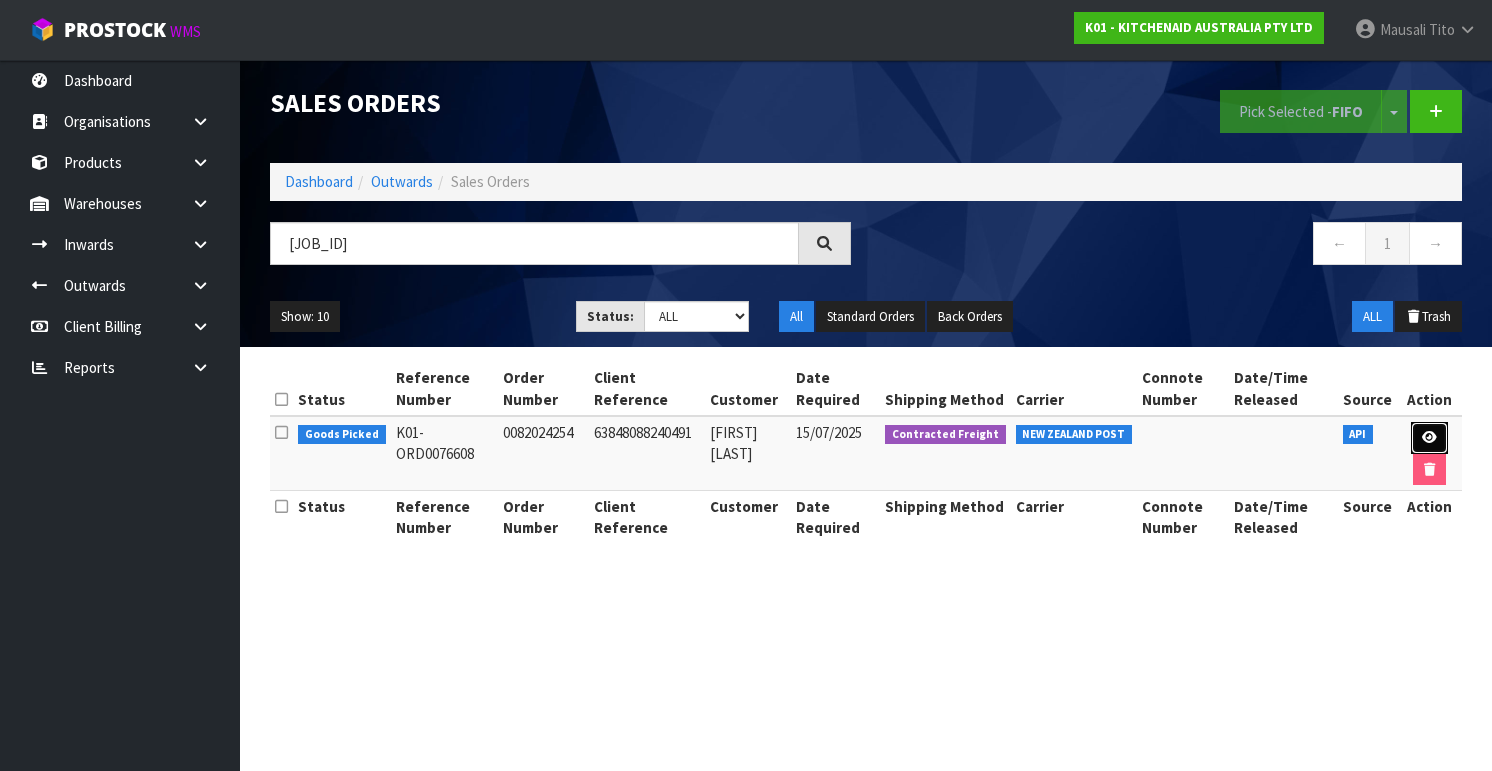 click at bounding box center [1429, 437] 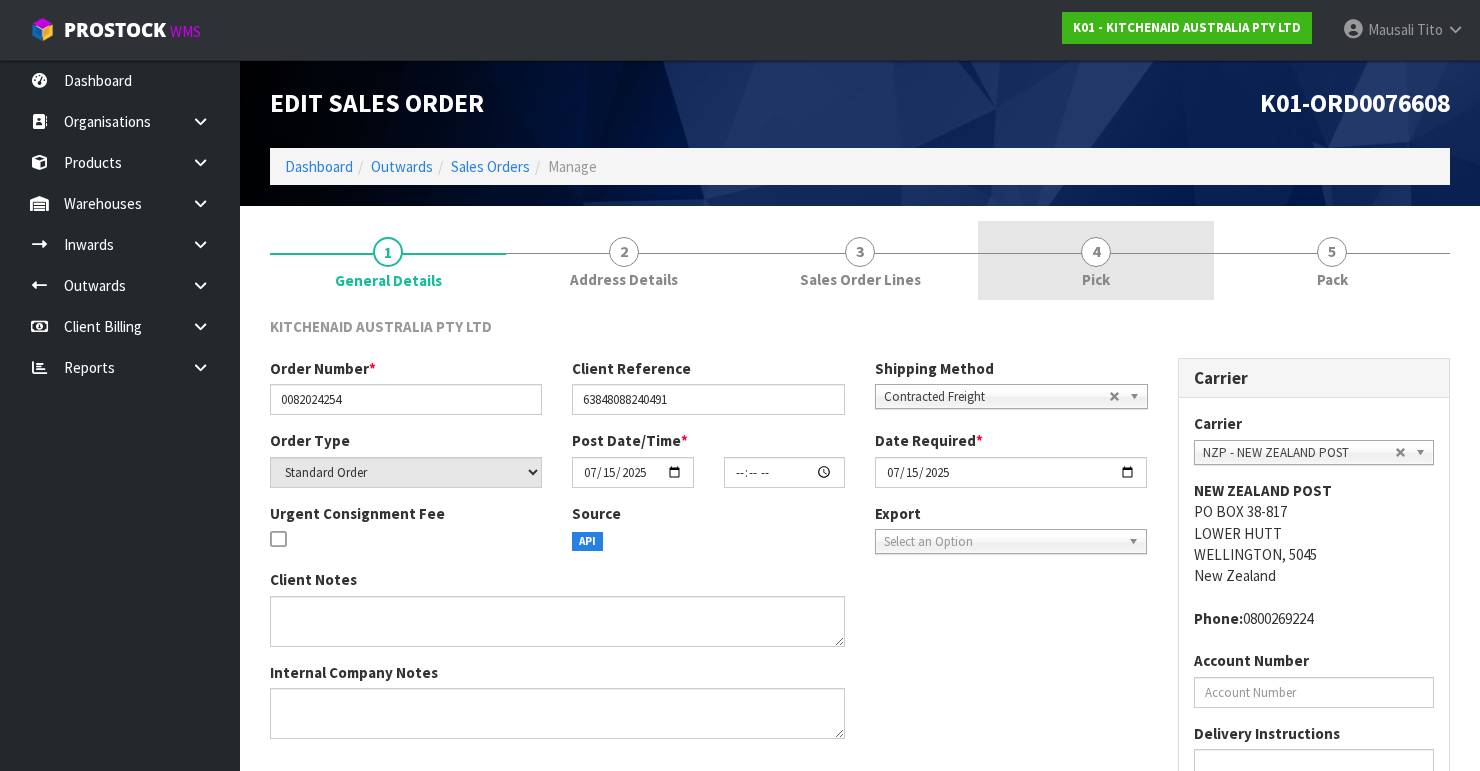 click on "4
Pick" at bounding box center [1096, 260] 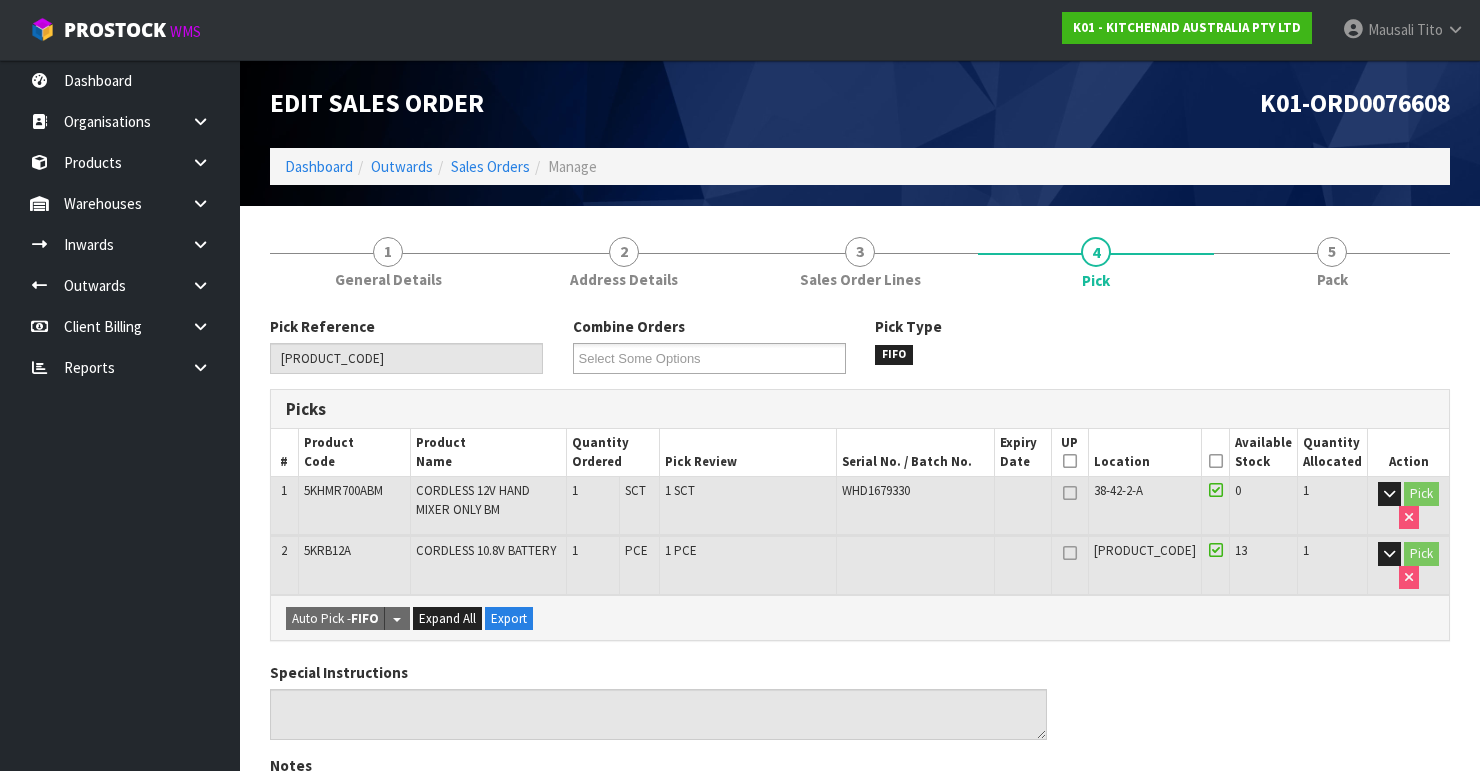 click at bounding box center (1216, 461) 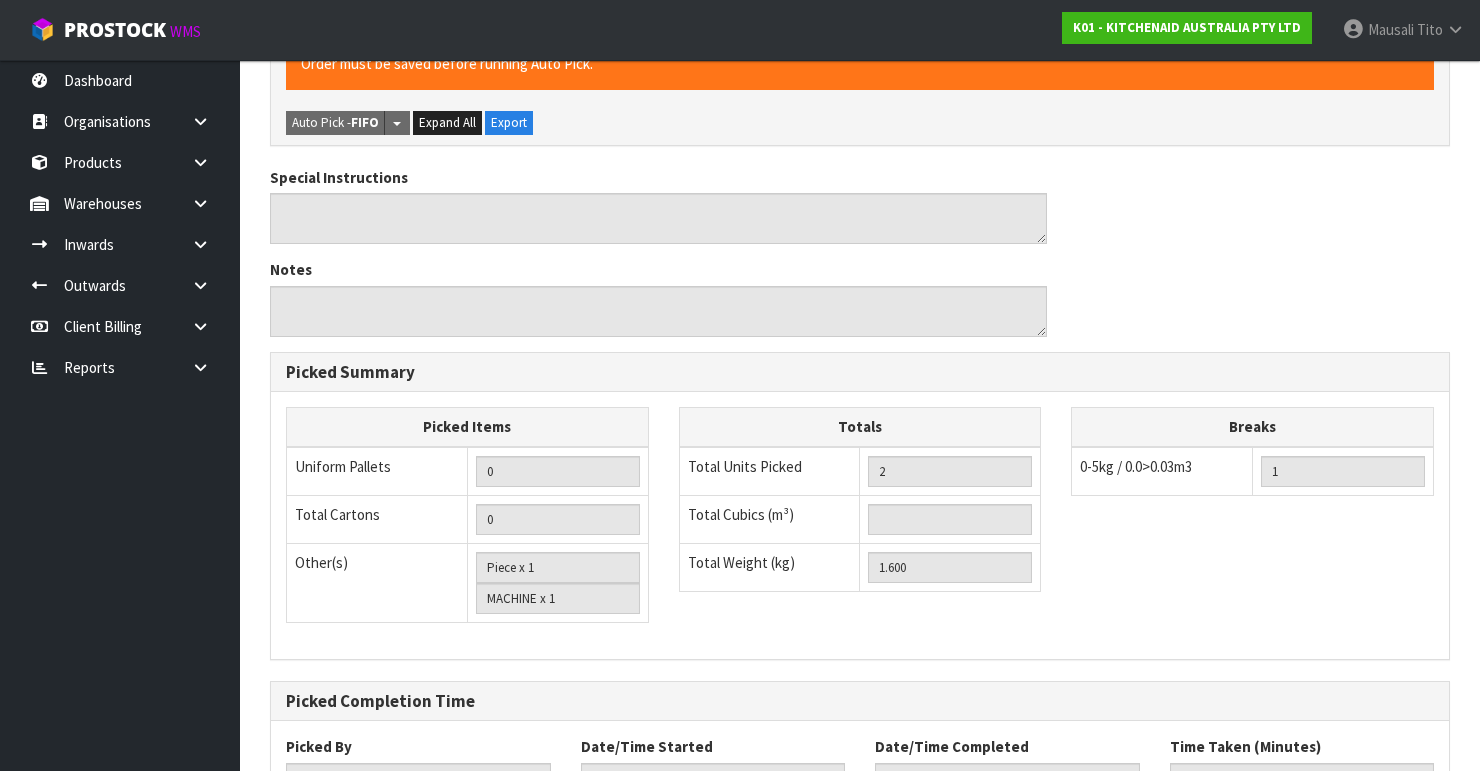 scroll, scrollTop: 722, scrollLeft: 0, axis: vertical 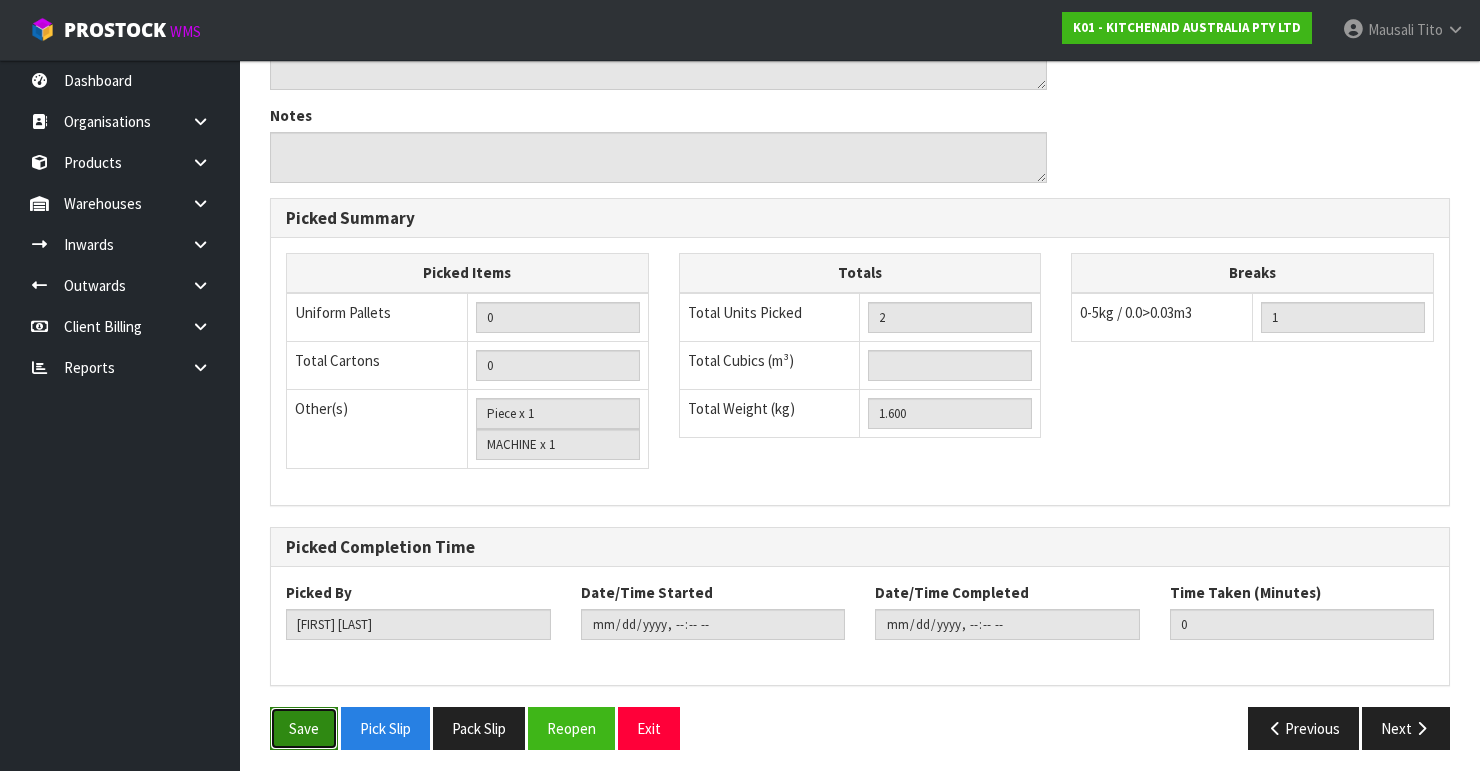 click on "Save" at bounding box center (304, 728) 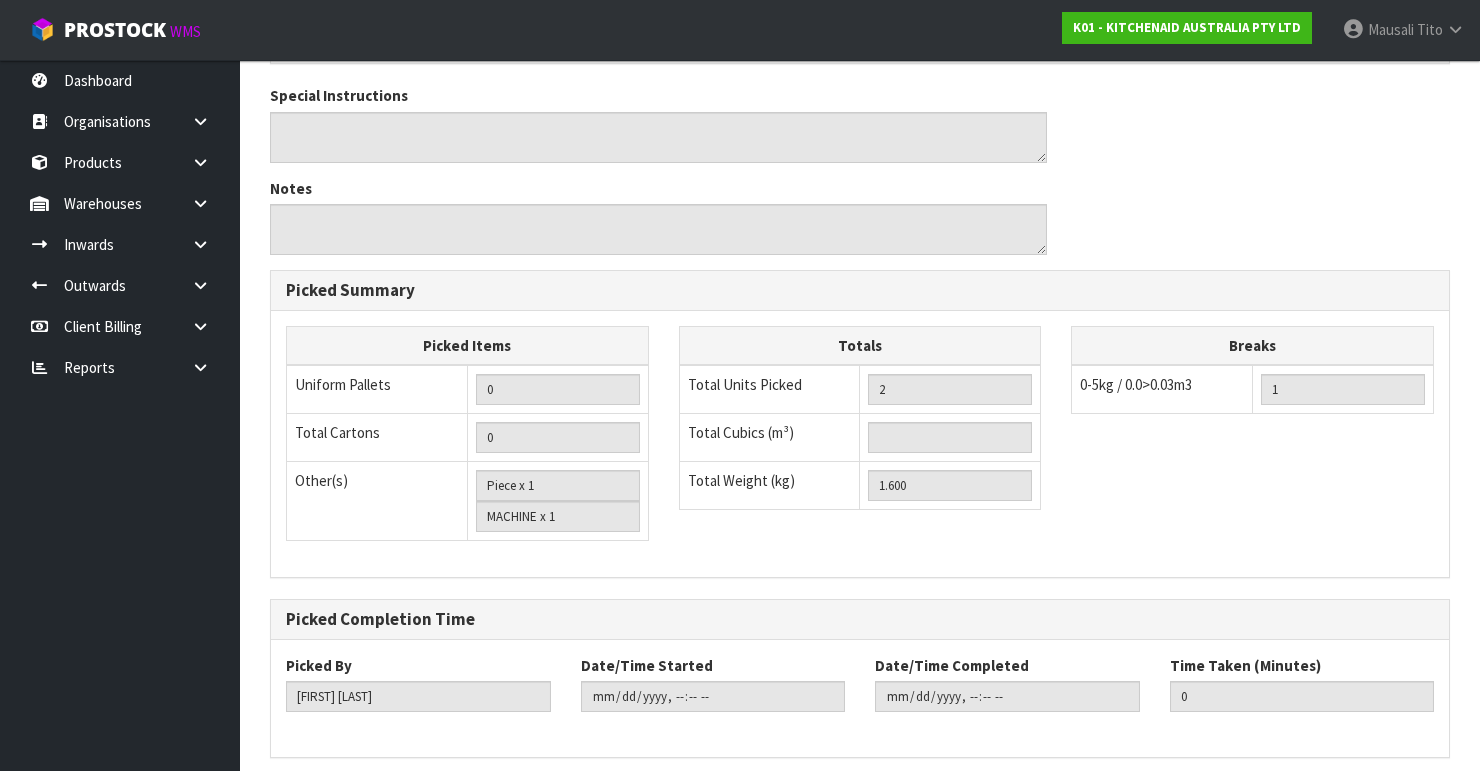 scroll, scrollTop: 0, scrollLeft: 0, axis: both 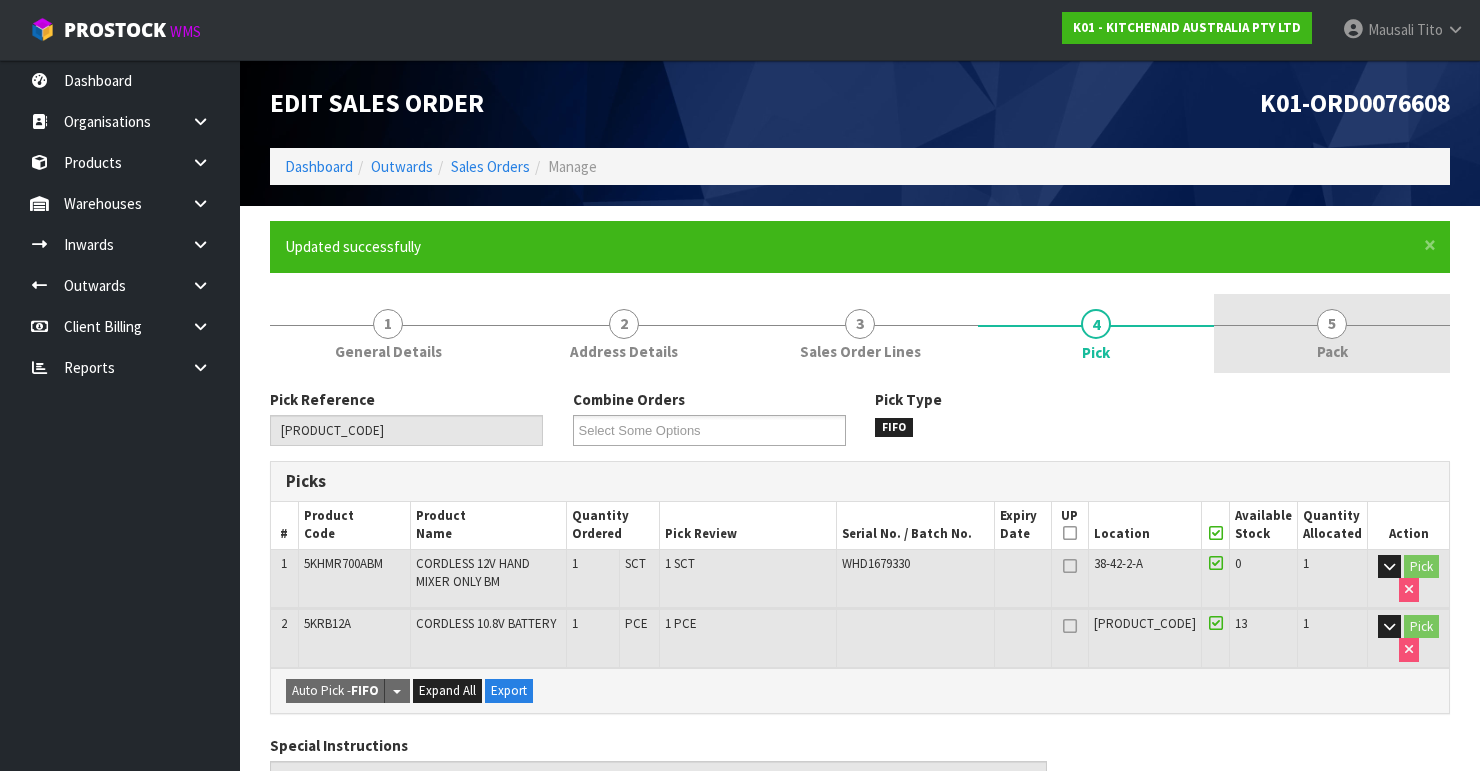 click on "5" at bounding box center [1332, 324] 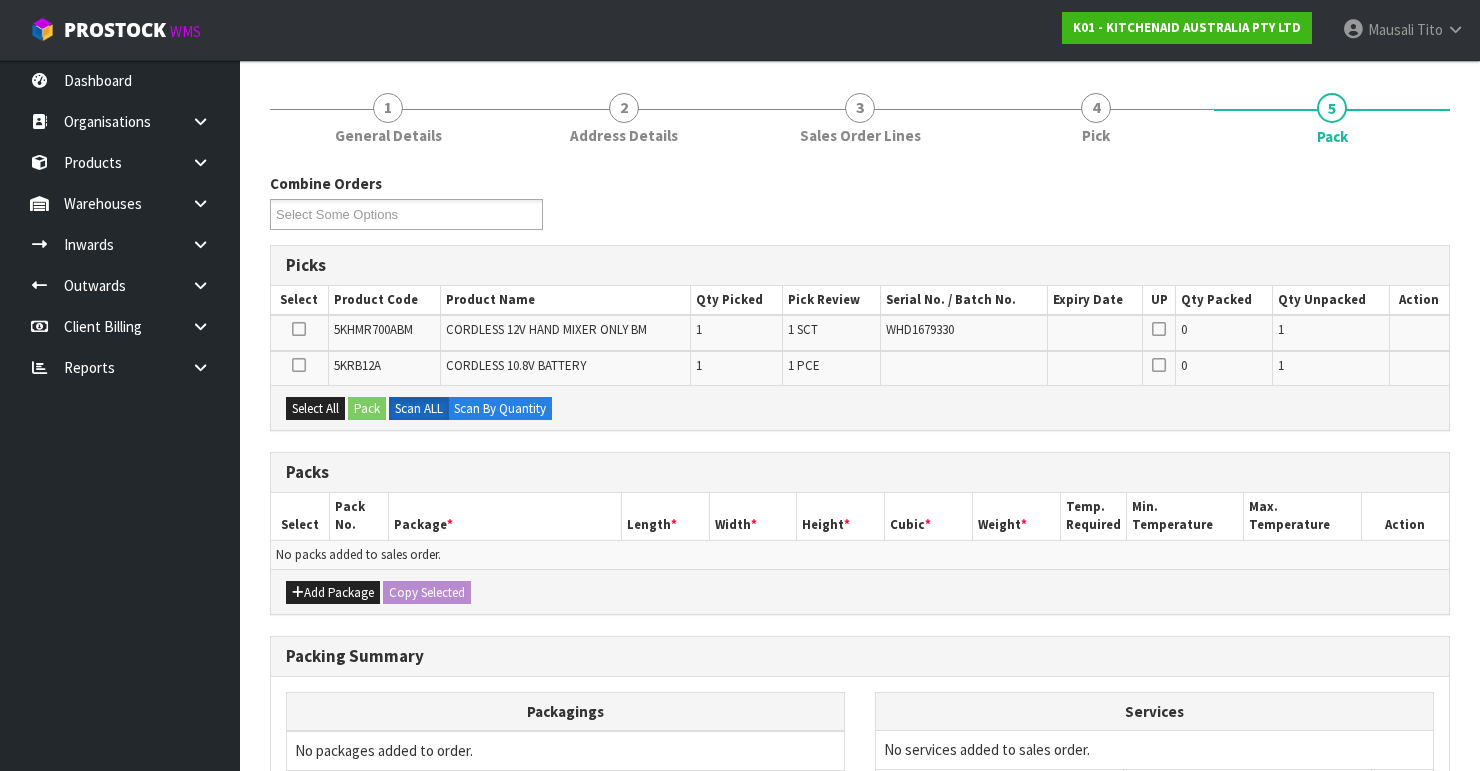 scroll, scrollTop: 320, scrollLeft: 0, axis: vertical 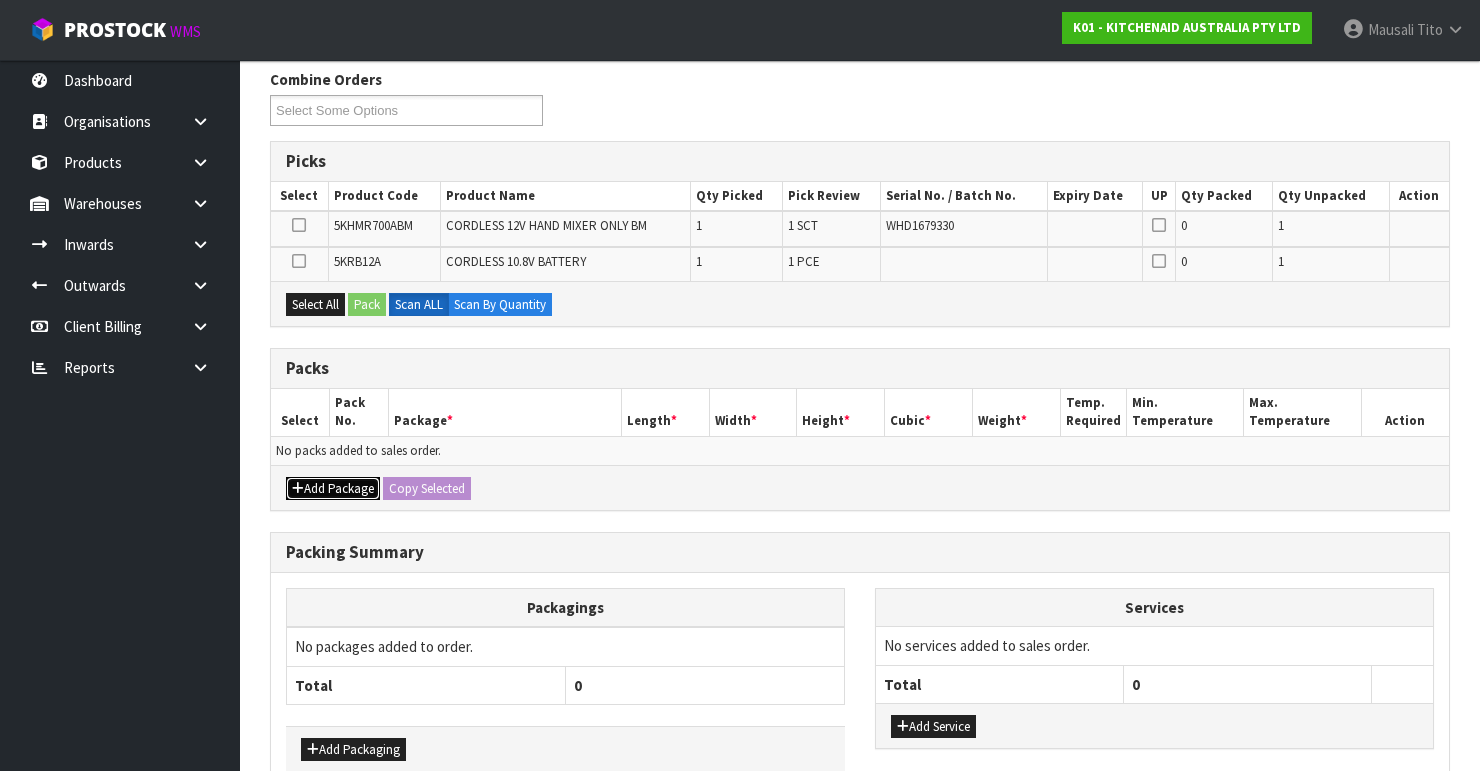 click on "Add Package" at bounding box center (333, 489) 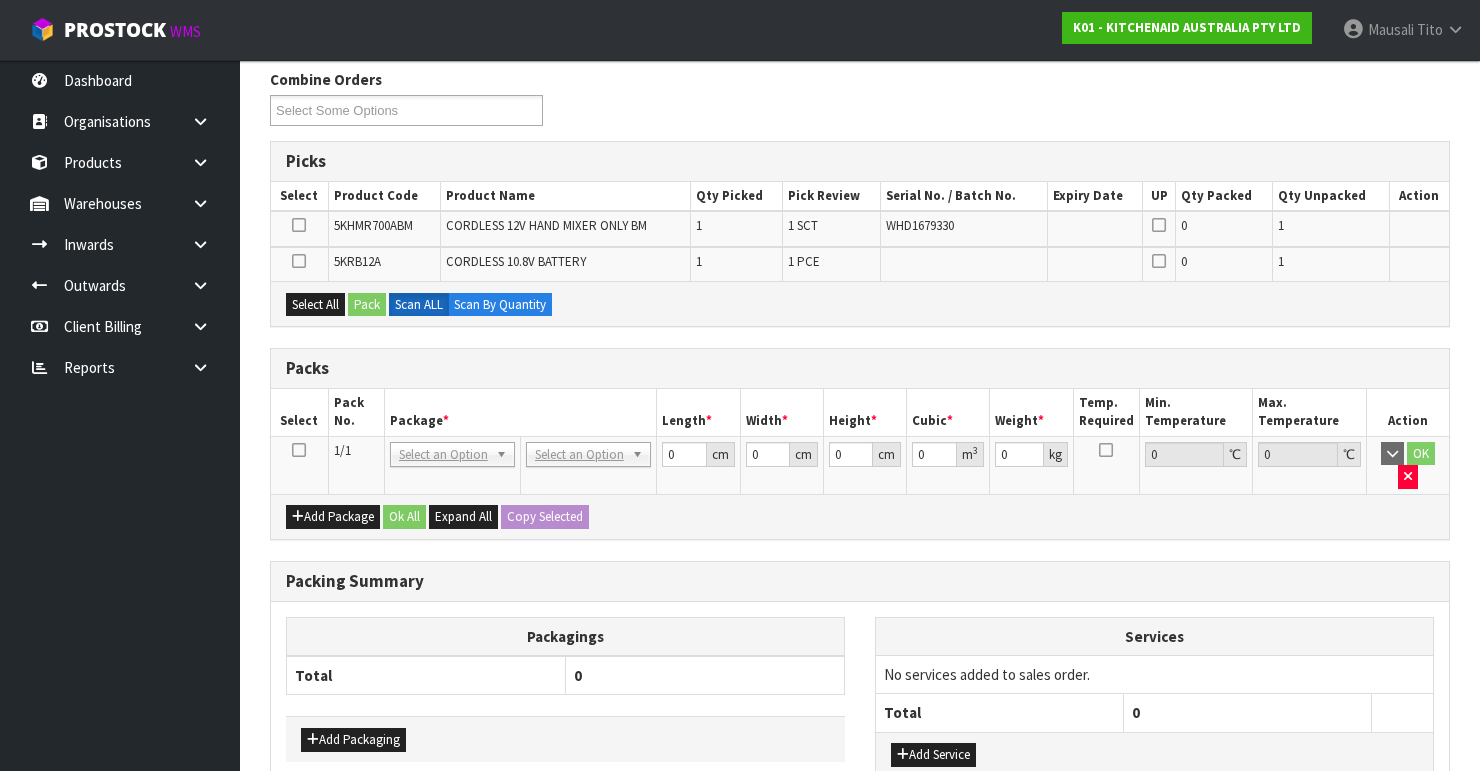 click at bounding box center (299, 450) 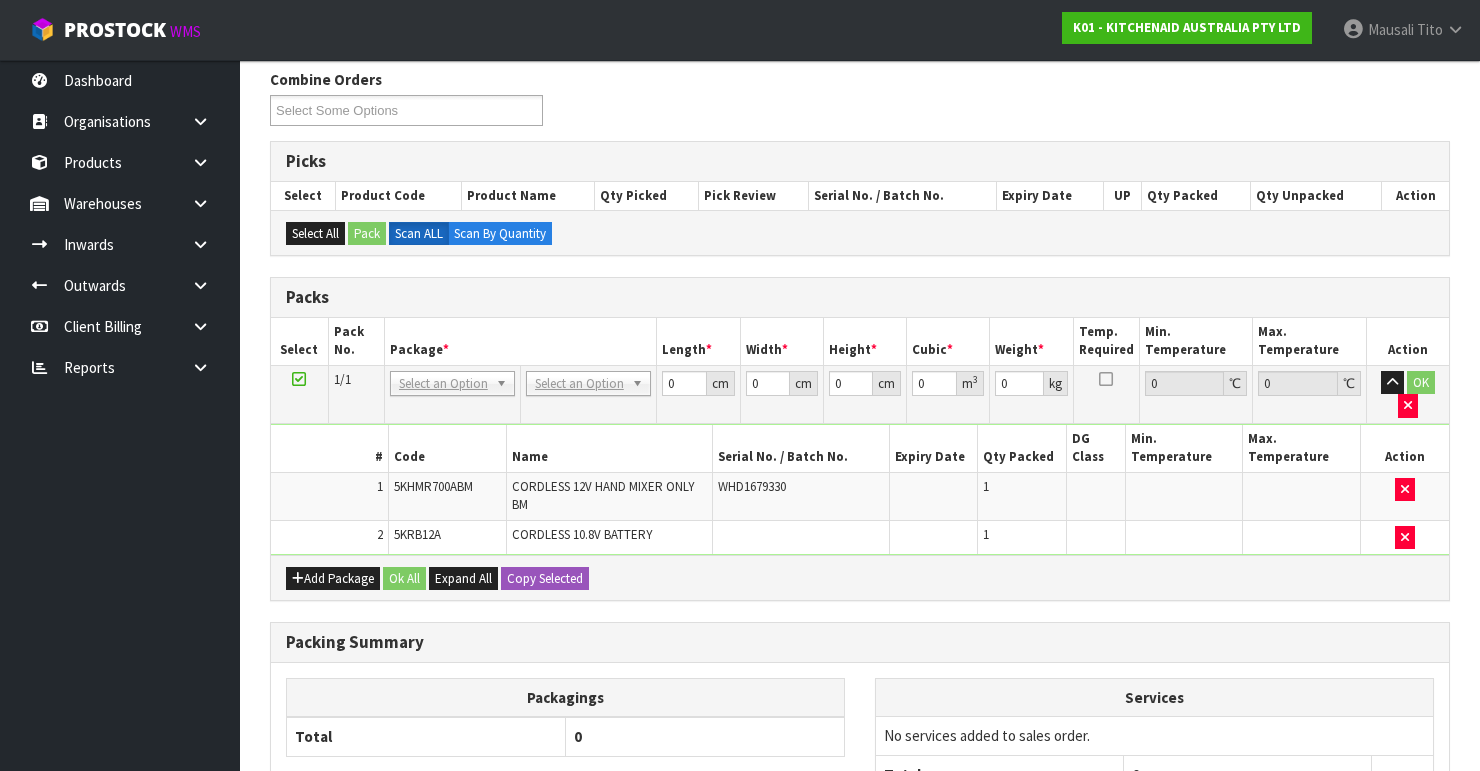 drag, startPoint x: 572, startPoint y: 376, endPoint x: 578, endPoint y: 401, distance: 25.70992 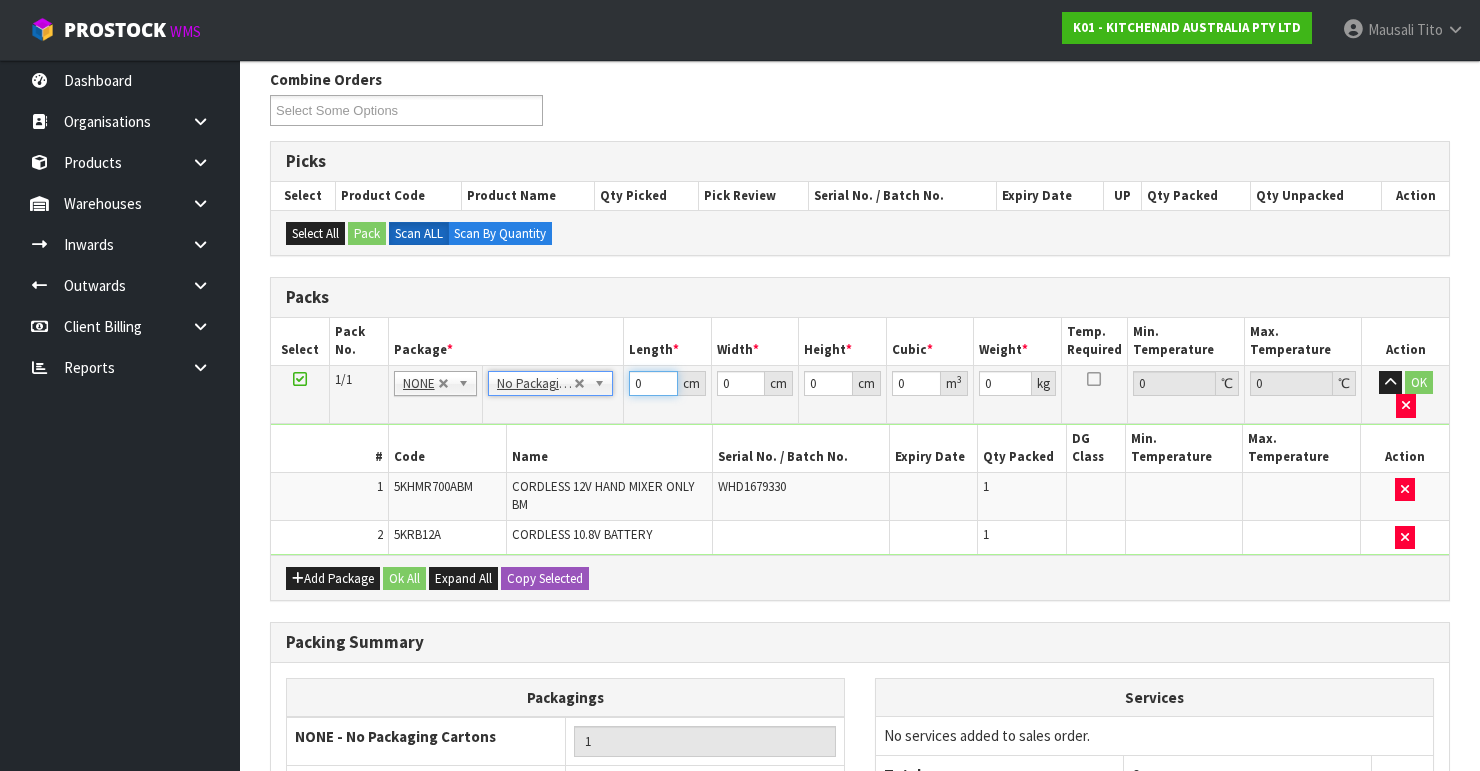 drag, startPoint x: 645, startPoint y: 385, endPoint x: 619, endPoint y: 397, distance: 28.635643 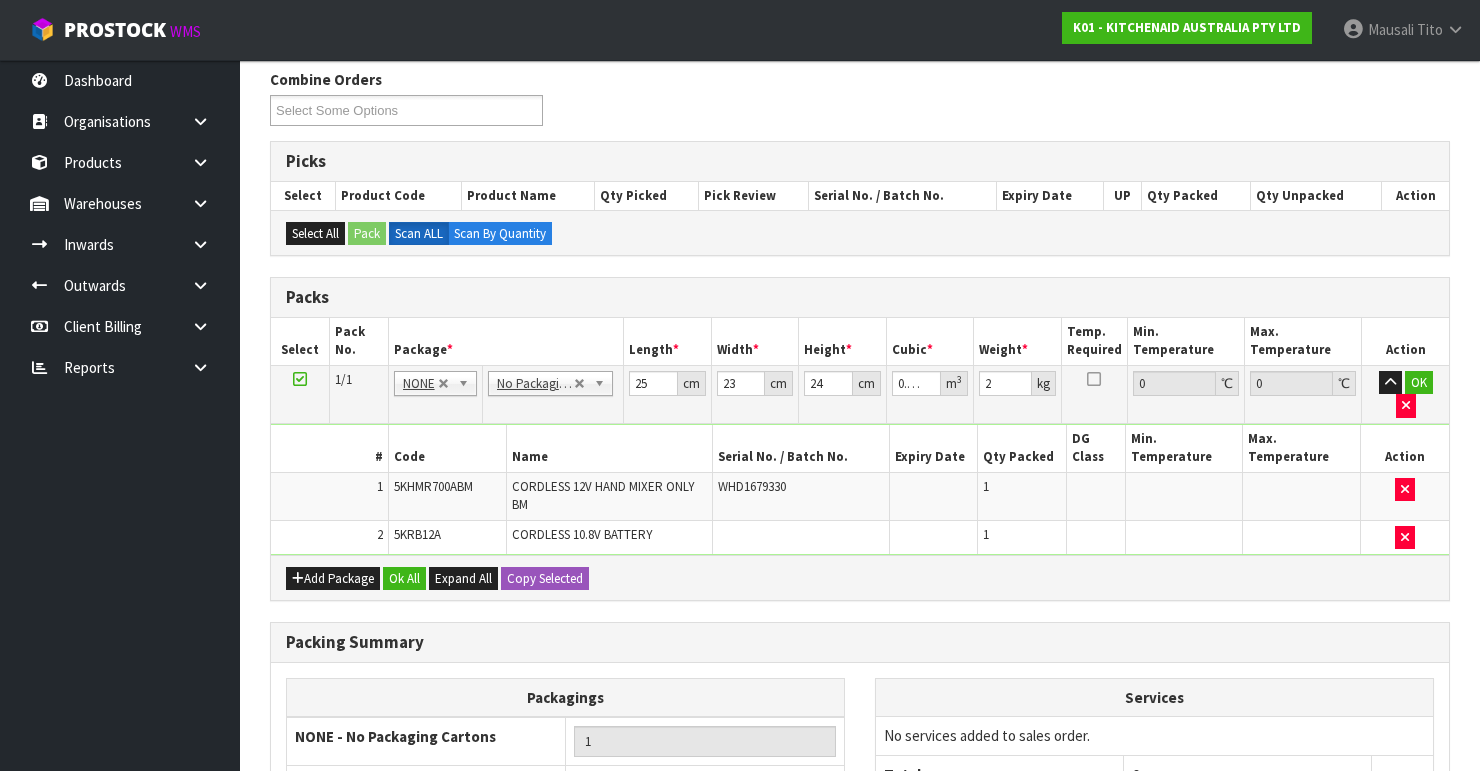 click on "Add Package
Ok All
Expand All
Copy Selected" at bounding box center [860, 577] 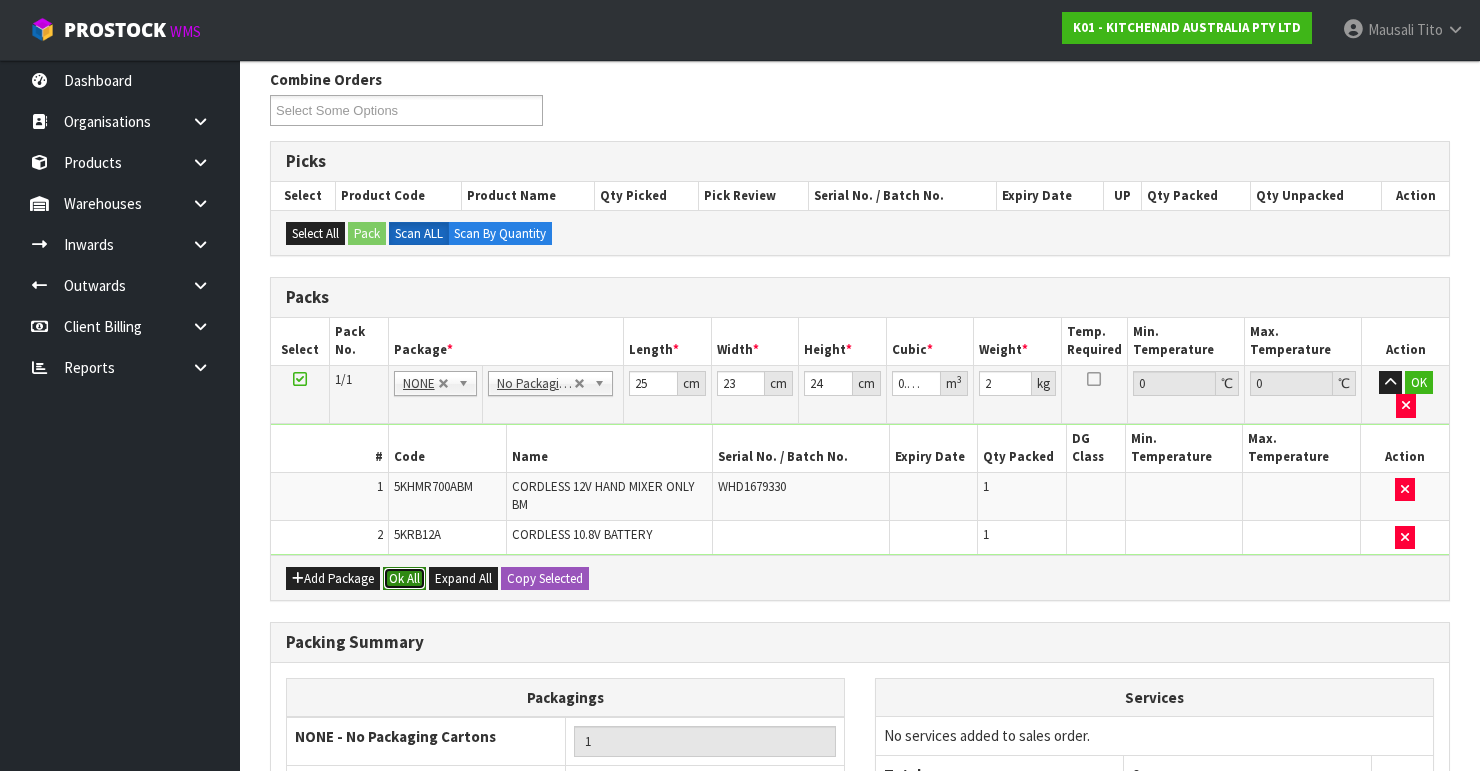 click on "Ok All" at bounding box center [404, 579] 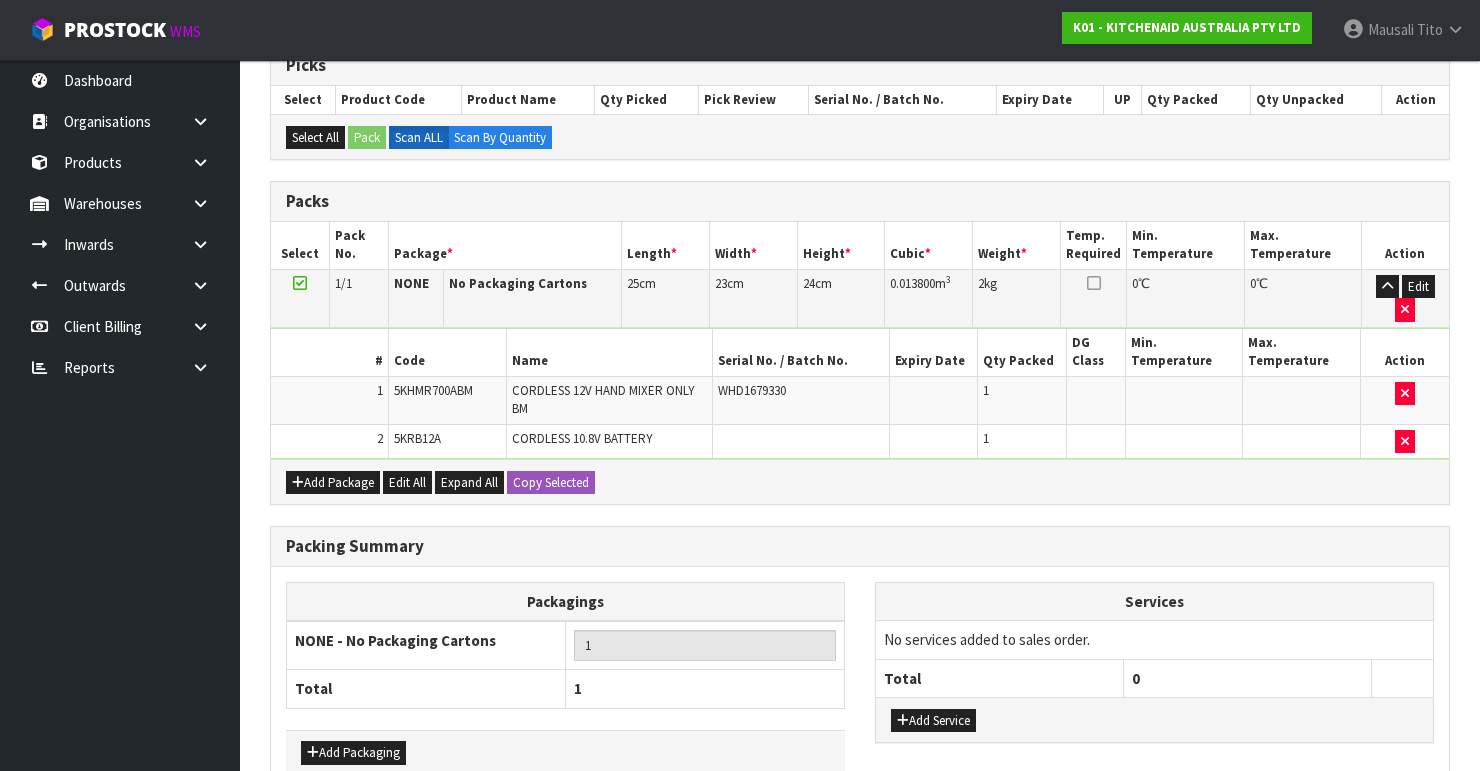 scroll, scrollTop: 520, scrollLeft: 0, axis: vertical 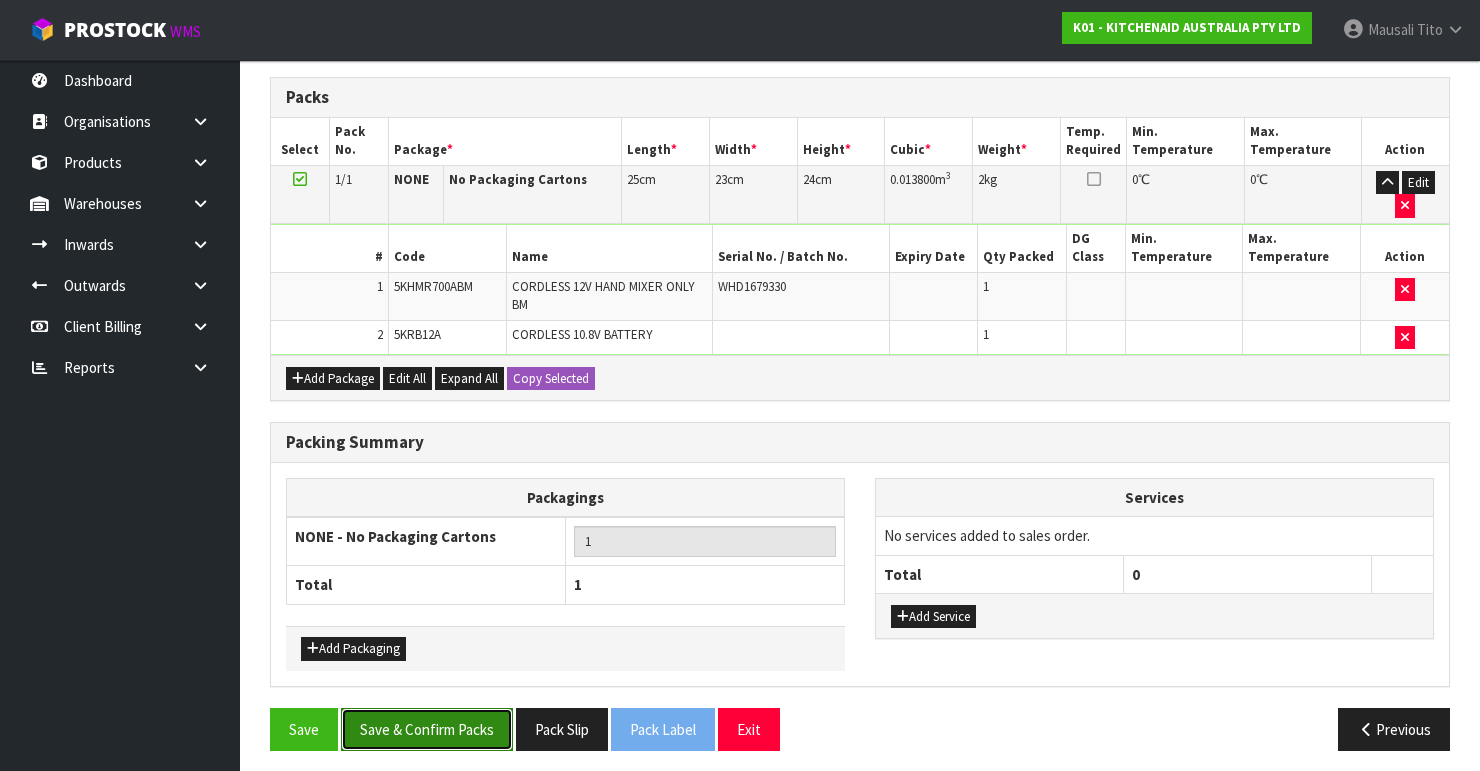click on "Save & Confirm Packs" at bounding box center [427, 729] 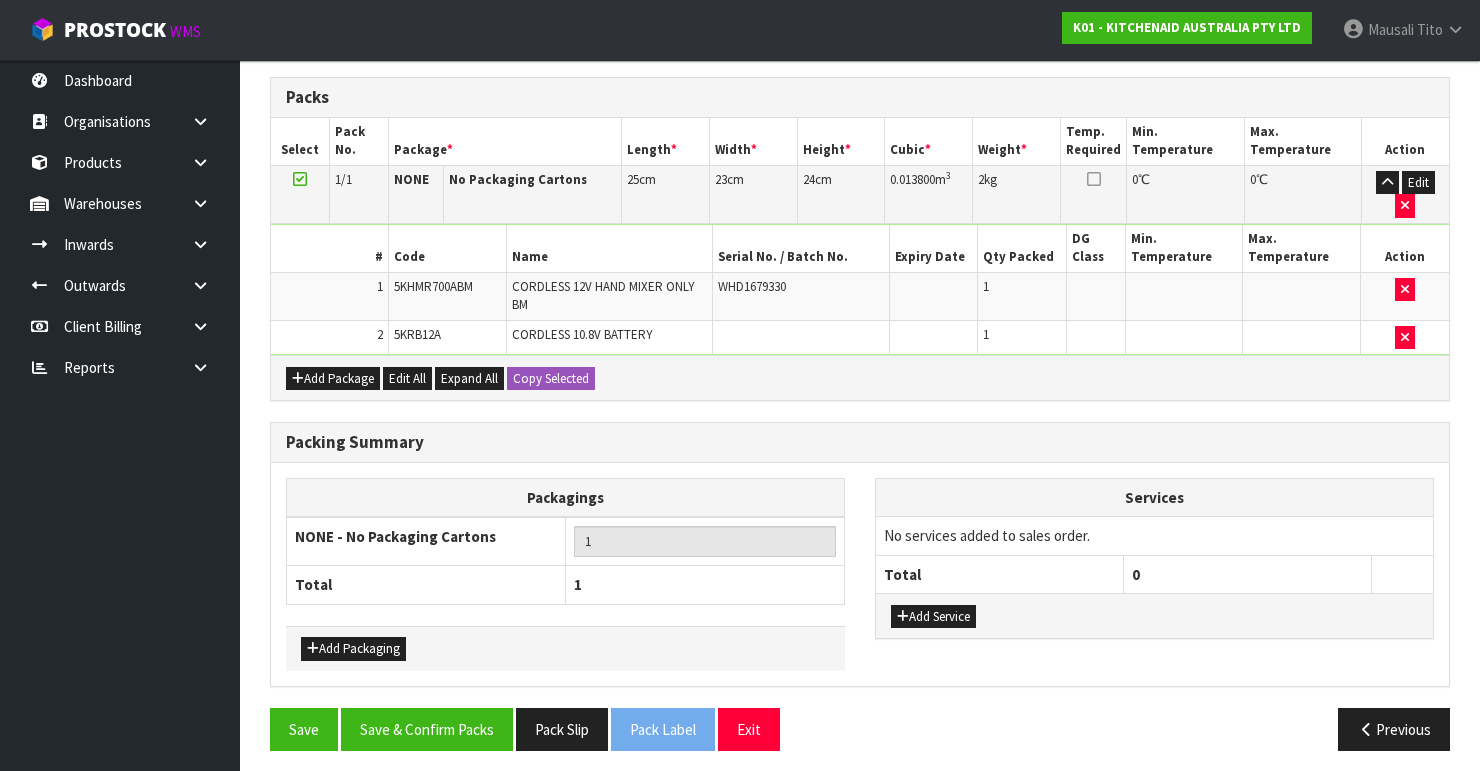 scroll, scrollTop: 0, scrollLeft: 0, axis: both 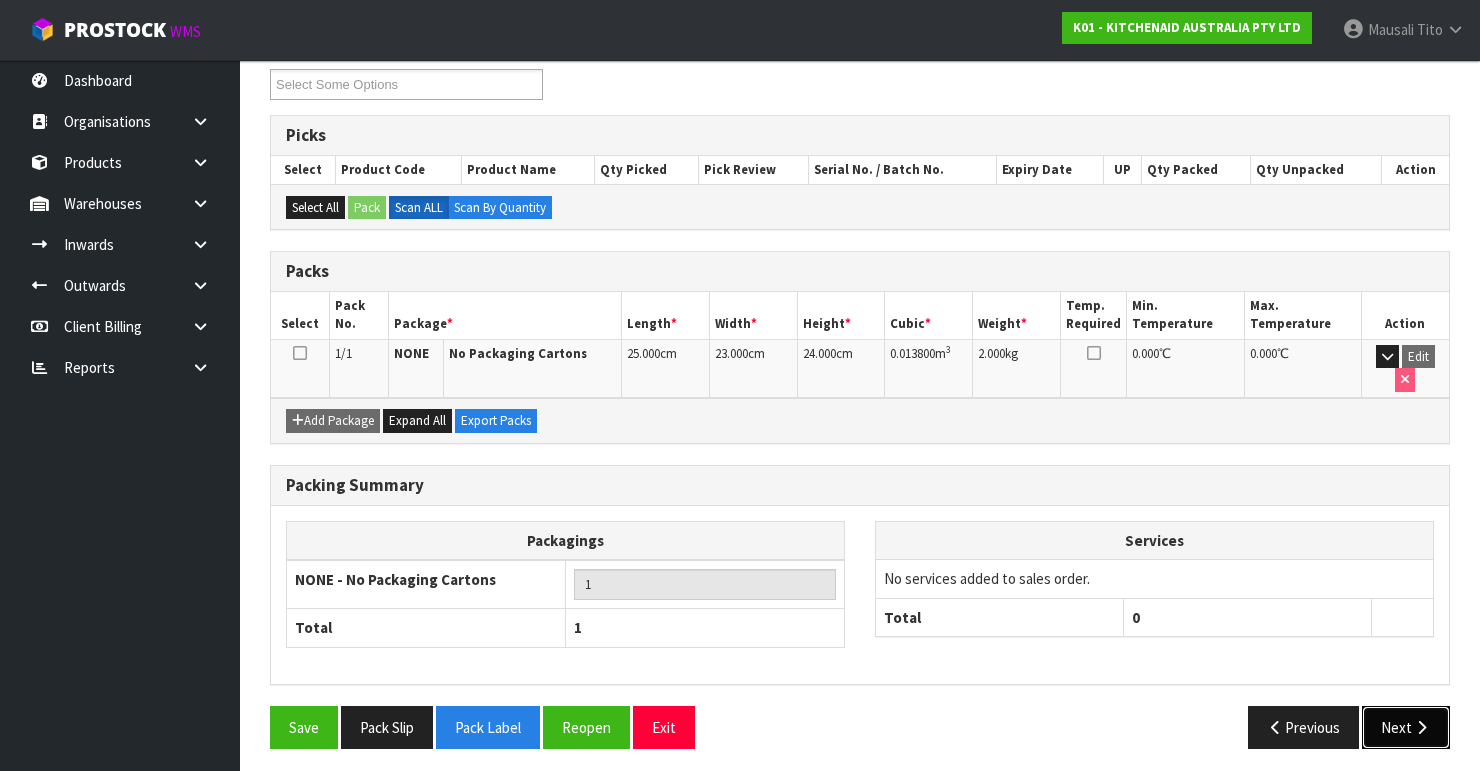 click on "Next" at bounding box center [1406, 727] 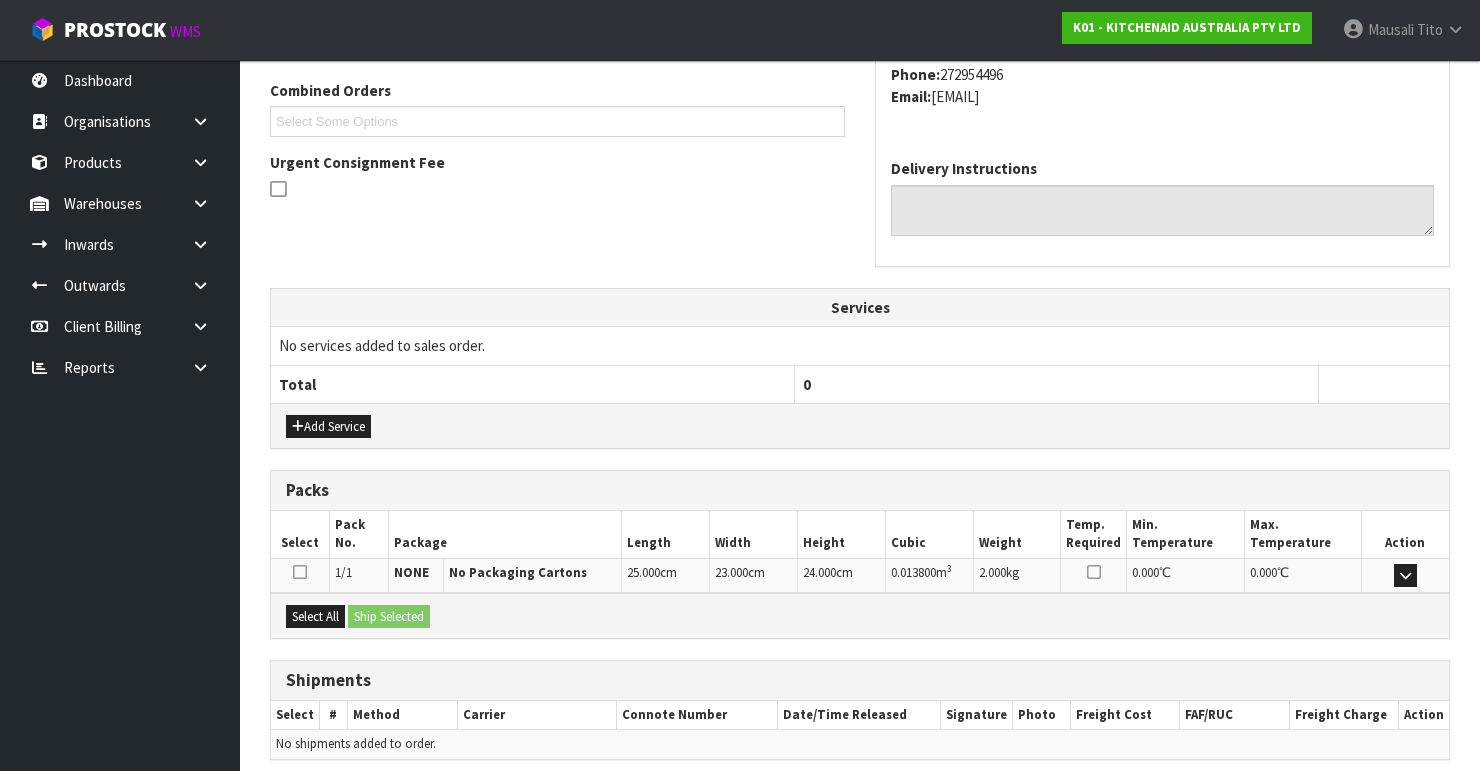 scroll, scrollTop: 584, scrollLeft: 0, axis: vertical 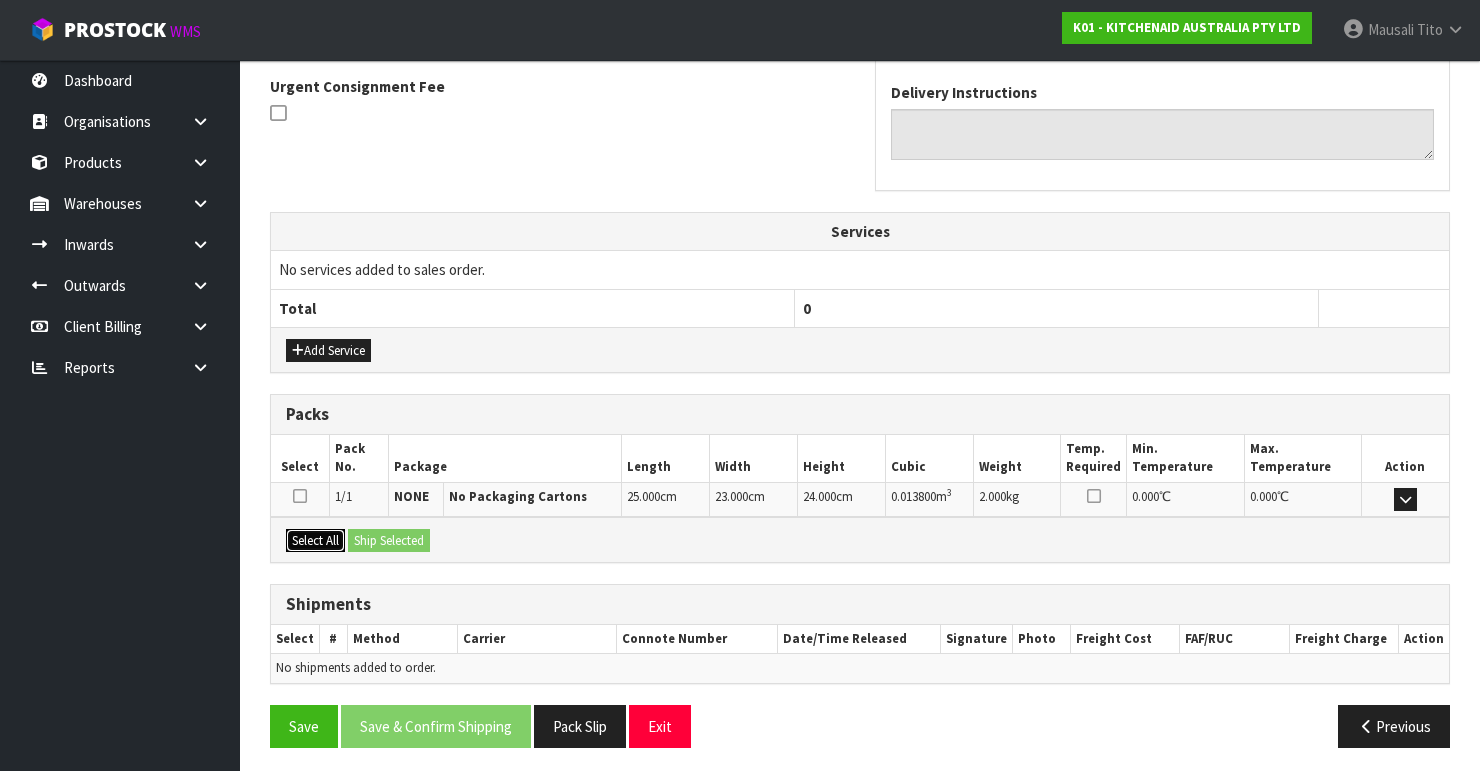 drag, startPoint x: 328, startPoint y: 528, endPoint x: 387, endPoint y: 535, distance: 59.413803 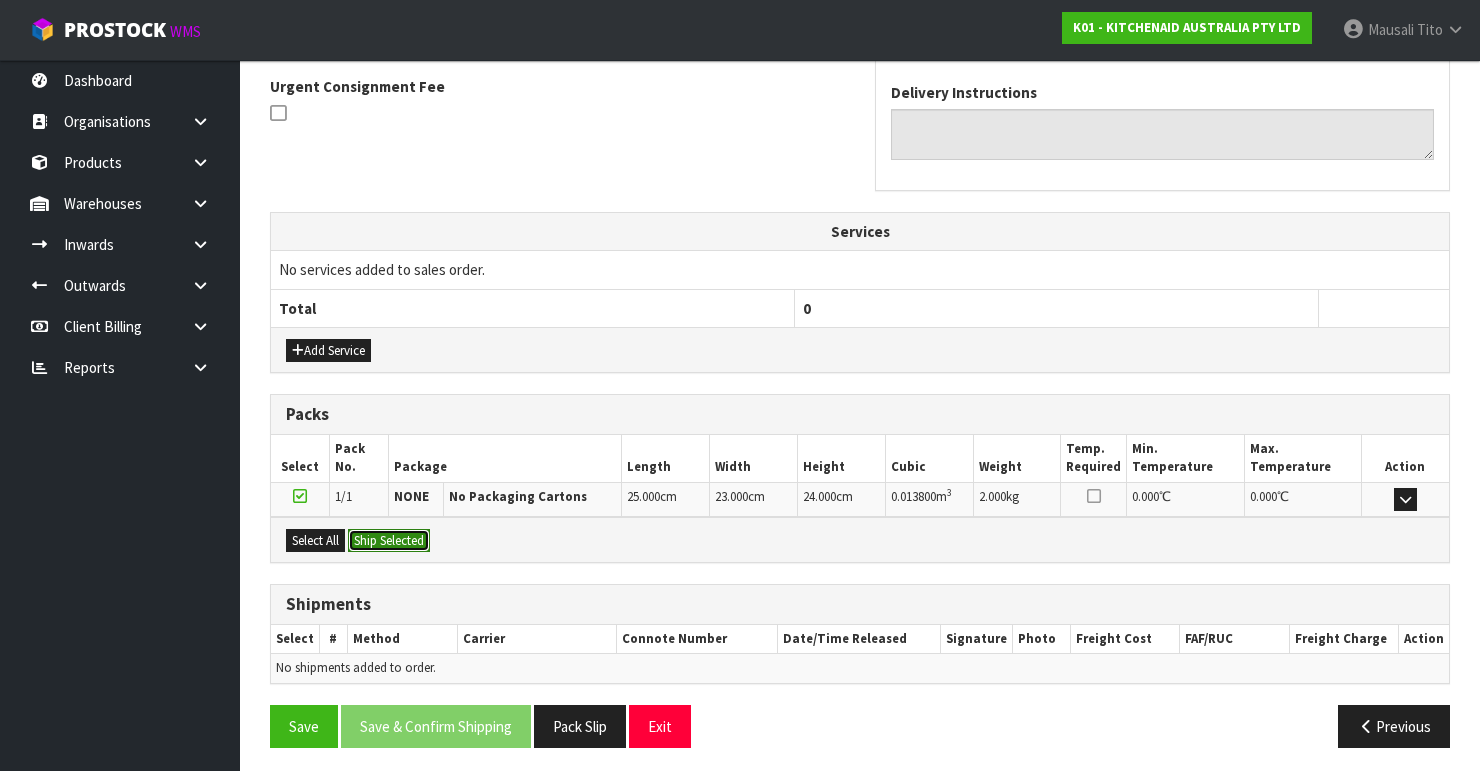 click on "Ship Selected" at bounding box center (389, 541) 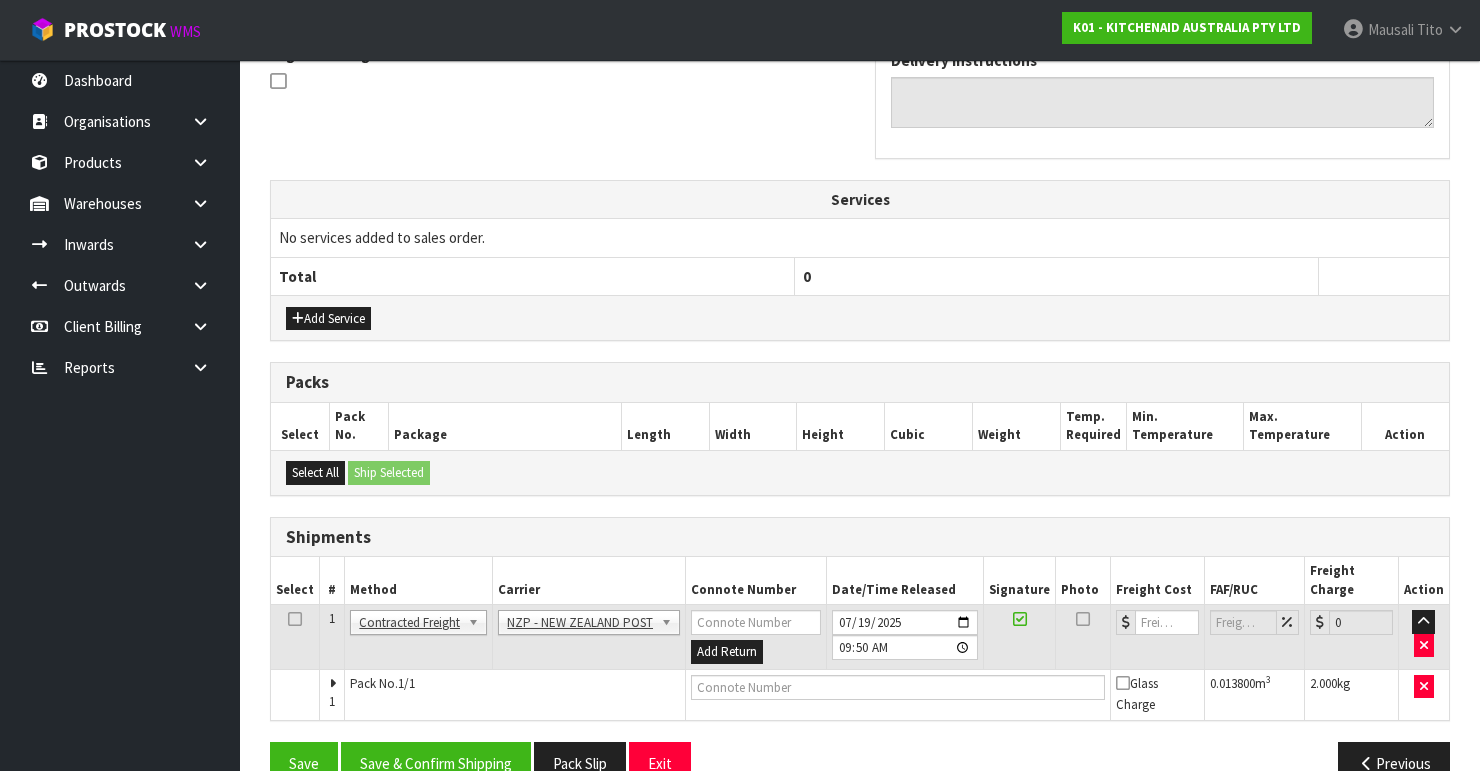 scroll, scrollTop: 635, scrollLeft: 0, axis: vertical 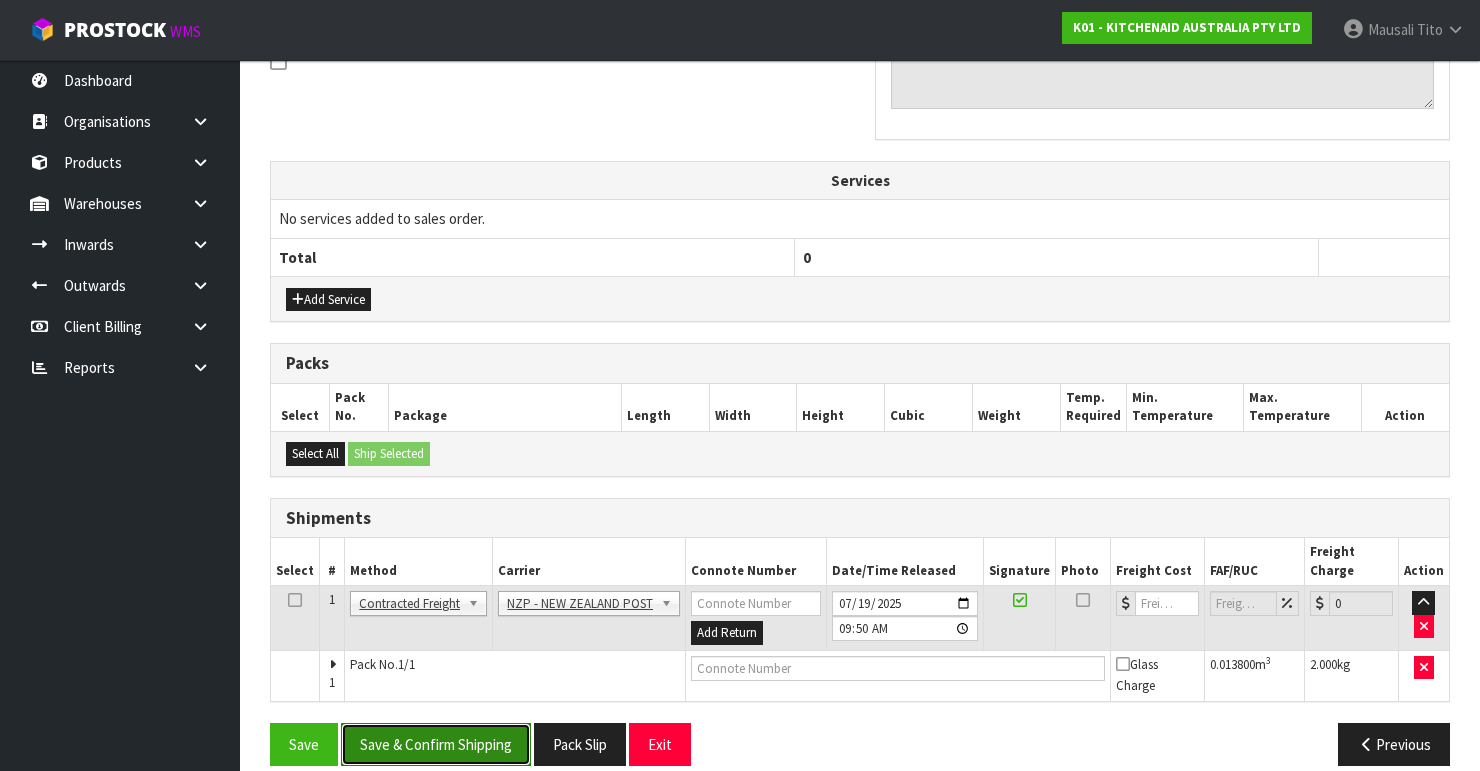 drag, startPoint x: 476, startPoint y: 720, endPoint x: 575, endPoint y: 696, distance: 101.86756 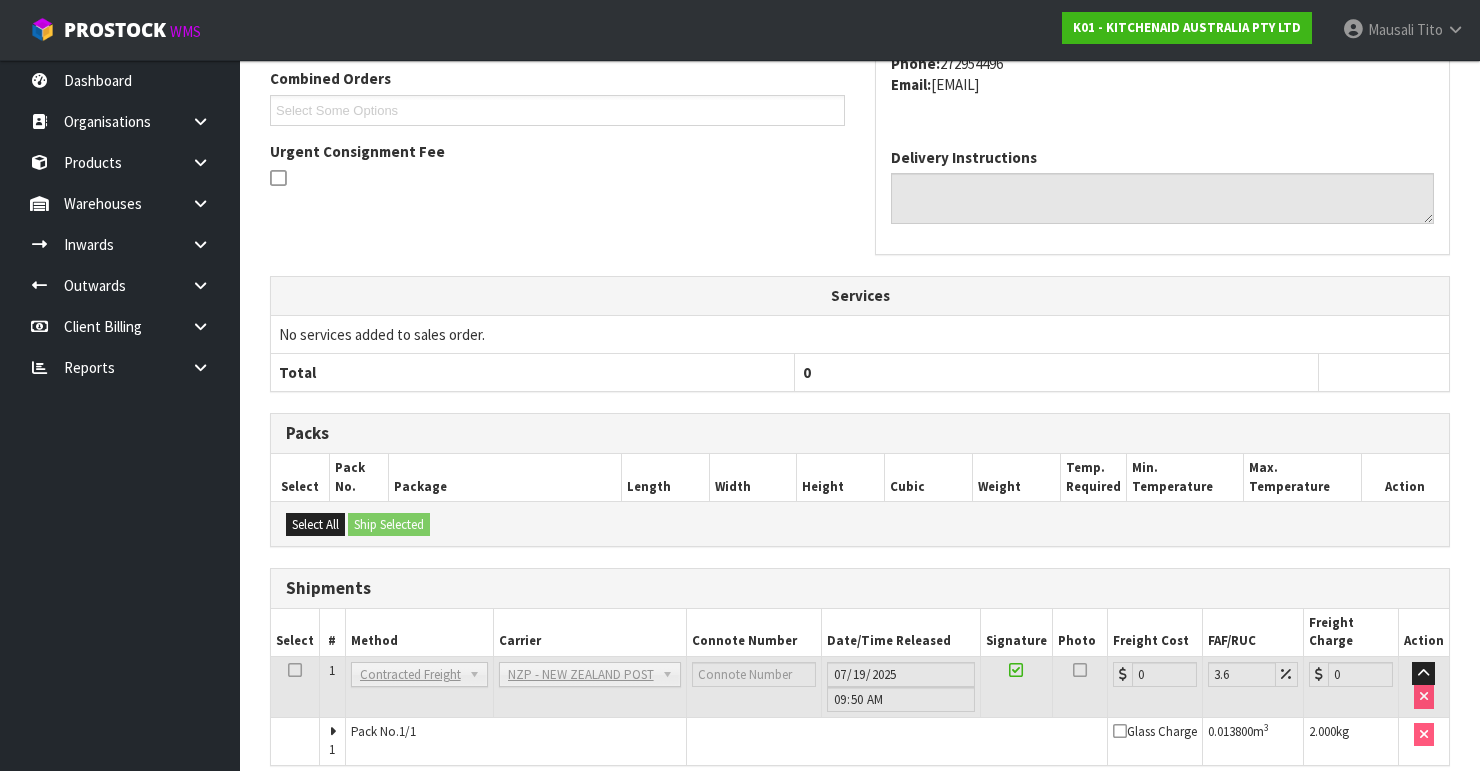 scroll, scrollTop: 605, scrollLeft: 0, axis: vertical 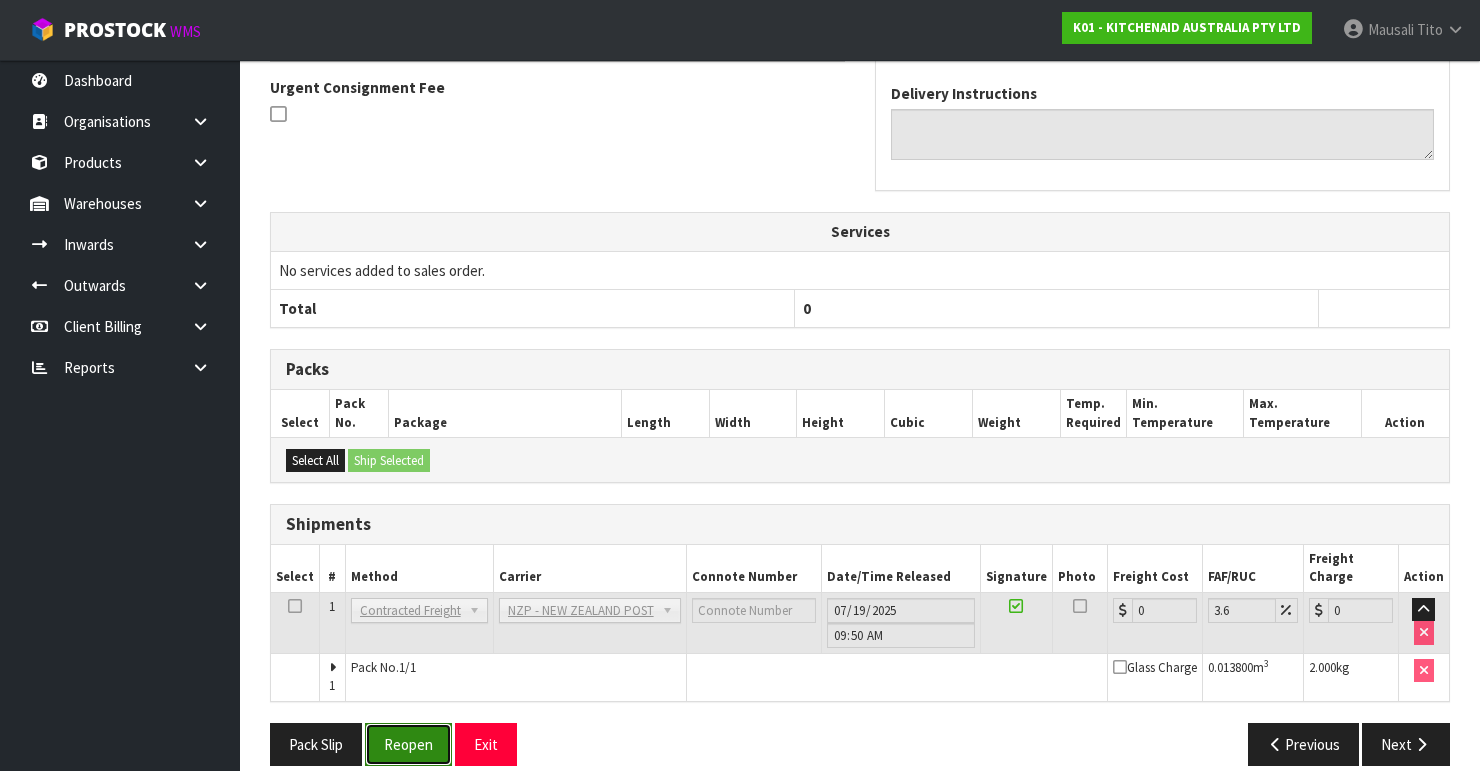 click on "Reopen" at bounding box center [408, 744] 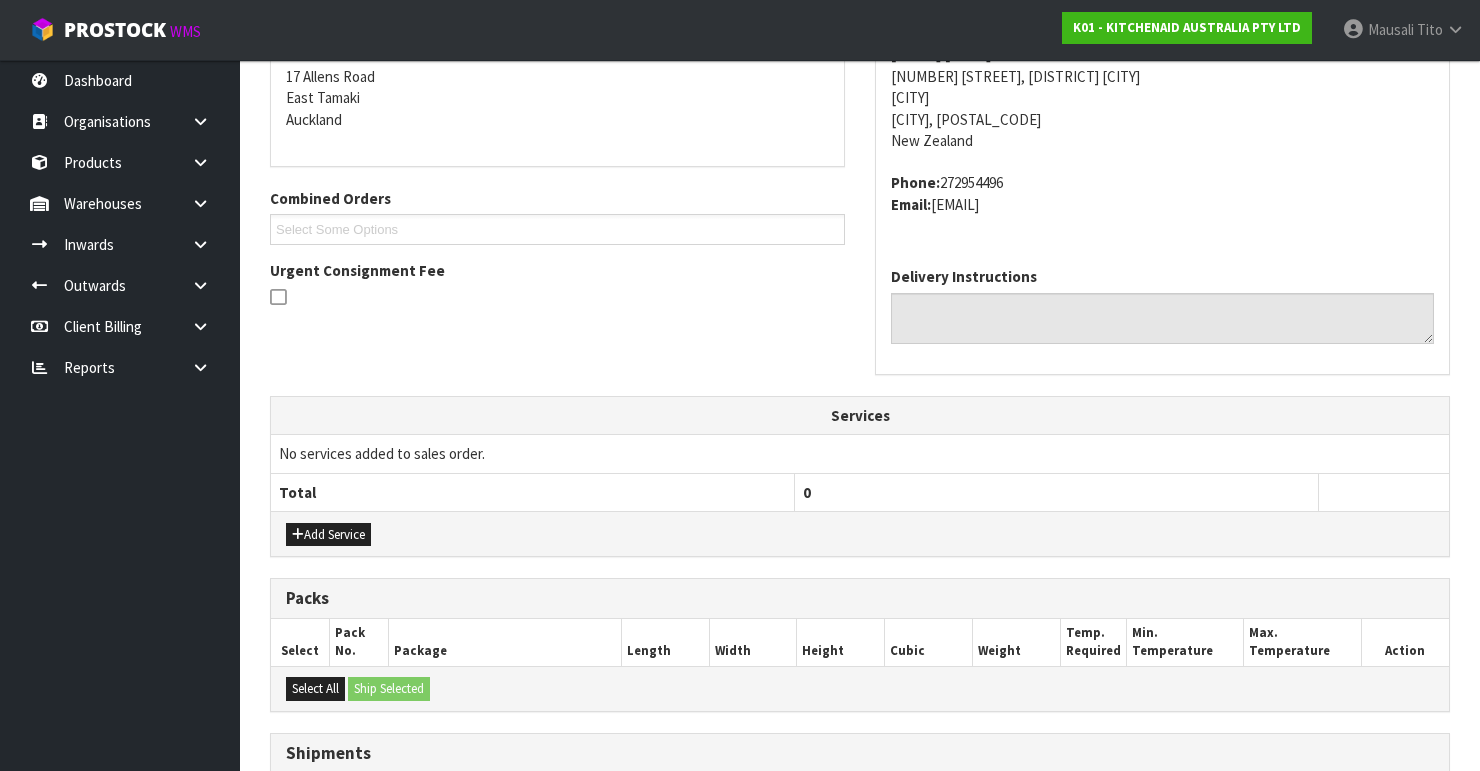 scroll, scrollTop: 638, scrollLeft: 0, axis: vertical 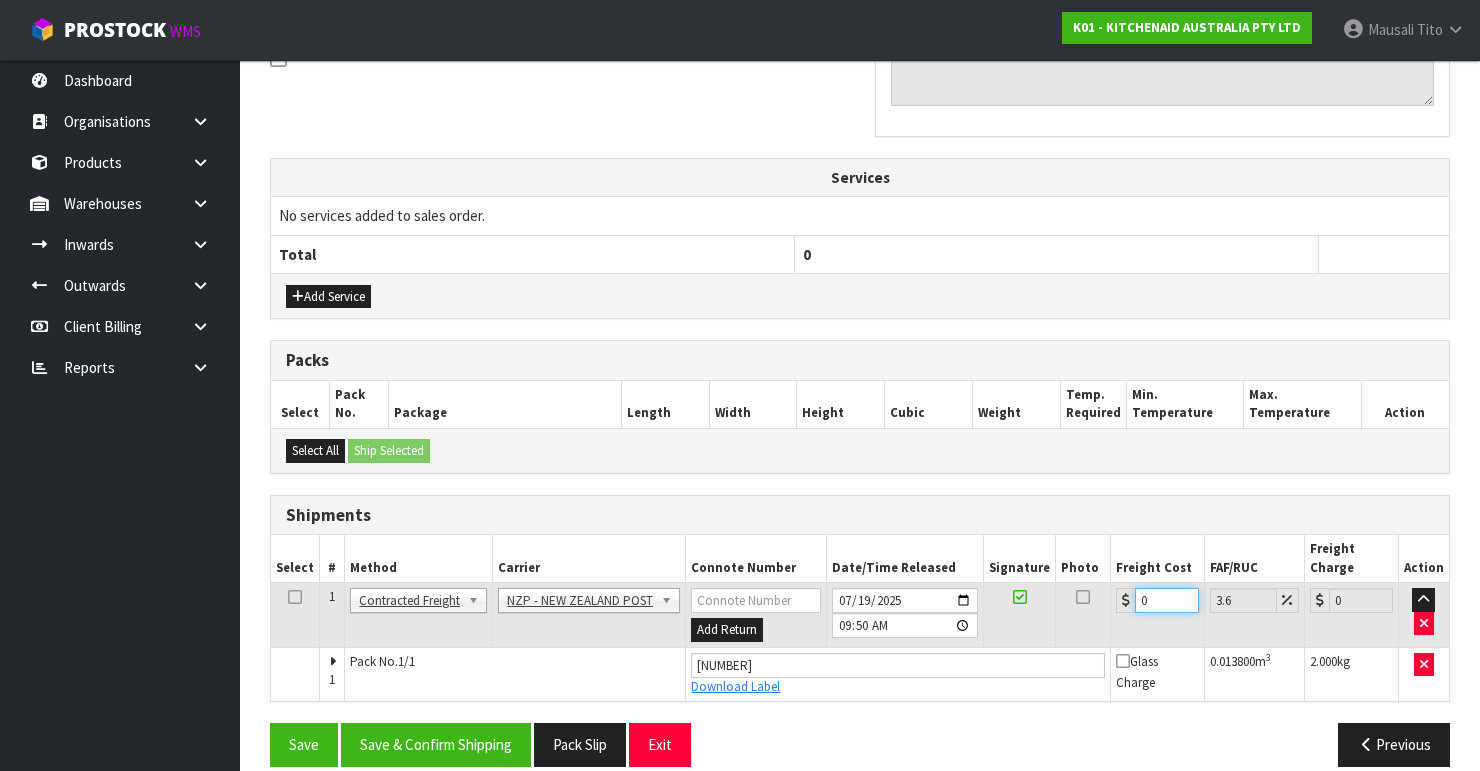 drag, startPoint x: 1159, startPoint y: 581, endPoint x: 1120, endPoint y: 599, distance: 42.953465 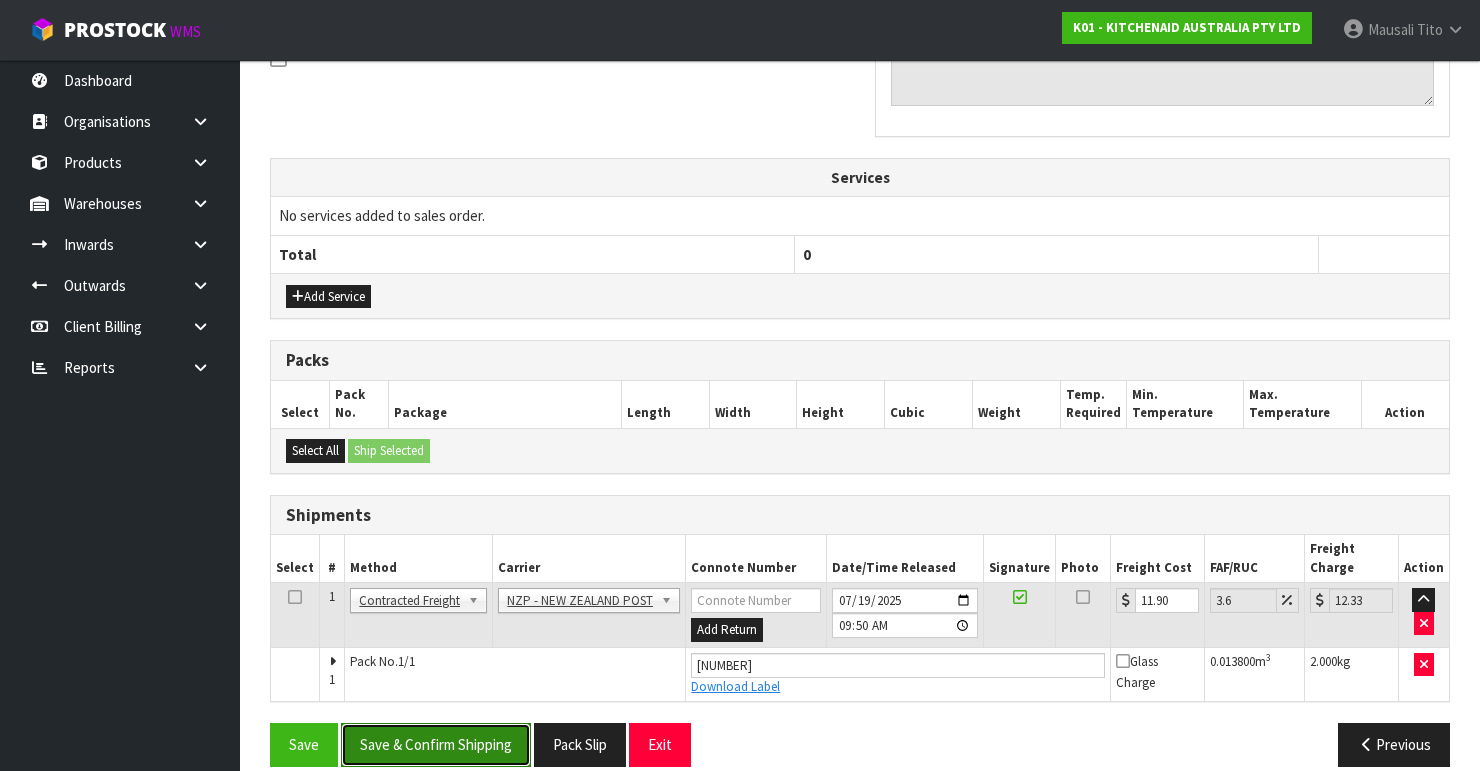 click on "Save & Confirm Shipping" at bounding box center (436, 744) 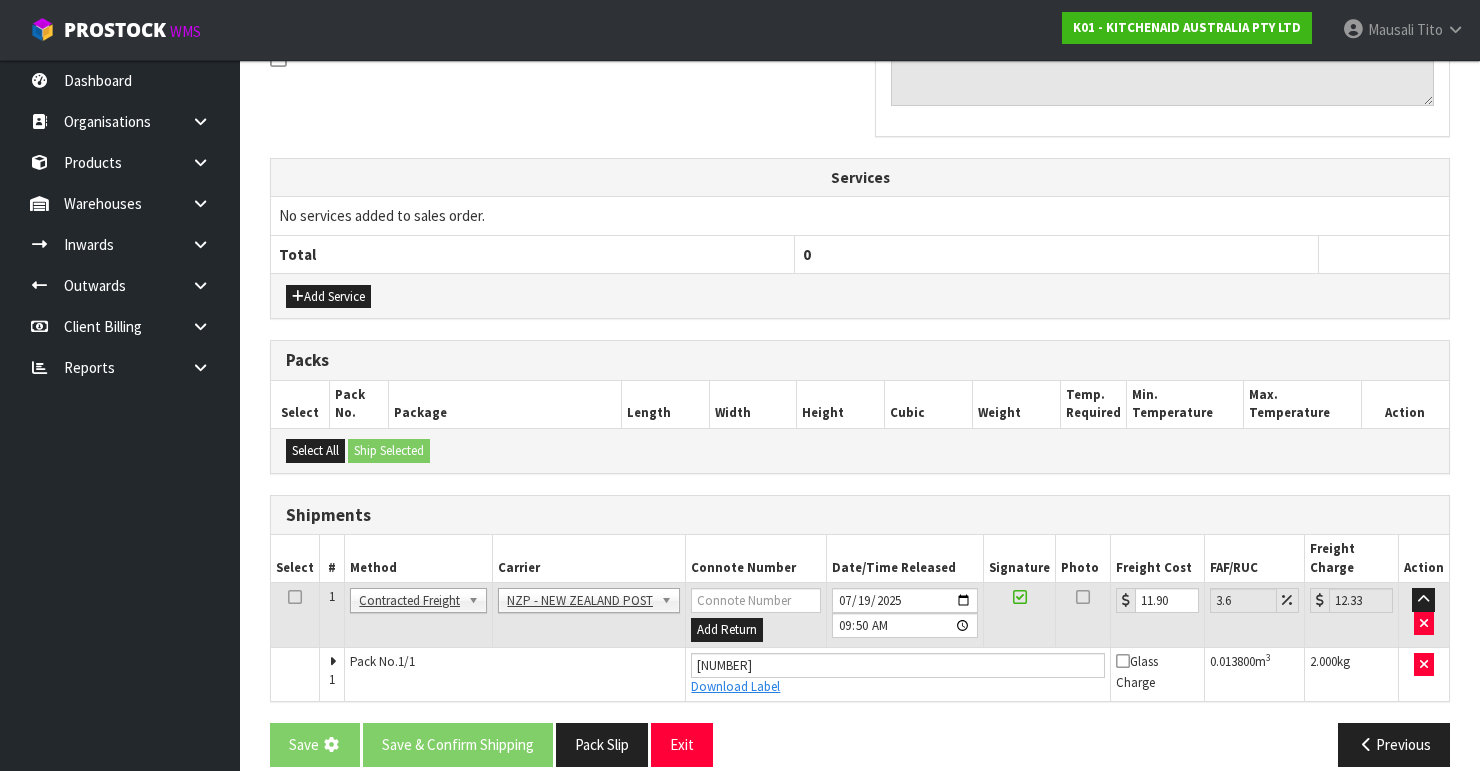 scroll, scrollTop: 0, scrollLeft: 0, axis: both 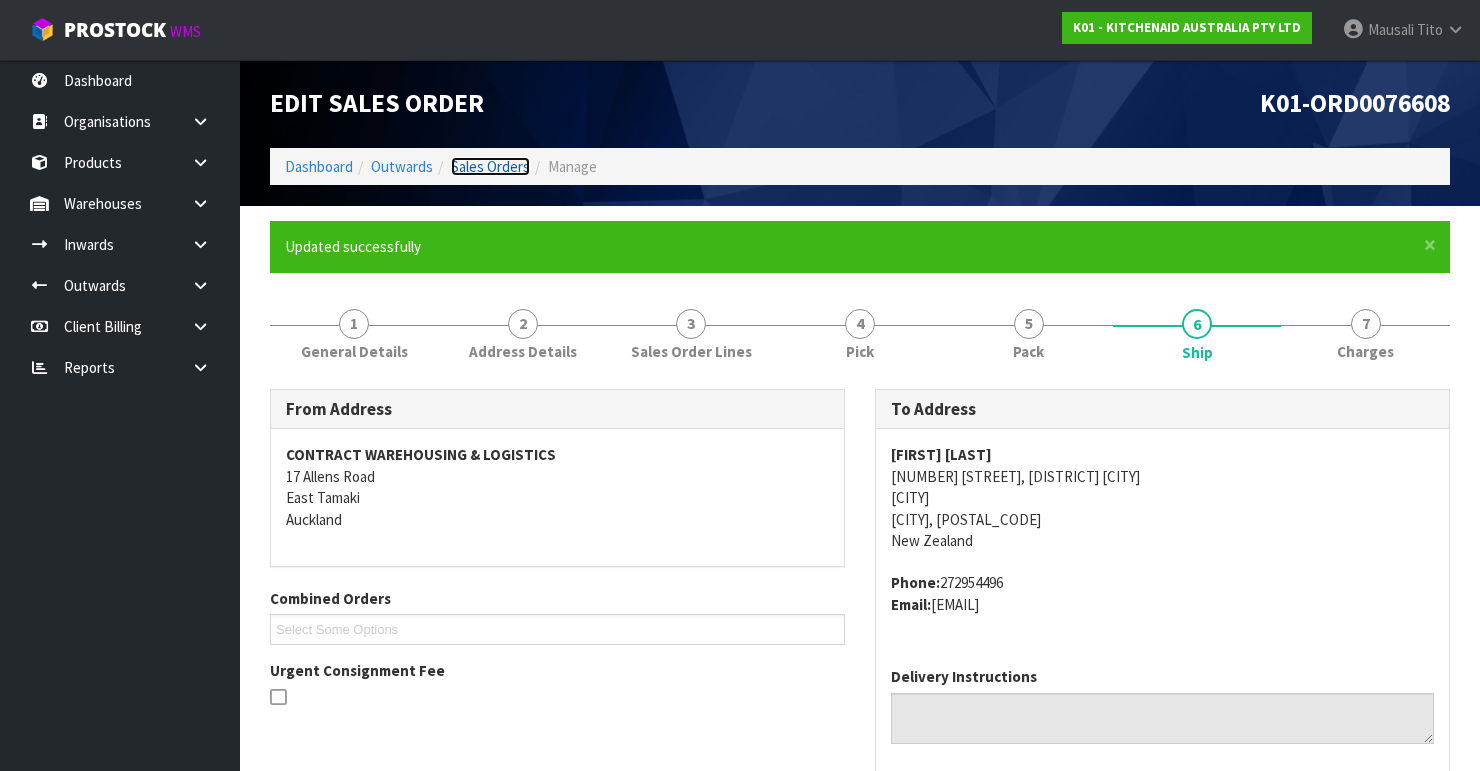 click on "Sales Orders" at bounding box center (490, 166) 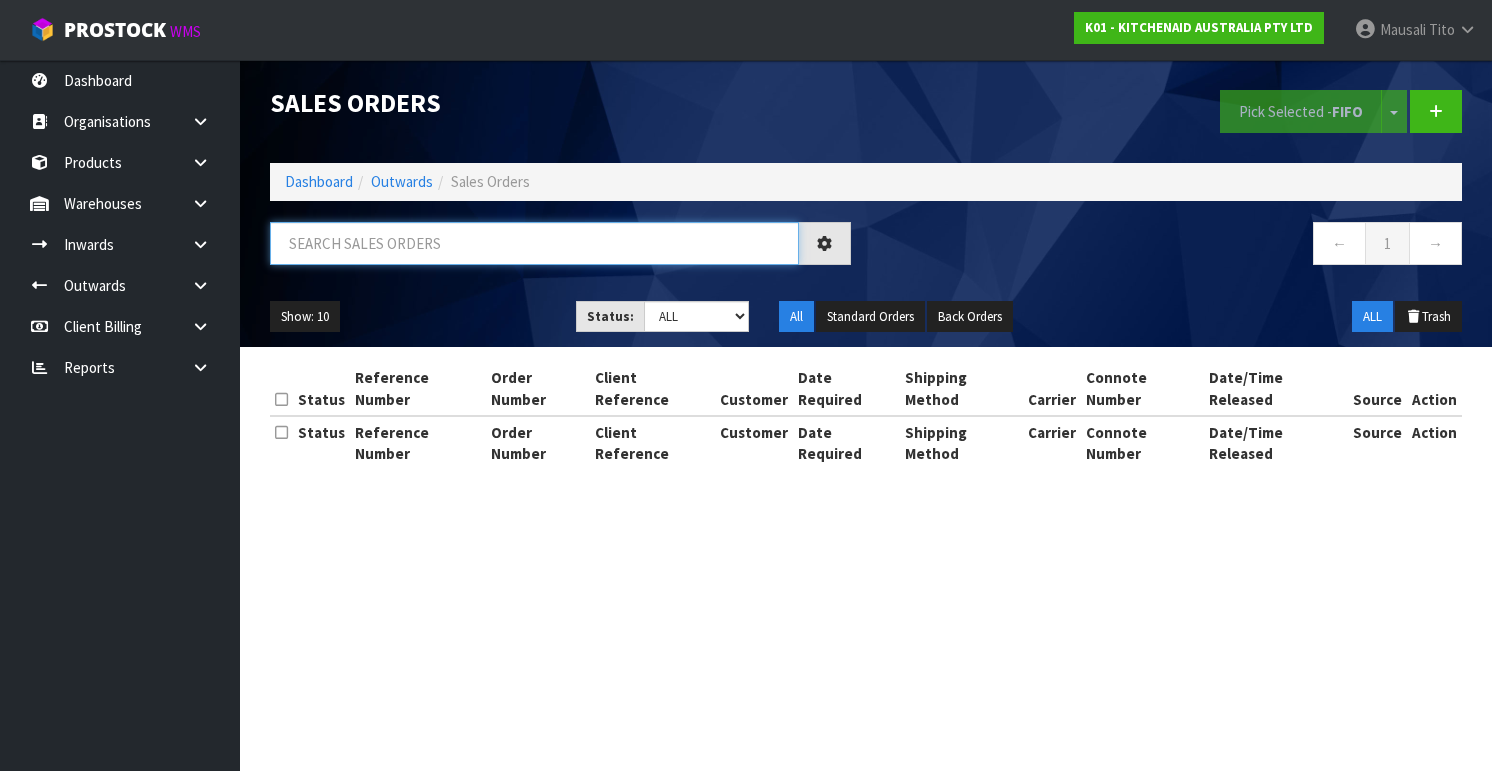 click at bounding box center (534, 243) 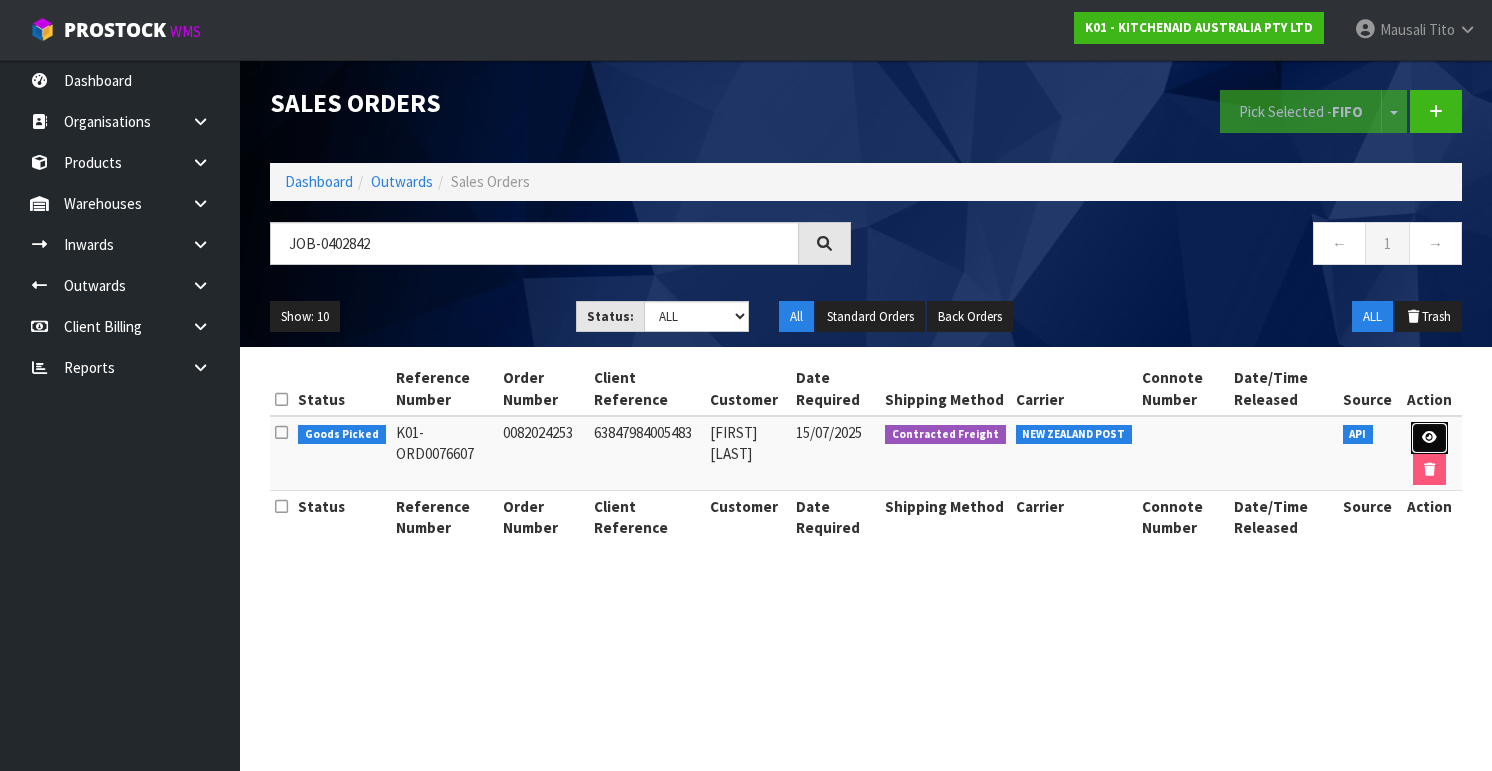 click at bounding box center [1429, 437] 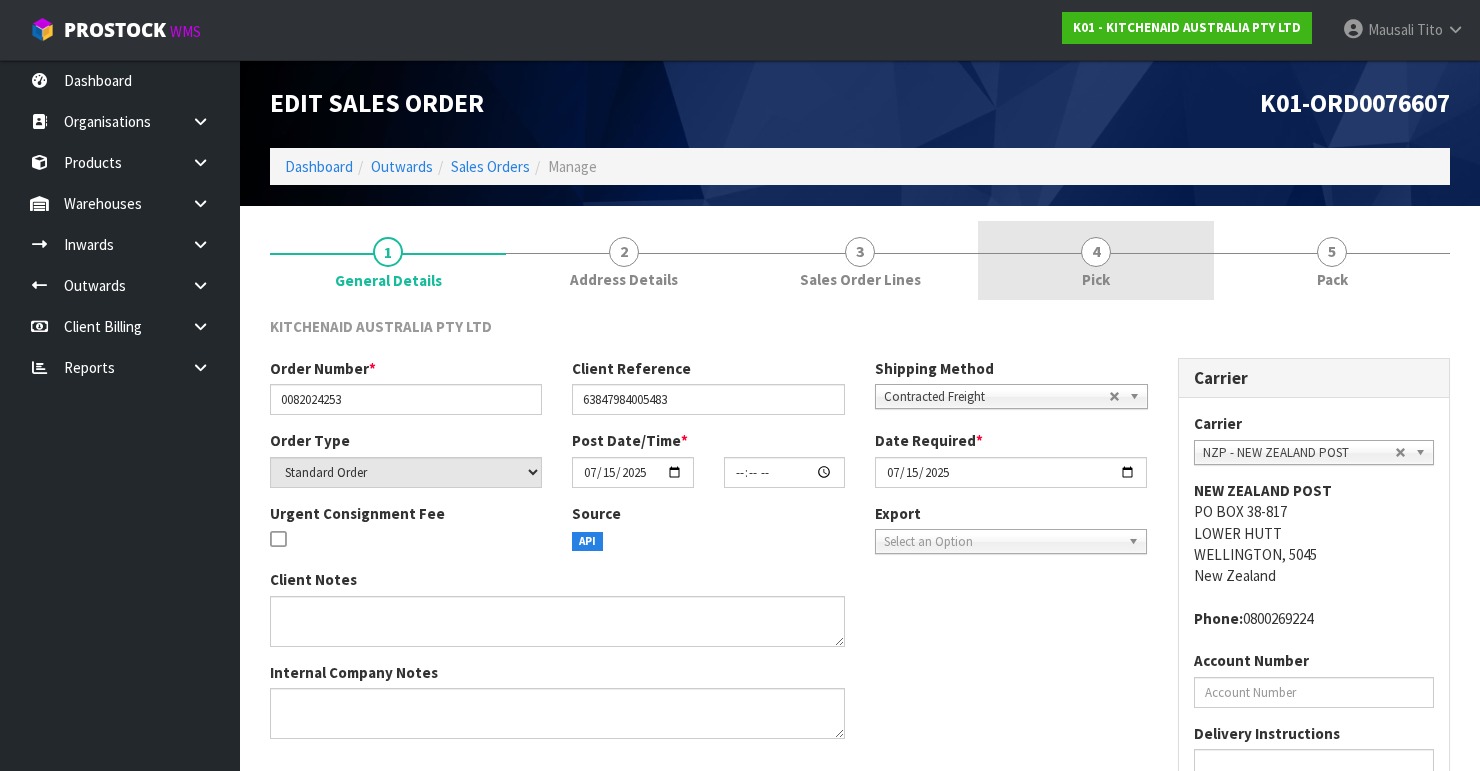 click on "4
Pick" at bounding box center [1096, 260] 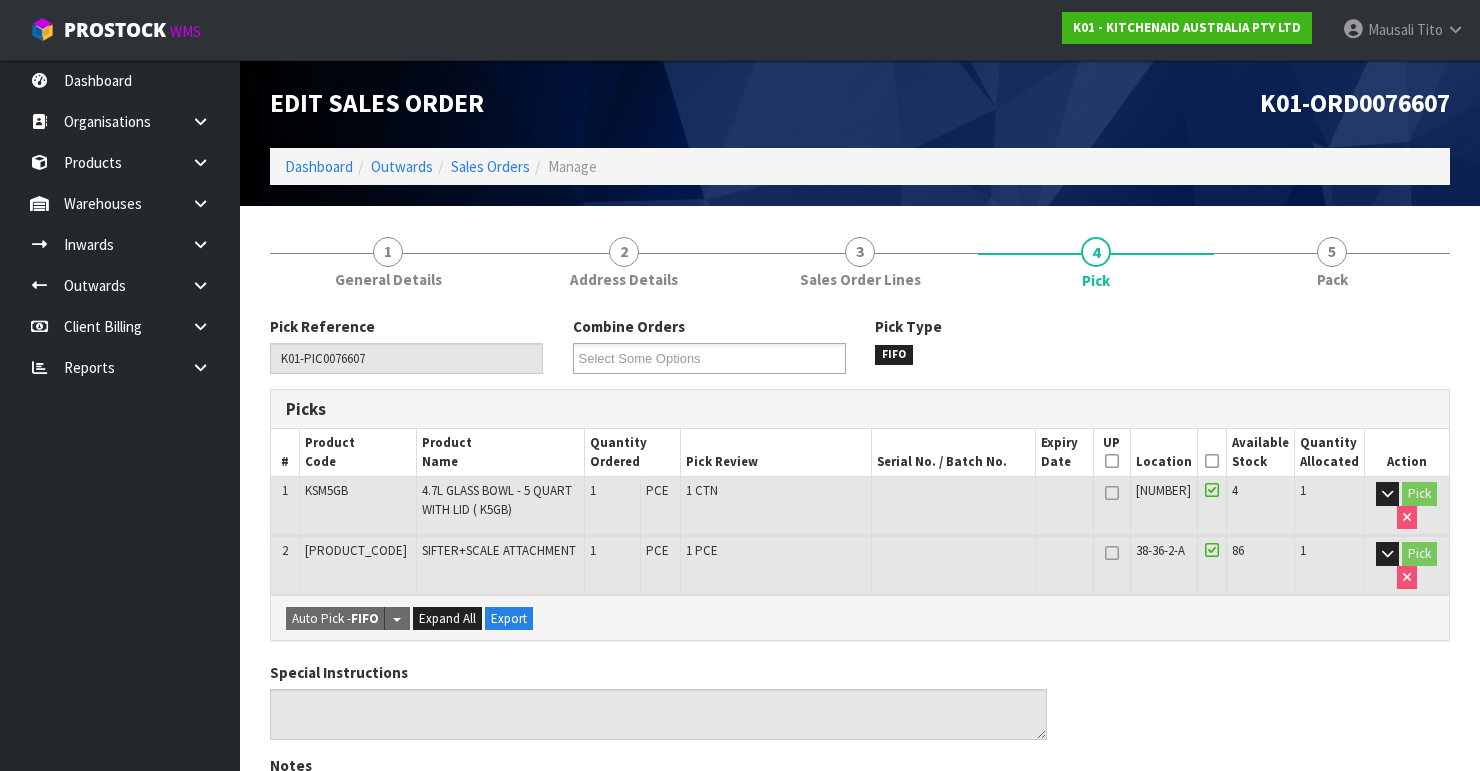 click at bounding box center [1212, 461] 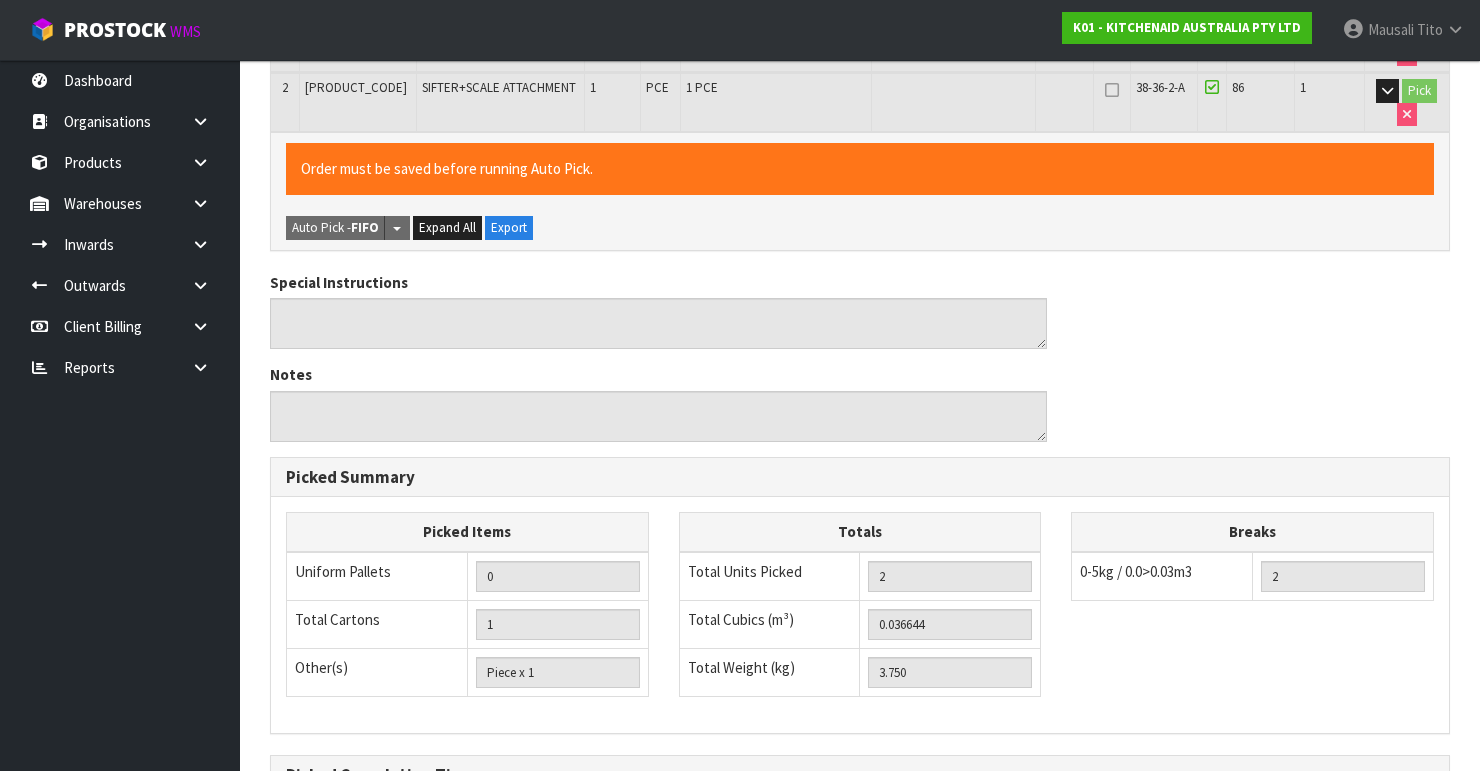 scroll, scrollTop: 692, scrollLeft: 0, axis: vertical 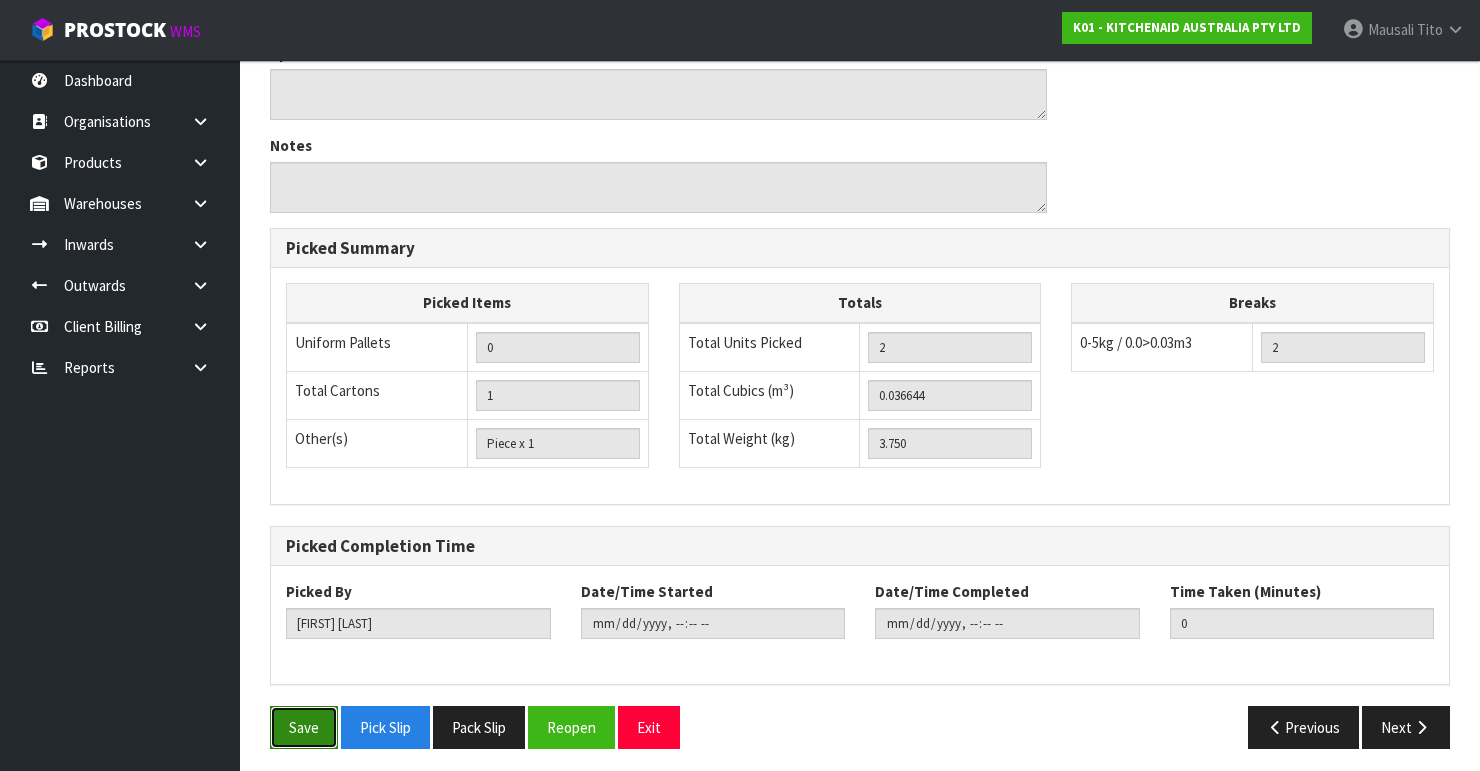 drag, startPoint x: 283, startPoint y: 708, endPoint x: 538, endPoint y: 626, distance: 267.86005 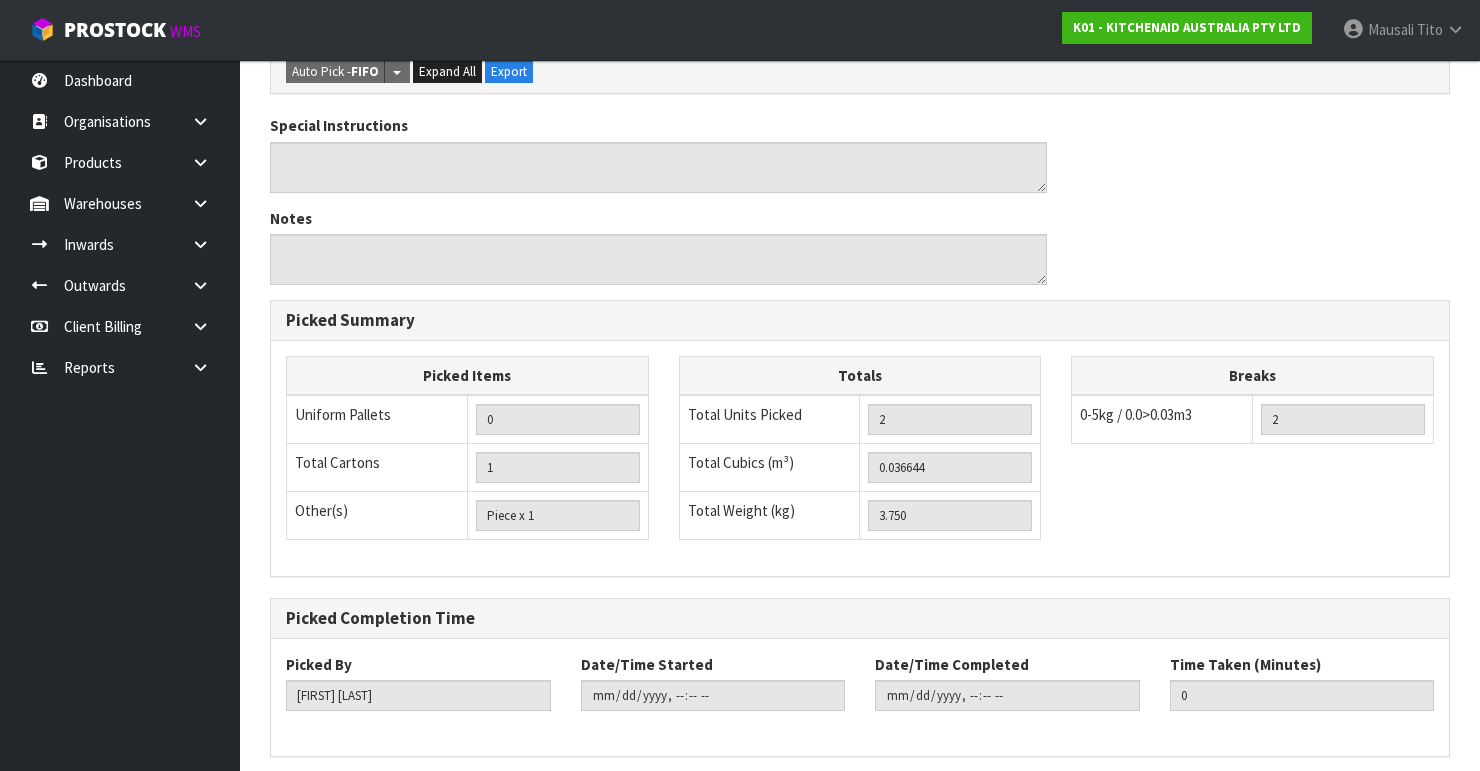 scroll, scrollTop: 0, scrollLeft: 0, axis: both 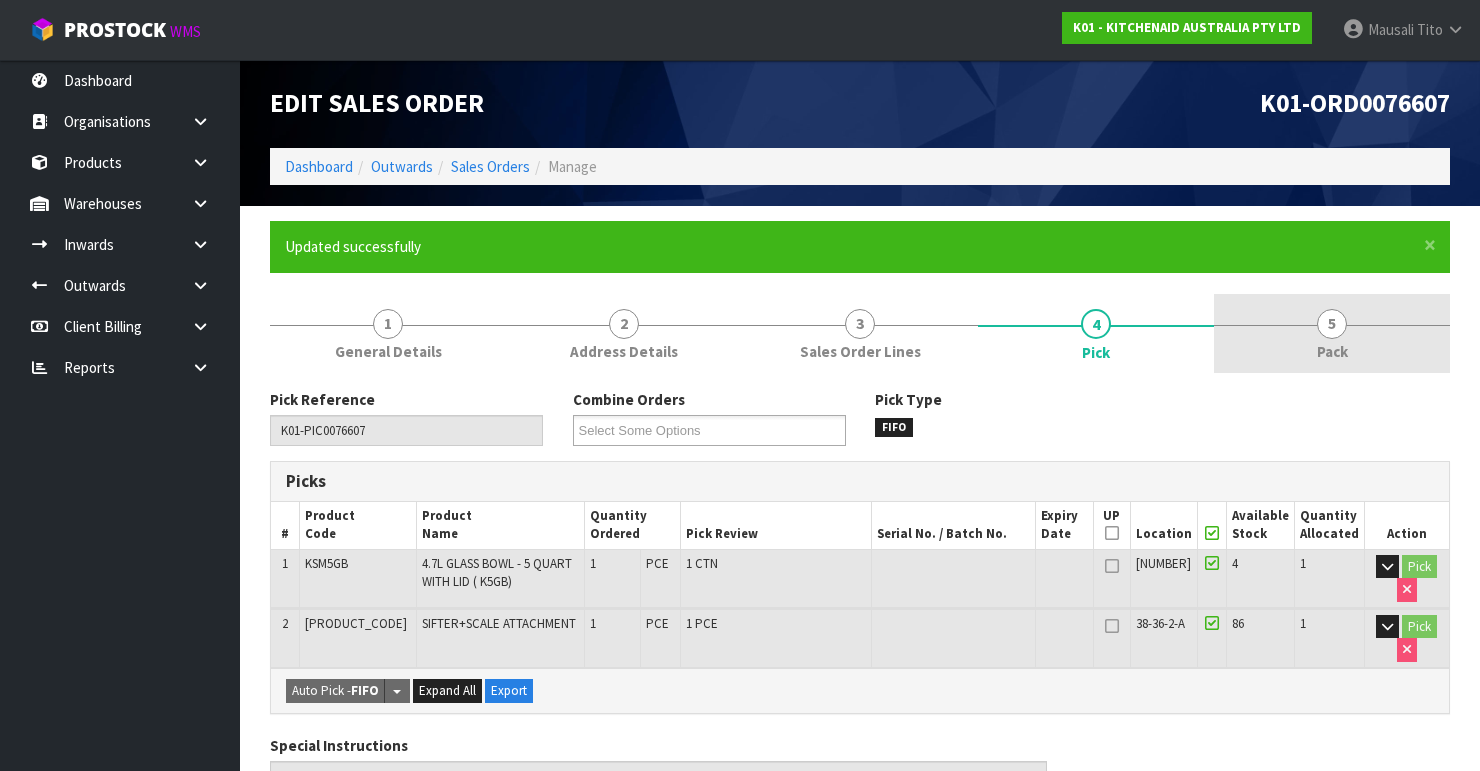 click on "5
Pack" at bounding box center [1332, 333] 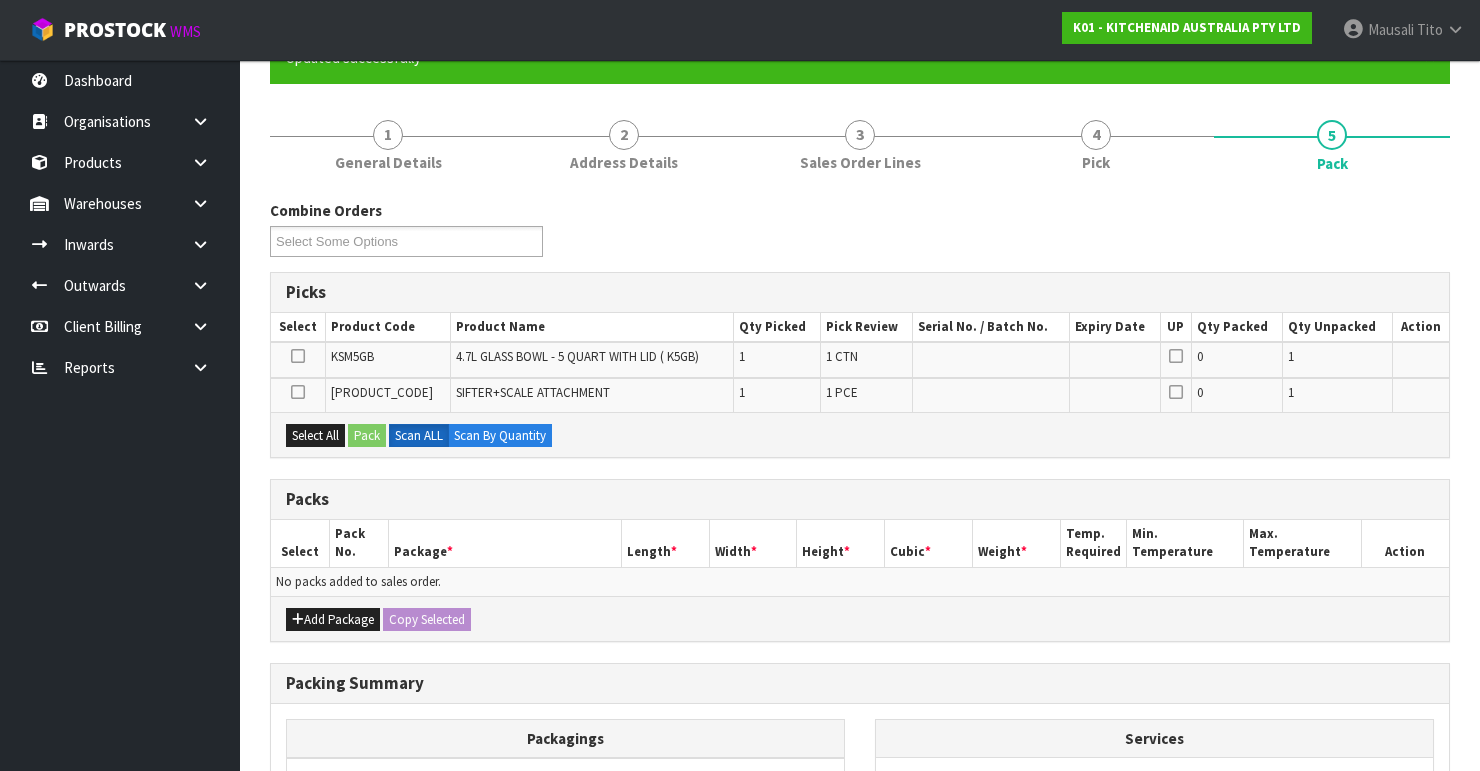 scroll, scrollTop: 320, scrollLeft: 0, axis: vertical 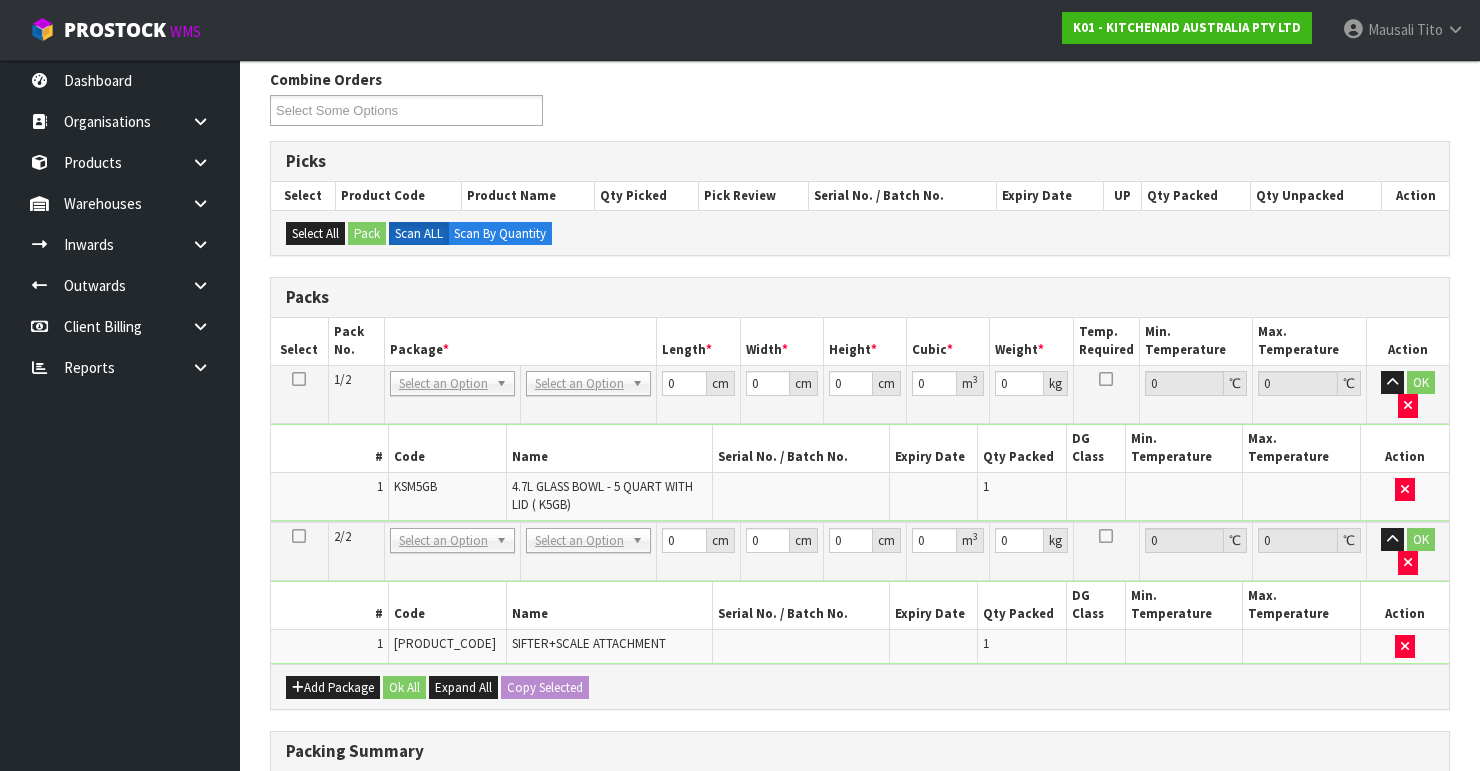 click at bounding box center [299, 379] 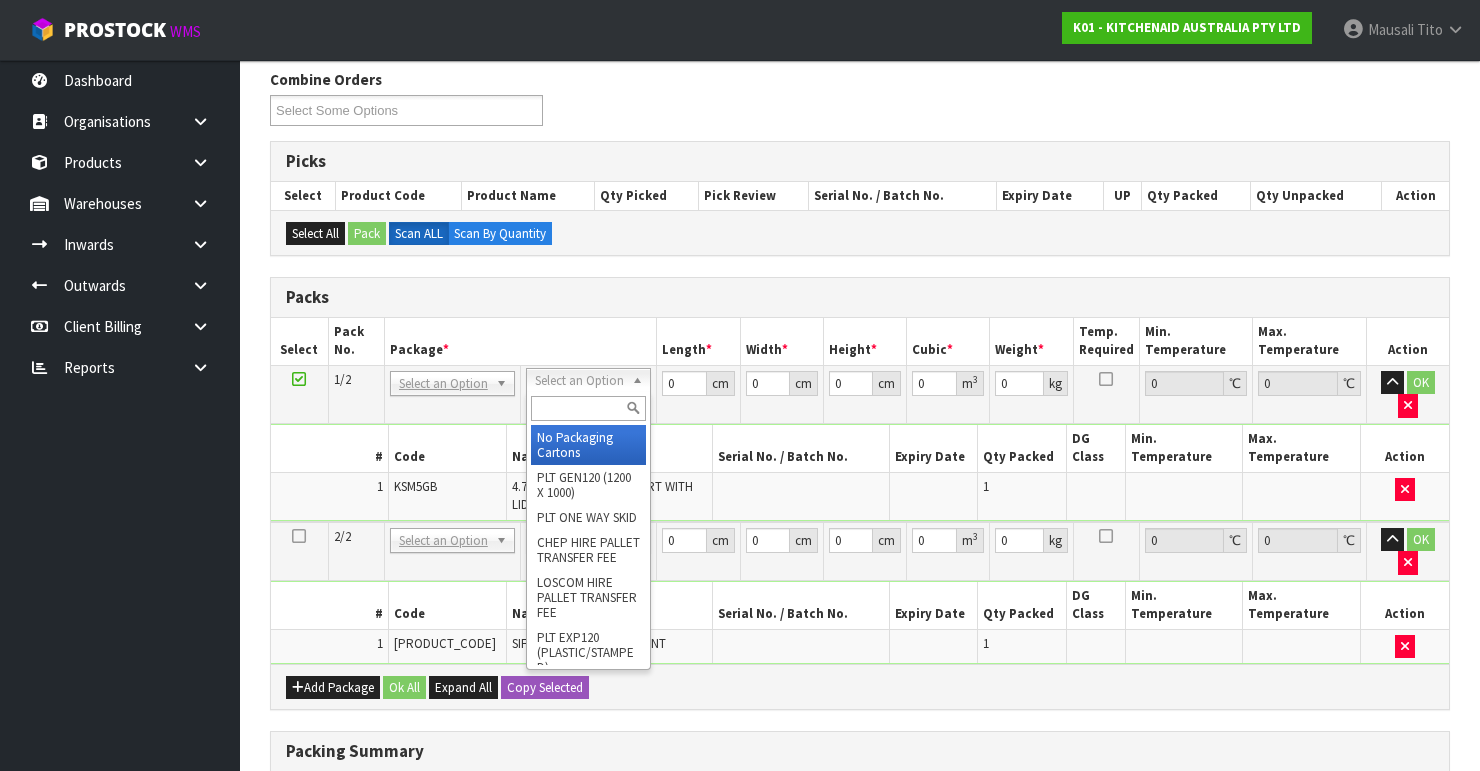 drag, startPoint x: 581, startPoint y: 436, endPoint x: 584, endPoint y: 543, distance: 107.042046 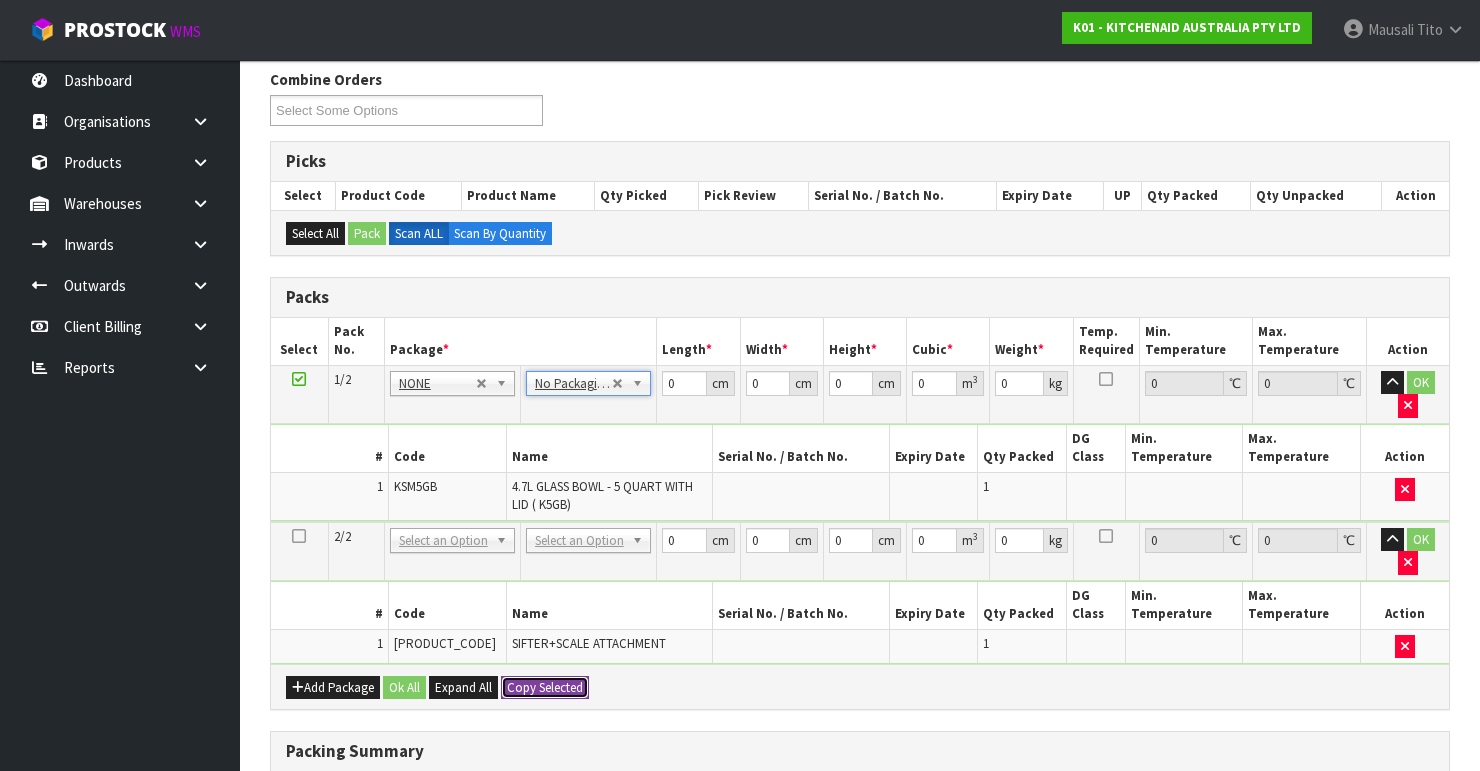click on "Copy Selected" at bounding box center [545, 688] 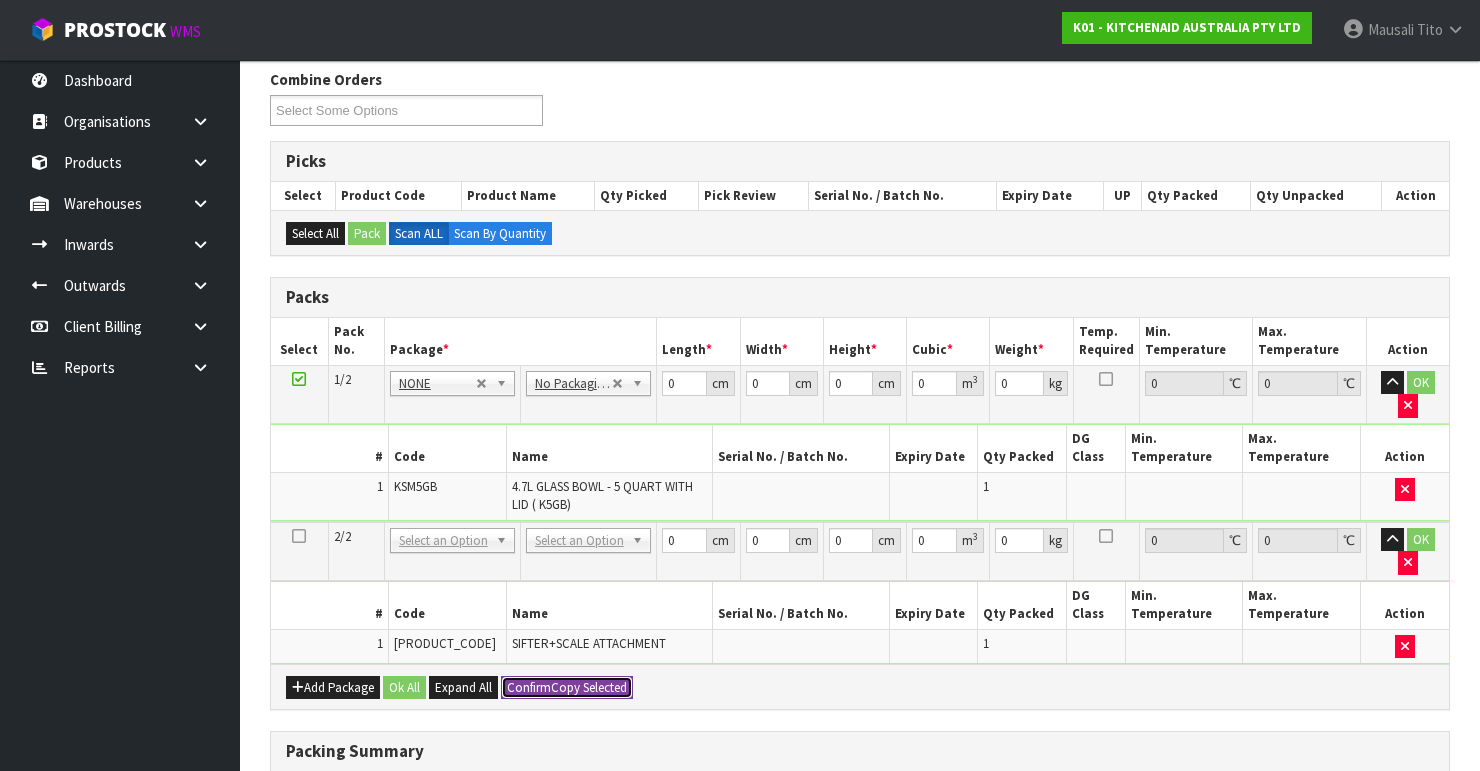 click on "Confirm  Copy Selected" at bounding box center (567, 688) 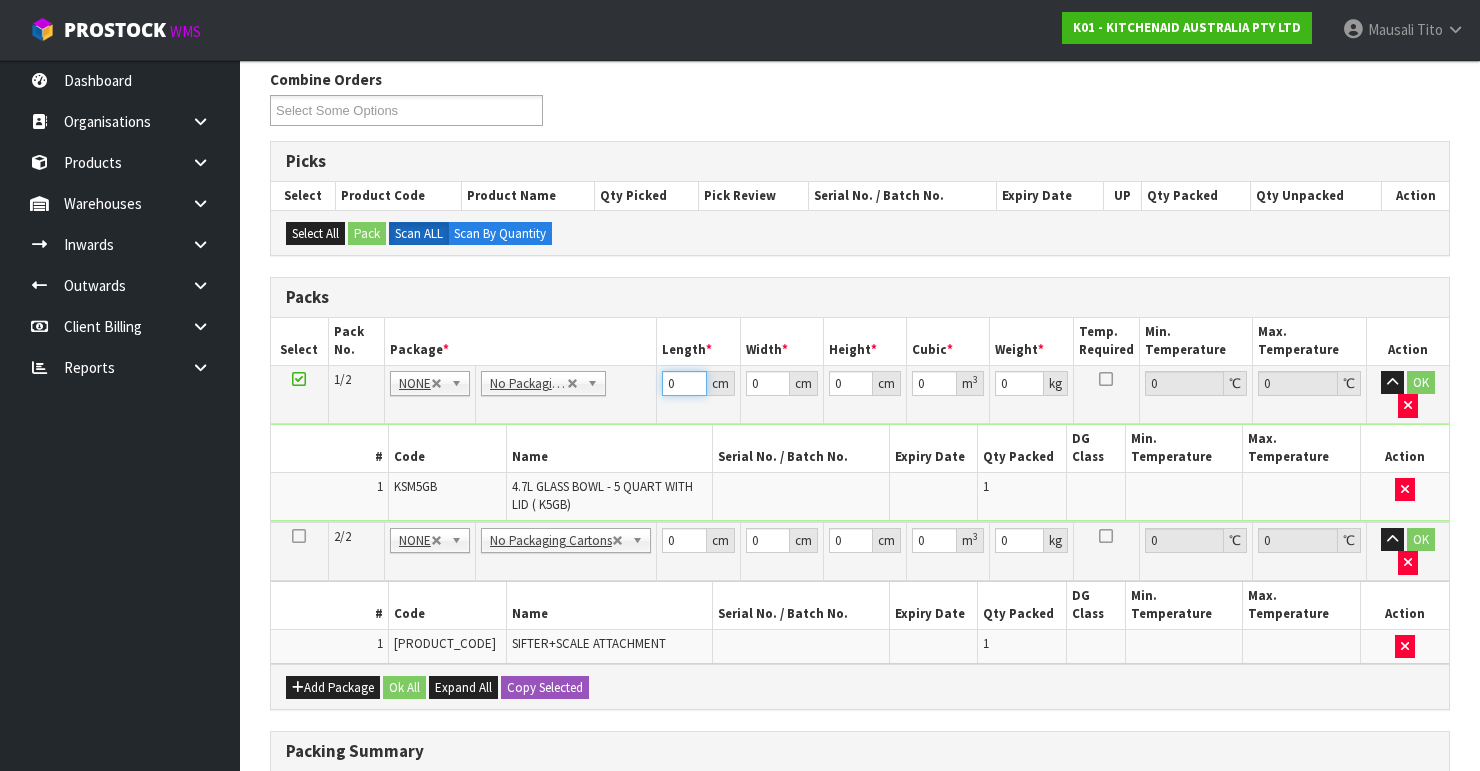 drag, startPoint x: 678, startPoint y: 380, endPoint x: 626, endPoint y: 404, distance: 57.271286 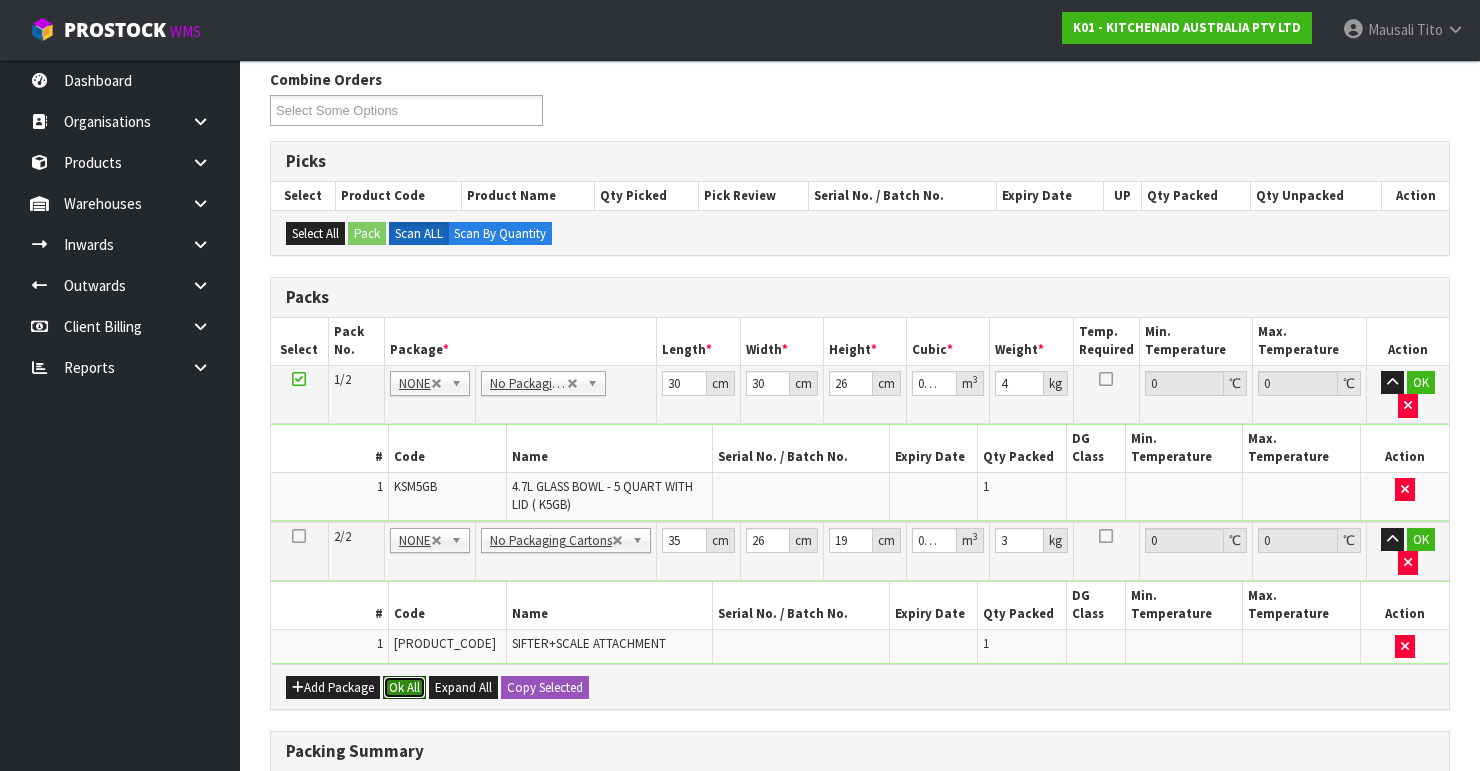 click on "Ok All" at bounding box center (404, 688) 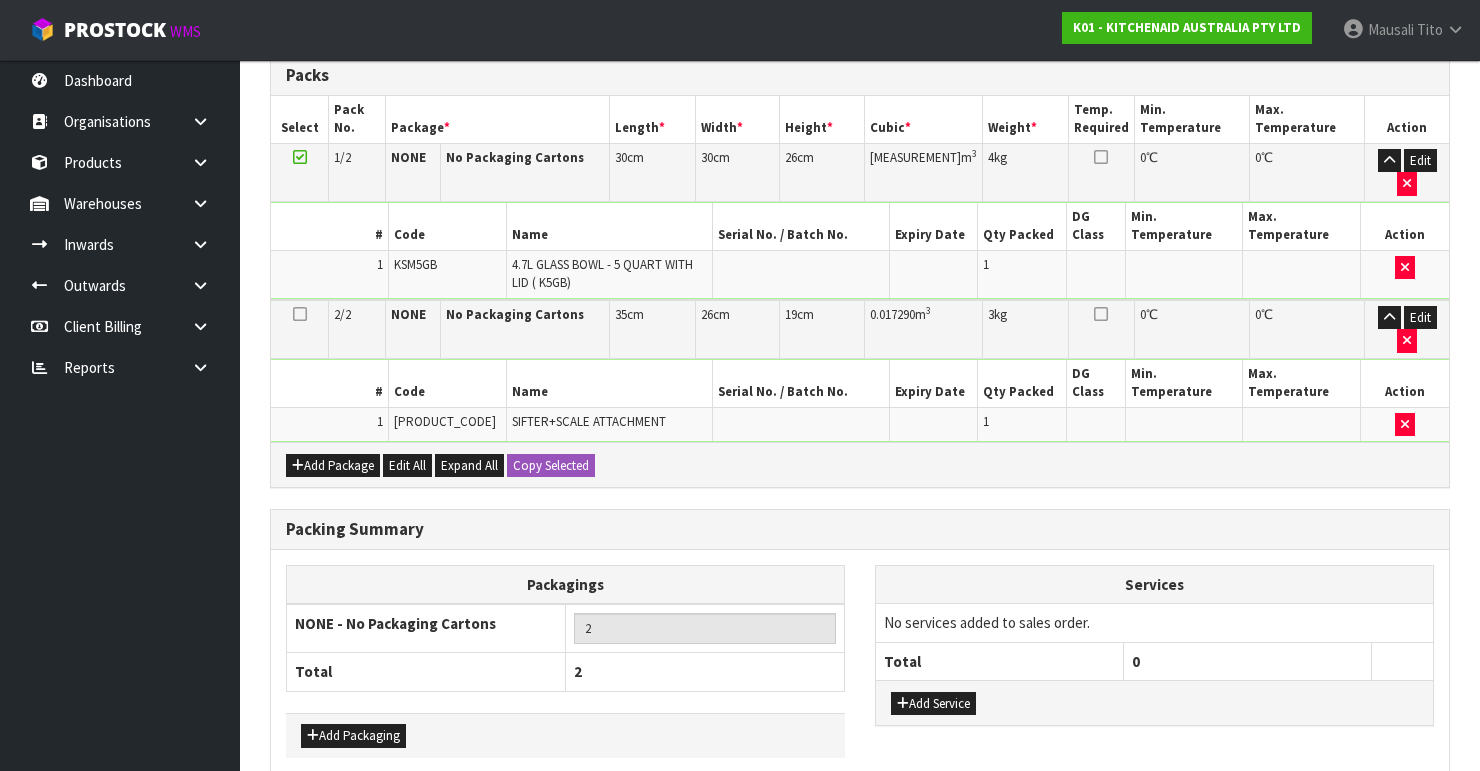 scroll, scrollTop: 627, scrollLeft: 0, axis: vertical 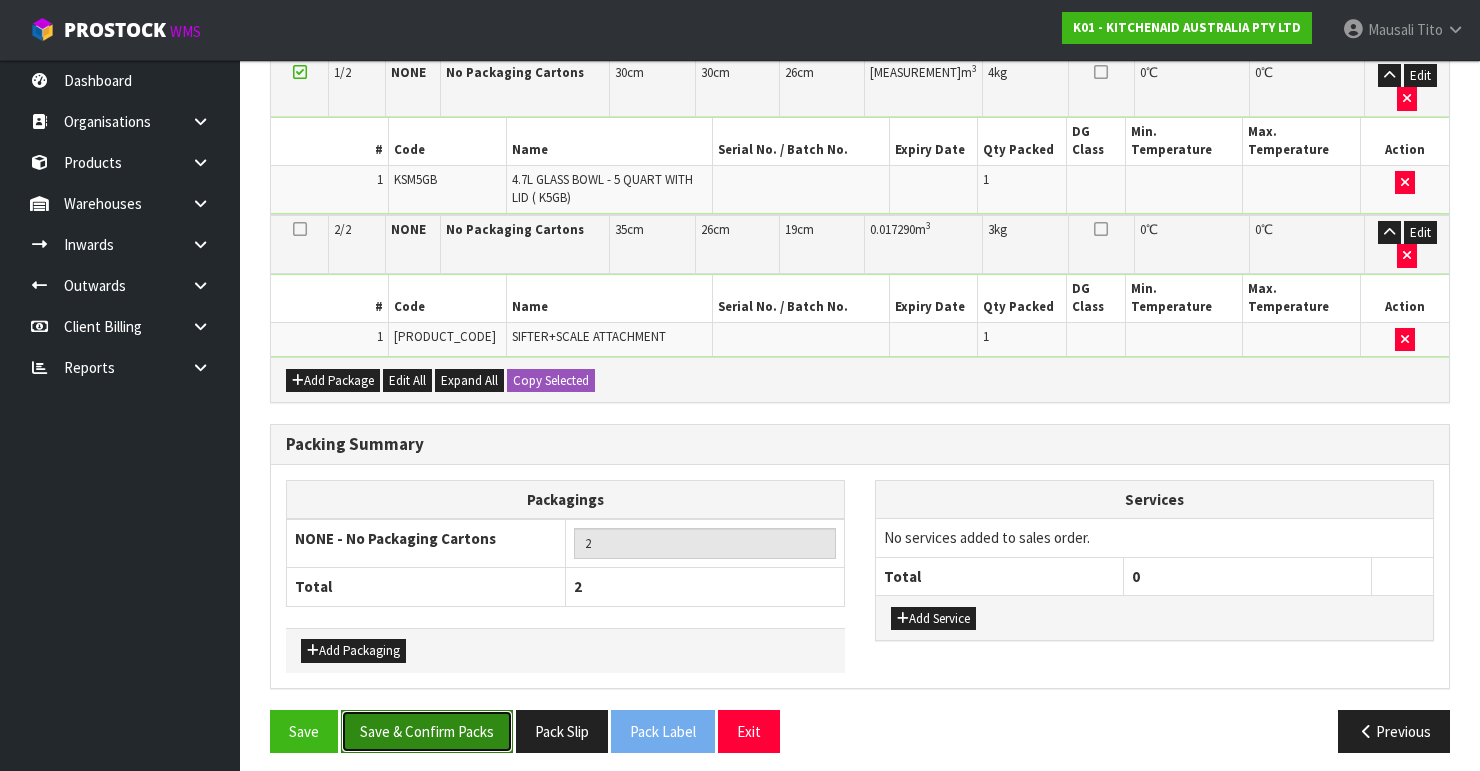 click on "Save & Confirm Packs" at bounding box center [427, 731] 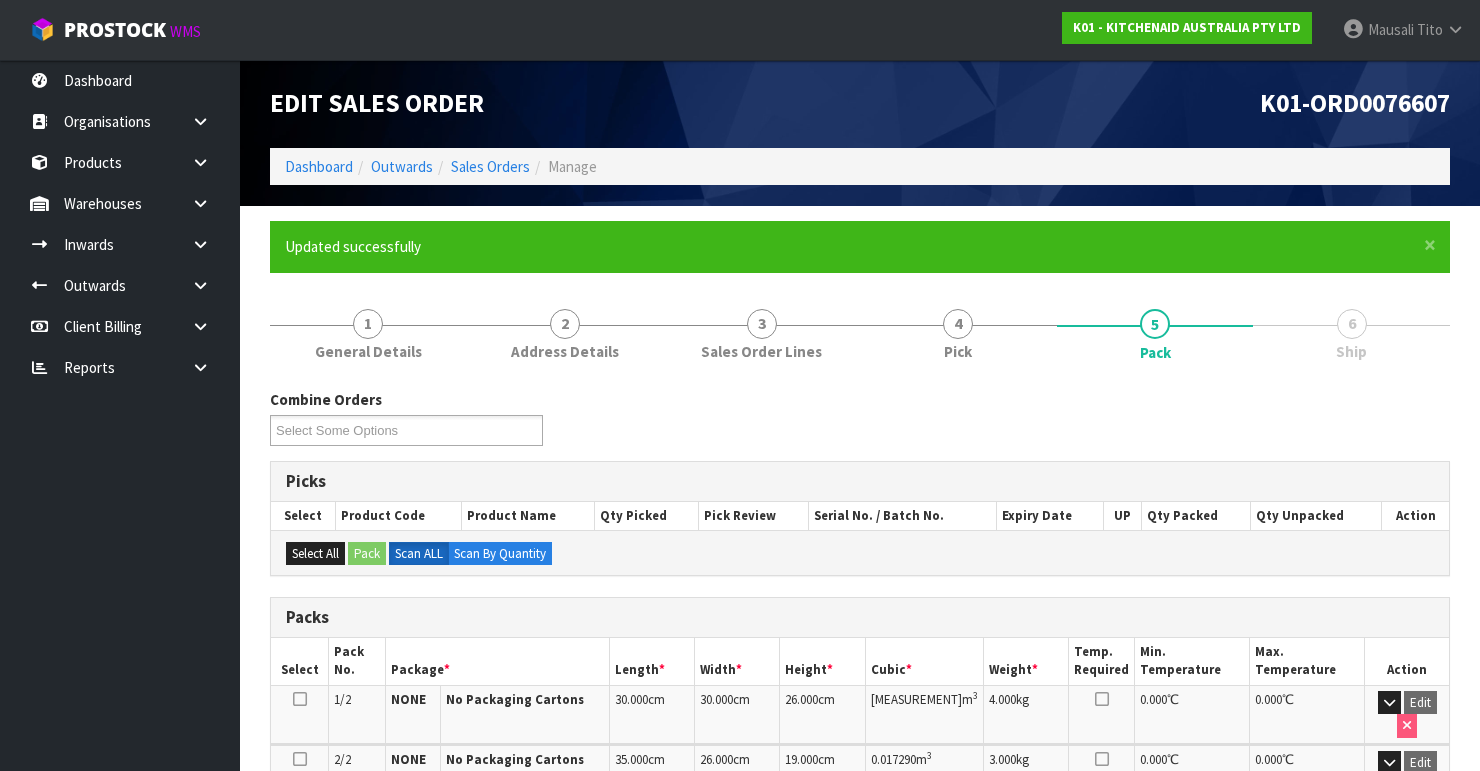scroll, scrollTop: 404, scrollLeft: 0, axis: vertical 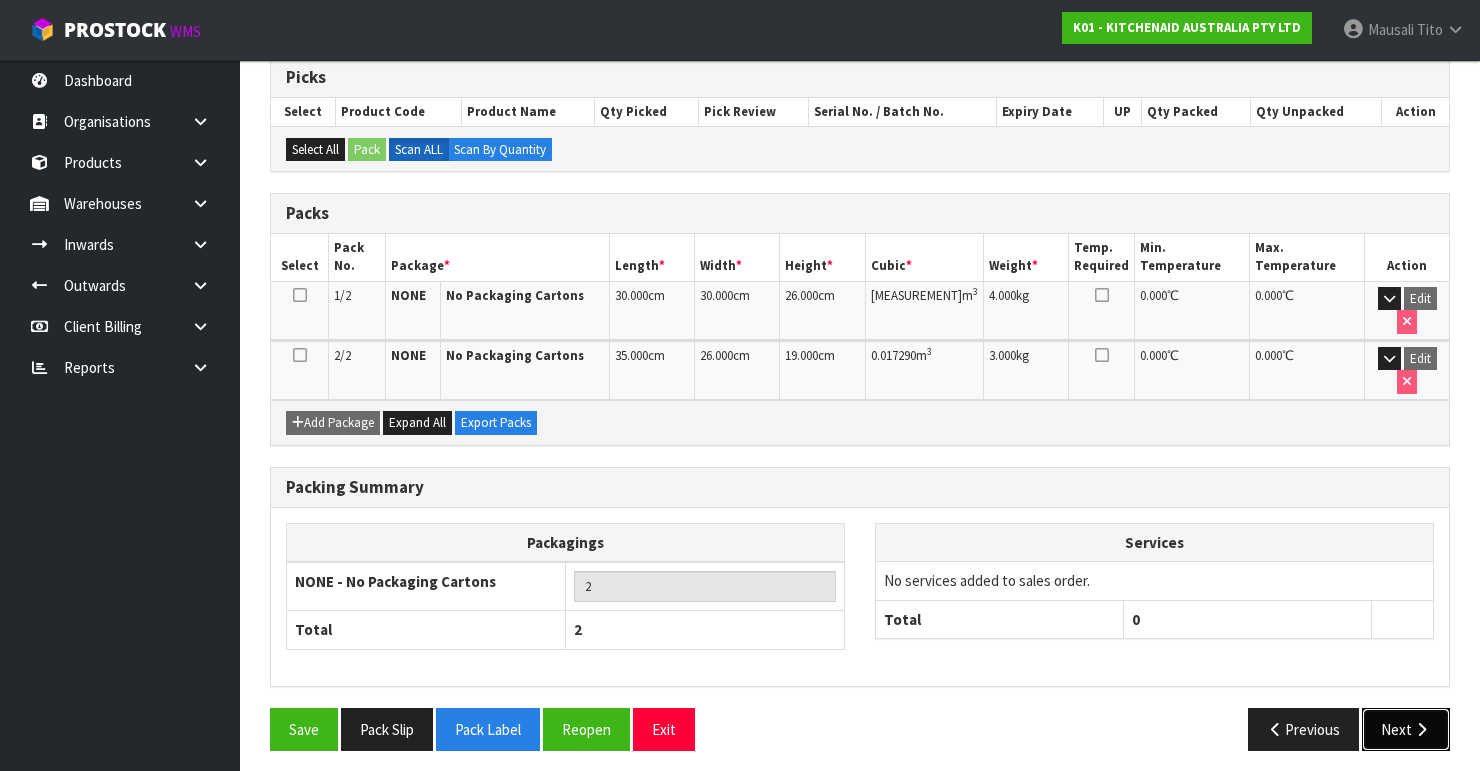 click on "Next" at bounding box center (1406, 729) 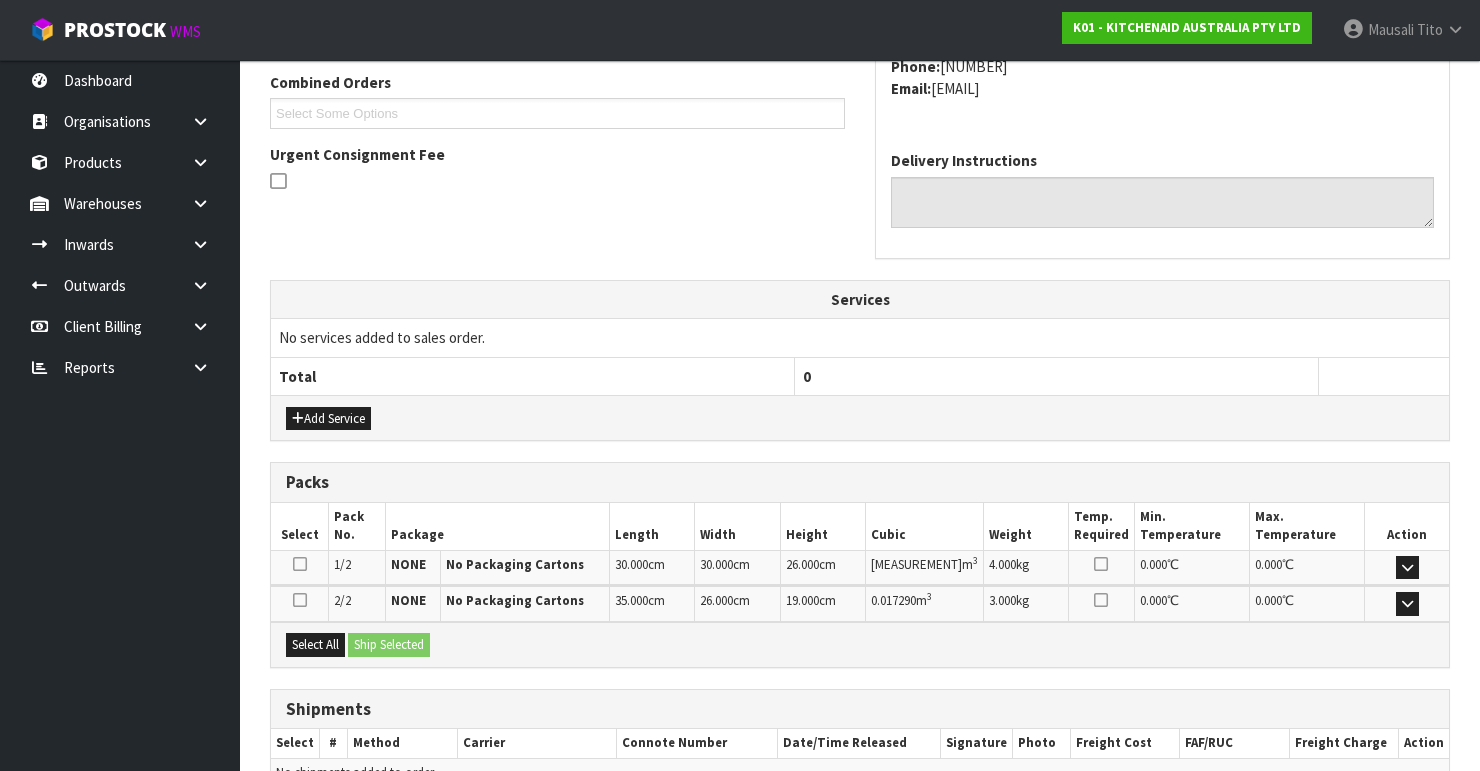 scroll, scrollTop: 620, scrollLeft: 0, axis: vertical 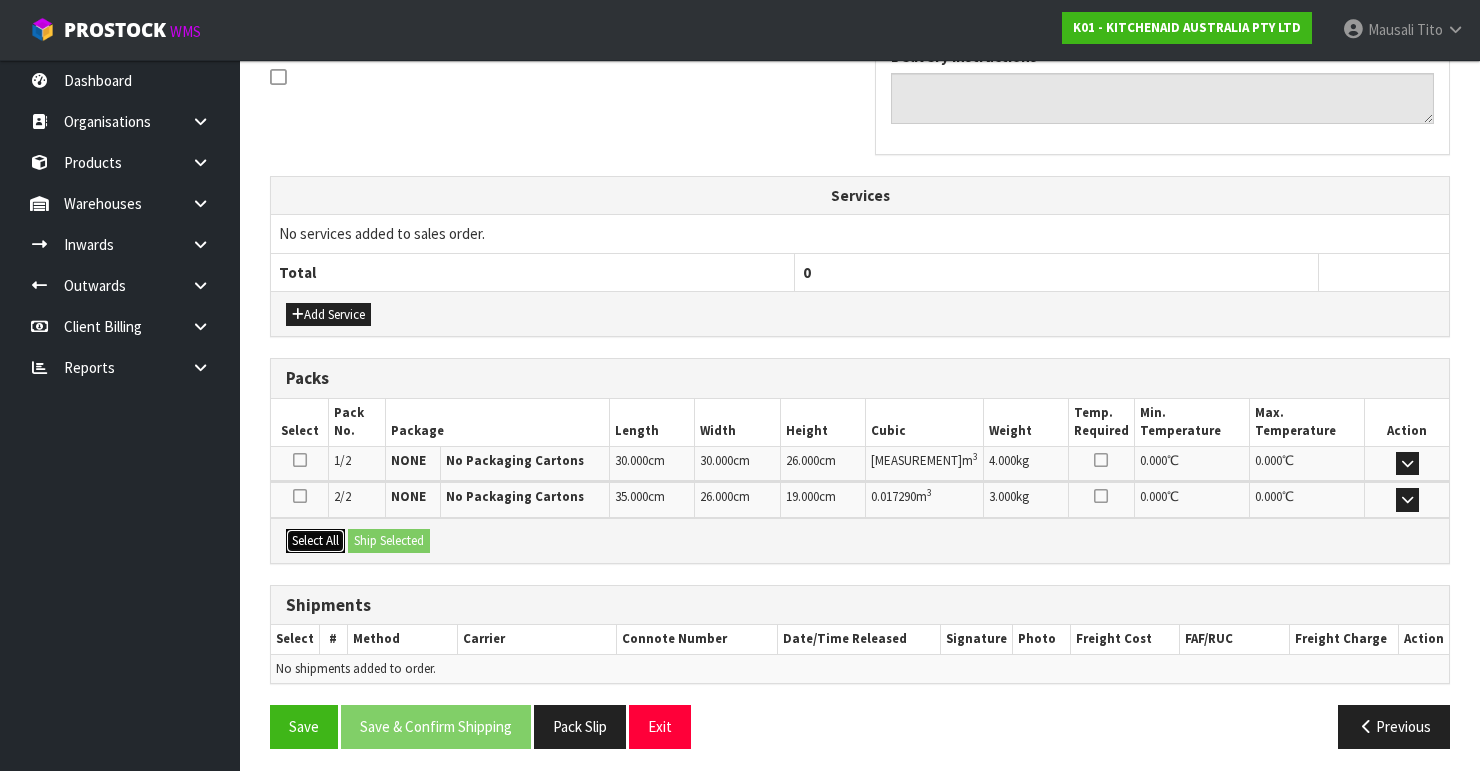 drag, startPoint x: 336, startPoint y: 540, endPoint x: 376, endPoint y: 539, distance: 40.012497 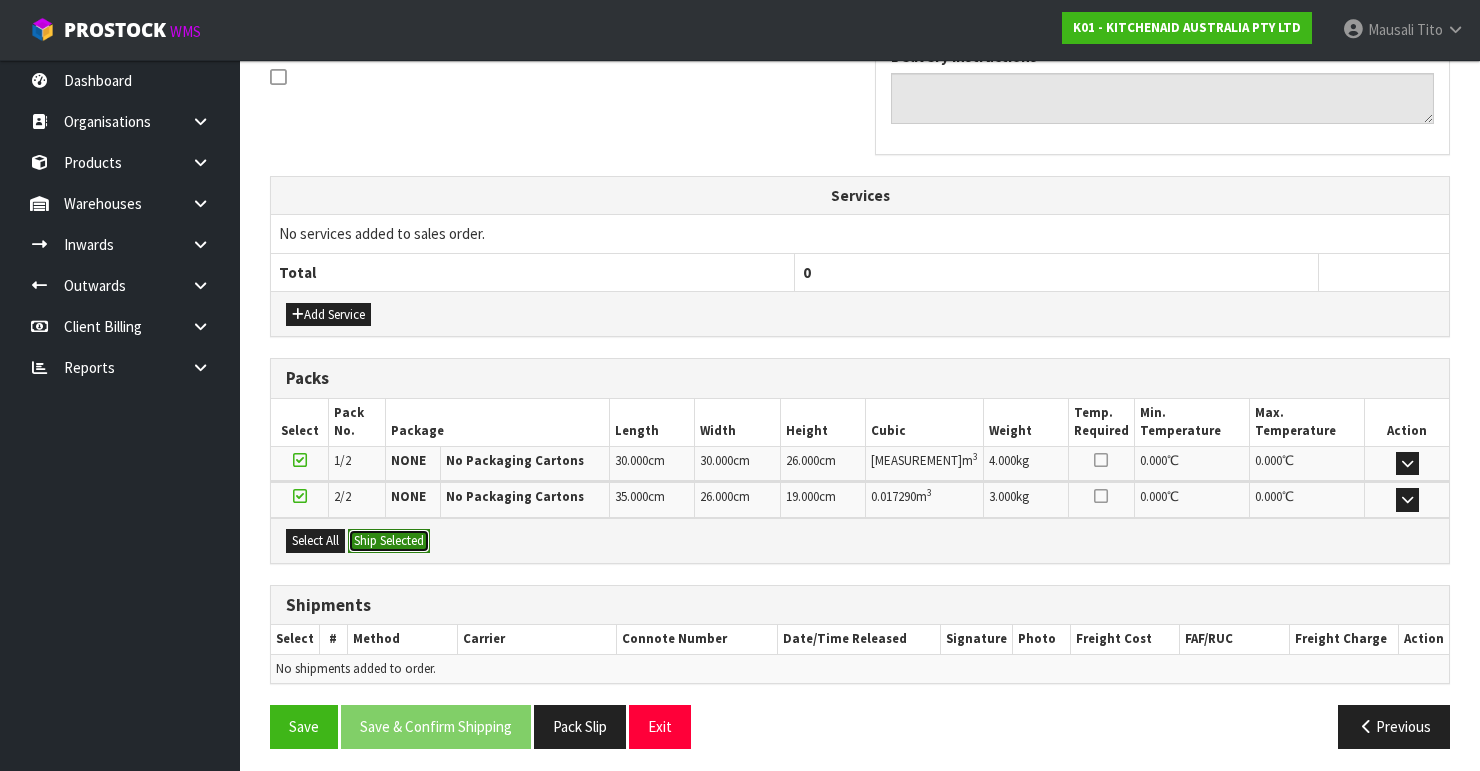 click on "Ship Selected" at bounding box center (389, 541) 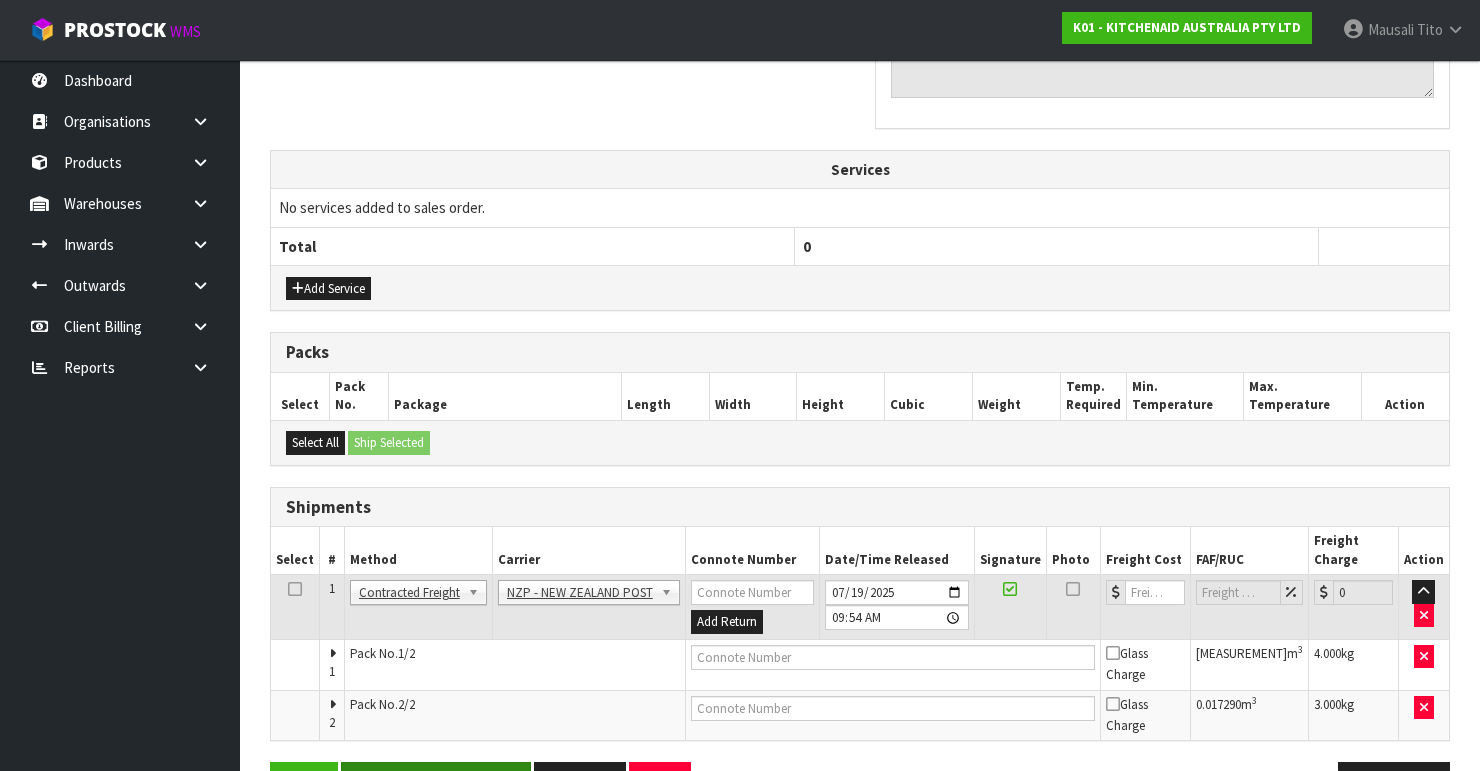 scroll, scrollTop: 687, scrollLeft: 0, axis: vertical 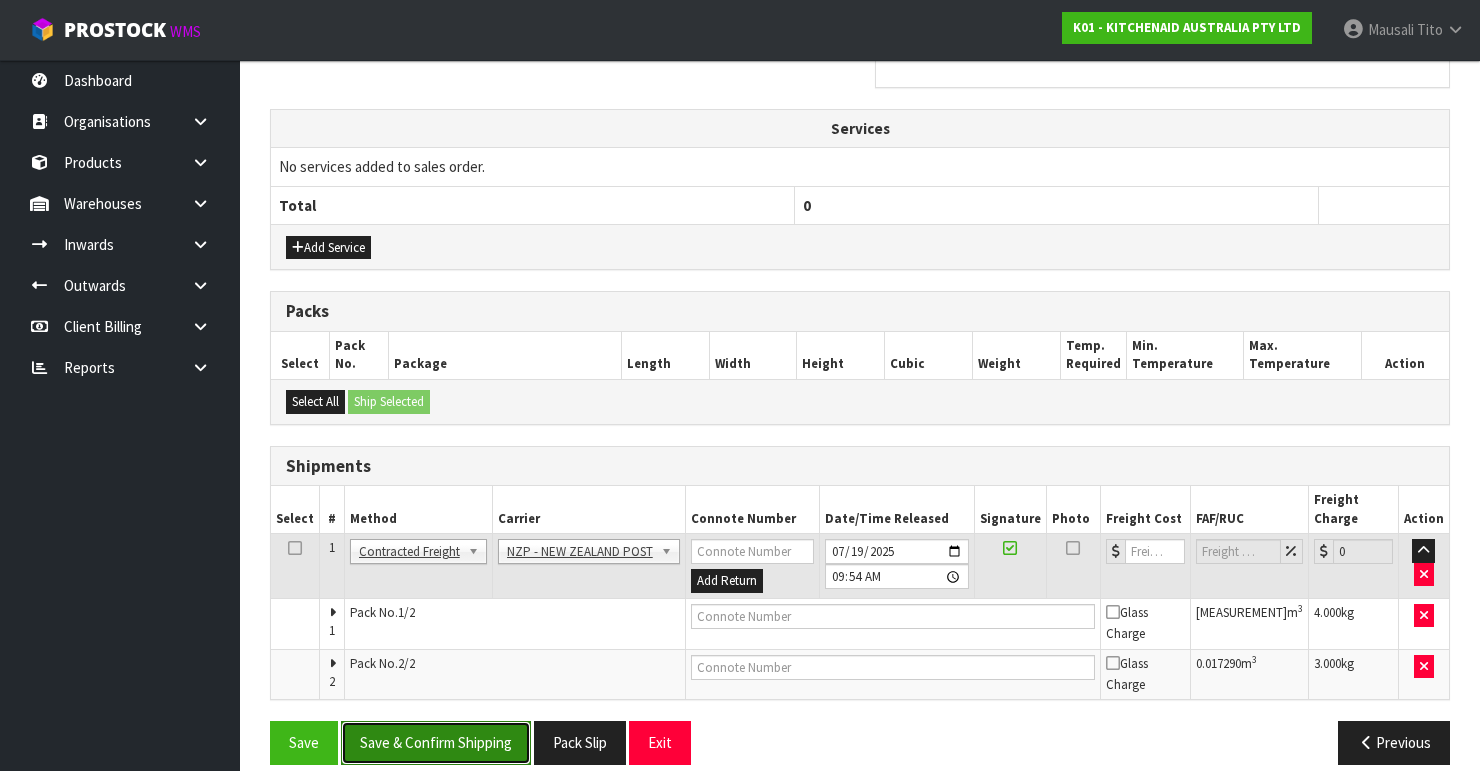 click on "Save & Confirm Shipping" at bounding box center [436, 742] 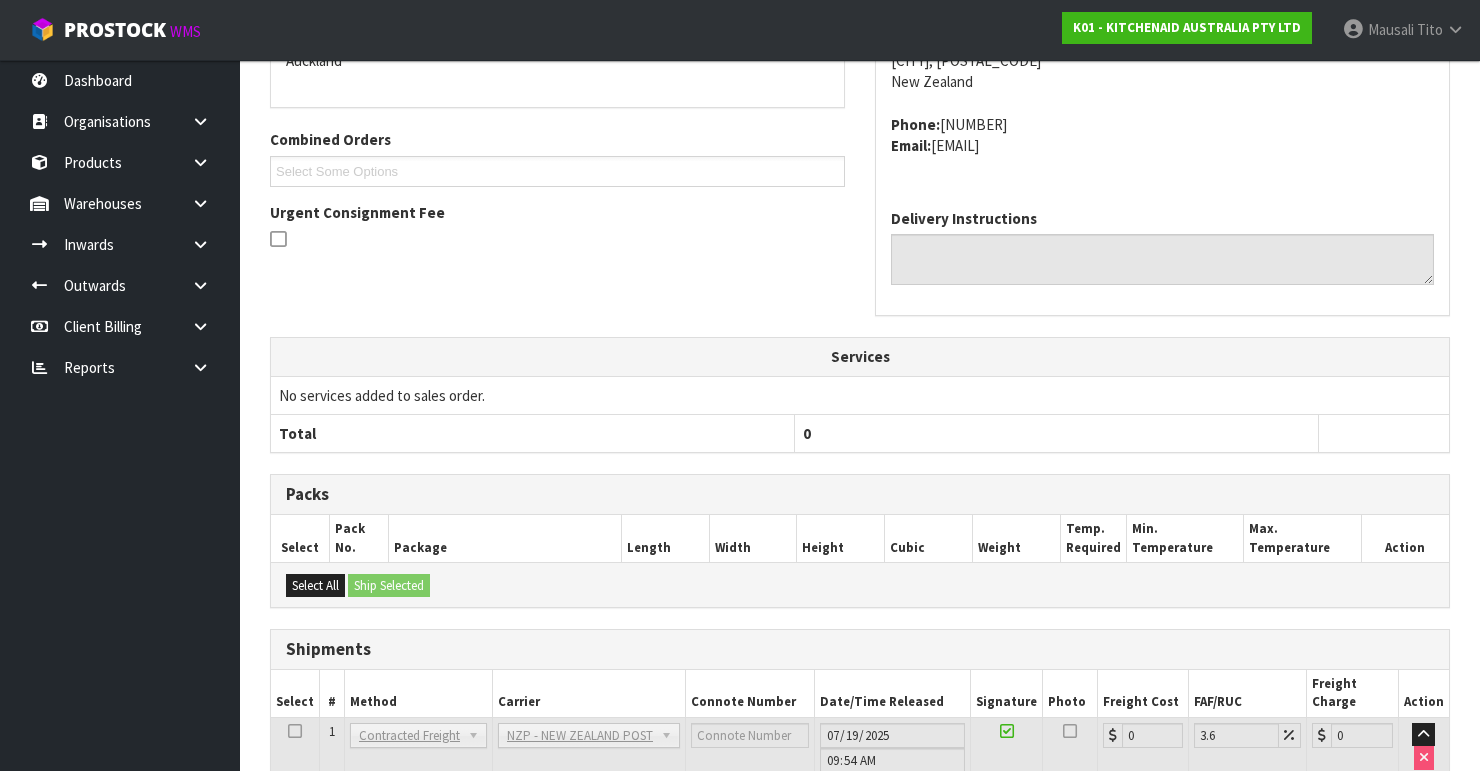 scroll, scrollTop: 653, scrollLeft: 0, axis: vertical 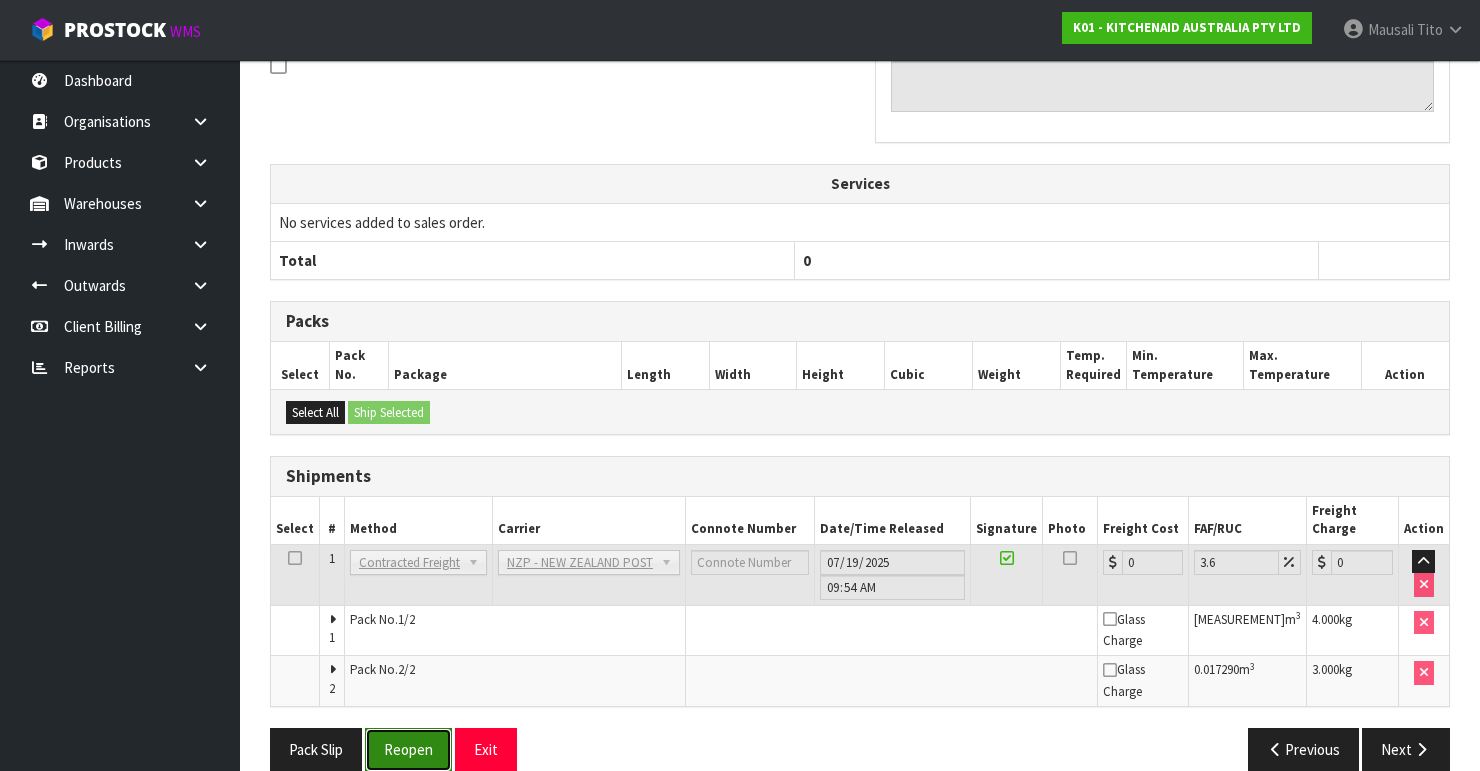 drag, startPoint x: 392, startPoint y: 722, endPoint x: 403, endPoint y: 722, distance: 11 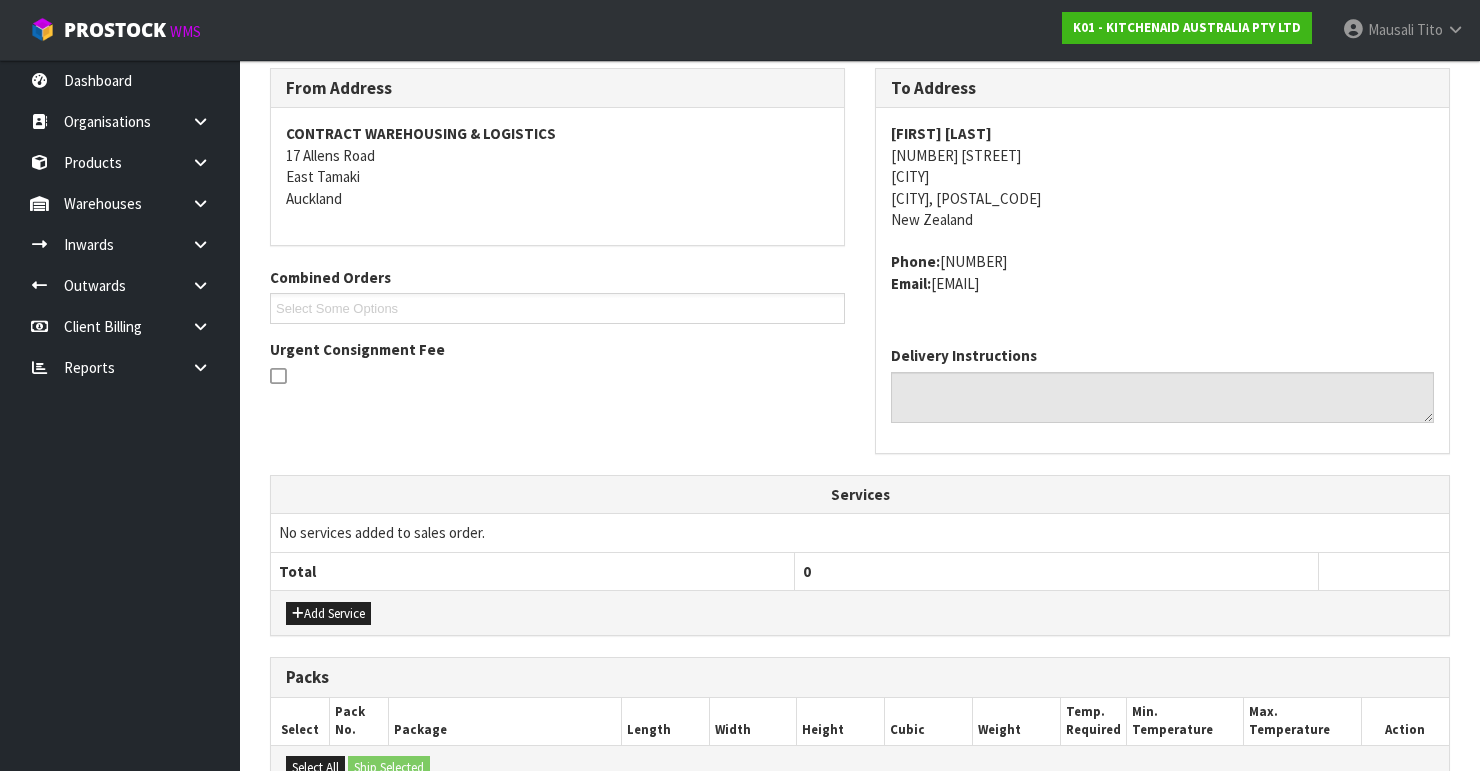 scroll, scrollTop: 689, scrollLeft: 0, axis: vertical 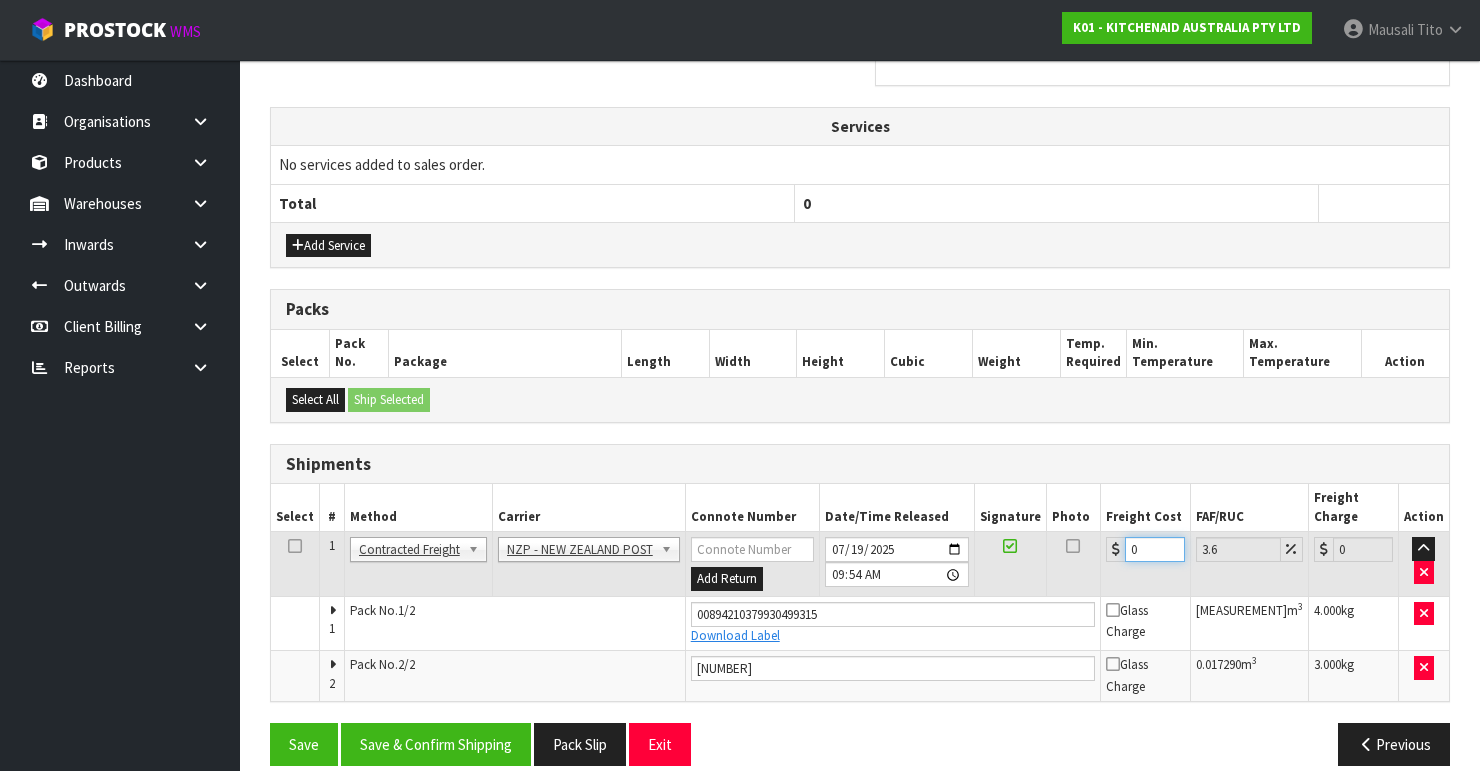 drag, startPoint x: 1156, startPoint y: 524, endPoint x: 1126, endPoint y: 532, distance: 31.04835 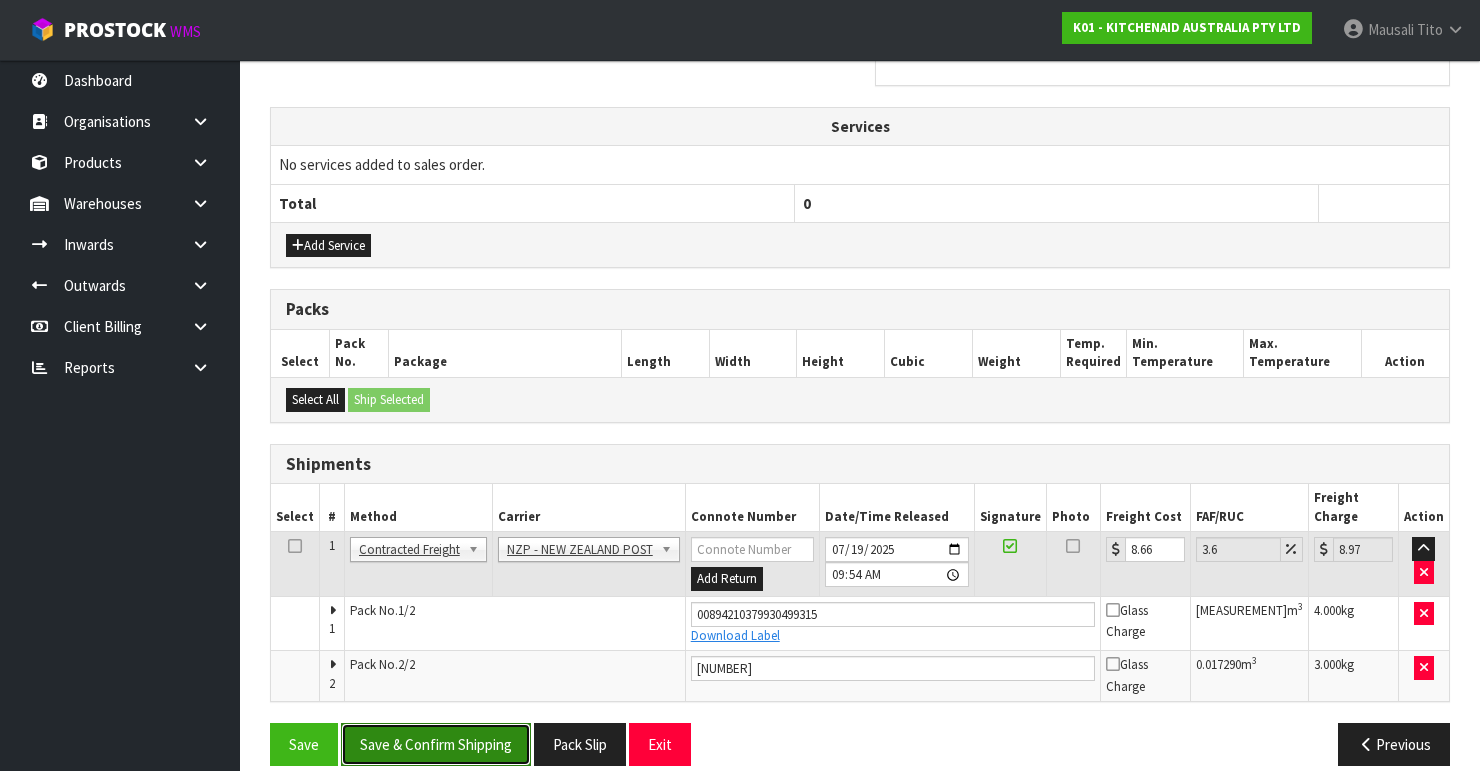 click on "Save & Confirm Shipping" at bounding box center (436, 744) 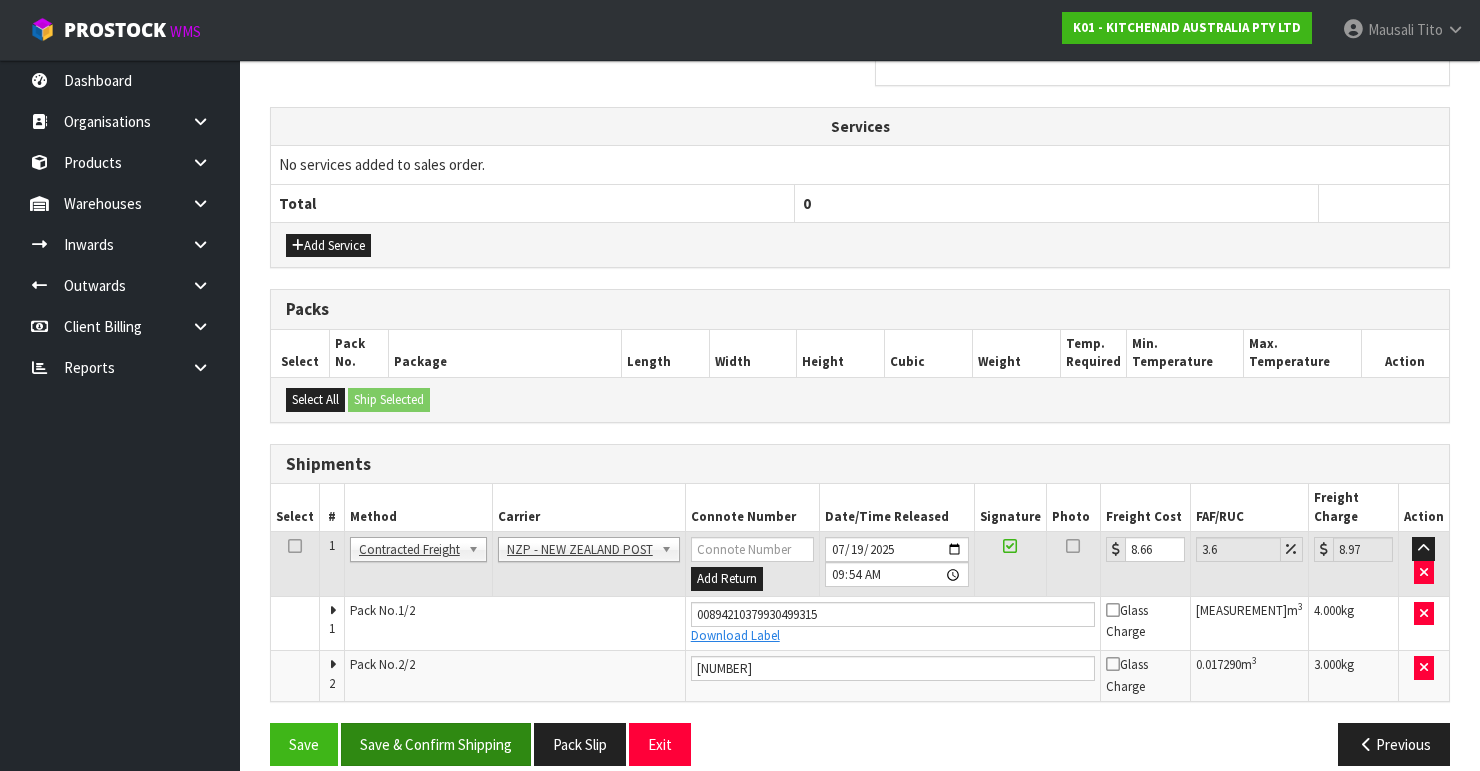 scroll, scrollTop: 0, scrollLeft: 0, axis: both 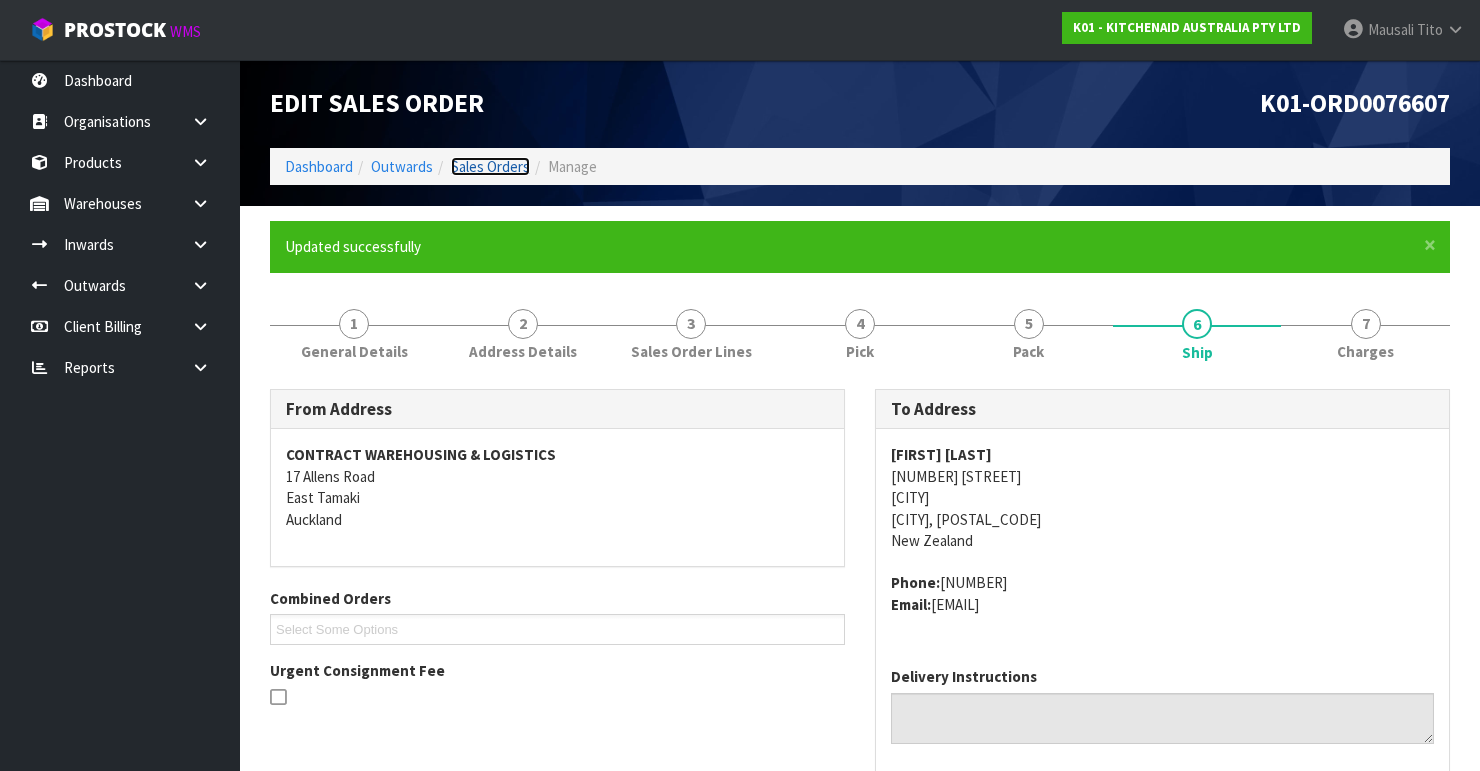 click on "Sales Orders" at bounding box center (490, 166) 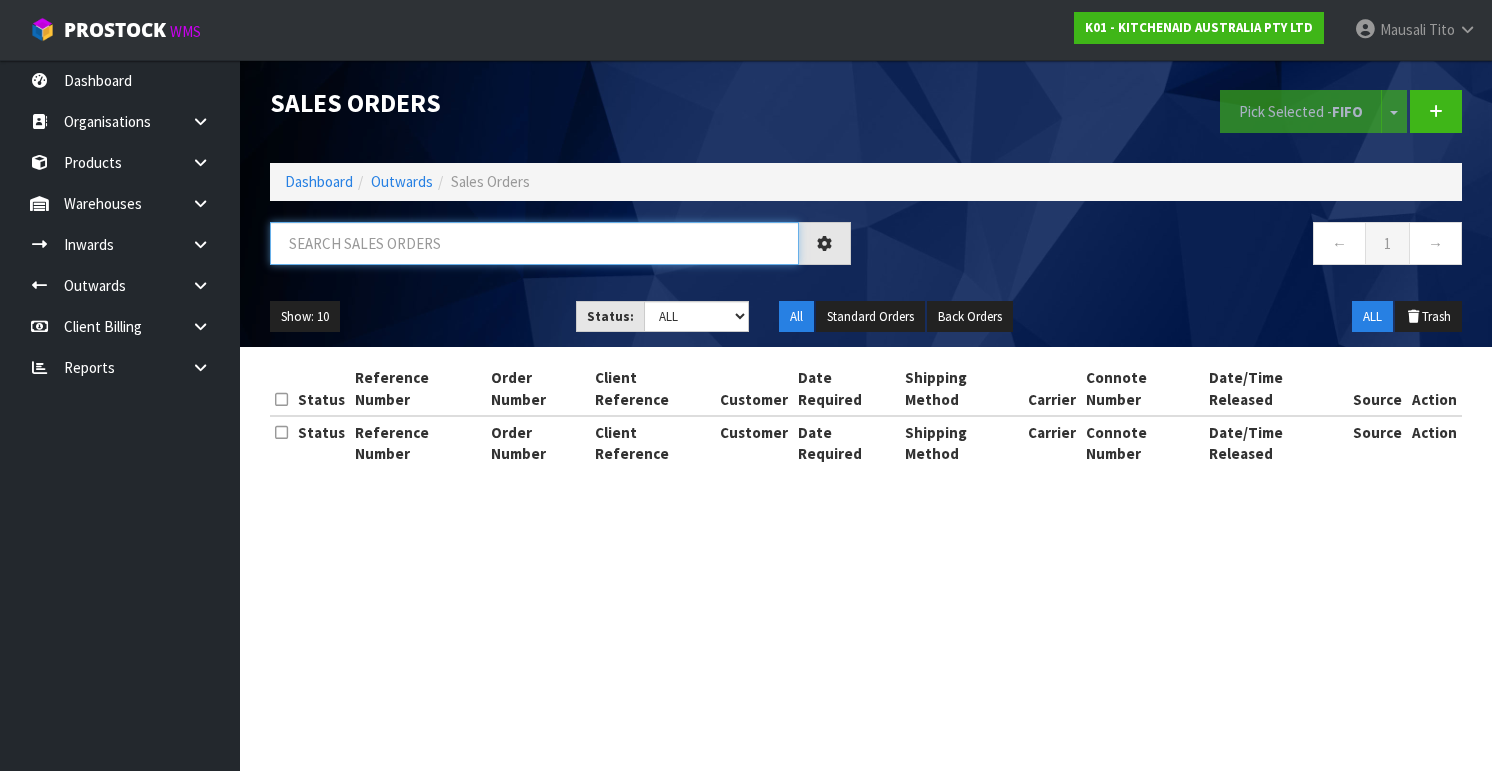 click at bounding box center [534, 243] 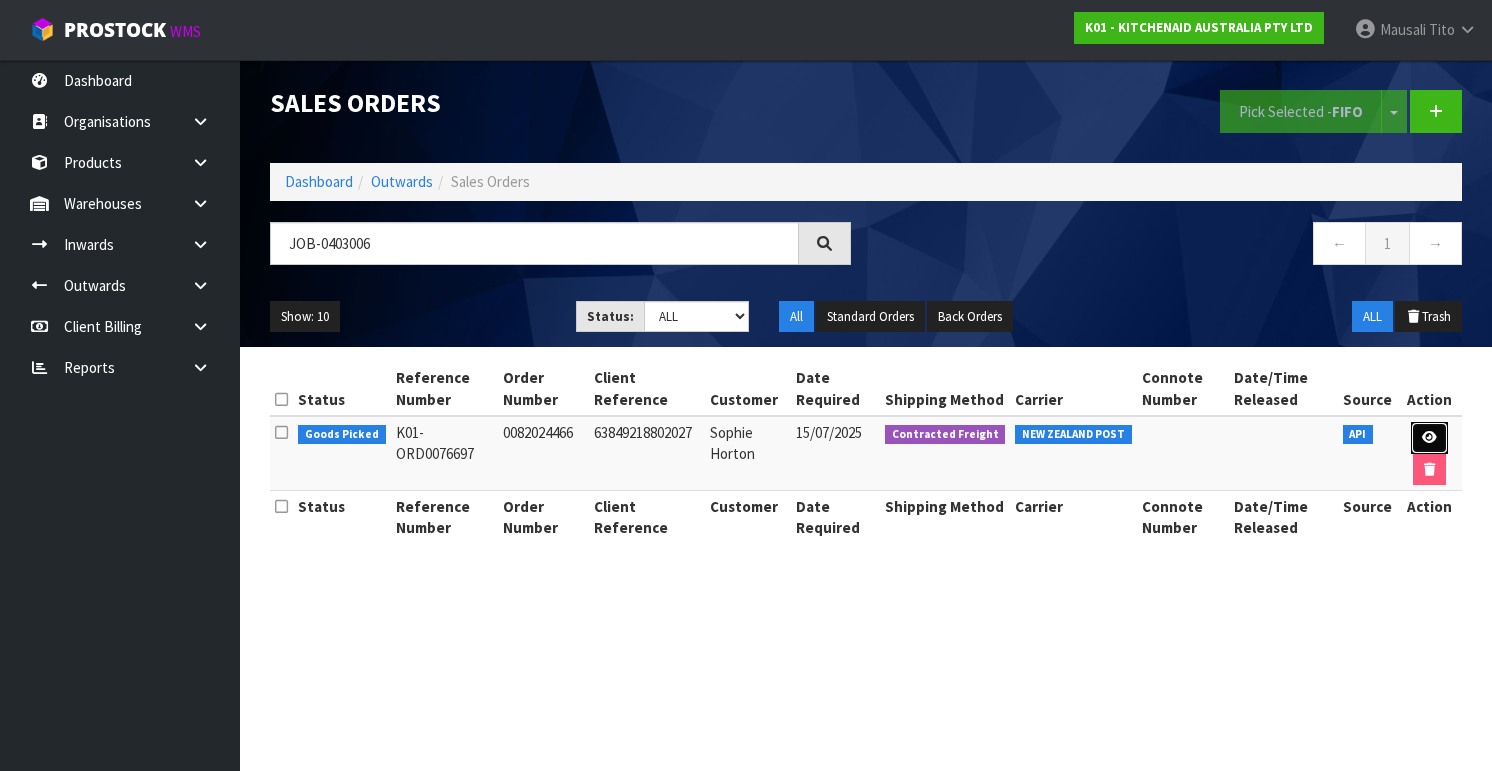 click at bounding box center [1429, 438] 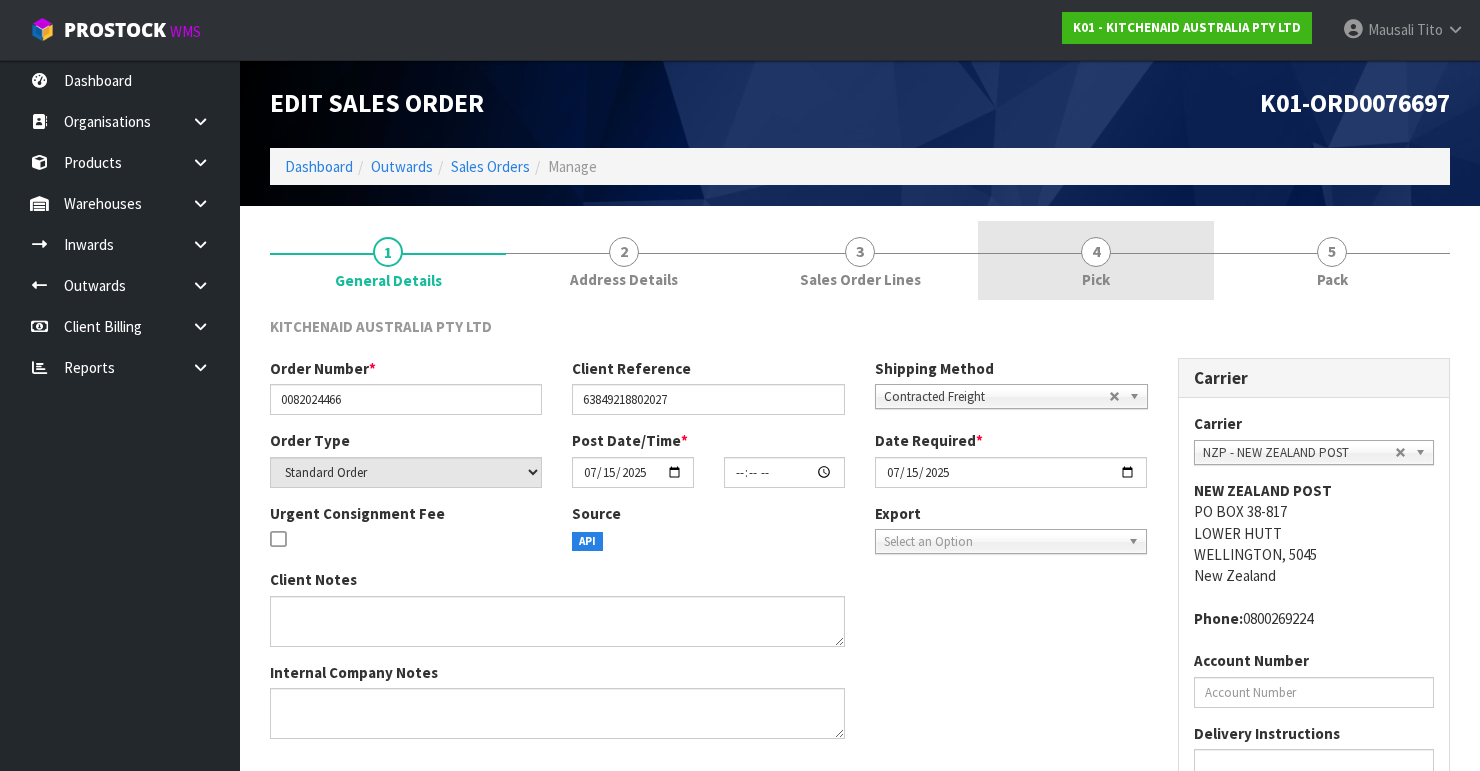 click on "Pick" at bounding box center [1096, 279] 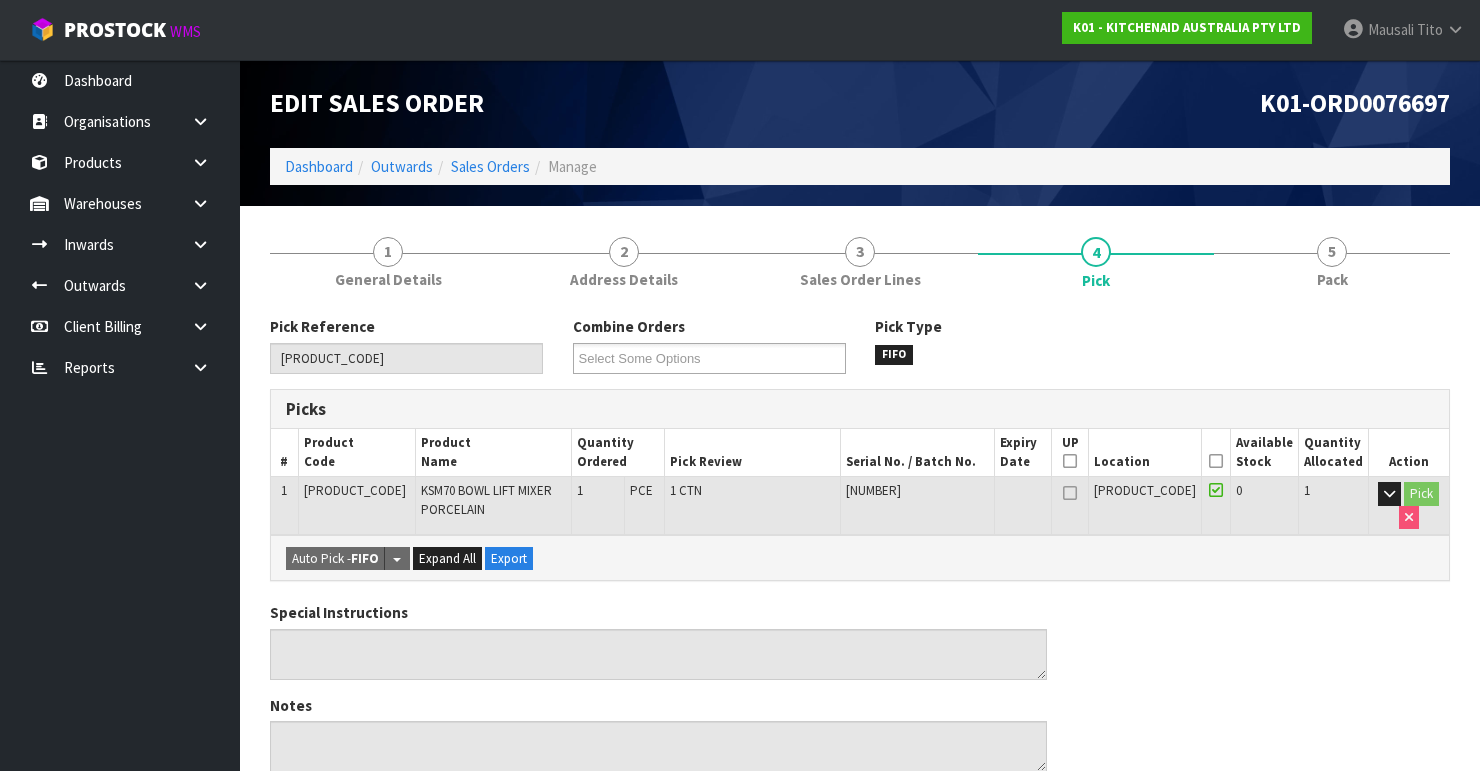 click at bounding box center [1216, 461] 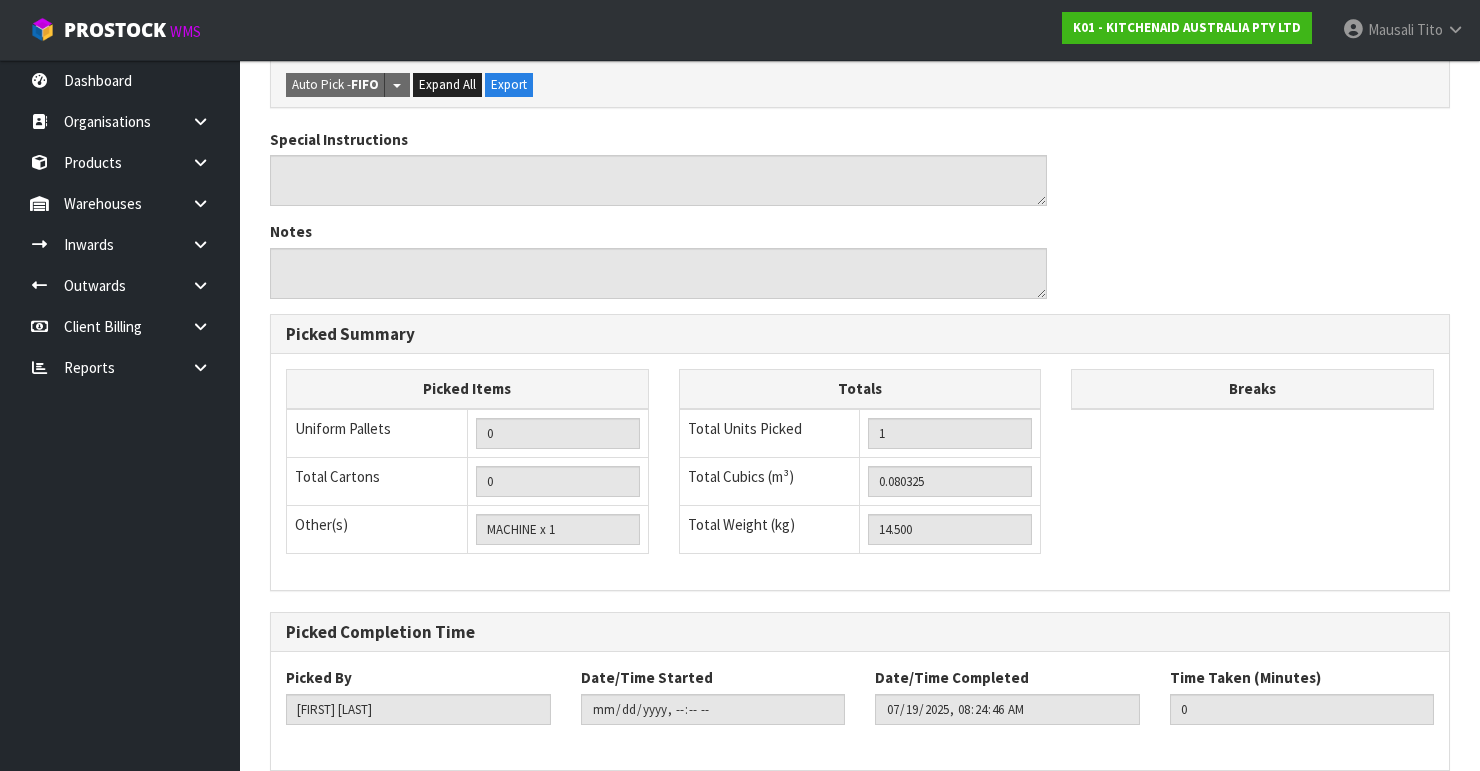 scroll, scrollTop: 633, scrollLeft: 0, axis: vertical 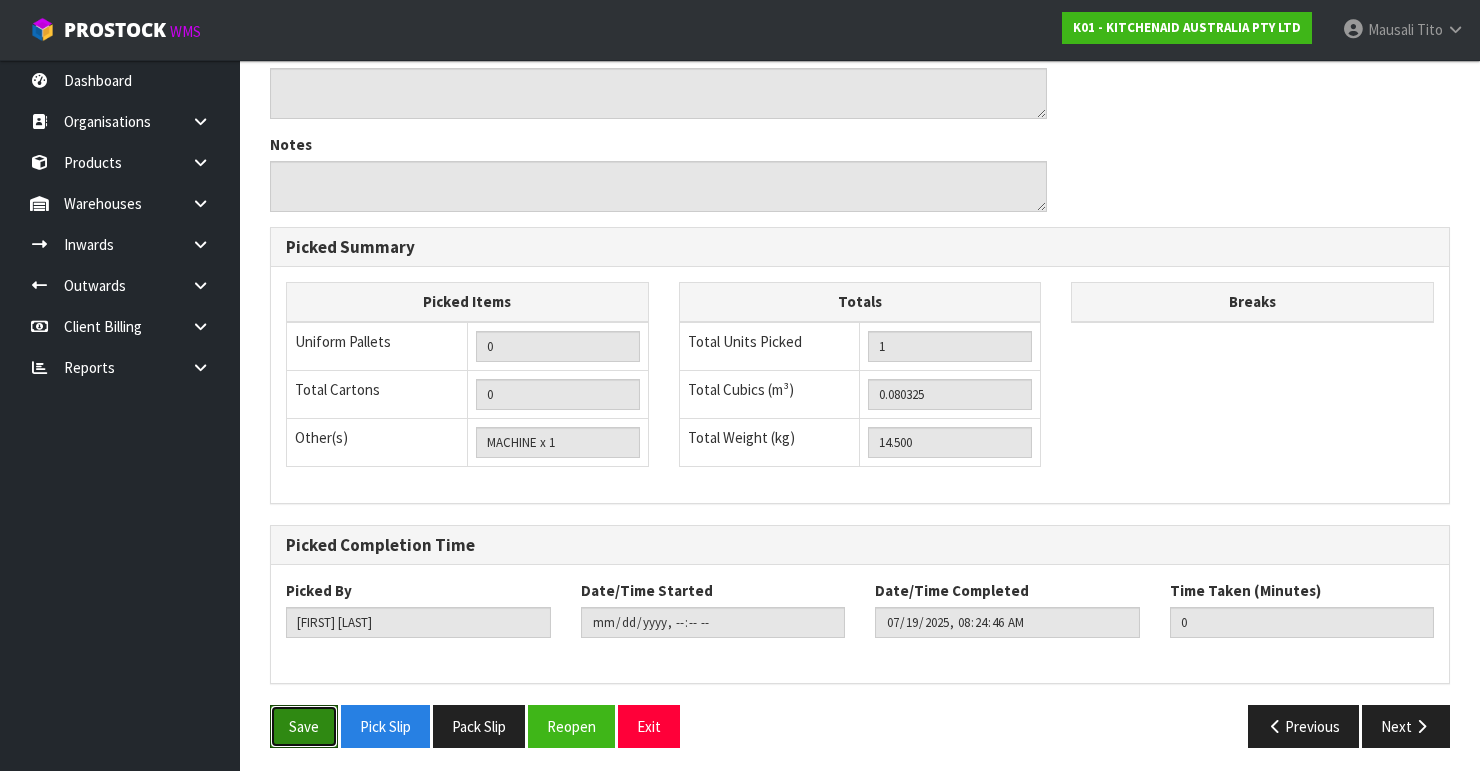 drag, startPoint x: 307, startPoint y: 720, endPoint x: 417, endPoint y: 655, distance: 127.769325 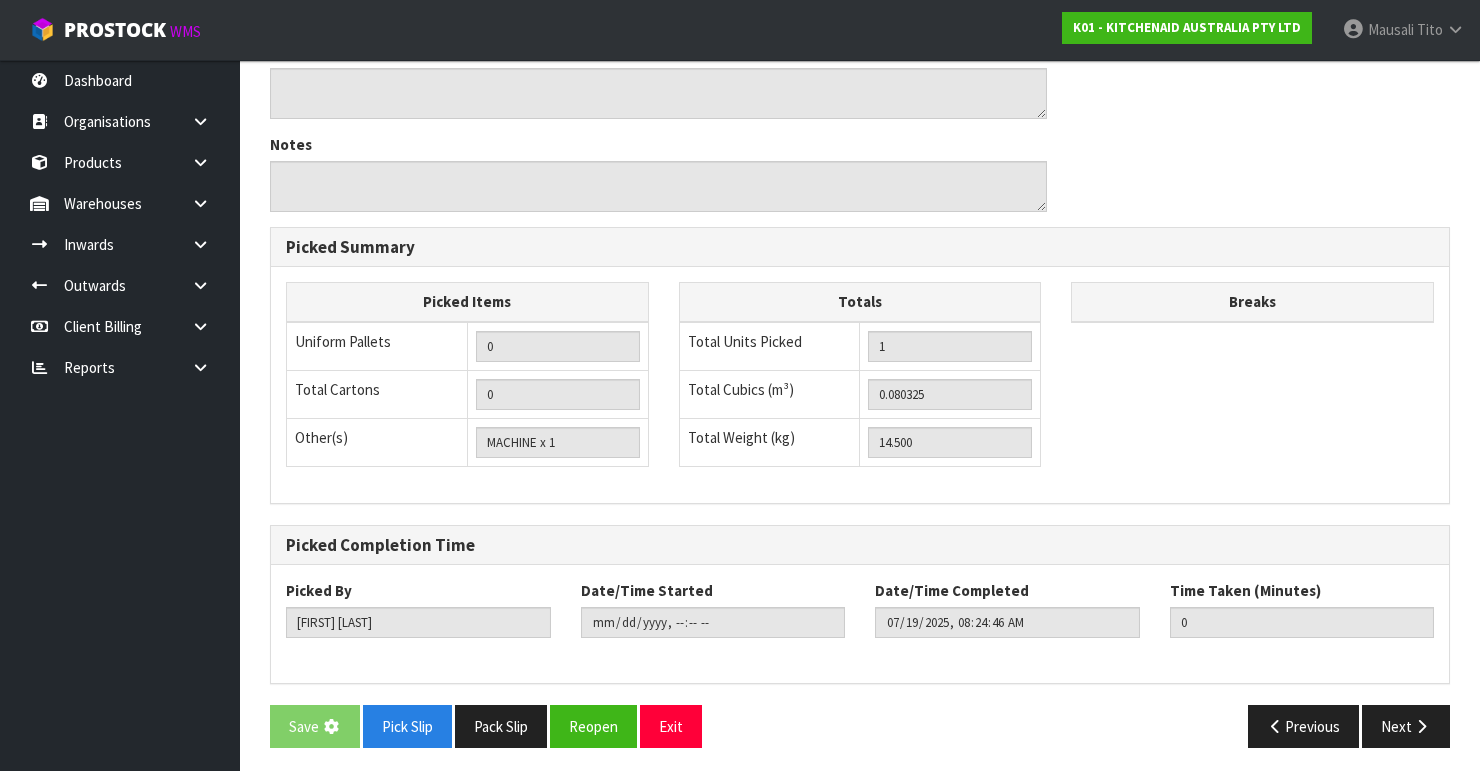 scroll, scrollTop: 0, scrollLeft: 0, axis: both 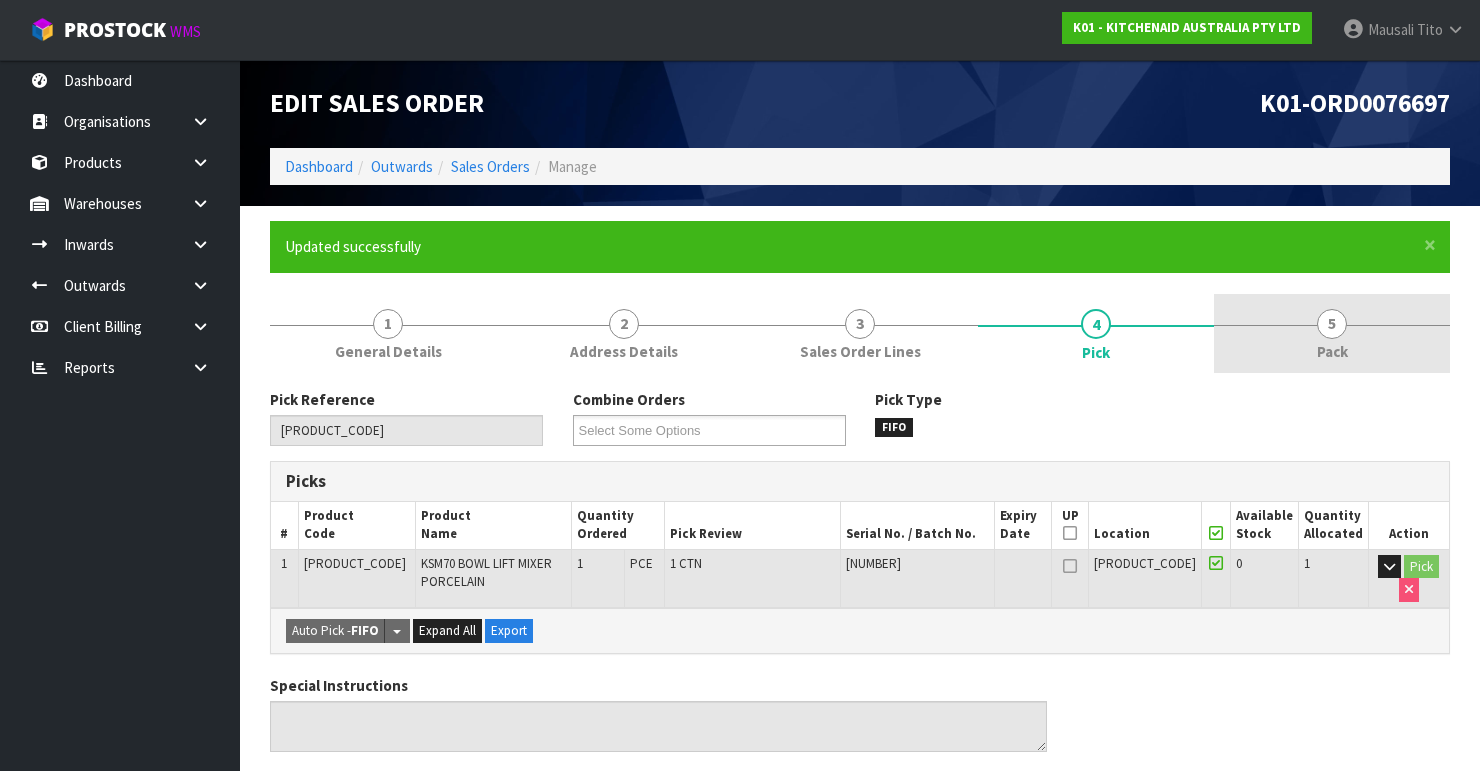 drag, startPoint x: 1302, startPoint y: 346, endPoint x: 1293, endPoint y: 363, distance: 19.235384 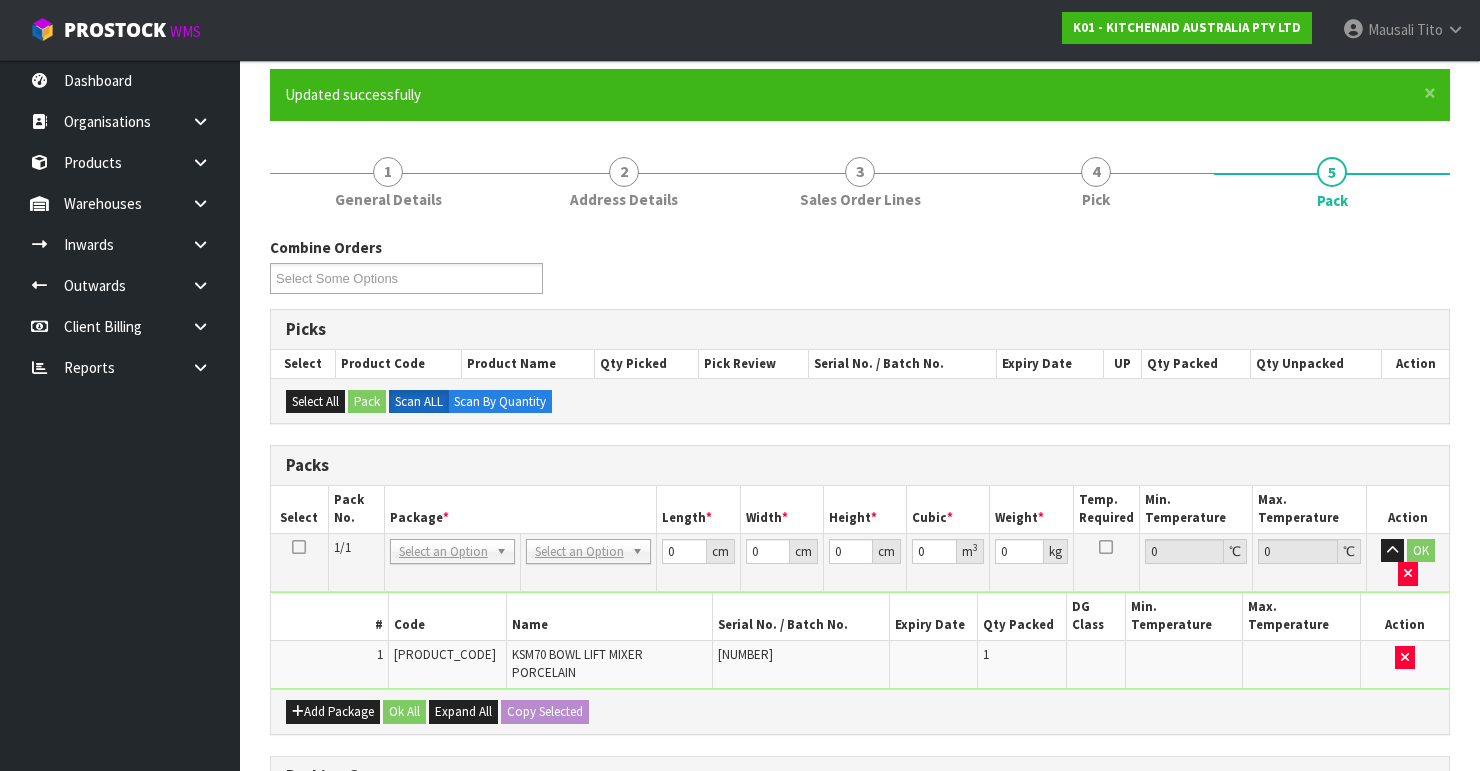 scroll, scrollTop: 320, scrollLeft: 0, axis: vertical 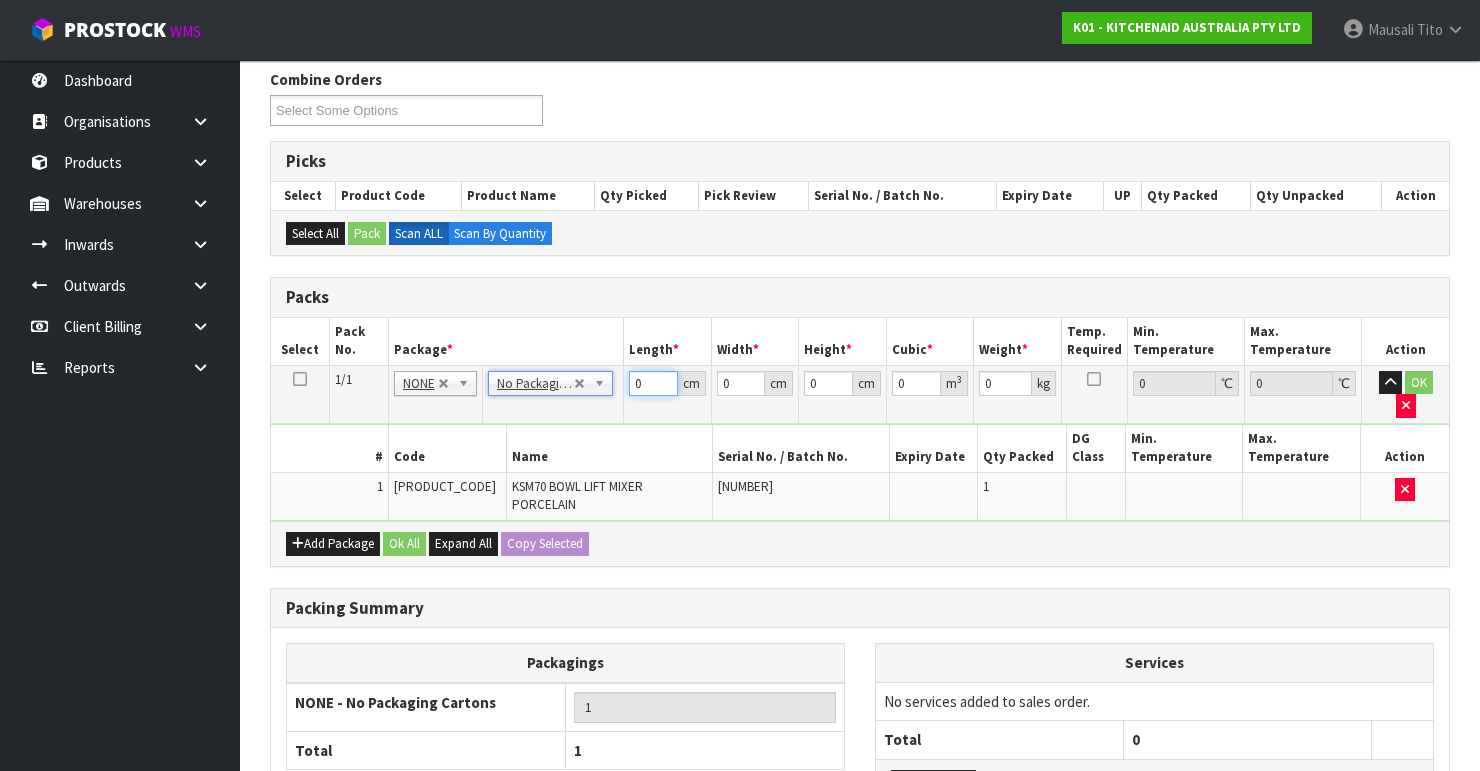 drag, startPoint x: 652, startPoint y: 377, endPoint x: 616, endPoint y: 390, distance: 38.27532 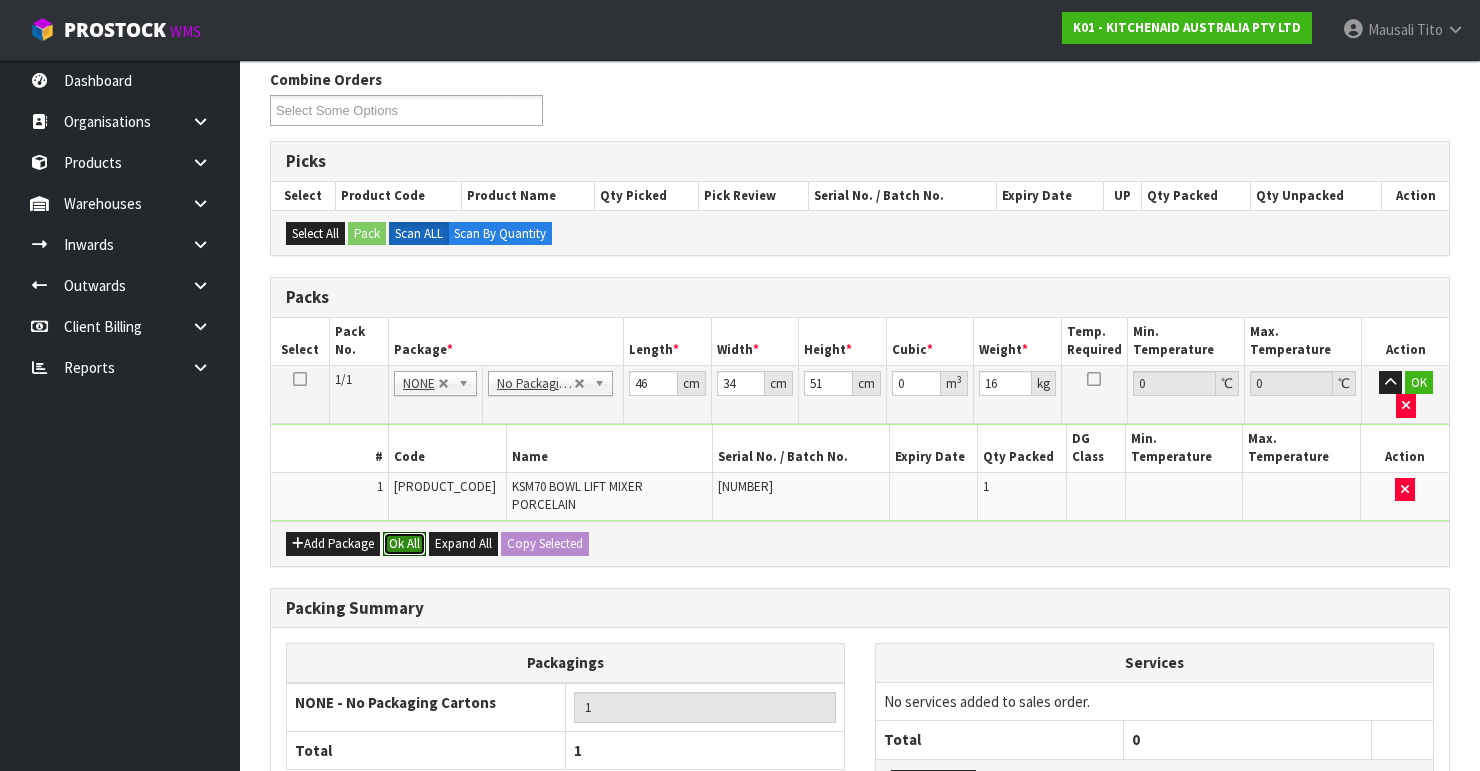 drag, startPoint x: 404, startPoint y: 513, endPoint x: 413, endPoint y: 520, distance: 11.401754 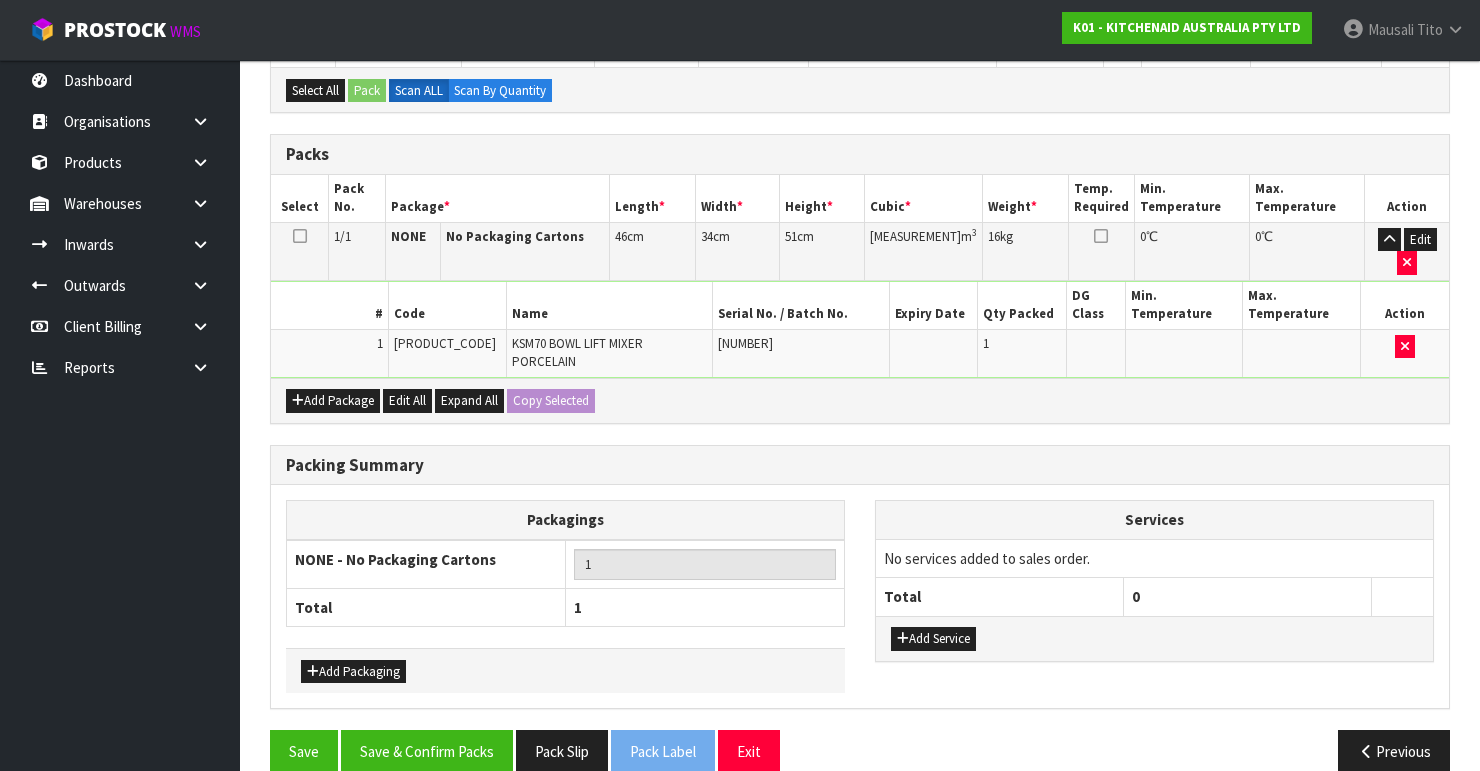 scroll, scrollTop: 486, scrollLeft: 0, axis: vertical 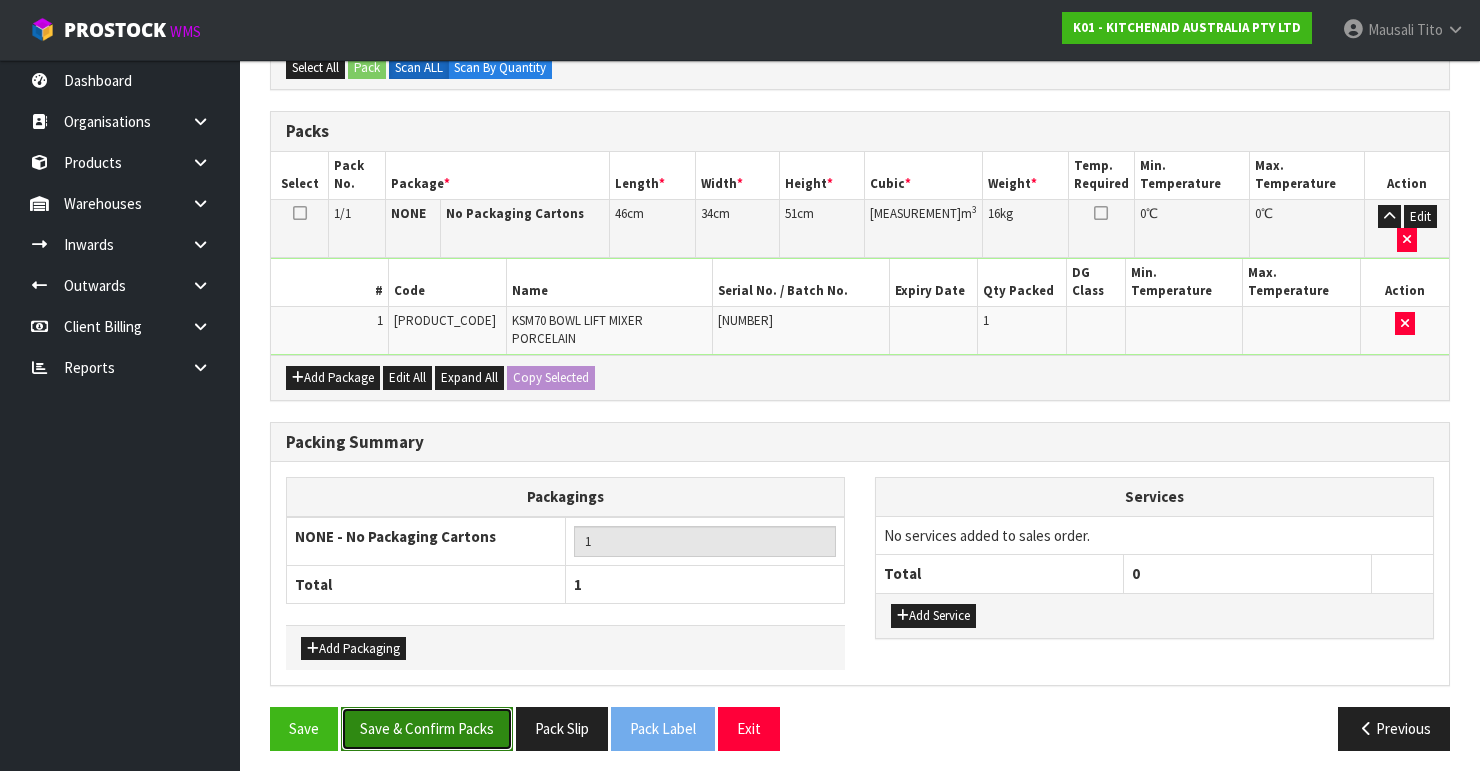 drag, startPoint x: 444, startPoint y: 723, endPoint x: 455, endPoint y: 716, distance: 13.038404 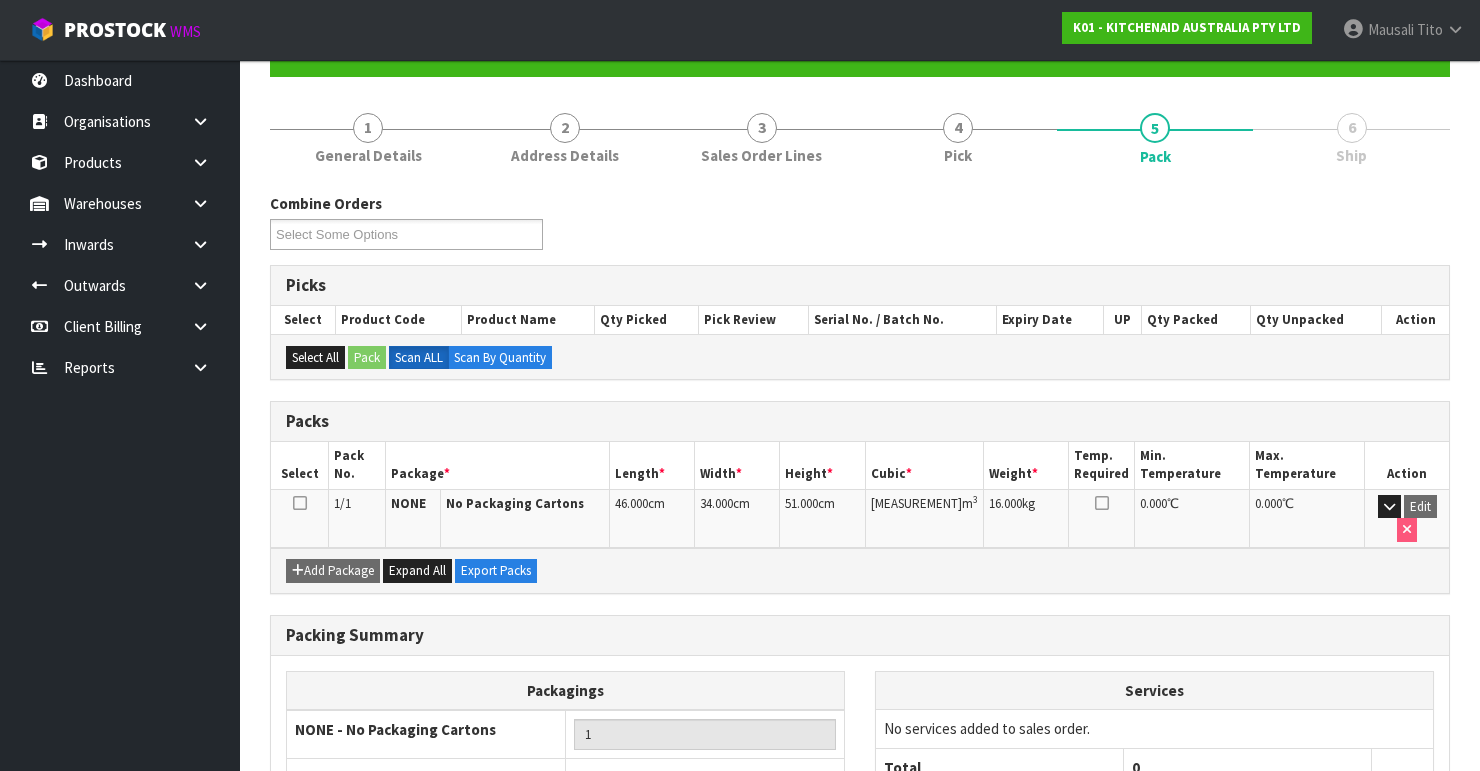 scroll, scrollTop: 346, scrollLeft: 0, axis: vertical 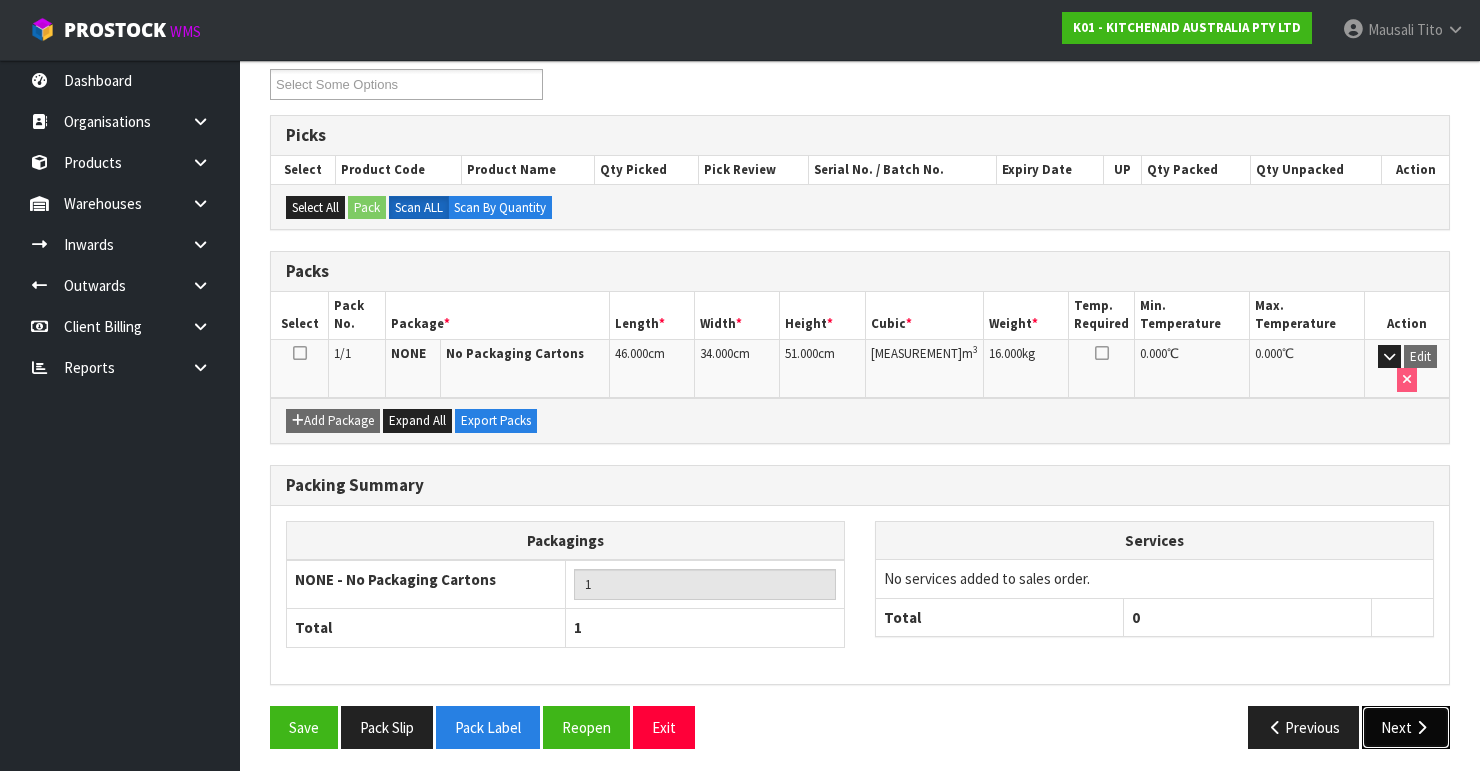 click on "Next" at bounding box center [1406, 727] 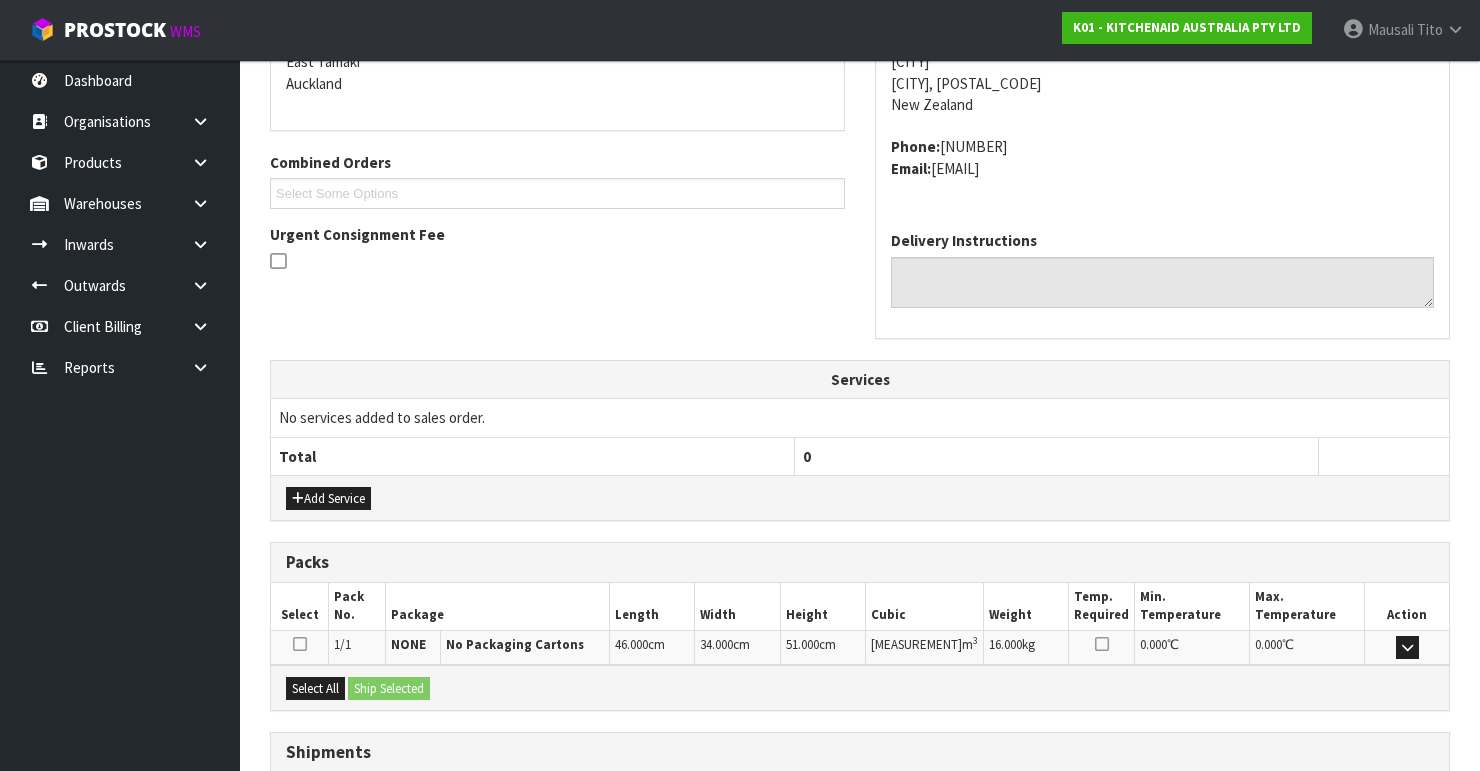scroll, scrollTop: 584, scrollLeft: 0, axis: vertical 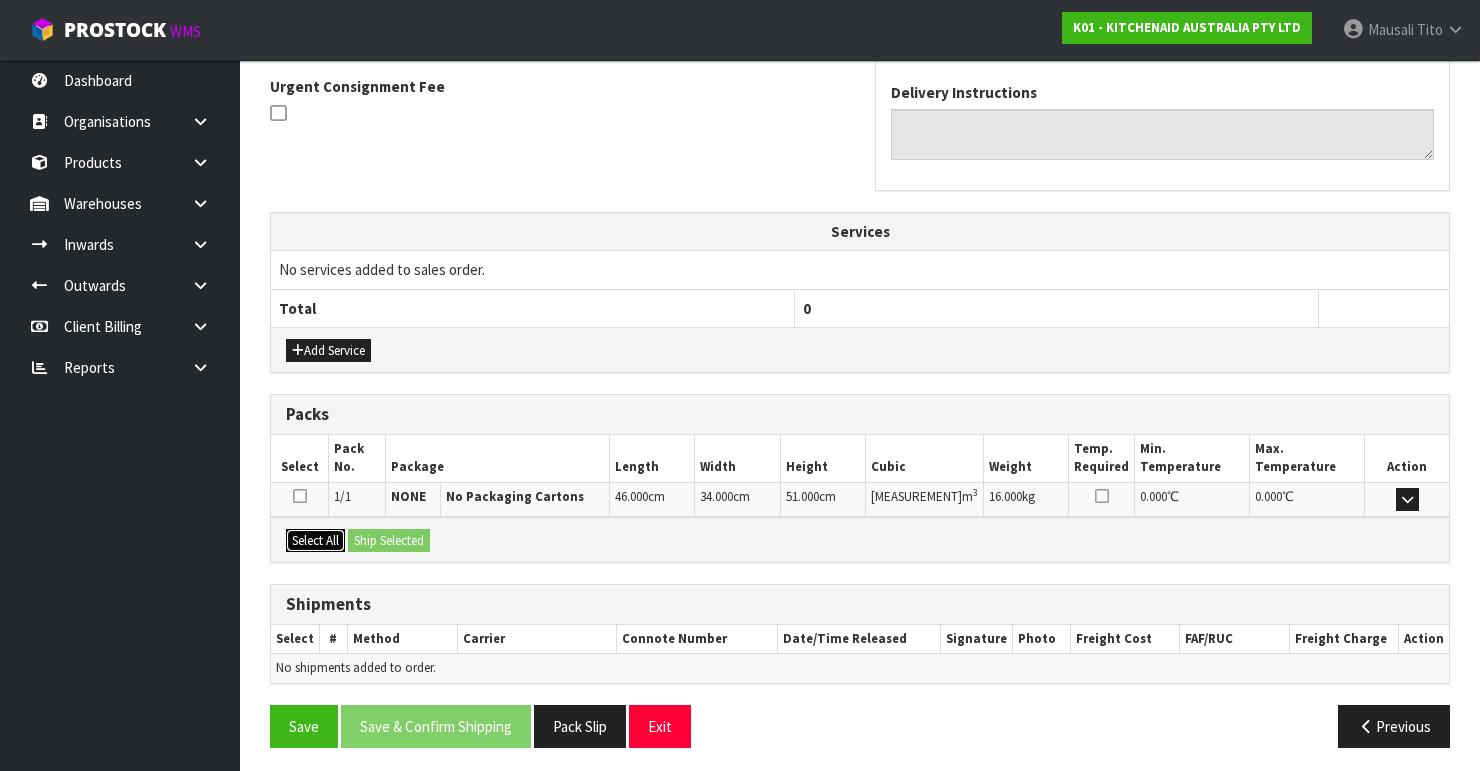 drag, startPoint x: 324, startPoint y: 536, endPoint x: 335, endPoint y: 537, distance: 11.045361 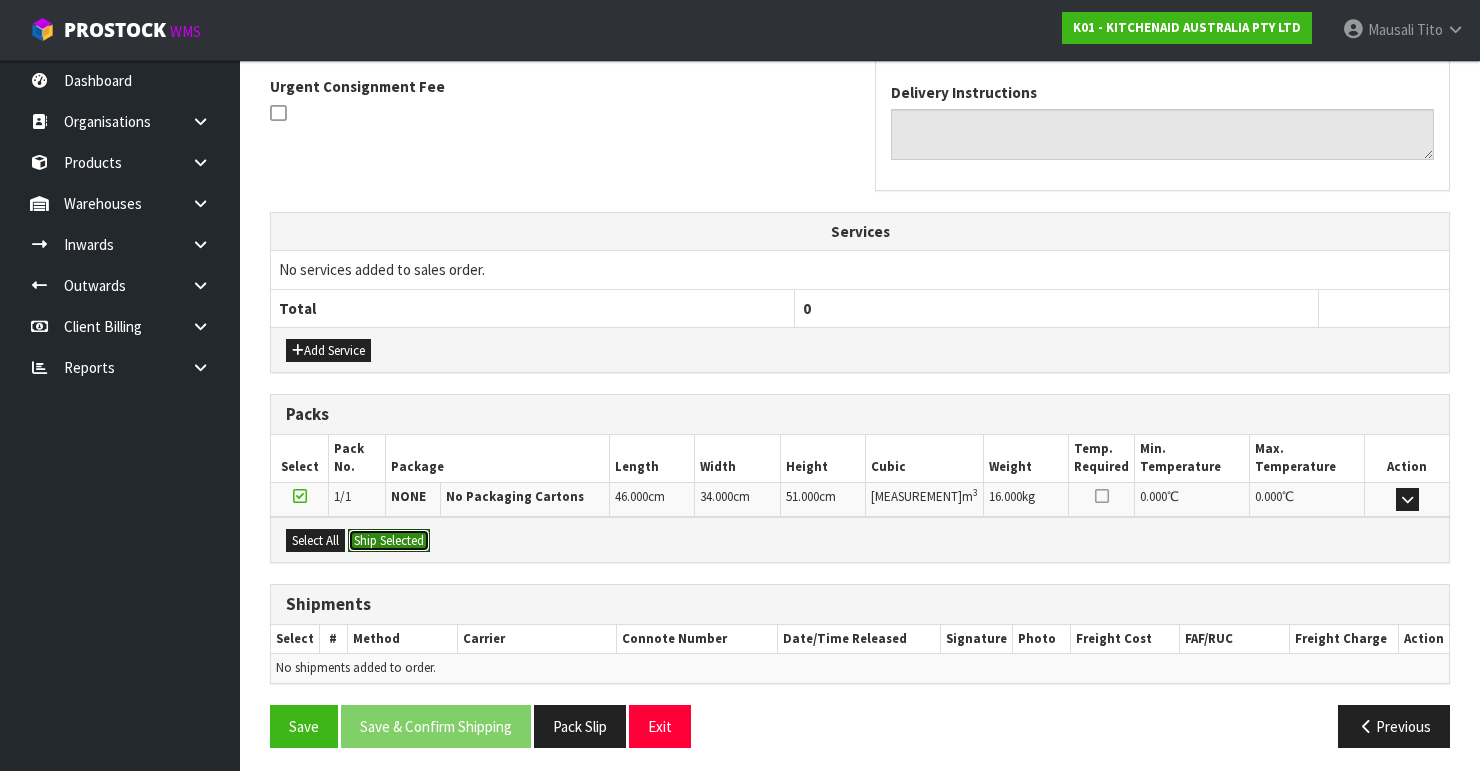click on "Select All
Ship Selected" at bounding box center [860, 539] 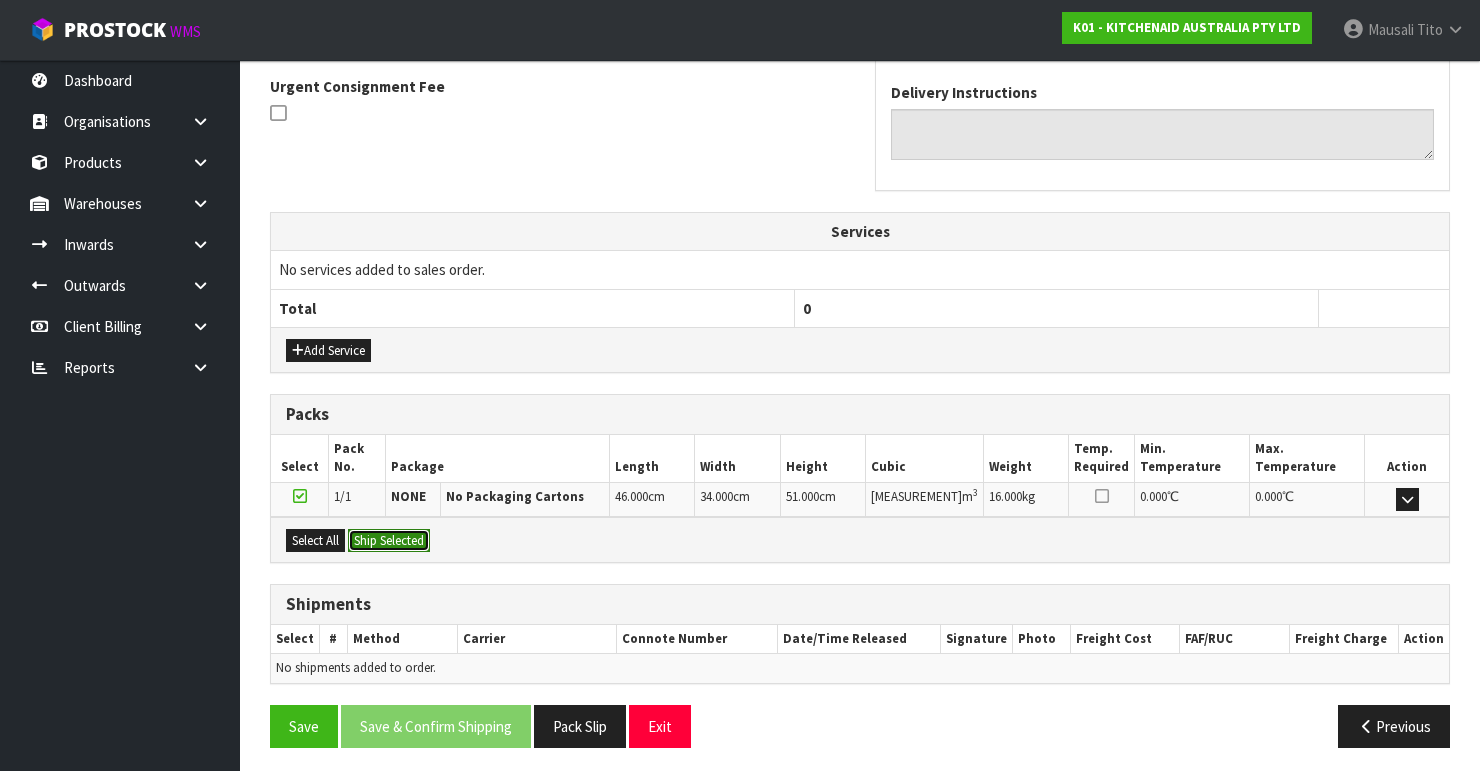 click on "Ship Selected" at bounding box center [389, 541] 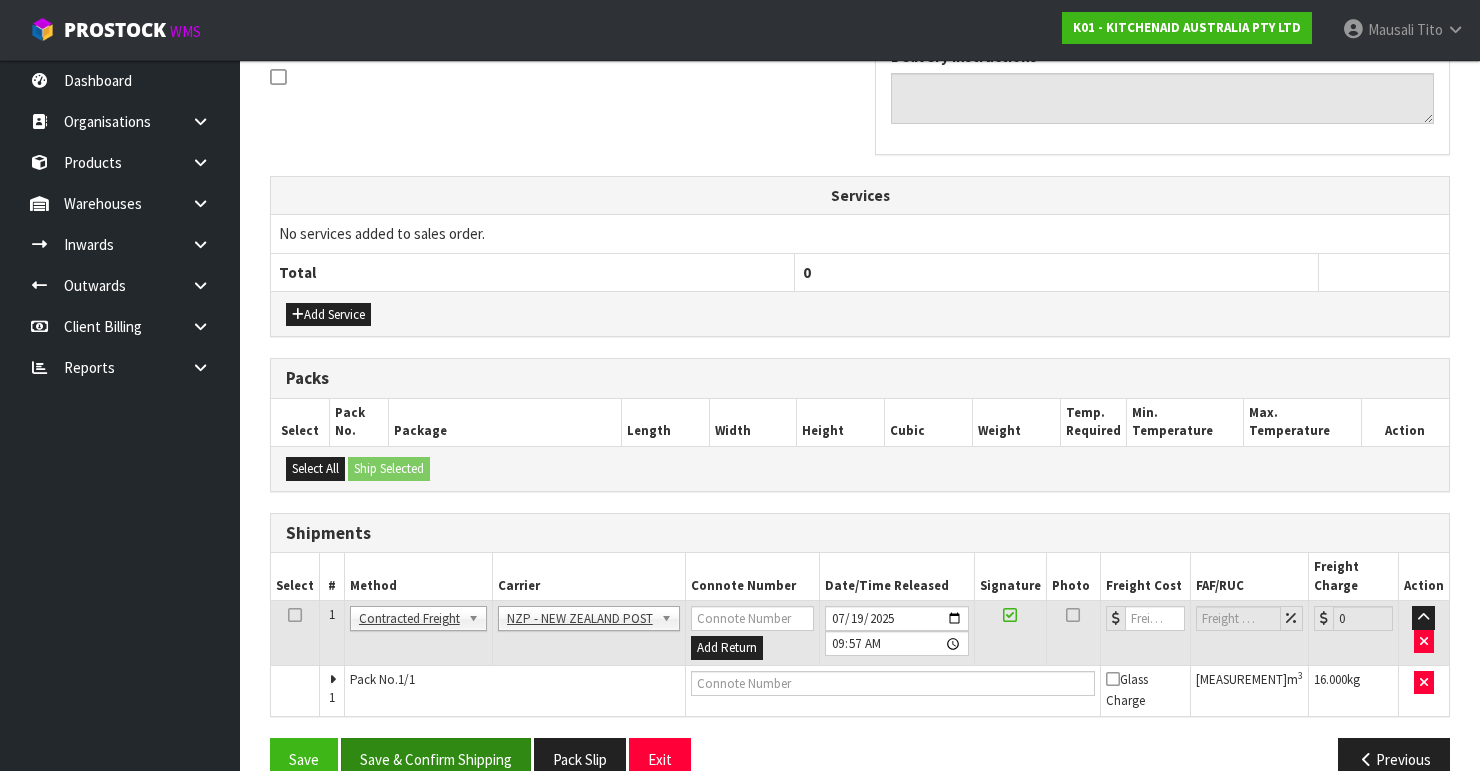 scroll, scrollTop: 635, scrollLeft: 0, axis: vertical 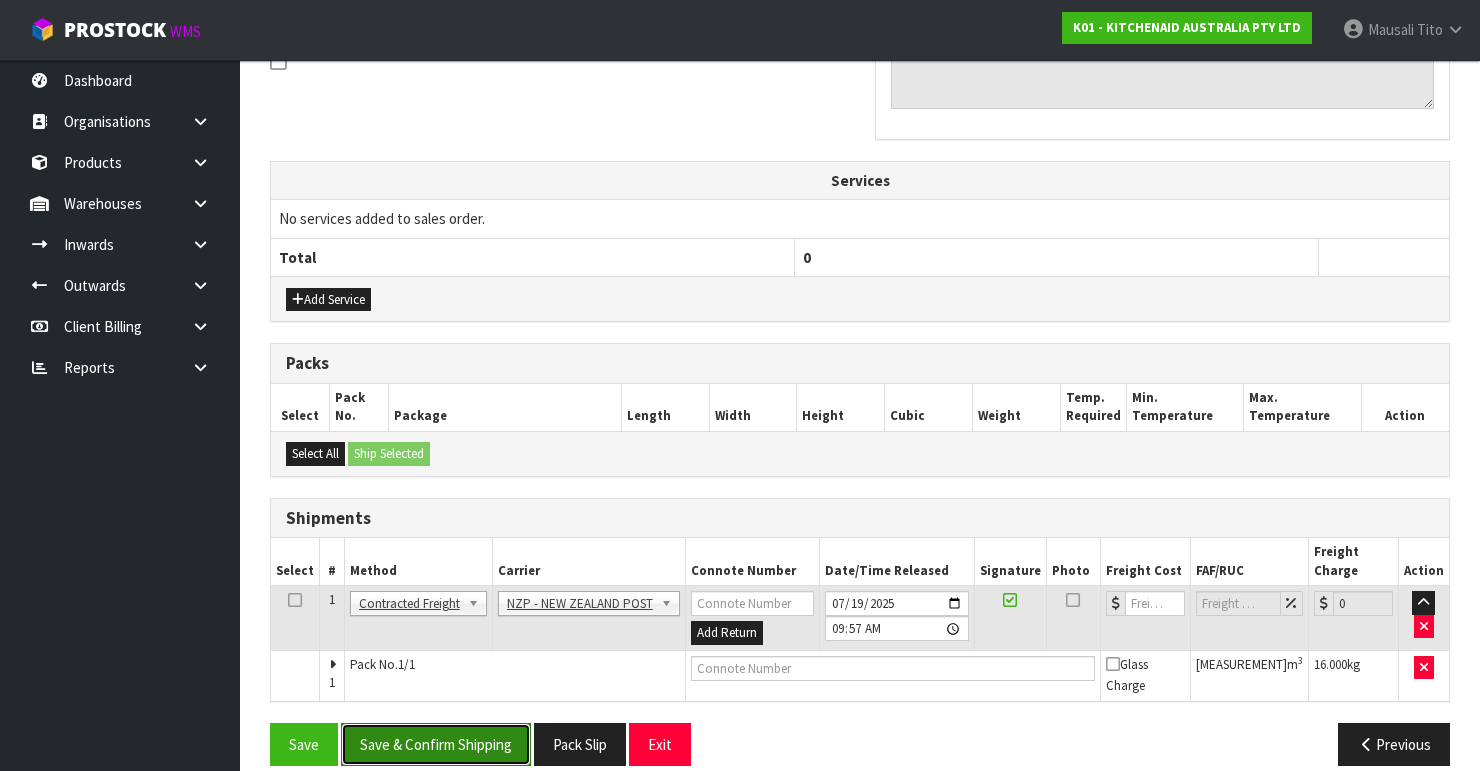 drag, startPoint x: 460, startPoint y: 728, endPoint x: 655, endPoint y: 656, distance: 207.86775 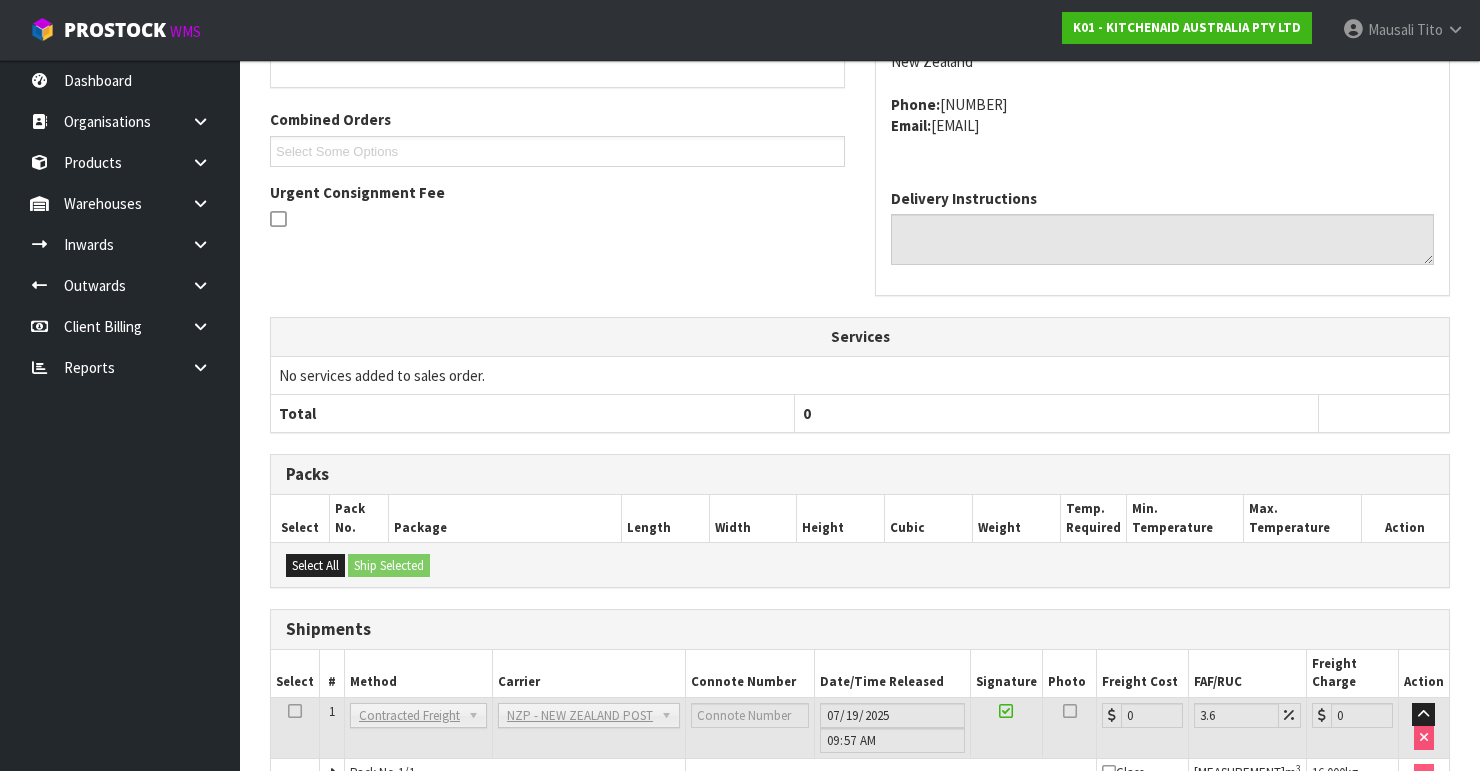 scroll, scrollTop: 605, scrollLeft: 0, axis: vertical 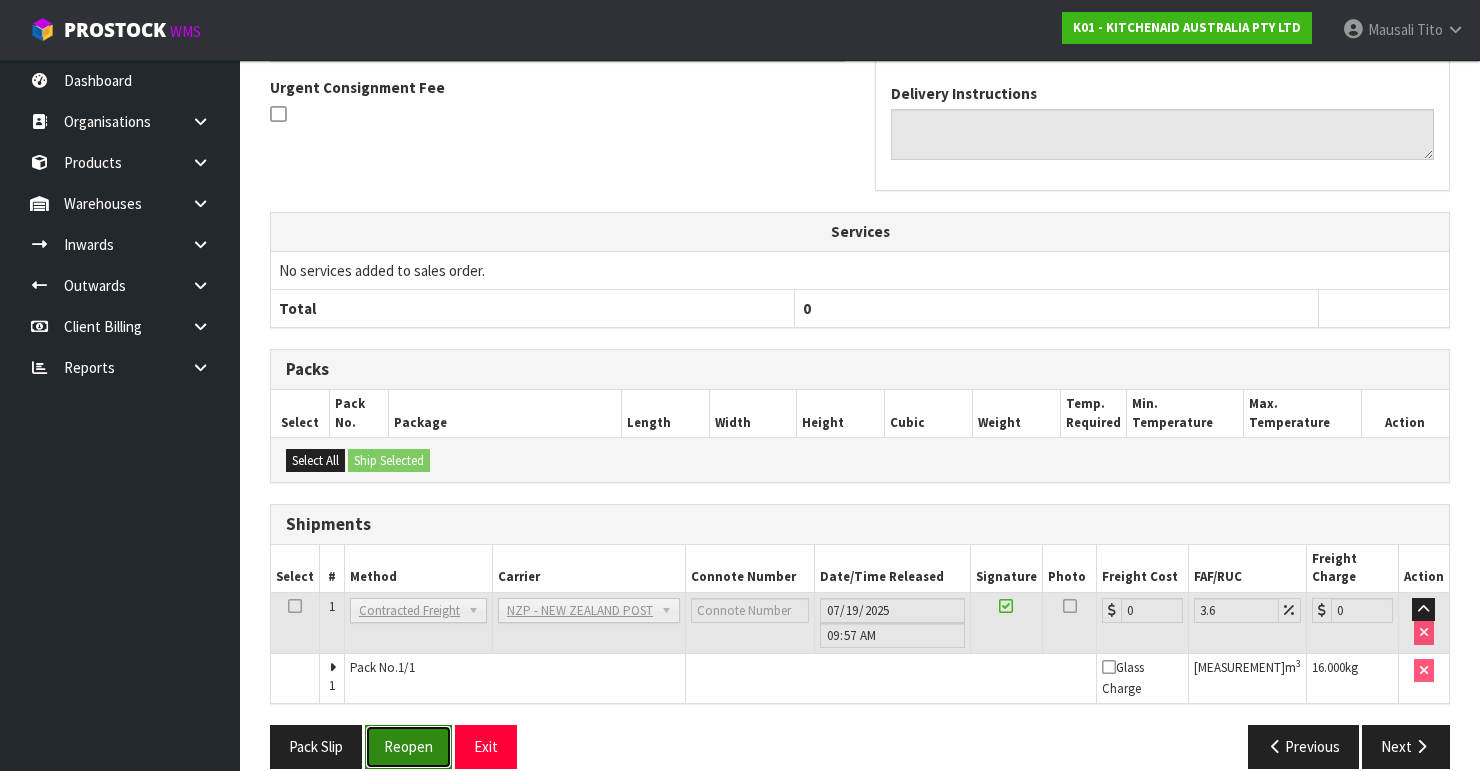 drag, startPoint x: 404, startPoint y: 728, endPoint x: 573, endPoint y: 700, distance: 171.30382 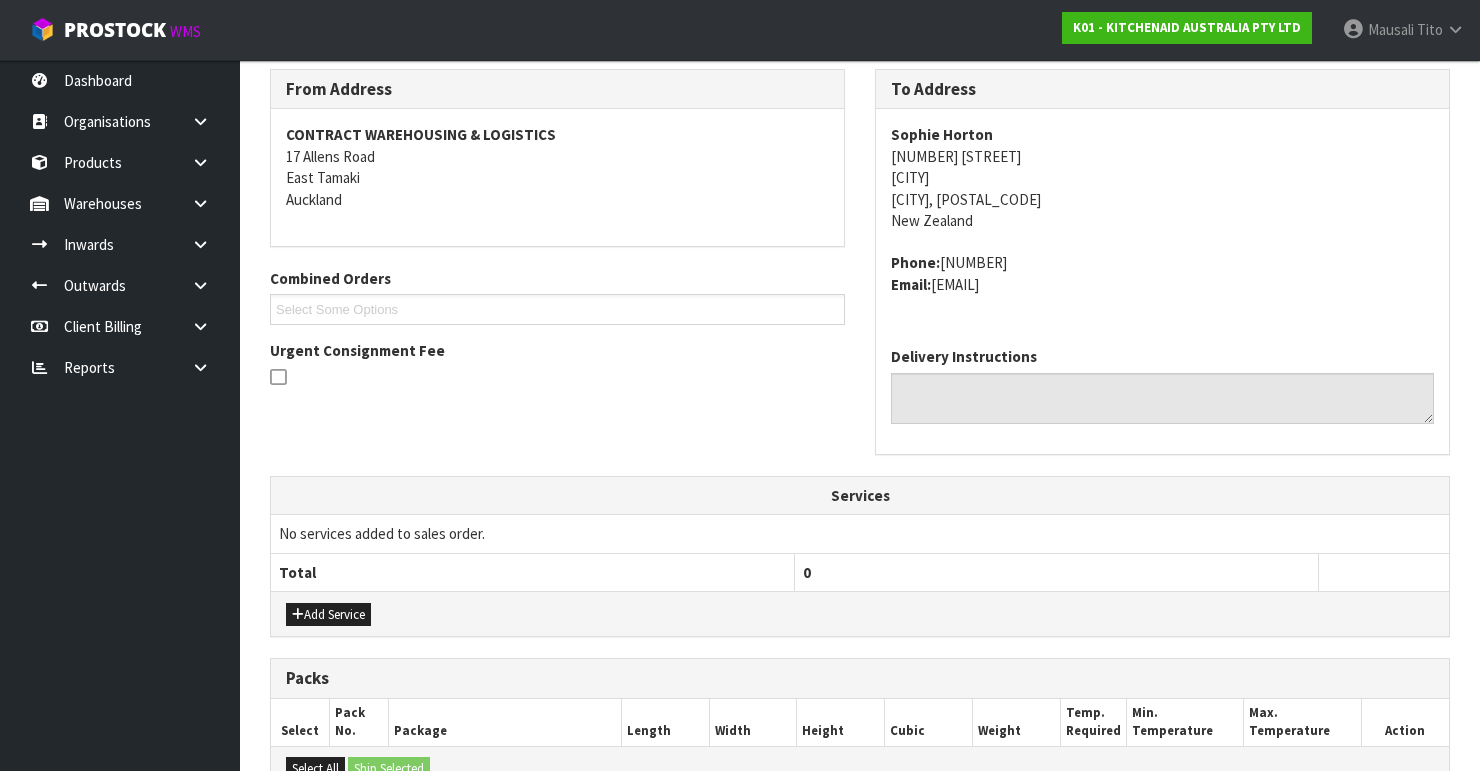 scroll, scrollTop: 638, scrollLeft: 0, axis: vertical 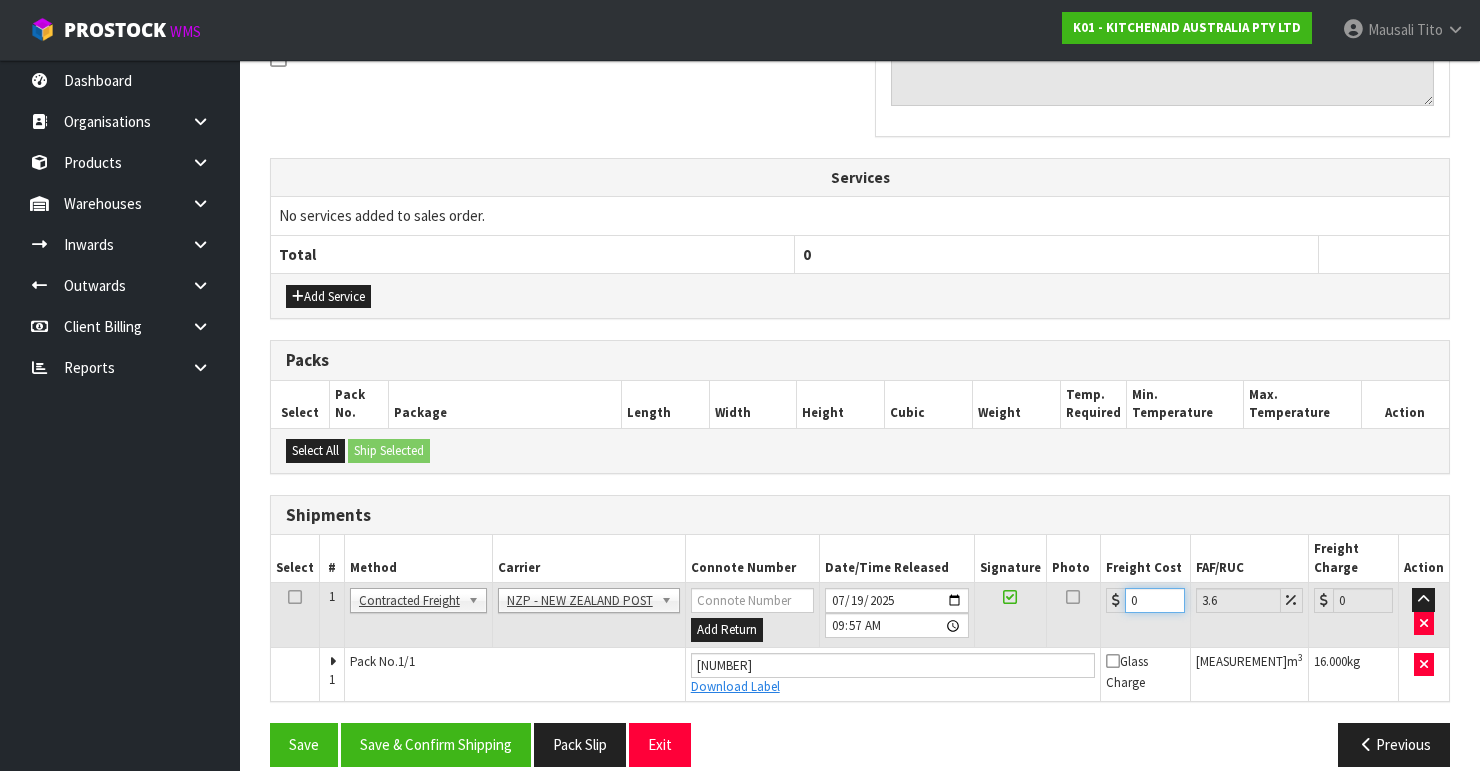 drag, startPoint x: 1158, startPoint y: 571, endPoint x: 1118, endPoint y: 589, distance: 43.863426 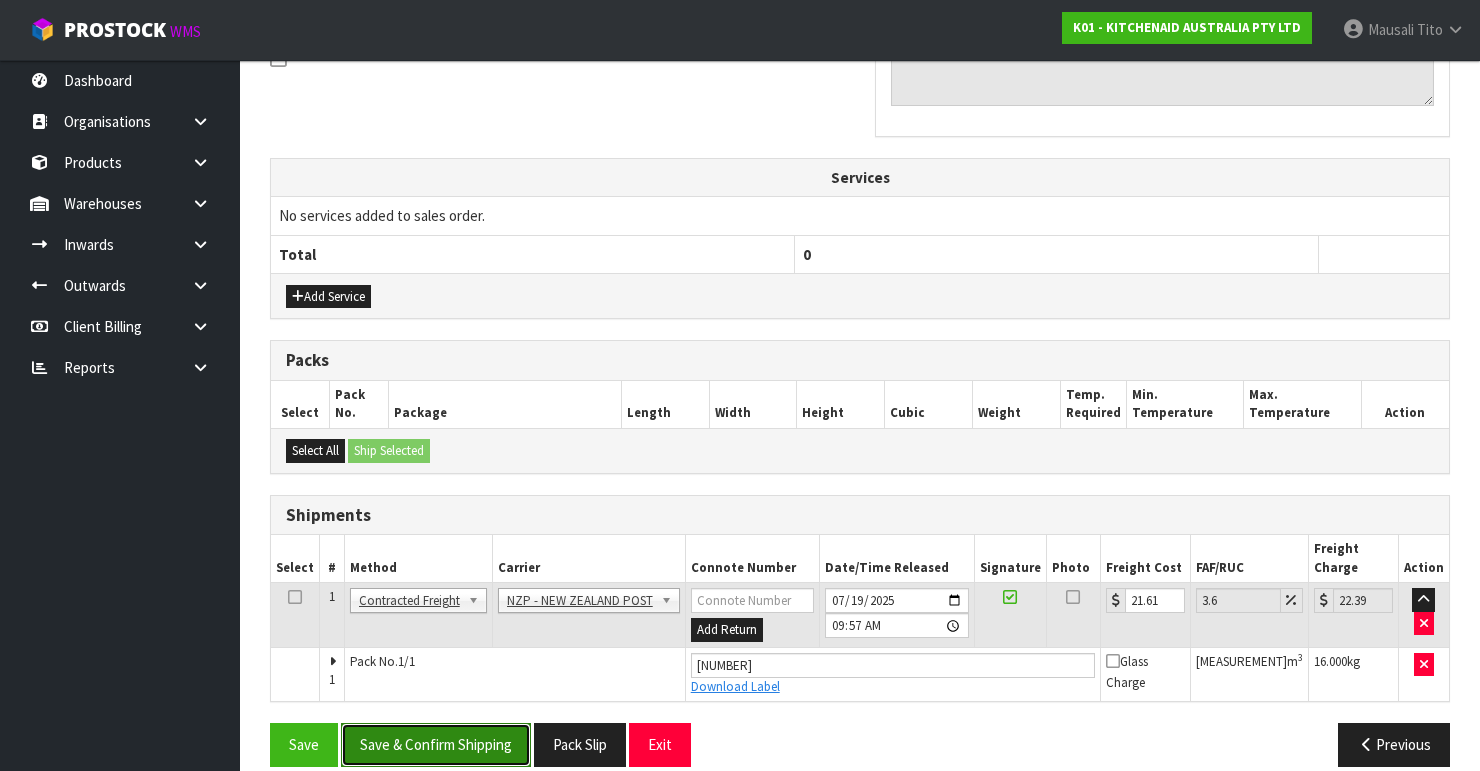click on "Save & Confirm Shipping" at bounding box center [436, 744] 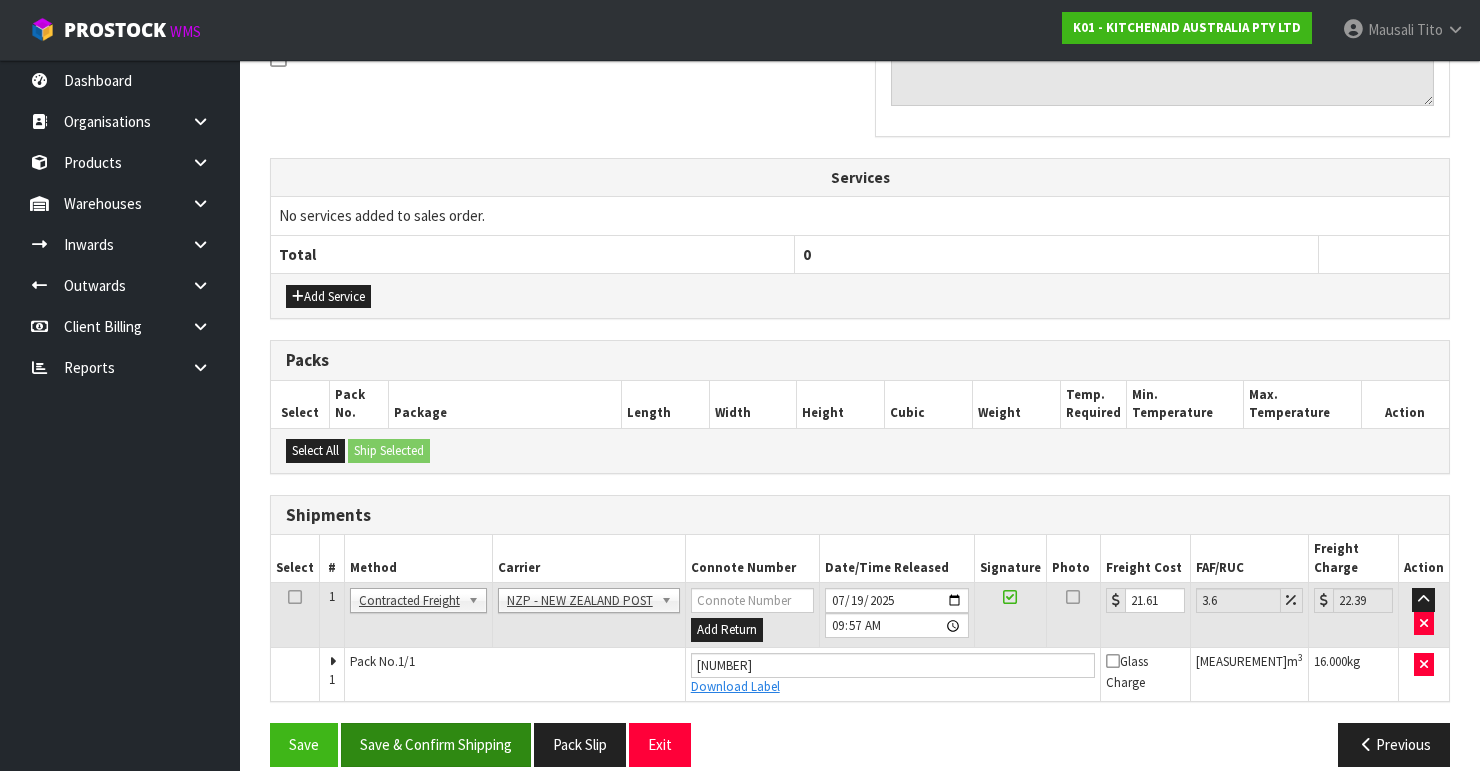 scroll, scrollTop: 0, scrollLeft: 0, axis: both 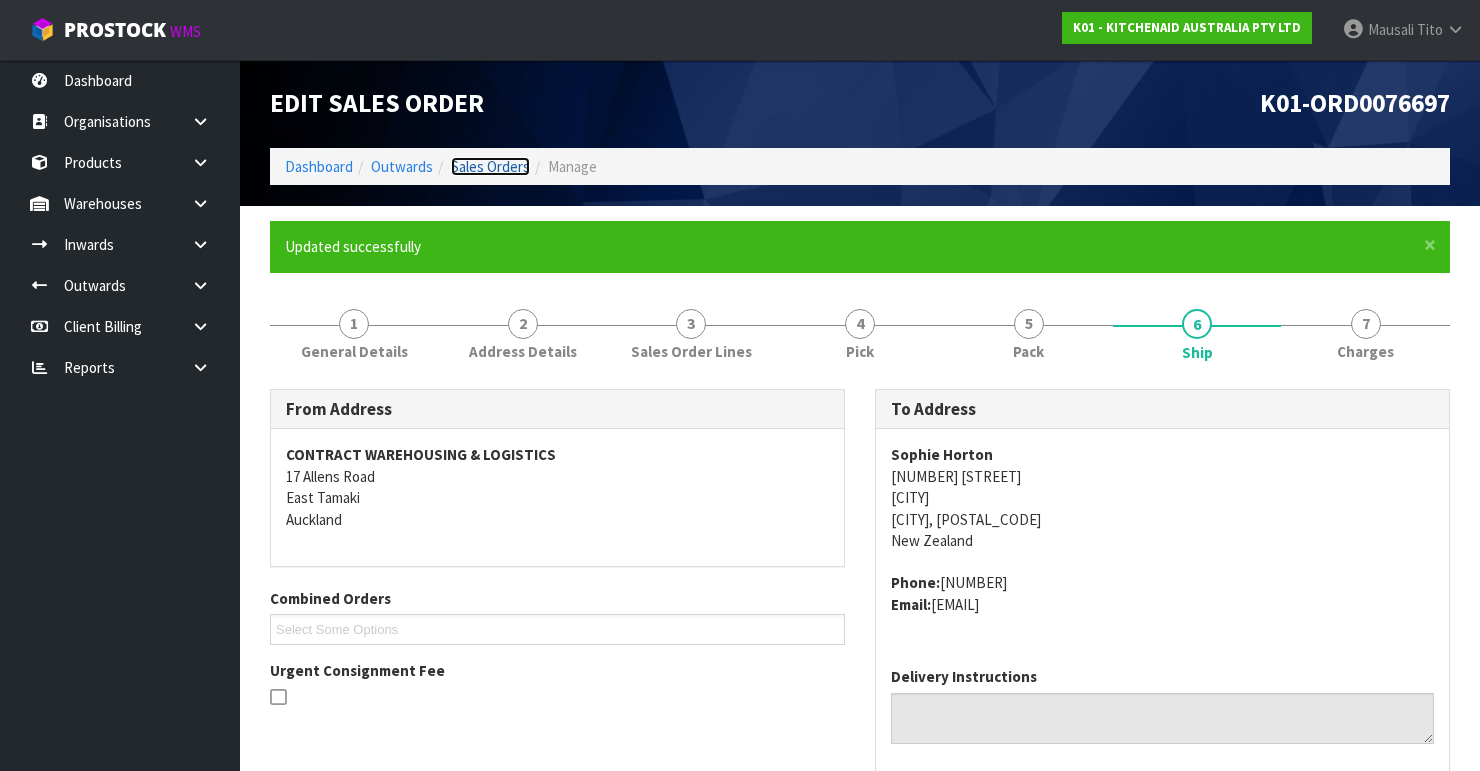 click on "Sales Orders" at bounding box center (490, 166) 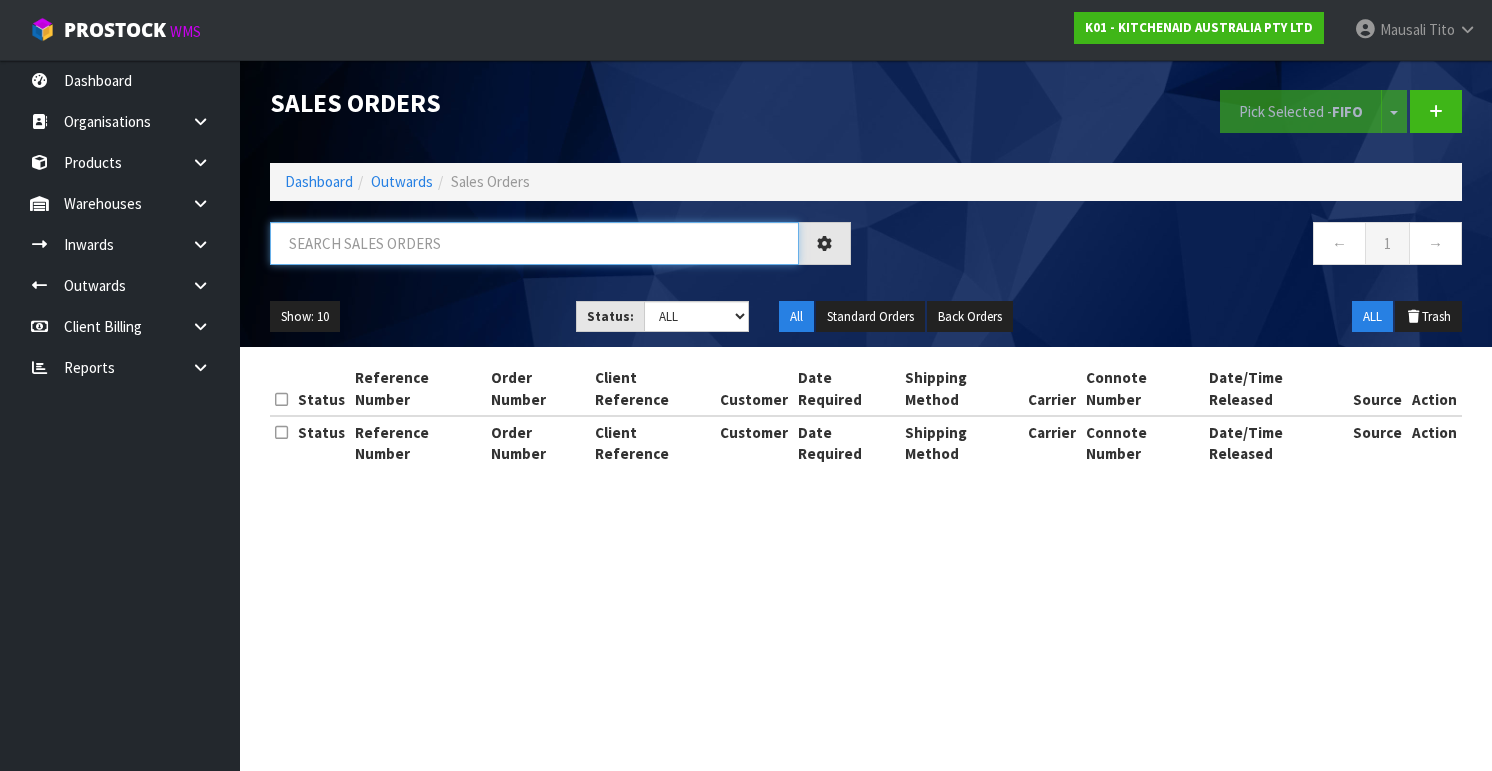 click at bounding box center [534, 243] 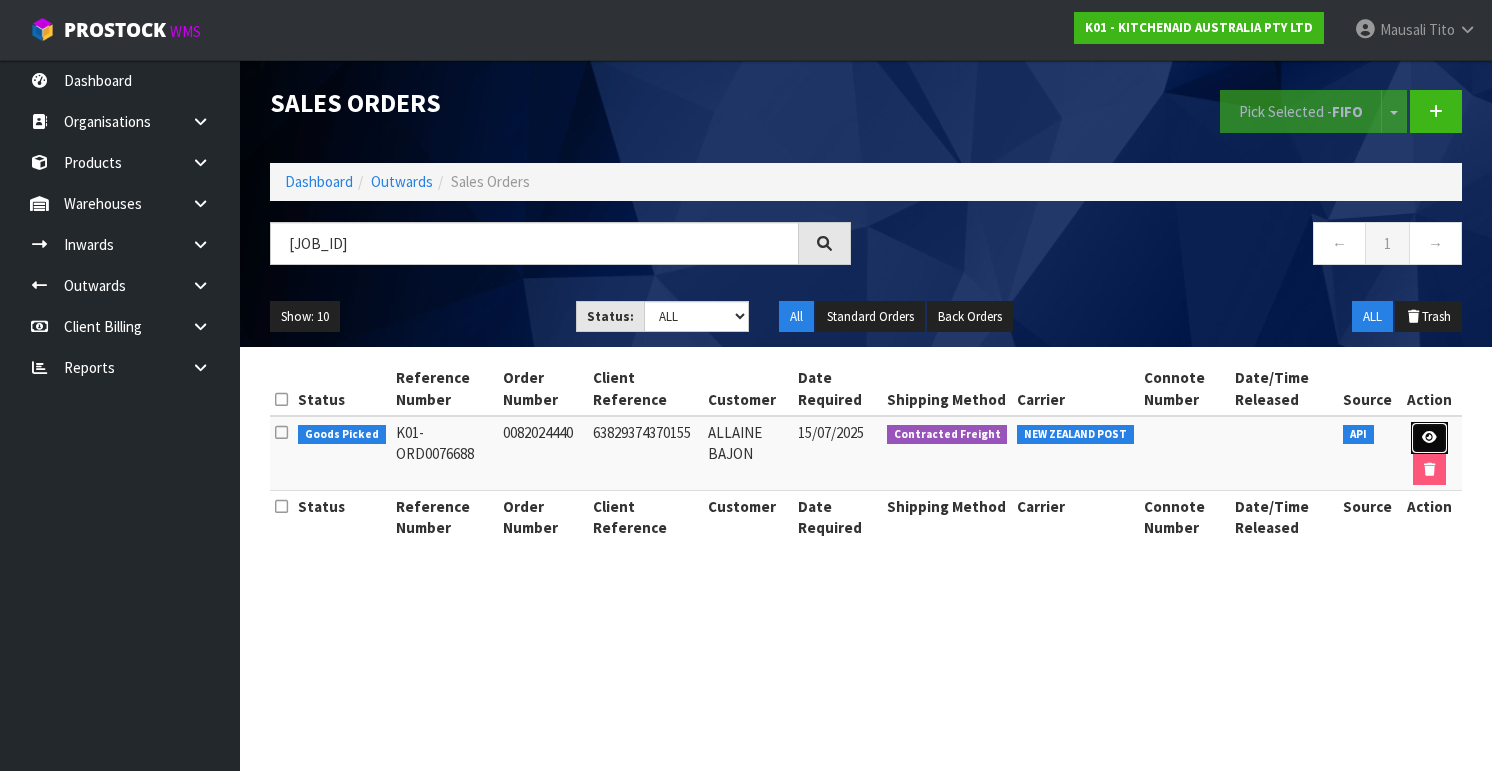 click at bounding box center [1429, 437] 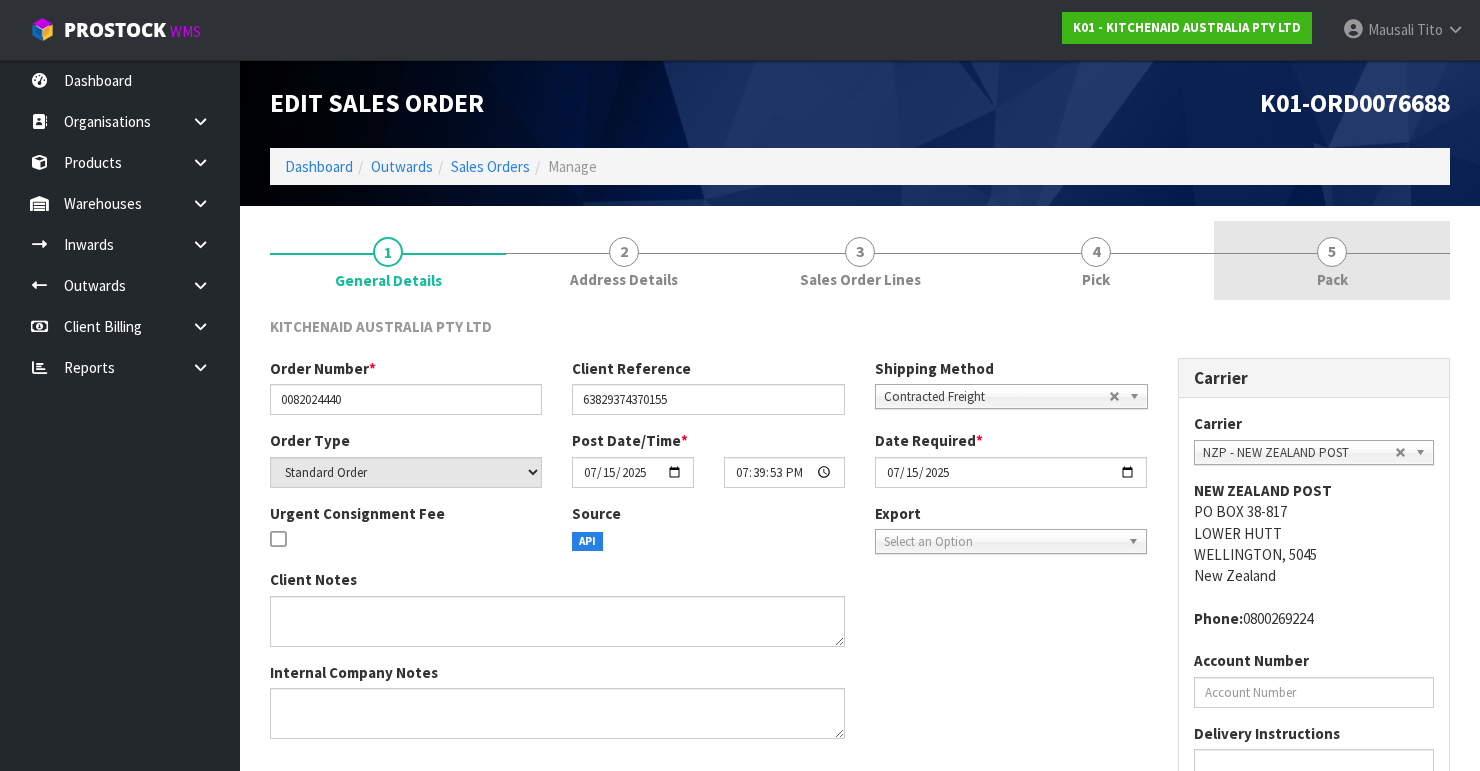 click on "4
Pick" at bounding box center (1096, 260) 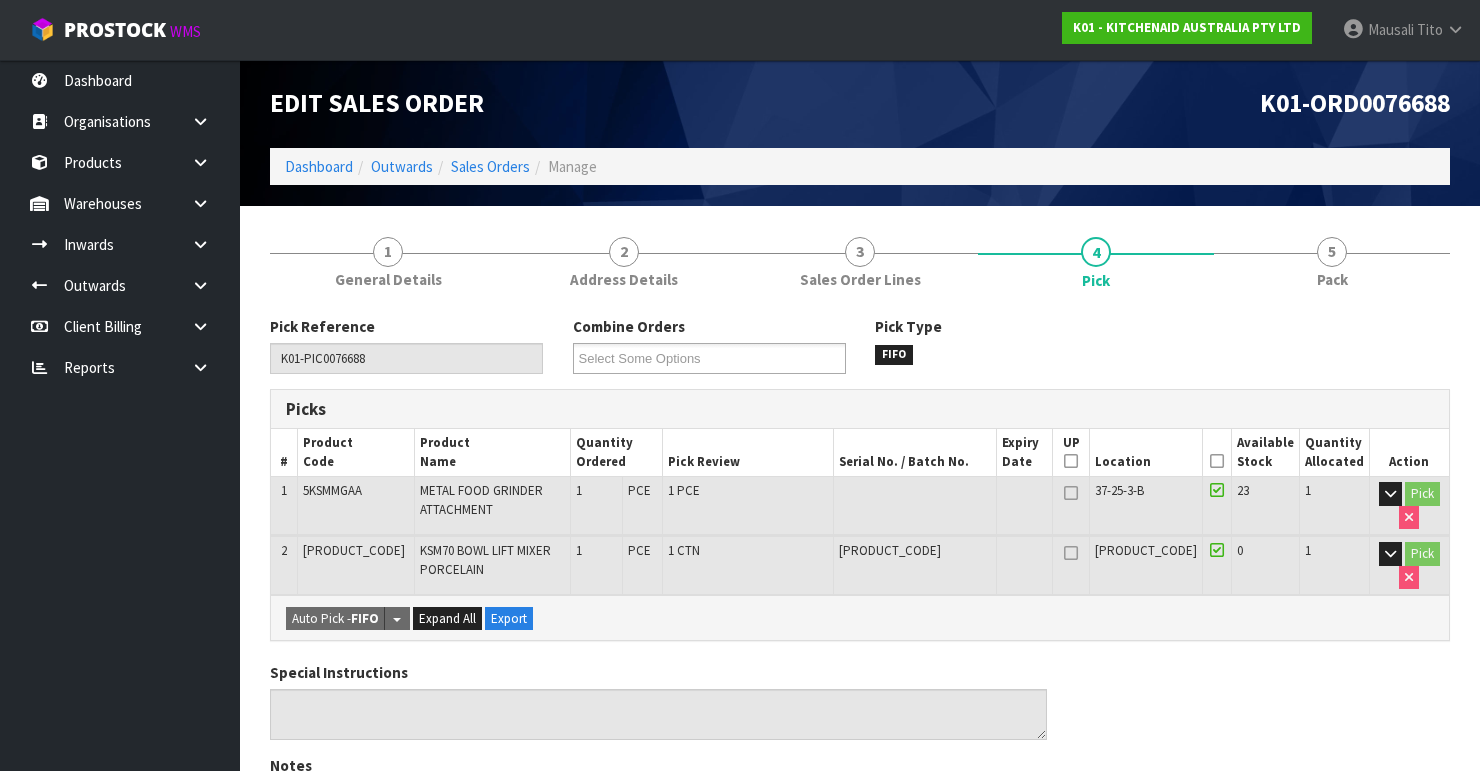 click on "Picked" at bounding box center (1217, 452) 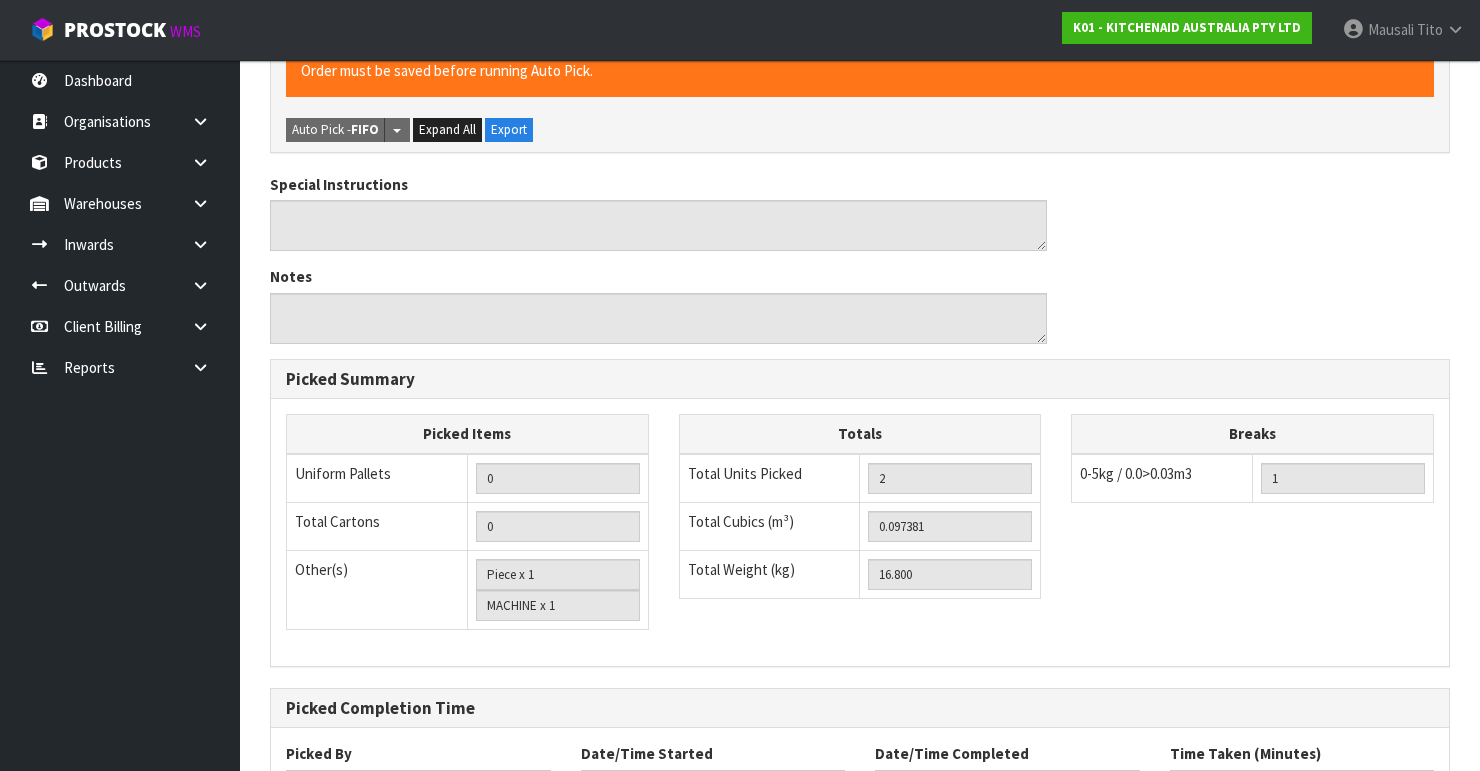 scroll, scrollTop: 722, scrollLeft: 0, axis: vertical 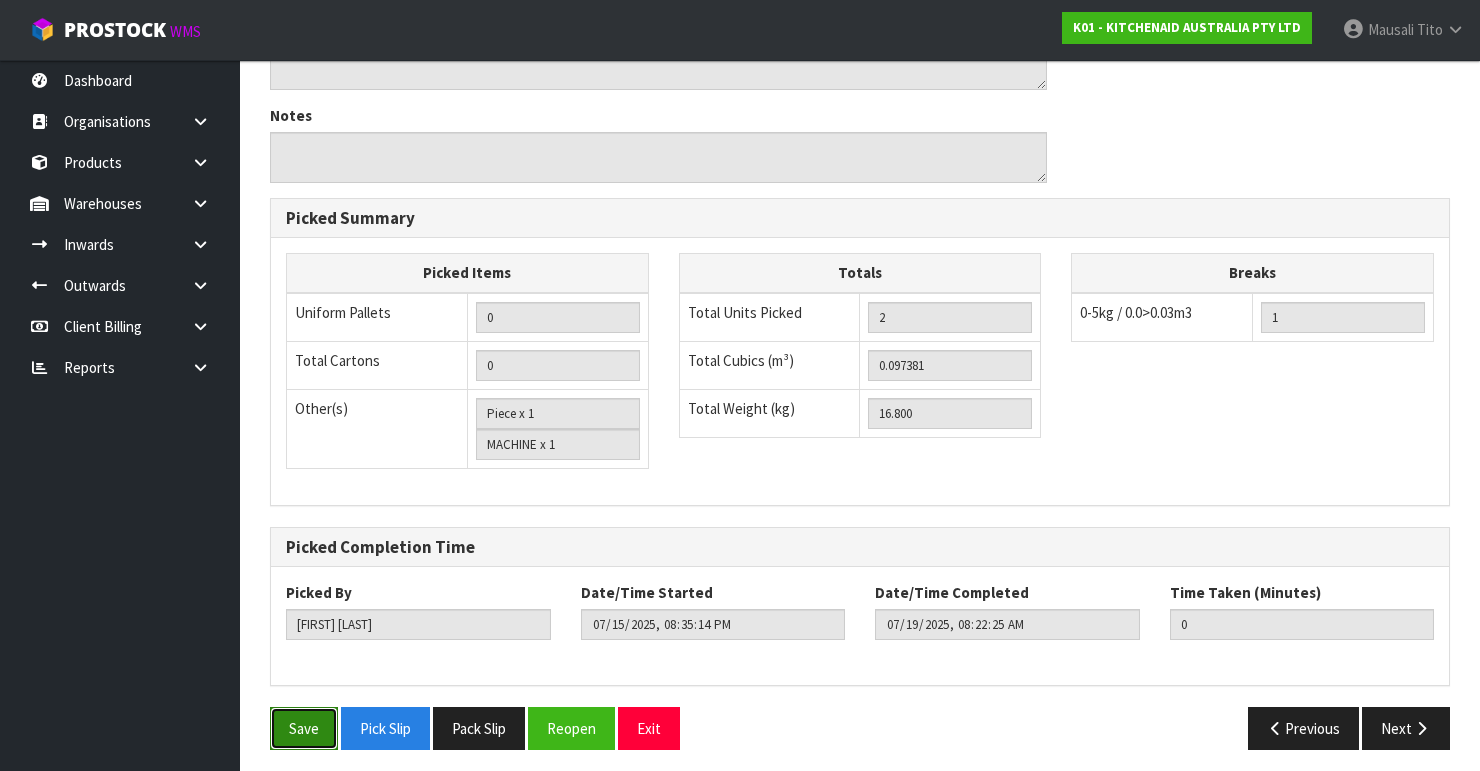drag, startPoint x: 298, startPoint y: 716, endPoint x: 319, endPoint y: 713, distance: 21.213203 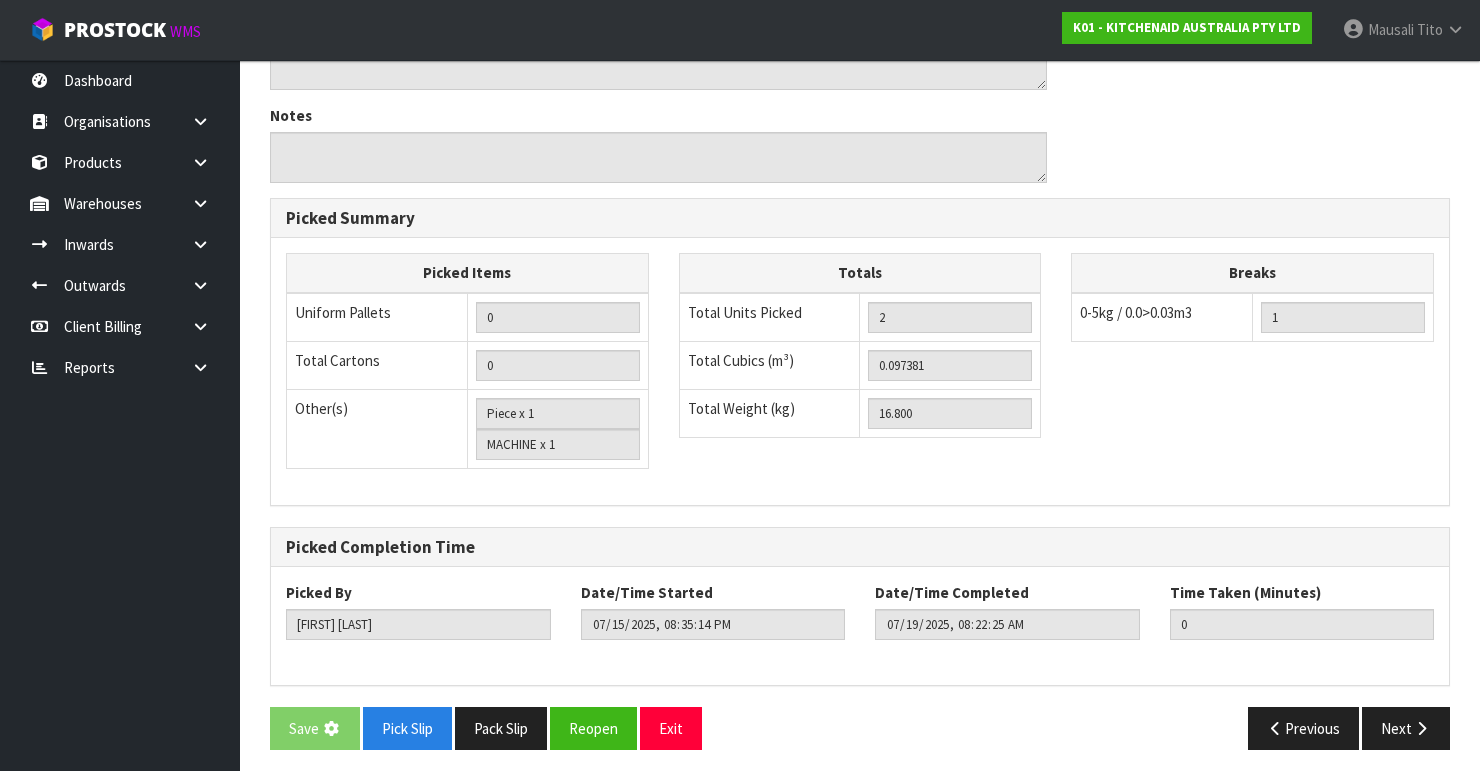 scroll, scrollTop: 0, scrollLeft: 0, axis: both 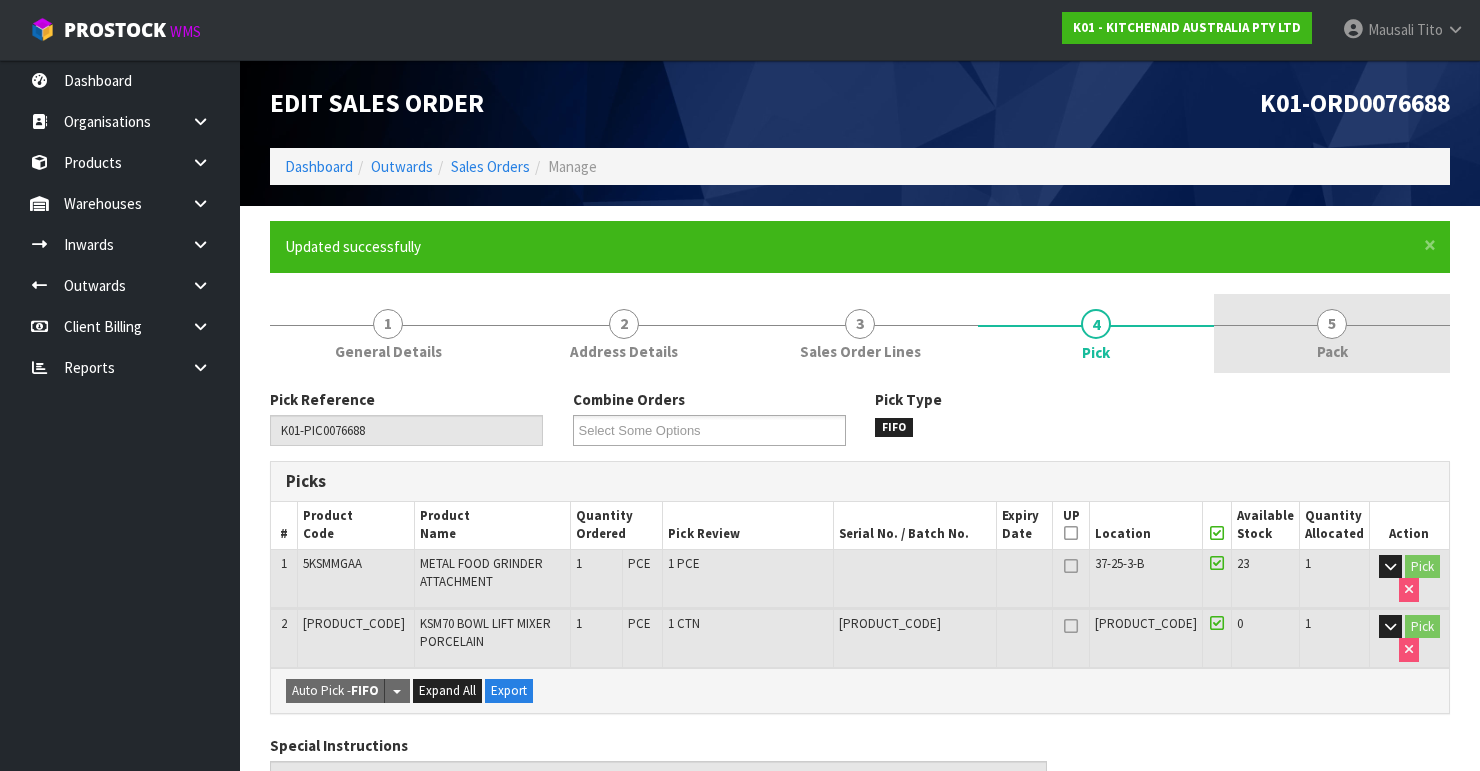 click on "5
Pack" at bounding box center [1332, 333] 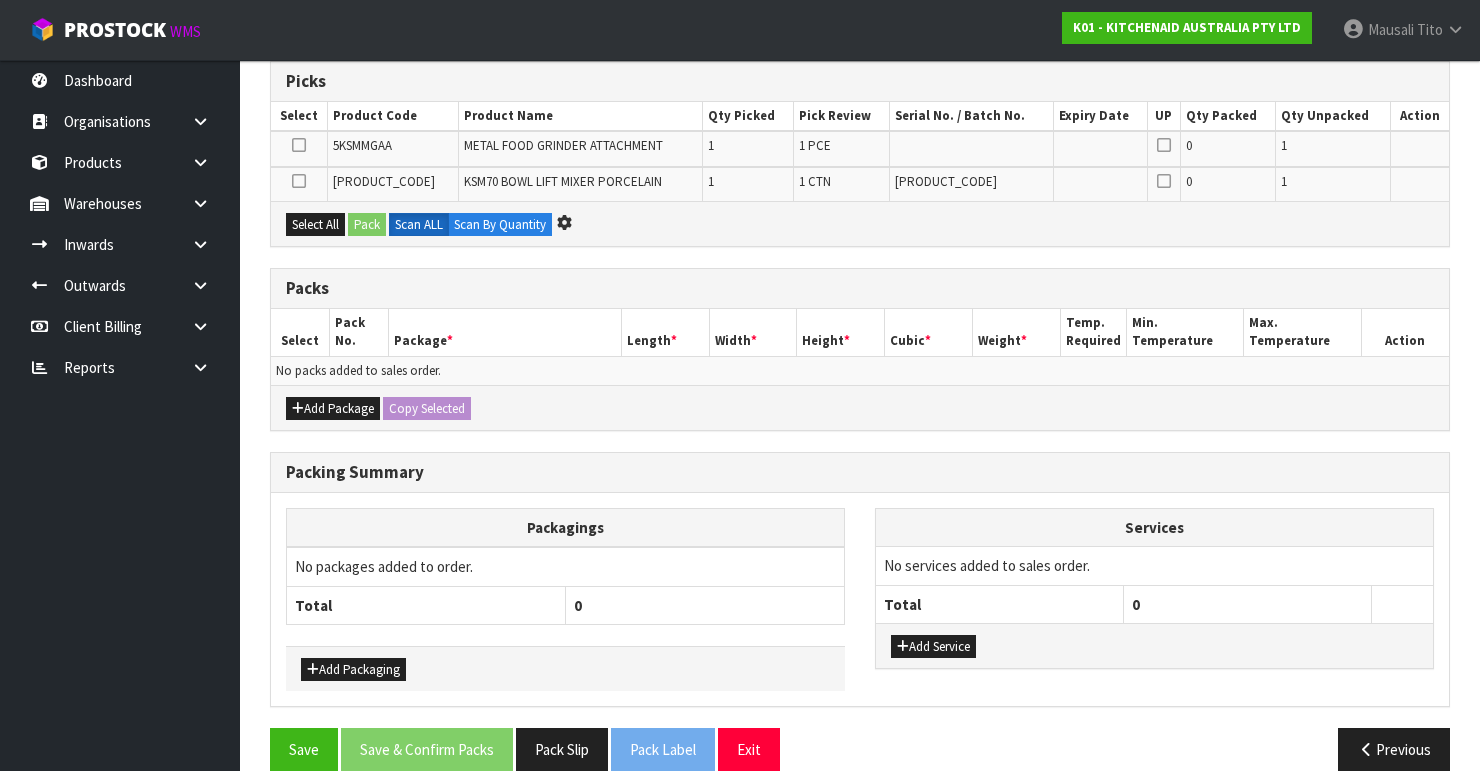 scroll, scrollTop: 0, scrollLeft: 0, axis: both 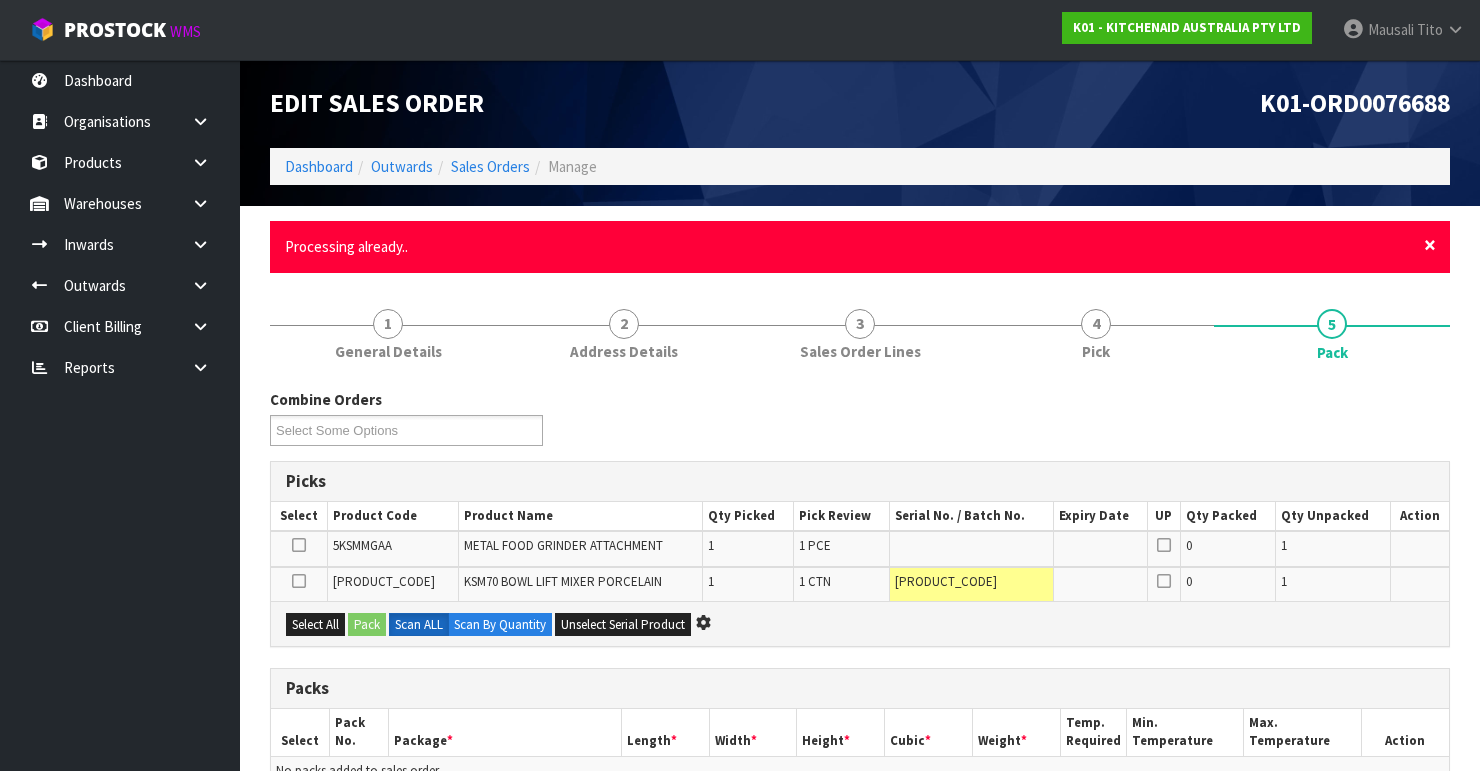 click on "×" at bounding box center (1430, 245) 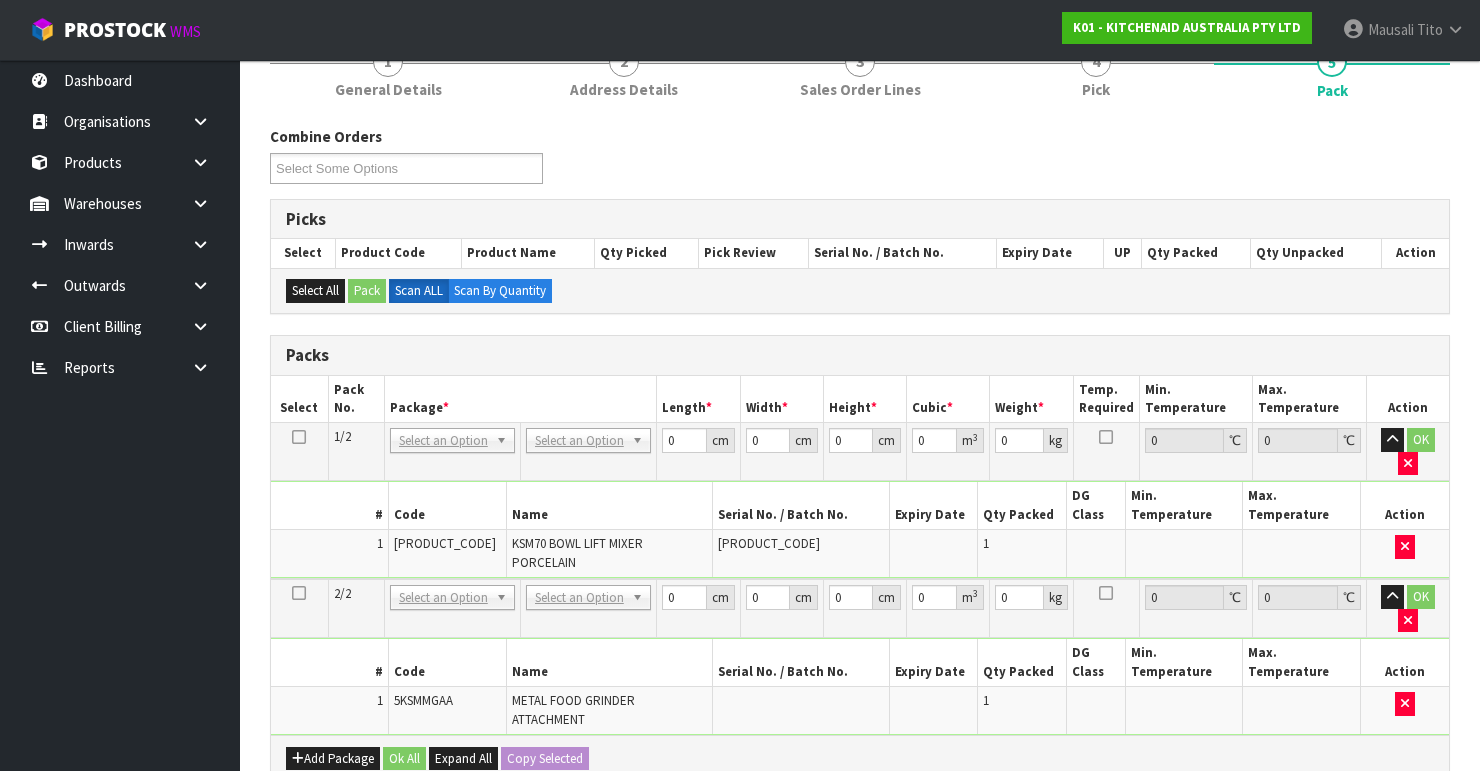 scroll, scrollTop: 400, scrollLeft: 0, axis: vertical 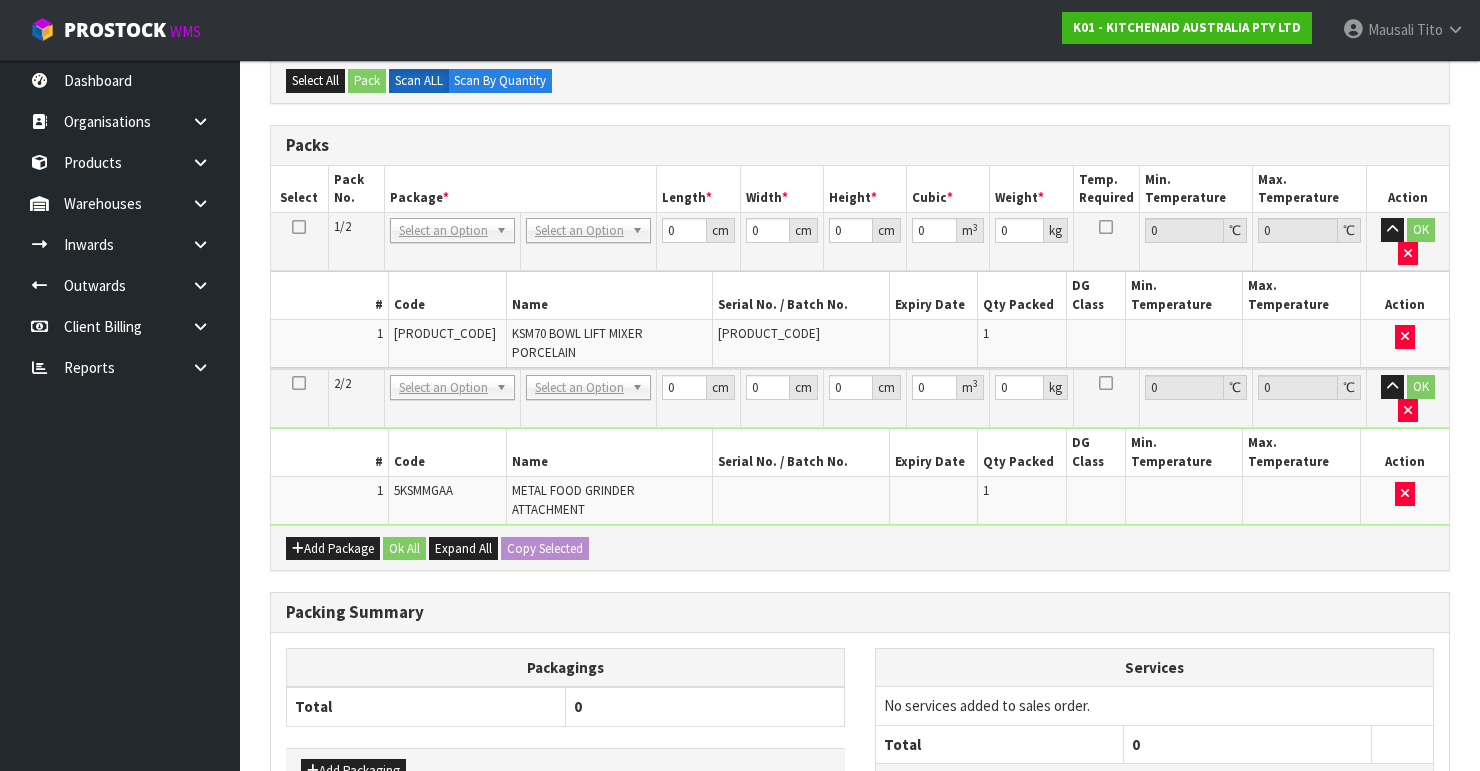 drag, startPoint x: 302, startPoint y: 227, endPoint x: 316, endPoint y: 232, distance: 14.866069 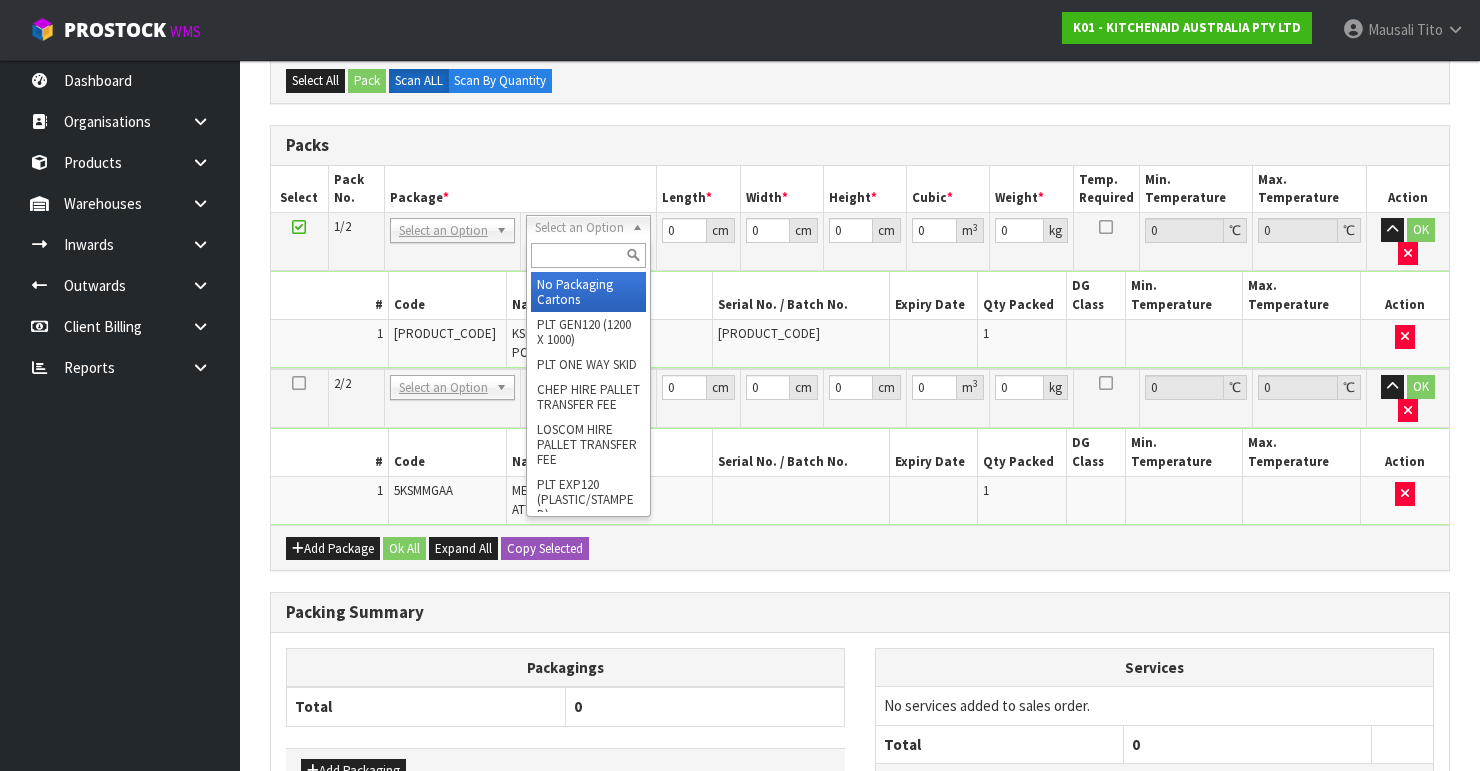 drag, startPoint x: 583, startPoint y: 226, endPoint x: 591, endPoint y: 260, distance: 34.928497 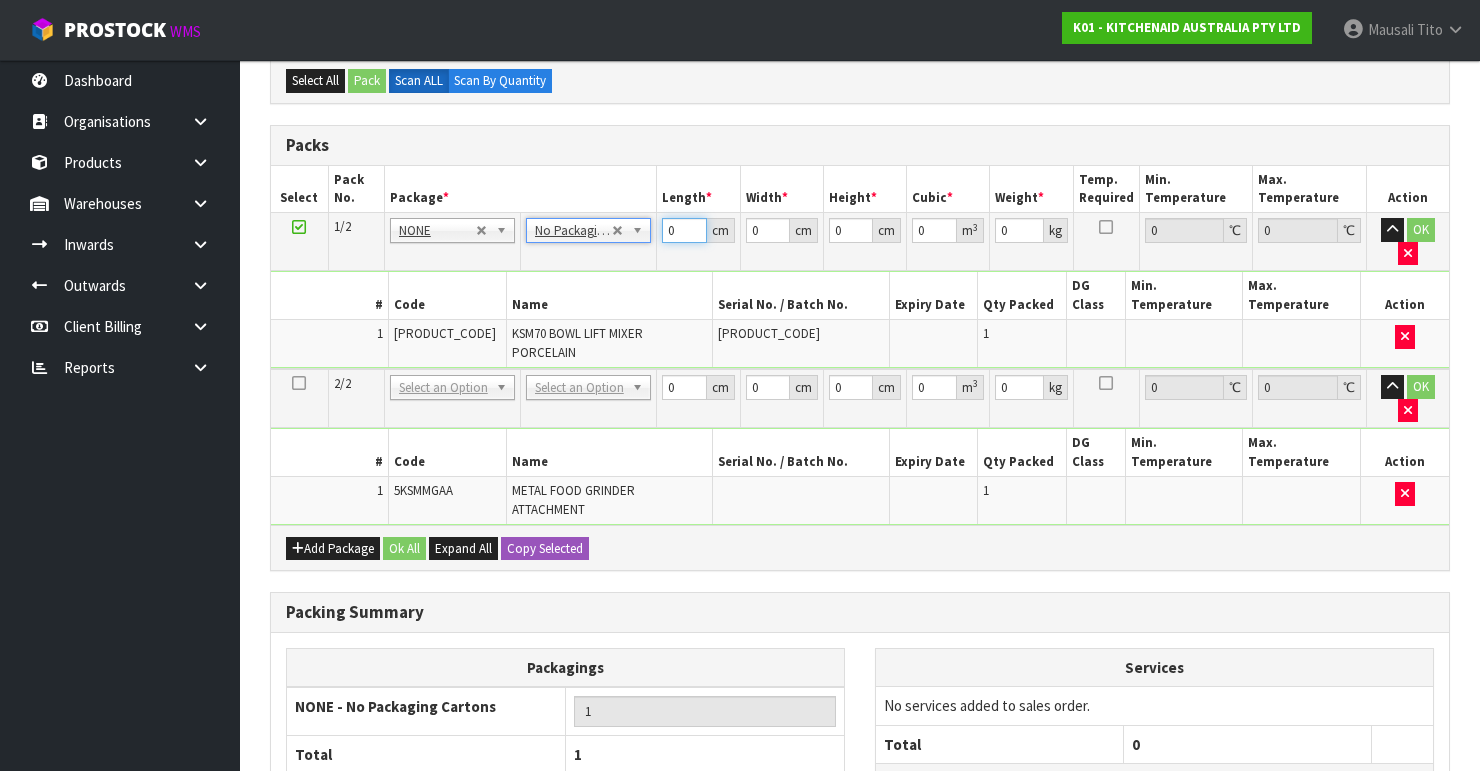 drag, startPoint x: 676, startPoint y: 232, endPoint x: 601, endPoint y: 265, distance: 81.939 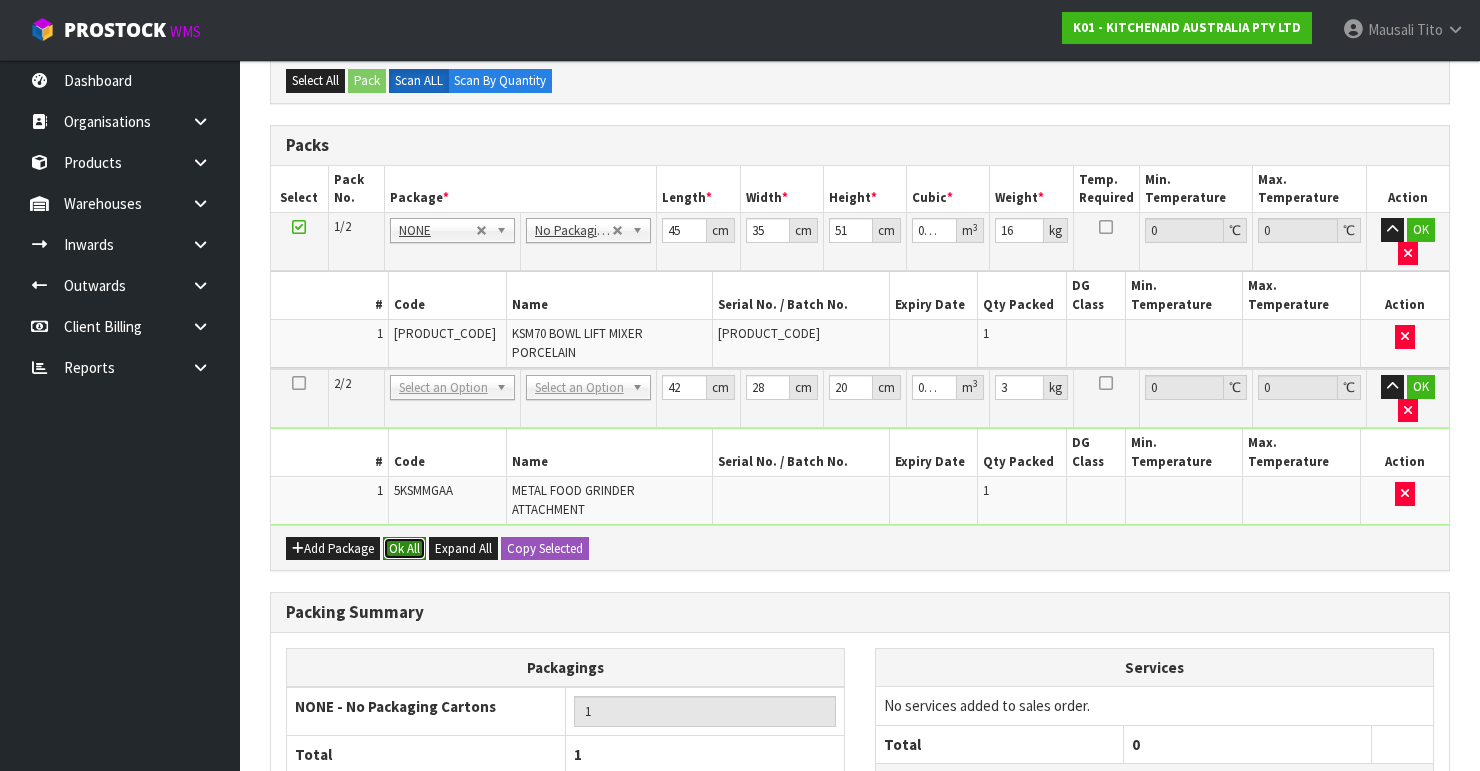 click on "Ok All" at bounding box center [404, 549] 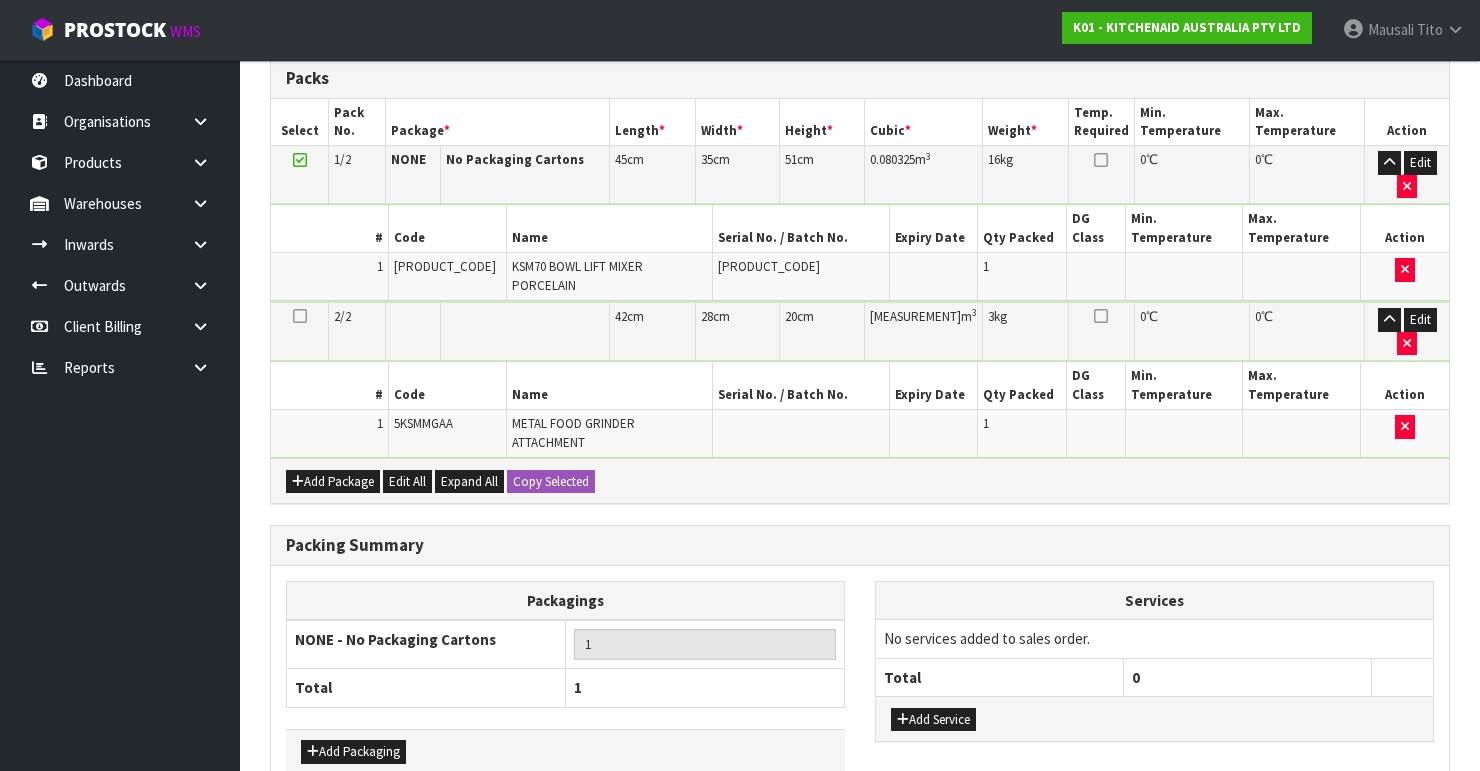 scroll, scrollTop: 568, scrollLeft: 0, axis: vertical 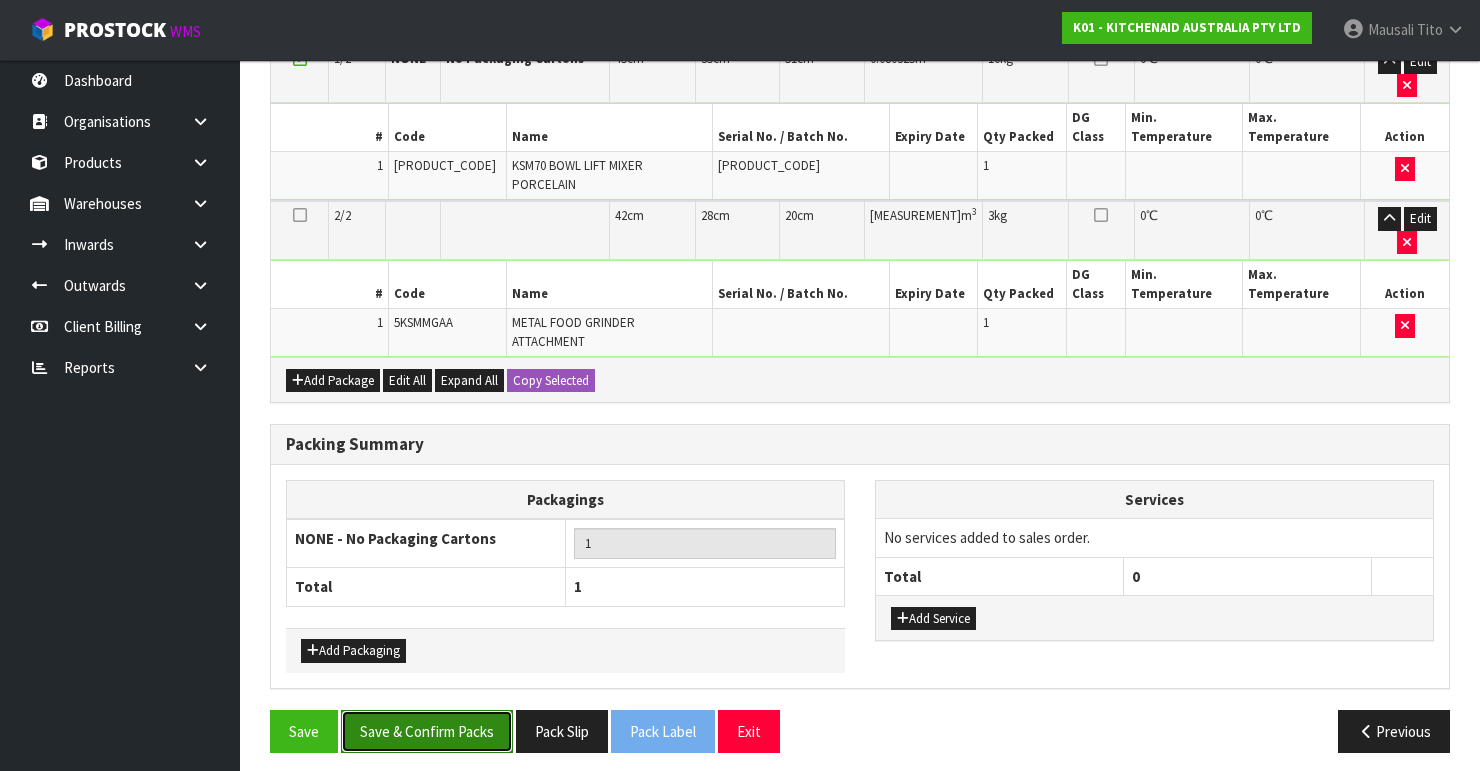 click on "Save & Confirm Packs" at bounding box center (427, 731) 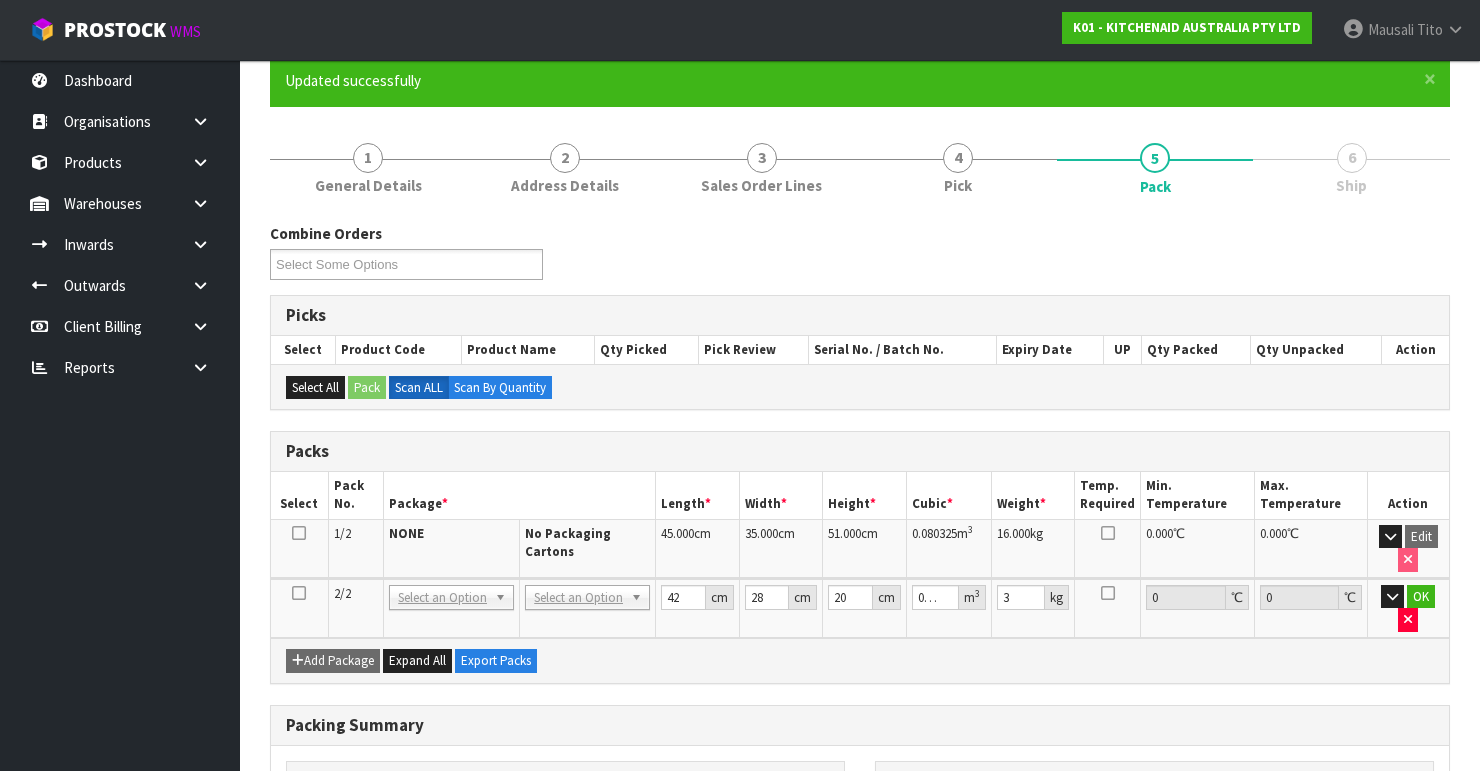 scroll, scrollTop: 84, scrollLeft: 0, axis: vertical 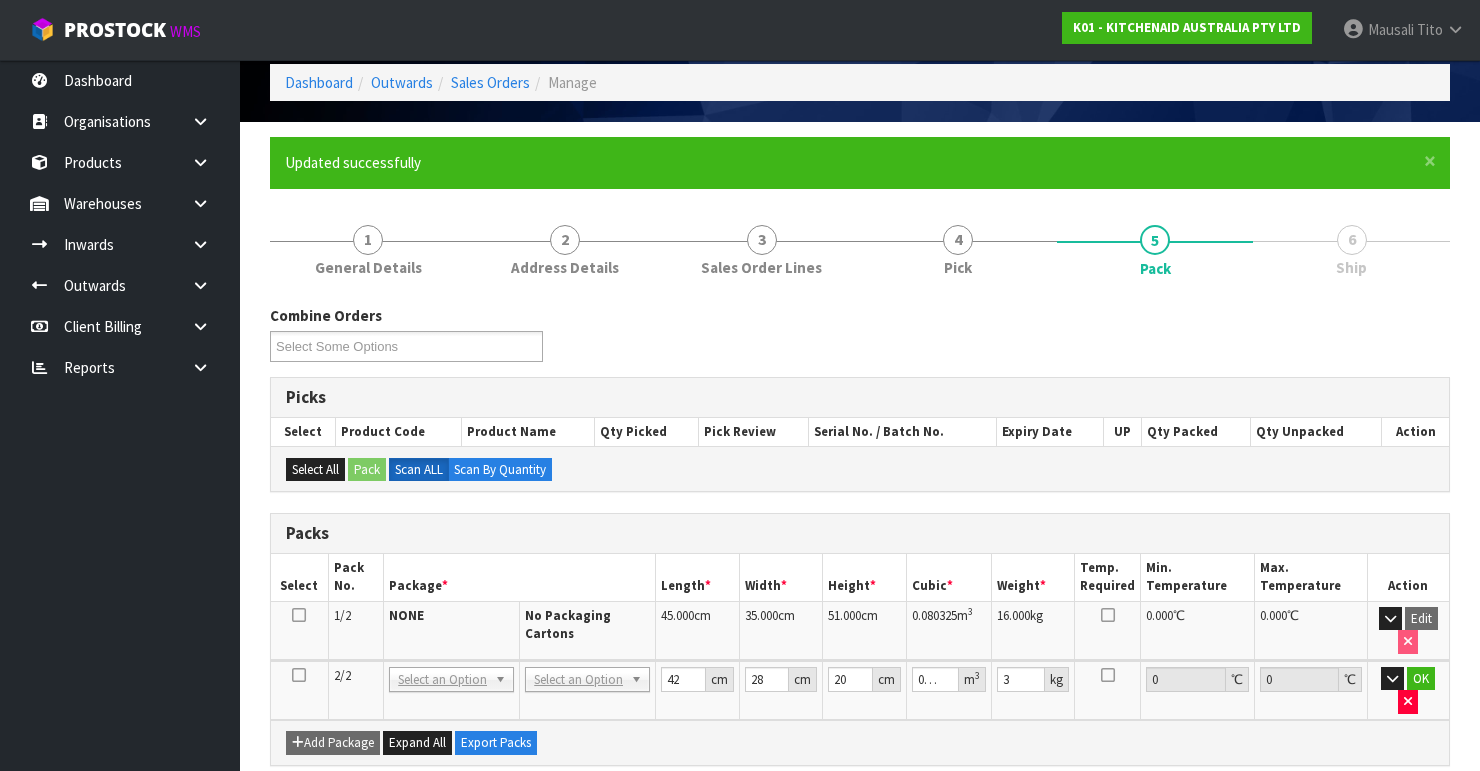 click on "Select All
Pack
Scan ALL
Scan By Quantity" at bounding box center [860, 468] 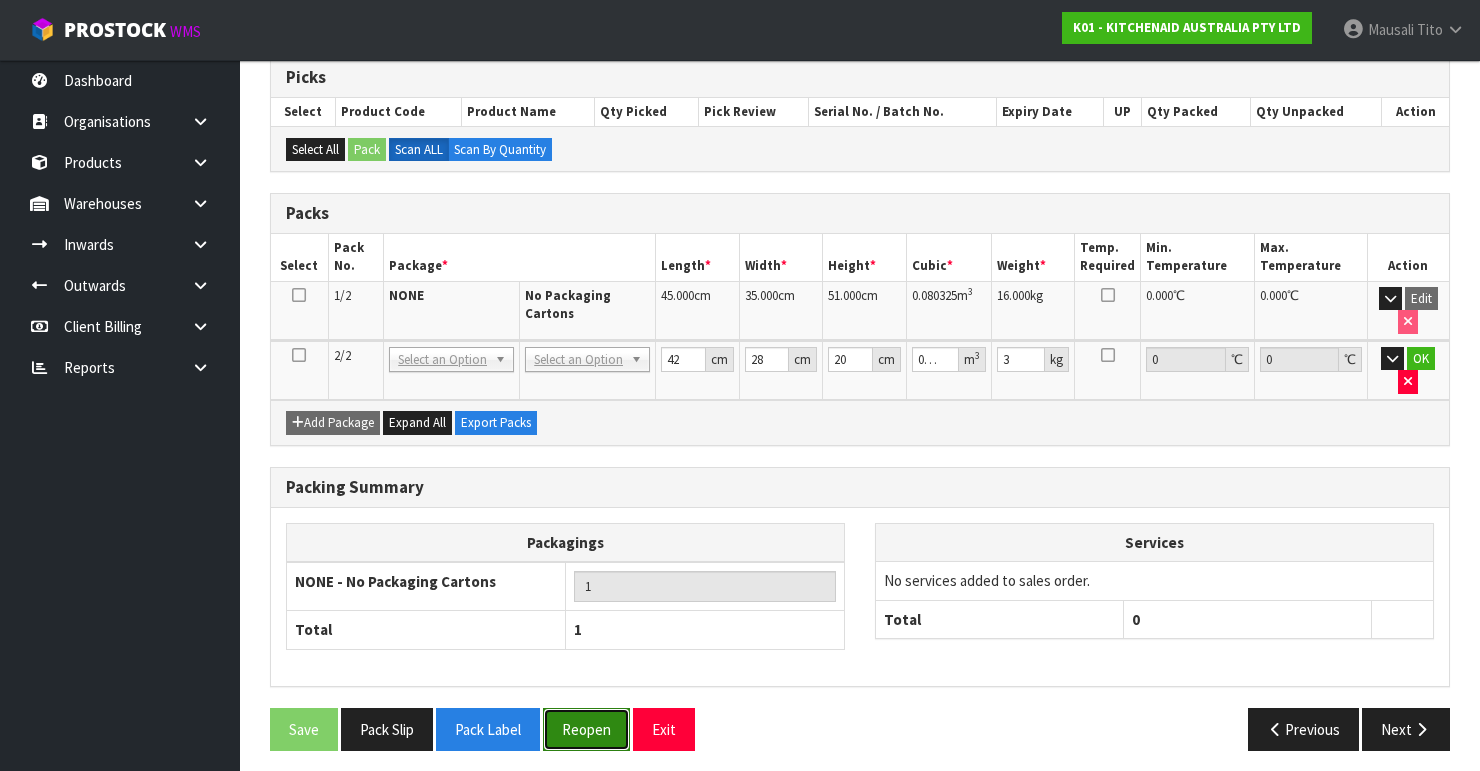 click on "Reopen" at bounding box center (586, 729) 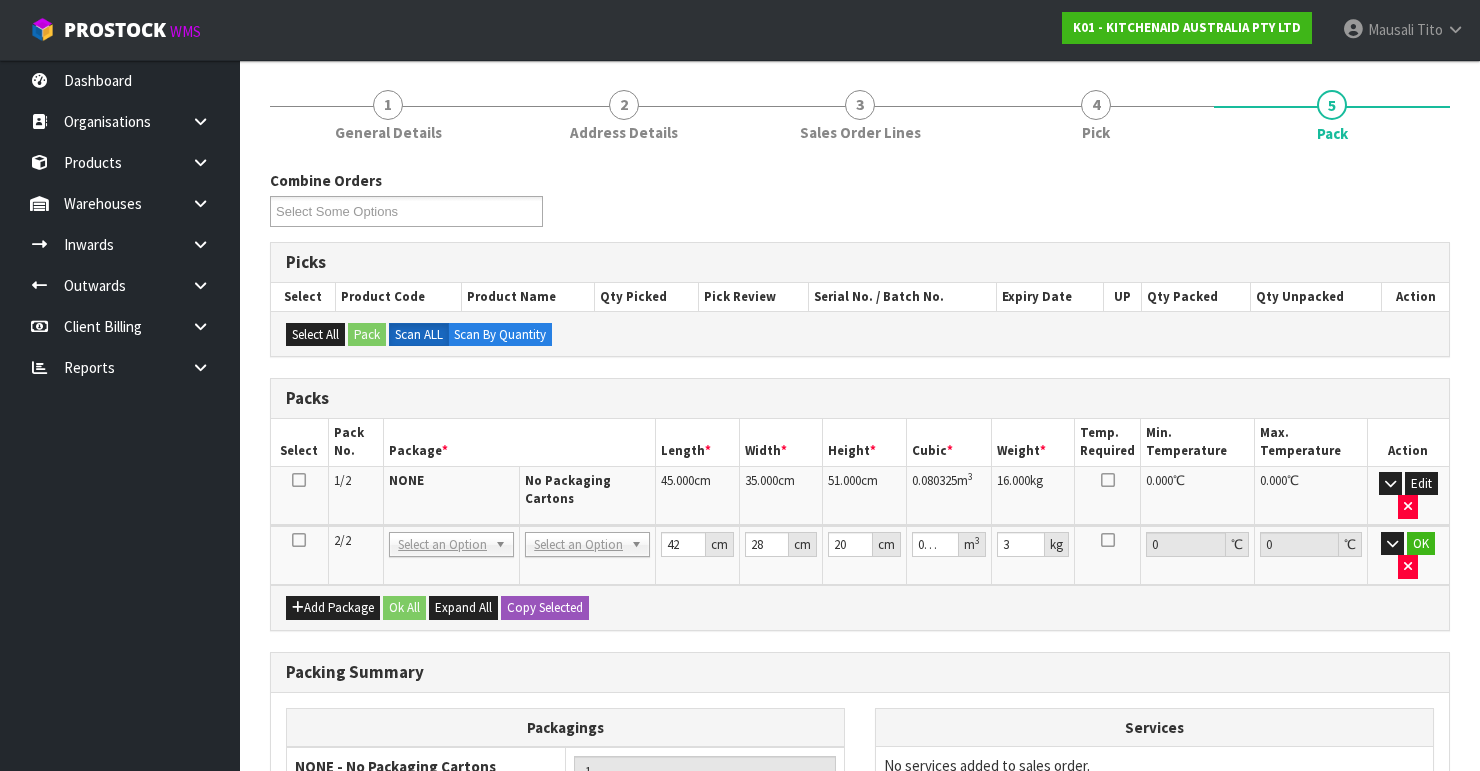 scroll, scrollTop: 448, scrollLeft: 0, axis: vertical 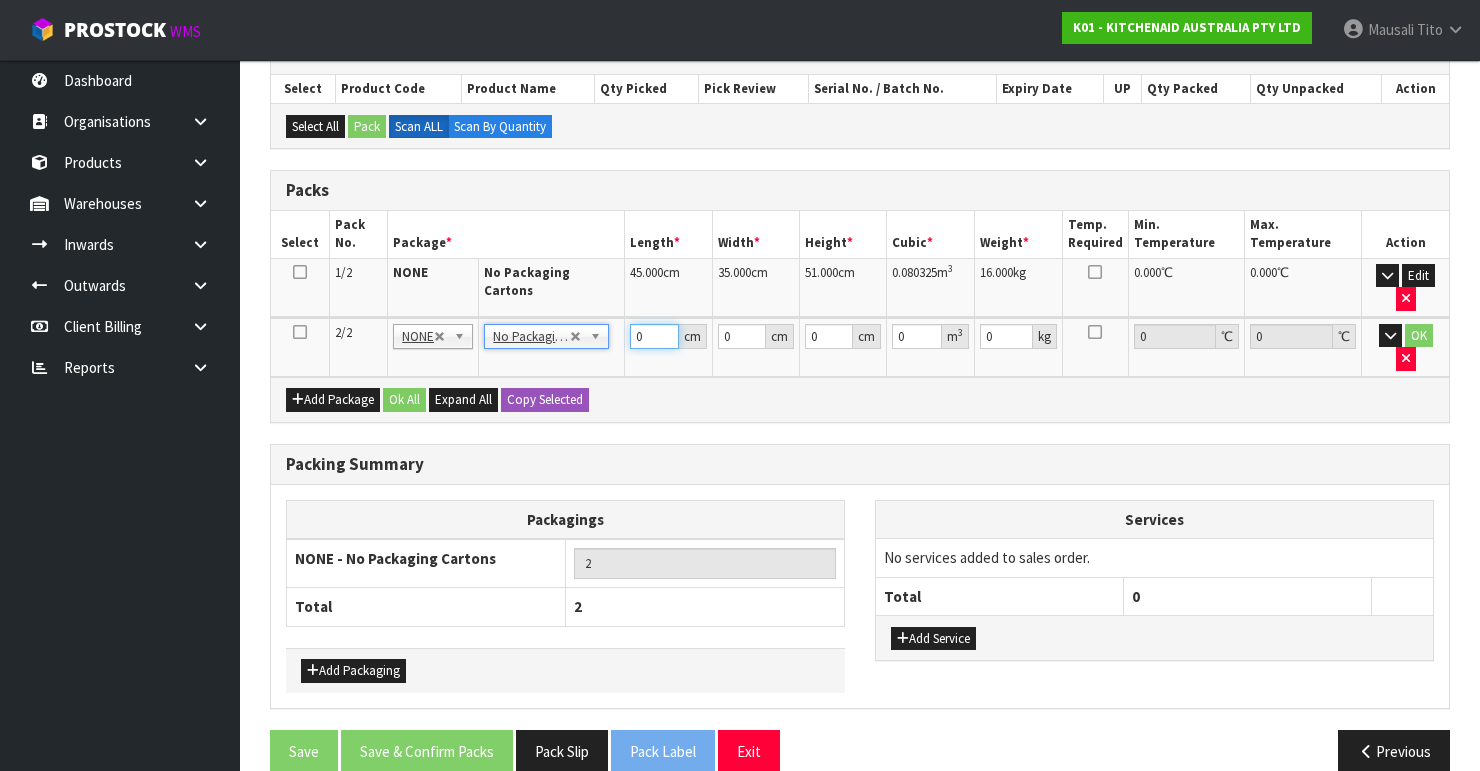drag, startPoint x: 648, startPoint y: 328, endPoint x: 614, endPoint y: 339, distance: 35.735138 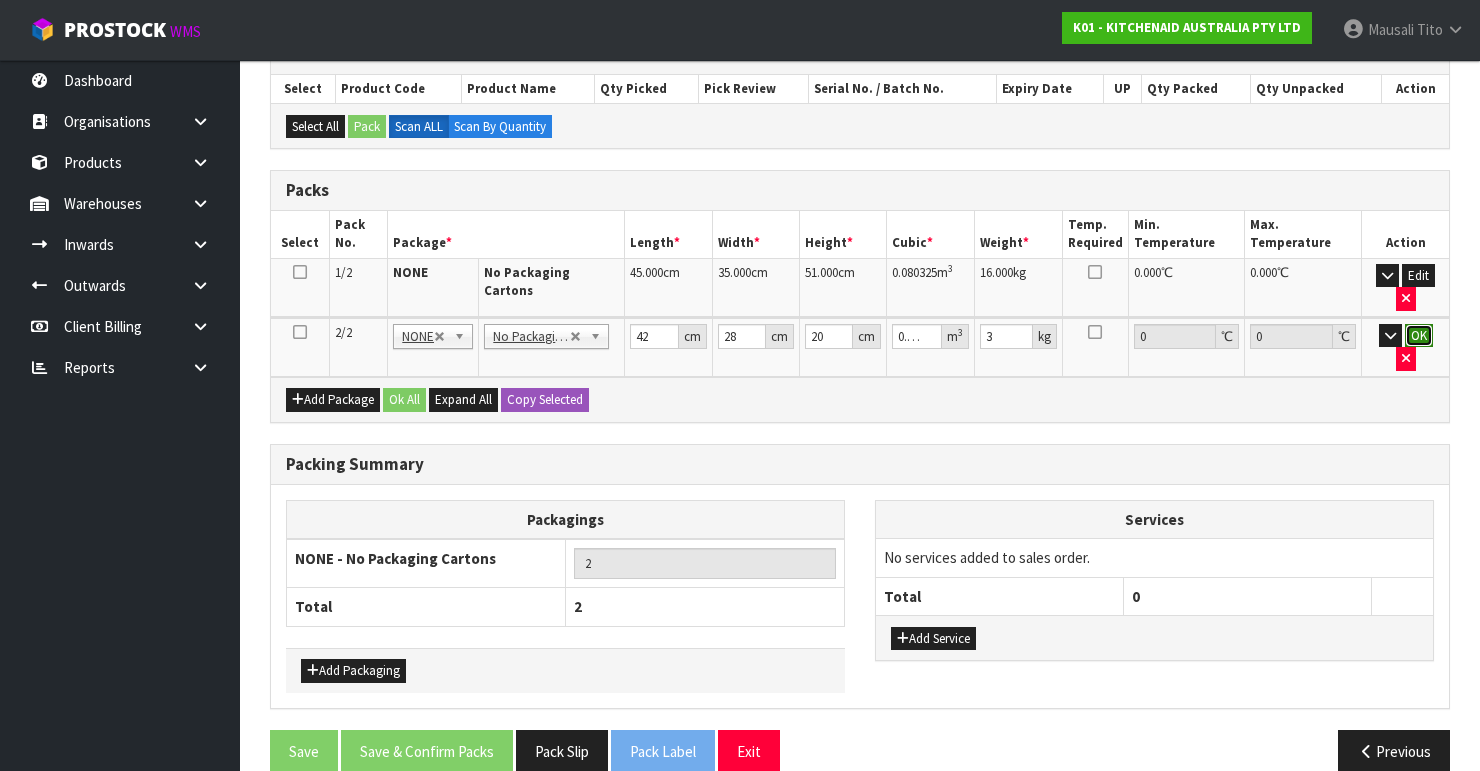 click on "OK" at bounding box center [1419, 336] 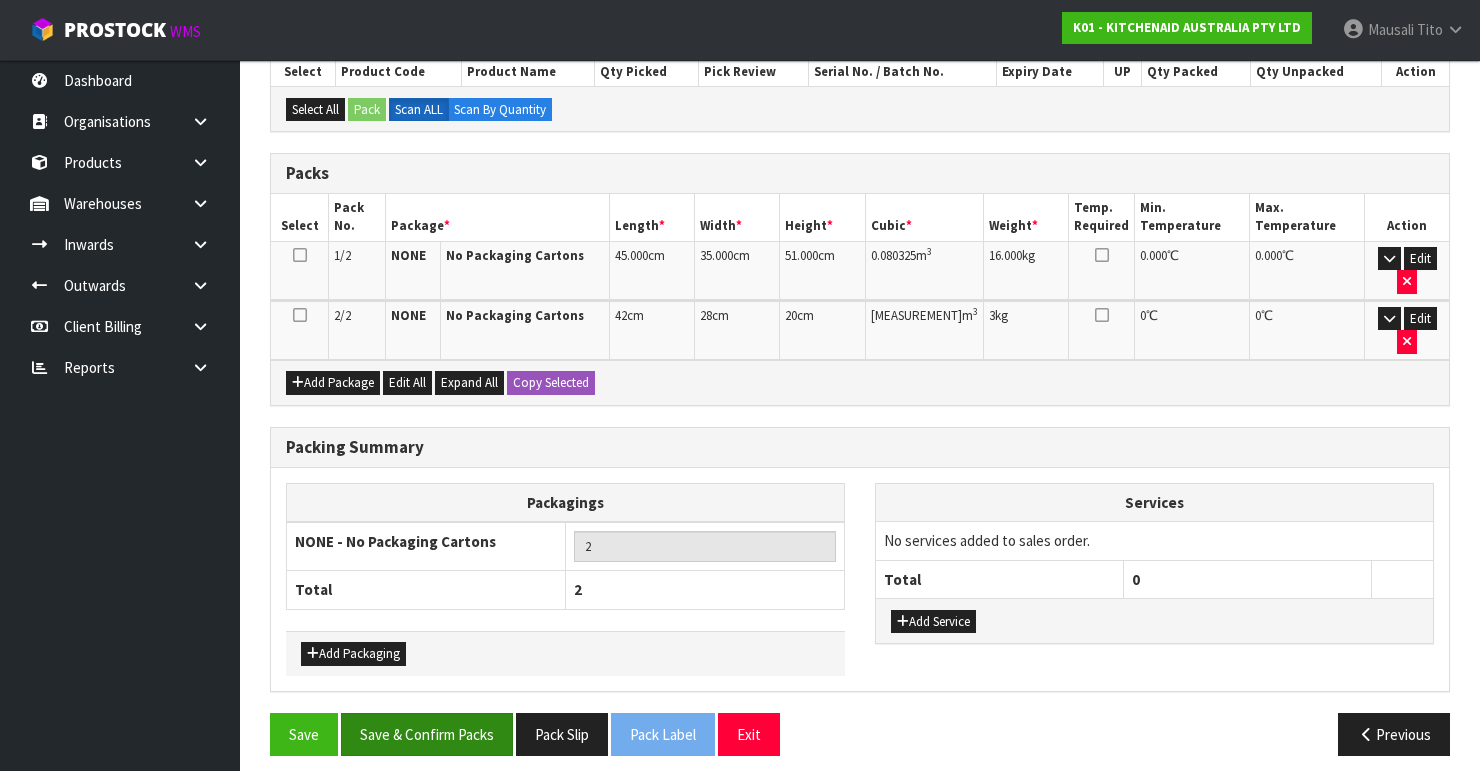 scroll, scrollTop: 448, scrollLeft: 0, axis: vertical 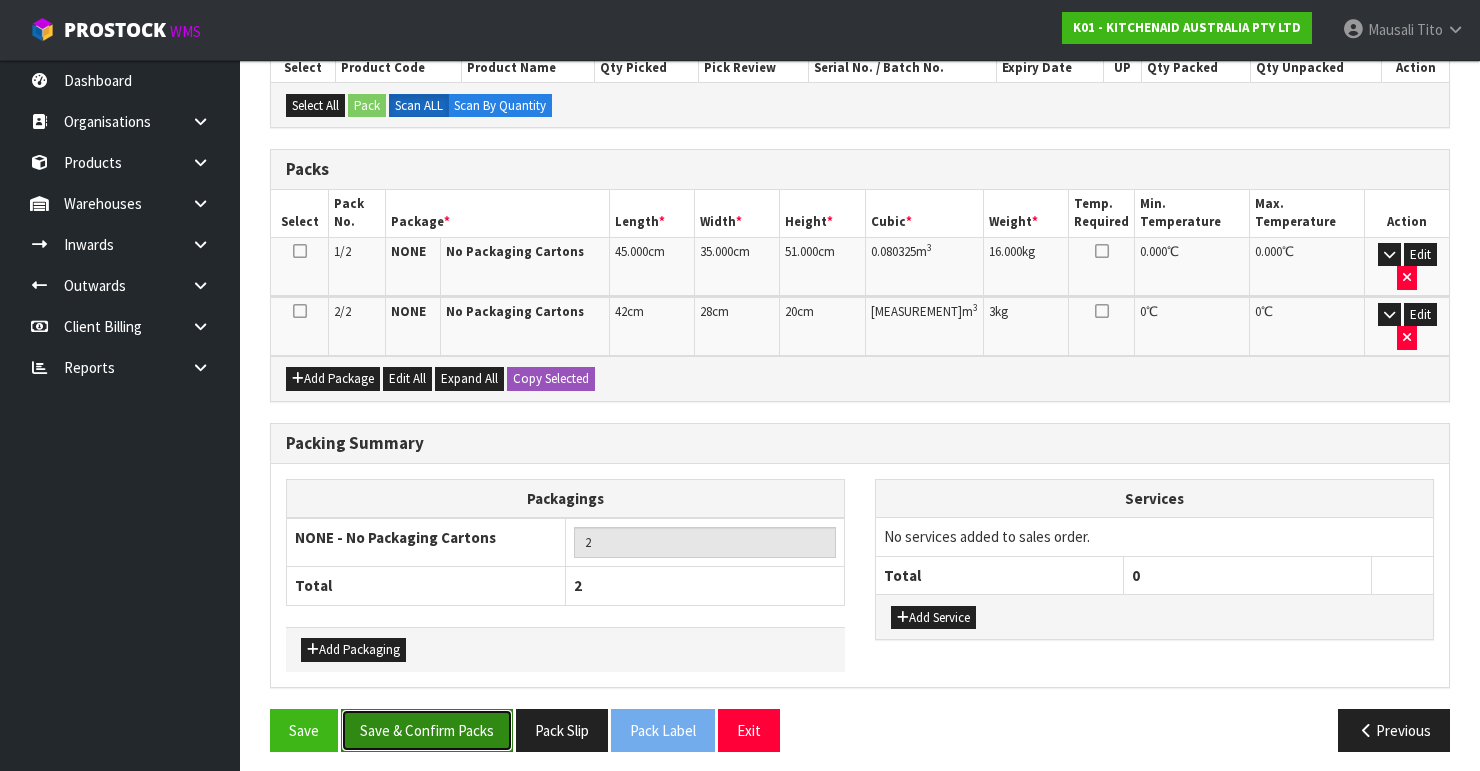 click on "Save & Confirm Packs" at bounding box center [427, 730] 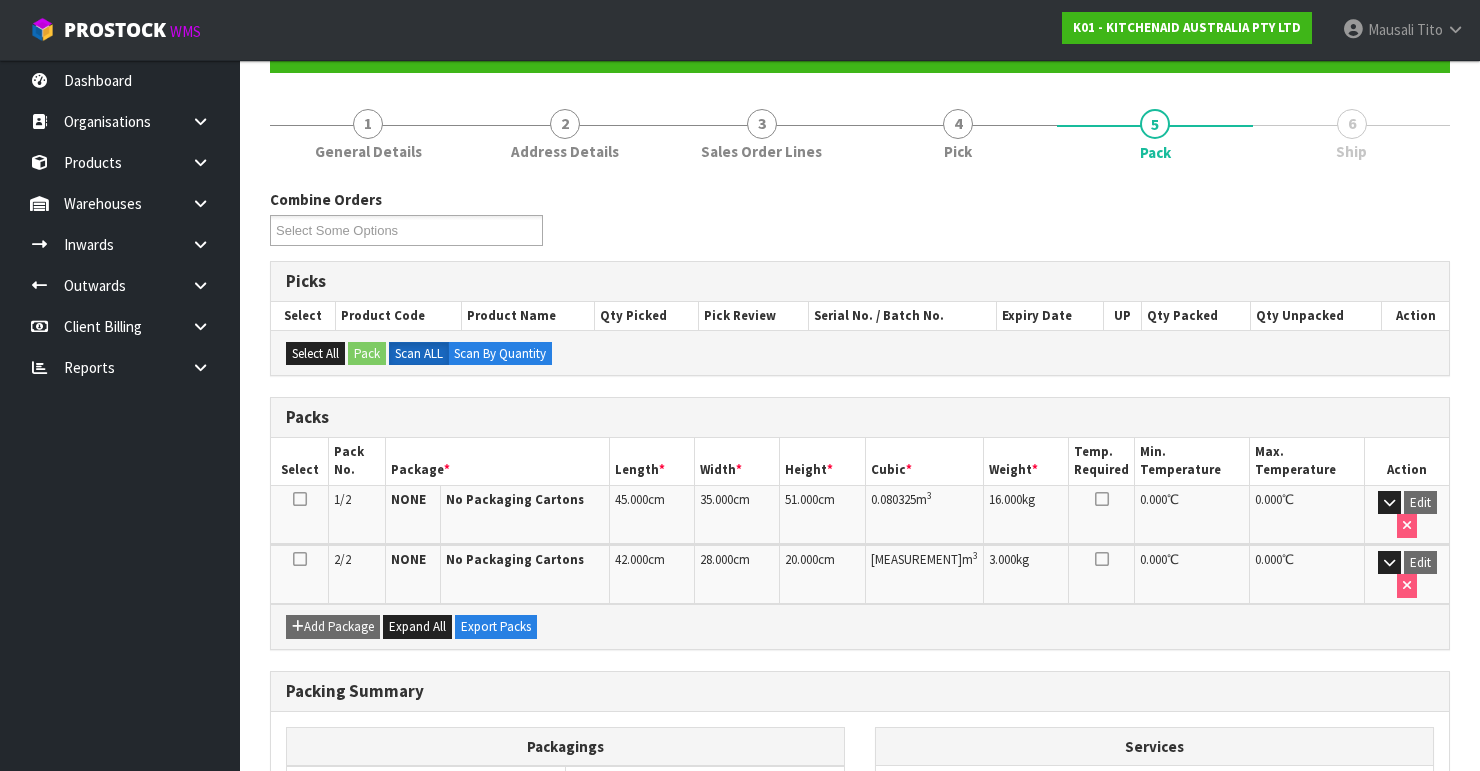 scroll, scrollTop: 404, scrollLeft: 0, axis: vertical 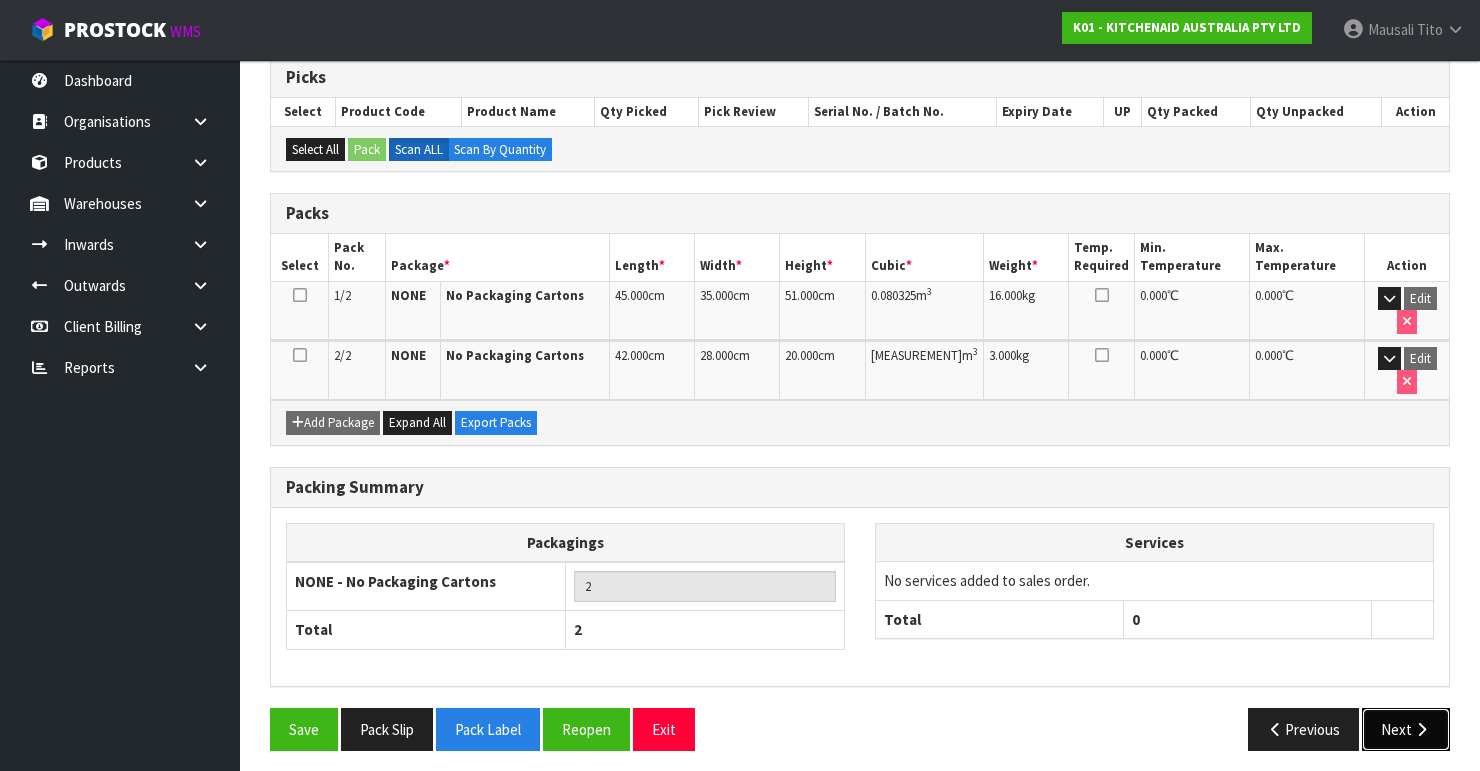 click at bounding box center (1421, 729) 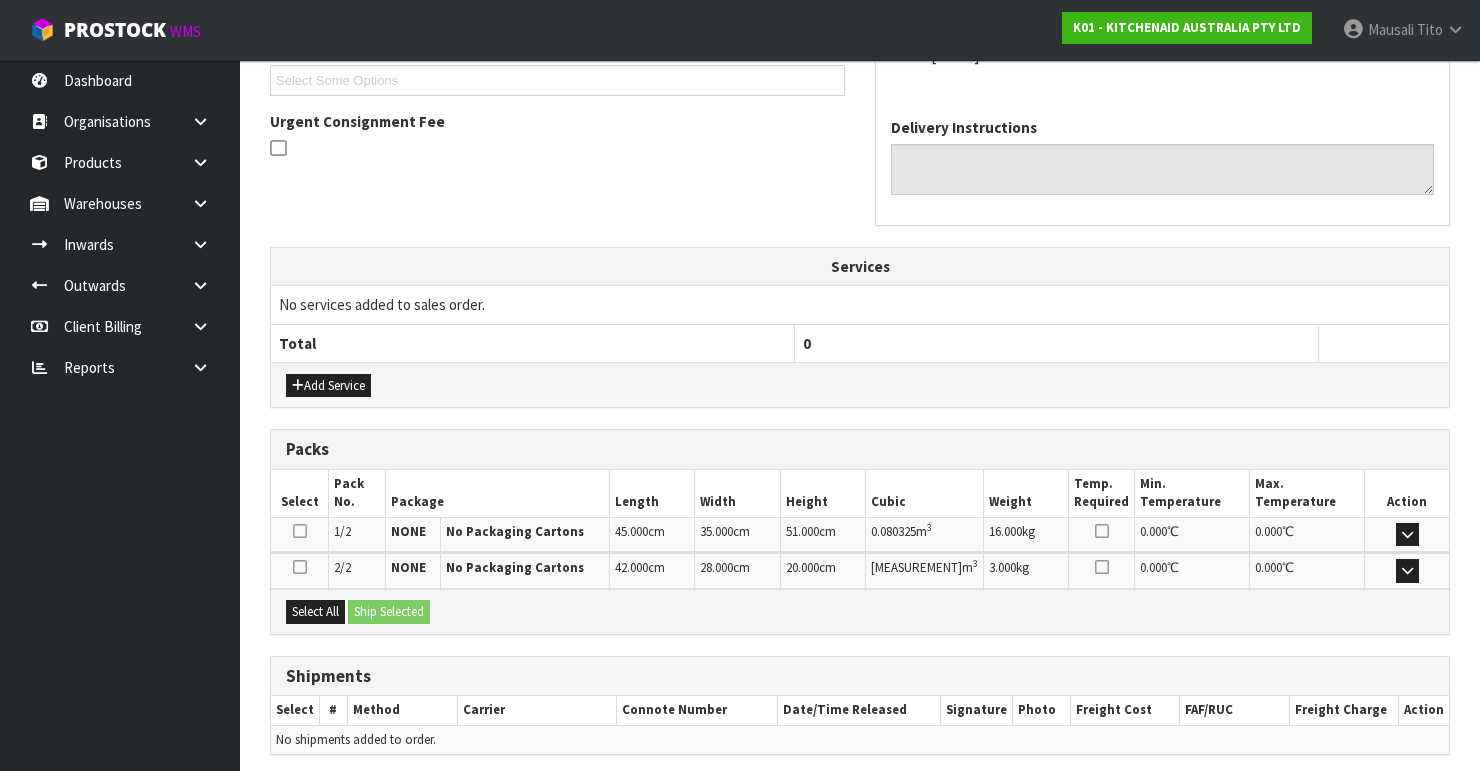 scroll, scrollTop: 620, scrollLeft: 0, axis: vertical 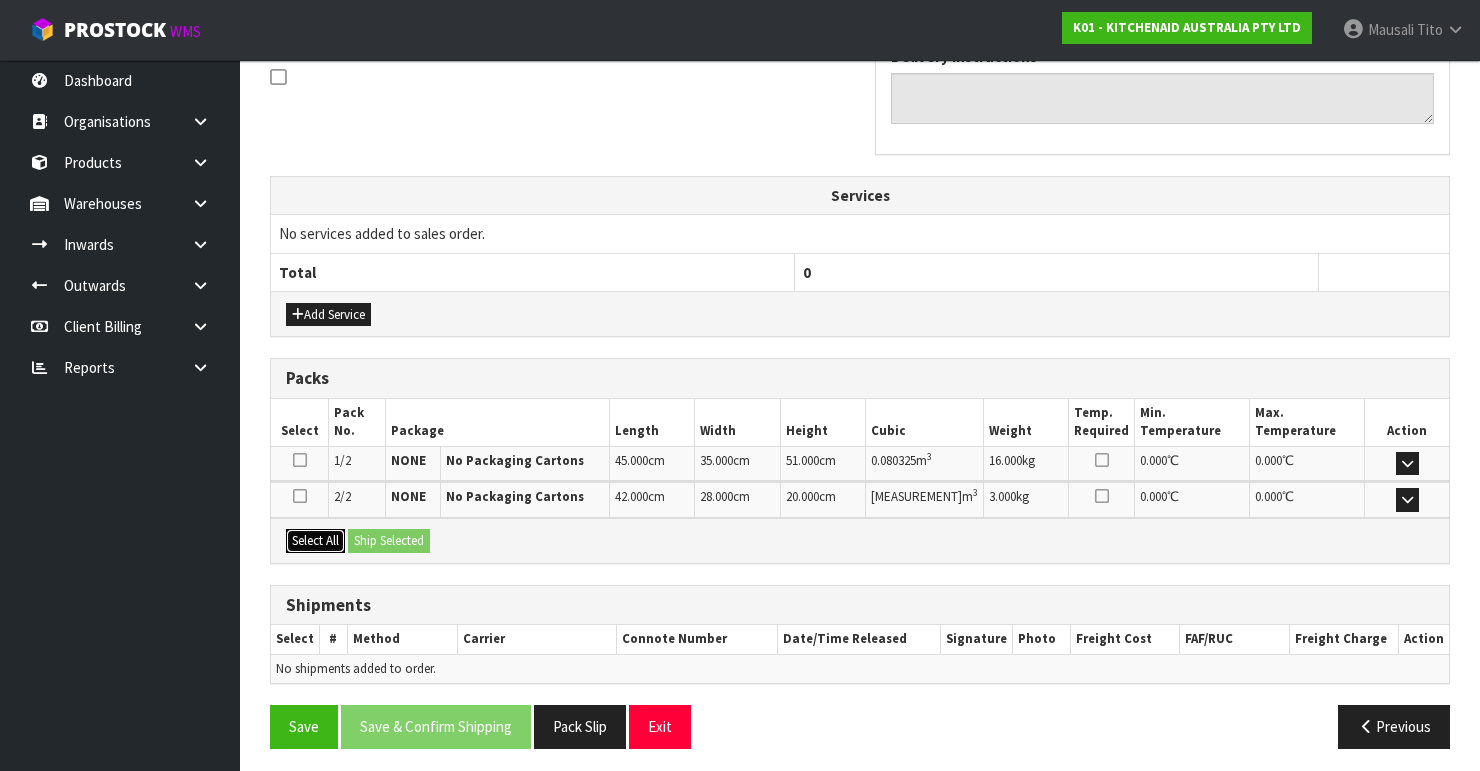 click on "Select All
Ship Selected" at bounding box center [860, 540] 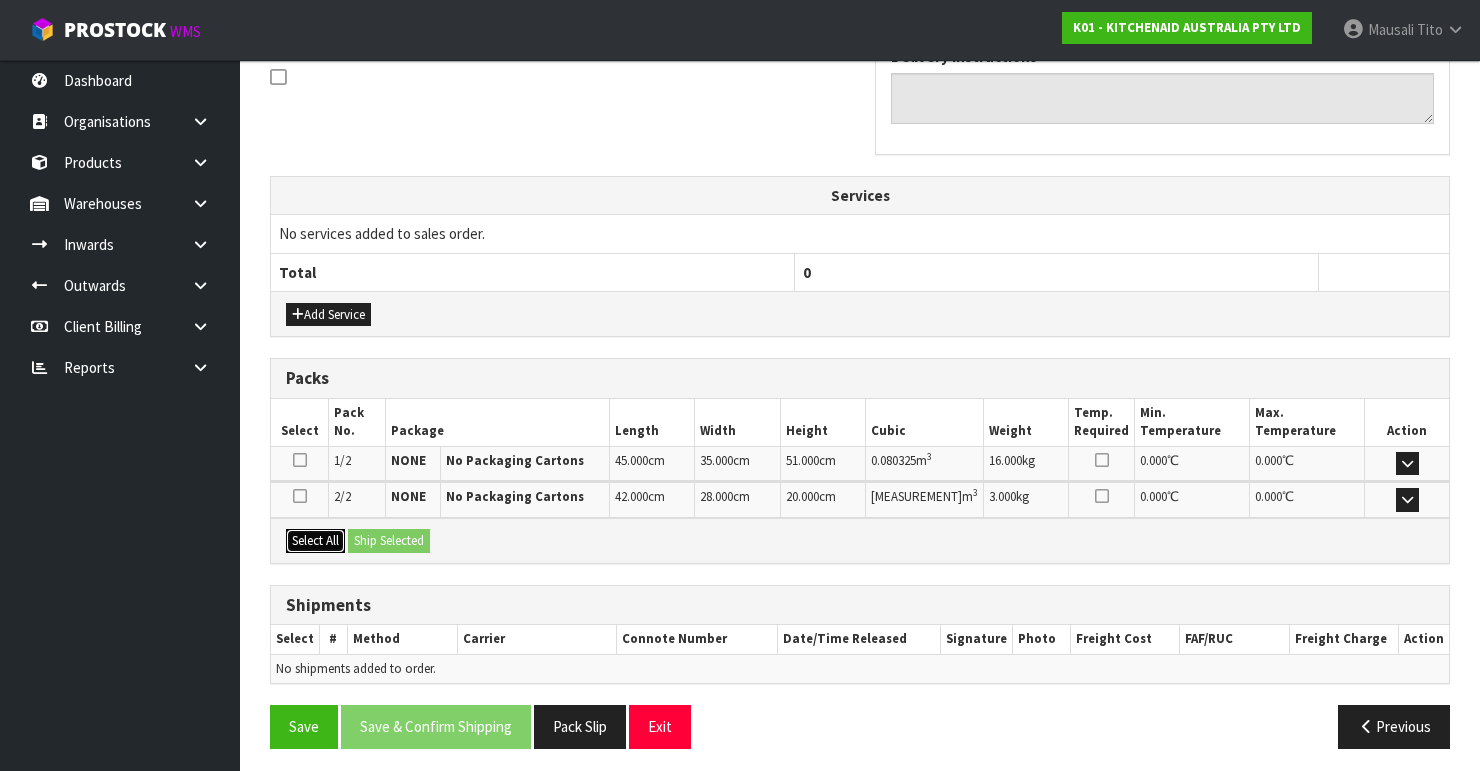 drag, startPoint x: 334, startPoint y: 536, endPoint x: 390, endPoint y: 541, distance: 56.22277 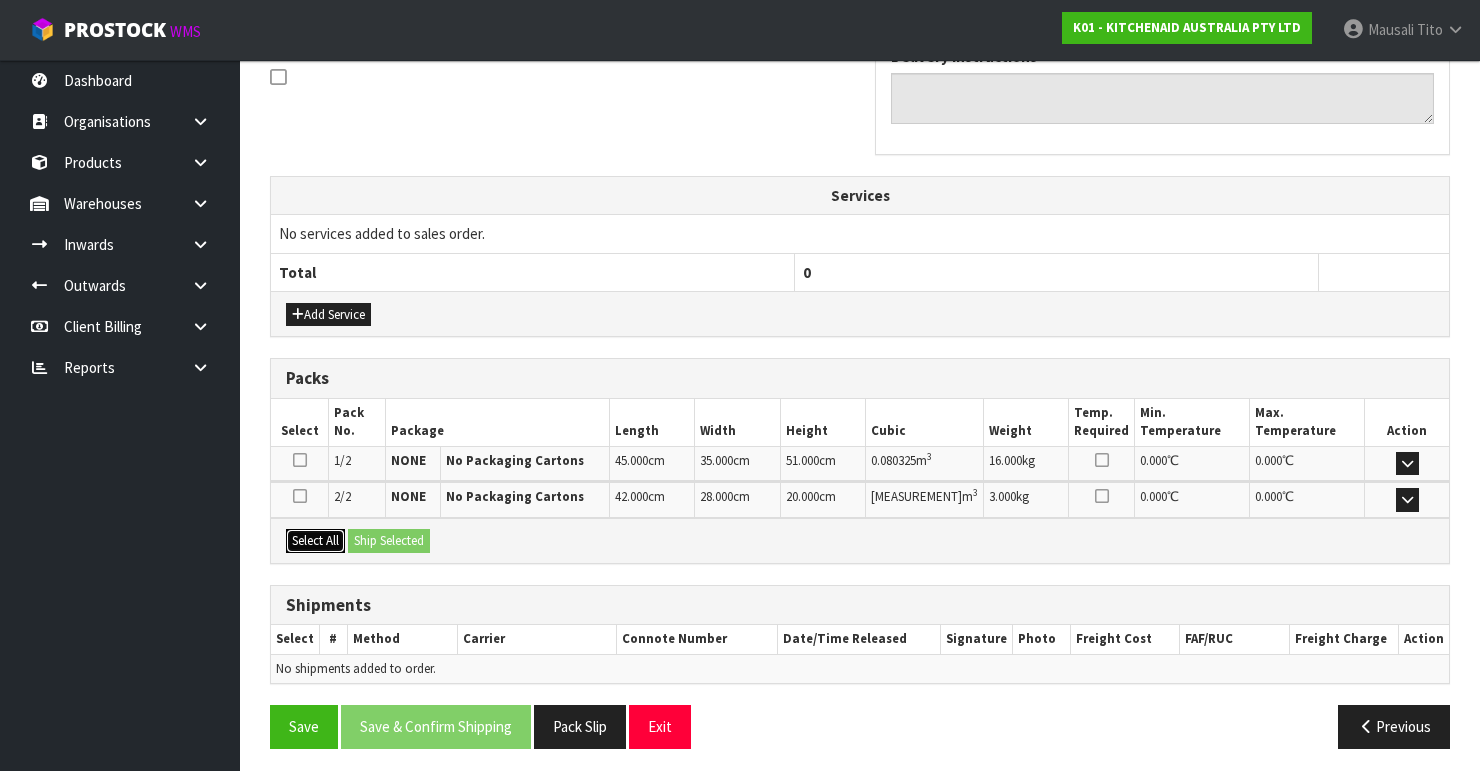 click on "Select All" at bounding box center (315, 541) 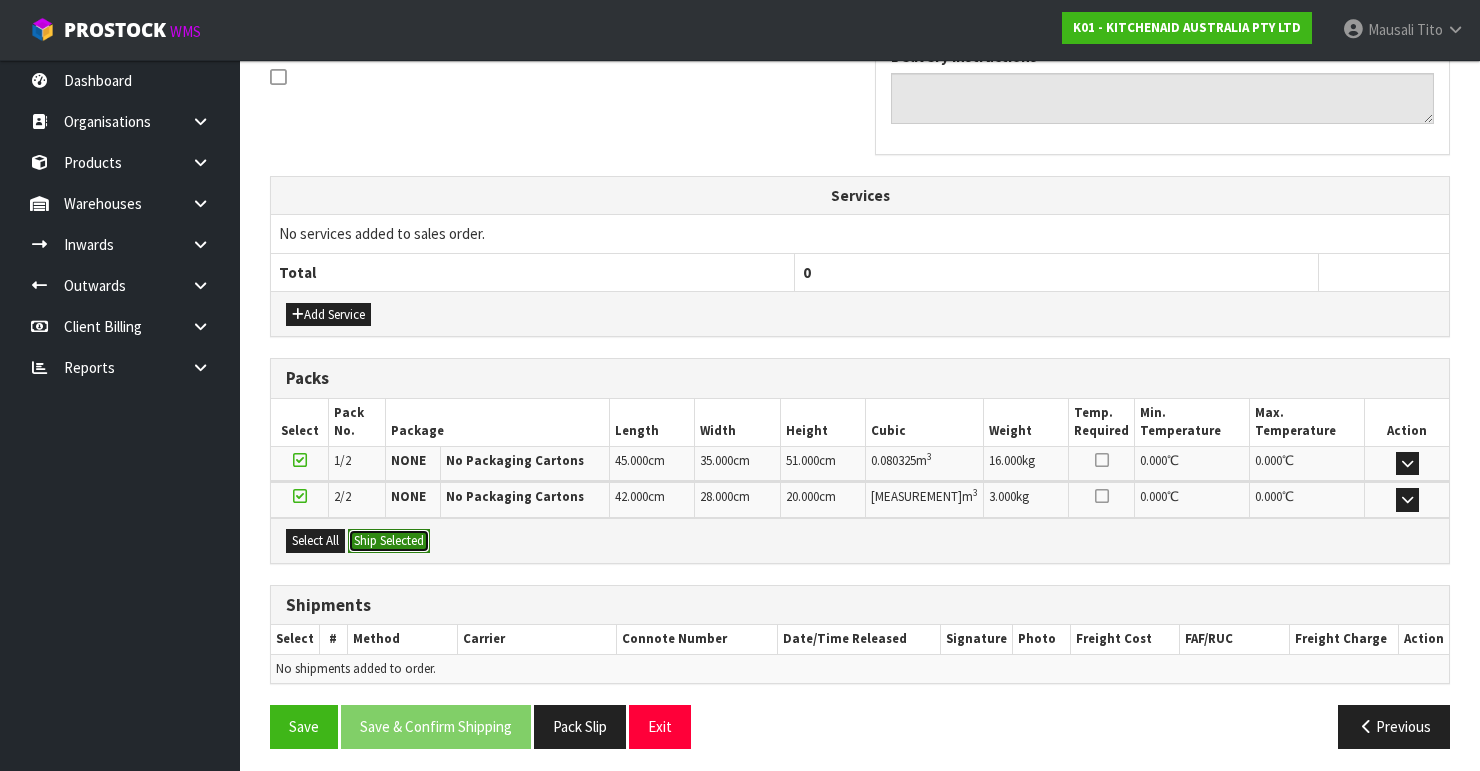 click on "Ship Selected" at bounding box center [389, 541] 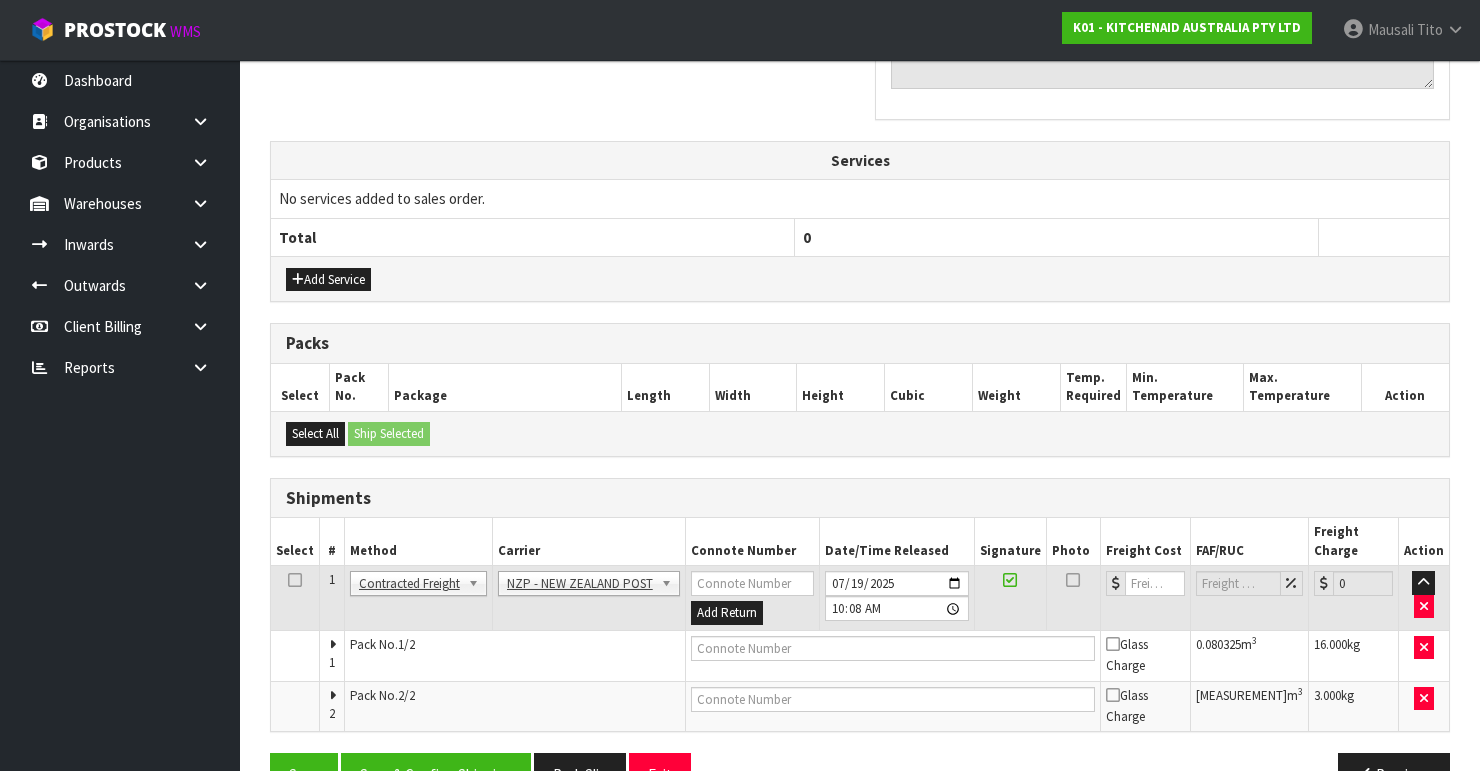 scroll, scrollTop: 687, scrollLeft: 0, axis: vertical 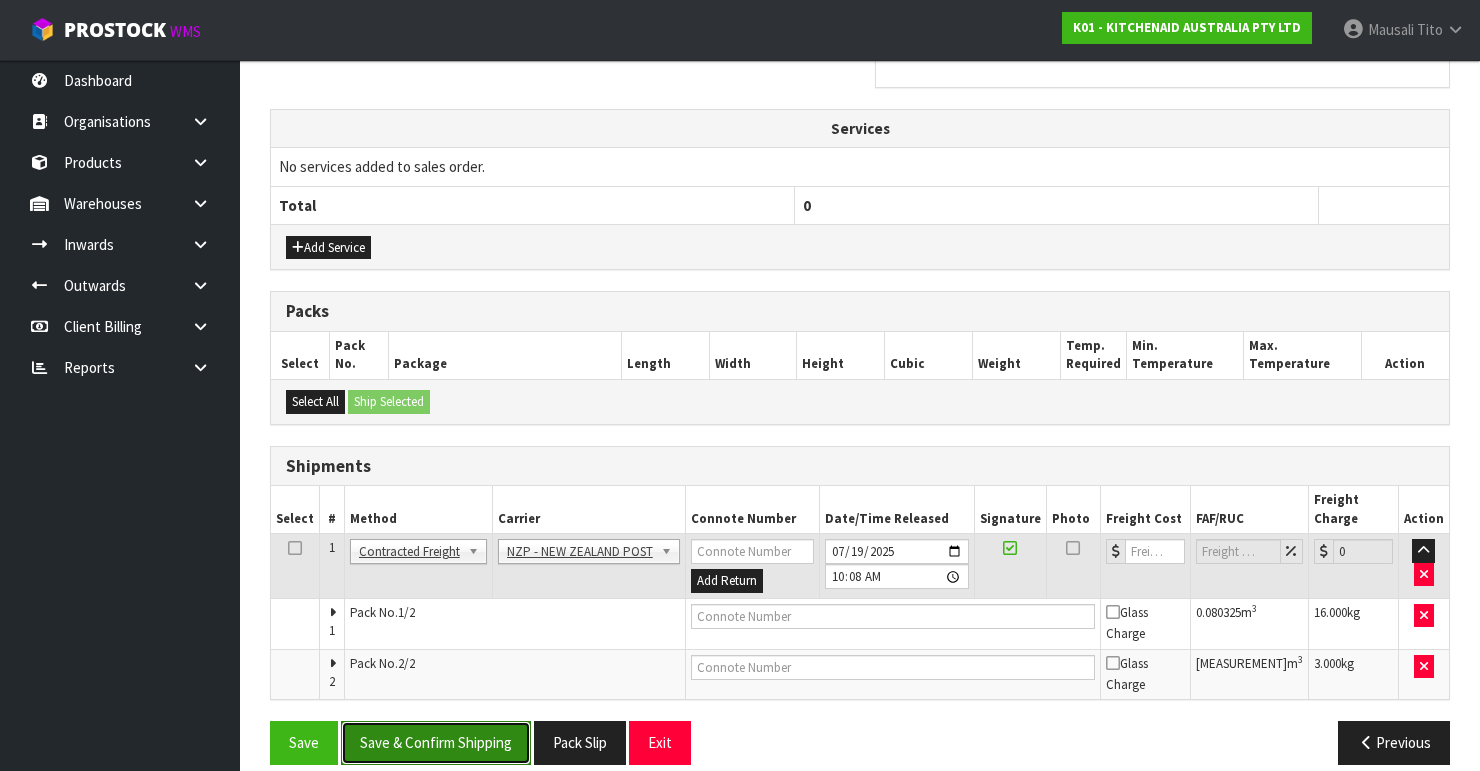click on "Save & Confirm Shipping" at bounding box center [436, 742] 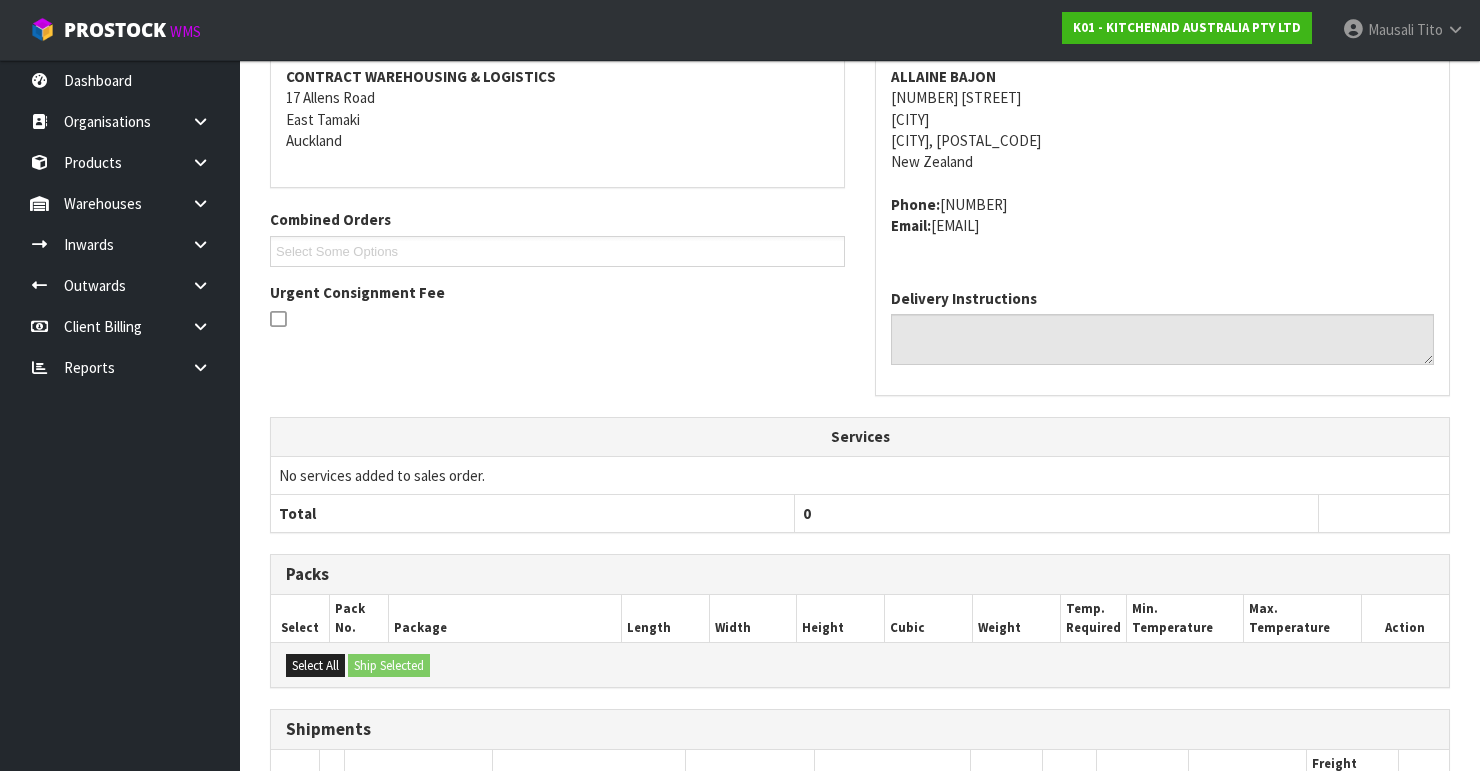 scroll, scrollTop: 653, scrollLeft: 0, axis: vertical 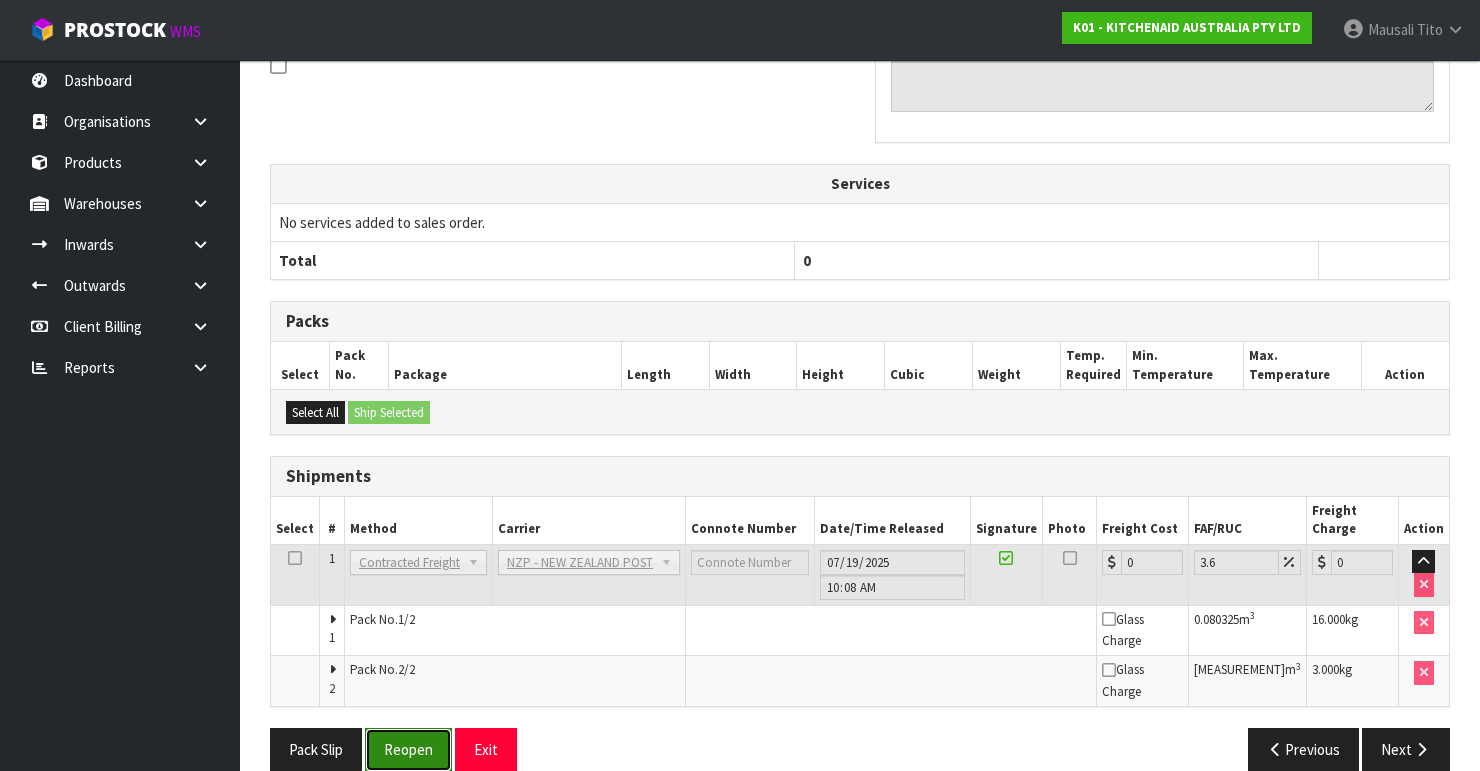 click on "Reopen" at bounding box center [408, 749] 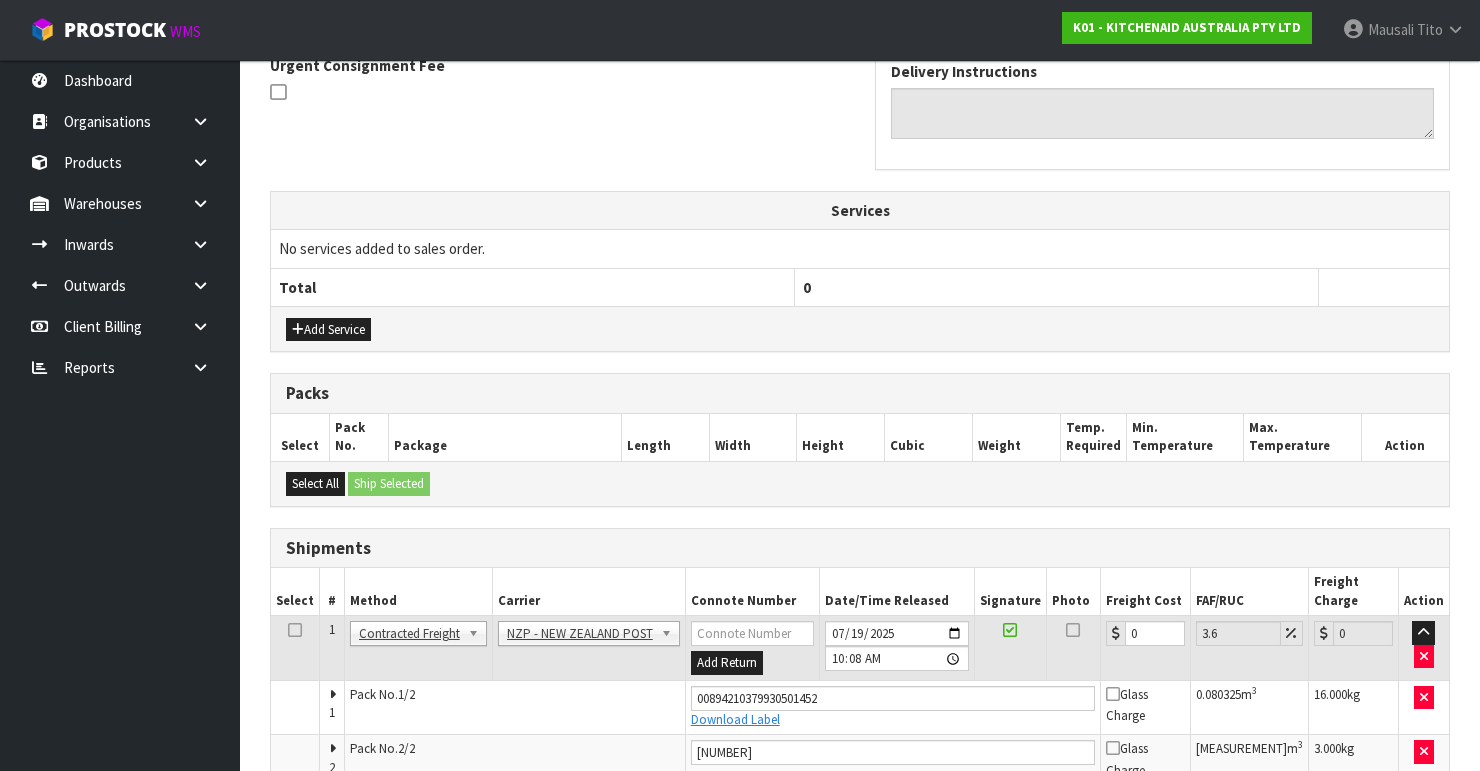 scroll, scrollTop: 689, scrollLeft: 0, axis: vertical 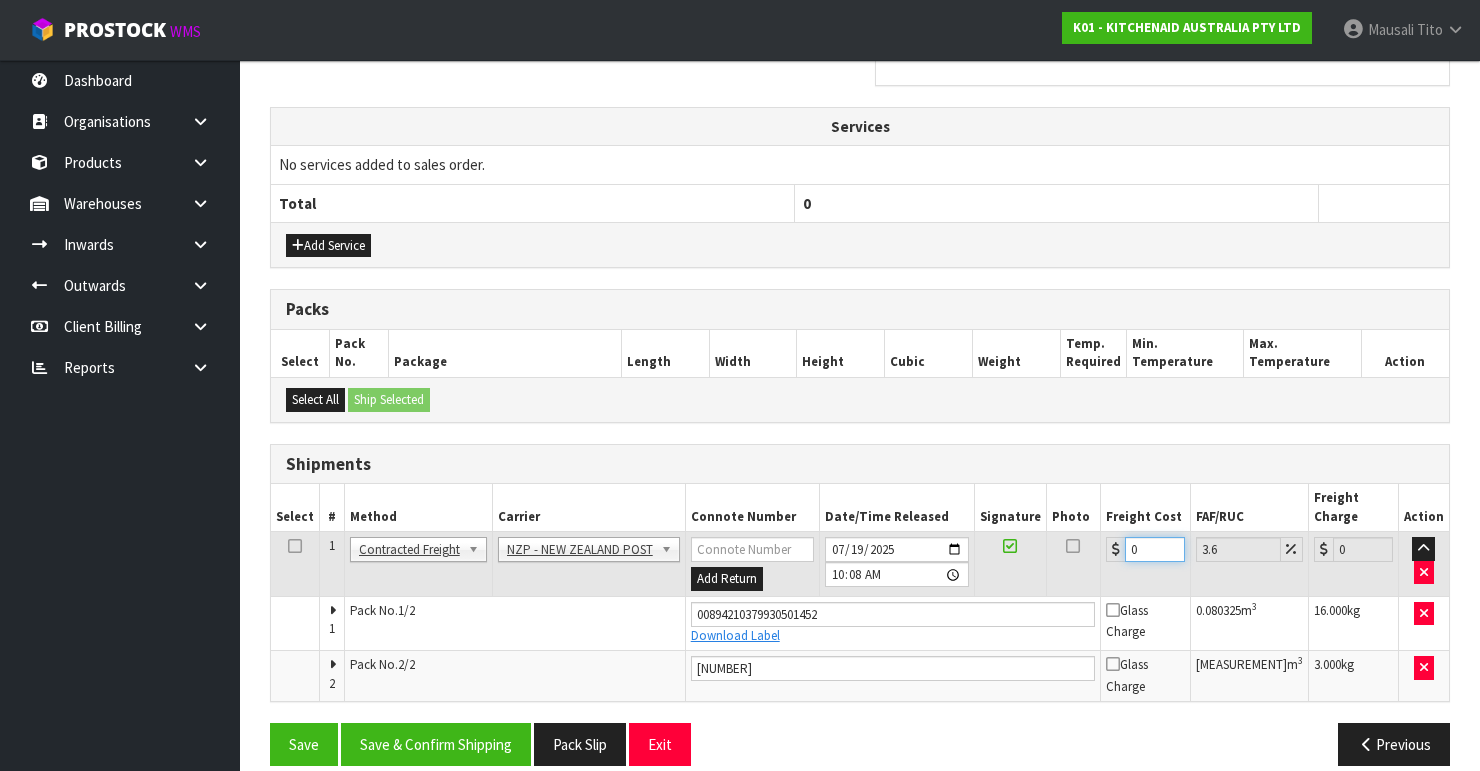 drag, startPoint x: 1159, startPoint y: 528, endPoint x: 1122, endPoint y: 543, distance: 39.92493 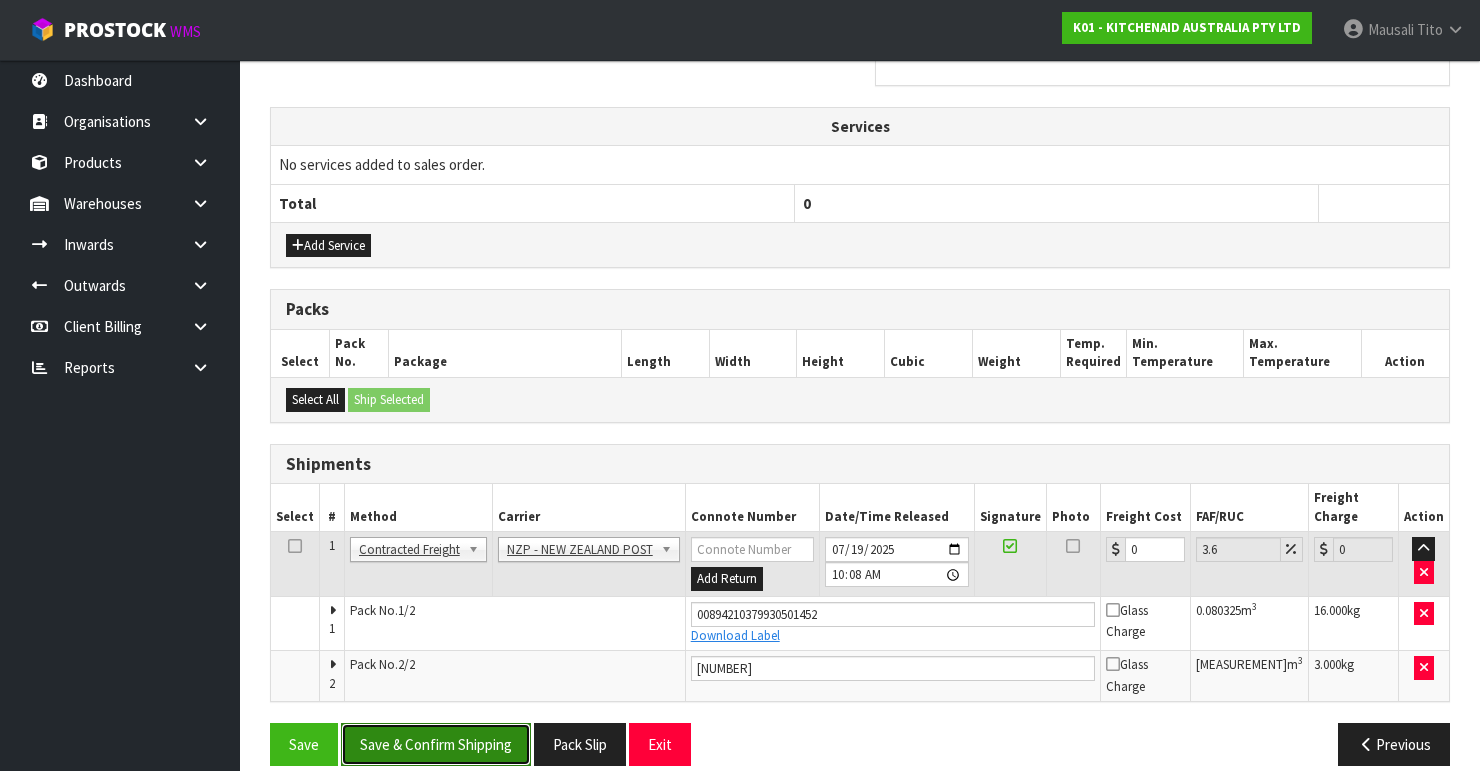 click on "Save & Confirm Shipping" at bounding box center (436, 744) 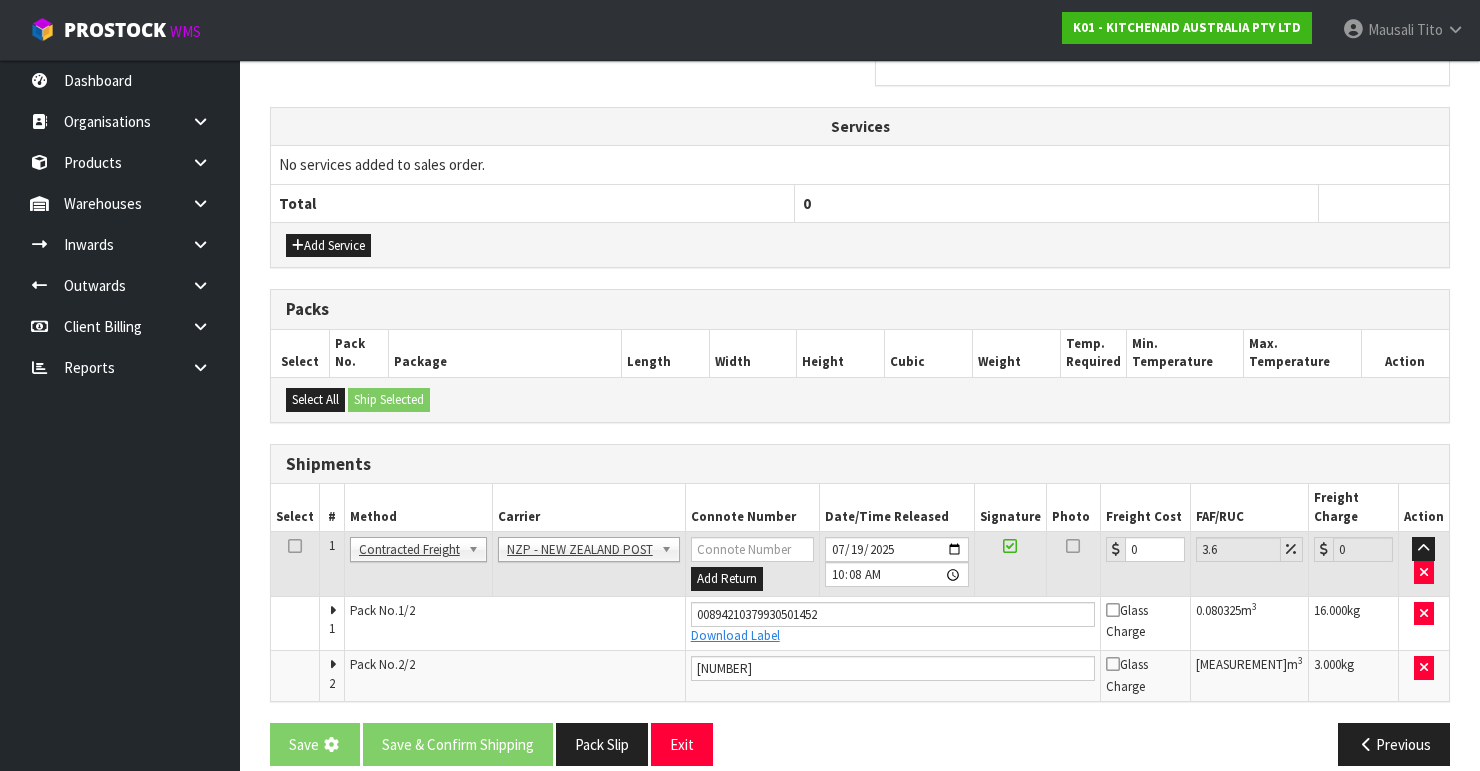 scroll, scrollTop: 0, scrollLeft: 0, axis: both 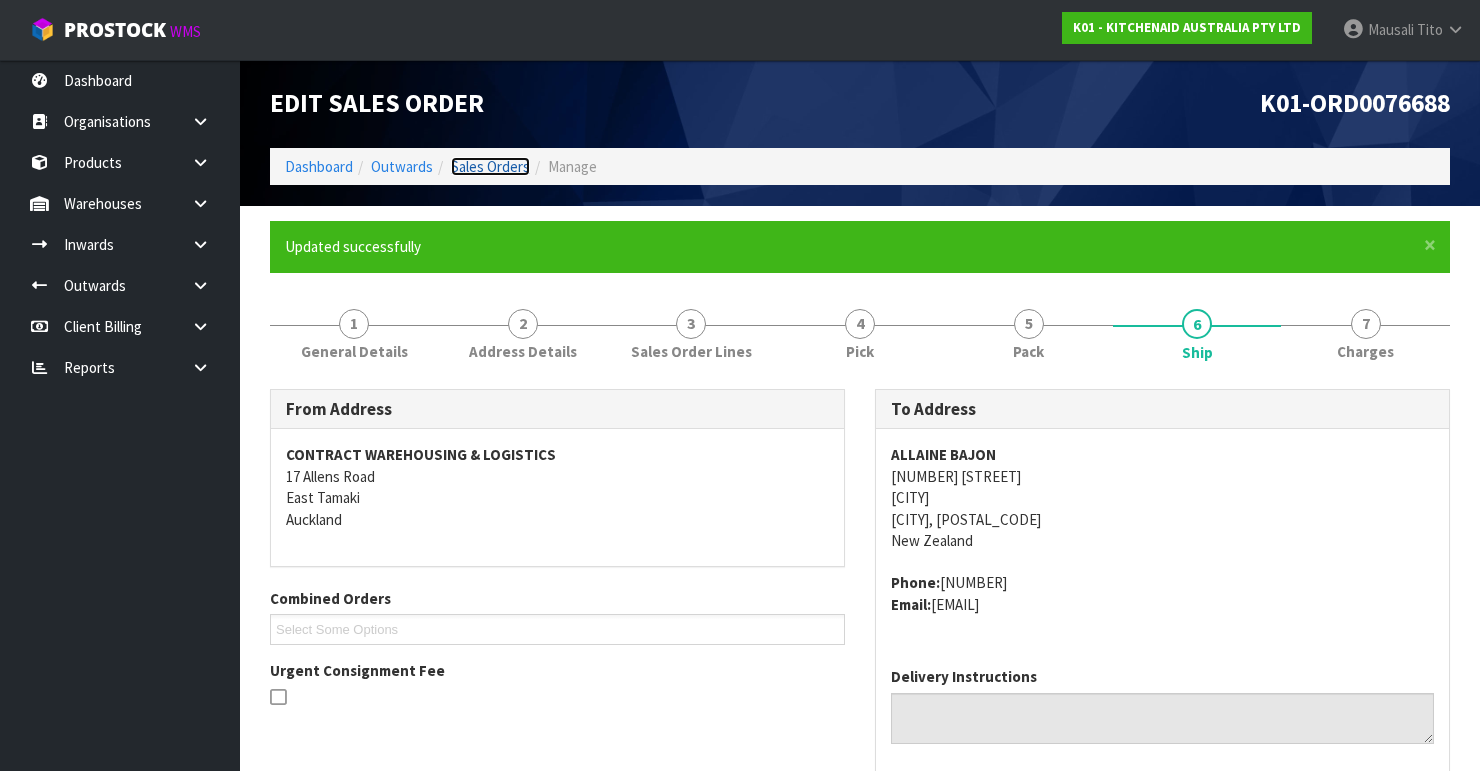 click on "Sales Orders" at bounding box center (490, 166) 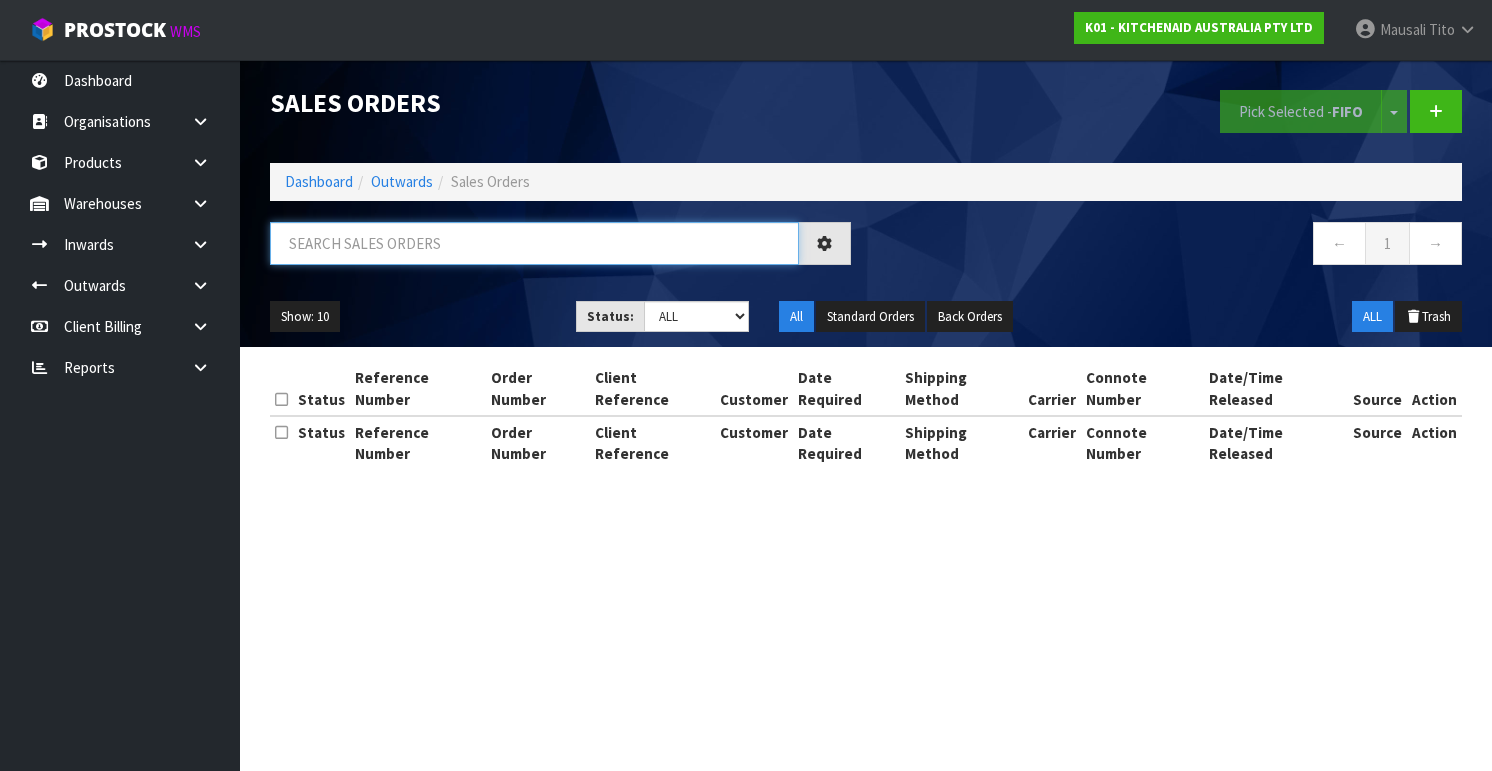 click at bounding box center [534, 243] 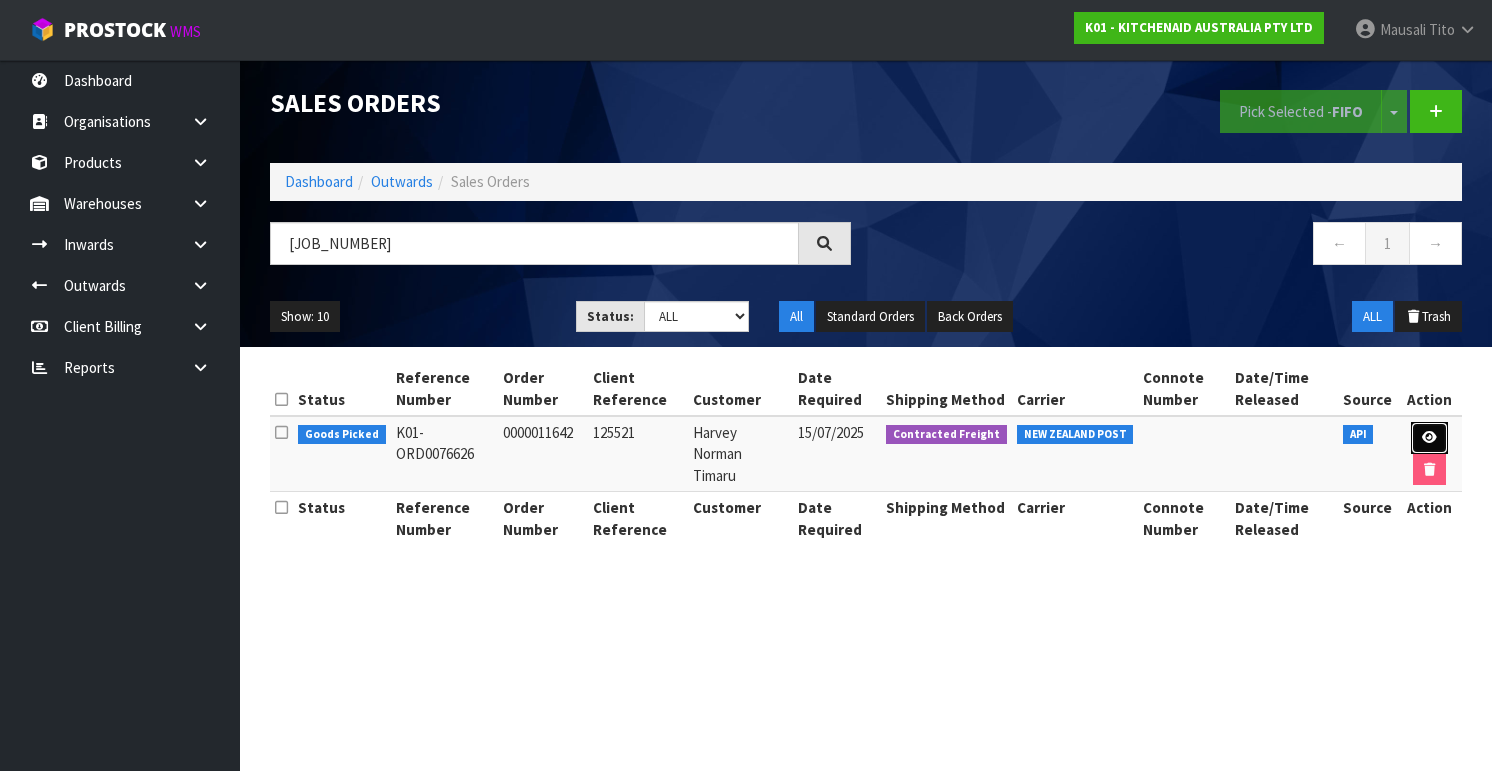 click at bounding box center [1429, 437] 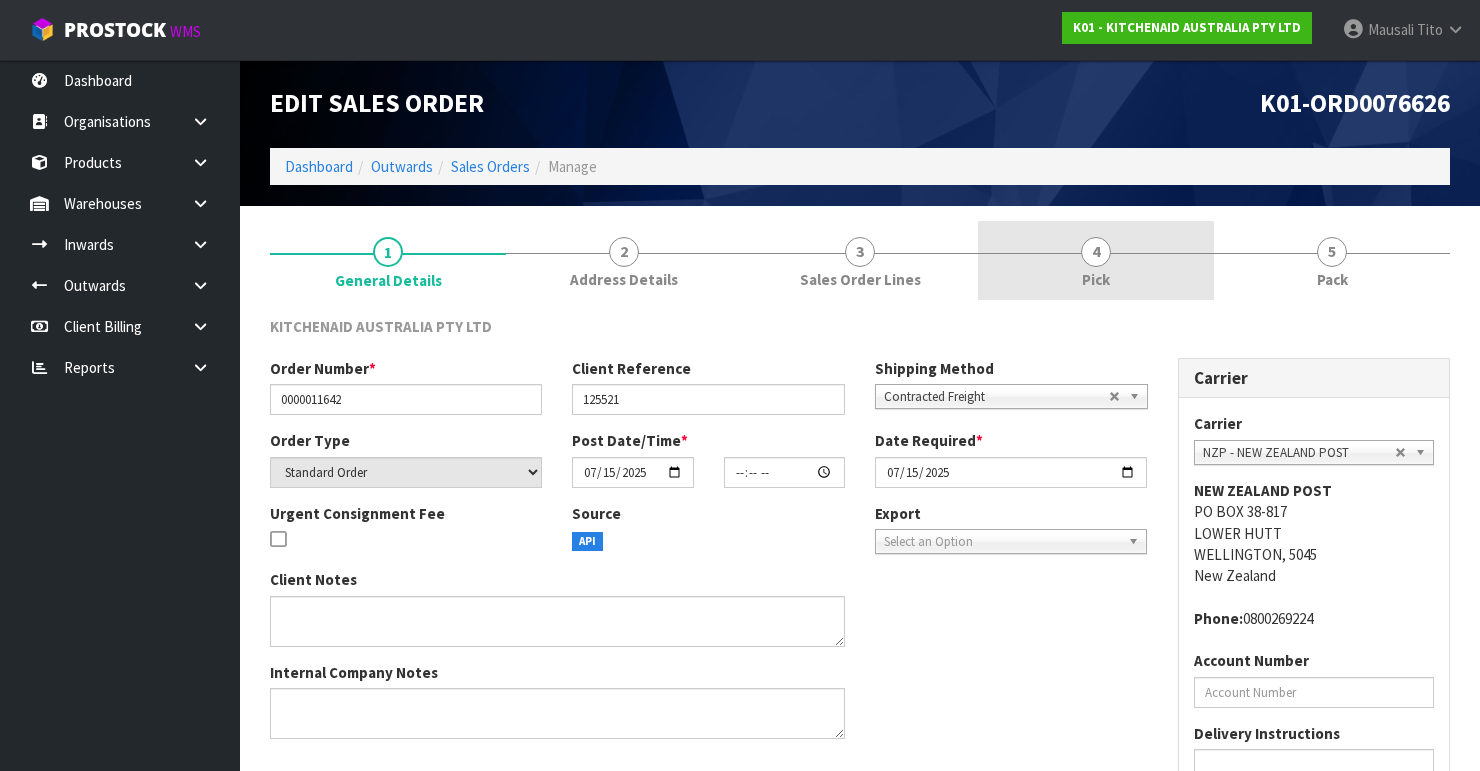 click on "4
Pick" at bounding box center (1096, 260) 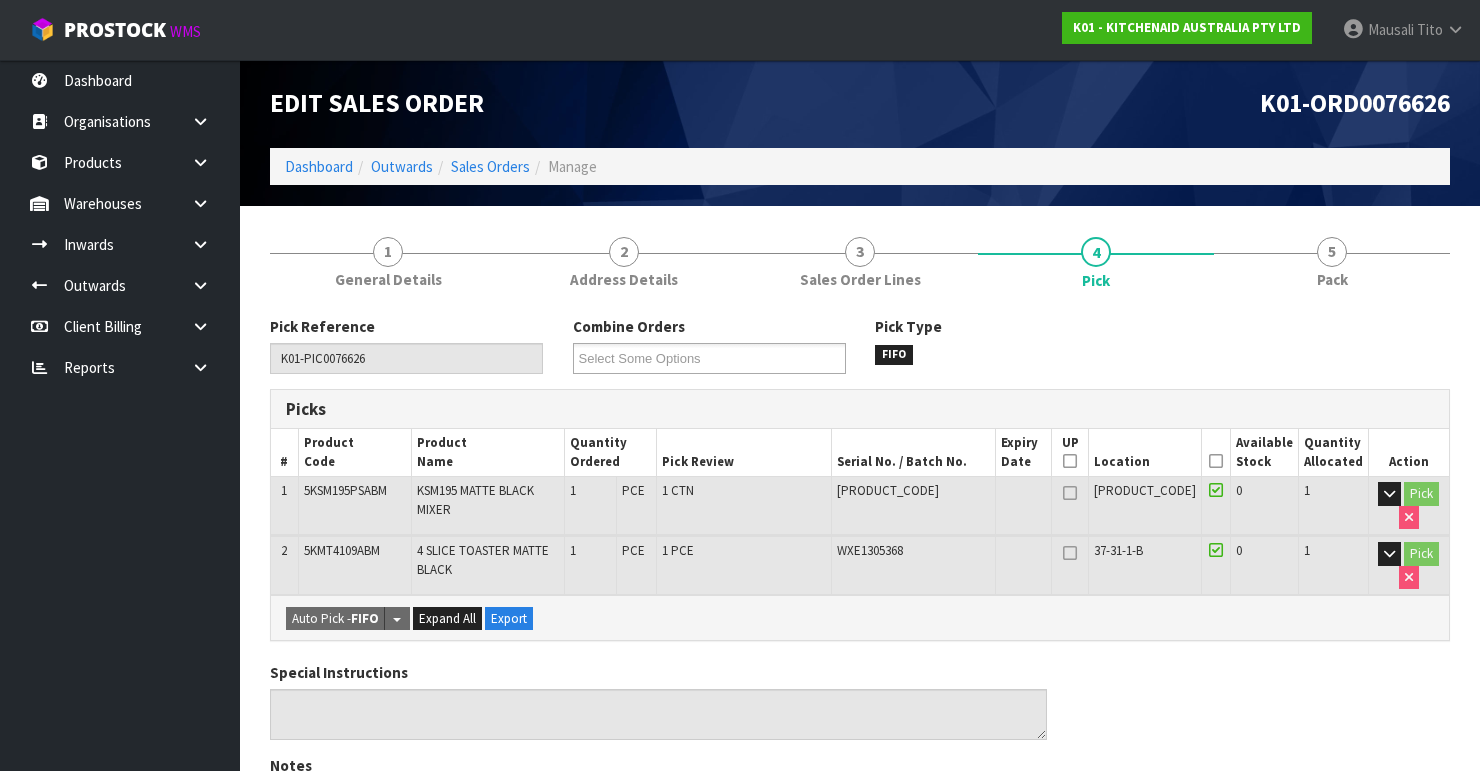 click at bounding box center [1216, 461] 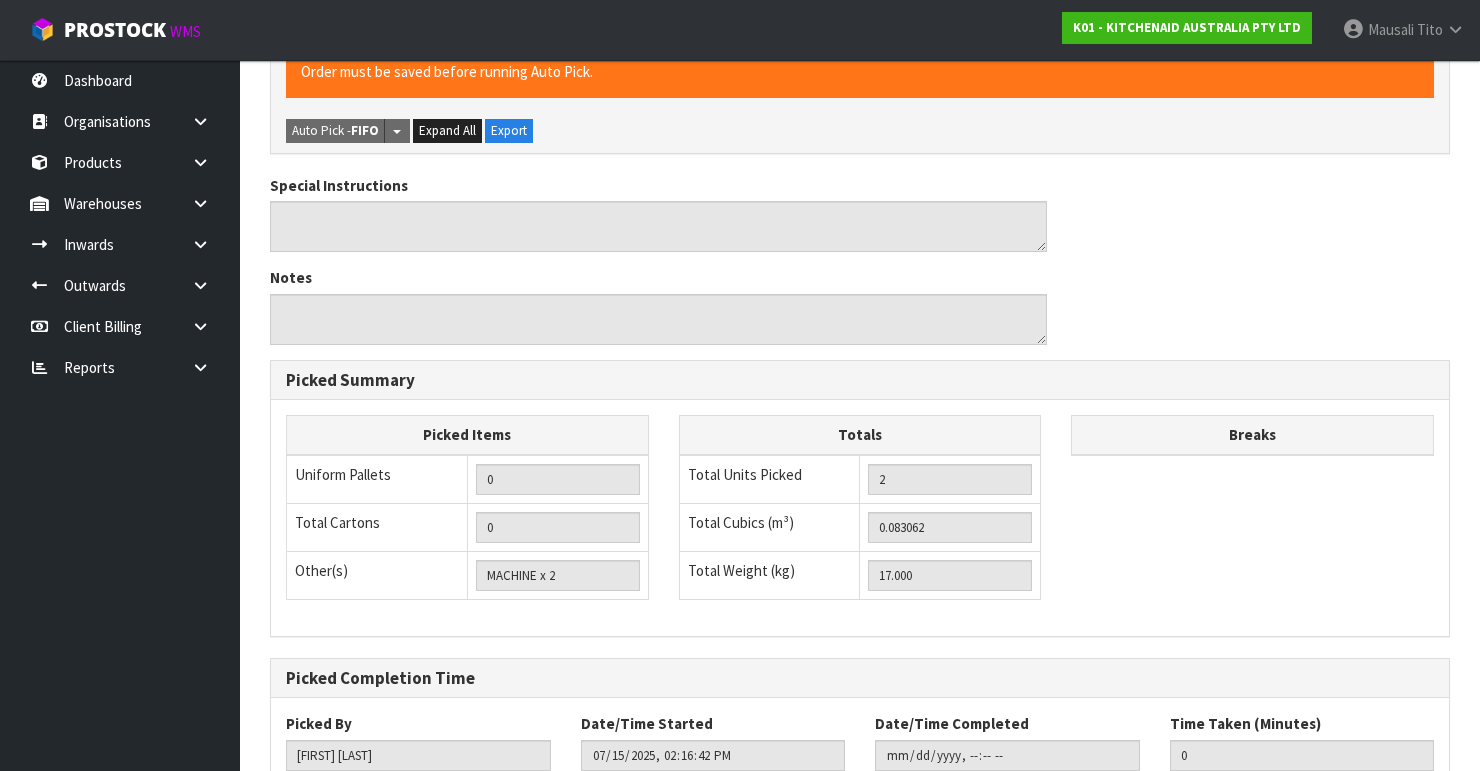 scroll, scrollTop: 692, scrollLeft: 0, axis: vertical 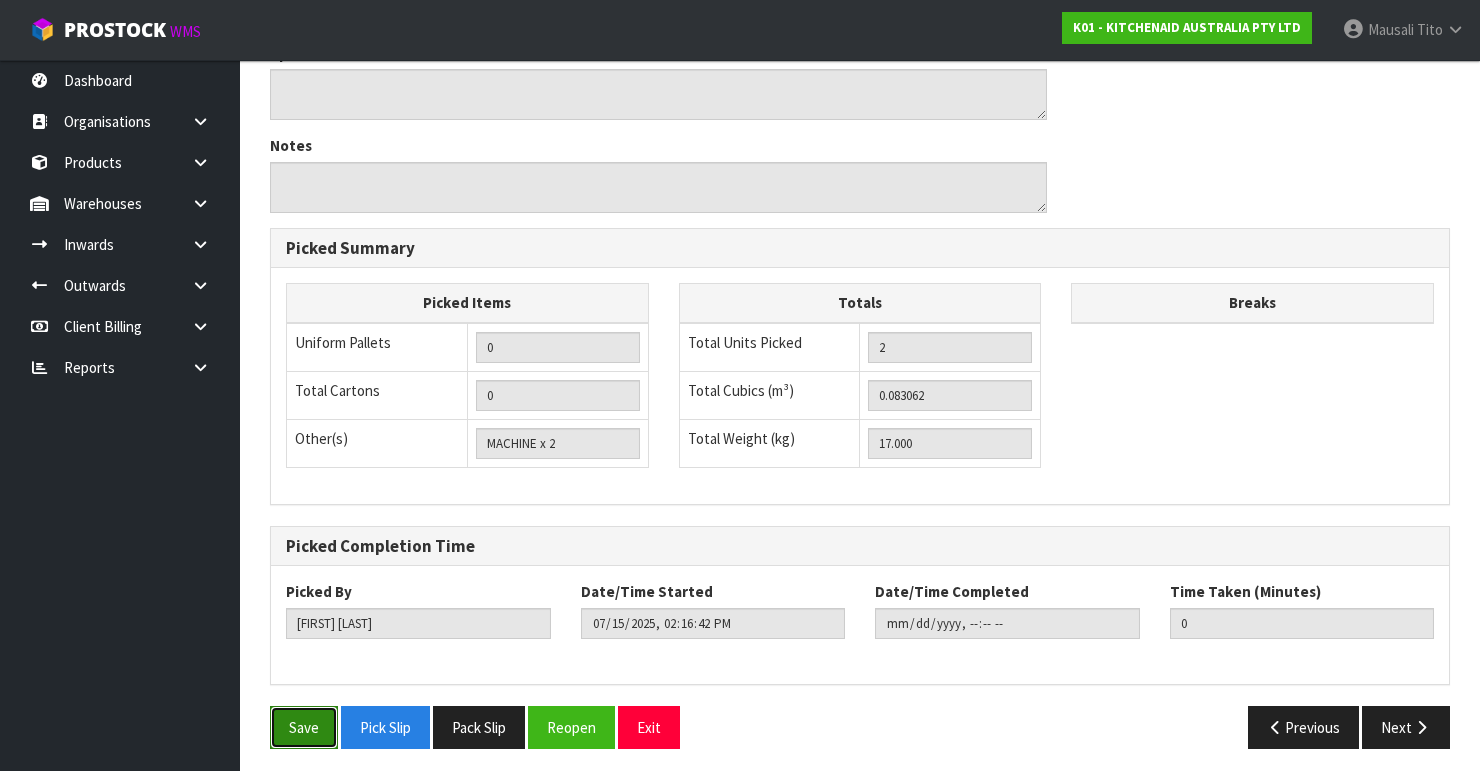 drag, startPoint x: 298, startPoint y: 717, endPoint x: 312, endPoint y: 716, distance: 14.035668 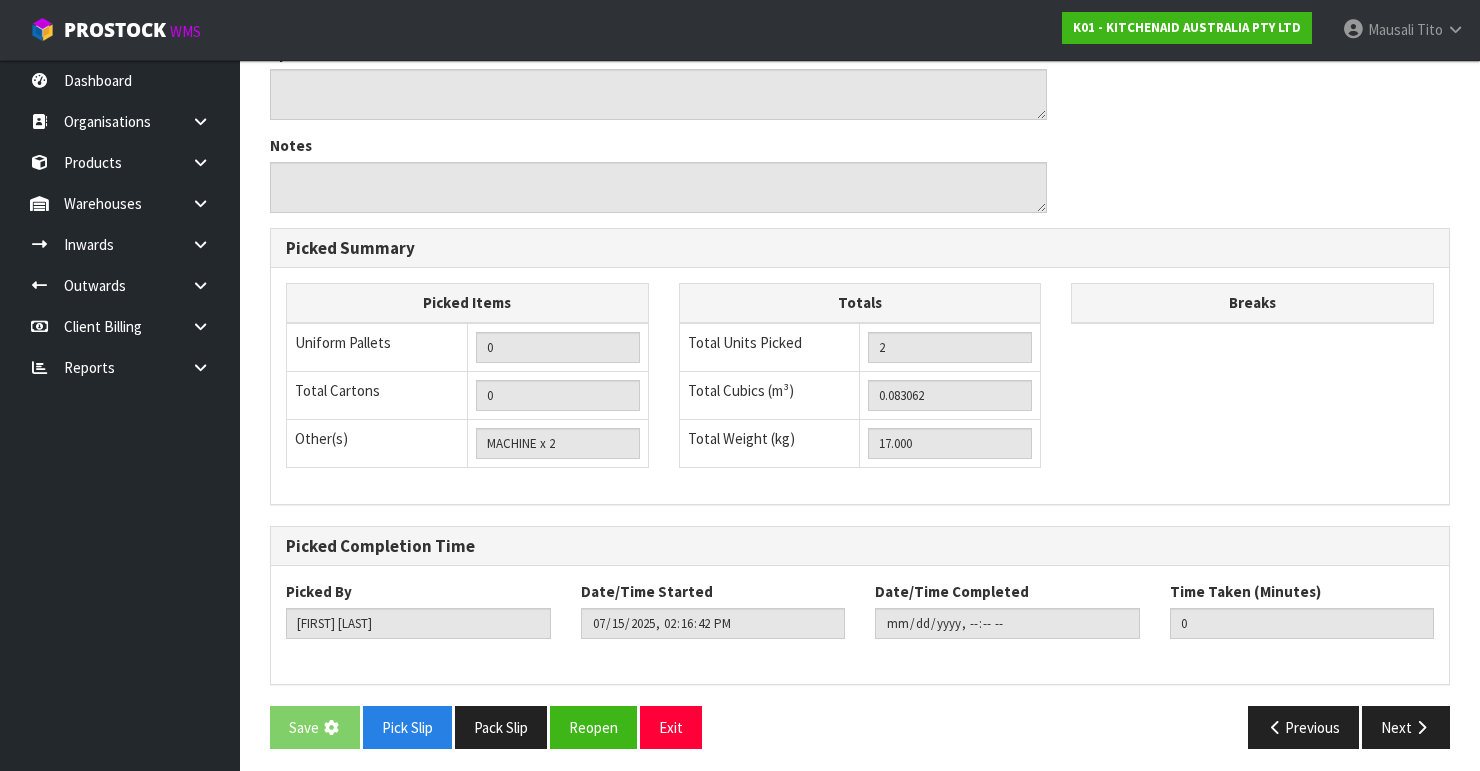 scroll, scrollTop: 0, scrollLeft: 0, axis: both 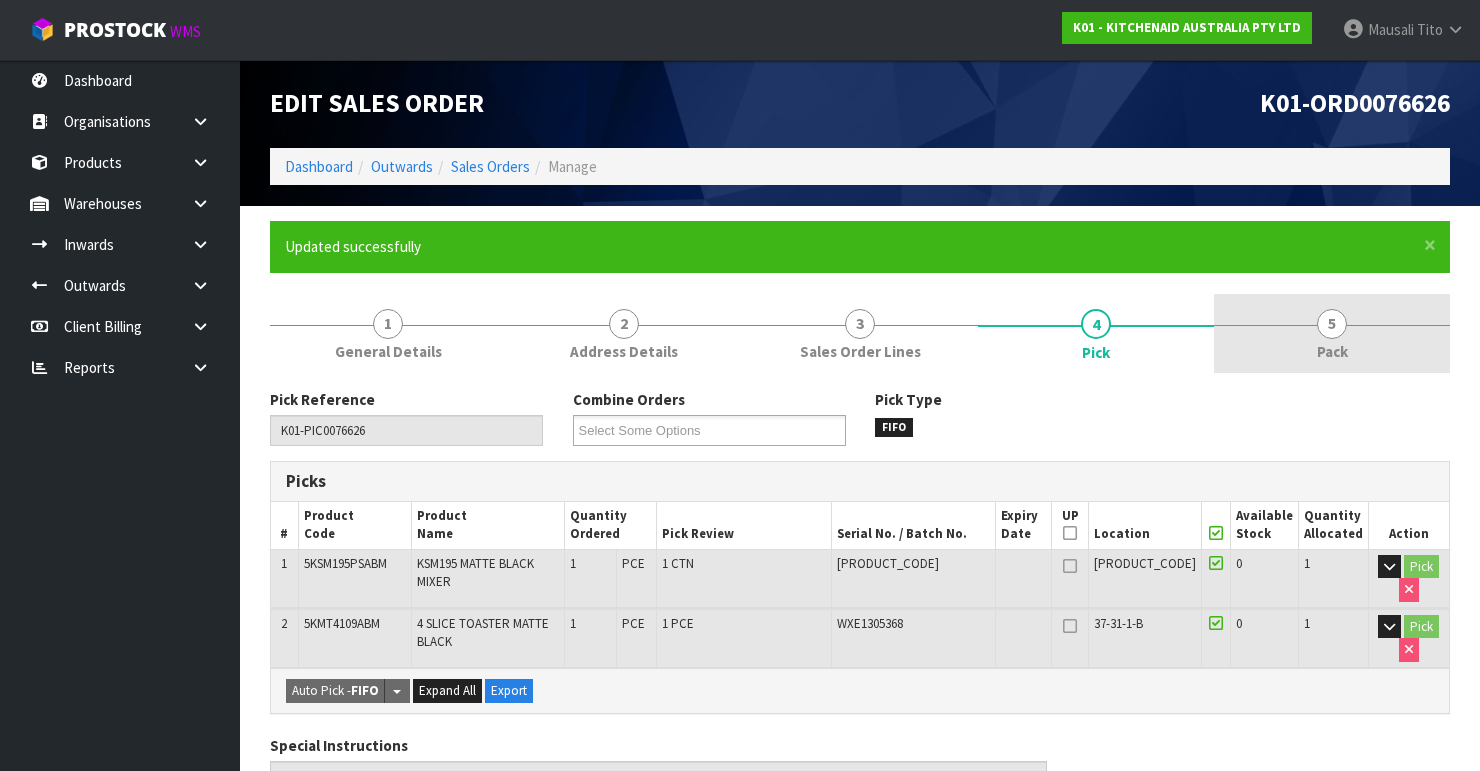 click on "5
Pack" at bounding box center (1332, 333) 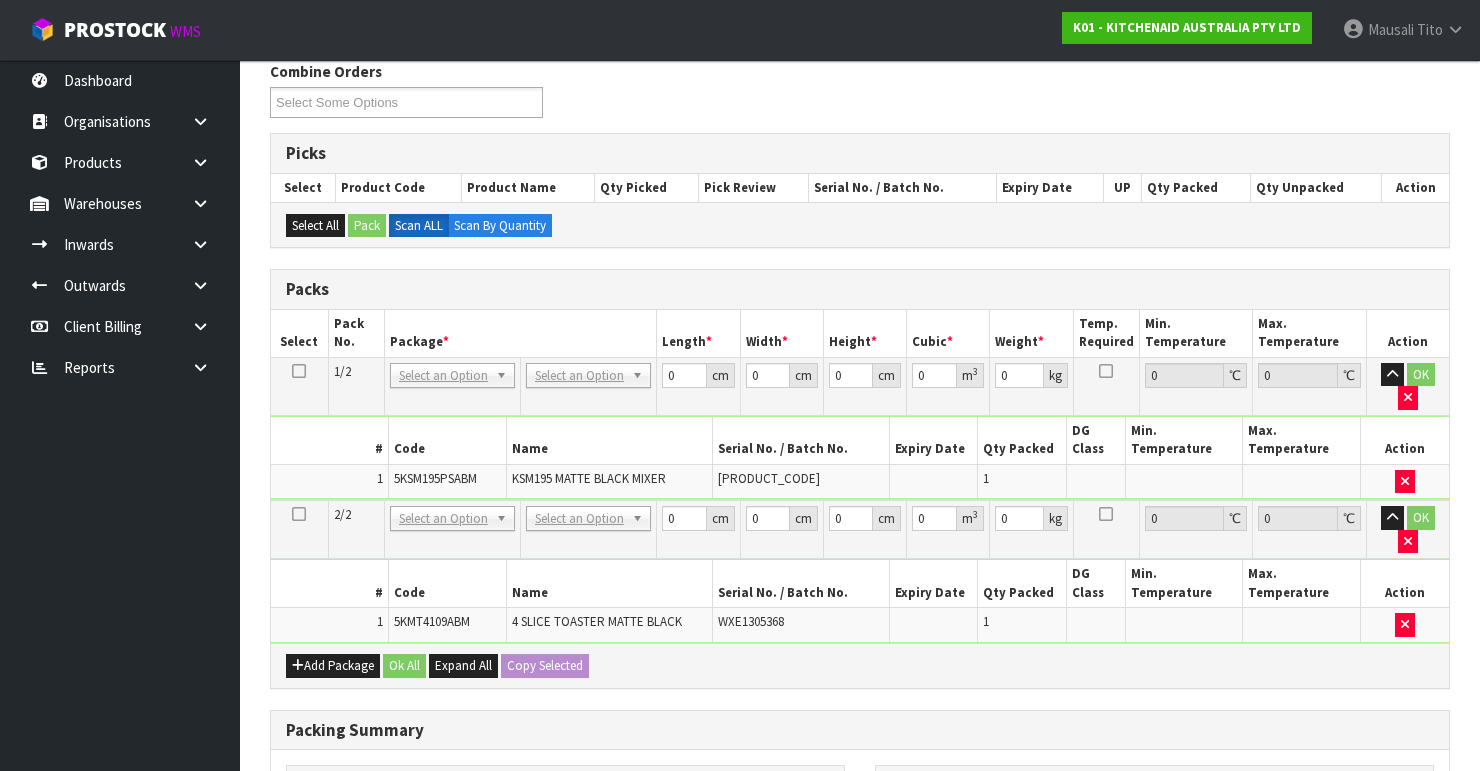 scroll, scrollTop: 400, scrollLeft: 0, axis: vertical 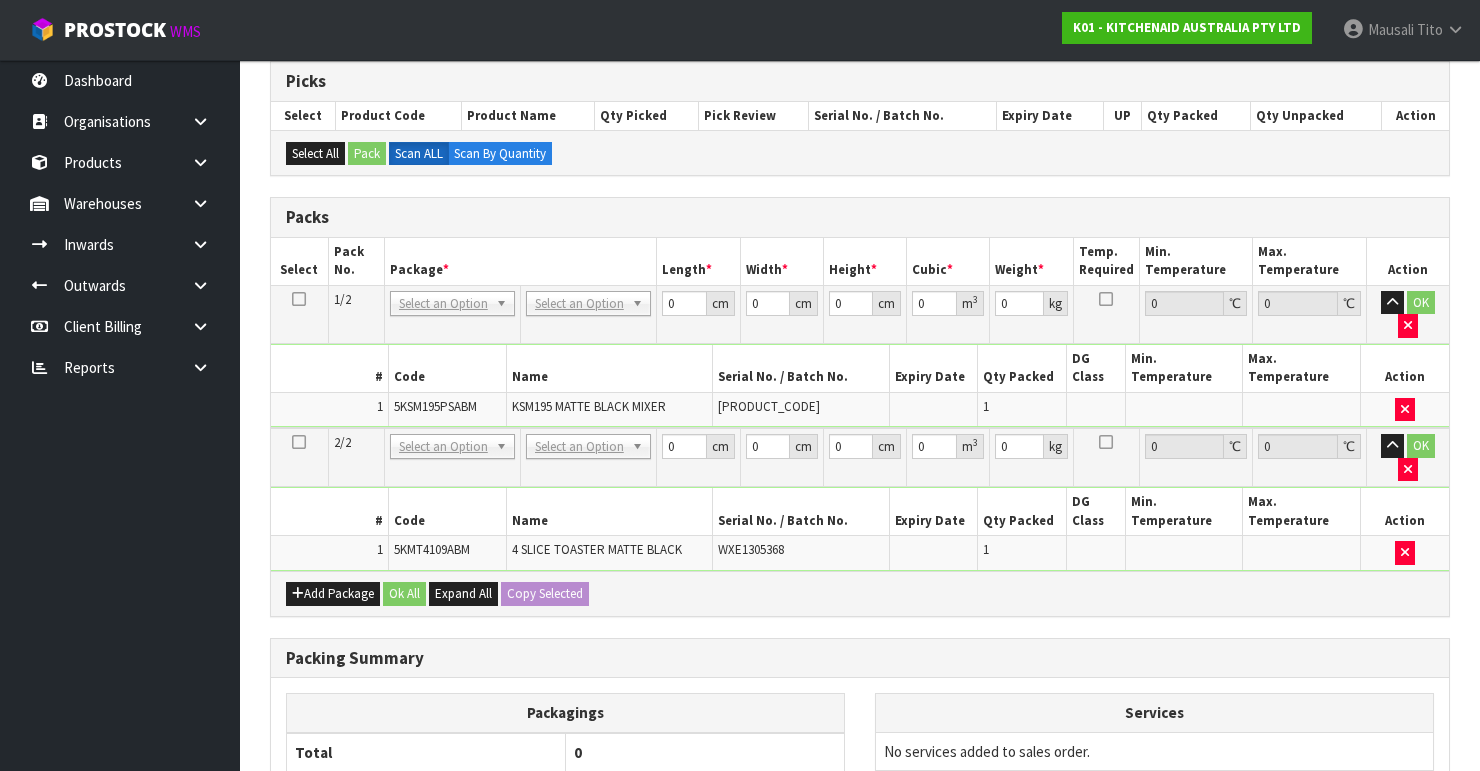 click at bounding box center [299, 299] 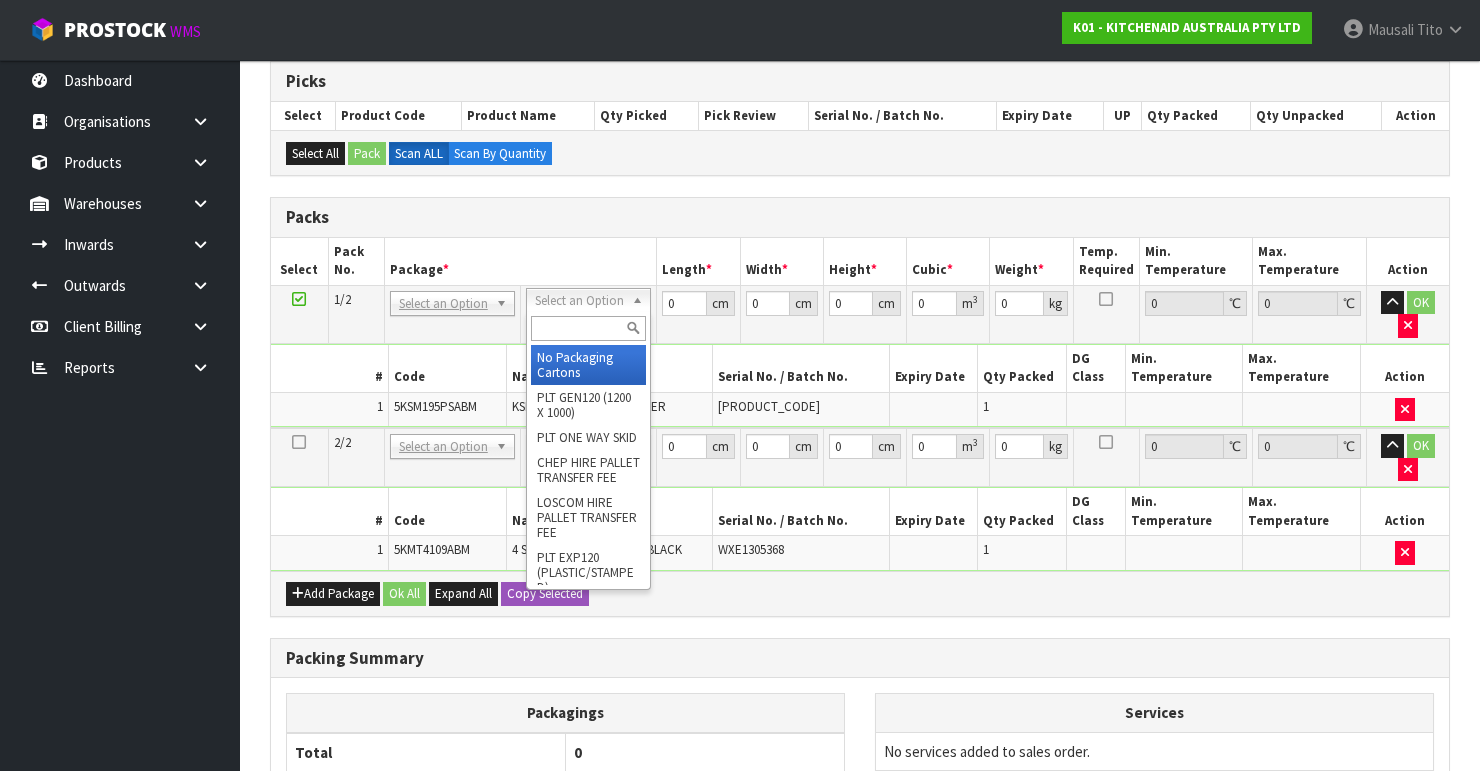 drag, startPoint x: 574, startPoint y: 366, endPoint x: 588, endPoint y: 460, distance: 95.036835 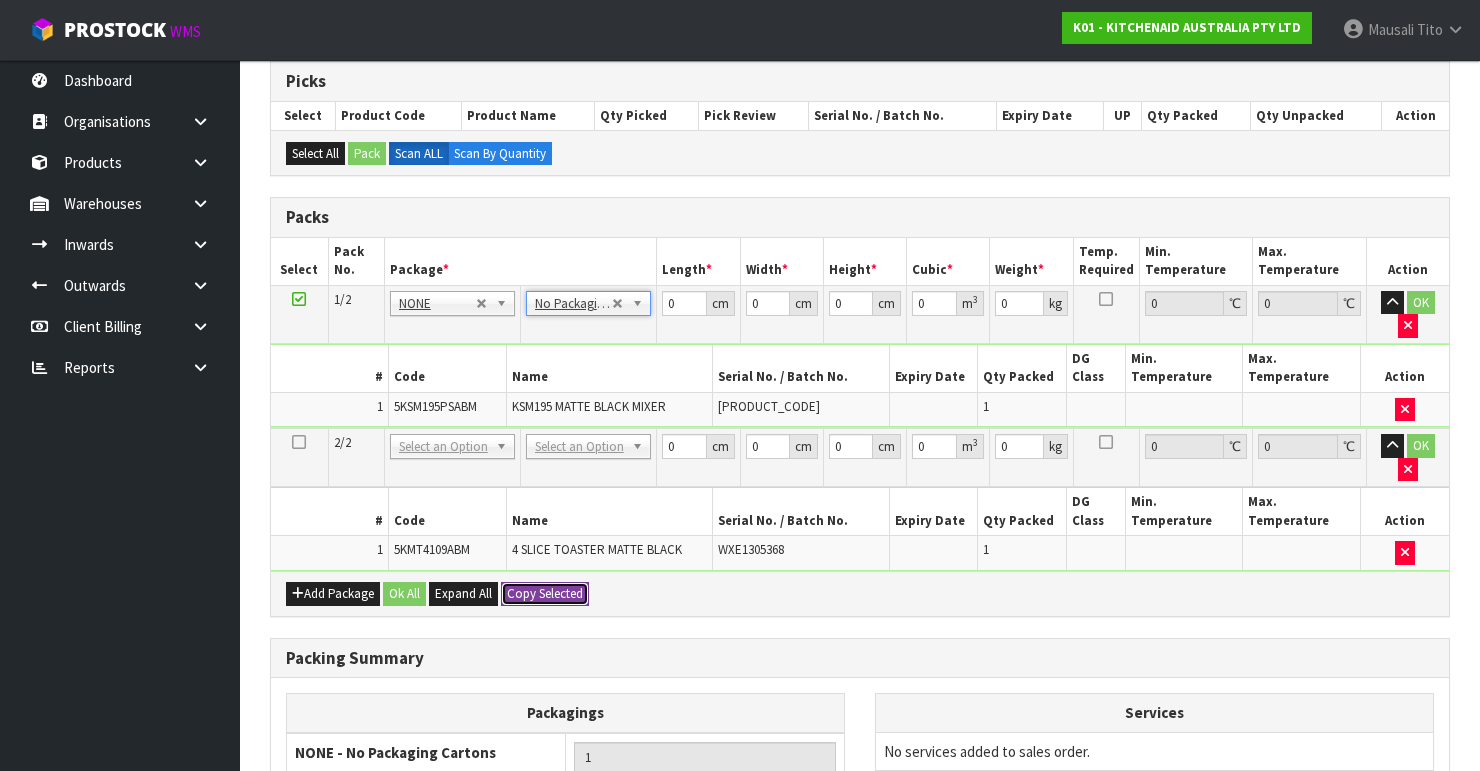 click on "Copy Selected" at bounding box center (545, 594) 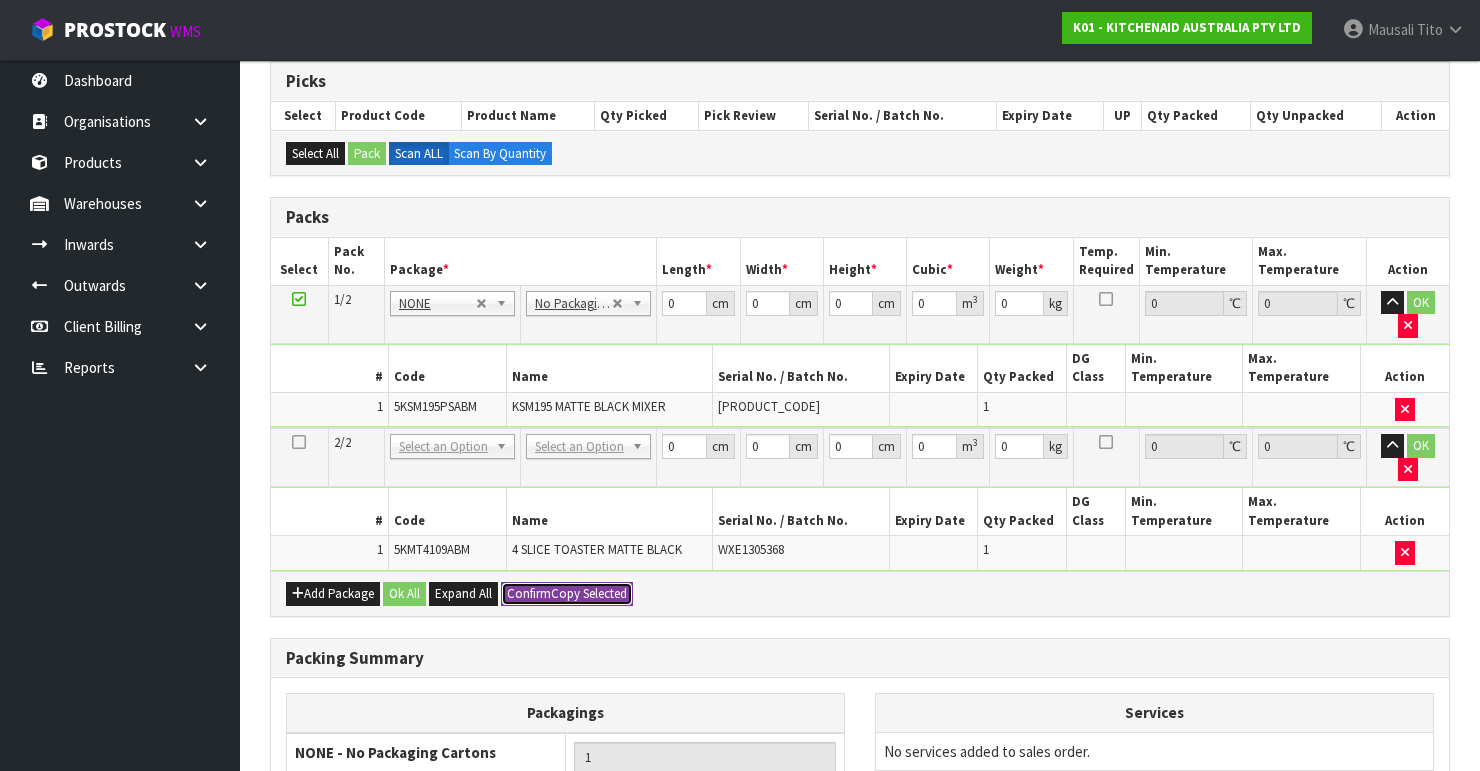 click on "Confirm" at bounding box center [529, 593] 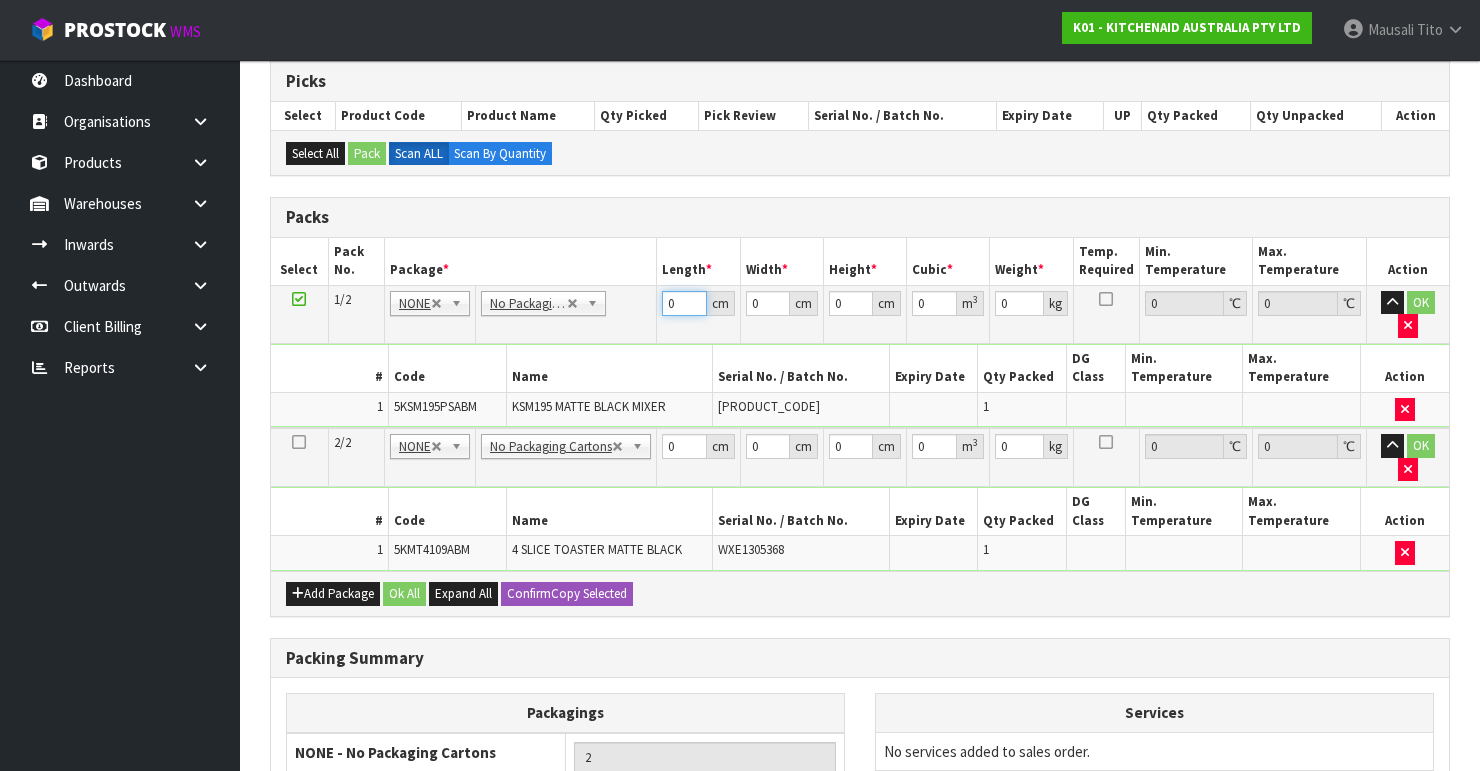 drag, startPoint x: 677, startPoint y: 299, endPoint x: 612, endPoint y: 328, distance: 71.17584 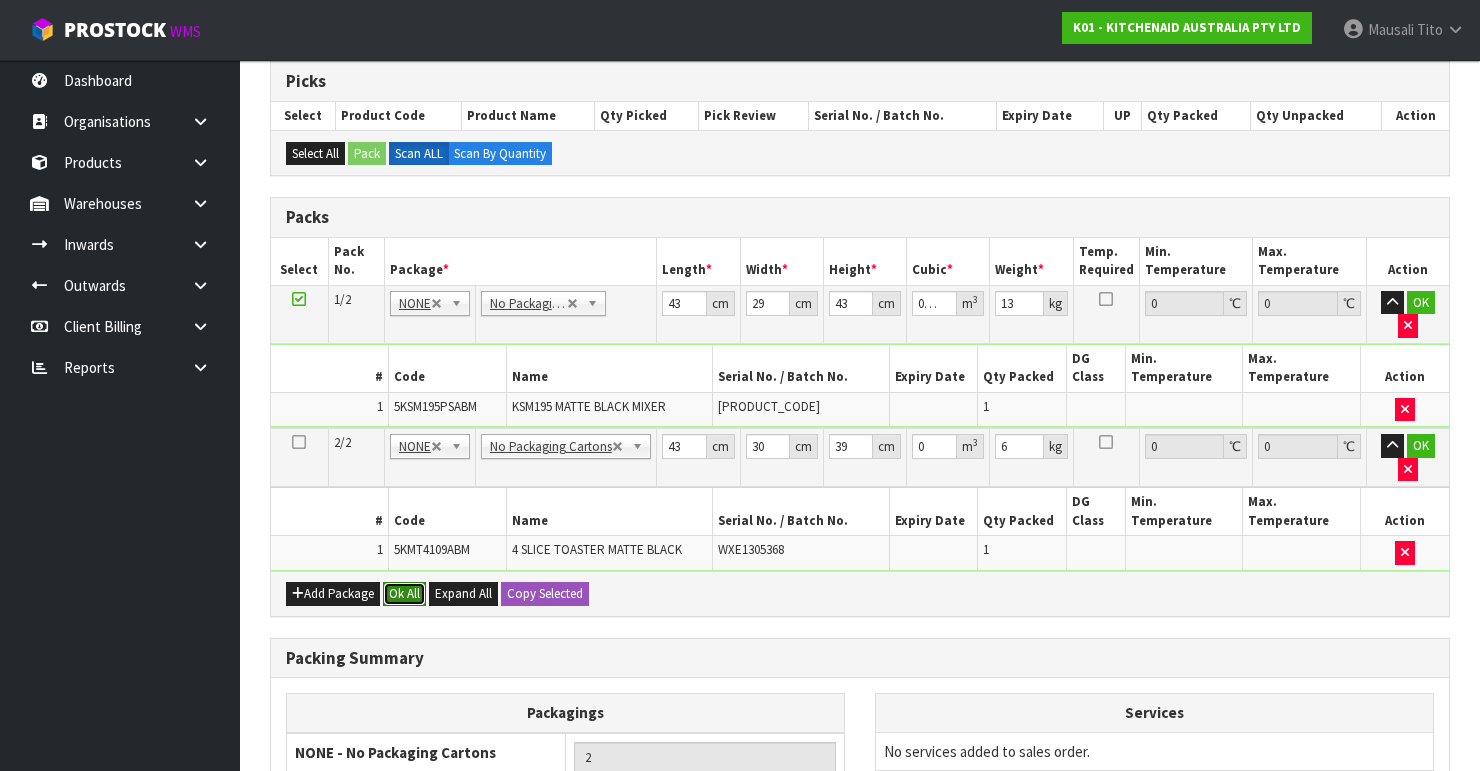 click on "Ok All" at bounding box center [404, 594] 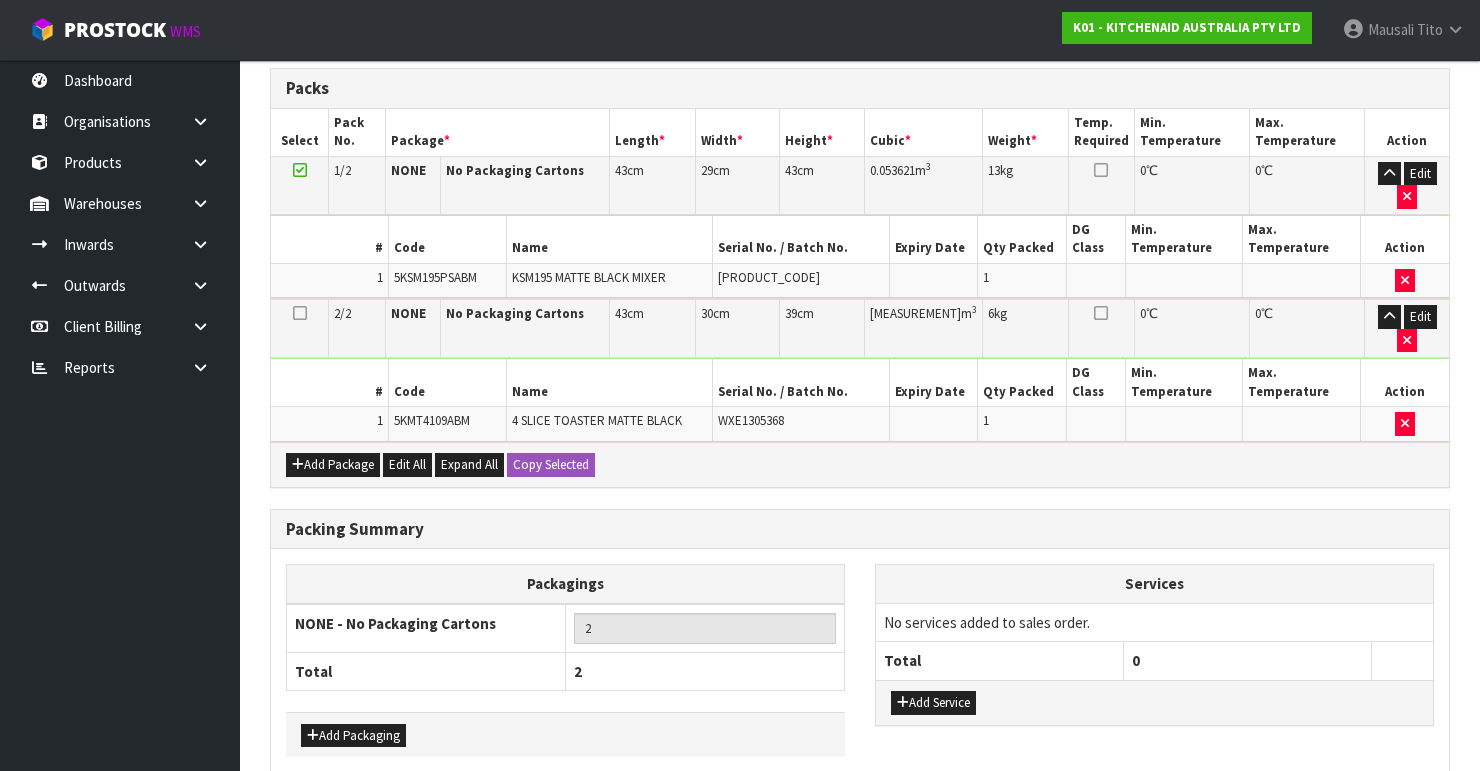 scroll, scrollTop: 613, scrollLeft: 0, axis: vertical 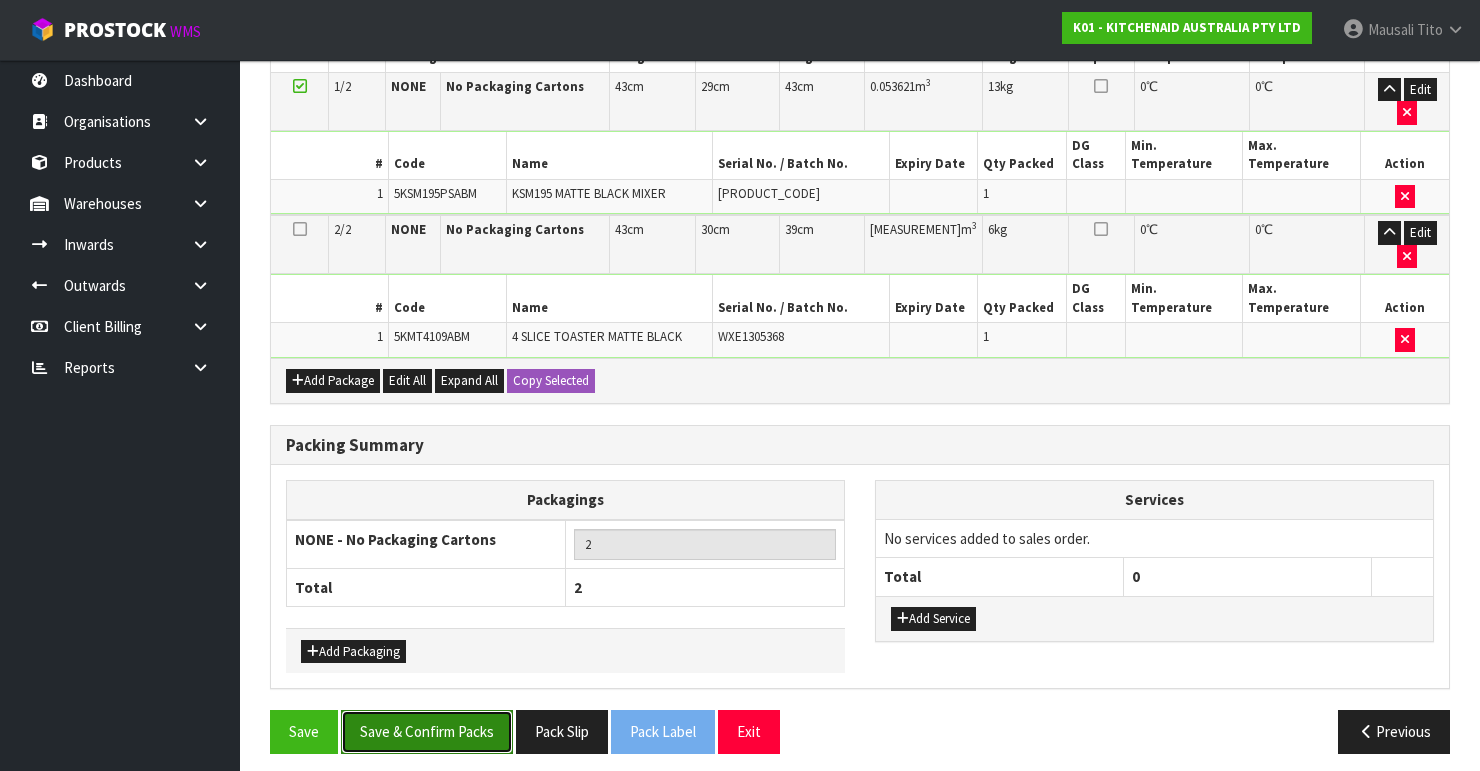 click on "Save & Confirm Packs" at bounding box center (427, 731) 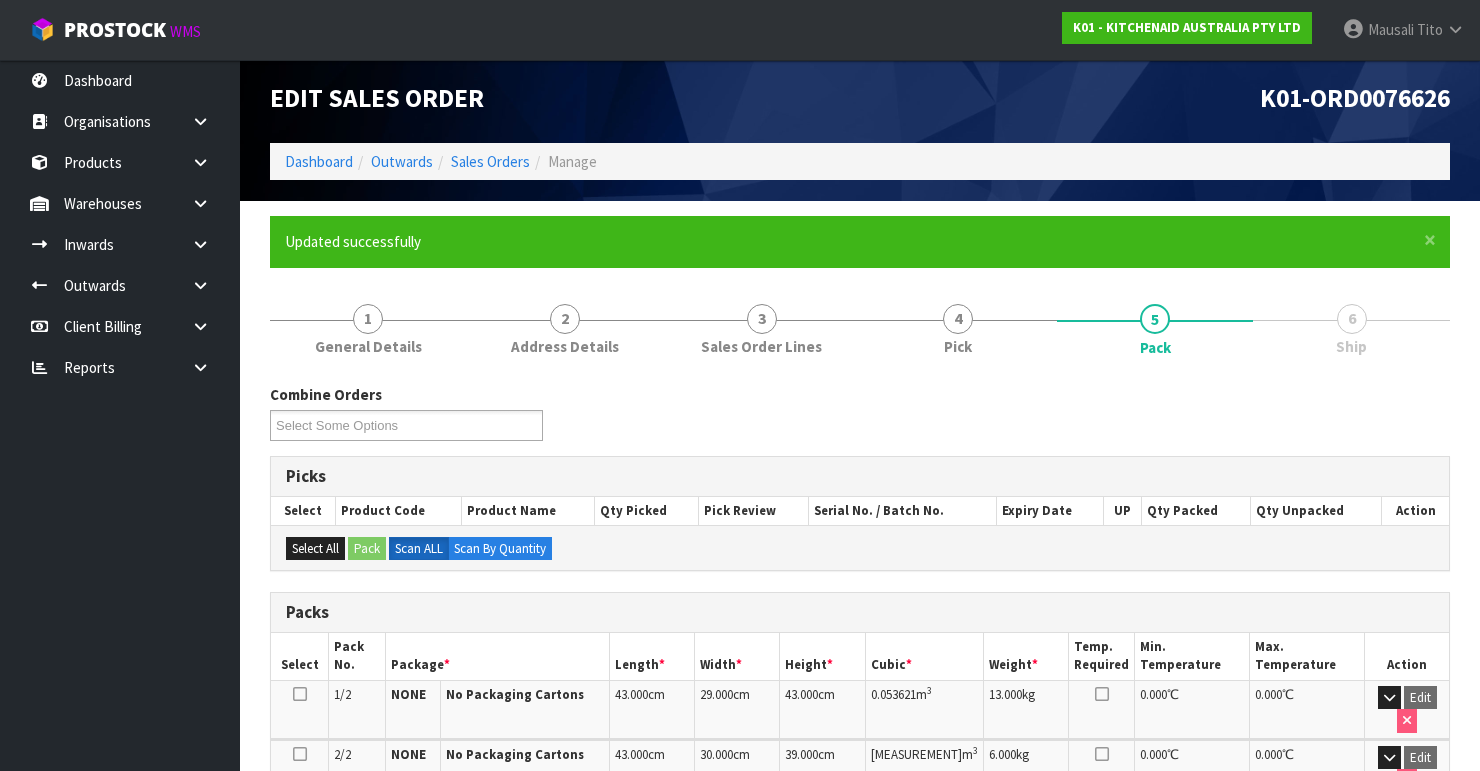 scroll, scrollTop: 404, scrollLeft: 0, axis: vertical 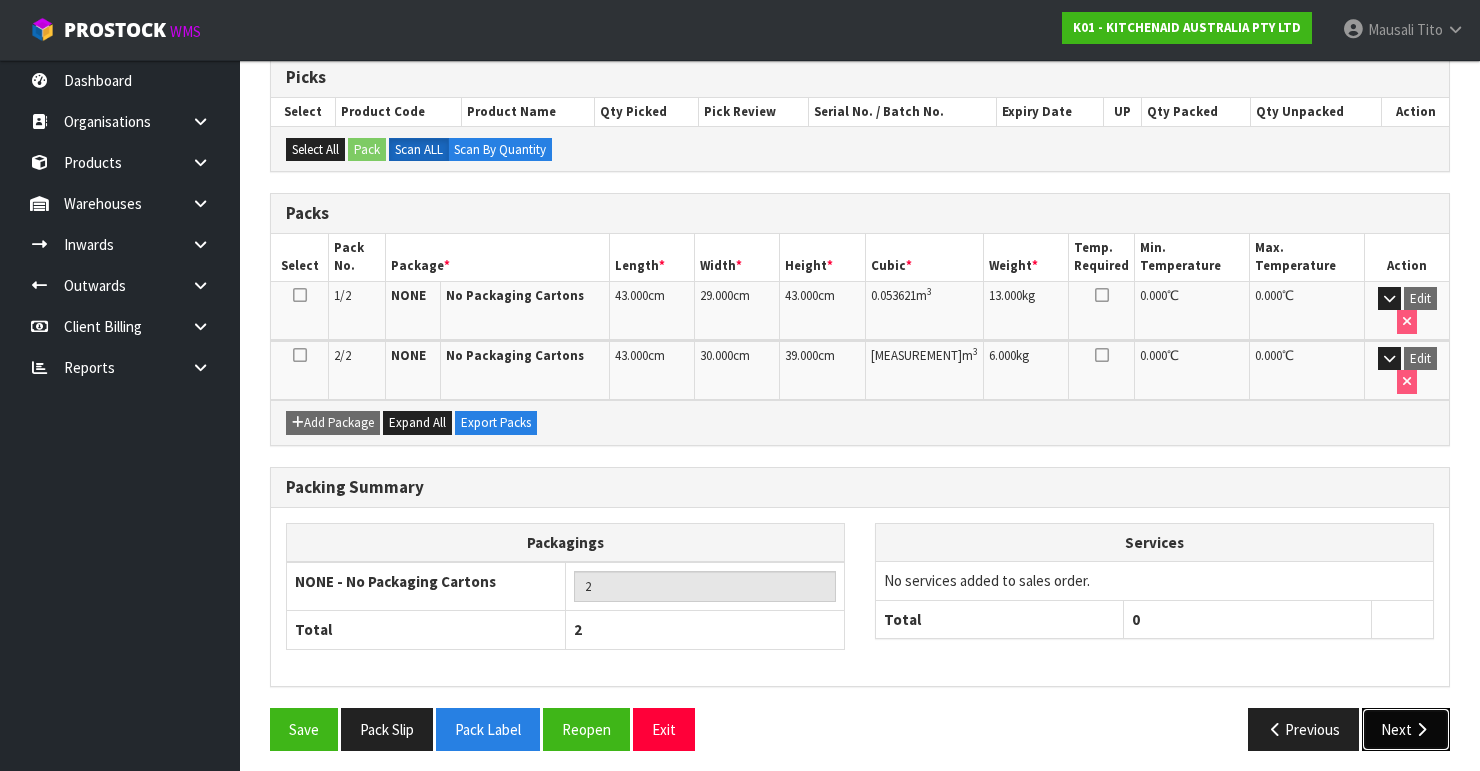click on "Next" at bounding box center [1406, 729] 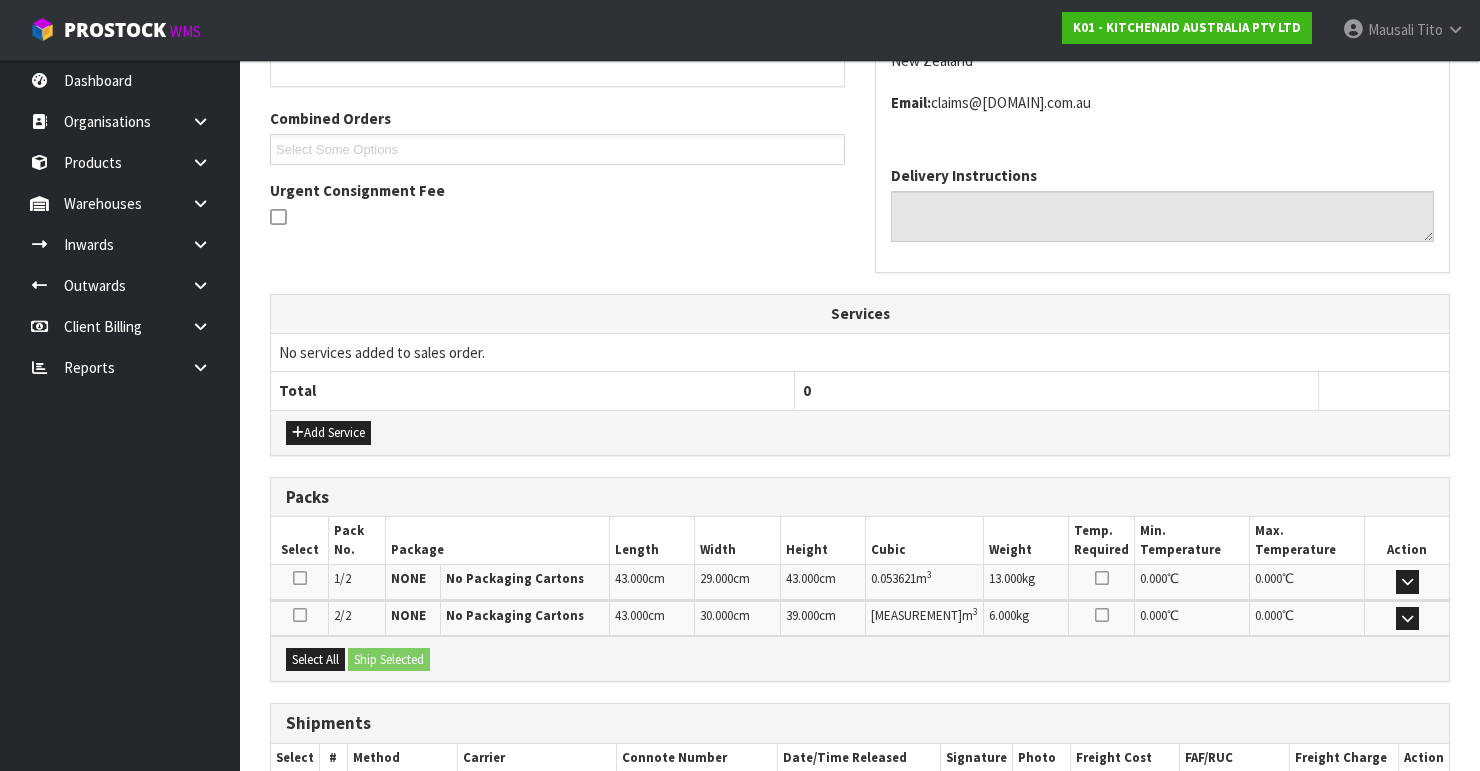 scroll, scrollTop: 598, scrollLeft: 0, axis: vertical 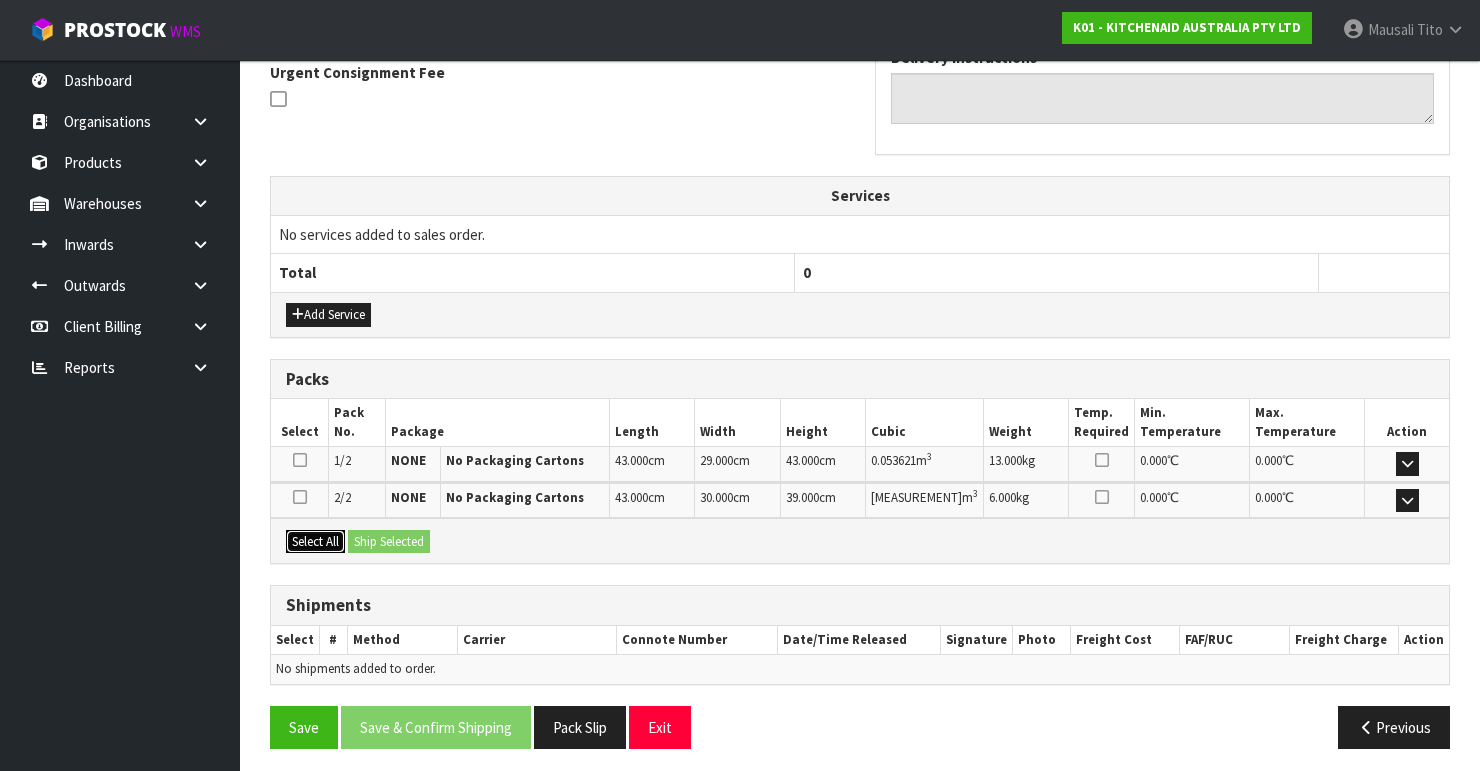 drag, startPoint x: 326, startPoint y: 532, endPoint x: 351, endPoint y: 540, distance: 26.24881 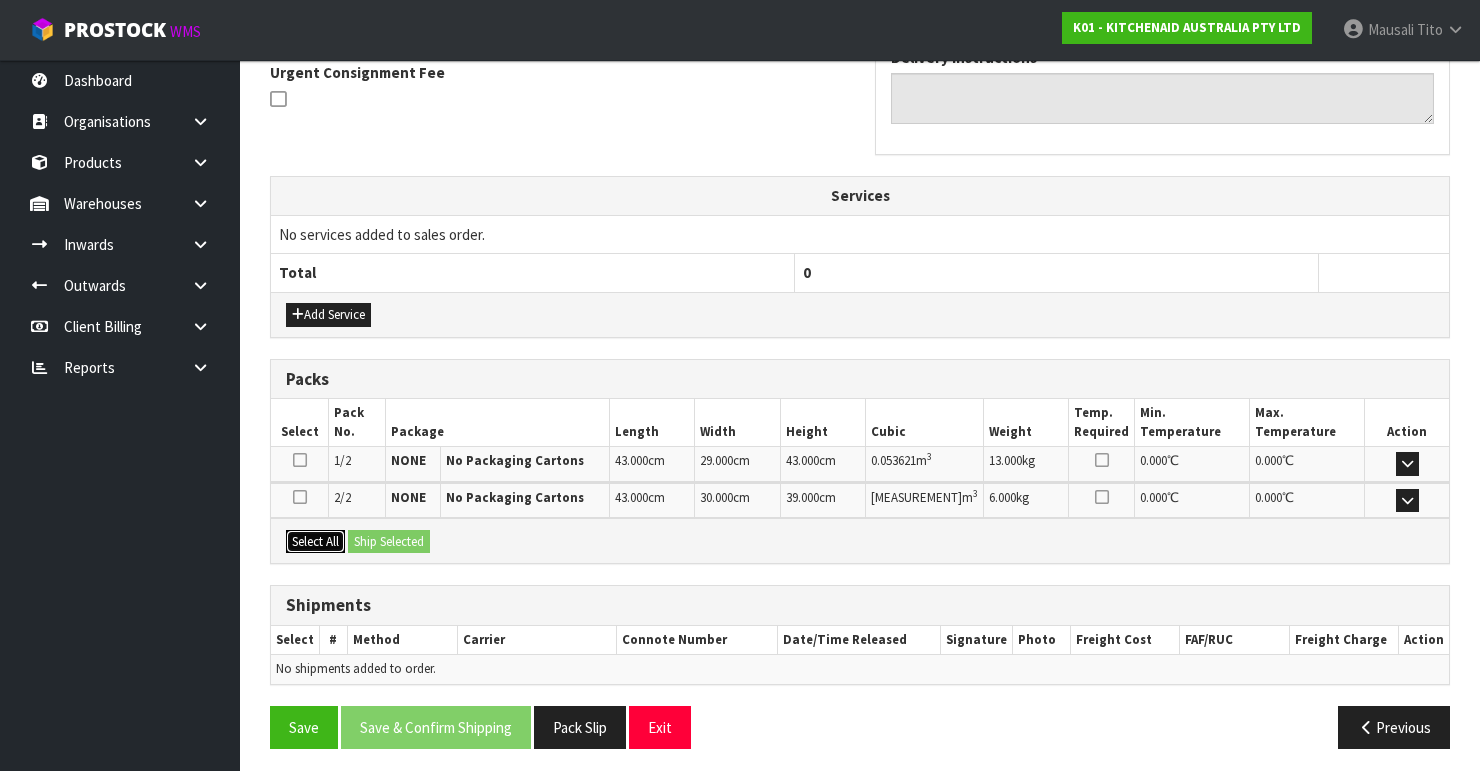 click on "Select All" at bounding box center [315, 542] 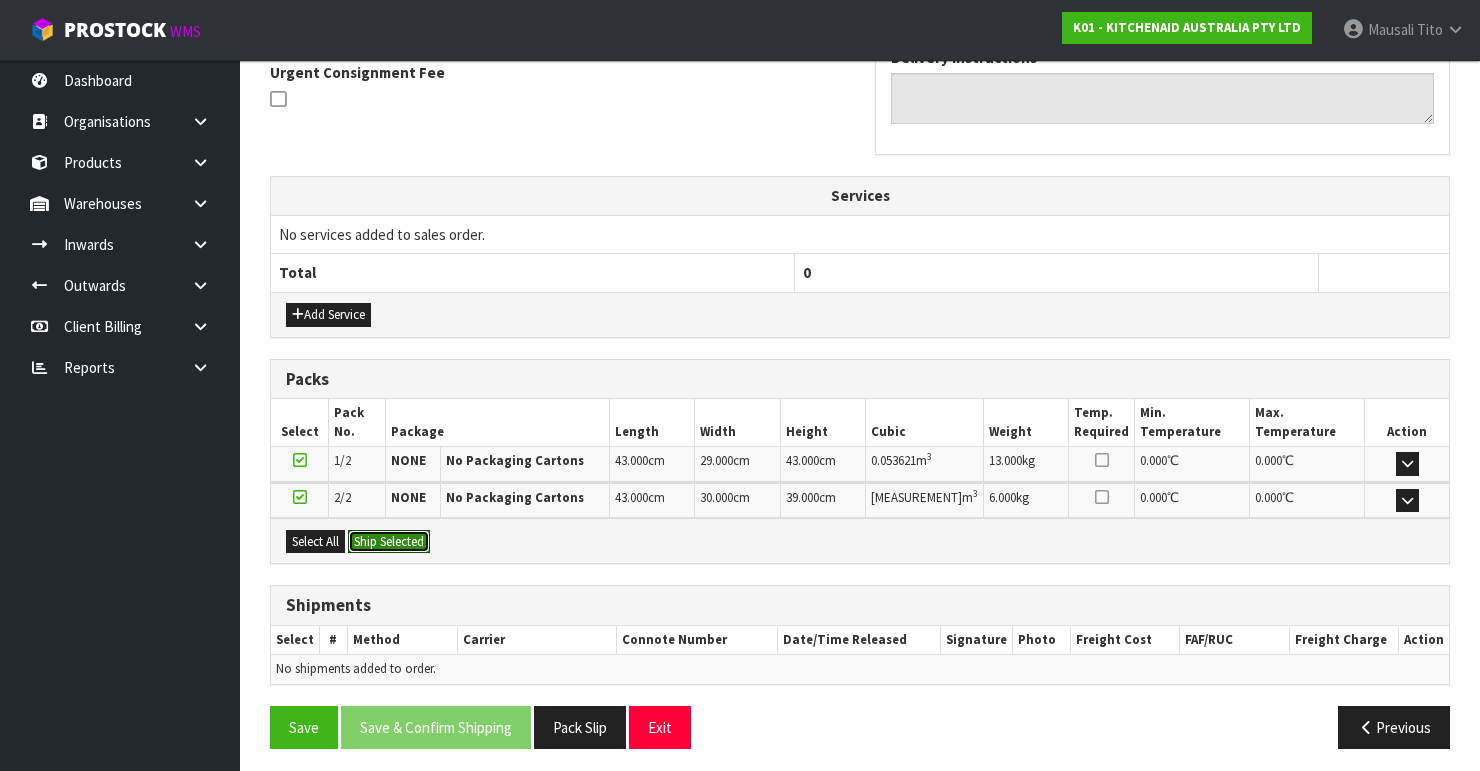 drag, startPoint x: 354, startPoint y: 540, endPoint x: 368, endPoint y: 553, distance: 19.104973 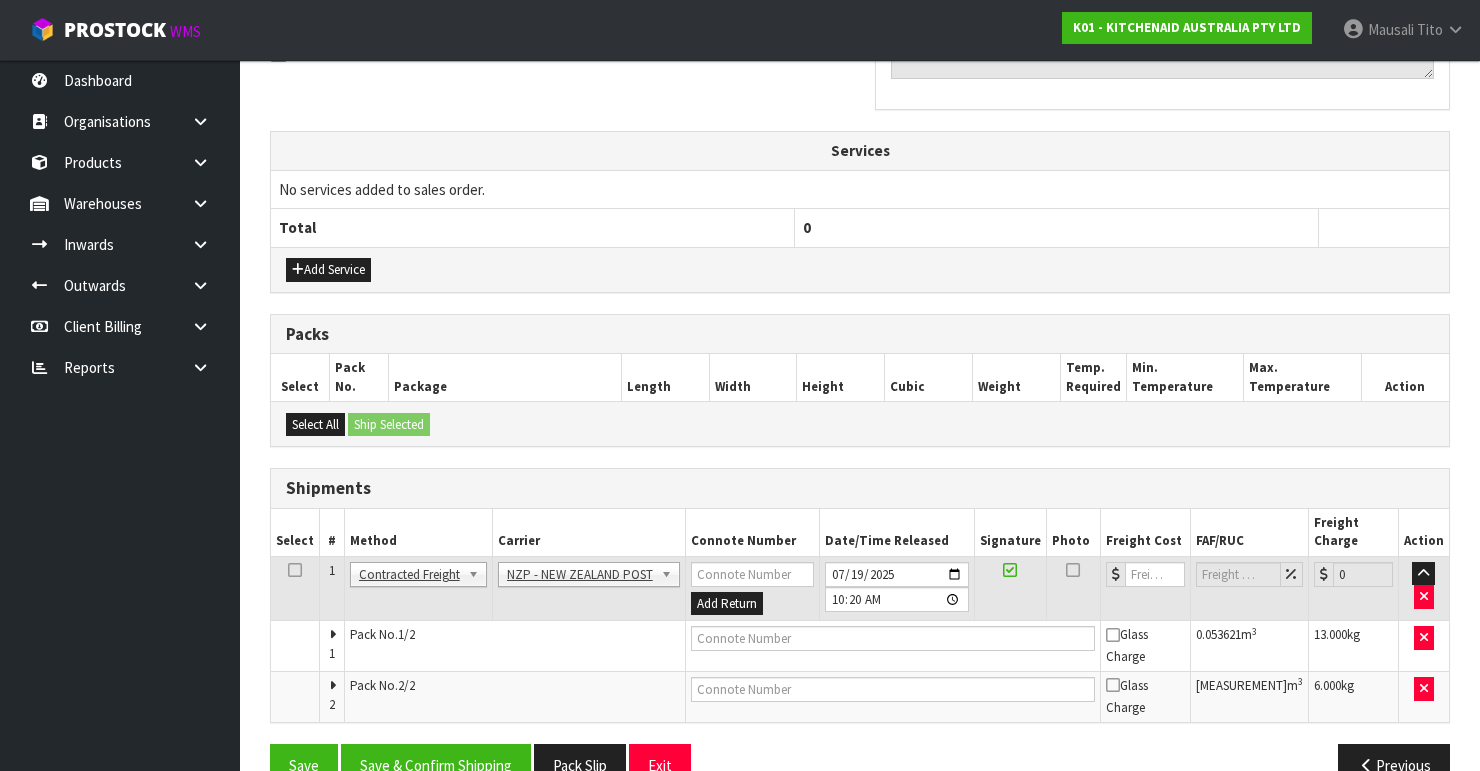 scroll, scrollTop: 665, scrollLeft: 0, axis: vertical 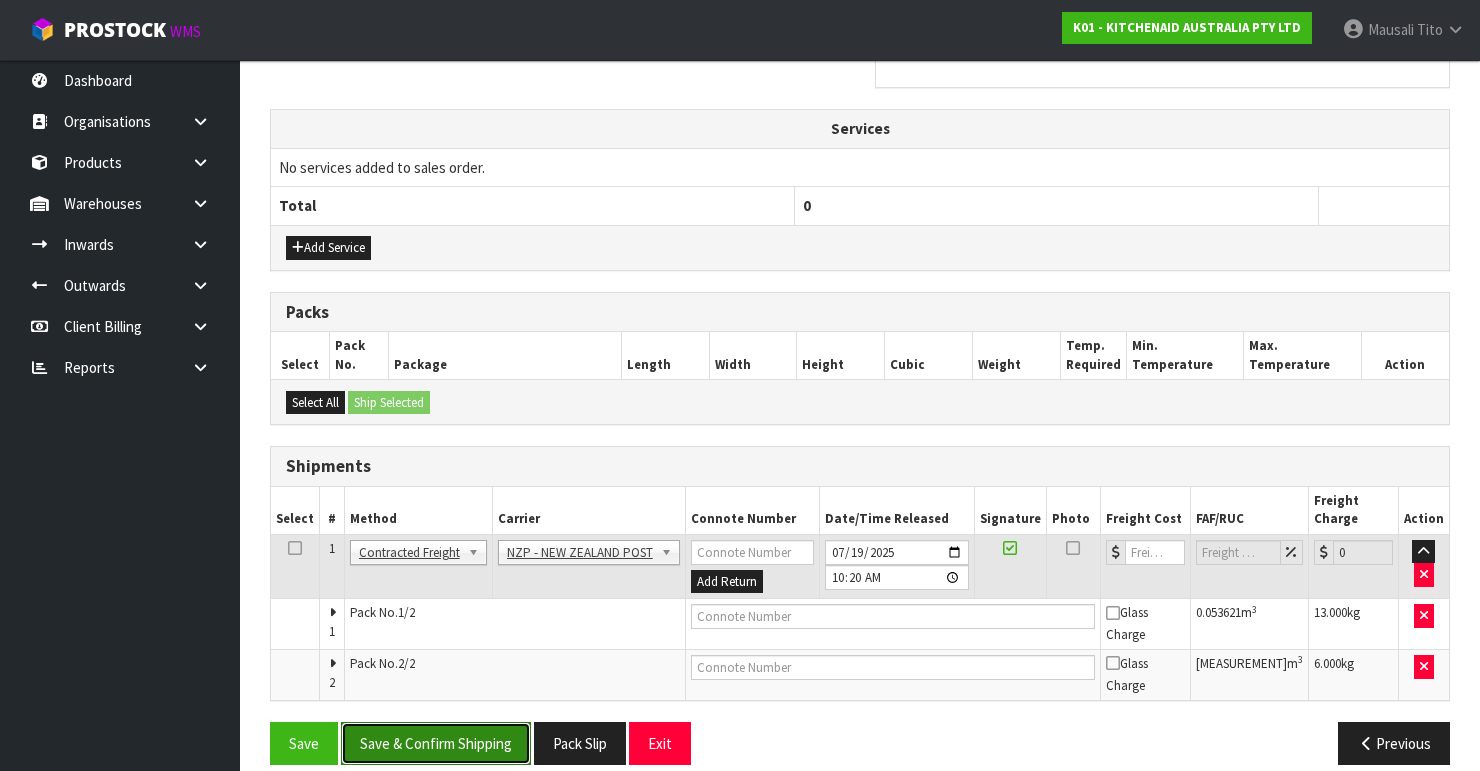 click on "Save & Confirm Shipping" at bounding box center [436, 743] 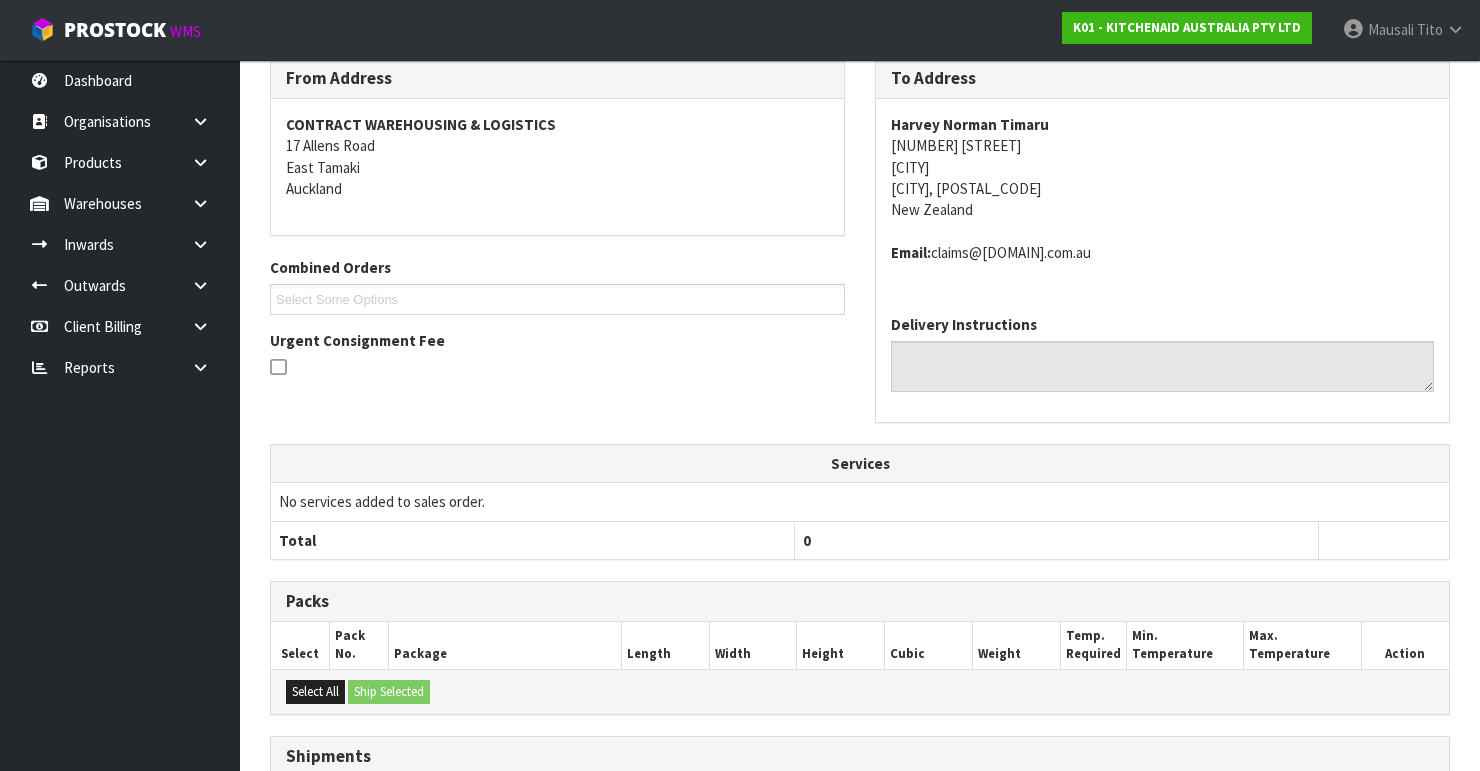 scroll, scrollTop: 632, scrollLeft: 0, axis: vertical 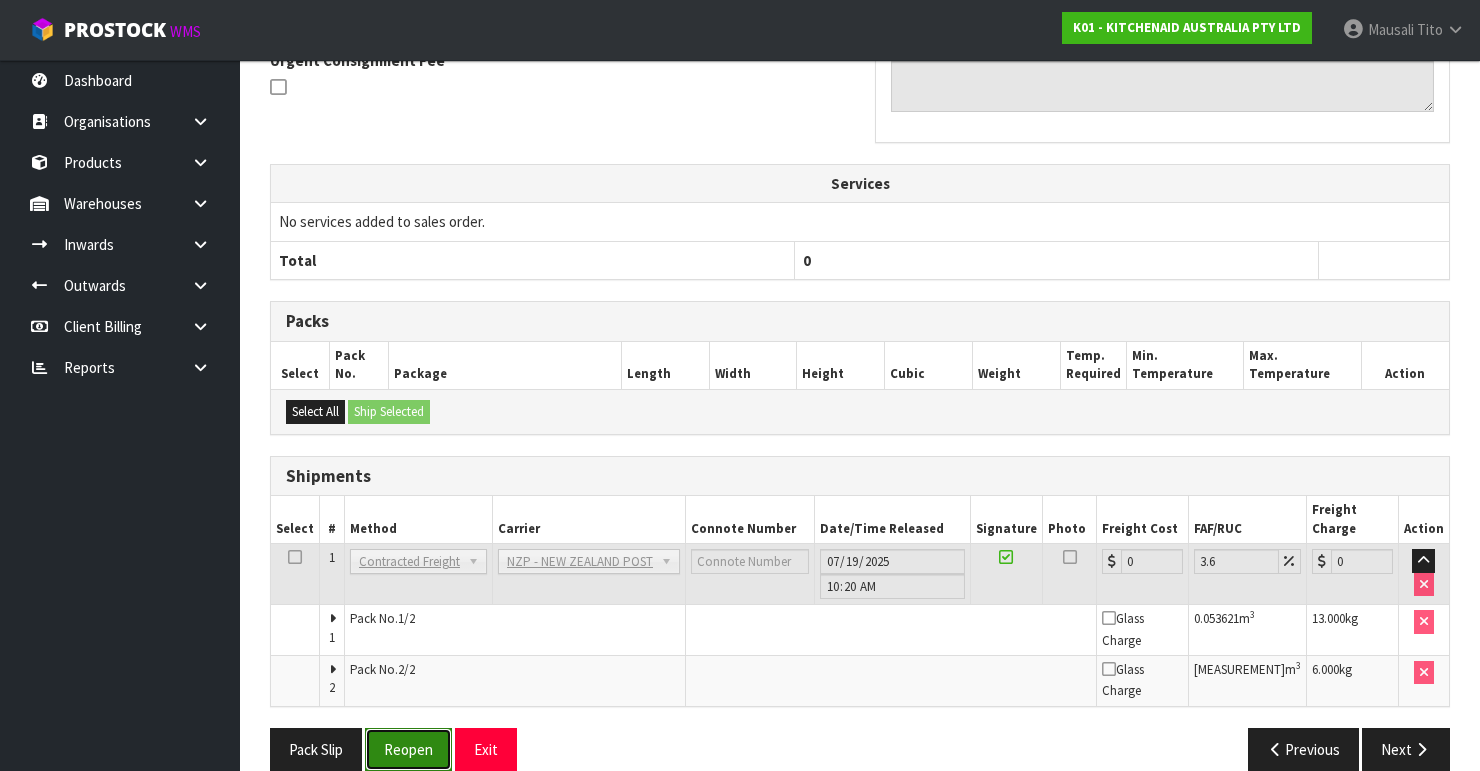 click on "Reopen" at bounding box center (408, 749) 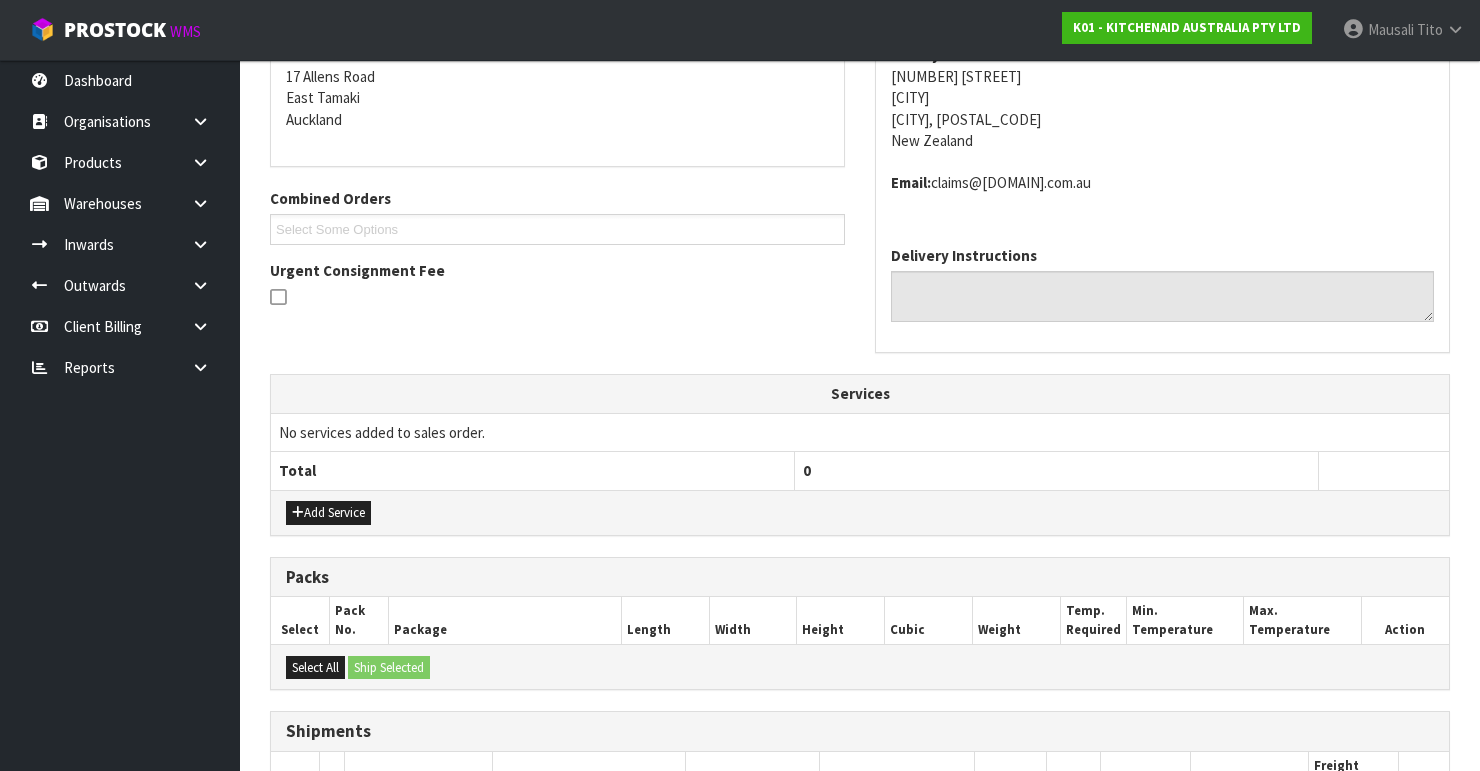 scroll, scrollTop: 668, scrollLeft: 0, axis: vertical 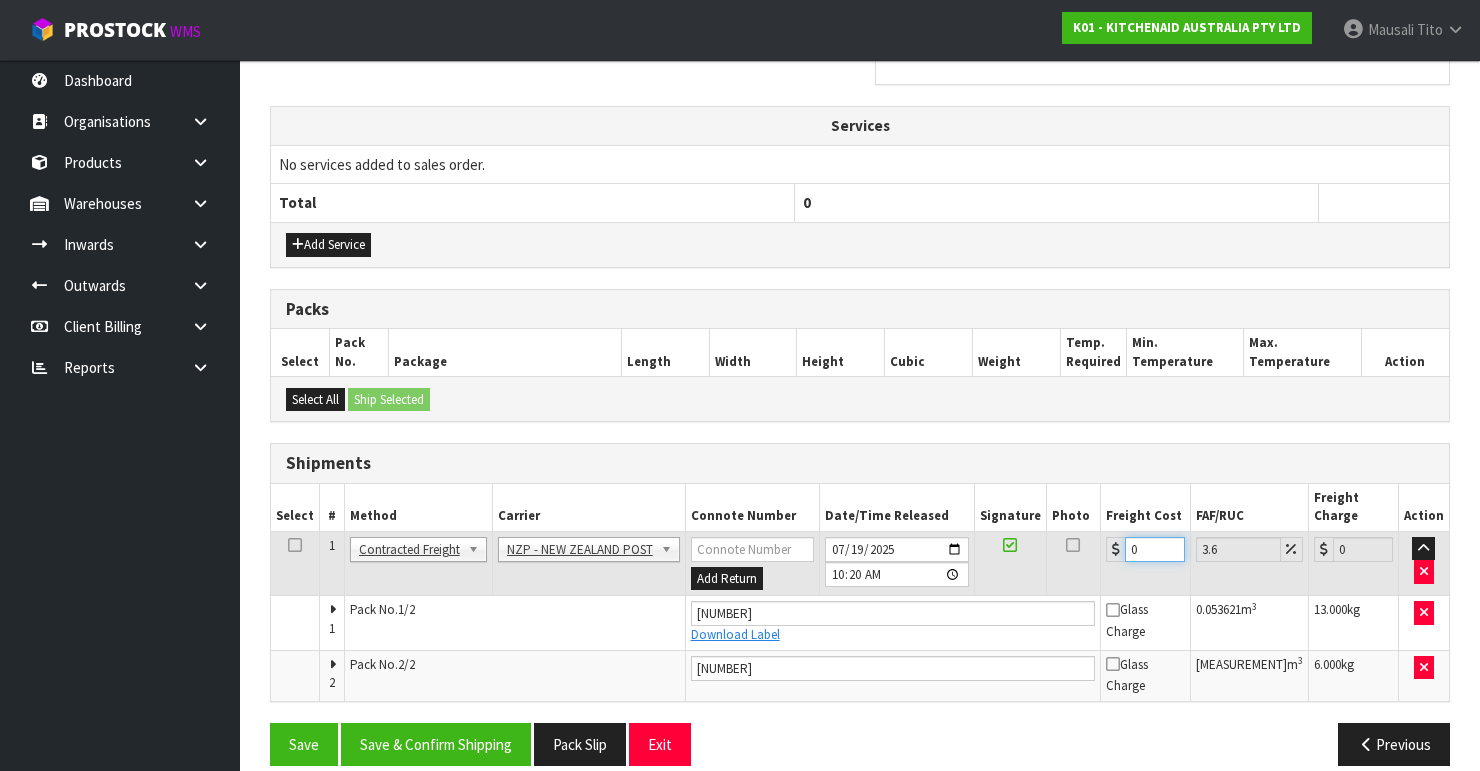 drag, startPoint x: 1148, startPoint y: 524, endPoint x: 1117, endPoint y: 539, distance: 34.43835 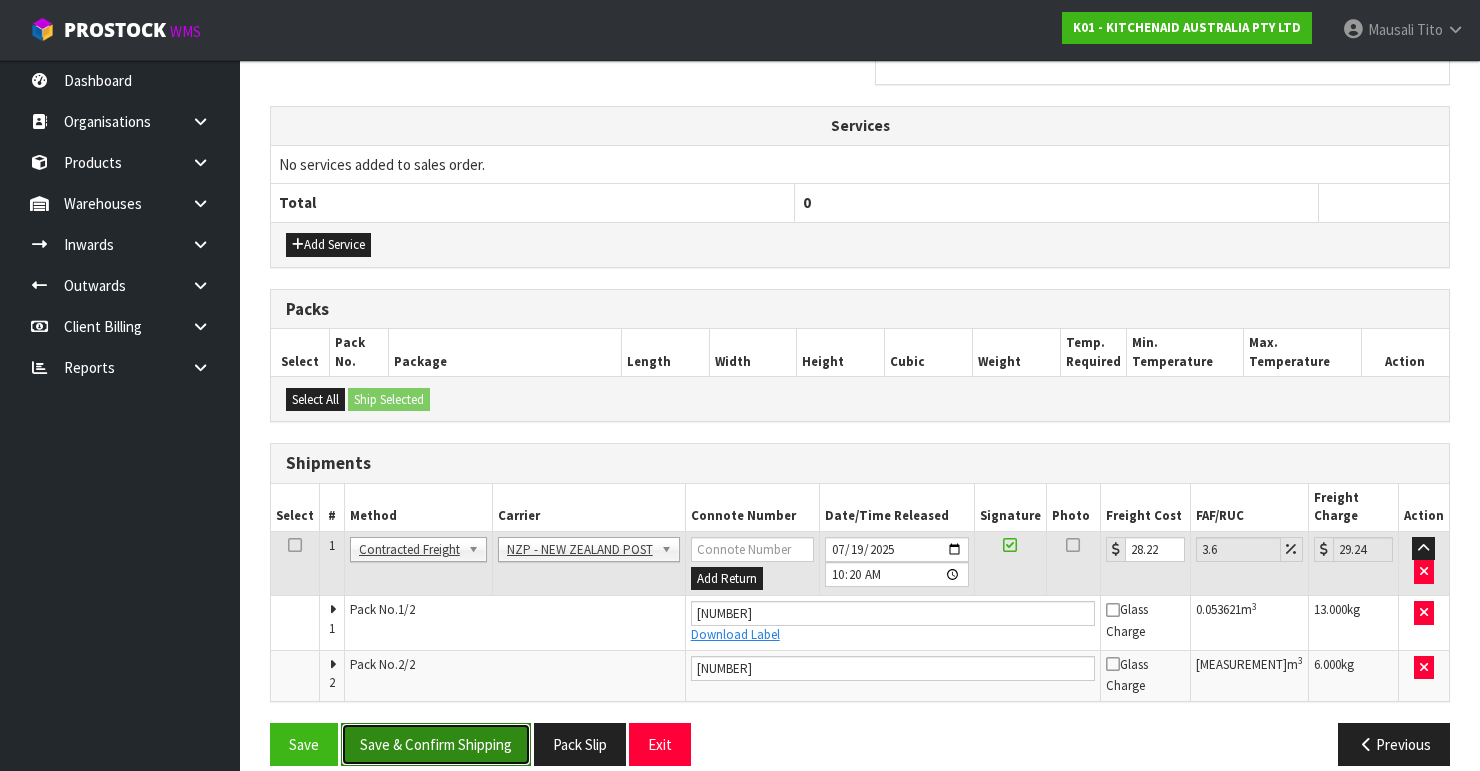 click on "Save & Confirm Shipping" at bounding box center (436, 744) 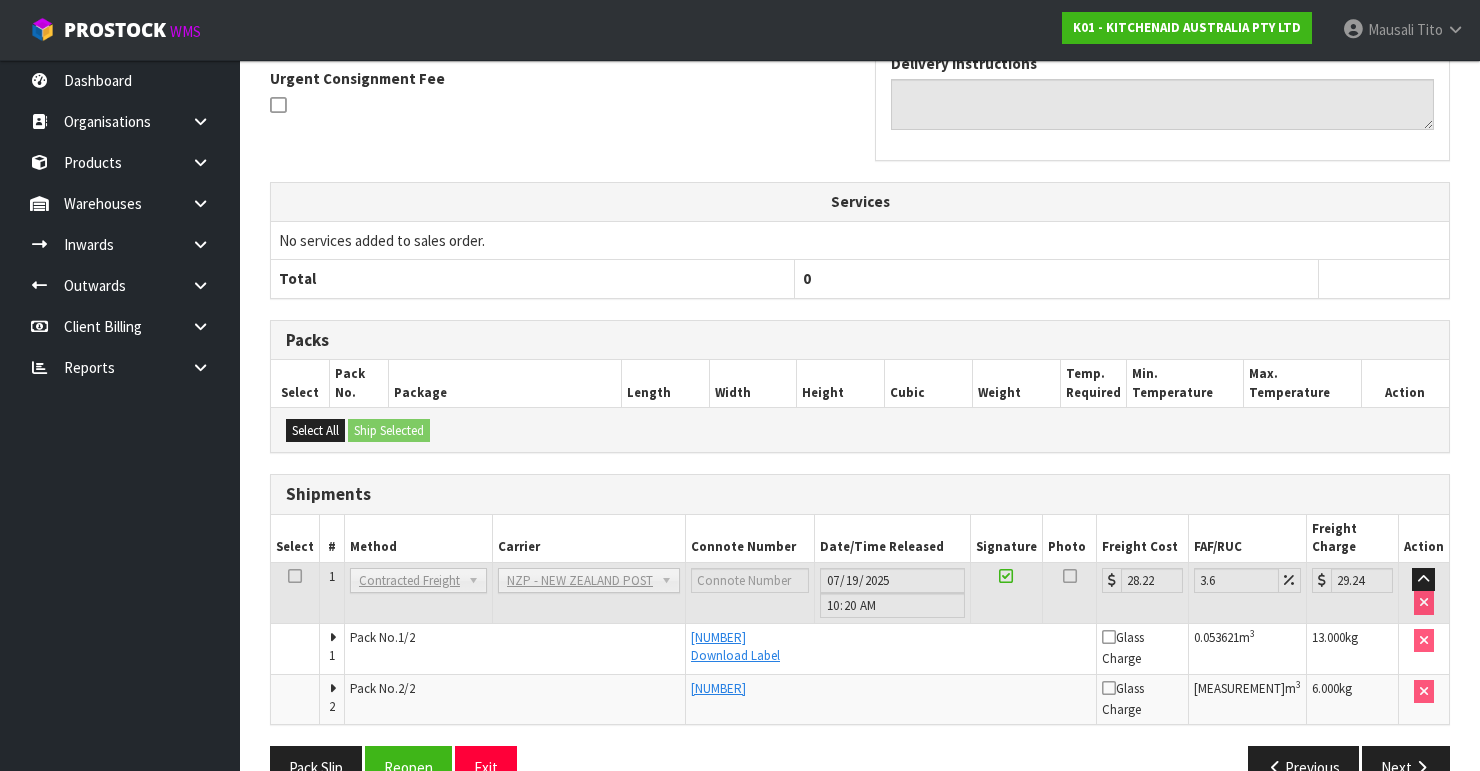 scroll, scrollTop: 610, scrollLeft: 0, axis: vertical 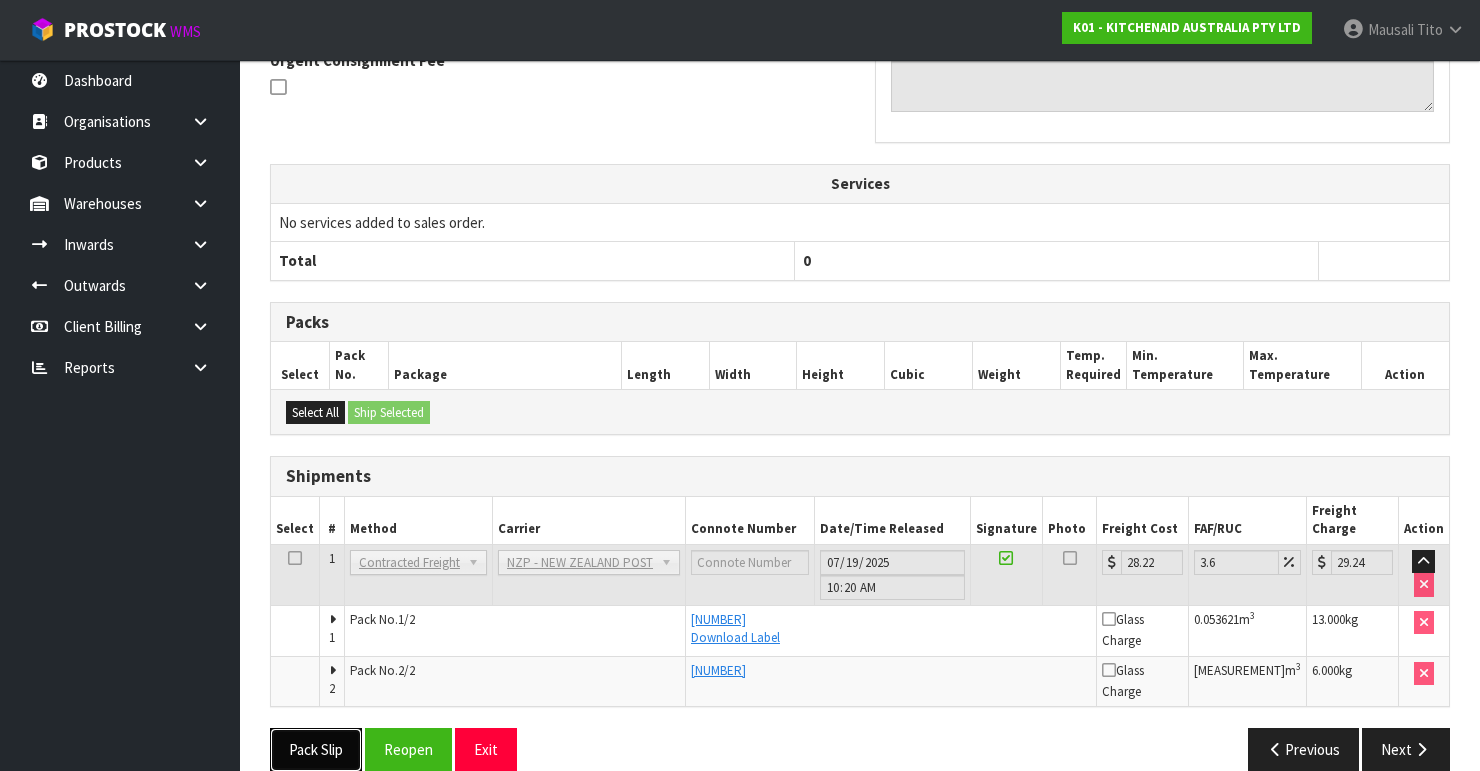 click on "Pack Slip" at bounding box center [316, 749] 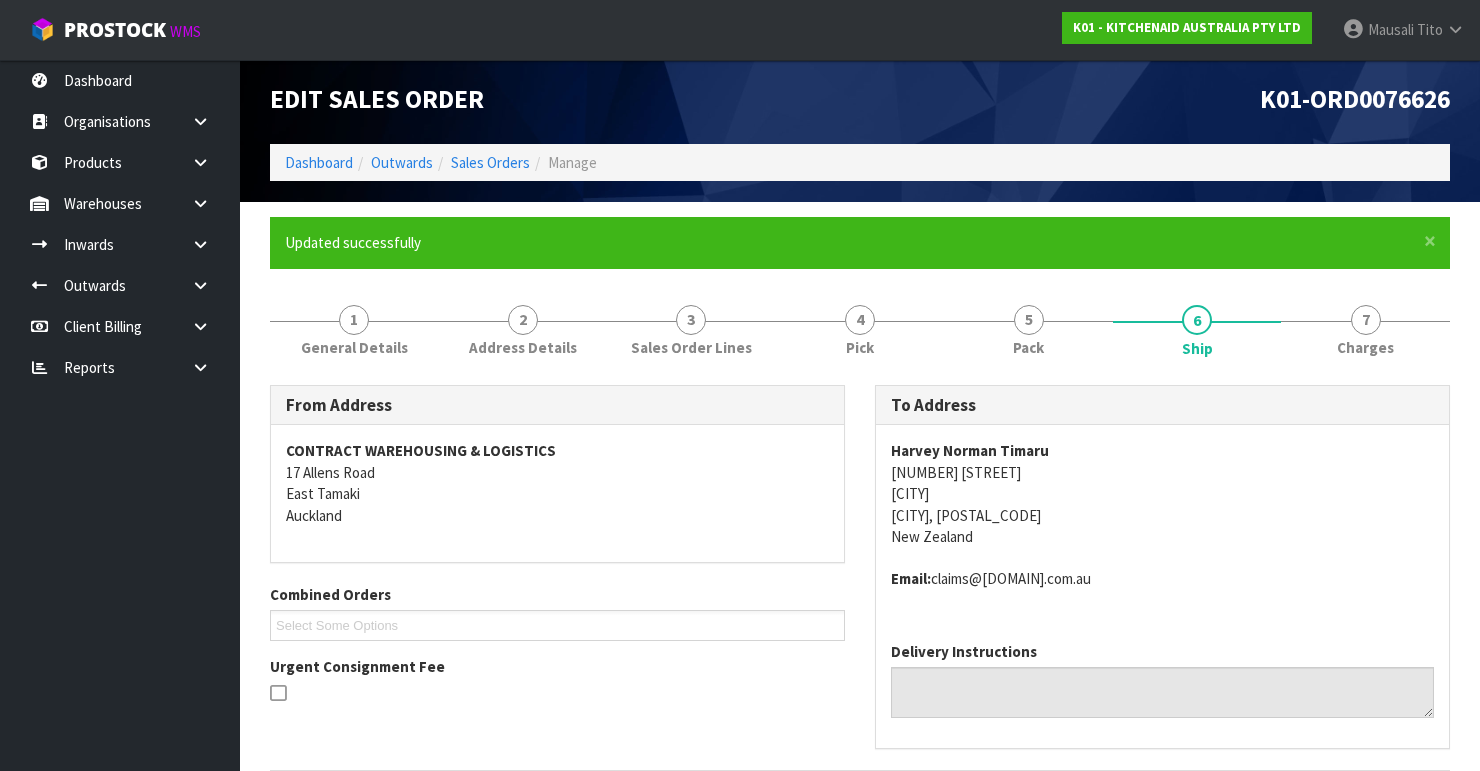 scroll, scrollTop: 0, scrollLeft: 0, axis: both 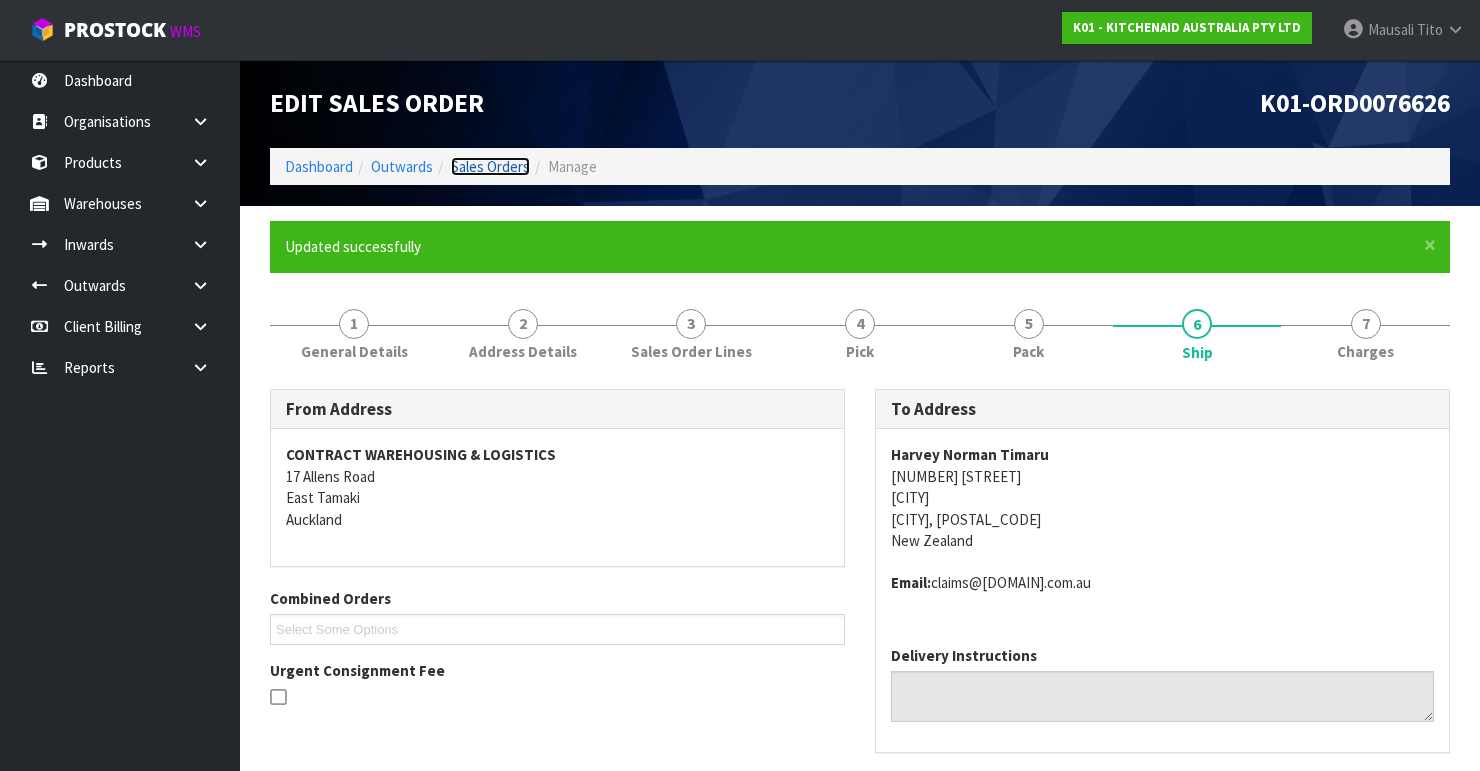 click on "Sales Orders" at bounding box center [490, 166] 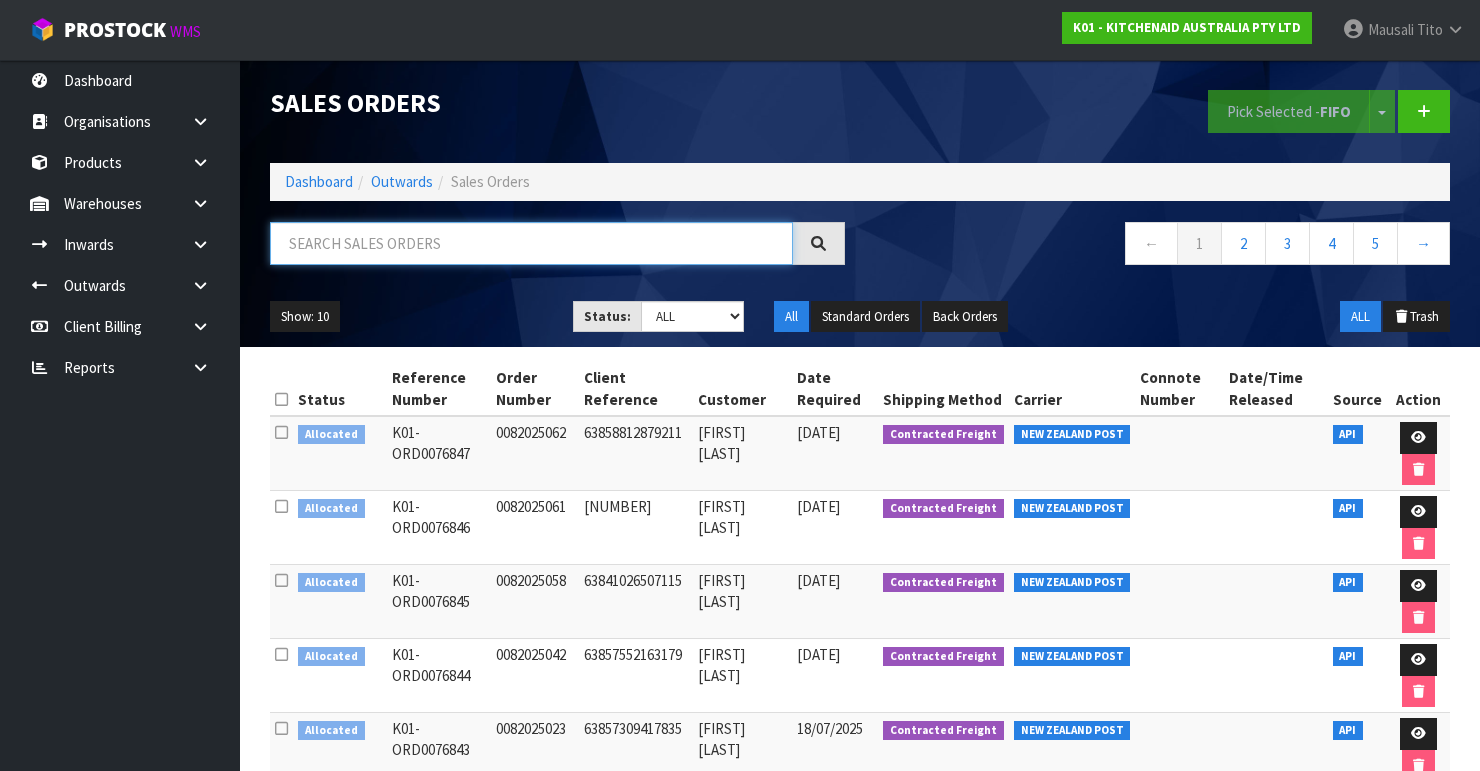 click at bounding box center [531, 243] 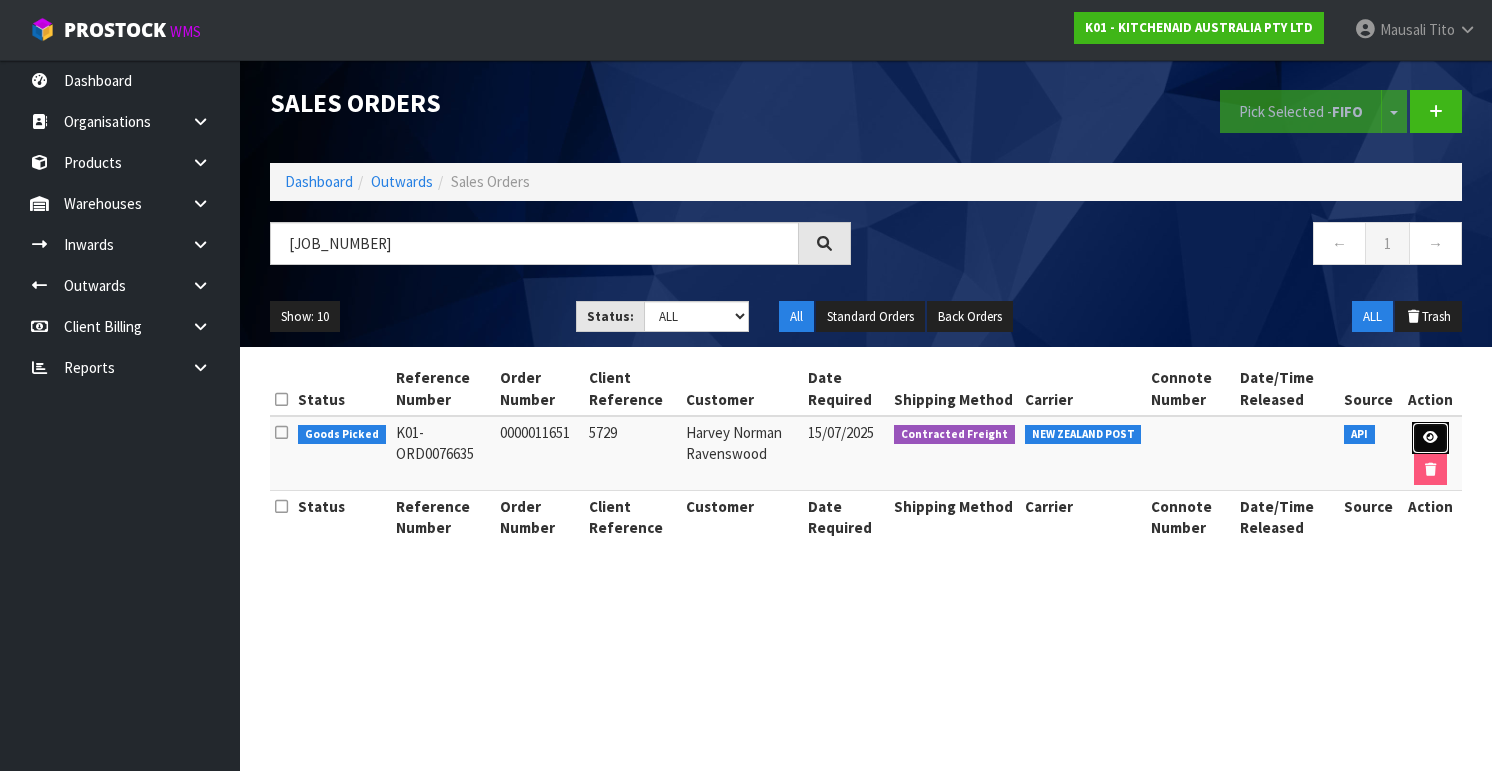 click at bounding box center (1430, 437) 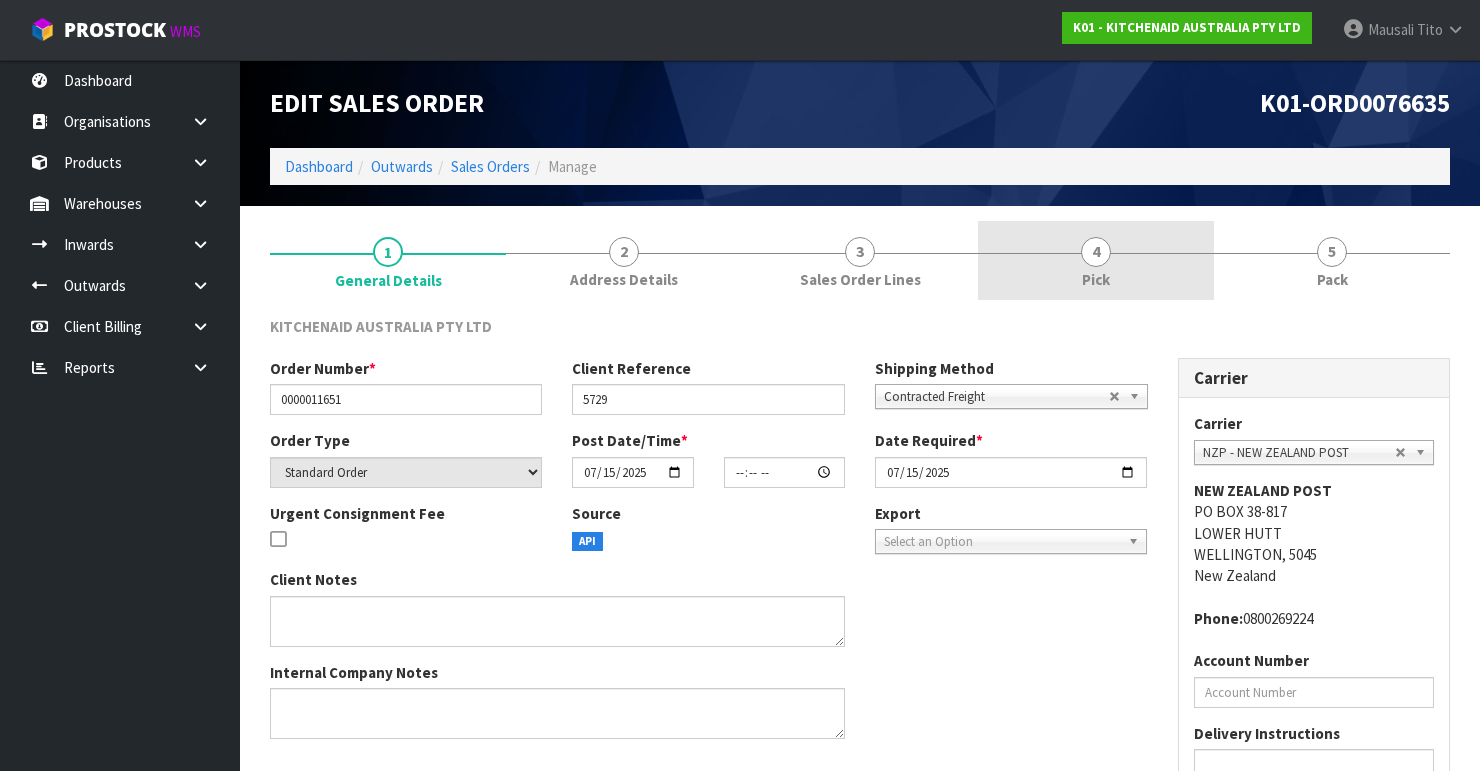 click on "4" at bounding box center (1096, 252) 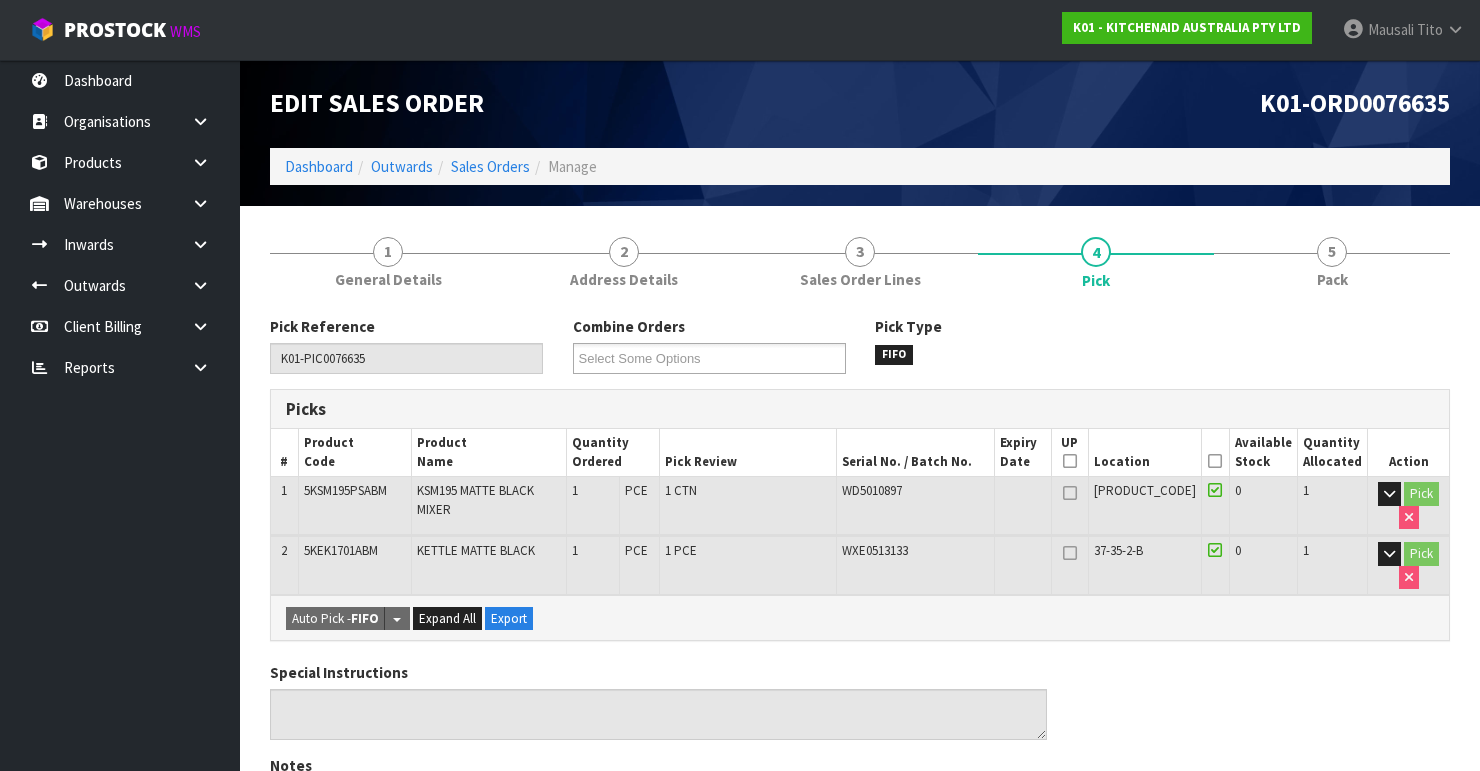 click at bounding box center (1215, 461) 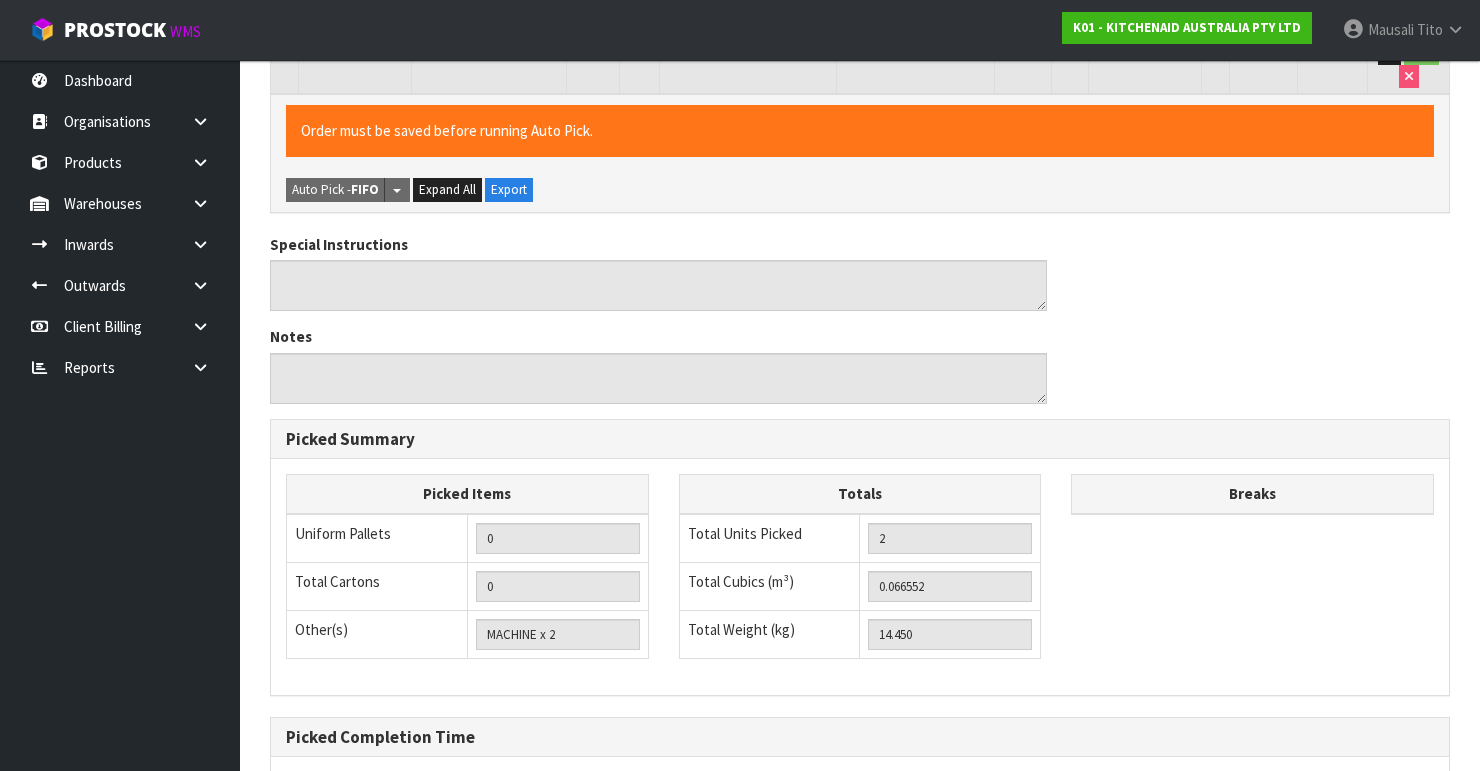 scroll, scrollTop: 692, scrollLeft: 0, axis: vertical 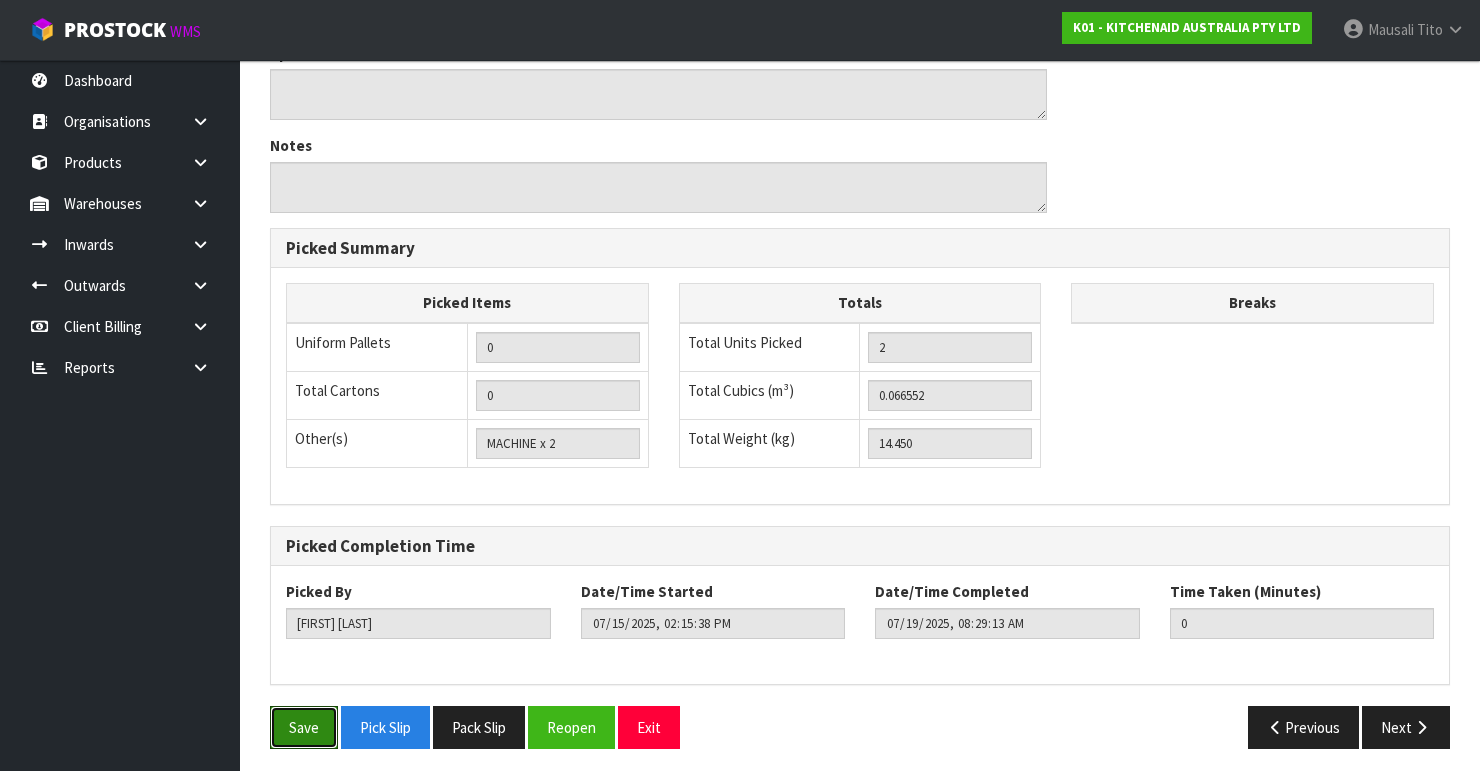 drag, startPoint x: 317, startPoint y: 712, endPoint x: 418, endPoint y: 658, distance: 114.52947 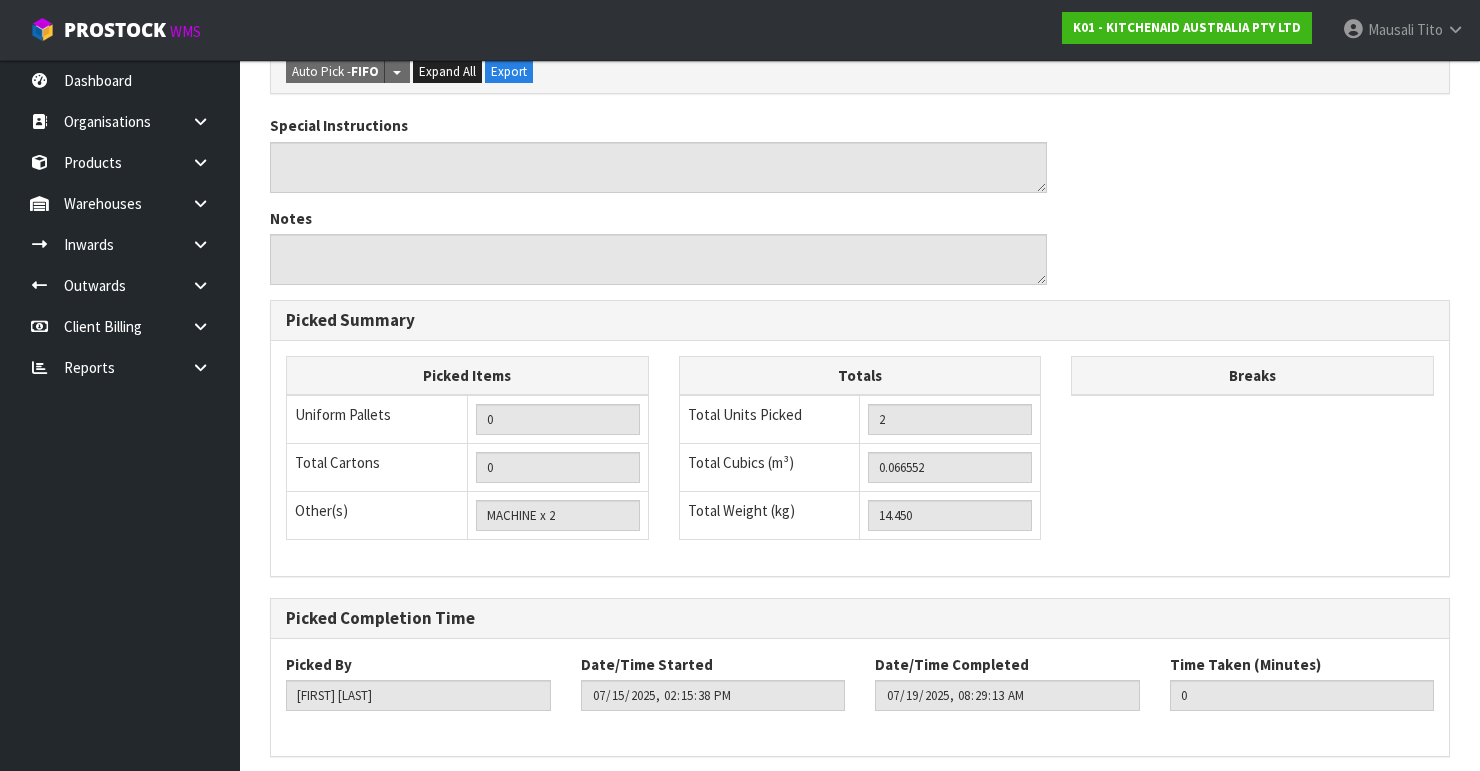 scroll, scrollTop: 0, scrollLeft: 0, axis: both 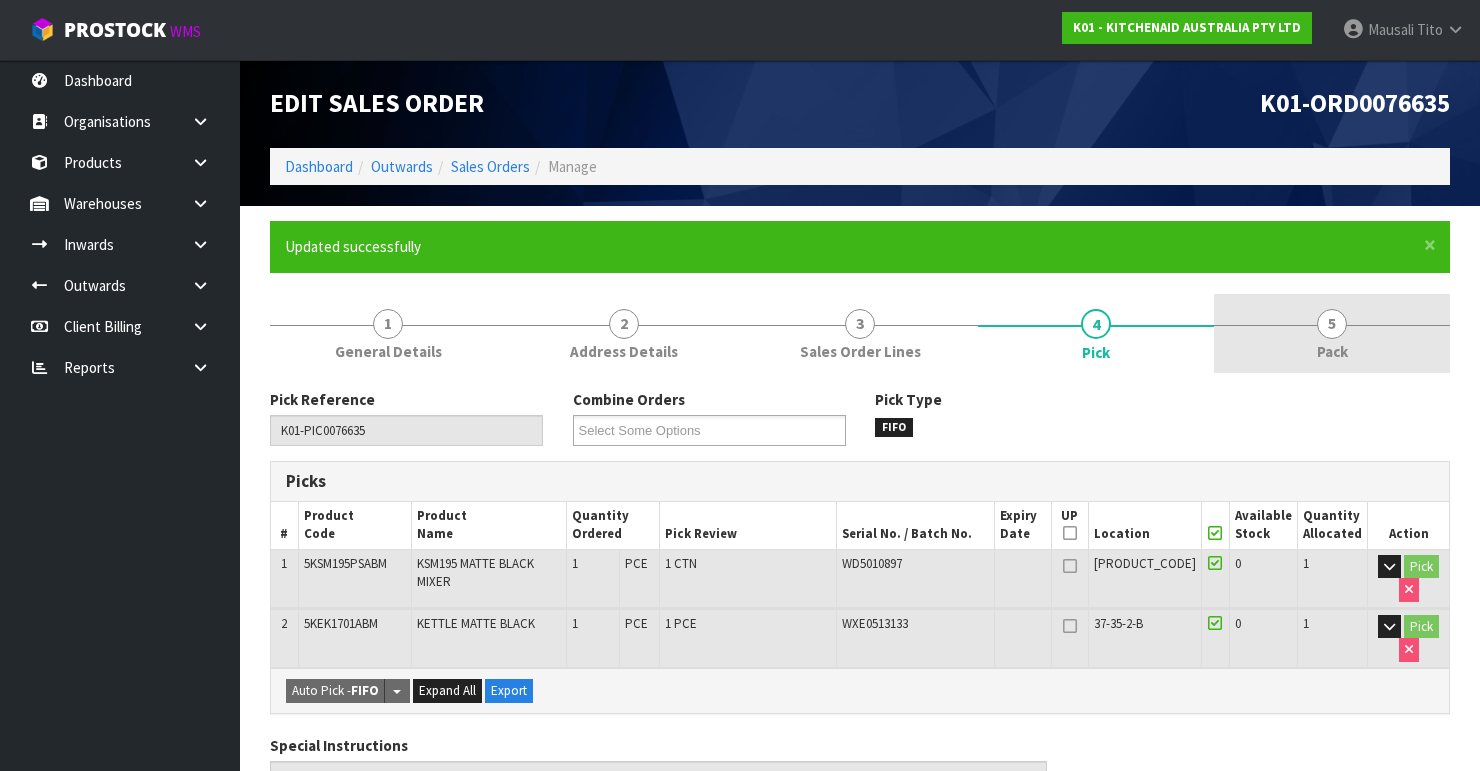 click on "Pack" at bounding box center (1332, 351) 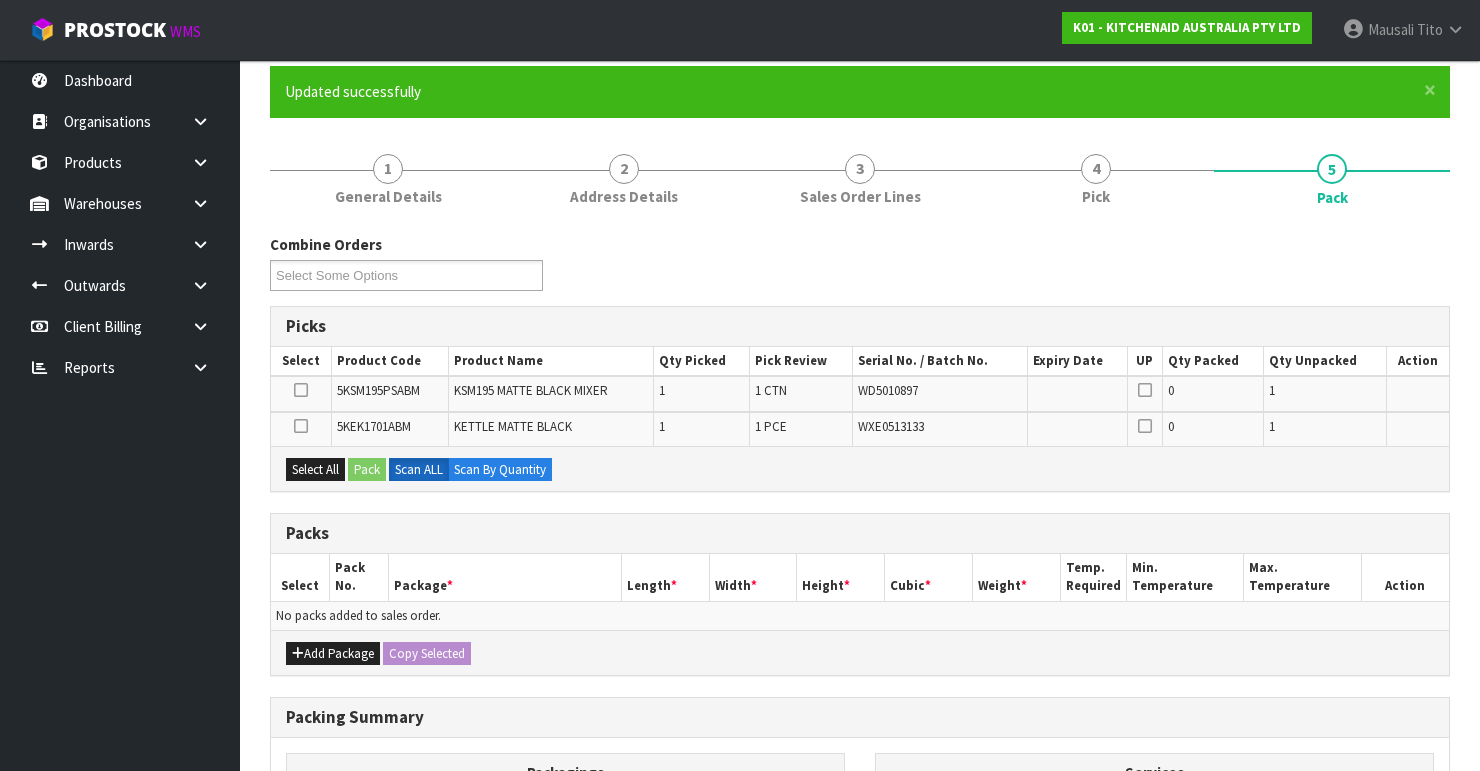 scroll, scrollTop: 101, scrollLeft: 0, axis: vertical 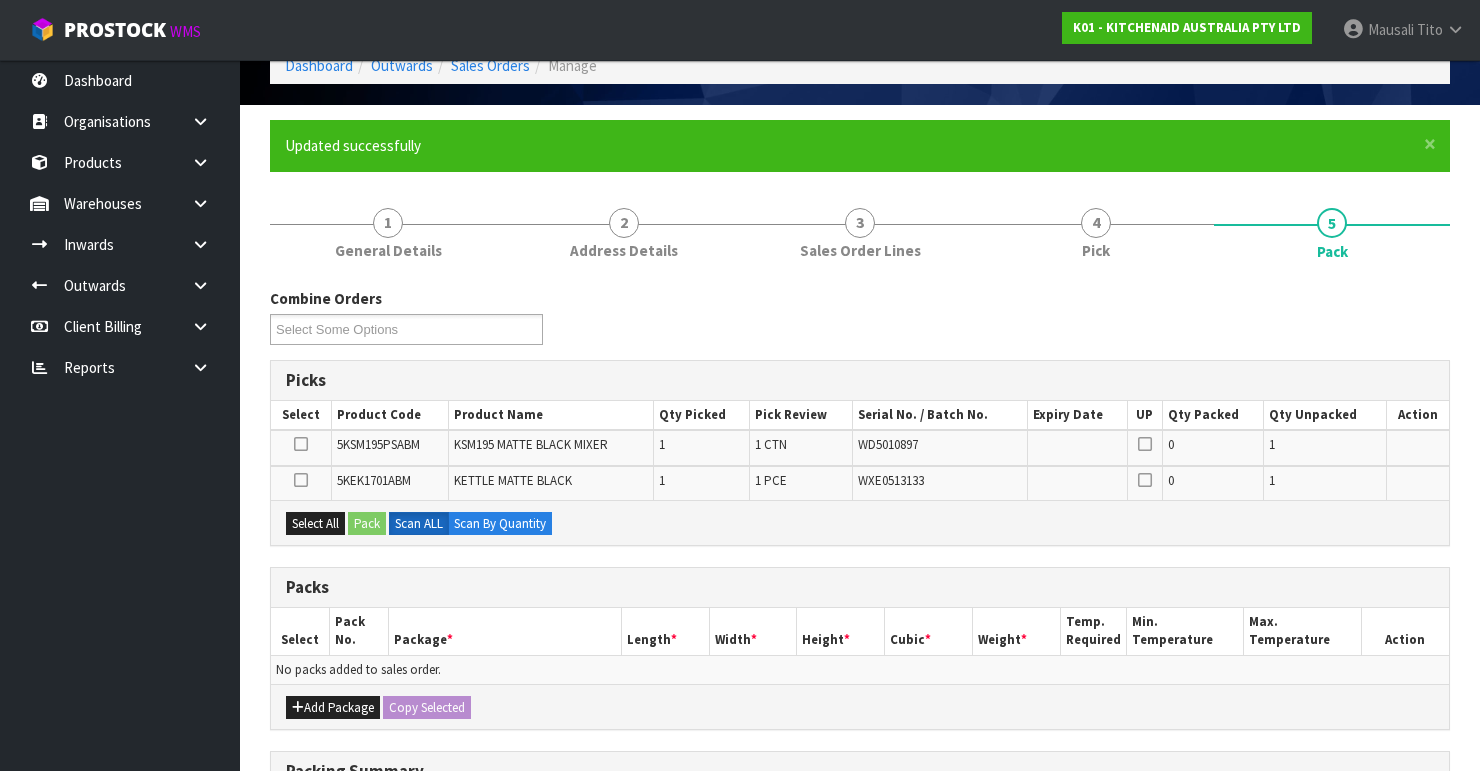 click on "Select All
Pack
Scan ALL
Scan By Quantity" at bounding box center [860, 522] 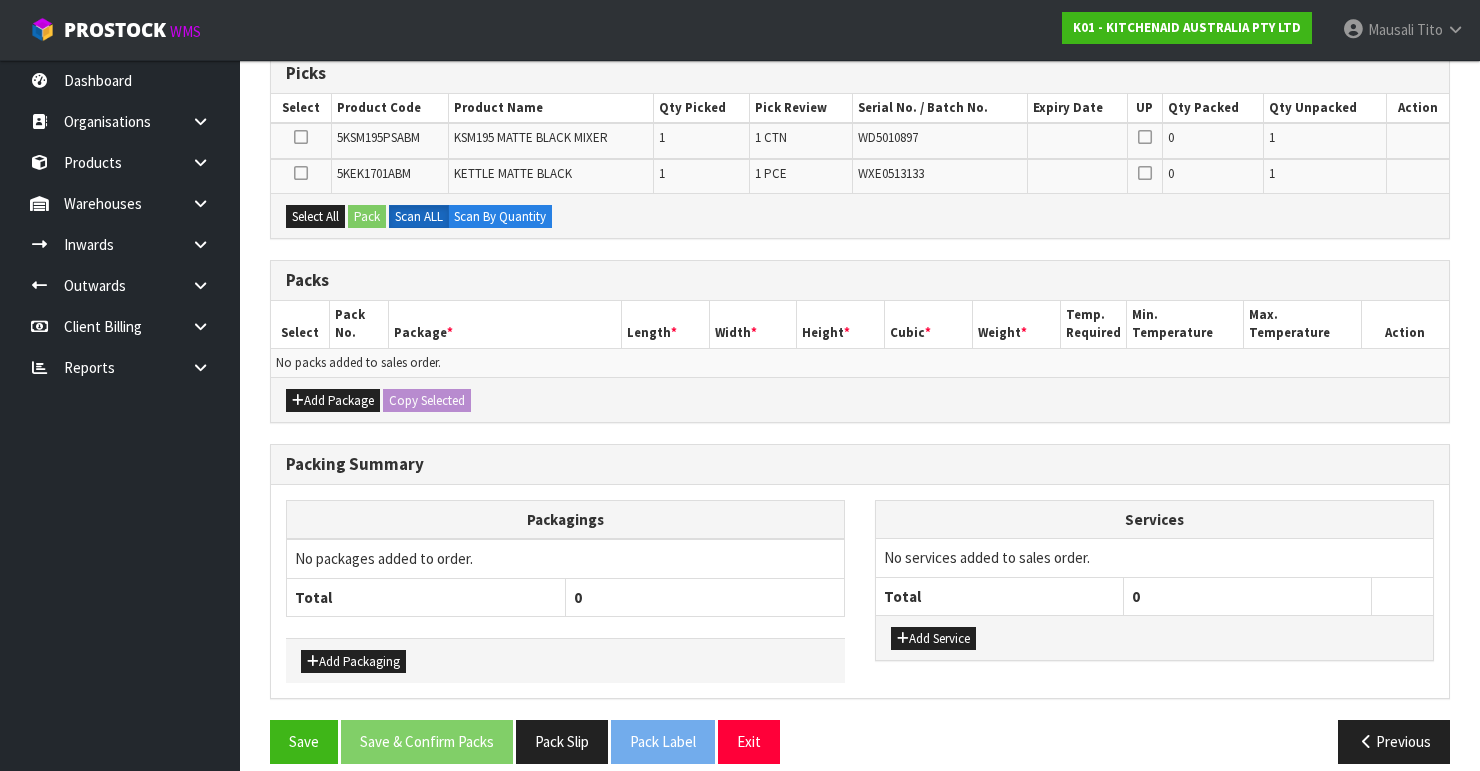 scroll, scrollTop: 421, scrollLeft: 0, axis: vertical 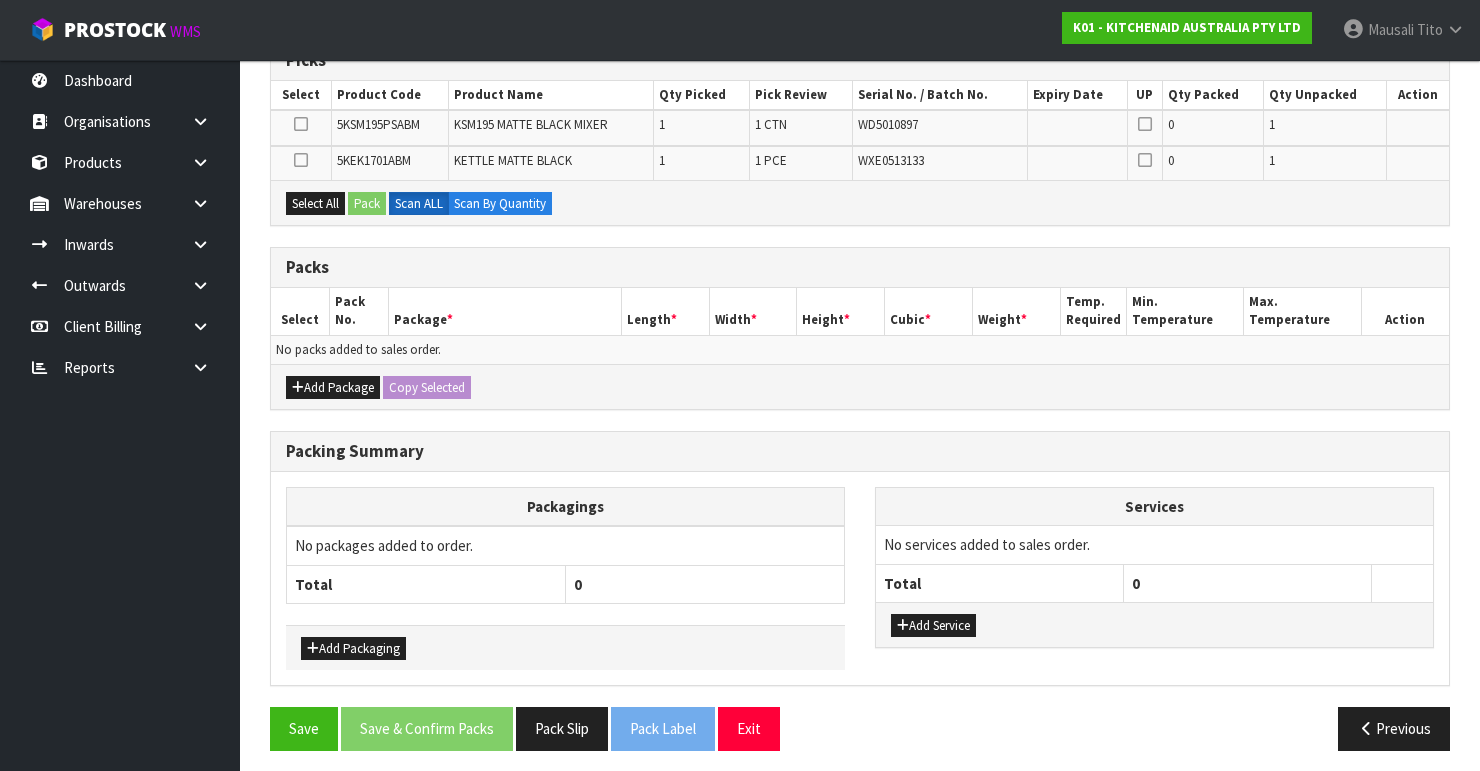 click at bounding box center (301, 124) 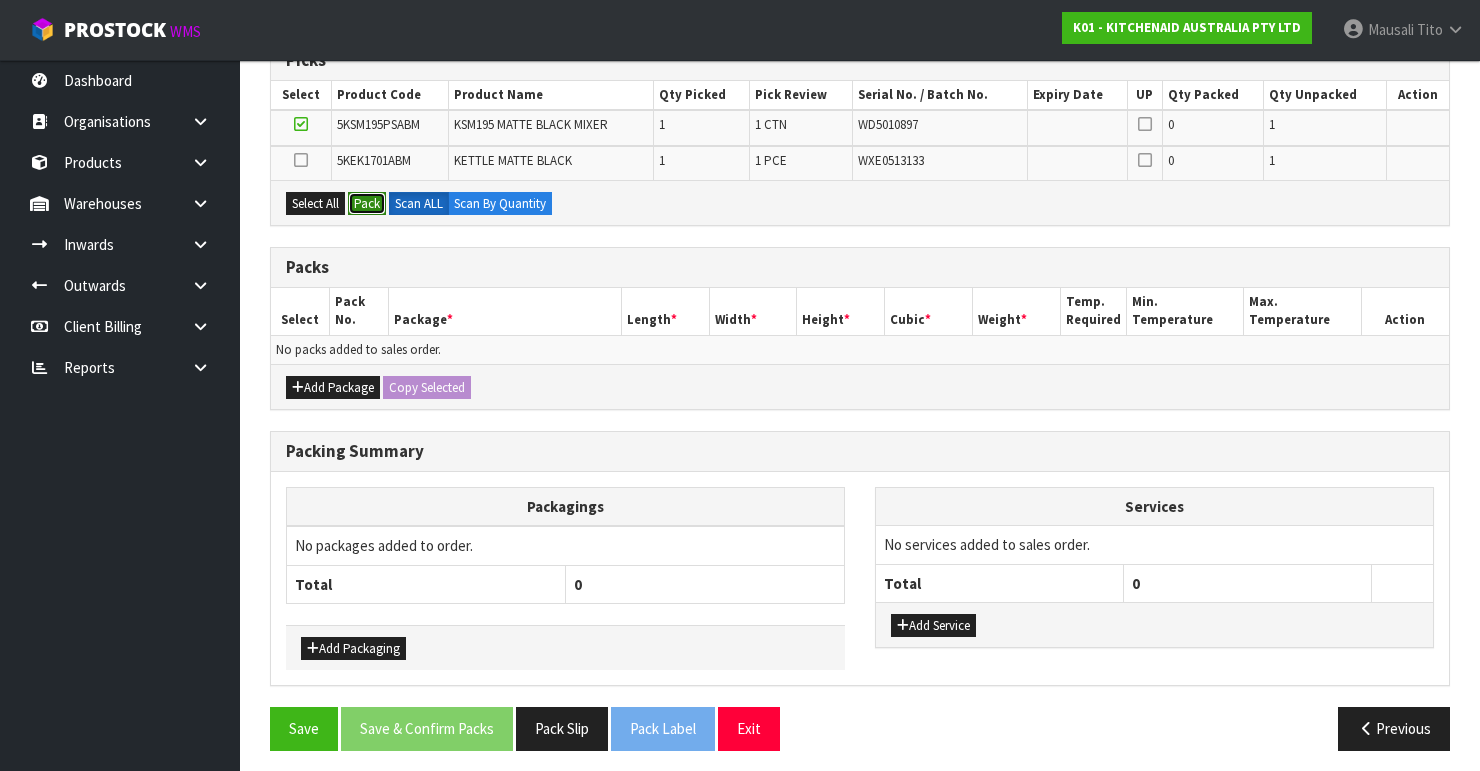 click on "Pack" at bounding box center (367, 204) 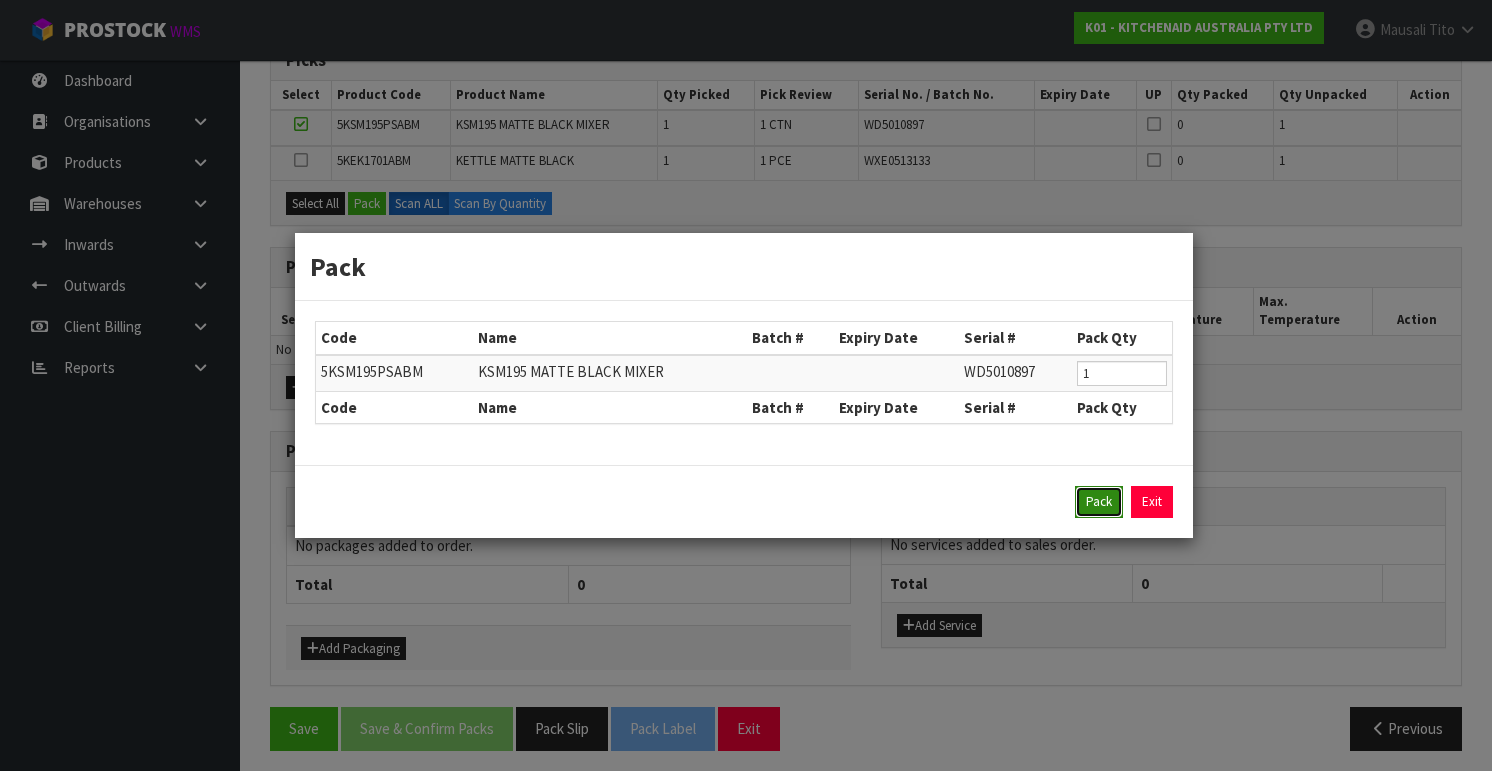 click on "Pack" at bounding box center [1099, 502] 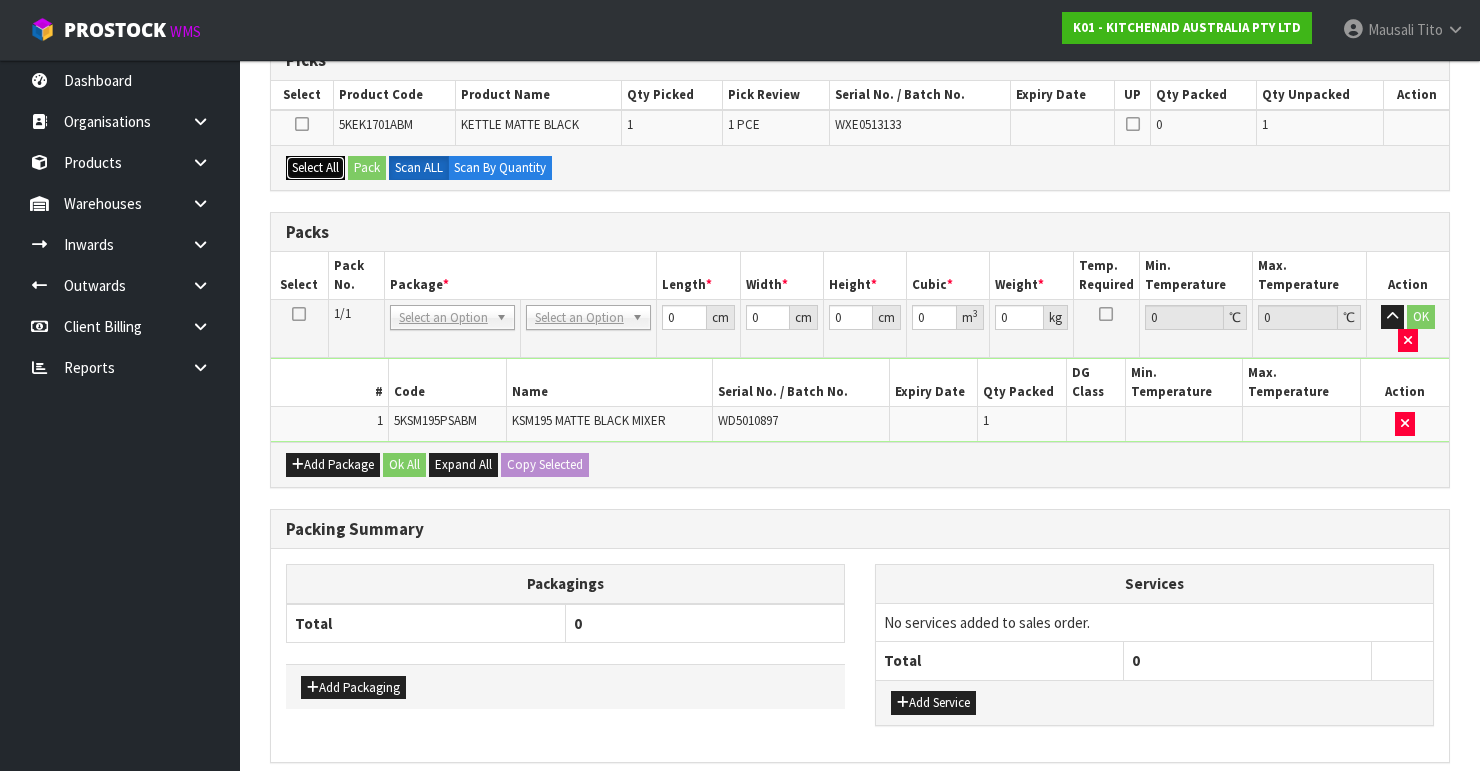 drag, startPoint x: 313, startPoint y: 164, endPoint x: 330, endPoint y: 172, distance: 18.788294 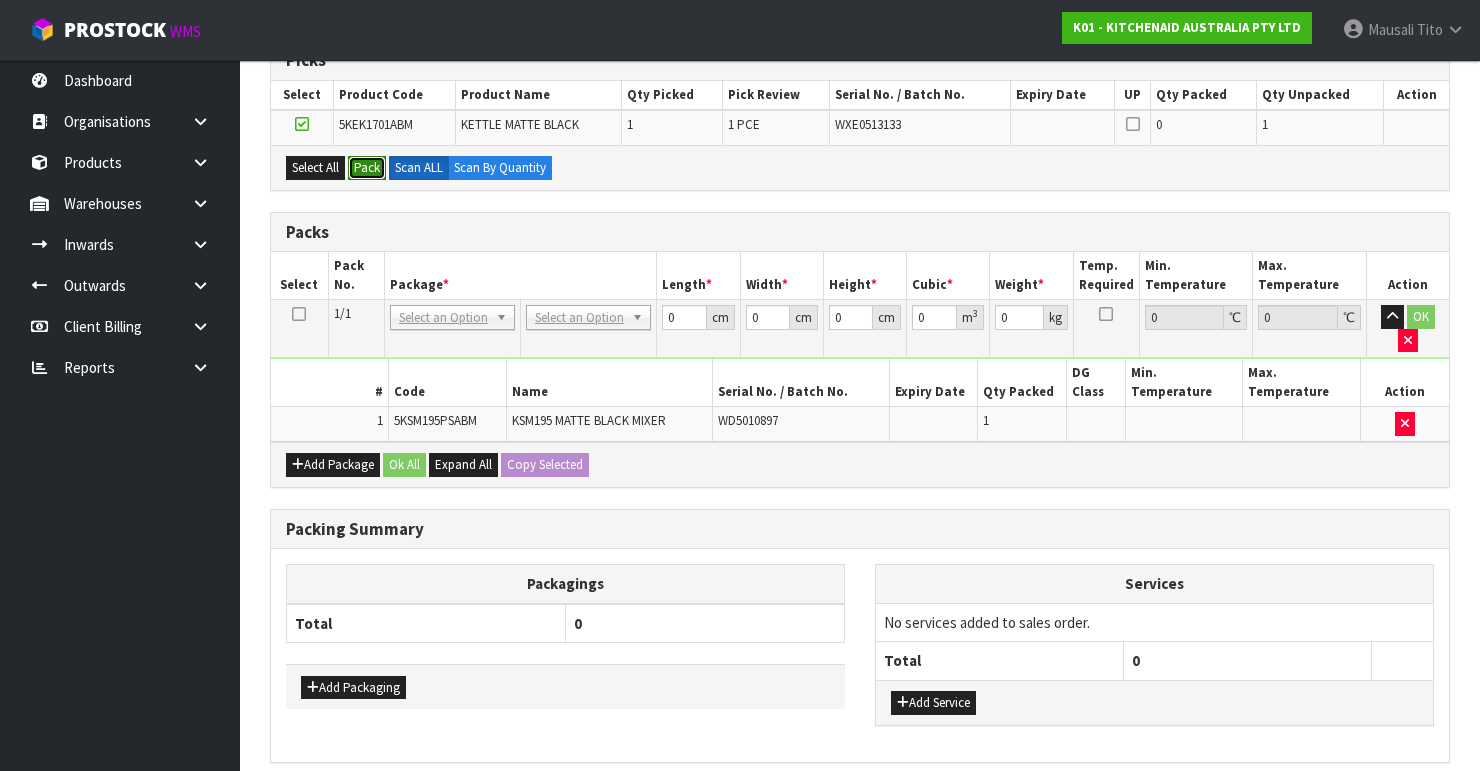 click on "Pack" at bounding box center (367, 168) 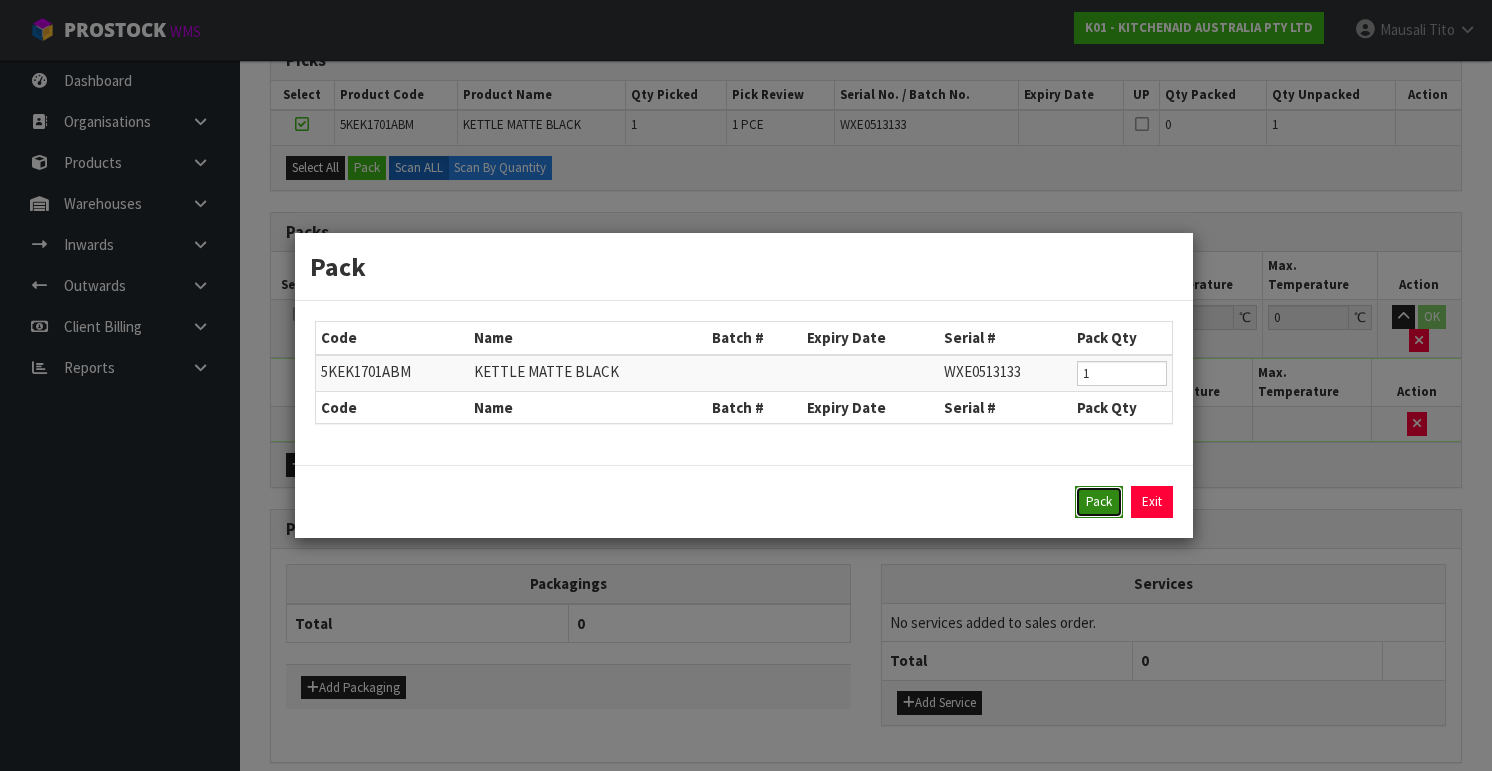 click on "Pack" at bounding box center [1099, 502] 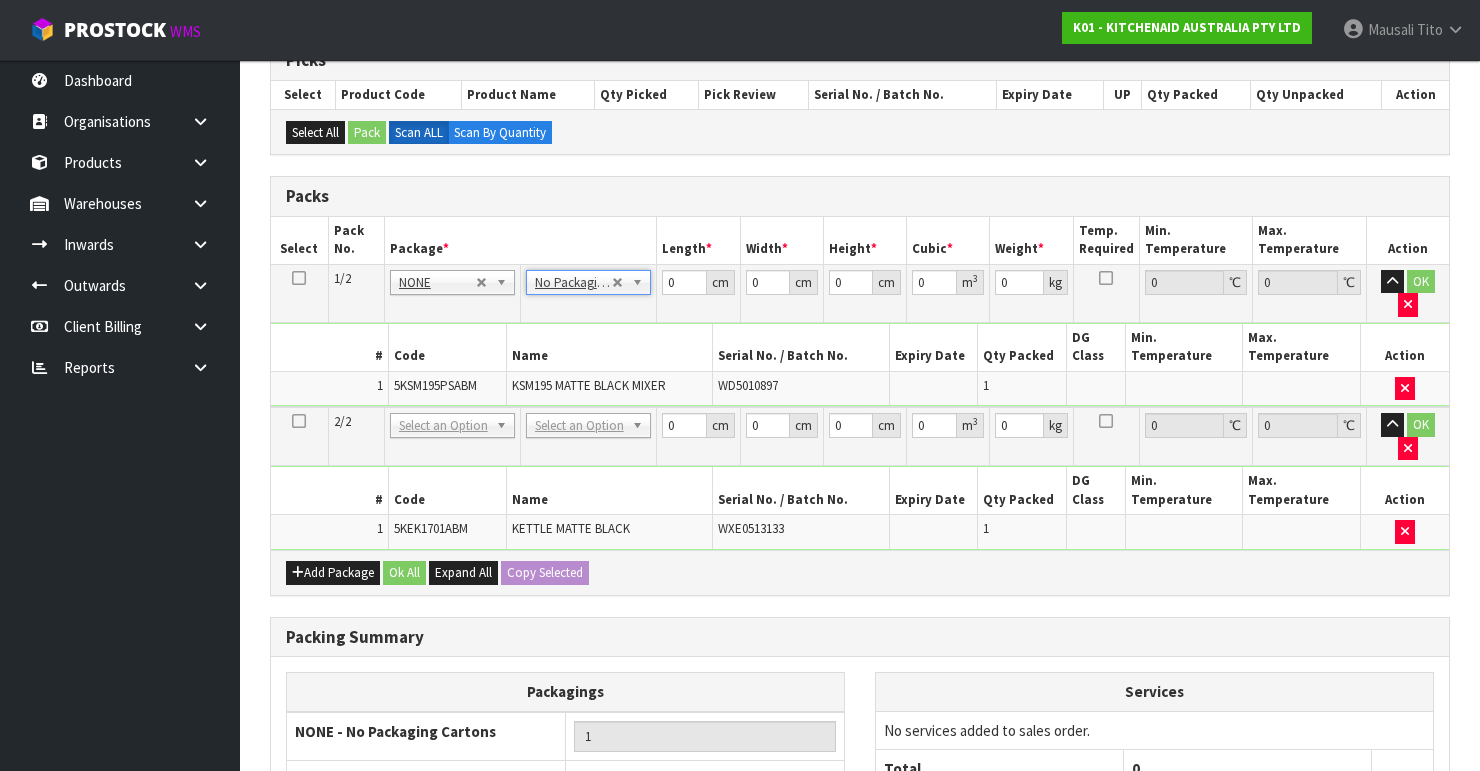 drag, startPoint x: 590, startPoint y: 419, endPoint x: 618, endPoint y: 459, distance: 48.82622 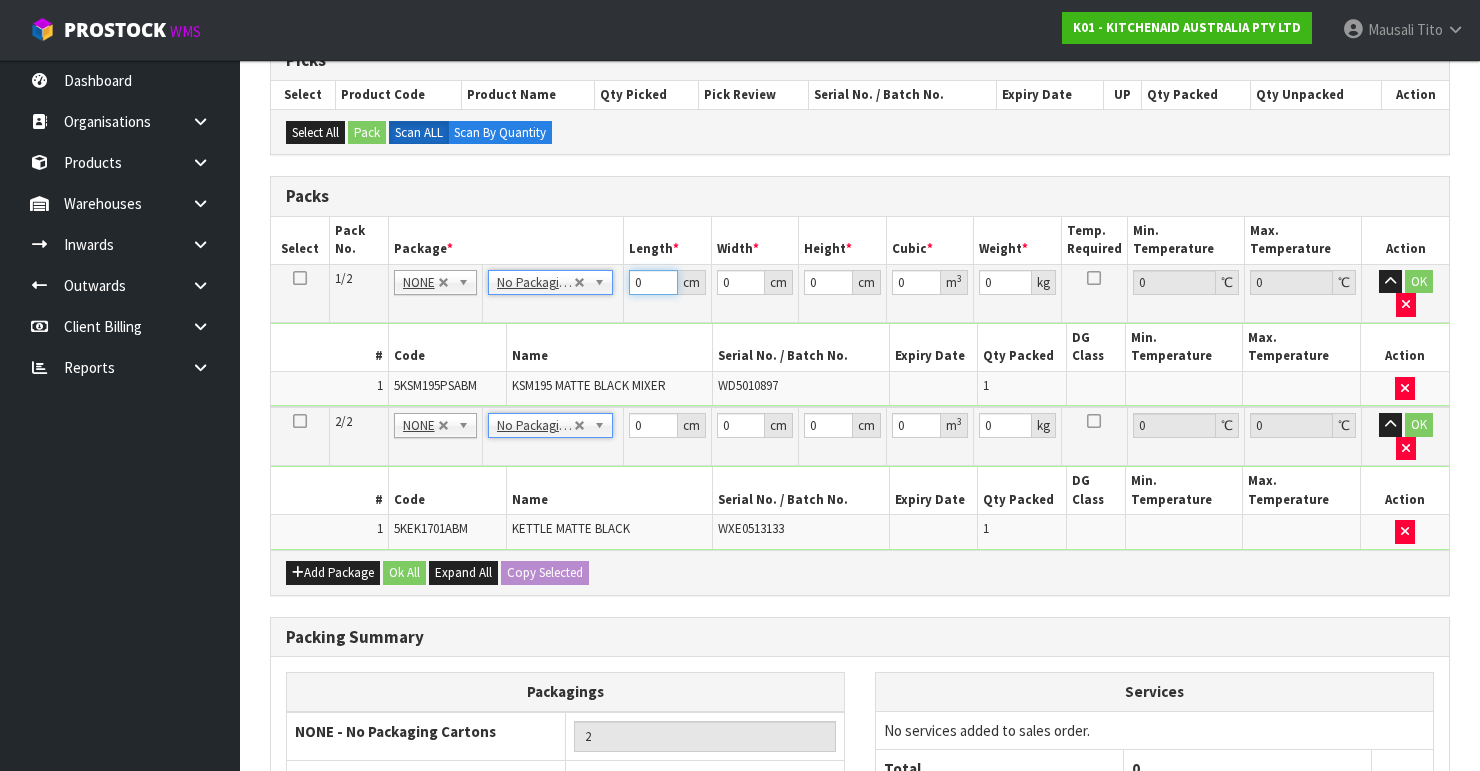 drag, startPoint x: 644, startPoint y: 283, endPoint x: 598, endPoint y: 316, distance: 56.61272 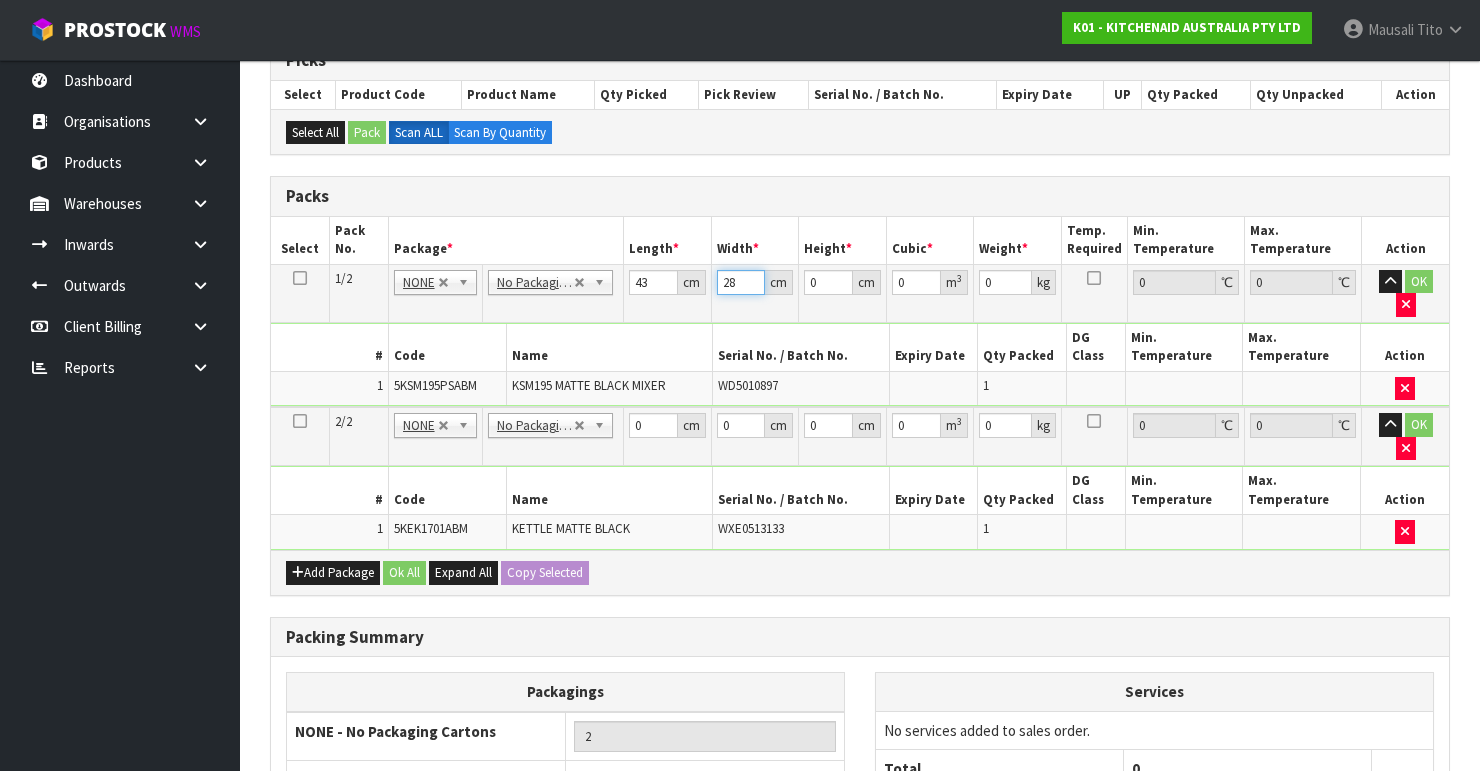 drag, startPoint x: 740, startPoint y: 277, endPoint x: 670, endPoint y: 290, distance: 71.19691 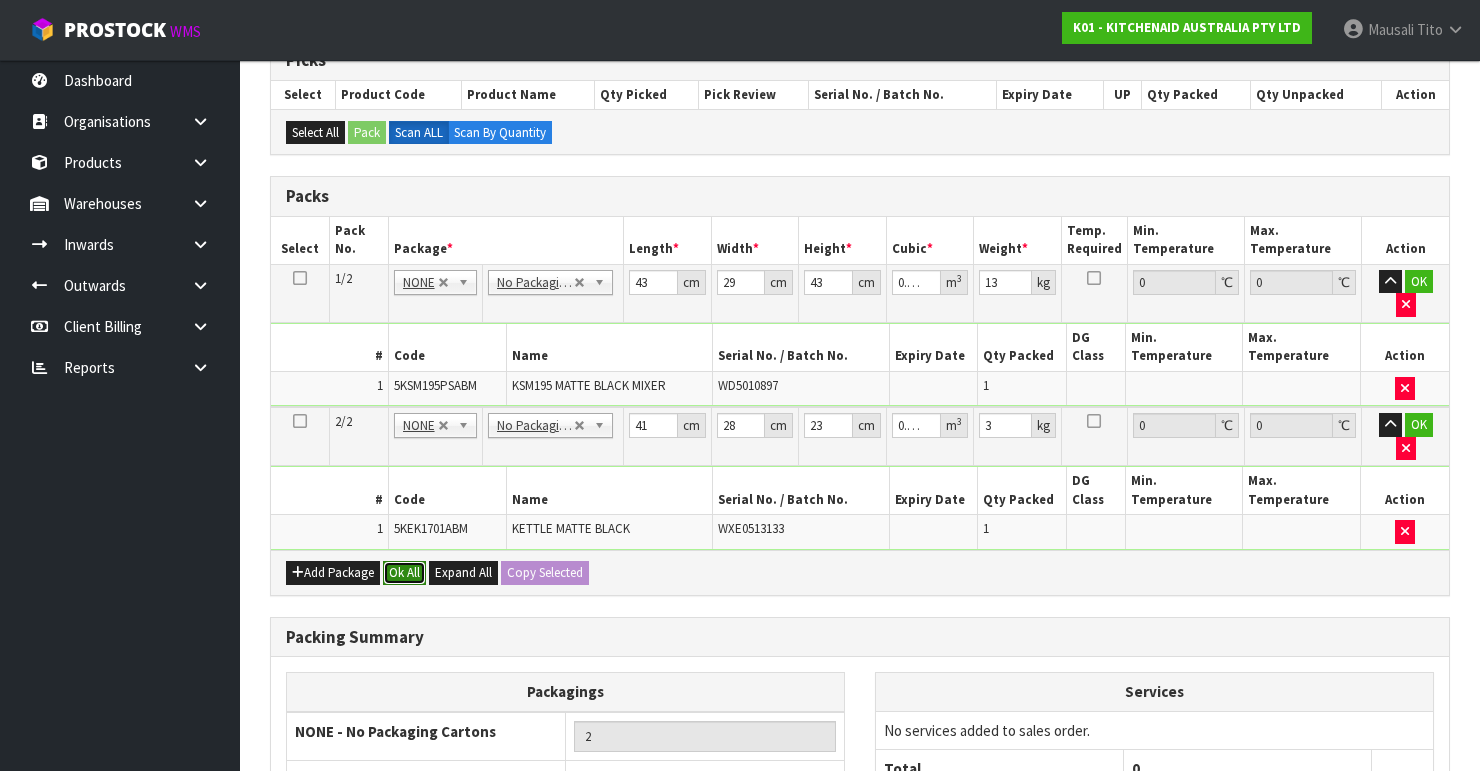 click on "Ok All" at bounding box center (404, 573) 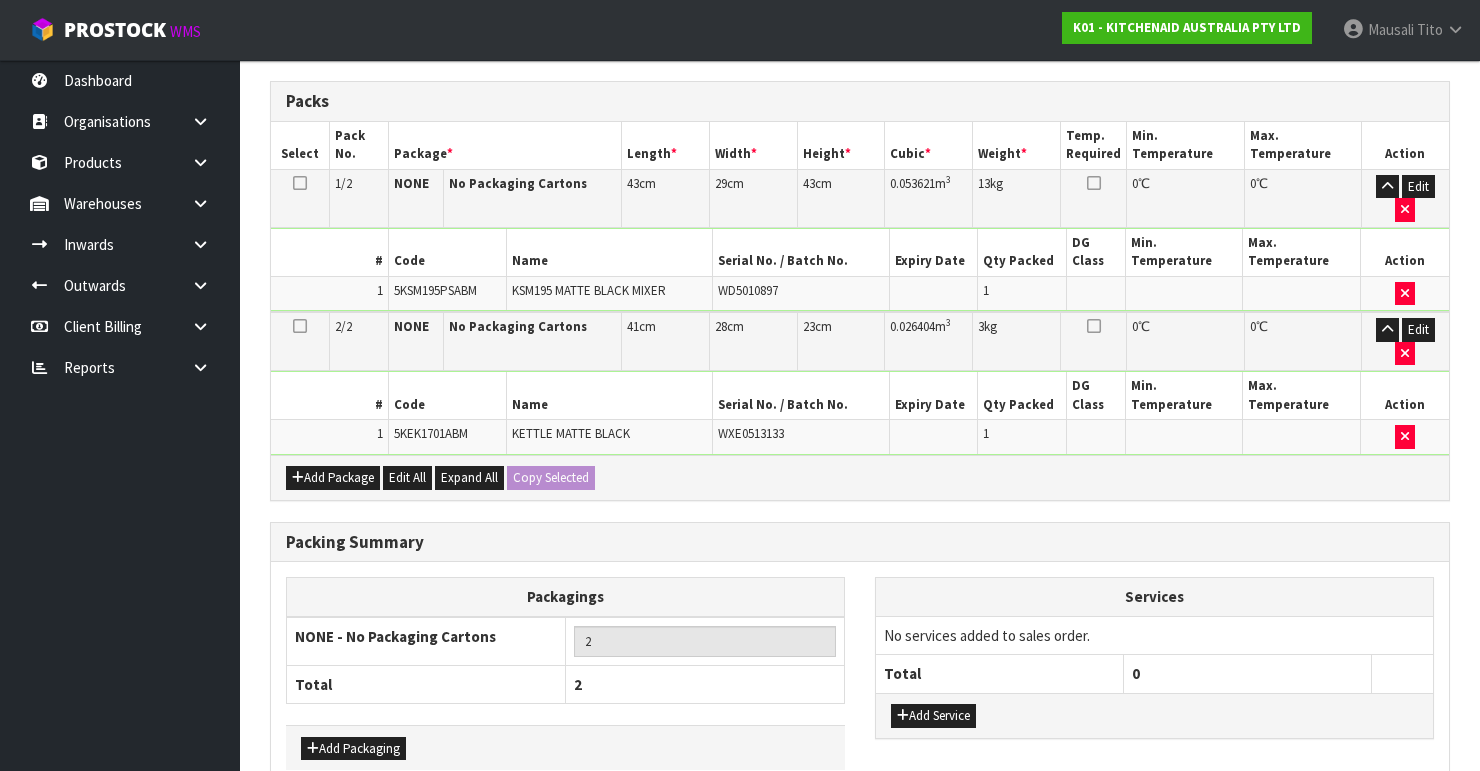 scroll, scrollTop: 613, scrollLeft: 0, axis: vertical 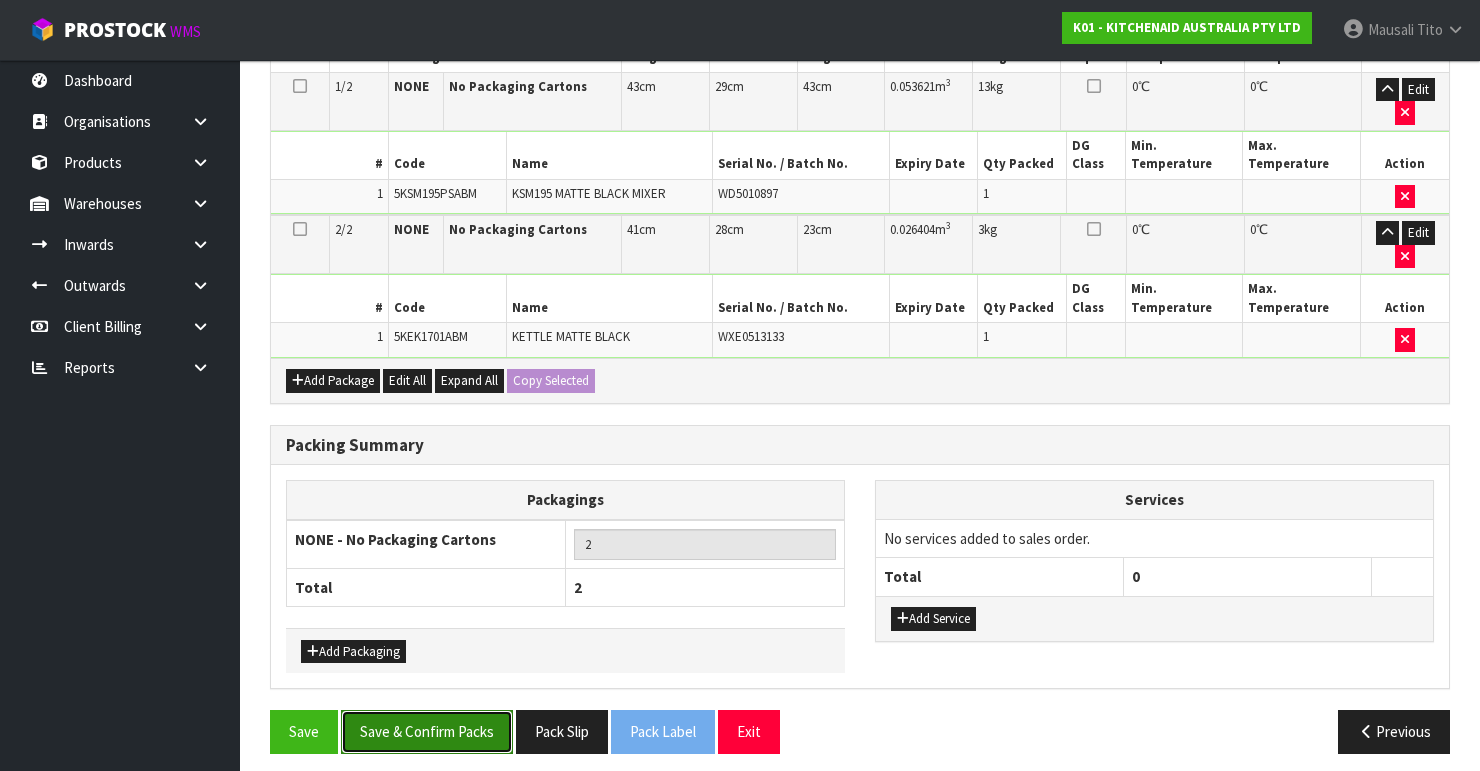 click on "Save & Confirm Packs" at bounding box center (427, 731) 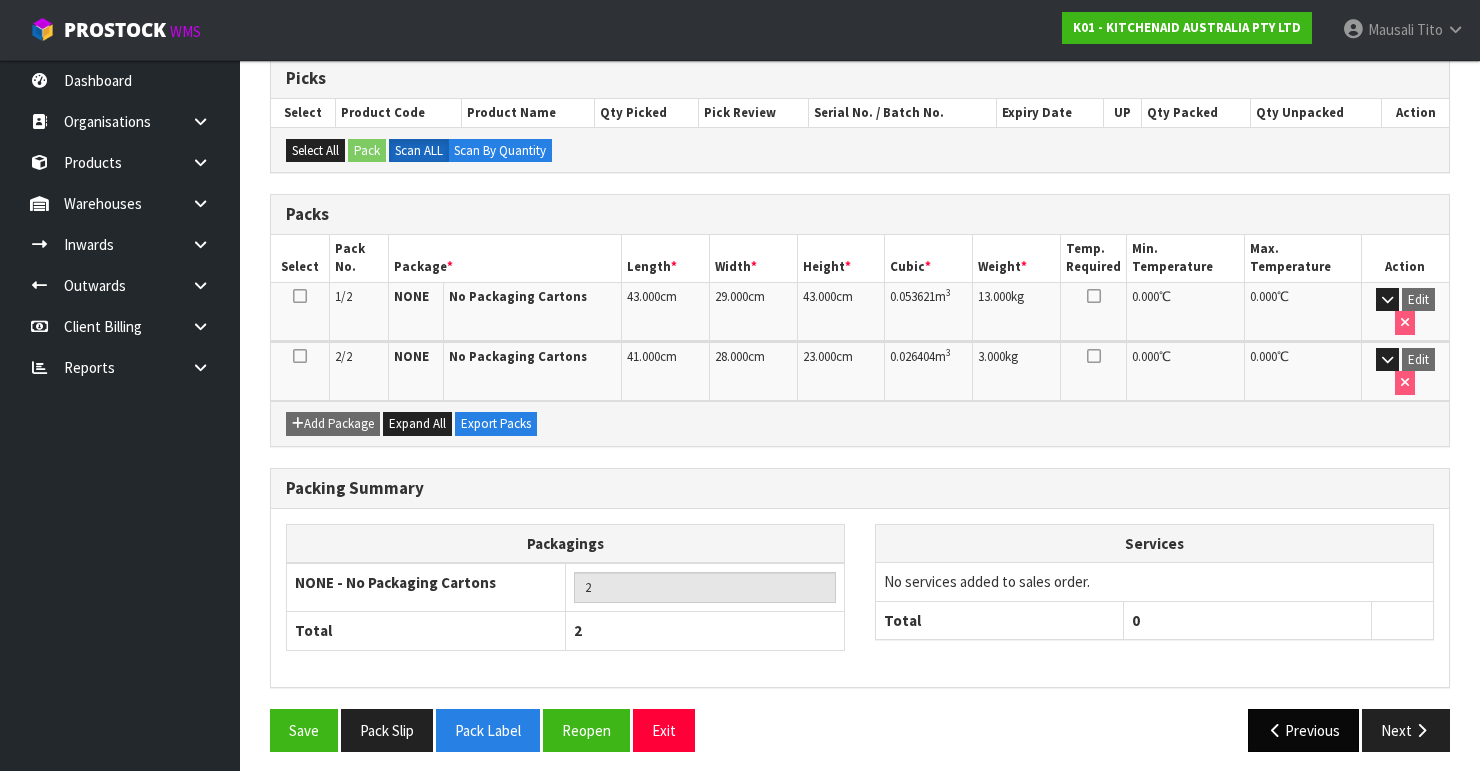 scroll, scrollTop: 404, scrollLeft: 0, axis: vertical 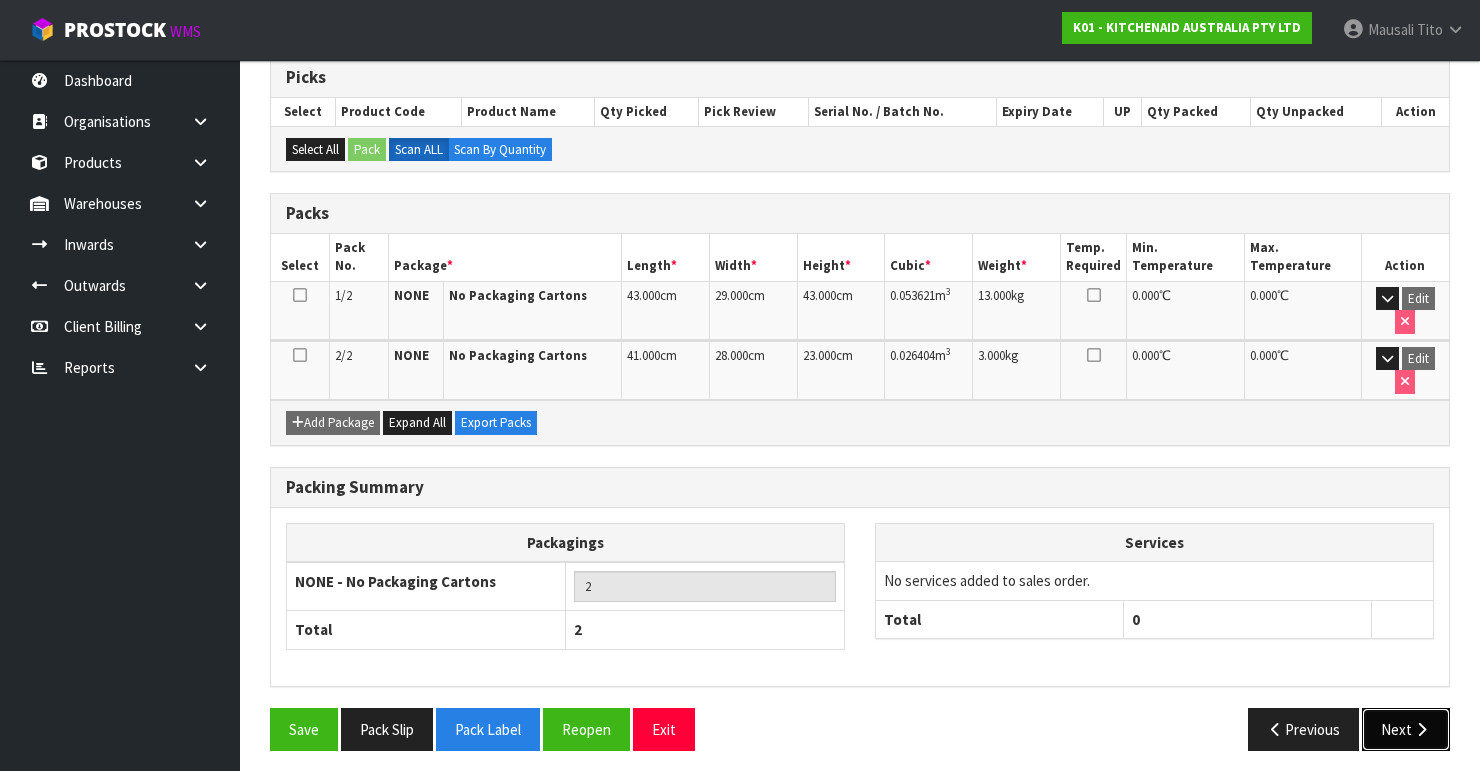 click on "Next" at bounding box center [1406, 729] 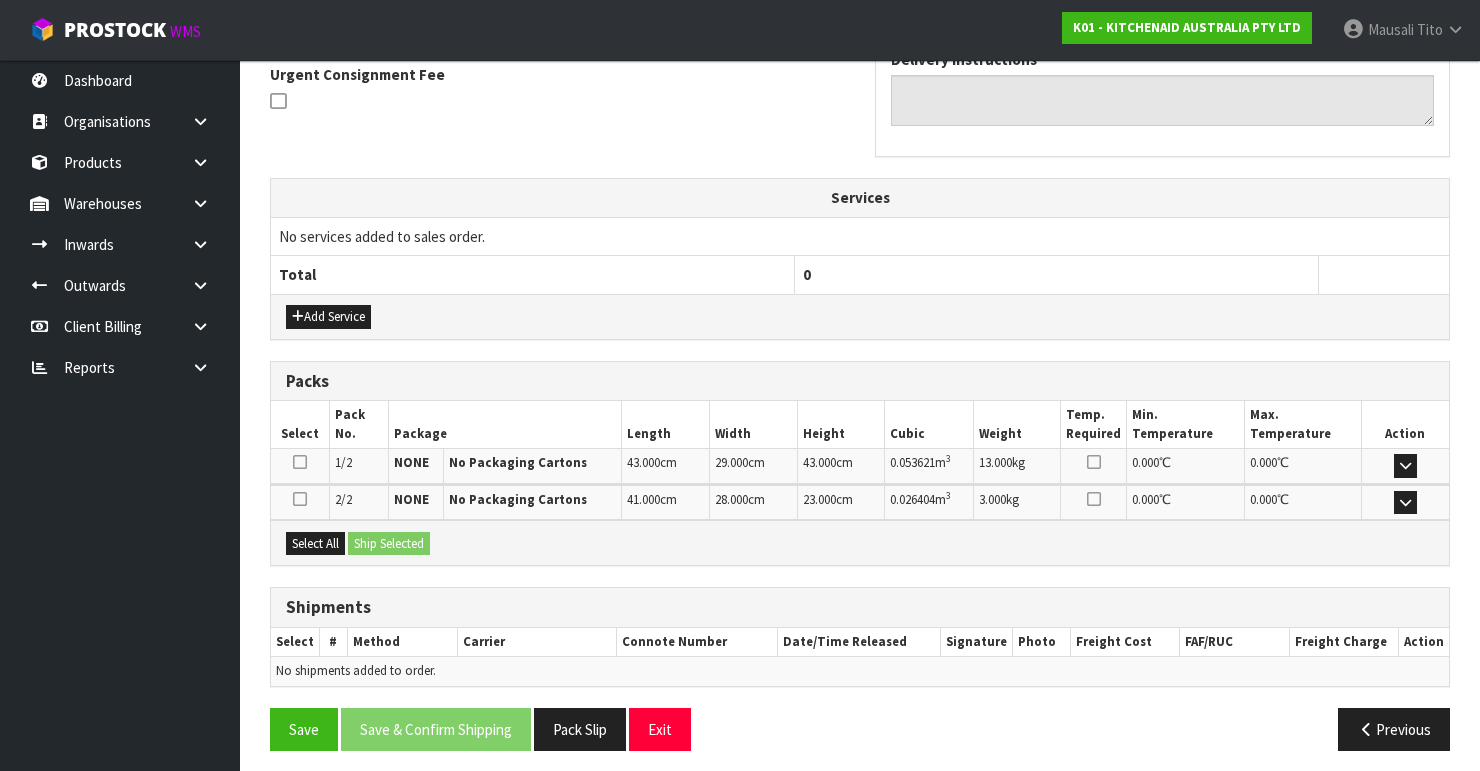 scroll, scrollTop: 598, scrollLeft: 0, axis: vertical 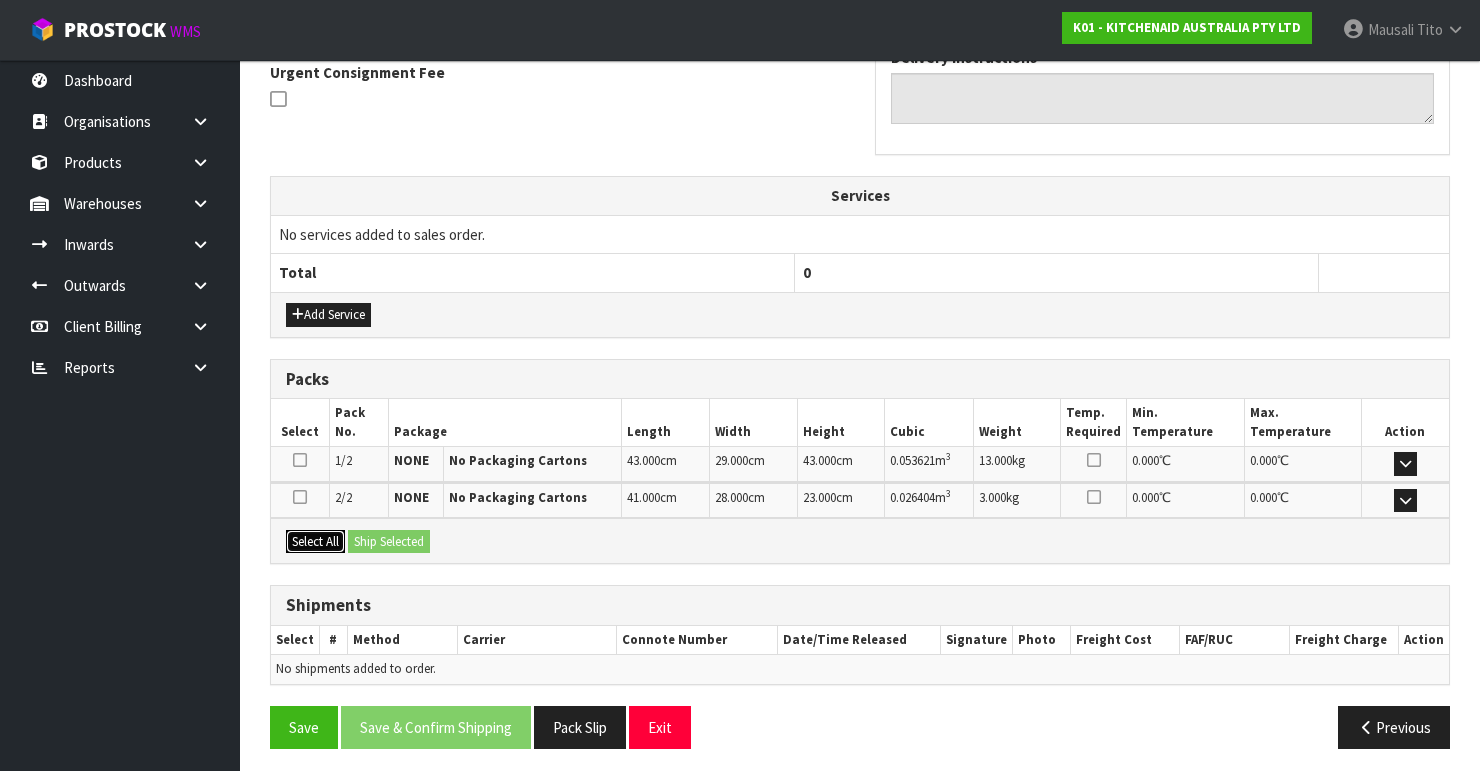 drag, startPoint x: 314, startPoint y: 529, endPoint x: 394, endPoint y: 535, distance: 80.224686 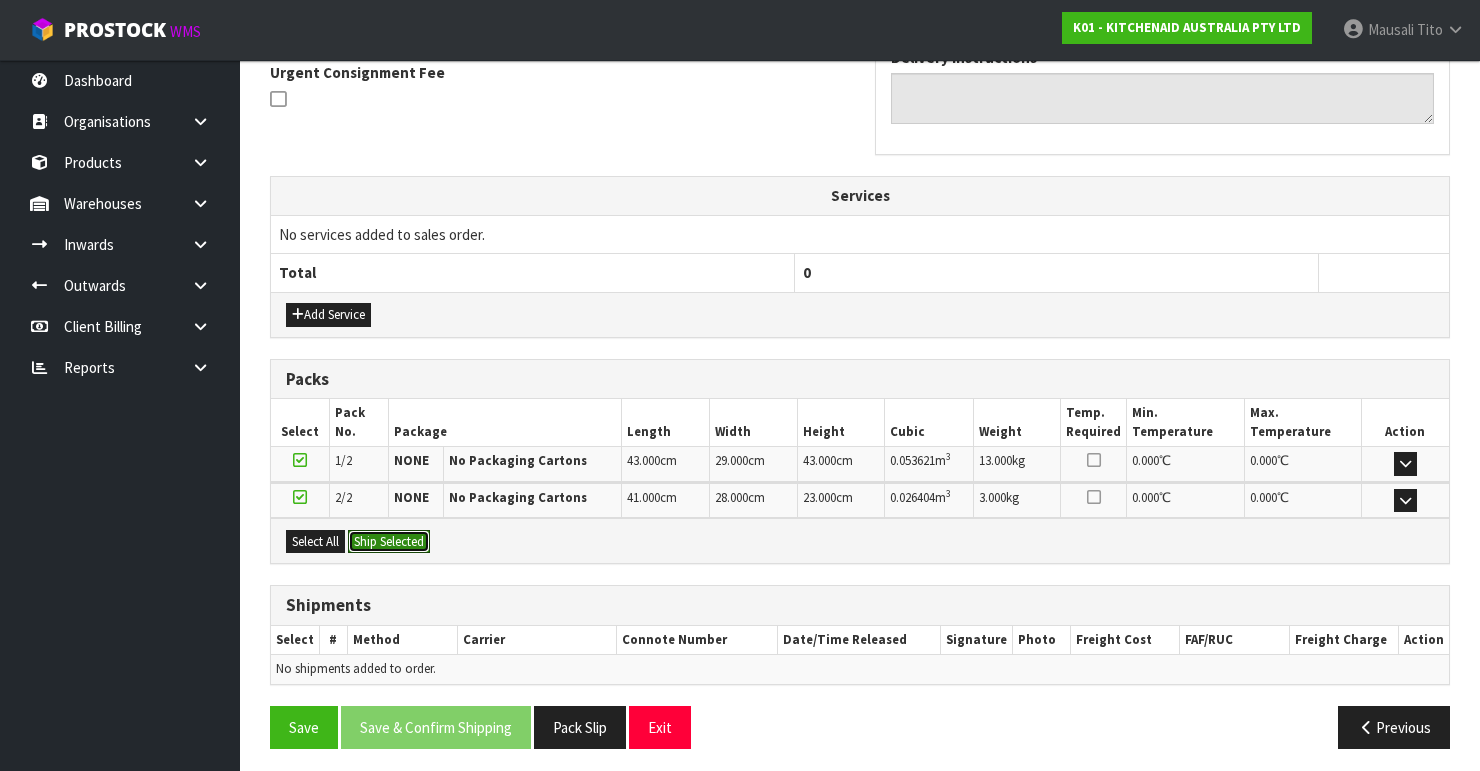 click on "Ship Selected" at bounding box center (389, 542) 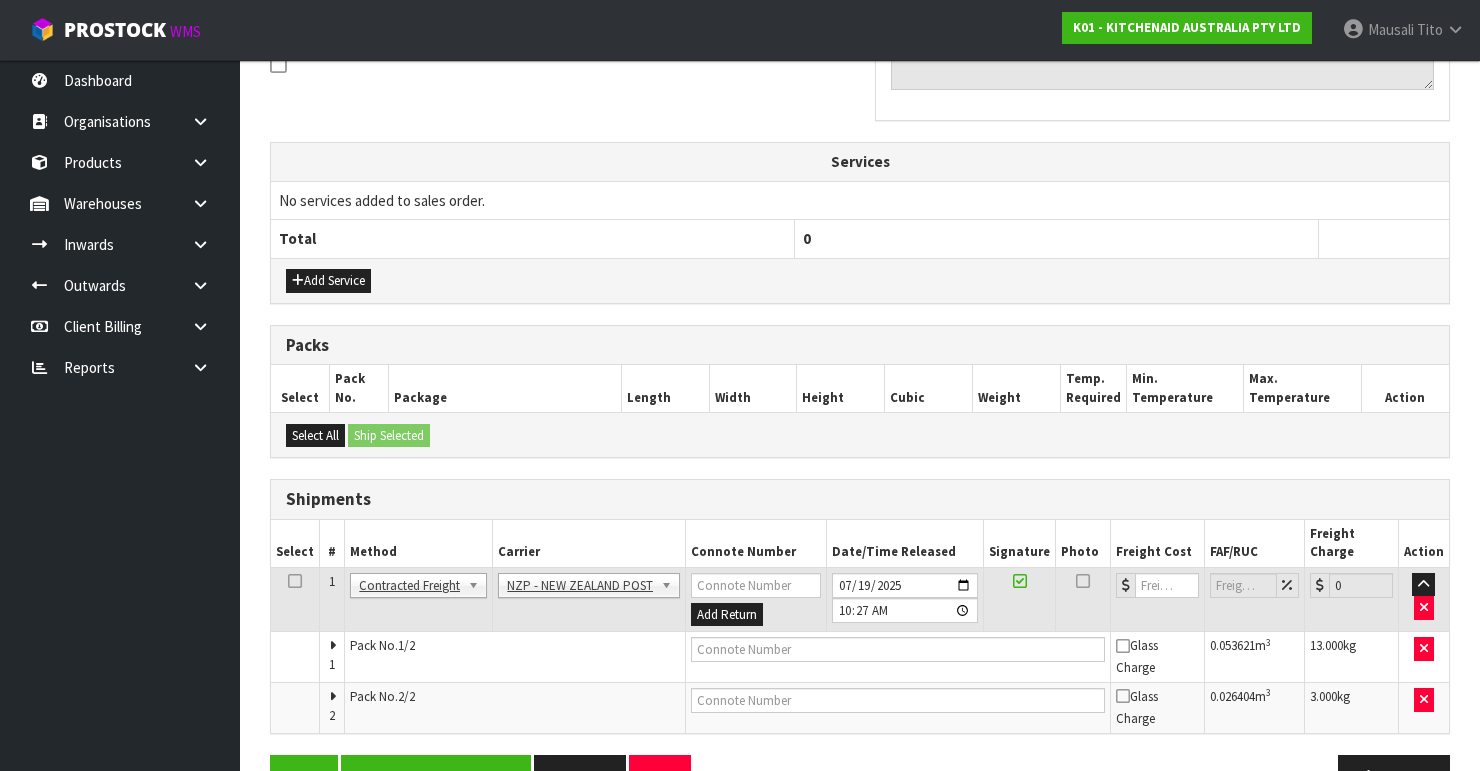 scroll, scrollTop: 665, scrollLeft: 0, axis: vertical 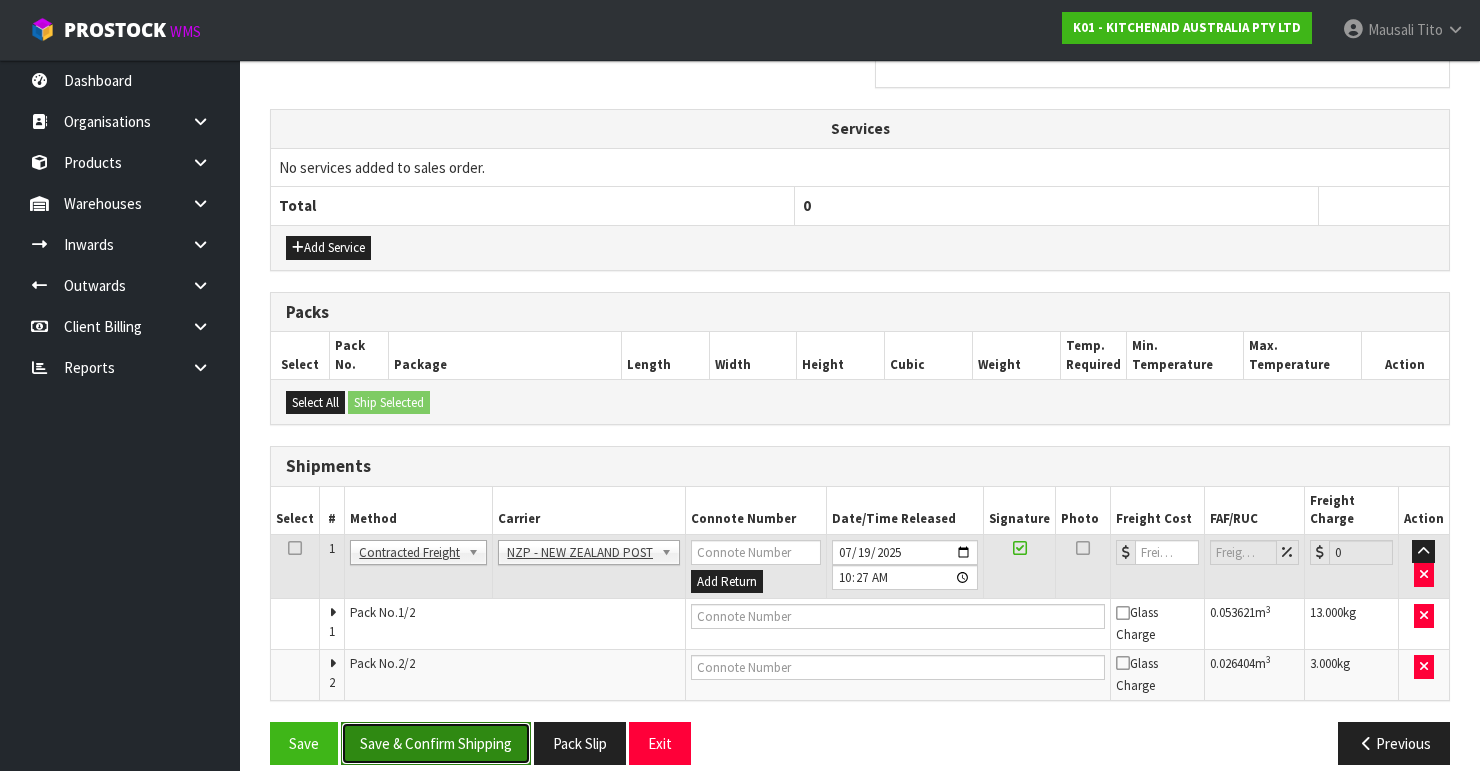 click on "Save & Confirm Shipping" at bounding box center (436, 743) 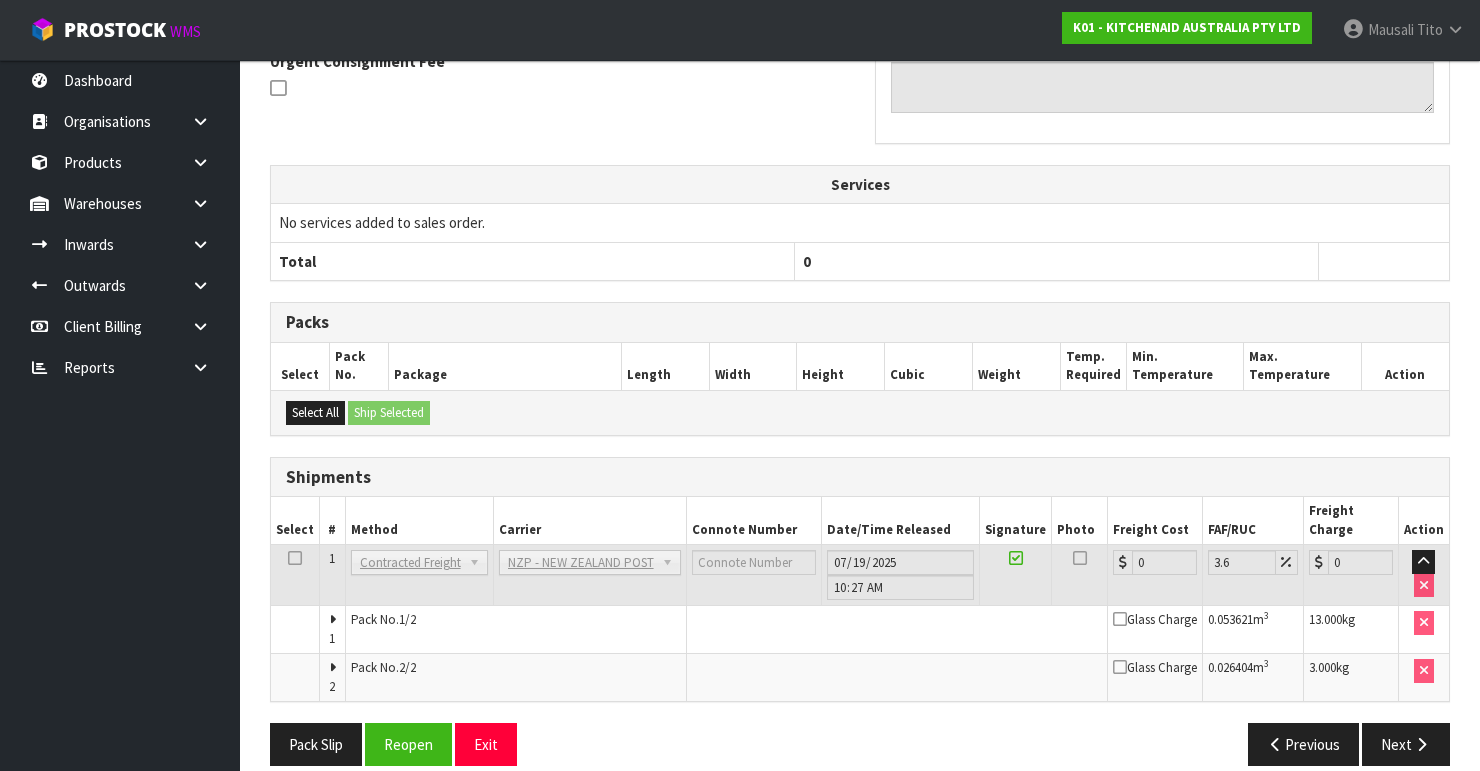 scroll, scrollTop: 632, scrollLeft: 0, axis: vertical 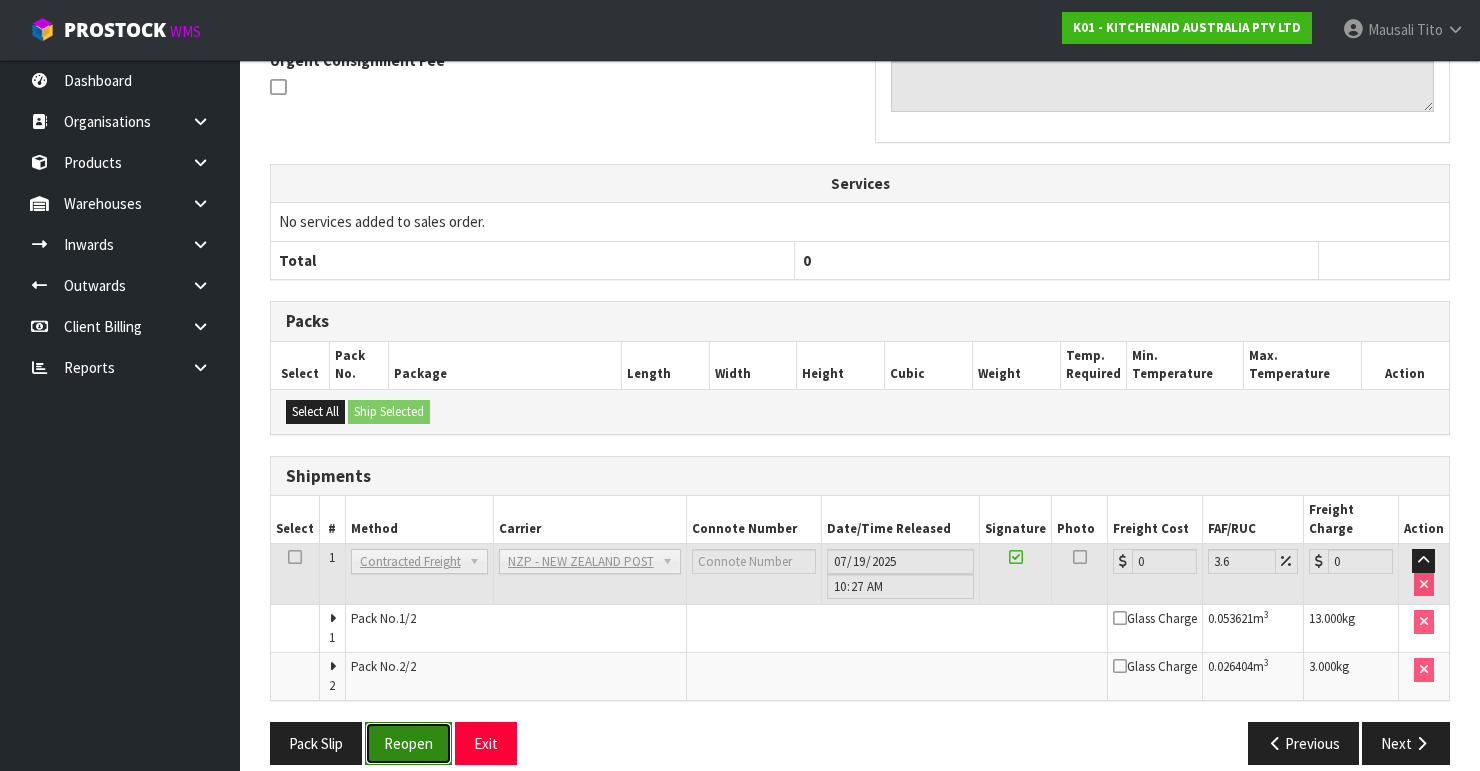 click on "Reopen" at bounding box center (408, 743) 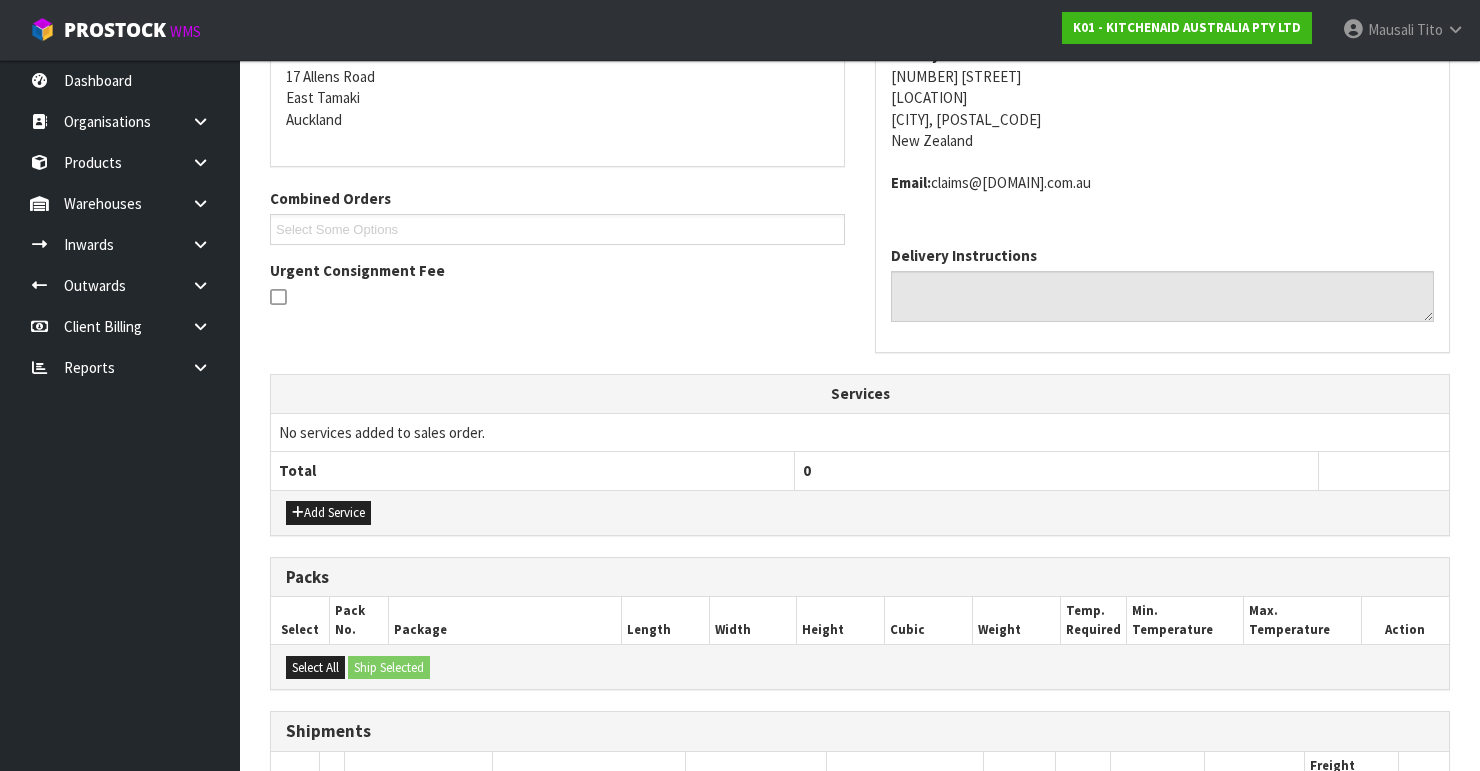 scroll, scrollTop: 668, scrollLeft: 0, axis: vertical 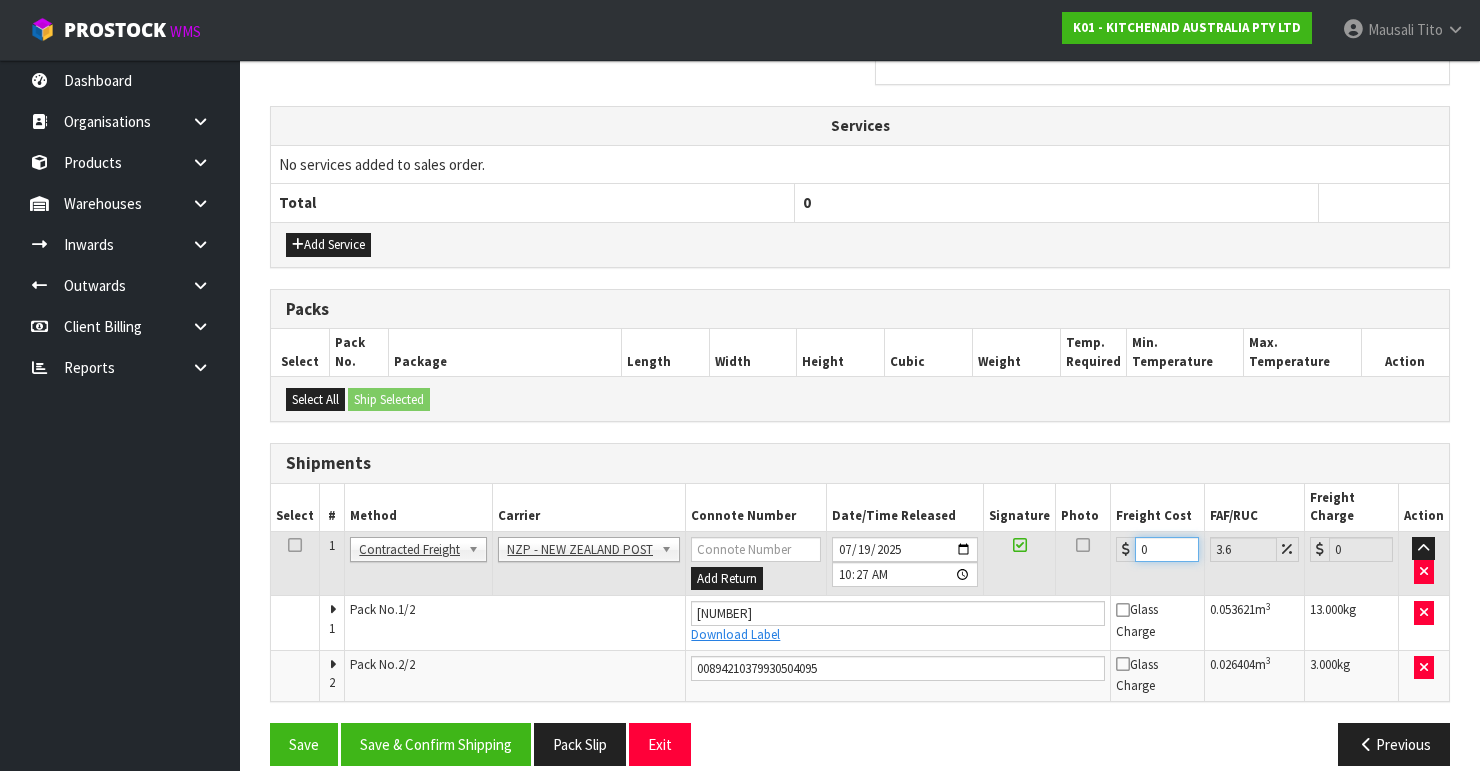 drag, startPoint x: 1152, startPoint y: 531, endPoint x: 1123, endPoint y: 539, distance: 30.083218 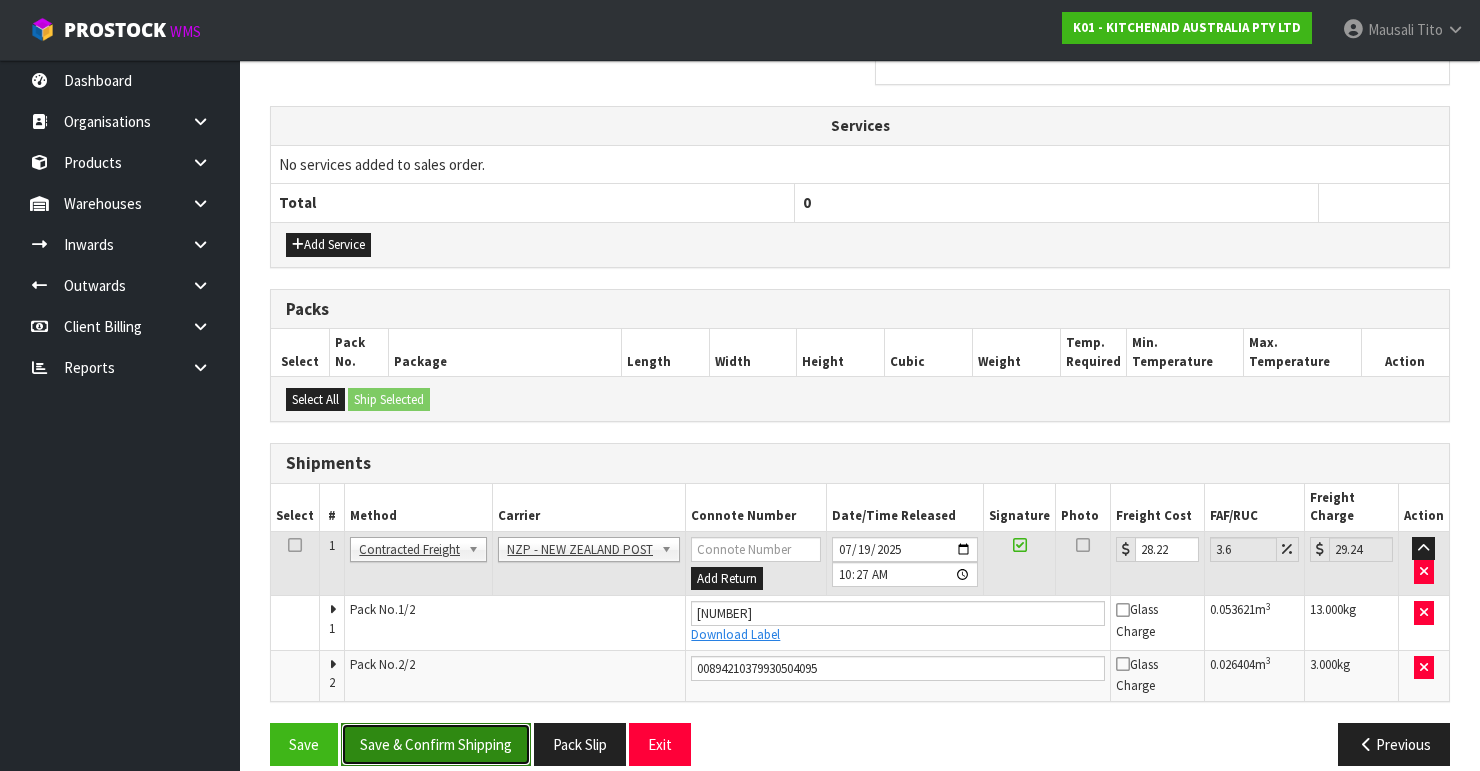 drag, startPoint x: 452, startPoint y: 711, endPoint x: 470, endPoint y: 710, distance: 18.027756 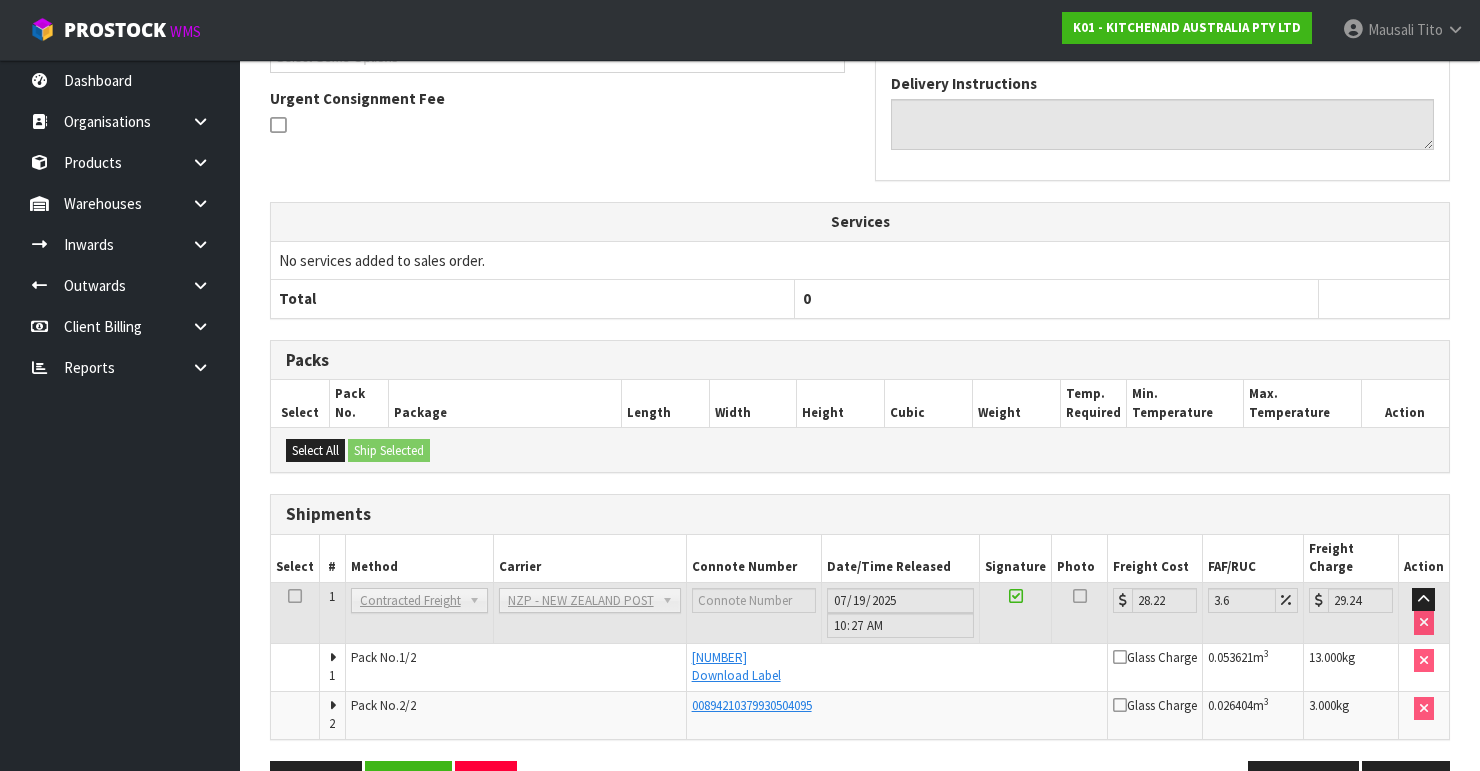 scroll, scrollTop: 610, scrollLeft: 0, axis: vertical 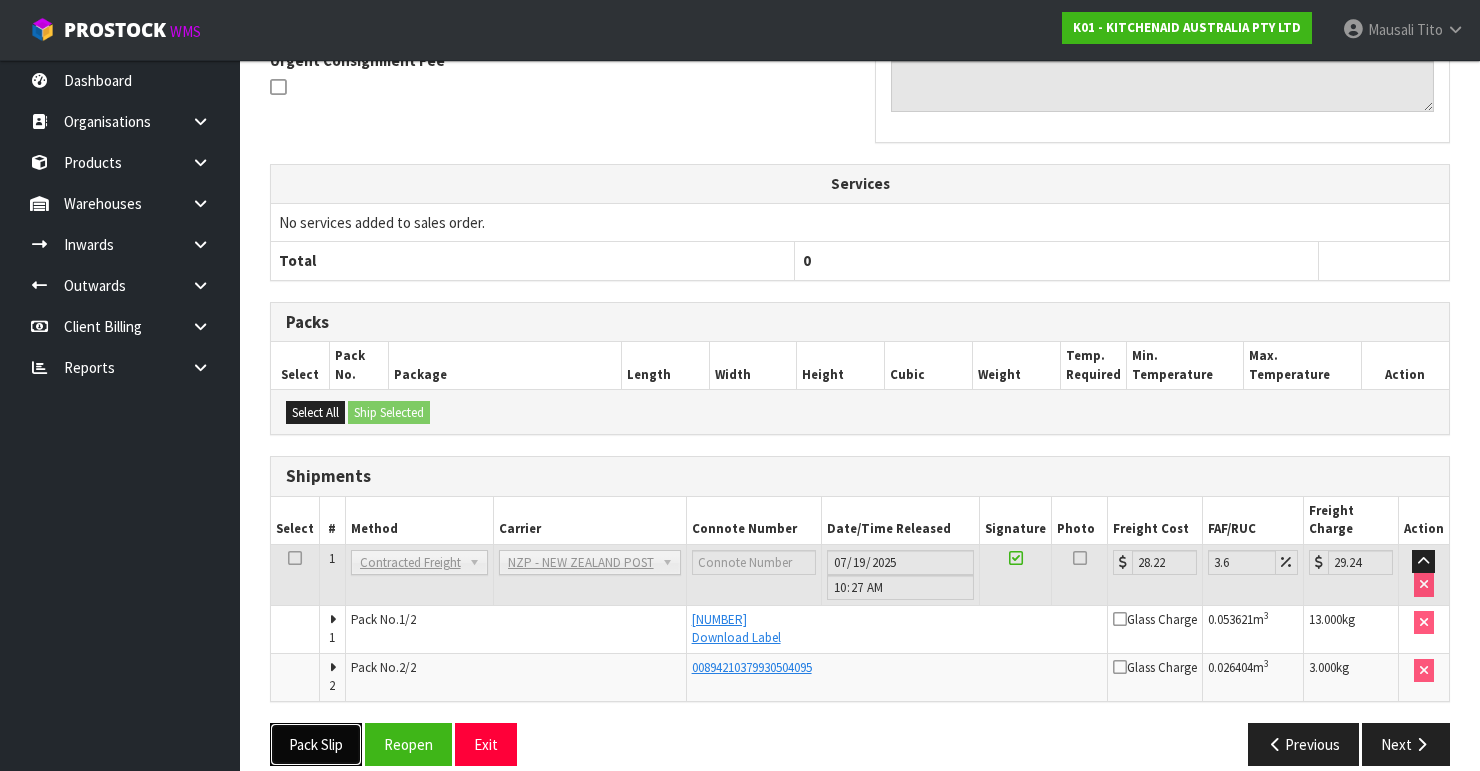 drag, startPoint x: 301, startPoint y: 700, endPoint x: 320, endPoint y: 696, distance: 19.416489 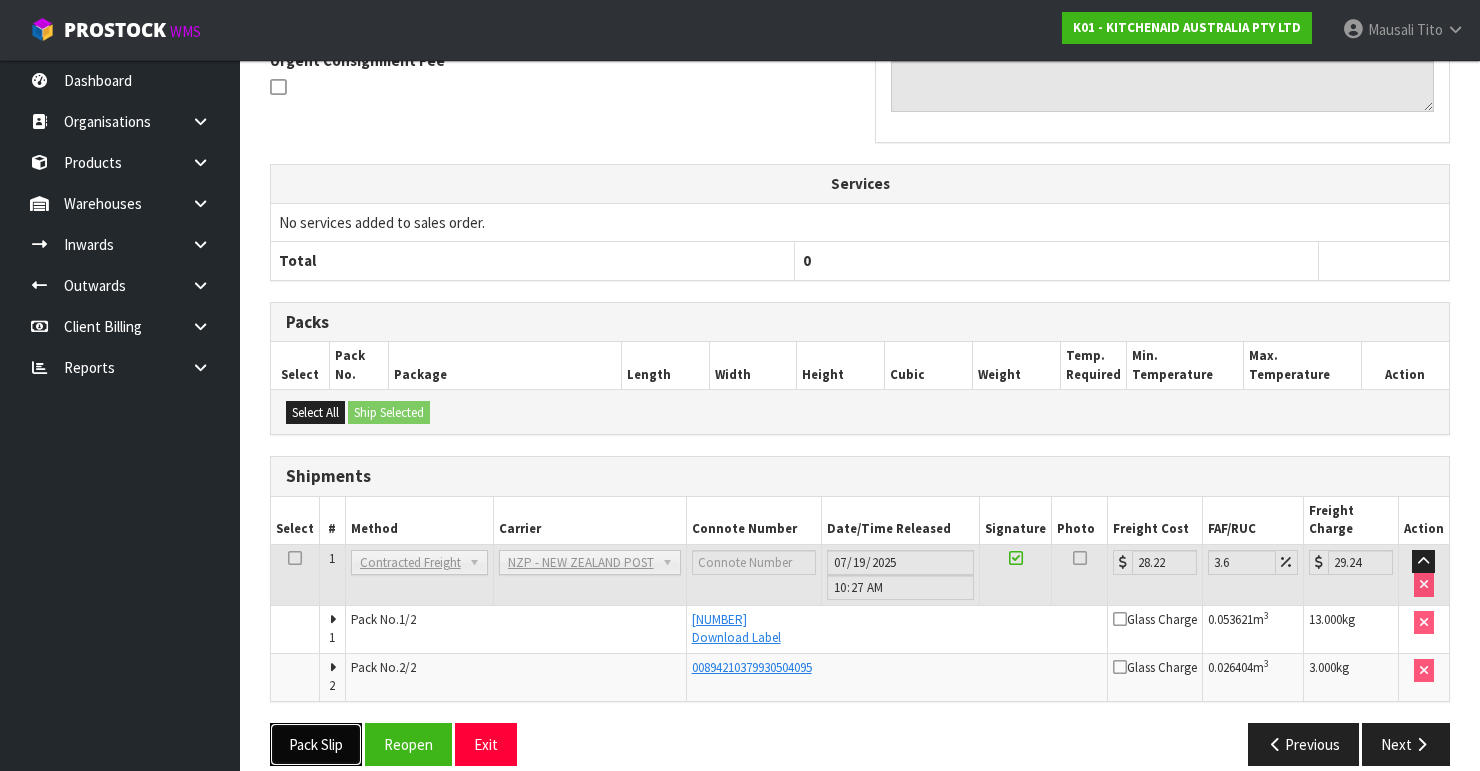 click on "Pack Slip" at bounding box center (316, 744) 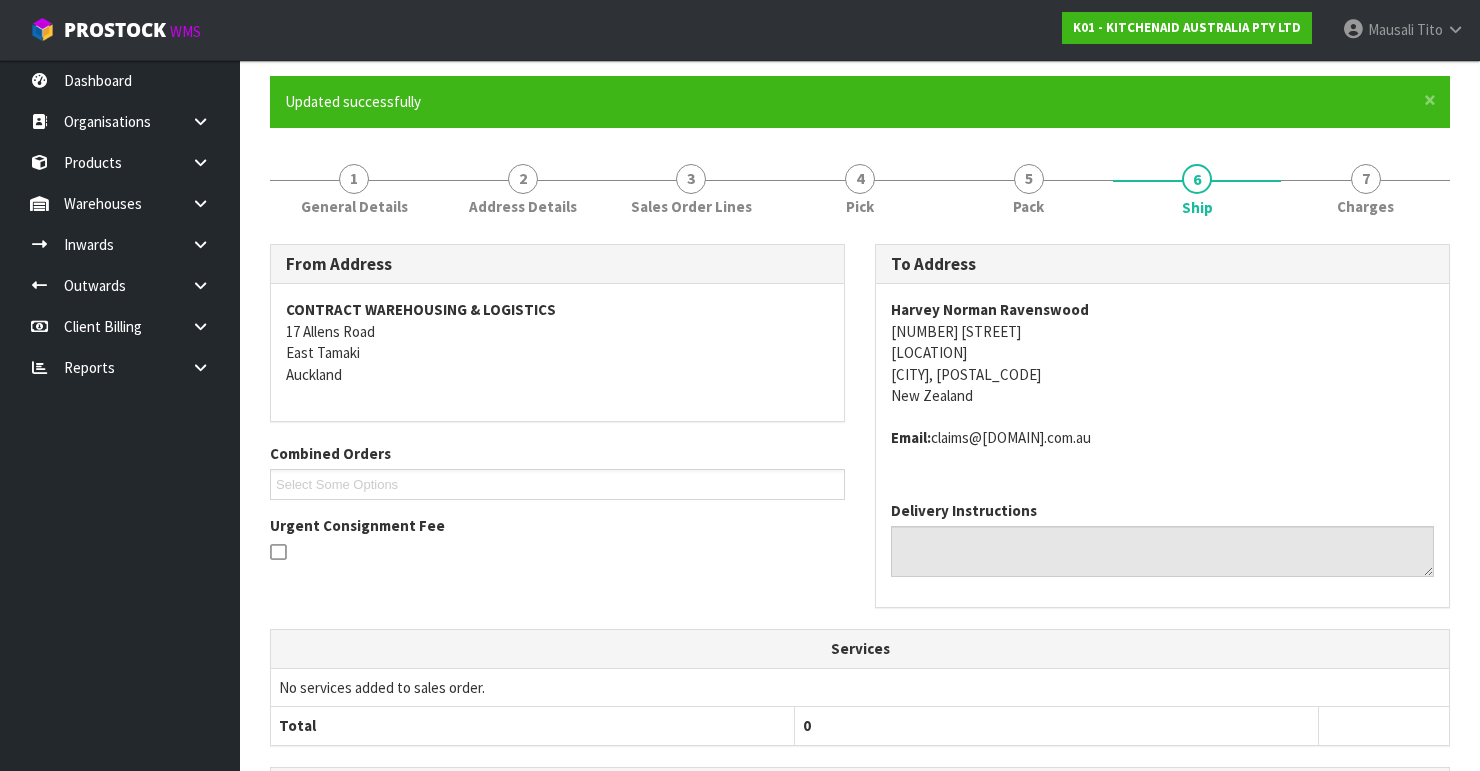 scroll, scrollTop: 0, scrollLeft: 0, axis: both 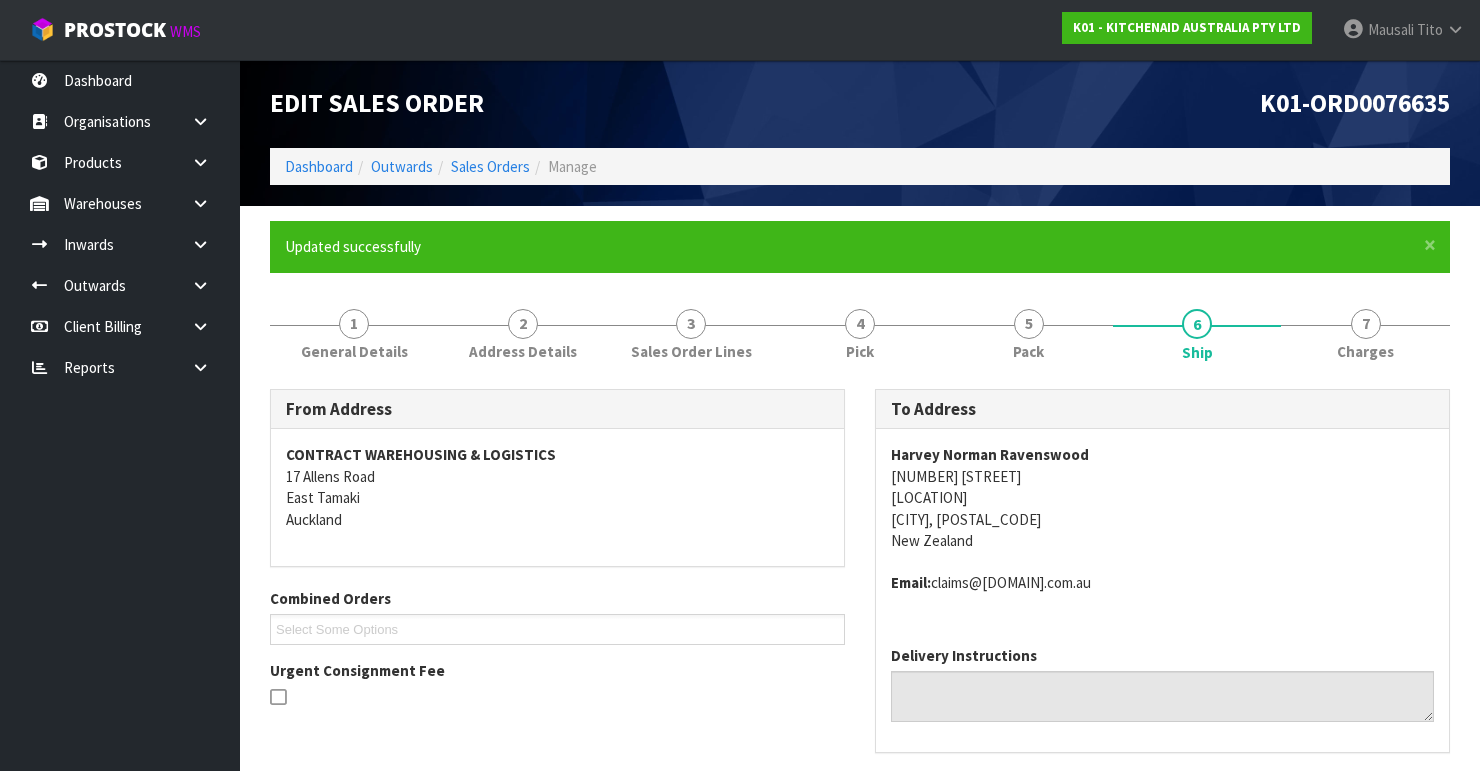click on "Dashboard Outwards Sales Orders Manage" at bounding box center (860, 166) 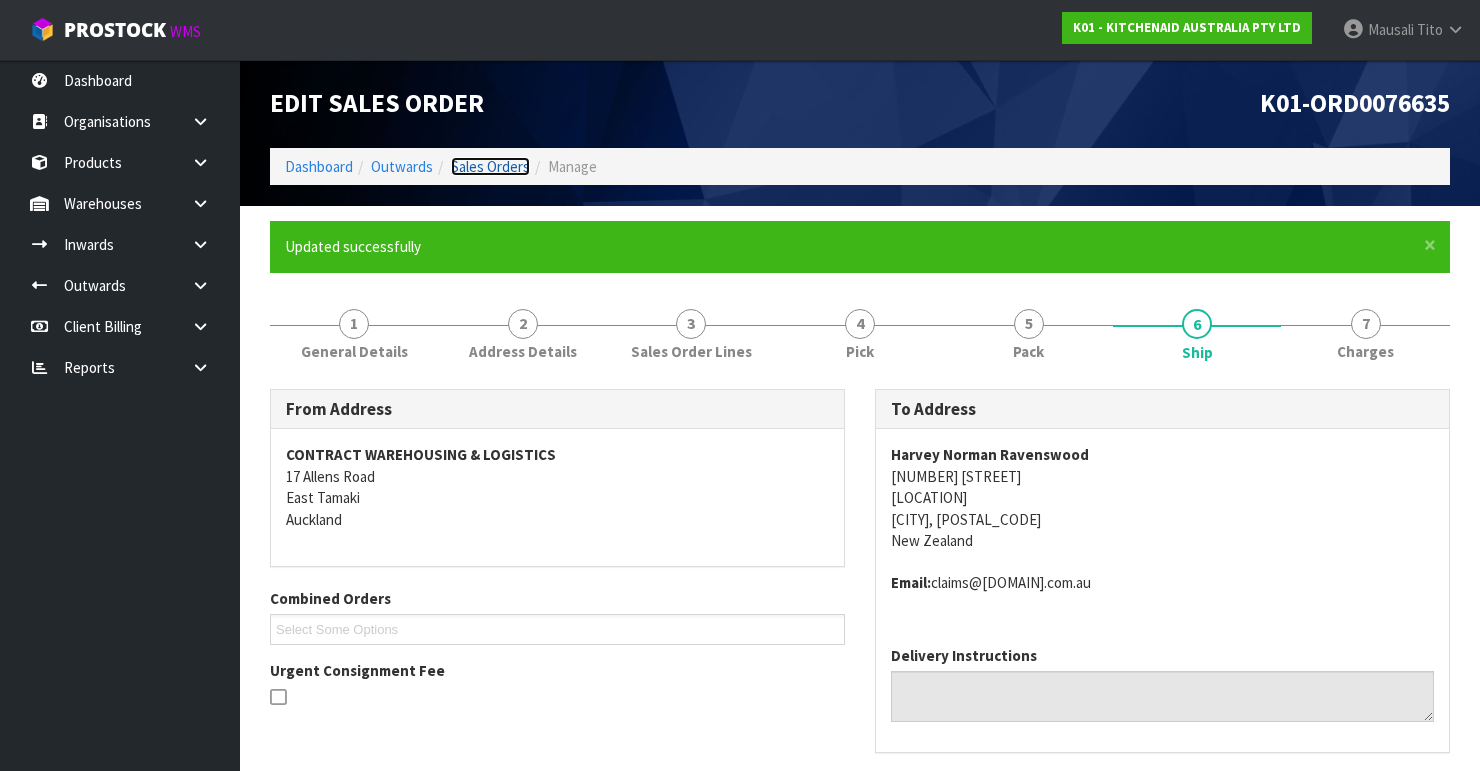 click on "Sales Orders" at bounding box center [490, 166] 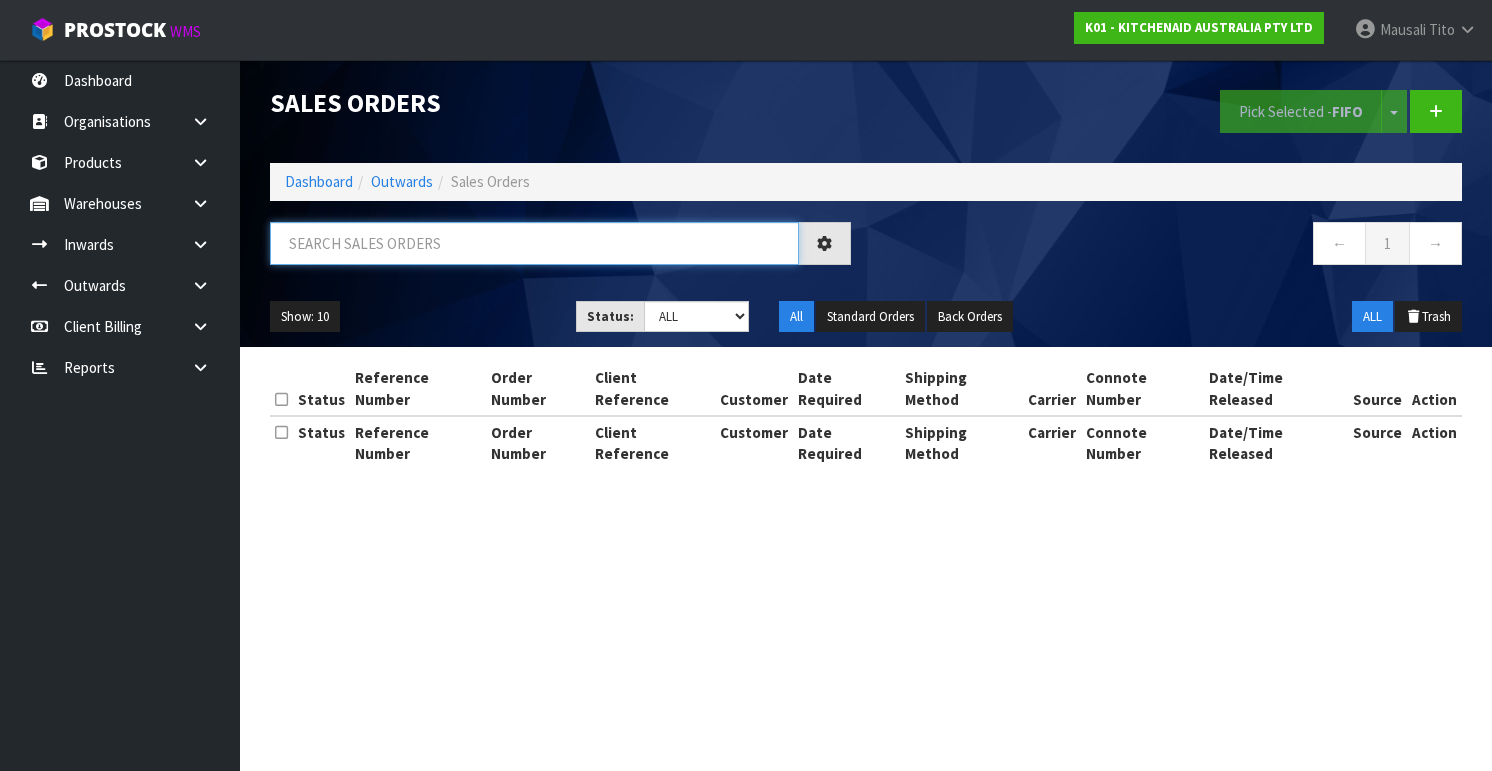 click at bounding box center [534, 243] 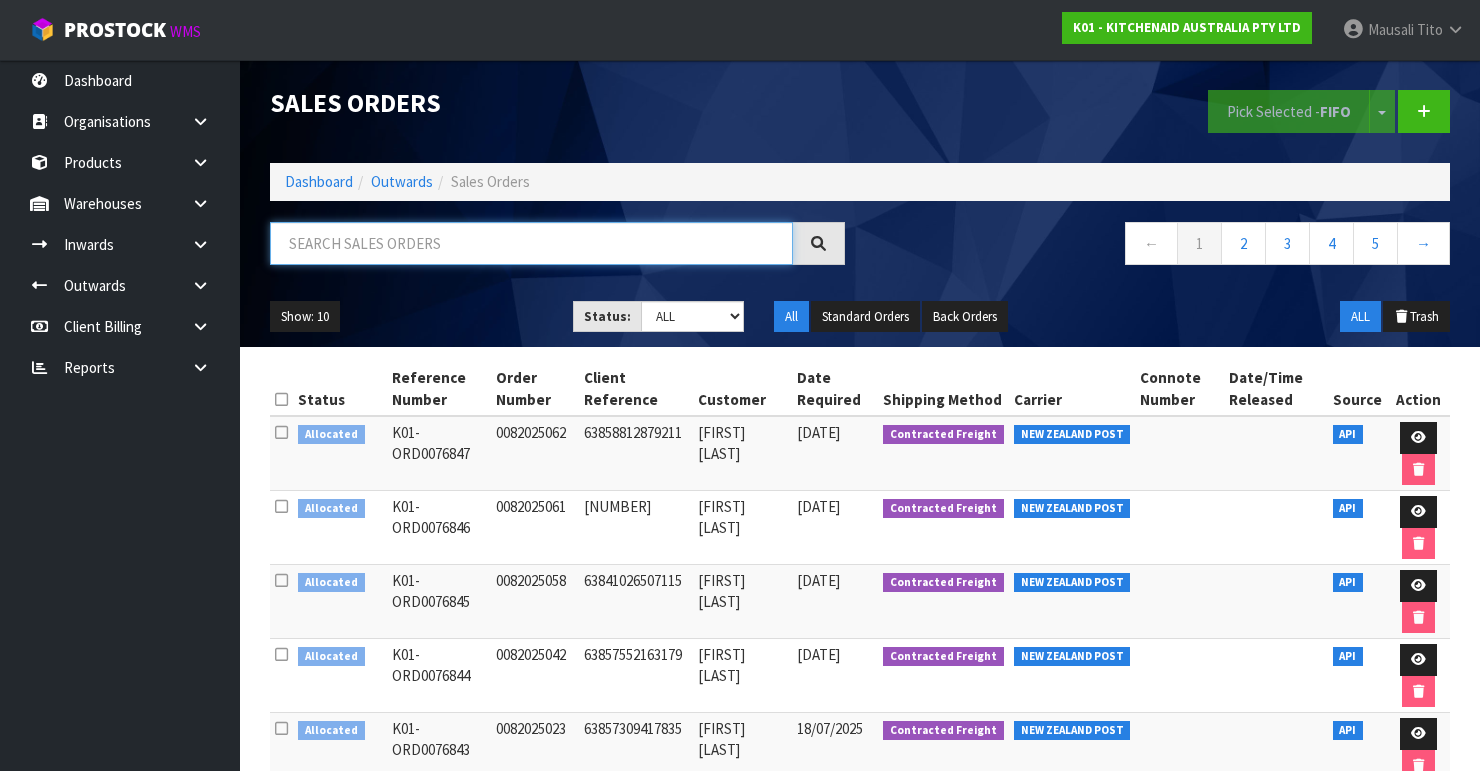 click at bounding box center [531, 243] 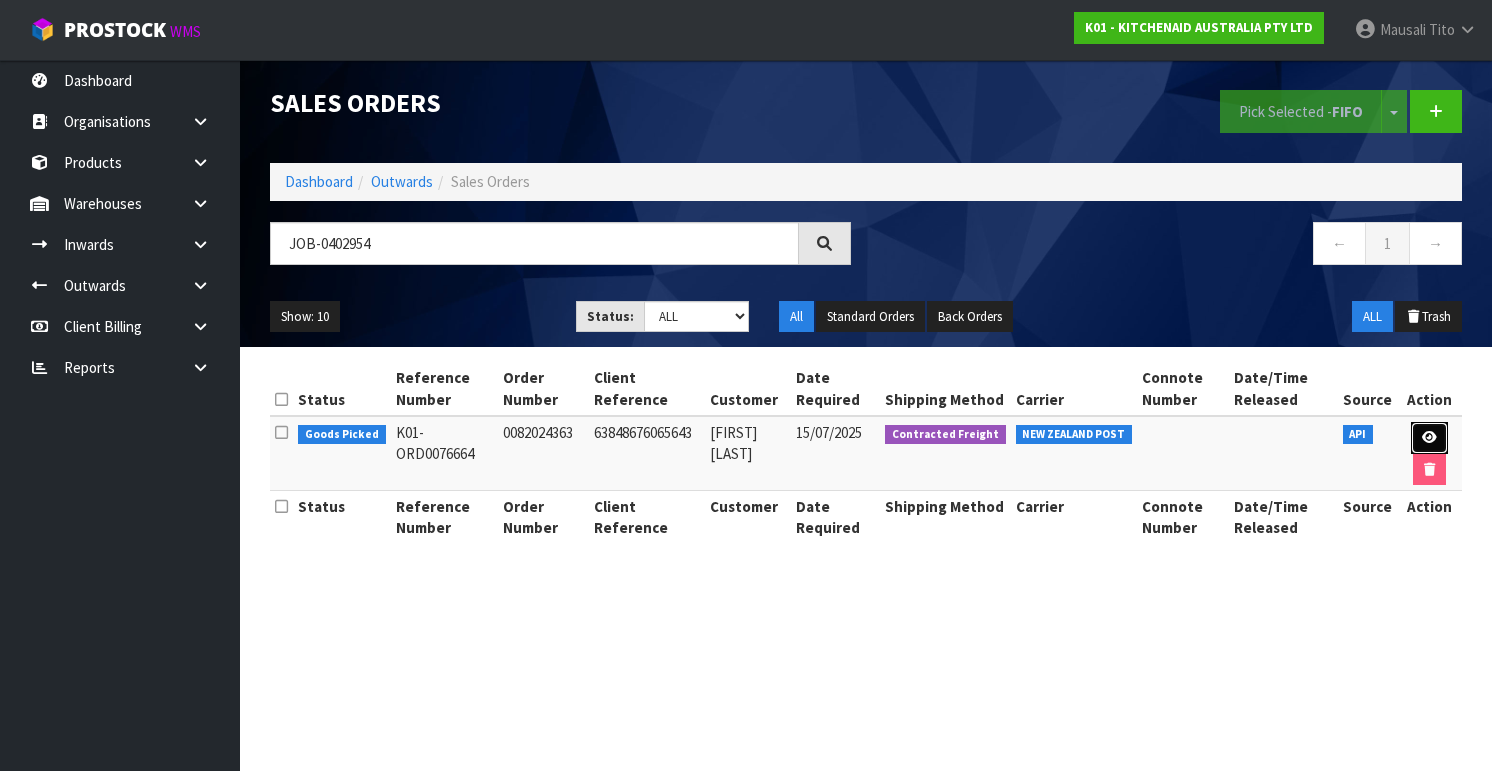 click at bounding box center [1429, 437] 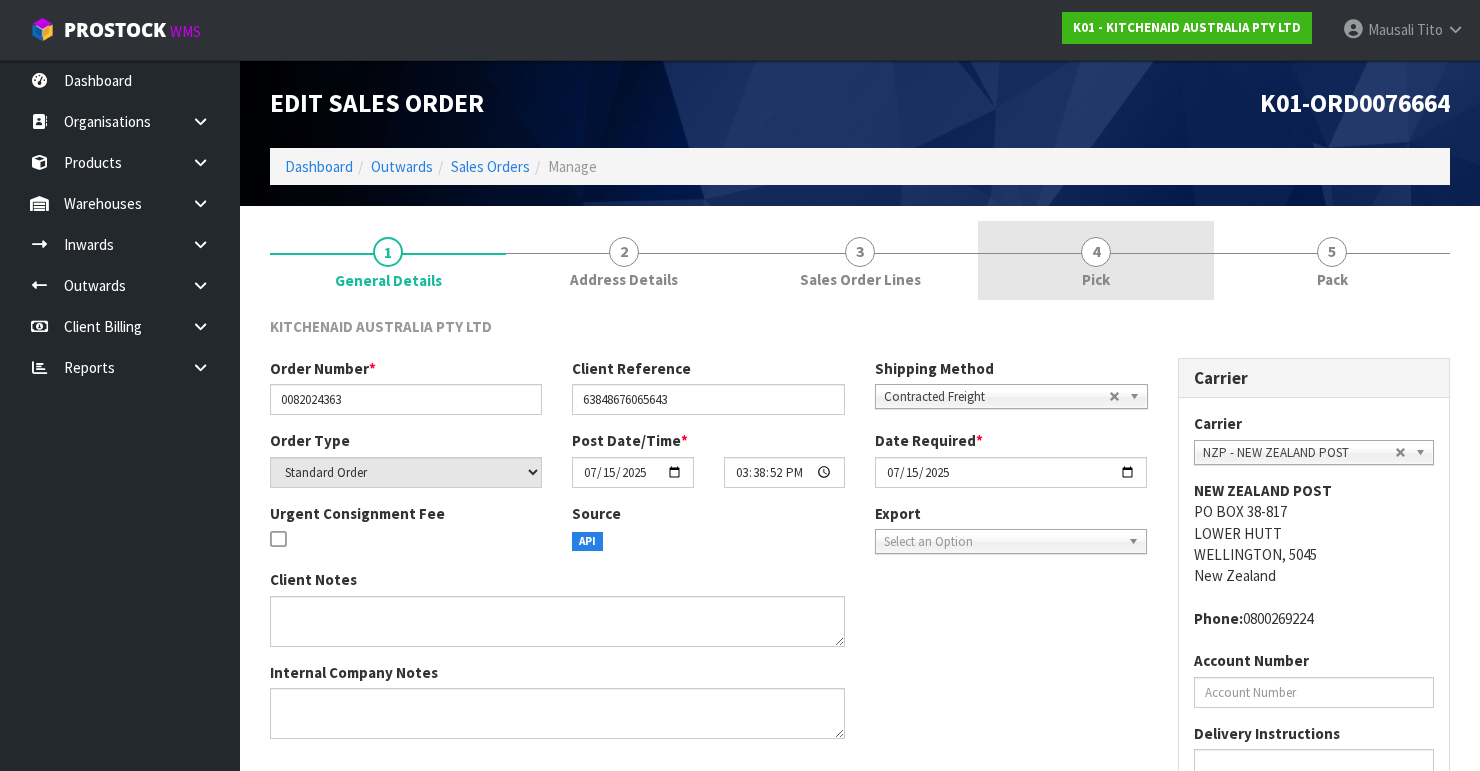 click on "4
Pick" at bounding box center (1096, 260) 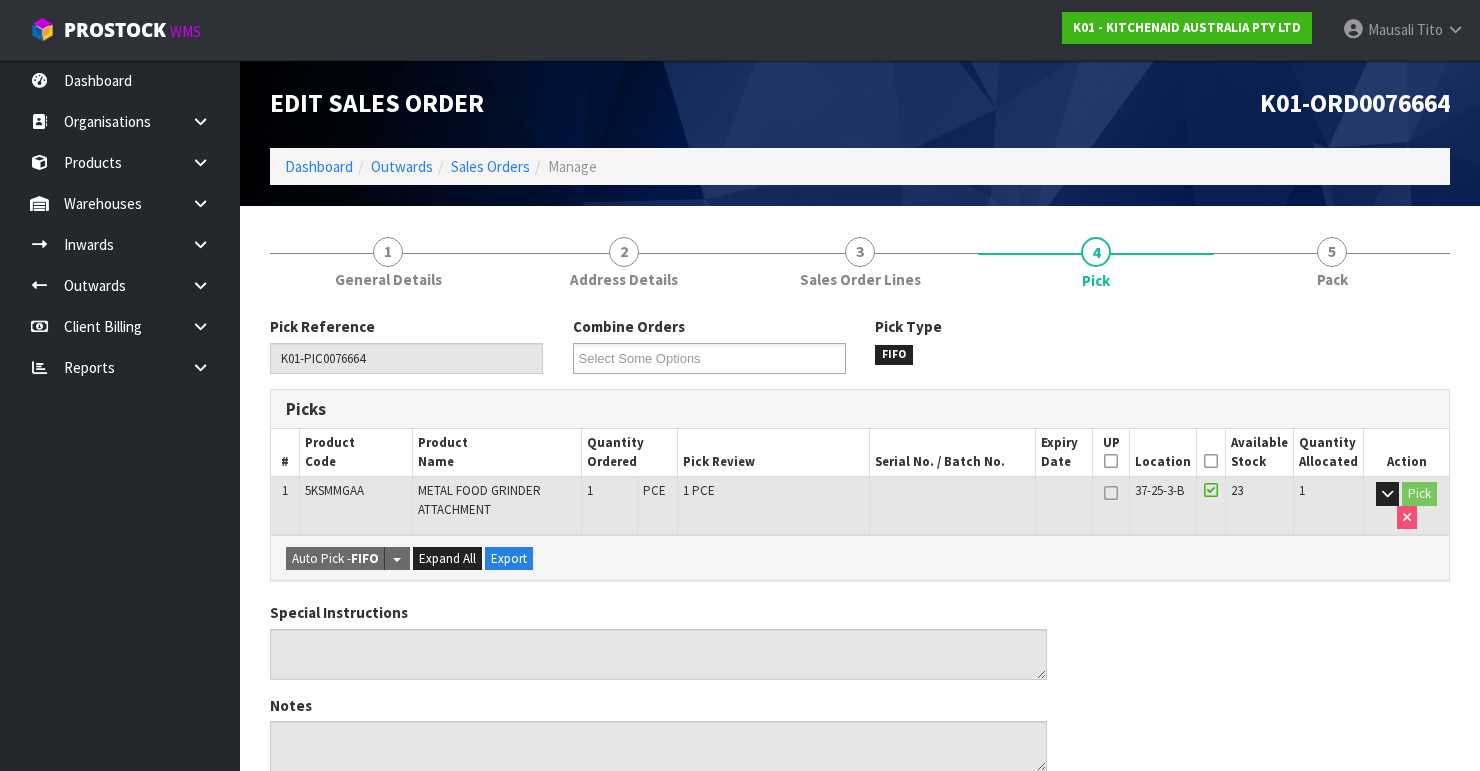click at bounding box center (1211, 461) 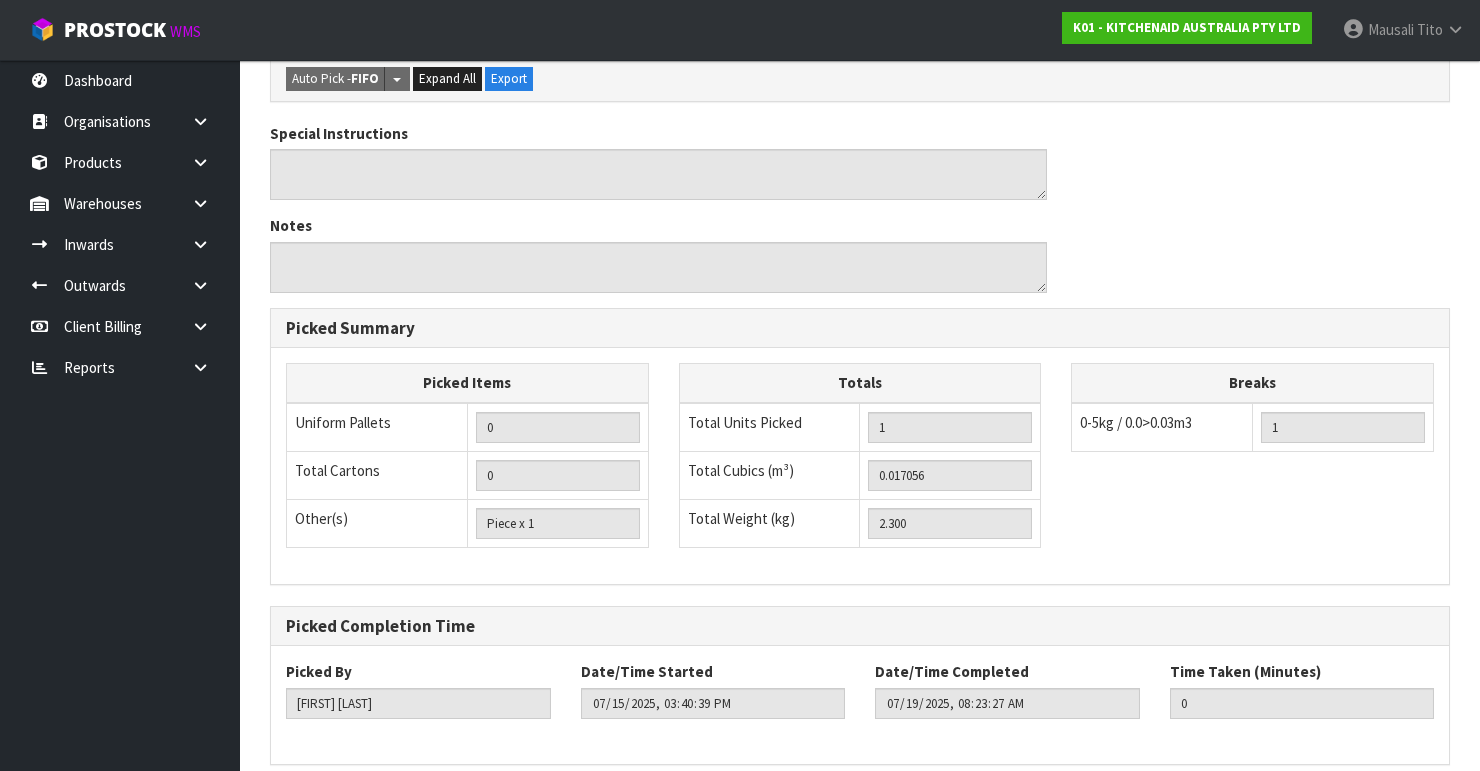 scroll, scrollTop: 633, scrollLeft: 0, axis: vertical 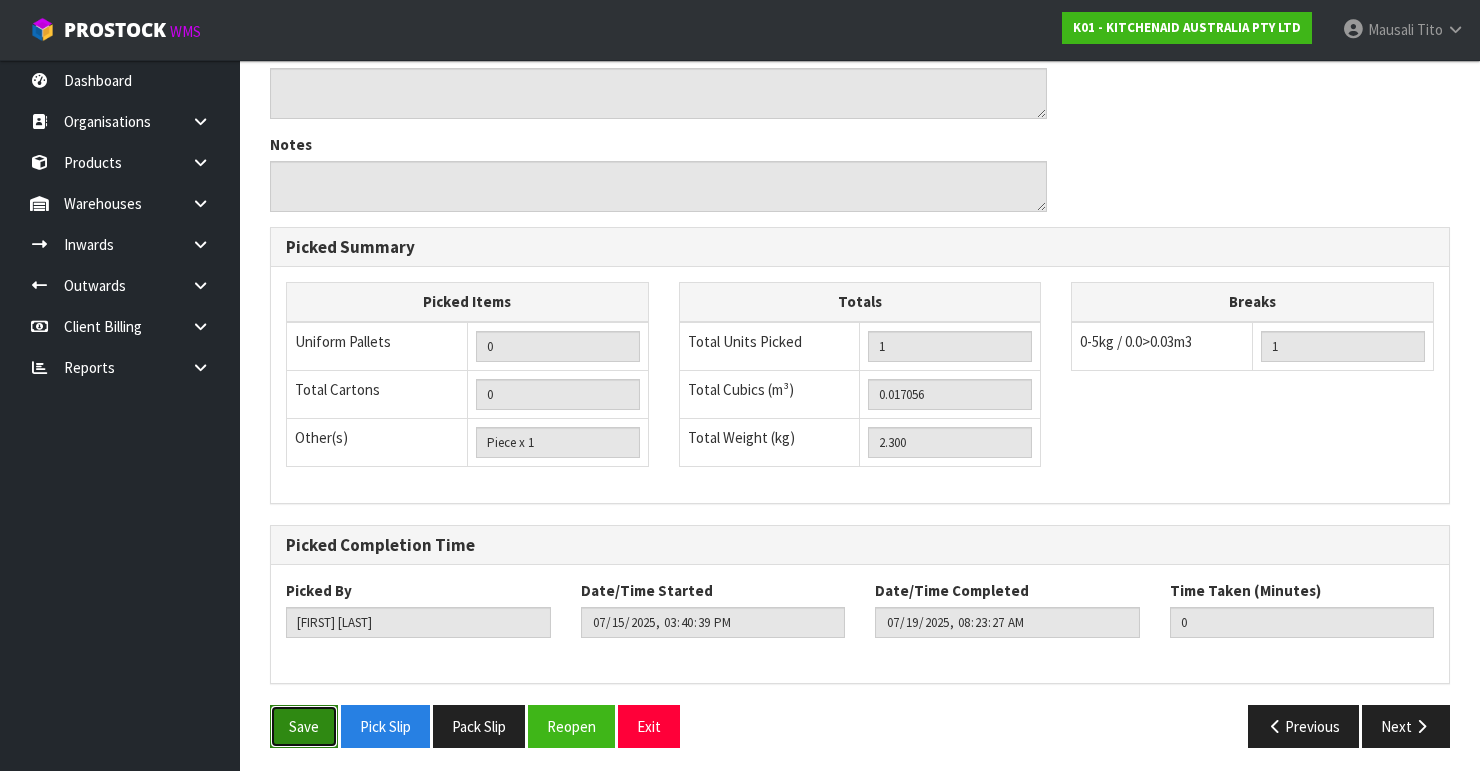 click on "Save" at bounding box center [304, 726] 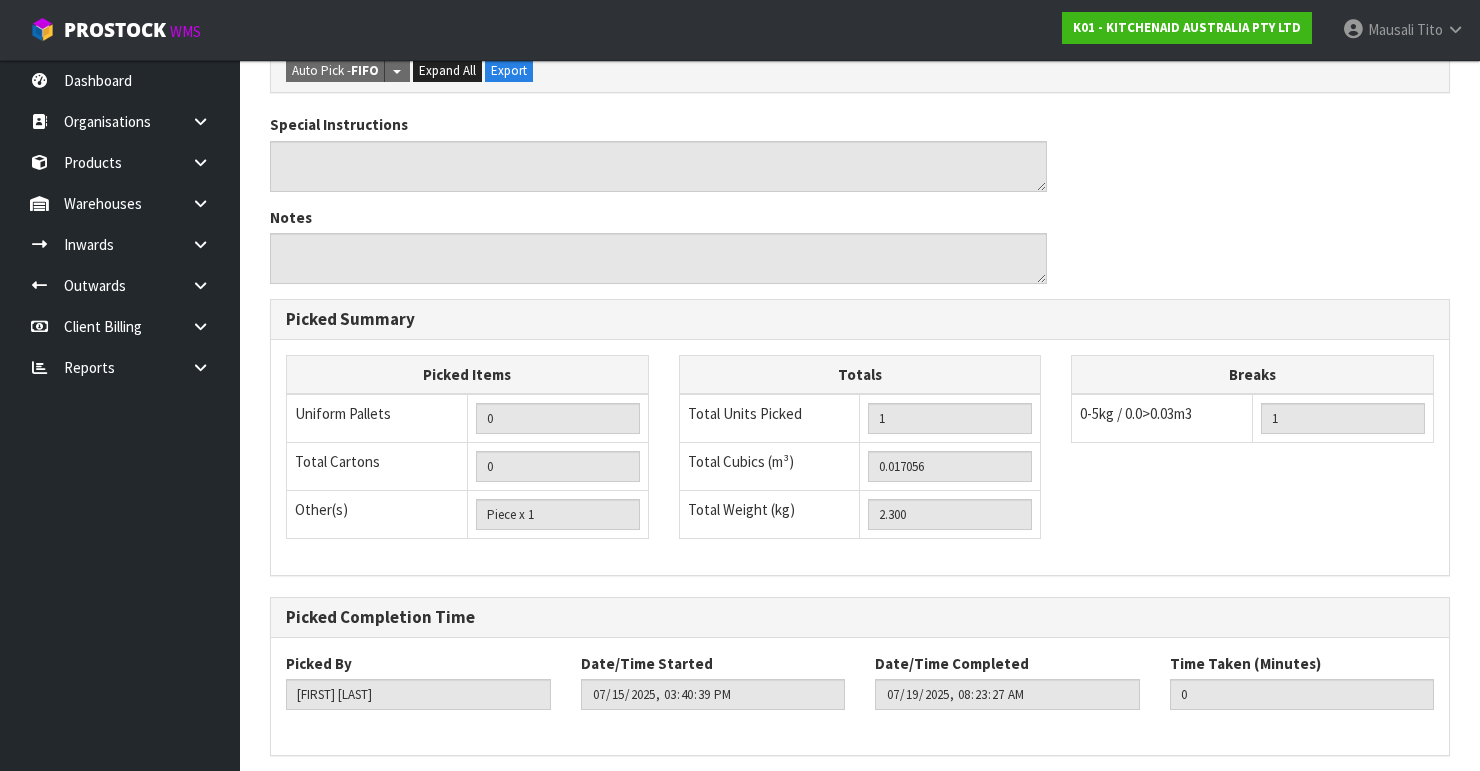 scroll, scrollTop: 0, scrollLeft: 0, axis: both 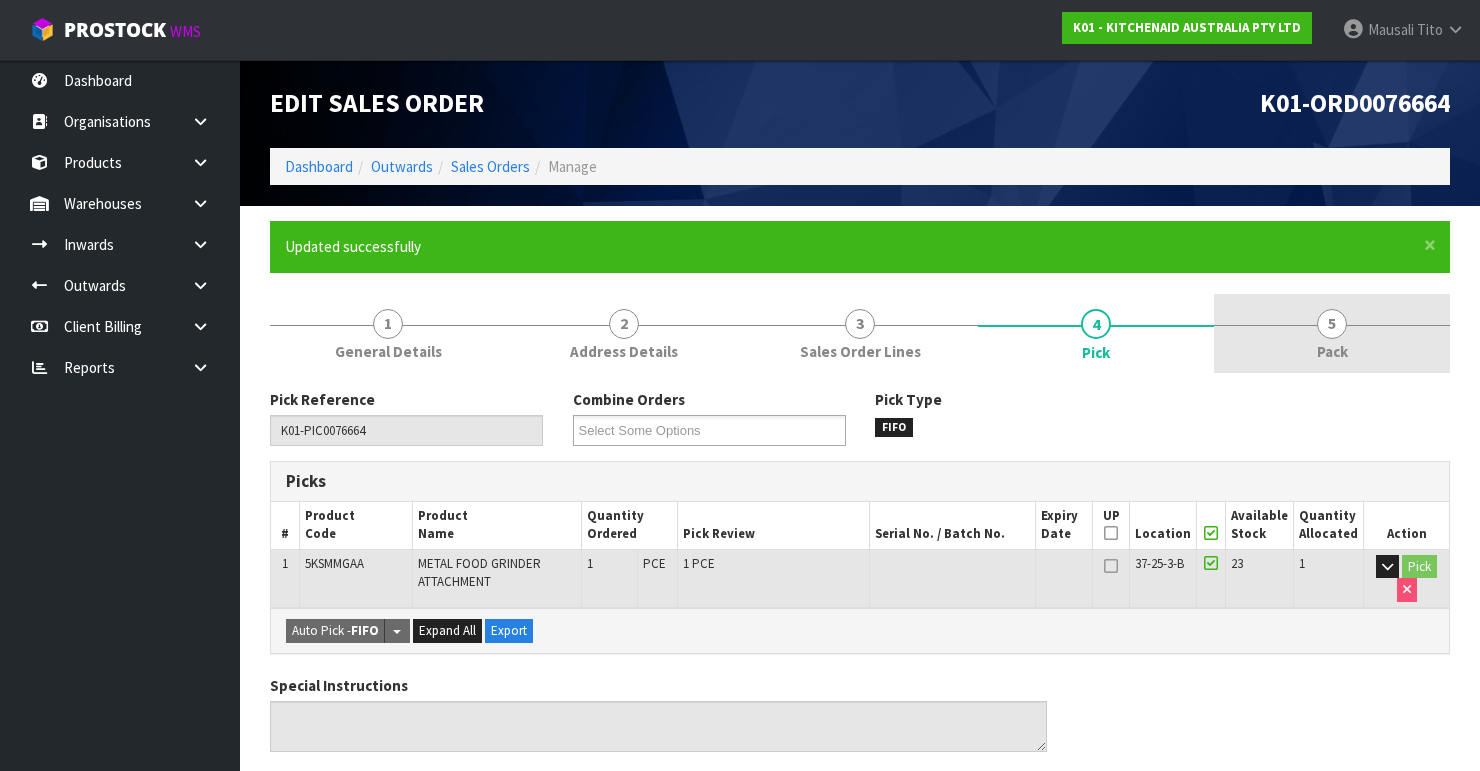 click on "5" at bounding box center (1332, 324) 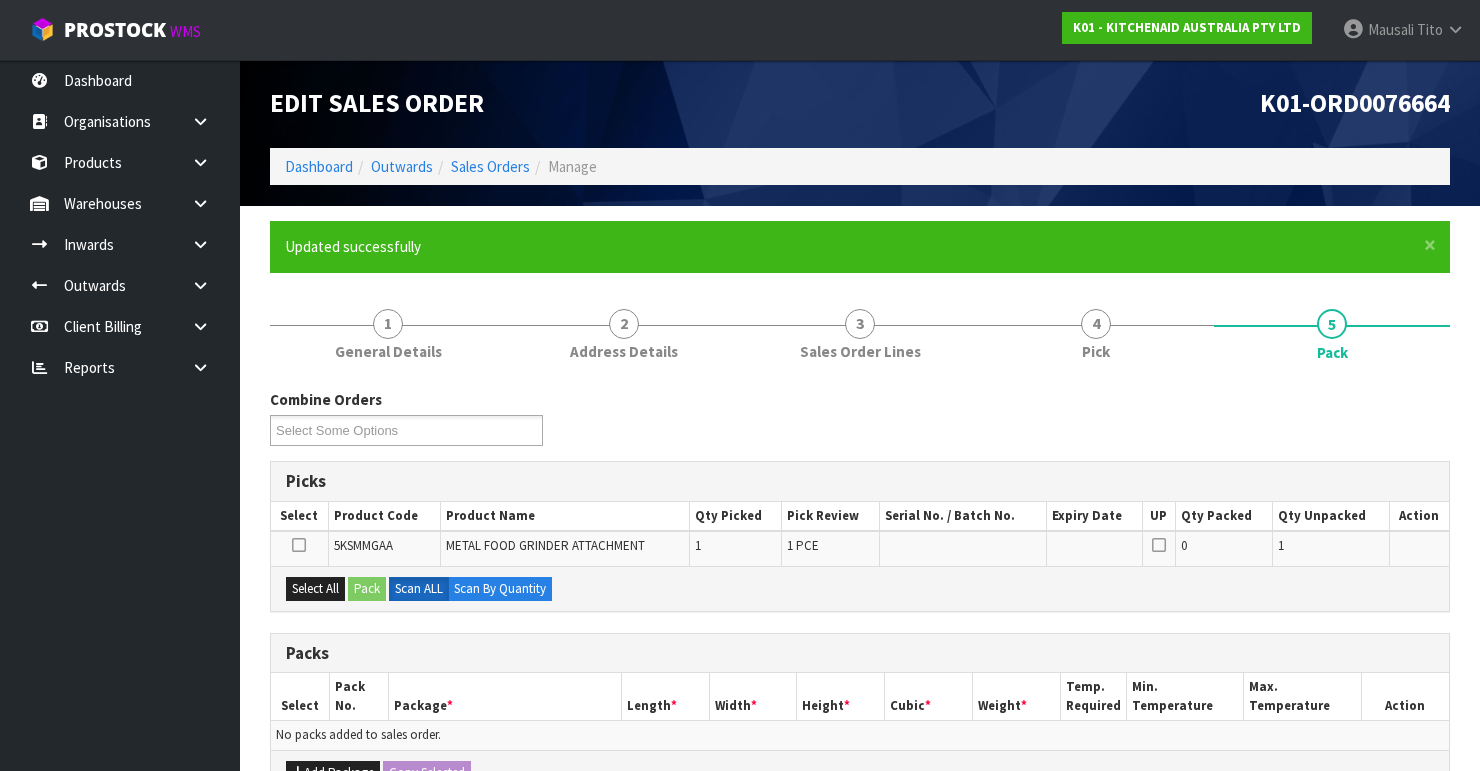scroll, scrollTop: 387, scrollLeft: 0, axis: vertical 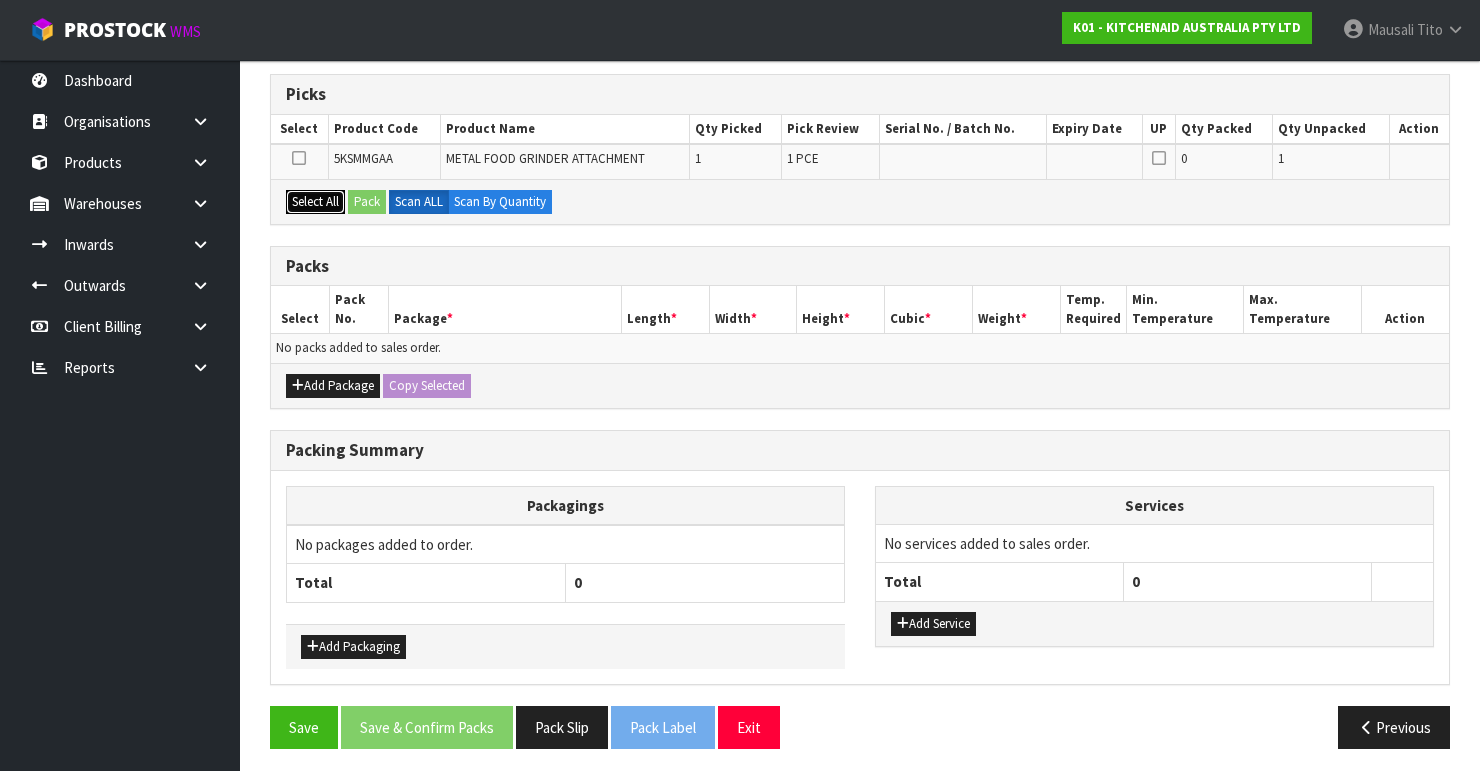 click on "Select All" at bounding box center [315, 202] 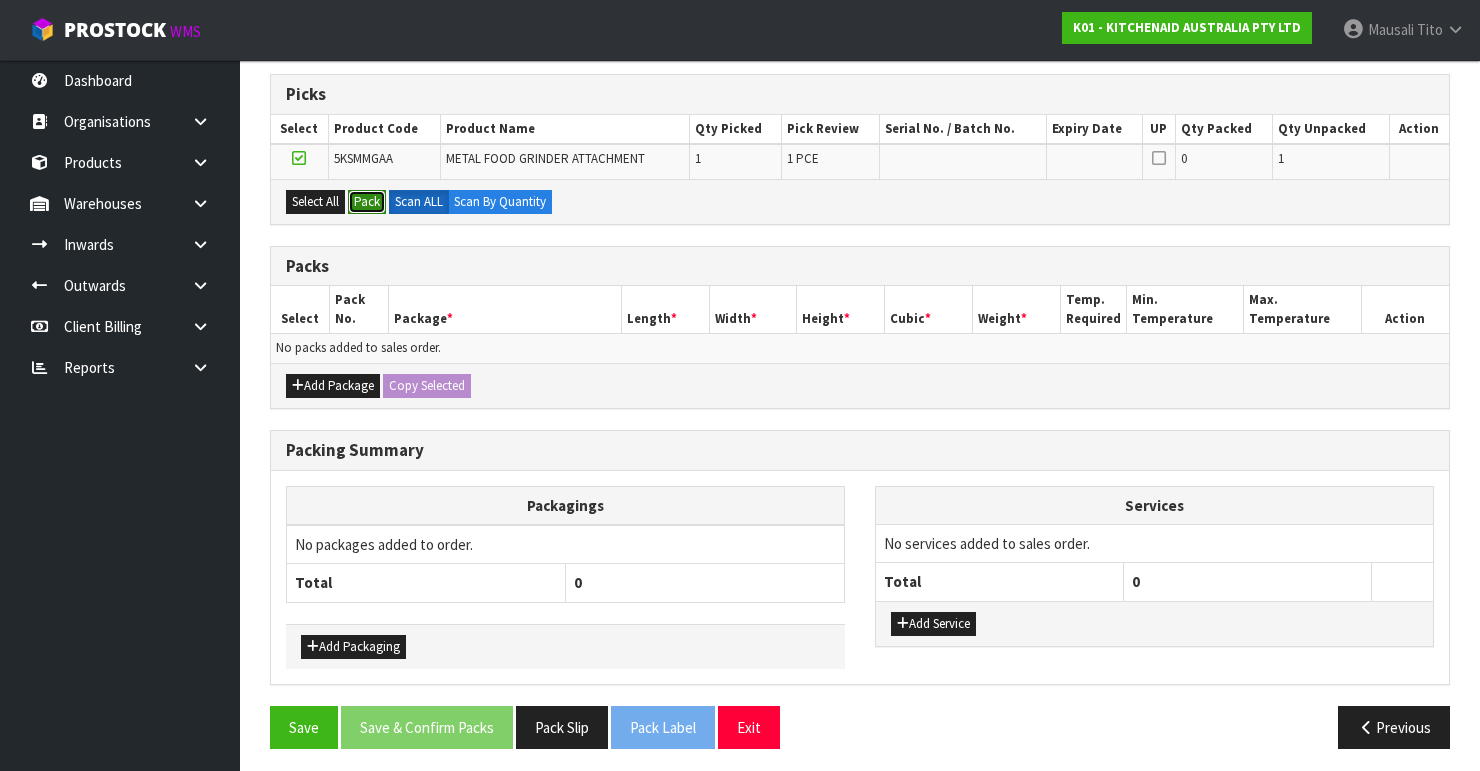 click on "Pack" at bounding box center (367, 202) 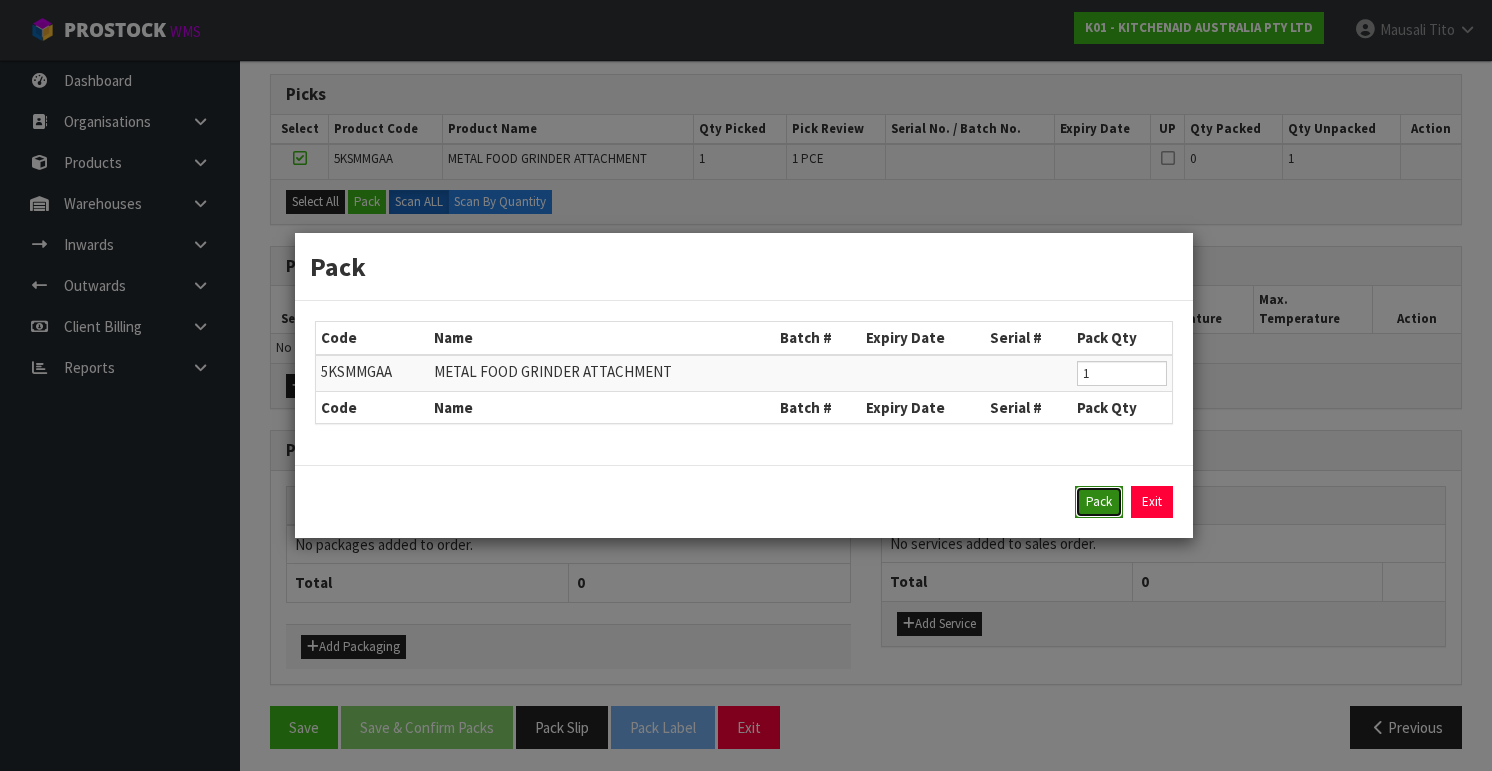 drag, startPoint x: 1102, startPoint y: 494, endPoint x: 960, endPoint y: 458, distance: 146.49232 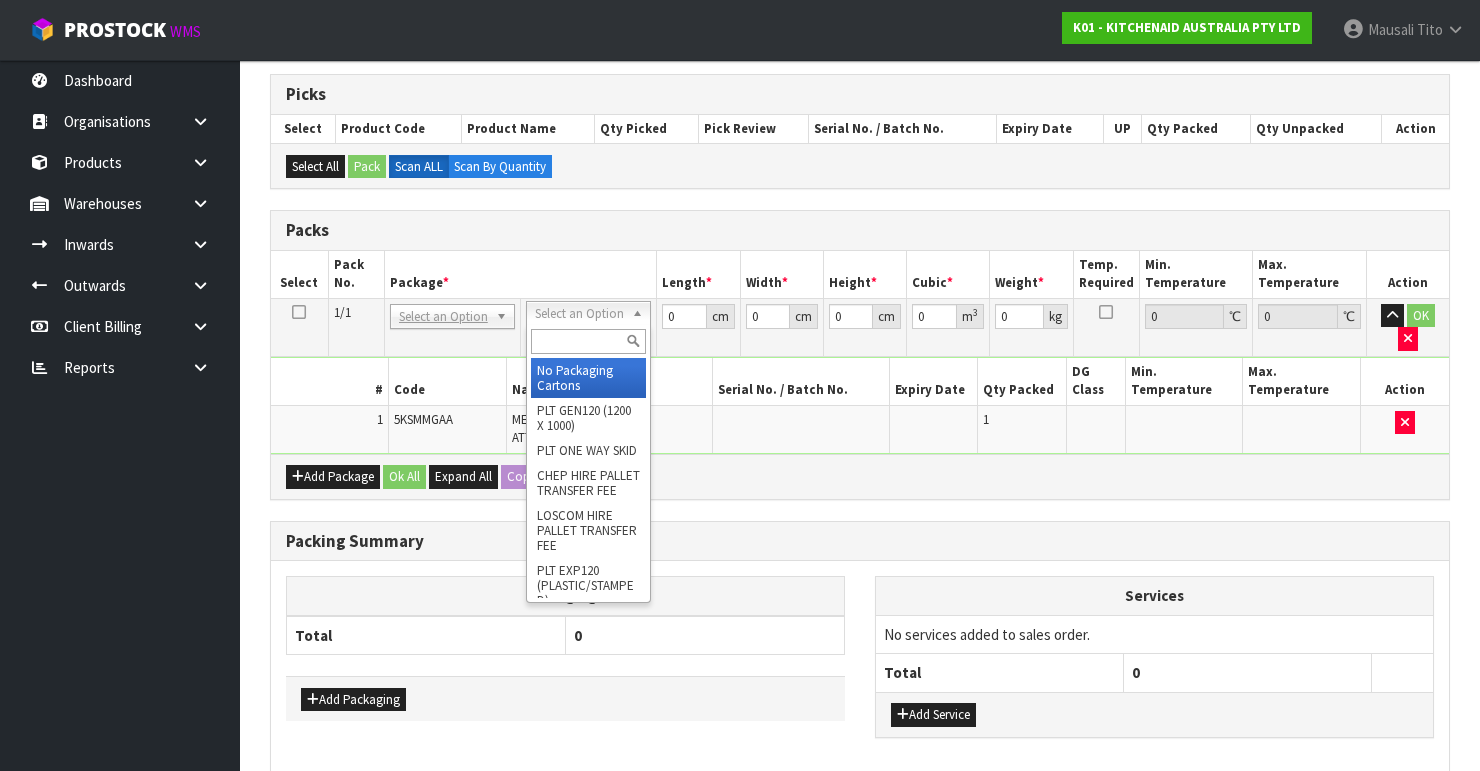 drag, startPoint x: 586, startPoint y: 368, endPoint x: 638, endPoint y: 337, distance: 60.53924 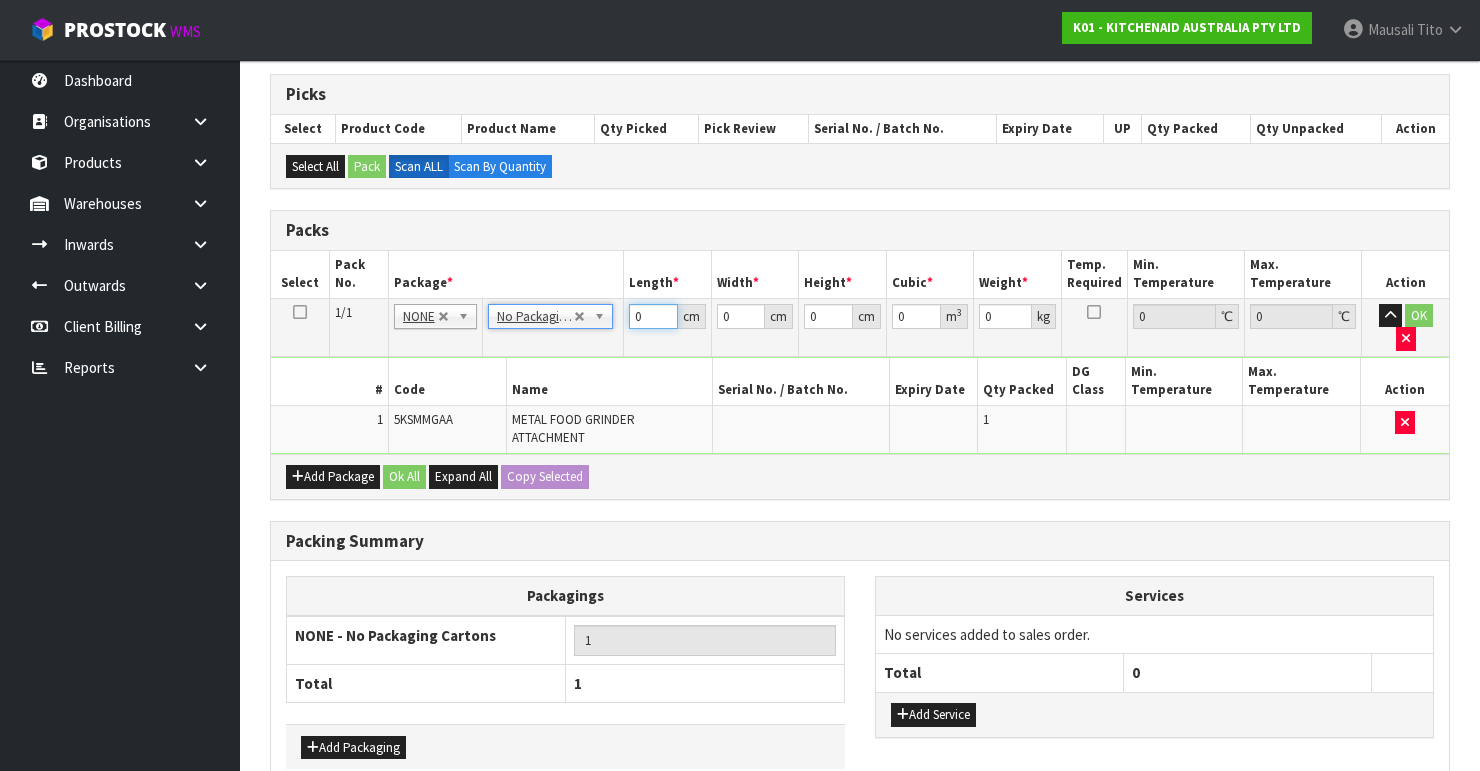 drag, startPoint x: 651, startPoint y: 313, endPoint x: 628, endPoint y: 329, distance: 28.01785 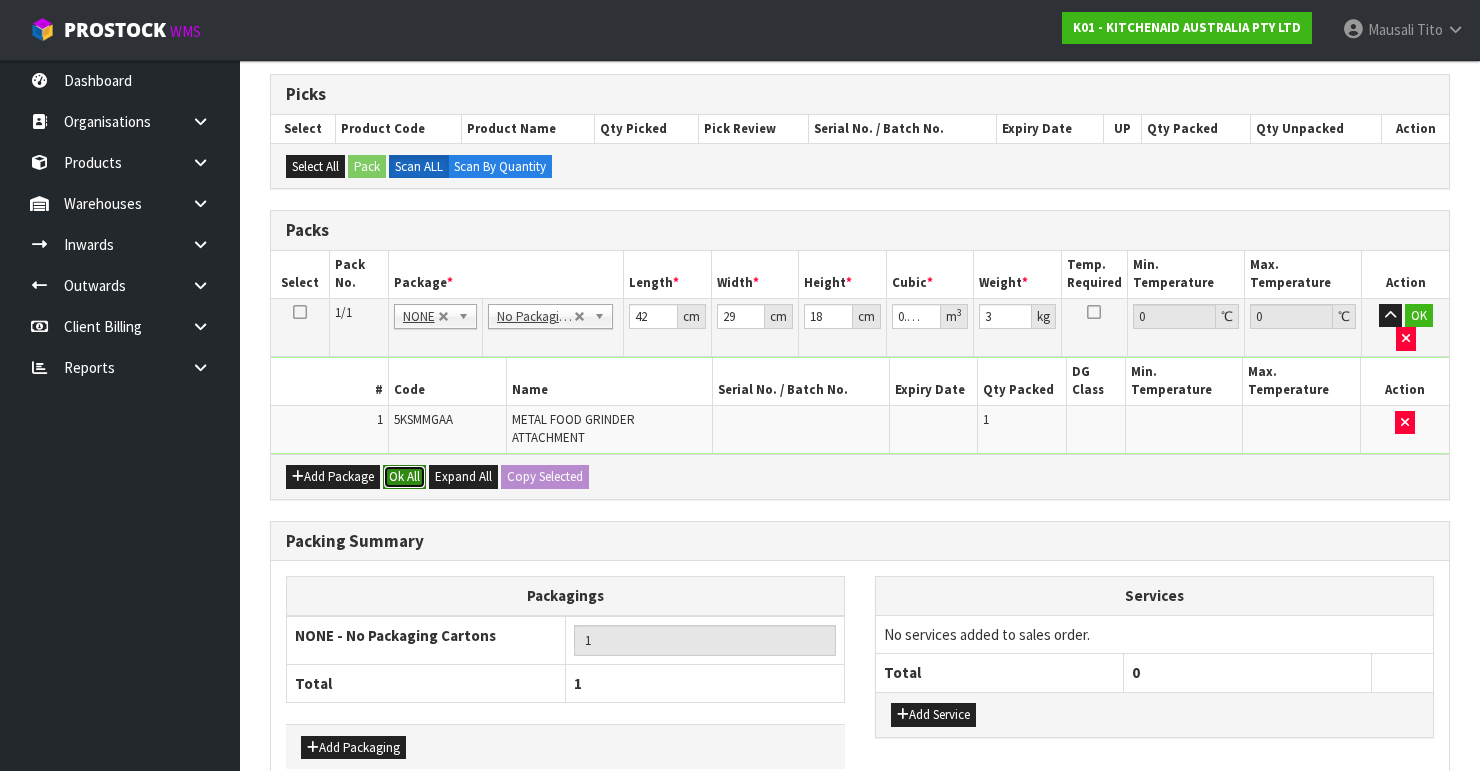 click on "Ok All" at bounding box center (404, 477) 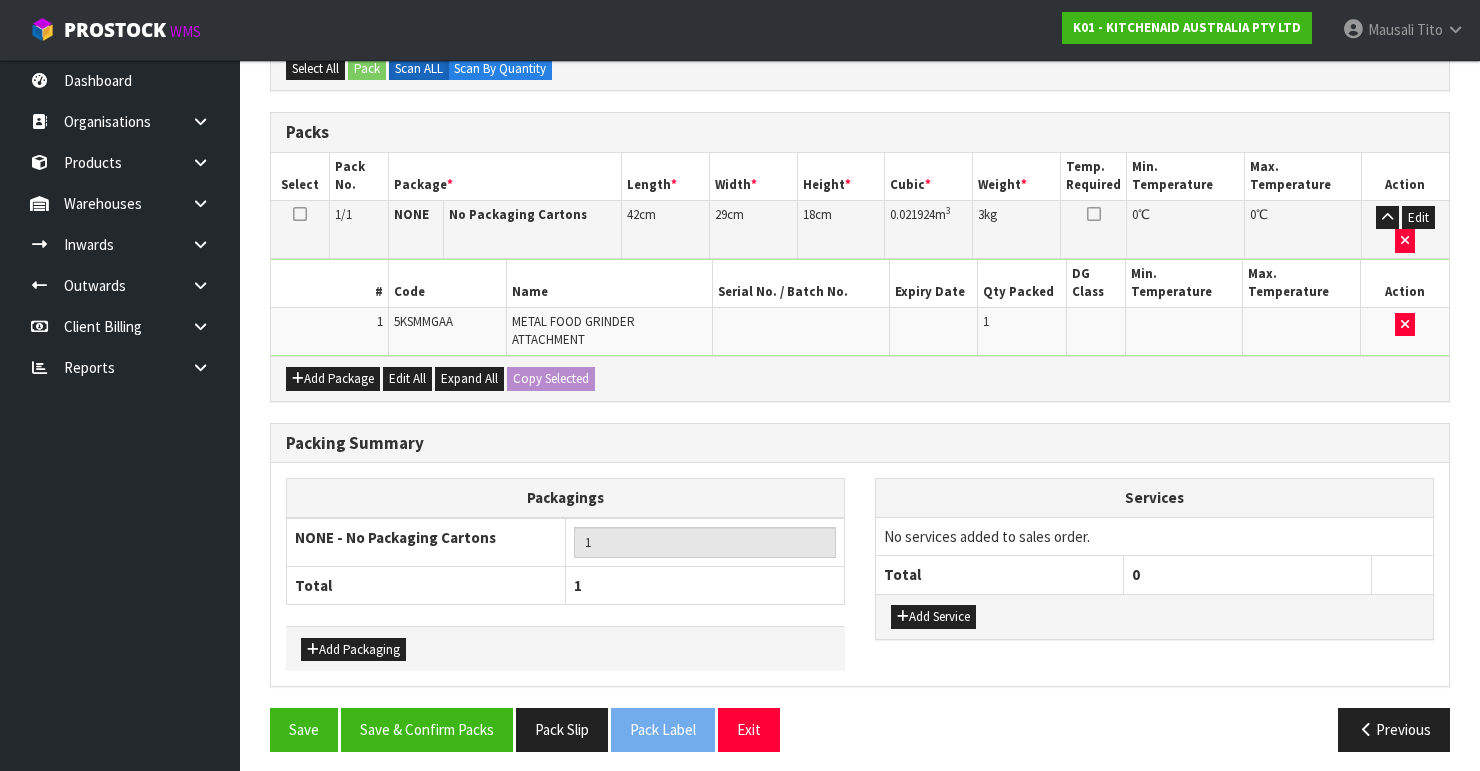 scroll, scrollTop: 486, scrollLeft: 0, axis: vertical 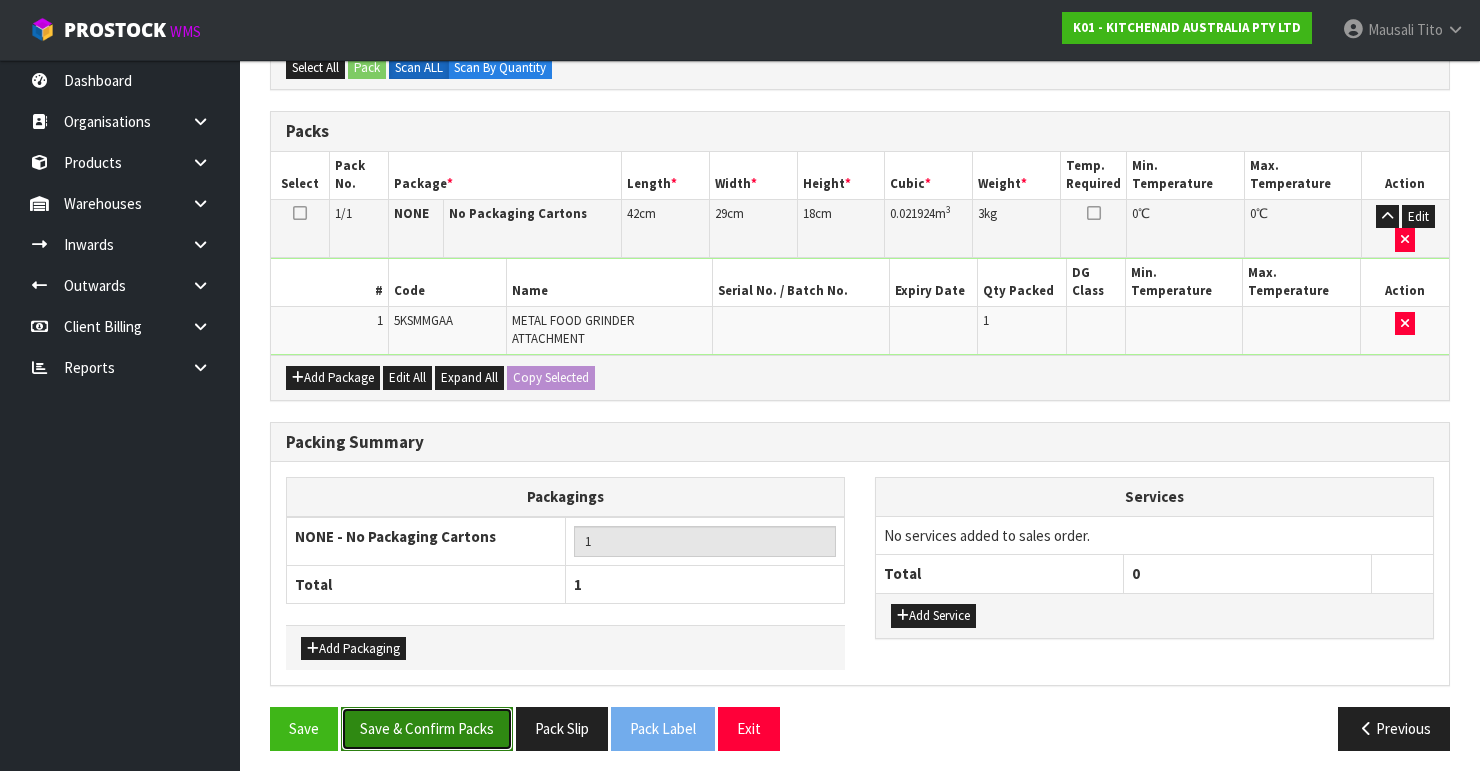 click on "Save & Confirm Packs" at bounding box center [427, 728] 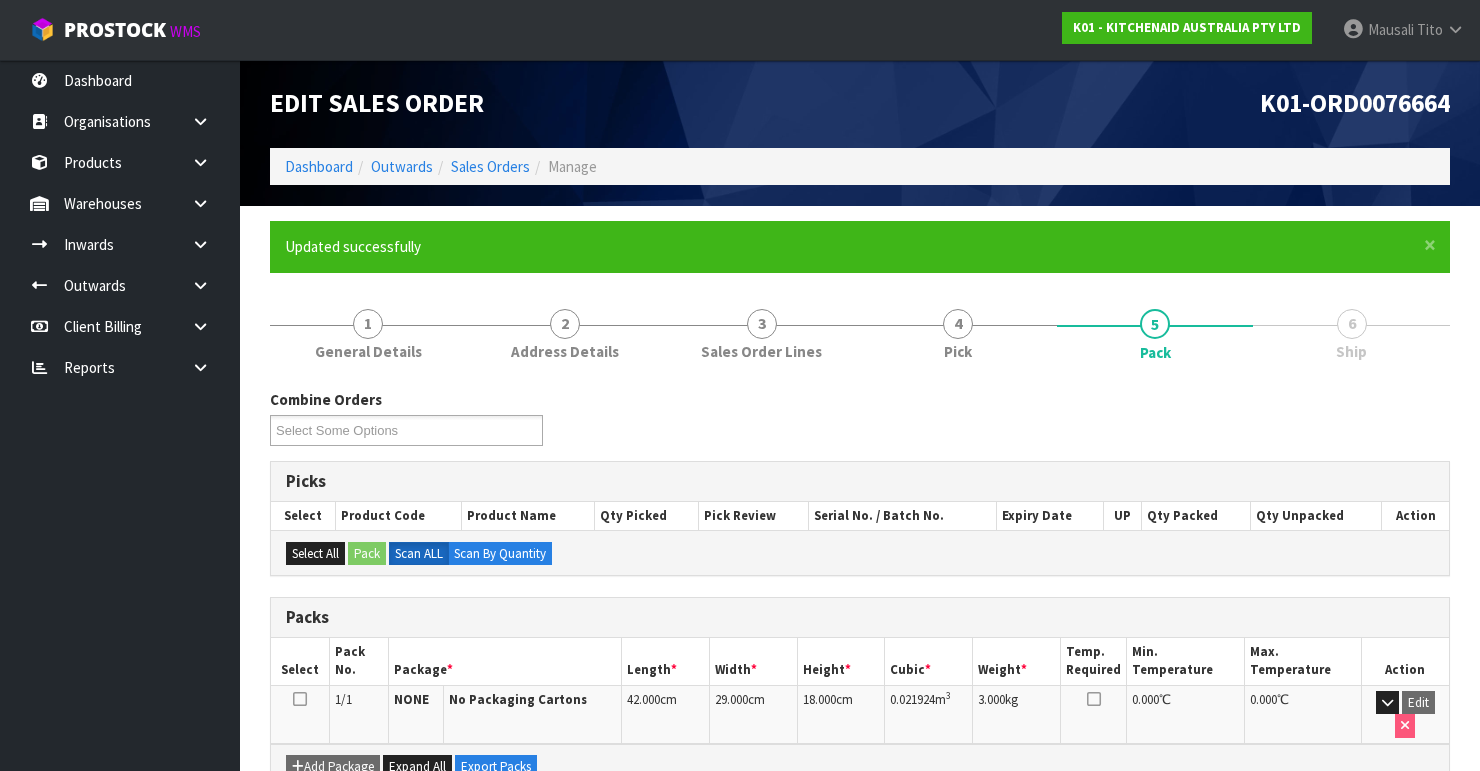 scroll, scrollTop: 346, scrollLeft: 0, axis: vertical 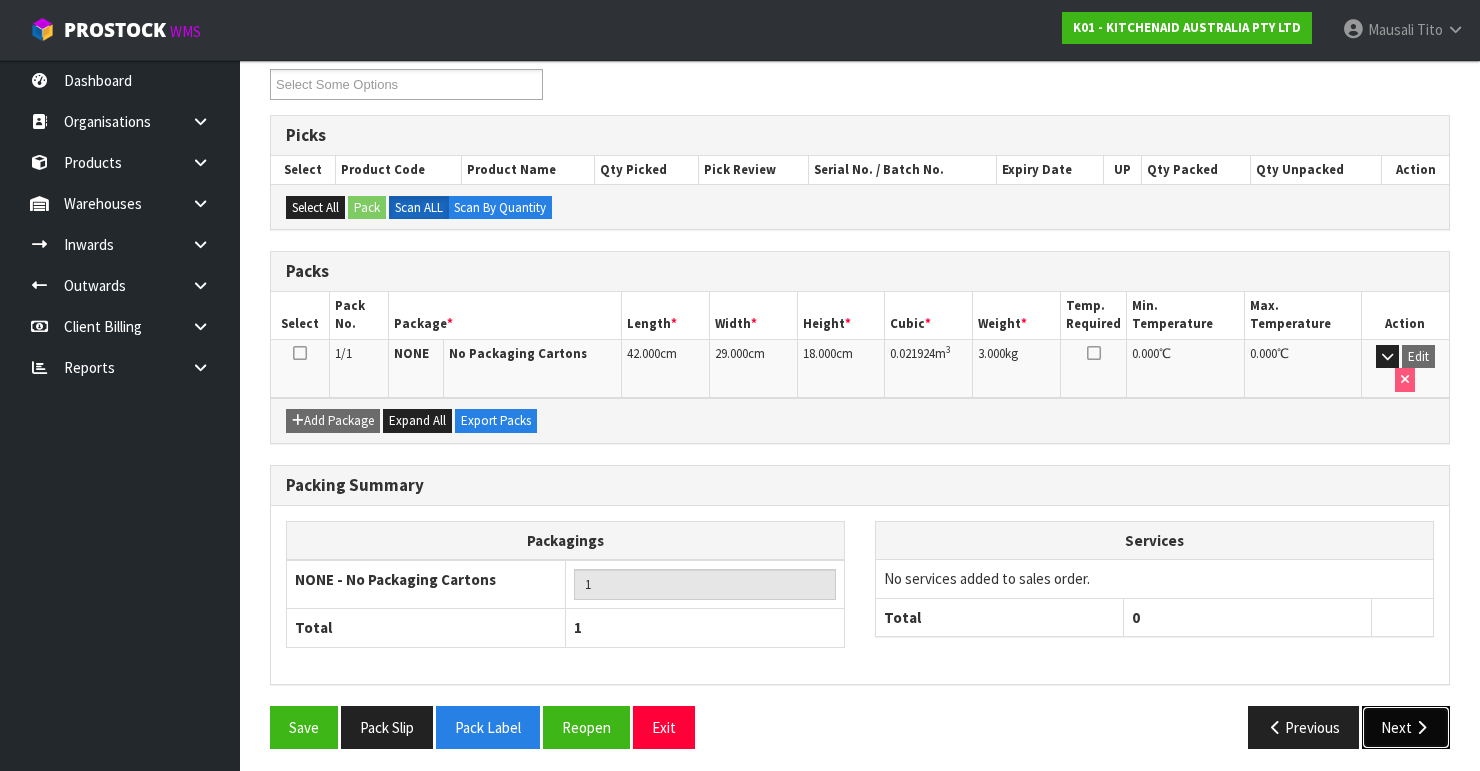 click at bounding box center (1421, 727) 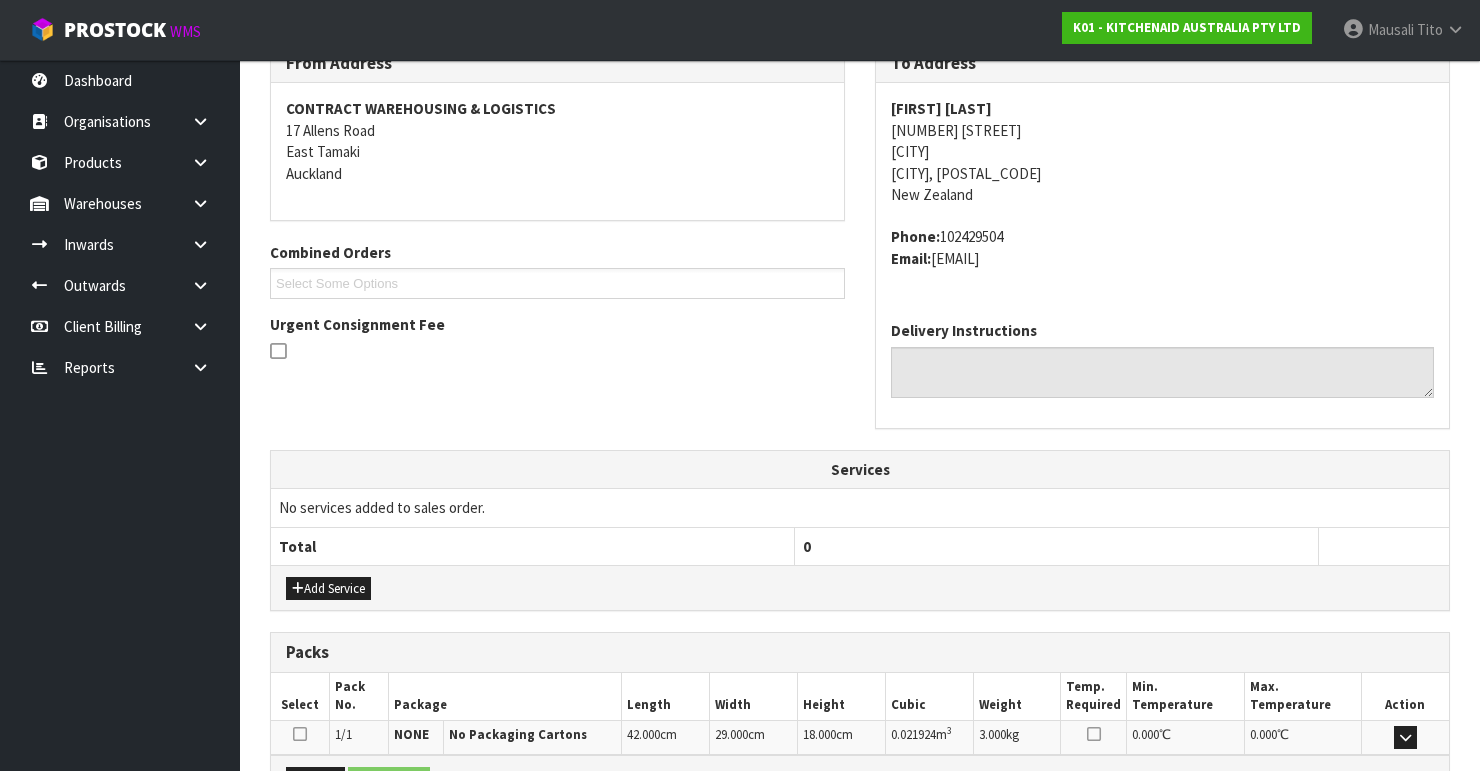 scroll, scrollTop: 584, scrollLeft: 0, axis: vertical 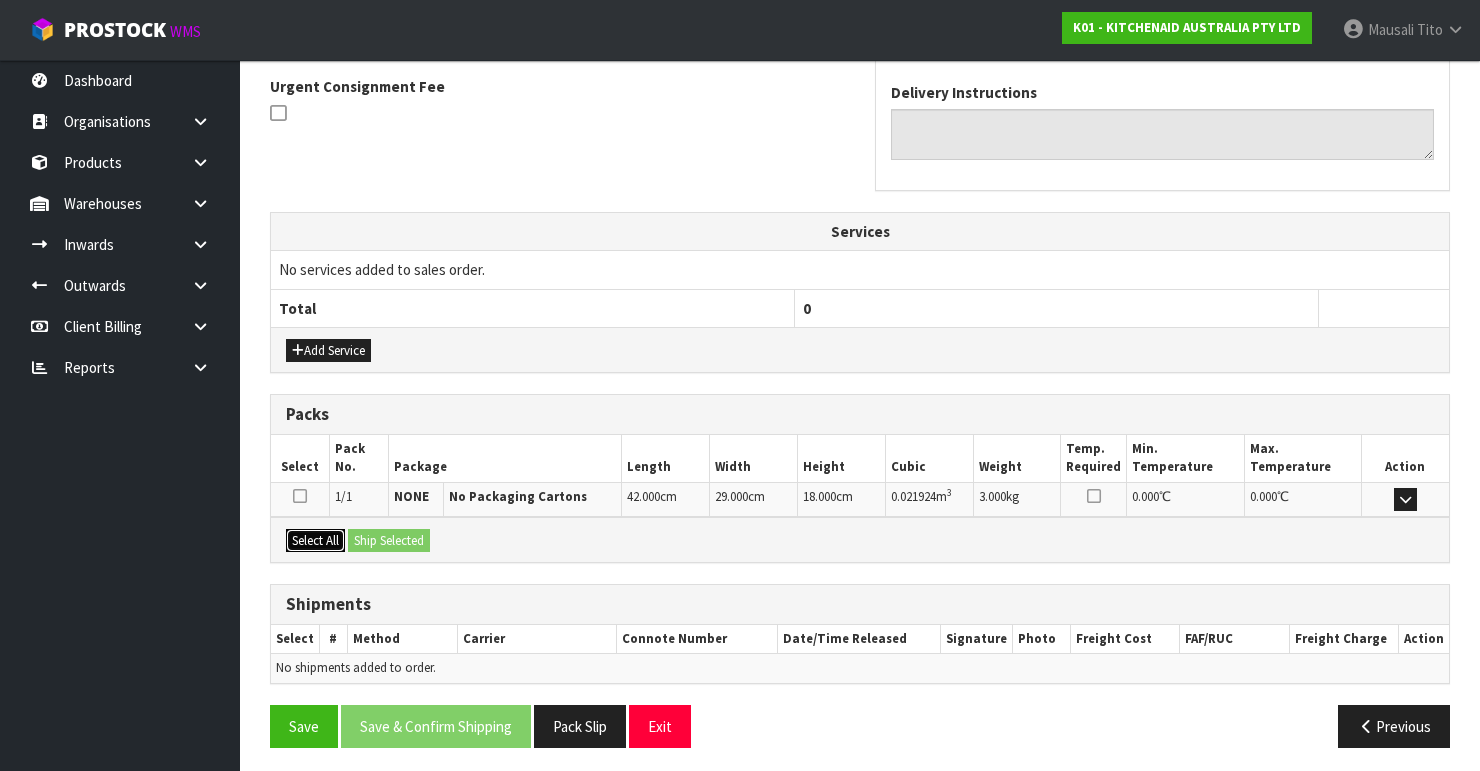 drag, startPoint x: 330, startPoint y: 535, endPoint x: 401, endPoint y: 545, distance: 71.70077 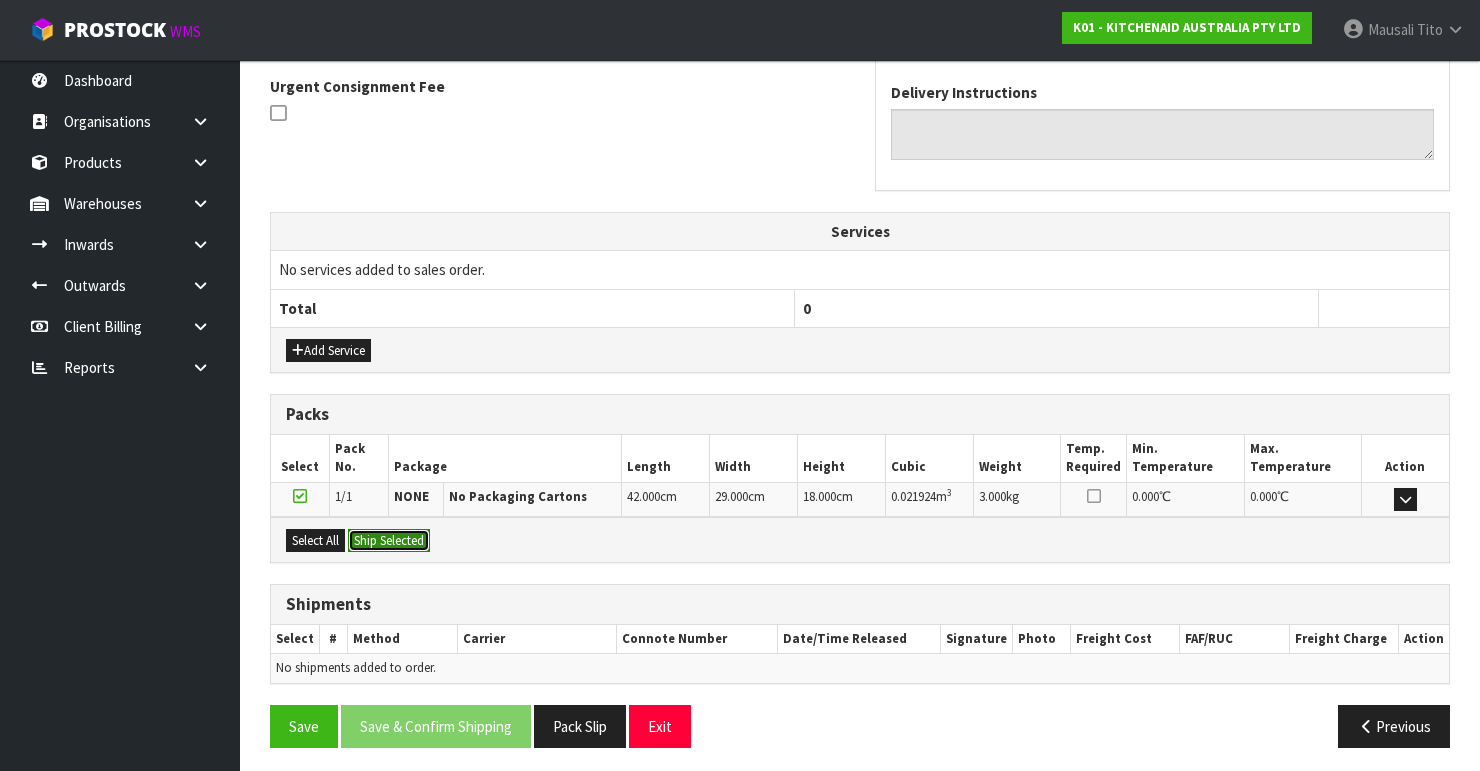 click on "Ship Selected" at bounding box center (389, 541) 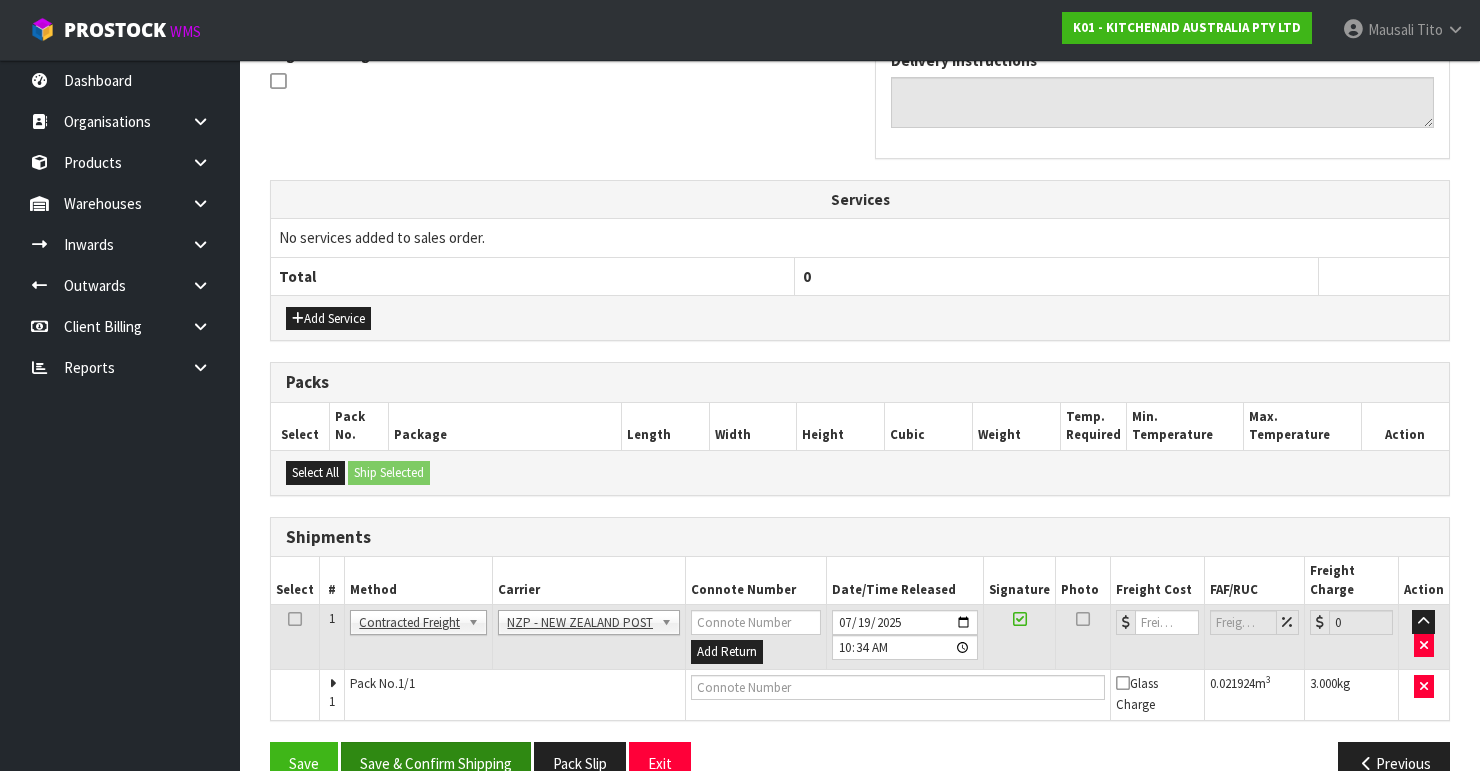 scroll, scrollTop: 635, scrollLeft: 0, axis: vertical 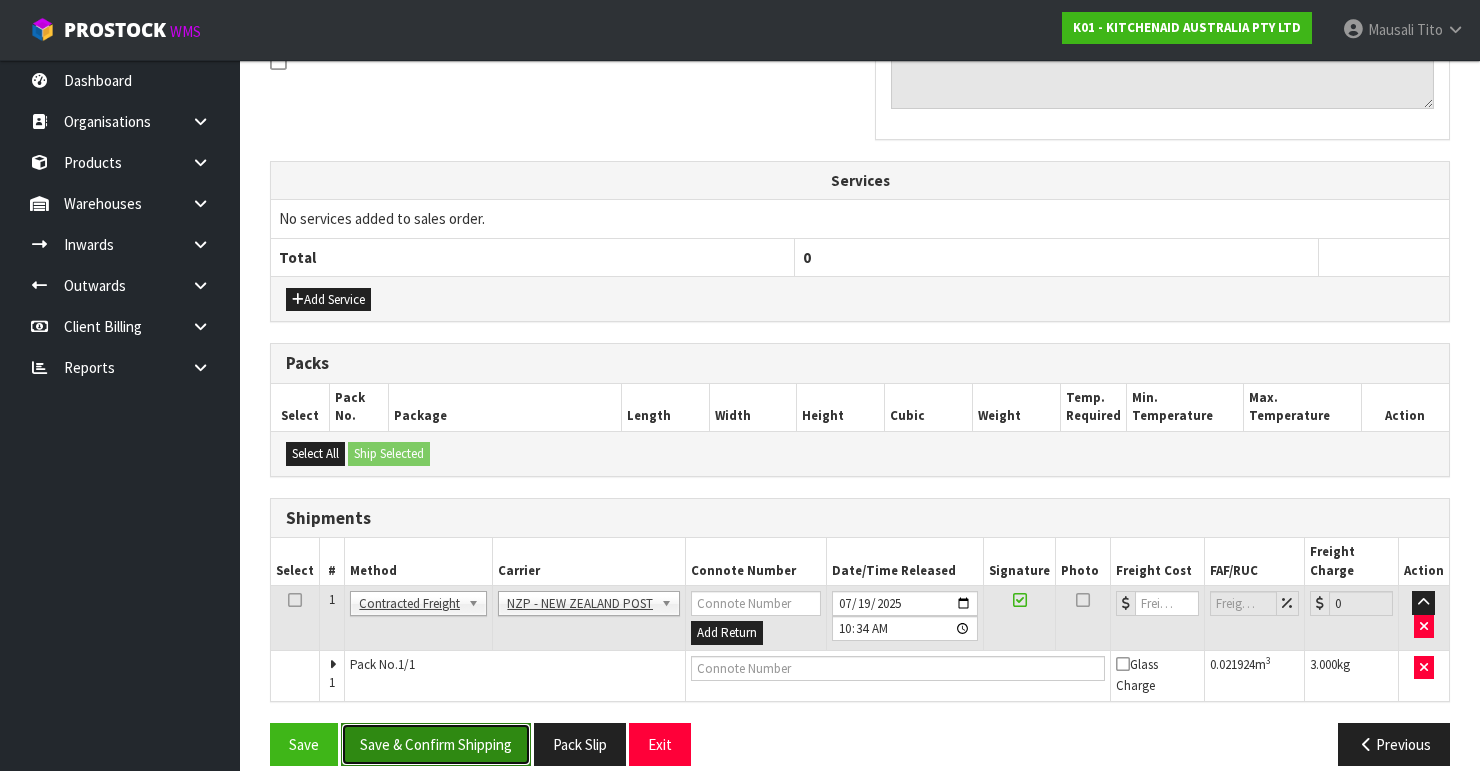 drag, startPoint x: 448, startPoint y: 717, endPoint x: 464, endPoint y: 717, distance: 16 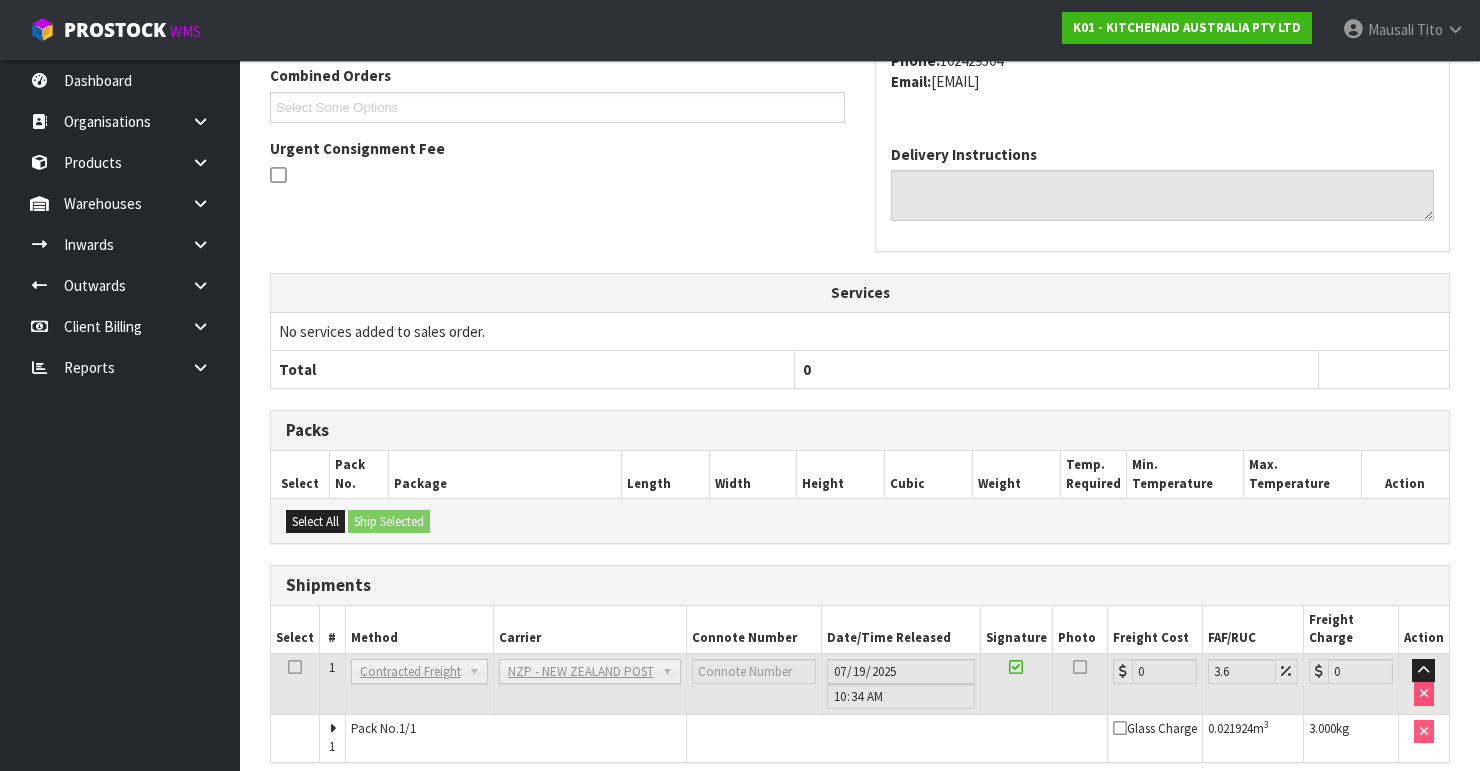 scroll, scrollTop: 605, scrollLeft: 0, axis: vertical 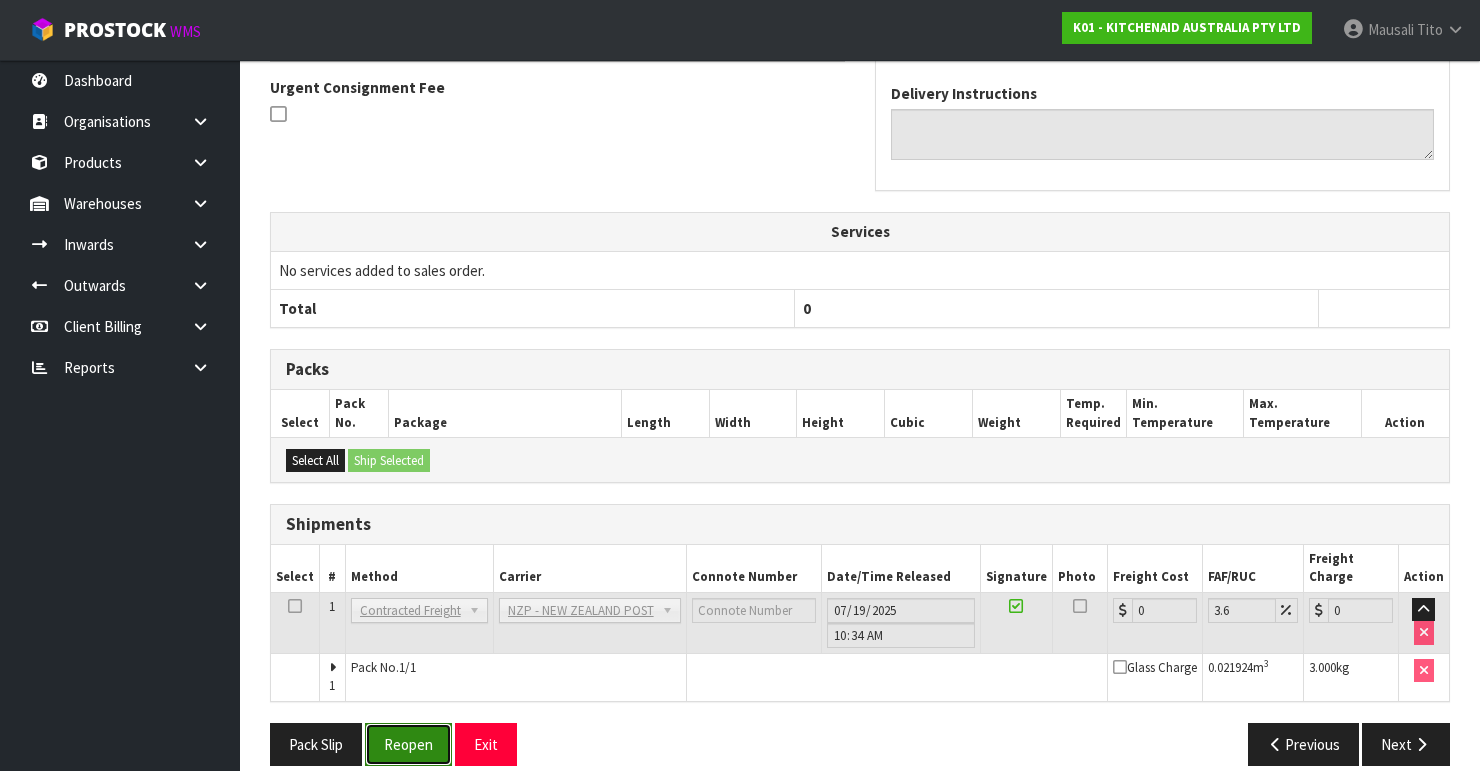 click on "Reopen" at bounding box center (408, 744) 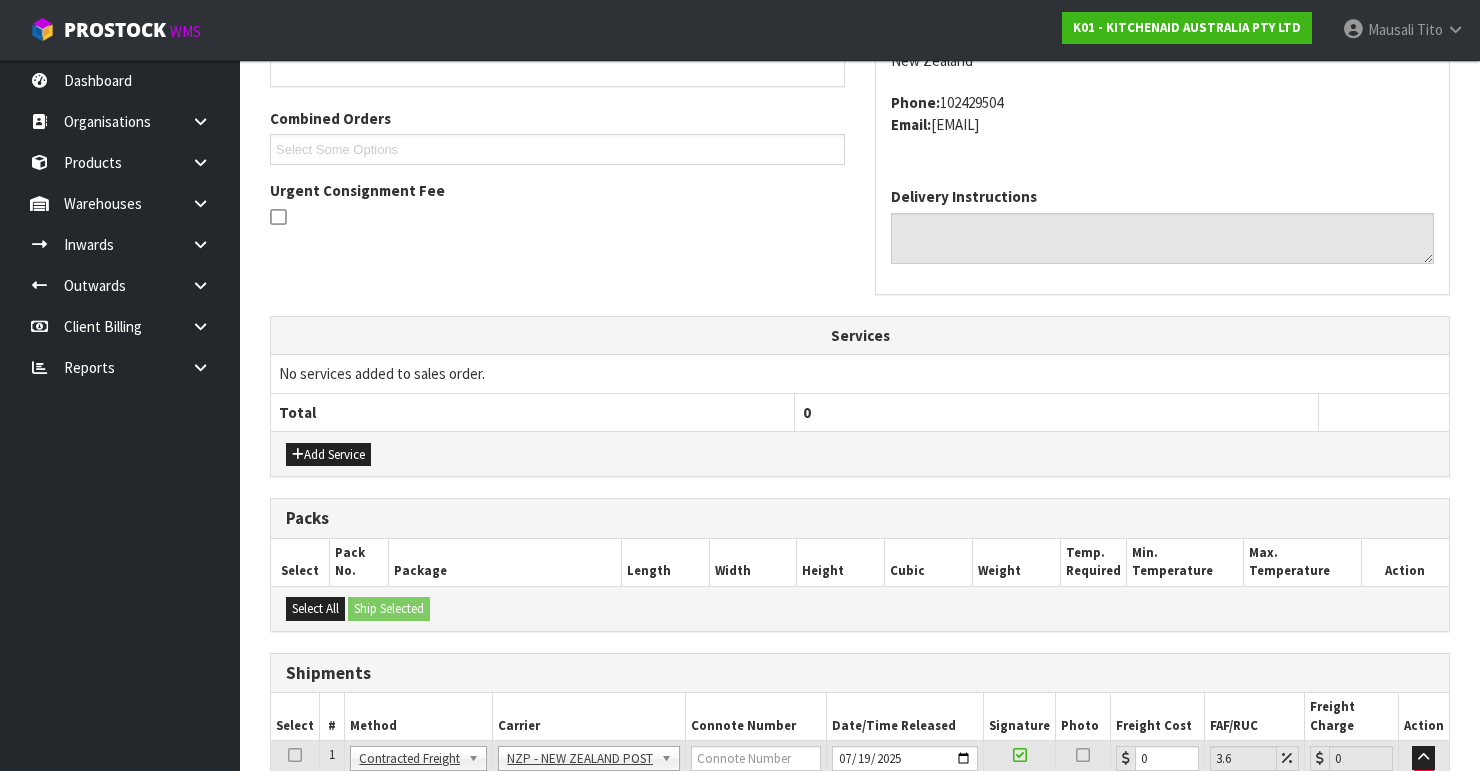 scroll, scrollTop: 638, scrollLeft: 0, axis: vertical 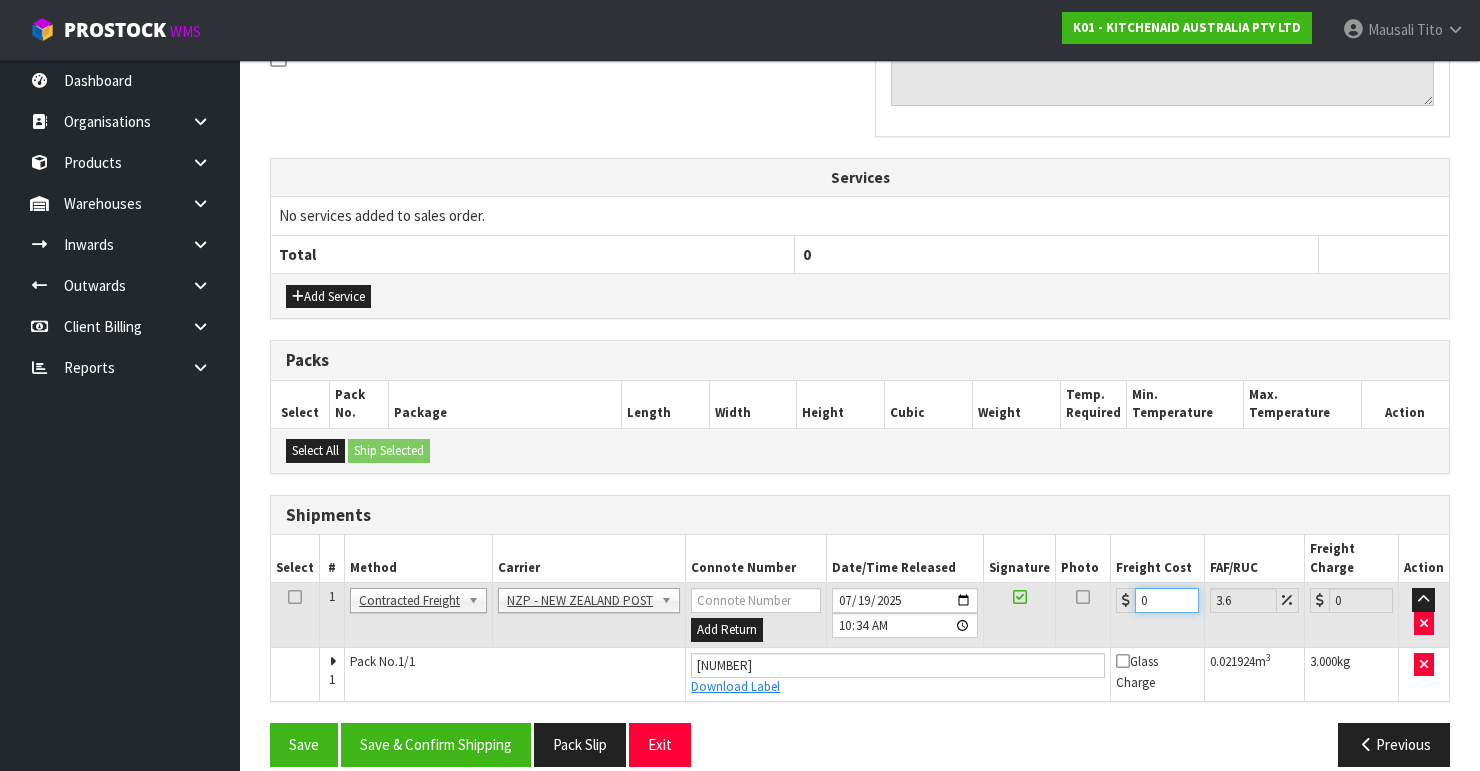 drag, startPoint x: 1169, startPoint y: 573, endPoint x: 1099, endPoint y: 600, distance: 75.026665 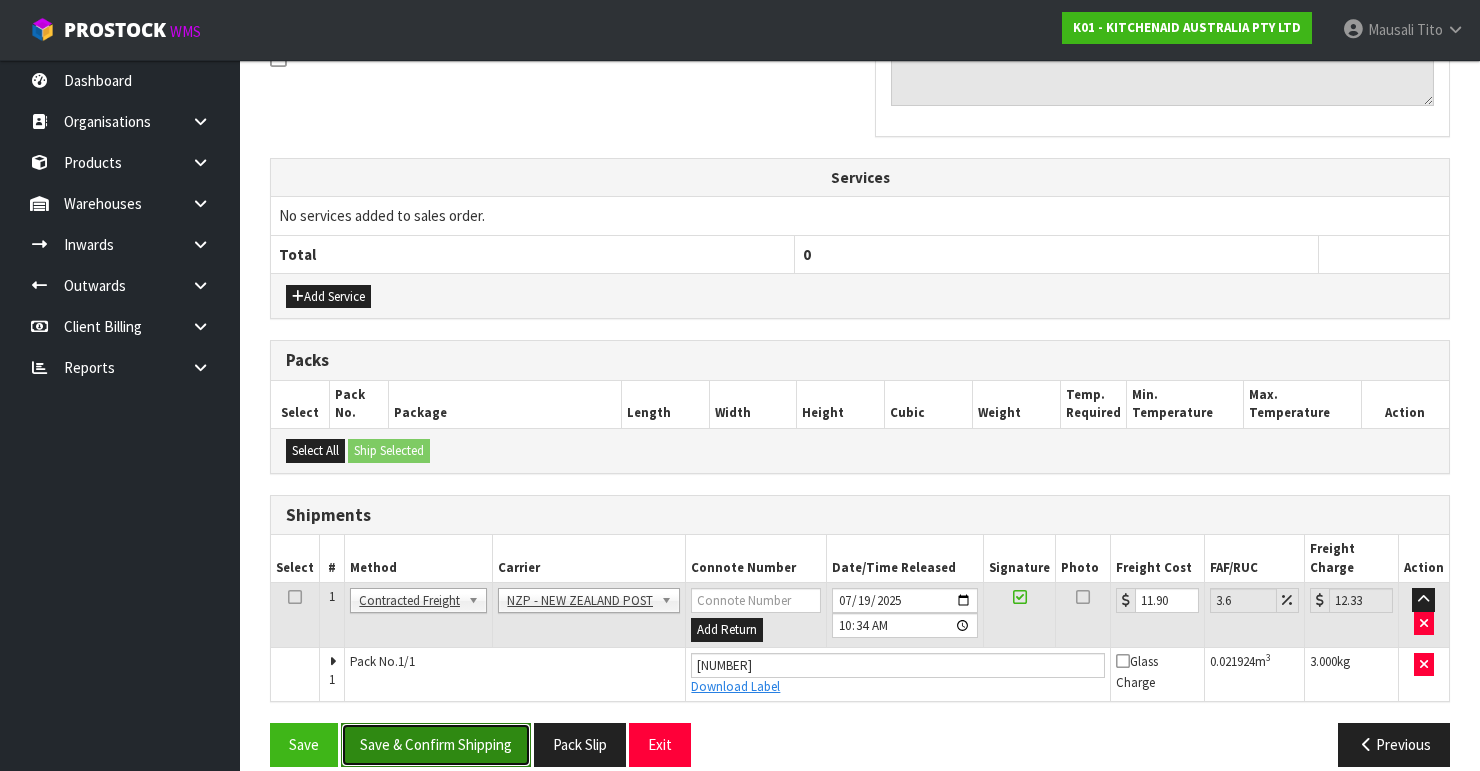 drag, startPoint x: 472, startPoint y: 702, endPoint x: 483, endPoint y: 700, distance: 11.18034 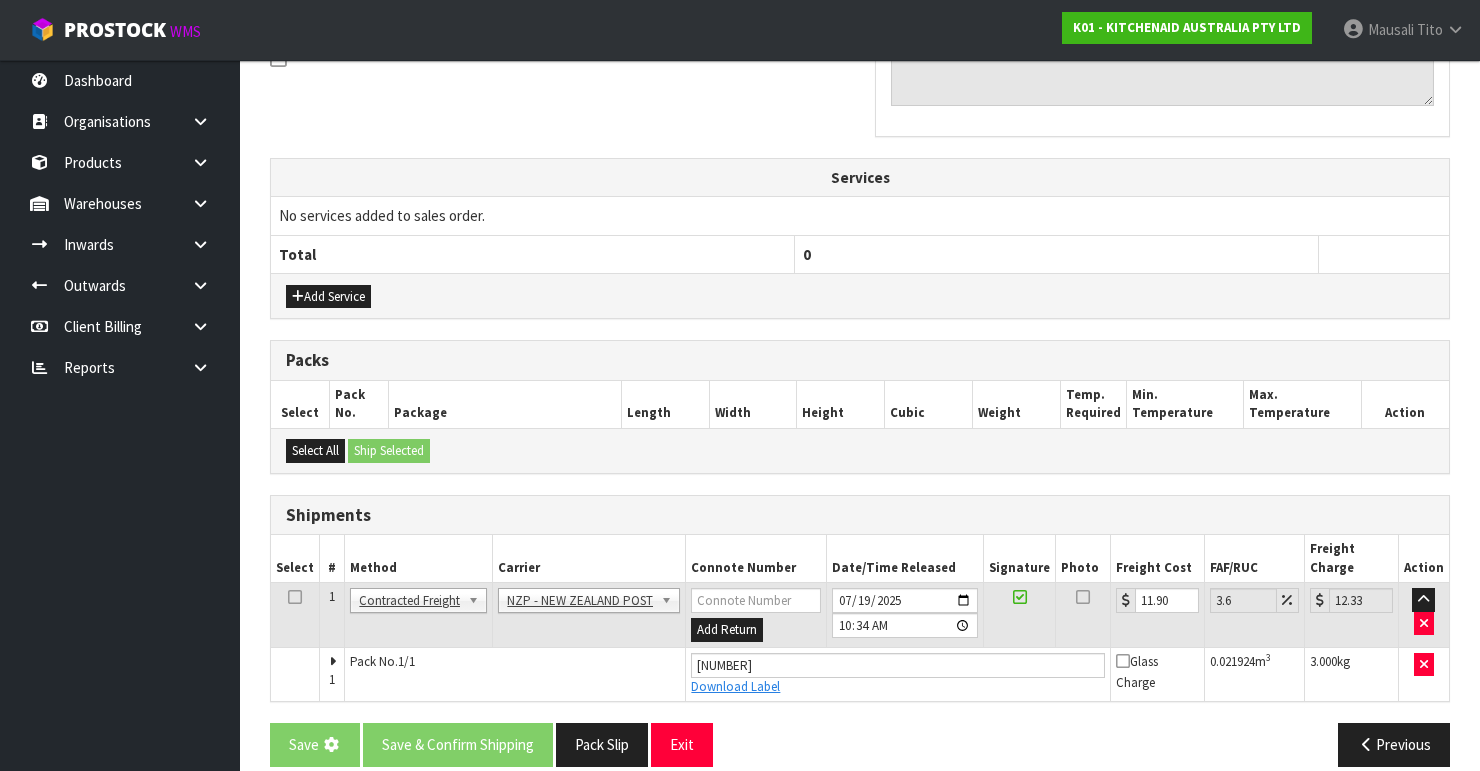 scroll, scrollTop: 0, scrollLeft: 0, axis: both 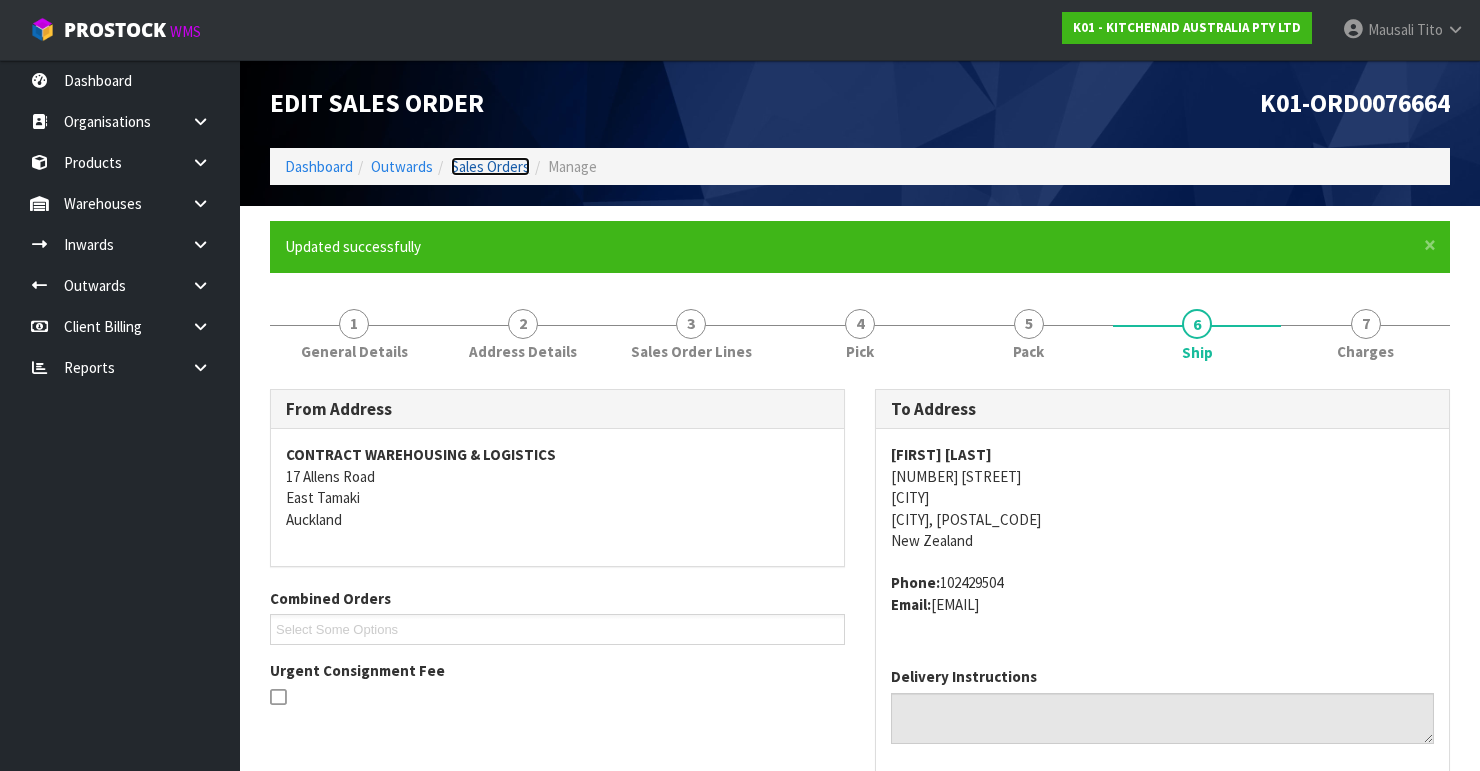 click on "Sales Orders" at bounding box center [490, 166] 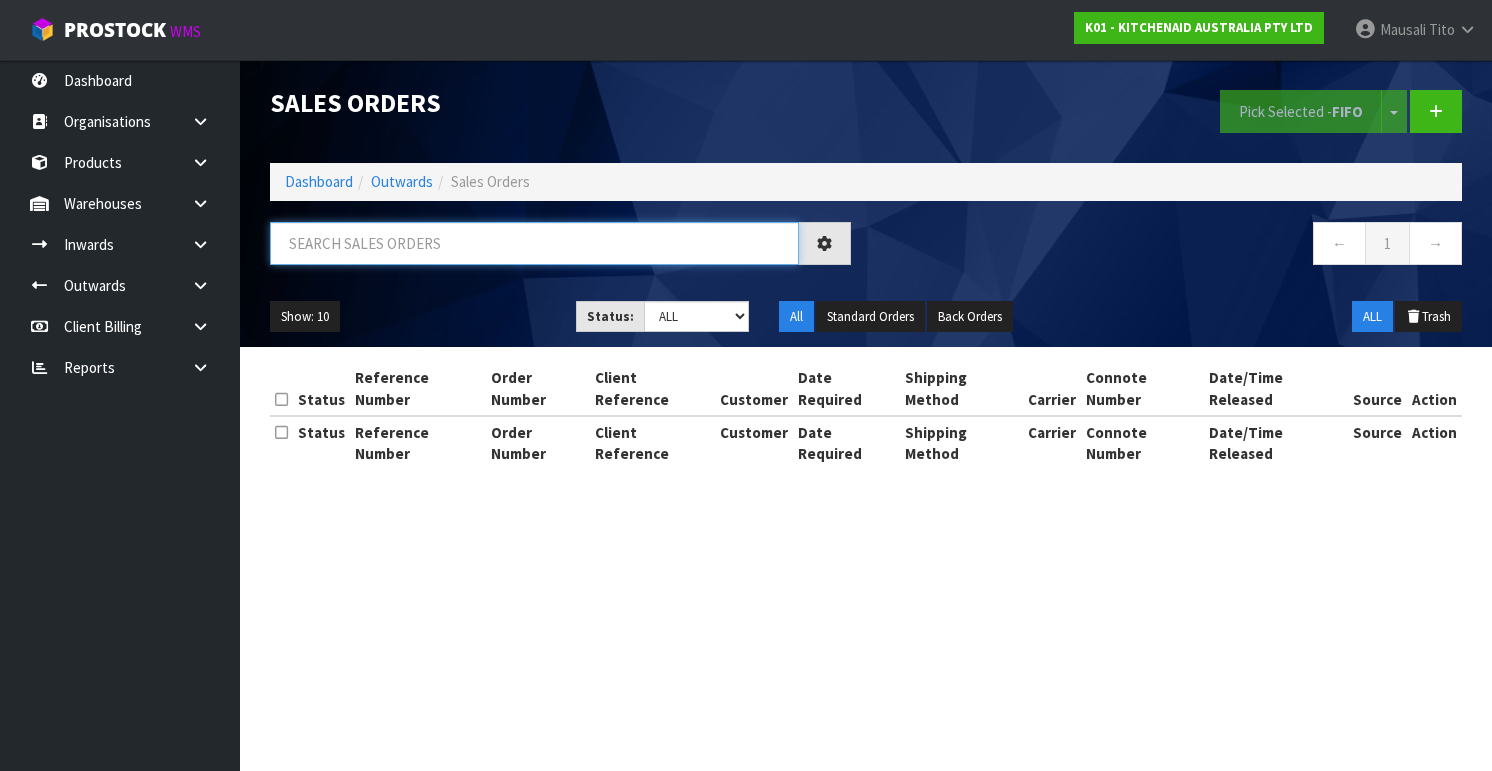 click at bounding box center (534, 243) 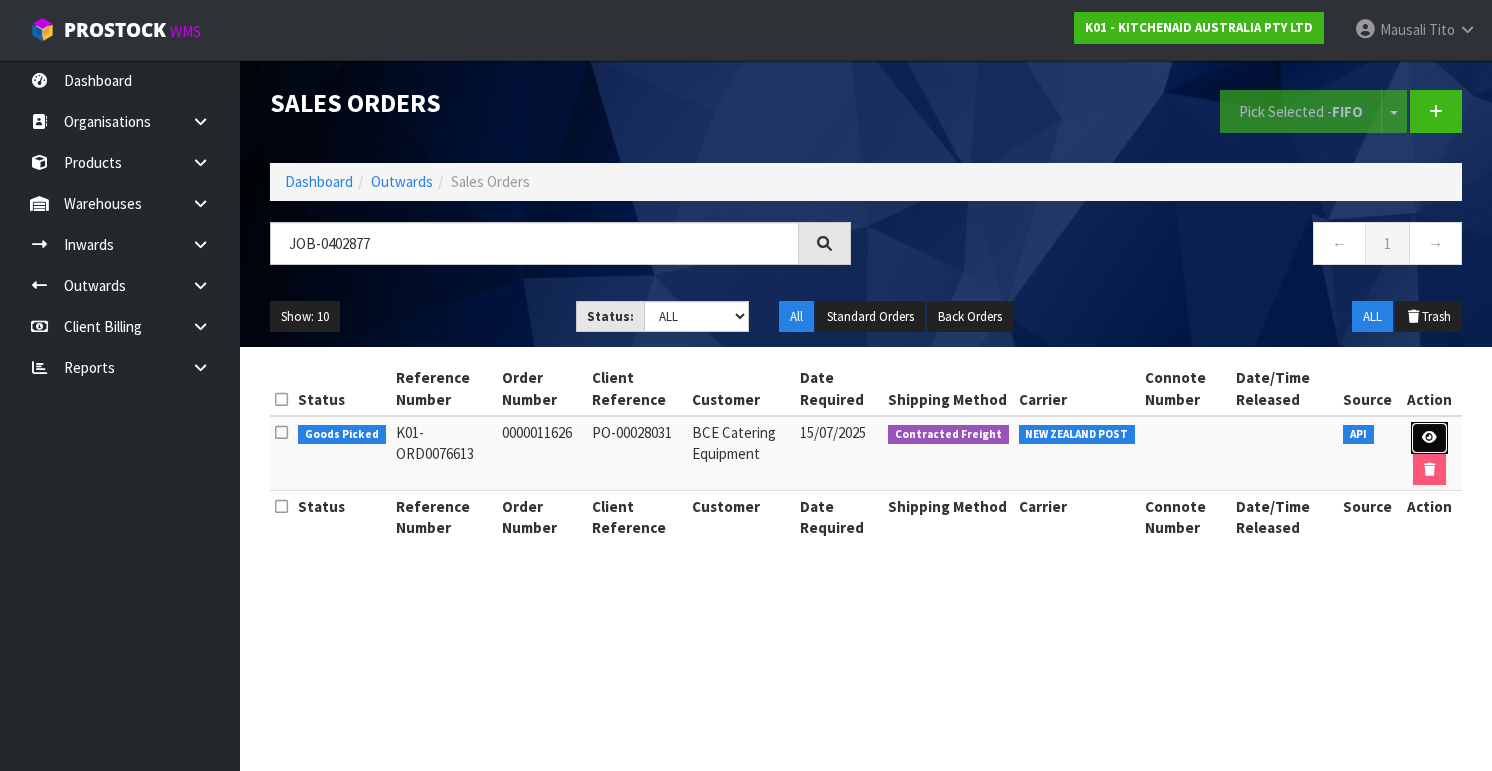 click at bounding box center [1429, 438] 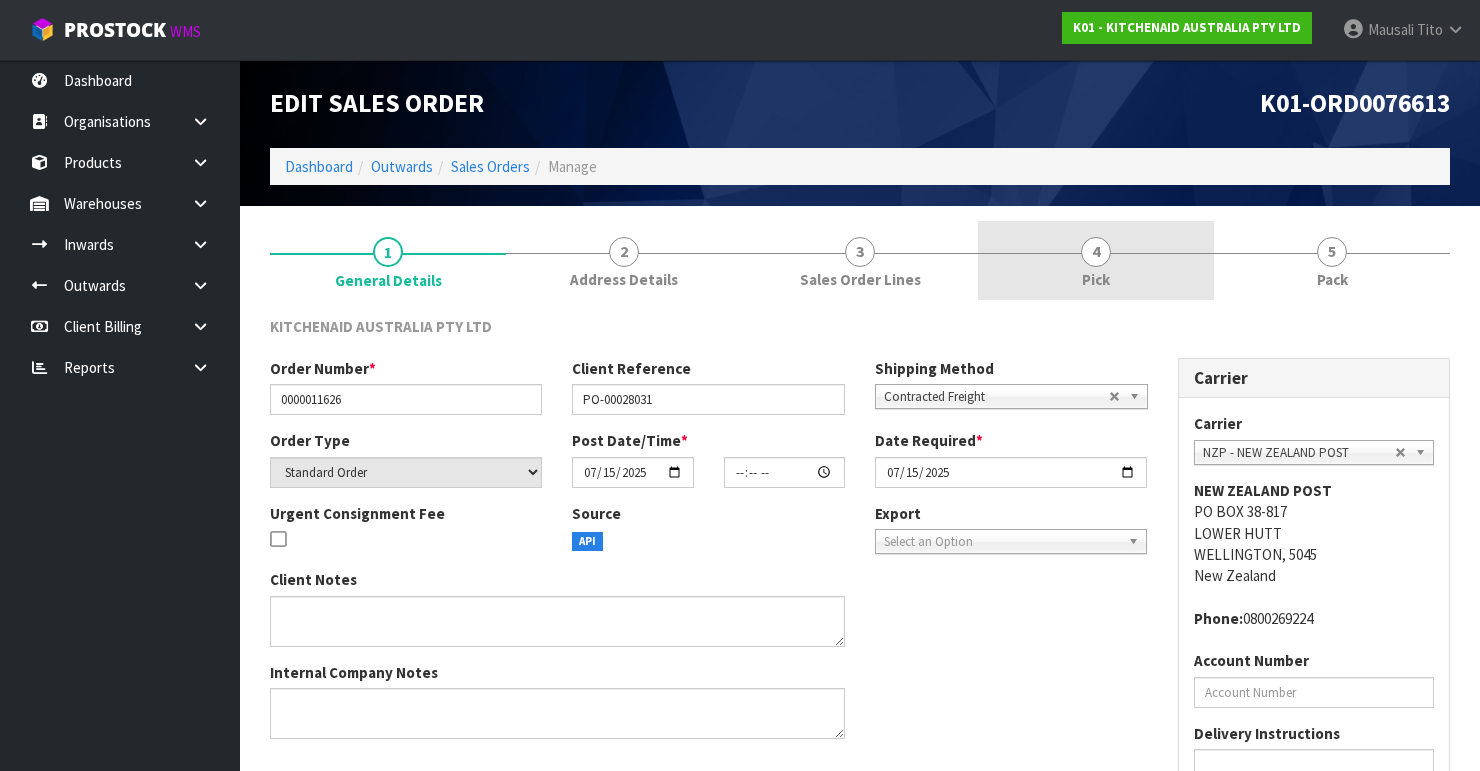 click on "4" at bounding box center (1096, 252) 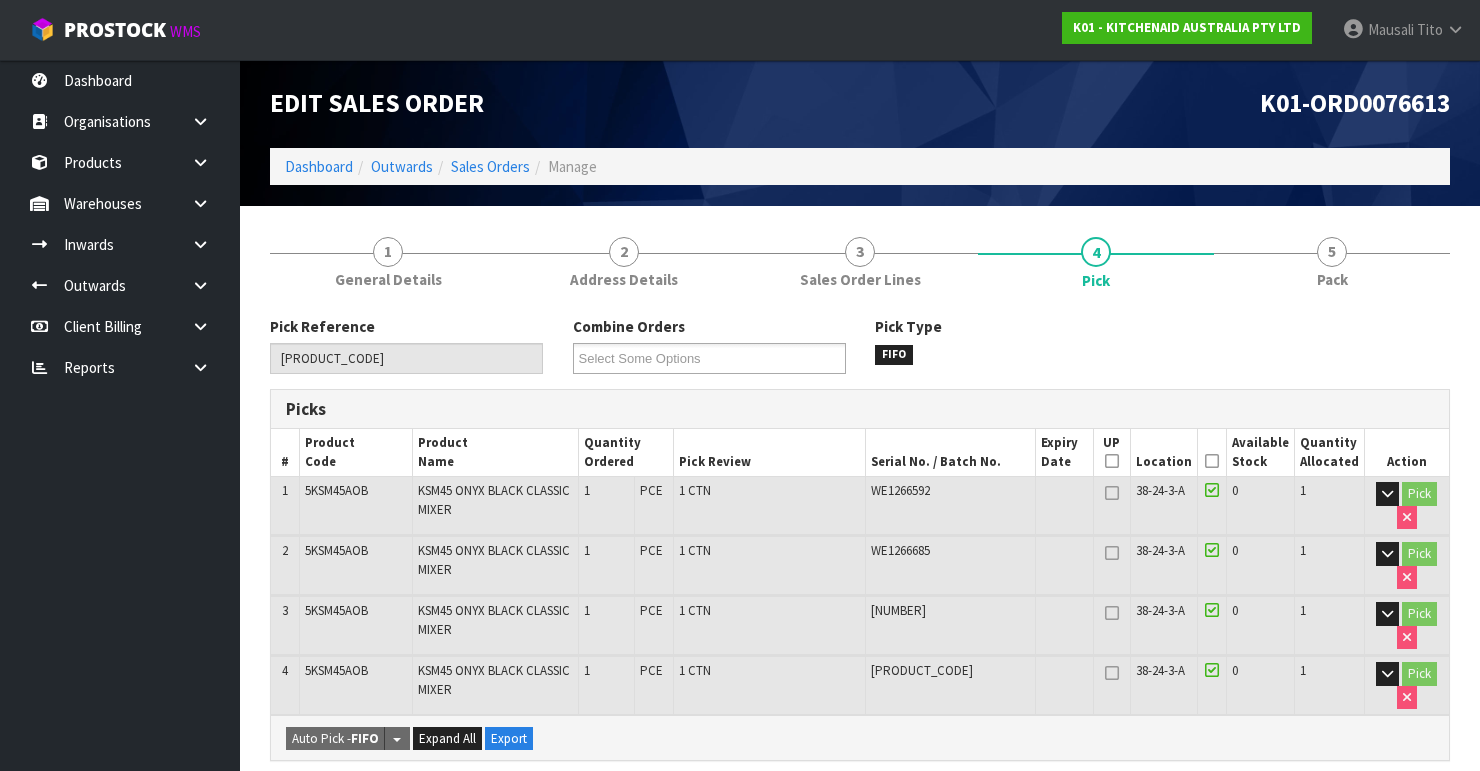 click at bounding box center (1212, 461) 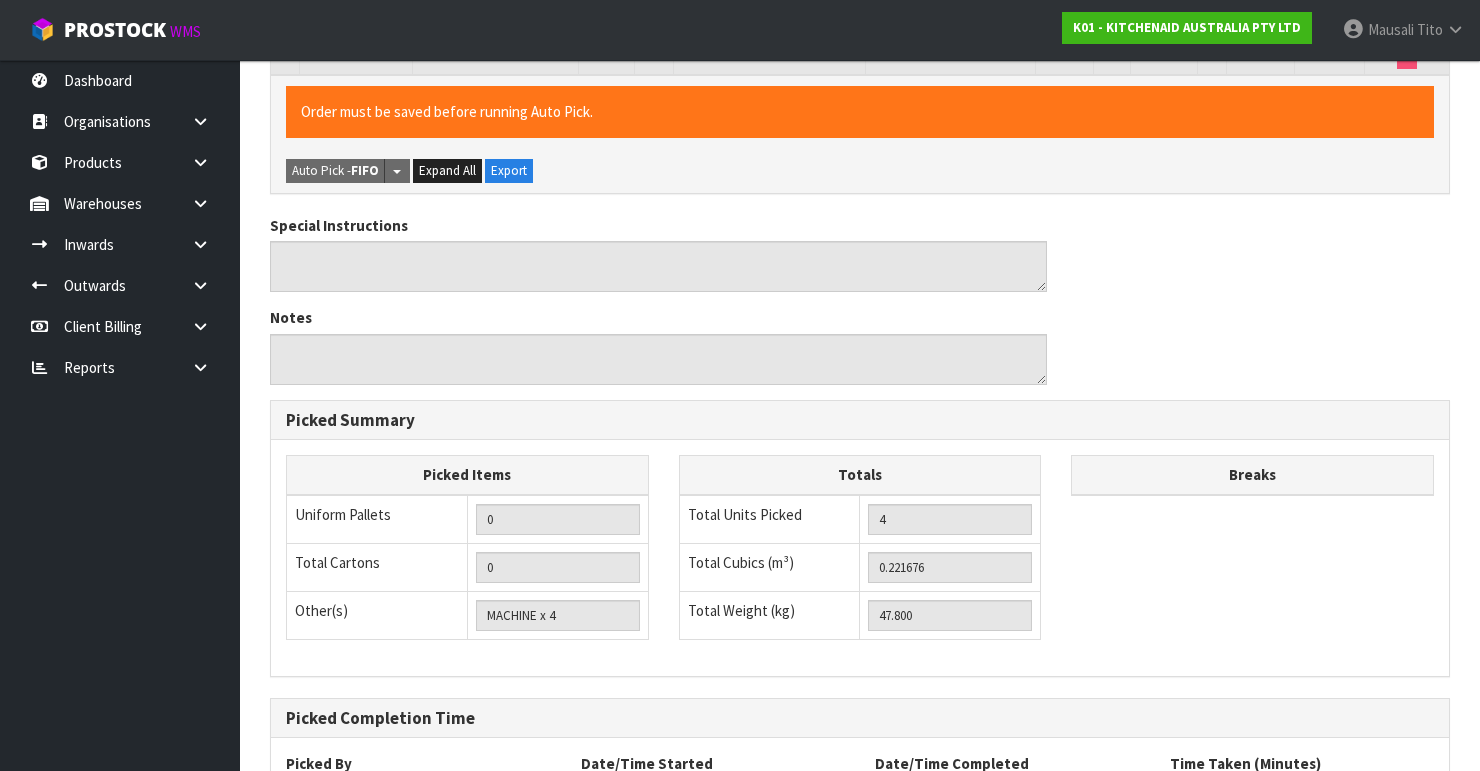 scroll, scrollTop: 808, scrollLeft: 0, axis: vertical 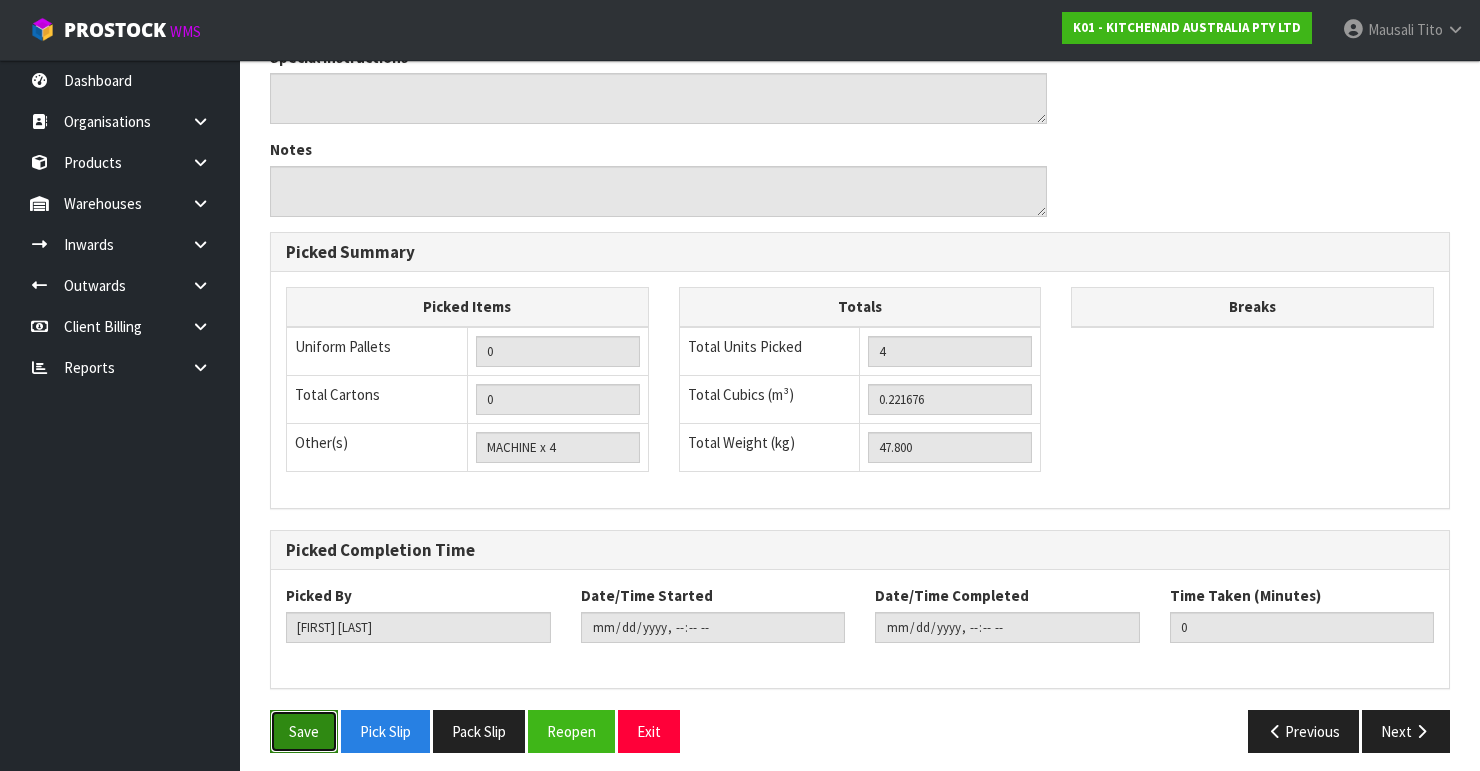 click on "Save" at bounding box center (304, 731) 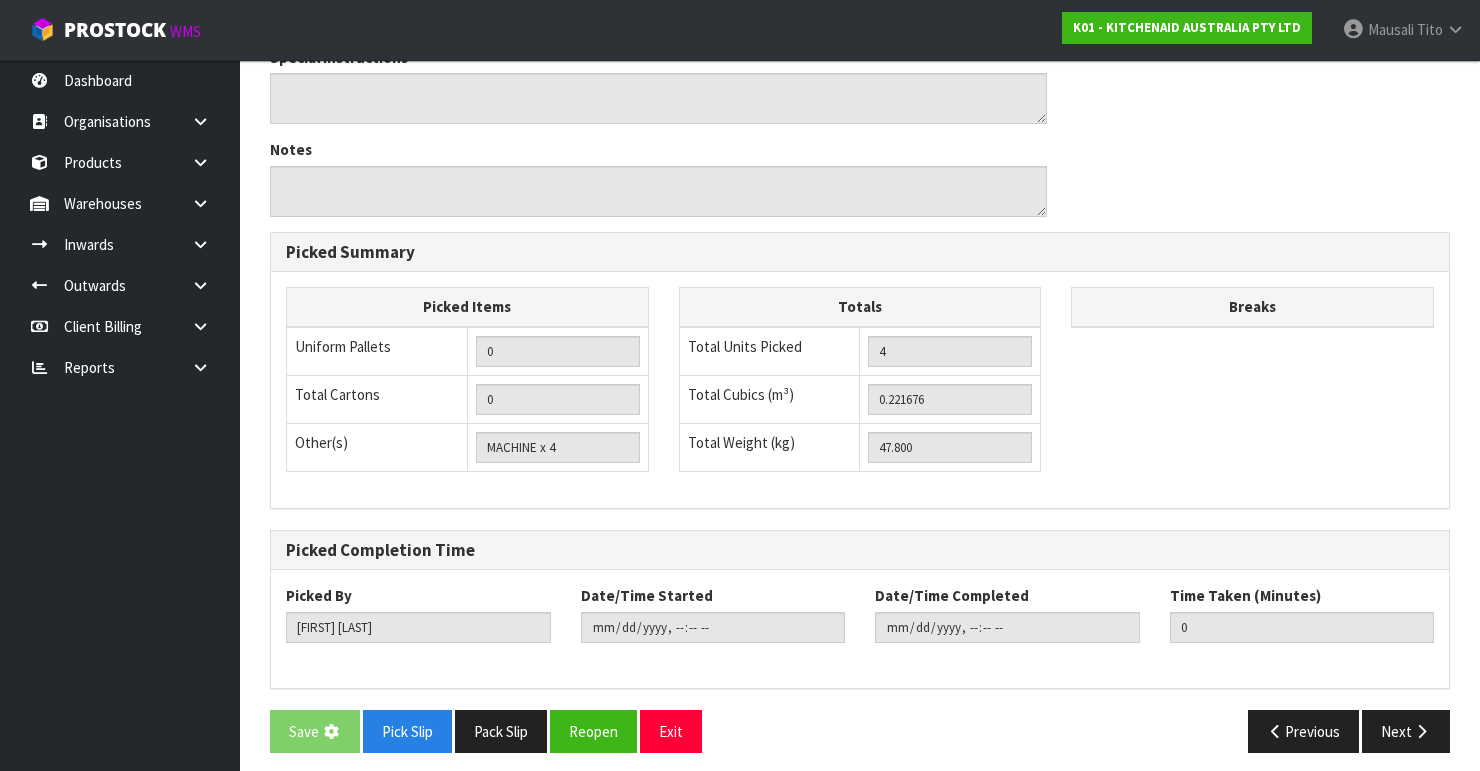 scroll, scrollTop: 0, scrollLeft: 0, axis: both 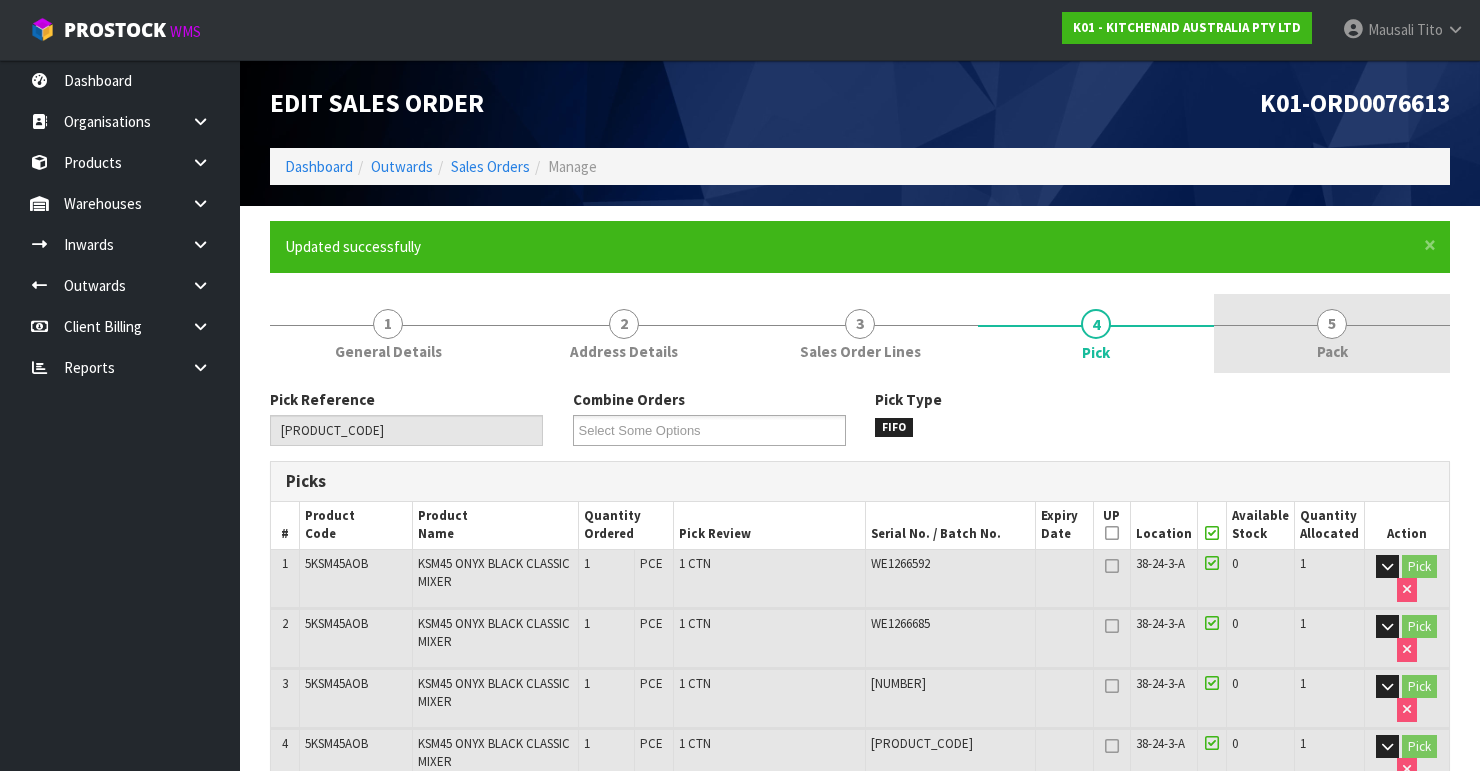 click on "5" at bounding box center (1332, 324) 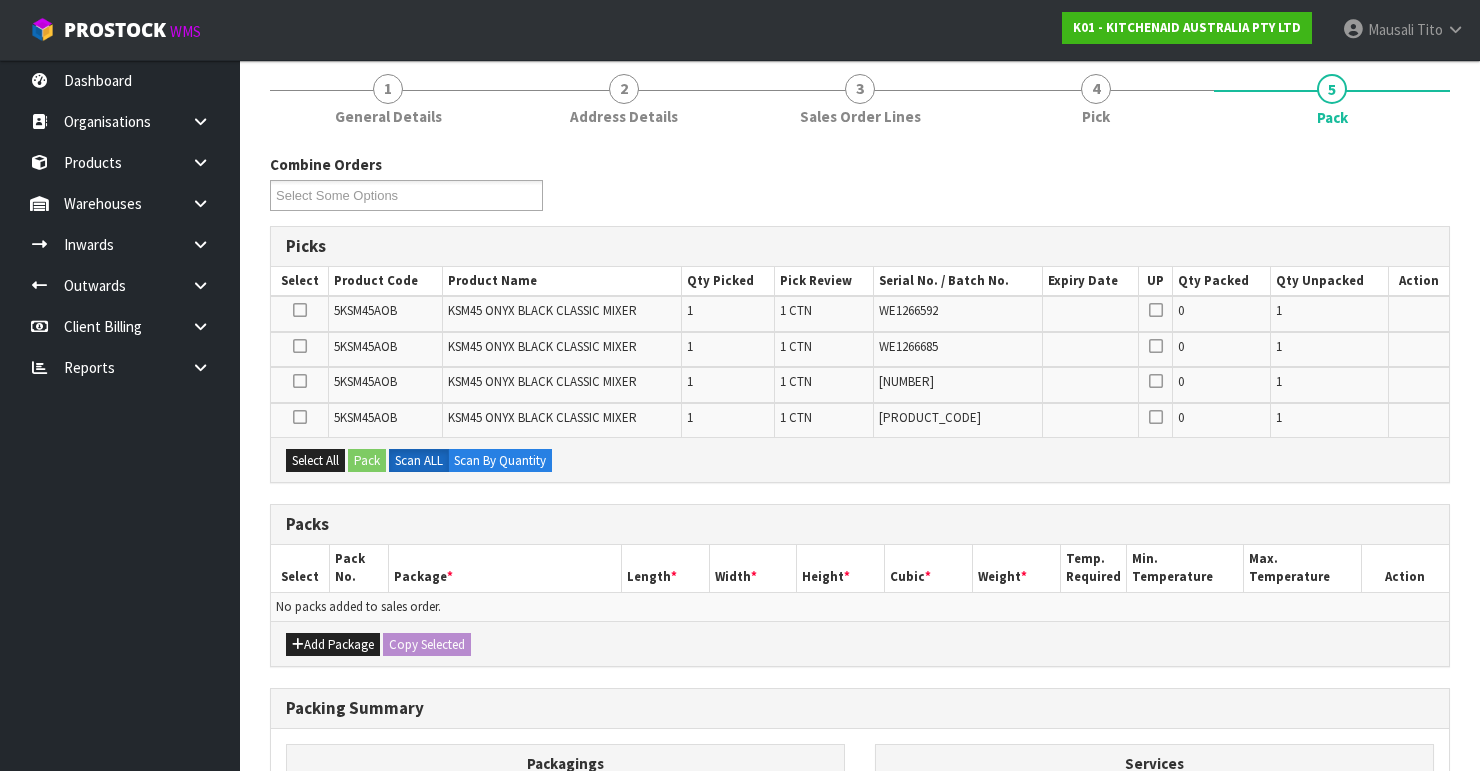 scroll, scrollTop: 240, scrollLeft: 0, axis: vertical 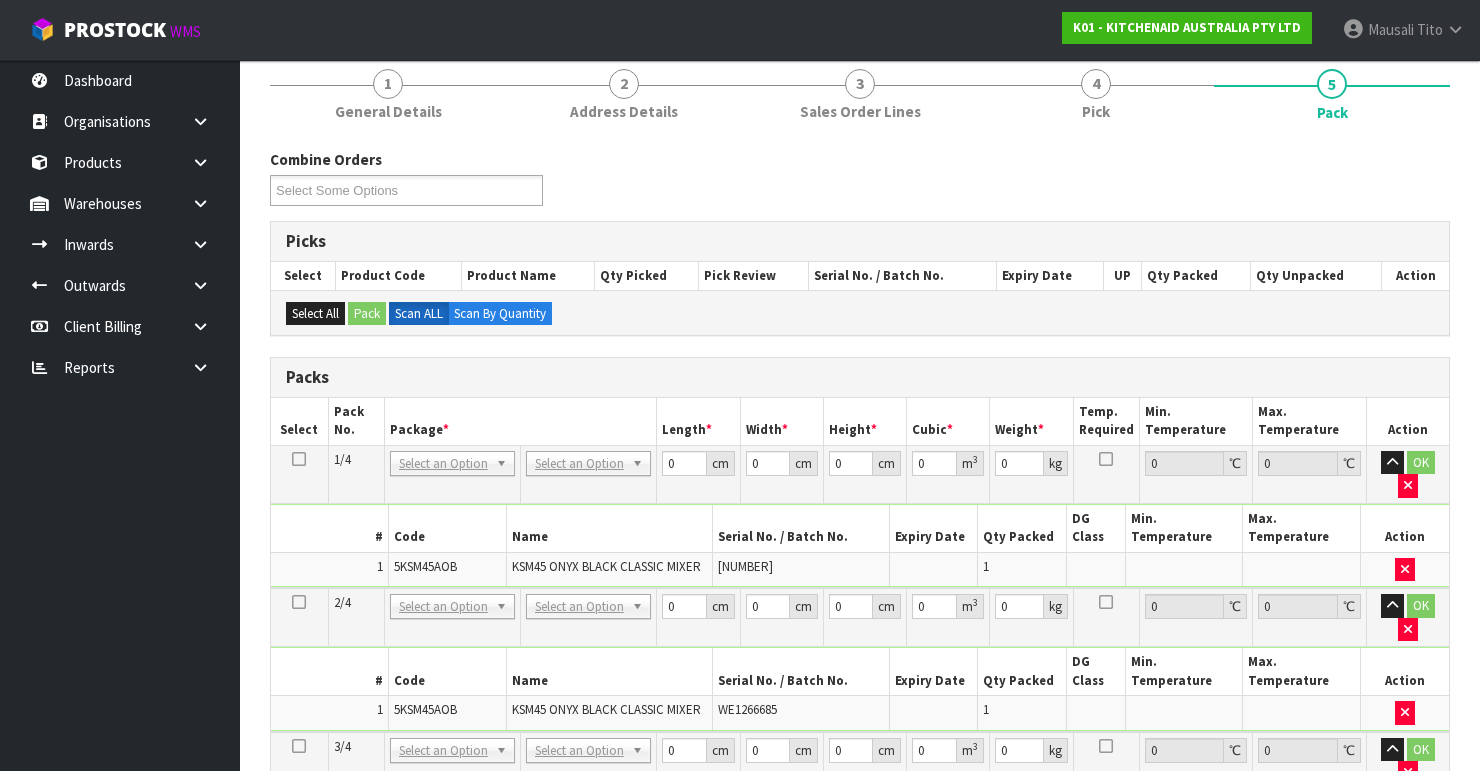 click at bounding box center (299, 459) 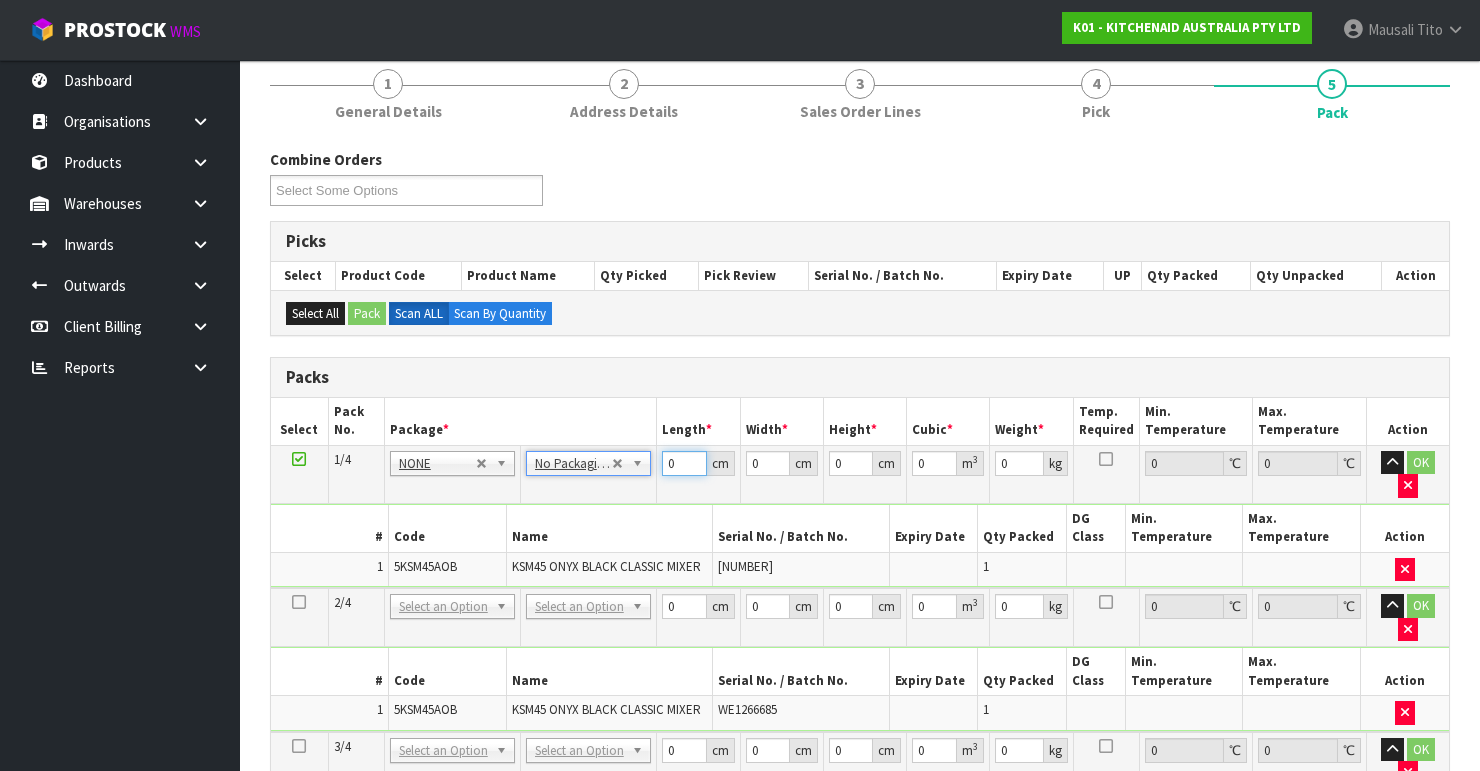 drag, startPoint x: 680, startPoint y: 468, endPoint x: 641, endPoint y: 493, distance: 46.32494 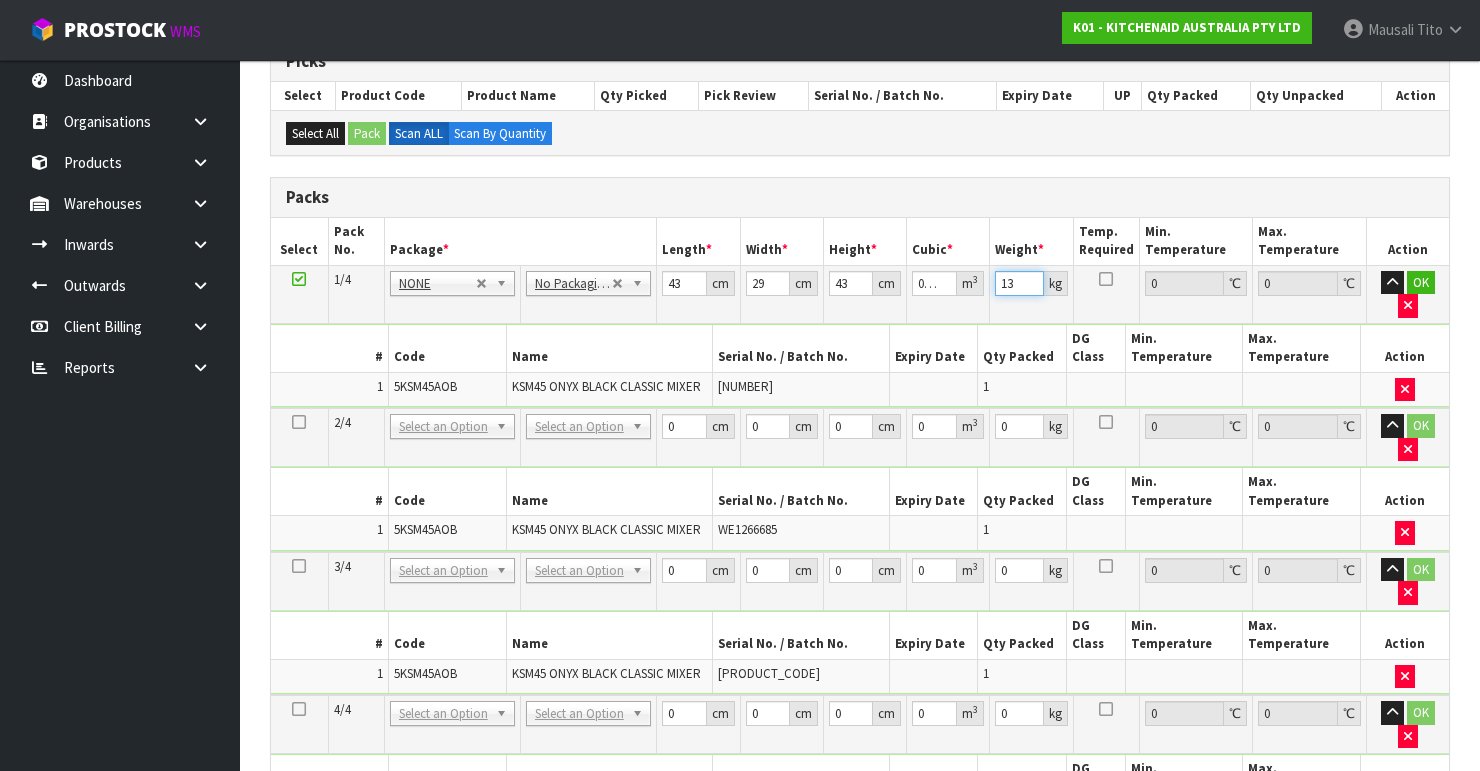 scroll, scrollTop: 720, scrollLeft: 0, axis: vertical 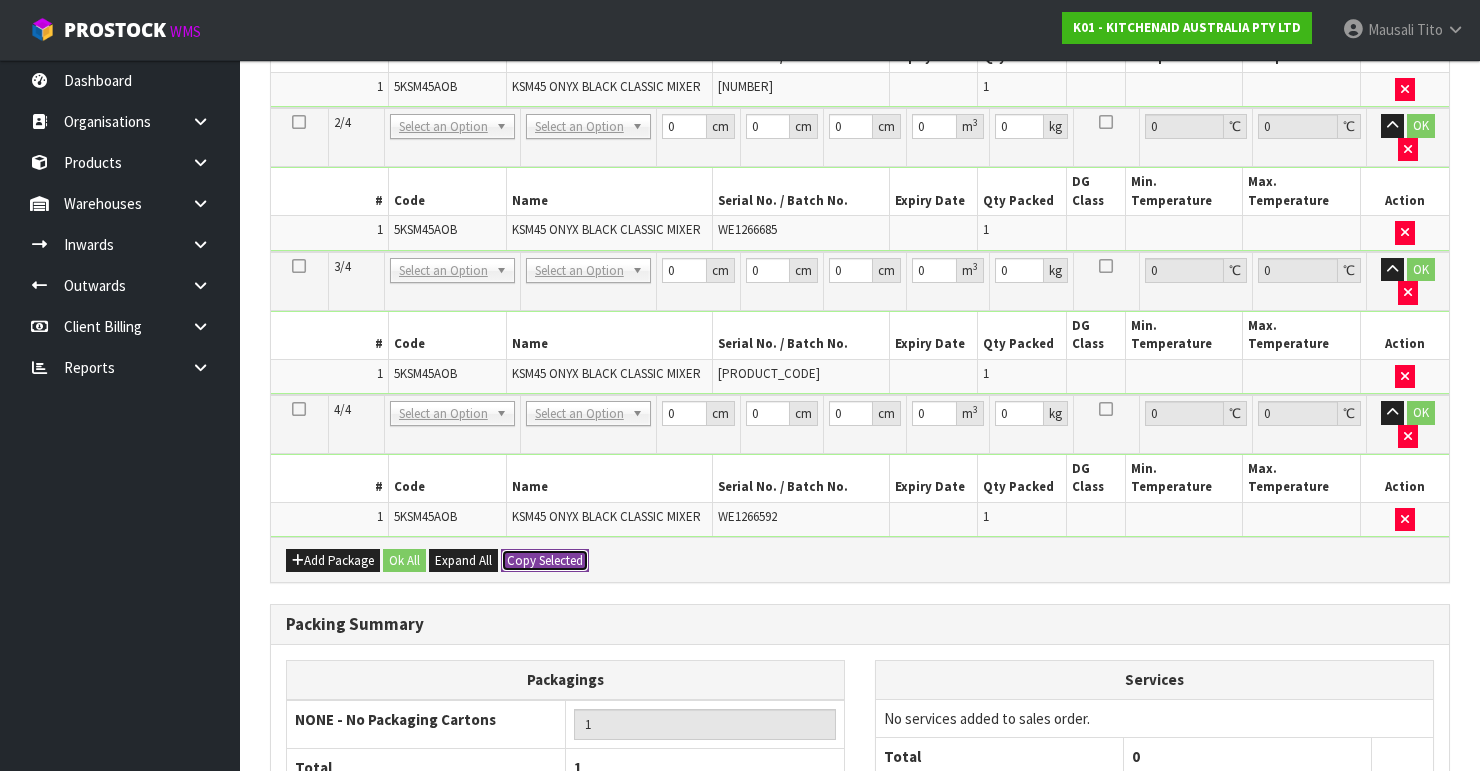 click on "Copy Selected" at bounding box center (545, 561) 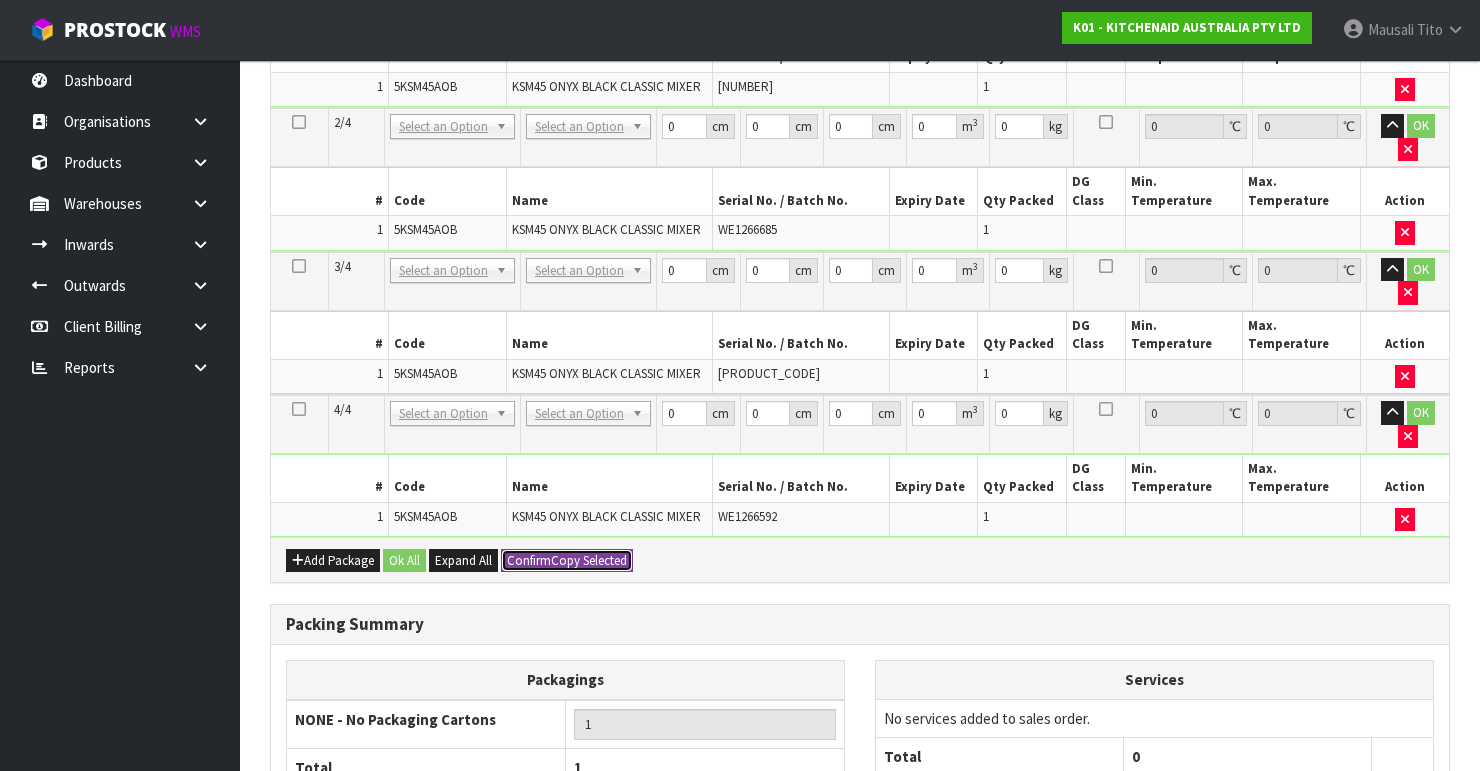 click on "Confirm  Copy Selected" at bounding box center (567, 561) 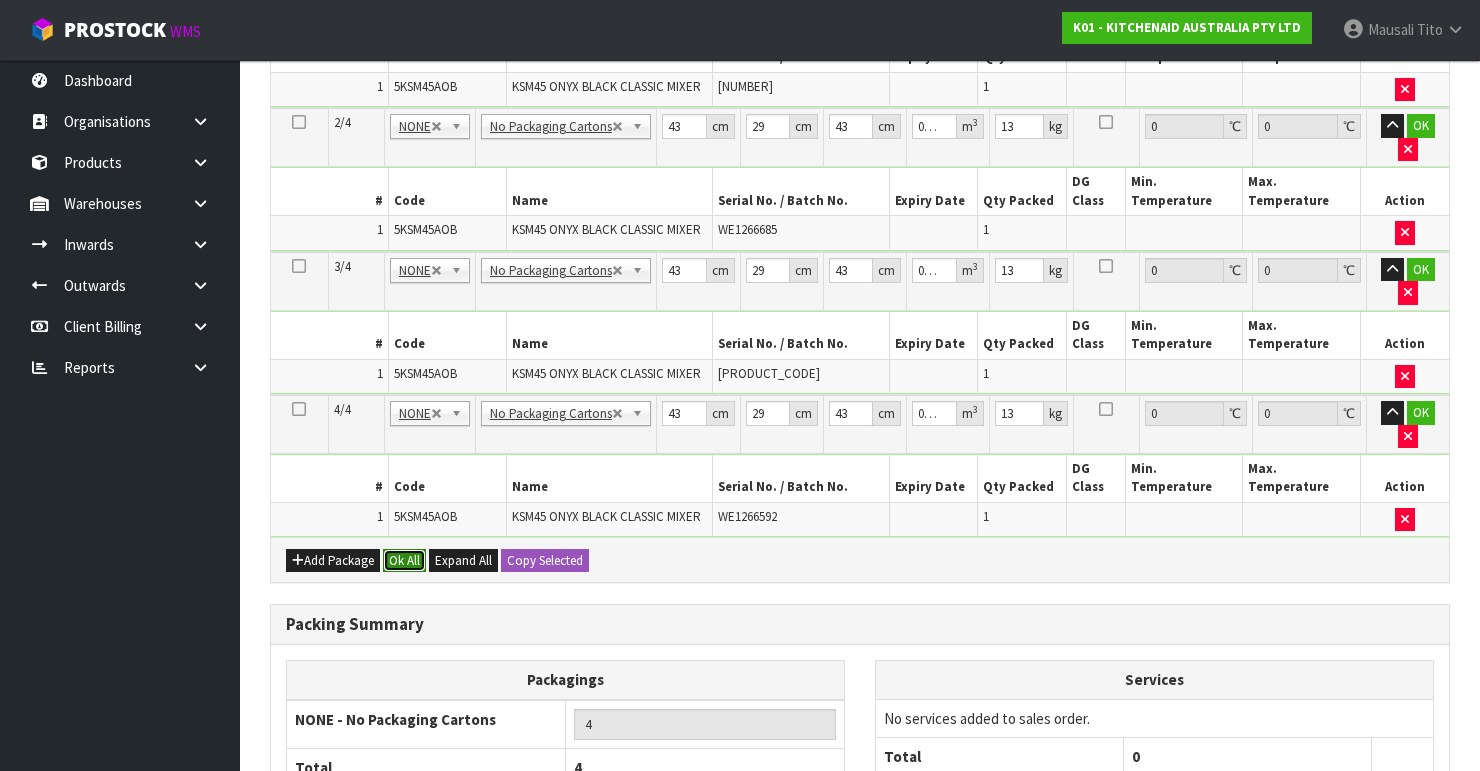 click on "Ok All" at bounding box center [404, 561] 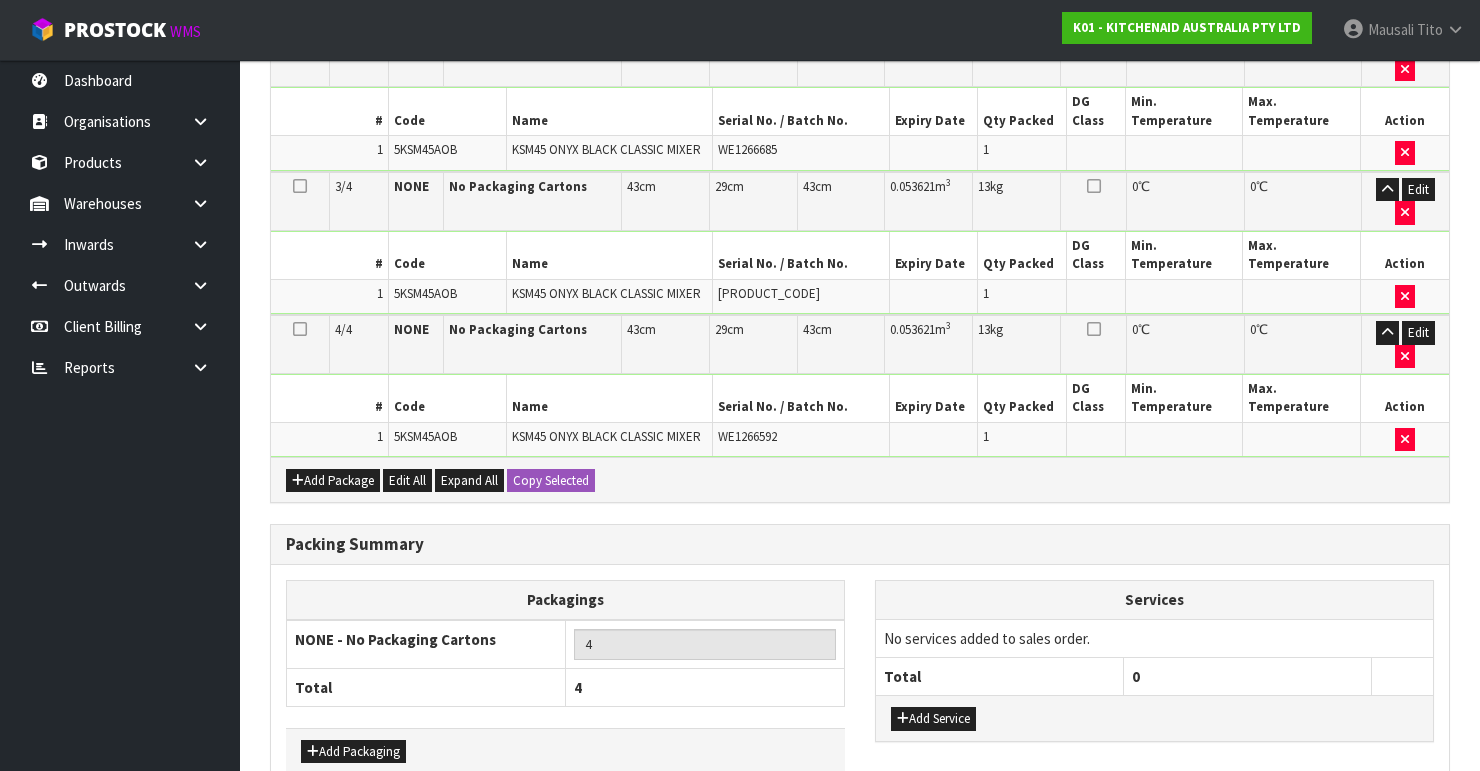 scroll, scrollTop: 895, scrollLeft: 0, axis: vertical 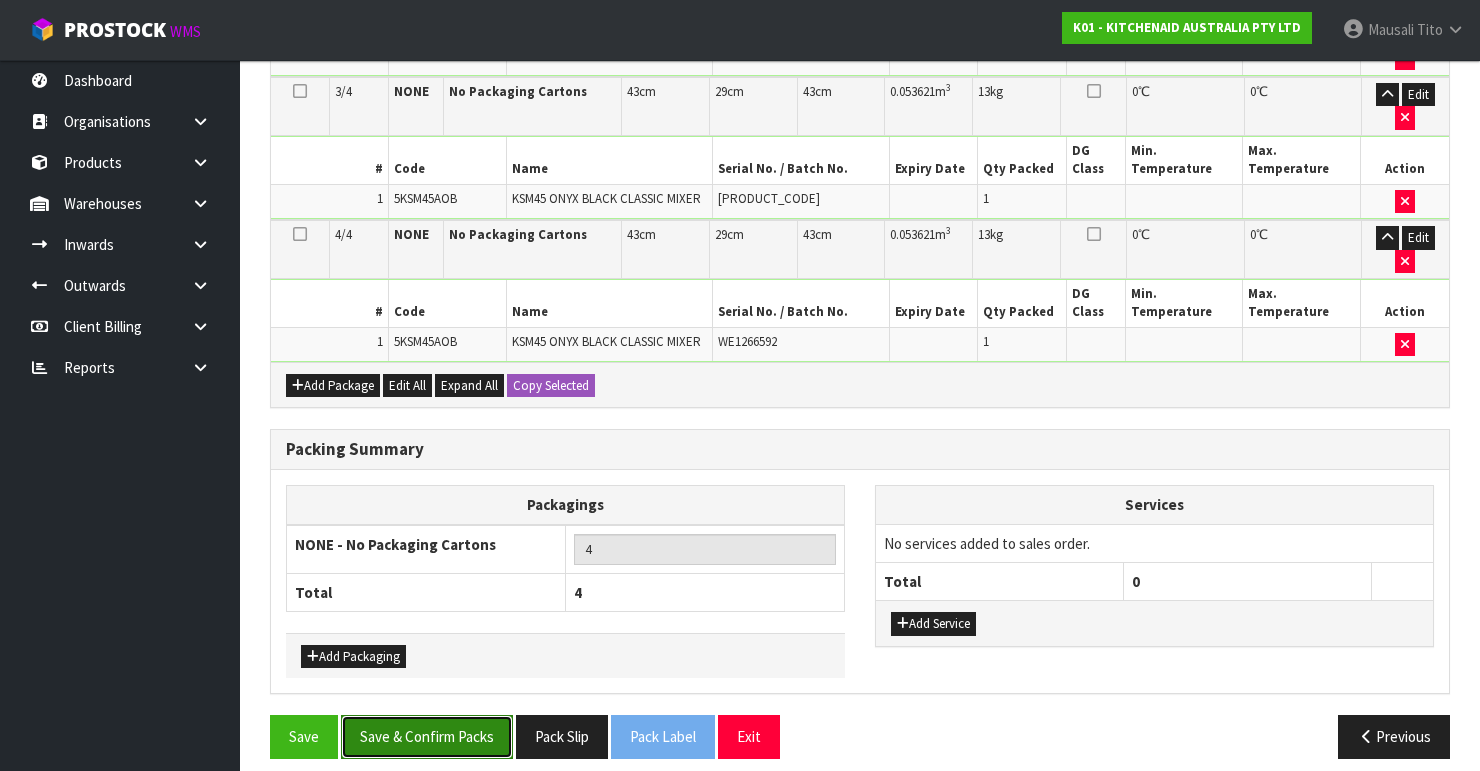 drag, startPoint x: 451, startPoint y: 719, endPoint x: 499, endPoint y: 701, distance: 51.264023 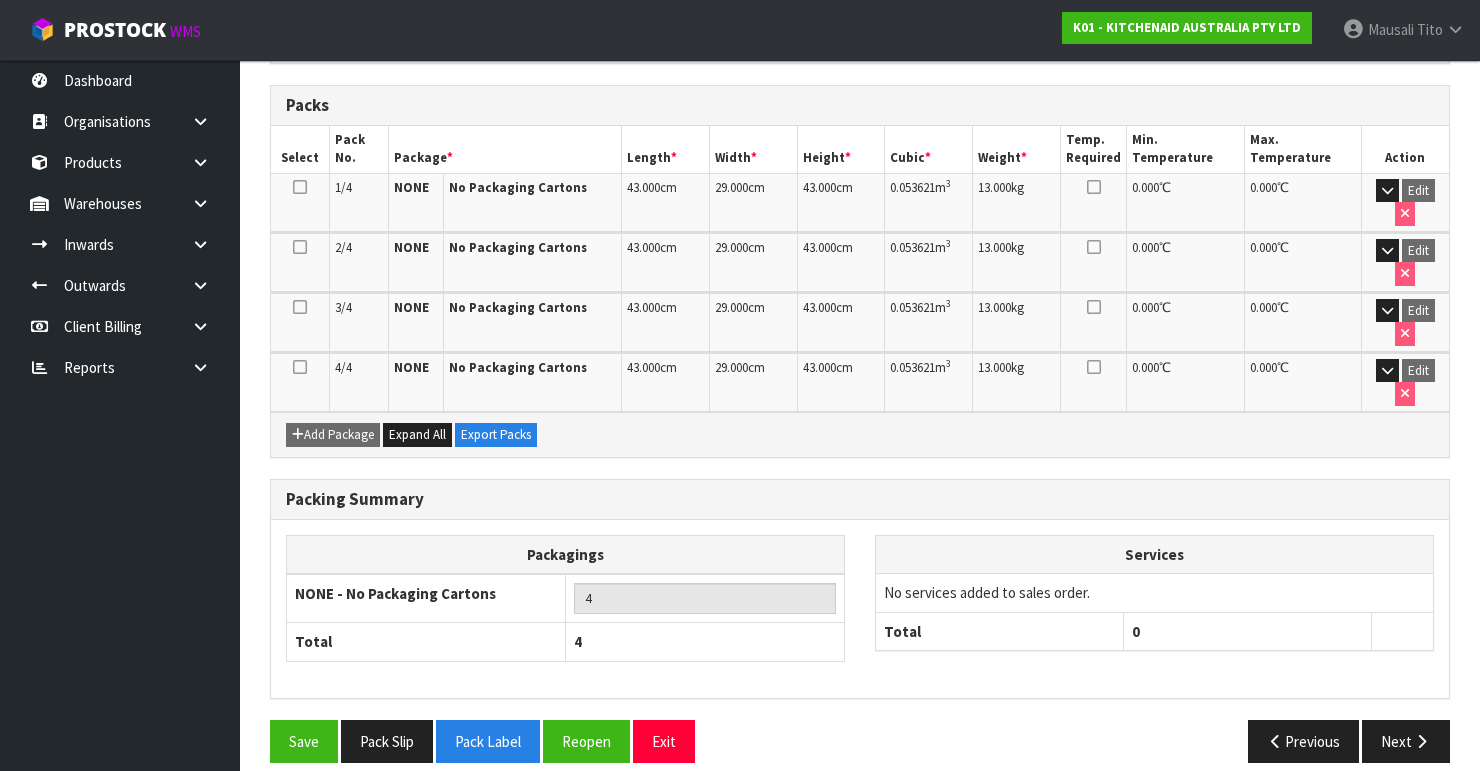 scroll, scrollTop: 521, scrollLeft: 0, axis: vertical 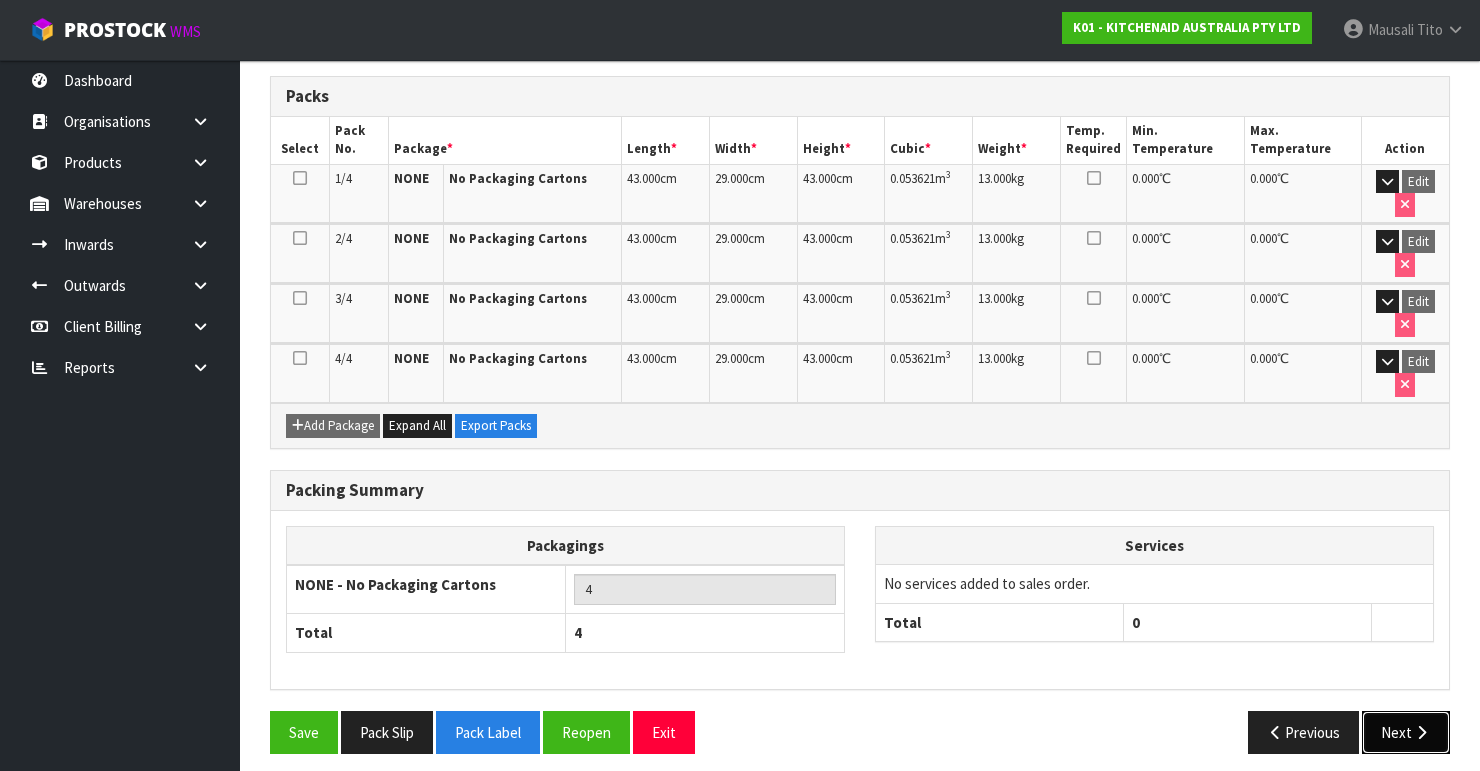 click on "Next" at bounding box center (1406, 732) 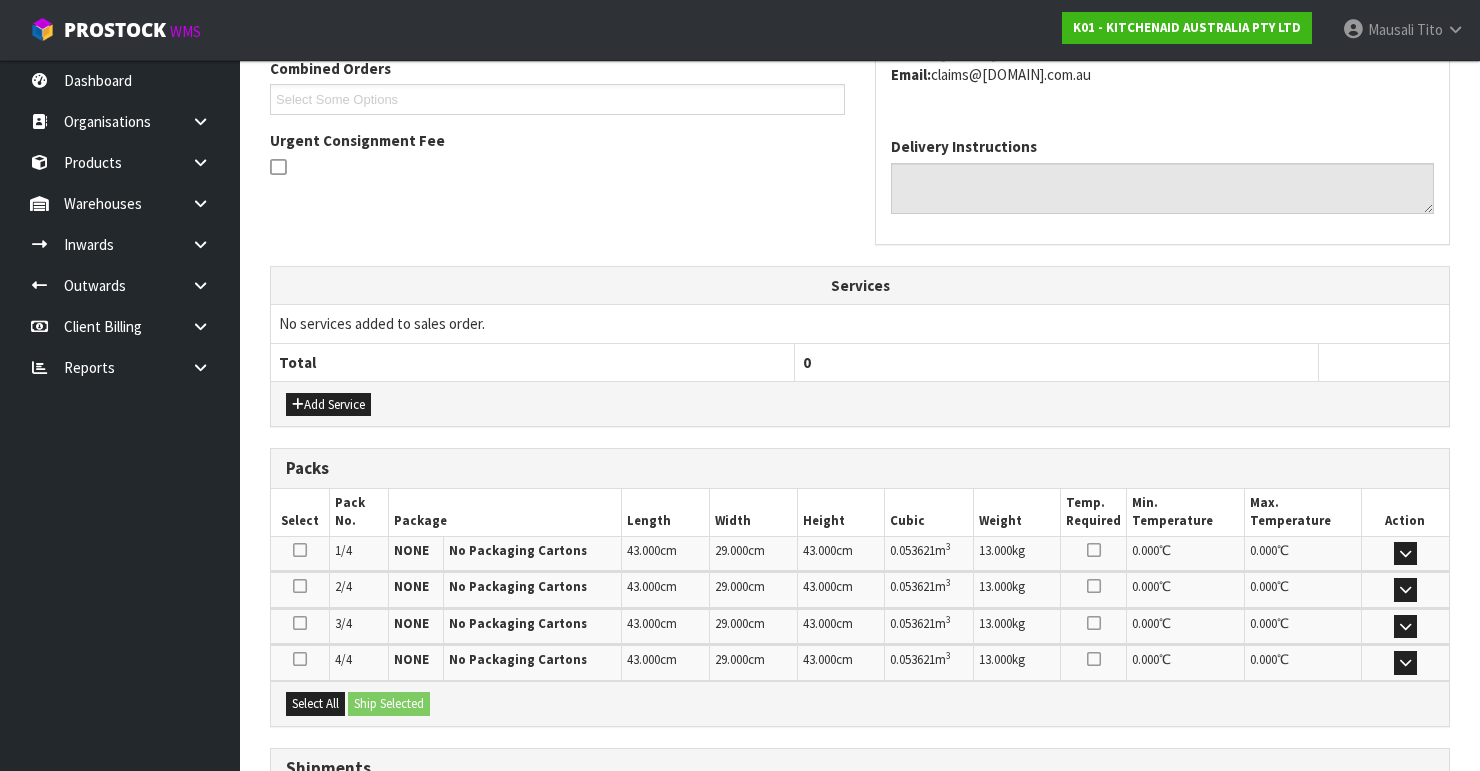 scroll, scrollTop: 692, scrollLeft: 0, axis: vertical 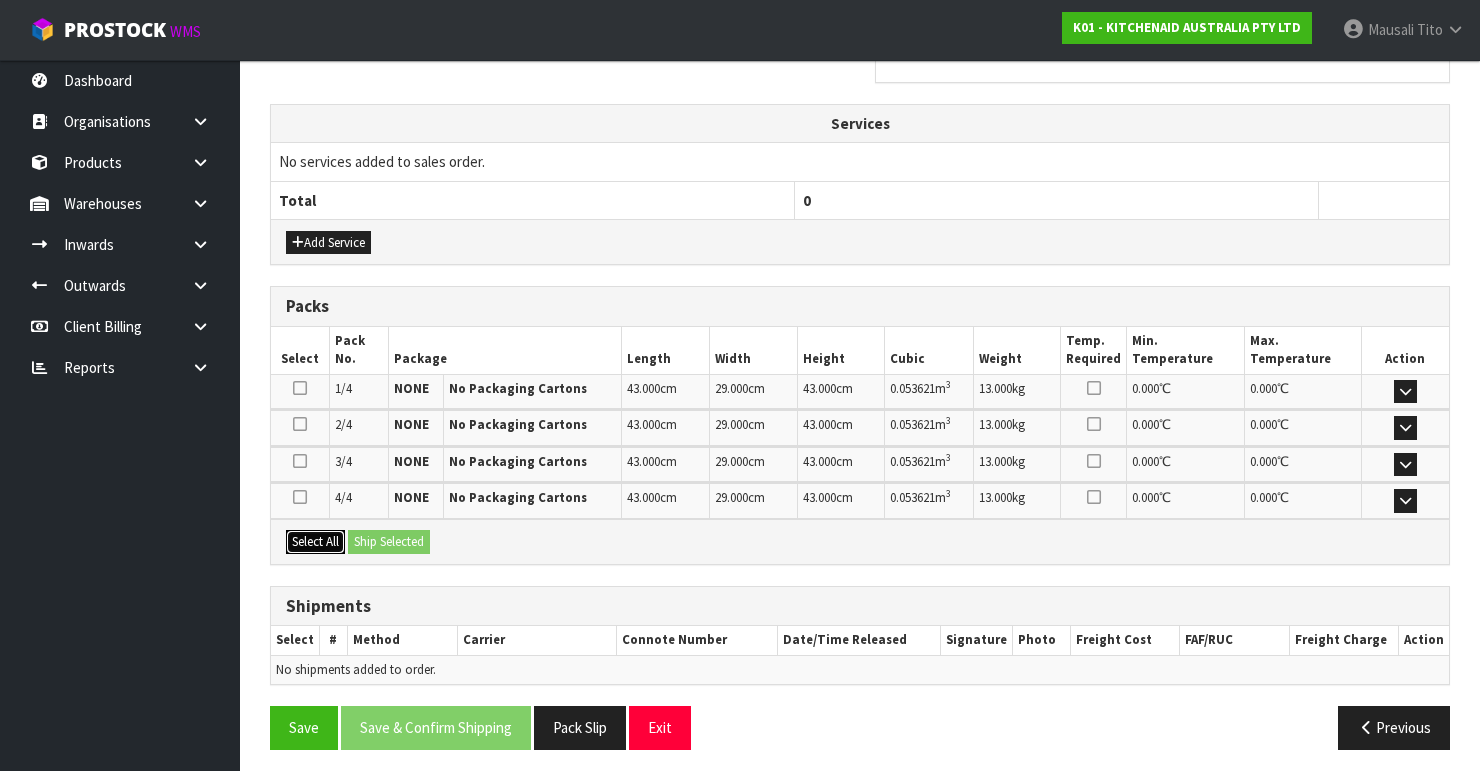 drag, startPoint x: 331, startPoint y: 540, endPoint x: 391, endPoint y: 546, distance: 60.299255 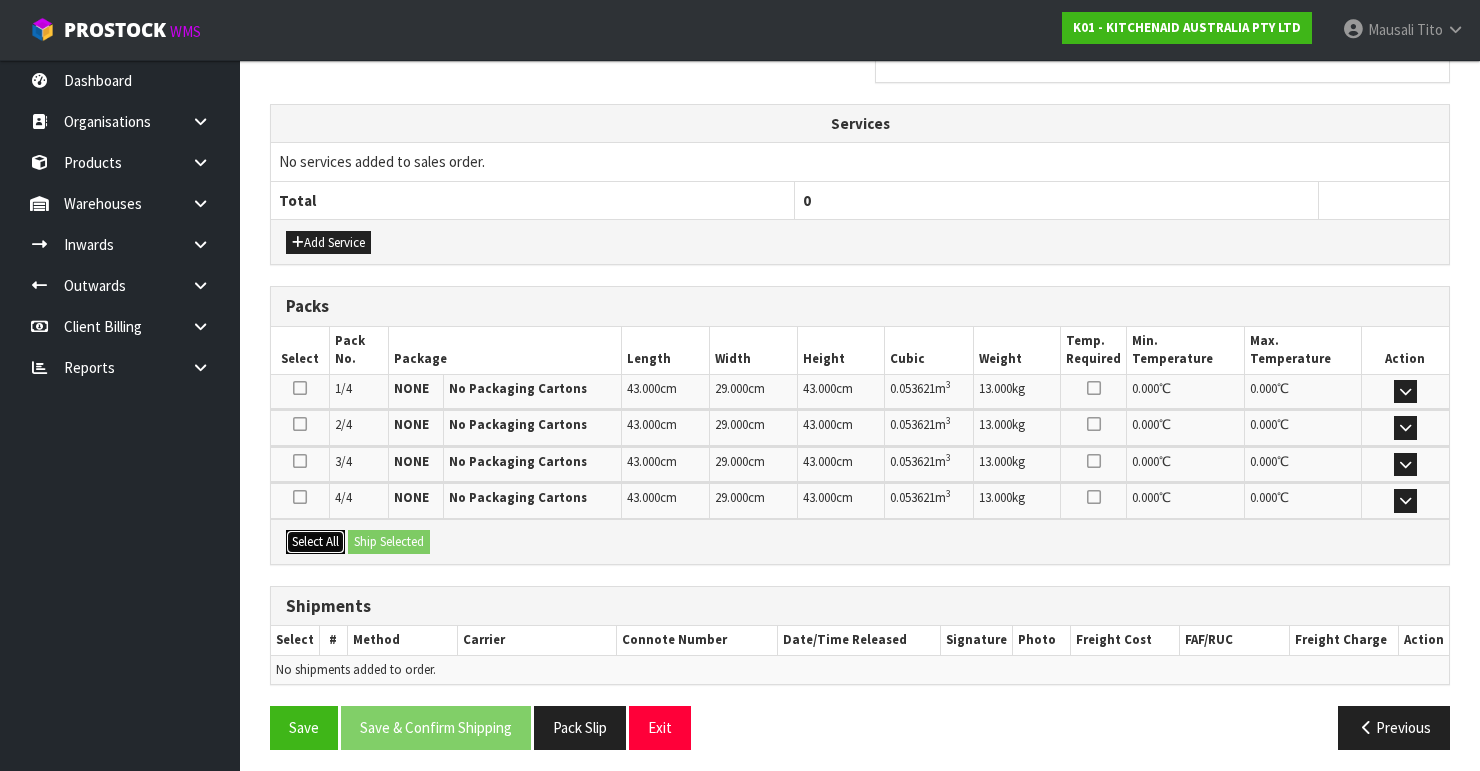 drag, startPoint x: 330, startPoint y: 531, endPoint x: 345, endPoint y: 532, distance: 15.033297 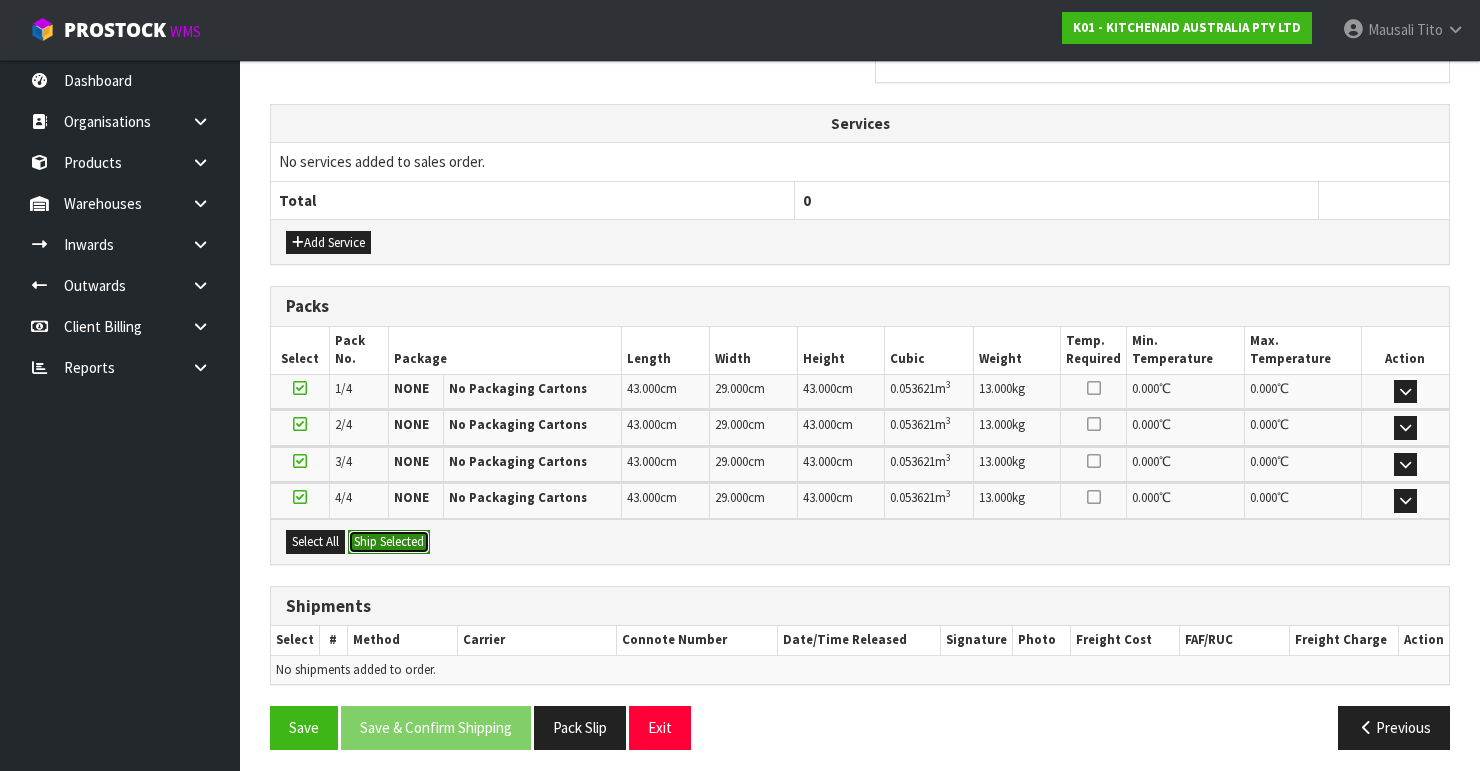 click on "Ship Selected" at bounding box center (389, 542) 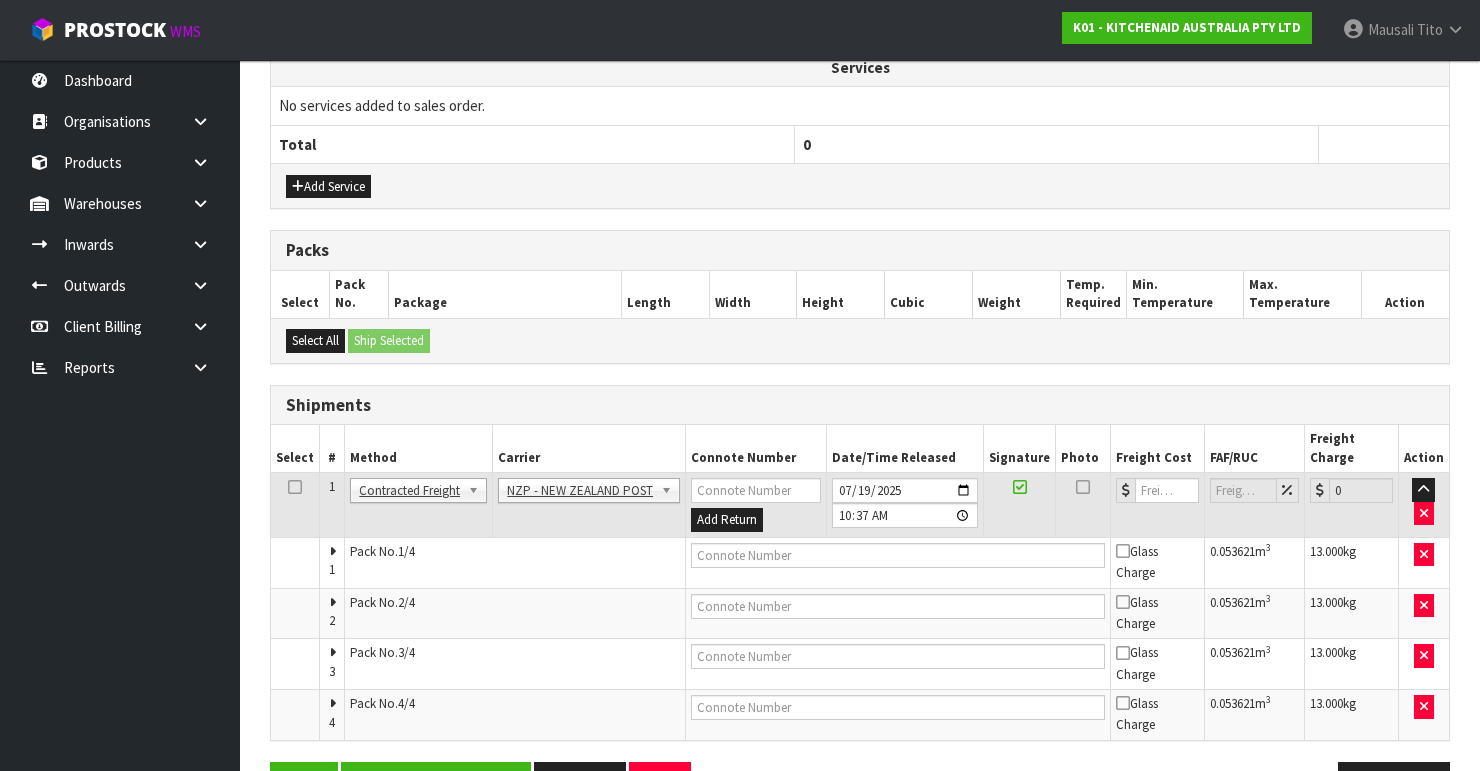 scroll, scrollTop: 790, scrollLeft: 0, axis: vertical 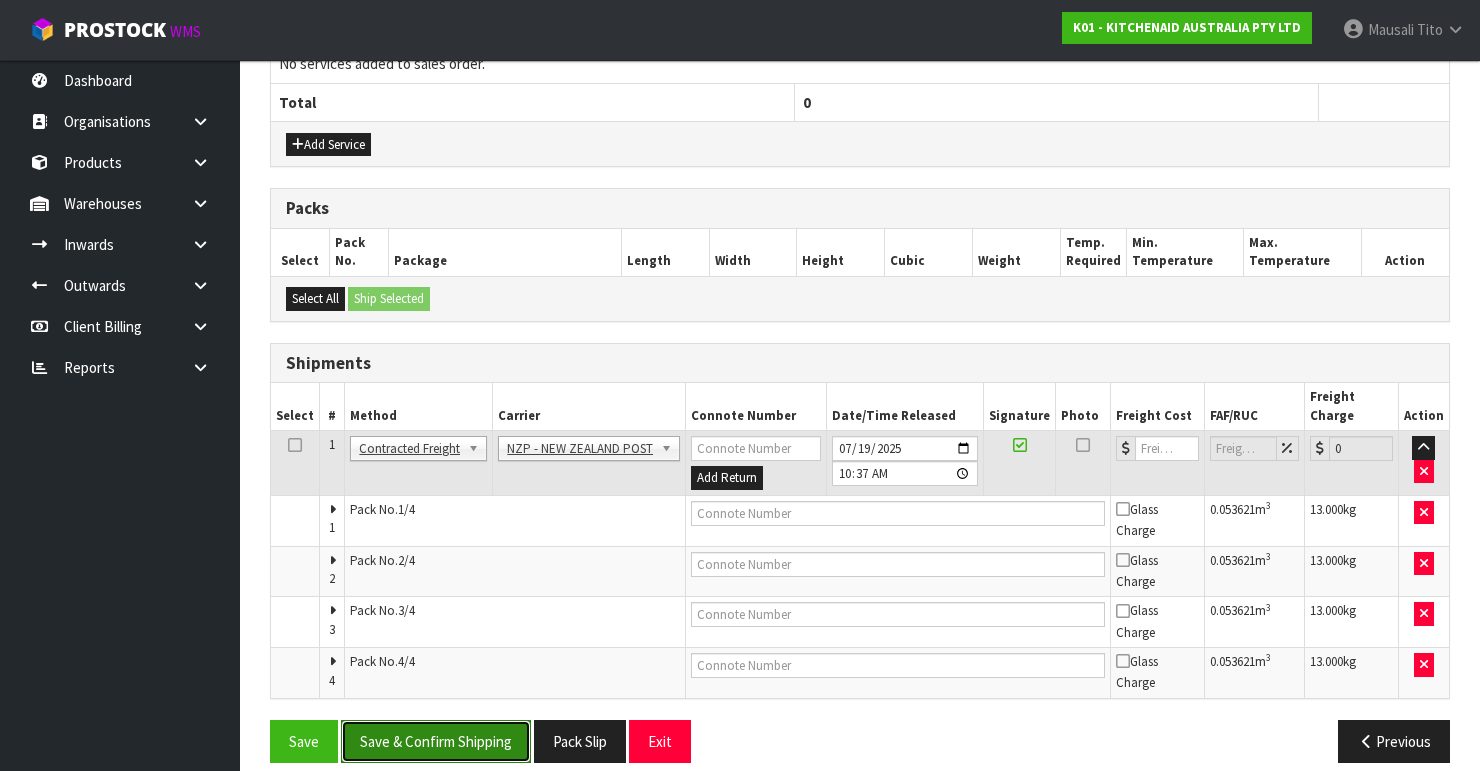 click on "Save & Confirm Shipping" at bounding box center (436, 741) 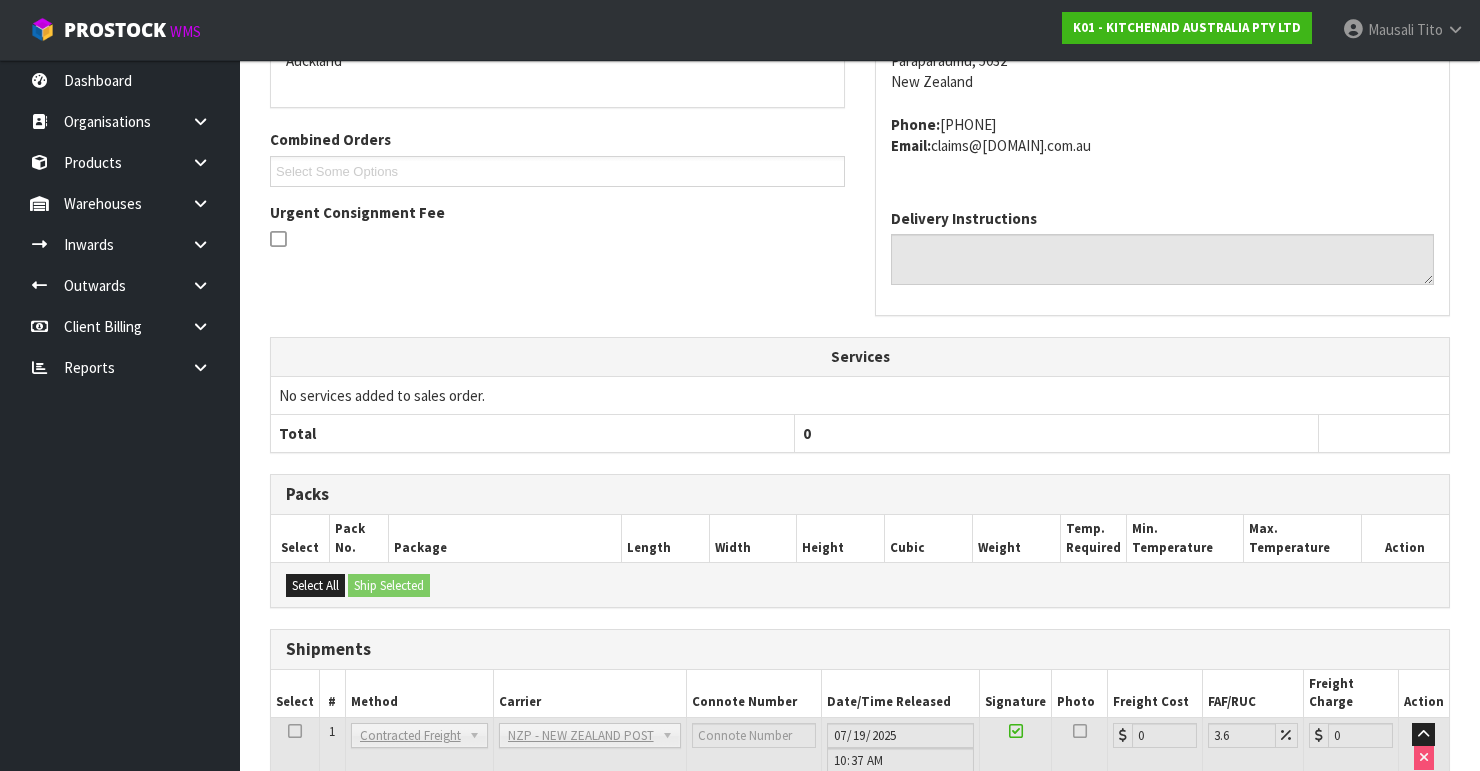 scroll, scrollTop: 748, scrollLeft: 0, axis: vertical 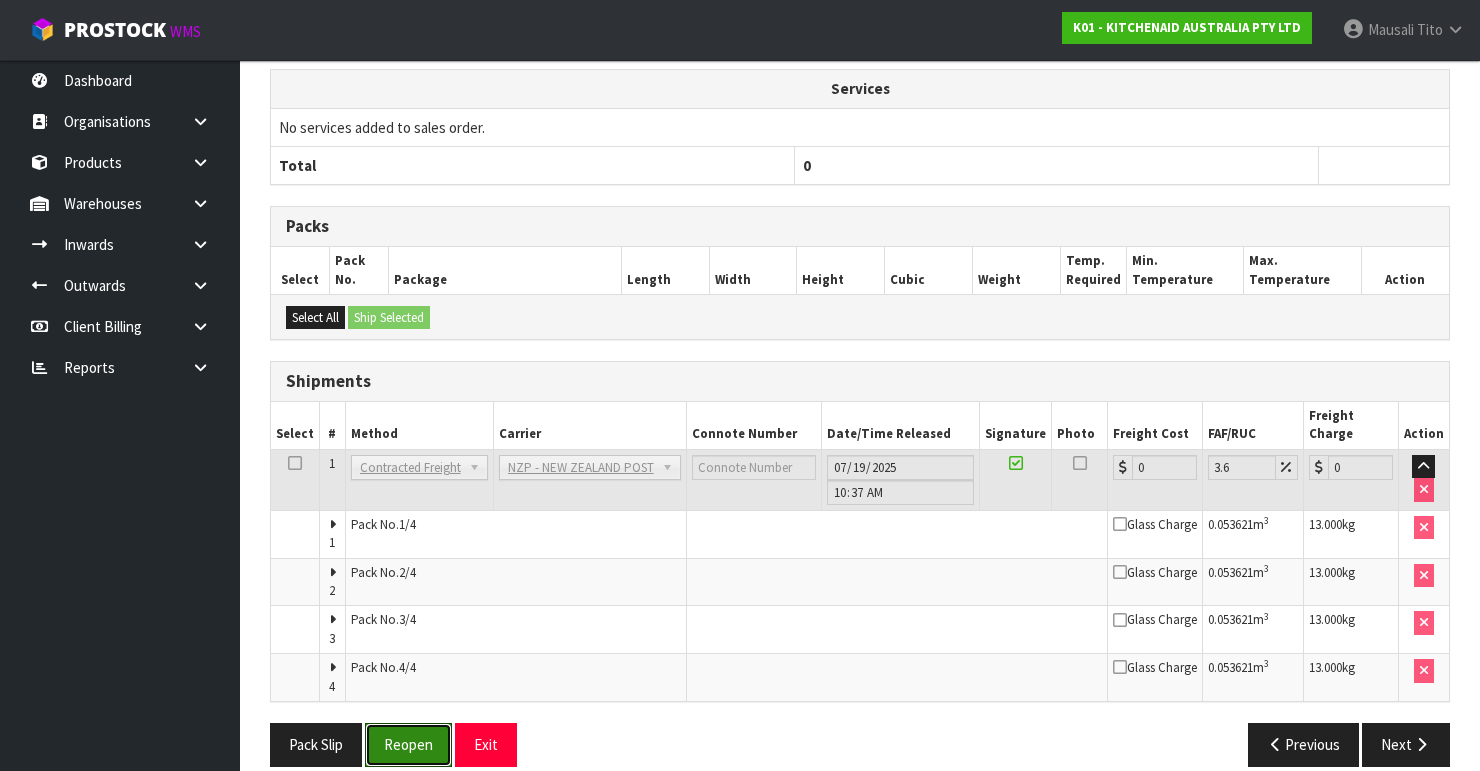 drag, startPoint x: 407, startPoint y: 718, endPoint x: 487, endPoint y: 692, distance: 84.118965 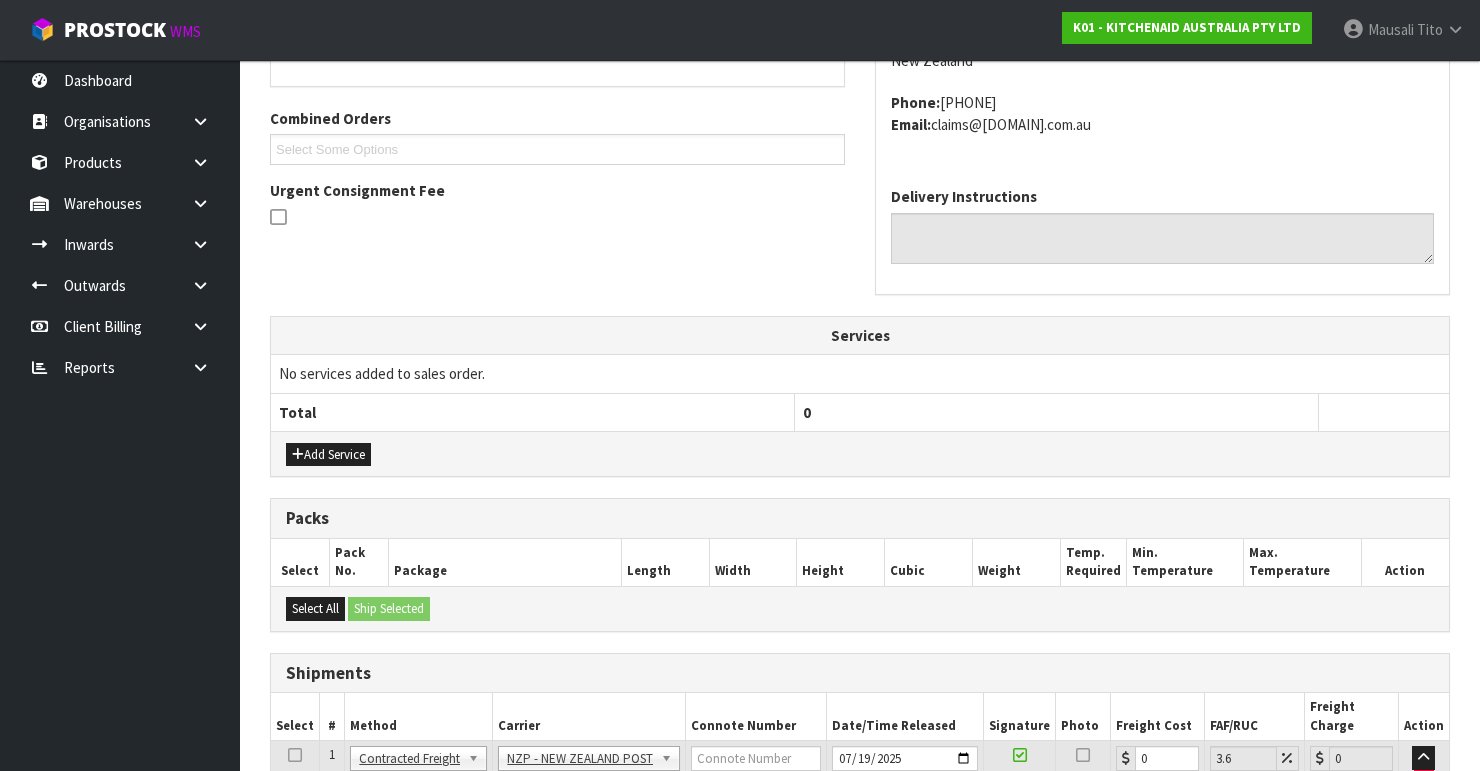 scroll, scrollTop: 792, scrollLeft: 0, axis: vertical 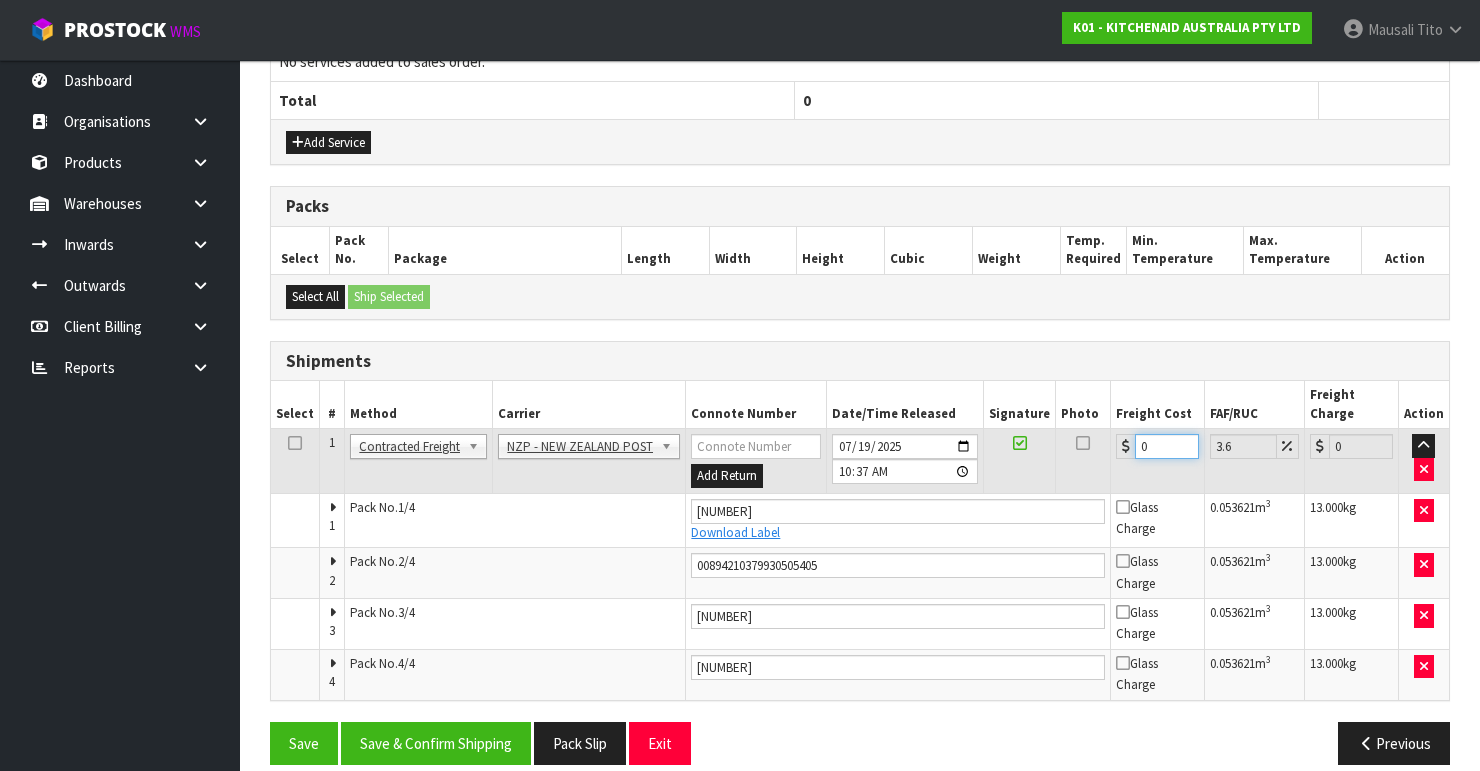 drag, startPoint x: 1148, startPoint y: 420, endPoint x: 1100, endPoint y: 437, distance: 50.92151 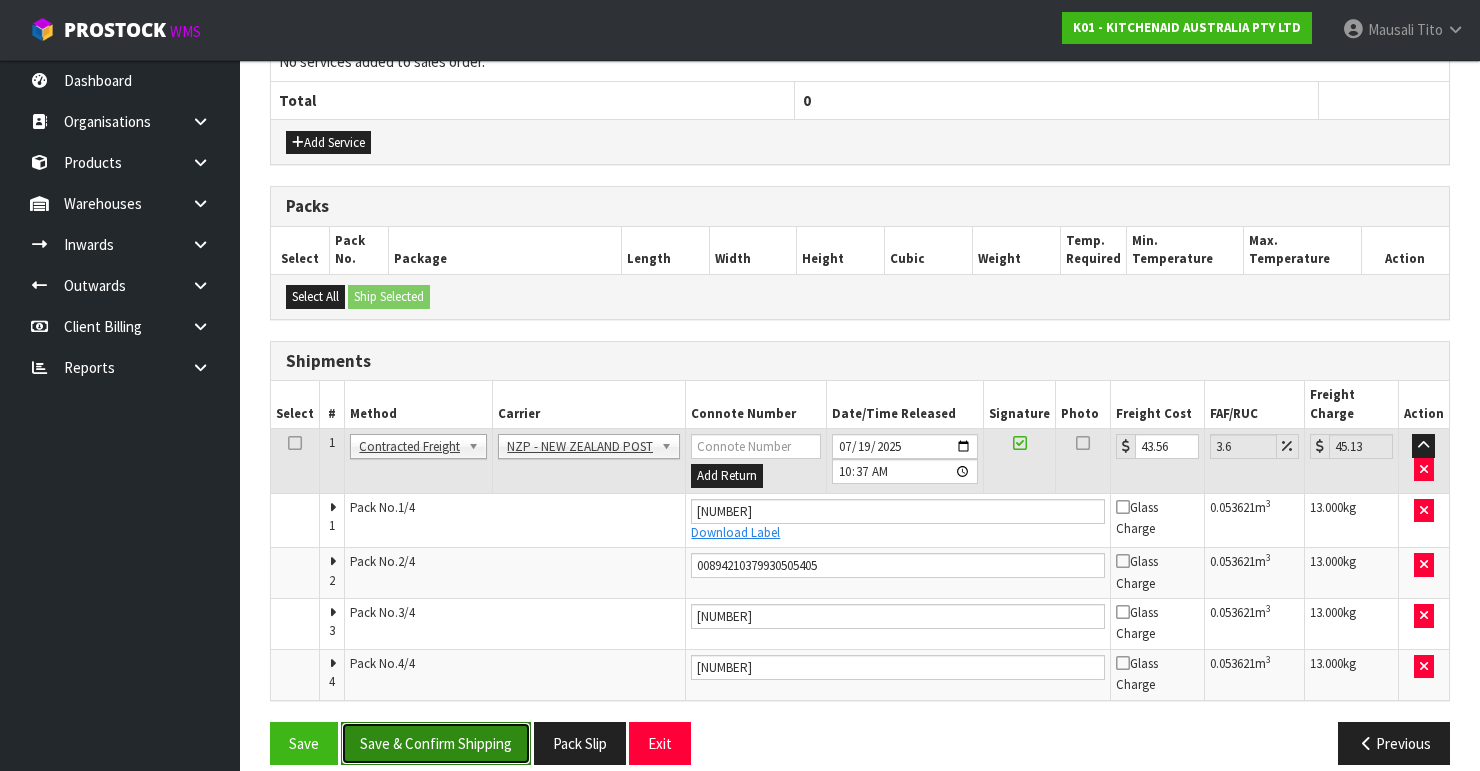 drag, startPoint x: 483, startPoint y: 704, endPoint x: 503, endPoint y: 708, distance: 20.396078 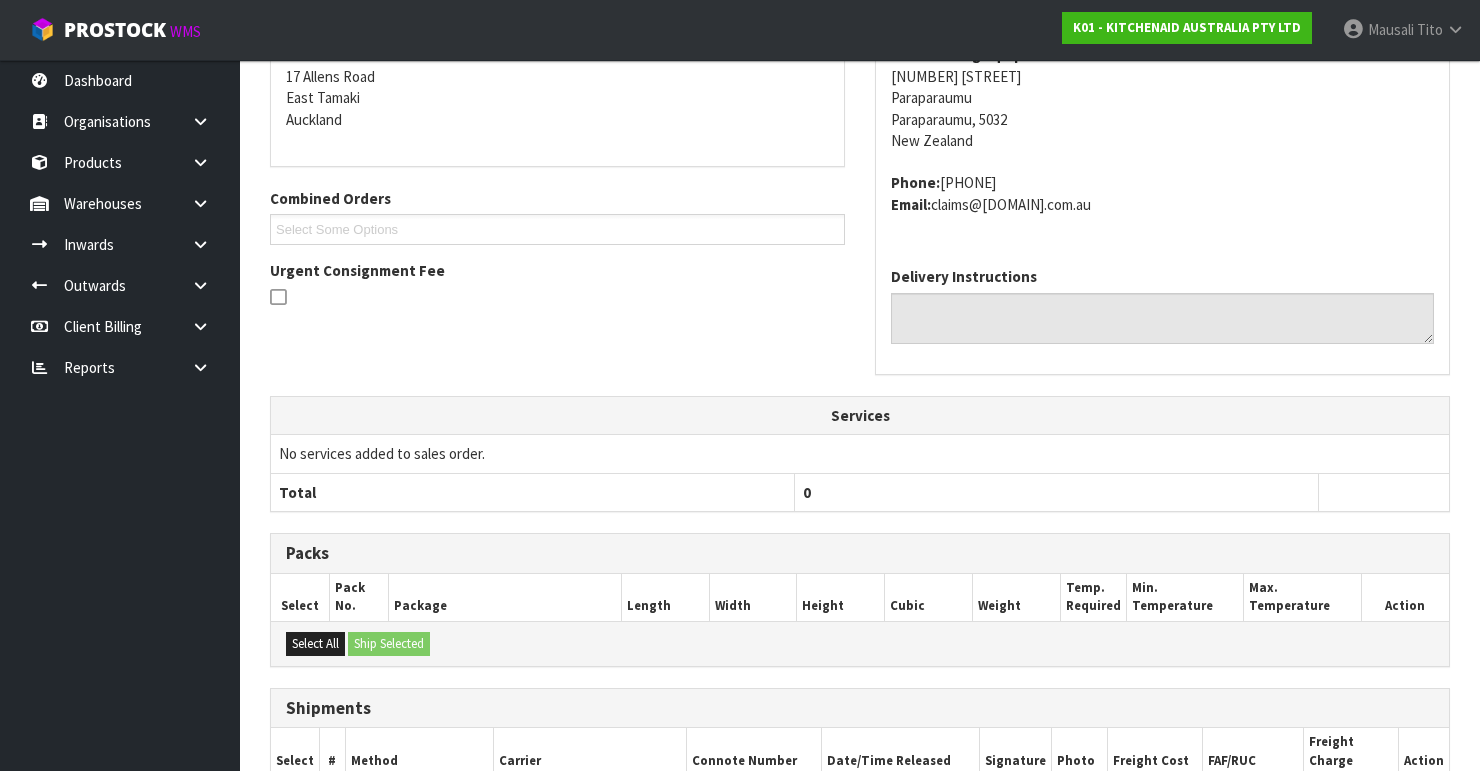 scroll, scrollTop: 727, scrollLeft: 0, axis: vertical 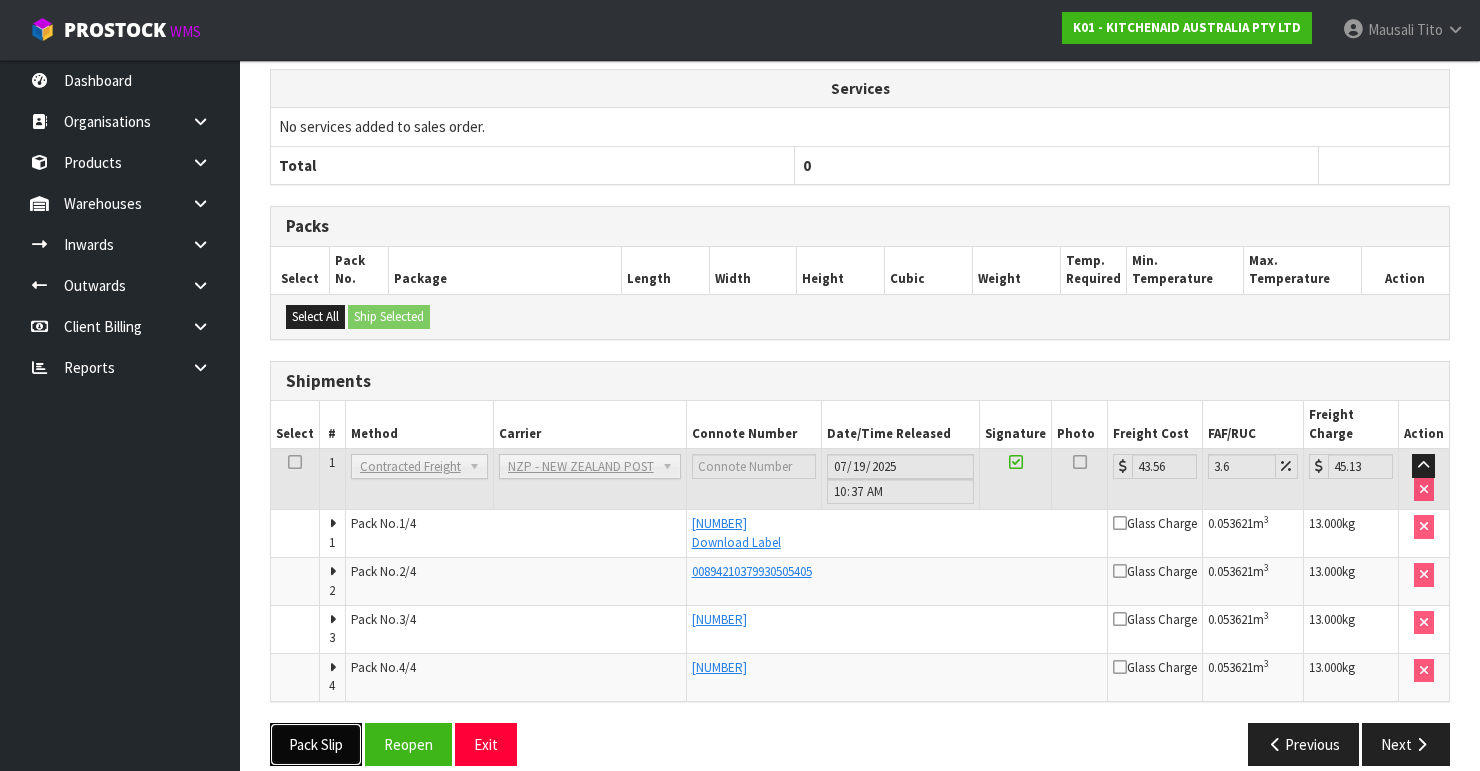 click on "Pack Slip" at bounding box center (316, 744) 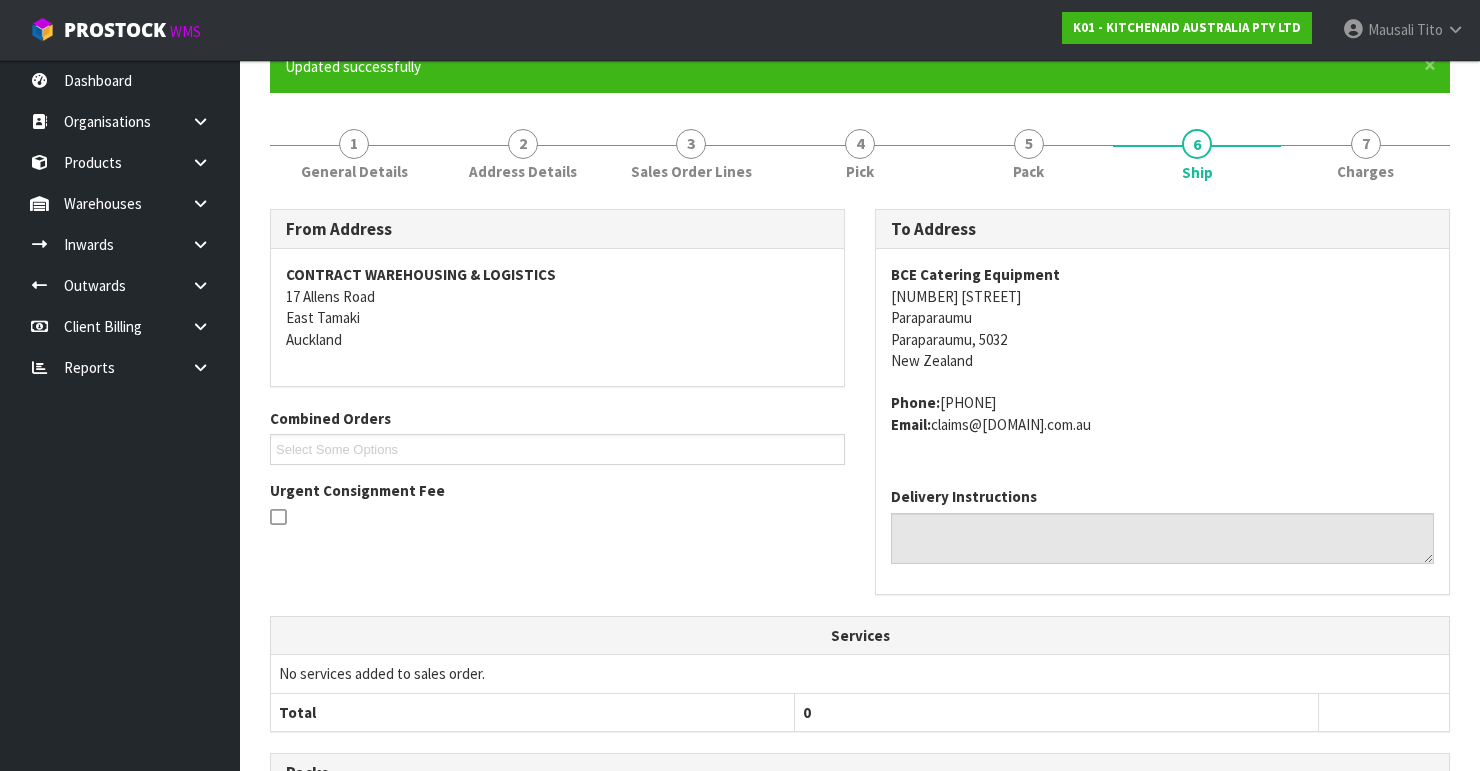 scroll, scrollTop: 7, scrollLeft: 0, axis: vertical 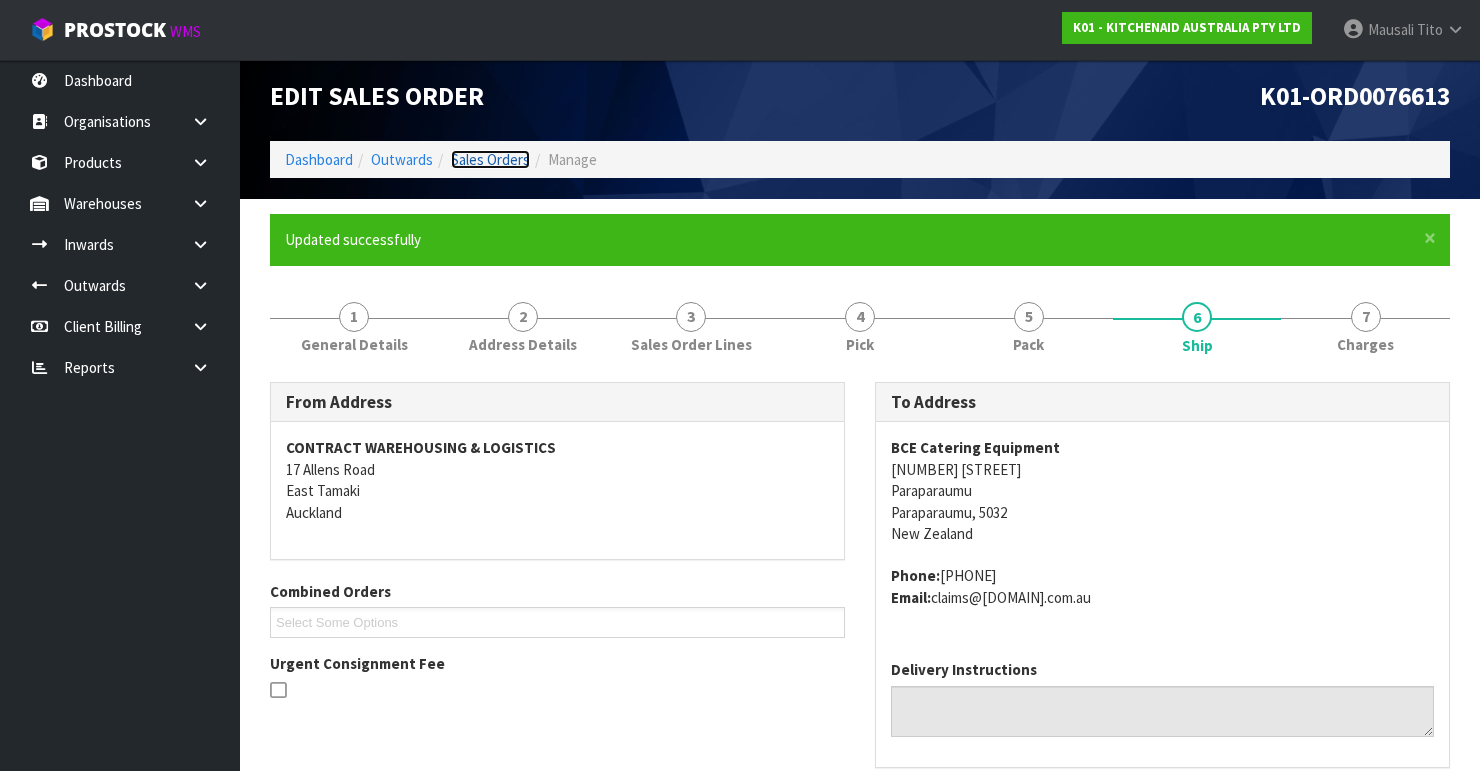 click on "Sales Orders" at bounding box center [490, 159] 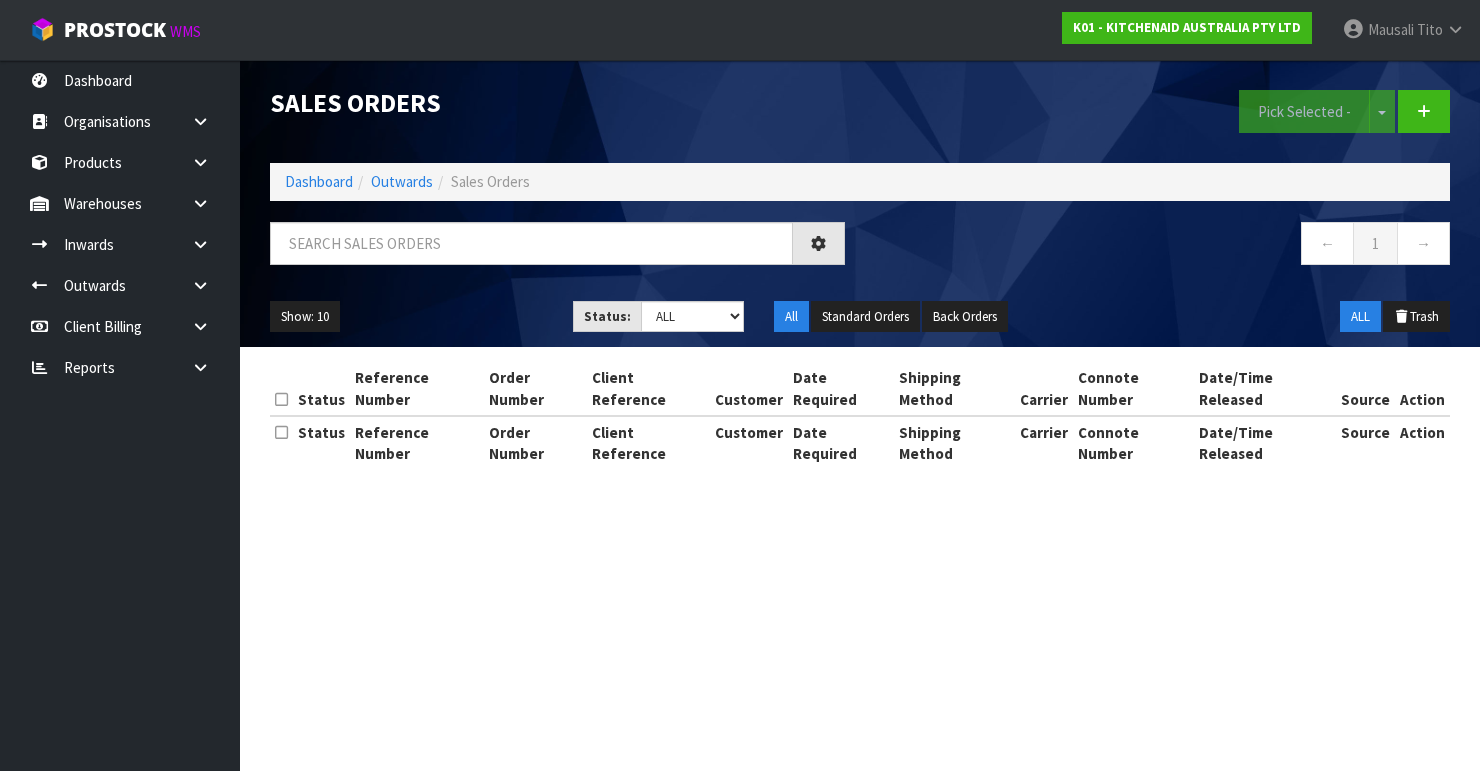 scroll, scrollTop: 0, scrollLeft: 0, axis: both 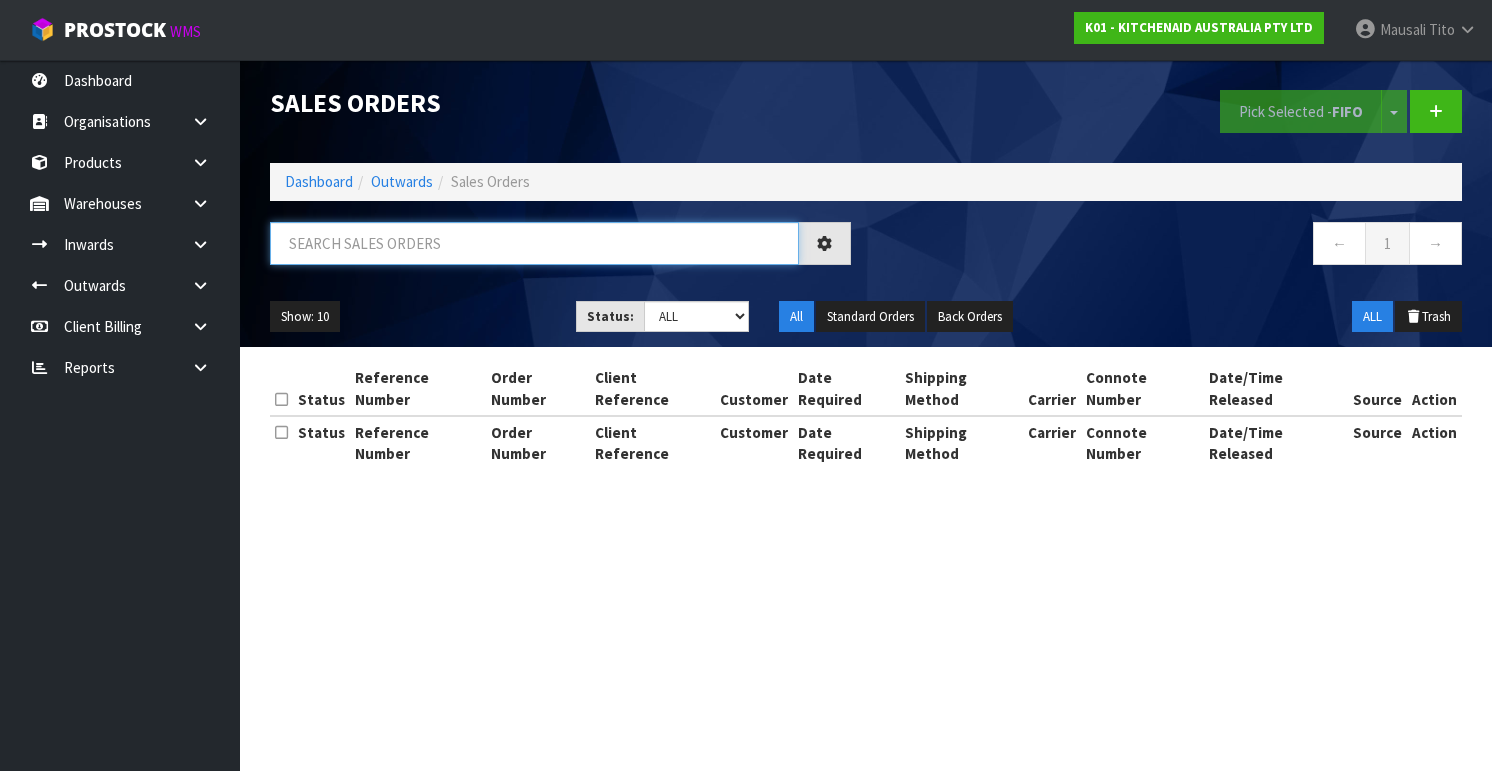 click at bounding box center [534, 243] 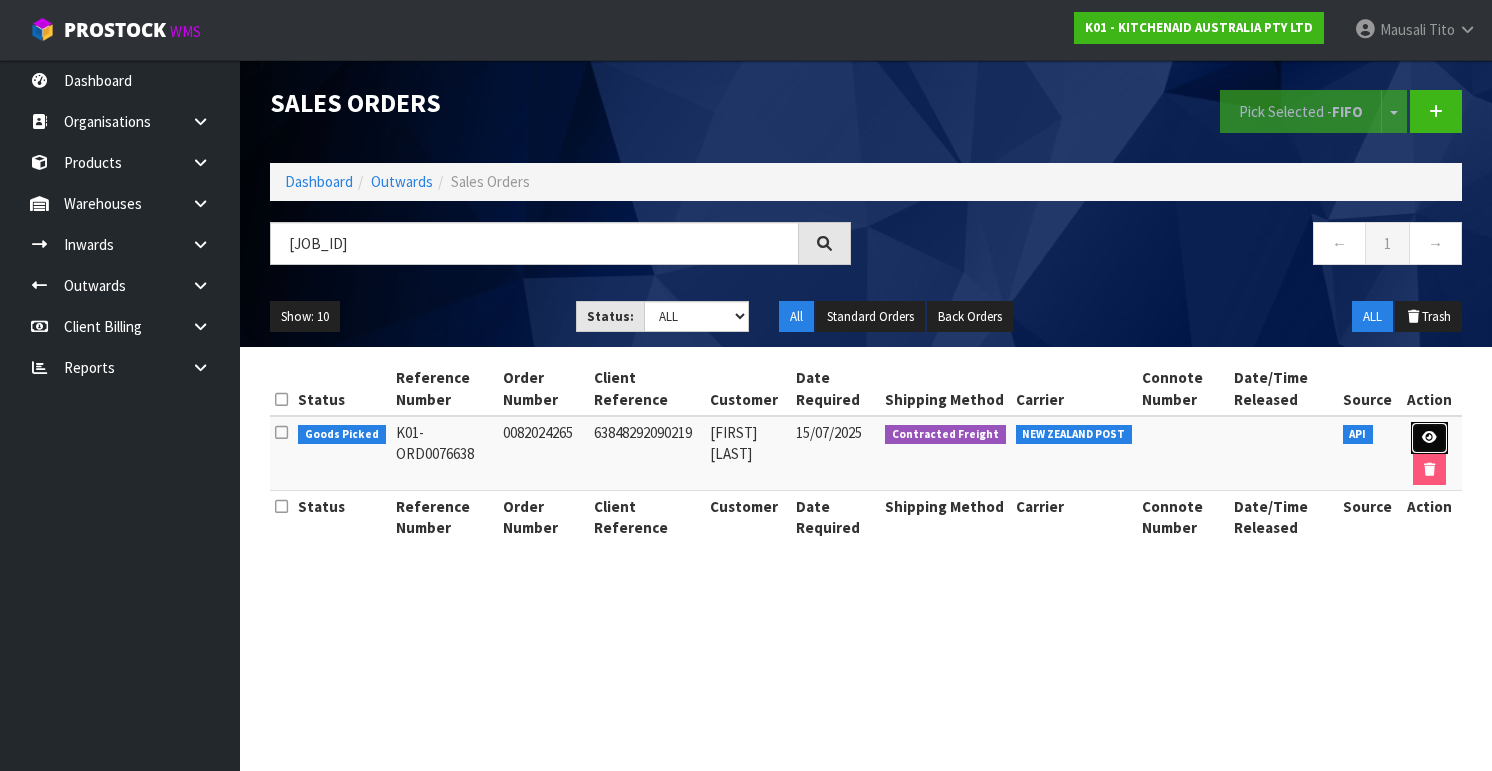click at bounding box center (1429, 438) 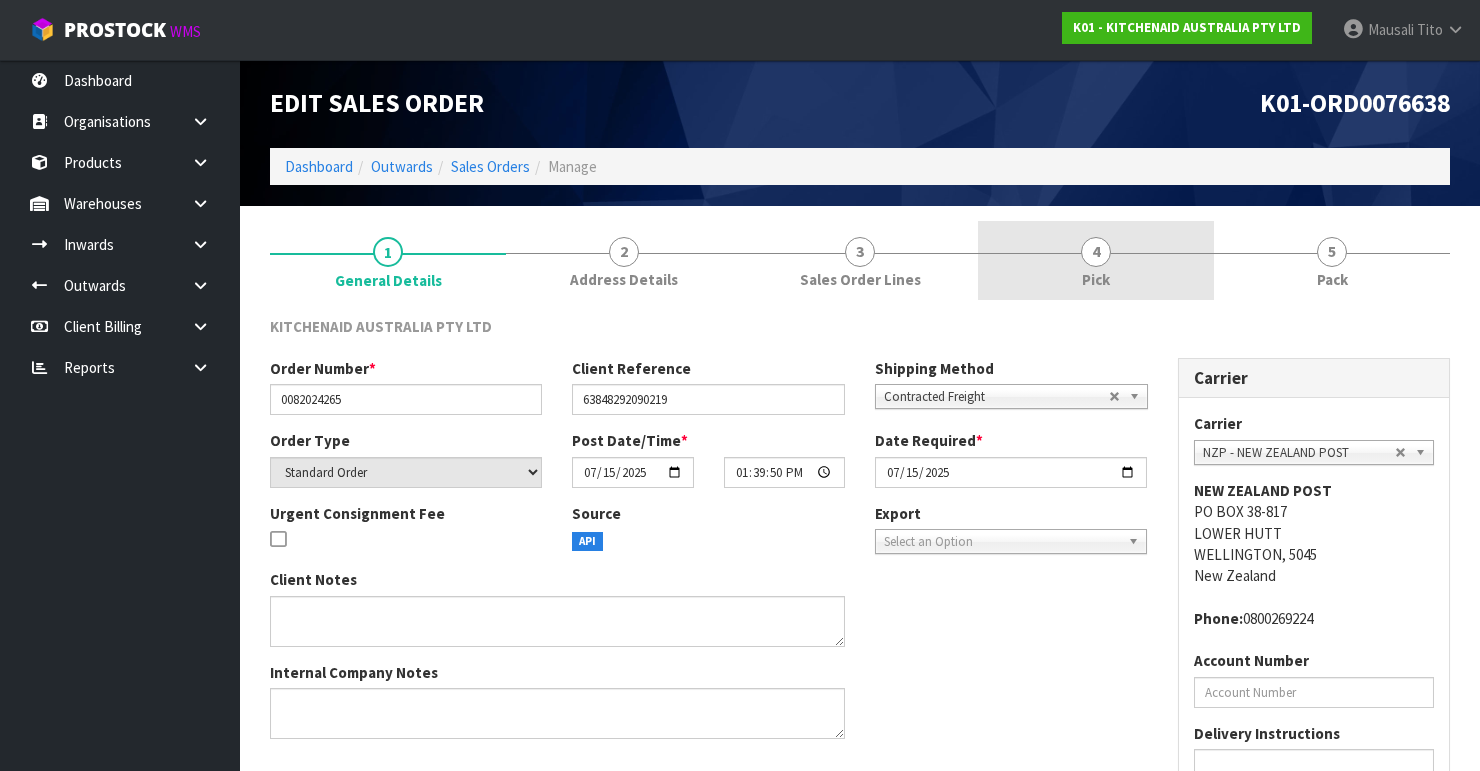 click on "4
Pick" at bounding box center (1096, 260) 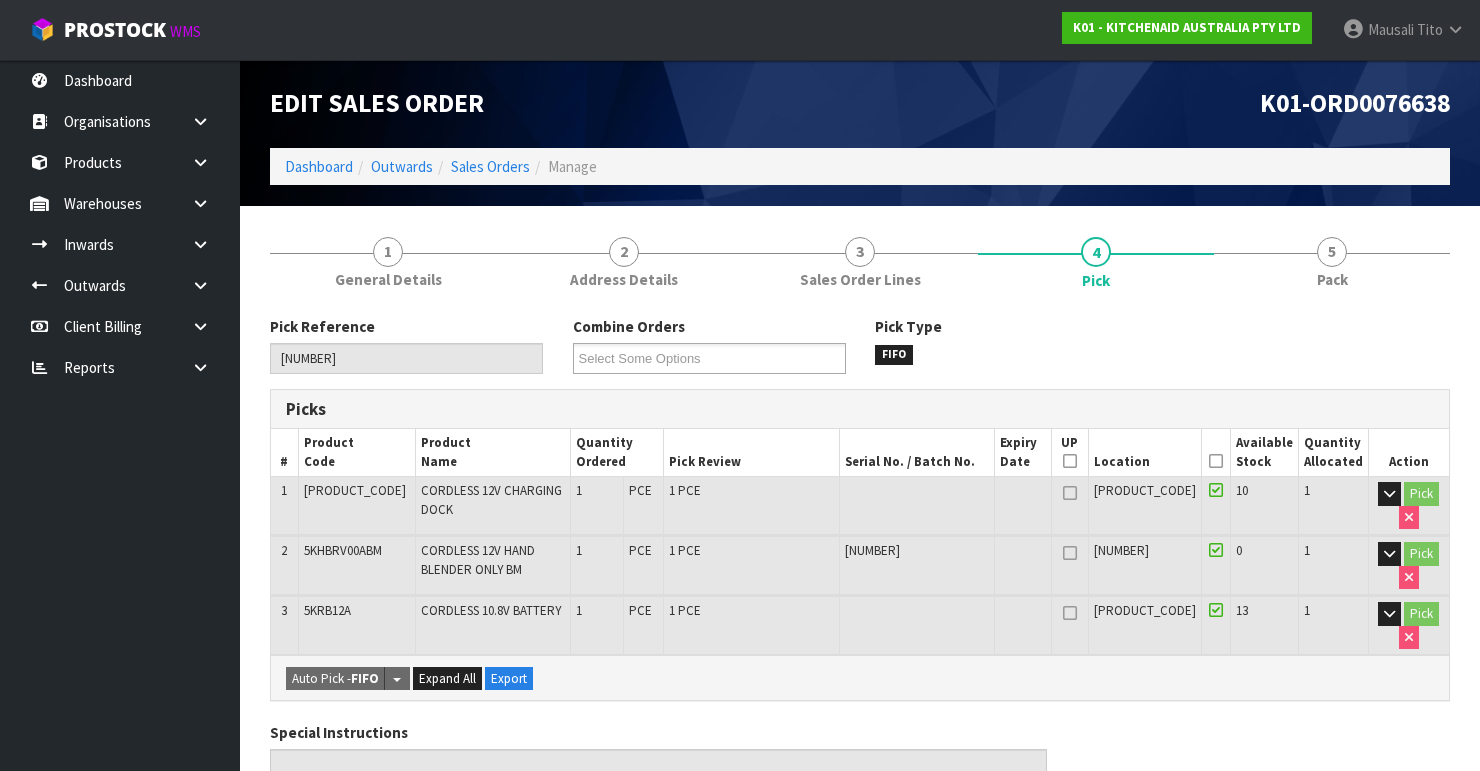 drag, startPoint x: 1218, startPoint y: 456, endPoint x: 1197, endPoint y: 484, distance: 35 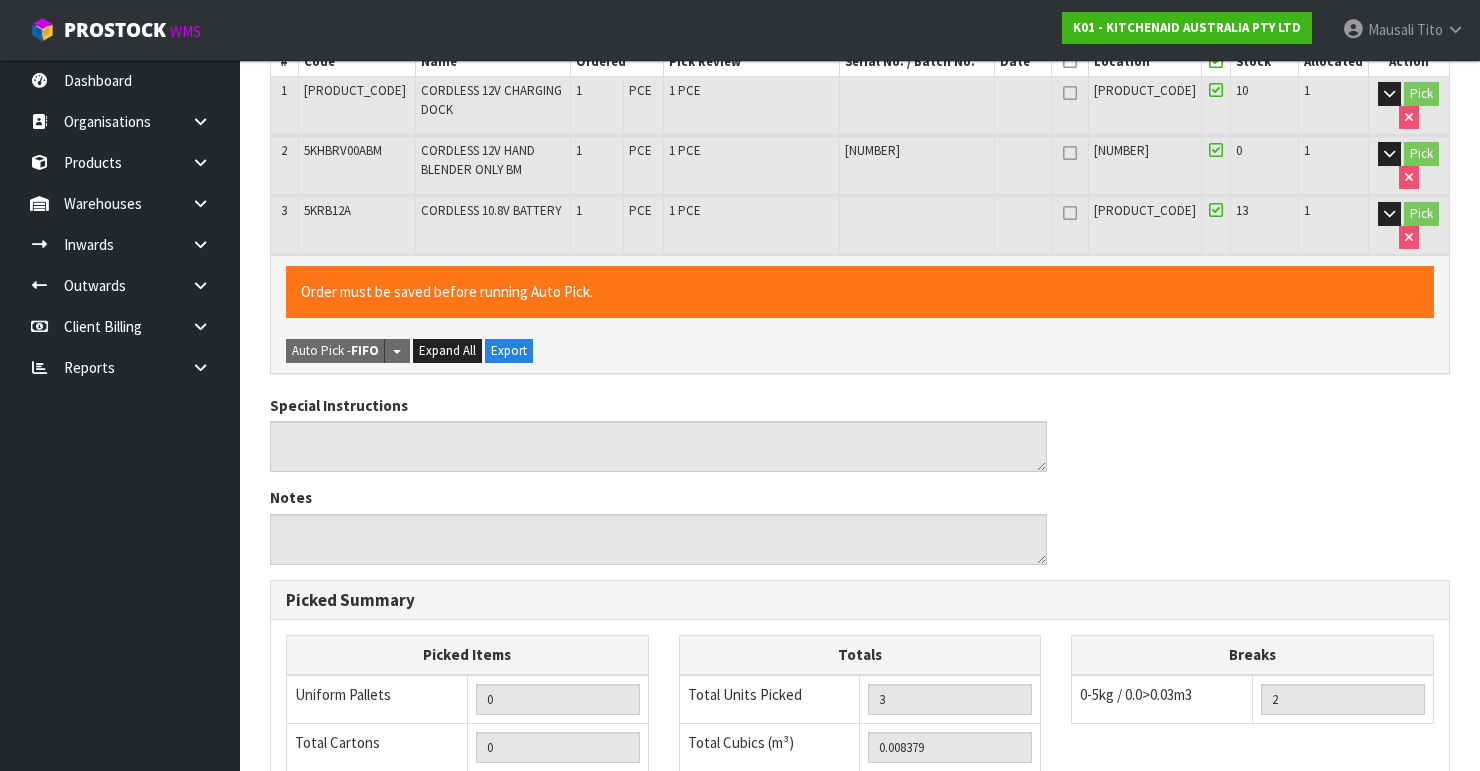 scroll, scrollTop: 781, scrollLeft: 0, axis: vertical 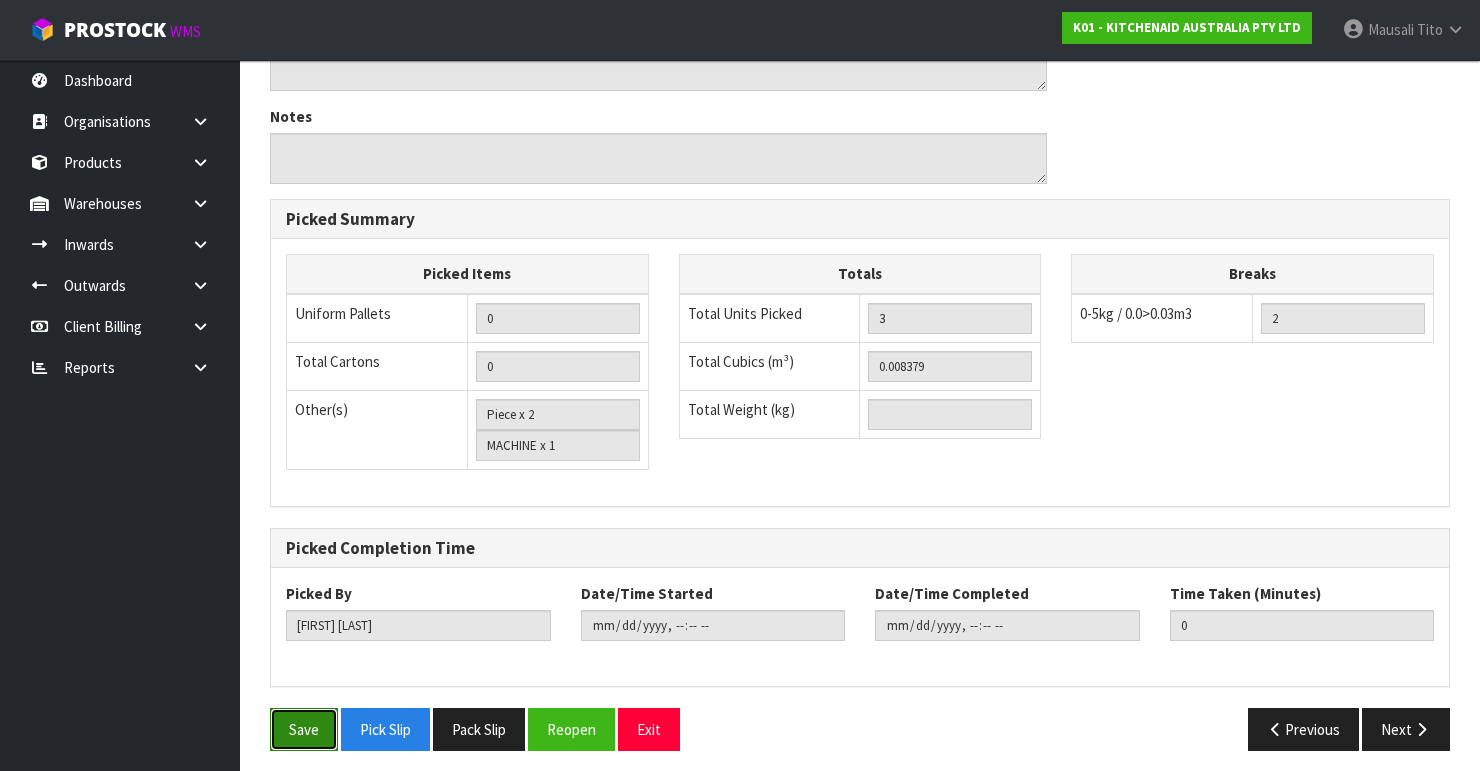 click on "Save" at bounding box center [304, 729] 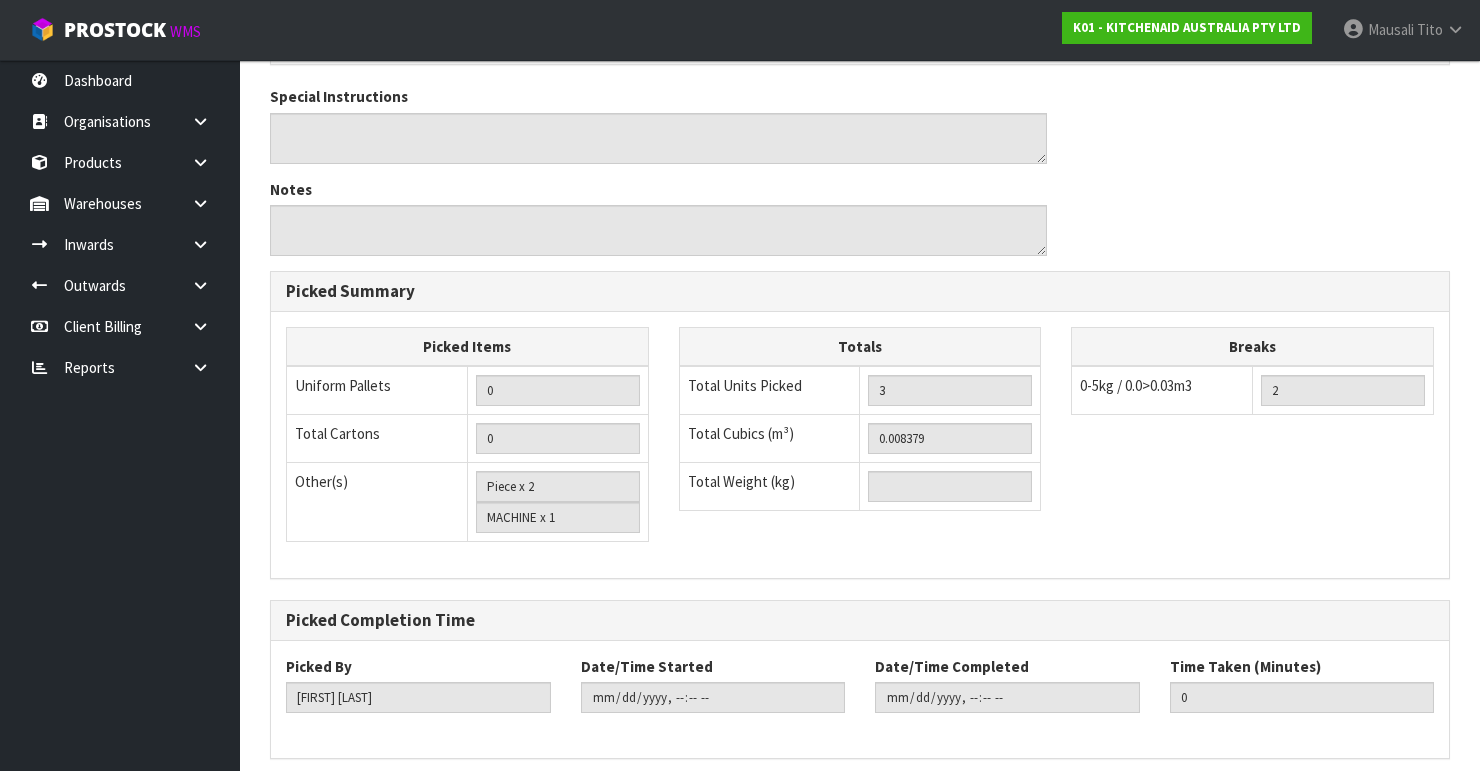 scroll, scrollTop: 0, scrollLeft: 0, axis: both 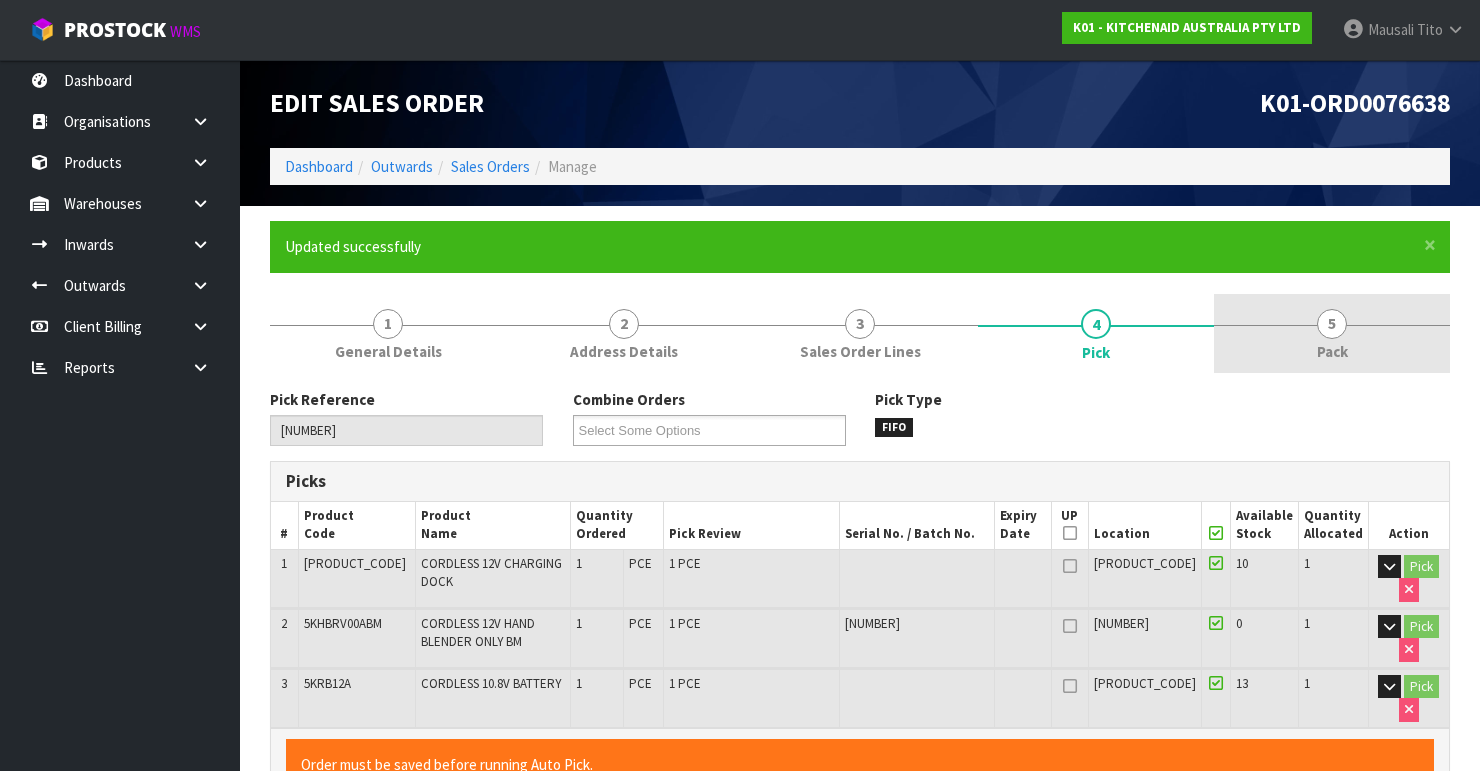 click on "5
Pack" at bounding box center [1332, 333] 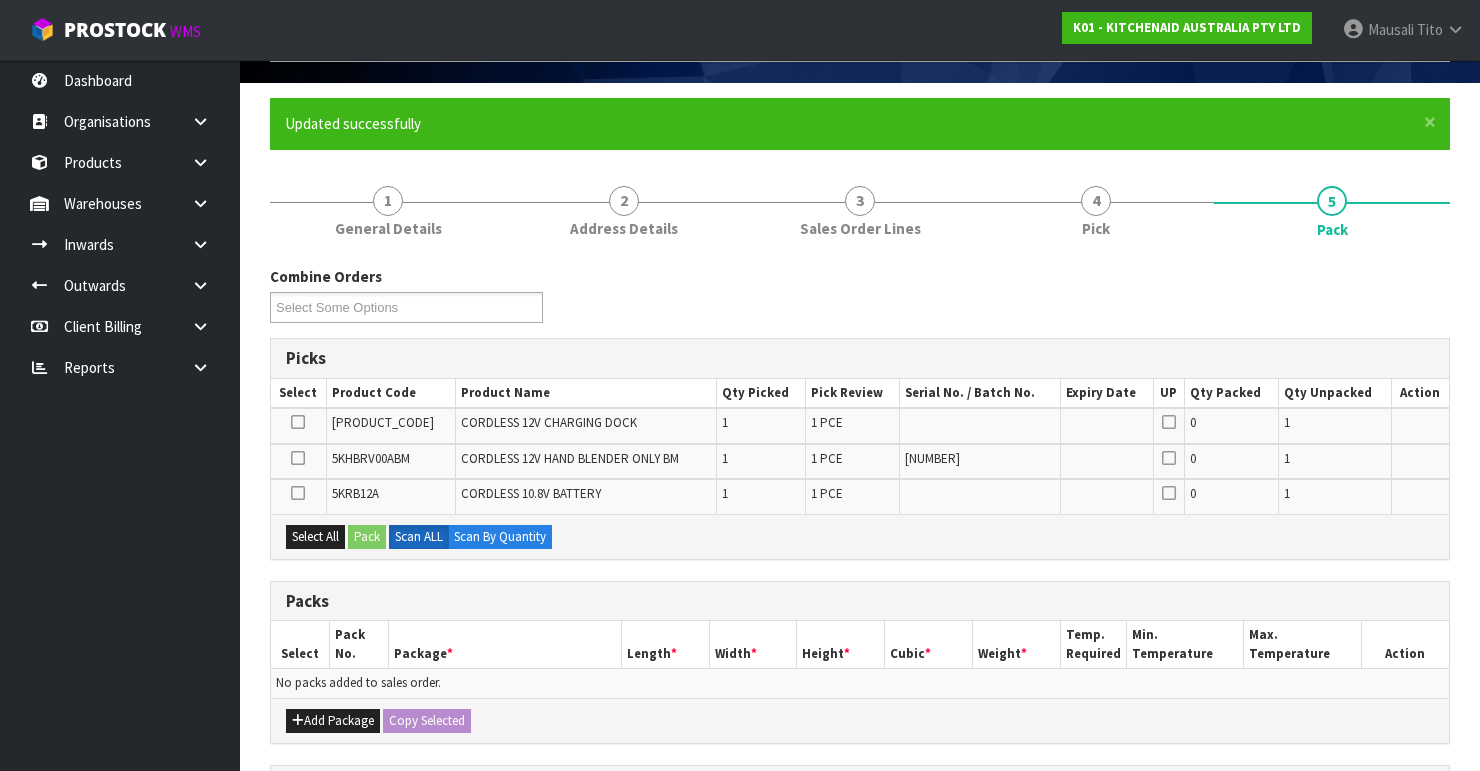scroll, scrollTop: 320, scrollLeft: 0, axis: vertical 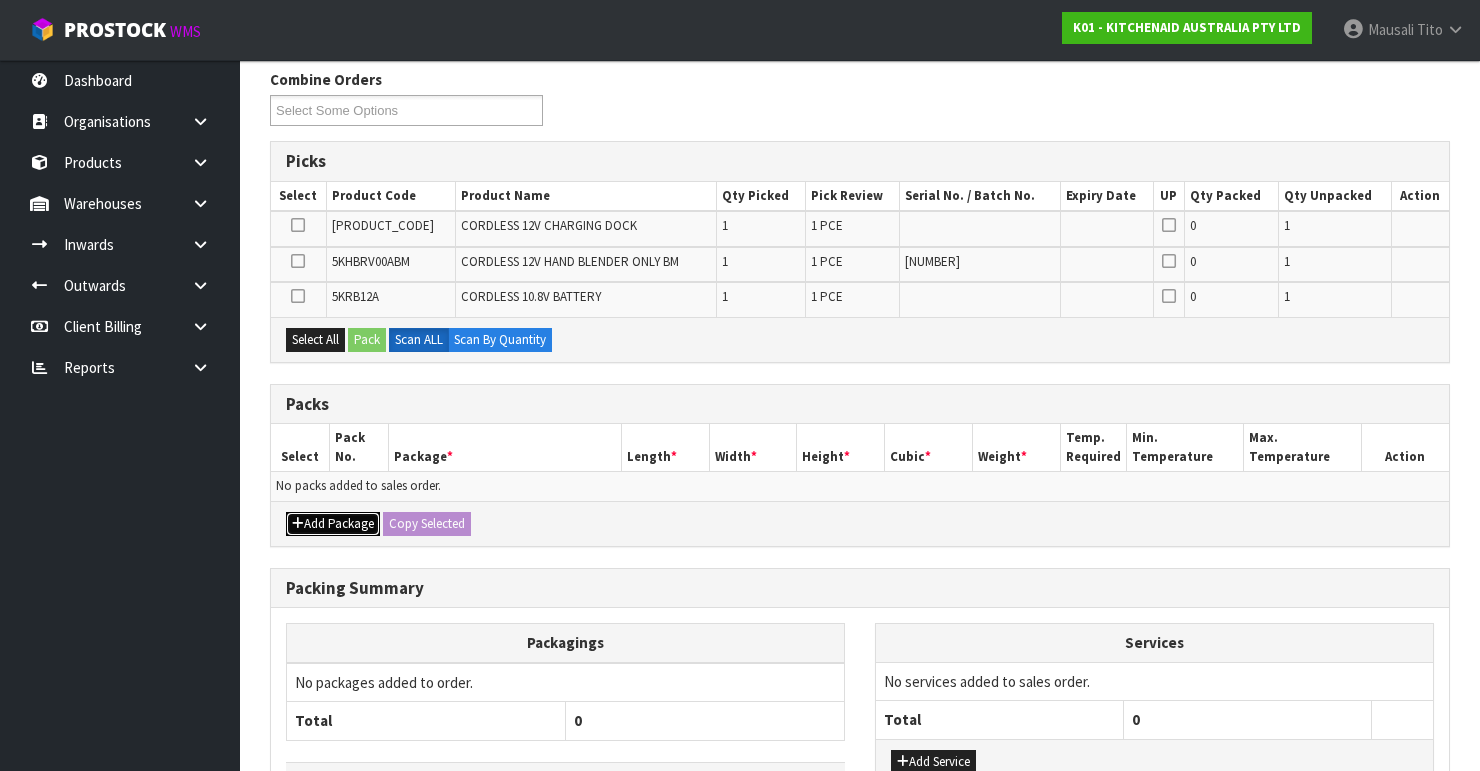 click on "Add Package" at bounding box center (333, 524) 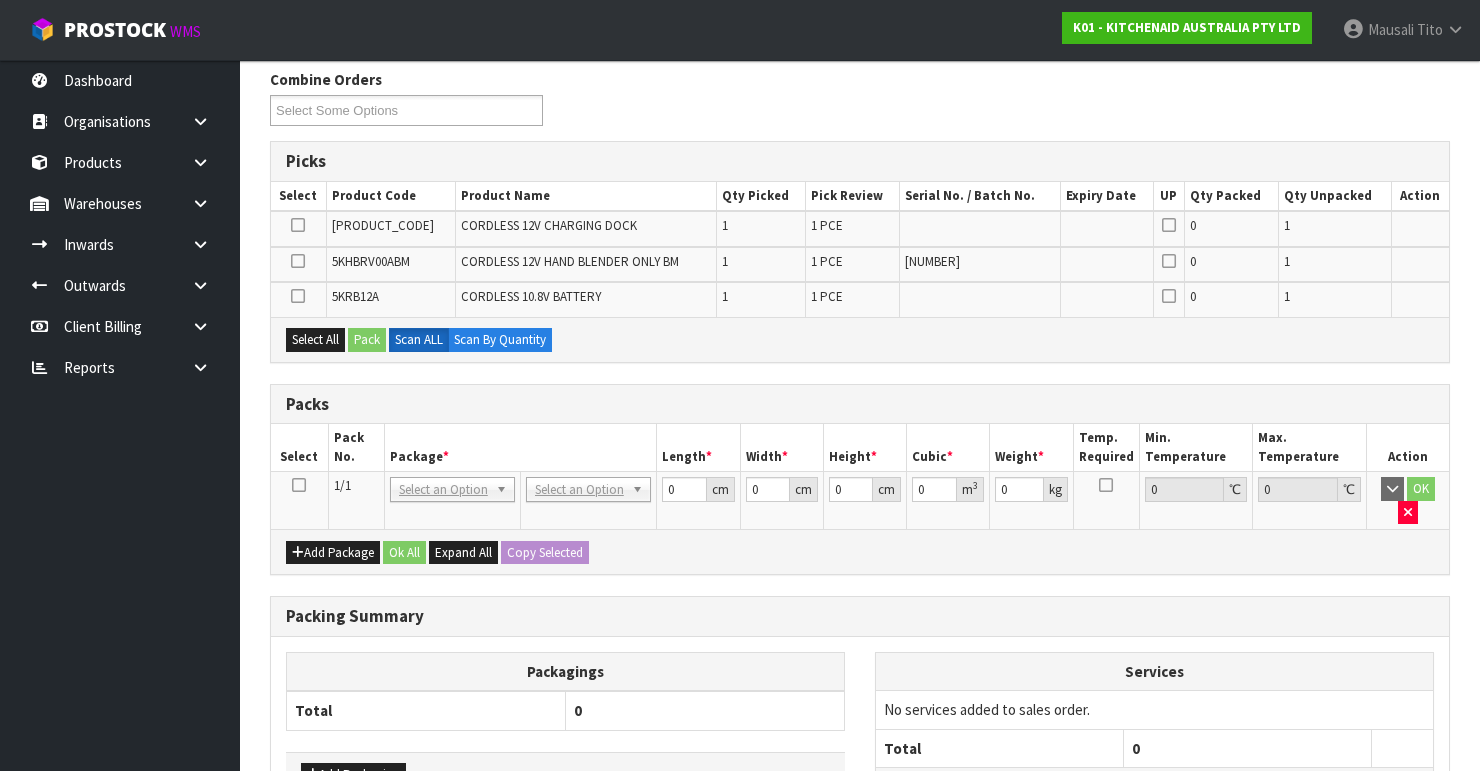 click at bounding box center [299, 485] 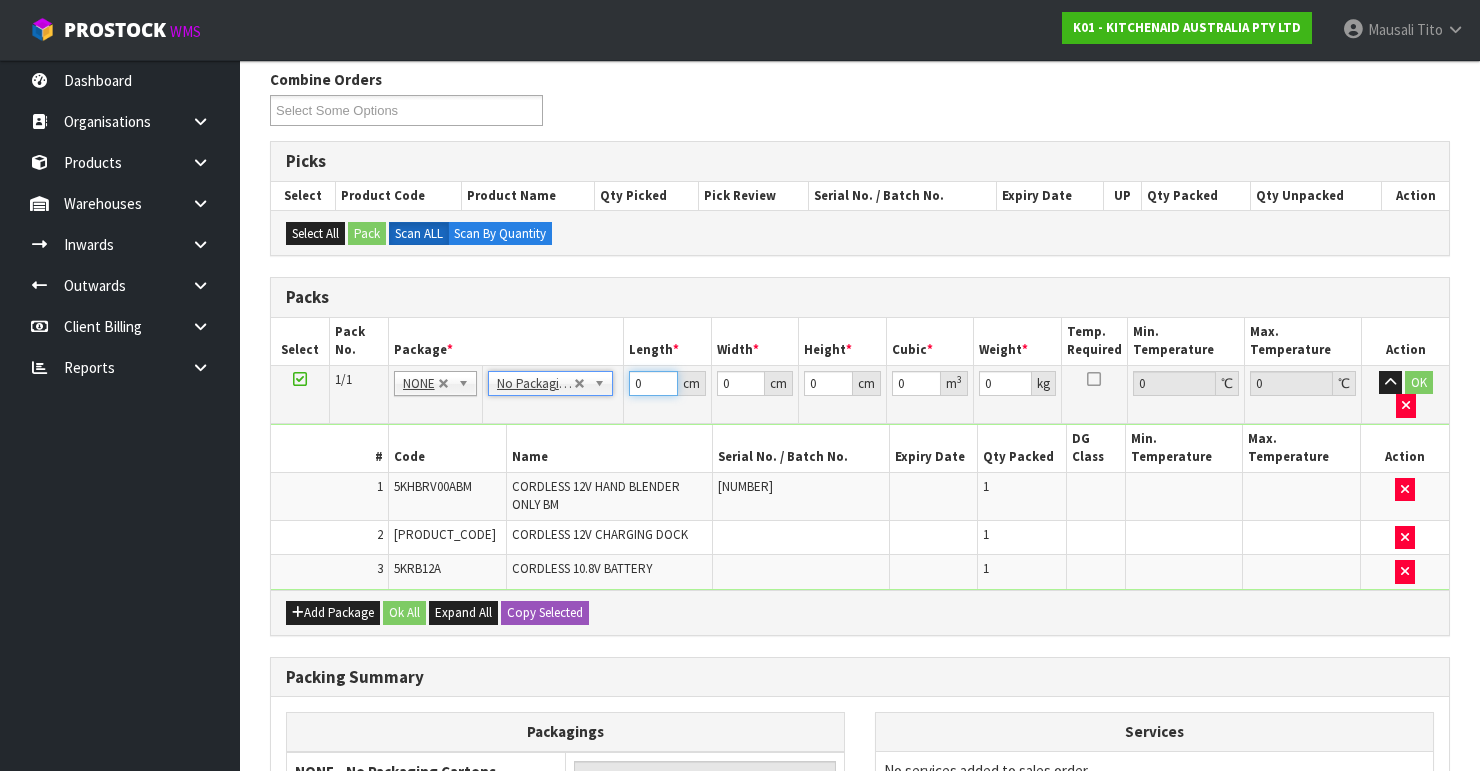 drag, startPoint x: 648, startPoint y: 384, endPoint x: 573, endPoint y: 400, distance: 76.687675 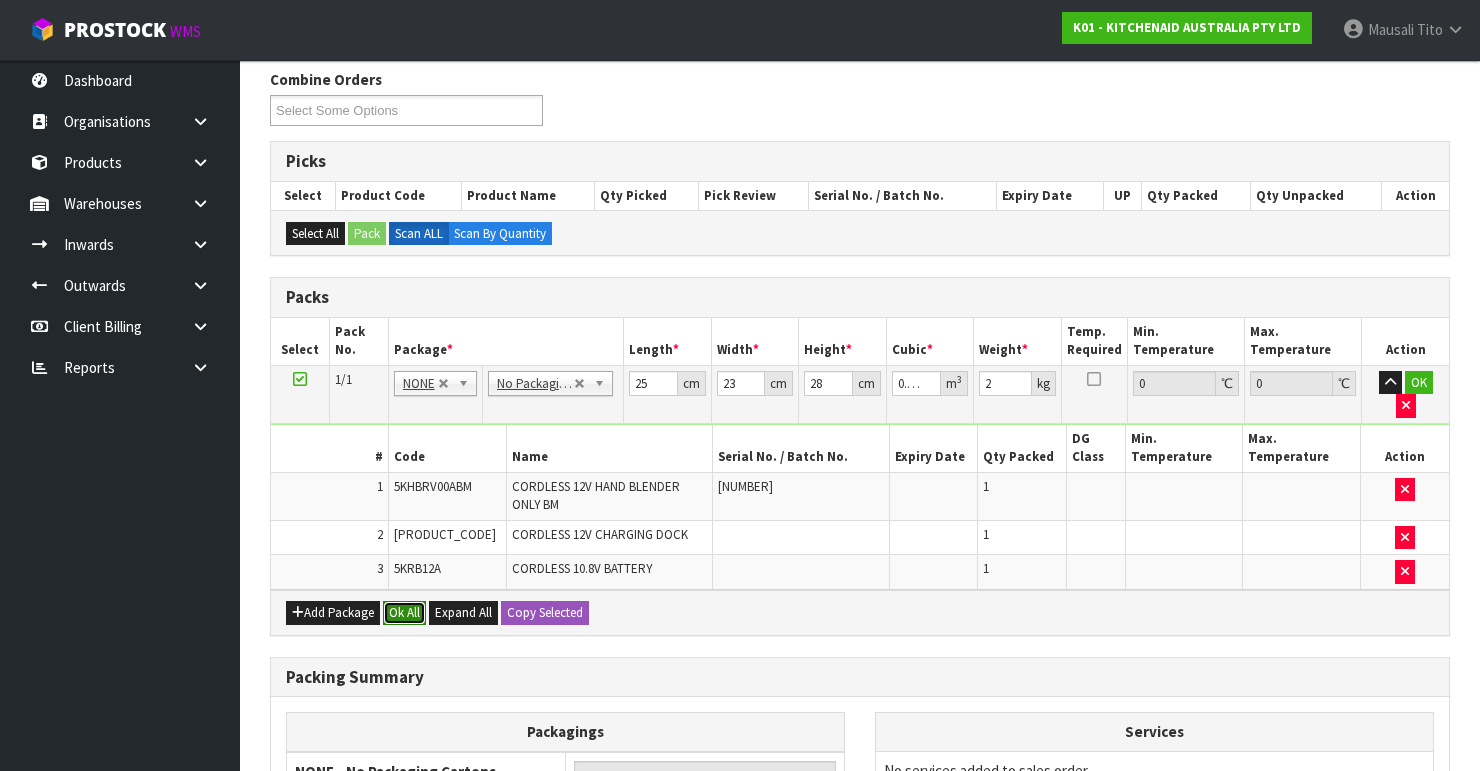 click on "Ok All" at bounding box center [404, 613] 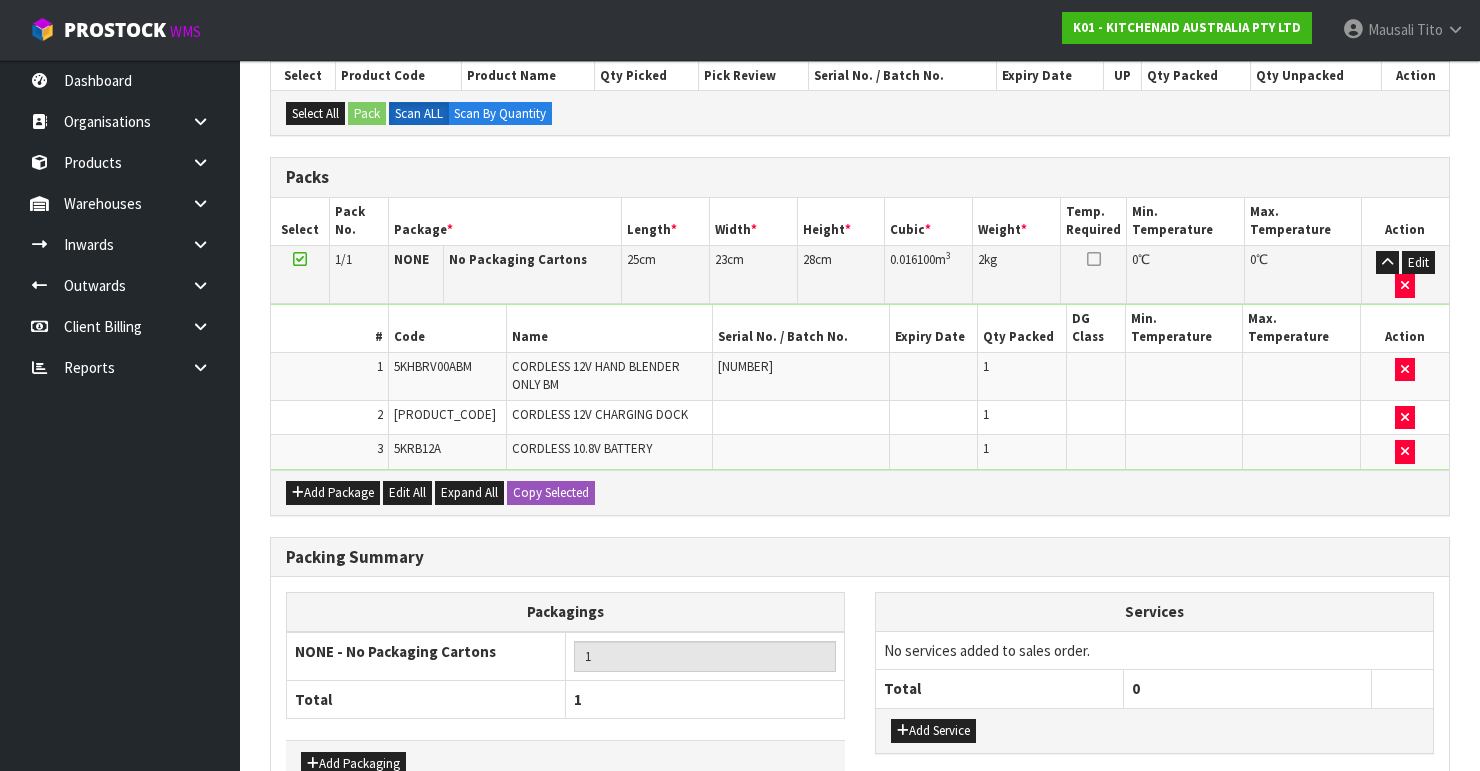 scroll, scrollTop: 553, scrollLeft: 0, axis: vertical 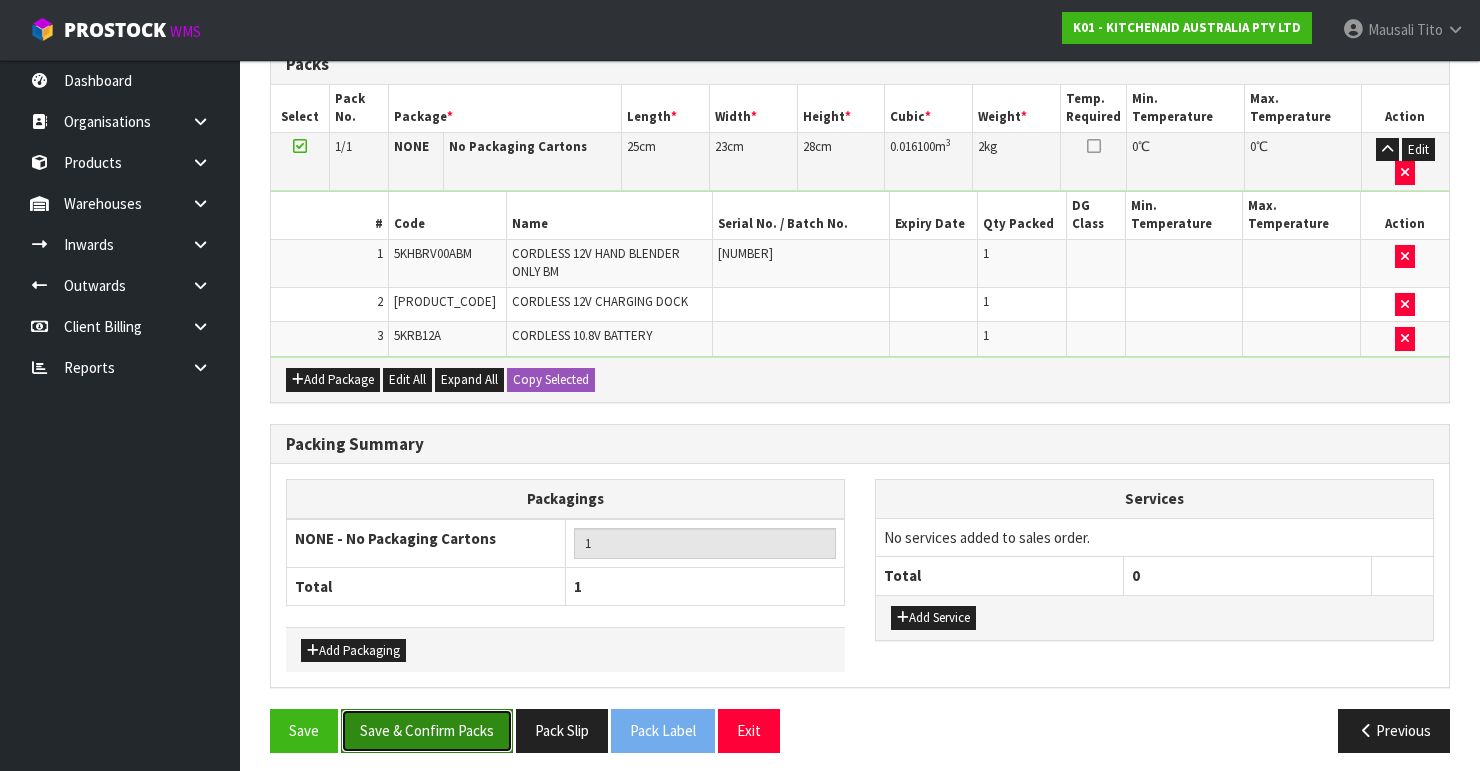 click on "Save & Confirm Packs" at bounding box center (427, 730) 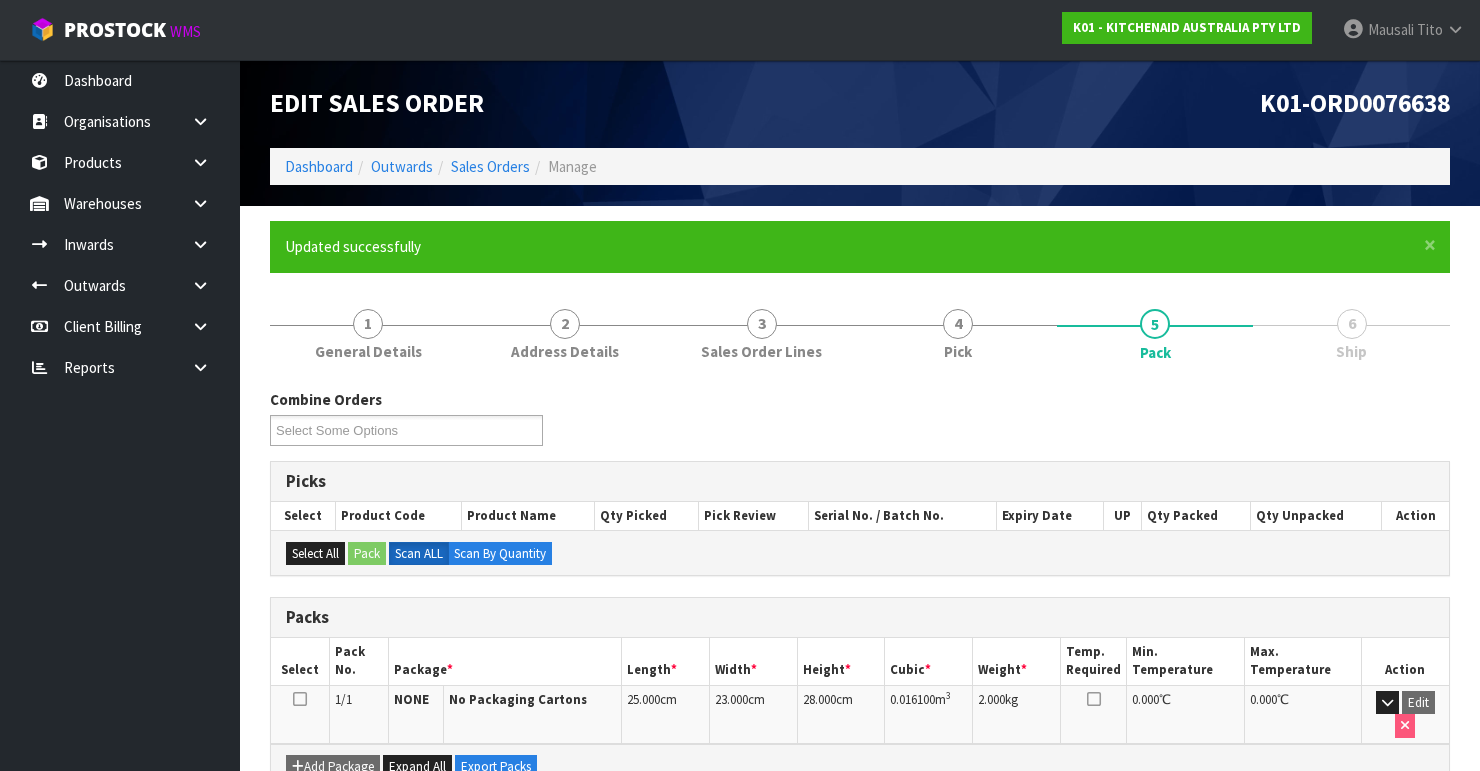 scroll, scrollTop: 346, scrollLeft: 0, axis: vertical 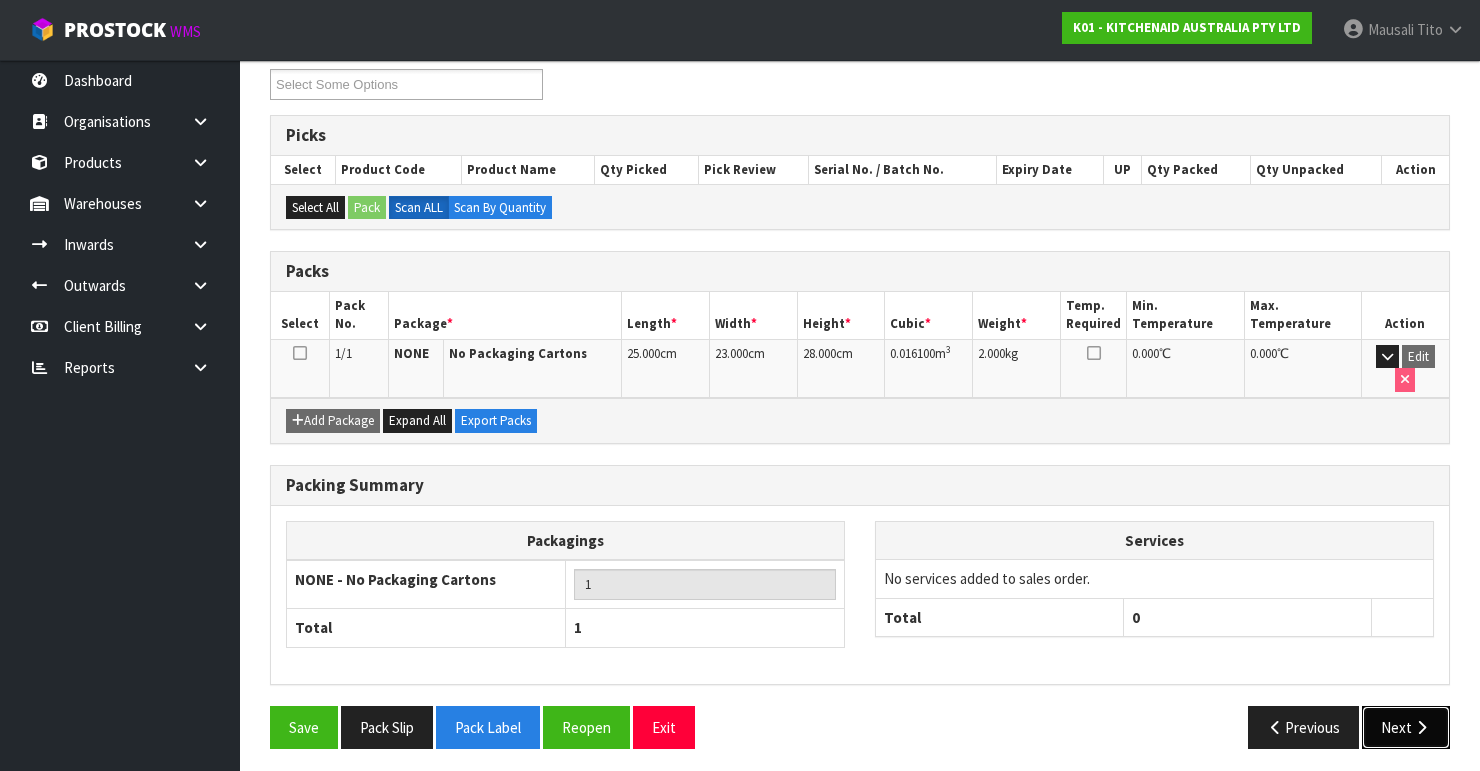 click on "Next" at bounding box center (1406, 727) 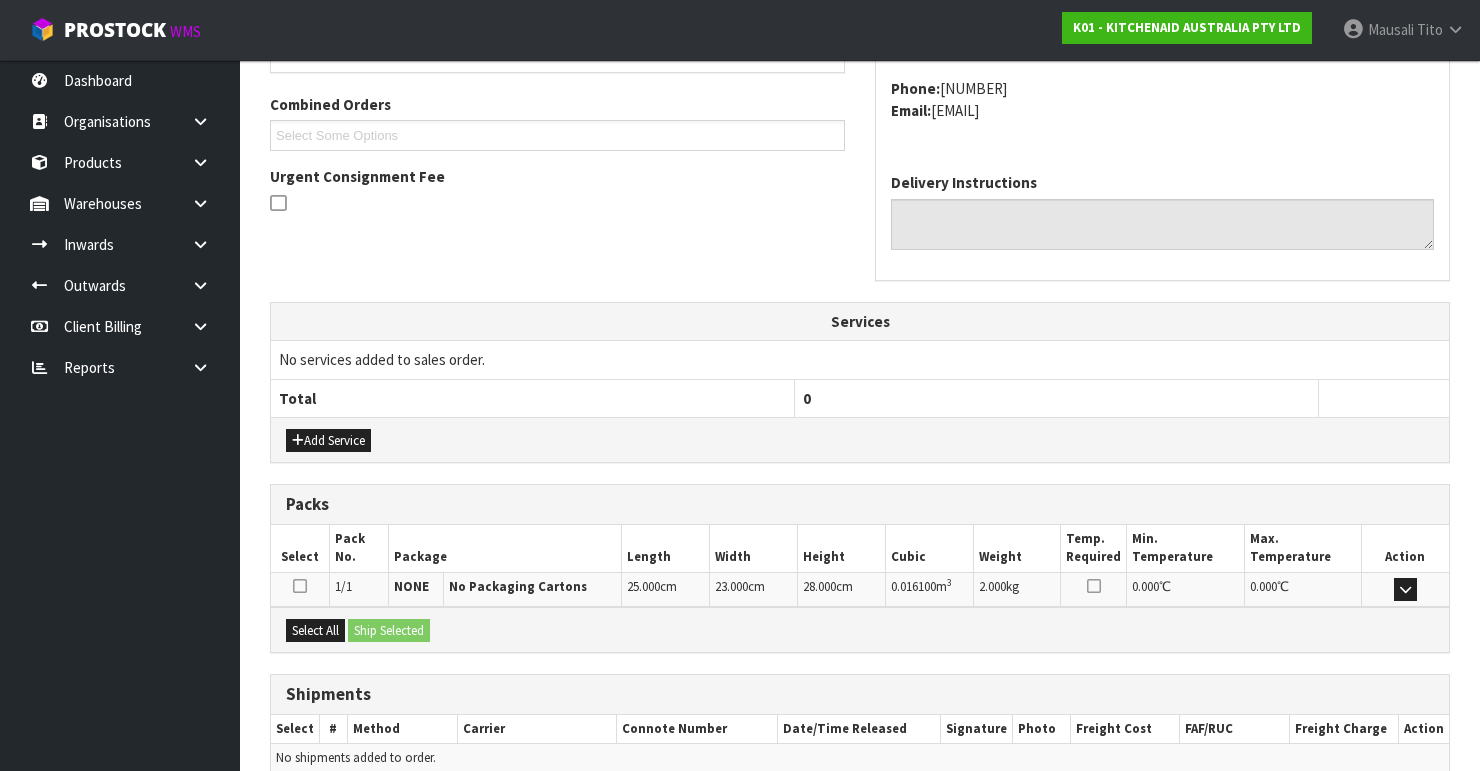 scroll, scrollTop: 584, scrollLeft: 0, axis: vertical 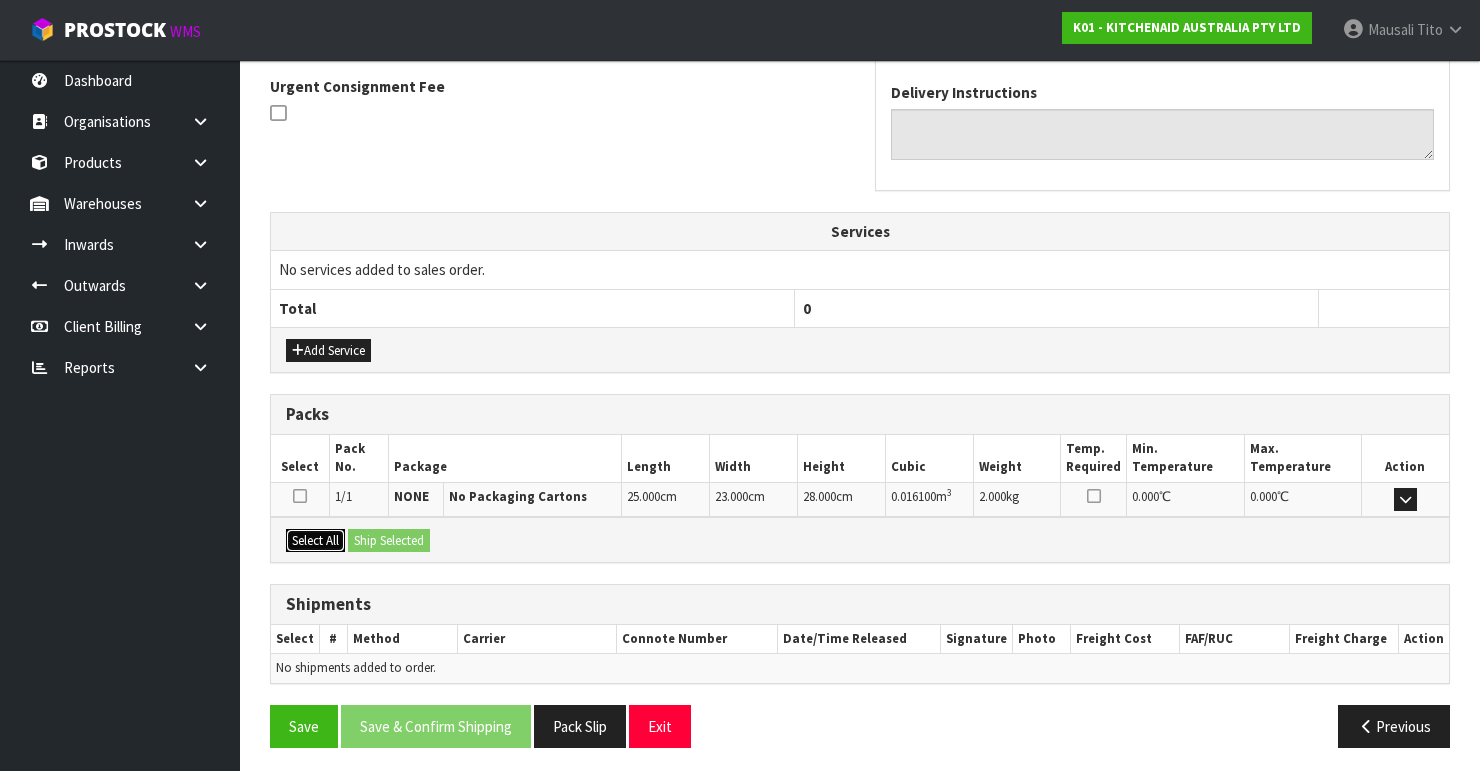 drag, startPoint x: 316, startPoint y: 535, endPoint x: 345, endPoint y: 528, distance: 29.832869 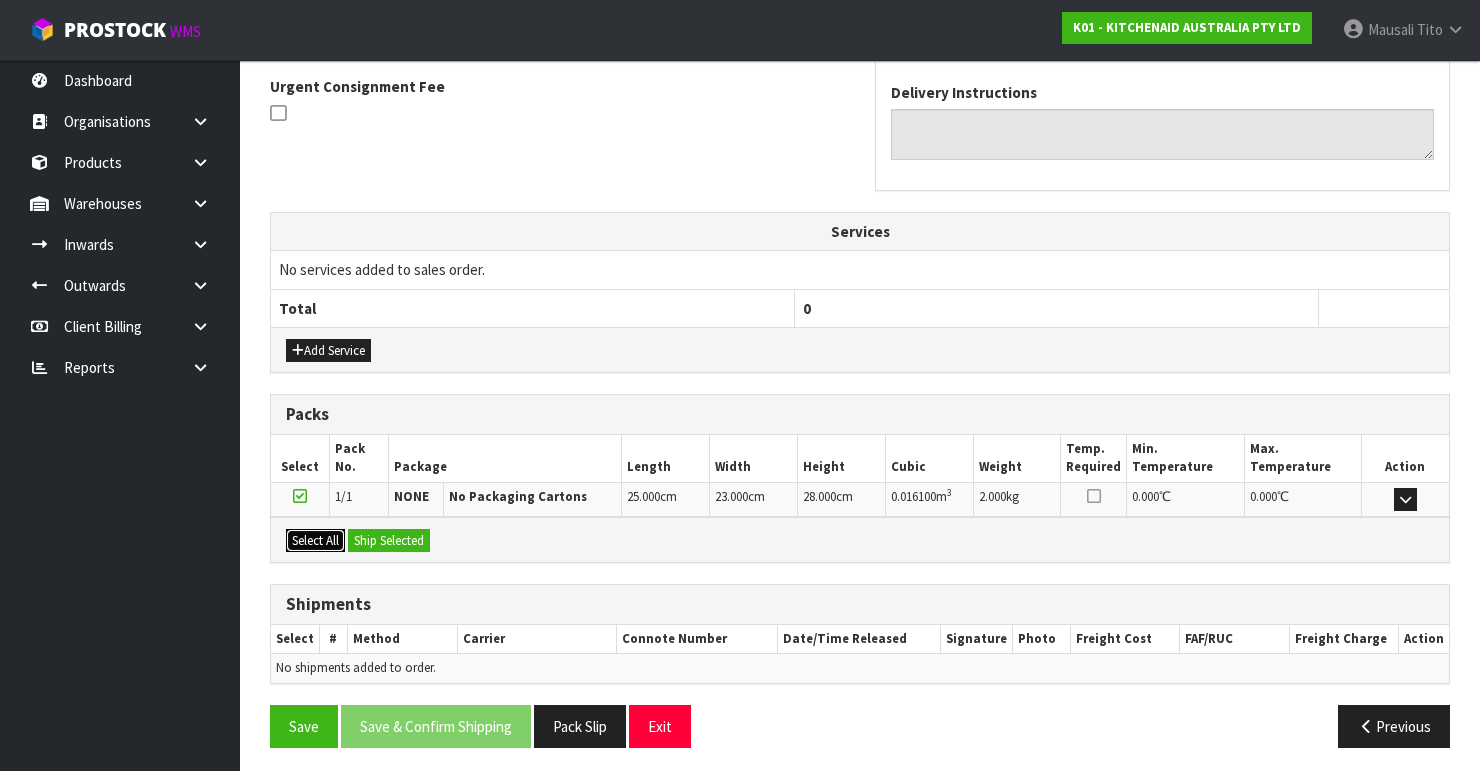 click on "Select All" at bounding box center [315, 541] 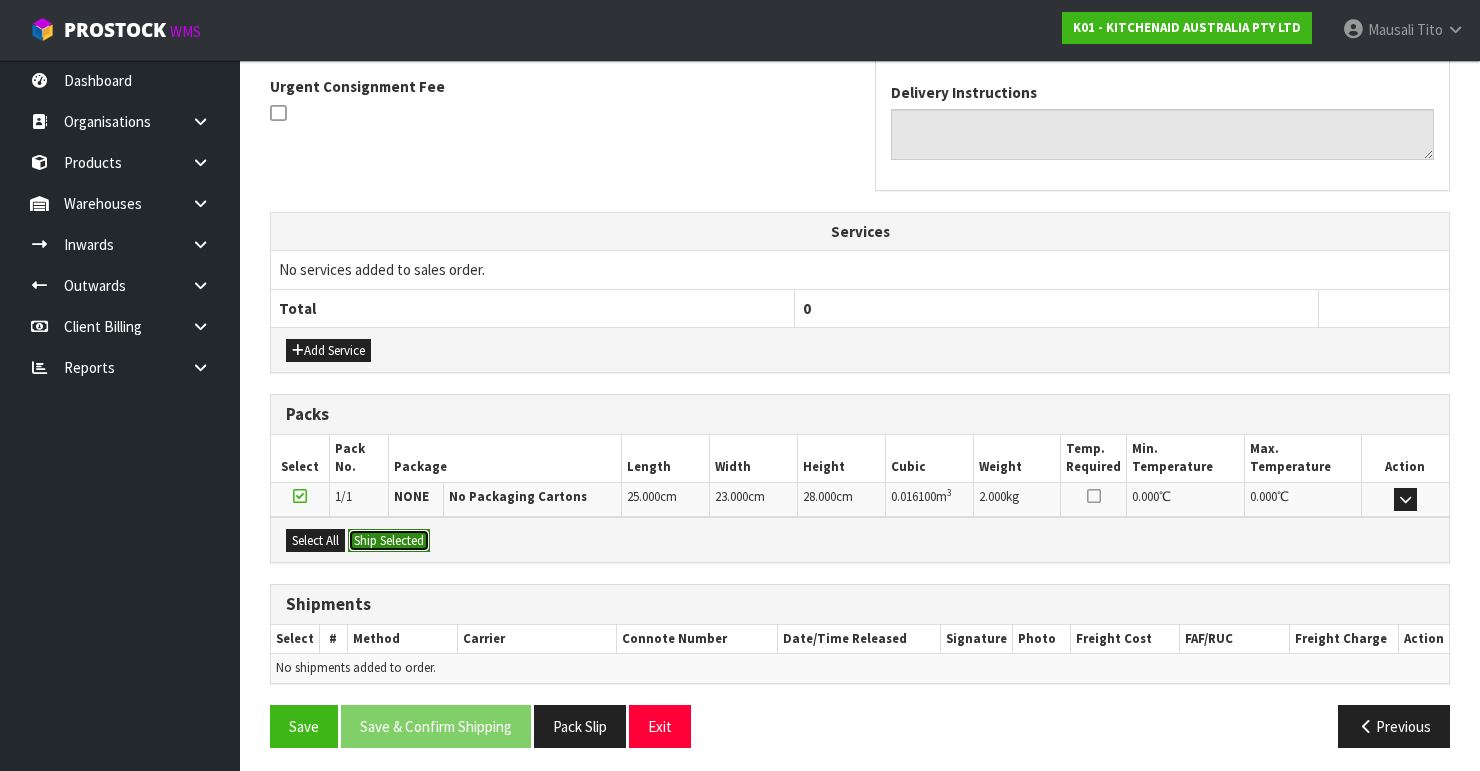 click on "Ship Selected" at bounding box center [389, 541] 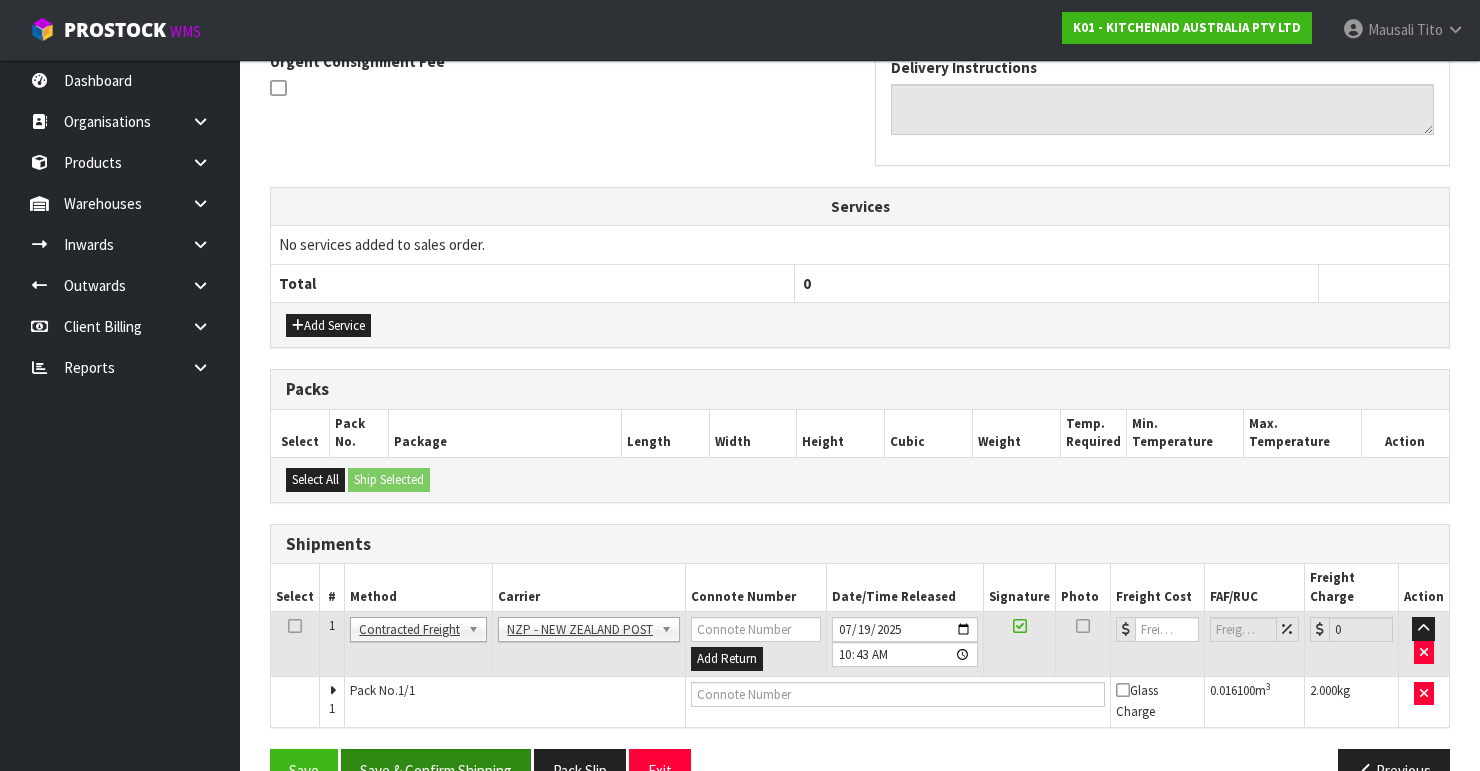 scroll, scrollTop: 635, scrollLeft: 0, axis: vertical 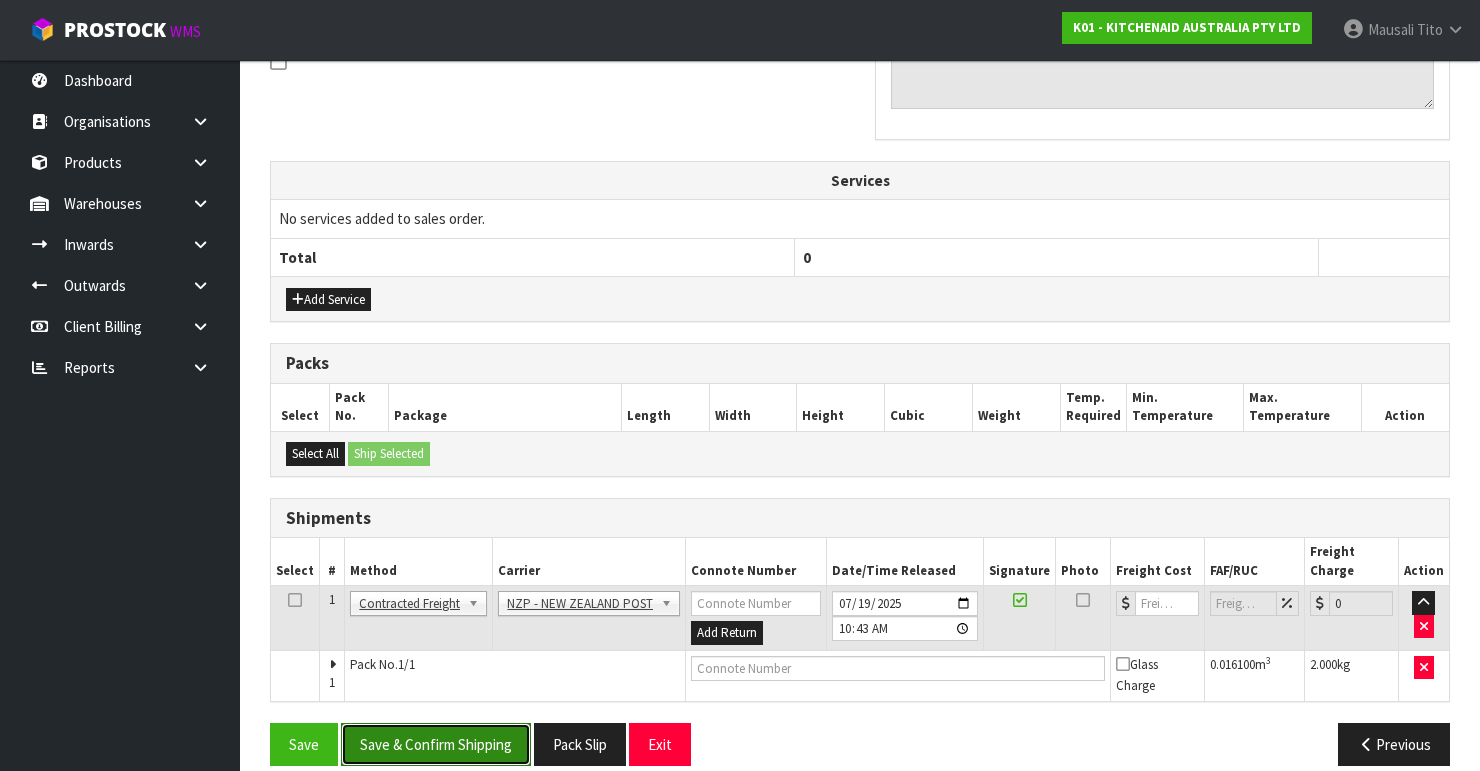 click on "Save & Confirm Shipping" at bounding box center [436, 744] 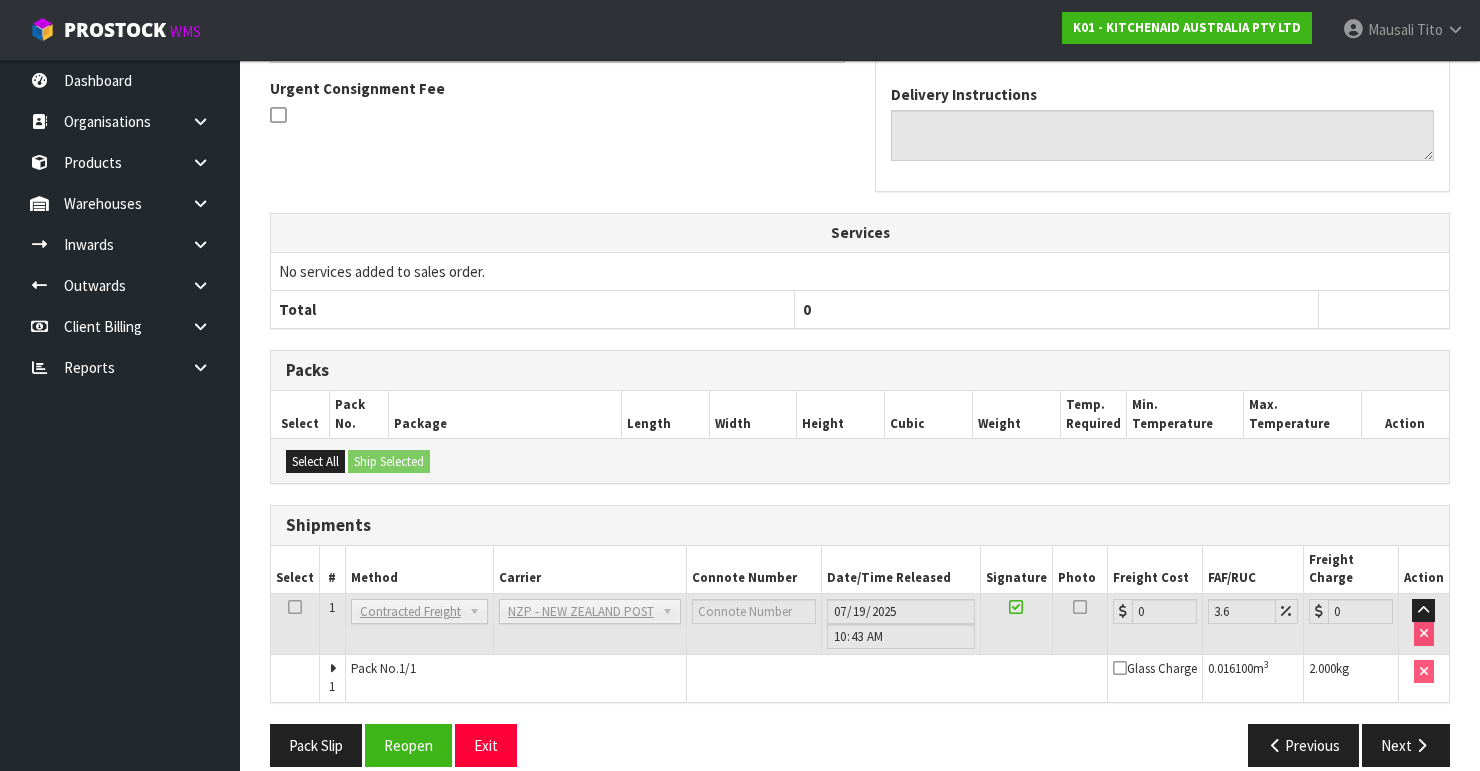 scroll, scrollTop: 605, scrollLeft: 0, axis: vertical 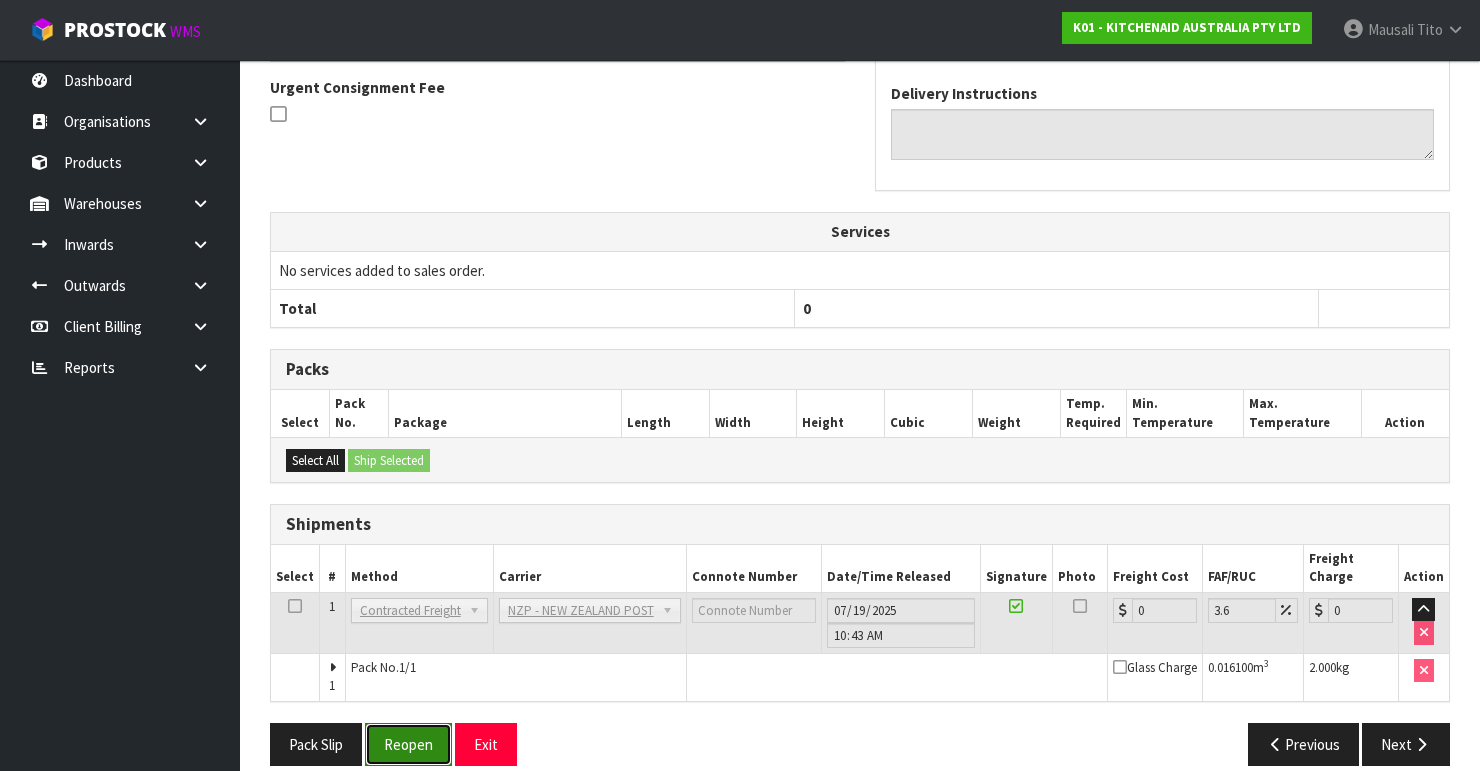 drag, startPoint x: 394, startPoint y: 724, endPoint x: 426, endPoint y: 725, distance: 32.01562 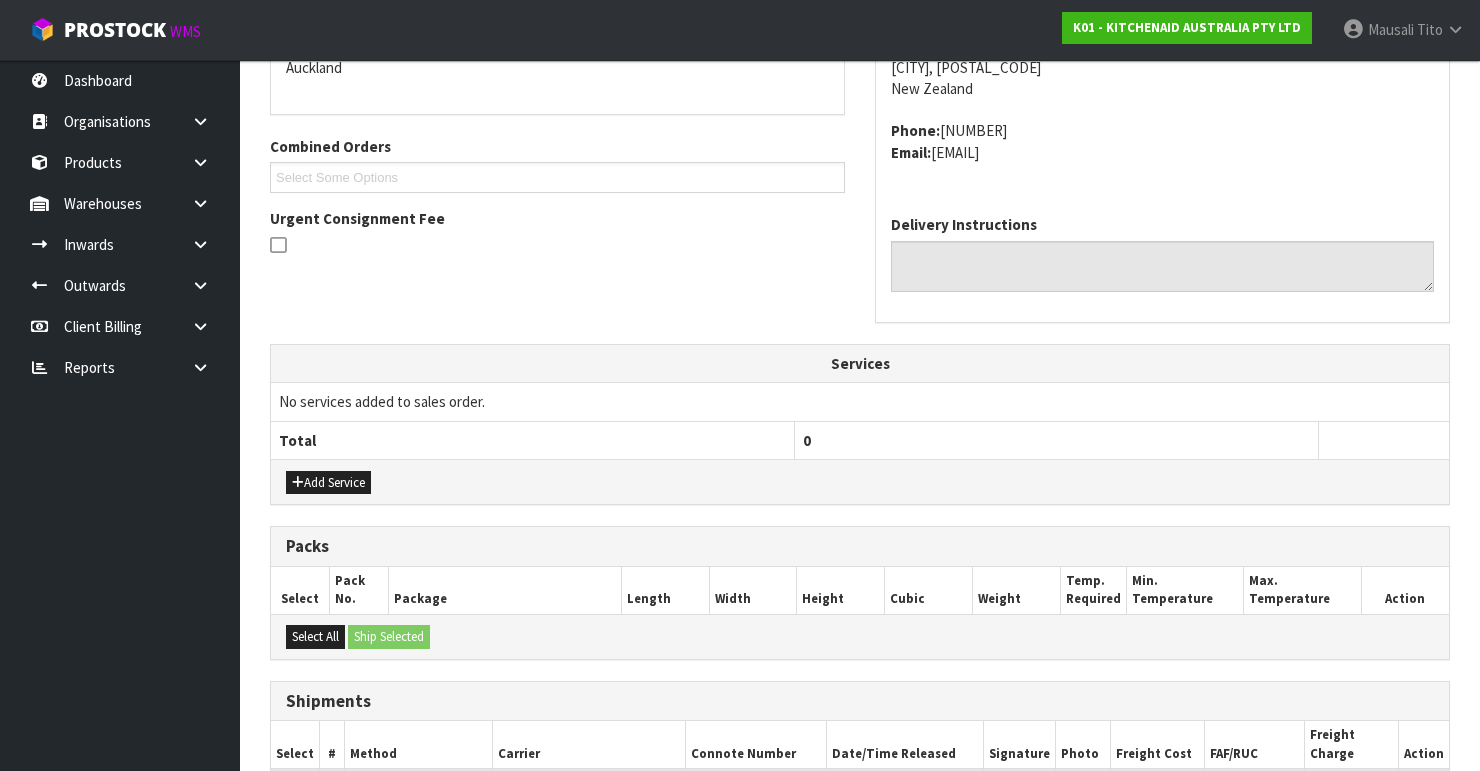 scroll, scrollTop: 638, scrollLeft: 0, axis: vertical 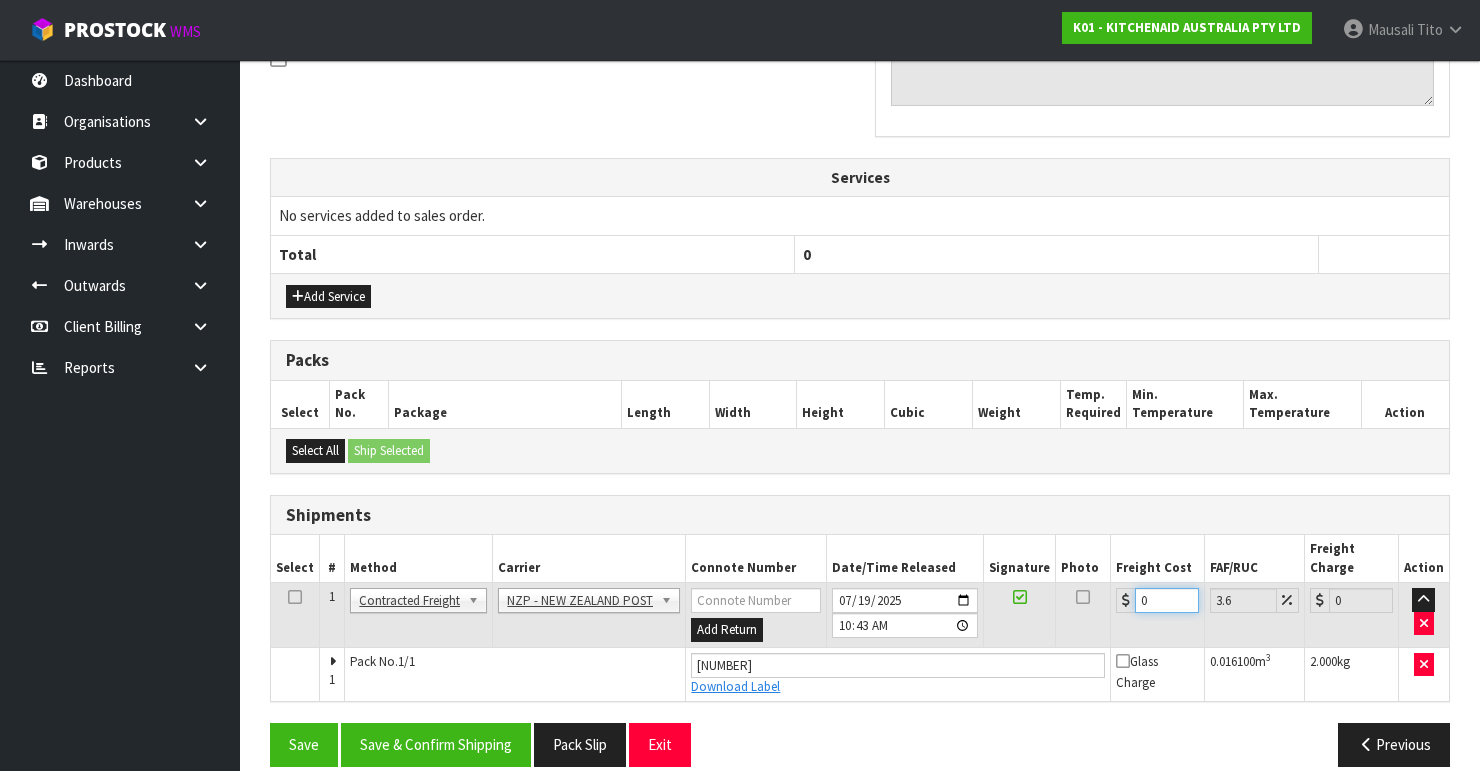 drag, startPoint x: 1148, startPoint y: 574, endPoint x: 1077, endPoint y: 612, distance: 80.529495 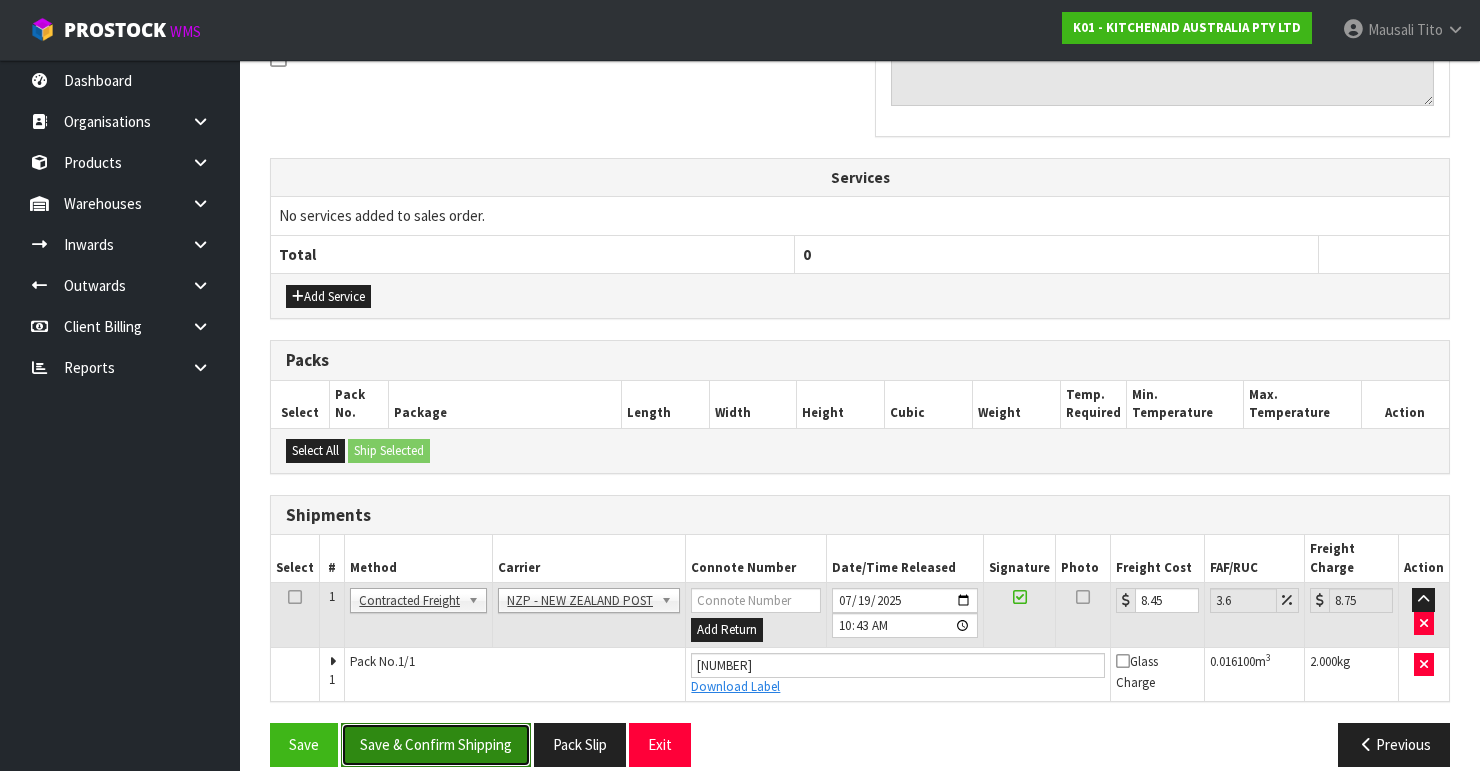 click on "Save & Confirm Shipping" at bounding box center [436, 744] 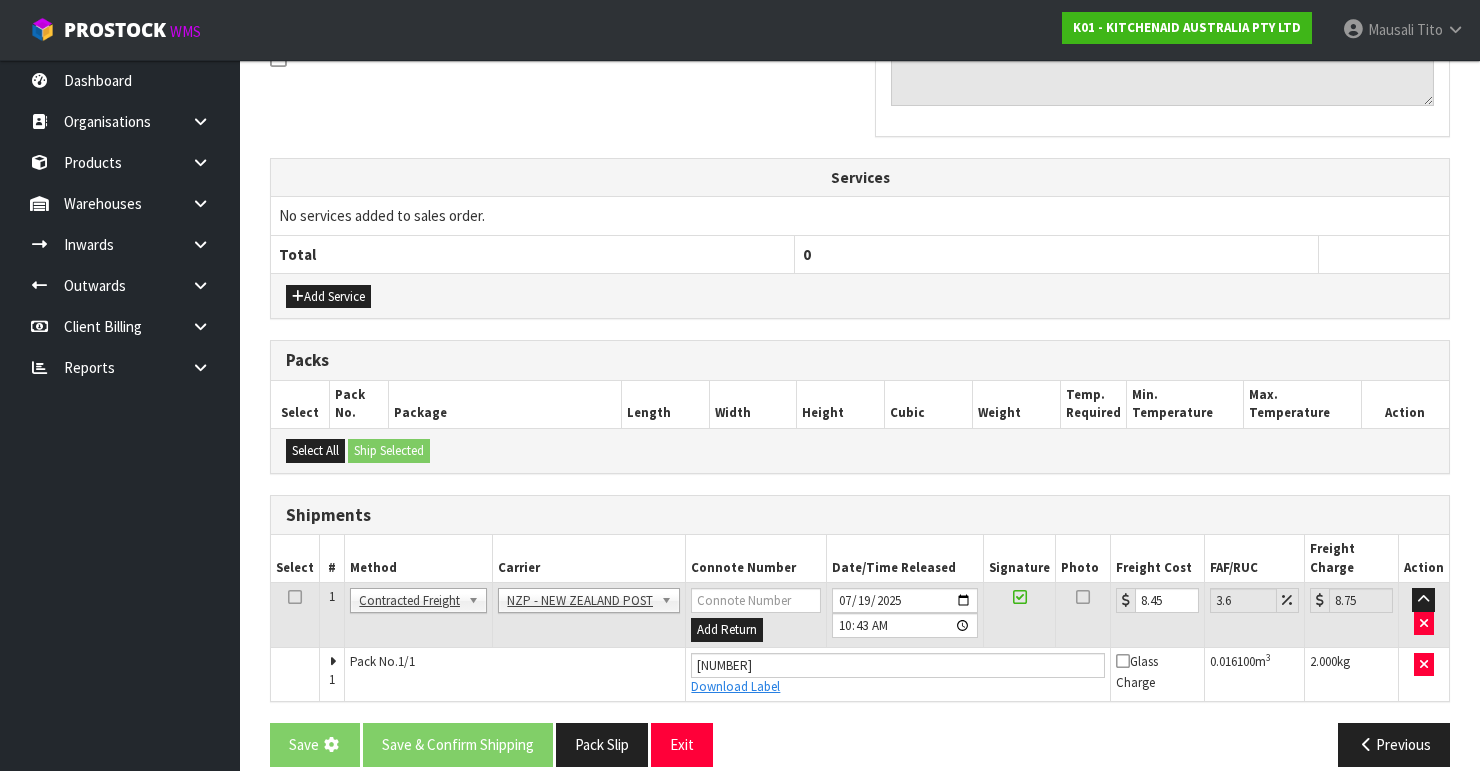 scroll, scrollTop: 0, scrollLeft: 0, axis: both 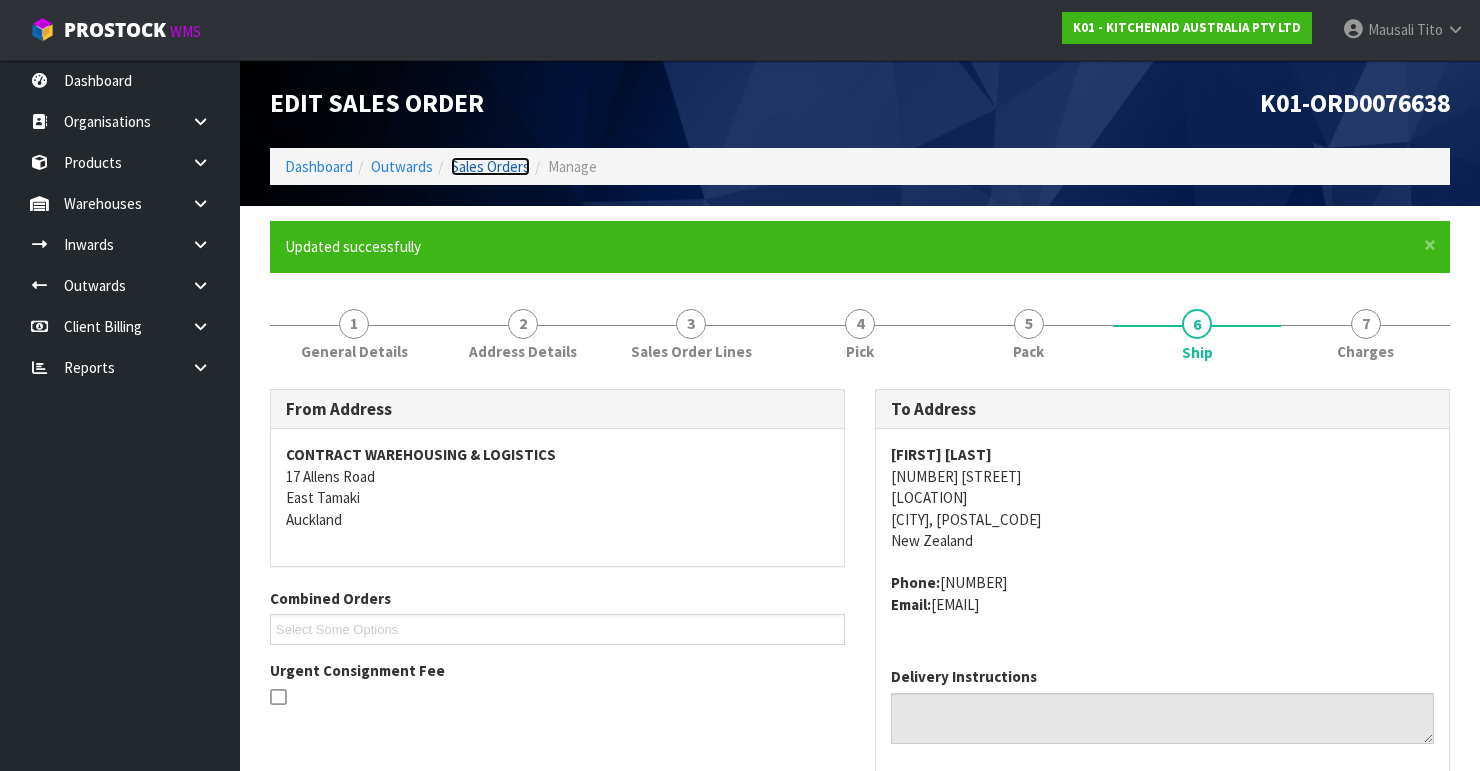 click on "Sales Orders" at bounding box center [490, 166] 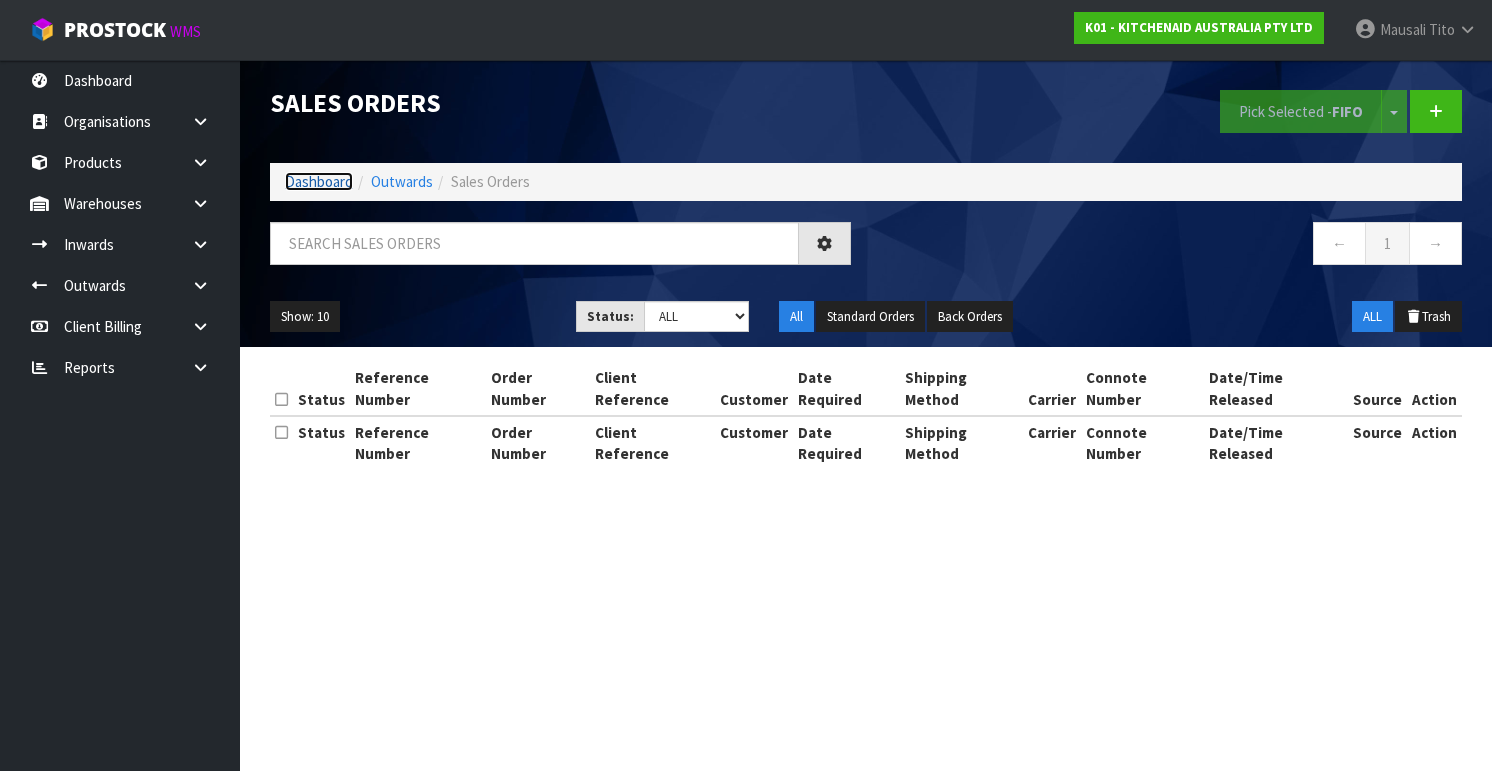 click on "Dashboard" at bounding box center [319, 181] 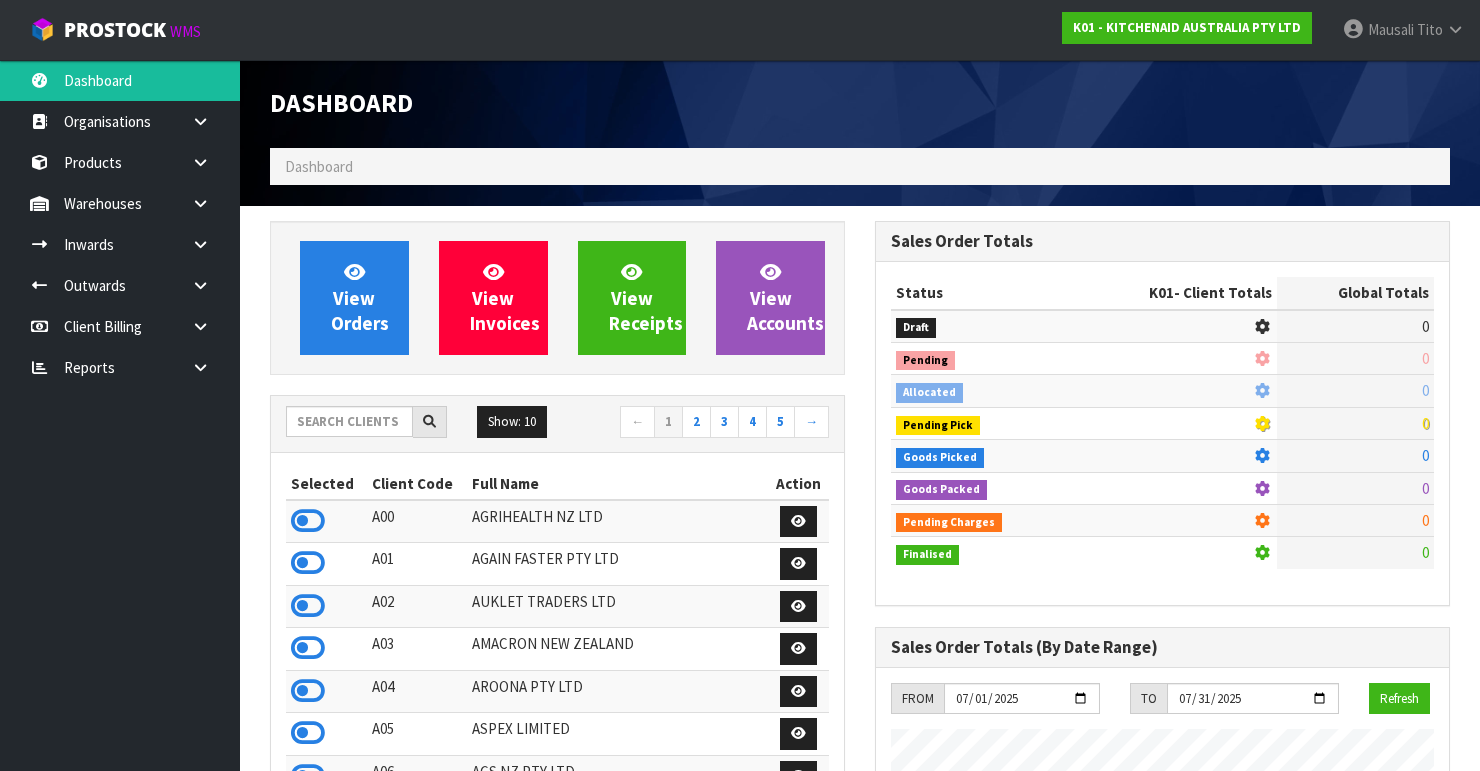 scroll, scrollTop: 998756, scrollLeft: 999395, axis: both 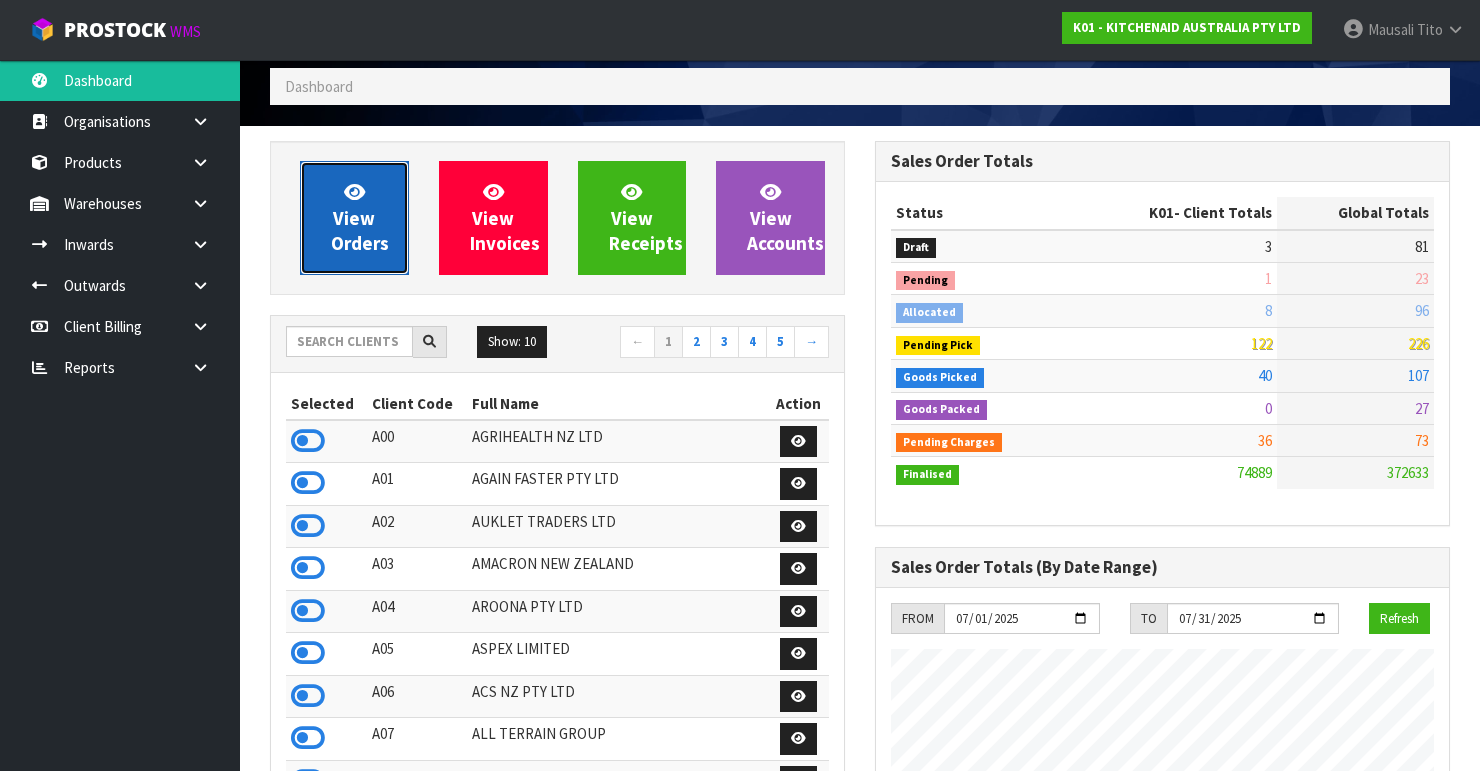 click on "View
Orders" at bounding box center (360, 217) 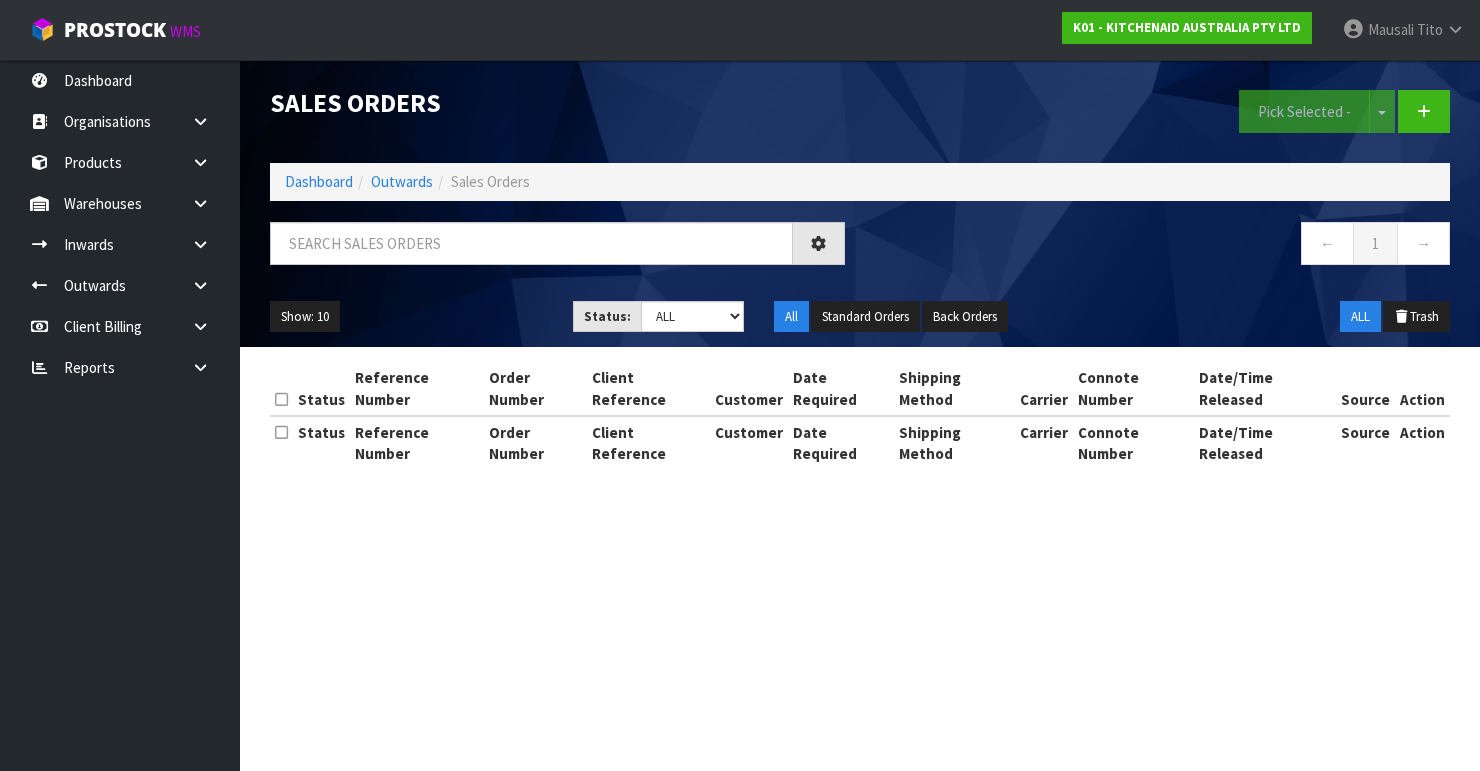 scroll, scrollTop: 0, scrollLeft: 0, axis: both 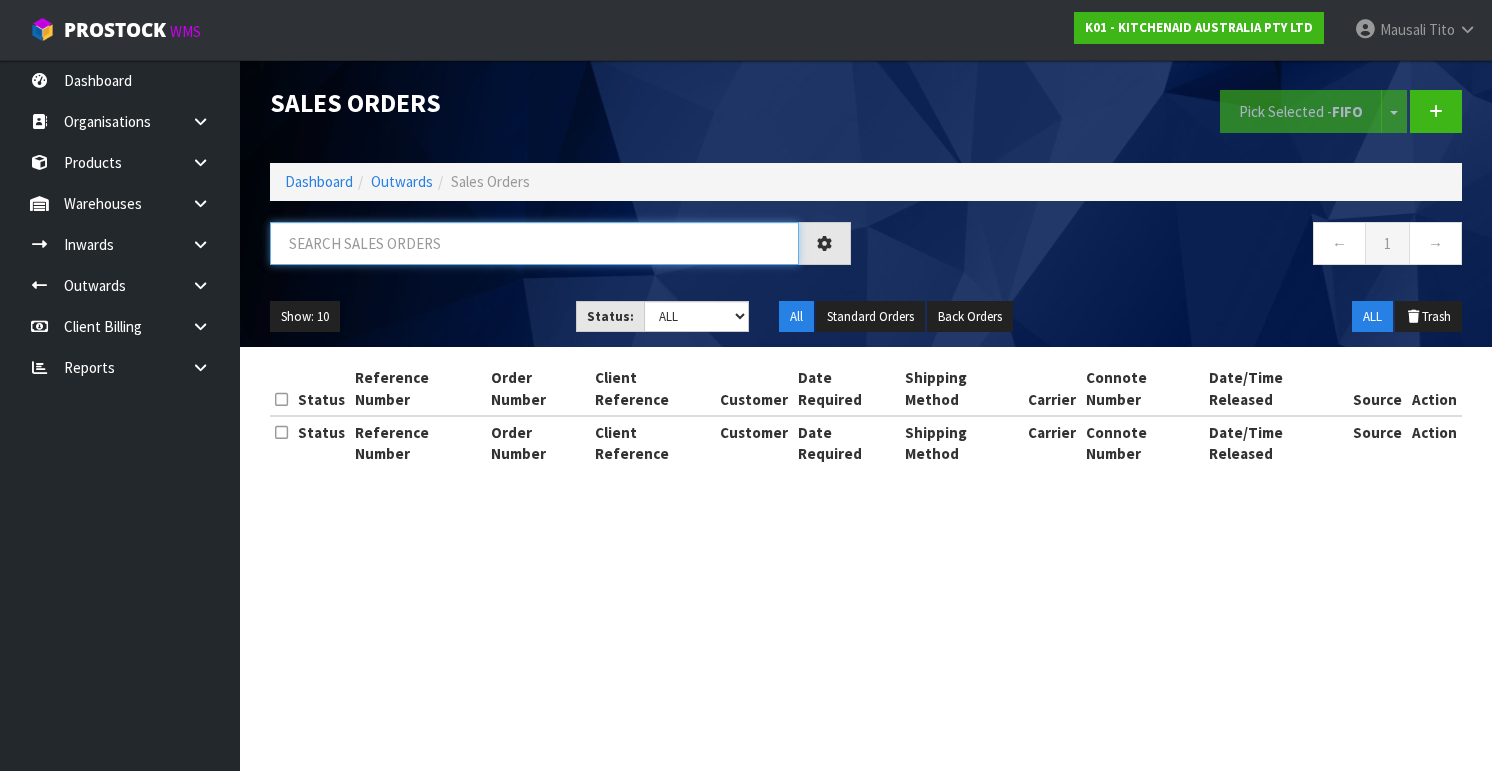 click at bounding box center [534, 243] 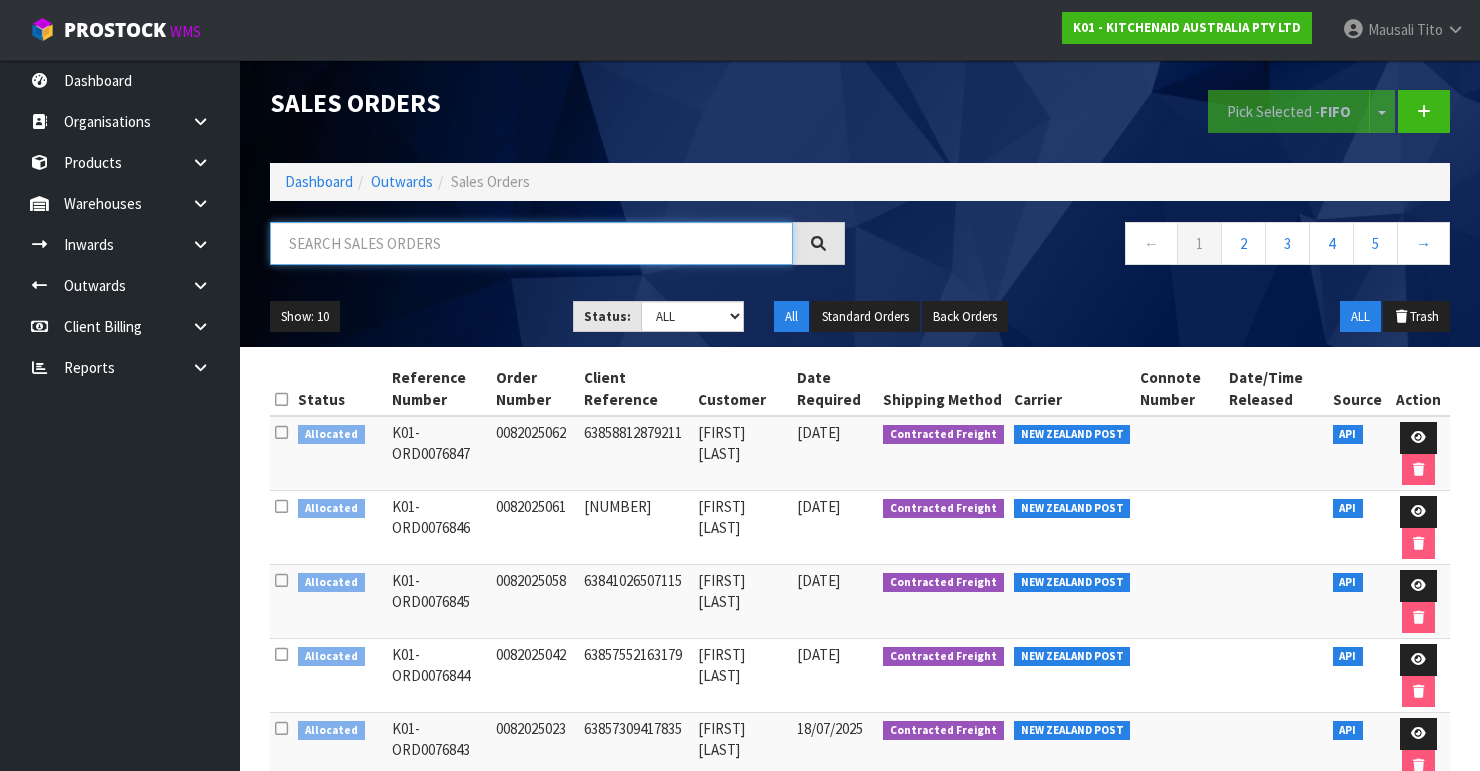 click at bounding box center (531, 243) 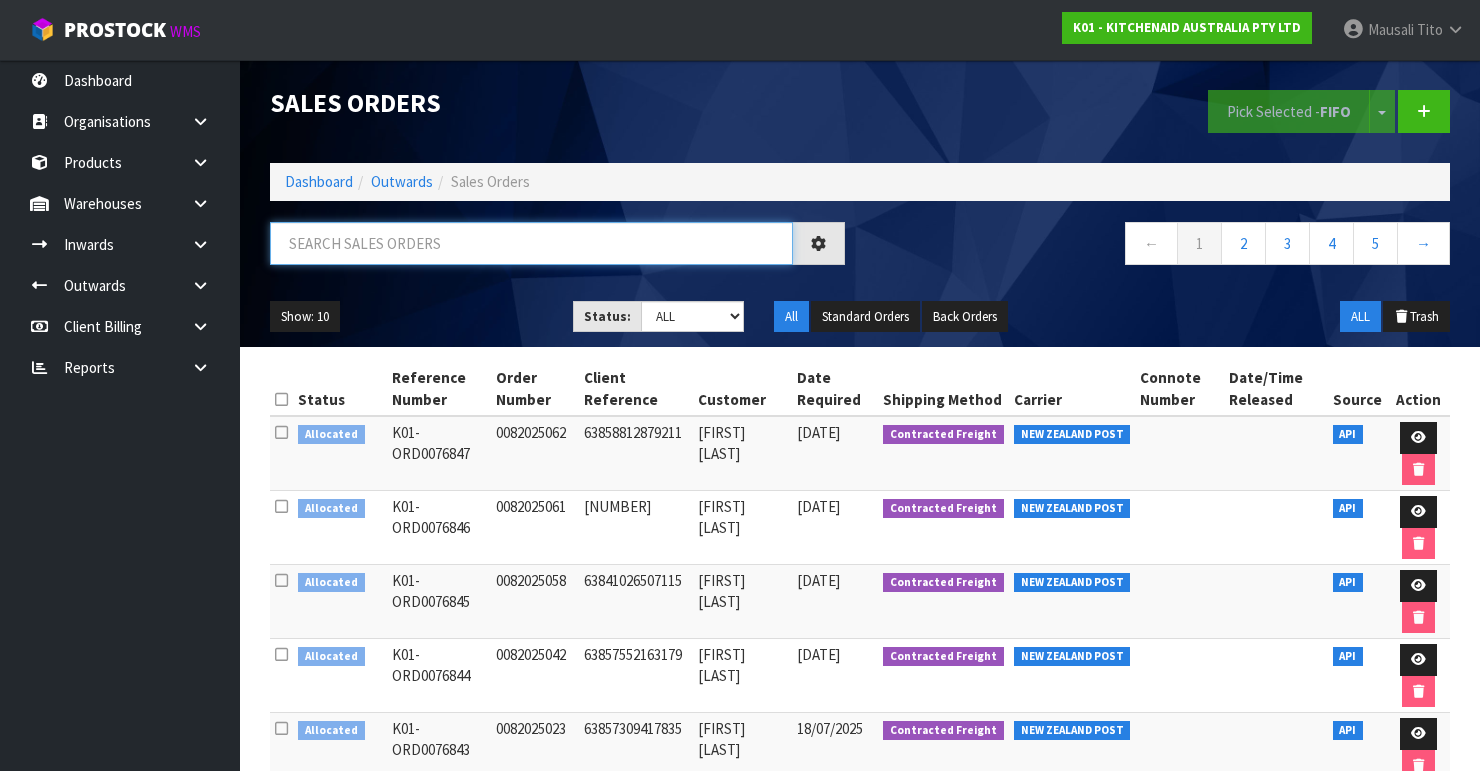 click at bounding box center (531, 243) 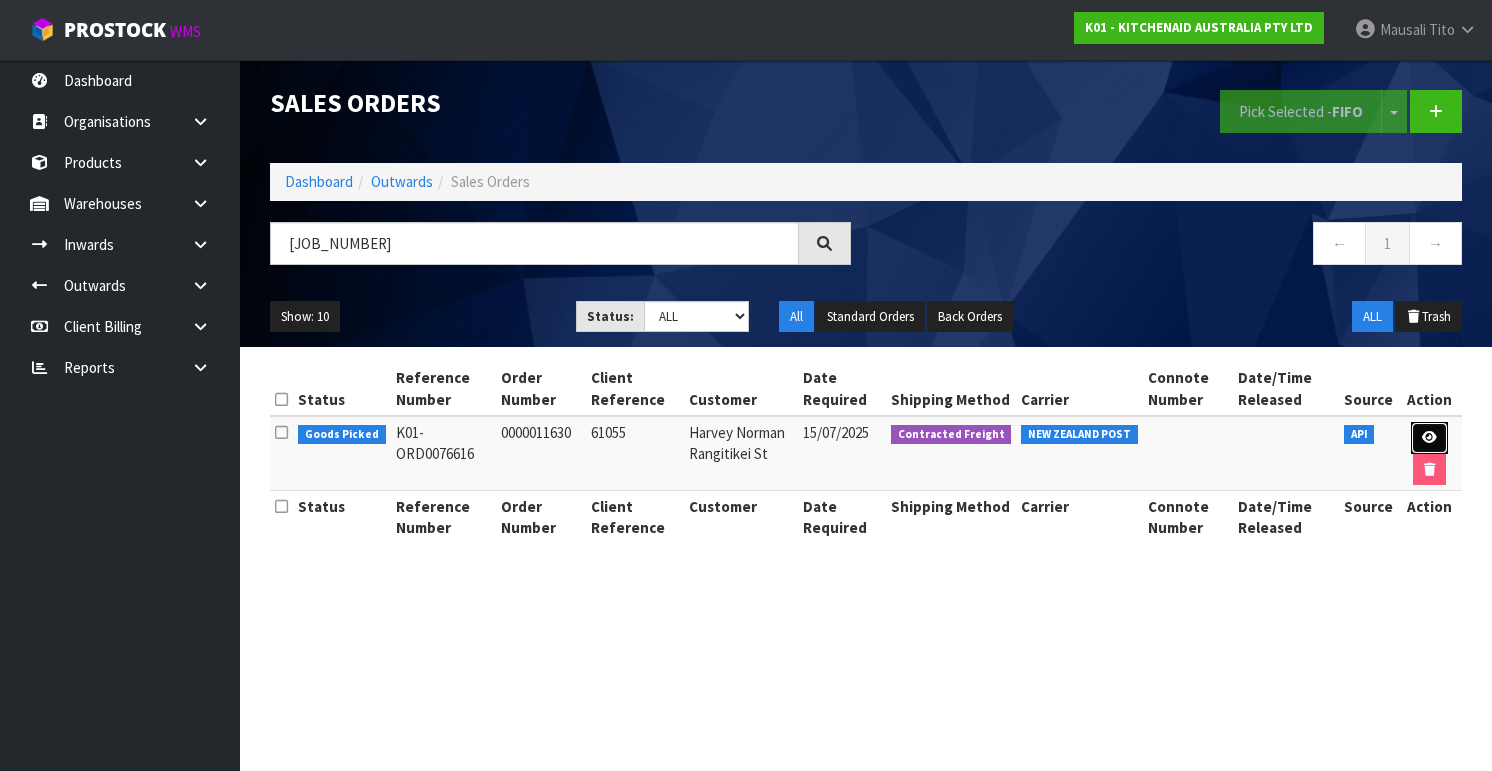 click at bounding box center [1429, 437] 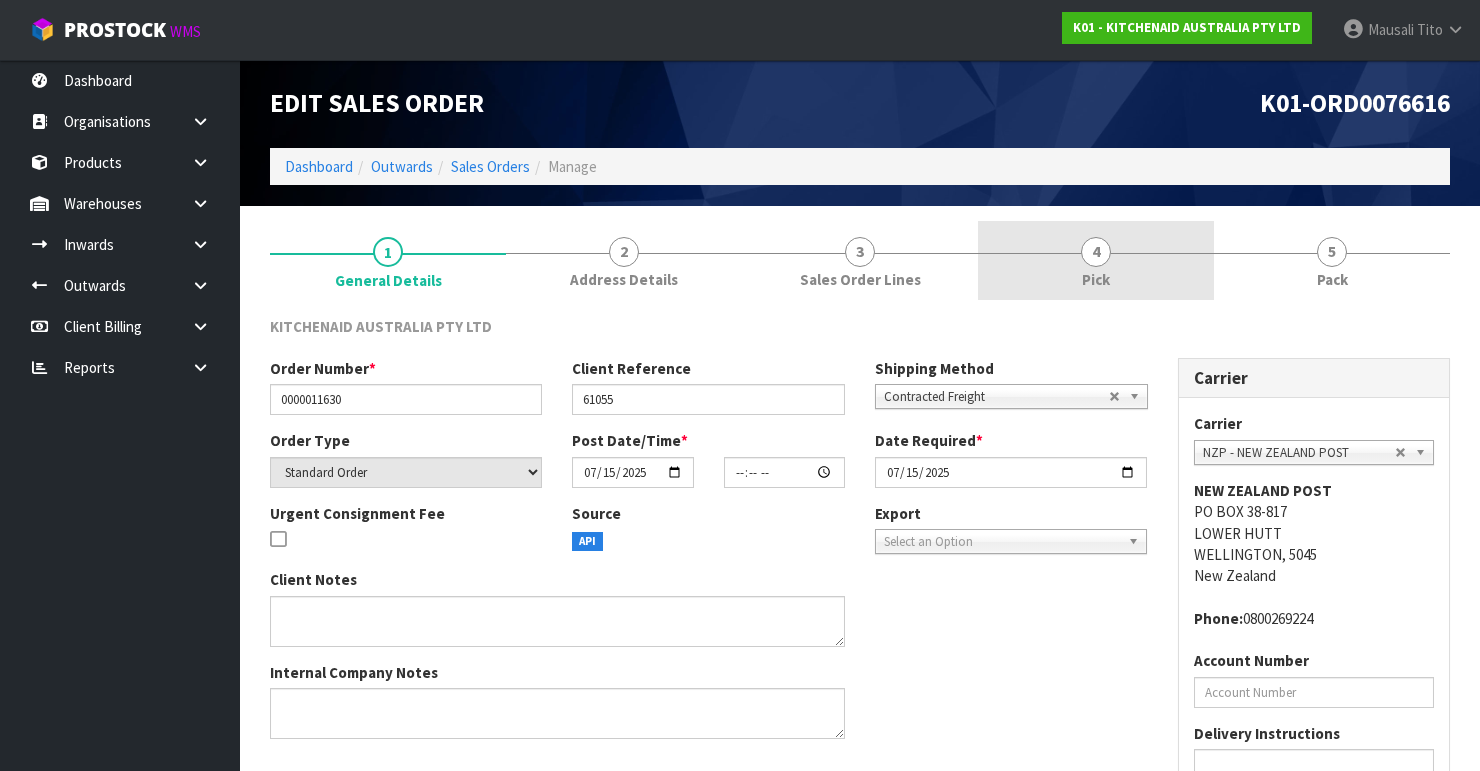 click on "4
Pick" at bounding box center [1096, 260] 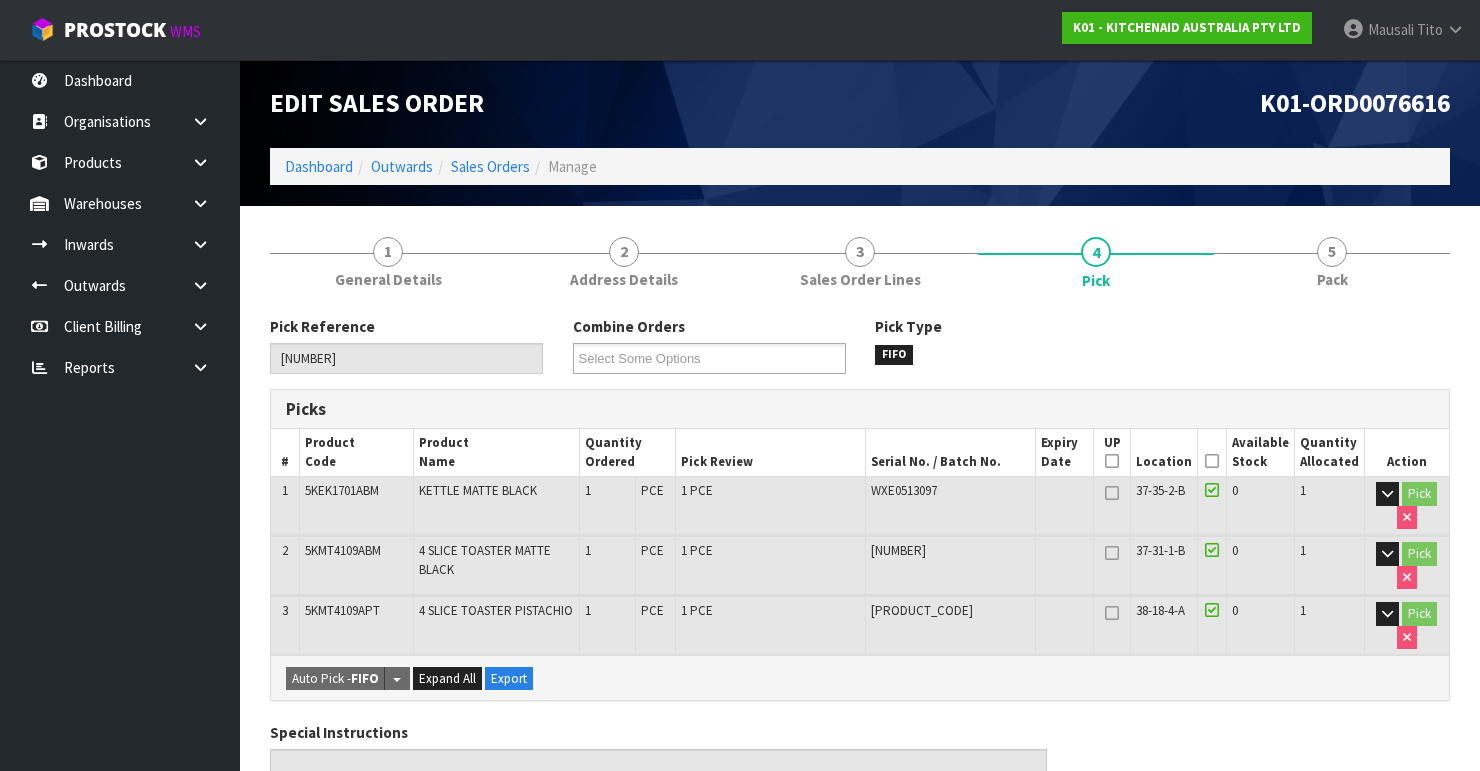 click at bounding box center (1212, 461) 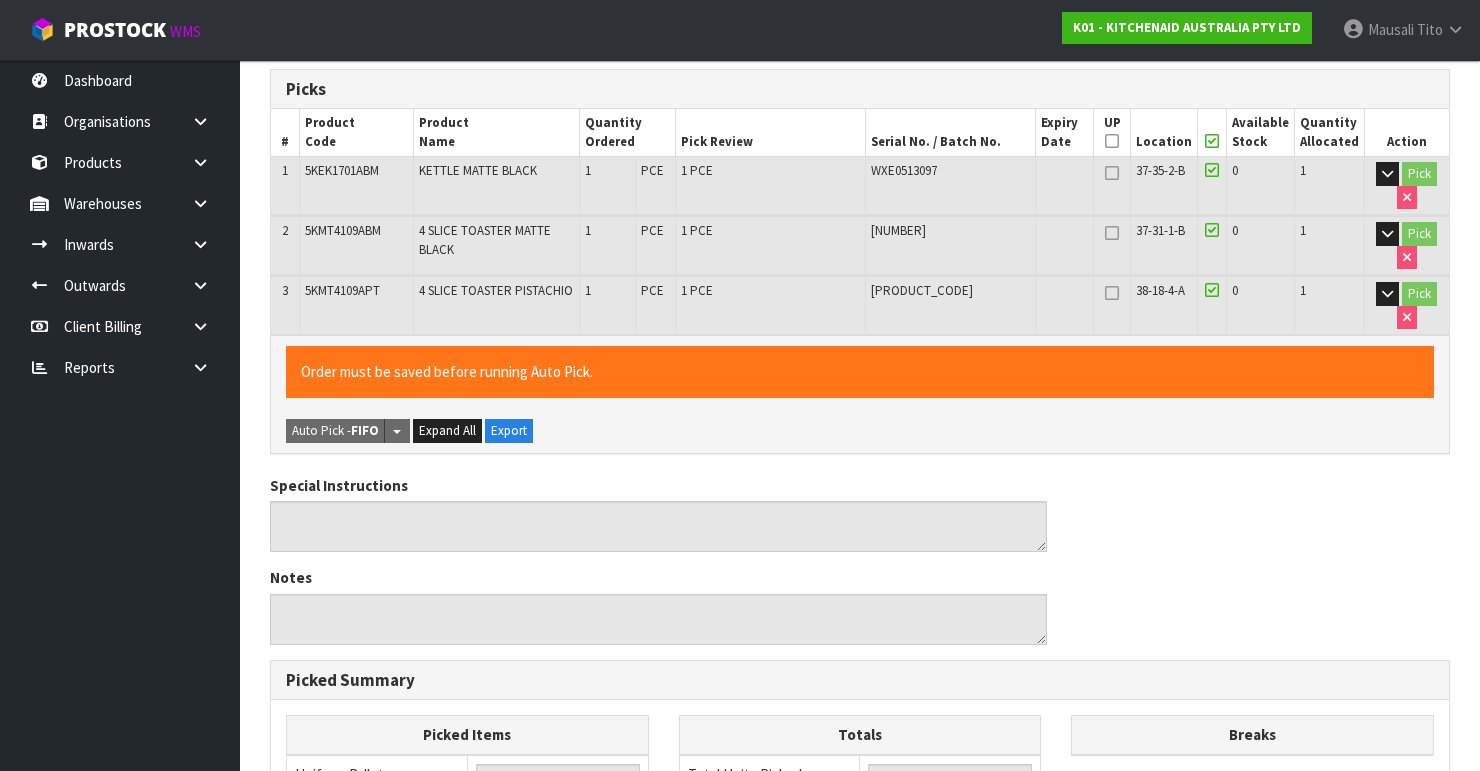 scroll, scrollTop: 720, scrollLeft: 0, axis: vertical 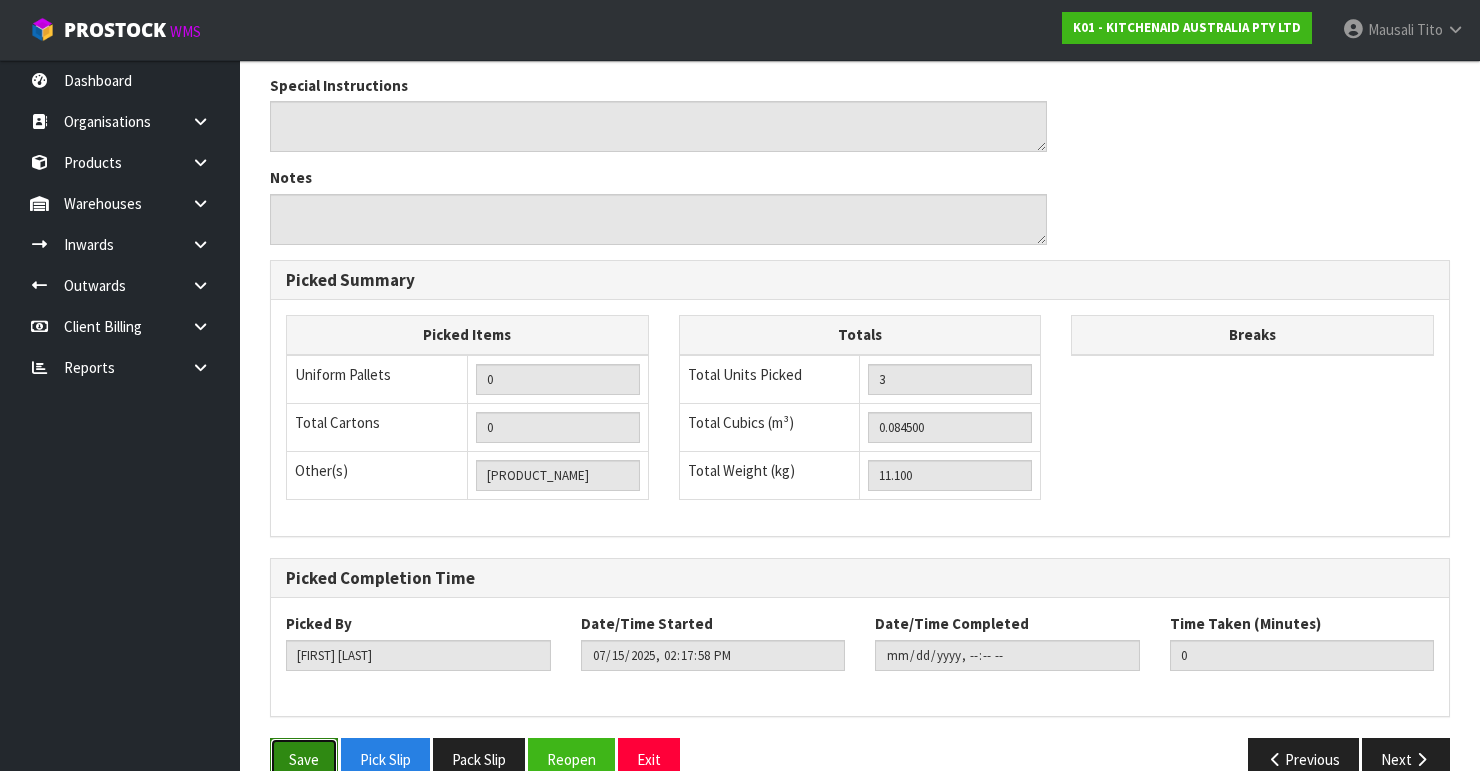 drag, startPoint x: 308, startPoint y: 752, endPoint x: 320, endPoint y: 746, distance: 13.416408 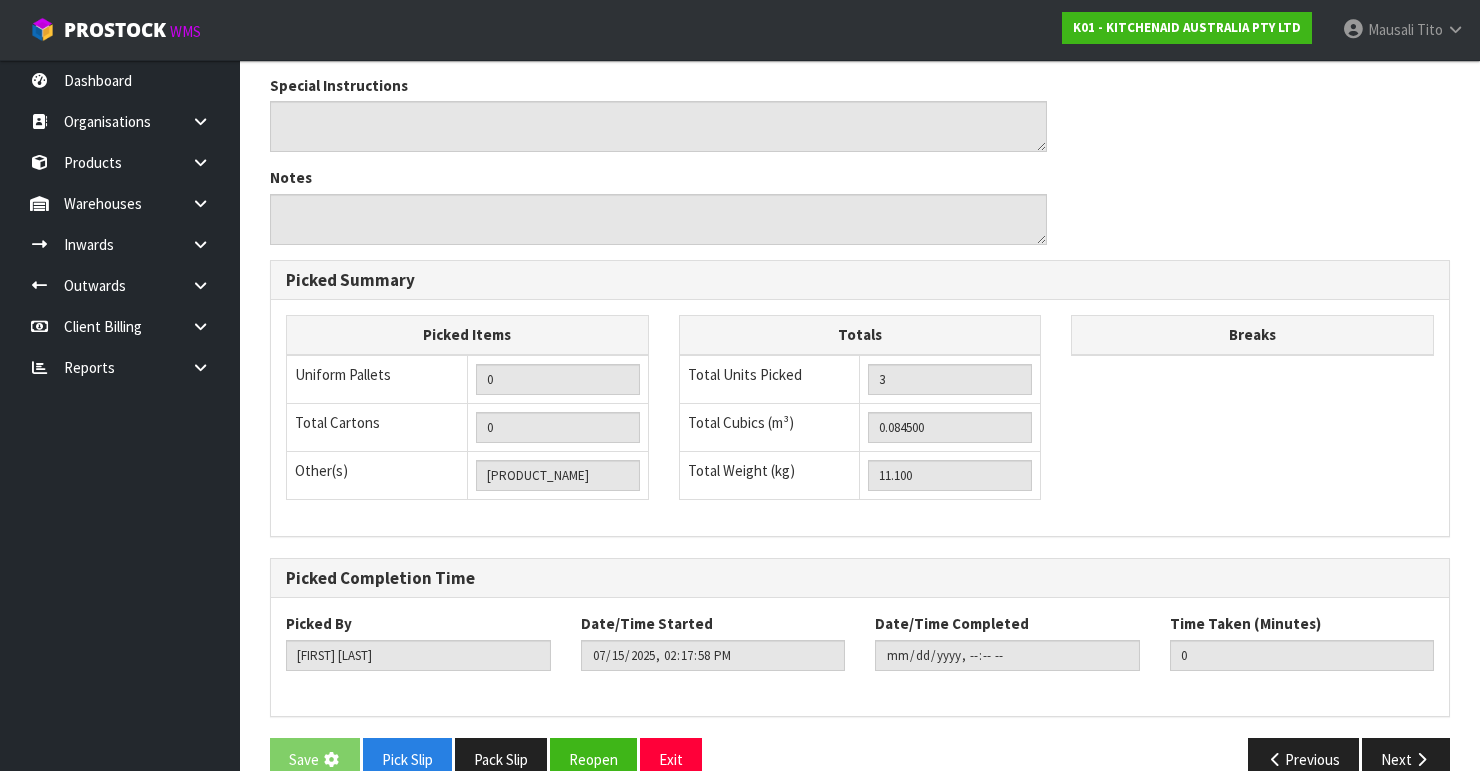 scroll, scrollTop: 0, scrollLeft: 0, axis: both 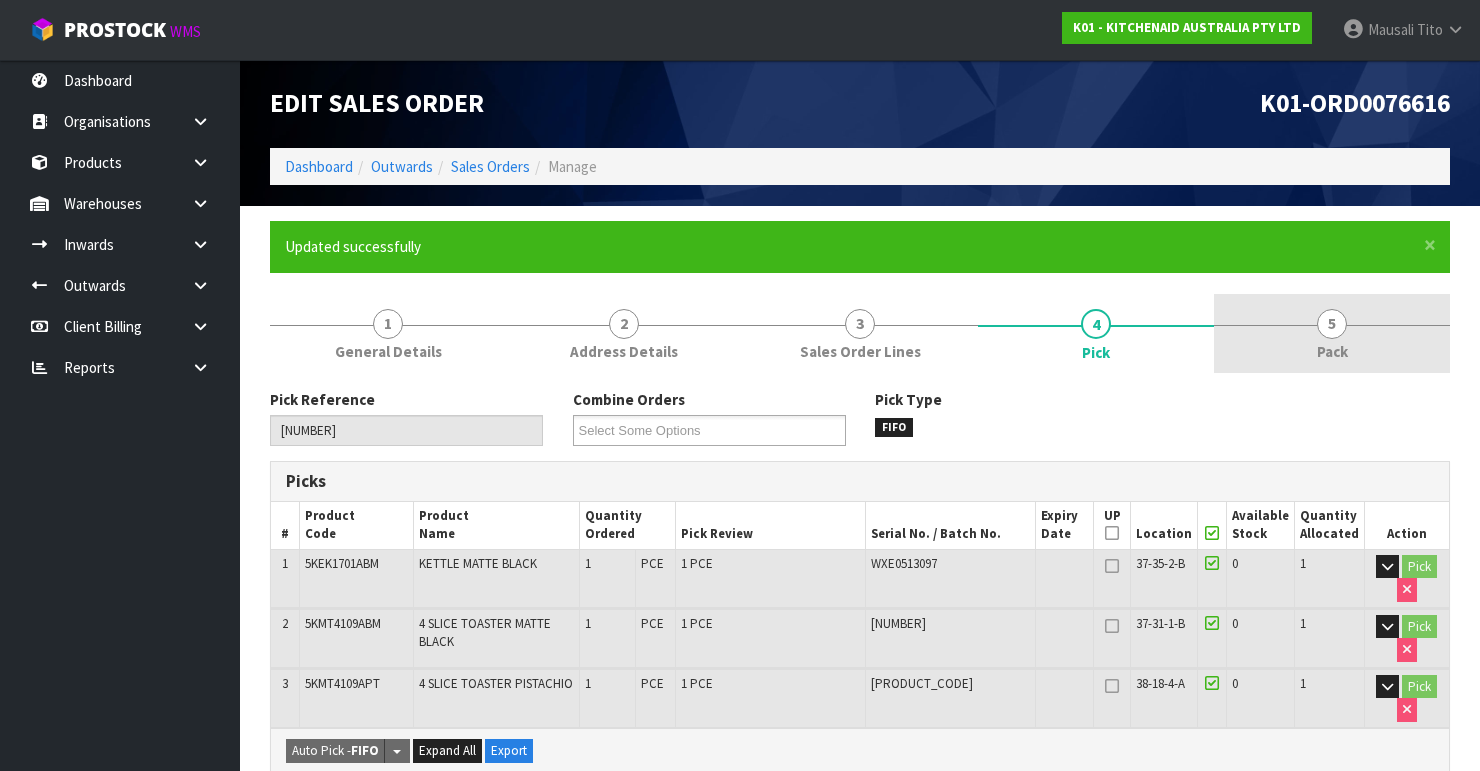 click on "5" at bounding box center [1332, 324] 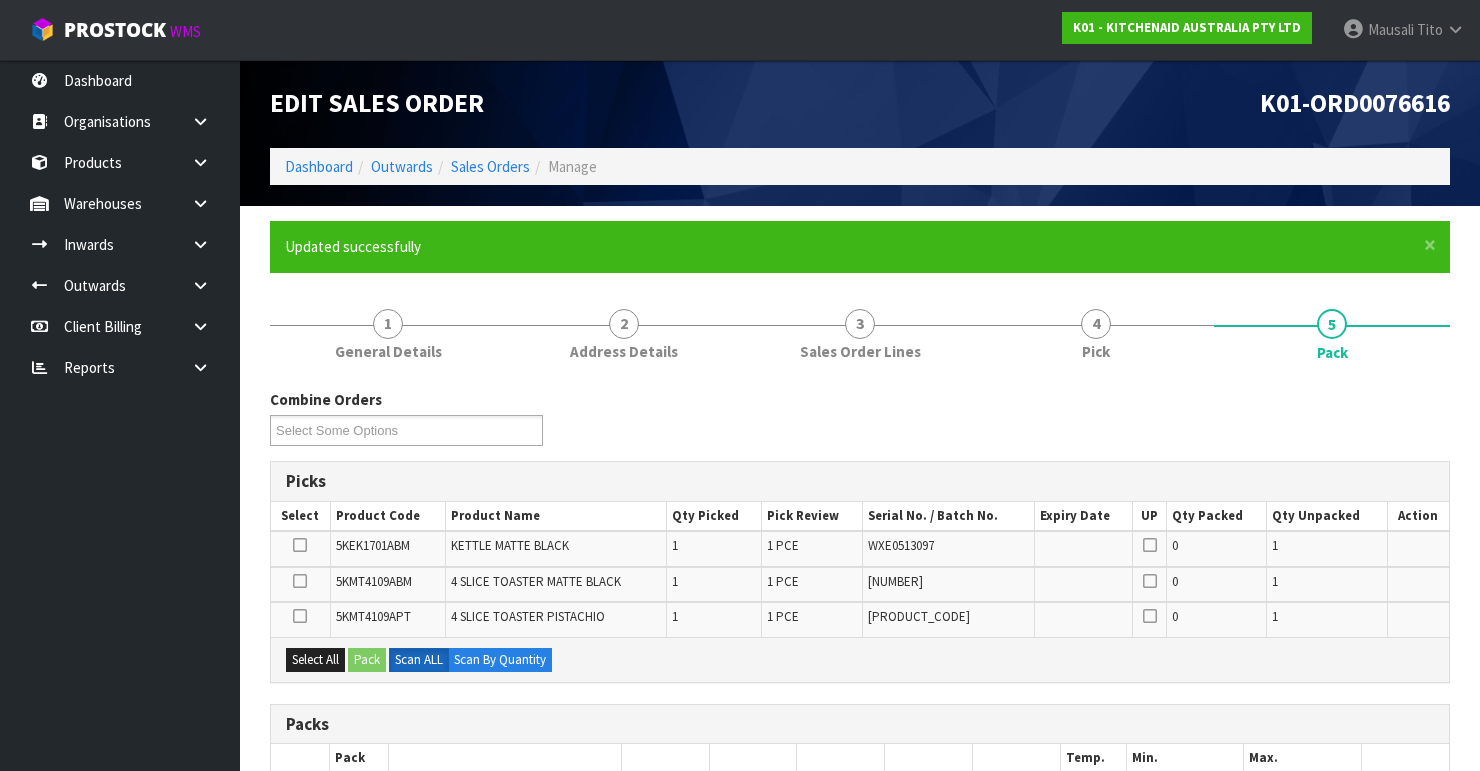 scroll, scrollTop: 400, scrollLeft: 0, axis: vertical 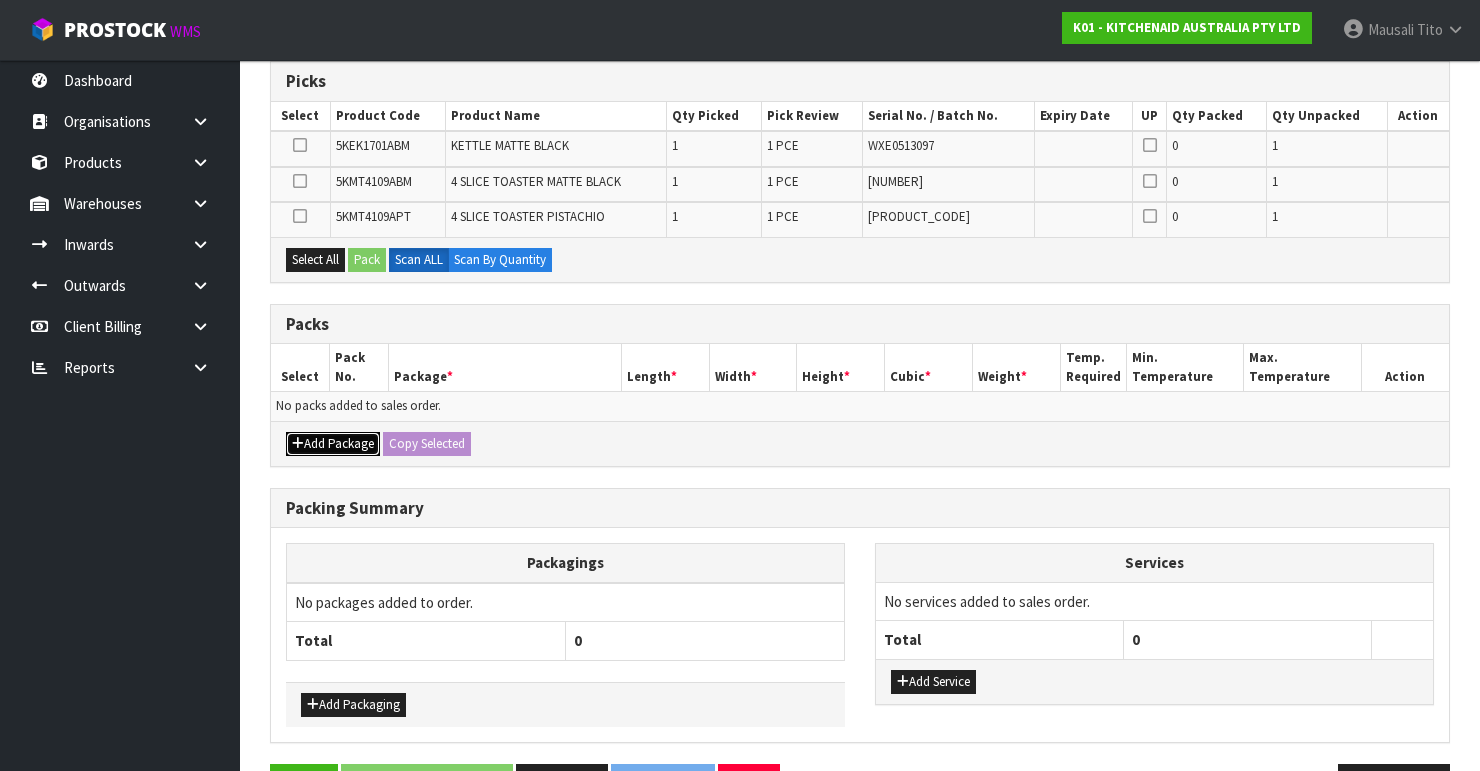 click on "Add Package" at bounding box center (333, 444) 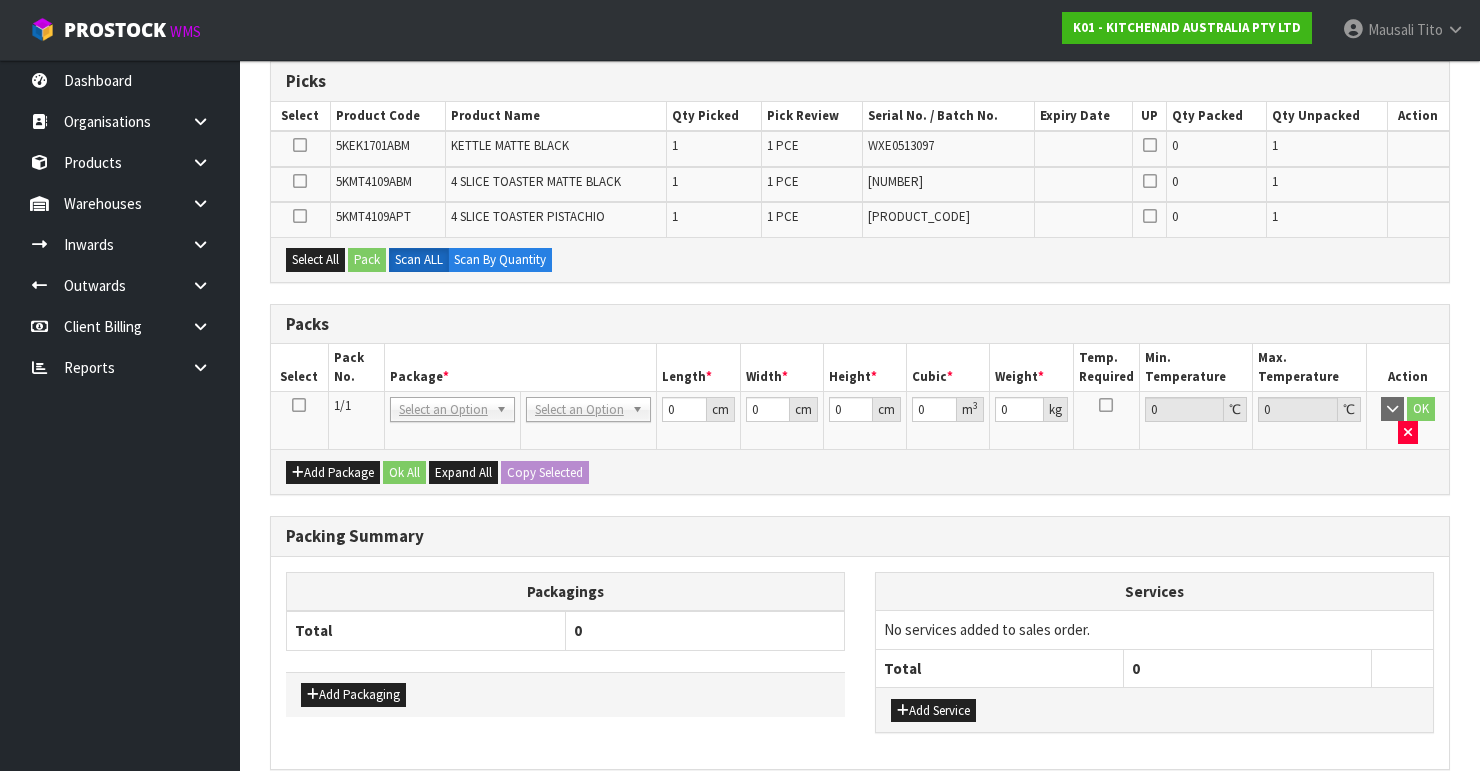 click at bounding box center (299, 405) 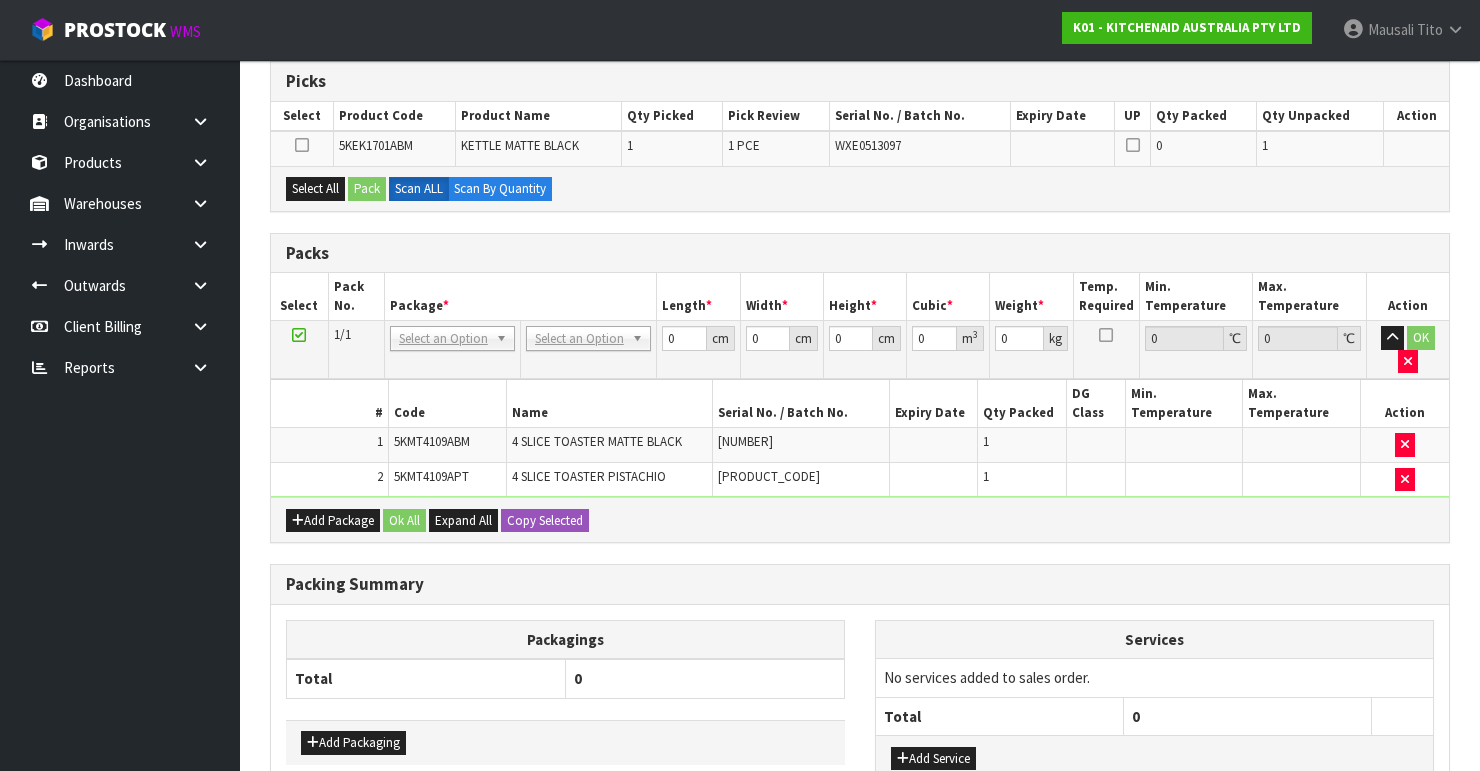 click at bounding box center [299, 335] 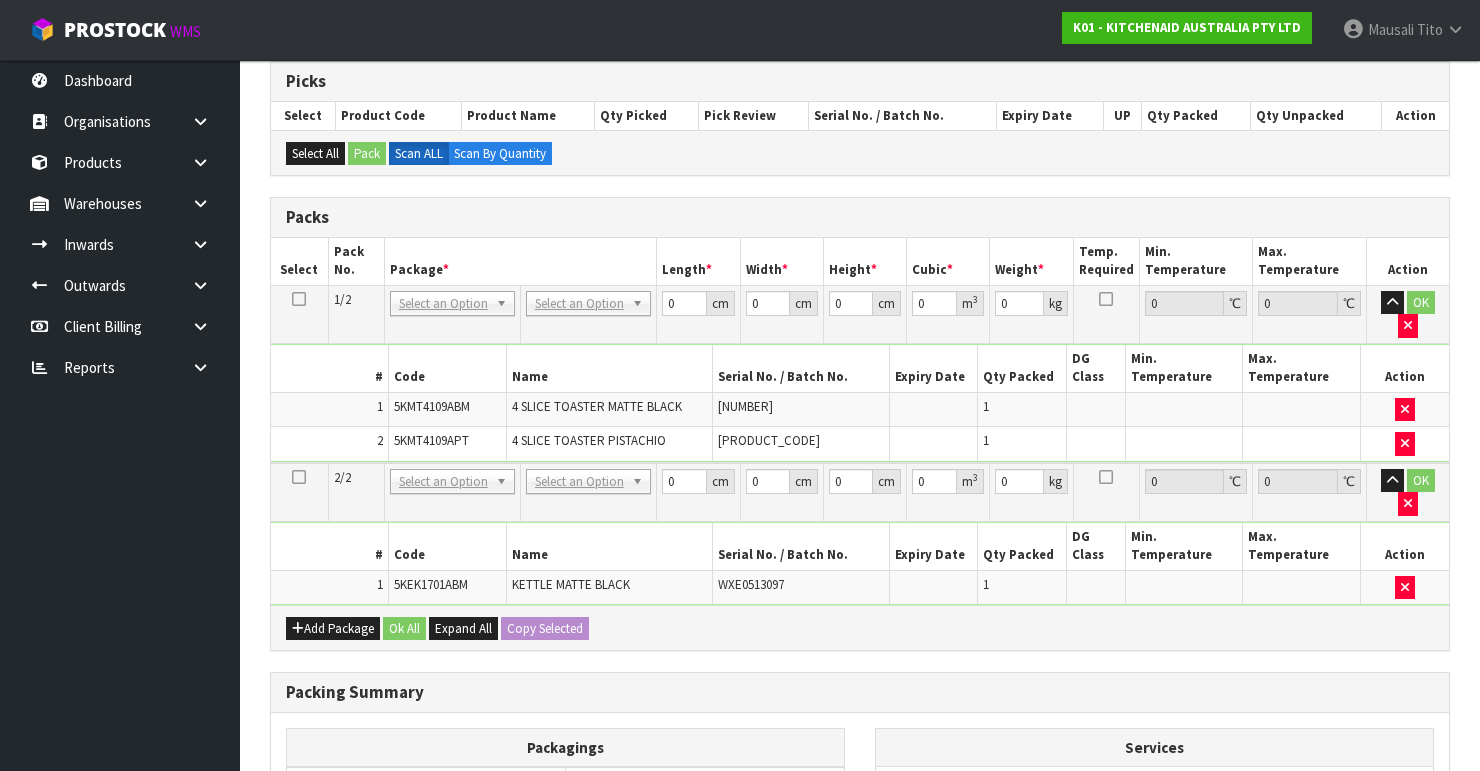 click at bounding box center (299, 299) 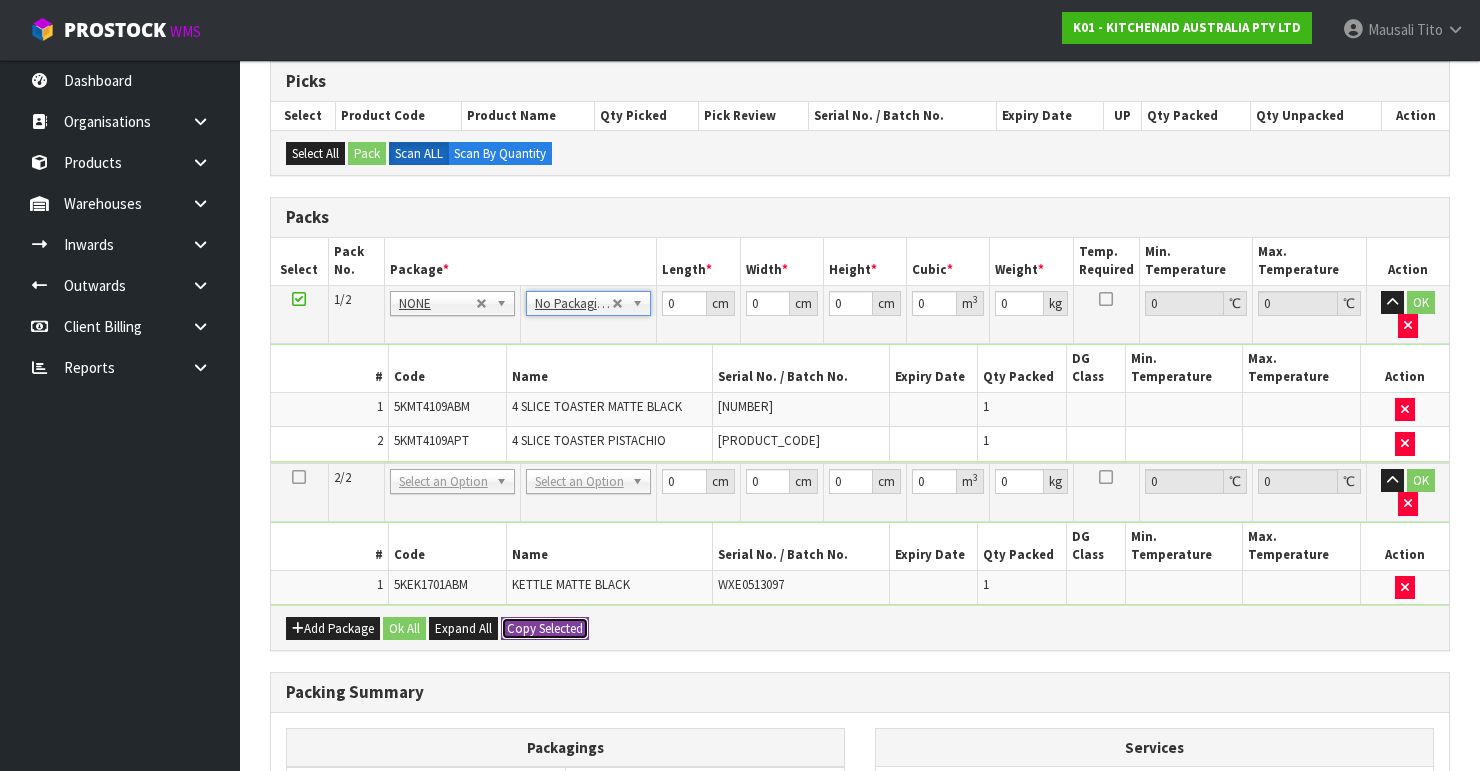 click on "Copy Selected" at bounding box center [545, 629] 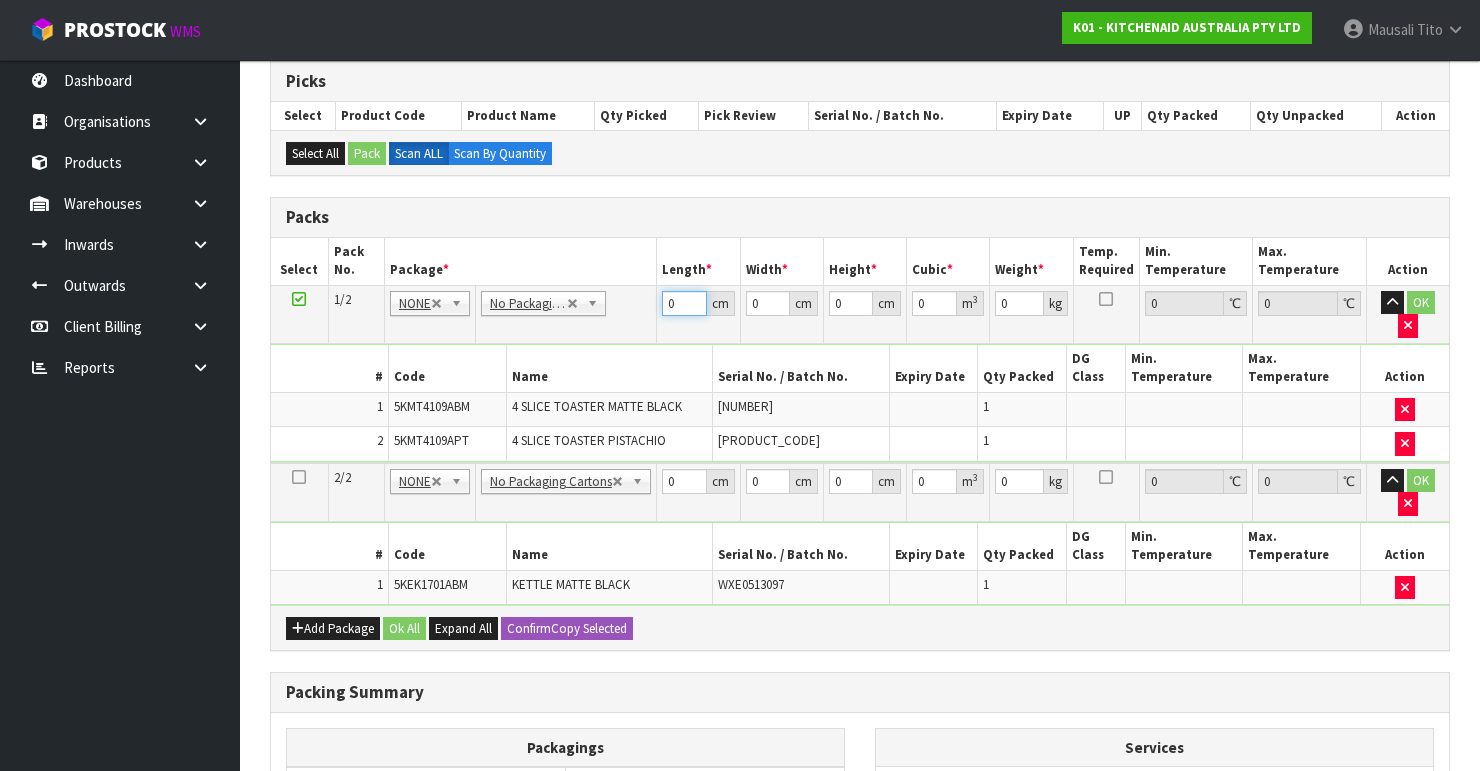 drag, startPoint x: 668, startPoint y: 302, endPoint x: 600, endPoint y: 321, distance: 70.60453 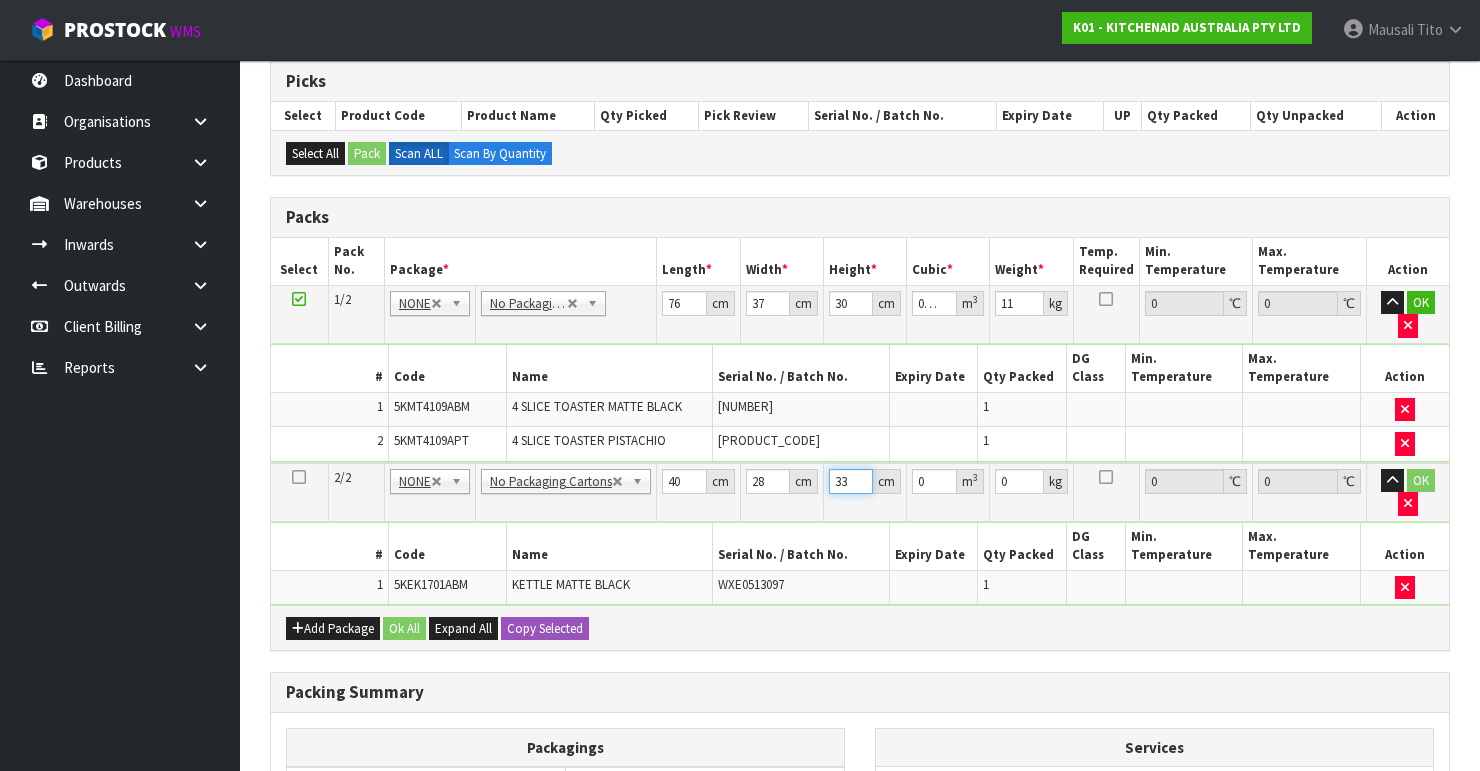drag, startPoint x: 850, startPoint y: 475, endPoint x: 829, endPoint y: 487, distance: 24.186773 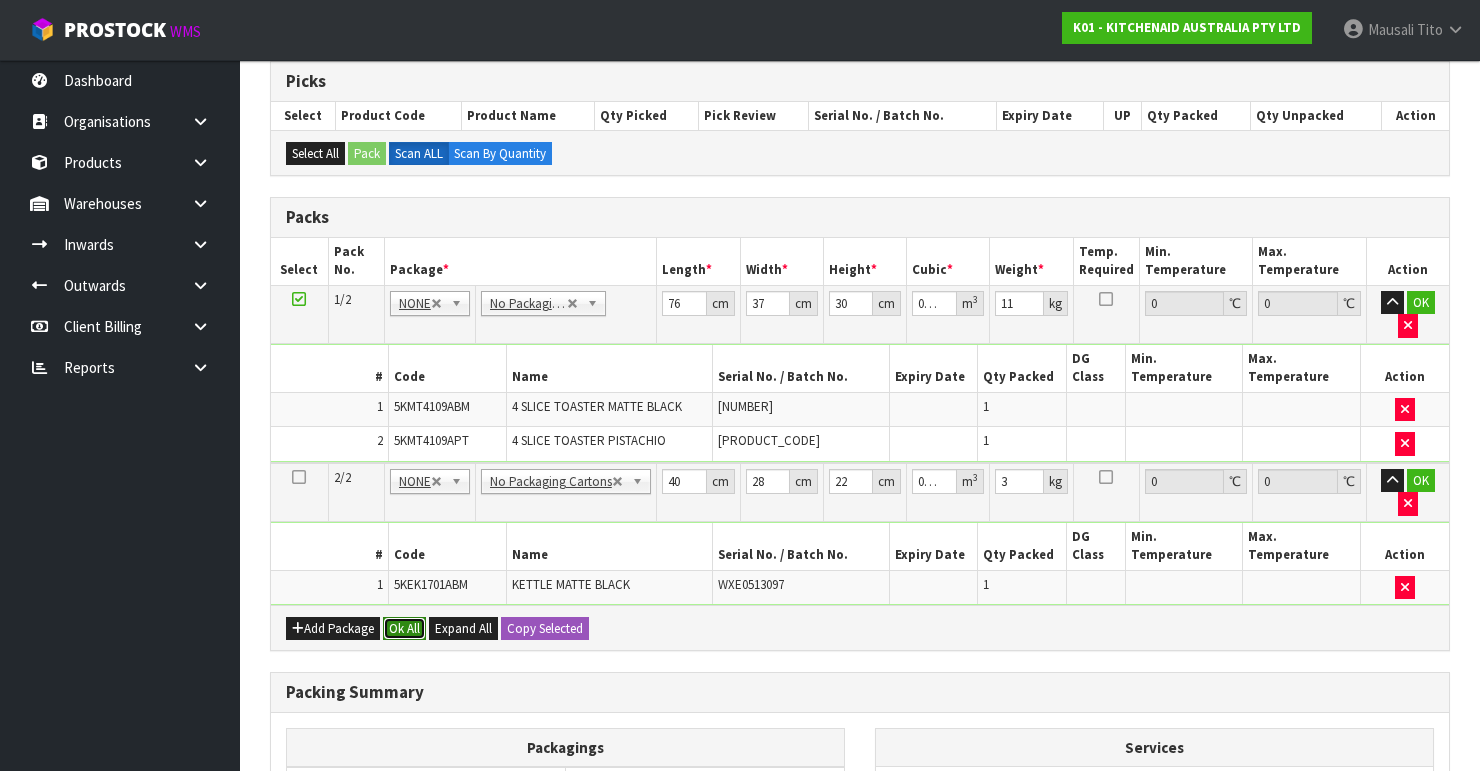 click on "Ok All" at bounding box center [404, 629] 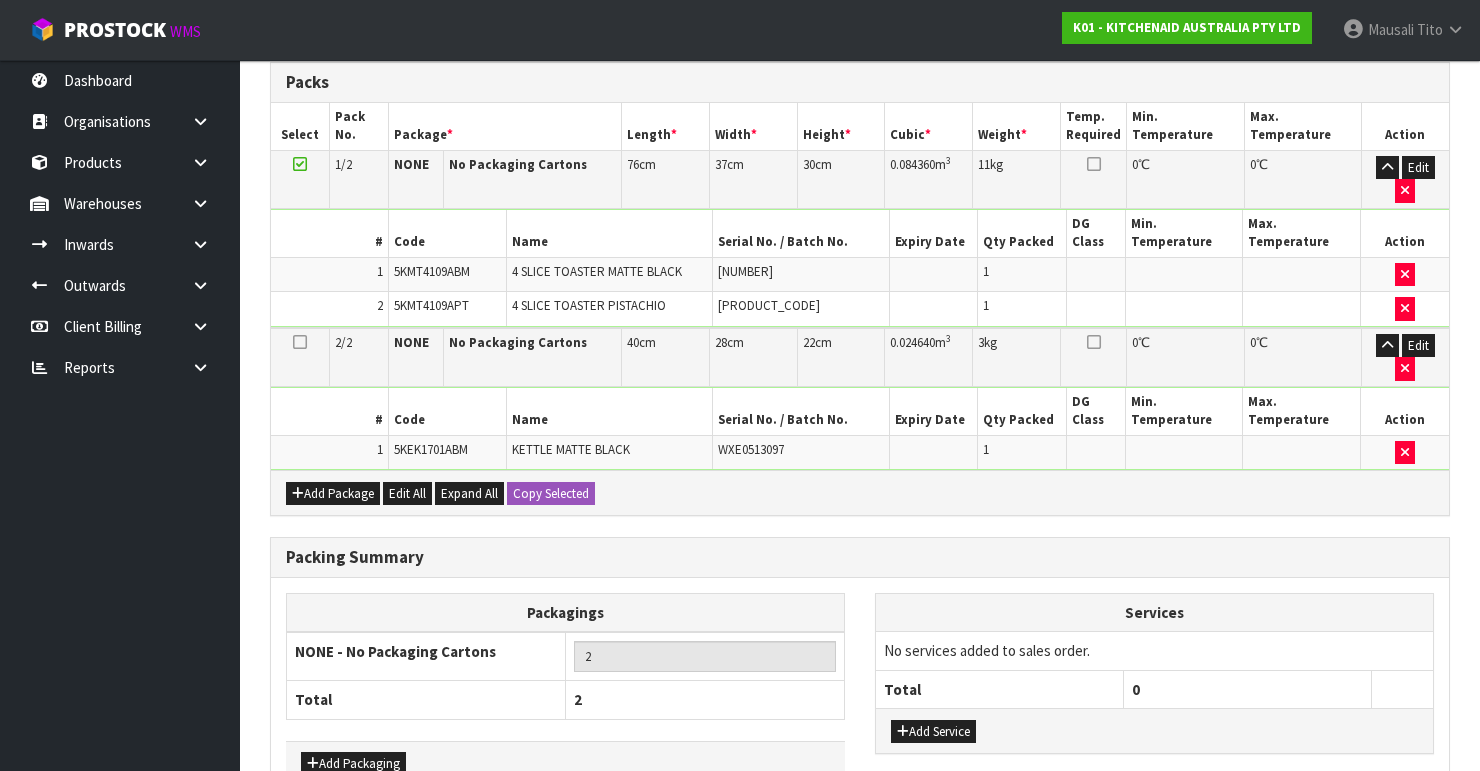 scroll, scrollTop: 647, scrollLeft: 0, axis: vertical 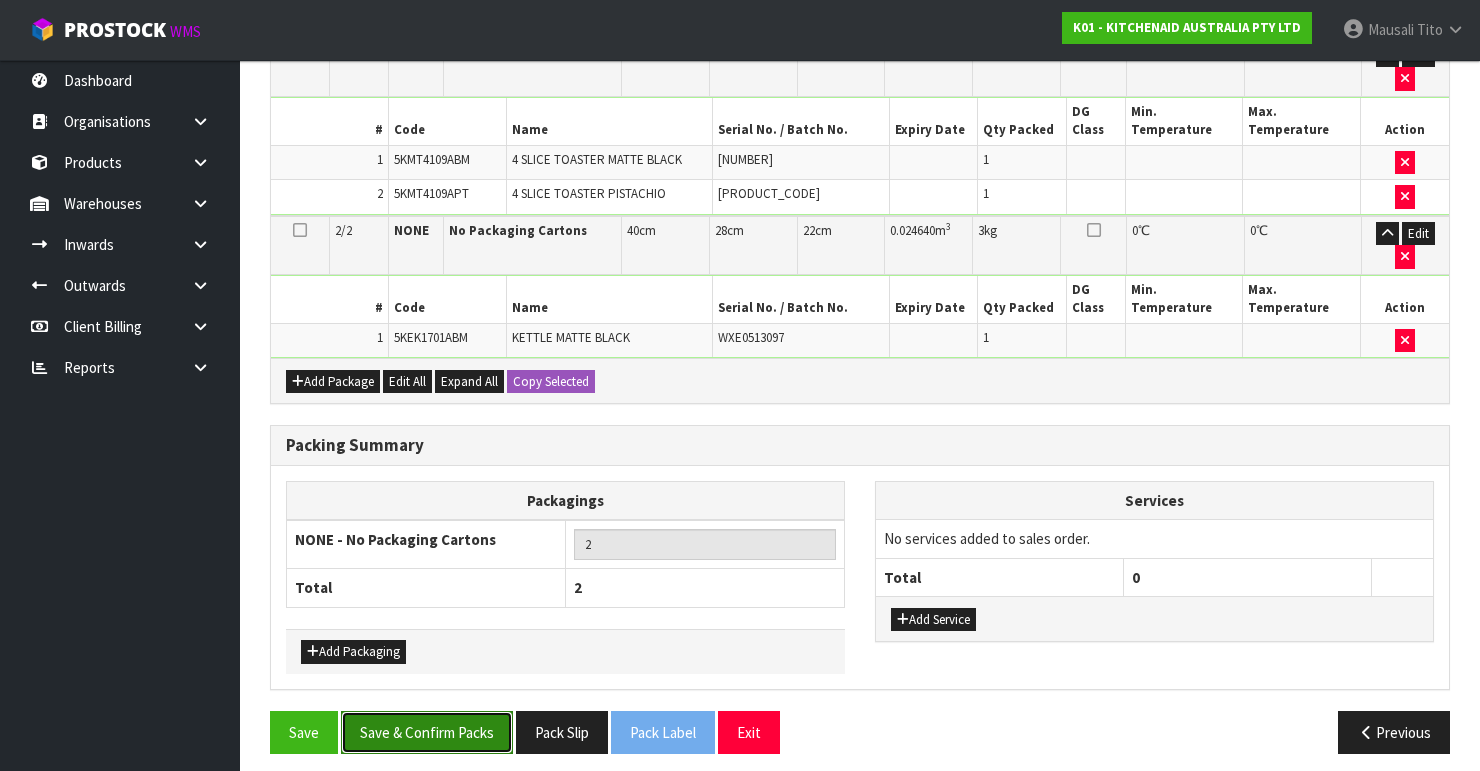 click on "Save & Confirm Packs" at bounding box center (427, 732) 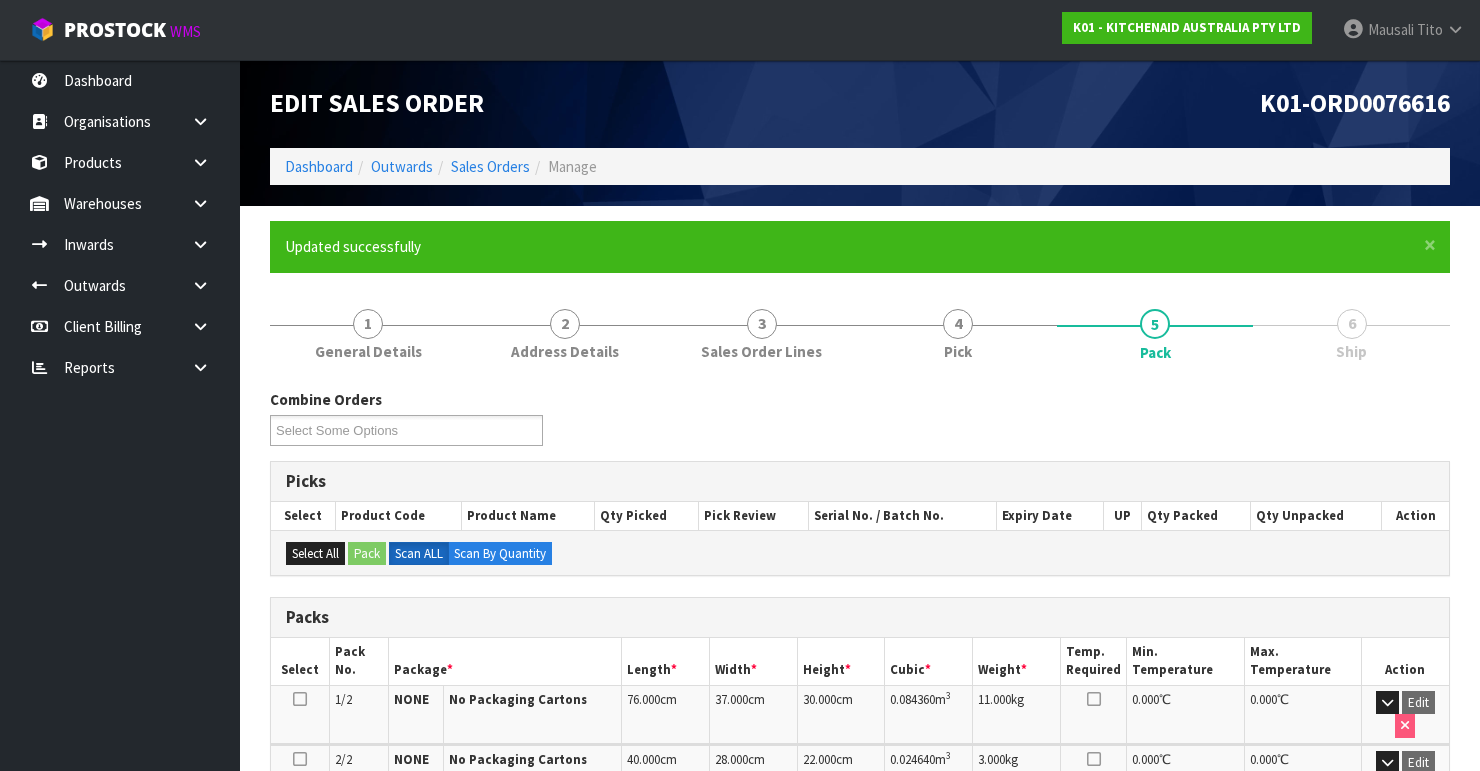 scroll, scrollTop: 404, scrollLeft: 0, axis: vertical 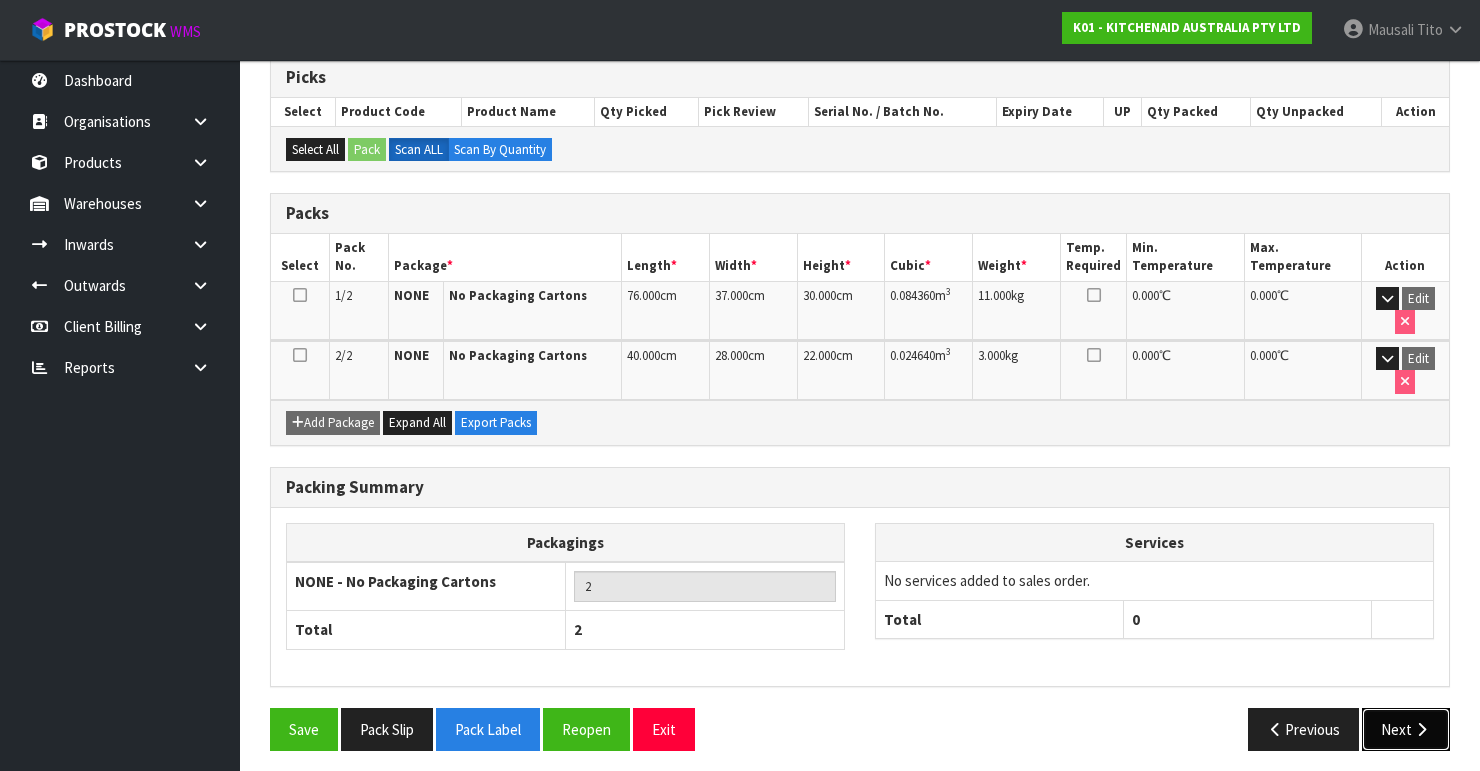 click on "Next" at bounding box center (1406, 729) 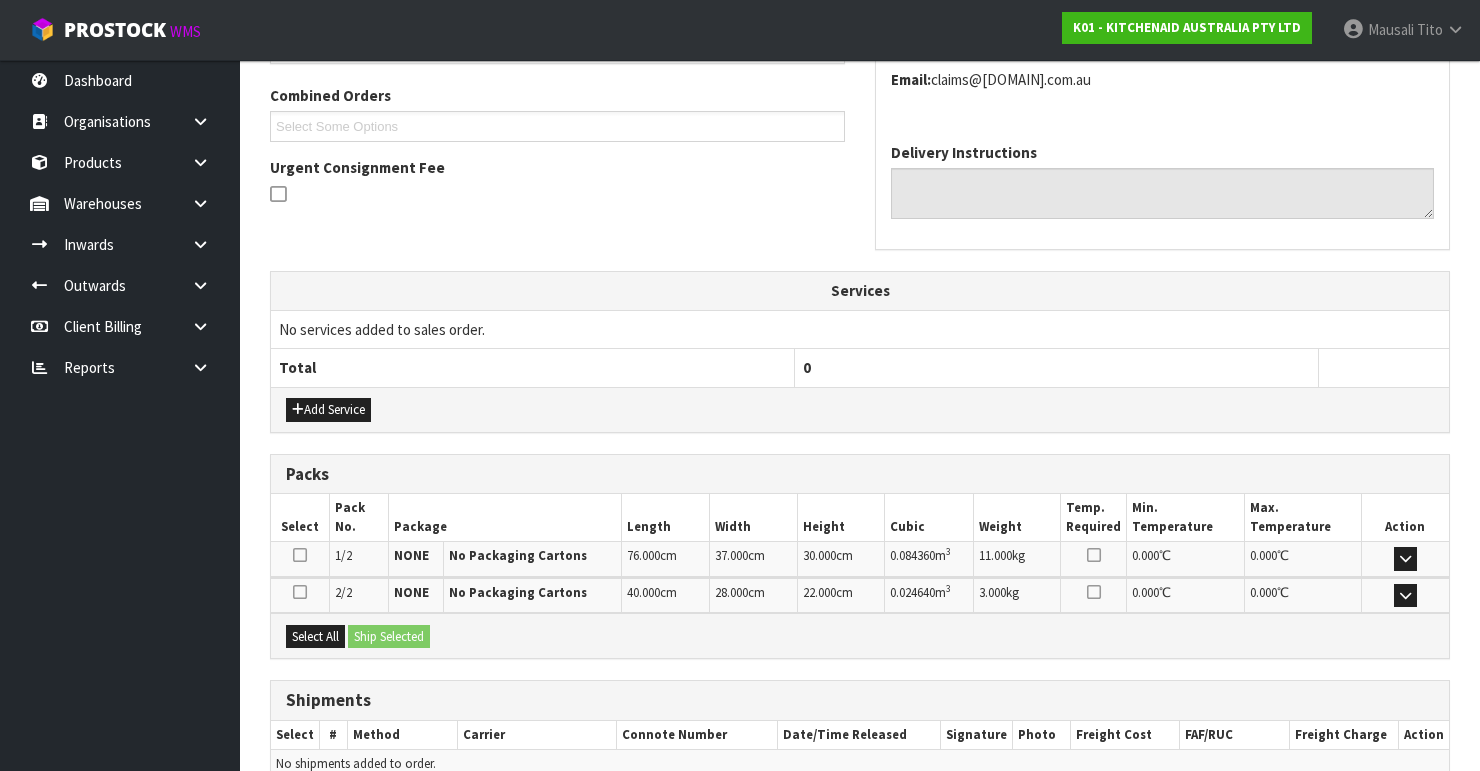 scroll, scrollTop: 598, scrollLeft: 0, axis: vertical 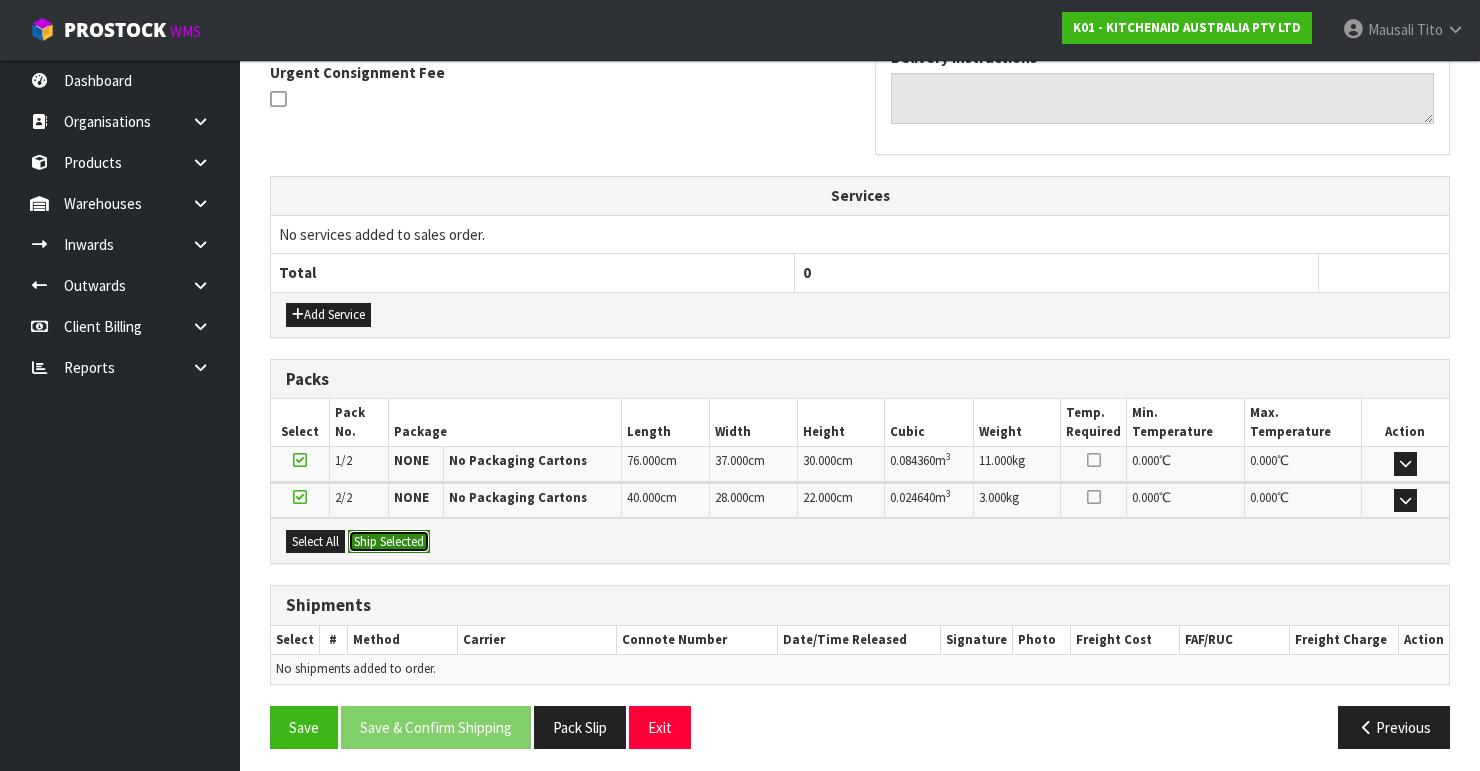 click on "Ship Selected" at bounding box center (389, 542) 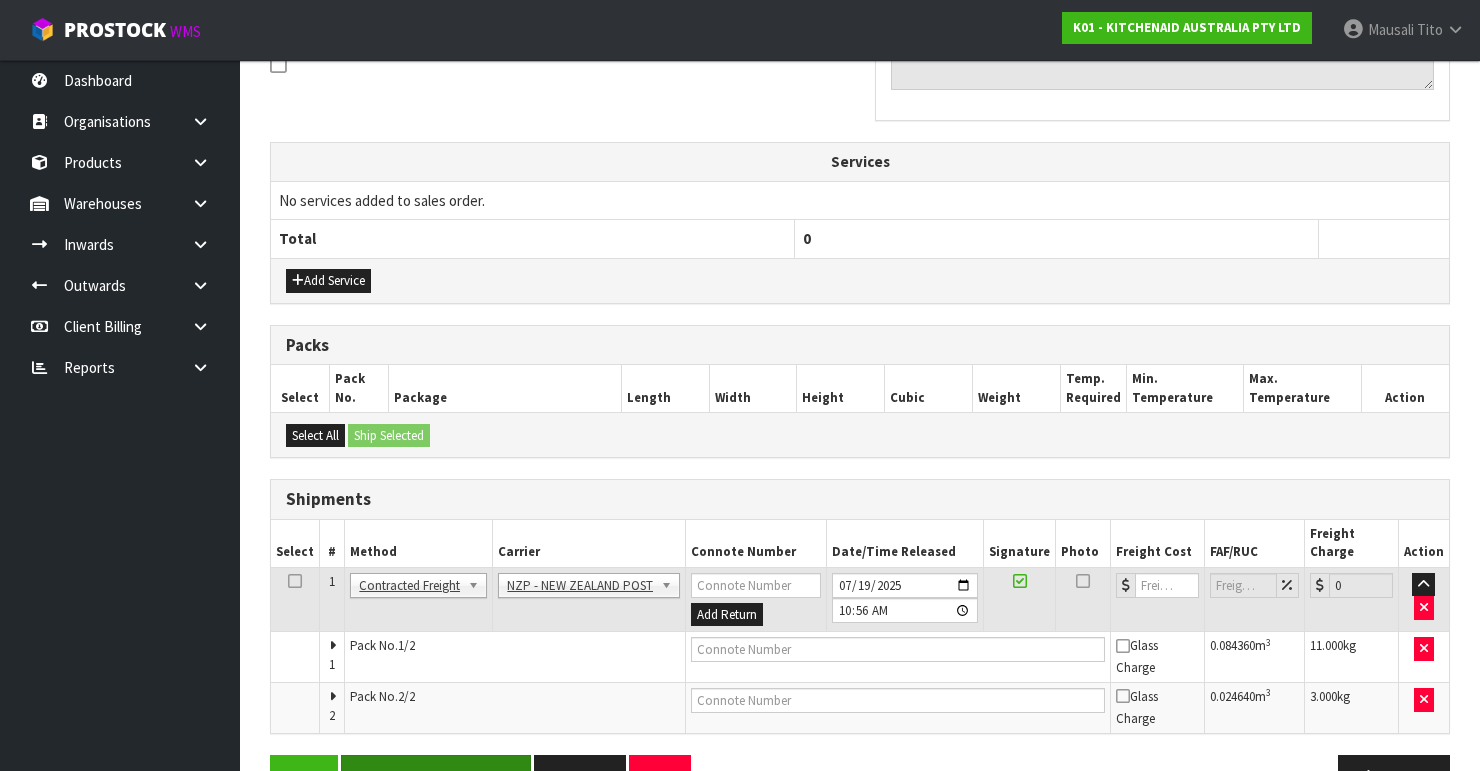 scroll, scrollTop: 665, scrollLeft: 0, axis: vertical 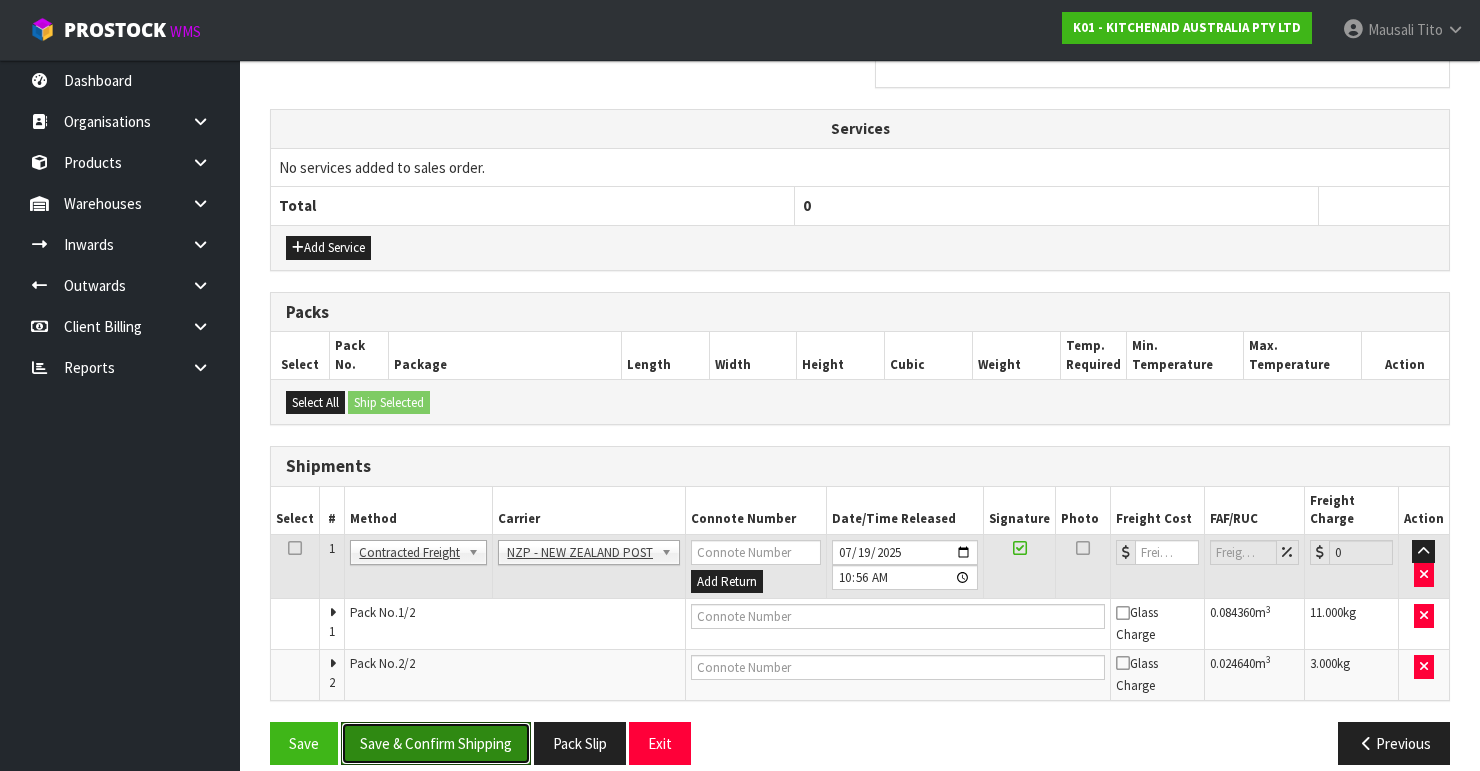 drag, startPoint x: 487, startPoint y: 710, endPoint x: 521, endPoint y: 694, distance: 37.576588 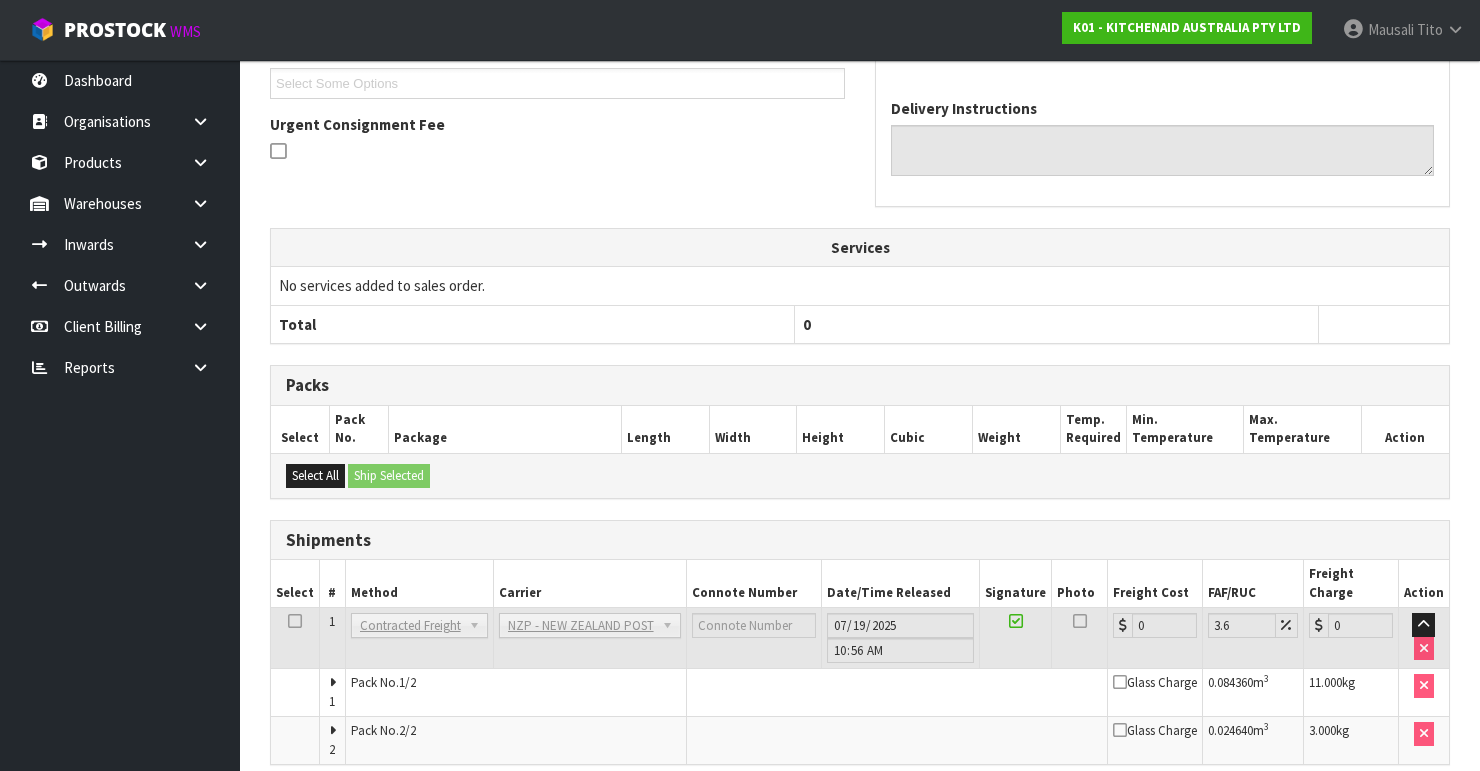 scroll, scrollTop: 632, scrollLeft: 0, axis: vertical 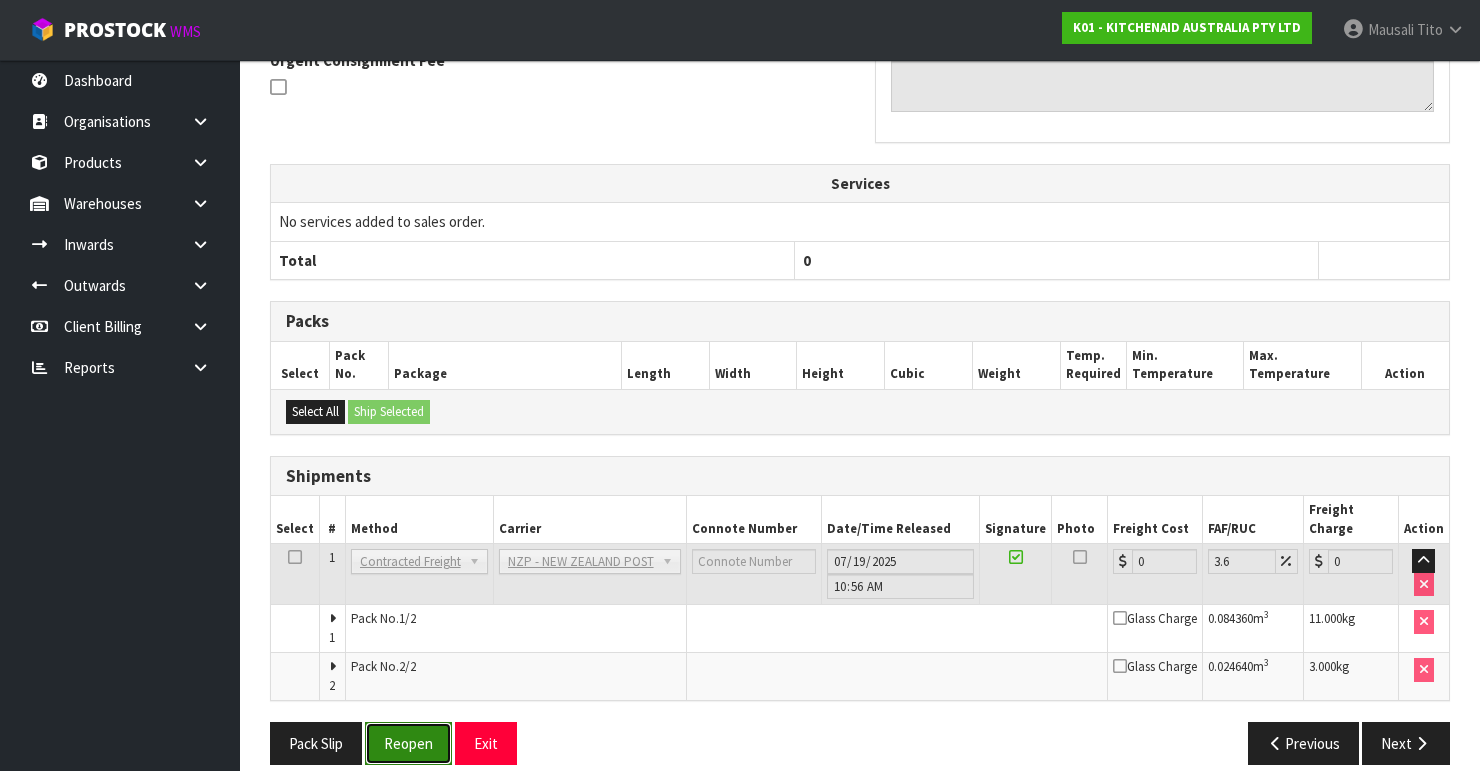 click on "Reopen" at bounding box center (408, 743) 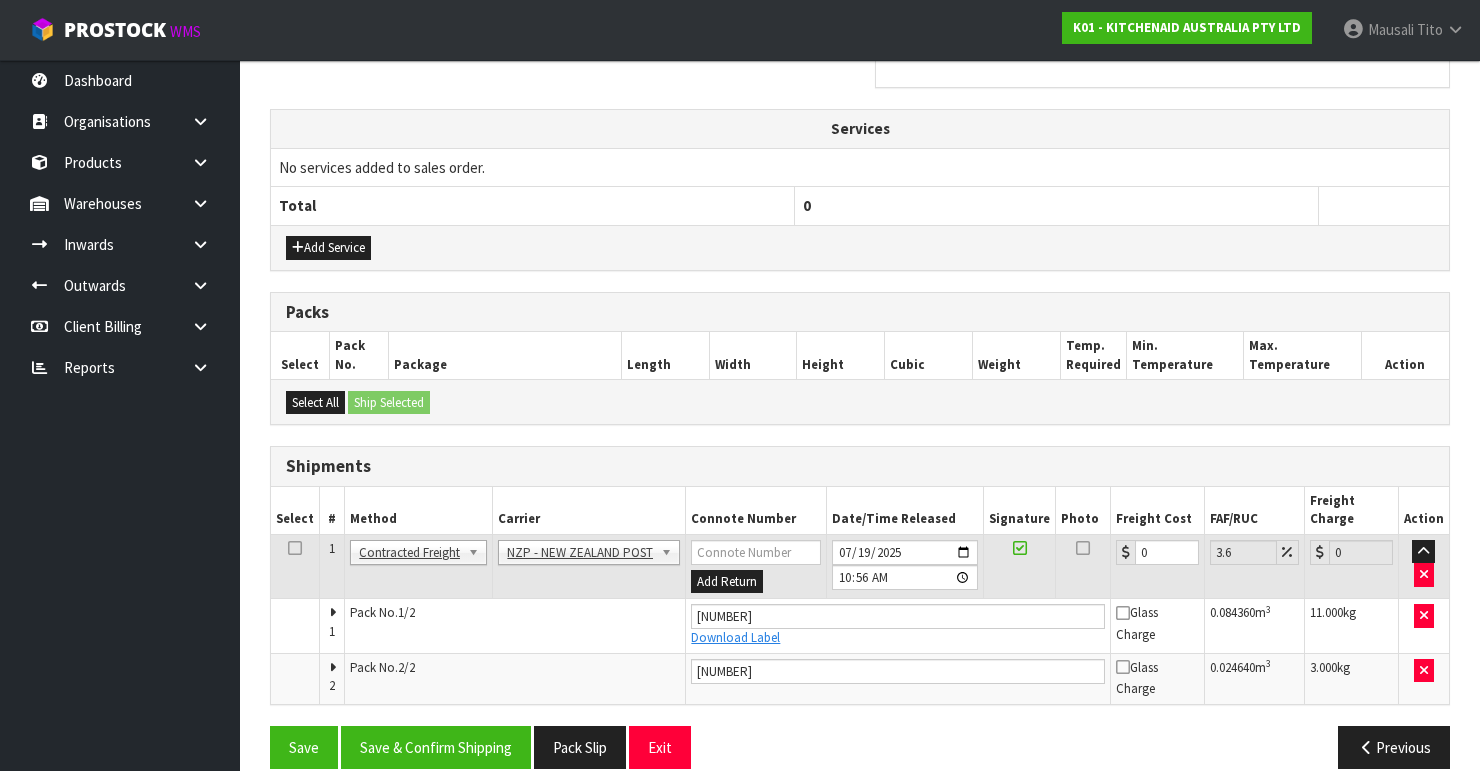scroll, scrollTop: 668, scrollLeft: 0, axis: vertical 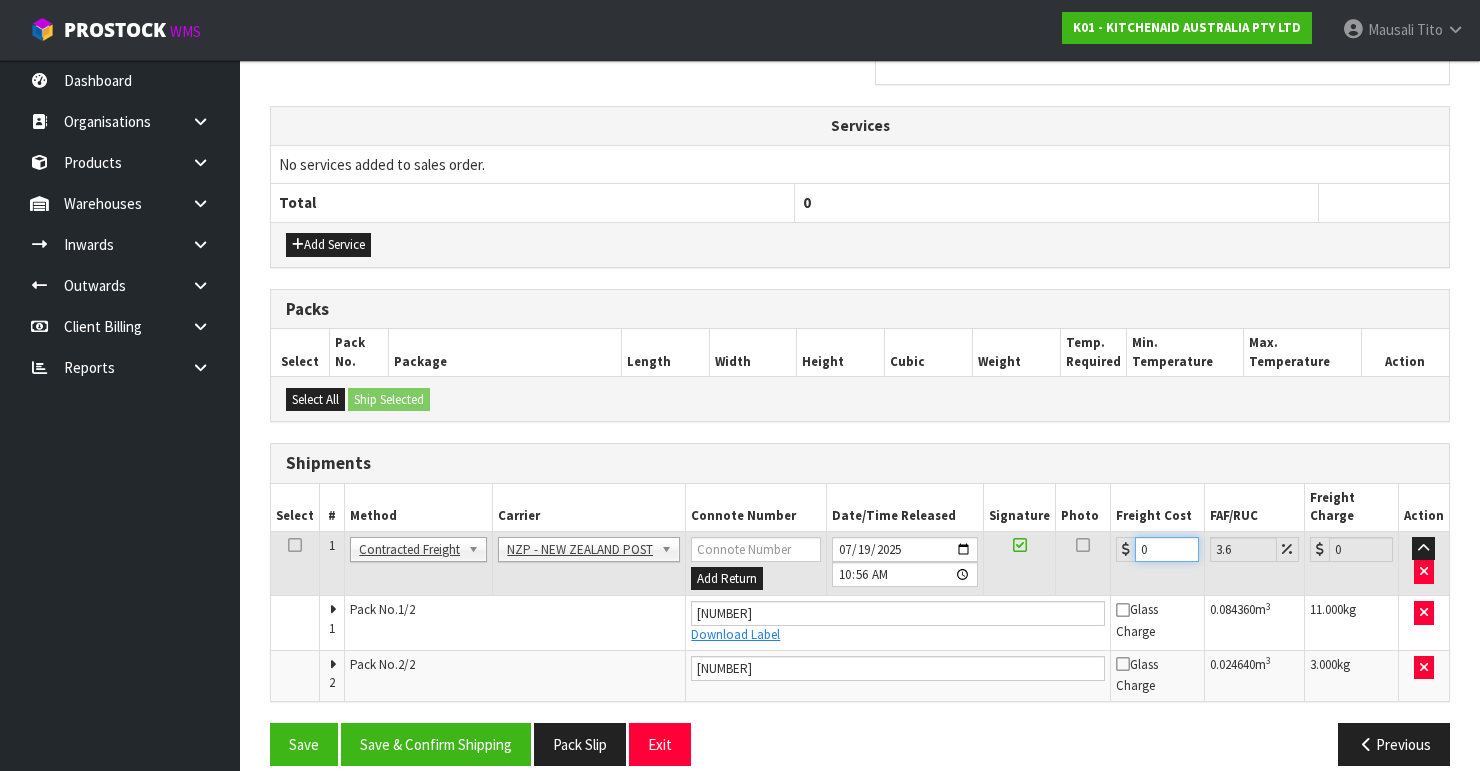drag, startPoint x: 1150, startPoint y: 520, endPoint x: 1100, endPoint y: 551, distance: 58.830265 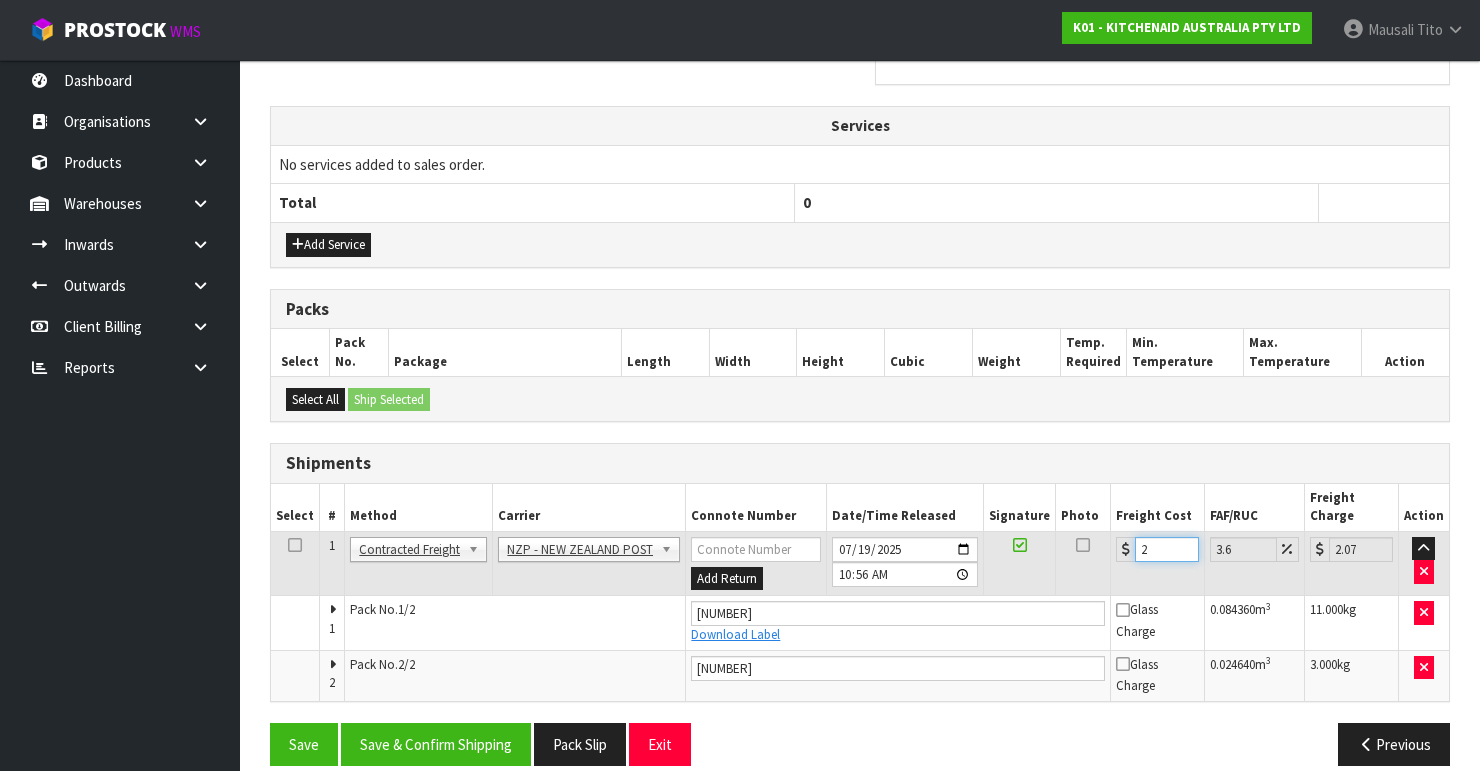 type on "22" 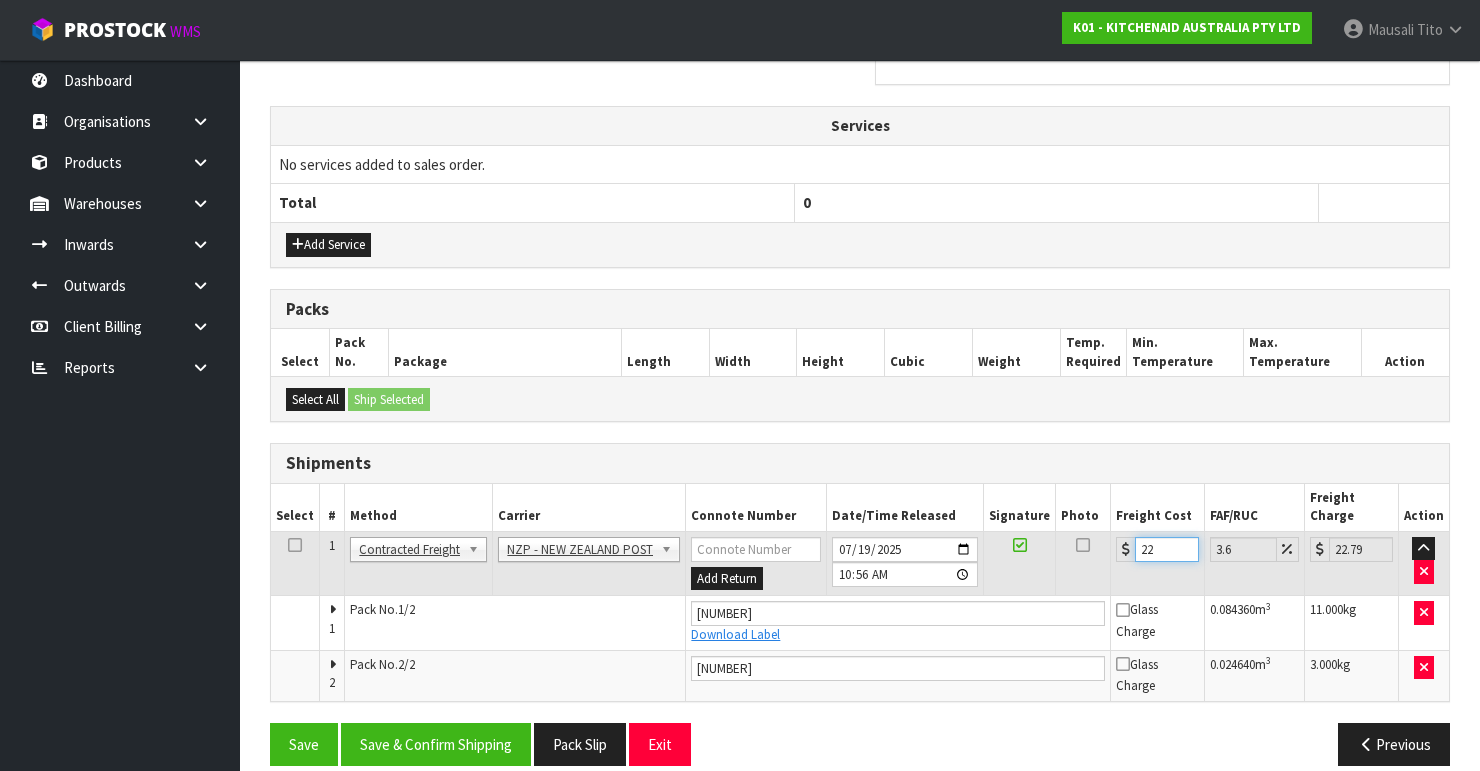 type on "22.5" 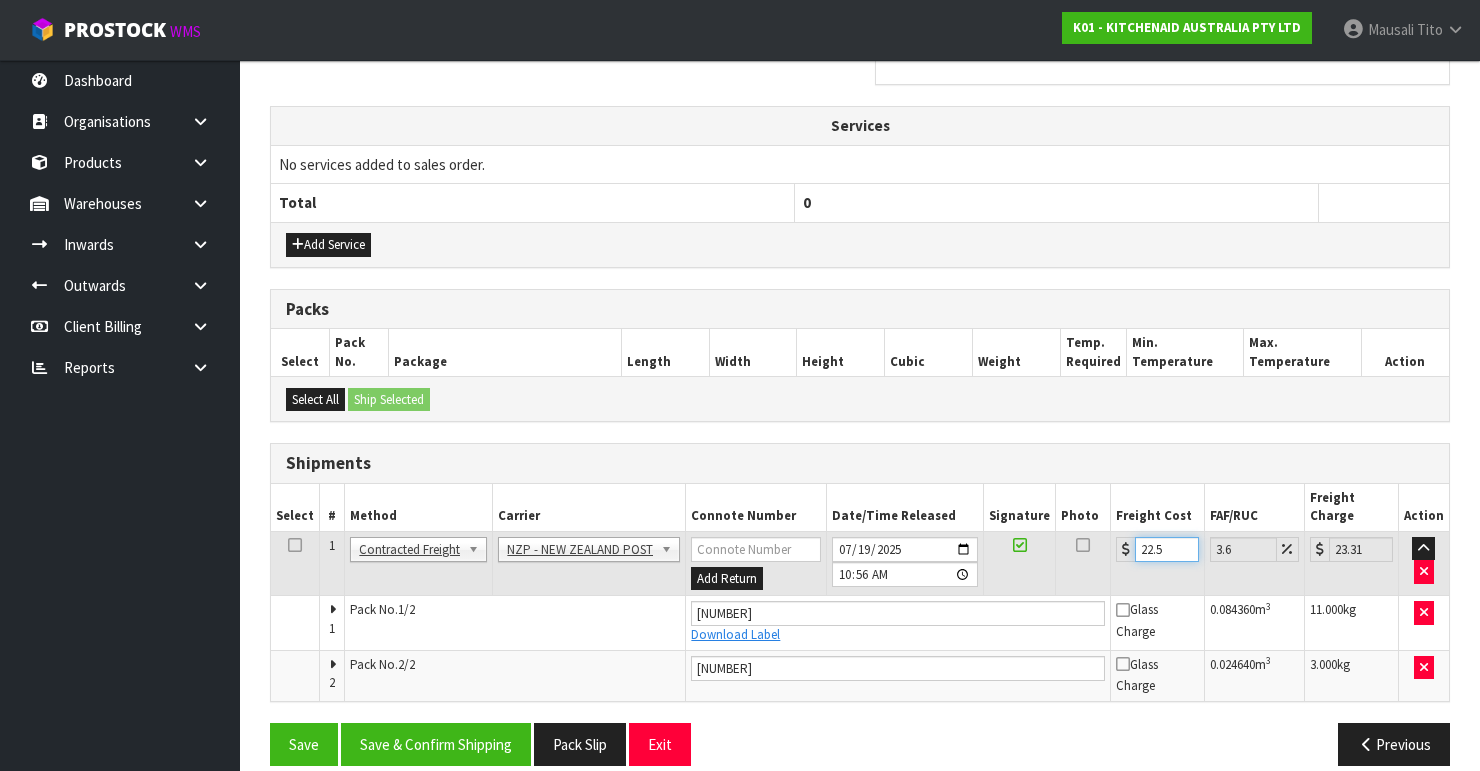 type on "22.59" 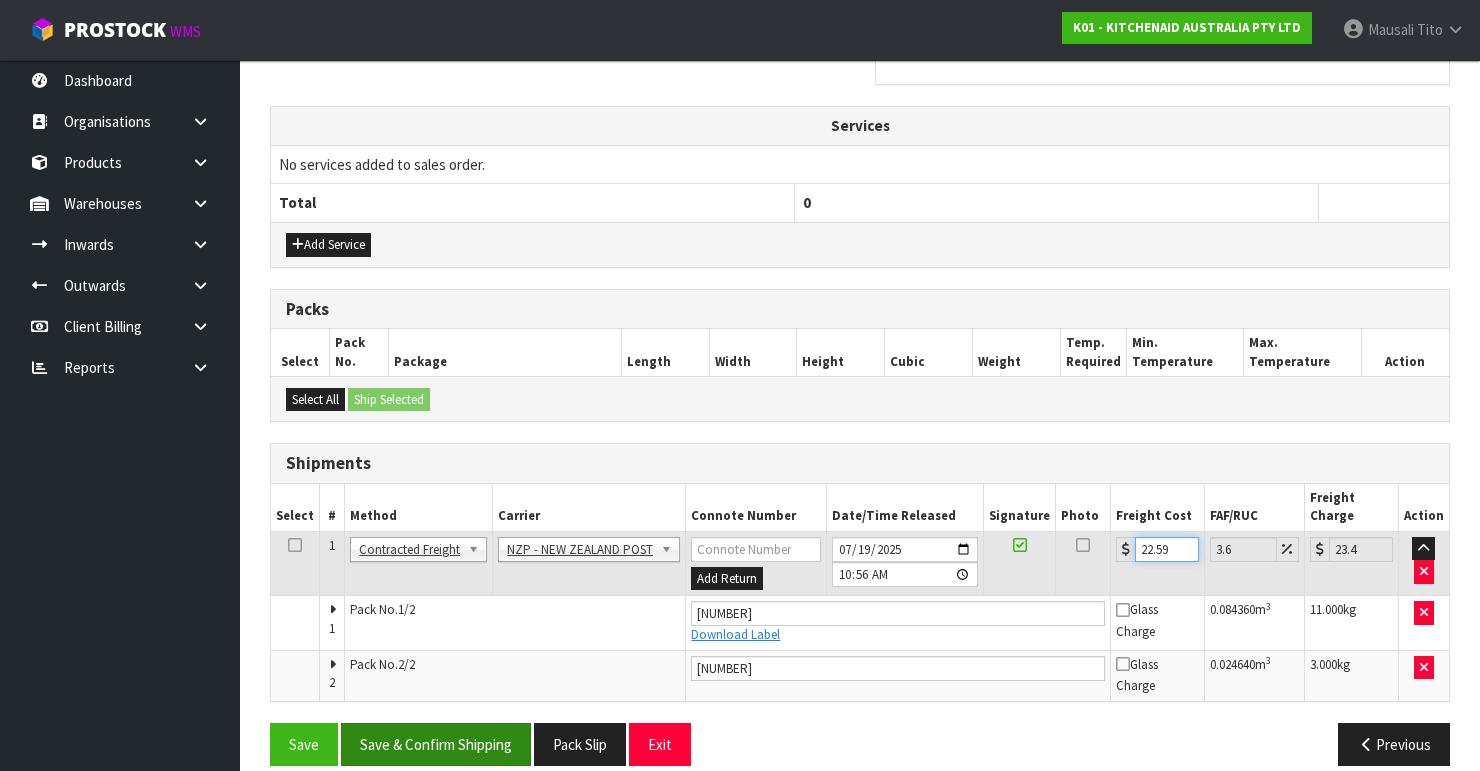 type on "22.59" 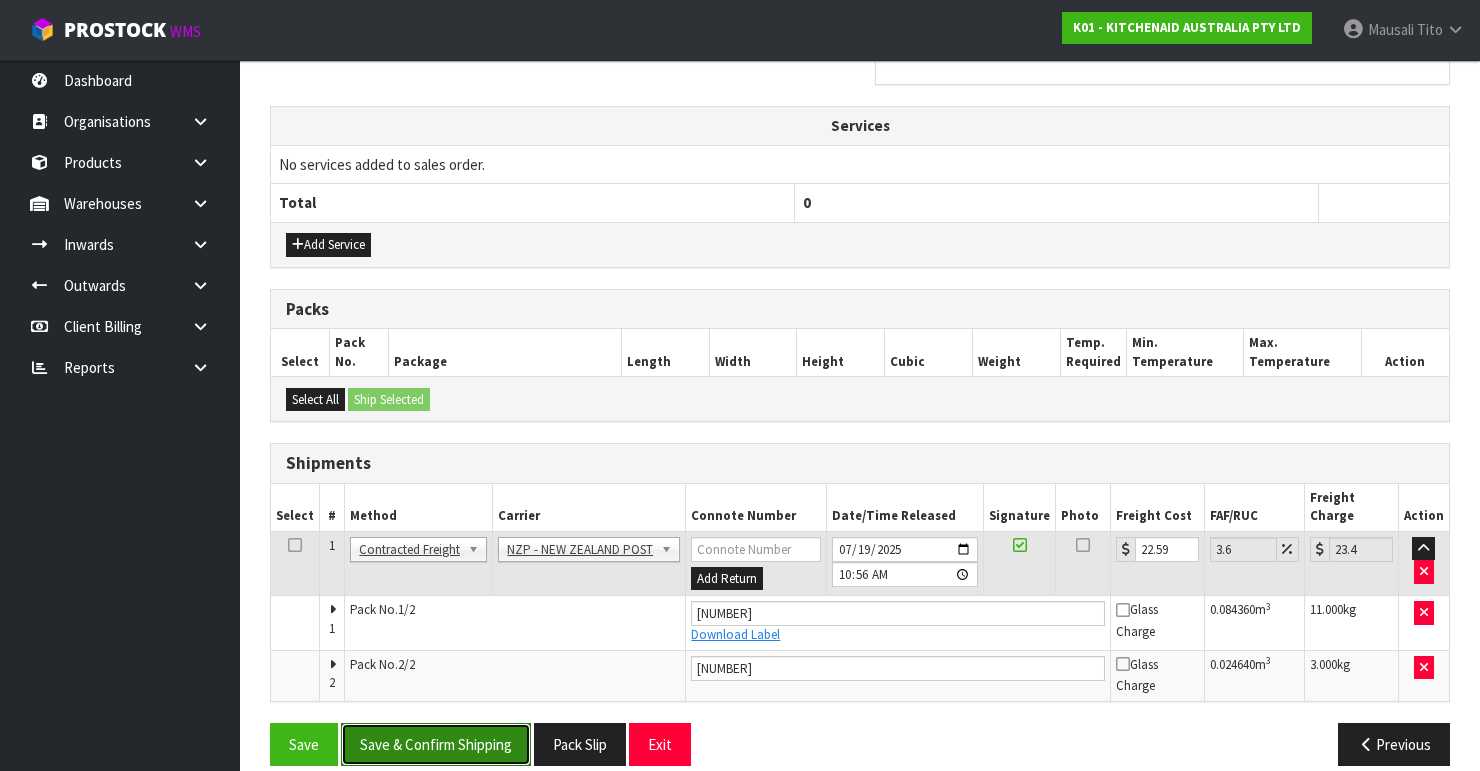 click on "Save & Confirm Shipping" at bounding box center (436, 744) 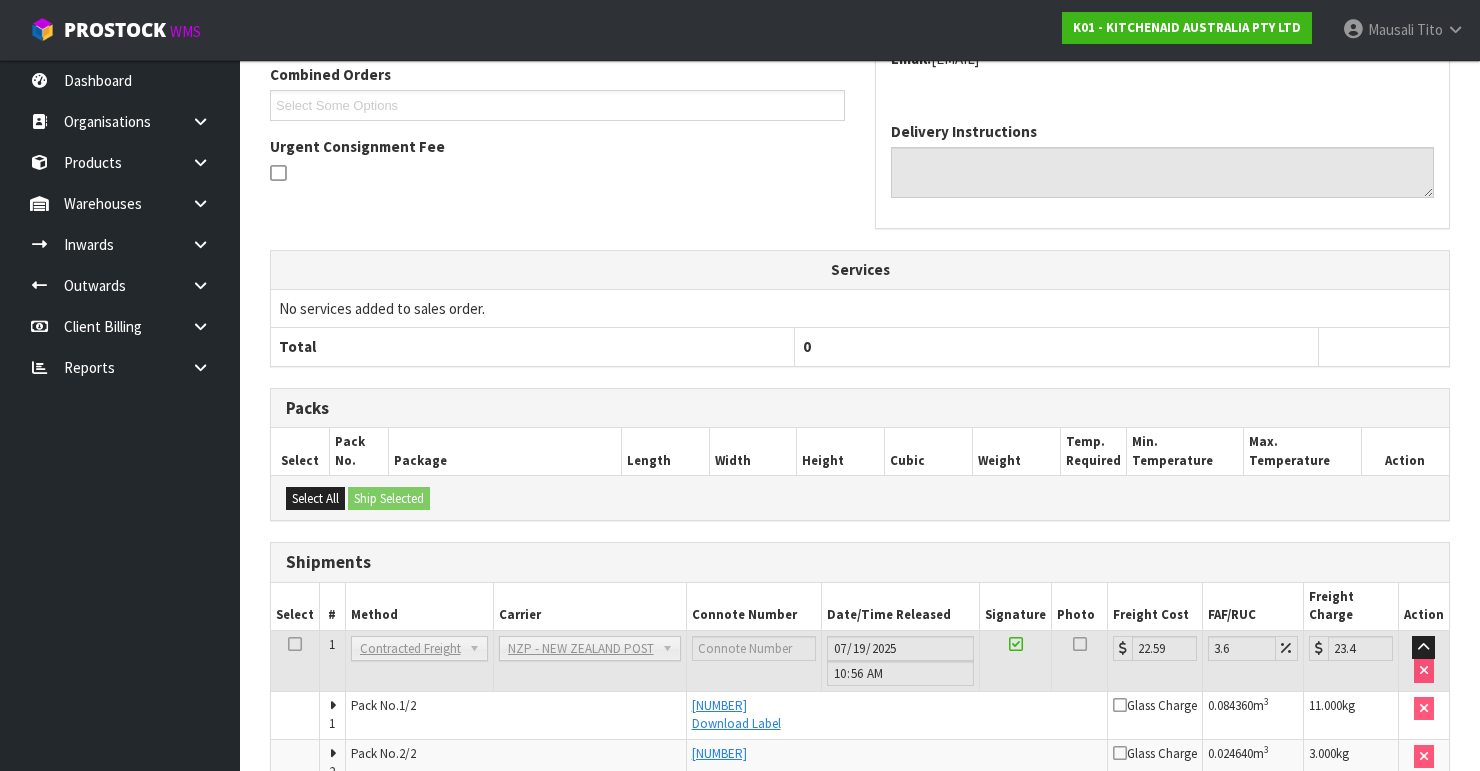 scroll, scrollTop: 610, scrollLeft: 0, axis: vertical 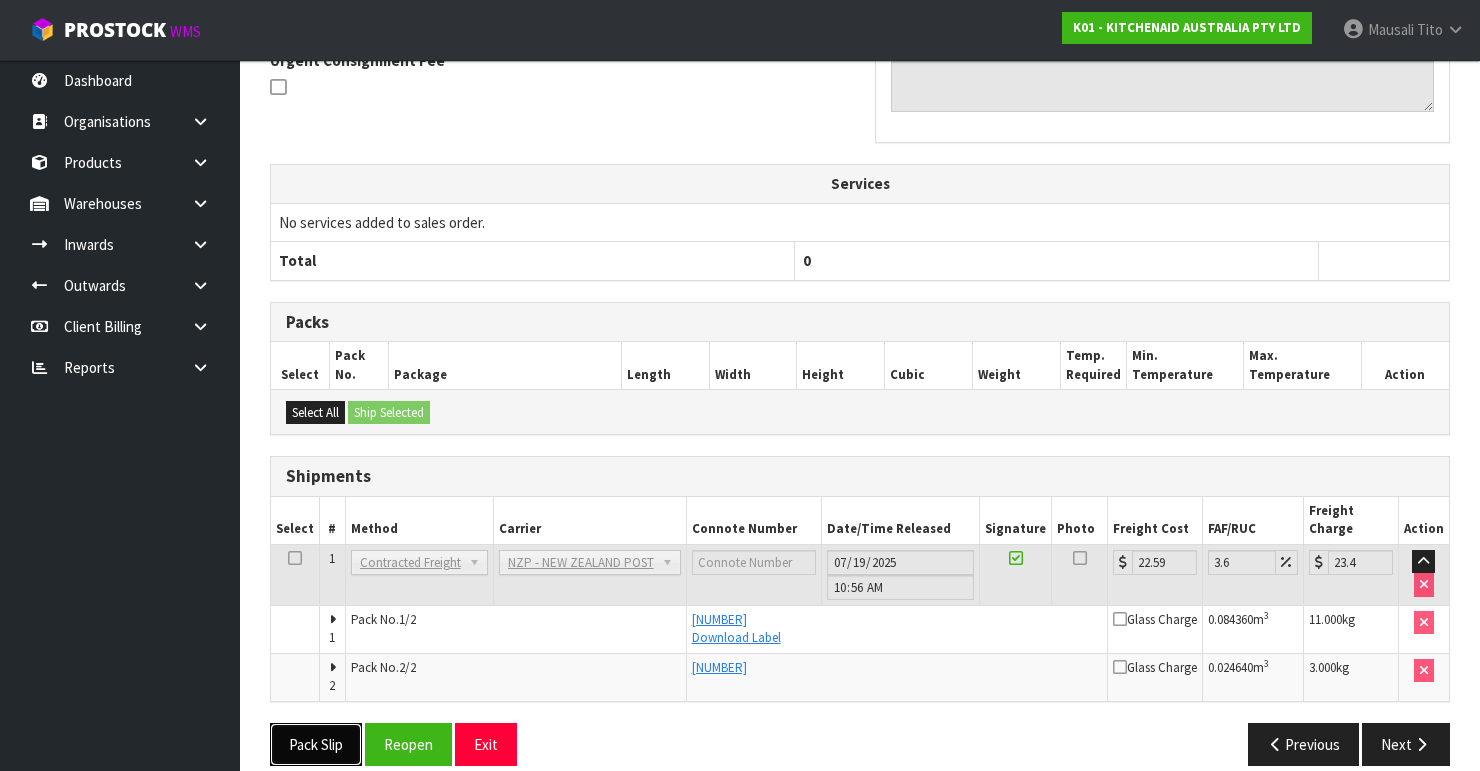 click on "Pack Slip" at bounding box center (316, 744) 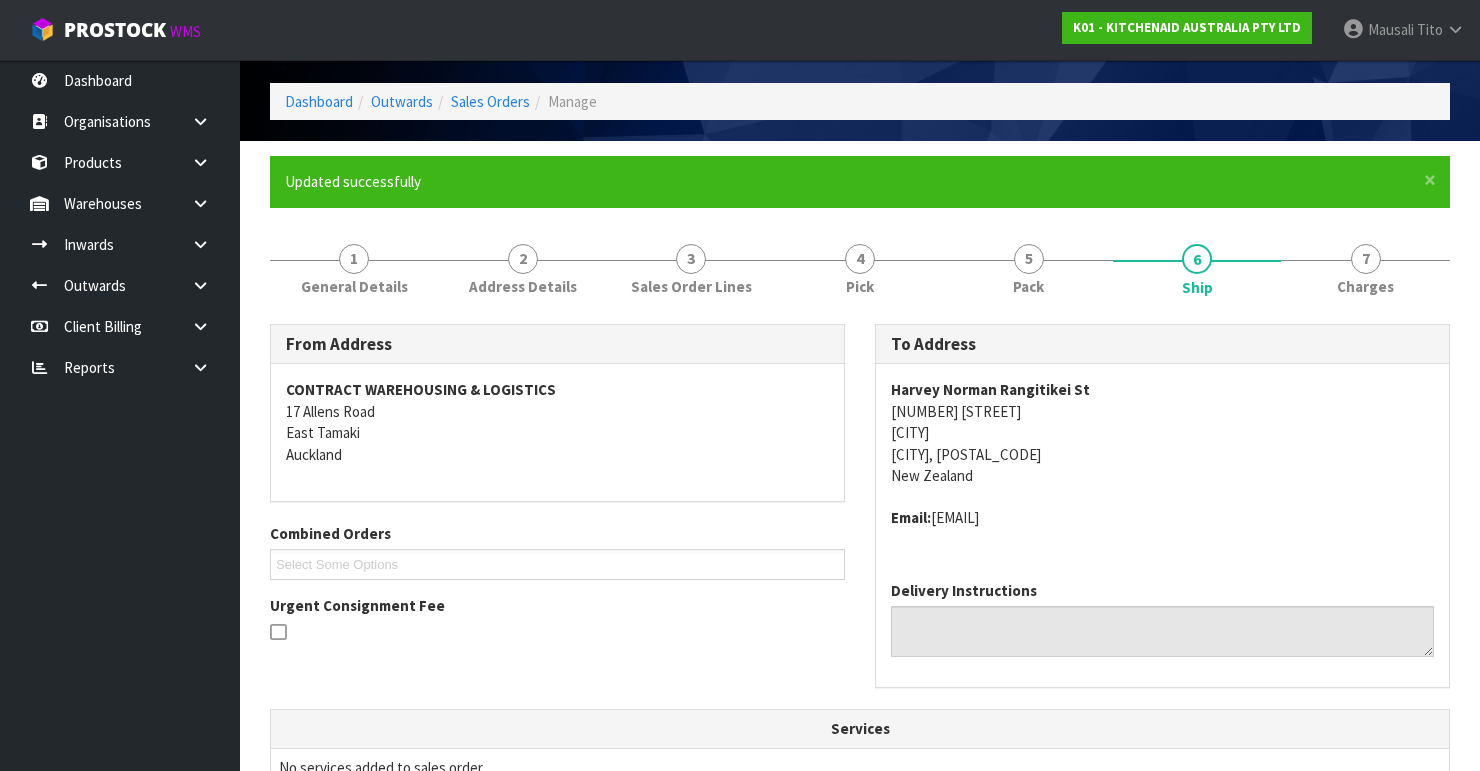 scroll, scrollTop: 0, scrollLeft: 0, axis: both 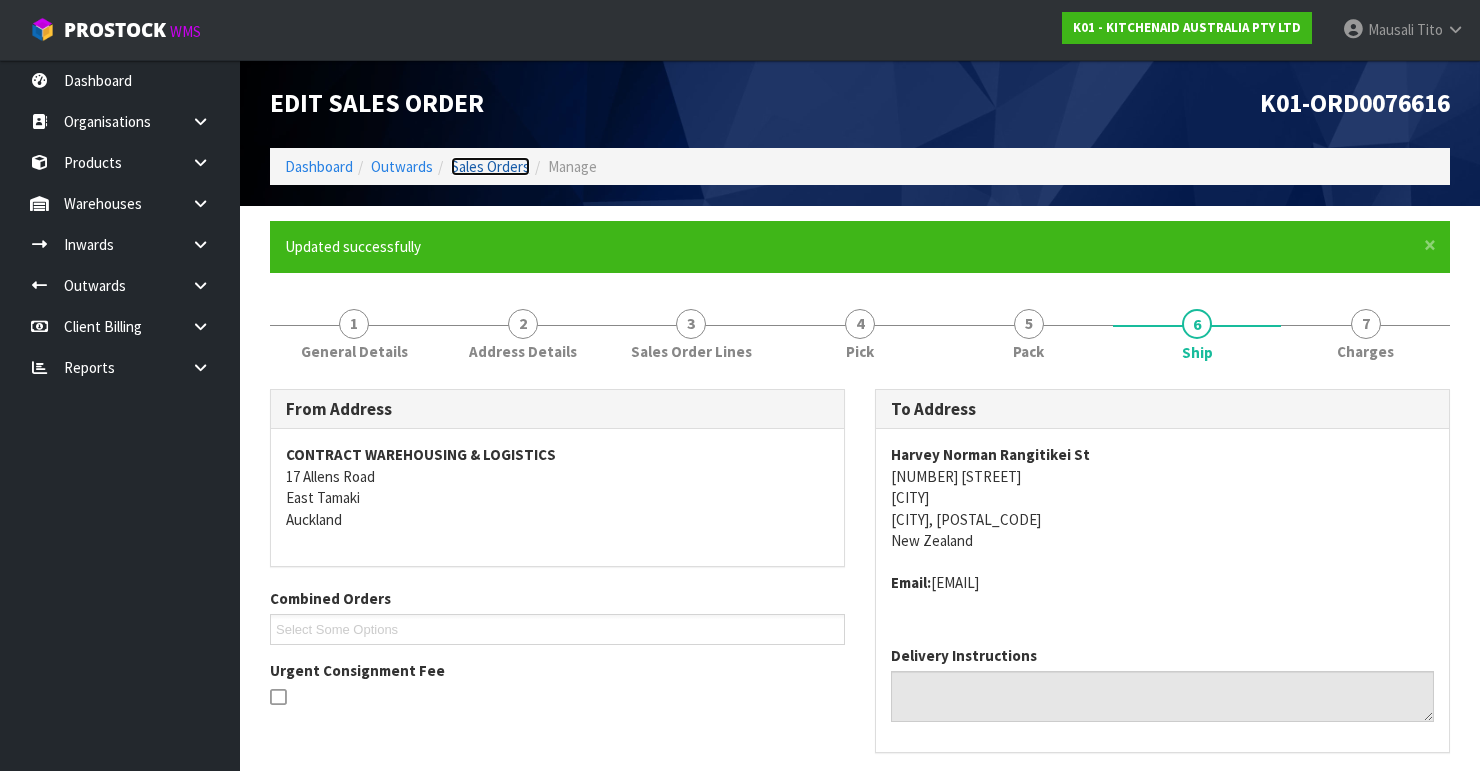 click on "Sales Orders" at bounding box center [490, 166] 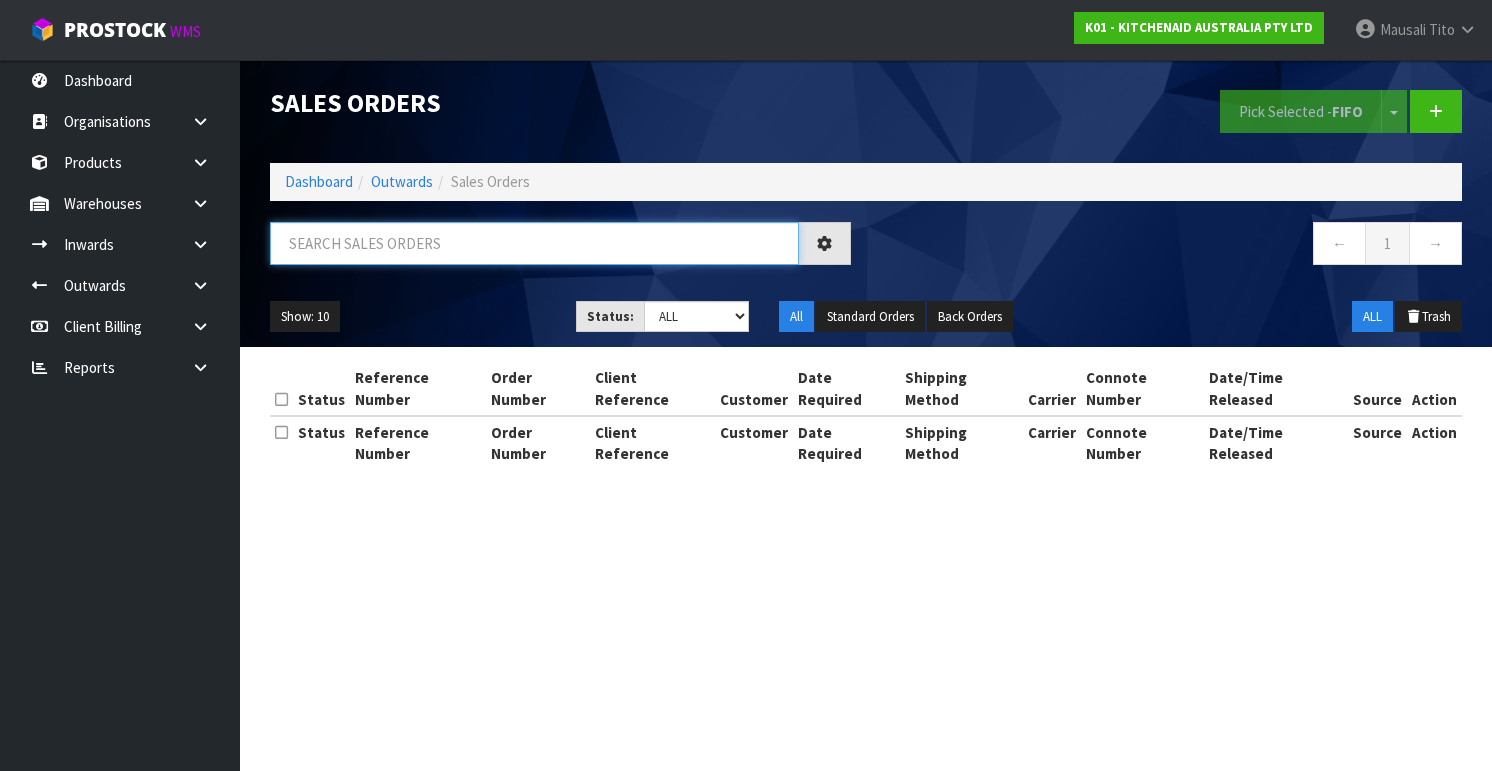click at bounding box center (534, 243) 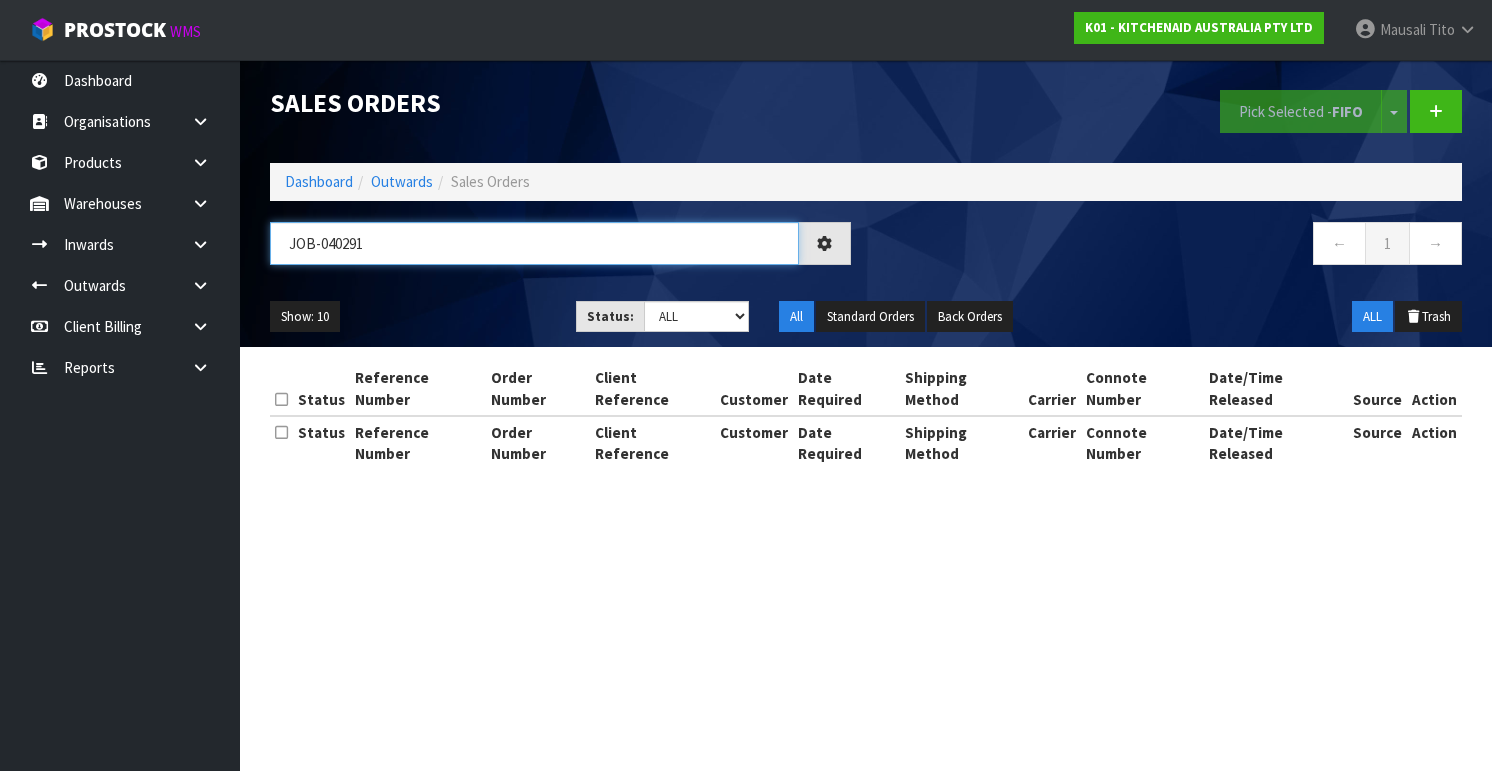 type on "JOB-0402917" 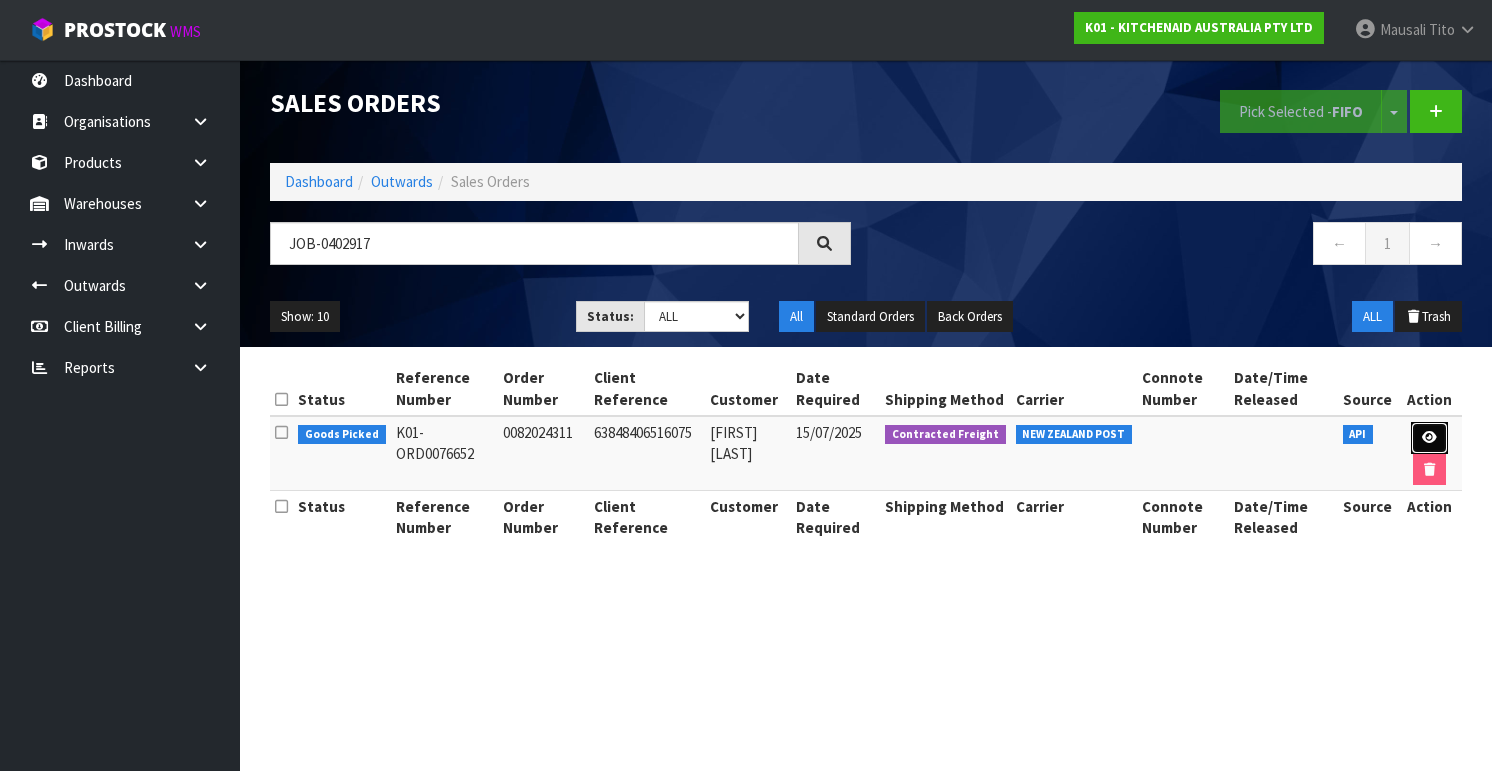 click at bounding box center [1429, 438] 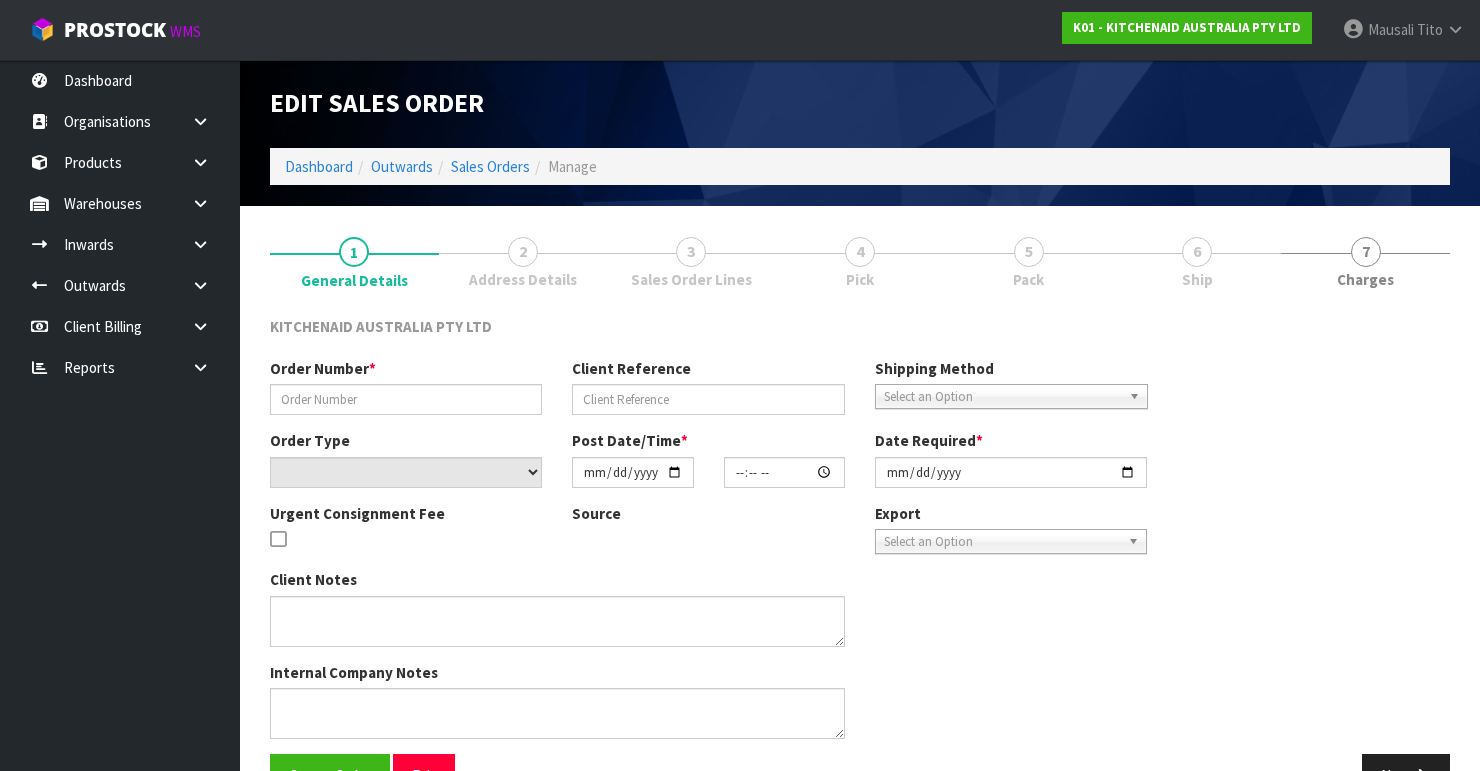 type on "0082024311" 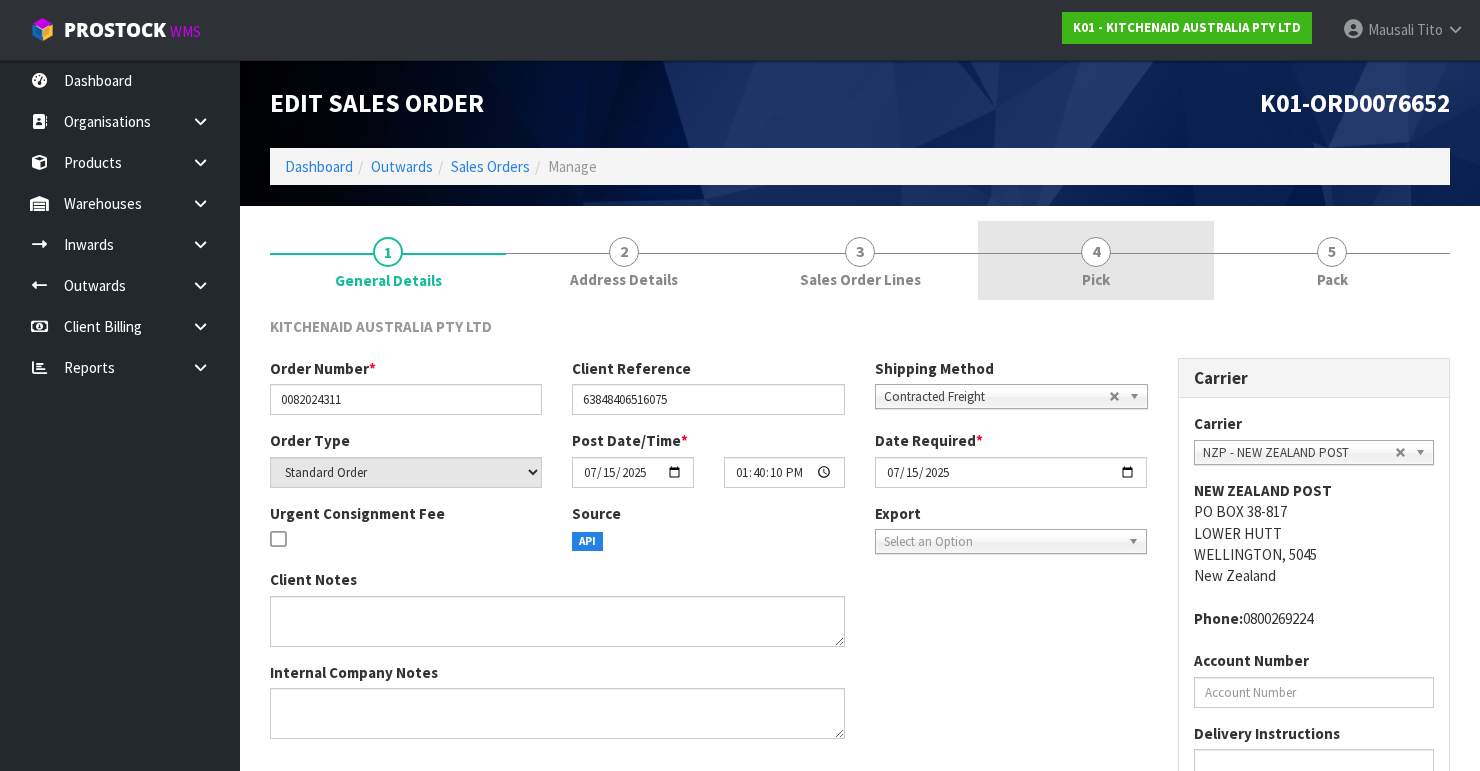 click on "4
Pick" at bounding box center (1096, 260) 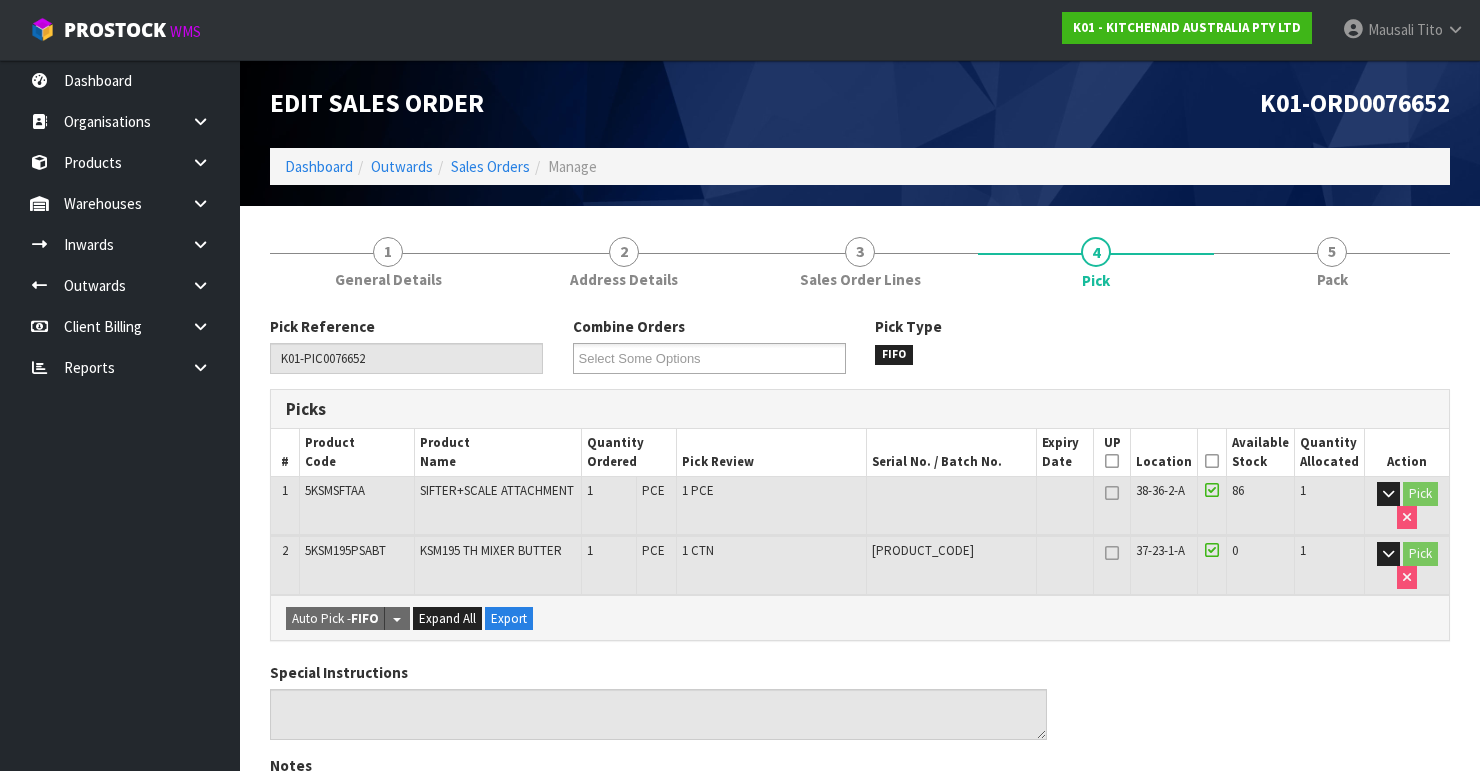 click at bounding box center [1216, 461] 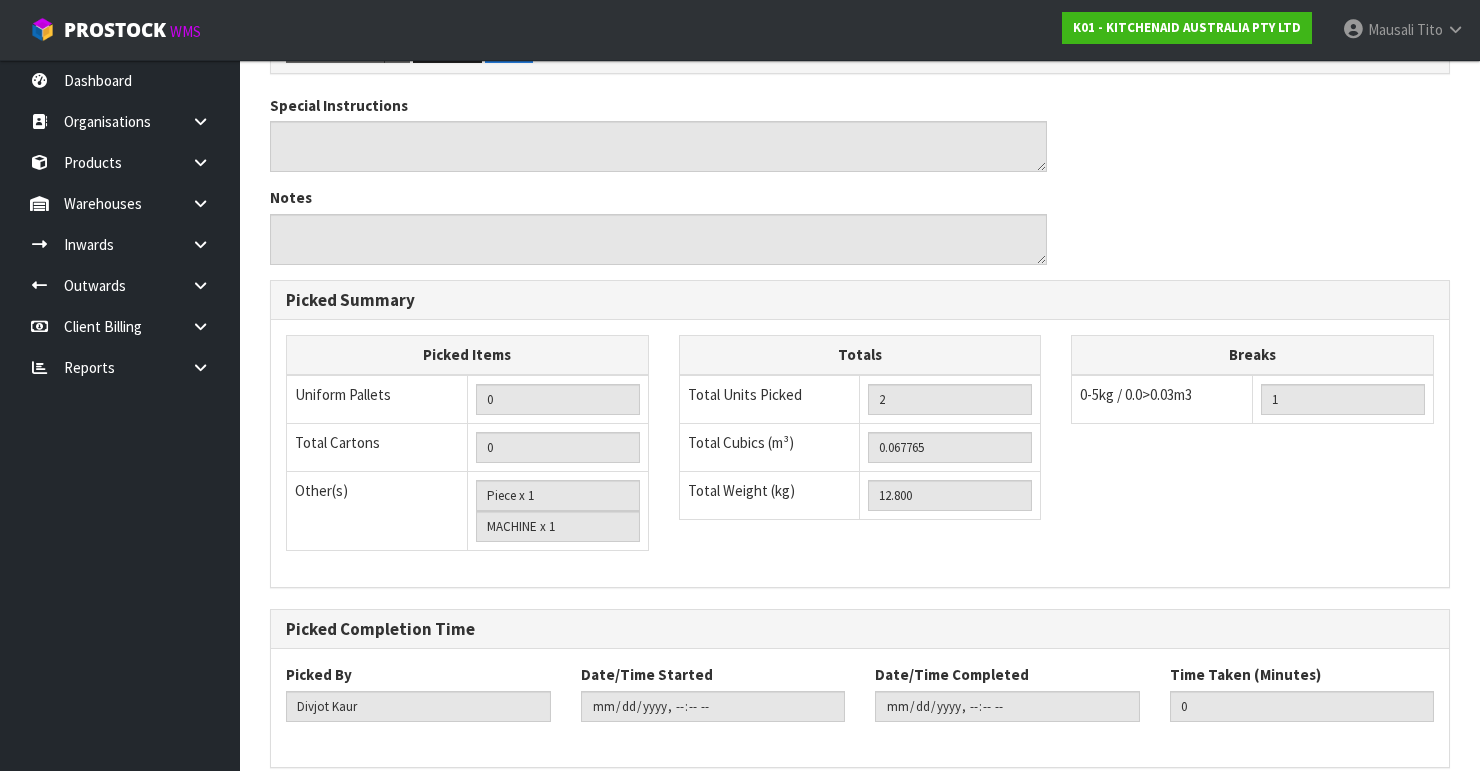 scroll, scrollTop: 722, scrollLeft: 0, axis: vertical 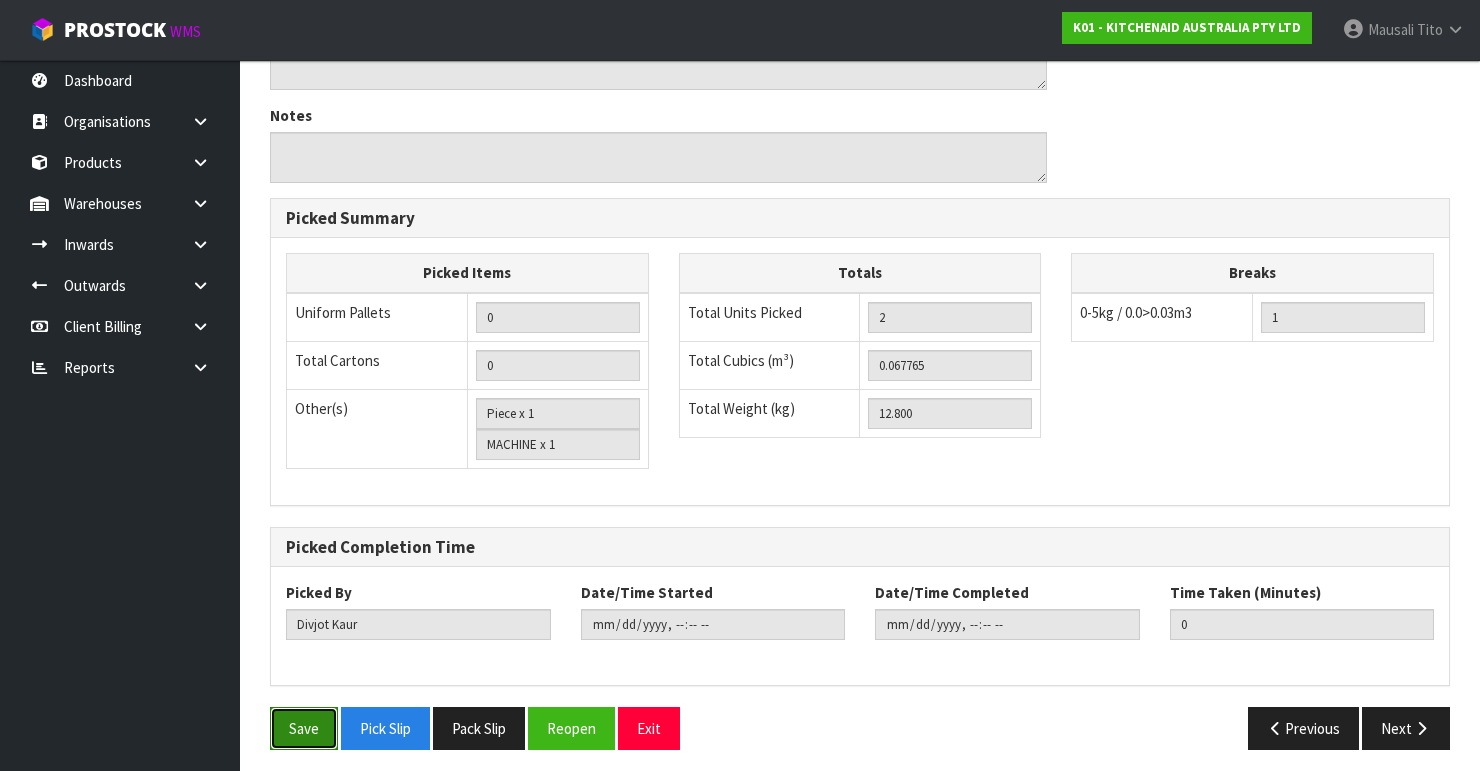 click on "Save" at bounding box center [304, 728] 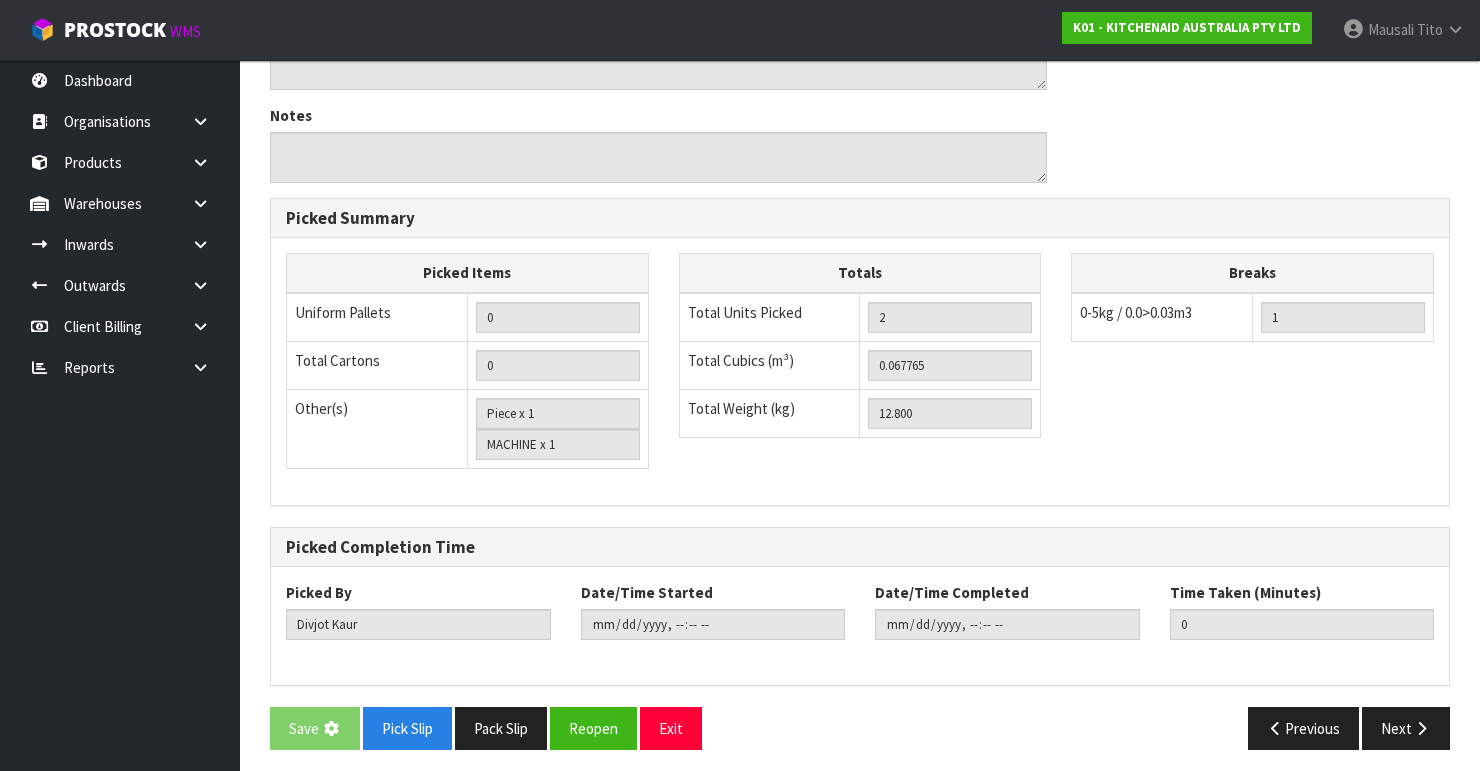 scroll, scrollTop: 0, scrollLeft: 0, axis: both 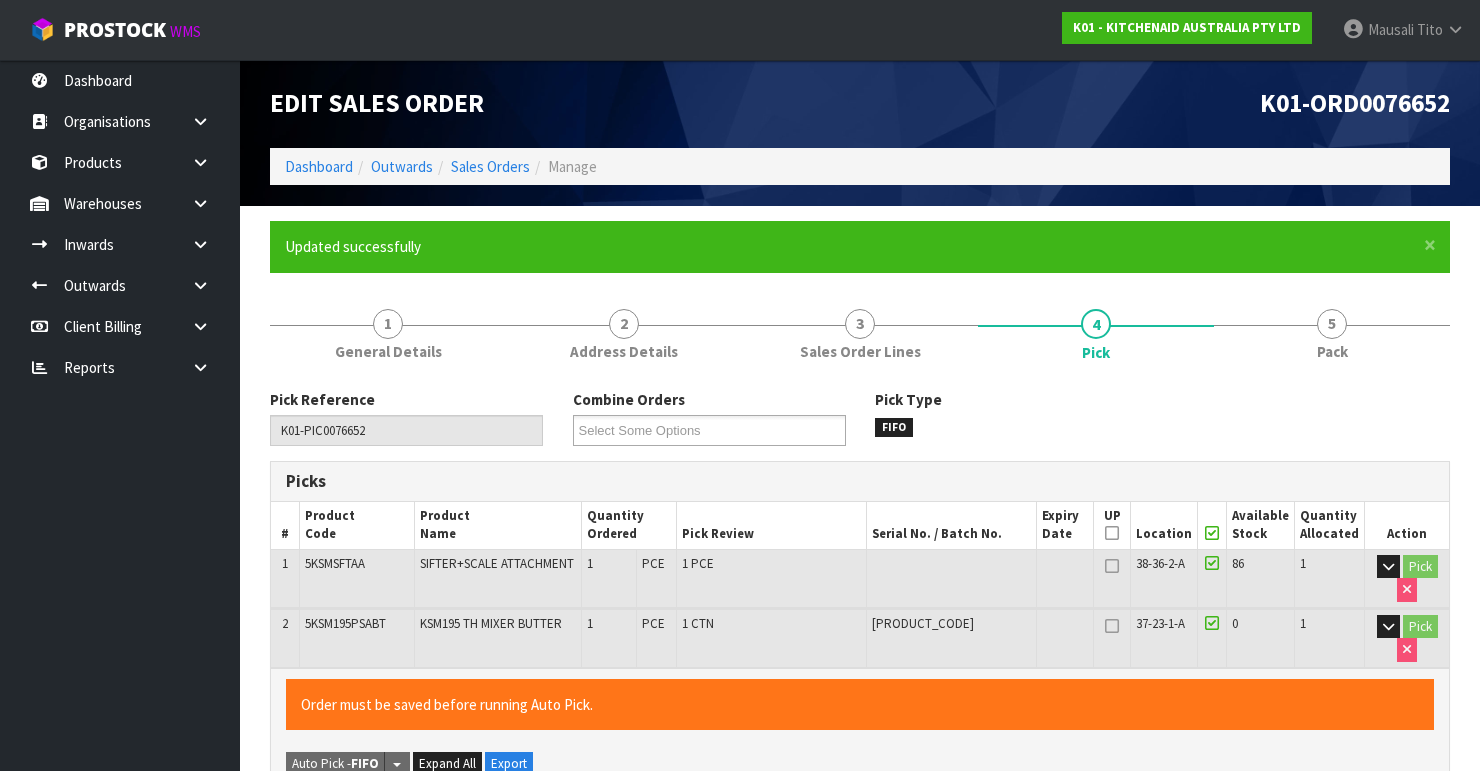 type on "[FIRST] [LAST]" 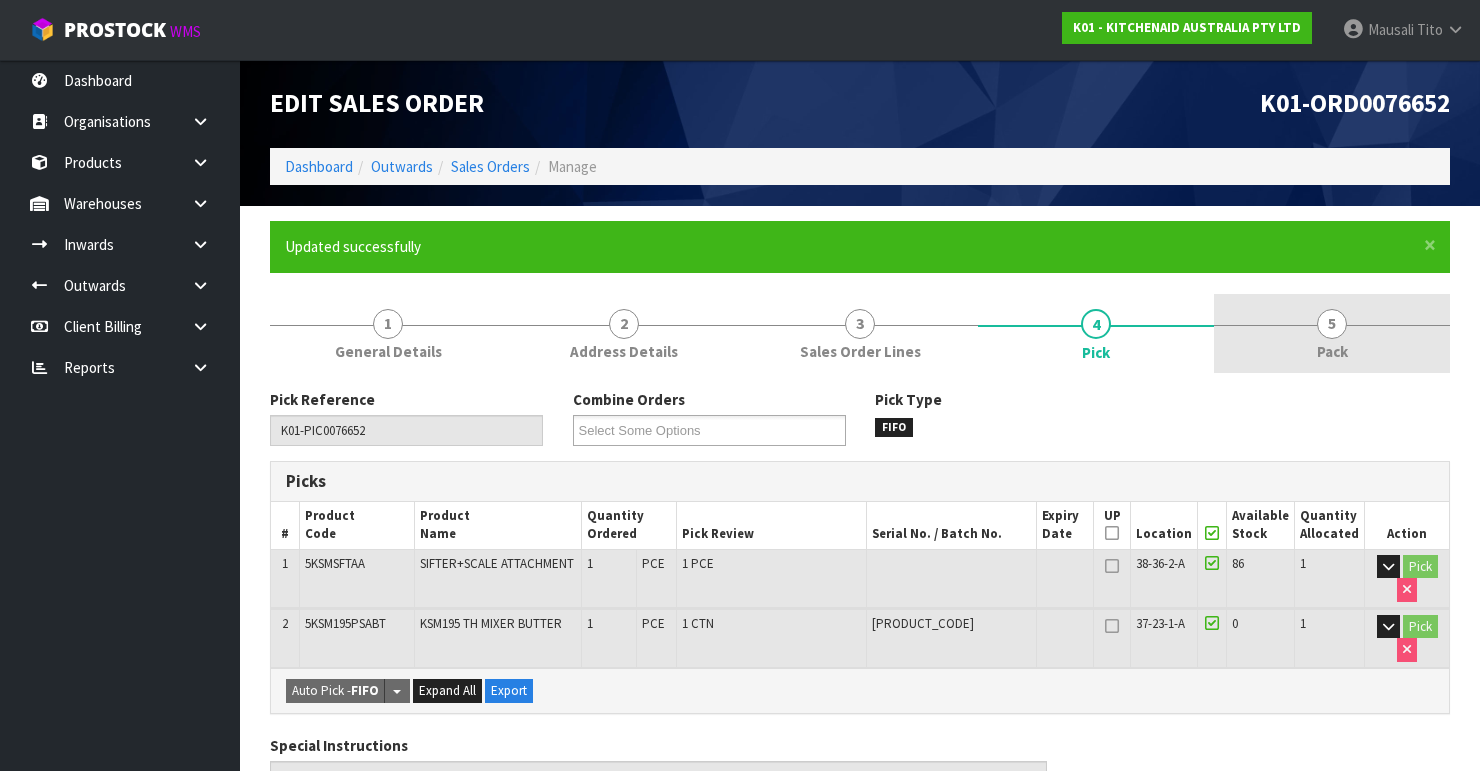 click on "Pack" at bounding box center (1332, 351) 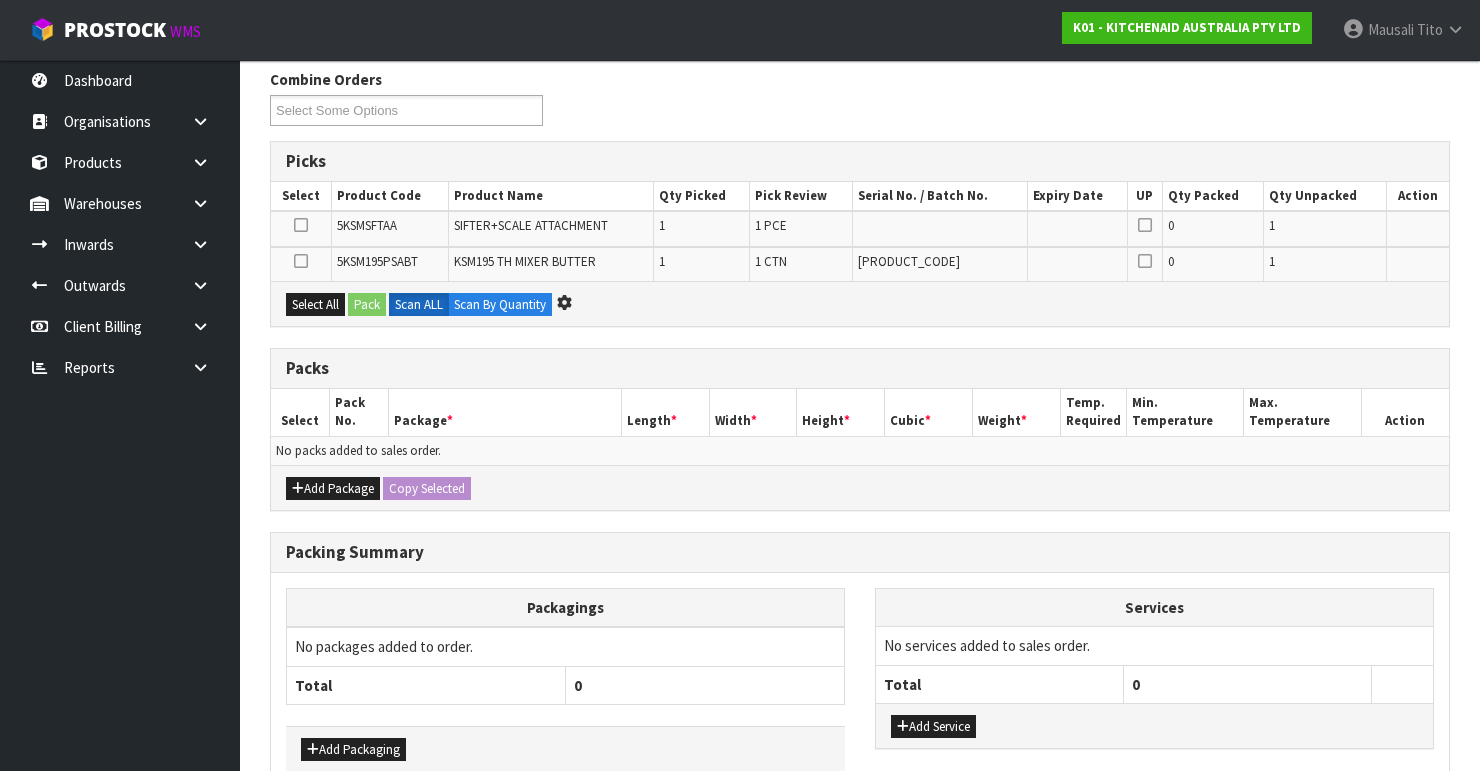 scroll, scrollTop: 0, scrollLeft: 0, axis: both 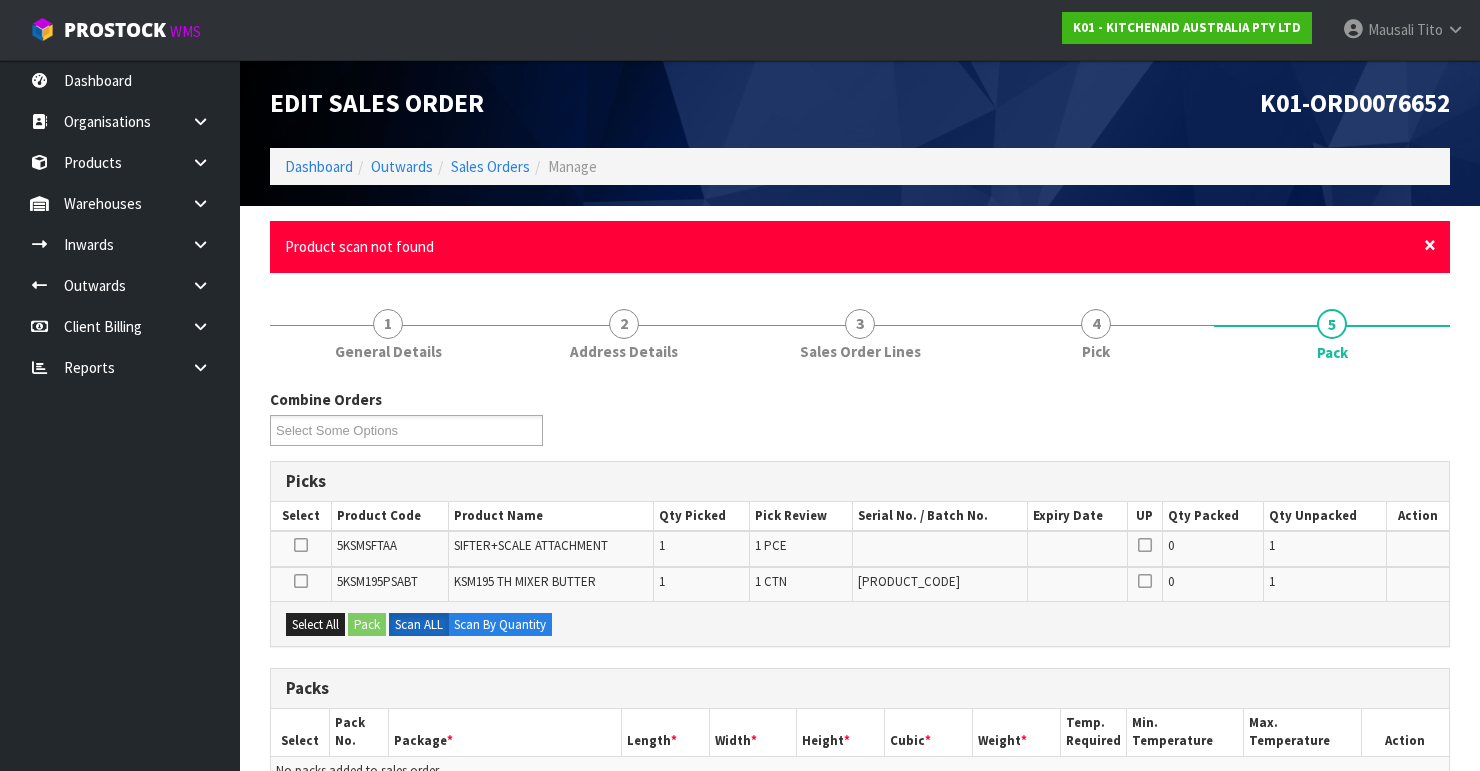 click on "×" at bounding box center (1430, 245) 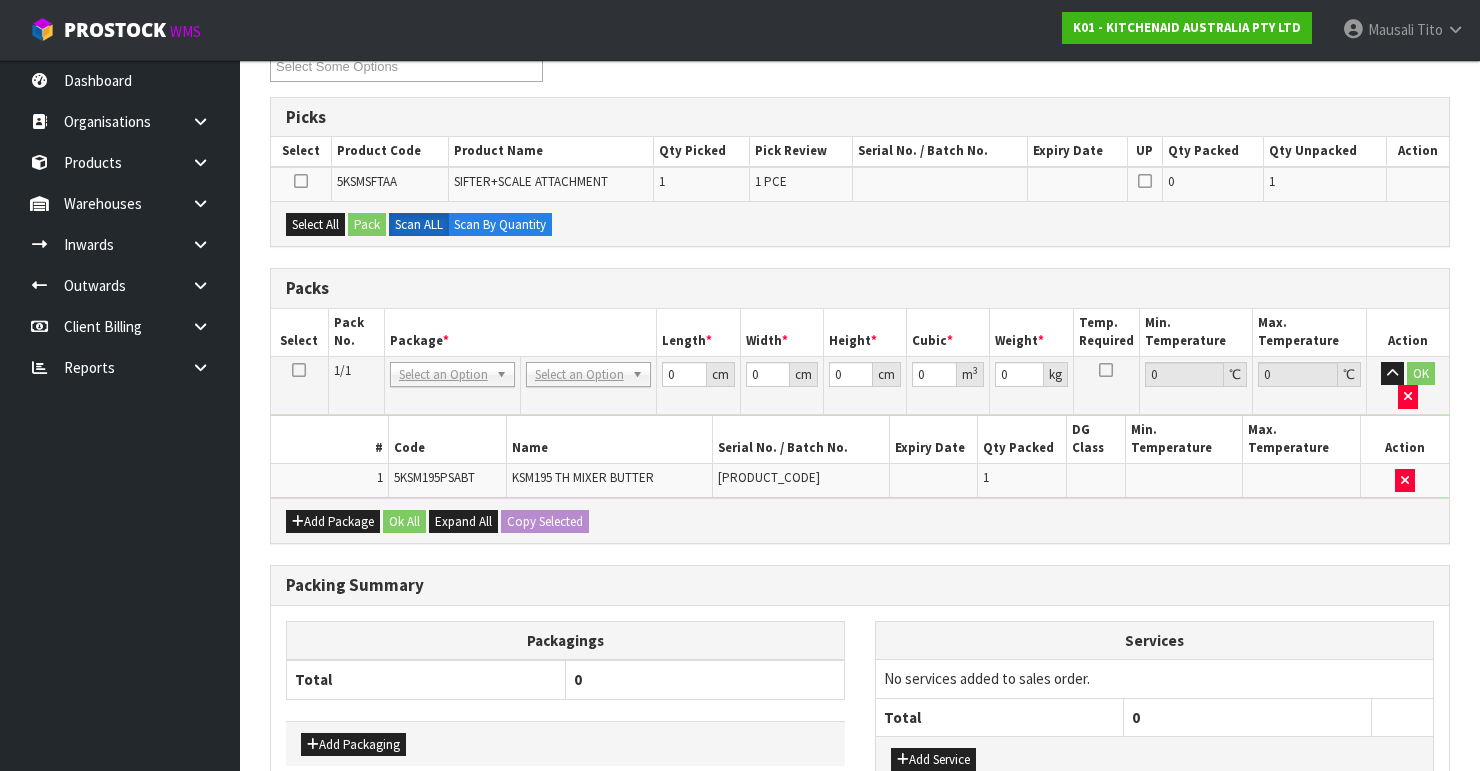 scroll, scrollTop: 400, scrollLeft: 0, axis: vertical 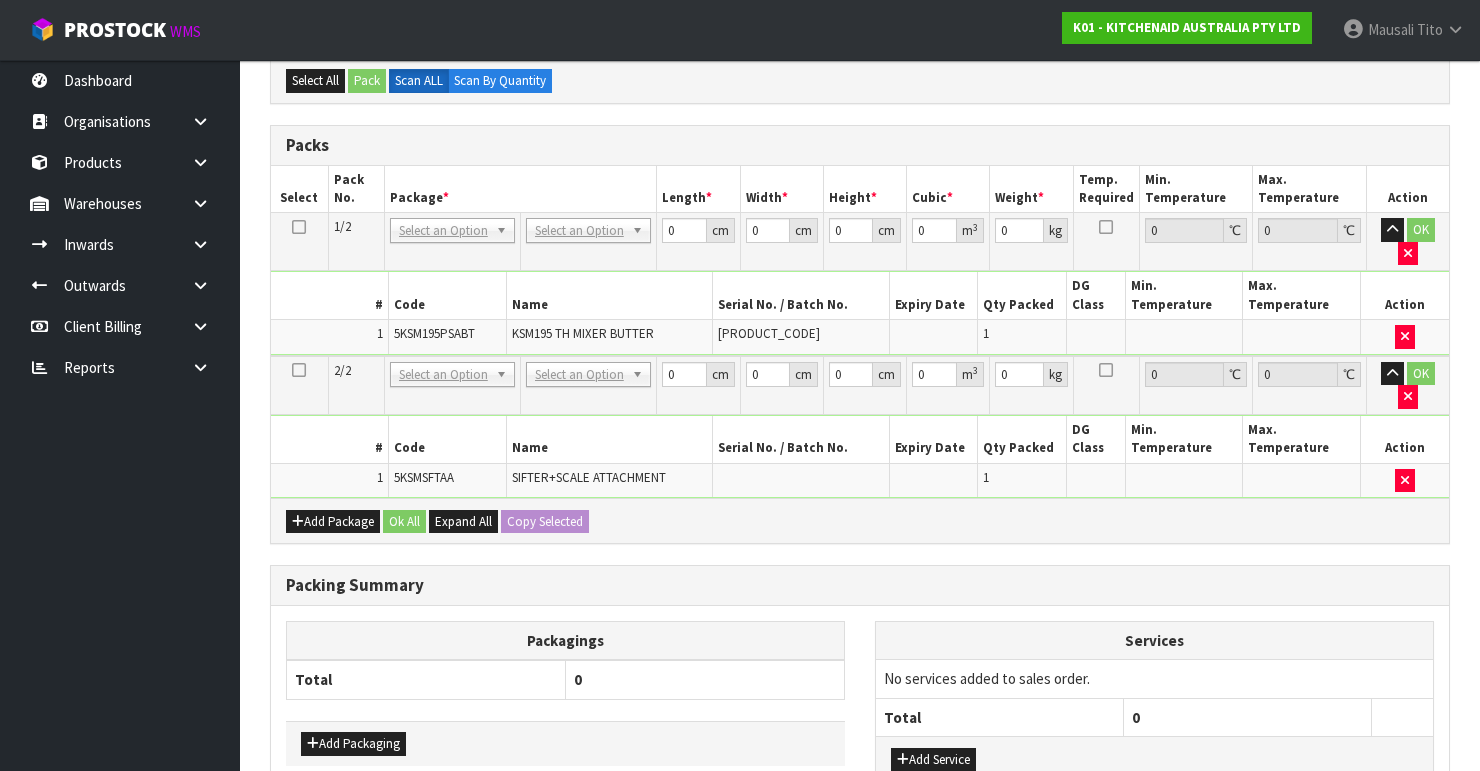click at bounding box center (299, 227) 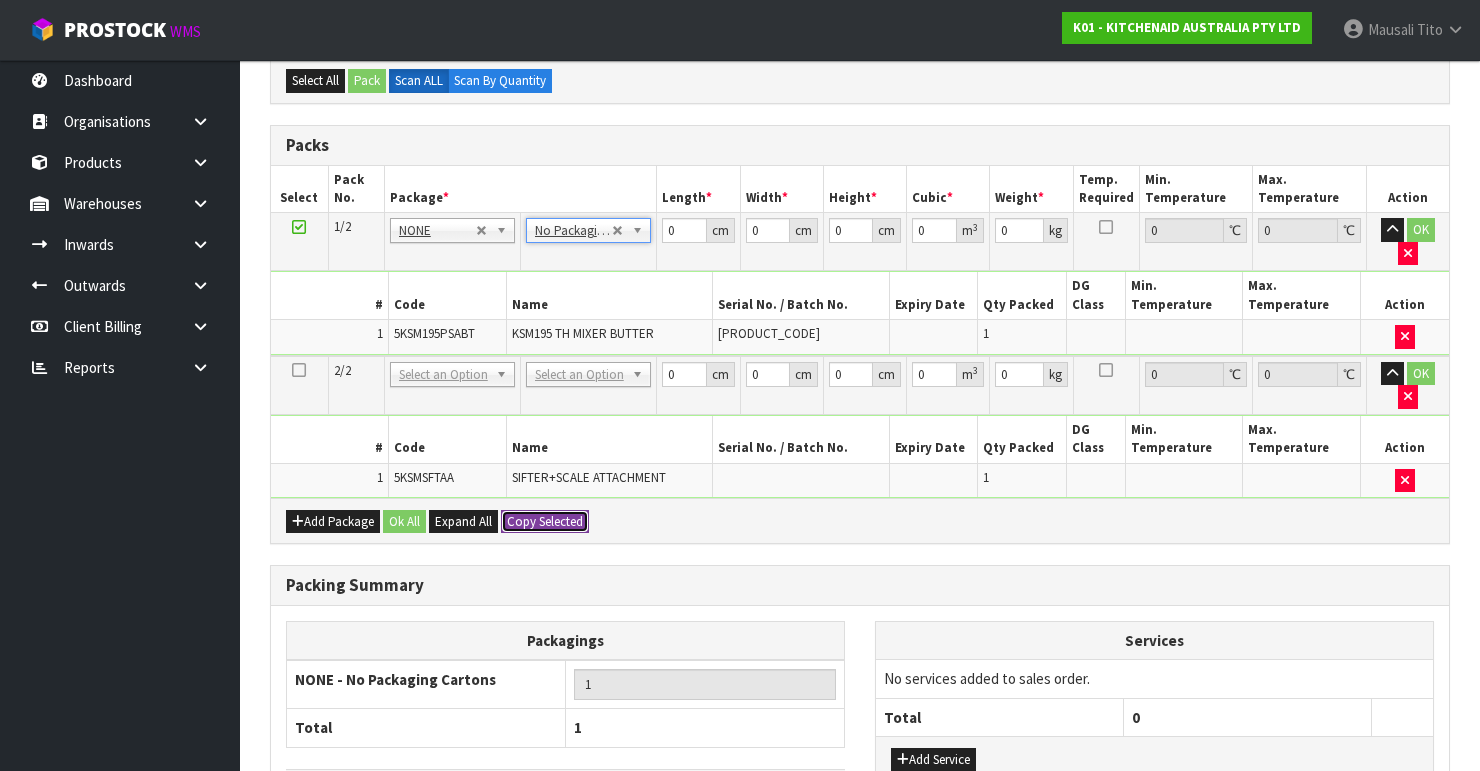 click on "Copy Selected" at bounding box center [545, 522] 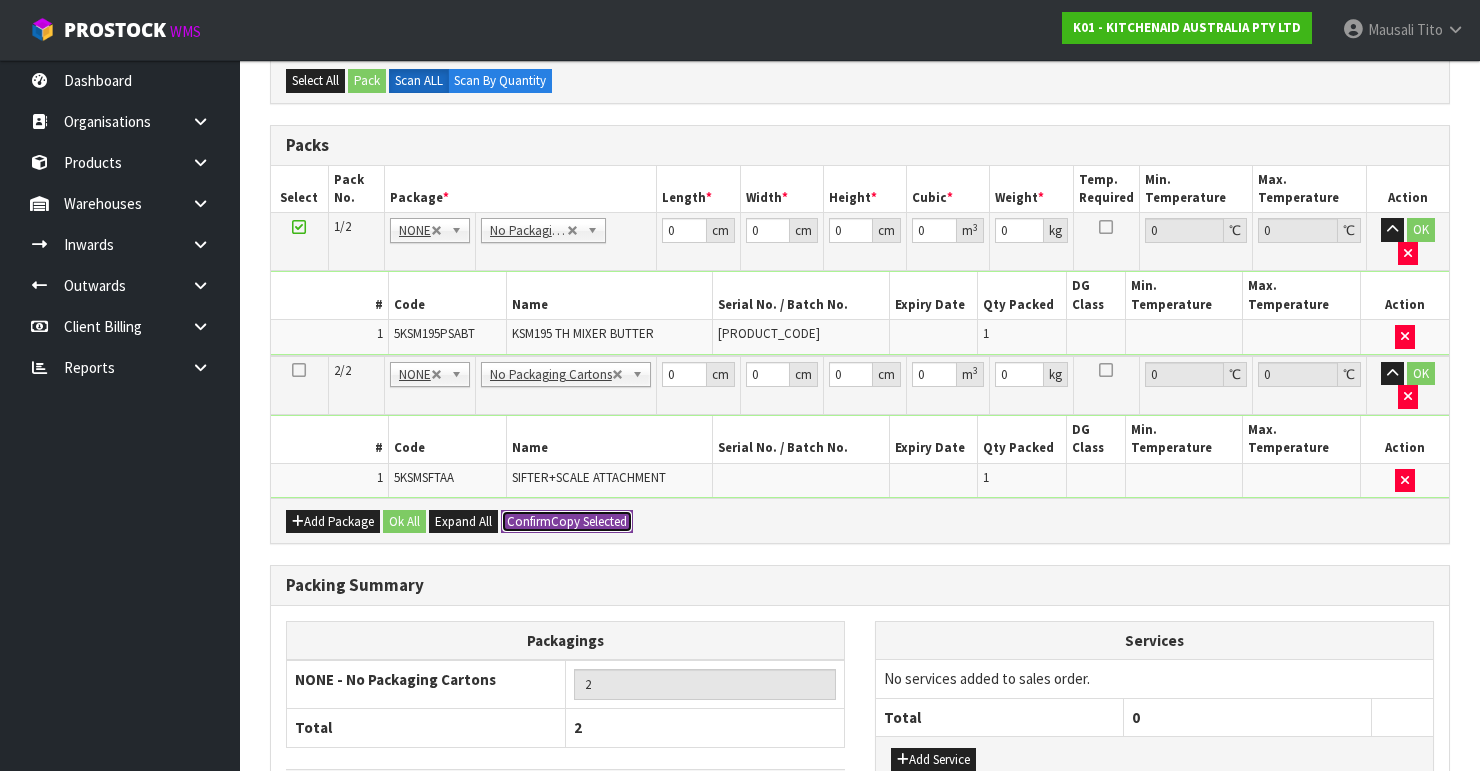 click on "Confirm" at bounding box center (529, 521) 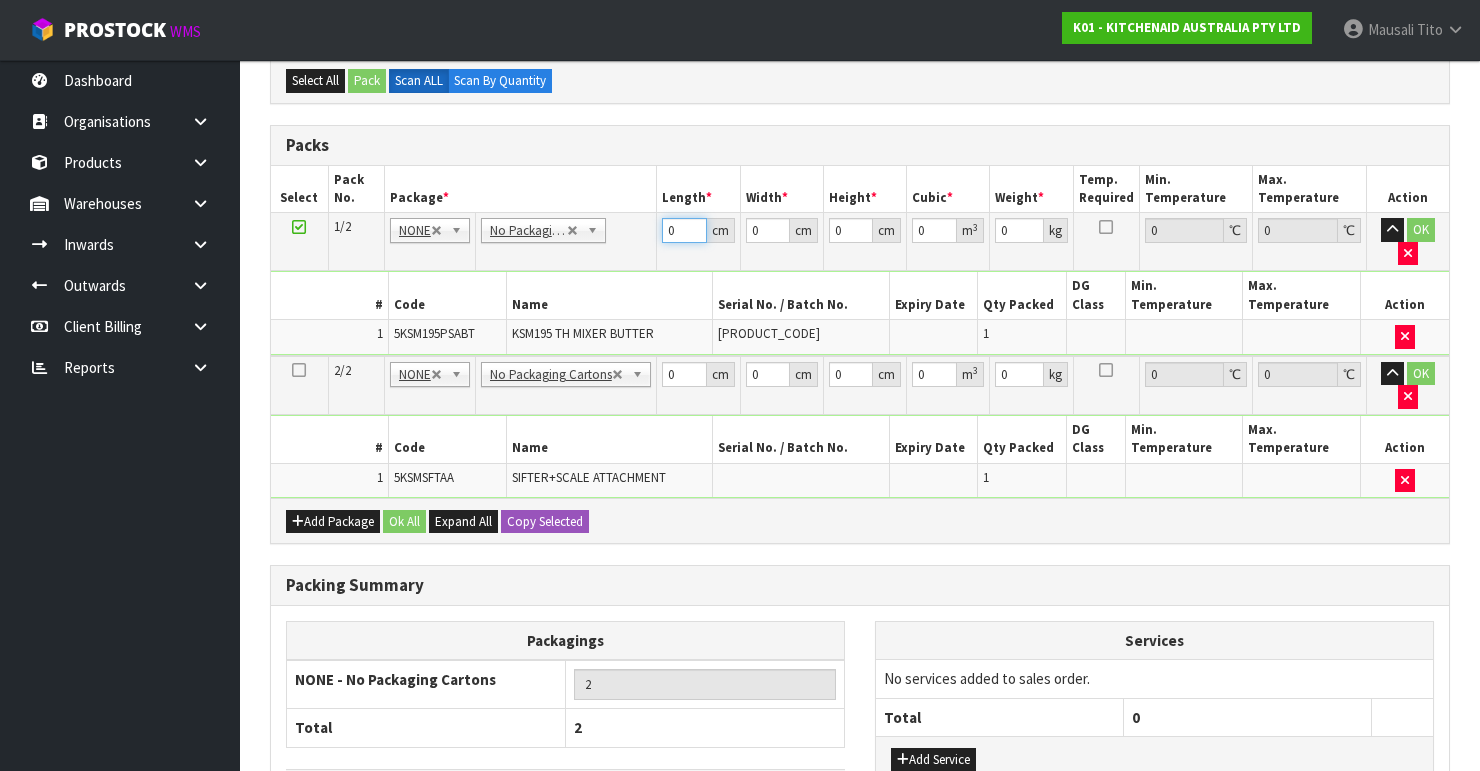 drag, startPoint x: 674, startPoint y: 230, endPoint x: 590, endPoint y: 272, distance: 93.914856 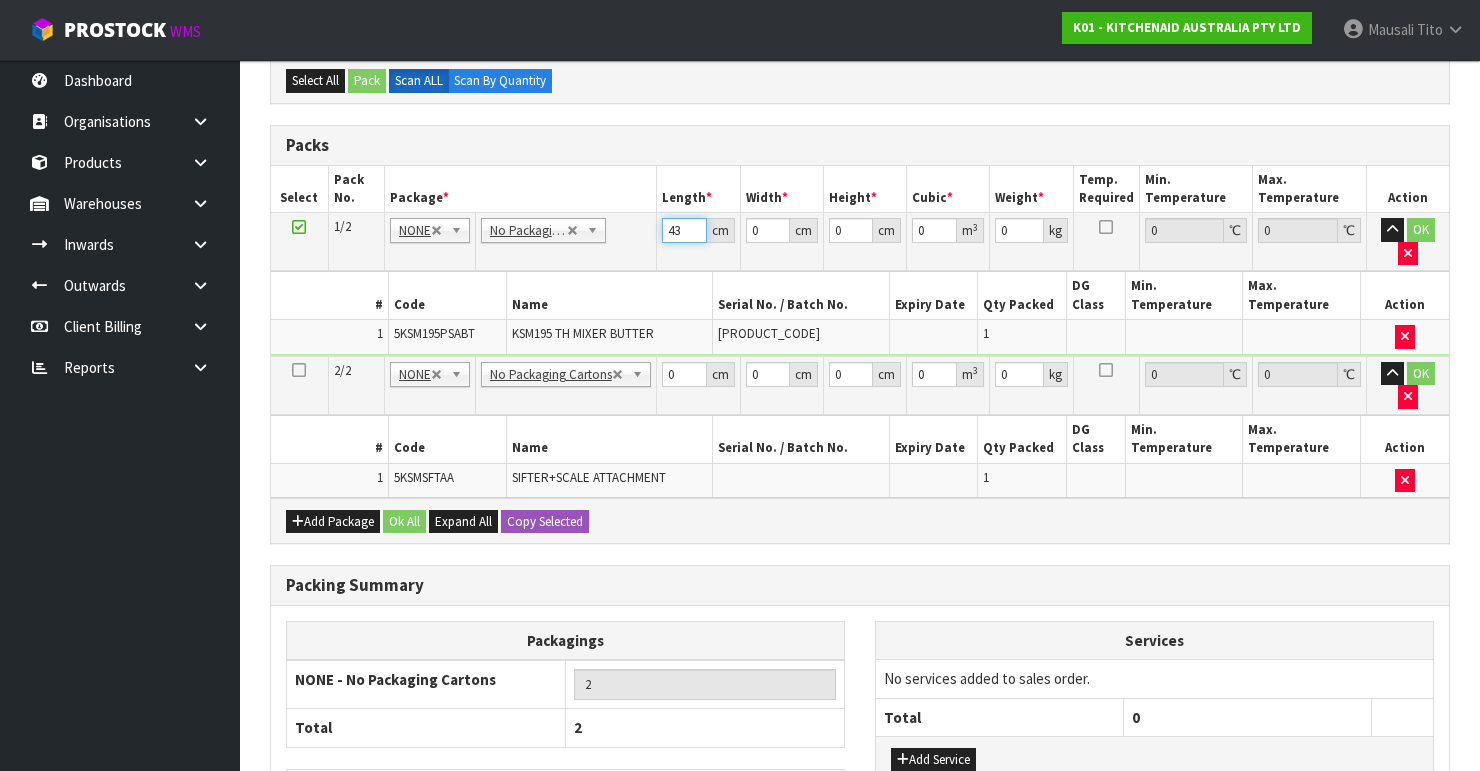 type on "43" 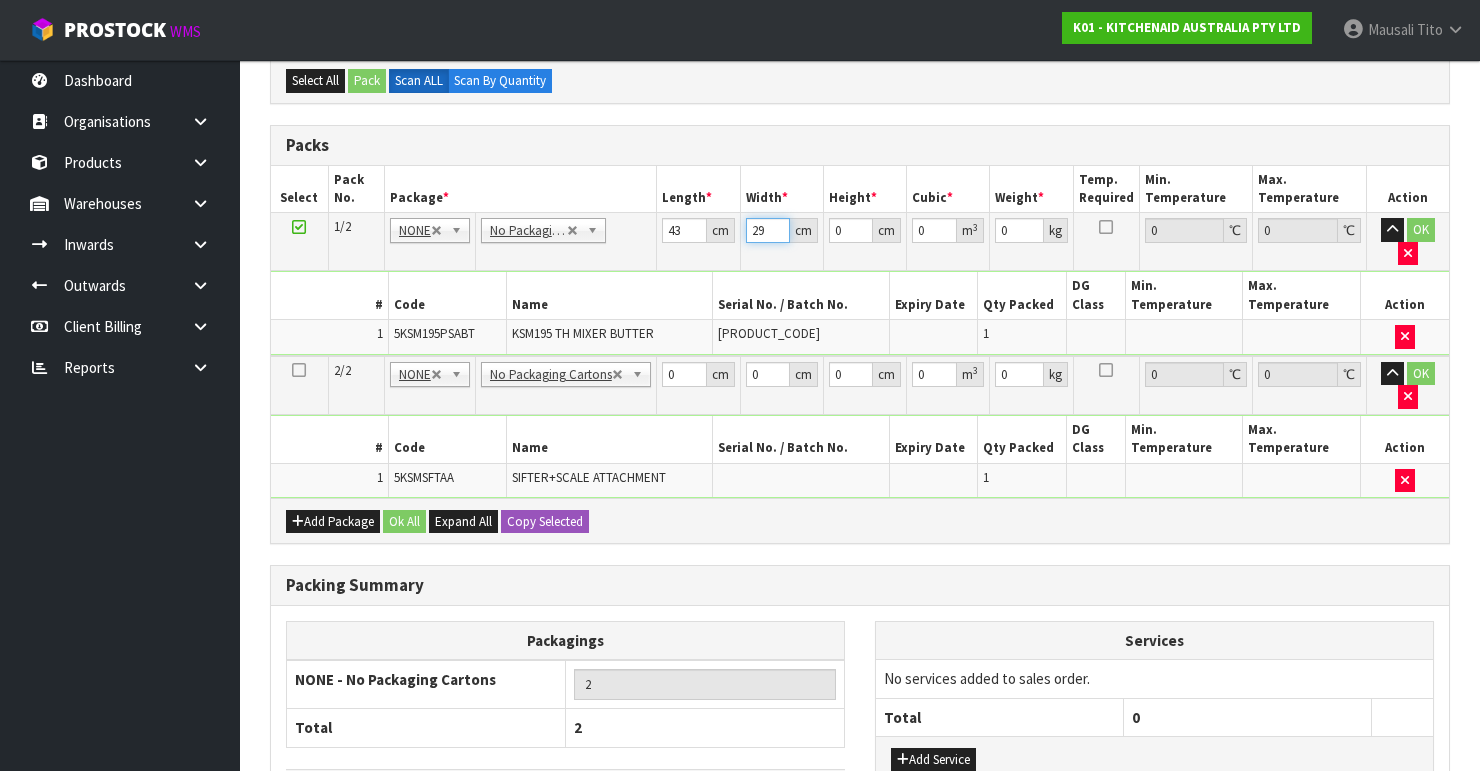 type on "29" 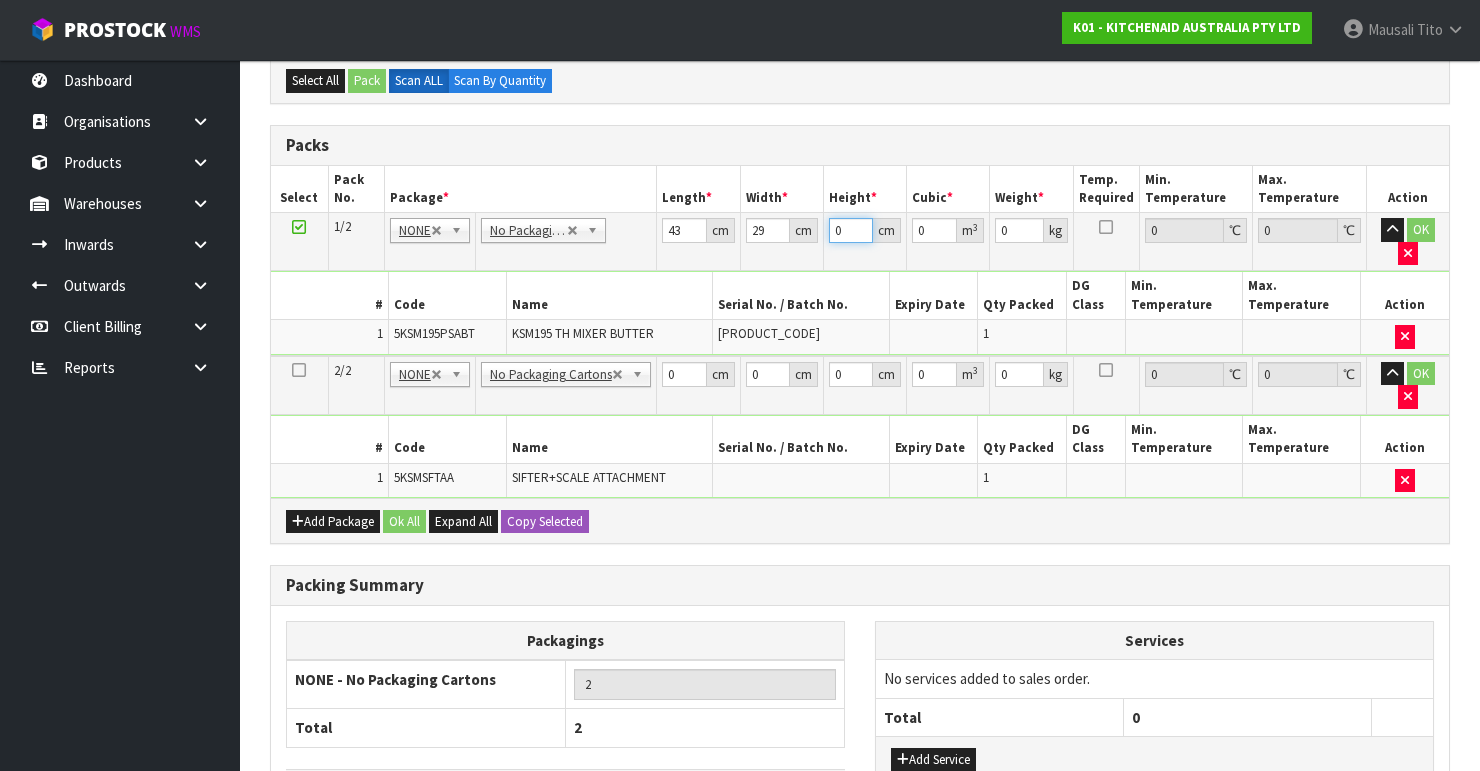 type on "4" 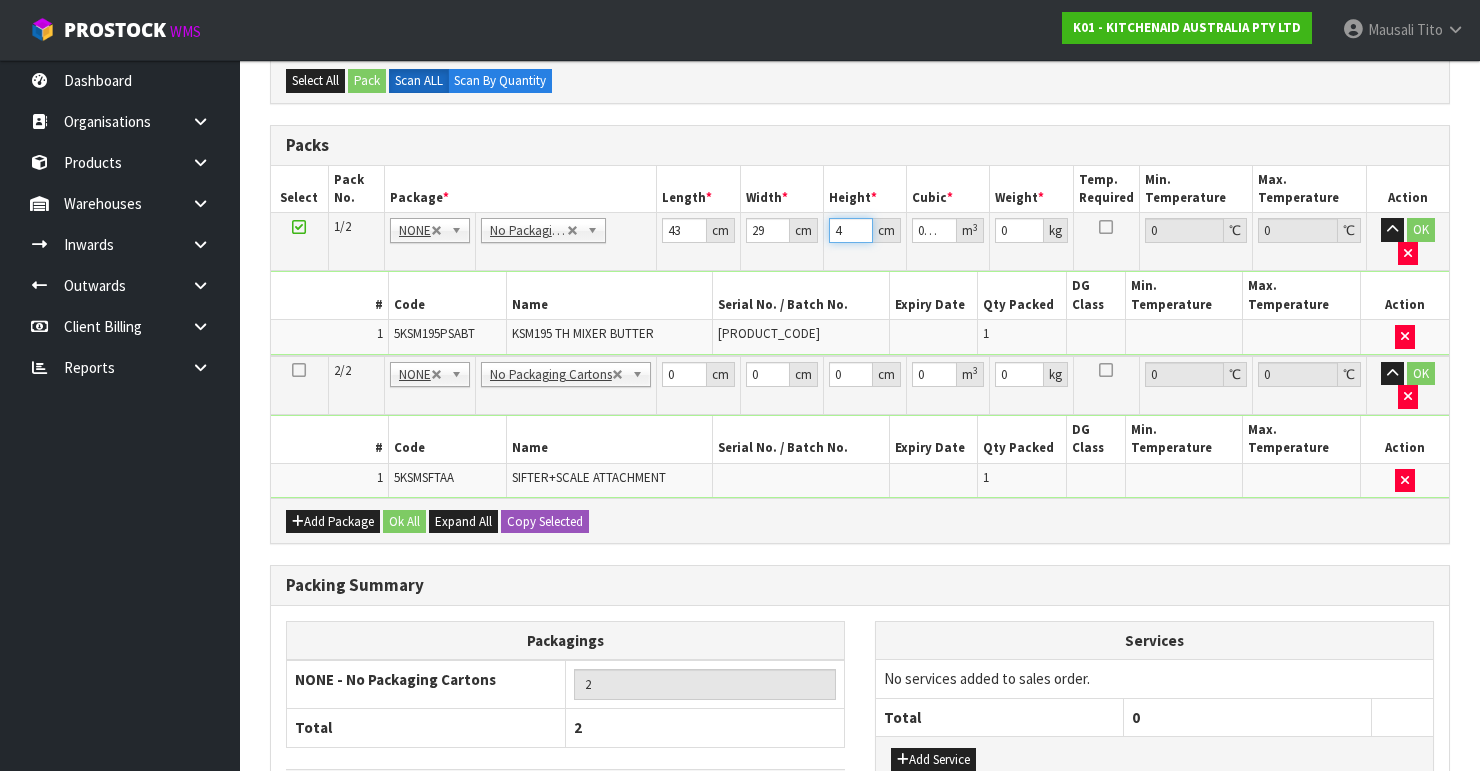 type on "43" 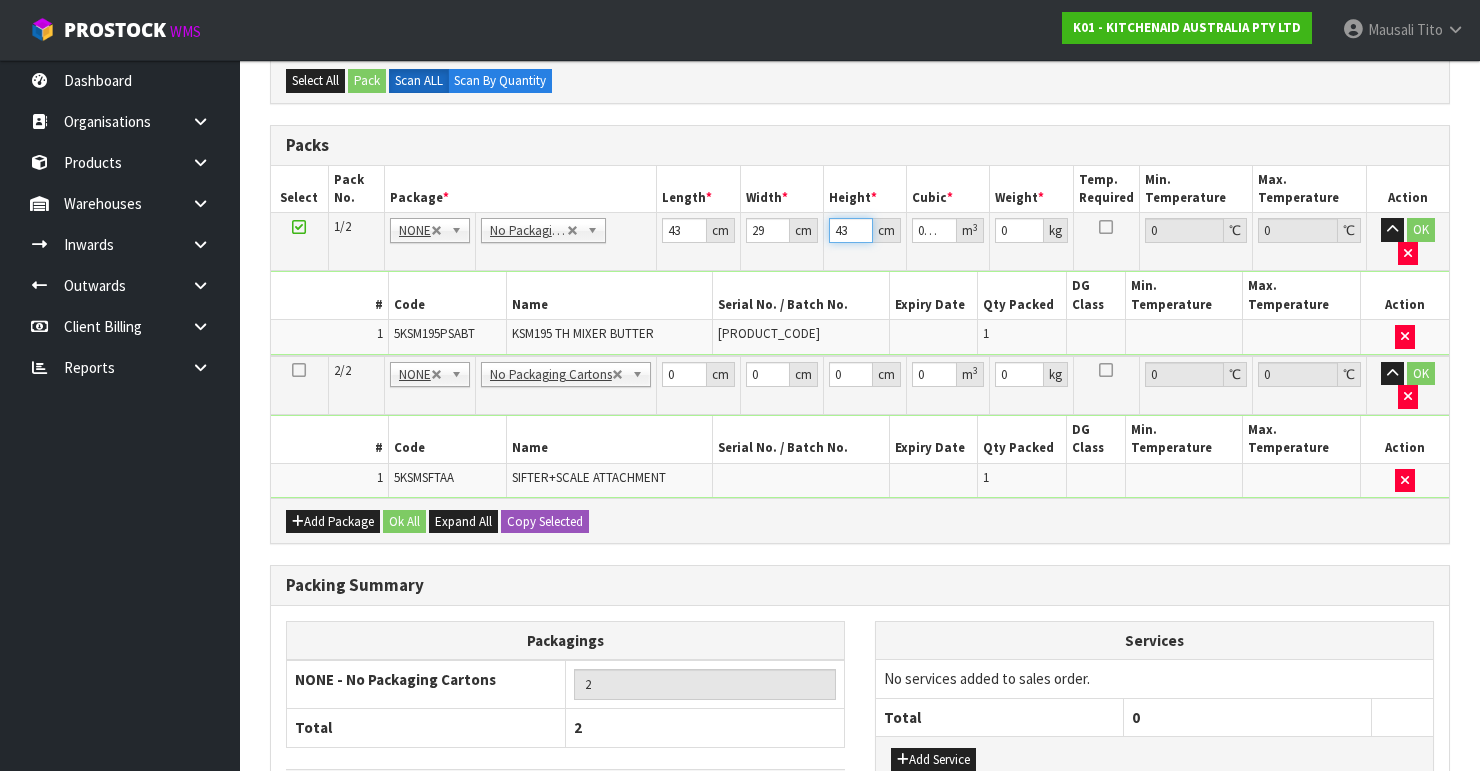 type on "43" 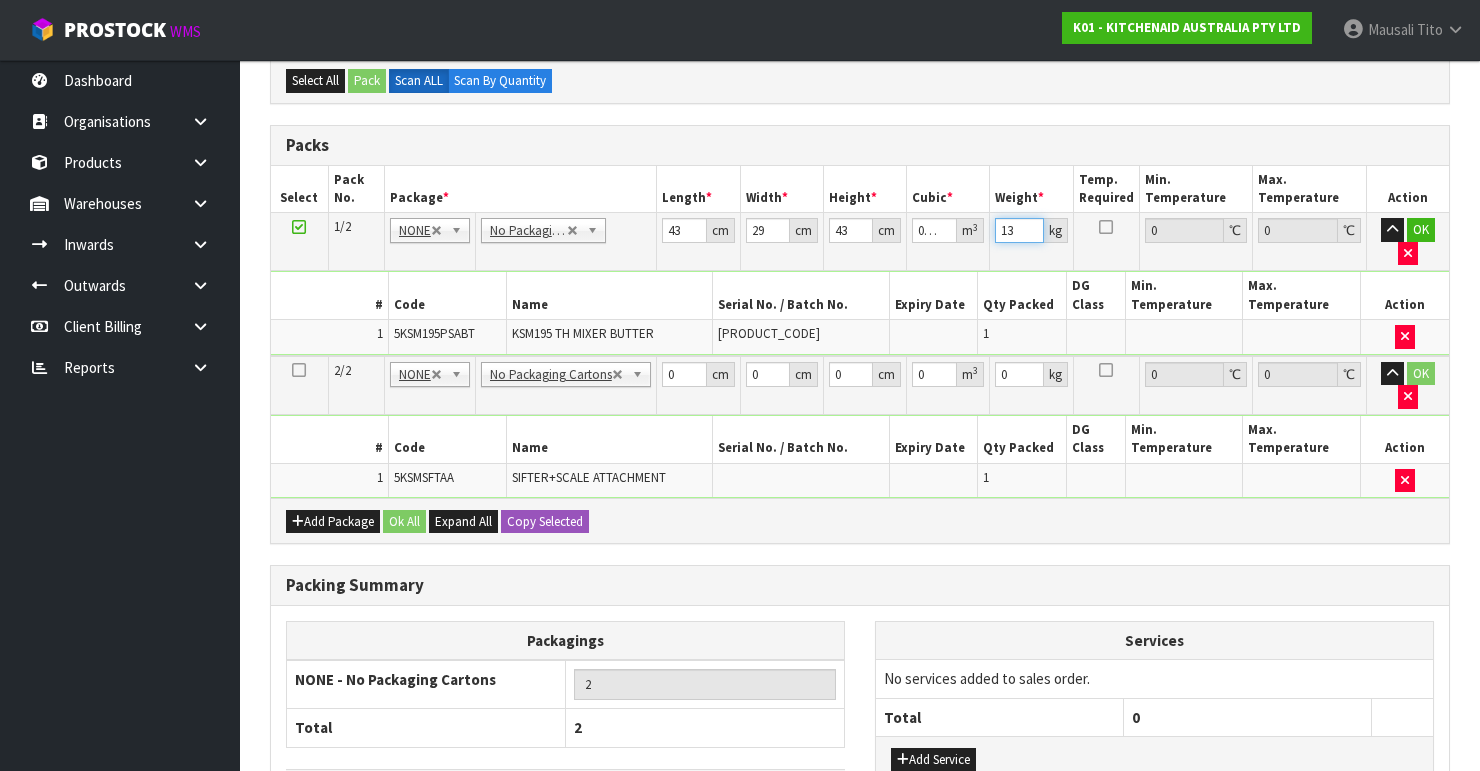 type on "13" 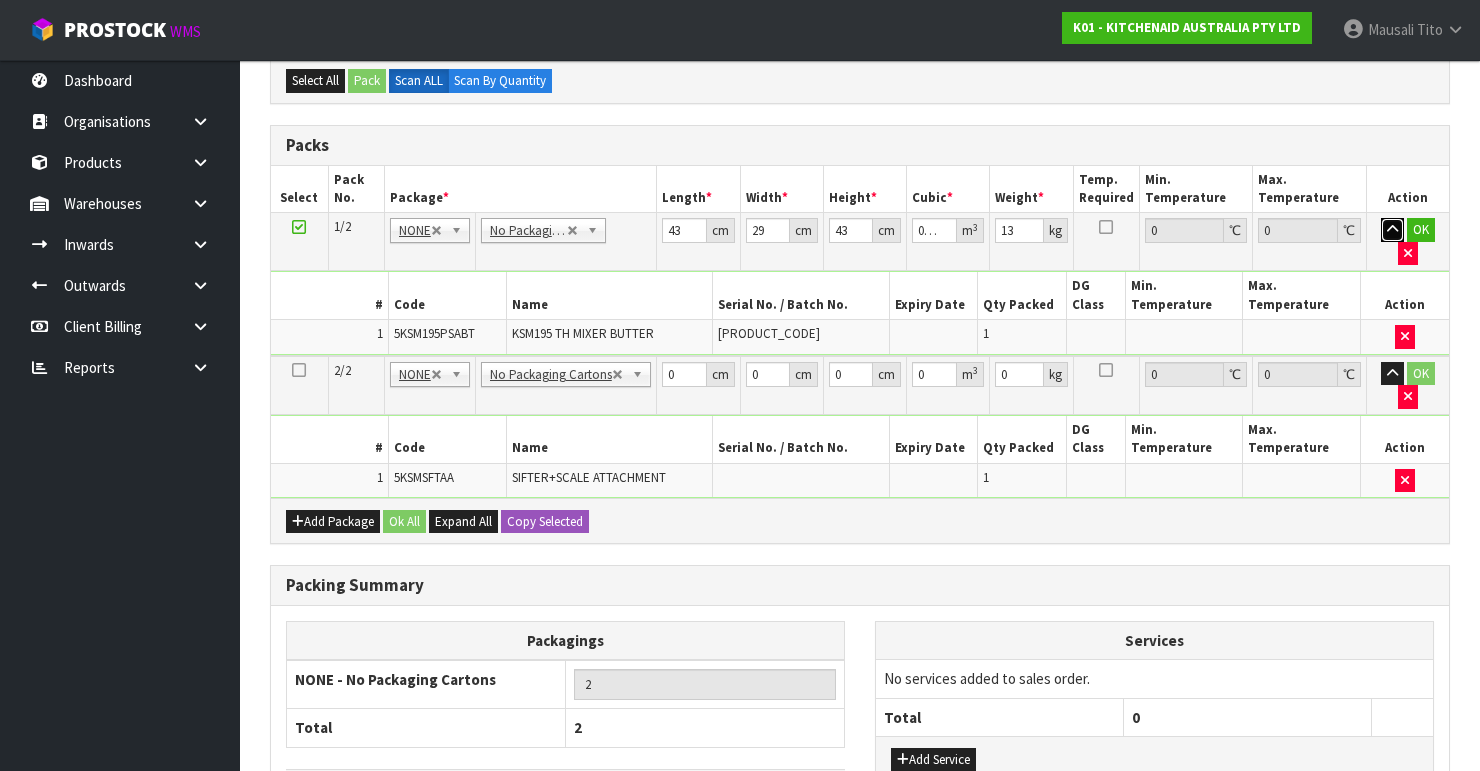 type 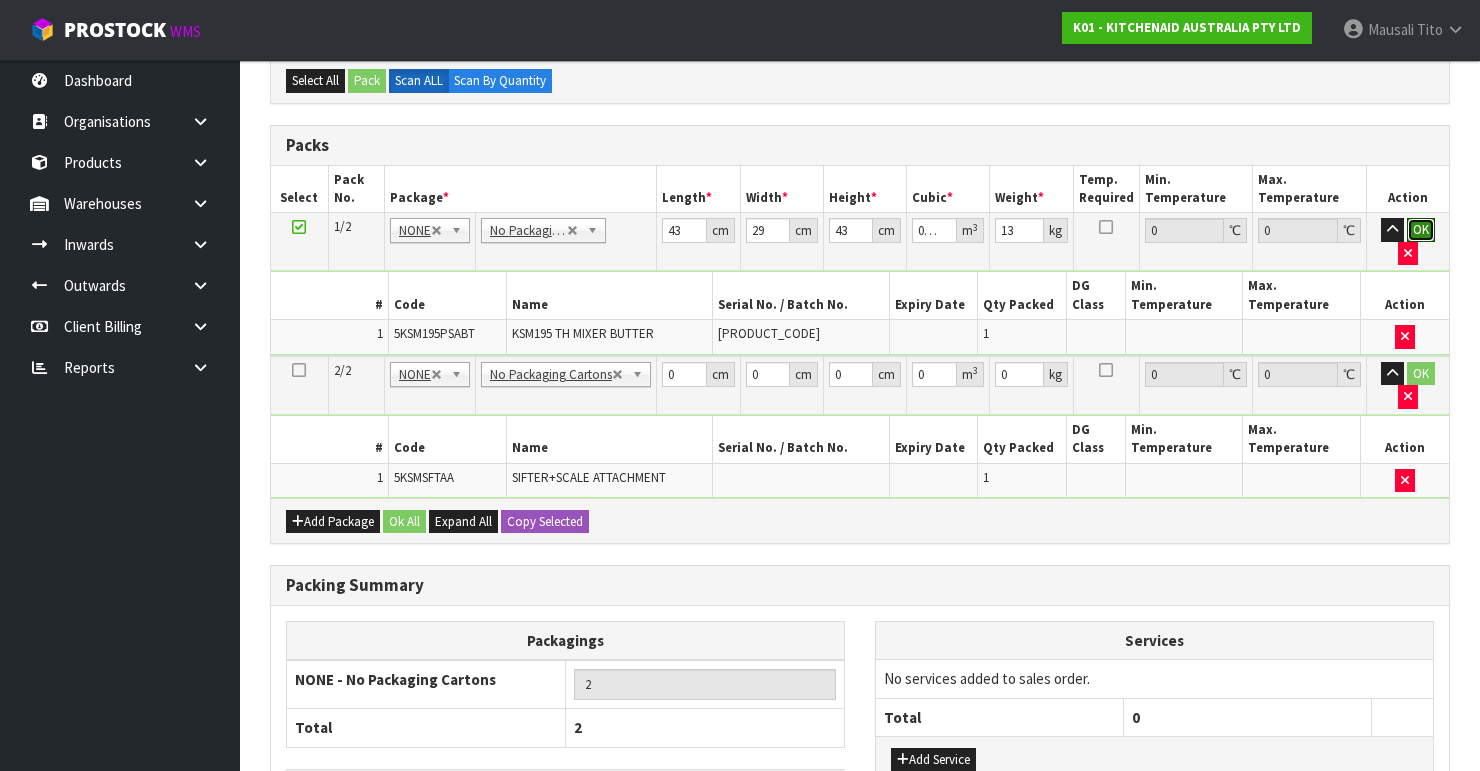 type 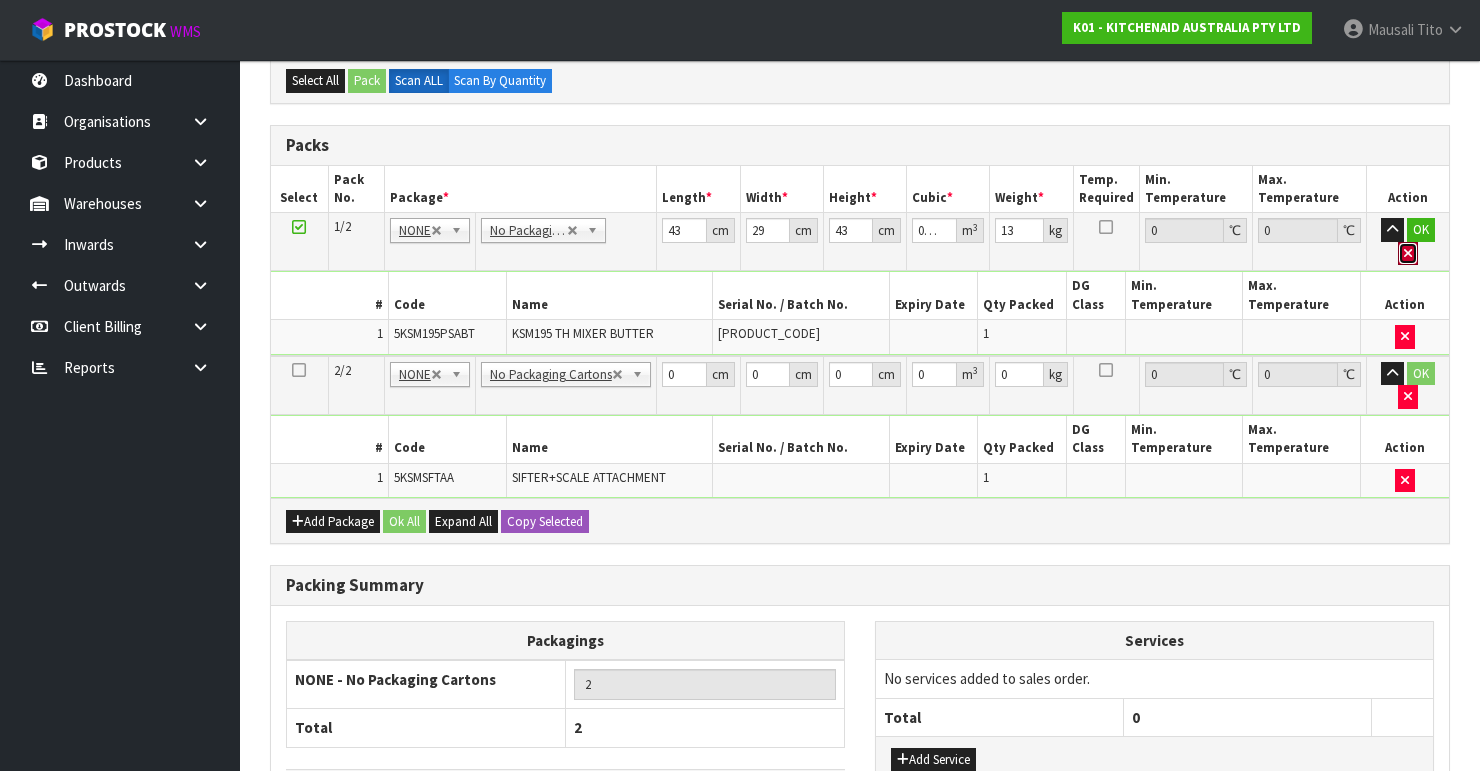 type 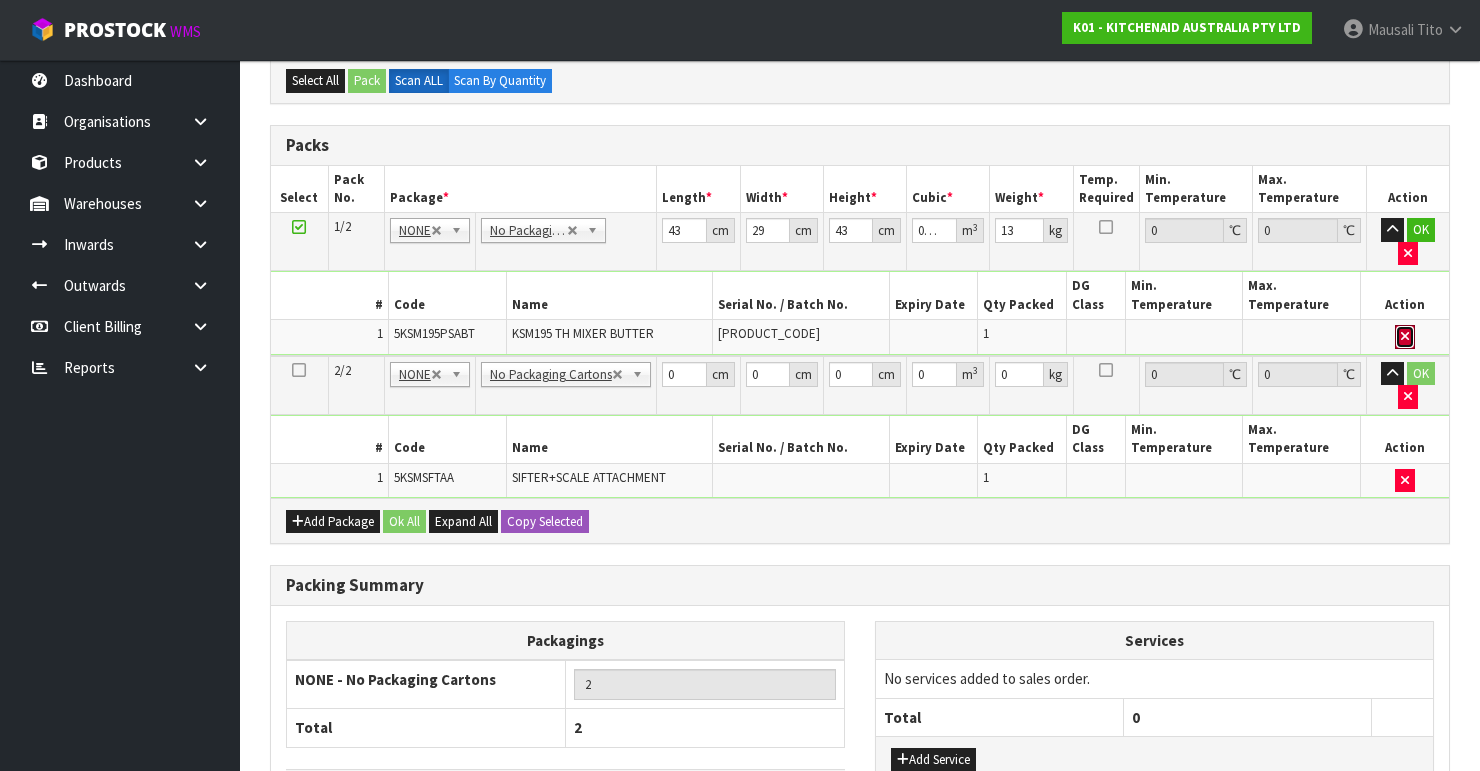 type 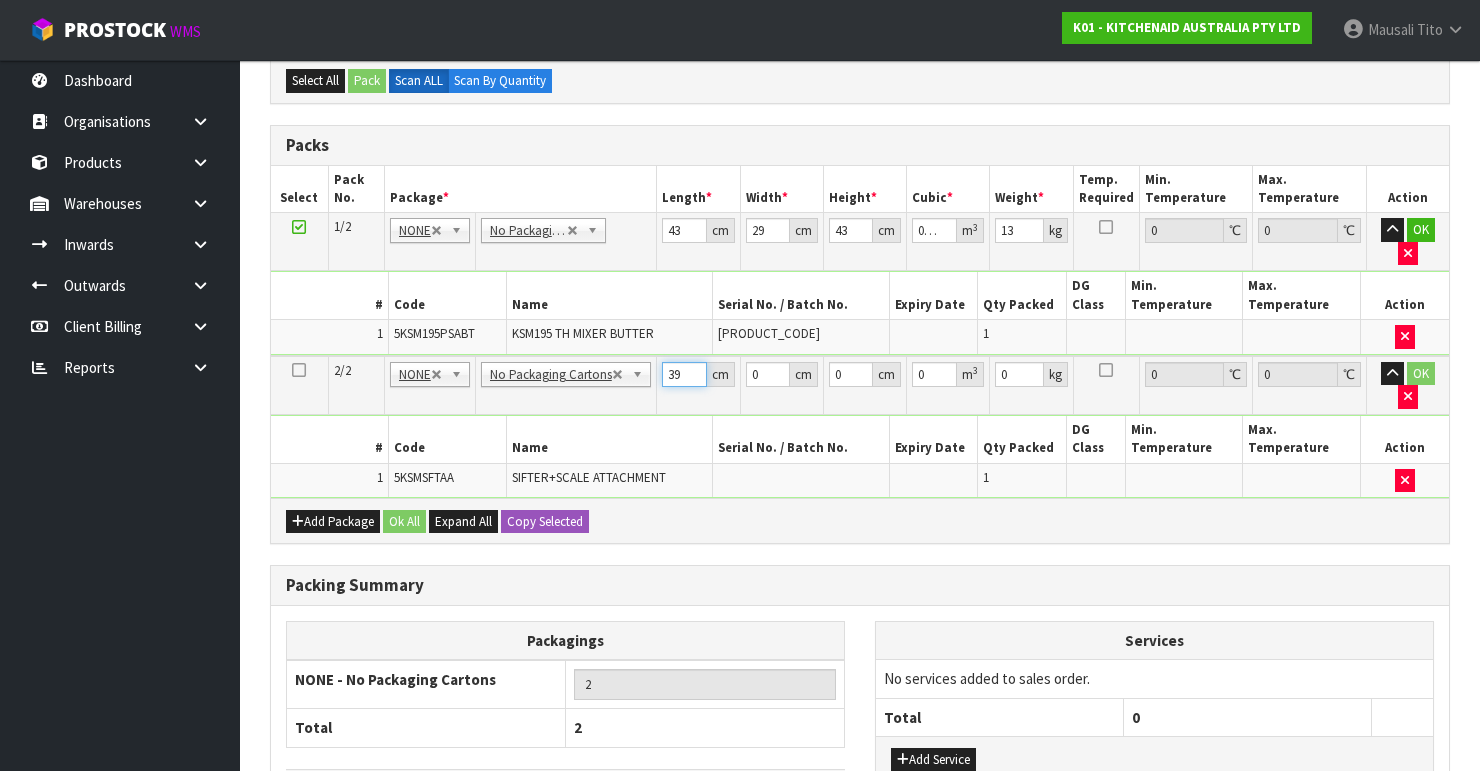 type on "39" 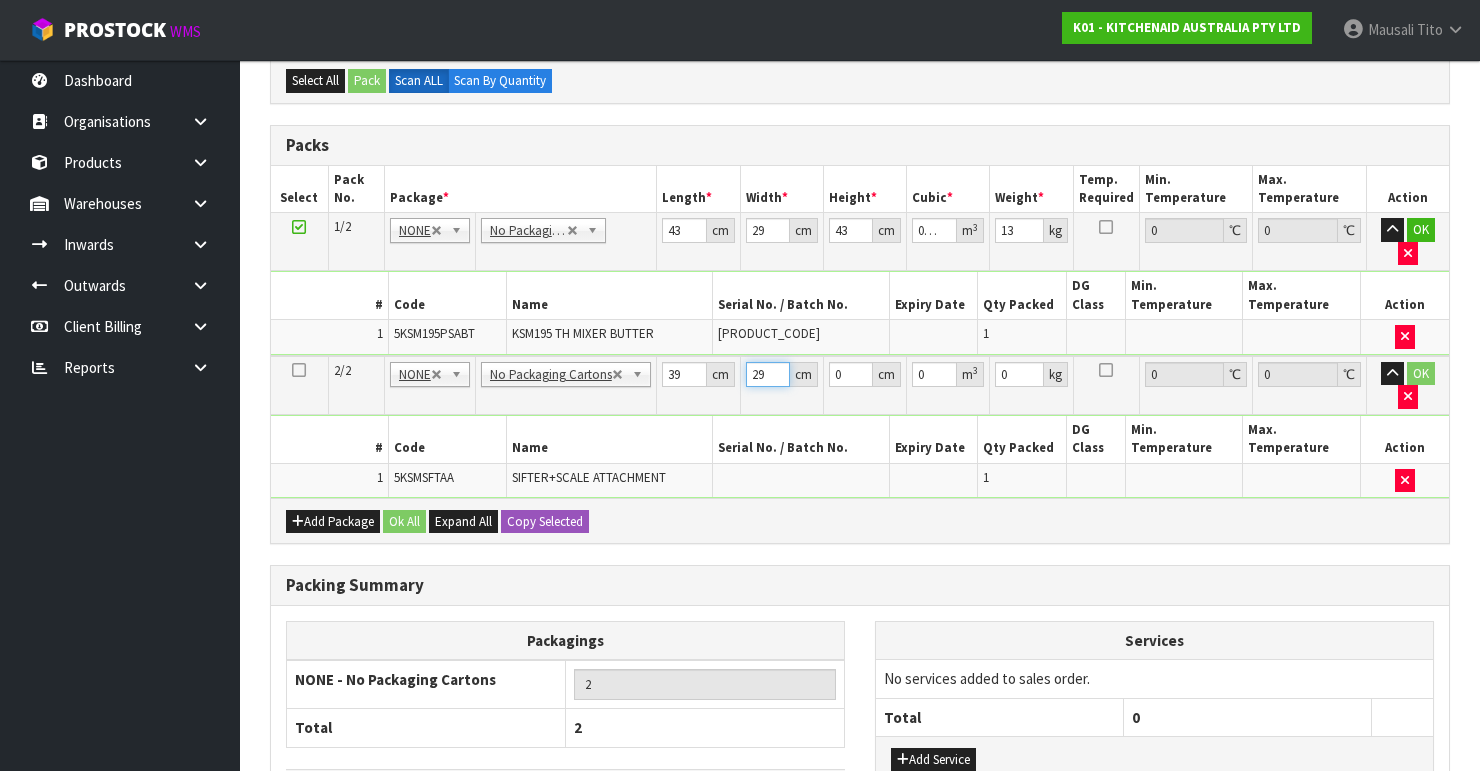type on "29" 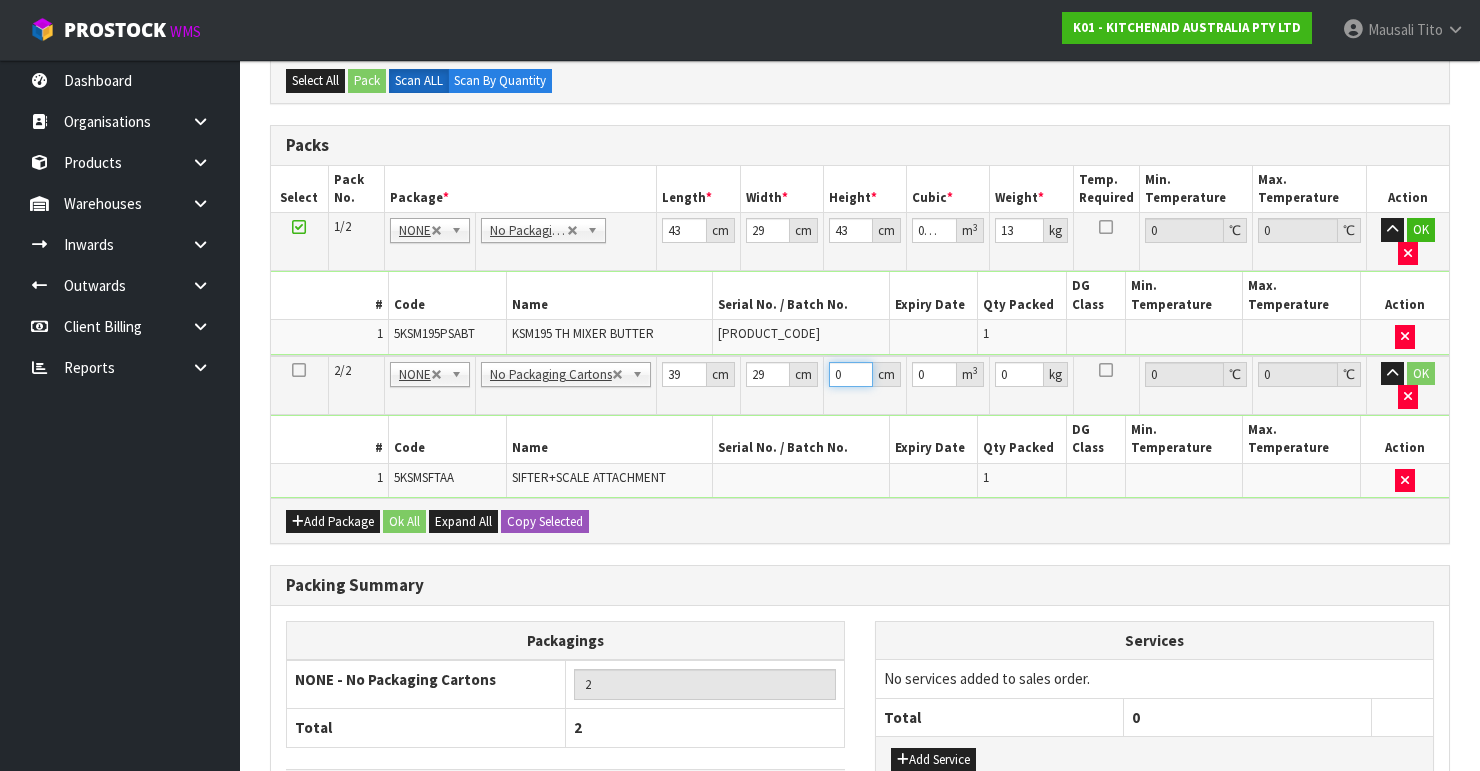 type on "2" 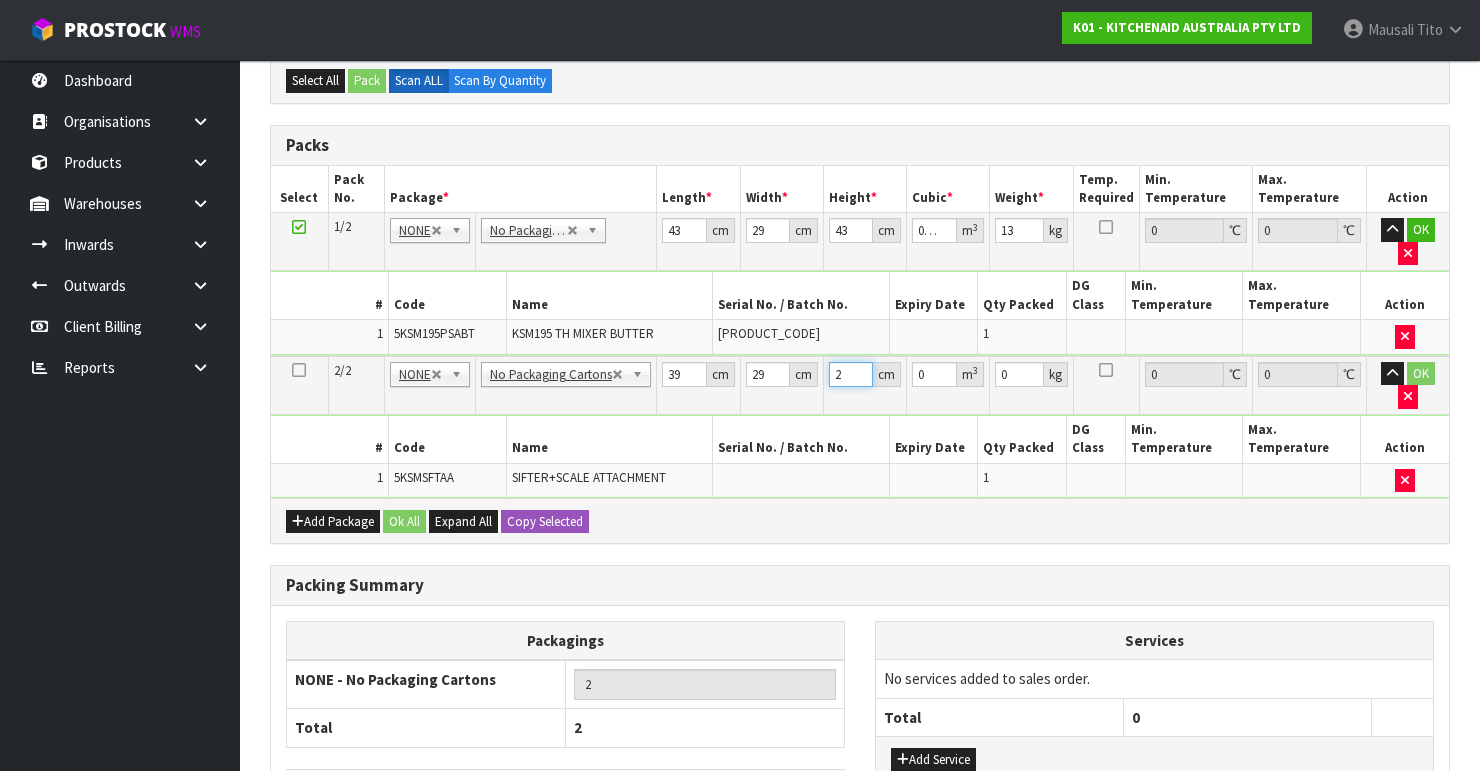 type on "0.002262" 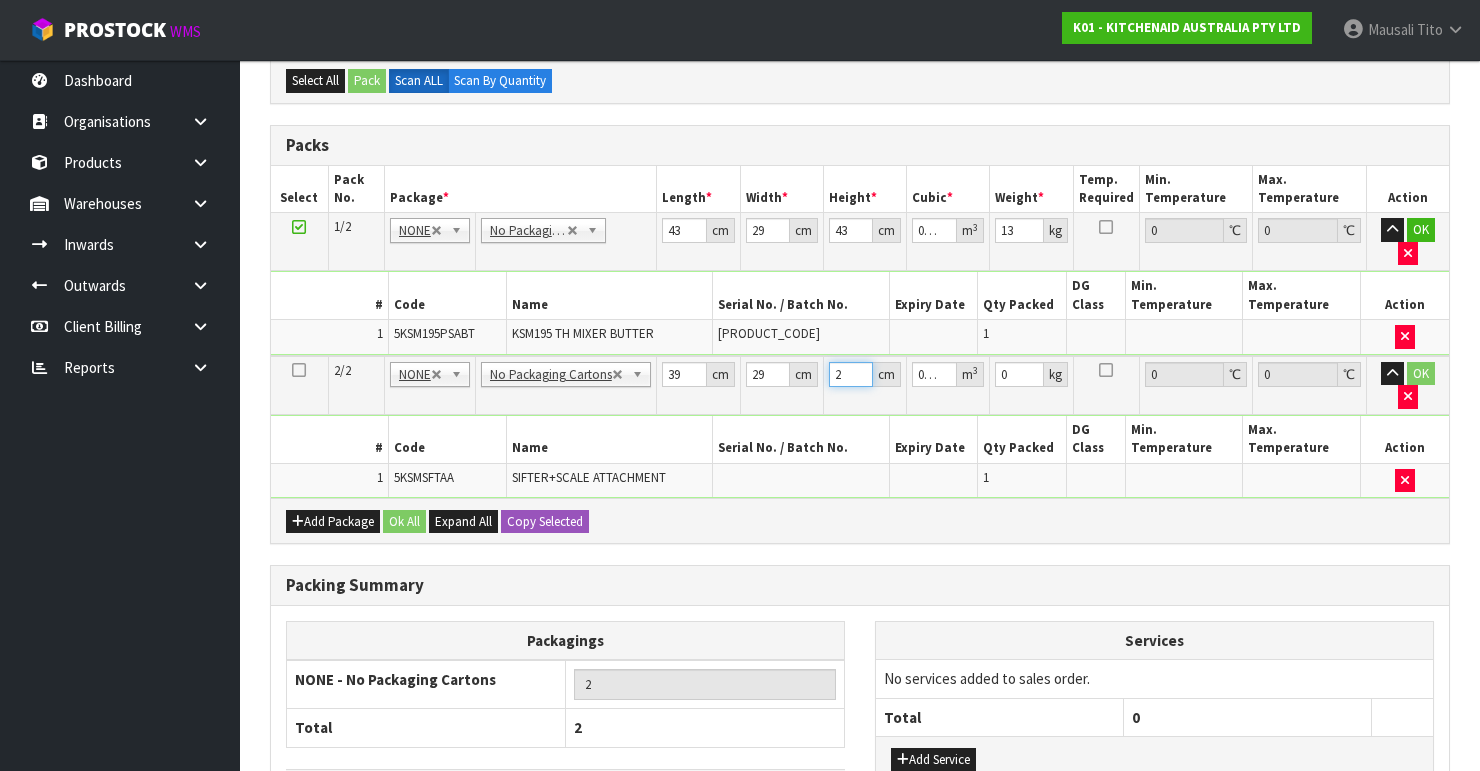 type on "20" 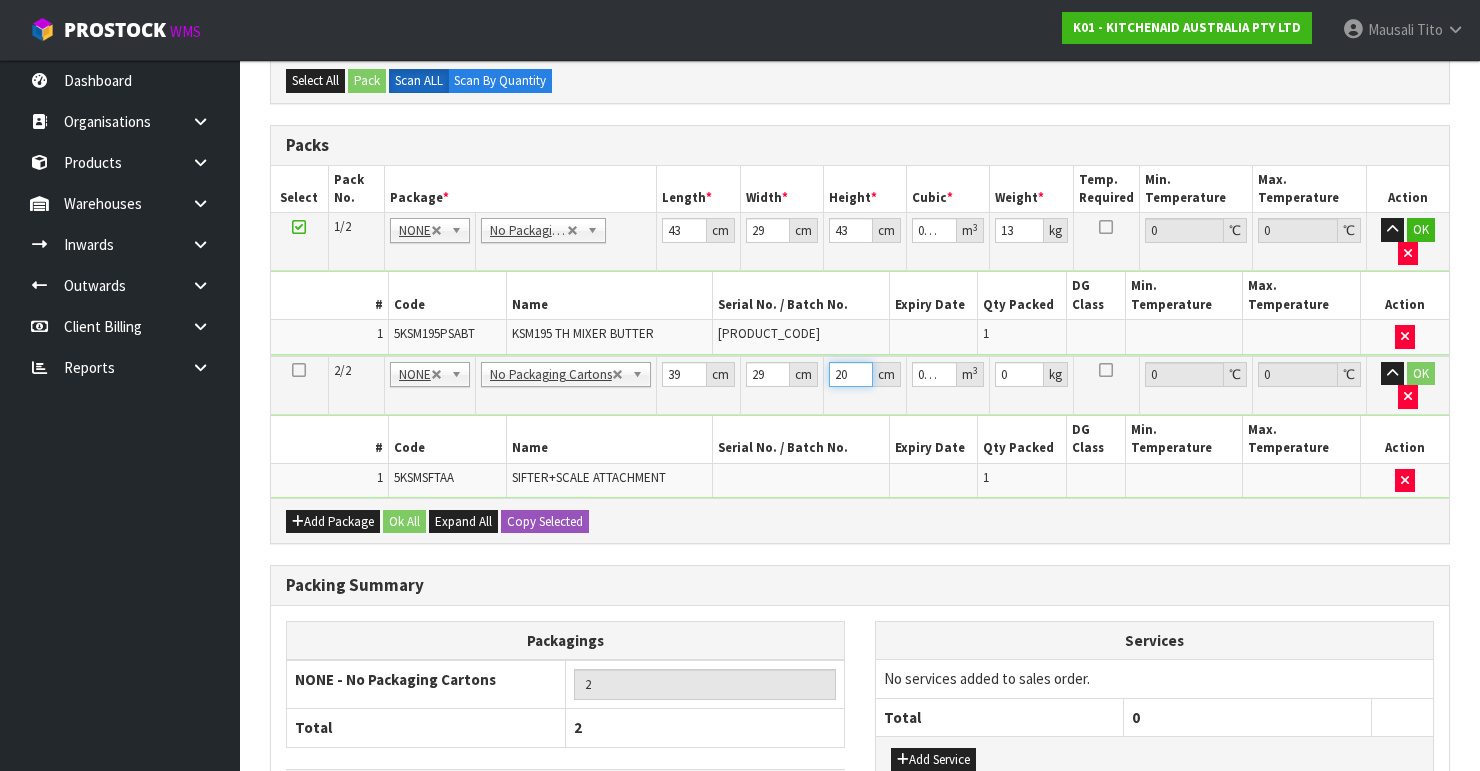 type on "20" 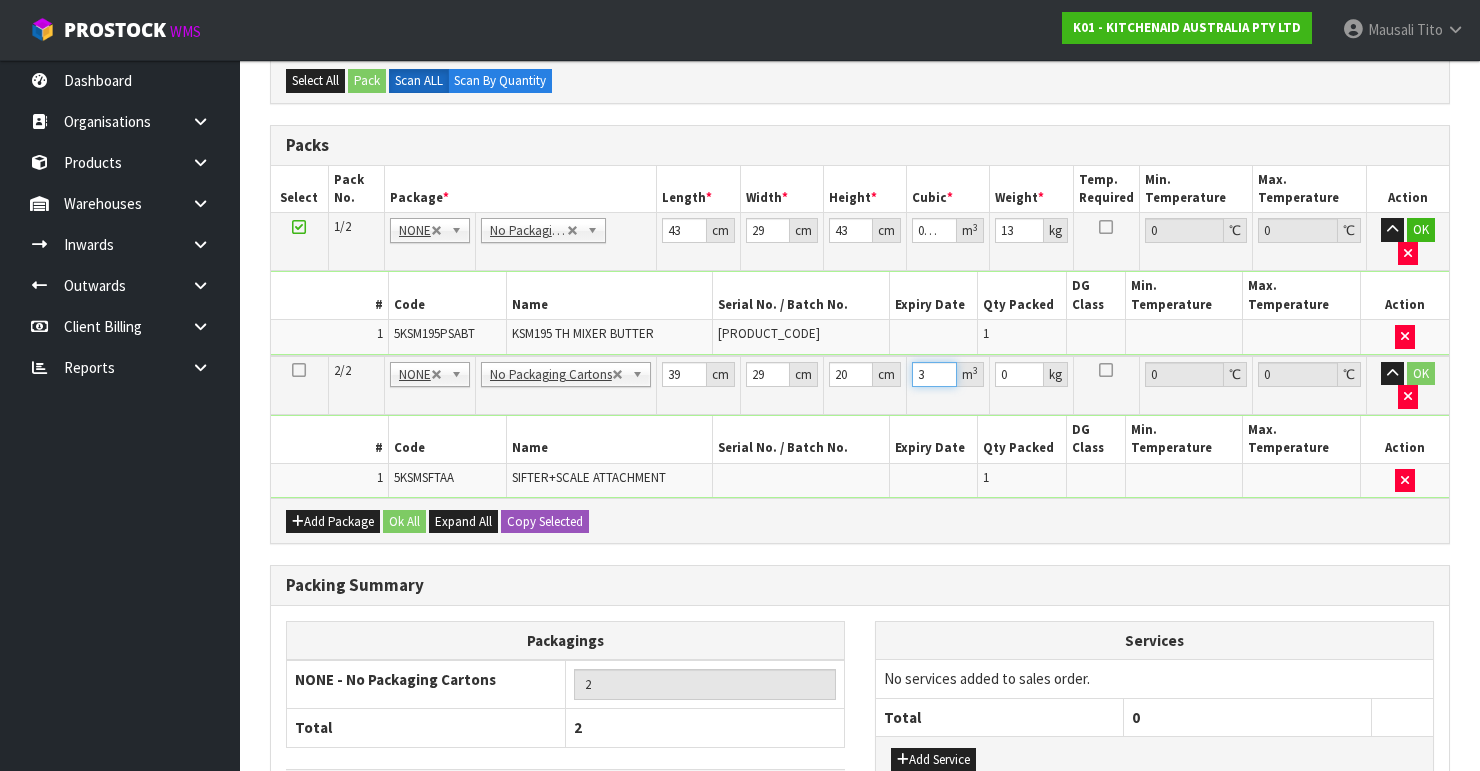 type on "3" 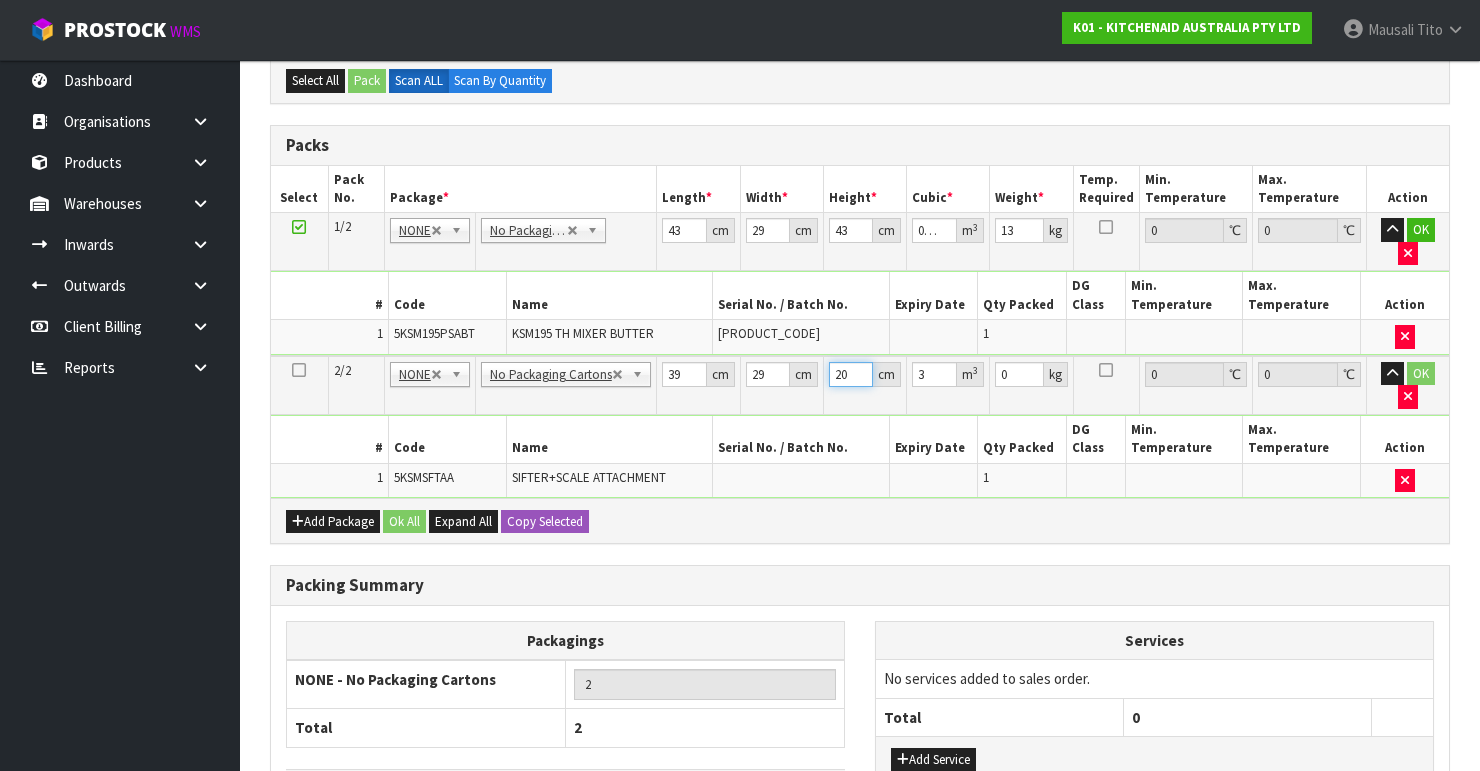 drag, startPoint x: 844, startPoint y: 368, endPoint x: 828, endPoint y: 374, distance: 17.088007 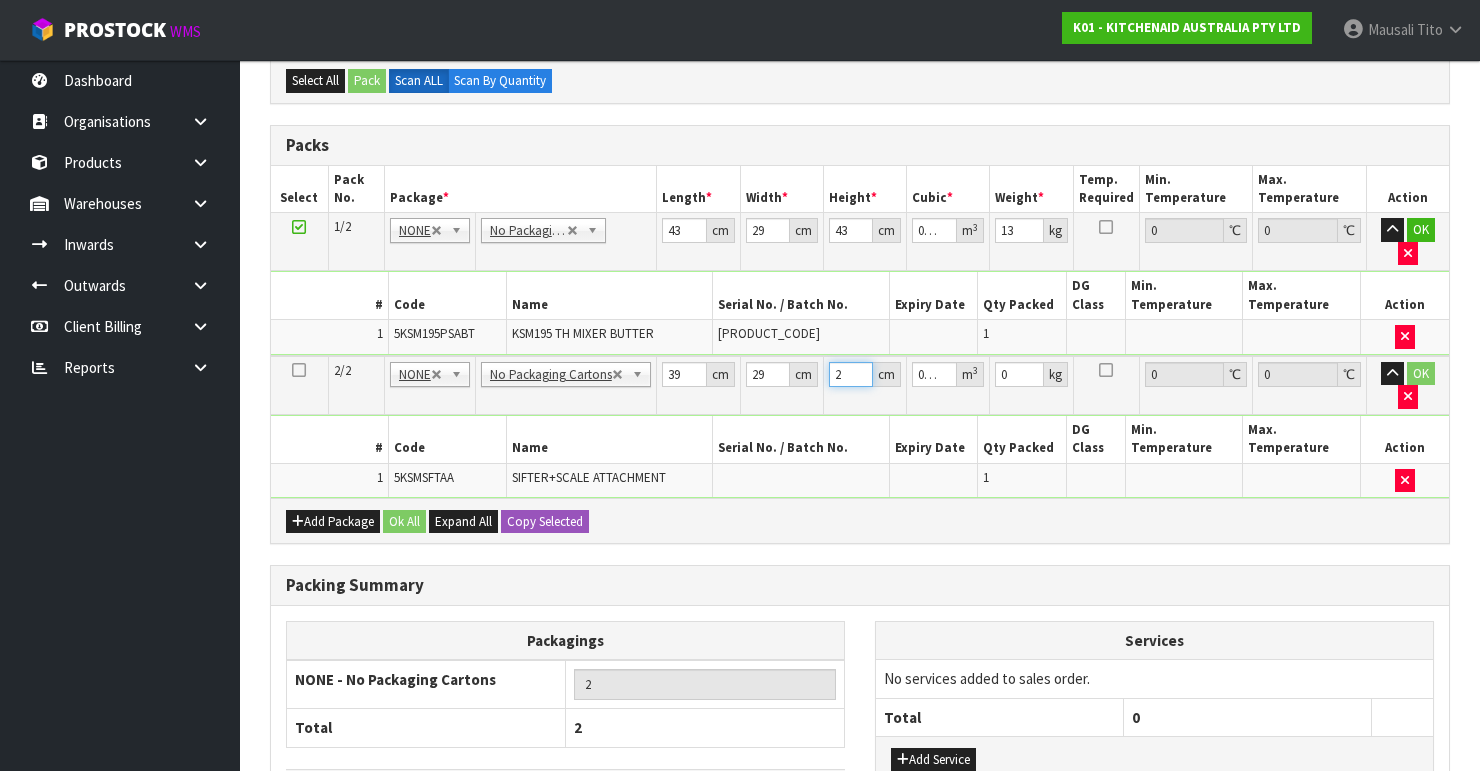 type on "20" 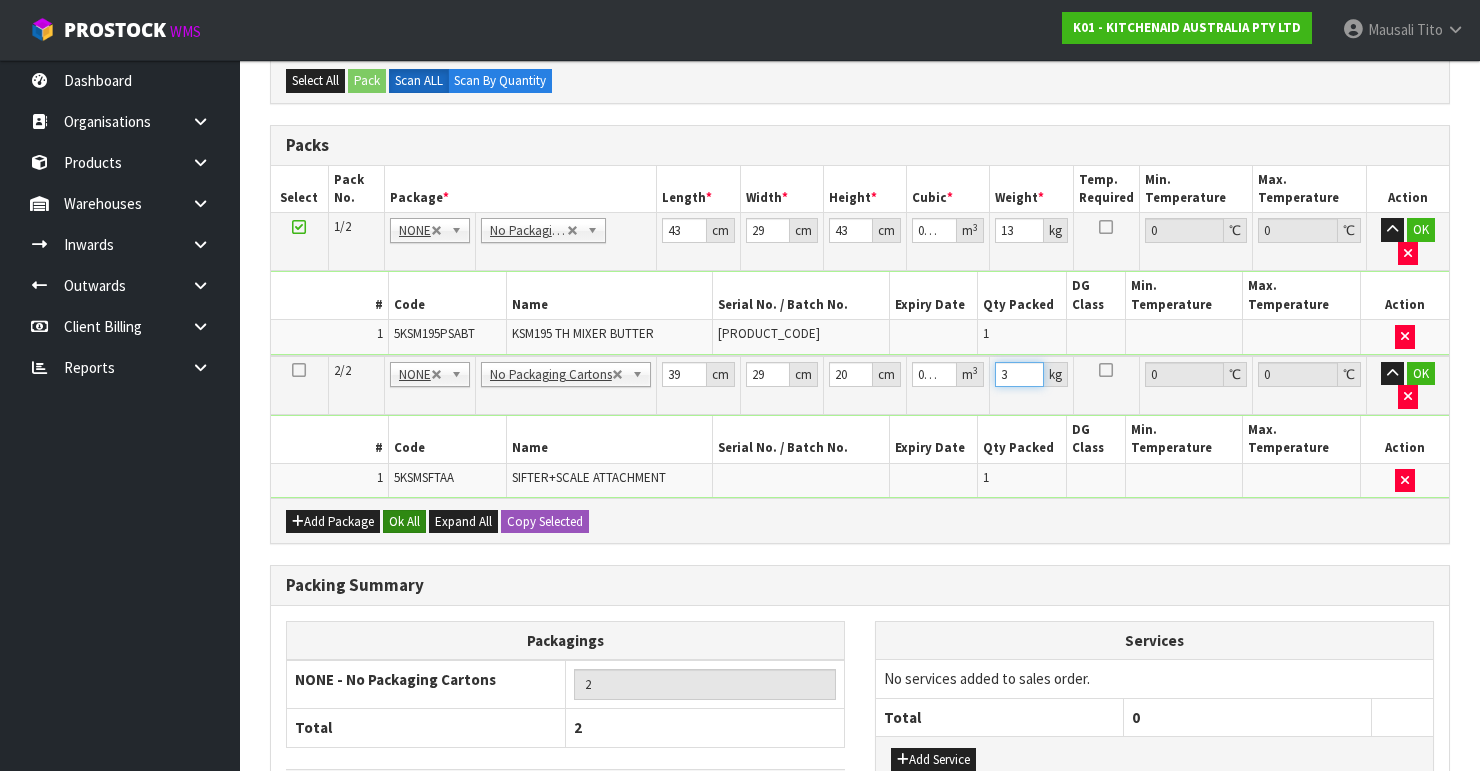 type on "3" 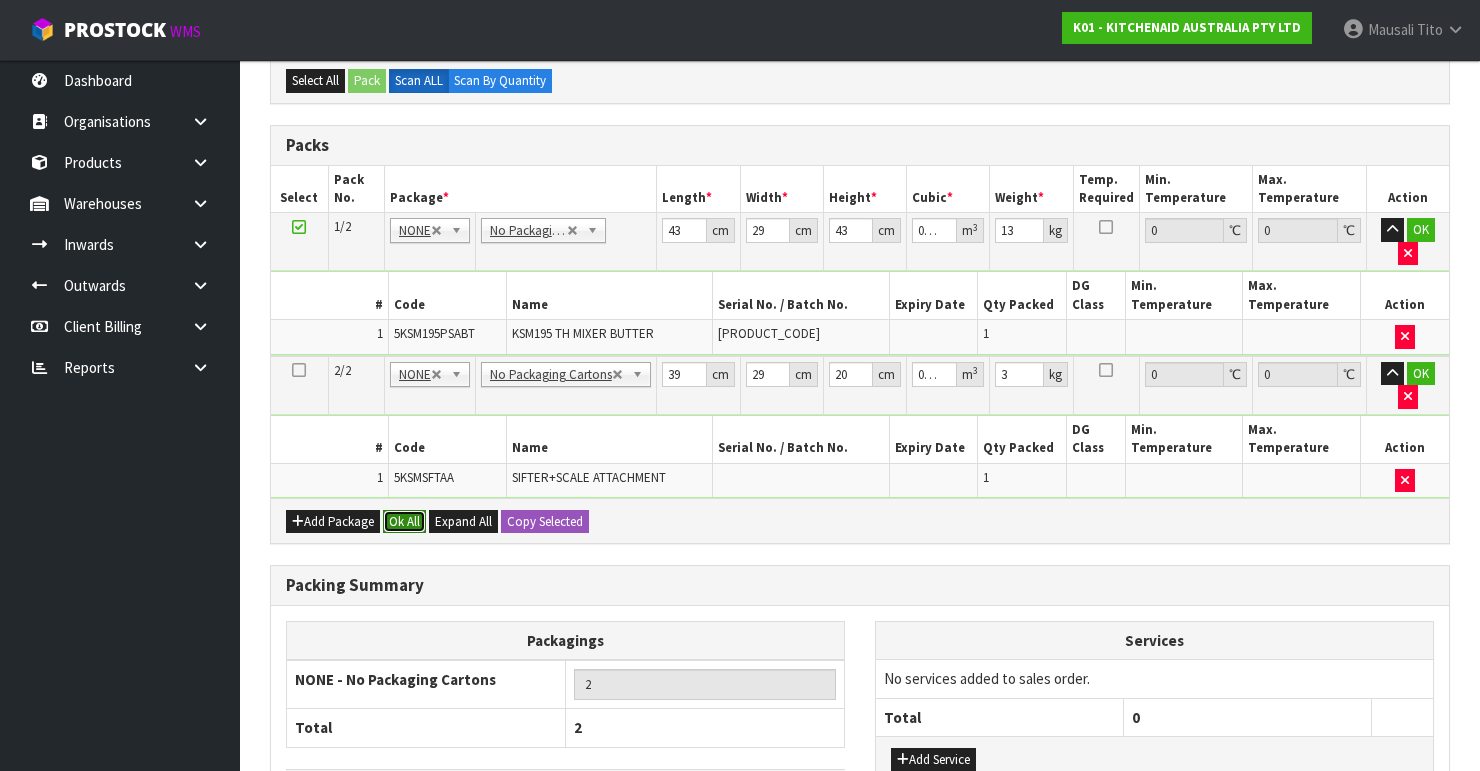 click on "Ok All" at bounding box center (404, 522) 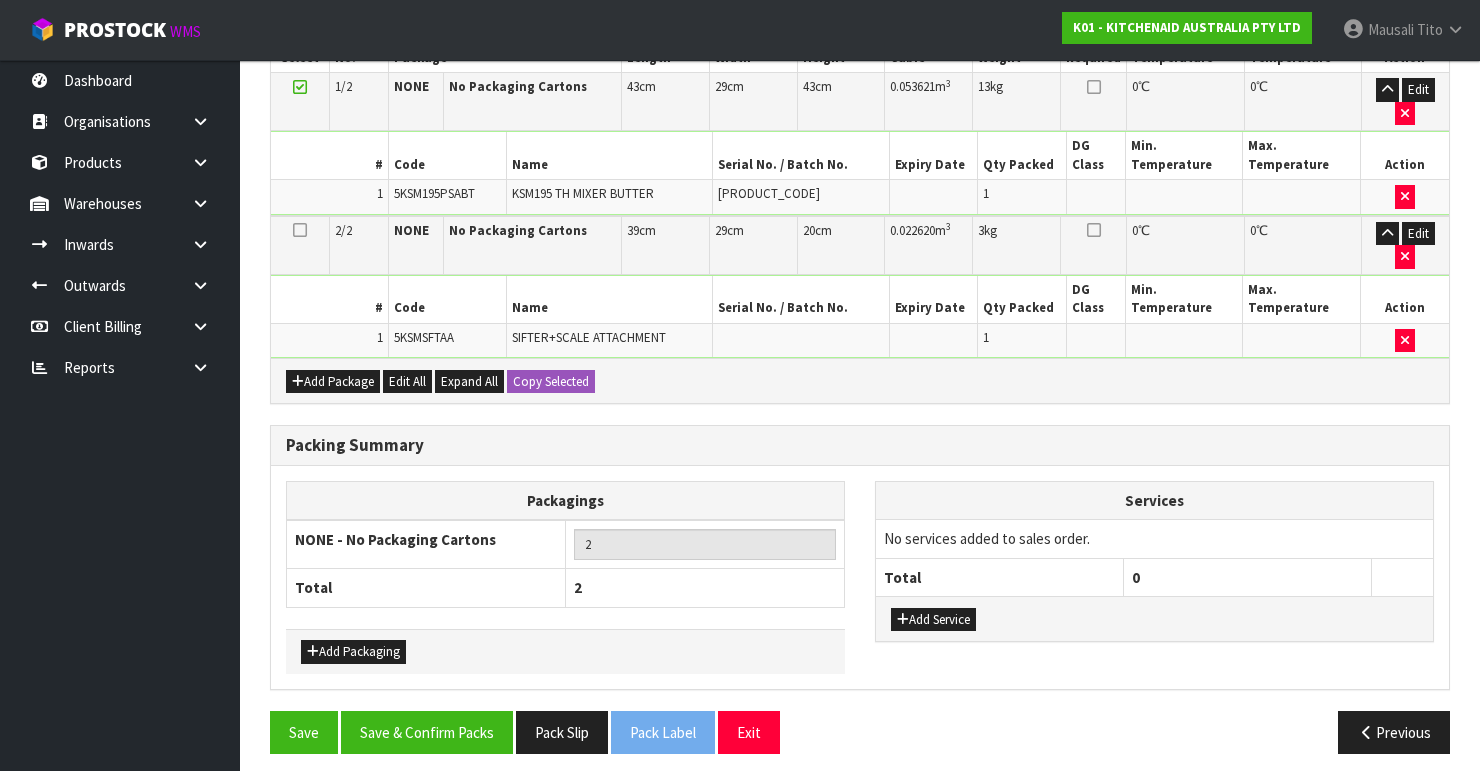 scroll, scrollTop: 540, scrollLeft: 0, axis: vertical 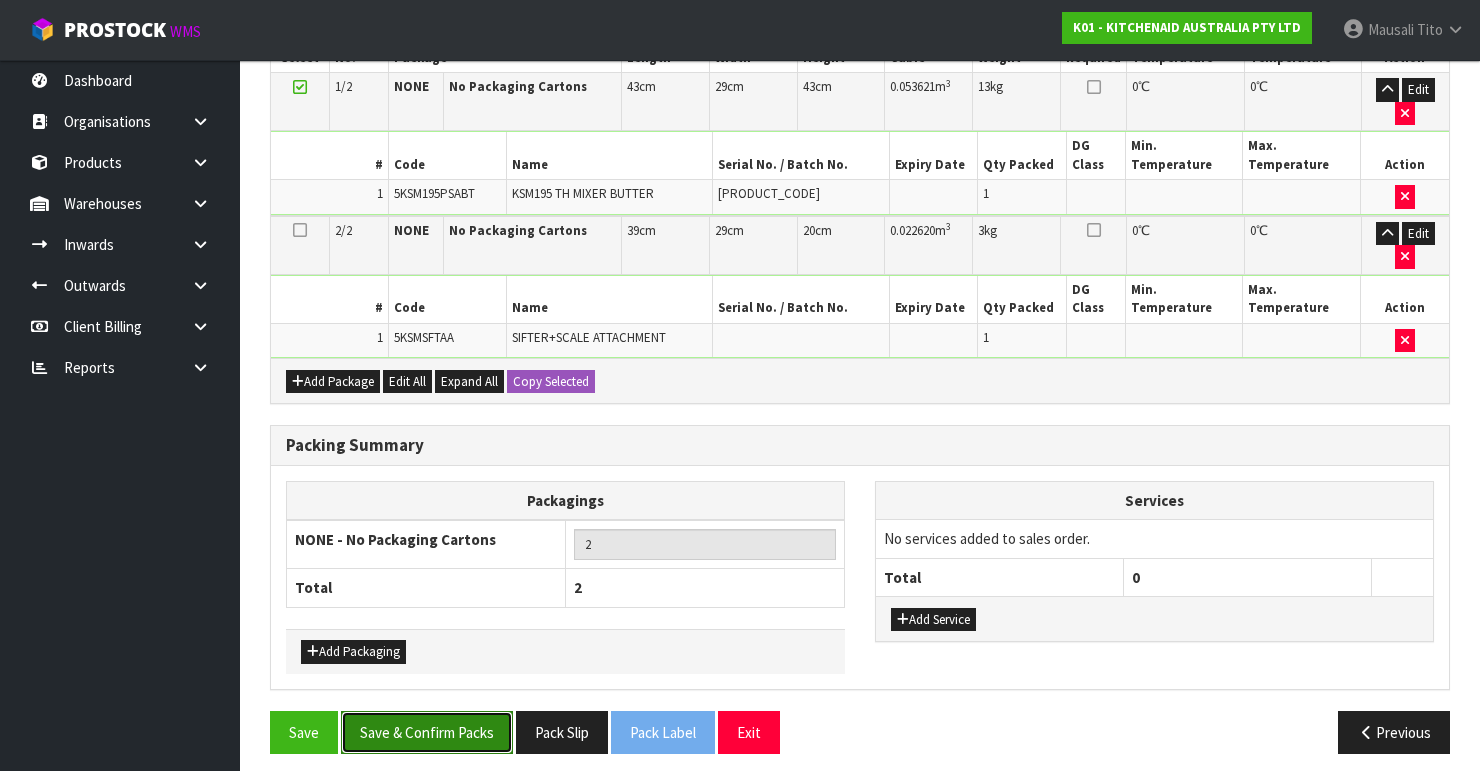 drag, startPoint x: 457, startPoint y: 717, endPoint x: 476, endPoint y: 709, distance: 20.615528 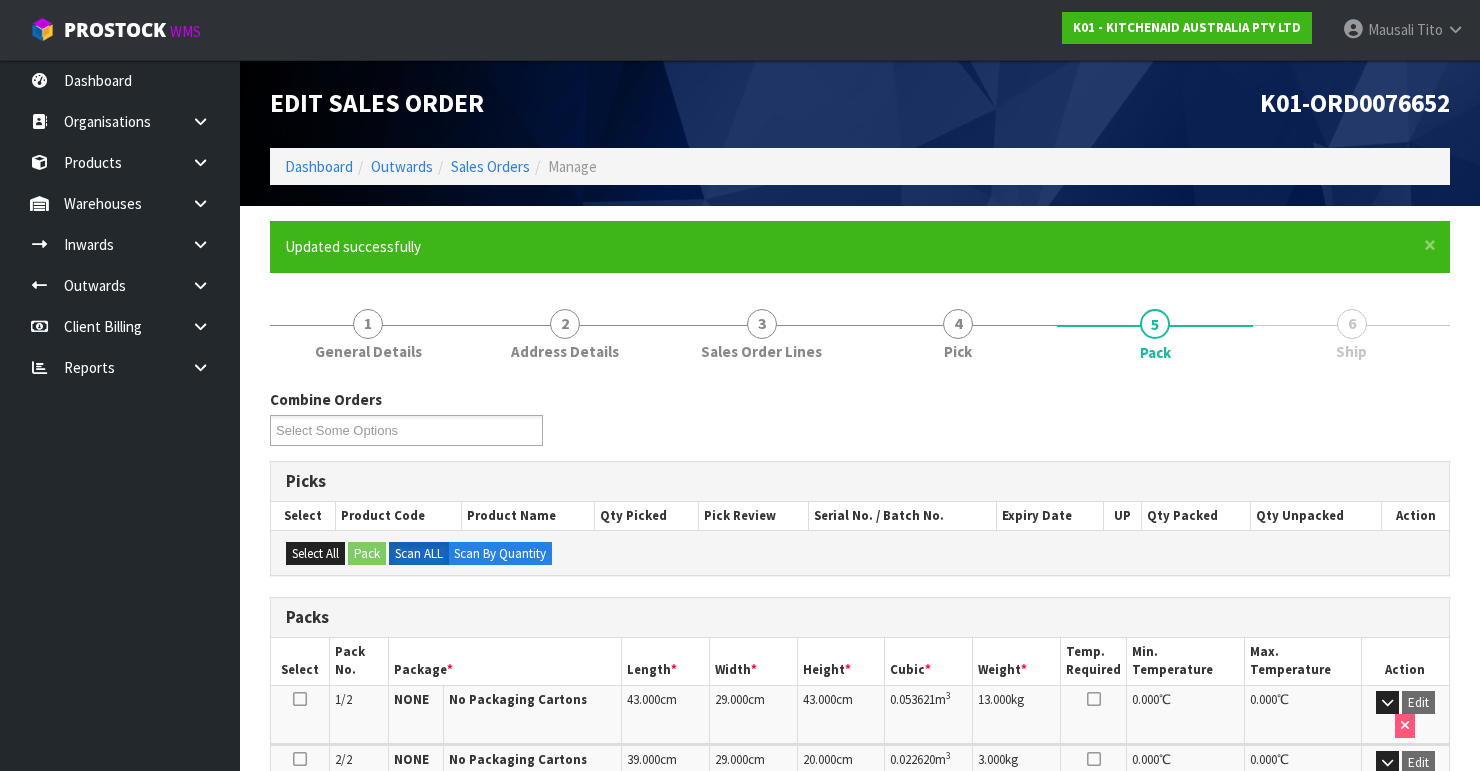 scroll, scrollTop: 400, scrollLeft: 0, axis: vertical 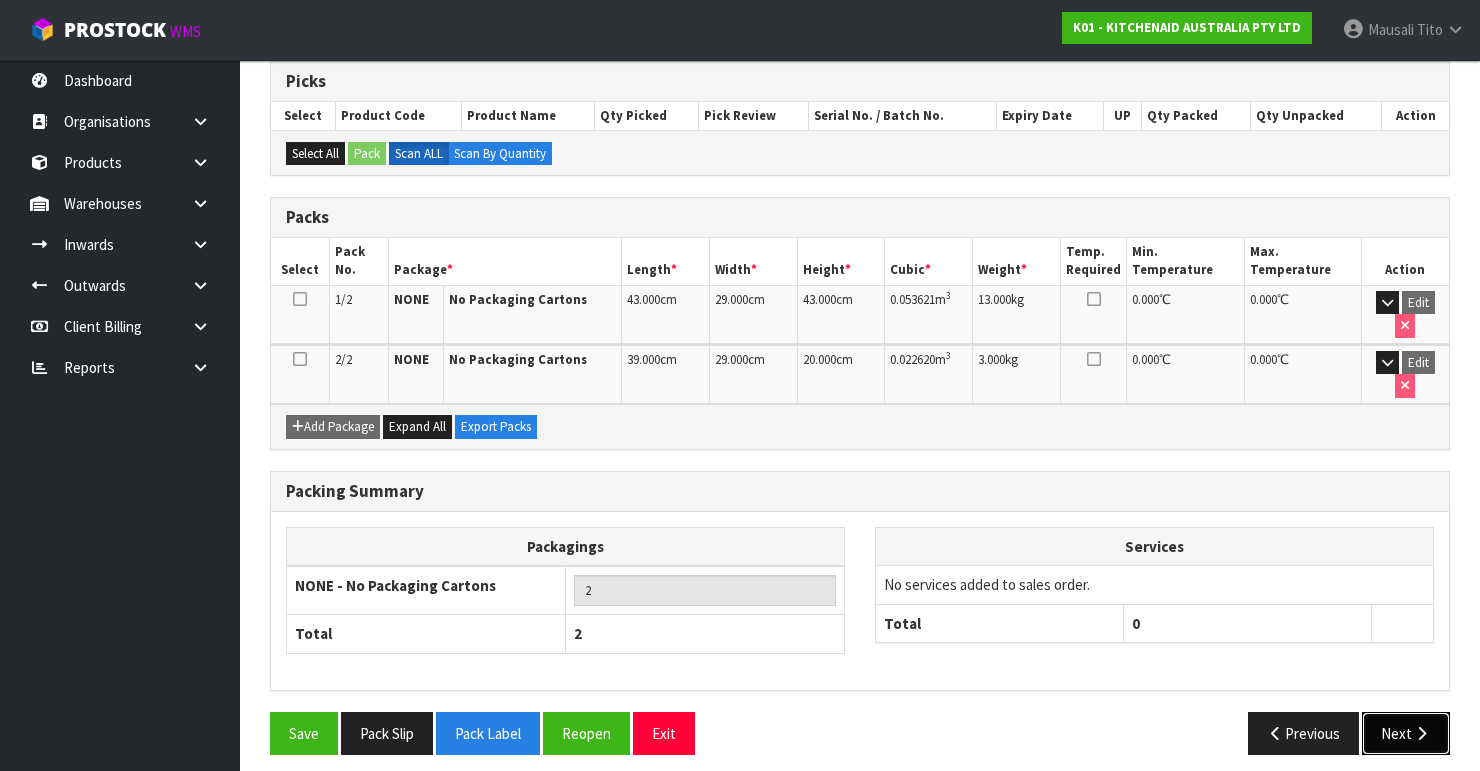 click on "Next" at bounding box center [1406, 733] 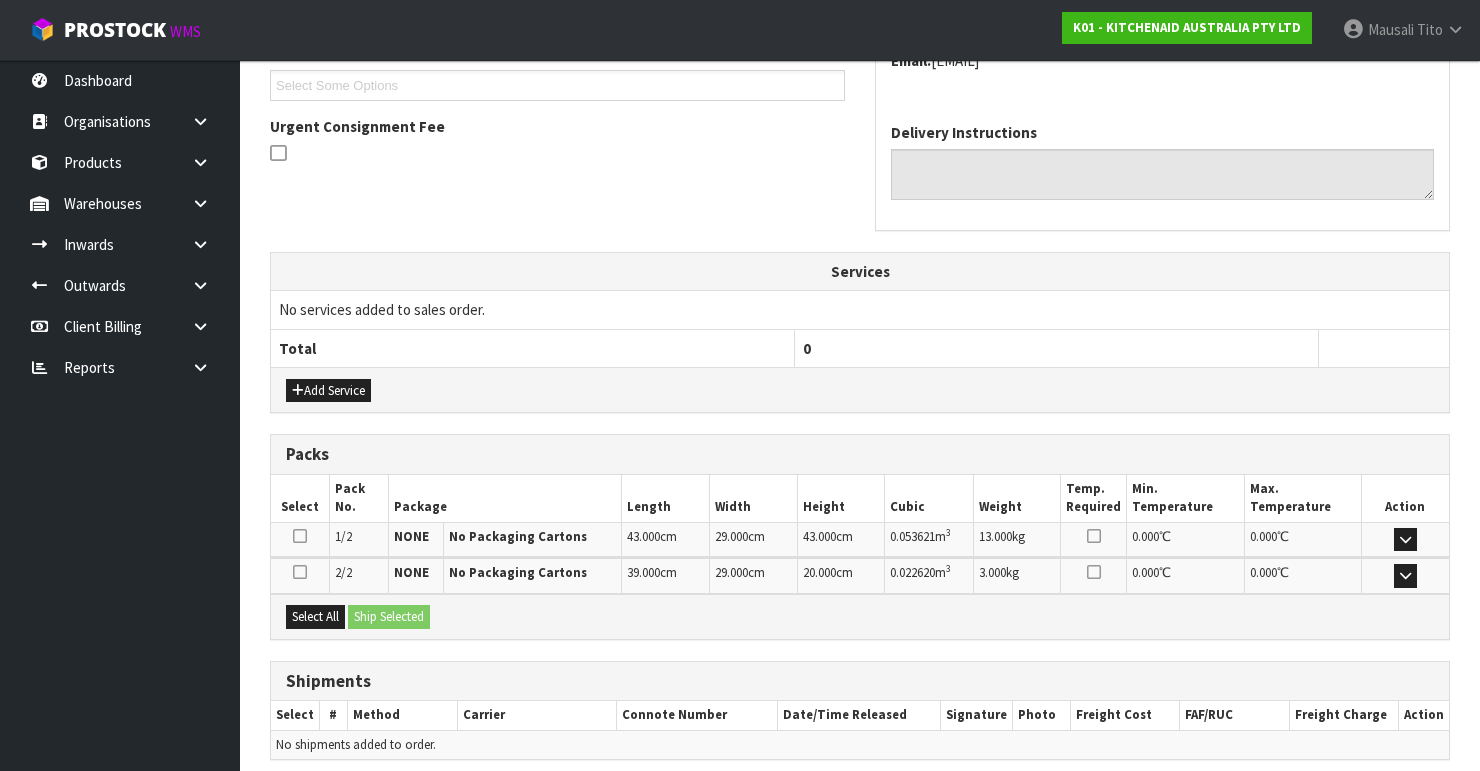 scroll, scrollTop: 620, scrollLeft: 0, axis: vertical 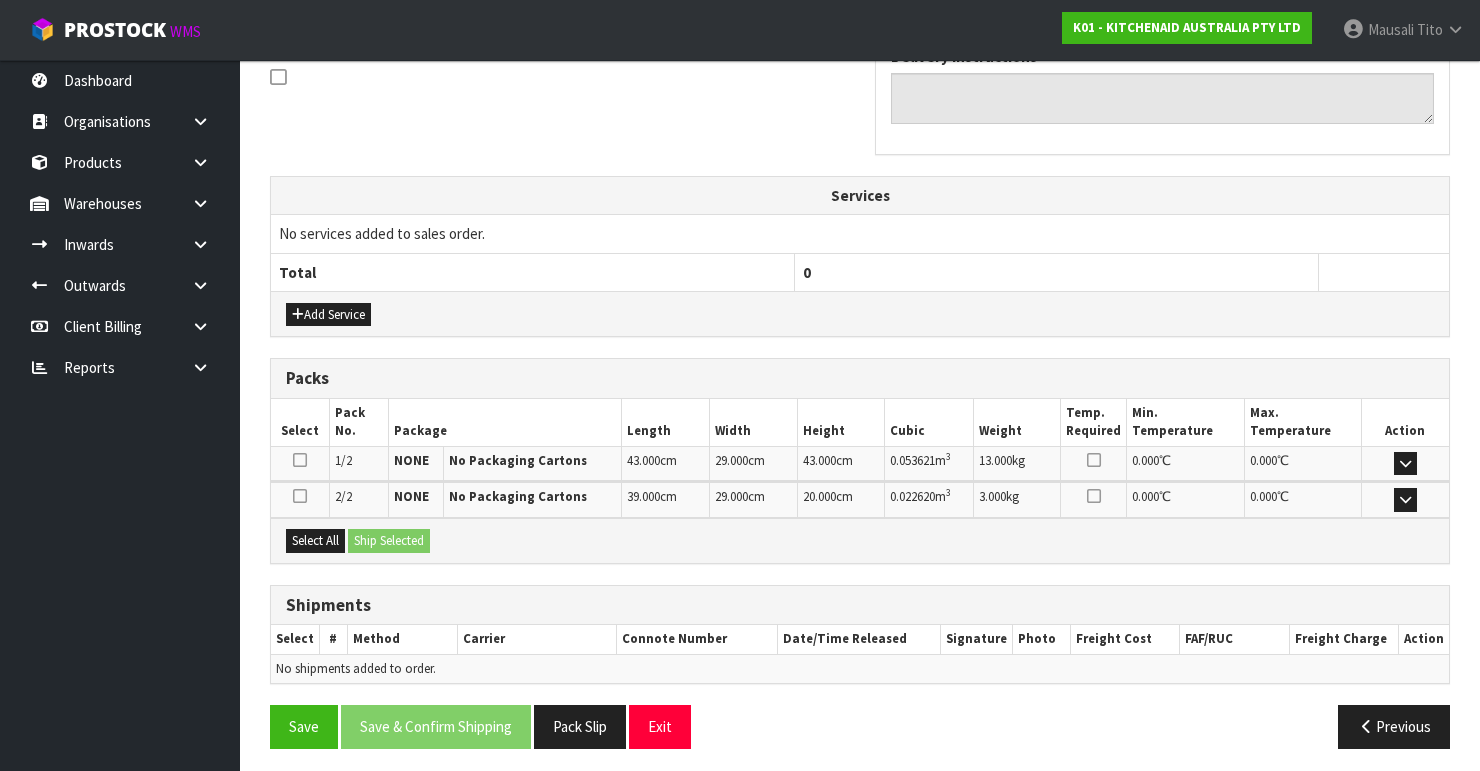 drag, startPoint x: 323, startPoint y: 520, endPoint x: 334, endPoint y: 520, distance: 11 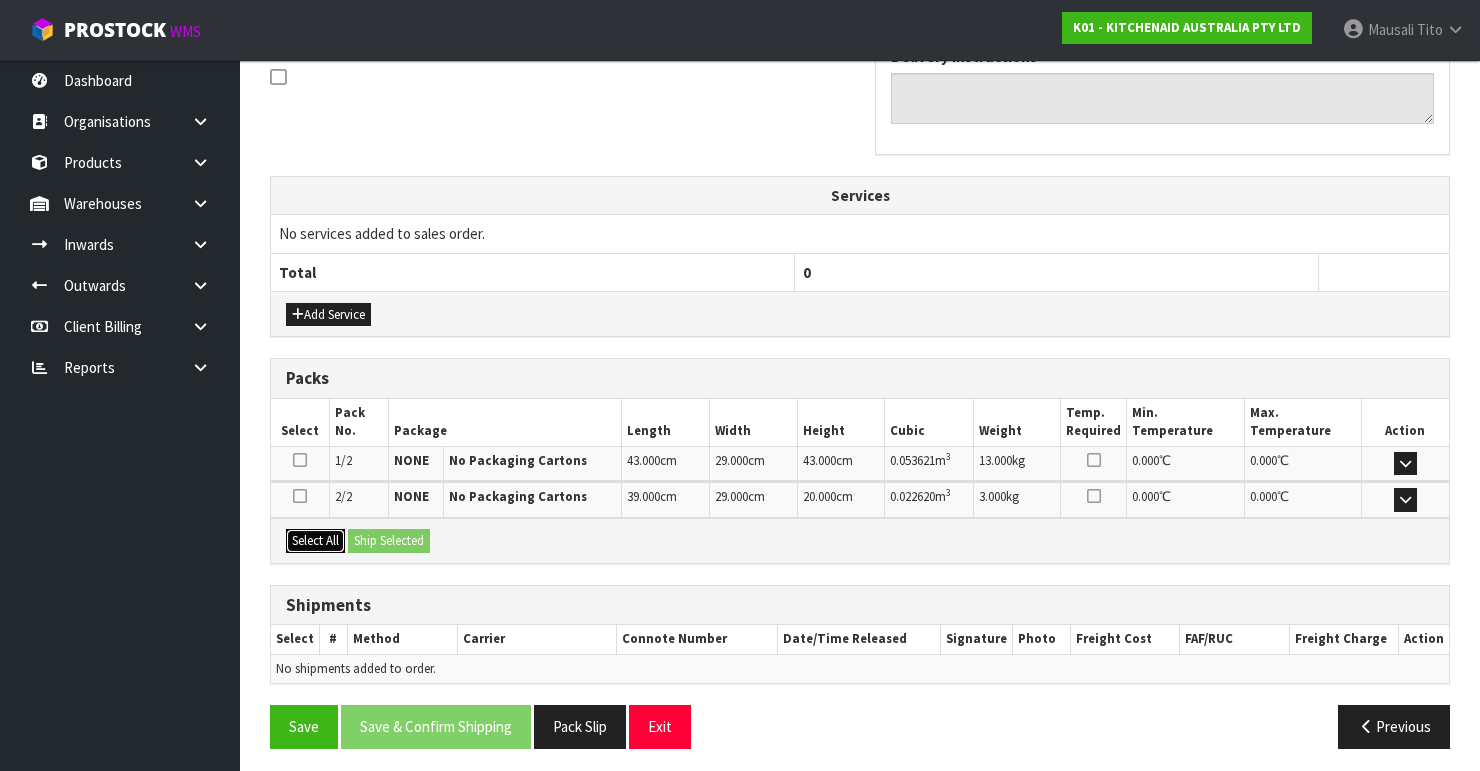 click on "Select All" at bounding box center (315, 541) 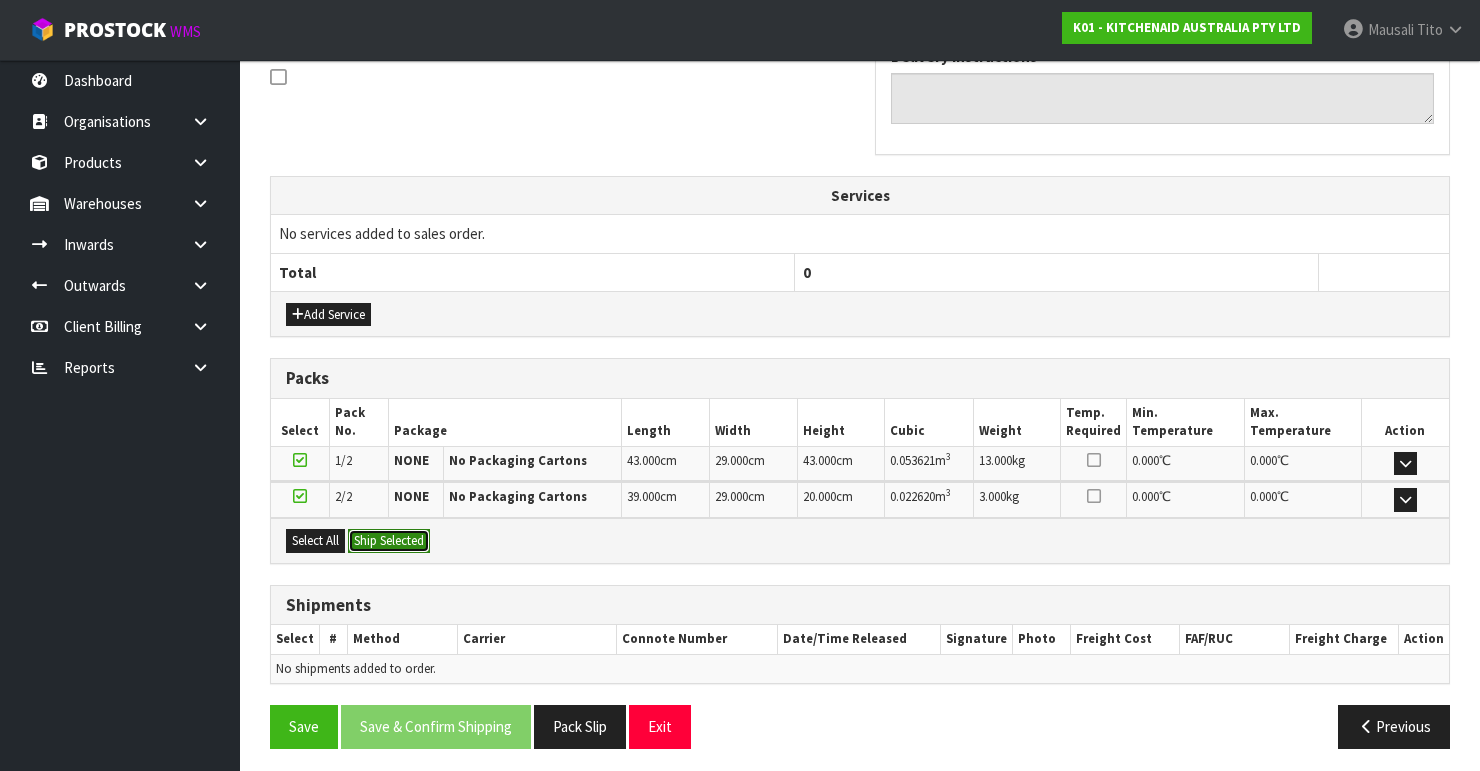 click on "Ship Selected" at bounding box center [389, 541] 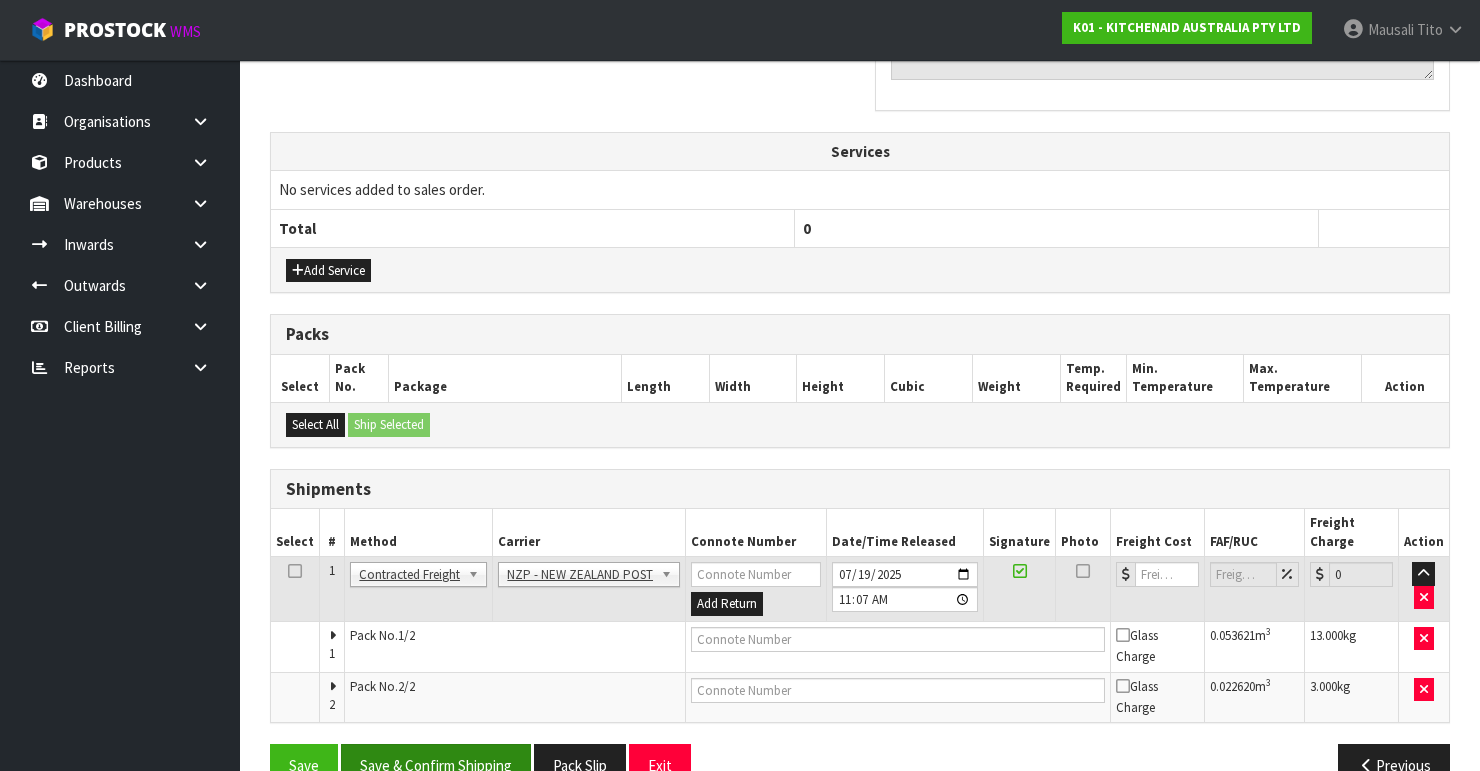 scroll, scrollTop: 687, scrollLeft: 0, axis: vertical 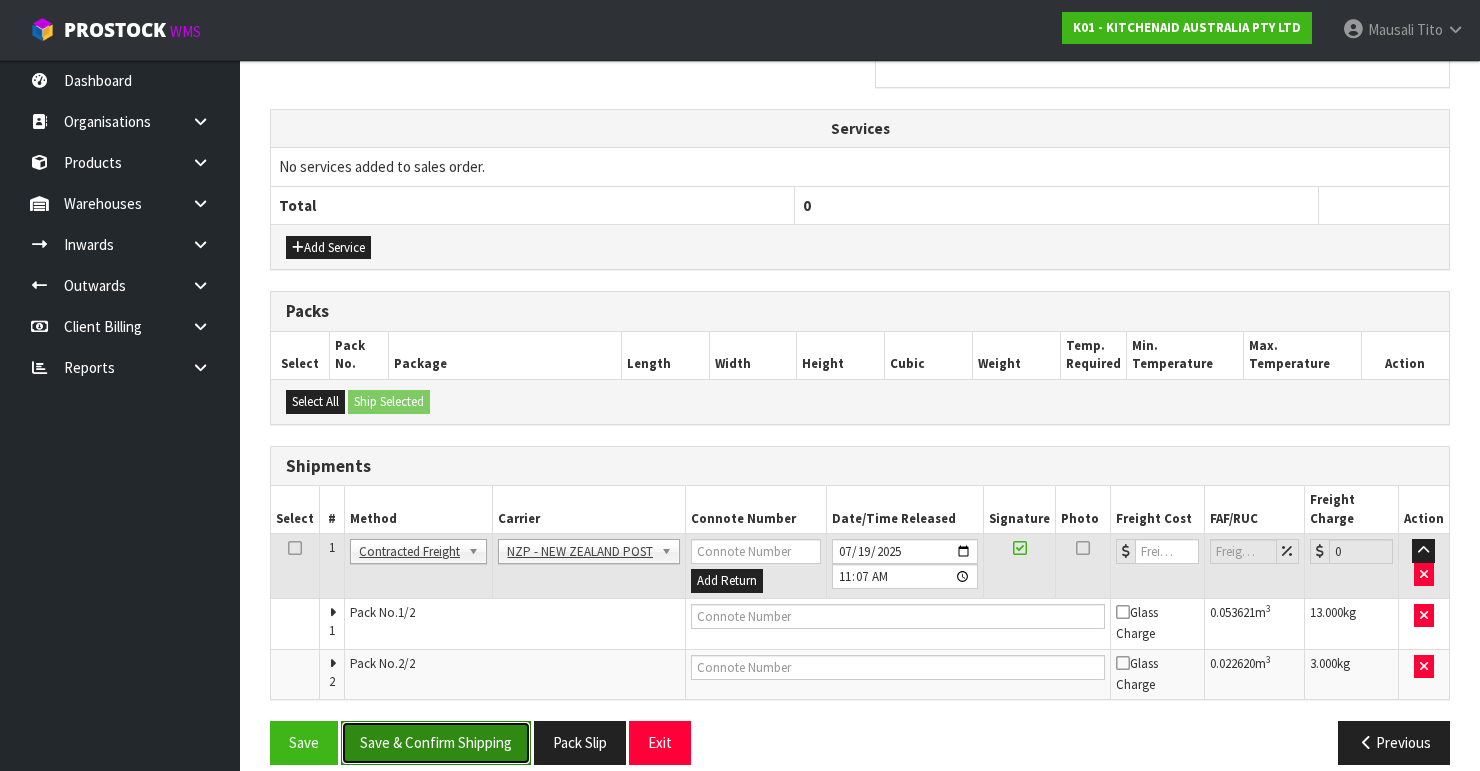 click on "Save & Confirm Shipping" at bounding box center (436, 742) 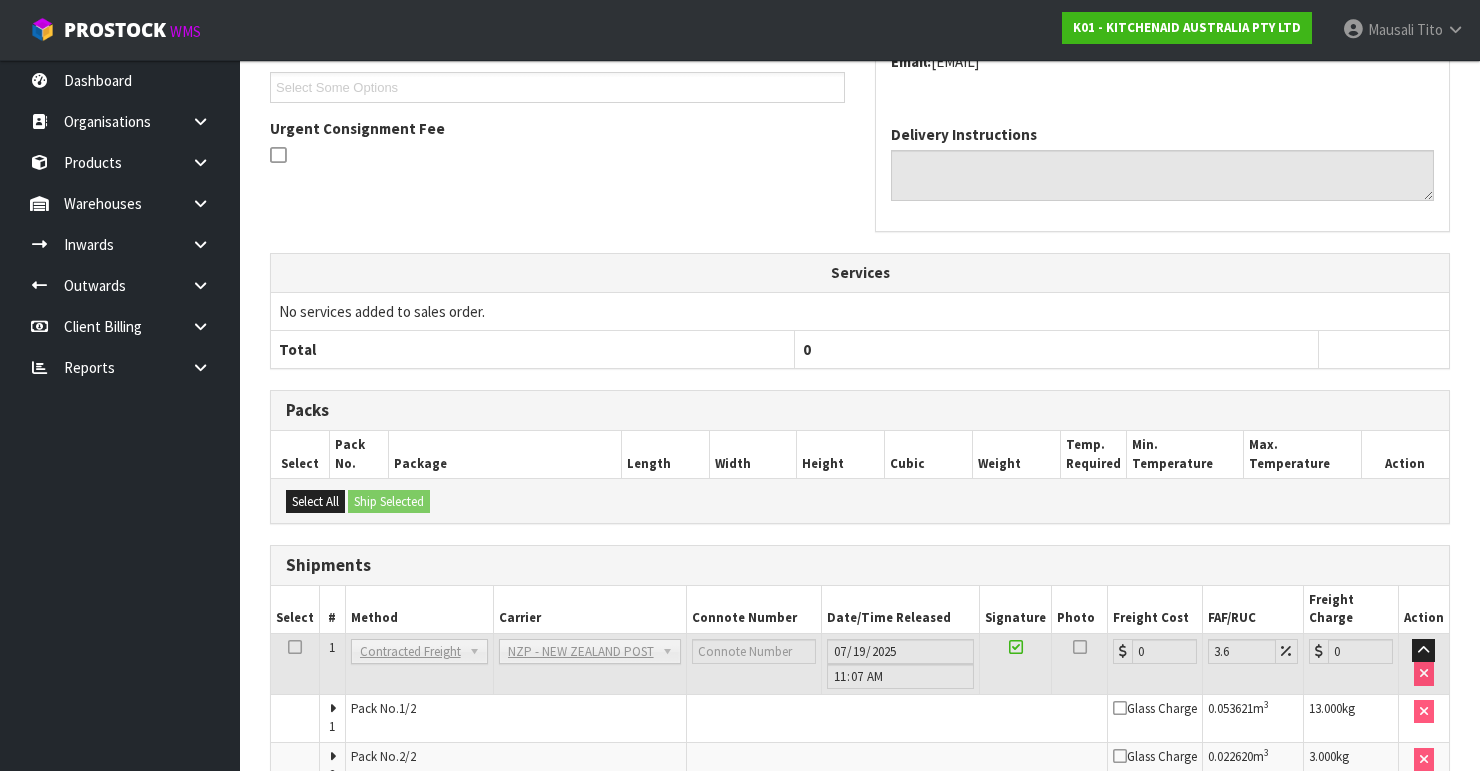 scroll, scrollTop: 653, scrollLeft: 0, axis: vertical 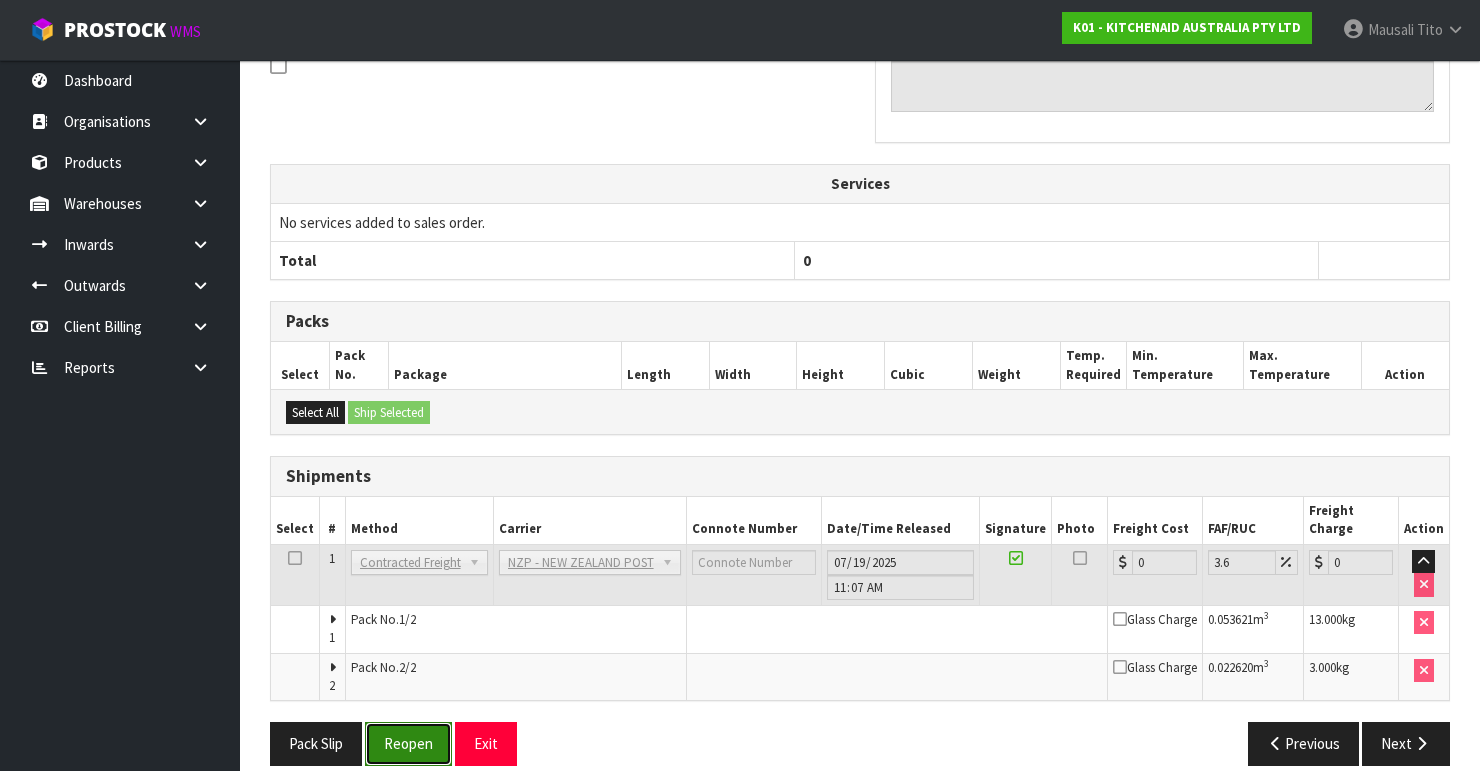 click on "Reopen" at bounding box center [408, 743] 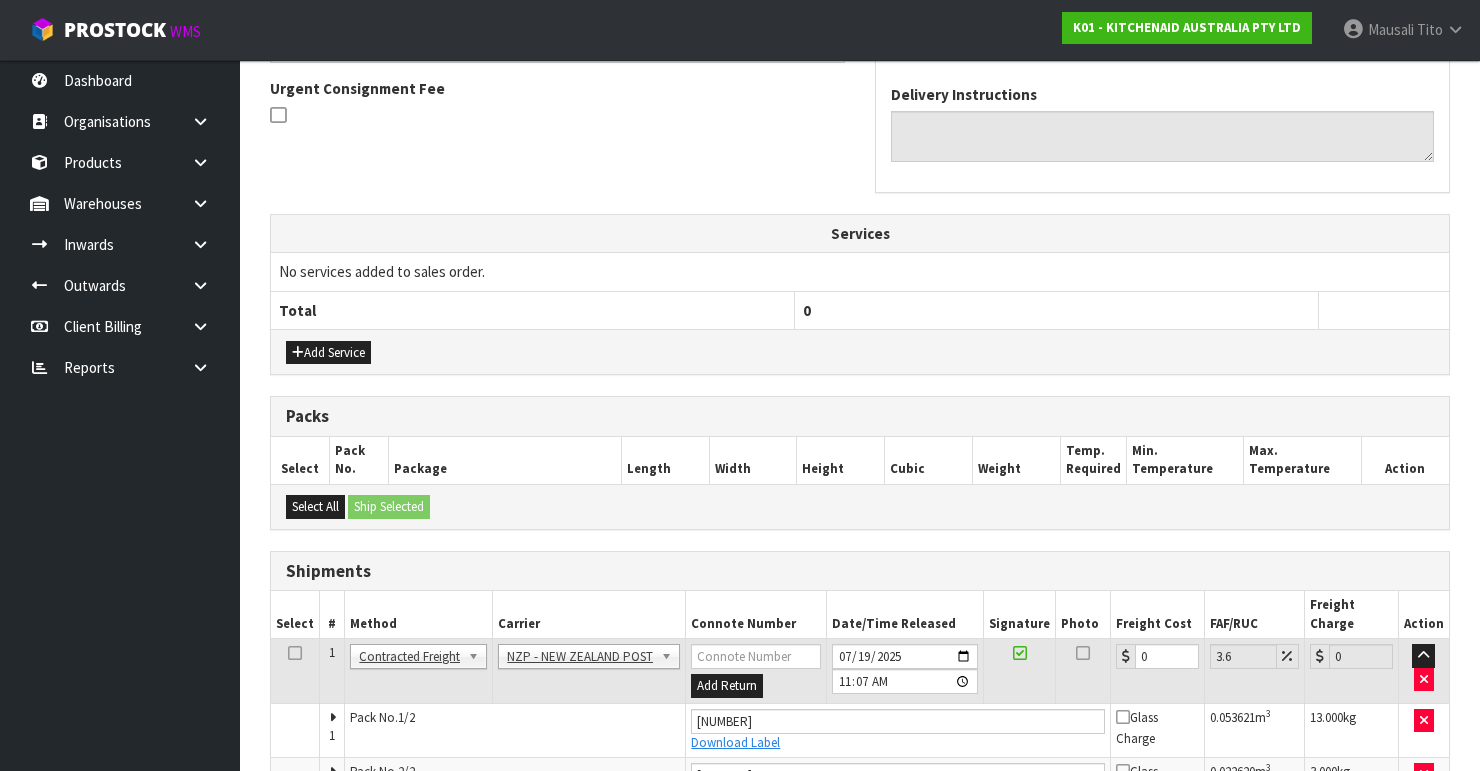 scroll, scrollTop: 689, scrollLeft: 0, axis: vertical 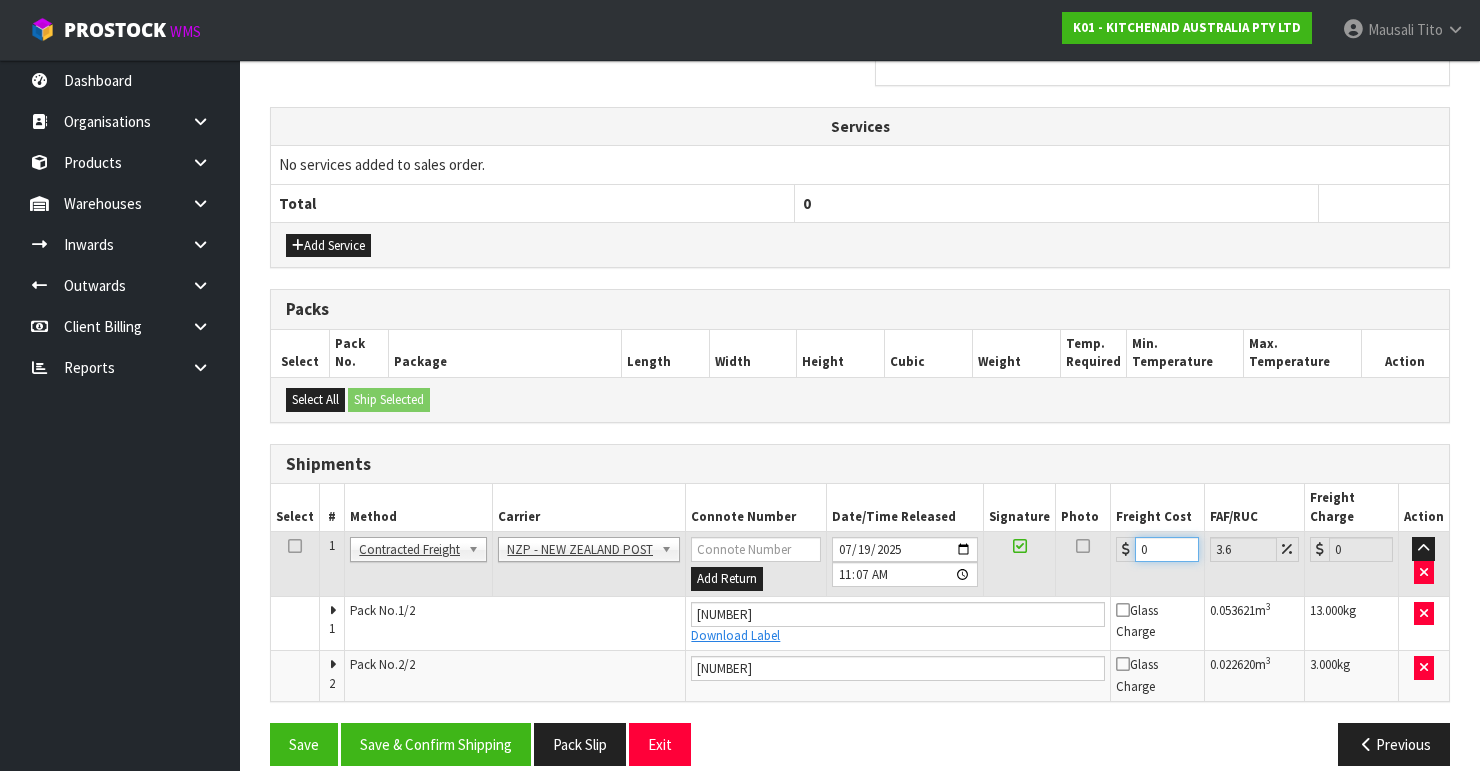drag, startPoint x: 1156, startPoint y: 524, endPoint x: 1103, endPoint y: 552, distance: 59.94164 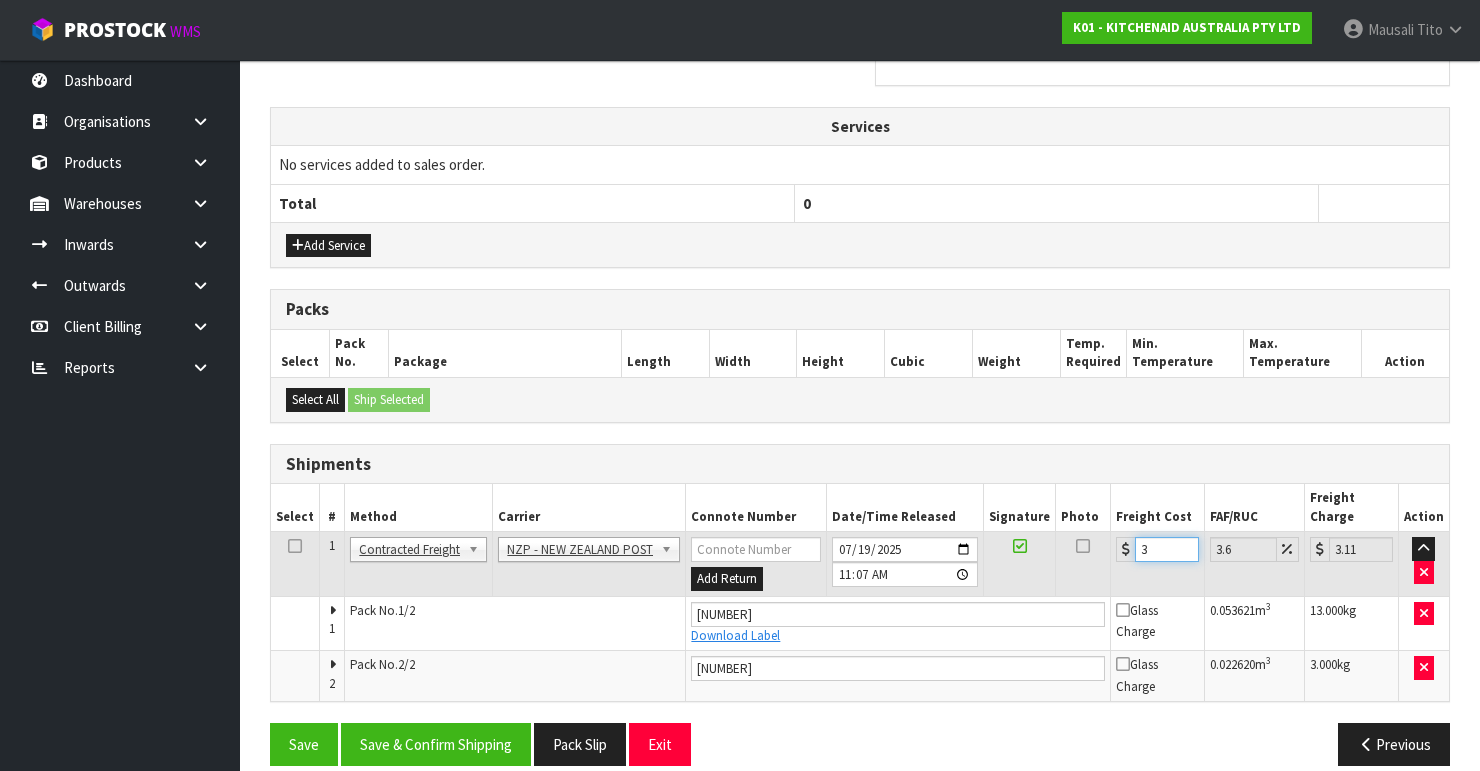 type on "37" 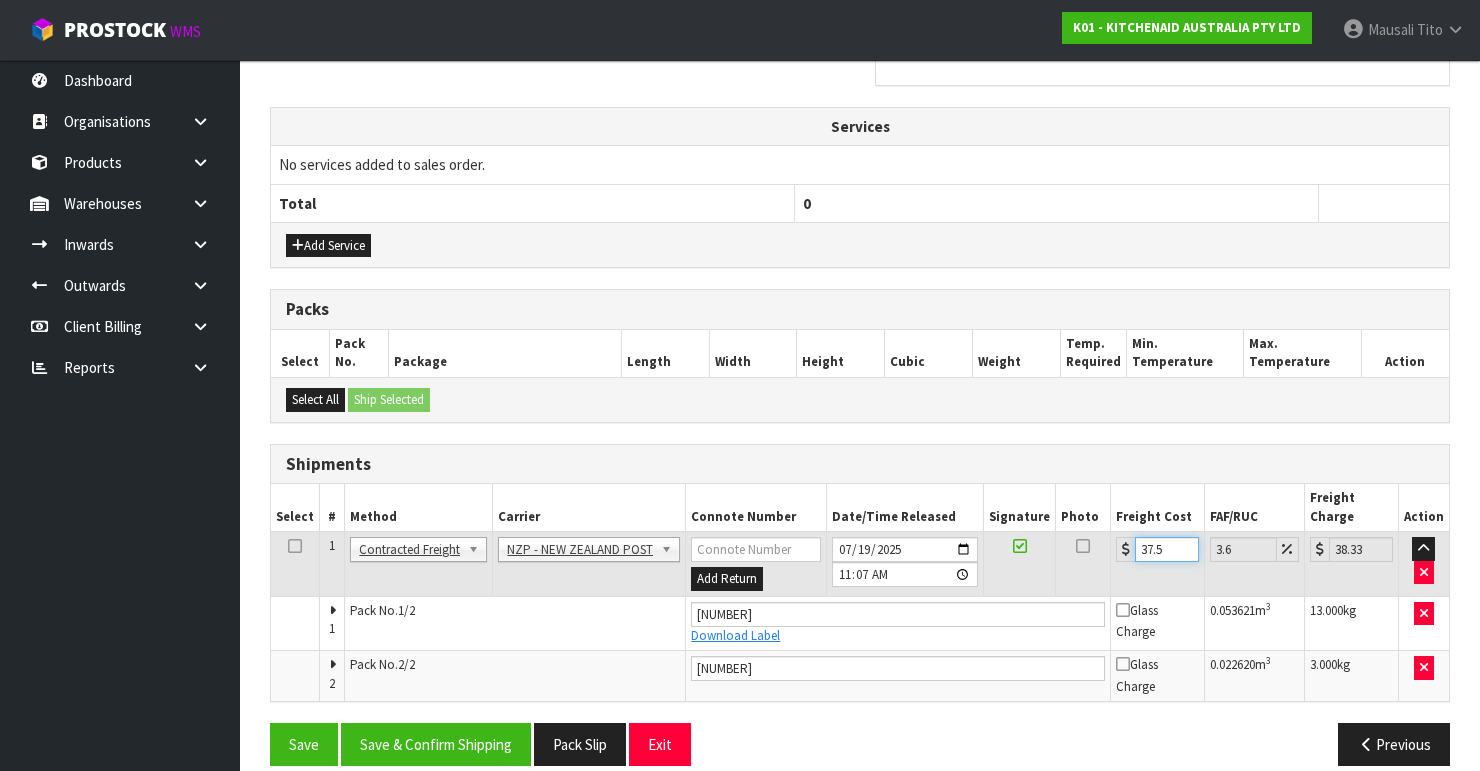 type on "37.54" 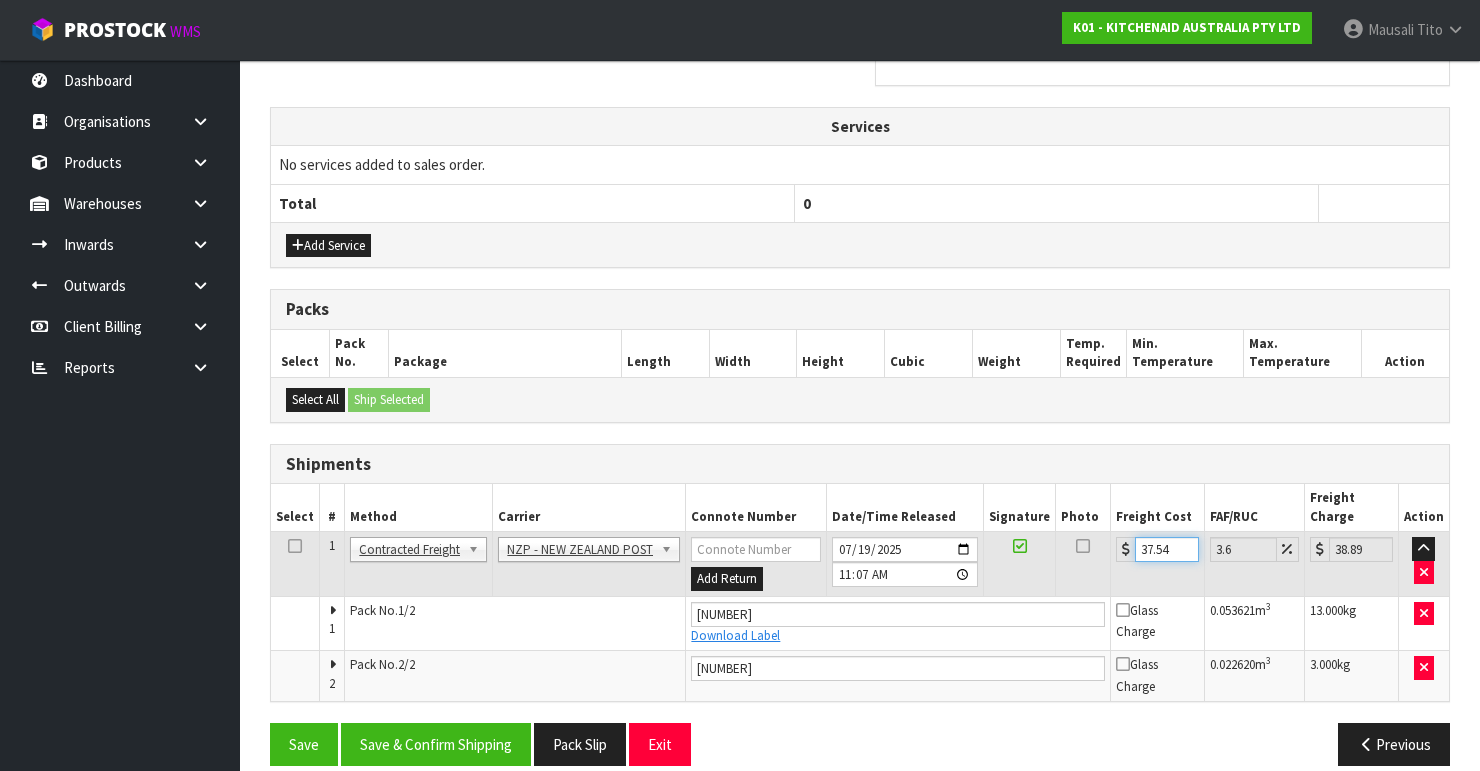type on "37.5" 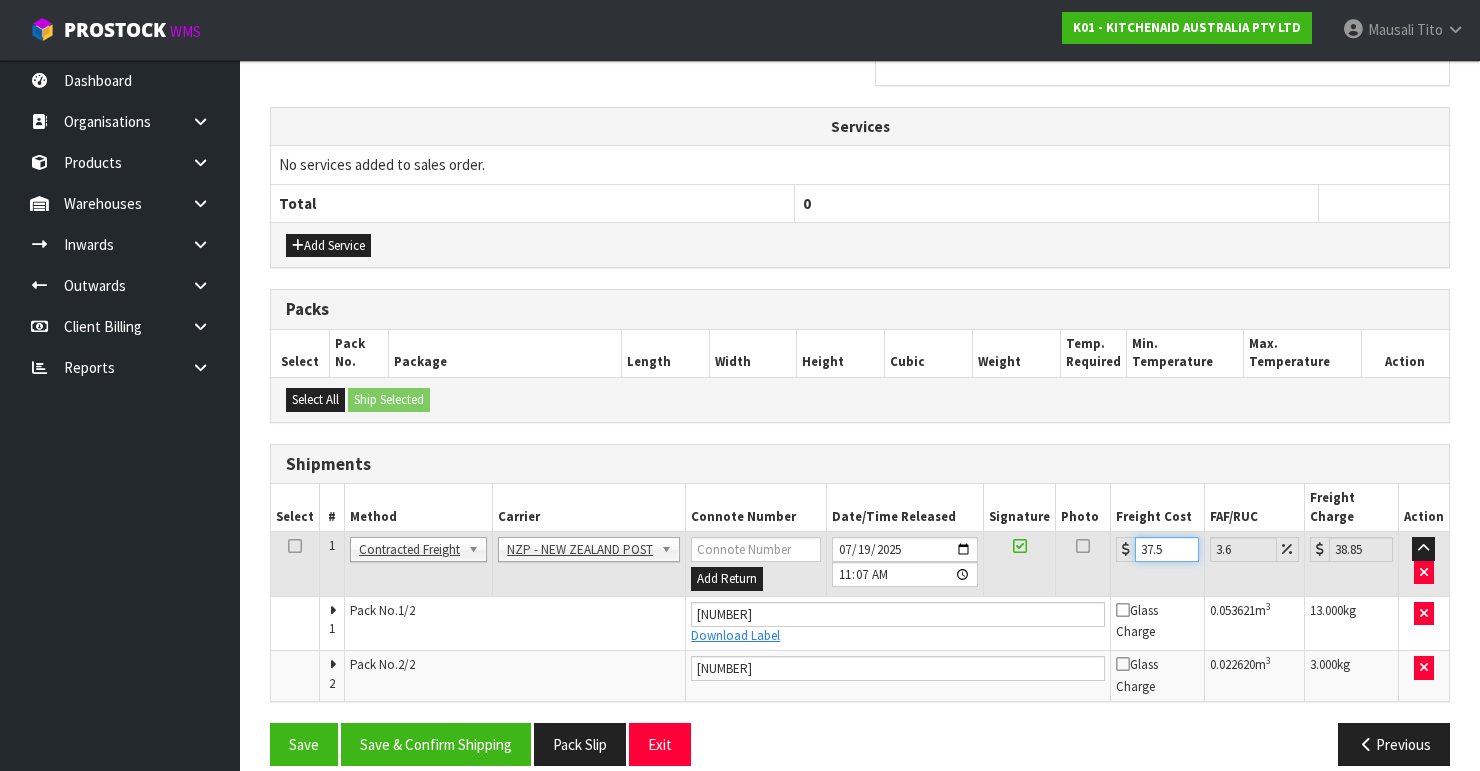 type on "37" 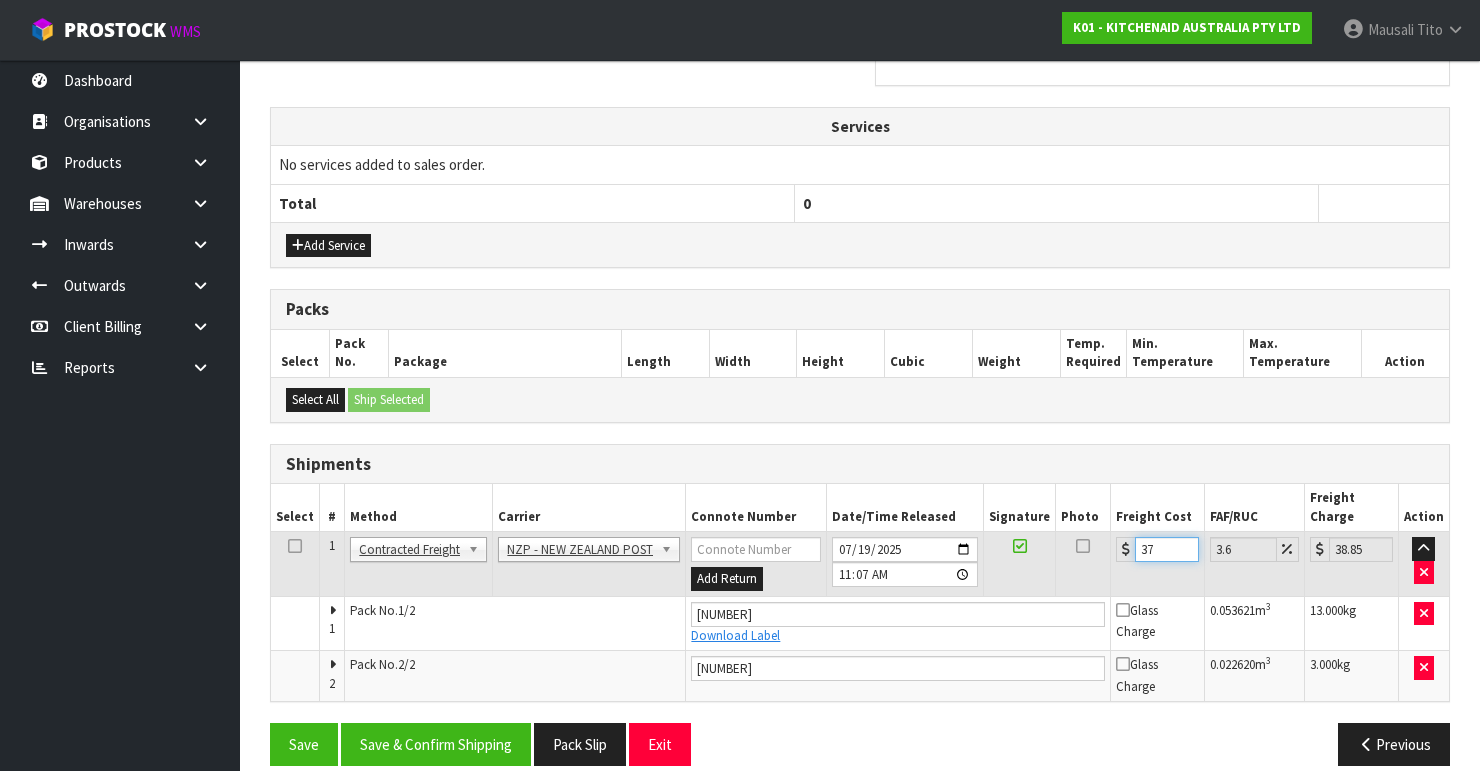 type on "38.33" 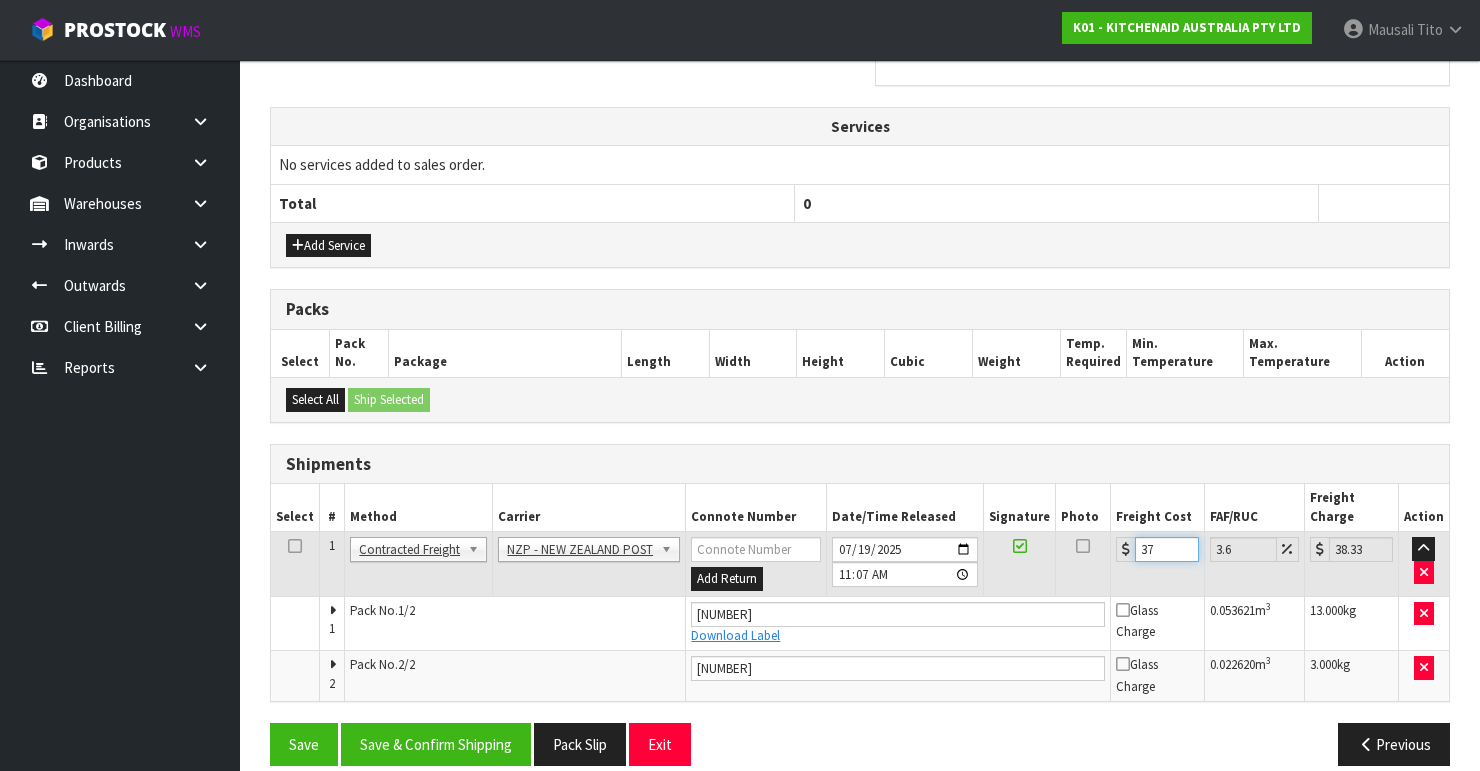 type on "37.4" 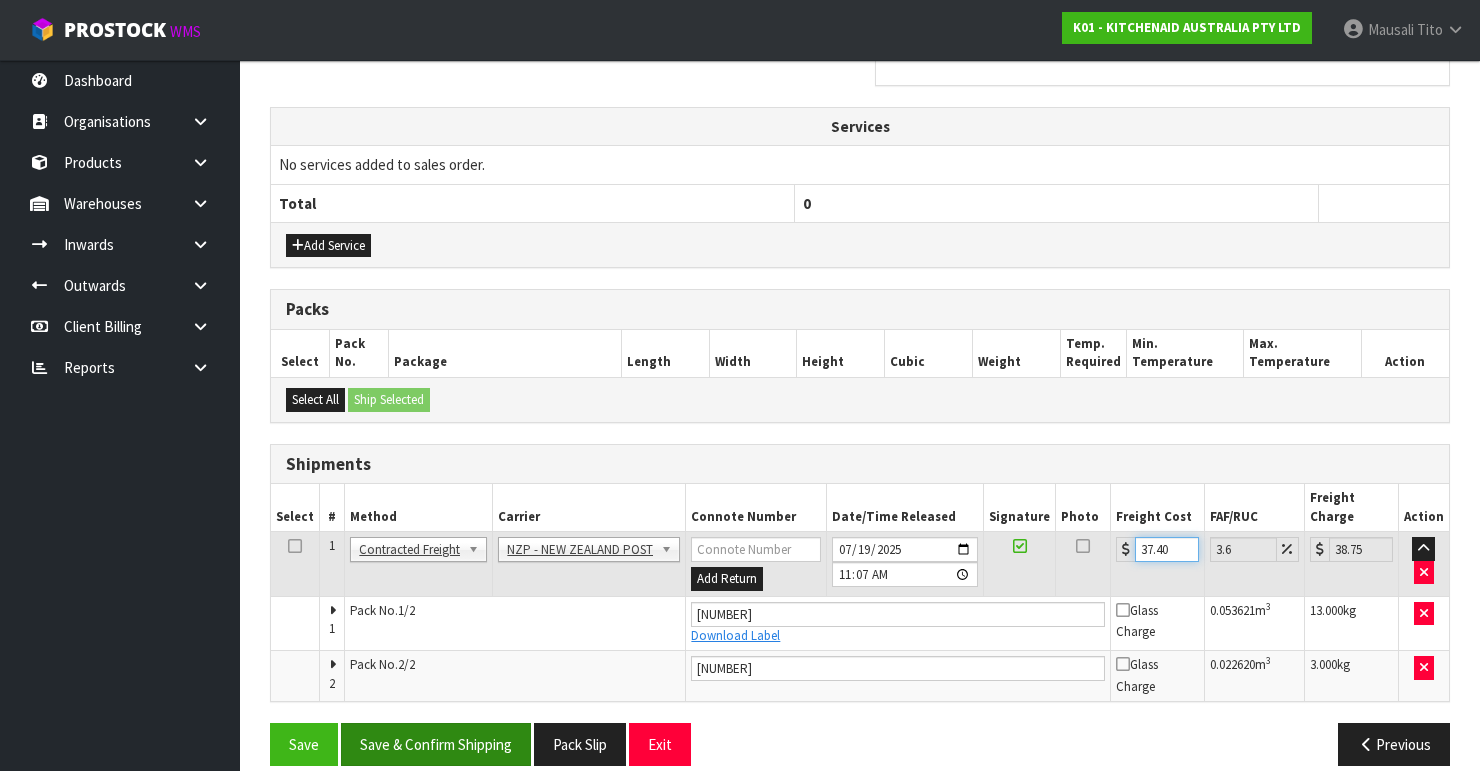 type on "37.40" 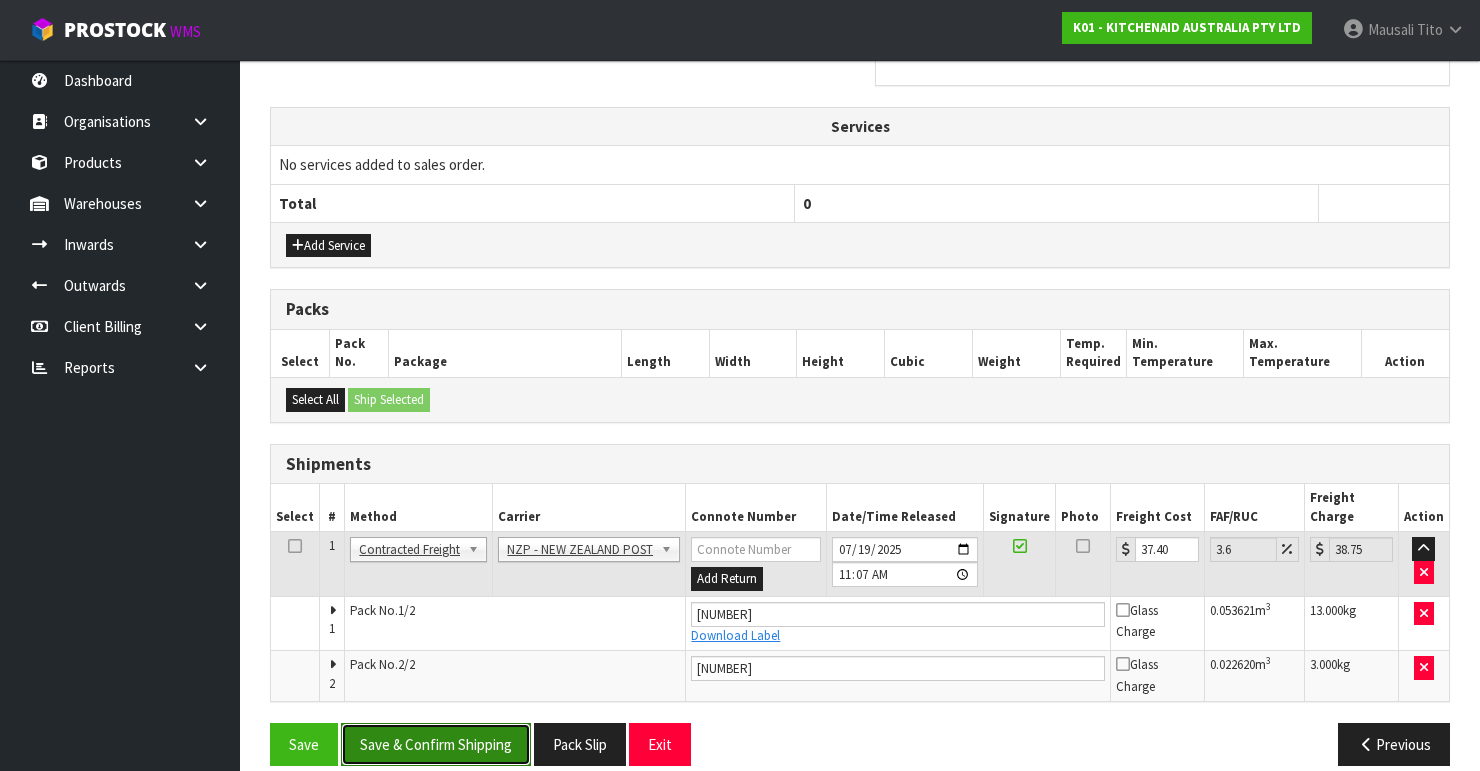 click on "Save & Confirm Shipping" at bounding box center [436, 744] 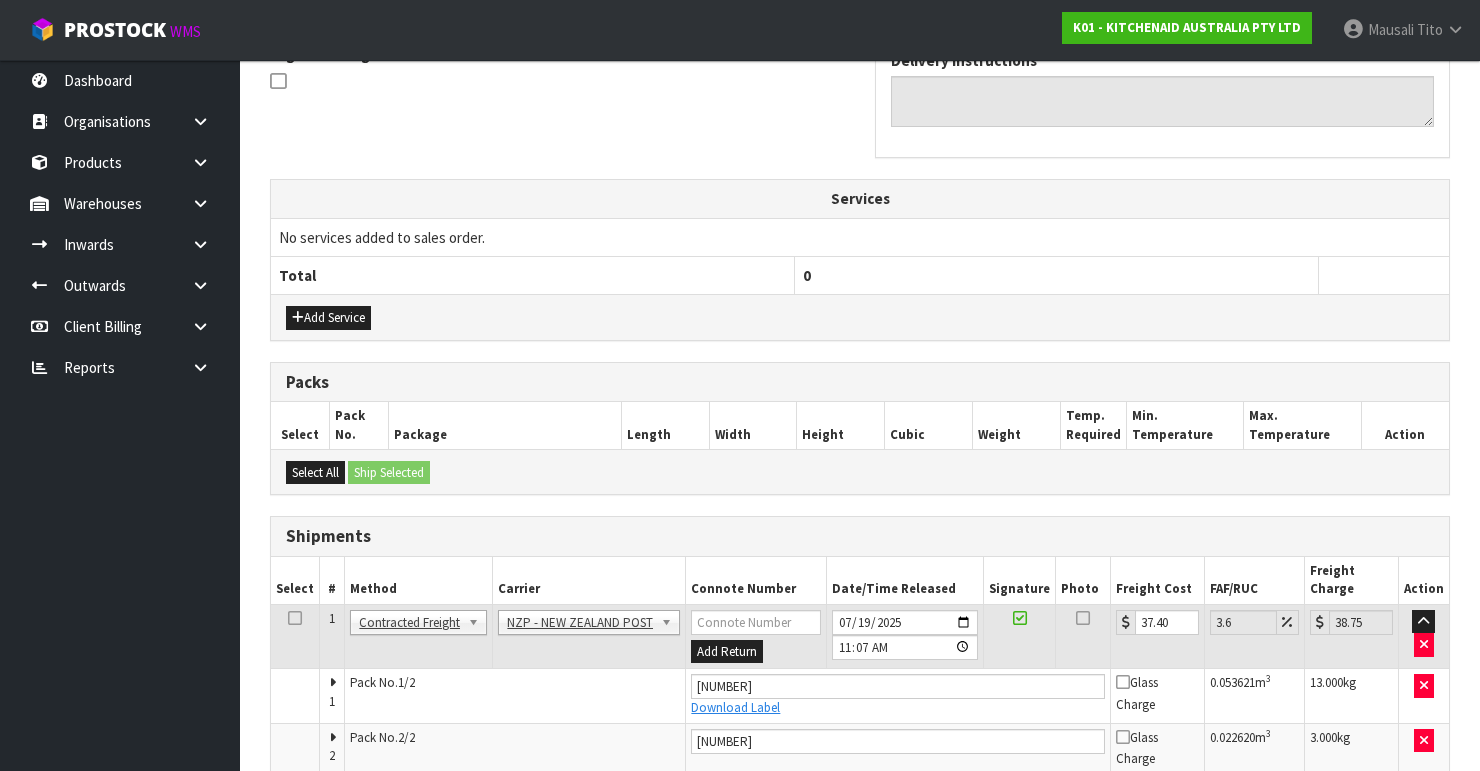 scroll, scrollTop: 0, scrollLeft: 0, axis: both 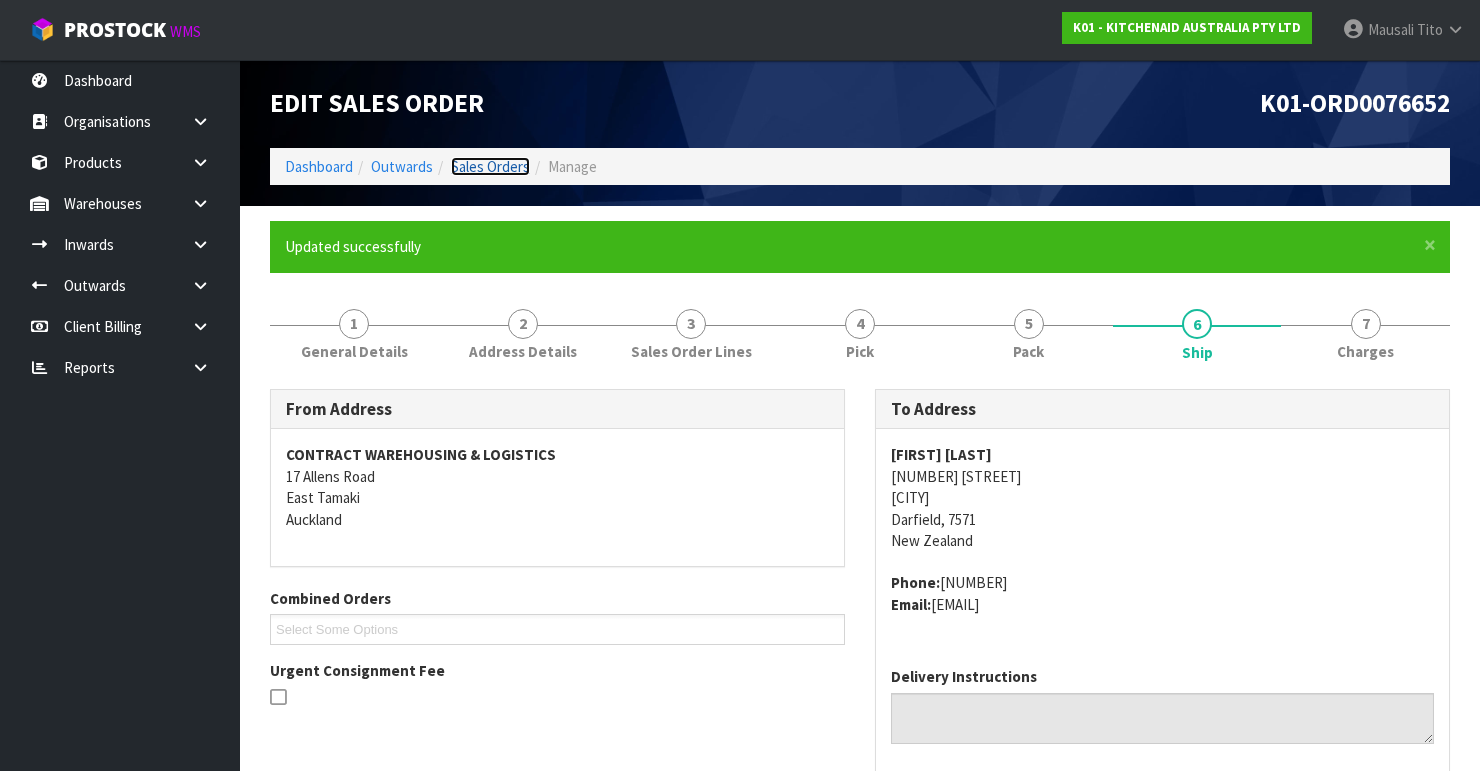 click on "Sales Orders" at bounding box center (490, 166) 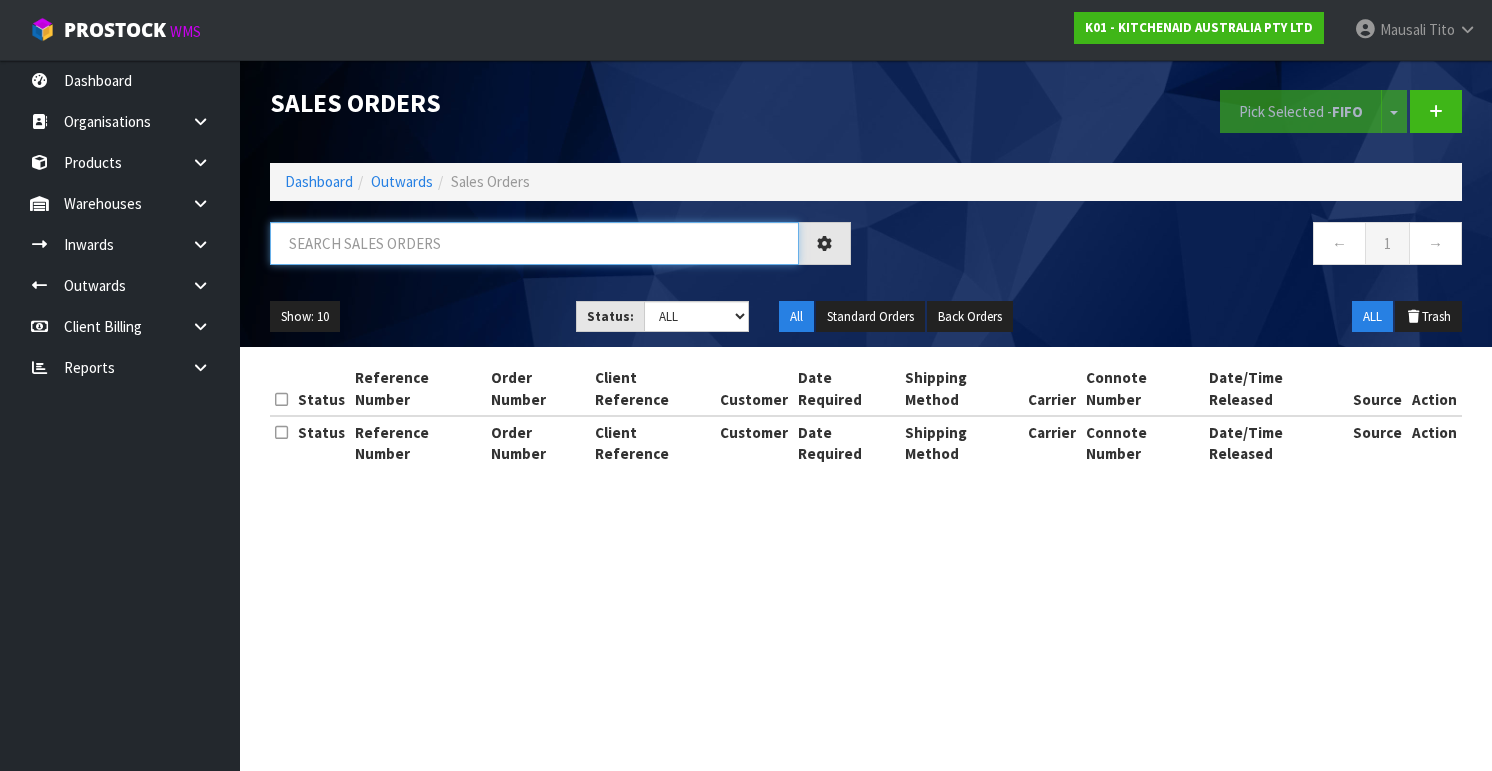 click at bounding box center (534, 243) 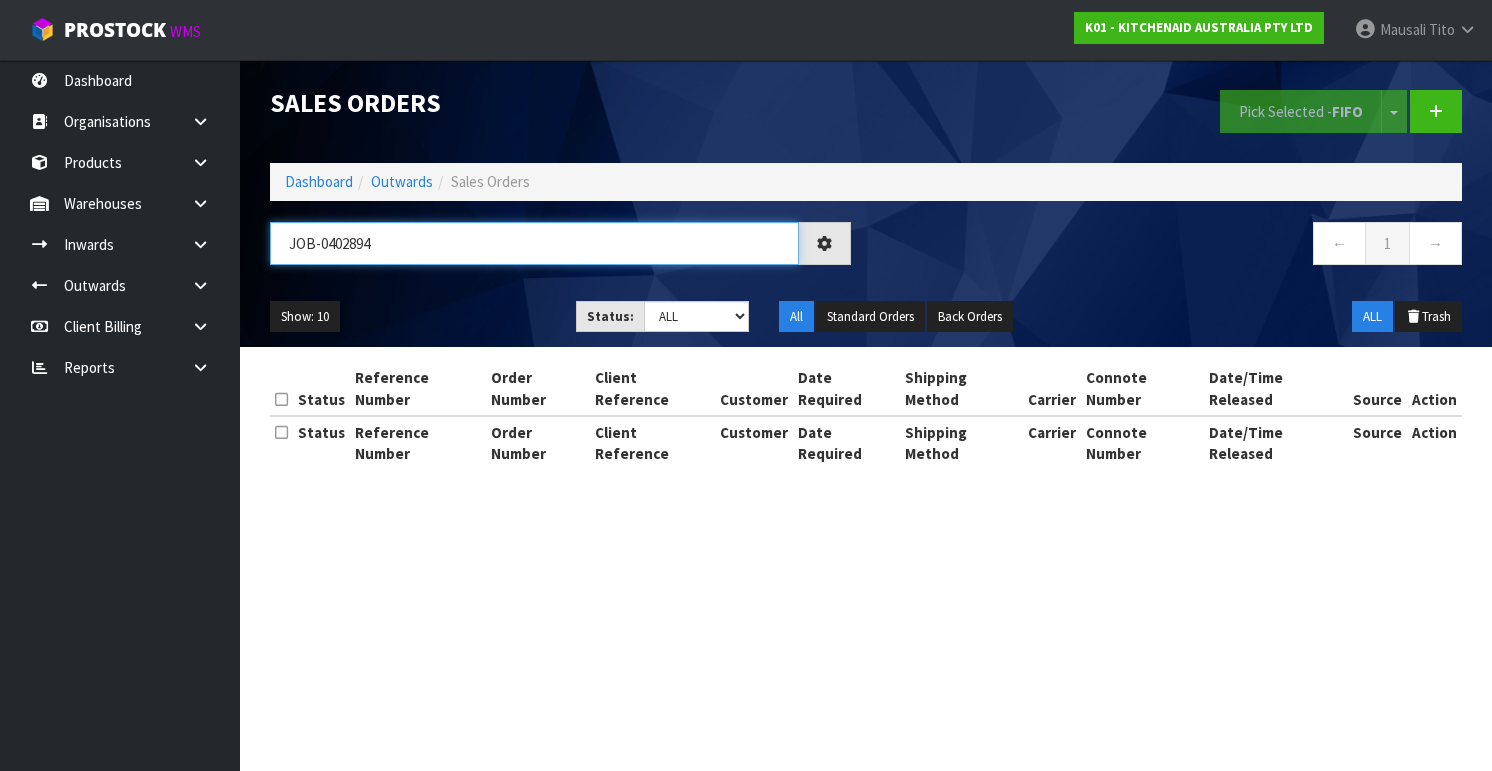 type on "JOB-0402894" 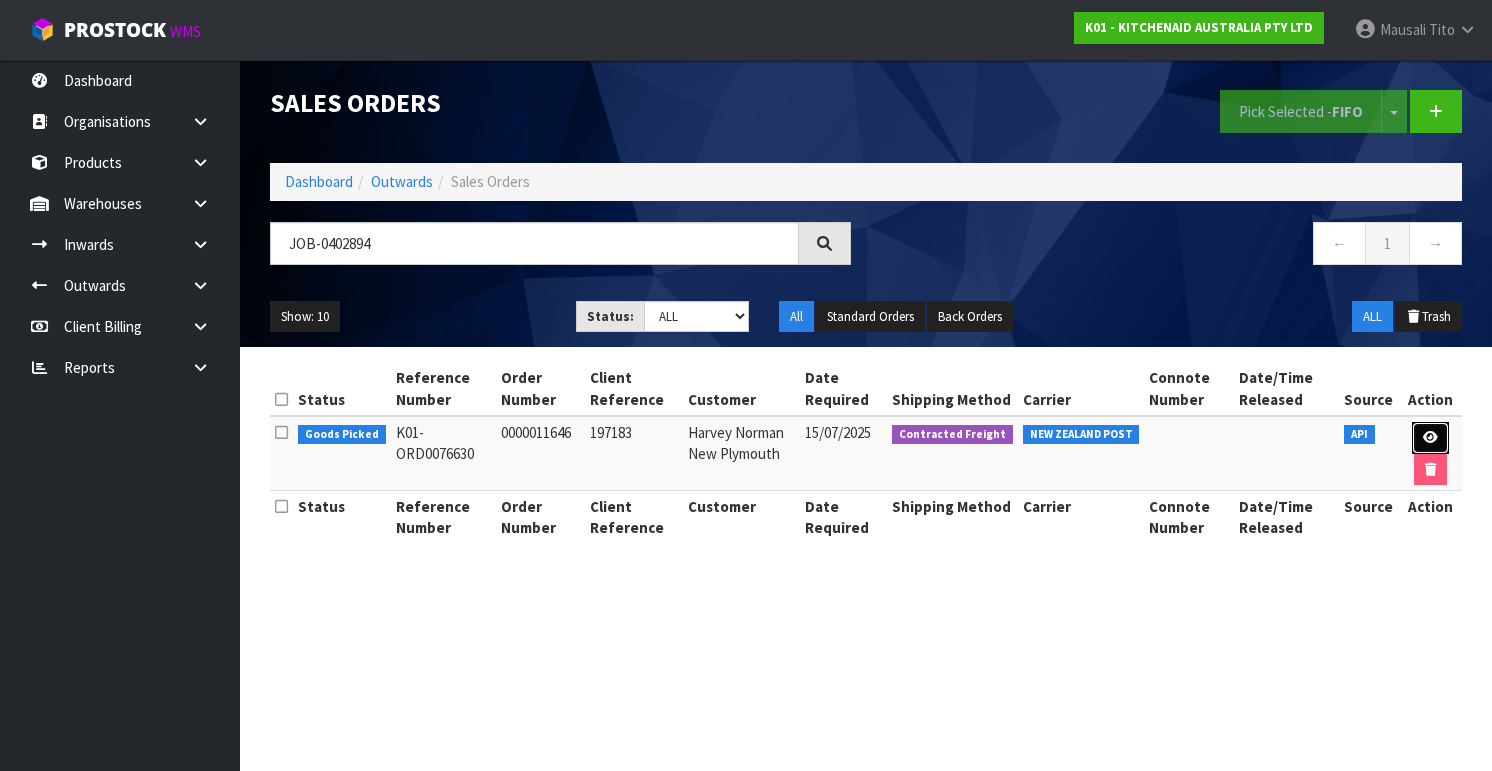 click at bounding box center (1430, 438) 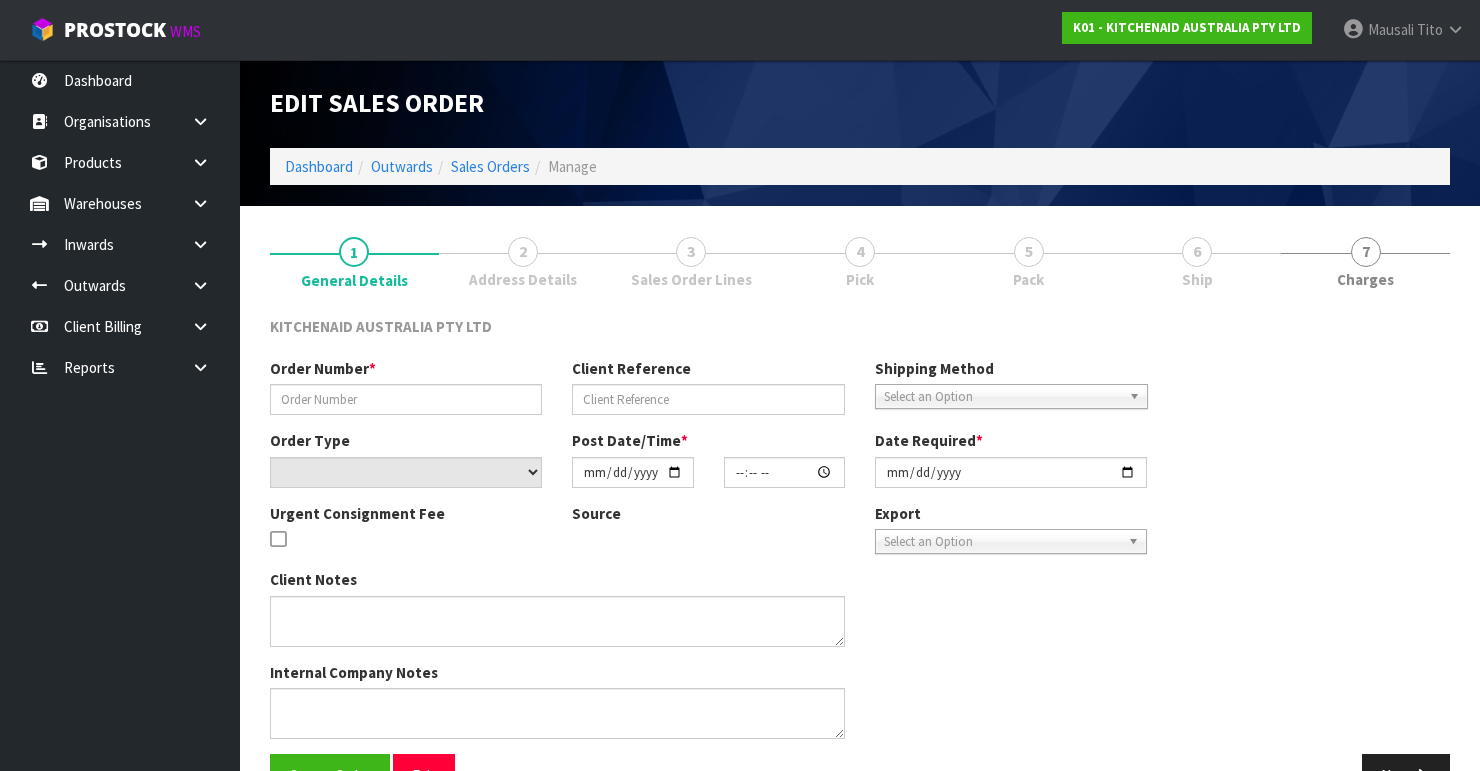type on "0000011646" 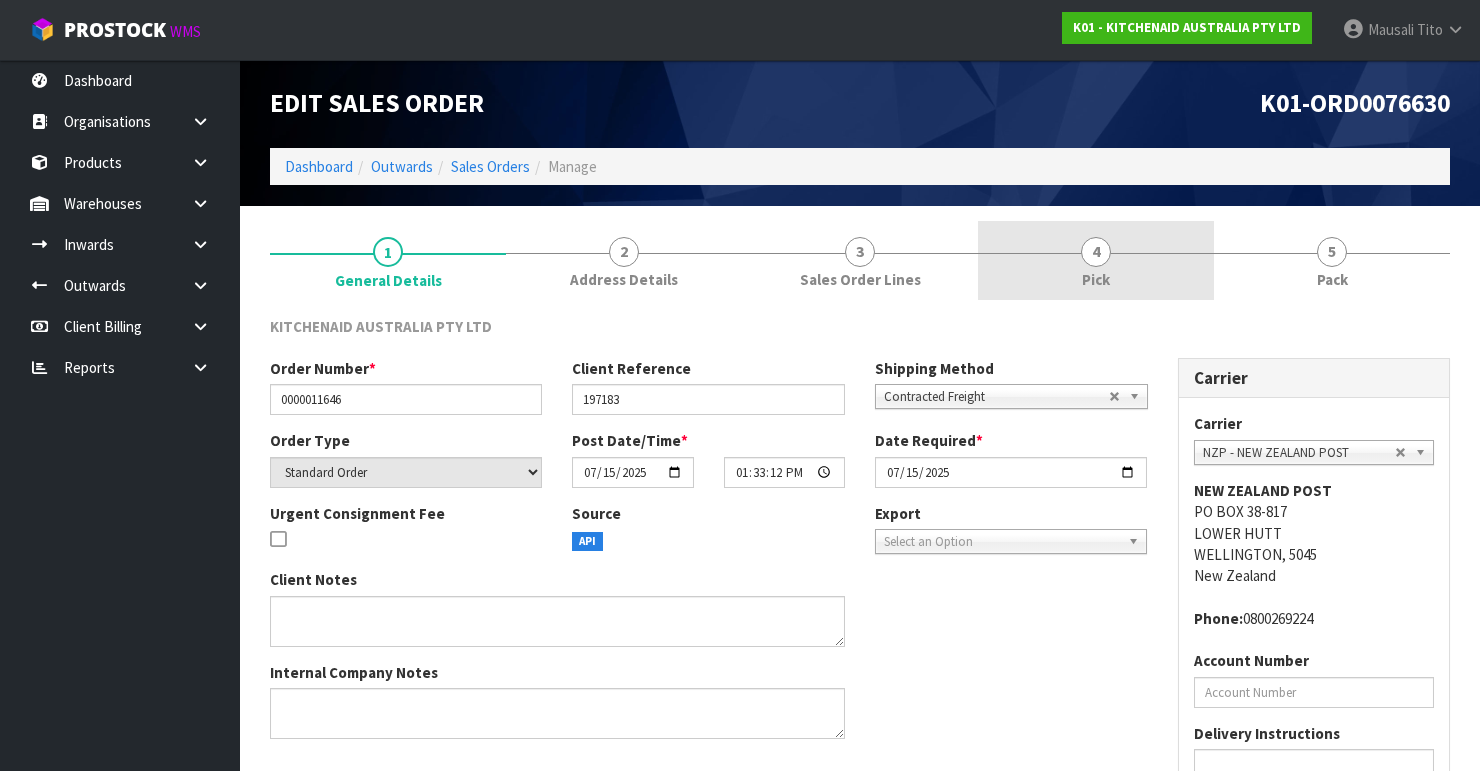 click on "4
Pick" at bounding box center (1096, 260) 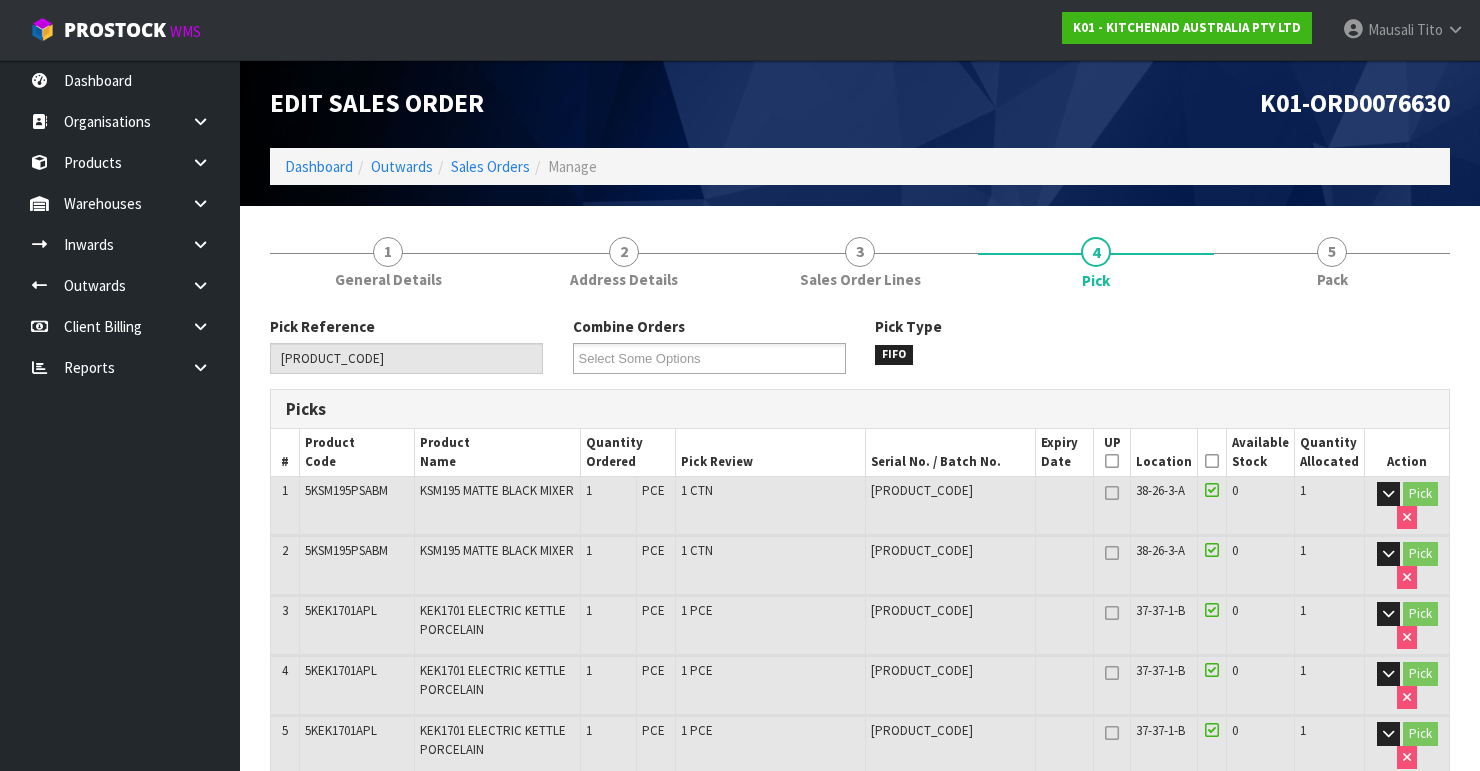 click at bounding box center (1216, 461) 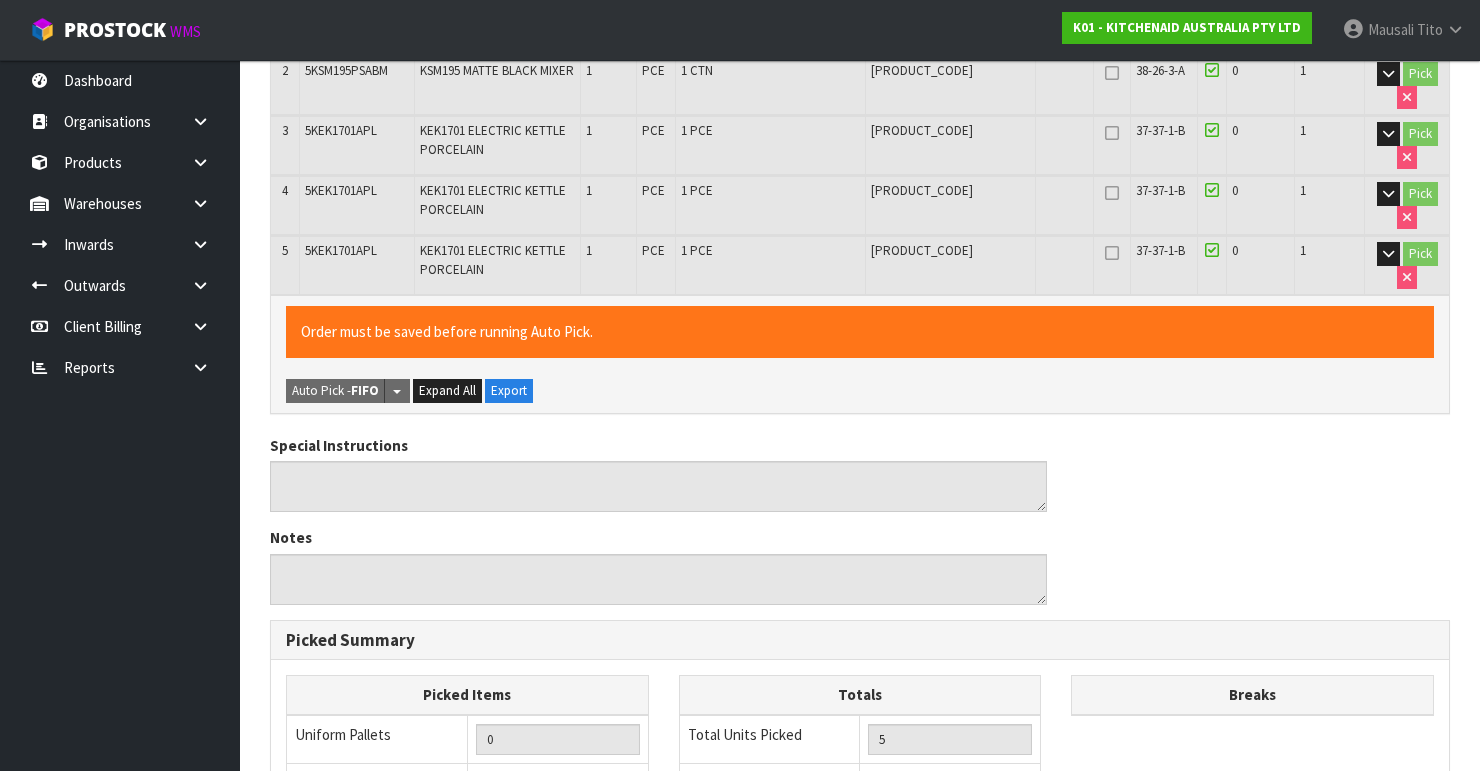 scroll, scrollTop: 868, scrollLeft: 0, axis: vertical 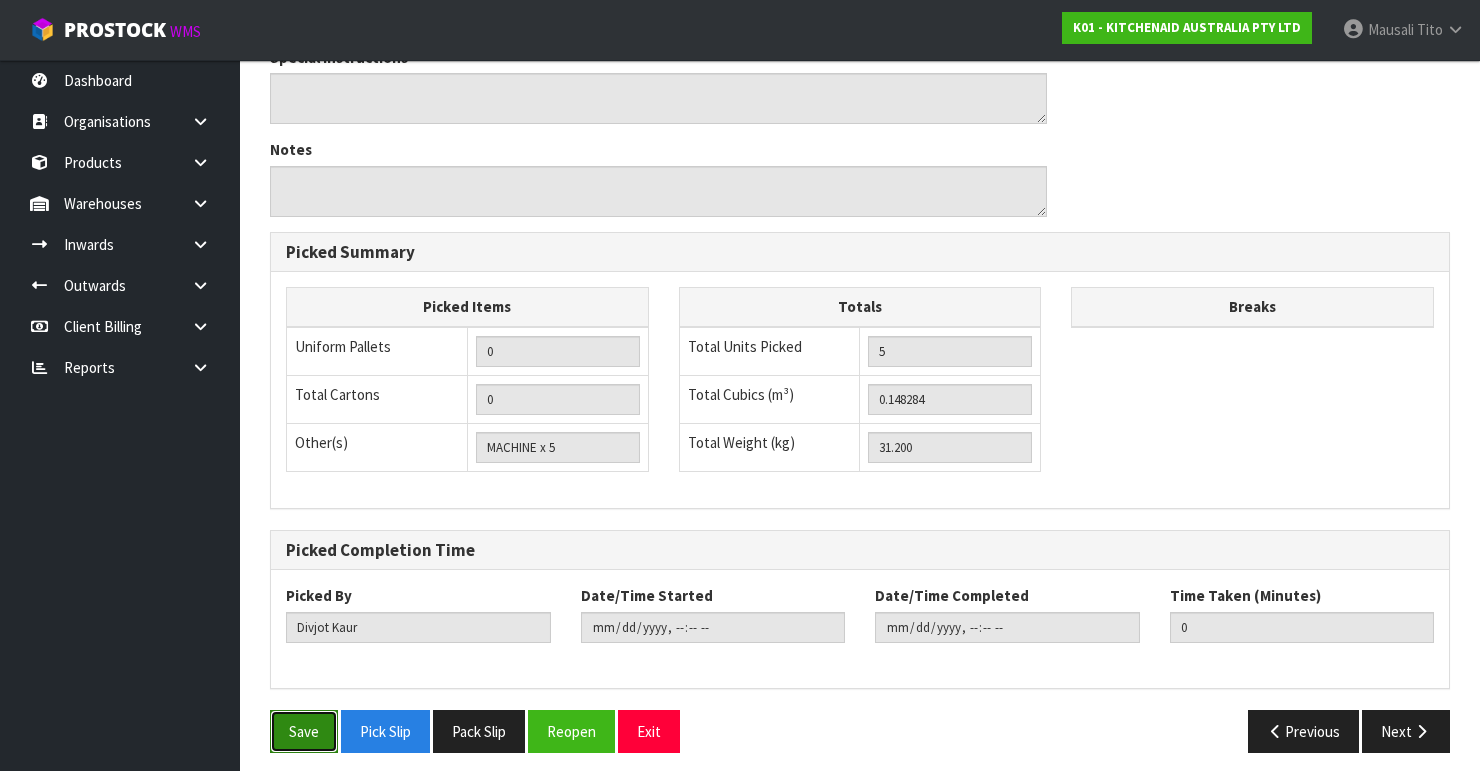 click on "Save" at bounding box center (304, 731) 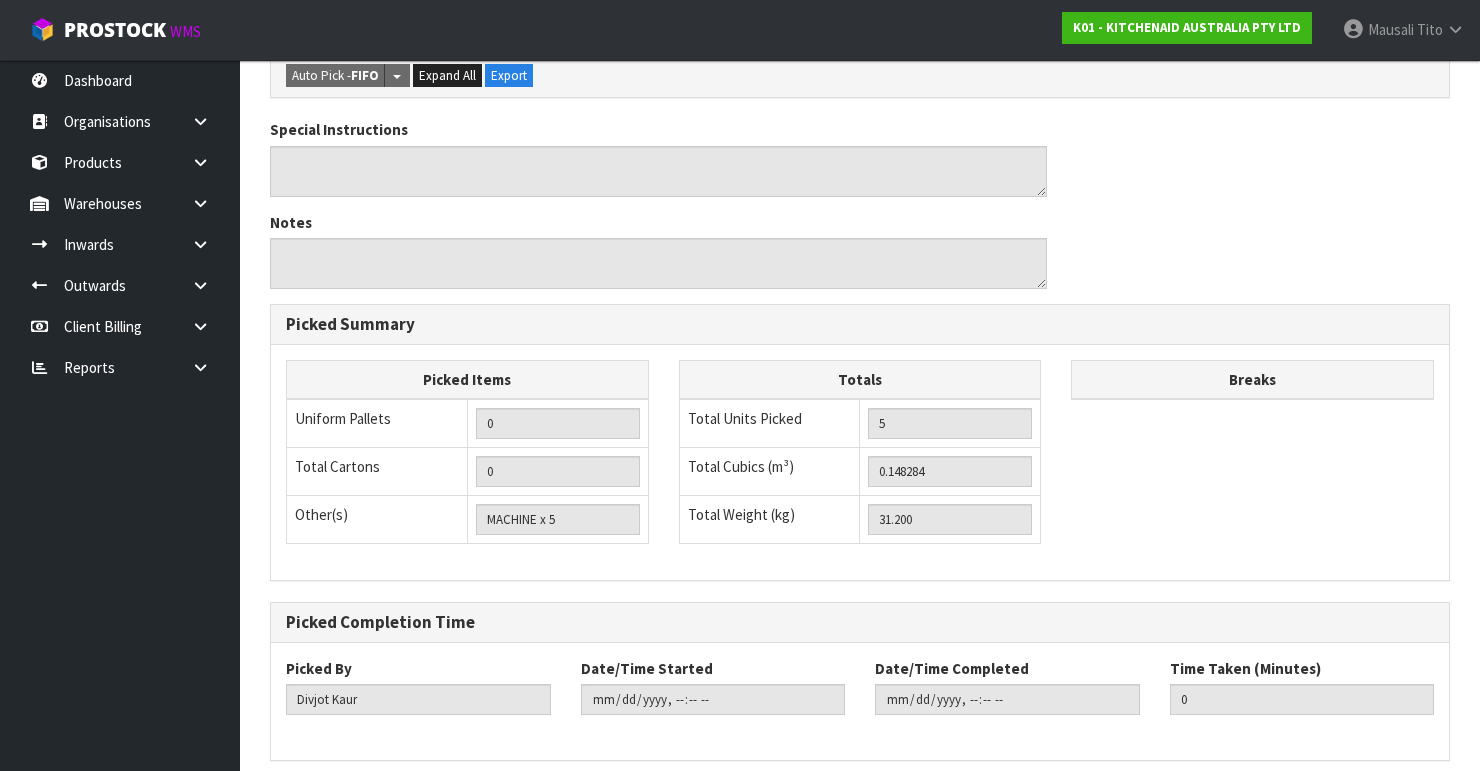scroll, scrollTop: 0, scrollLeft: 0, axis: both 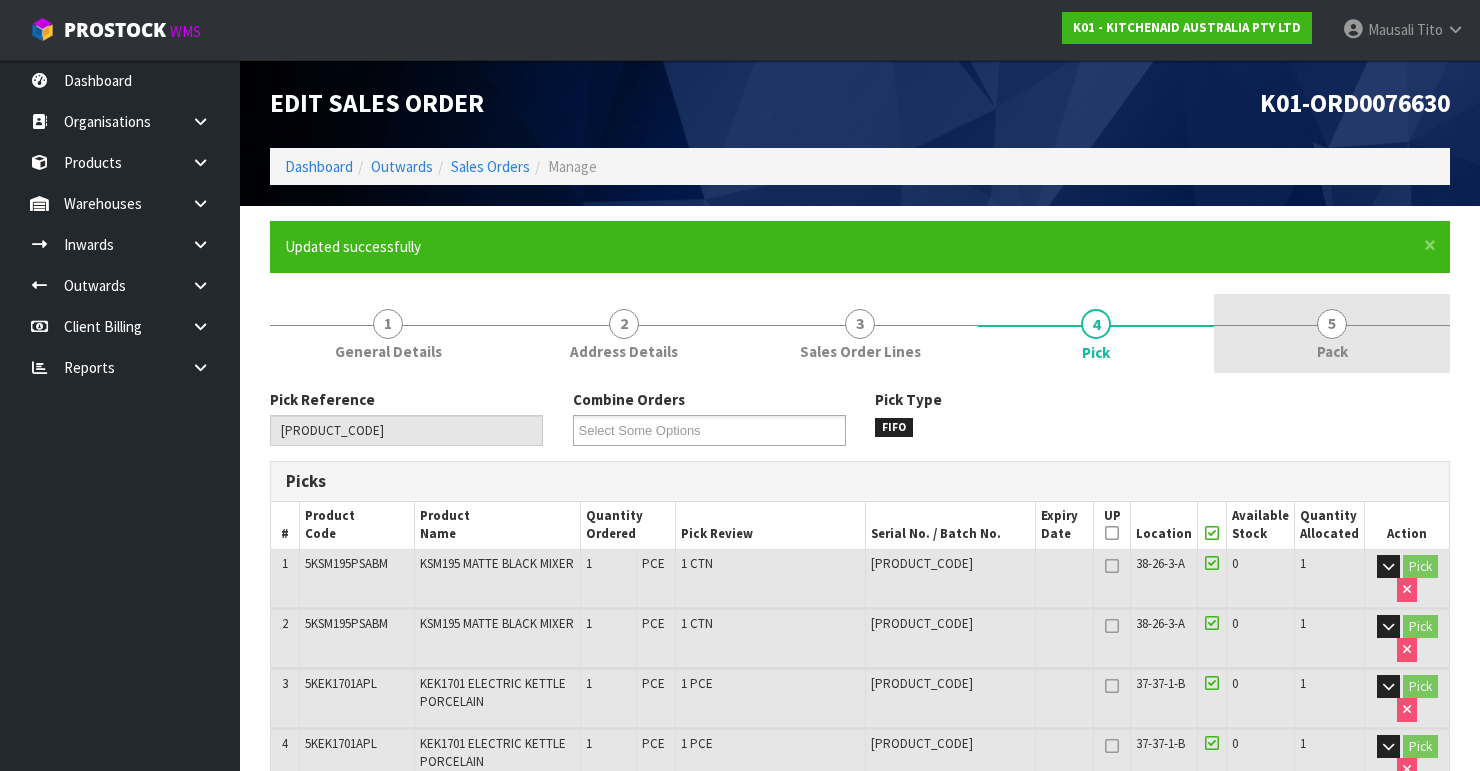 type on "[FIRST] [LAST]" 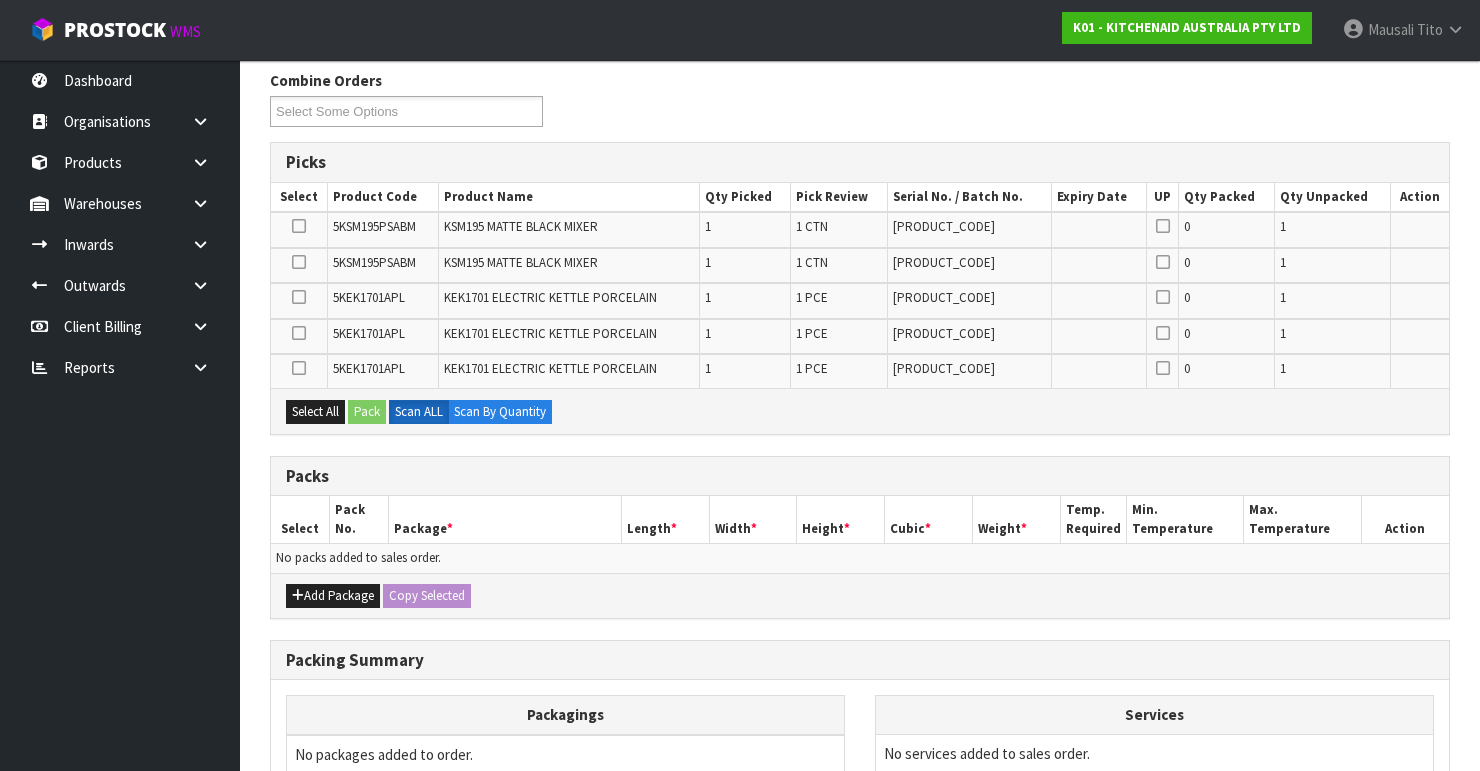 scroll, scrollTop: 320, scrollLeft: 0, axis: vertical 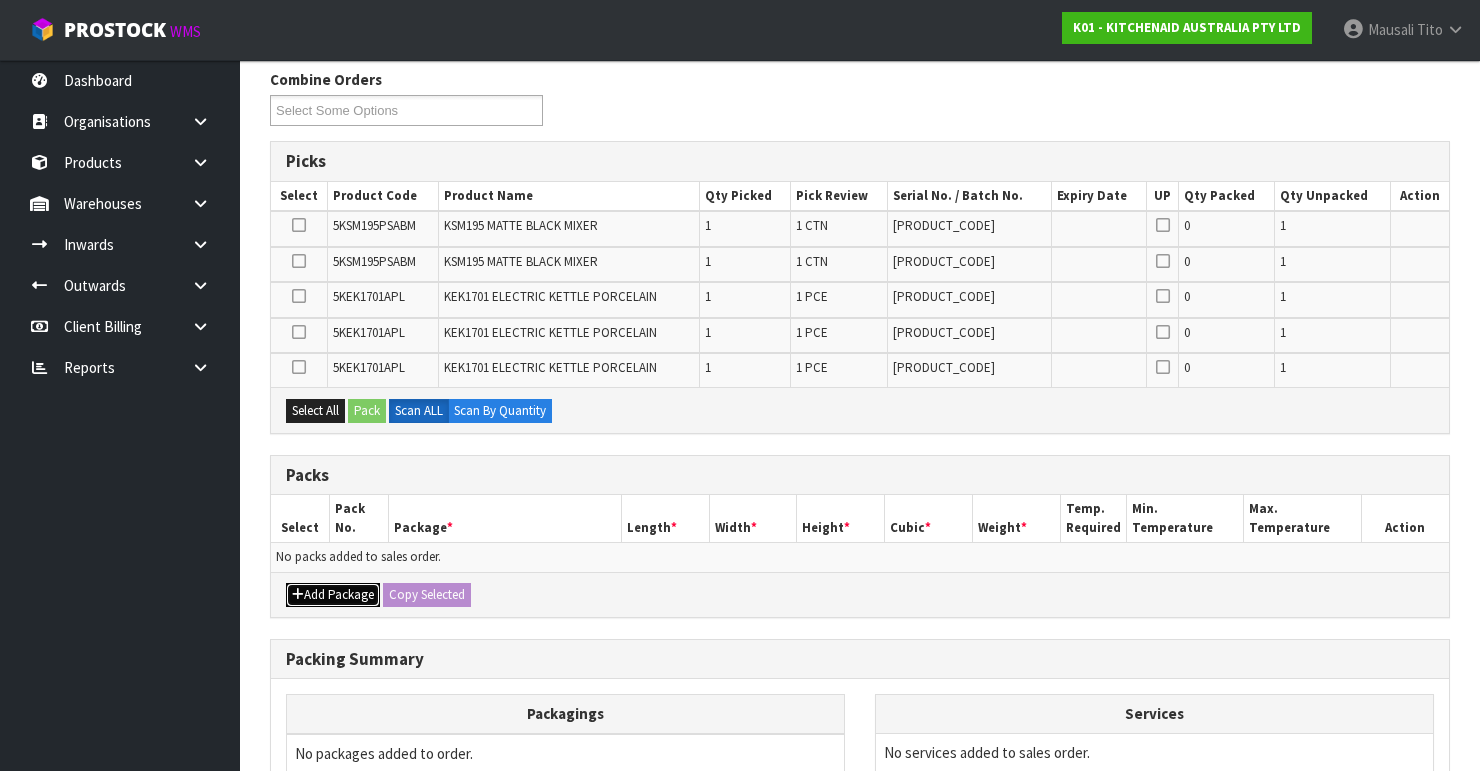 click on "Add Package" at bounding box center [333, 595] 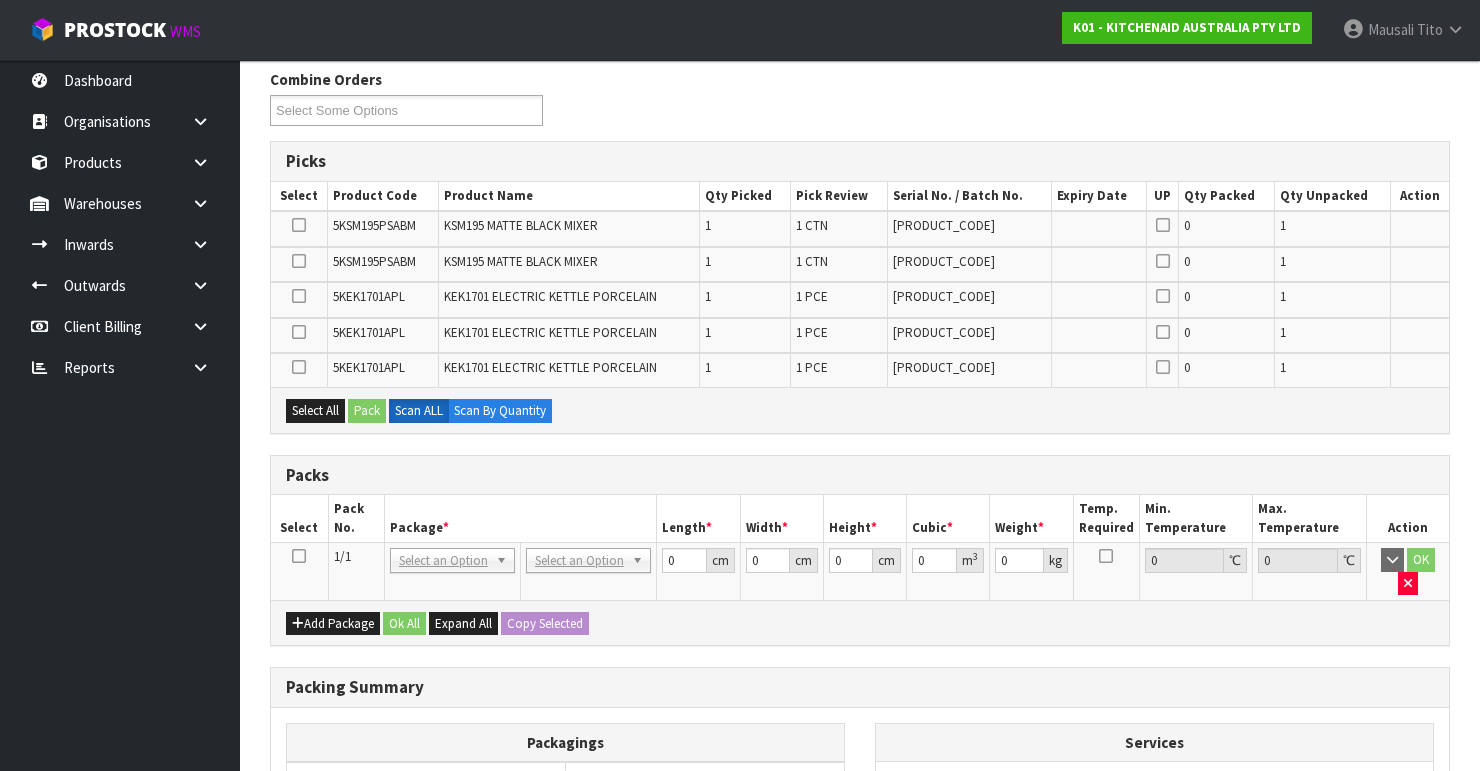 click at bounding box center [299, 556] 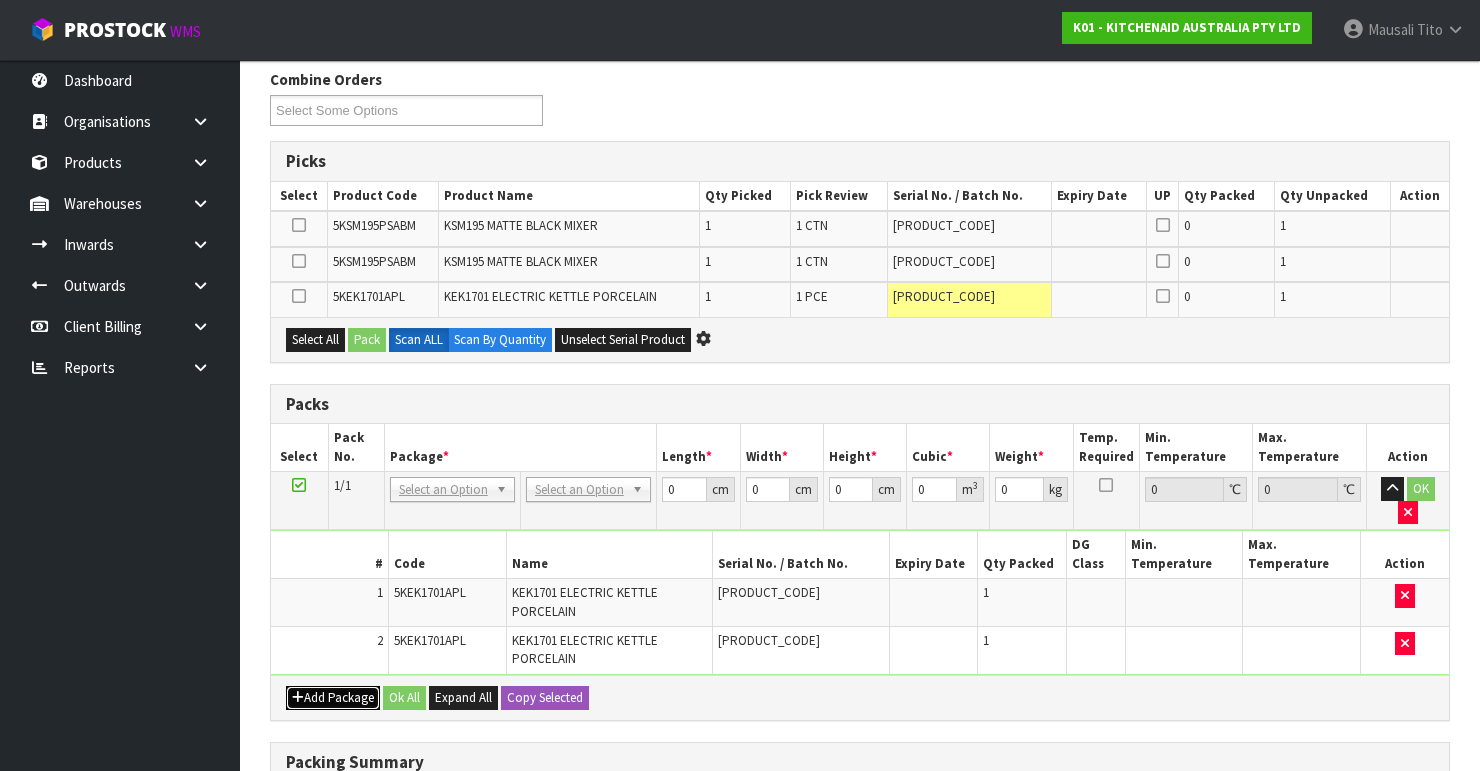 click on "Add Package" at bounding box center [333, 698] 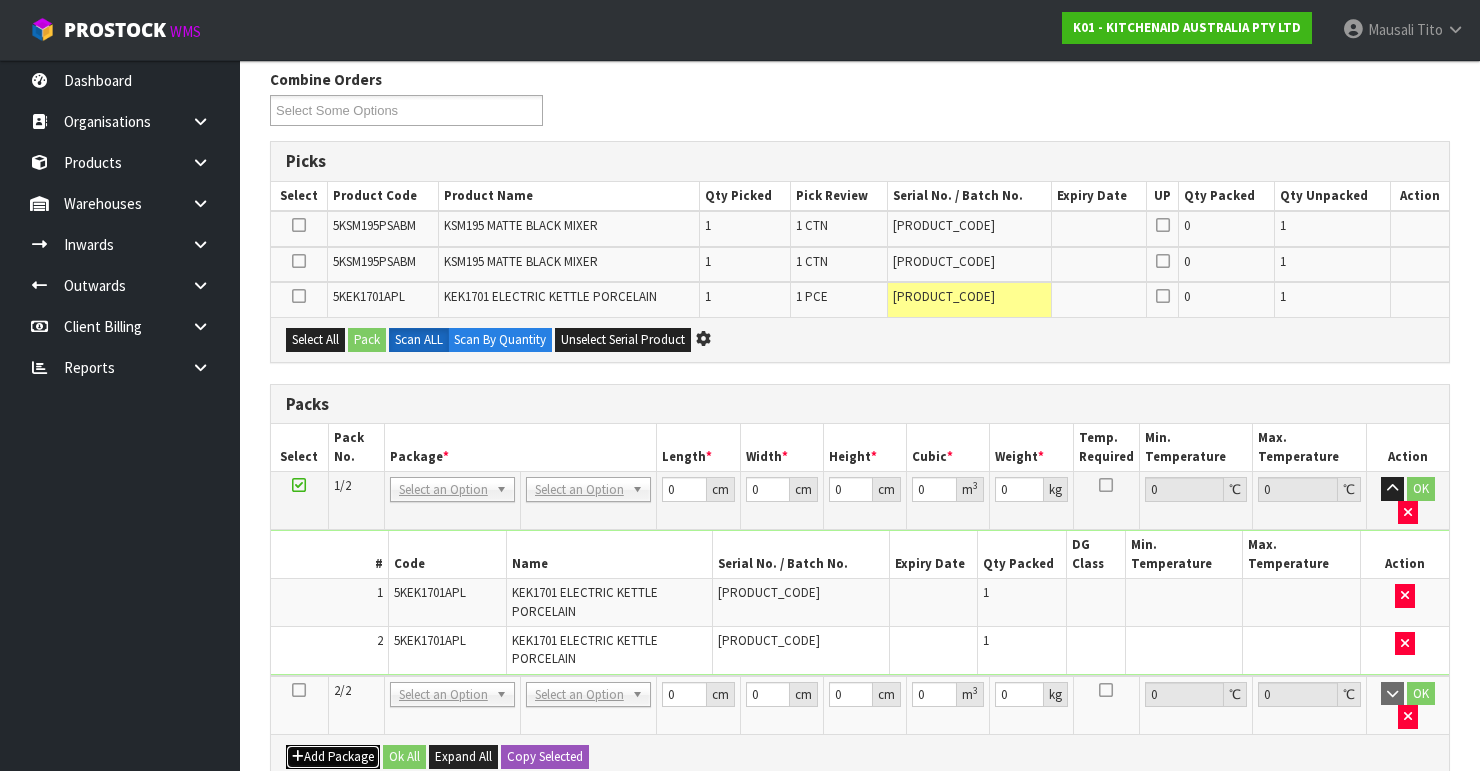 click on "Add Package" at bounding box center [333, 757] 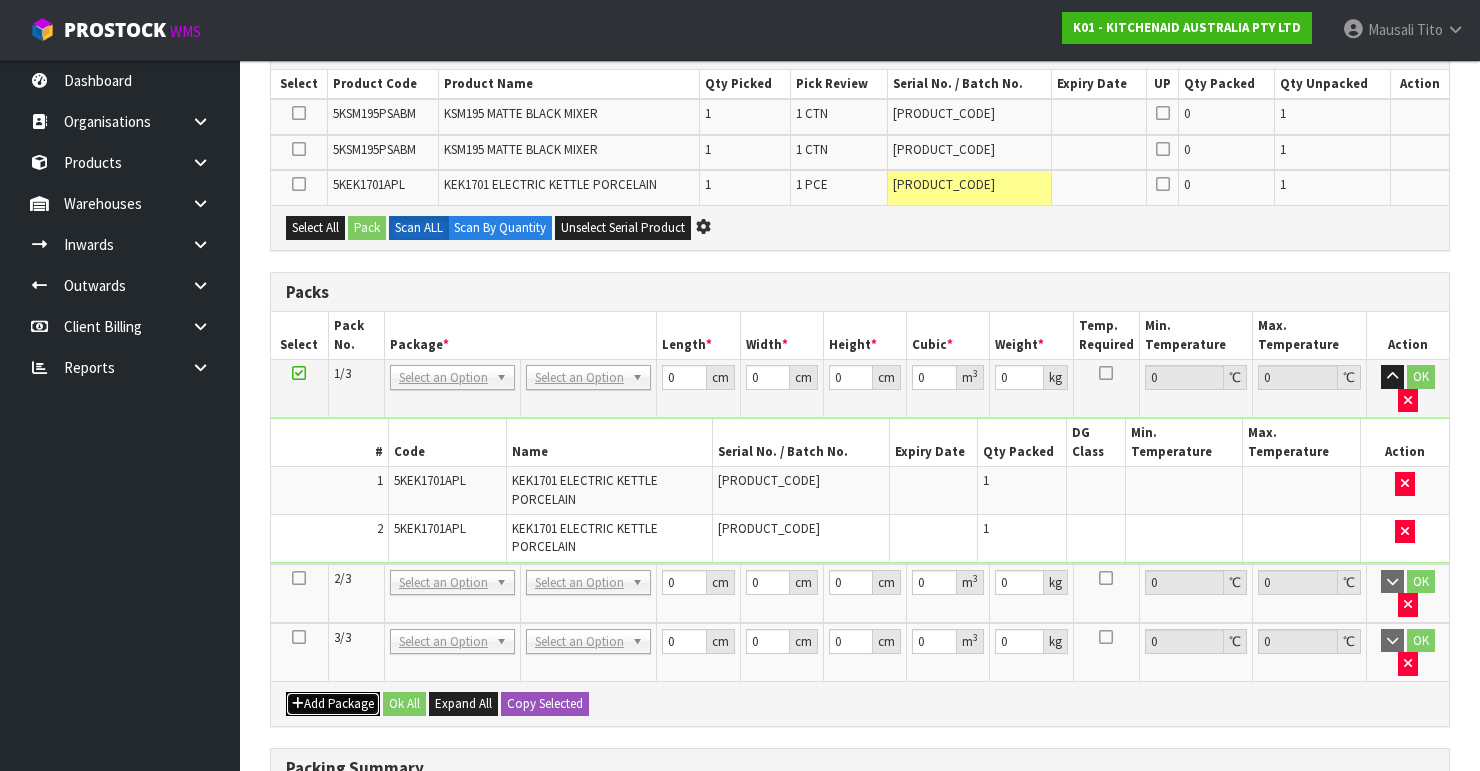 scroll, scrollTop: 560, scrollLeft: 0, axis: vertical 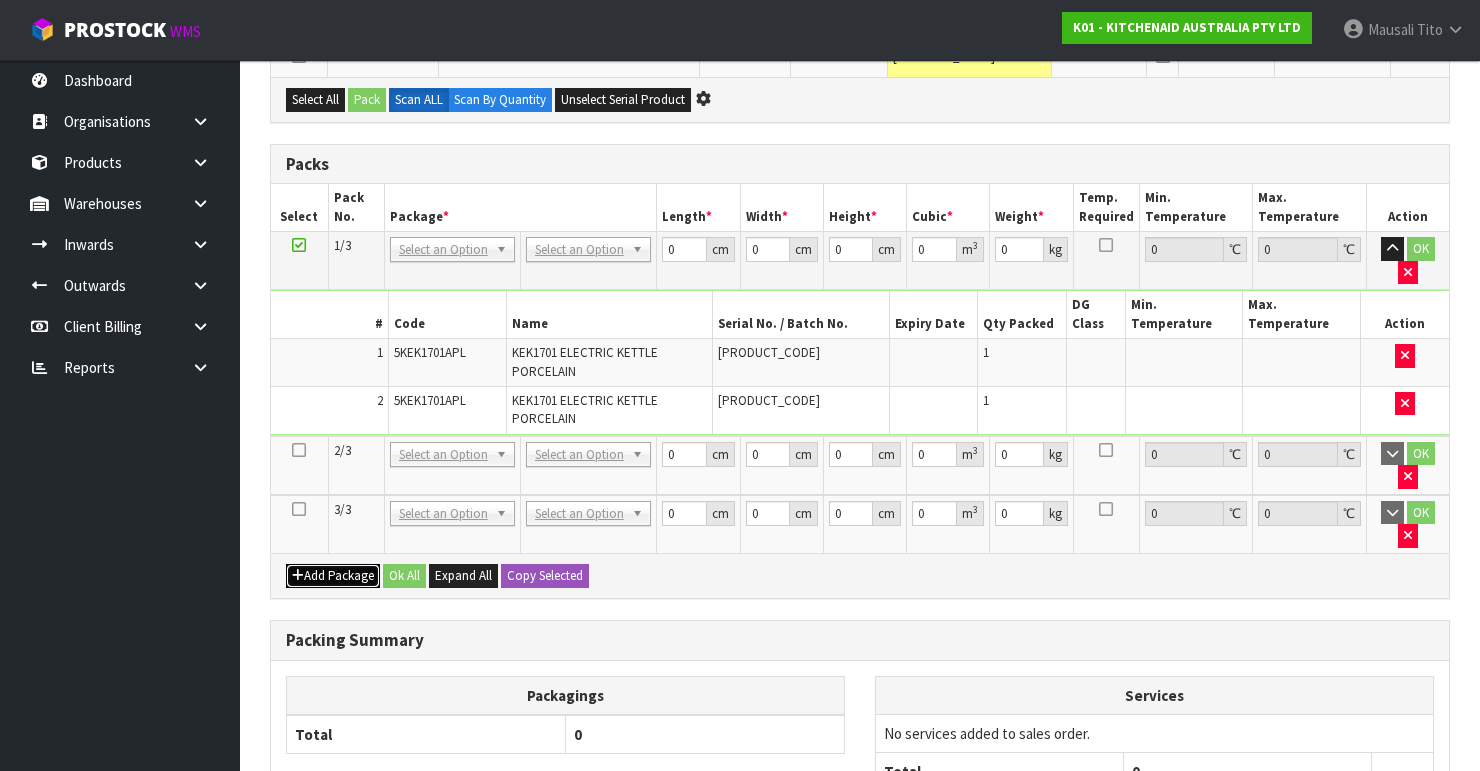 click on "Add Package" at bounding box center (333, 576) 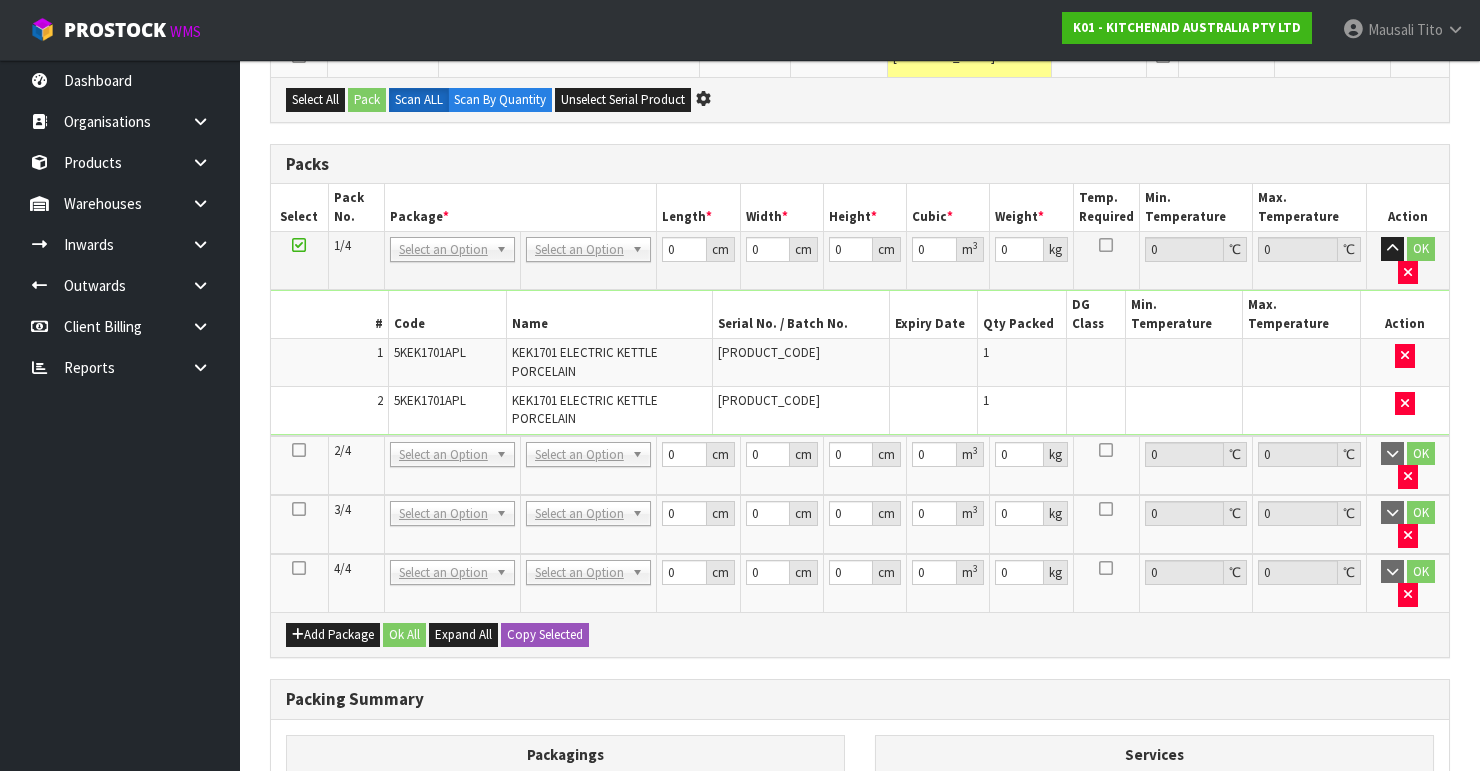 drag, startPoint x: 295, startPoint y: 558, endPoint x: 308, endPoint y: 562, distance: 13.601471 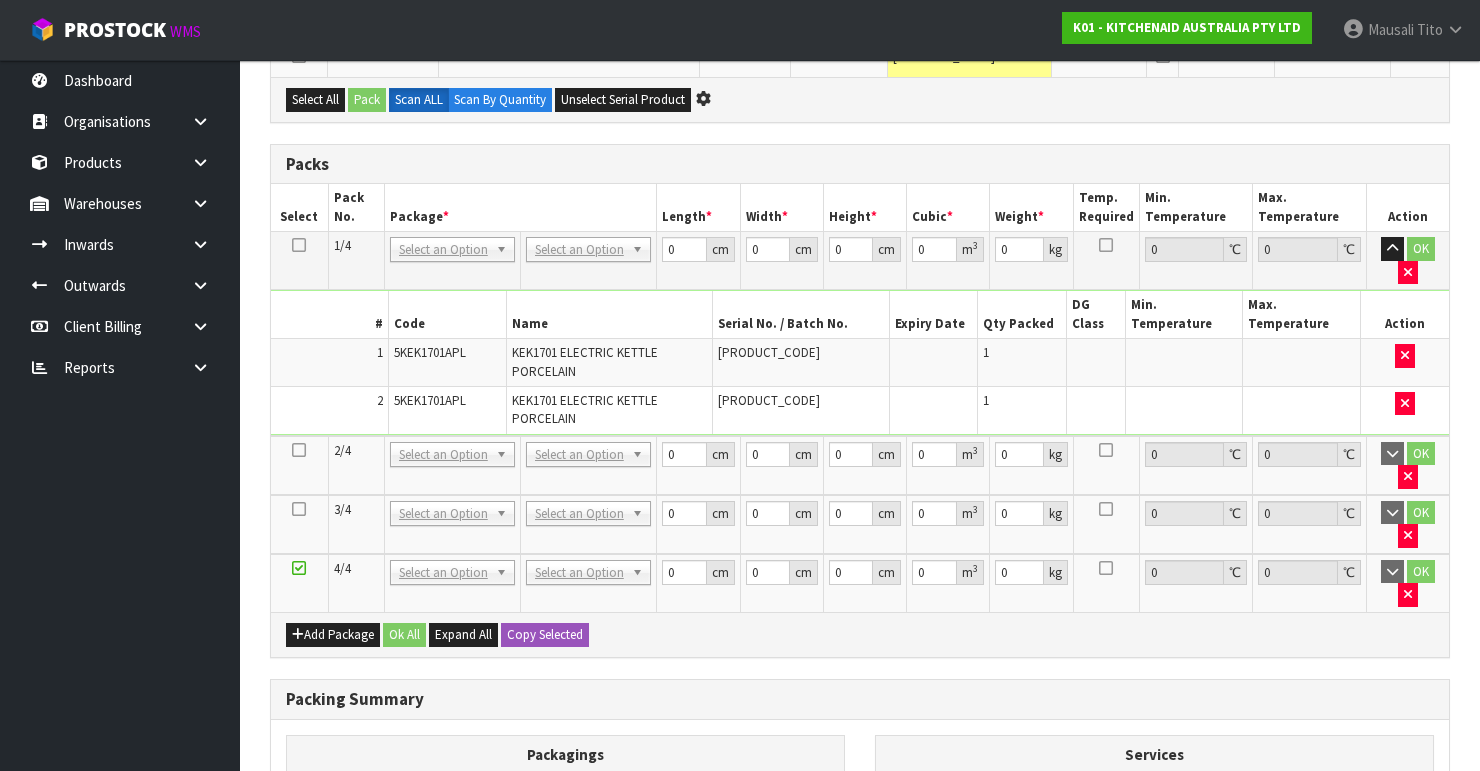scroll, scrollTop: 0, scrollLeft: 0, axis: both 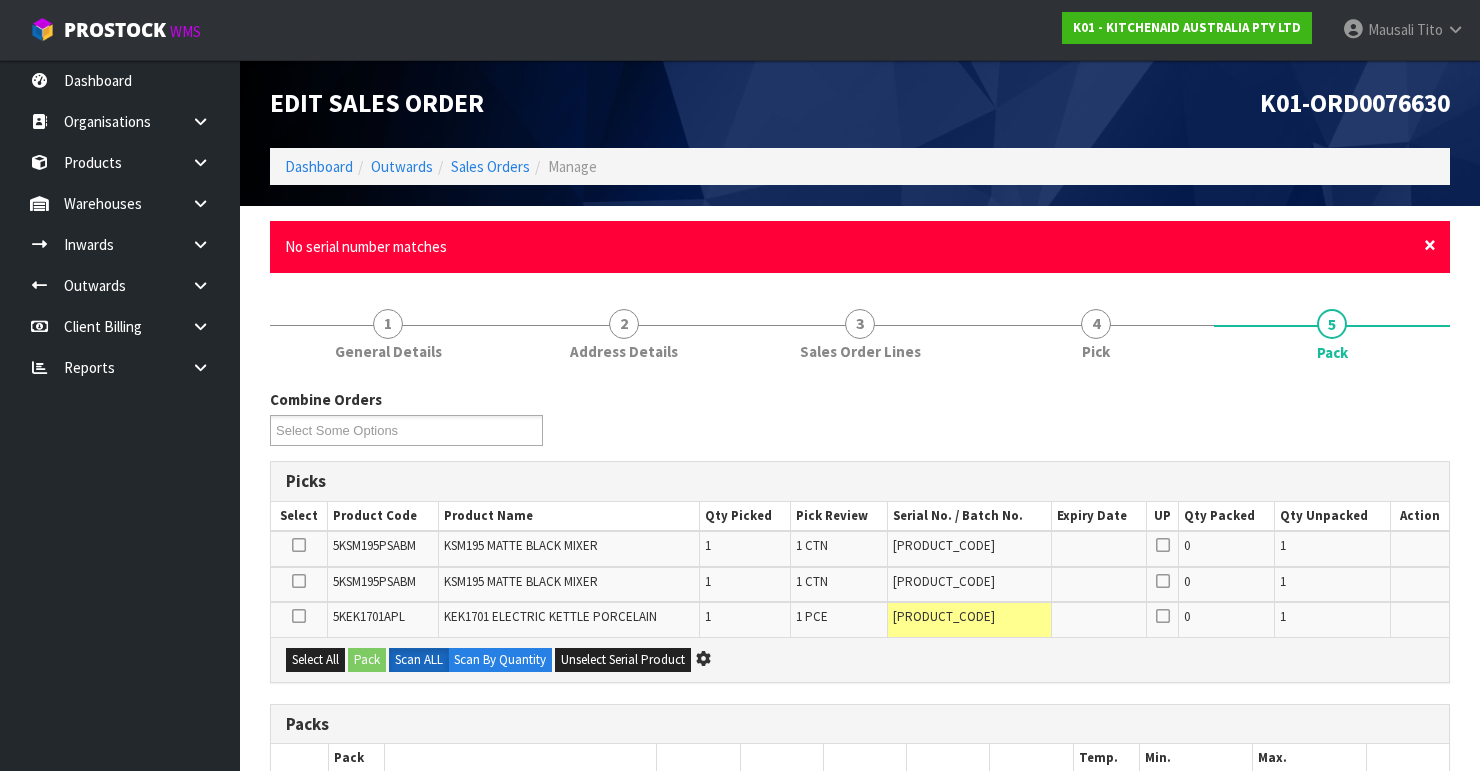 click on "×" at bounding box center [1430, 245] 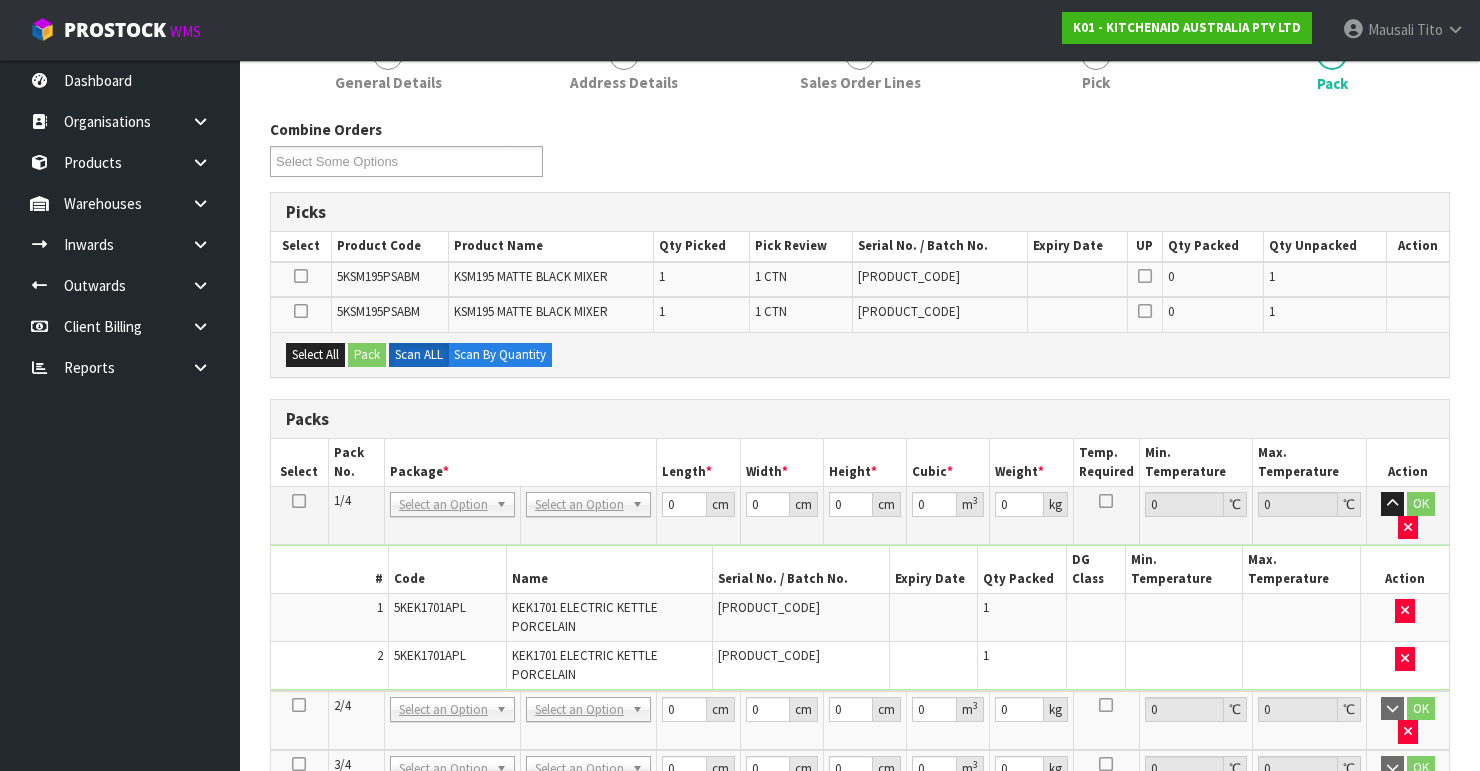 scroll, scrollTop: 320, scrollLeft: 0, axis: vertical 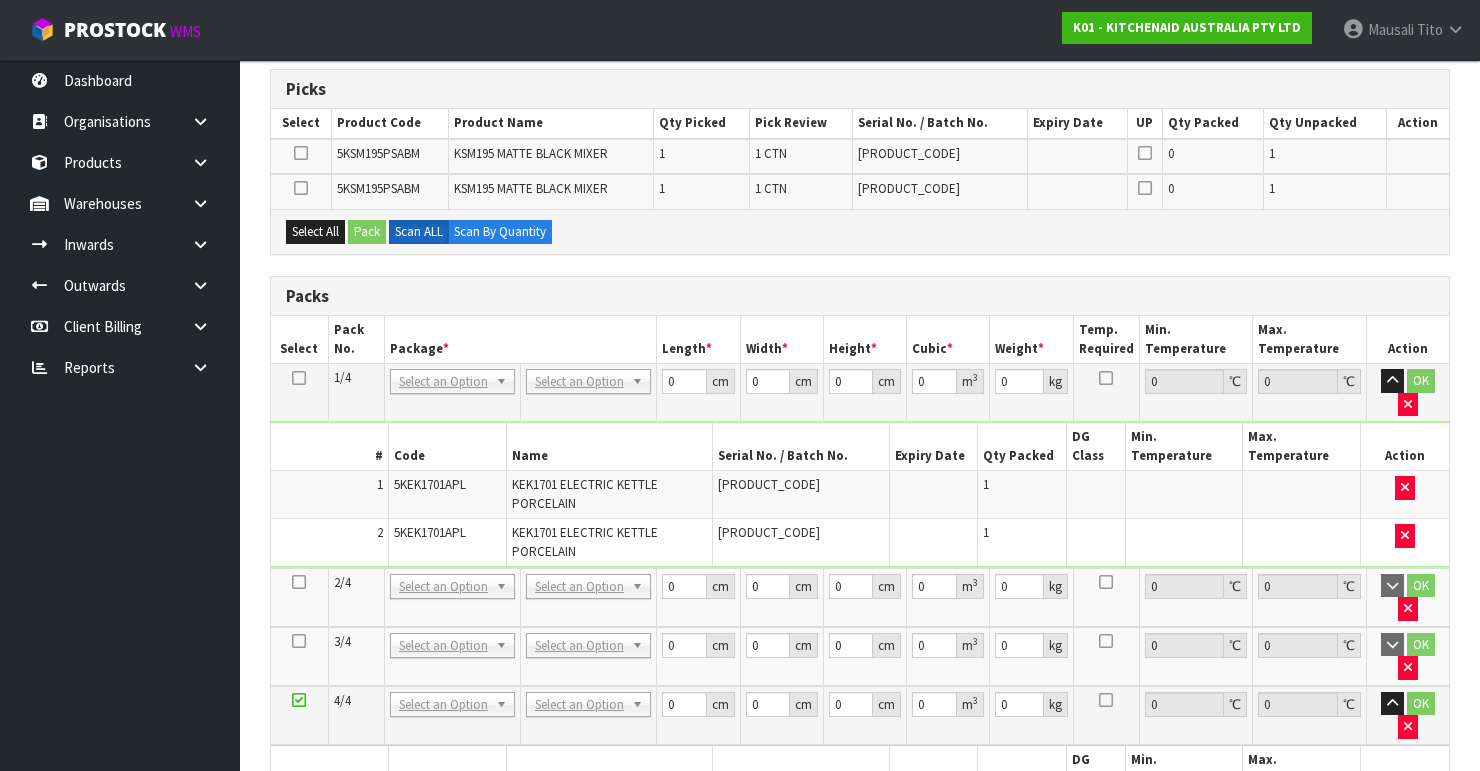 click at bounding box center (299, 582) 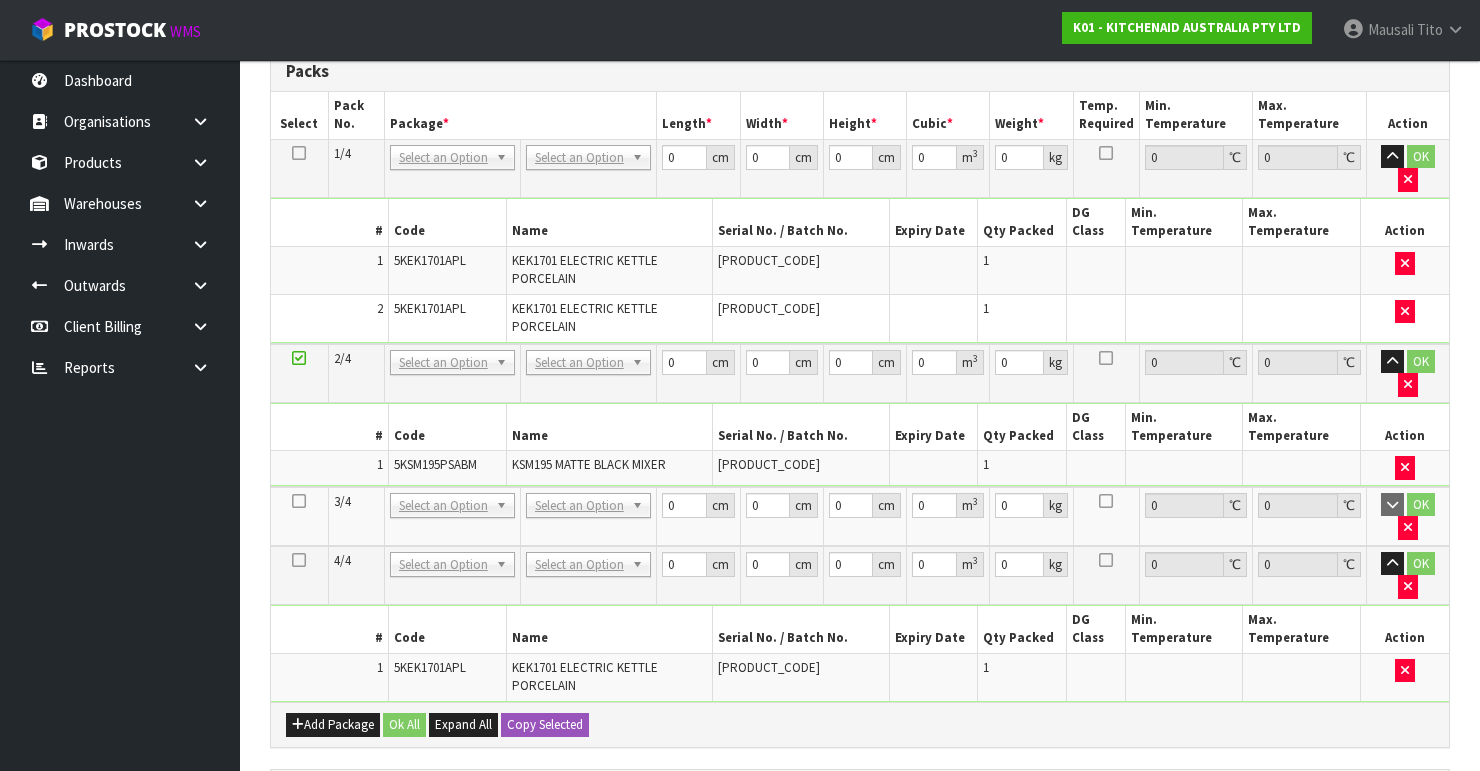 scroll, scrollTop: 720, scrollLeft: 0, axis: vertical 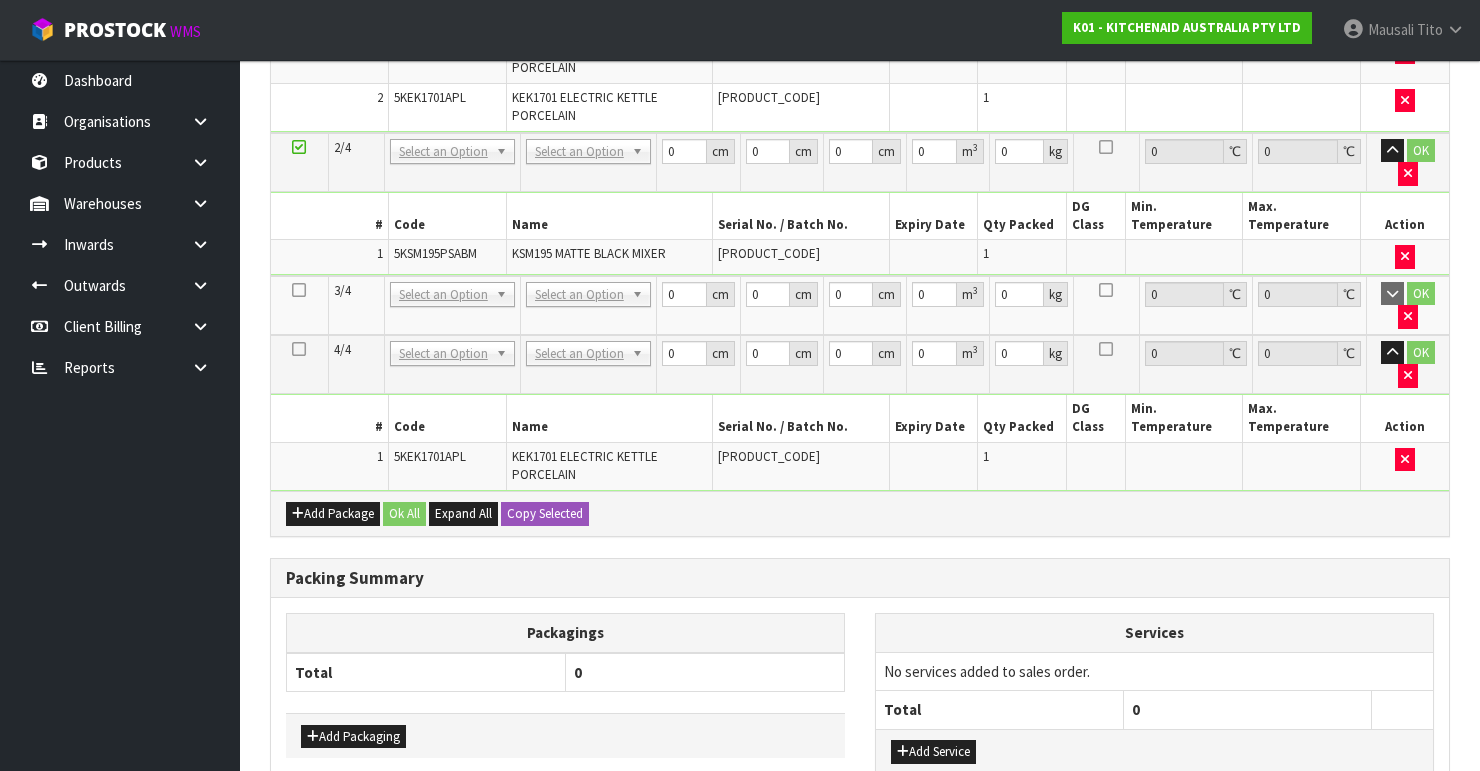 click at bounding box center (299, 290) 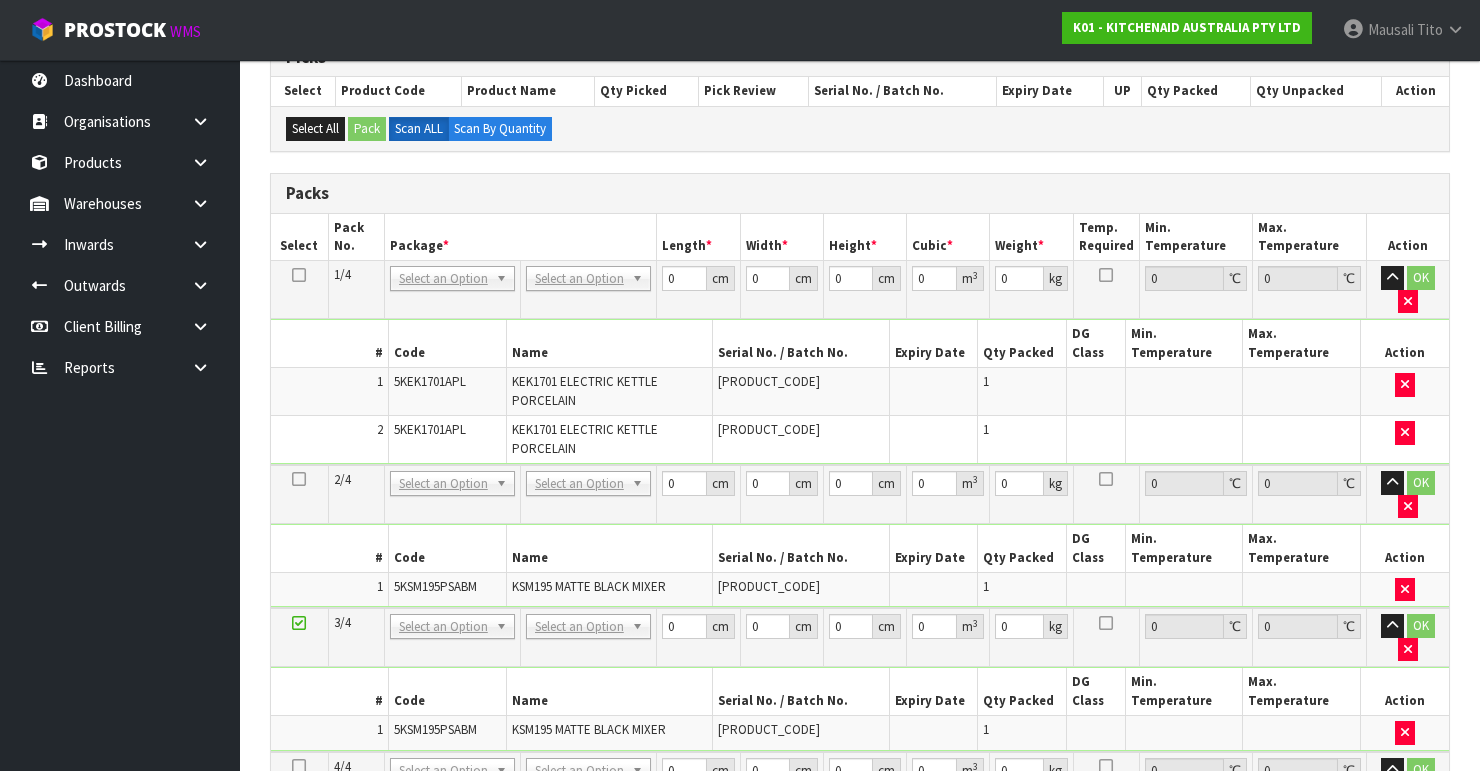 scroll, scrollTop: 524, scrollLeft: 0, axis: vertical 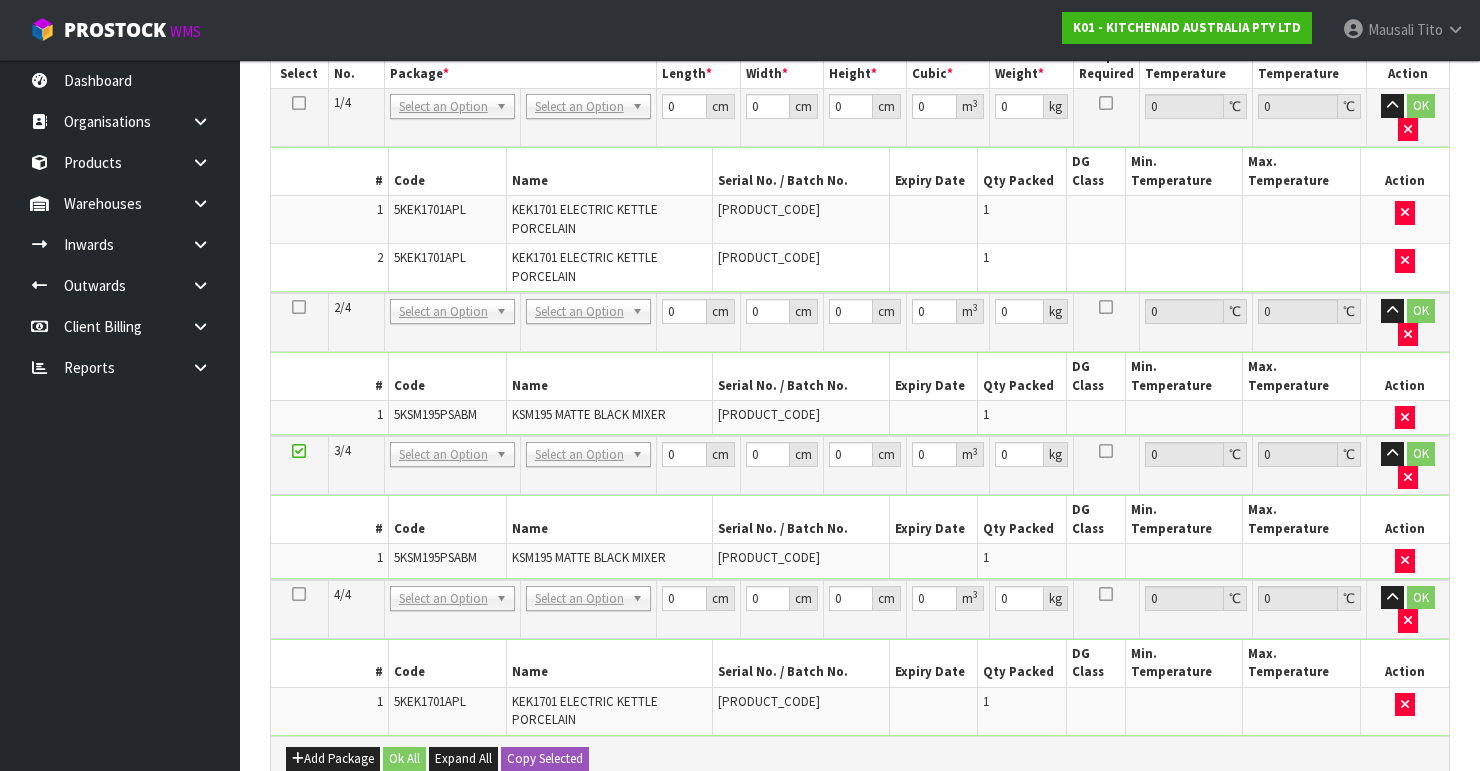 click at bounding box center (299, 103) 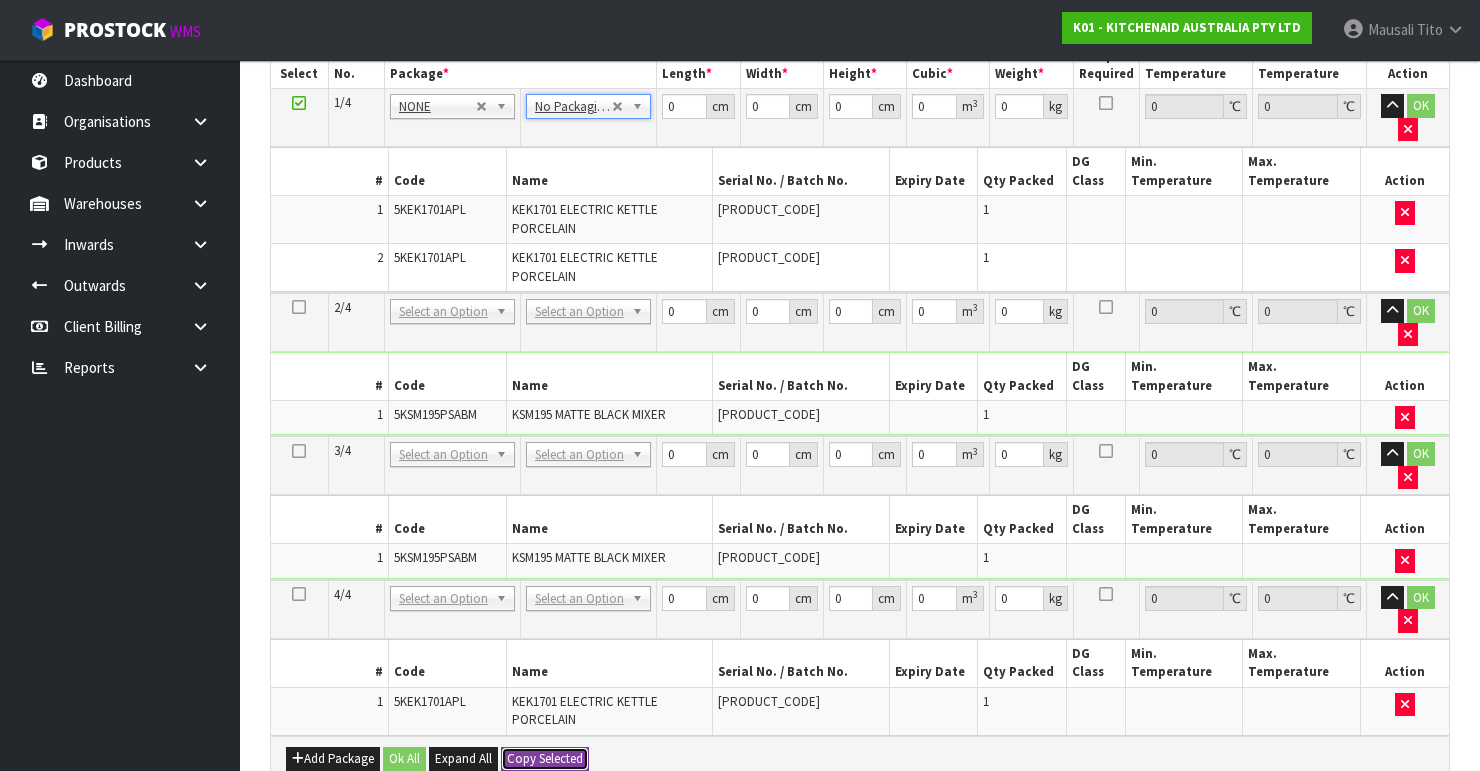 click on "Copy Selected" at bounding box center [545, 759] 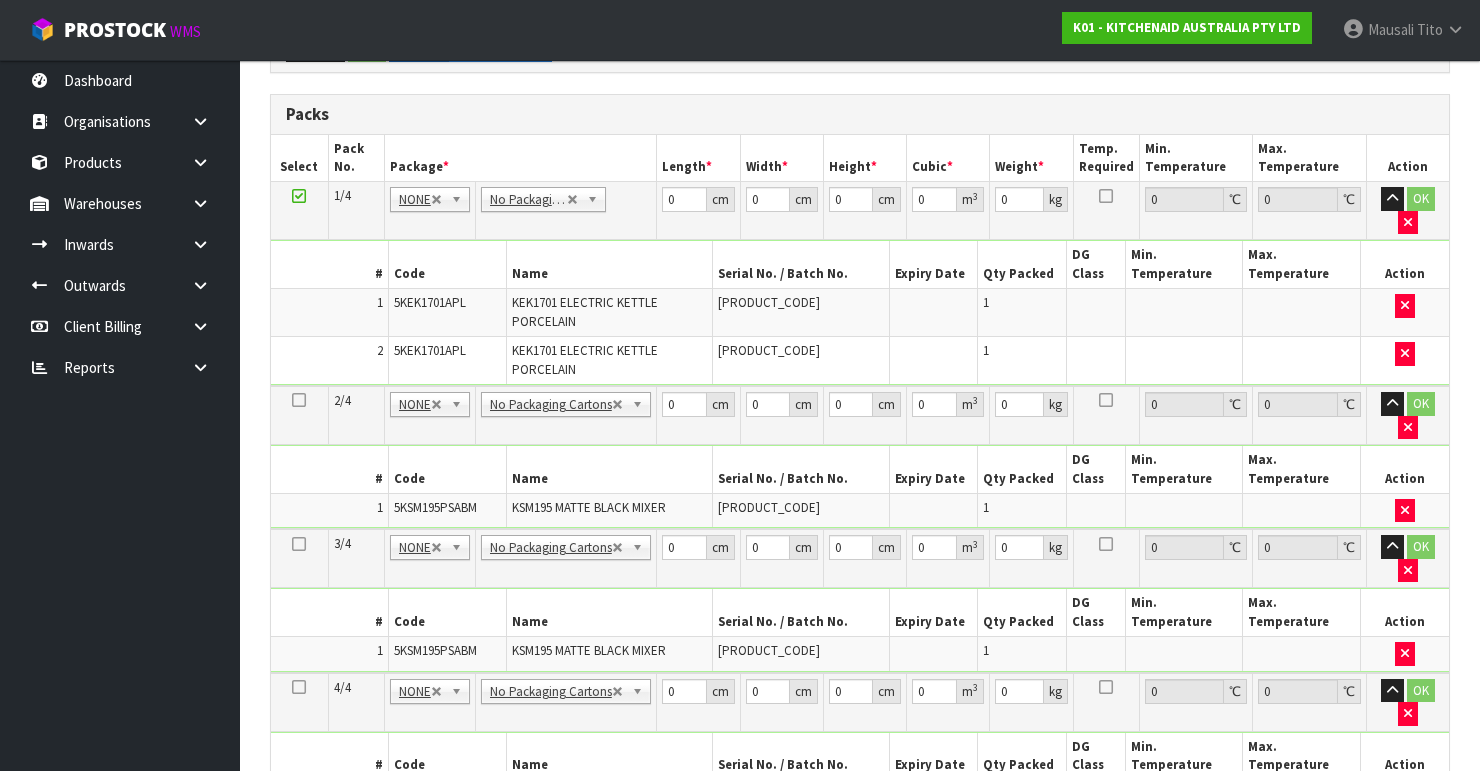 scroll, scrollTop: 284, scrollLeft: 0, axis: vertical 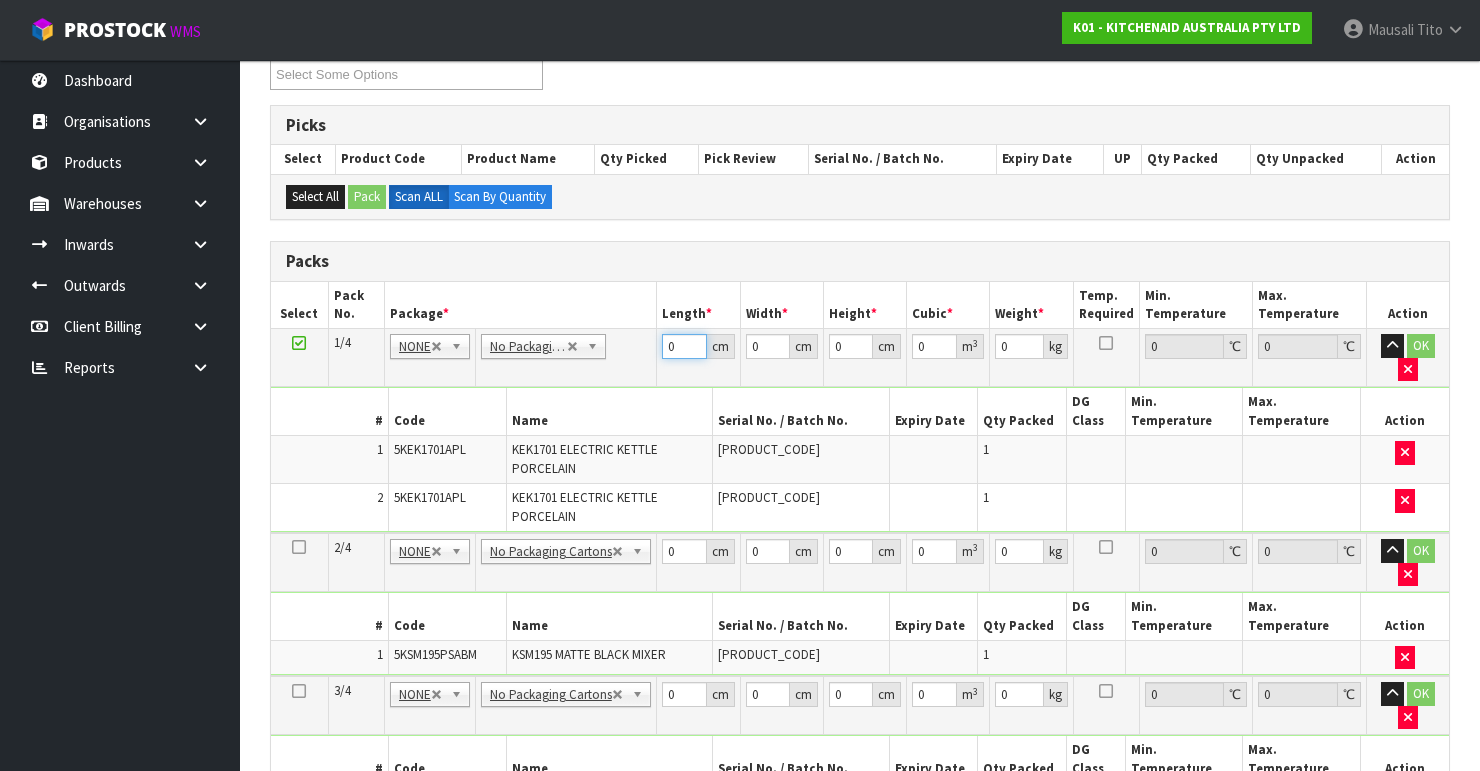 drag, startPoint x: 681, startPoint y: 338, endPoint x: 606, endPoint y: 364, distance: 79.37884 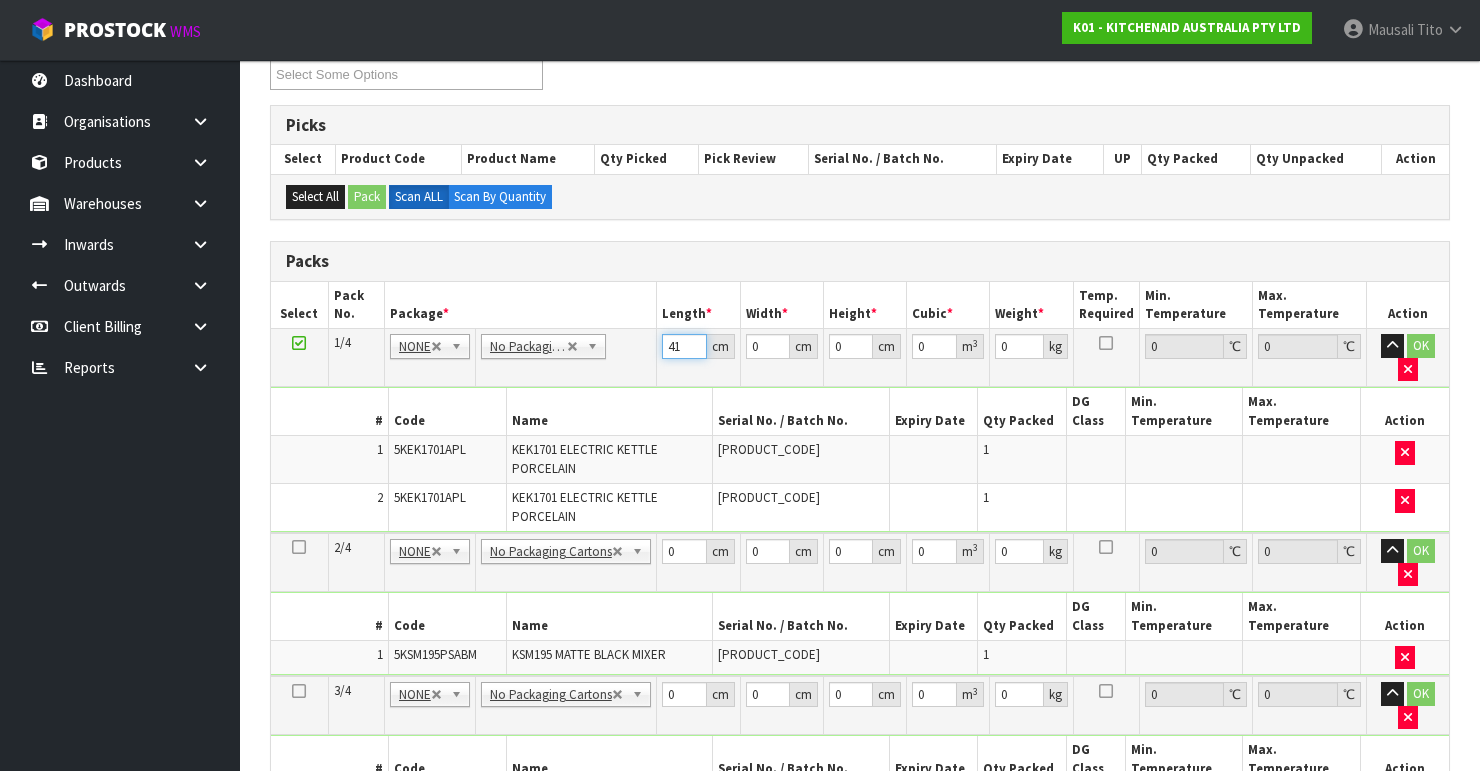 type on "41" 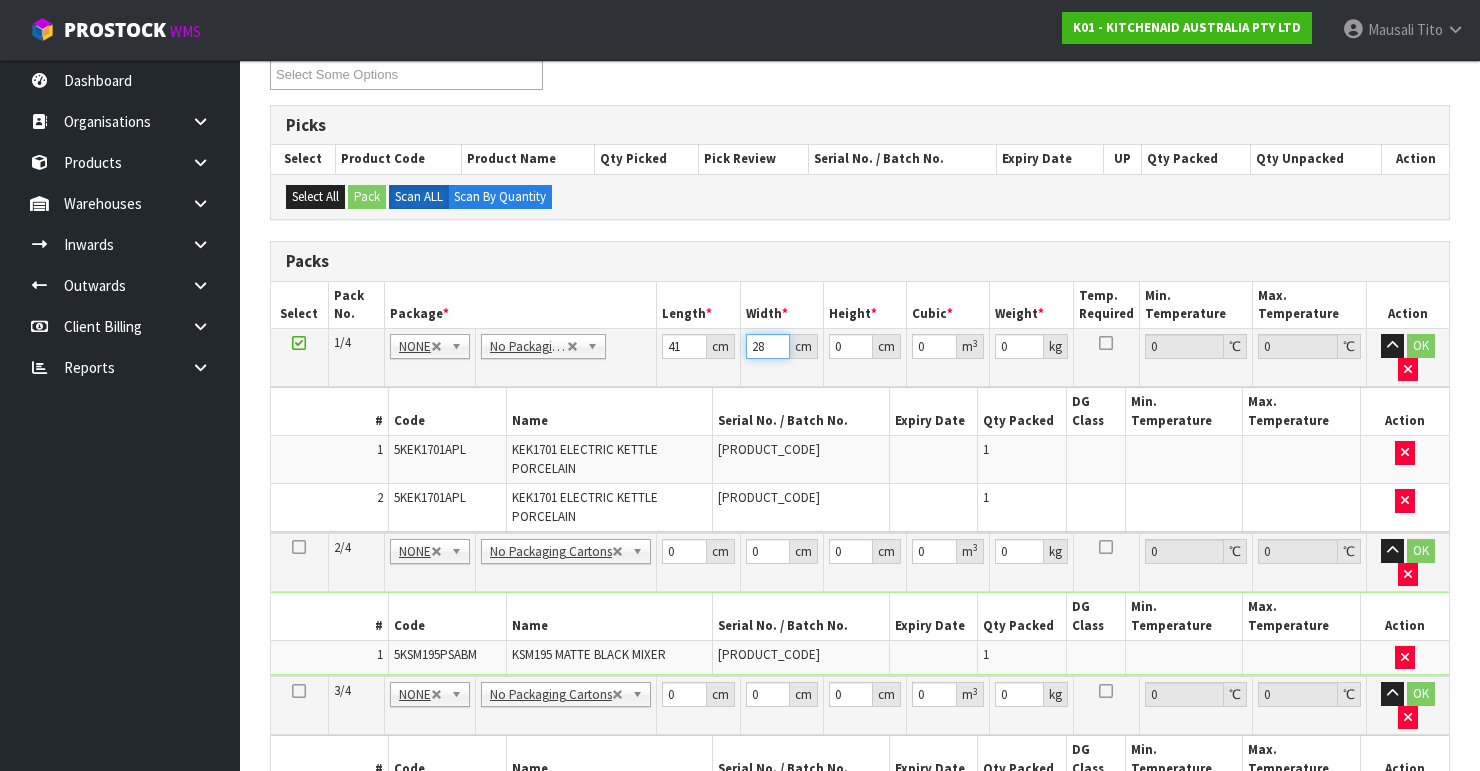 type on "28" 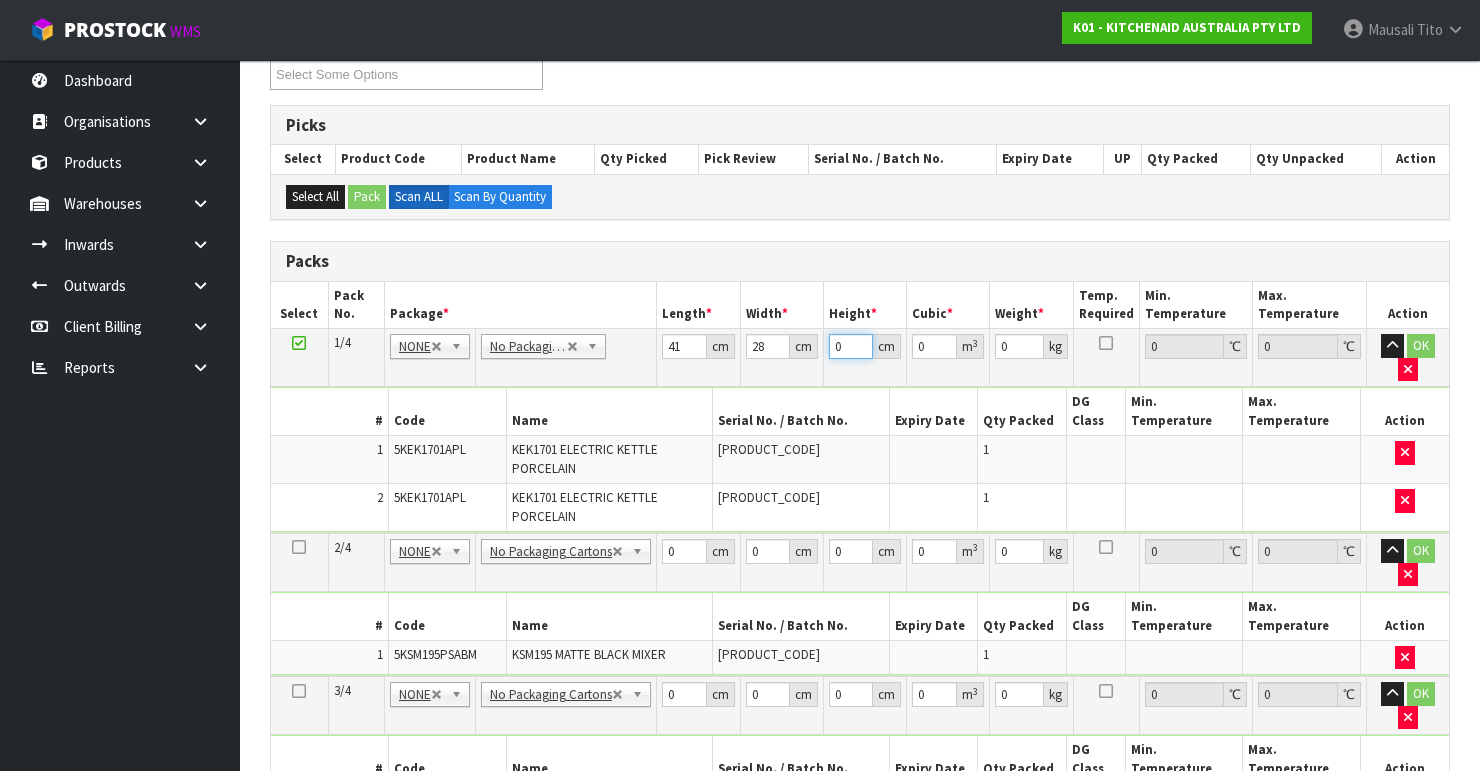 type on "3" 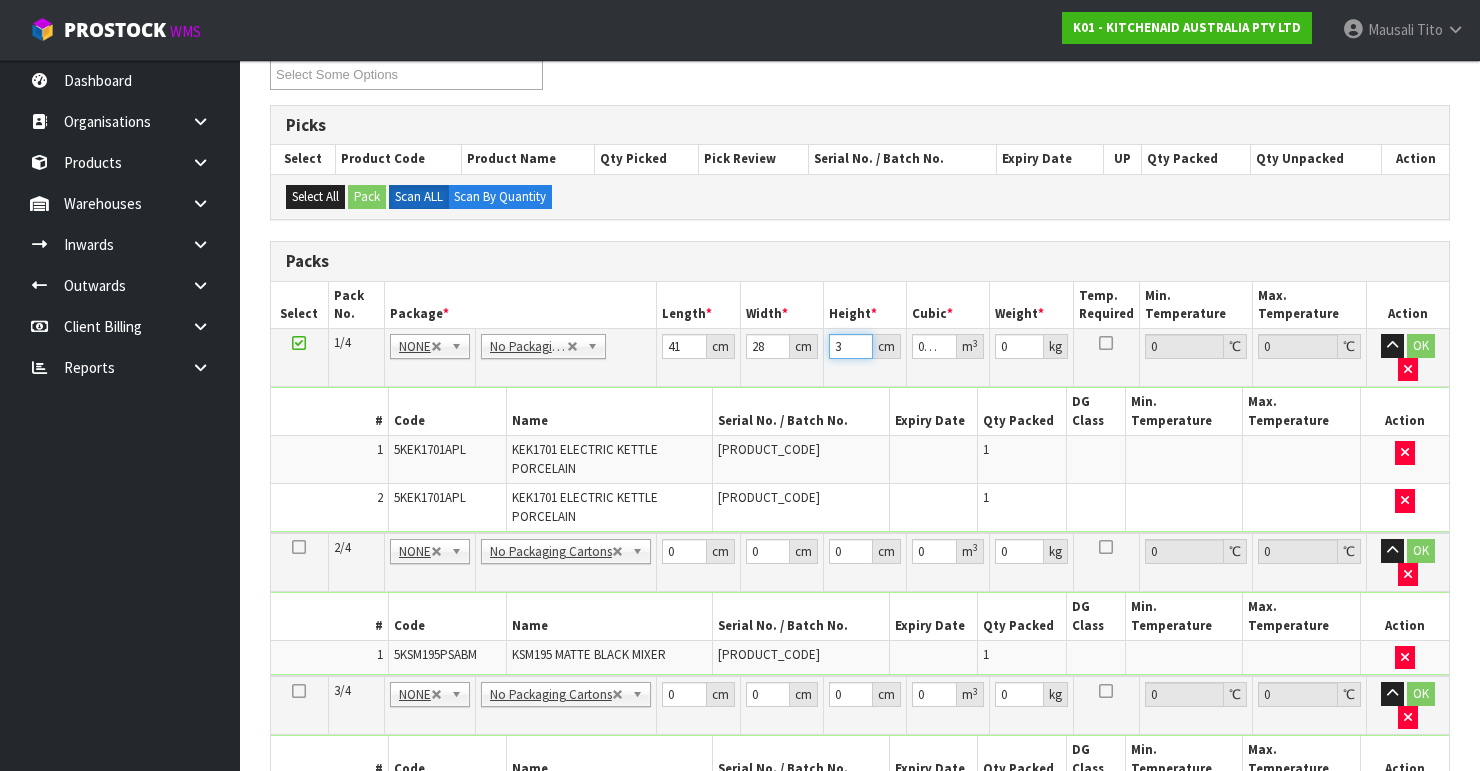type on "35" 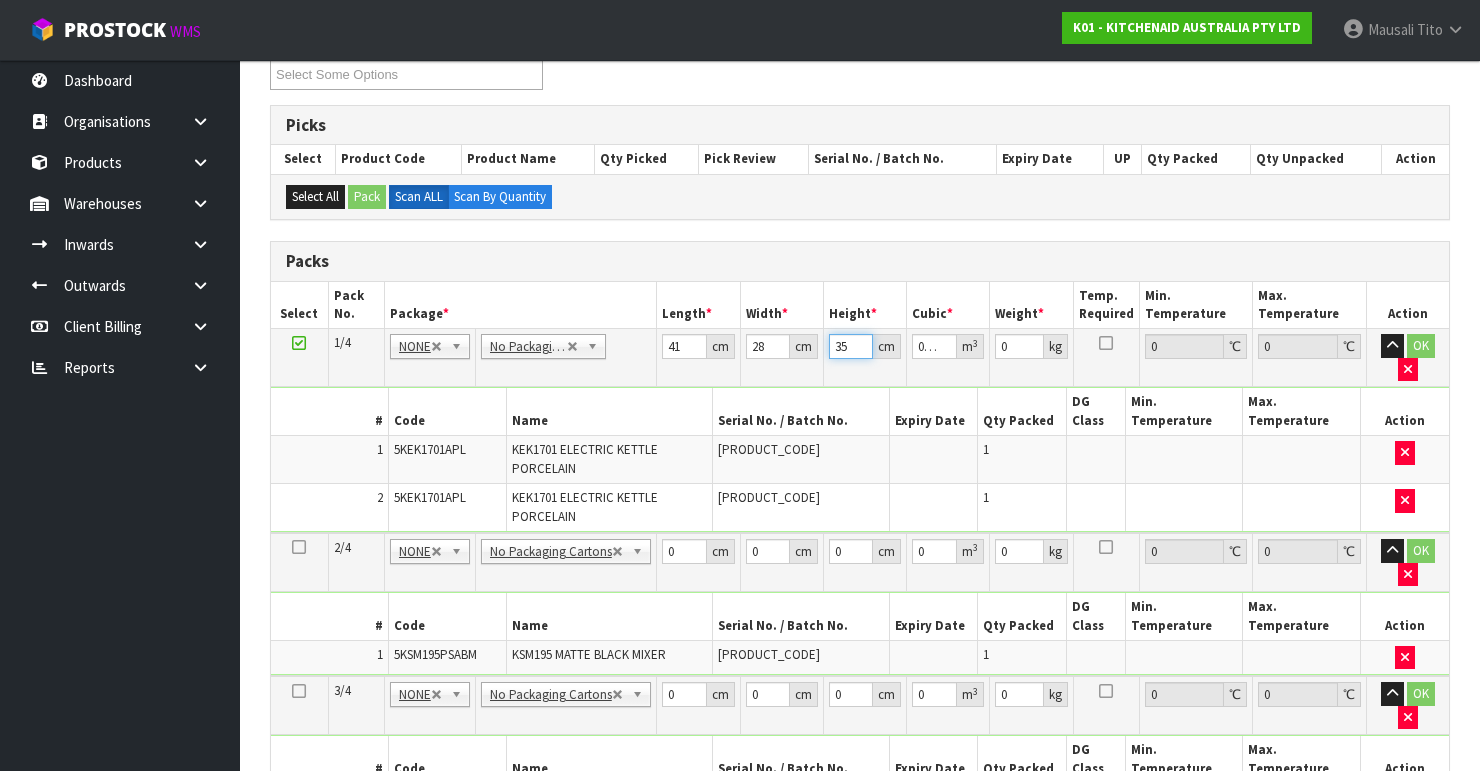 type on "35" 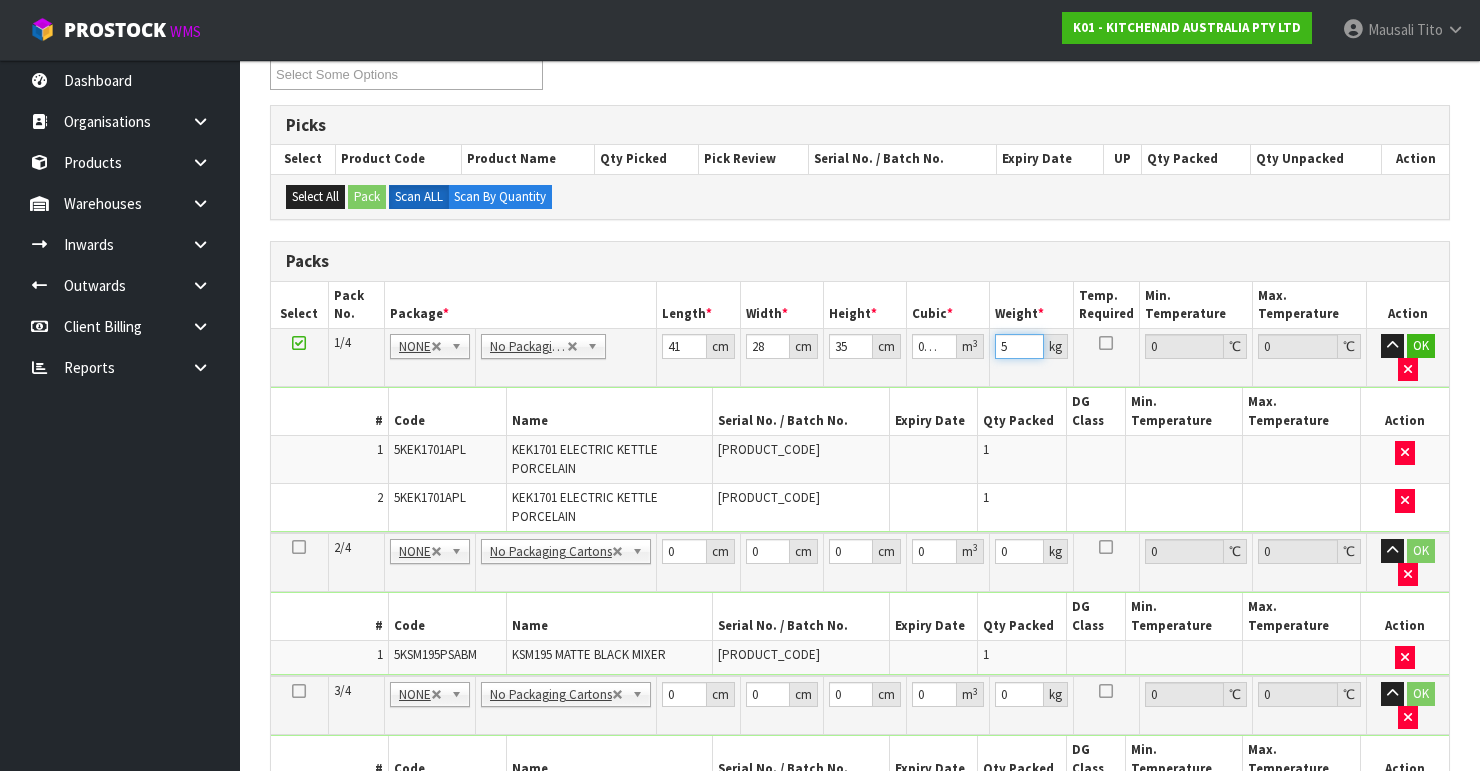 type on "5" 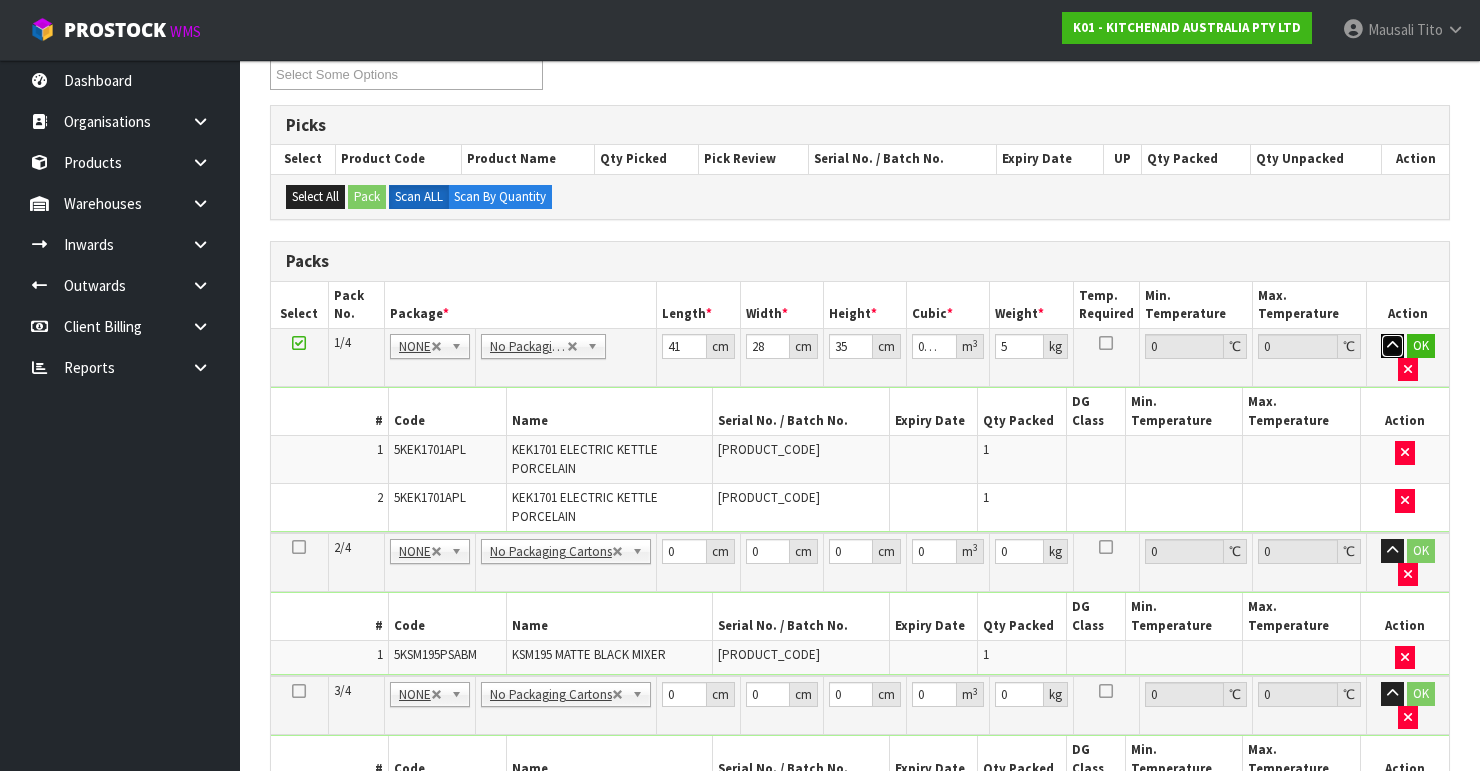 type 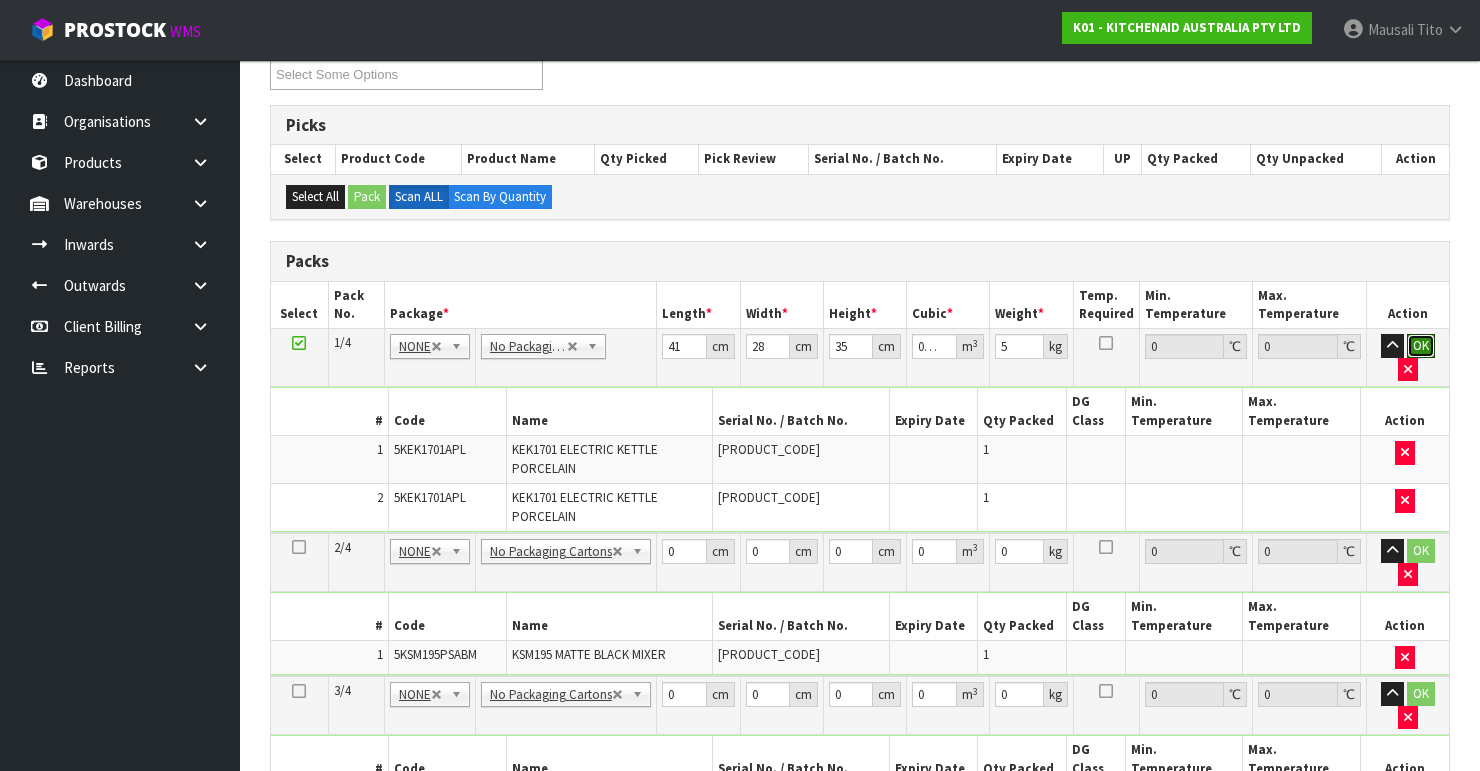 type 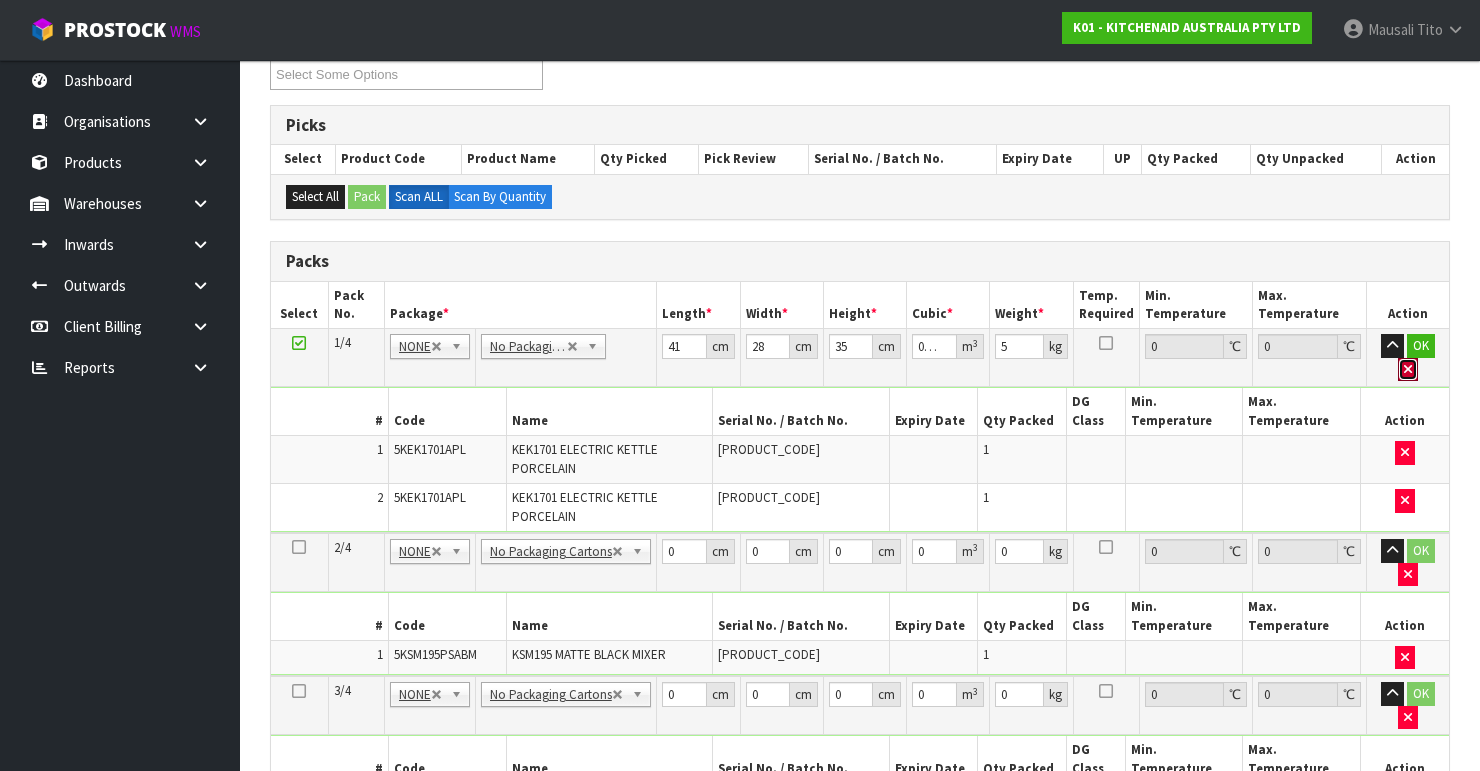 type 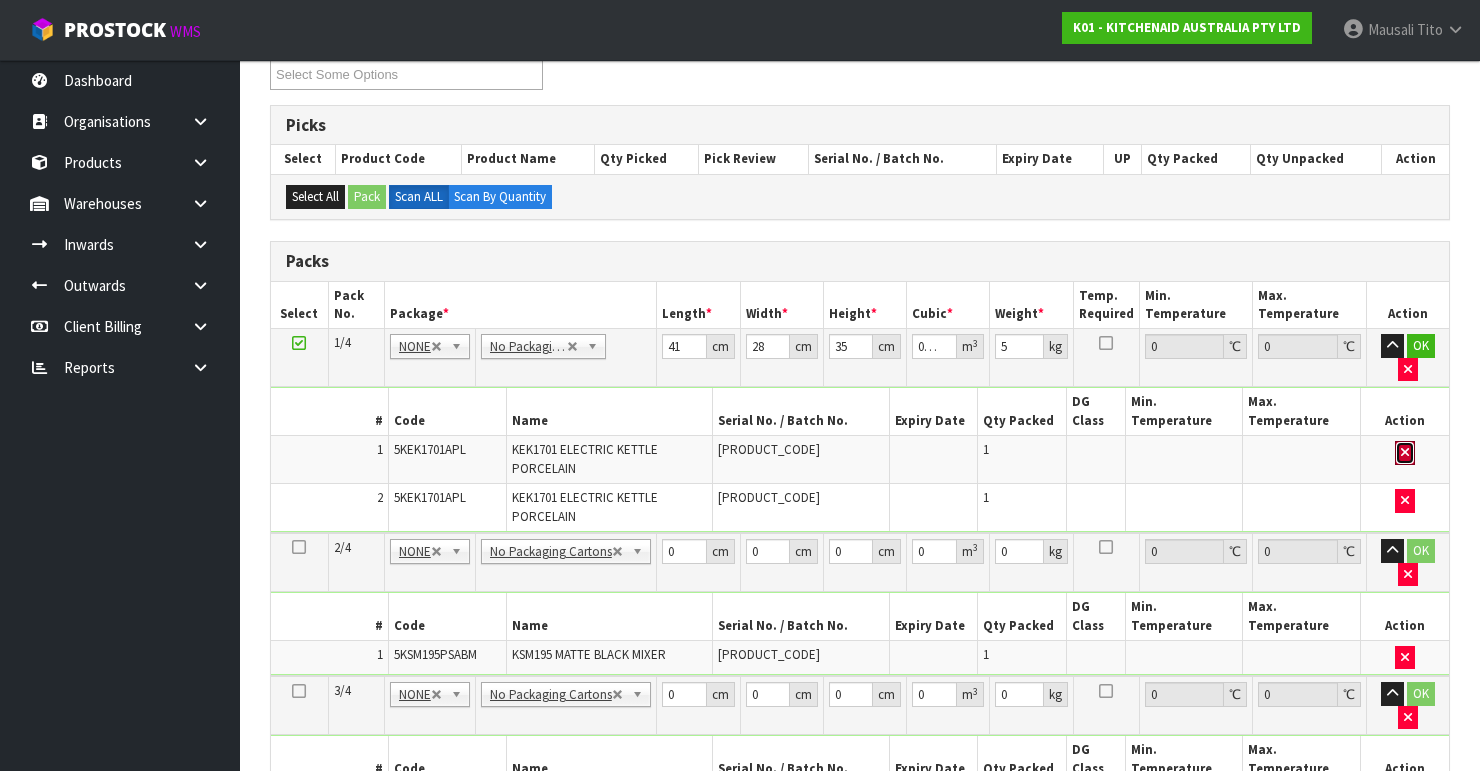 type 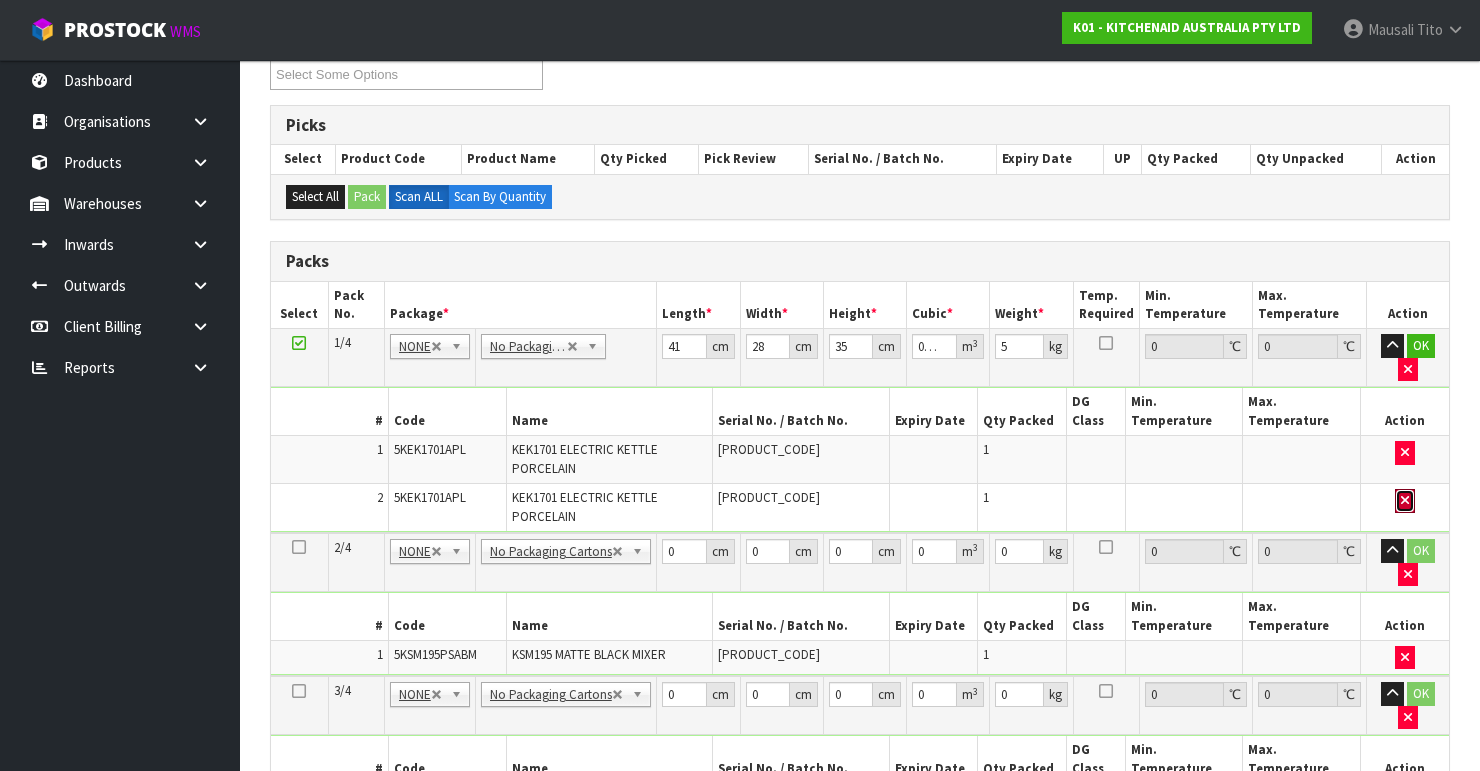 type 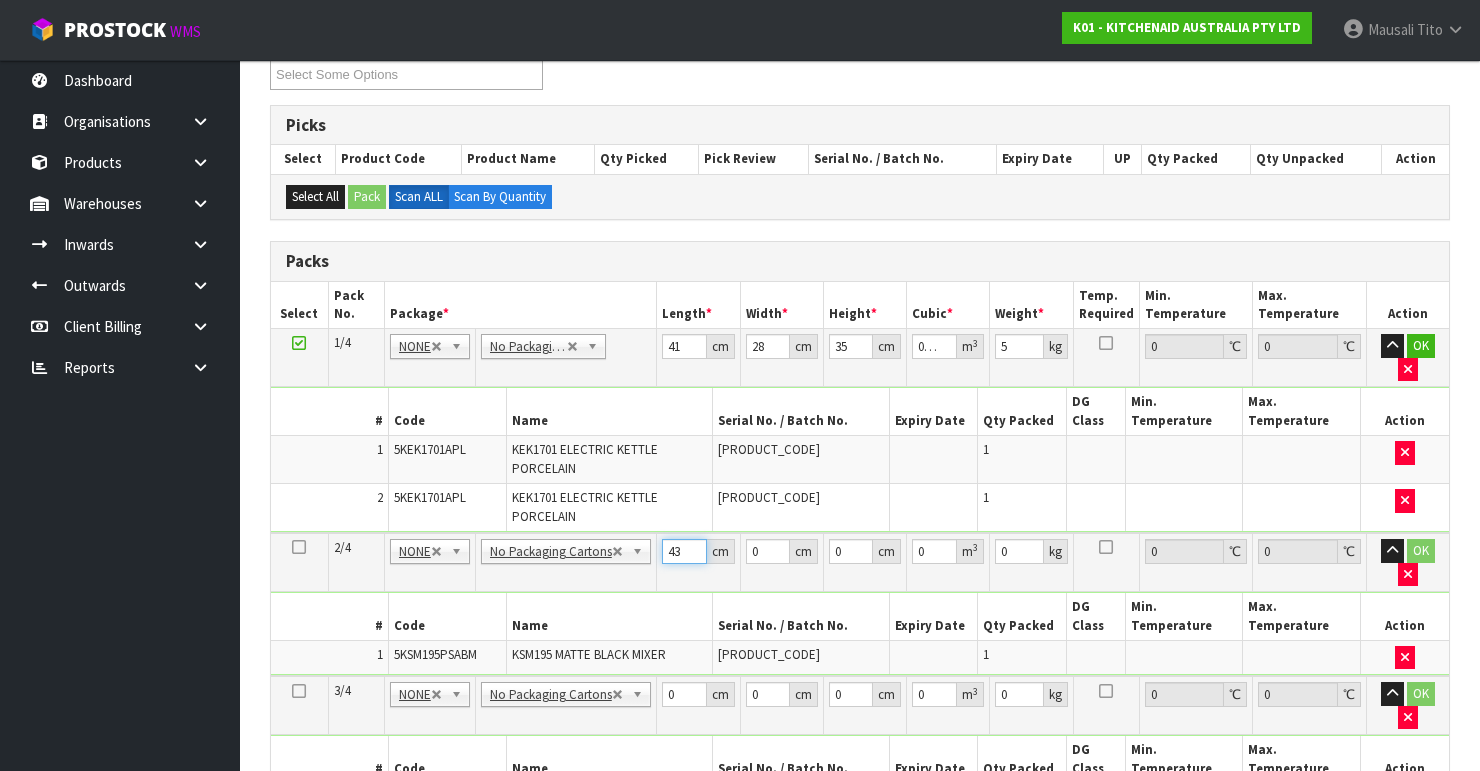 type on "43" 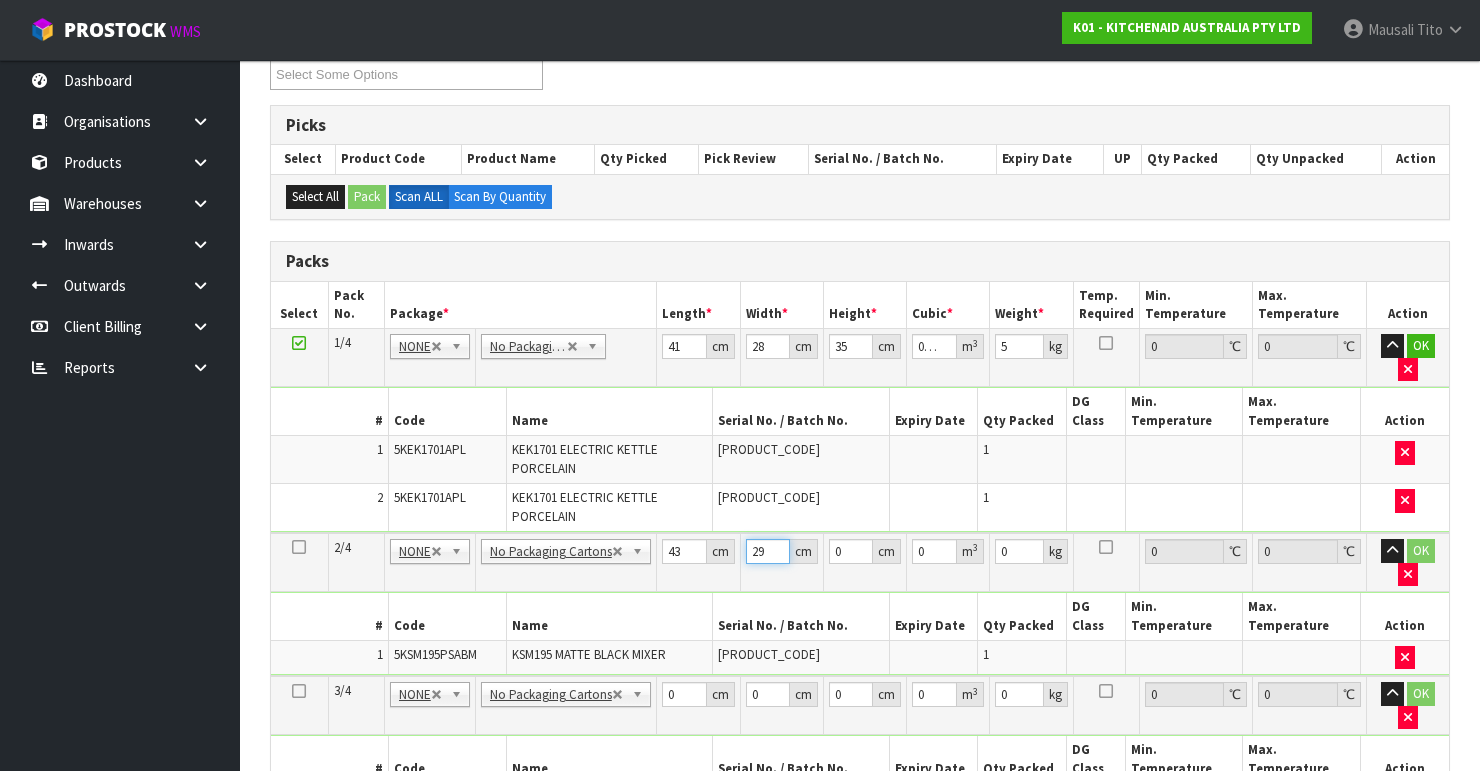 type on "29" 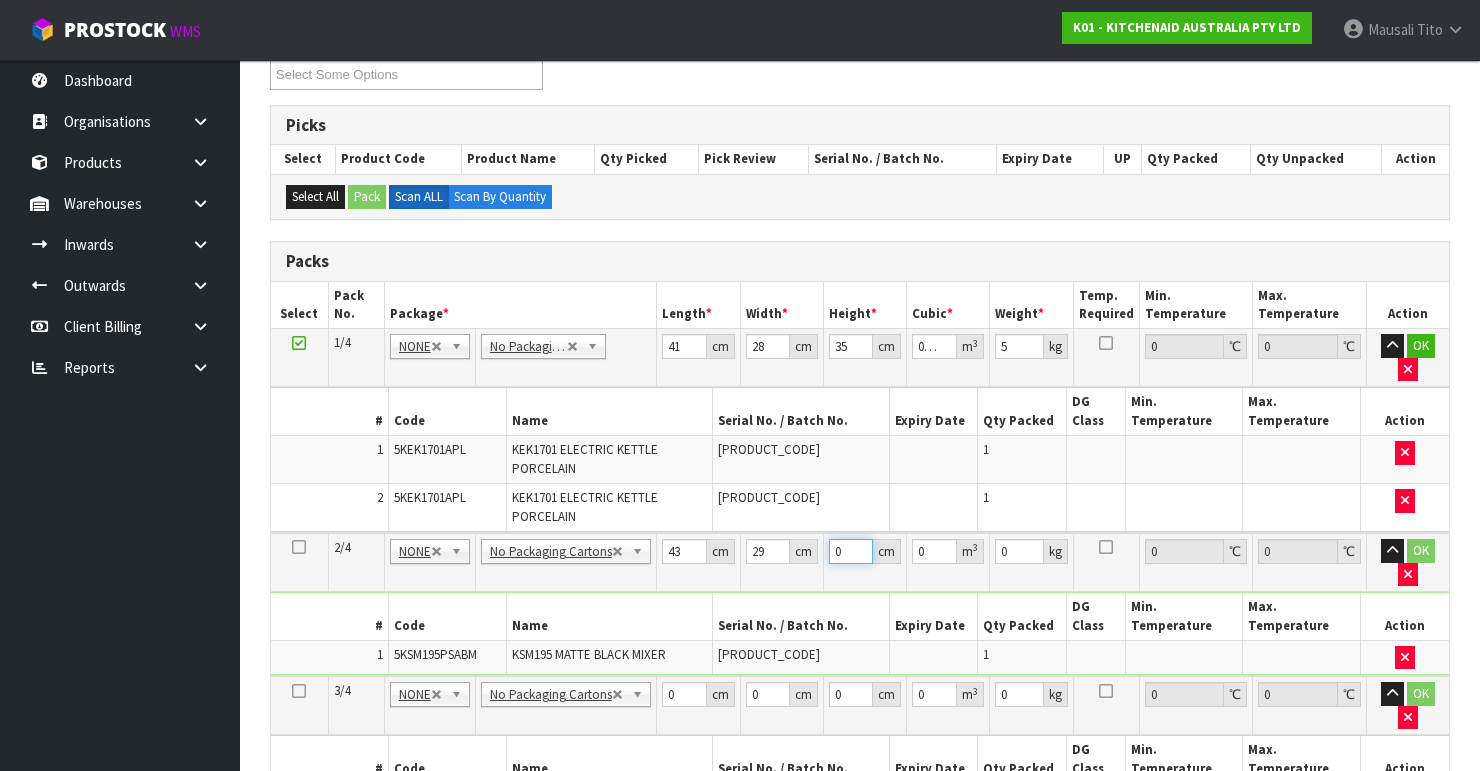 type on "4" 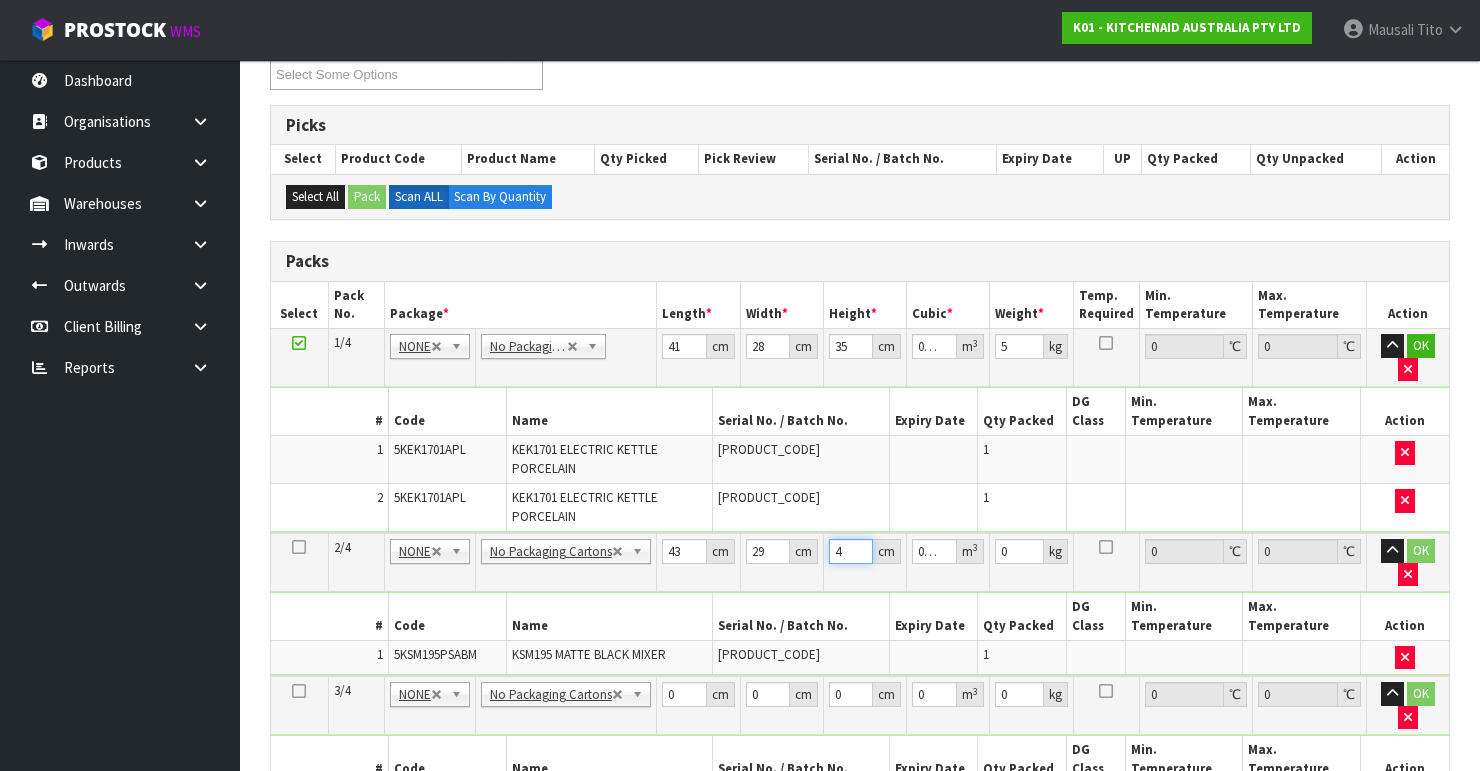 type on "43" 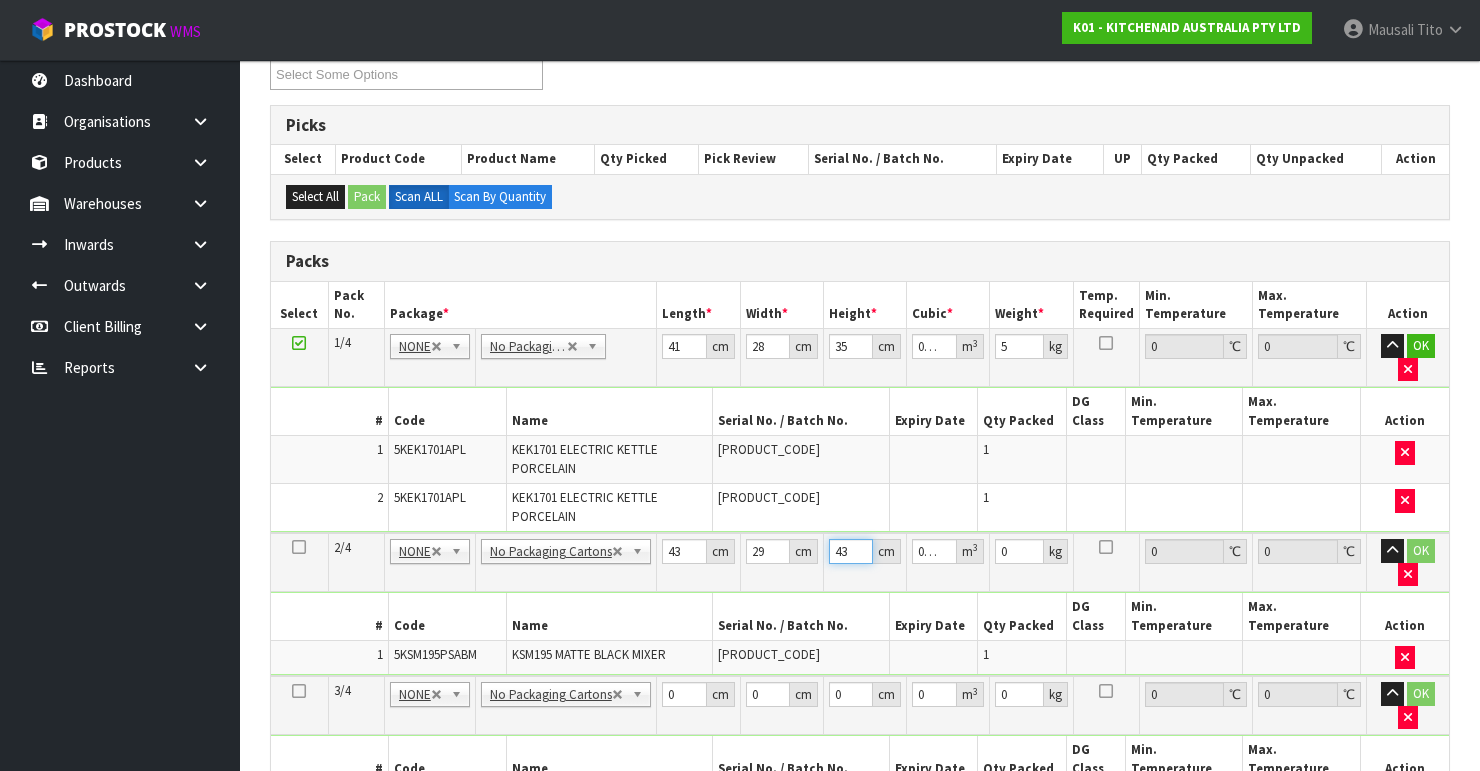 type on "43" 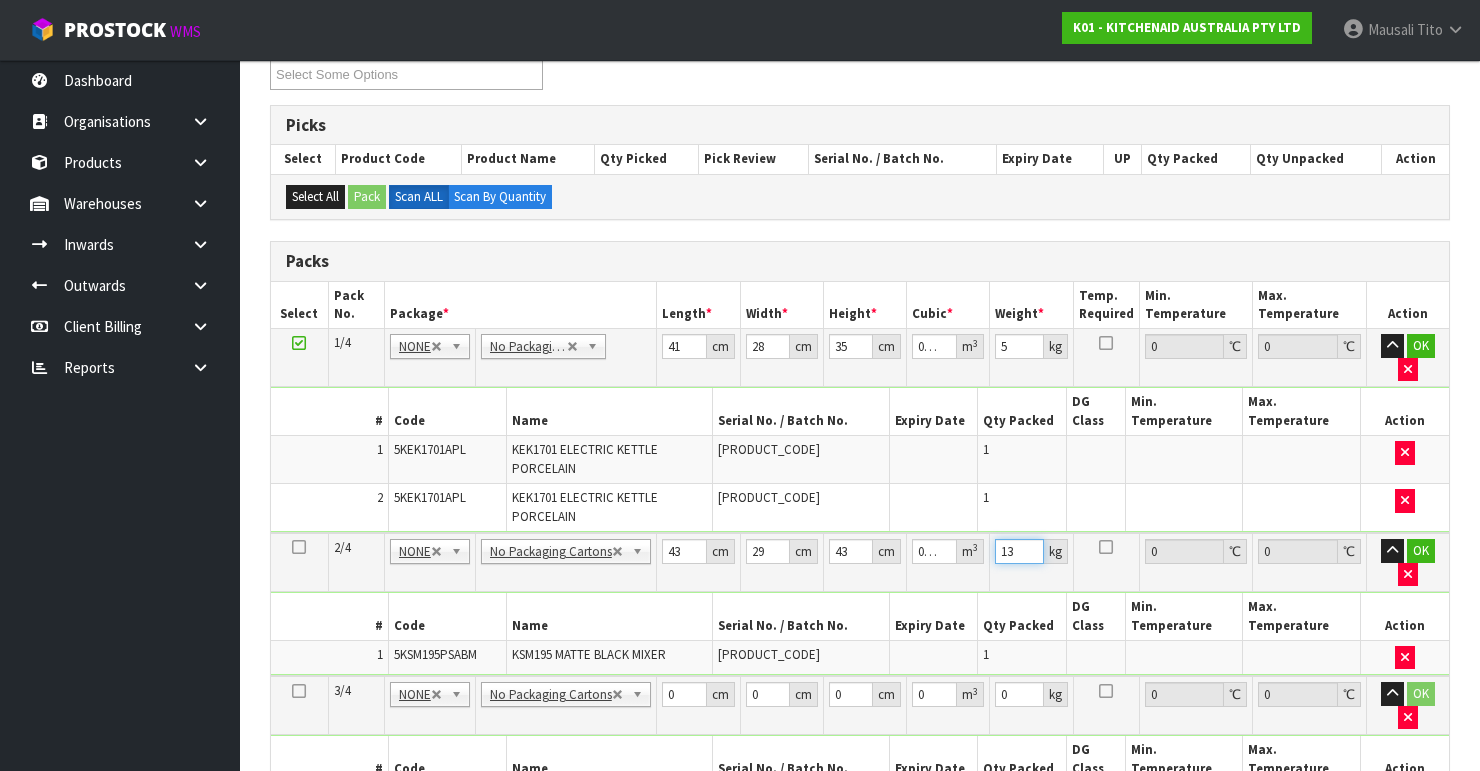 type on "13" 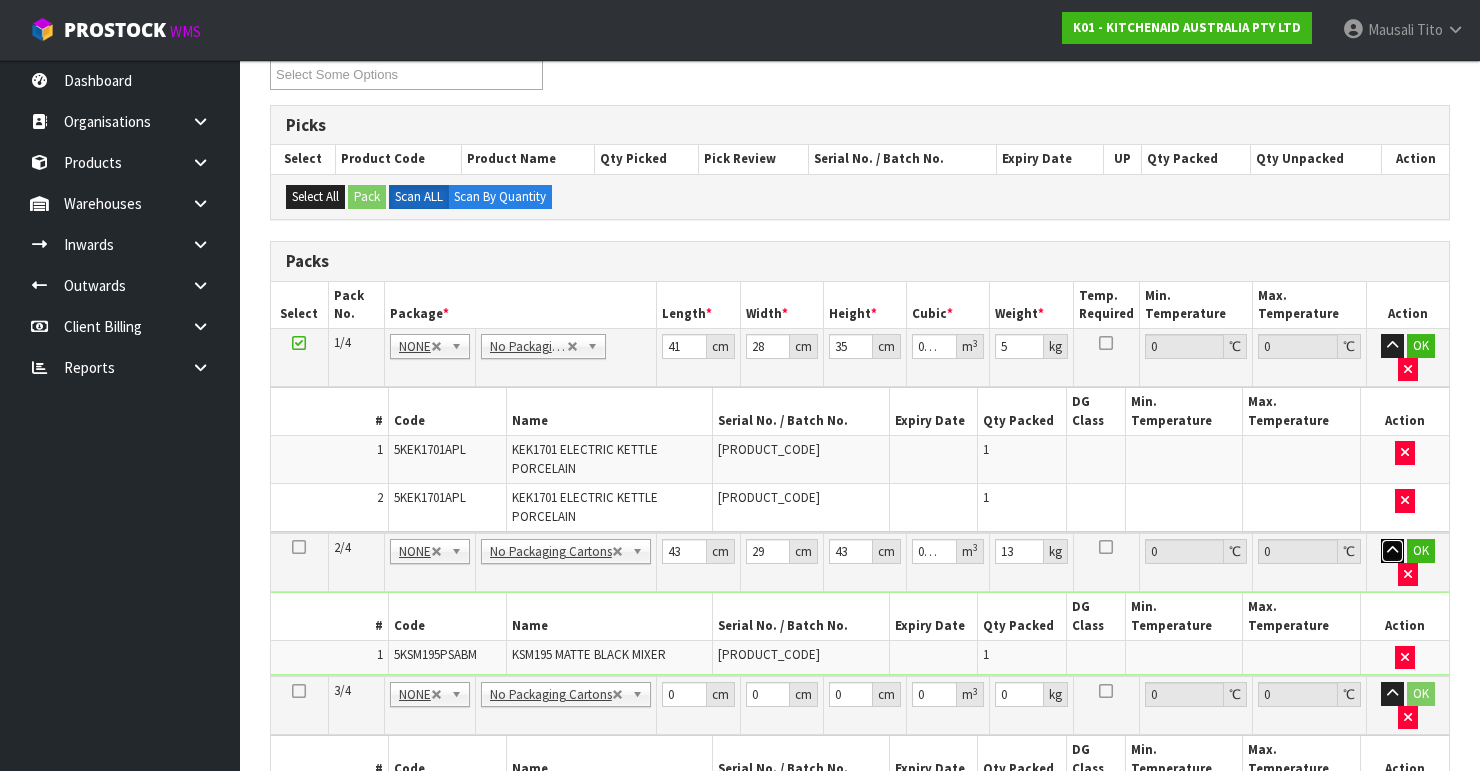 type 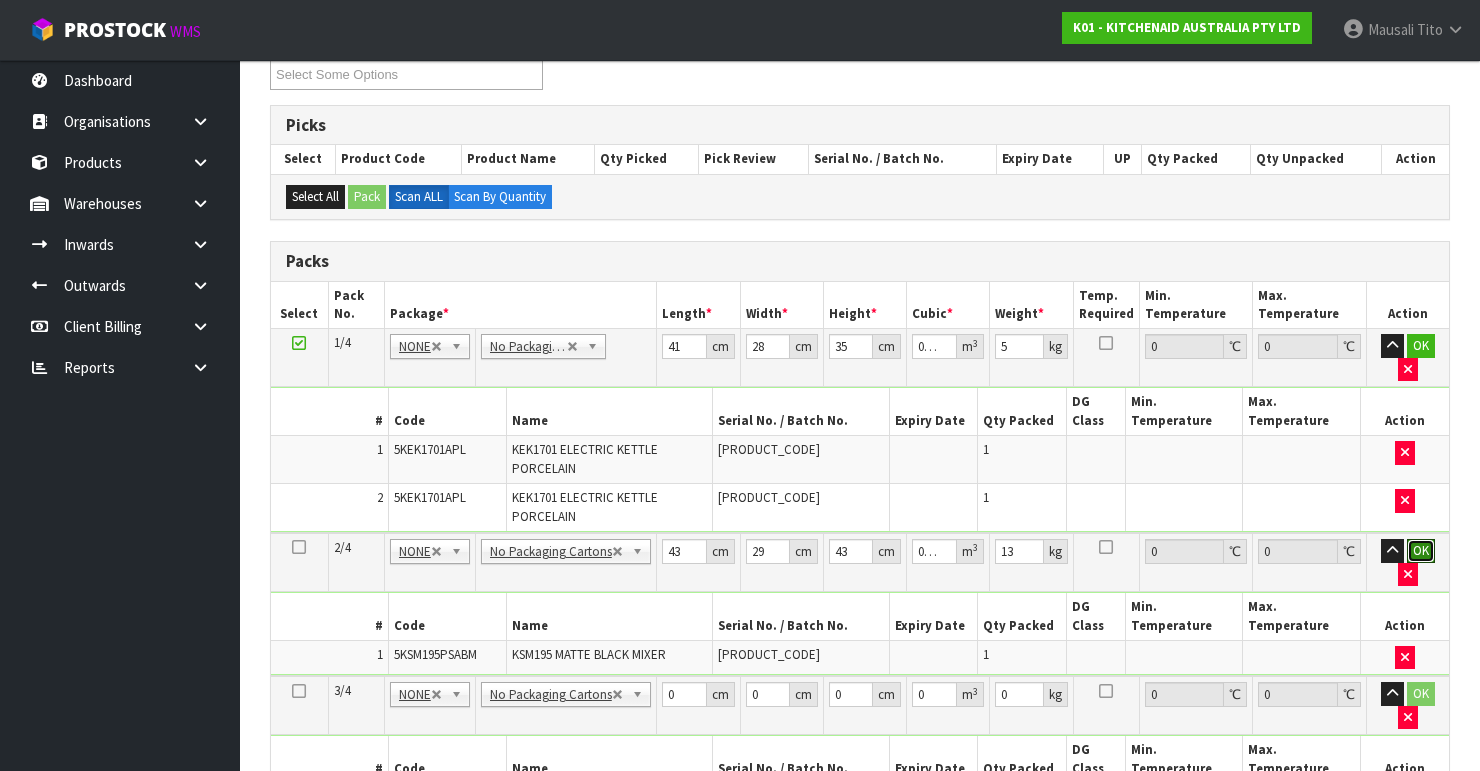 type 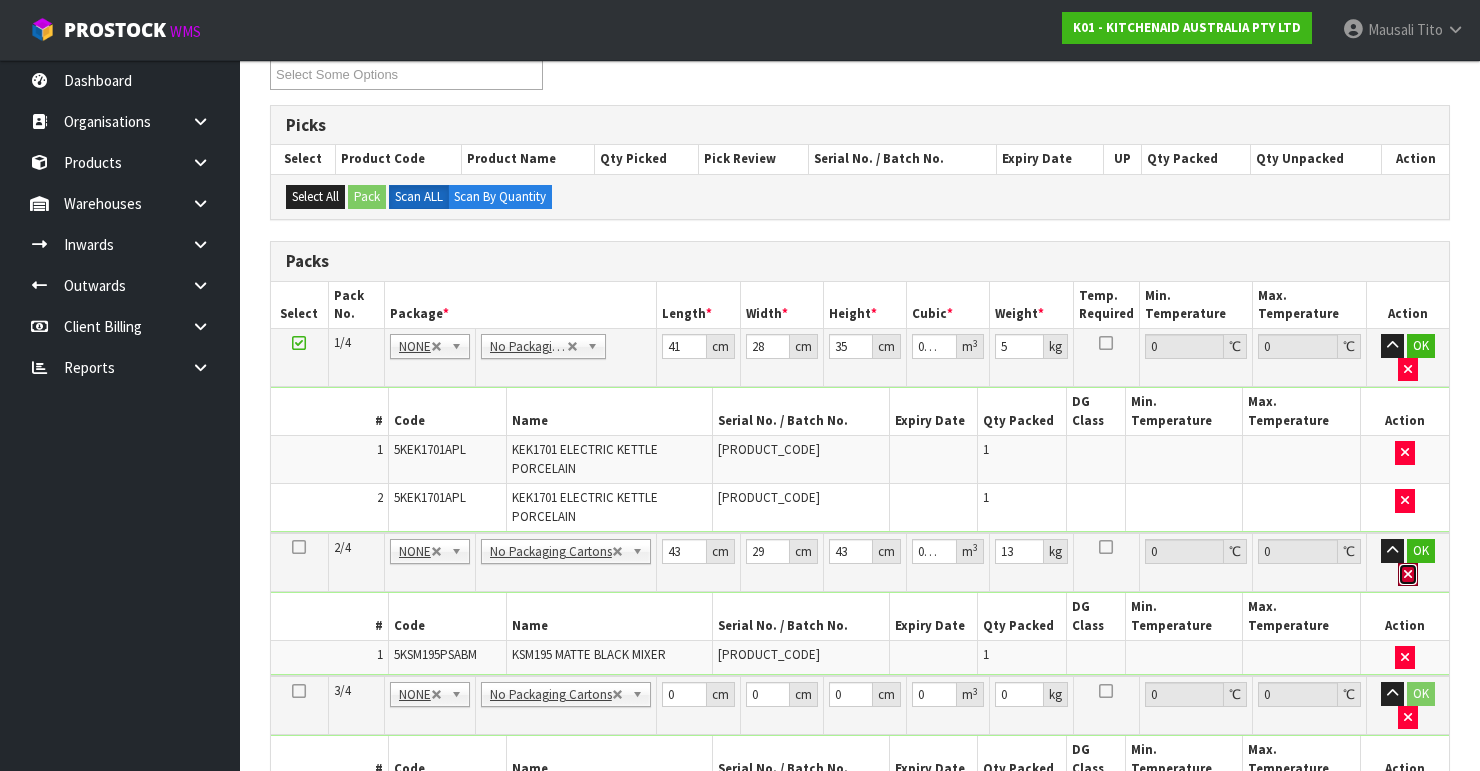 type 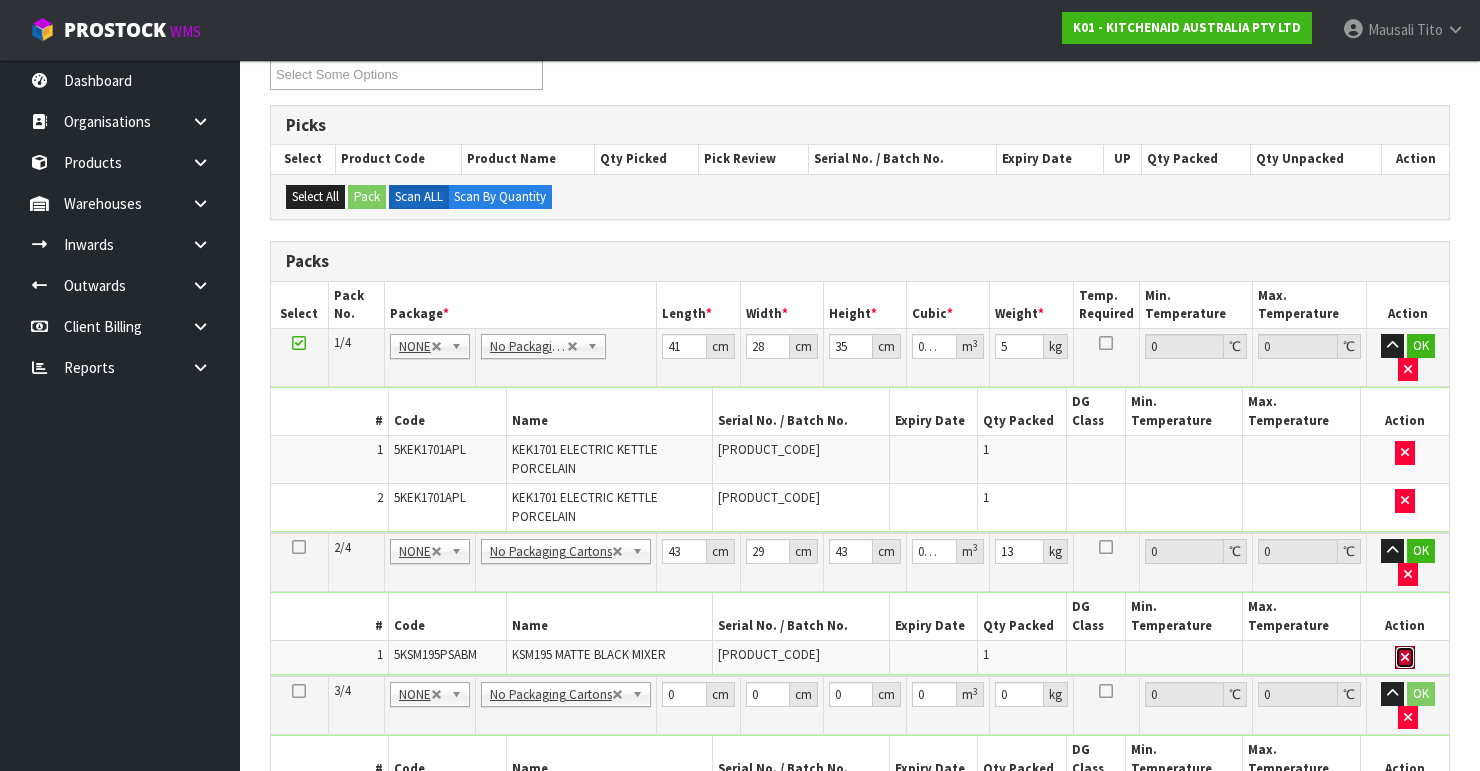 type 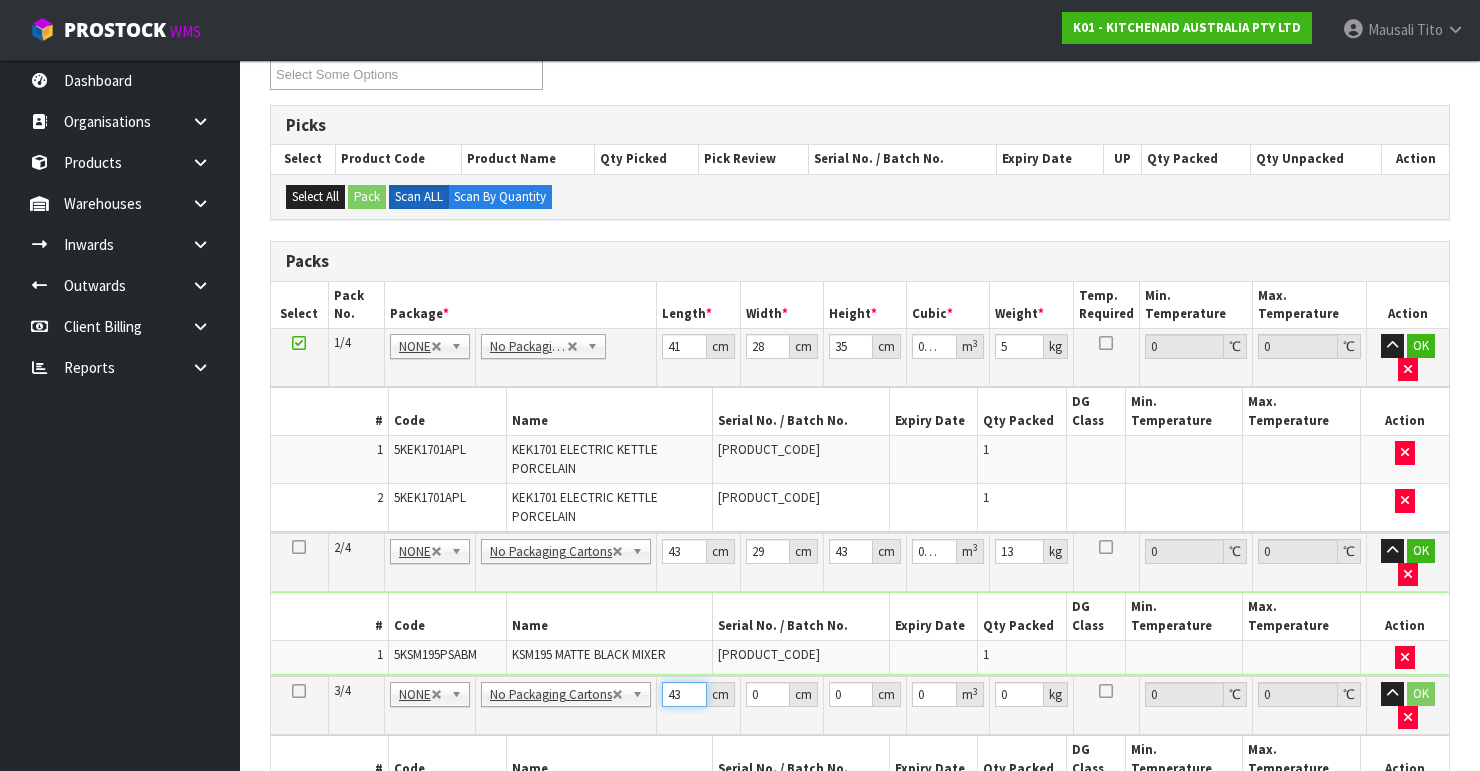 type on "43" 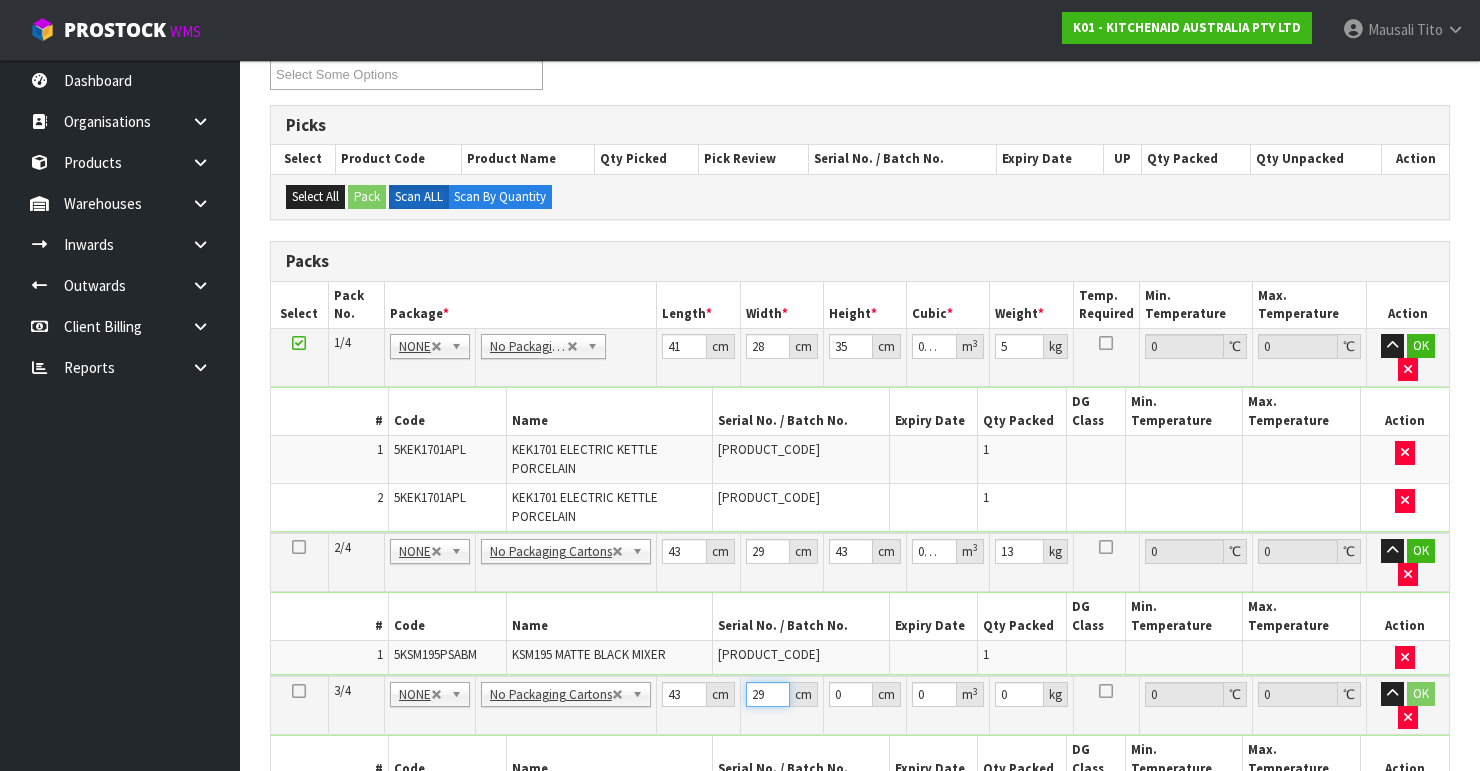 type on "29" 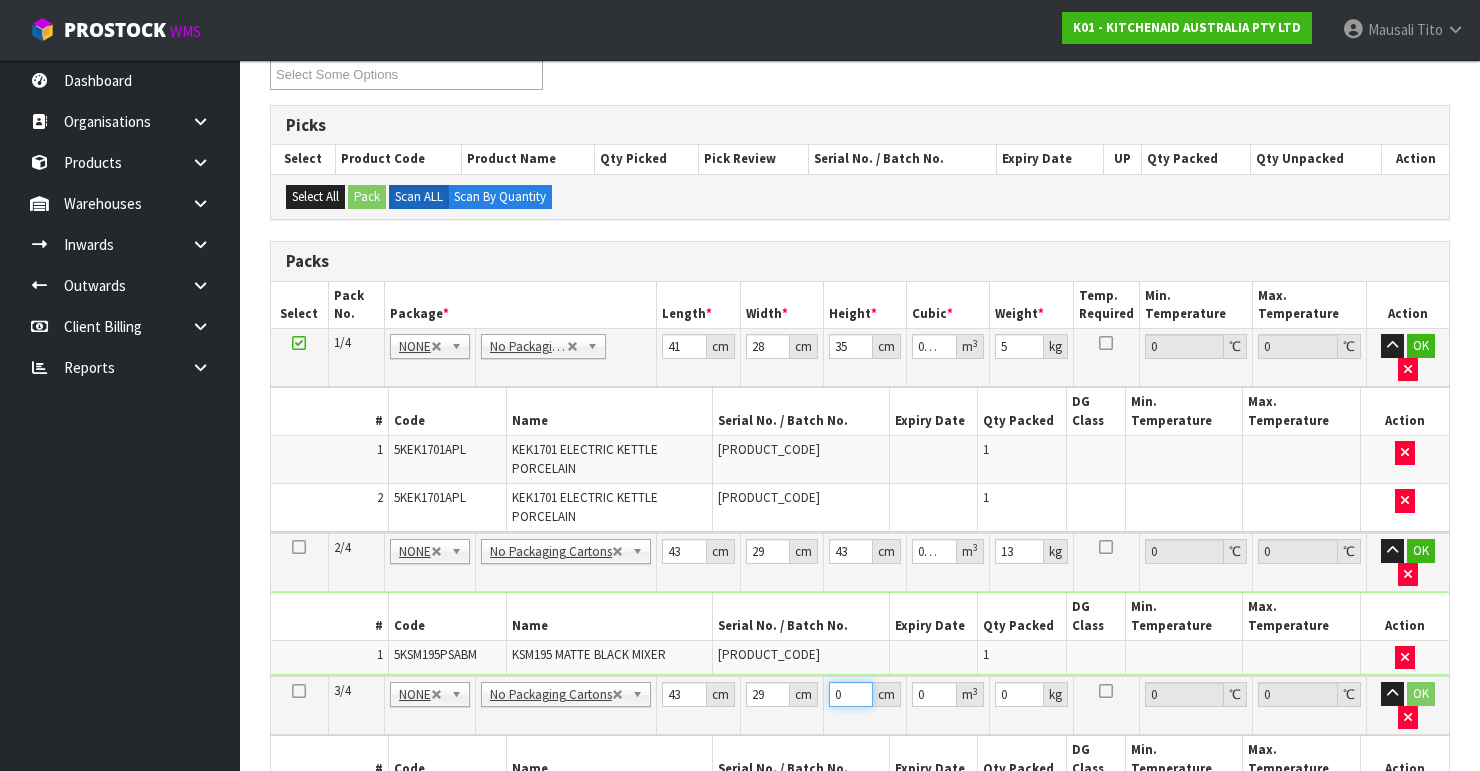 type on "4" 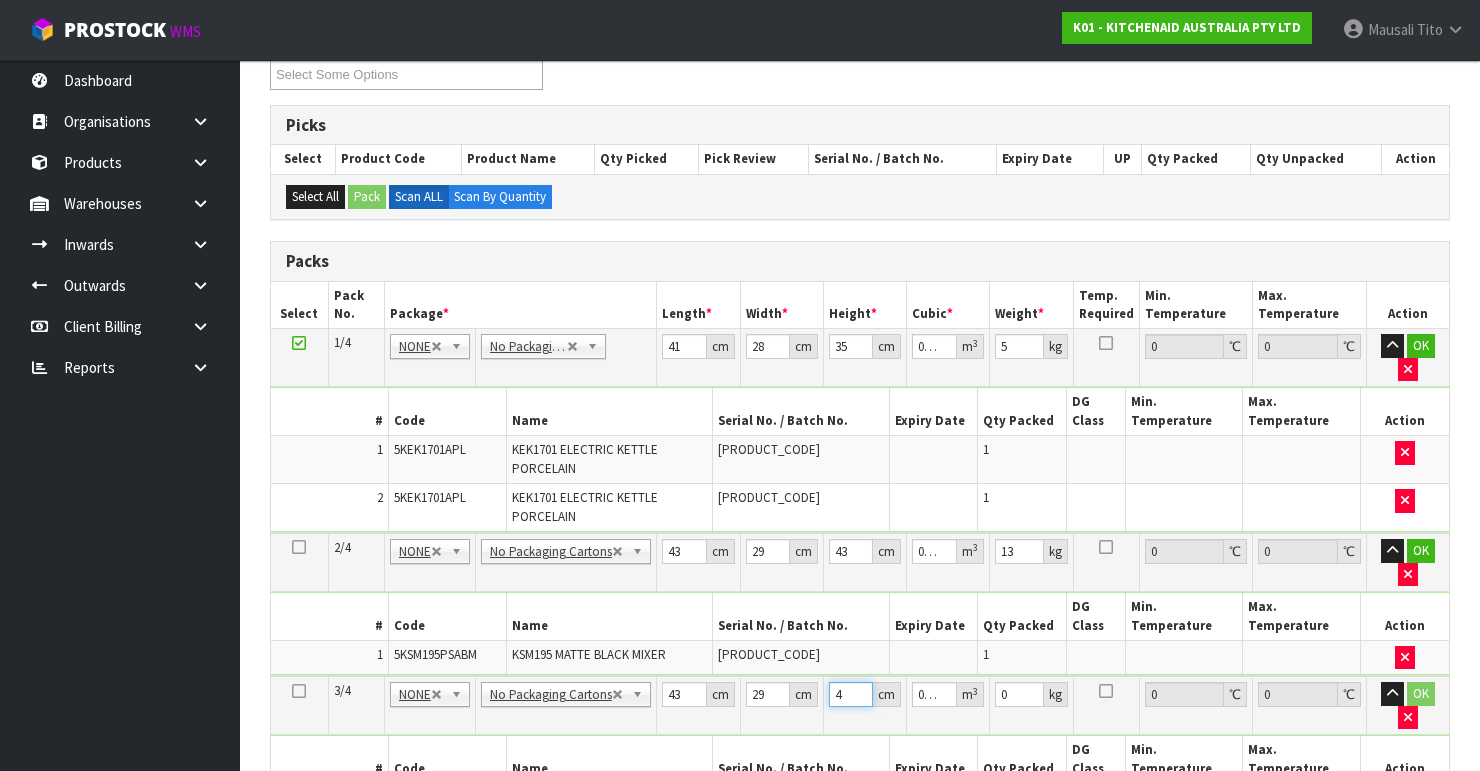 type on "43" 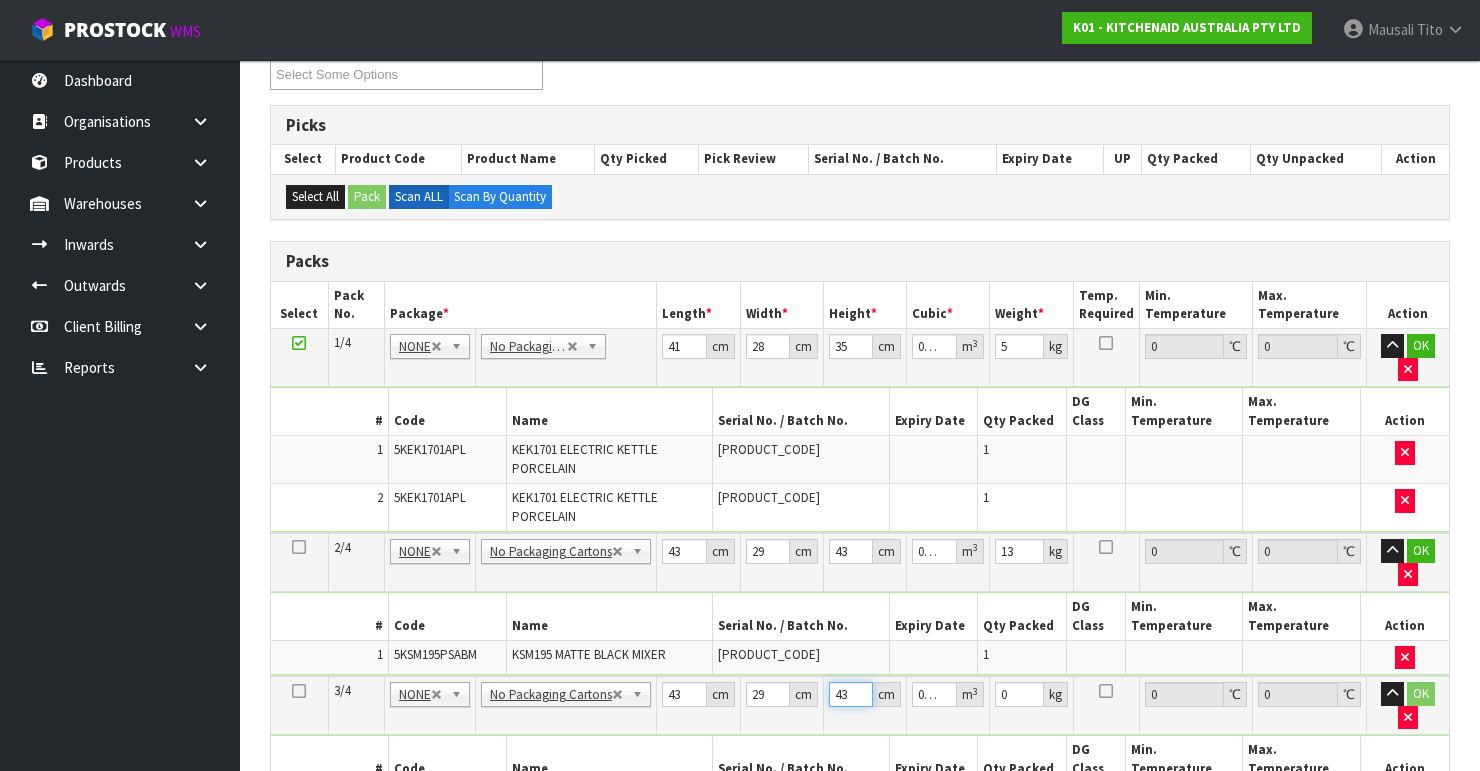 type on "43" 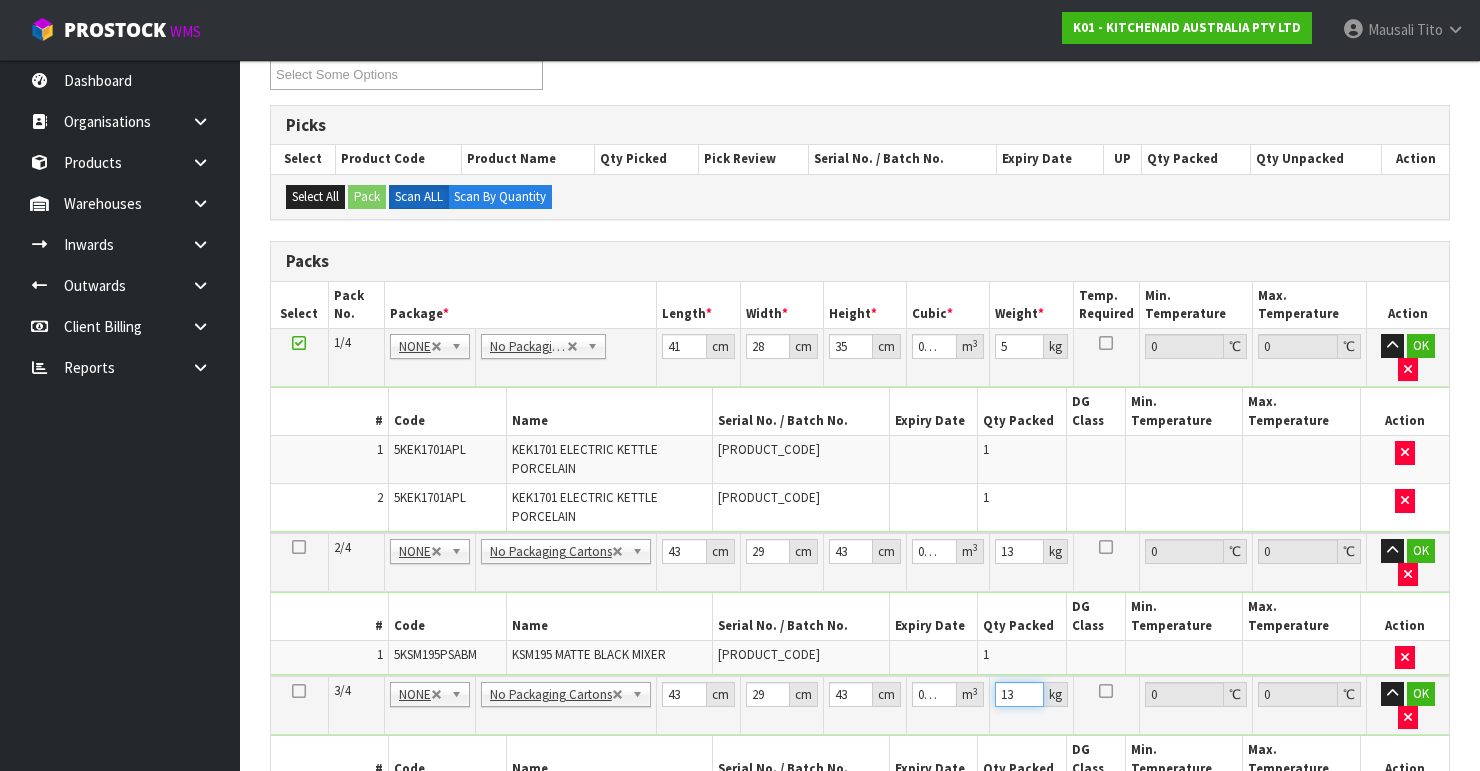 scroll, scrollTop: 844, scrollLeft: 0, axis: vertical 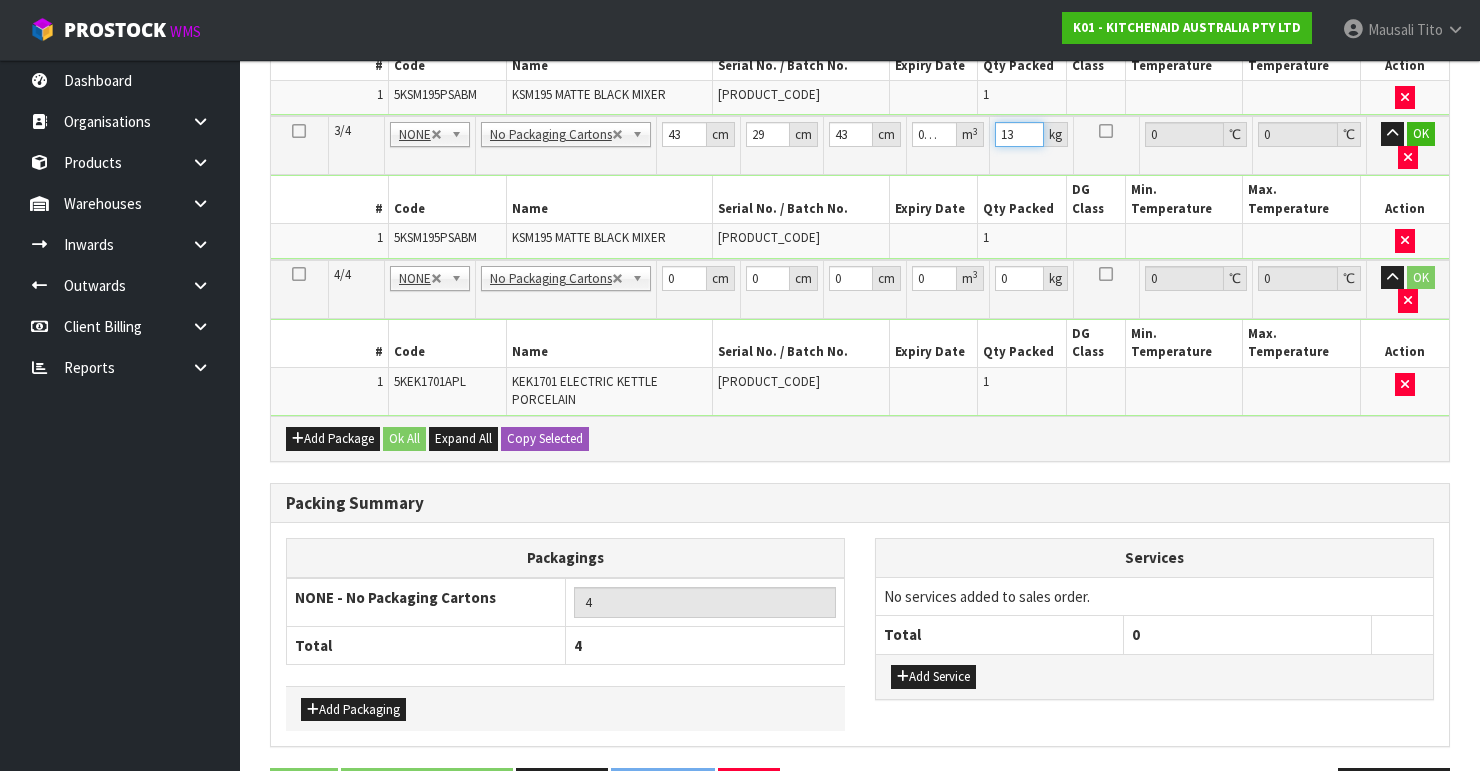 type on "13" 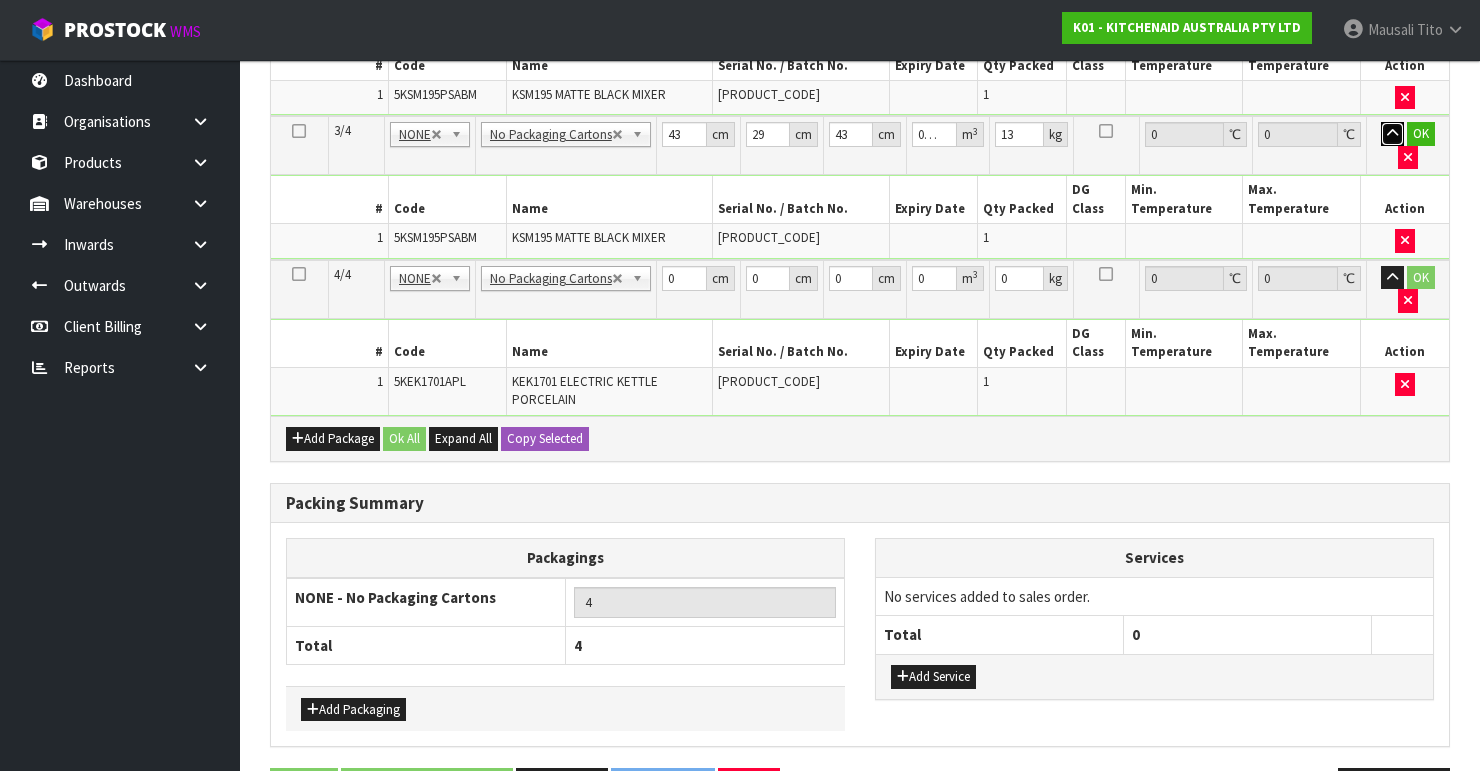 type 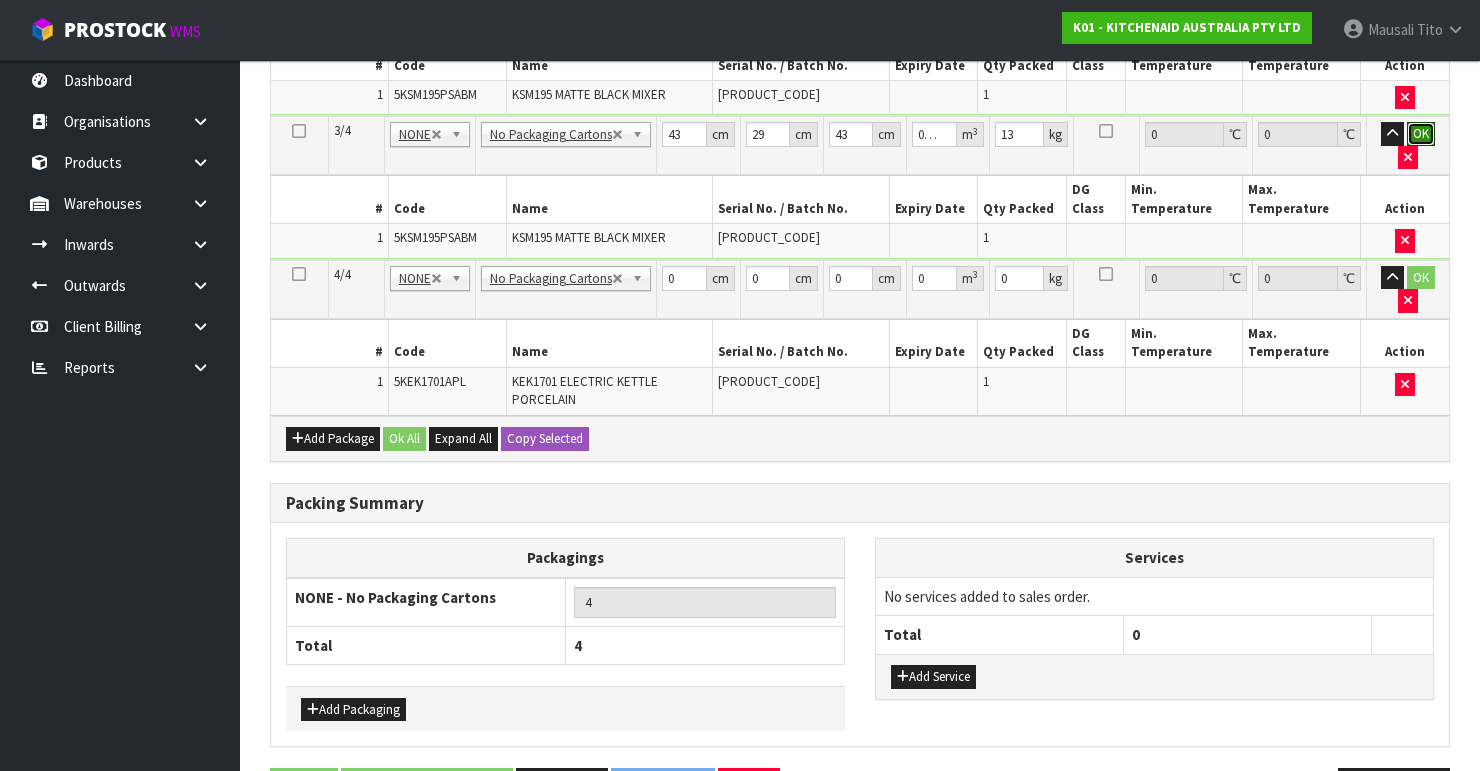 type 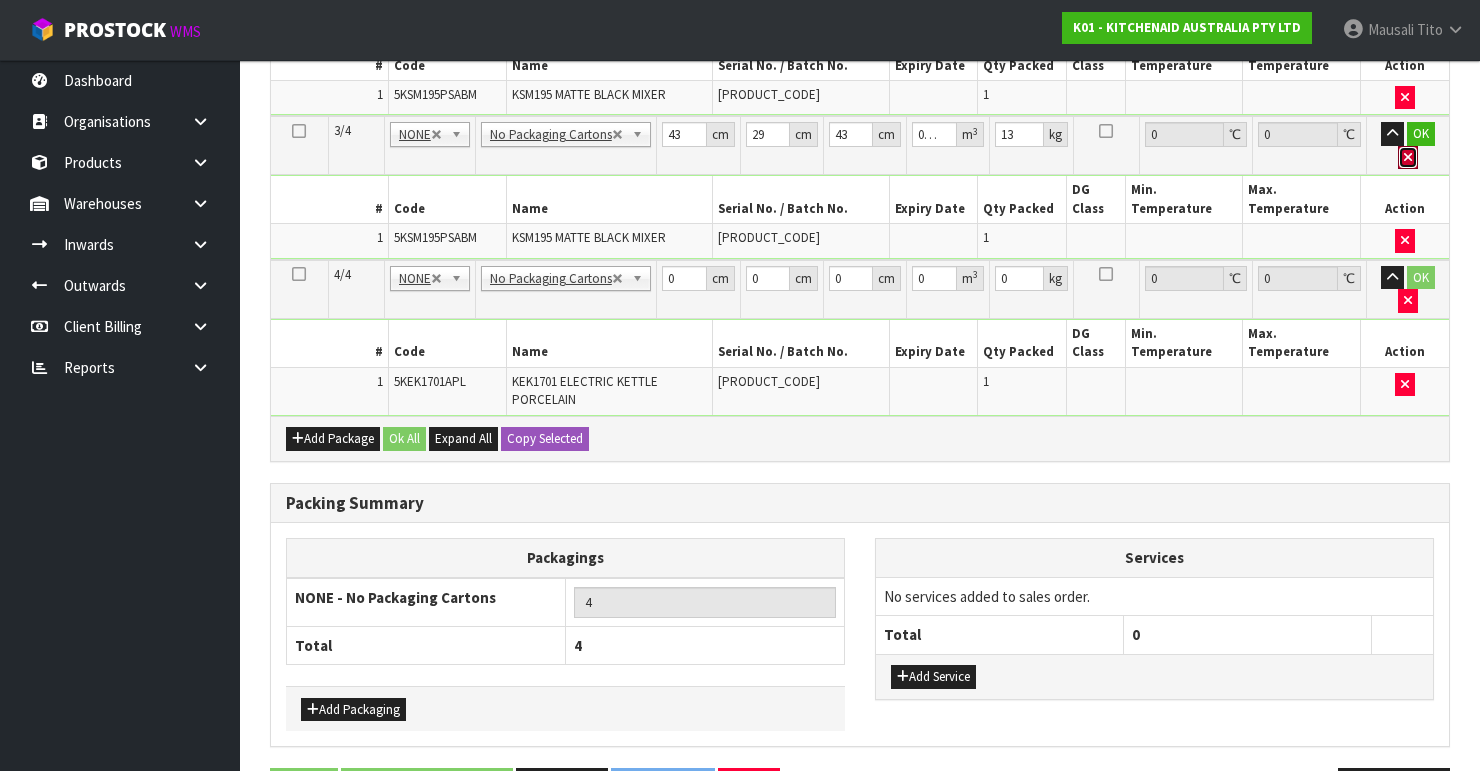 type 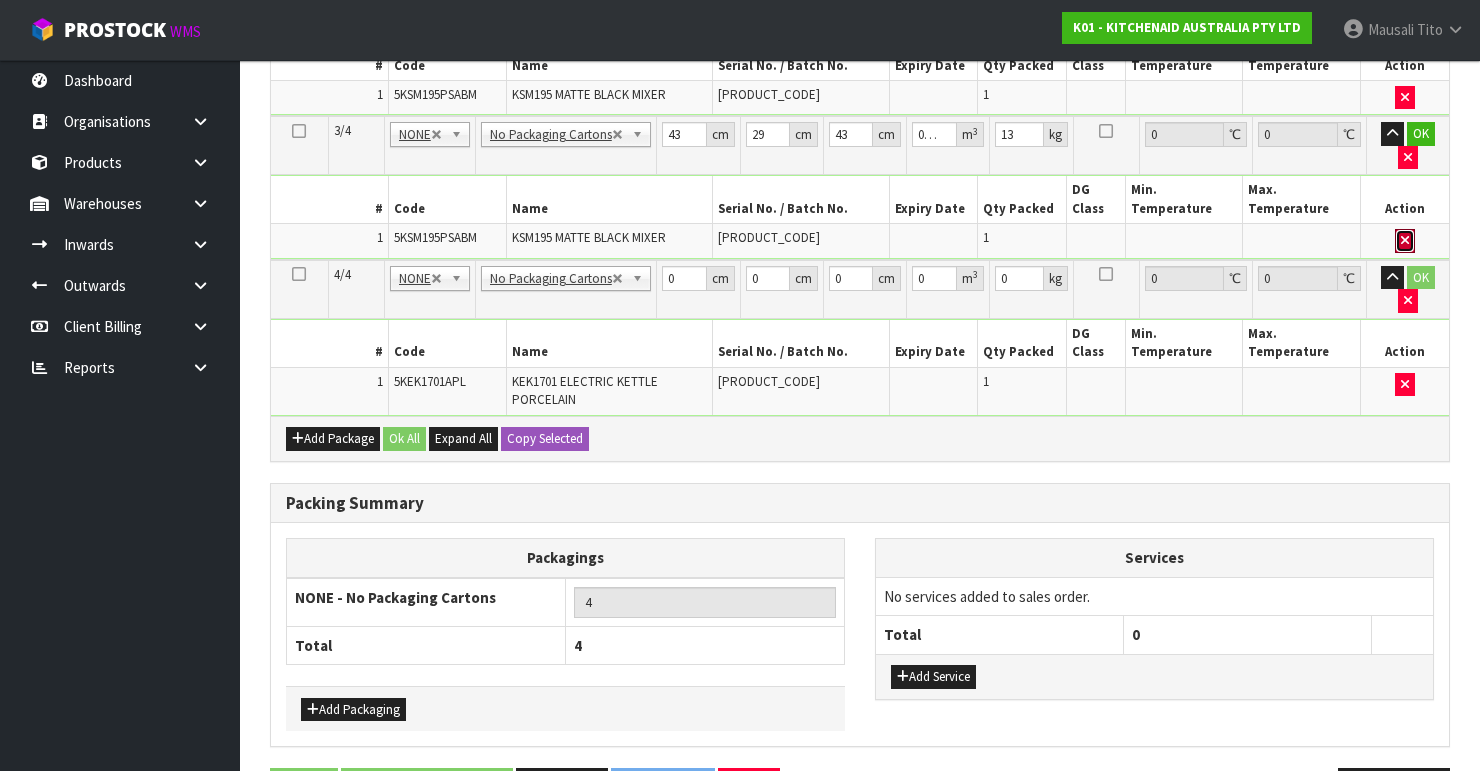 type 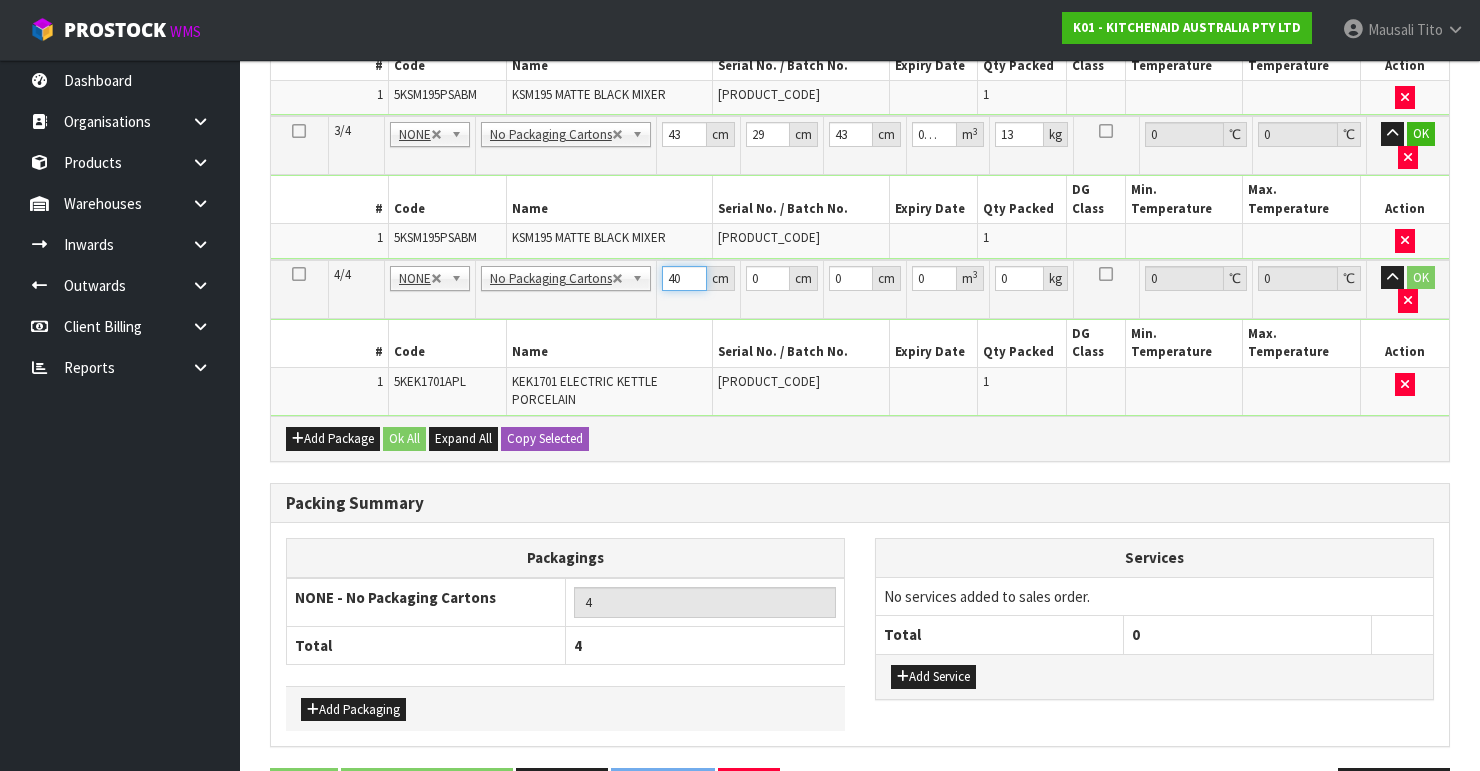 type on "40" 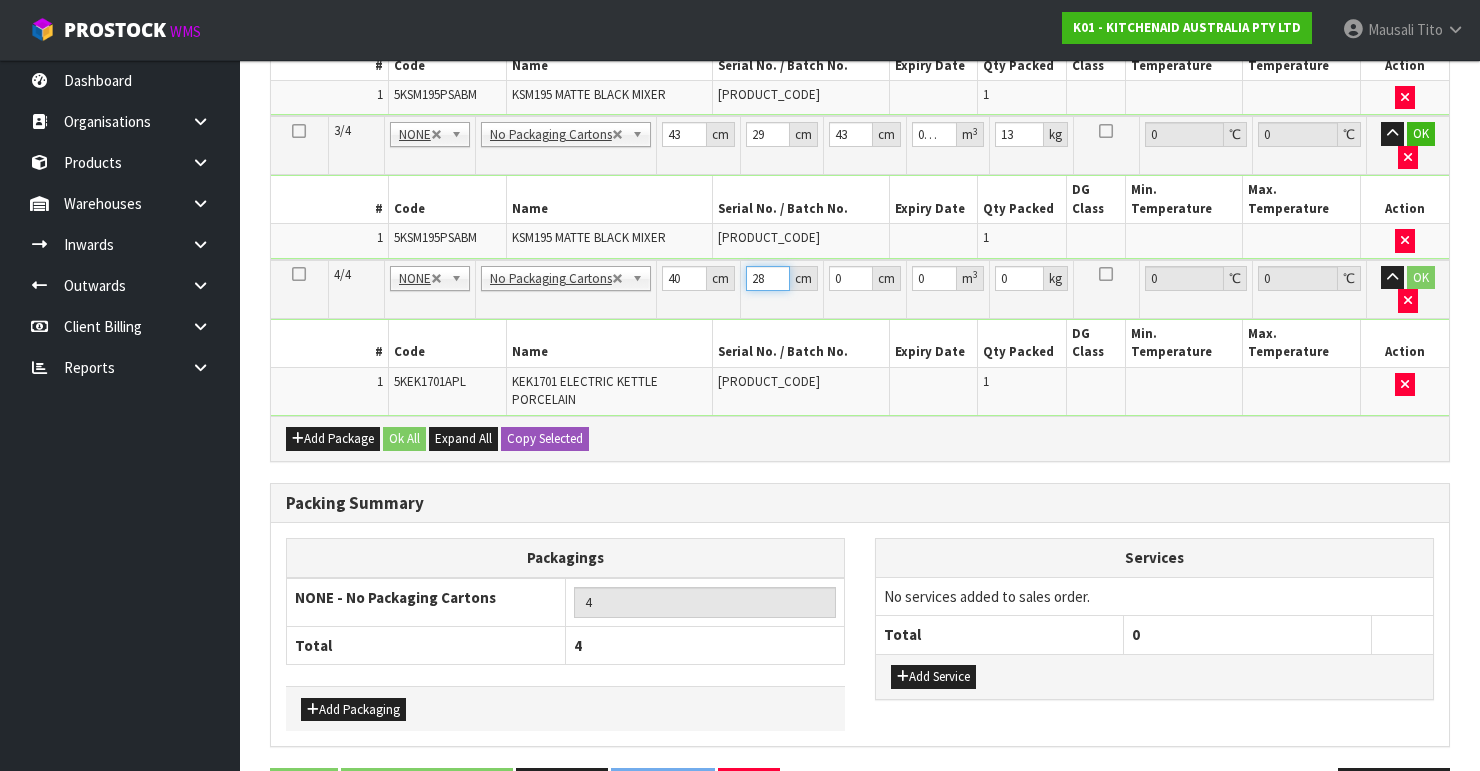 type on "28" 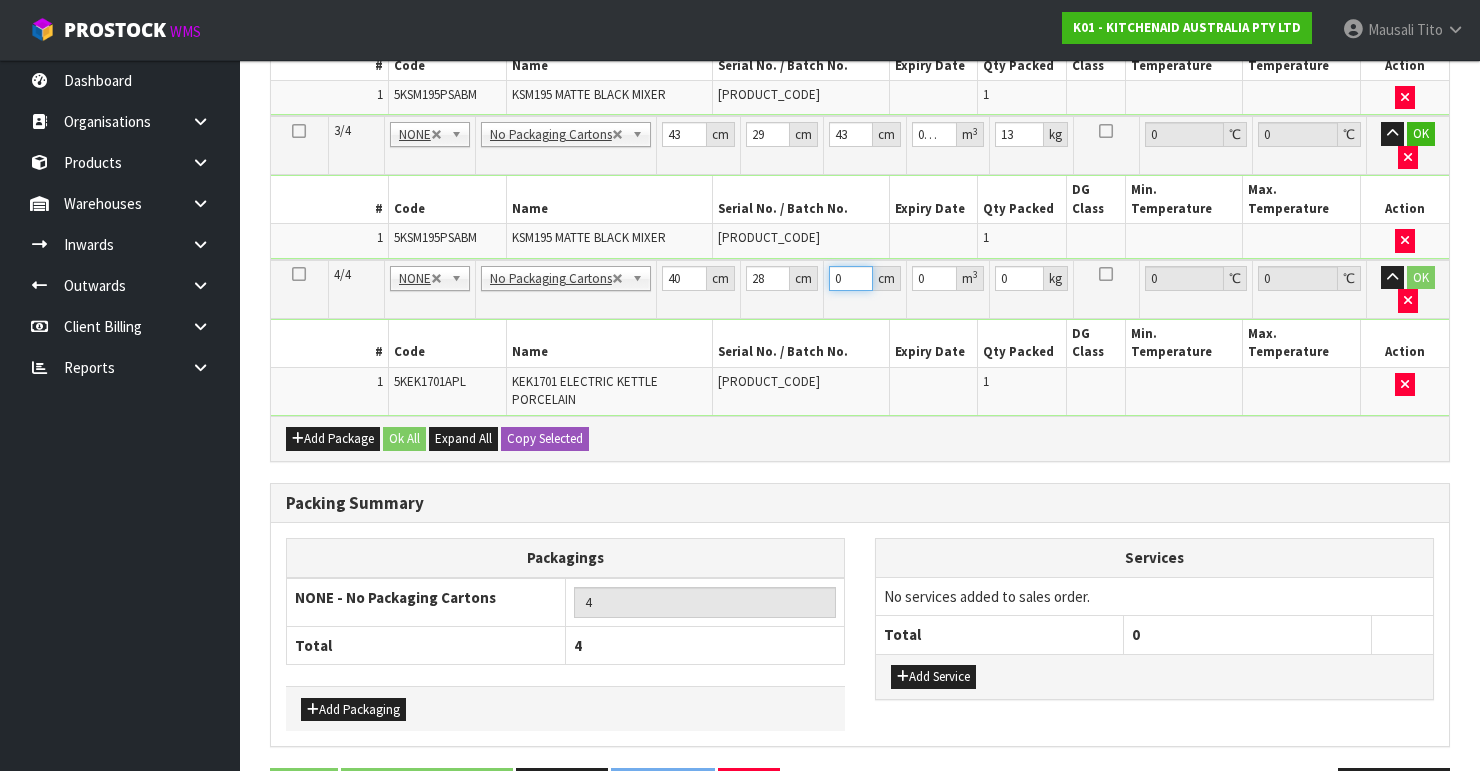 type on "2" 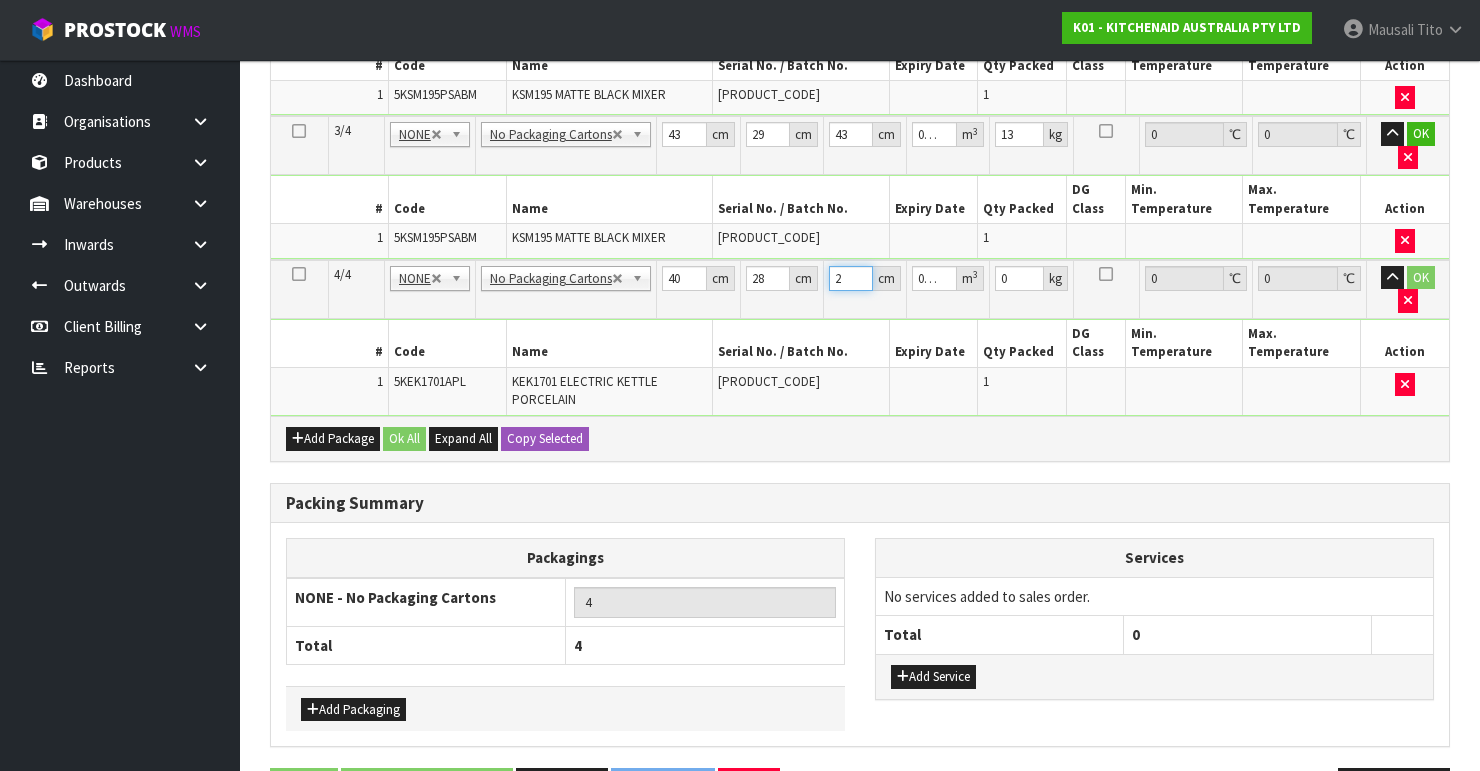 type on "23" 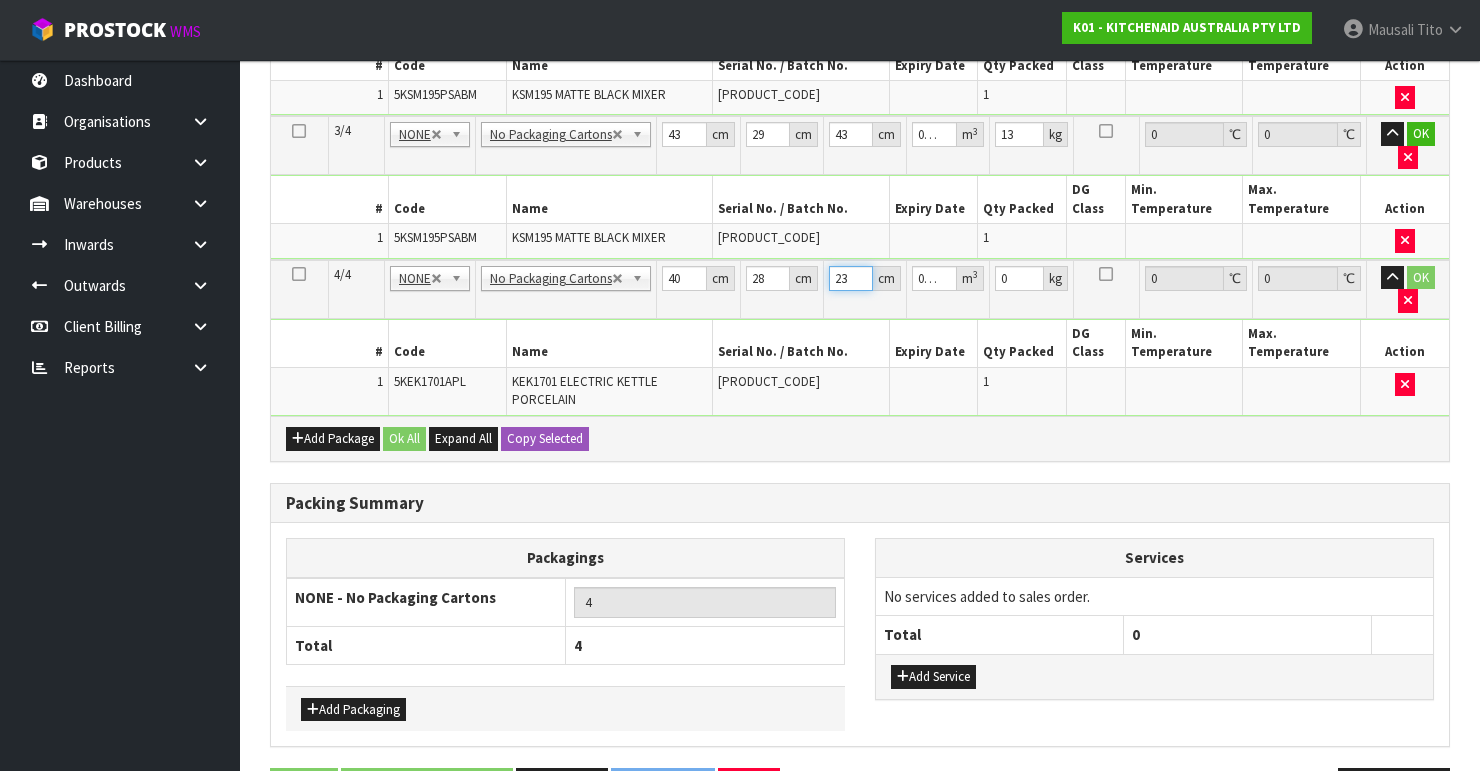 type on "23" 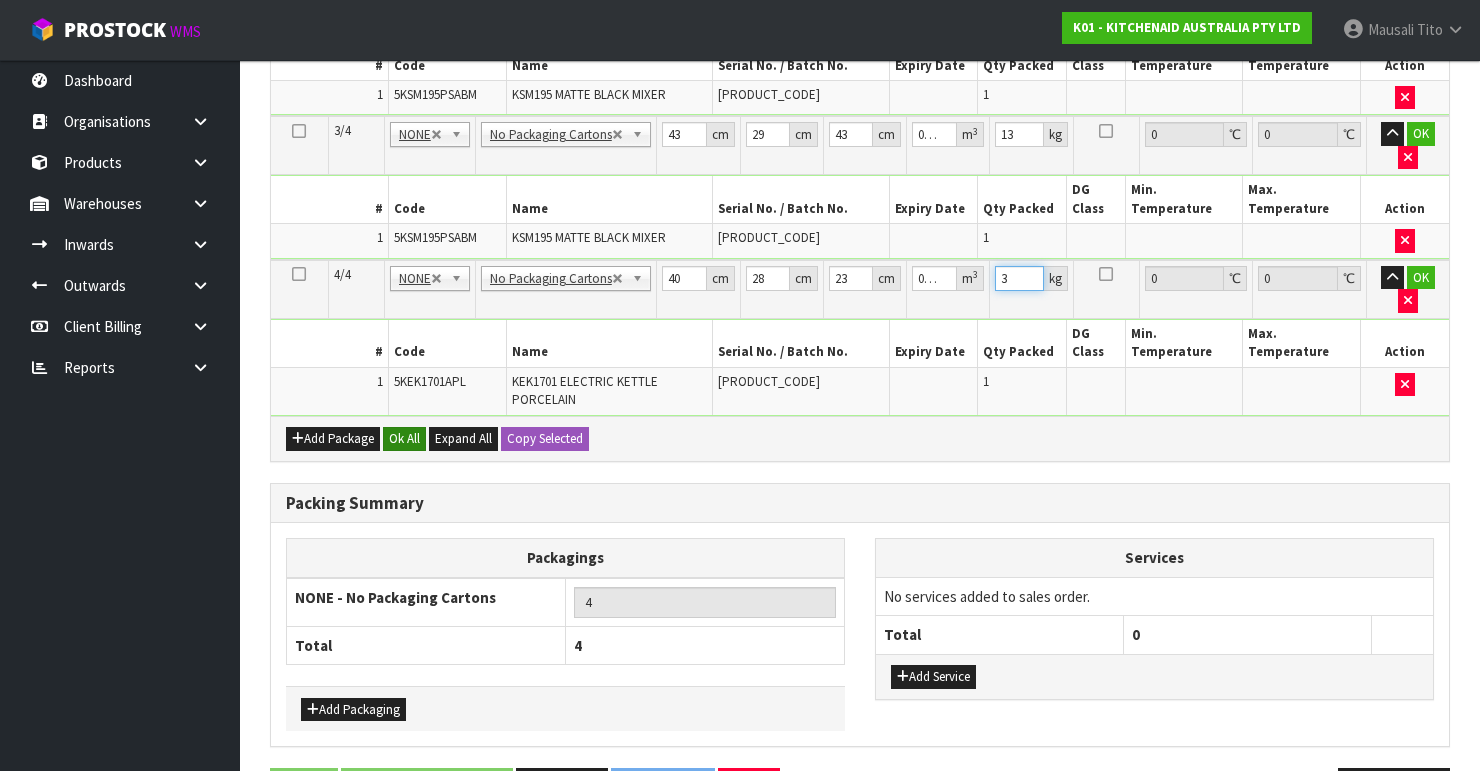 type on "3" 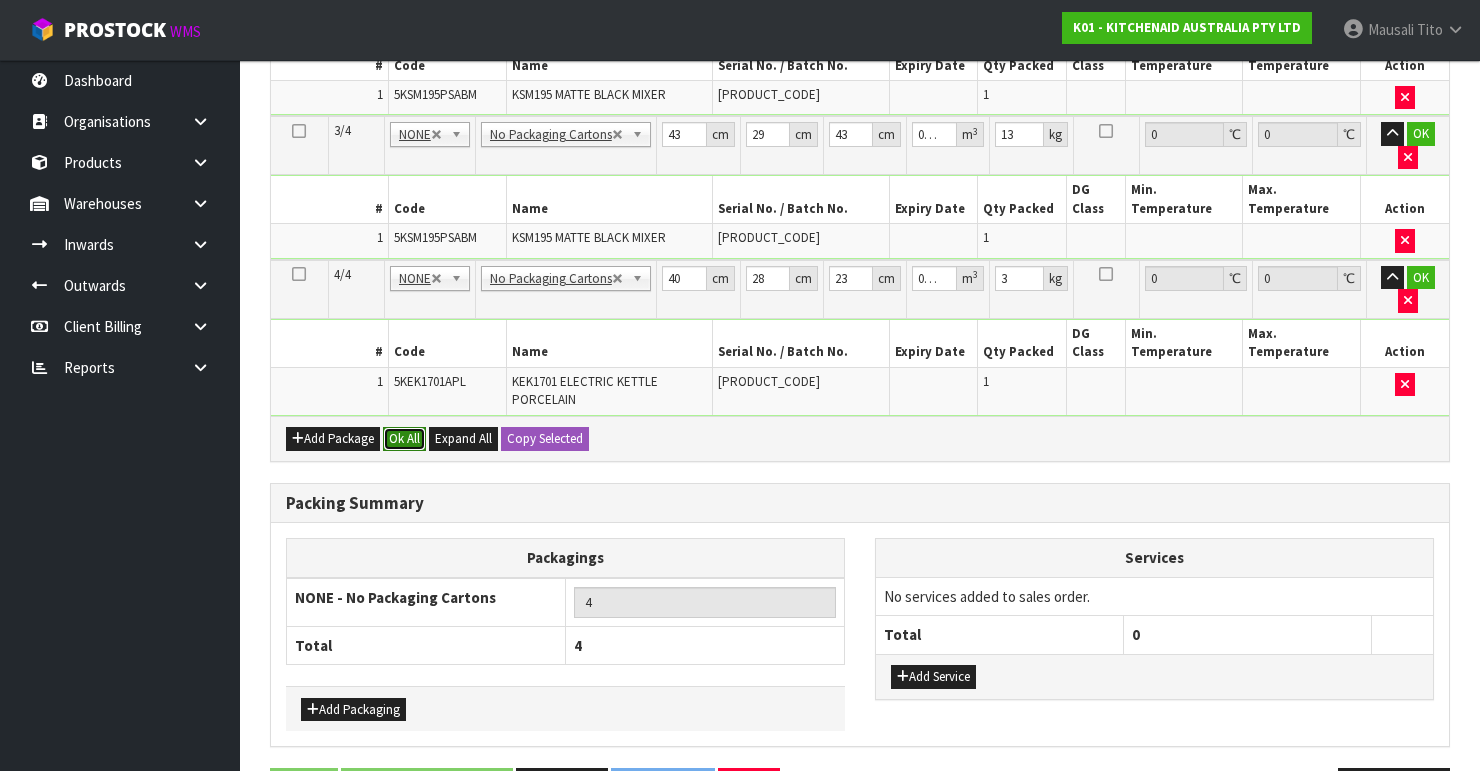 click on "Ok All" at bounding box center [404, 439] 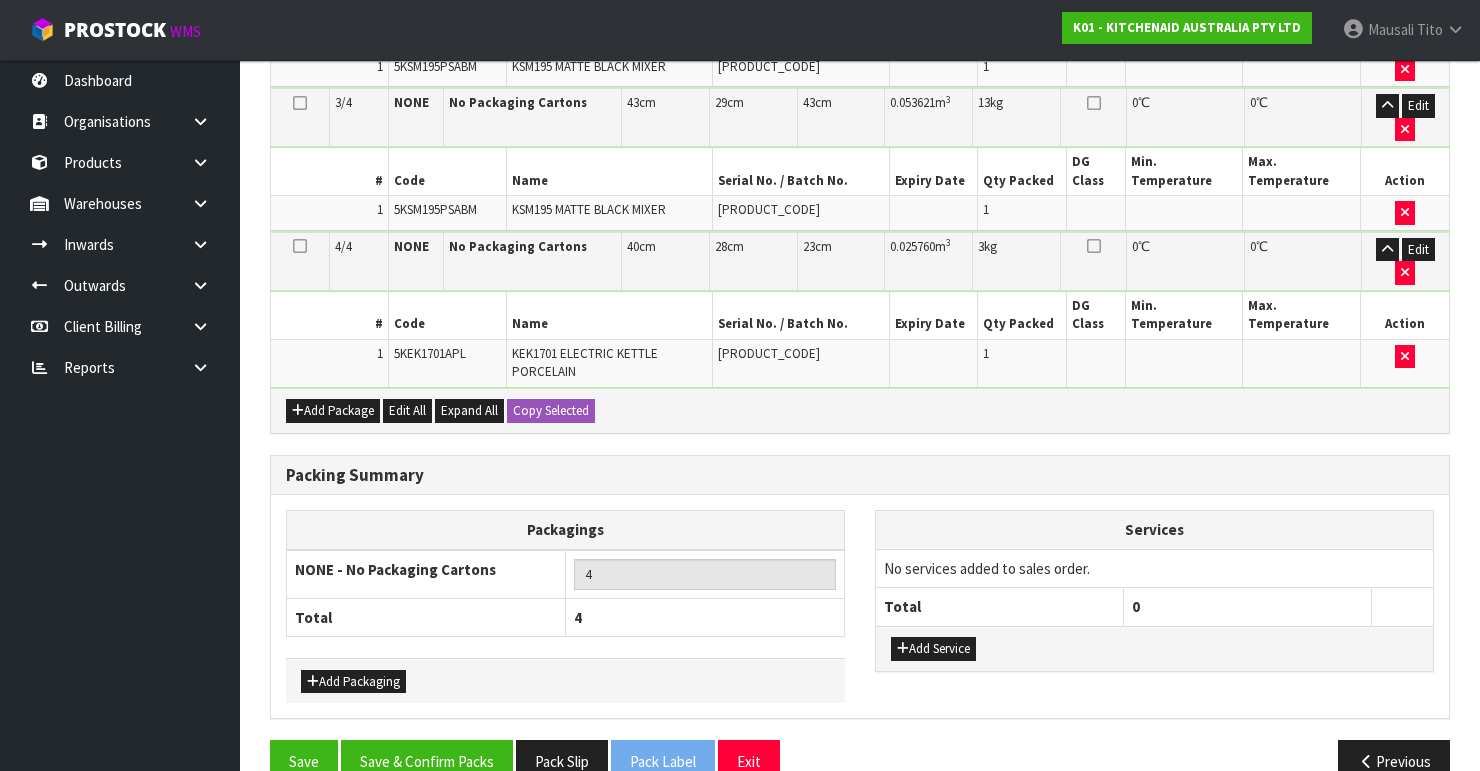 scroll, scrollTop: 897, scrollLeft: 0, axis: vertical 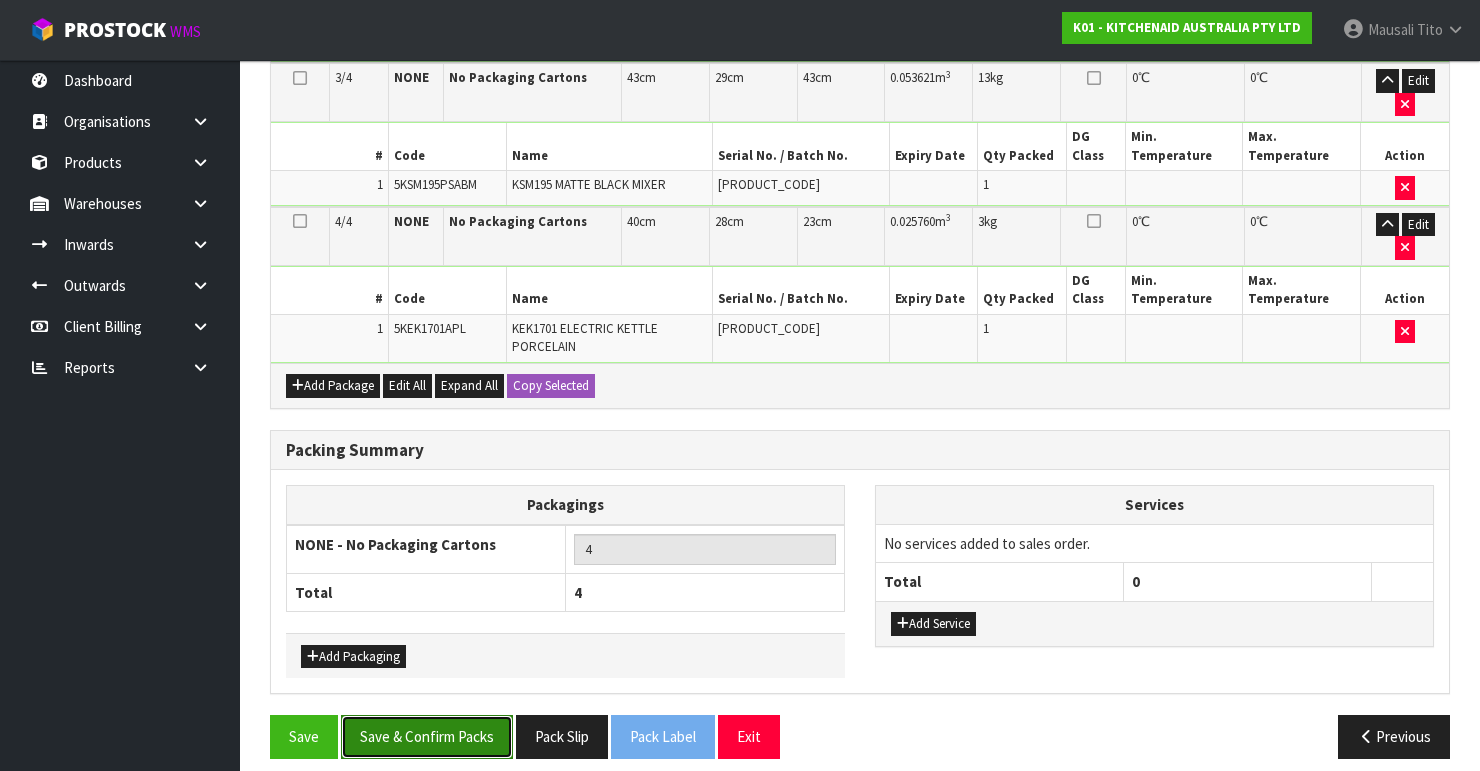 click on "Save & Confirm Packs" at bounding box center [427, 736] 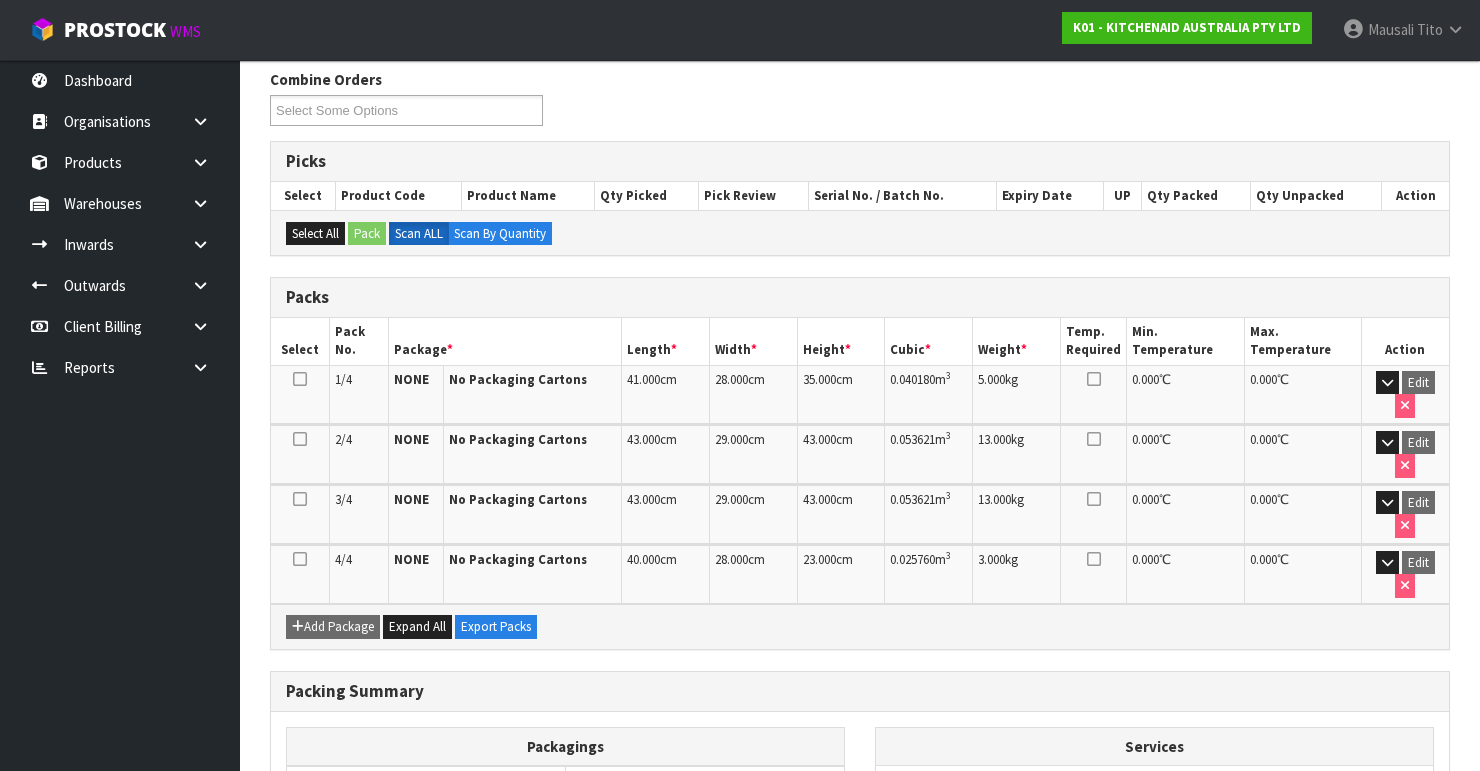 scroll, scrollTop: 521, scrollLeft: 0, axis: vertical 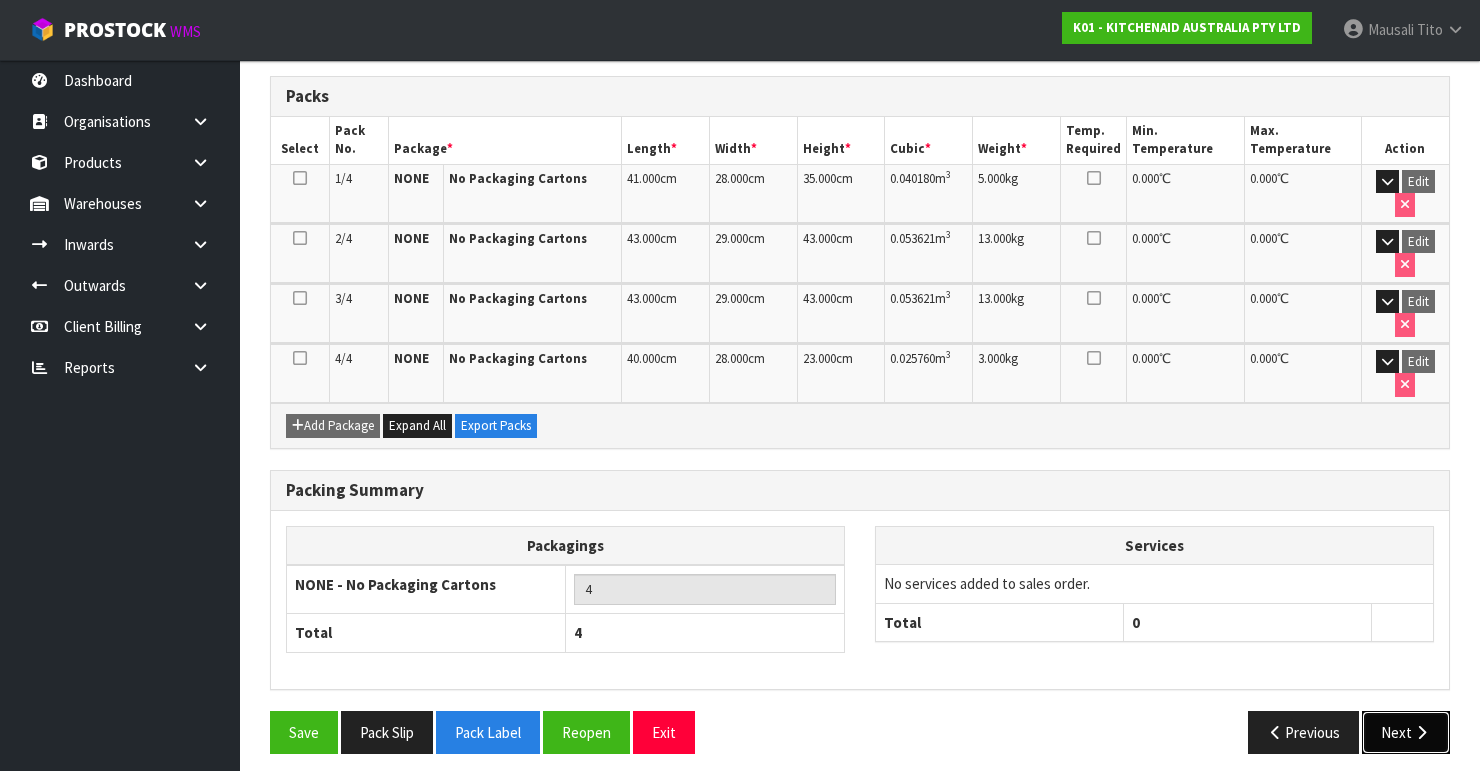 click on "Next" at bounding box center (1406, 732) 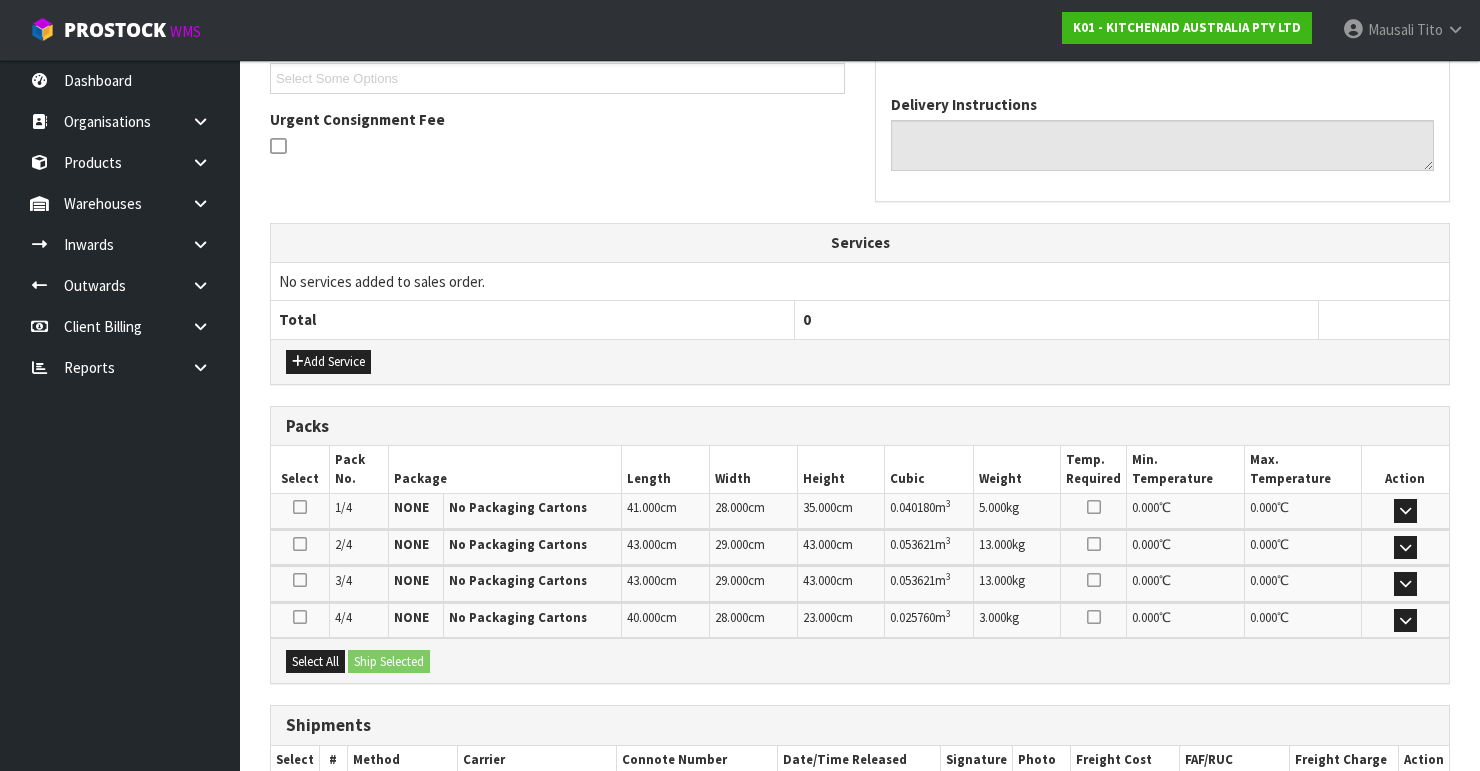 scroll, scrollTop: 670, scrollLeft: 0, axis: vertical 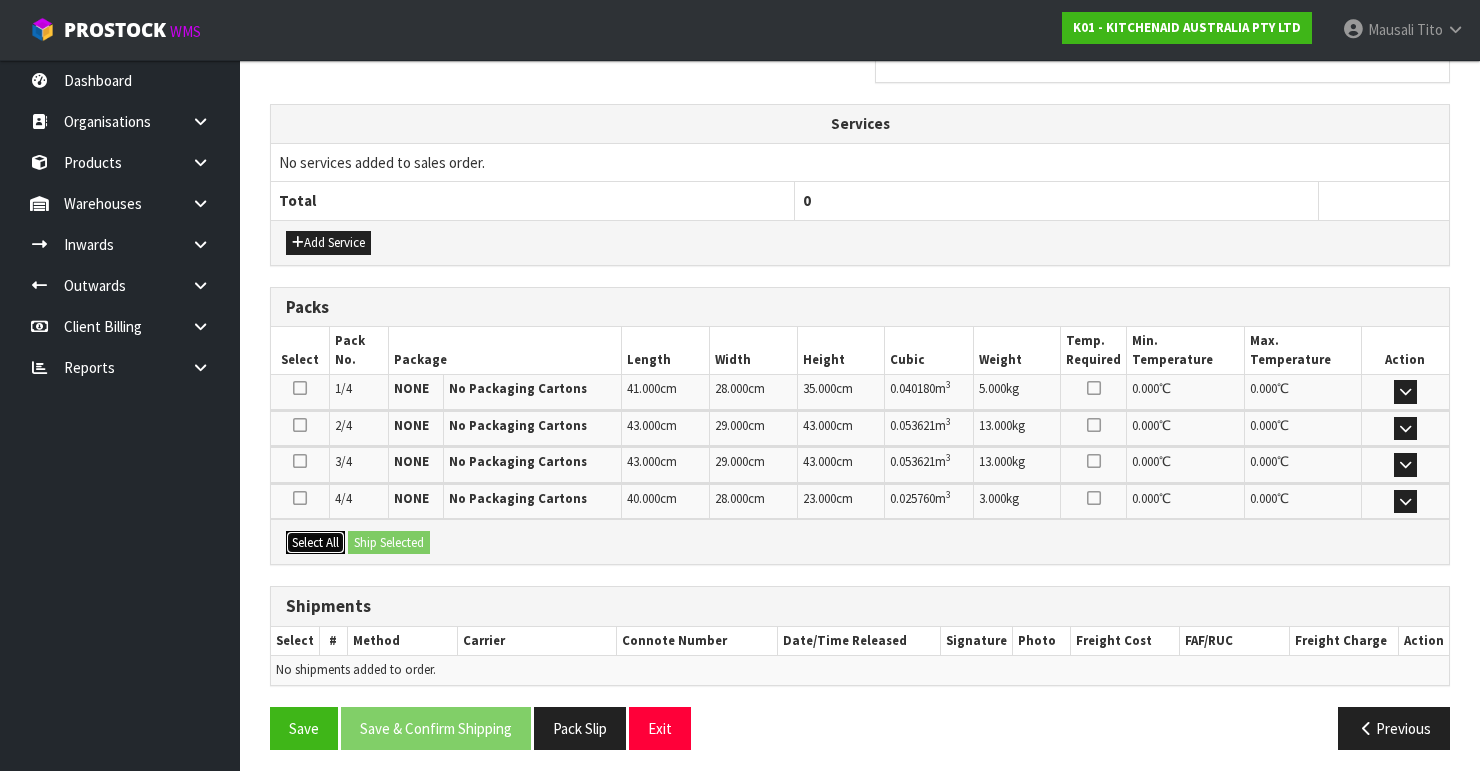 drag, startPoint x: 308, startPoint y: 528, endPoint x: 402, endPoint y: 536, distance: 94.33981 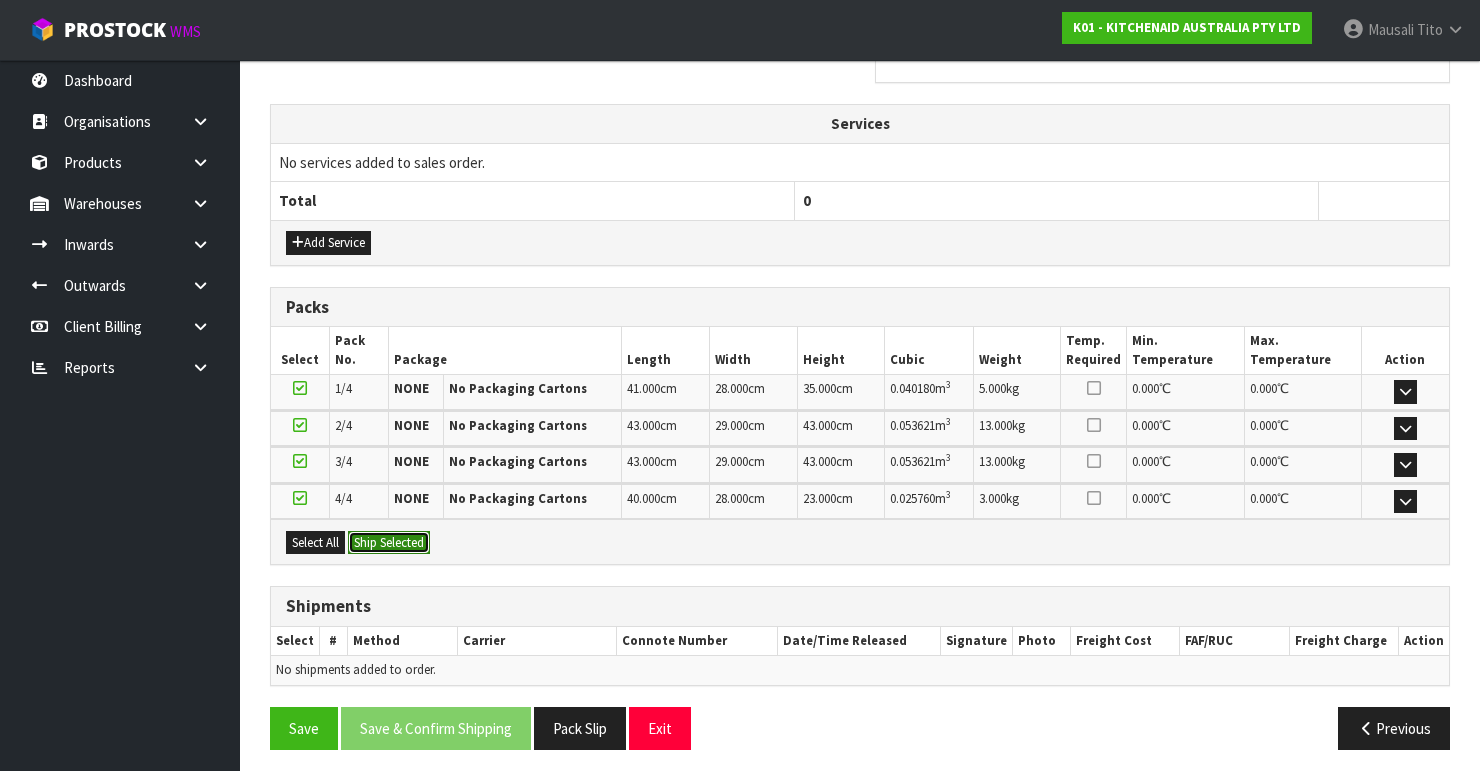 click on "Ship Selected" at bounding box center [389, 543] 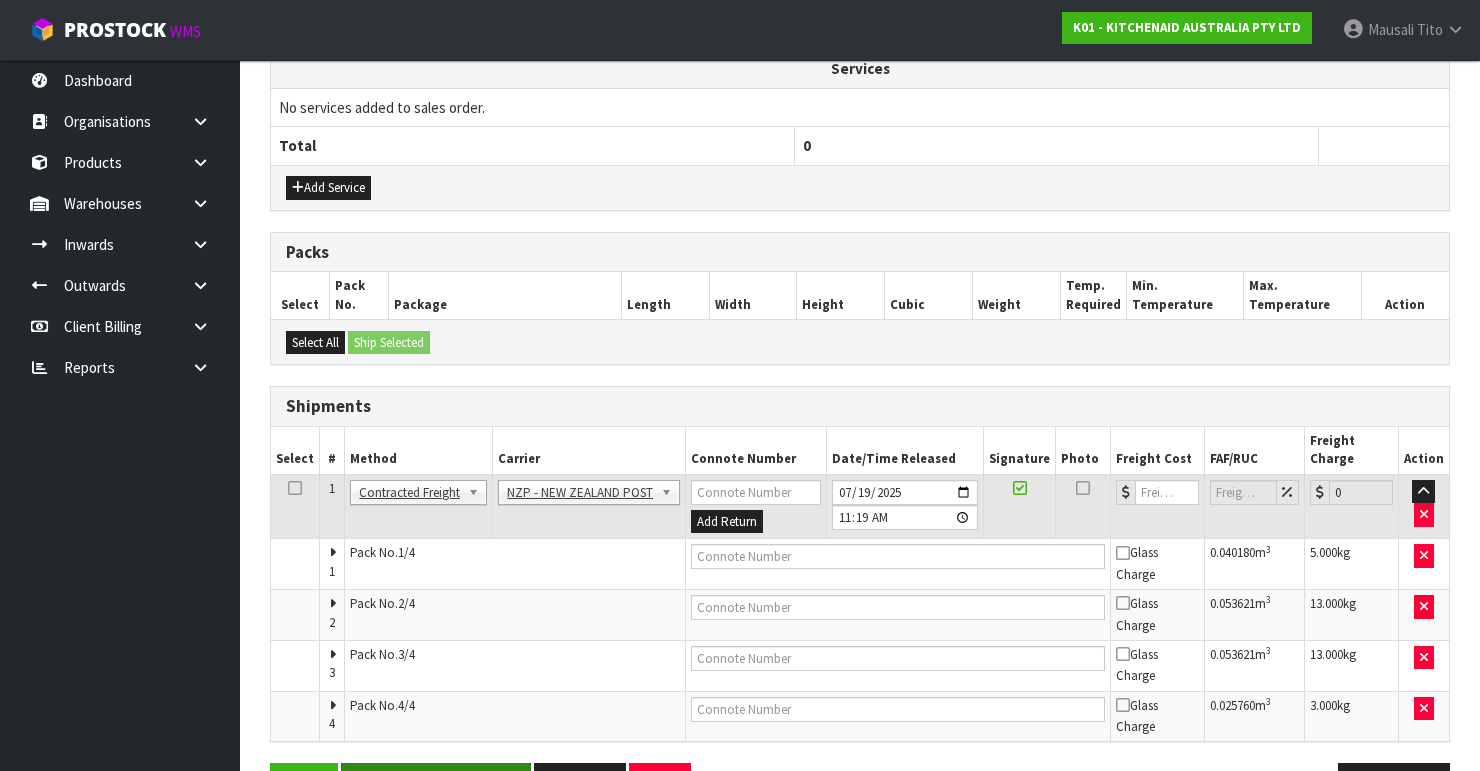 scroll, scrollTop: 768, scrollLeft: 0, axis: vertical 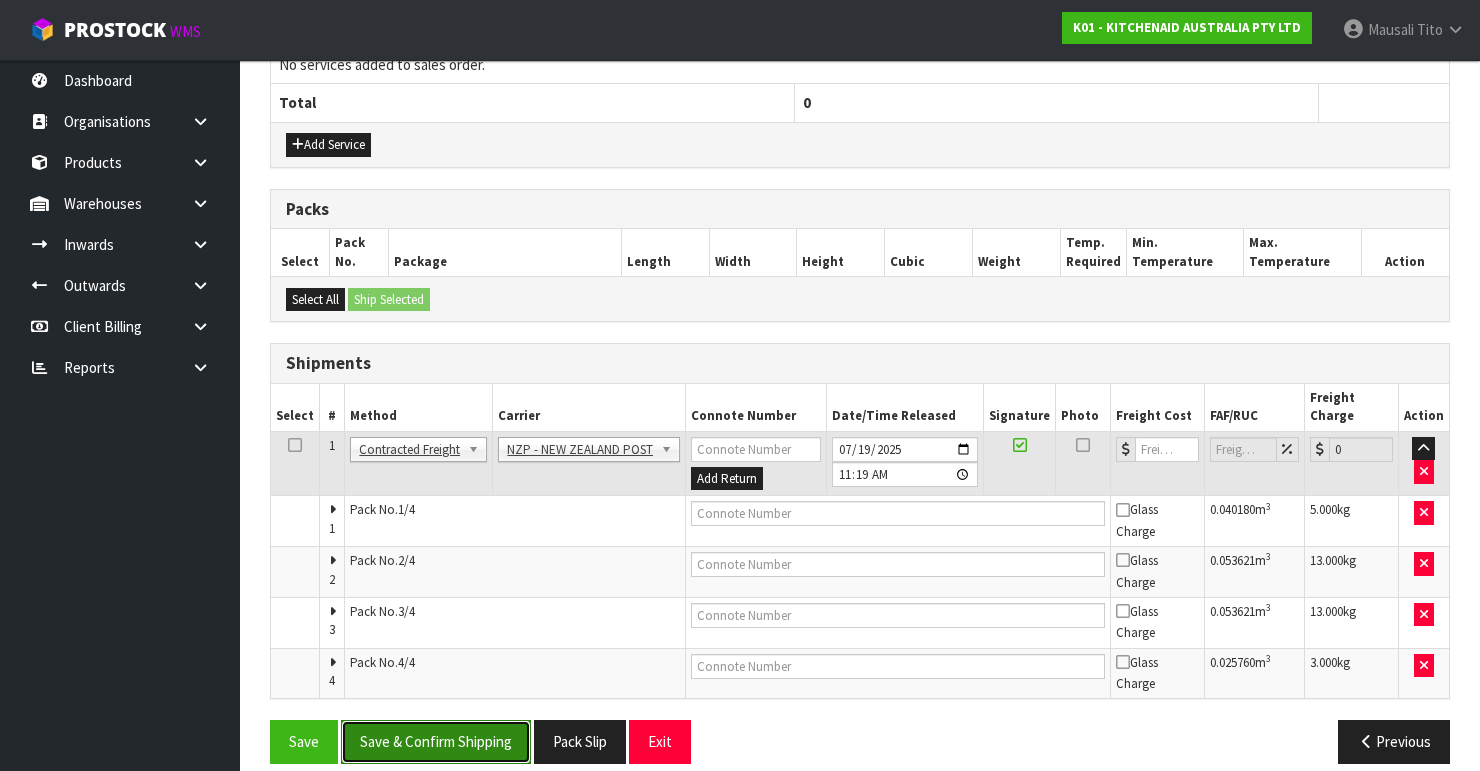 click on "Save & Confirm Shipping" at bounding box center [436, 741] 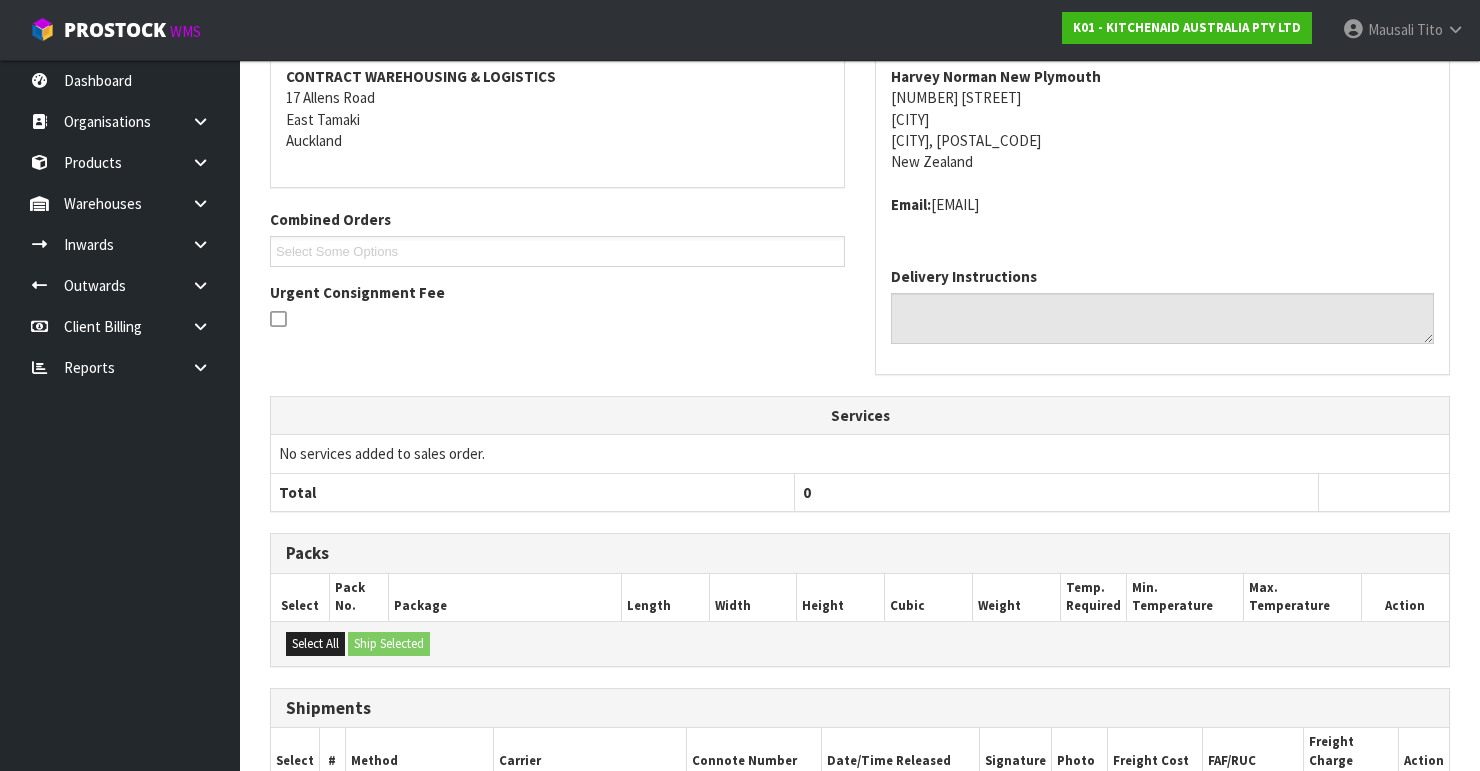 scroll, scrollTop: 727, scrollLeft: 0, axis: vertical 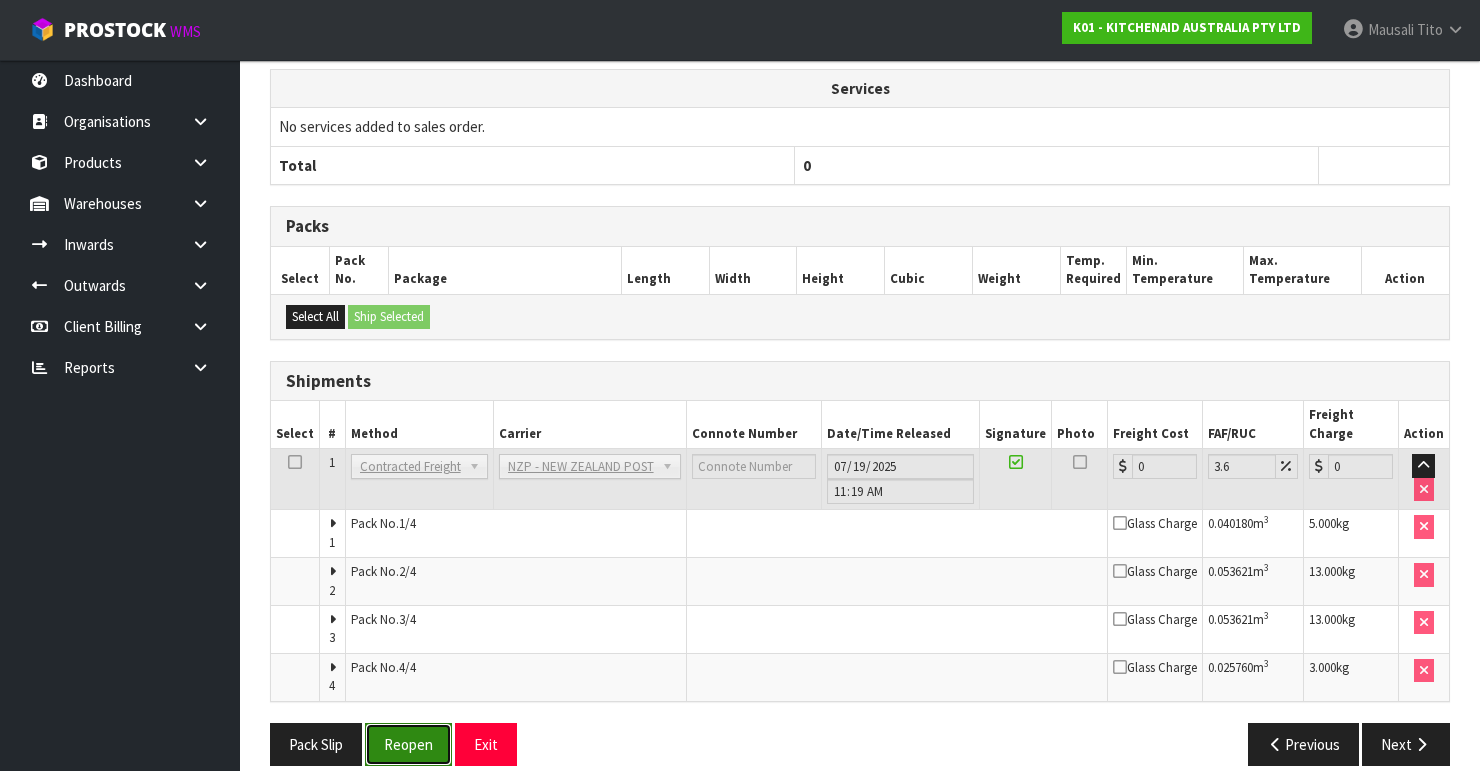 click on "Reopen" at bounding box center (408, 744) 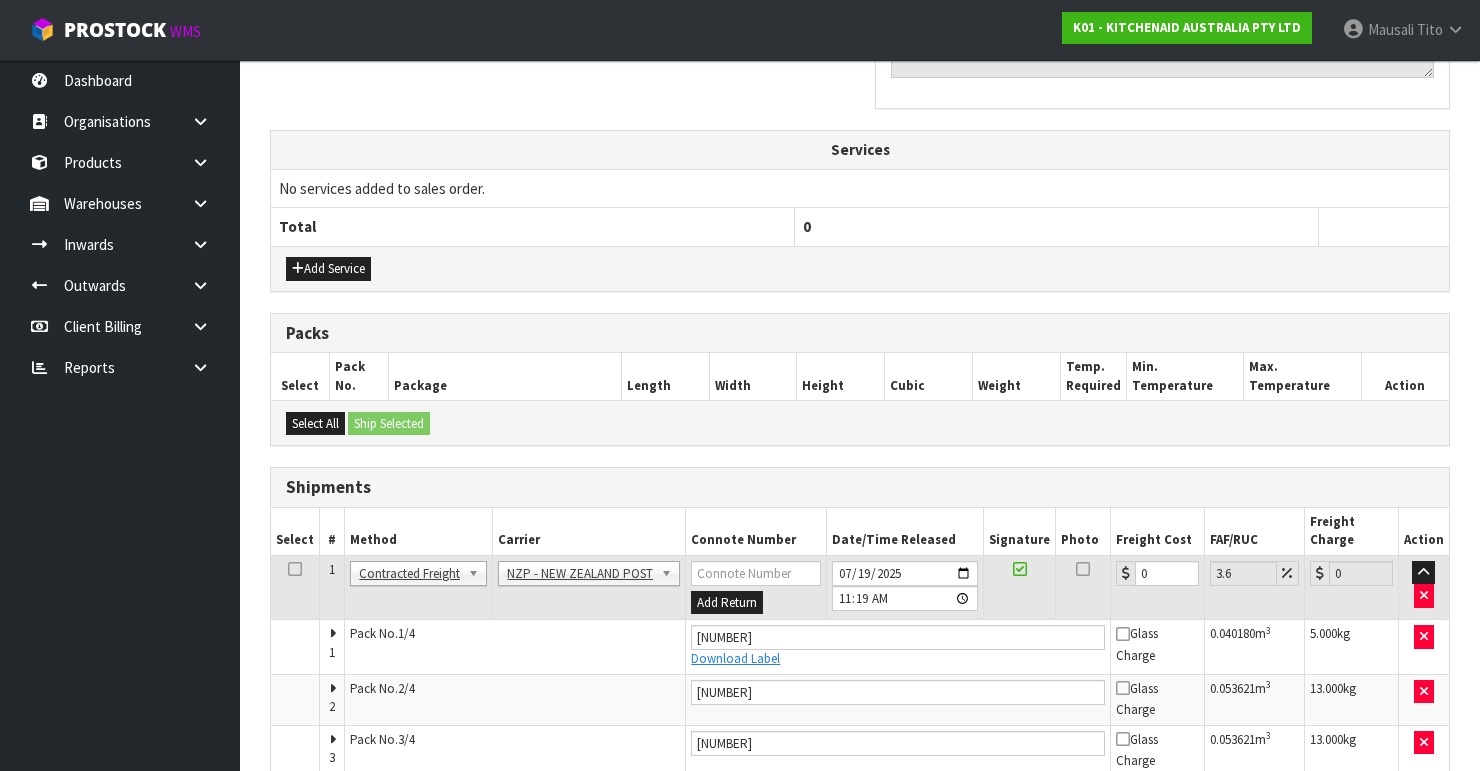 scroll, scrollTop: 771, scrollLeft: 0, axis: vertical 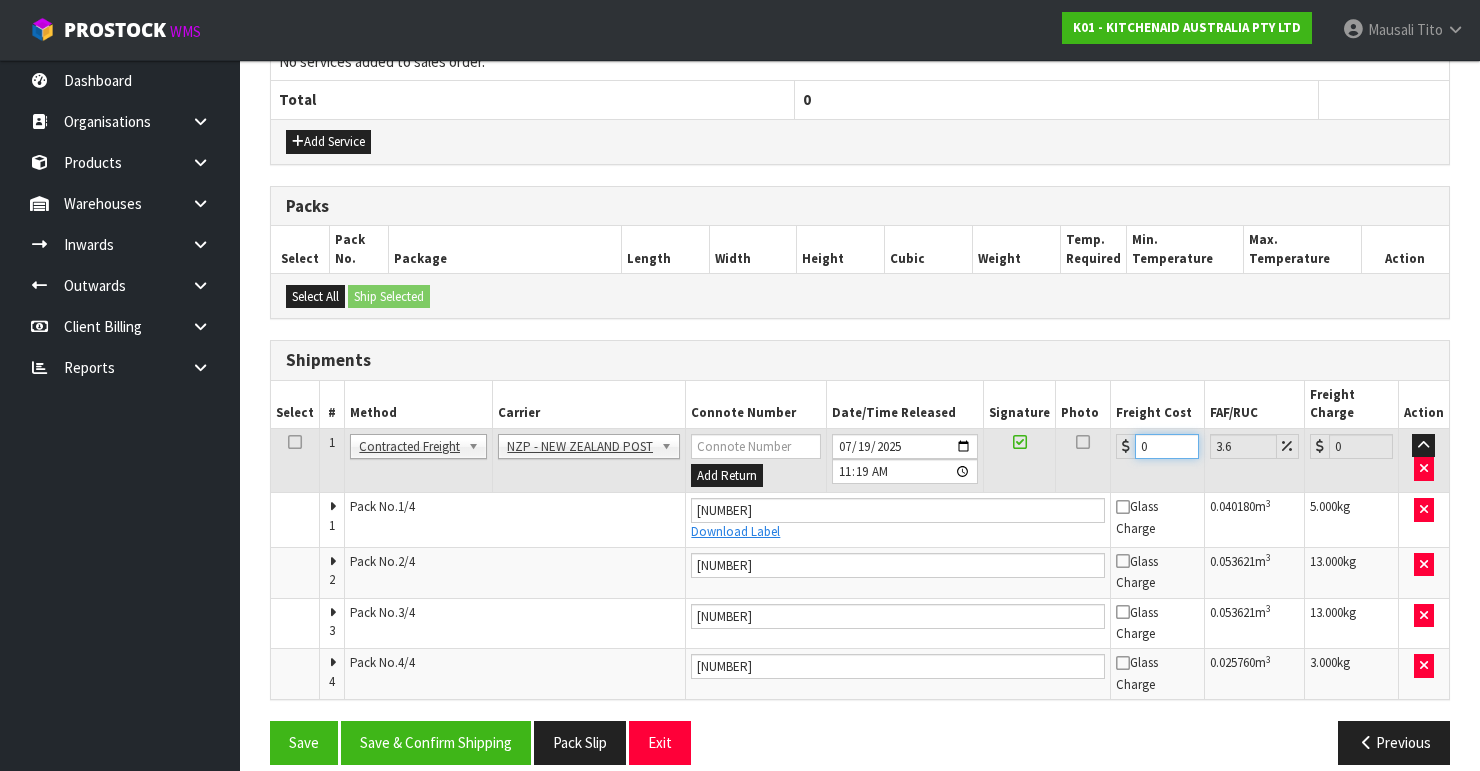 drag, startPoint x: 1148, startPoint y: 421, endPoint x: 1071, endPoint y: 438, distance: 78.854294 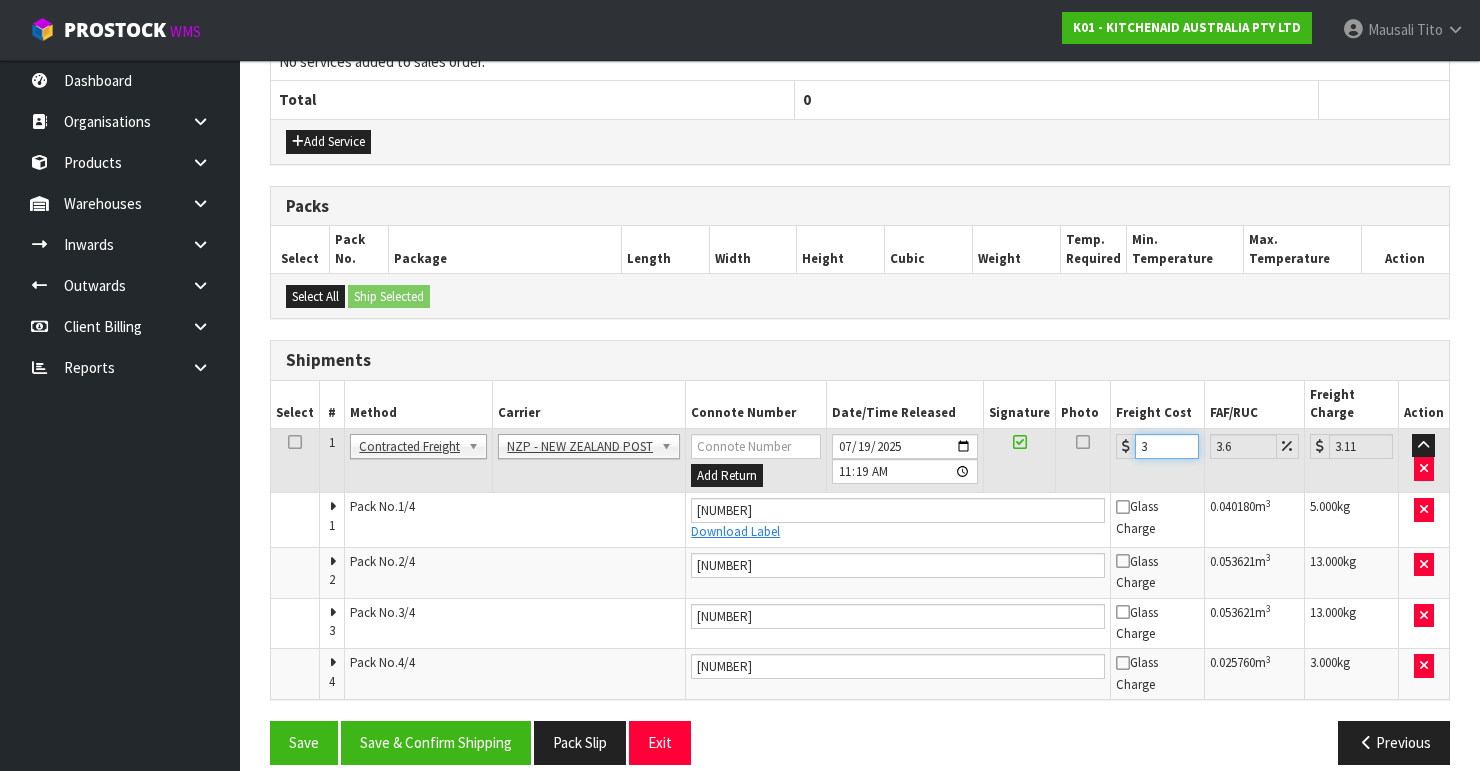 type on "38" 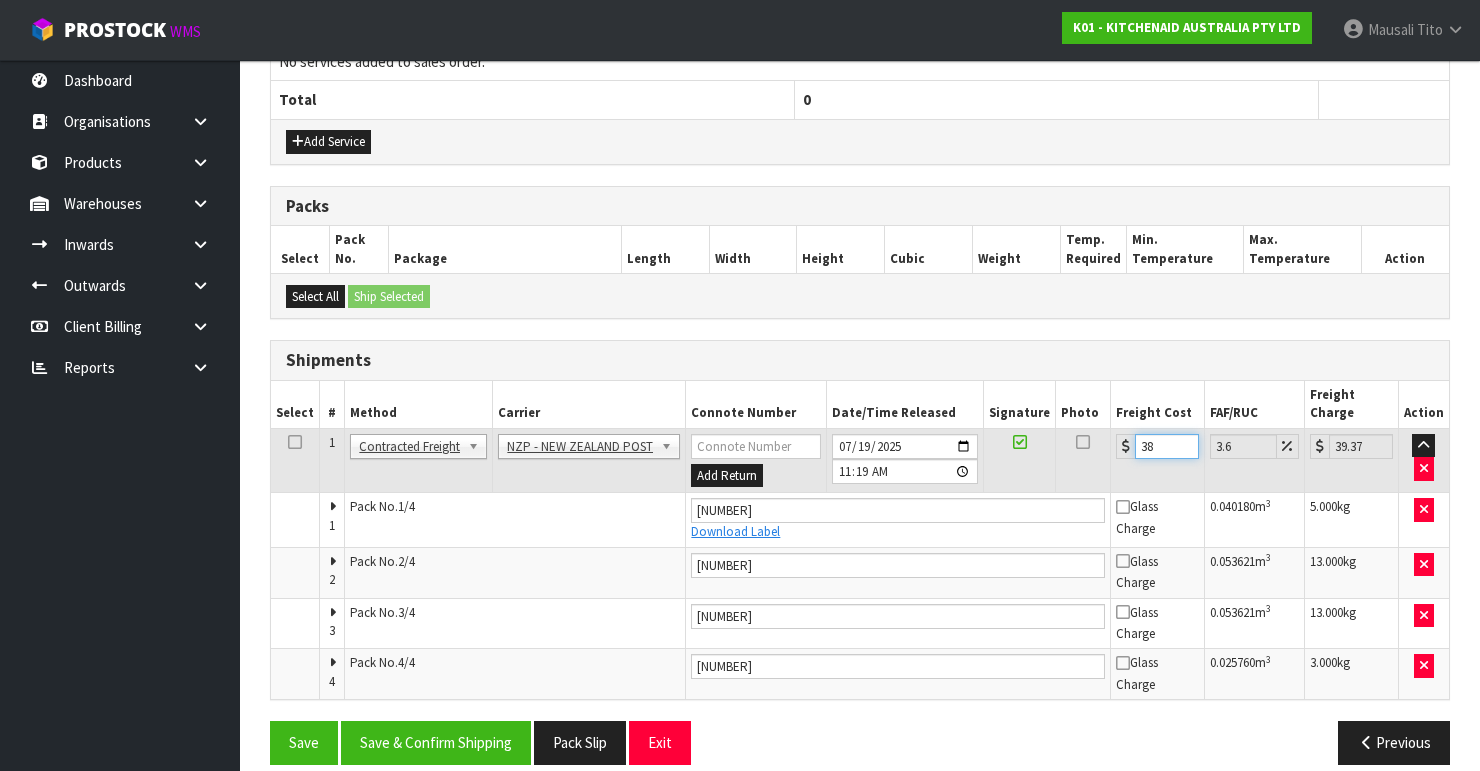 drag, startPoint x: 1147, startPoint y: 423, endPoint x: 1126, endPoint y: 427, distance: 21.377558 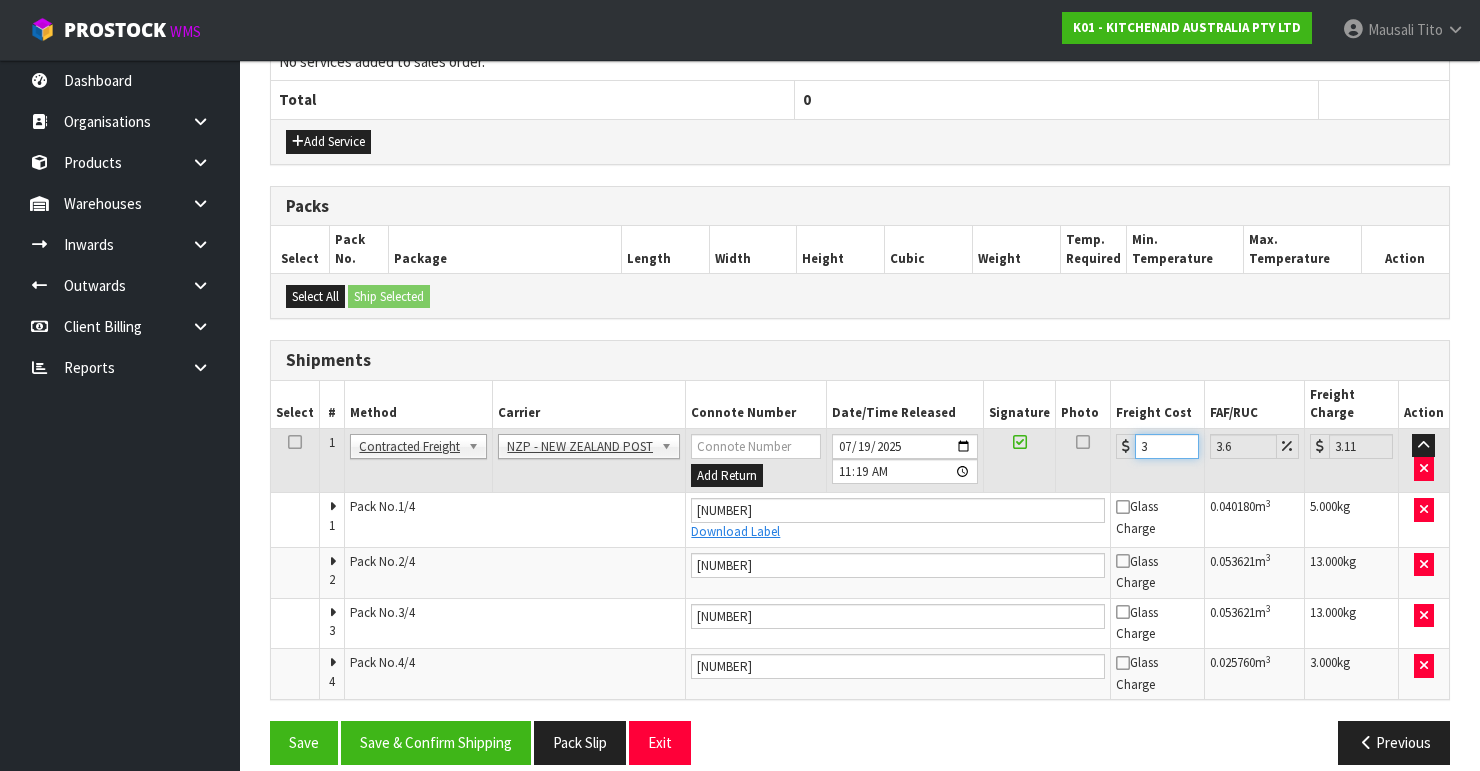 type on "38" 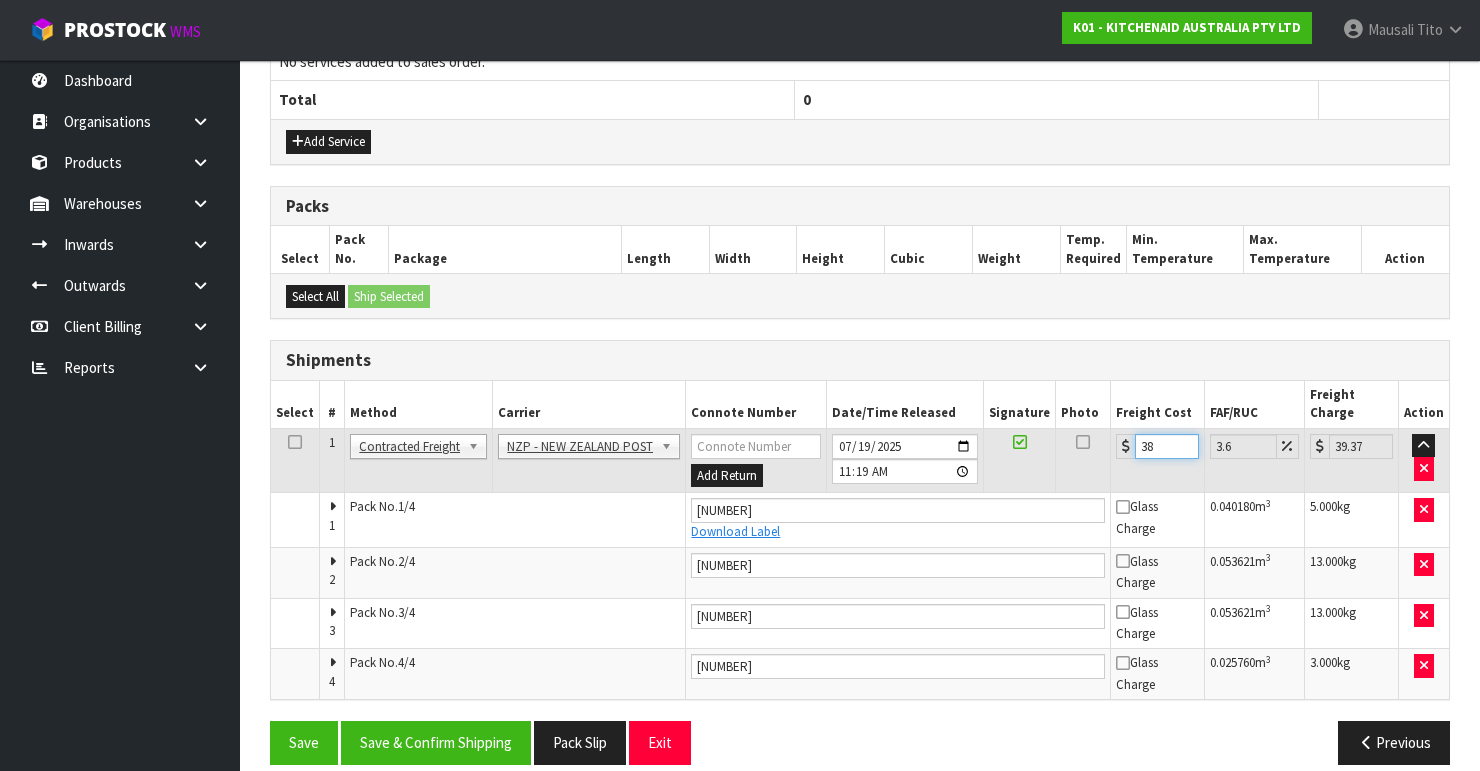 type on "38.4" 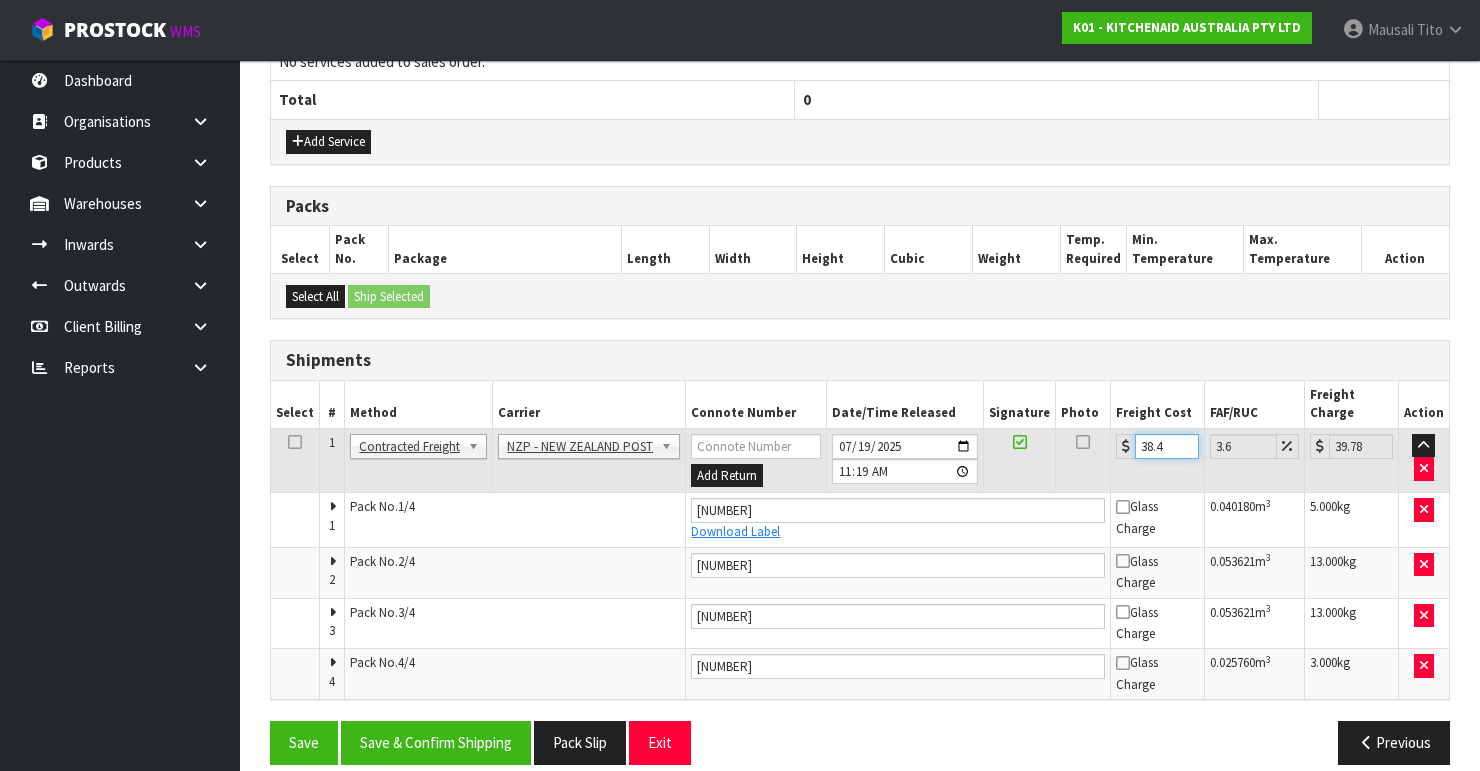 type on "38.48" 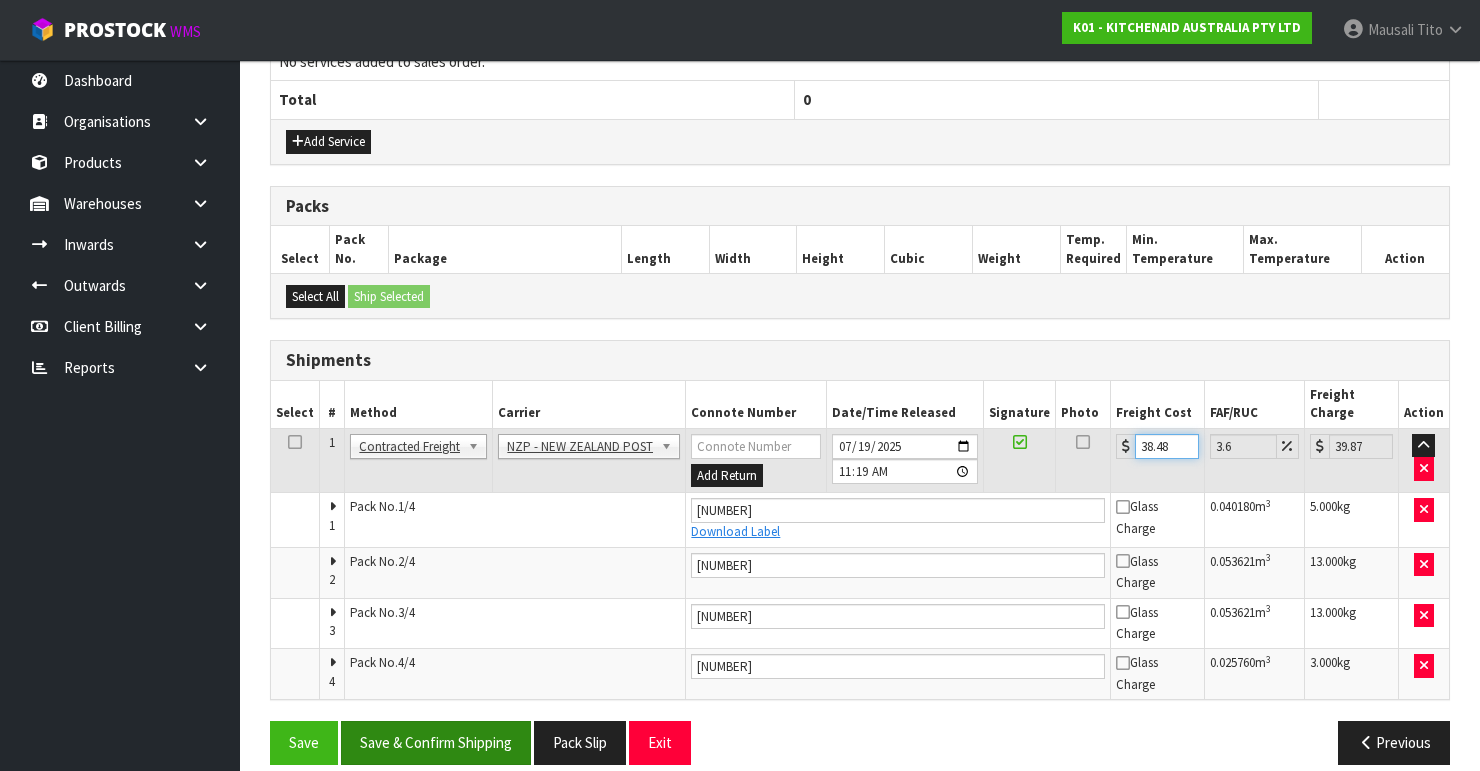type on "38.48" 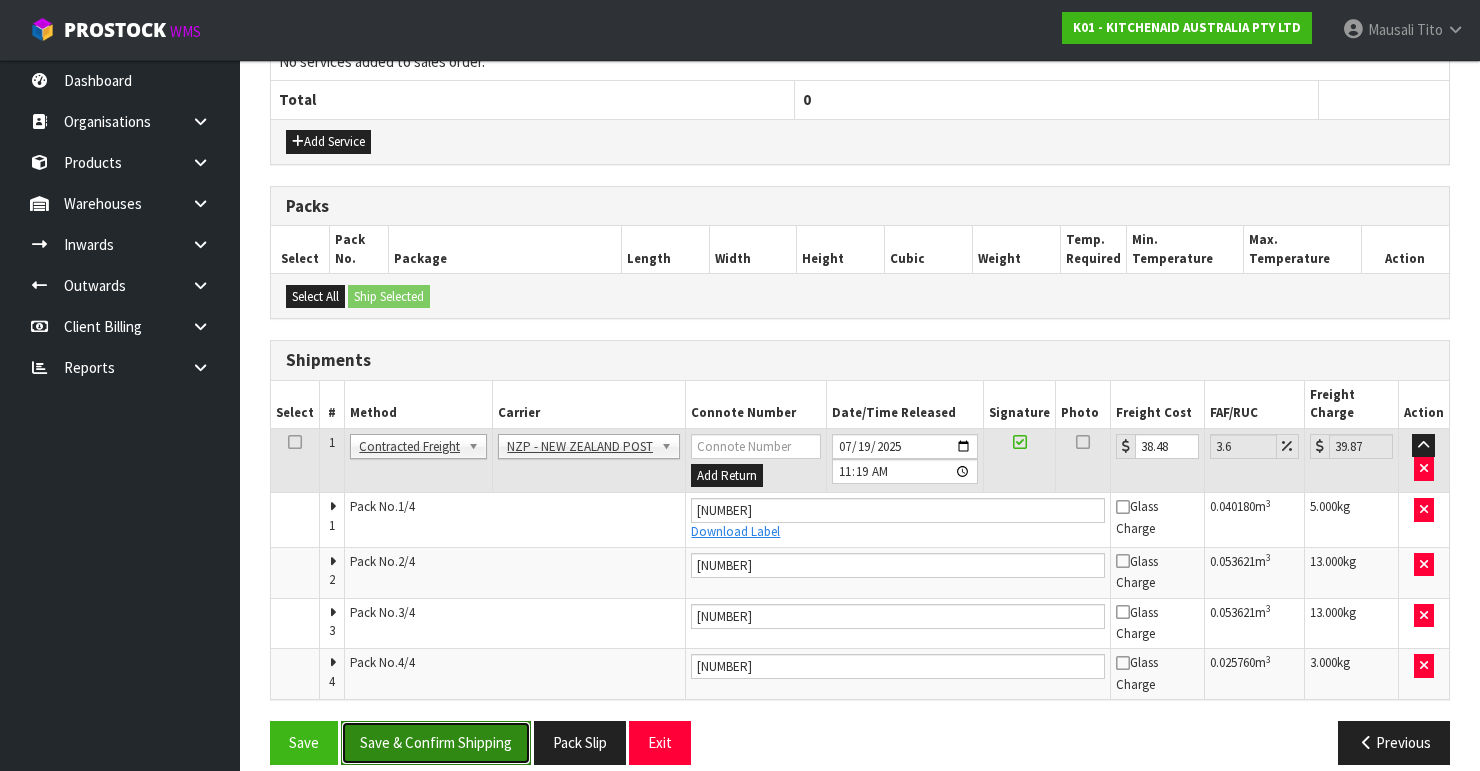 click on "Save & Confirm Shipping" at bounding box center [436, 742] 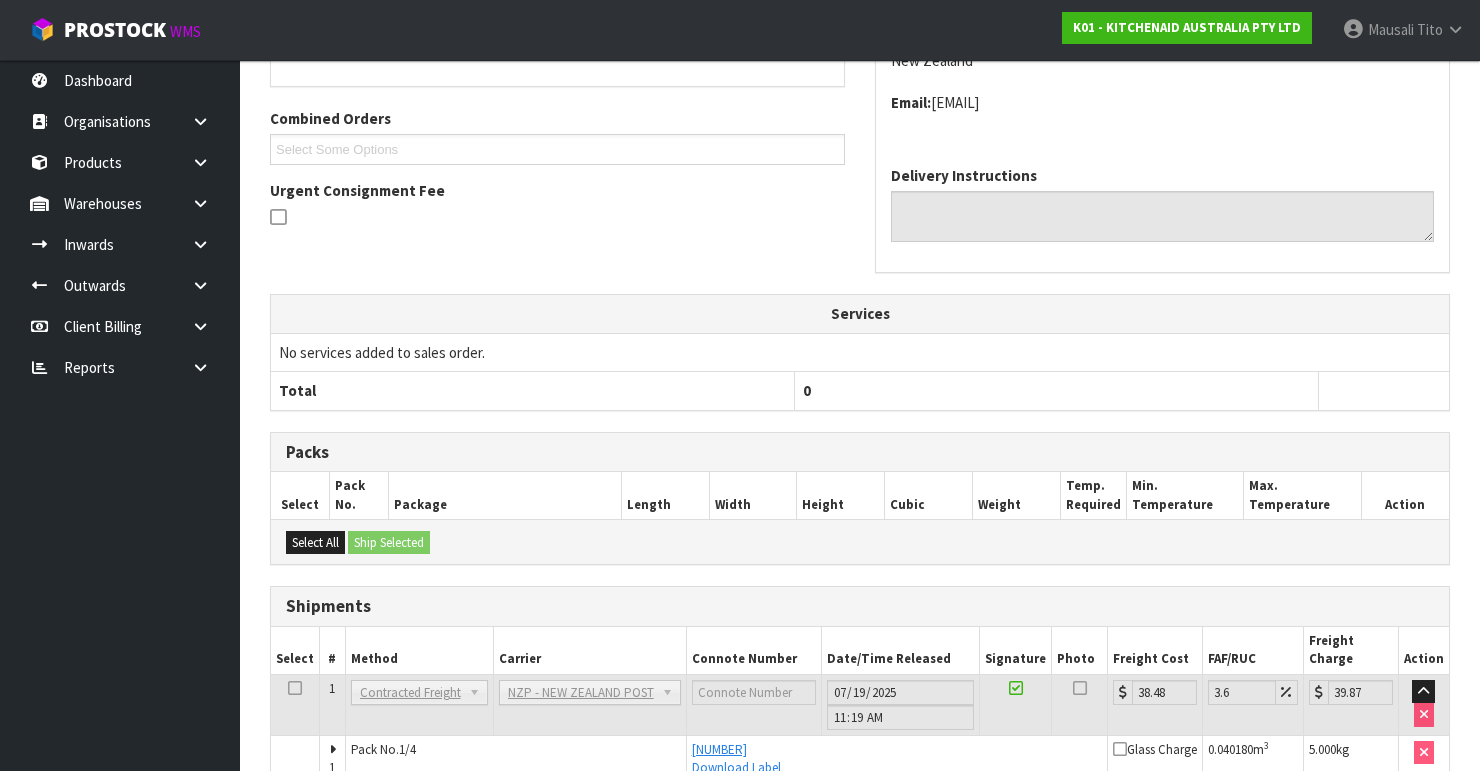 scroll, scrollTop: 706, scrollLeft: 0, axis: vertical 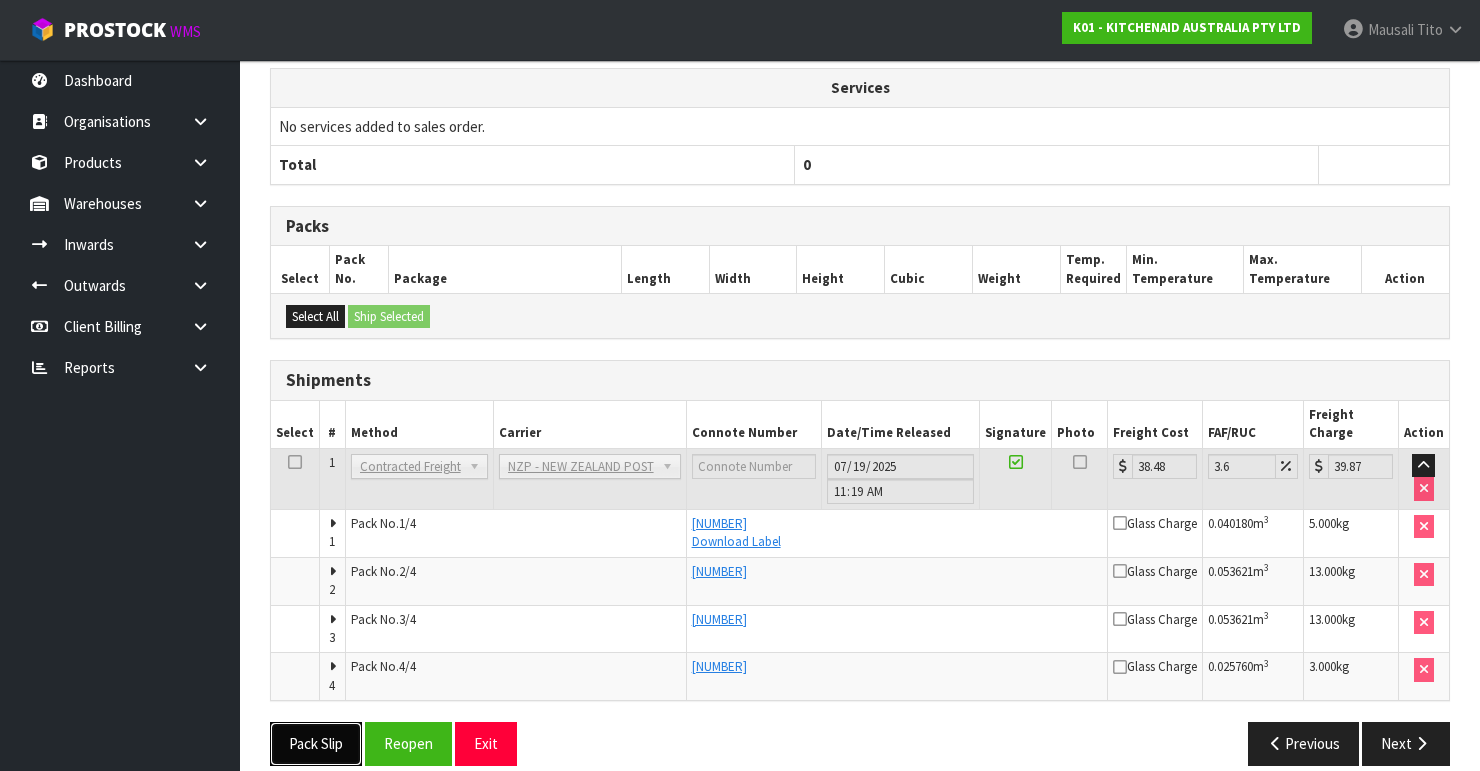 click on "Pack Slip" at bounding box center (316, 743) 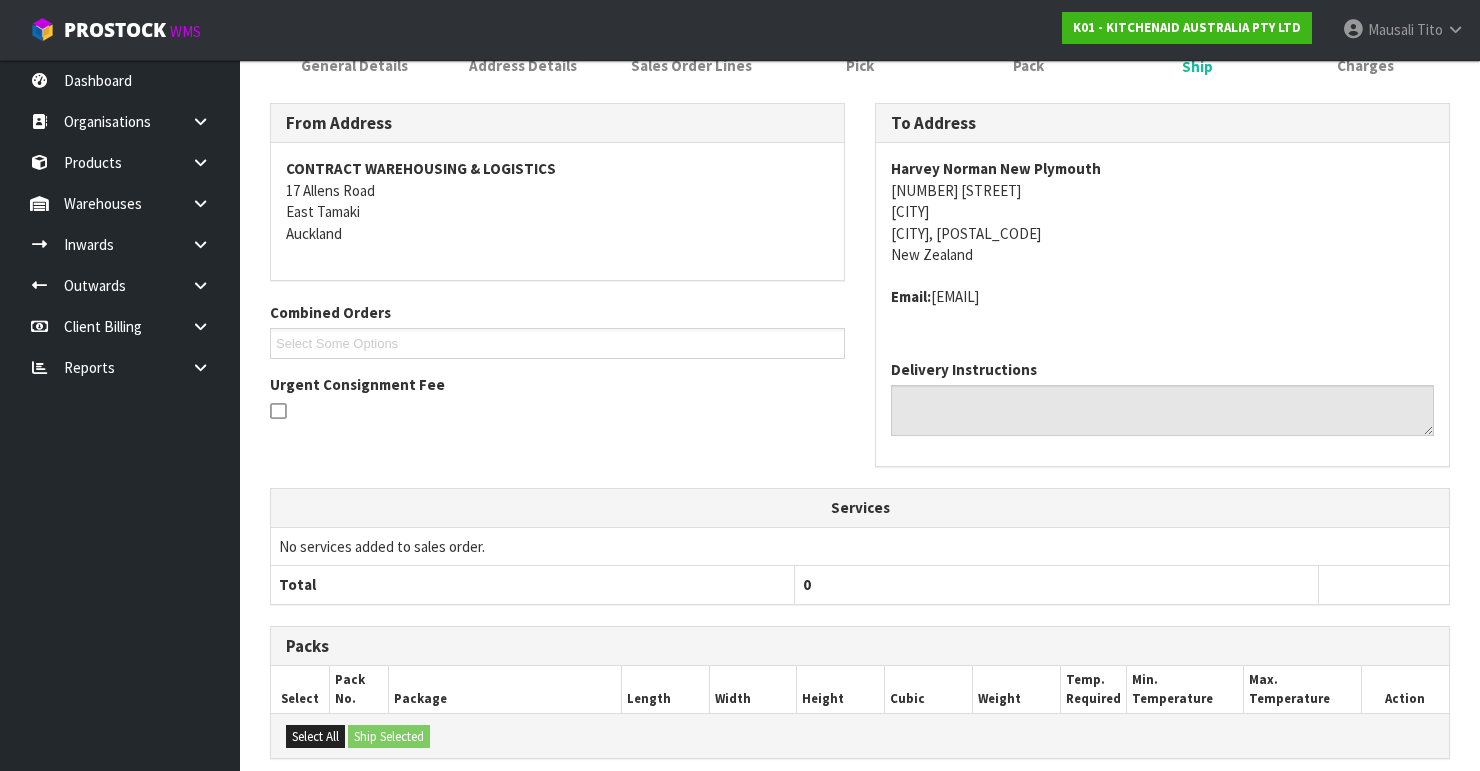 scroll, scrollTop: 66, scrollLeft: 0, axis: vertical 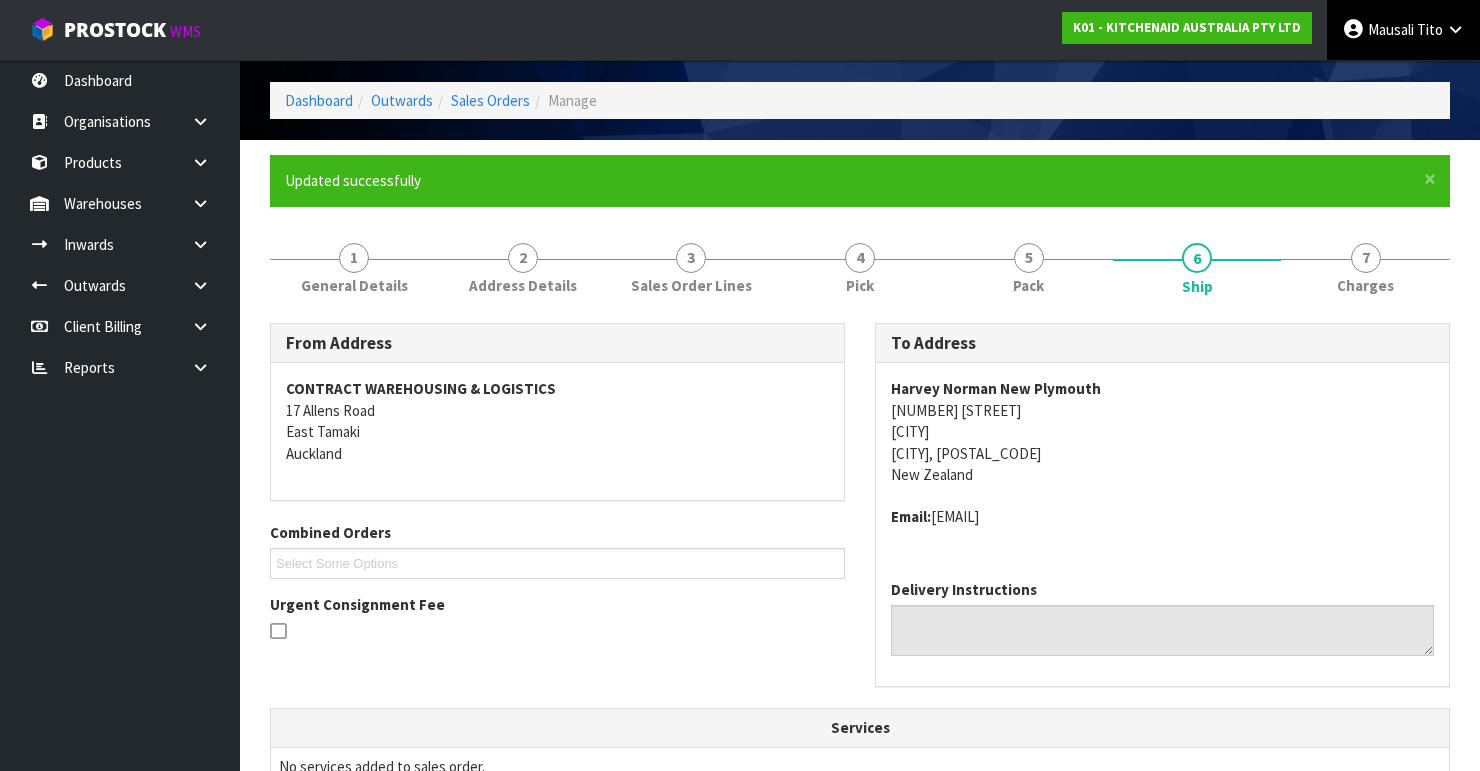 click on "Mausali" at bounding box center (1391, 29) 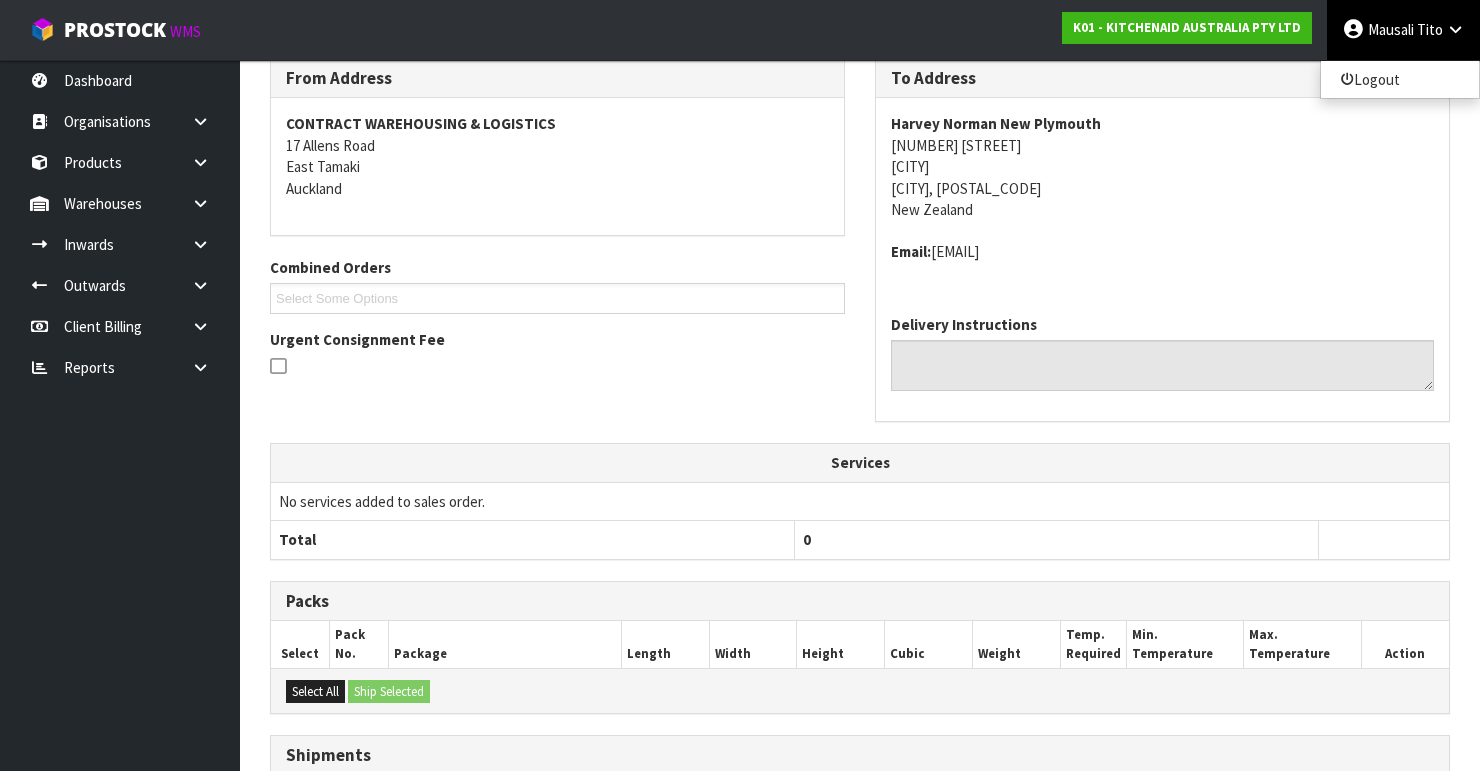 scroll, scrollTop: 306, scrollLeft: 0, axis: vertical 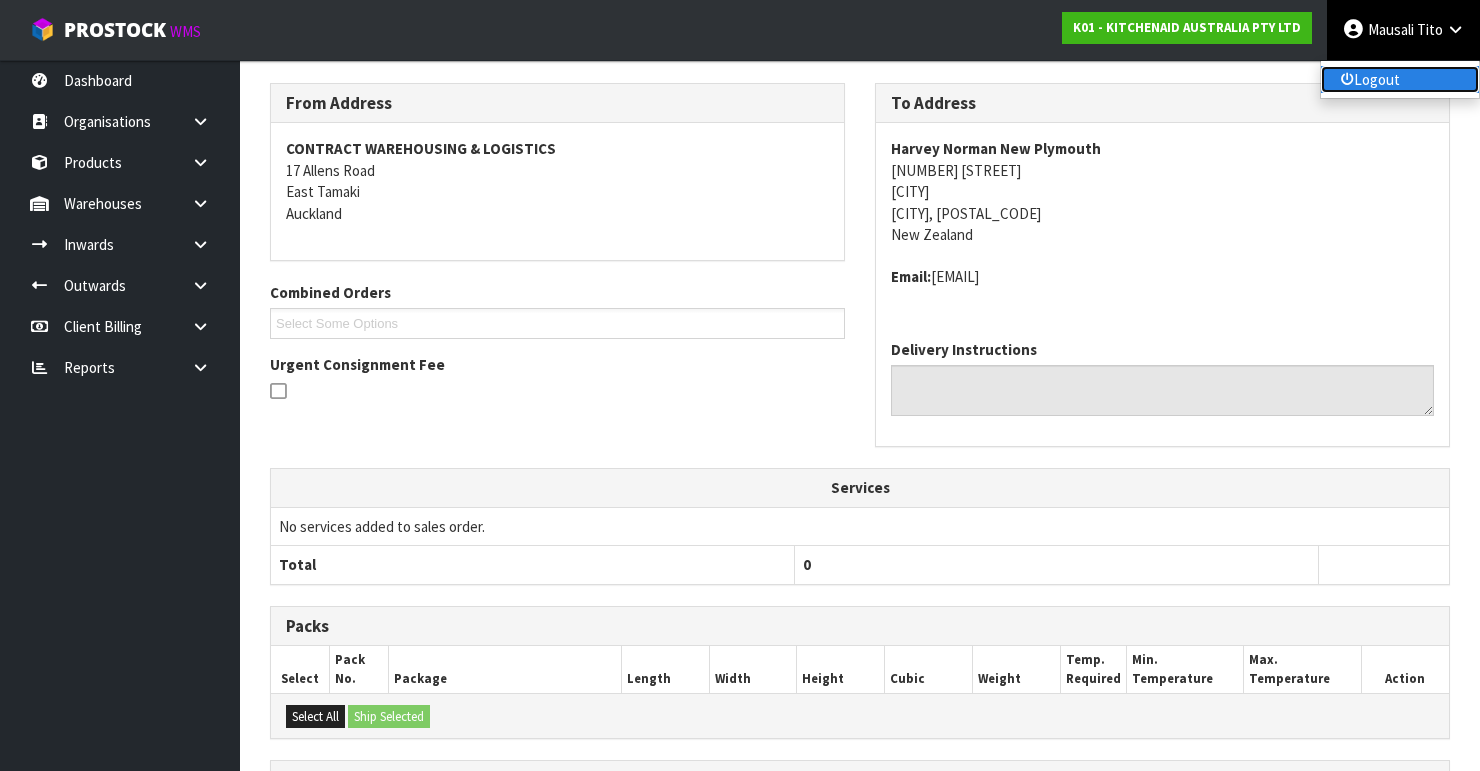 click on "Logout" at bounding box center [1400, 79] 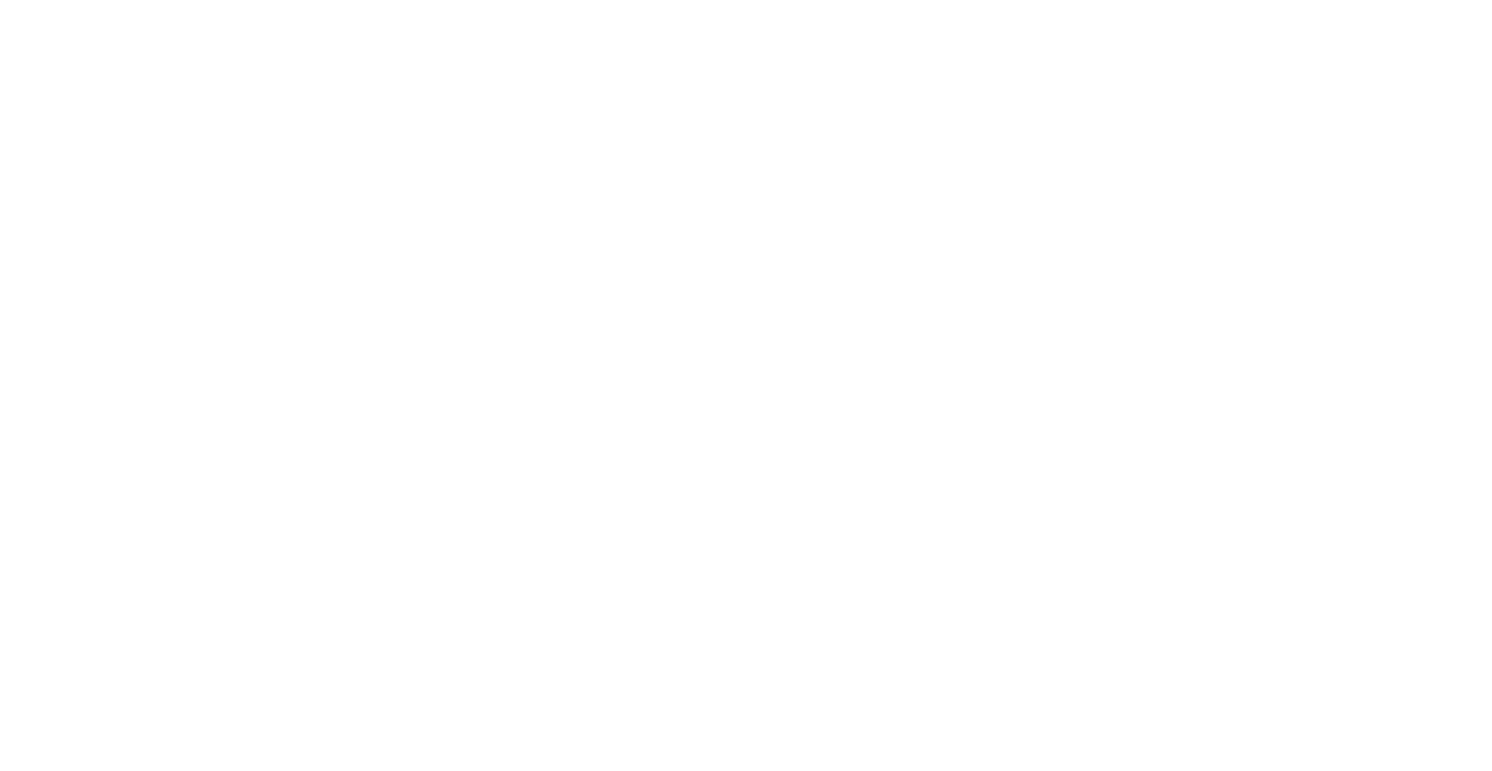 scroll, scrollTop: 0, scrollLeft: 0, axis: both 